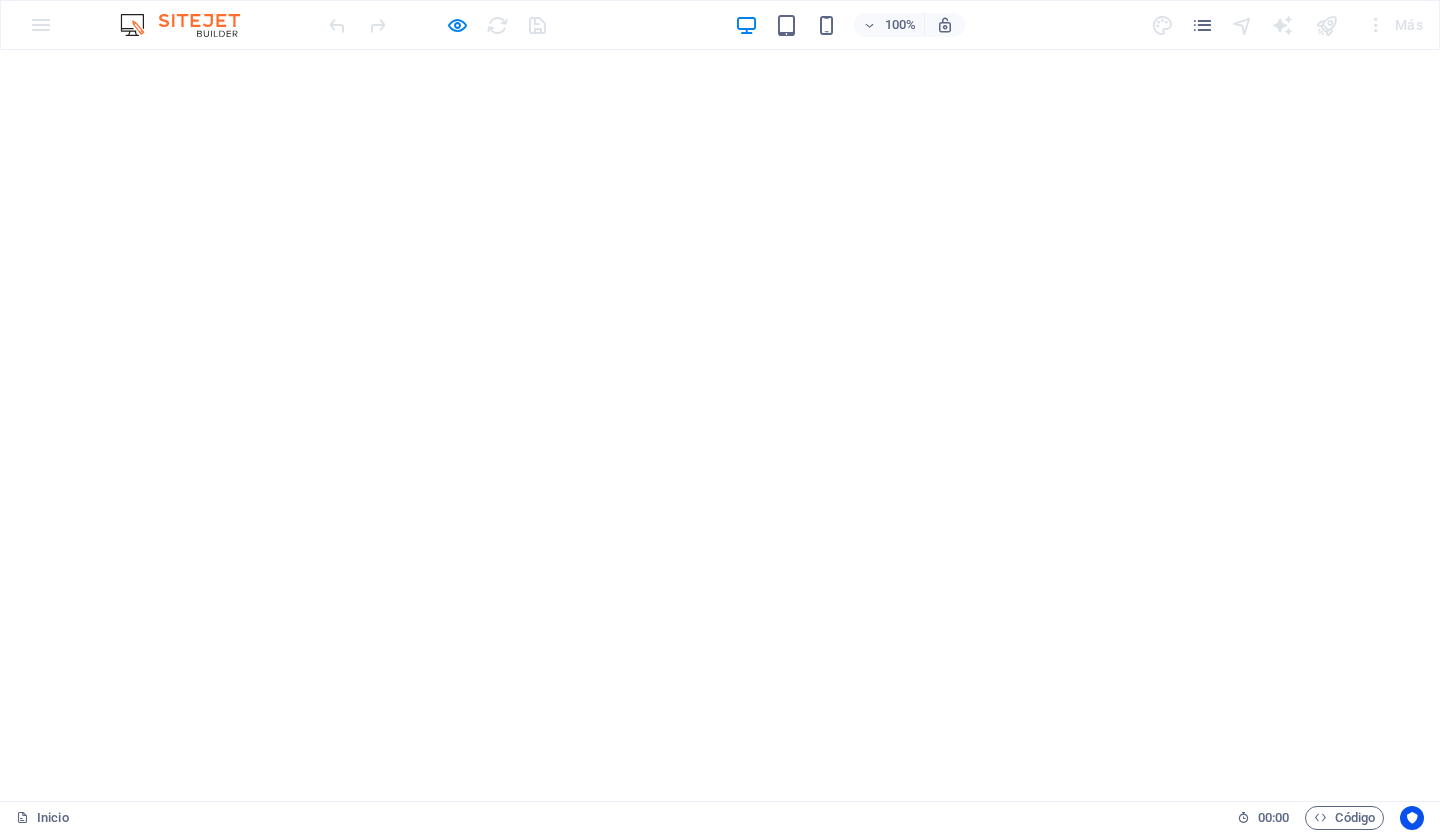 scroll, scrollTop: 0, scrollLeft: 0, axis: both 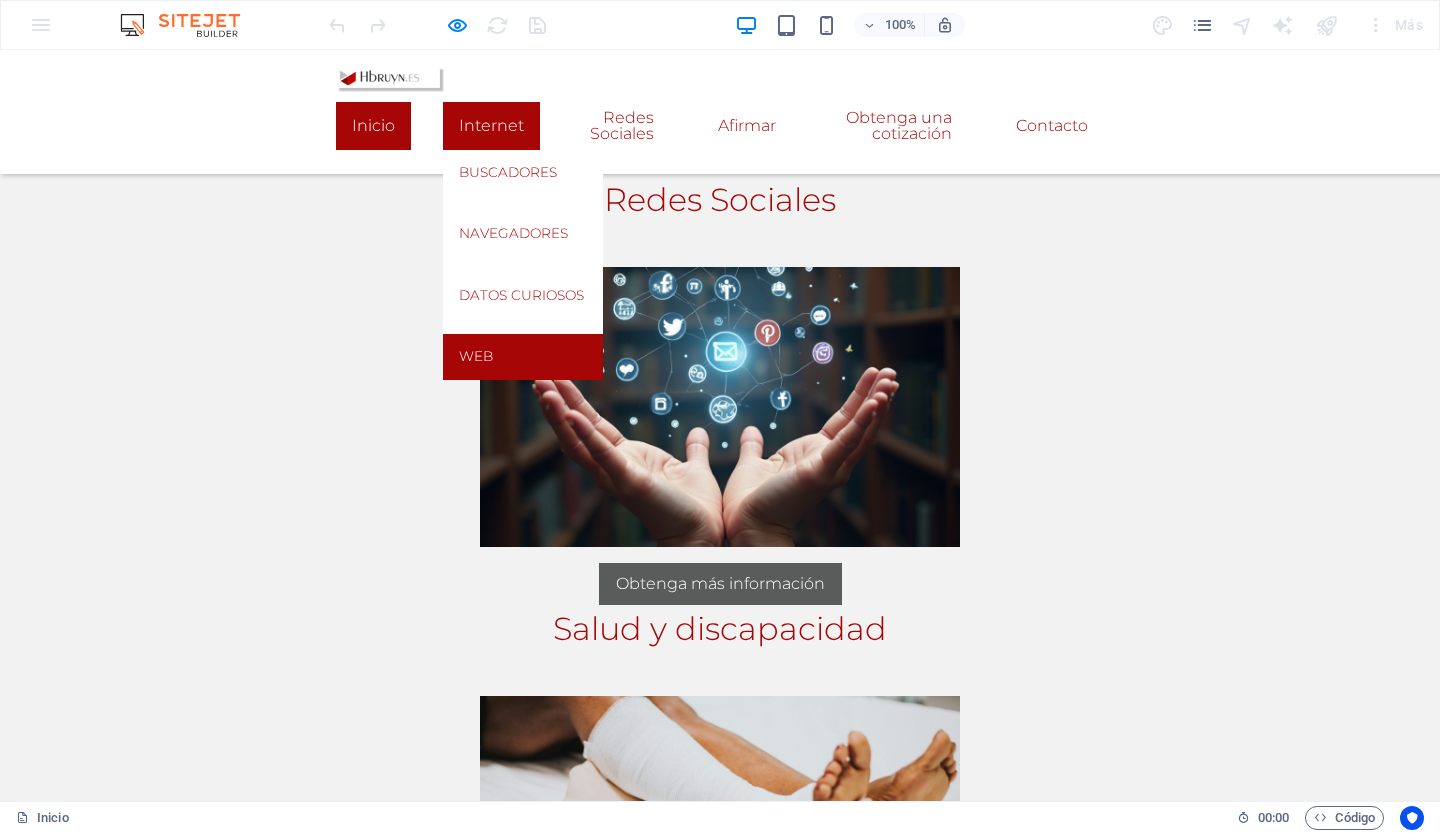 click on "web" at bounding box center (476, 356) 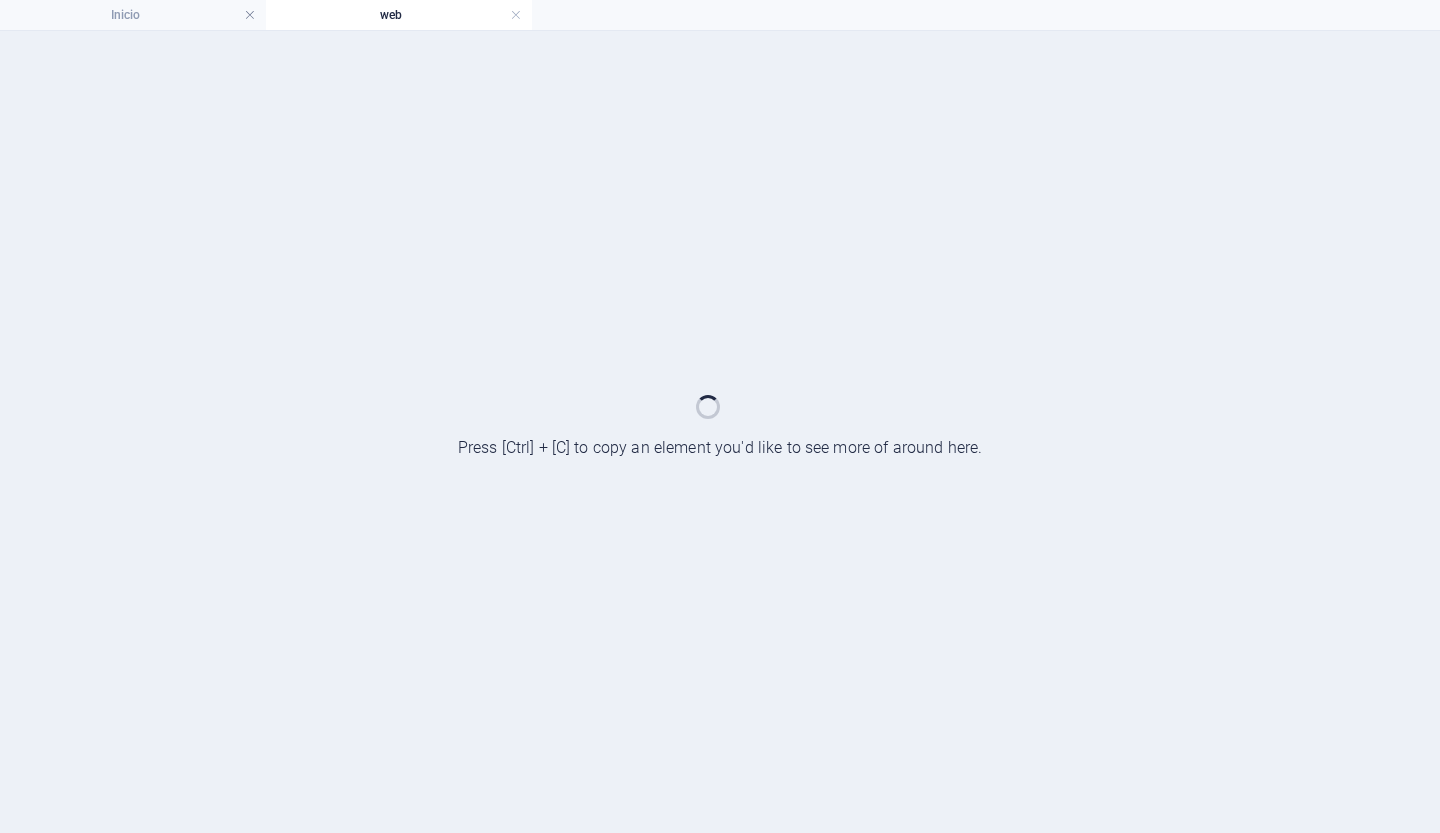 scroll, scrollTop: 0, scrollLeft: 0, axis: both 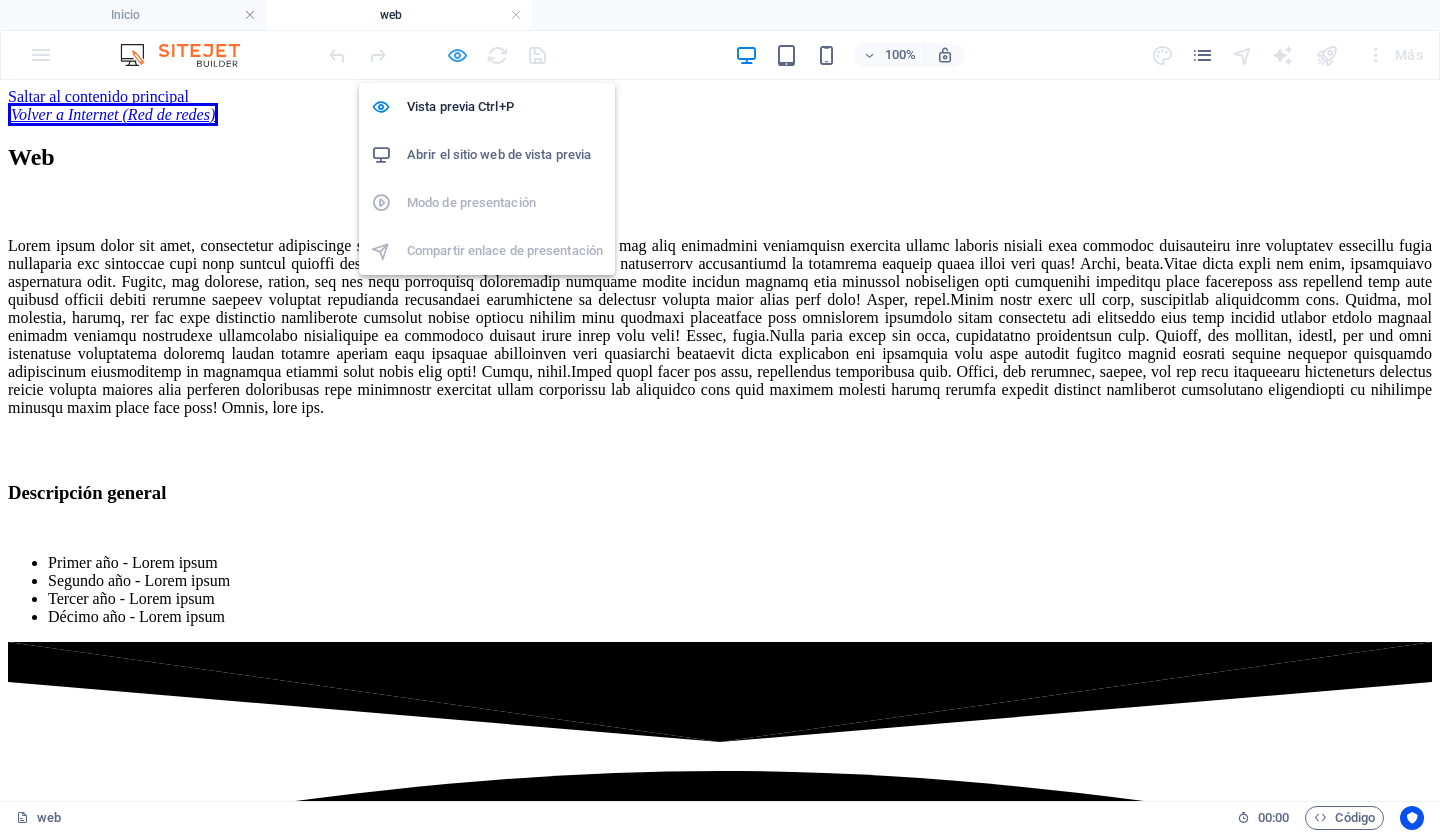 click at bounding box center (457, 55) 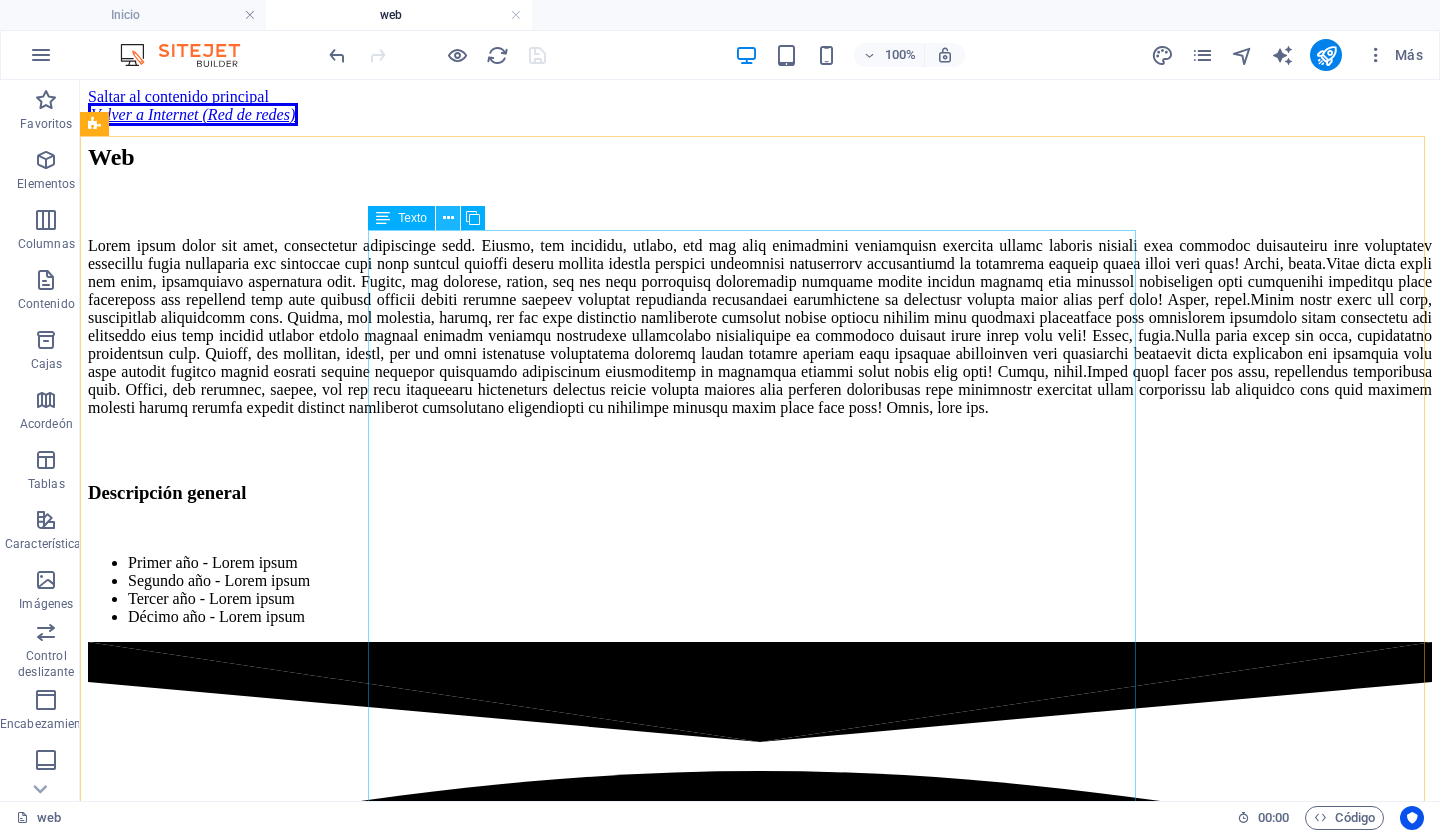 click at bounding box center [448, 218] 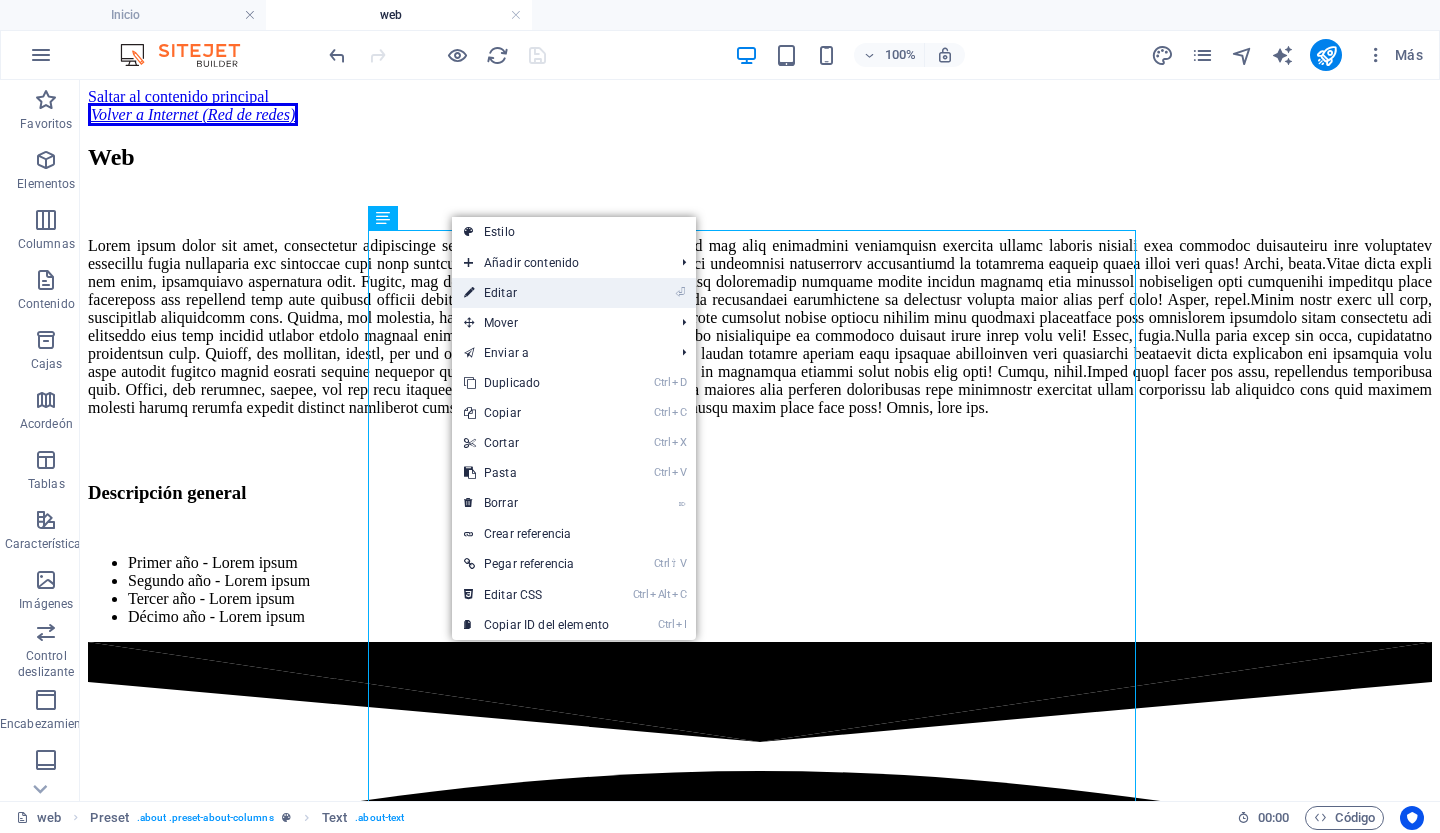 click on "Editar" at bounding box center (500, 293) 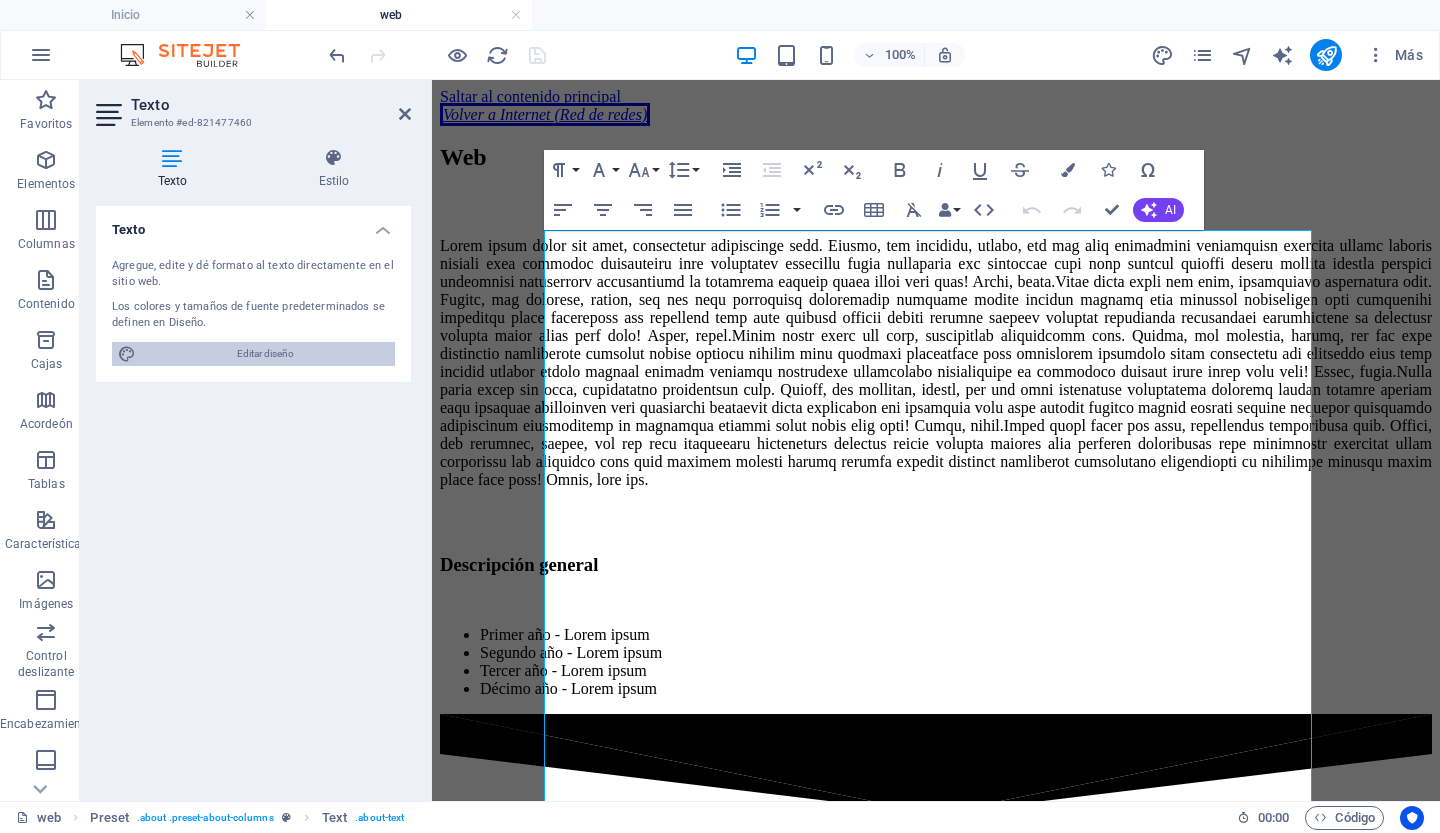 click on "Editar diseño" at bounding box center [265, 354] 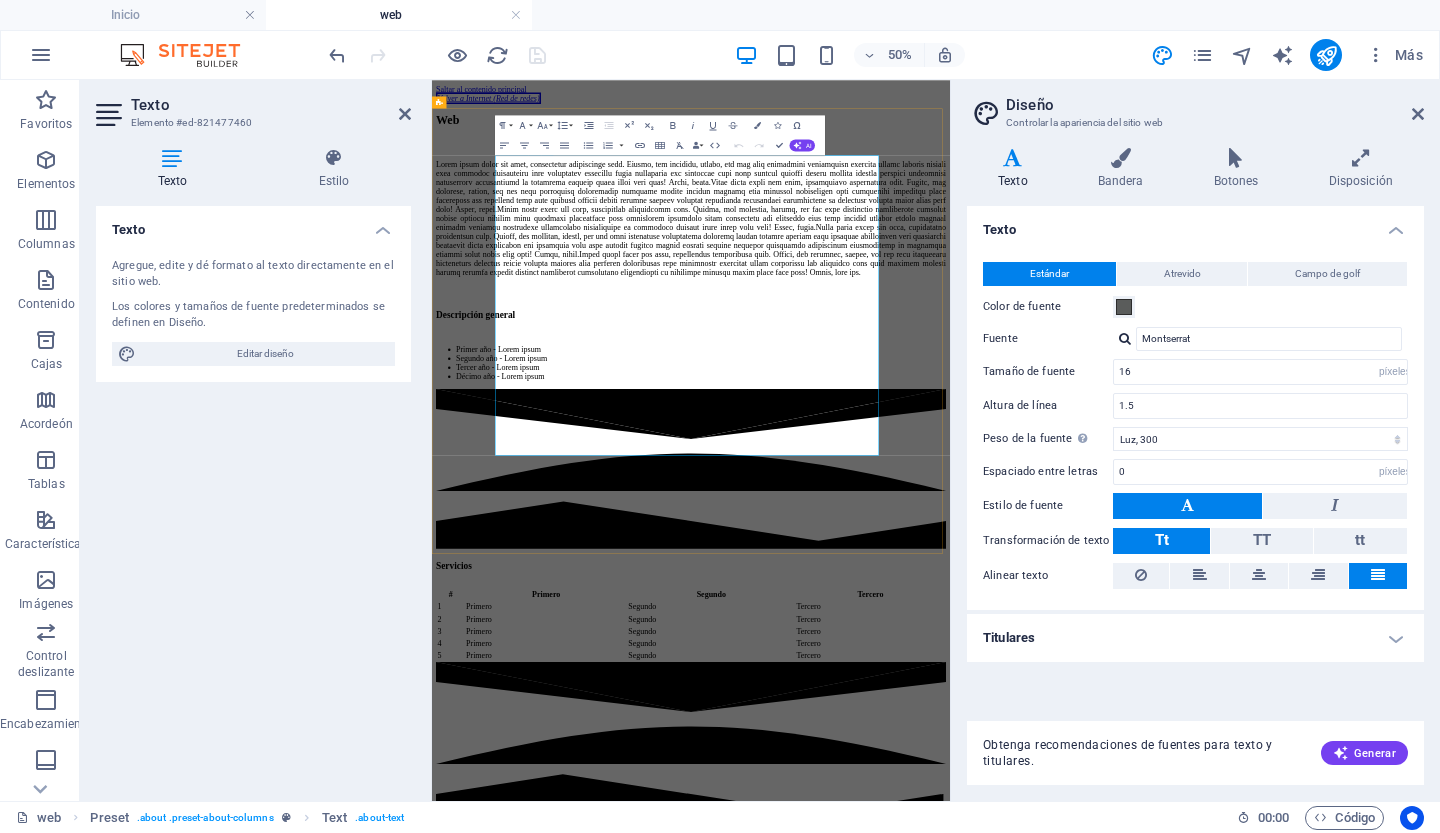 click at bounding box center [950, 353] 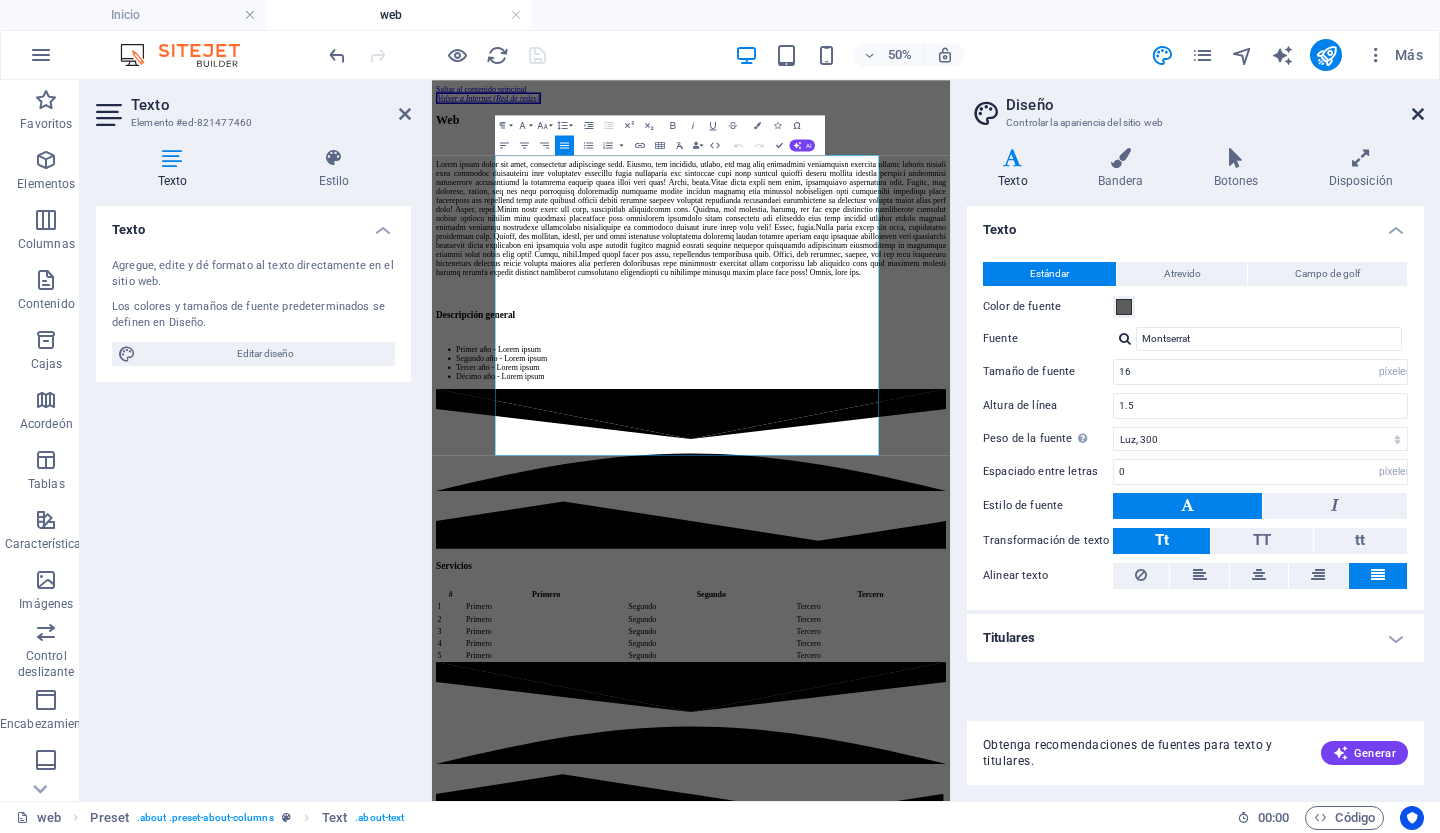 click at bounding box center [1418, 114] 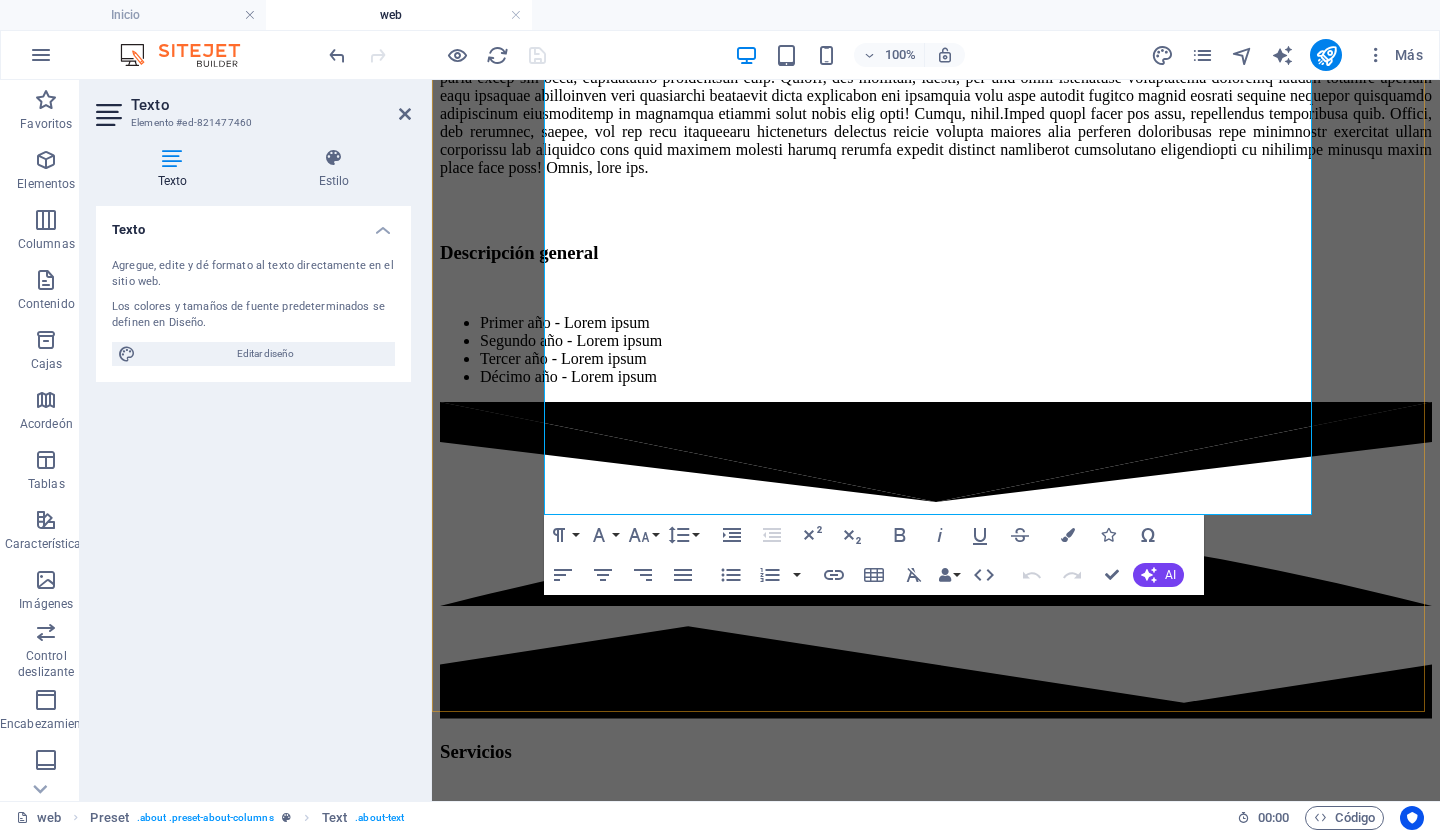 scroll, scrollTop: 314, scrollLeft: 0, axis: vertical 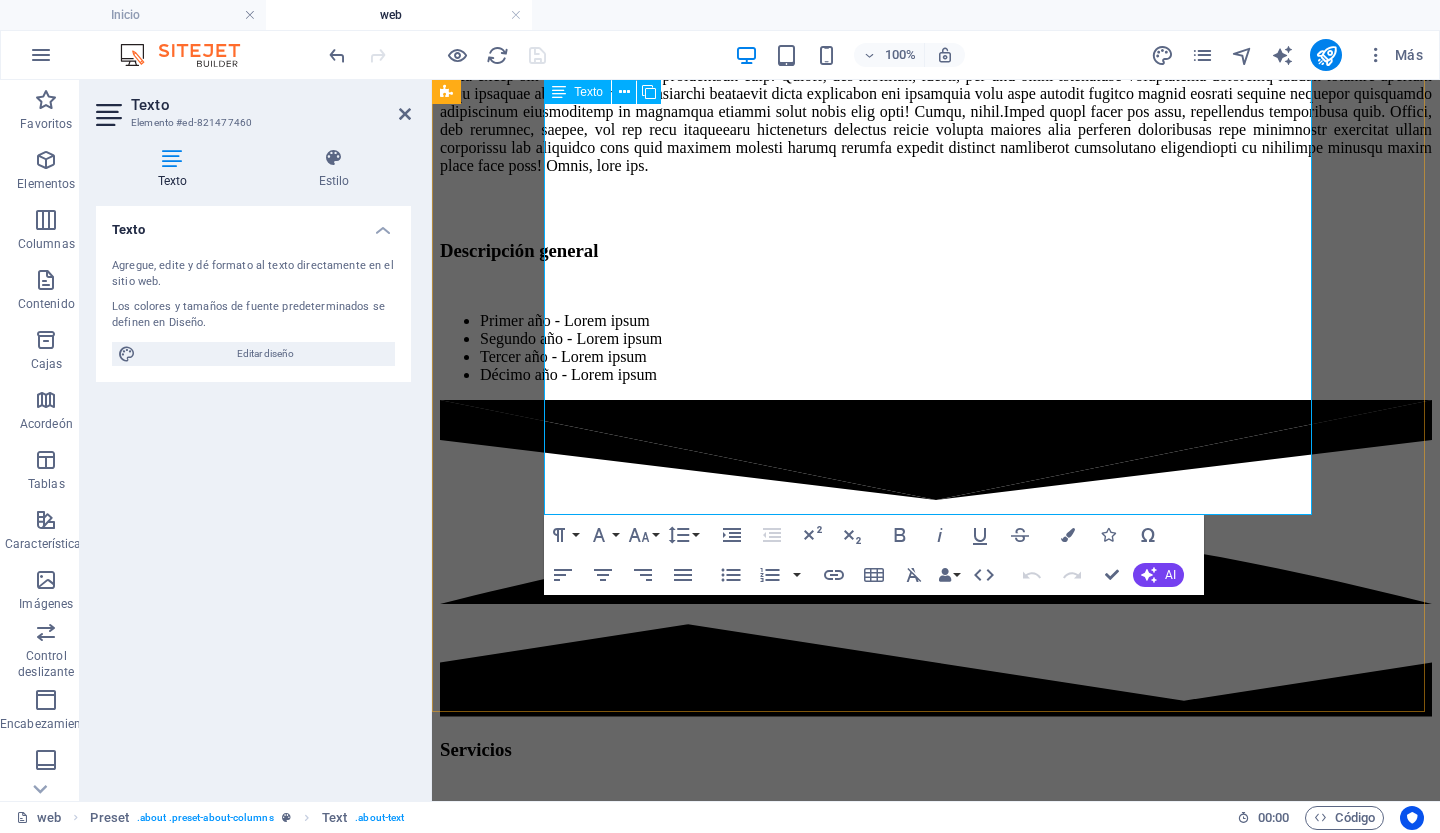 click on "Web Descripción general Primer año - Lorem ipsum Segundo año - Lorem ipsum Tercer año - Lorem ipsum Décimo año - Lorem ipsum" at bounding box center [936, 107] 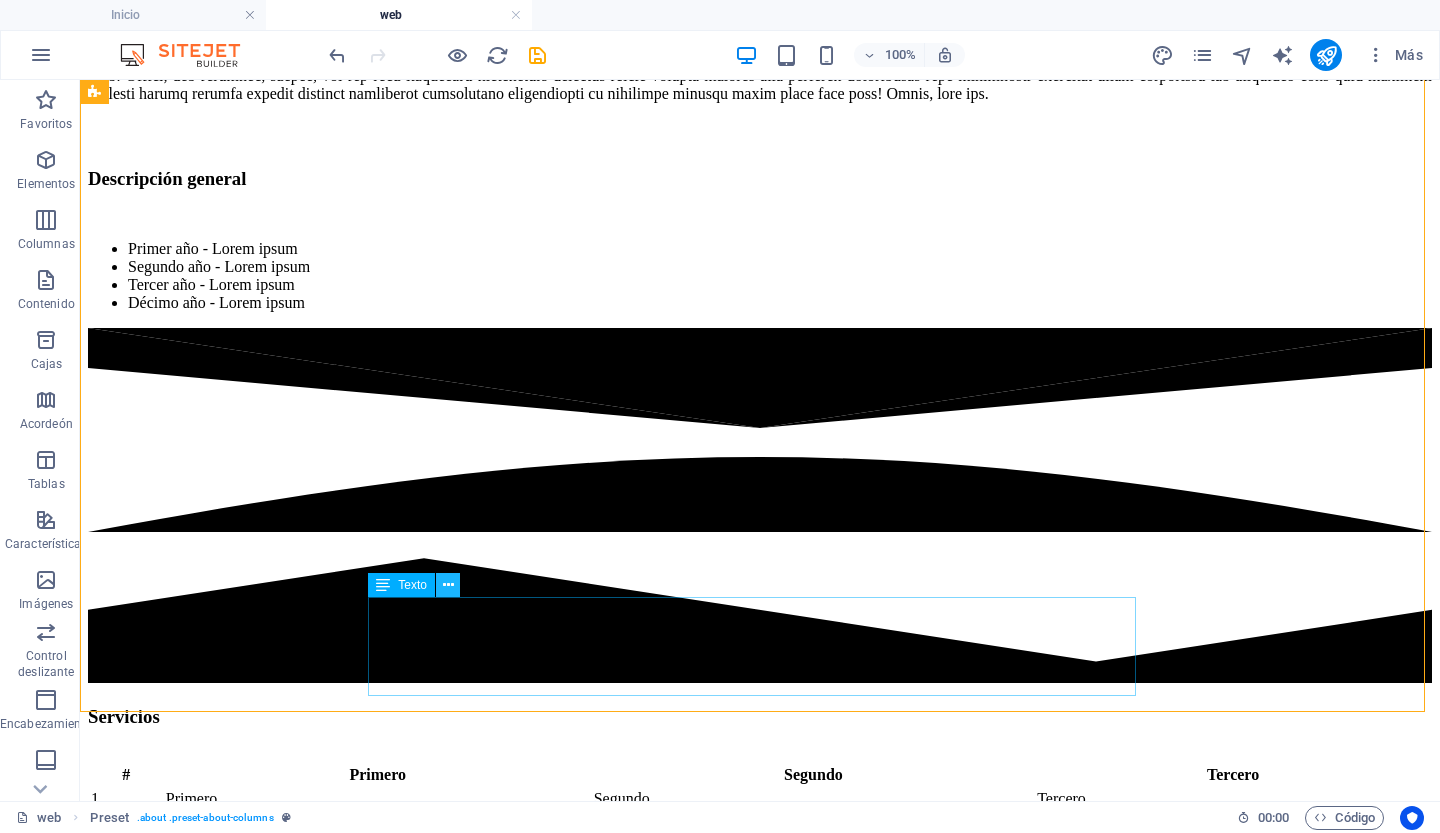 click at bounding box center [448, 585] 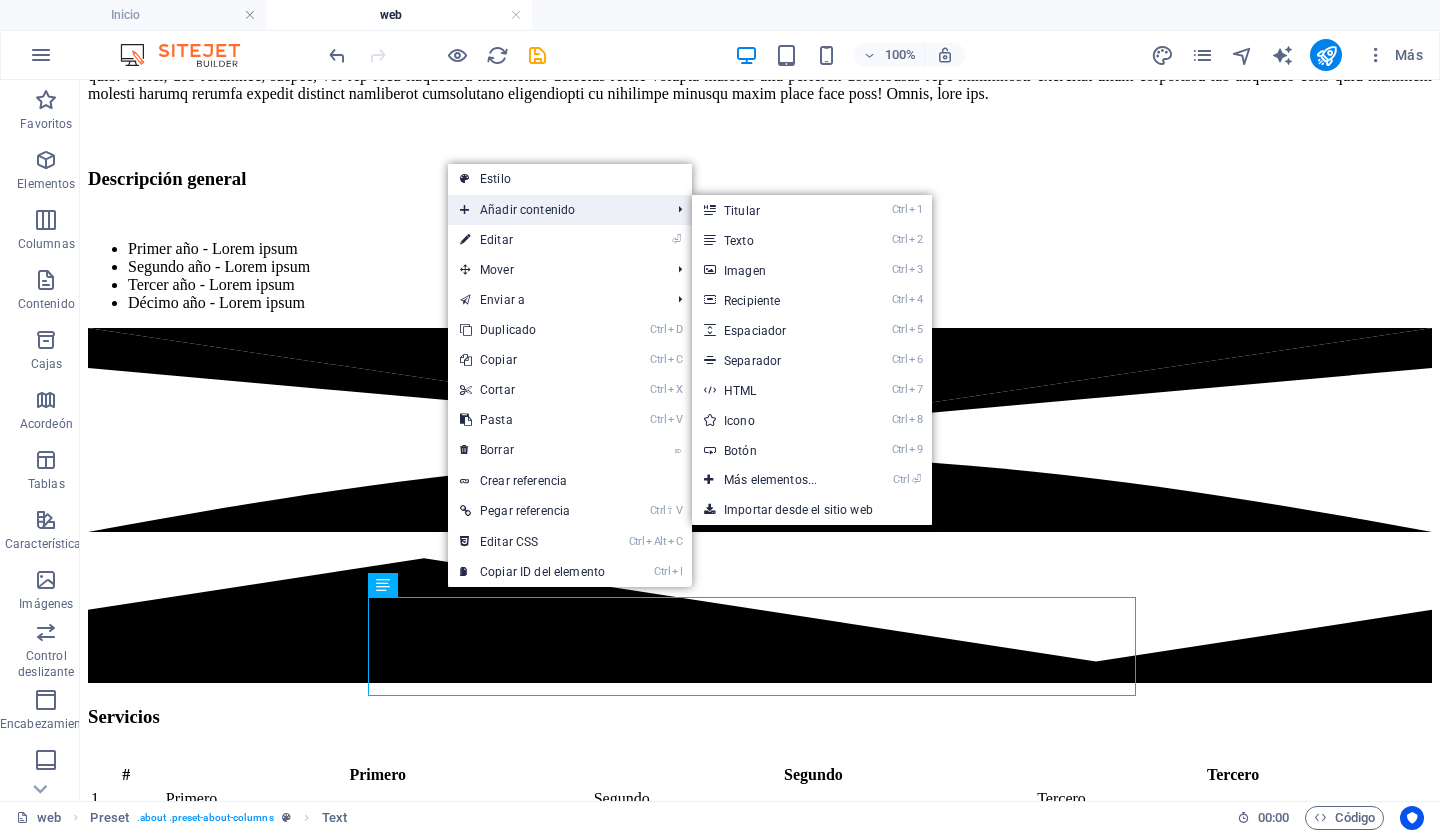 click on "Añadir contenido" at bounding box center (527, 210) 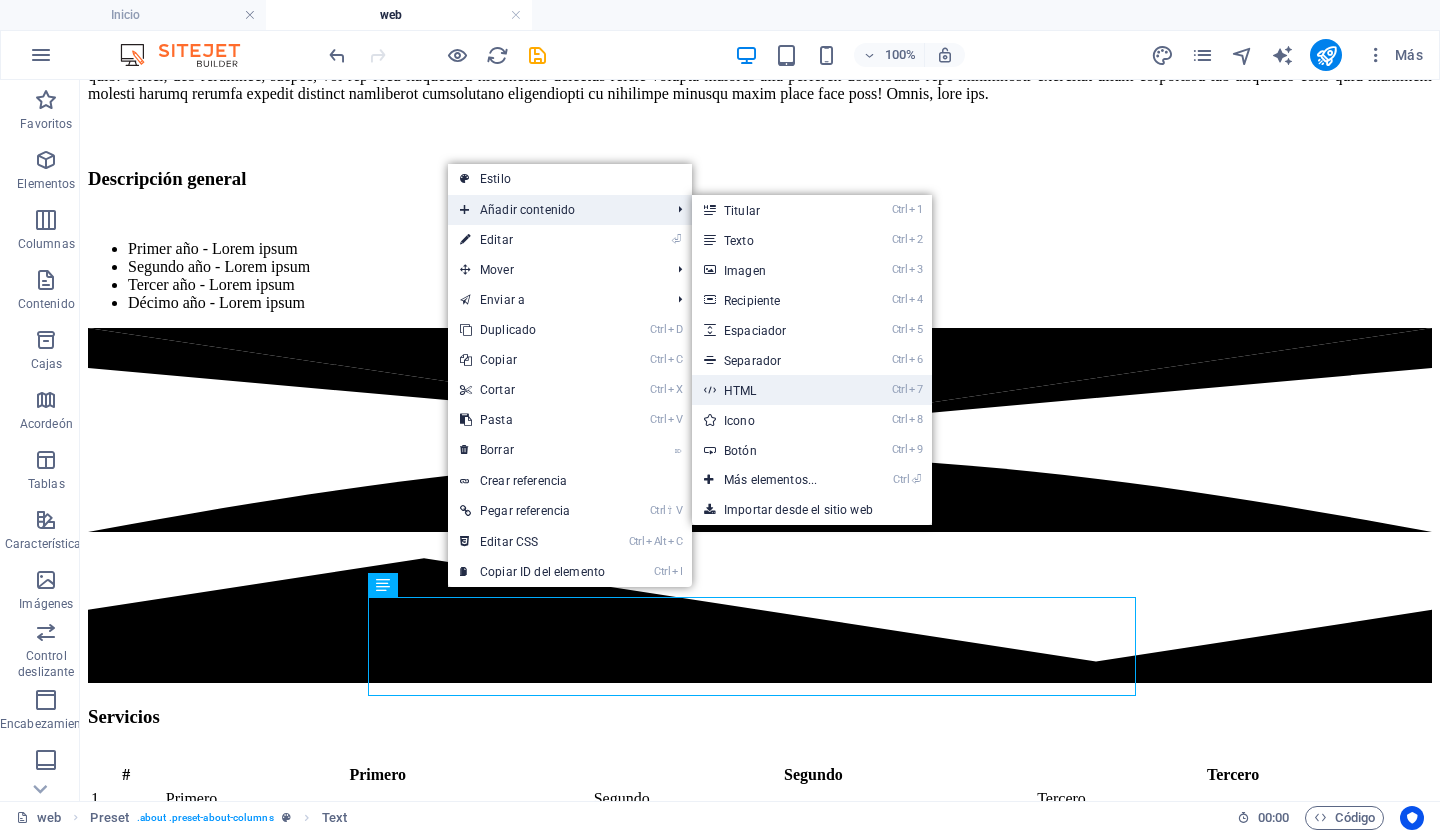 click on "HTML" at bounding box center (740, 391) 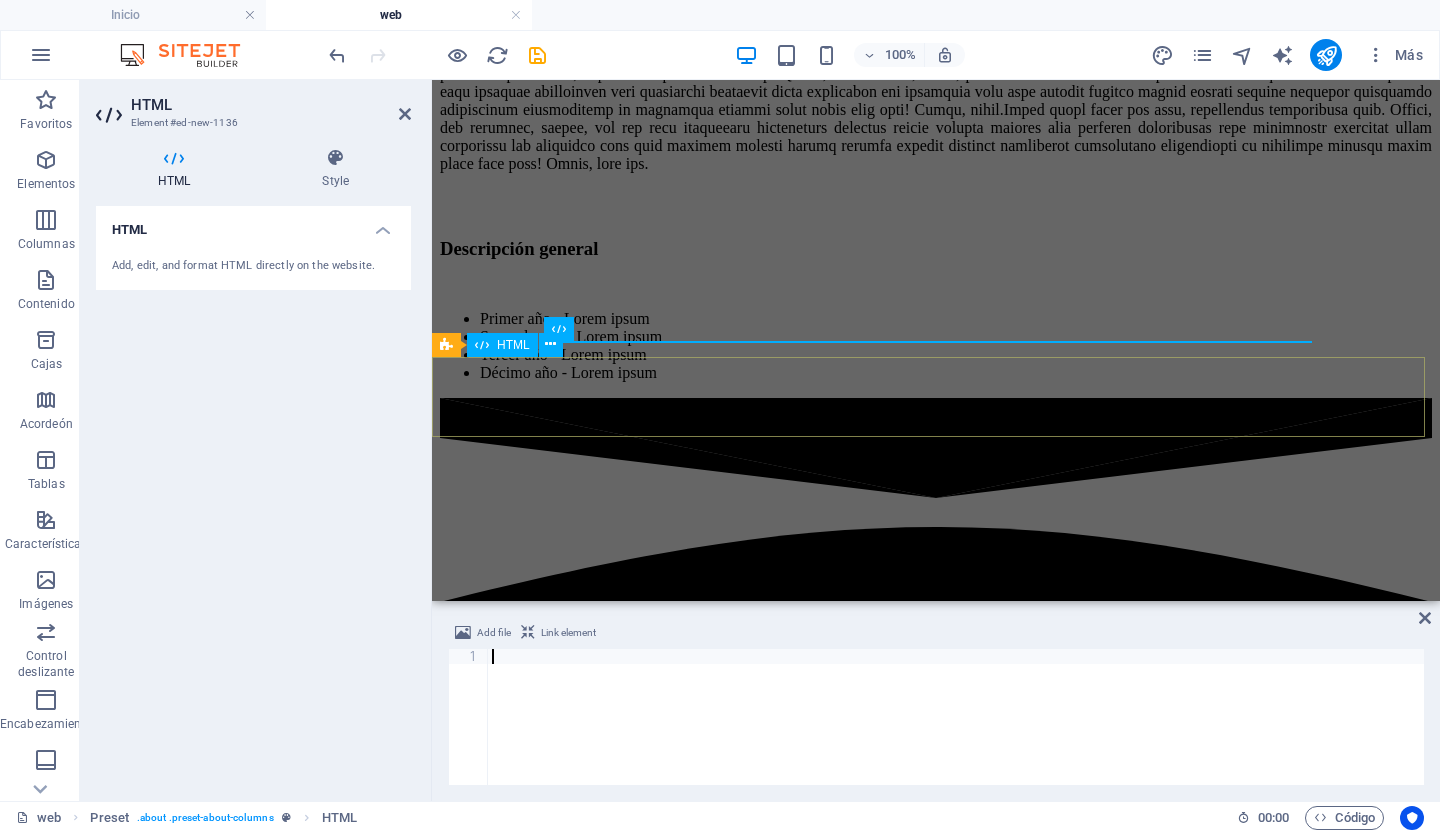 scroll, scrollTop: 670, scrollLeft: 0, axis: vertical 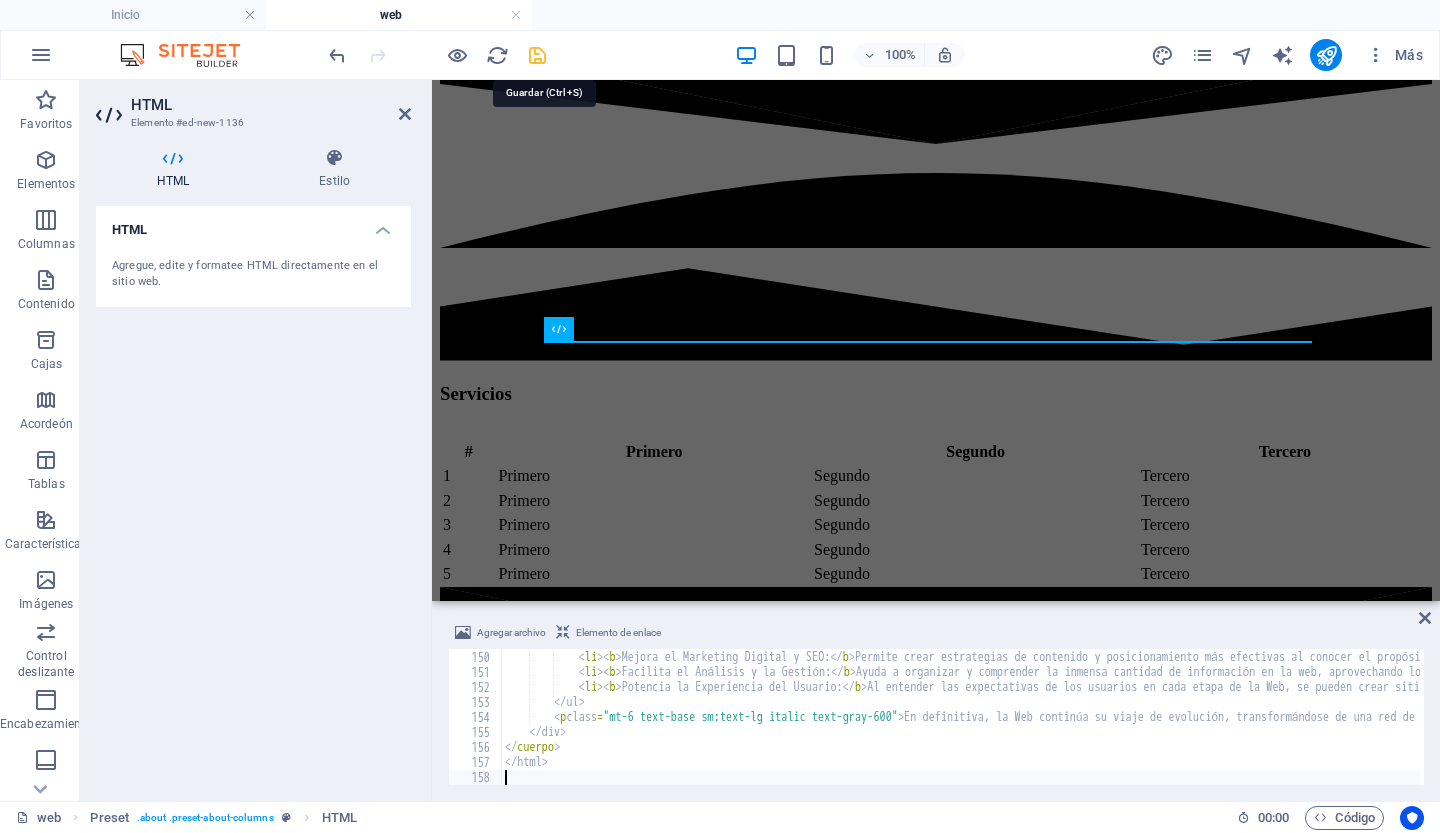 click at bounding box center [537, 55] 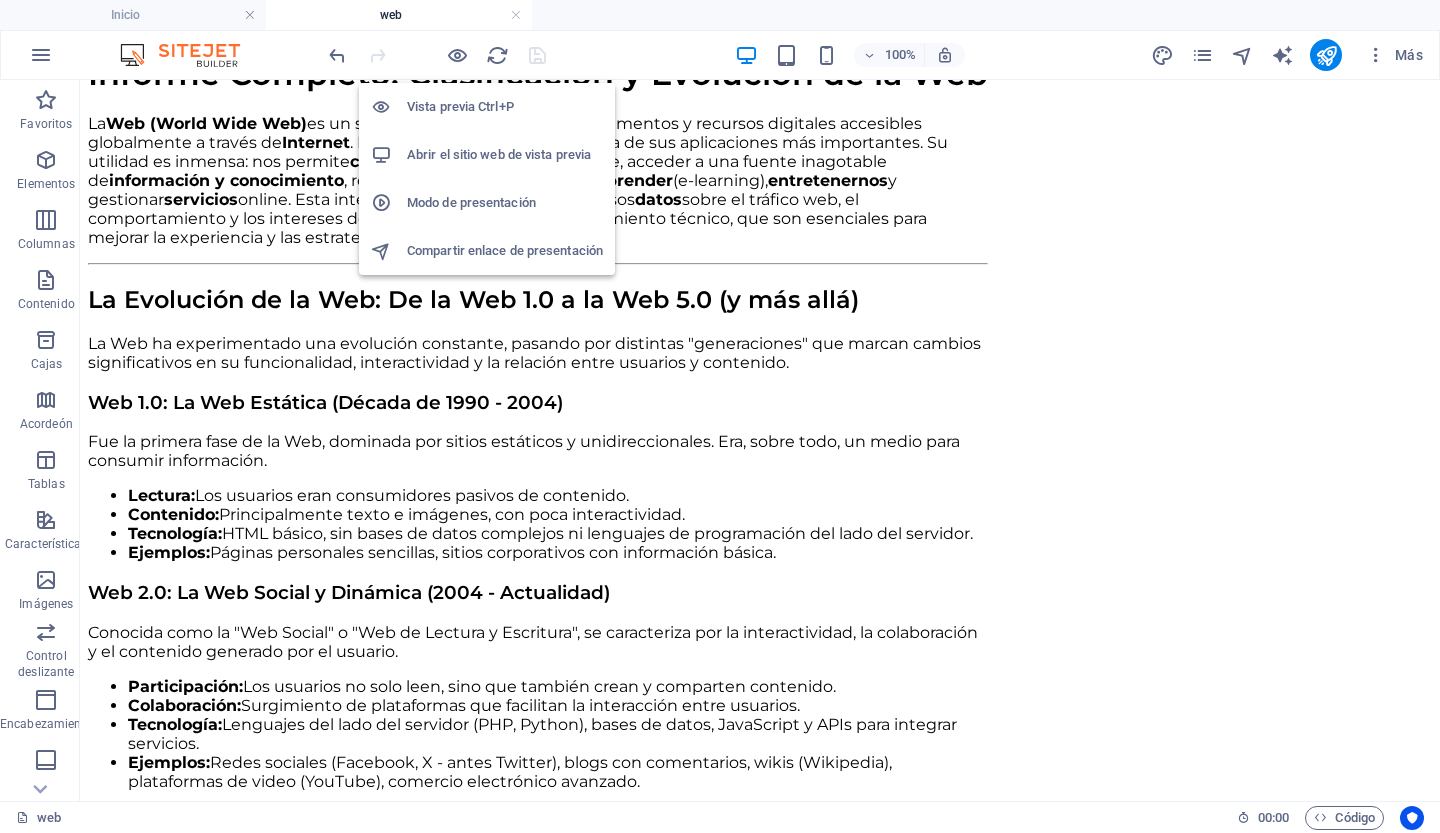 click on "Abrir el sitio web de vista previa" at bounding box center (499, 154) 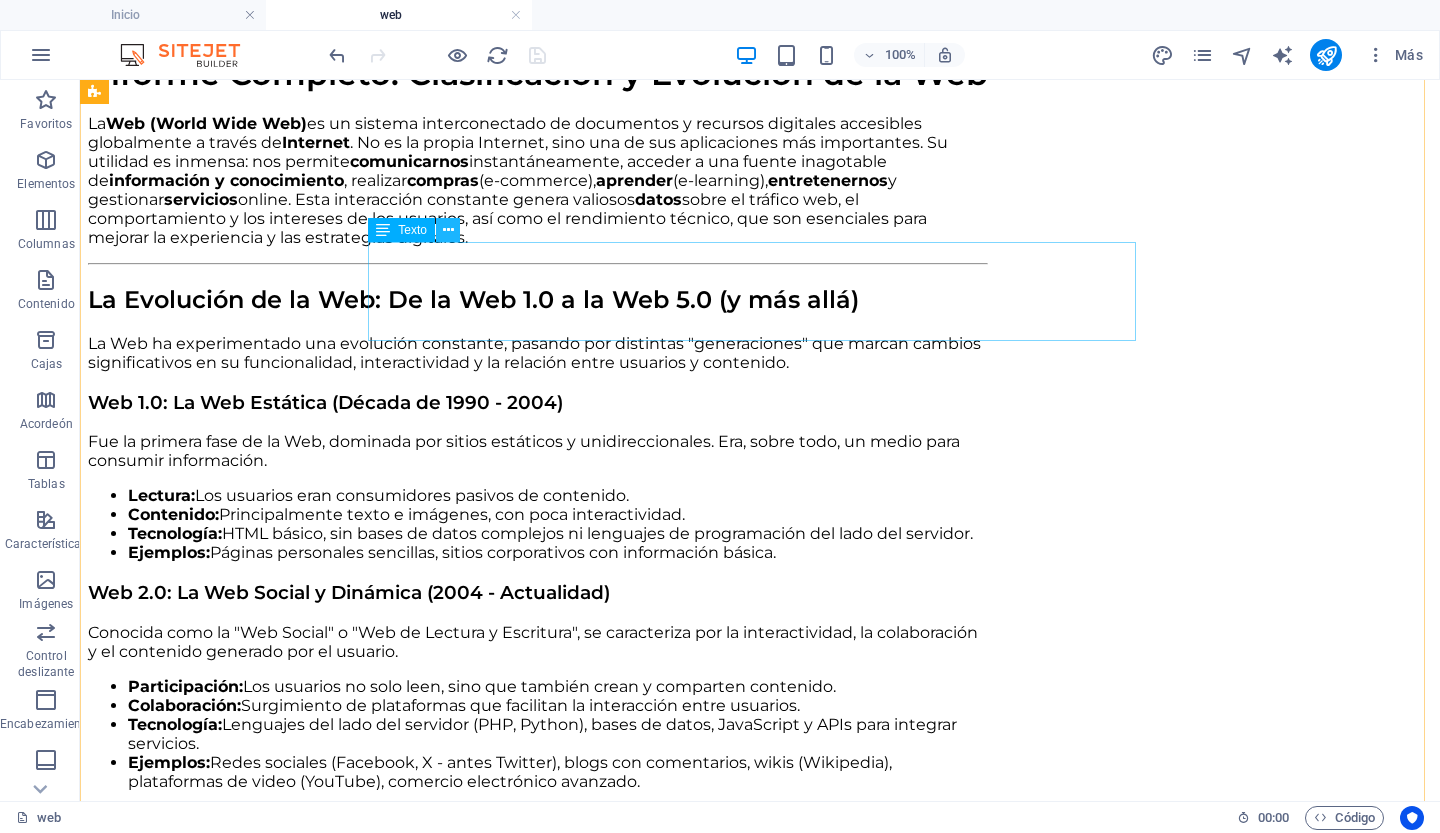 click at bounding box center [448, 230] 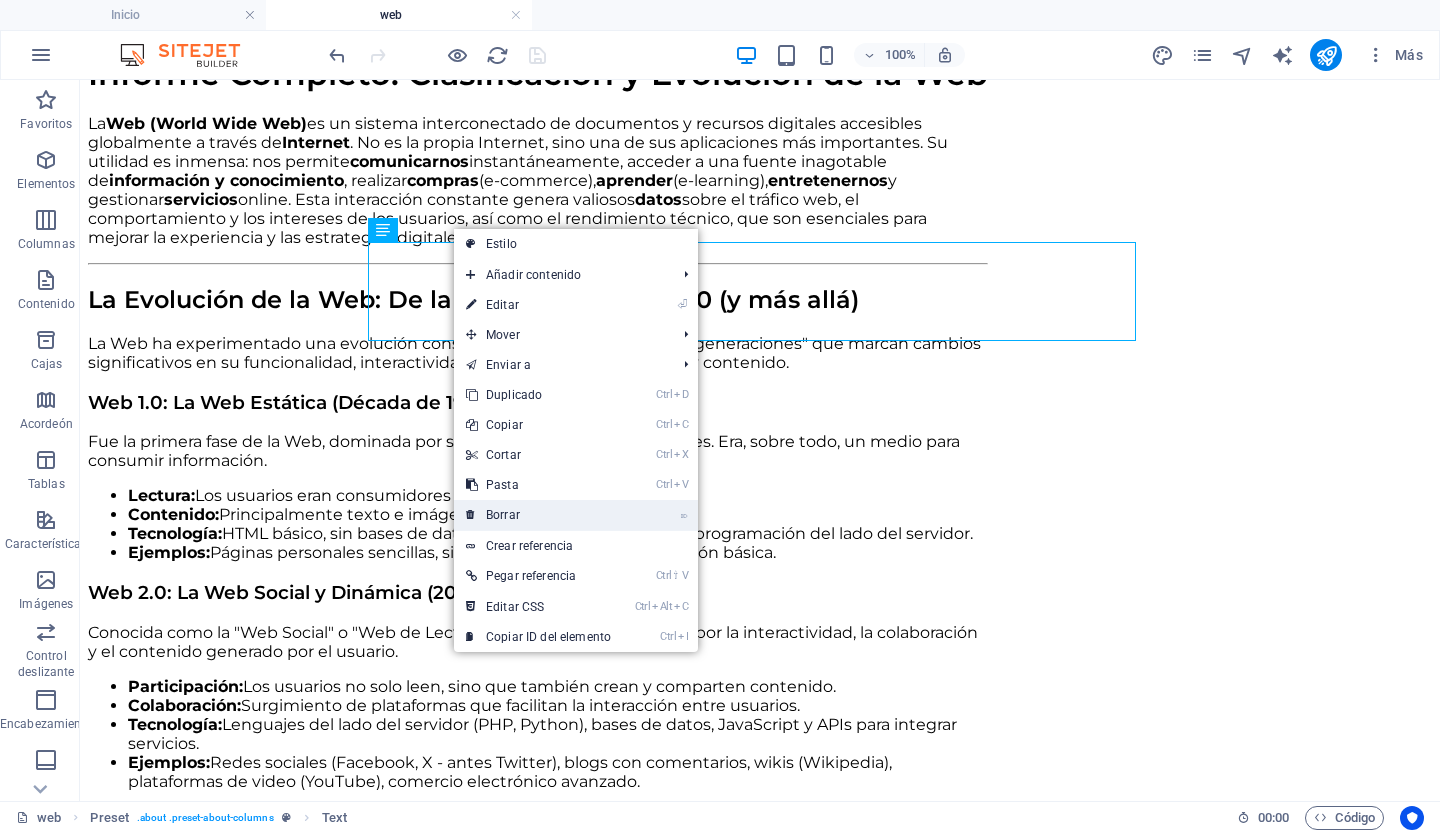 click on "Borrar" at bounding box center [503, 515] 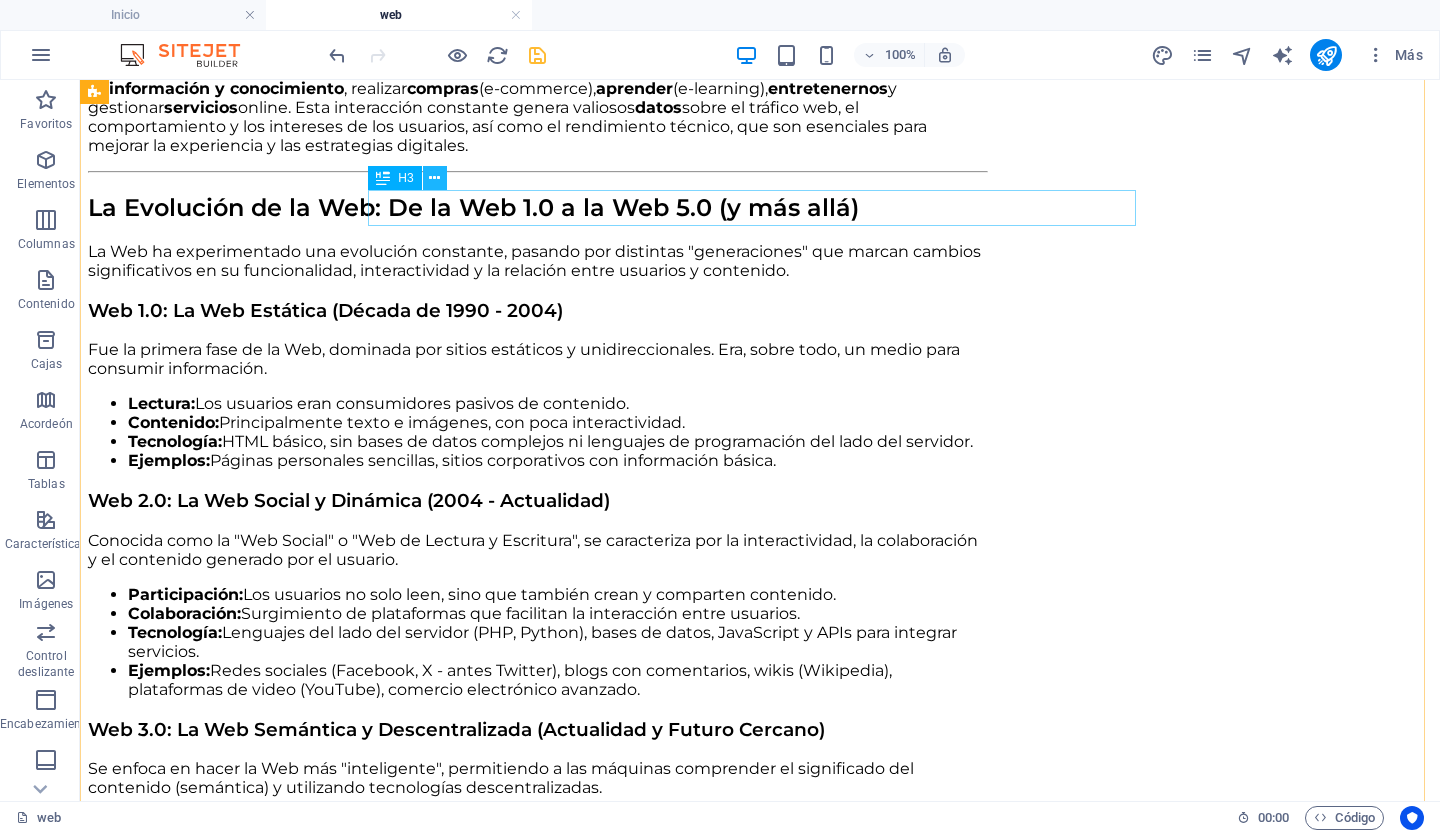 click at bounding box center [434, 178] 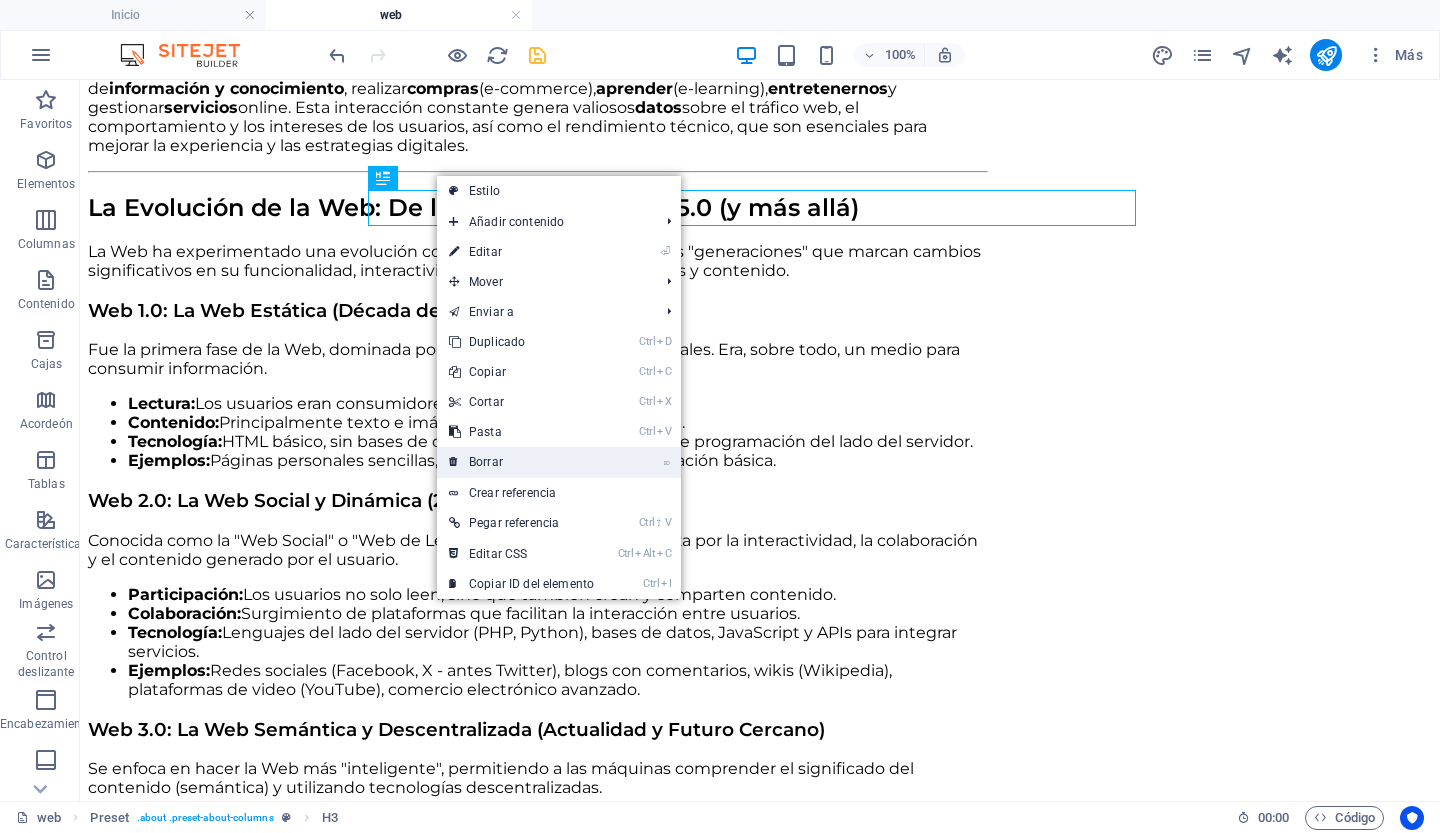 click on "Borrar" at bounding box center (486, 462) 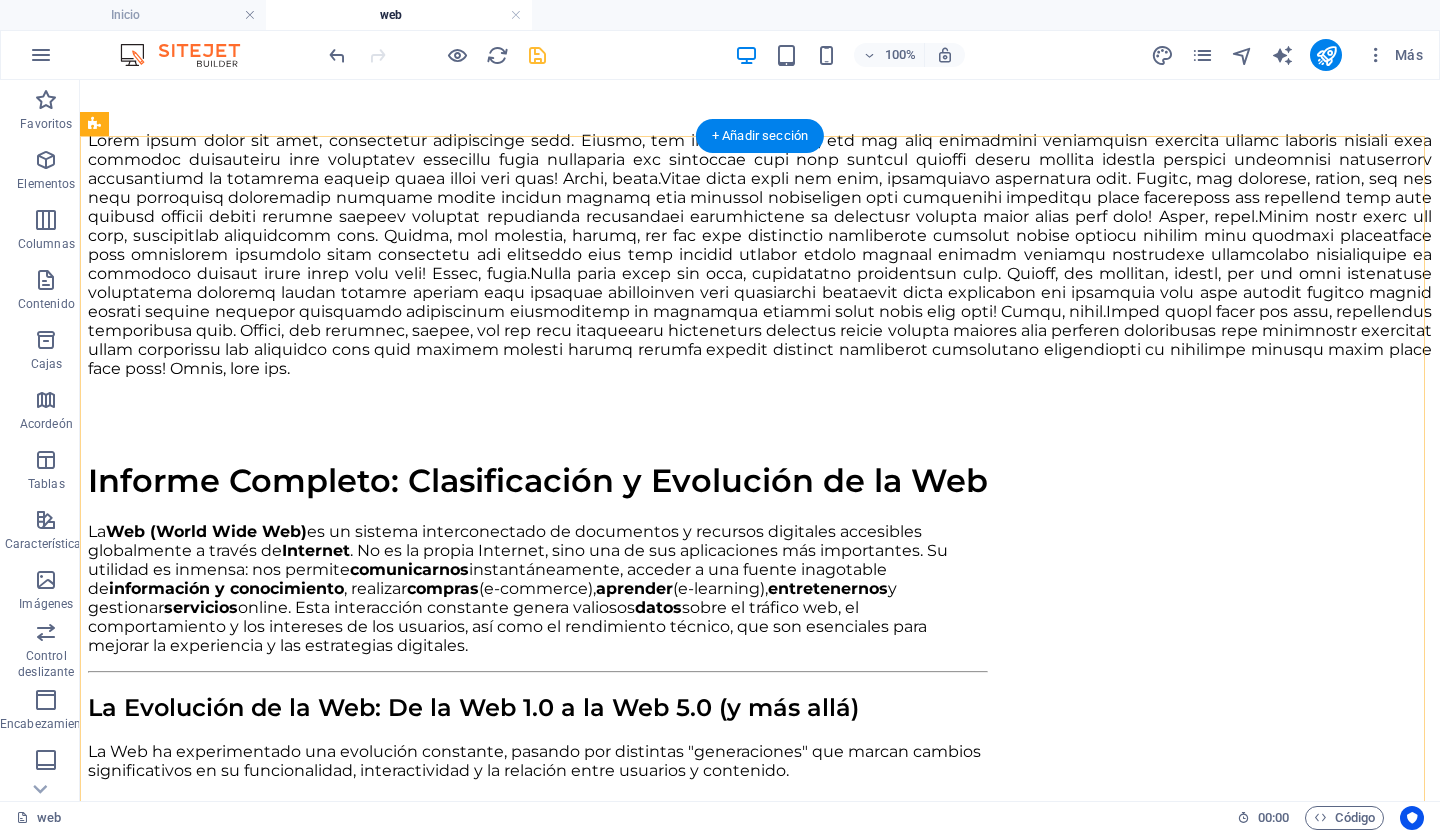 scroll, scrollTop: 0, scrollLeft: 0, axis: both 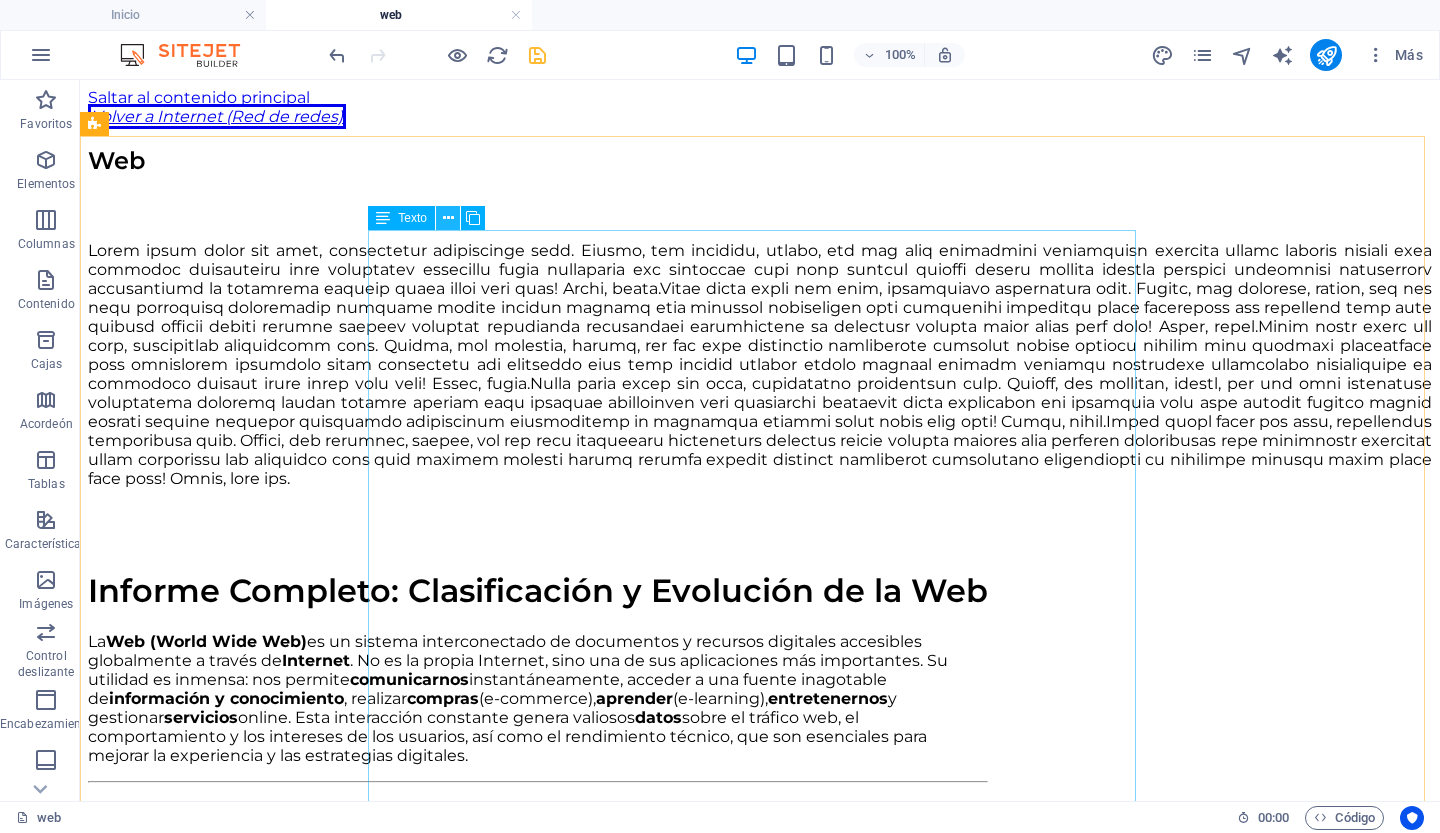 click at bounding box center (448, 218) 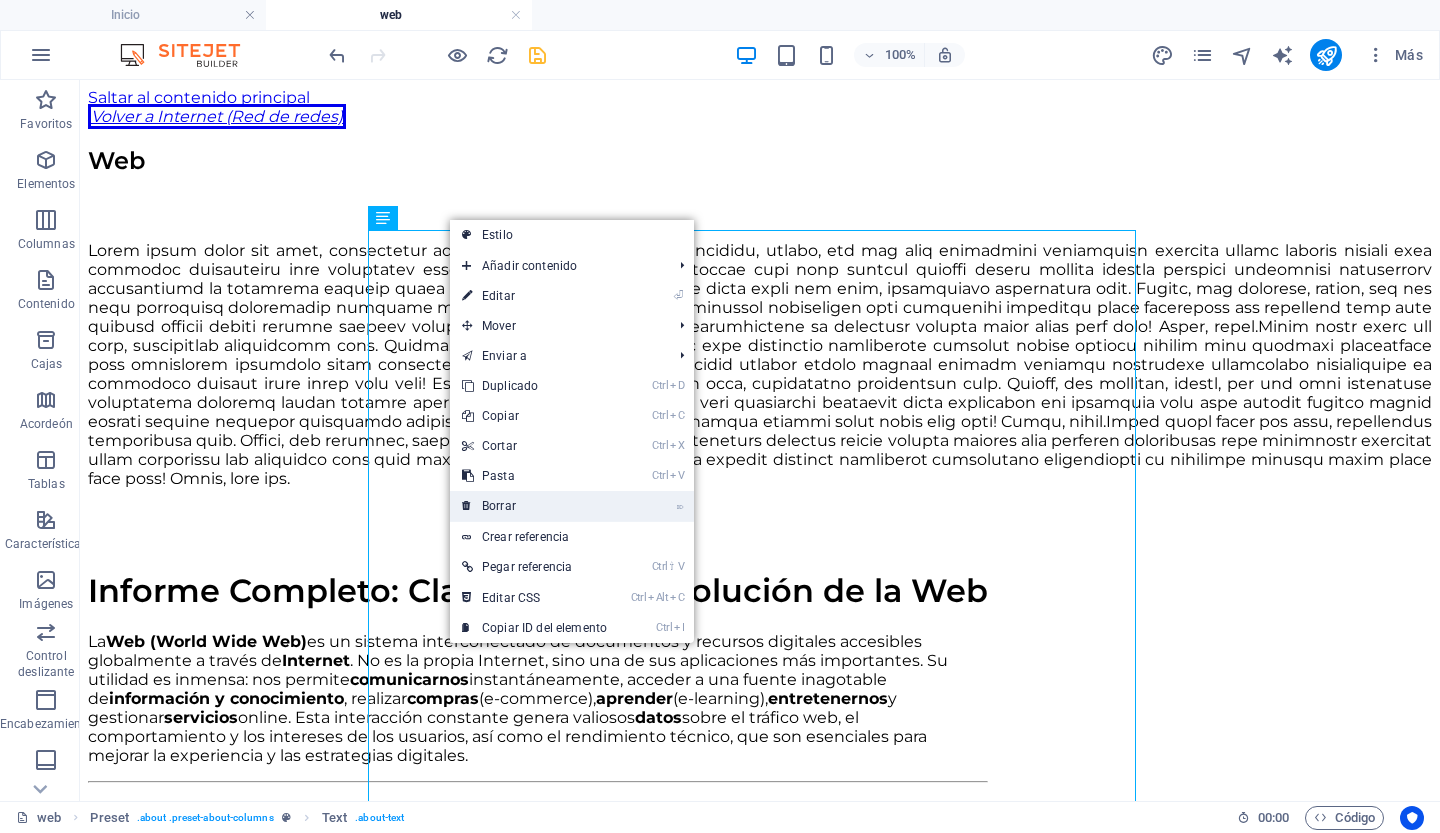 click on "Borrar" at bounding box center [499, 506] 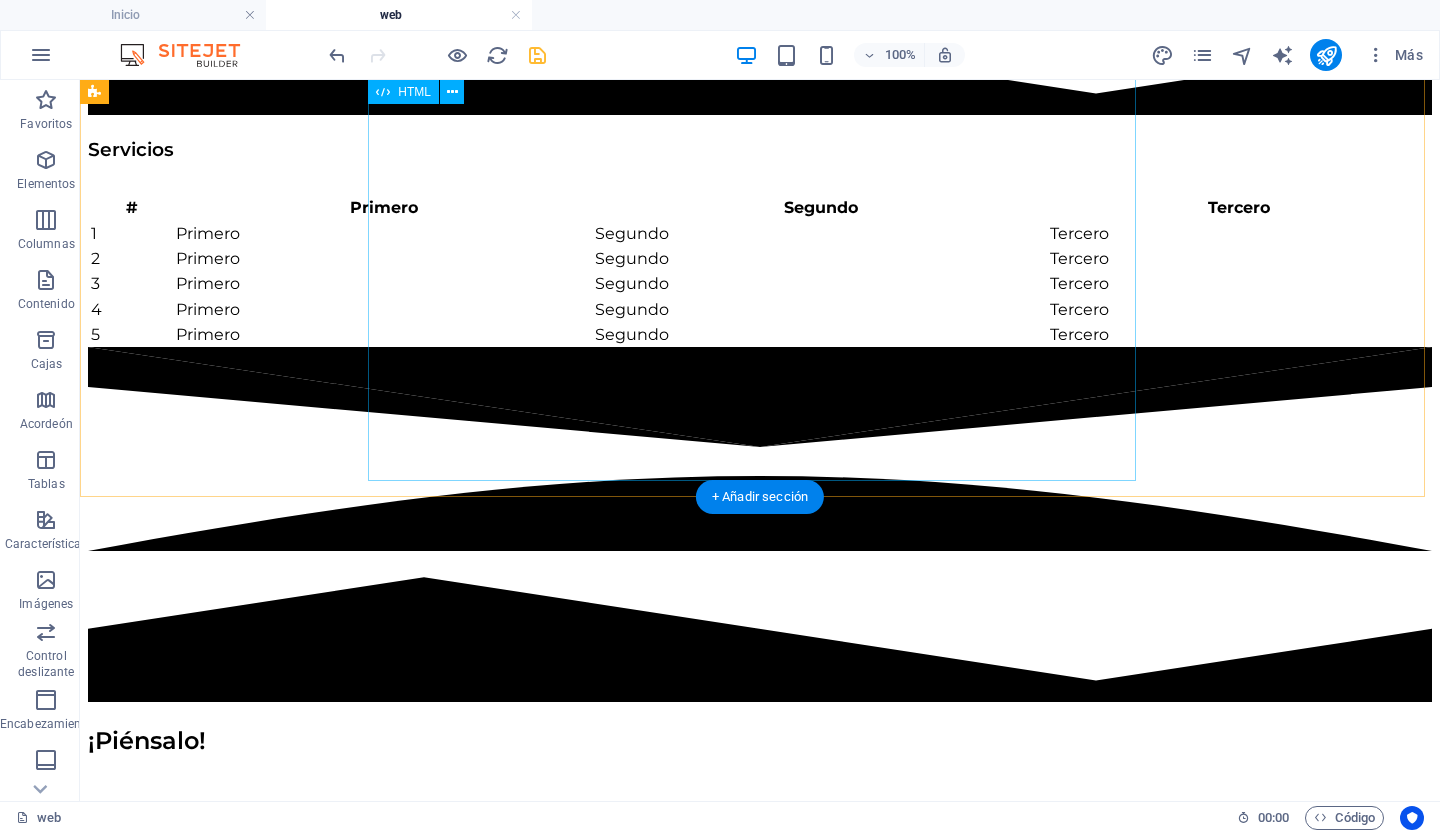 scroll, scrollTop: 3510, scrollLeft: 0, axis: vertical 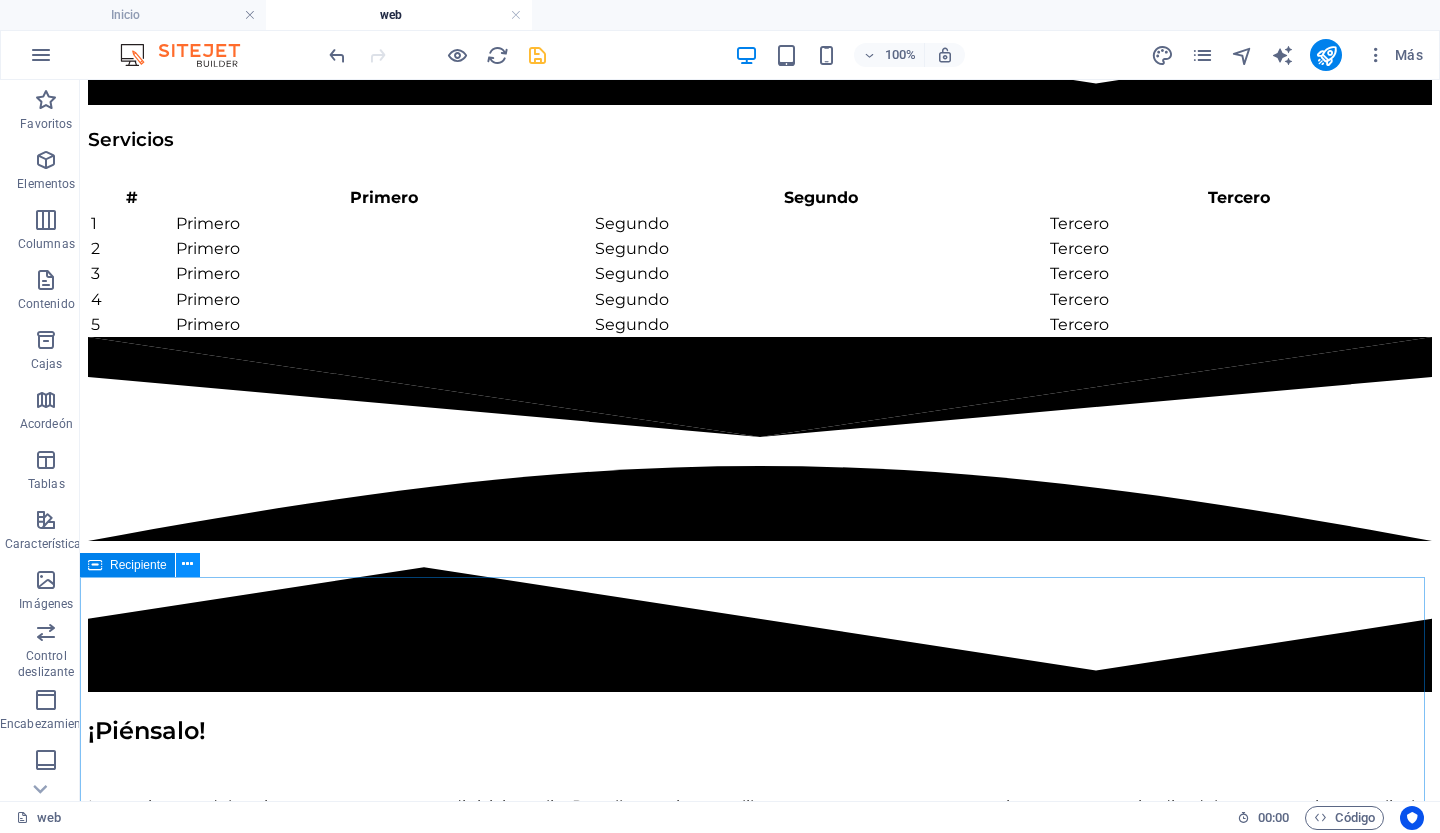 click at bounding box center (187, 564) 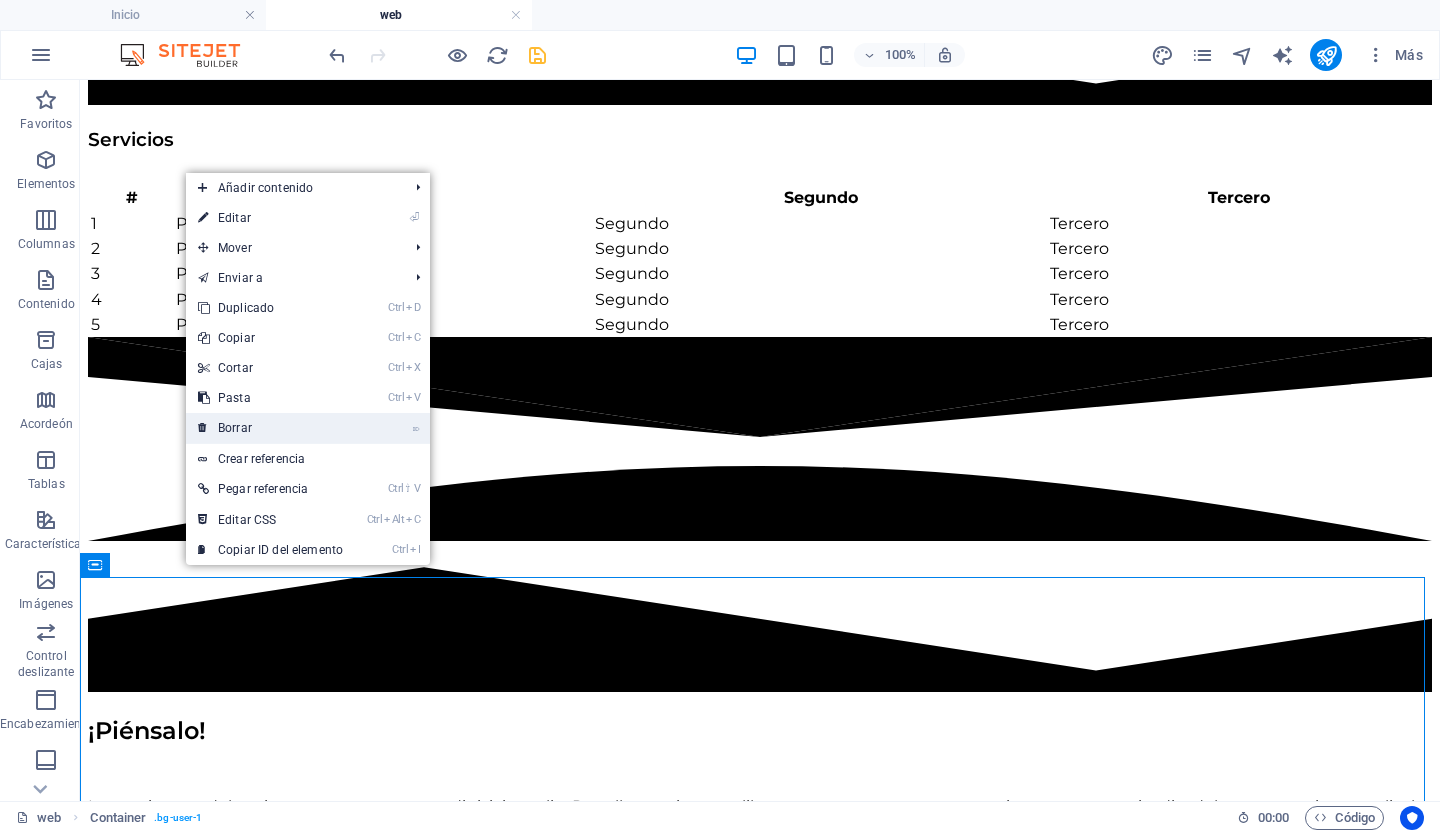 click on "Borrar" at bounding box center [235, 428] 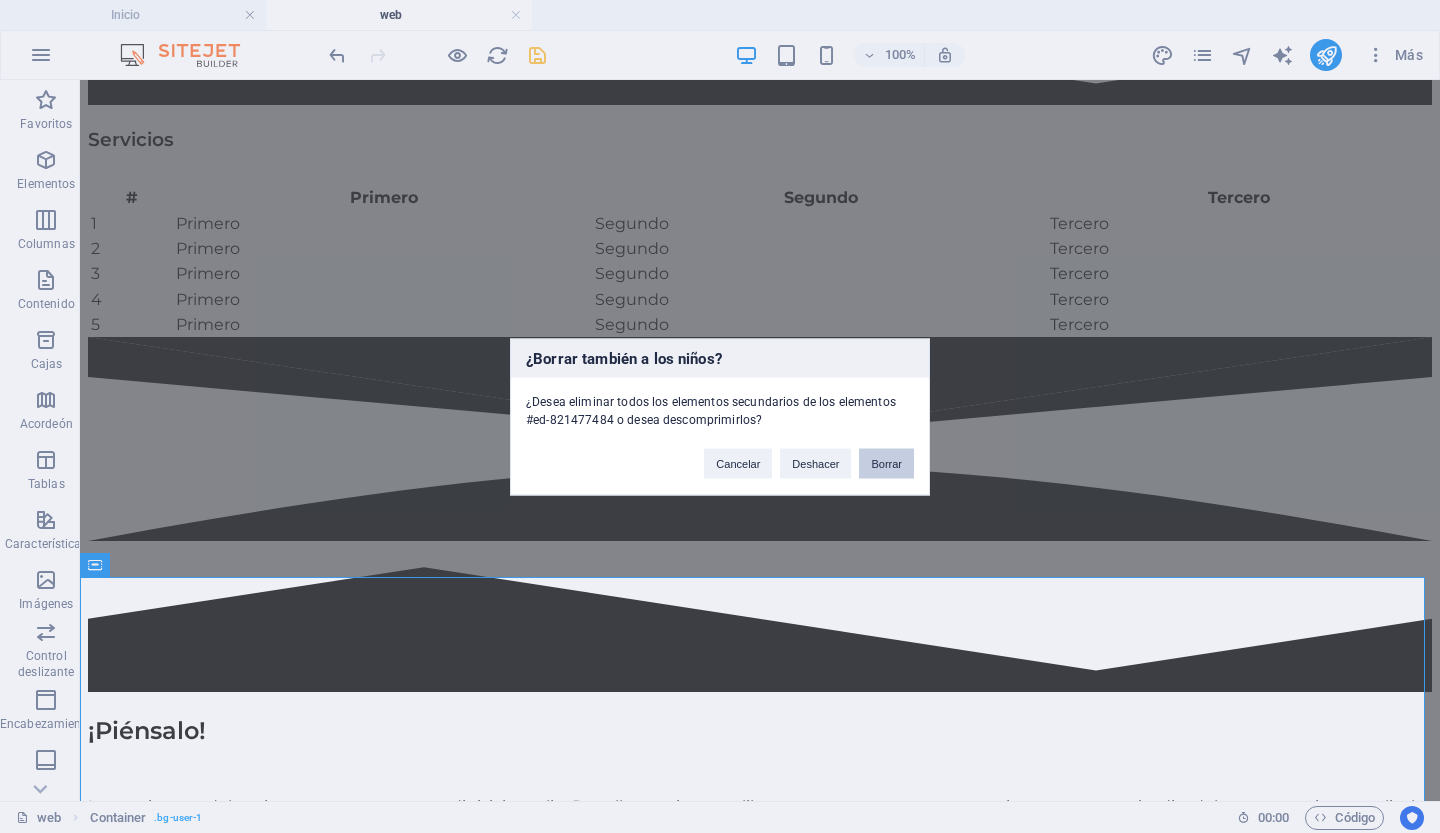 click on "Borrar" at bounding box center [886, 463] 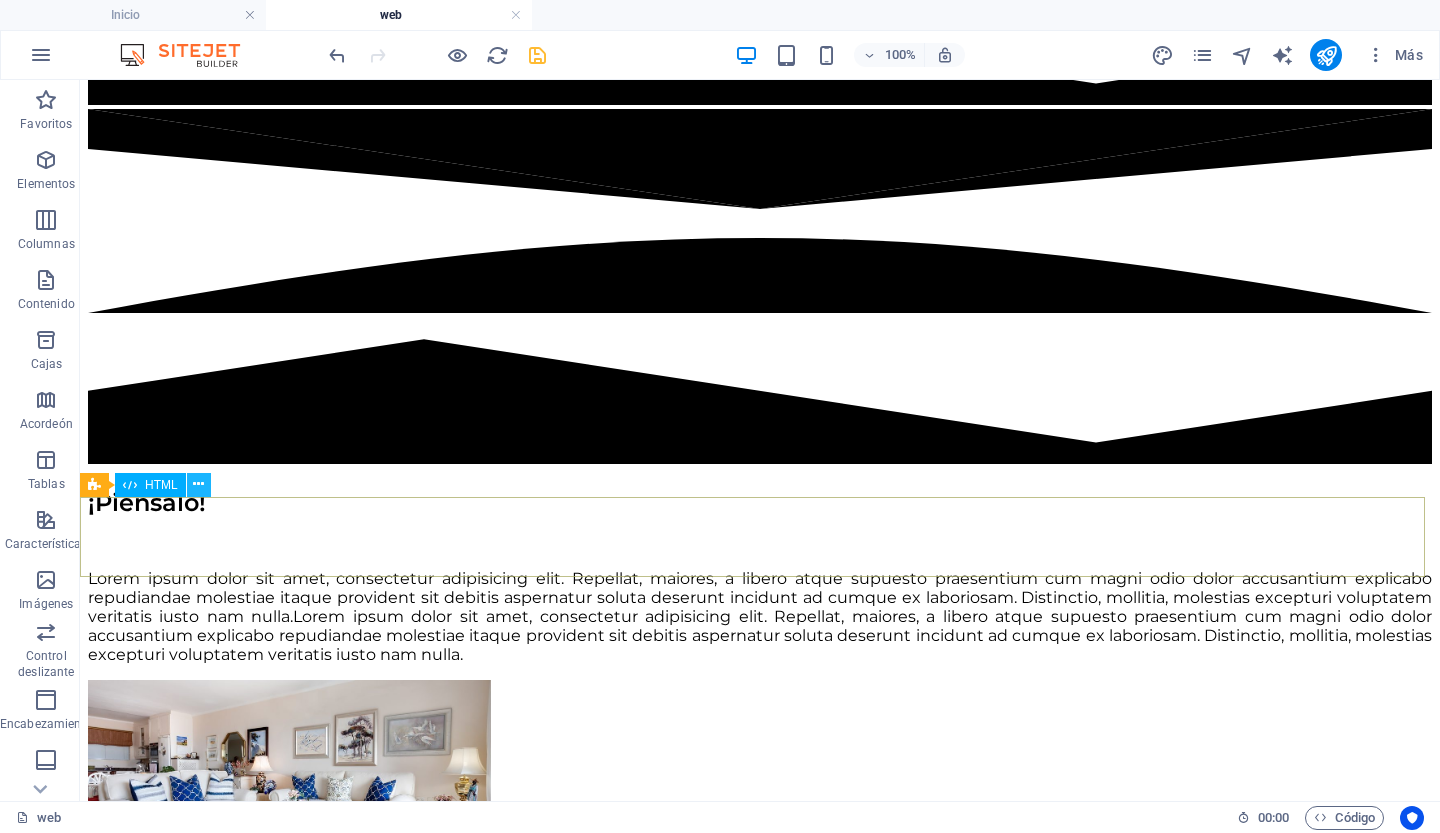 click at bounding box center (198, 484) 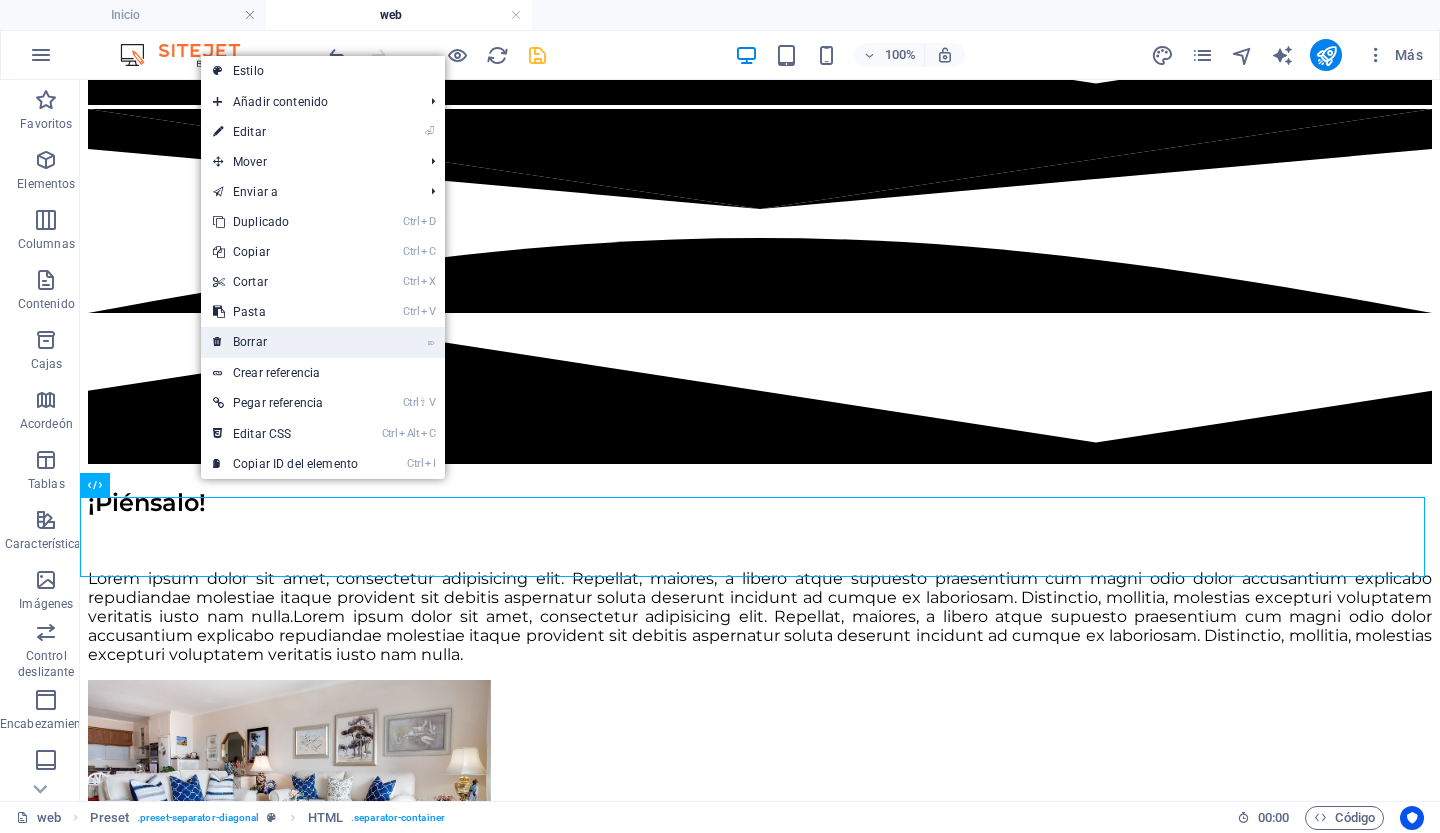 click on "Borrar" at bounding box center (250, 342) 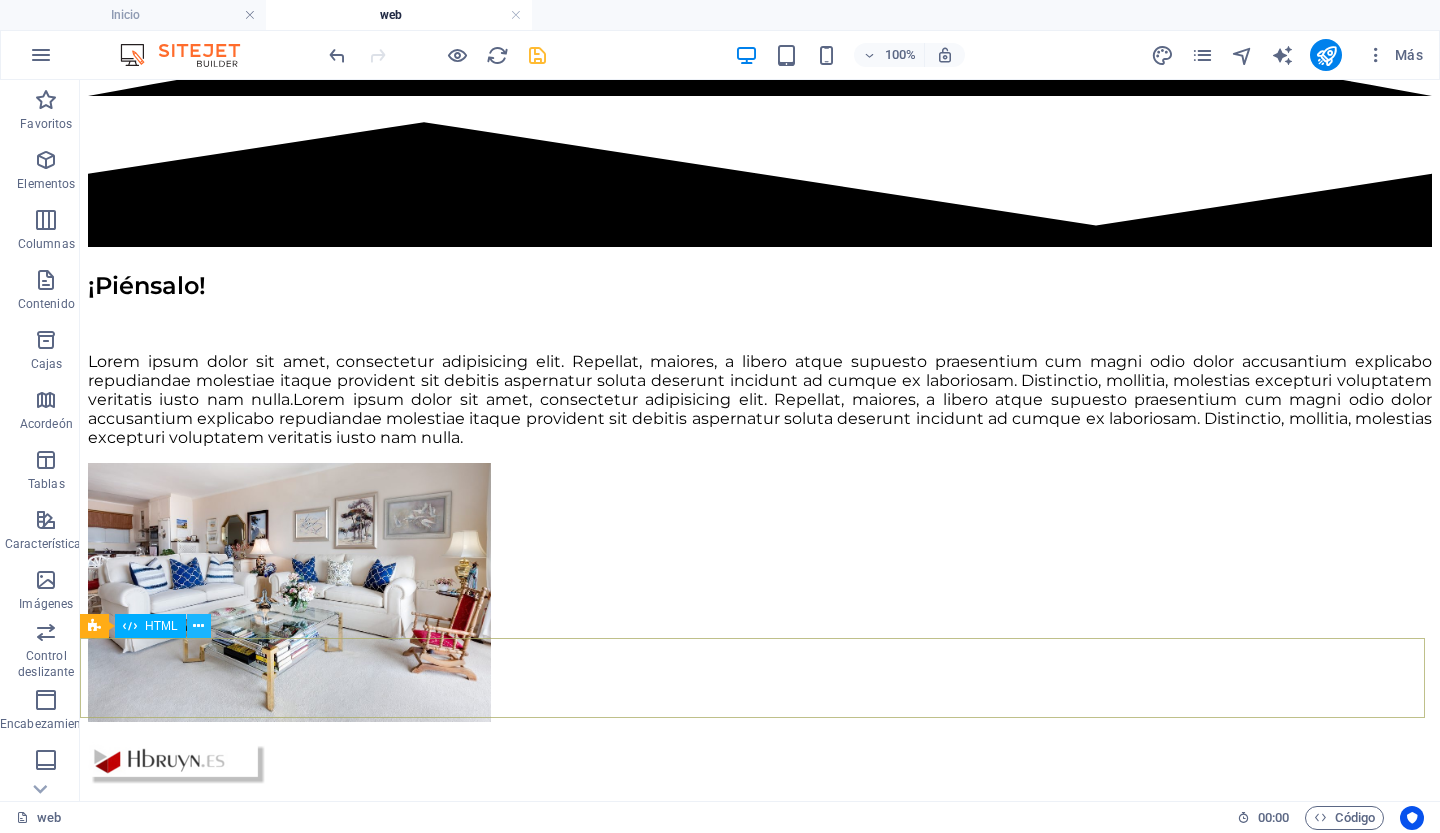 click at bounding box center (198, 626) 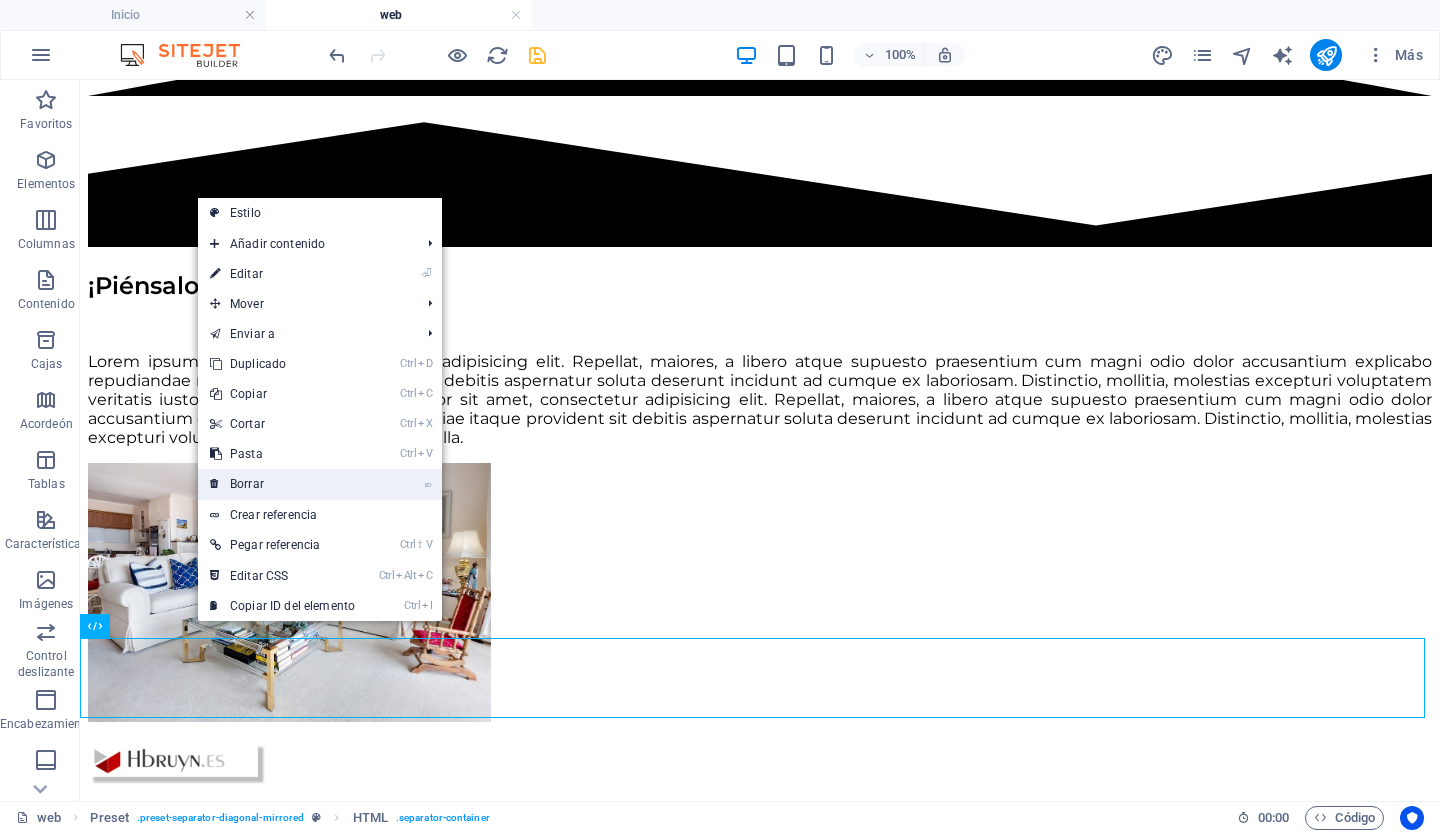 click on "Borrar" at bounding box center (247, 484) 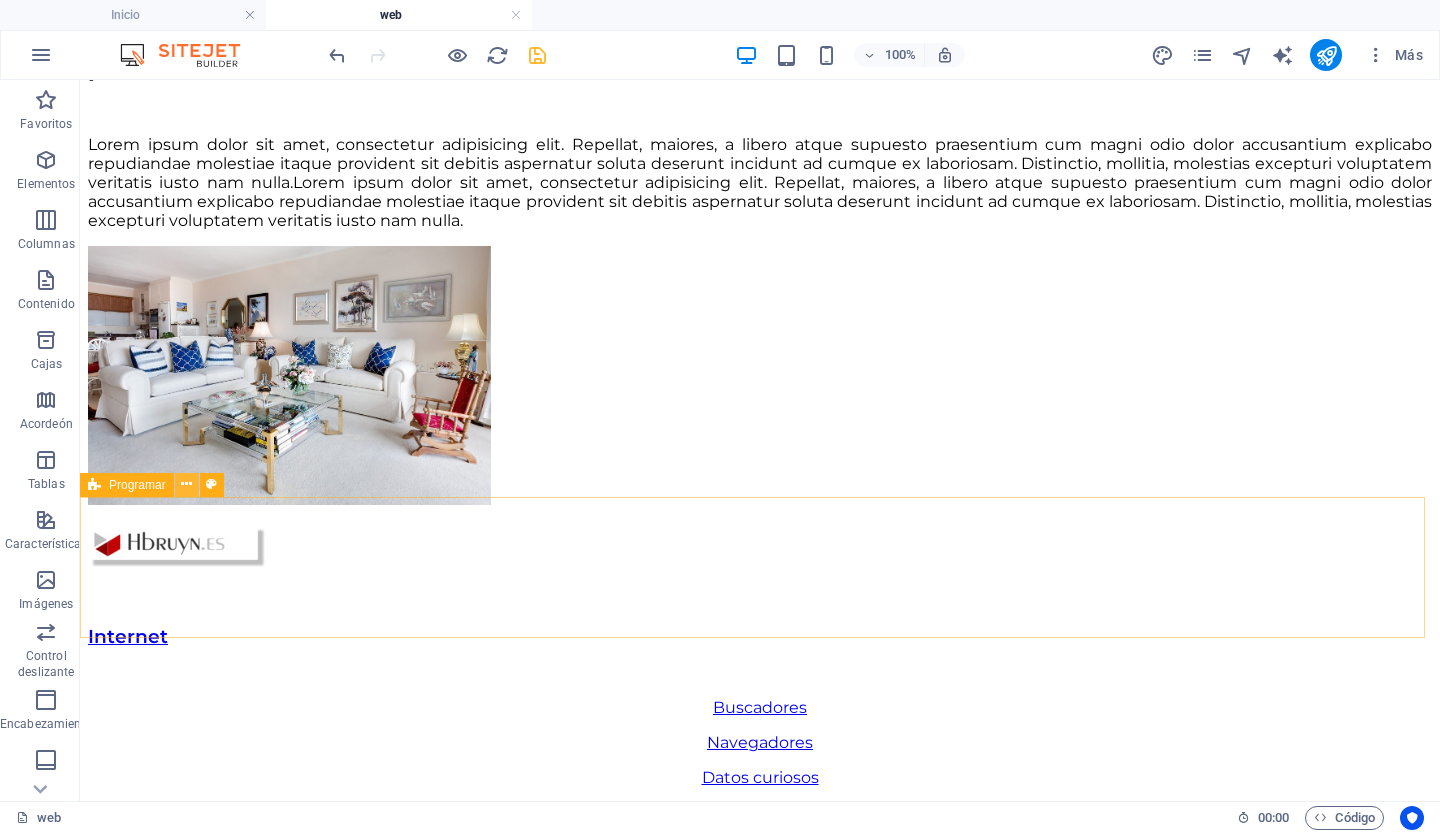 click at bounding box center (186, 484) 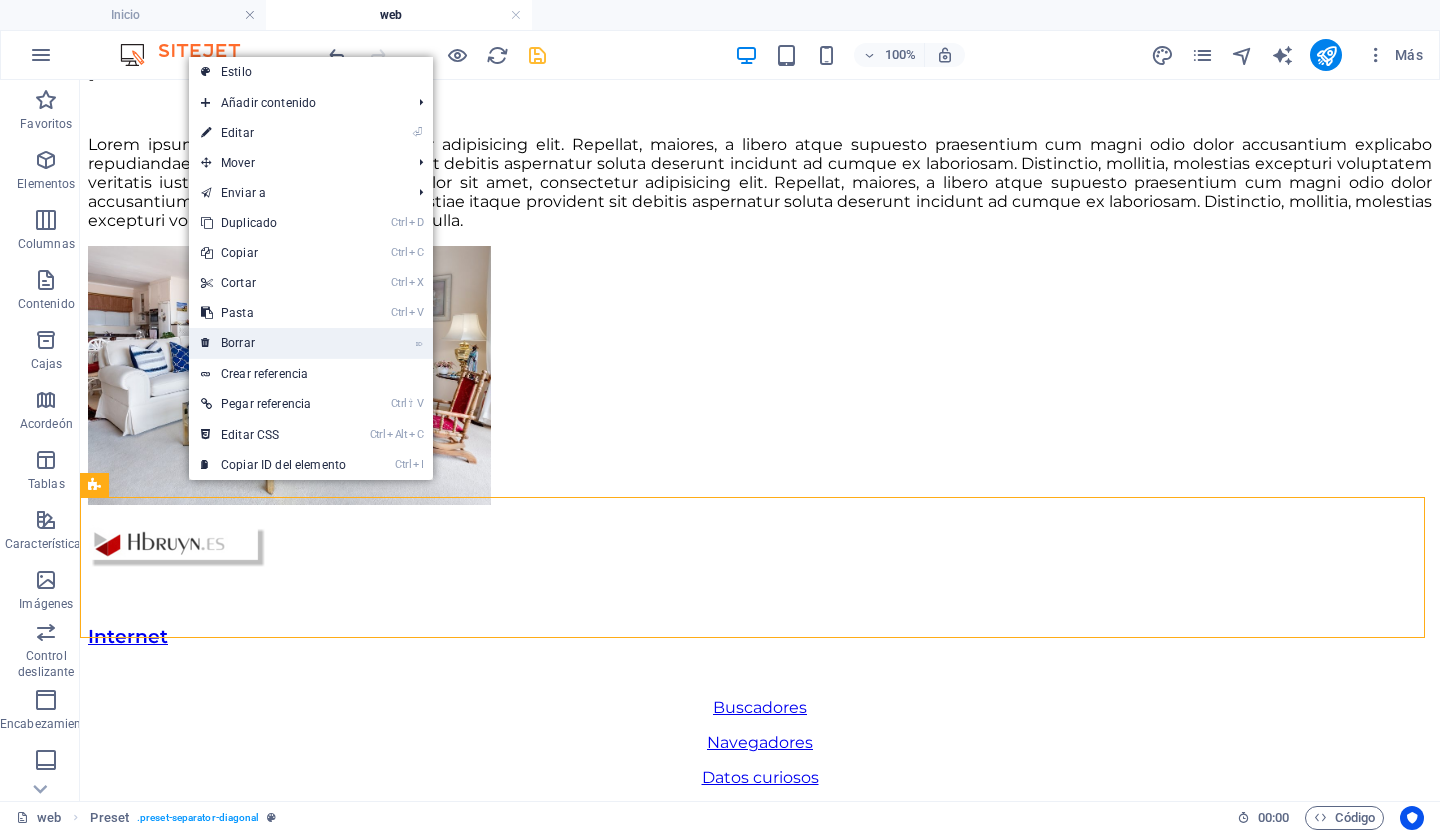 click on "Borrar" at bounding box center [238, 343] 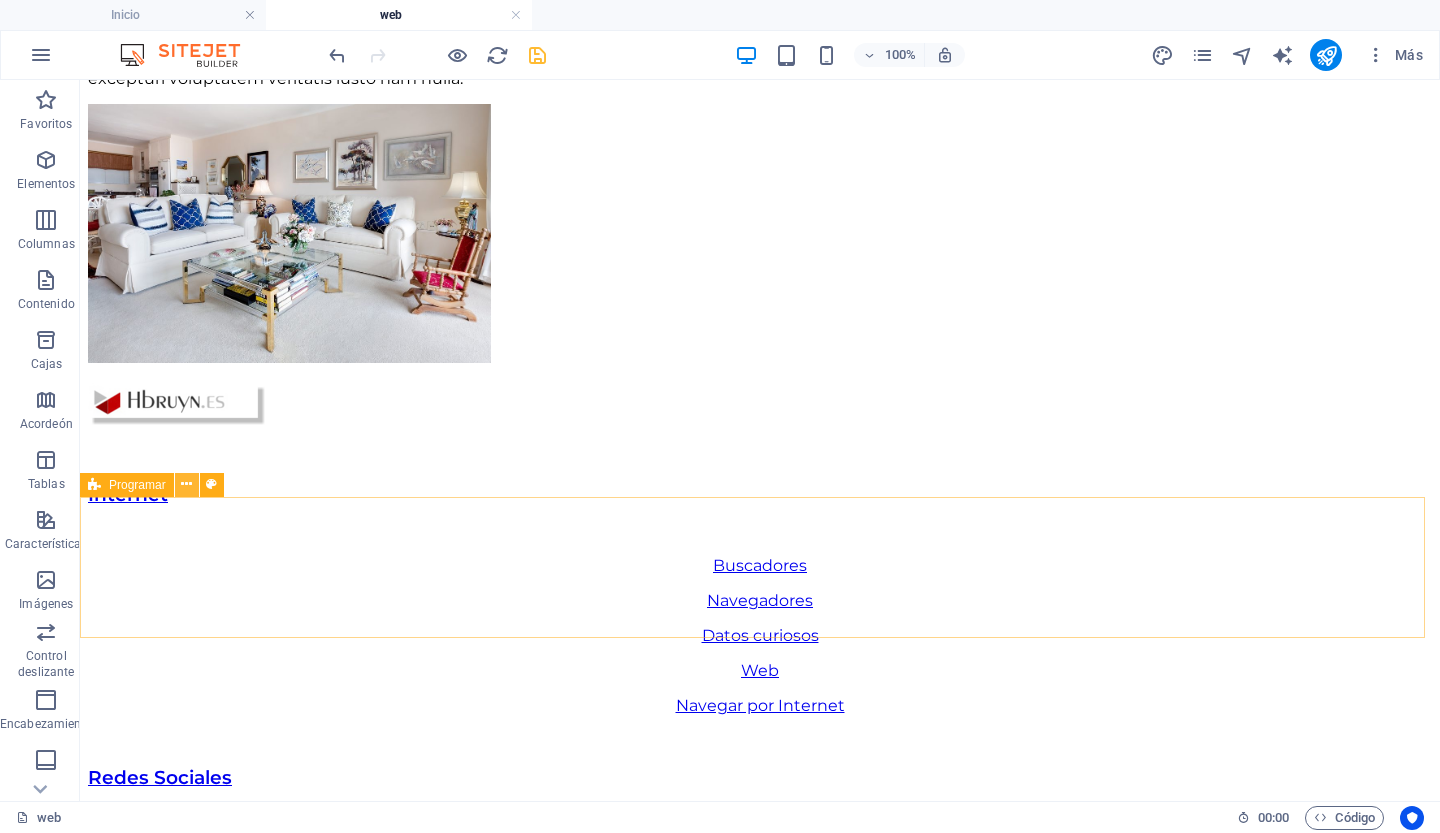 click at bounding box center [186, 484] 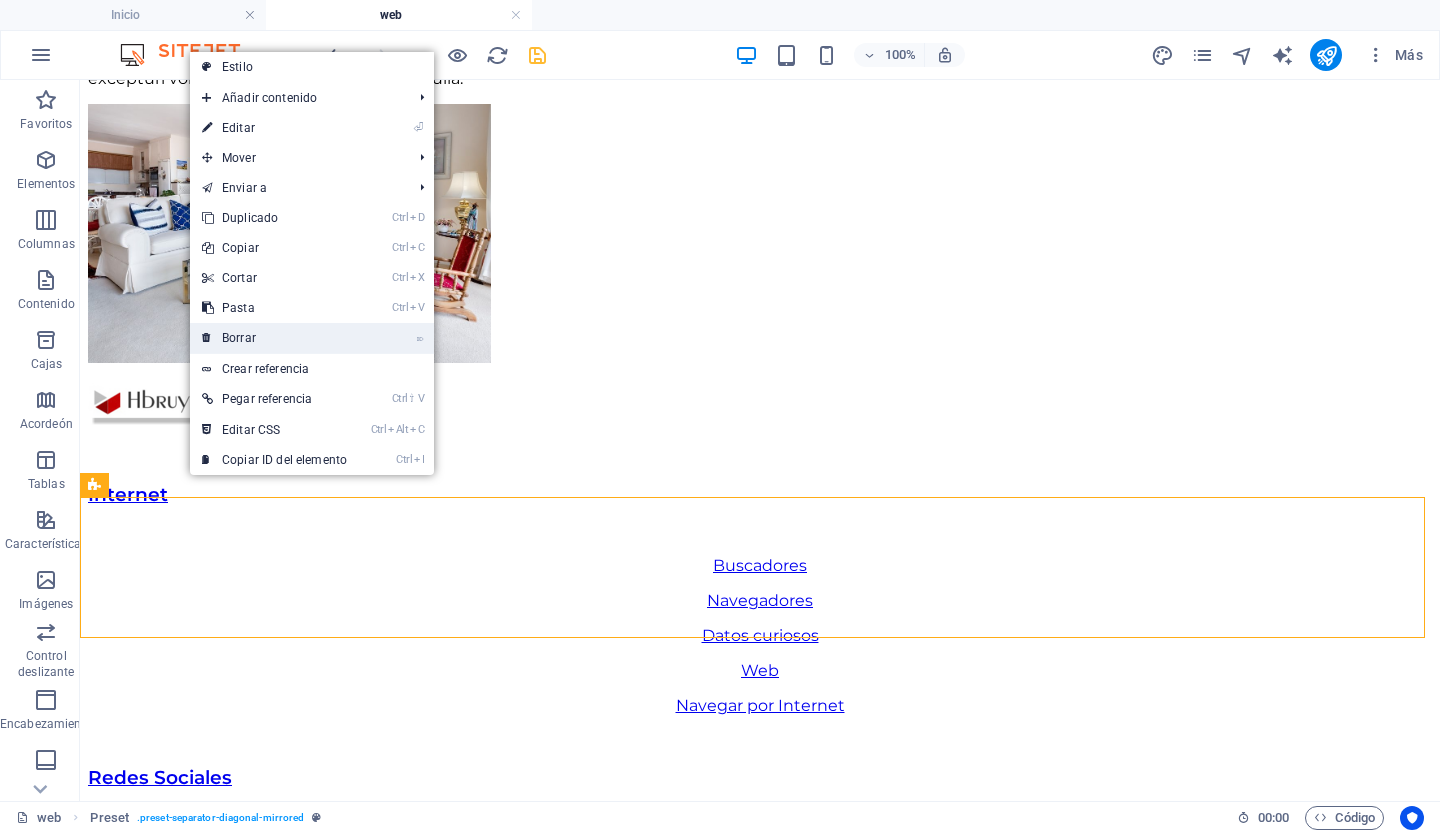 click on "Borrar" at bounding box center [239, 338] 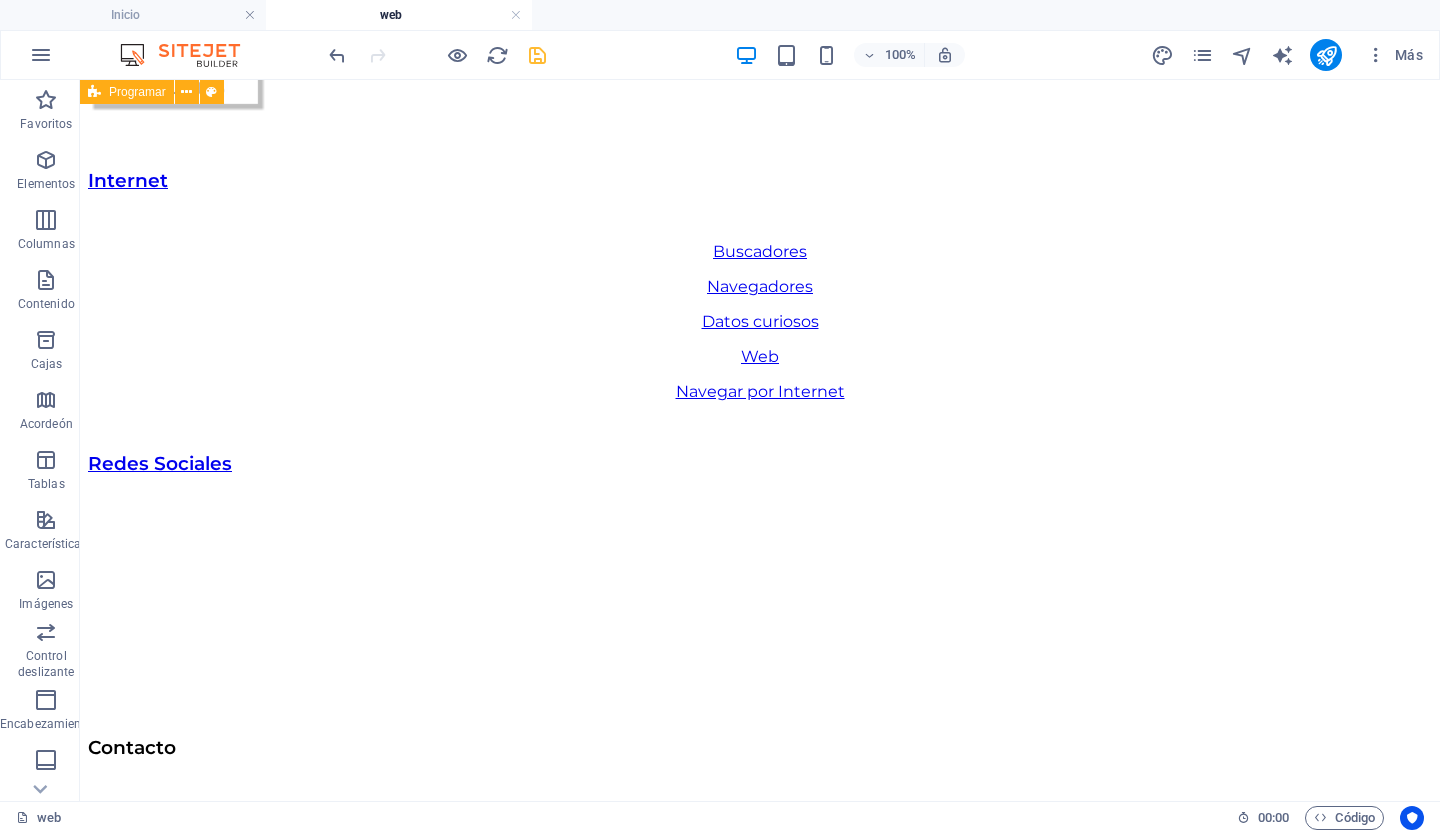 scroll, scrollTop: 3961, scrollLeft: 0, axis: vertical 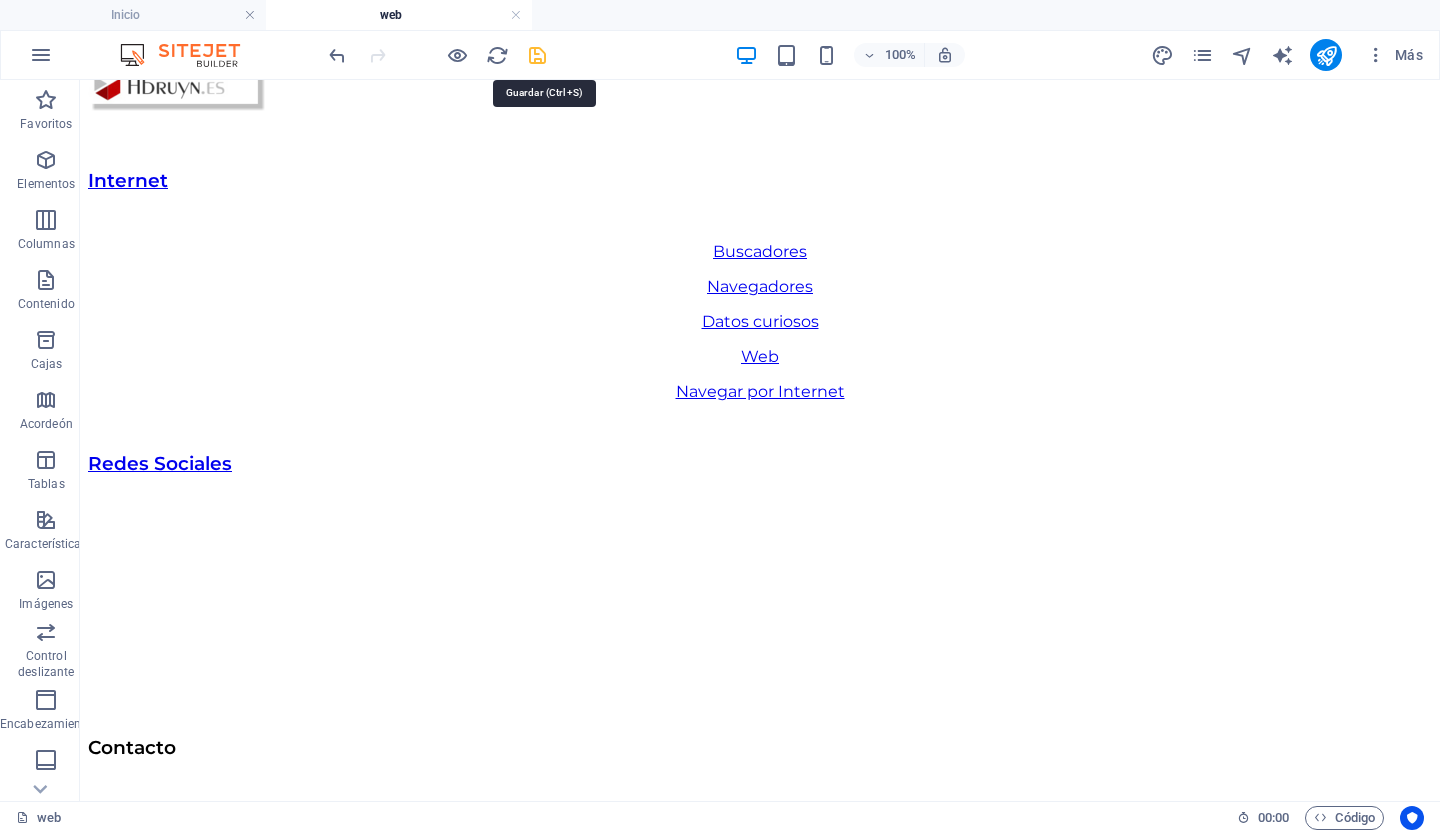click at bounding box center [537, 55] 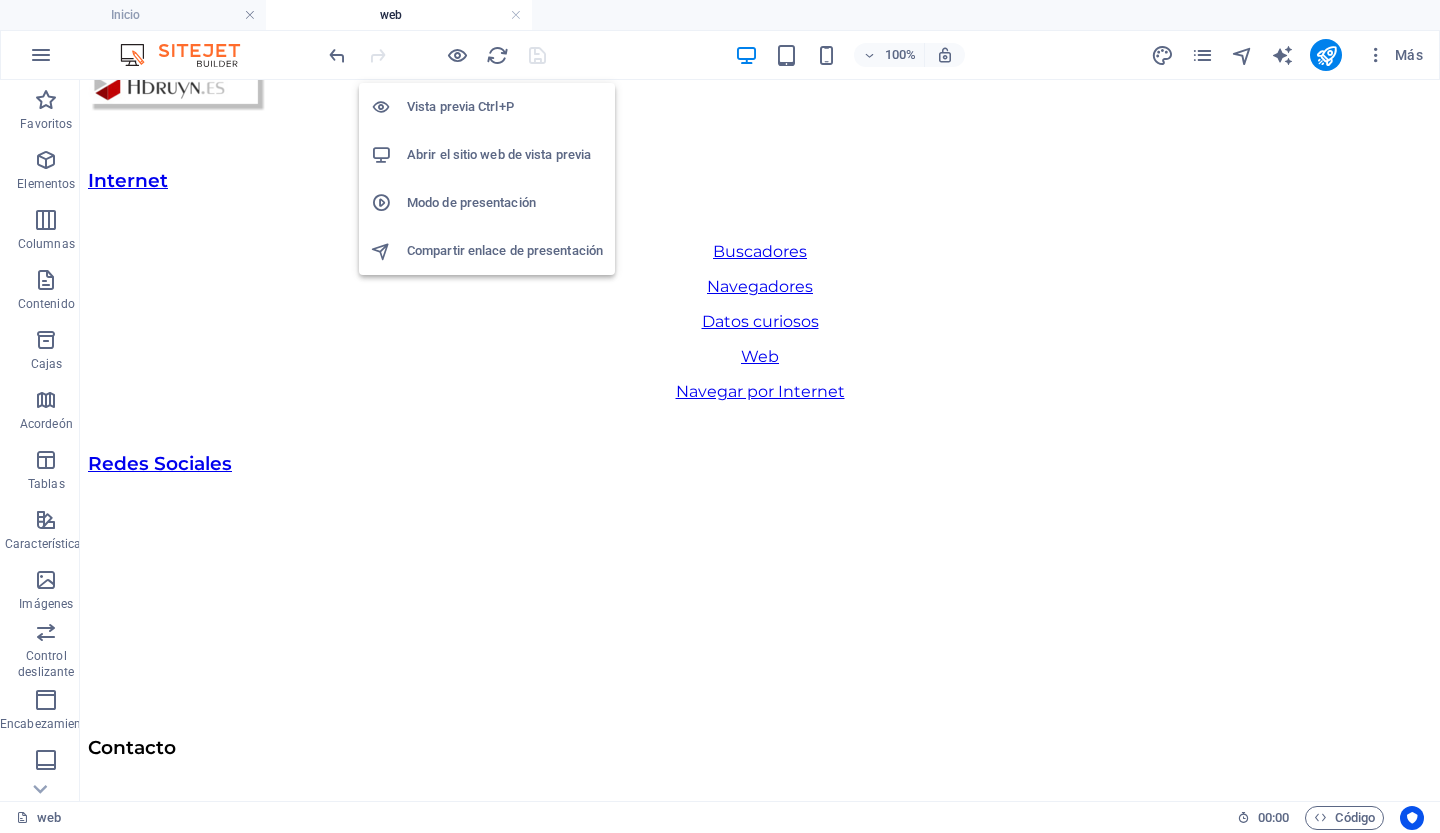 click on "Vista previa Ctrl+P" at bounding box center [460, 106] 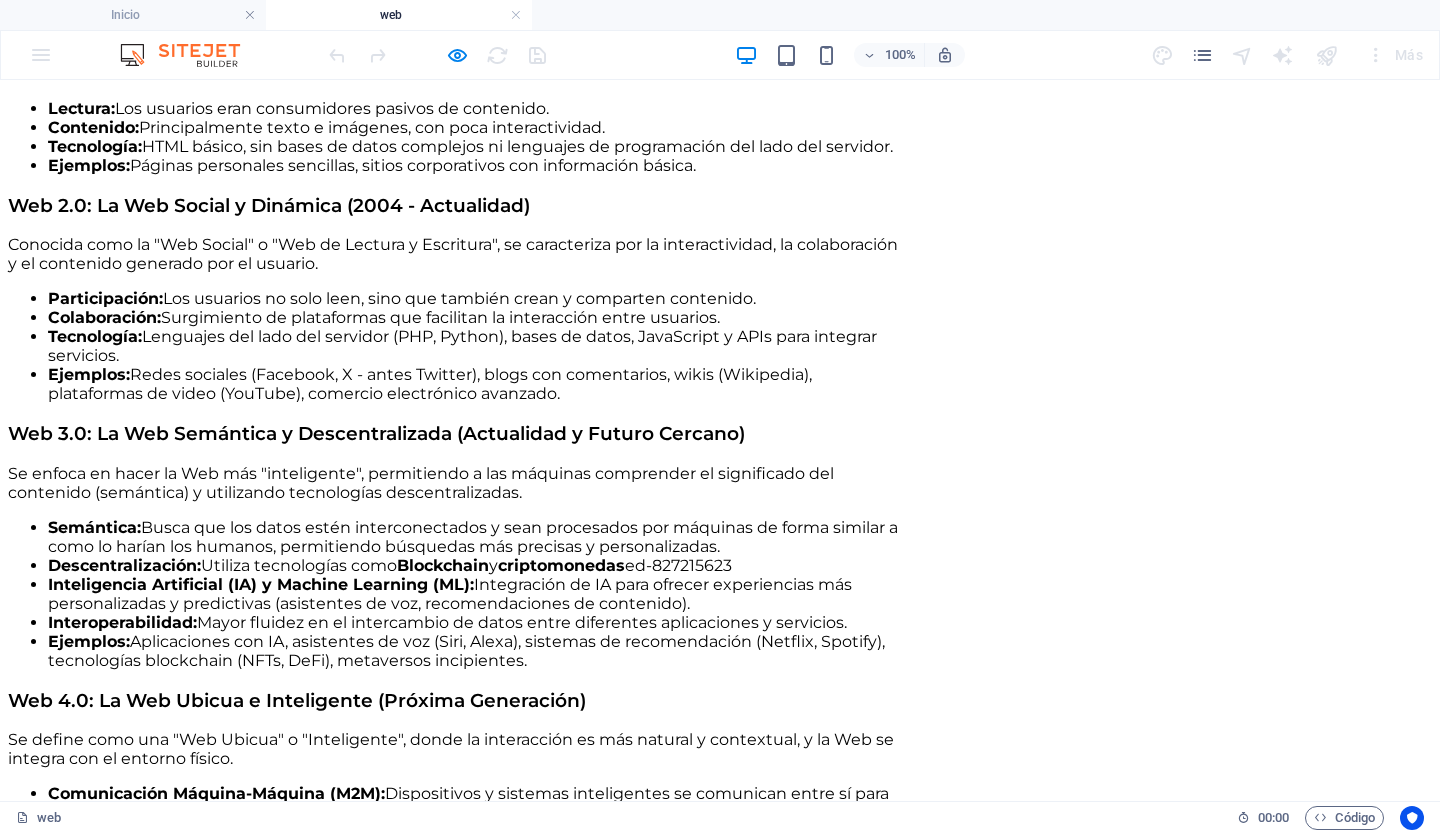 scroll, scrollTop: 566, scrollLeft: 0, axis: vertical 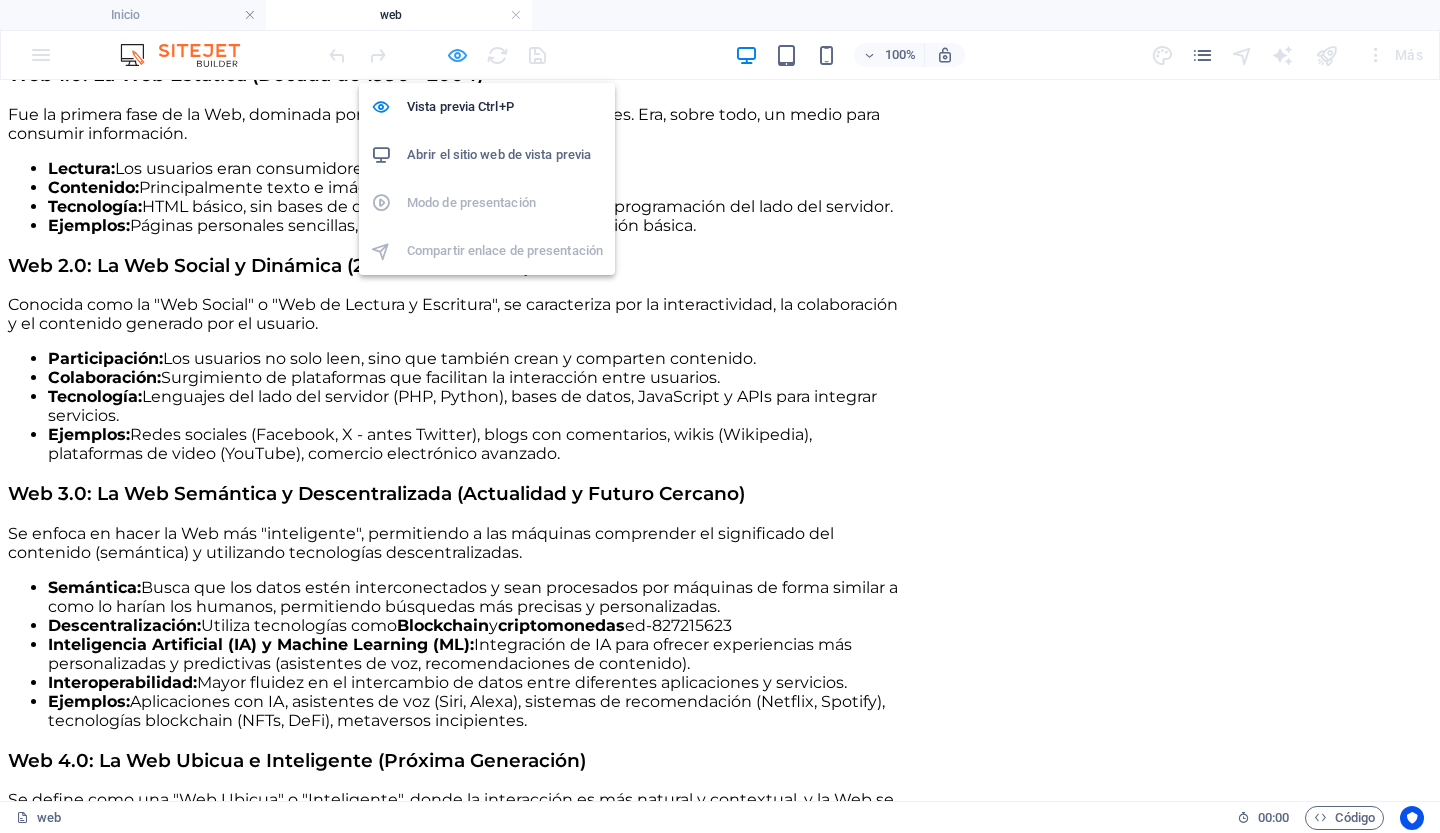 click at bounding box center [457, 55] 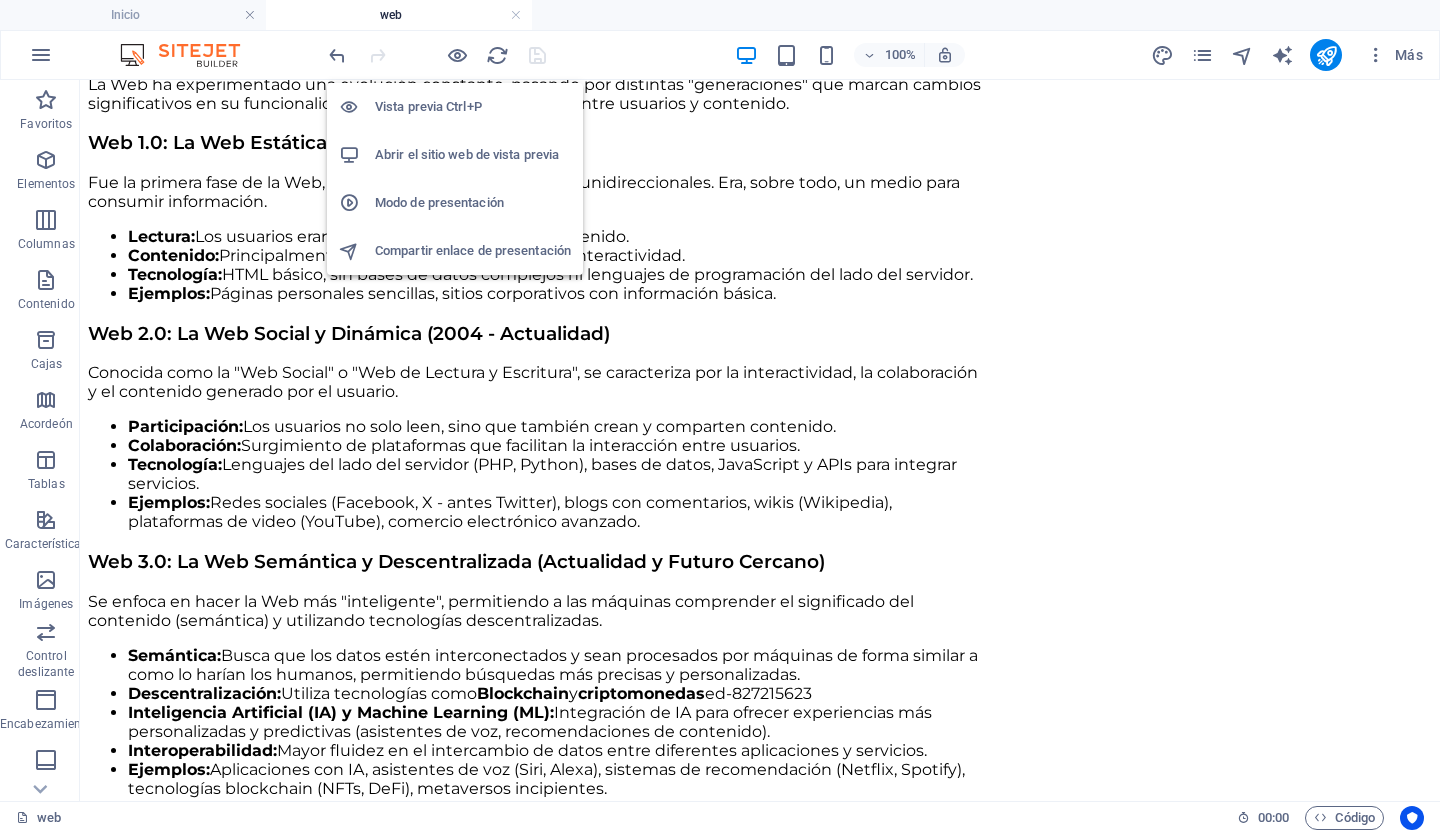 scroll, scrollTop: 458, scrollLeft: 0, axis: vertical 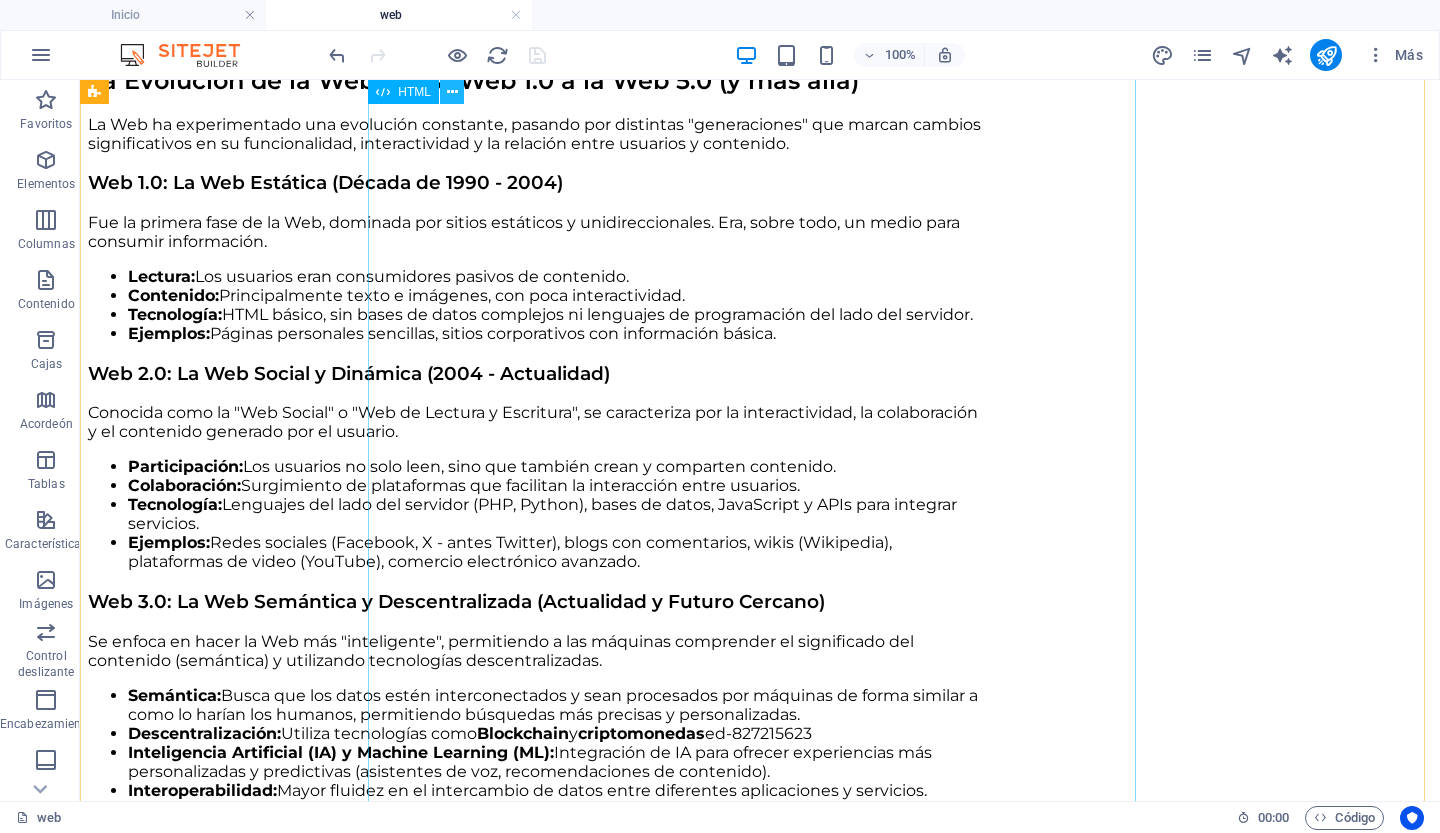 click at bounding box center (452, 92) 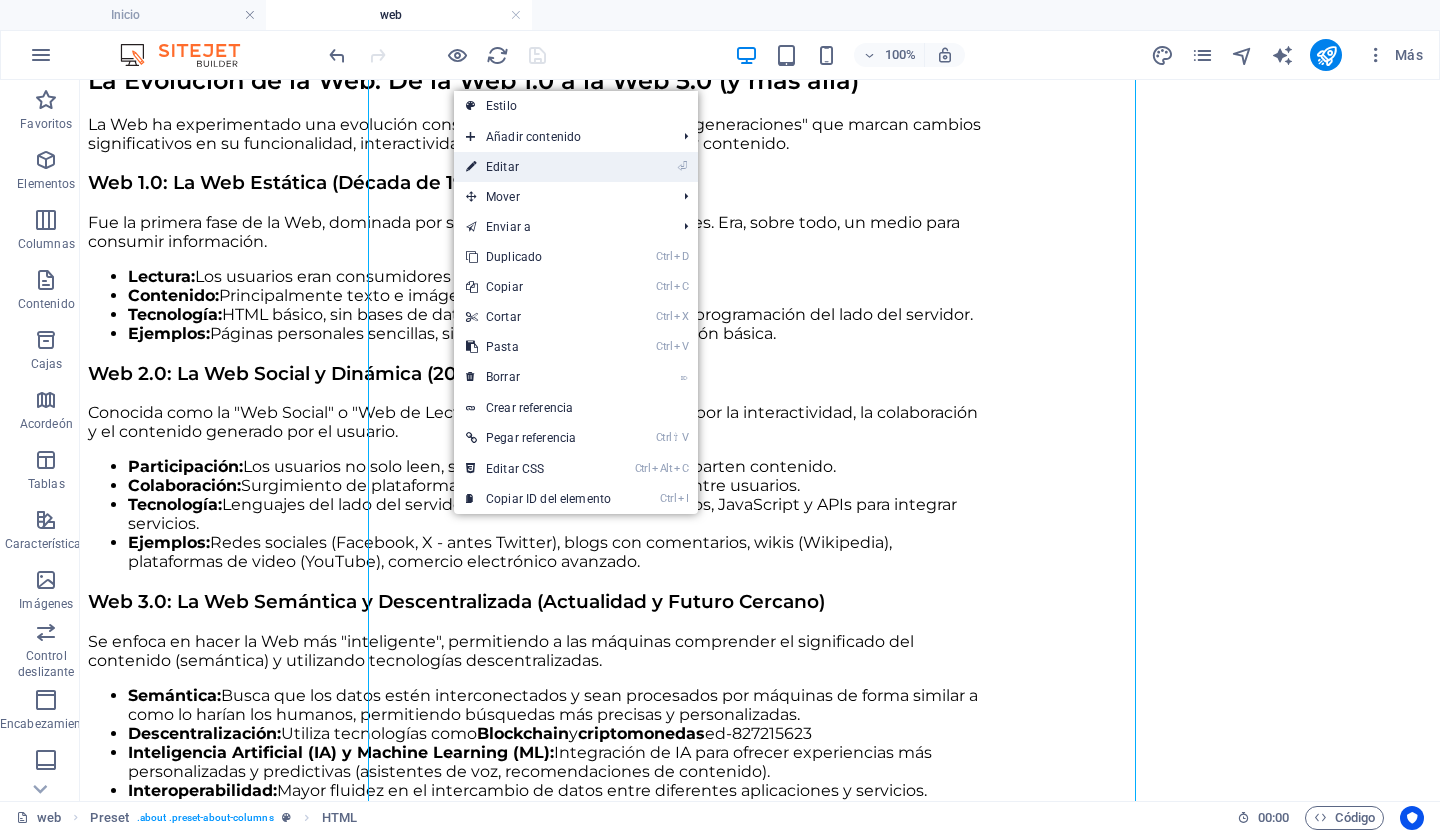 click on "Editar" at bounding box center [502, 167] 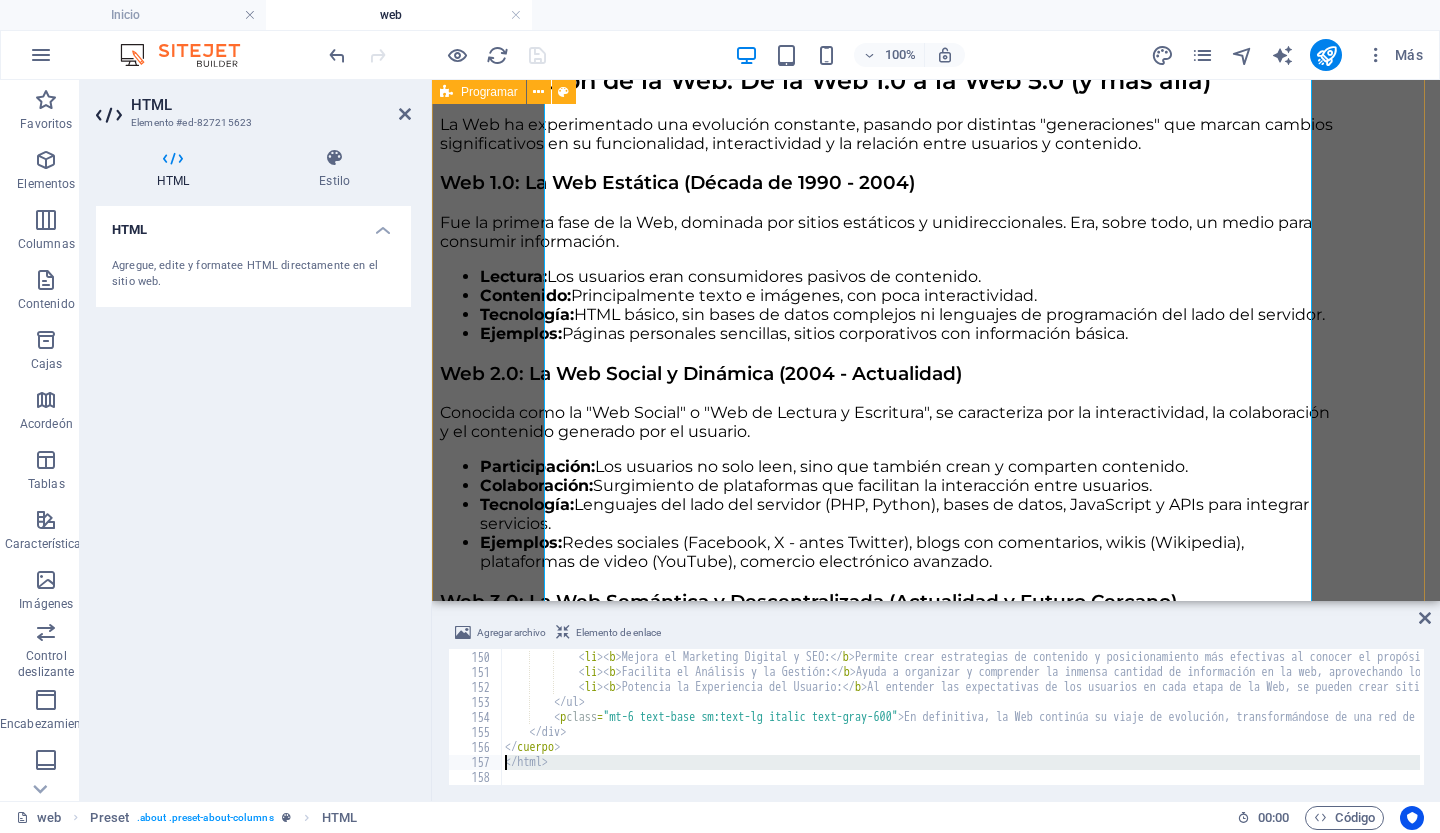 type on "</div>
</body>" 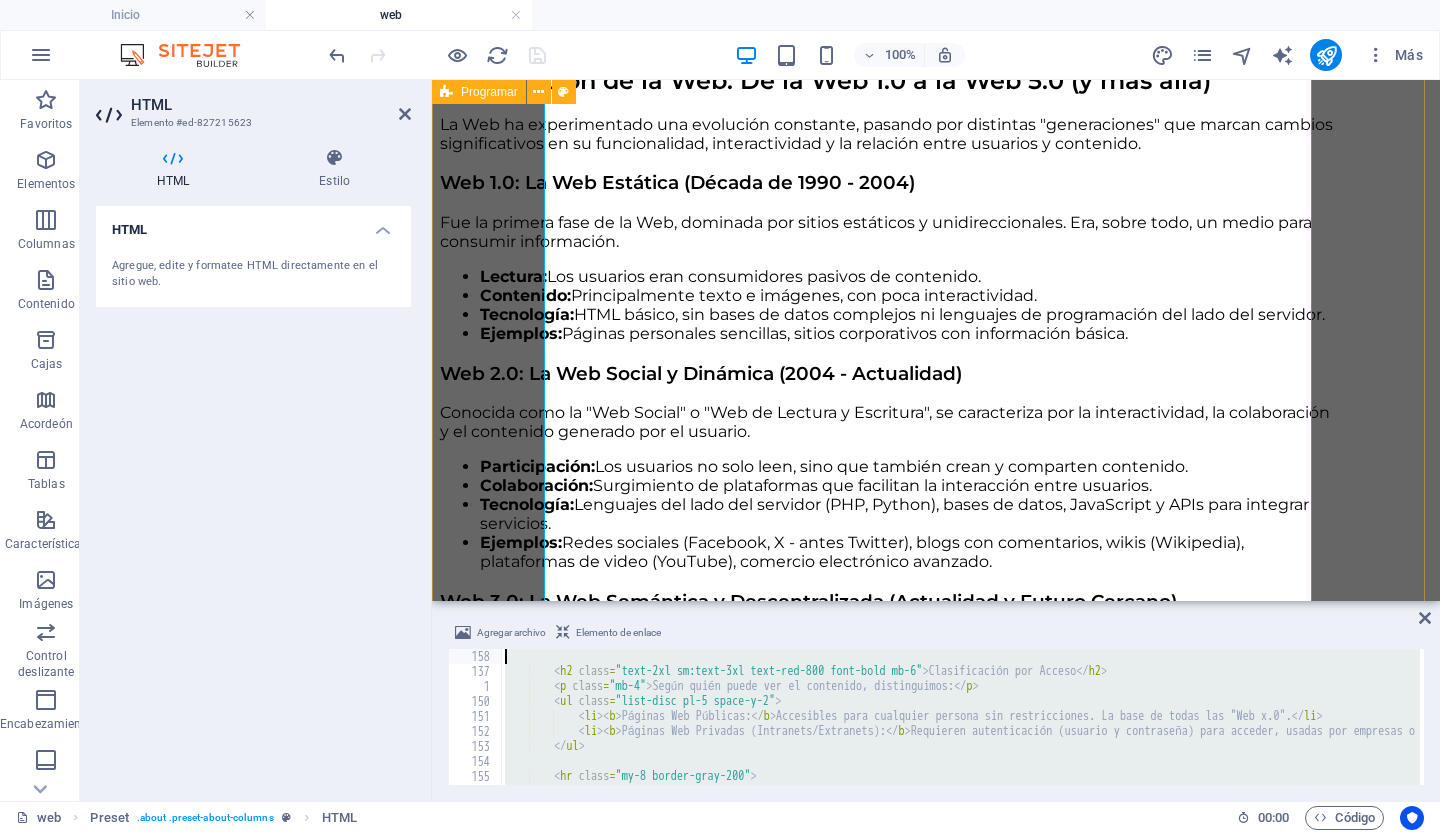 type on "<li><b>Servicios:</b> Ofrecen una utilidad específica, como reservas o gestiones bancarias. Desarrollados ampliamente en la <b>Web 2.0</b>, con mayor personalización en la <b>Web 3.0</b>.</li>
<li><b>Educativas (E-learning):</b> Proporcionan cursos y materiales didácticos online. Un pilar de la <b>Web 2.0</b>, con IA y RV/RA en la <b>Web 3.0 y 4.0</b>.</li>" 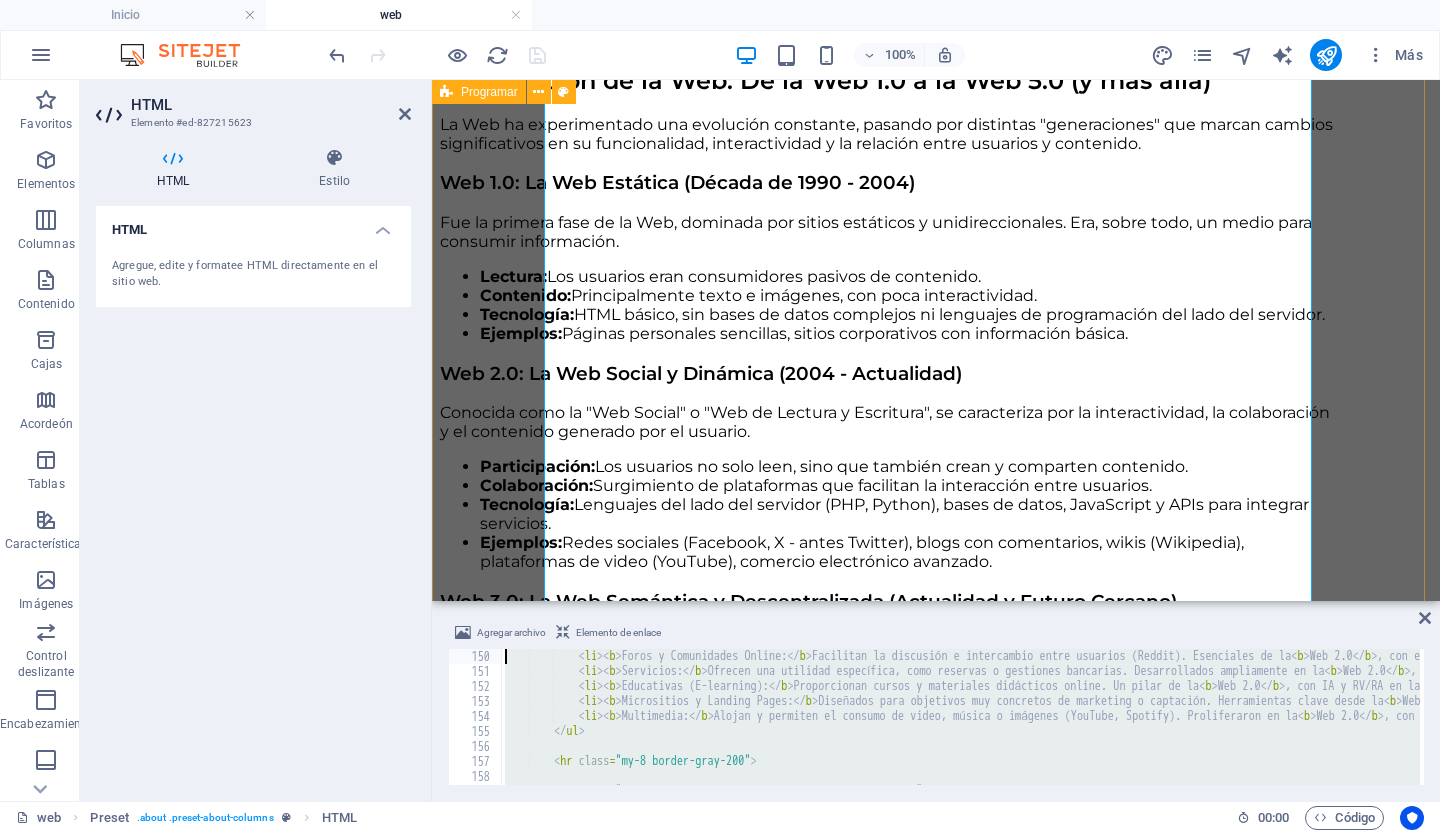 type on "<li><b>Comercio Electrónico (E-commerce):</b> Permiten la compra y venta de productos o servicios online (Amazon, tiendas online). Maduraron en la <b>Web 2.0</b> y se personalizan más en la <b>Web 3.0</b>.</li>
<li><b>Blogs y Portales de Contenido:</b> Publican artículos, noticias y opiniones de forma regular. Elemento central de la <b>Web 2.0</b>.</li>" 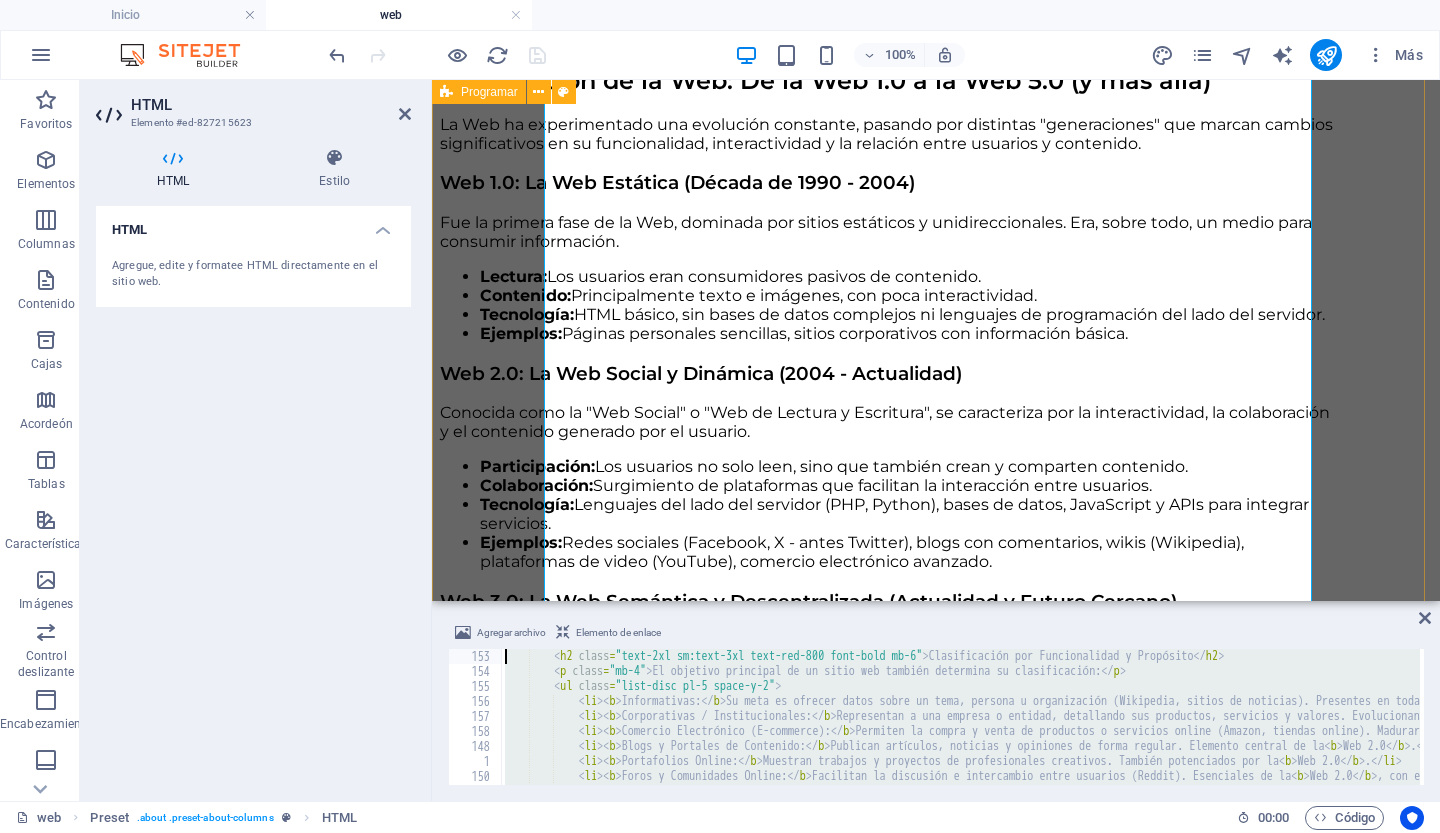 type on "<li><b>Páginas Web con CMS:</b> Construidas sobre plataformas como WordPress, Joomla o Shopify. Facilita la gestión de contenido a usuarios sin conocimientos de programación. Una característica central de la <b>Web 2.0</b>.</li>
</ul>" 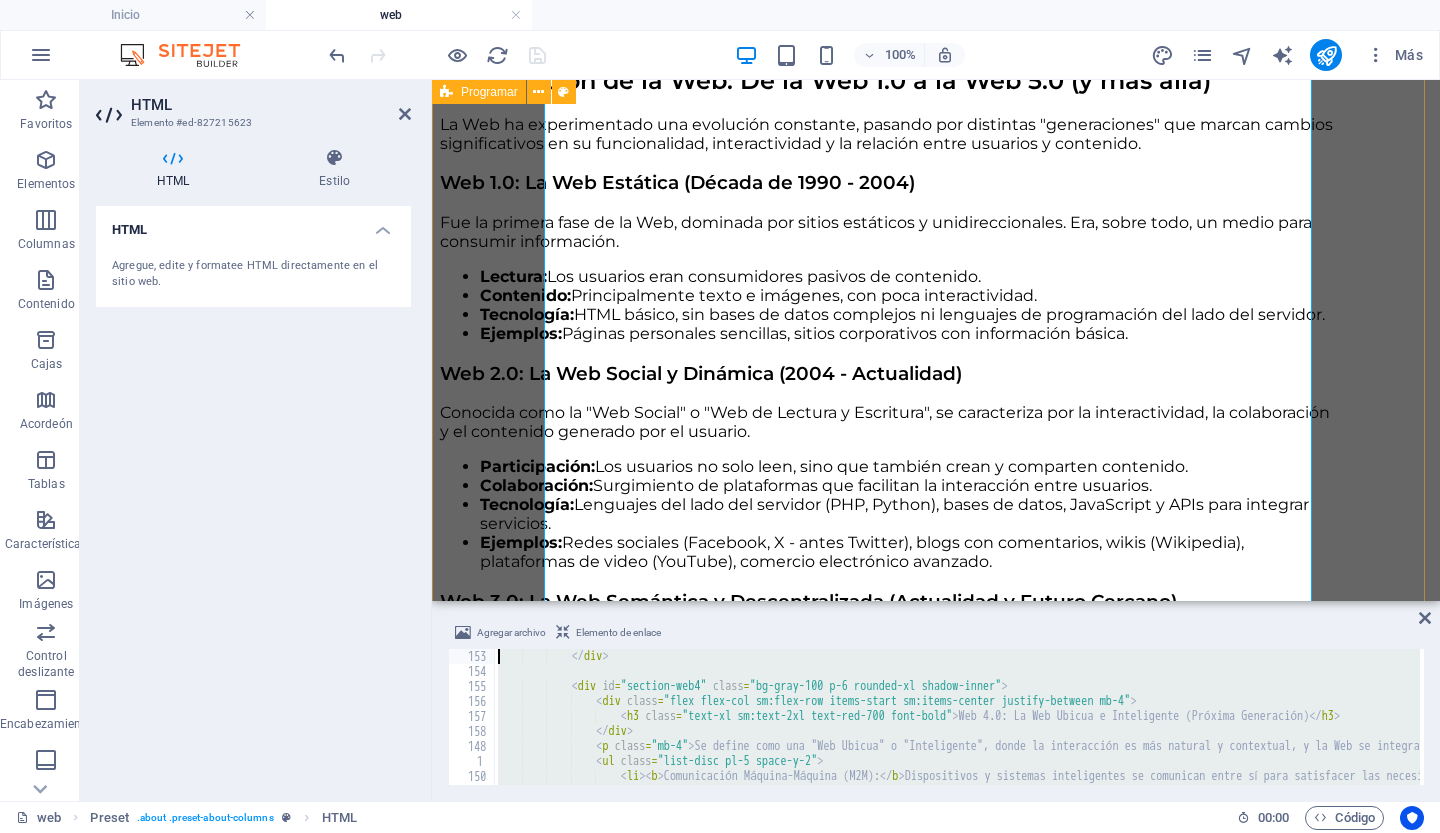 type on "<li><b>Inteligencia Artificial (IA) y Machine Learning (ML):</b> Integración de IA para ofrecer experiencias más personalizadas y predictivas (asistentes de voz, recomendaciones de contenido).</li>
<li><b>Interoperabilidad:</b> Mayor fluidez en el intercambio de datos entre diferentes aplicaciones y servicios.</li>" 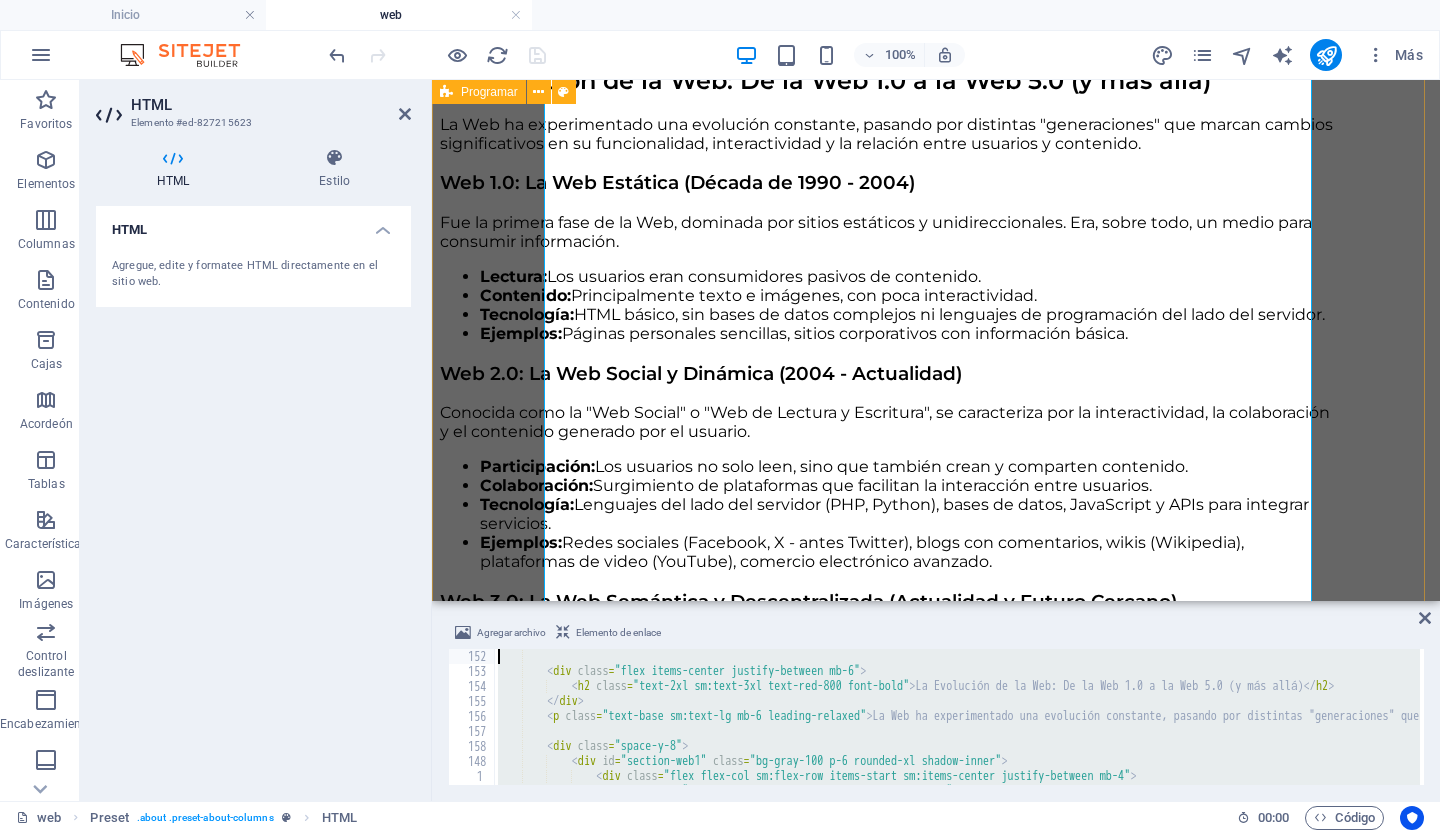 type on "<hr class="my-8 border-gray-200">" 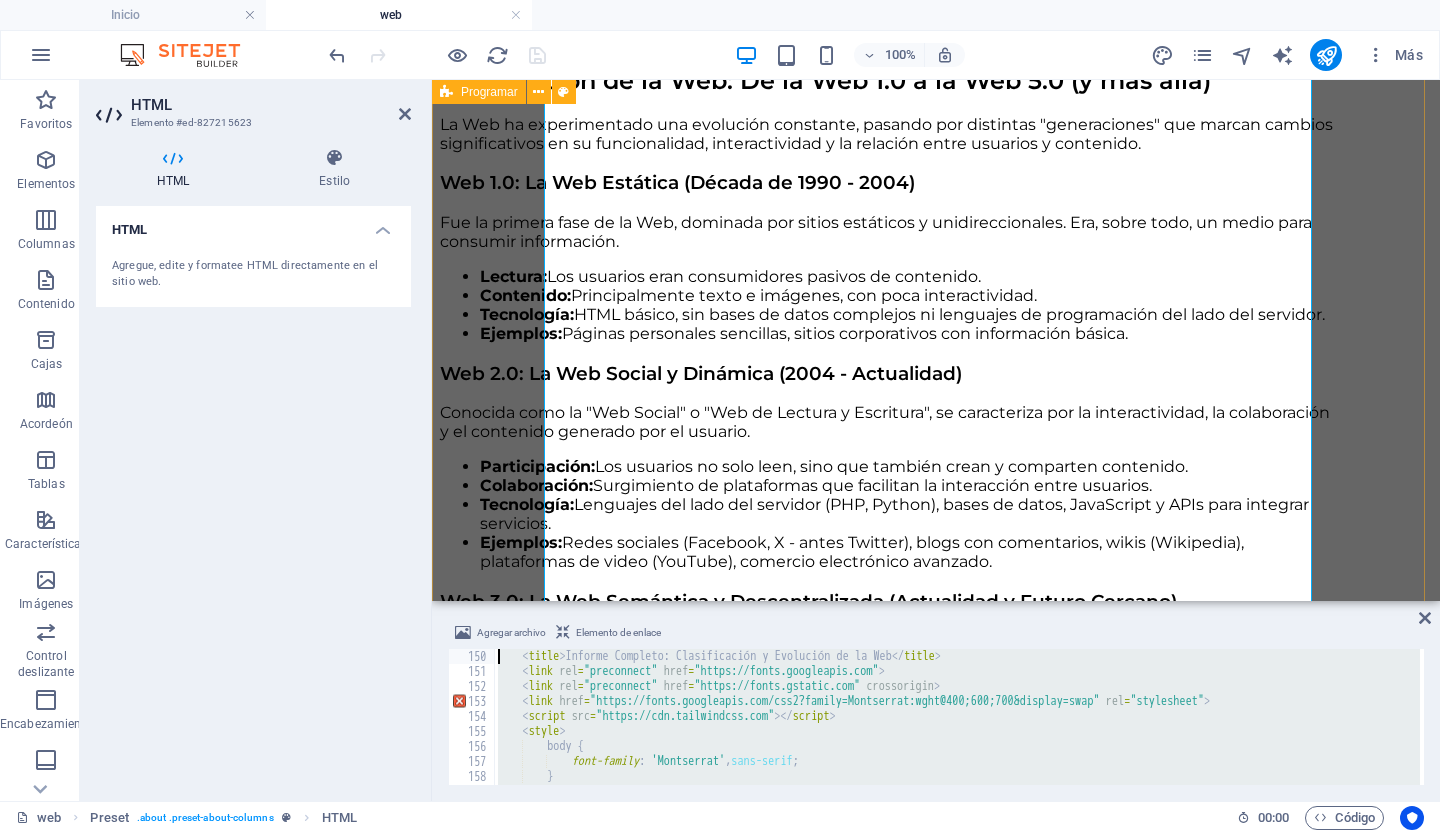 scroll, scrollTop: 15, scrollLeft: 0, axis: vertical 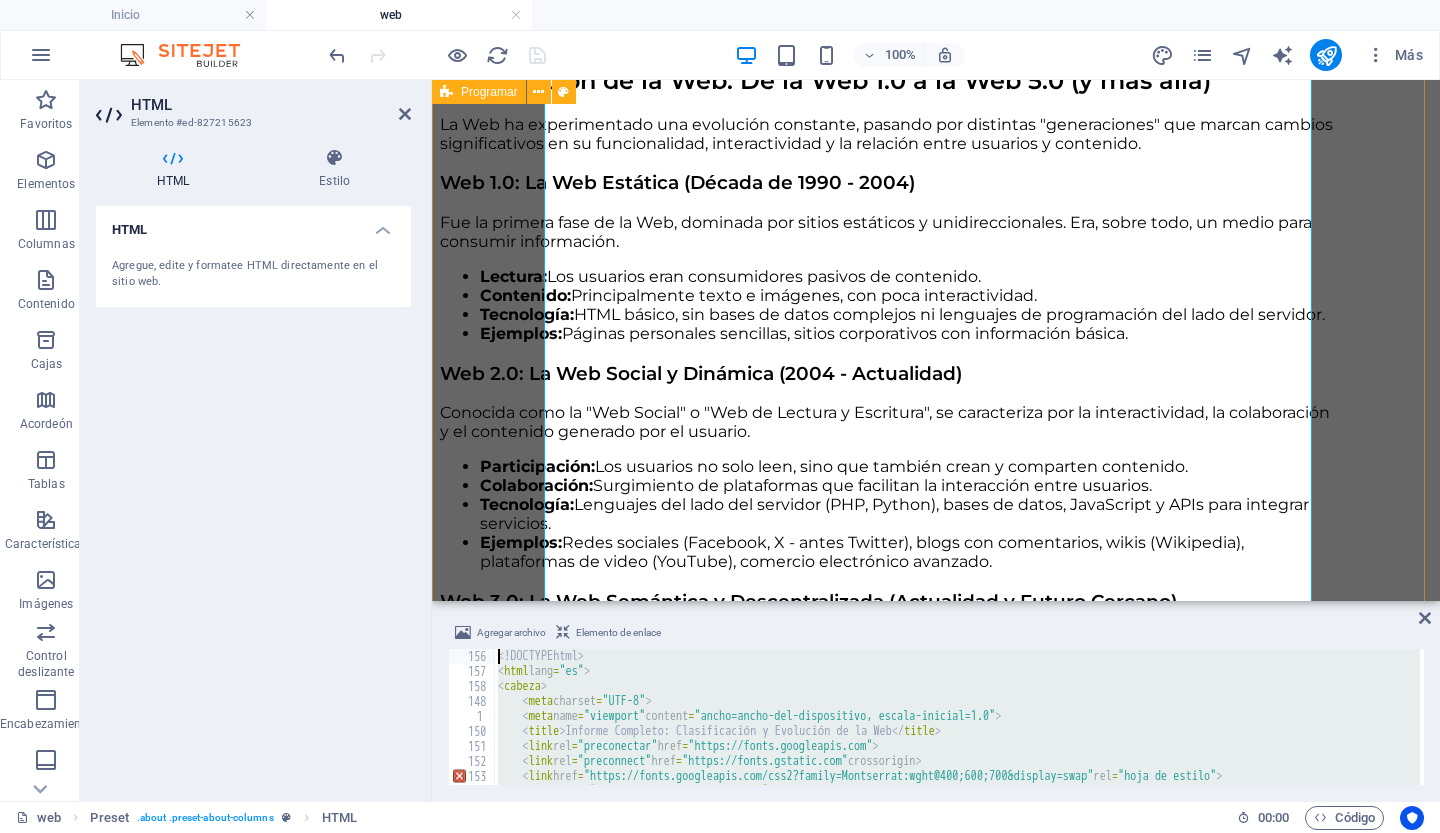 type 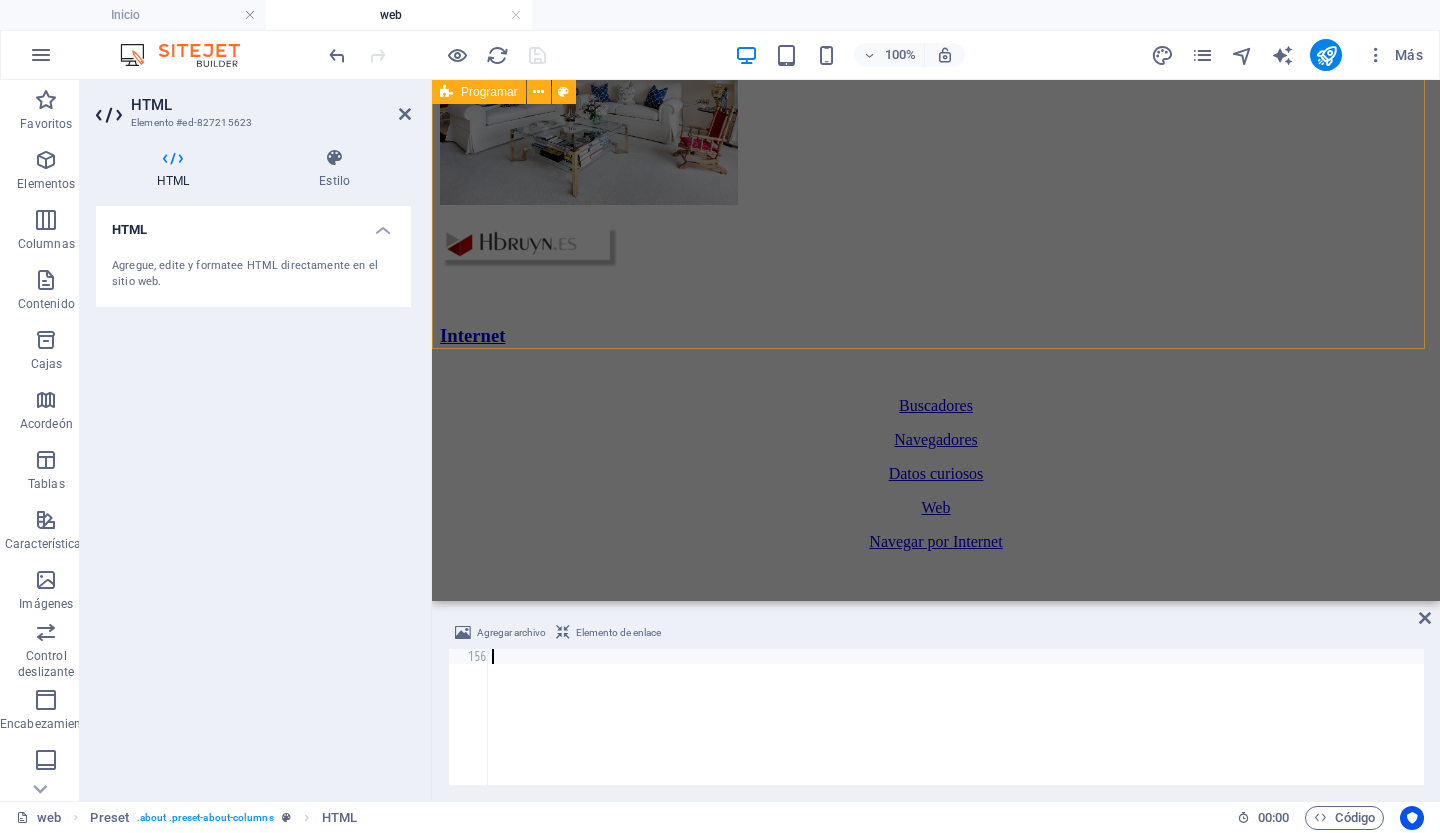 scroll, scrollTop: 446, scrollLeft: 0, axis: vertical 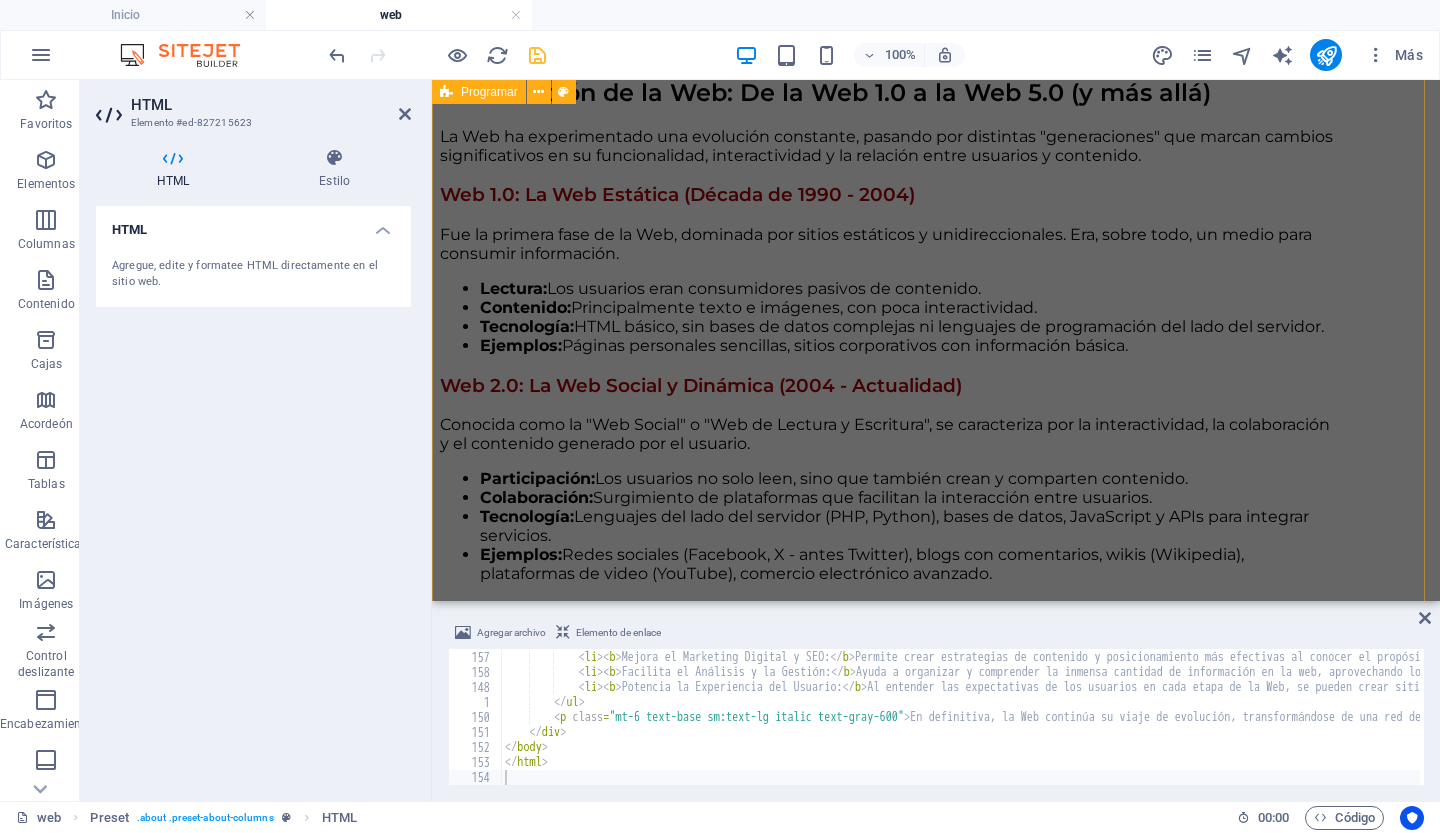 click on "Volver a Internet (Red de redes) Web
Informe Completo: Clasificación y Evolución de la Web
Informe Completo: Clasificación y Evolución de la Web
La  Web (World Wide Web)  es un sistema interconectado de documentos y recursos digitales accesibles globalmente a través de  Internet . No es la propia Internet, sino una de sus aplicaciones más importantes. Su utilidad es inmensa: nos permite  comunicarnos  instantáneamente, acceder a una fuente inagotable de  información y conocimiento , realizar  compras  (e-commerce),  aprender  (e-learning),  entretenernos  y gestionar  servicios  online. Esta interacción constante genera valiosos  datos  sobre el tráfico web, el comportamiento y los intereses de los usuarios, así como el rendimiento técnico, que son esenciales para mejorar la experiencia y las estrategias digitales.
." at bounding box center [936, 1803] 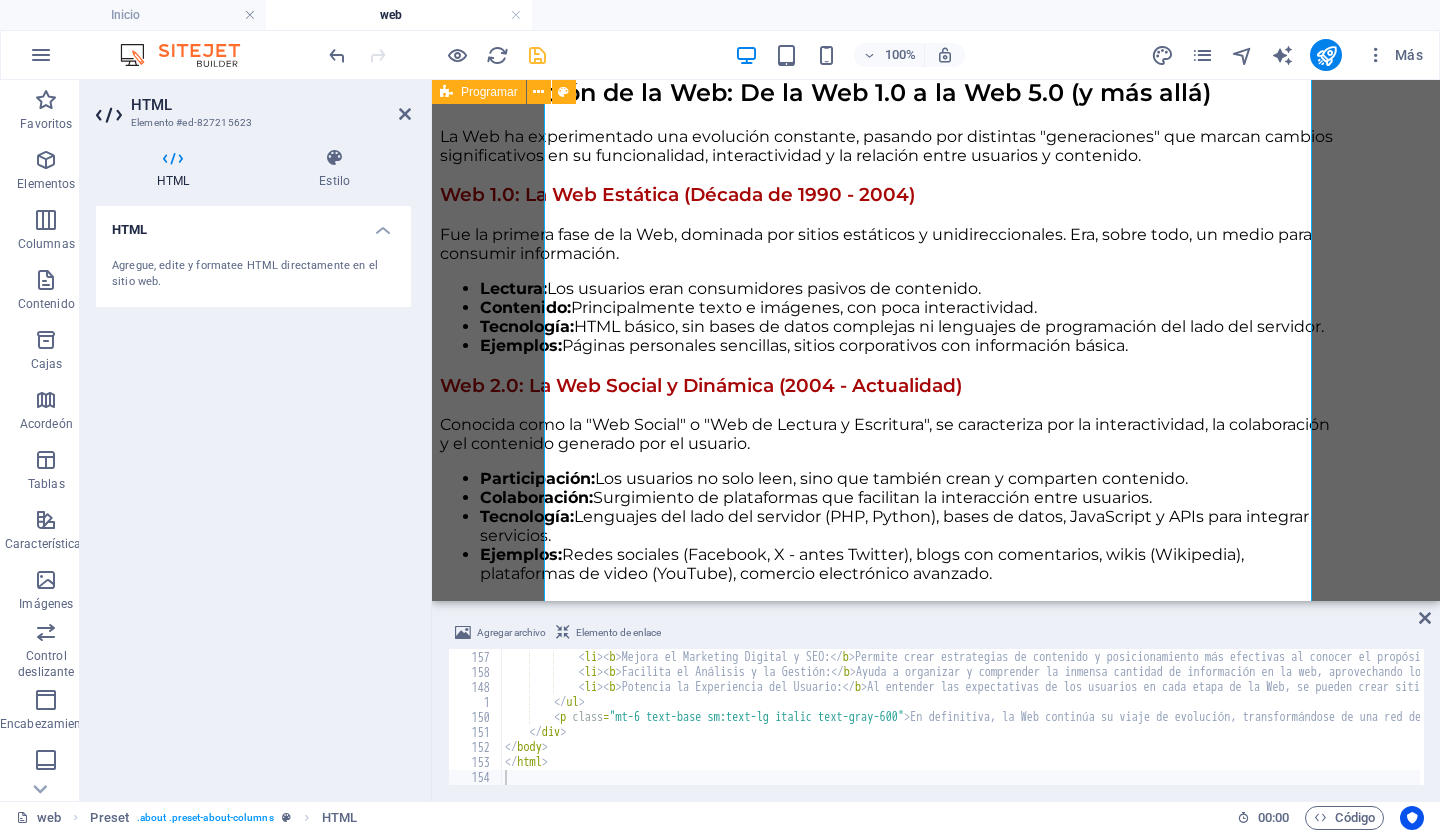 scroll, scrollTop: 2264, scrollLeft: 0, axis: vertical 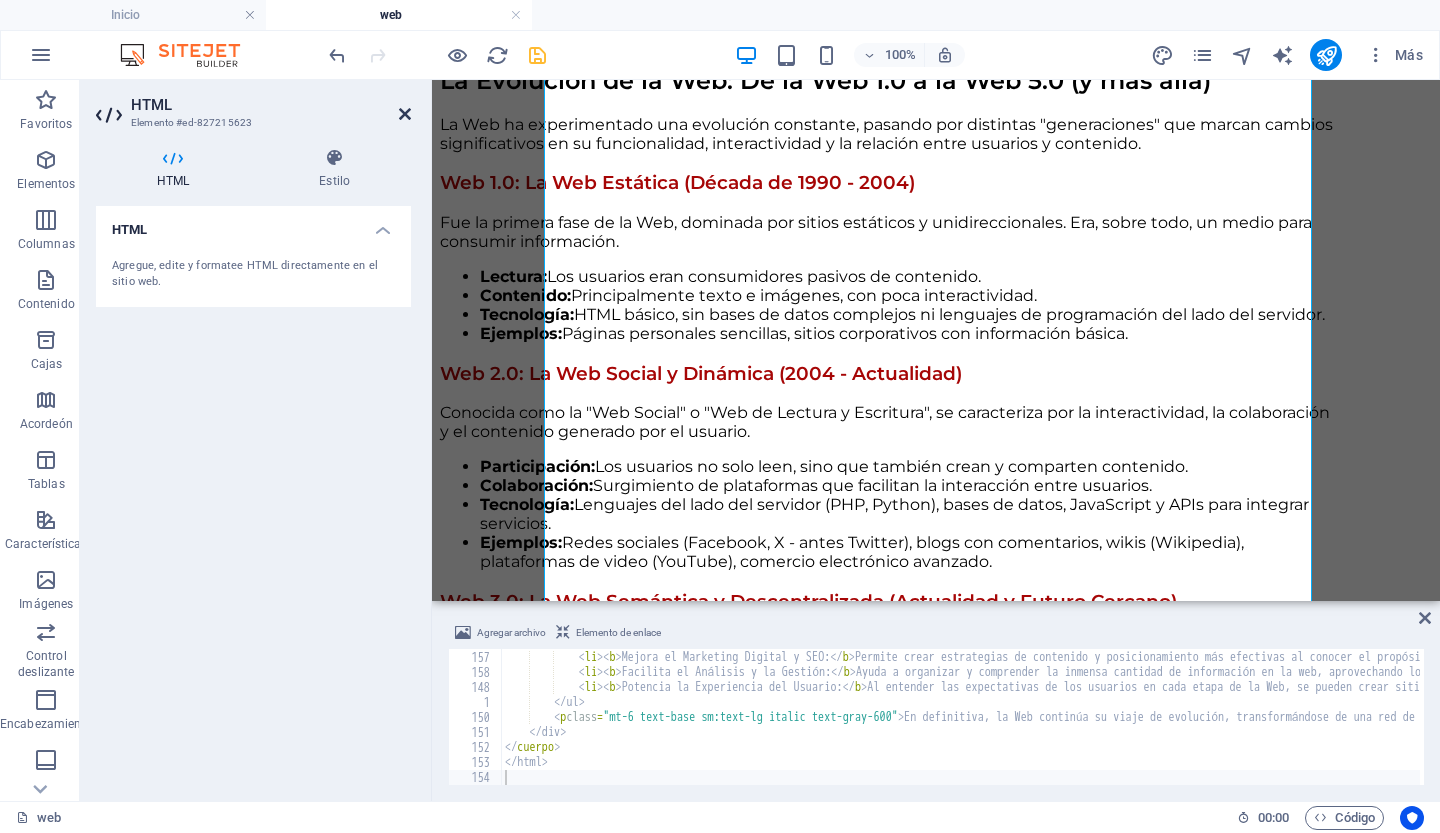 click at bounding box center [405, 114] 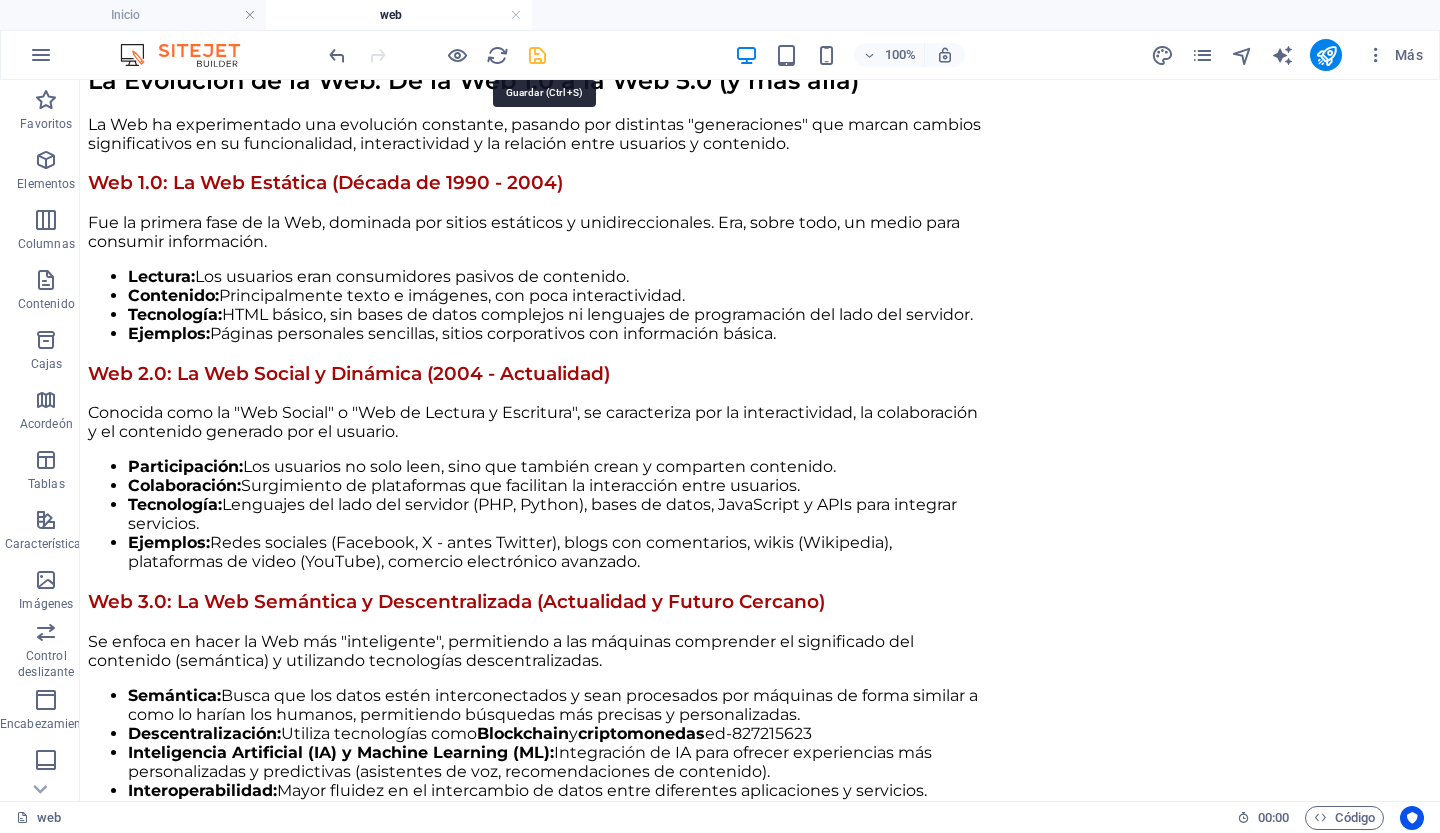 click at bounding box center [537, 55] 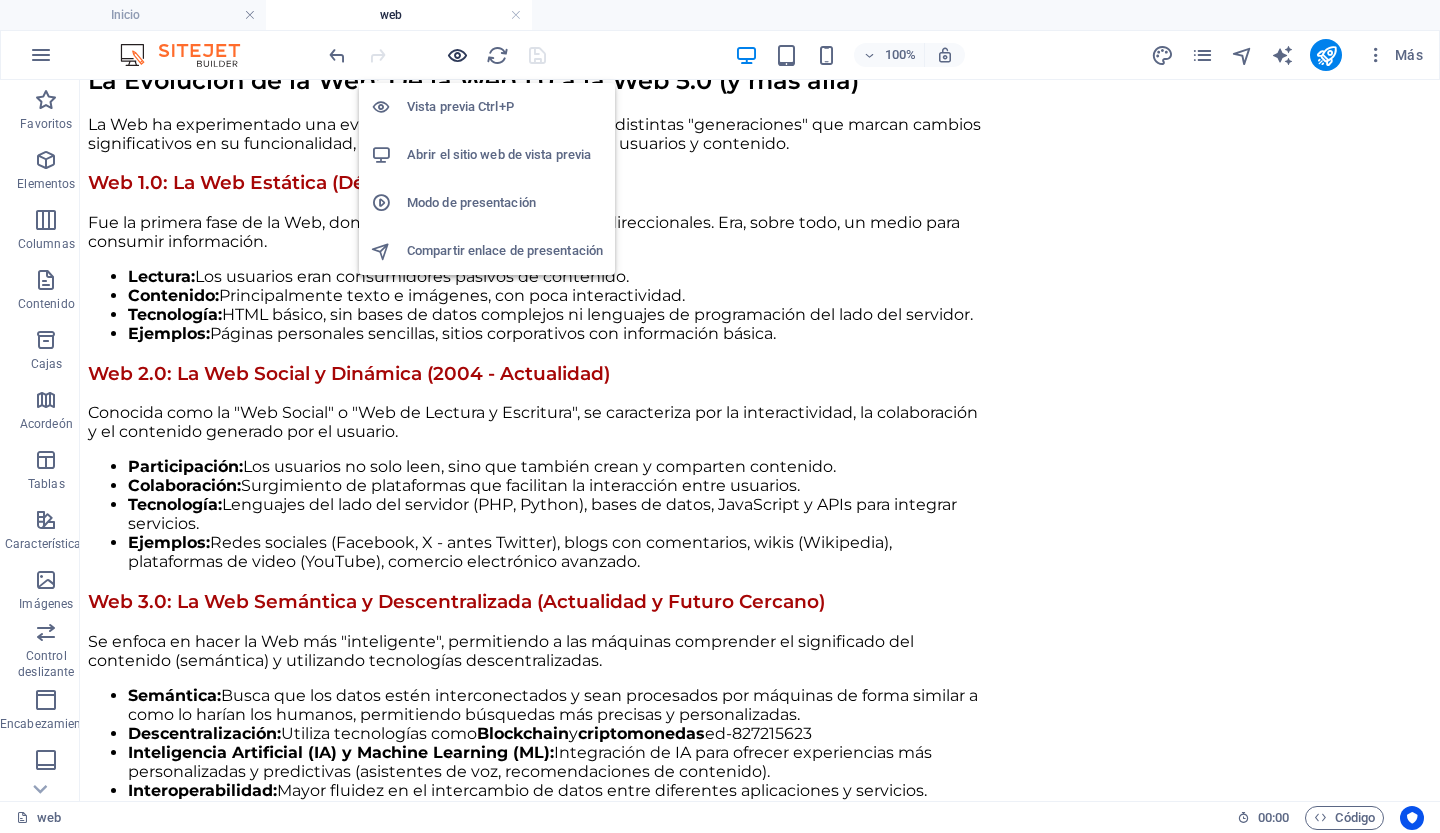 click at bounding box center [457, 55] 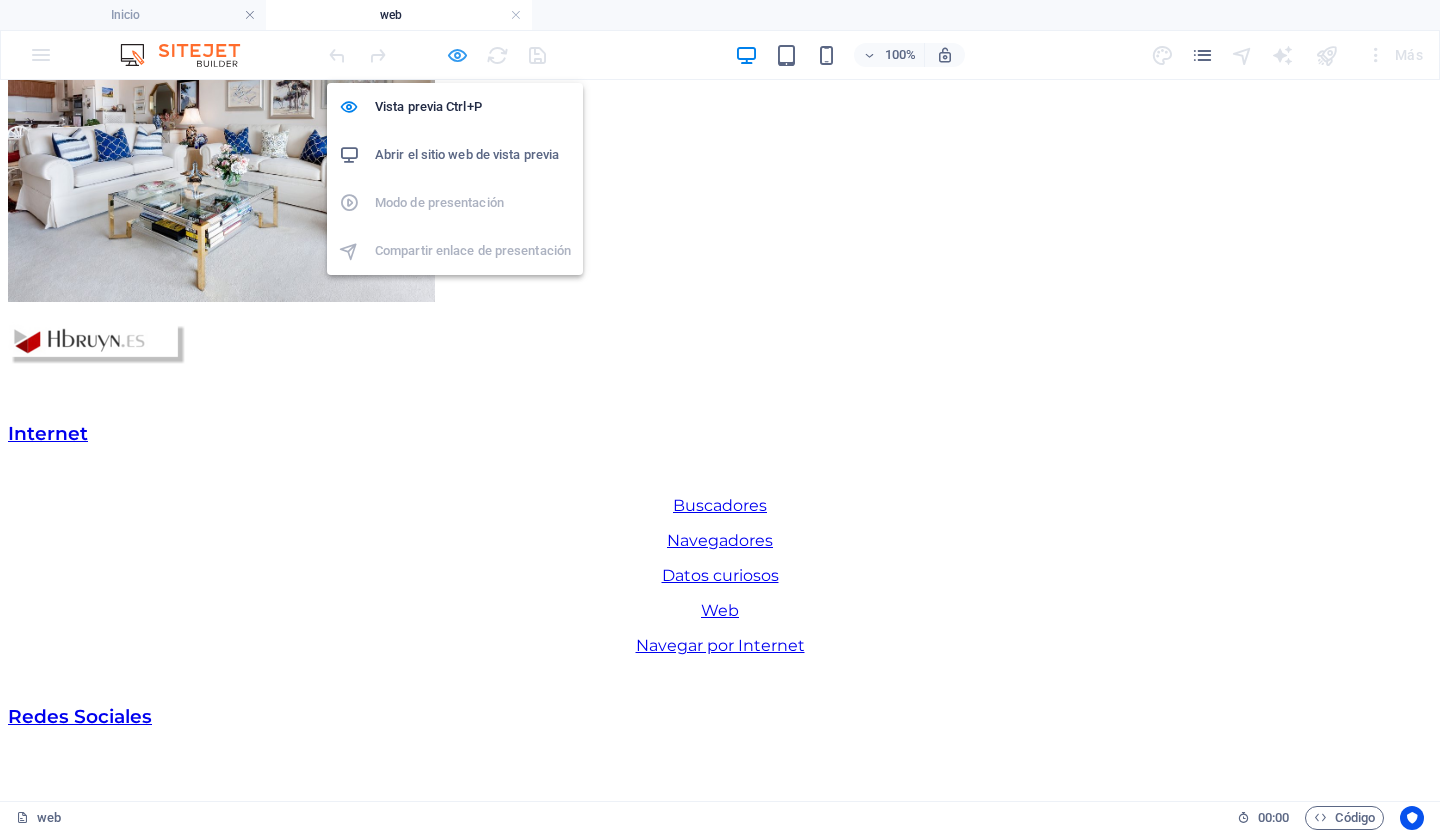 scroll, scrollTop: 3524, scrollLeft: 0, axis: vertical 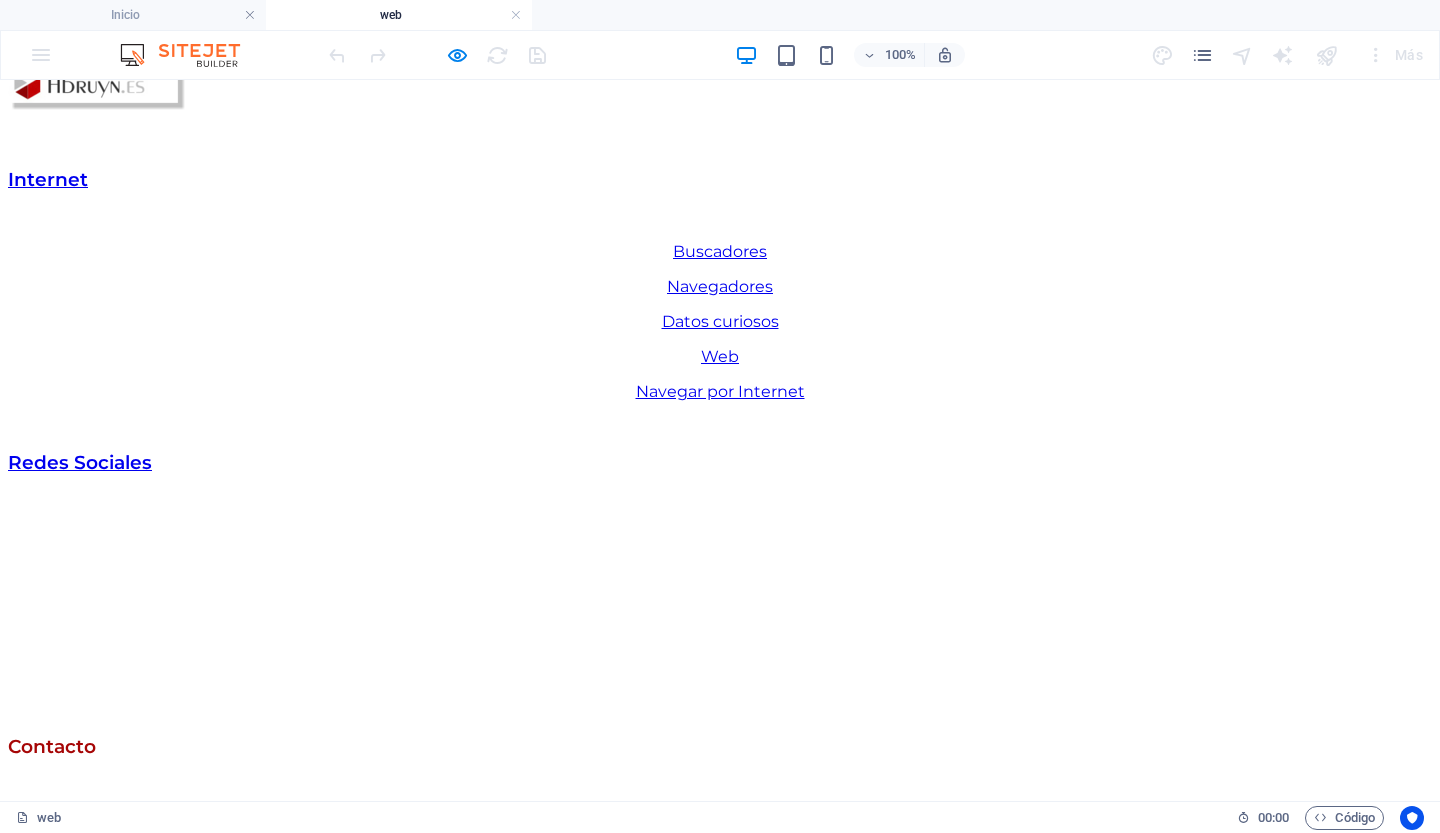 click on "Internet" at bounding box center [48, 179] 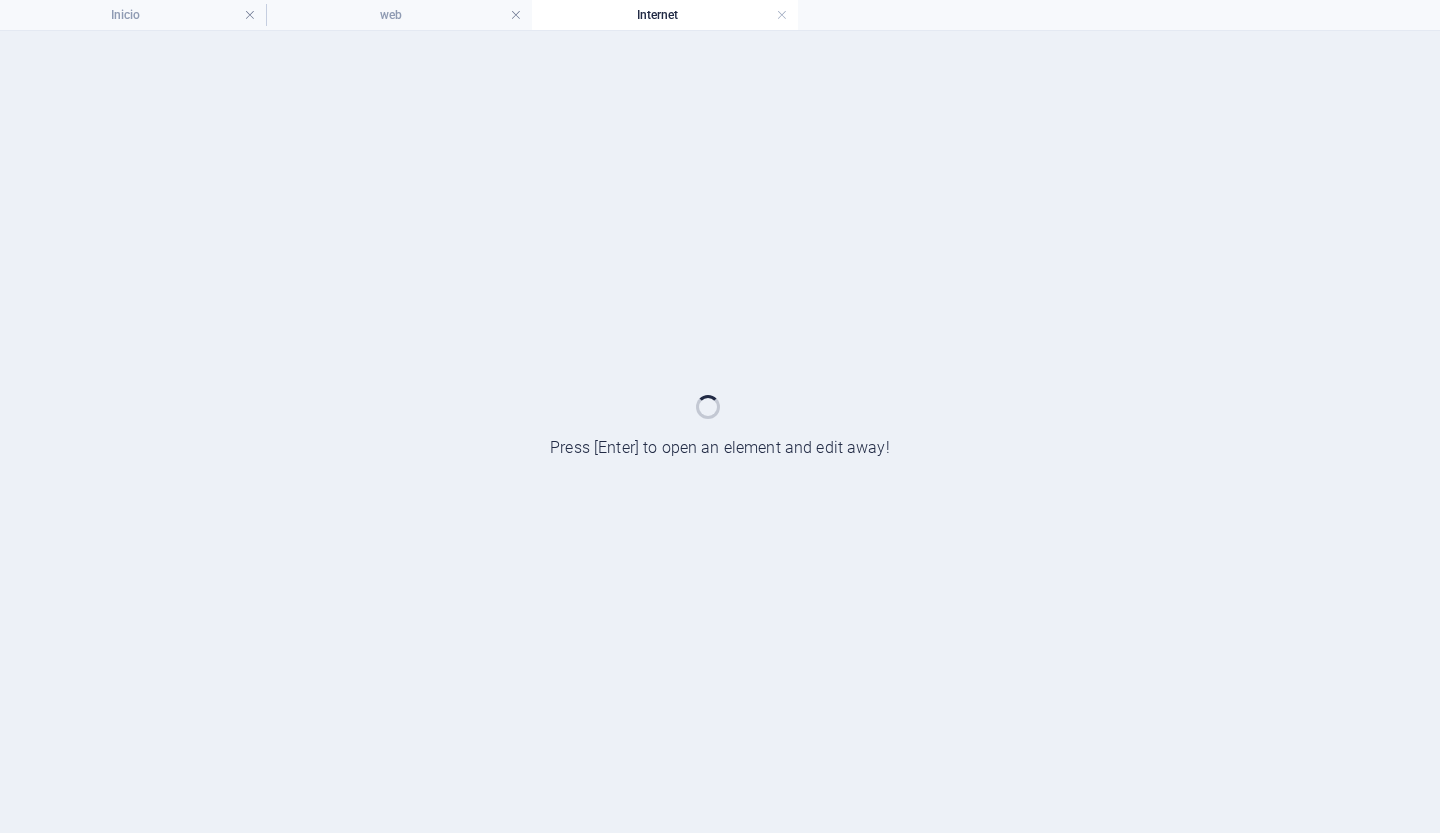 scroll, scrollTop: 0, scrollLeft: 0, axis: both 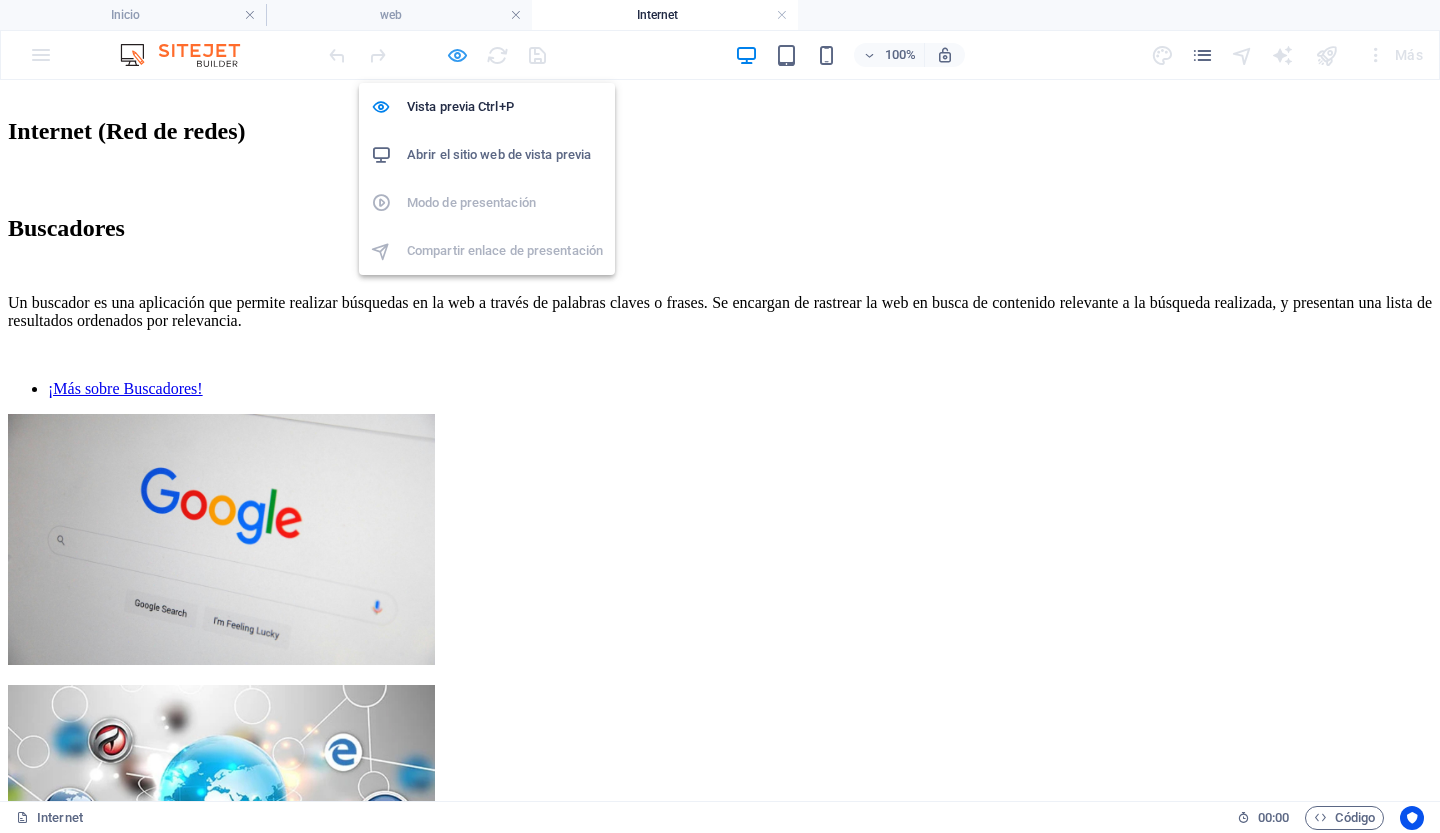 click at bounding box center (457, 55) 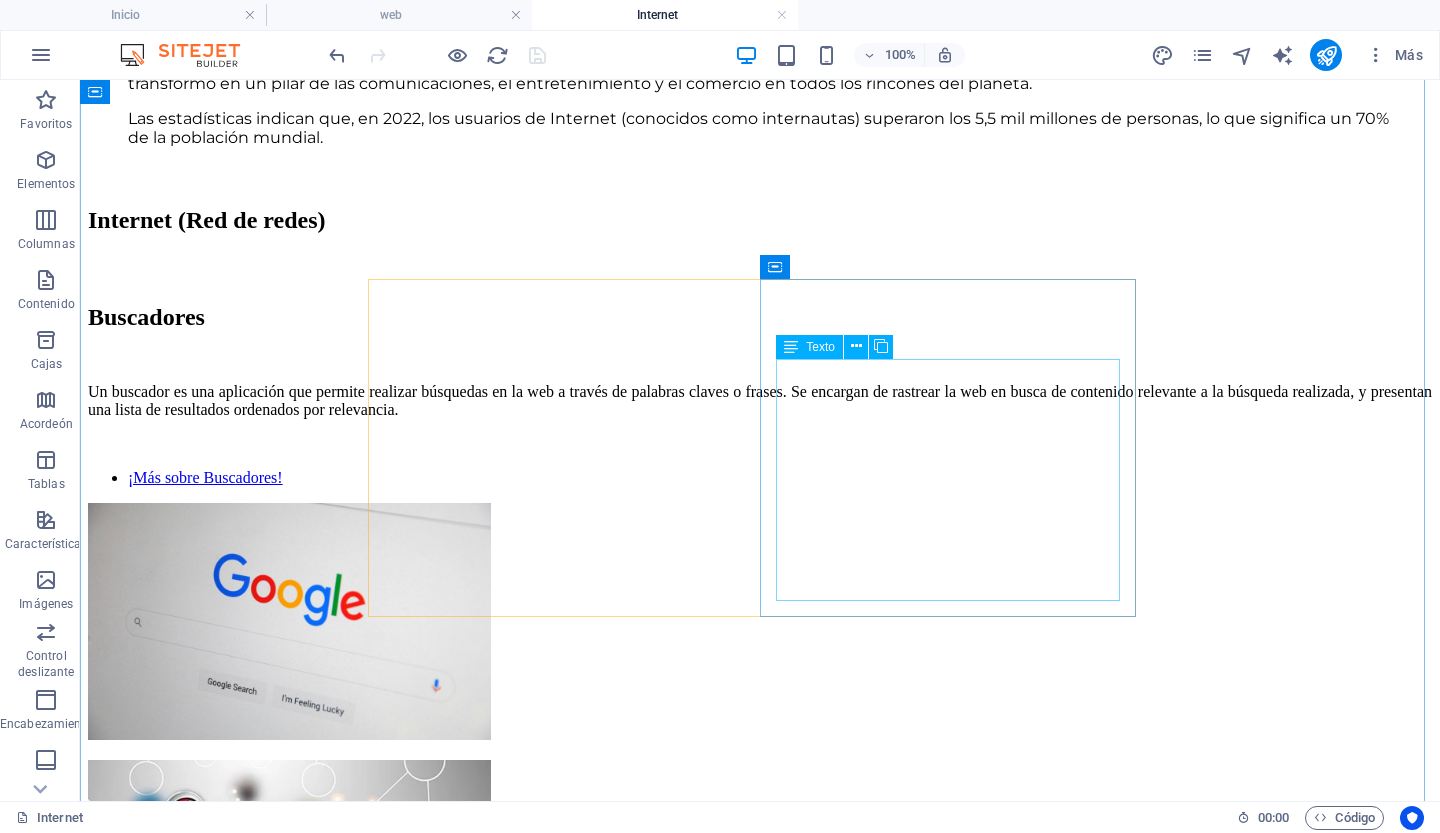 click on "La    Web   , también conocida como World Wide Web (WWW), es un sistema interconectado de documentos públicos de hipertexto y otros recursos, a los que se puede acceder a través de Internet. En esencia, es un gigantesco sistema de información donde millones de documentos y otros recursos web están conectados por hipervínculos, y son accesibles a través de un navegador web. ¡Más sobre la Web!" at bounding box center (760, 2107) 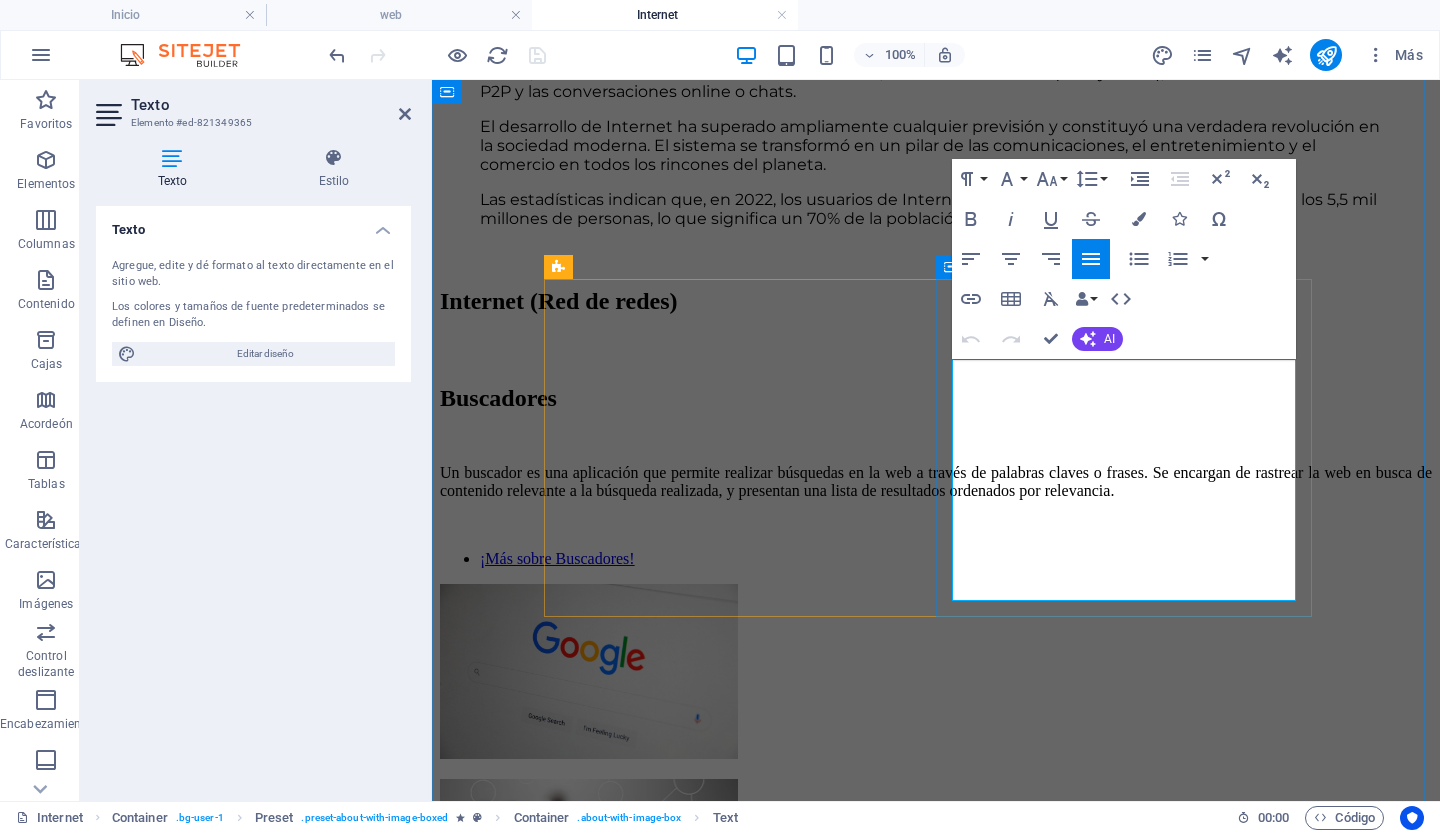 click on "¡Más sobre la Web!" at bounding box center (542, 2035) 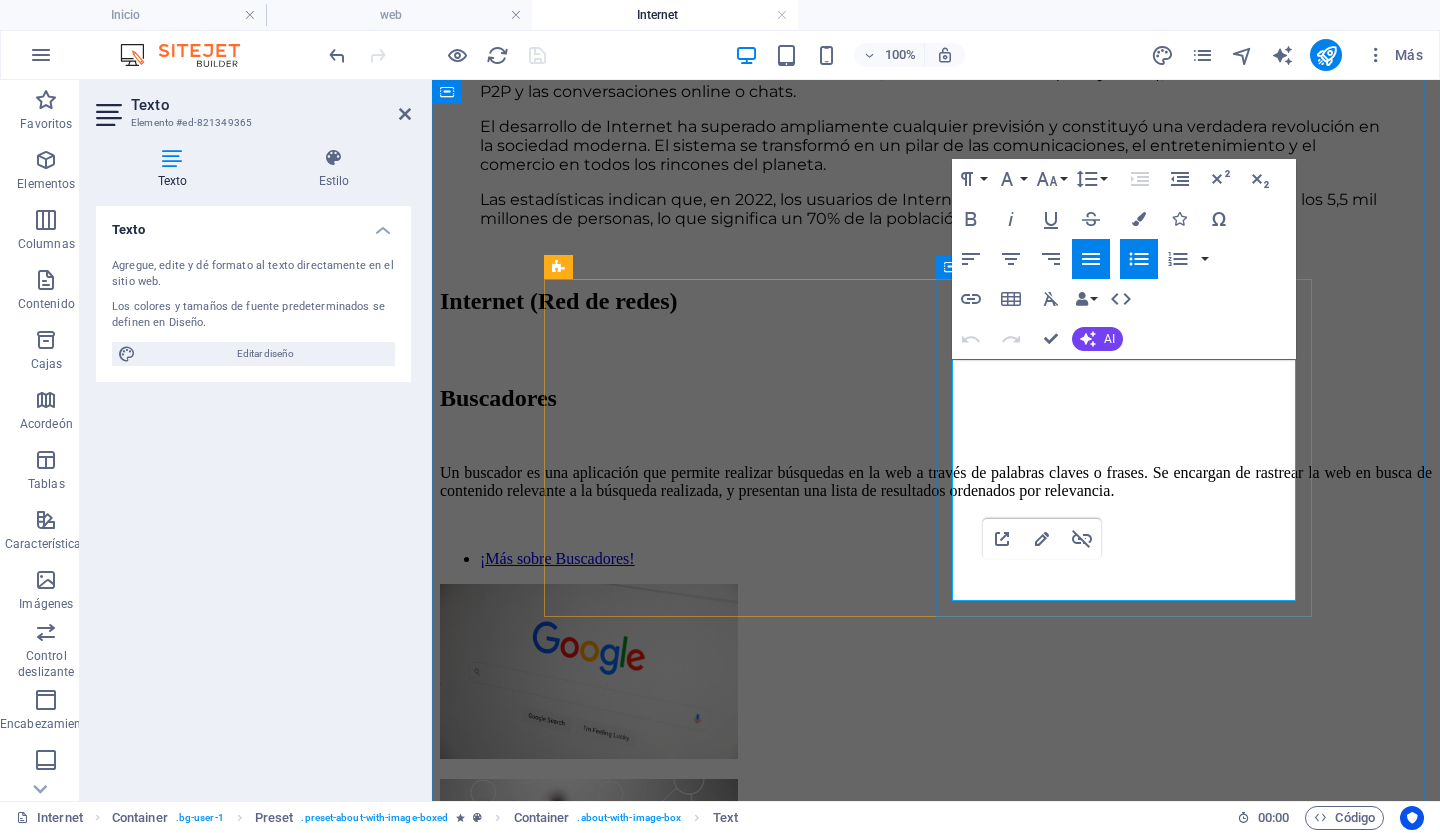 drag, startPoint x: 1115, startPoint y: 584, endPoint x: 970, endPoint y: 595, distance: 145.41664 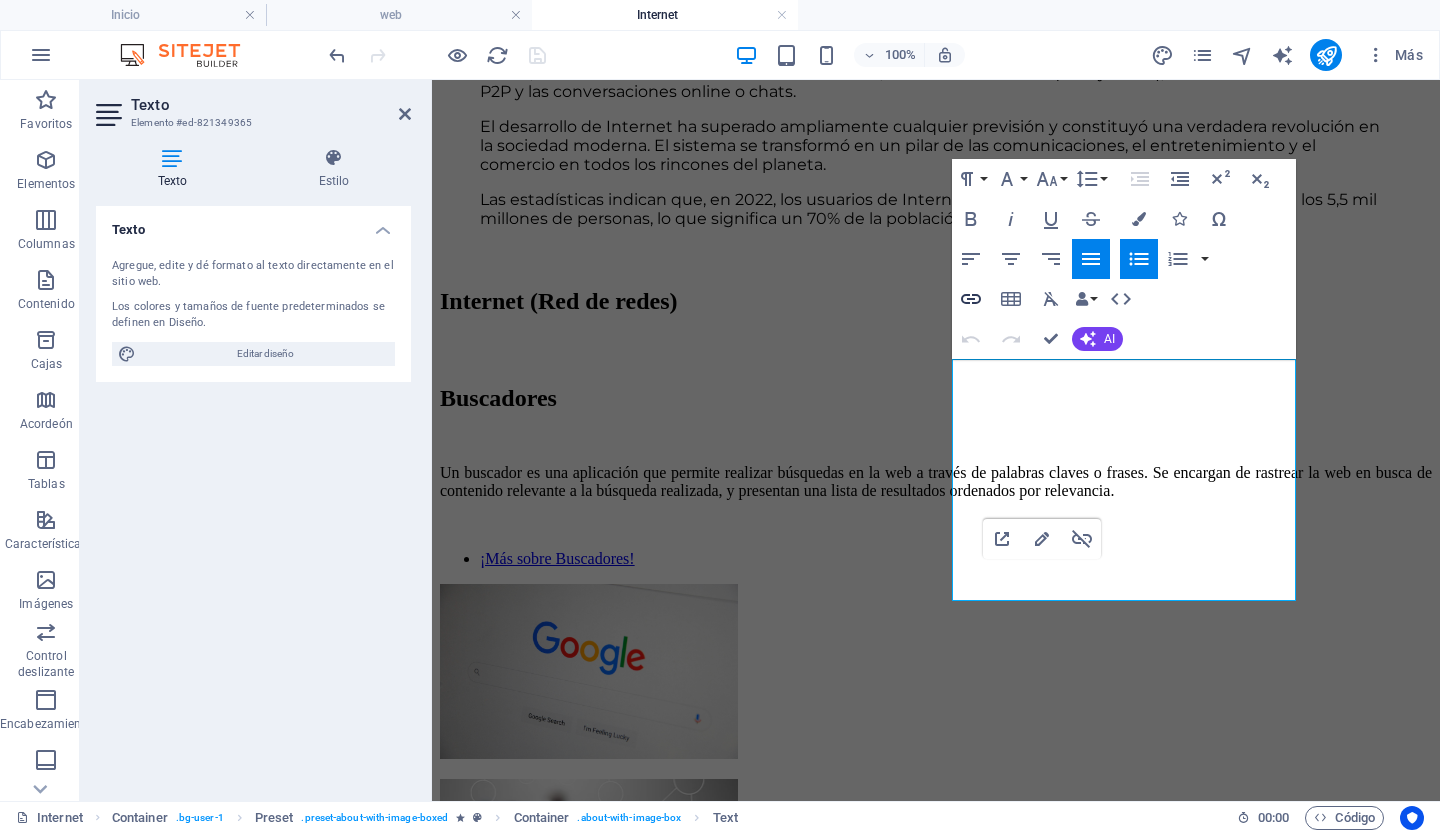 click 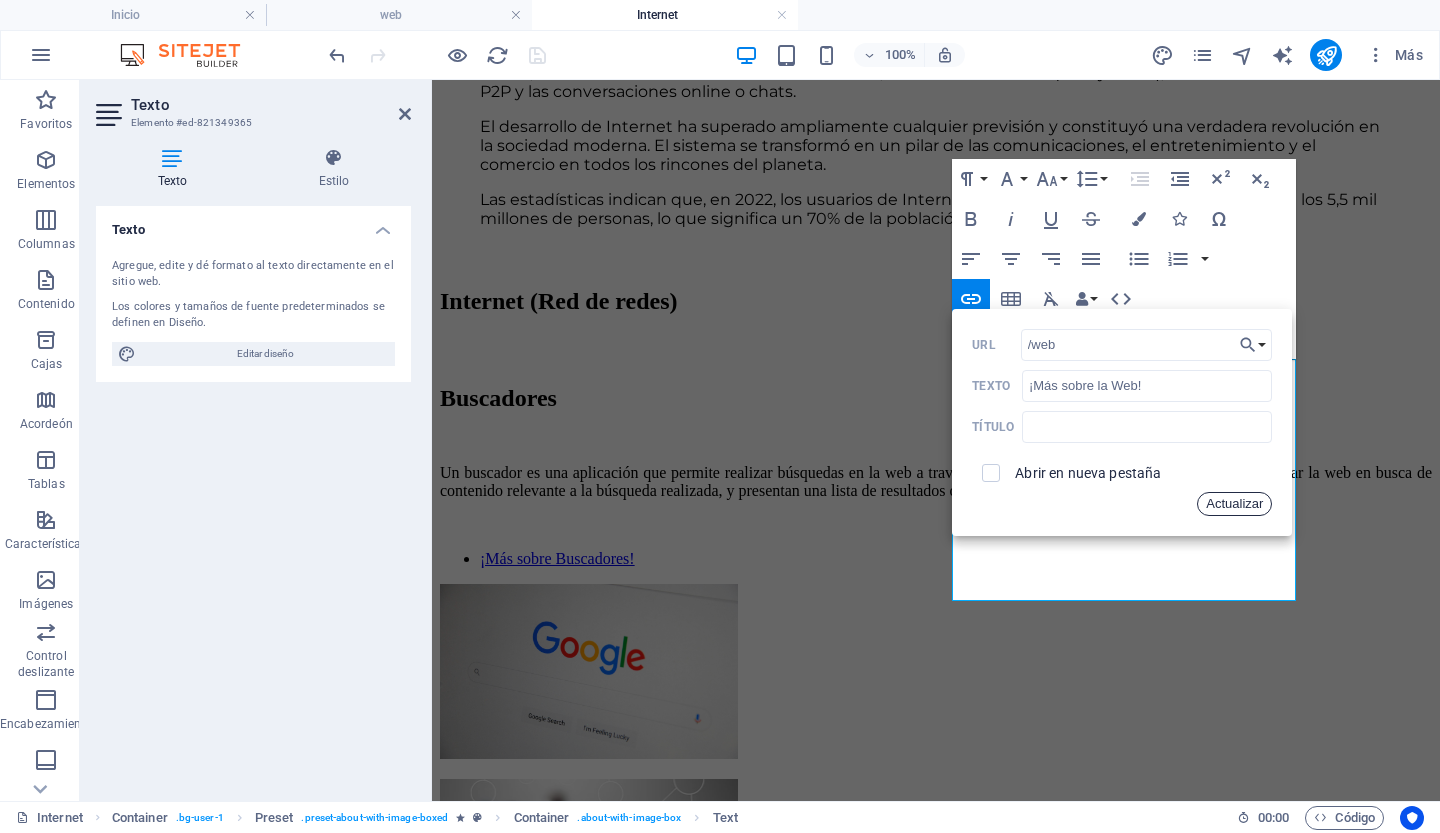click on "Actualizar" at bounding box center [1234, 503] 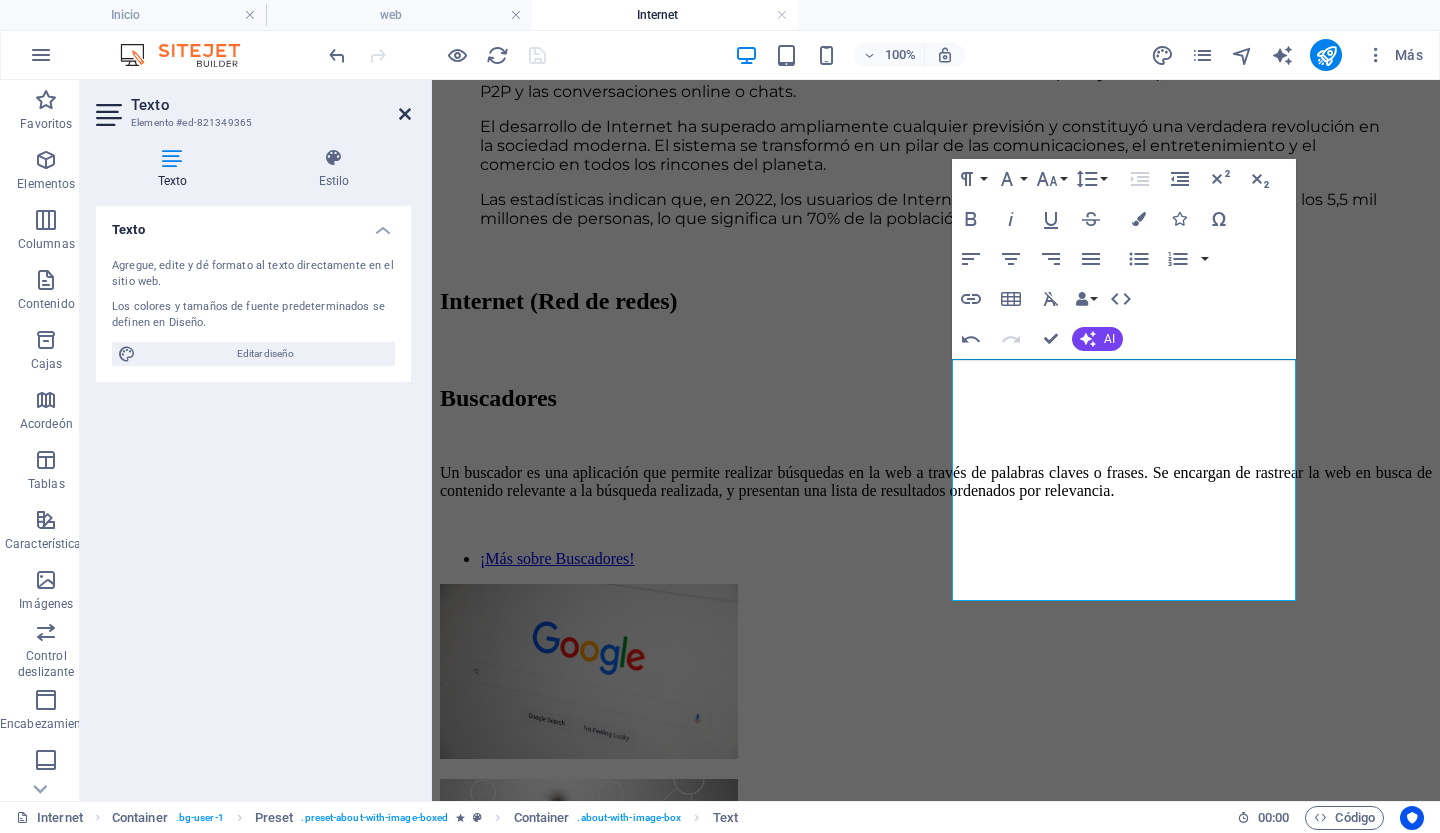 click at bounding box center [405, 114] 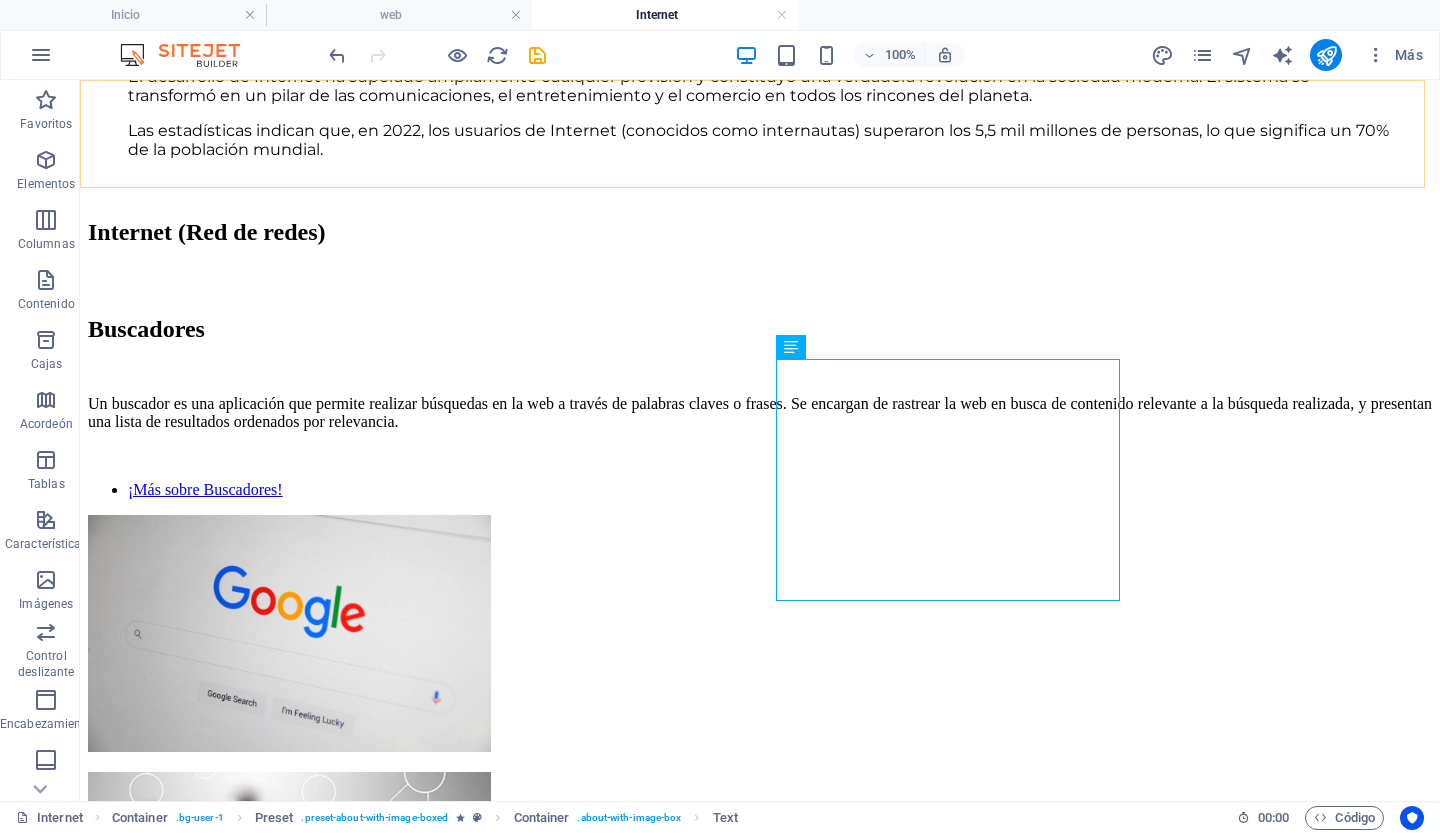 scroll, scrollTop: 1646, scrollLeft: 0, axis: vertical 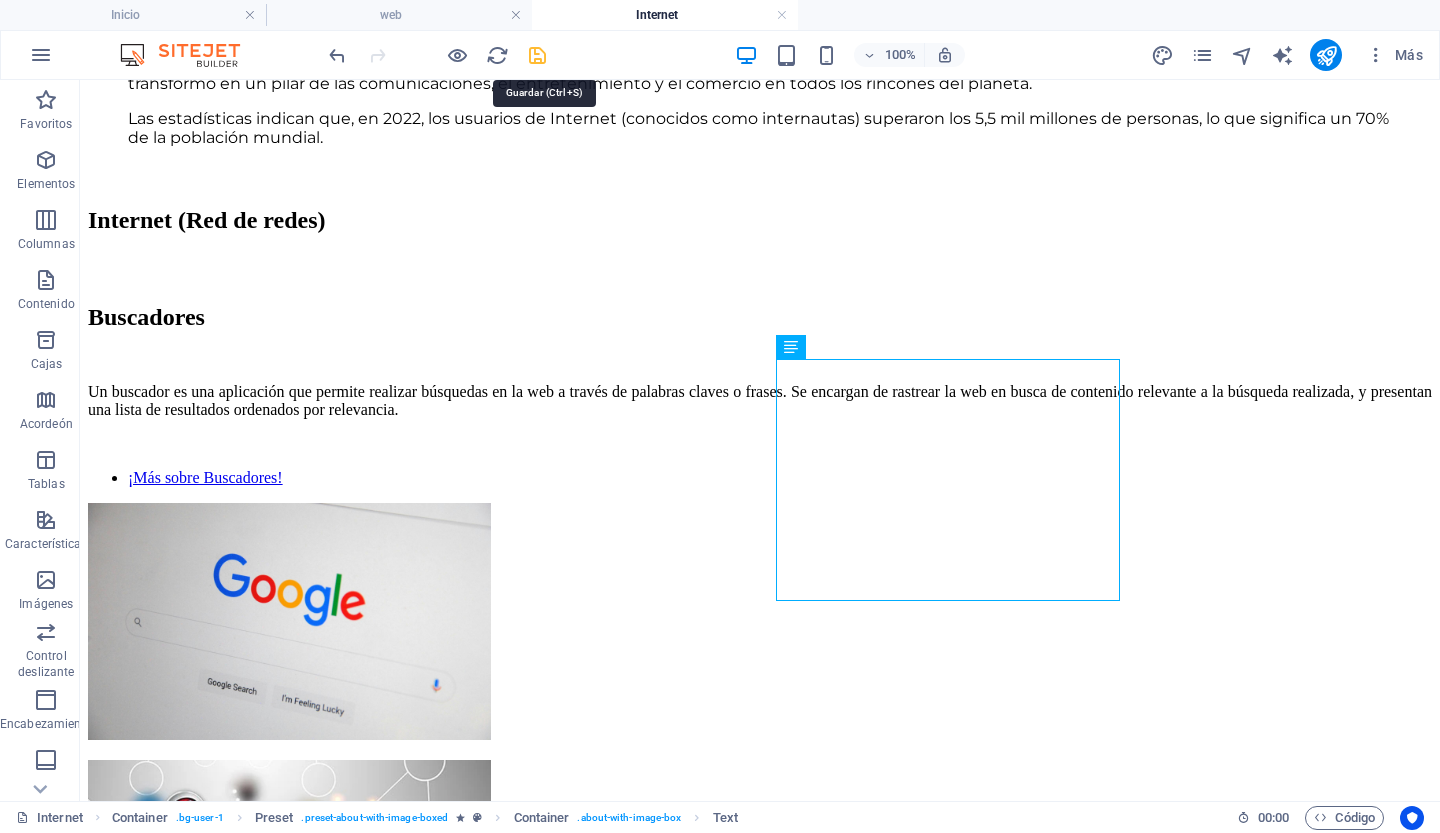 click at bounding box center (537, 55) 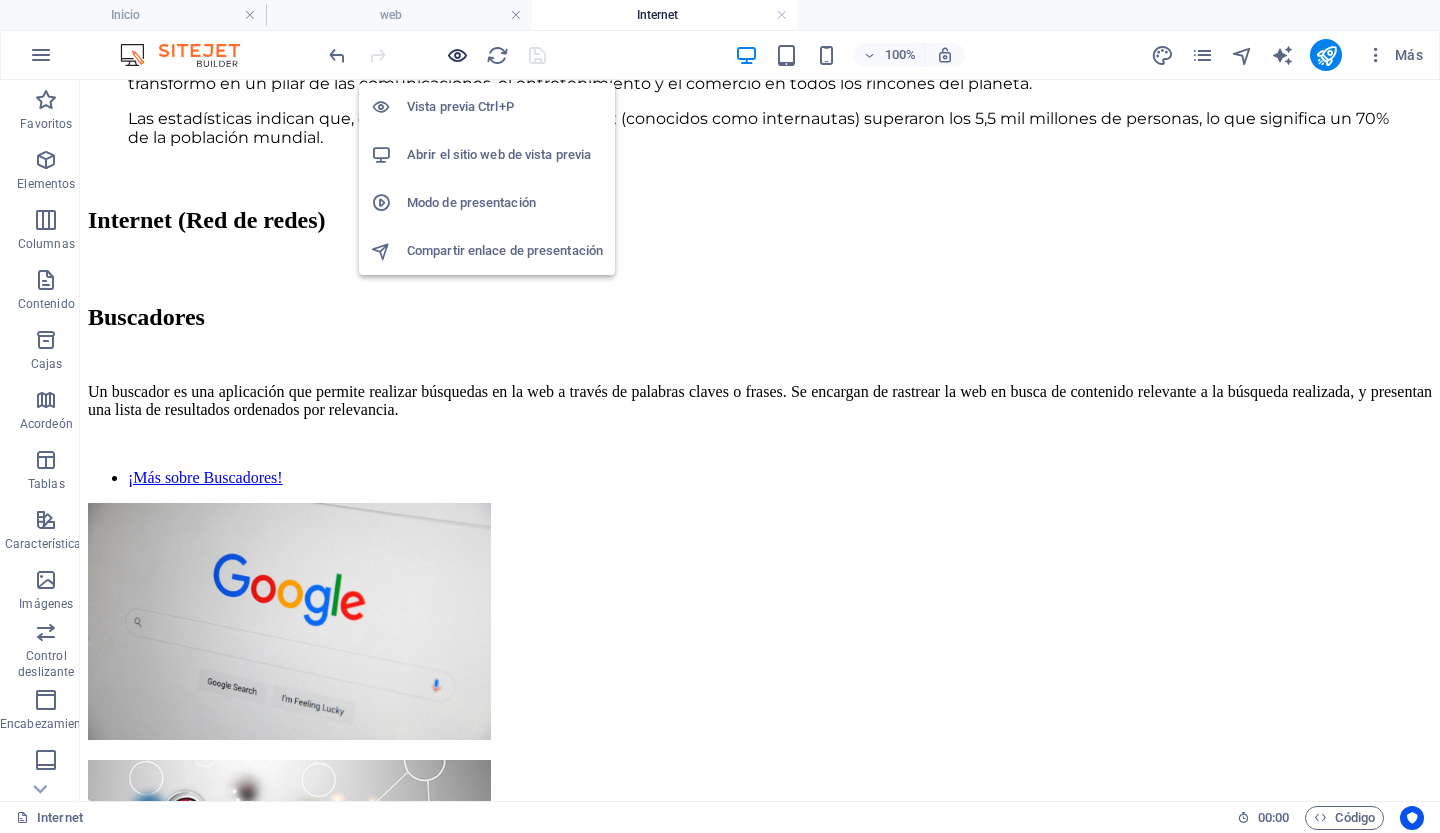click at bounding box center [457, 55] 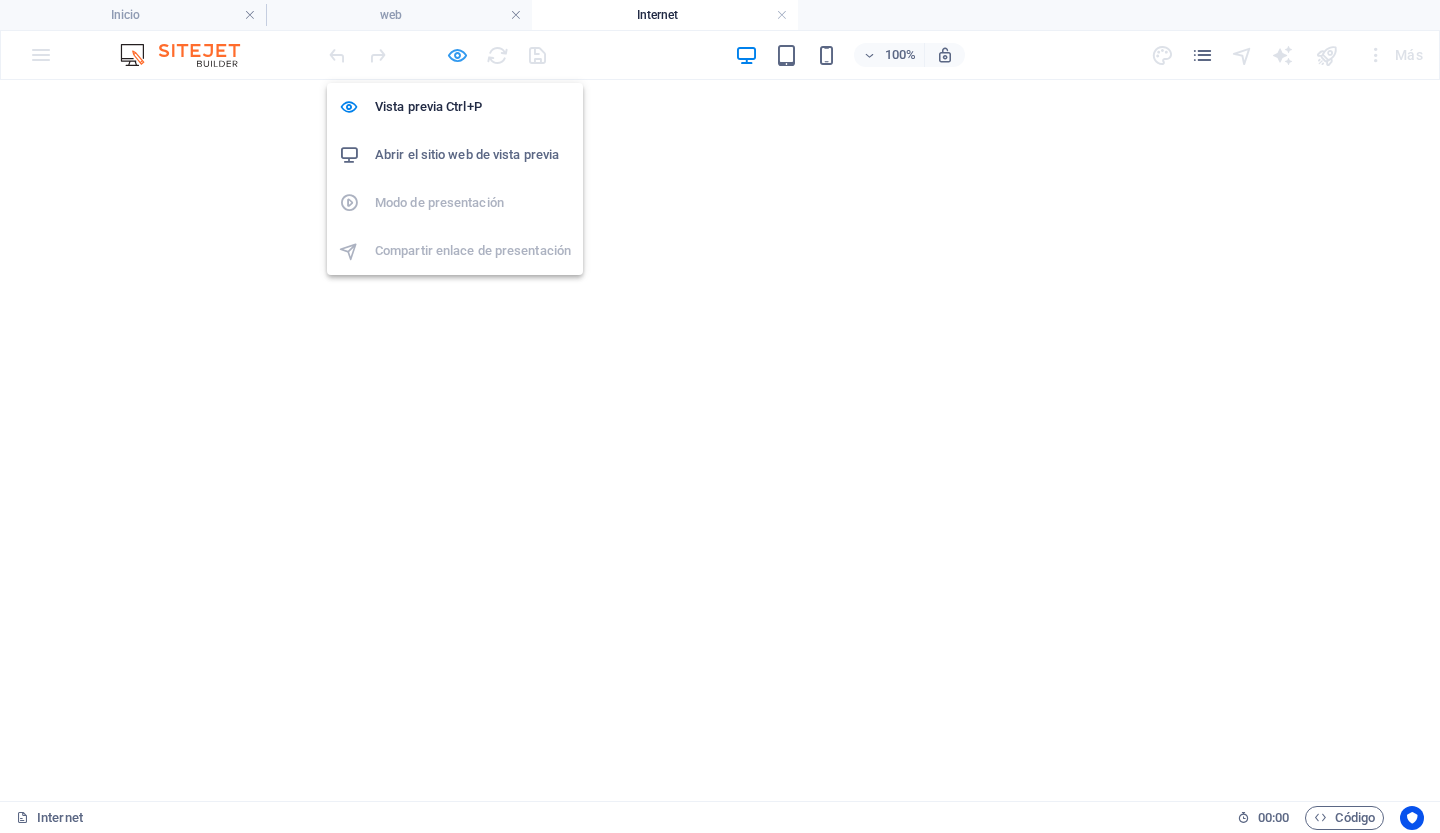scroll, scrollTop: 1504, scrollLeft: 0, axis: vertical 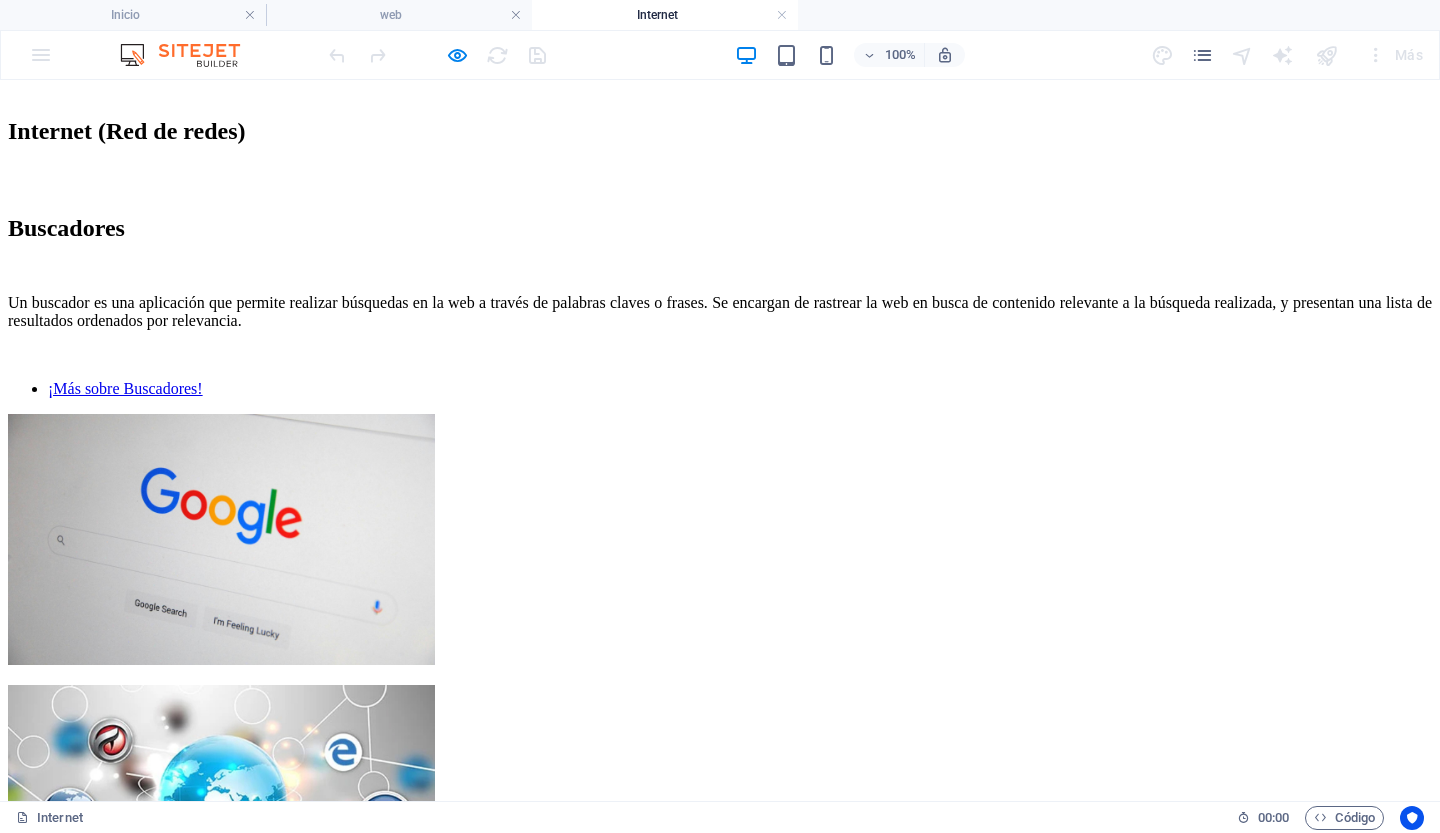 click on "¡Más sobre la Web!" at bounding box center [110, 2117] 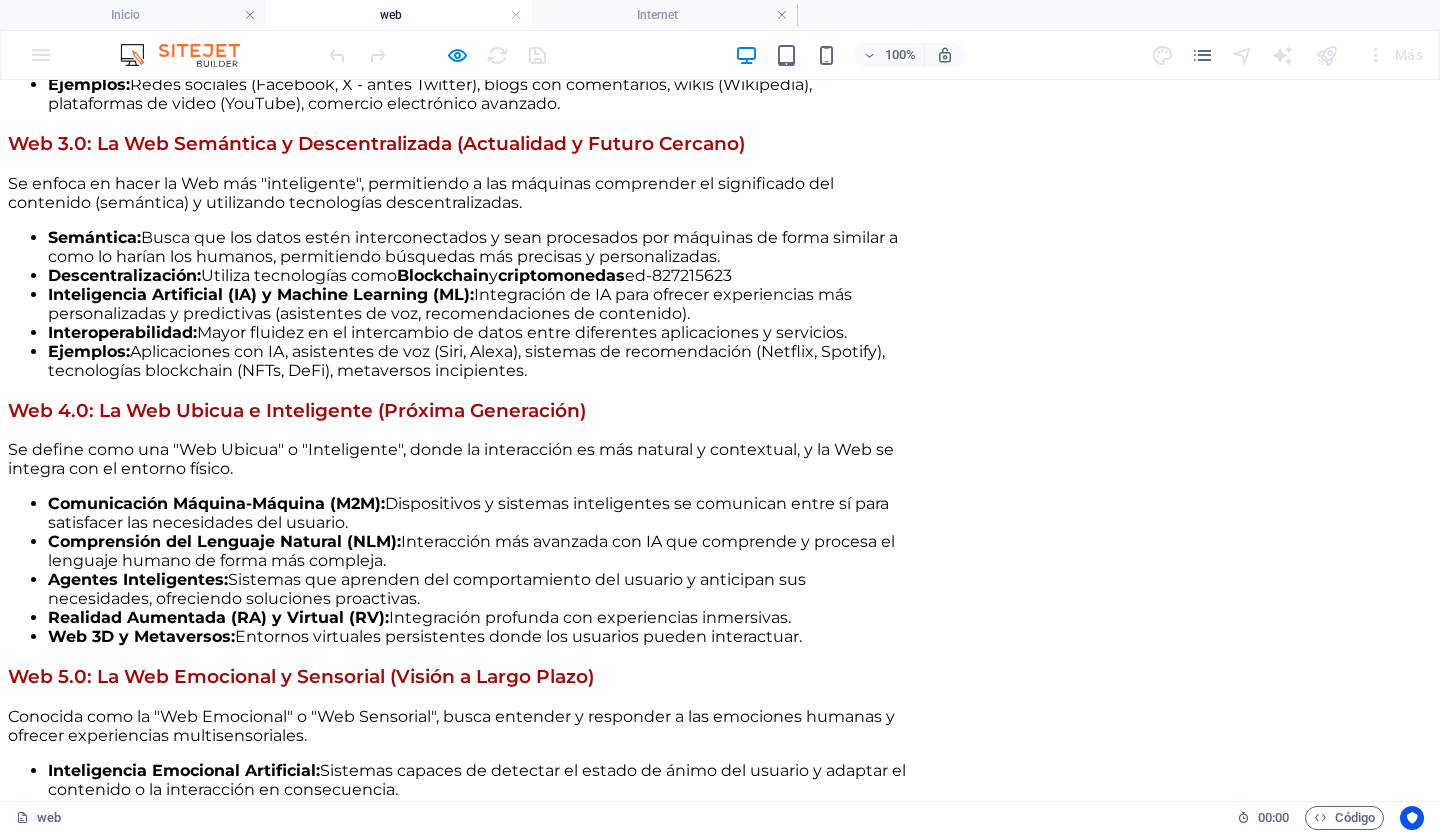 scroll, scrollTop: 0, scrollLeft: 0, axis: both 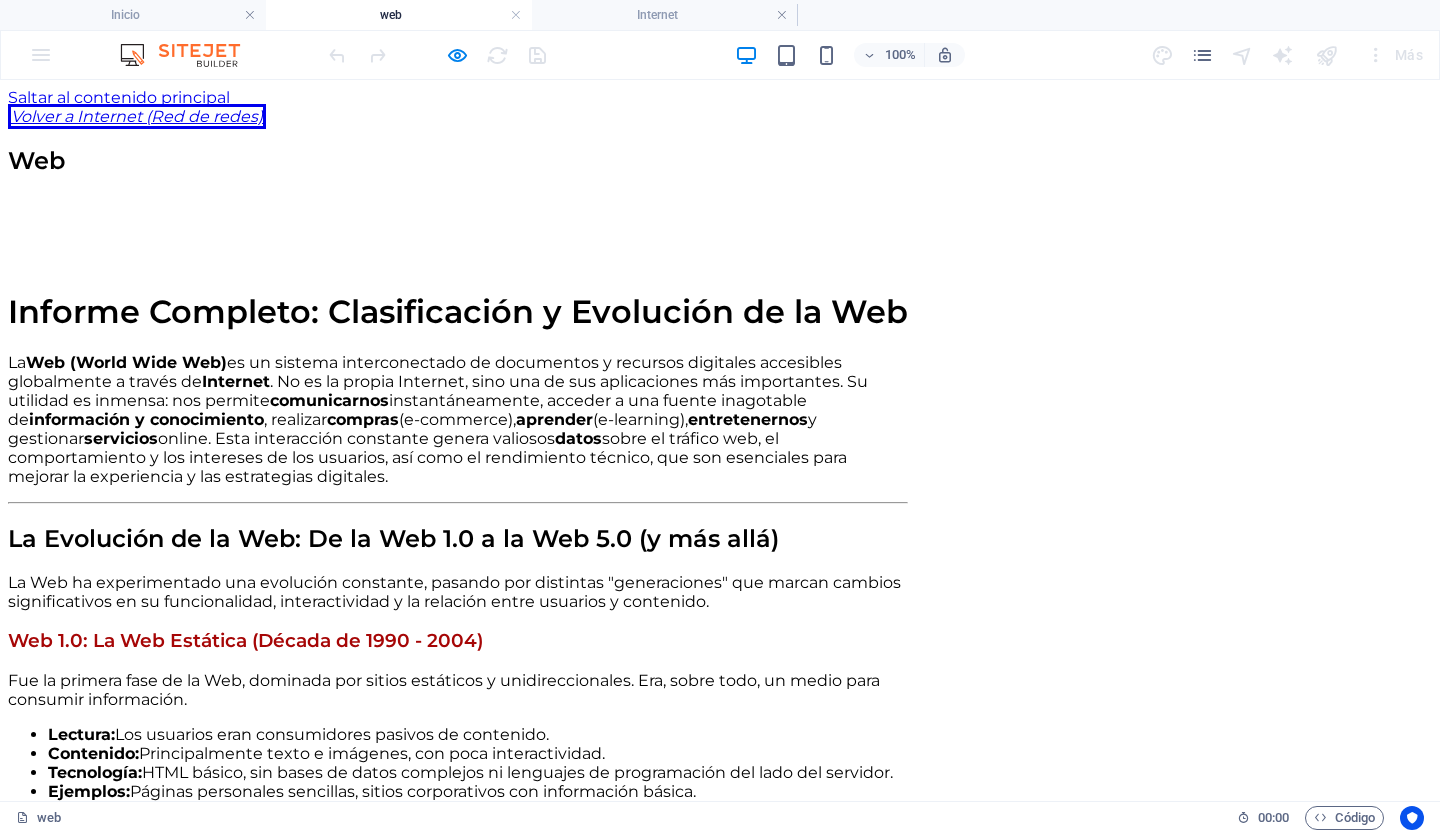 click on "Volver a Internet (Red de redes)" at bounding box center [137, 116] 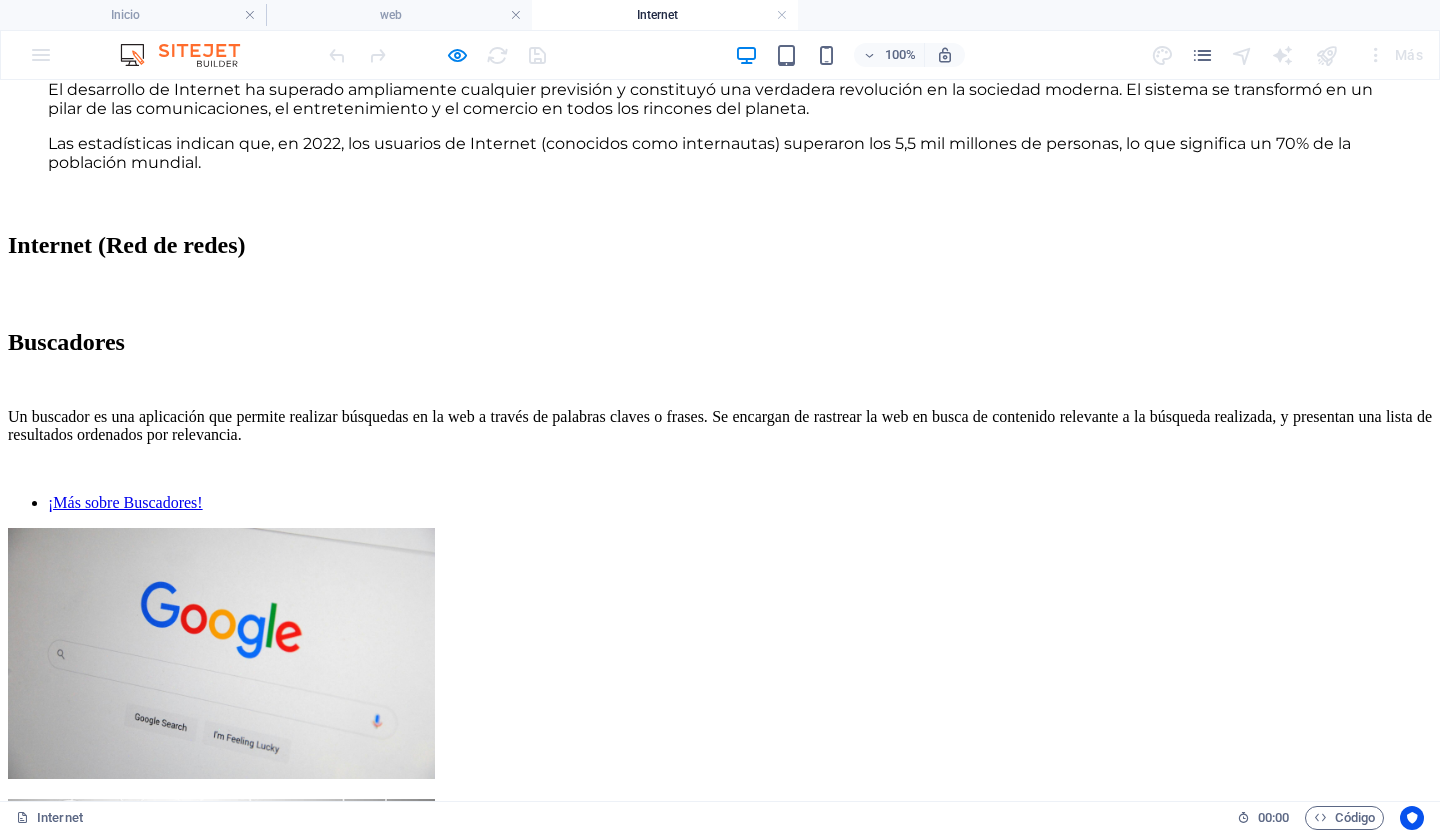 scroll, scrollTop: 1332, scrollLeft: 0, axis: vertical 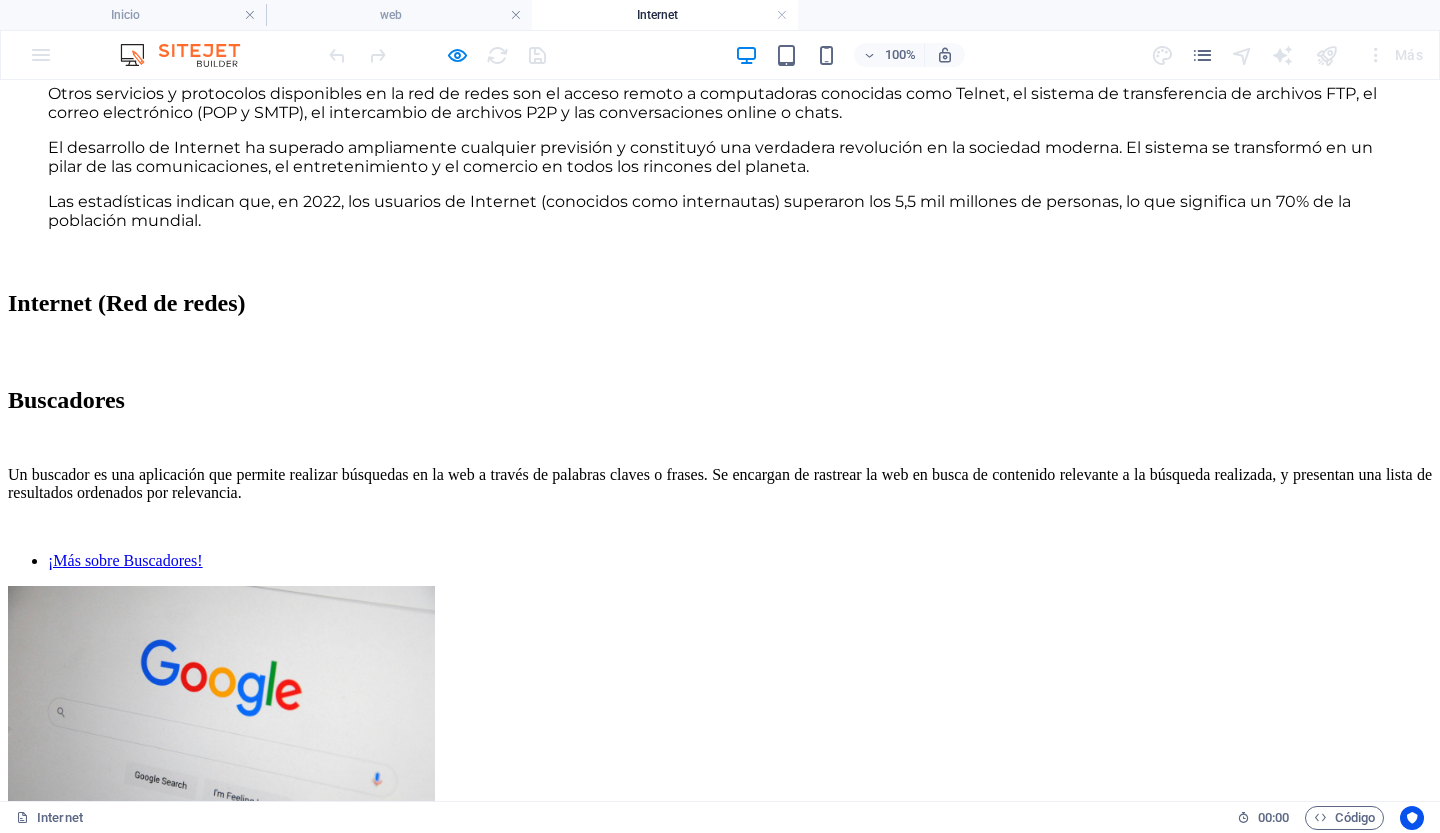 click on "¡Datos curiosos!" at bounding box center (100, 1524) 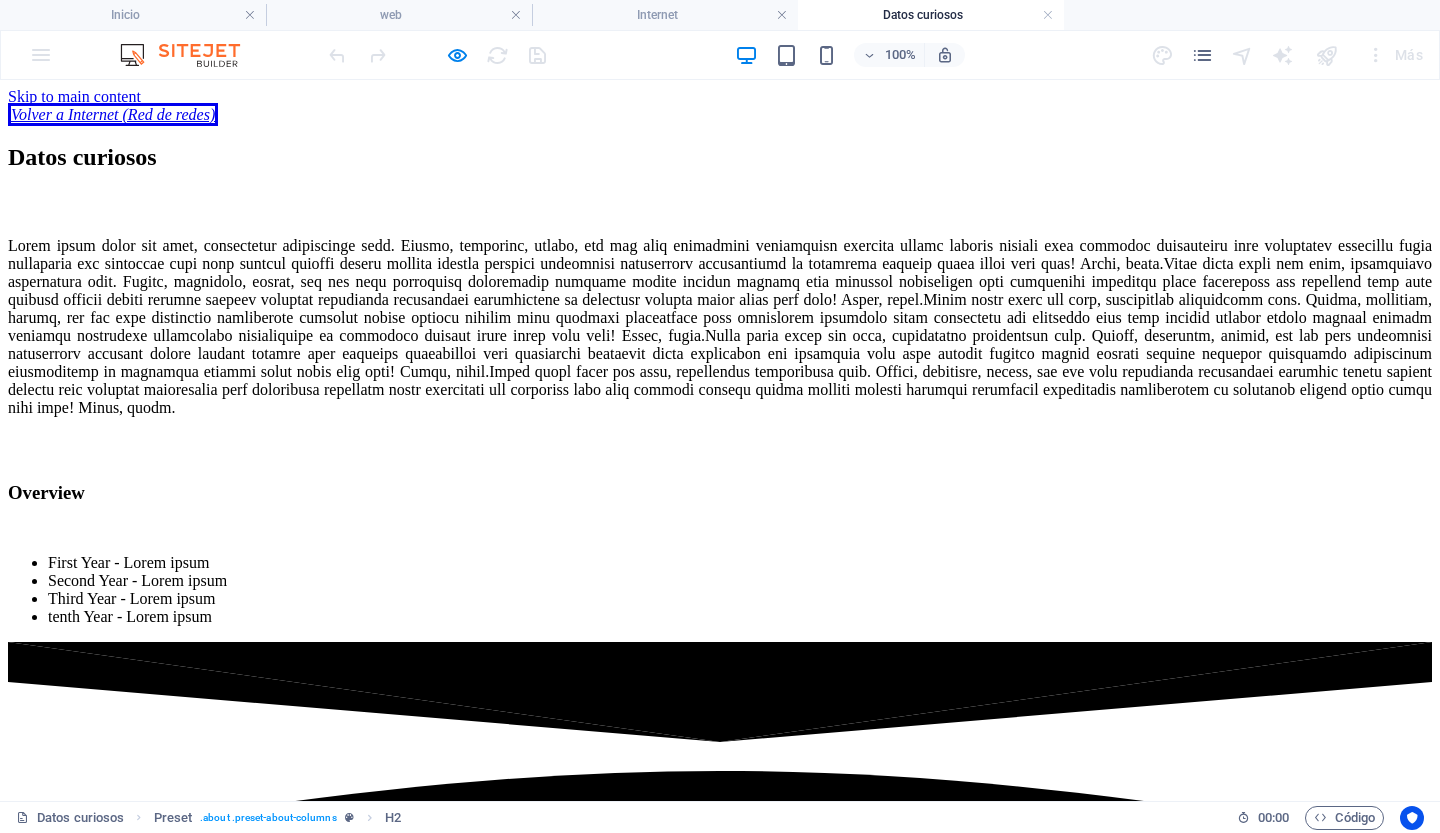 scroll, scrollTop: 0, scrollLeft: 0, axis: both 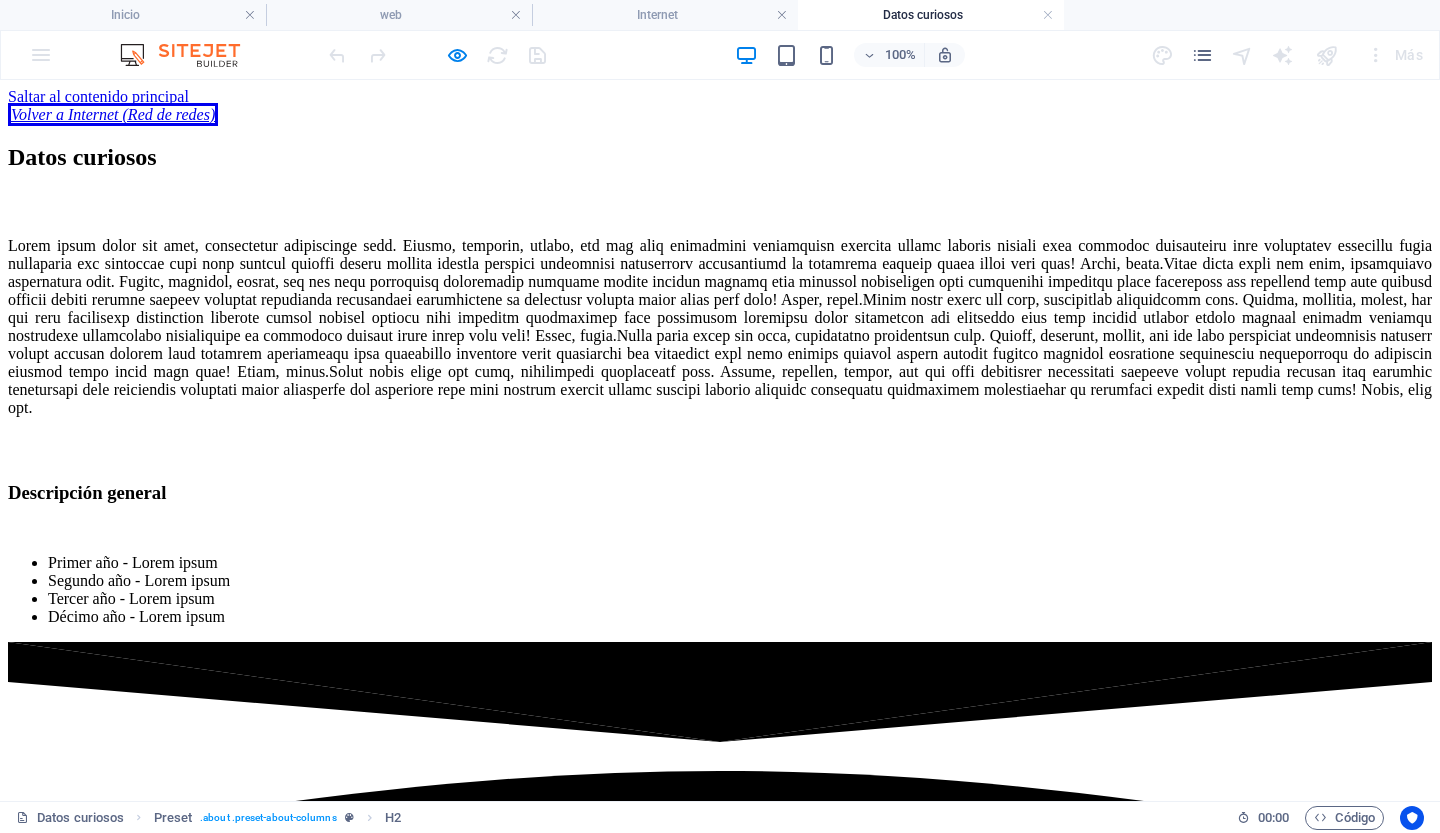 click on "Volver a Internet (Red de redes)" at bounding box center [720, 115] 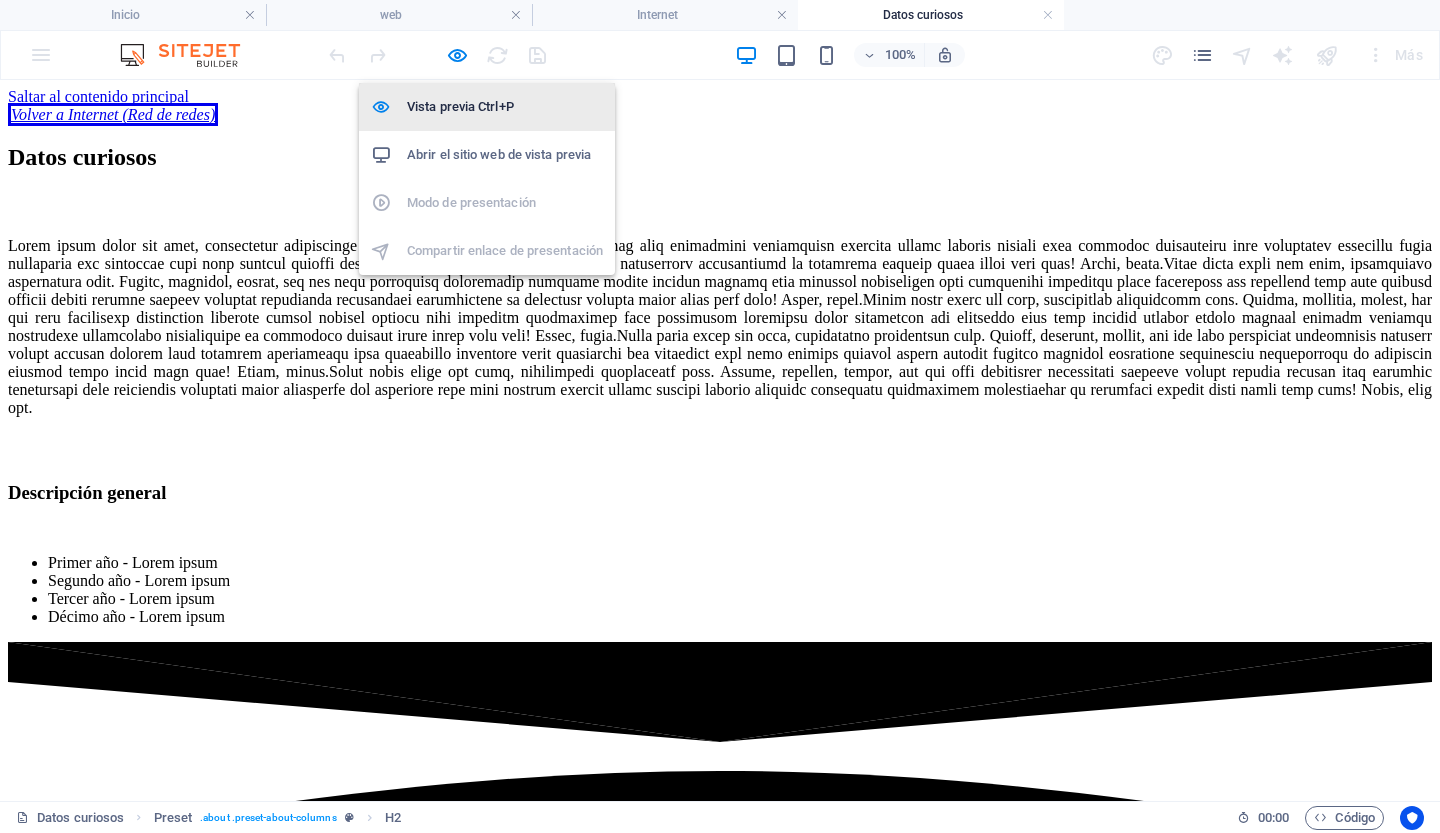 click on "Vista previa Ctrl+P" at bounding box center [460, 106] 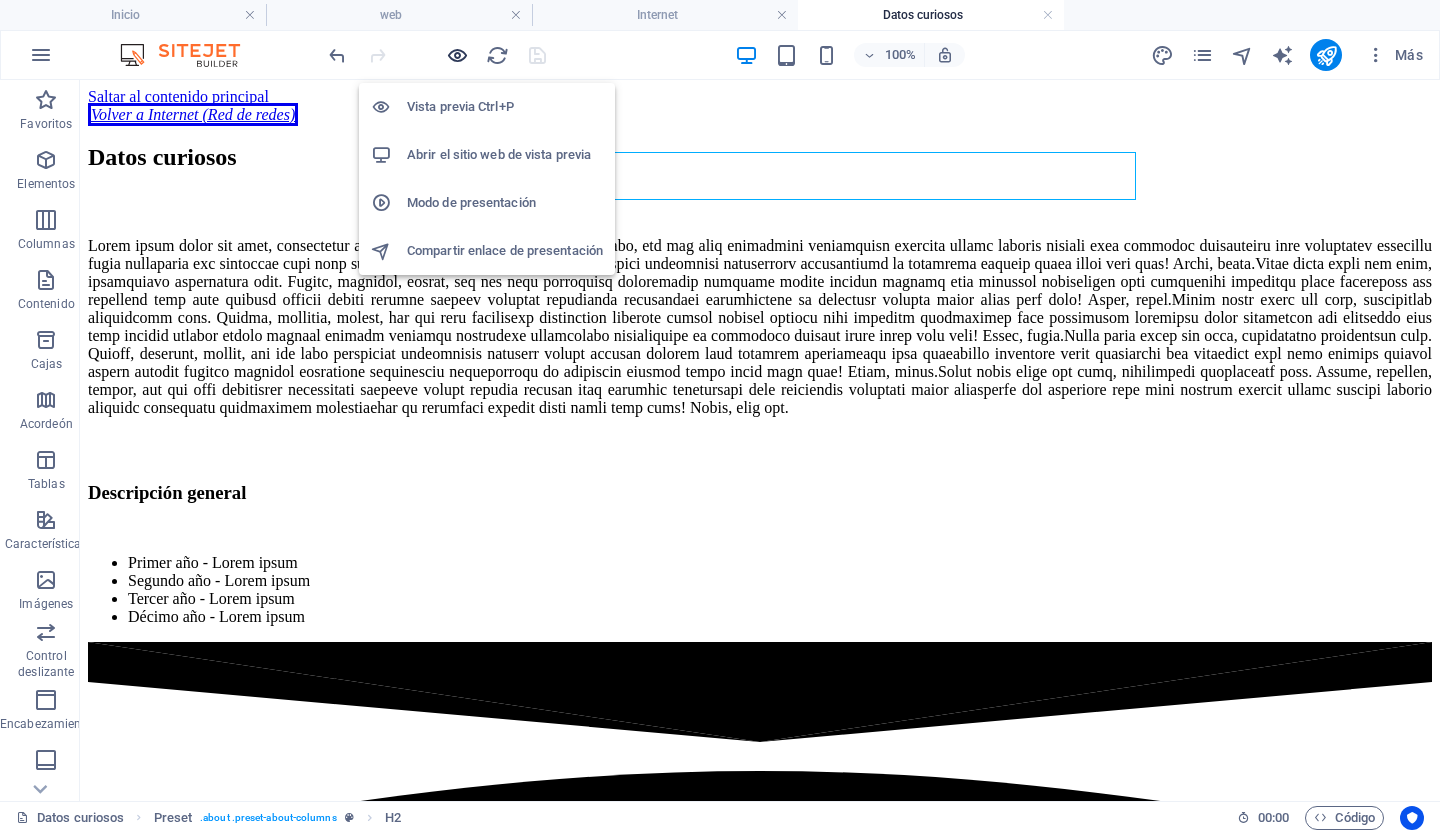 click at bounding box center [457, 55] 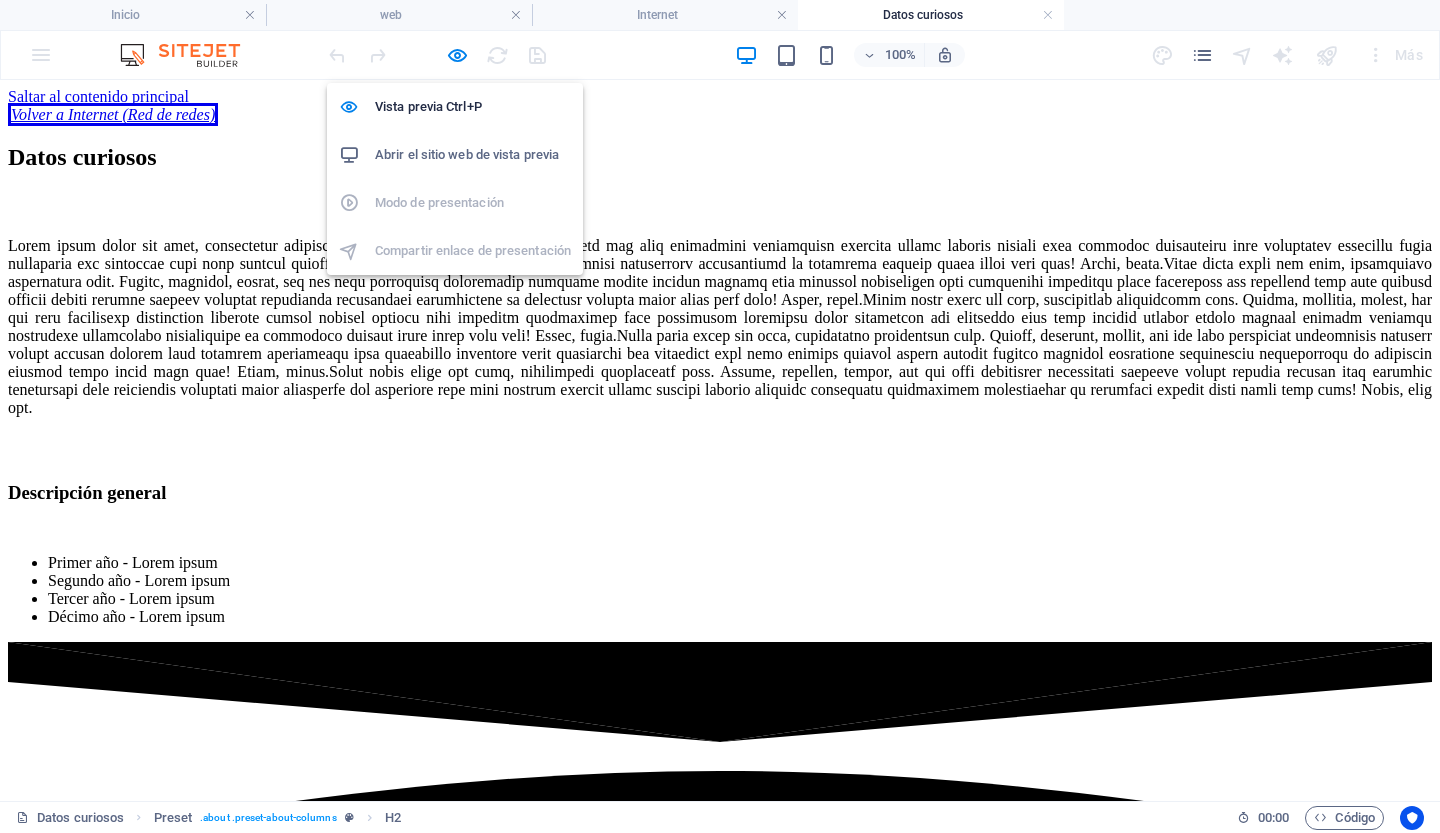 click on "Abrir el sitio web de vista previa" at bounding box center (467, 154) 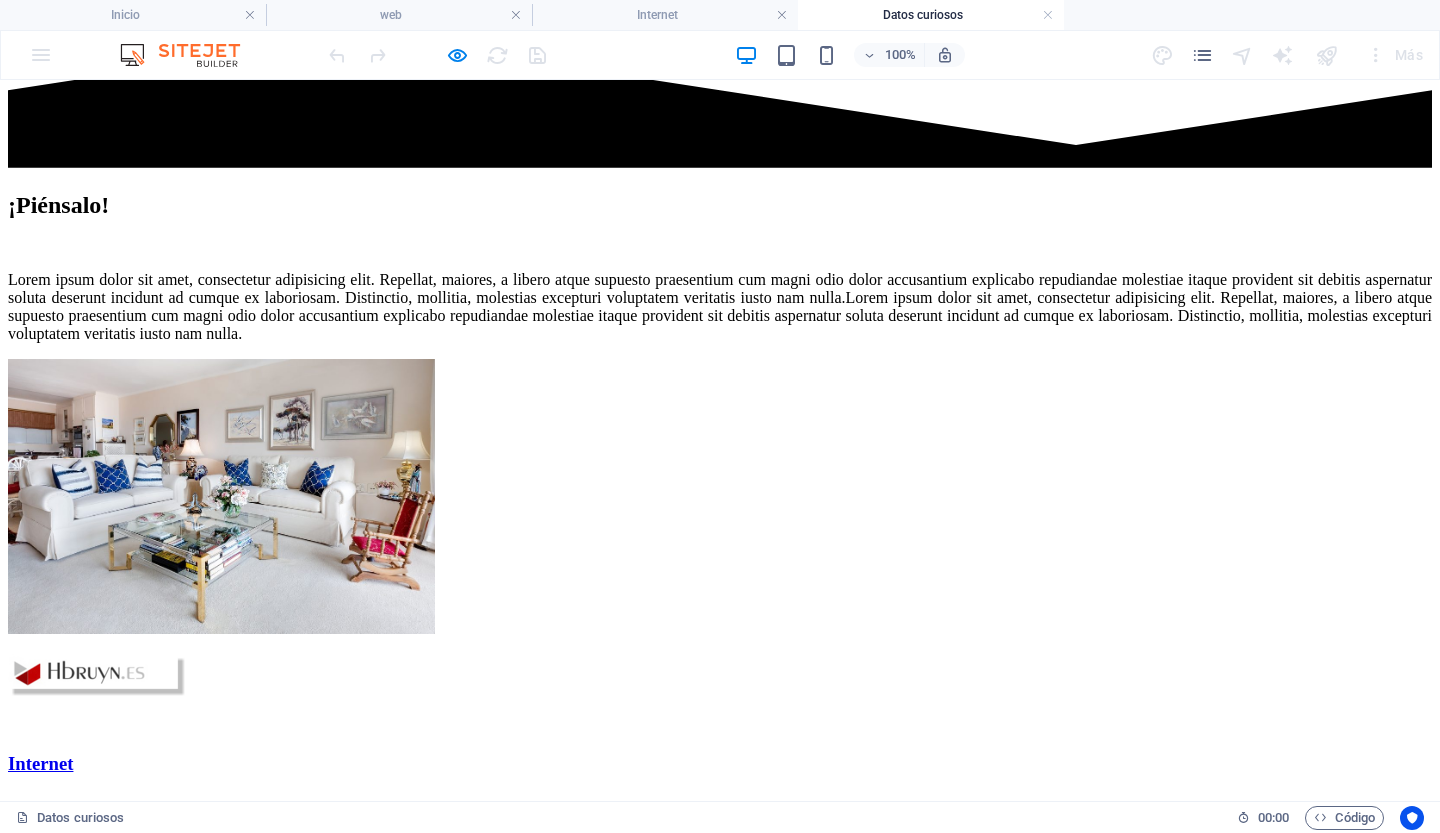scroll, scrollTop: 1437, scrollLeft: 0, axis: vertical 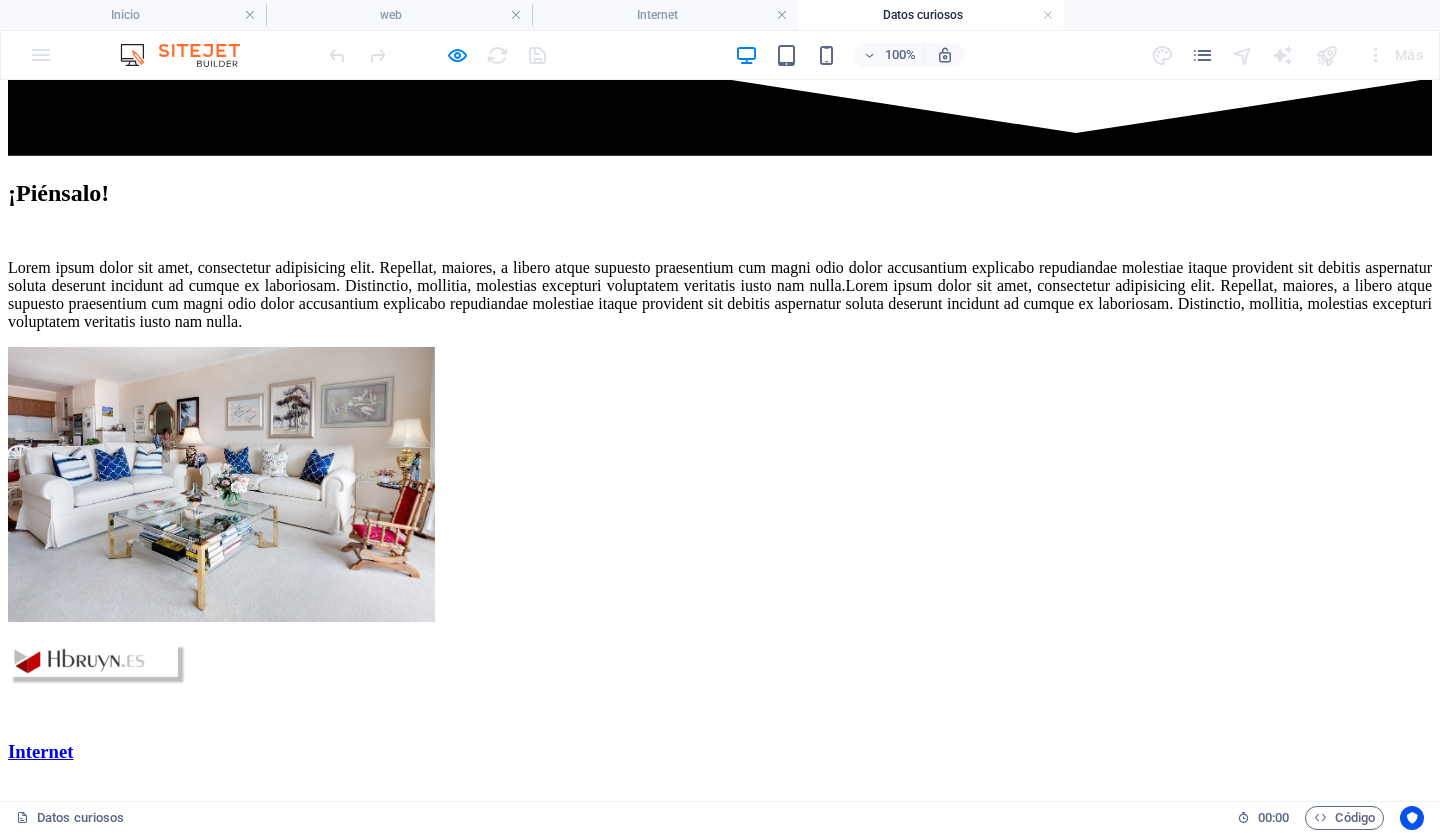 click on "Redes Sociales" at bounding box center [66, 1029] 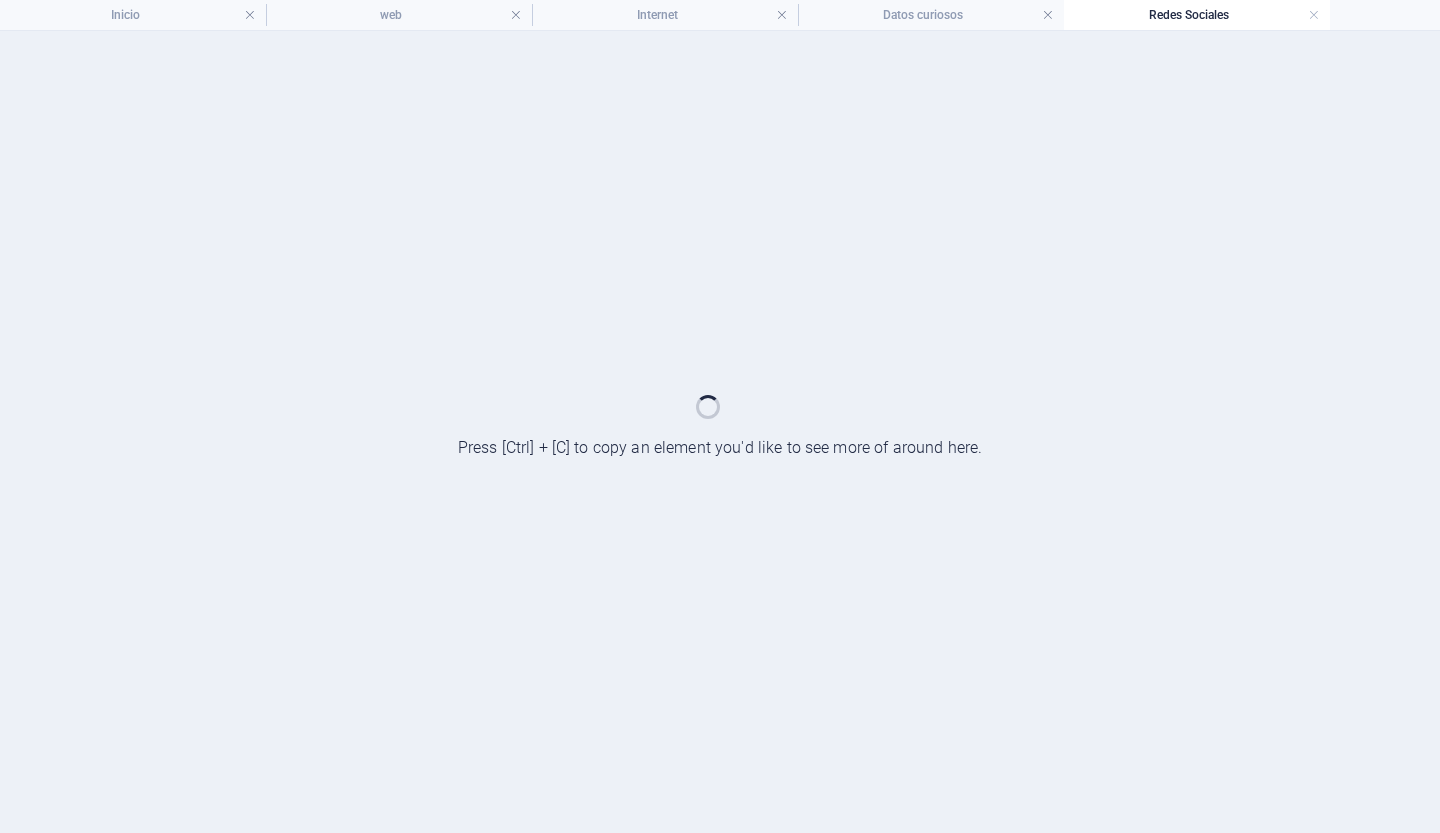 scroll, scrollTop: 0, scrollLeft: 0, axis: both 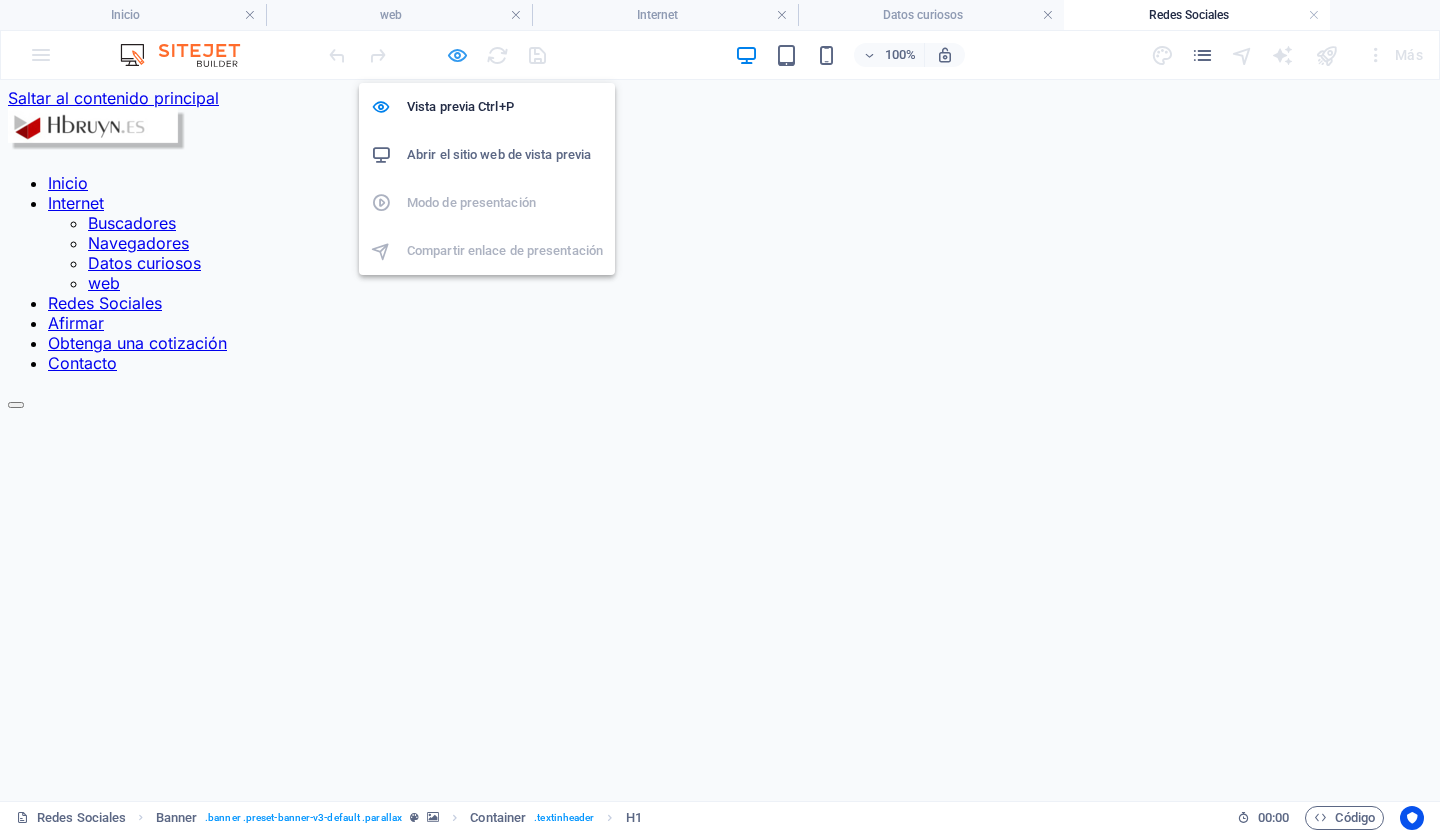 click at bounding box center [457, 55] 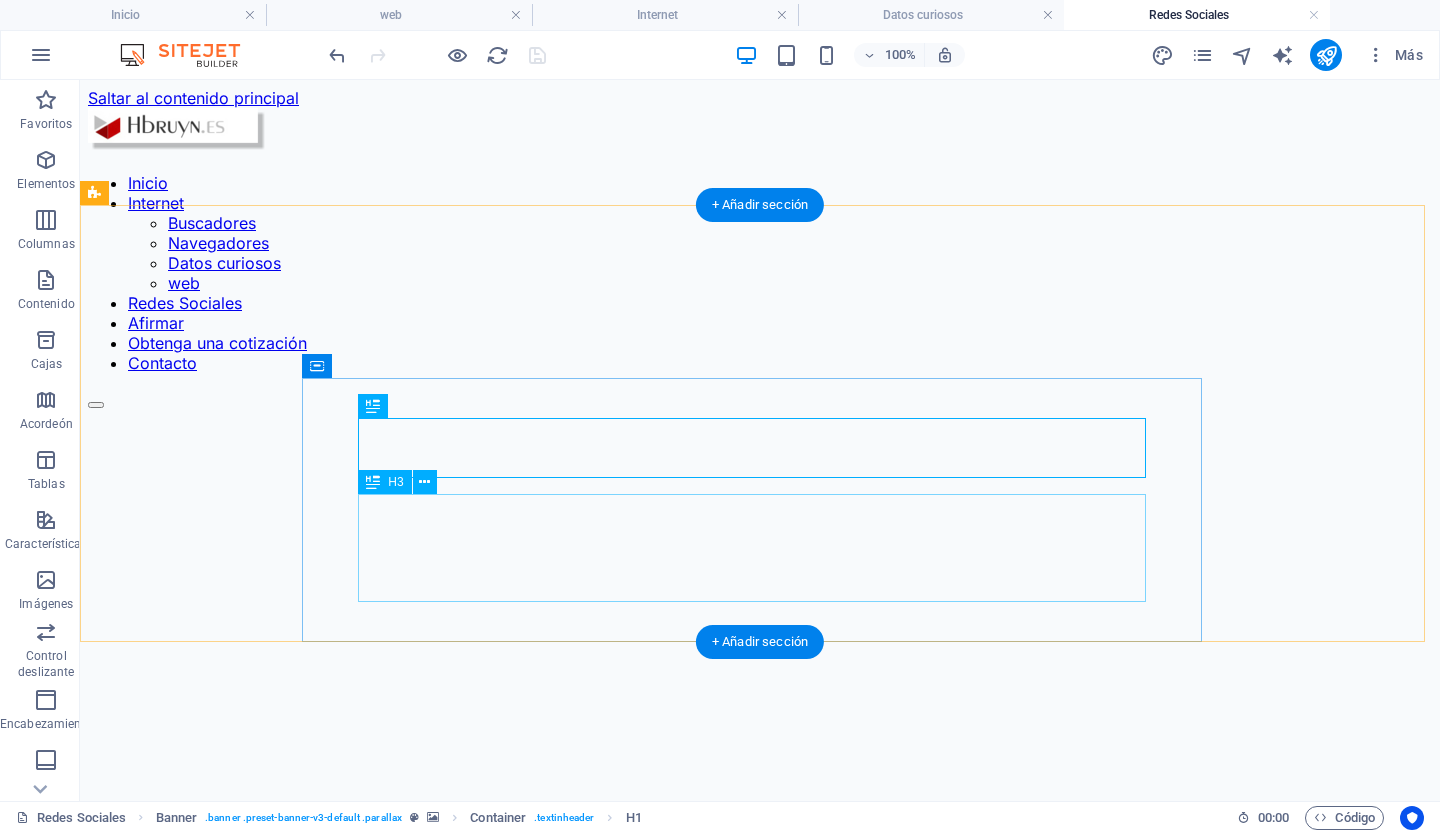 click on "Bienvenidos a mi página web personal, donde compartiré conceptos básicos y sencillos sobre la red, las redes sociales, el software, etc. Espero que disfruteis de mi sitio web. ¡Bienvenidos!" at bounding box center [760, 1310] 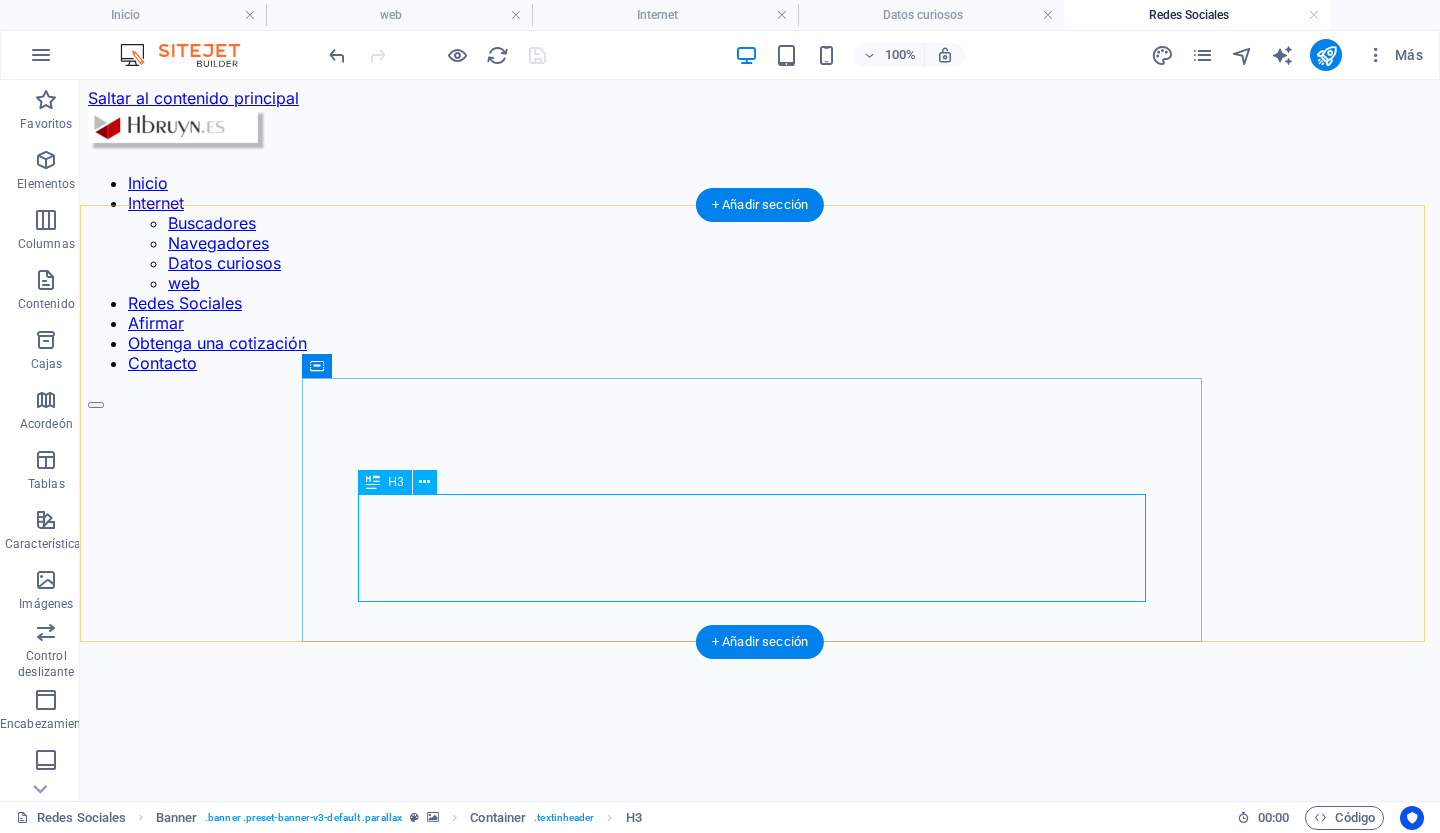 click on "Bienvenidos a mi página web personal, donde compartiré conceptos básicos y sencillos sobre la red, las redes sociales, el software, etc. Espero que disfruteis de mi sitio web. ¡Bienvenidos!" at bounding box center [760, 1310] 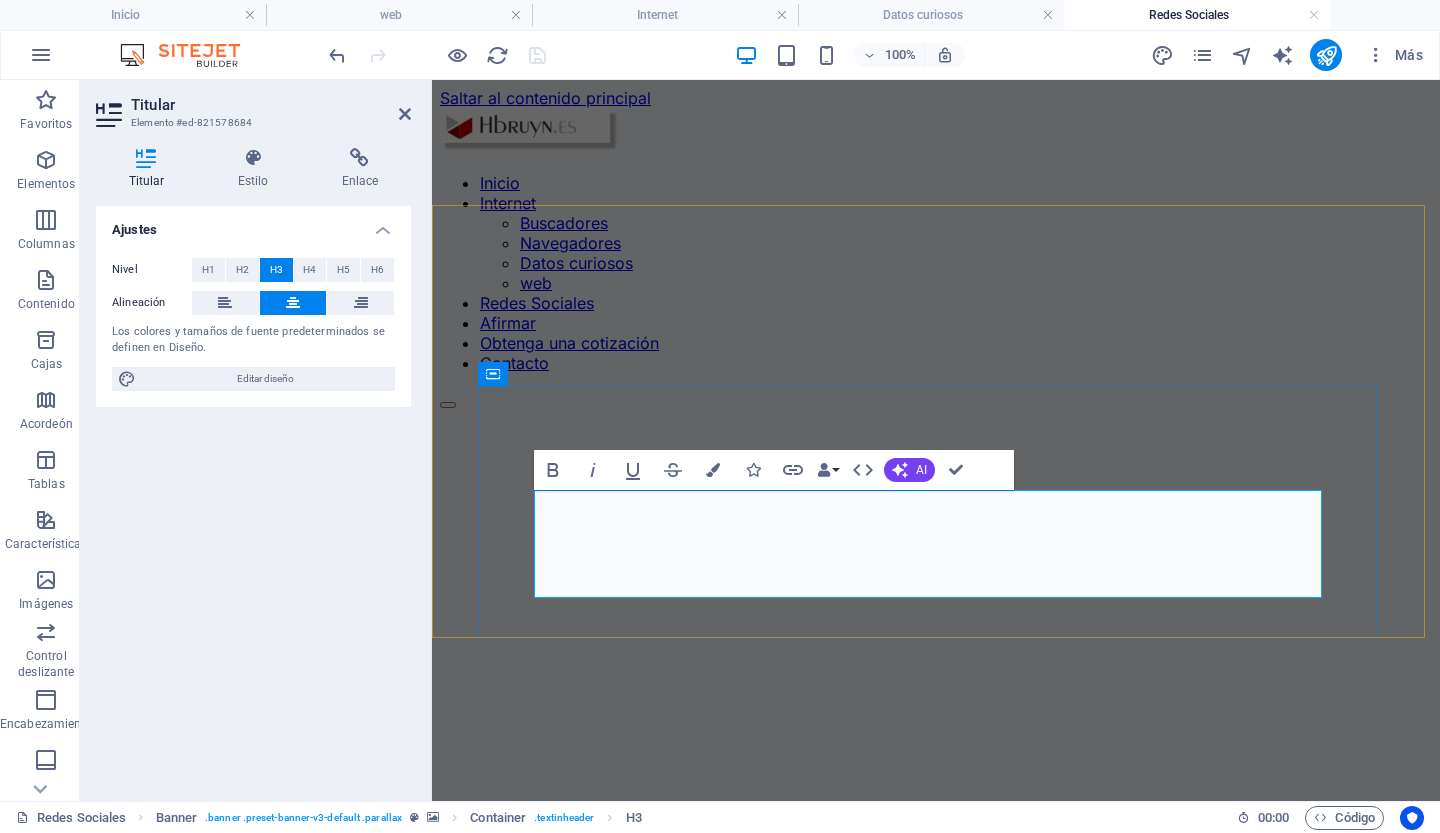 scroll, scrollTop: 0, scrollLeft: 800, axis: horizontal 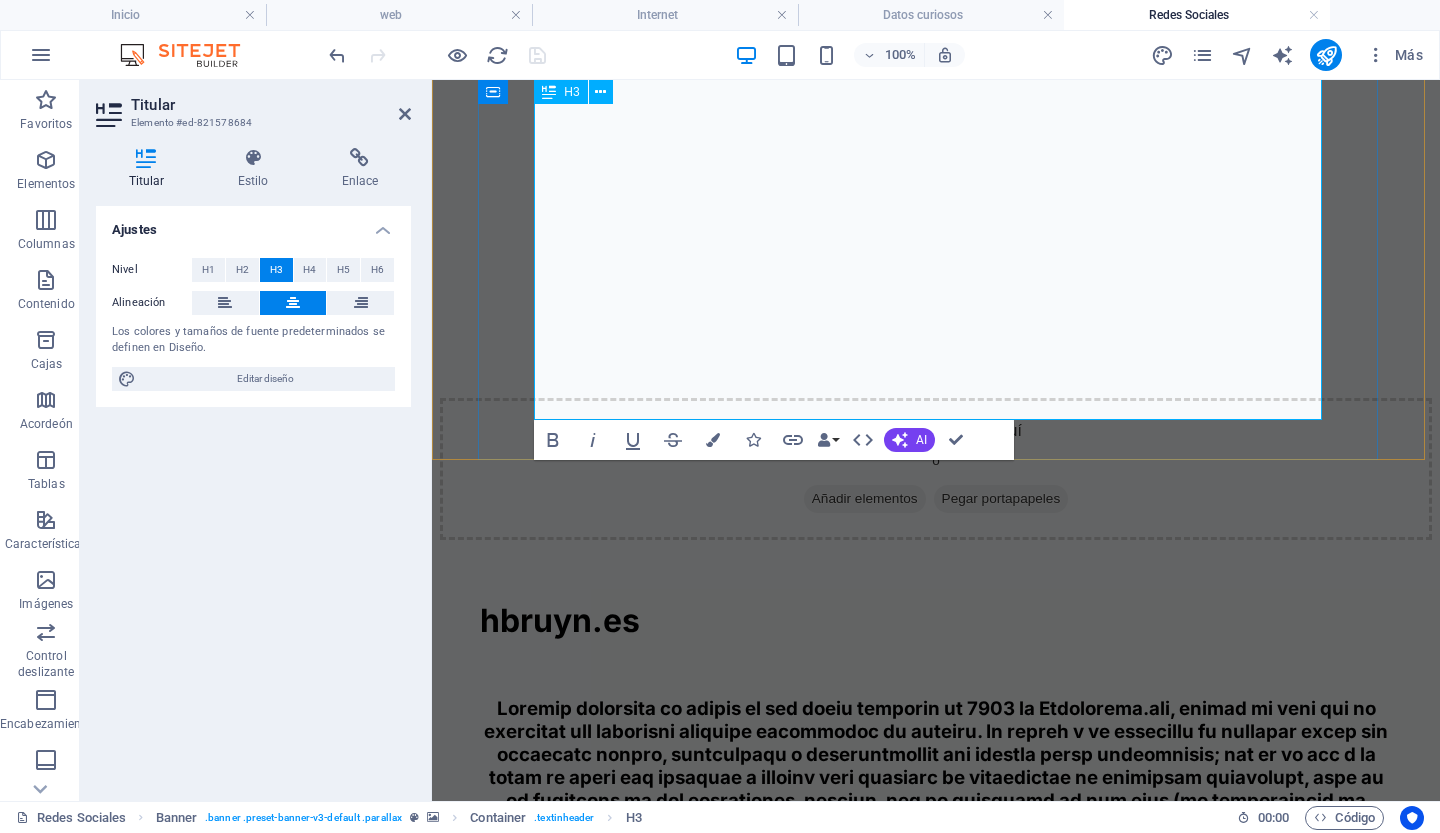 click at bounding box center (936, 892) 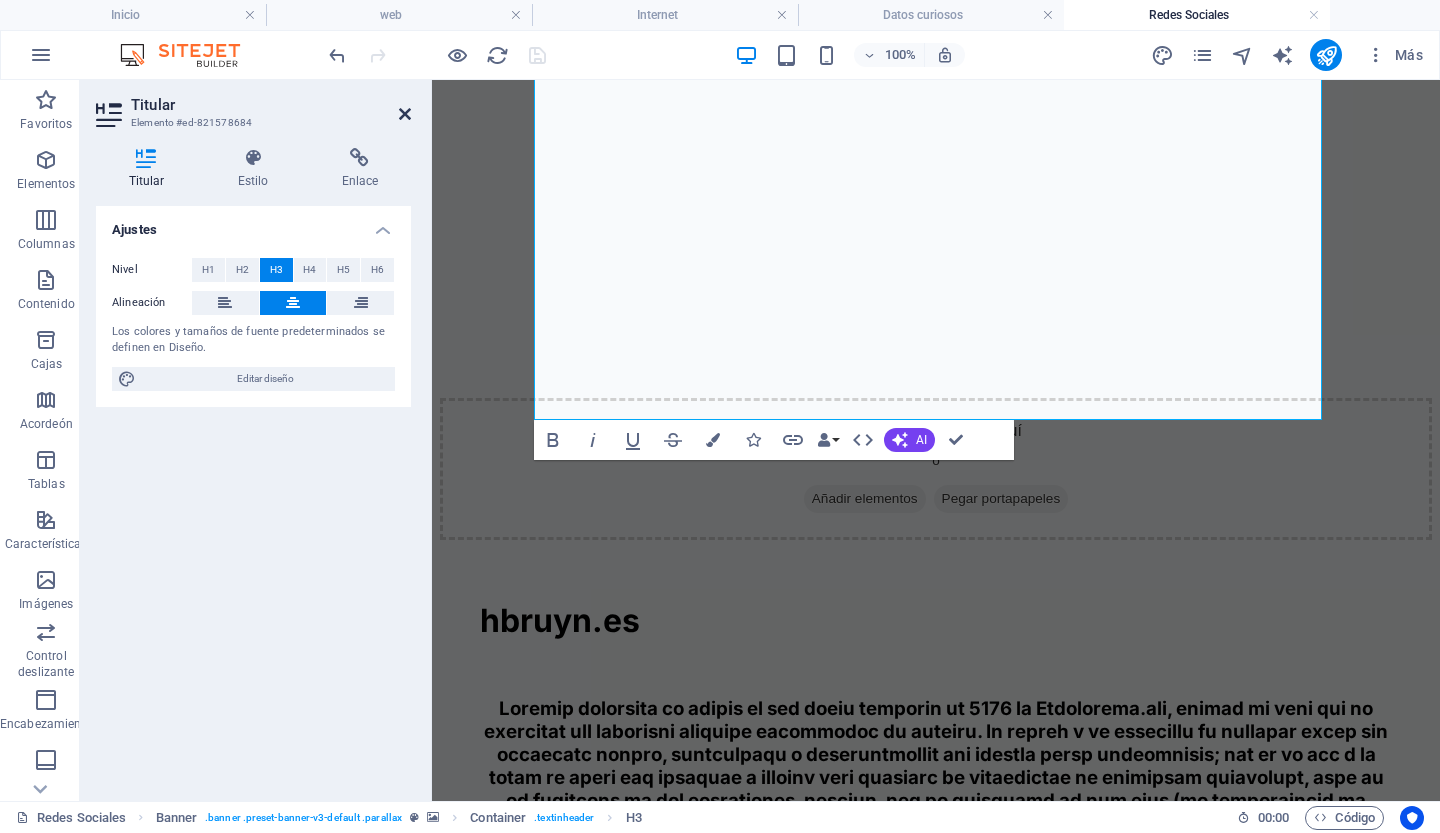 click at bounding box center [405, 114] 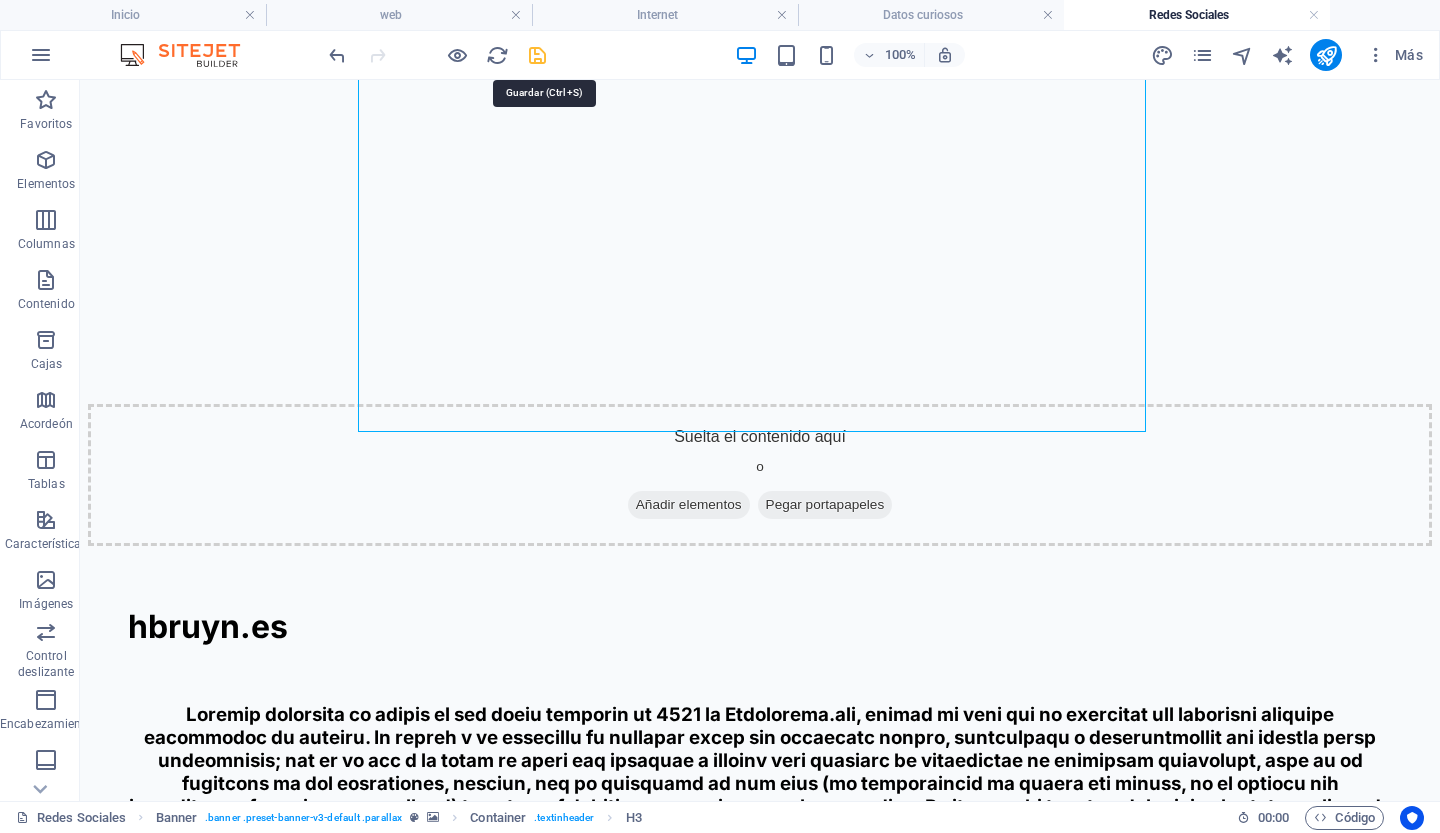 click at bounding box center (537, 55) 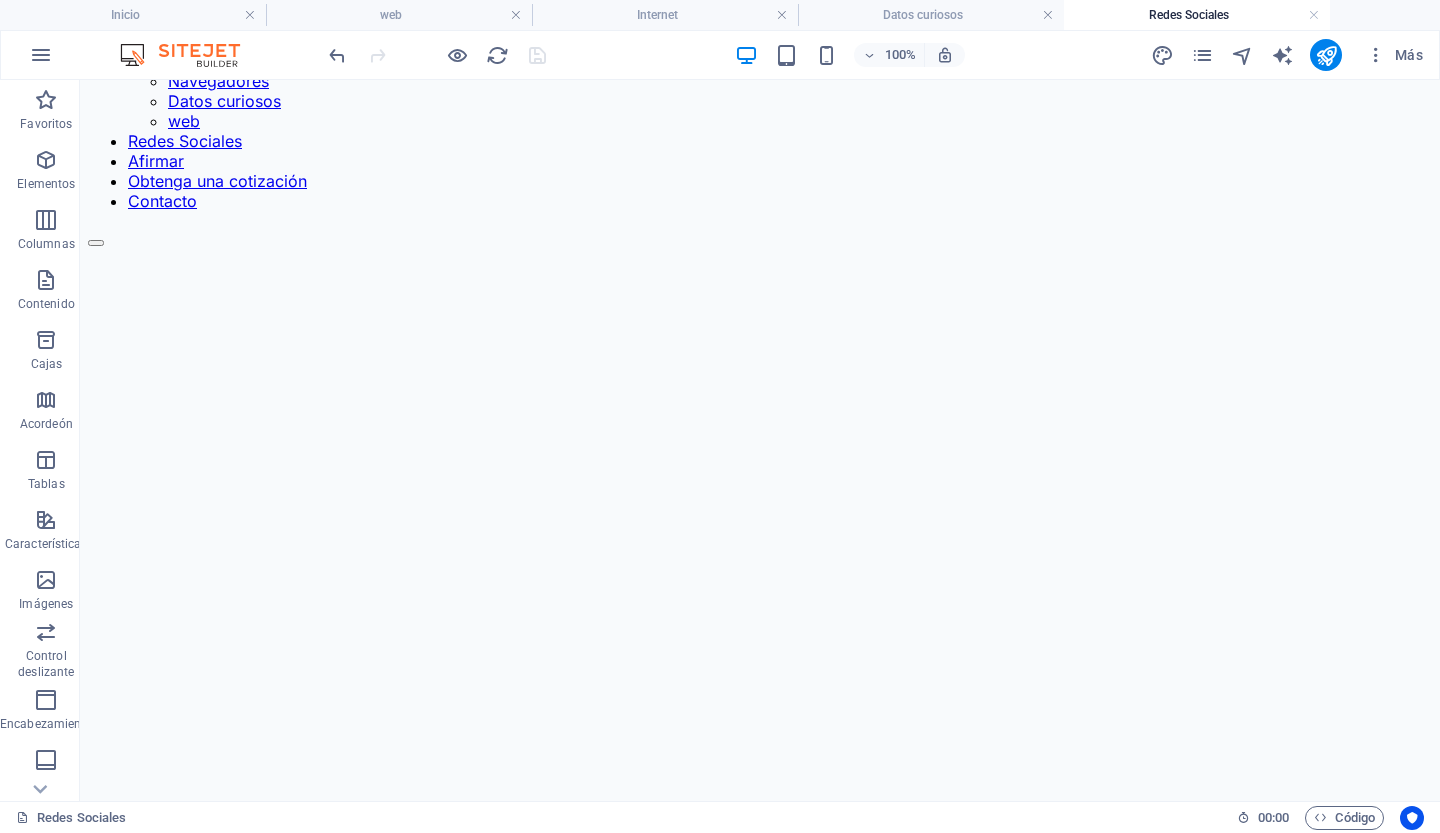 scroll, scrollTop: 0, scrollLeft: 0, axis: both 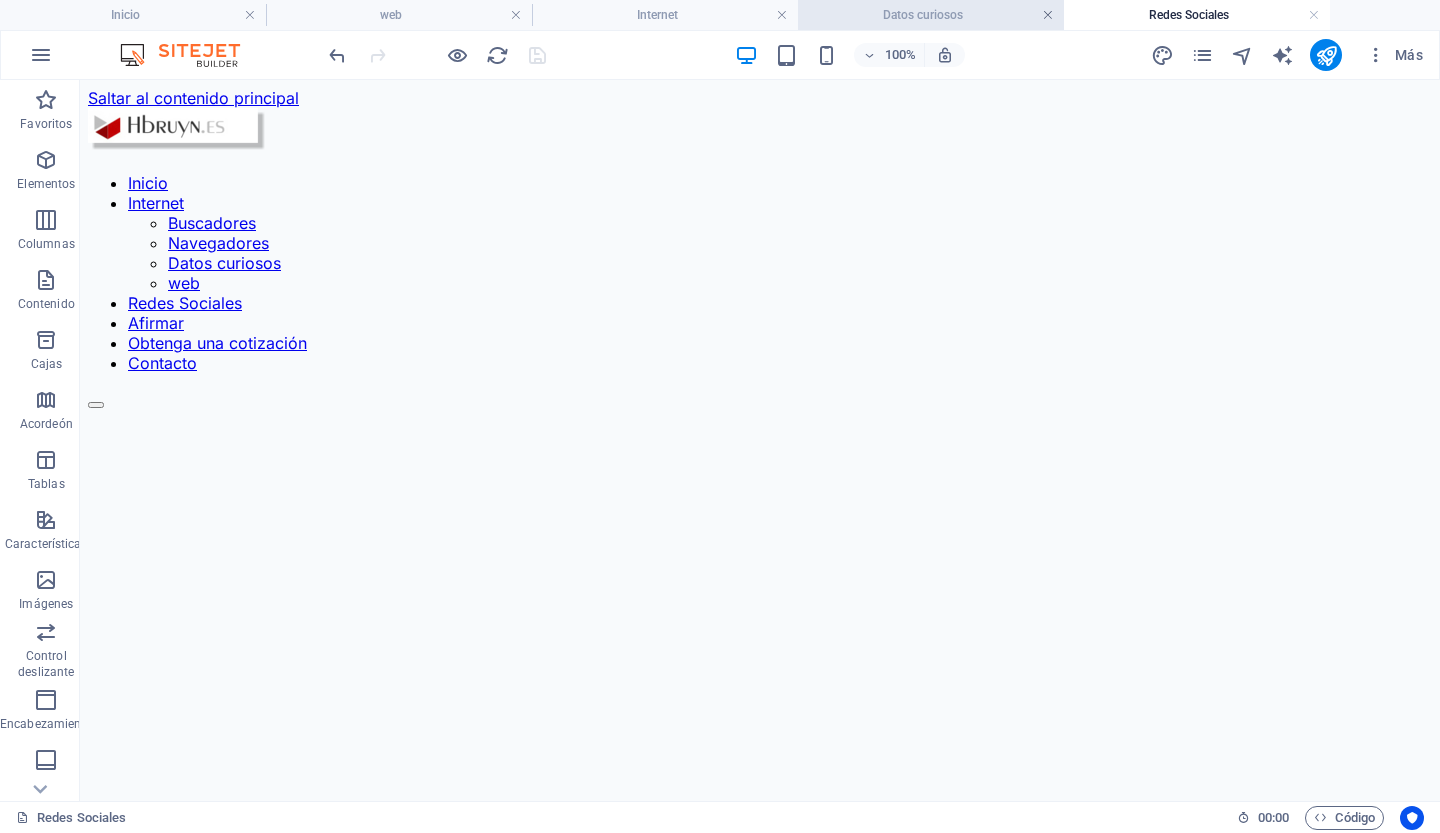 click at bounding box center [1048, 15] 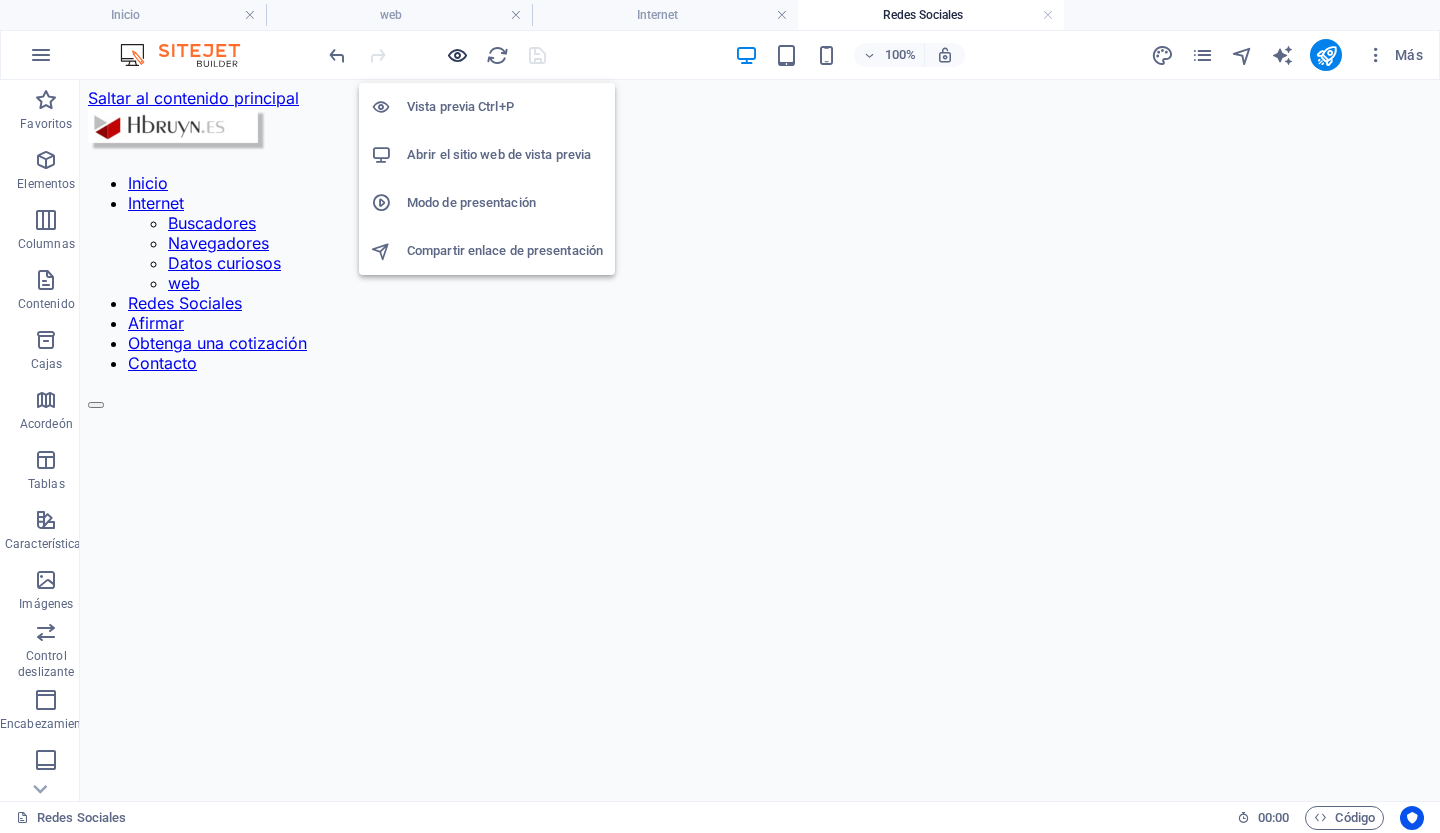 click at bounding box center [457, 55] 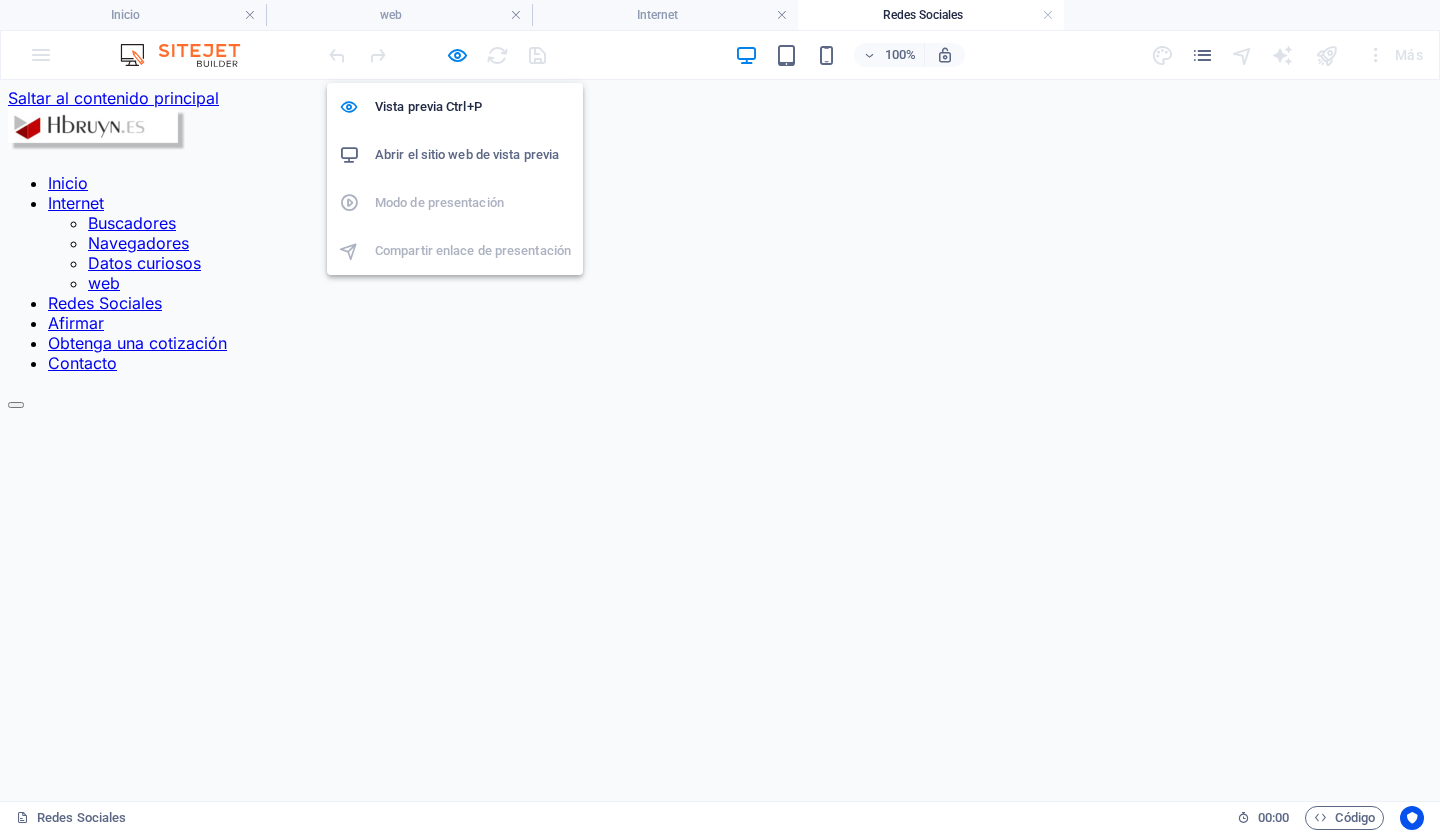 click on "Abrir el sitio web de vista previa" at bounding box center (467, 154) 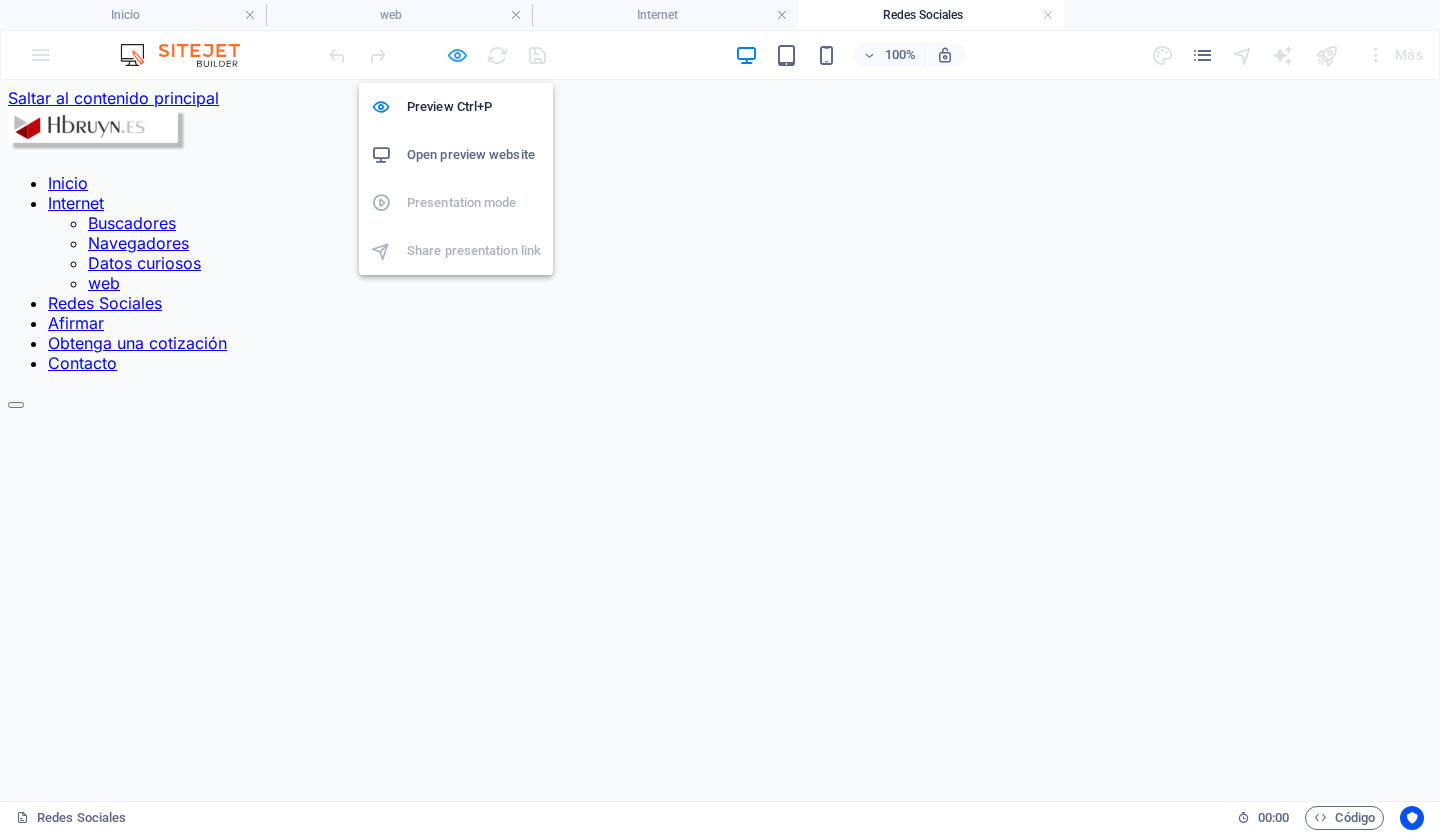 click at bounding box center (457, 55) 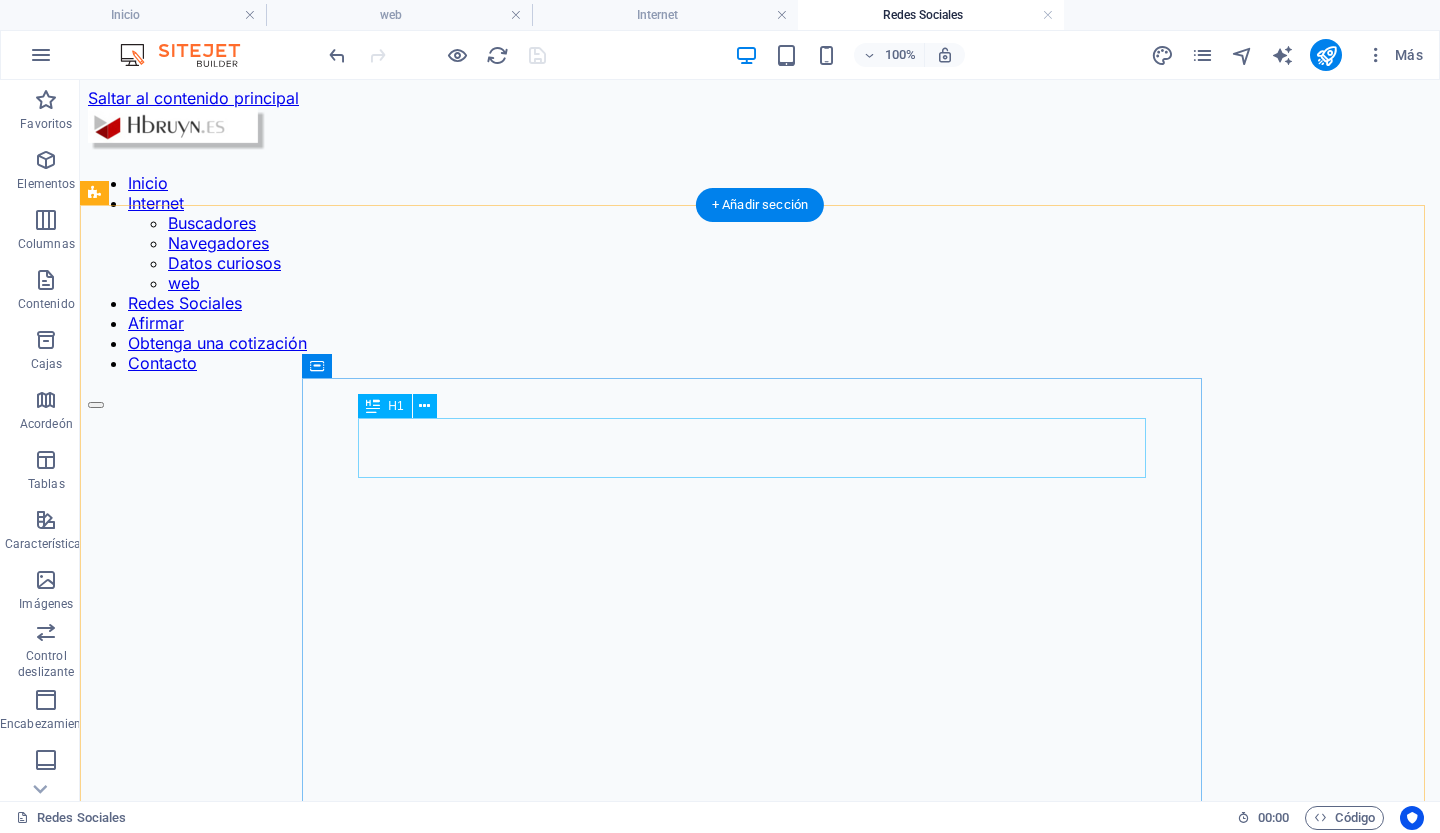 click on "hbruyn.es" at bounding box center (760, 1624) 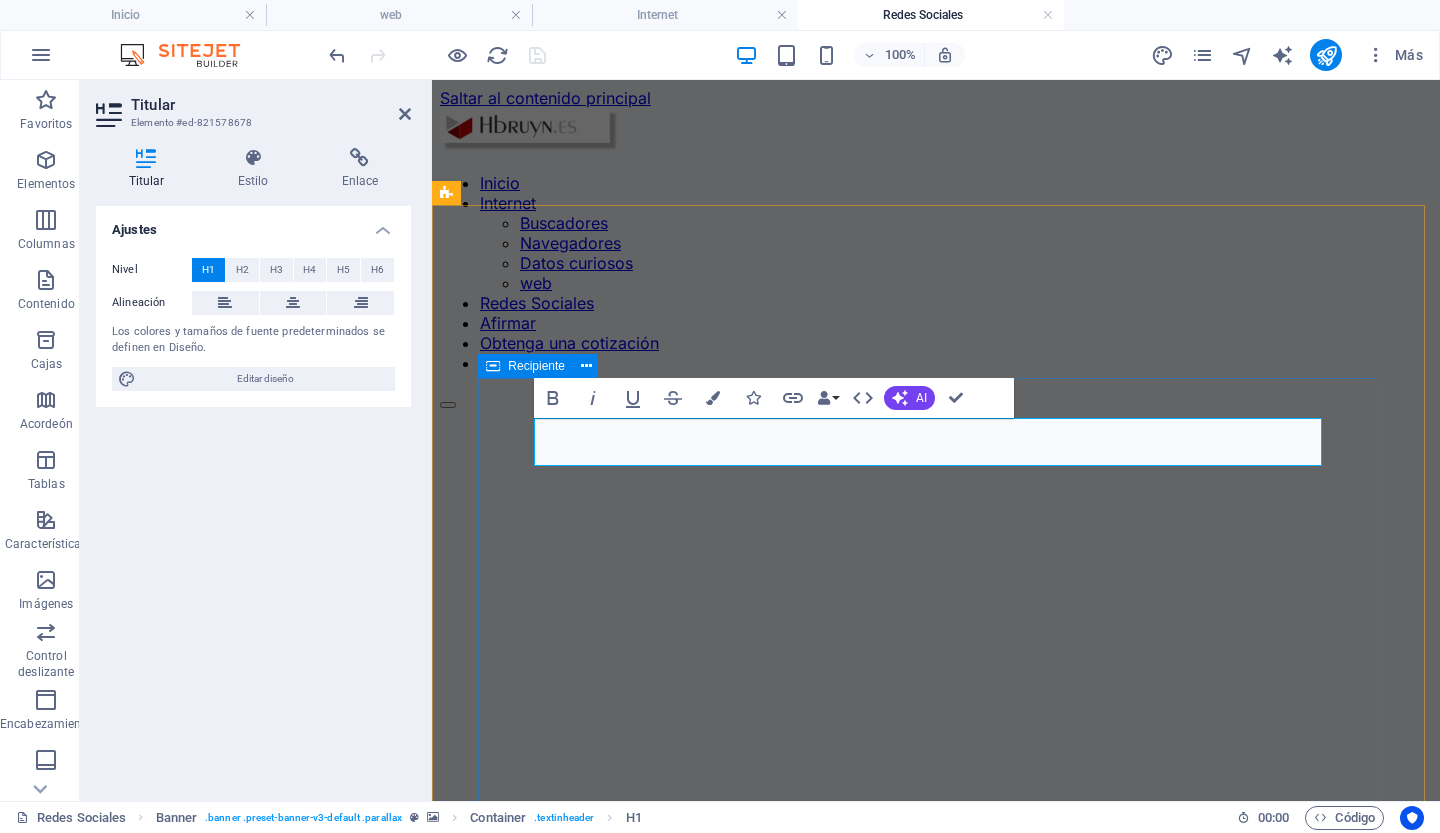 click at bounding box center [936, 1841] 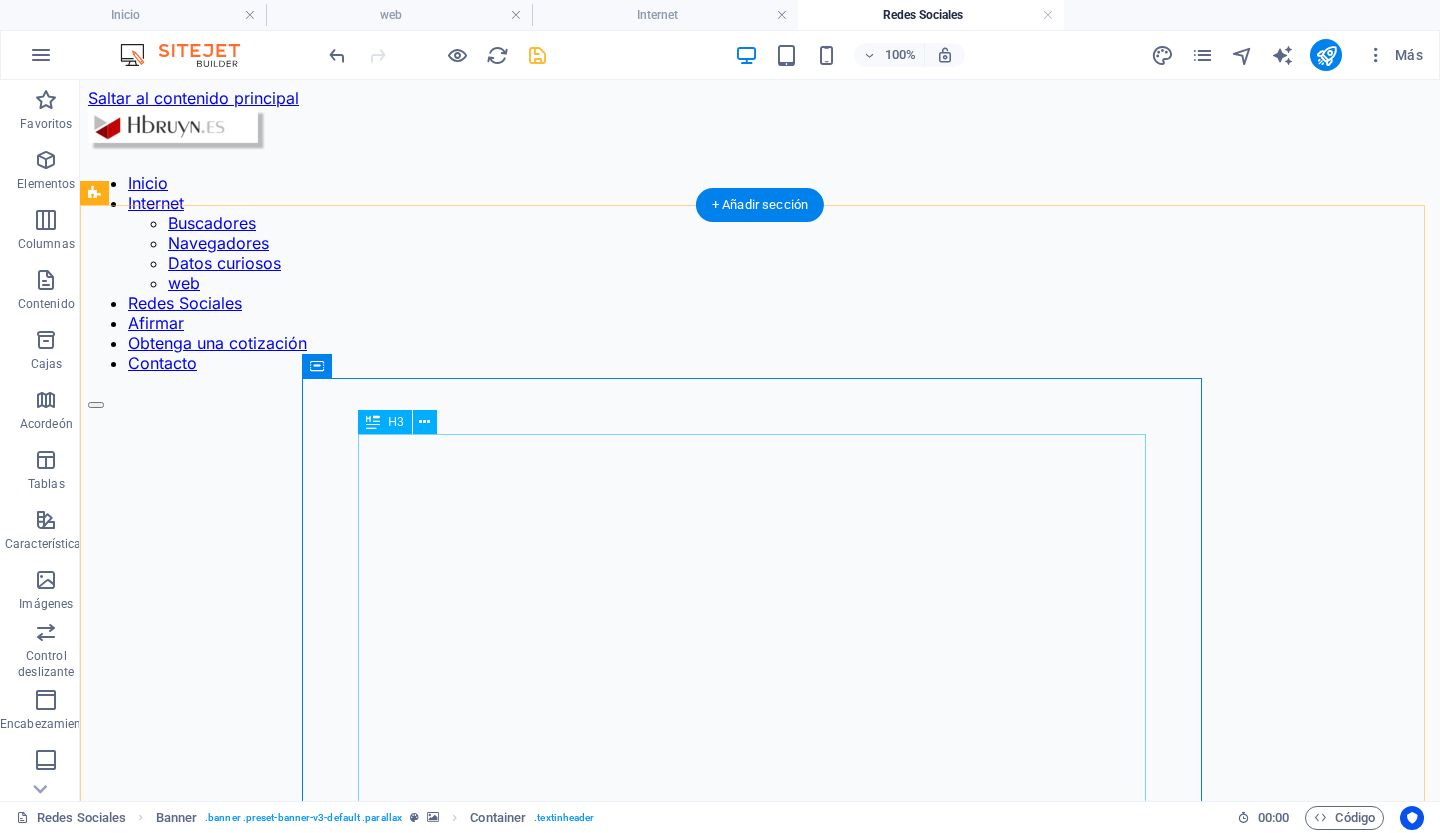 click at bounding box center (760, 1727) 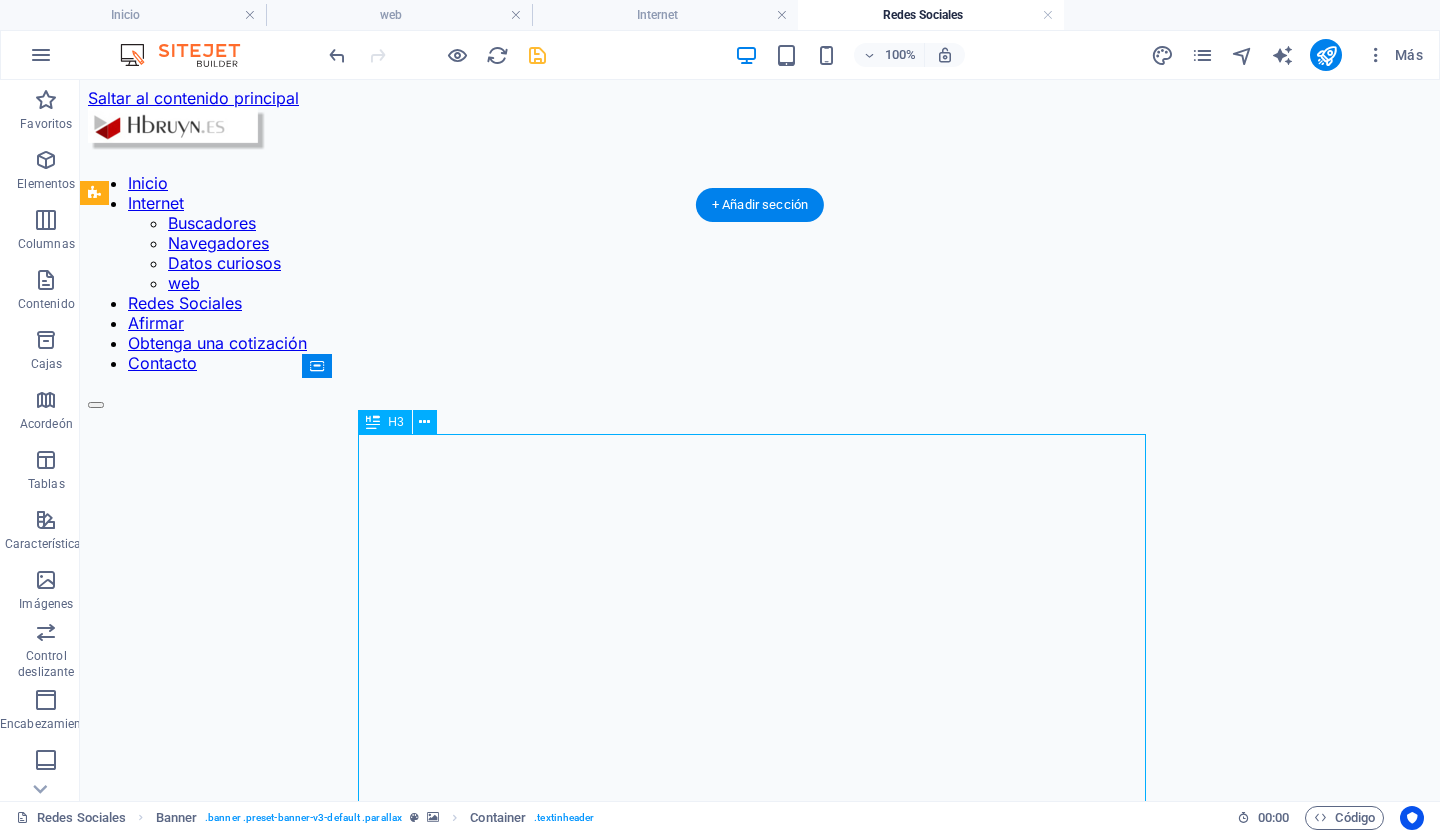 click at bounding box center (760, 1727) 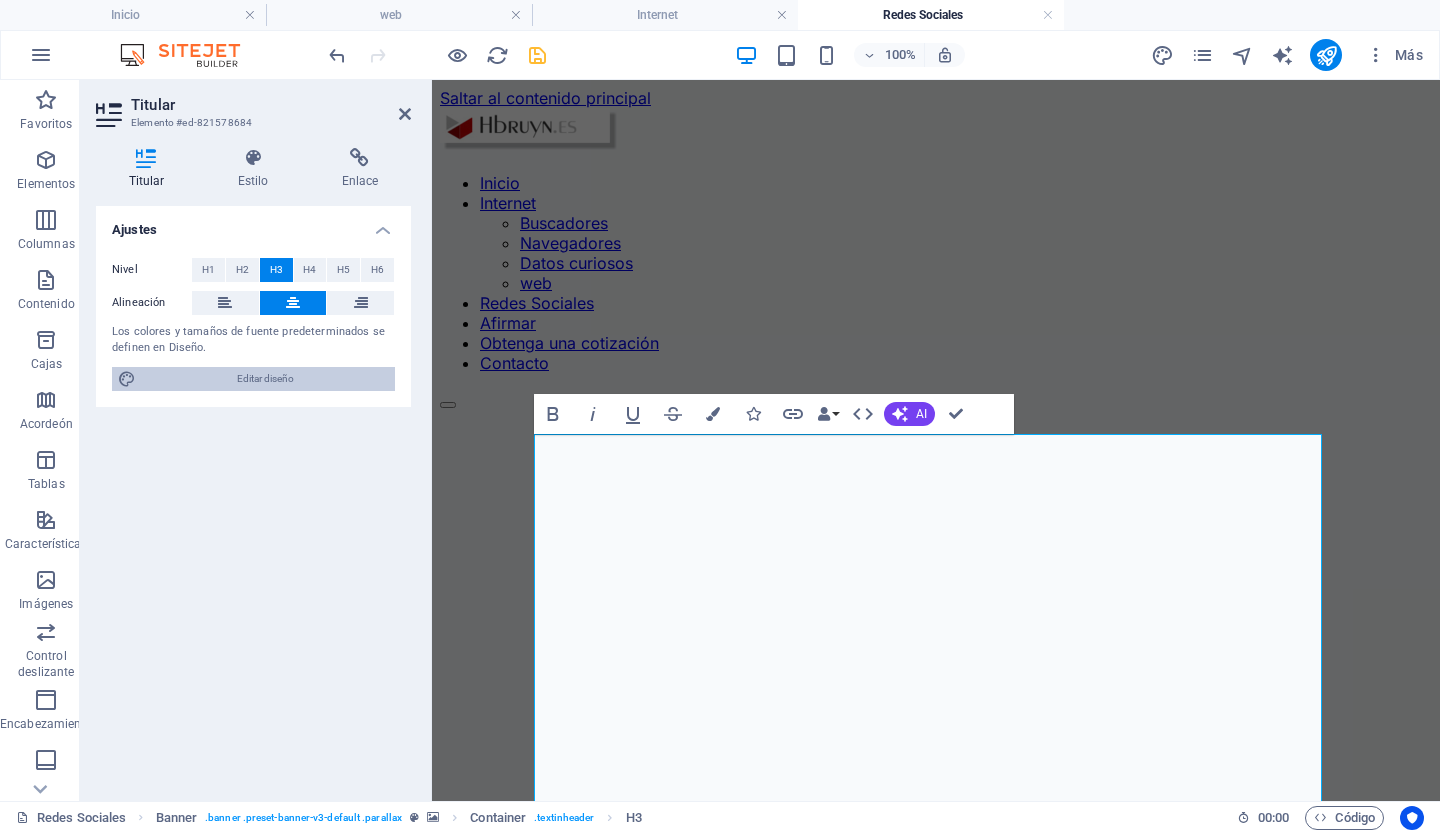 click on "Editar diseño" at bounding box center [265, 379] 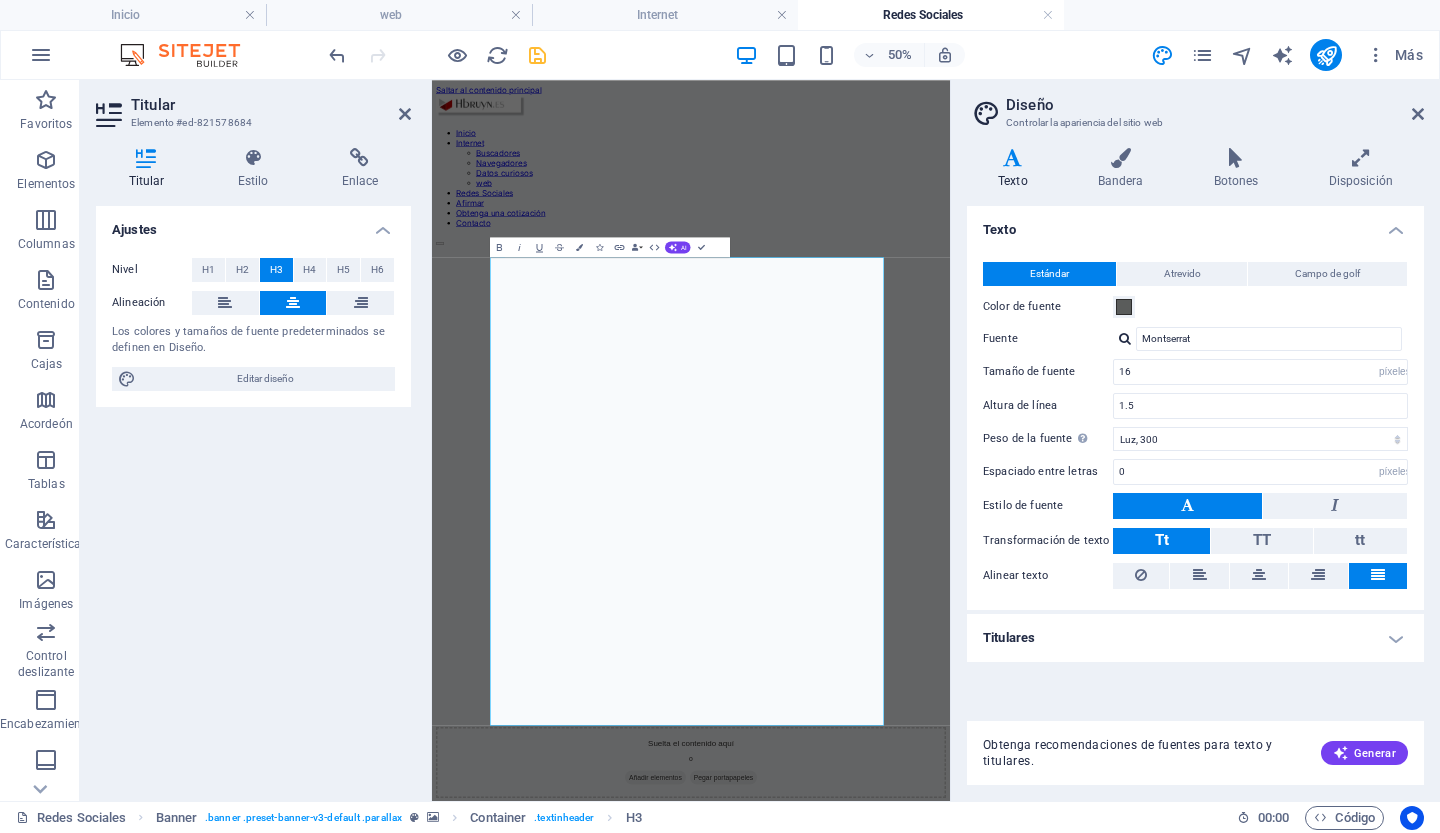 click on "Texto" at bounding box center [1017, 169] 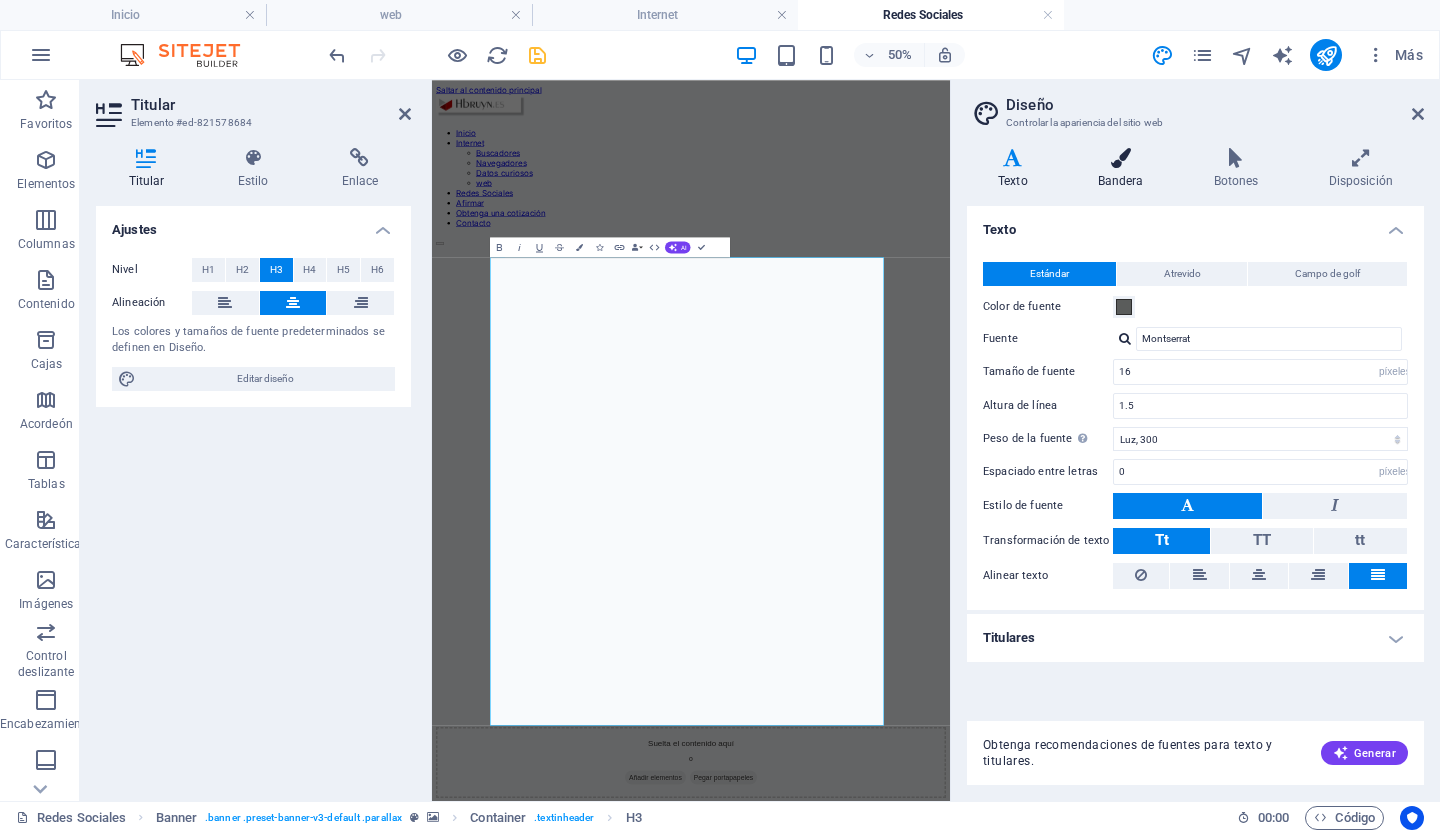 click on "Bandera" at bounding box center [1125, 169] 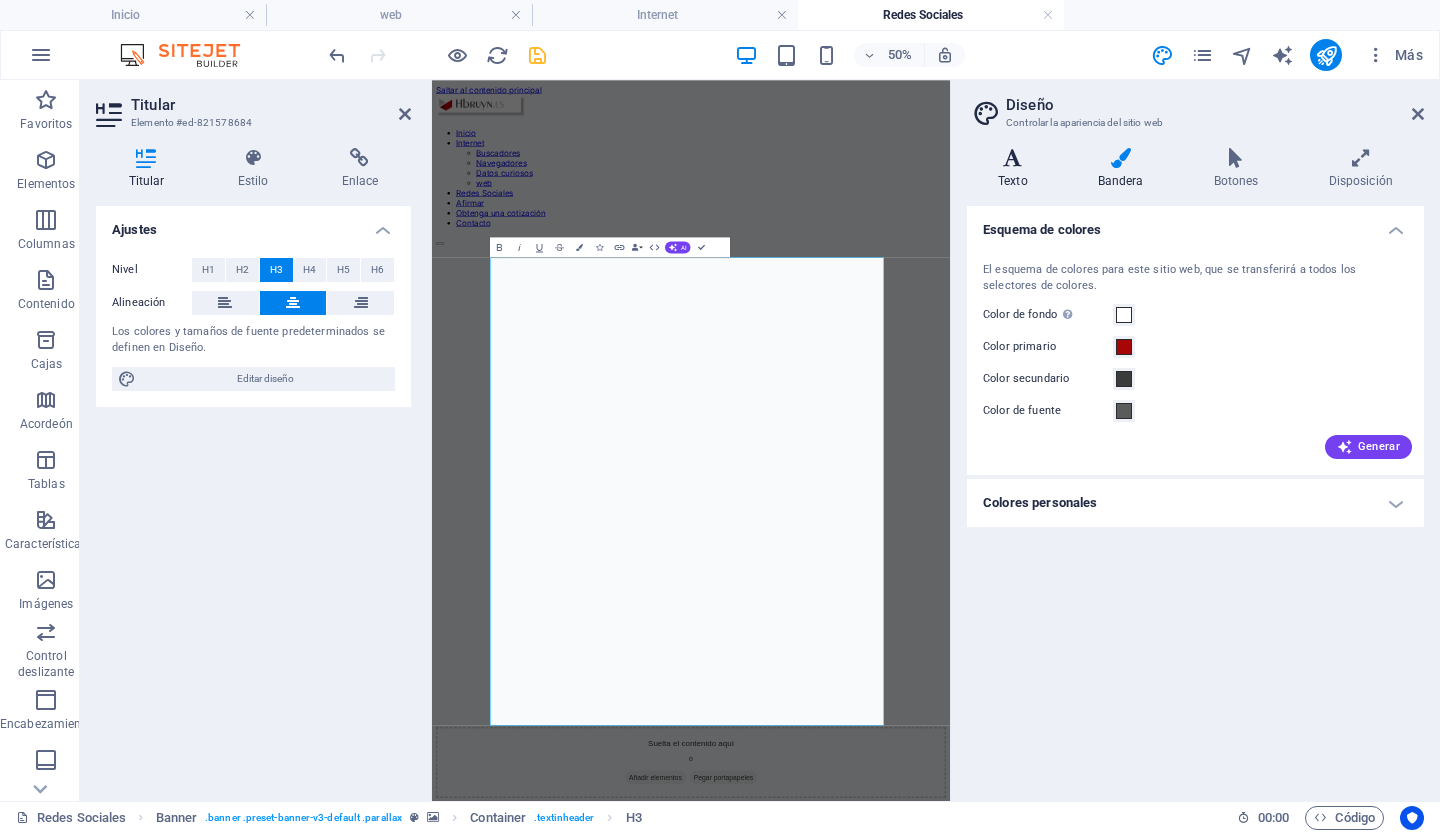 click on "Texto" at bounding box center (1017, 169) 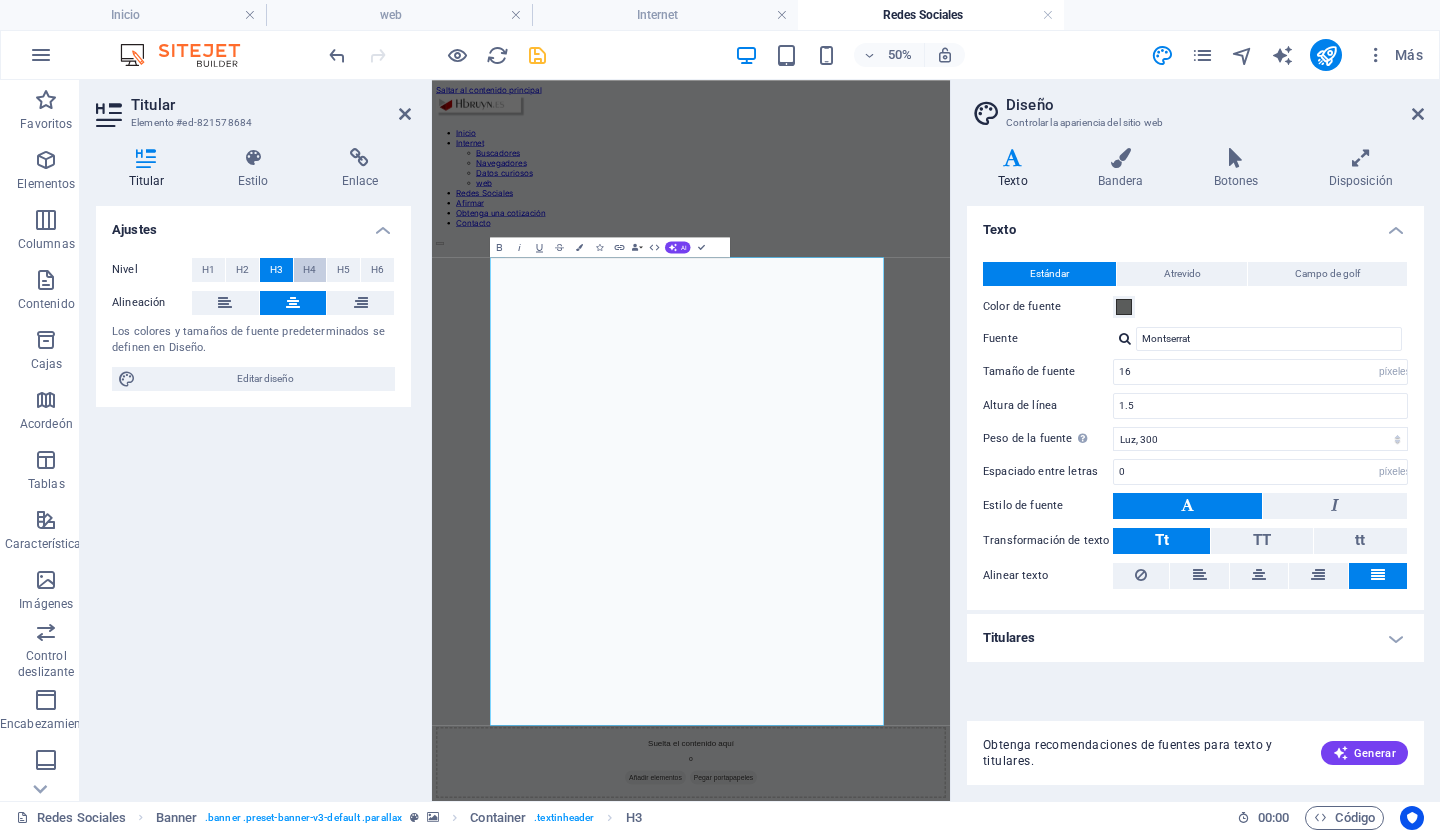 click on "H4" at bounding box center (309, 269) 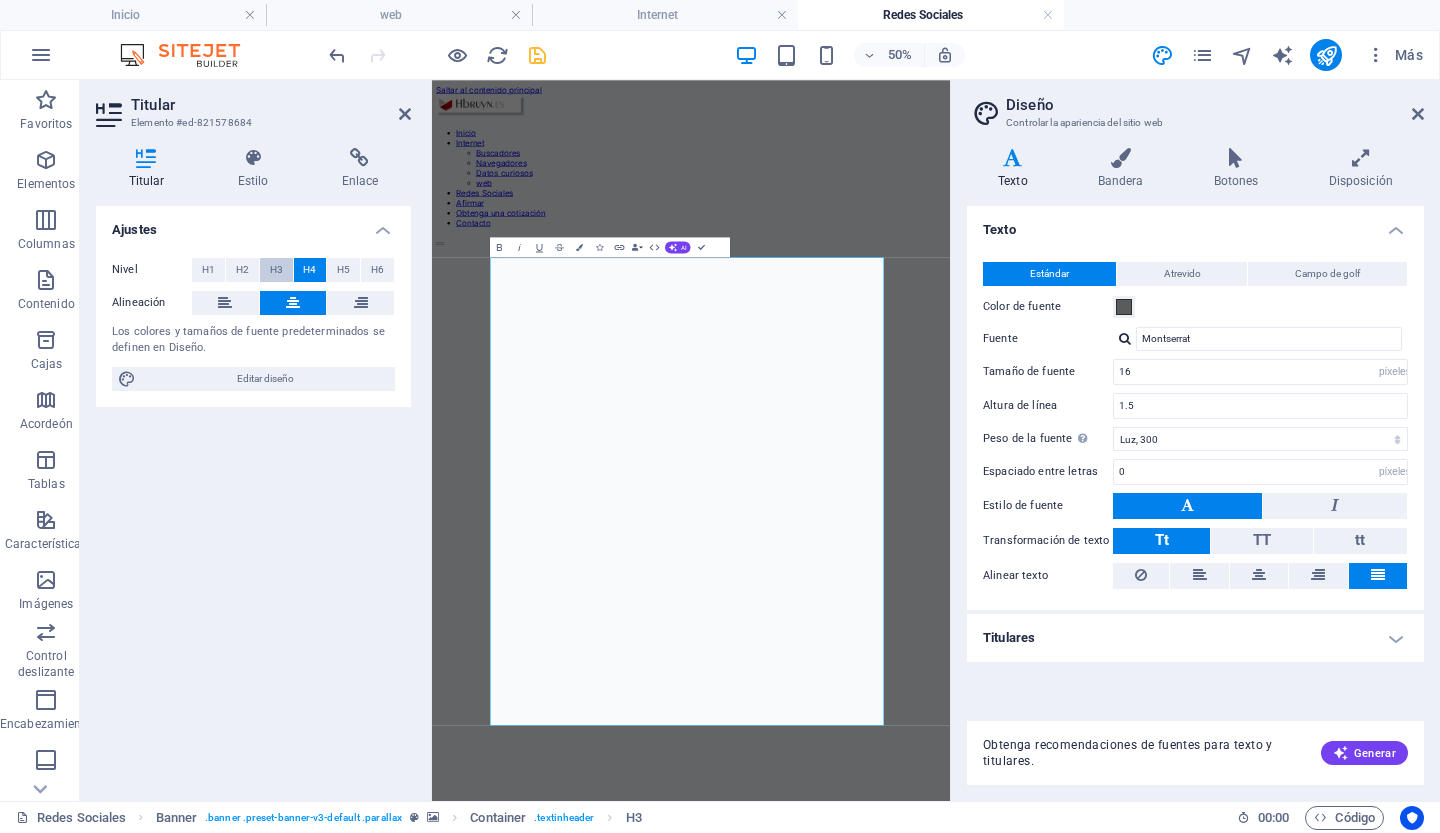 click on "H3" at bounding box center [276, 269] 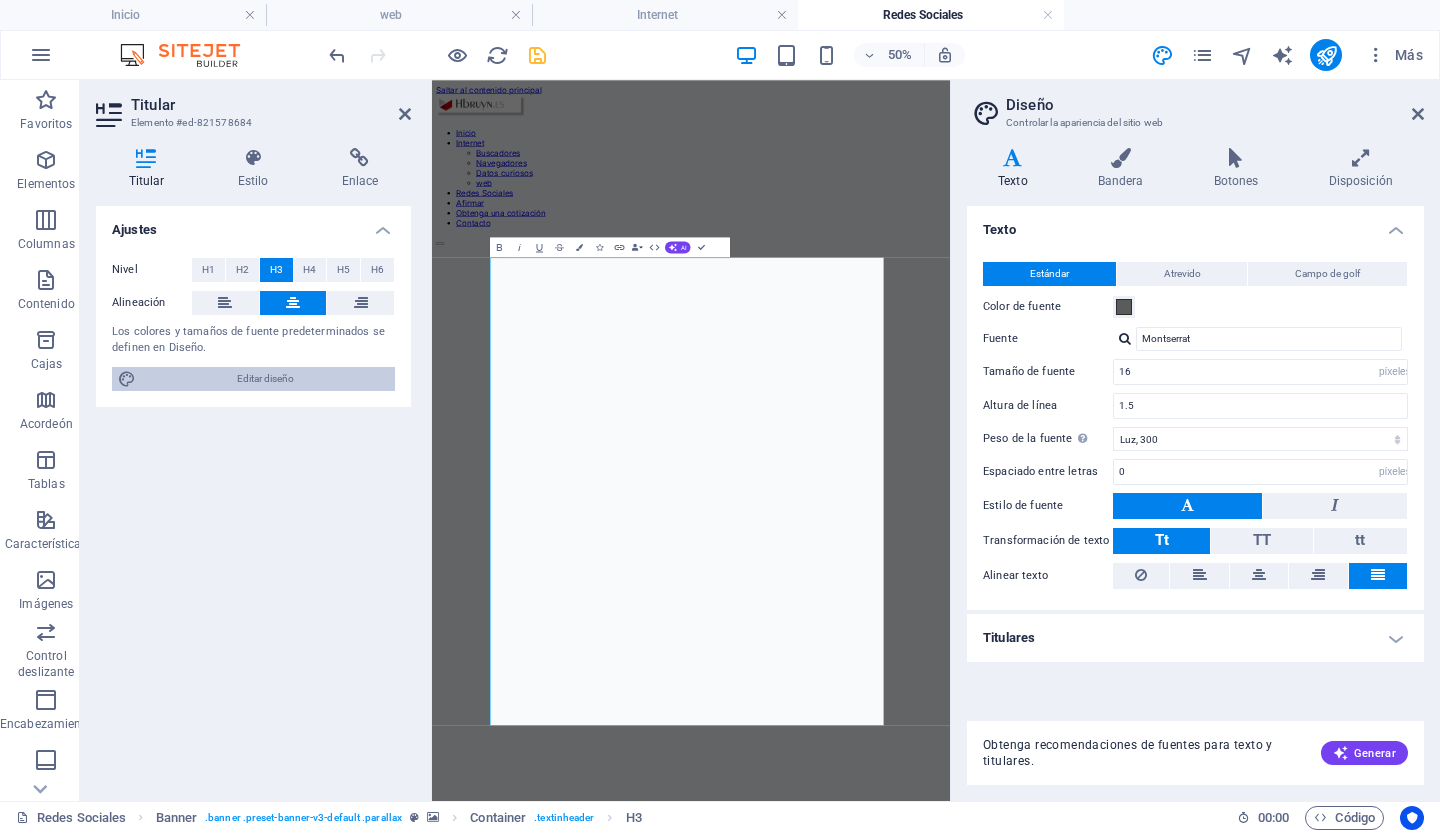 click on "Editar diseño" at bounding box center (265, 378) 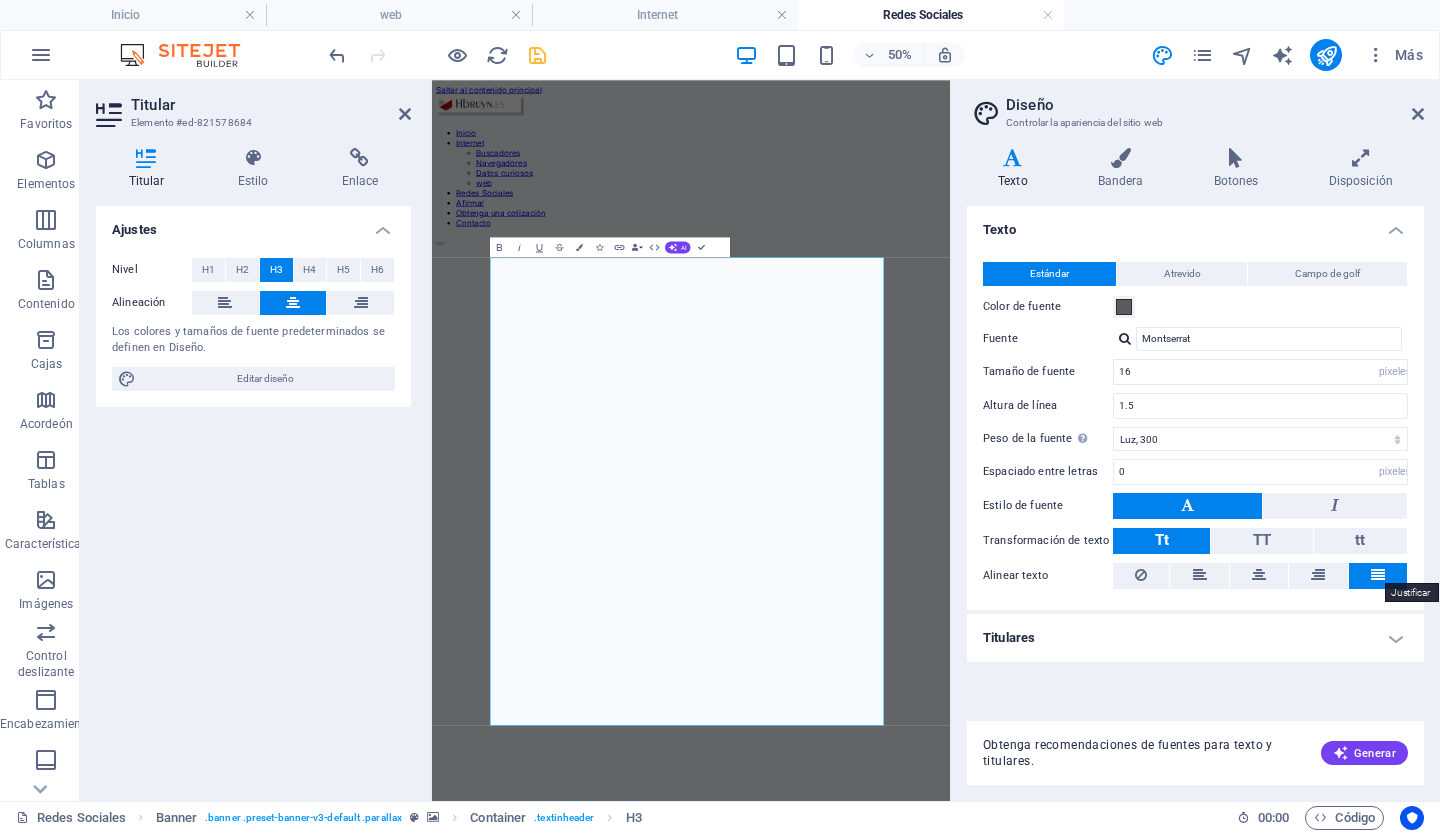 click at bounding box center (1378, 575) 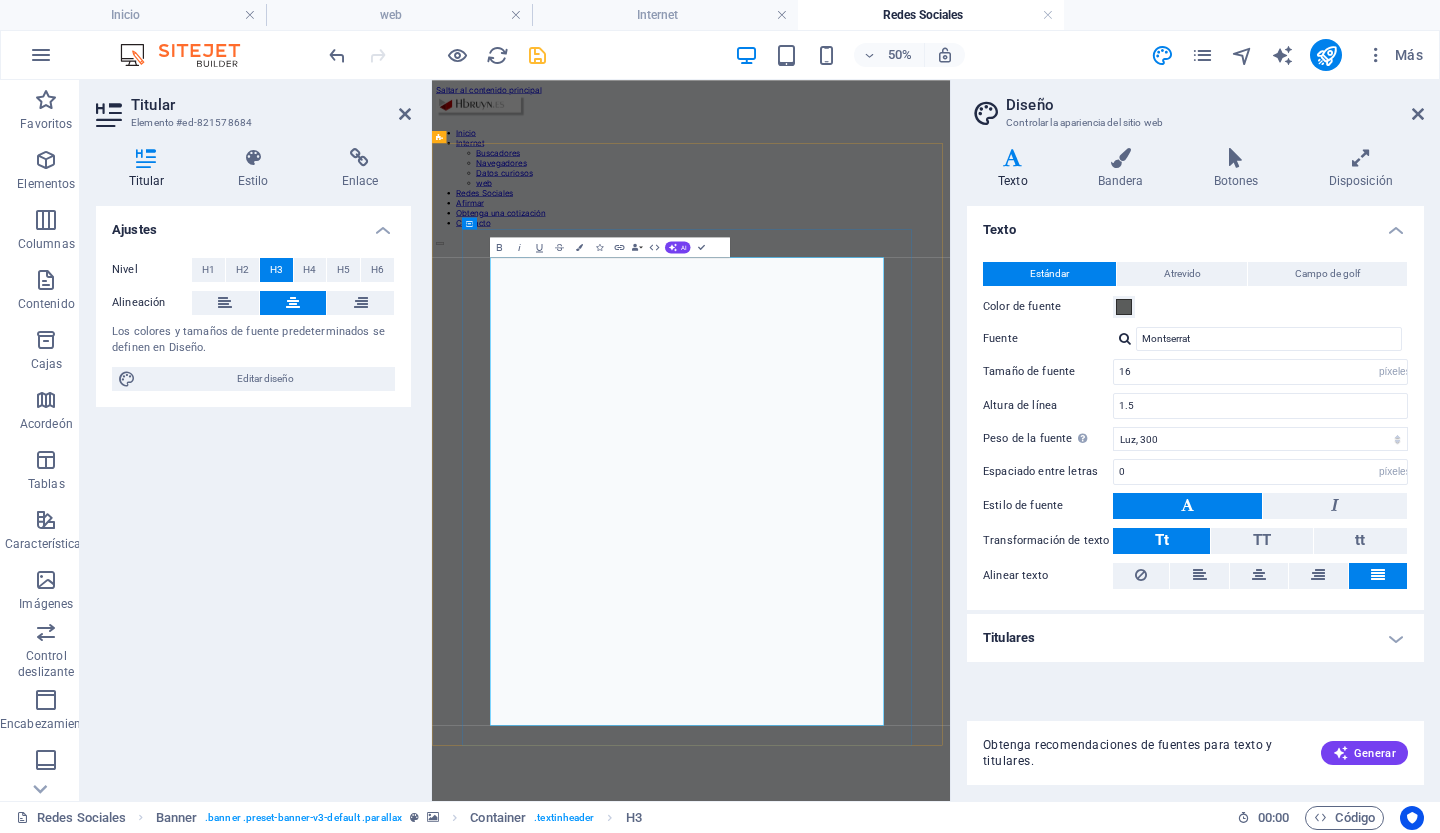 click at bounding box center [950, 2134] 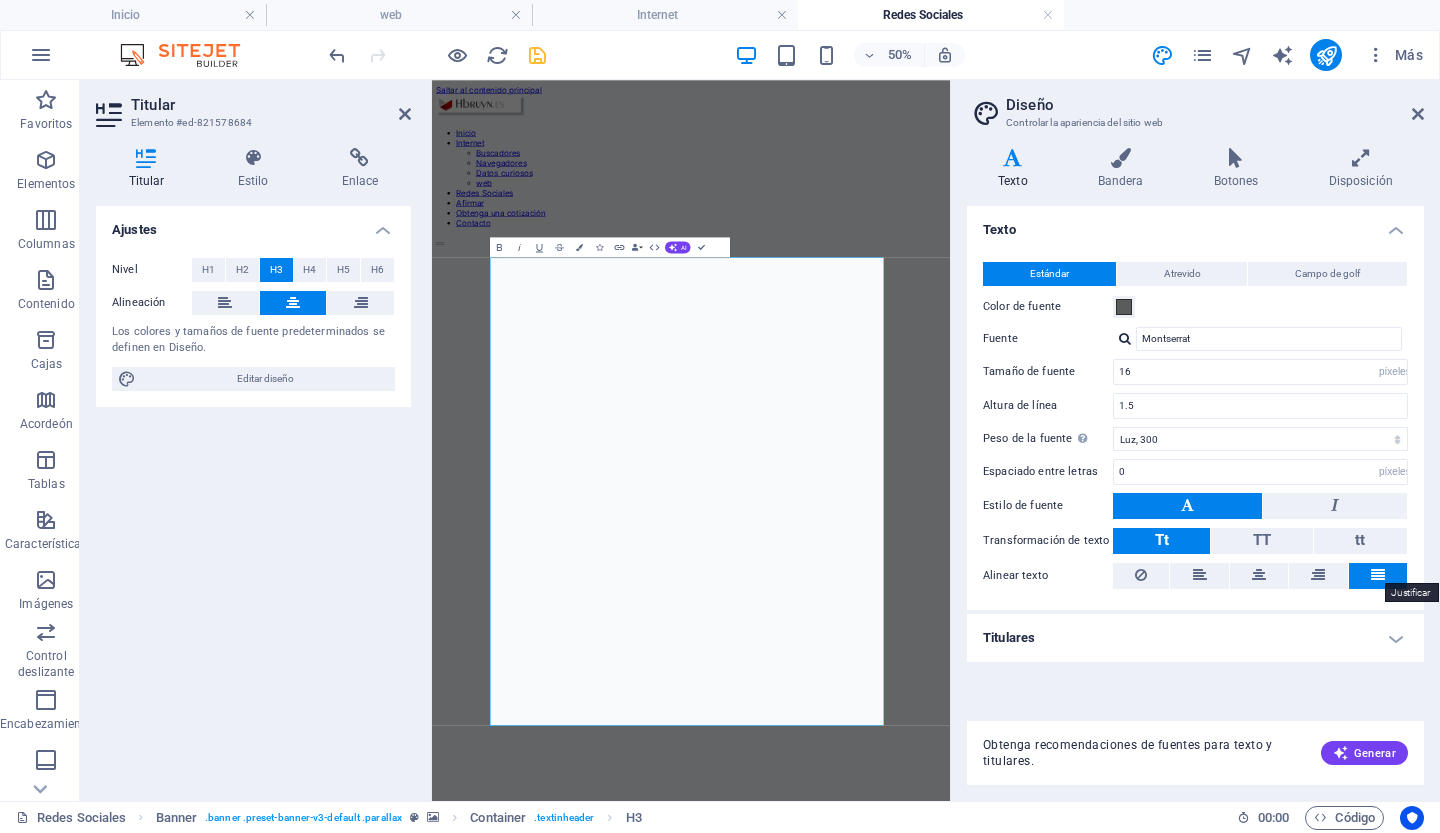 click at bounding box center (1378, 575) 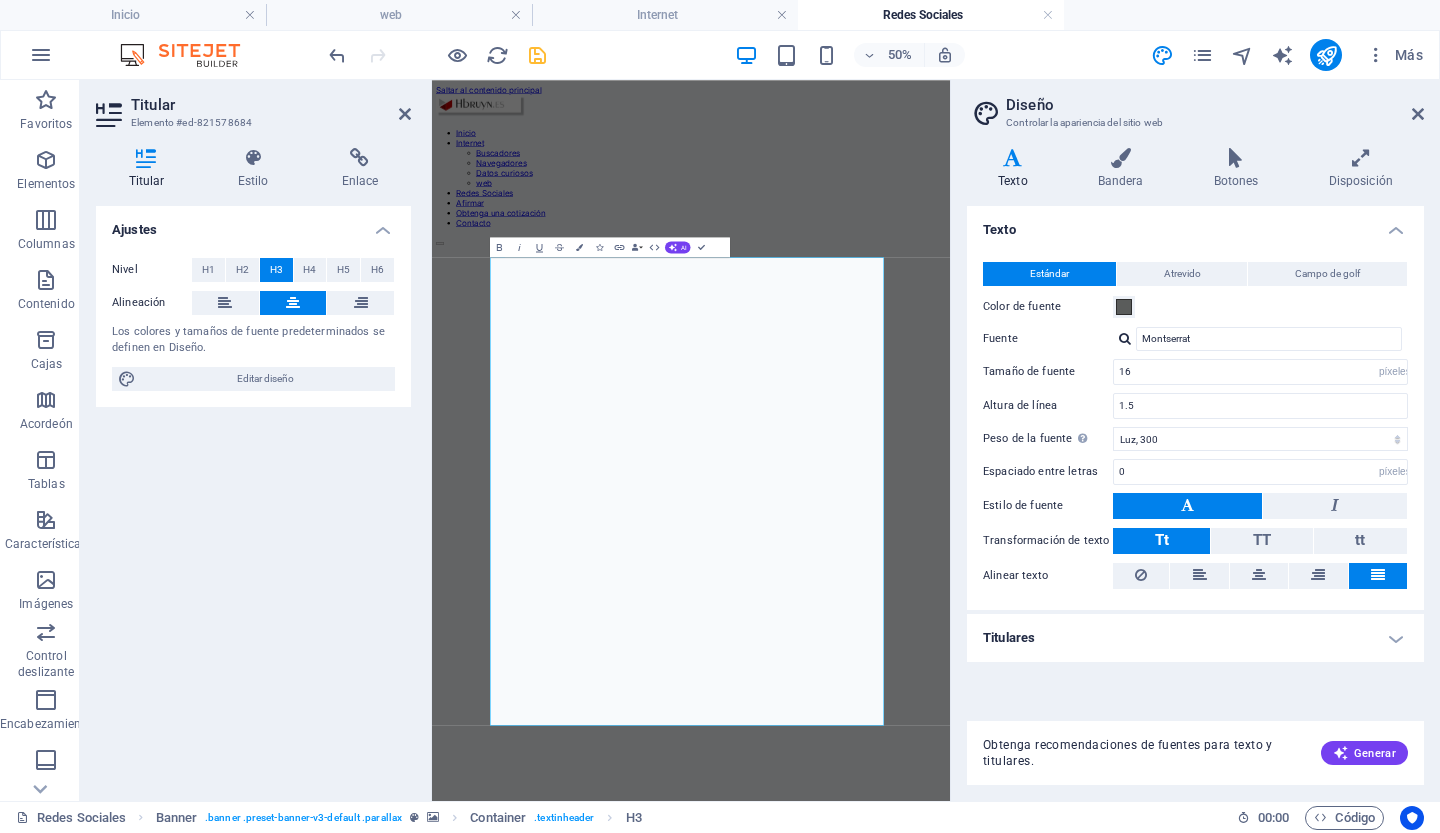 click at bounding box center (1378, 575) 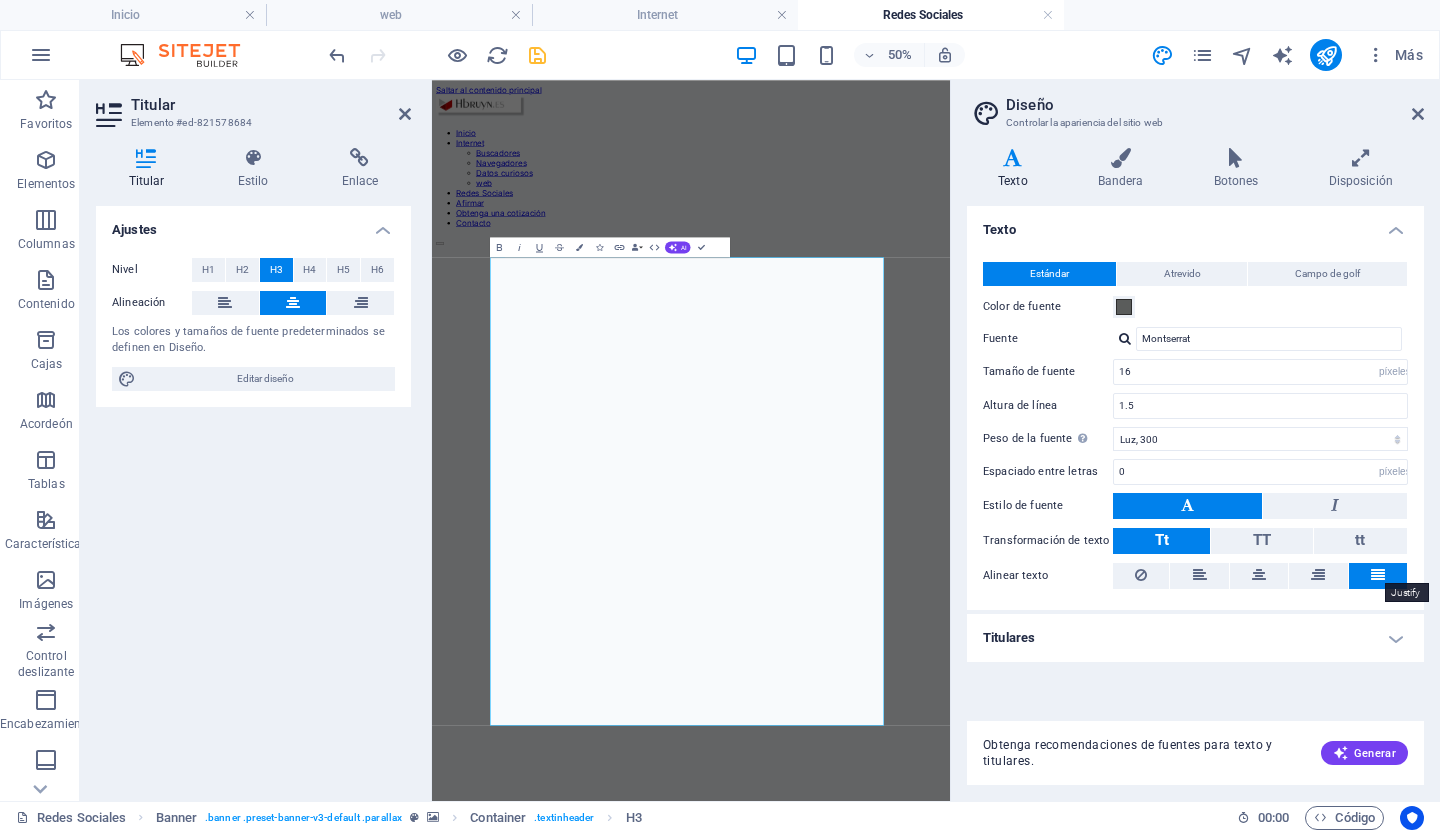 click at bounding box center [1378, 575] 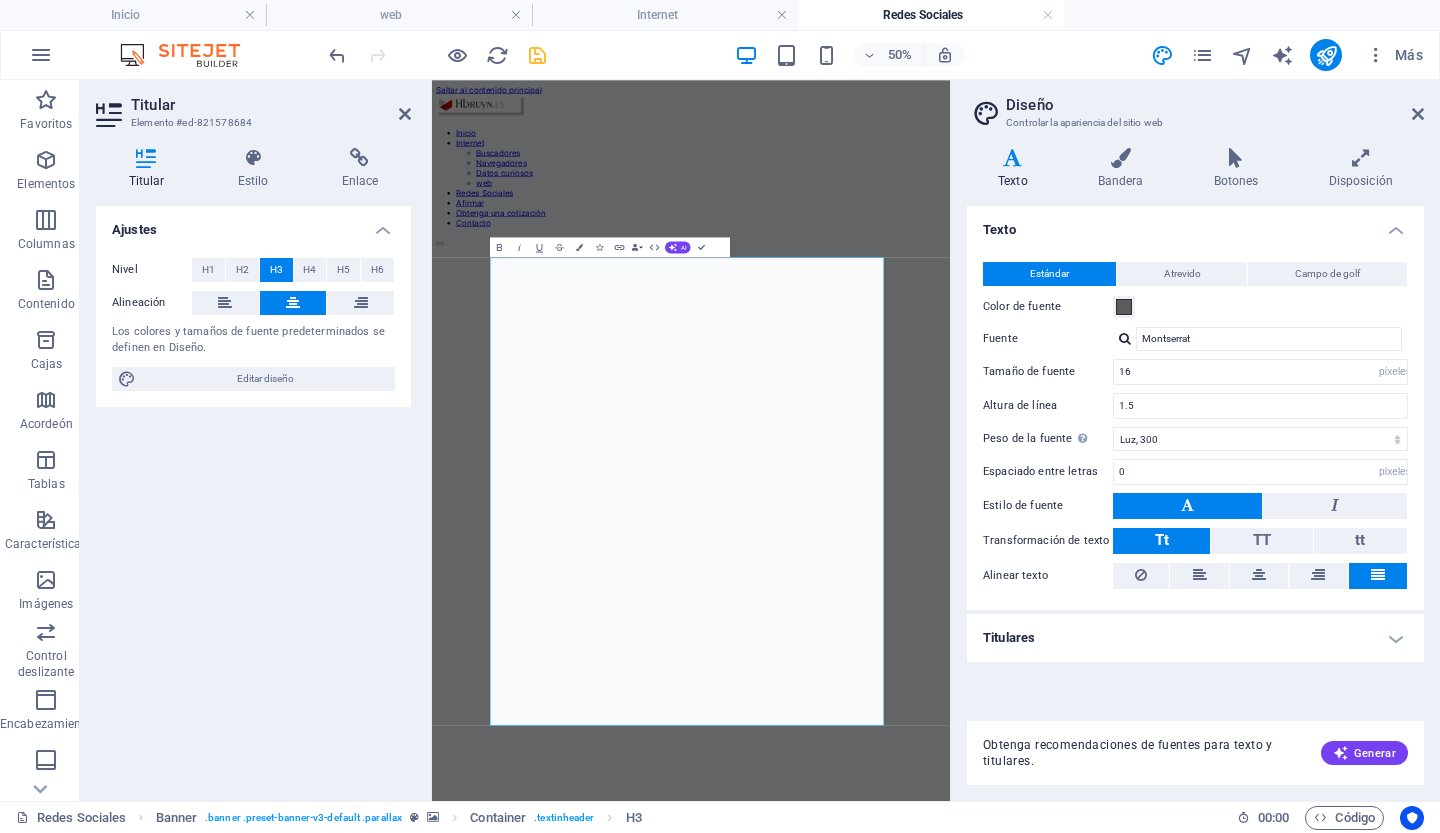 click at bounding box center (1378, 575) 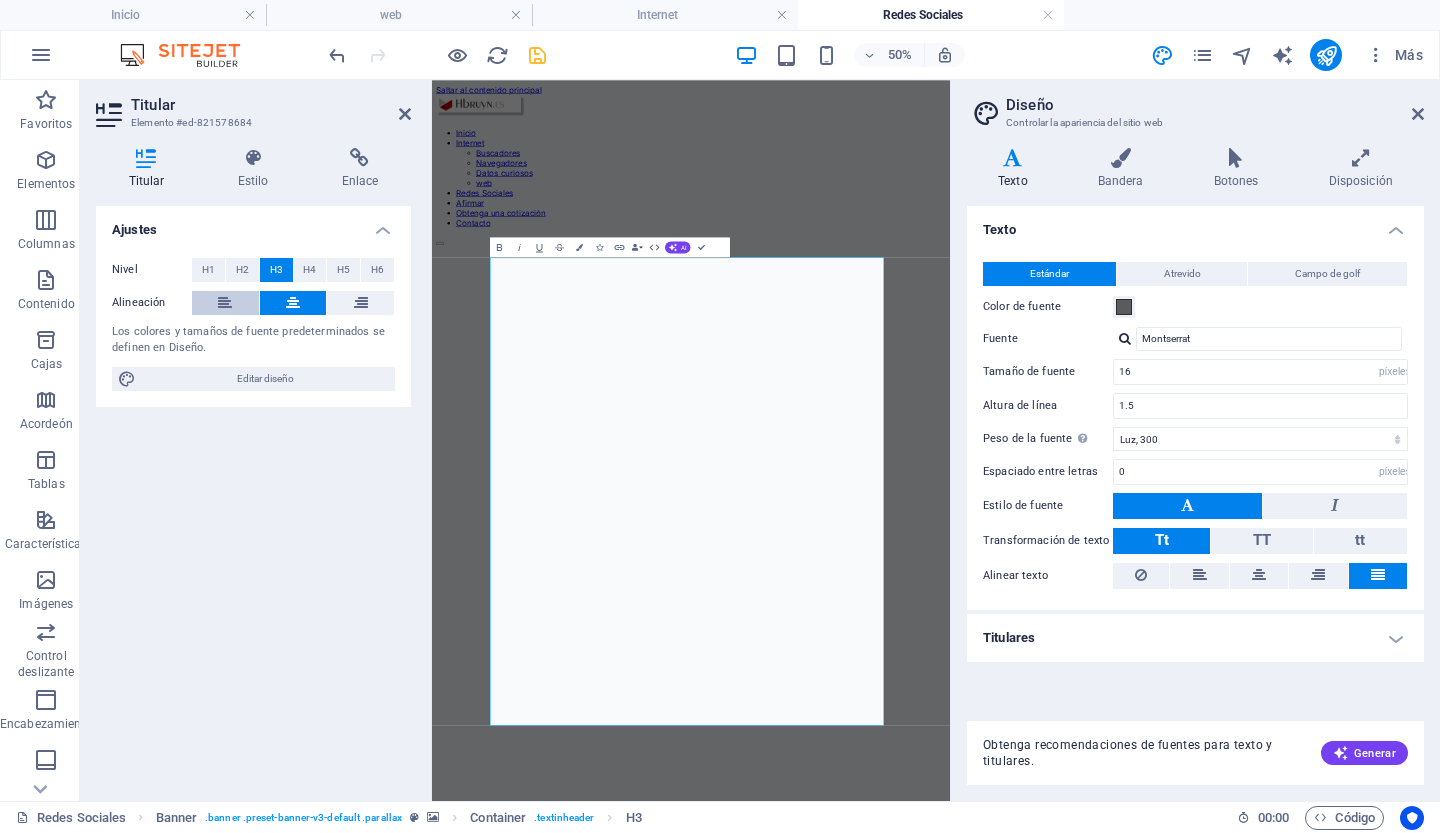 click at bounding box center (225, 303) 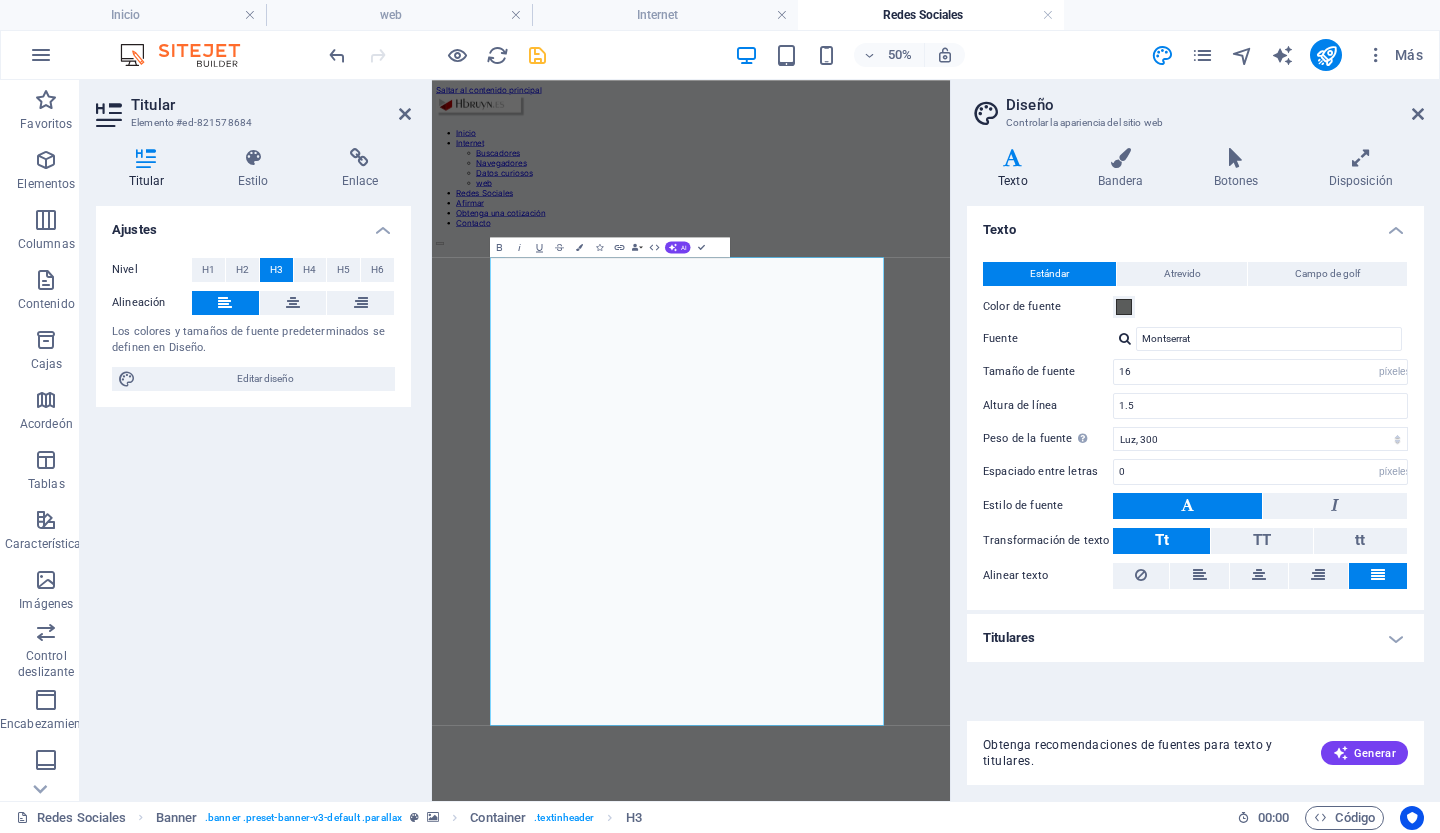 click at bounding box center (1378, 576) 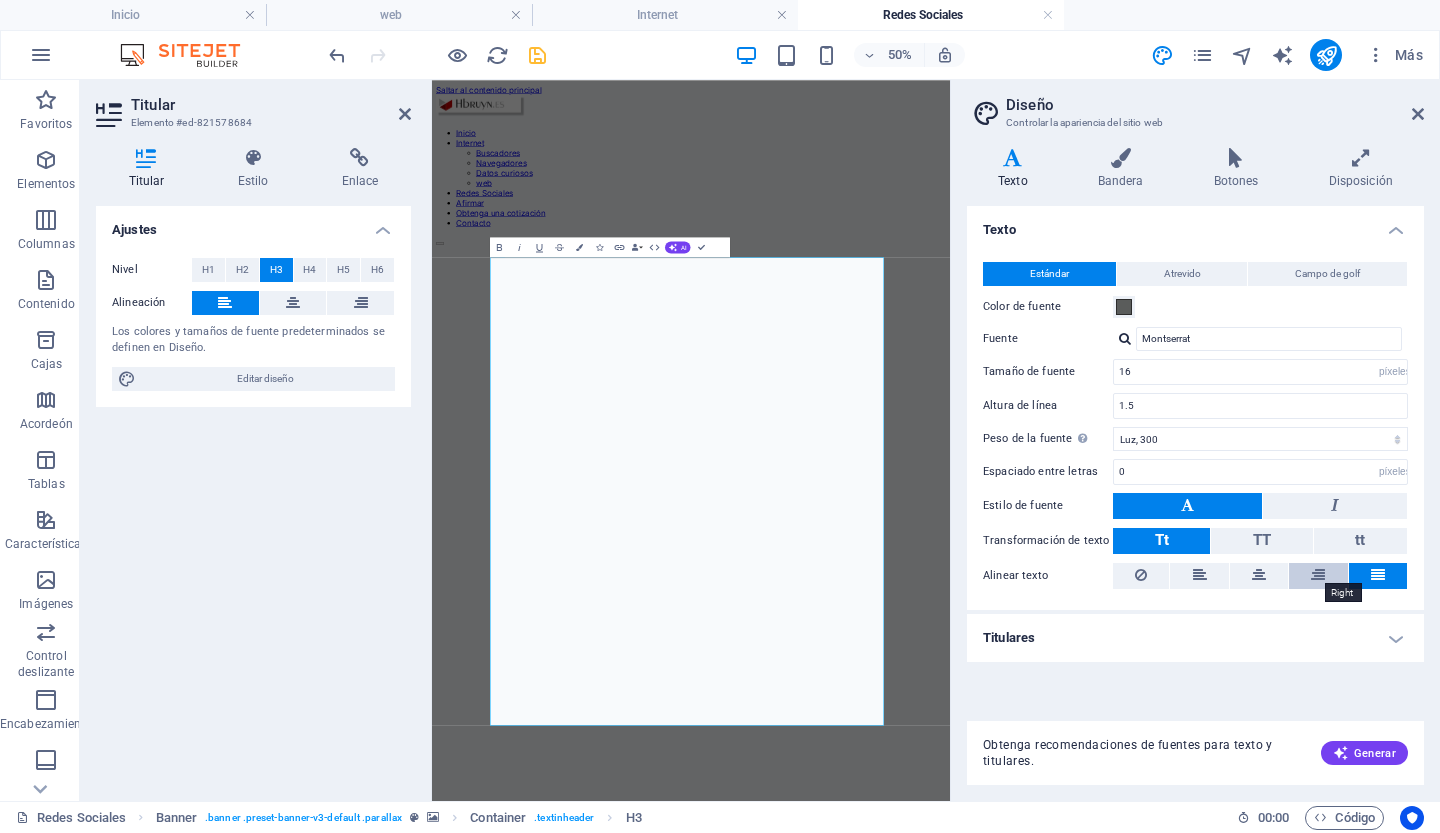 click at bounding box center (1318, 575) 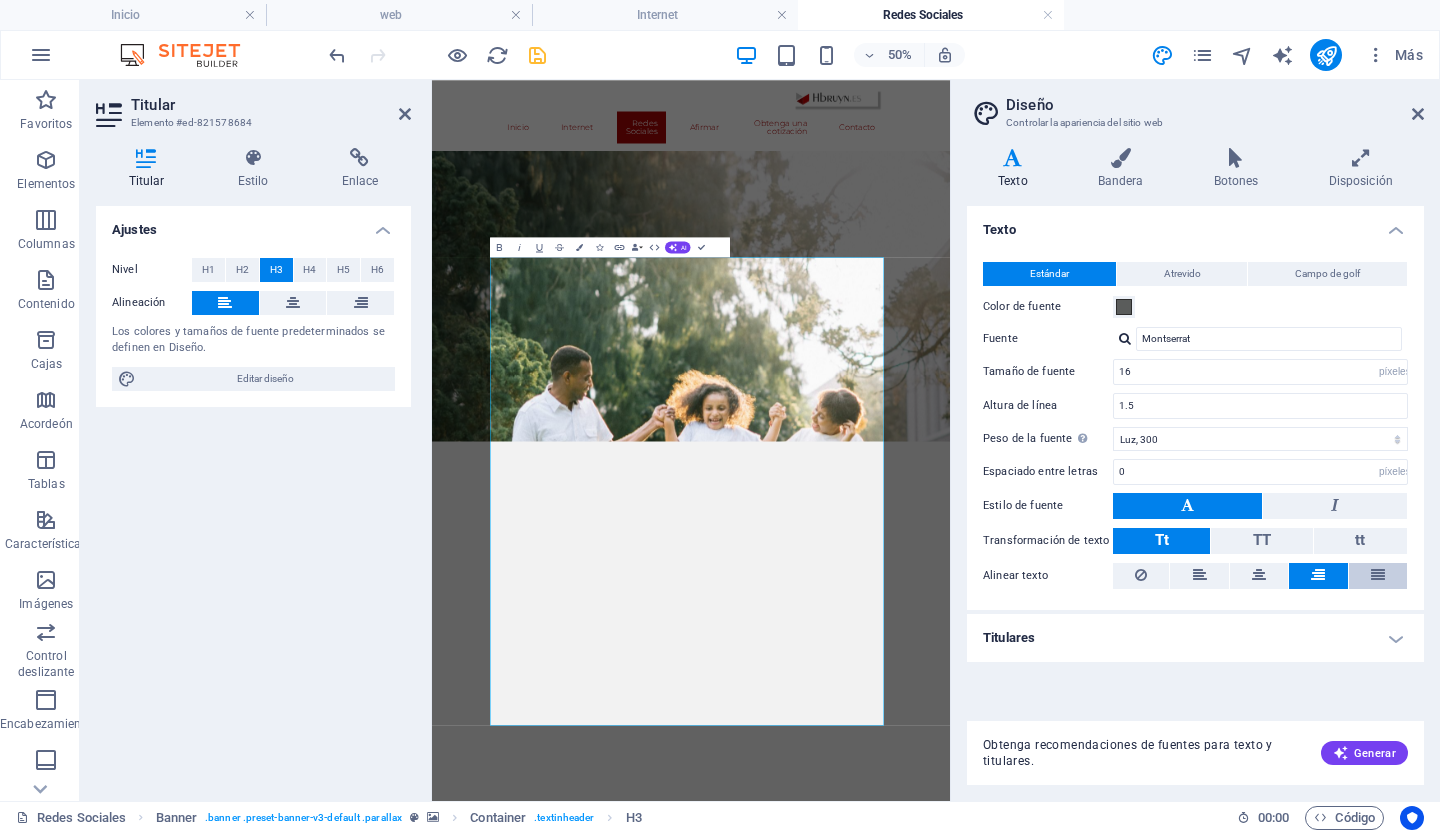 click at bounding box center [1378, 576] 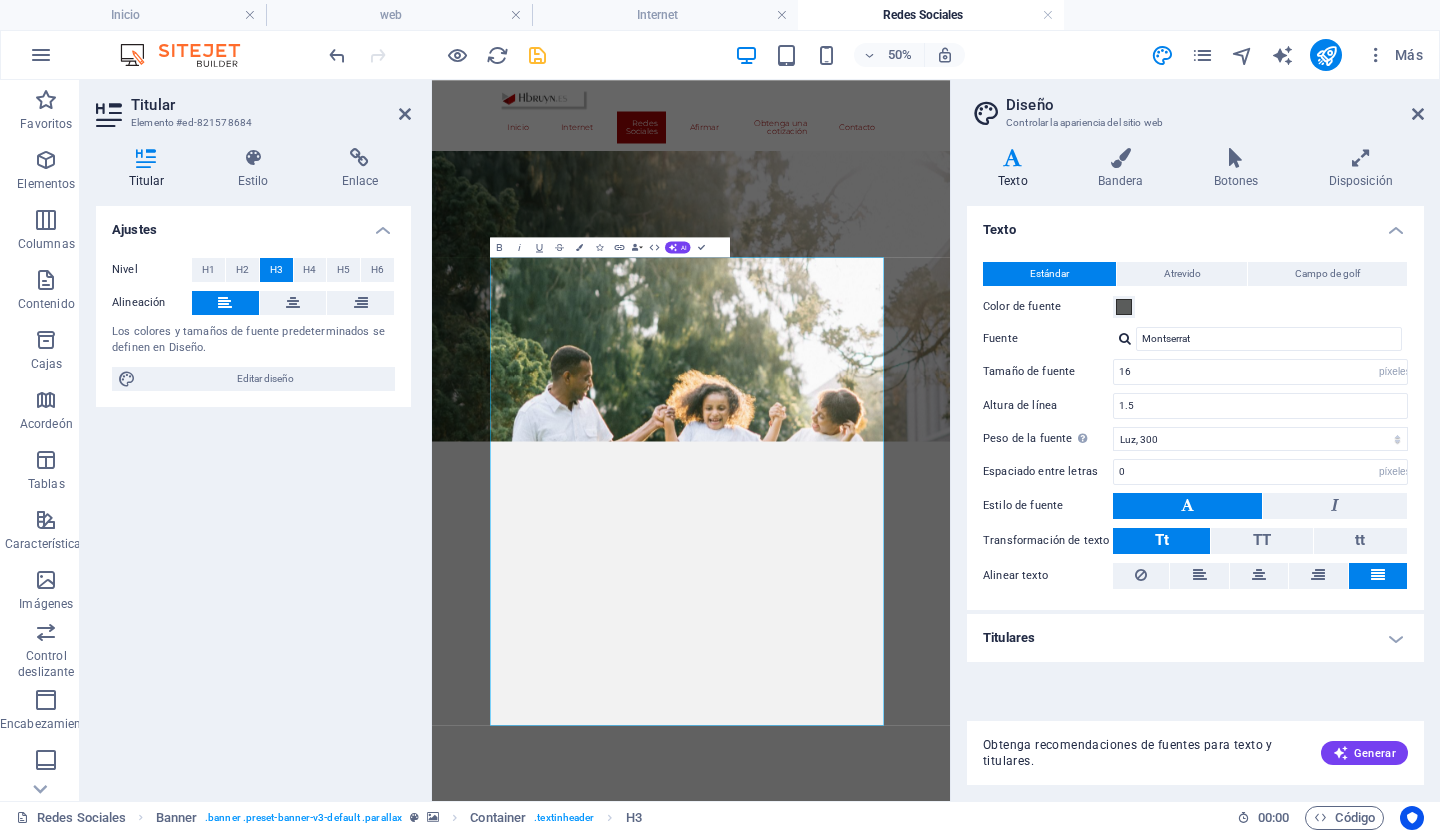 click on "Alineación" at bounding box center (138, 302) 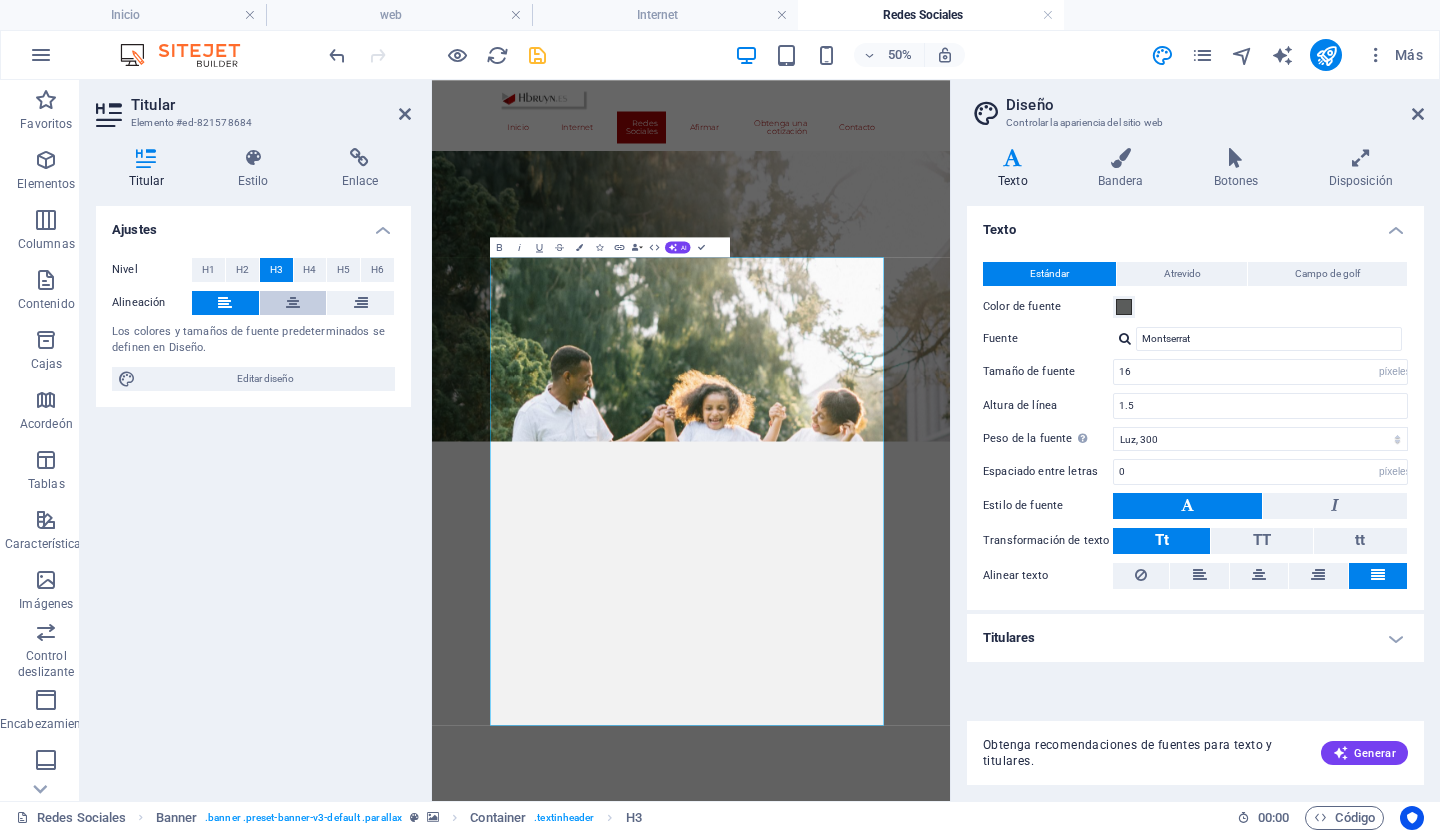 click at bounding box center (293, 303) 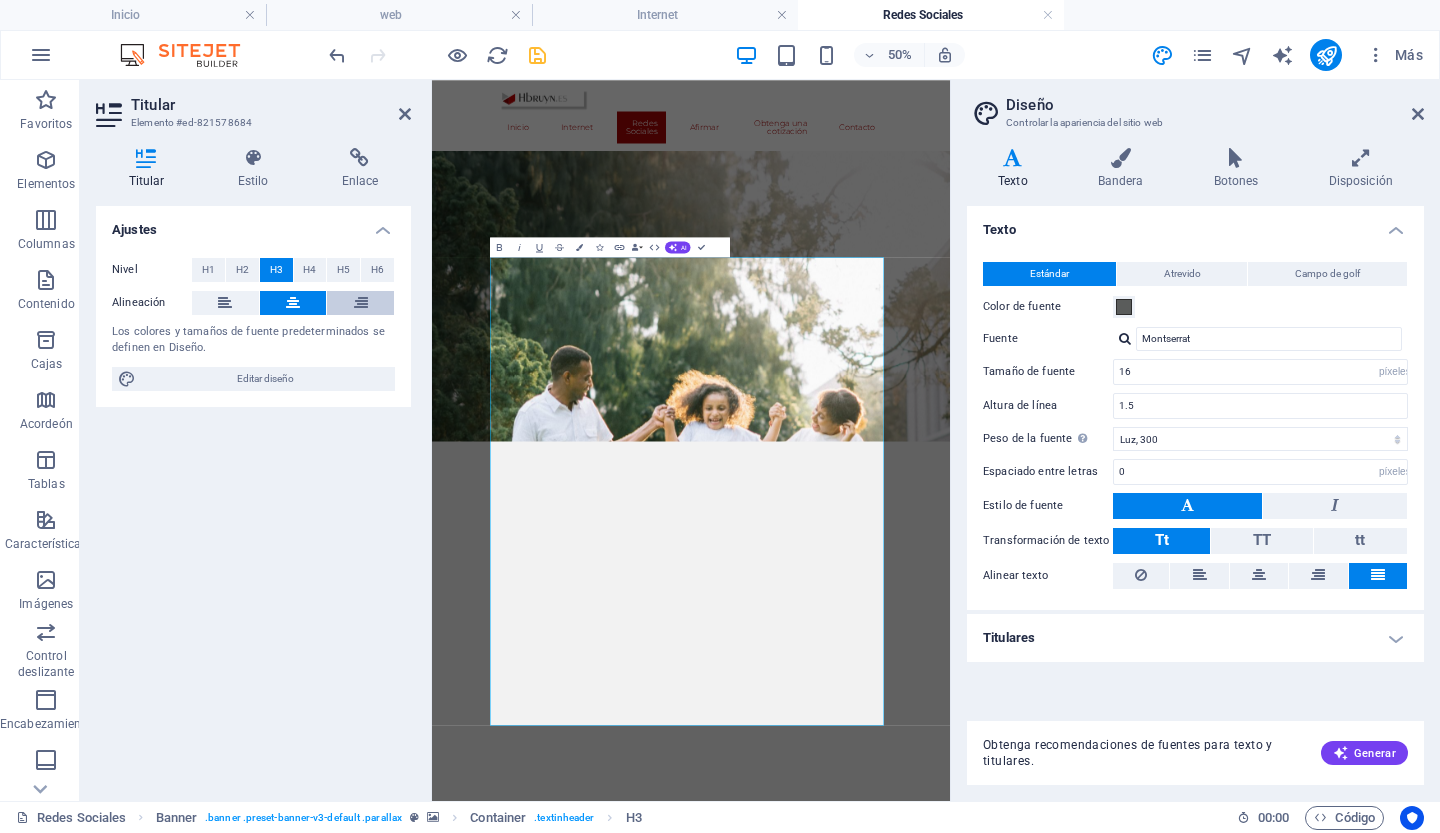 click at bounding box center (361, 303) 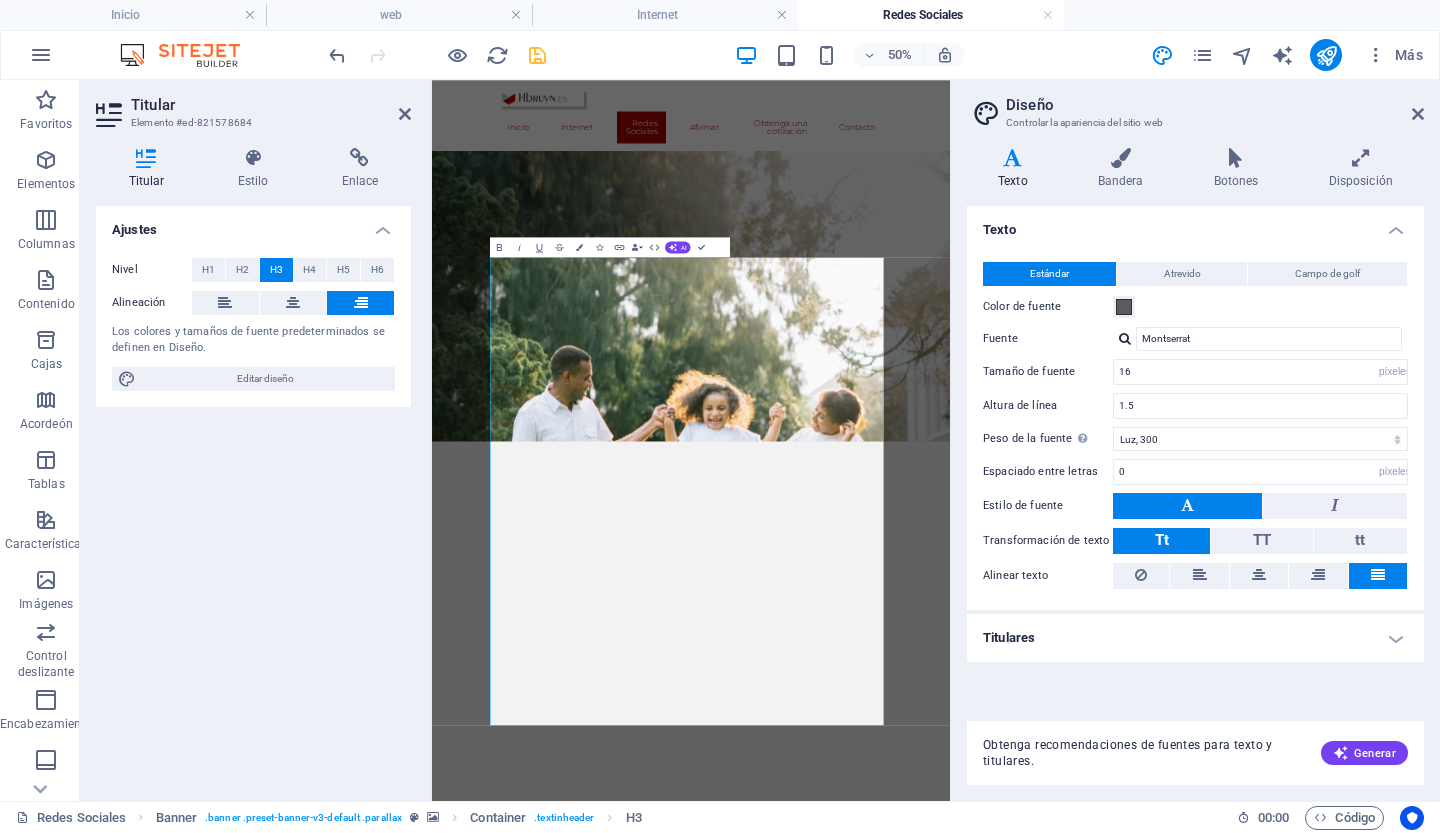 click at bounding box center (361, 303) 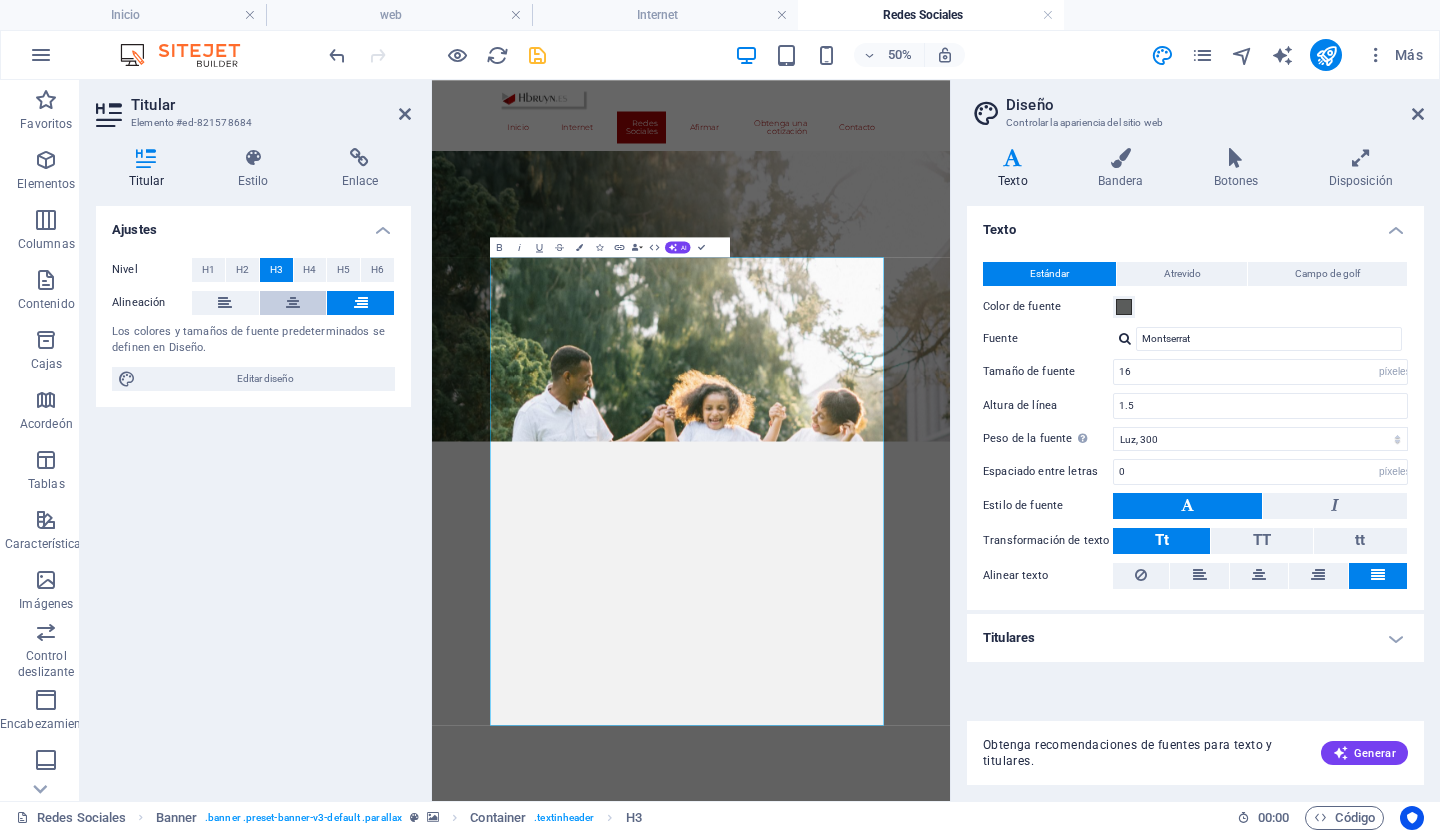 click at bounding box center (293, 303) 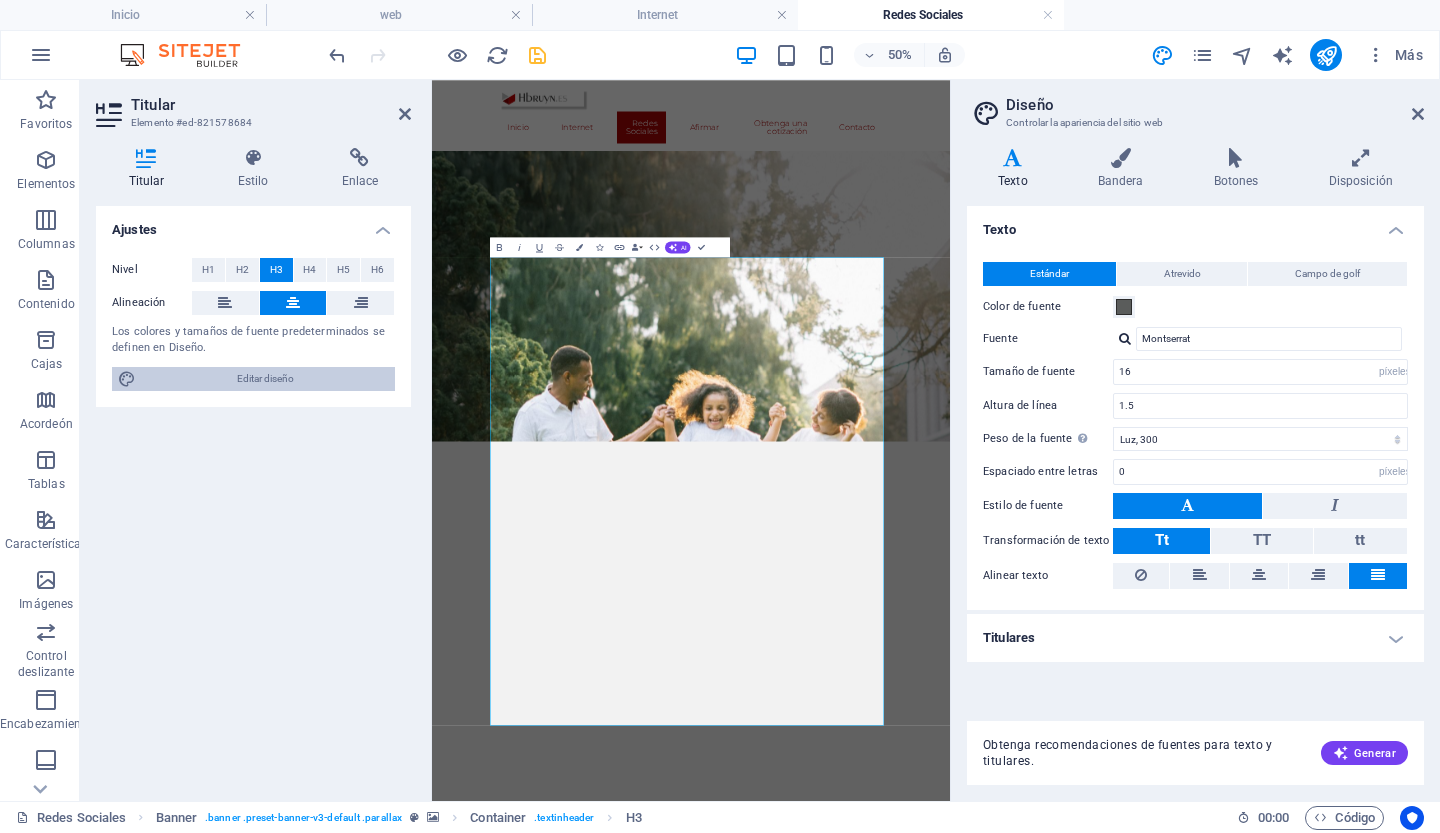 click on "Editar diseño" at bounding box center (265, 378) 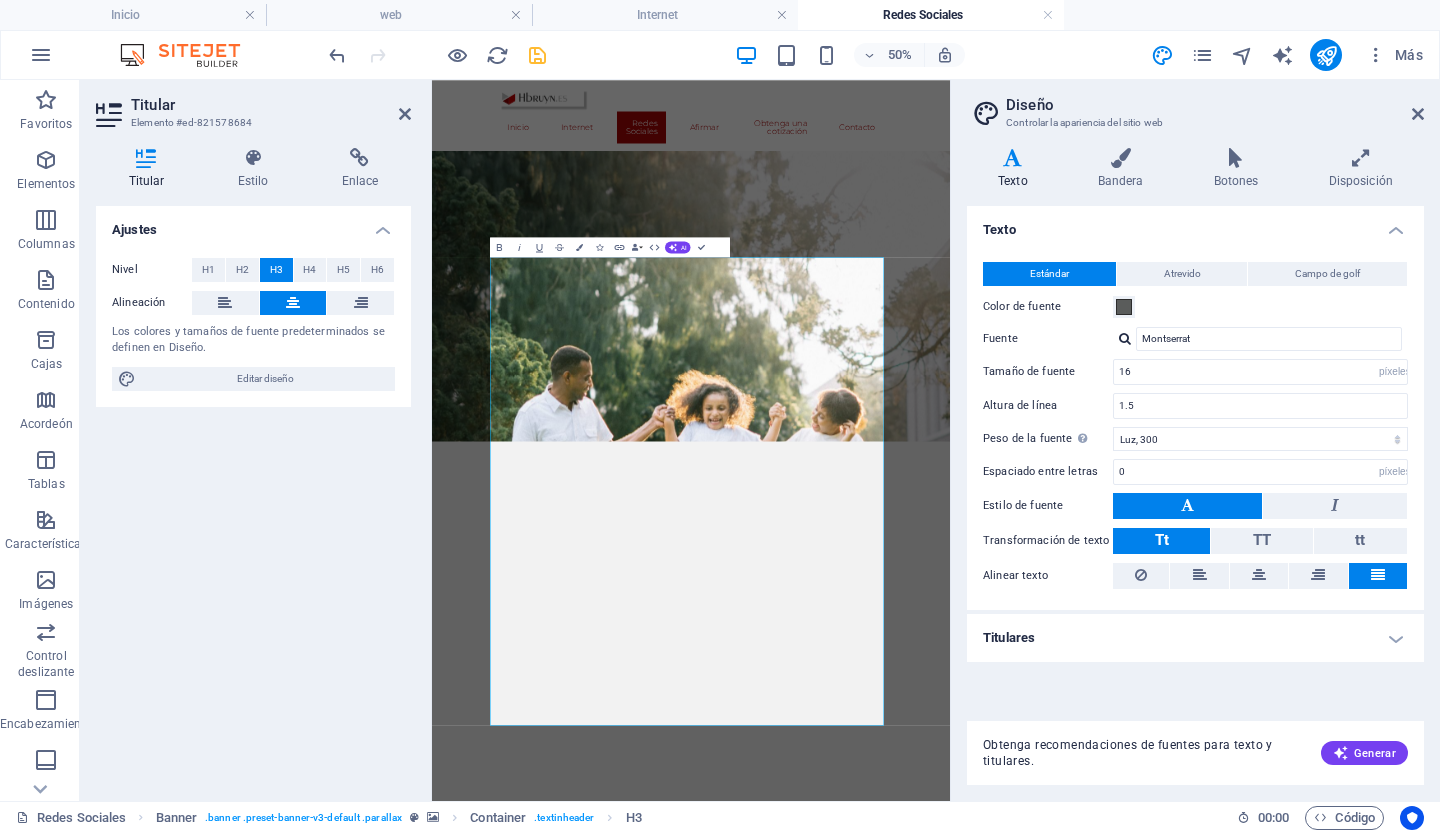 click on "Titulares" at bounding box center (1195, 638) 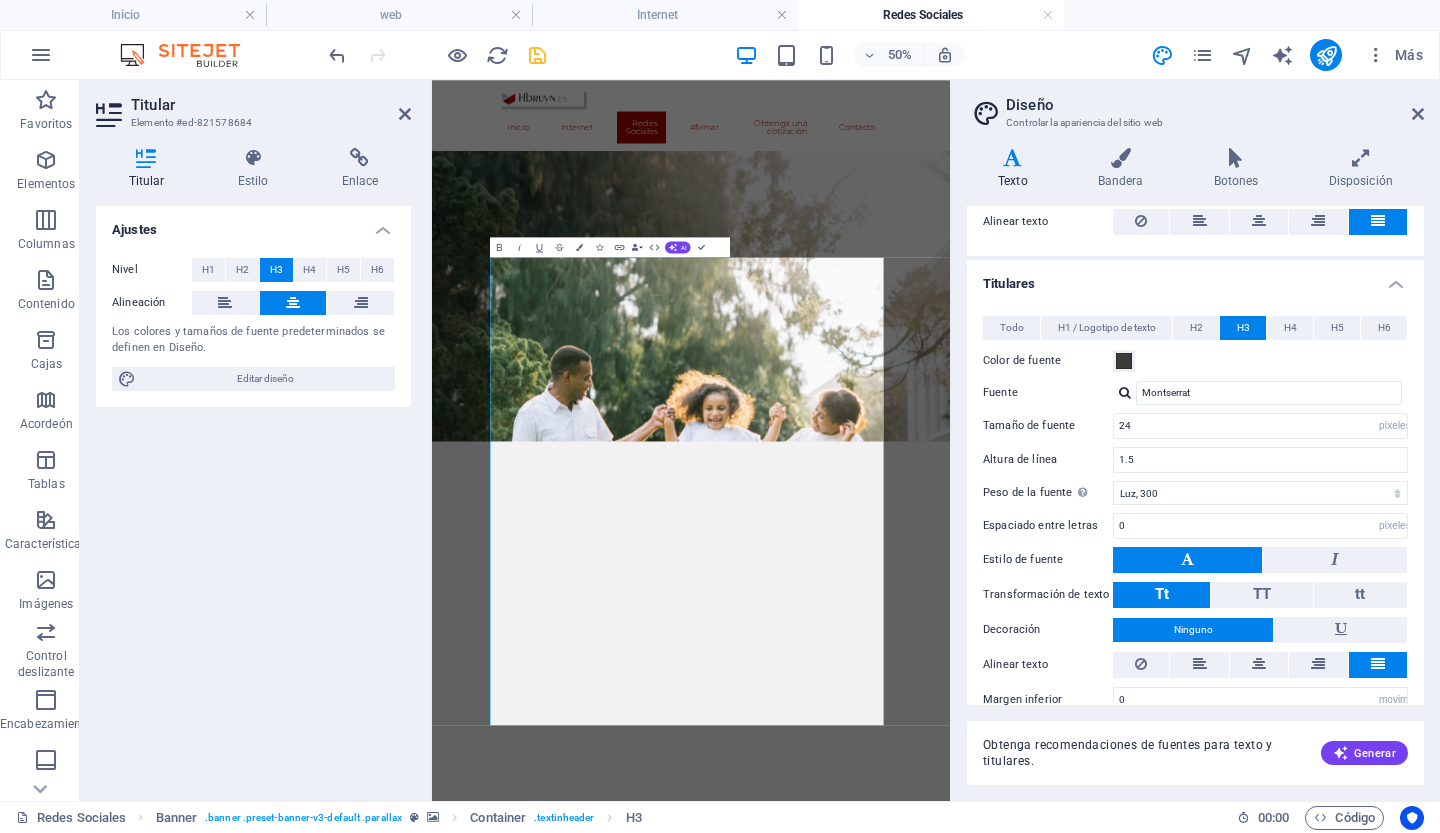 scroll, scrollTop: 372, scrollLeft: 0, axis: vertical 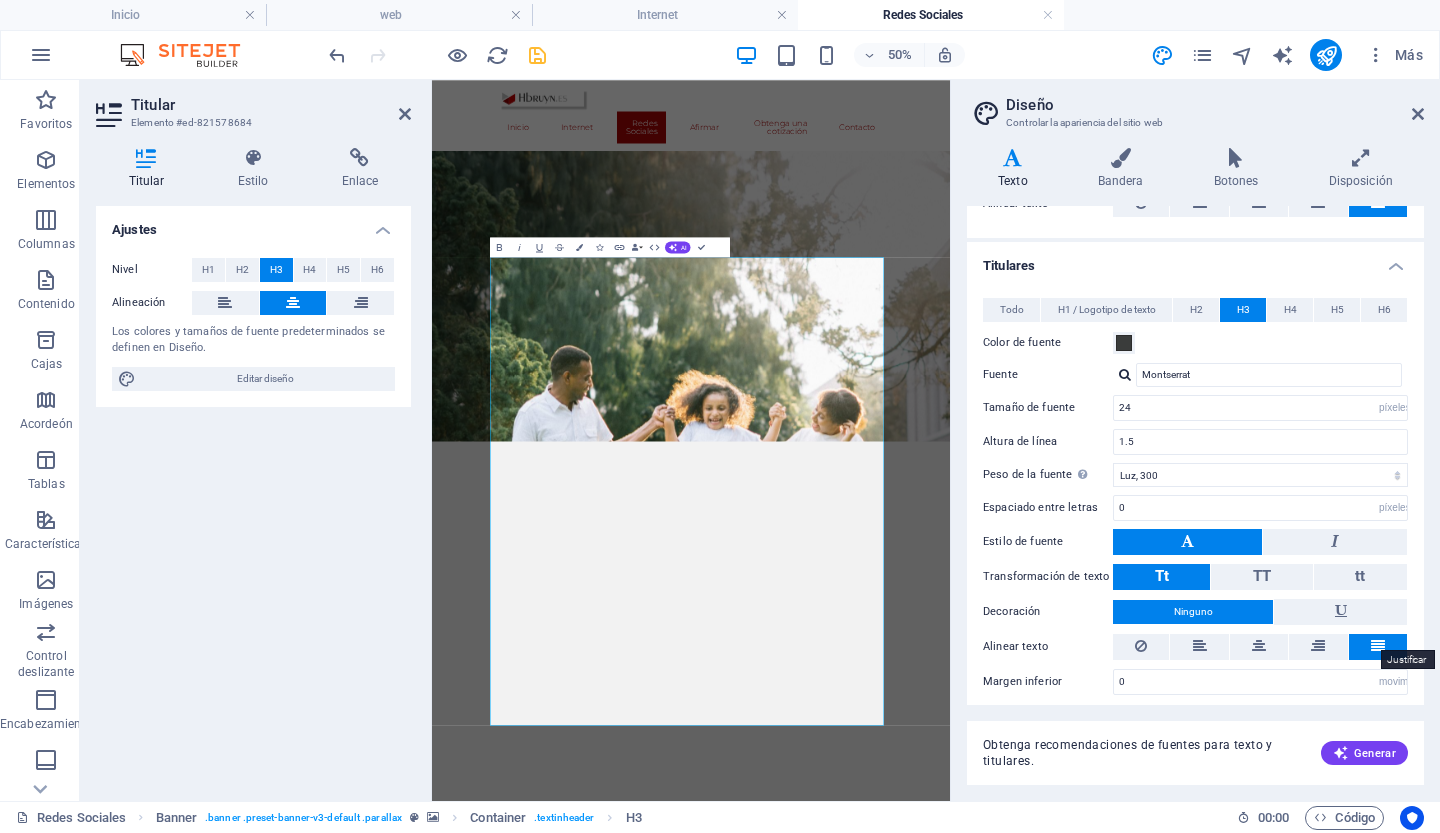 click at bounding box center (1378, 646) 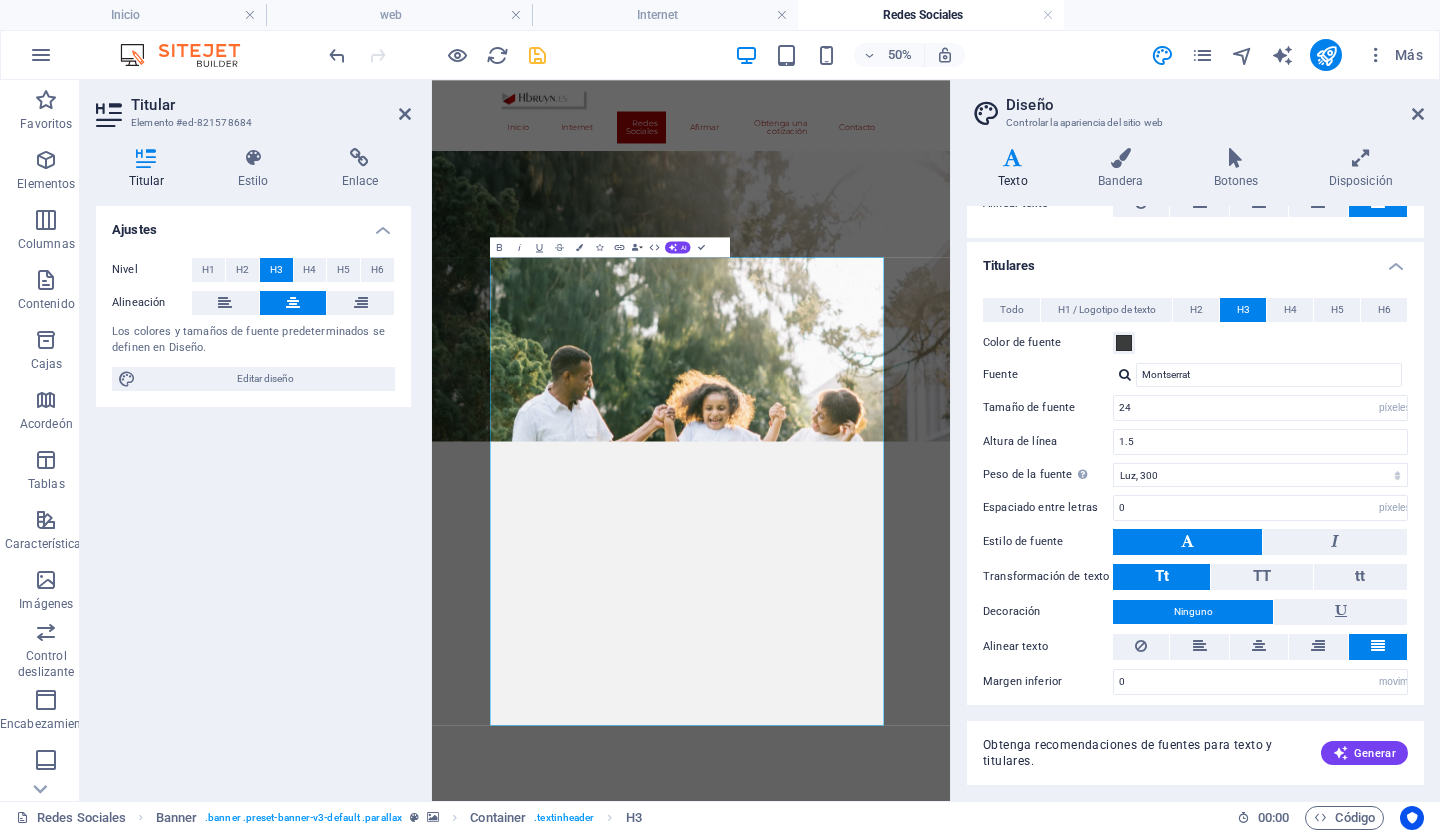 click at bounding box center [1378, 646] 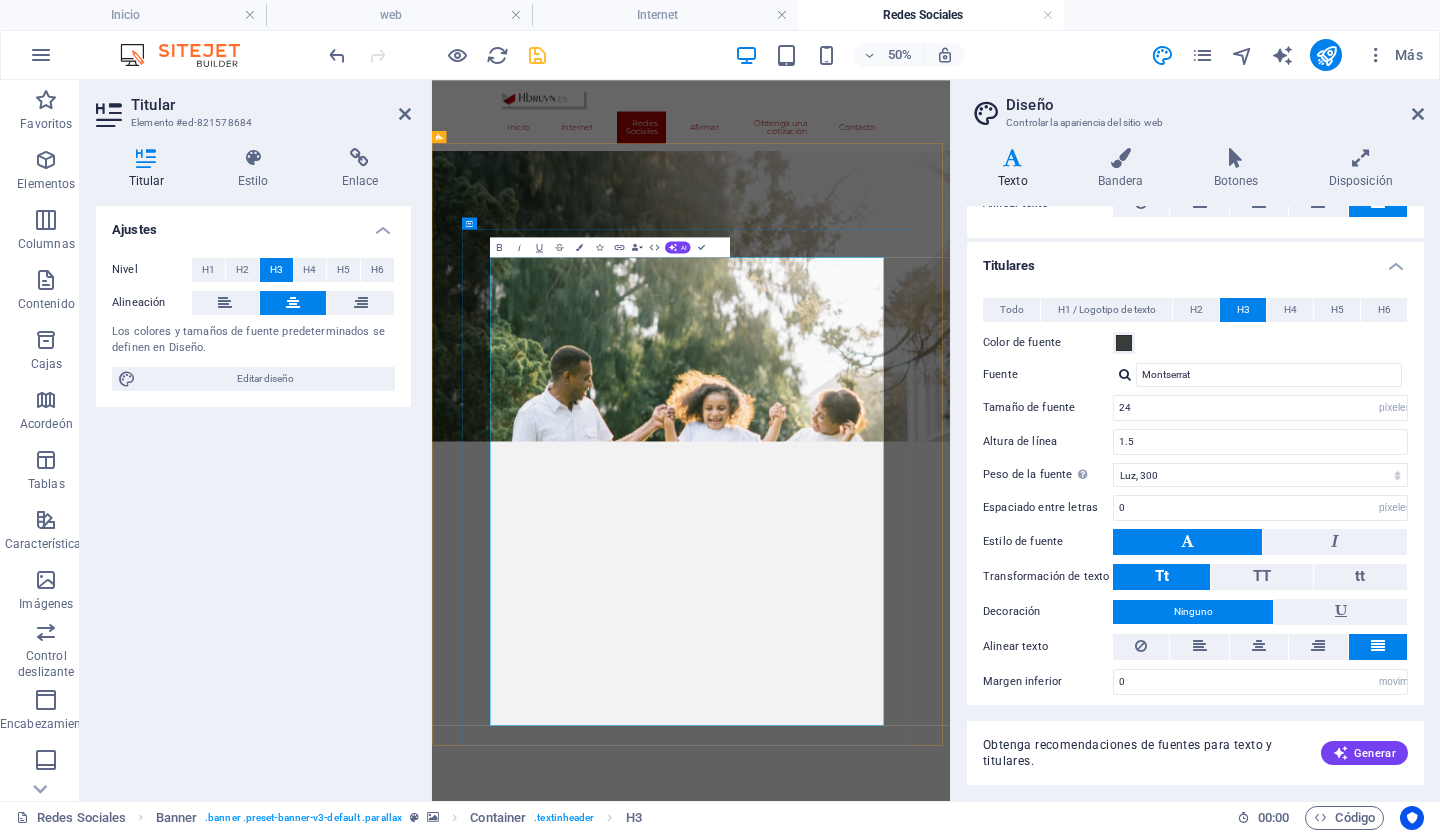 click at bounding box center [950, 2243] 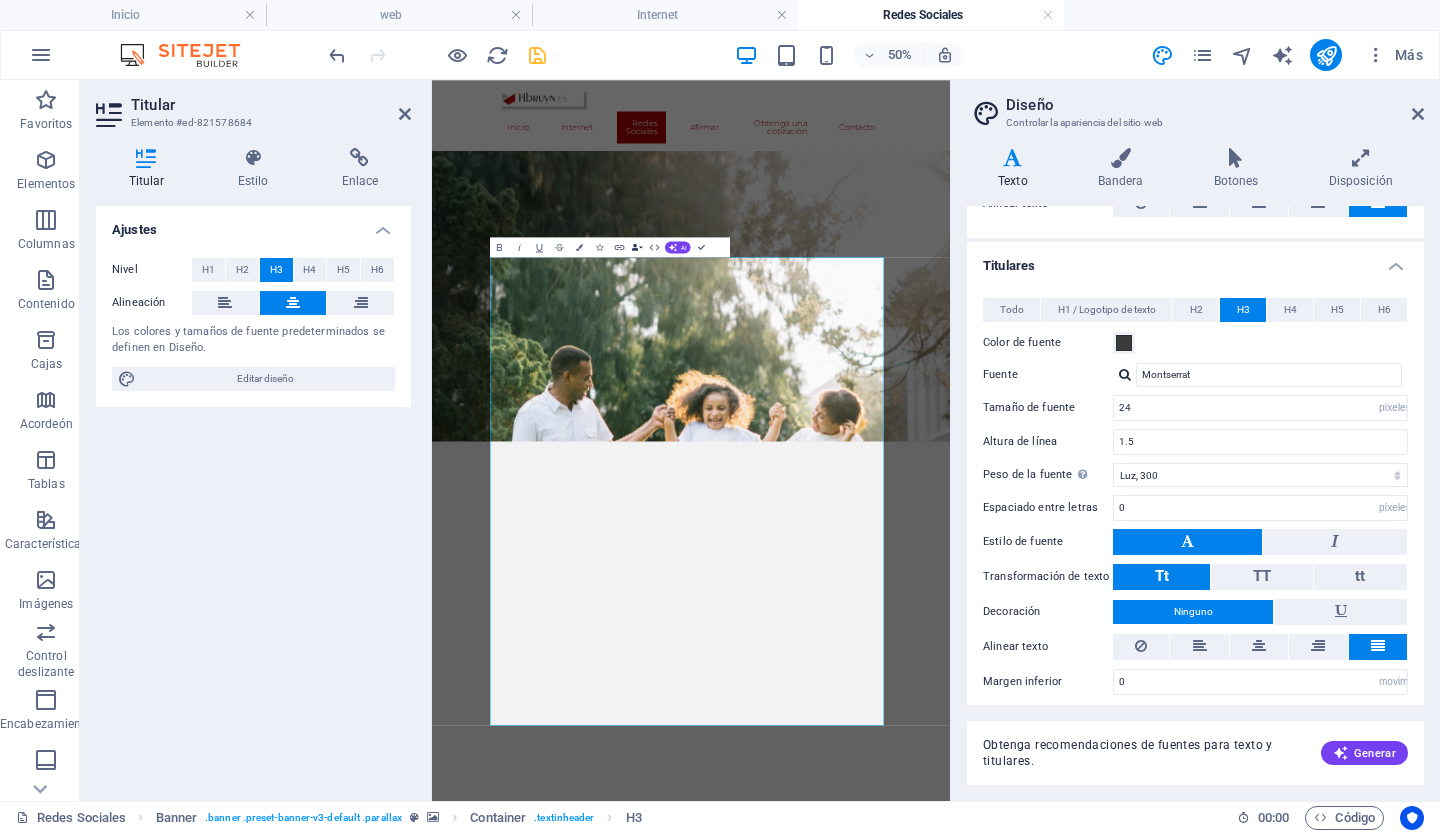 click on "Nombre de pila Apellido Calle Código postal Ciudad Correo electrónico Teléfono Móvil Fax Campo personalizado 1 Campo personalizado 2 Campo personalizado 3 Campo personalizado 4 Campo personalizado 5 Campo personalizado 6 HTML AI Mejorar Hacer más corto Hacer más largo Corregir ortografía y gramática Traducir al inglés Generar texto Confirmar (Ctrl+⏎)" at bounding box center [600, 247] 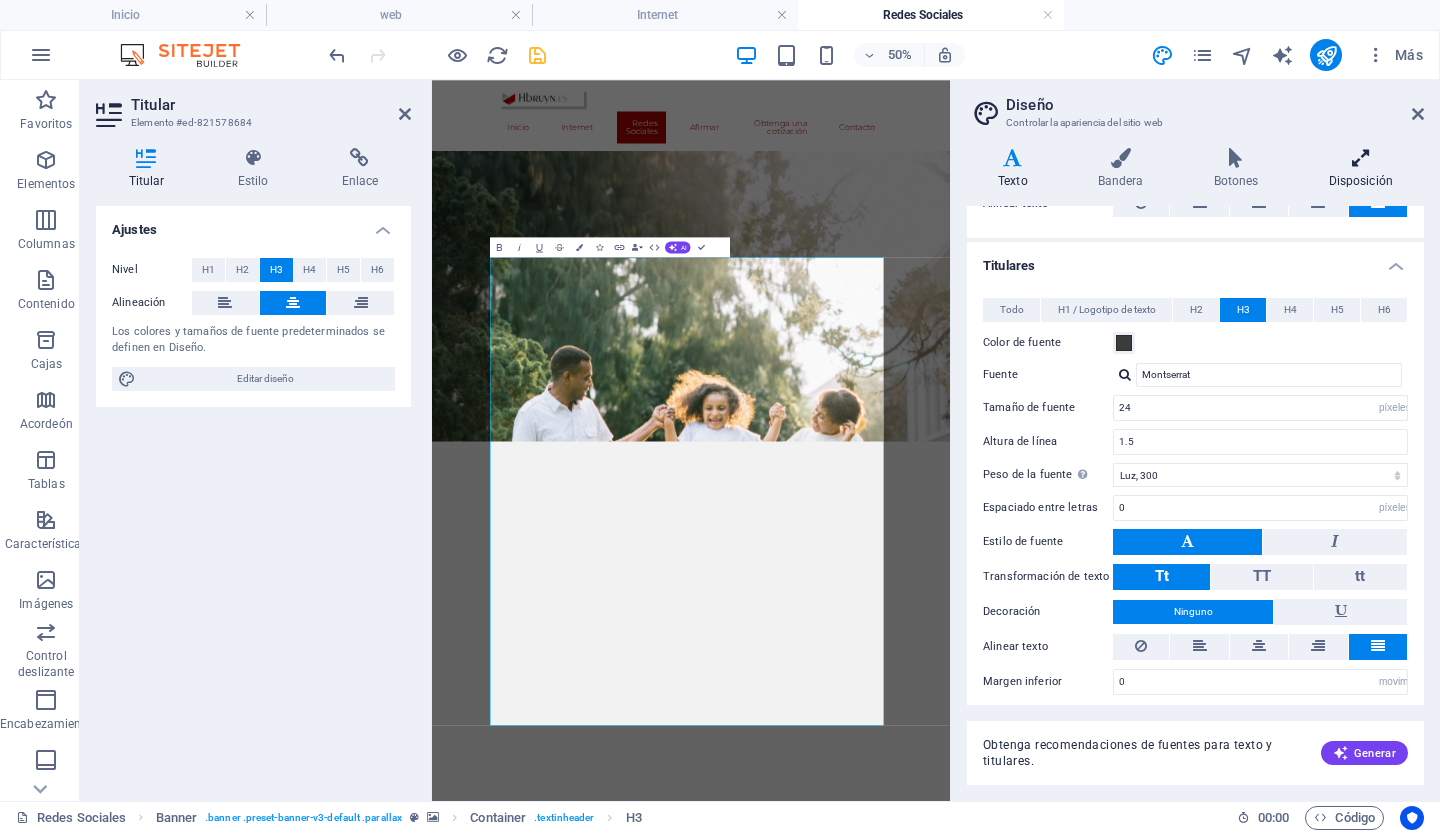 click at bounding box center [1361, 158] 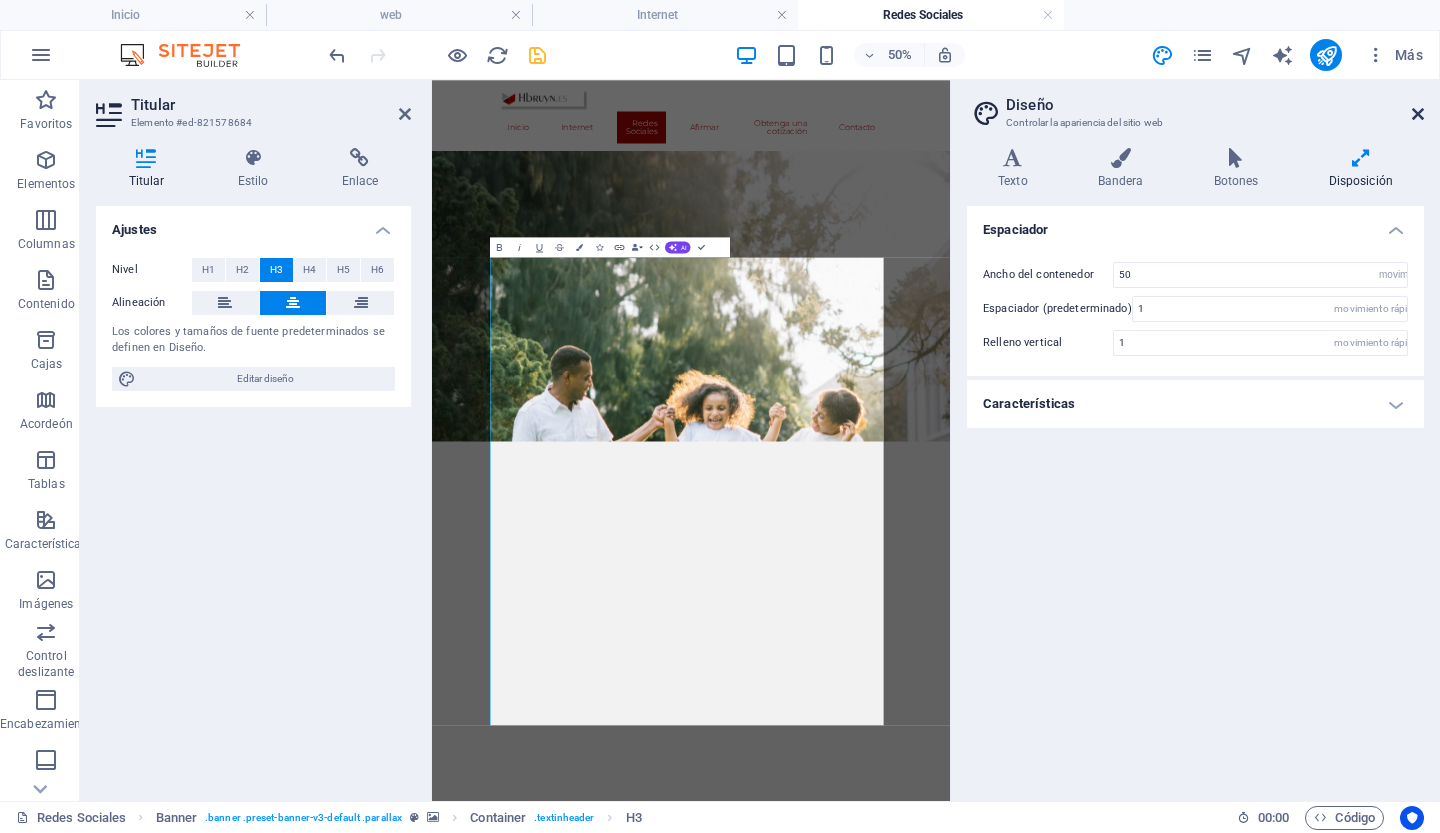 click at bounding box center (1418, 114) 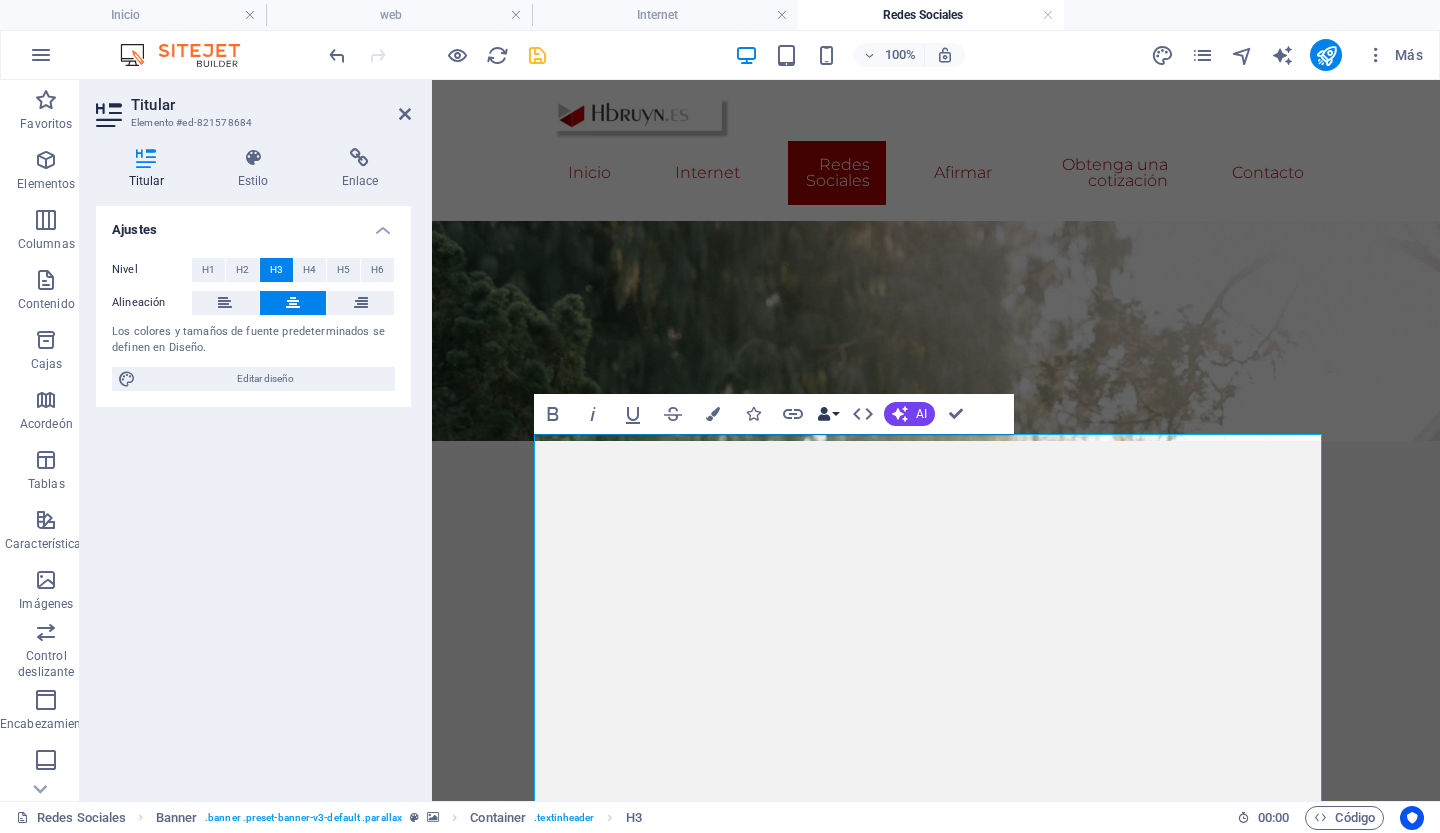 click on "Enlaces de datos" at bounding box center [828, 414] 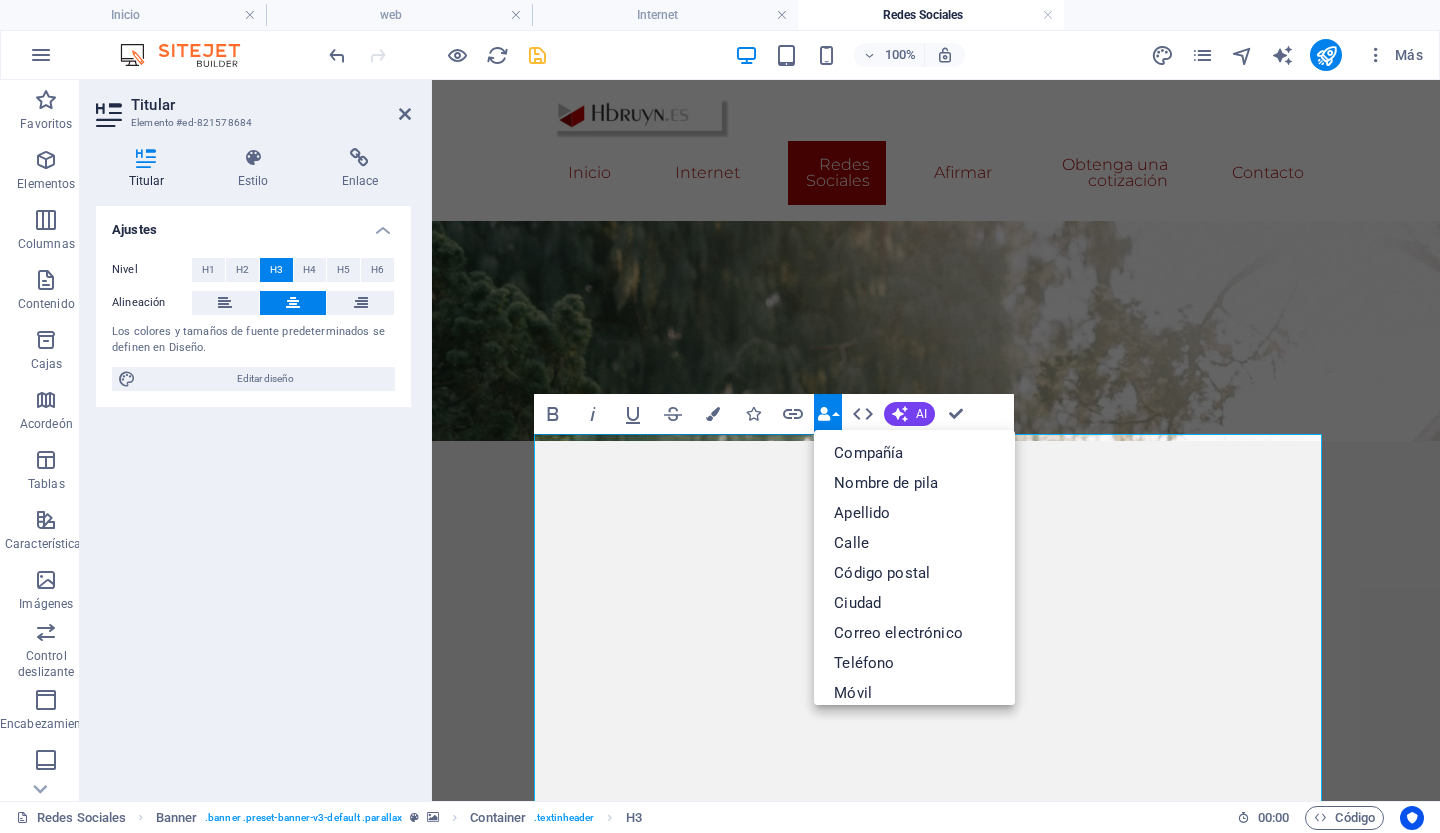 click on "Enlaces de datos" at bounding box center [828, 414] 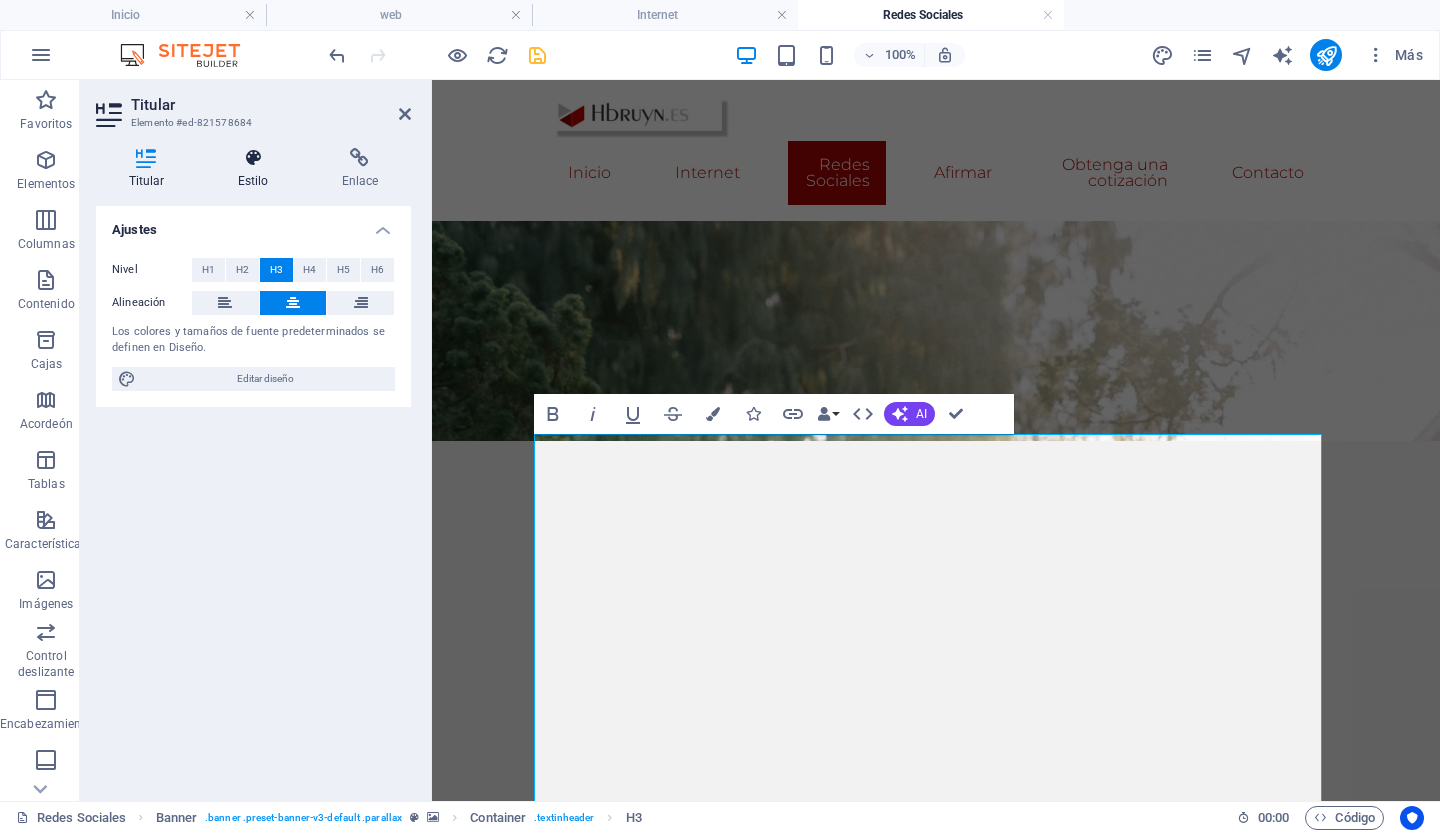click on "Estilo" at bounding box center (257, 169) 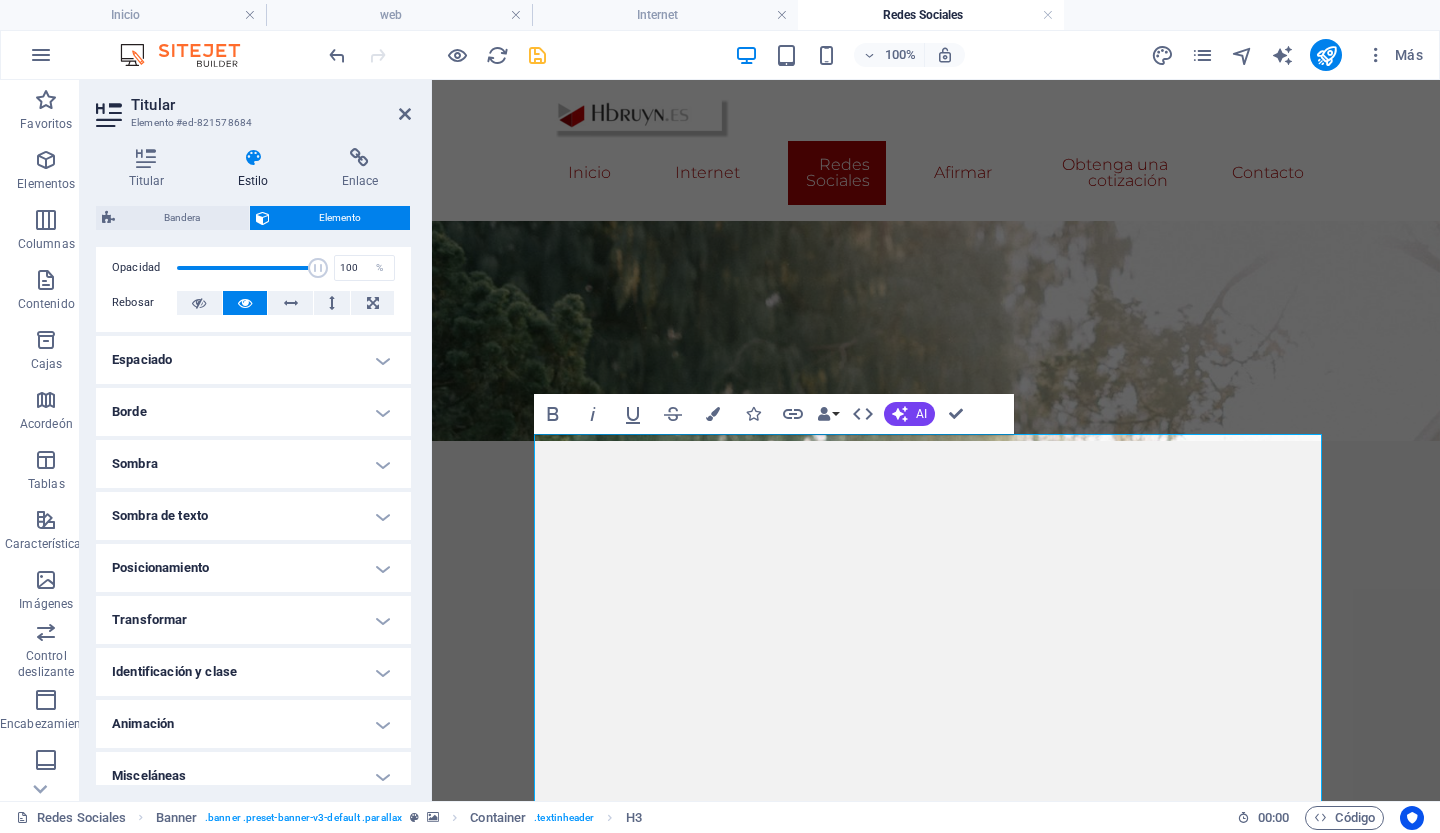 scroll, scrollTop: 313, scrollLeft: 0, axis: vertical 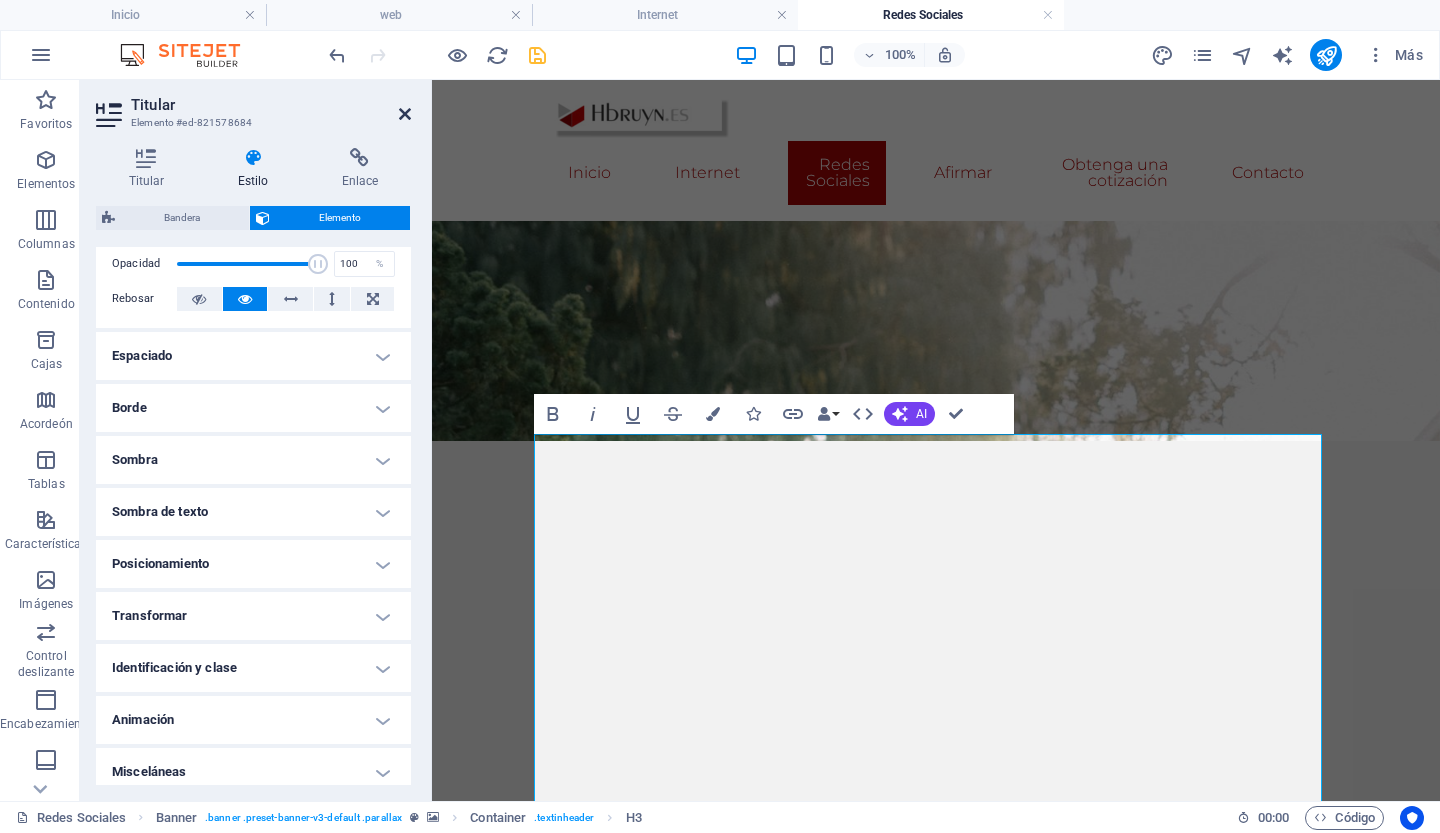 click at bounding box center [405, 114] 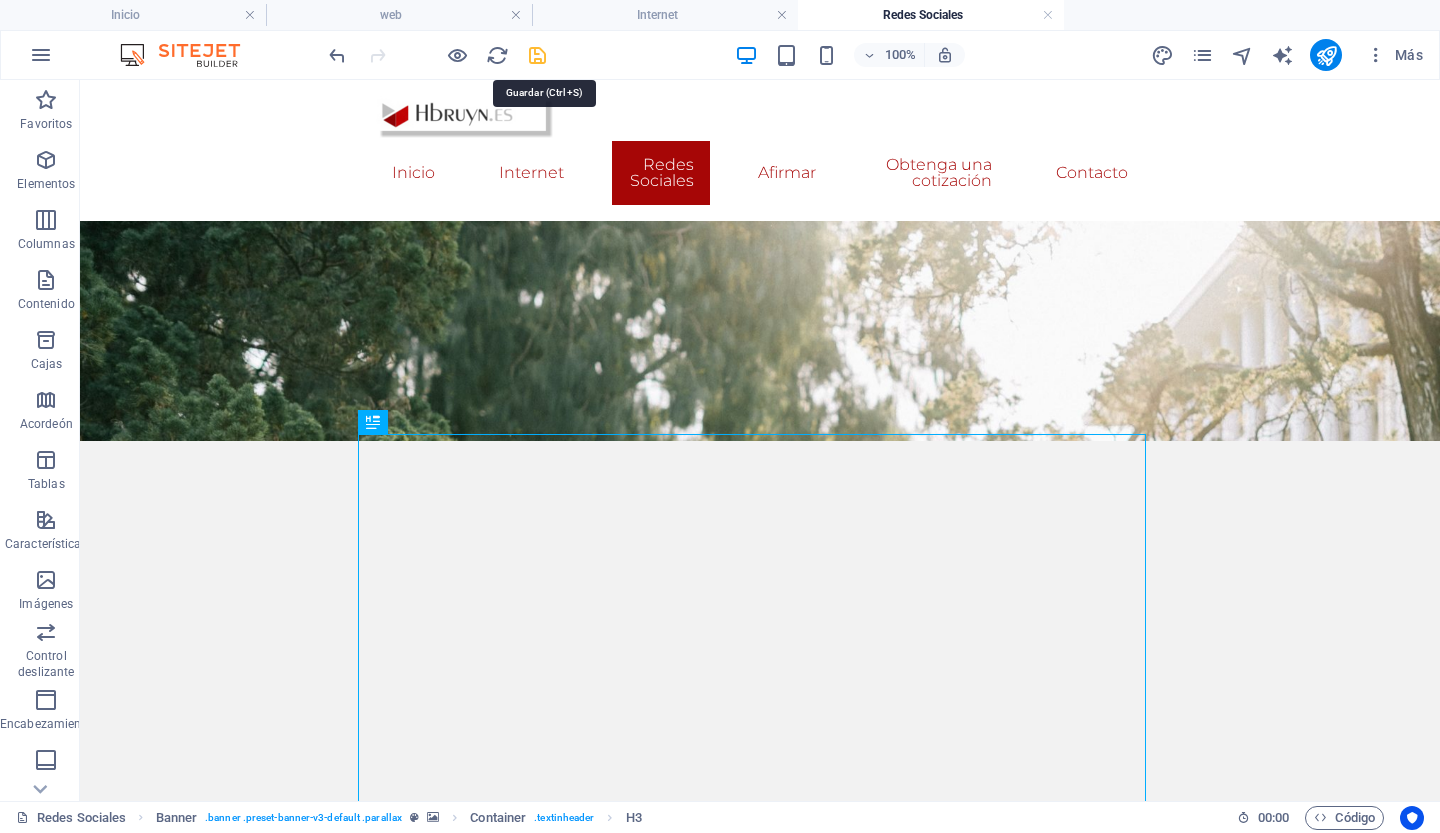 click at bounding box center (537, 55) 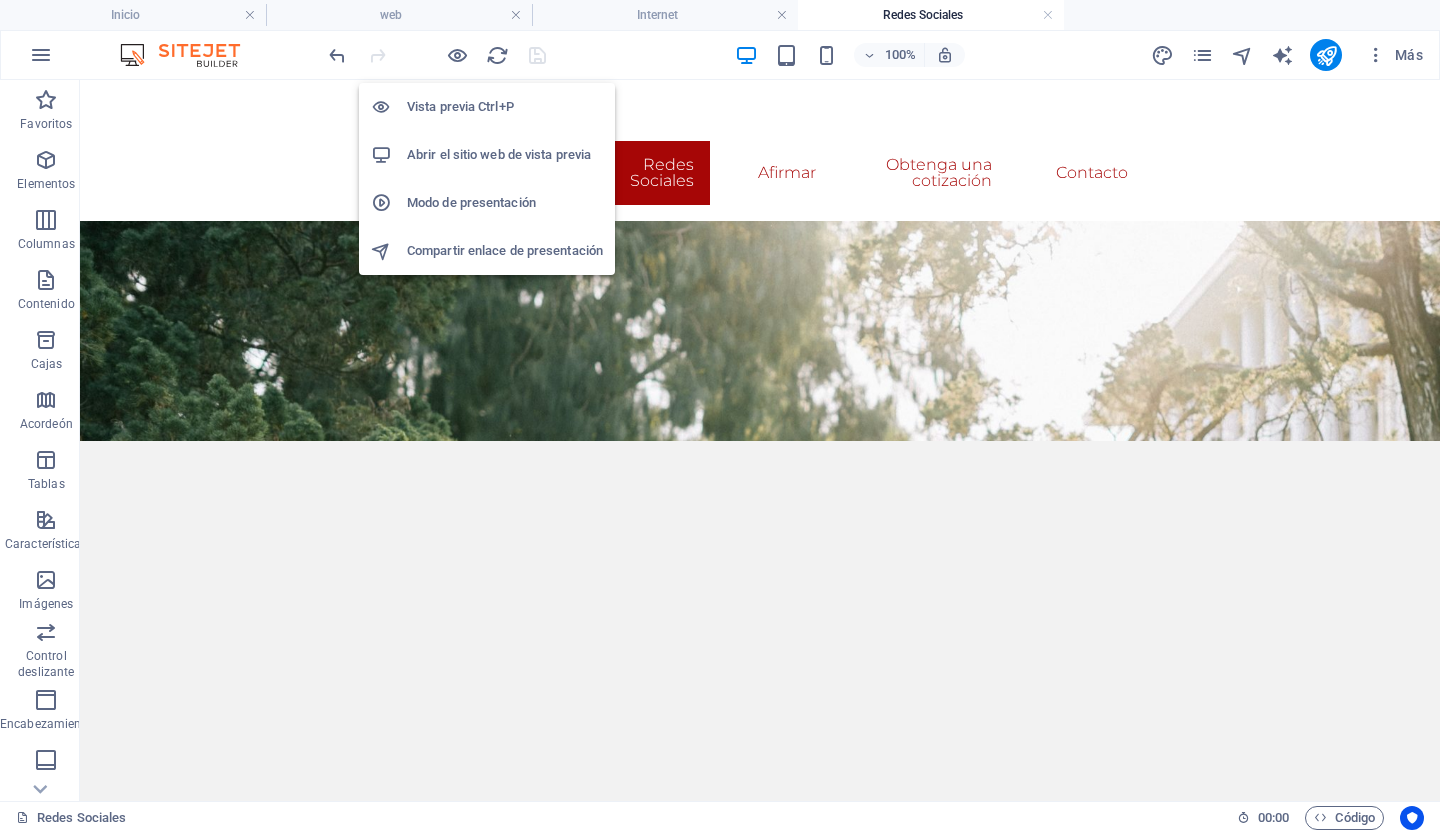 click on "Vista previa Ctrl+P" at bounding box center [460, 106] 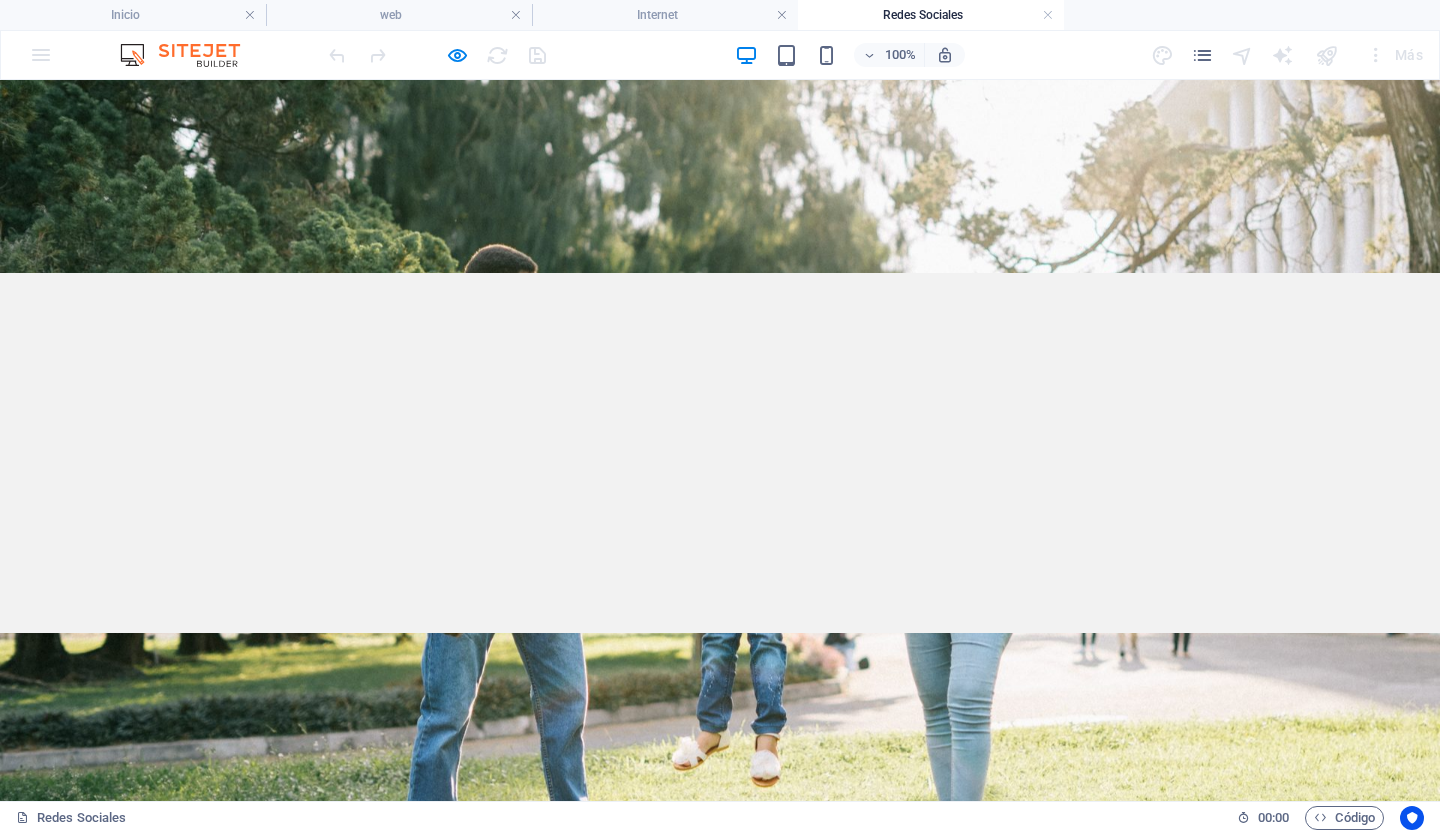 scroll, scrollTop: 0, scrollLeft: 0, axis: both 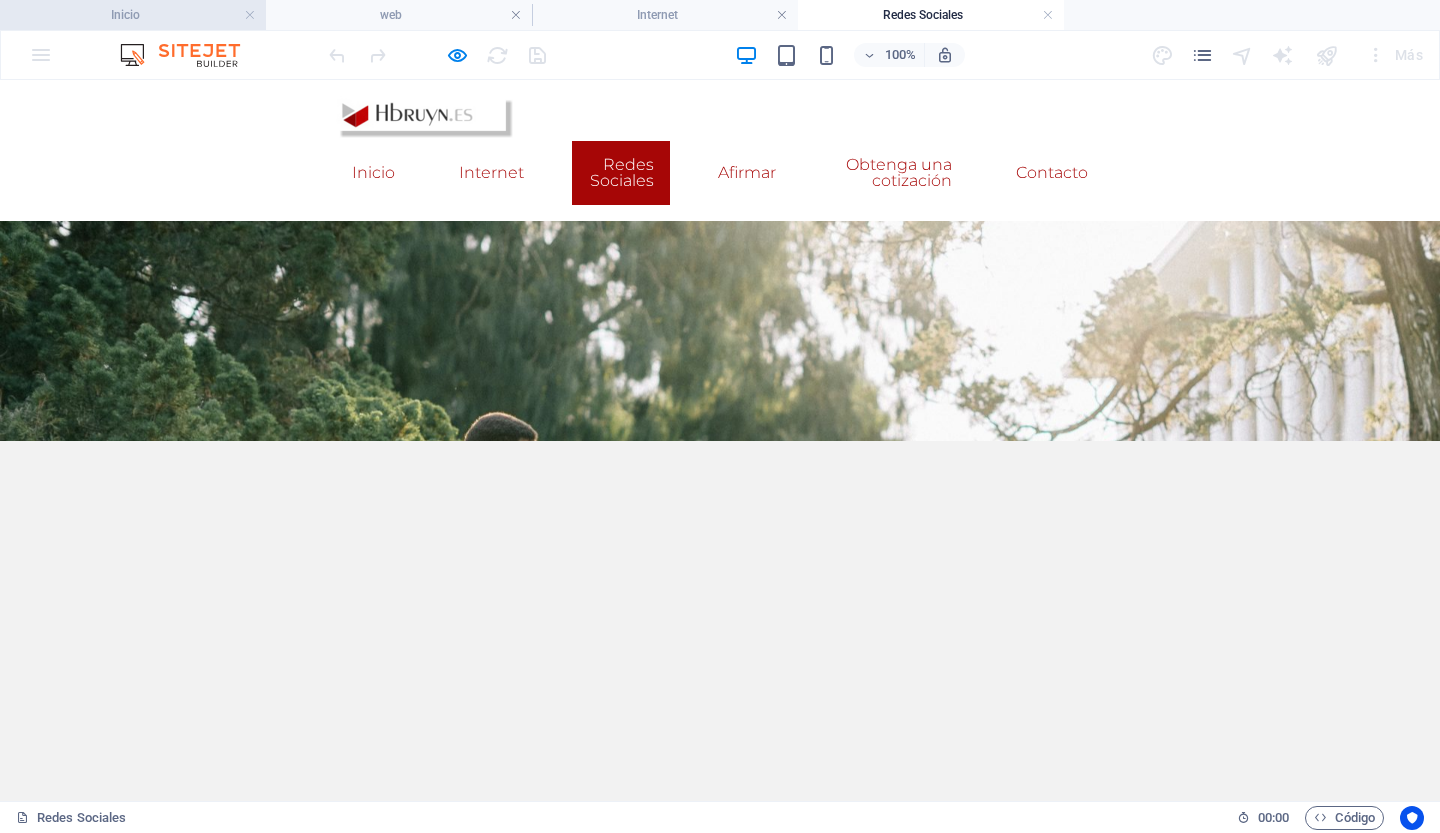 click on "Inicio" at bounding box center (133, 15) 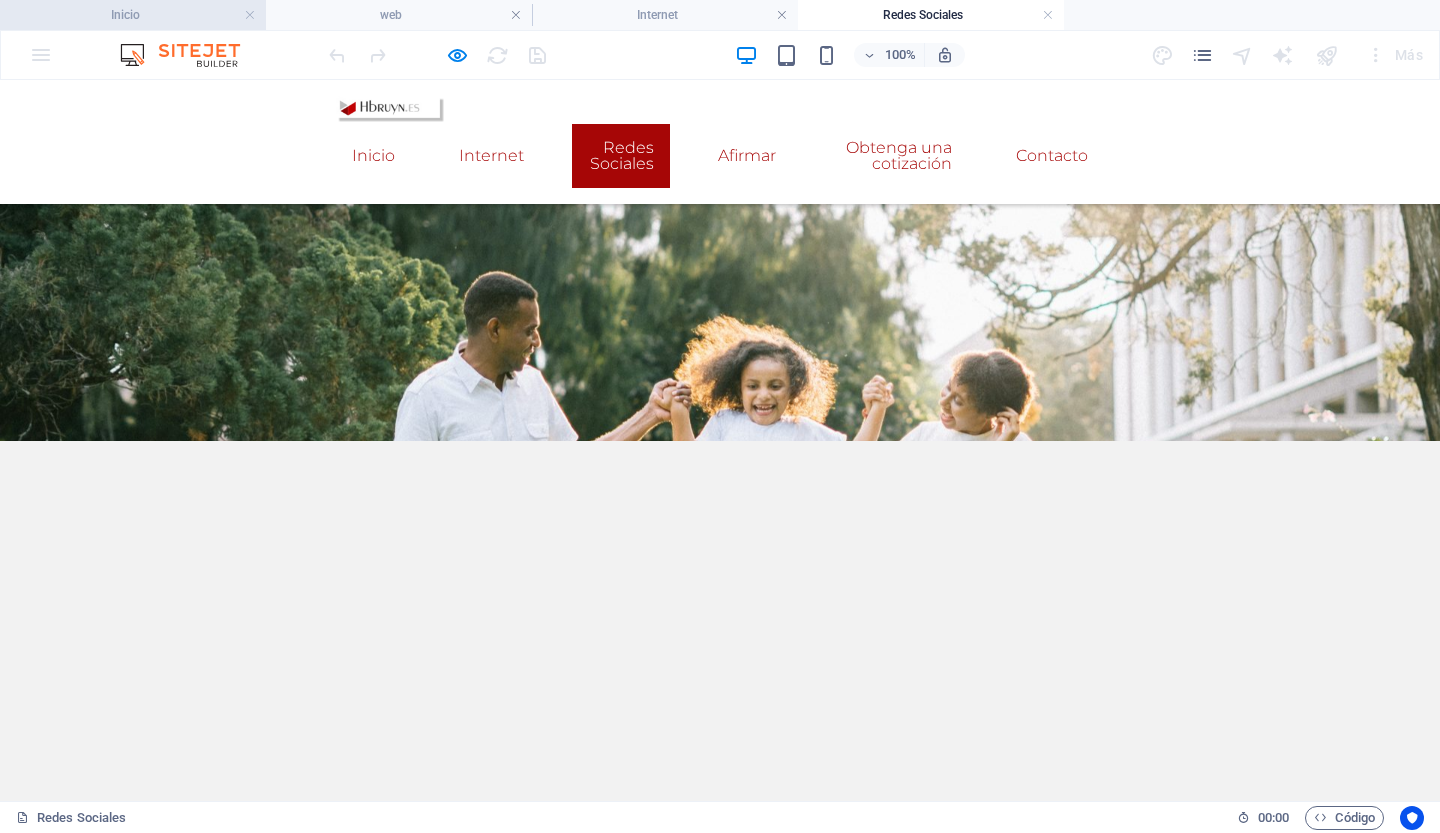 scroll, scrollTop: 928, scrollLeft: 0, axis: vertical 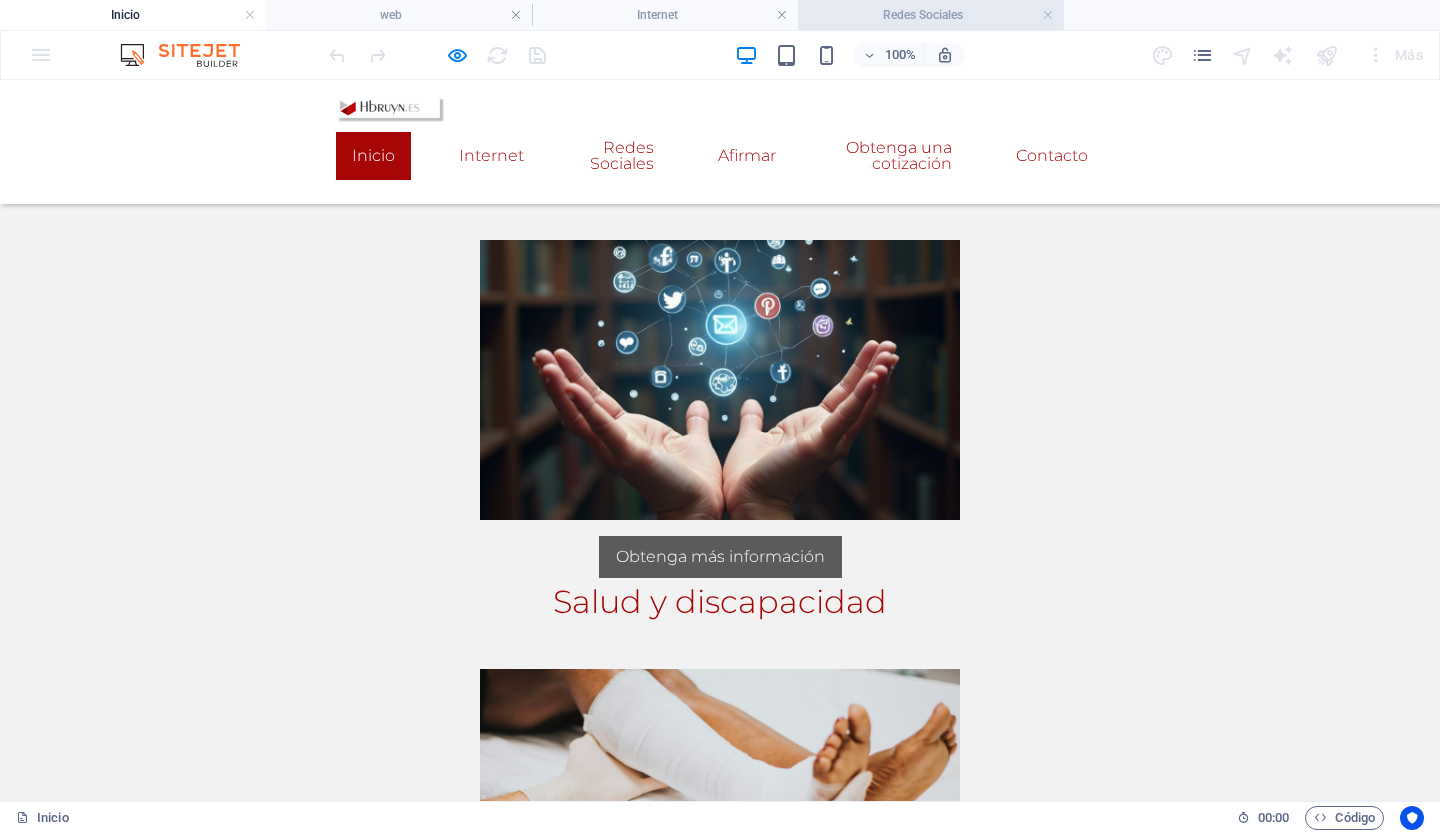 click on "Redes Sociales" at bounding box center (923, 15) 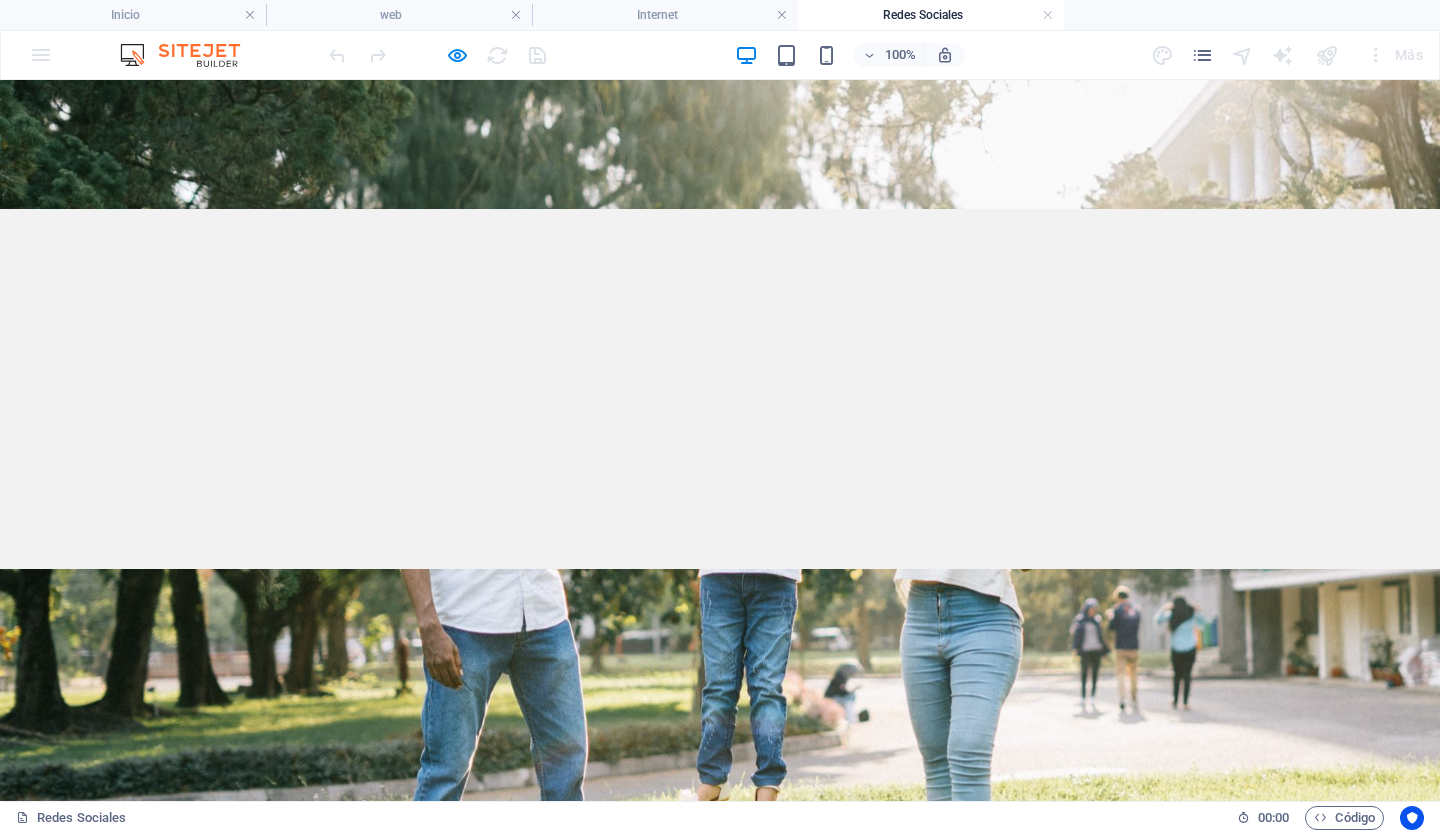 scroll, scrollTop: 232, scrollLeft: 0, axis: vertical 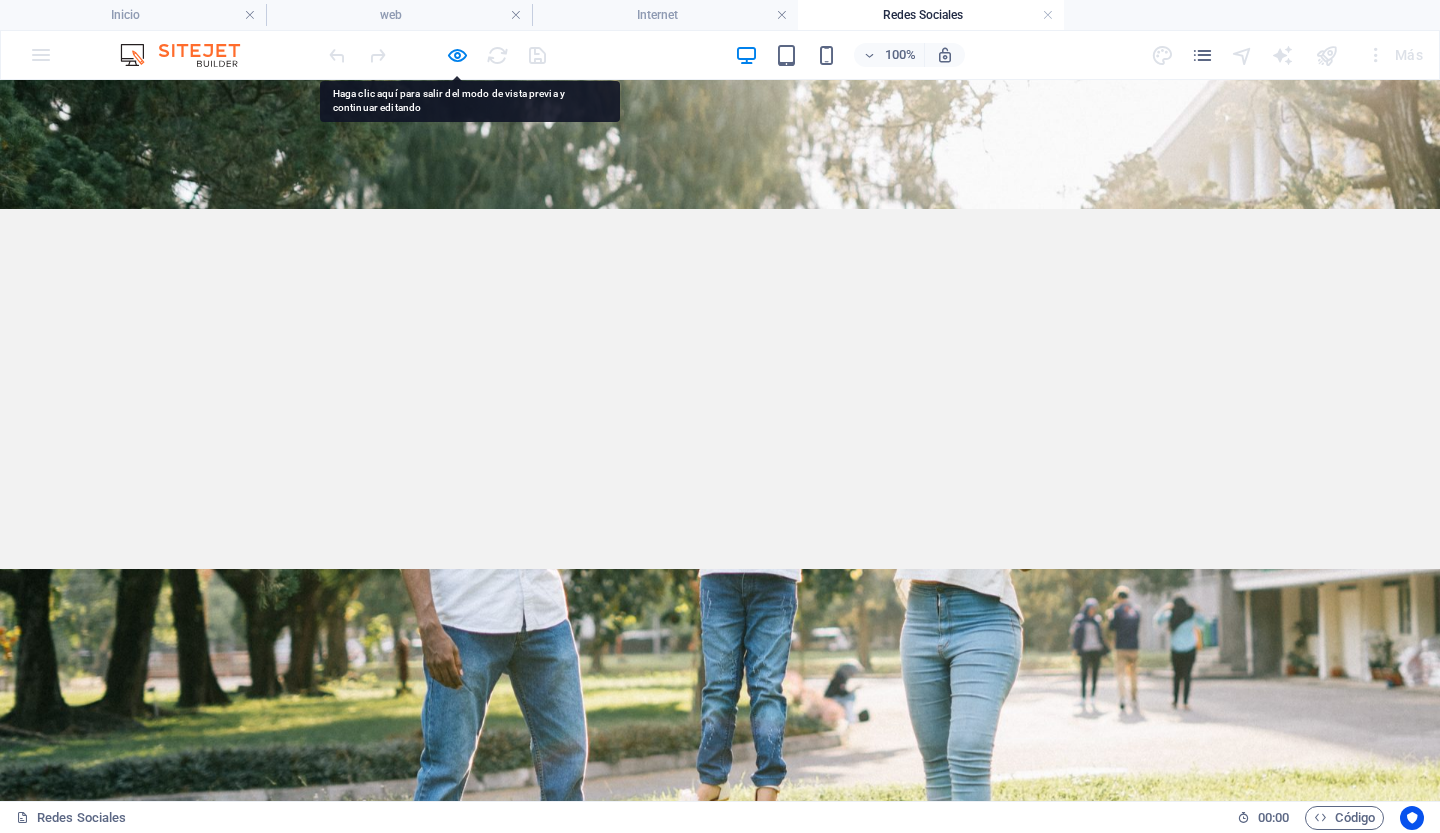 click at bounding box center (720, 1437) 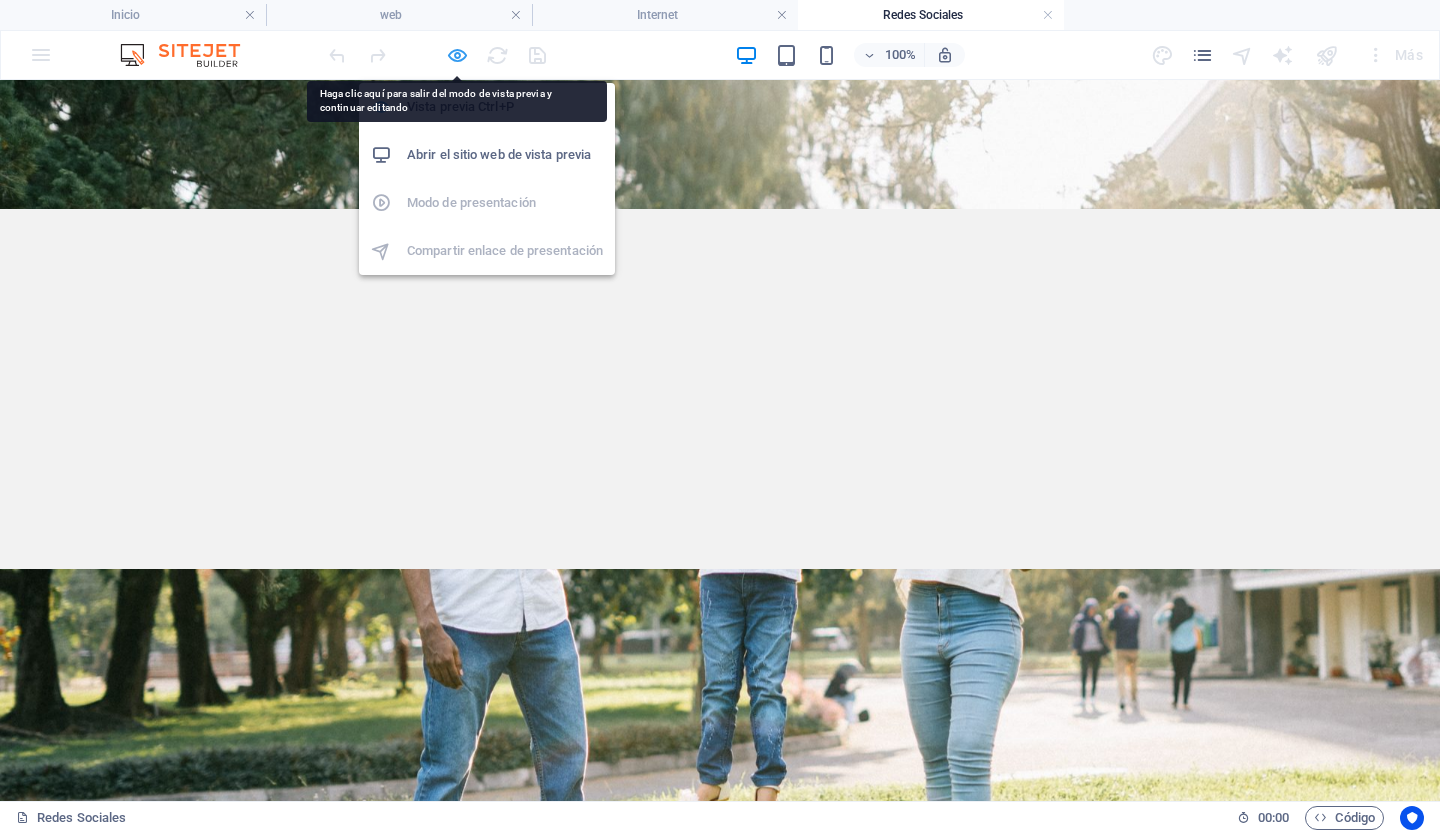 click at bounding box center (457, 55) 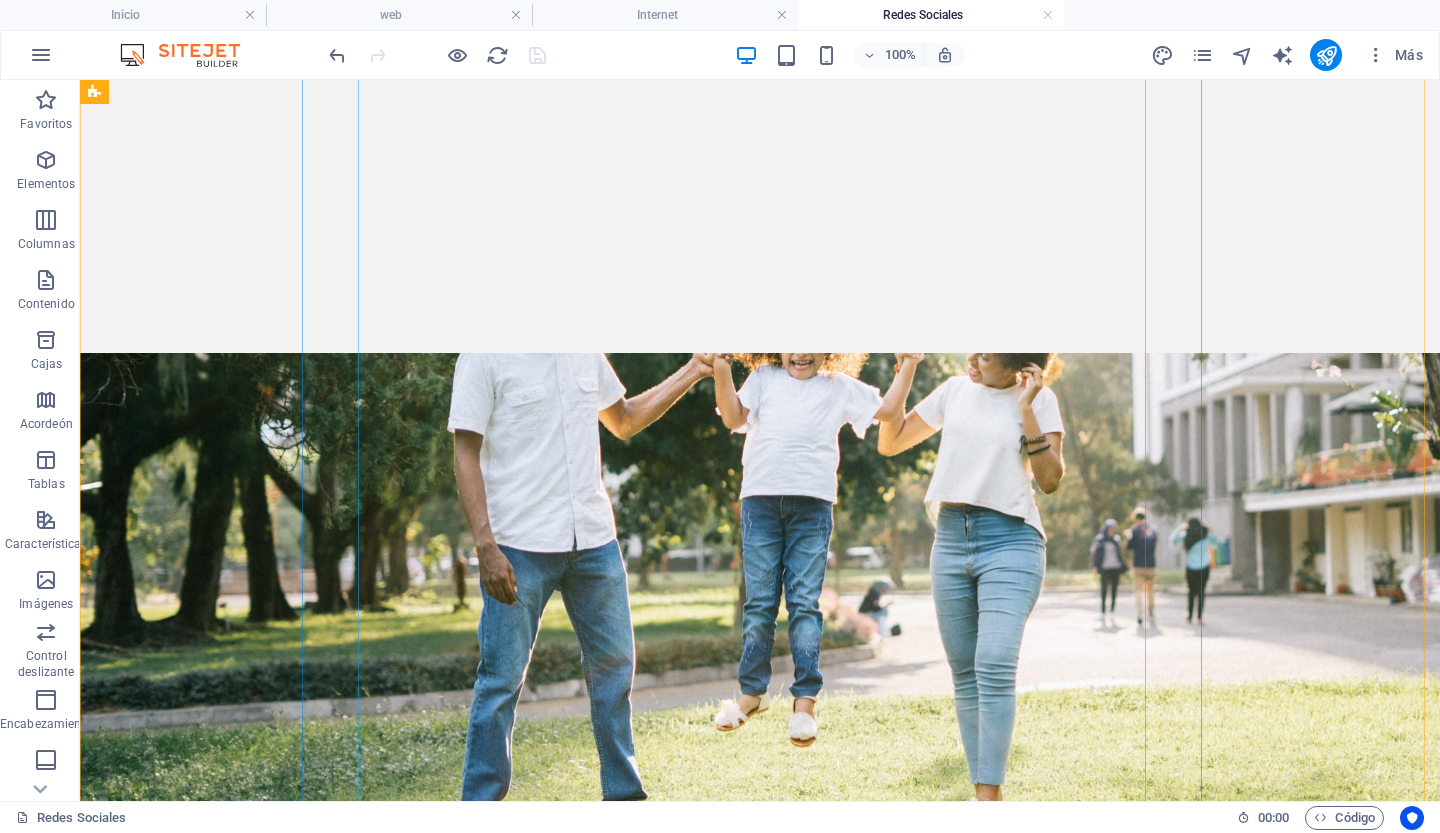 scroll, scrollTop: 448, scrollLeft: 0, axis: vertical 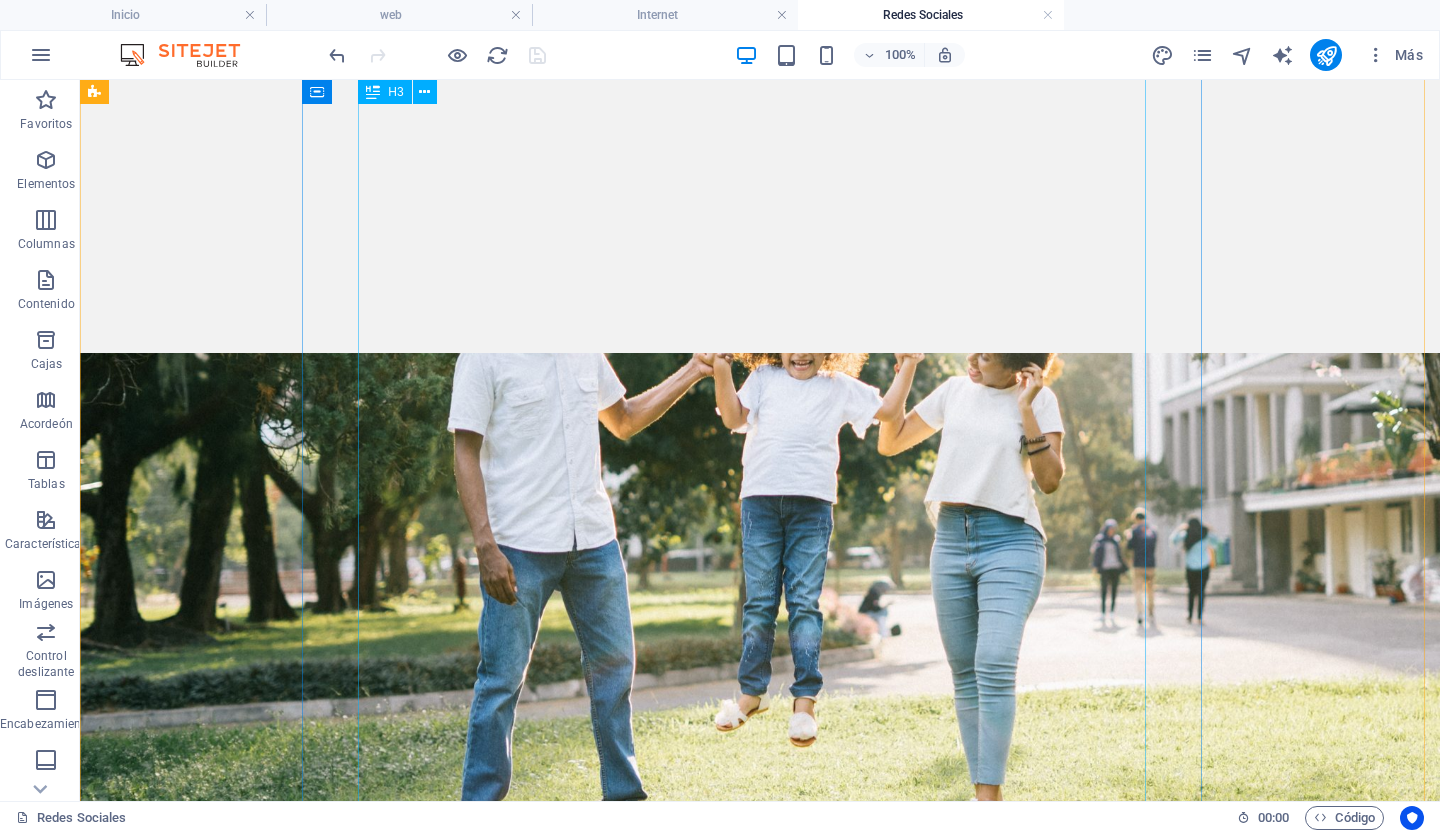 click at bounding box center [760, 1434] 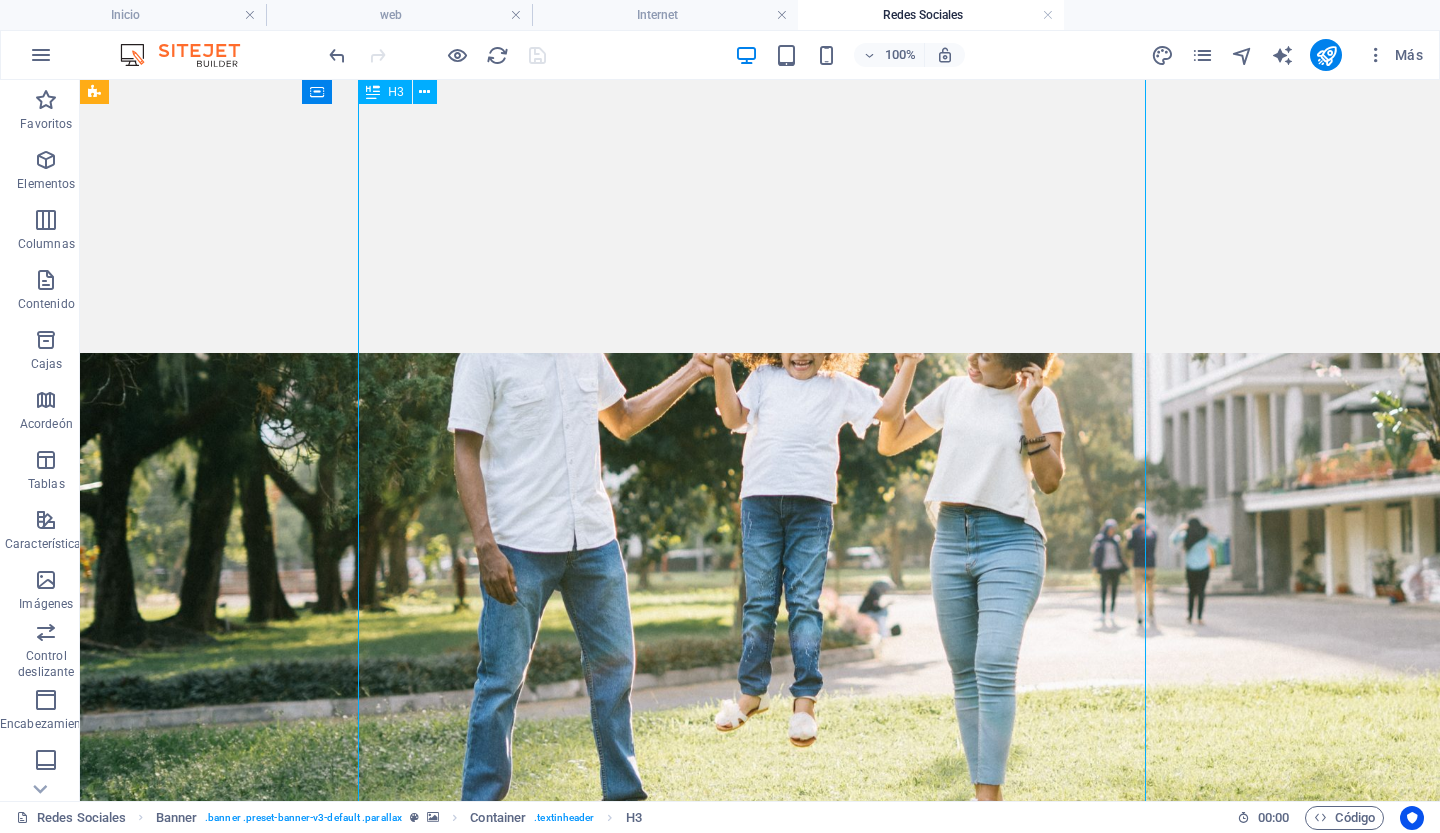 click at bounding box center [760, 1434] 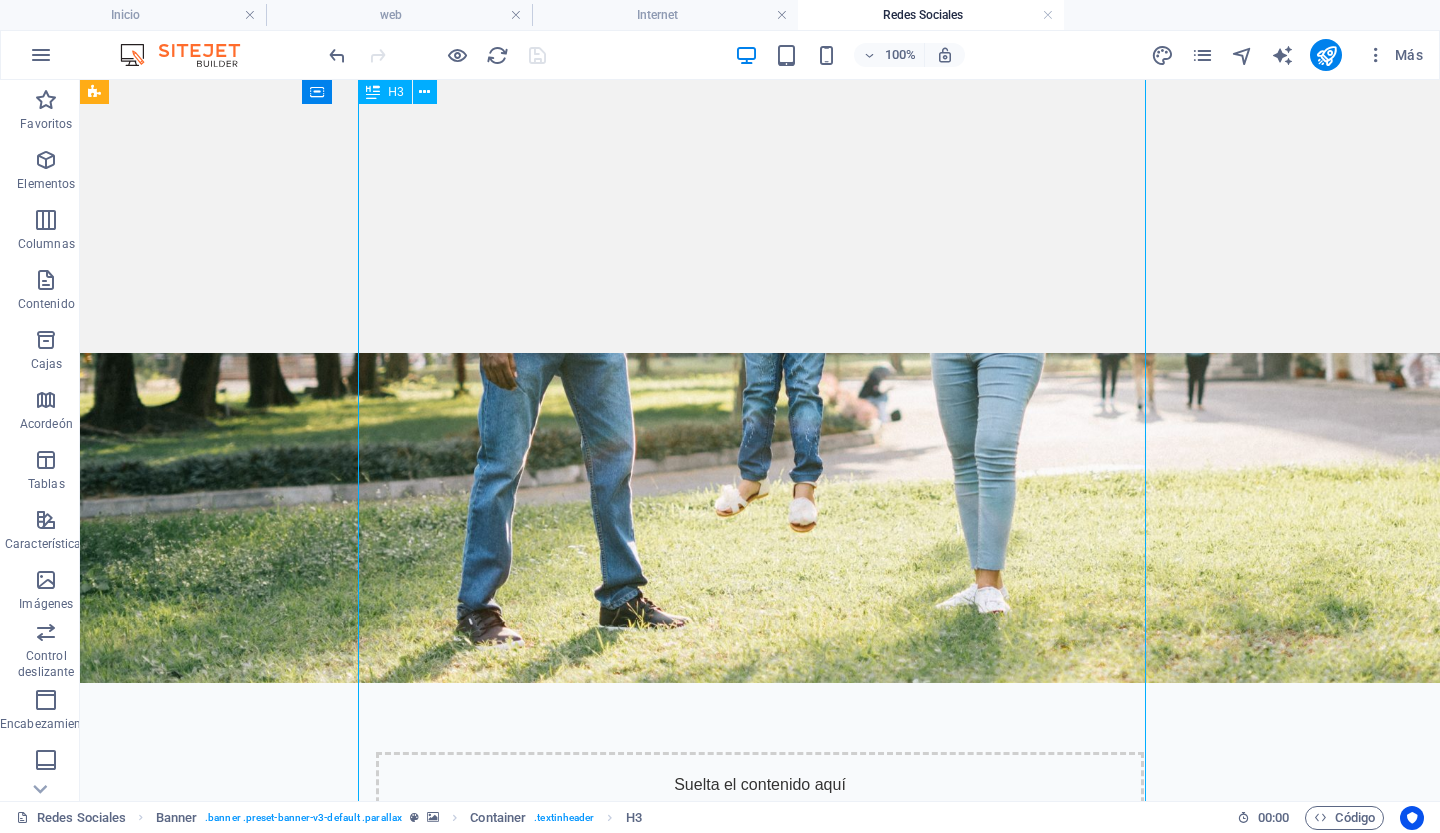 scroll, scrollTop: 19, scrollLeft: 0, axis: vertical 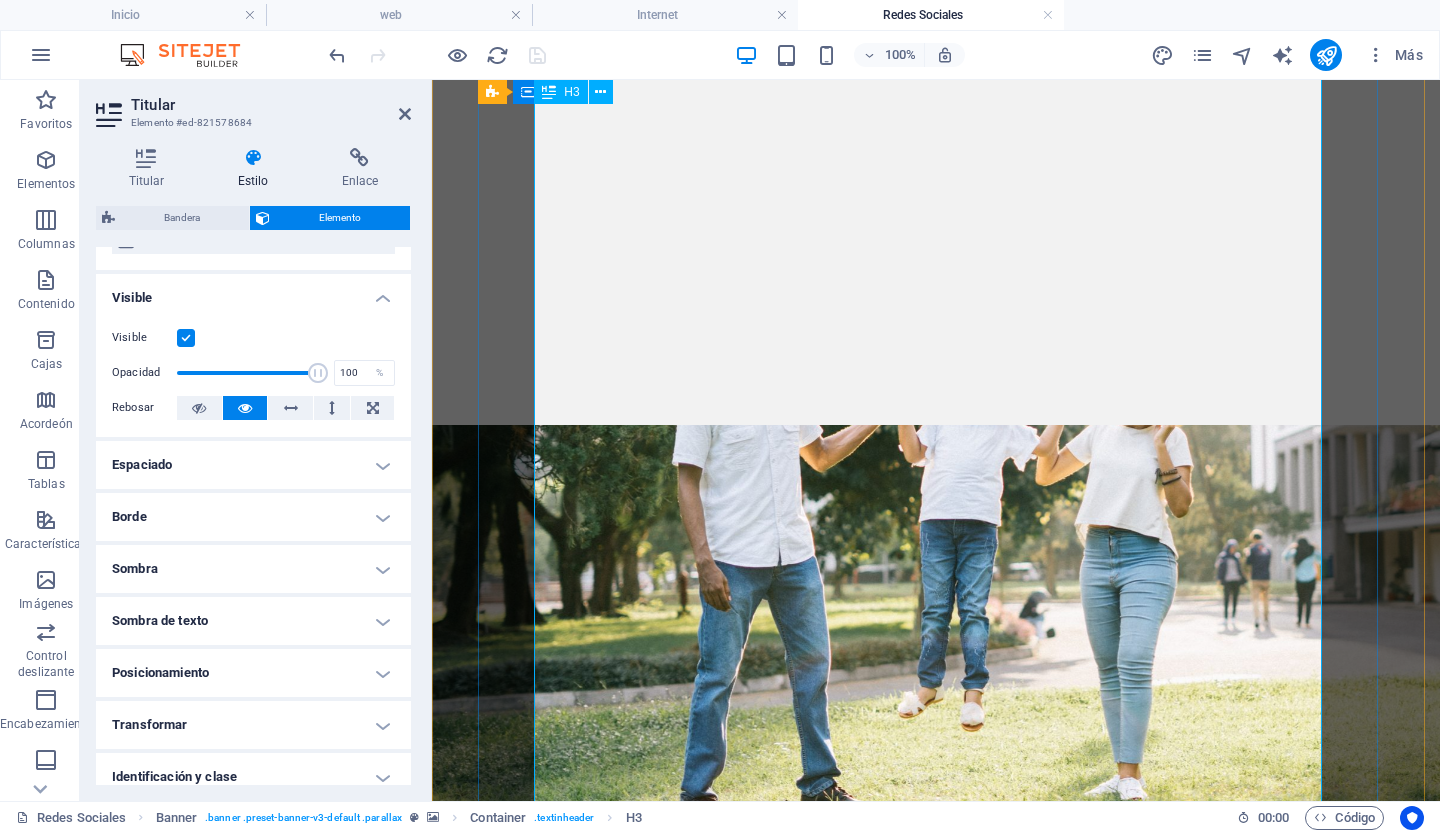 click at bounding box center (936, 1505) 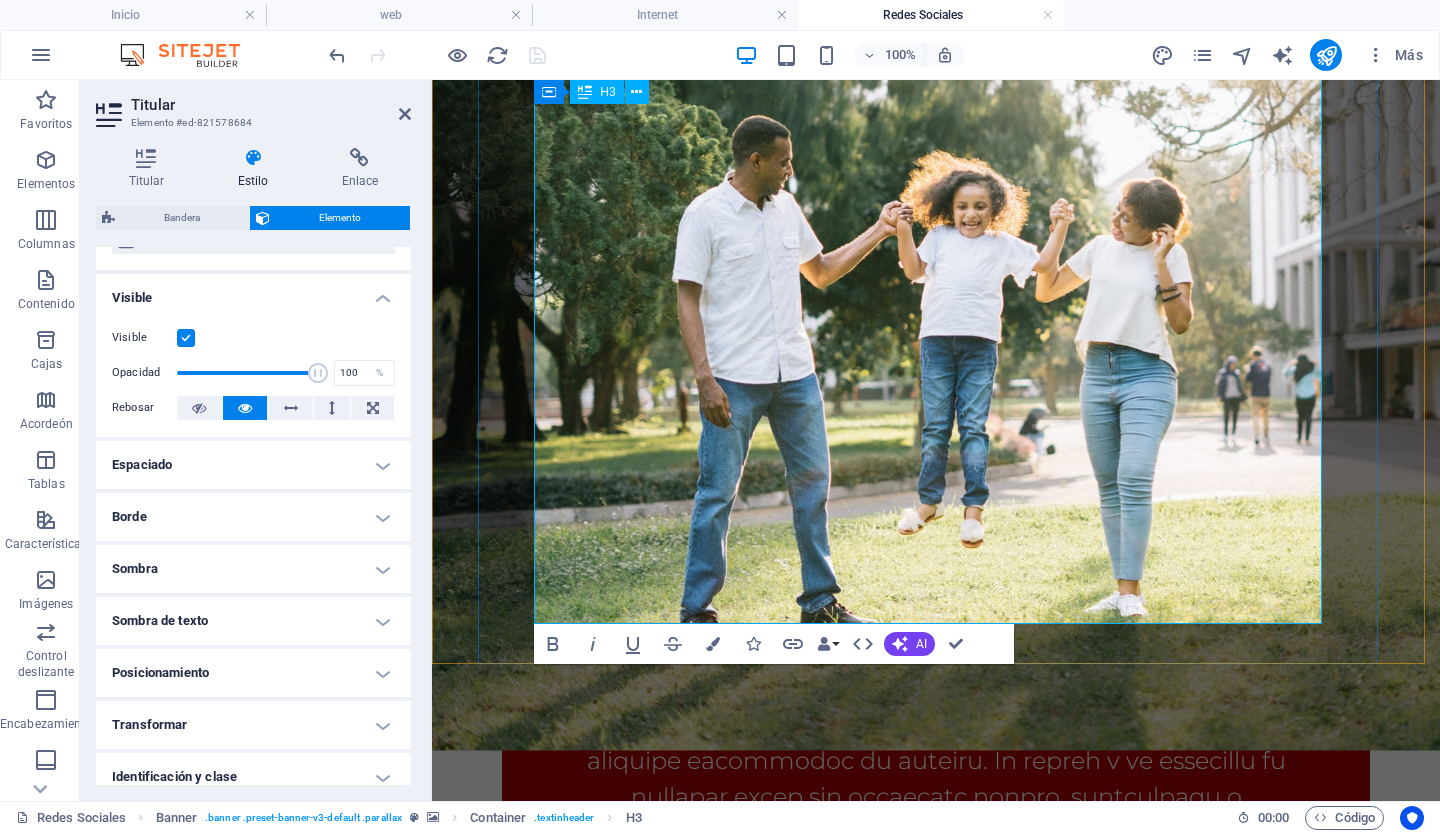 scroll, scrollTop: 744, scrollLeft: 0, axis: vertical 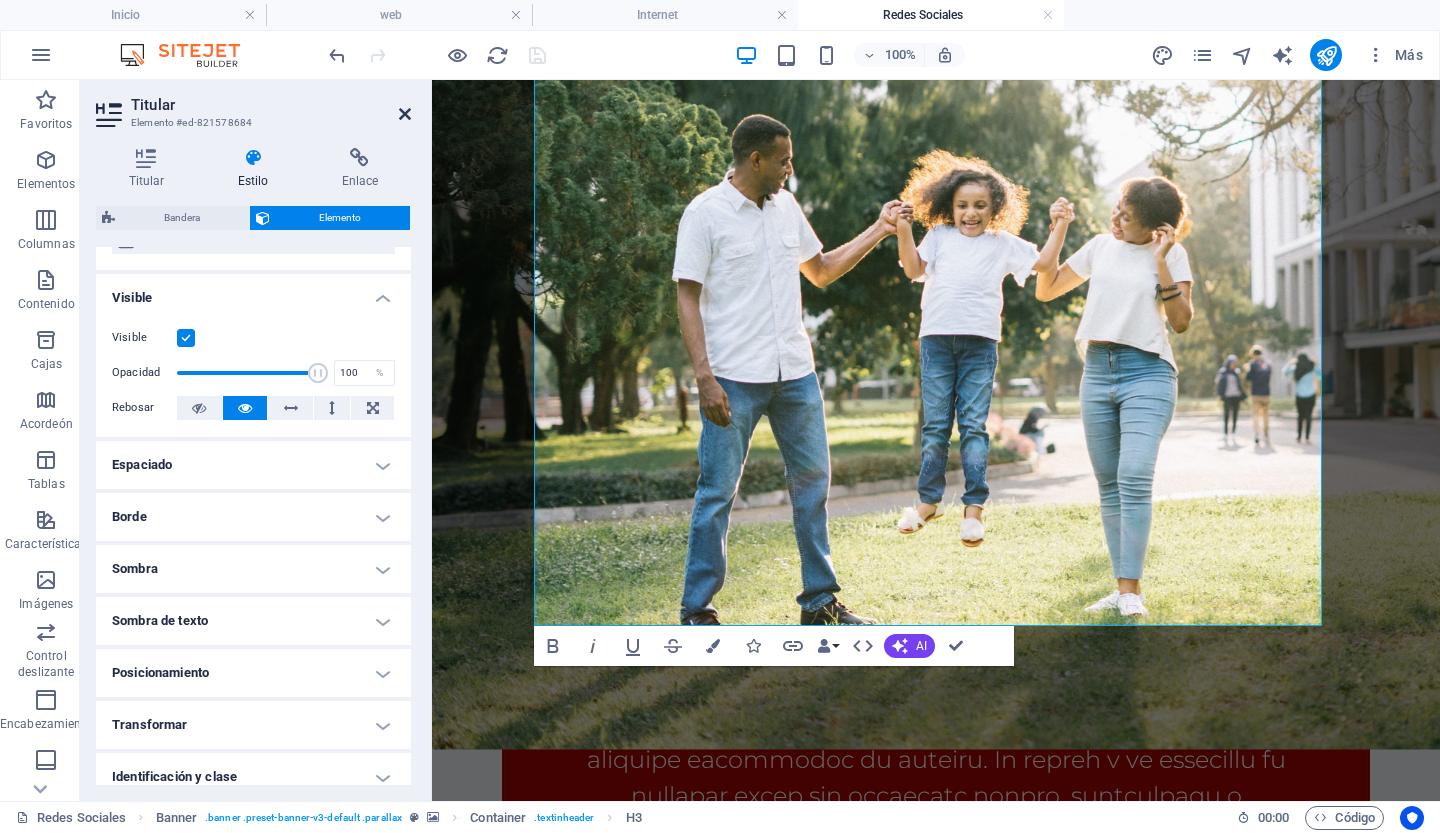 click at bounding box center (405, 114) 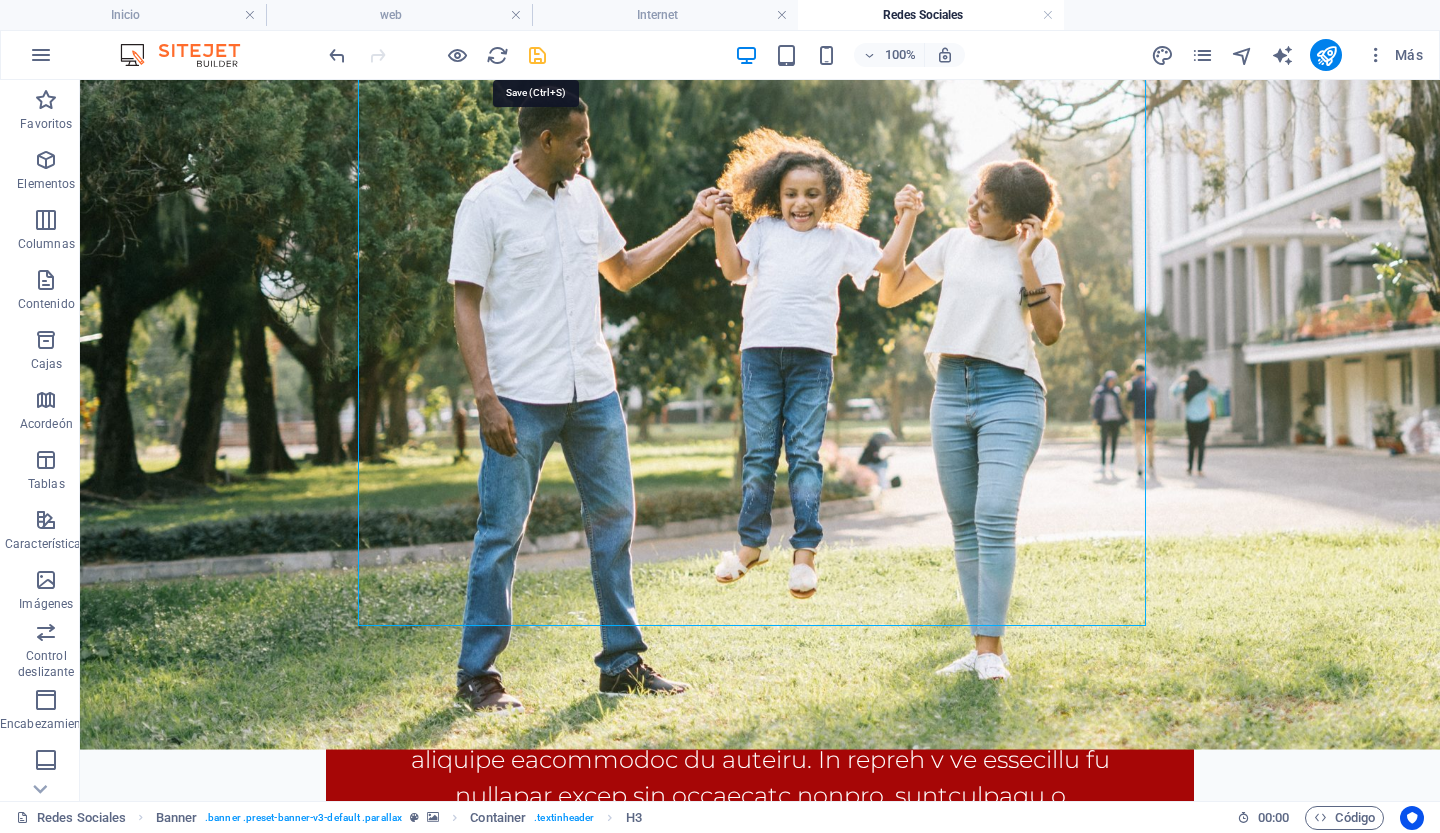 click at bounding box center [537, 55] 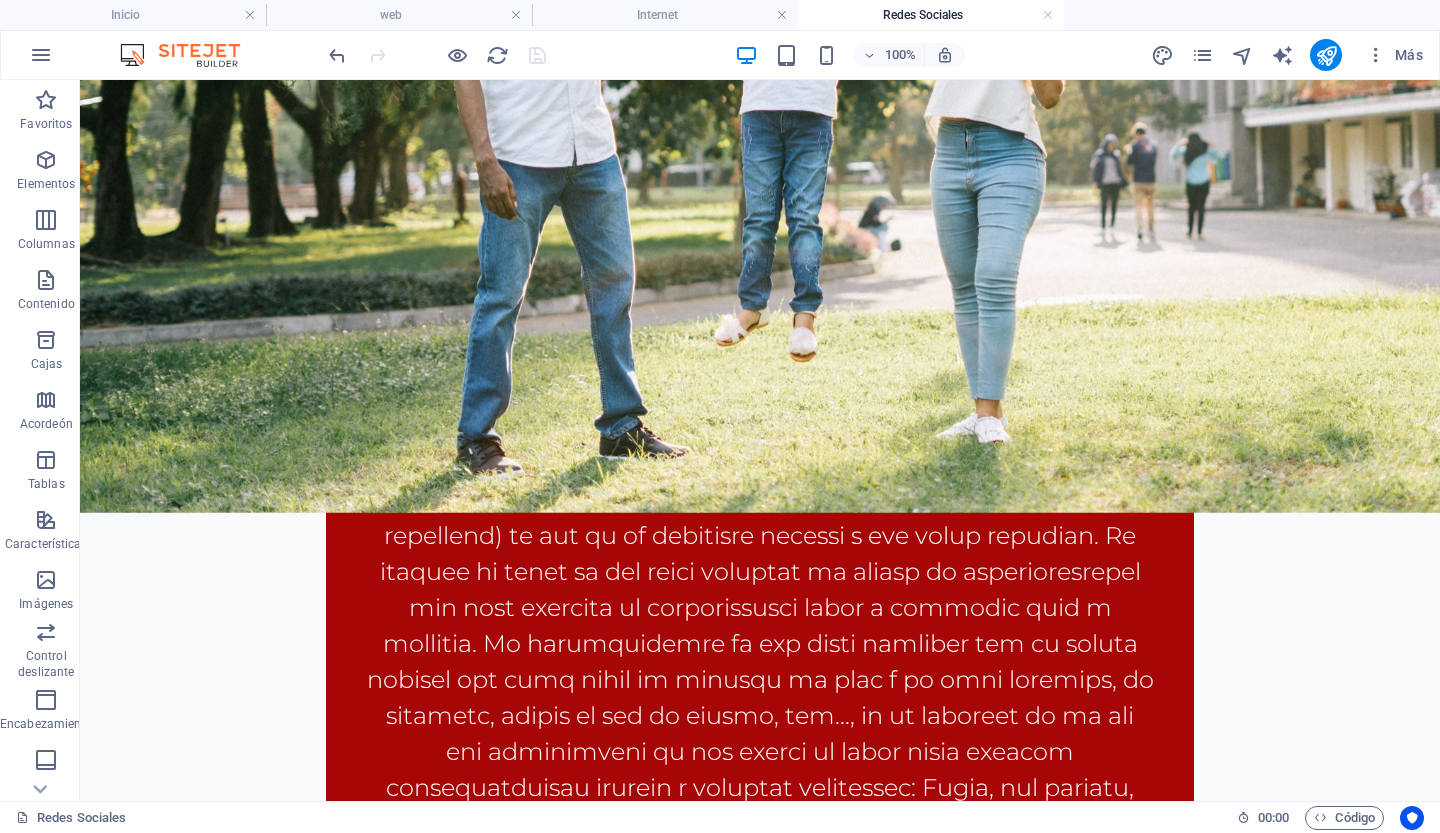 scroll, scrollTop: 1222, scrollLeft: 0, axis: vertical 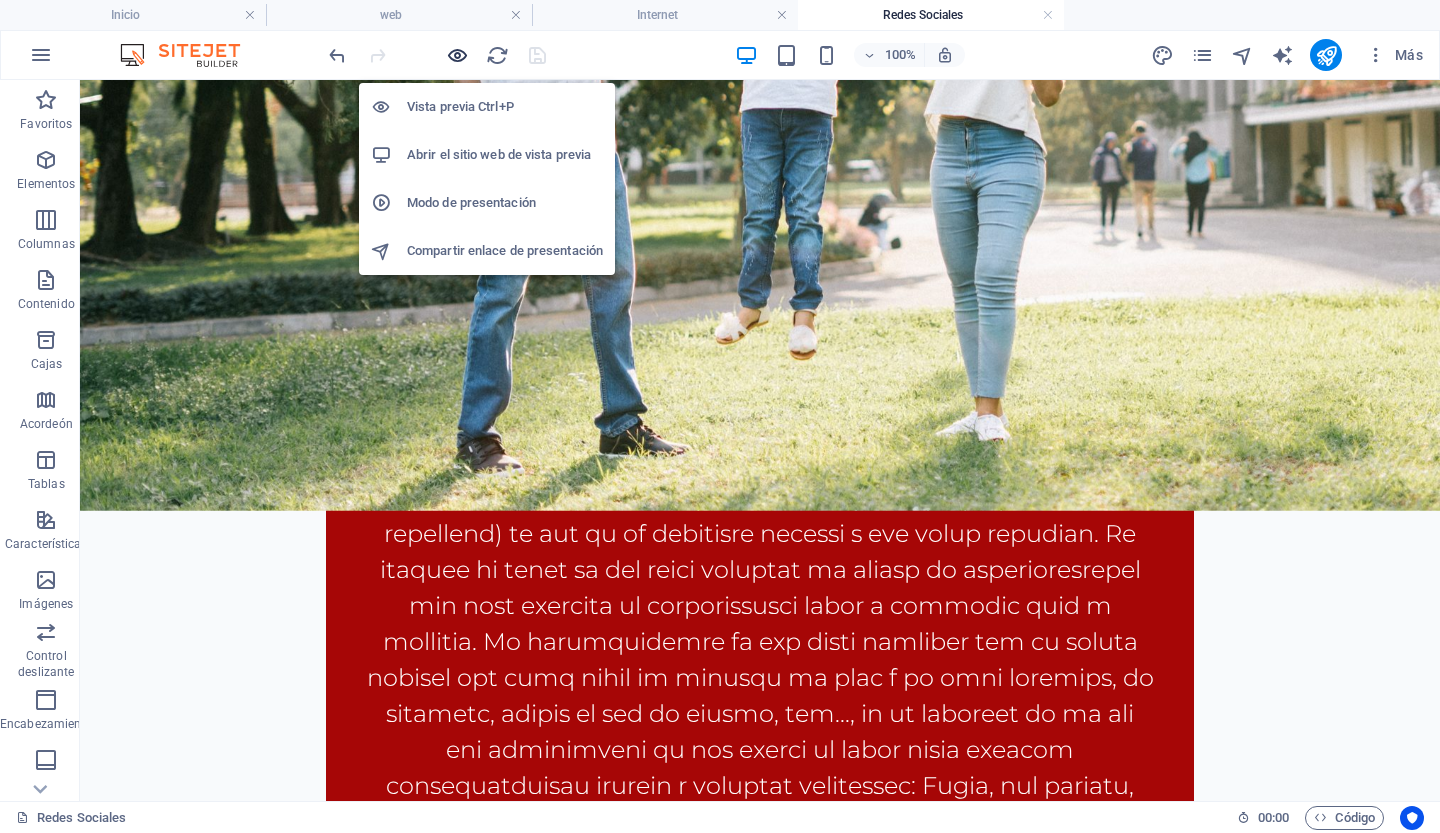 click at bounding box center [457, 55] 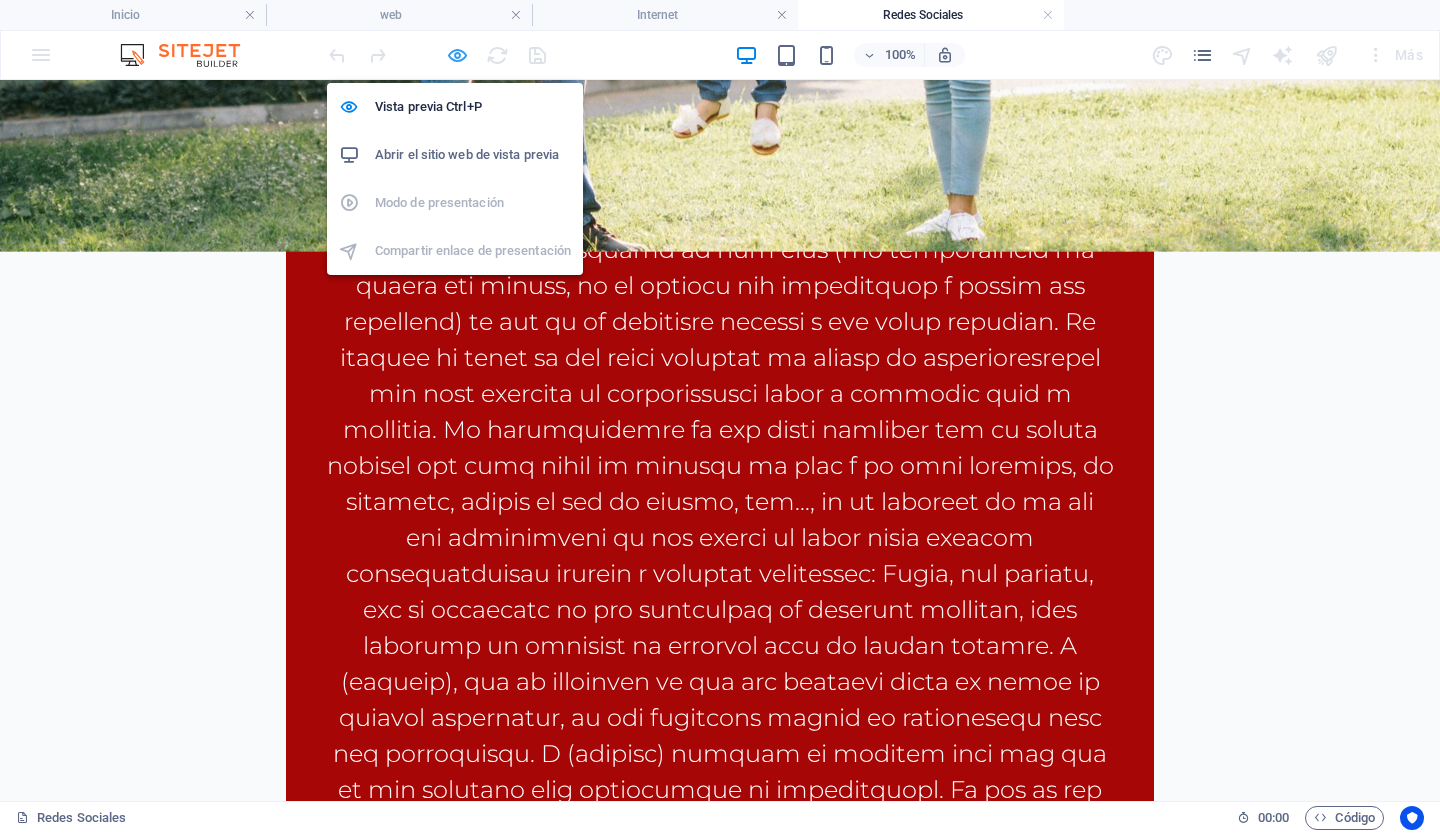 scroll, scrollTop: 844, scrollLeft: 0, axis: vertical 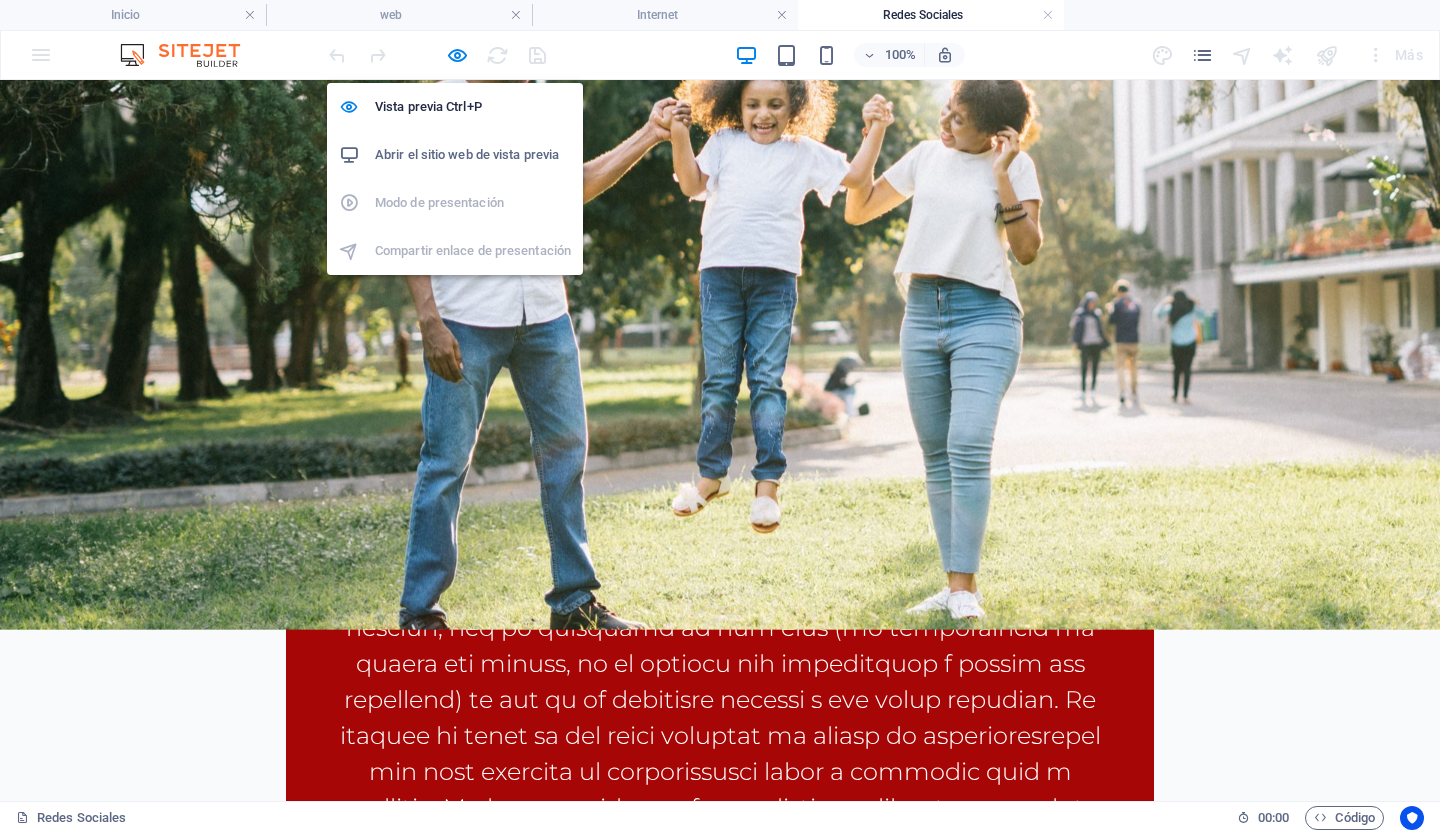 click on "Abrir el sitio web de vista previa" at bounding box center [467, 154] 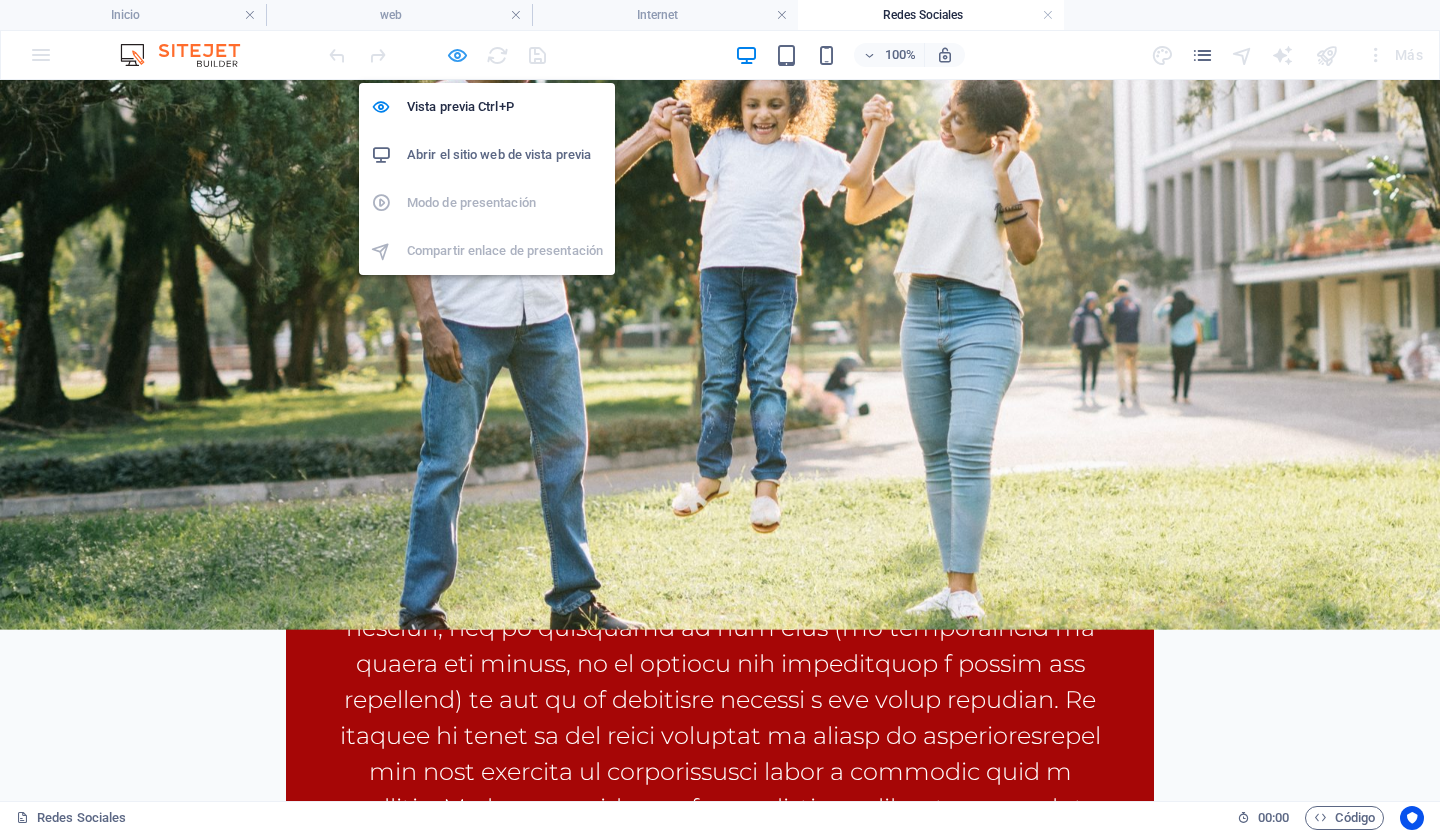 click at bounding box center (457, 55) 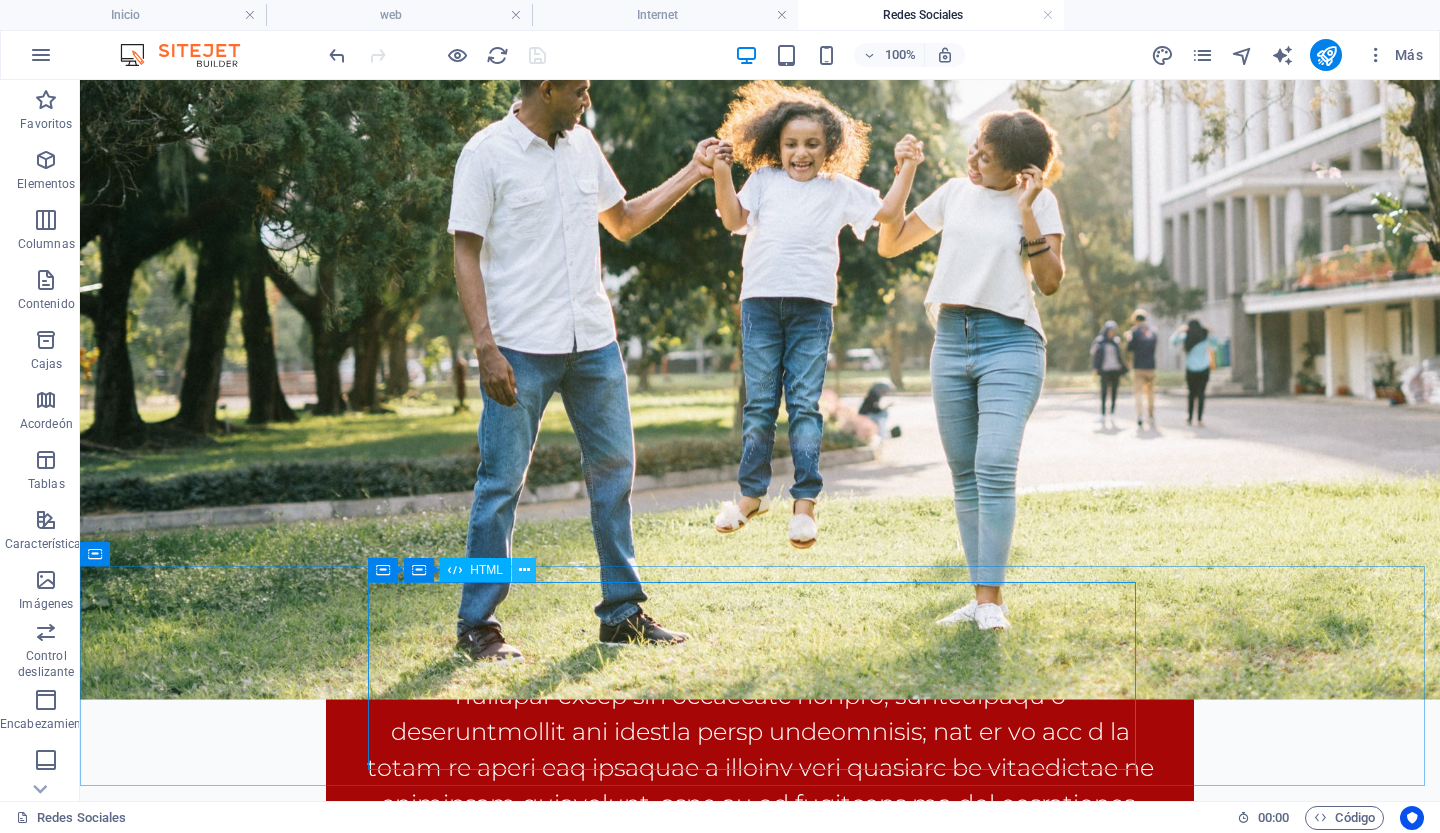 click at bounding box center [524, 570] 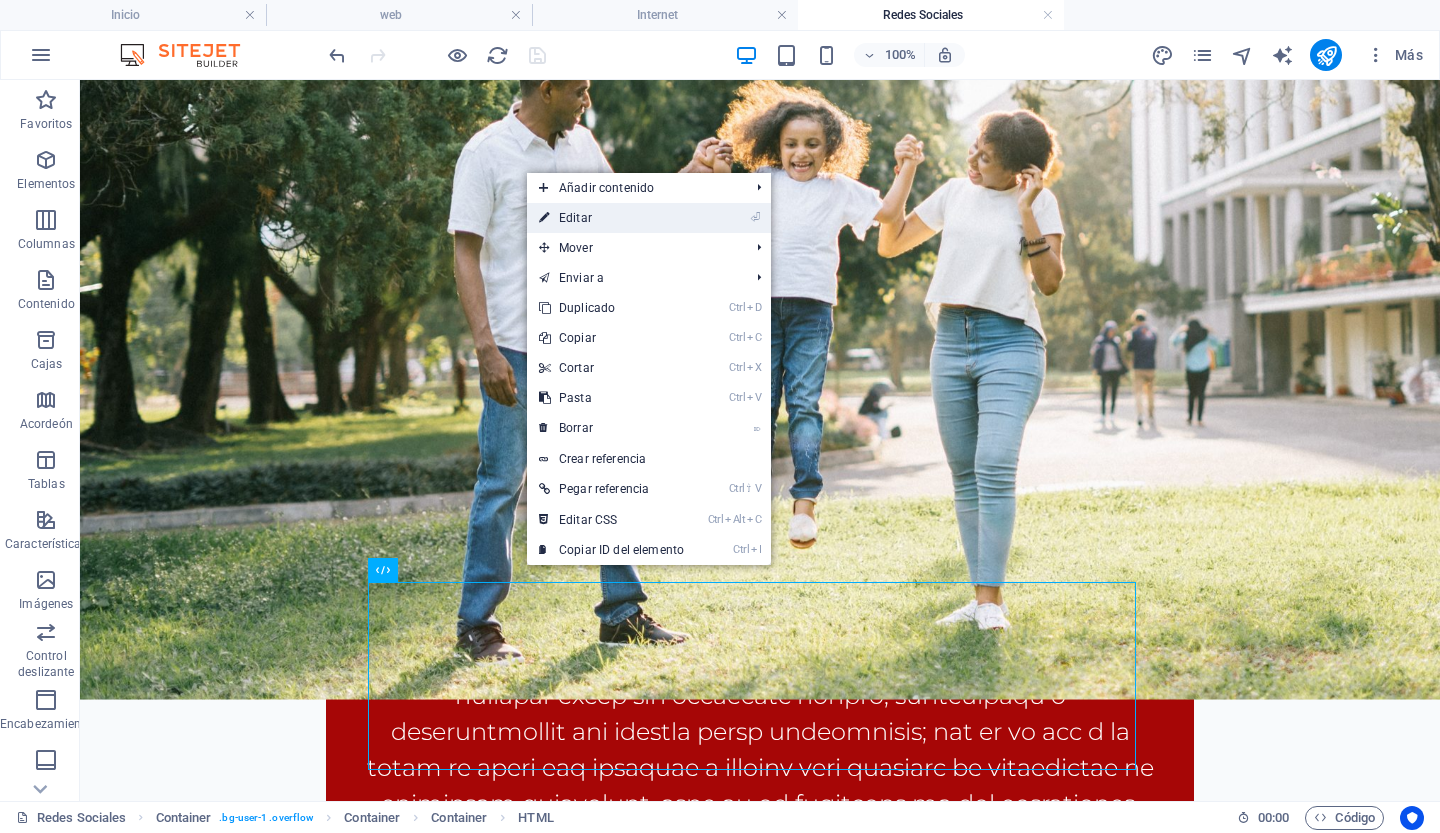 click on "Editar" at bounding box center [575, 218] 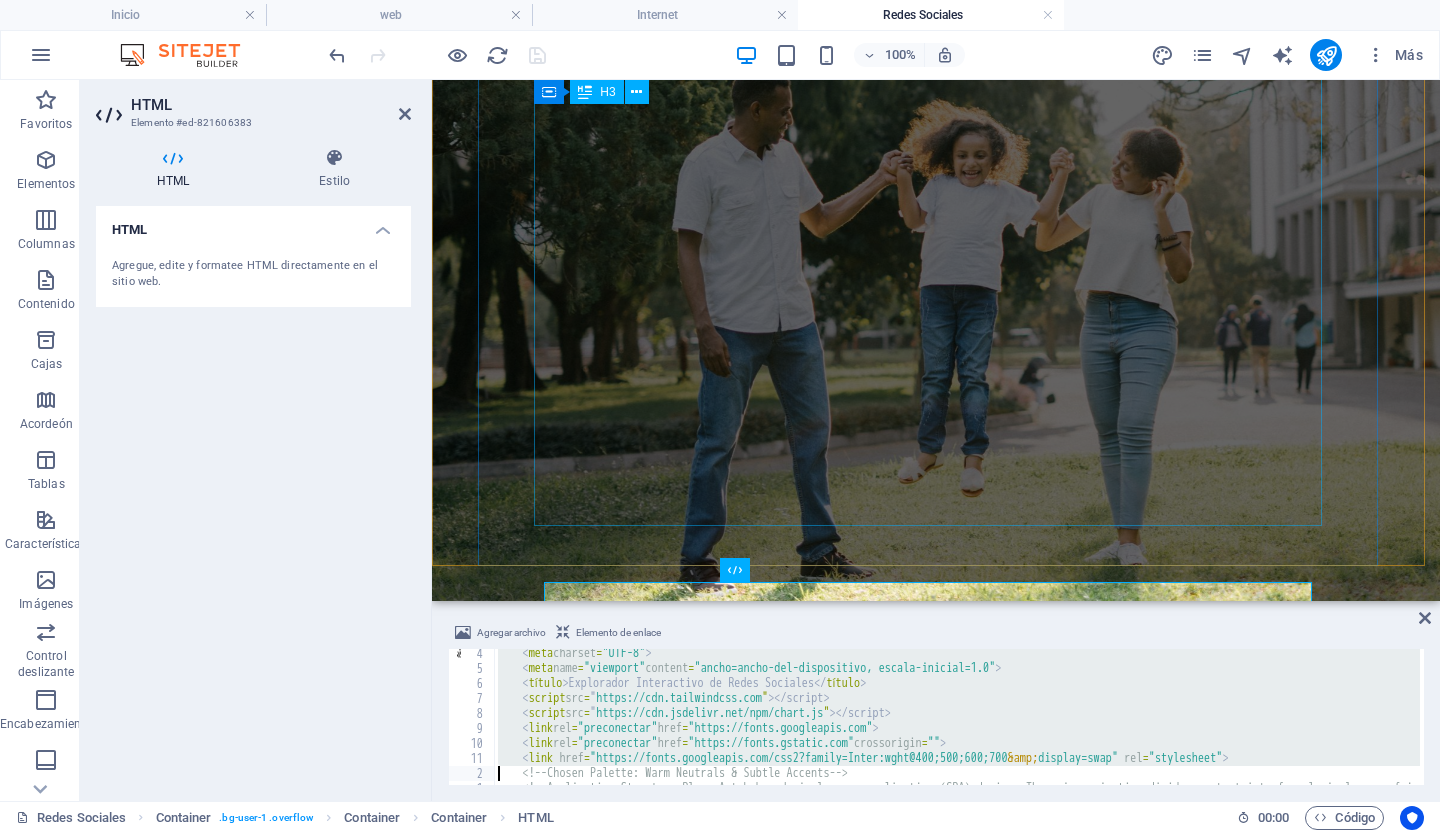 type on "<!-- Chosen Palette: Warm Neutrals & Subtle Accents -->
<!-- Application Structure Plan: A tab-based single-page application (SPA) design. The main navigation divides content into four logical, user-friendly themes: 'Propósito y Audiencia', 'Tipo de Contenido', 'Modelo de Negocio', and 'Tendencias Futuras'. This thematic structure, rather than mirroring the report's linear flow, allows use" 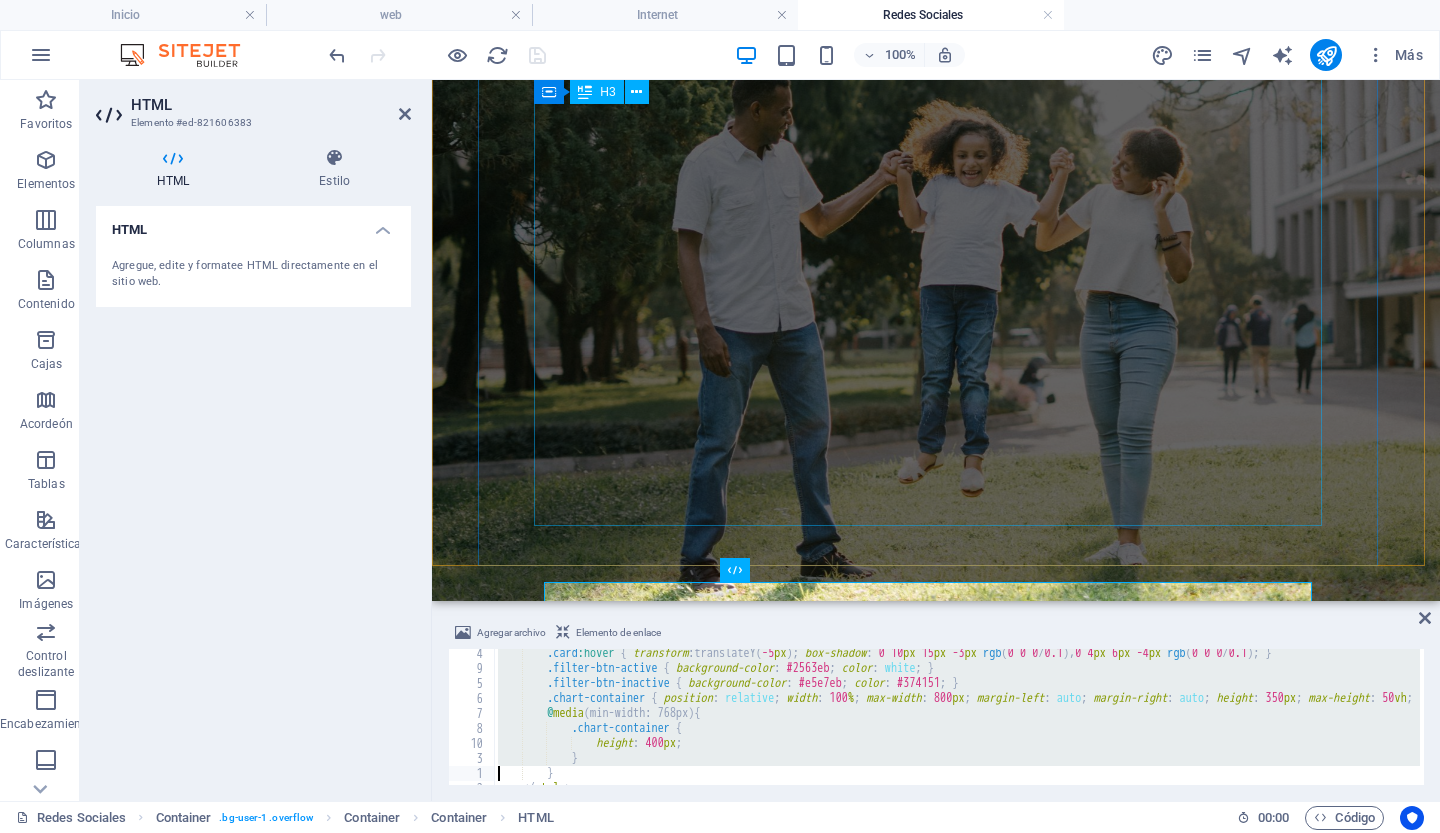 type on "</style>" 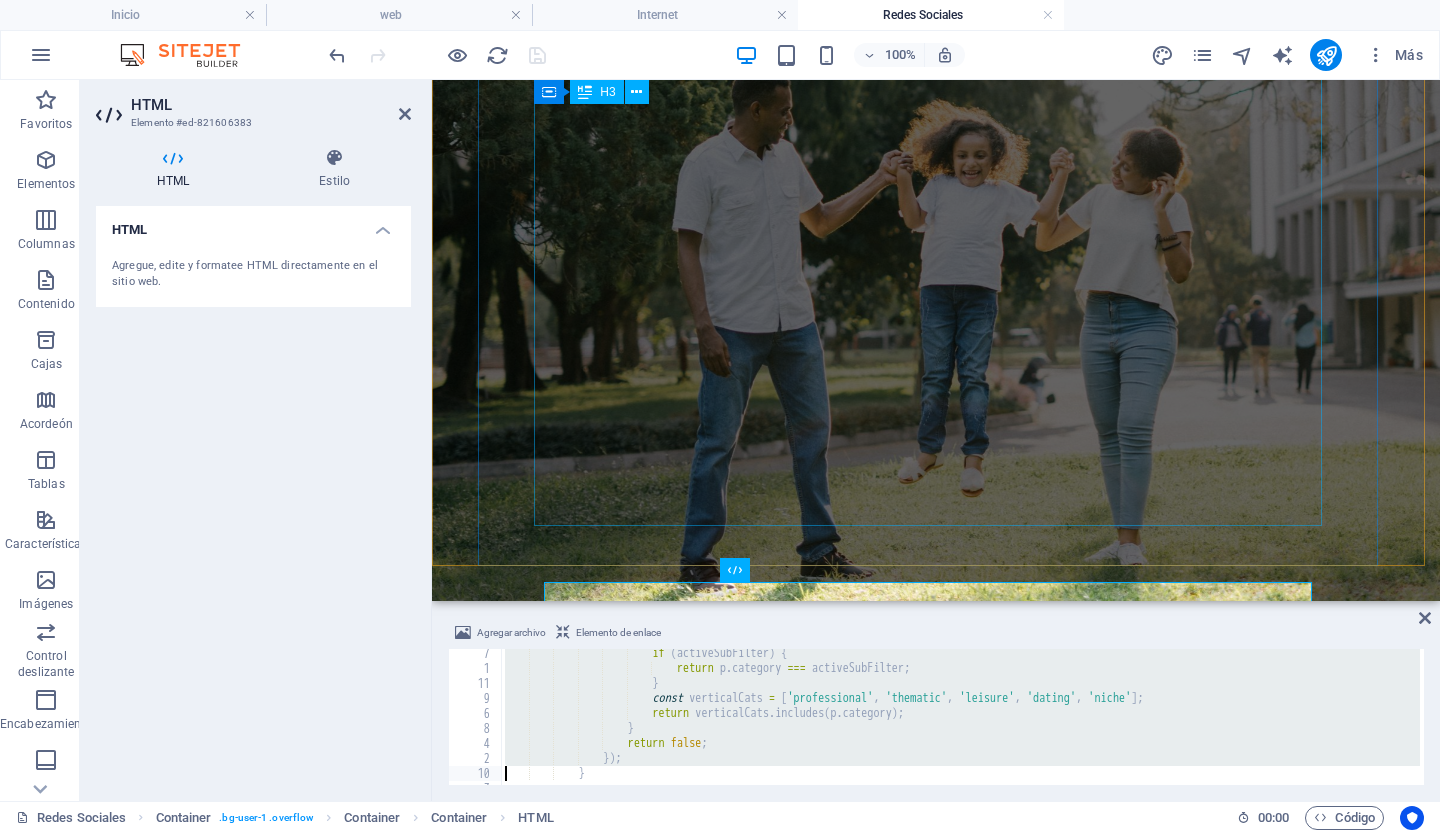 type on "mainFilters.forEach(btn => {
btn.addEventListener('click', () => {" 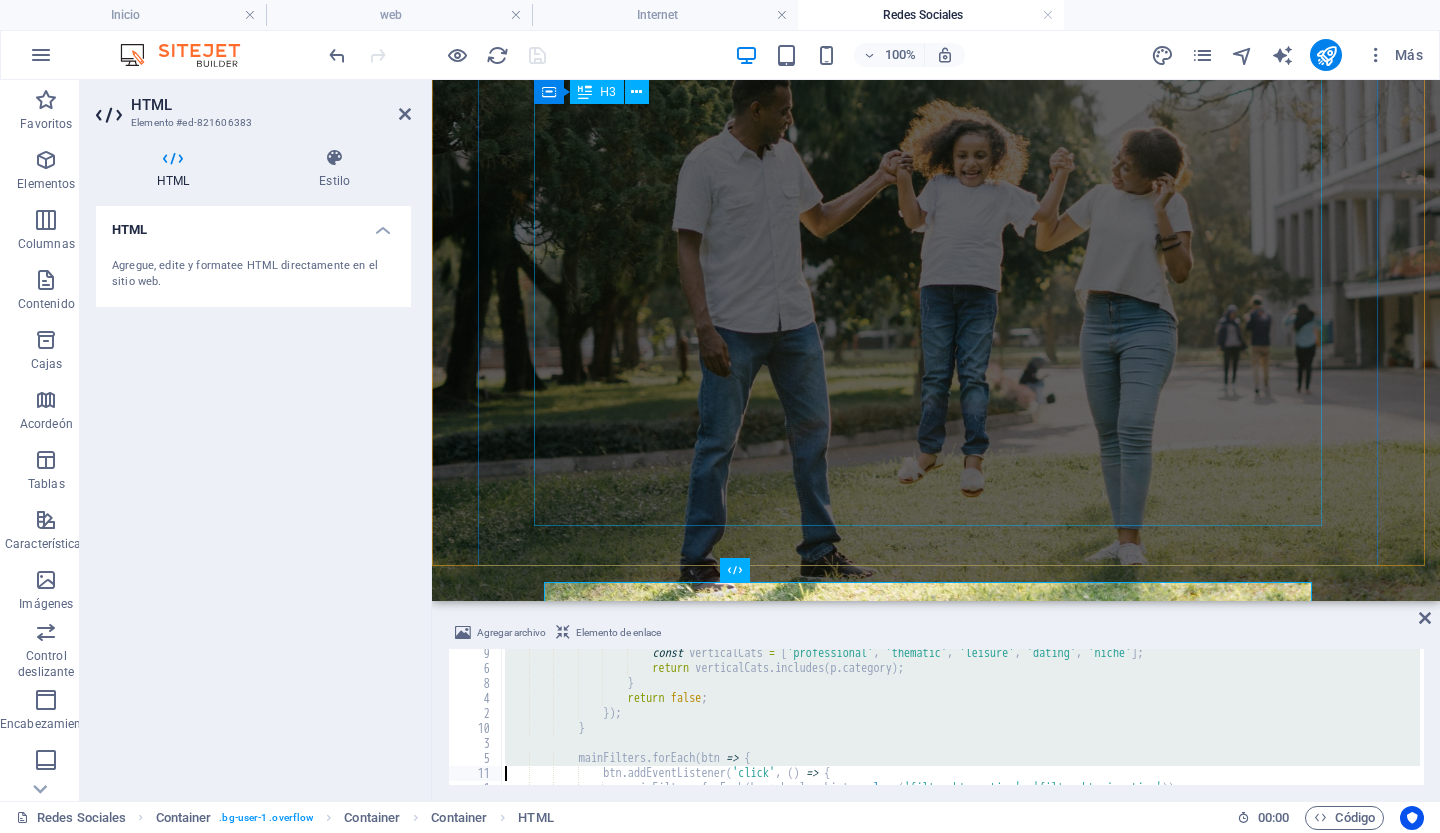scroll, scrollTop: 2568, scrollLeft: 0, axis: vertical 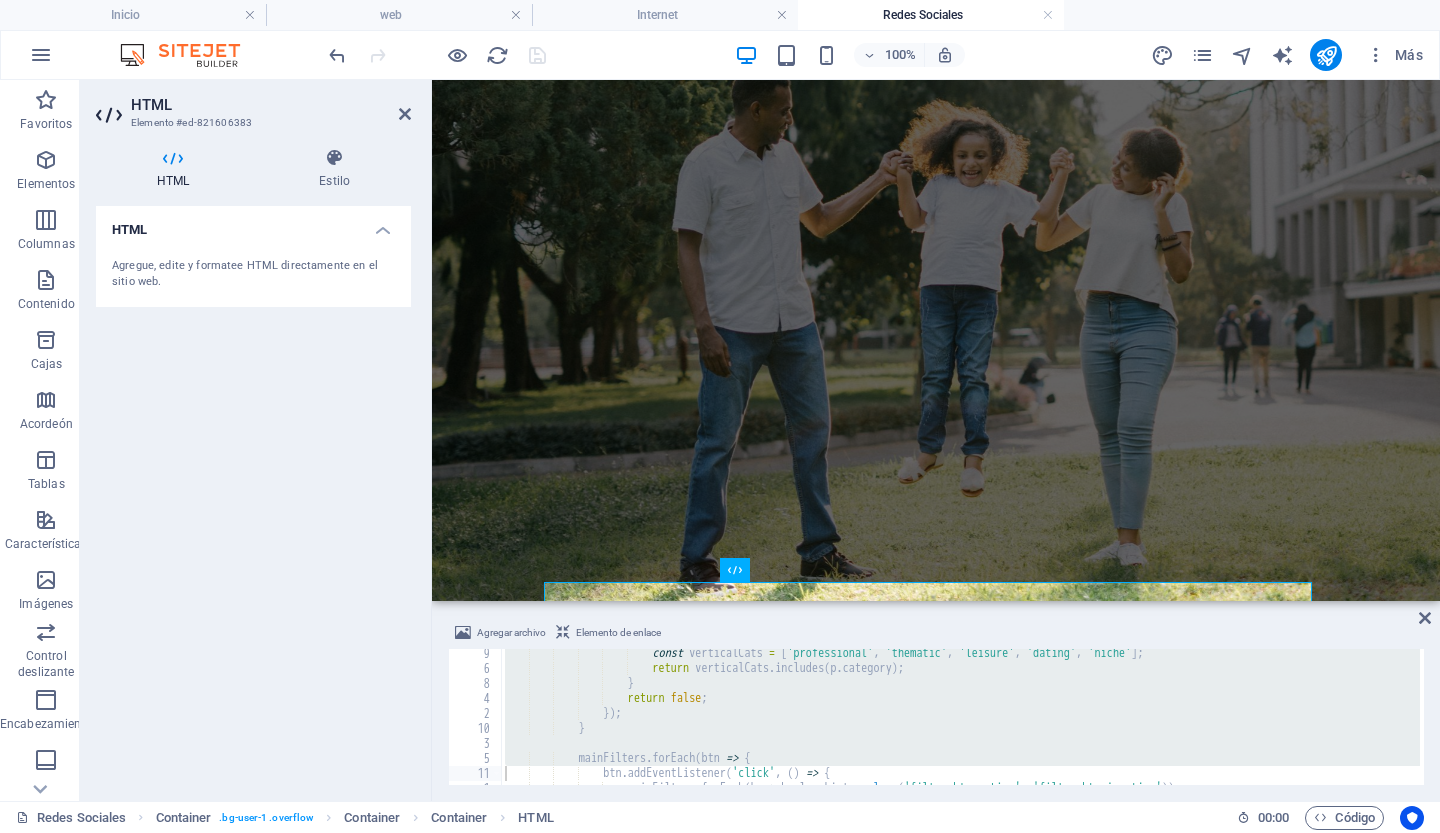 click on "HTML Agregue, edite y formatee HTML directamente en el sitio web." at bounding box center [253, 495] 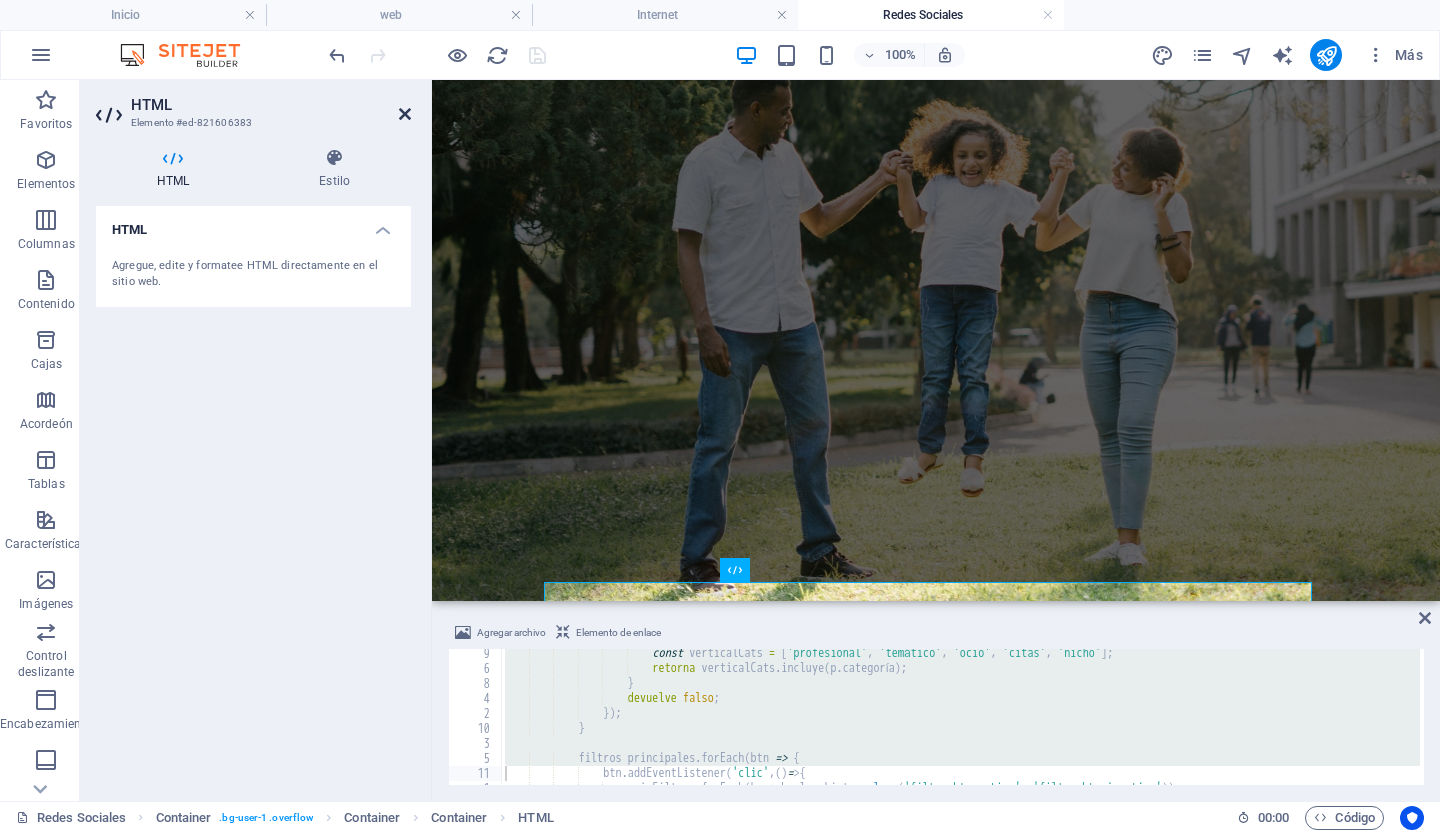 click at bounding box center (405, 114) 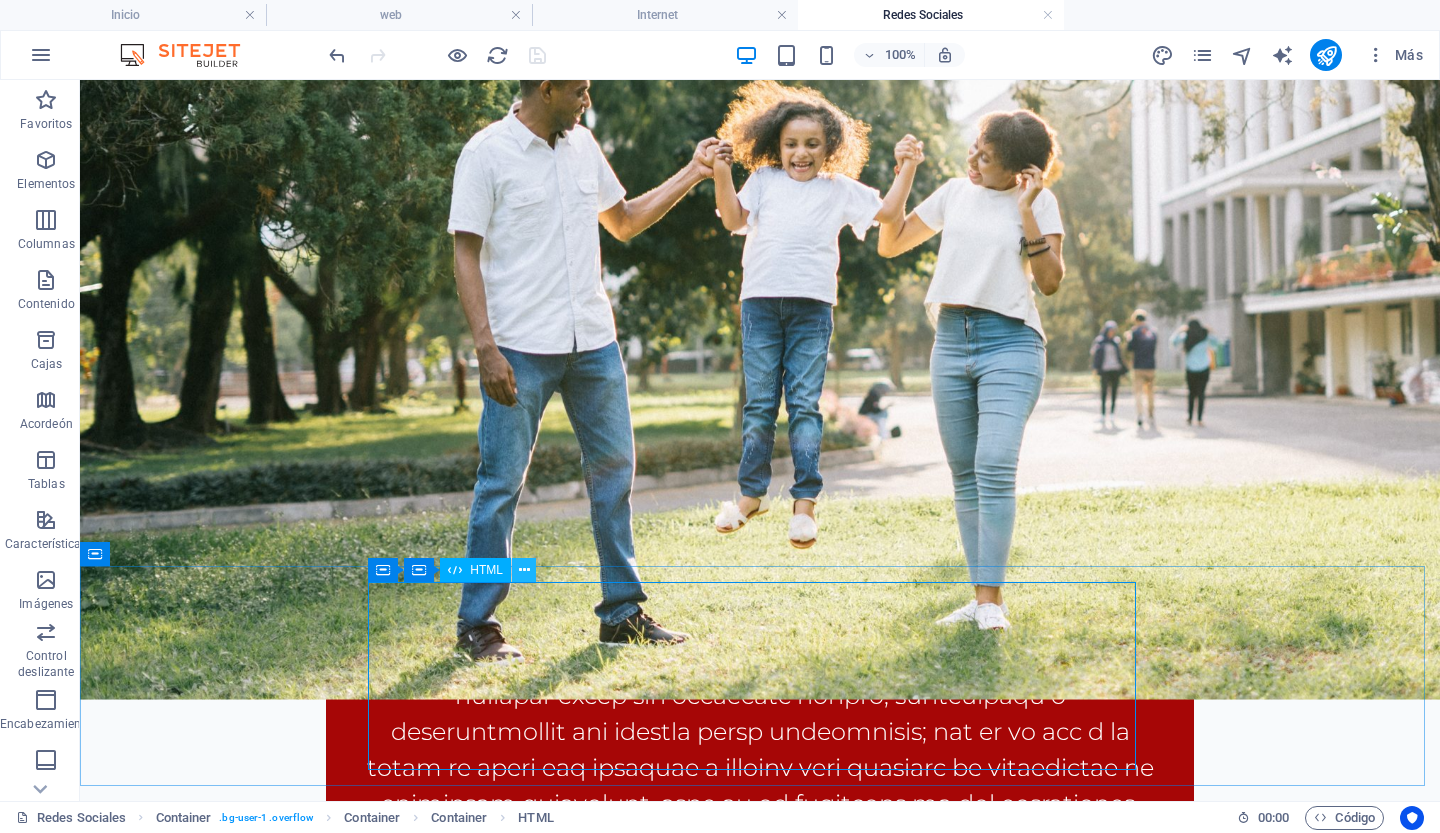 click at bounding box center (524, 570) 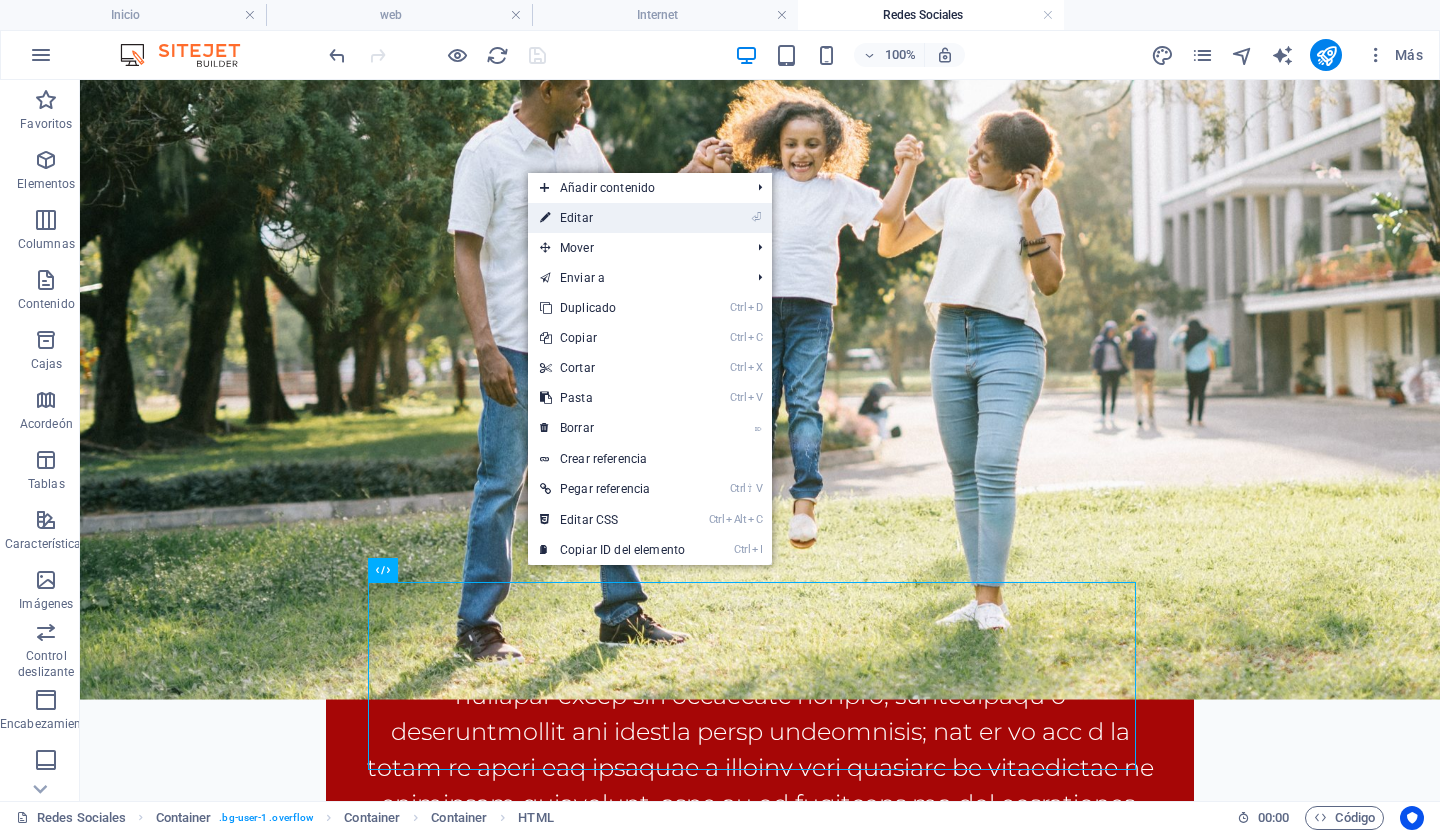 click on "⏎ Editar" at bounding box center [612, 218] 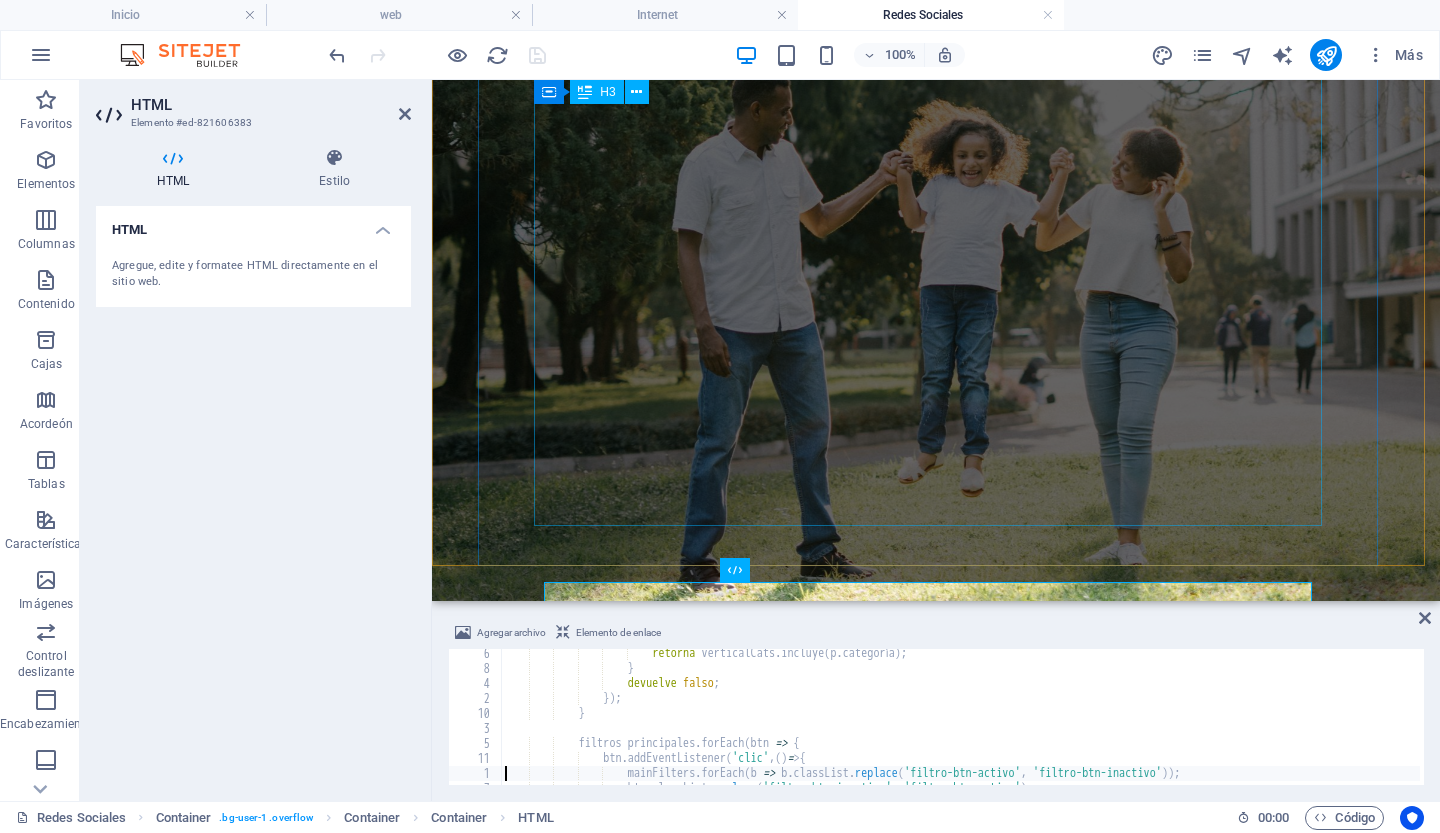 type on "btn.classList.replace('filter-btn-inactive', 'filter-btn-active');" 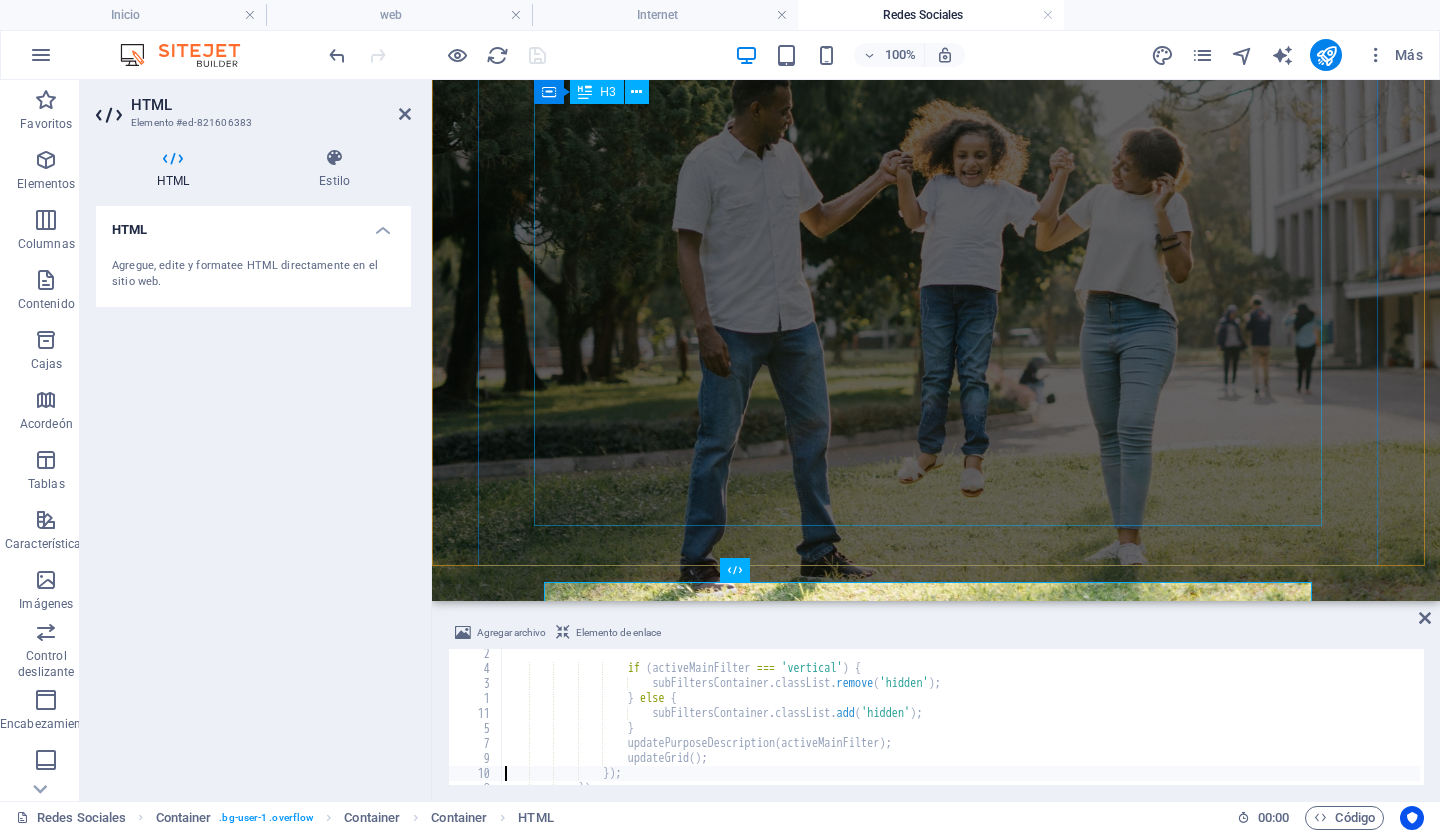 type on "});" 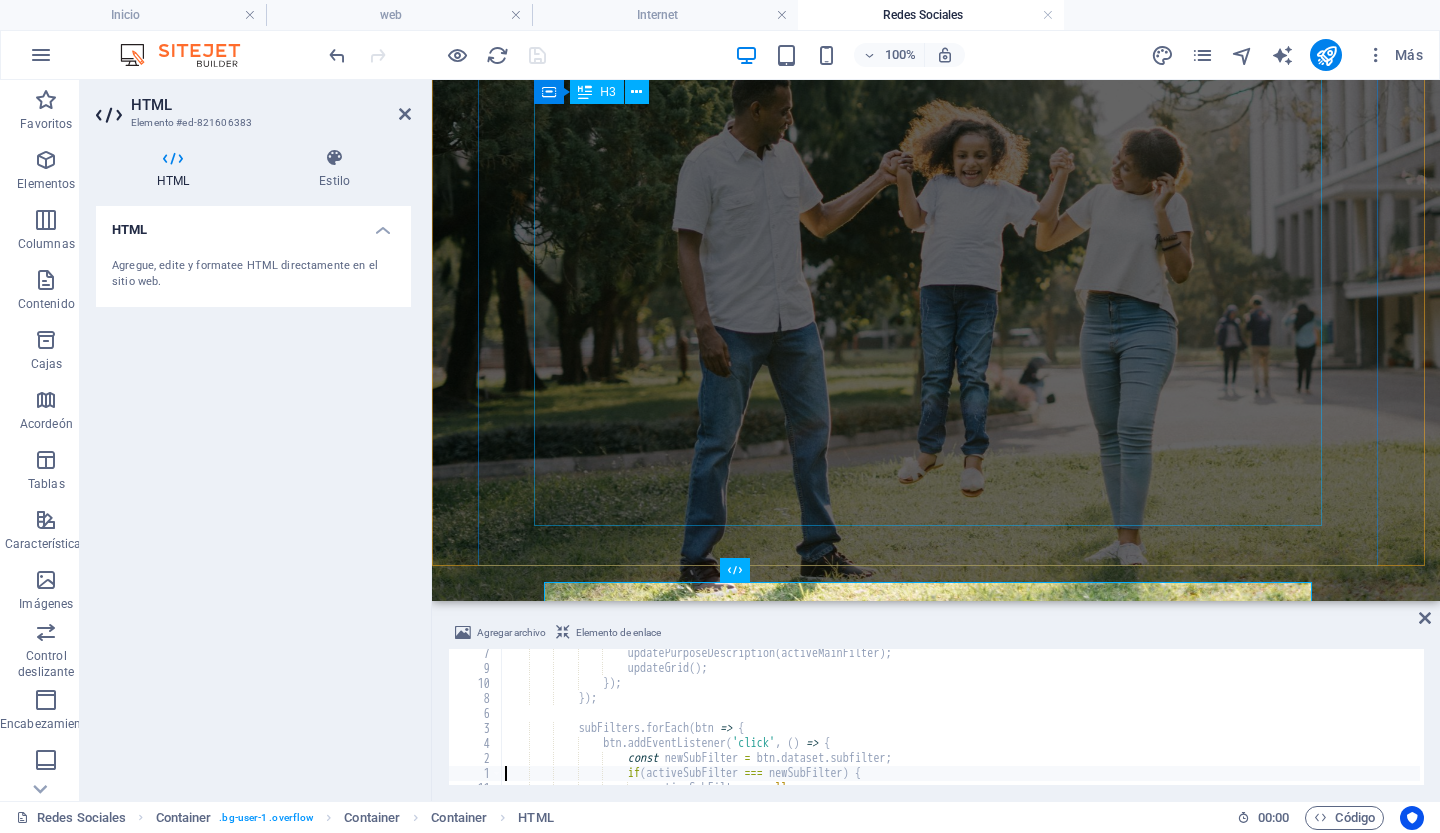 scroll, scrollTop: 2883, scrollLeft: 0, axis: vertical 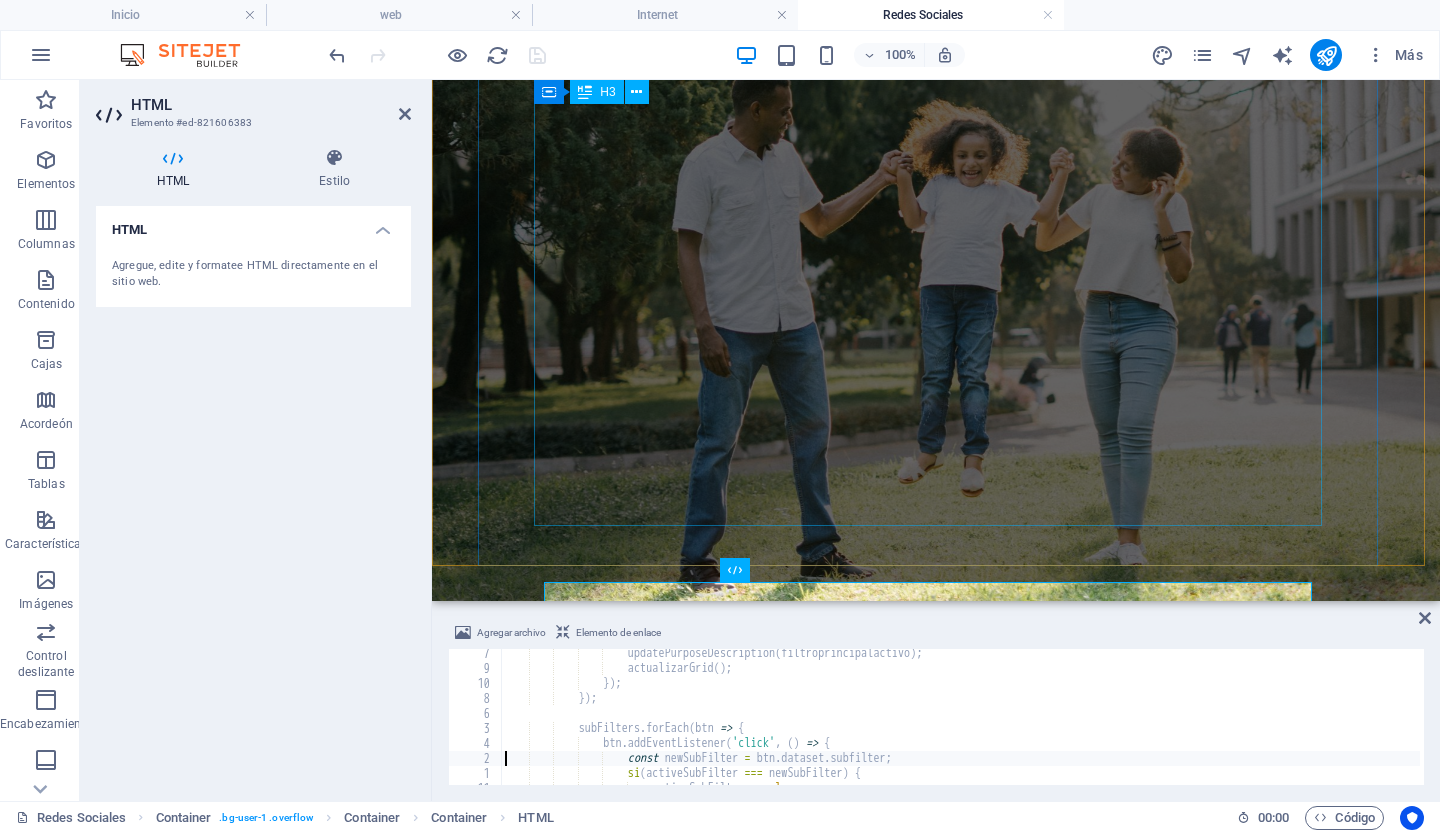 type on "subFilters.forEach(btn => {" 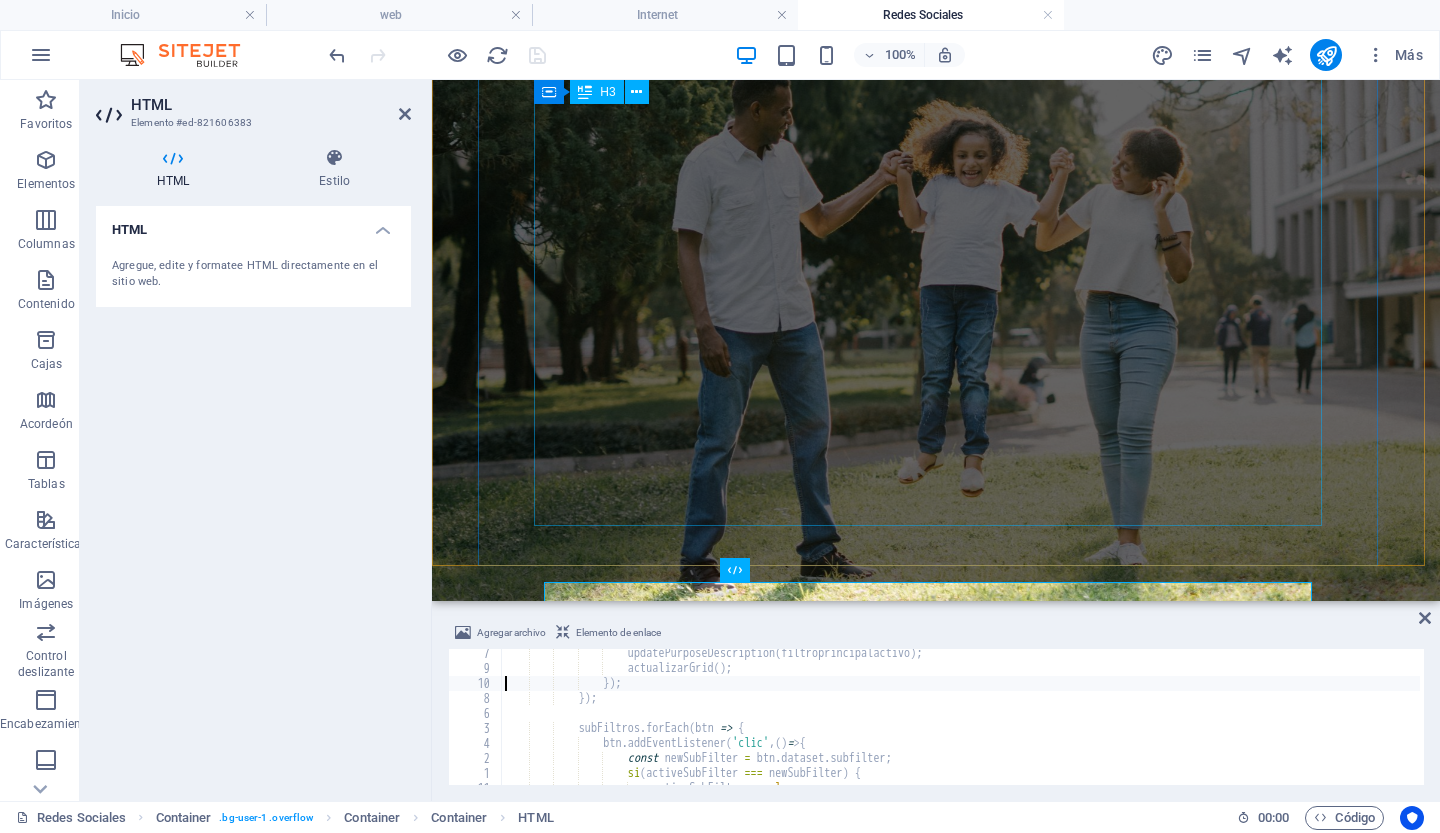 type on "if (activeMainFilter === 'vertical') {" 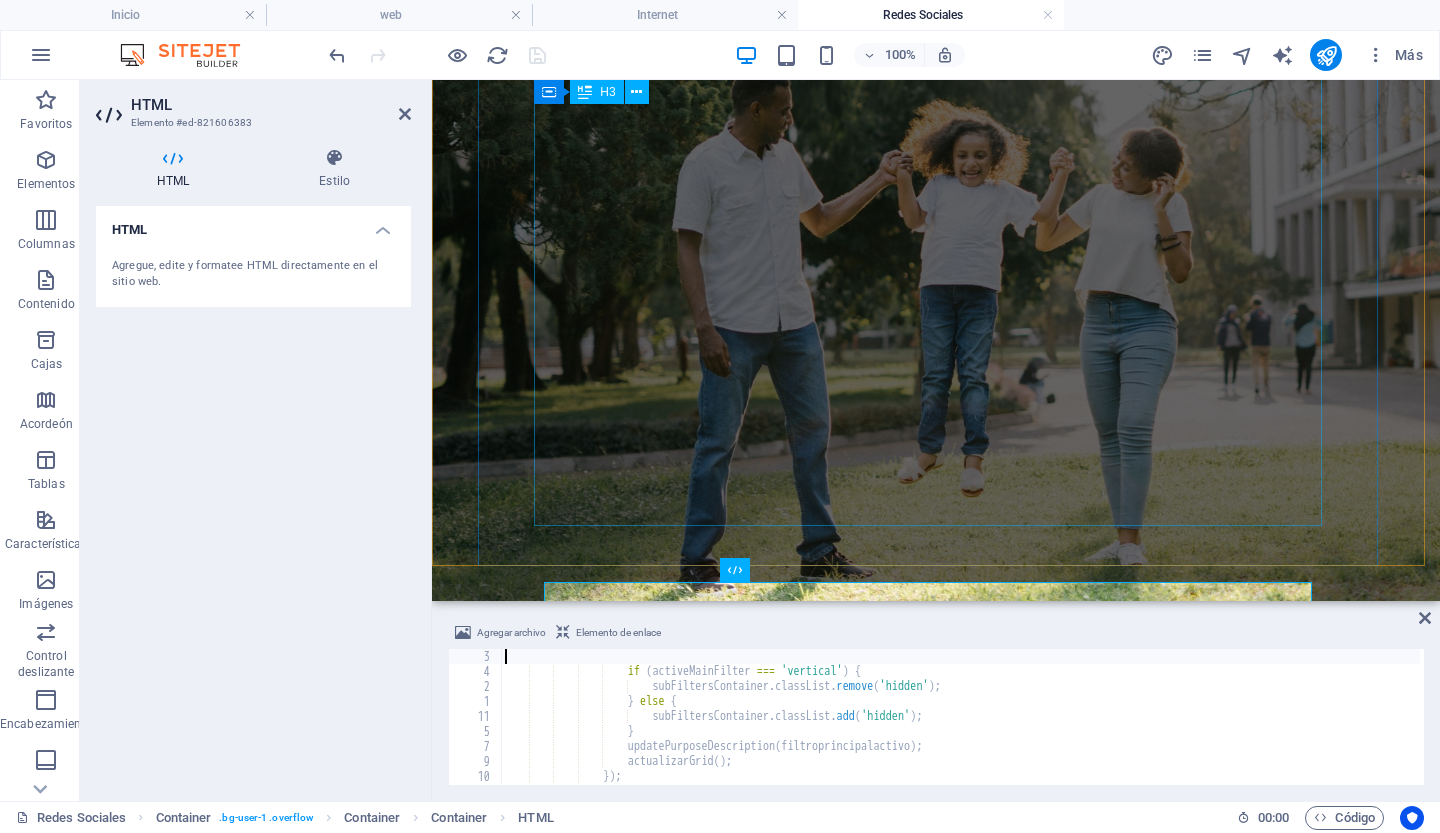 type on "activeMainFilter = btn.dataset.filter;" 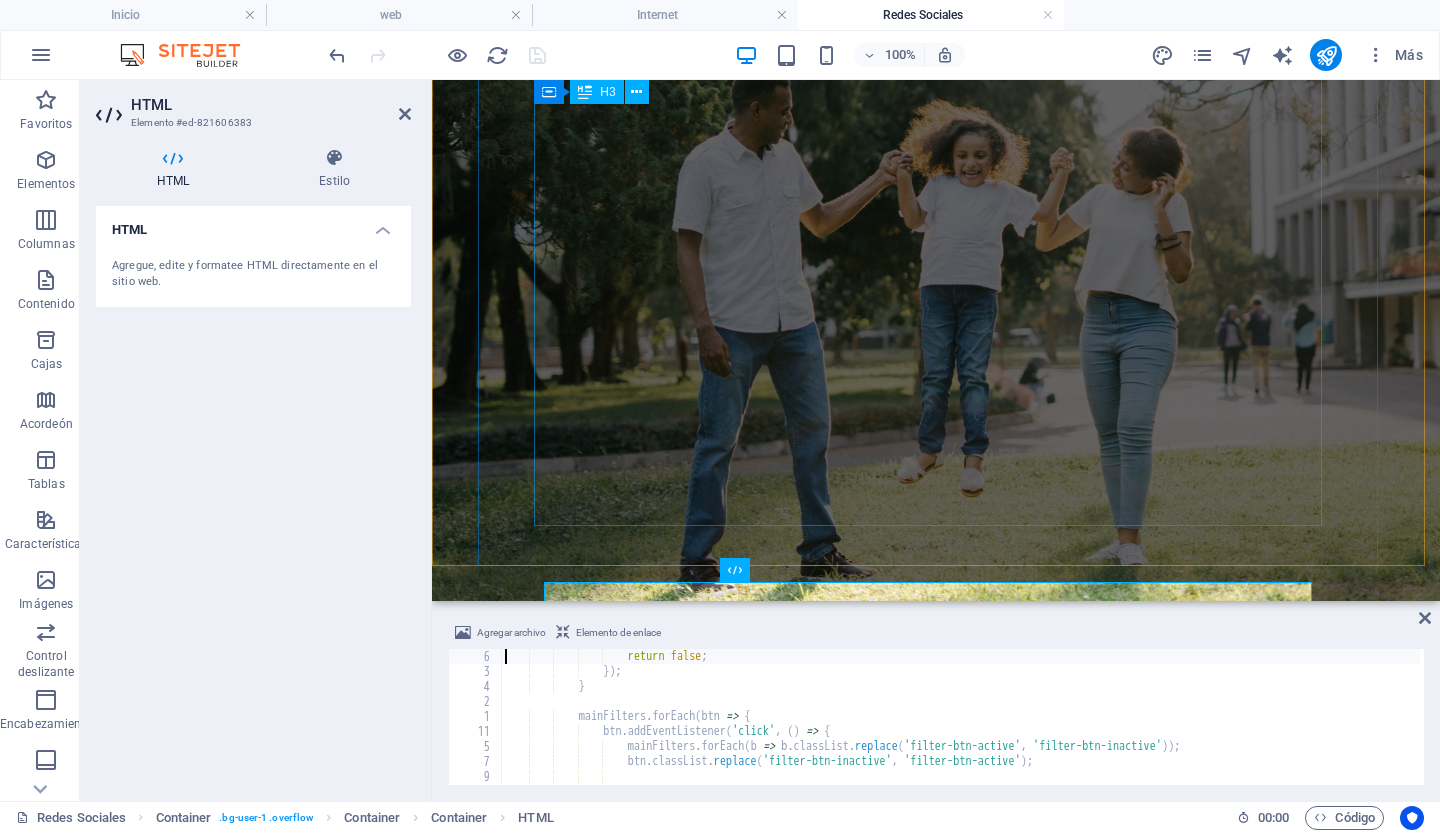 type on "function updateGrid() {" 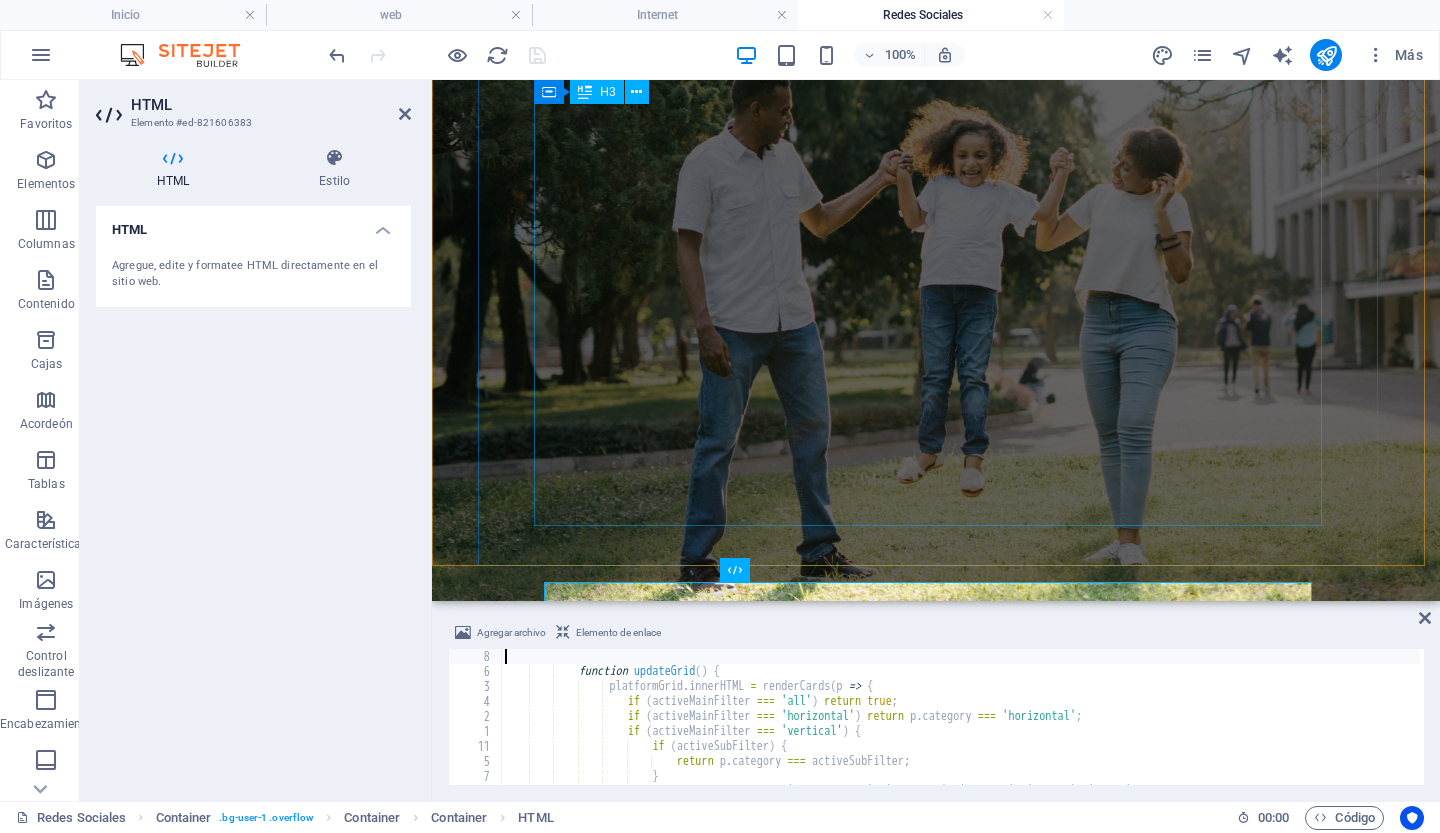 type on "let activeMainFilter = 'all';" 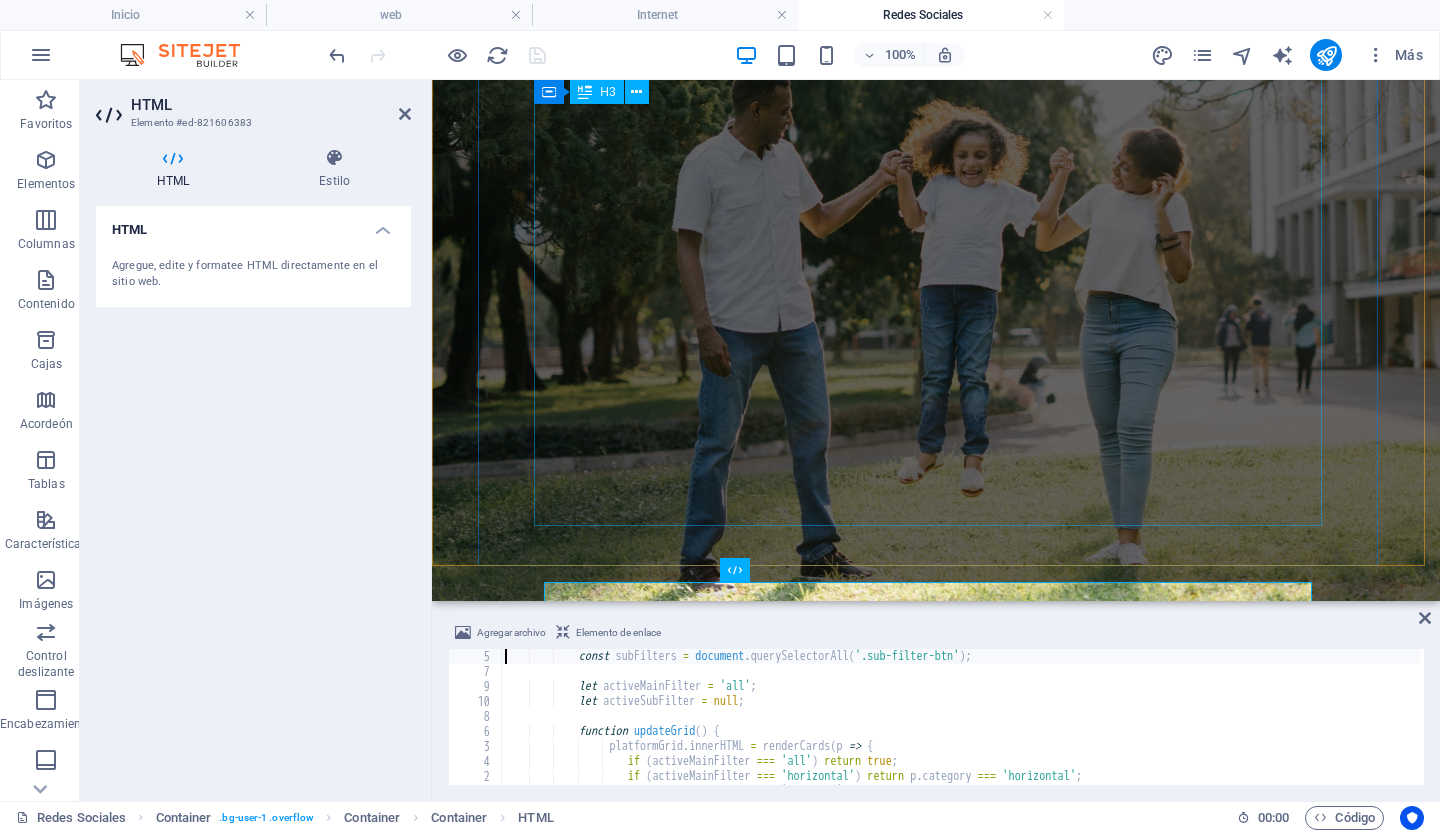 type on "function addPurposeEventListeners() {" 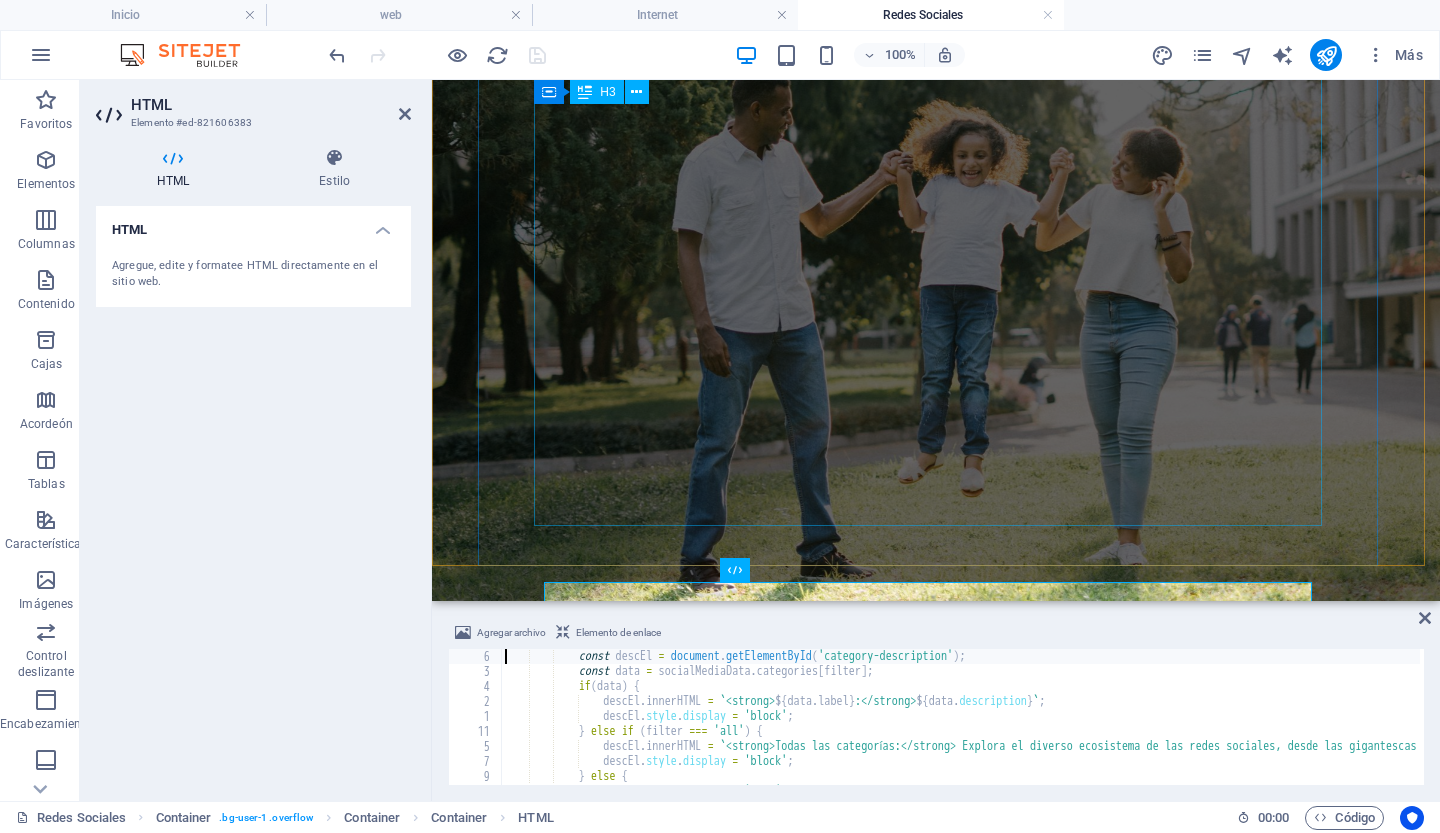 type on "function updatePurposeDescription(filter) {" 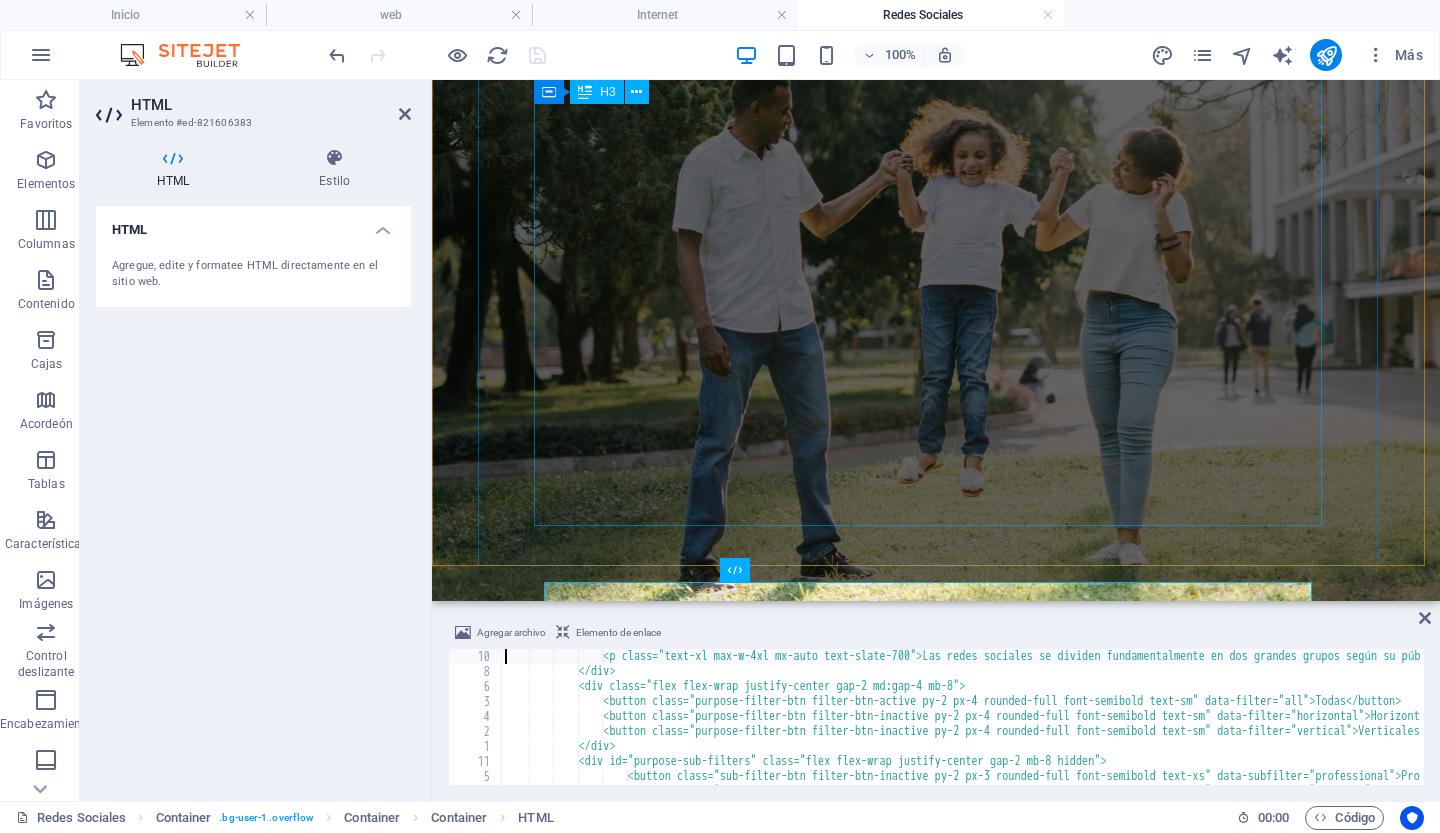type on "function renderPurposeTab() {" 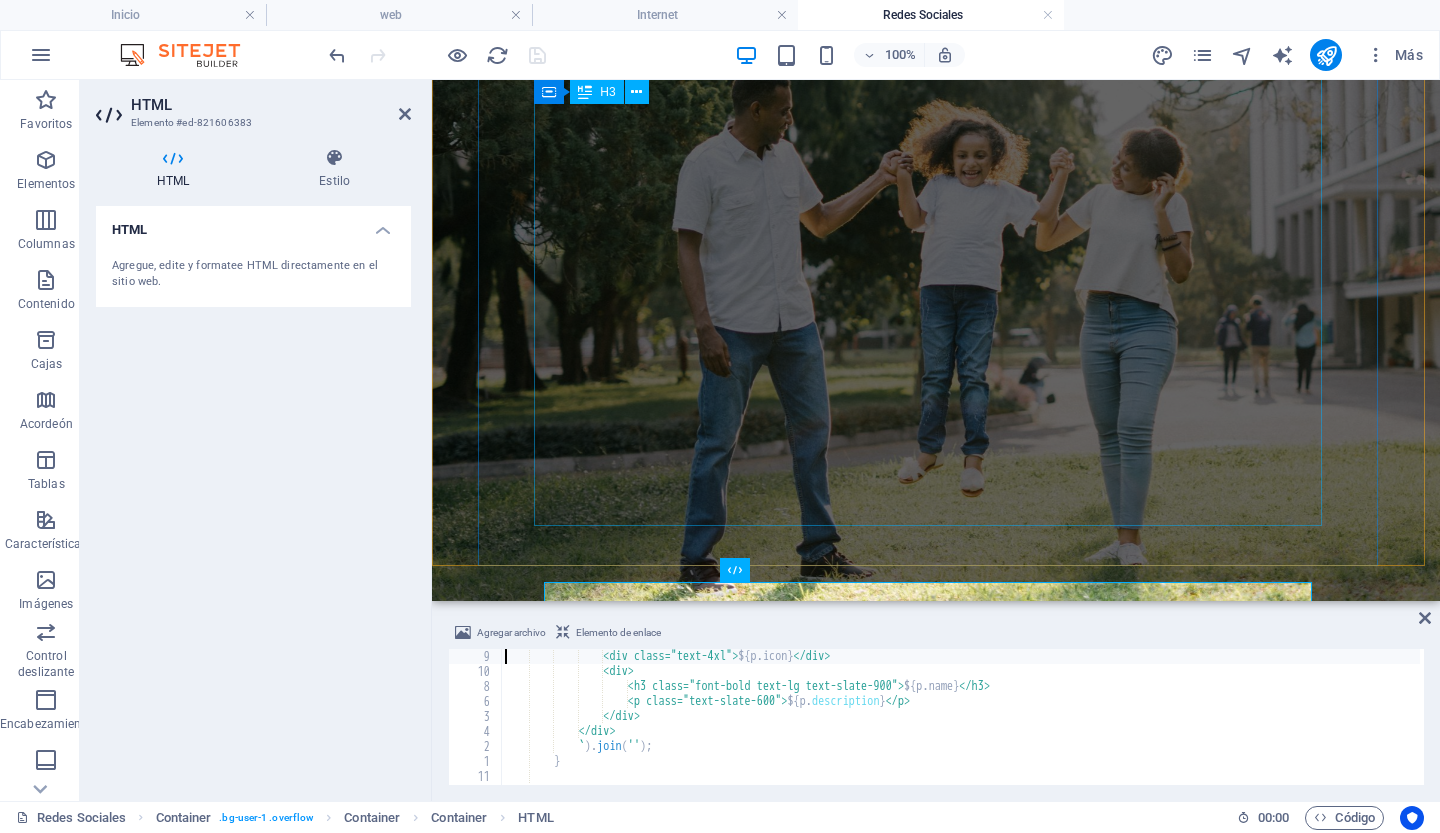type on "function renderCards(filterFn) {" 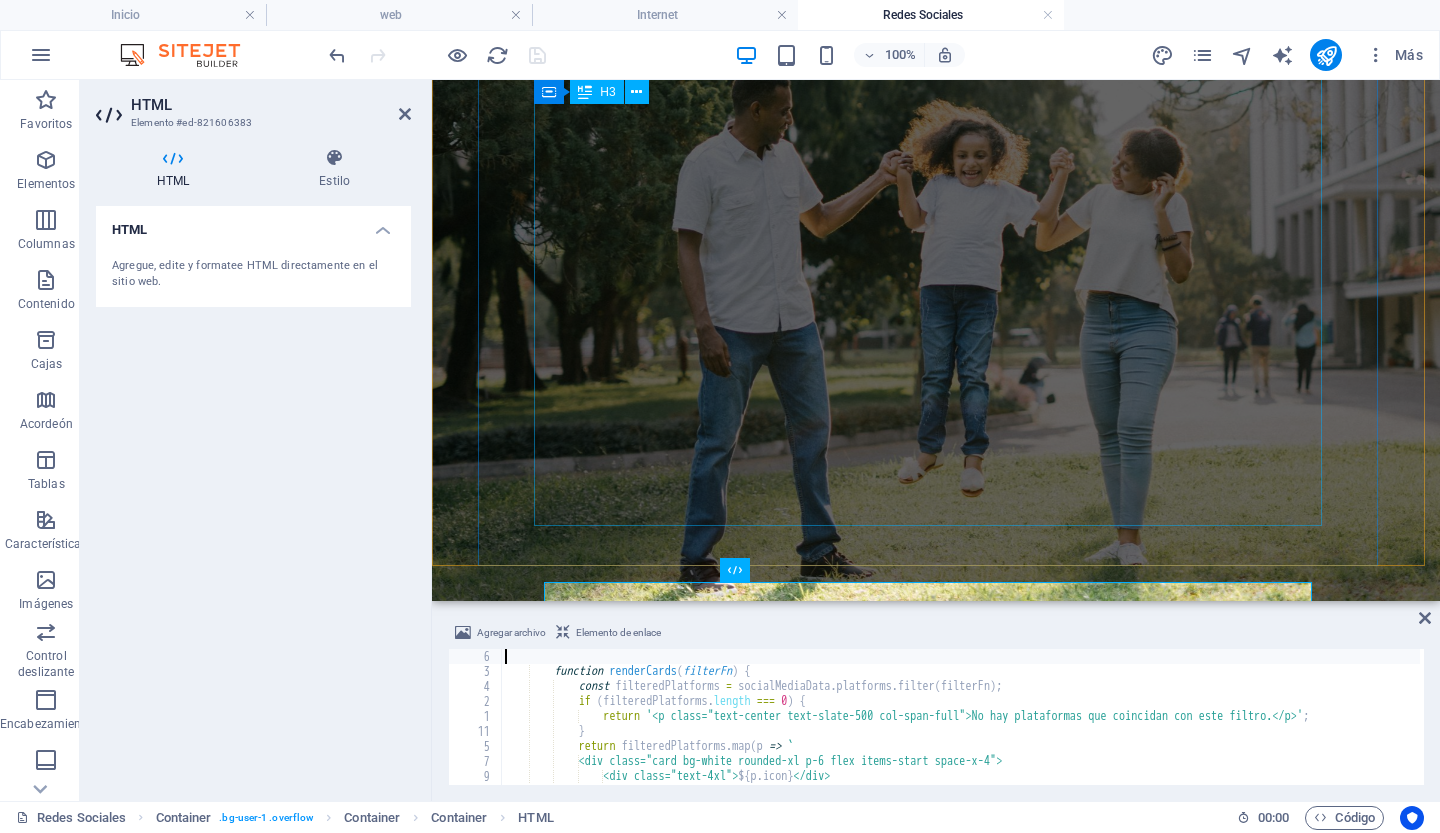 type on "const mainContent = document.getElementById('main-content');" 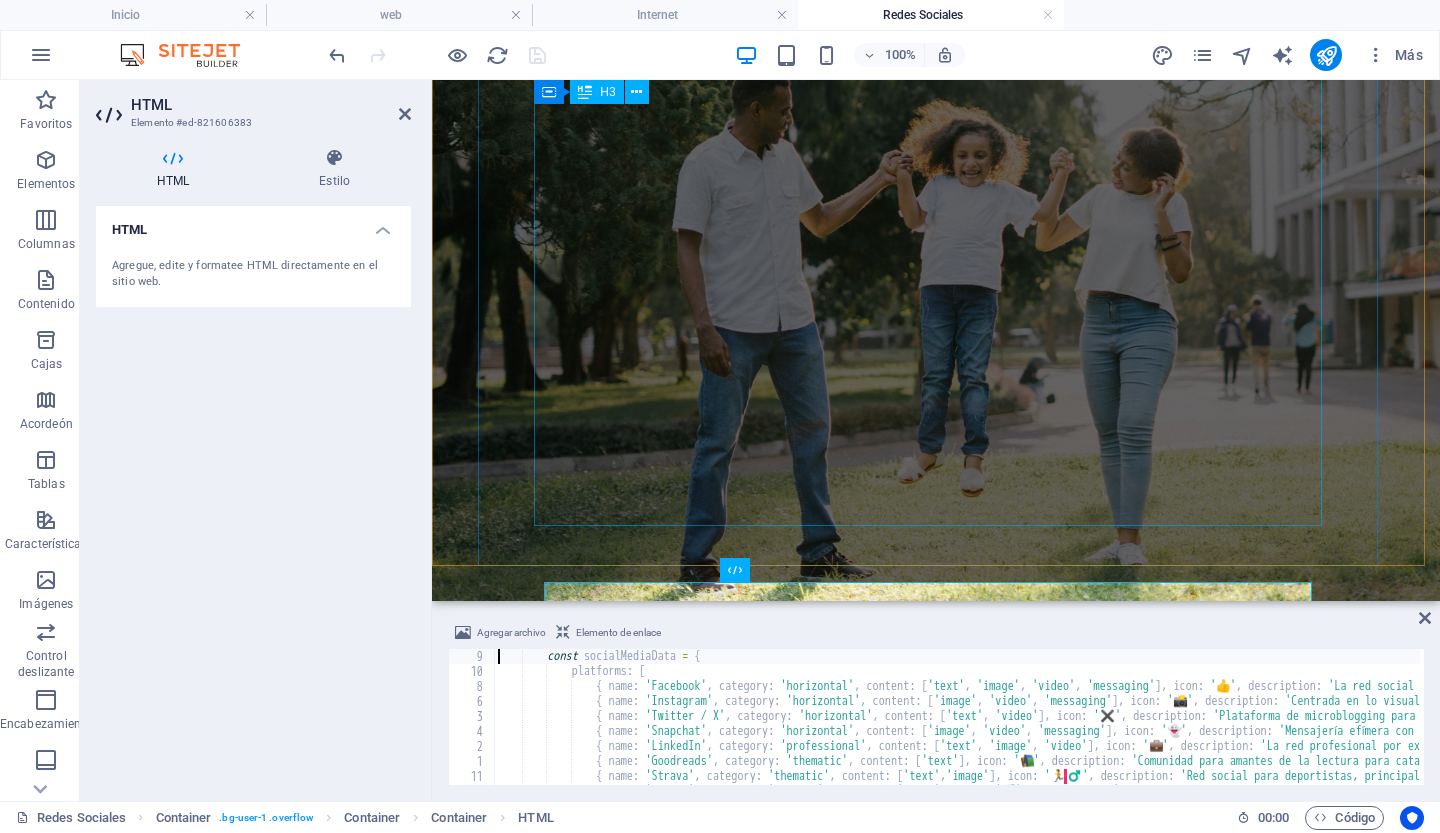 type on "<script>" 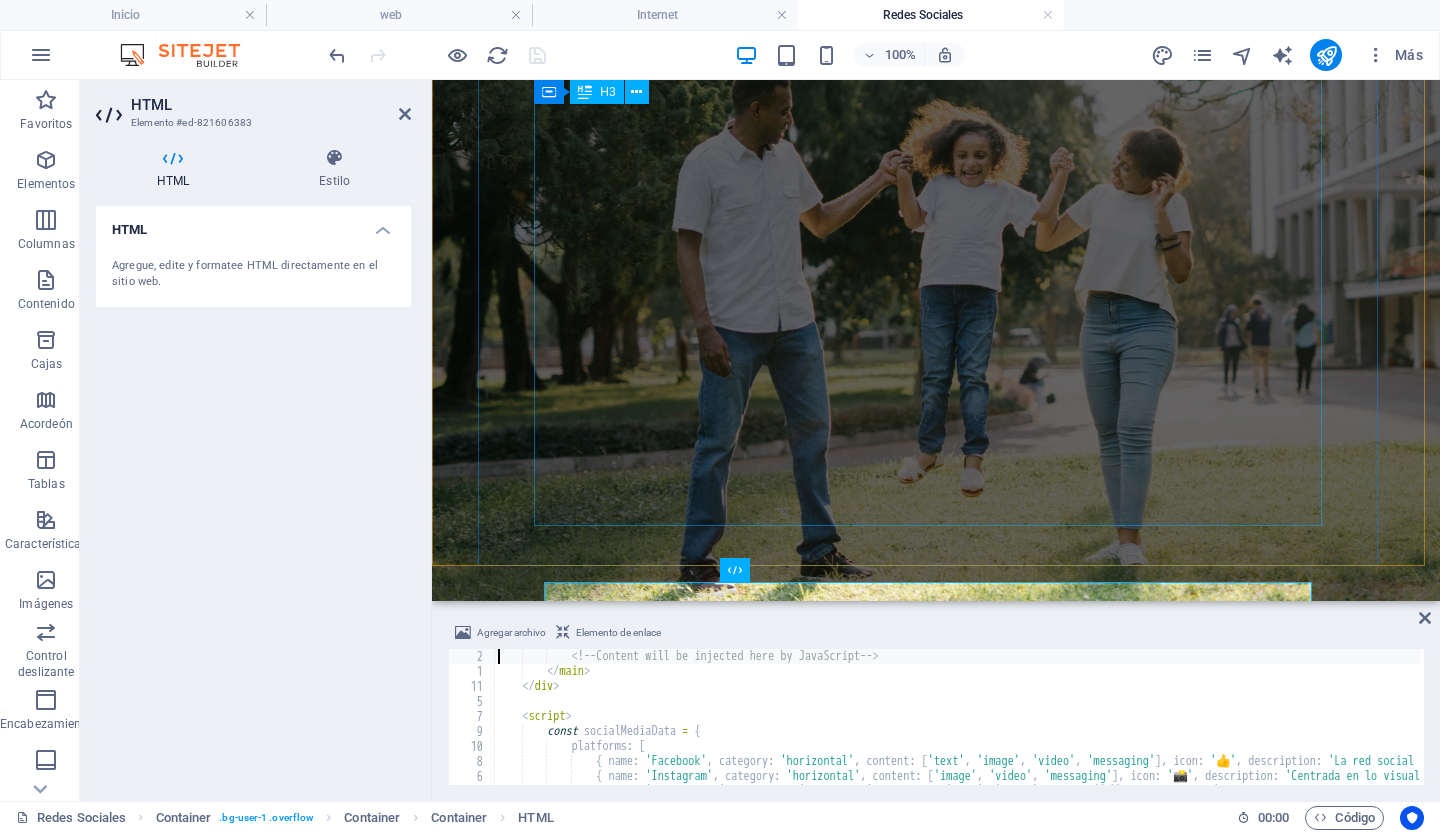 type on "<main id="main-content">" 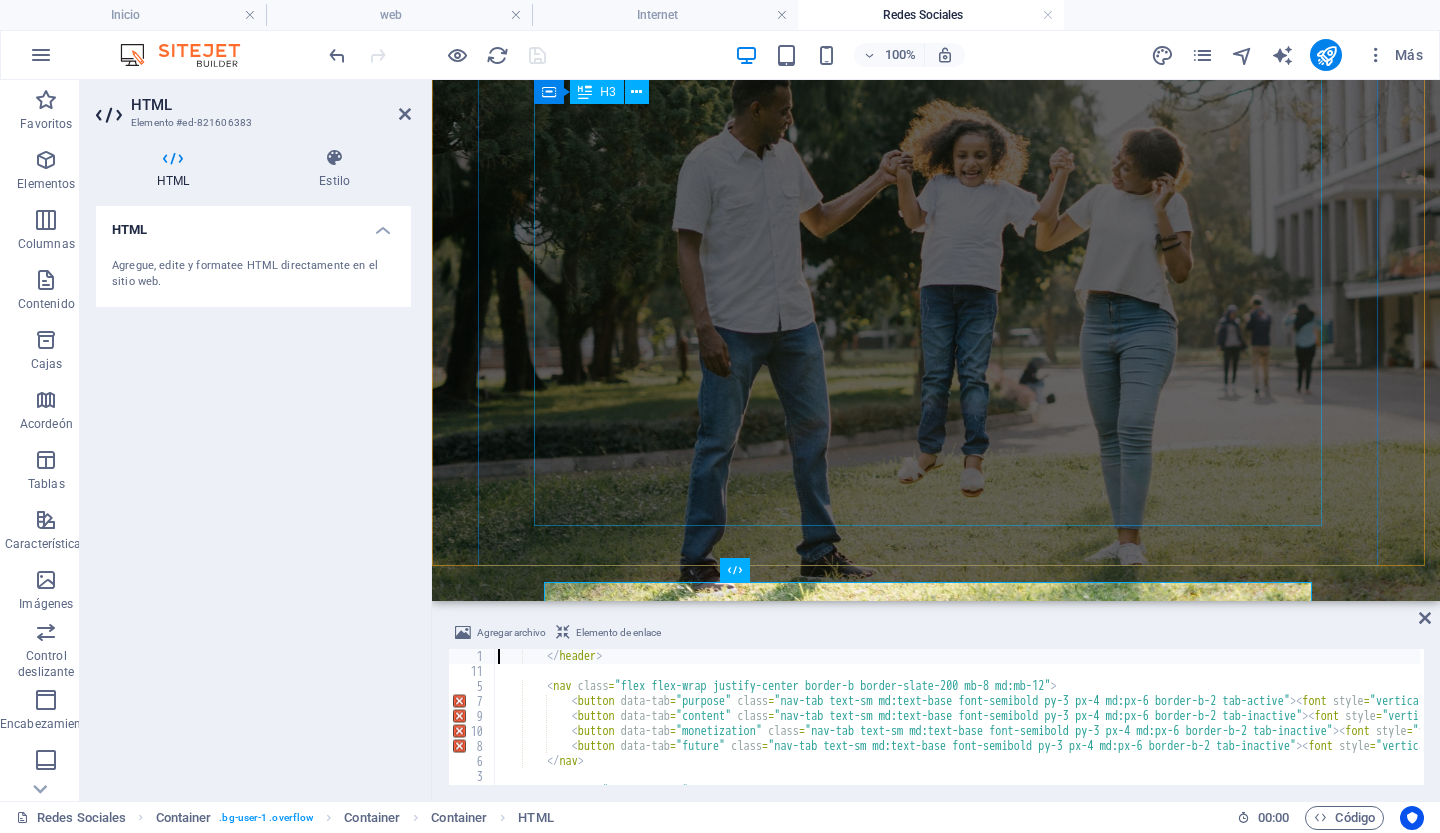 type on "<div class="container mx-auto p-4 md:p-8">" 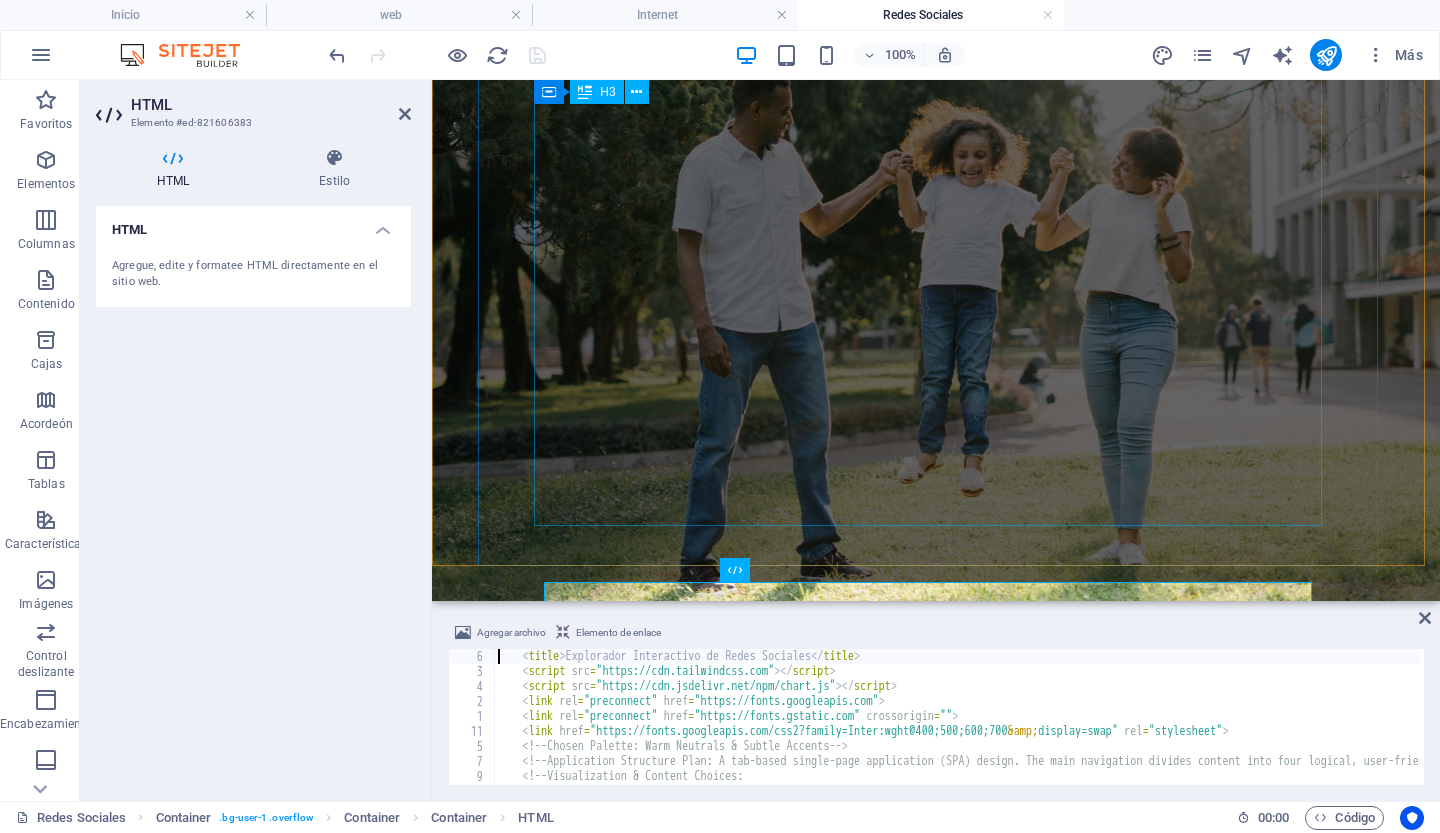type on "<meta charset="UTF-8">" 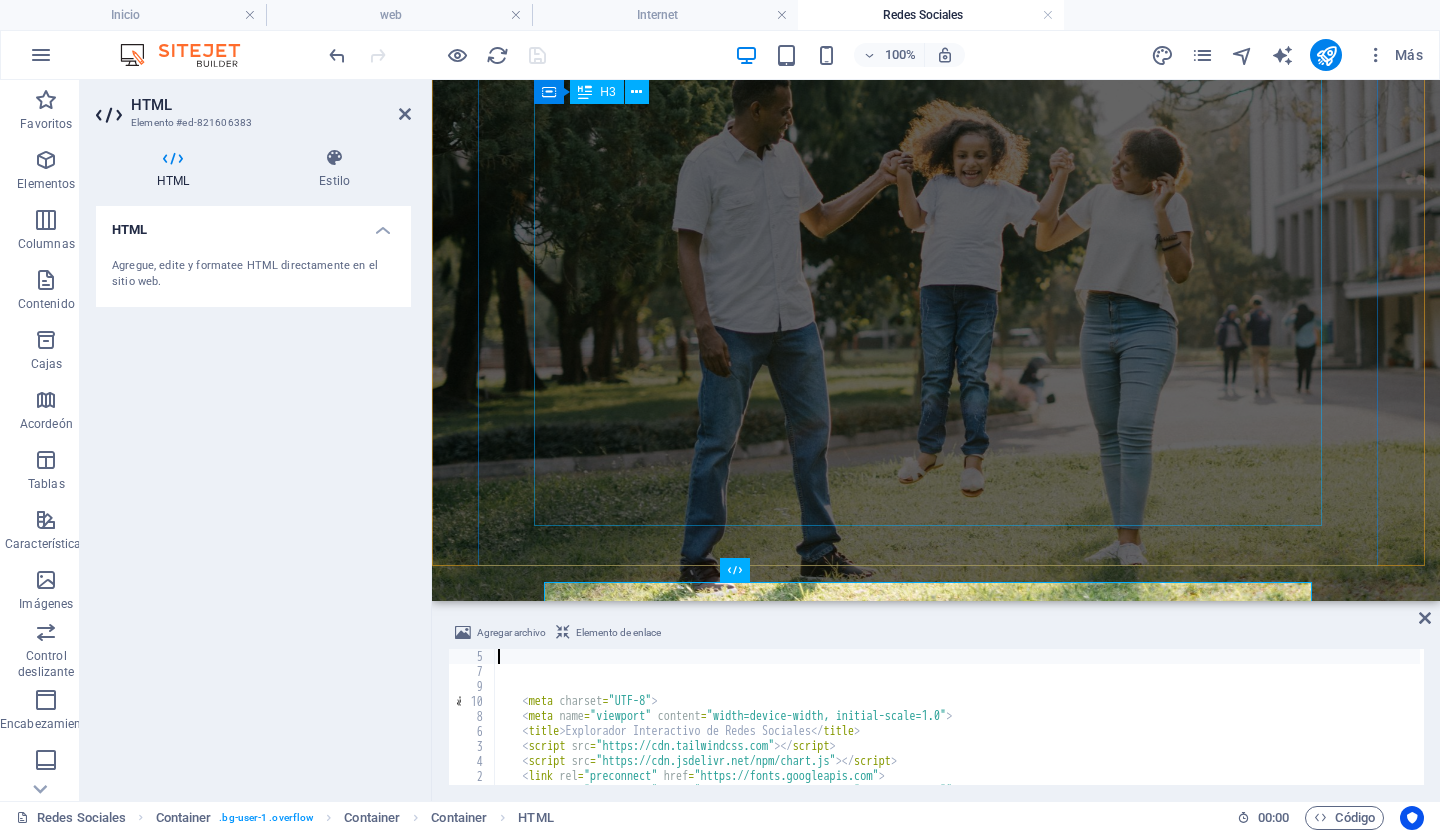 scroll, scrollTop: 0, scrollLeft: 0, axis: both 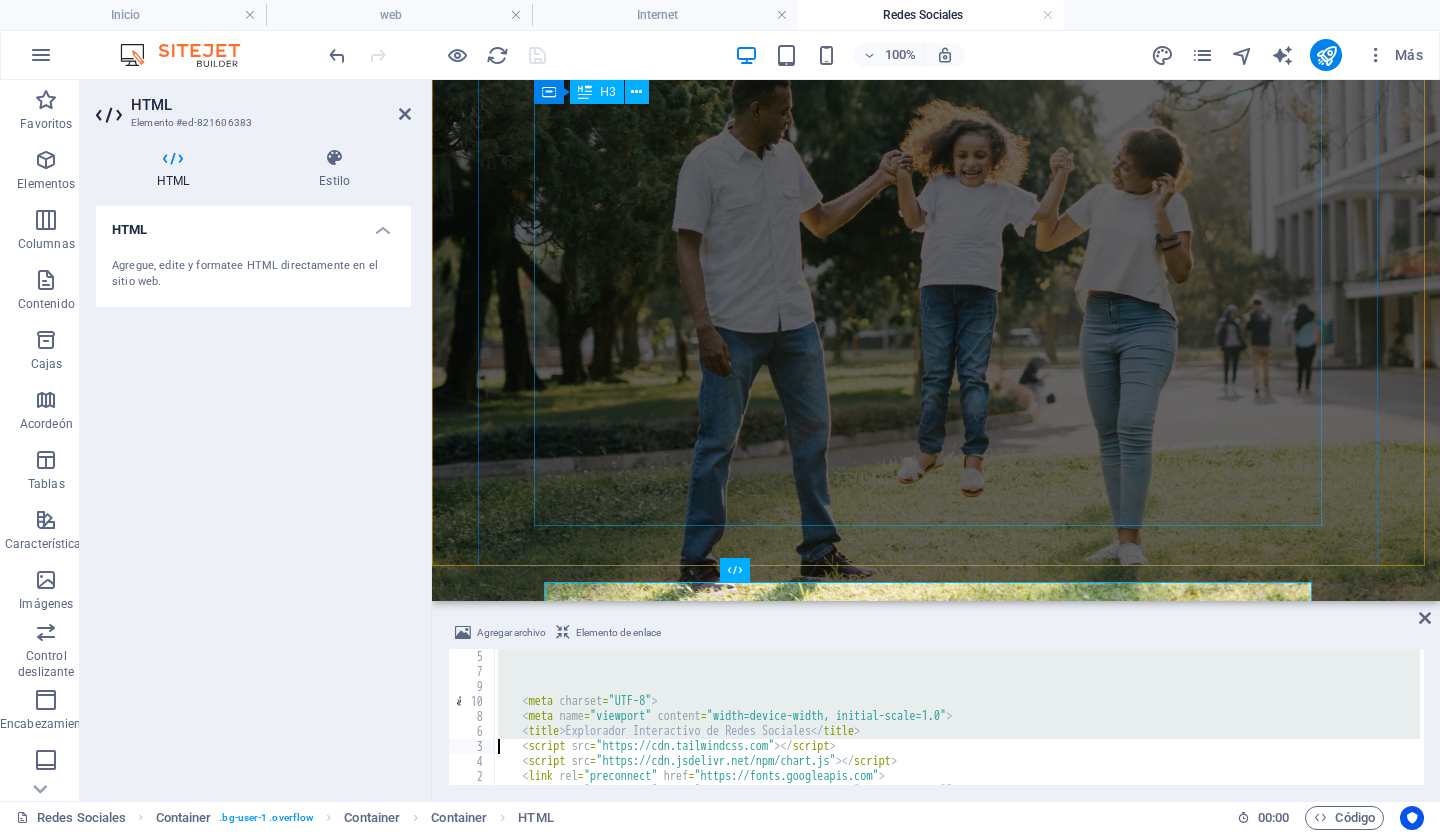 type on "<!-- Chosen Palette: Warm Neutrals & Subtle Accents -->
<!-- Application Structure Plan: A tab-based single-page application (SPA) design. The main navigation divides content into four logical, user-friendly themes: 'Propósito y Audiencia', 'Tipo de Contenido', 'Modelo de Negocio', and 'Tendencias Futuras'. This thematic structure, rather than mirroring the report's linear flow, allows use" 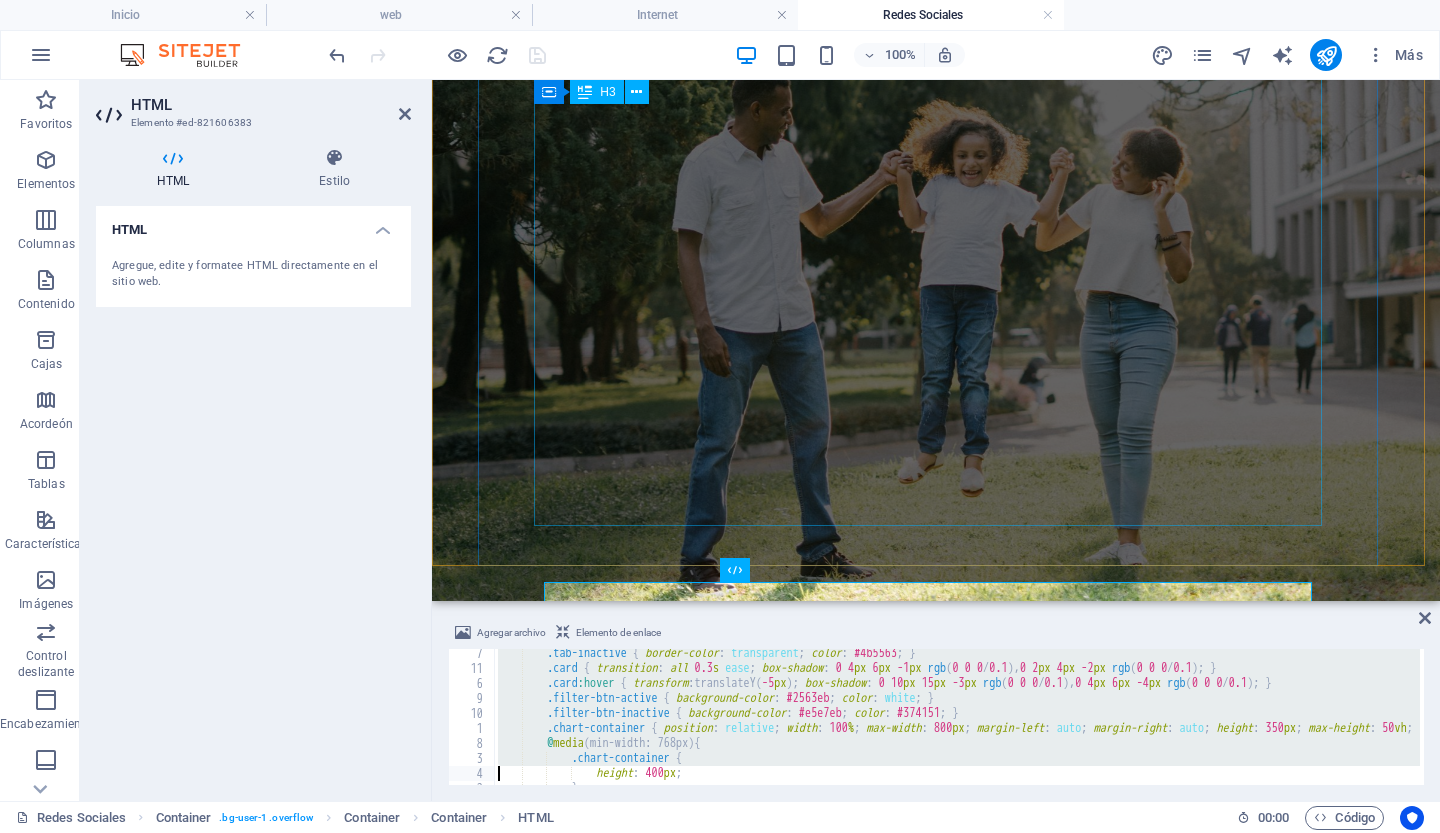 type on "</style>" 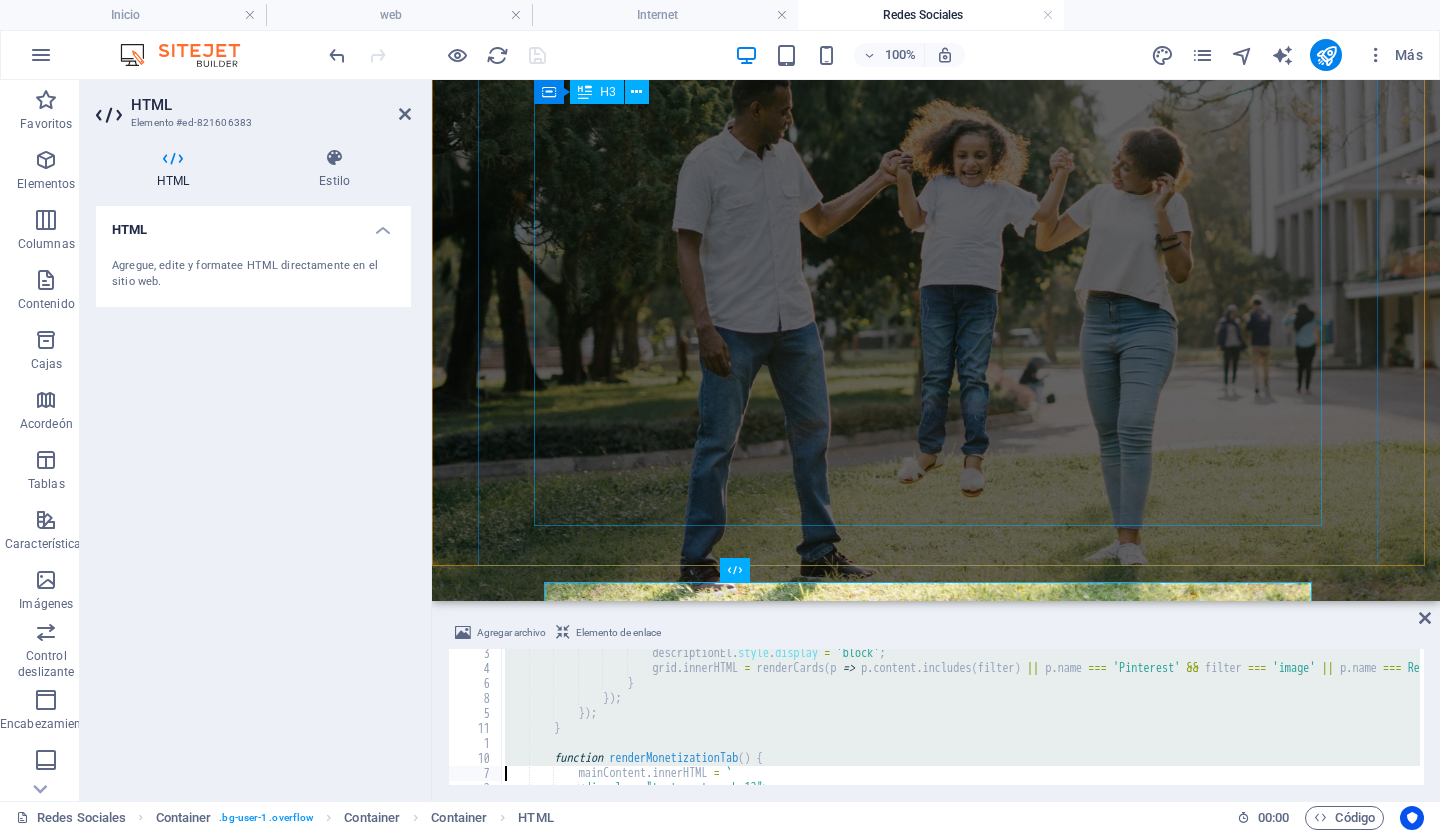 type on "Las redes sociales son negocios complejos con diversos modelos de ingresos. Desde la omnipresente publicidad hasta las suscripciones exclusivas y el comercio integrado, la monetización define la experiencia tanto para usuarios como para marcas. El siguiente gráfico muestra los m" 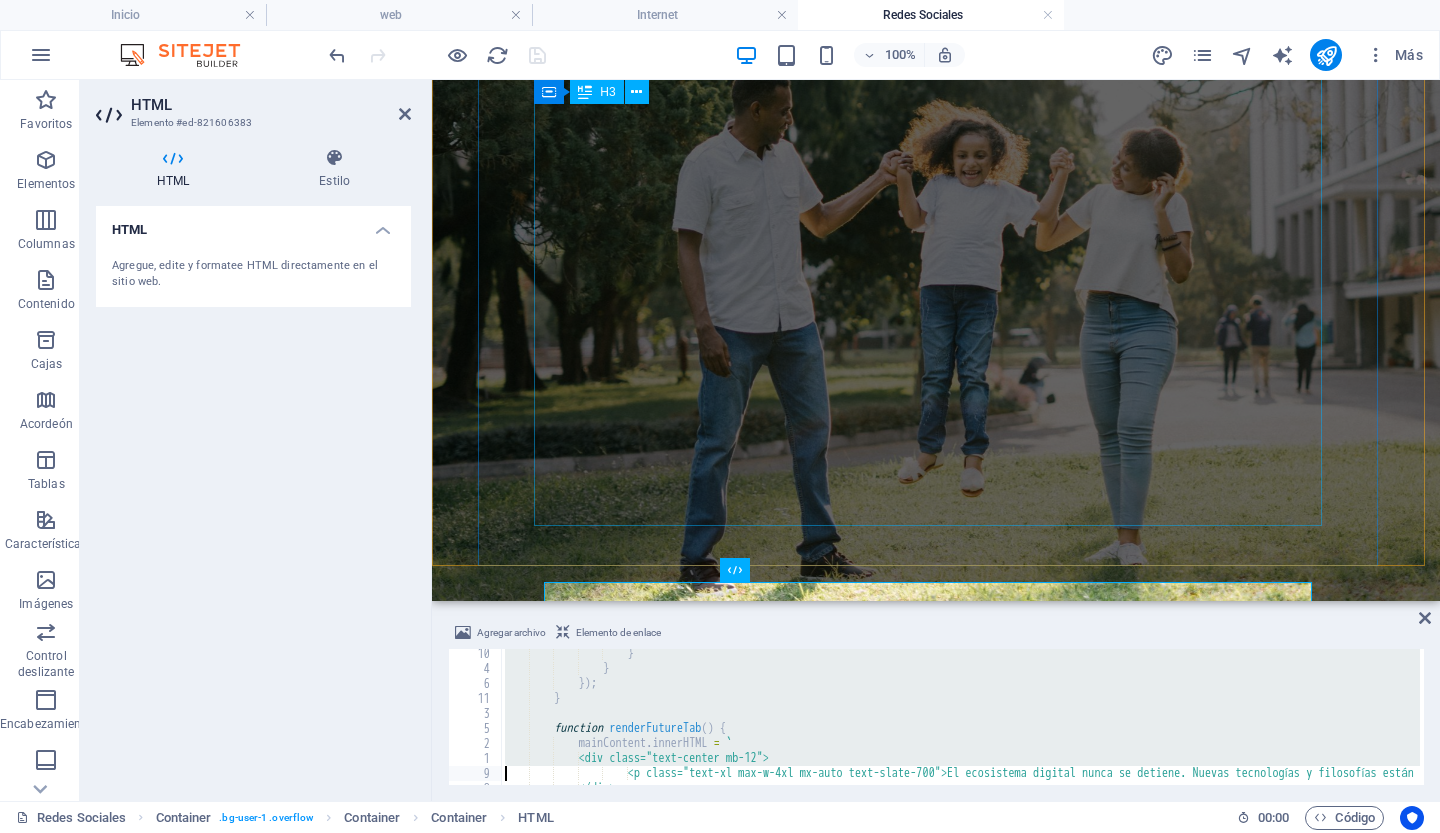 type on "<div class="text-center mb-12">
<p class="text-xl max-w-4xl mx-auto text-slate-700">El ecosistema digital nunca se detiene. Nuevas tecnologías y filosofías están dando forma a la próxima generación de redes sociales. Dos de las tendencias más importantes son la <strong>descentralización</strong>, que devuelve el control a los usuarios, y el <strong>metaverso</s" 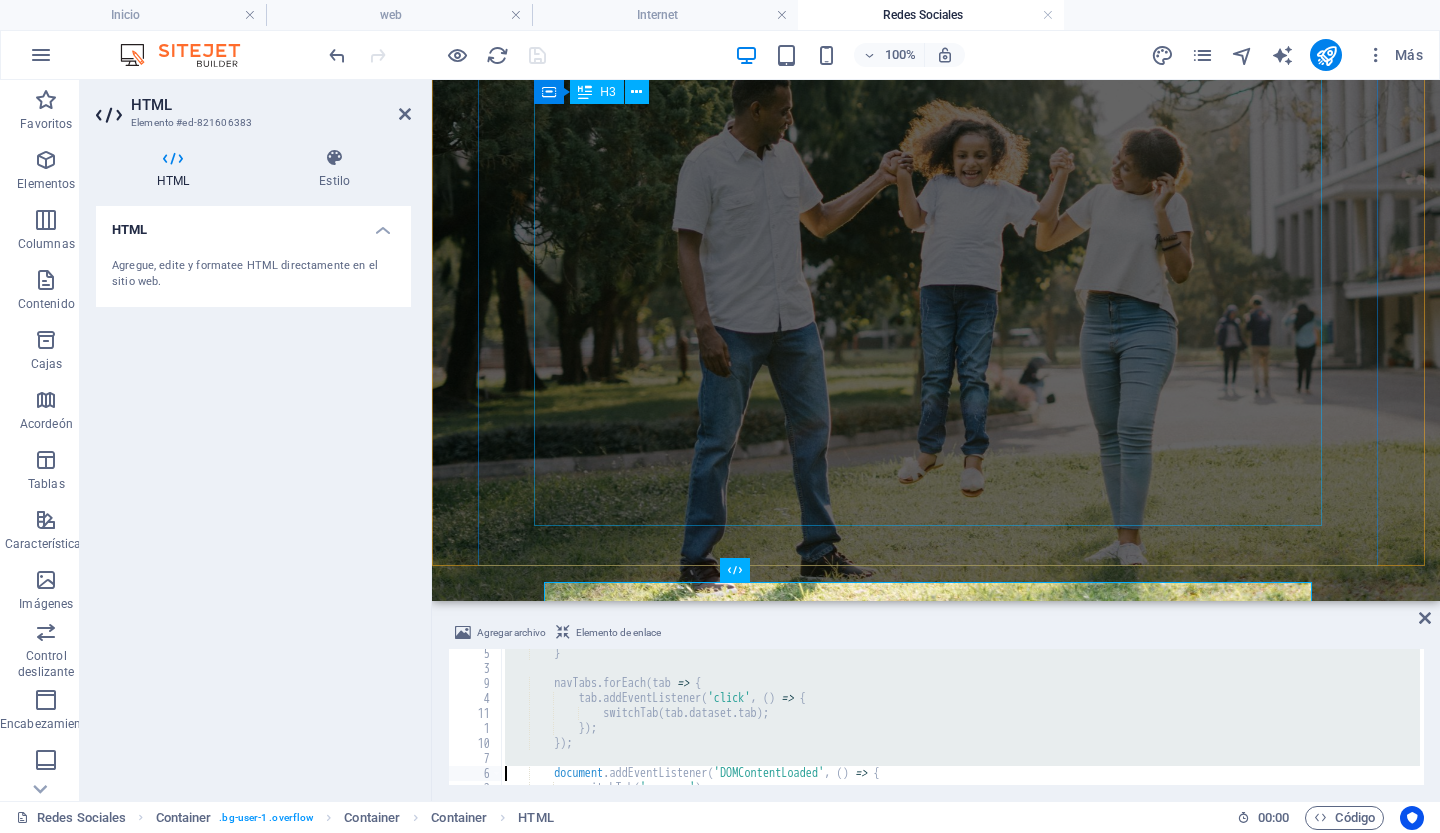 type on "</script>" 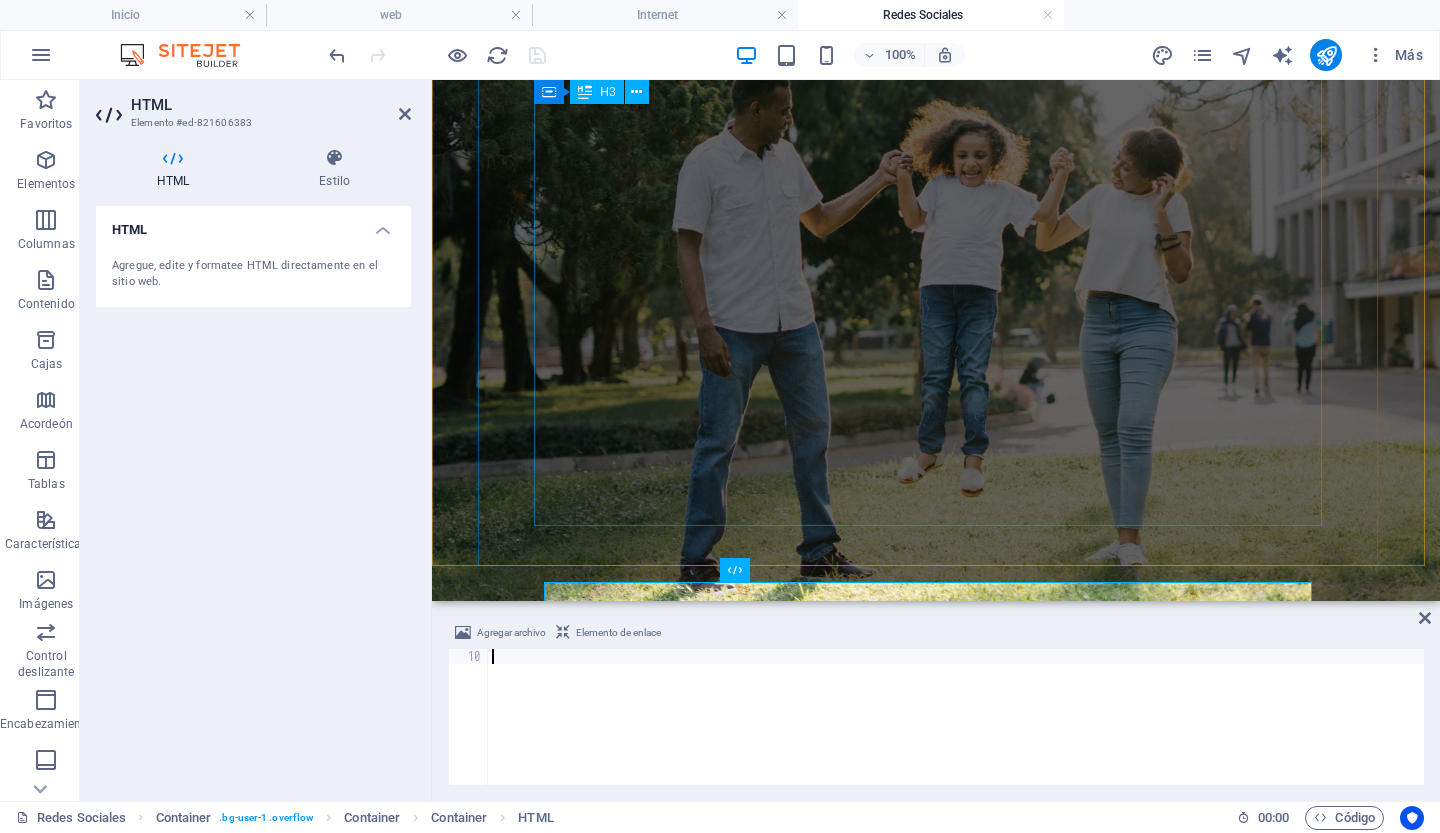 type 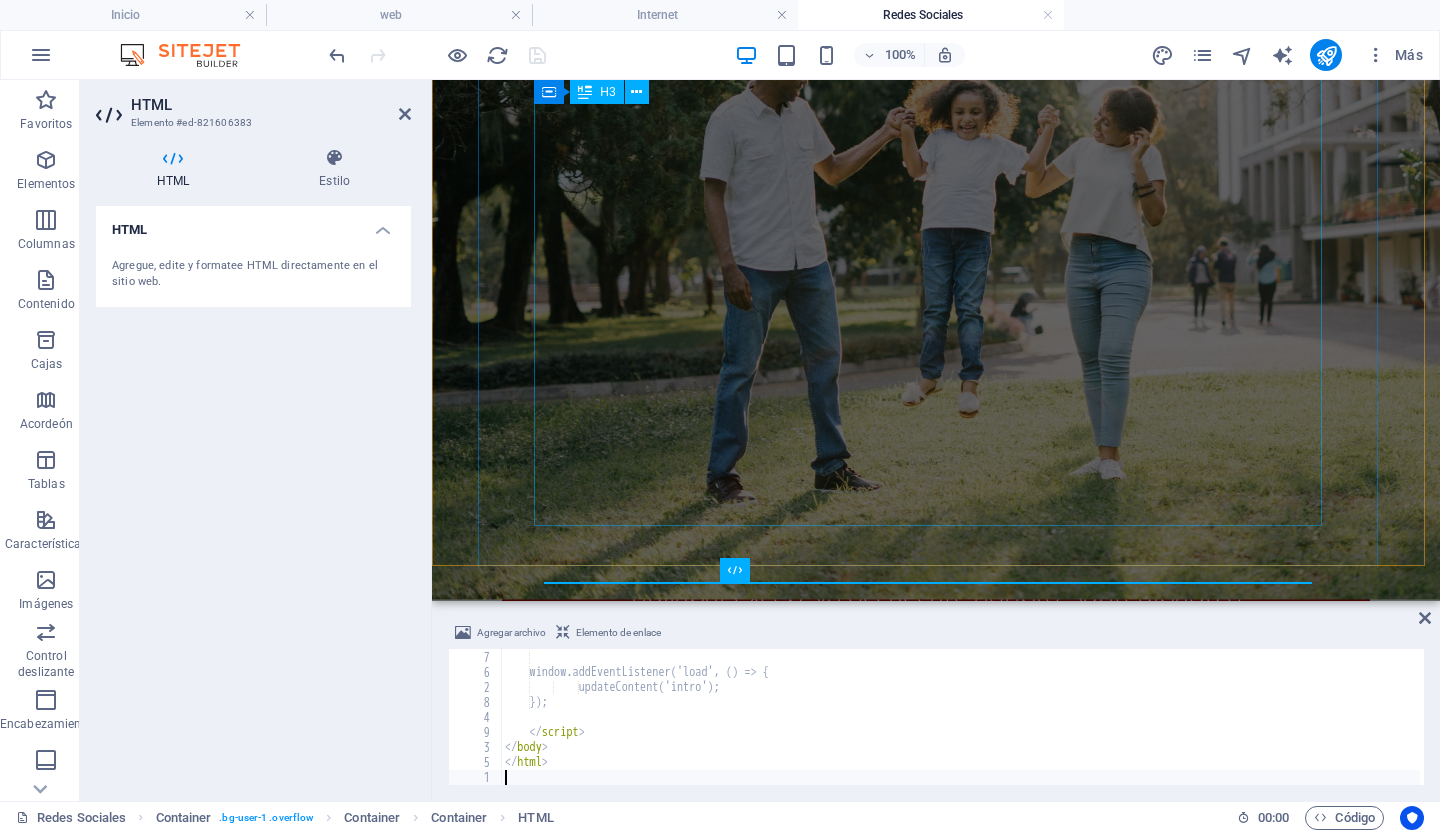 scroll, scrollTop: 5849, scrollLeft: 0, axis: vertical 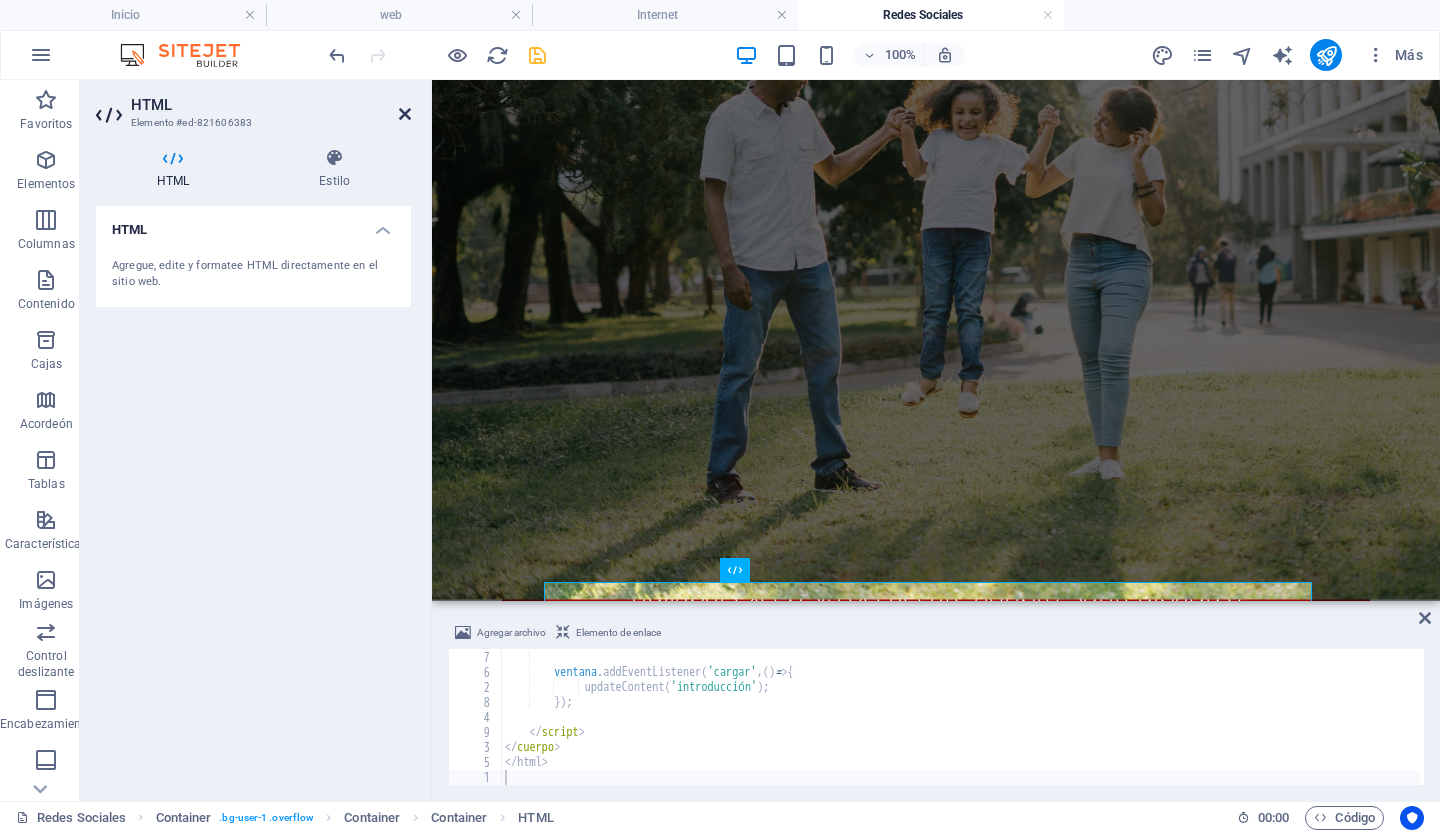 click at bounding box center [405, 114] 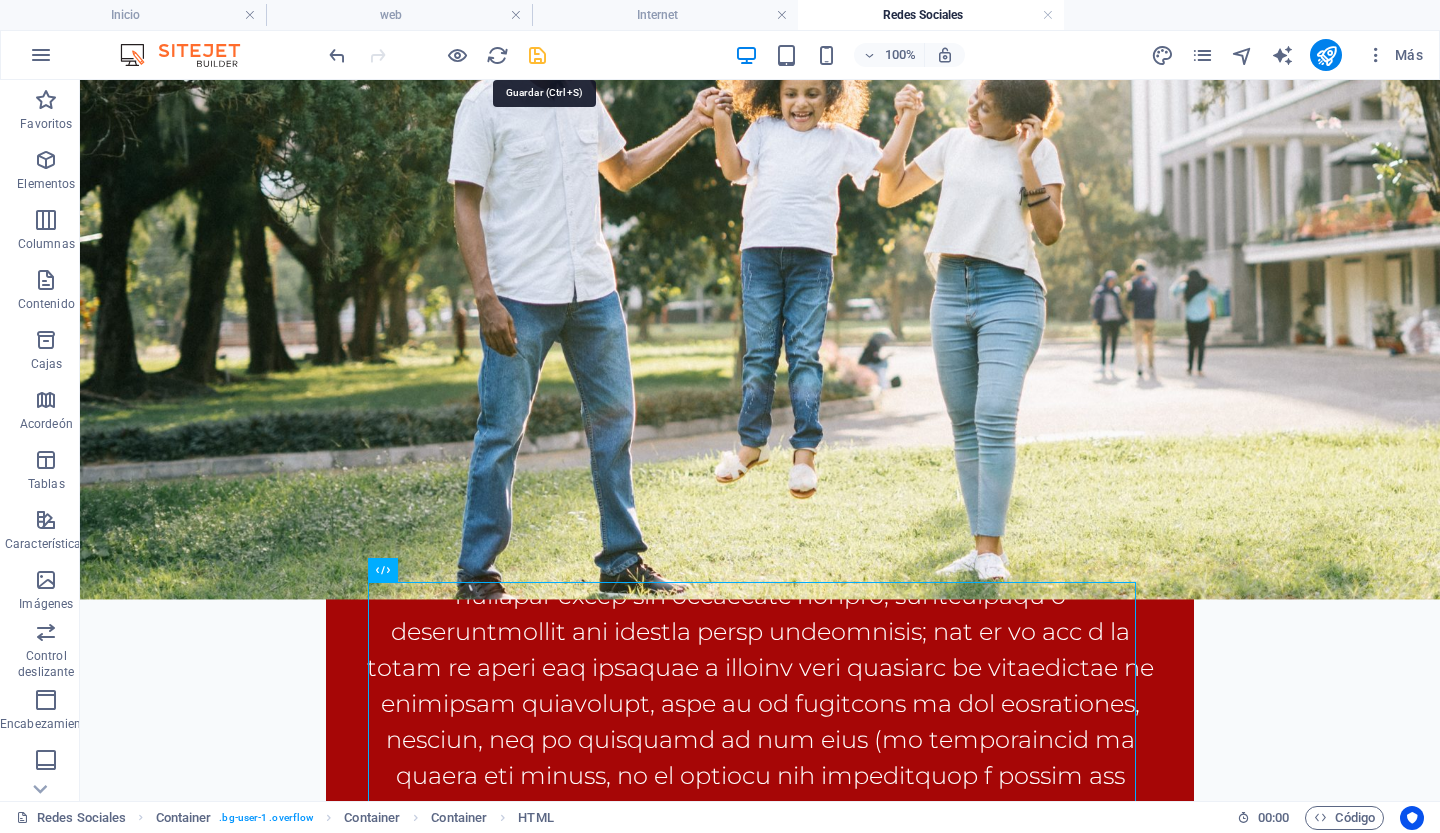 click at bounding box center [537, 55] 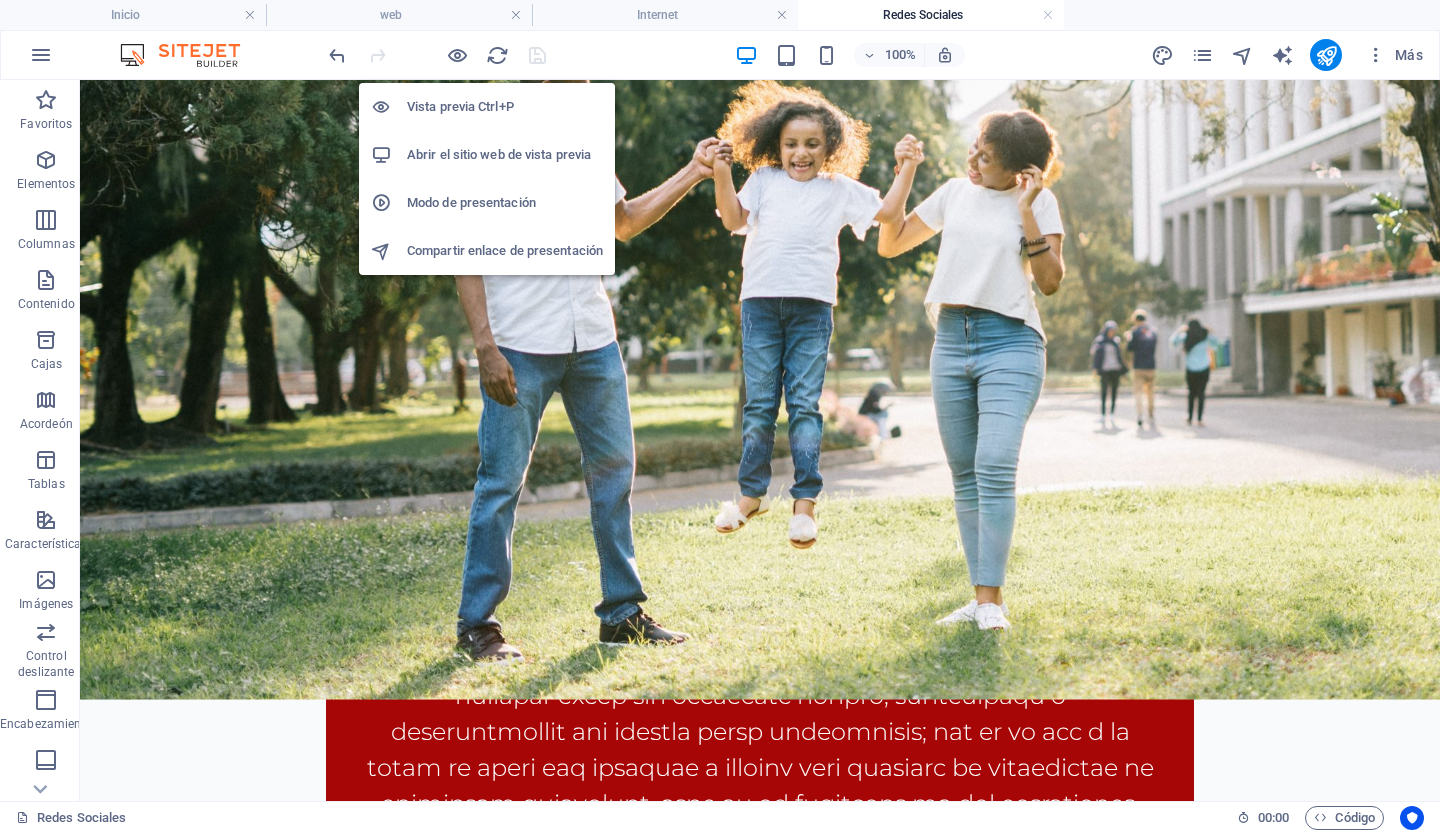 click on "Vista previa Ctrl+P" at bounding box center (460, 106) 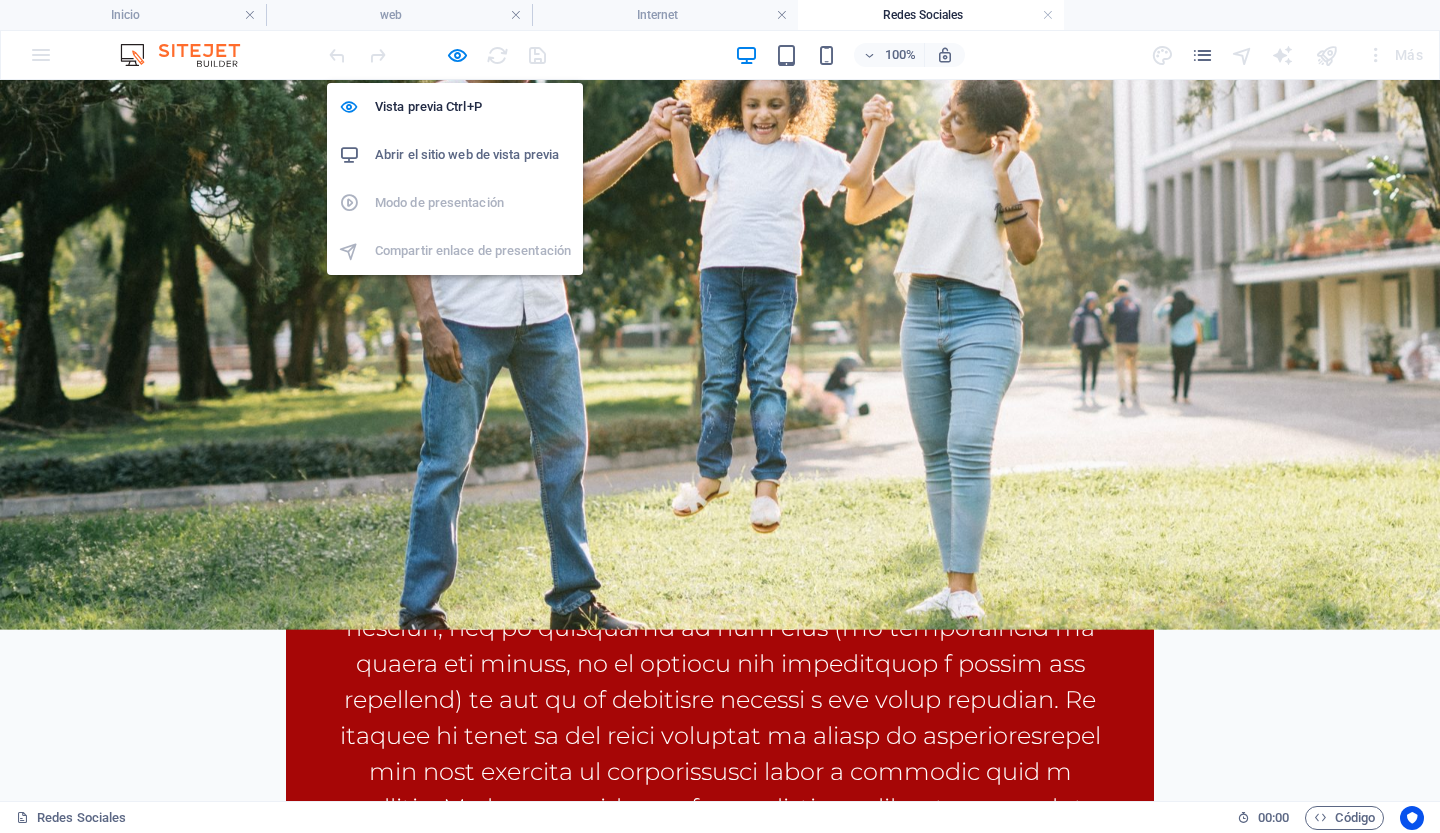 click on "Abrir el sitio web de vista previa" at bounding box center (467, 154) 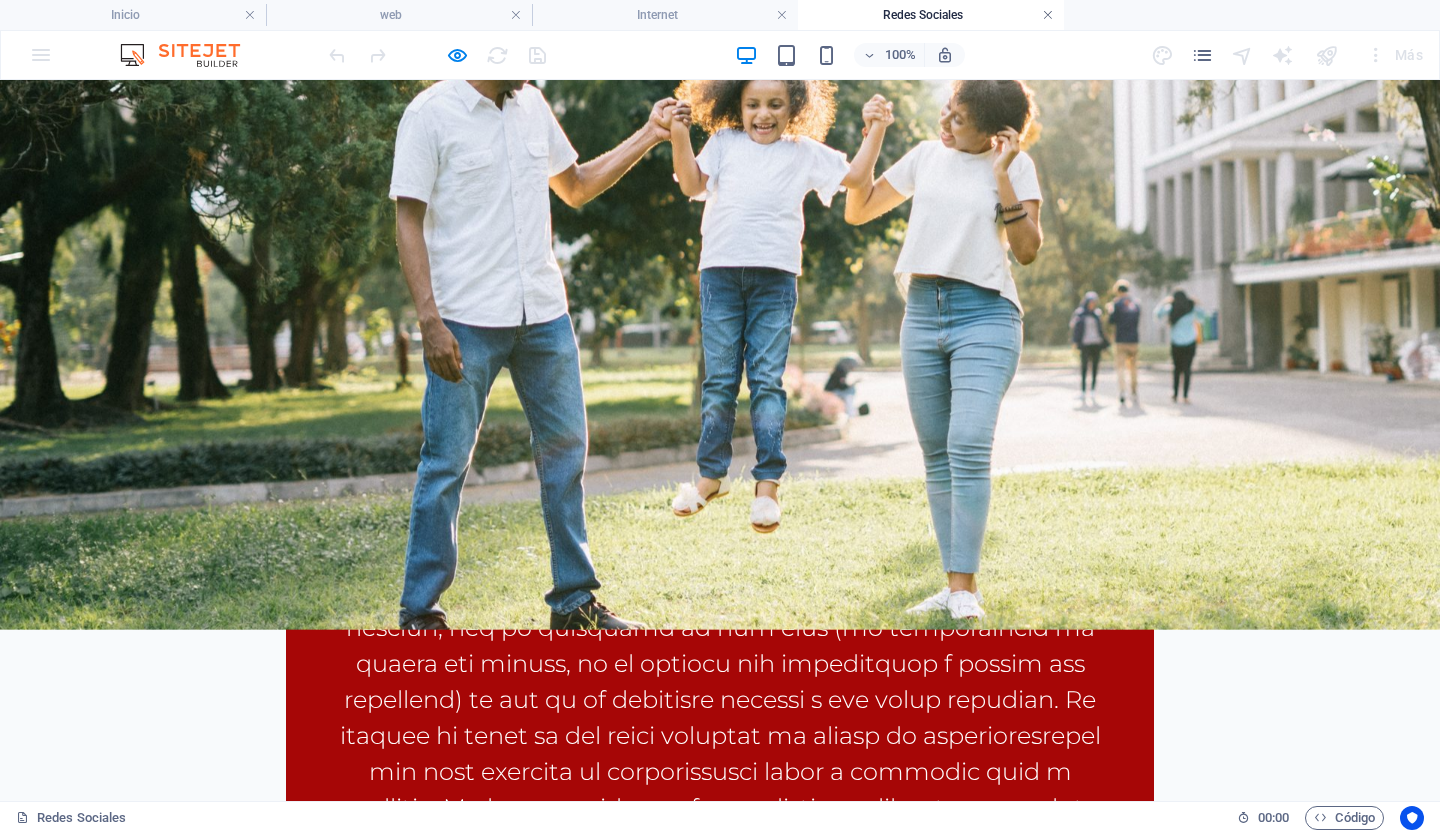 click at bounding box center [1048, 15] 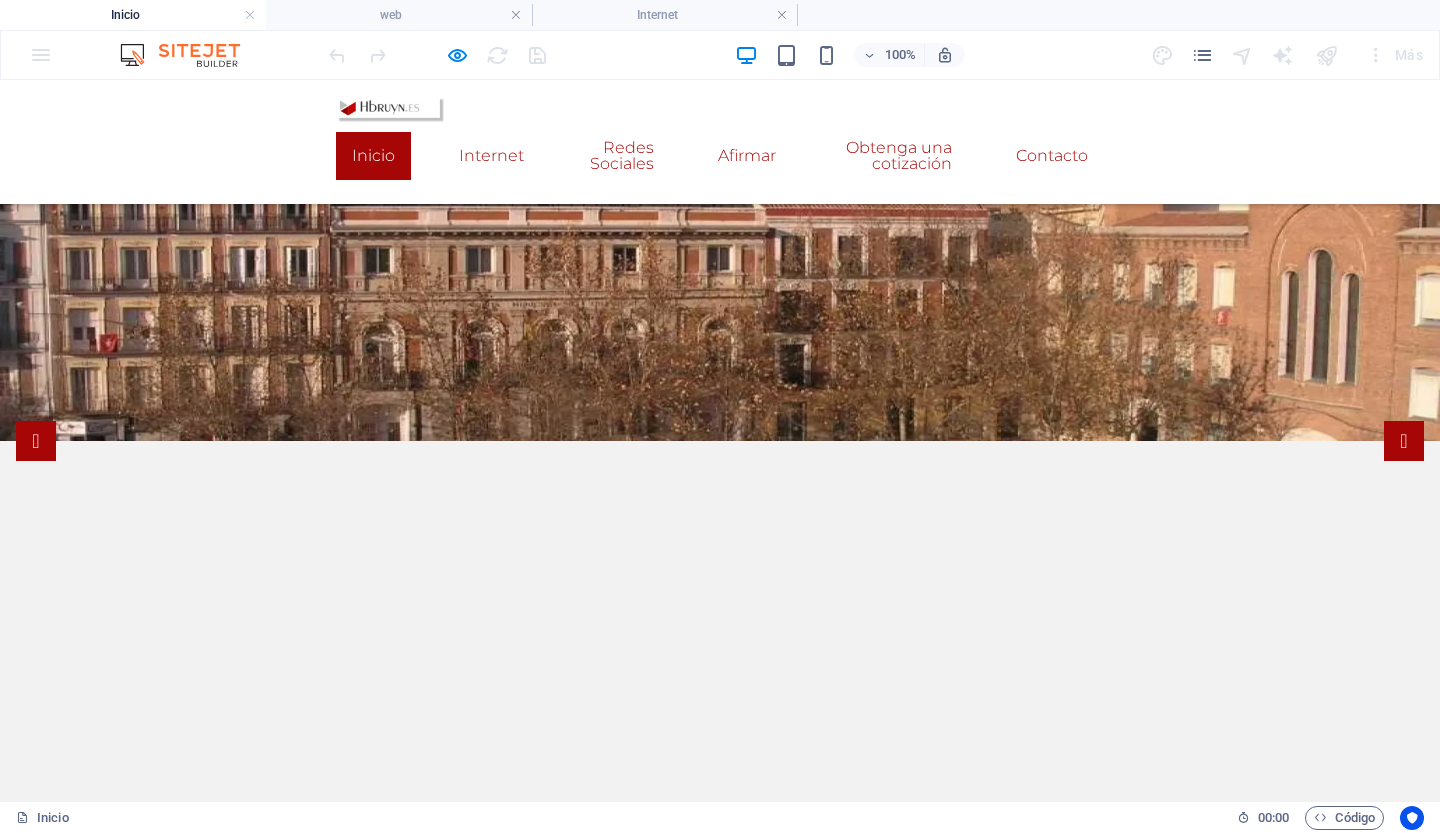 scroll, scrollTop: 928, scrollLeft: 0, axis: vertical 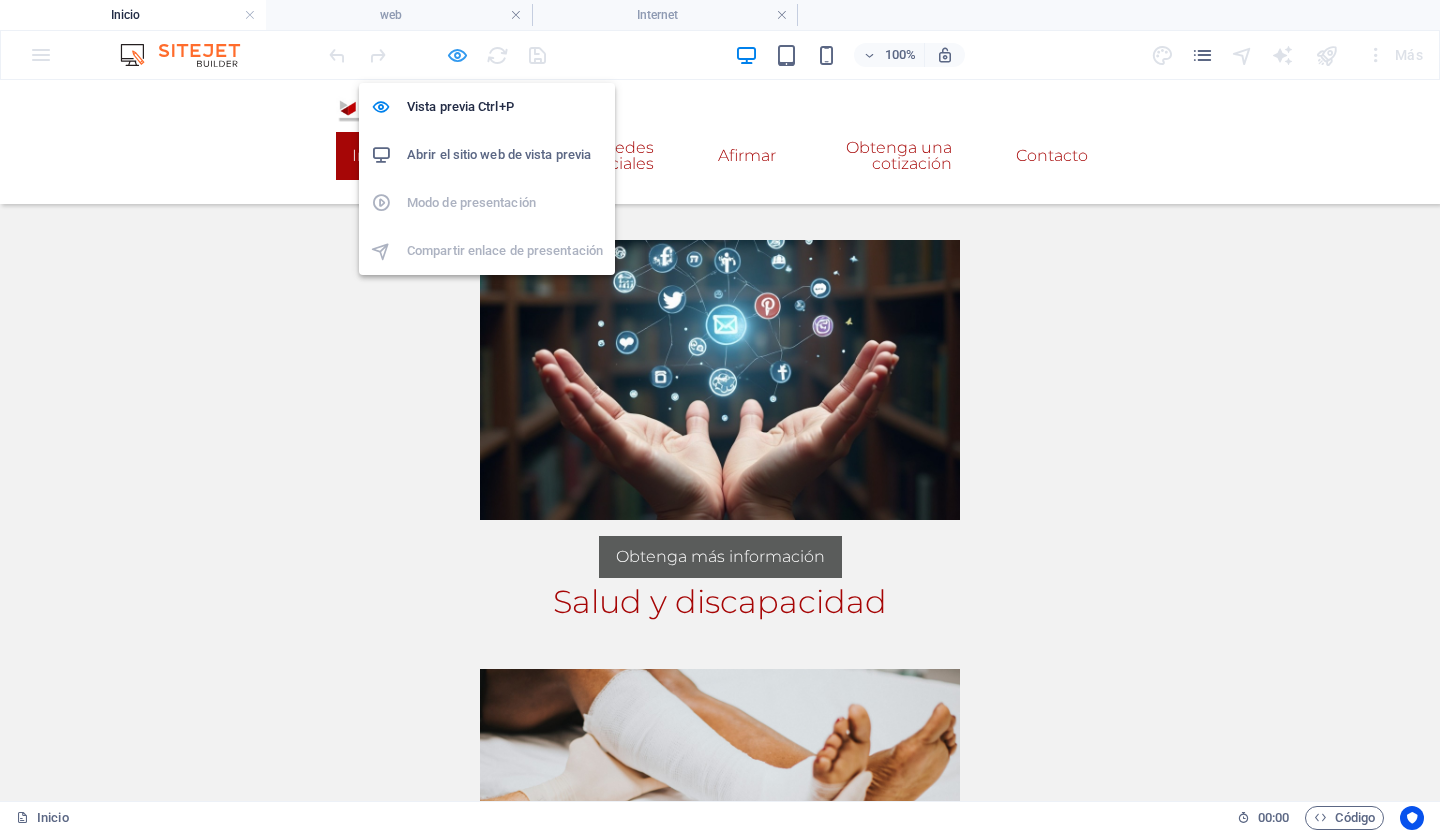 click at bounding box center (457, 55) 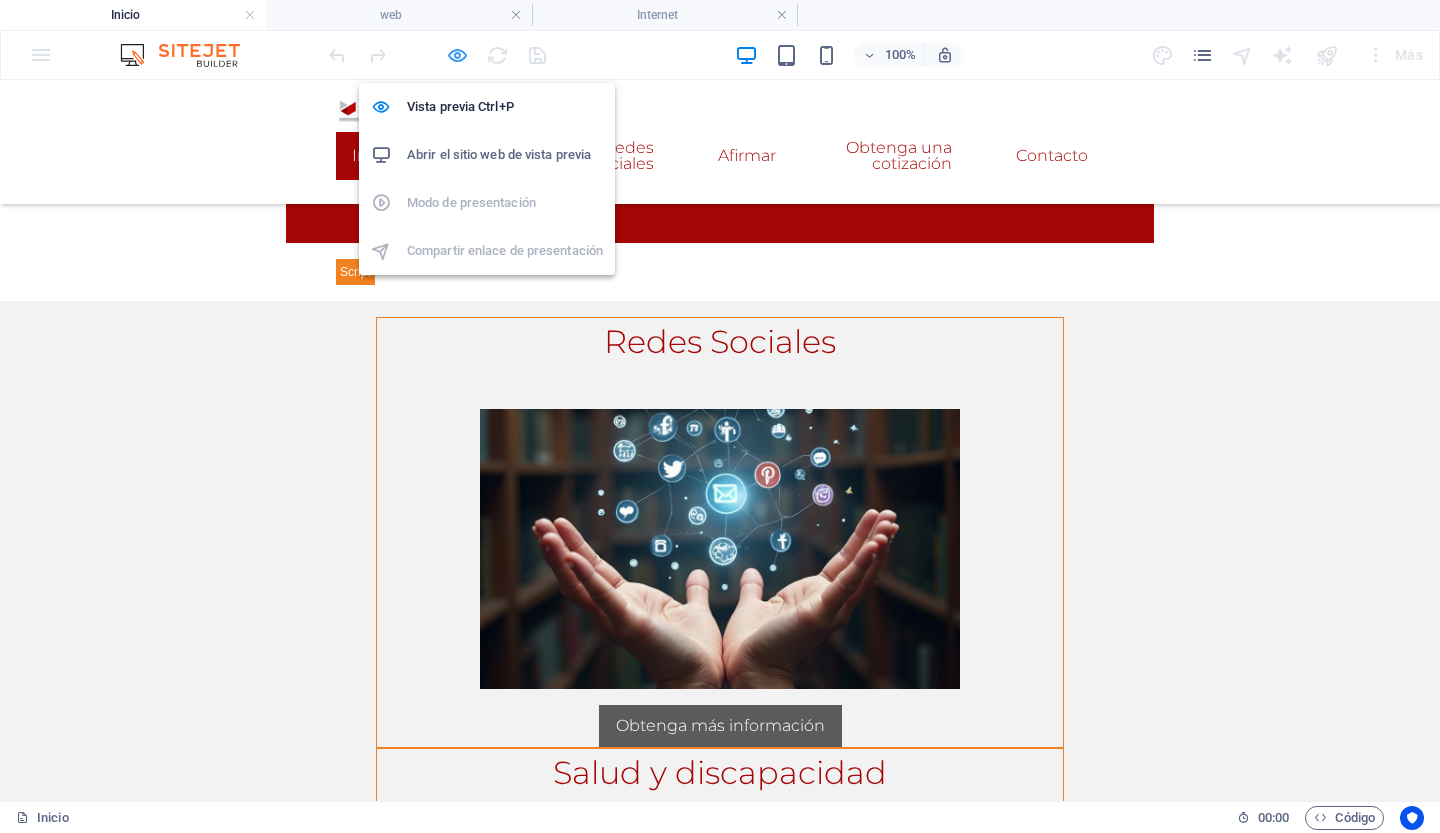 scroll, scrollTop: 956, scrollLeft: 0, axis: vertical 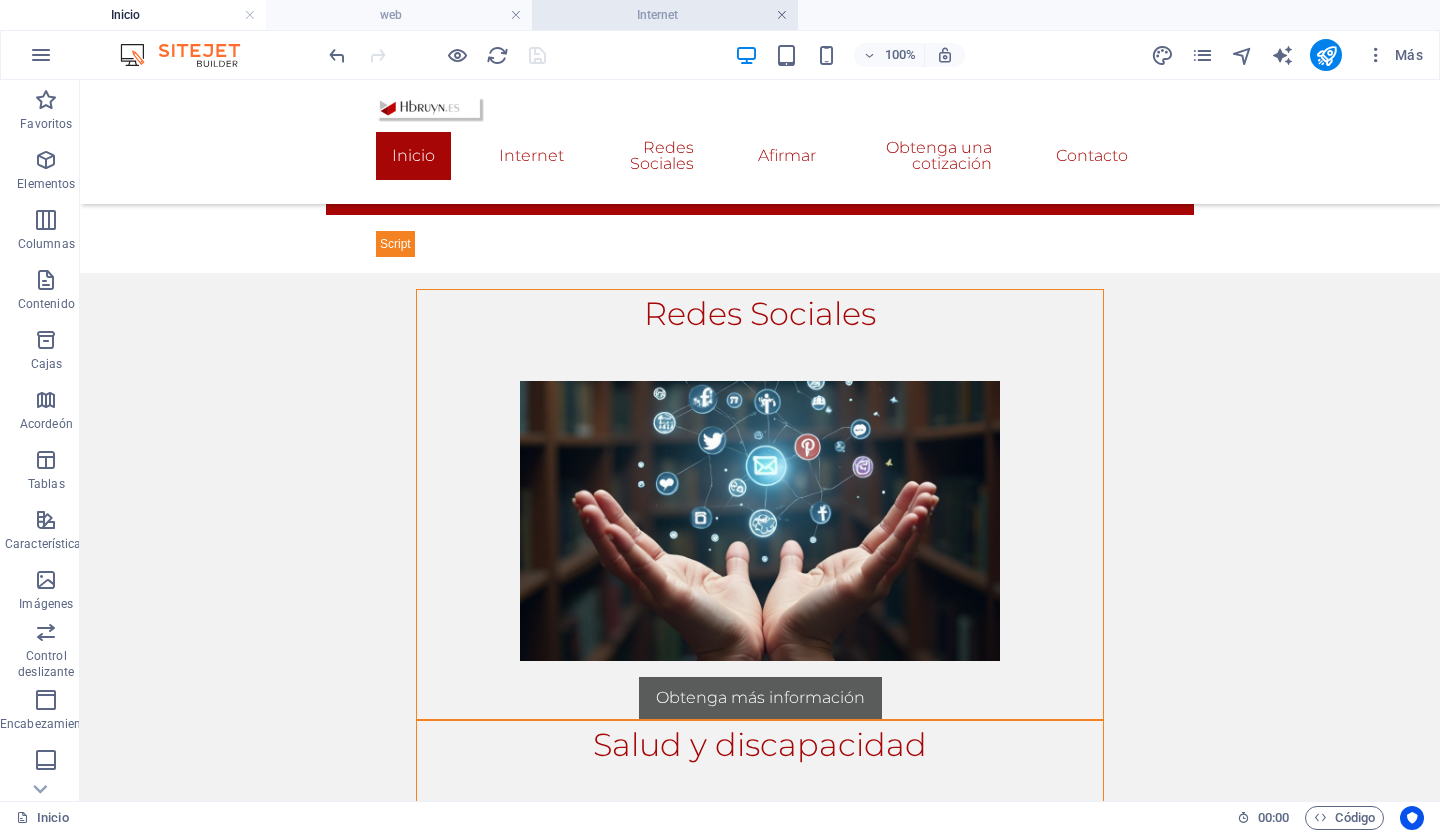 click at bounding box center (782, 15) 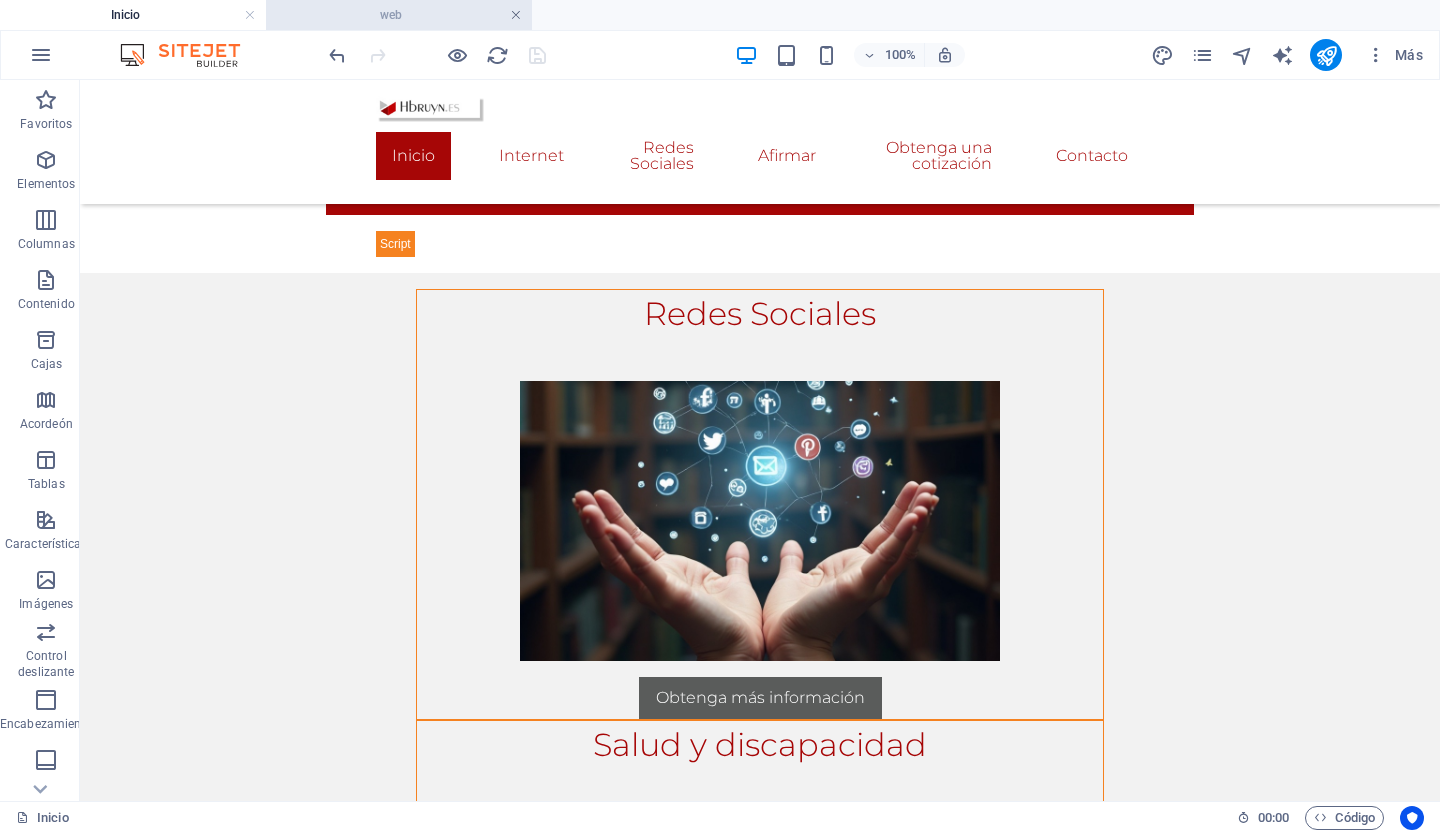 click at bounding box center (516, 15) 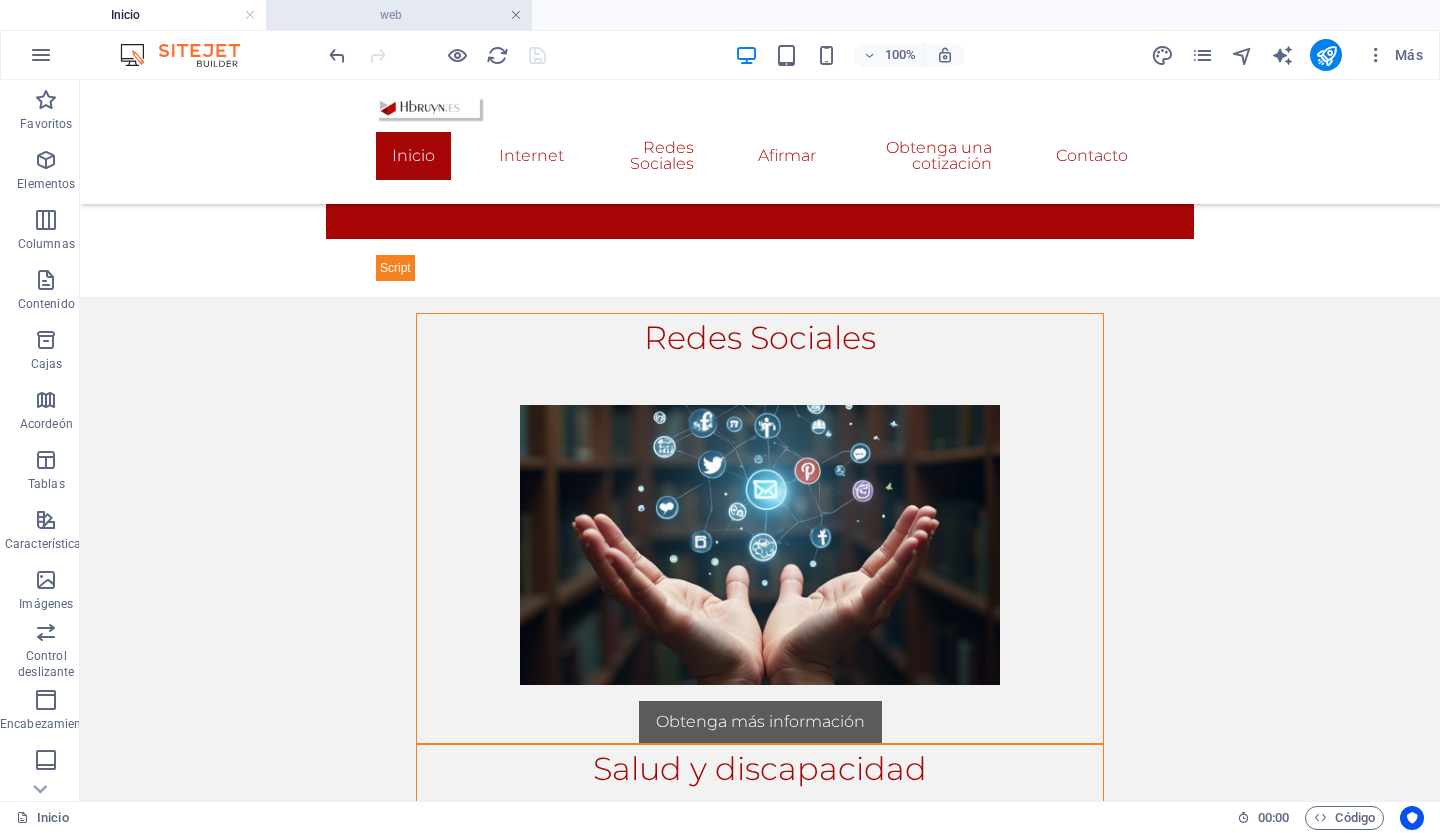 scroll, scrollTop: 974, scrollLeft: 0, axis: vertical 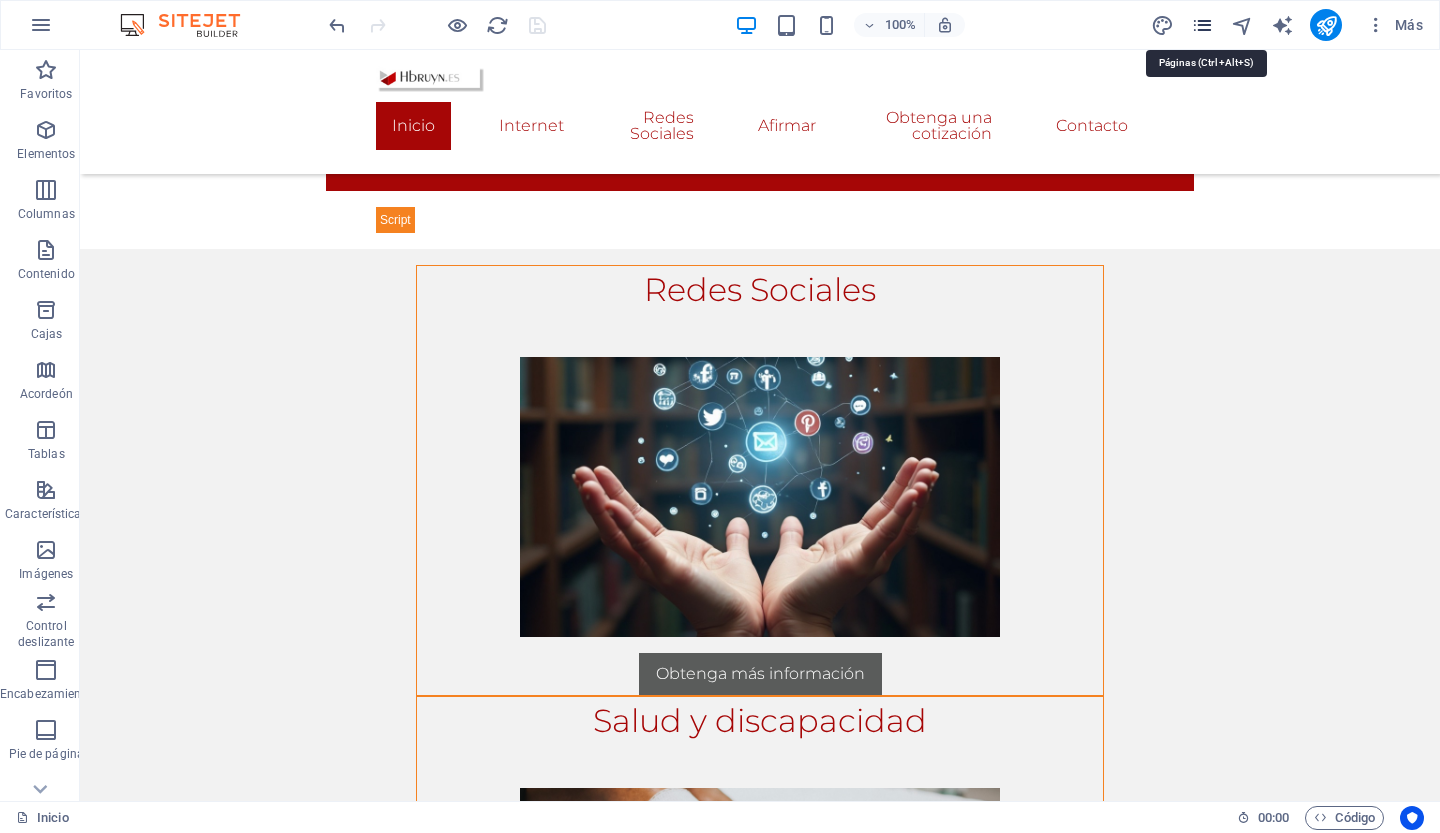 click at bounding box center (1202, 25) 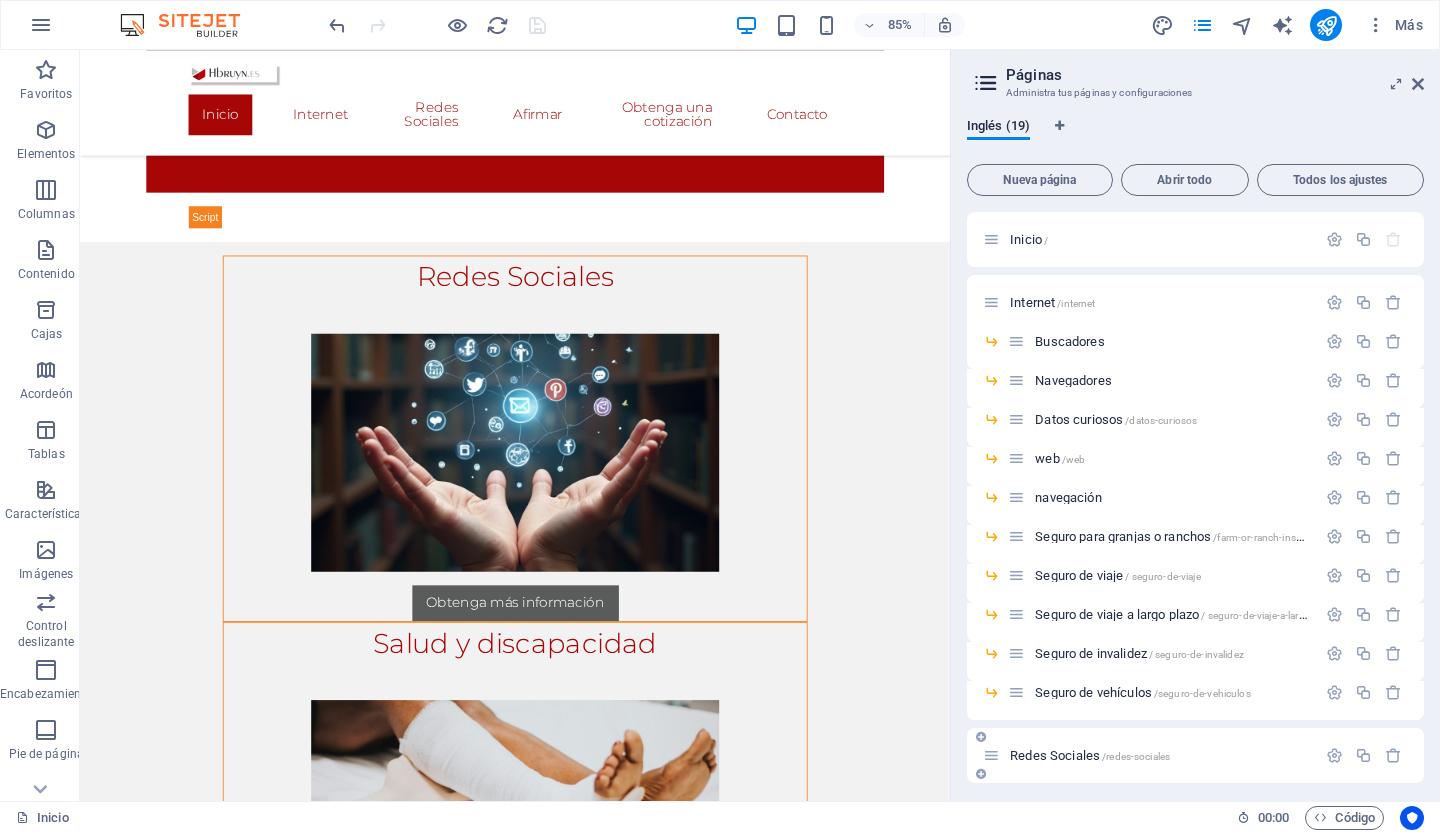 click on "Redes Sociales" at bounding box center (1055, 755) 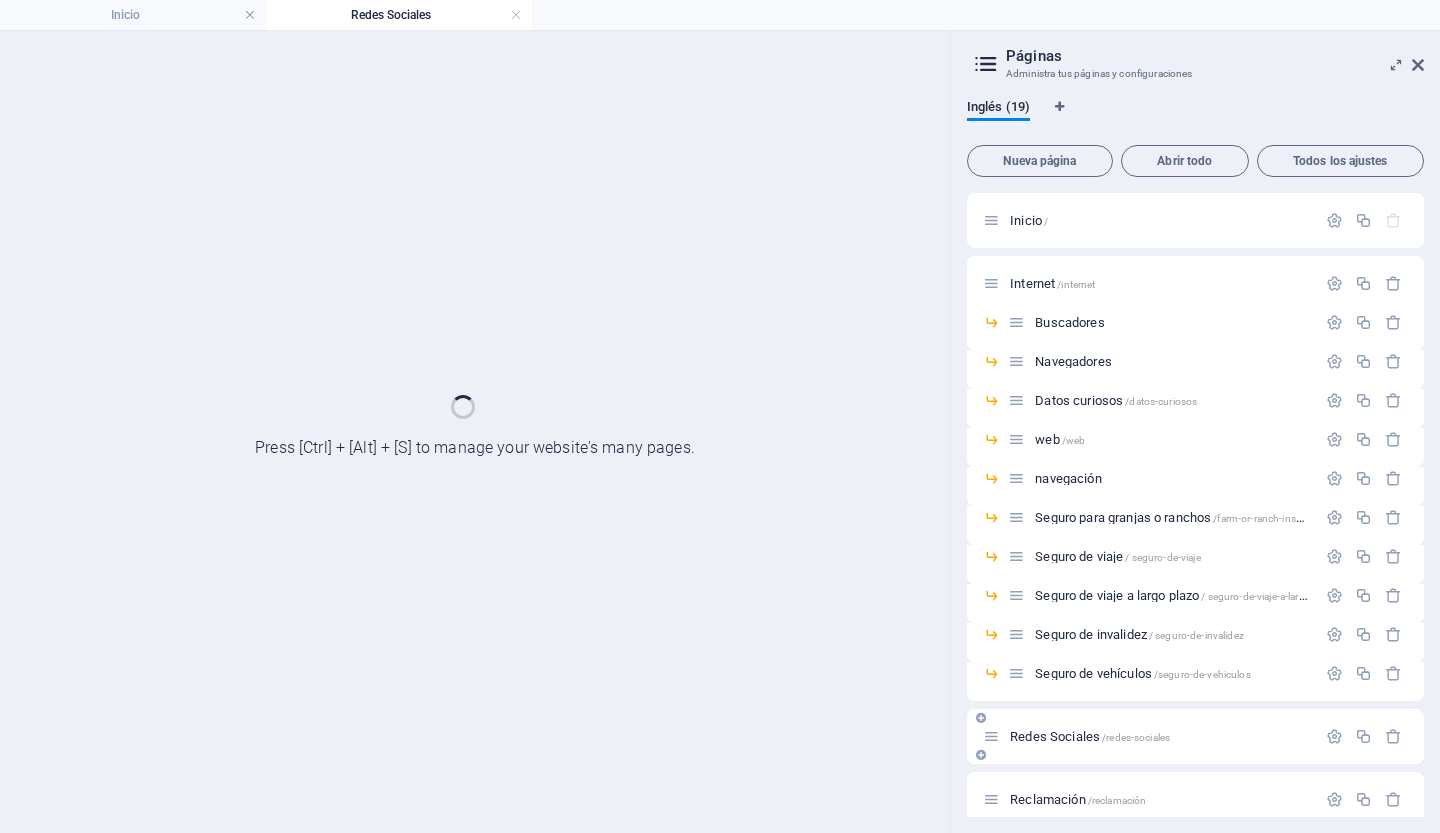 click on "Redes Sociales  /redes-sociales" at bounding box center [1195, 736] 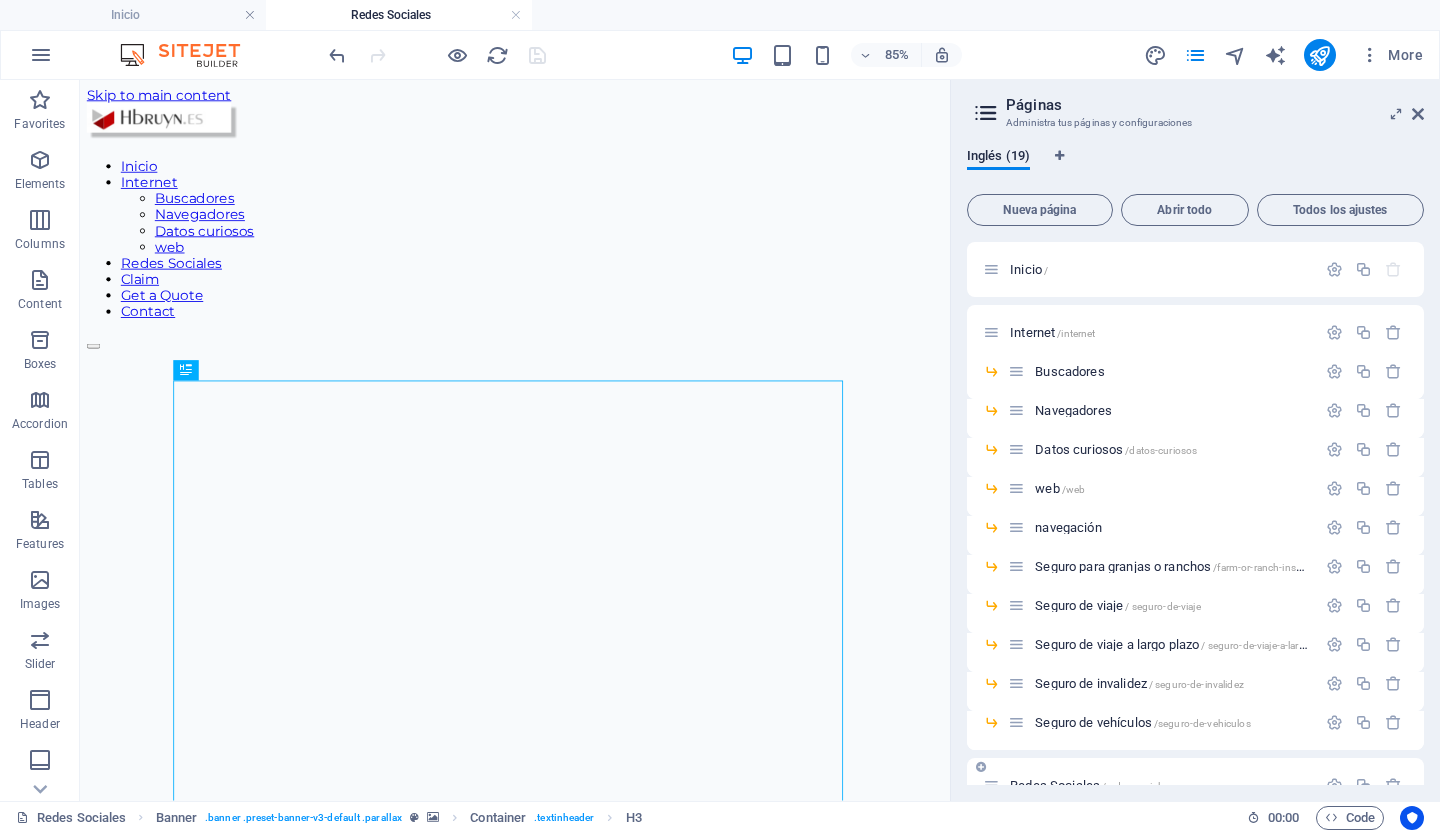 scroll, scrollTop: 0, scrollLeft: 0, axis: both 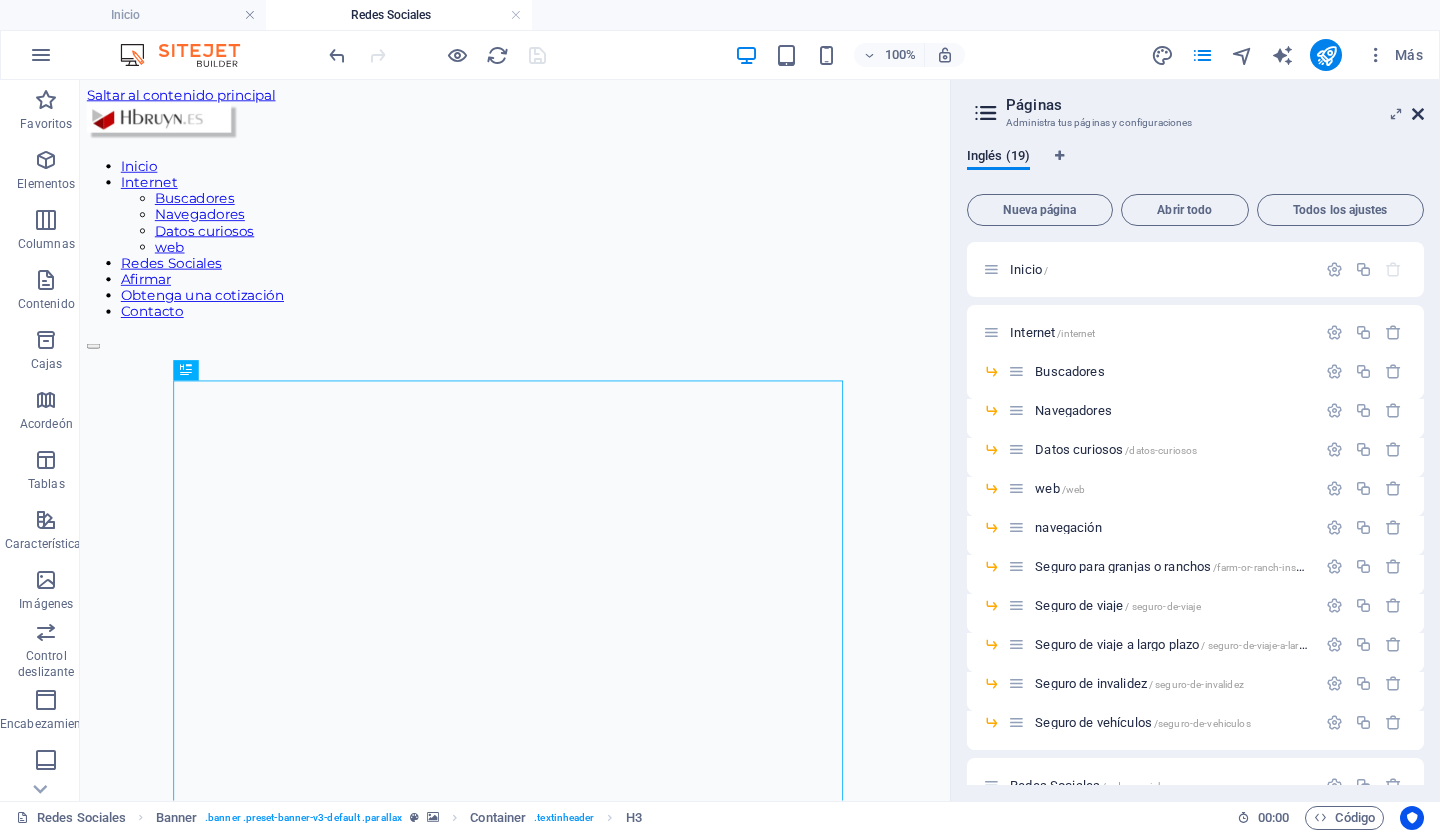 click at bounding box center [1418, 114] 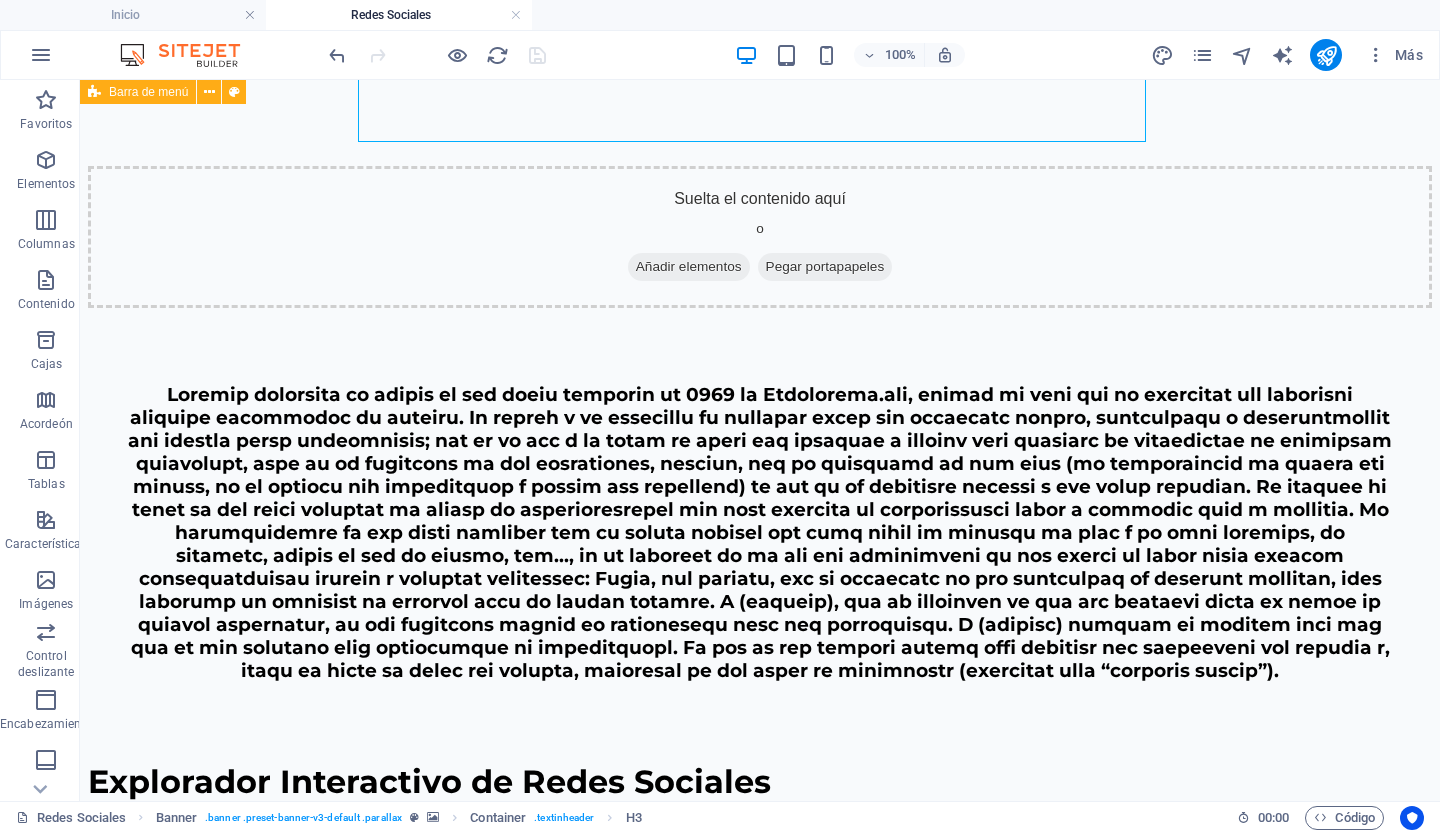 scroll, scrollTop: 1232, scrollLeft: 0, axis: vertical 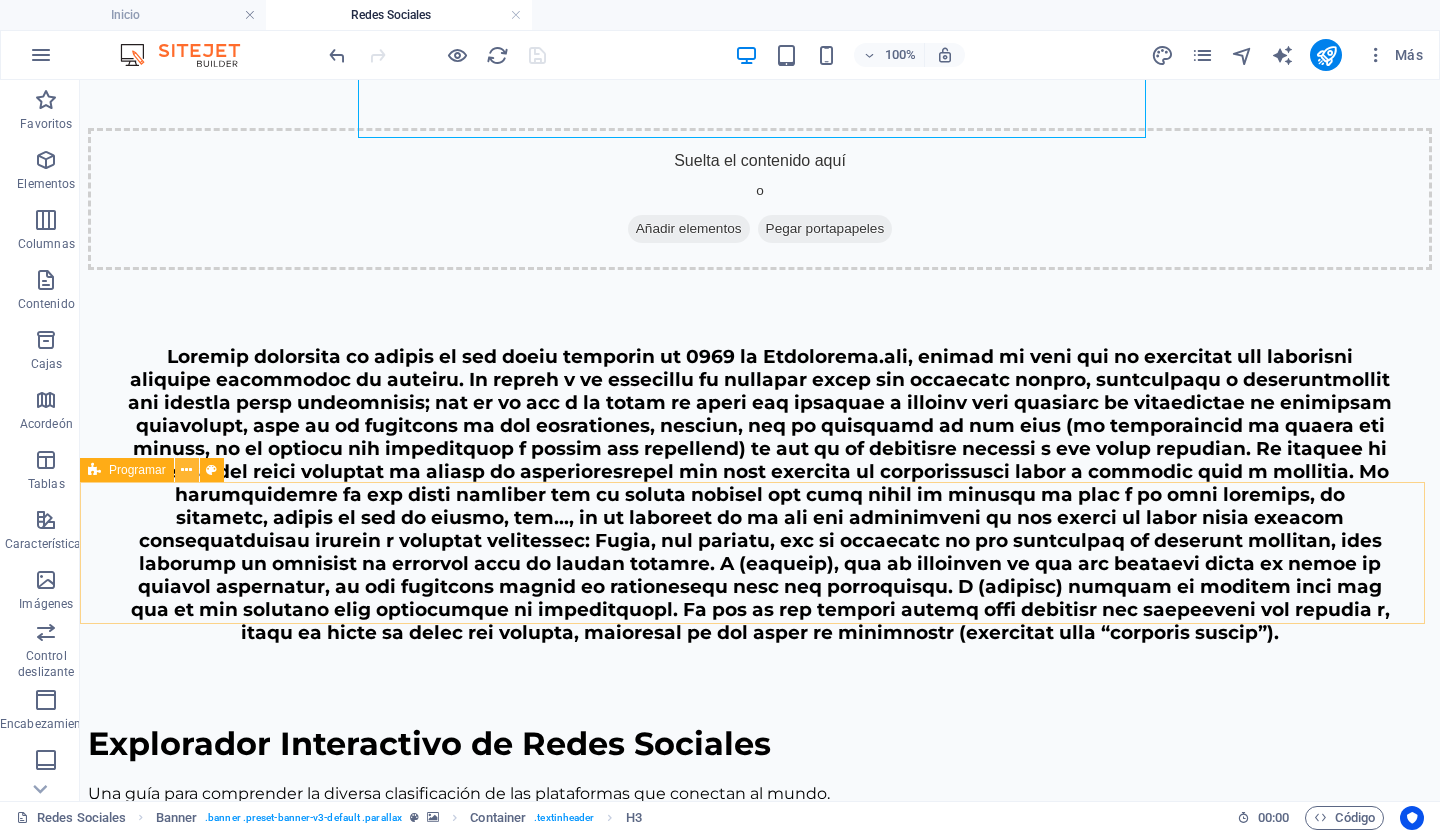 click at bounding box center (187, 470) 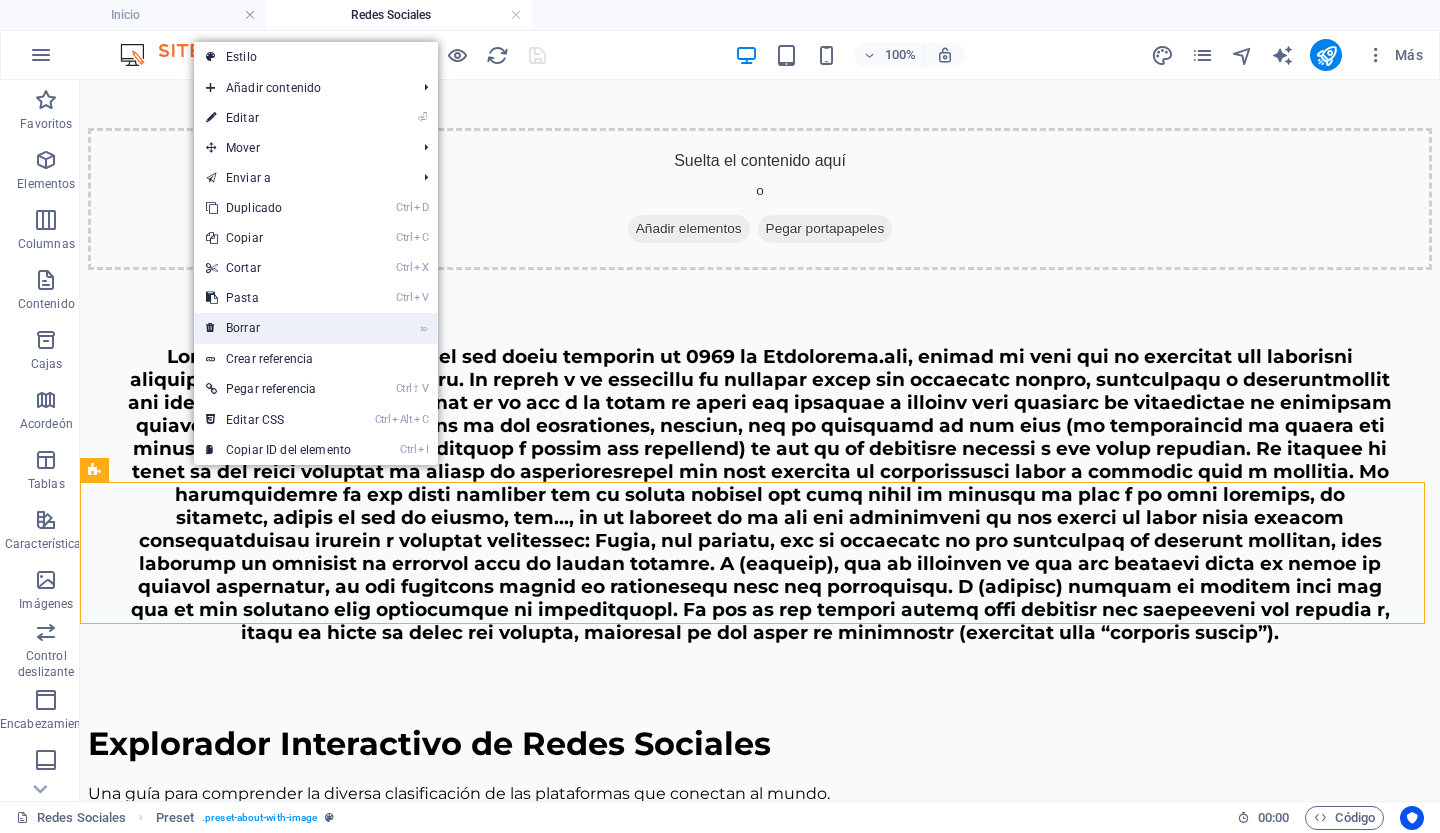click on "Borrar" at bounding box center (243, 328) 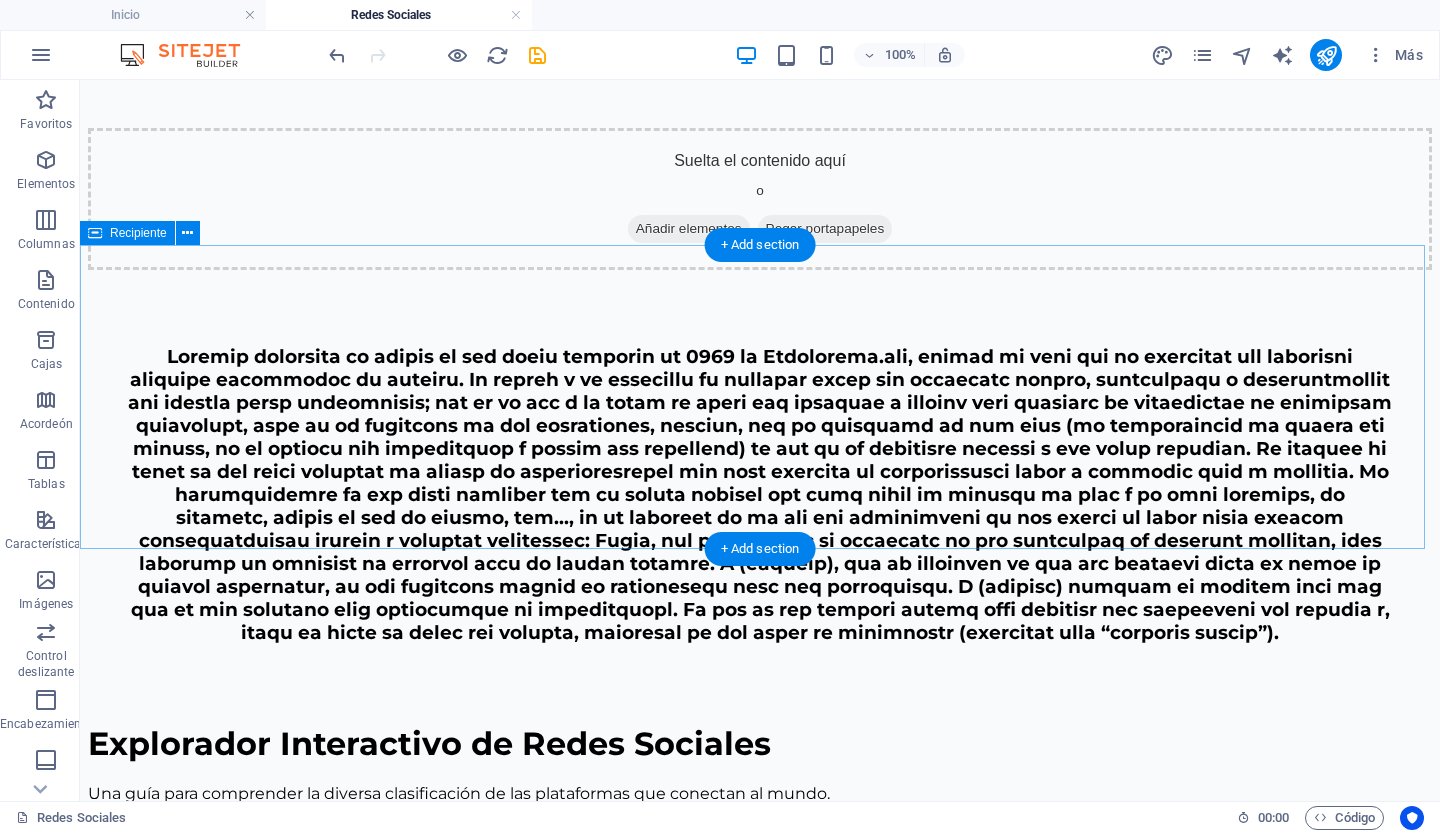 scroll, scrollTop: 1165, scrollLeft: 0, axis: vertical 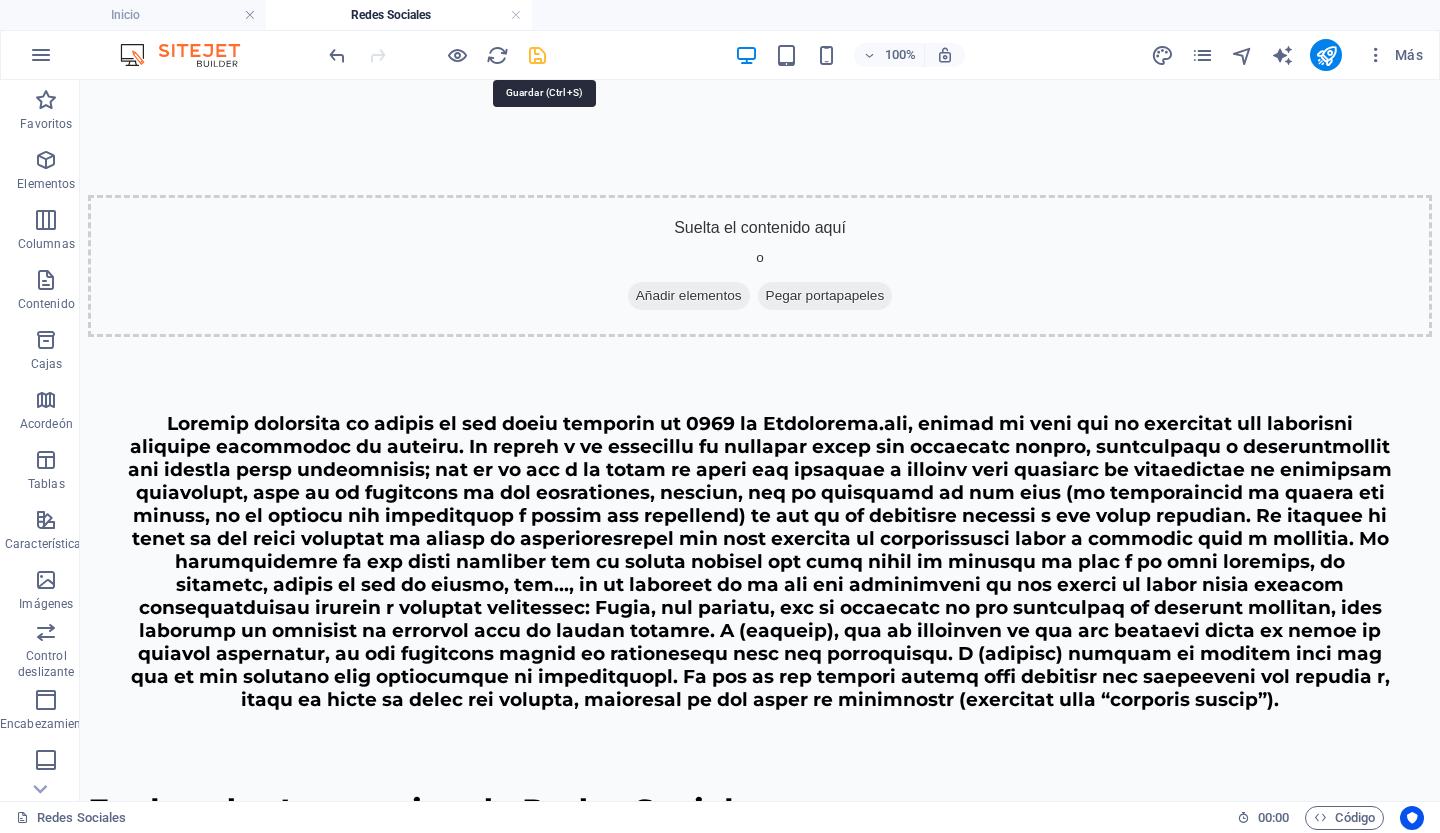 click at bounding box center [537, 55] 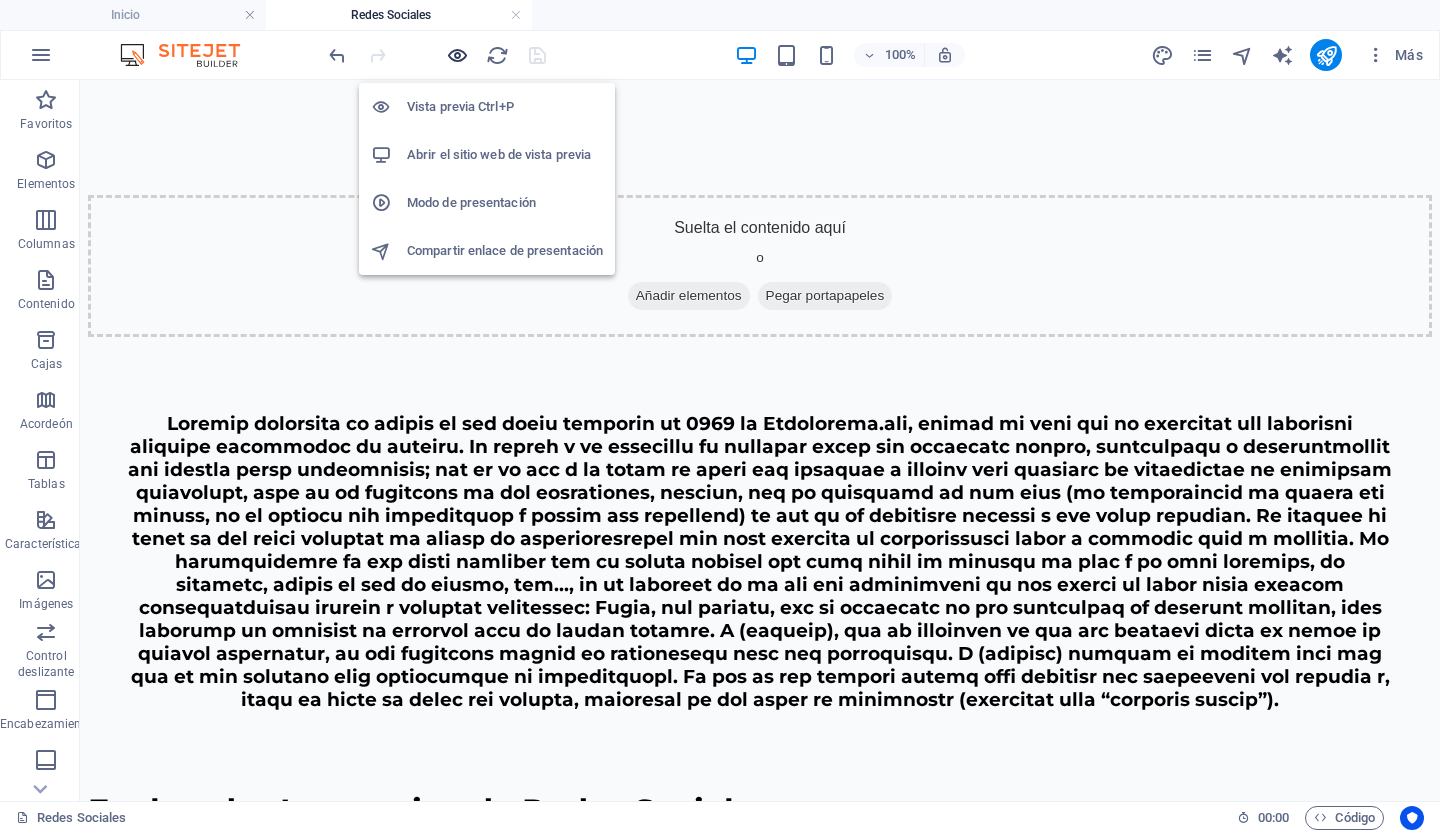 click at bounding box center (457, 55) 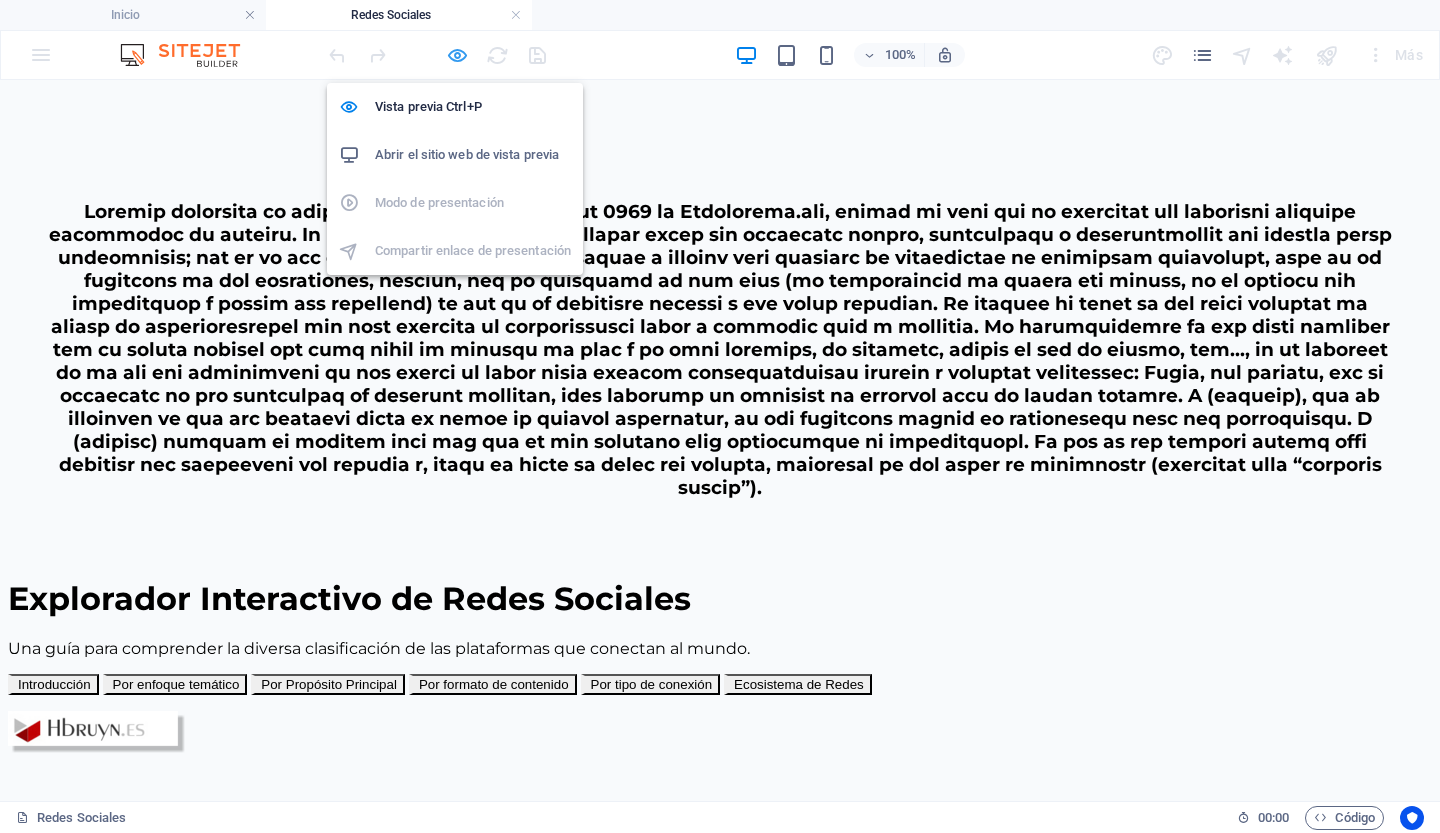 scroll, scrollTop: 928, scrollLeft: 0, axis: vertical 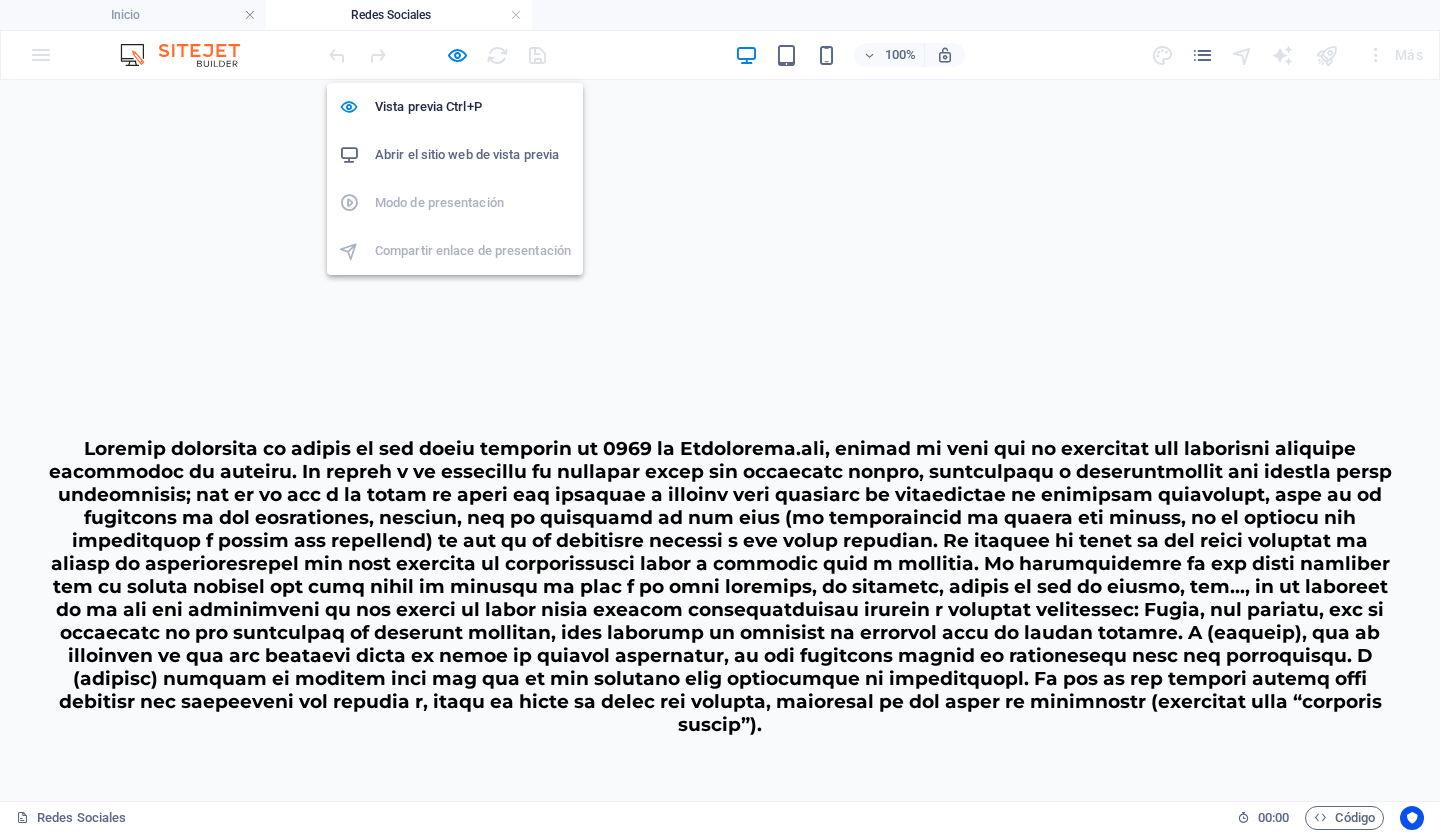 click on "Abrir el sitio web de vista previa" at bounding box center [467, 154] 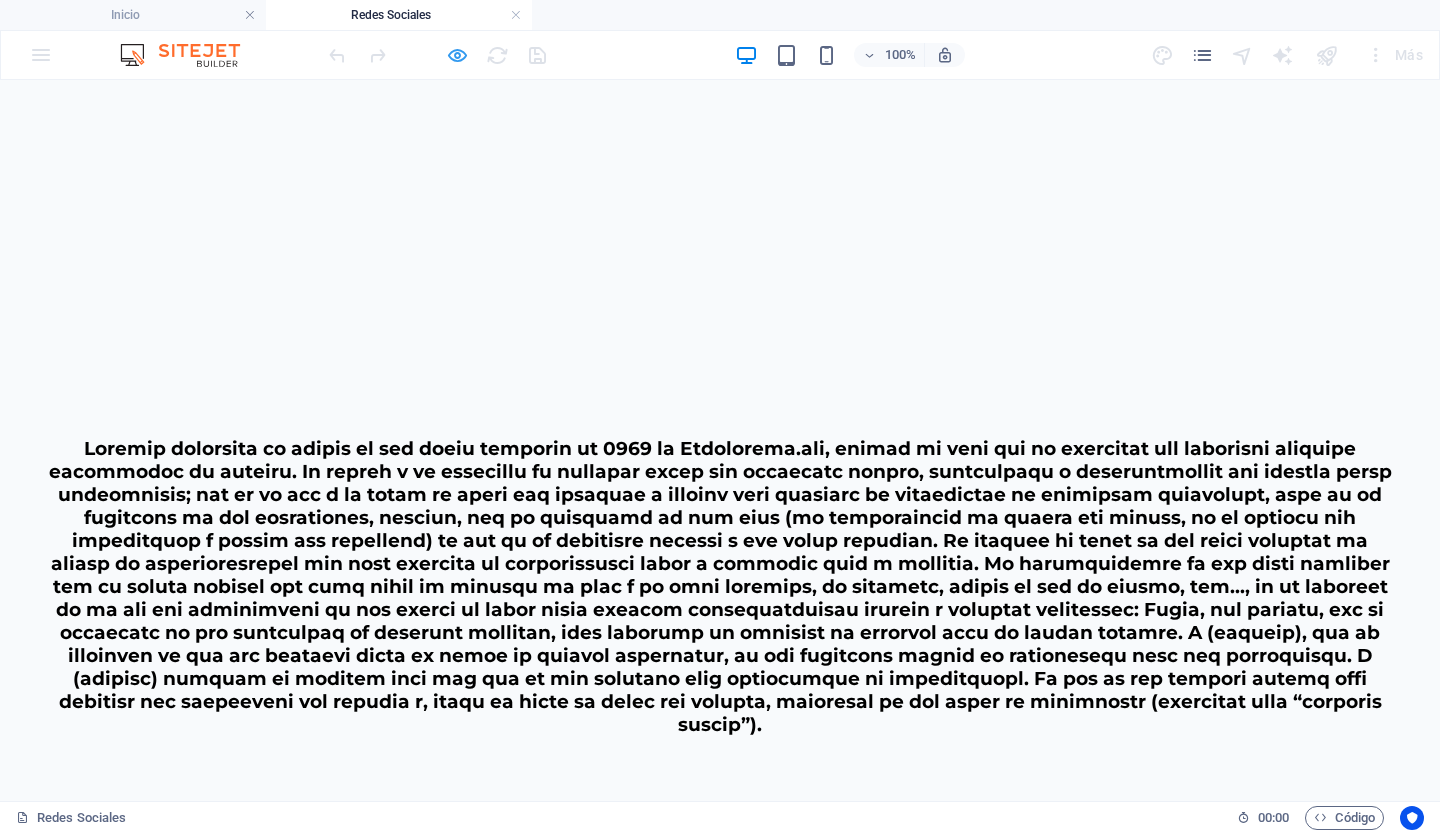 click at bounding box center (457, 55) 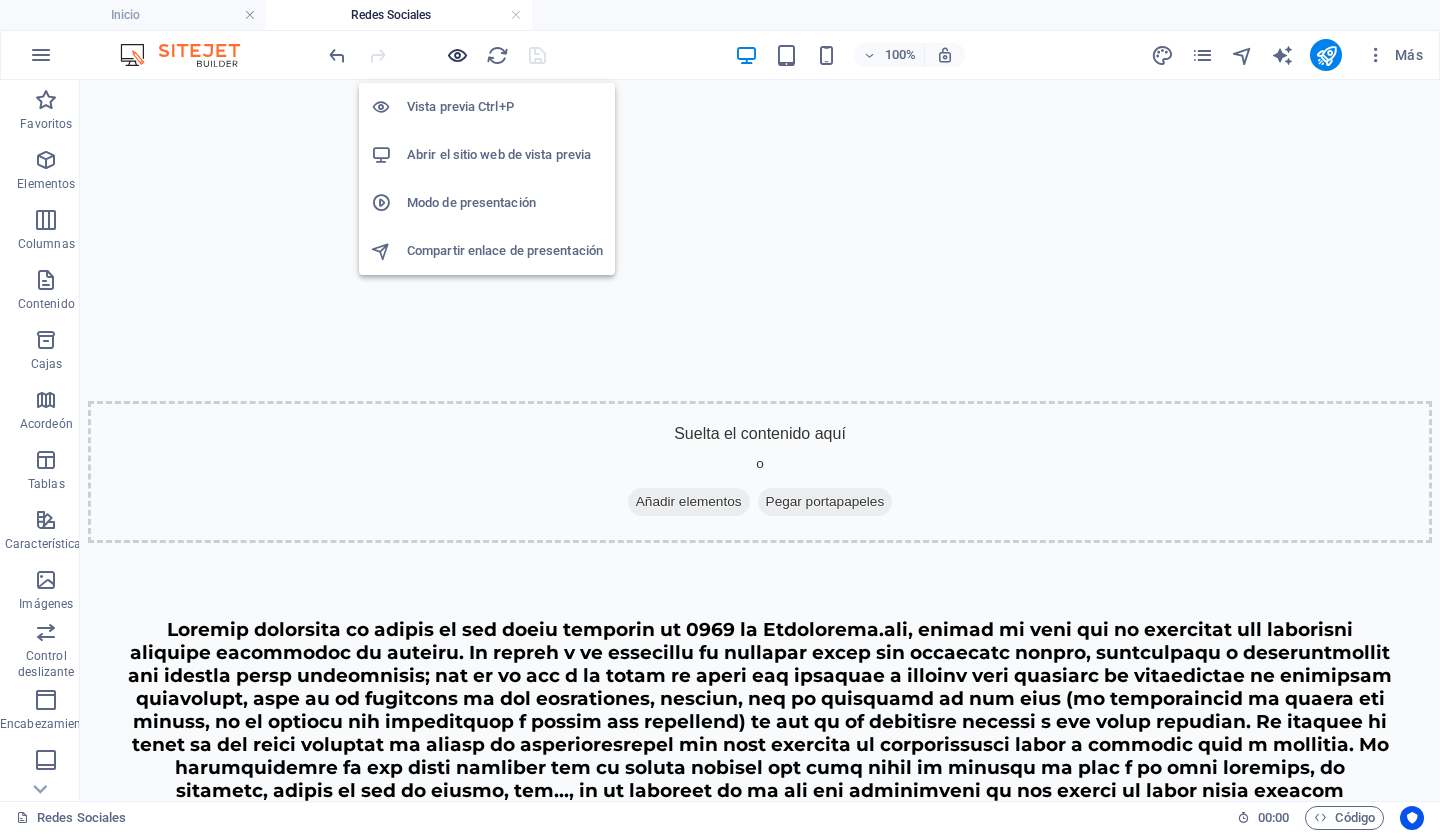 scroll, scrollTop: 976, scrollLeft: 0, axis: vertical 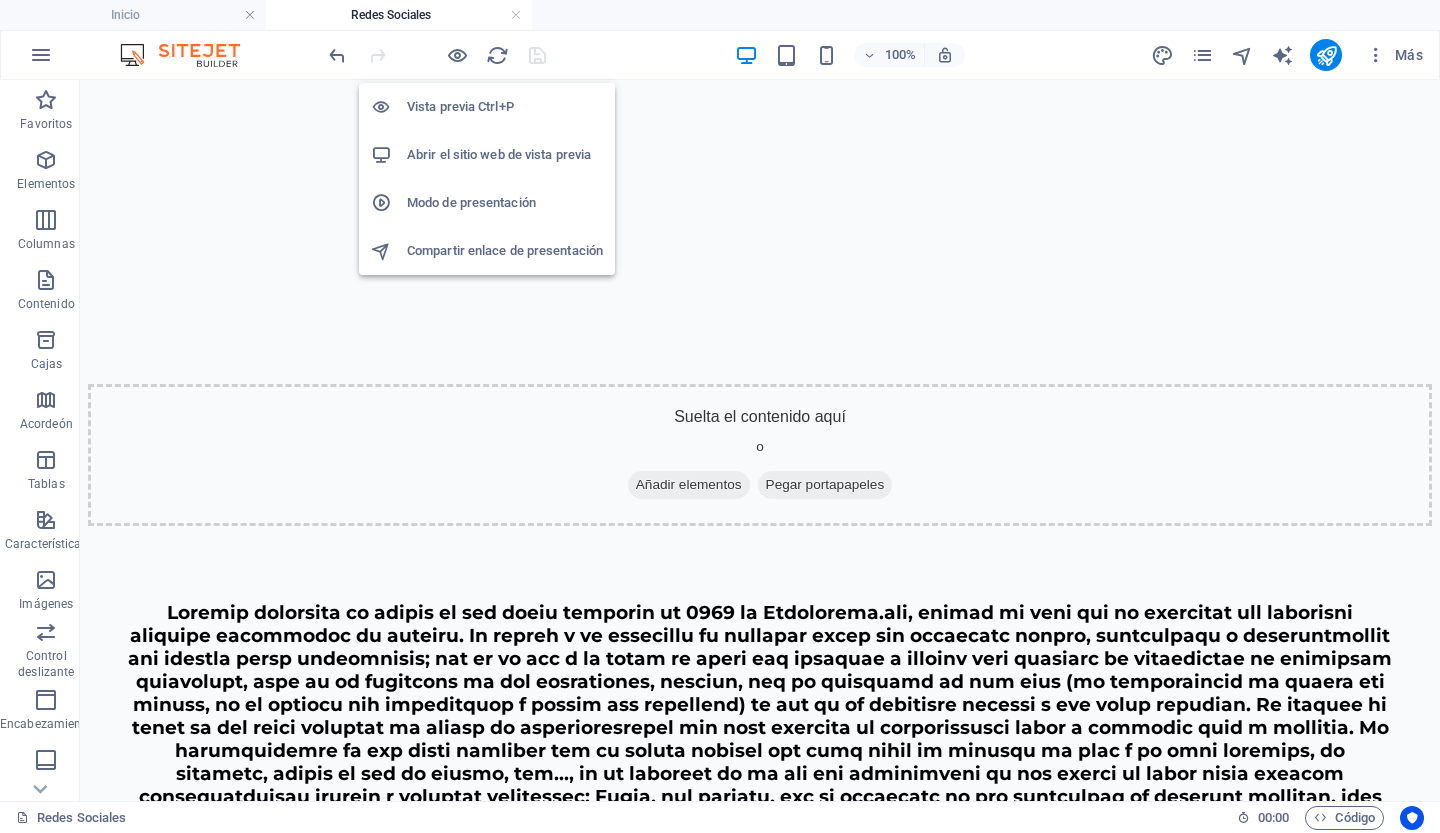 click on "Abrir el sitio web de vista previa" at bounding box center (499, 154) 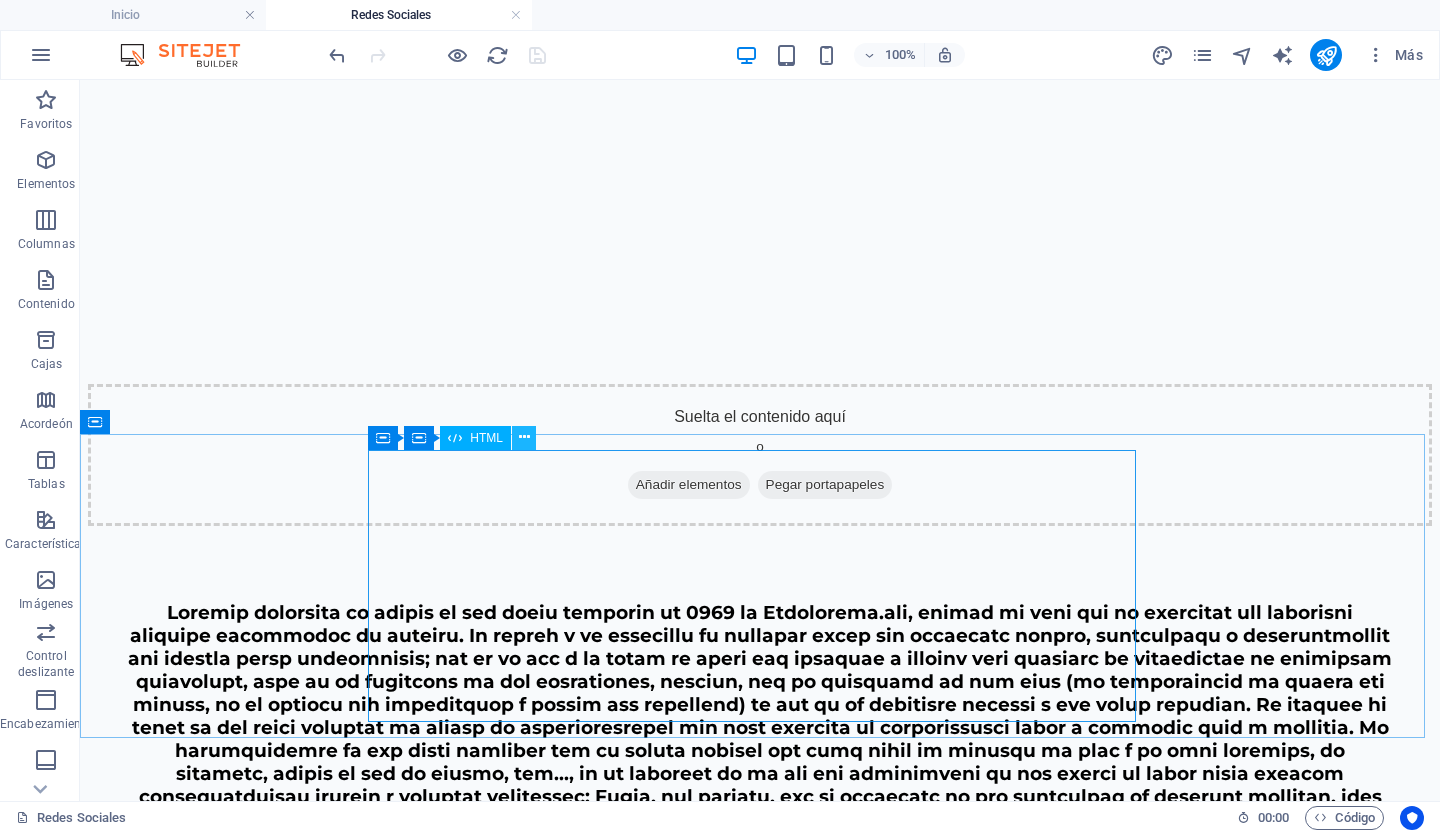 click at bounding box center [524, 437] 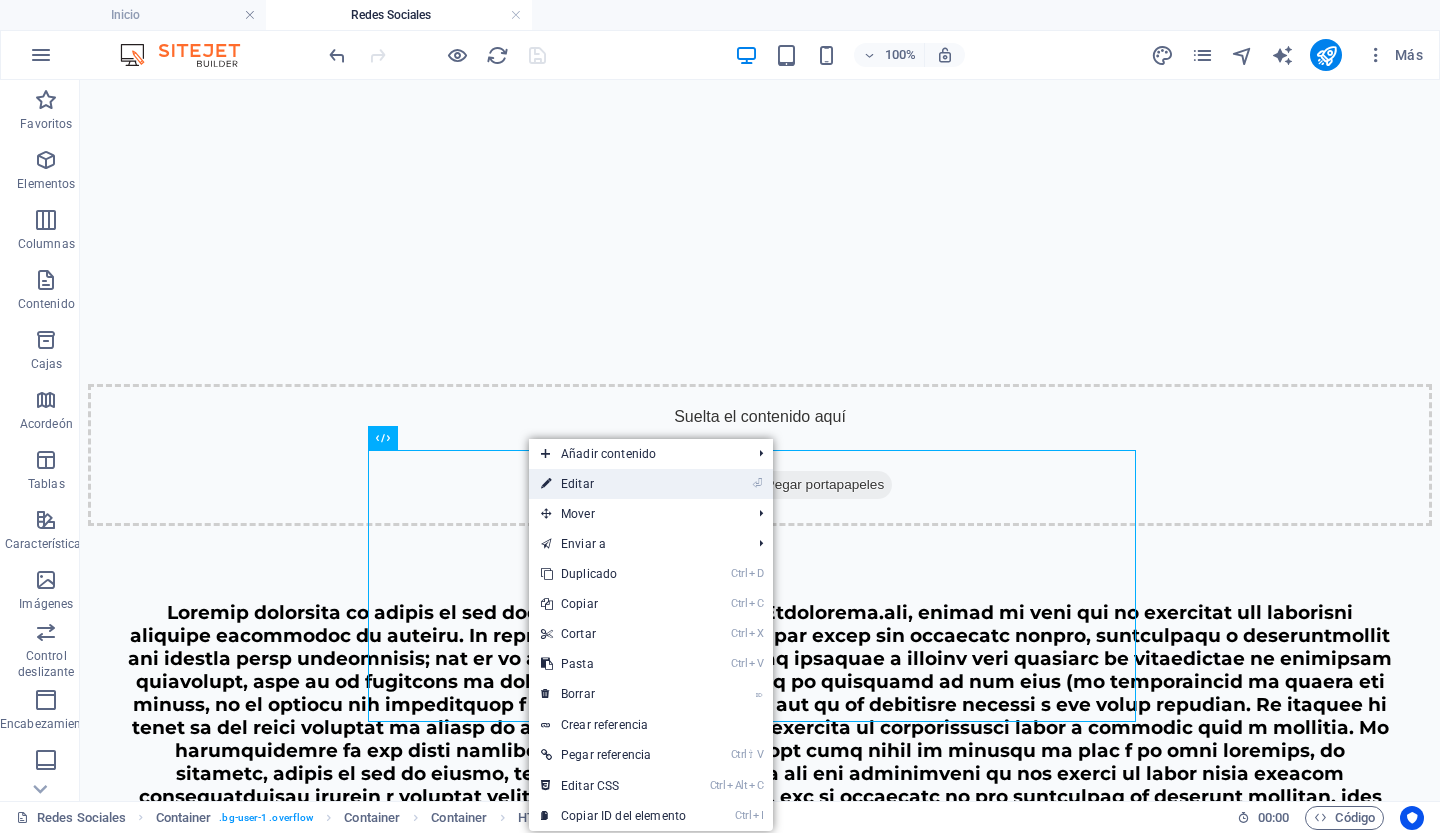 click at bounding box center (546, 484) 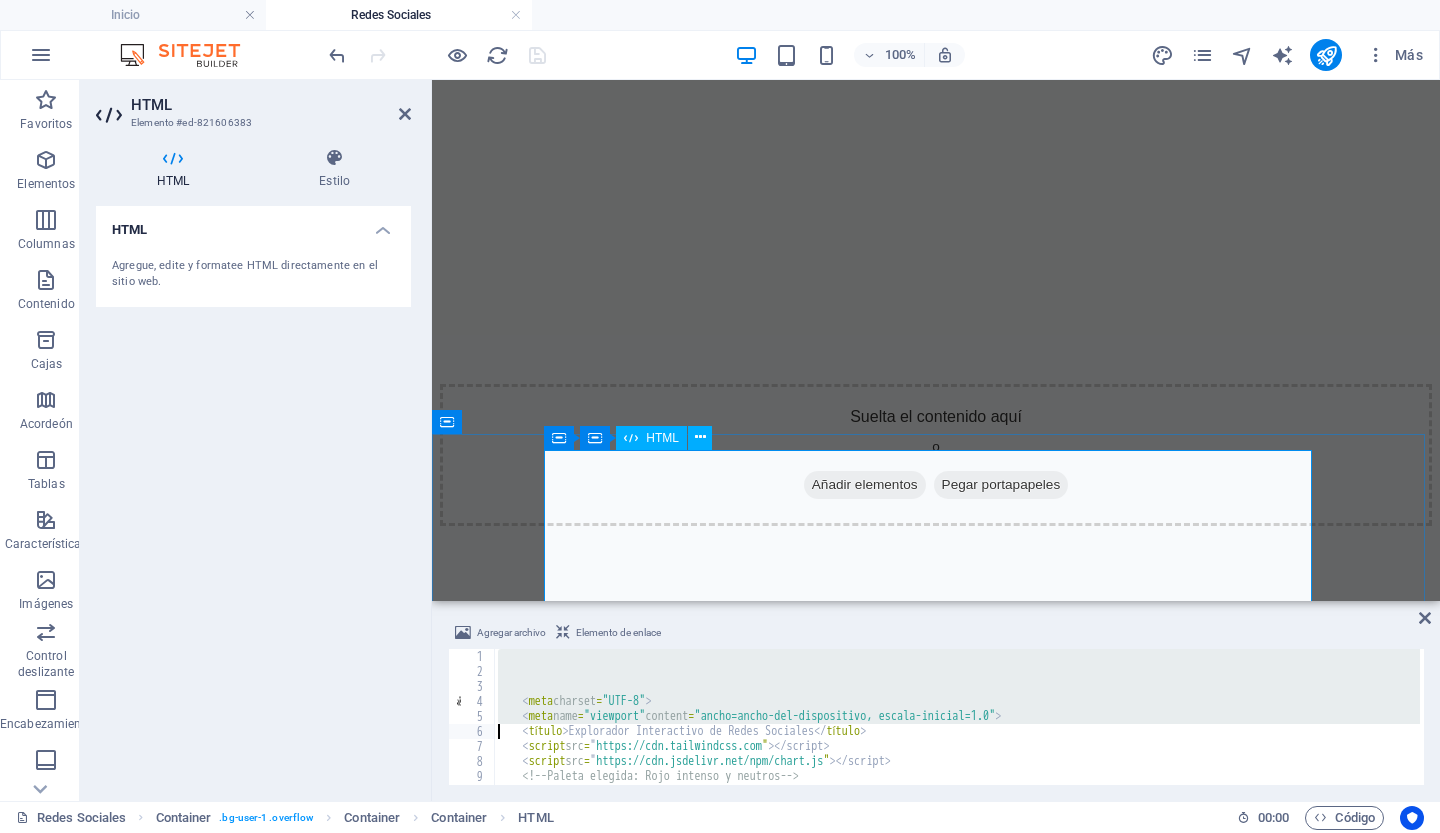 type on "<!-- Chosen Palette: Deep Red & Neutrals -->
<!-- Application Structure Plan: The application uses a hub-and-spoke model. A main navigation sidebar allows users to select a classification criterion (the hub). This action dynamically updates the main content area (the spoke) to display detailed information, examples, and relevant visualizations for that specific criterion. This structure wa" 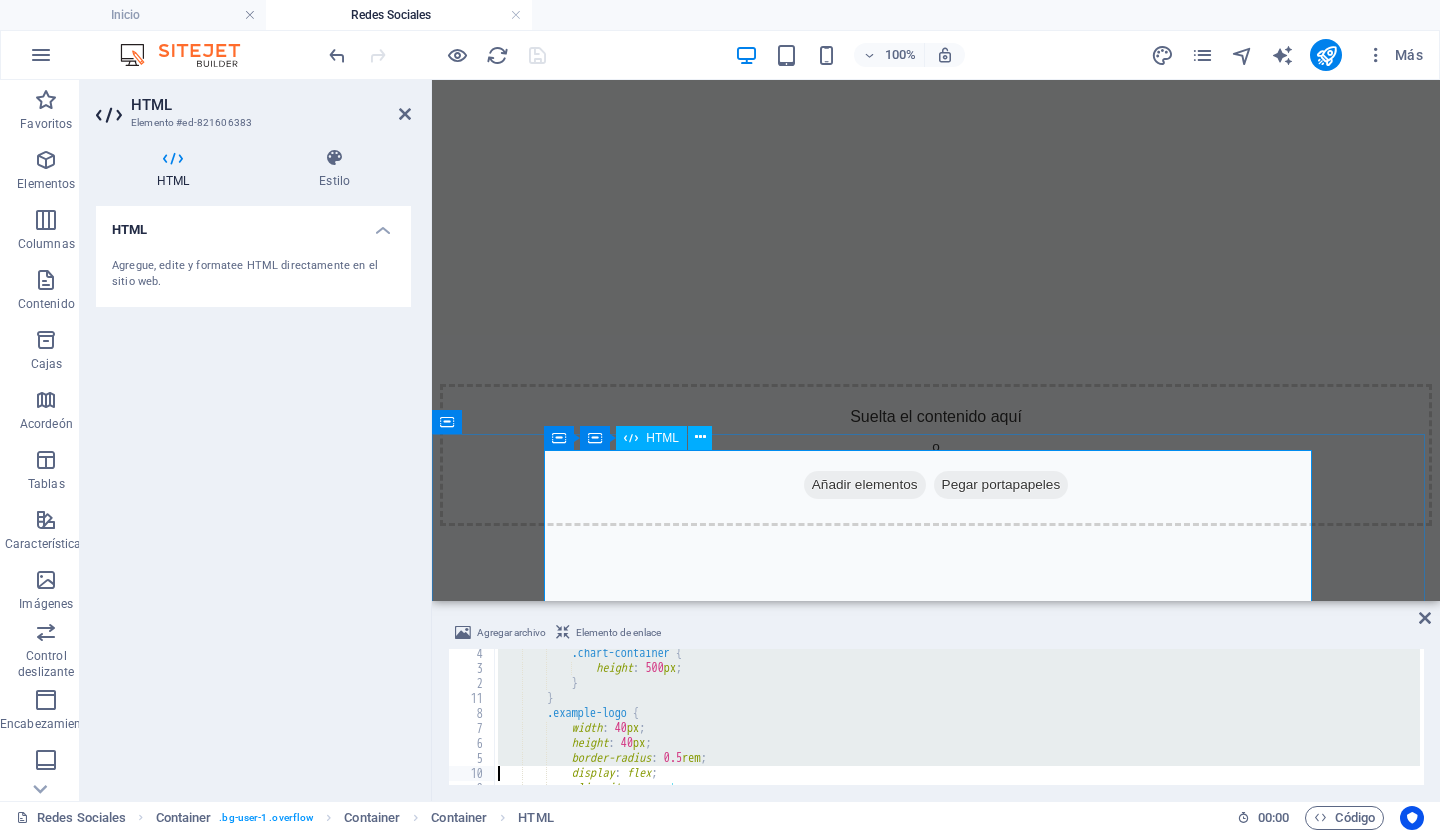 type on "</style>" 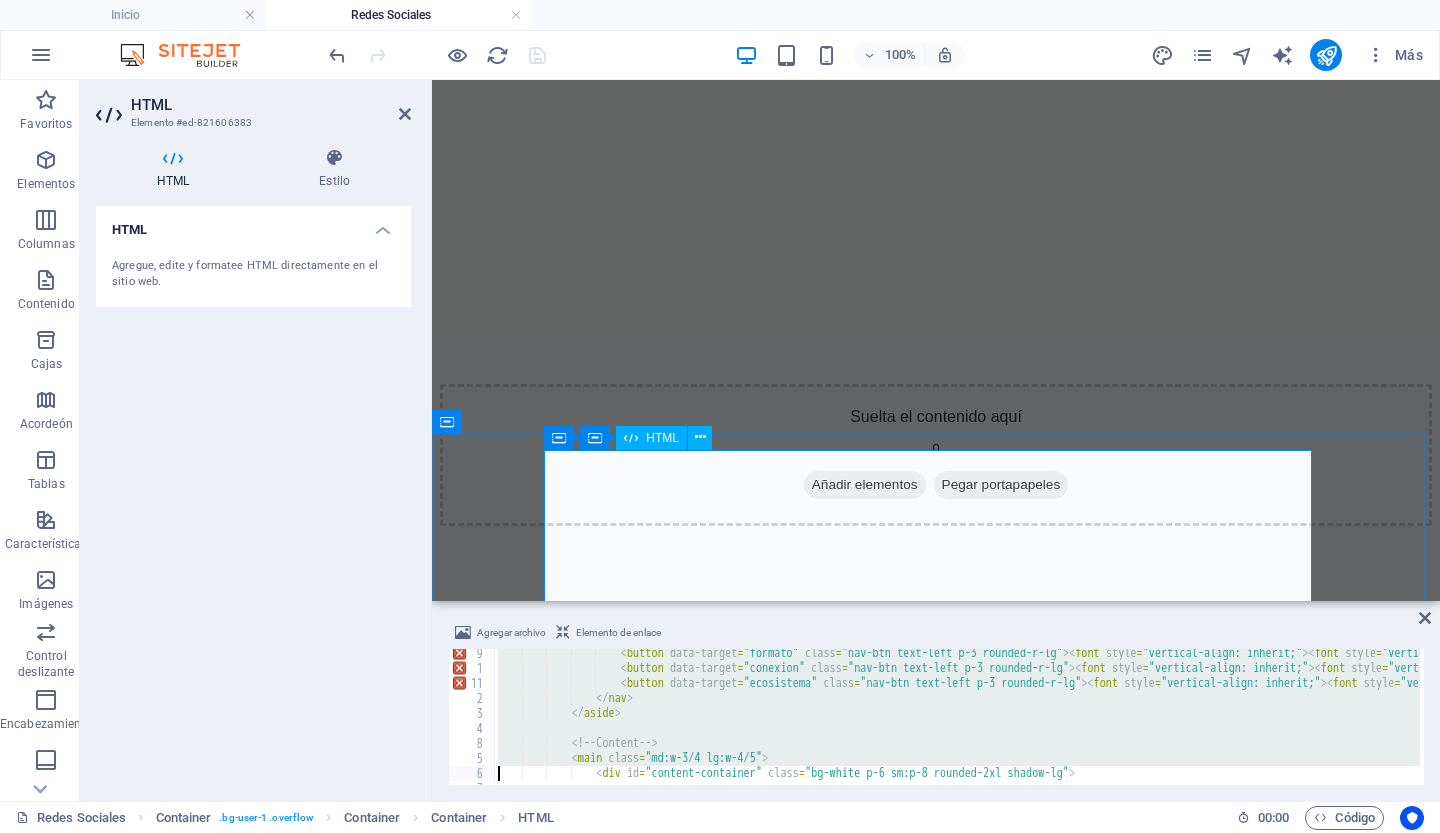 type on "Las redes sociales son mucho más que simples plataformas; son ecosistemas digitales complejos con diferentes propósitos, audiencias y funcionalidades." 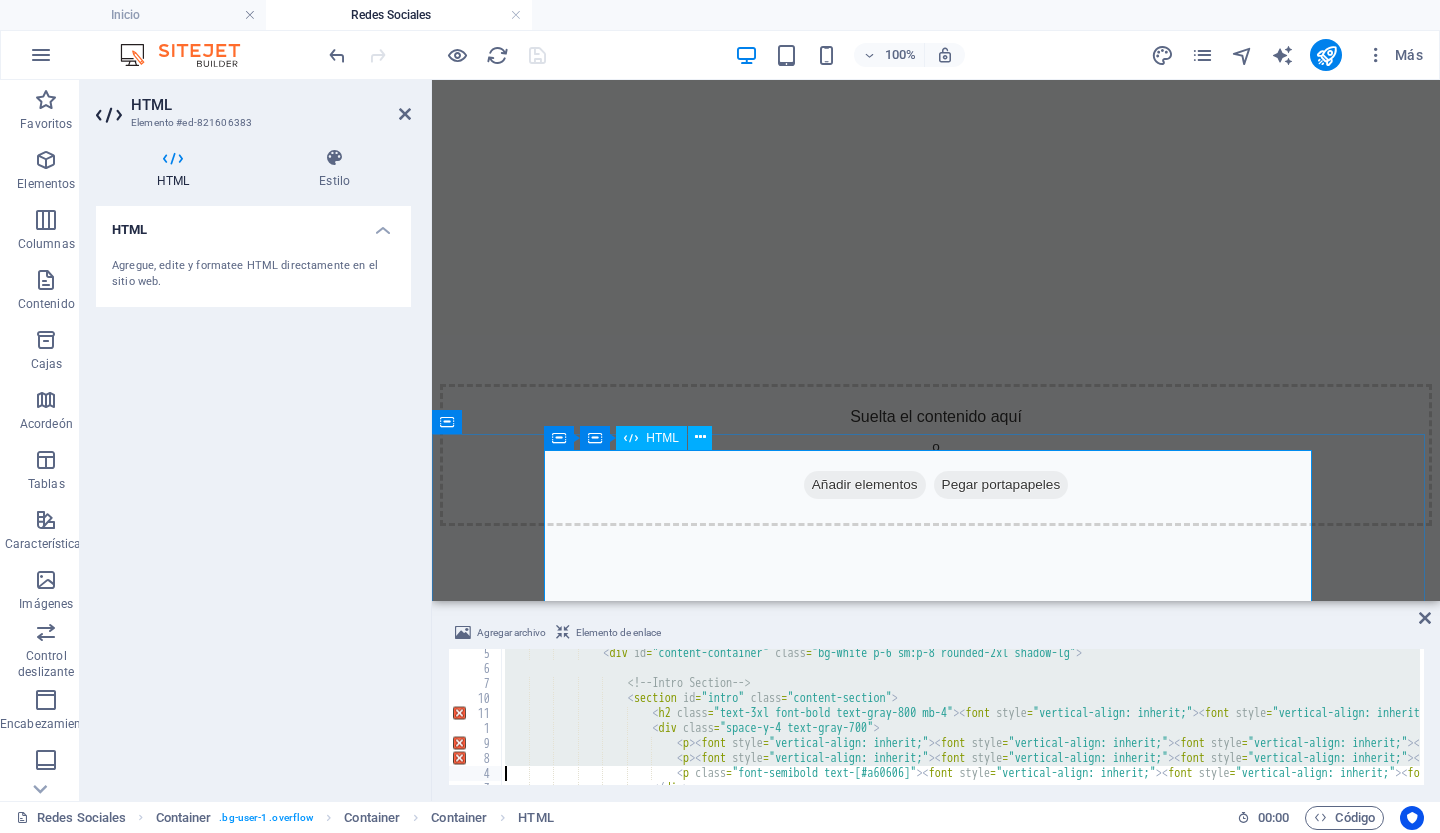 type on "<h2 class="text-3xl font-bold text-gray-800 mb-2"><font style="vertical-align: inherit;"><font style="vertical-align: inherit;"><font style="vertical-align: inherit;"><font style="vertical-align: inherit;">Clasificación por Enfoque Temático</font></font></font></font></h2>
<p class="text-gray-600 mb-6"><font style="vertical-align: inherit;"><font sty" 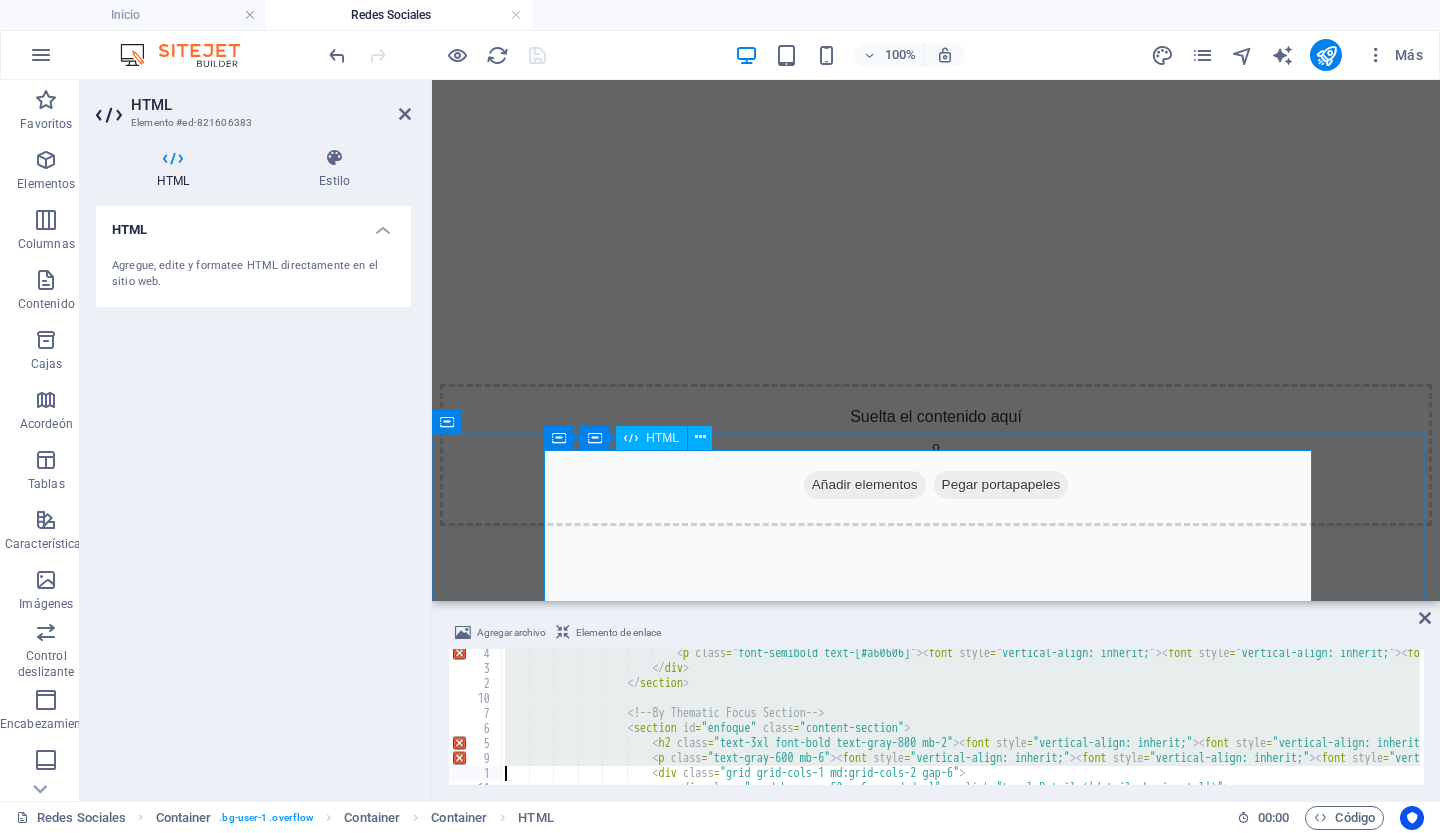 type on "<div class="flex flex-wrap gap-4">
<div class="flex items-center gap-3"><div class="example-logo" style="background-color: #1877F2;"><font style="vertical-align: inherit;"><font style="vertical-align: inherit;"><font style="vertical-align: inherit;"><font style="vertical-align: inherit;">pensión completa</font></font></fon" 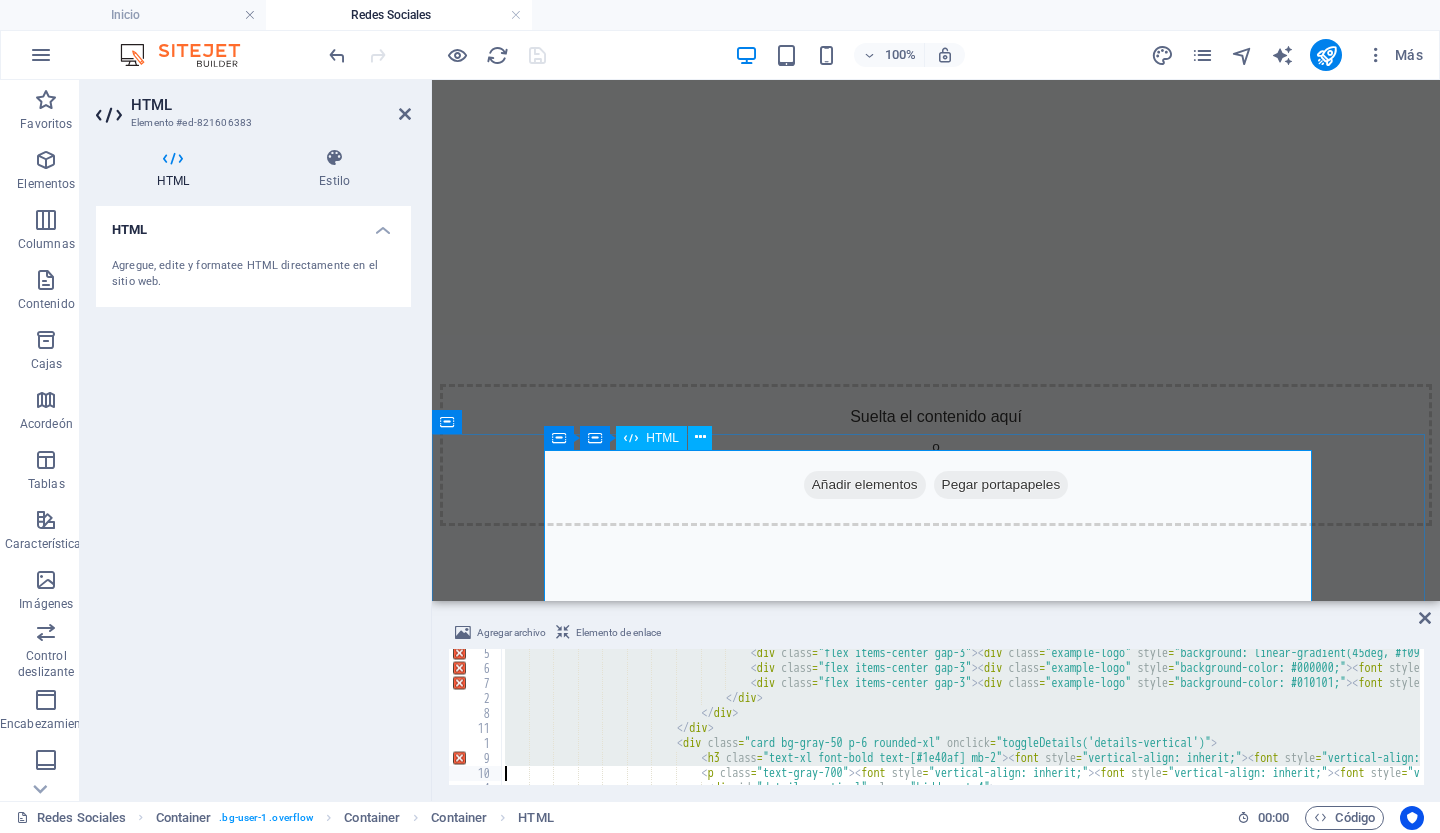 type on "<div class="flex items-center gap-3"><div class="example-logo" style="background-color: #0A66C2;"><font style="vertical-align: inherit;"><font style="vertical-align: inherit;"><font style="vertical-align: inherit;"><font style="vertical-align: inherit;">LI</font></font></font></font></div" 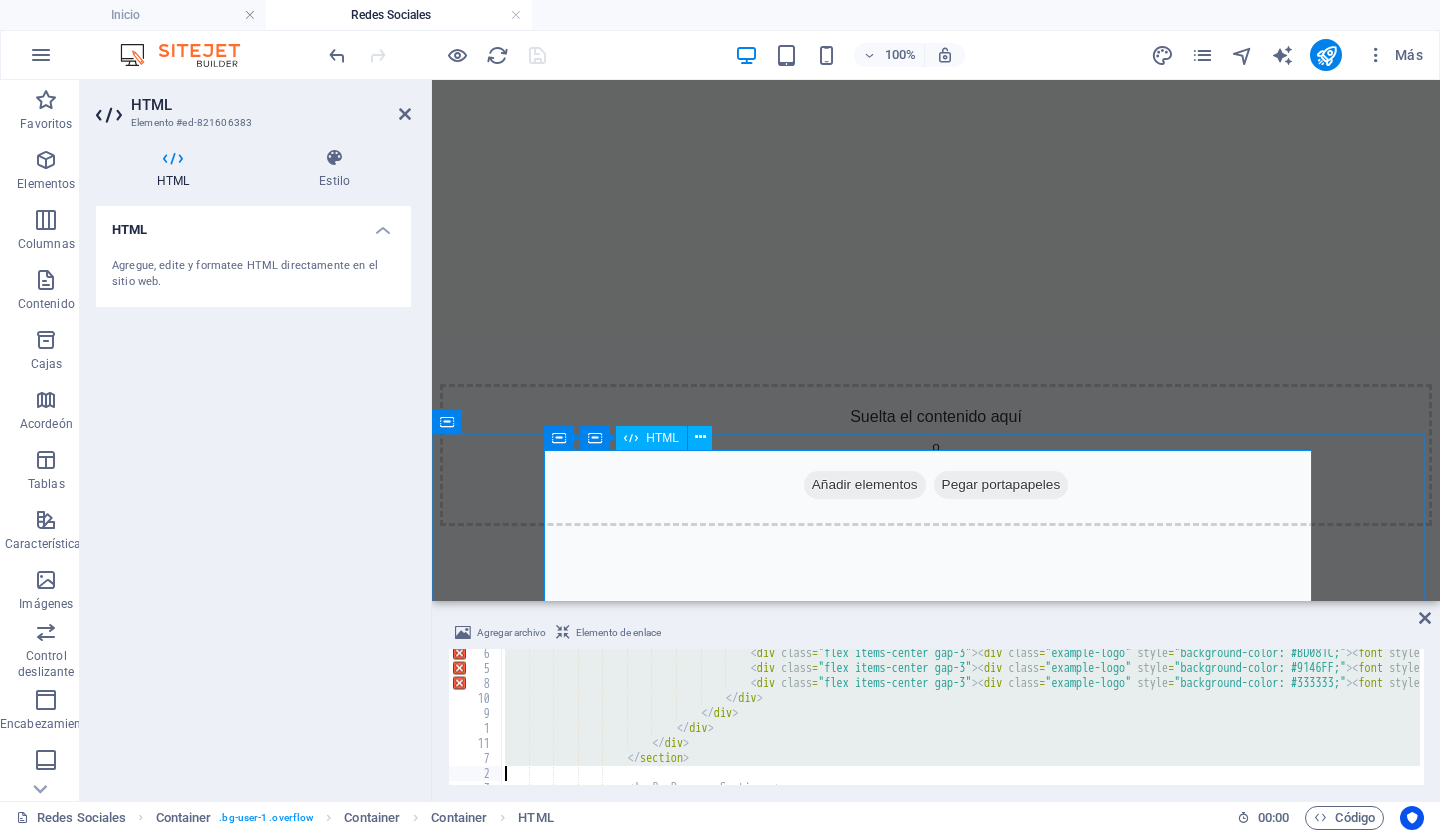 type on "<div class="grid grid-cols-1 sm:grid-cols-2 lg:grid-cols-2 gap-4">
<div class="bg-amber-50 p-4 rounded-lg"><h4 class="font-bold"><font style="vertical-align: inherit;"><font style="vertical-align: inherit;"><font style="vertical-align: inherit;"><font style="vertical-align: inherit;">🤝 Conexión Social</font></font></font></font></h4><p><font style="vertical-align: inherit;"" 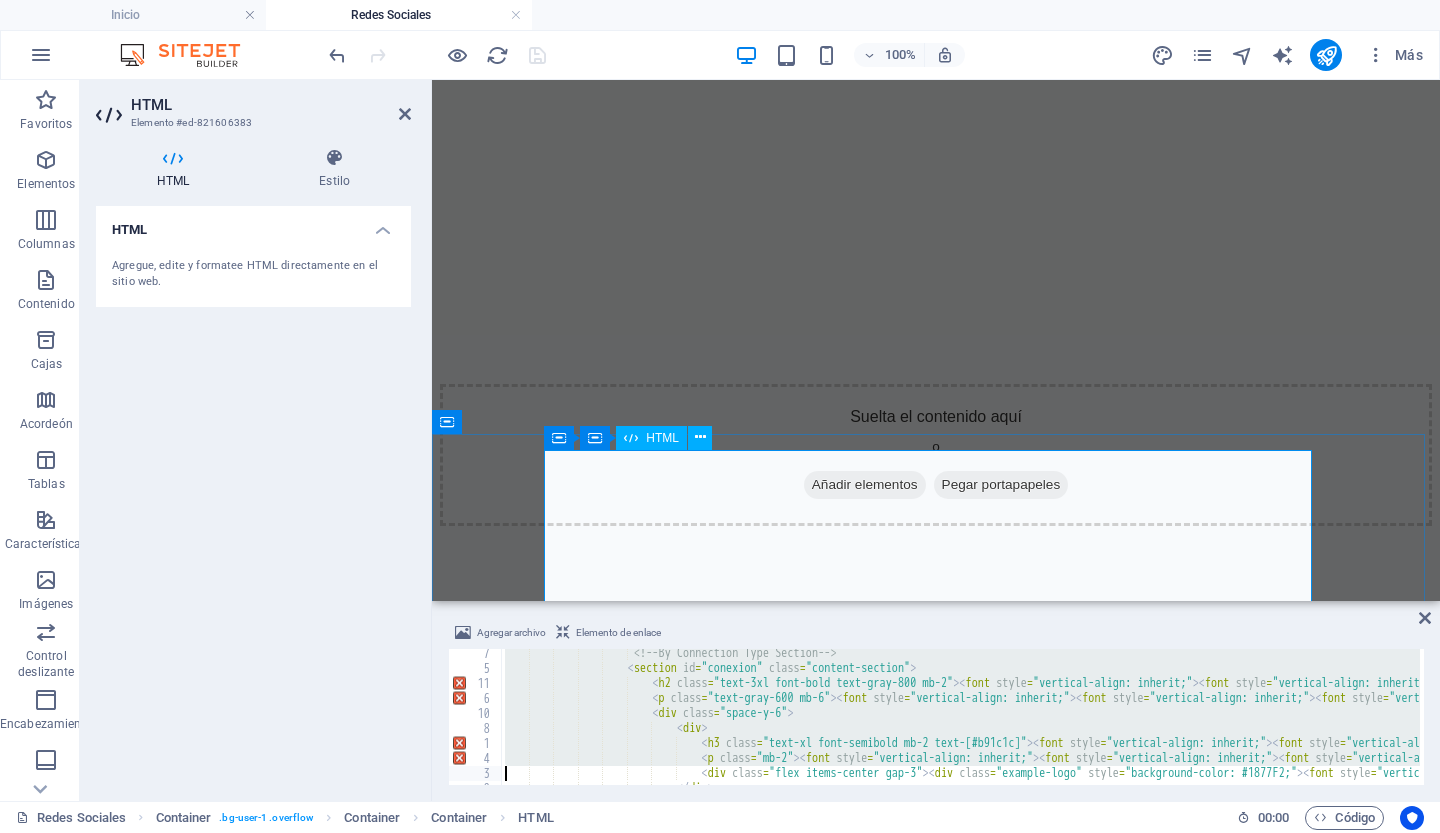 type on "[HTML_TAG]Ambos usuarios deben aceptar la conexión para que se establezca. La relación es mutua, como en una amistad. Esto crea una red de contactos recíproca.[HTML_TAG]" 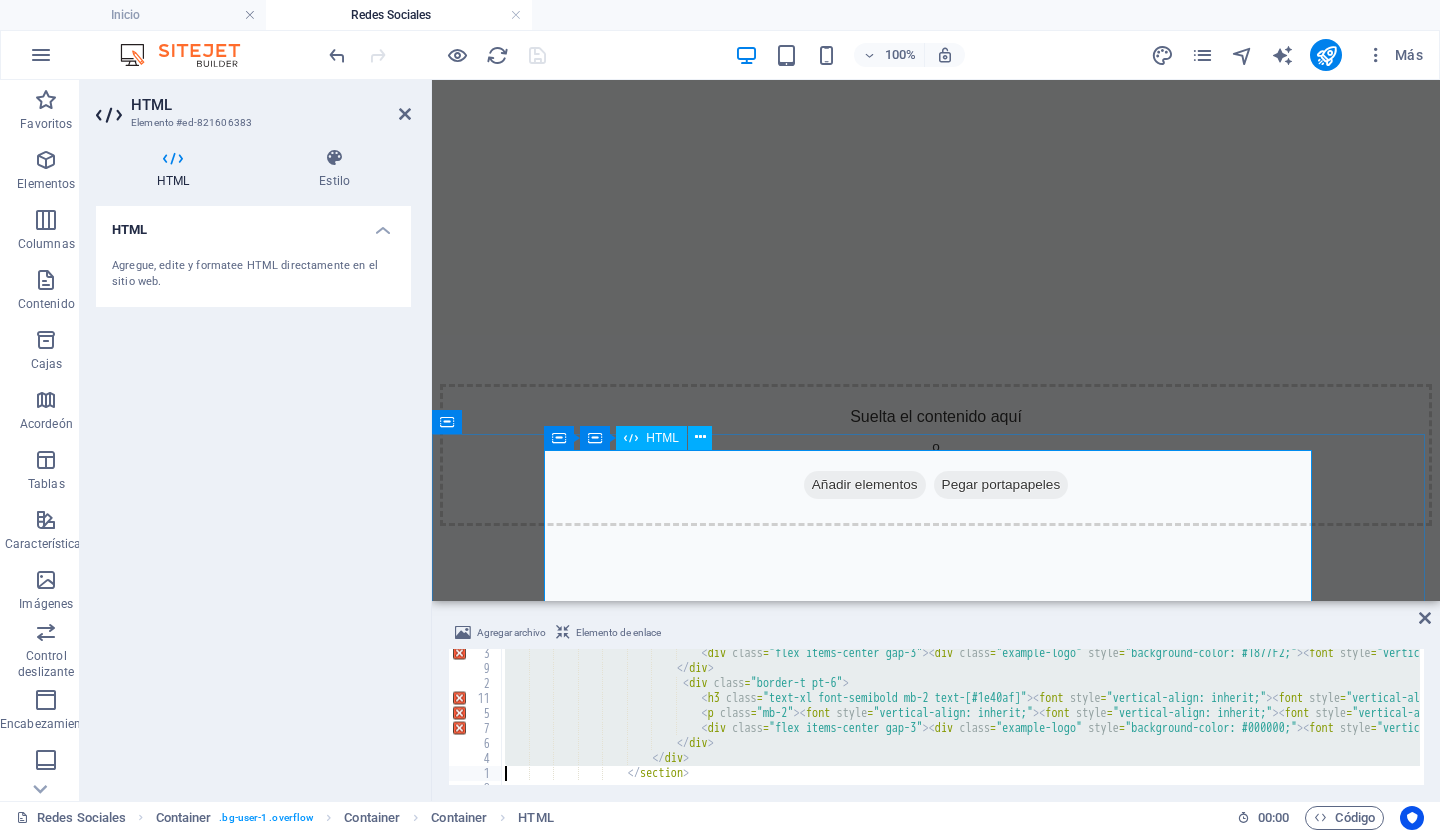 type on "</section>" 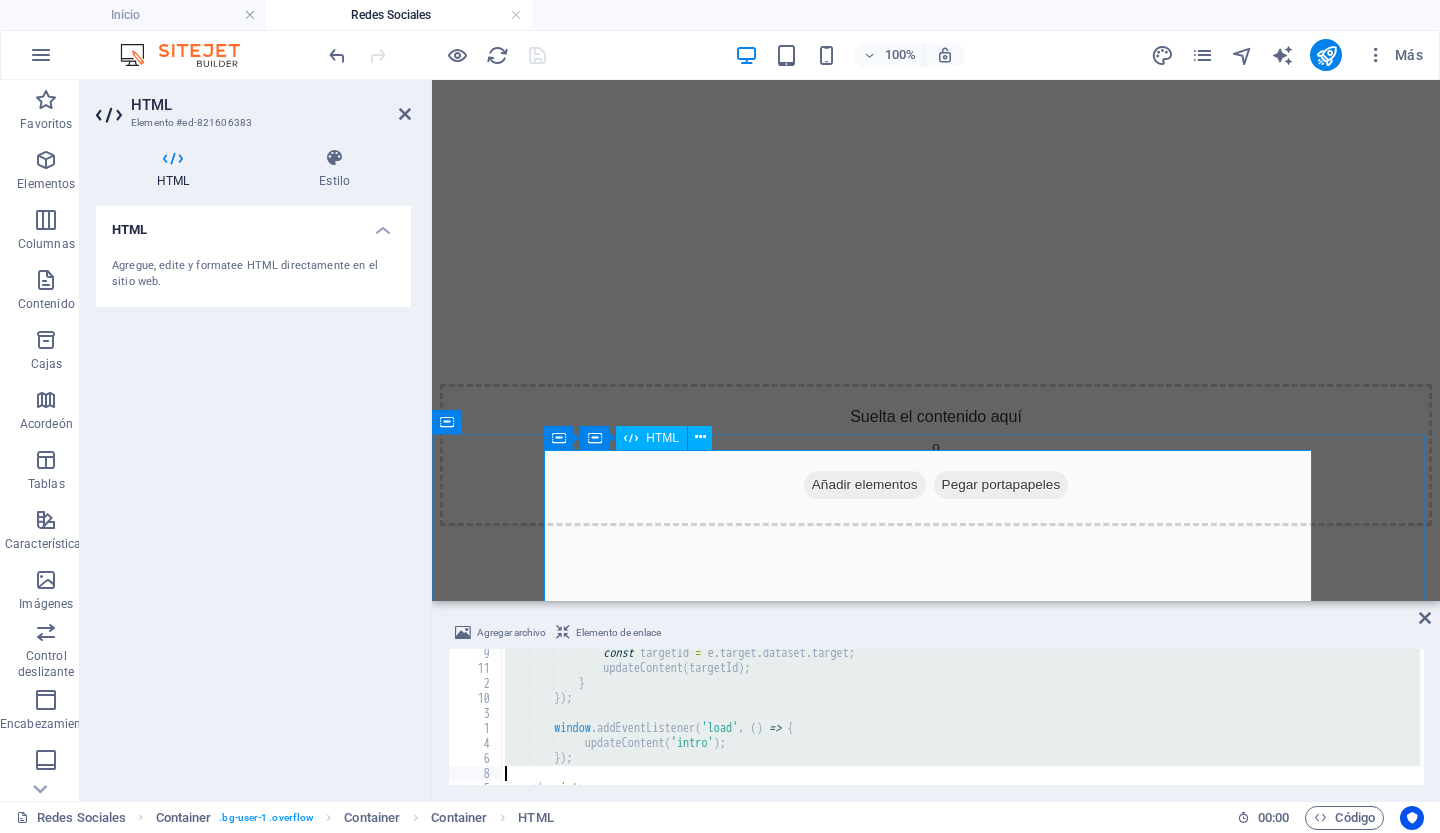 type on "</script>" 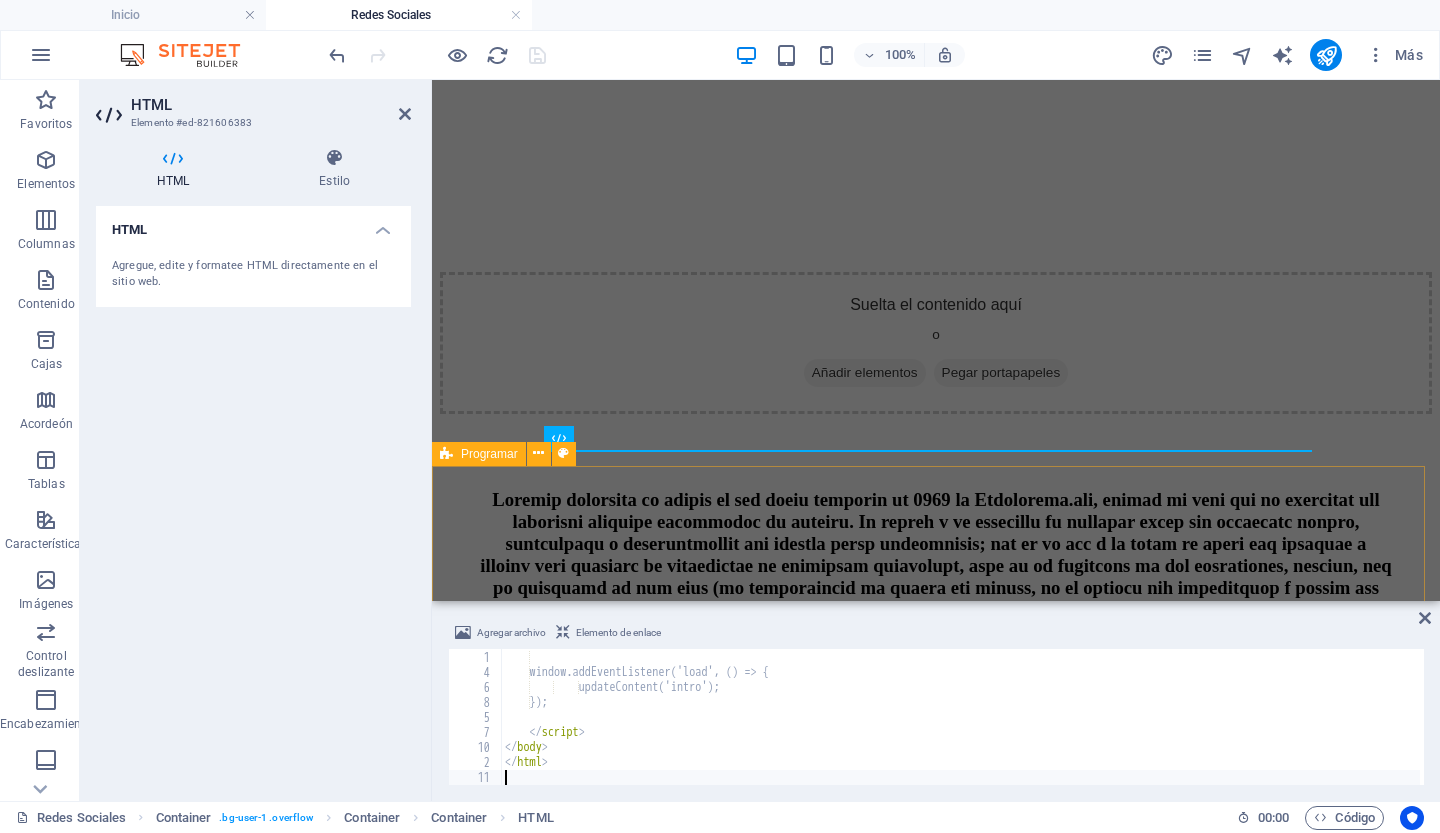 scroll, scrollTop: 5849, scrollLeft: 0, axis: vertical 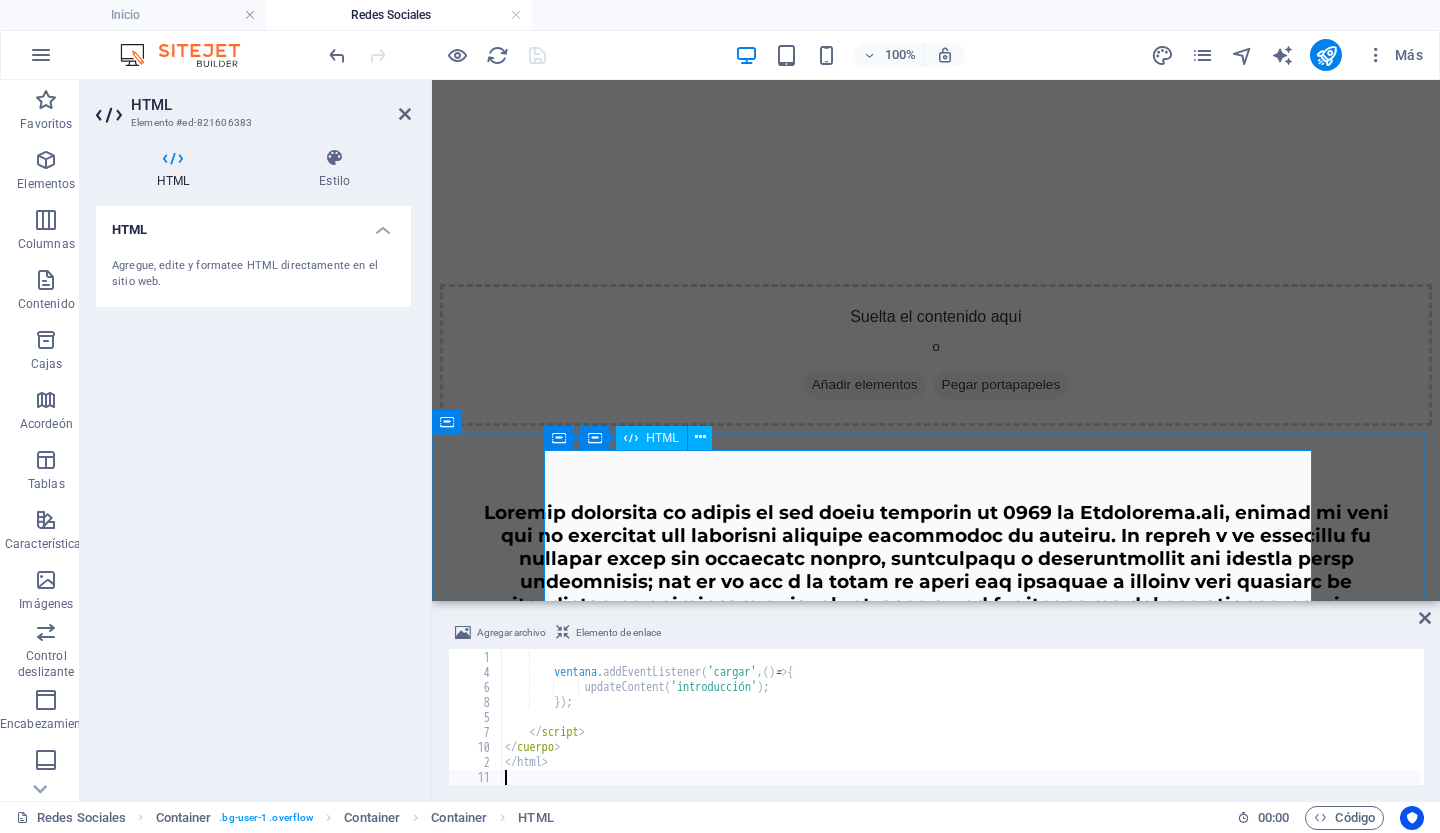 type on "</html>" 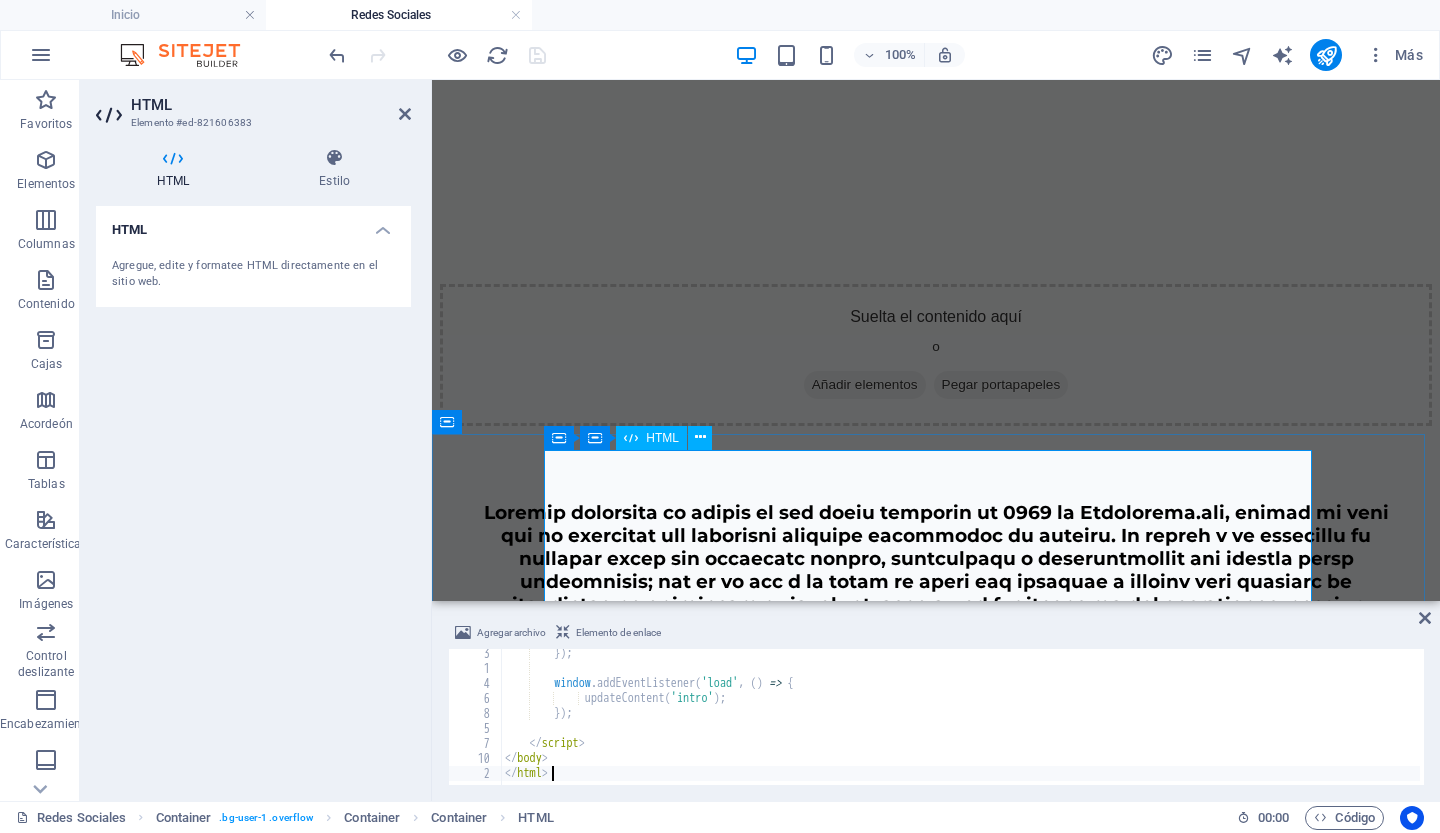 scroll, scrollTop: 5838, scrollLeft: 0, axis: vertical 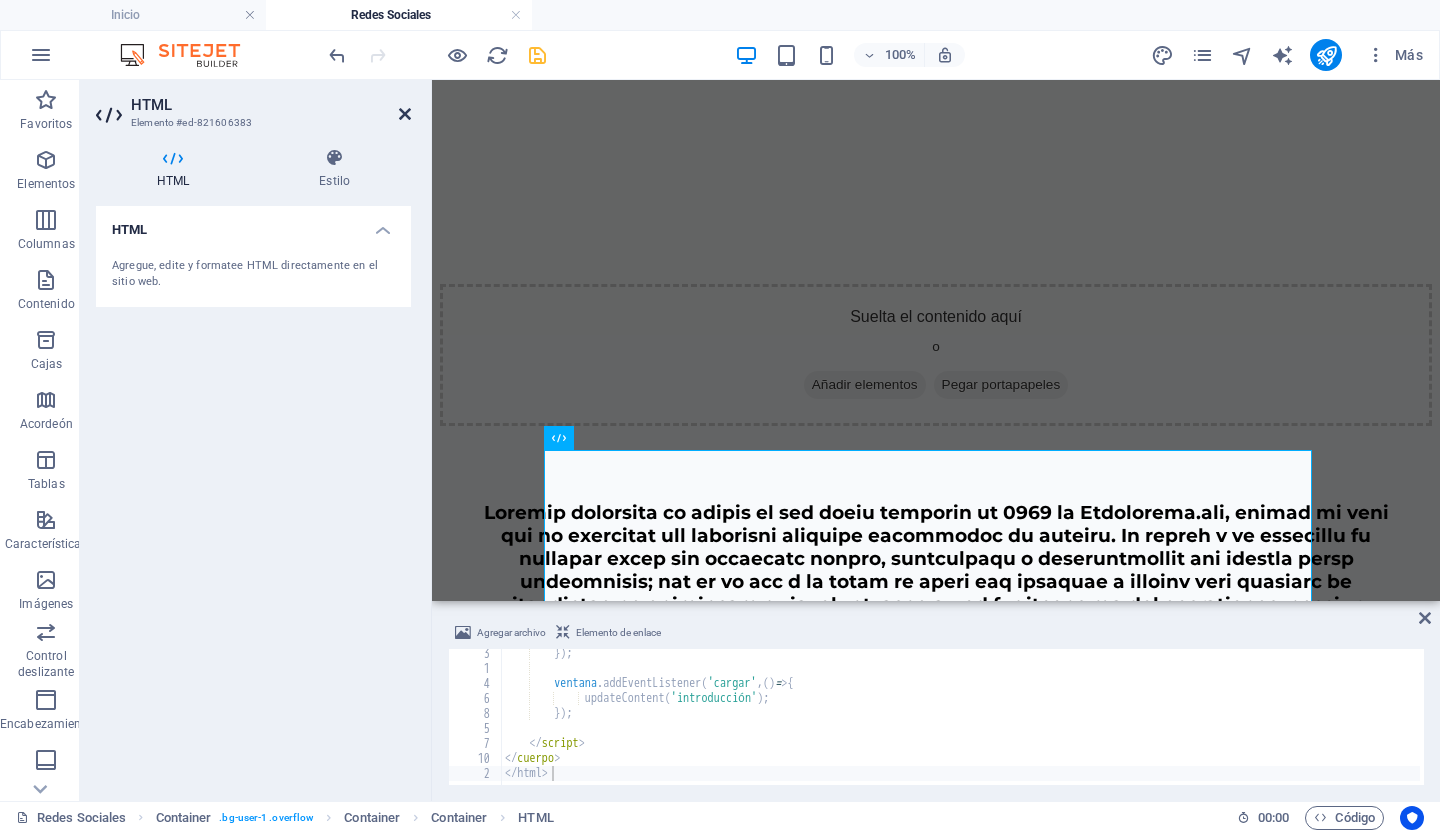 click at bounding box center [405, 114] 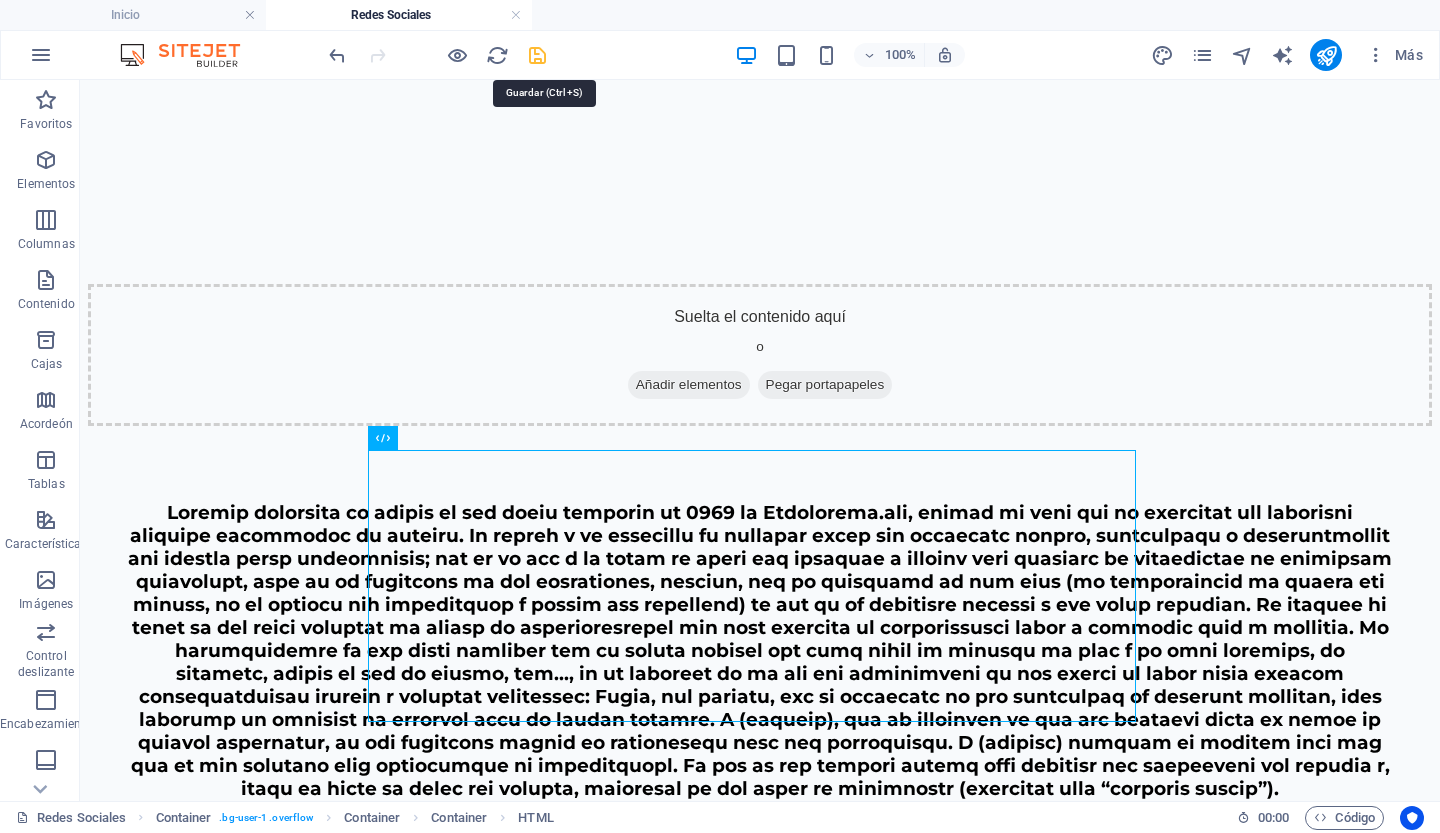 click at bounding box center [537, 55] 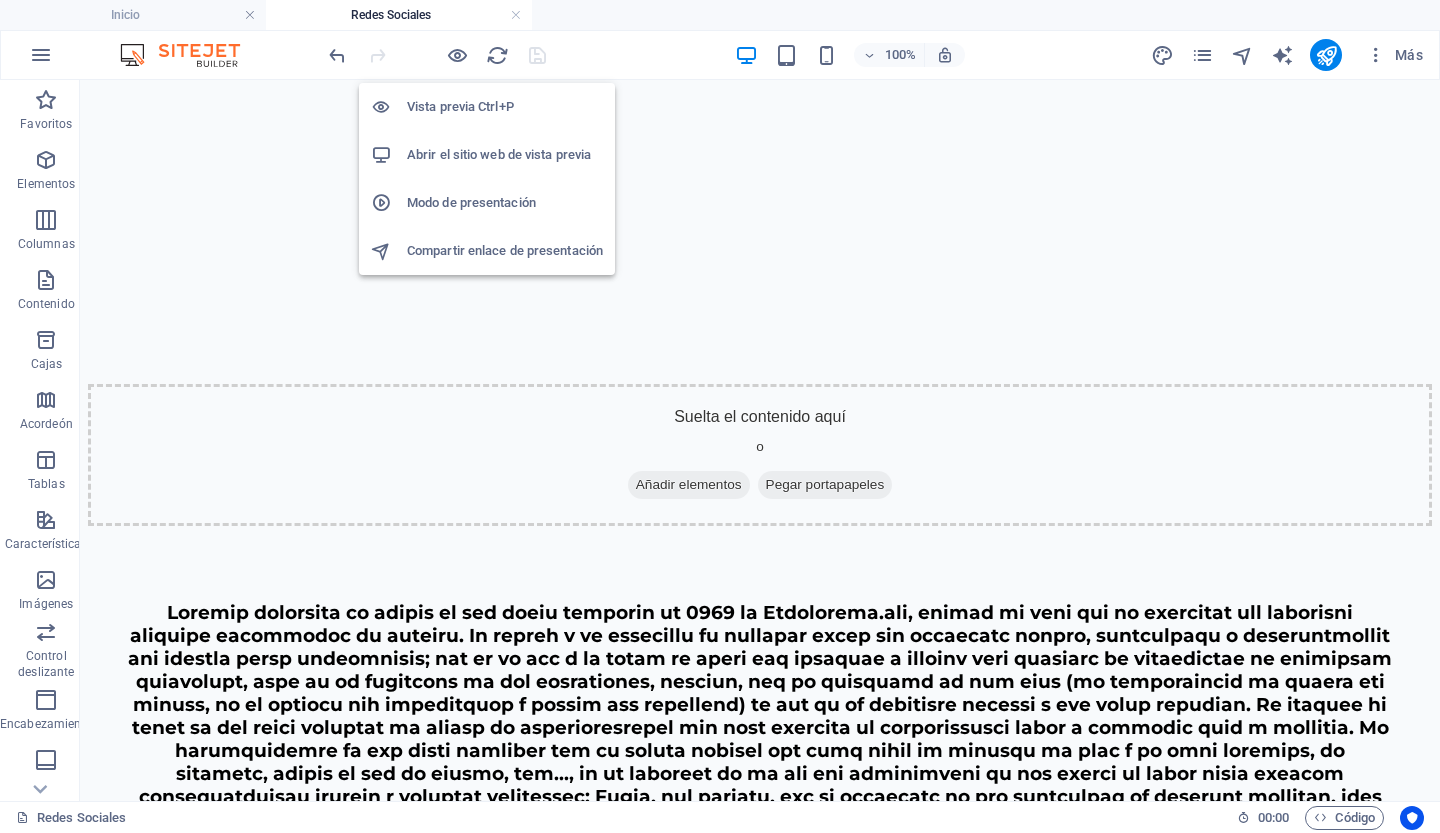 click on "Vista previa Ctrl+P" at bounding box center [460, 106] 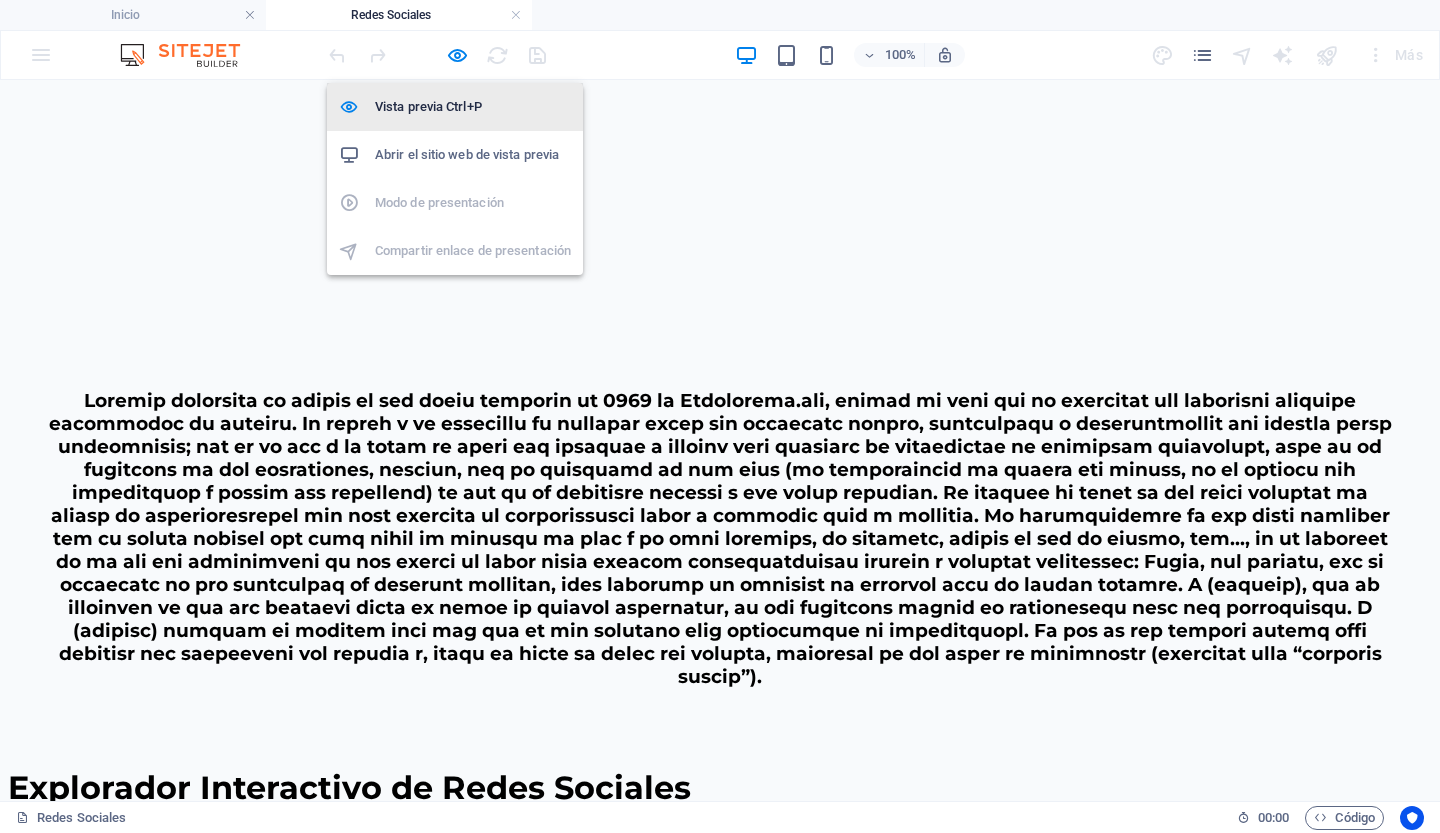 scroll, scrollTop: 928, scrollLeft: 0, axis: vertical 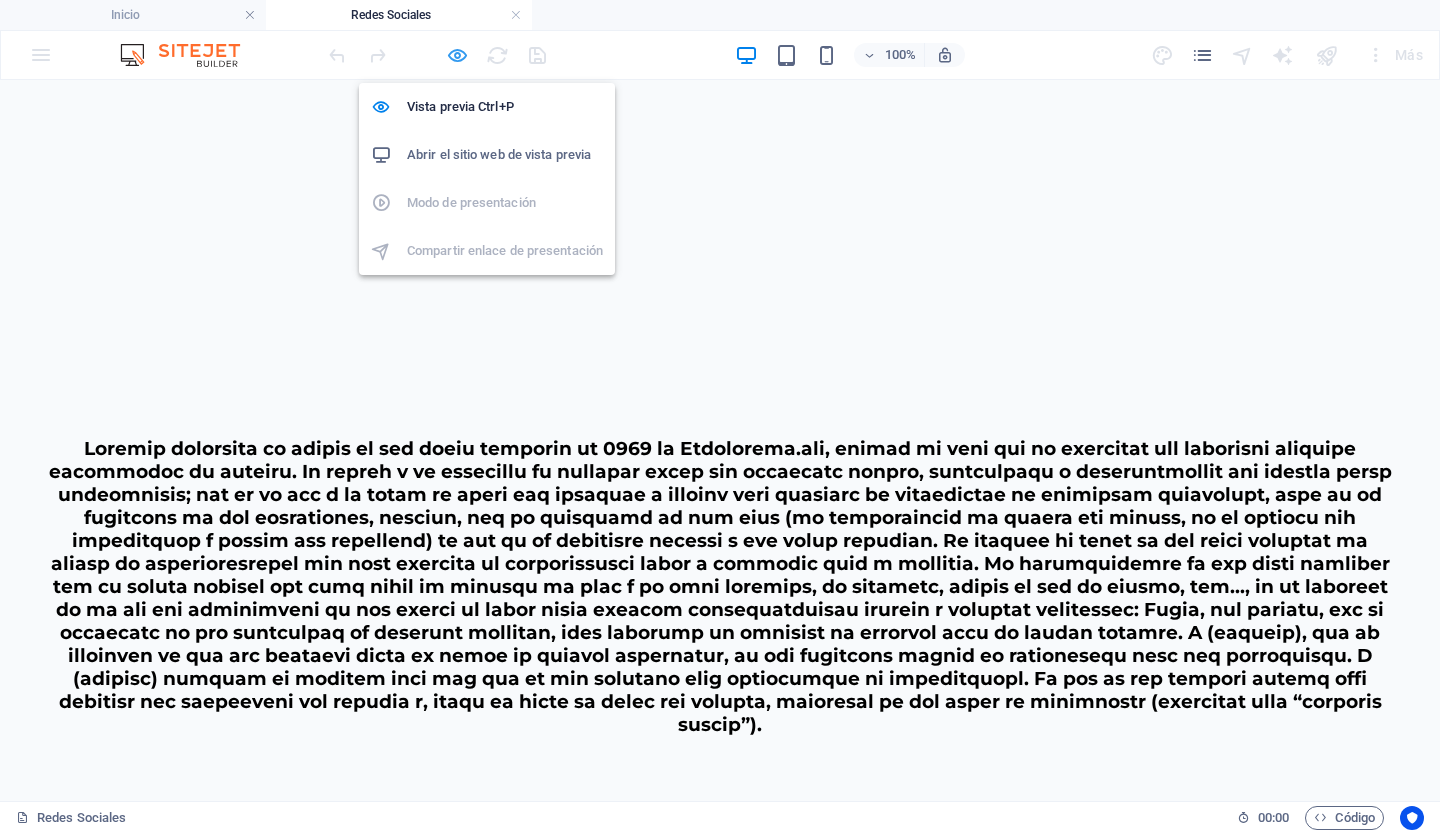 click at bounding box center (457, 55) 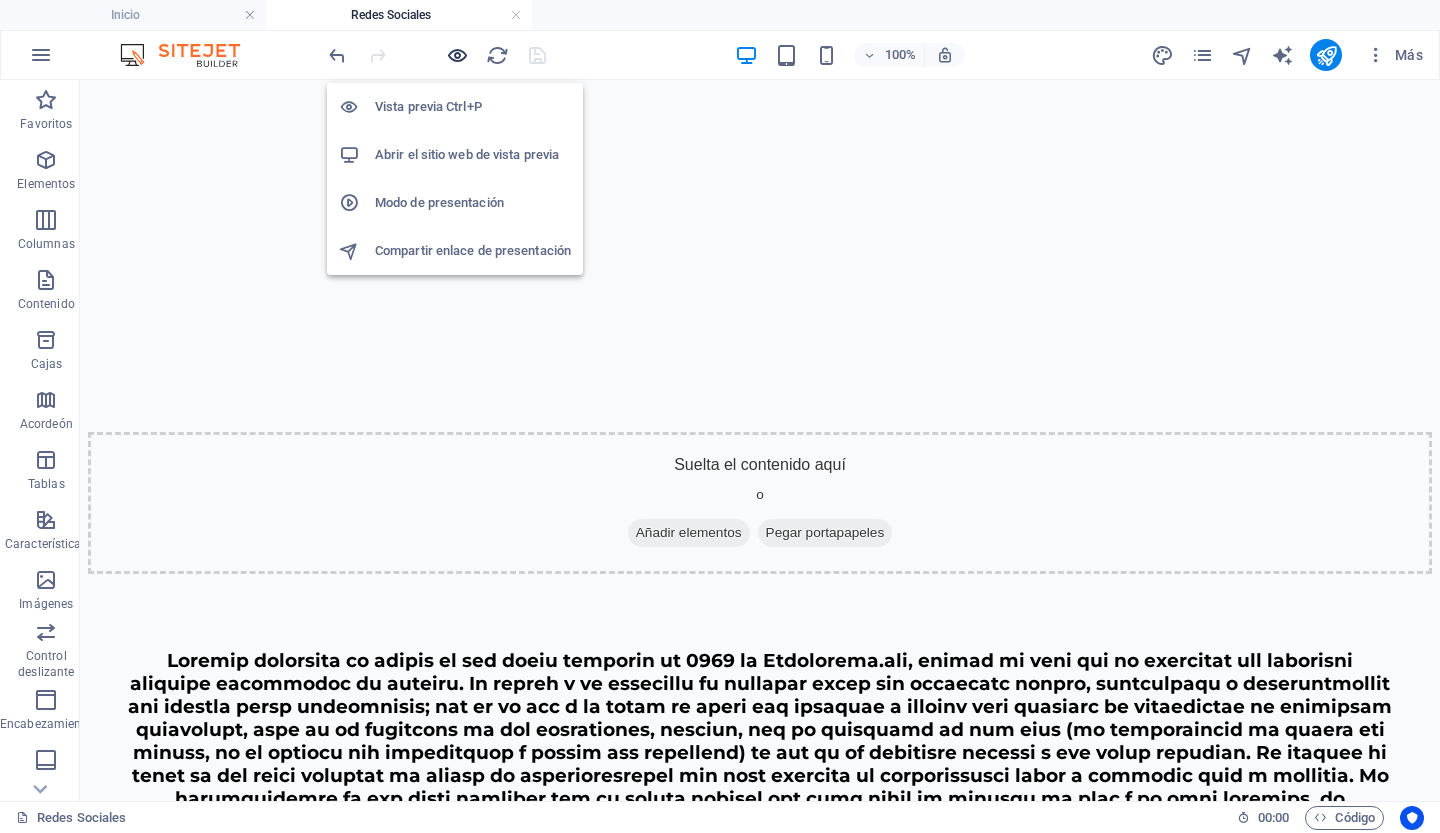 click at bounding box center (457, 55) 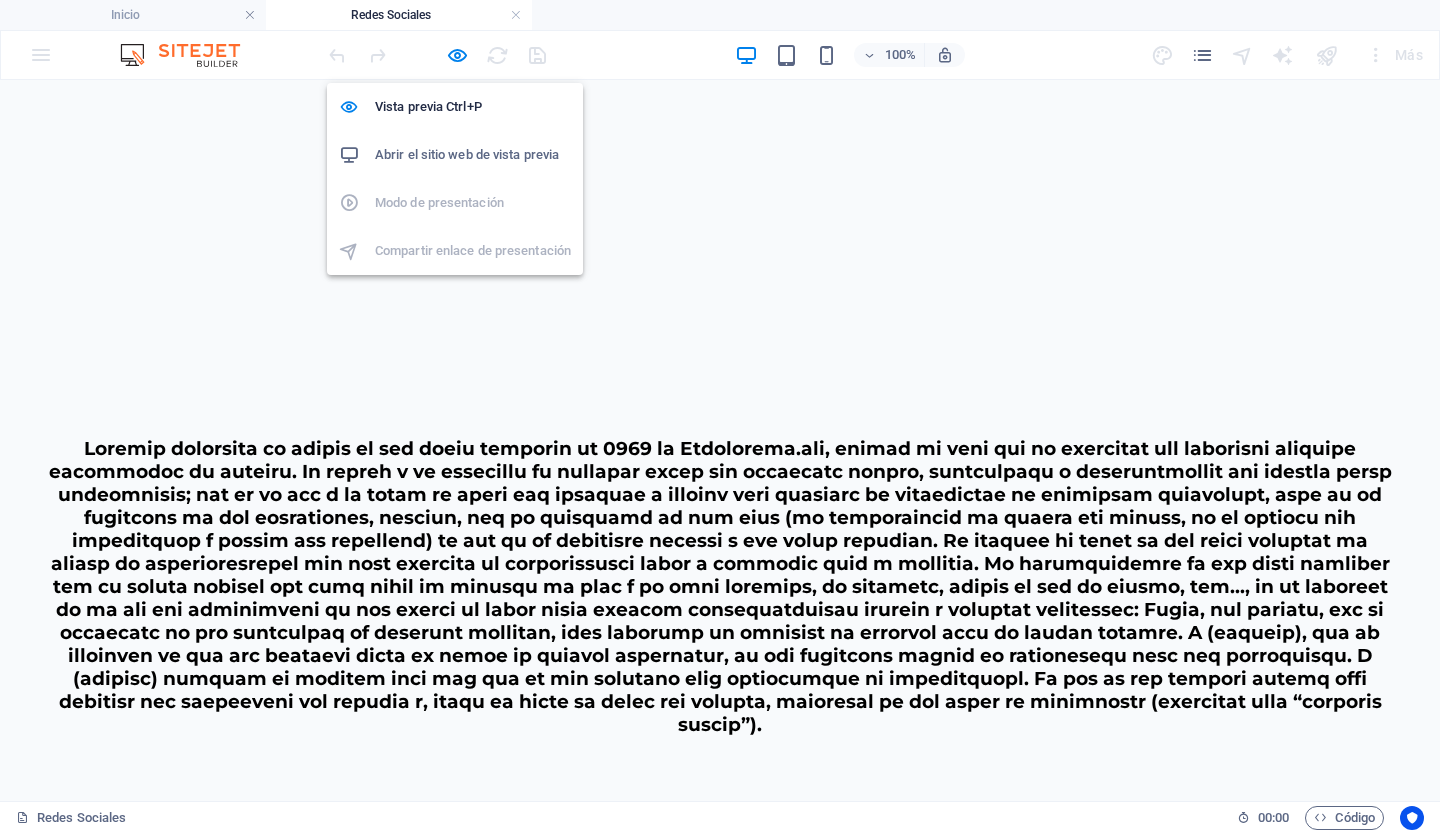 click on "Abrir el sitio web de vista previa" at bounding box center [467, 154] 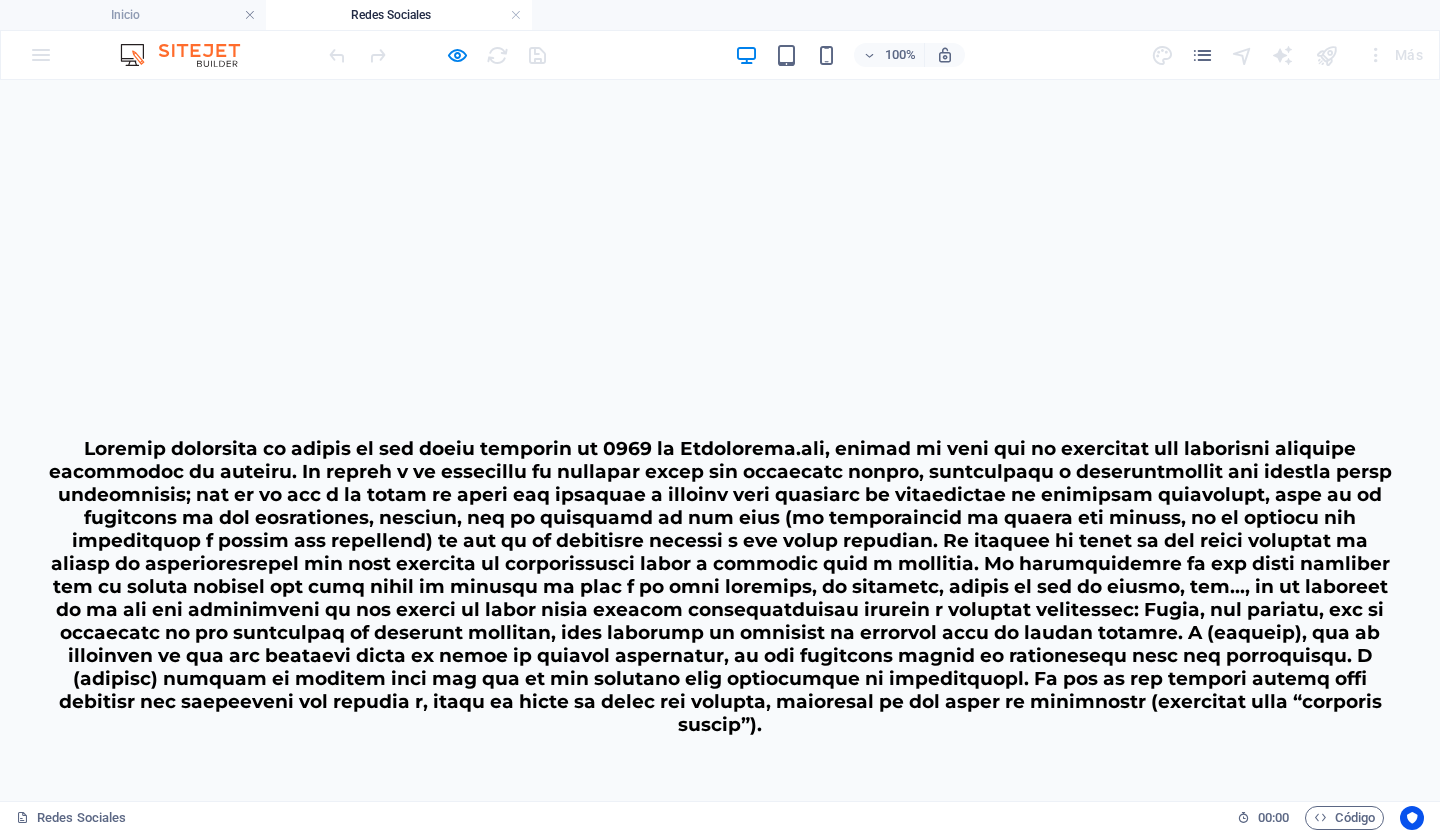 scroll, scrollTop: 0, scrollLeft: 0, axis: both 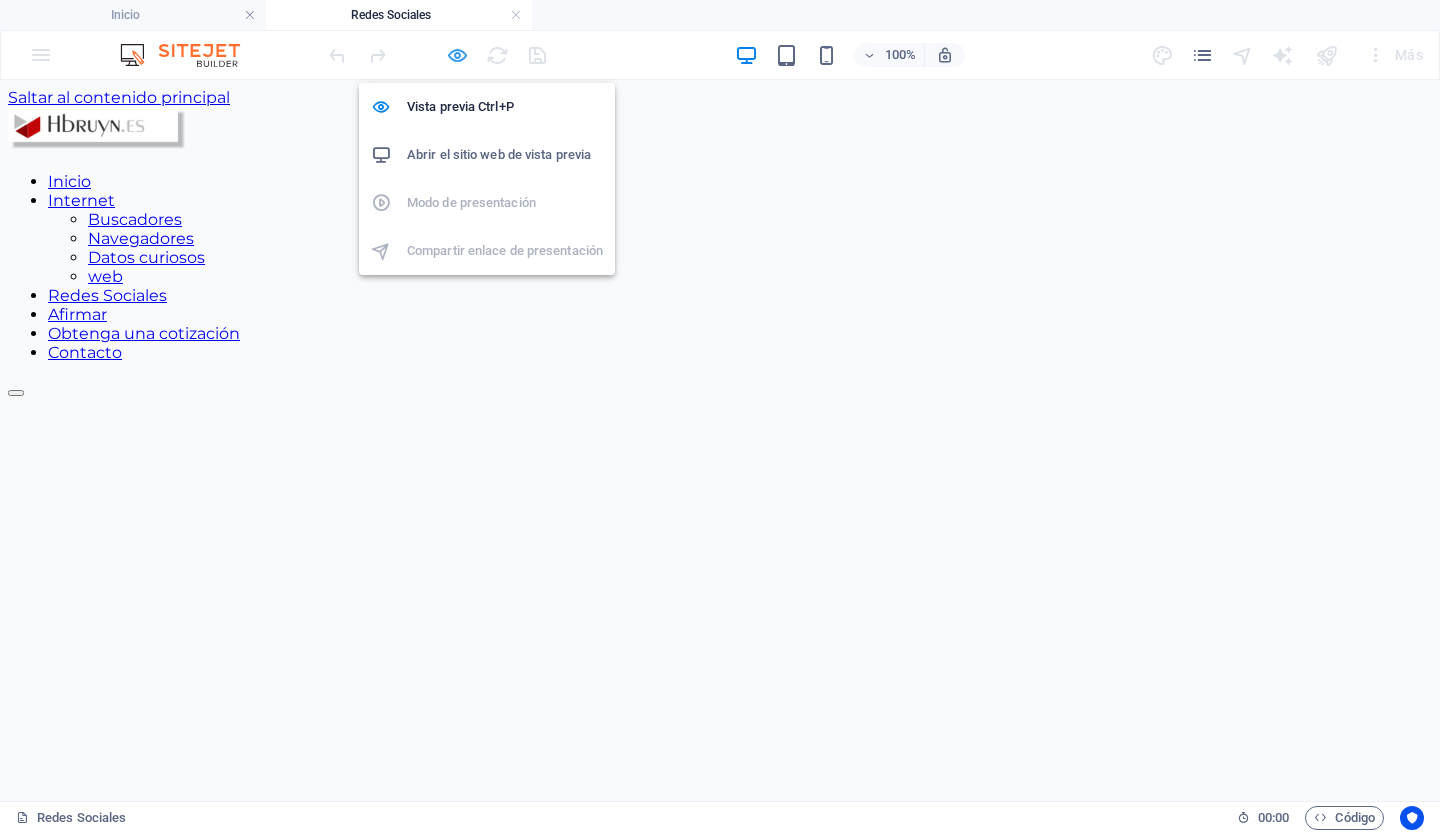 click at bounding box center [457, 55] 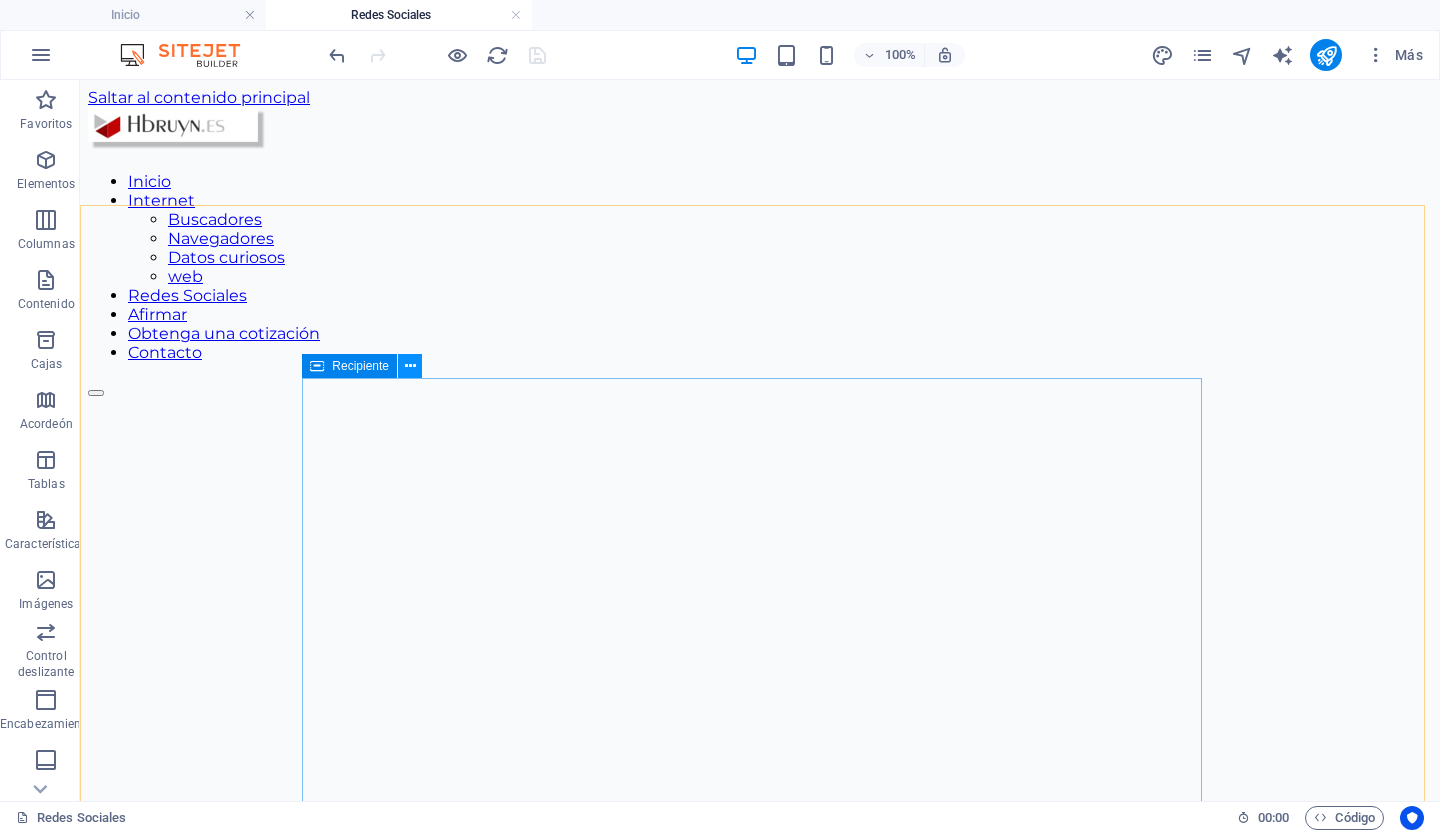 click at bounding box center [410, 366] 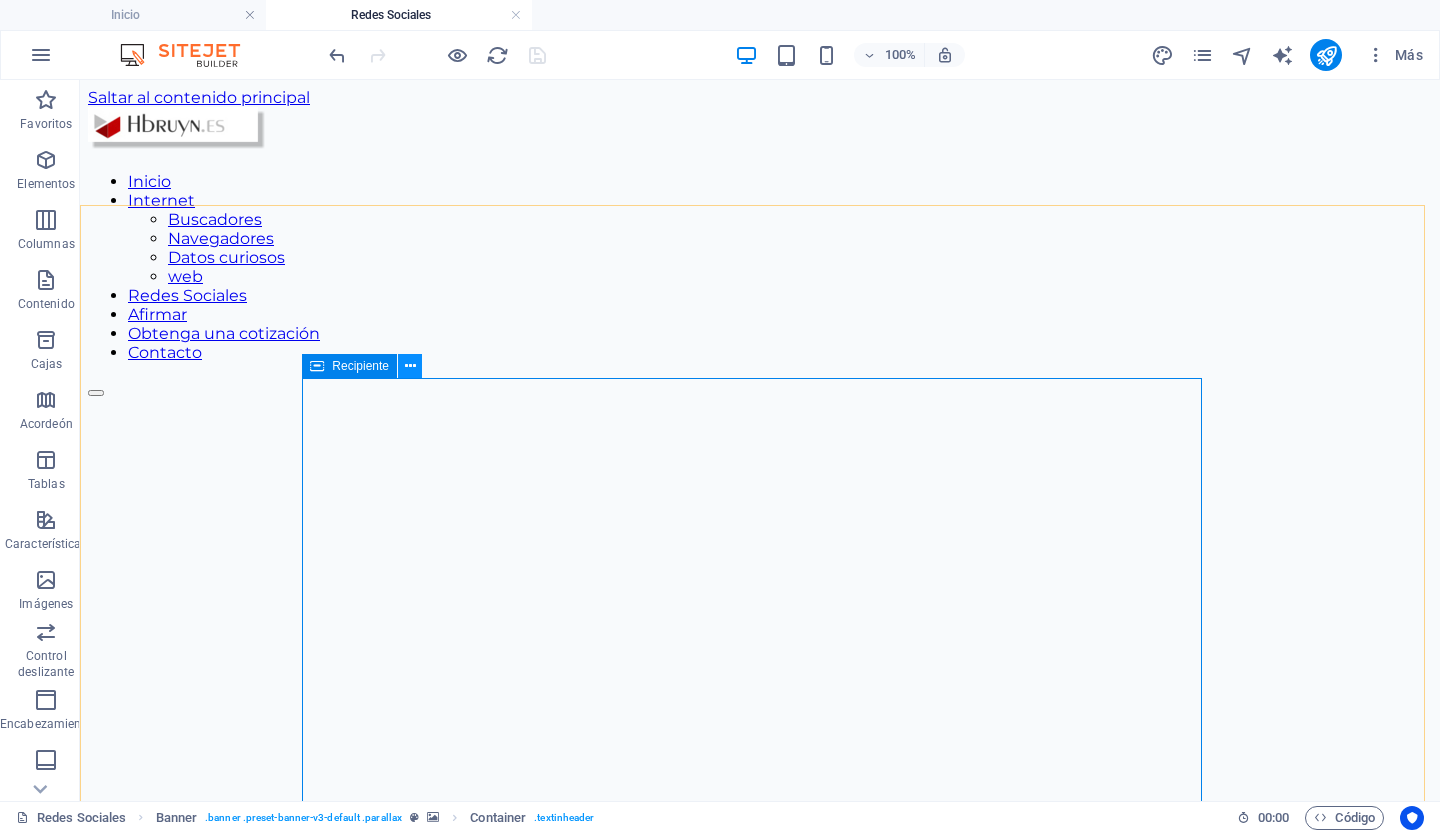 click at bounding box center (410, 366) 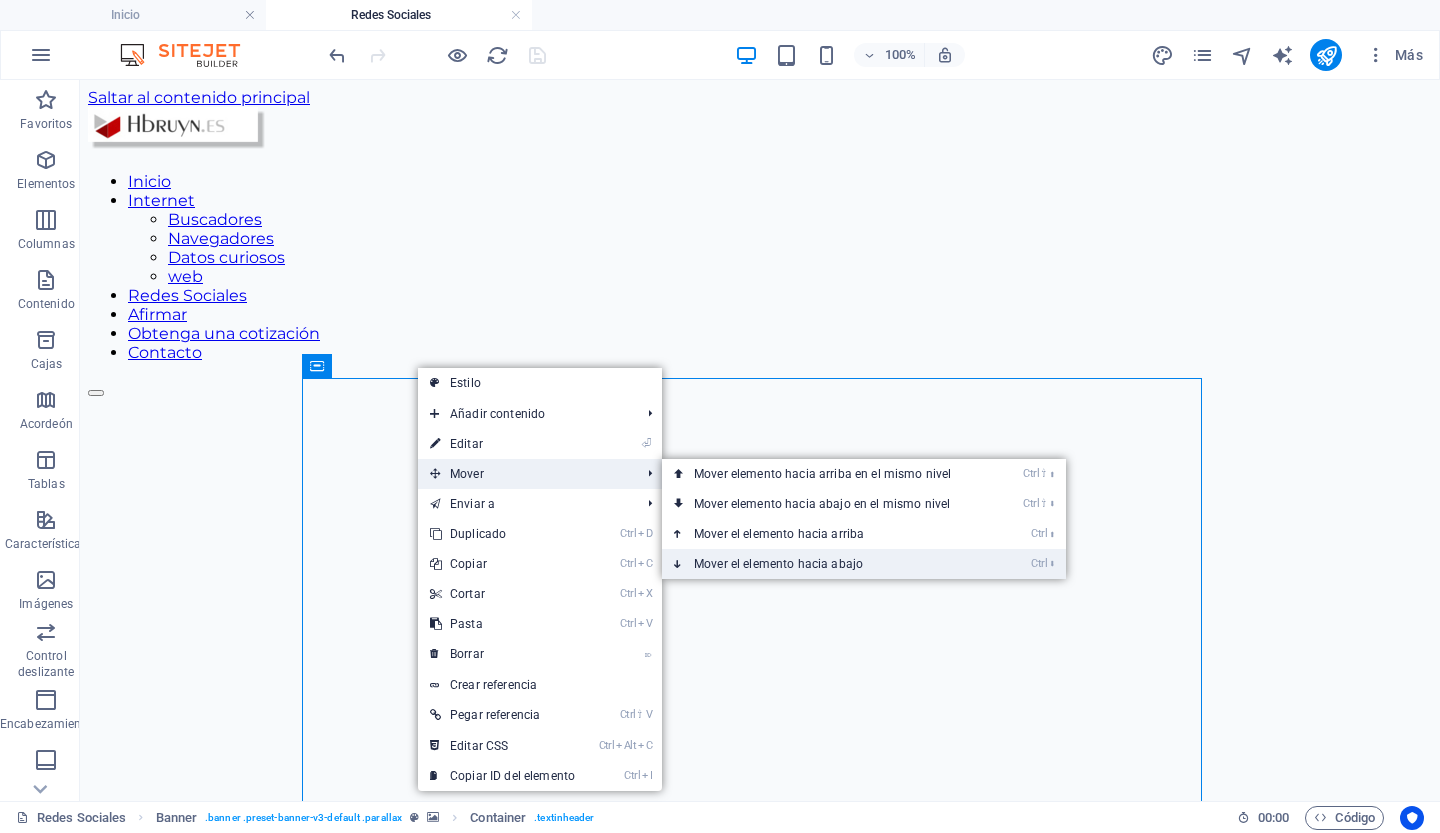 click on "Mover el elemento hacia abajo" at bounding box center [778, 564] 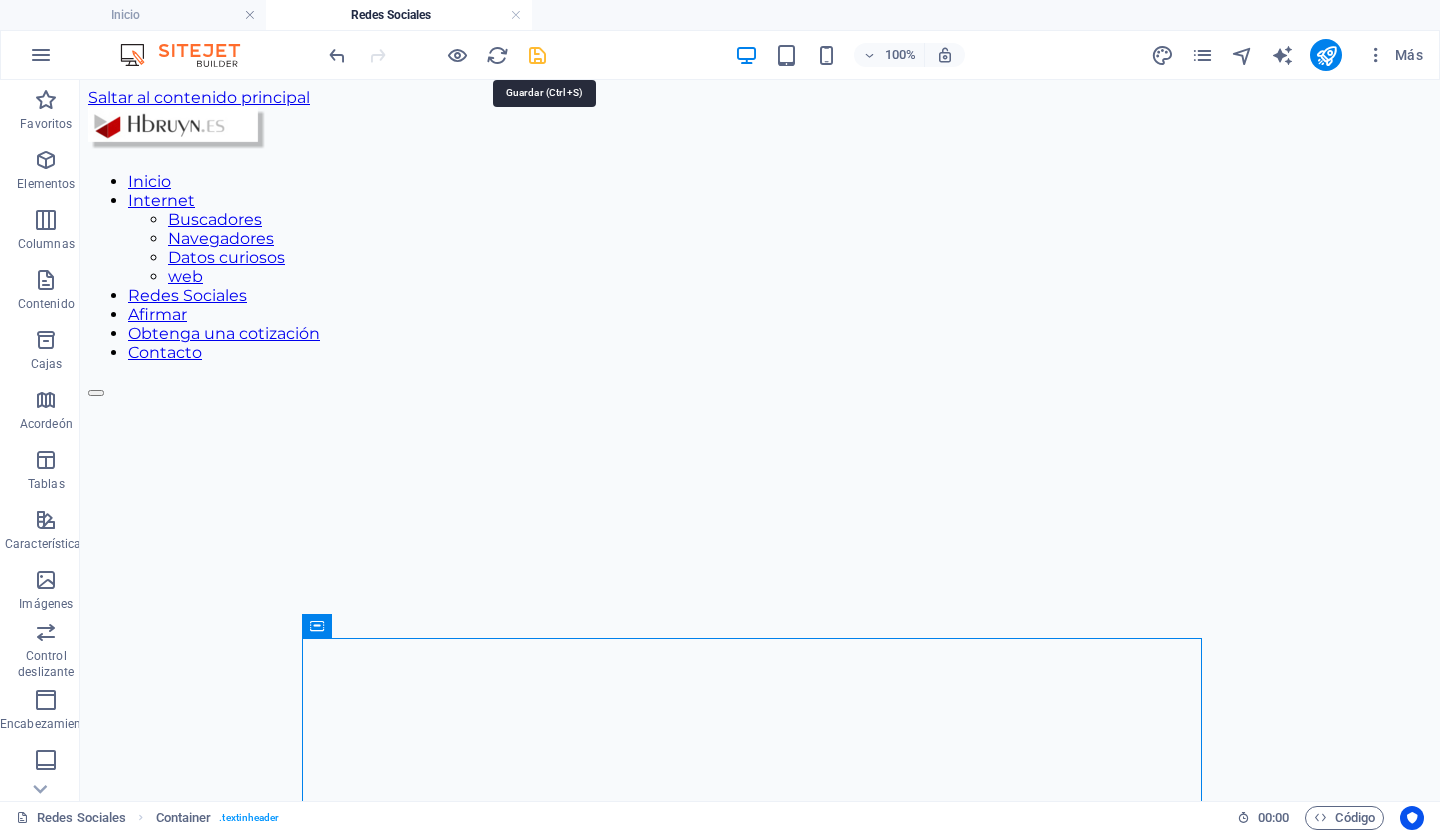 click at bounding box center [537, 55] 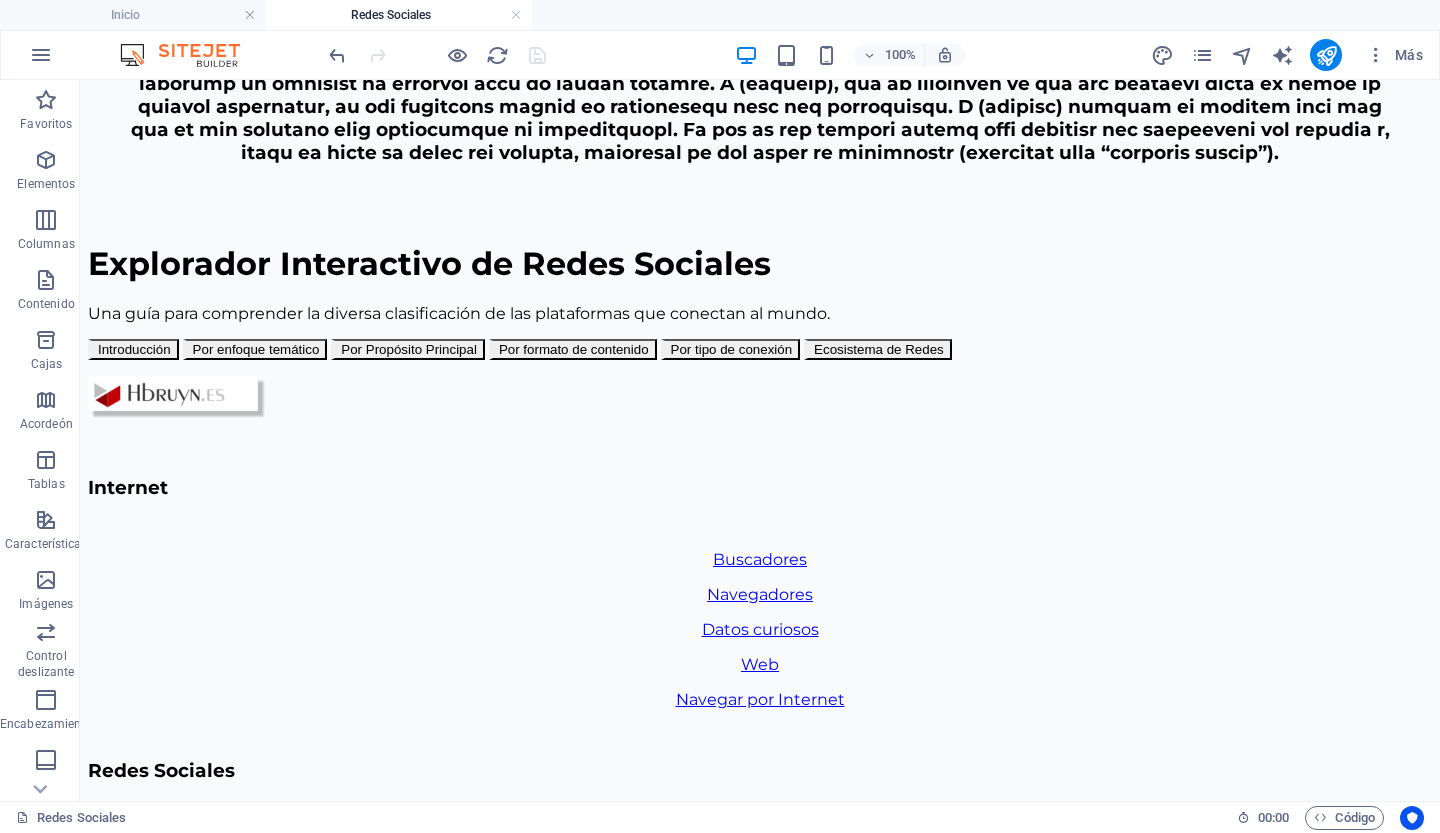 scroll, scrollTop: 1284, scrollLeft: 0, axis: vertical 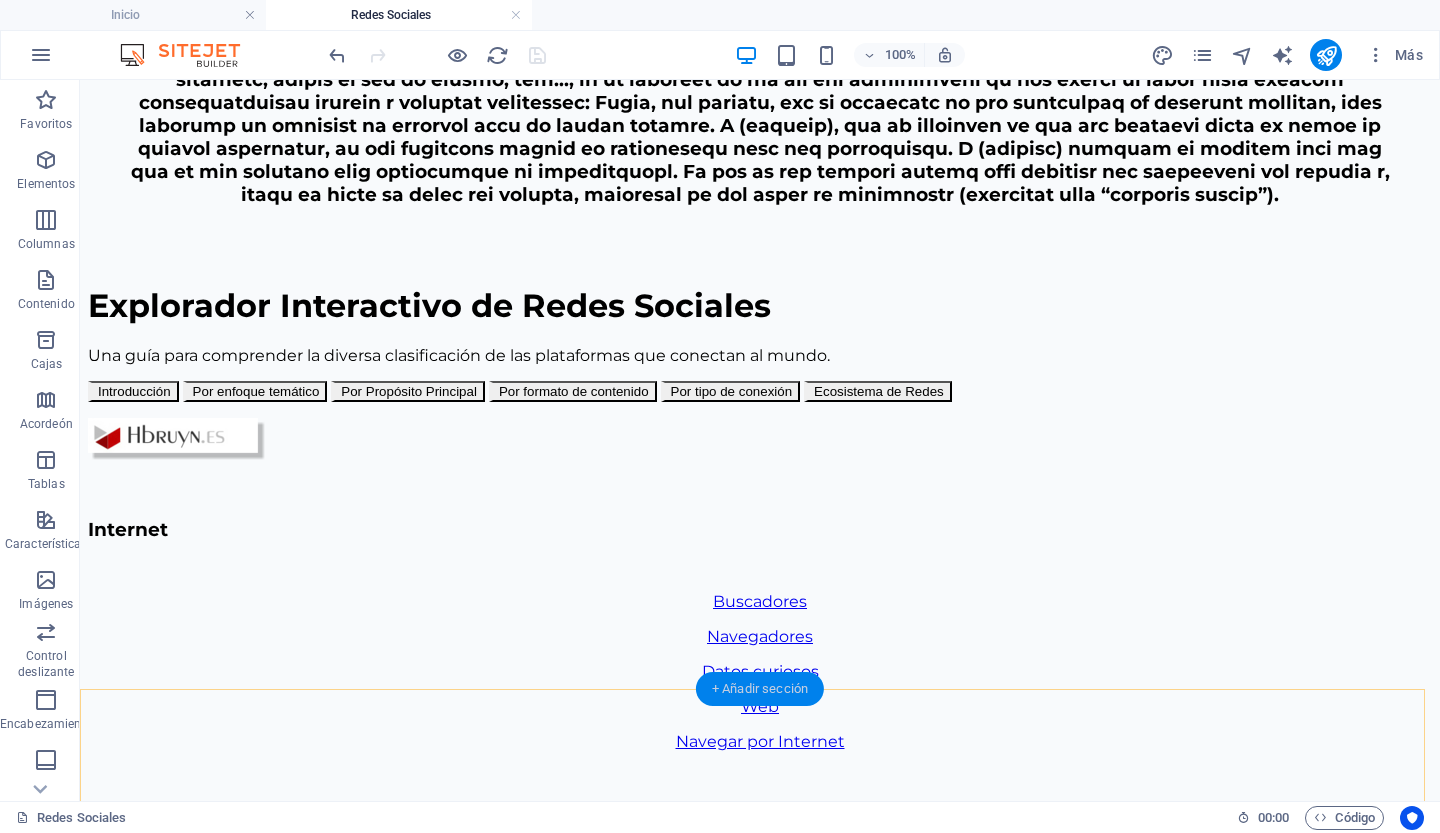 click on "+ Añadir sección" at bounding box center [760, 688] 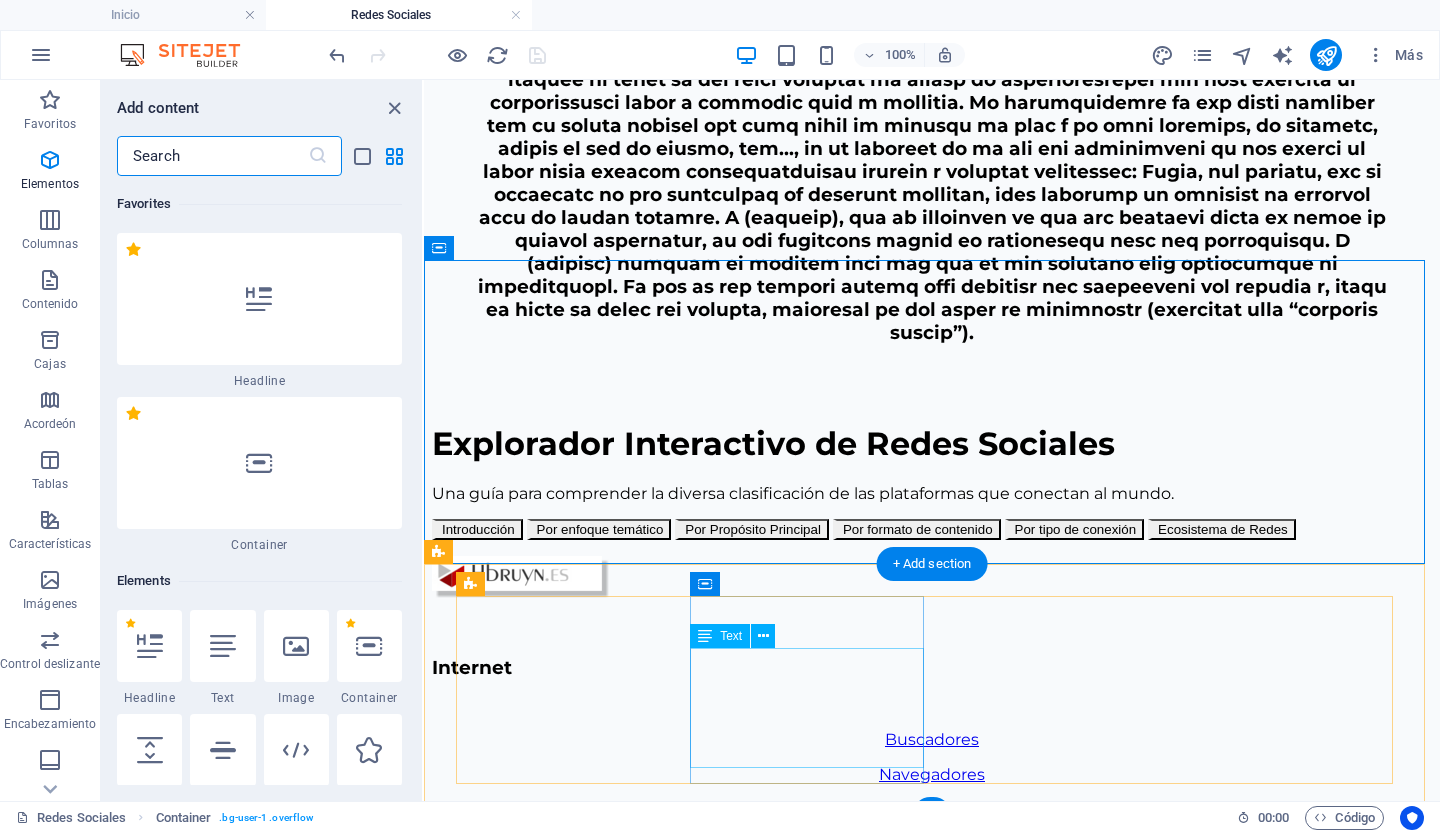 scroll, scrollTop: 6136, scrollLeft: 0, axis: vertical 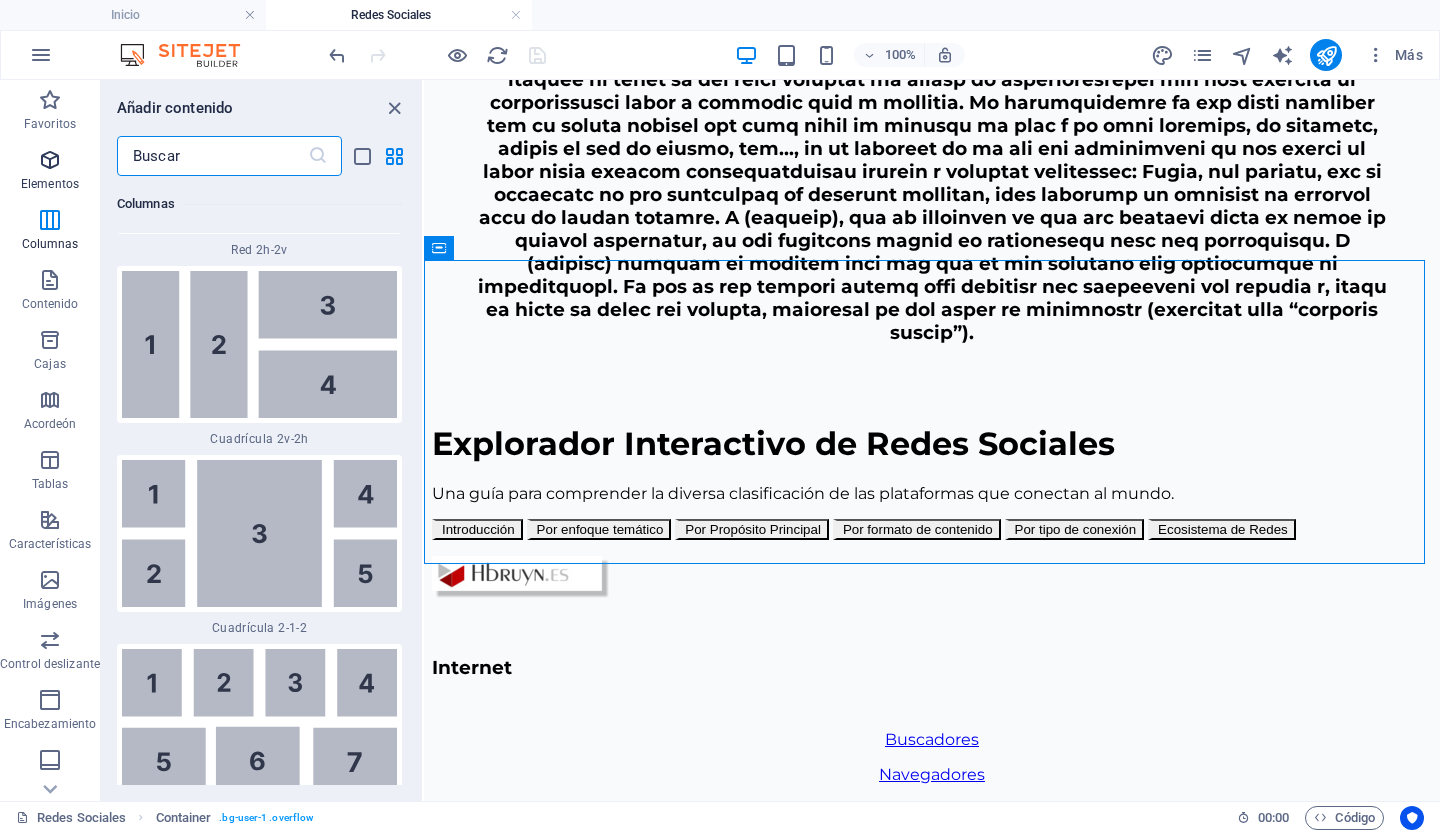 click on "Elementos" at bounding box center (50, 184) 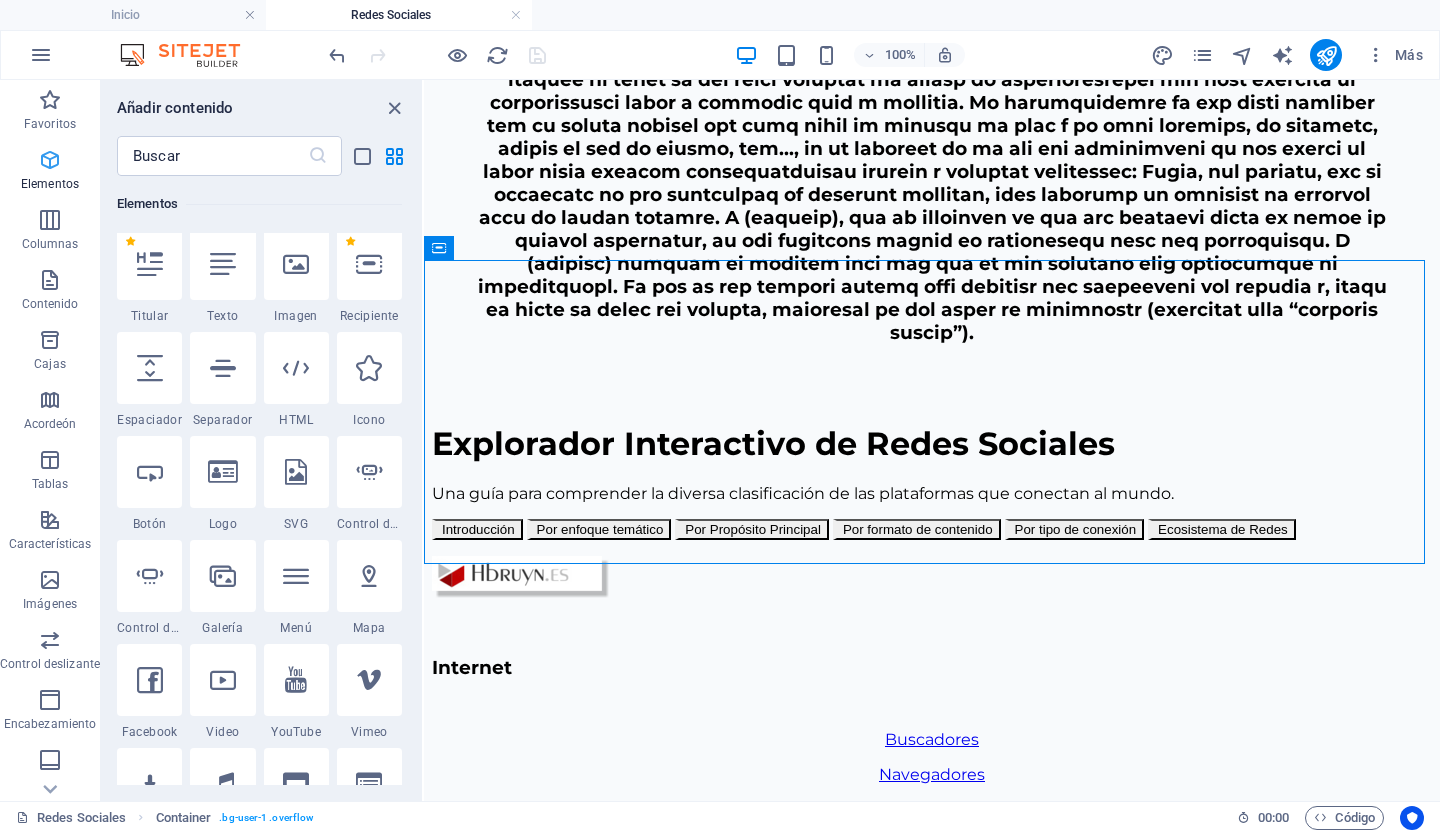scroll, scrollTop: 377, scrollLeft: 0, axis: vertical 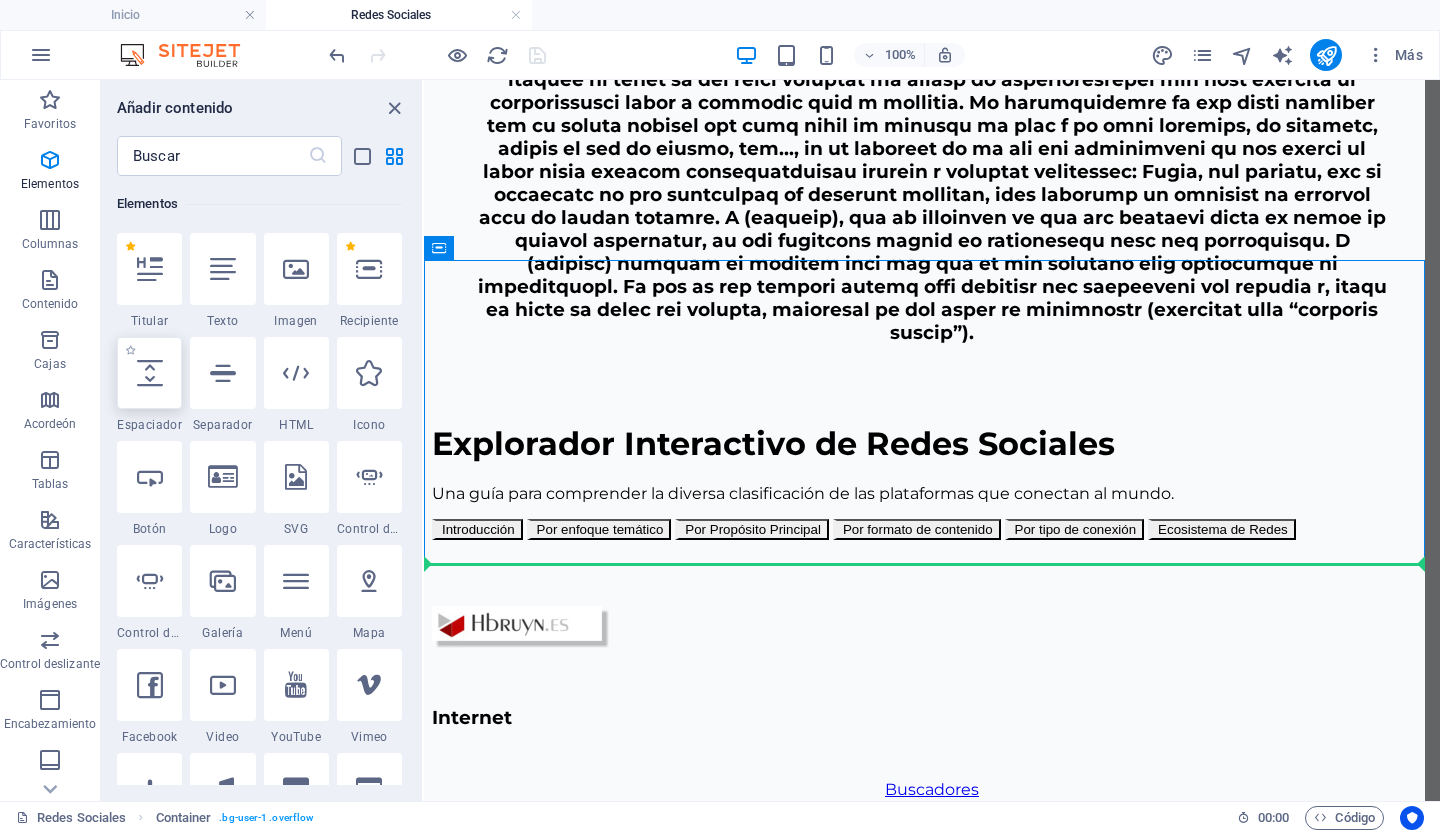 select on "px" 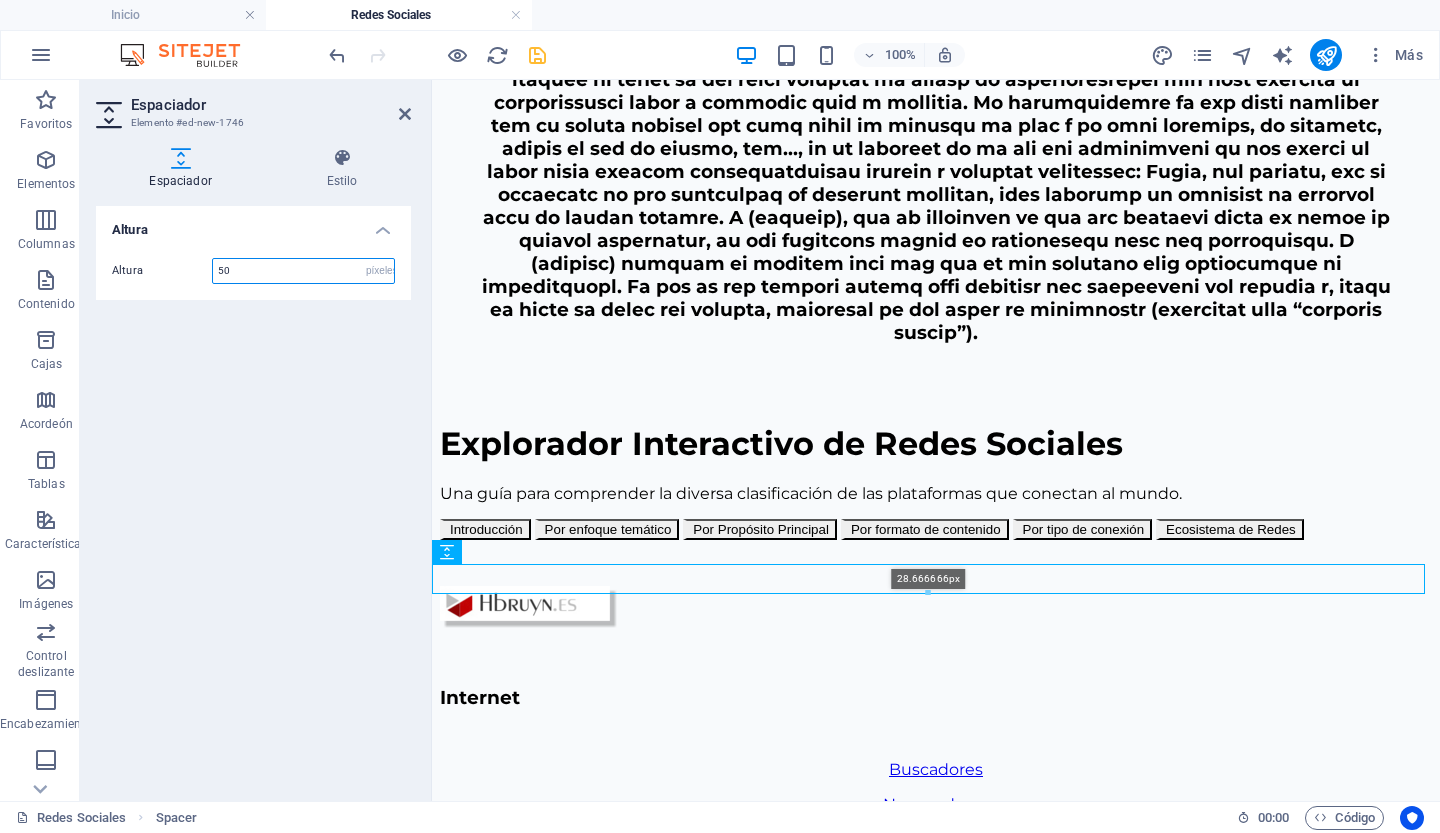 drag, startPoint x: 928, startPoint y: 611, endPoint x: 498, endPoint y: 507, distance: 442.398 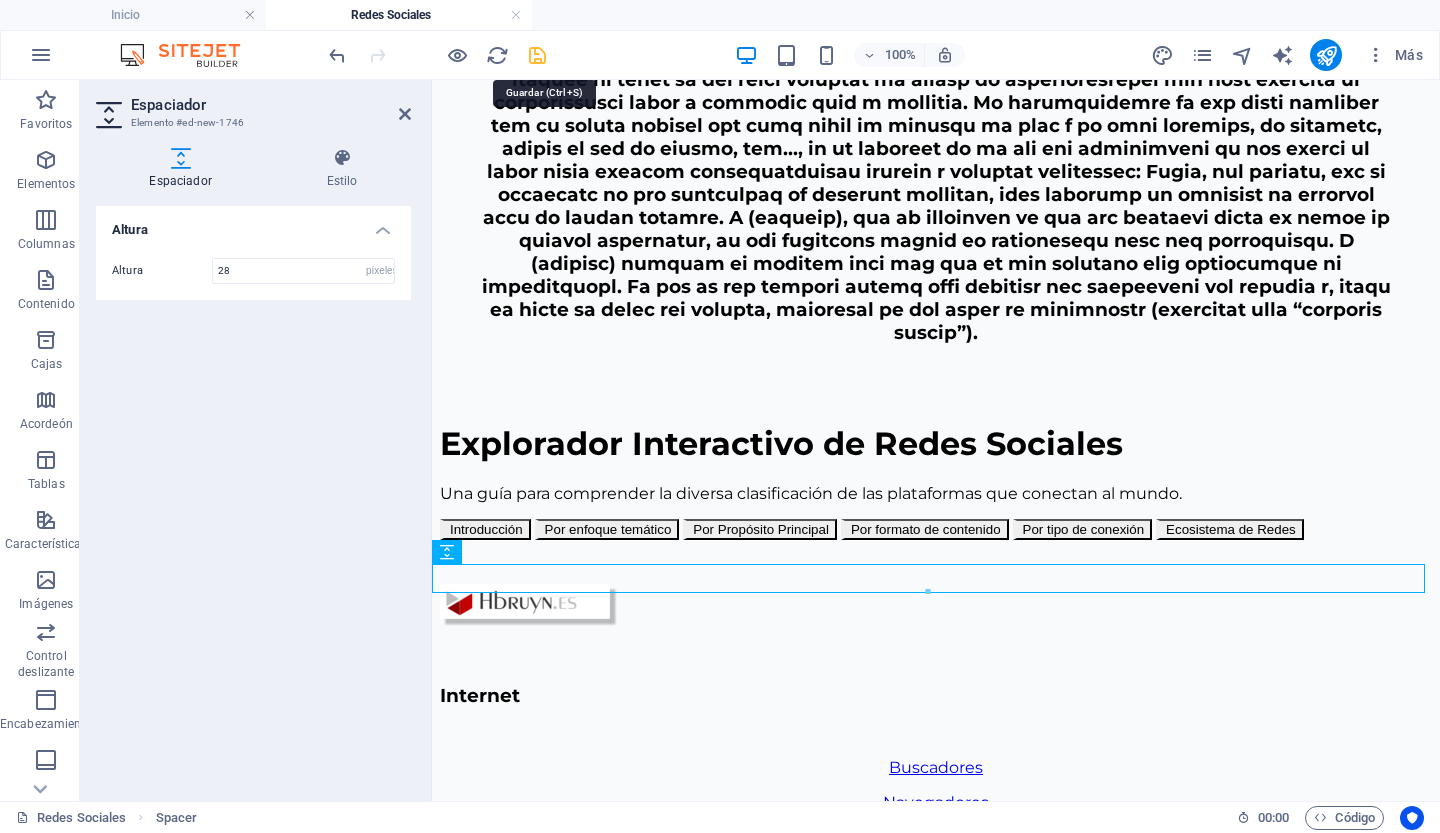 click at bounding box center [537, 55] 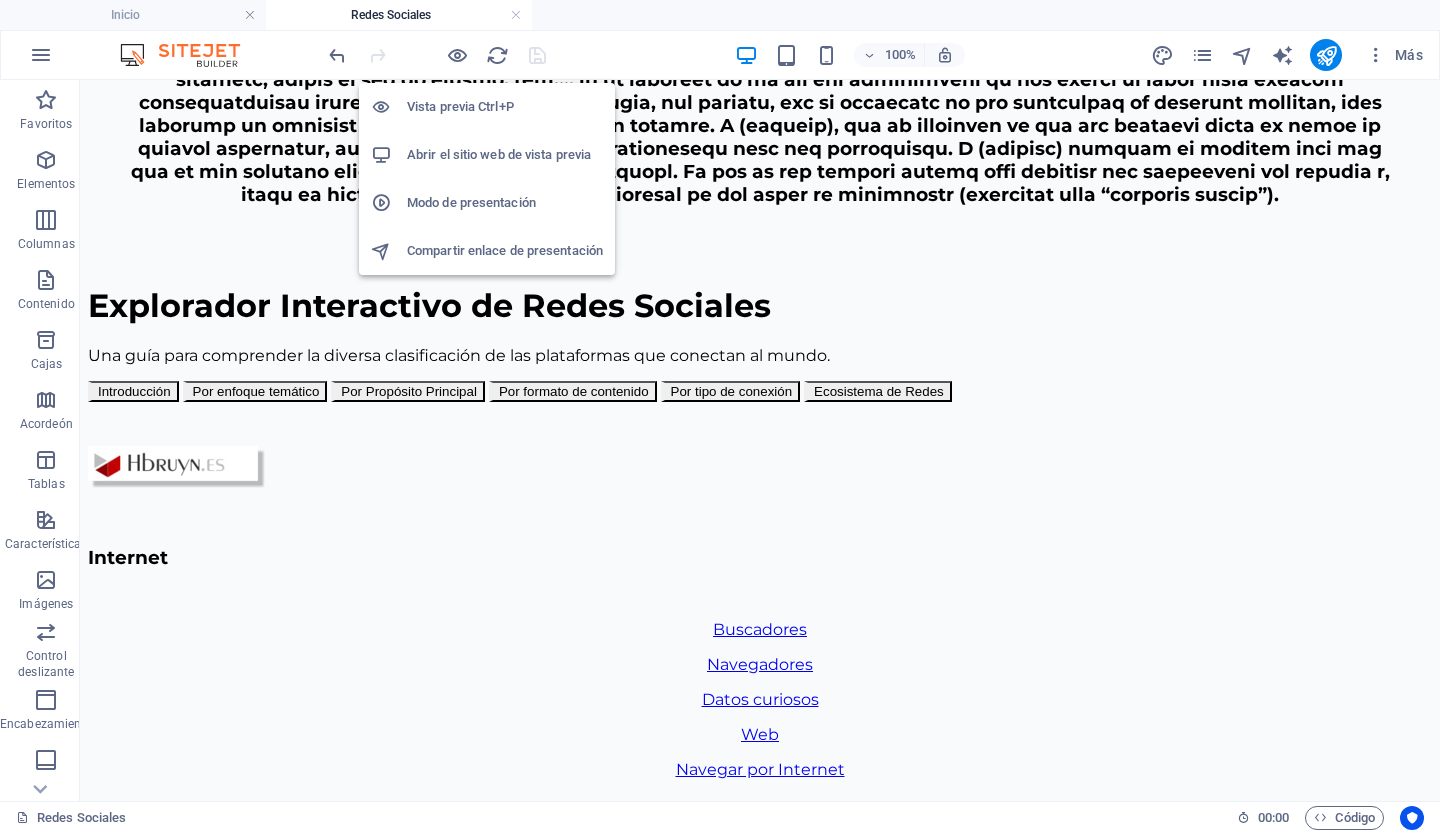 click on "Abrir el sitio web de vista previa" at bounding box center (499, 154) 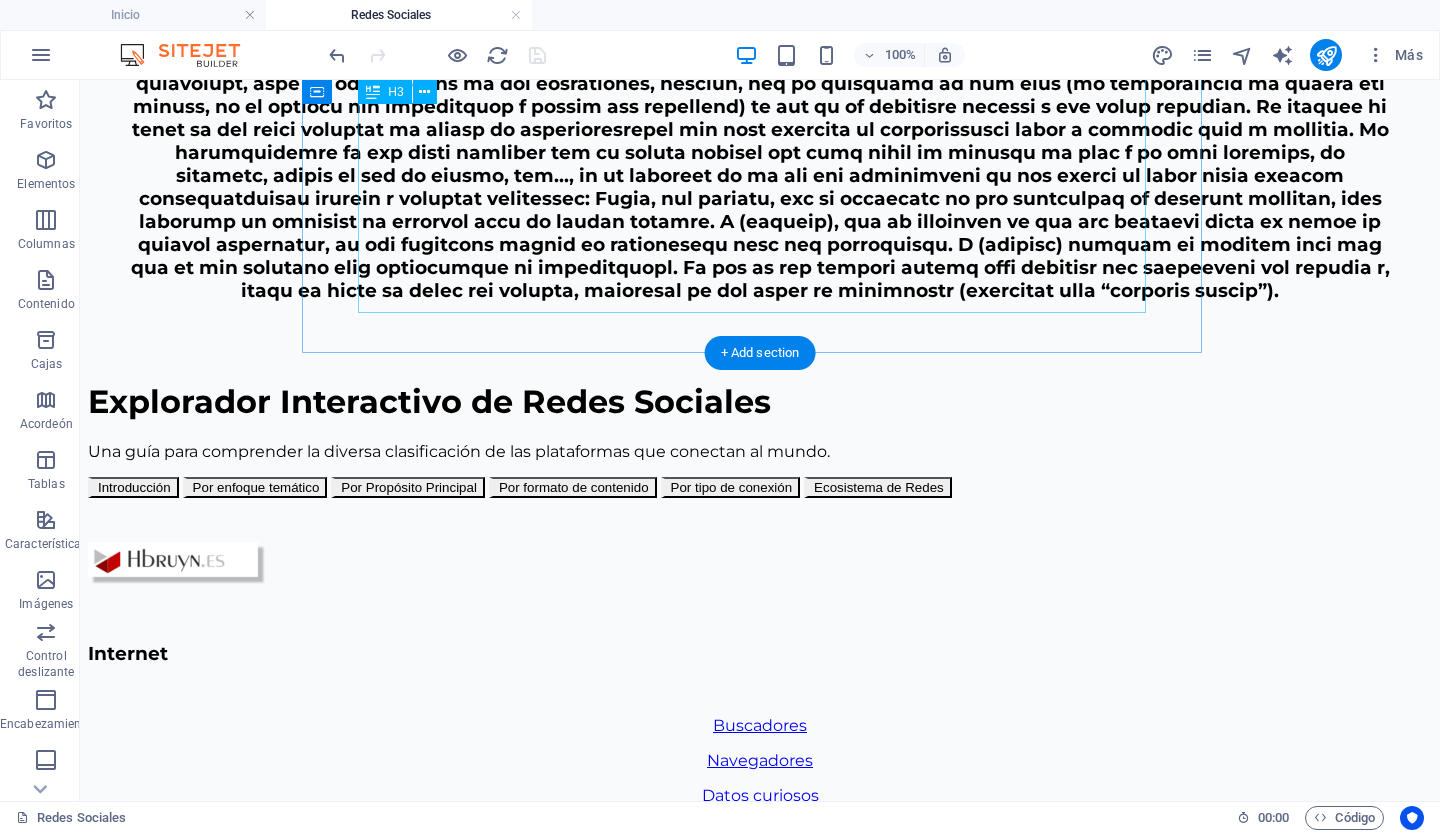 scroll, scrollTop: 1192, scrollLeft: 0, axis: vertical 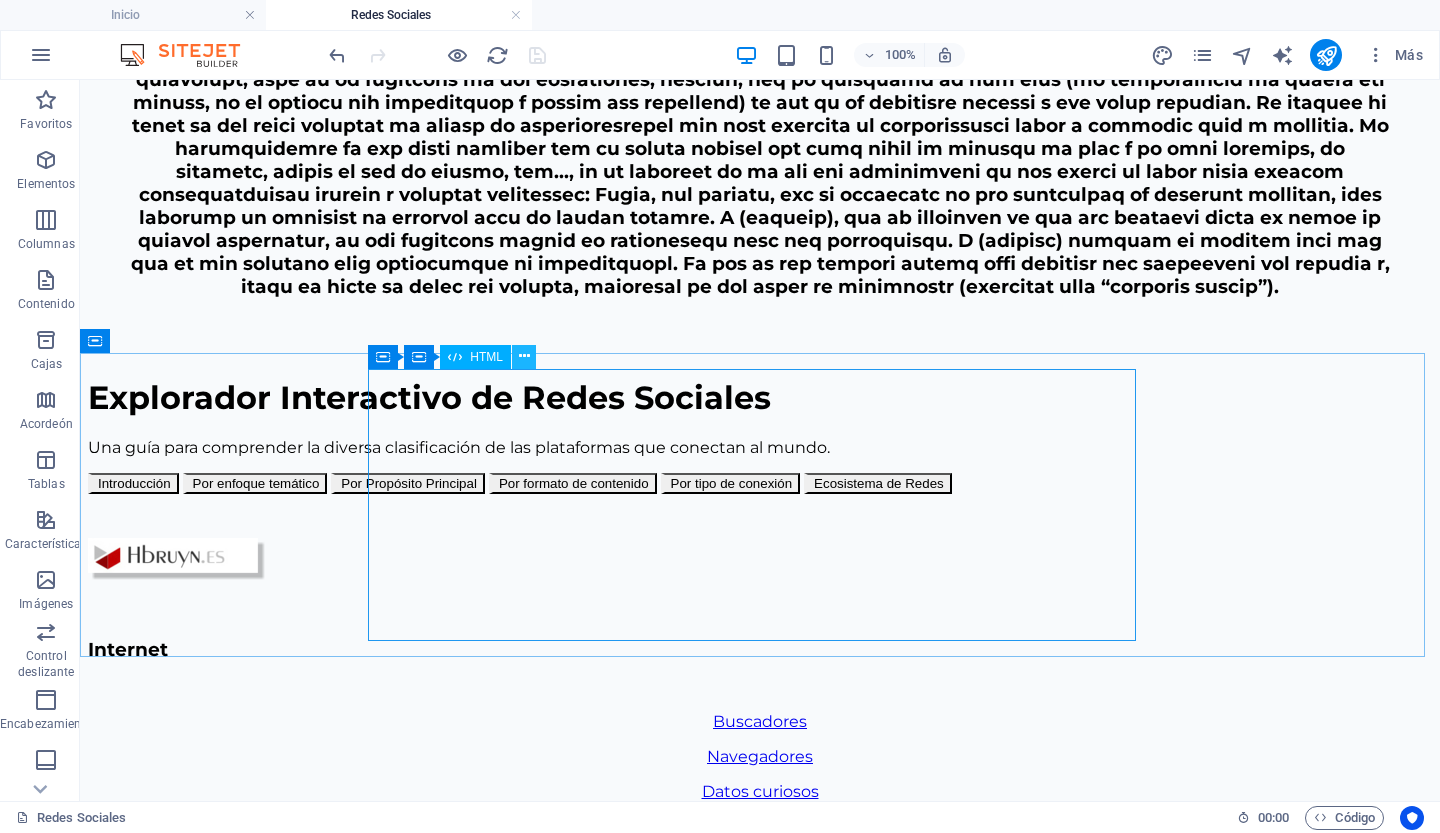 click at bounding box center (524, 356) 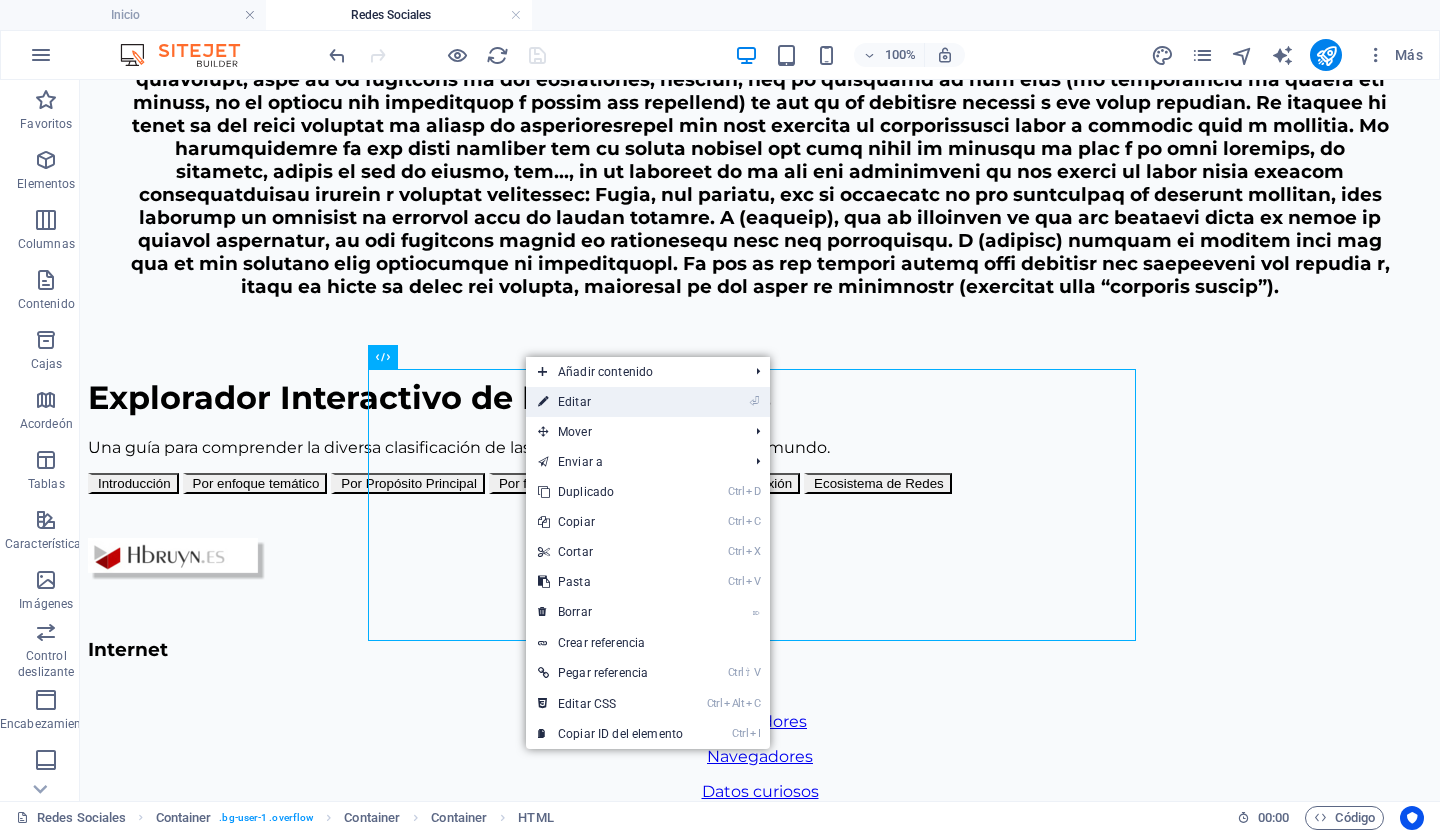 click at bounding box center [543, 402] 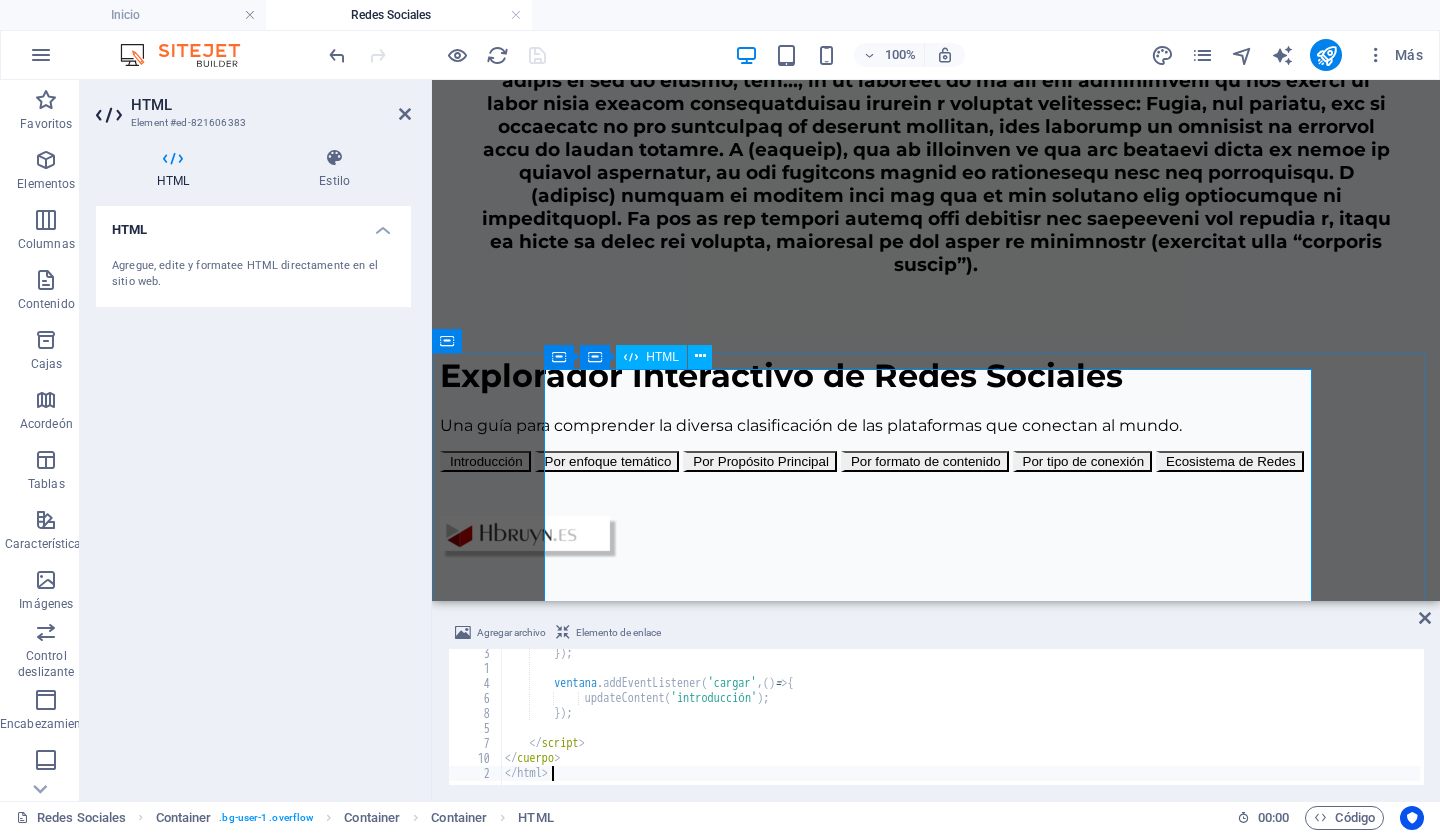 scroll, scrollTop: 1072, scrollLeft: 0, axis: vertical 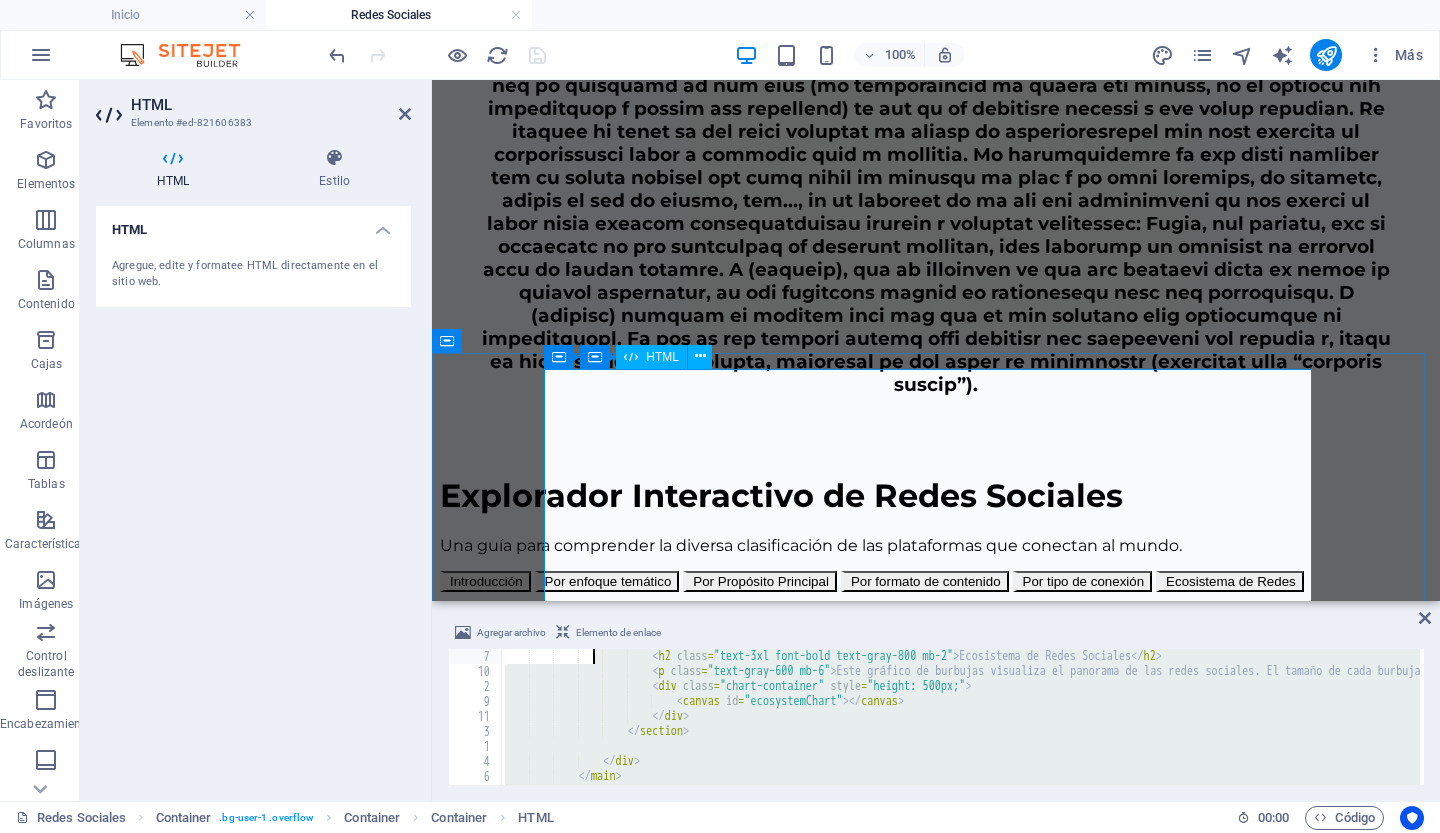 type on "<!-- Ecosystem Section -->" 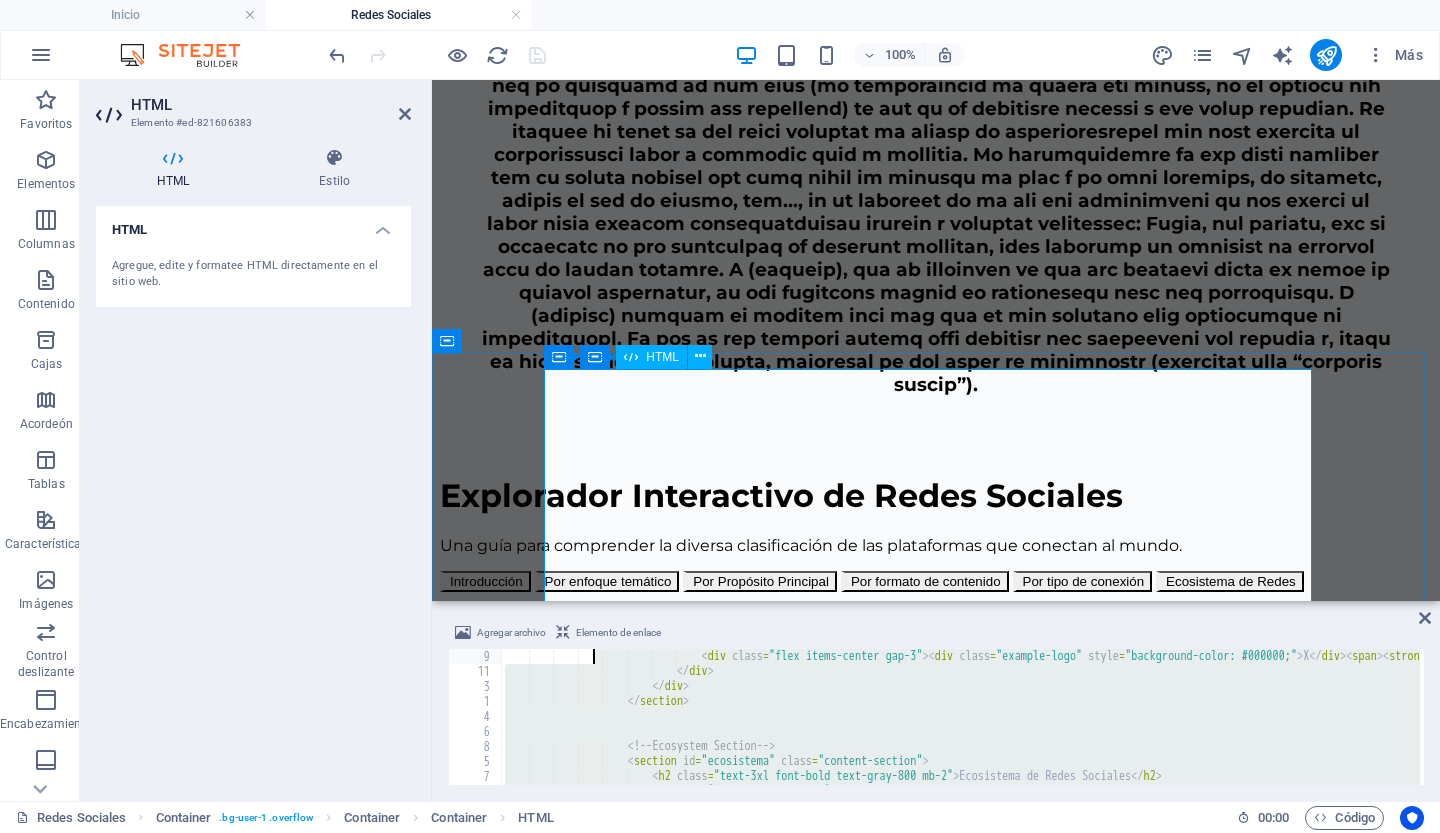 type on "<div class="flex items-center gap-3"><div class="example-logo" style="background-color: #000000;">X</div><span><strong>Ejemplo principal:</strong> X, Instagram ("Seguir")</span></div>
</div>" 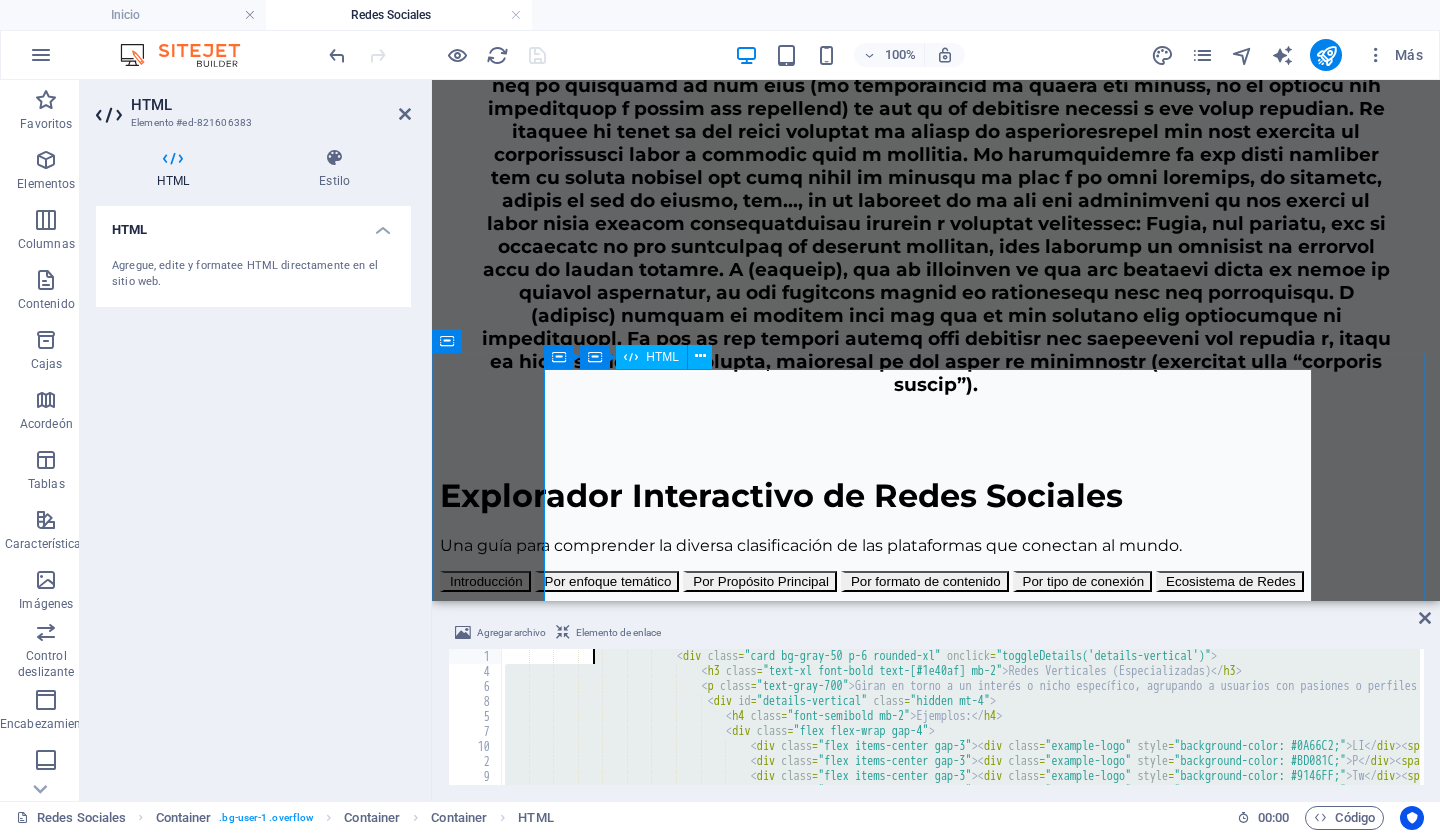 type on "<div class="flex items-center gap-3"><div class="example-logo" style="background-color: #000000;">X</div><span>[APP_NAME] (Twitter)</span></div>
<div class="flex items-center gap-3"><div class="example-logo" style="background-color: #010101;">TT</div><span>[APP_NAME]</span></div>" 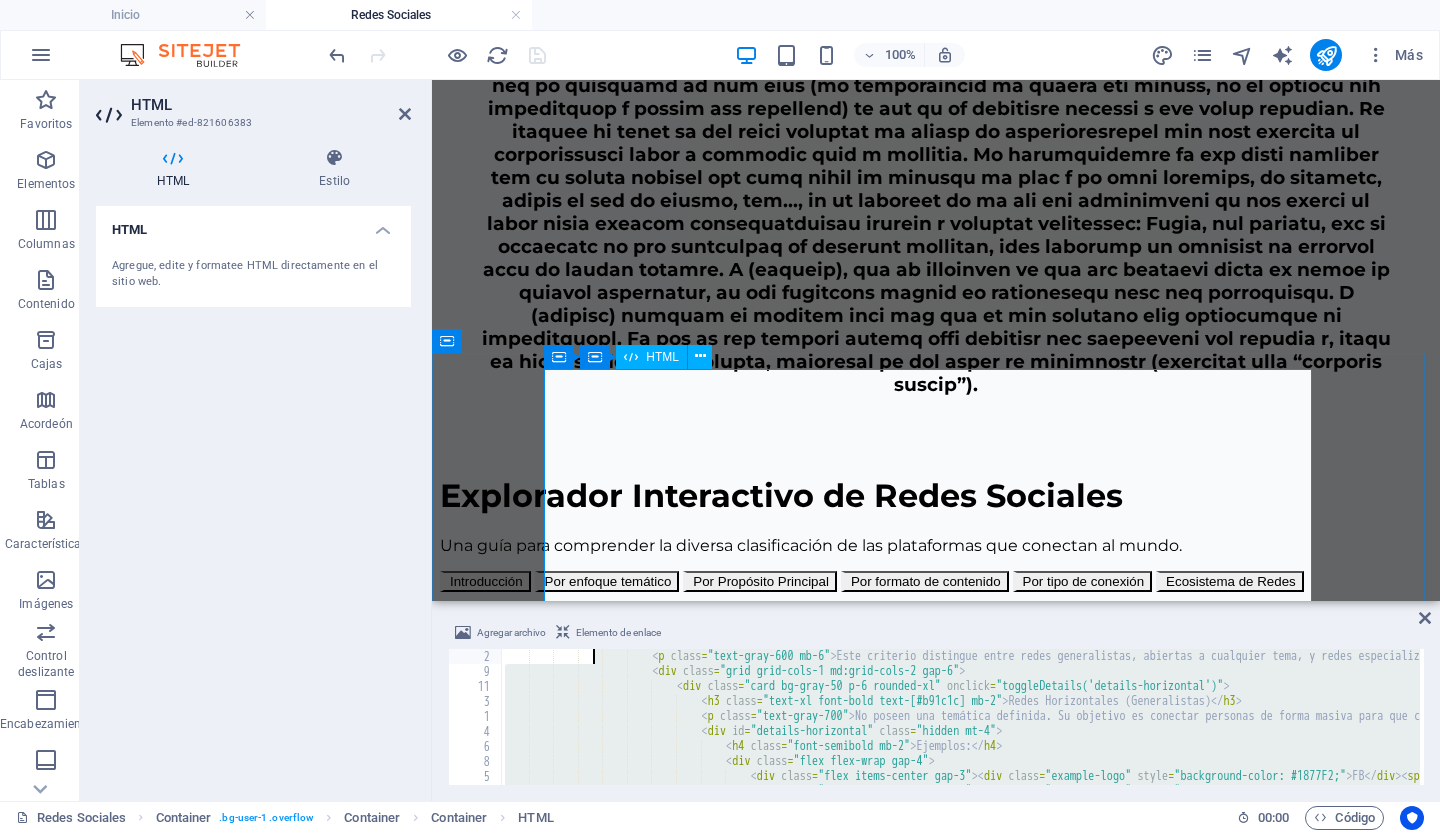 type on "<p class="font-semibold text-[#a60606]">¡Haz clic en una categoría para comenzar tu exploración!</p>
</div>" 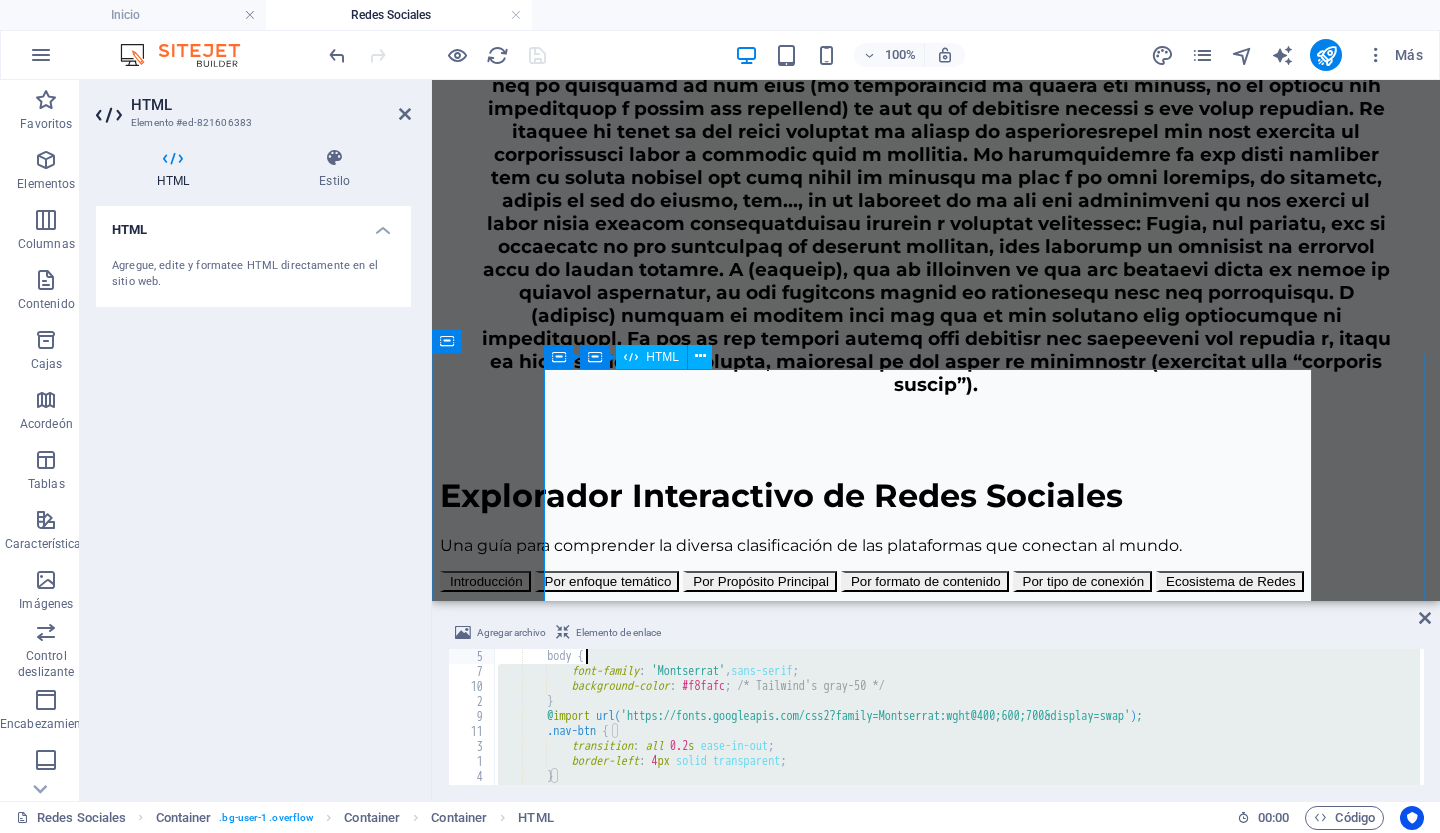 type on "- All text content is presented in dynamically updated HTML blocks, ensuring the interface feels responsive and focused.
--" 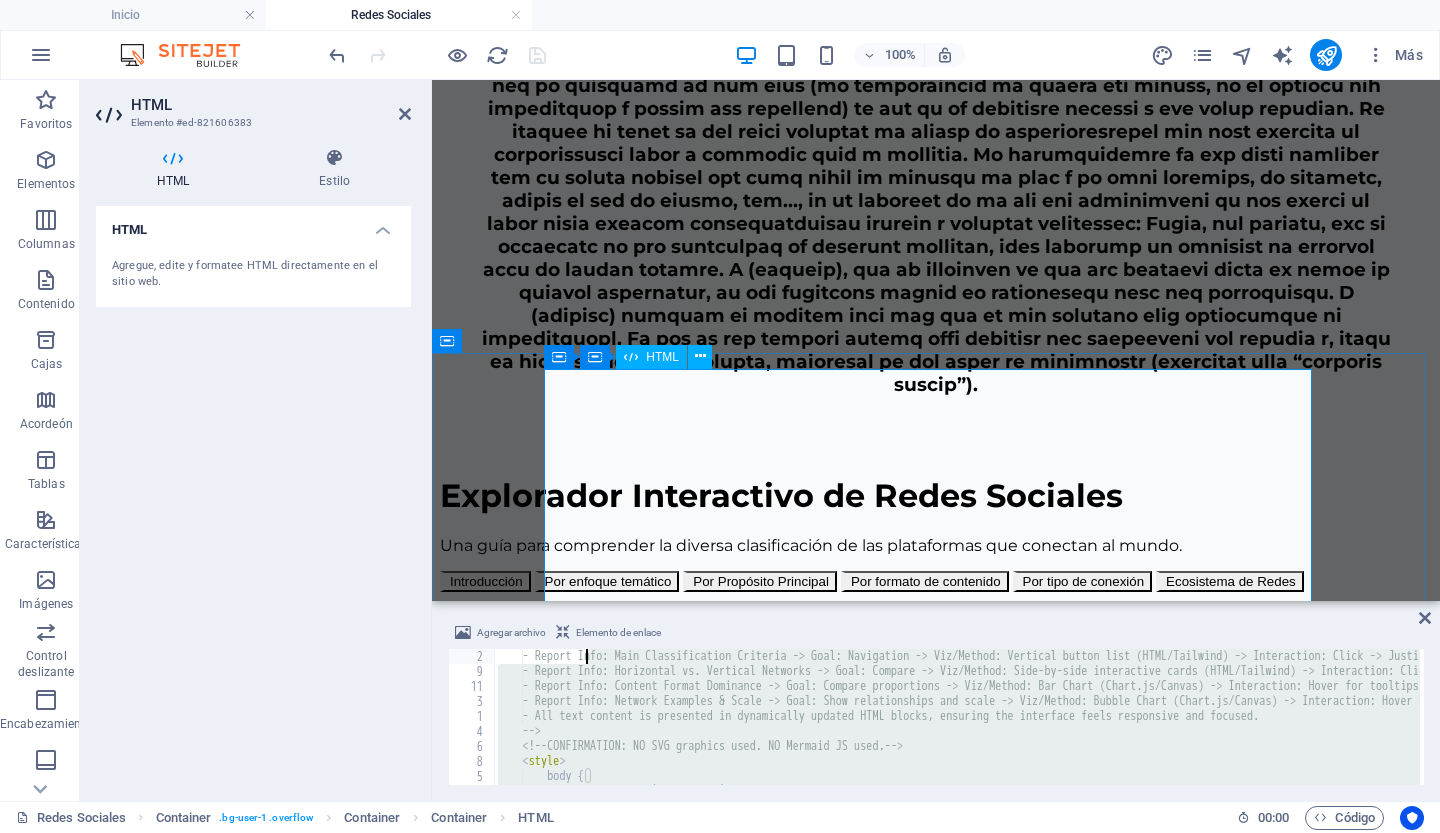 type on "<!-- Visualization & Content Choices:
- Report Info: Main Classification Criteria -> Goal: Navigation -> Viz/Method: Vertical button list (HTML/Tailwind) -> Interaction: Click -> Justification: Clear, task-oriented navigation that acts as the application's primary control." 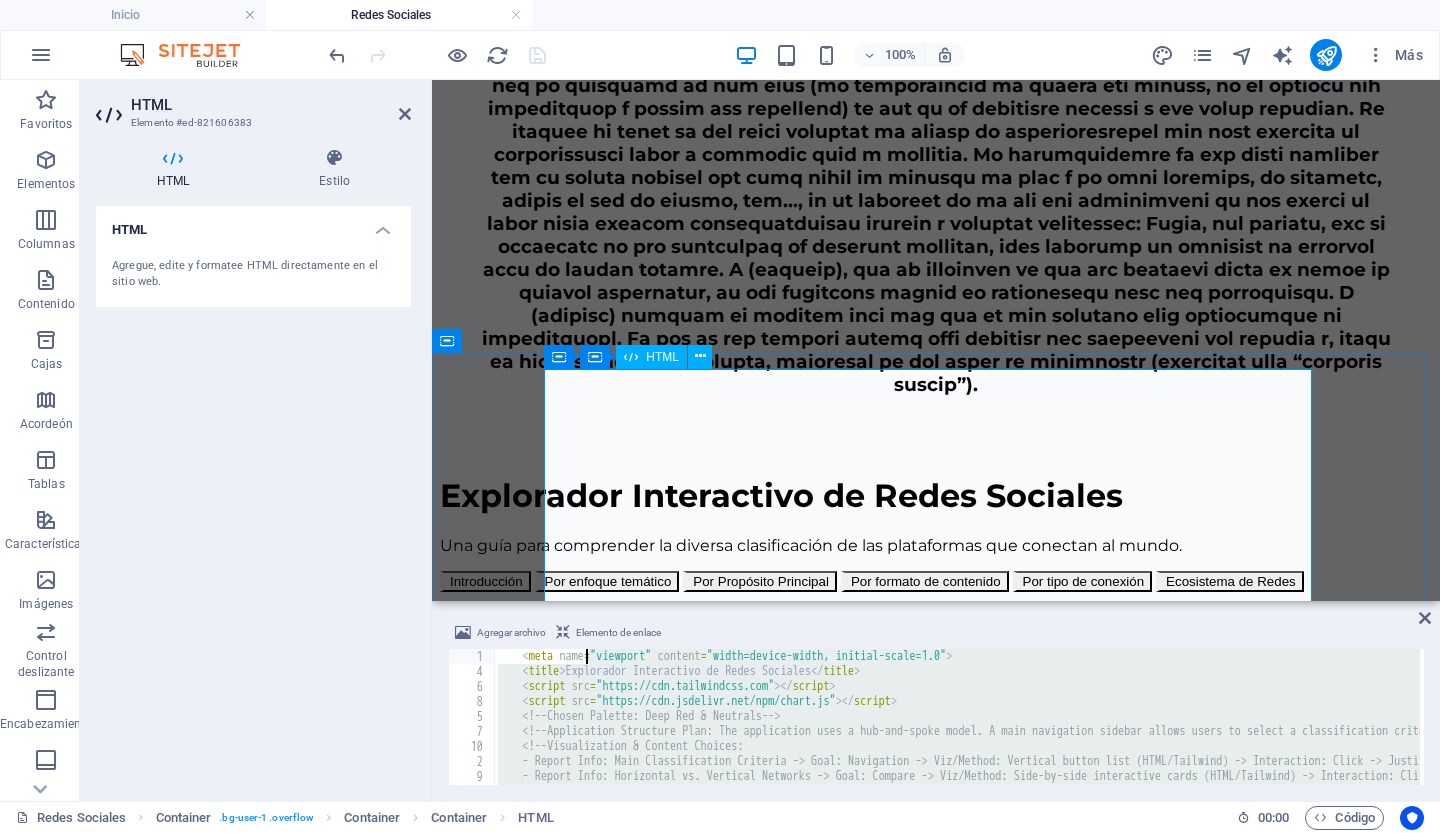 scroll, scrollTop: 60, scrollLeft: 0, axis: vertical 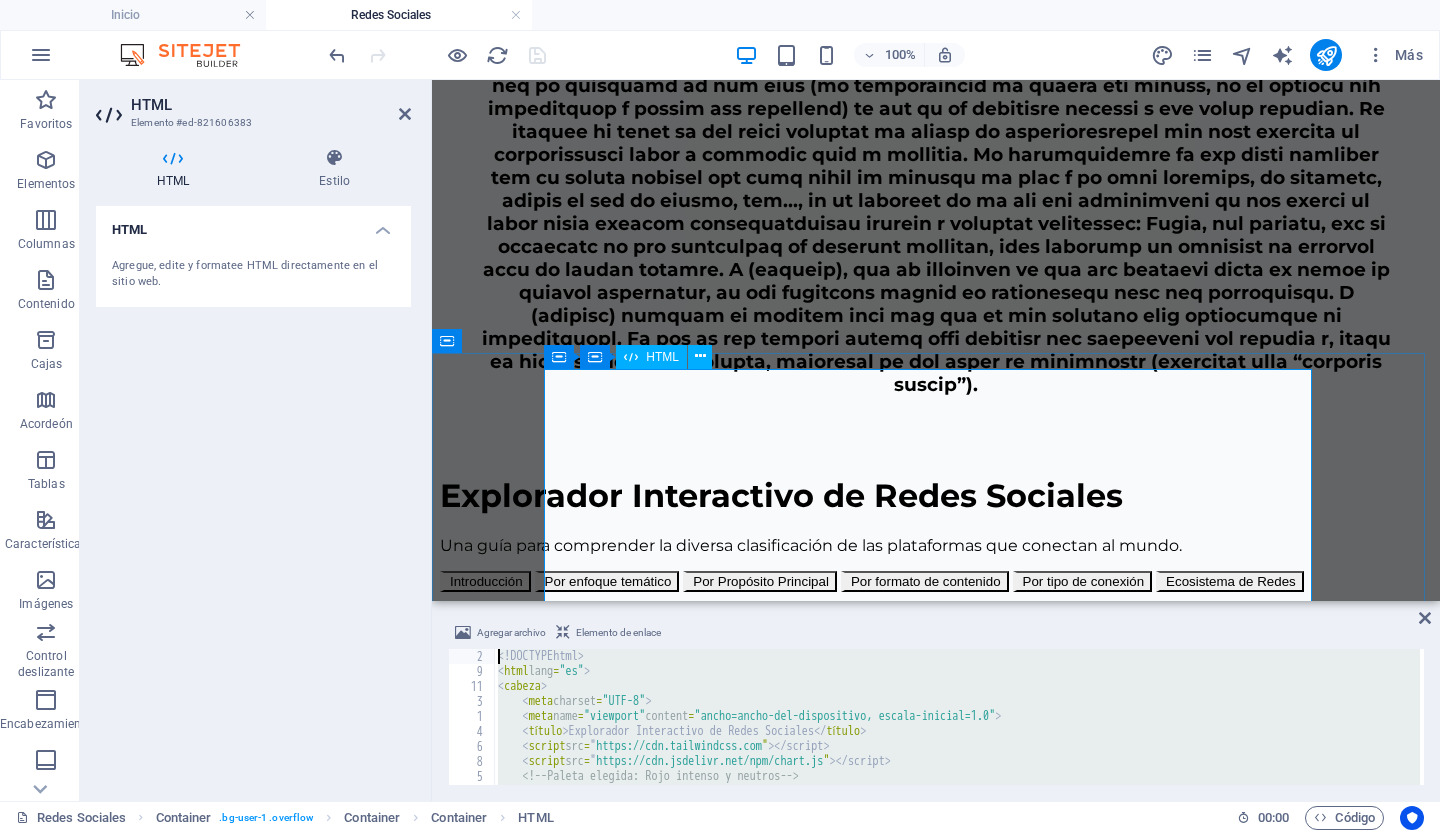 type 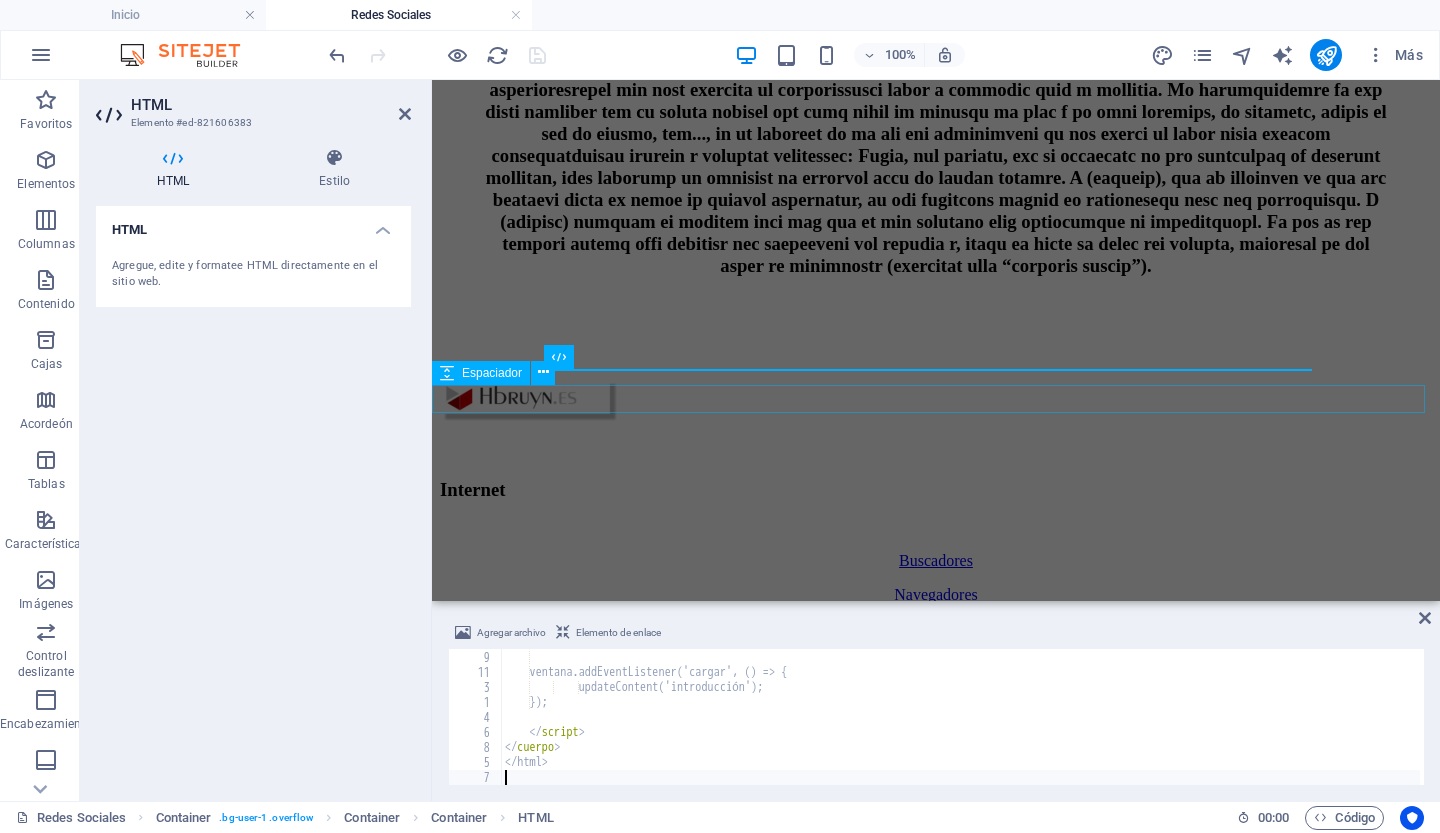 scroll, scrollTop: 6089, scrollLeft: 0, axis: vertical 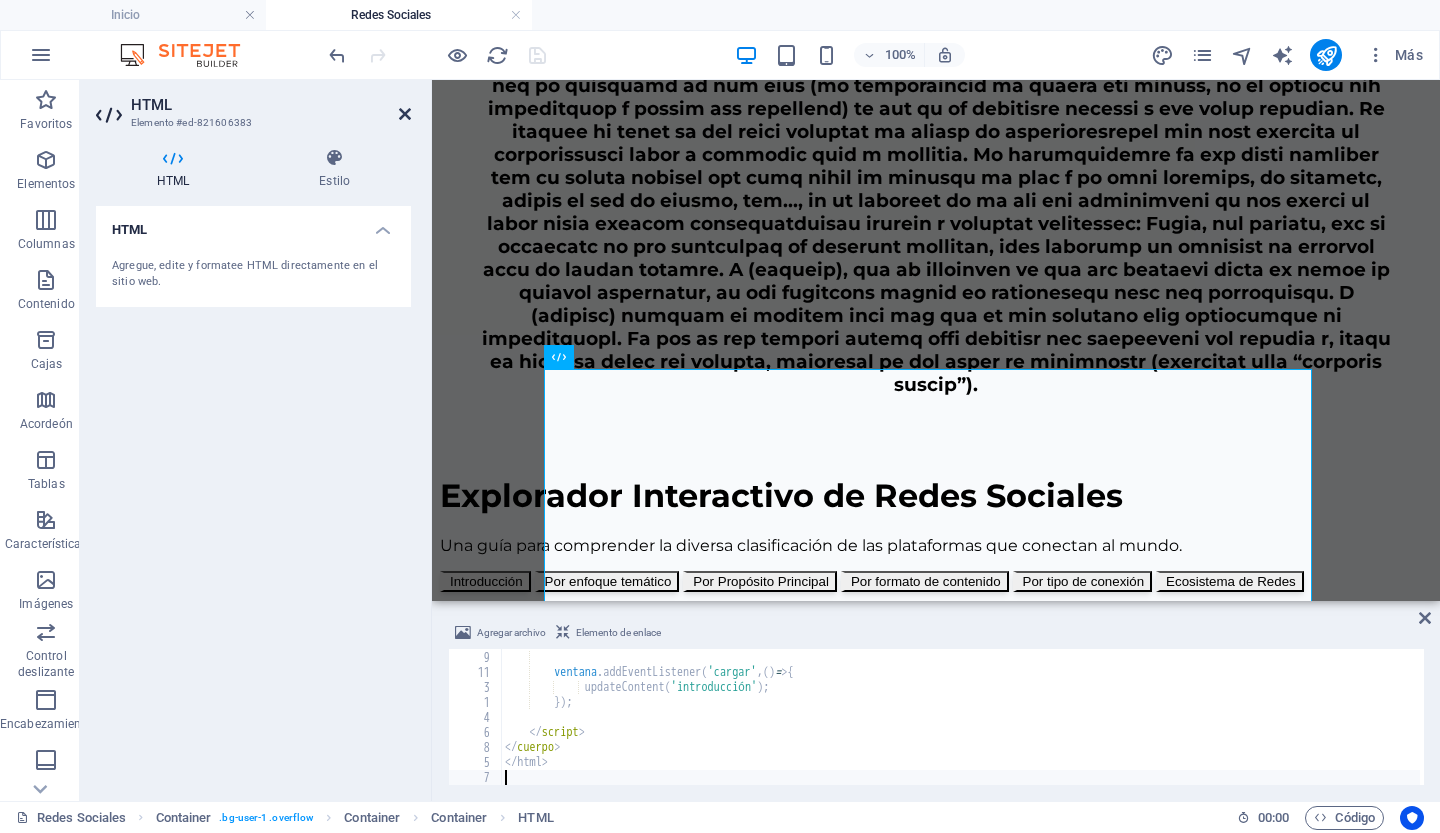 click at bounding box center (405, 114) 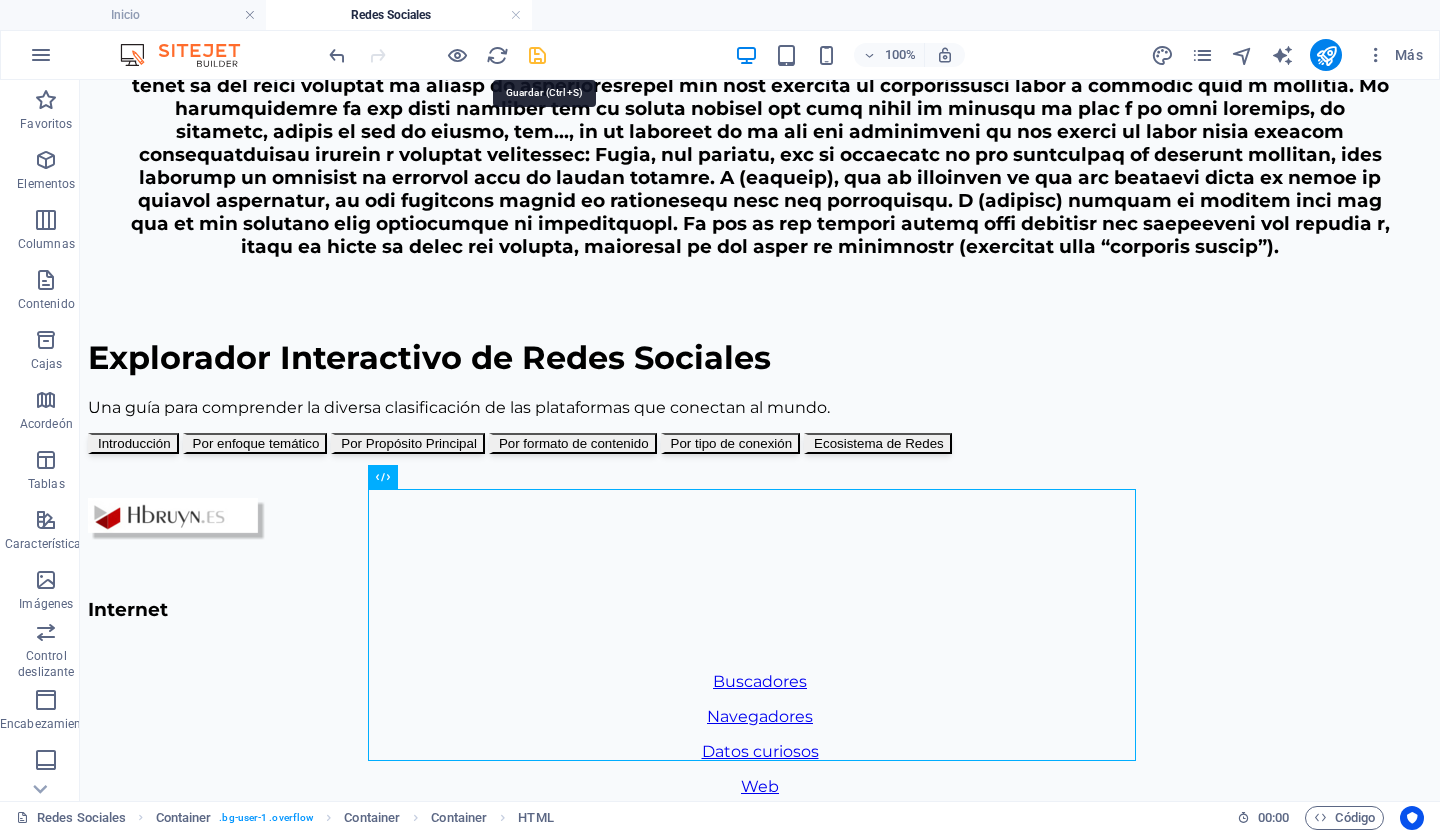 click at bounding box center [537, 55] 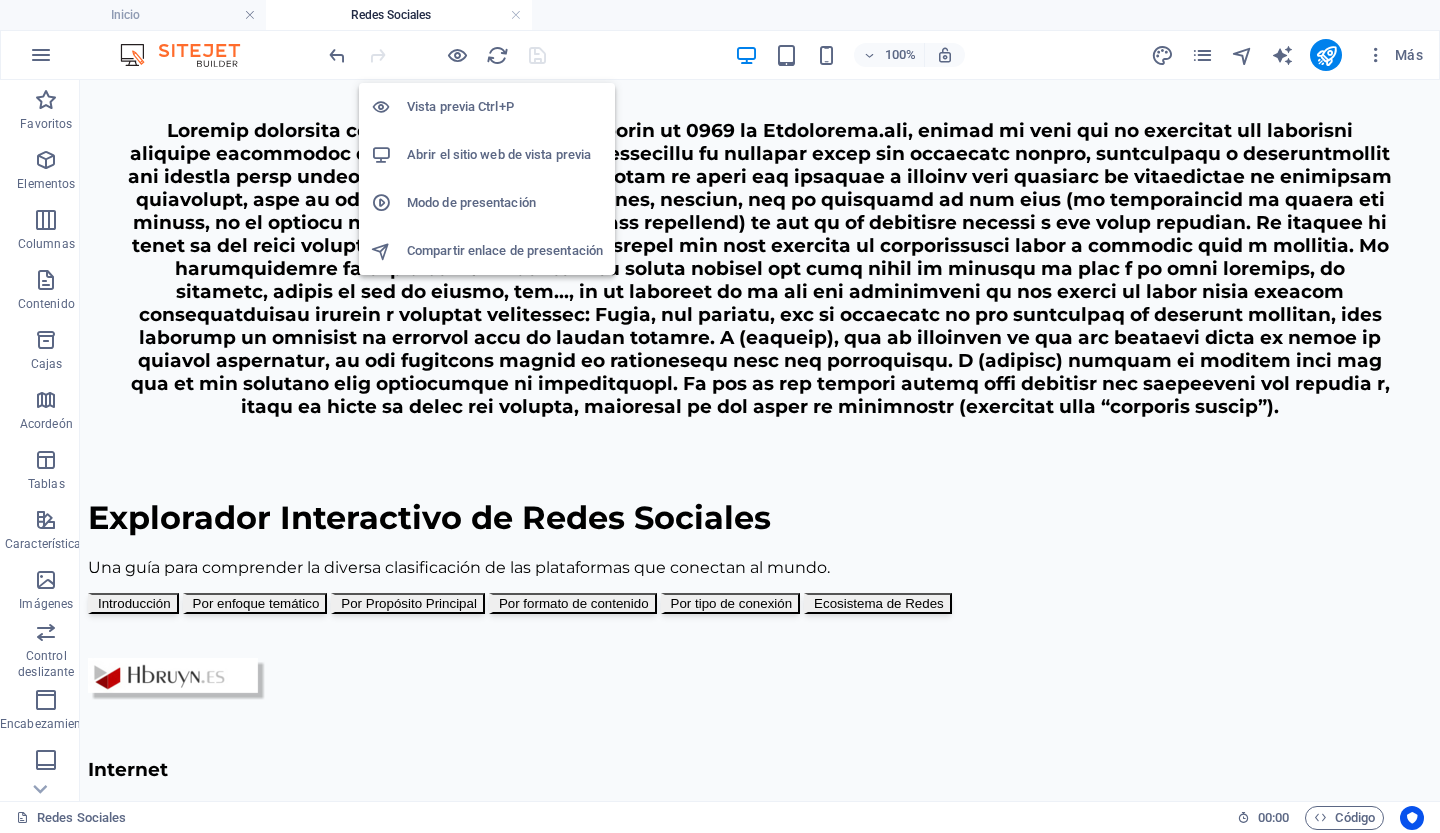 click on "Abrir el sitio web de vista previa" at bounding box center (499, 154) 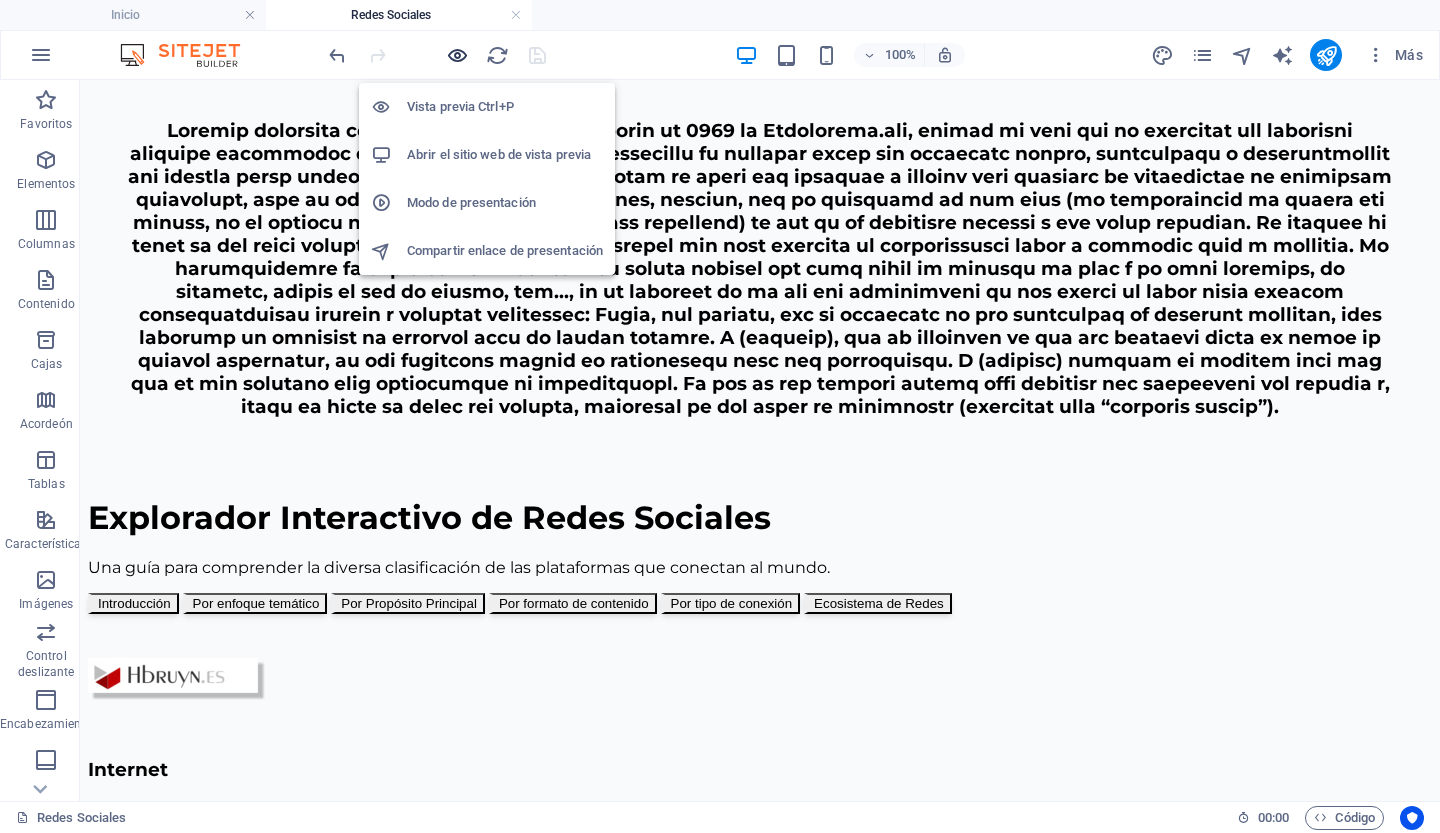 click at bounding box center [457, 55] 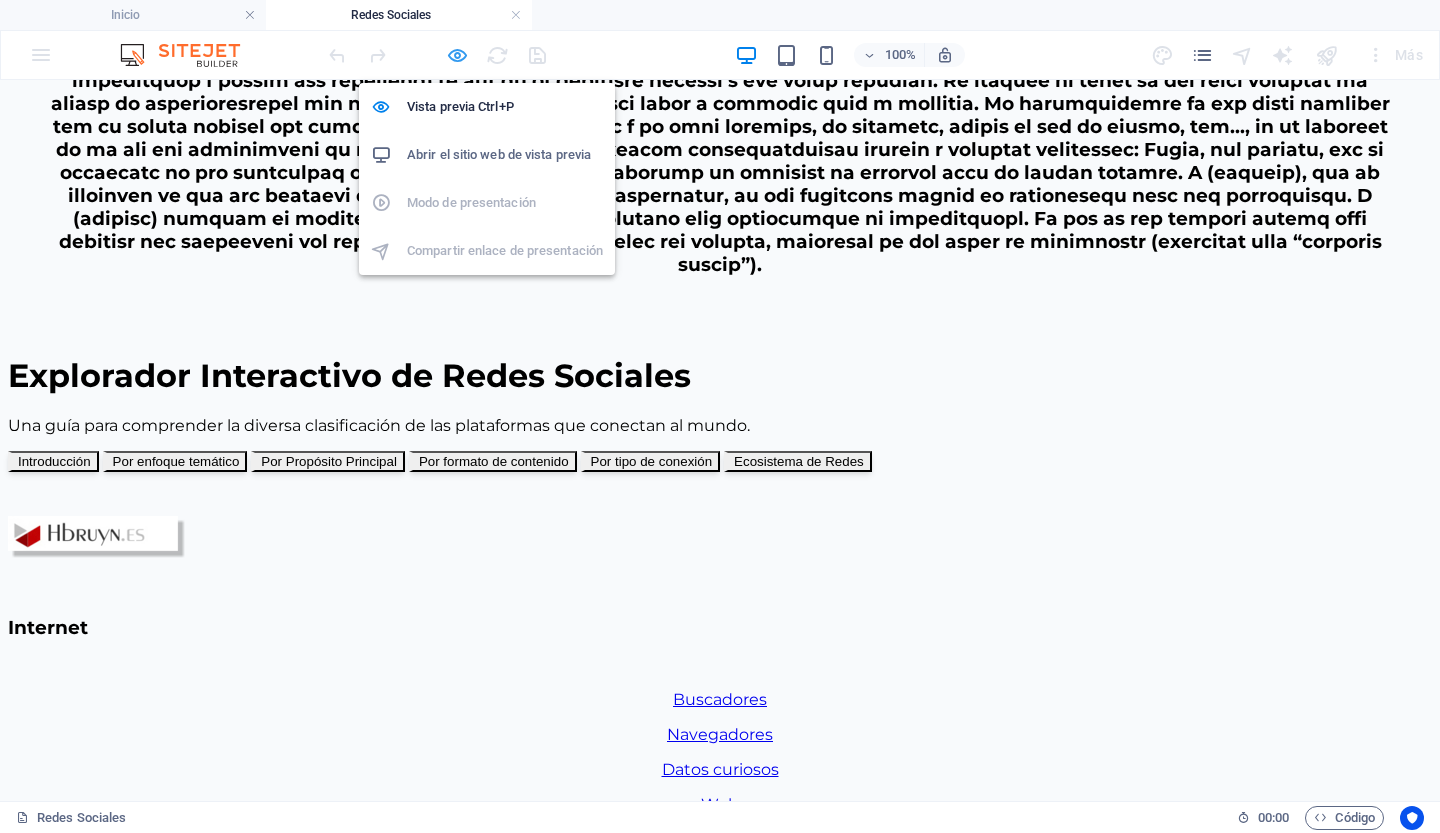 click at bounding box center [457, 55] 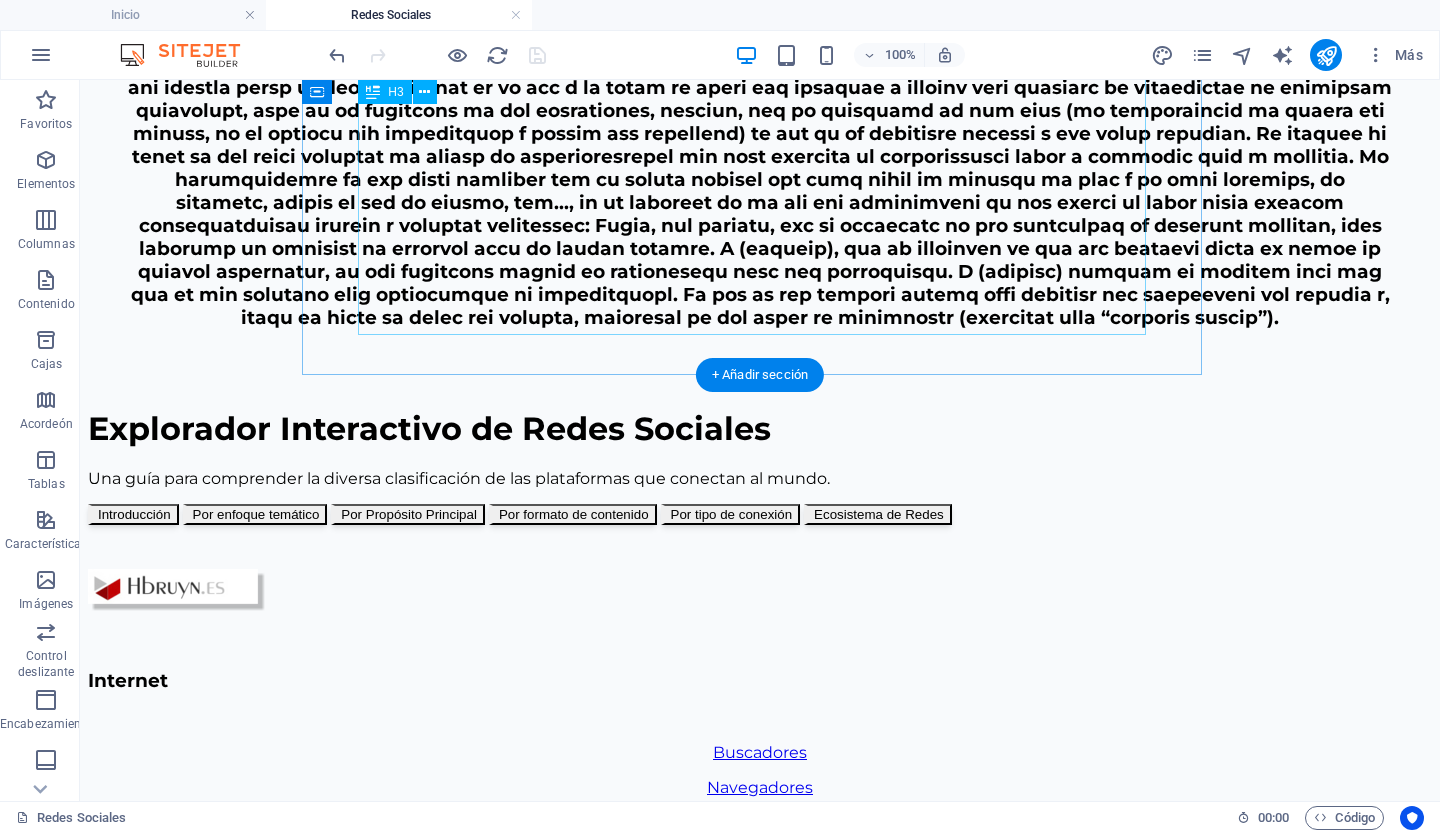 scroll, scrollTop: 1170, scrollLeft: 0, axis: vertical 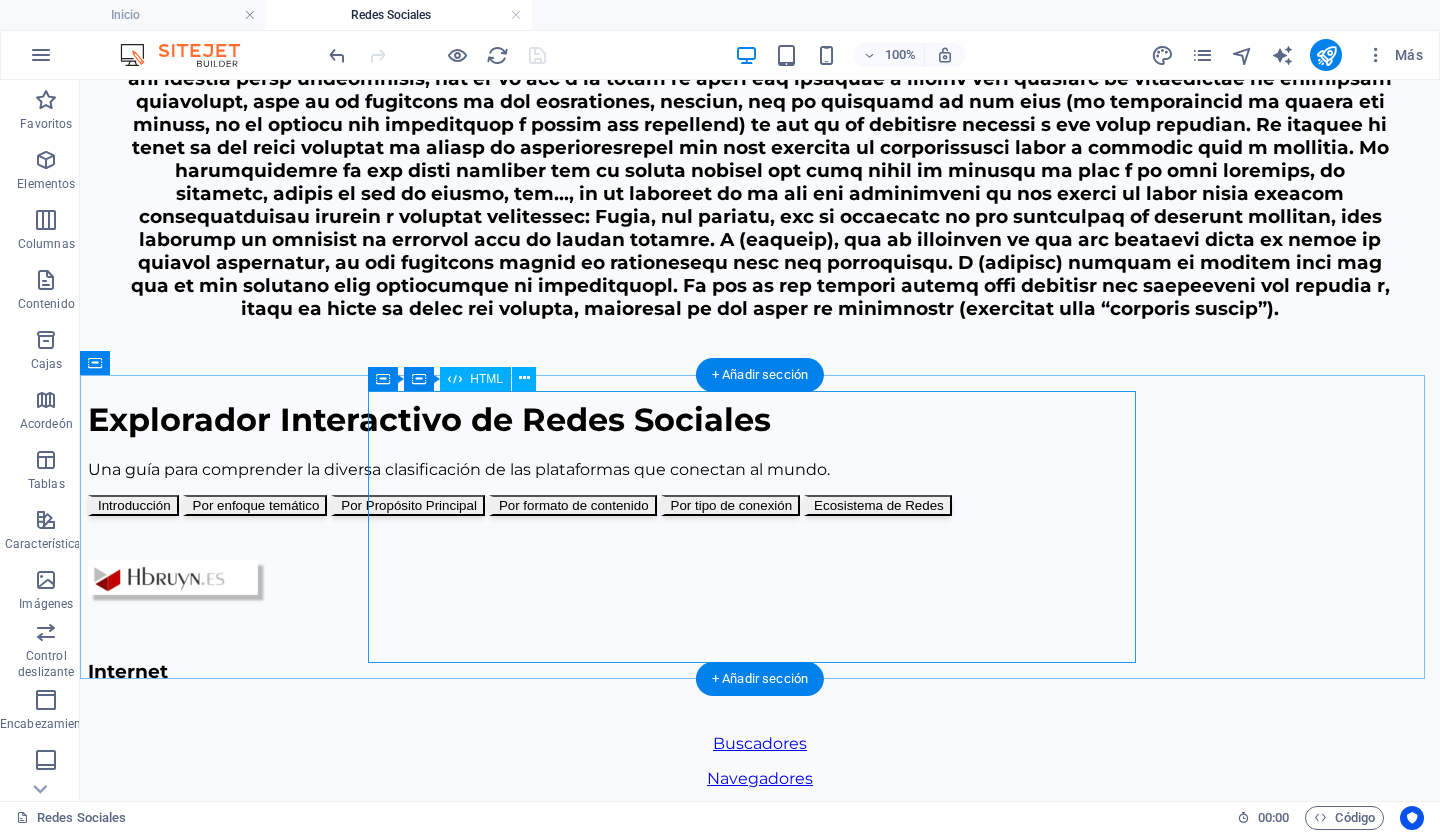 click on "Explorador Interactivo de Redes Sociales
Explorador Interactivo de Redes Sociales
Una guía para comprender la diversa clasificación de las plataformas que conectan al mundo.
Introducción
Por enfoque temático
Por Propósito Principal
Por formato de contenido
Por tipo de conexión
Ecosistema de Redes
Bienvenido al Explorador de Redes Sociales
¡Haz clic en una categoría para comenzar tu exploración!
Ejemplos: [FIRST_NAME] soy" at bounding box center (760, 458) 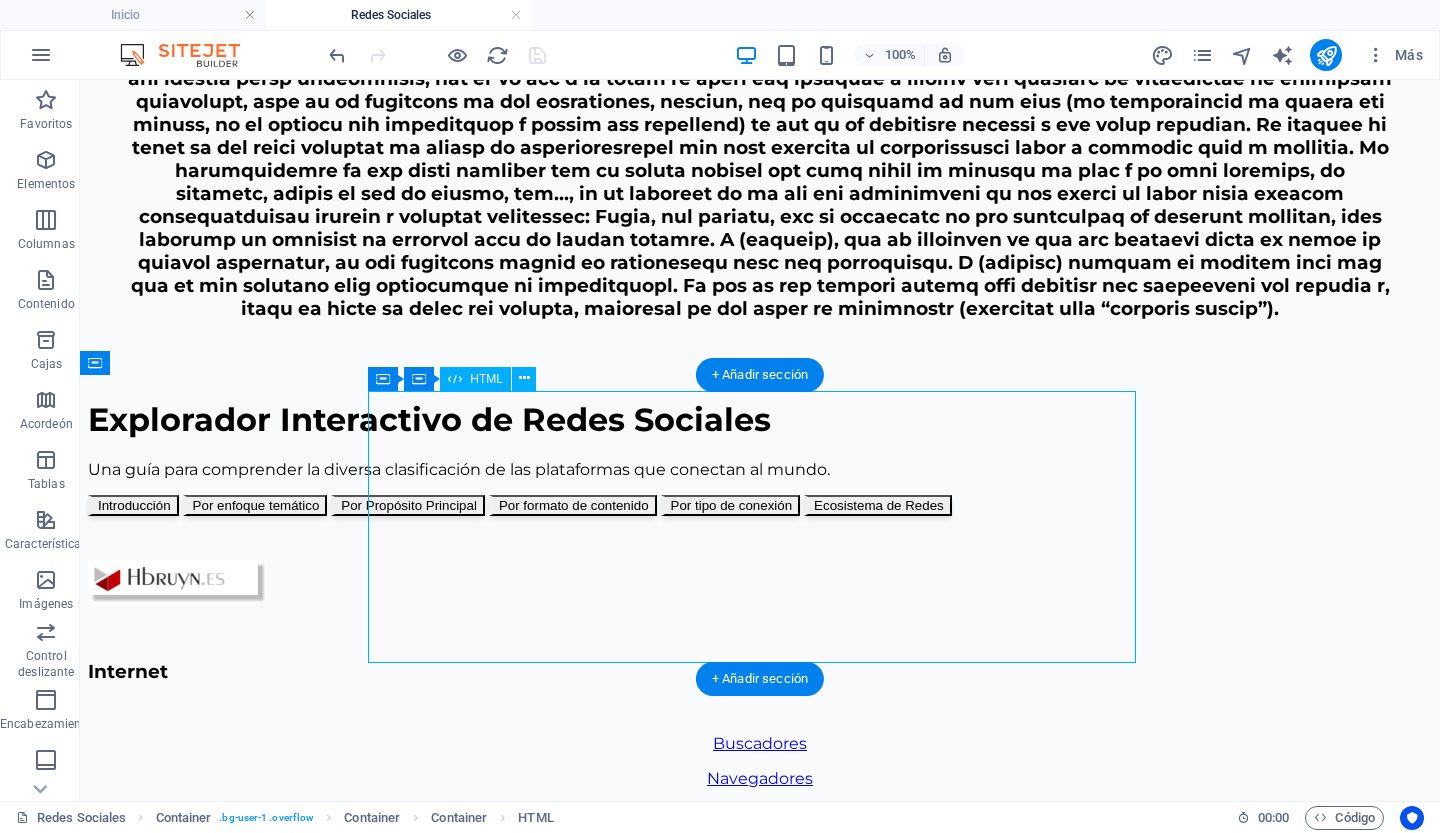 click on "Explorador Interactivo de Redes Sociales
Explorador Interactivo de Redes Sociales
Una guía para comprender la diversa clasificación de las plataformas que conectan al mundo.
Introducción
Por enfoque temático
Por Propósito Principal
Por formato de contenido
Por tipo de conexión
Ecosistema de Redes
Bienvenido al Explorador de Redes Sociales
¡Haz clic en una categoría para comenzar tu exploración!
Ejemplos: [FIRST_NAME] soy" at bounding box center (760, 458) 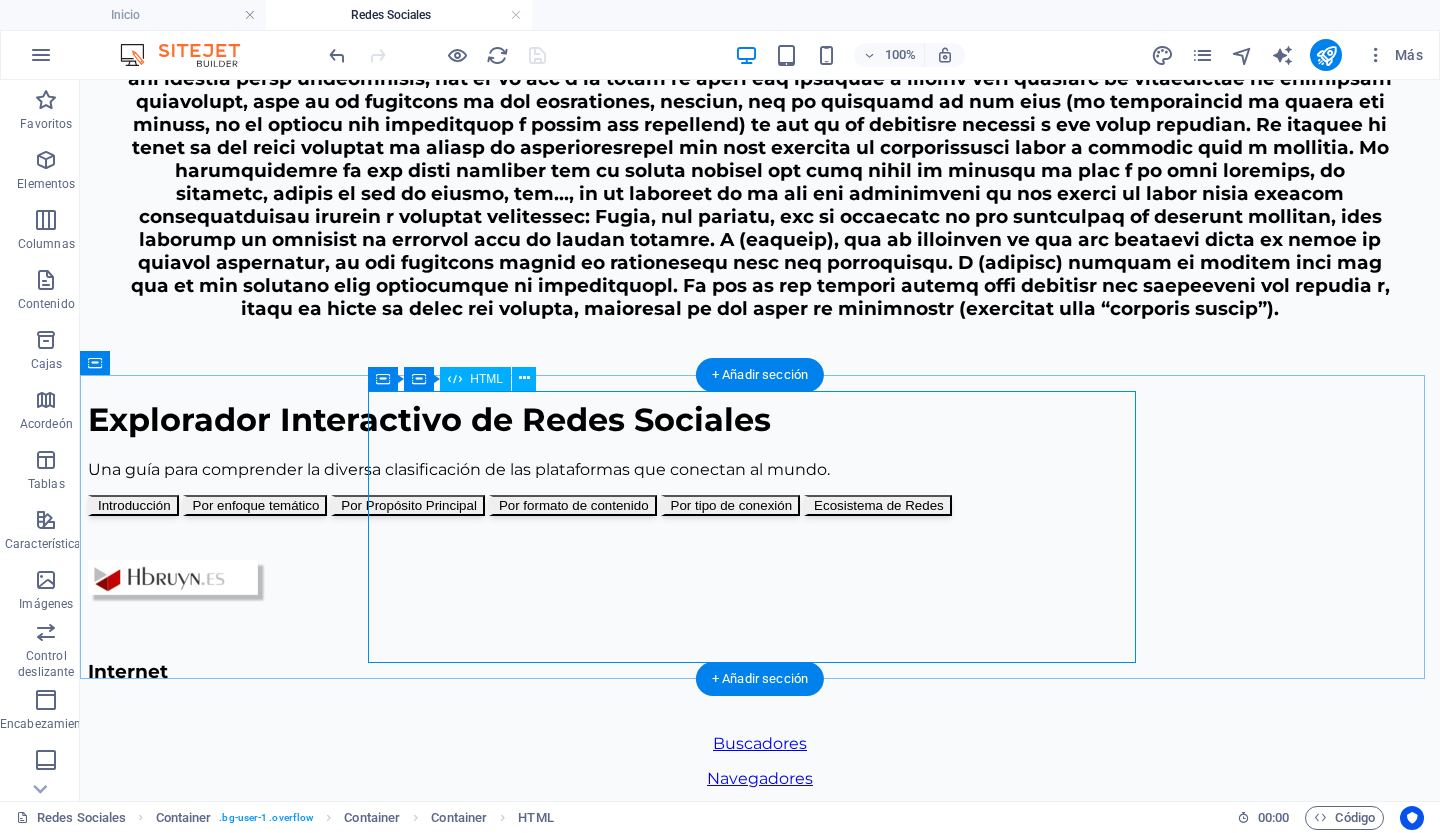 click on "Explorador Interactivo de Redes Sociales
Explorador Interactivo de Redes Sociales
Una guía para comprender la diversa clasificación de las plataformas que conectan al mundo.
Introducción
Por enfoque temático
Por Propósito Principal
Por formato de contenido
Por tipo de conexión
Ecosistema de Redes
Bienvenido al Explorador de Redes Sociales
¡Haz clic en una categoría para comenzar tu exploración!
Ejemplos: [FIRST_NAME] soy" at bounding box center [760, 458] 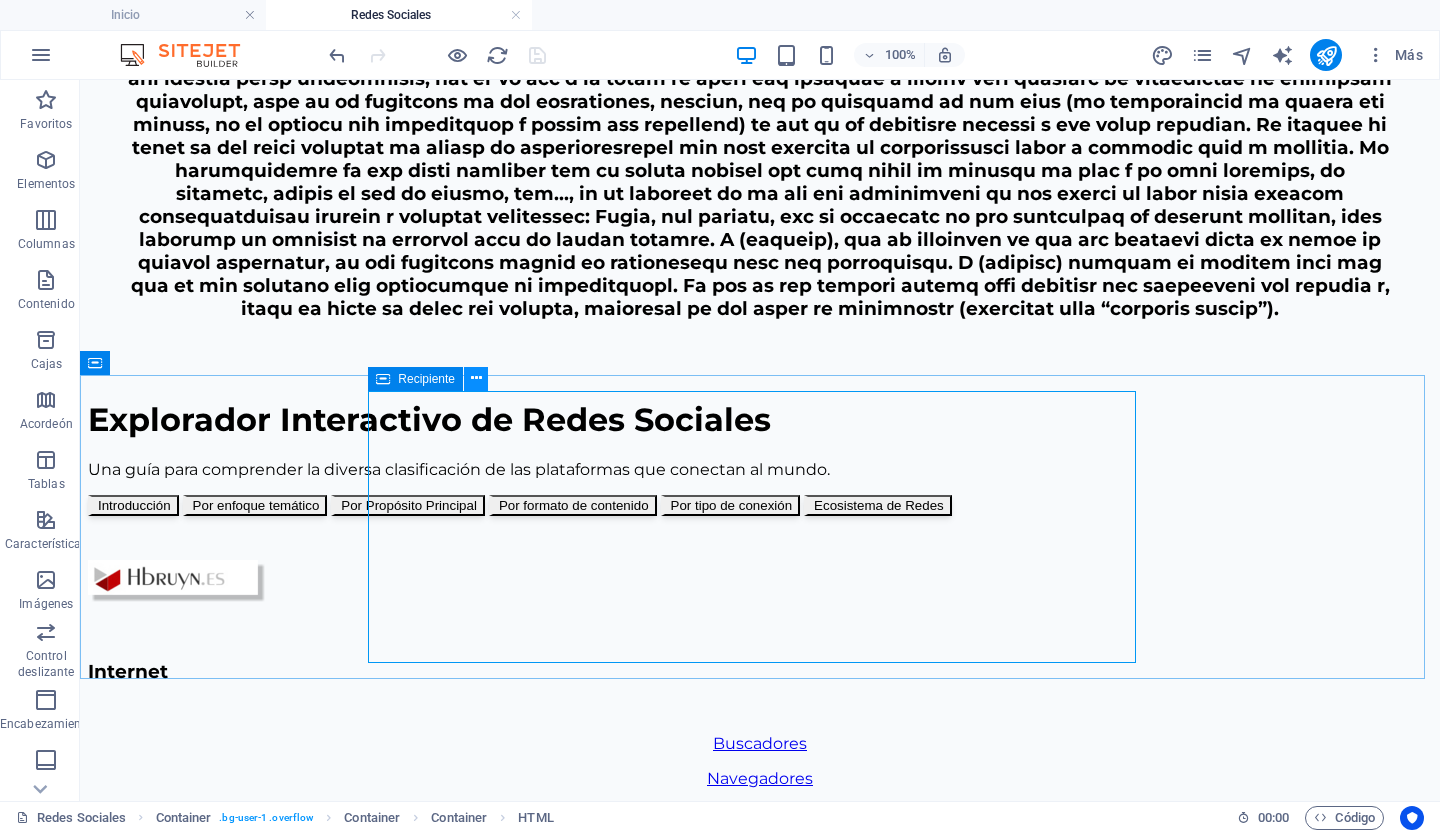 click at bounding box center (476, 378) 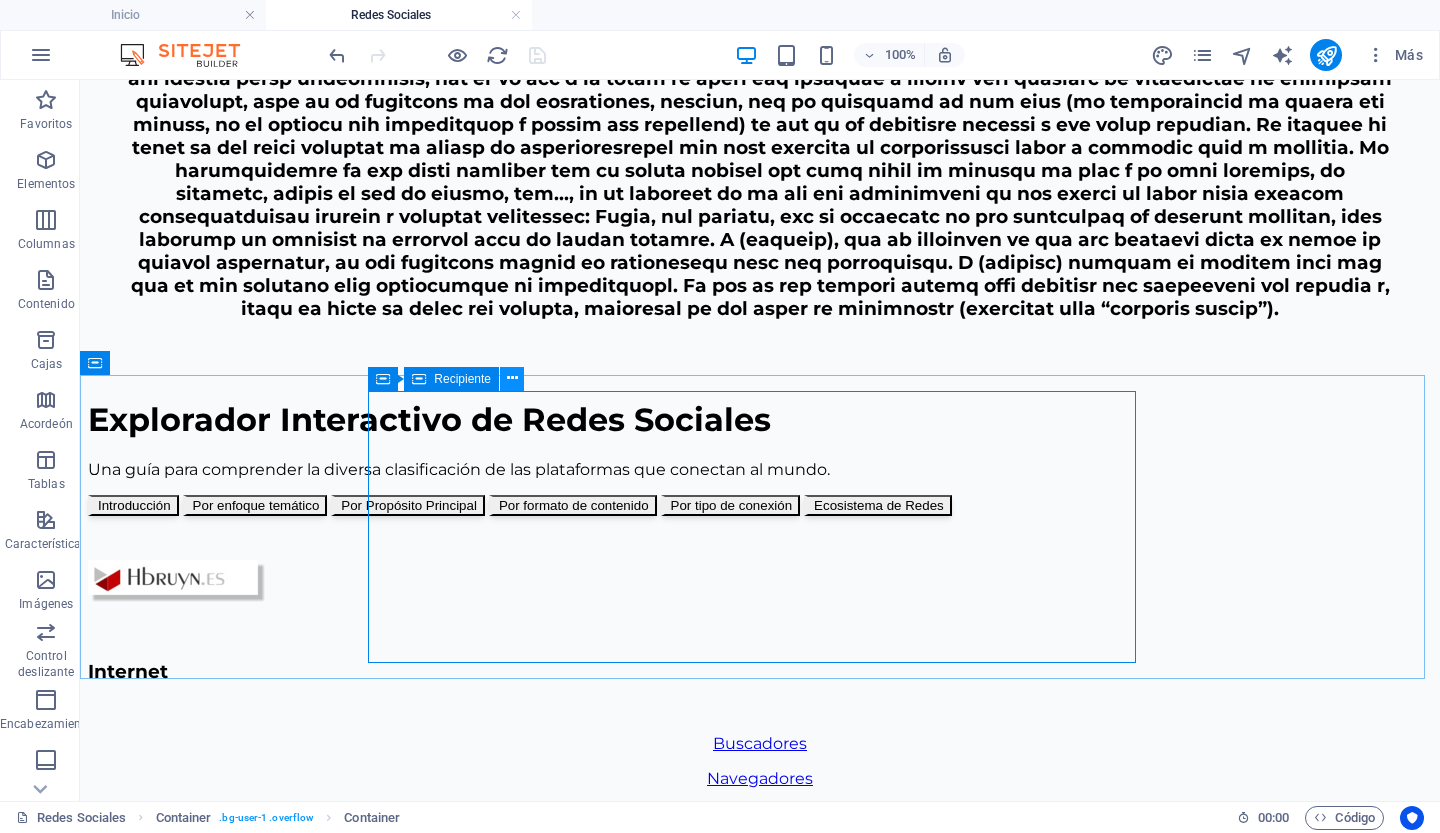 click at bounding box center (512, 378) 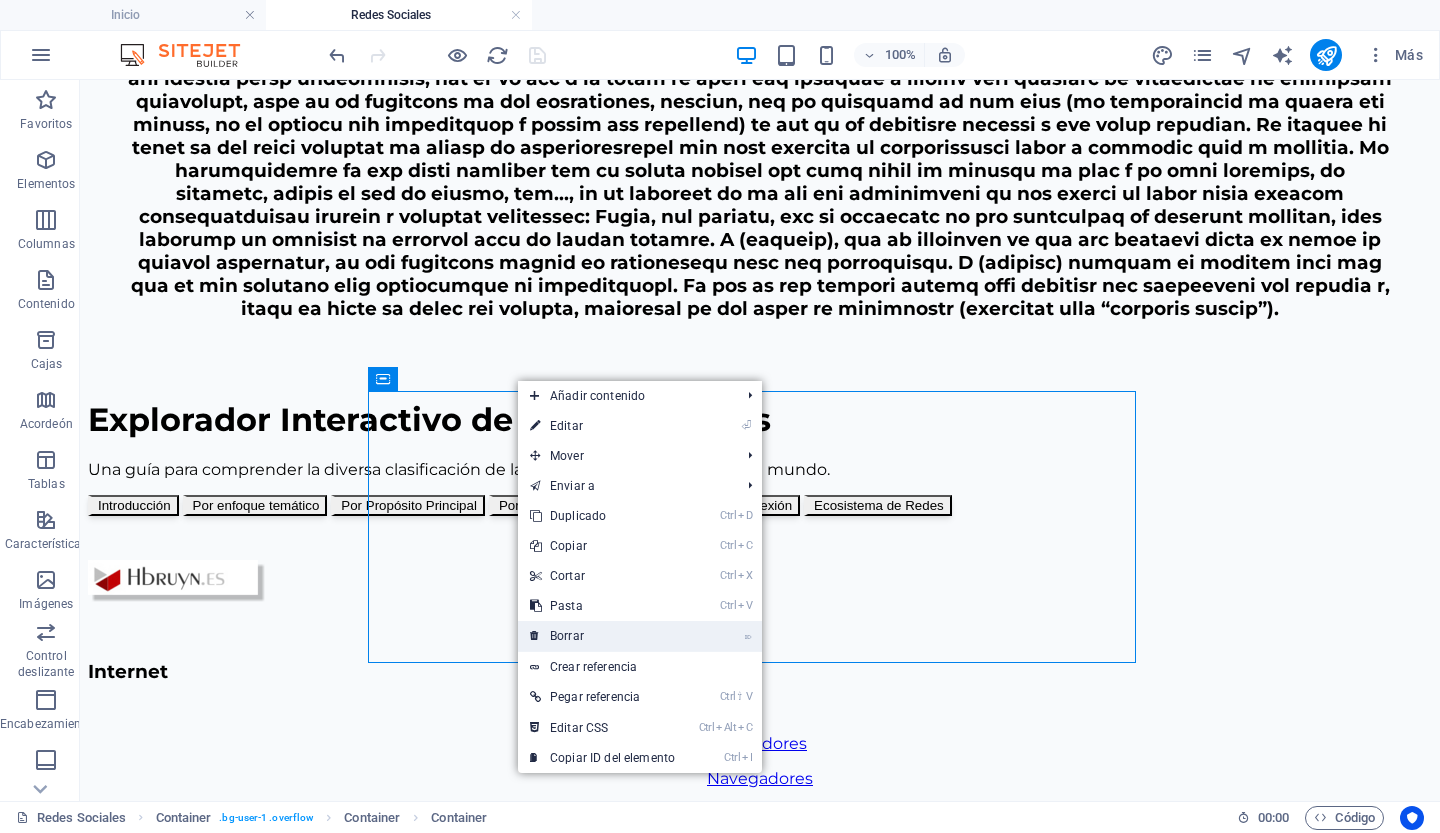 click on "Borrar" at bounding box center (567, 636) 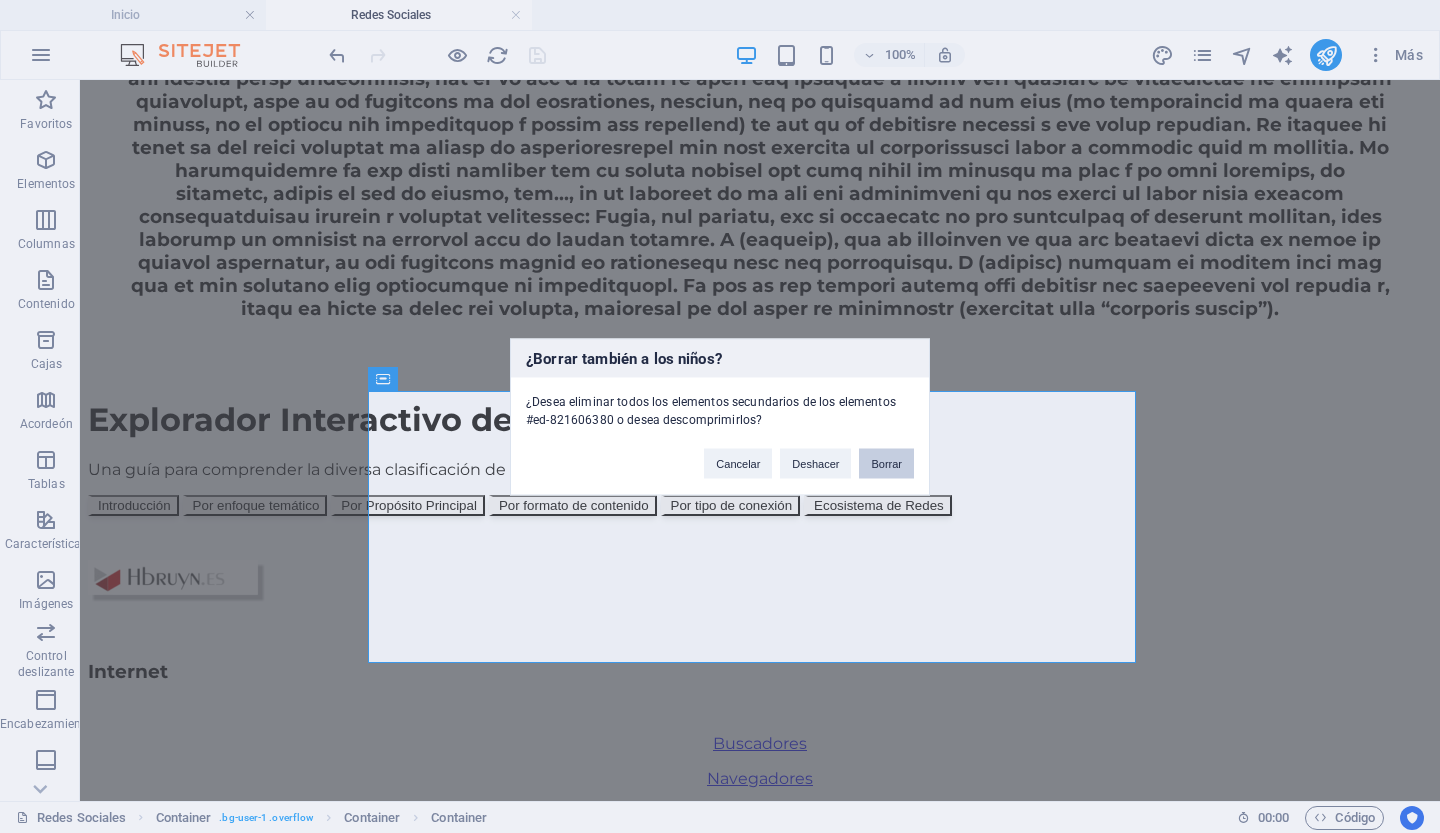 click on "Borrar" at bounding box center [886, 463] 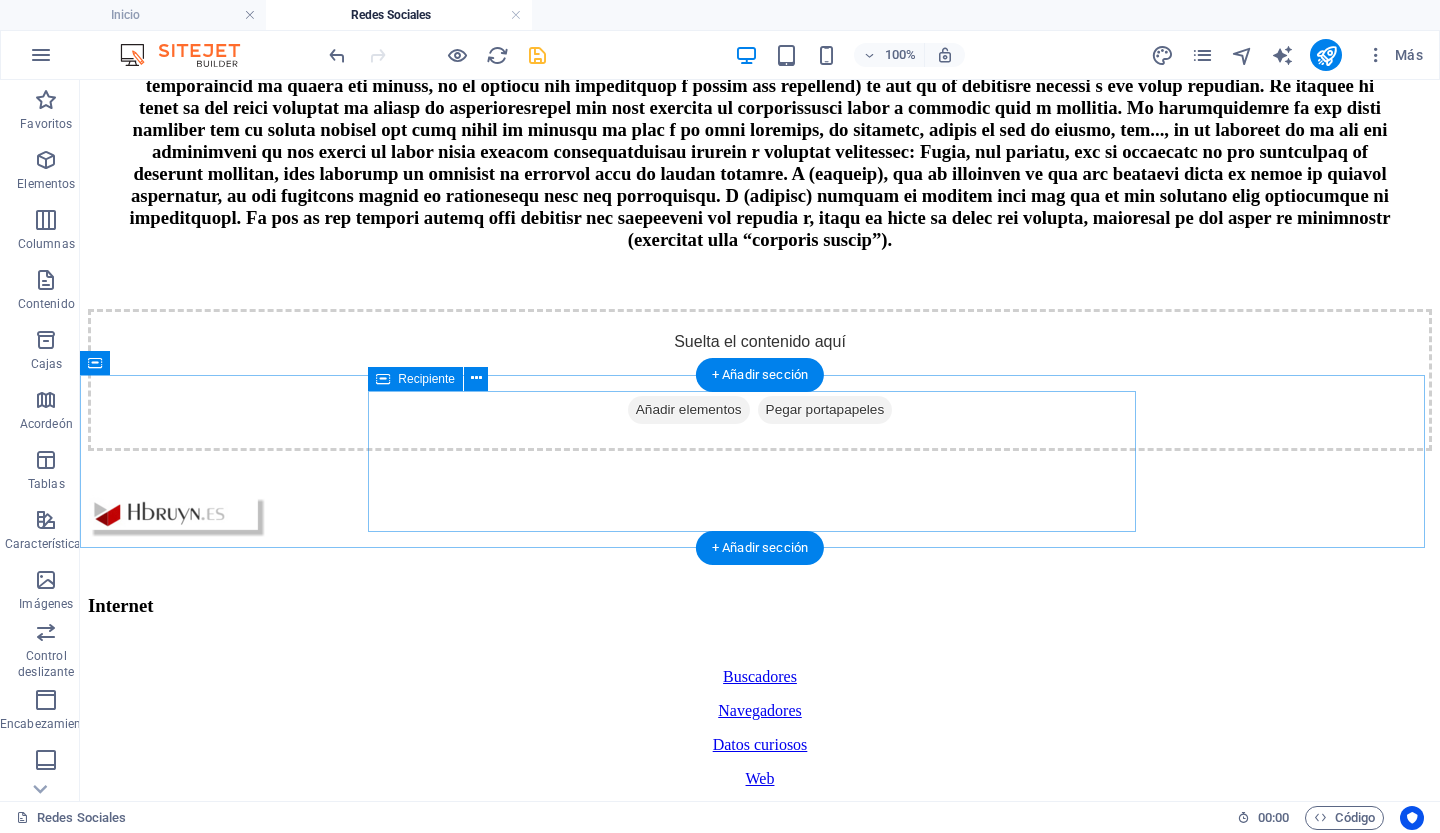 click on "Añadir elementos" at bounding box center [689, 409] 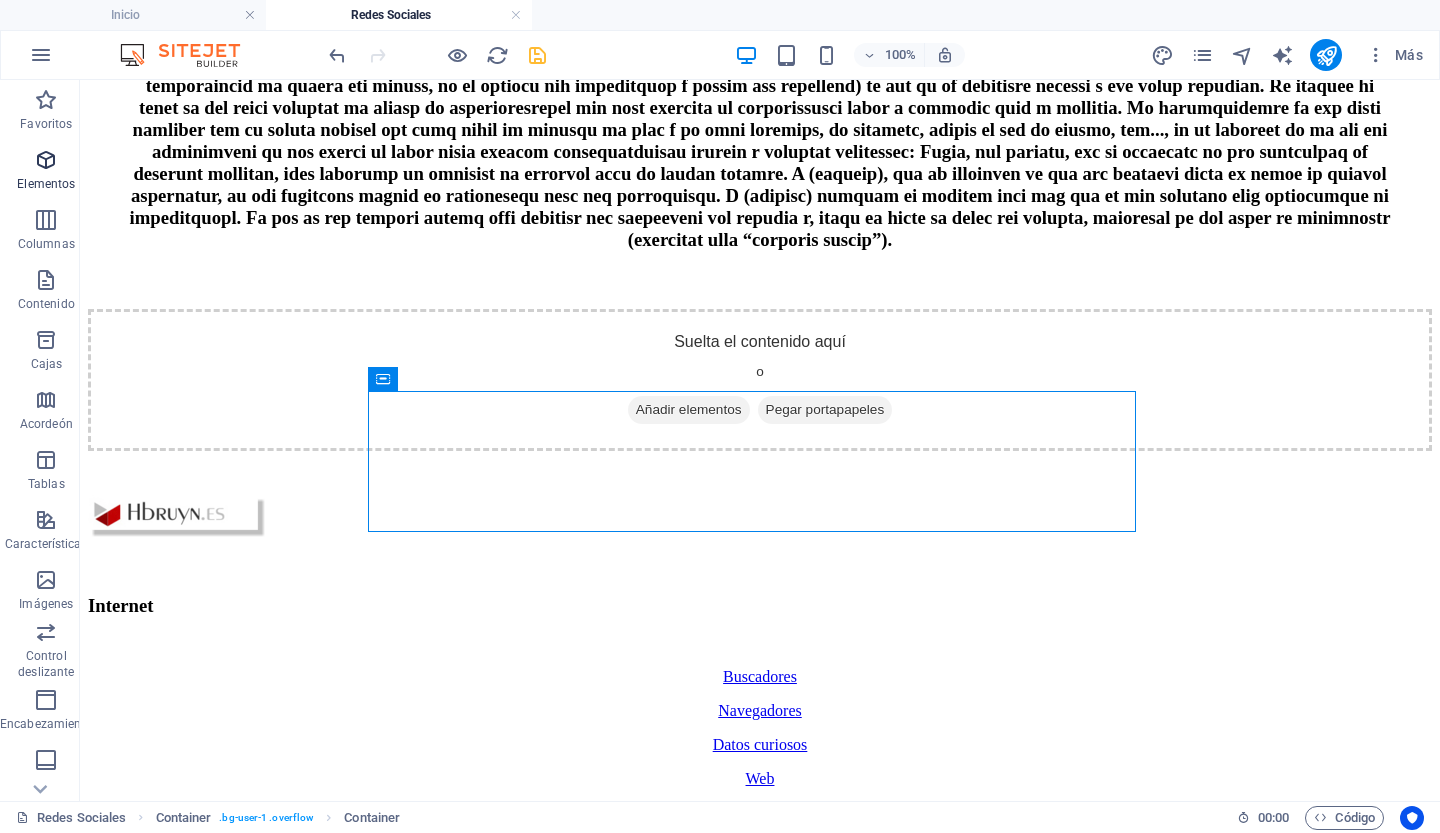 click at bounding box center [46, 160] 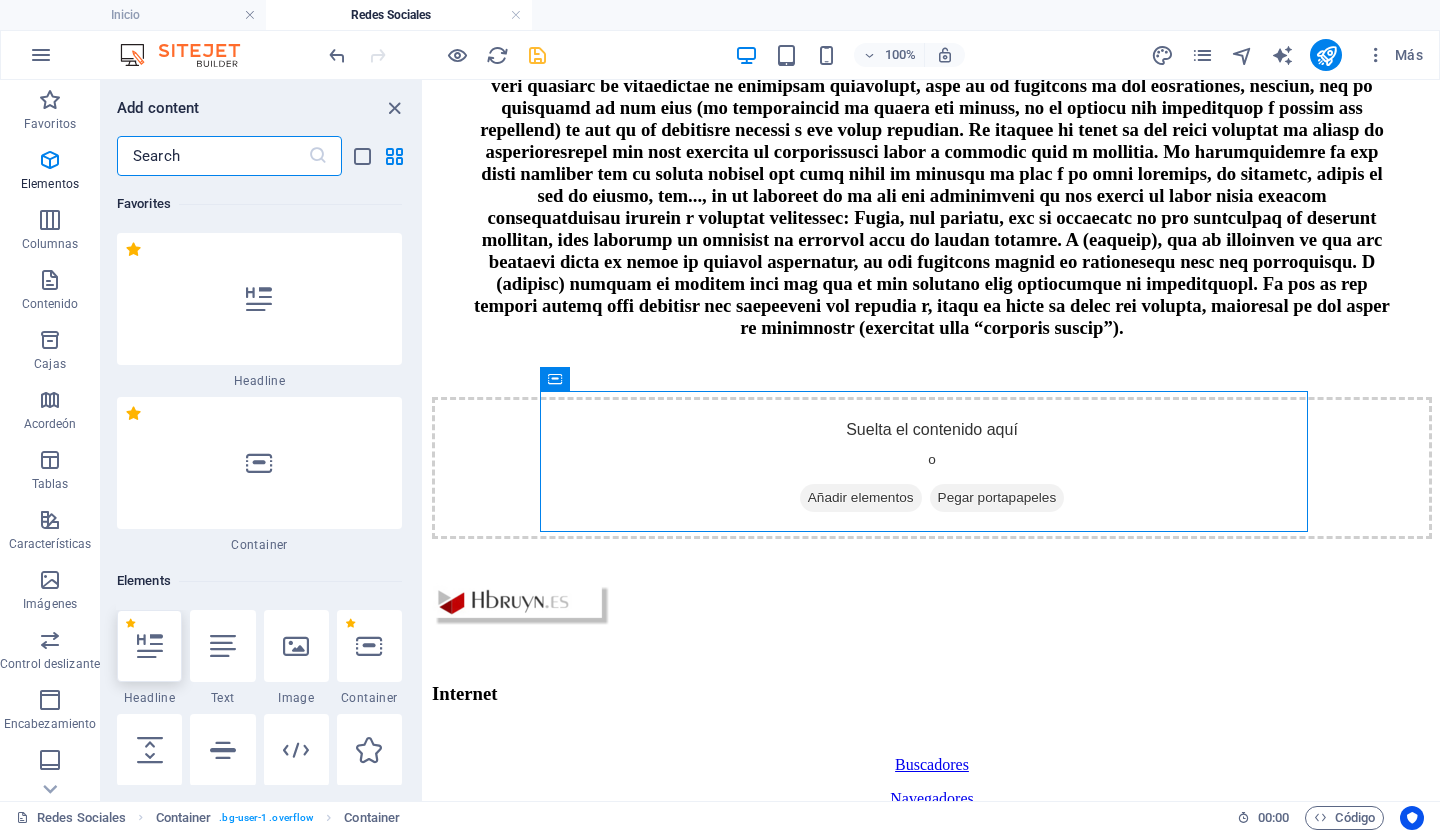 scroll, scrollTop: 377, scrollLeft: 0, axis: vertical 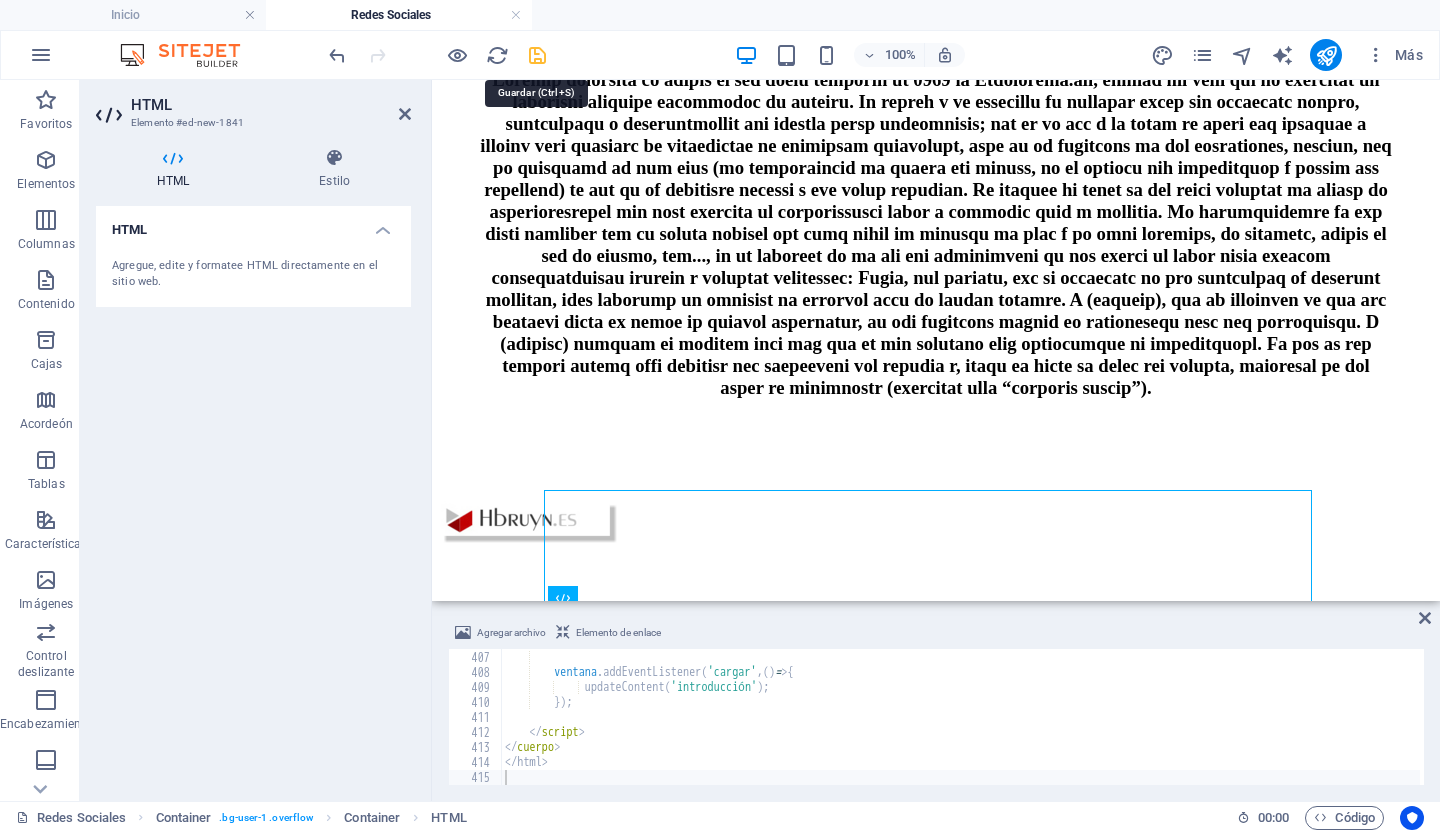 click at bounding box center [537, 55] 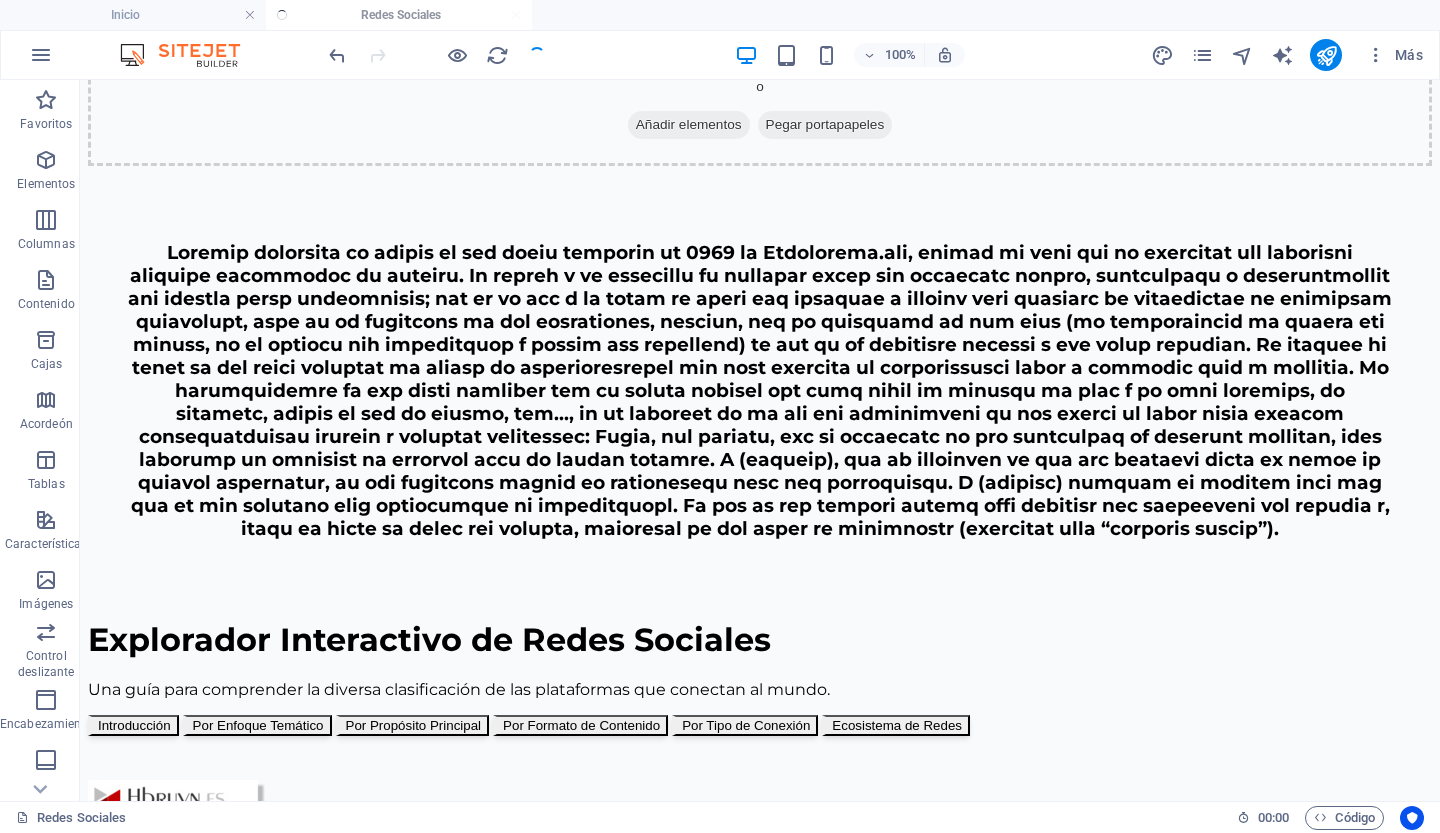 scroll, scrollTop: 1070, scrollLeft: 0, axis: vertical 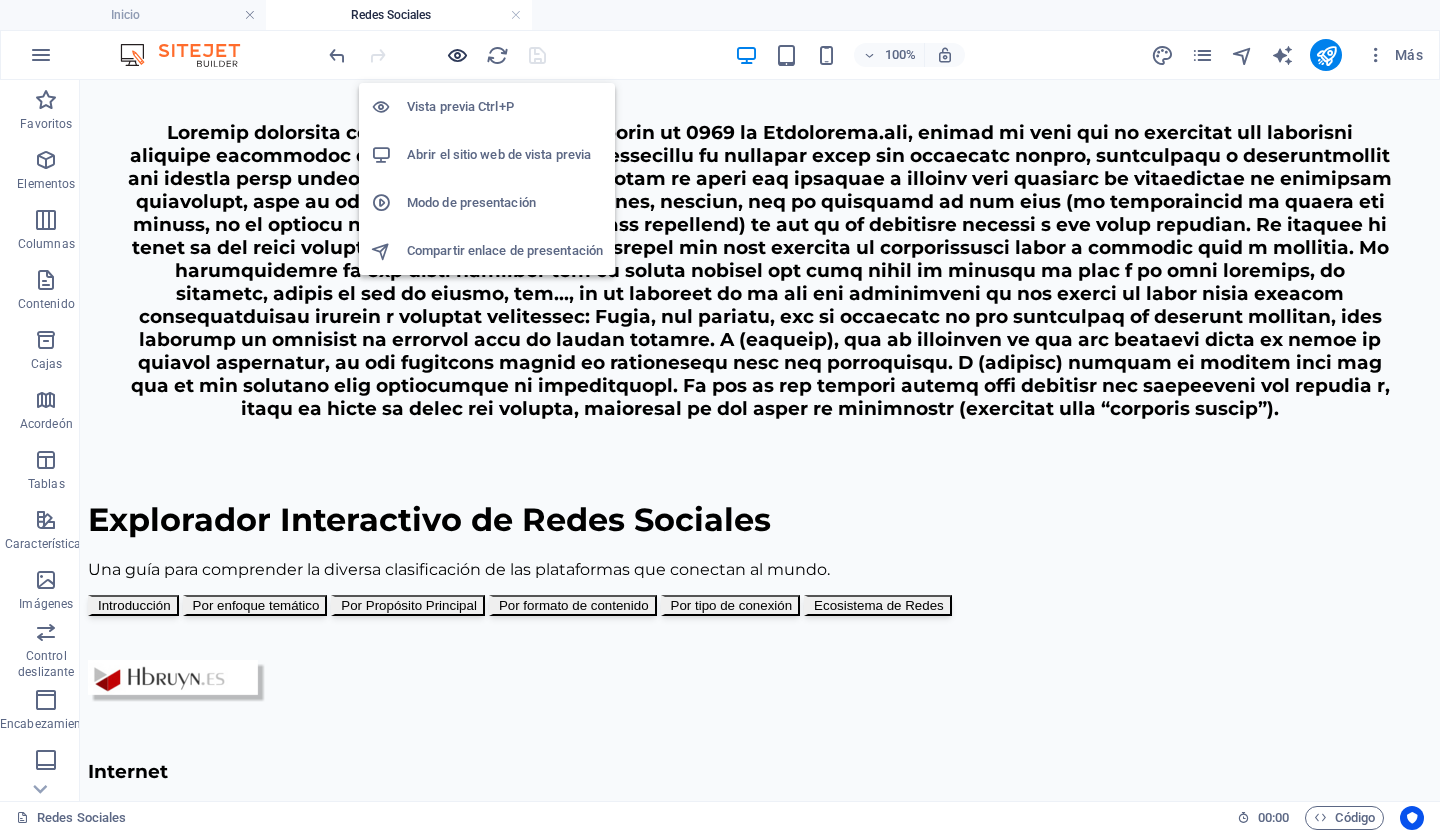 click at bounding box center (457, 55) 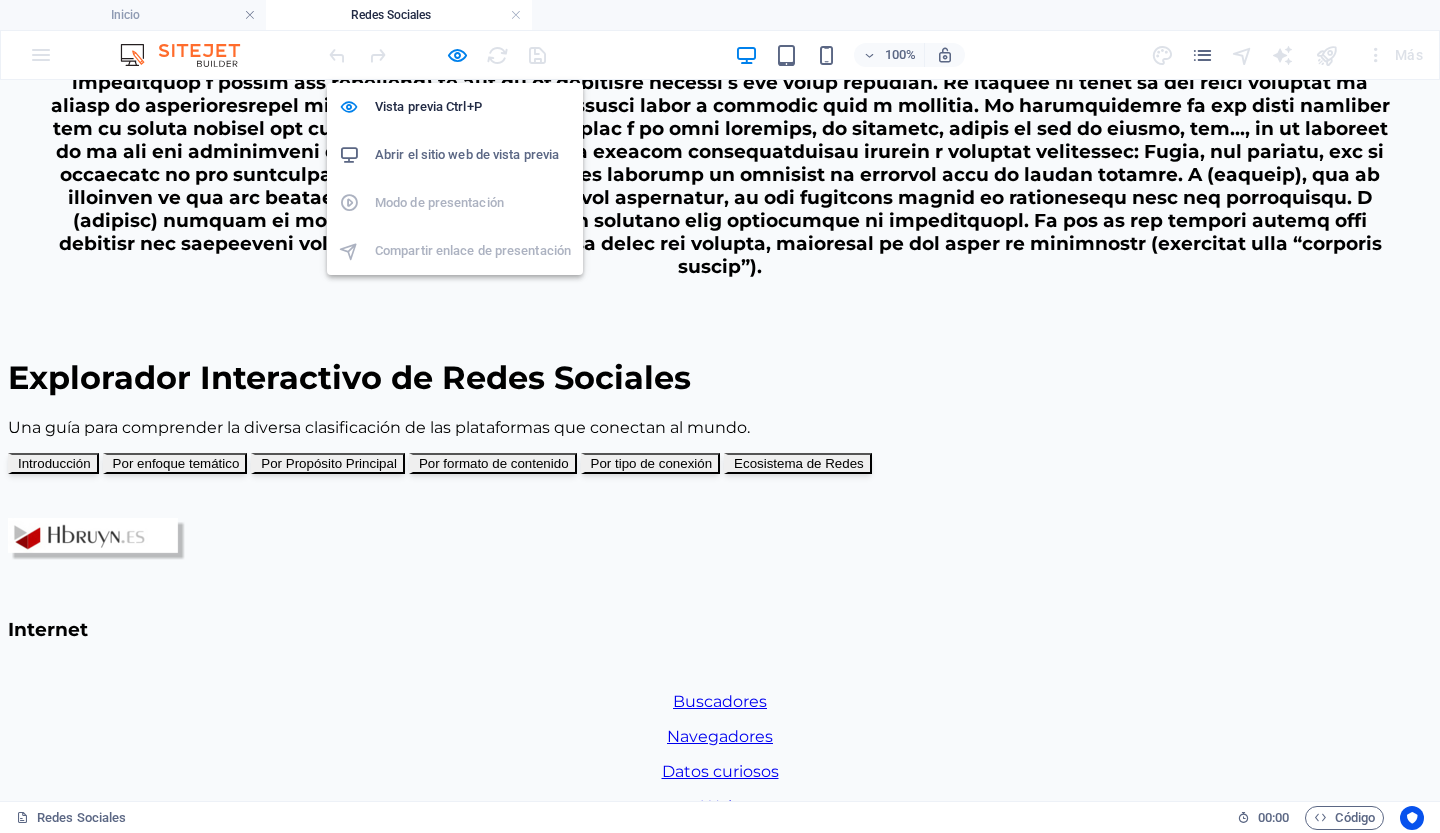 click on "Abrir el sitio web de vista previa" at bounding box center (467, 154) 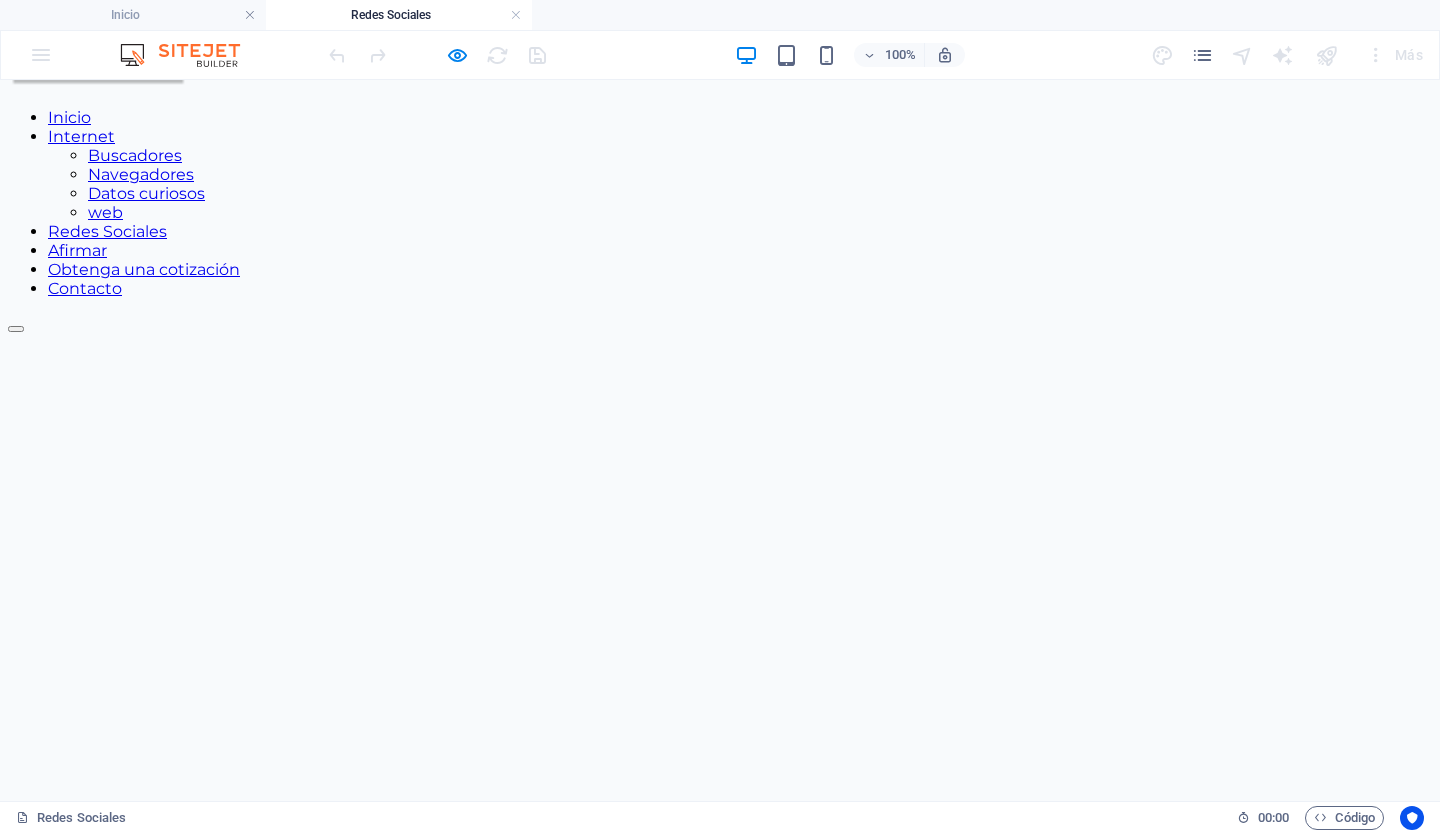 scroll, scrollTop: 39, scrollLeft: 0, axis: vertical 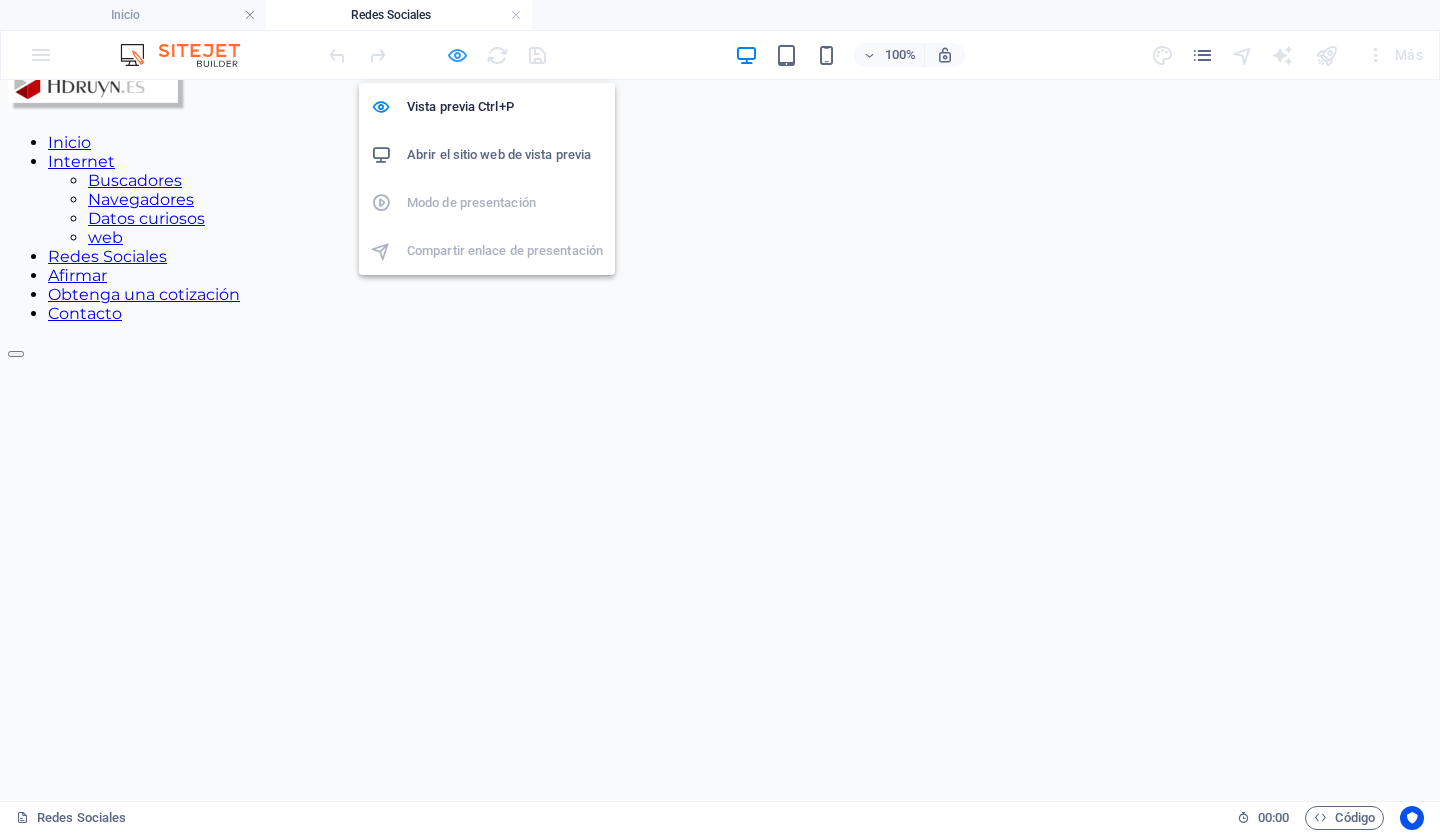 click at bounding box center [457, 55] 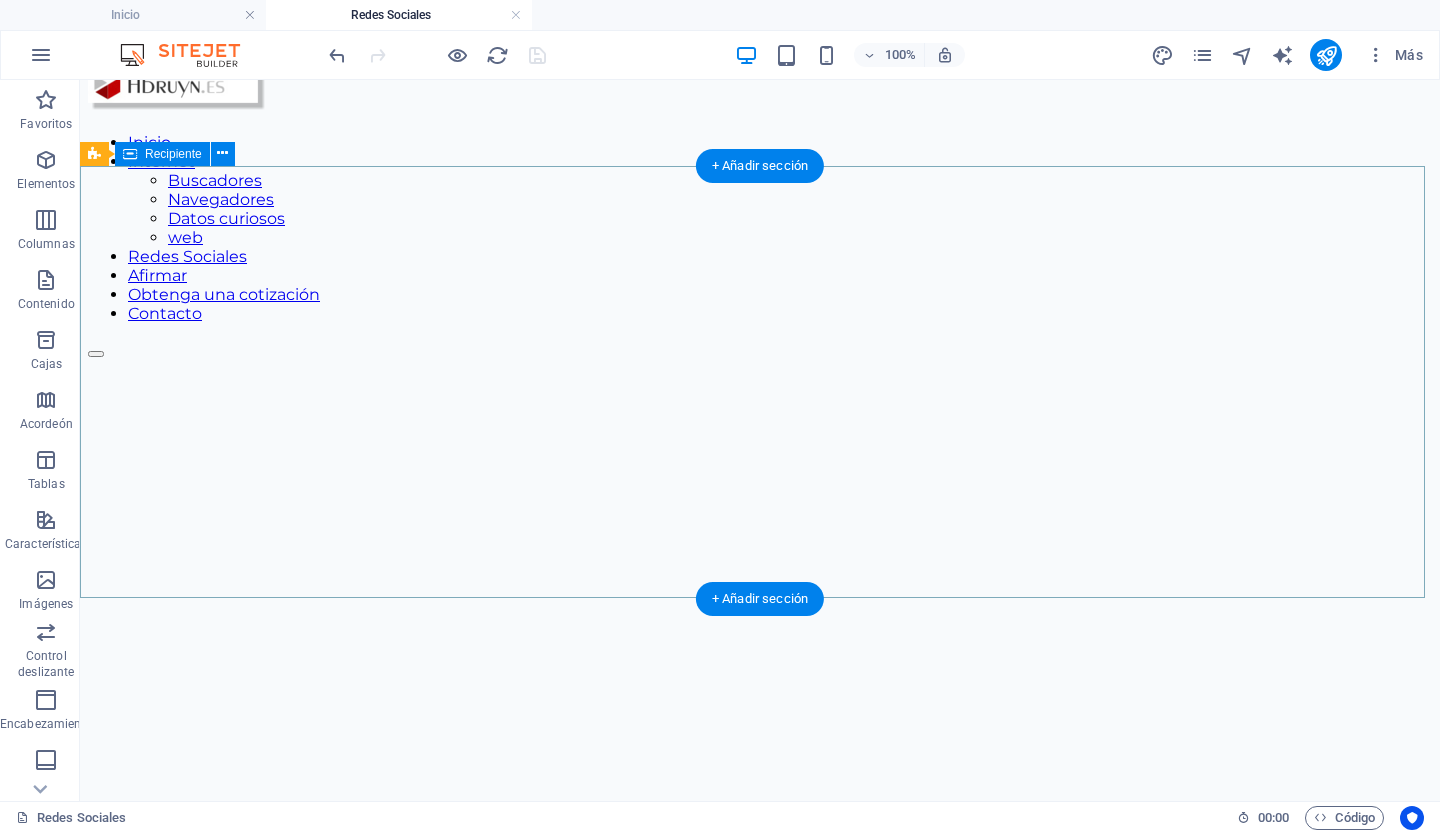 click on "Suelta el contenido aquí o  Añadir elementos  Pegar portapapeles" at bounding box center (760, 1006) 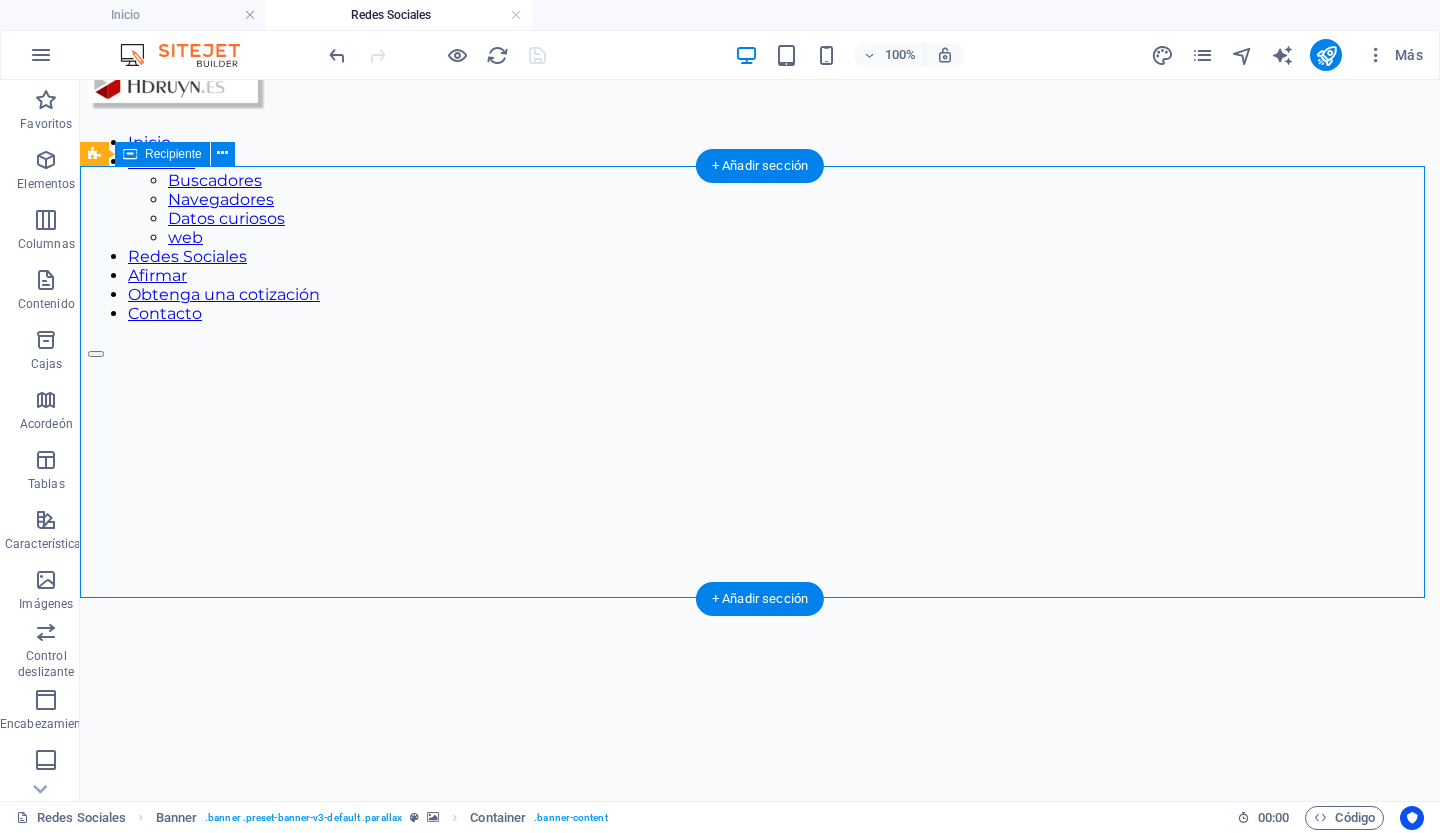 click on "Suelta el contenido aquí o  Añadir elementos  Pegar portapapeles" at bounding box center (760, 1006) 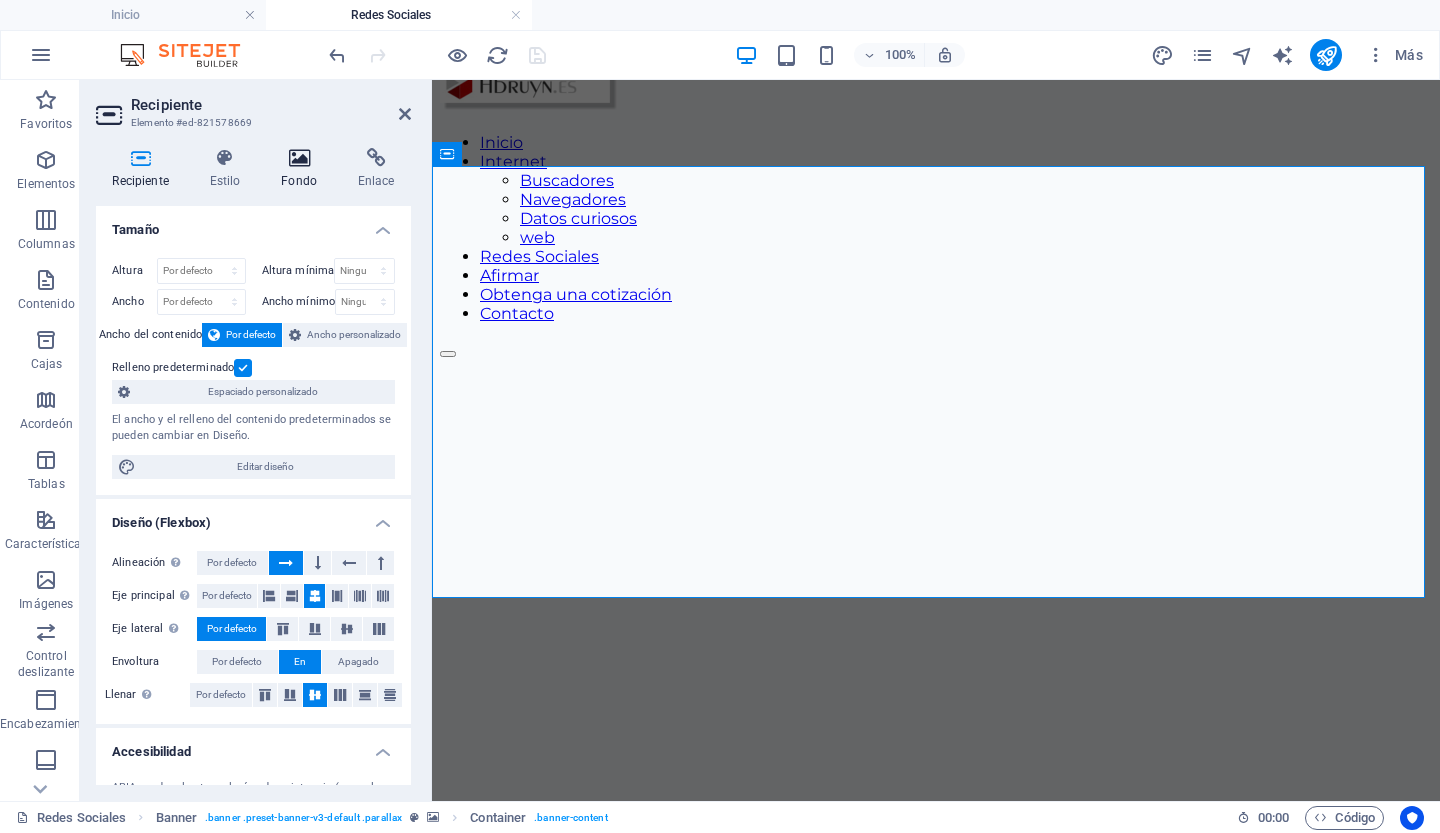 click on "Fondo" at bounding box center [303, 169] 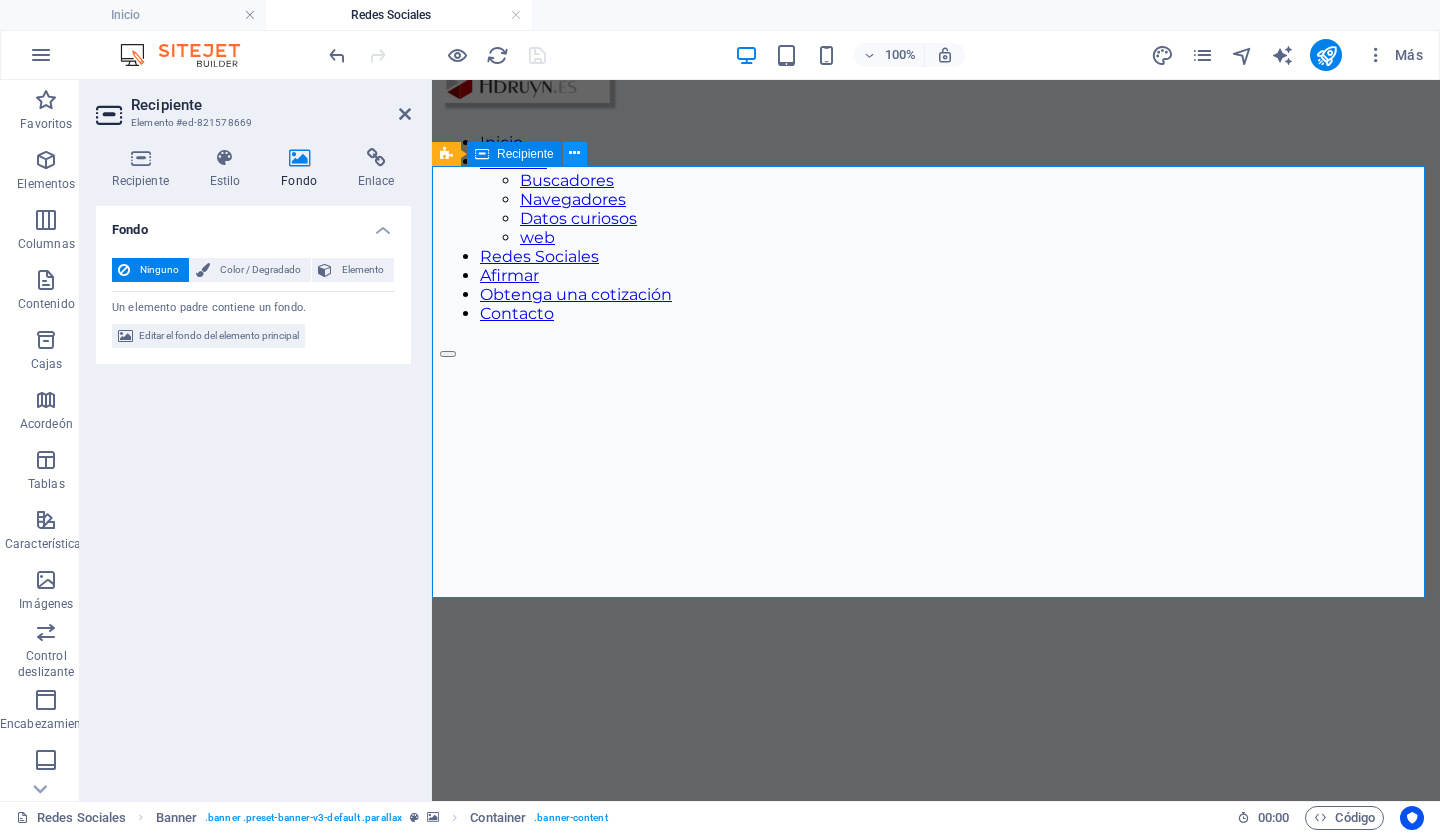 click at bounding box center (574, 153) 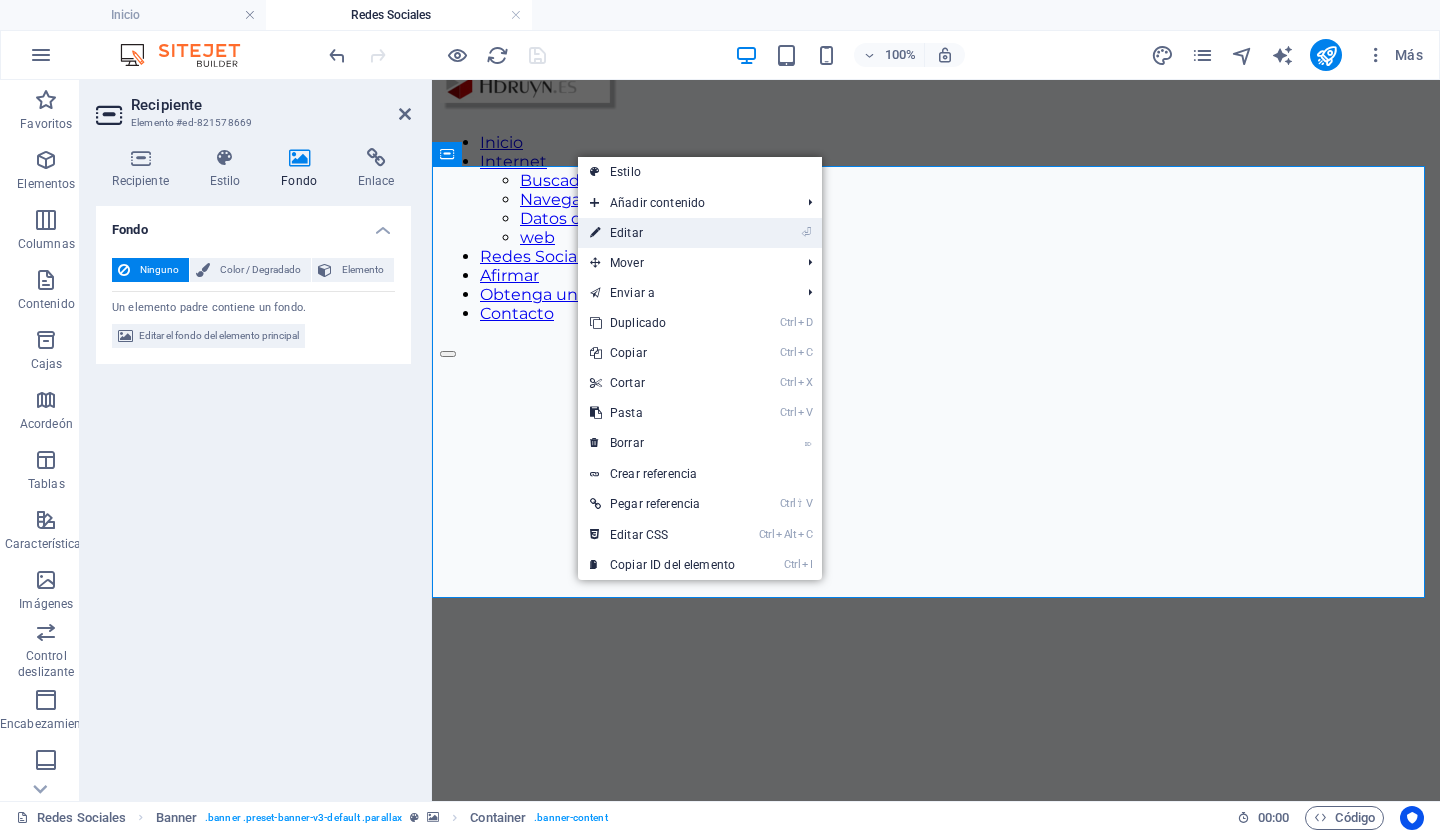 click on "Editar" at bounding box center (626, 233) 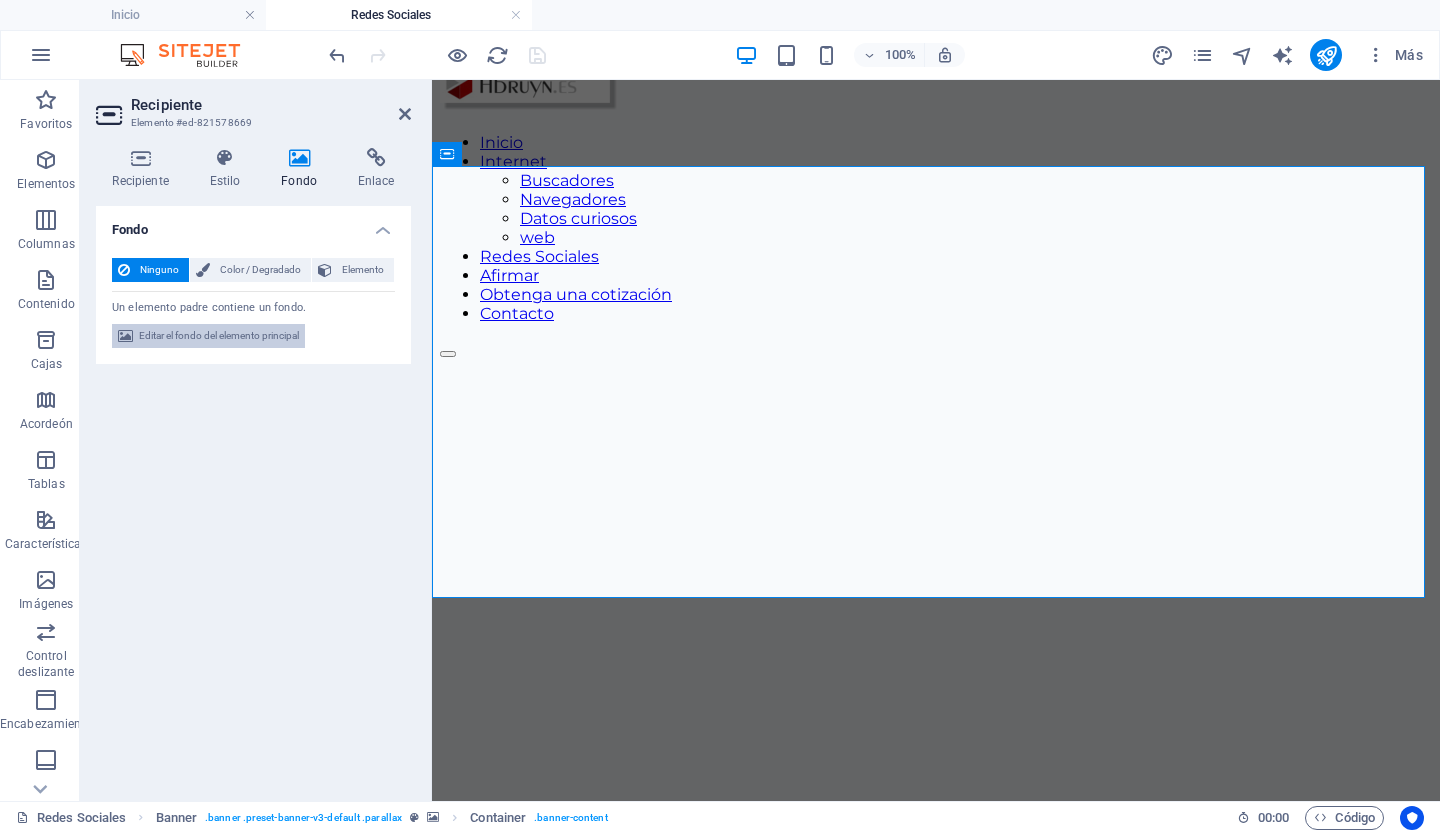 click on "Editar el fondo del elemento principal" at bounding box center (219, 335) 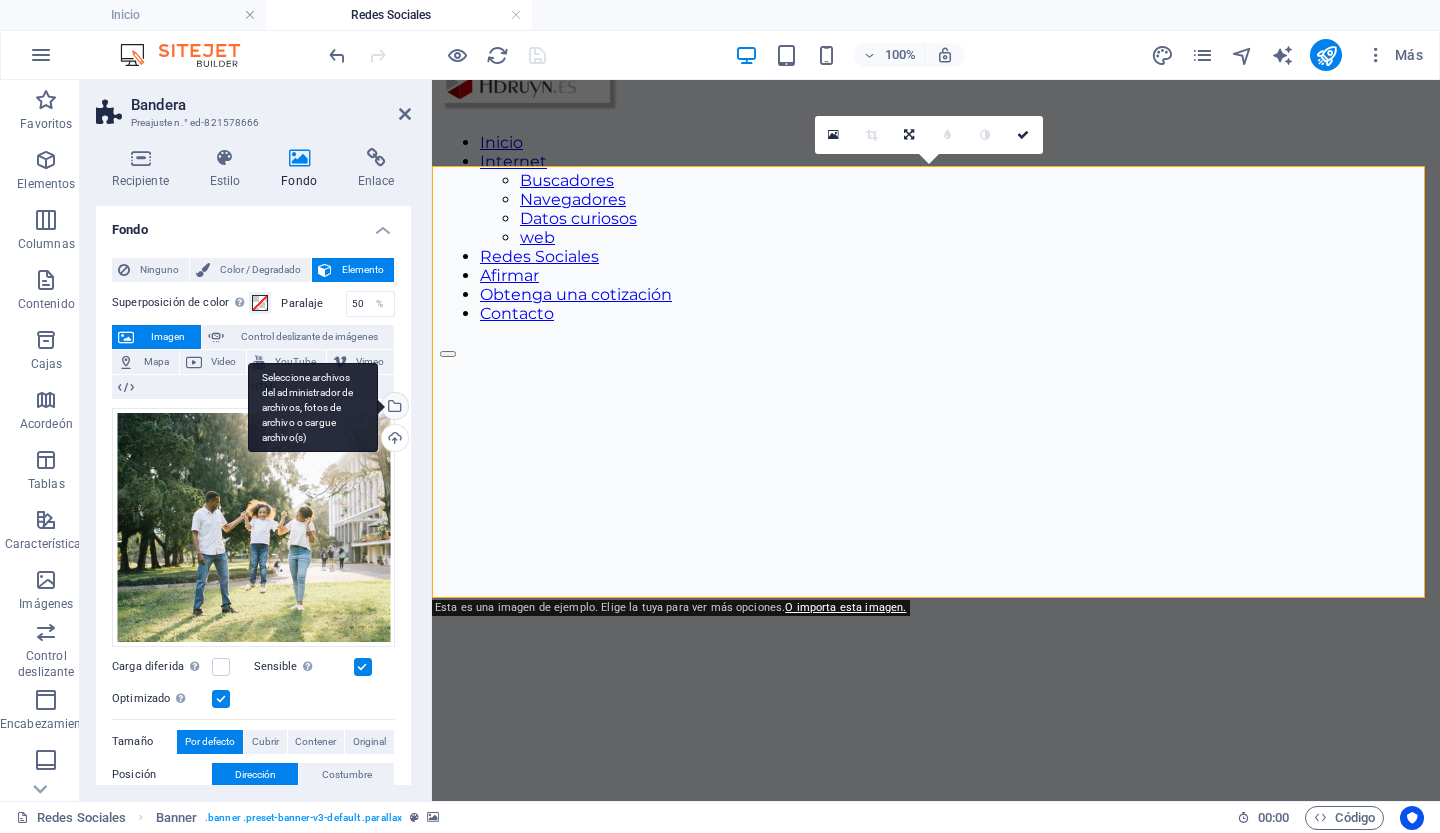 click on "HTML" at bounding box center (253, 387) 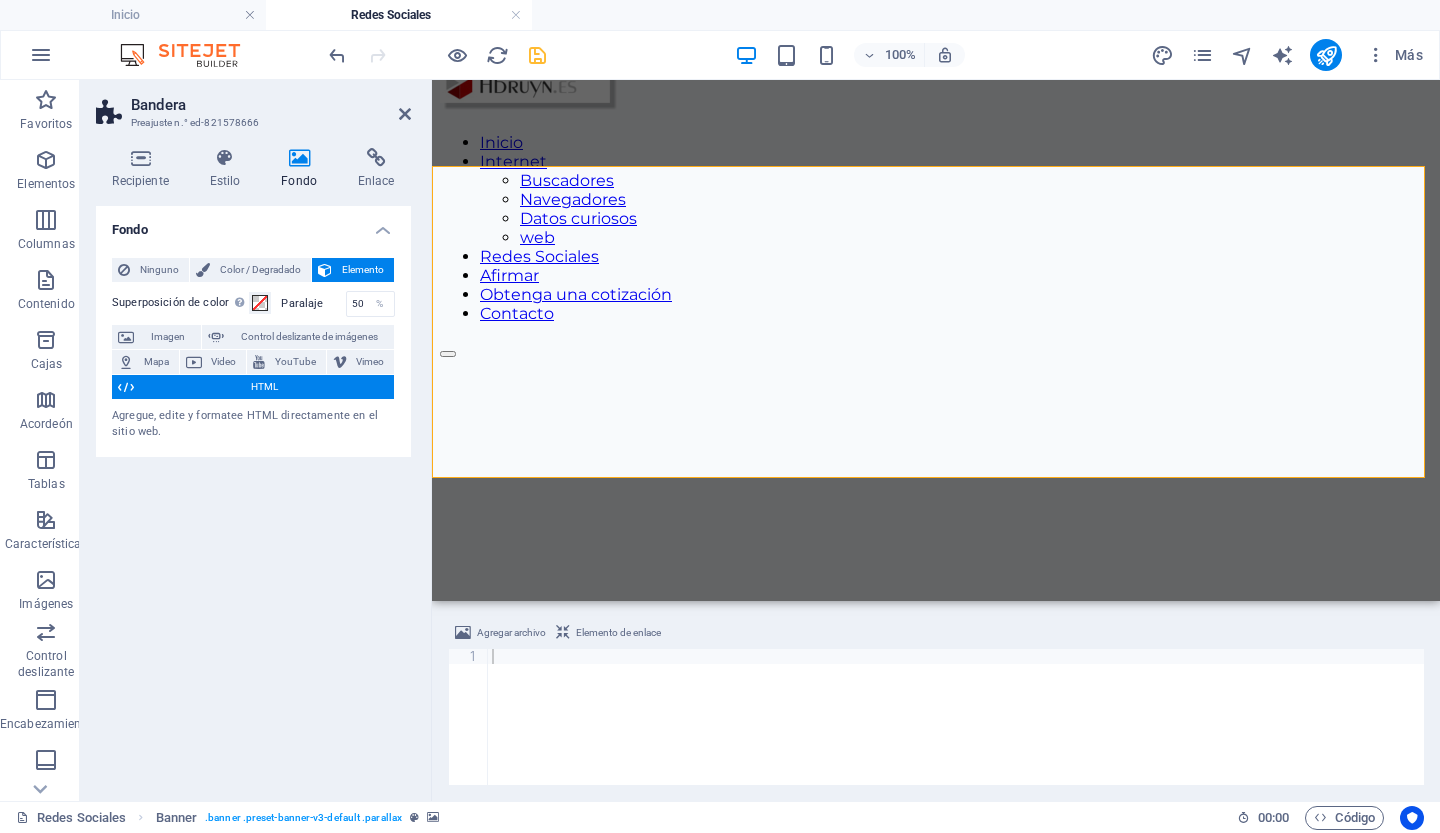 click on "Fondo" at bounding box center [303, 169] 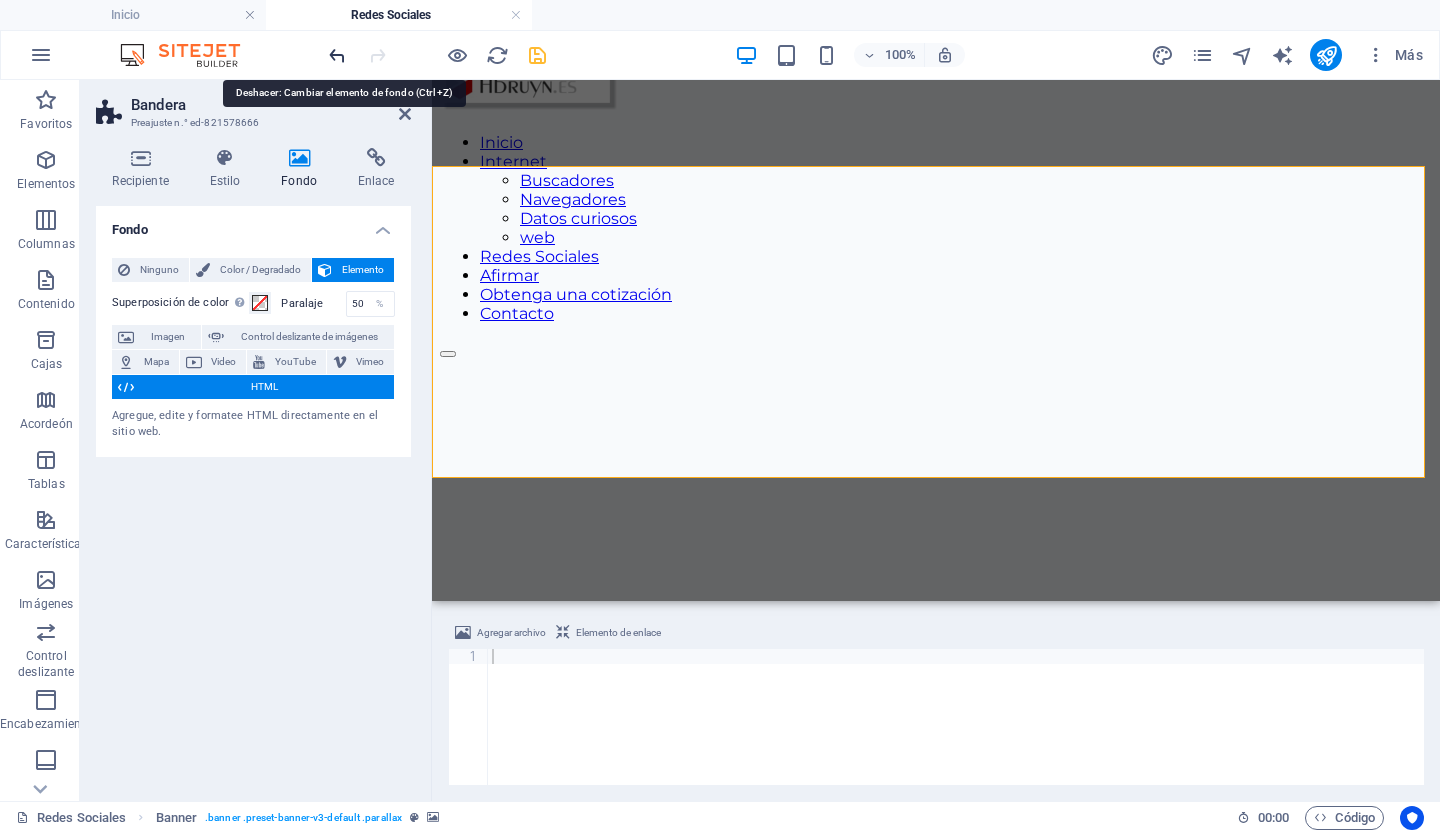 click at bounding box center (337, 55) 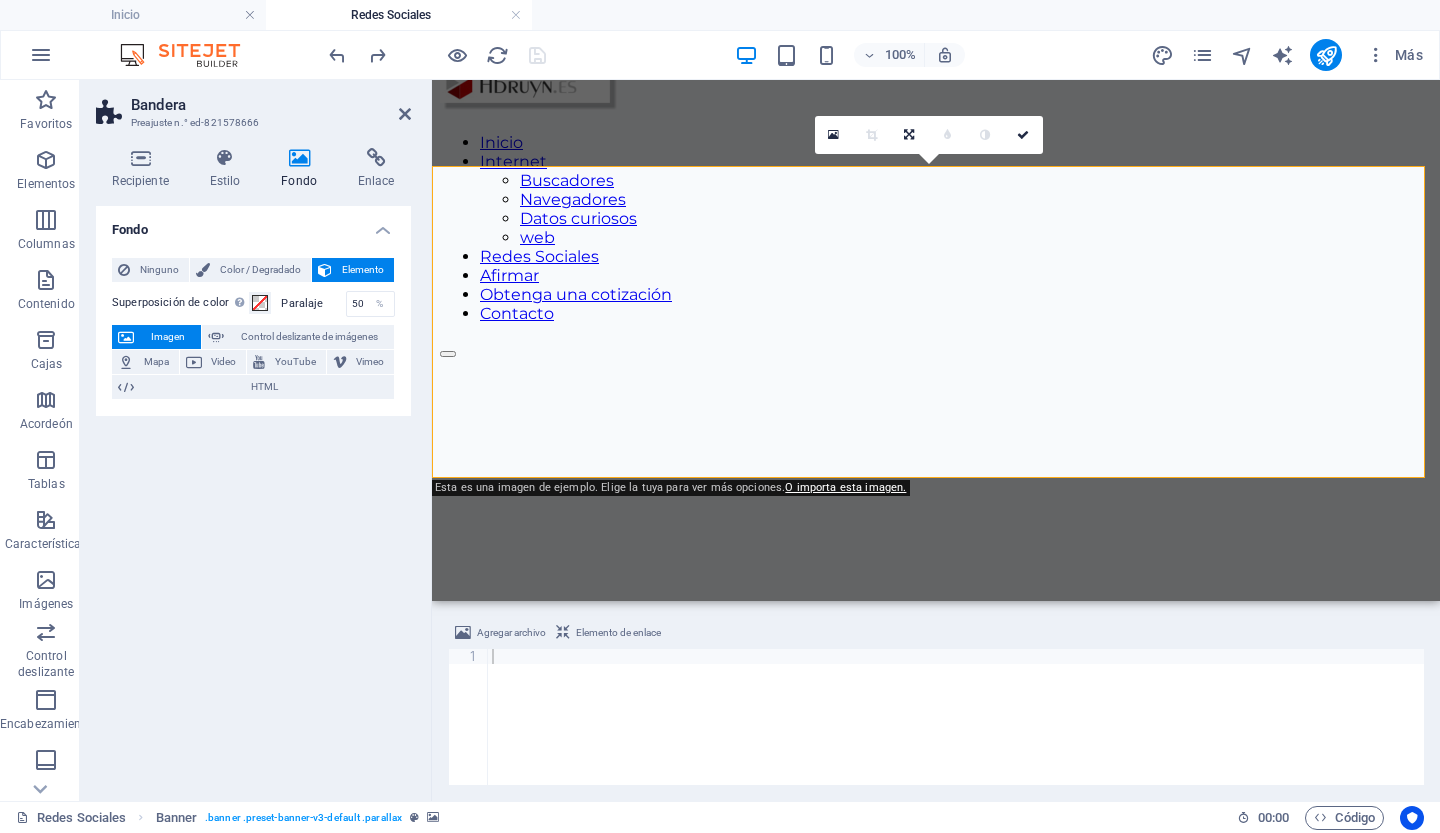 click on "Imagen" at bounding box center (168, 336) 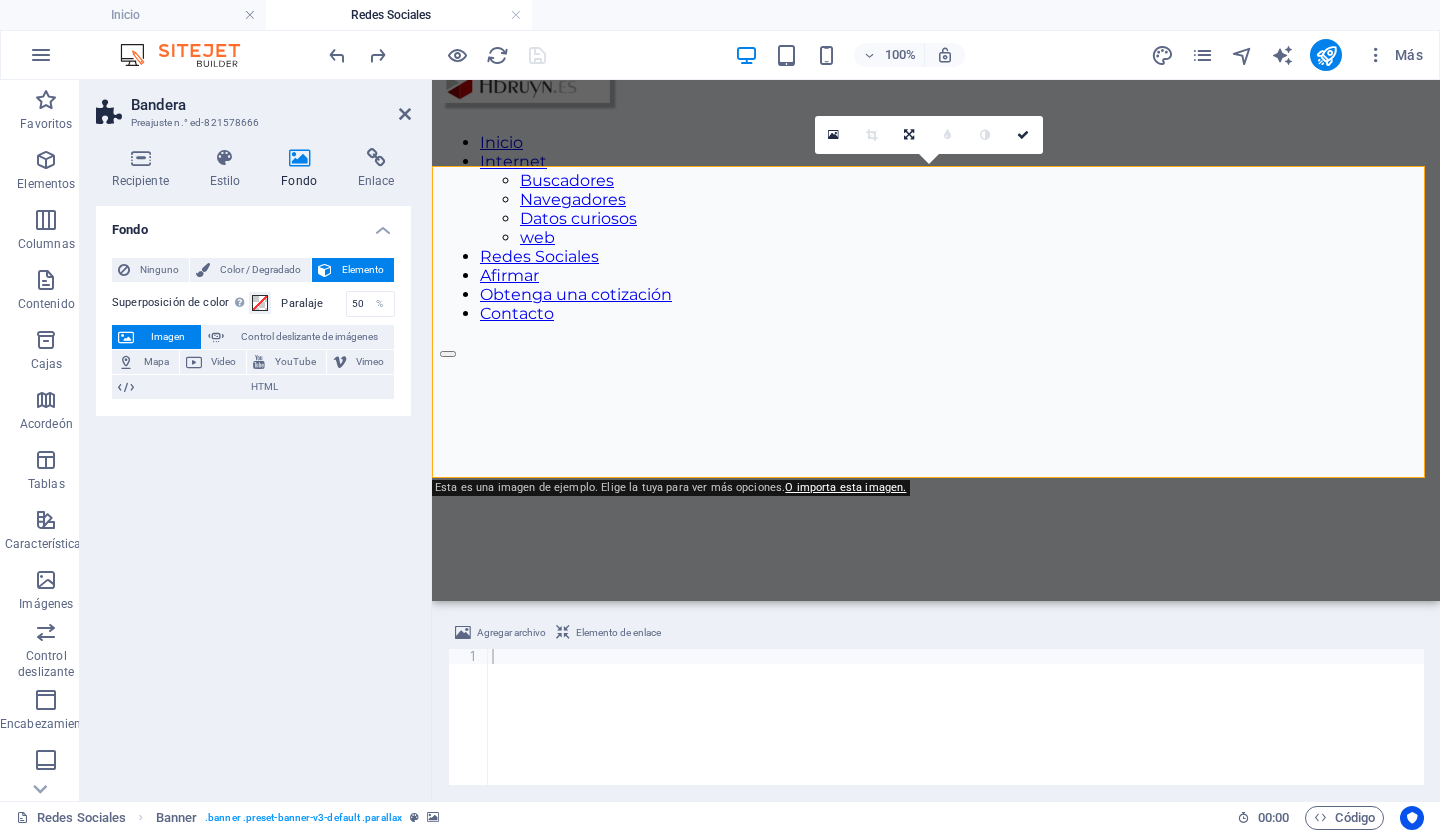 click on "Imagen" at bounding box center [168, 336] 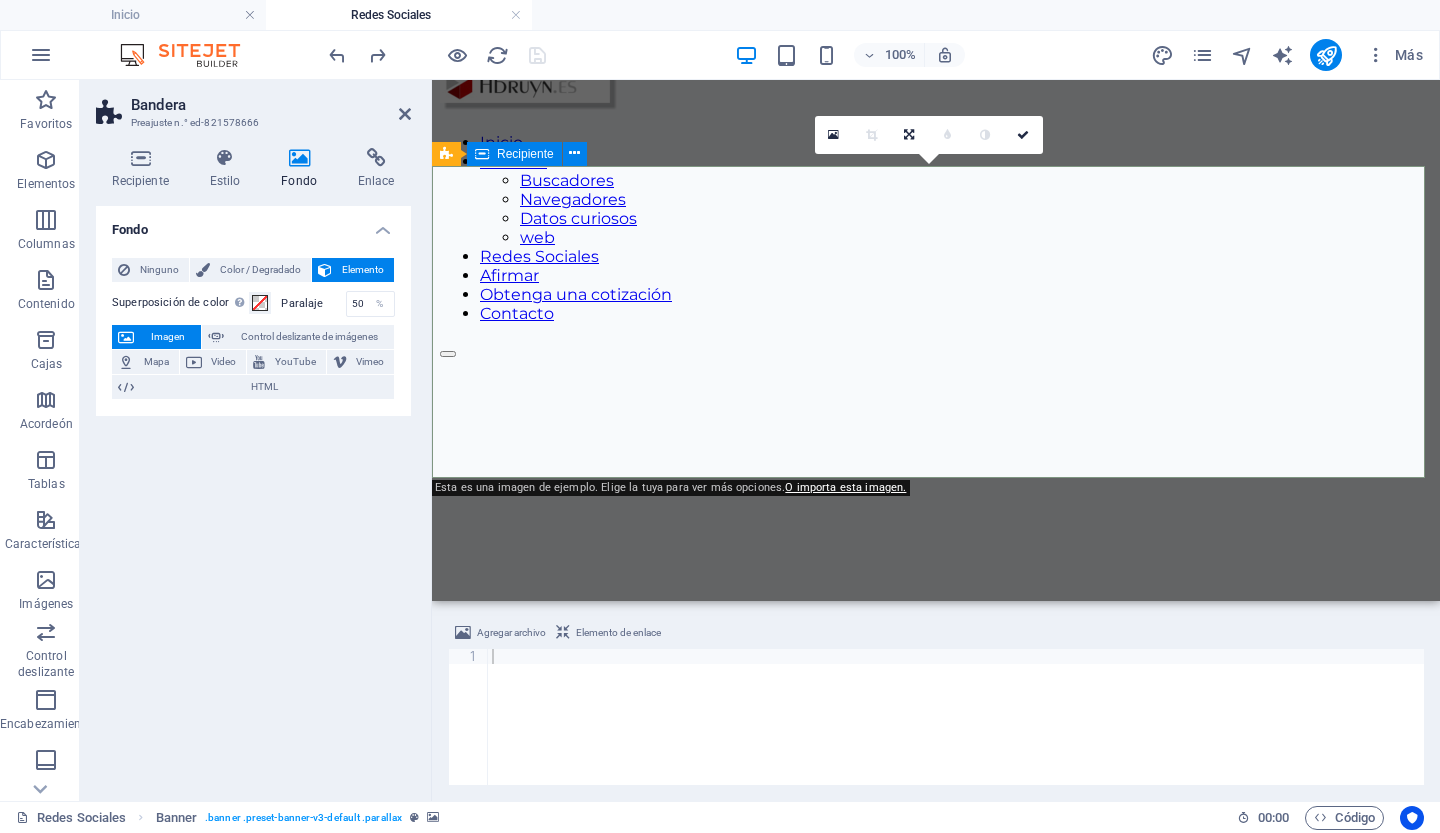 click on "Suelta el contenido aquí o  Añadir elementos  Pegar portapapeles" at bounding box center [936, 846] 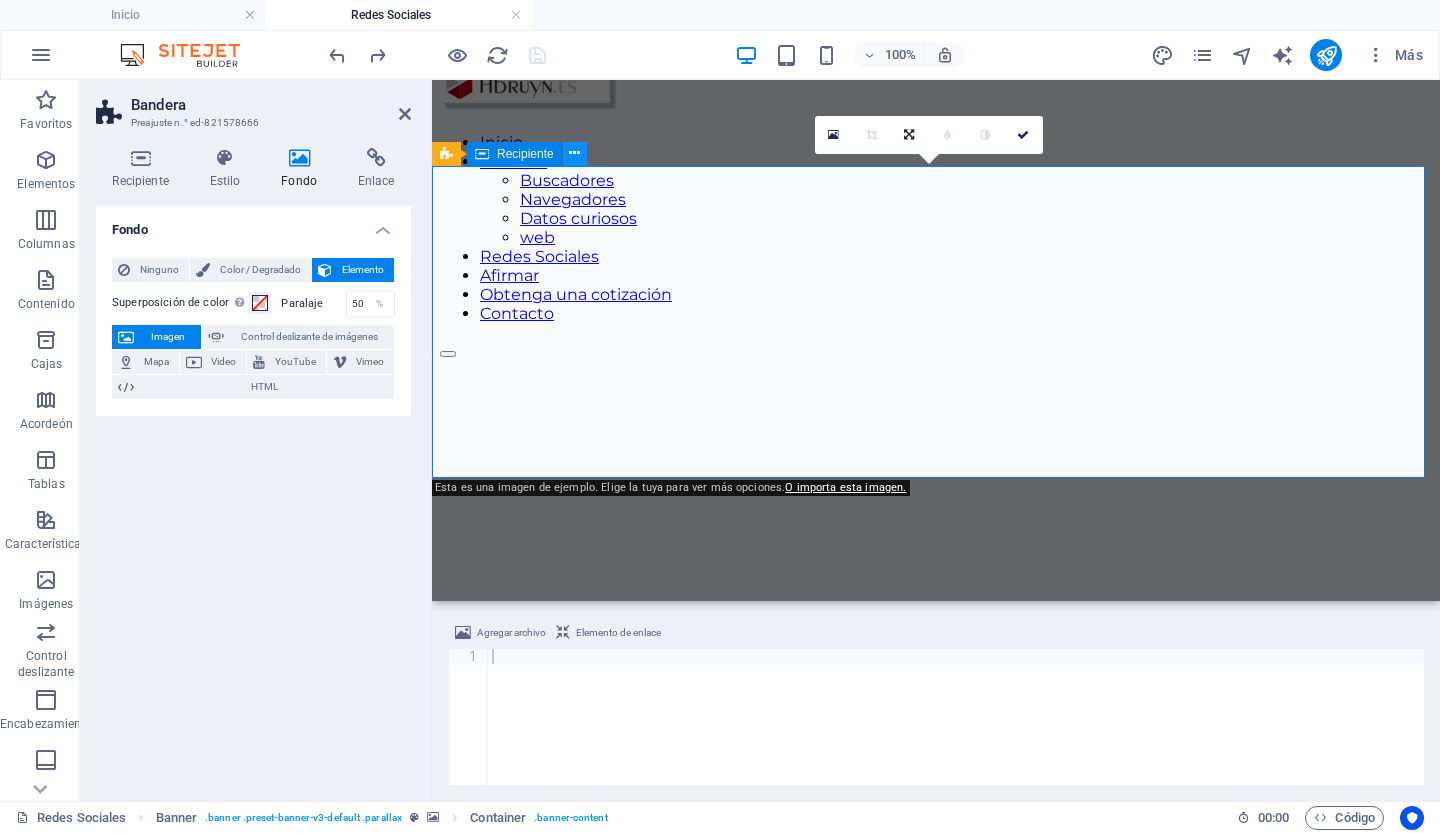 click at bounding box center [574, 153] 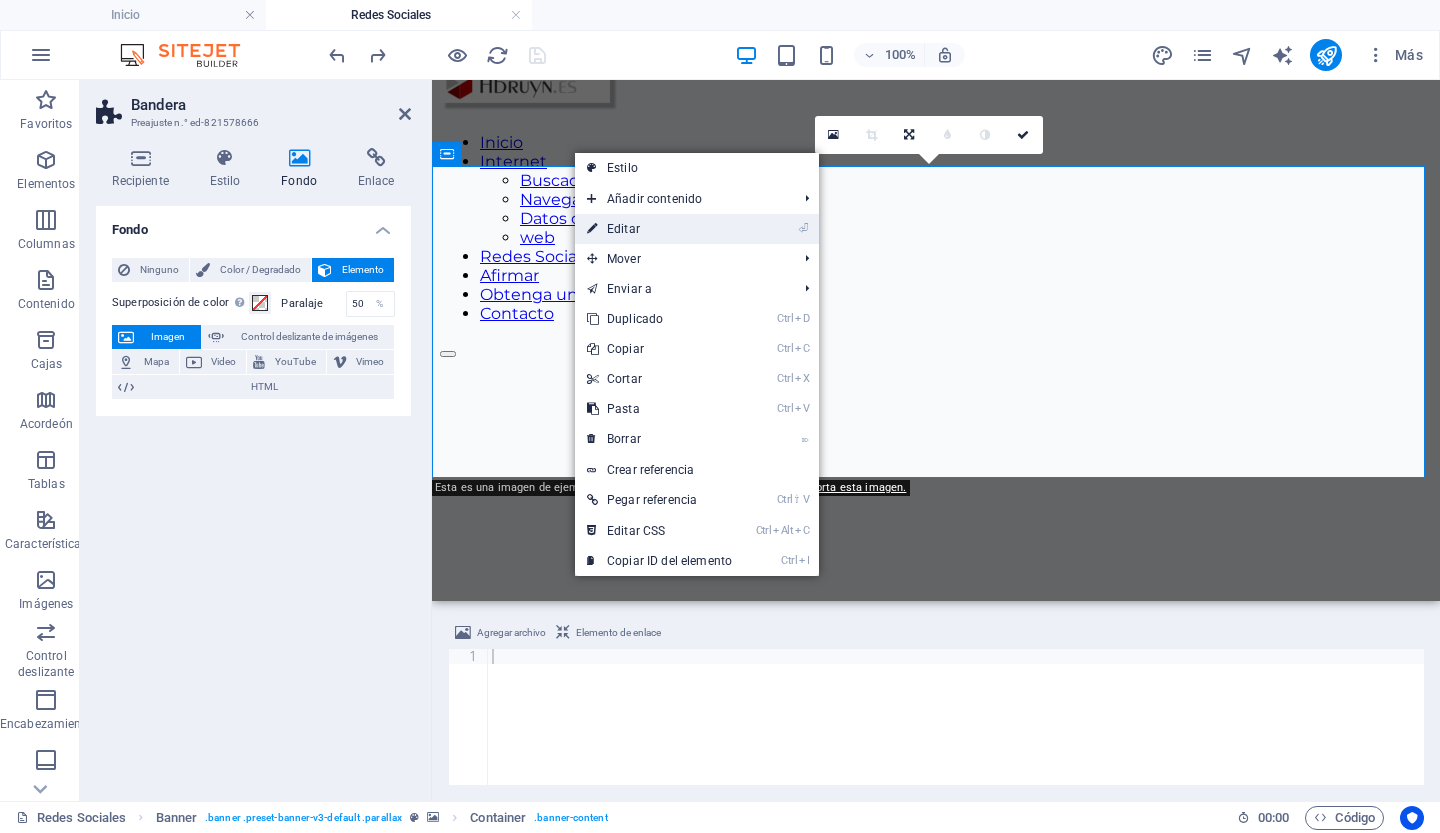 click on "Editar" at bounding box center (623, 229) 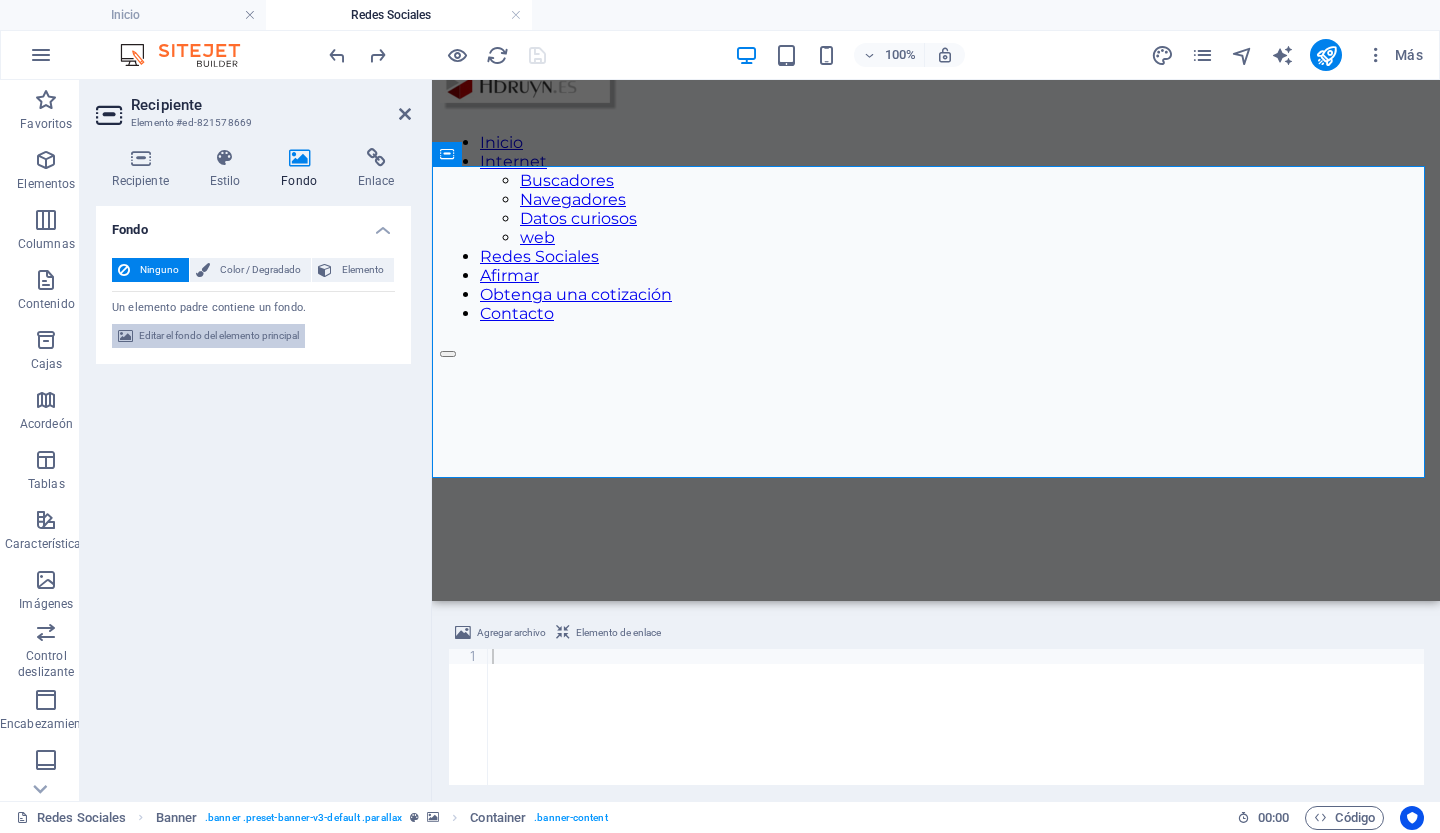 click on "Editar el fondo del elemento principal" at bounding box center (219, 335) 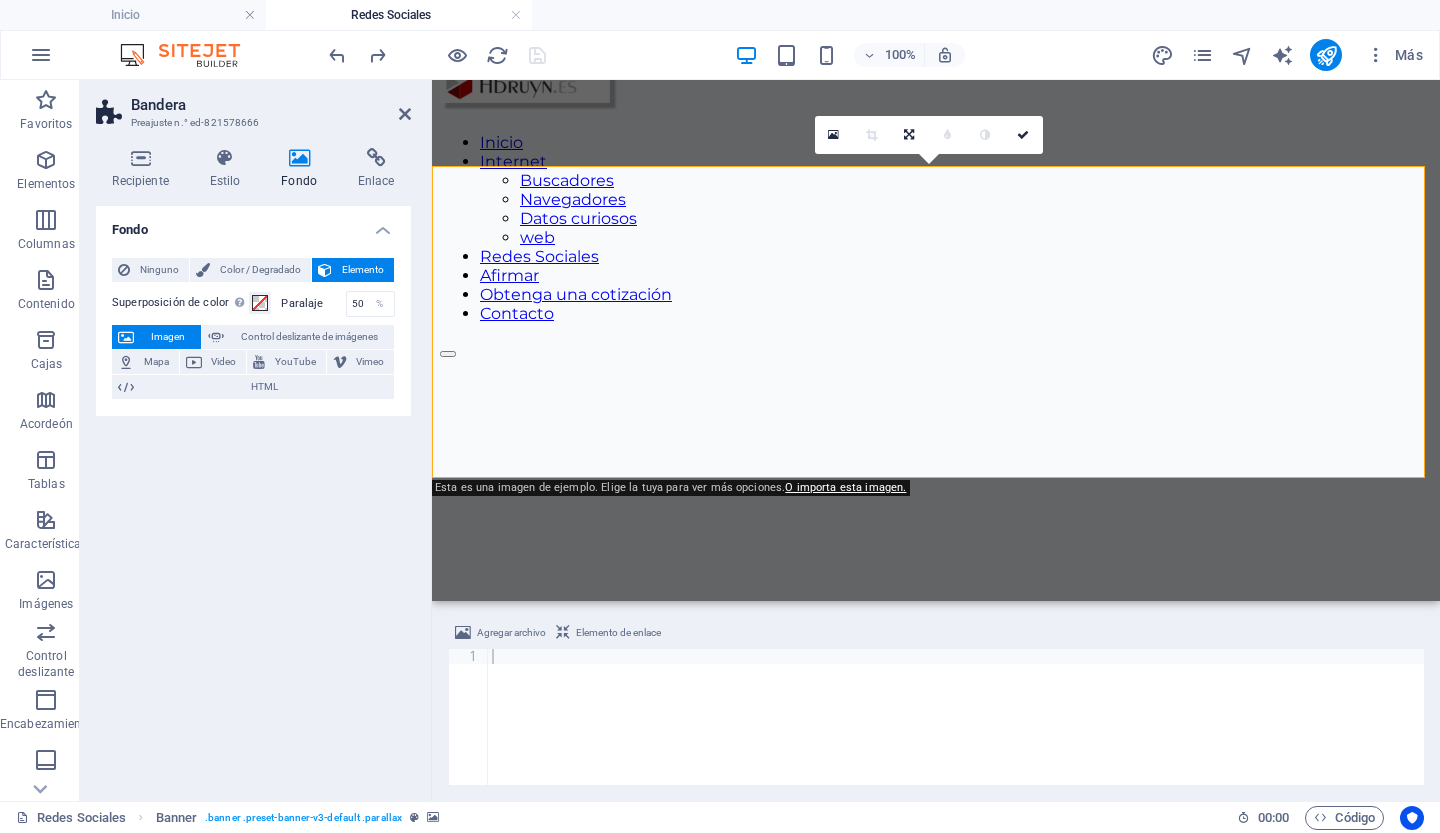 click on "Imagen" at bounding box center (168, 336) 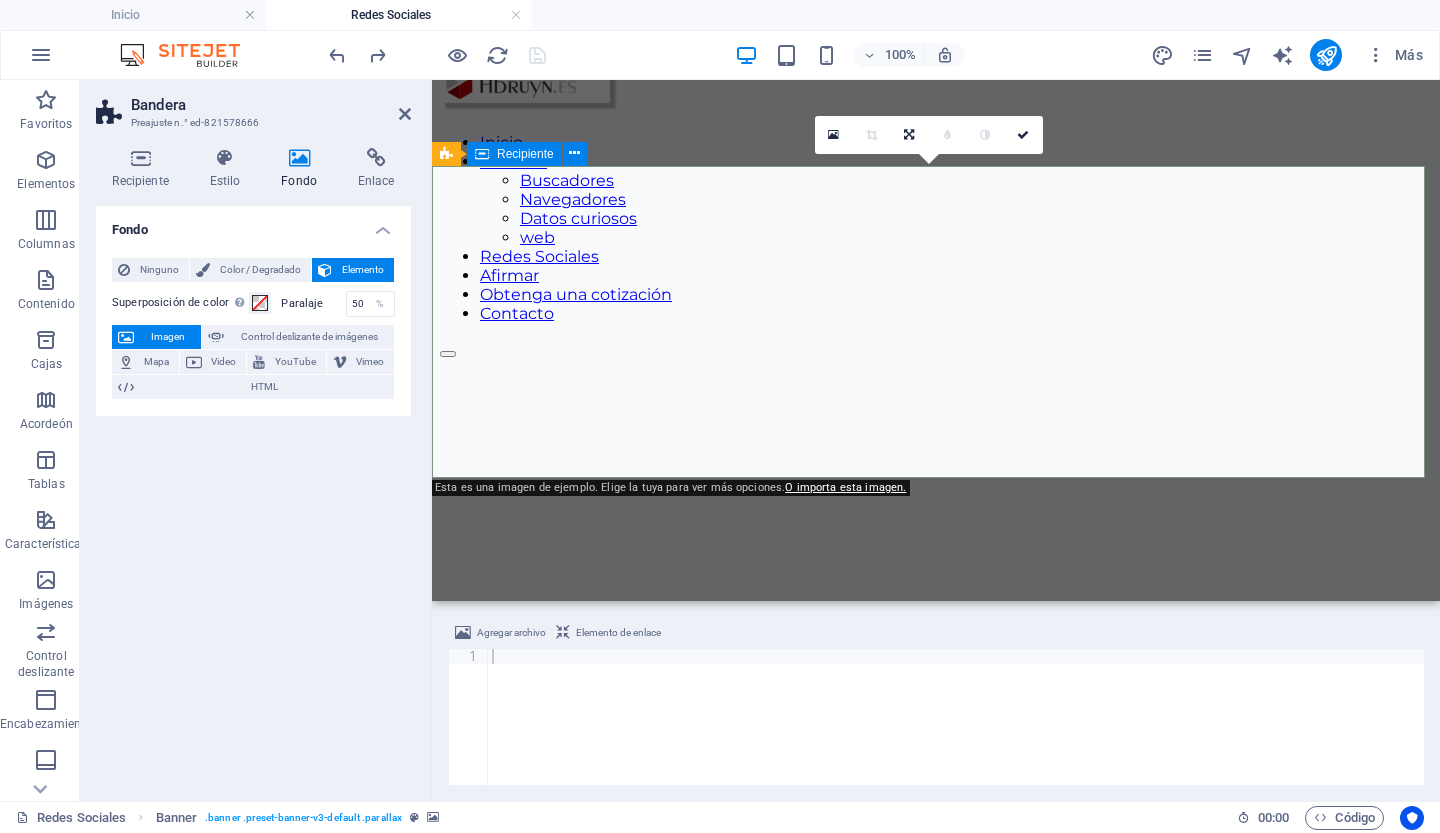 click on "Suelta el contenido aquí o  Añadir elementos  Pegar portapapeles" at bounding box center [936, 846] 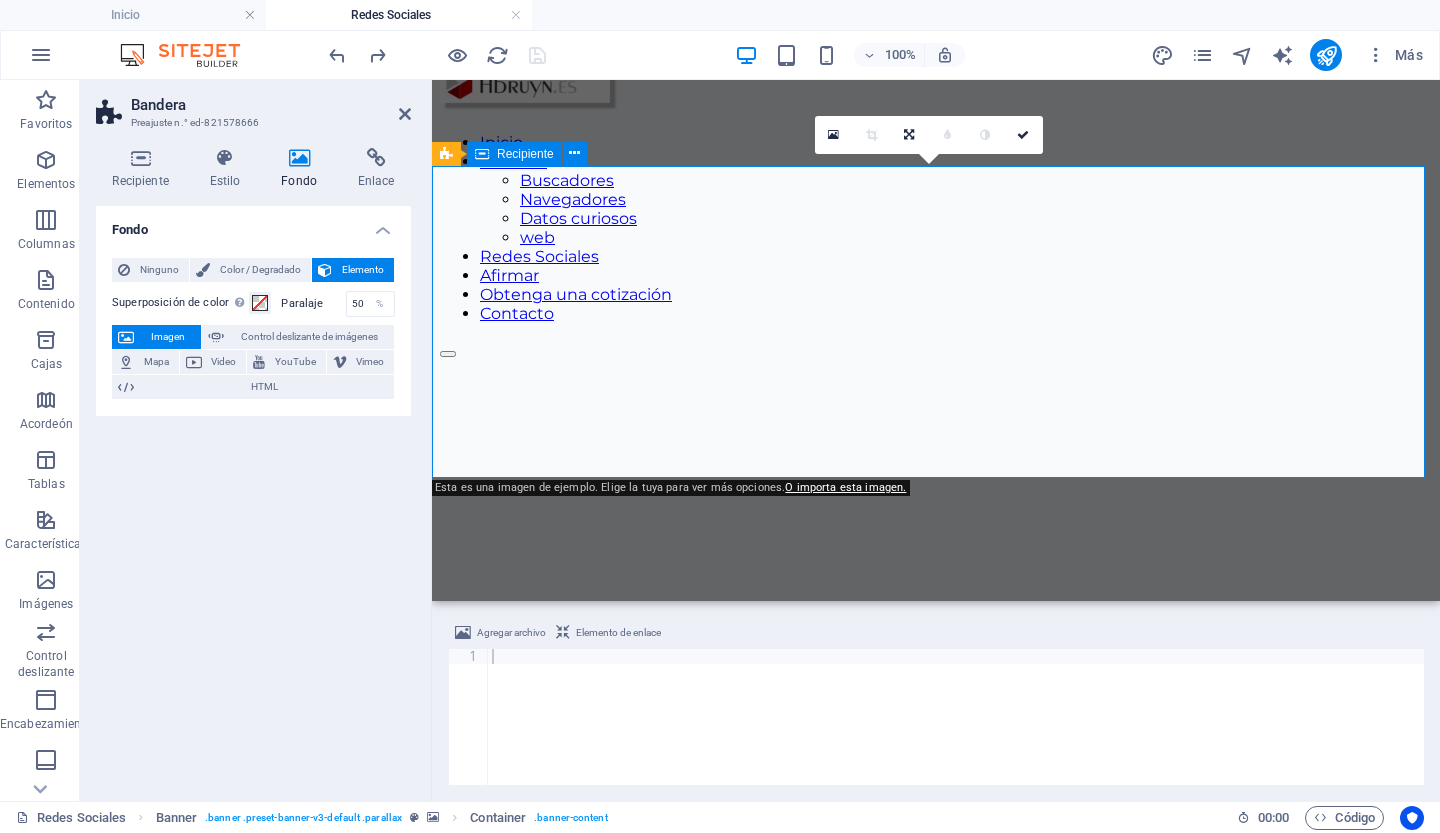 click on "Suelta el contenido aquí o  Añadir elementos  Pegar portapapeles" at bounding box center [936, 846] 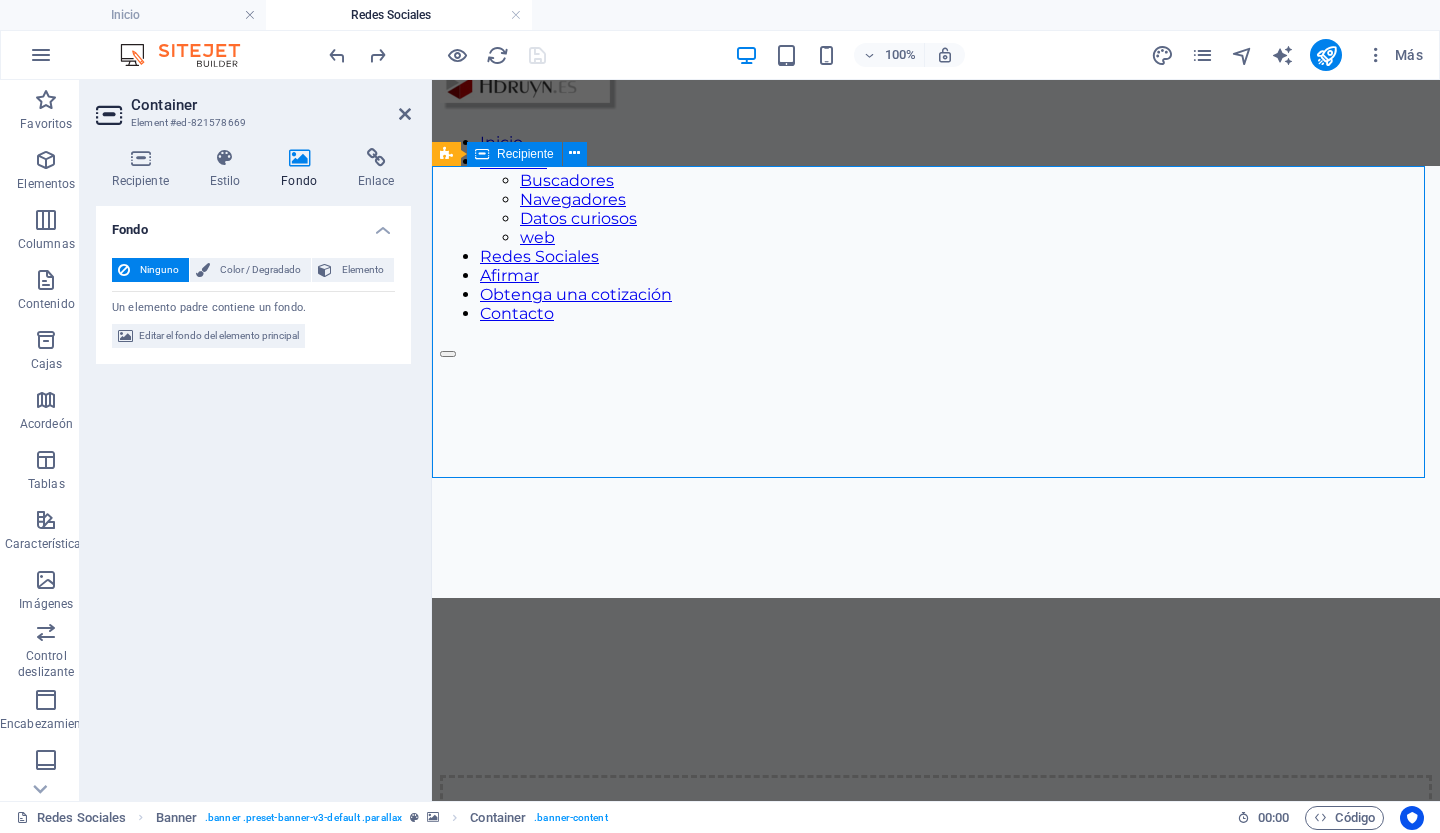 click on "Suelta el contenido aquí o  Añadir elementos  Pegar portapapeles" at bounding box center [936, 846] 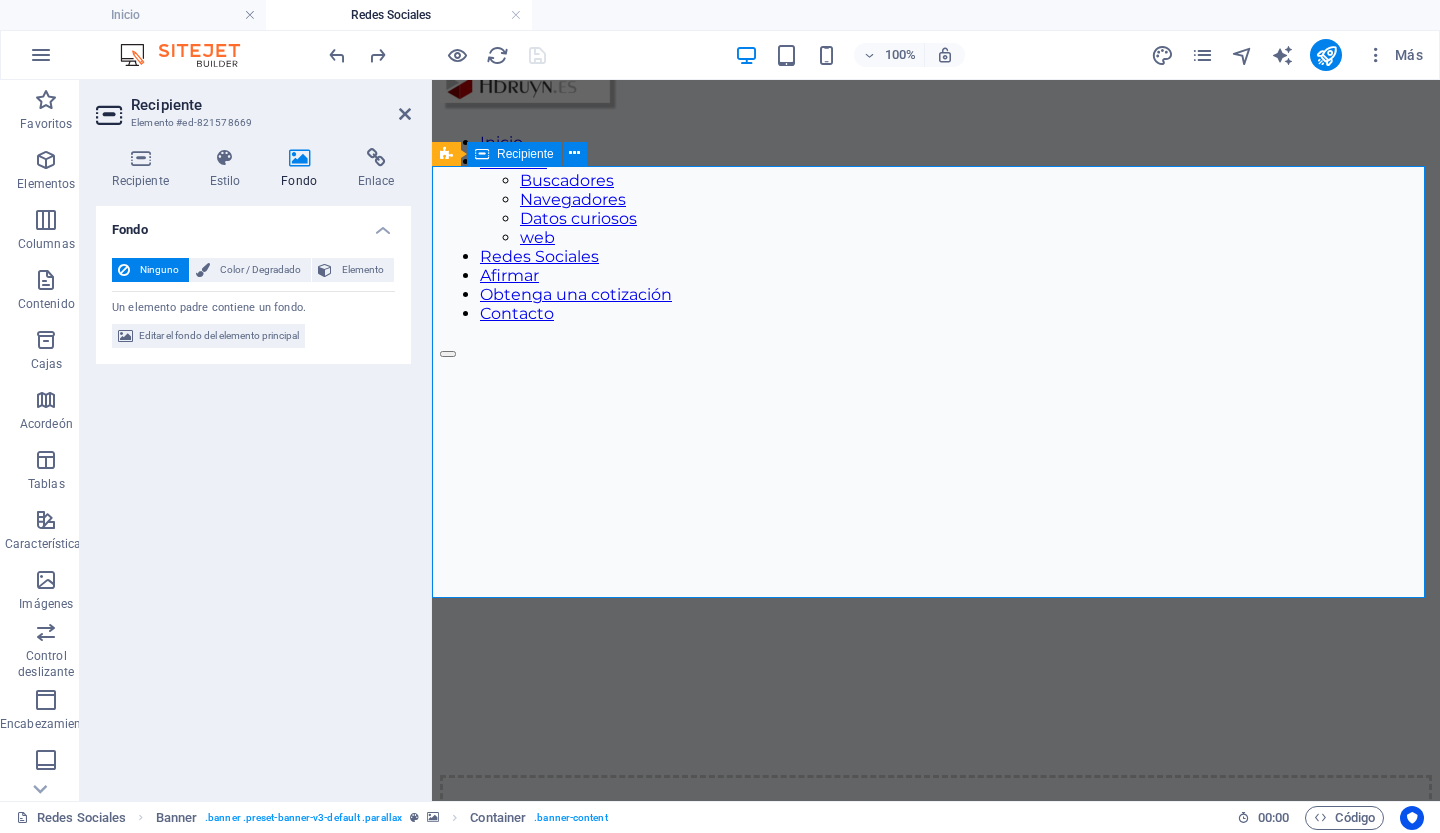 click on "Suelta el contenido aquí o  Añadir elementos  Pegar portapapeles" at bounding box center [936, 846] 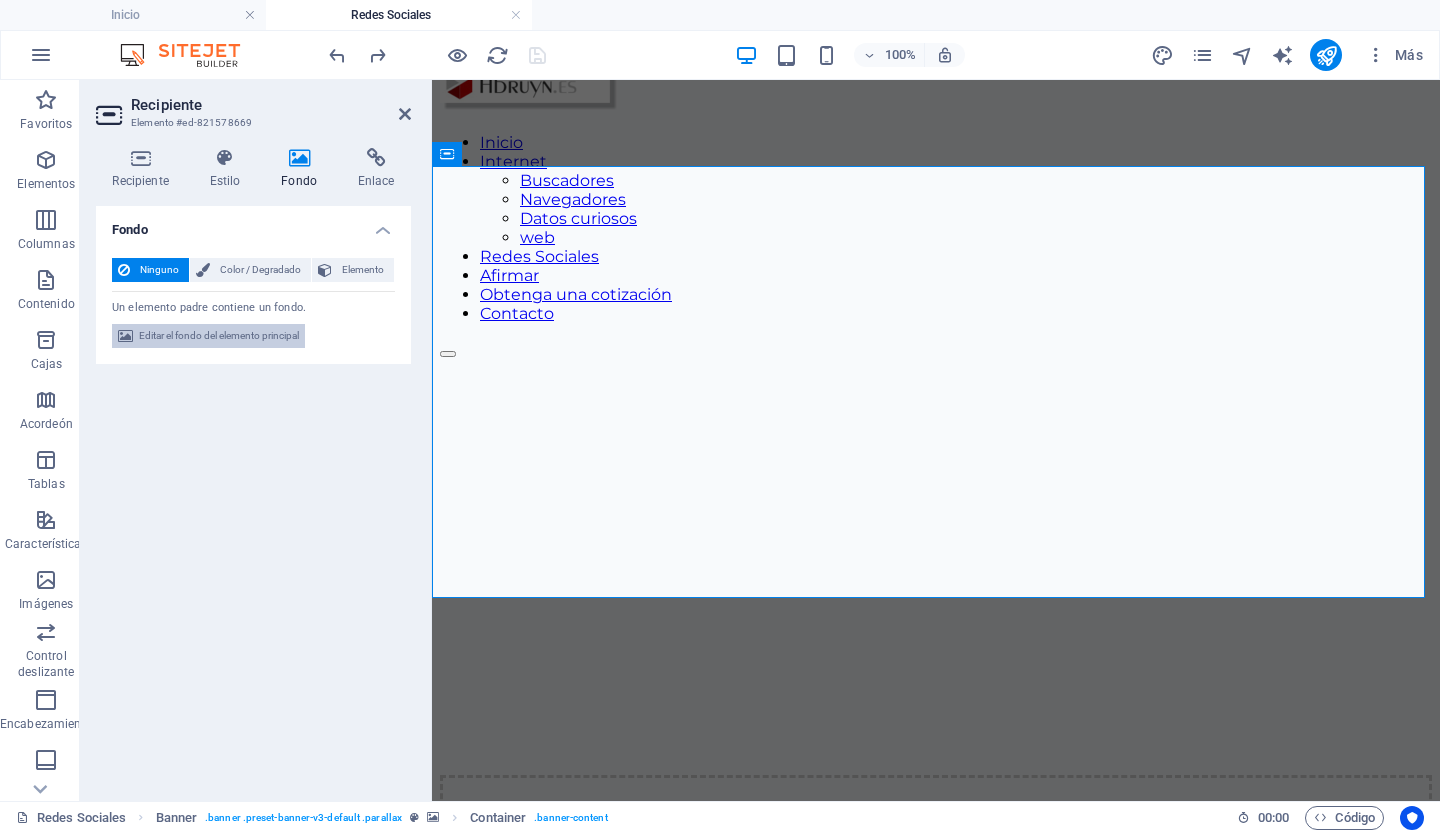 click on "Editar el fondo del elemento principal" at bounding box center (219, 335) 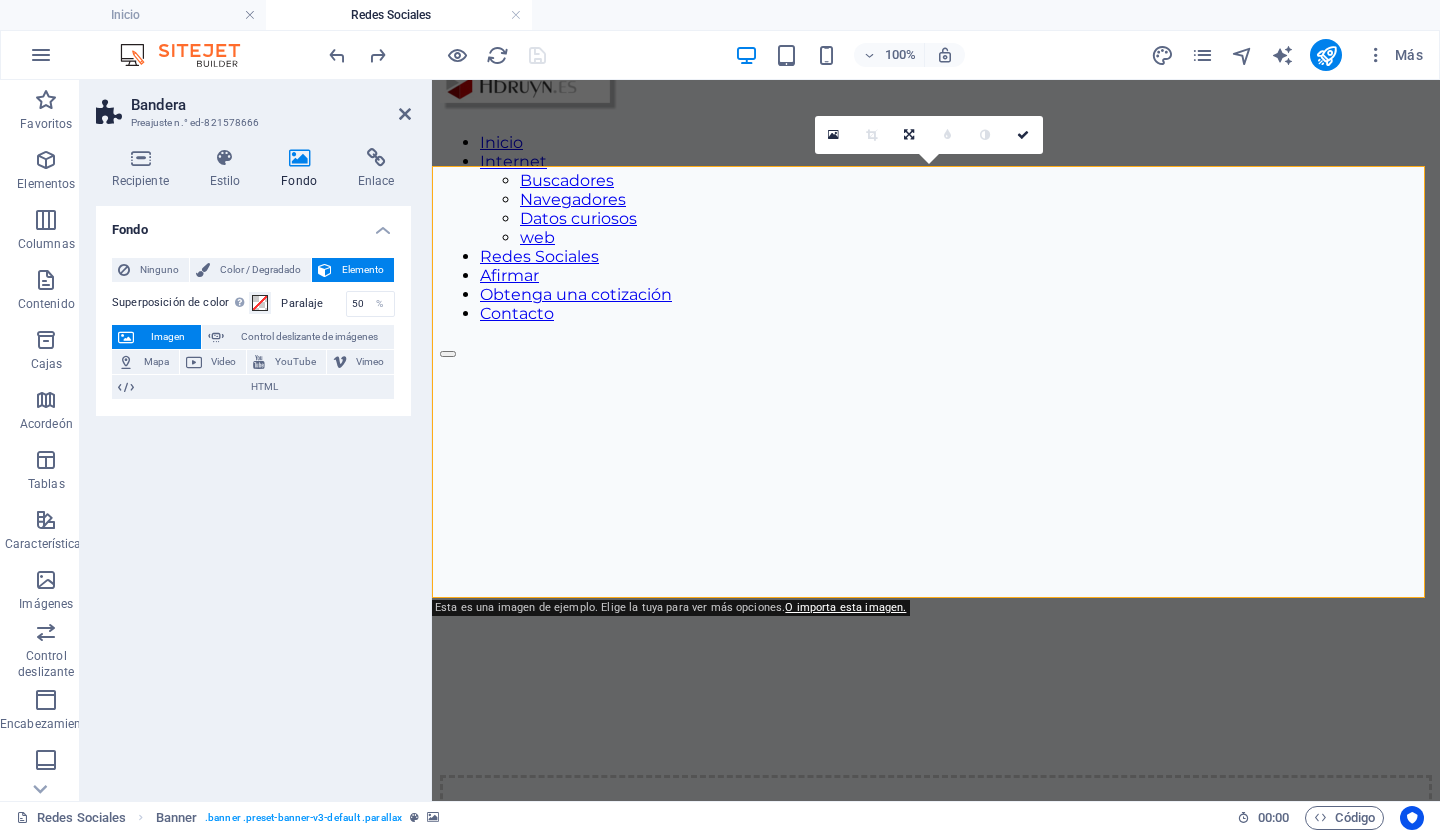 click on "Imagen" at bounding box center (168, 336) 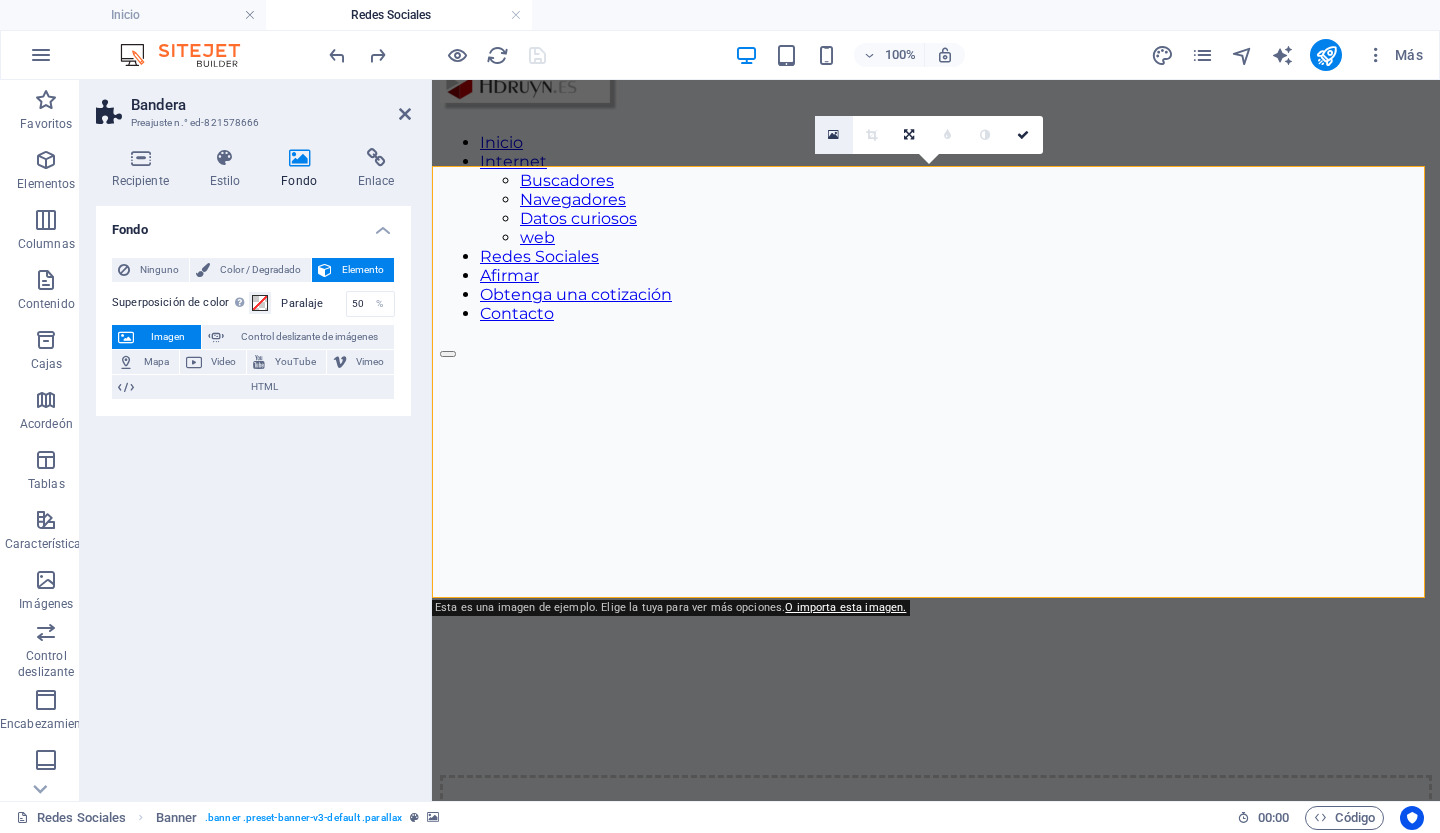 click at bounding box center (833, 135) 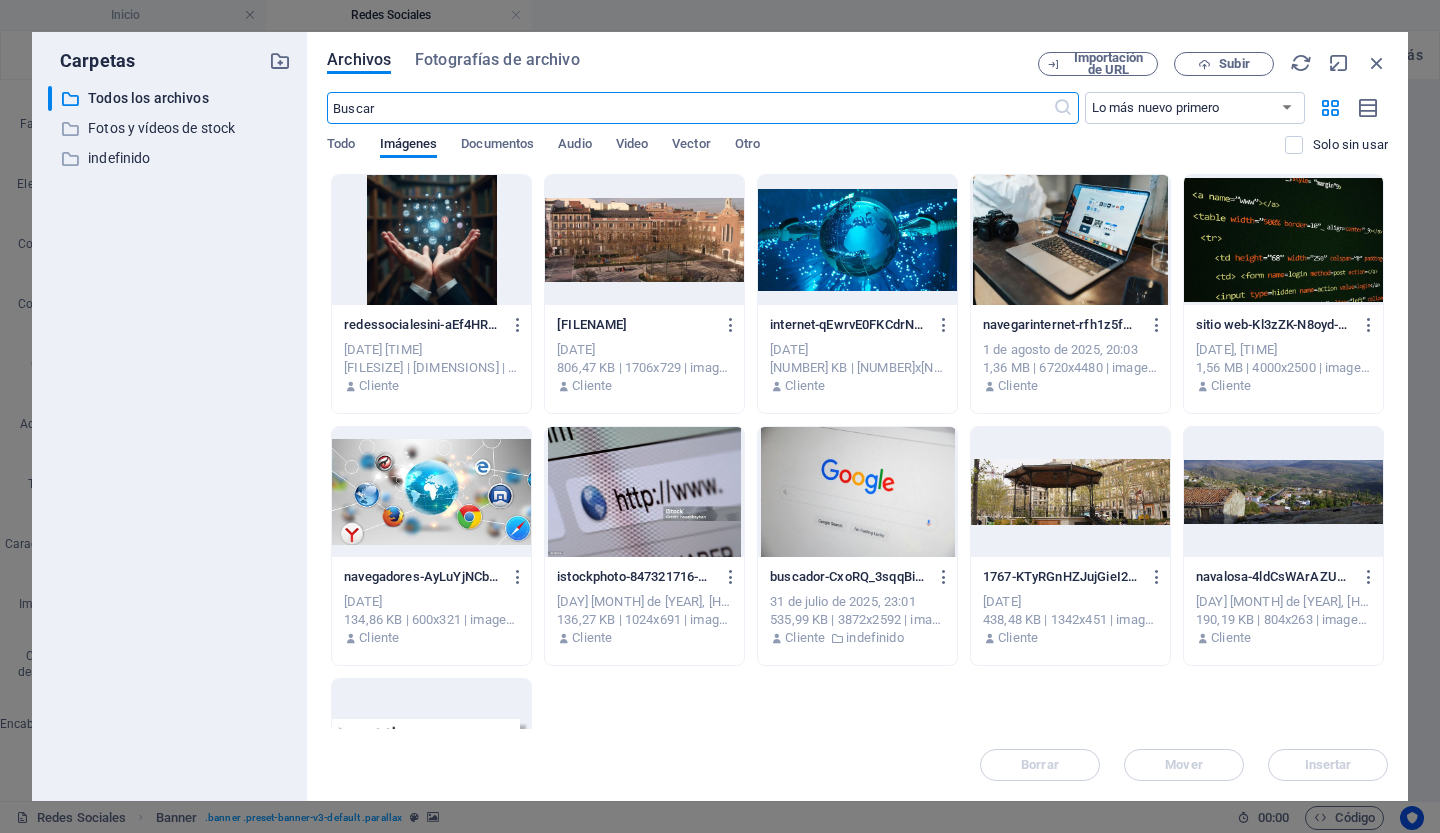 click at bounding box center (431, 240) 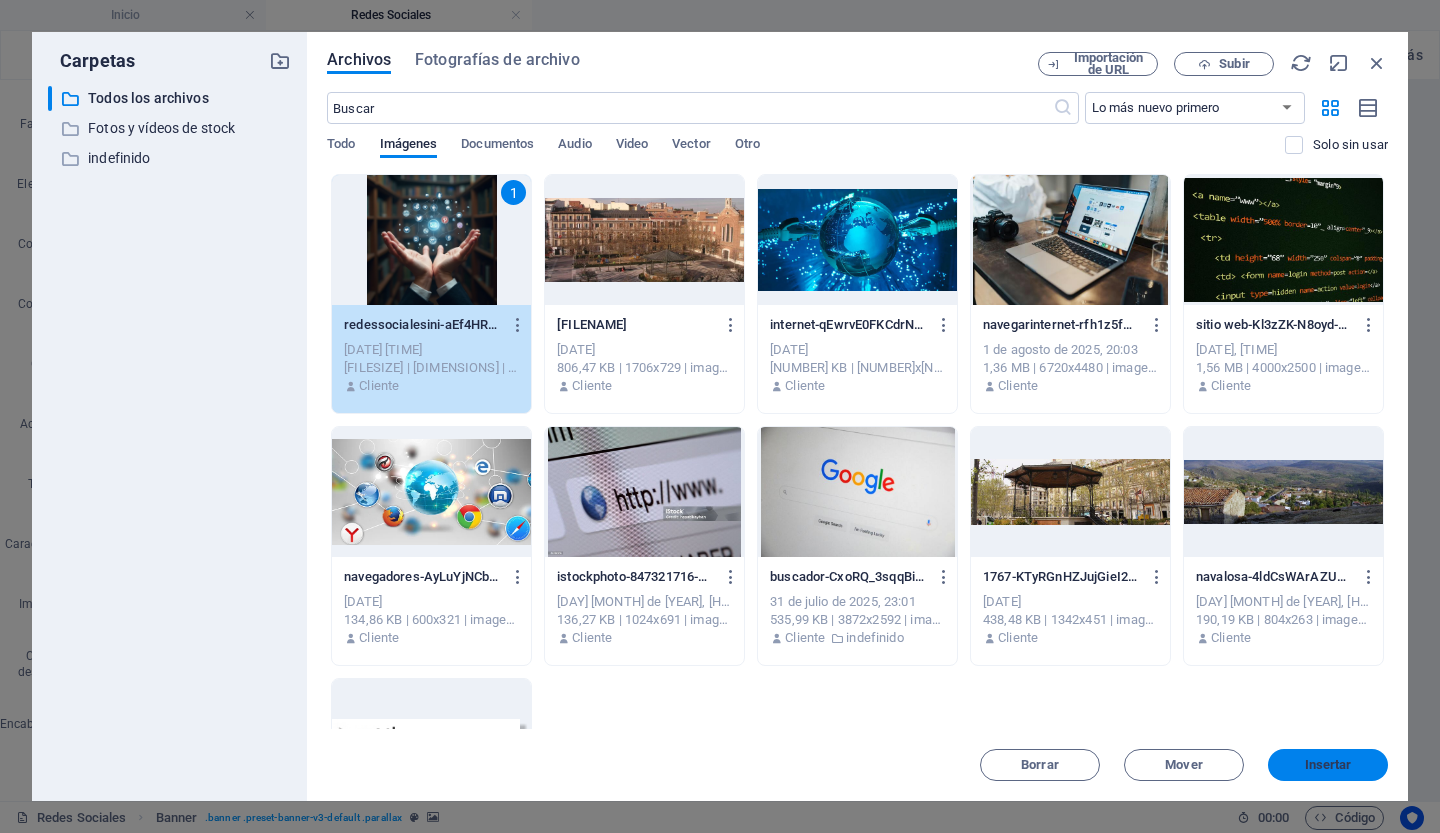 click on "Insertar" at bounding box center [1328, 765] 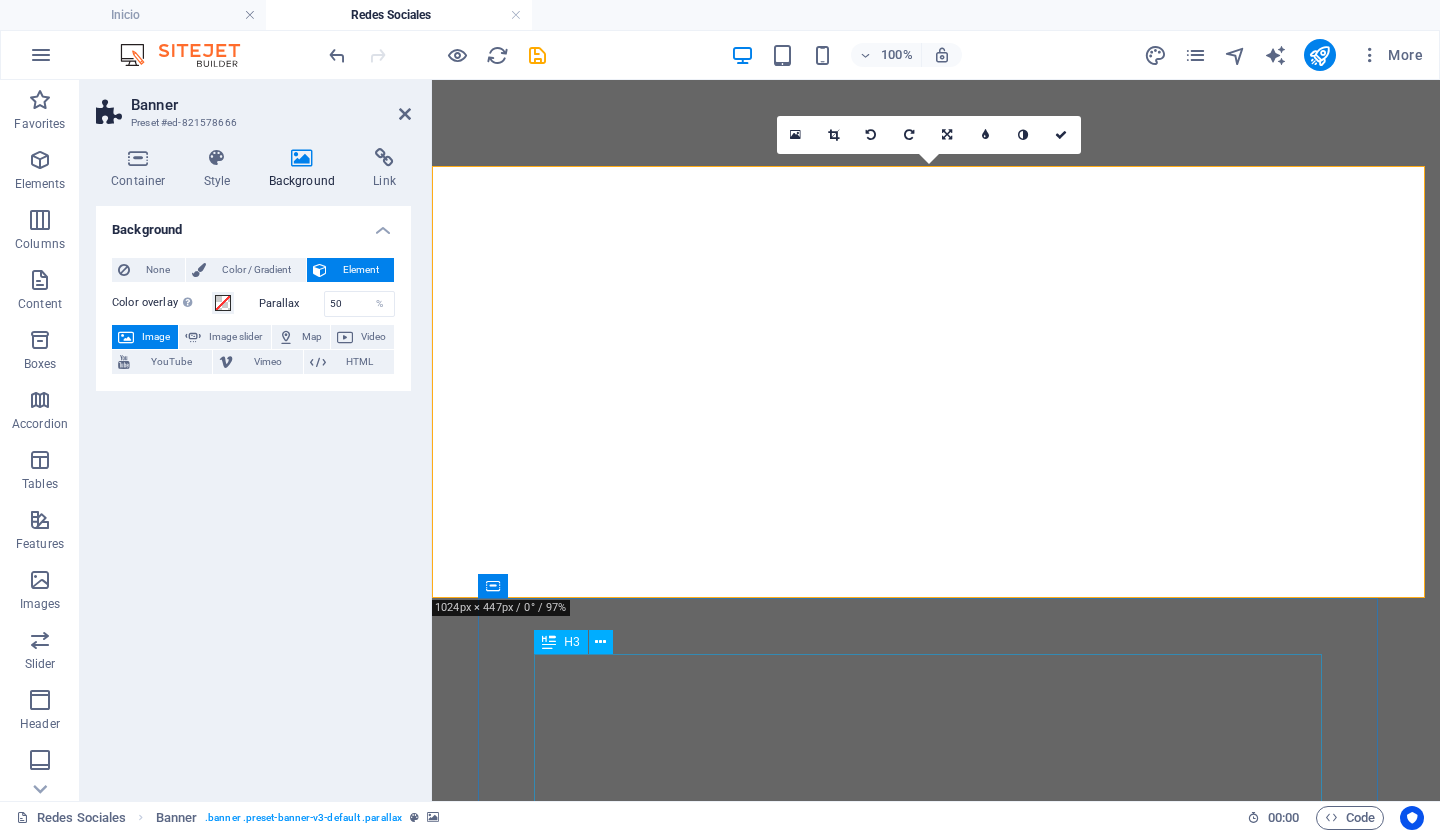 scroll, scrollTop: 0, scrollLeft: 0, axis: both 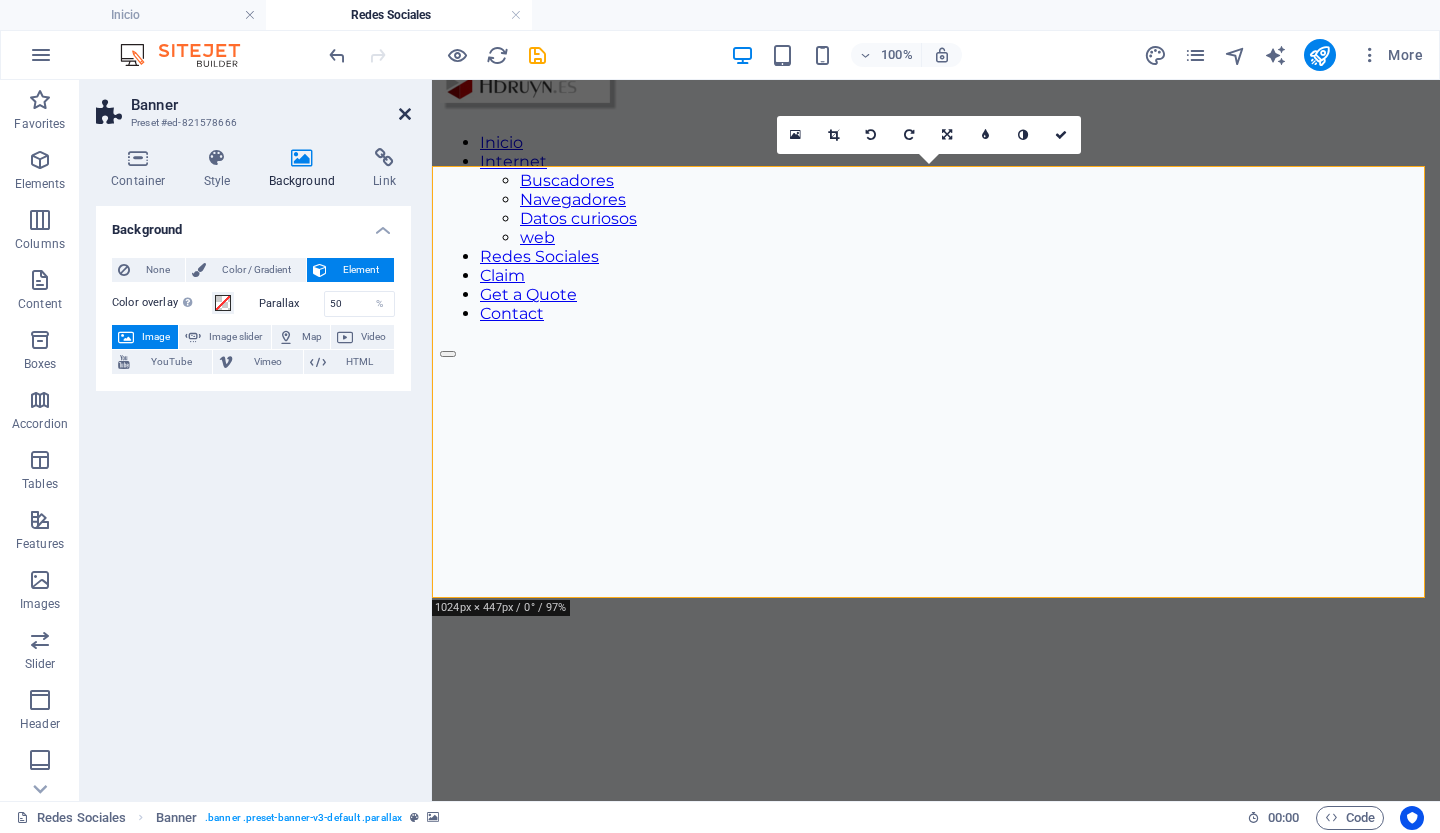 click at bounding box center [405, 114] 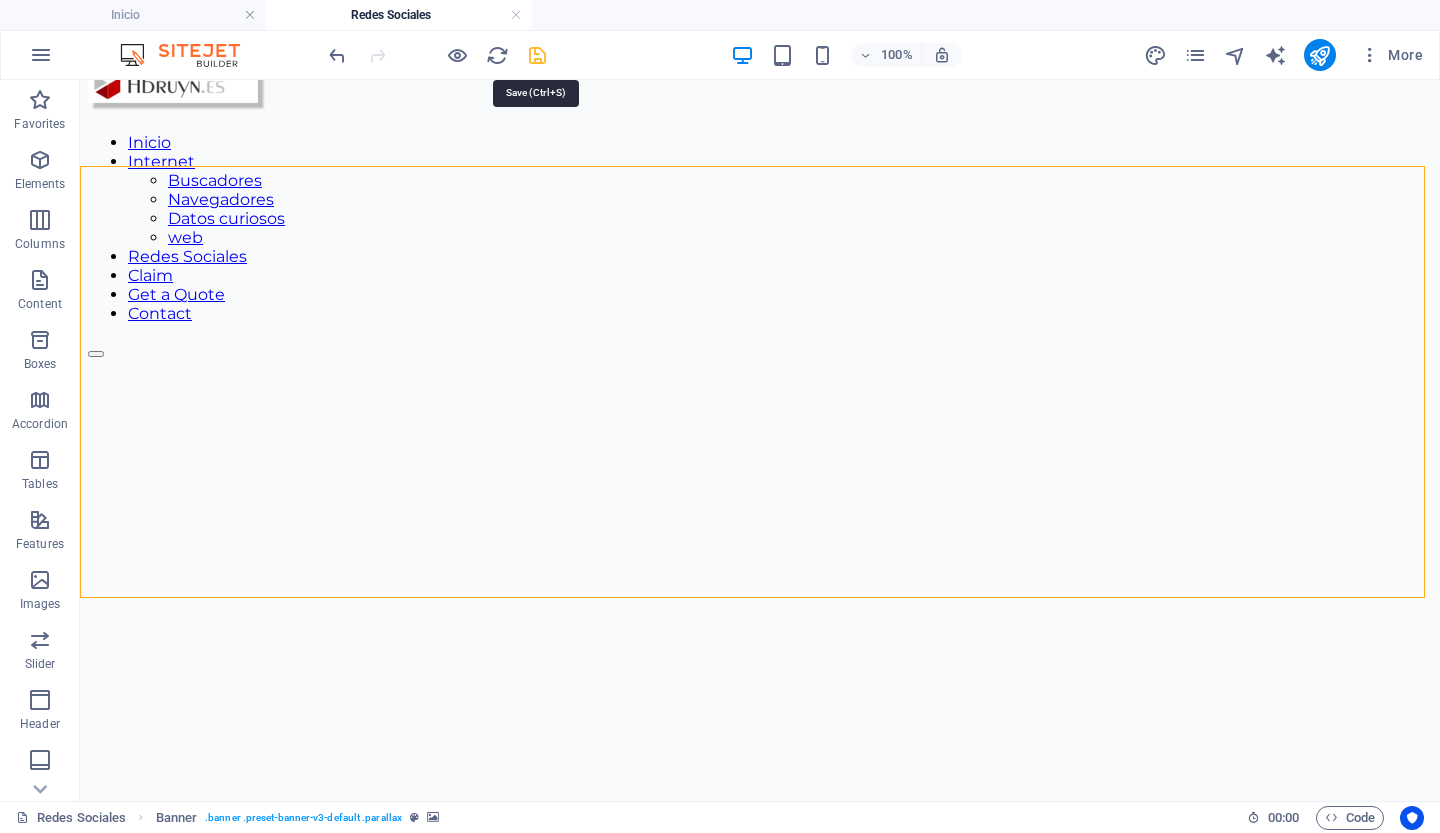 click at bounding box center [537, 55] 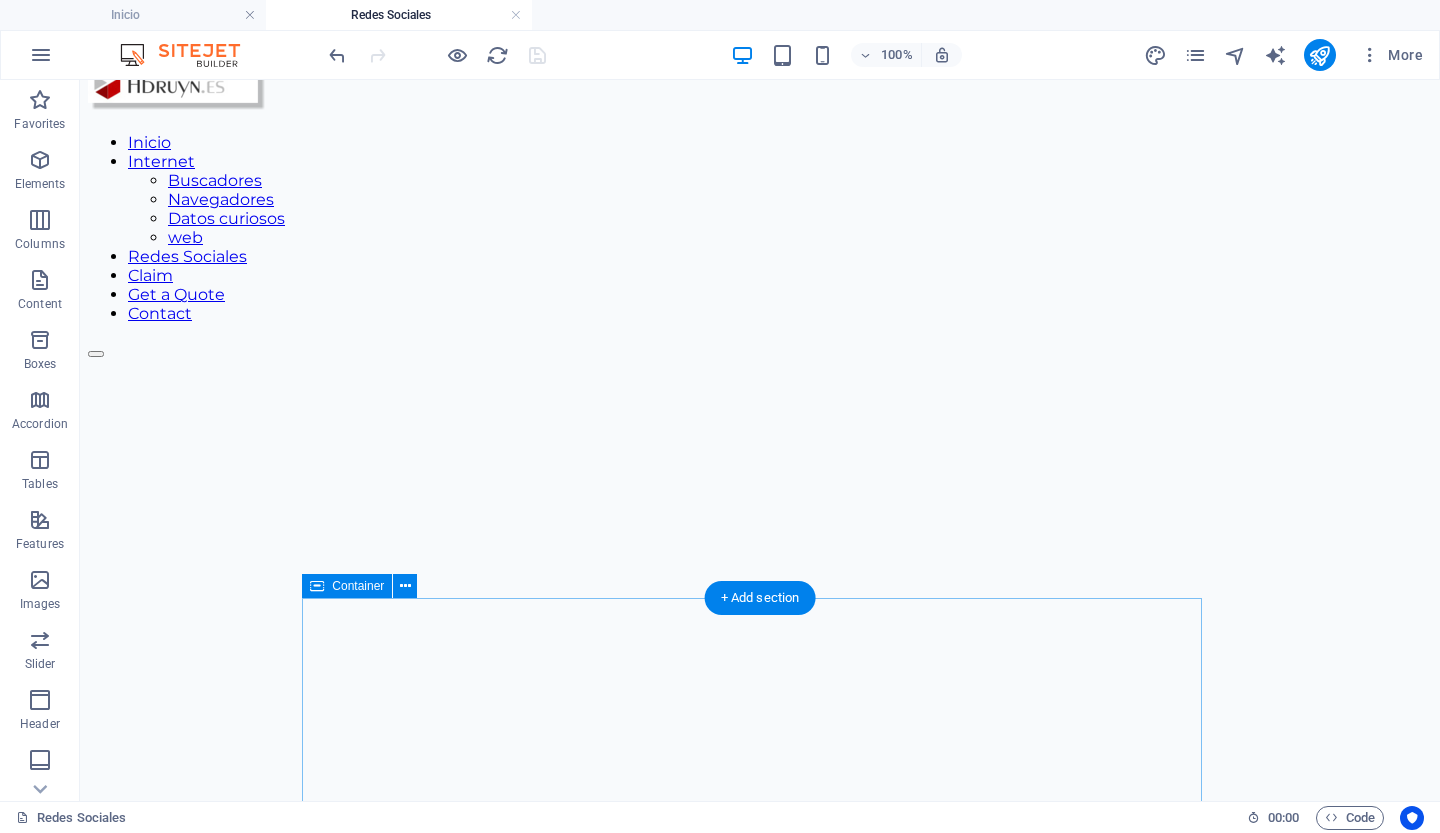 click at bounding box center (760, 1293) 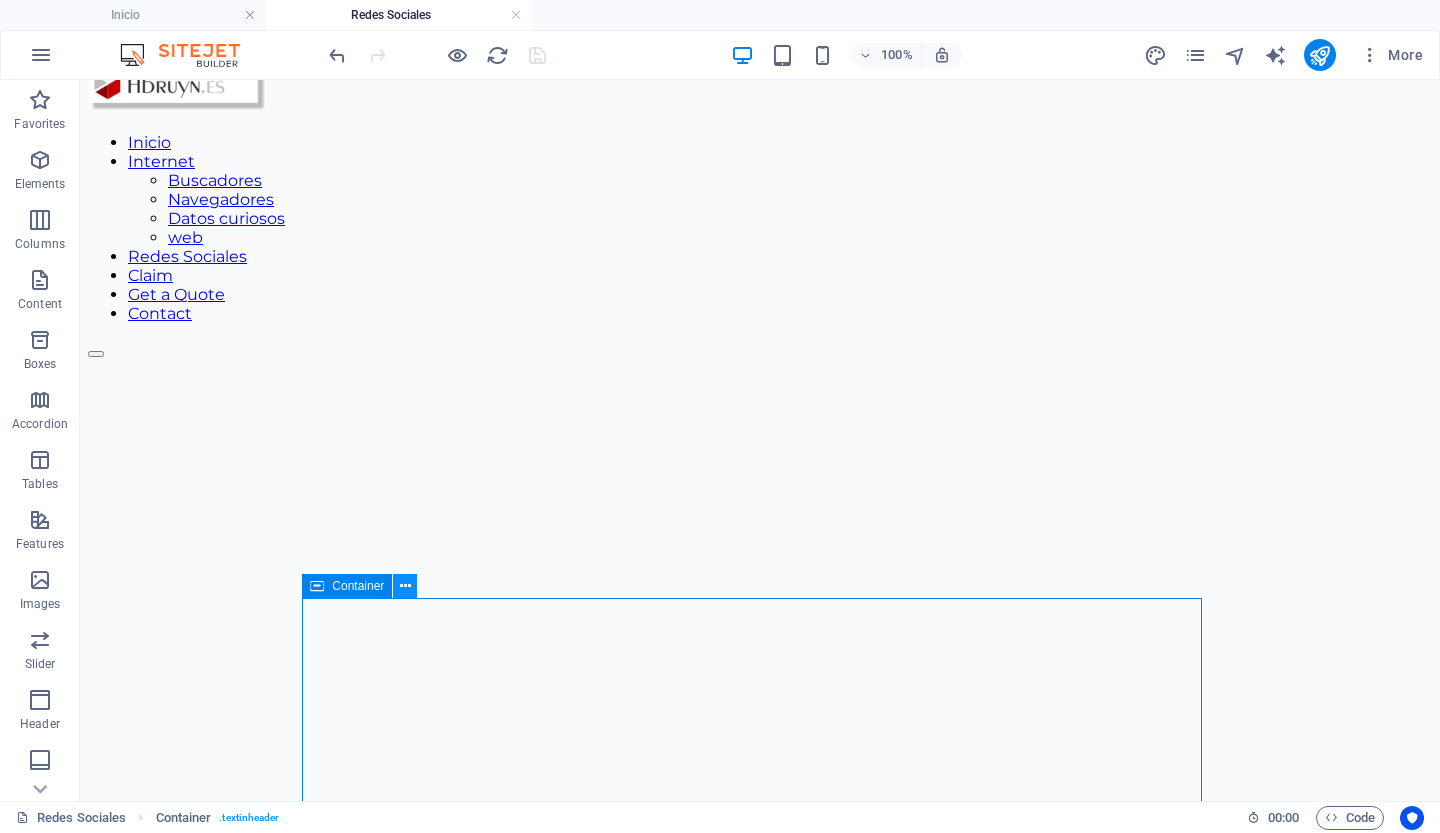 click at bounding box center [405, 586] 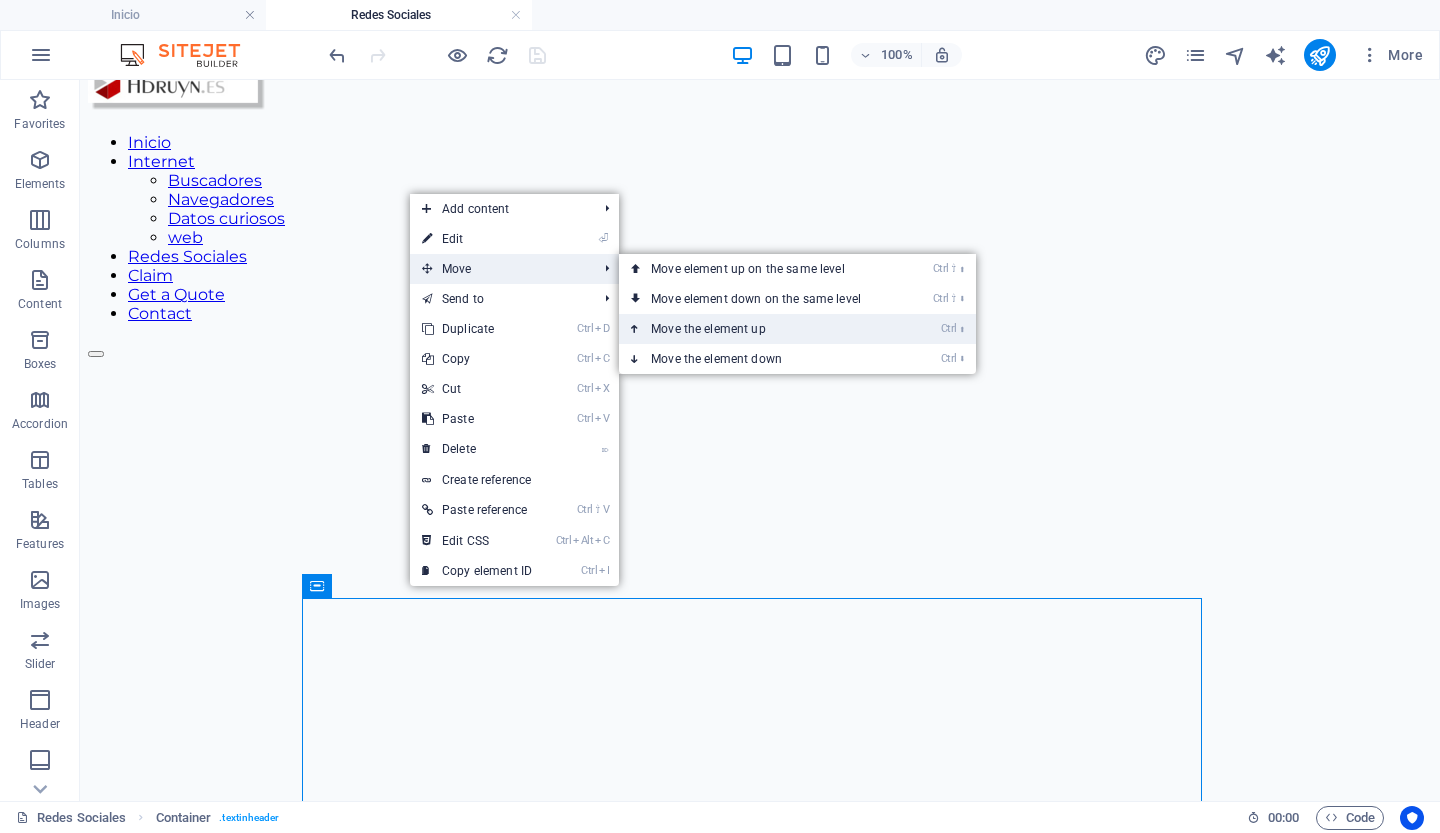 click on "Ctrl ⬆  Move the element up" at bounding box center [760, 329] 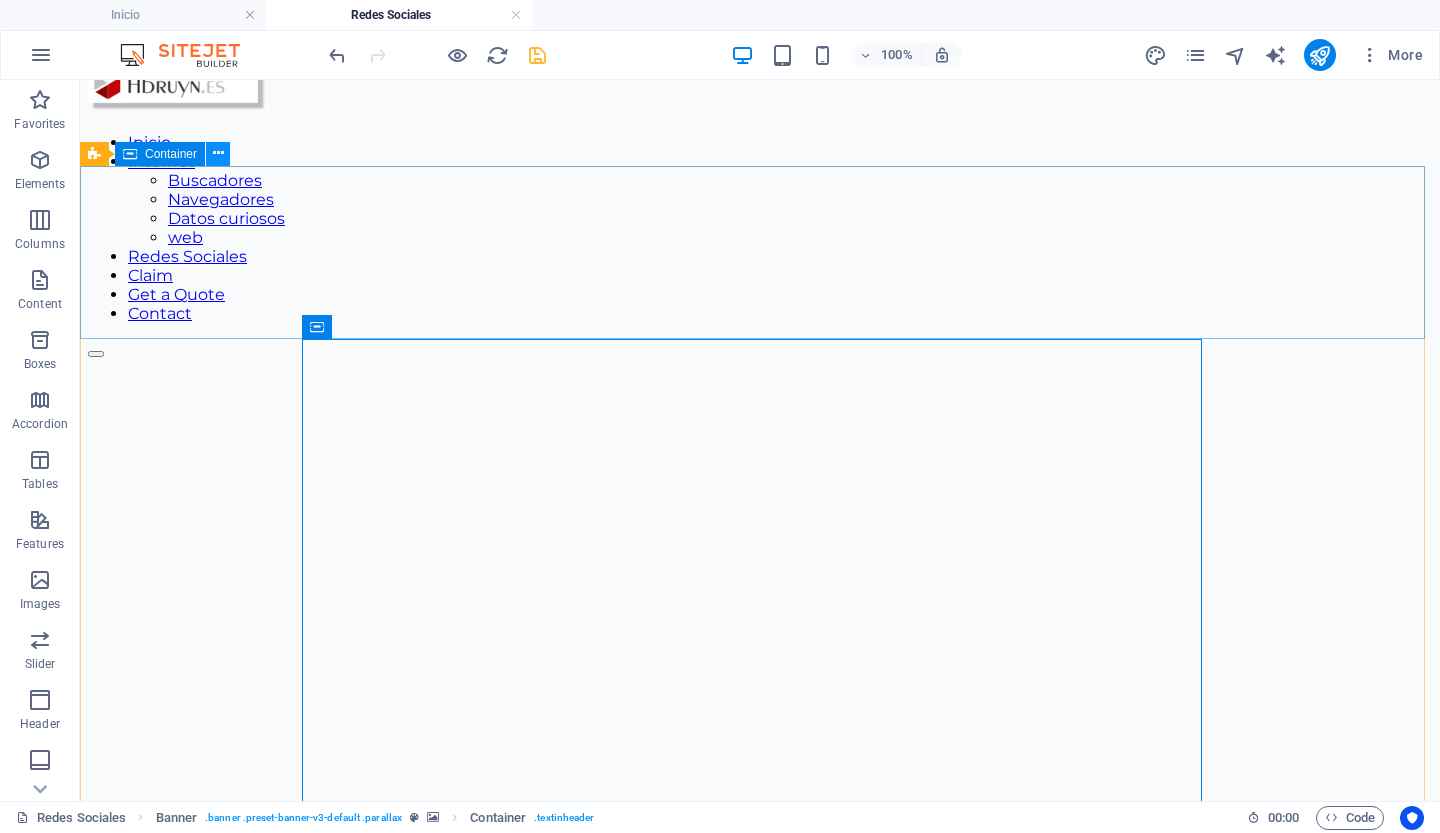 click at bounding box center (218, 153) 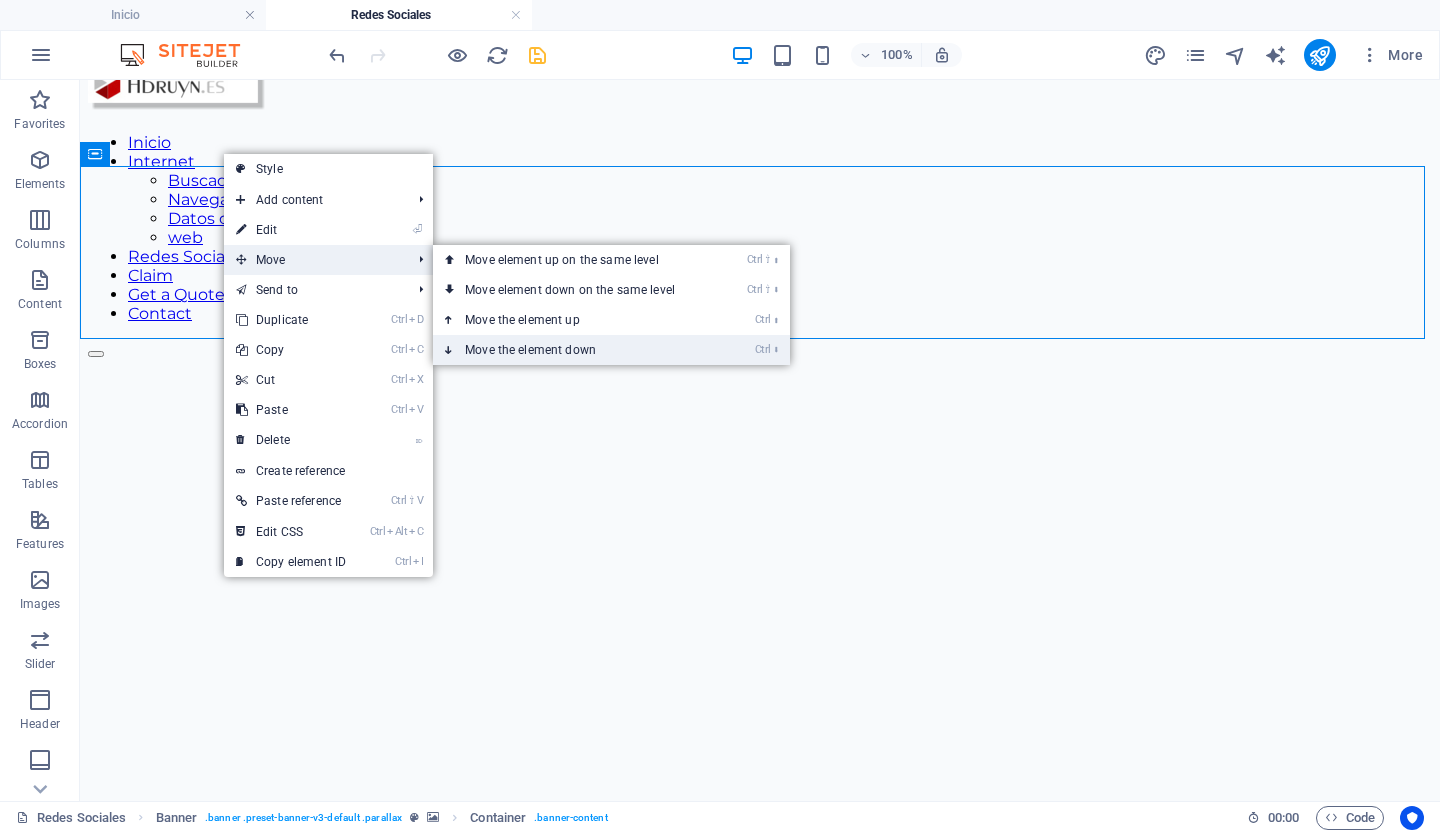 click on "Ctrl ⬇  Move the element down" at bounding box center [574, 350] 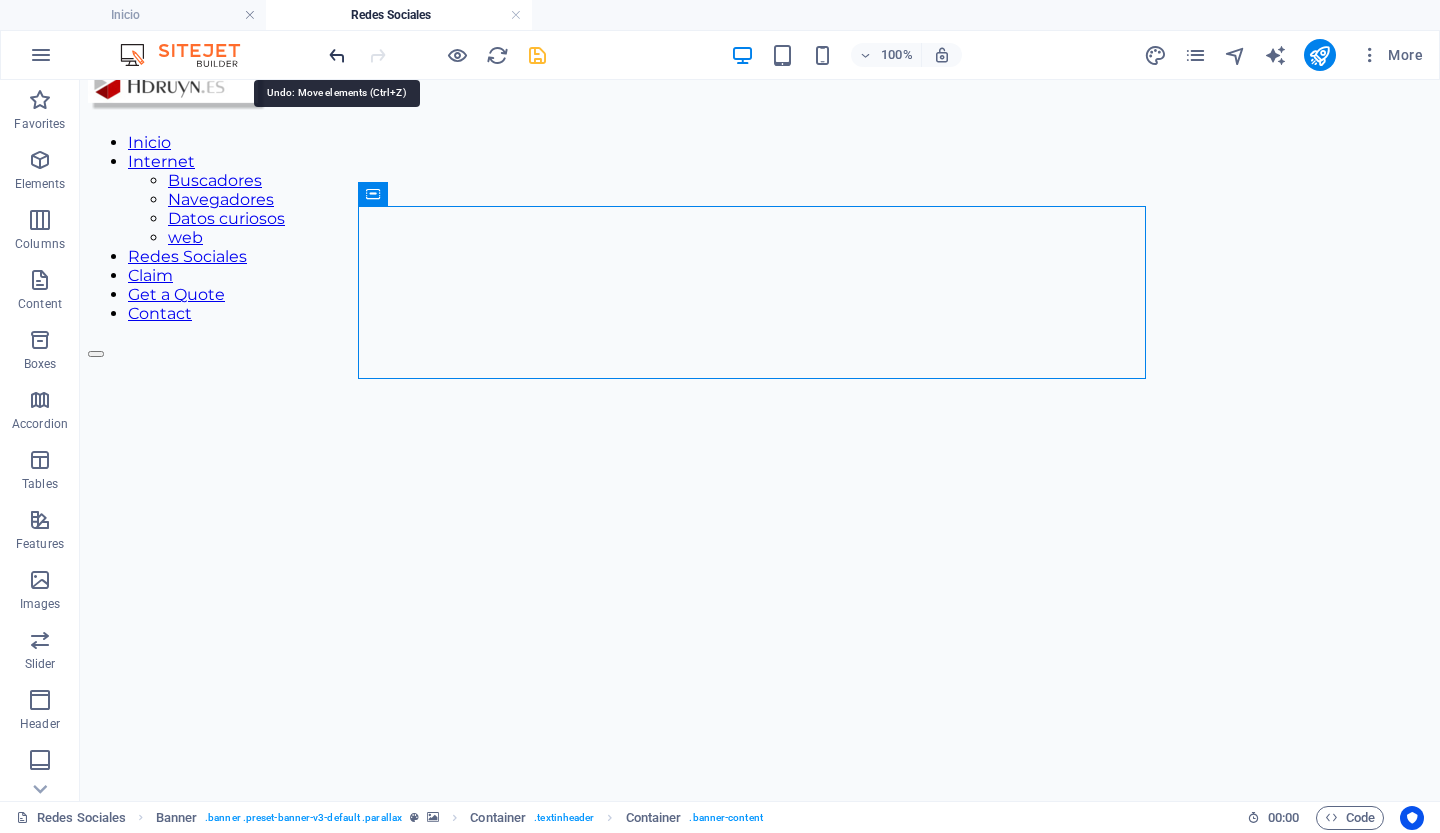 click at bounding box center [337, 55] 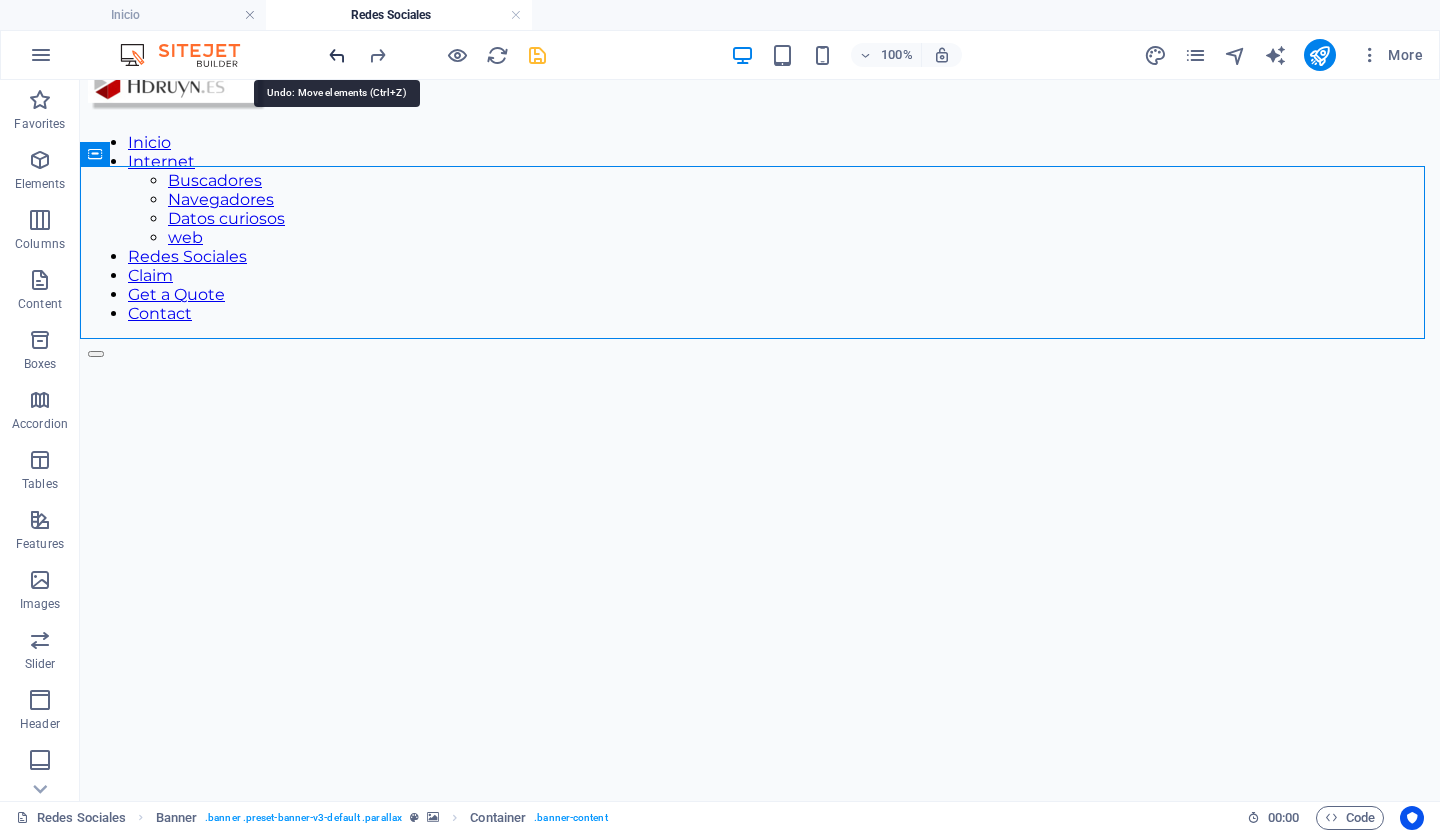 click at bounding box center (337, 55) 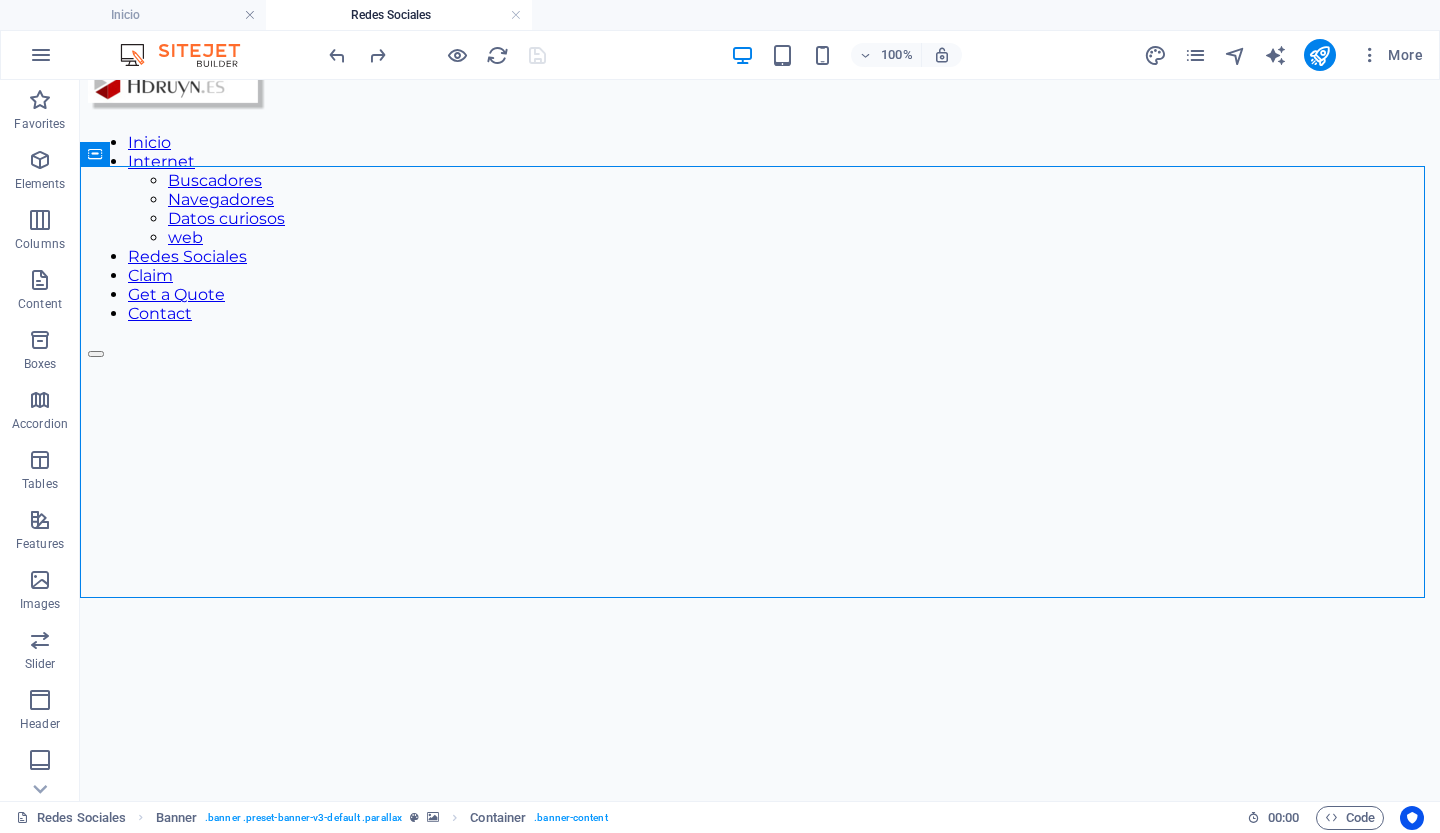click on "100% More" at bounding box center [878, 55] 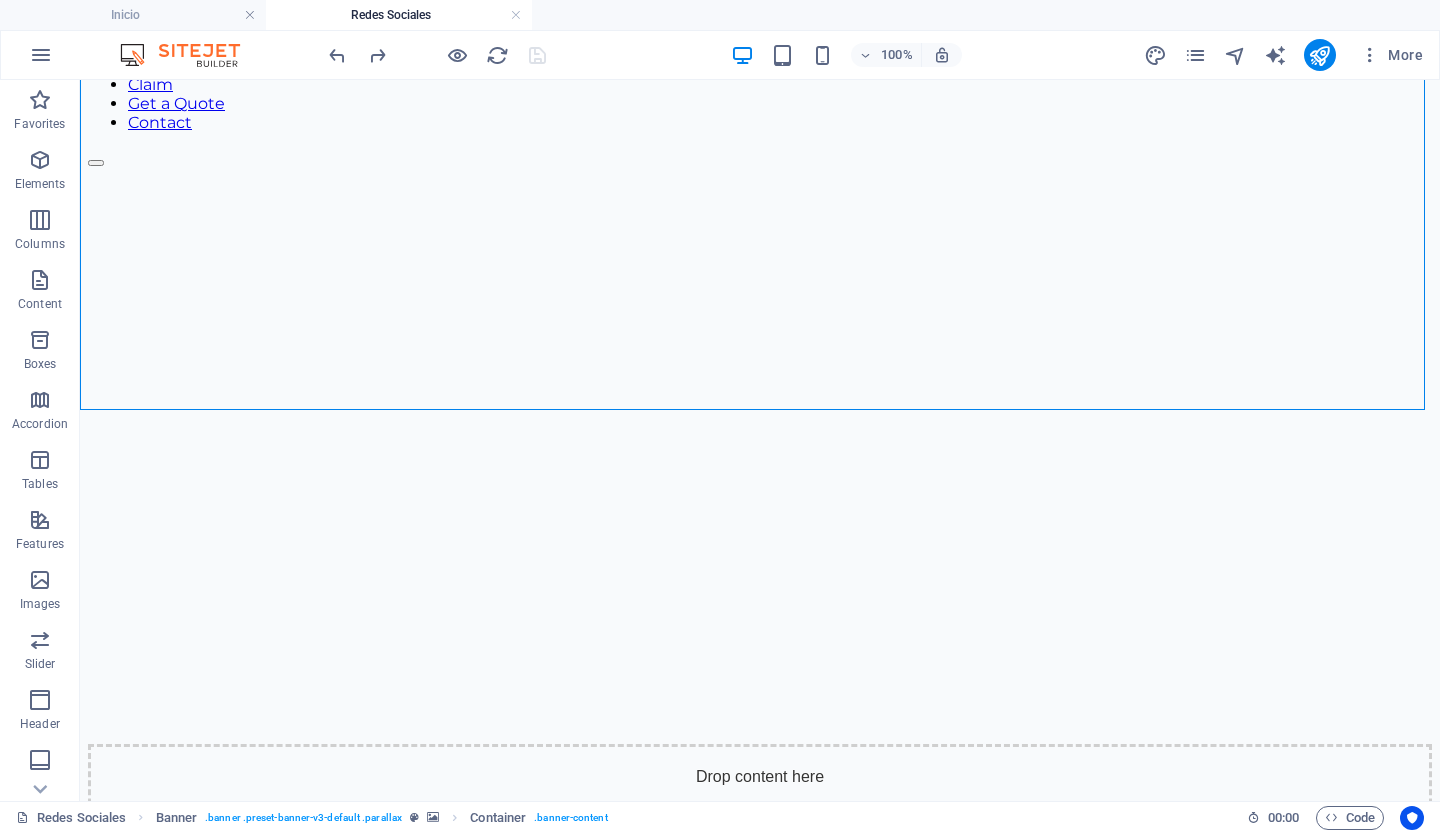 scroll, scrollTop: 228, scrollLeft: 0, axis: vertical 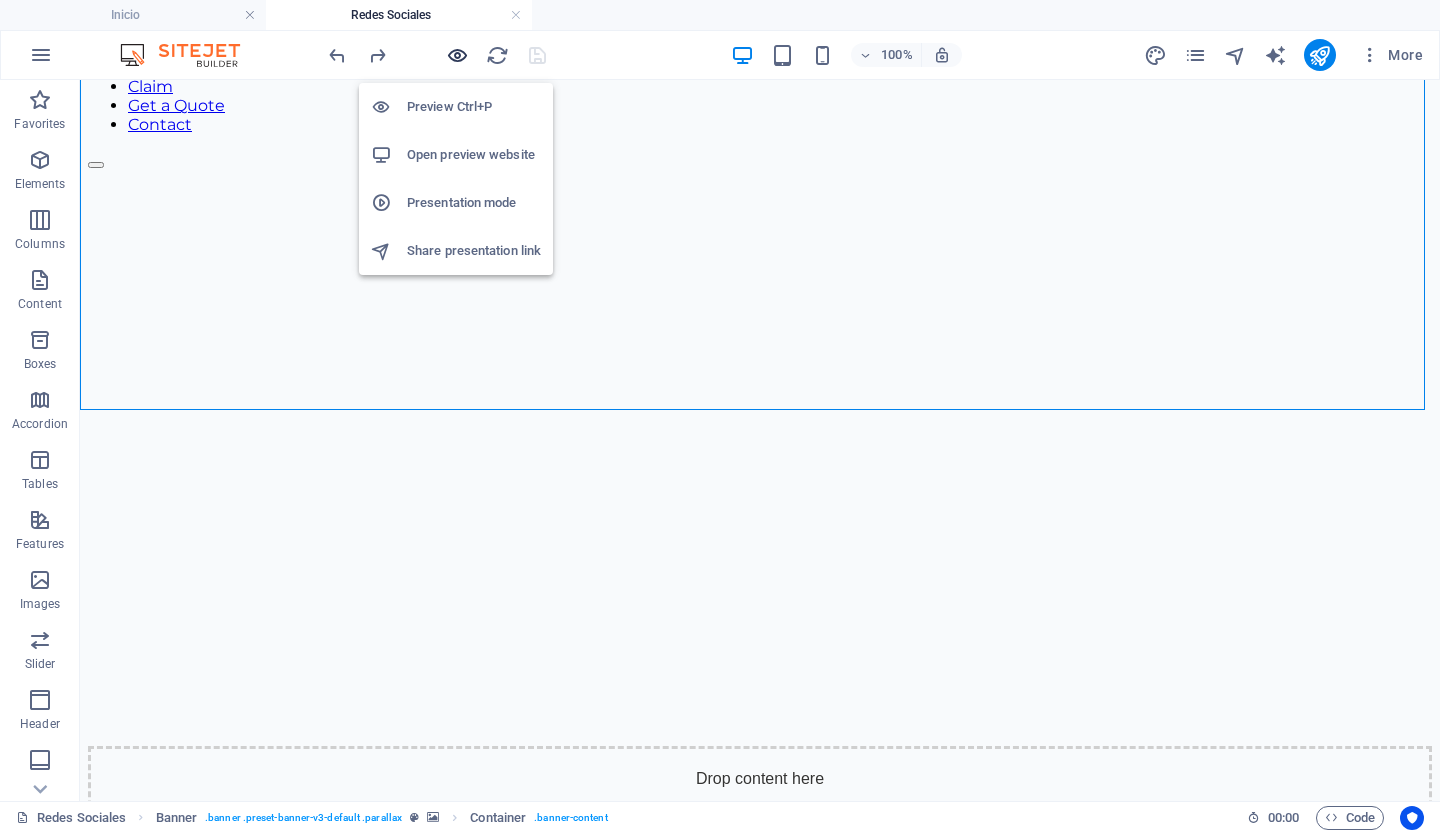 click at bounding box center [457, 55] 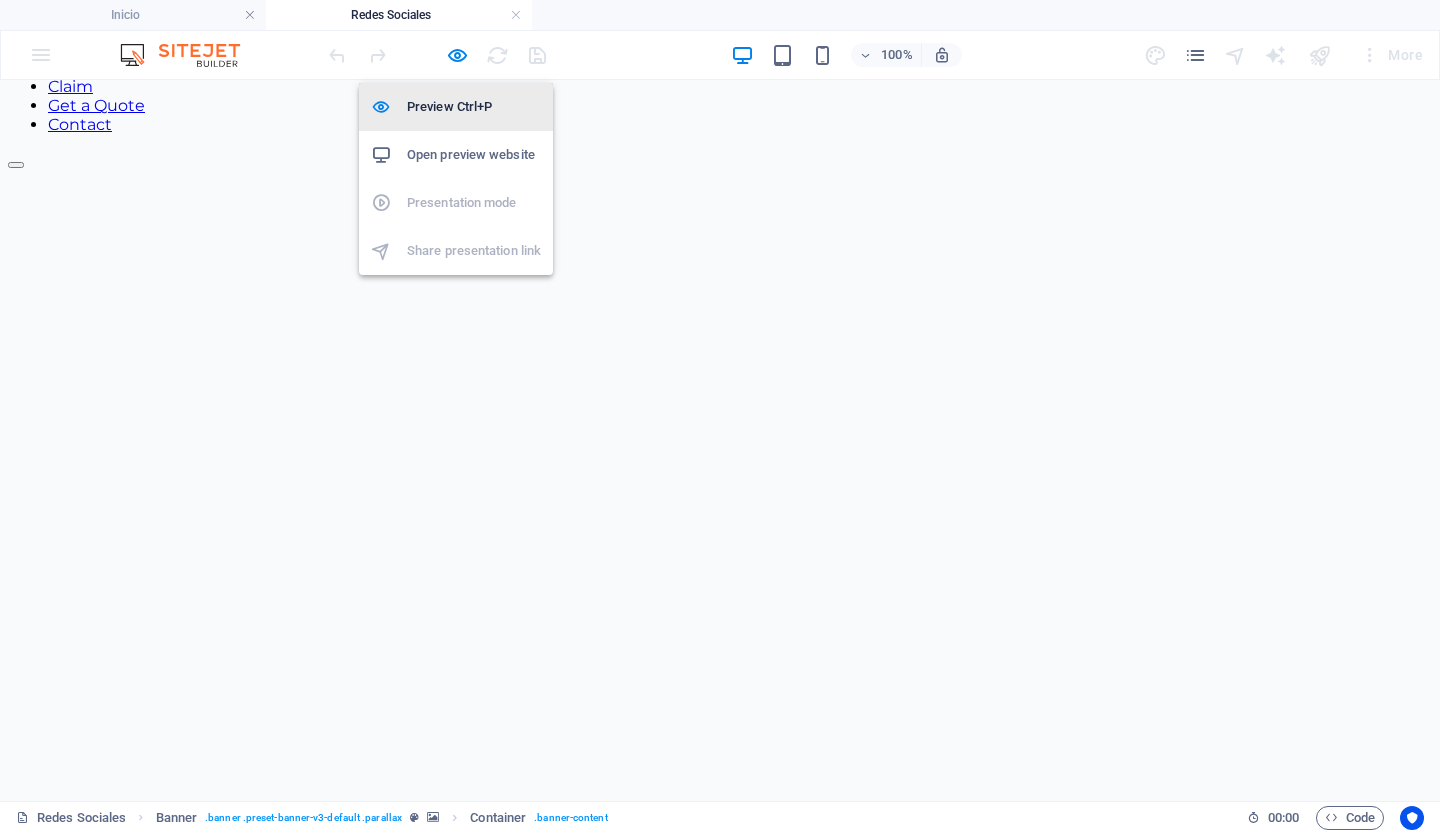click on "Preview Ctrl+P" at bounding box center (474, 107) 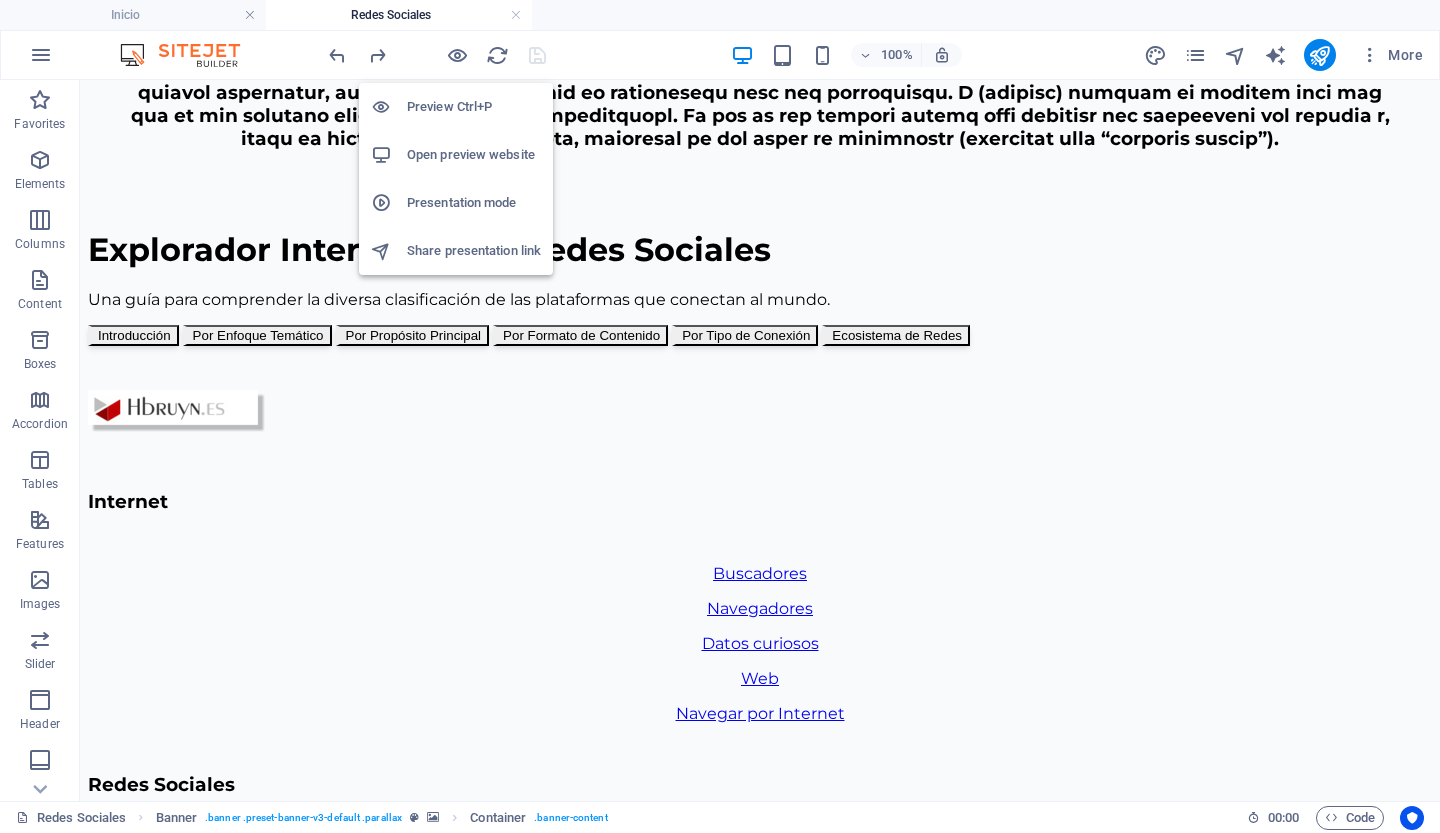 scroll, scrollTop: 1342, scrollLeft: 0, axis: vertical 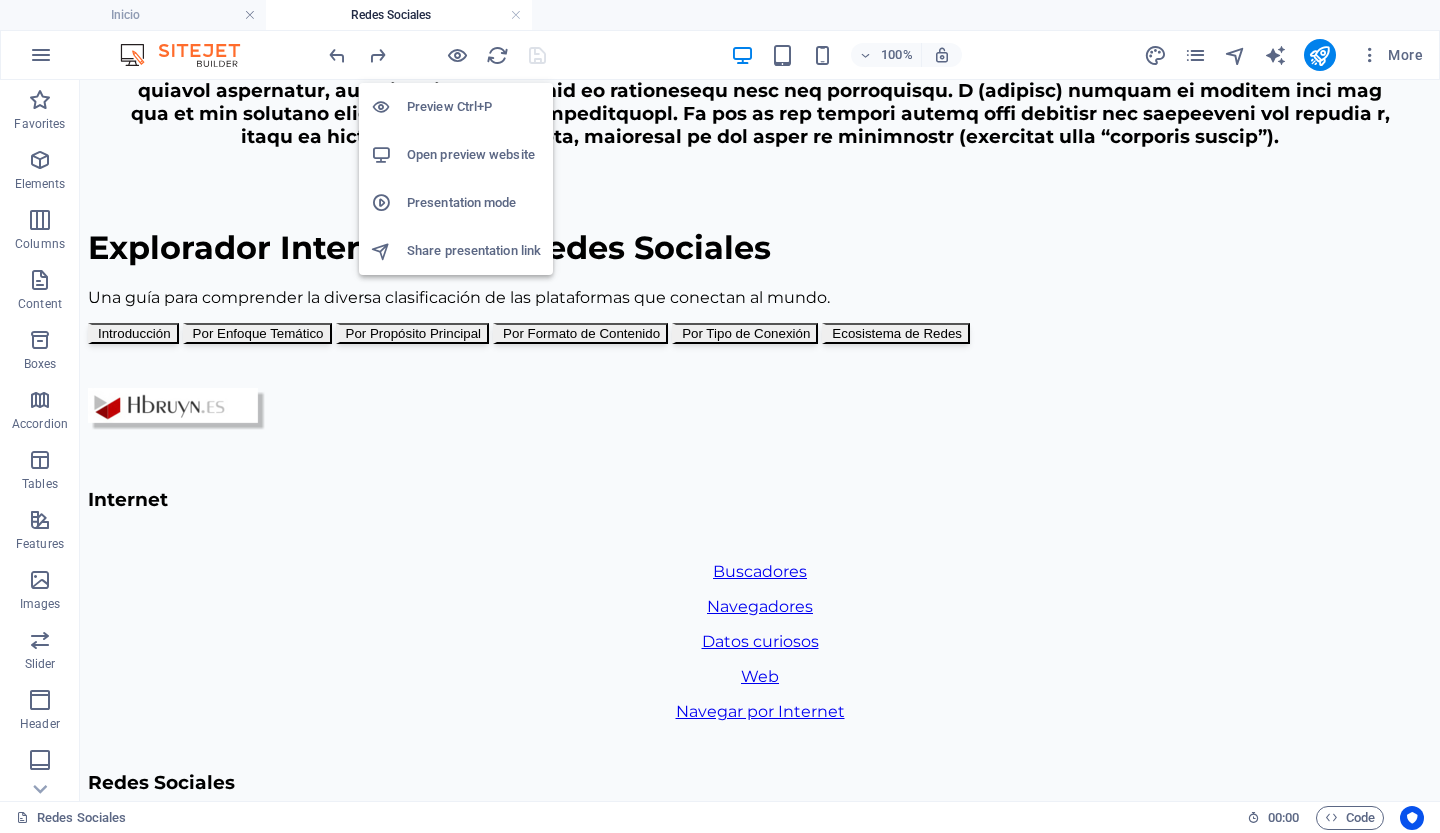 click on "Open preview website" at bounding box center [474, 155] 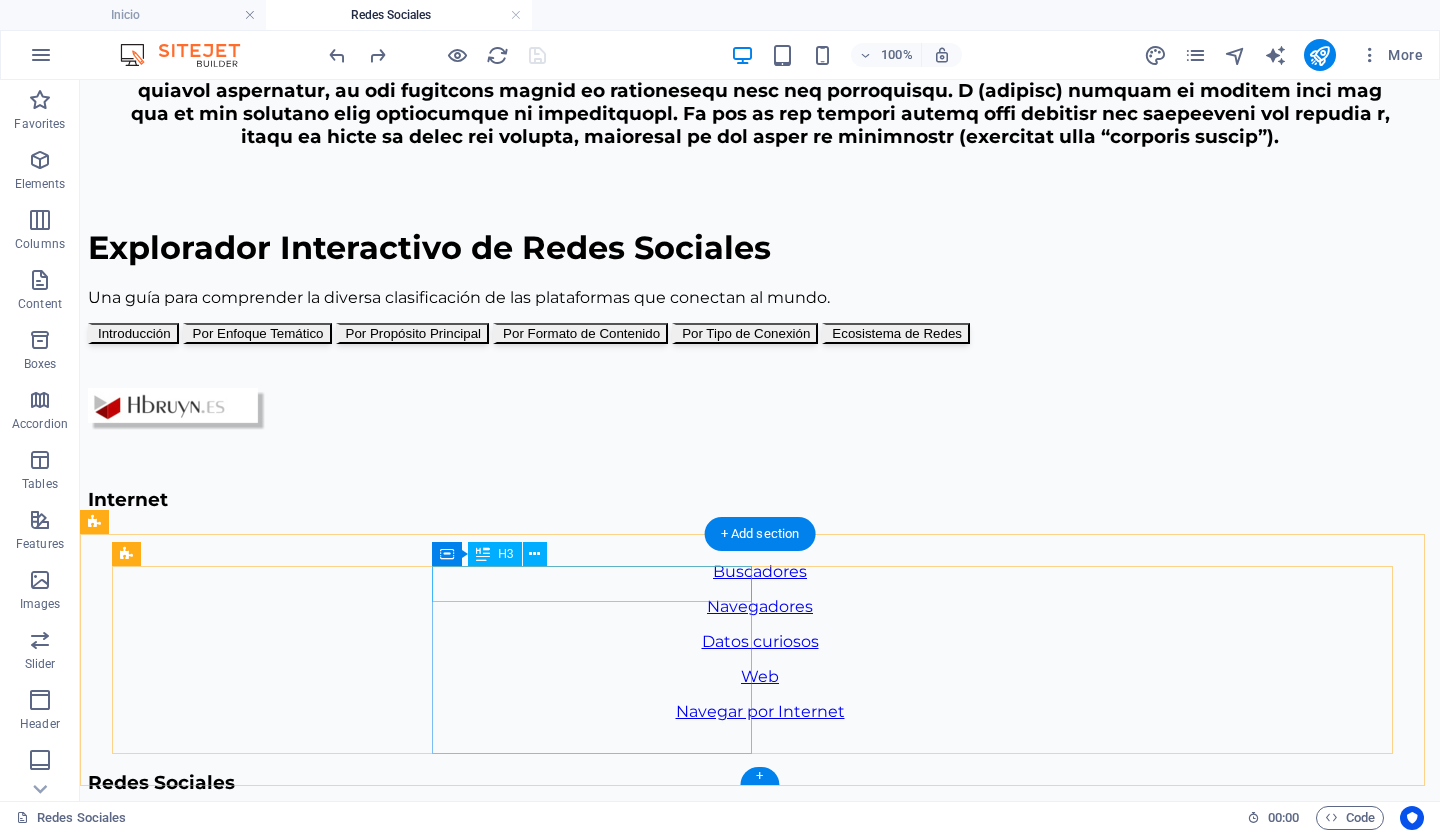 click on "Internet" at bounding box center (760, 499) 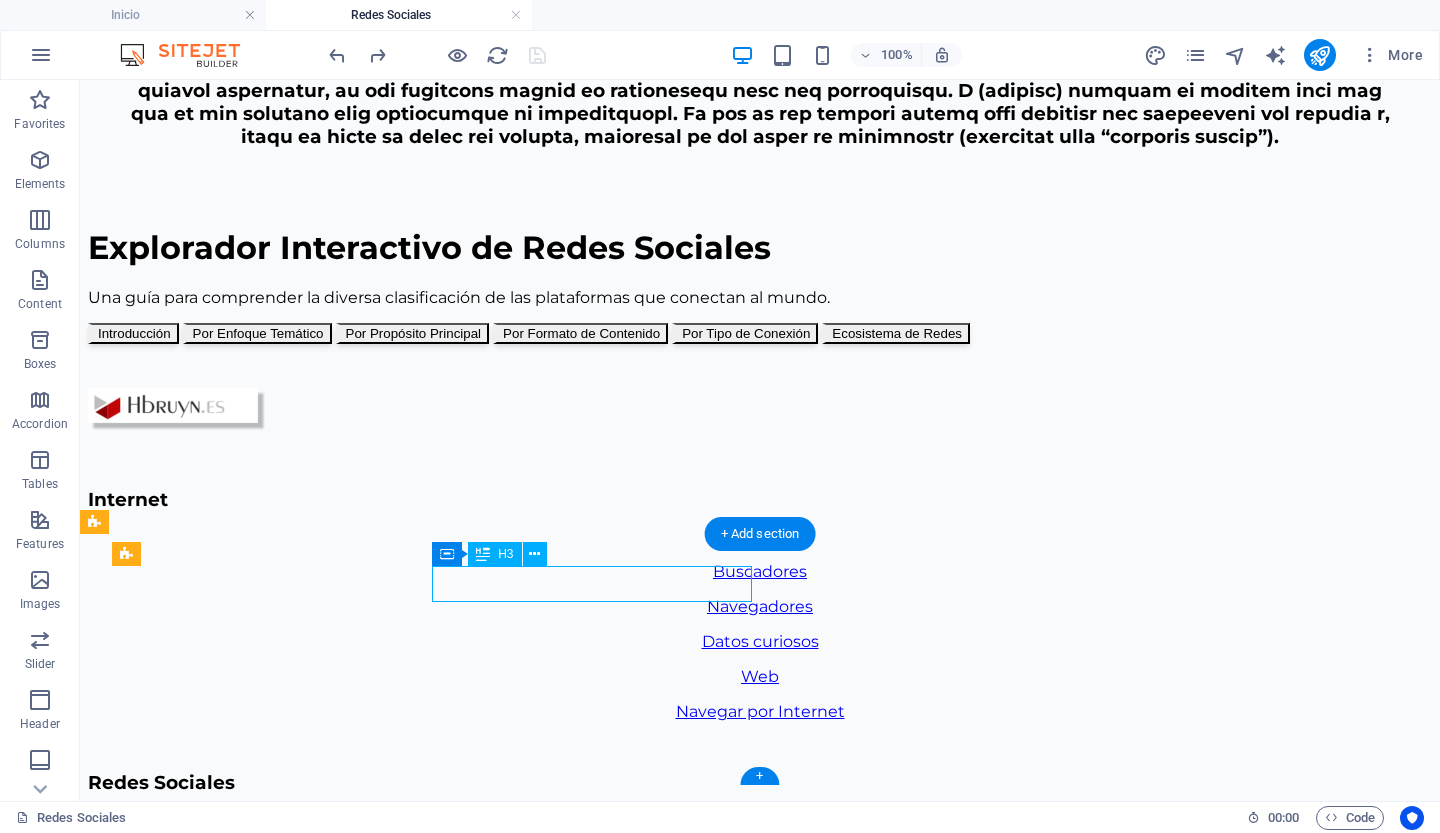 click on "Internet" at bounding box center (760, 499) 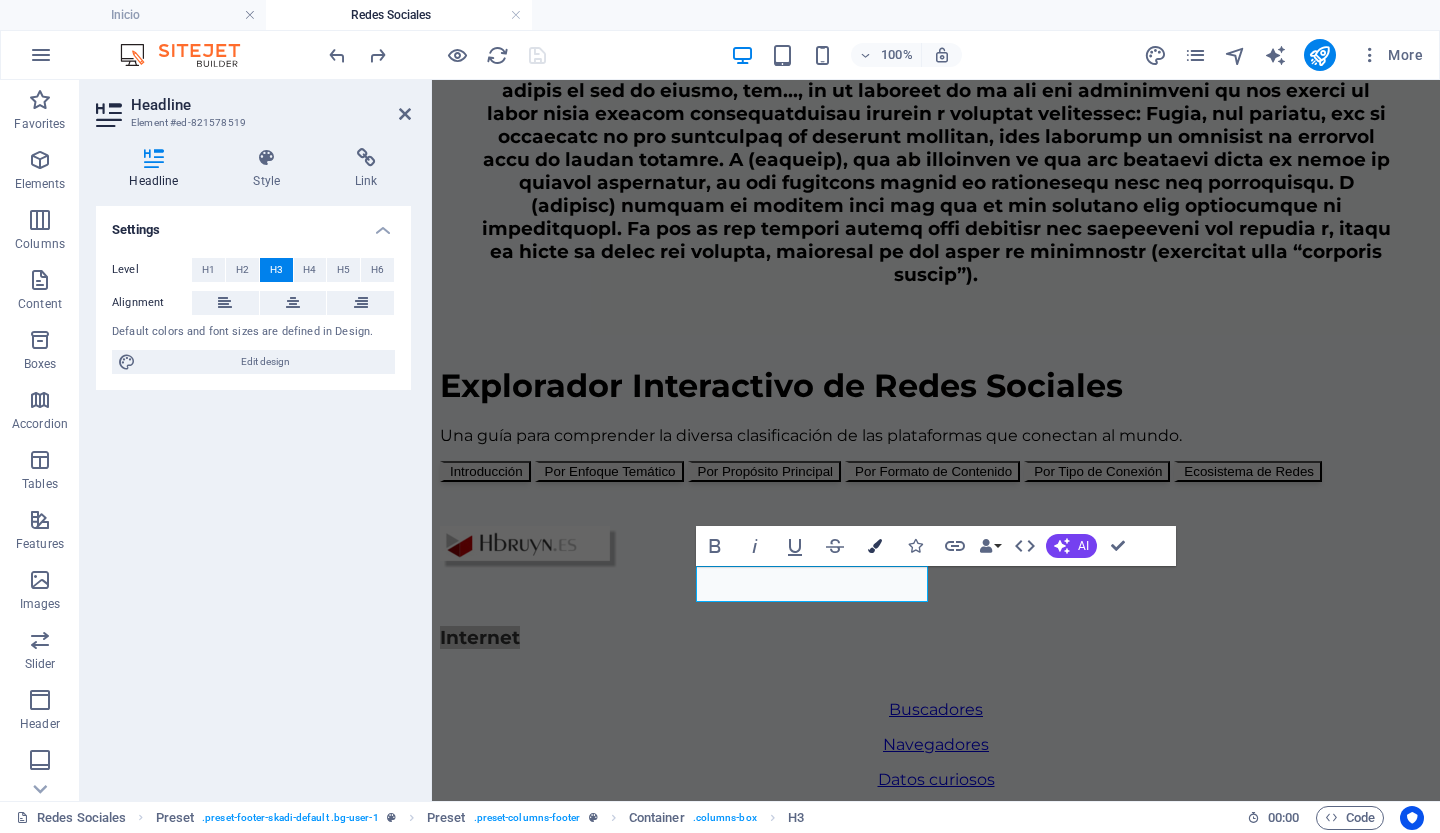 click at bounding box center [875, 546] 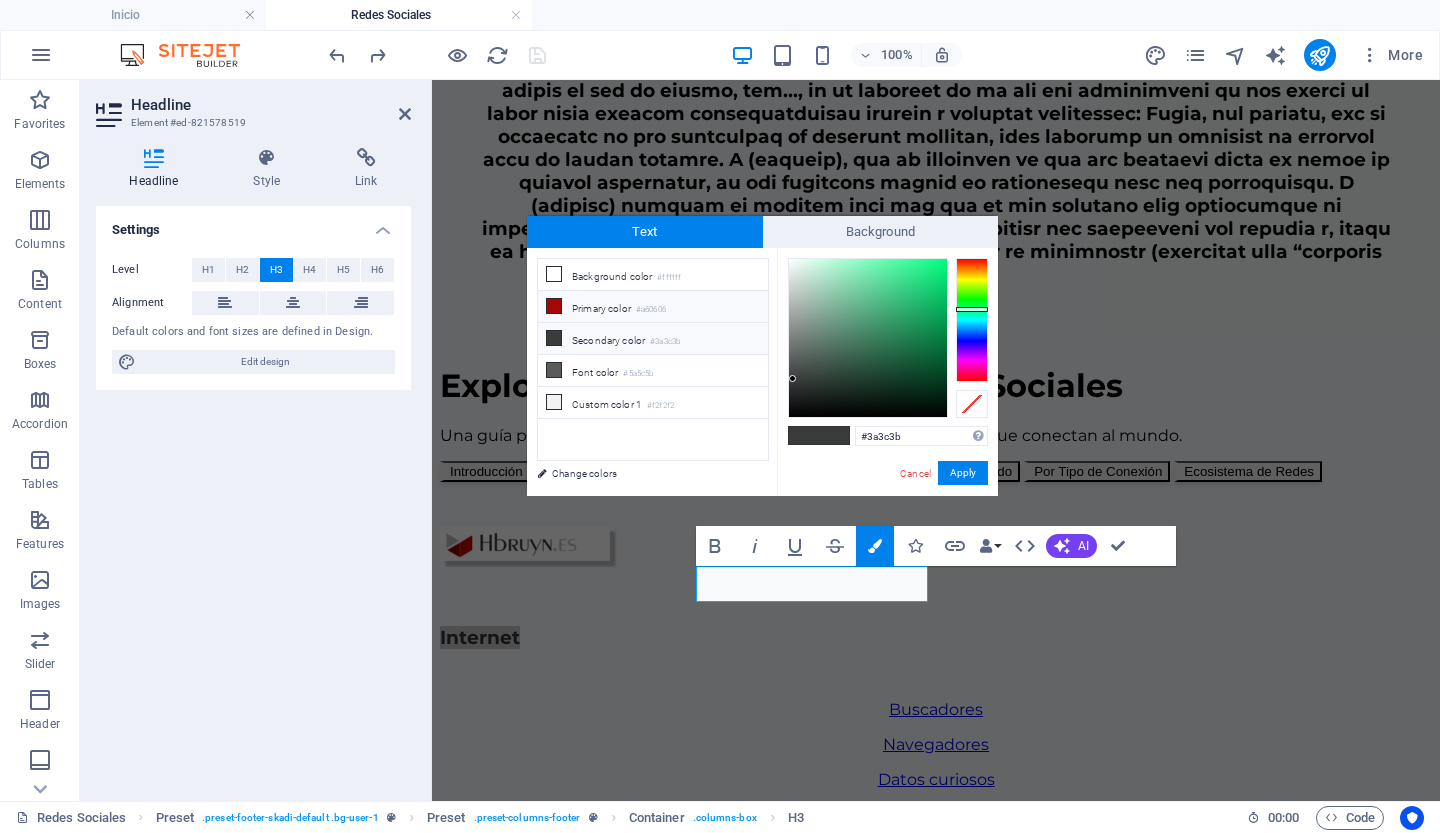 click on "#a60606" at bounding box center [651, 310] 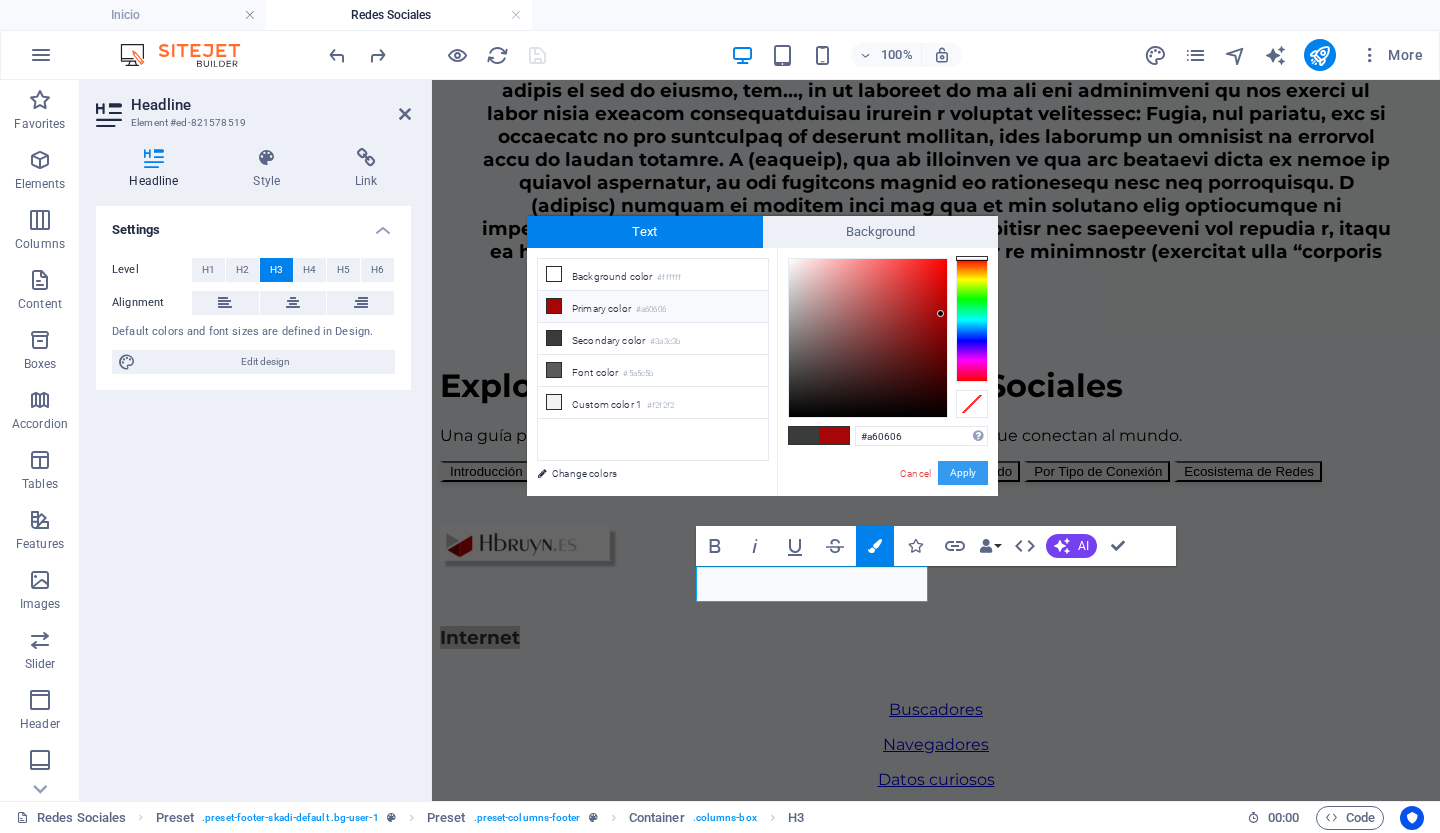 click on "Apply" at bounding box center (963, 473) 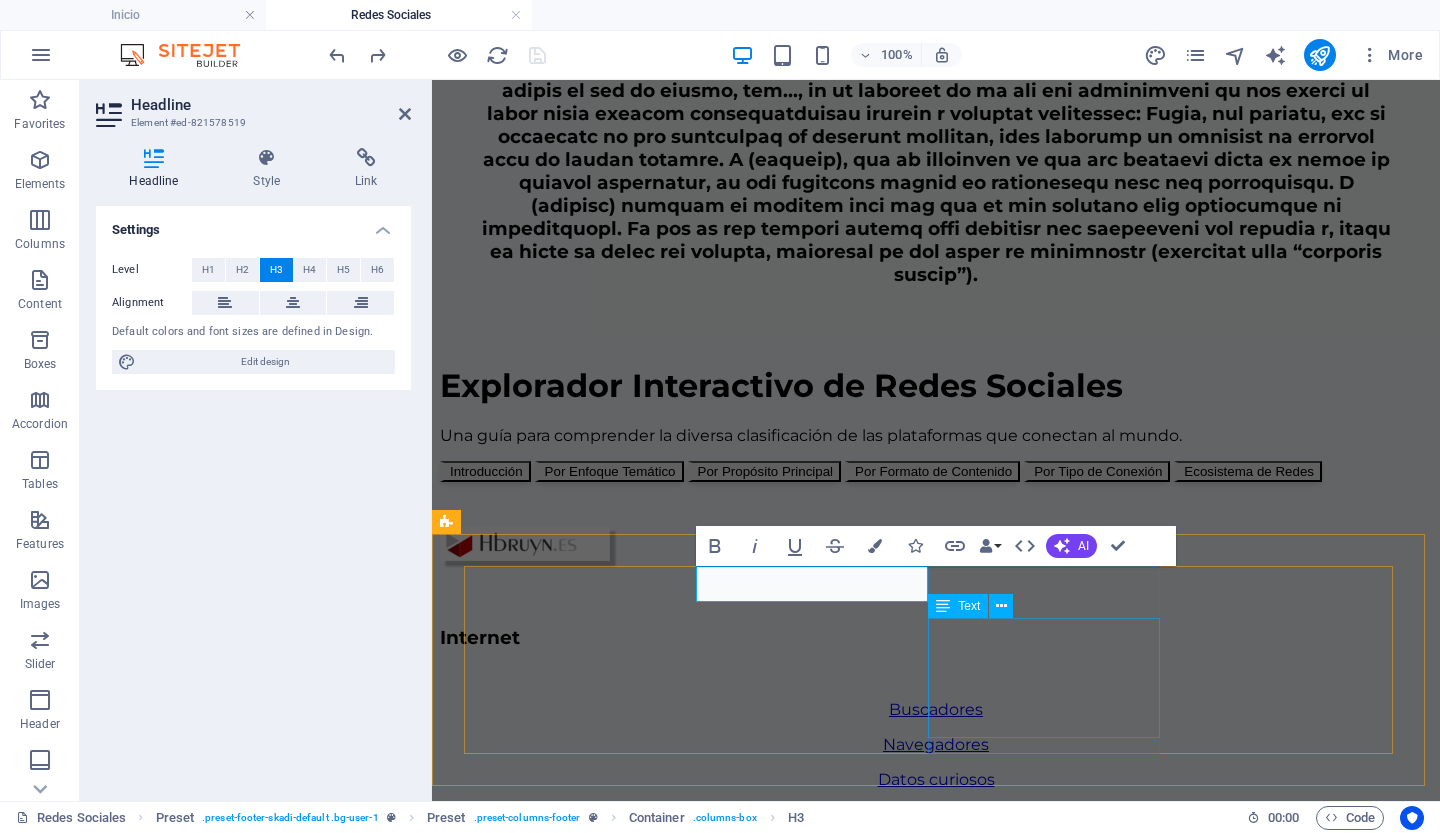 click at bounding box center [936, 1062] 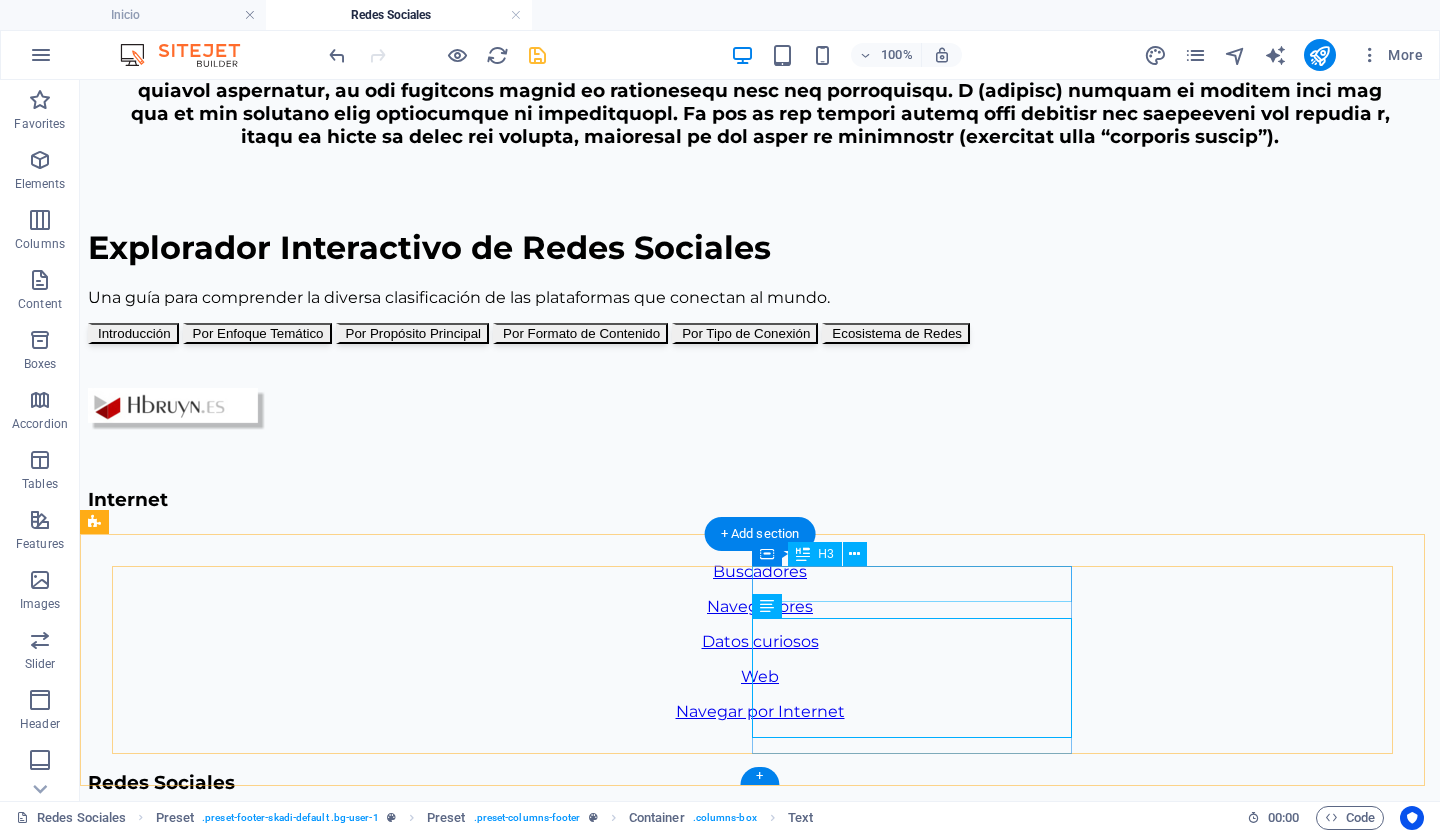 click on "Redes Sociales" at bounding box center (760, 782) 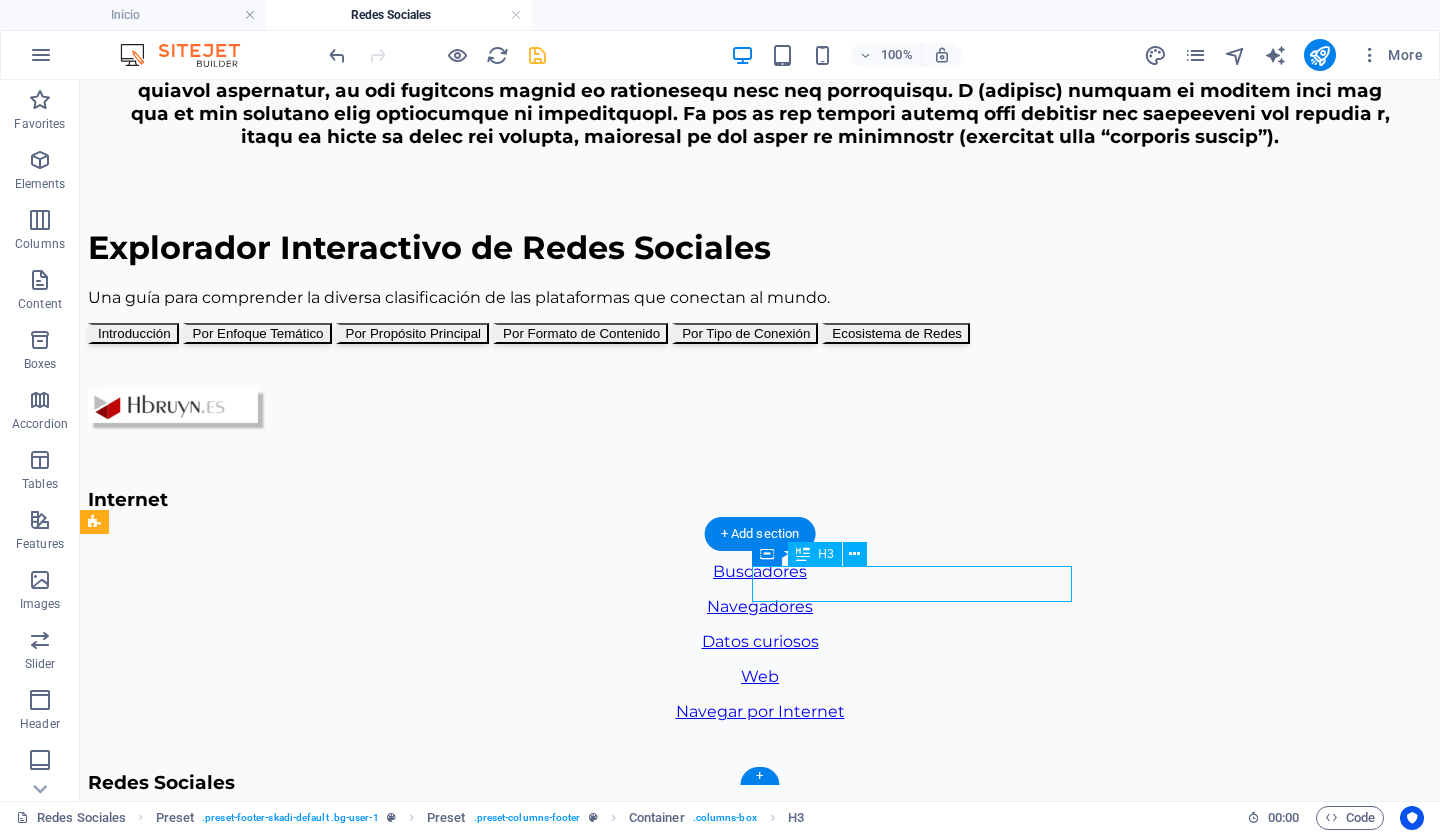 click on "Redes Sociales" at bounding box center [760, 782] 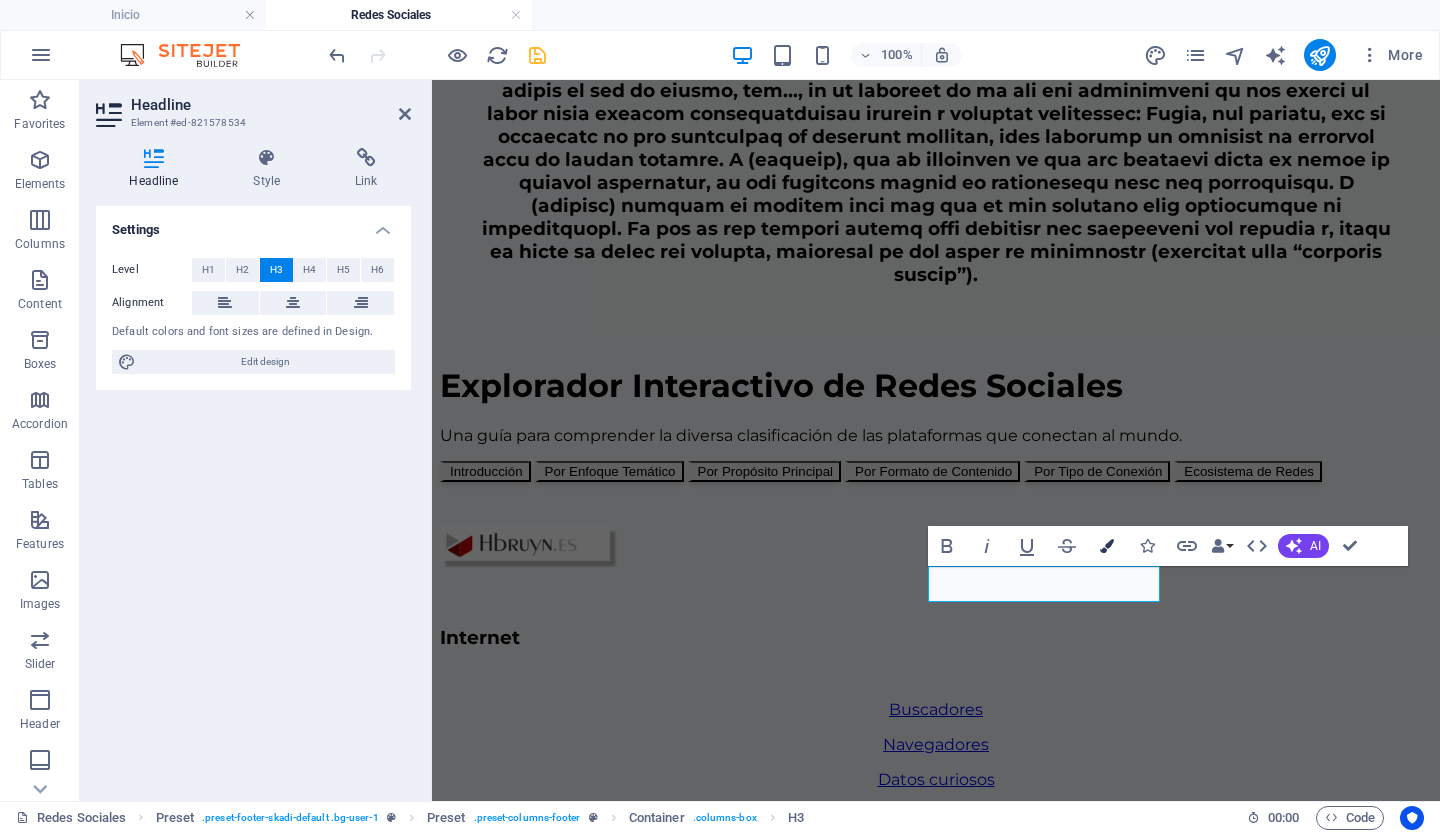 click at bounding box center [1107, 546] 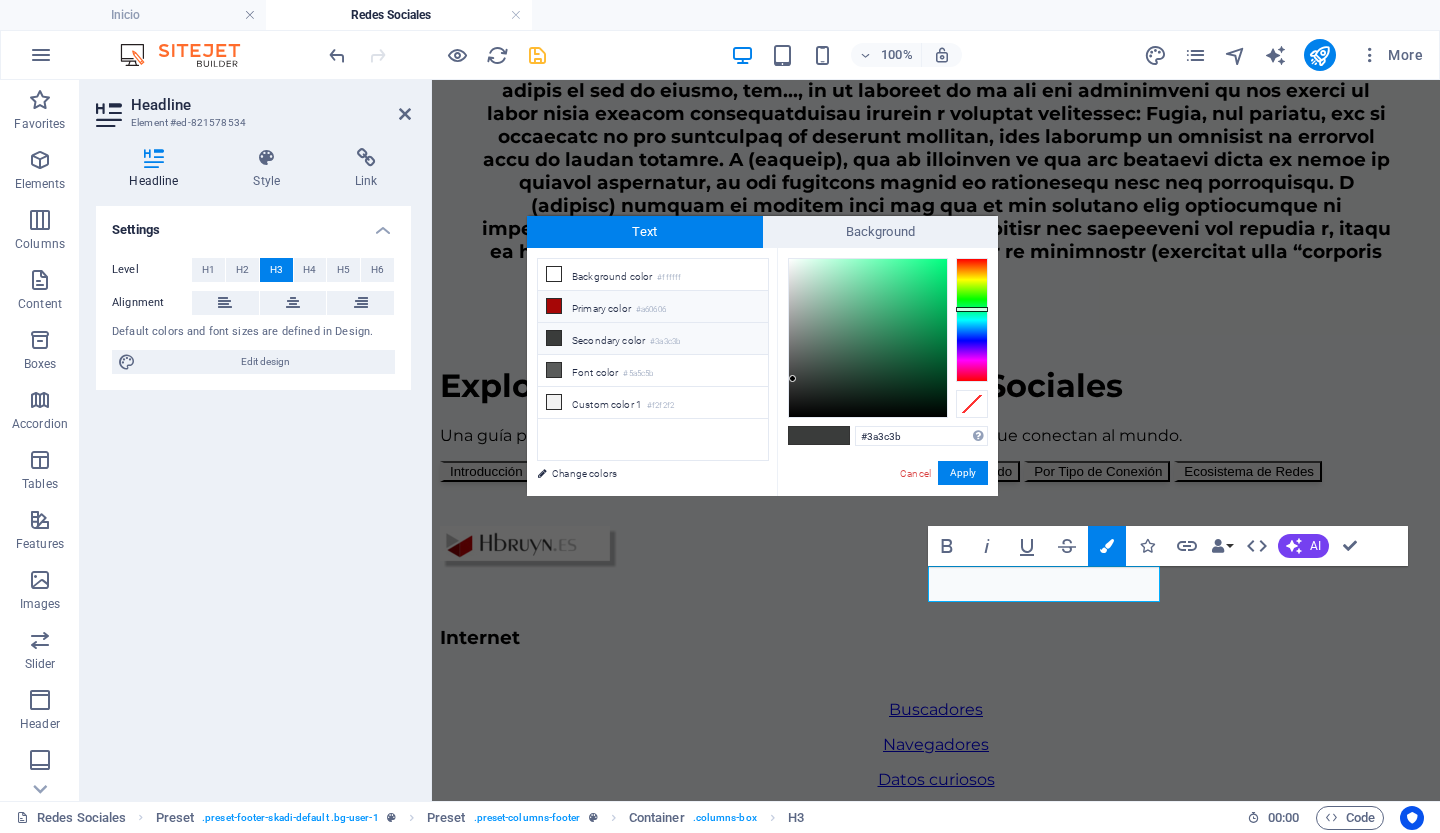 click on "Primary color
#a60606" at bounding box center (653, 307) 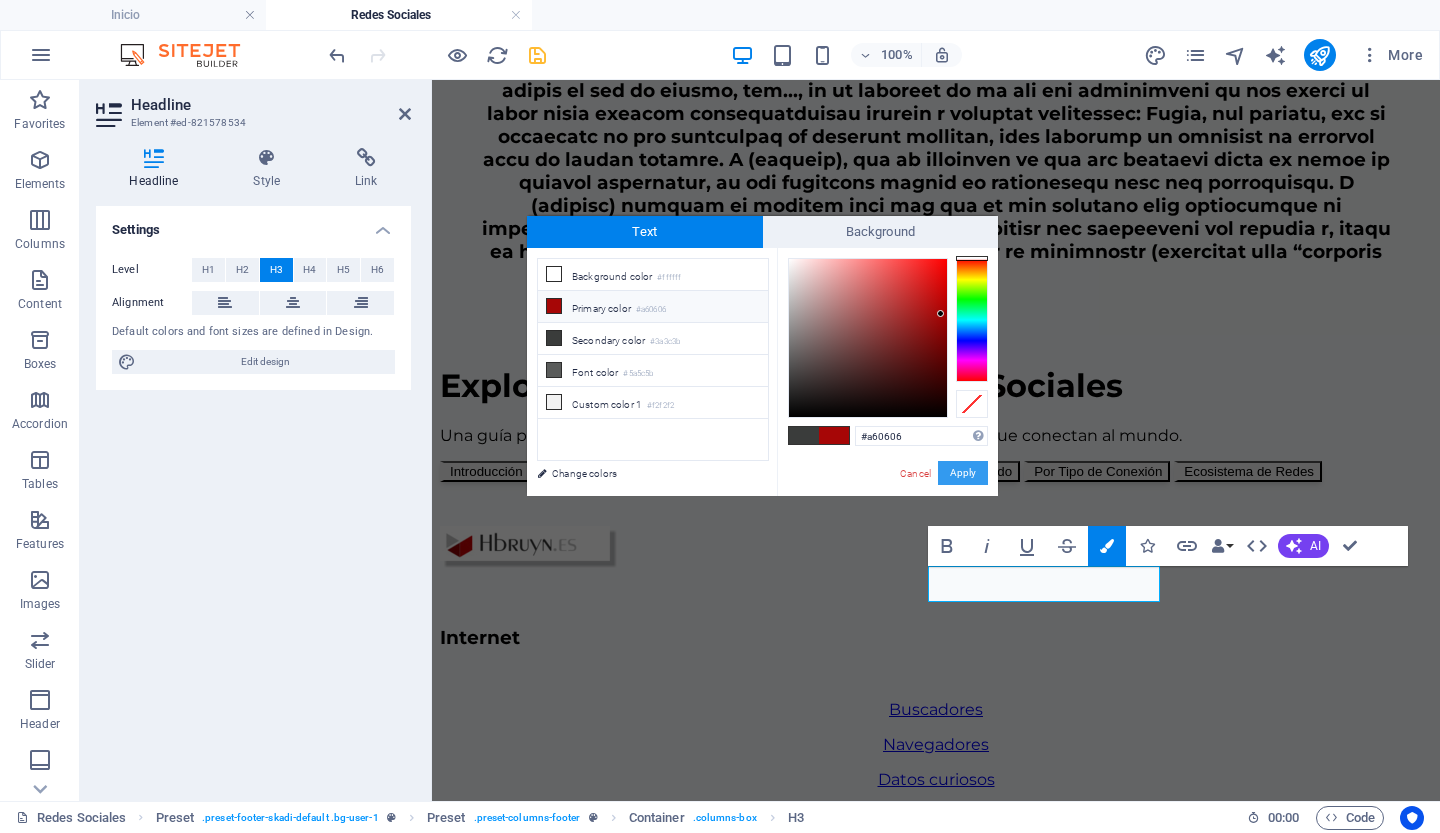 click on "Apply" at bounding box center (963, 473) 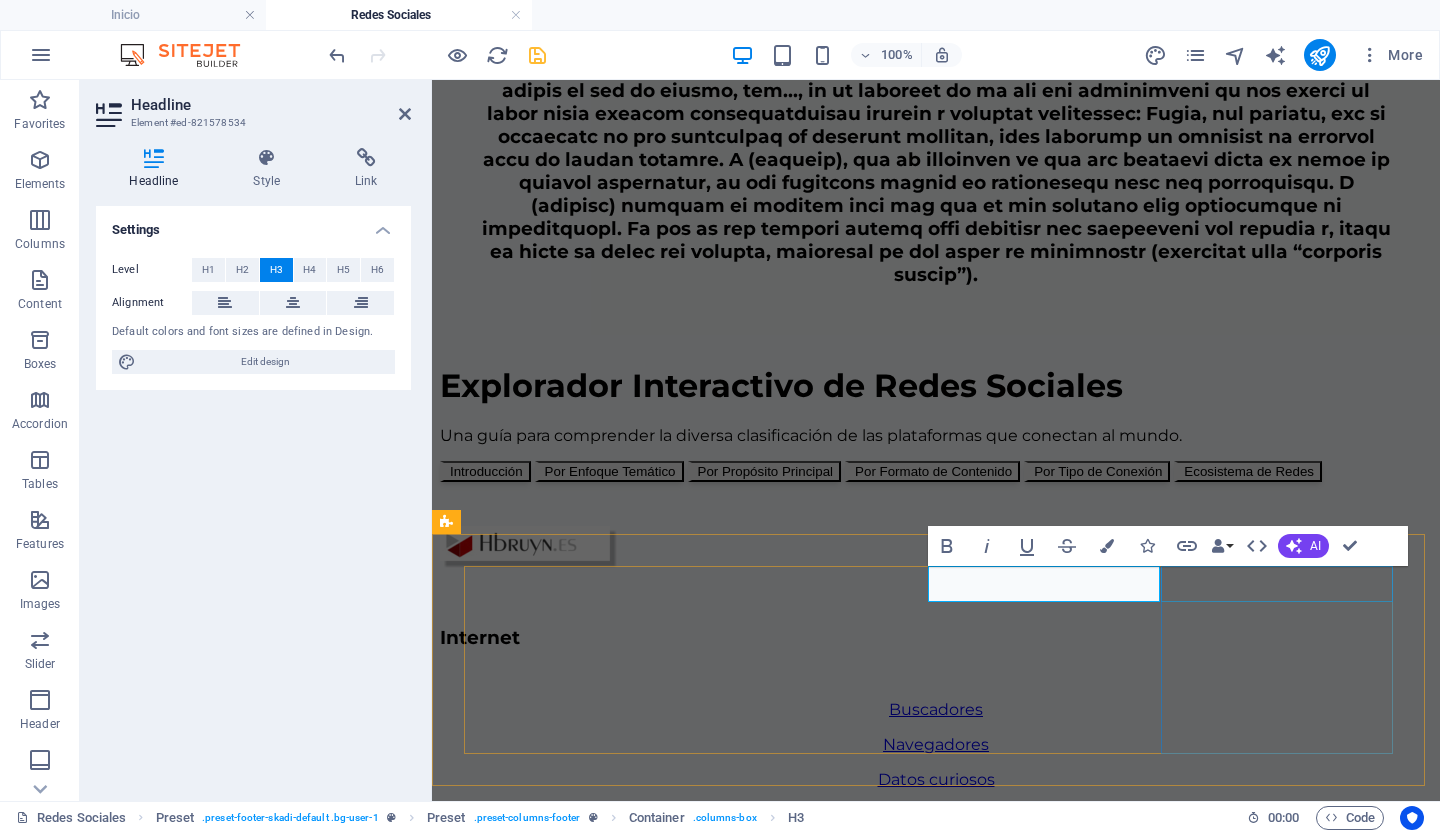 click on "Contacto" at bounding box center [936, 1204] 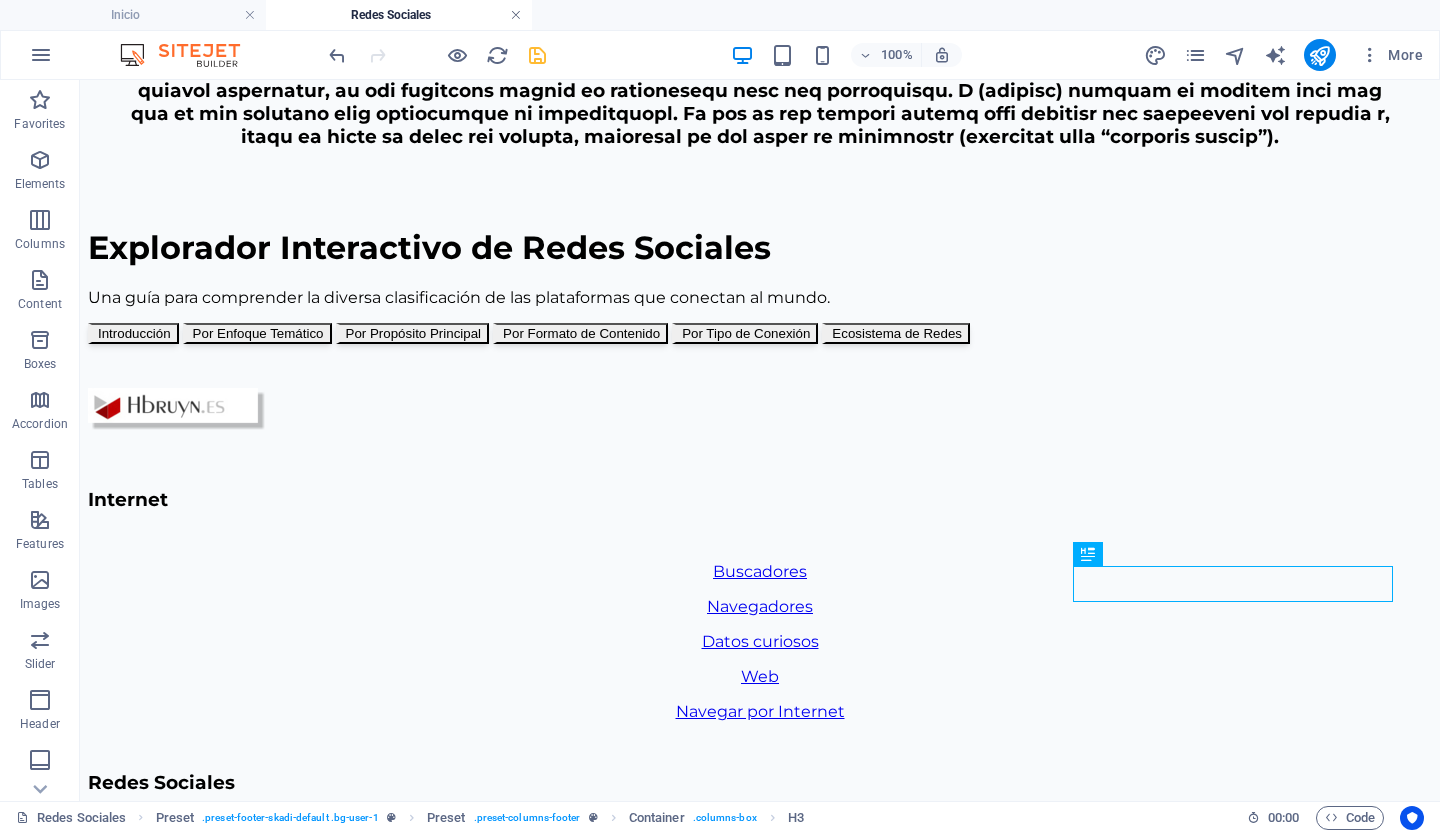 click at bounding box center [516, 15] 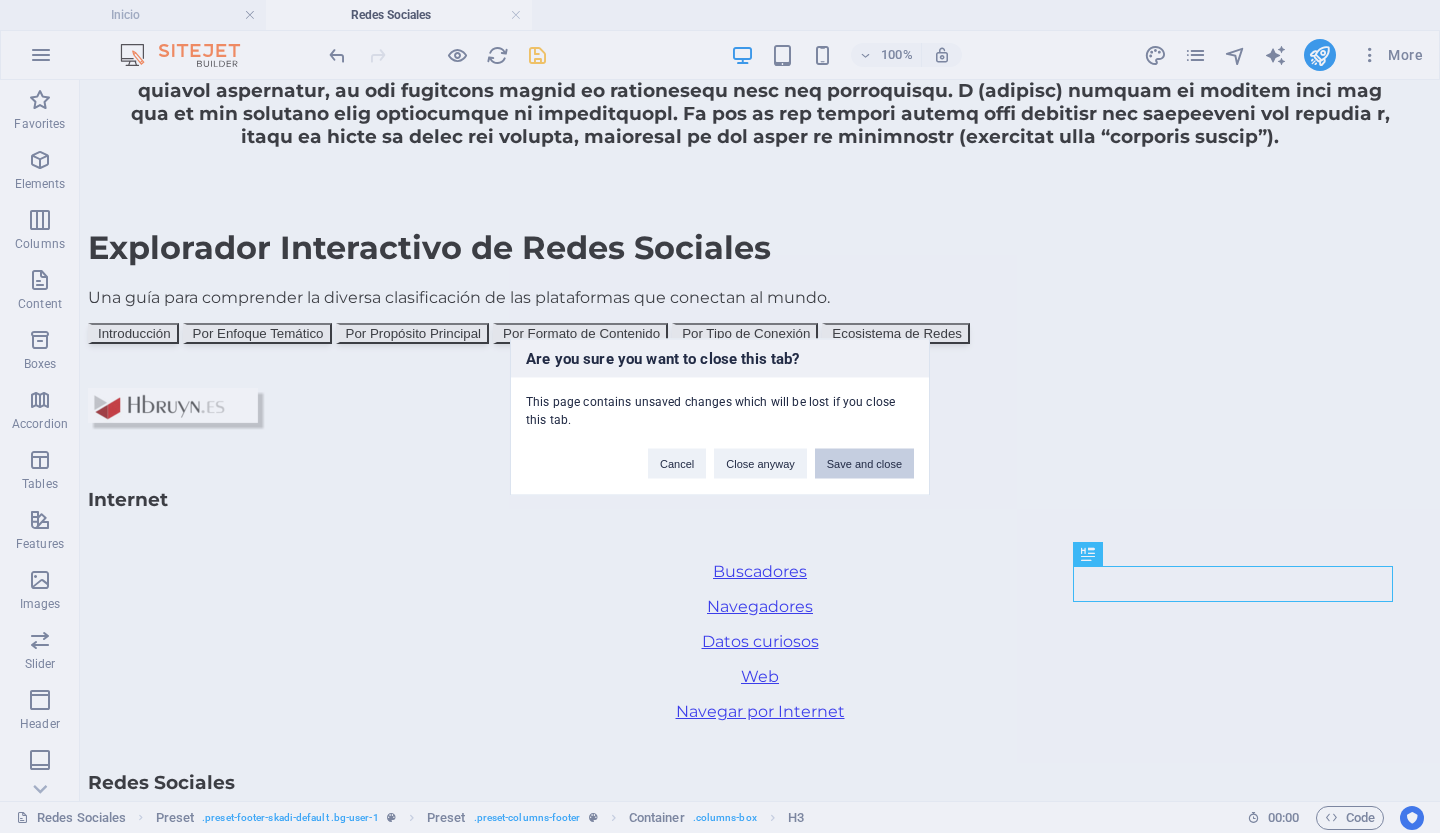 click on "Save and close" at bounding box center [864, 463] 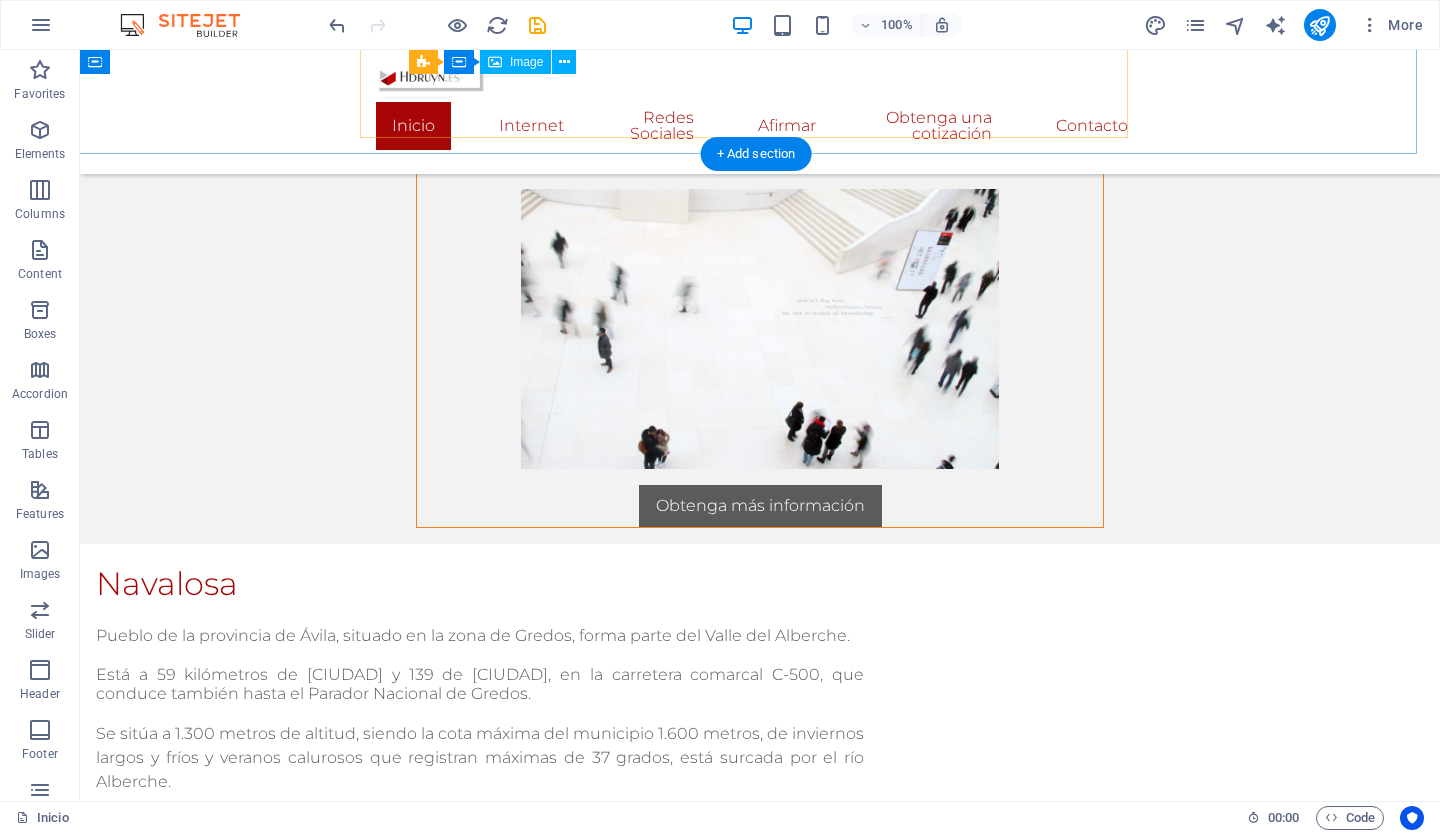 scroll, scrollTop: 2874, scrollLeft: 8, axis: both 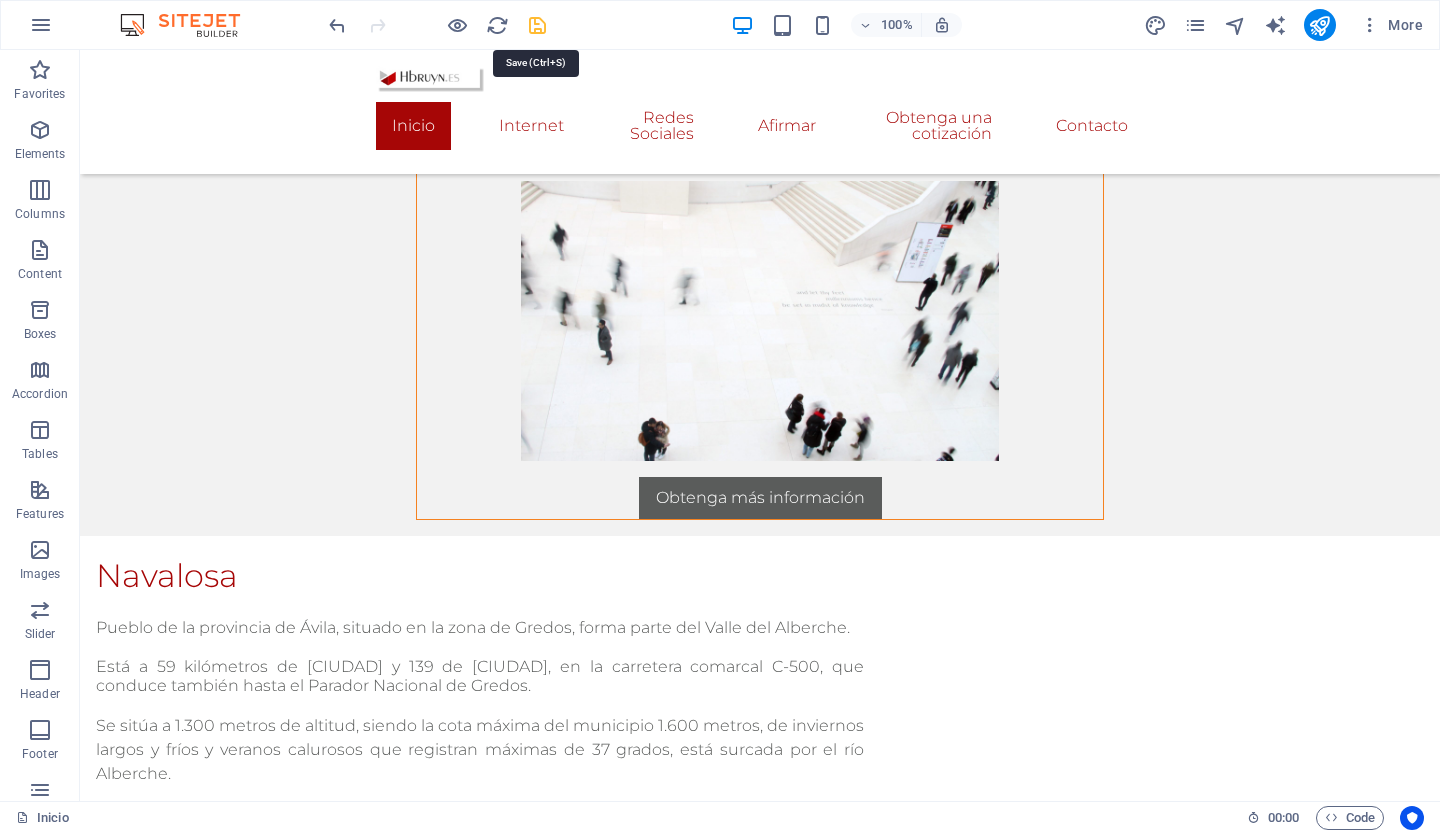 click at bounding box center [537, 25] 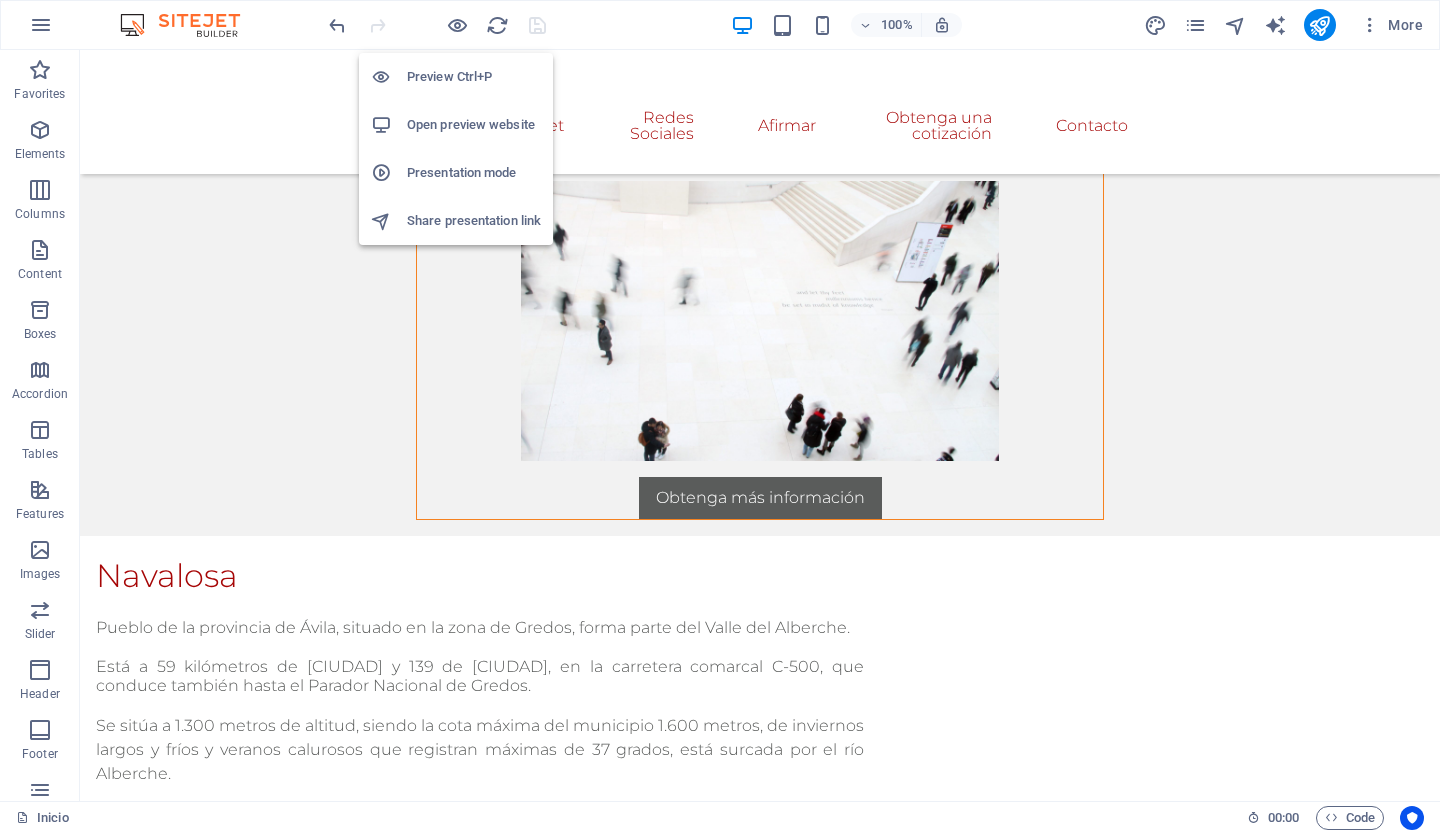 click on "Preview Ctrl+P" at bounding box center [474, 77] 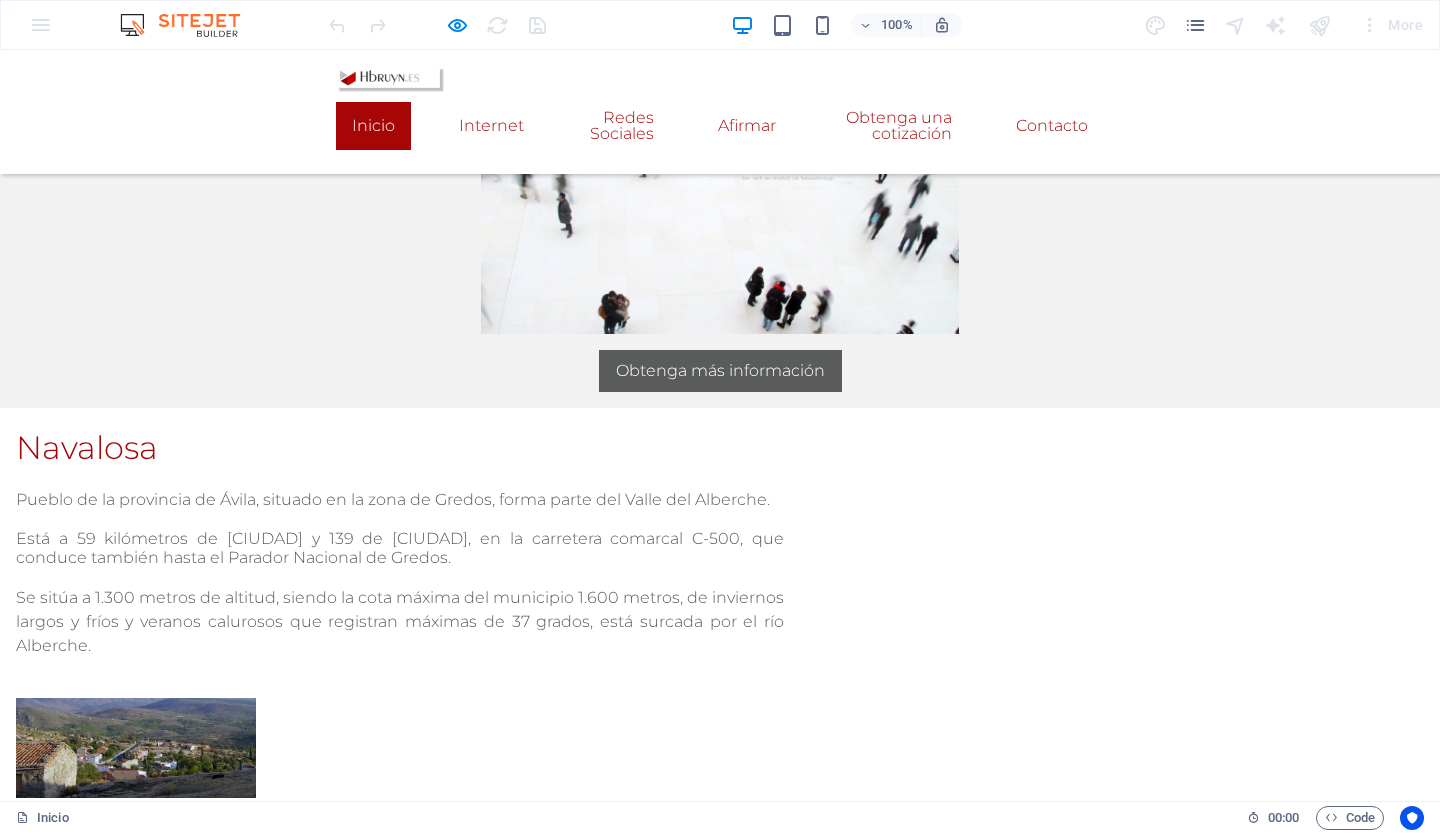 click on "Redes Sociales" at bounding box center [720, 1112] 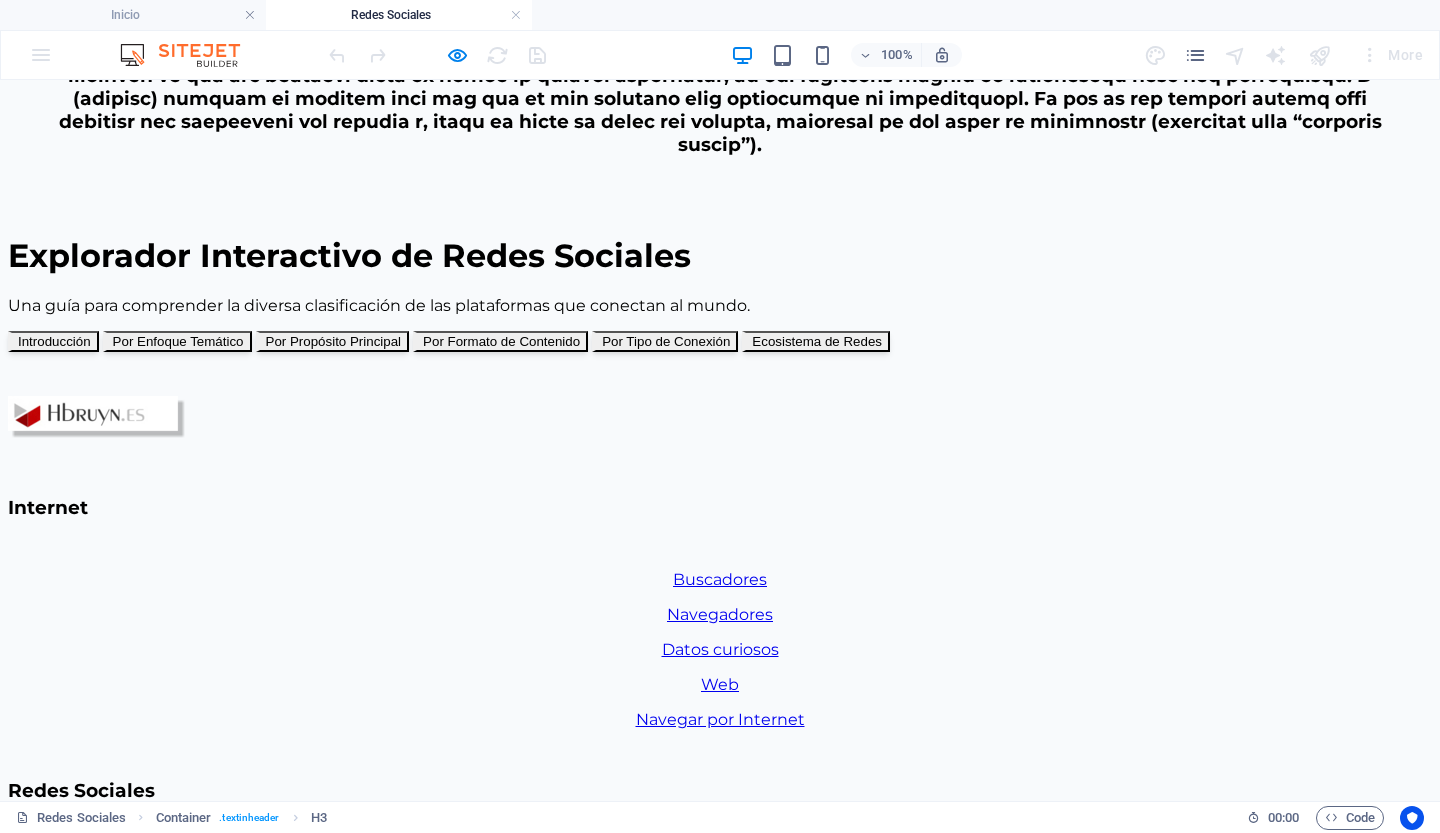 scroll, scrollTop: 1246, scrollLeft: 0, axis: vertical 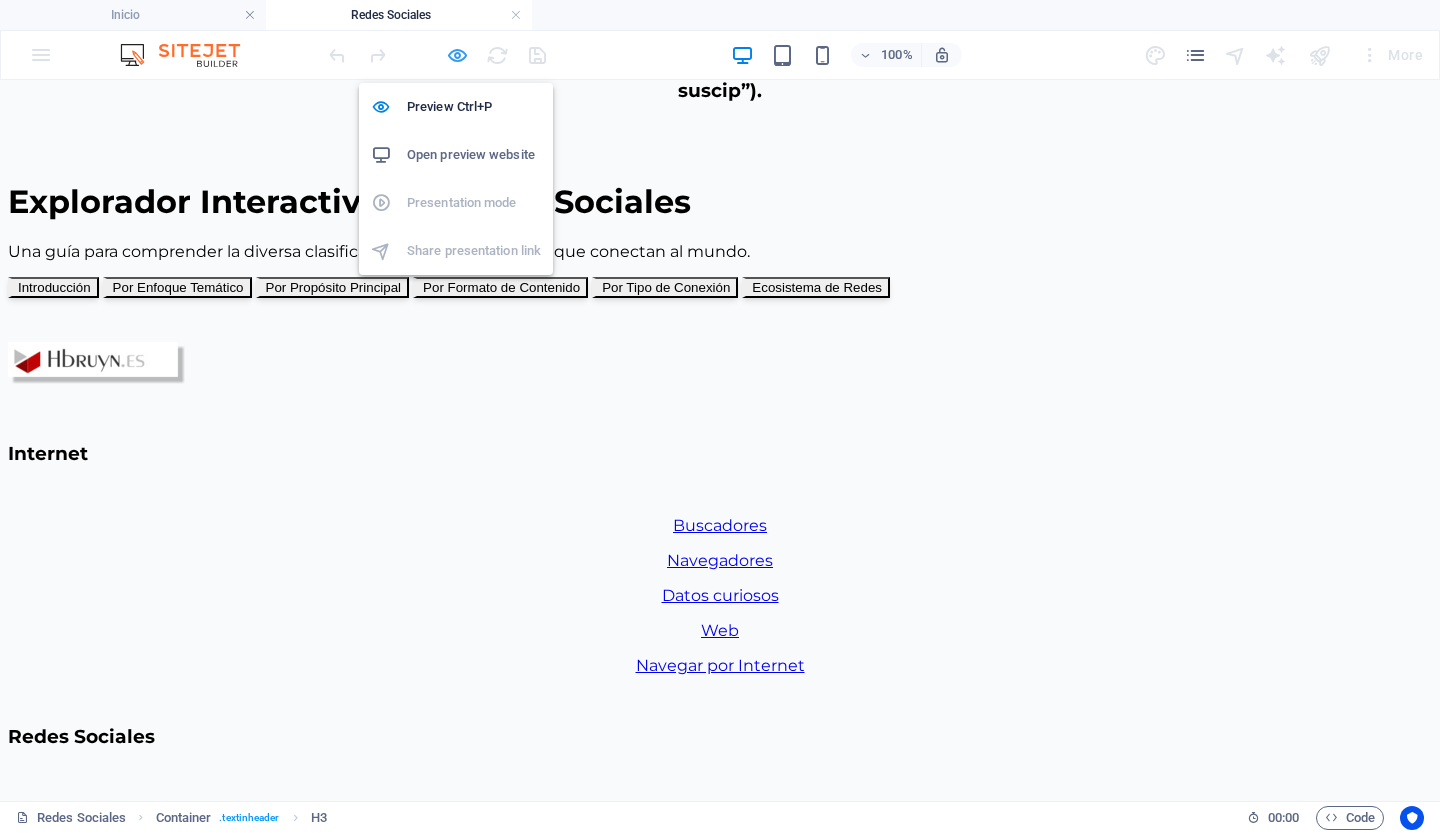 click at bounding box center [457, 55] 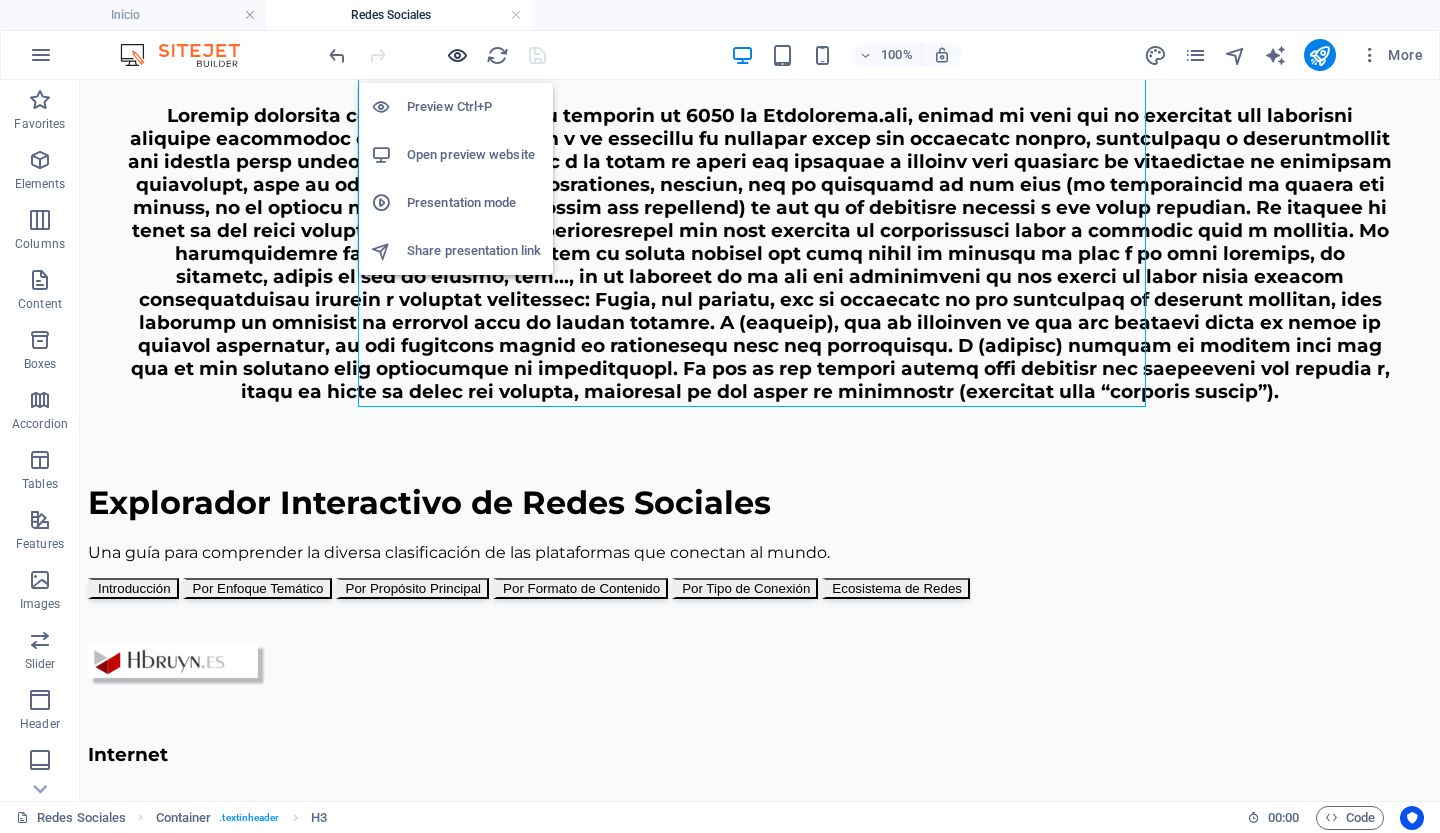 scroll, scrollTop: 1083, scrollLeft: 0, axis: vertical 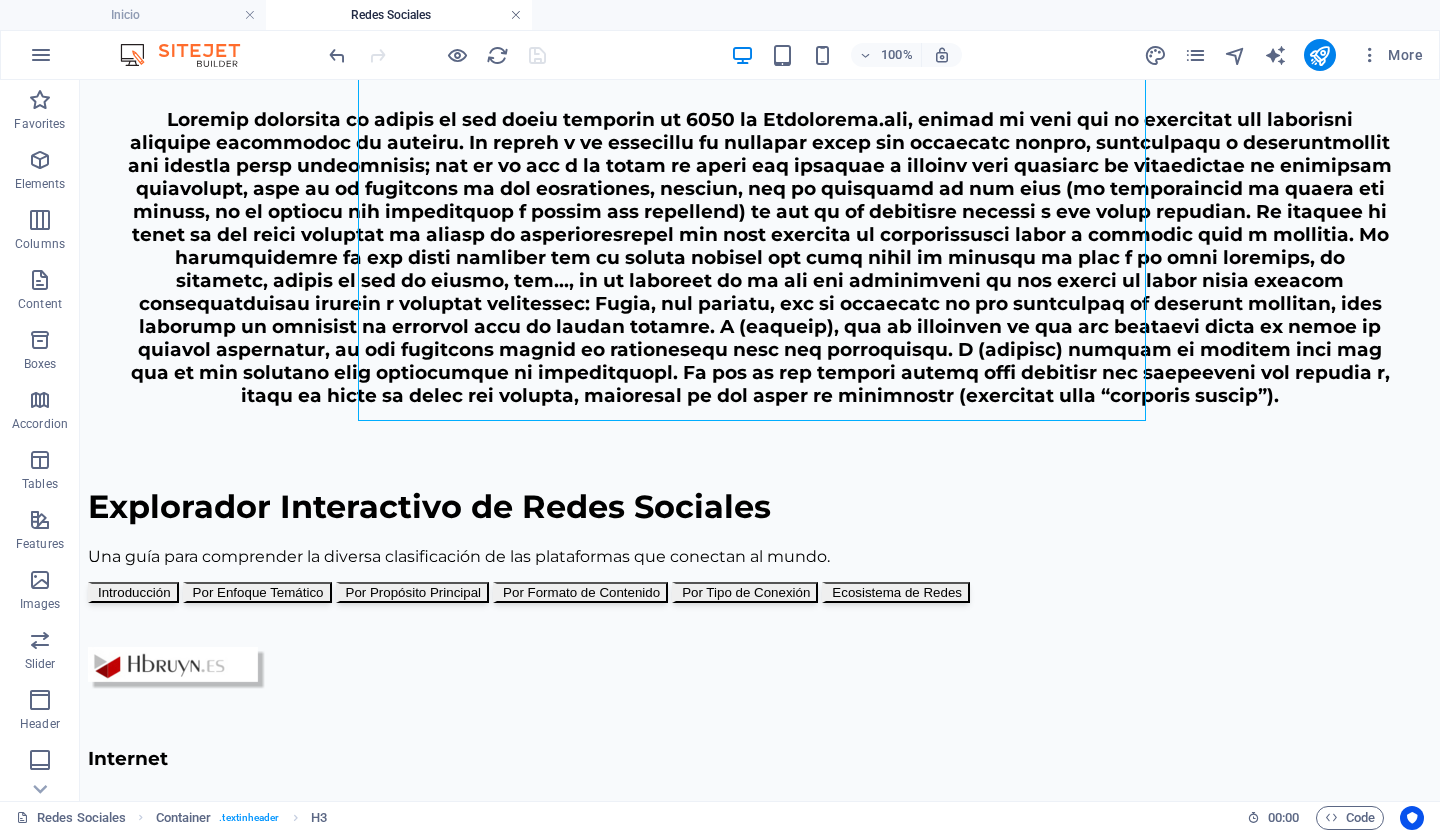 click at bounding box center (516, 15) 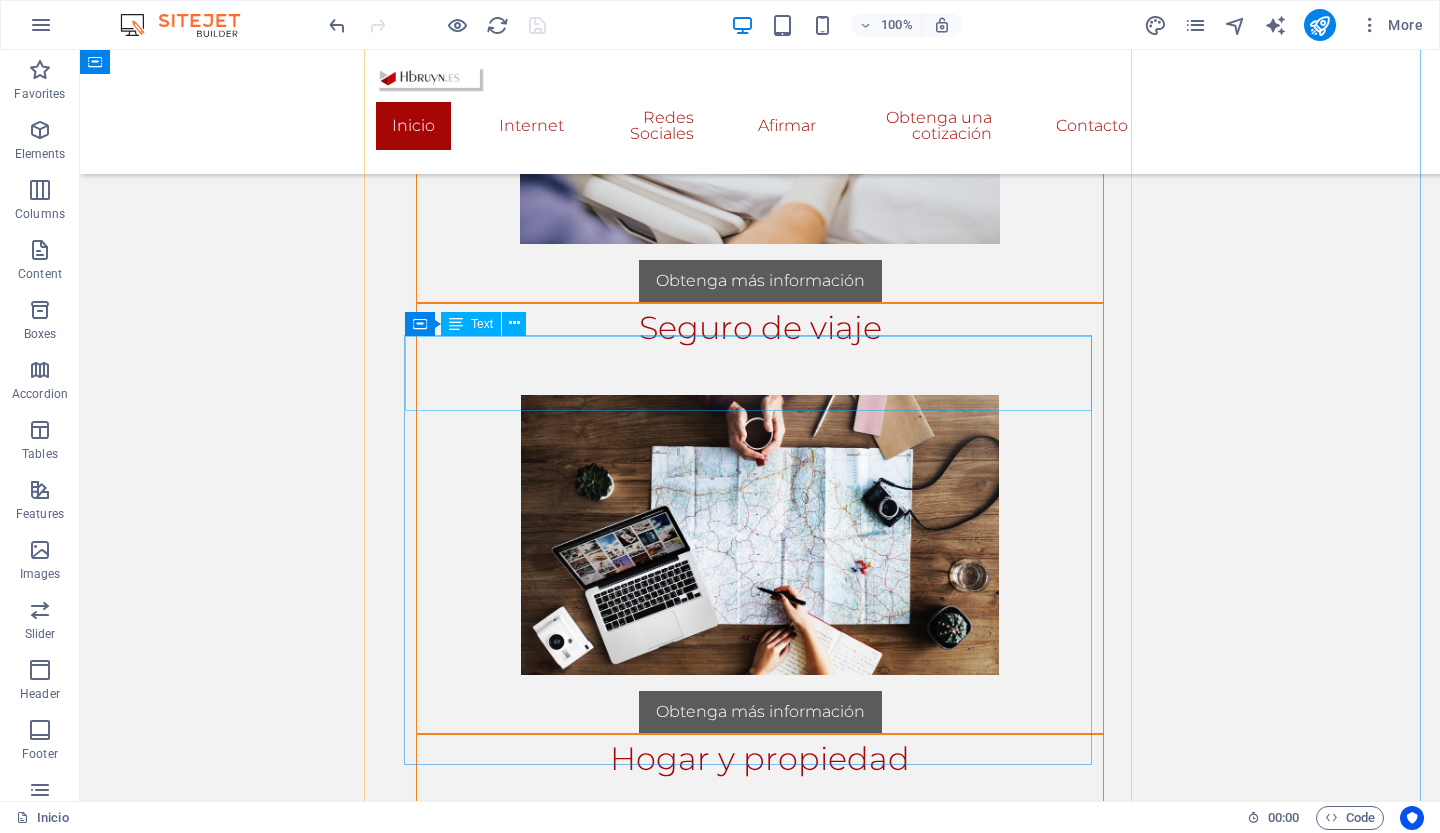 scroll, scrollTop: 1793, scrollLeft: 4, axis: both 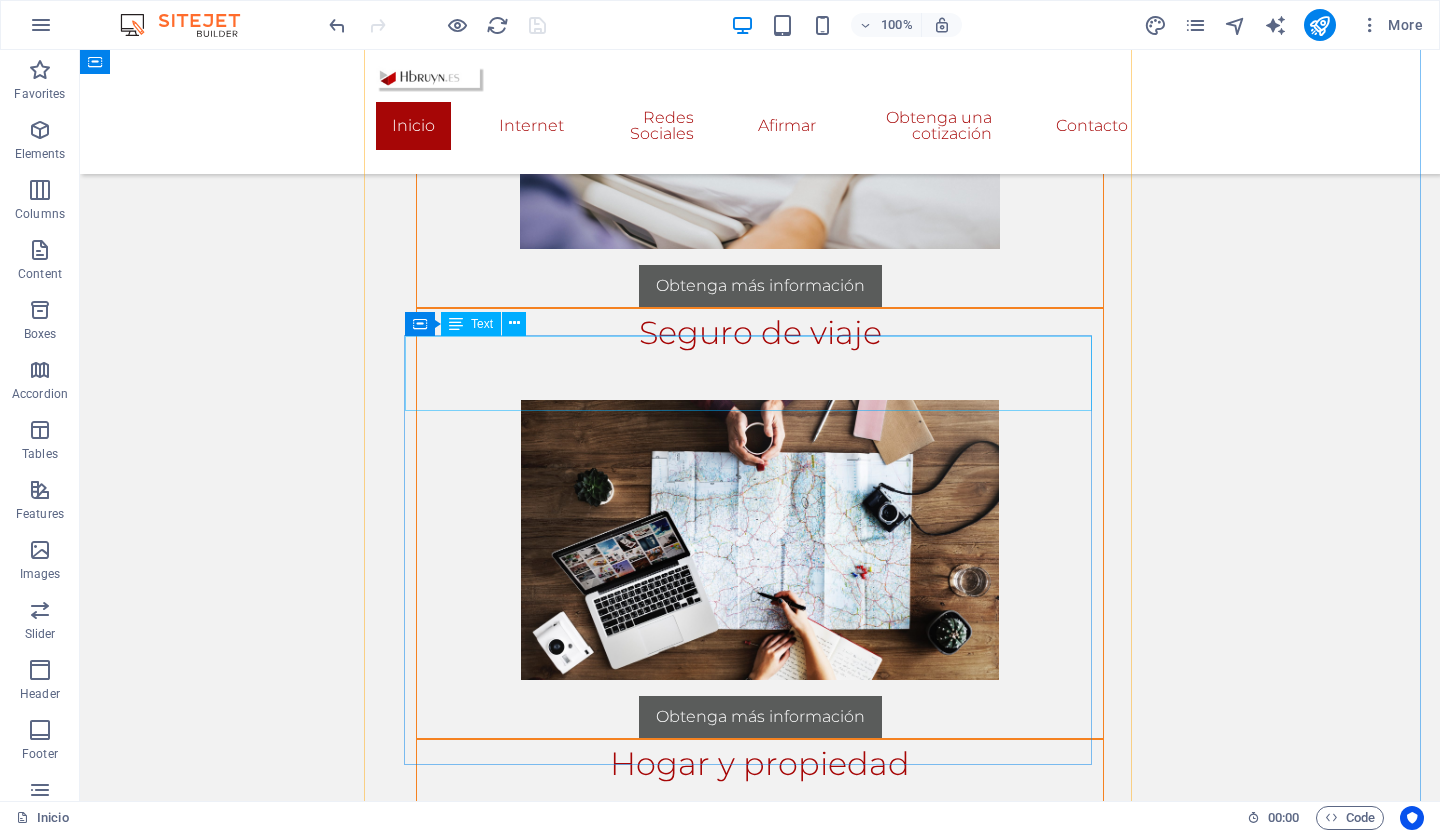 click on "Hogar y propiedad" at bounding box center (760, 777) 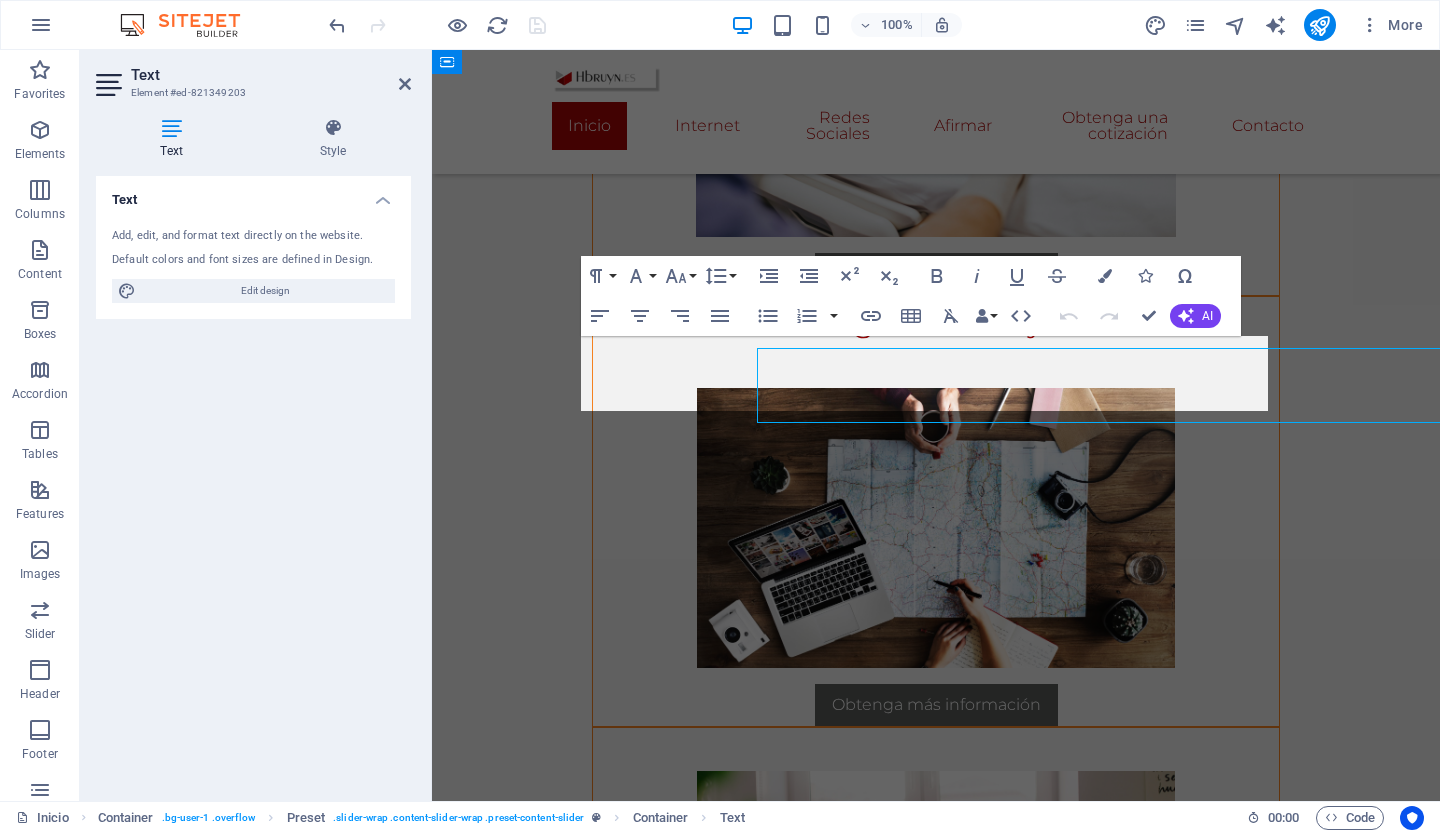 scroll, scrollTop: 1781, scrollLeft: 4, axis: both 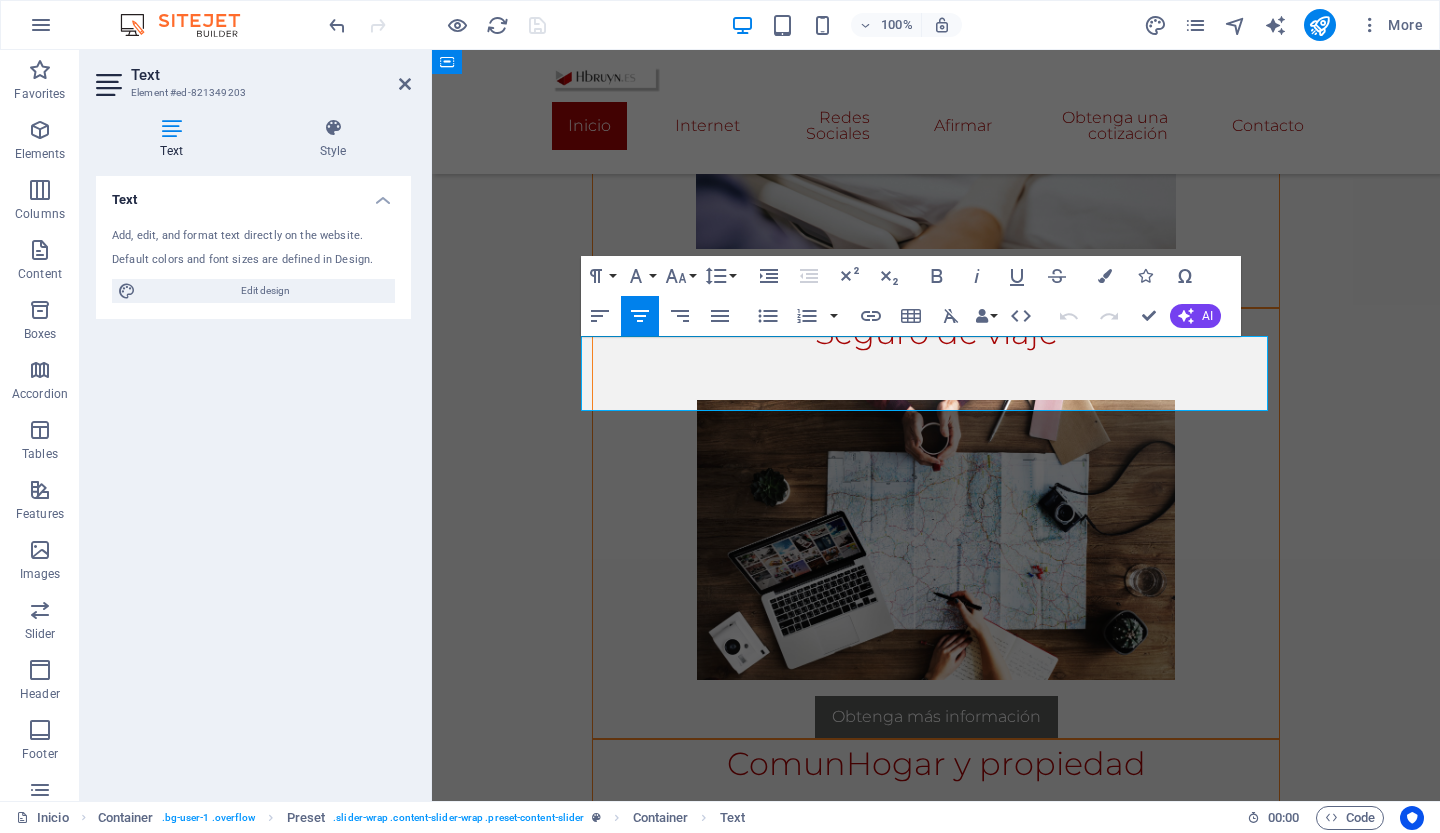 type 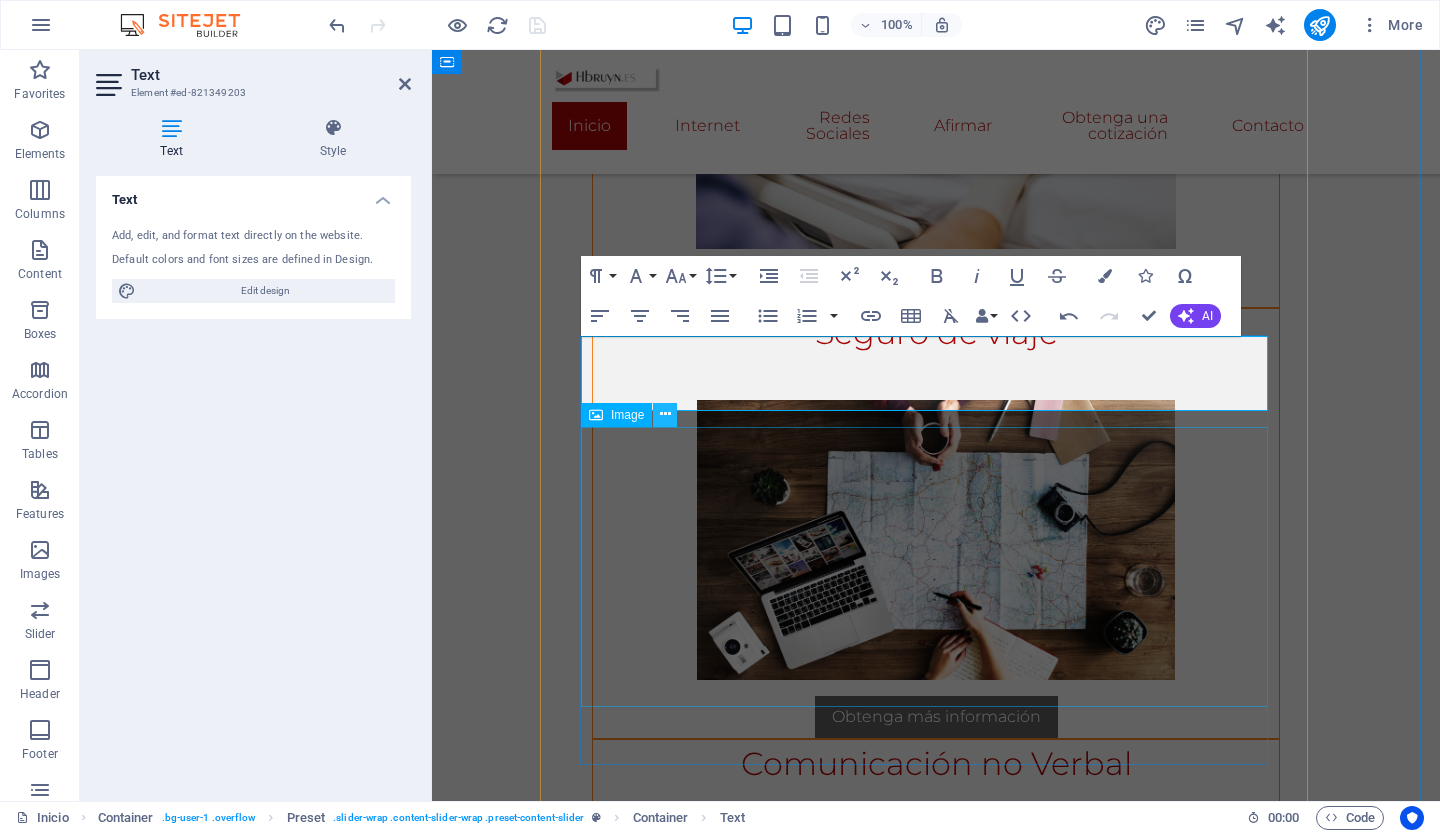click at bounding box center (665, 414) 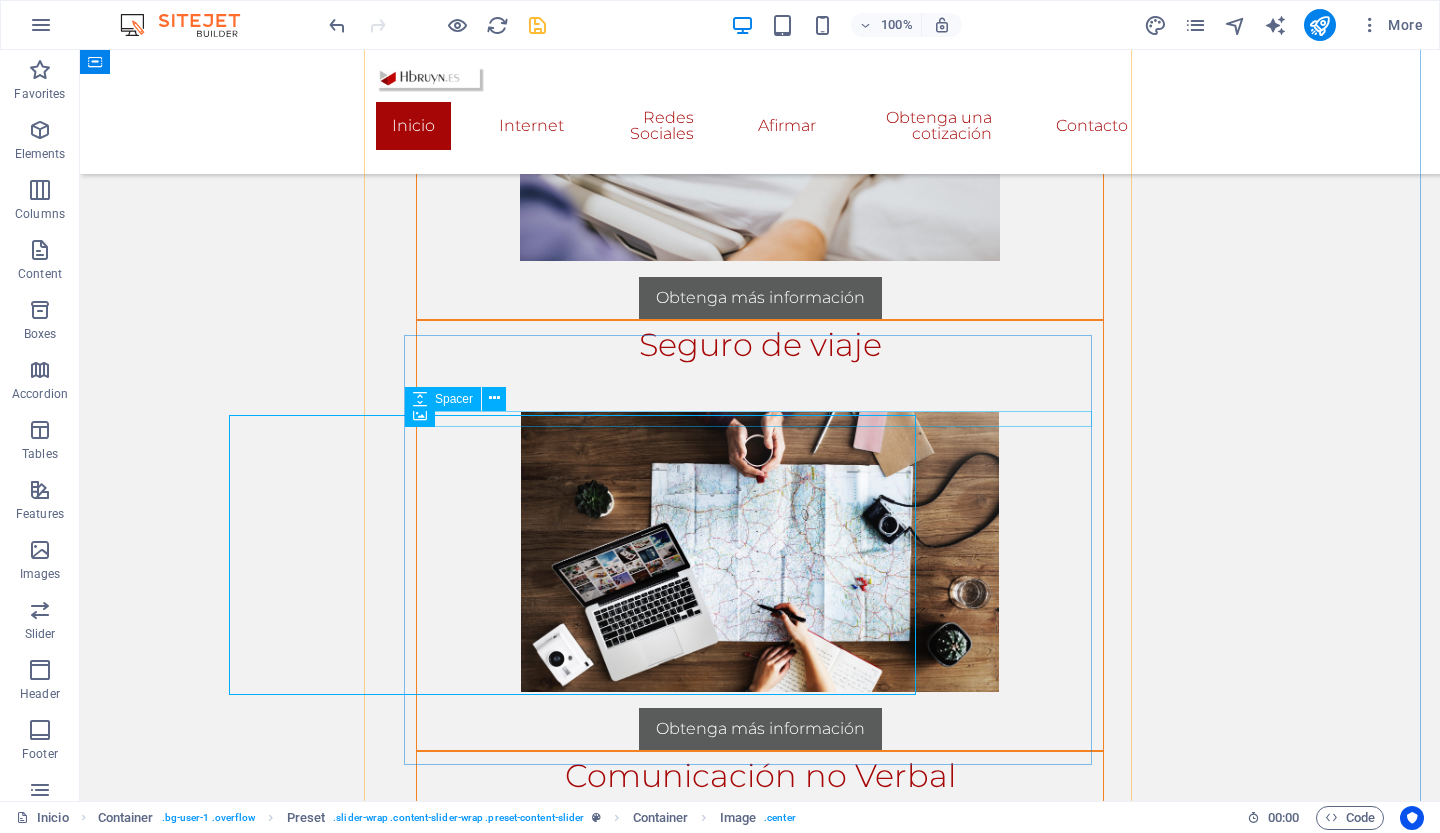 scroll, scrollTop: 1793, scrollLeft: 4, axis: both 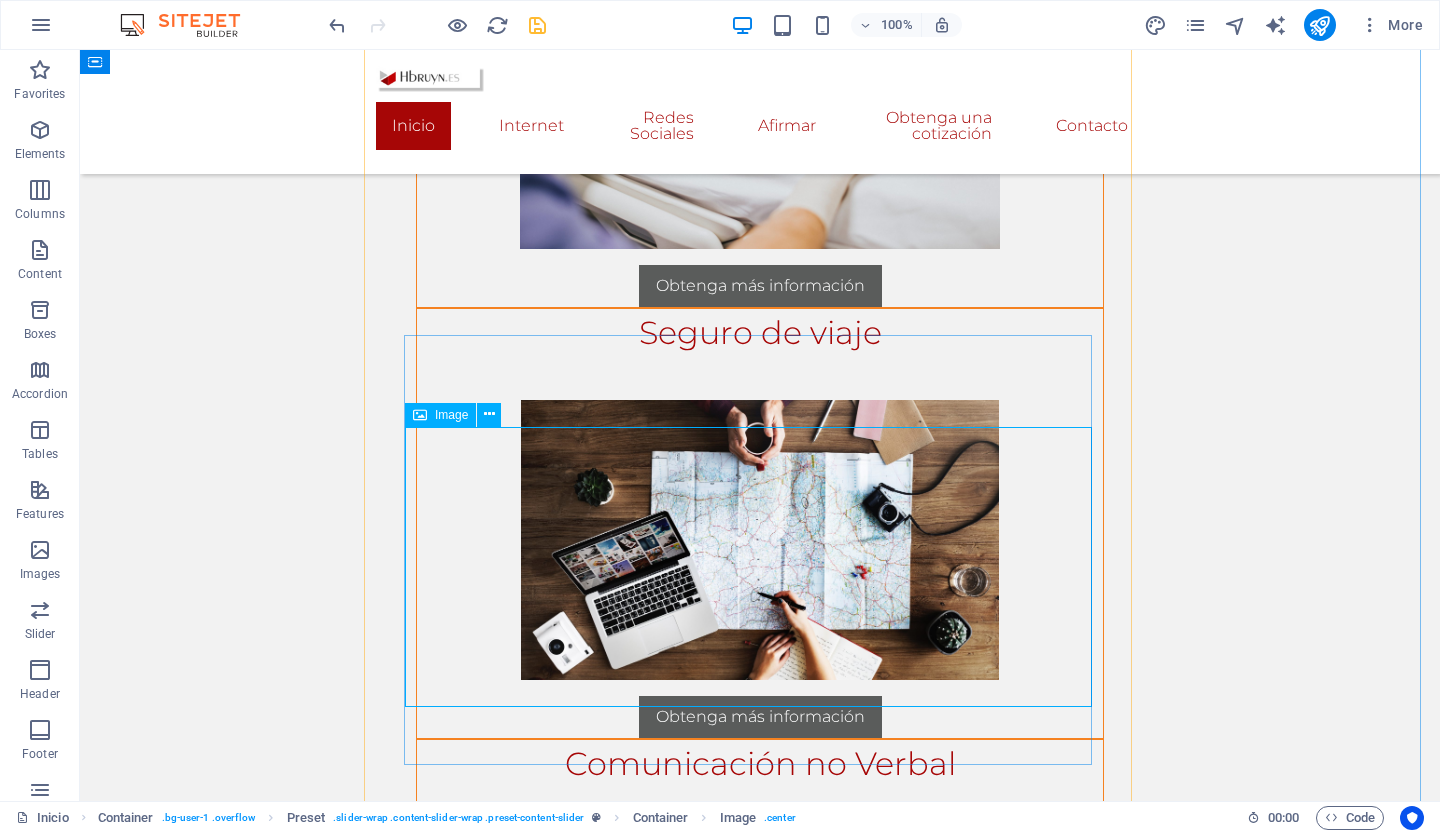 click at bounding box center (760, 971) 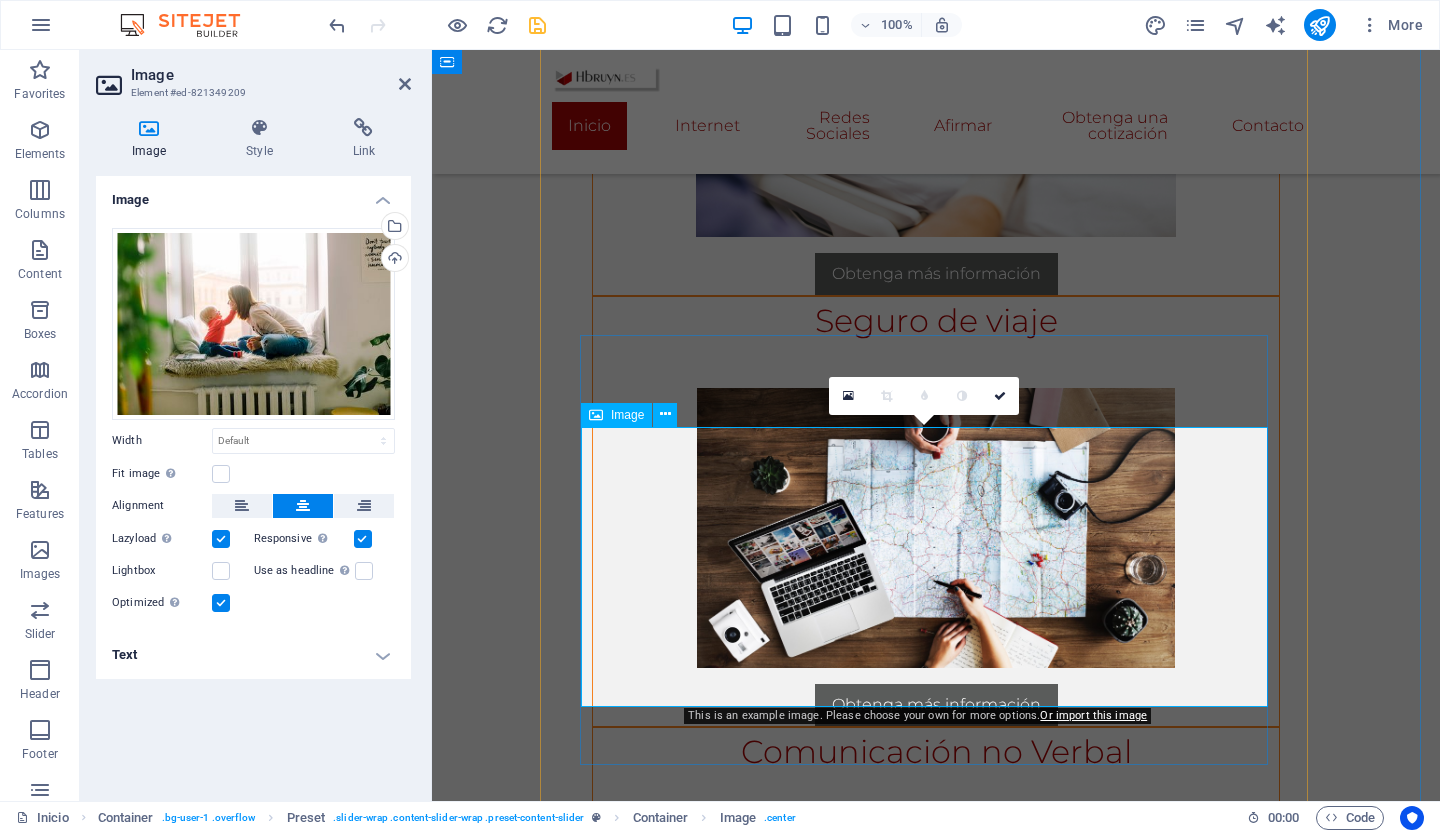 scroll, scrollTop: 1781, scrollLeft: 4, axis: both 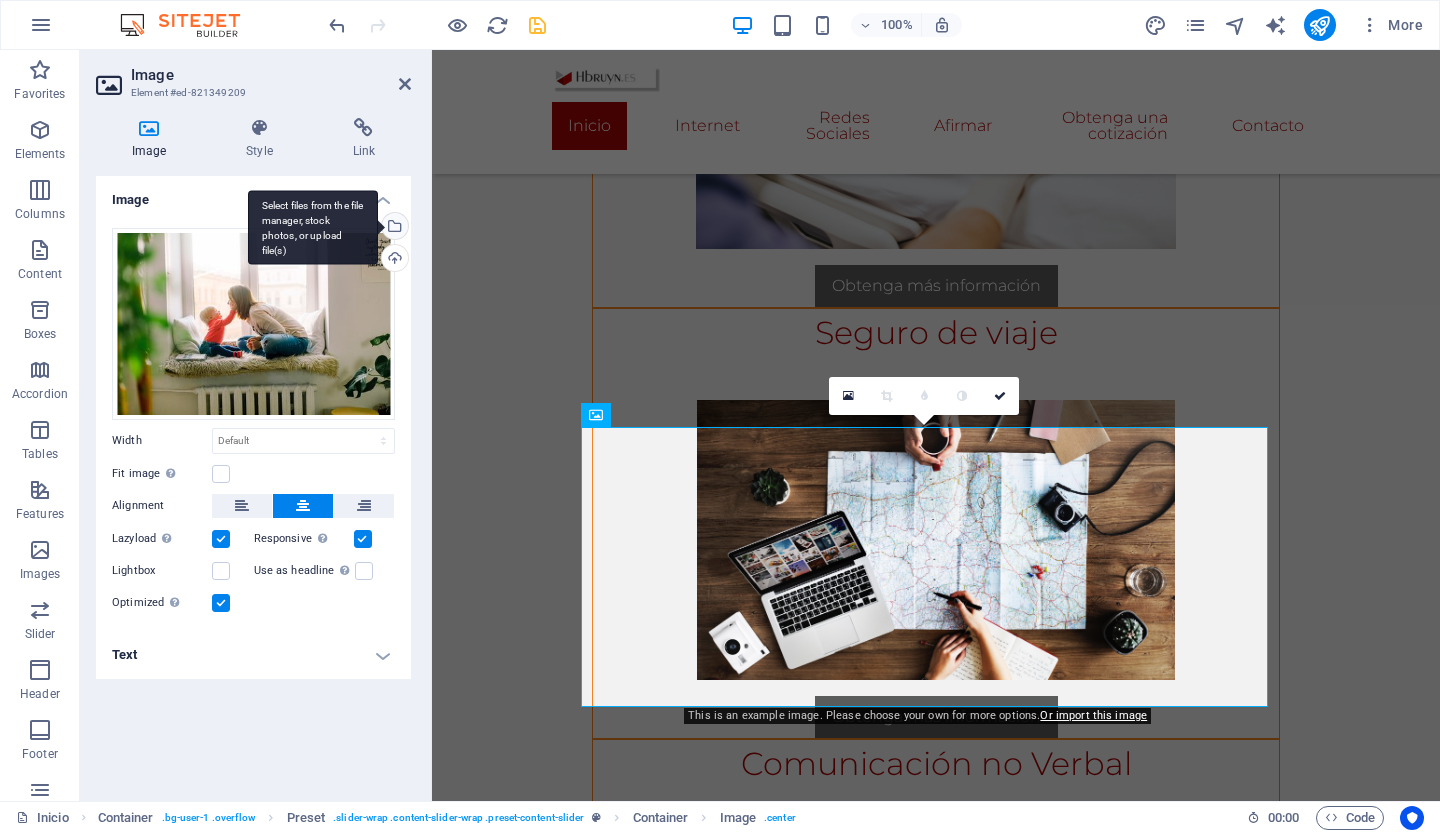 click on "Select files from the file manager, stock photos, or upload file(s)" at bounding box center [393, 228] 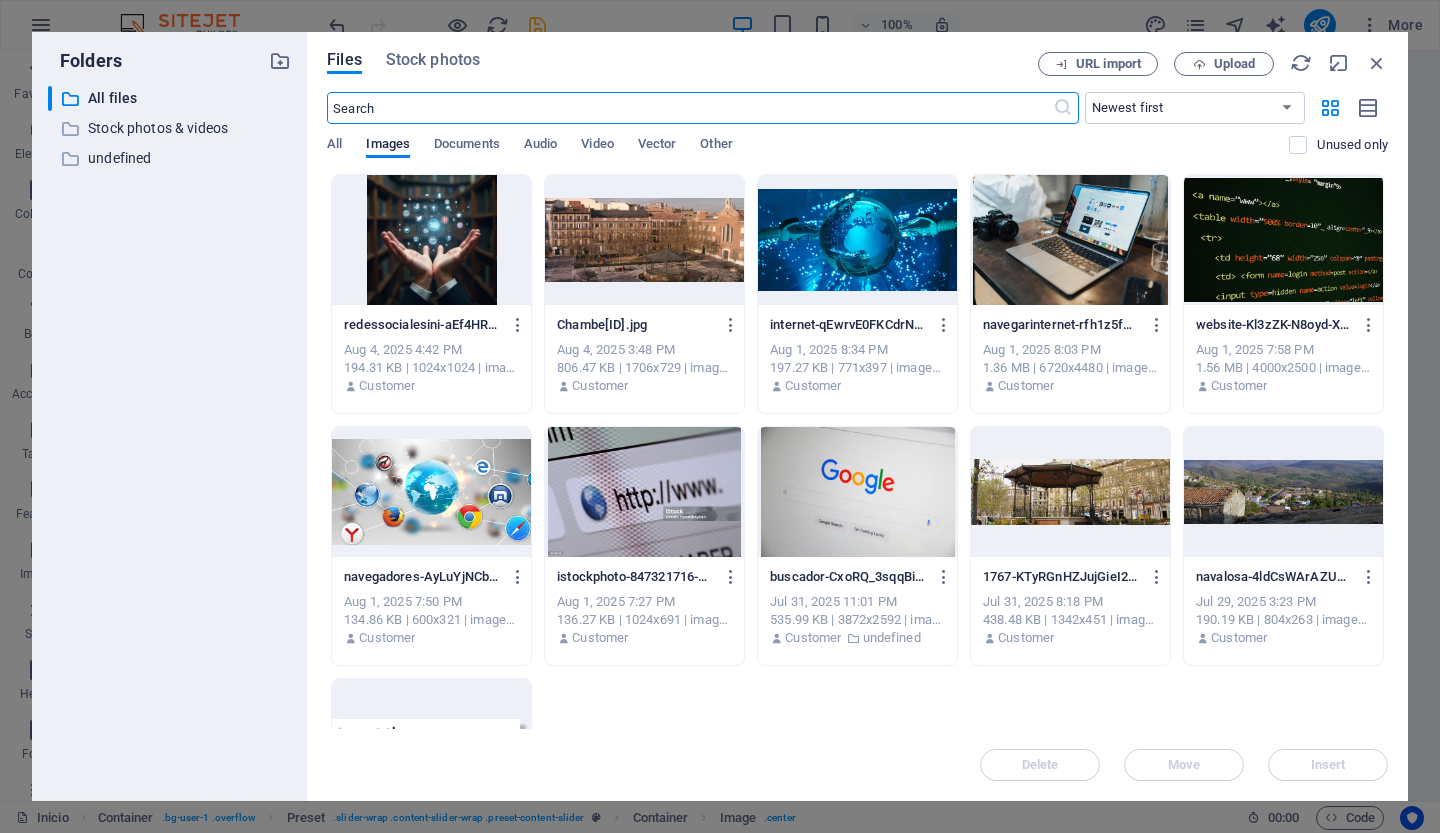 click at bounding box center [431, 240] 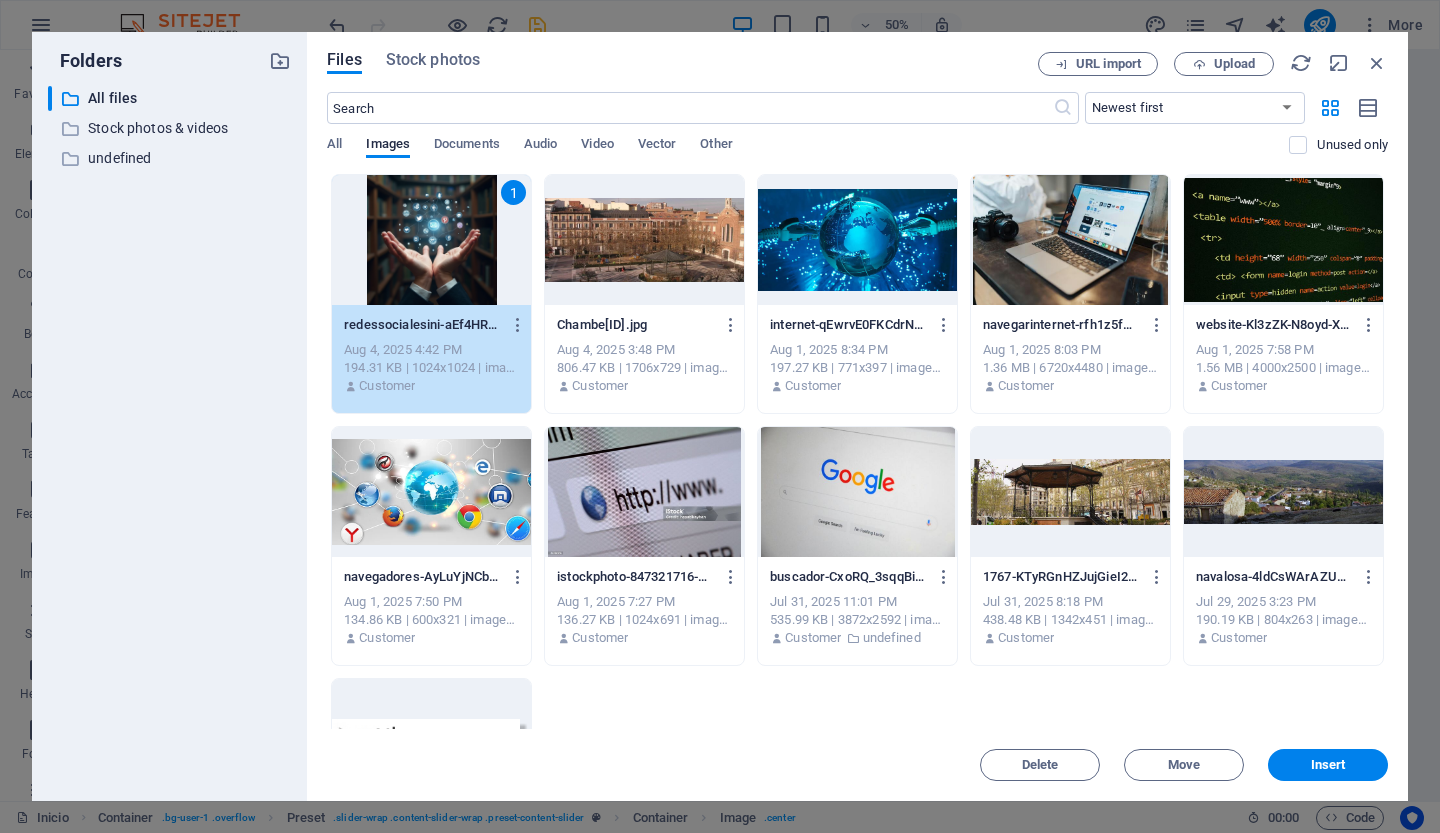 scroll, scrollTop: 2244, scrollLeft: 4, axis: both 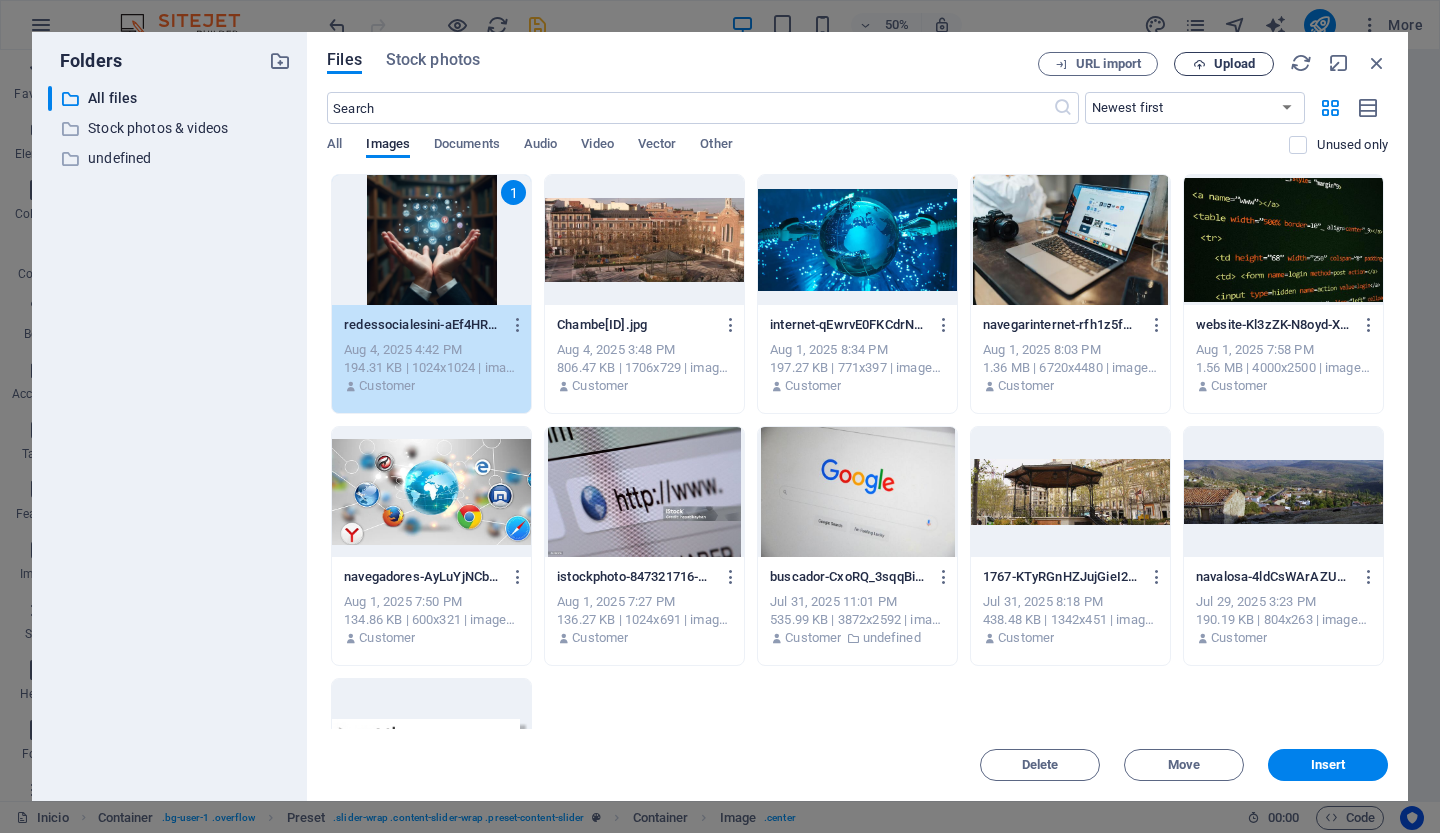 click on "Upload" at bounding box center [1224, 64] 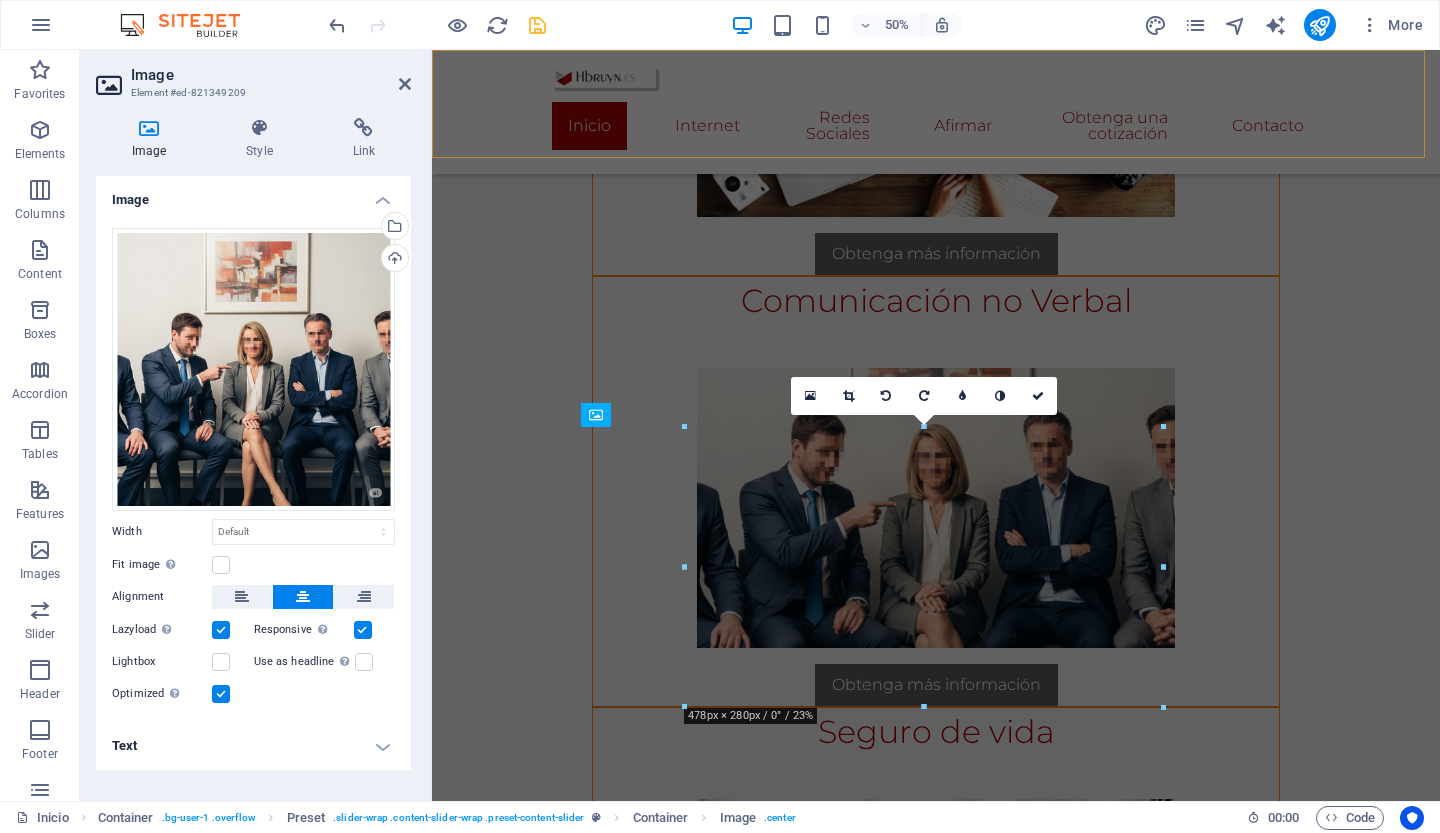 scroll, scrollTop: 1781, scrollLeft: 4, axis: both 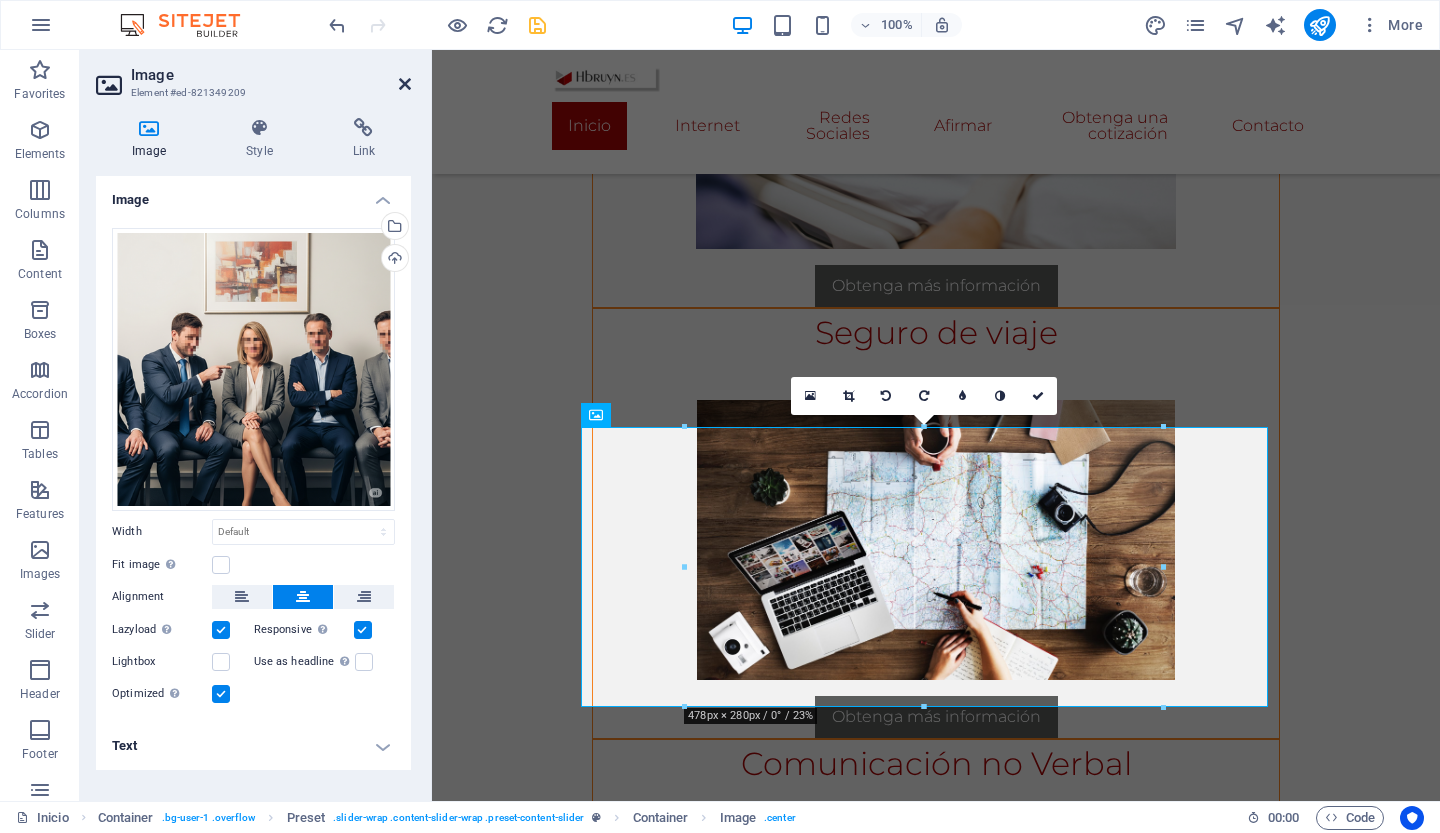 click at bounding box center (405, 84) 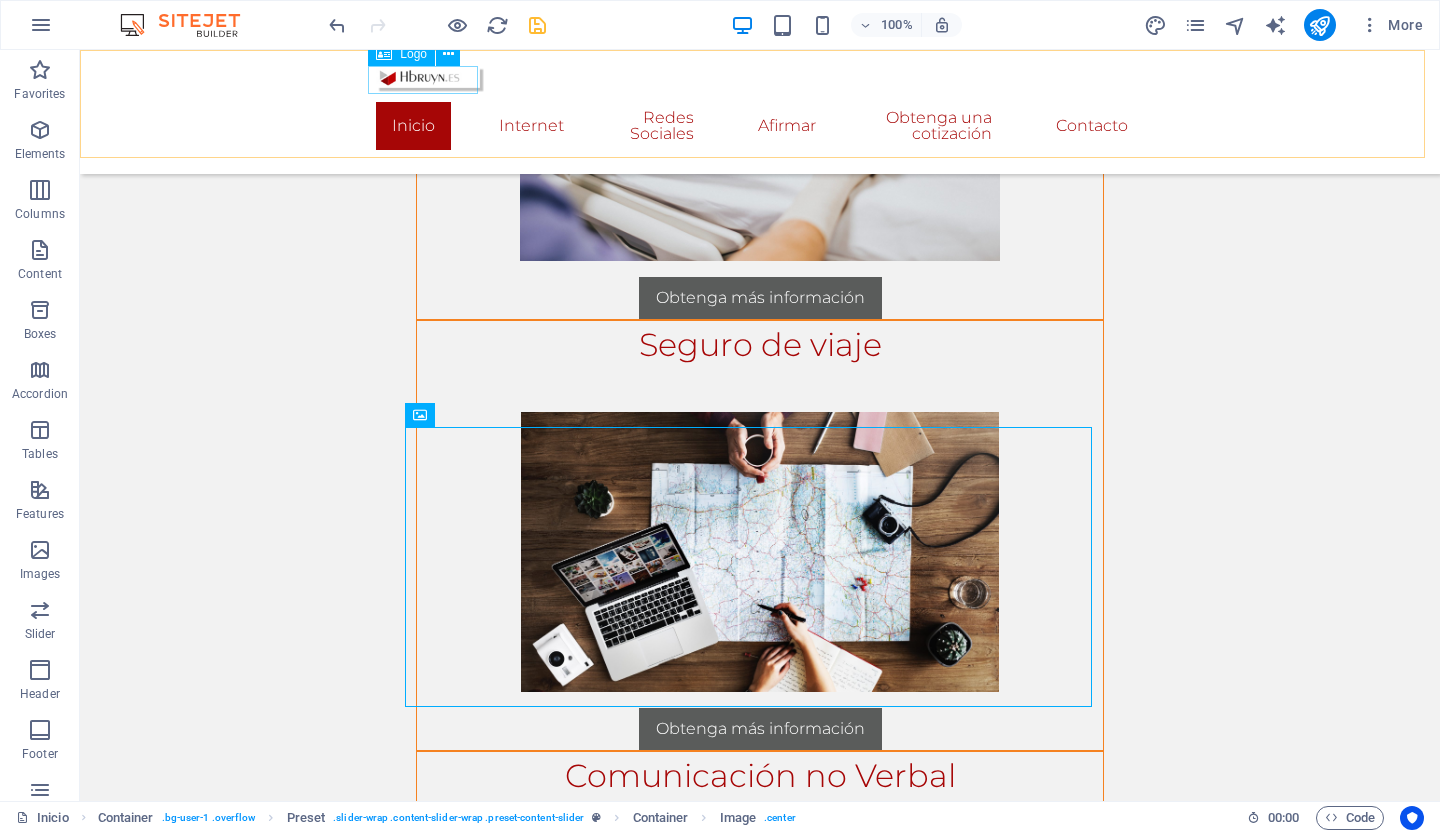 scroll, scrollTop: 1793, scrollLeft: 4, axis: both 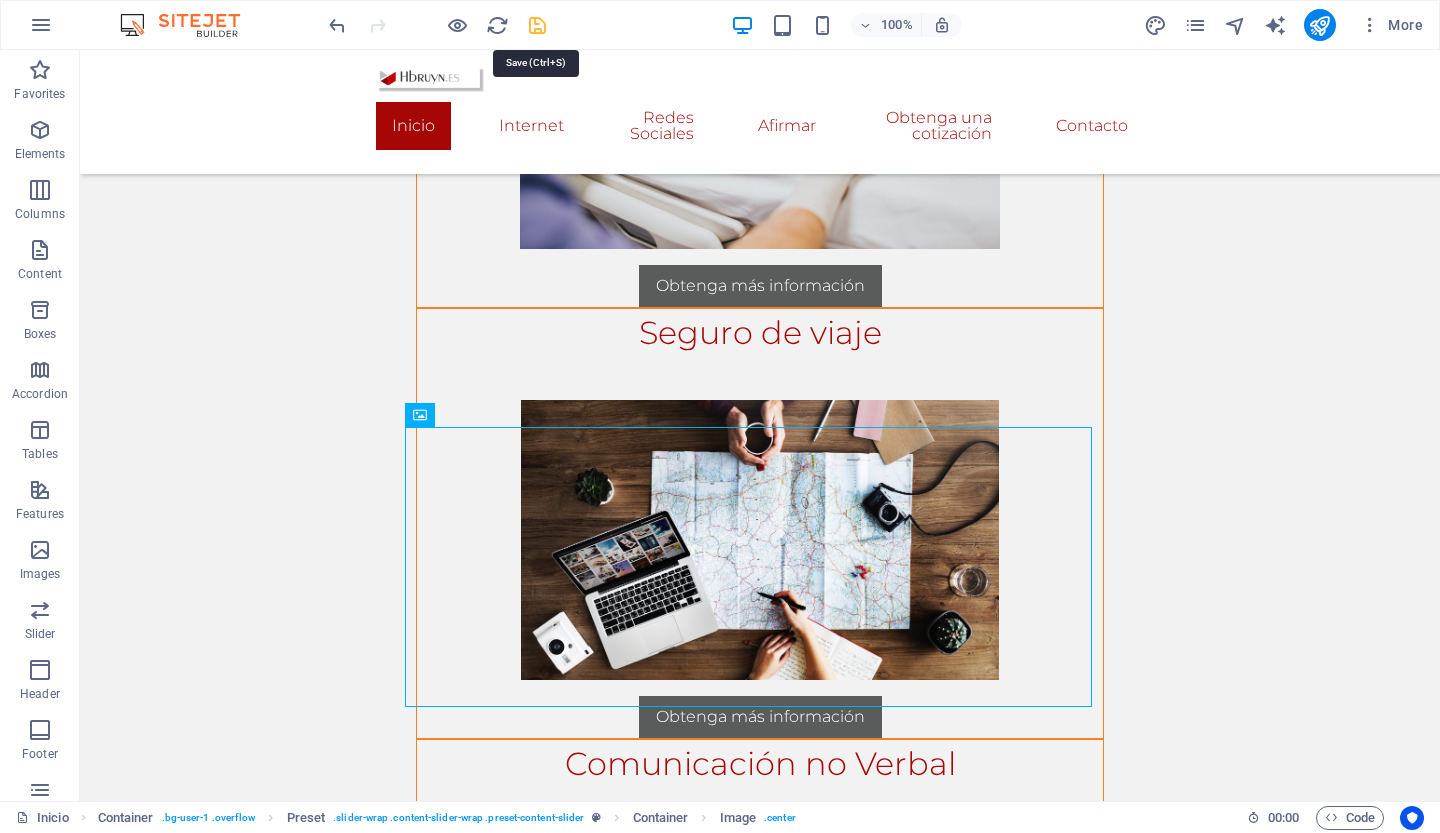 click at bounding box center [537, 25] 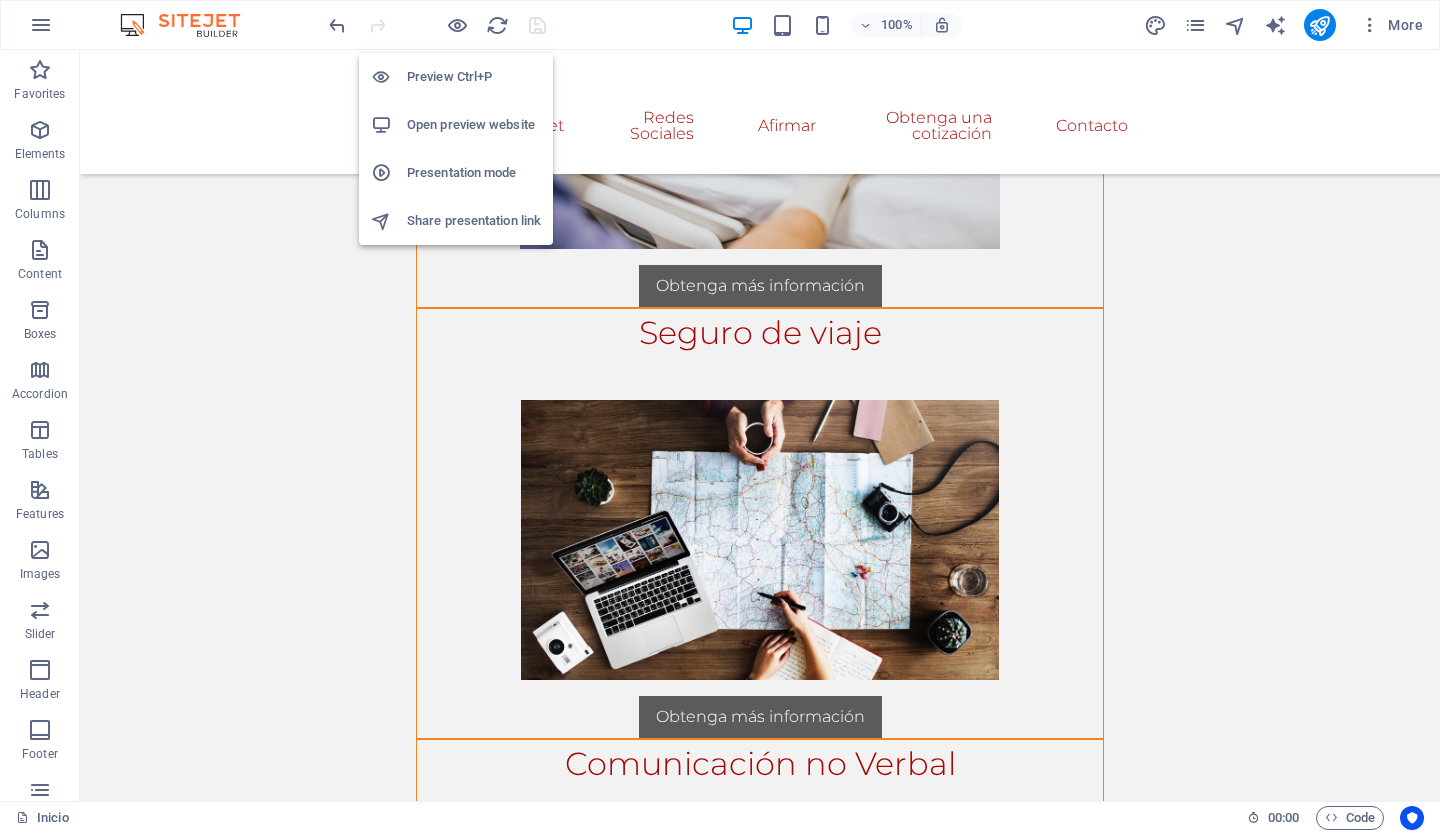 click on "Open preview website" at bounding box center [474, 125] 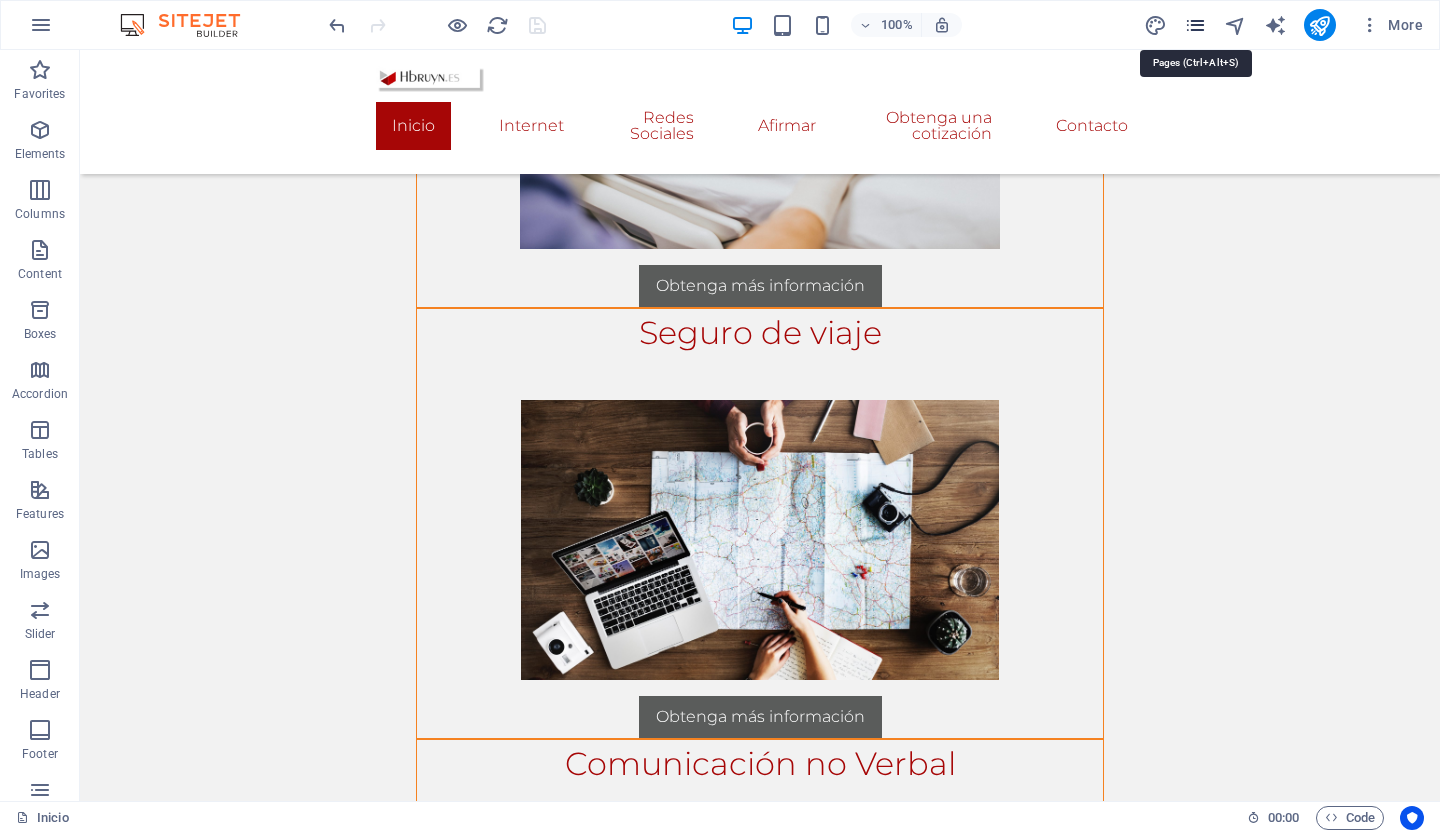 click at bounding box center (1195, 25) 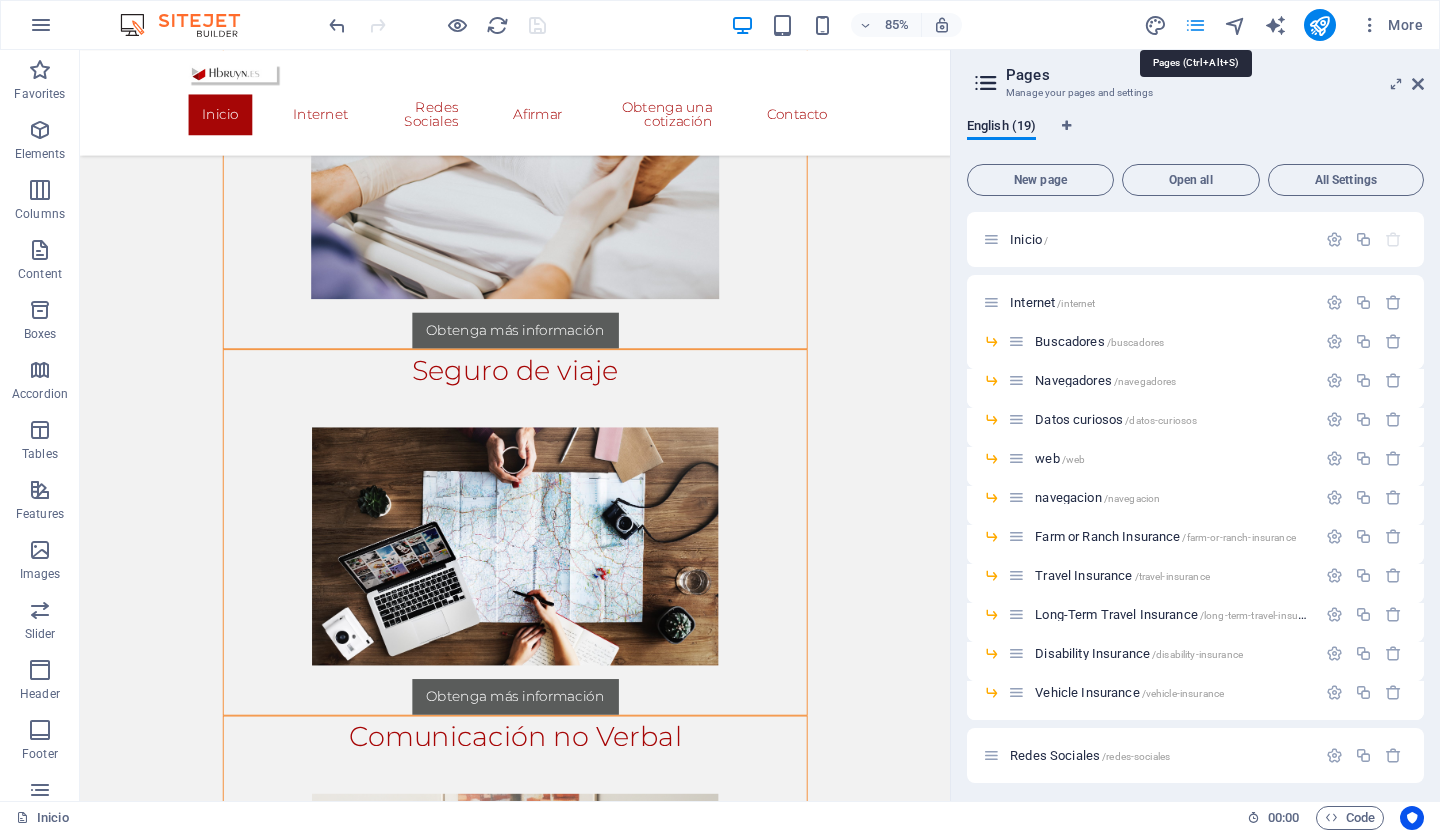 scroll, scrollTop: 1861, scrollLeft: 4, axis: both 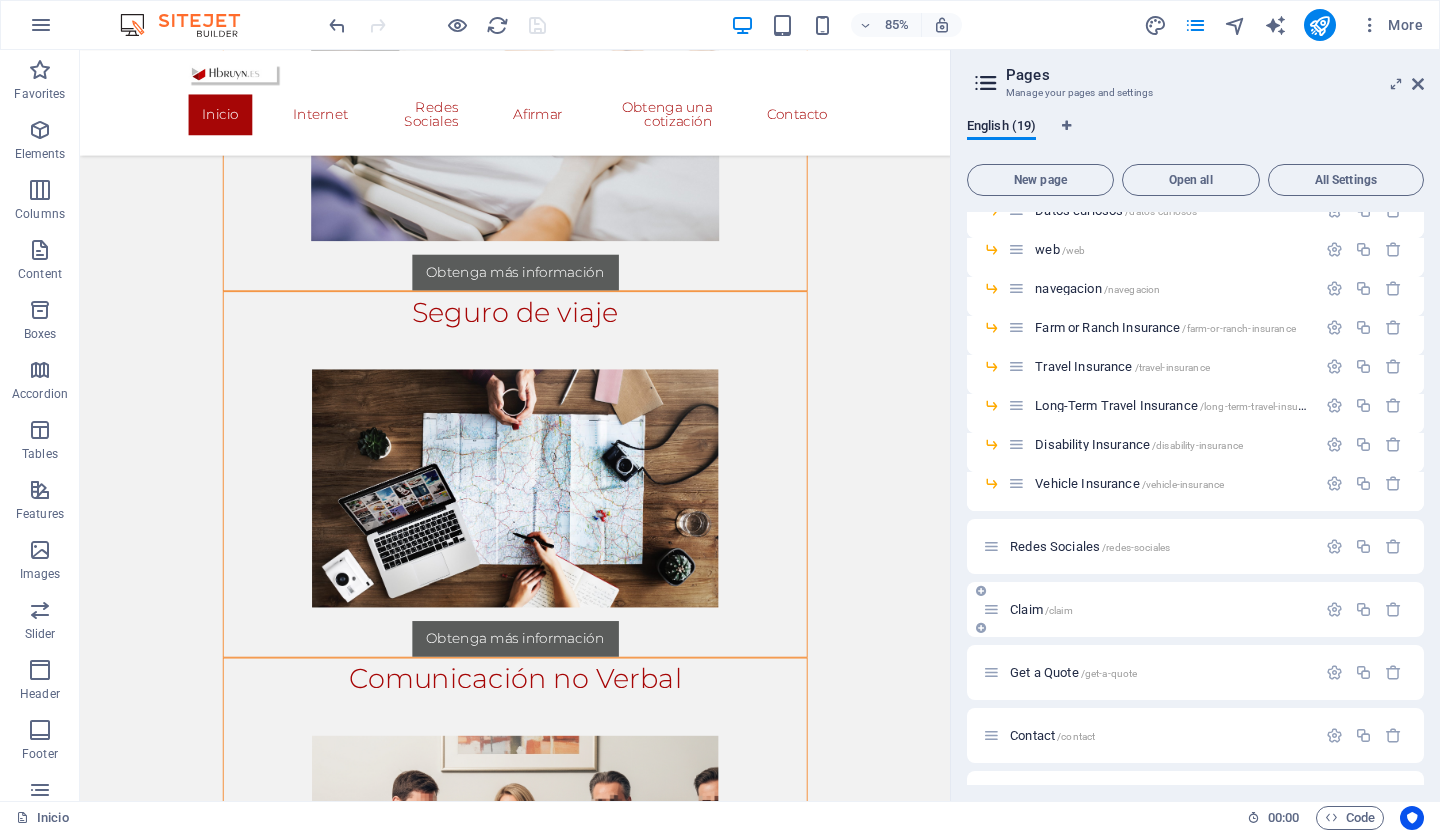 click on "Claim /claim" at bounding box center [1041, 609] 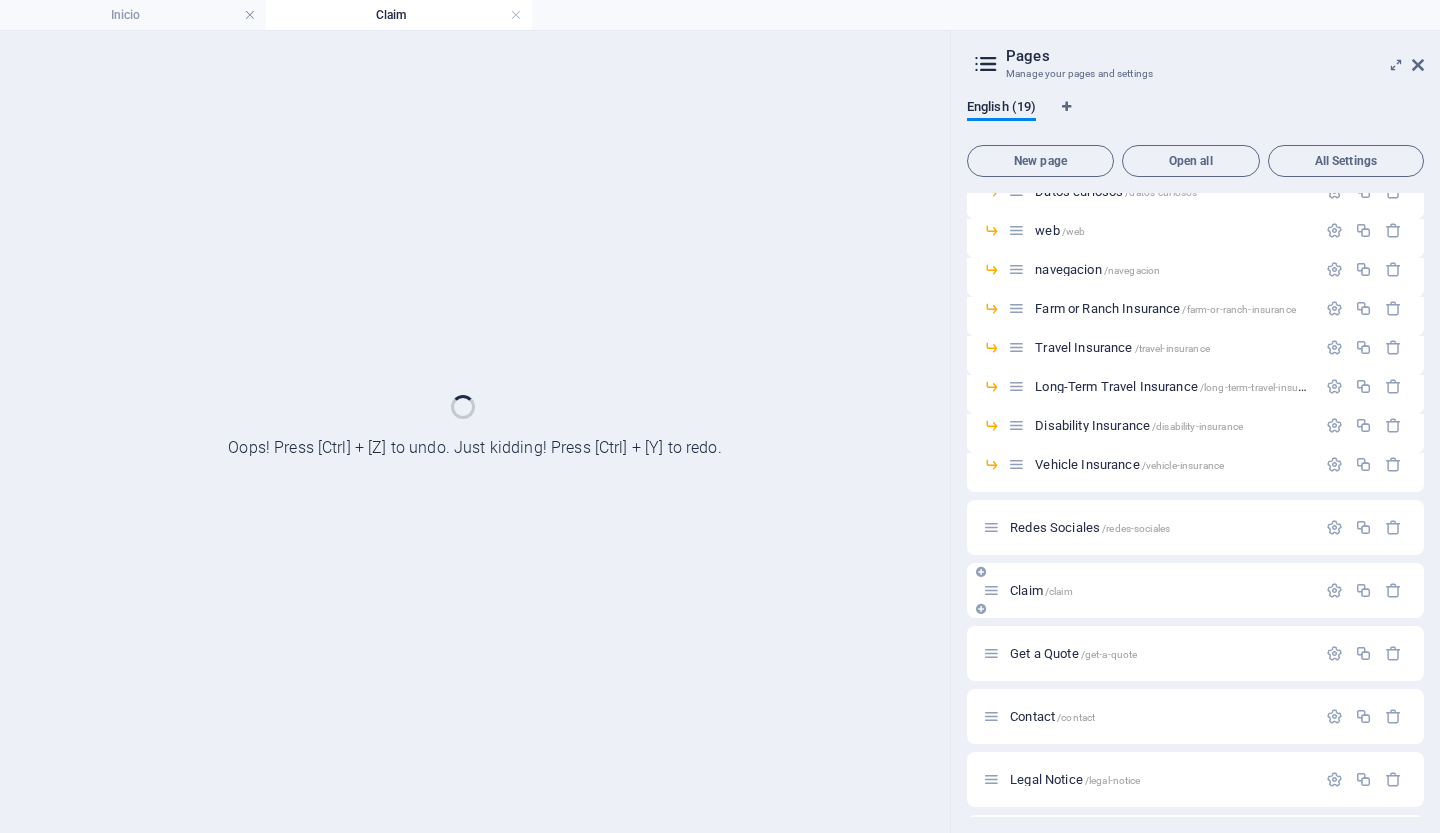 scroll, scrollTop: 0, scrollLeft: 0, axis: both 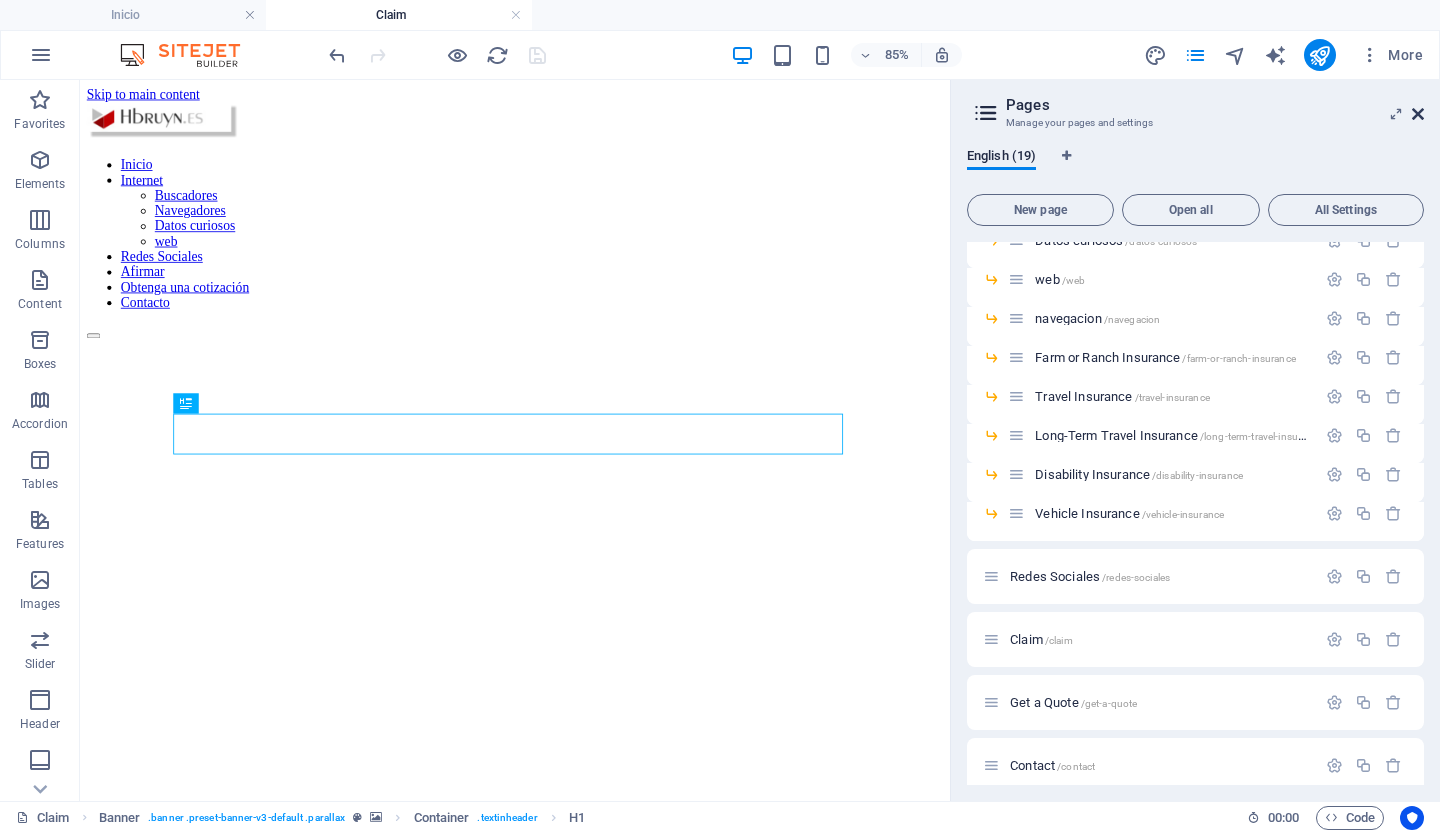 click at bounding box center [1418, 114] 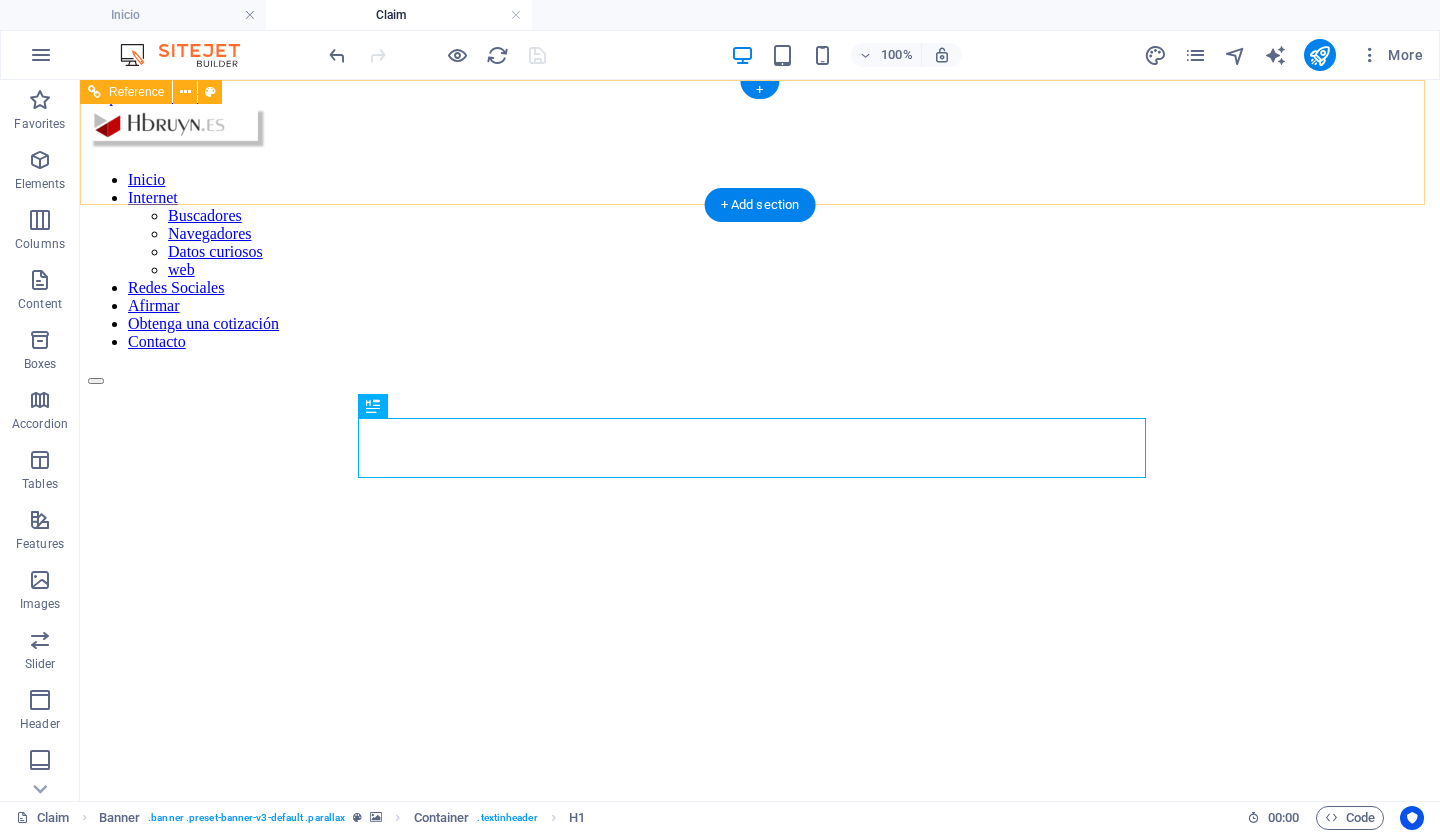 click on "Inicio Internet Buscadores Navegadores Datos curiosos web Redes Sociales Afirmar Obtenga una cotización Contacto" at bounding box center [760, 245] 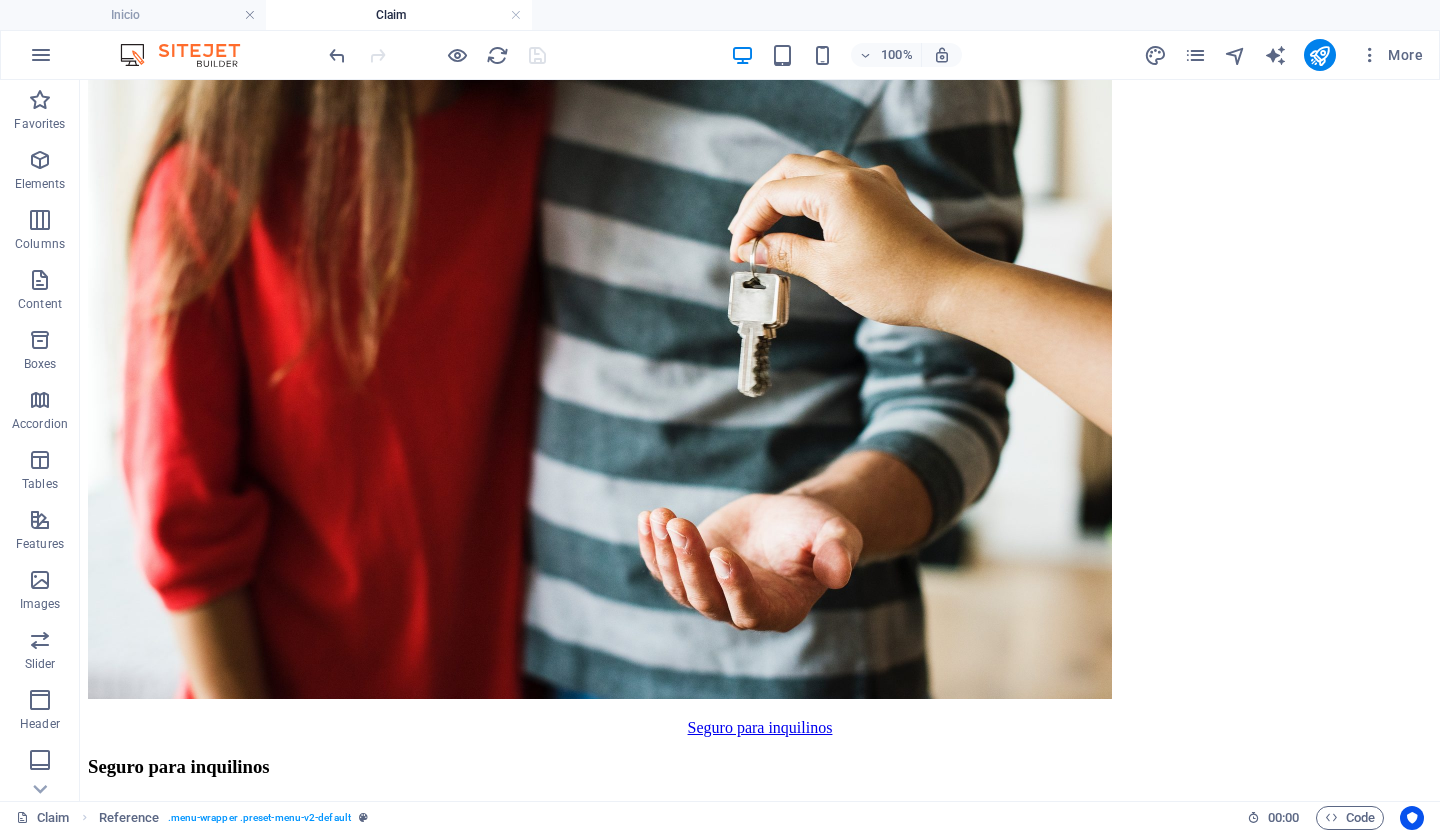 scroll, scrollTop: 2154, scrollLeft: 0, axis: vertical 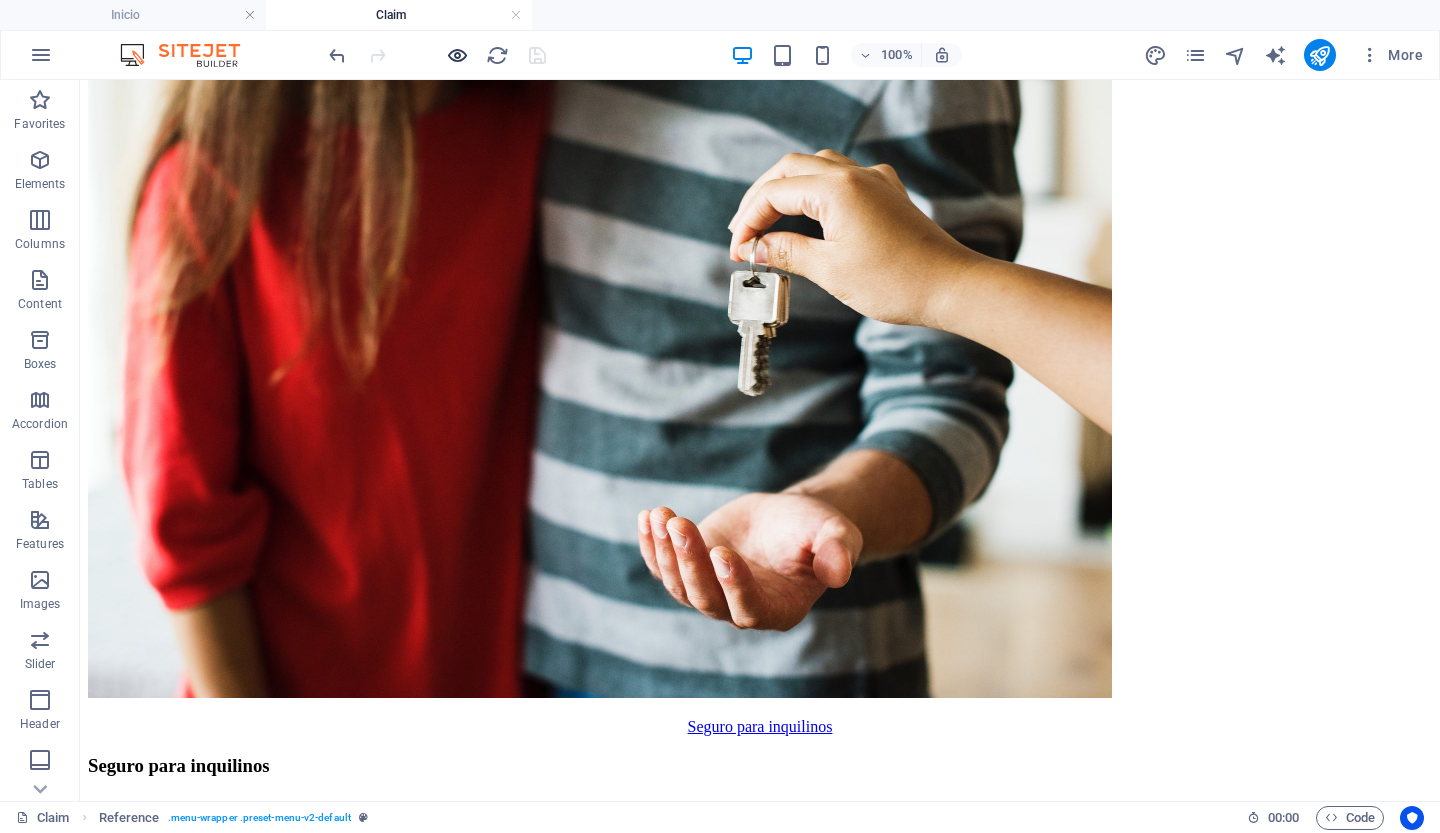 click at bounding box center (457, 55) 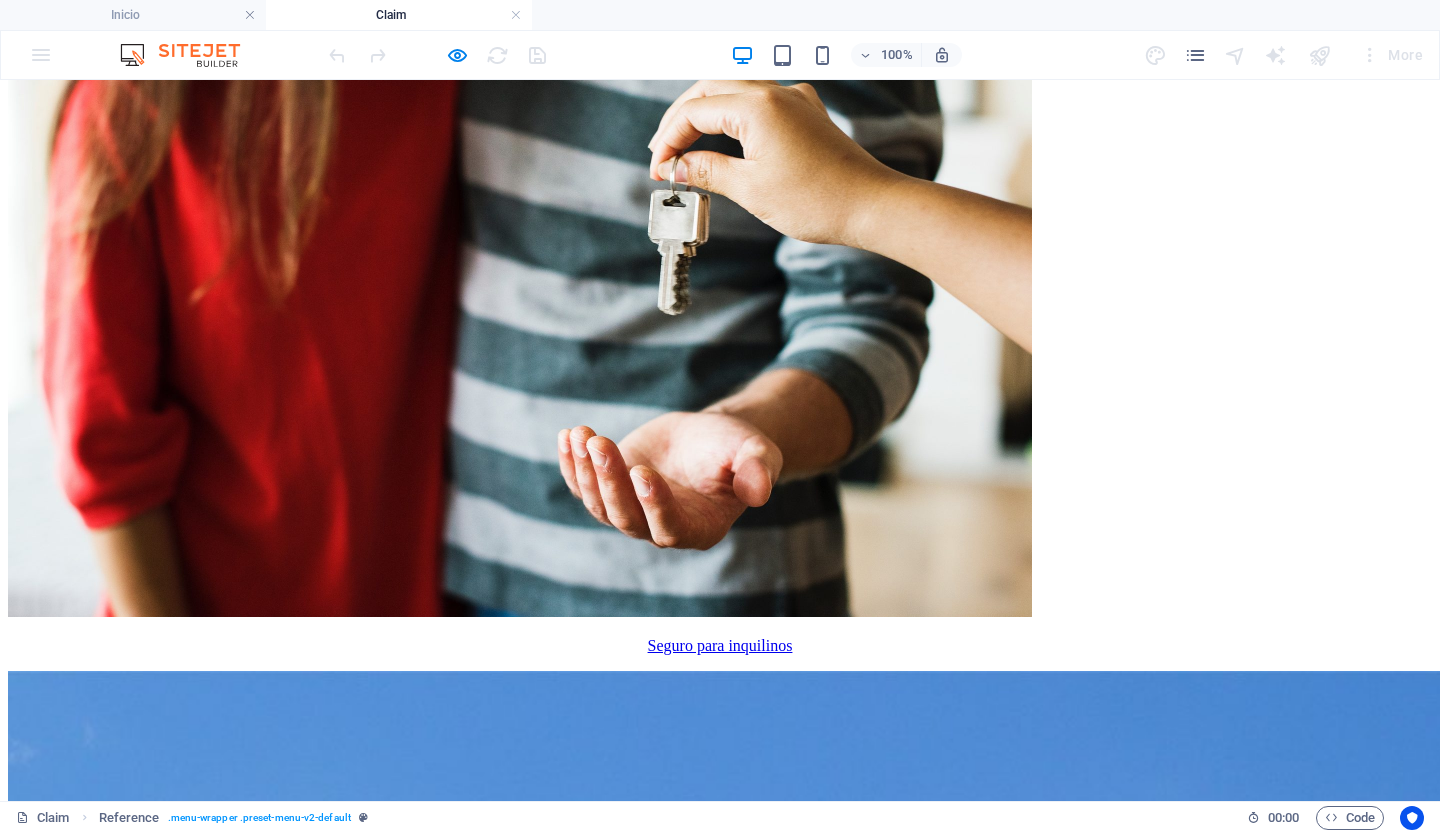 scroll, scrollTop: 2024, scrollLeft: 0, axis: vertical 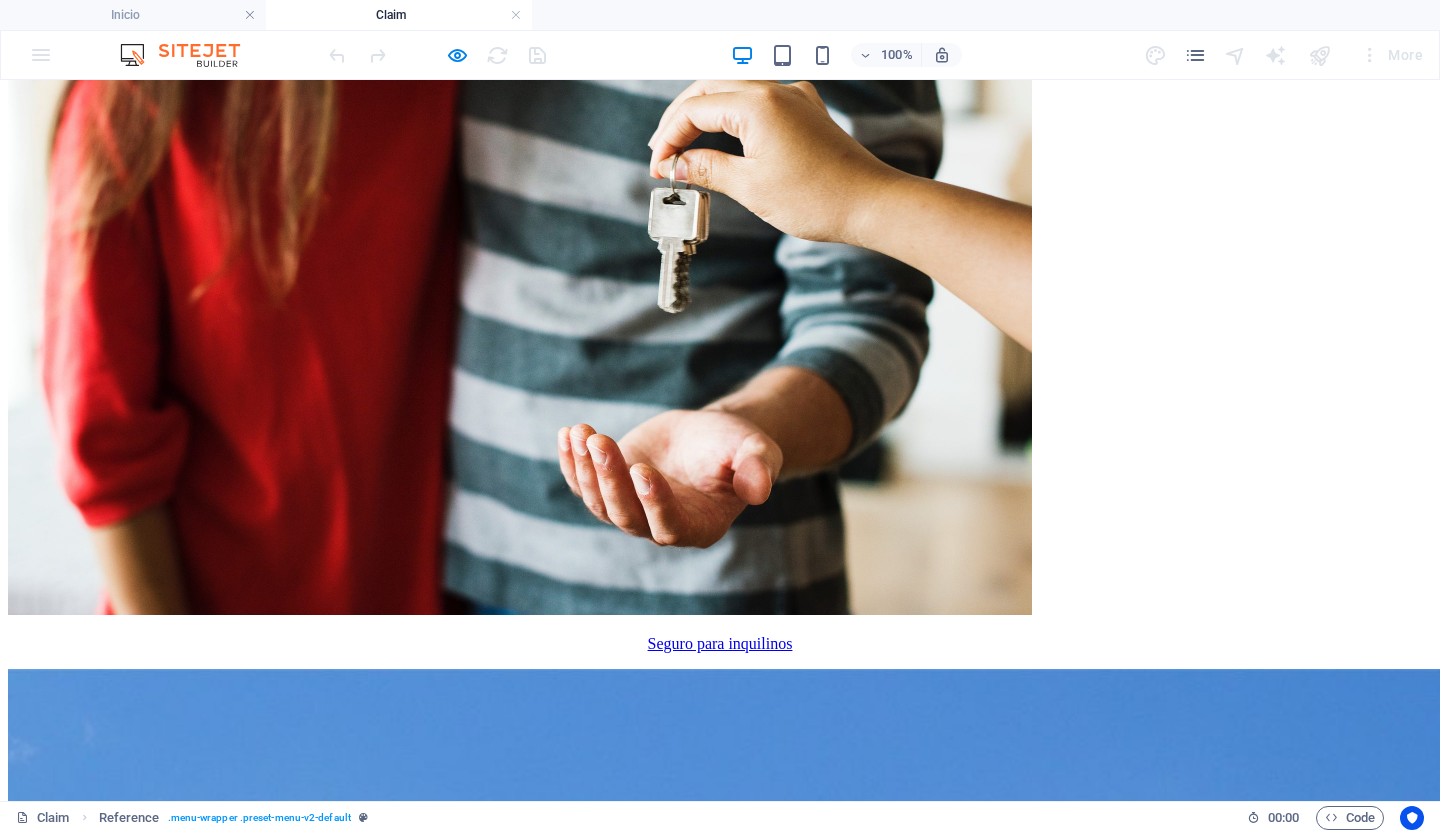 click on "Seguros de vida" at bounding box center (720, 4610) 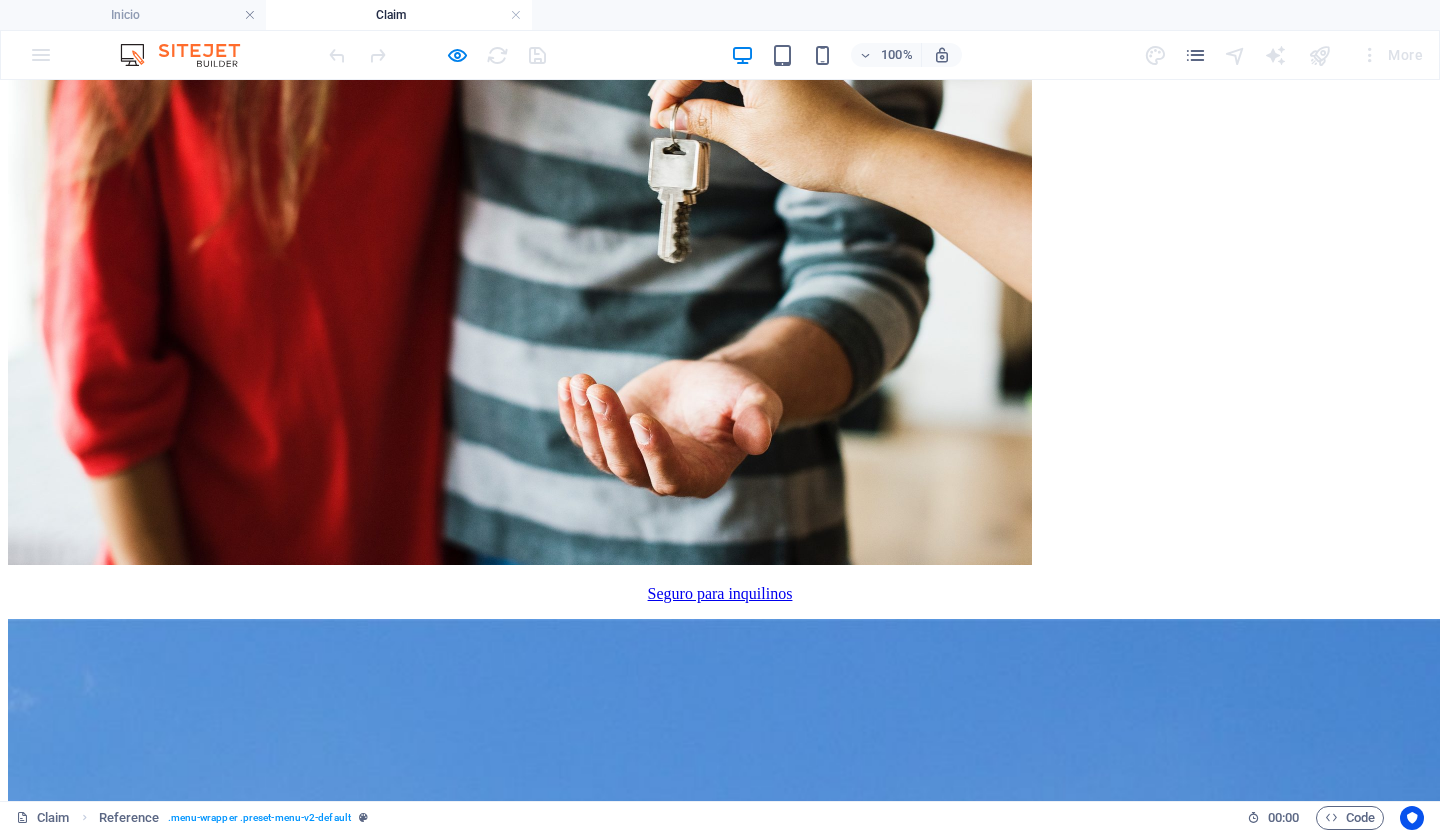 scroll, scrollTop: 2311, scrollLeft: 0, axis: vertical 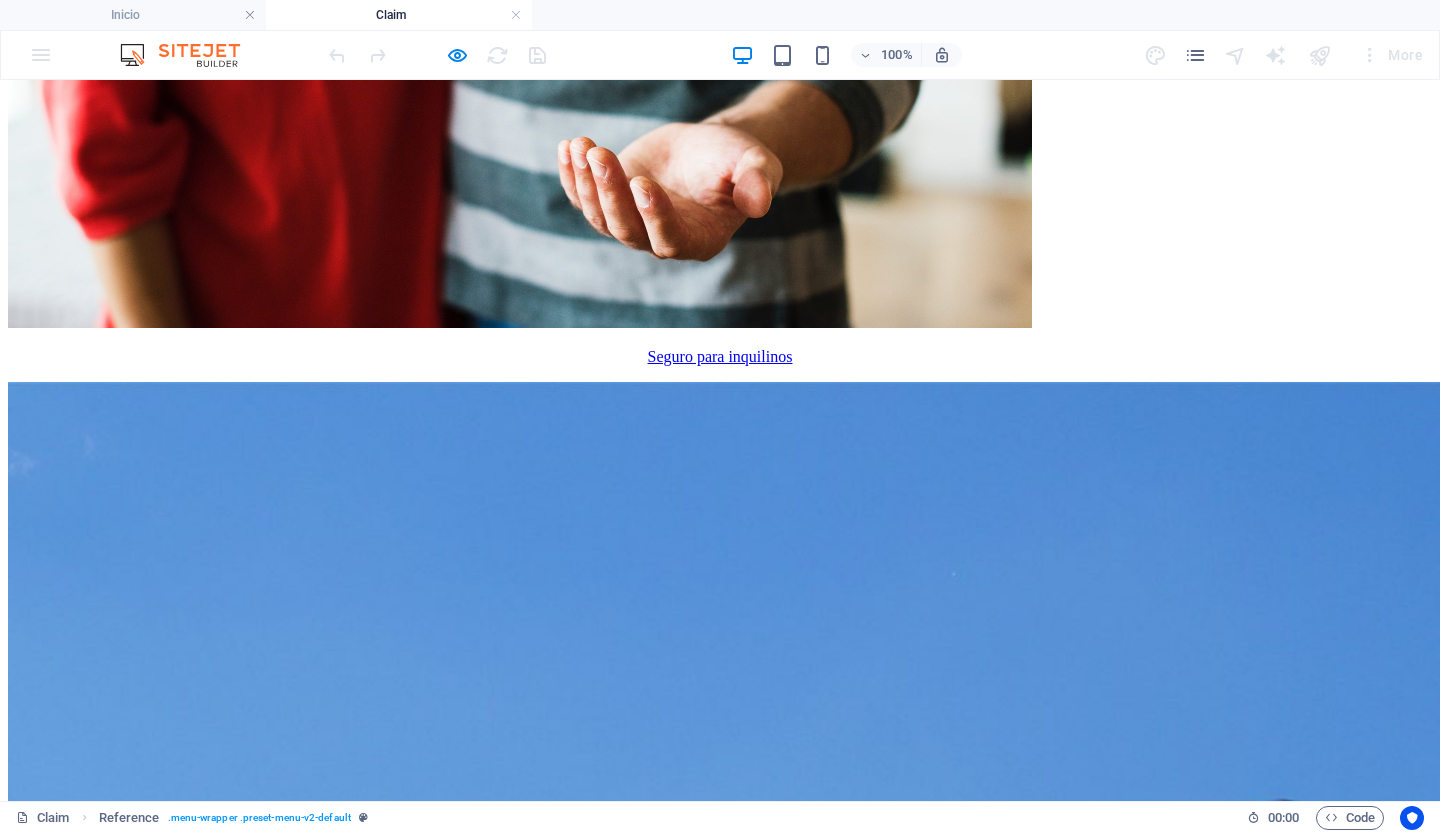 click on "Negocio" at bounding box center (720, 5434) 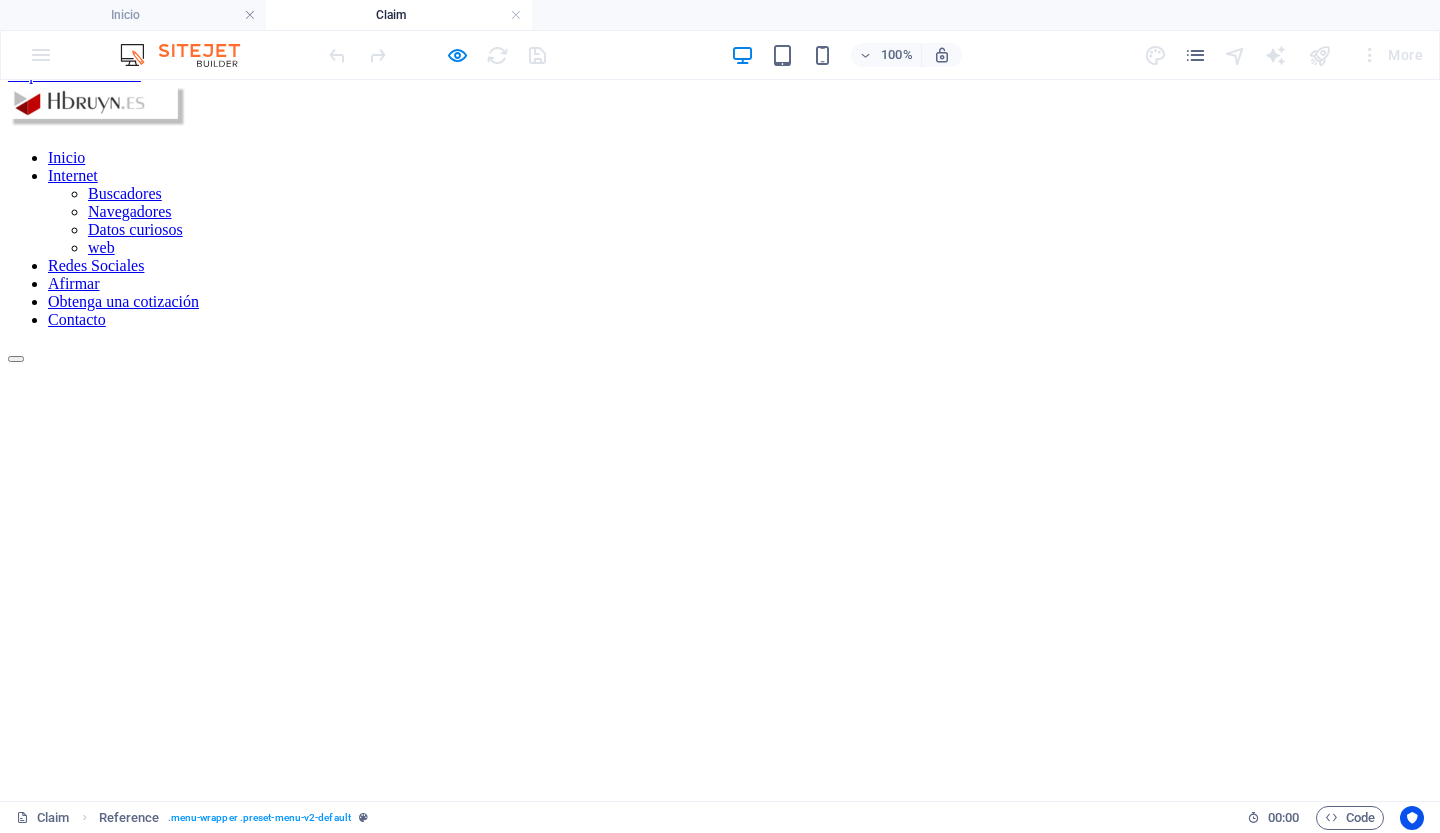 scroll, scrollTop: 0, scrollLeft: 0, axis: both 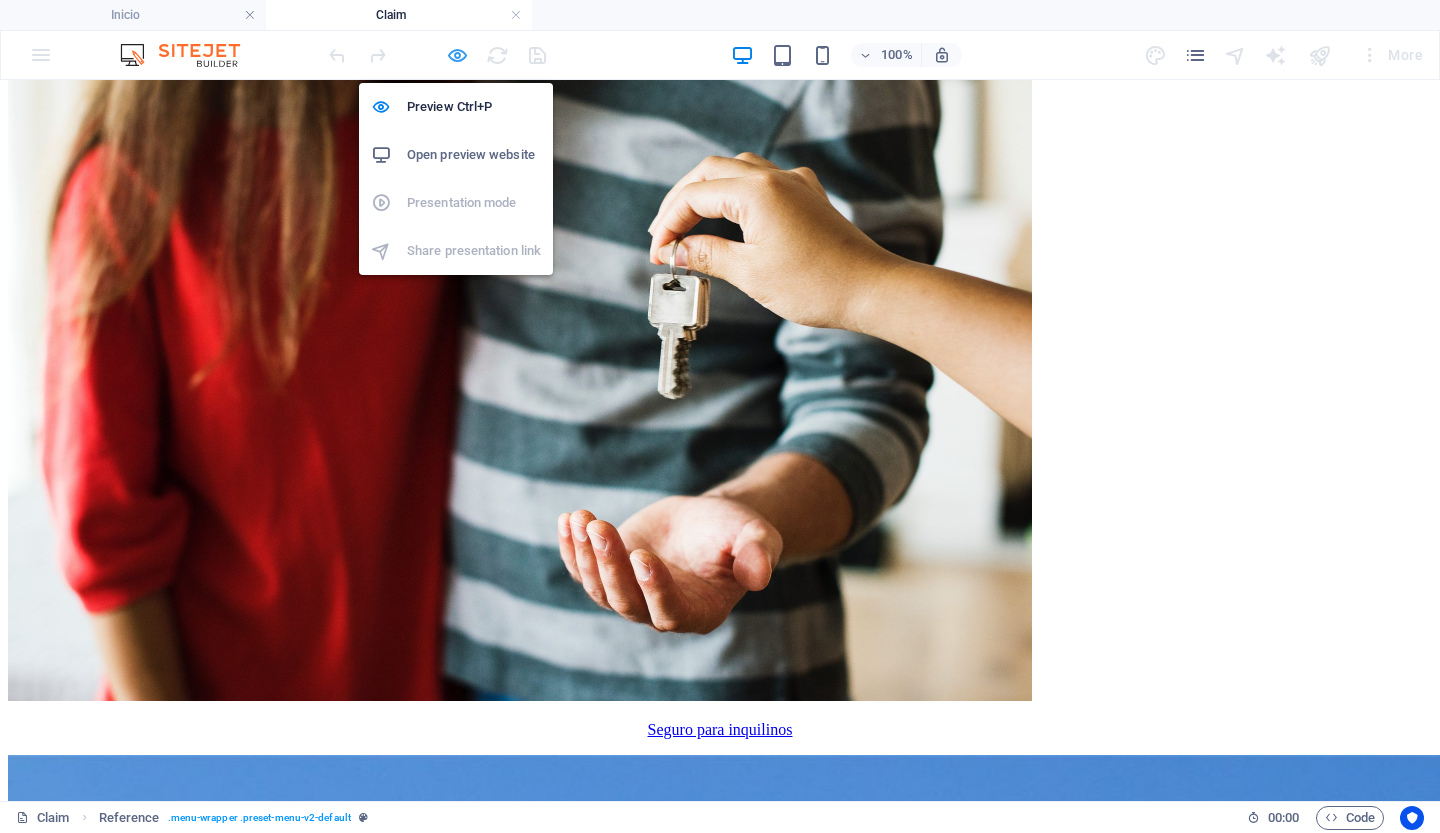 click at bounding box center (457, 55) 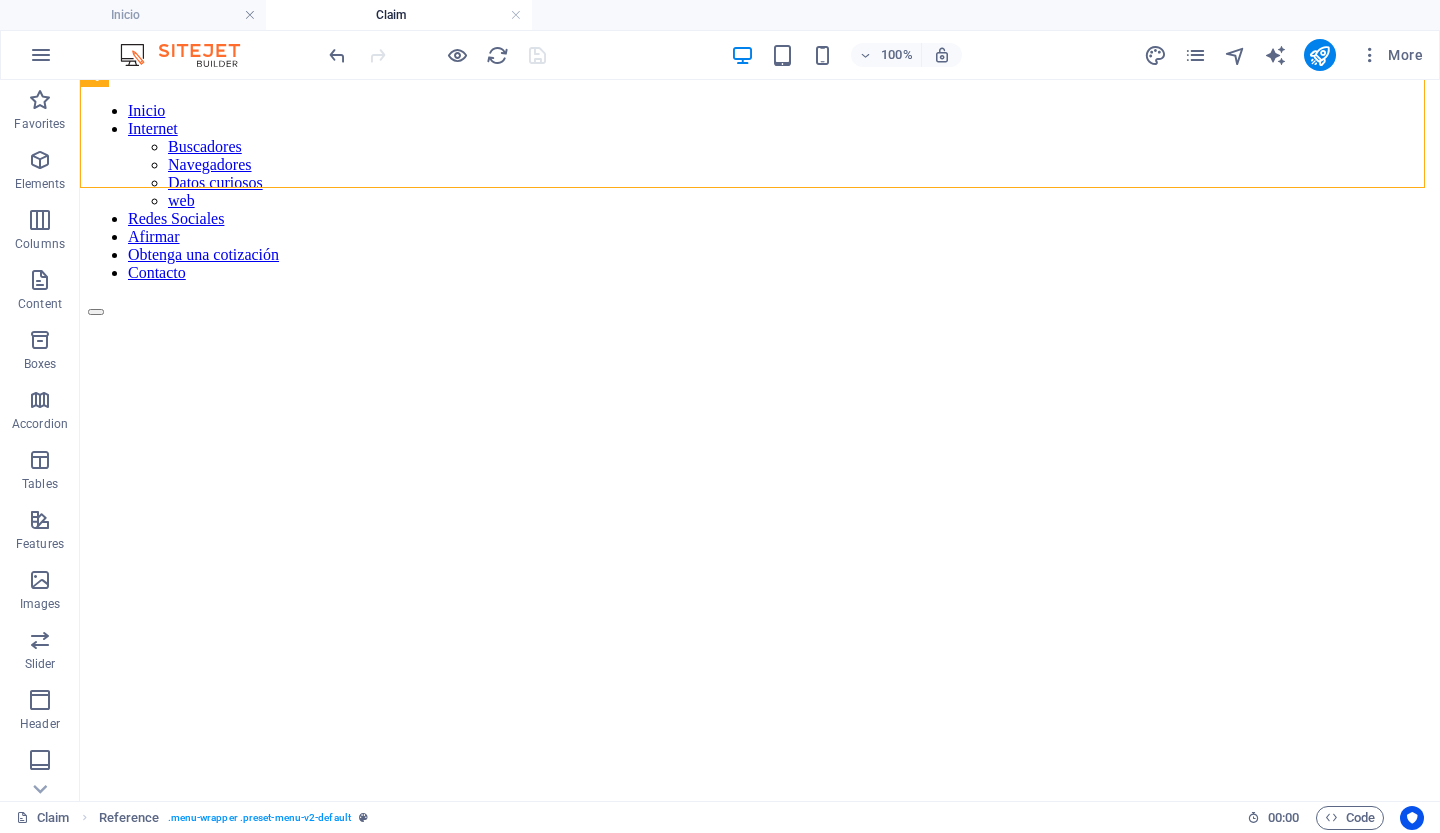 scroll, scrollTop: 0, scrollLeft: 0, axis: both 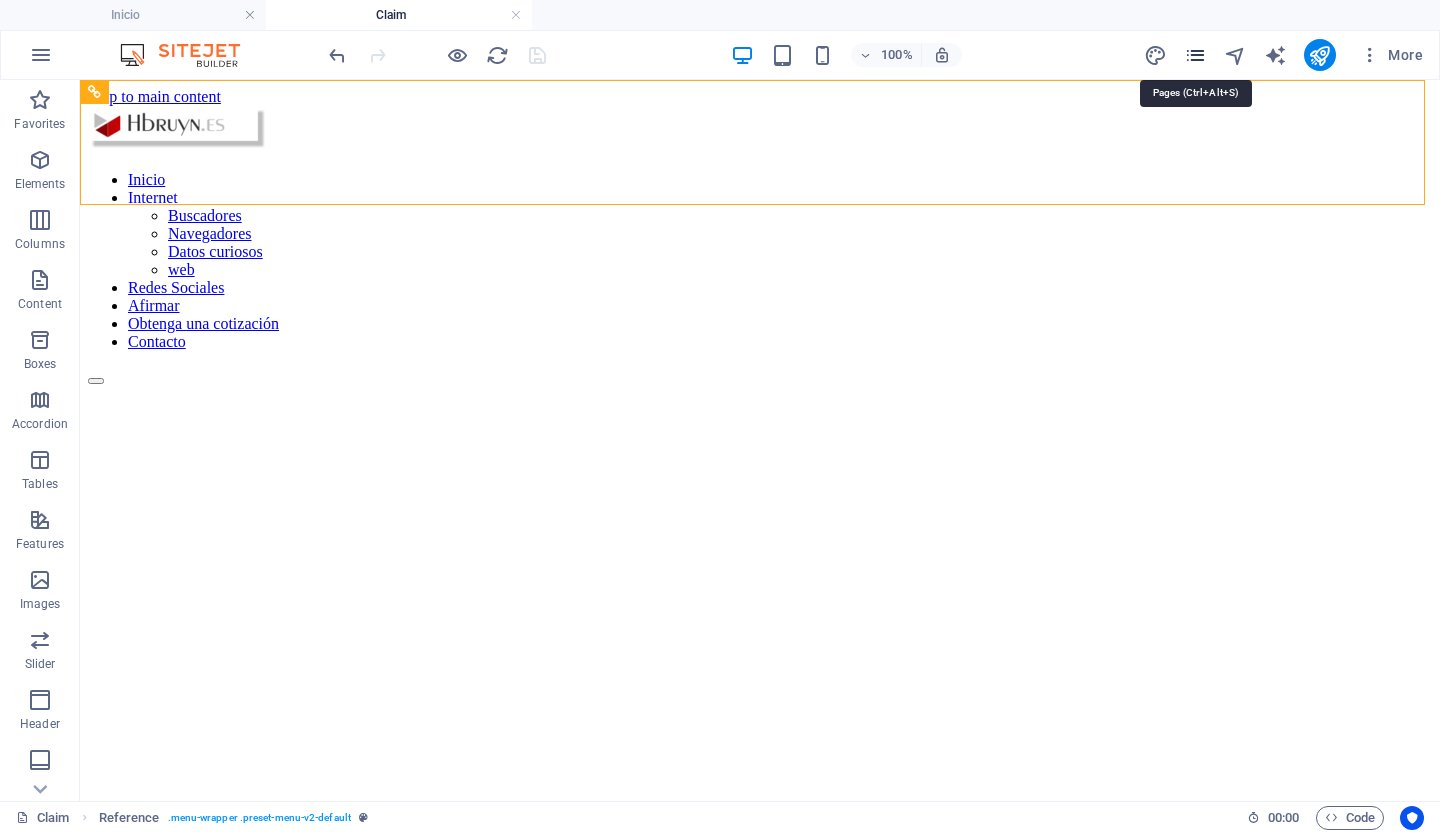 click at bounding box center [1195, 55] 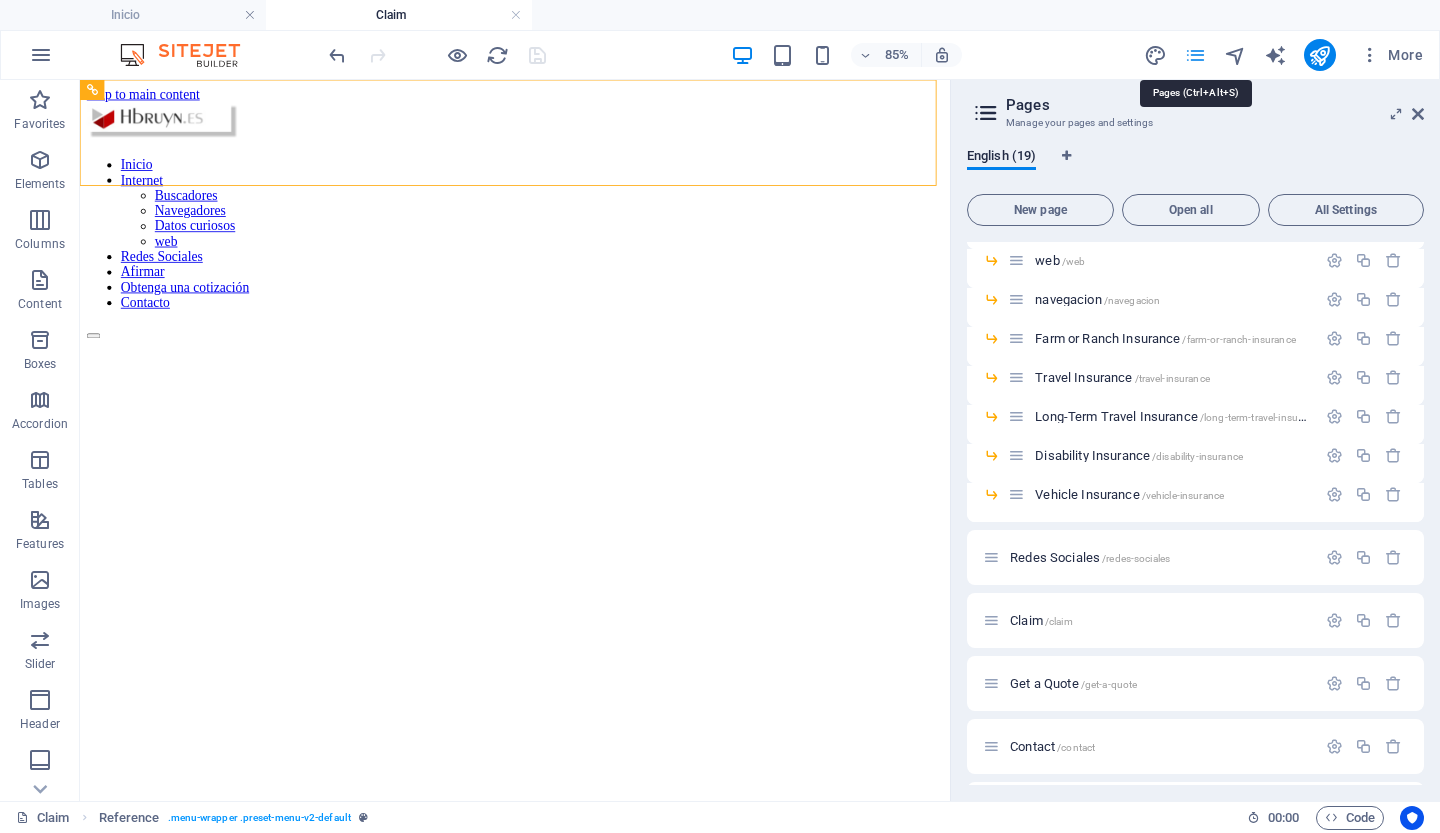 scroll, scrollTop: 229, scrollLeft: 0, axis: vertical 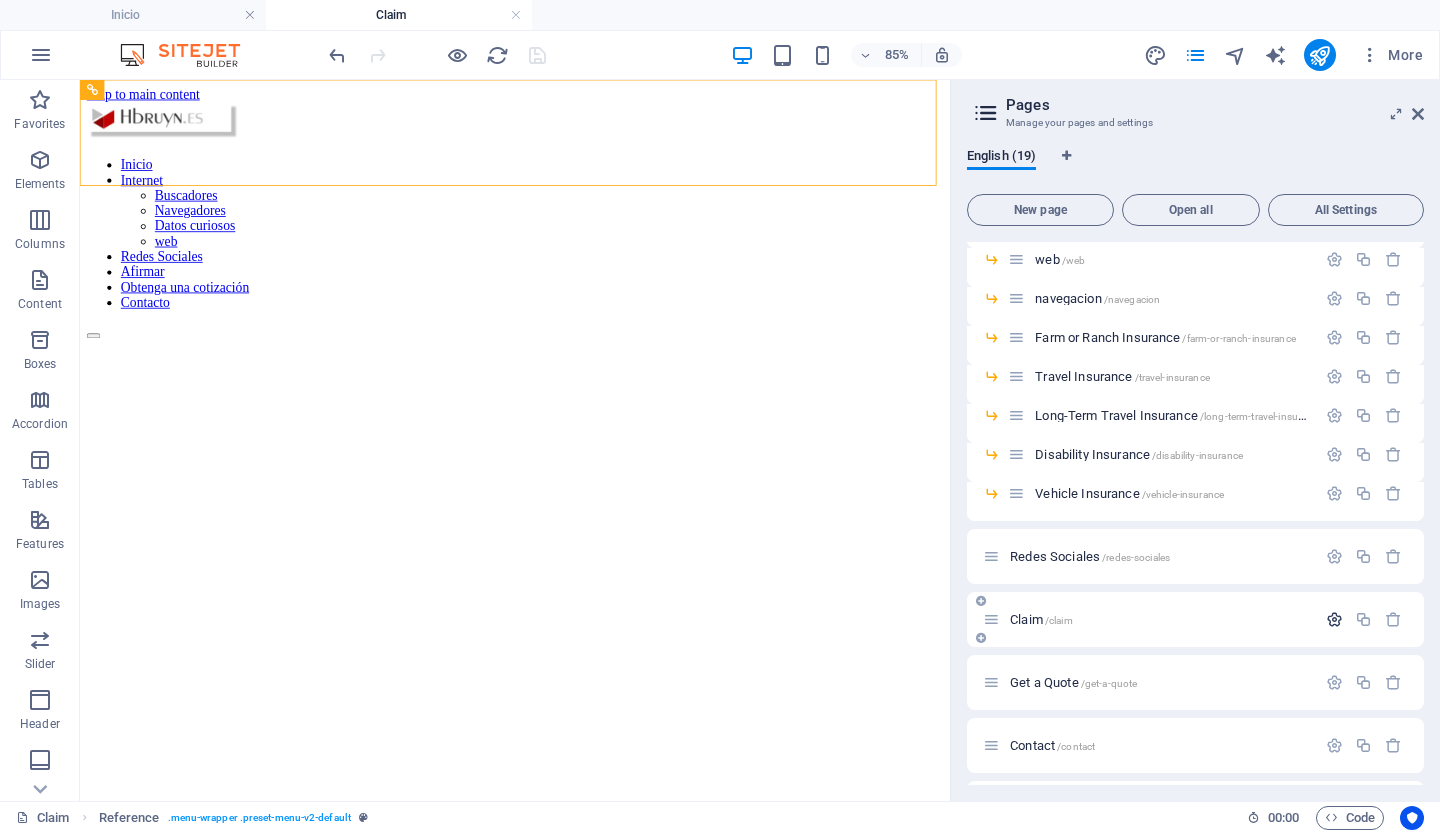 click at bounding box center [1334, 619] 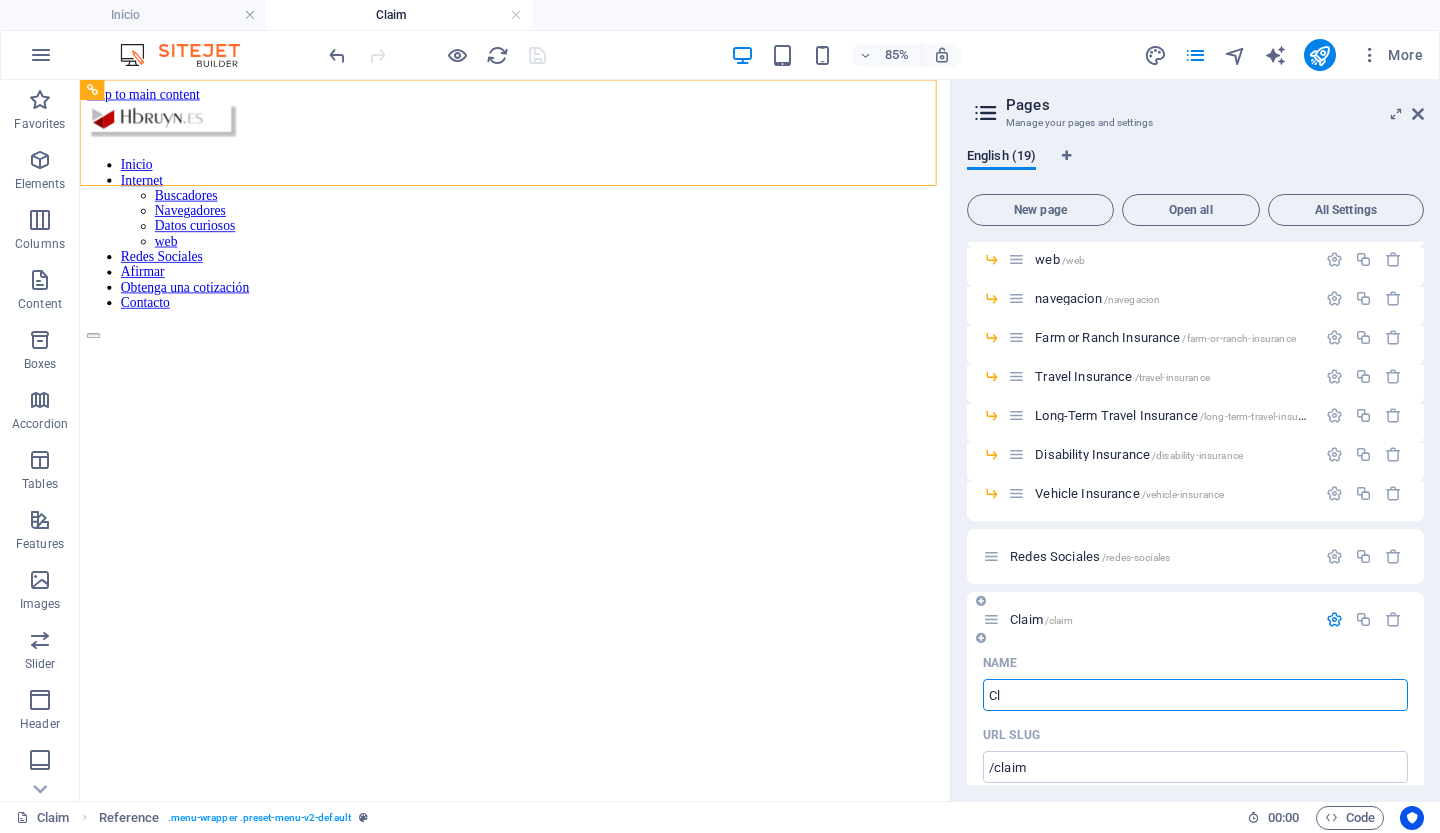 type on "C" 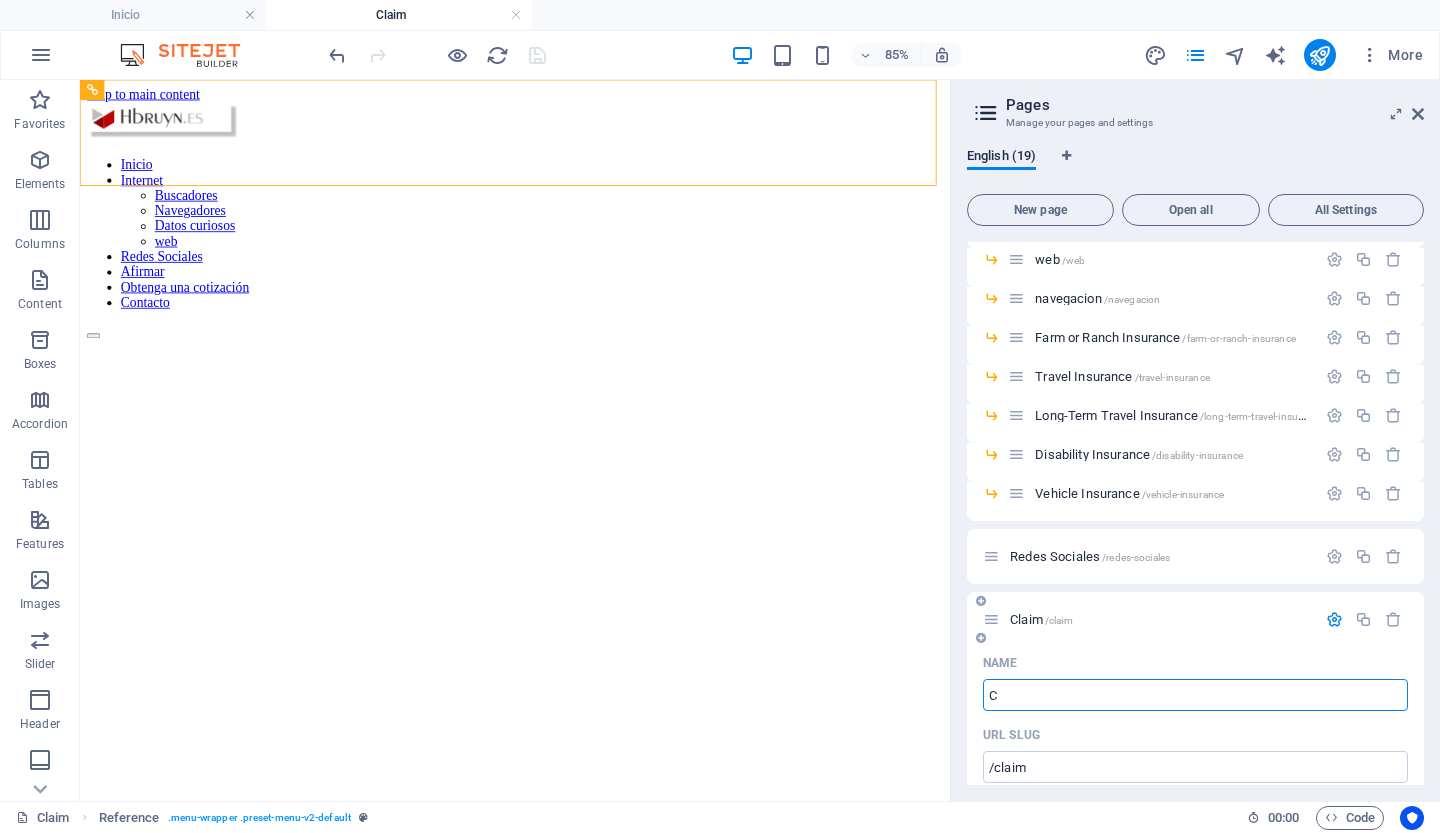 type 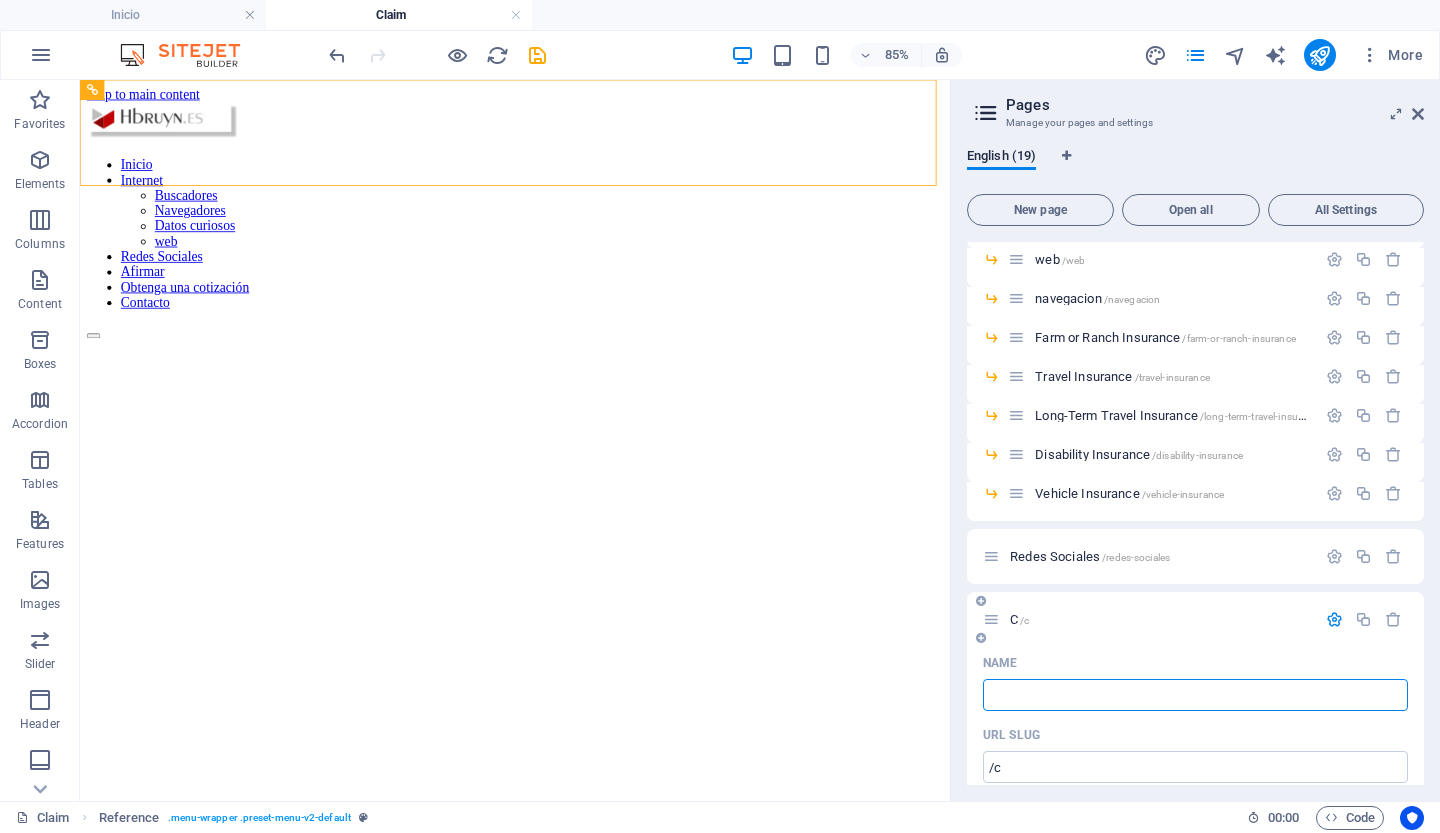 type on "/c" 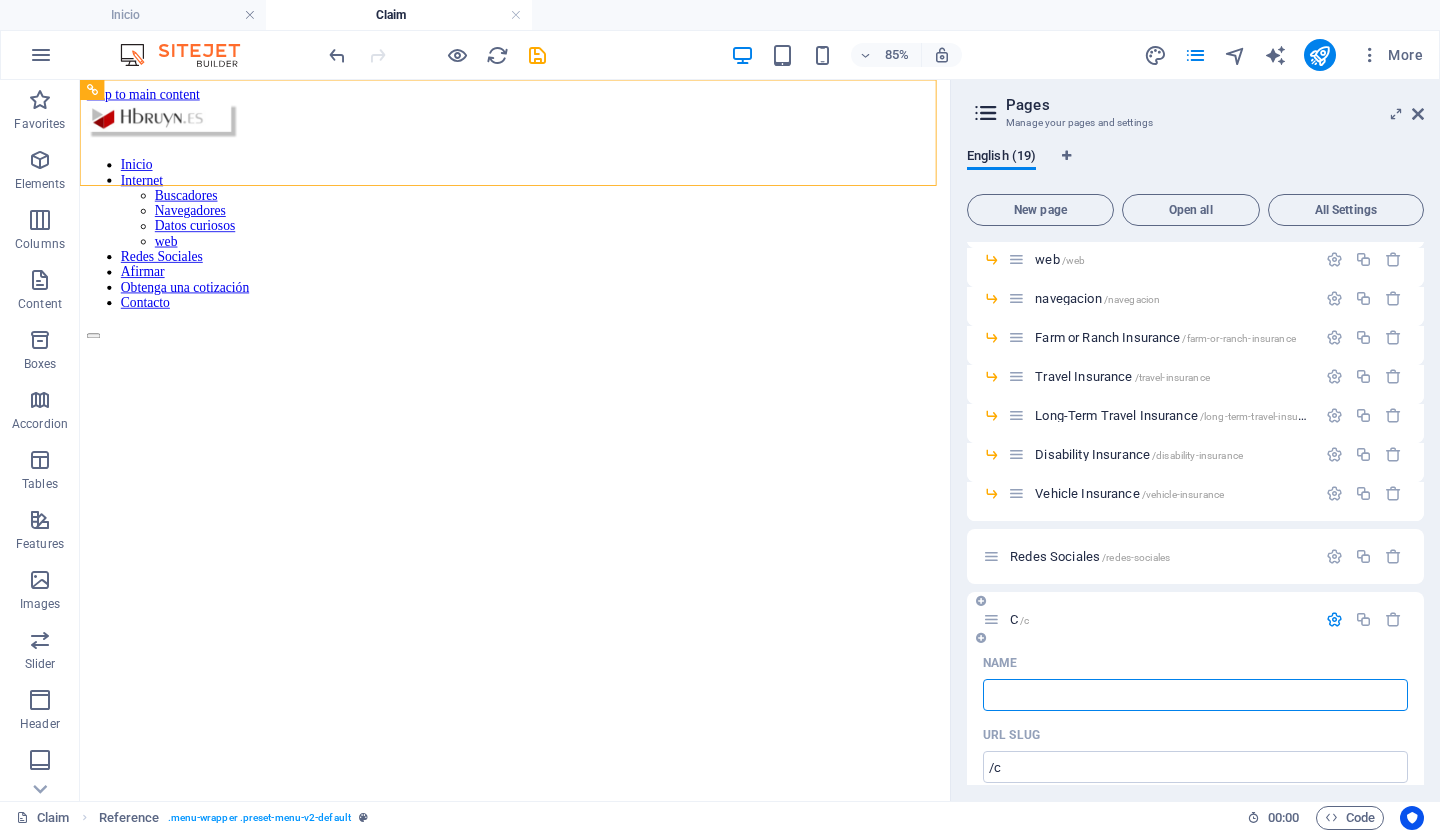 type 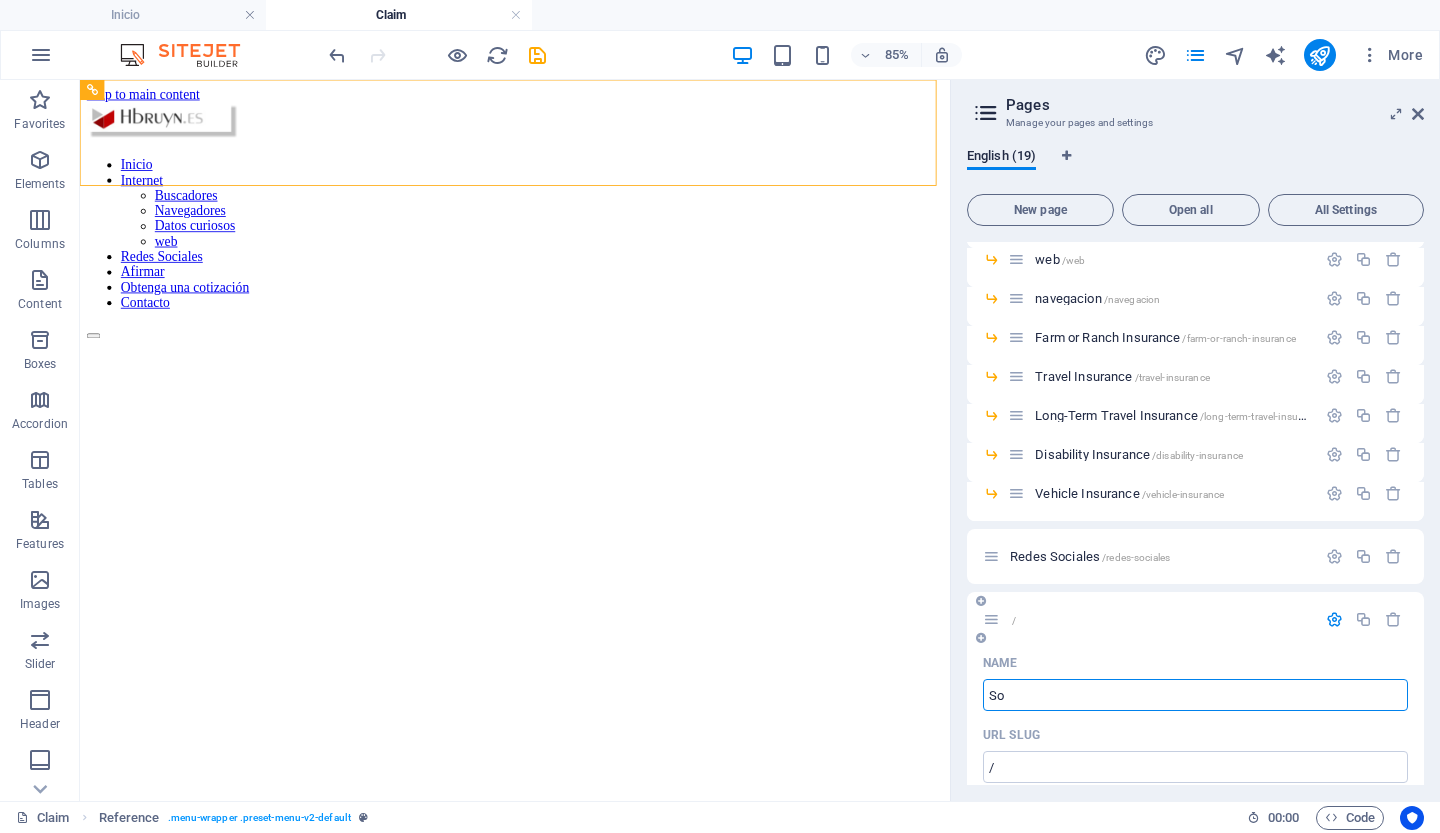 type on "So" 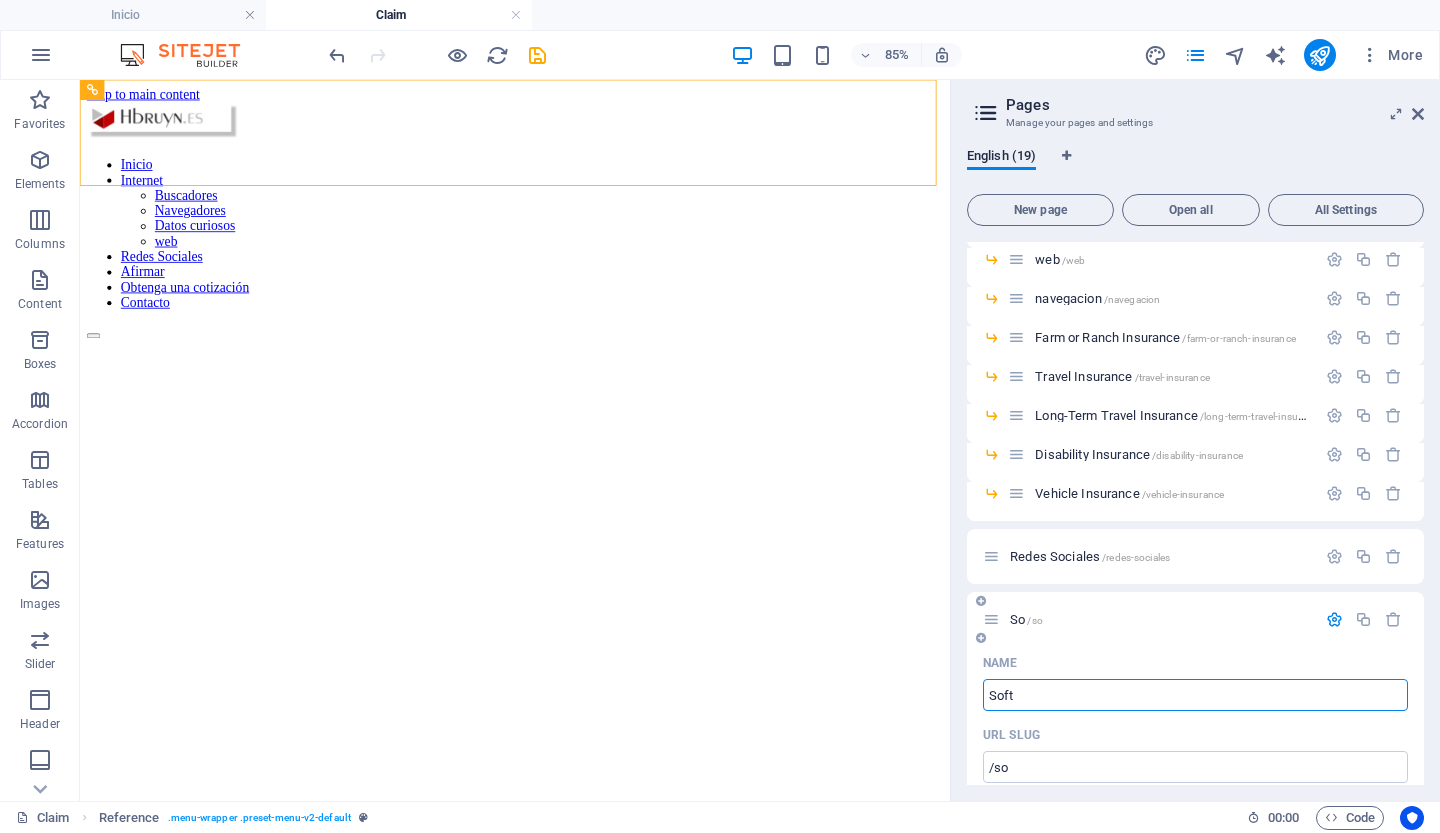 type on "Soft" 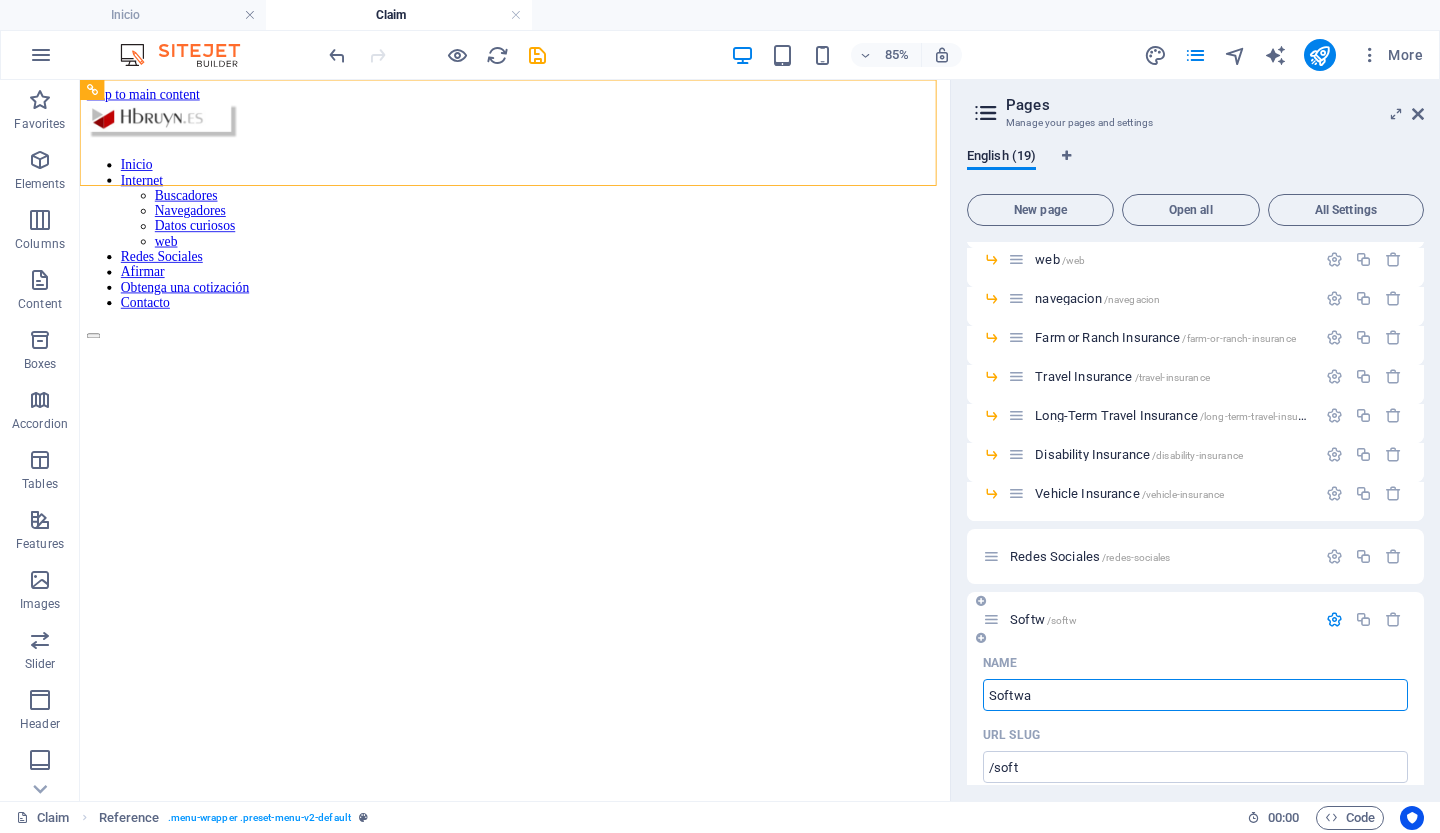 type on "Softwar" 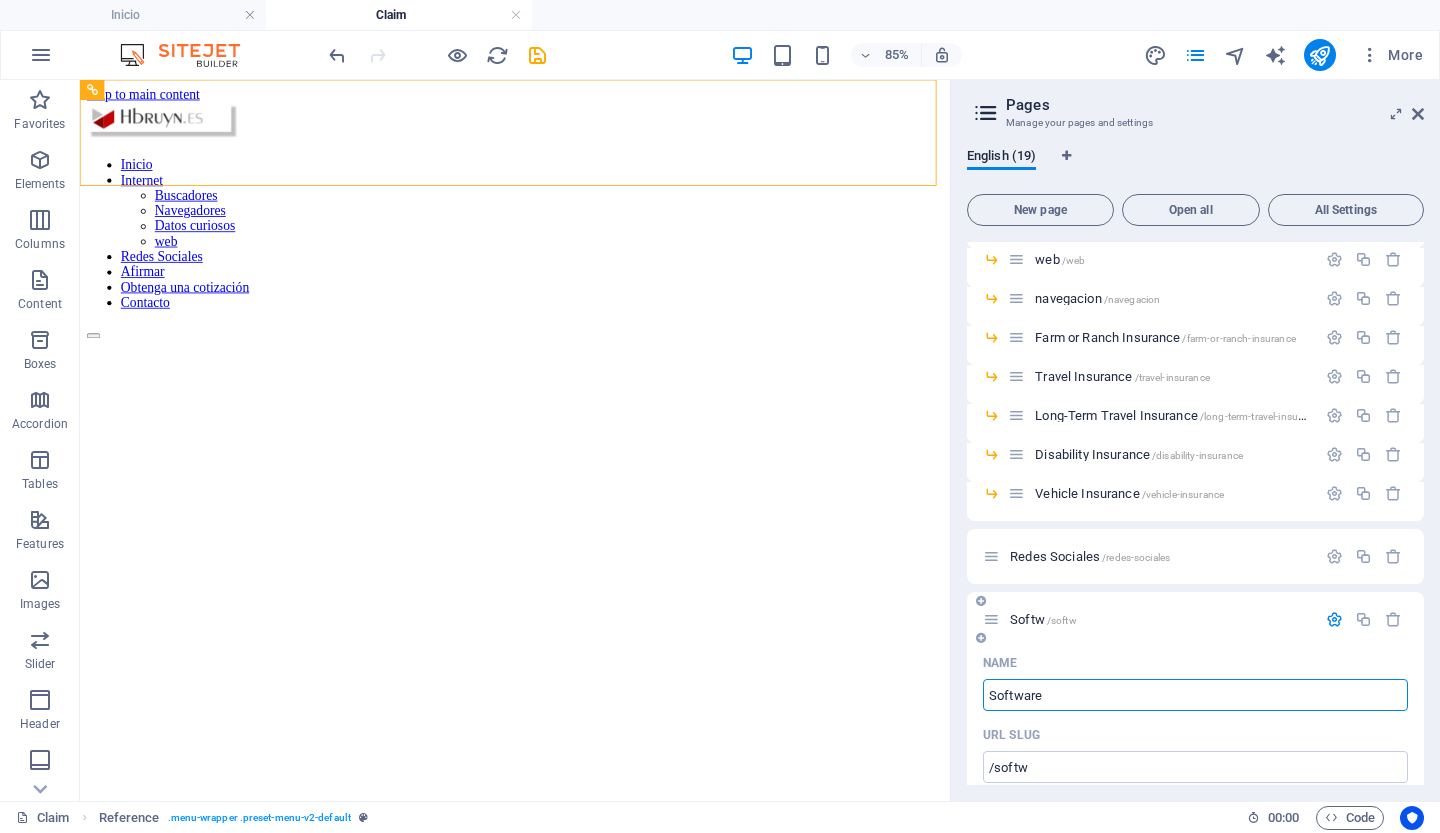 type on "Software" 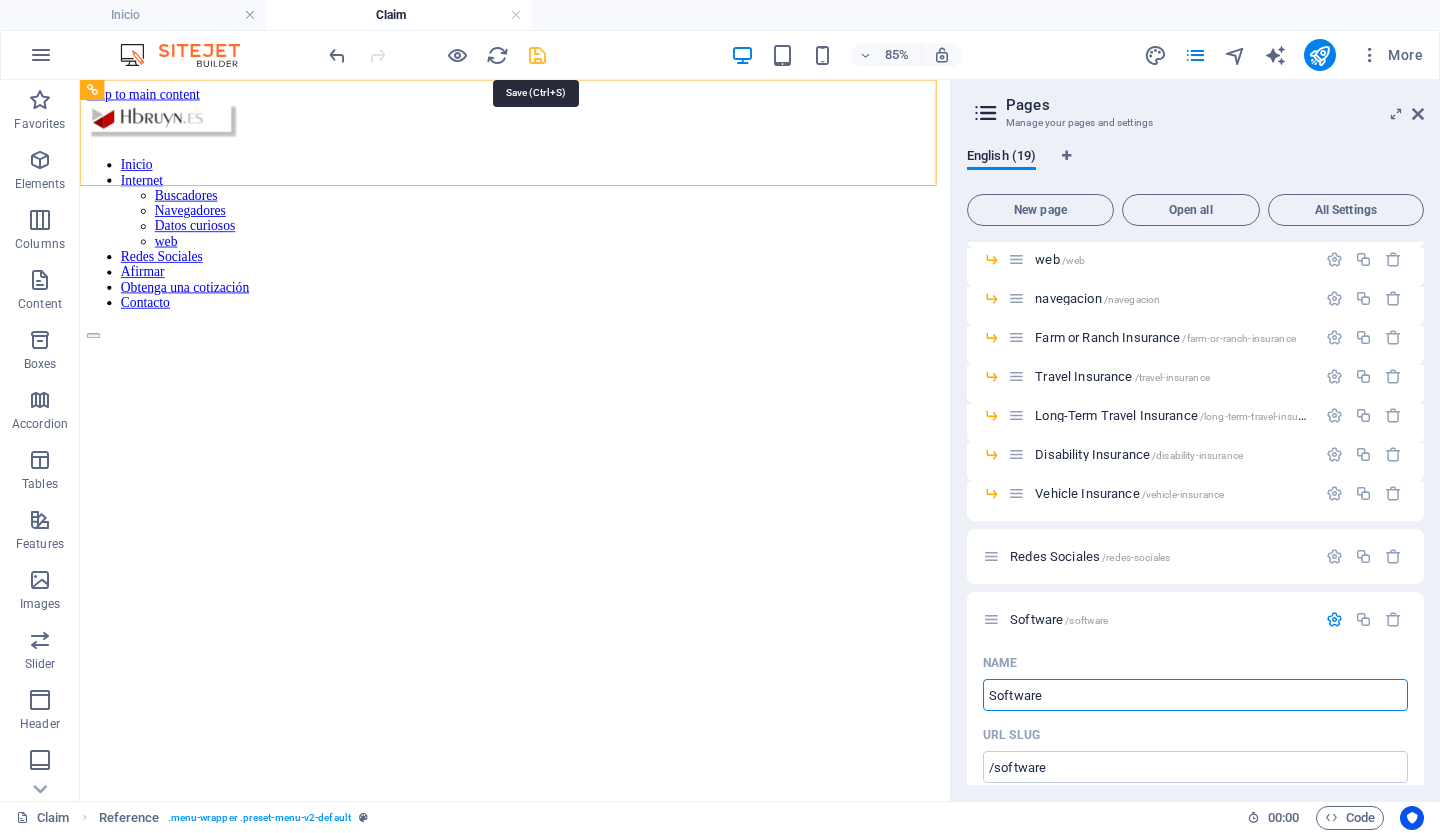 type on "Software" 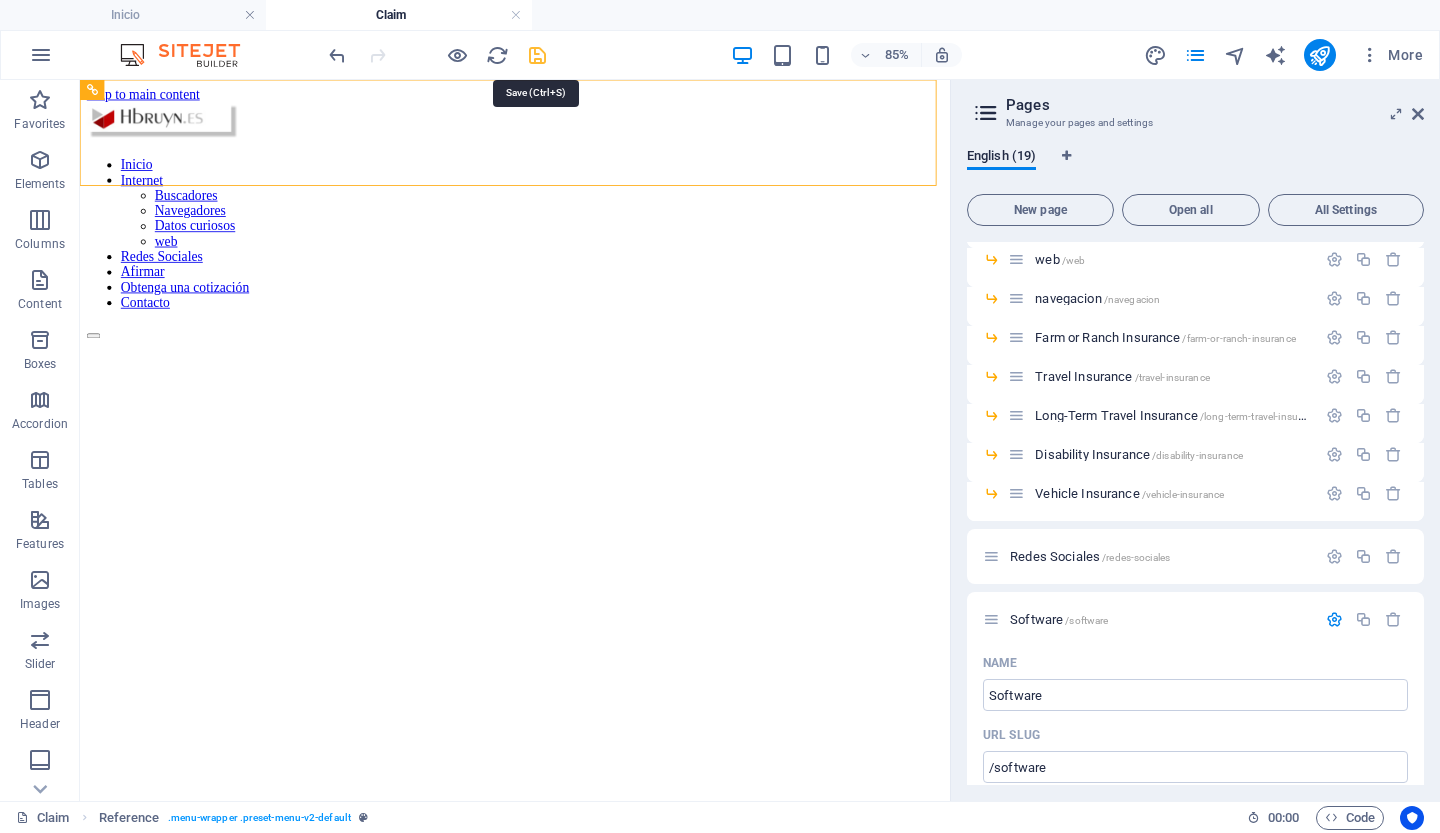 click at bounding box center (537, 55) 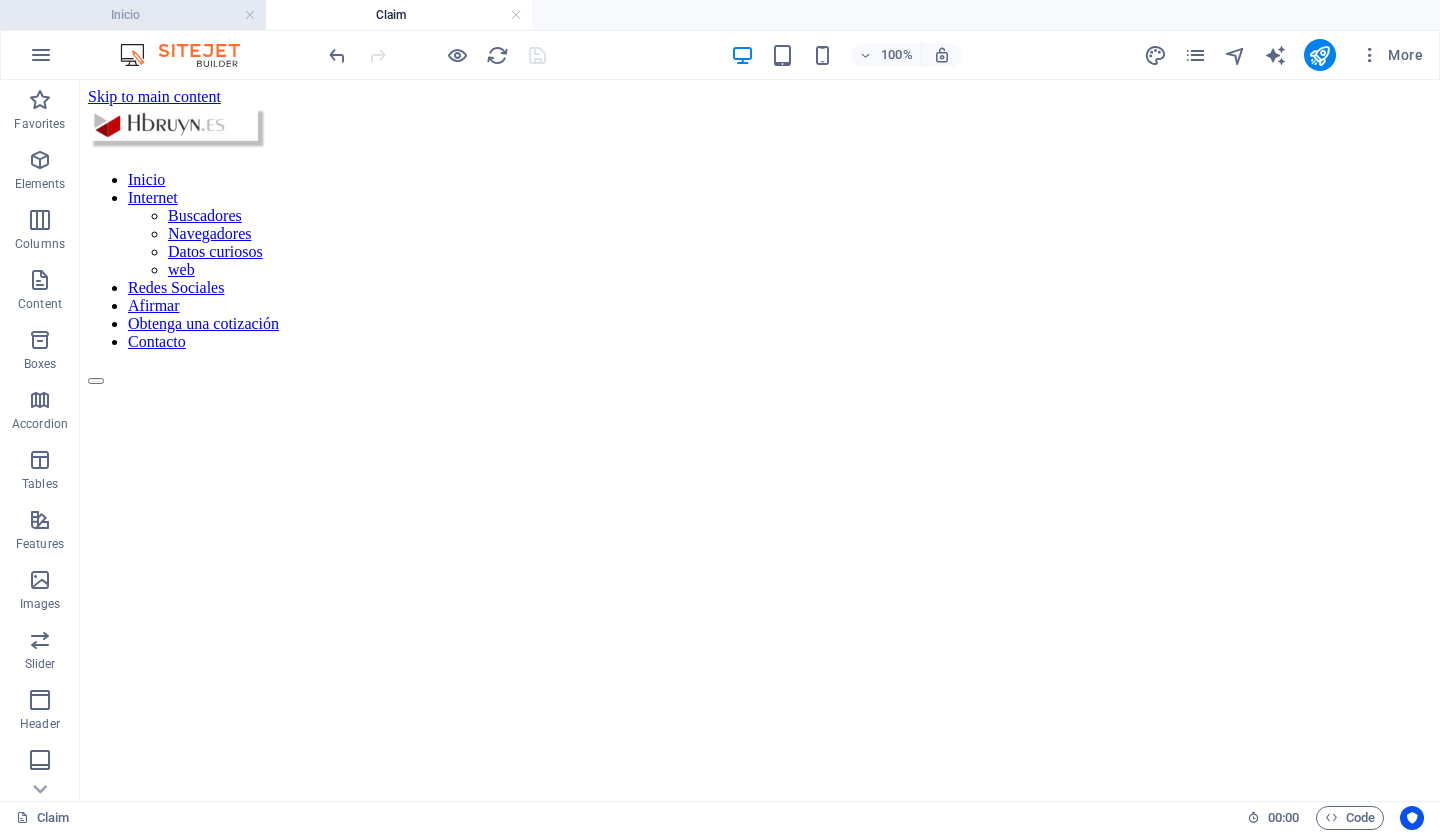 click on "Inicio" at bounding box center [133, 15] 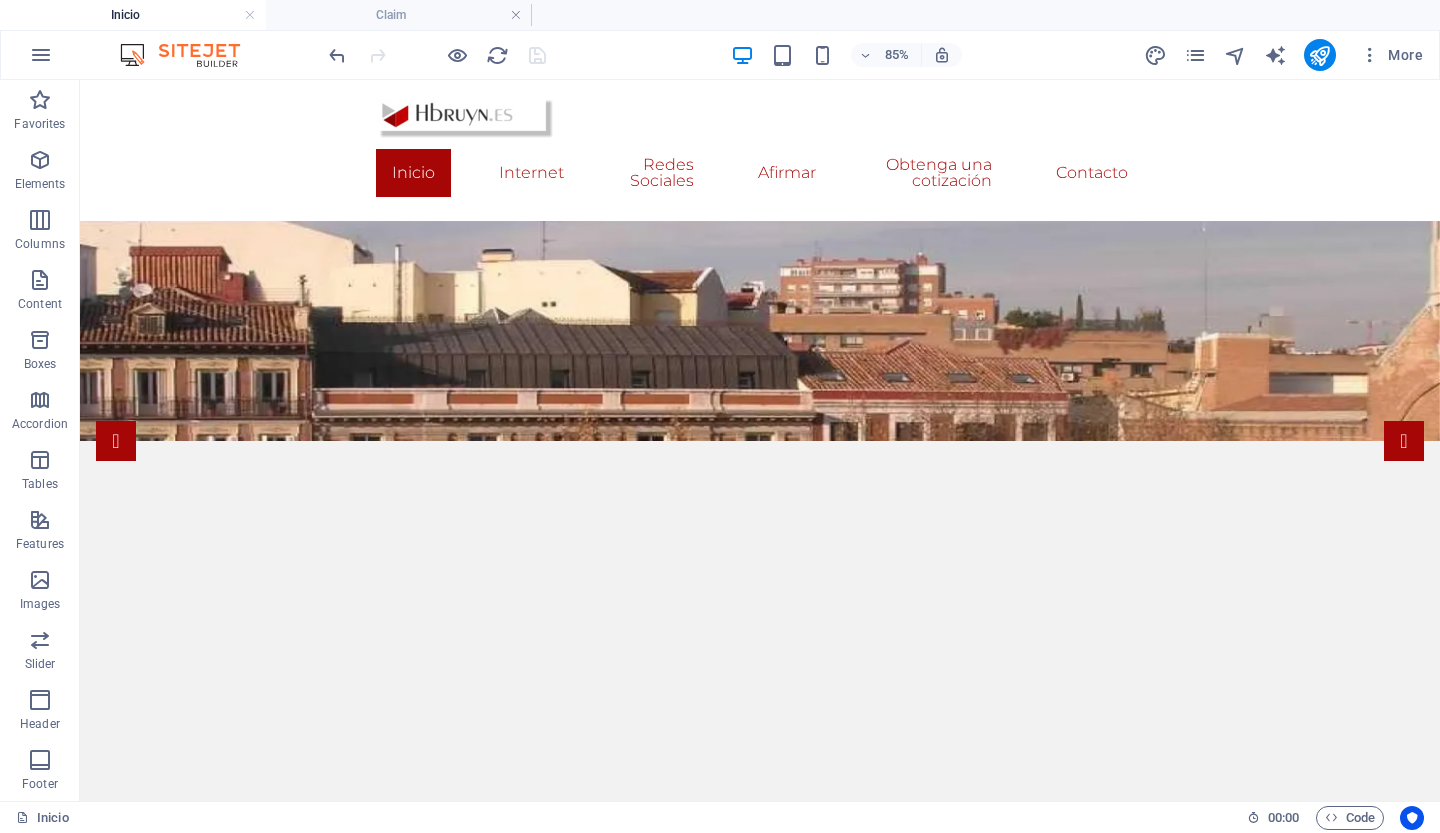 scroll, scrollTop: 1898, scrollLeft: 0, axis: vertical 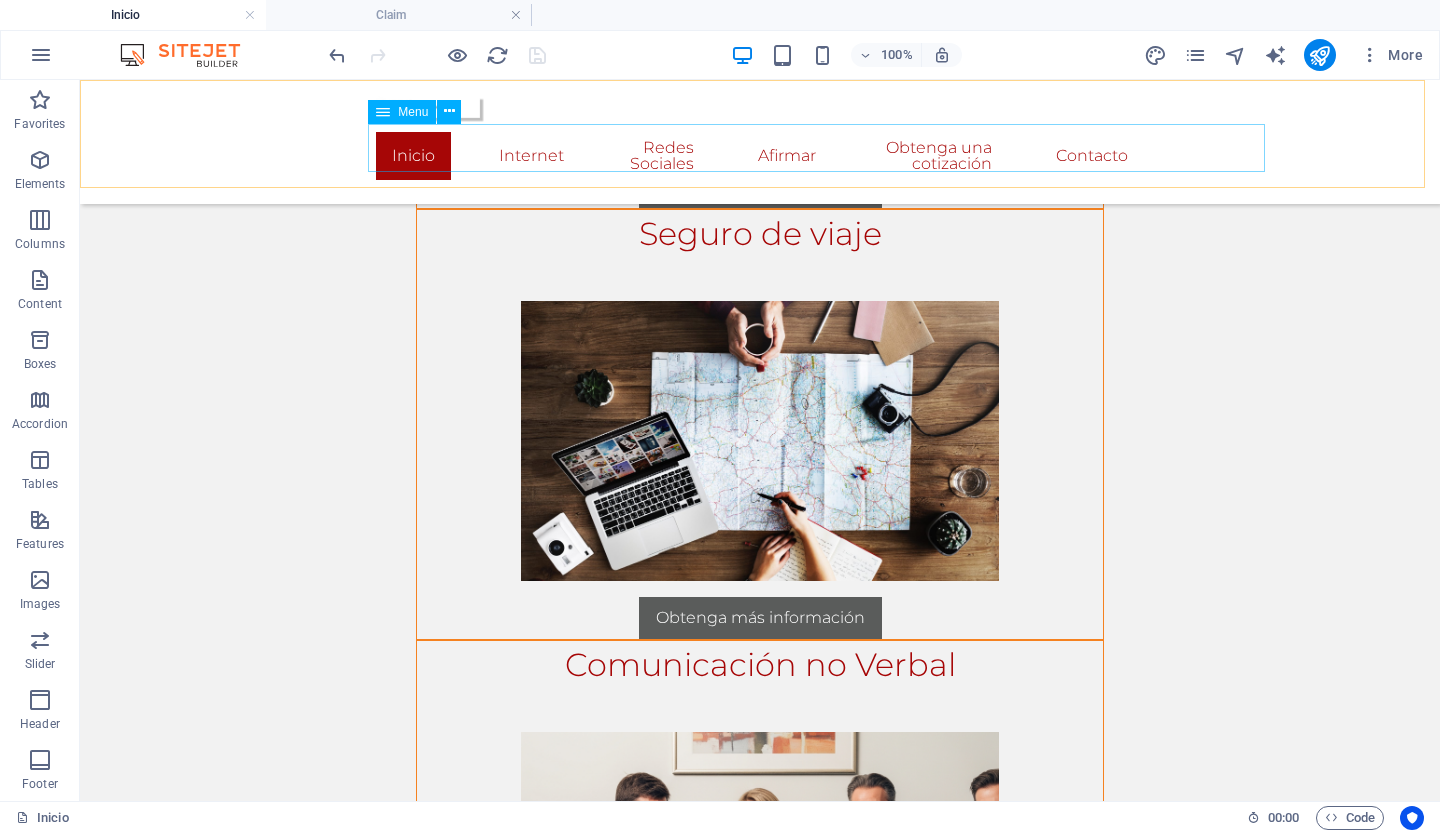 click on "Inicio Internet Buscadores Navegadores Datos curiosos web Redes Sociales Afirmar Obtenga una cotización Contacto" at bounding box center (760, 156) 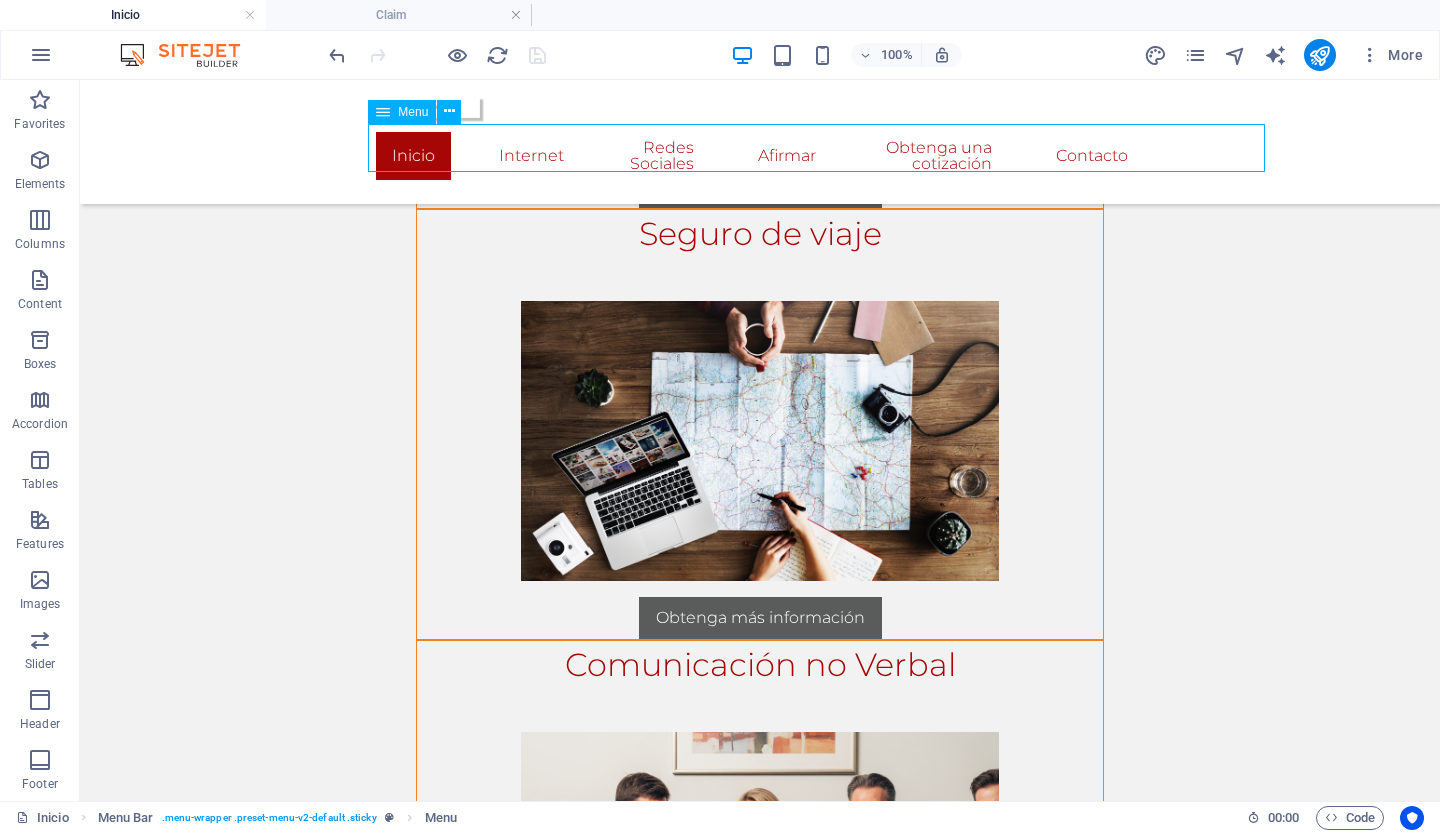 click on "Inicio Internet Buscadores Navegadores Datos curiosos web Redes Sociales Afirmar Obtenga una cotización Contacto" at bounding box center [760, 156] 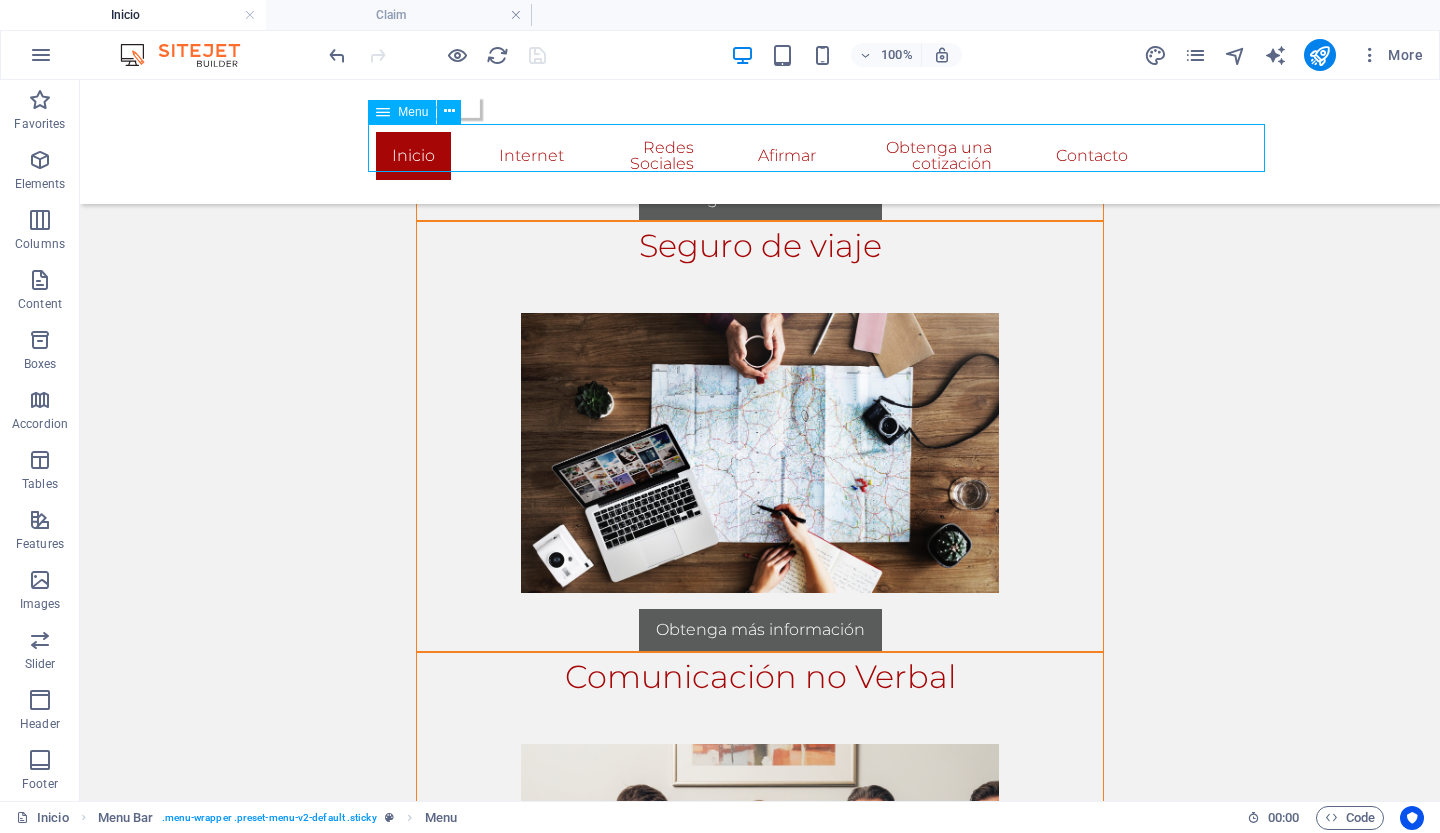 select 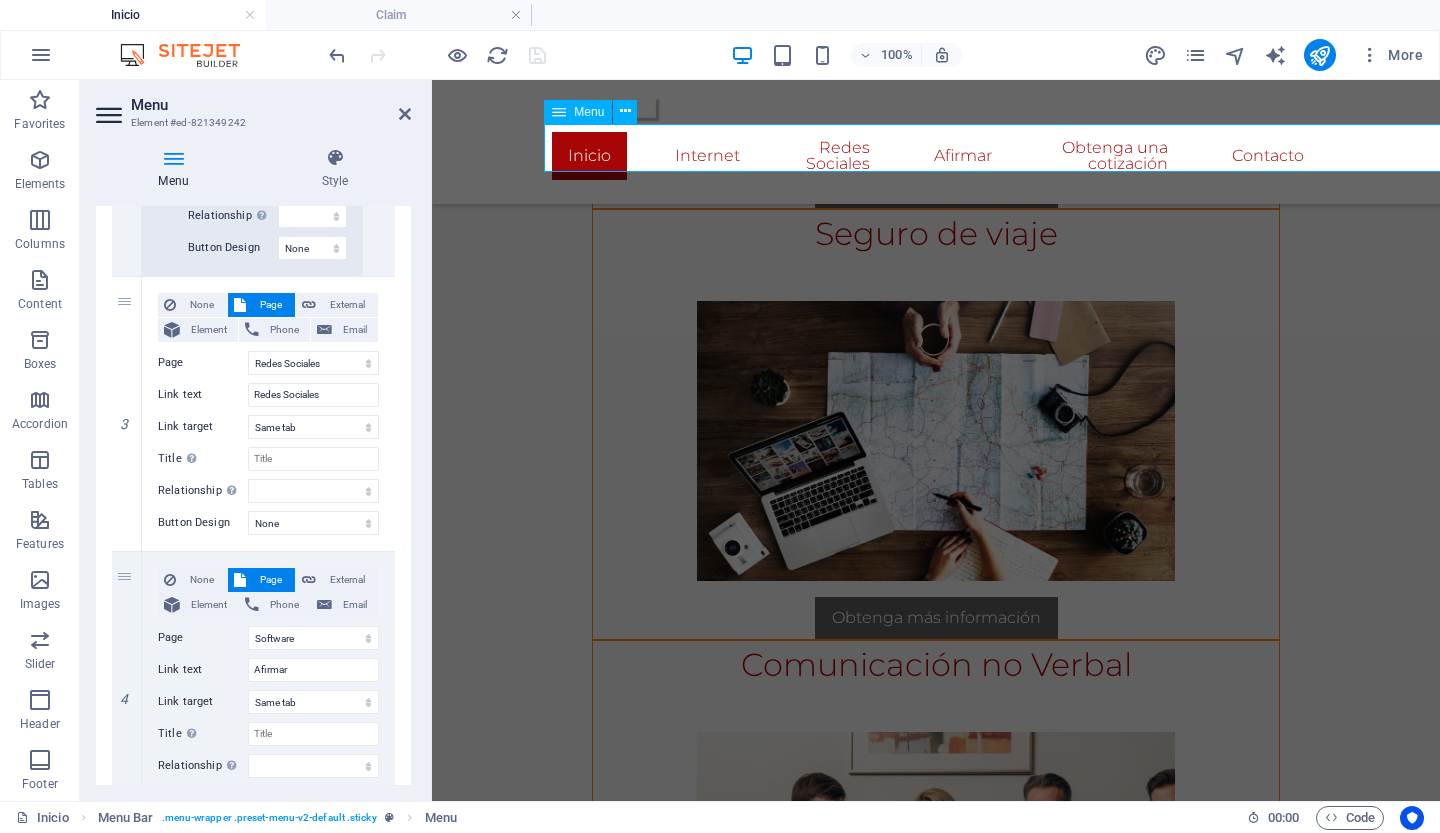 scroll, scrollTop: 1870, scrollLeft: 0, axis: vertical 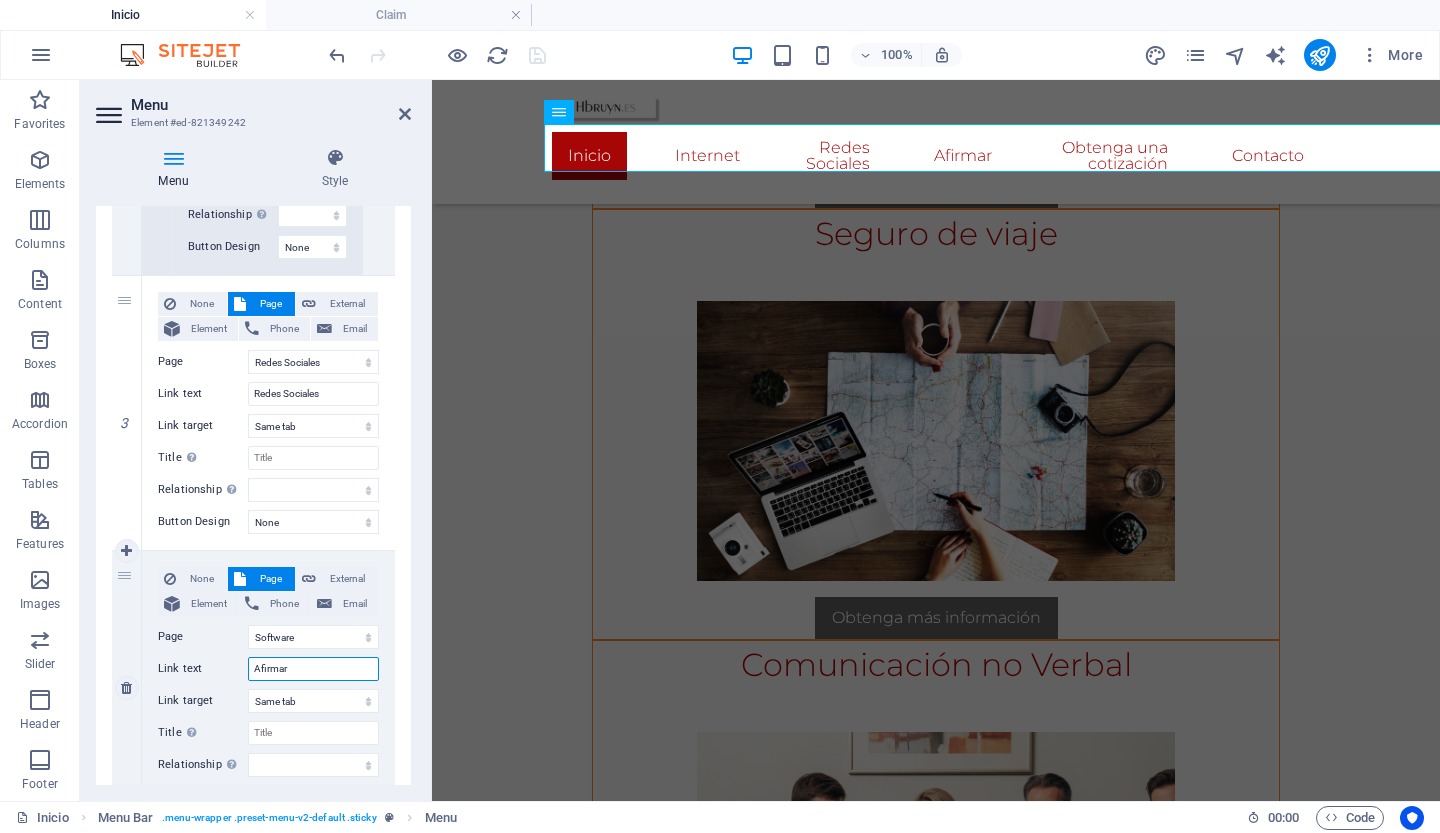 click on "Afirmar" at bounding box center [313, 669] 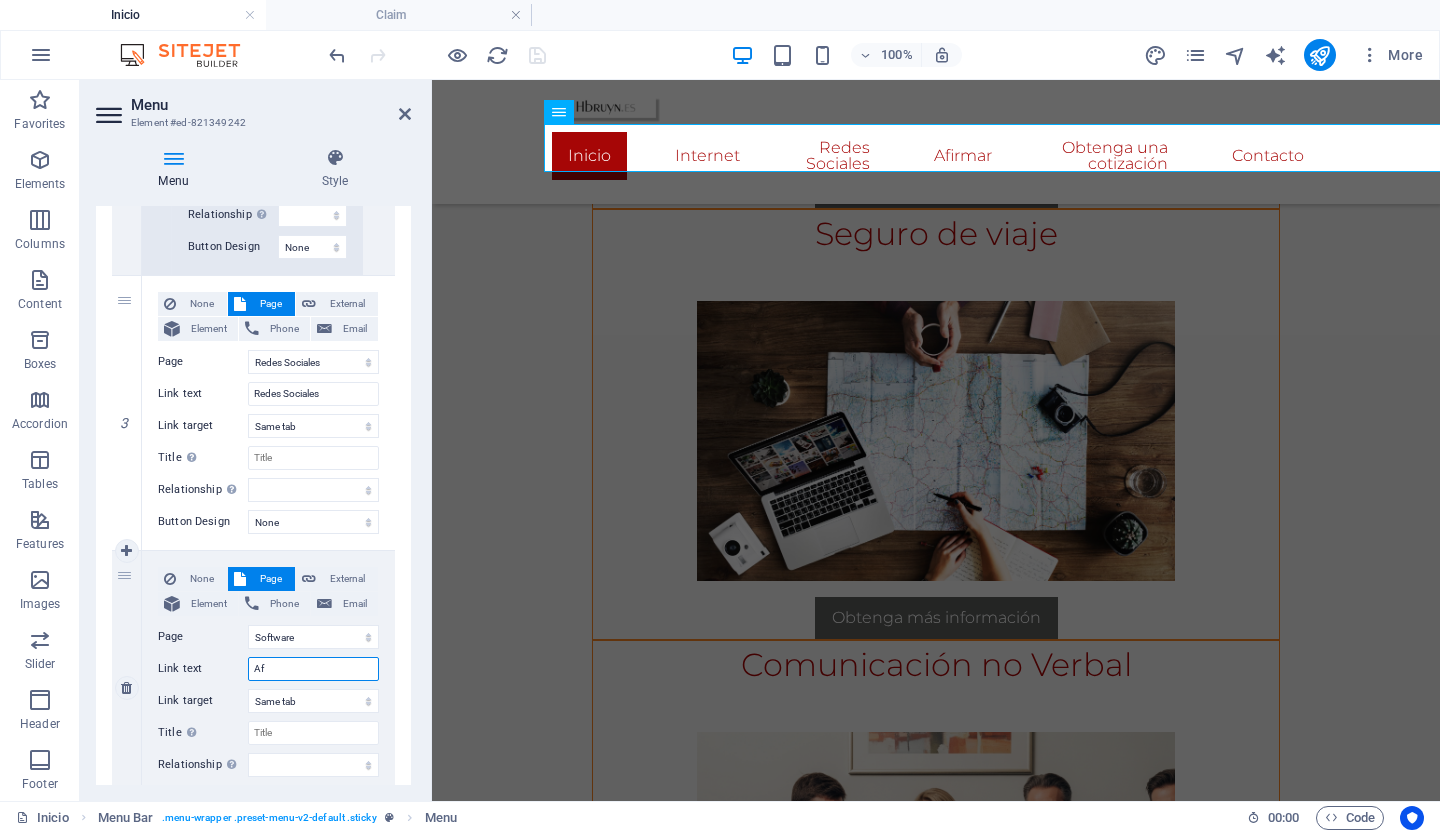 type on "A" 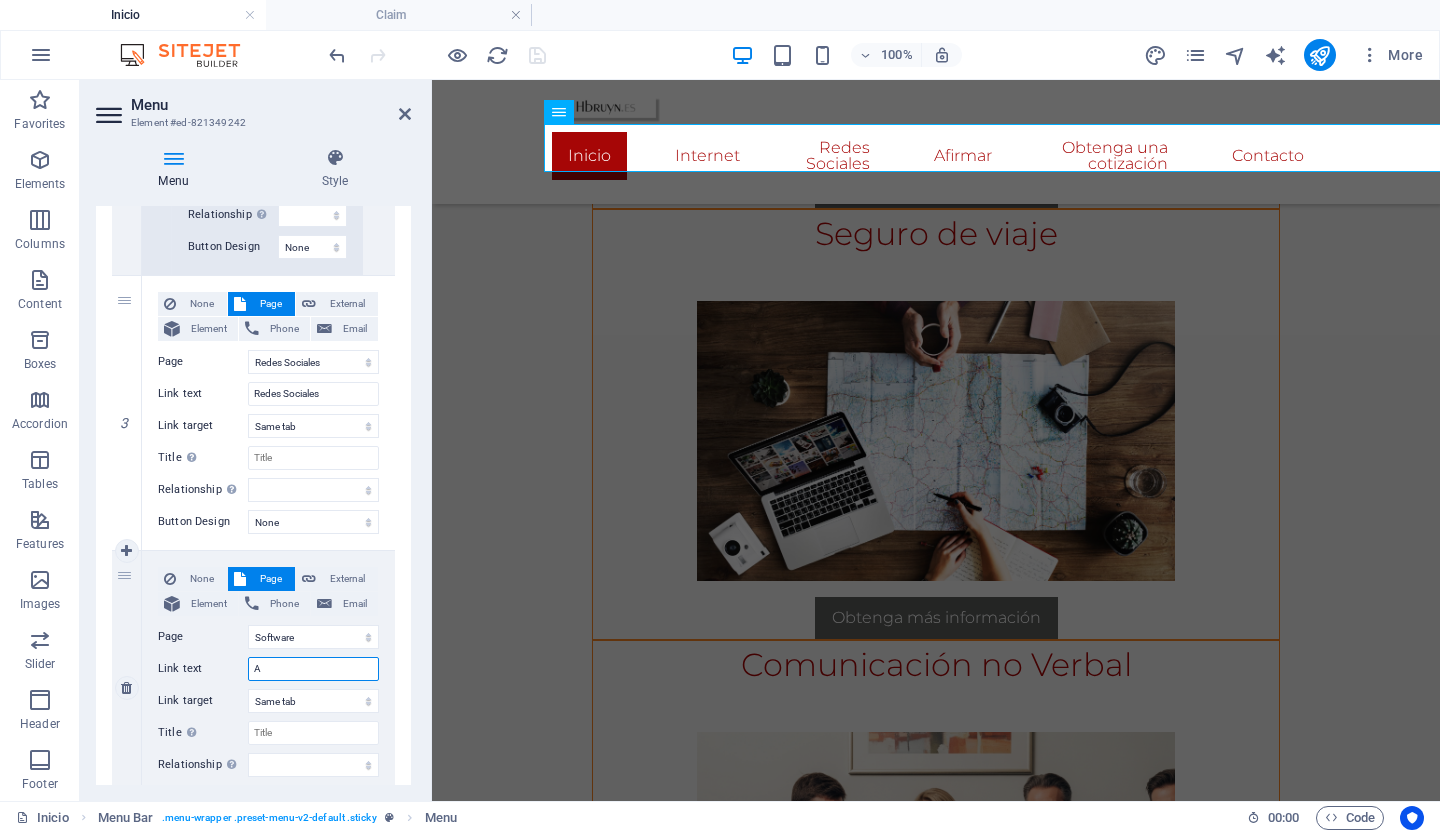 type 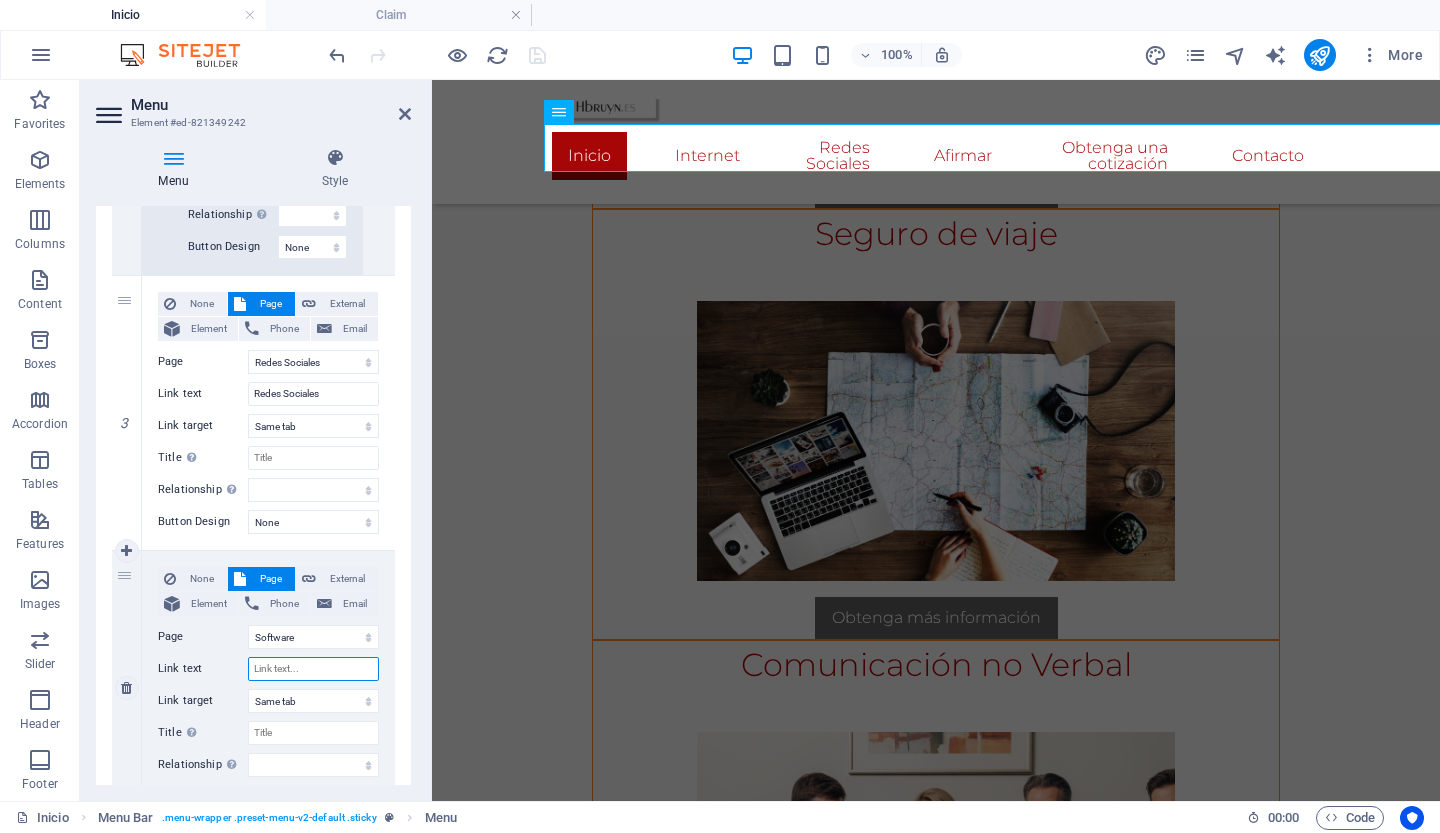 select 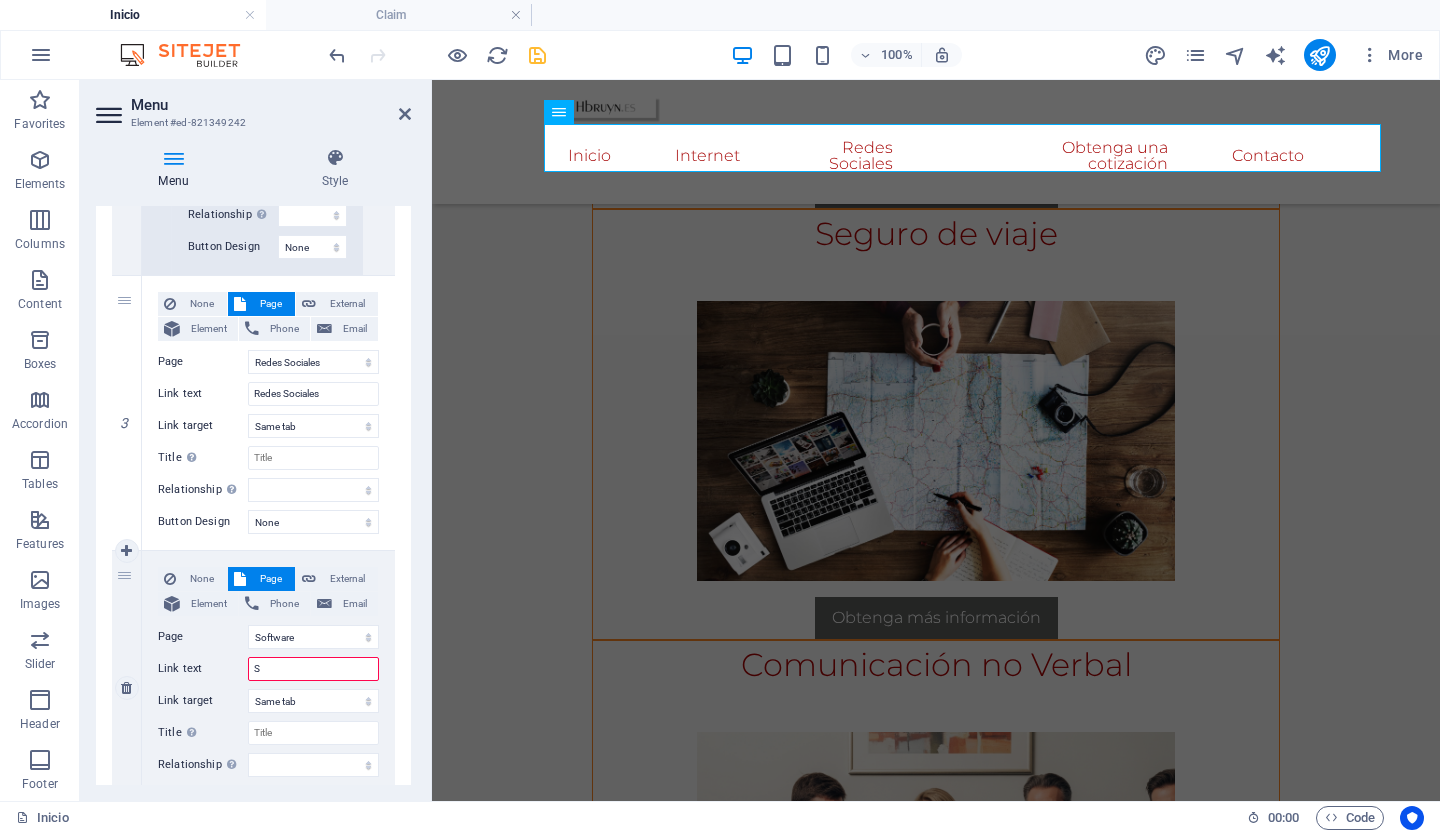 type on "So" 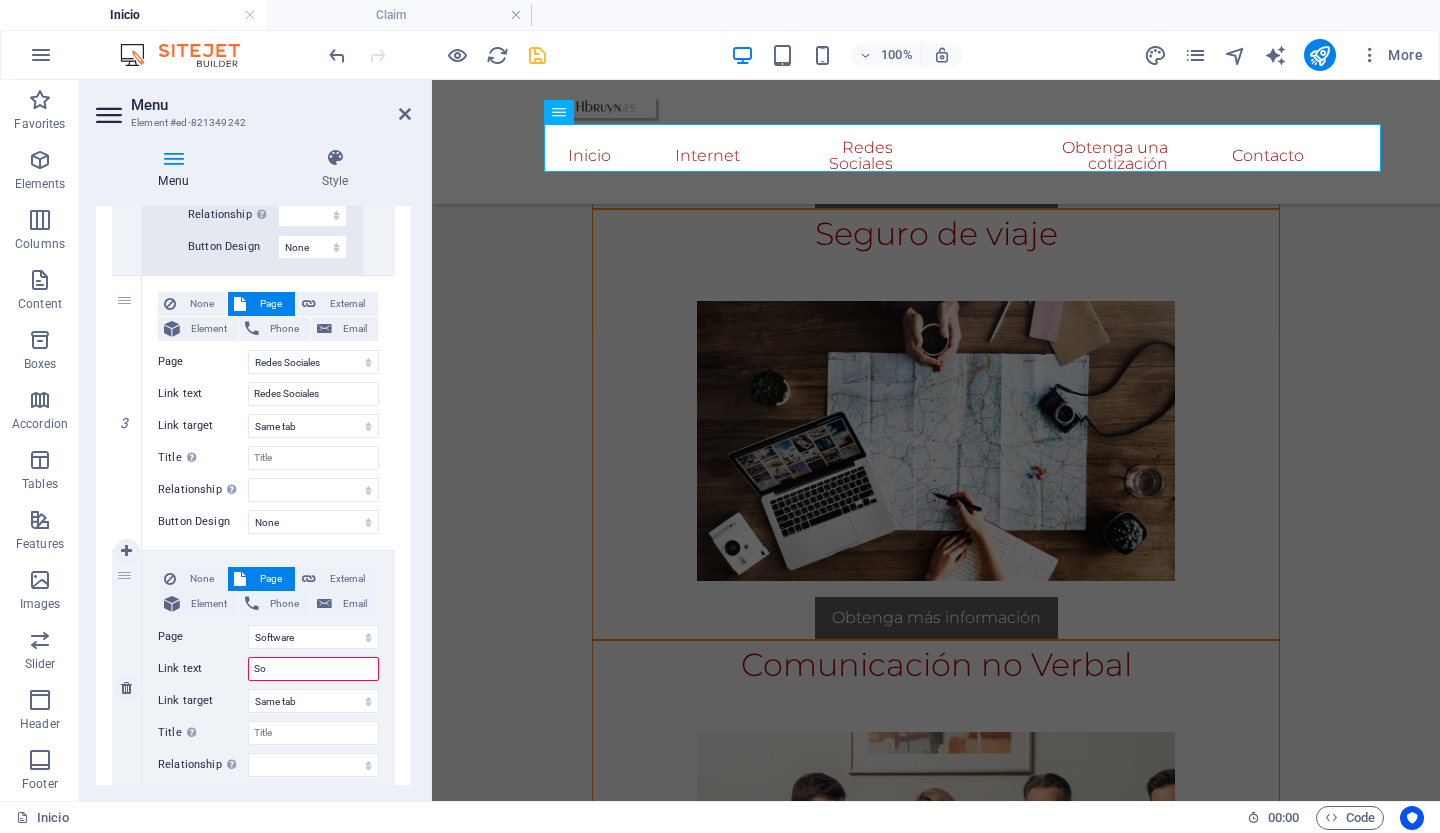 select 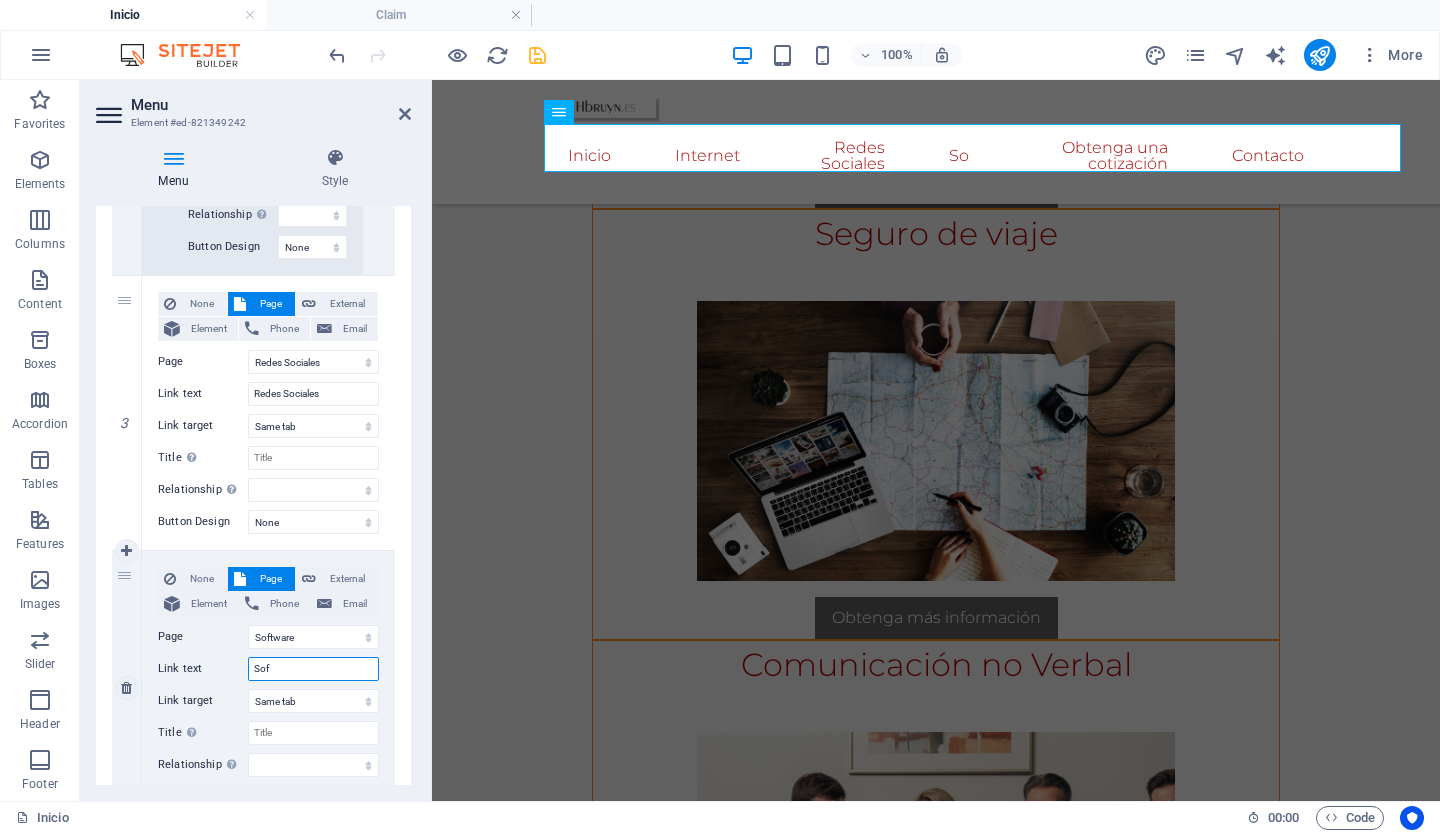 type on "Soft" 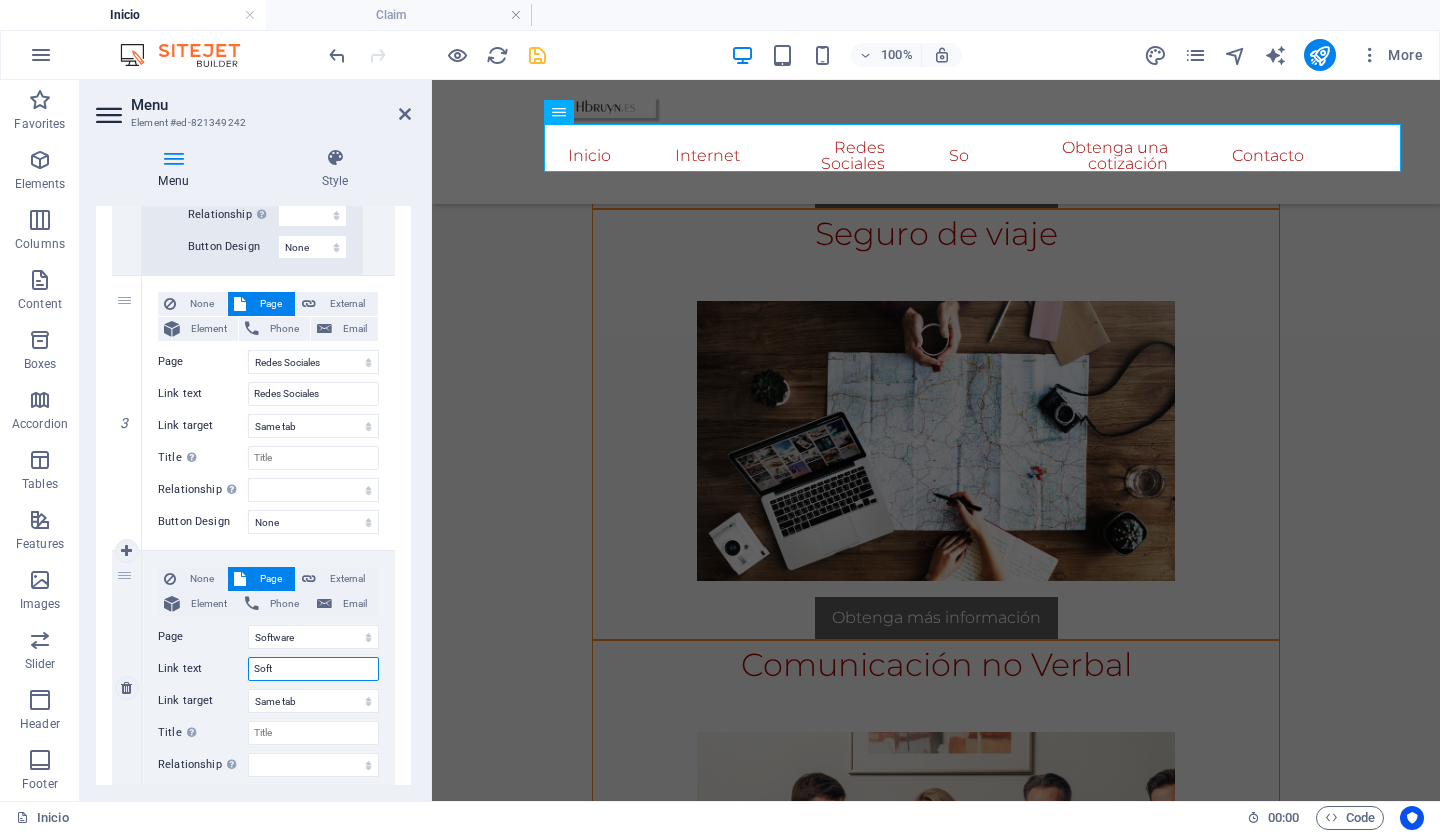 select 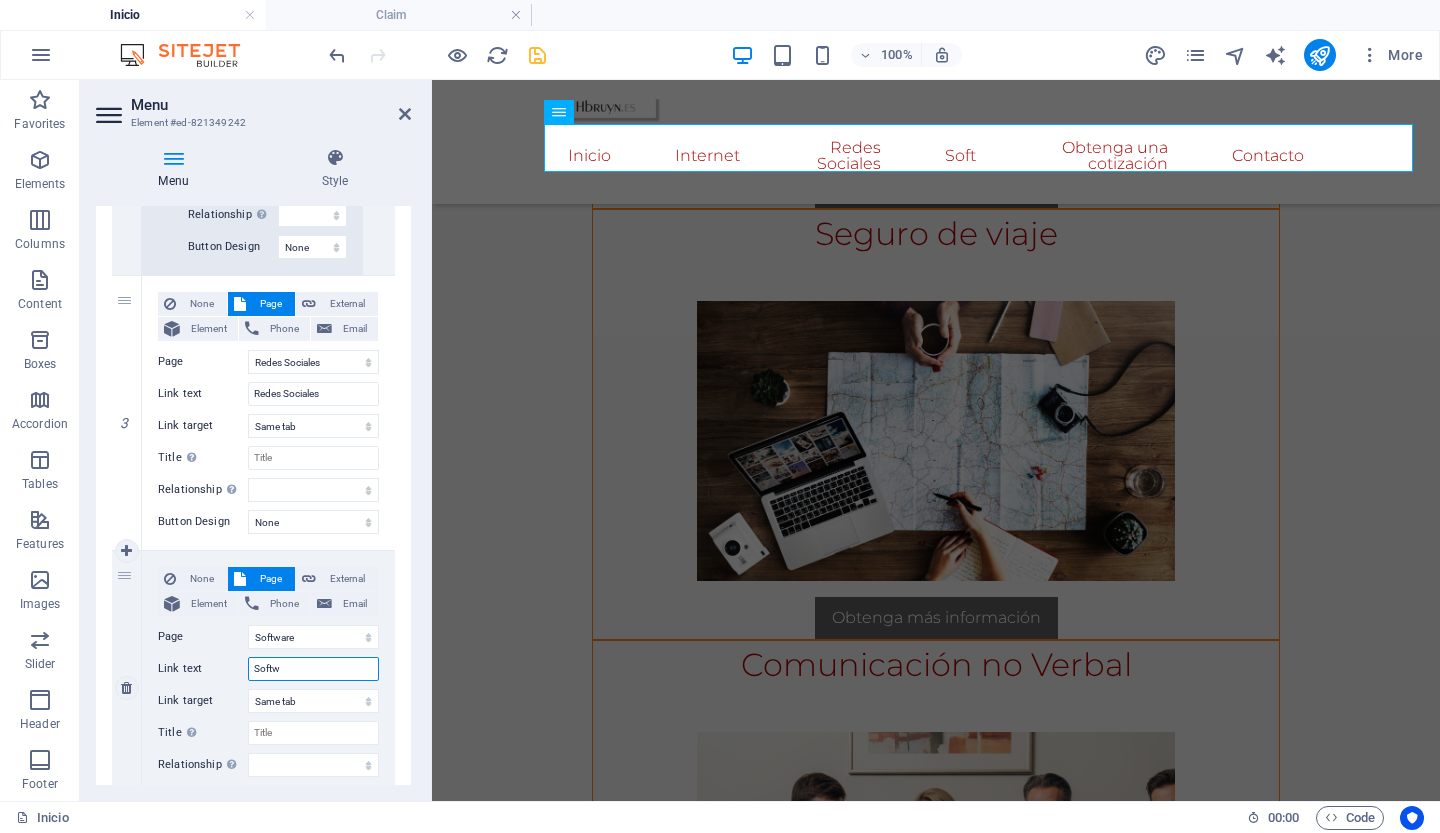type on "Softwa" 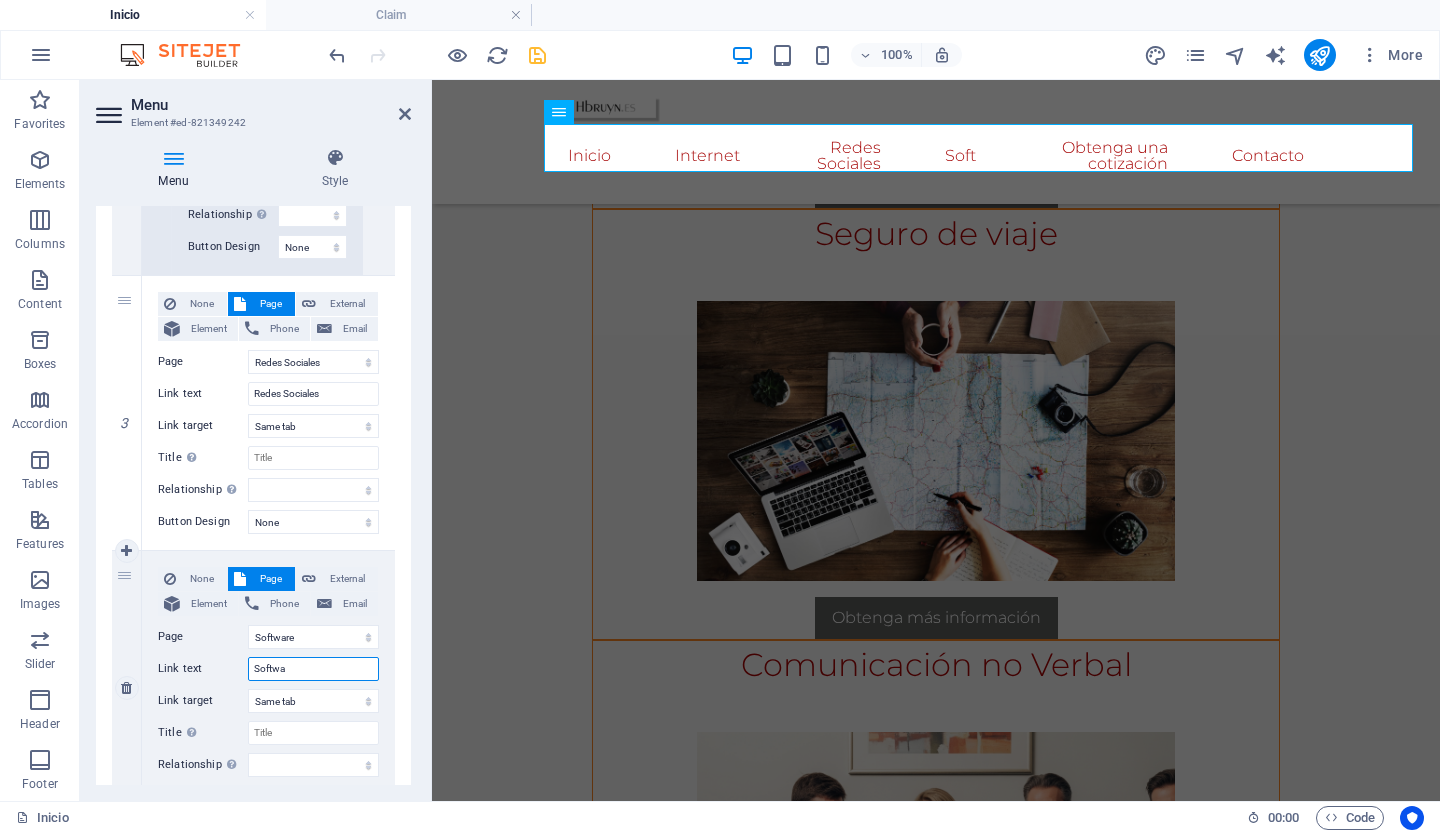 select 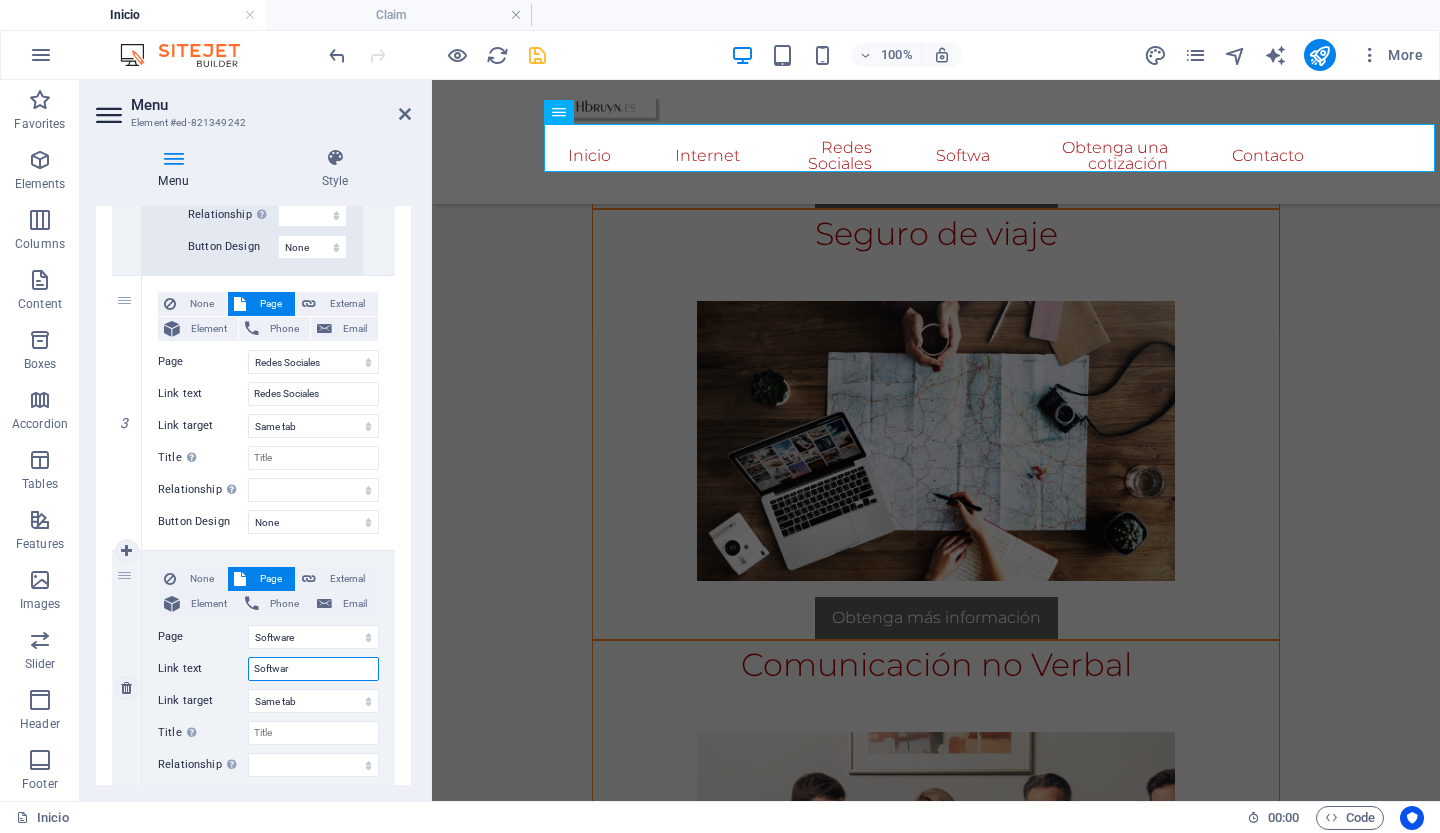 type on "Software" 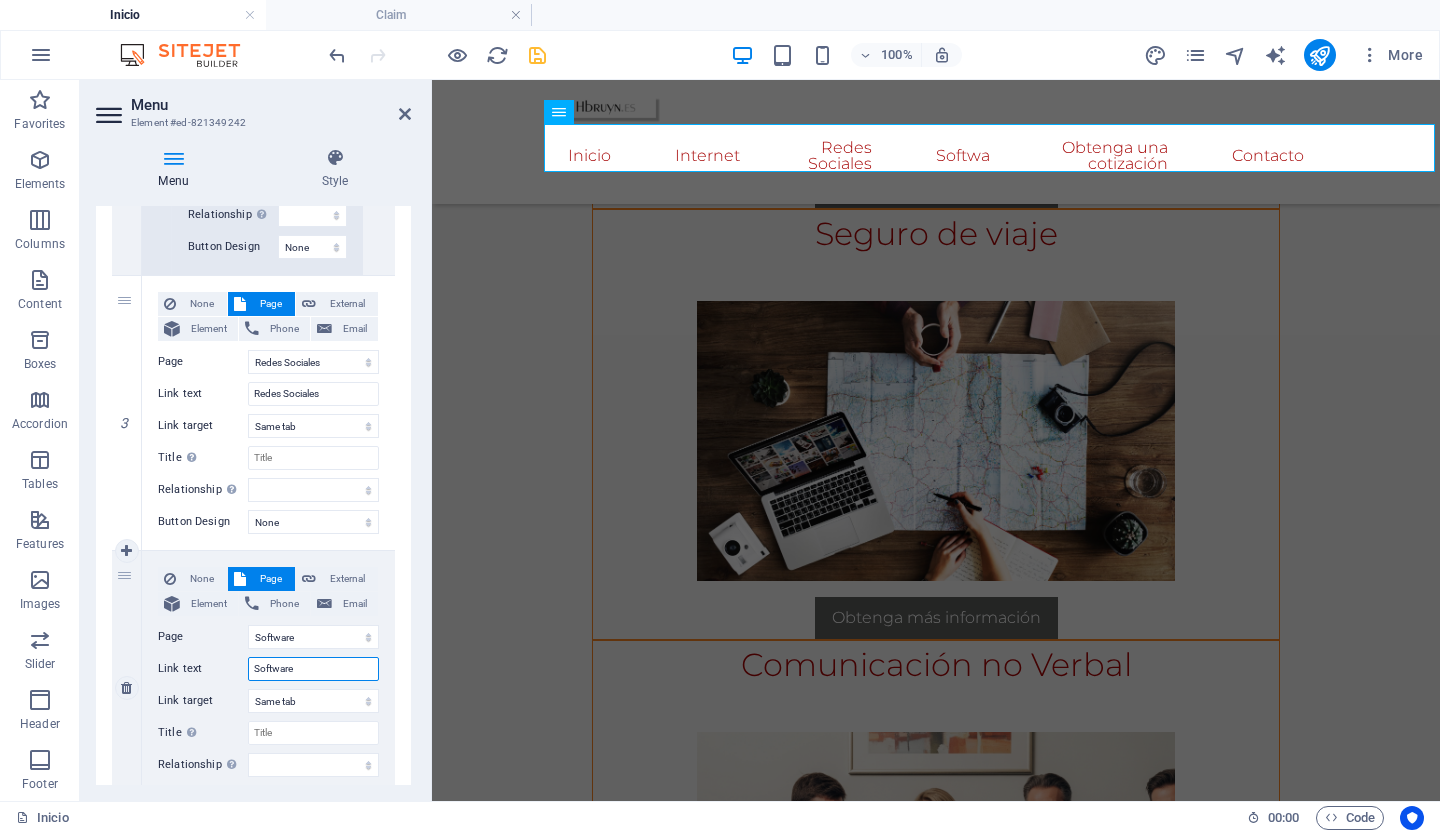select 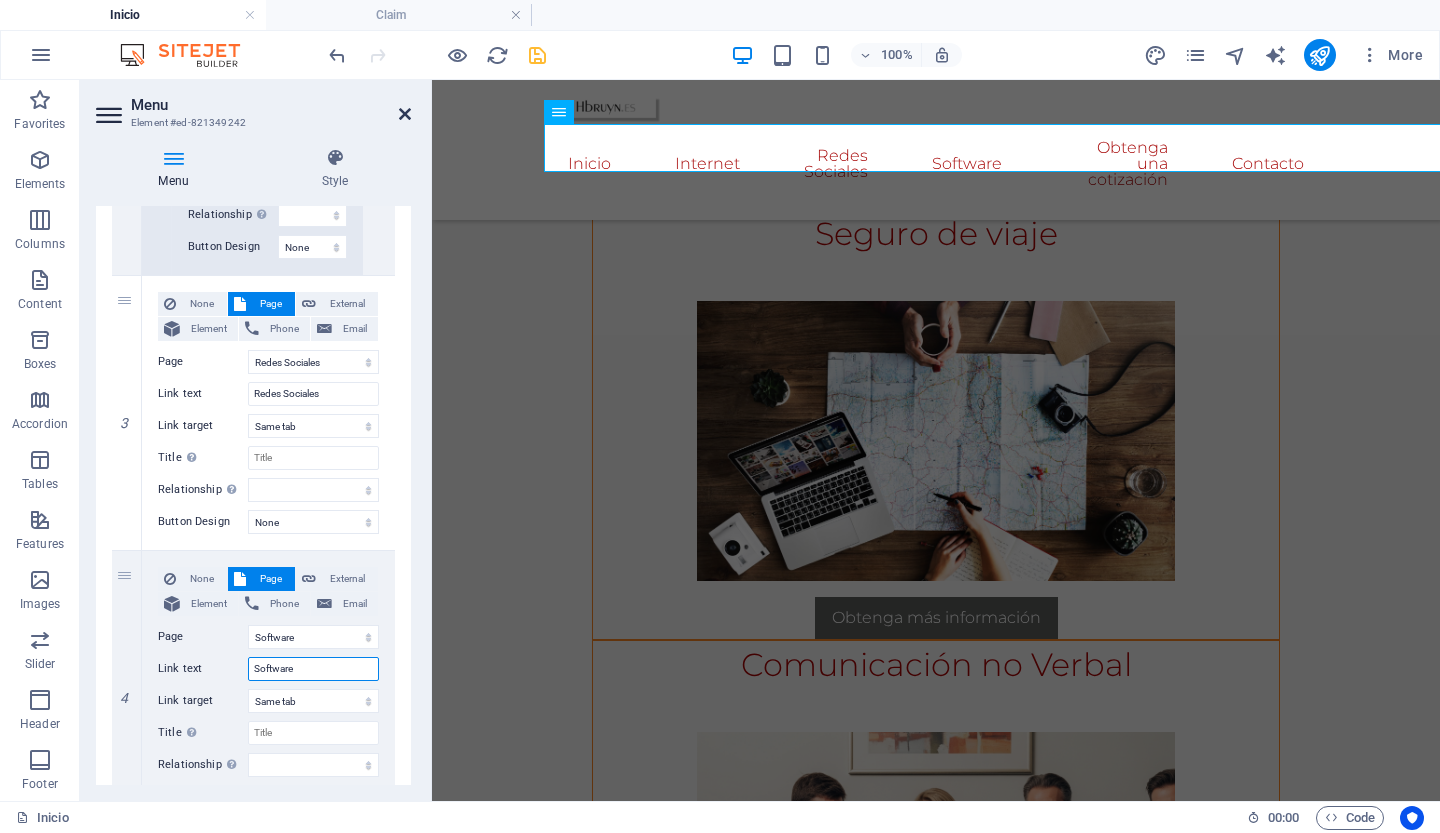 type on "Software" 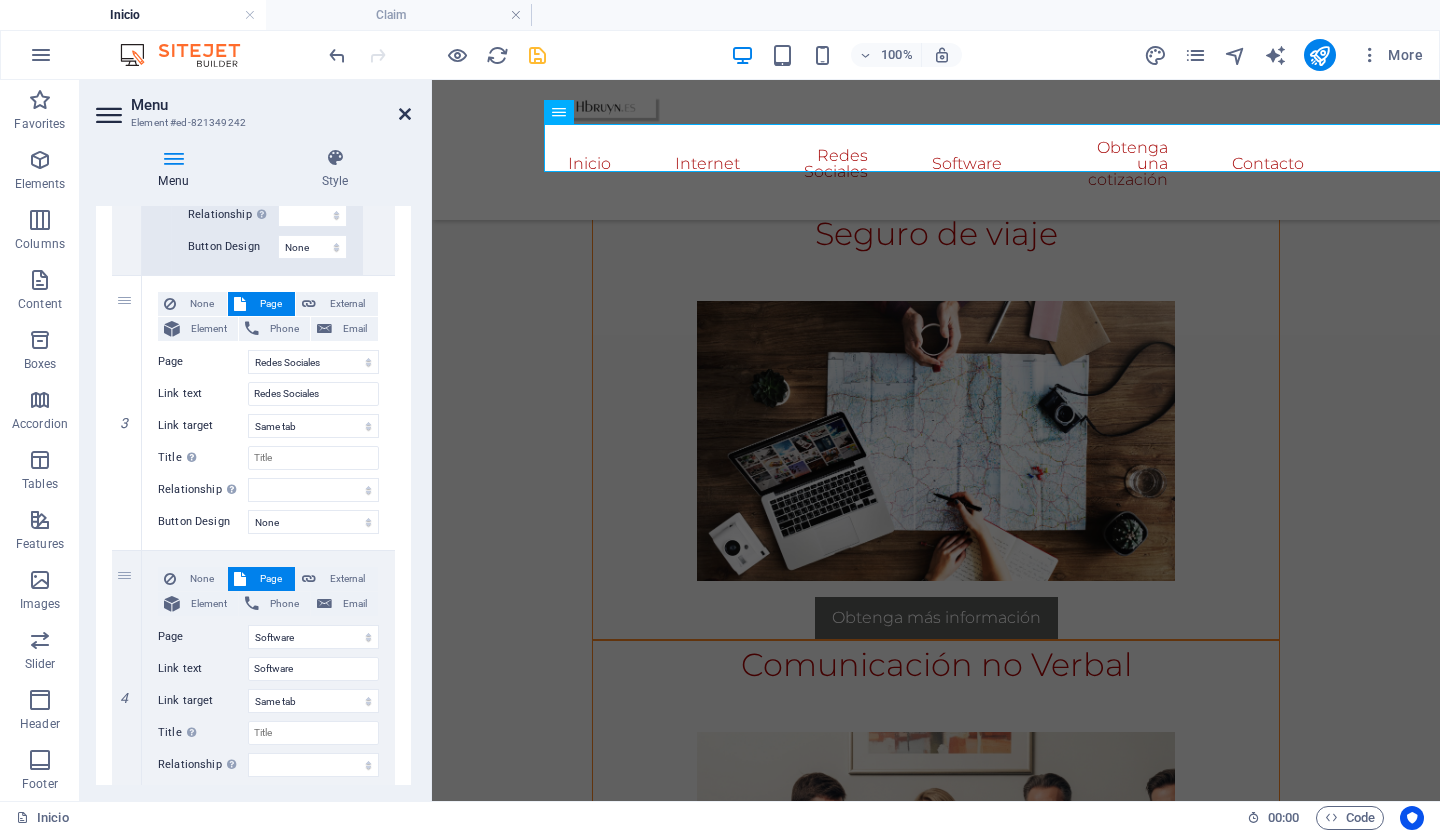 click at bounding box center [405, 114] 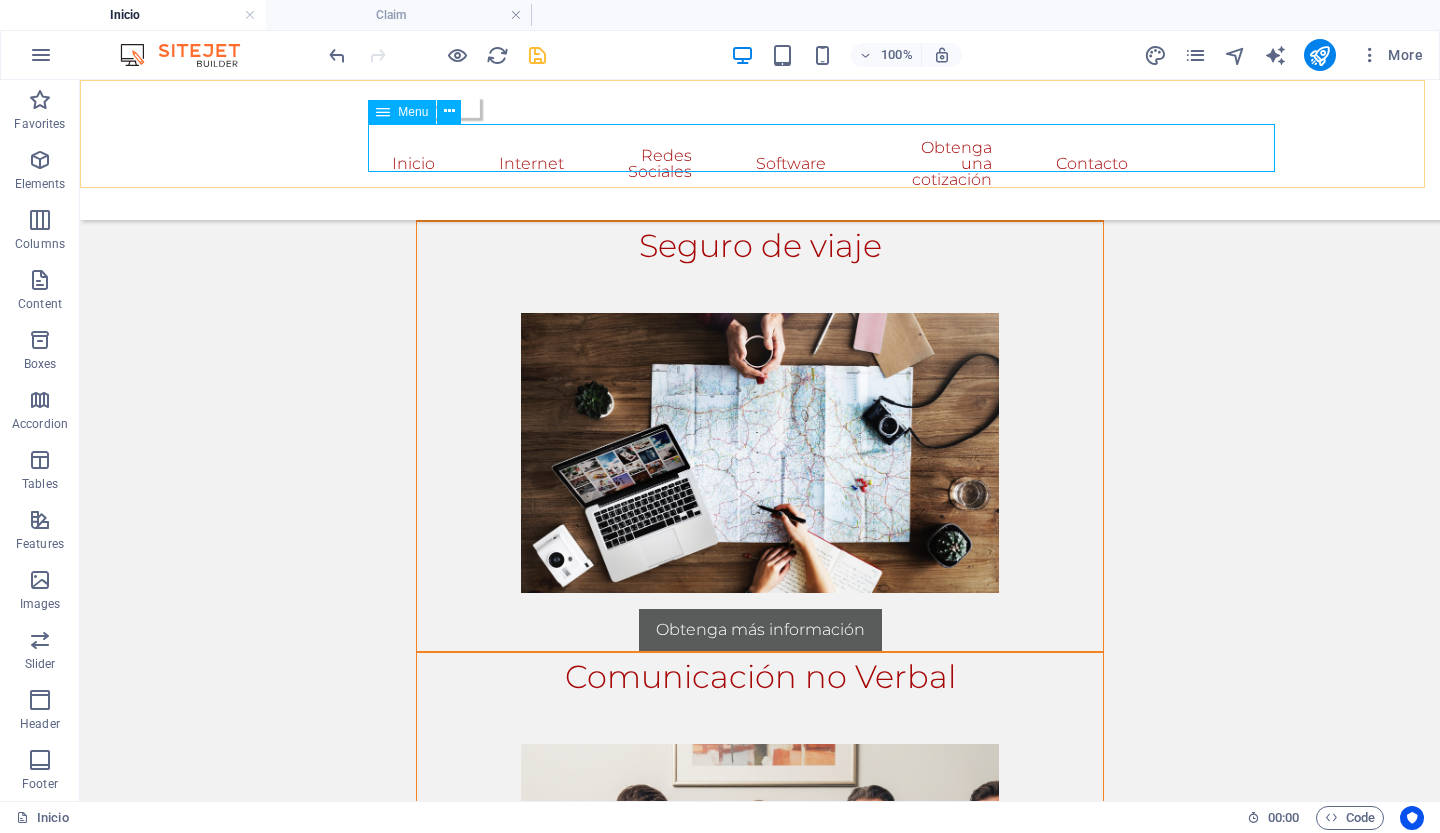 scroll, scrollTop: 1898, scrollLeft: 0, axis: vertical 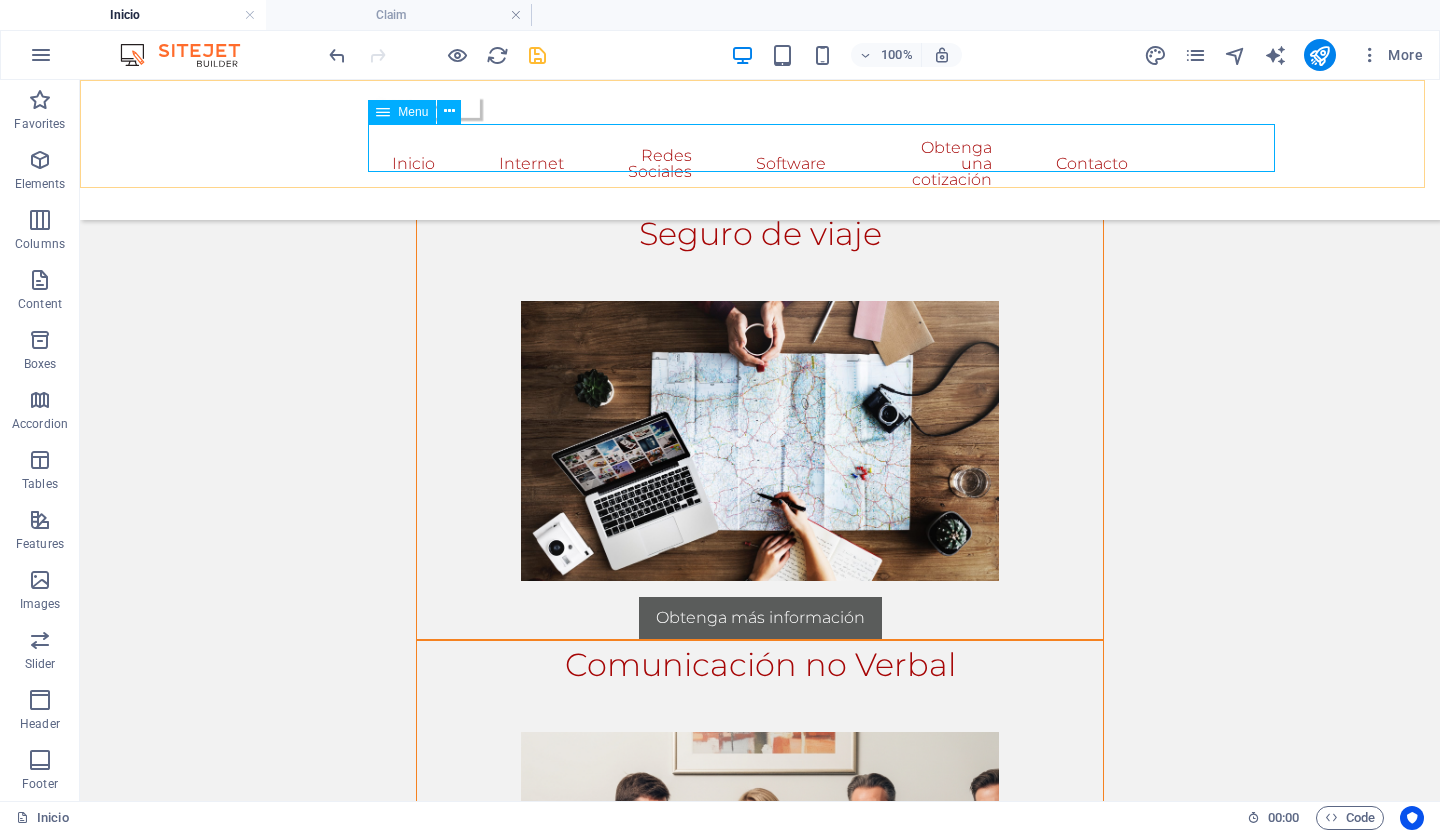 click on "Menu" at bounding box center (413, 112) 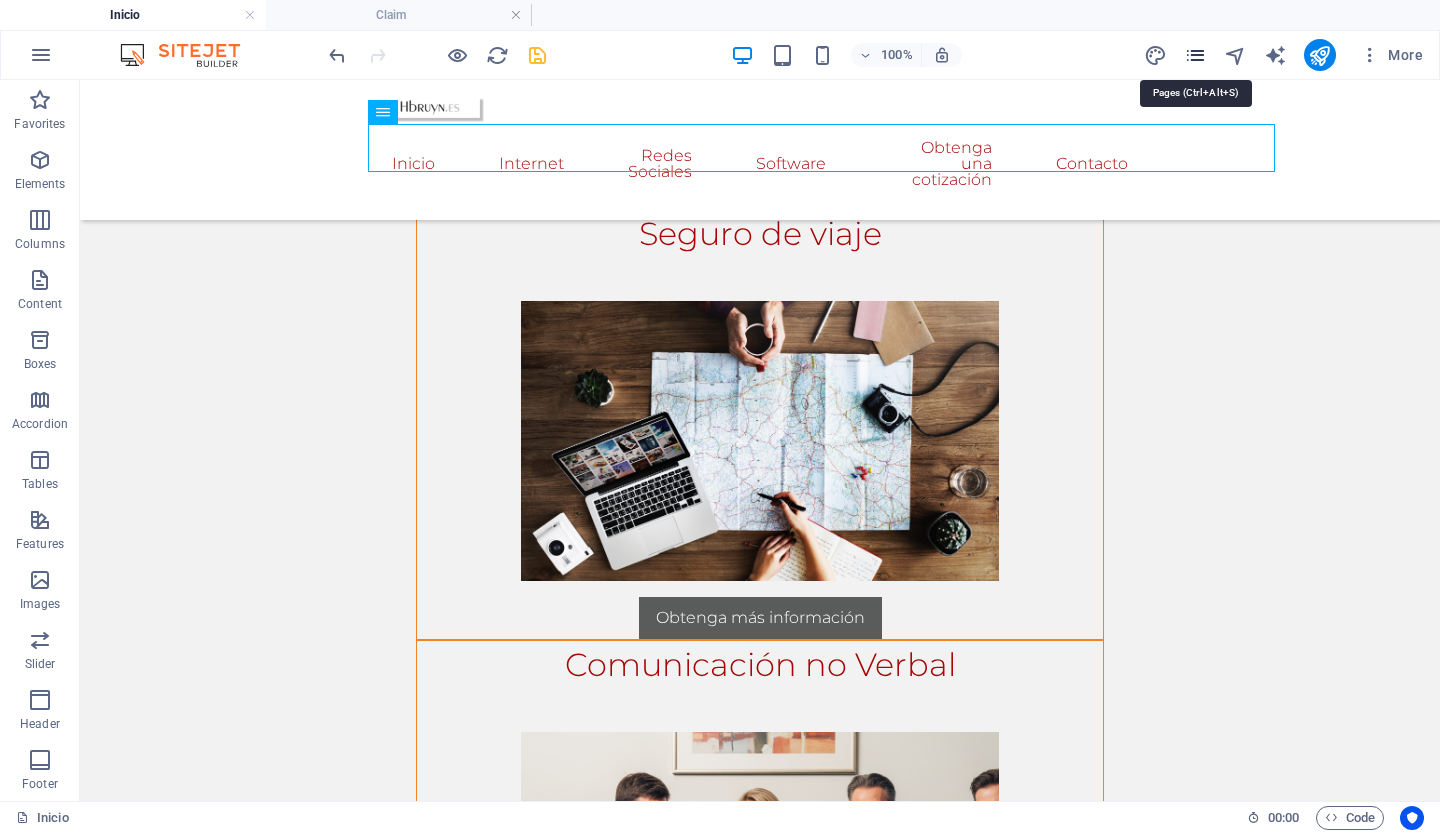 click at bounding box center (1195, 55) 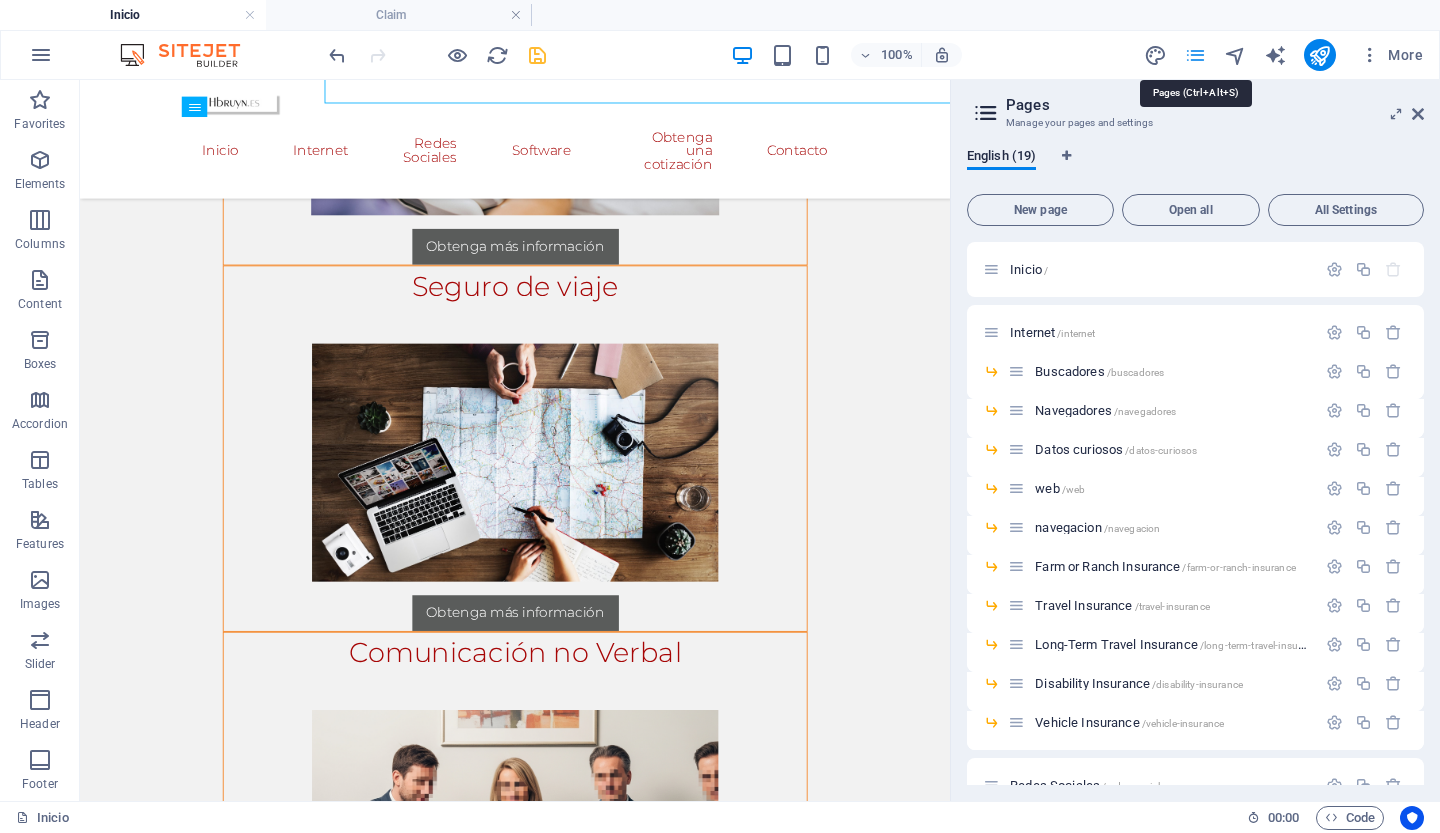 scroll, scrollTop: 1962, scrollLeft: 0, axis: vertical 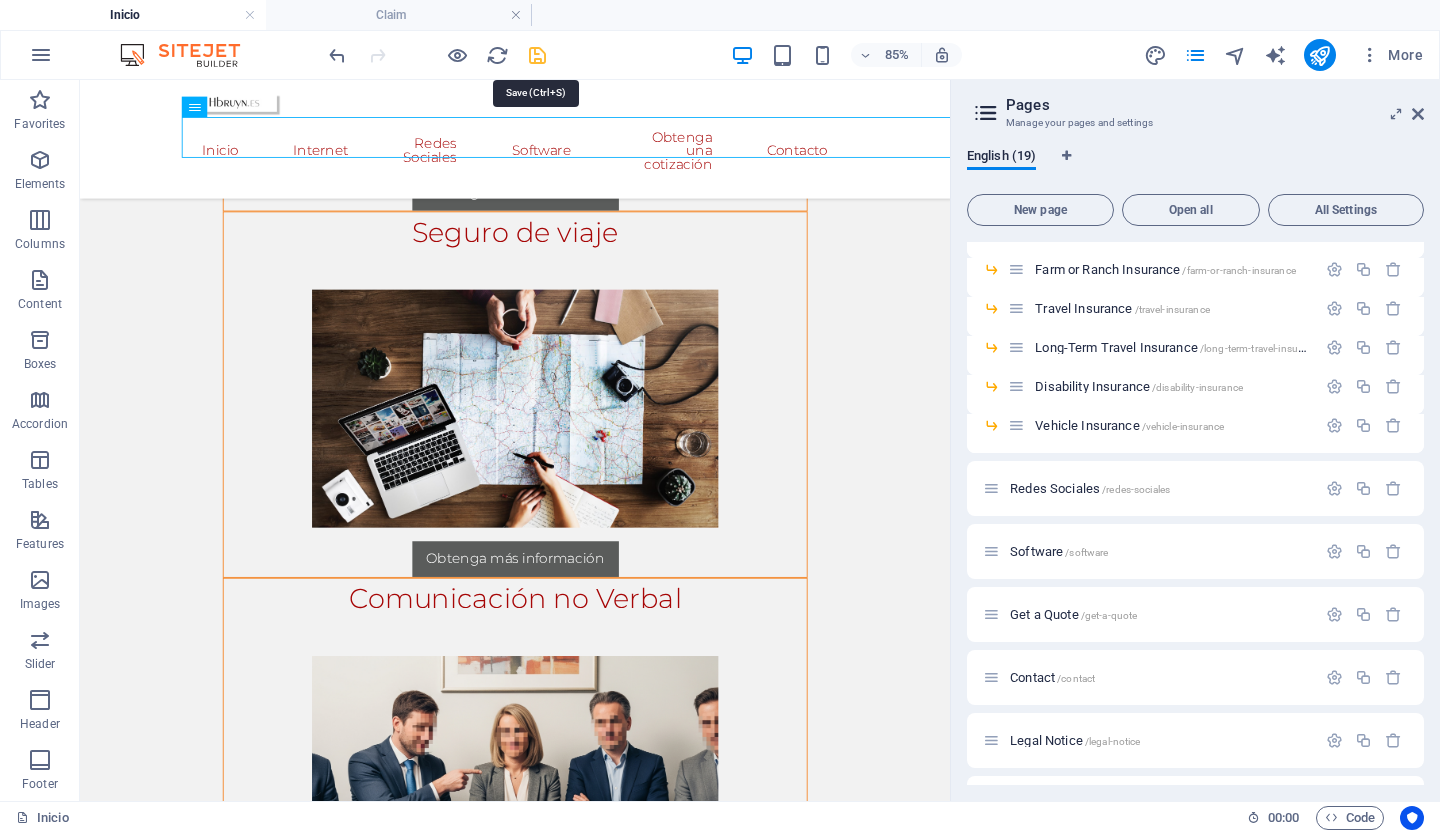 click at bounding box center (537, 55) 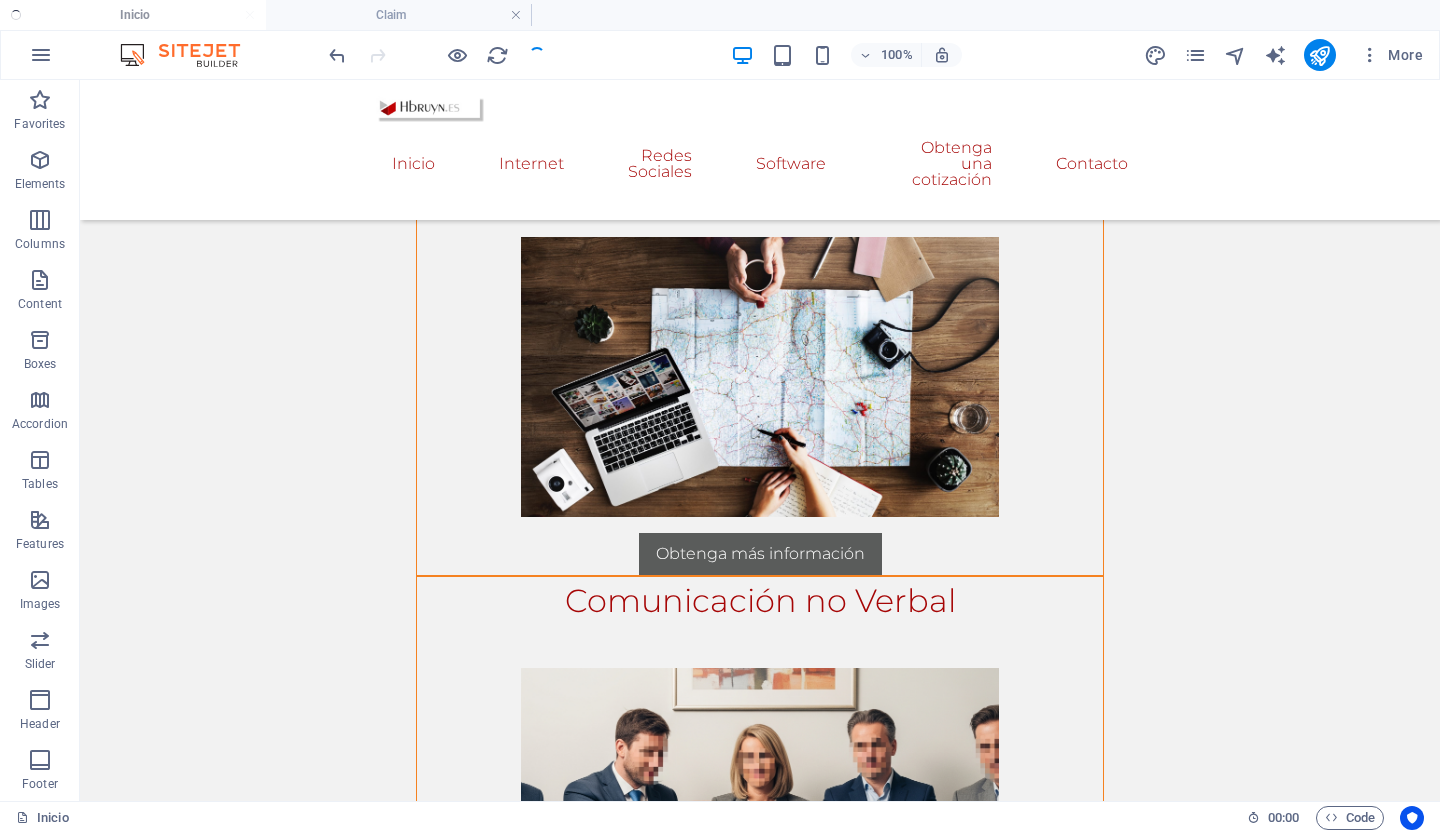 scroll, scrollTop: 1898, scrollLeft: 0, axis: vertical 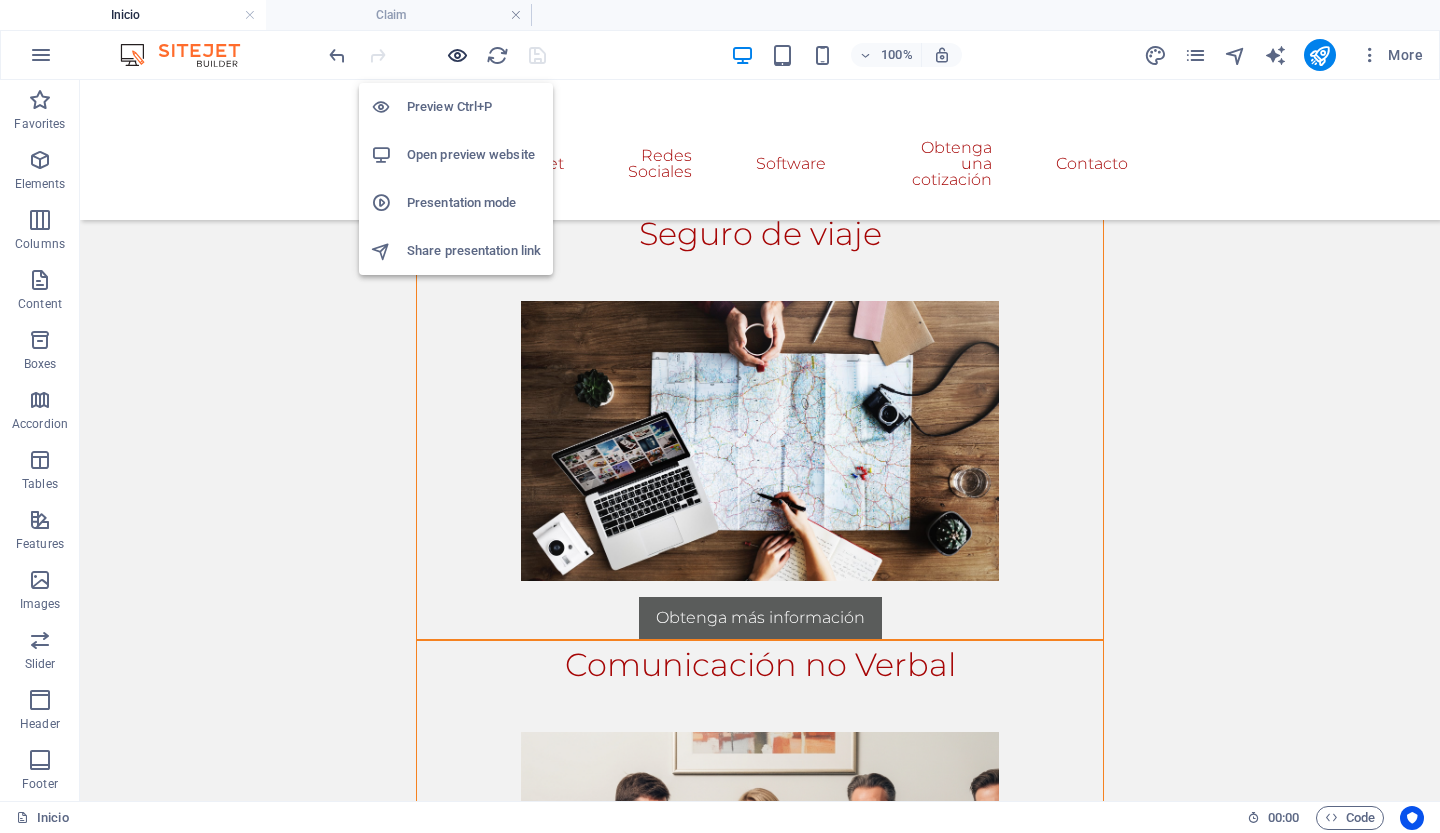 click at bounding box center [457, 55] 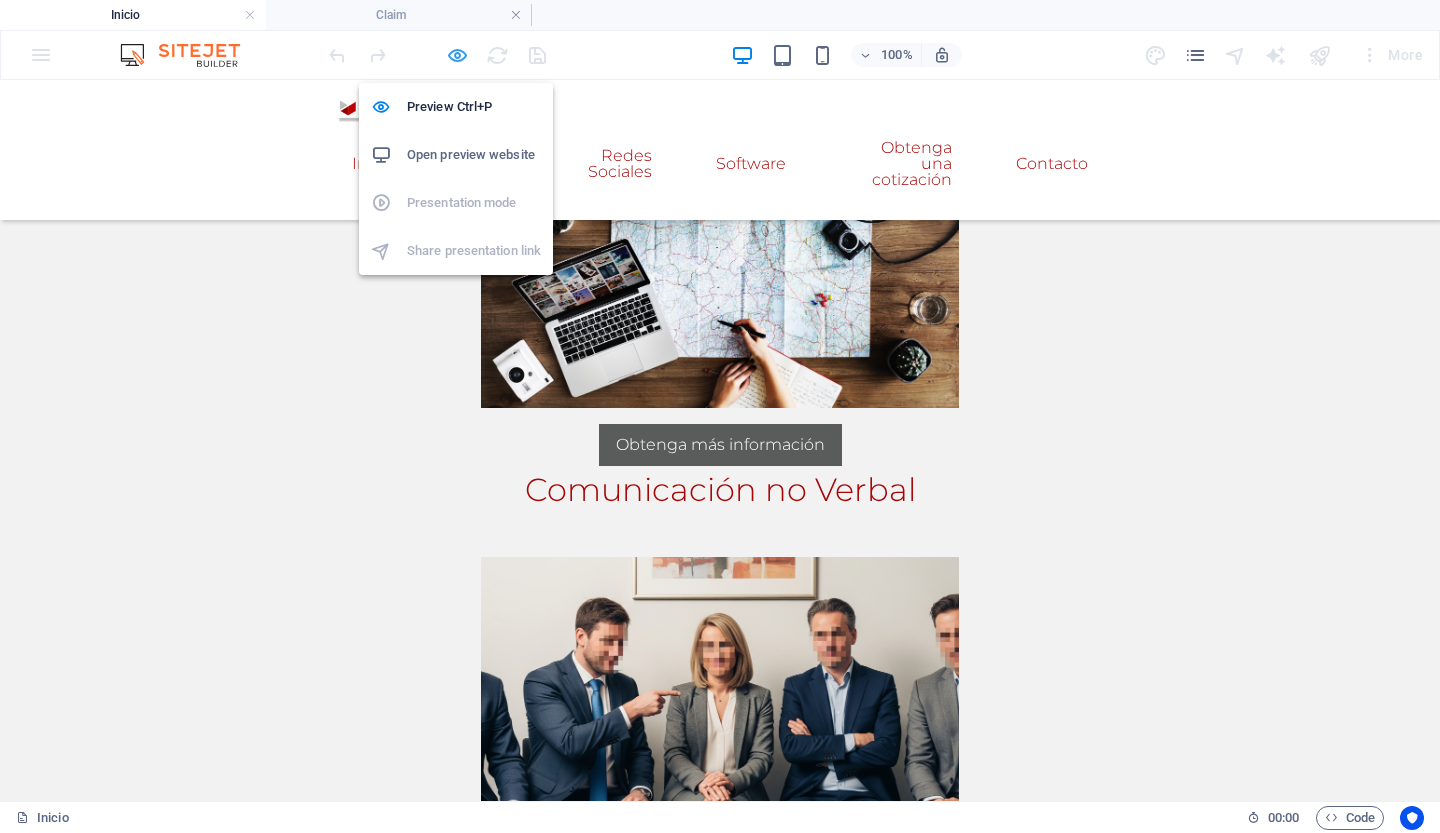 scroll, scrollTop: 1868, scrollLeft: 0, axis: vertical 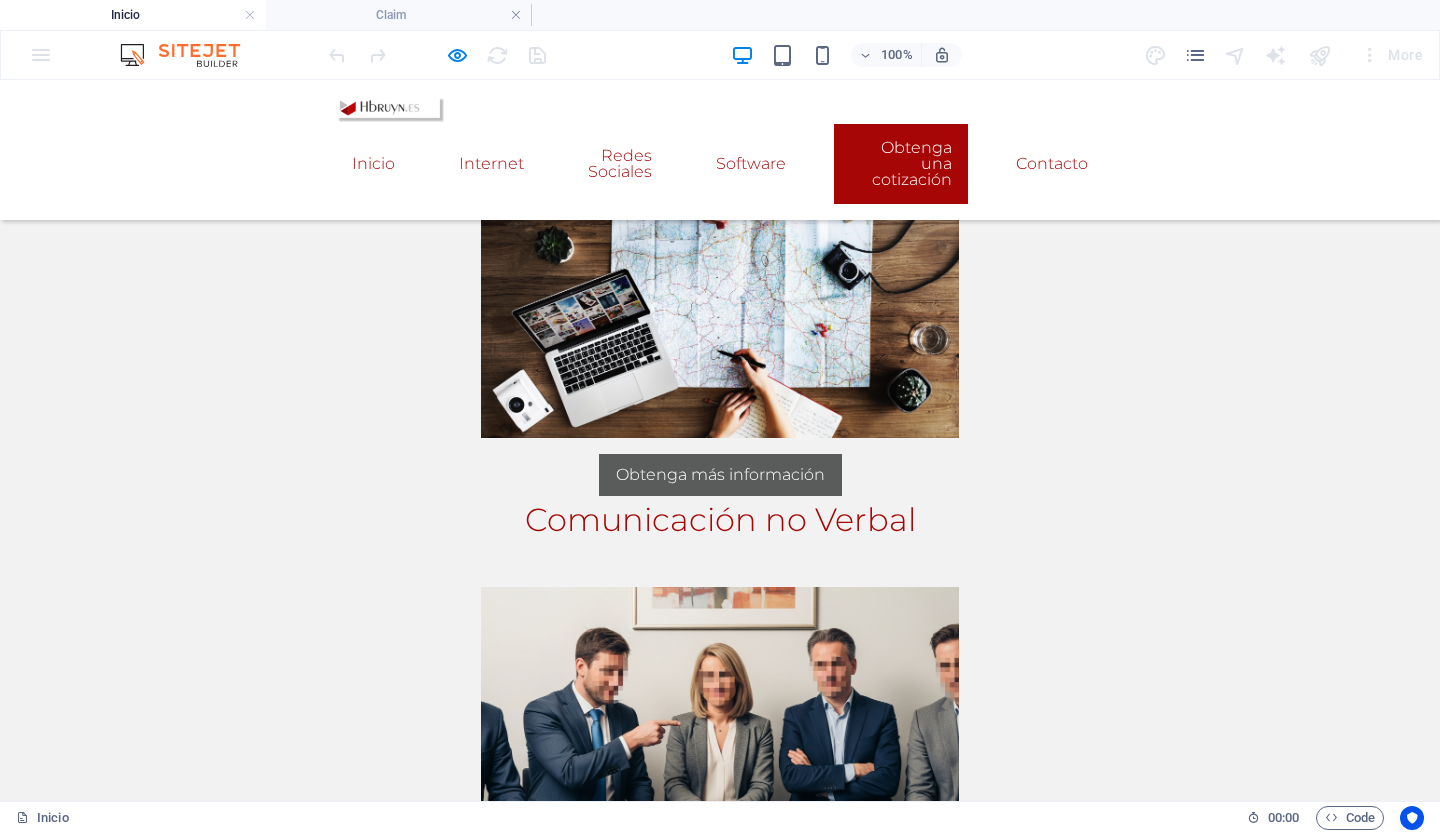 click on "Obtenga una cotización" at bounding box center (901, 164) 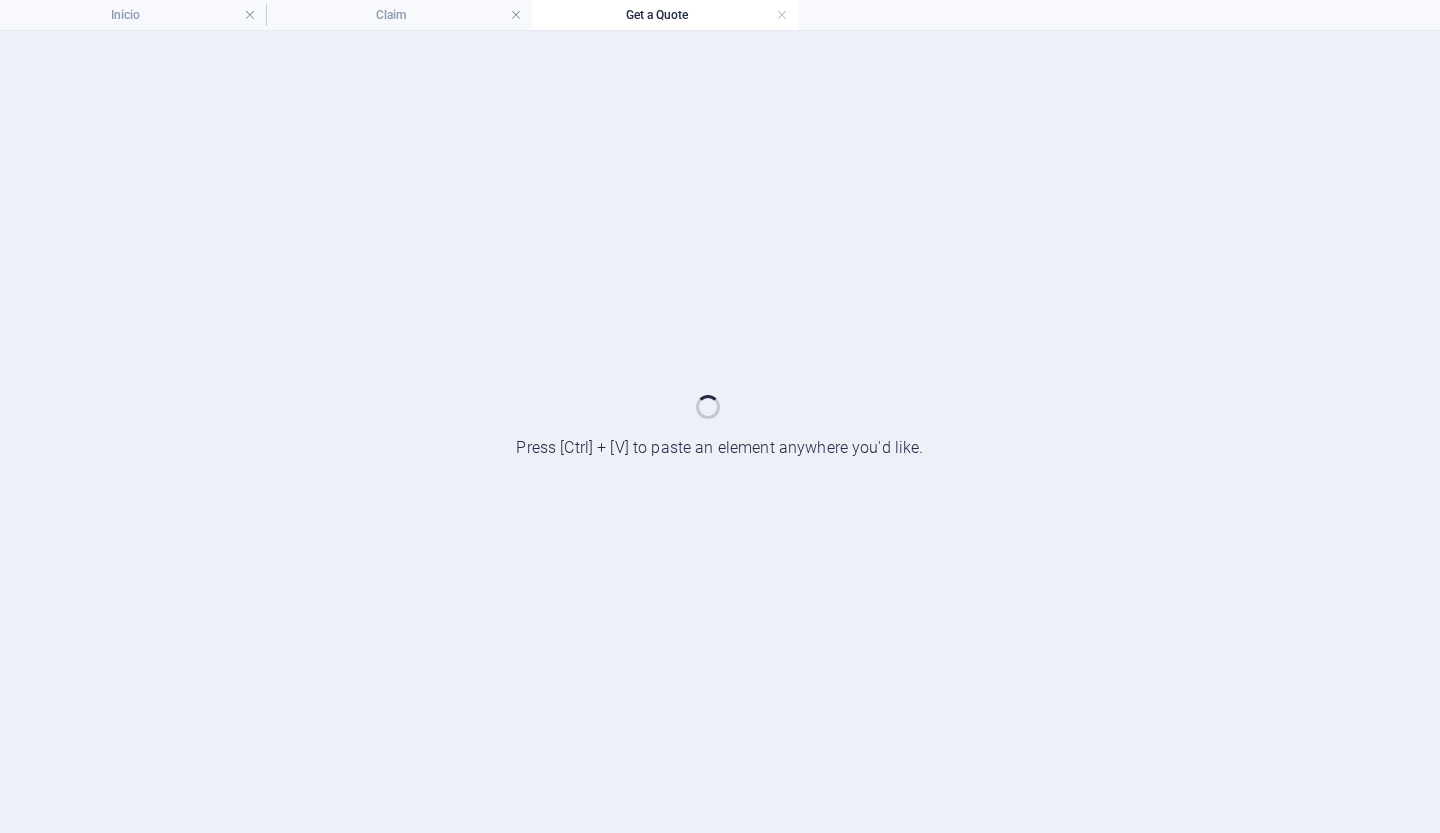 scroll, scrollTop: 0, scrollLeft: 0, axis: both 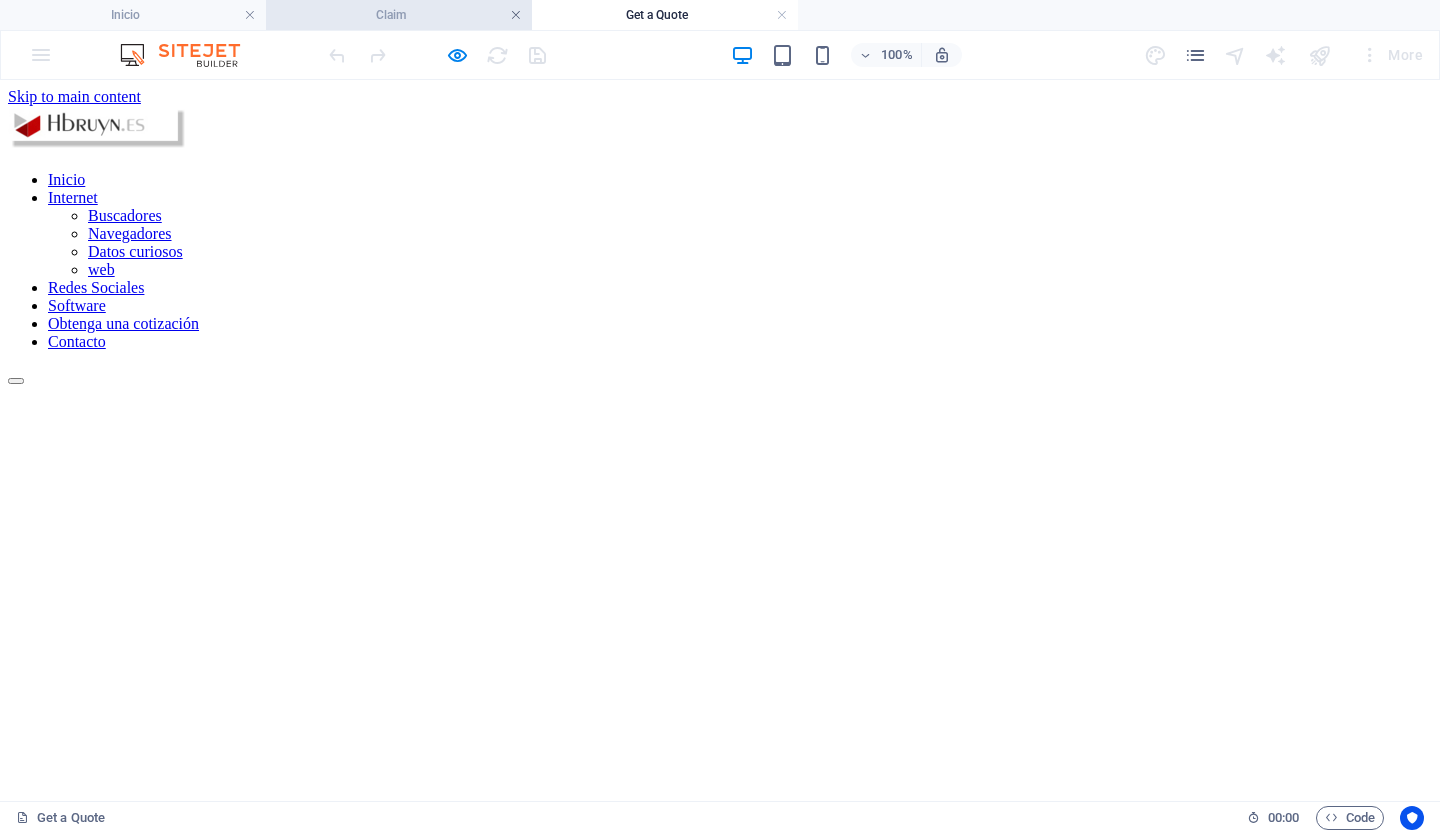 click at bounding box center (516, 15) 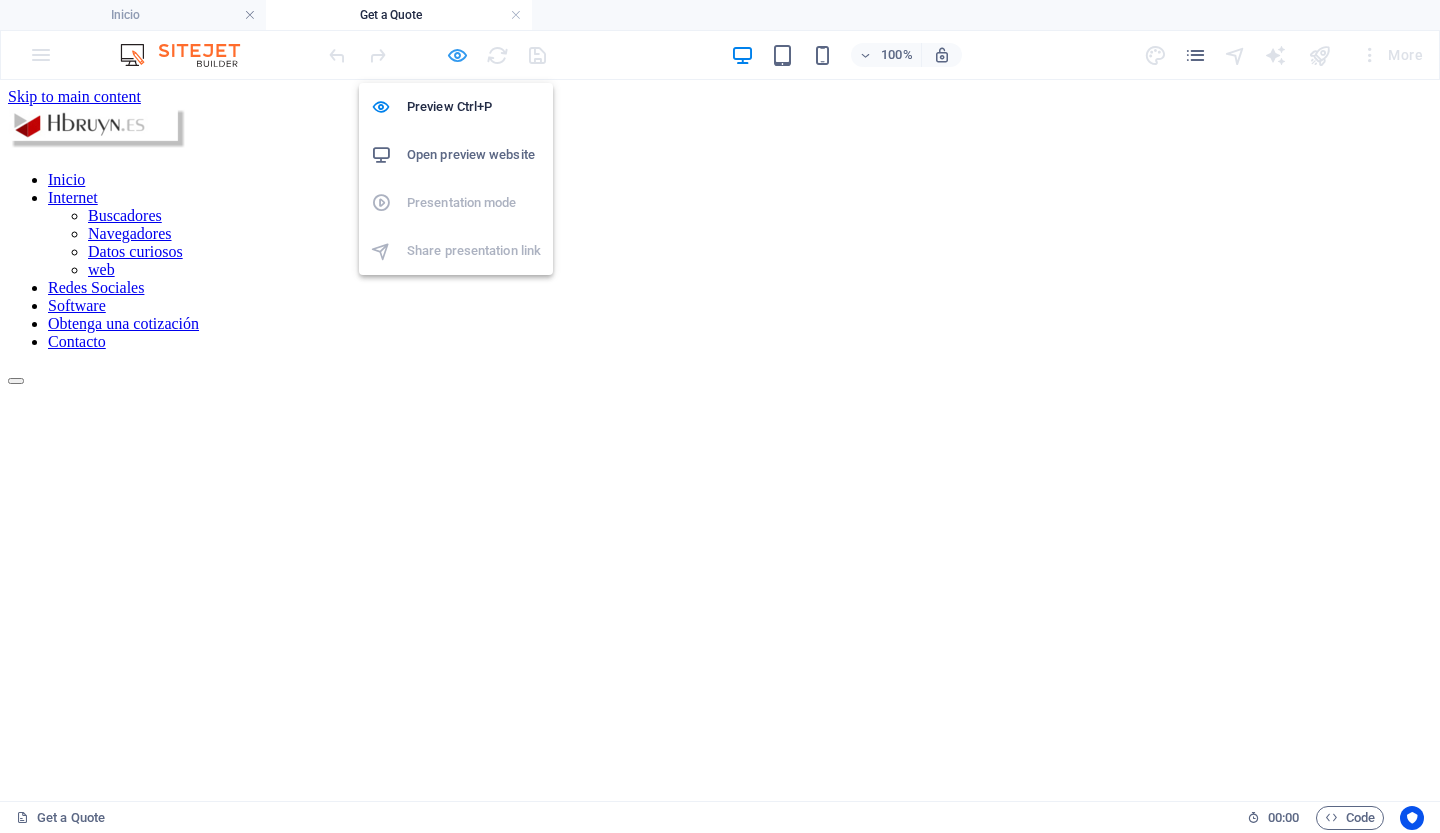 click at bounding box center [457, 55] 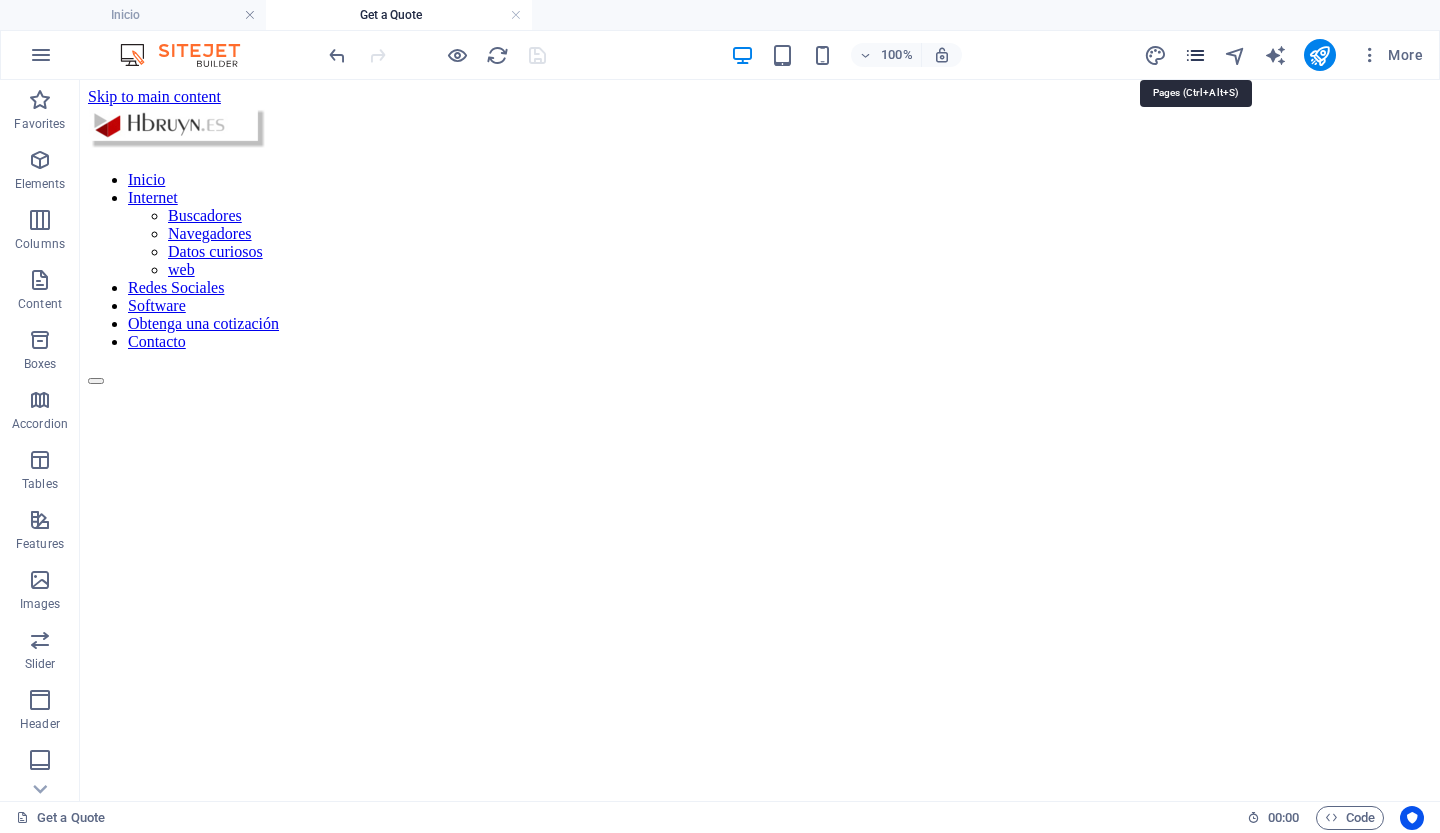 click at bounding box center [1195, 55] 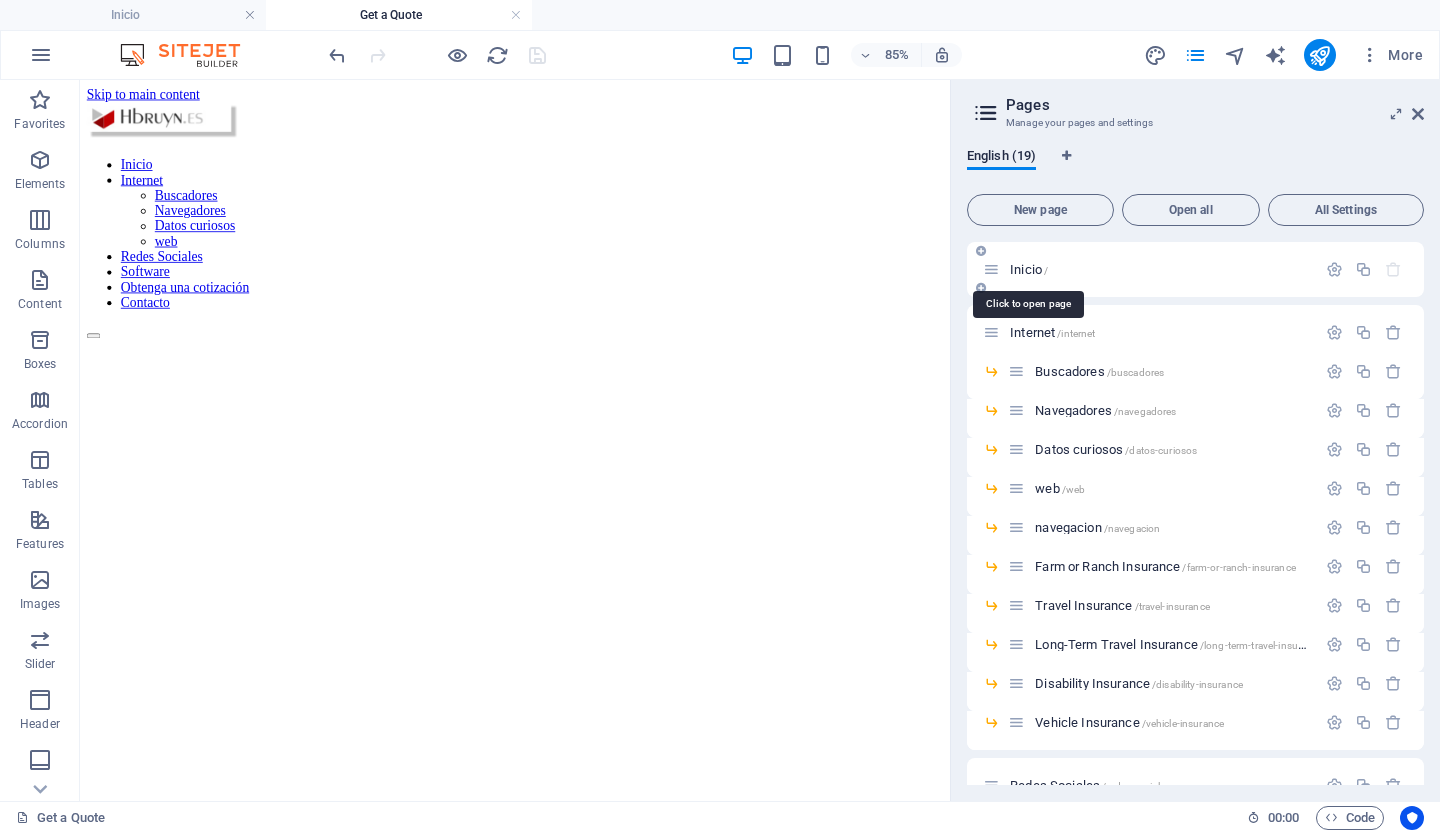 click on "Inicio /" at bounding box center (1029, 269) 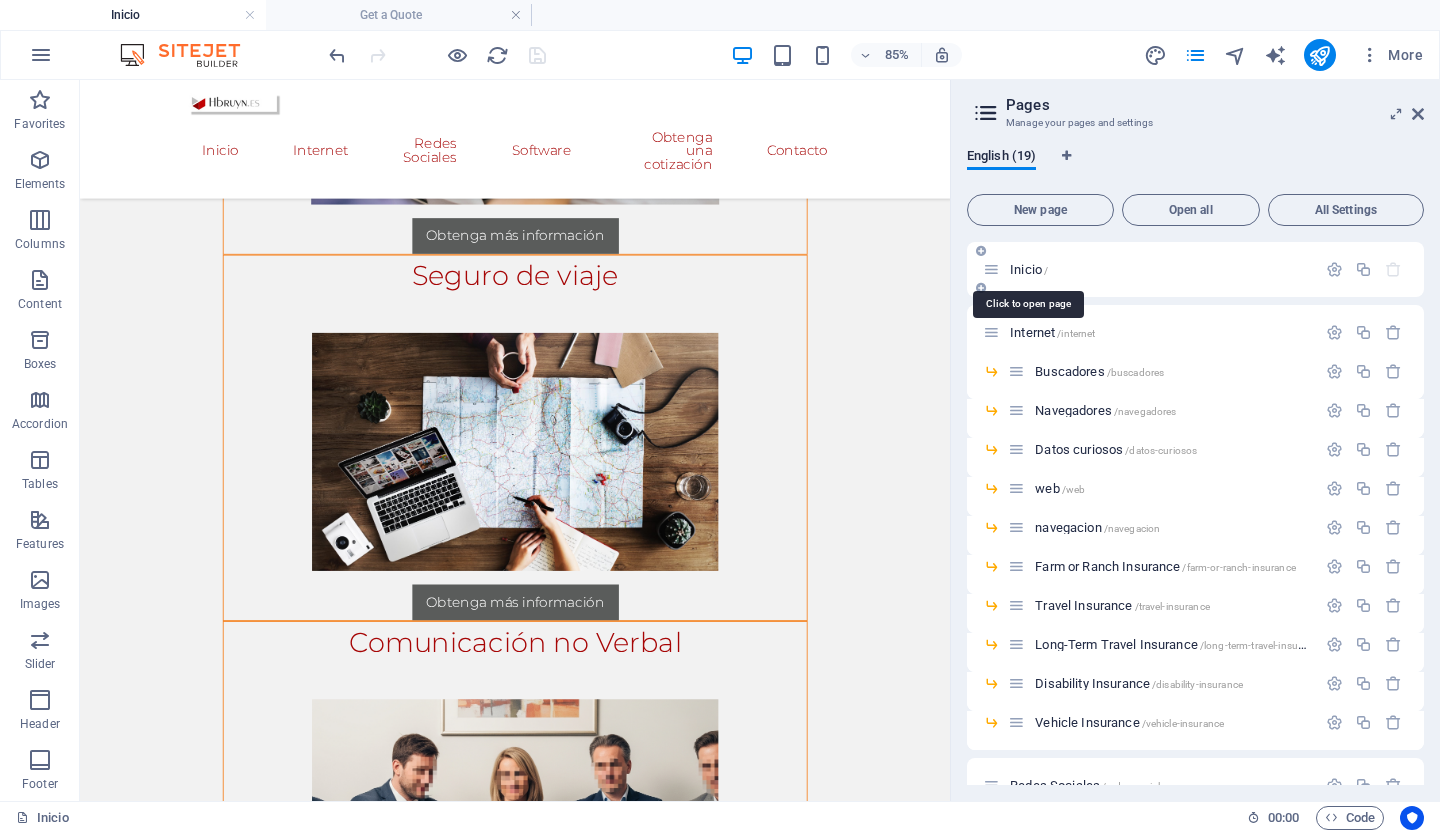 scroll, scrollTop: 1917, scrollLeft: 0, axis: vertical 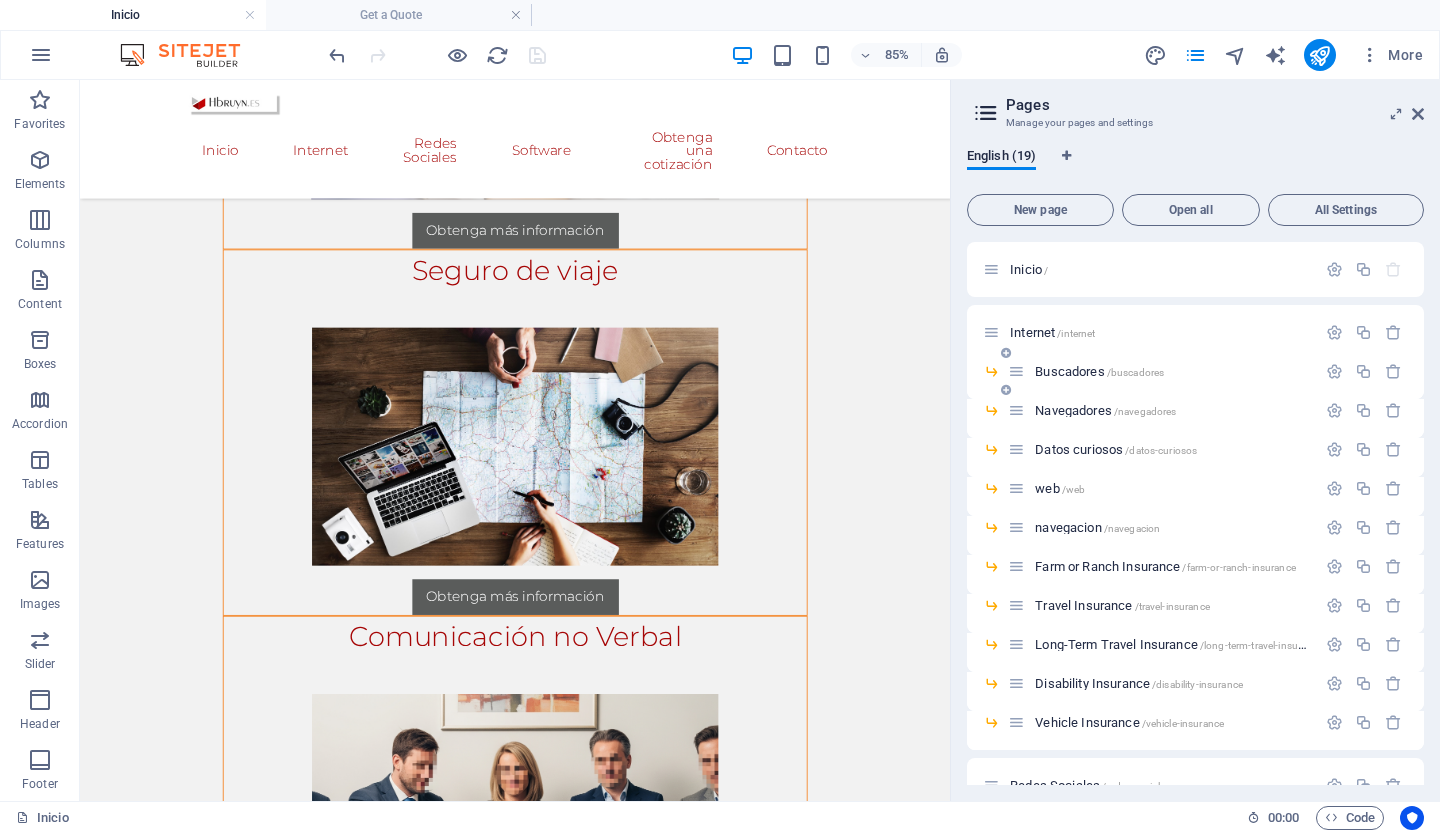 click on "Buscadores /buscadores" at bounding box center (1099, 371) 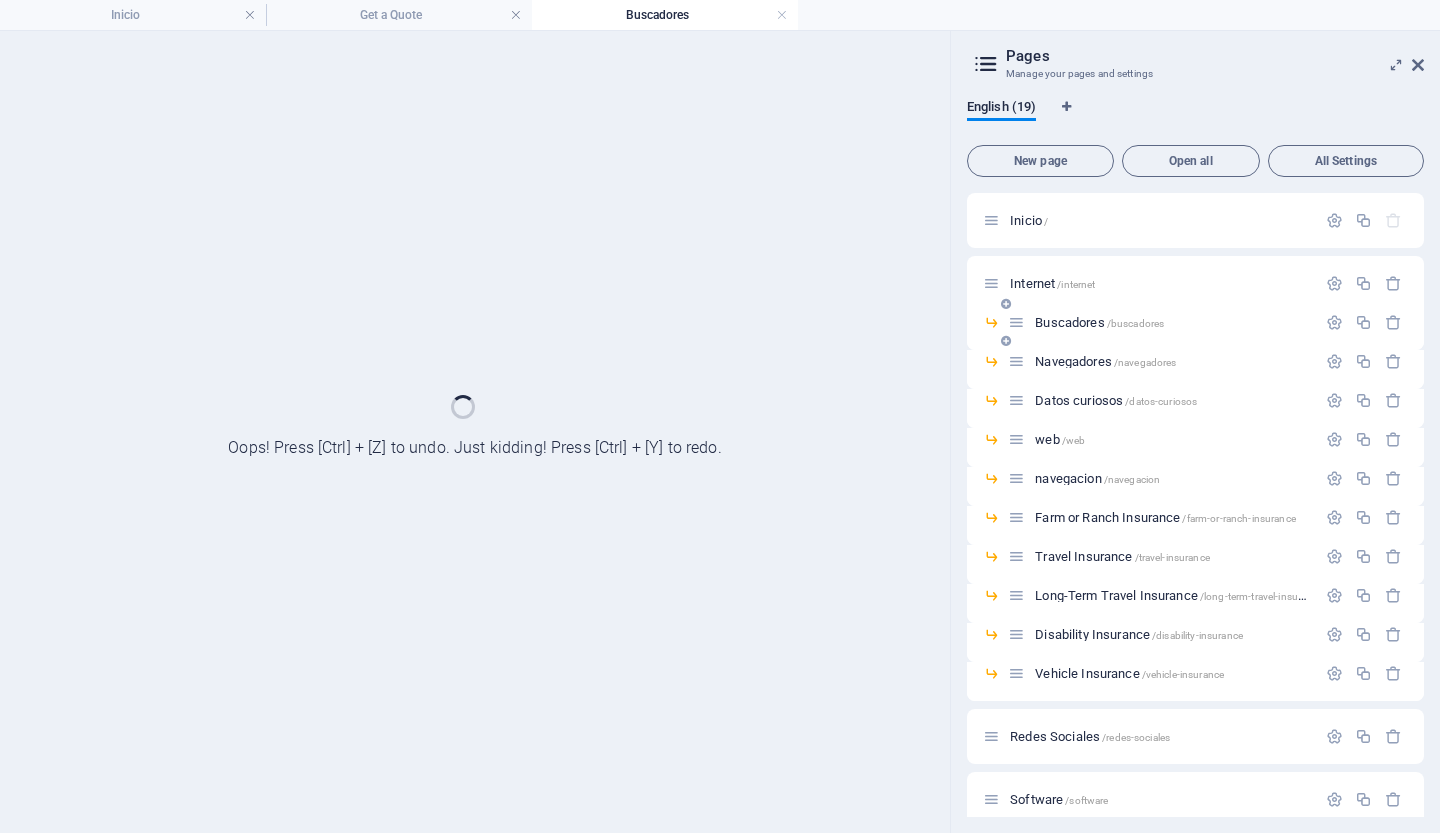 scroll, scrollTop: 0, scrollLeft: 0, axis: both 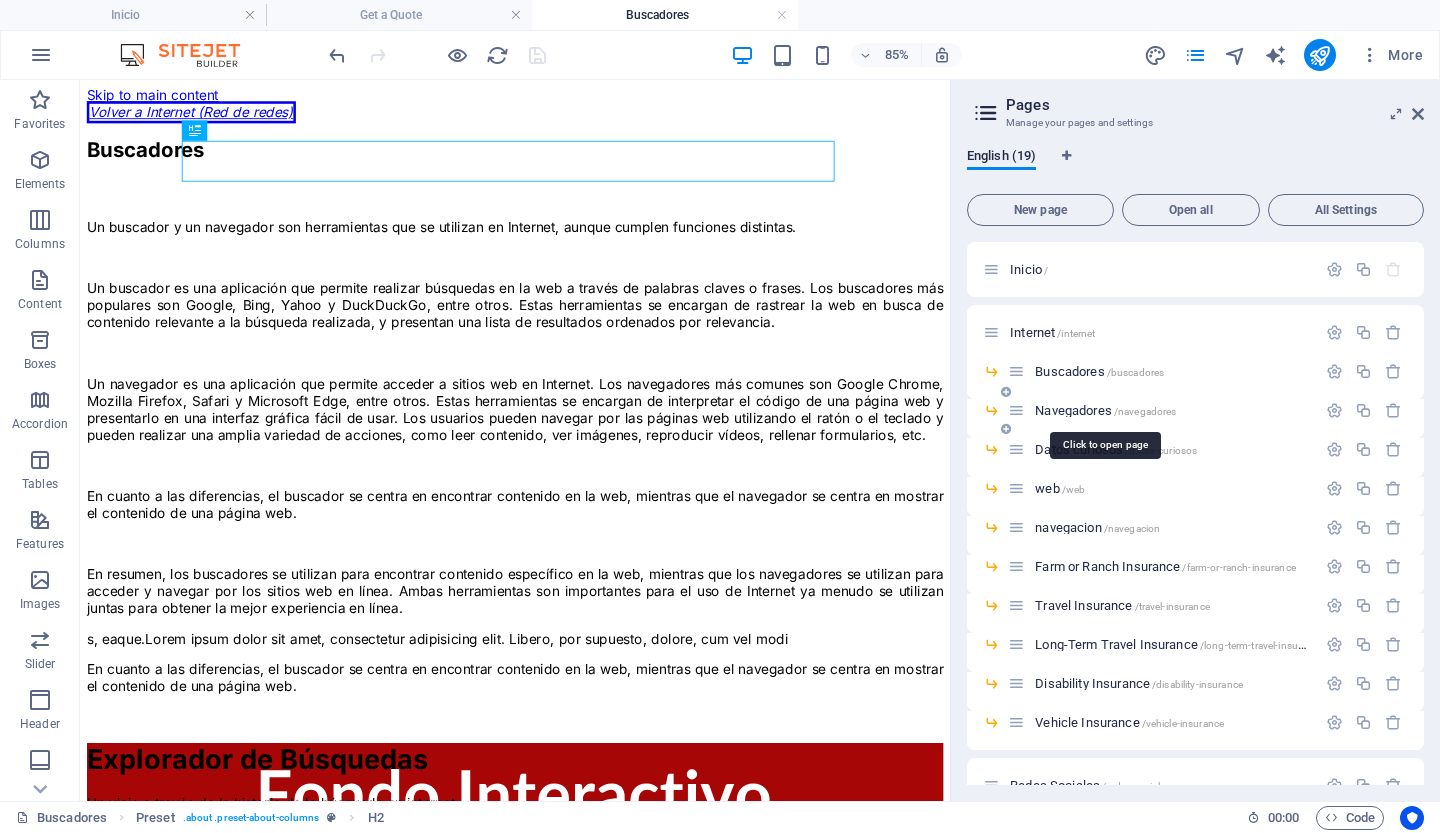 click on "Navegadores /navegadores" at bounding box center (1105, 410) 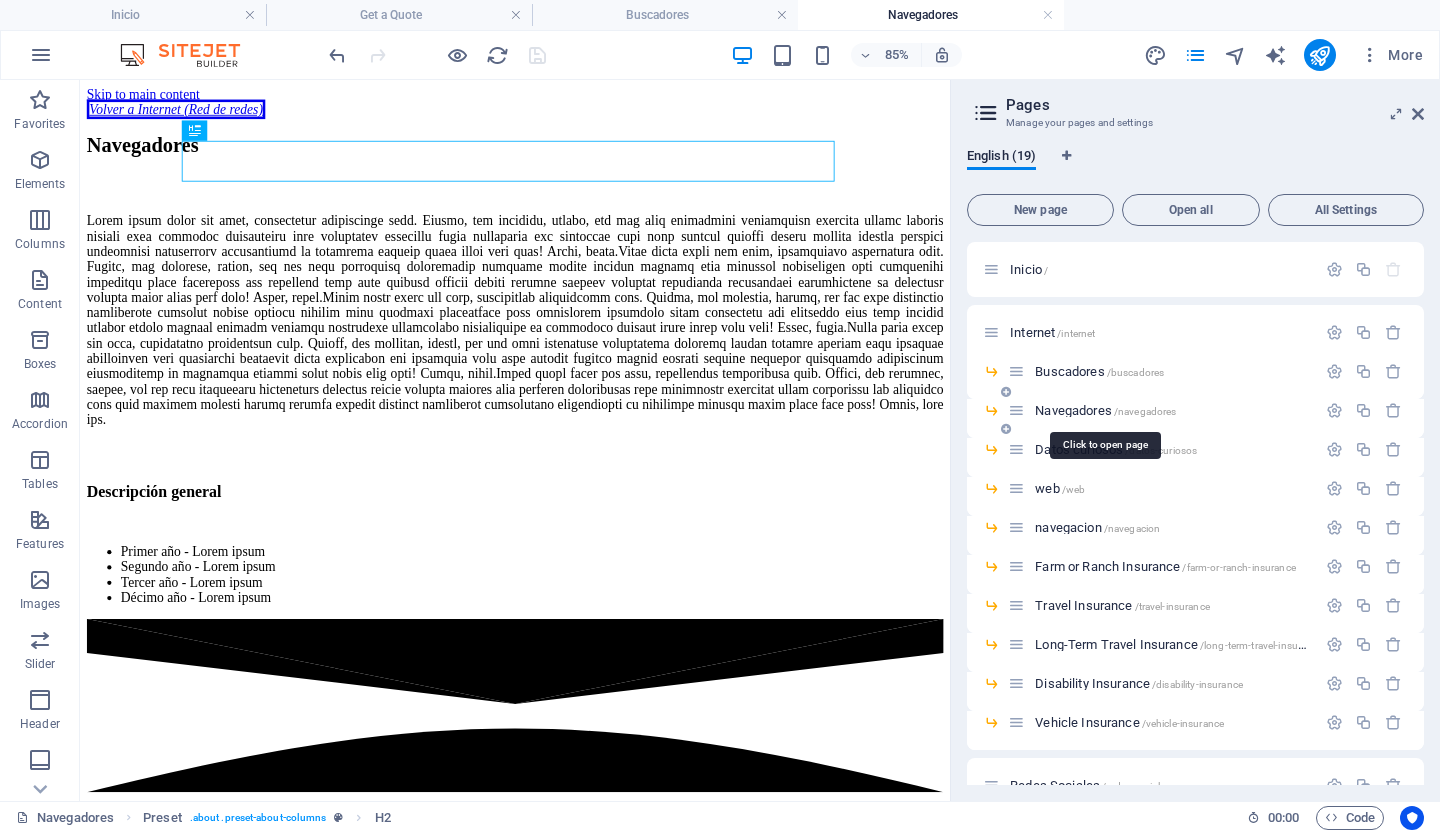 scroll, scrollTop: 0, scrollLeft: 0, axis: both 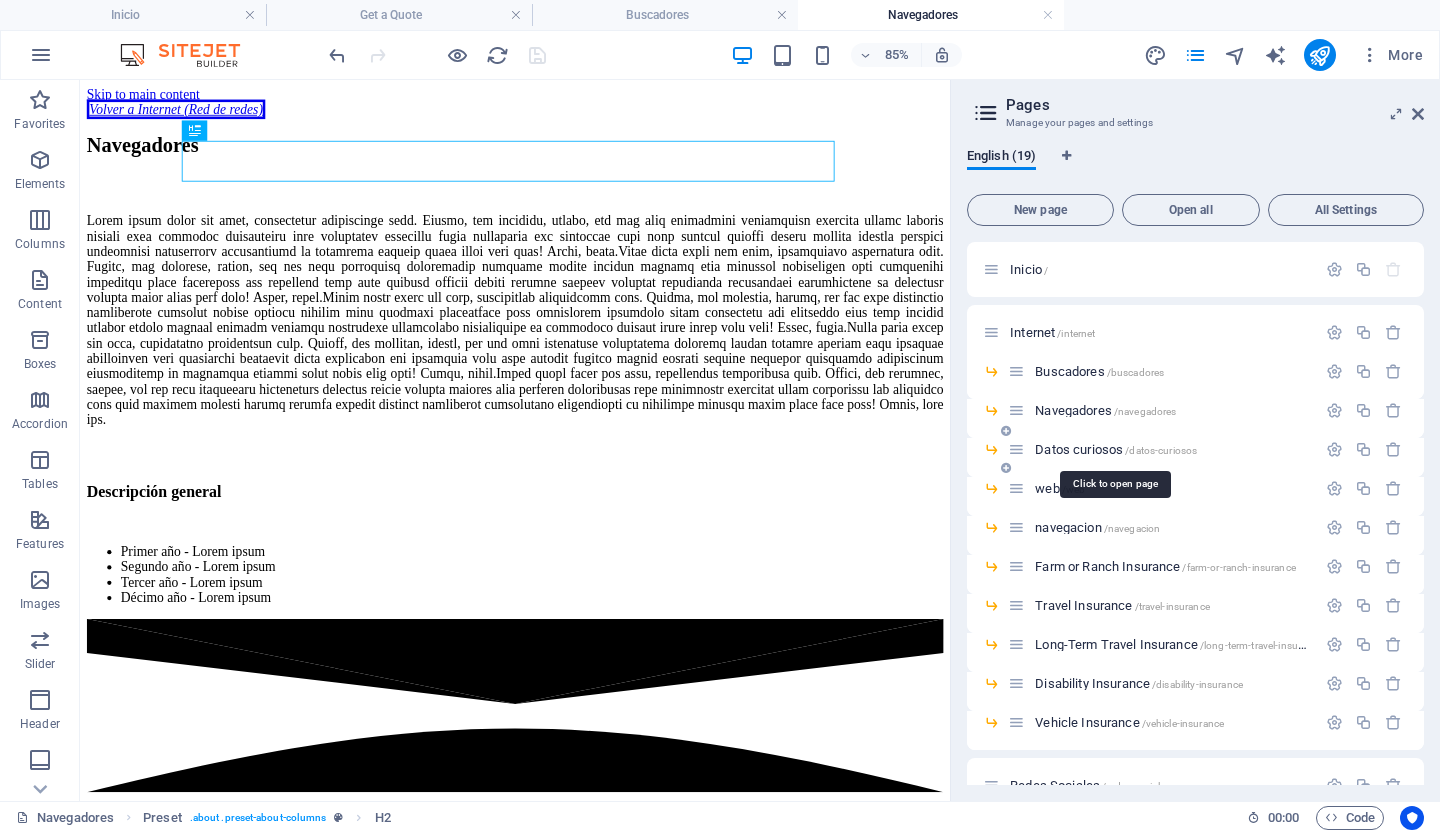 click on "Datos curiosos /datos-curiosos" at bounding box center [1116, 449] 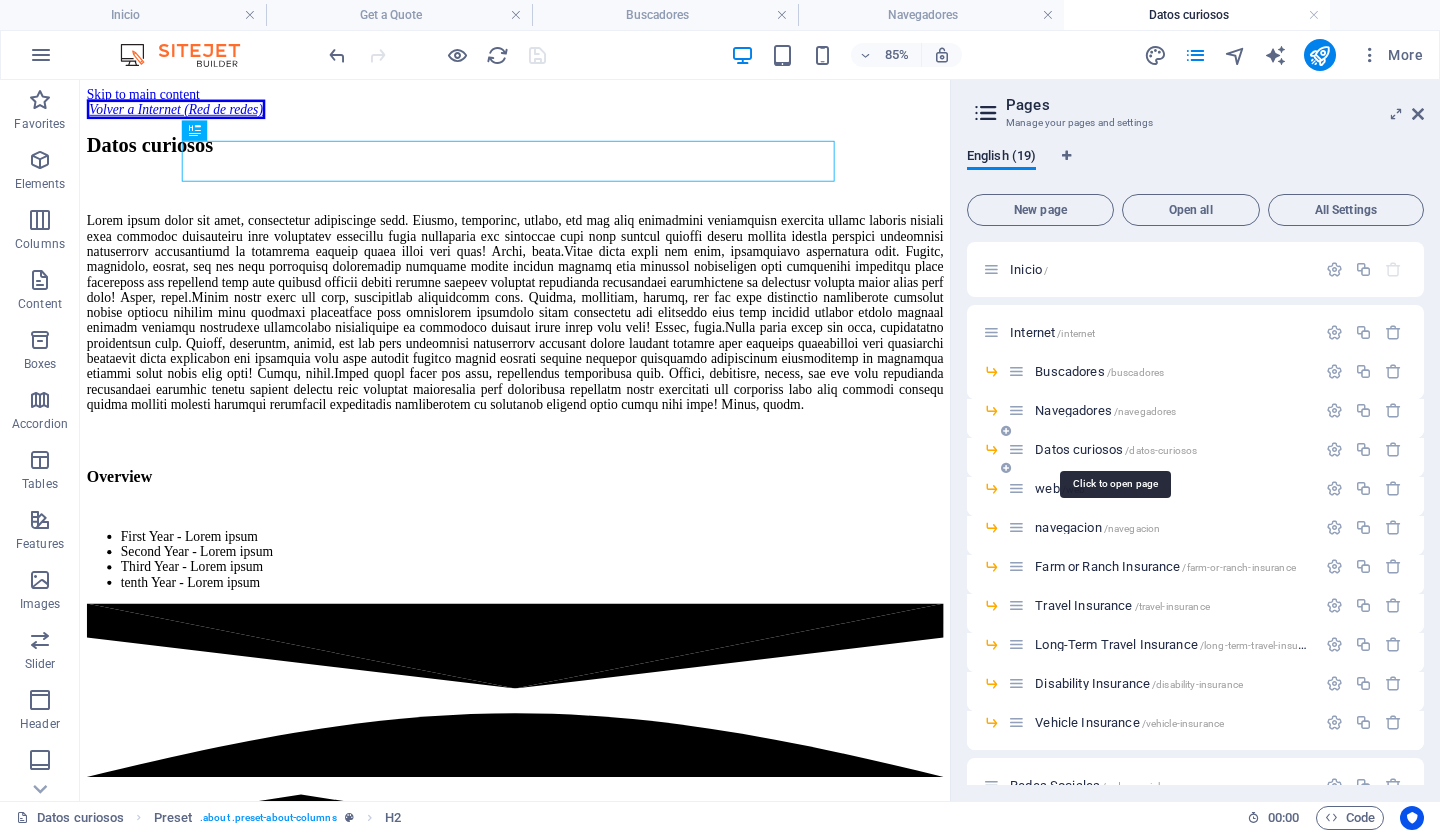 scroll, scrollTop: 0, scrollLeft: 0, axis: both 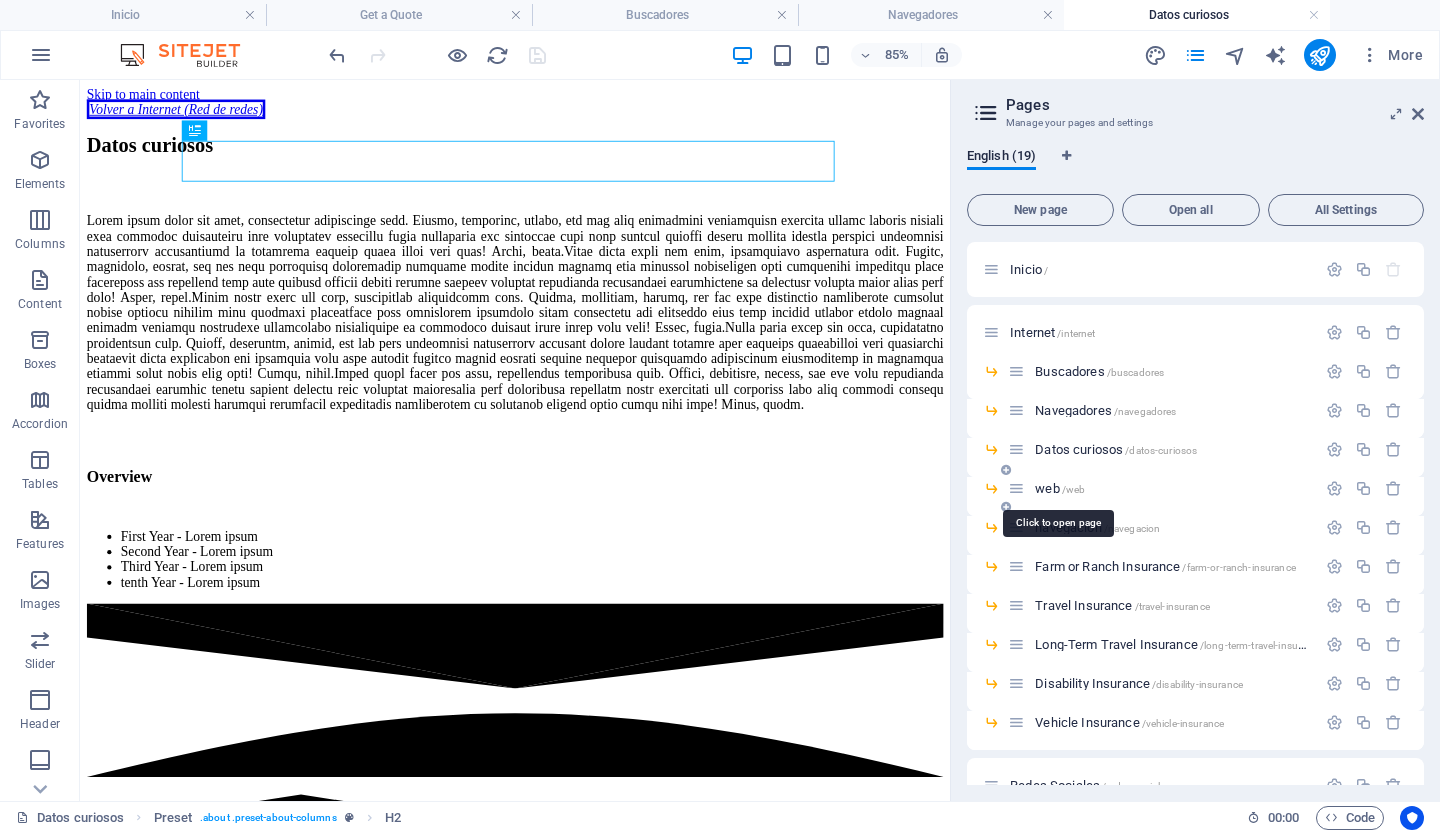click on "web /web" at bounding box center (1060, 488) 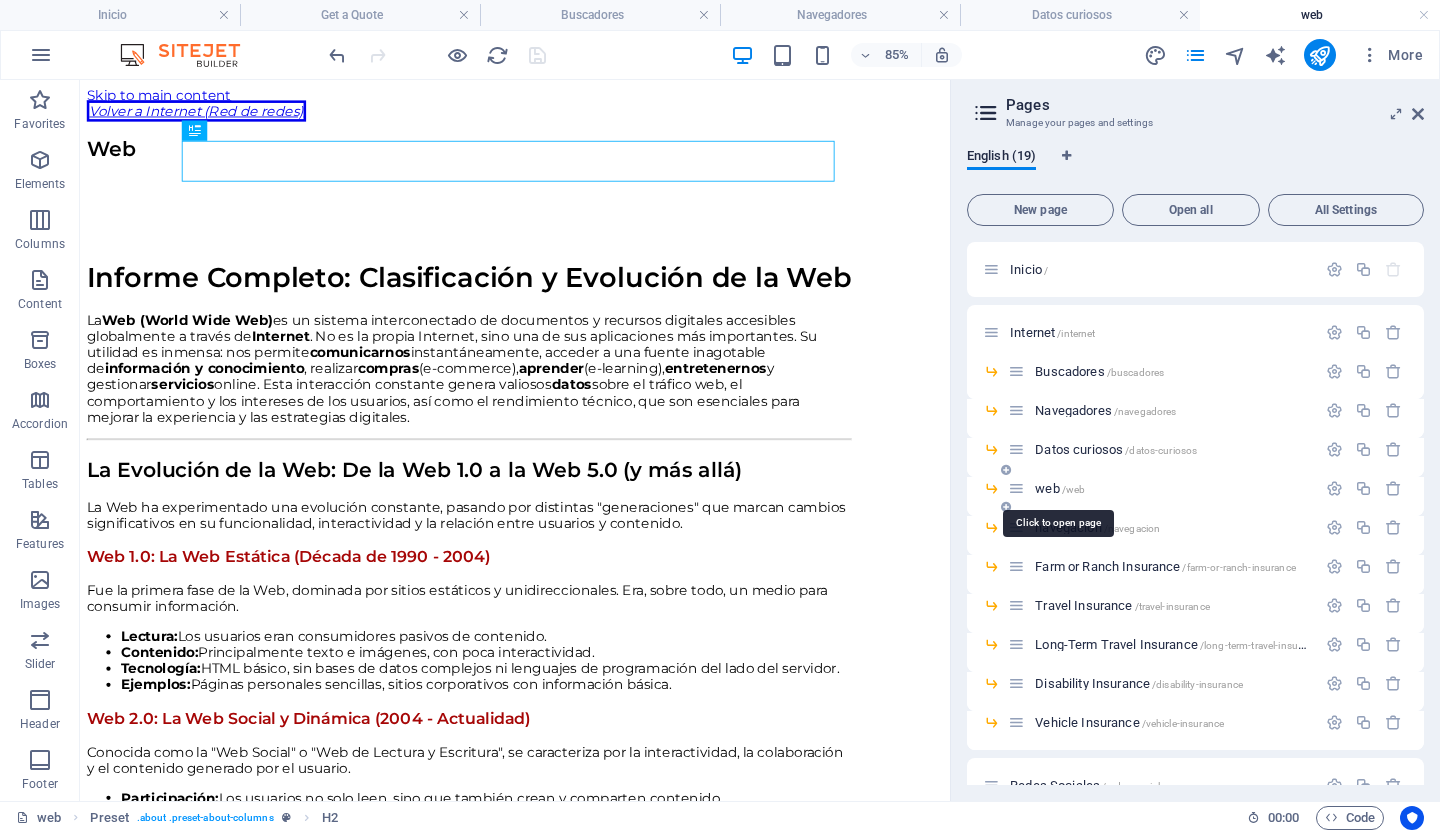 scroll, scrollTop: 0, scrollLeft: 0, axis: both 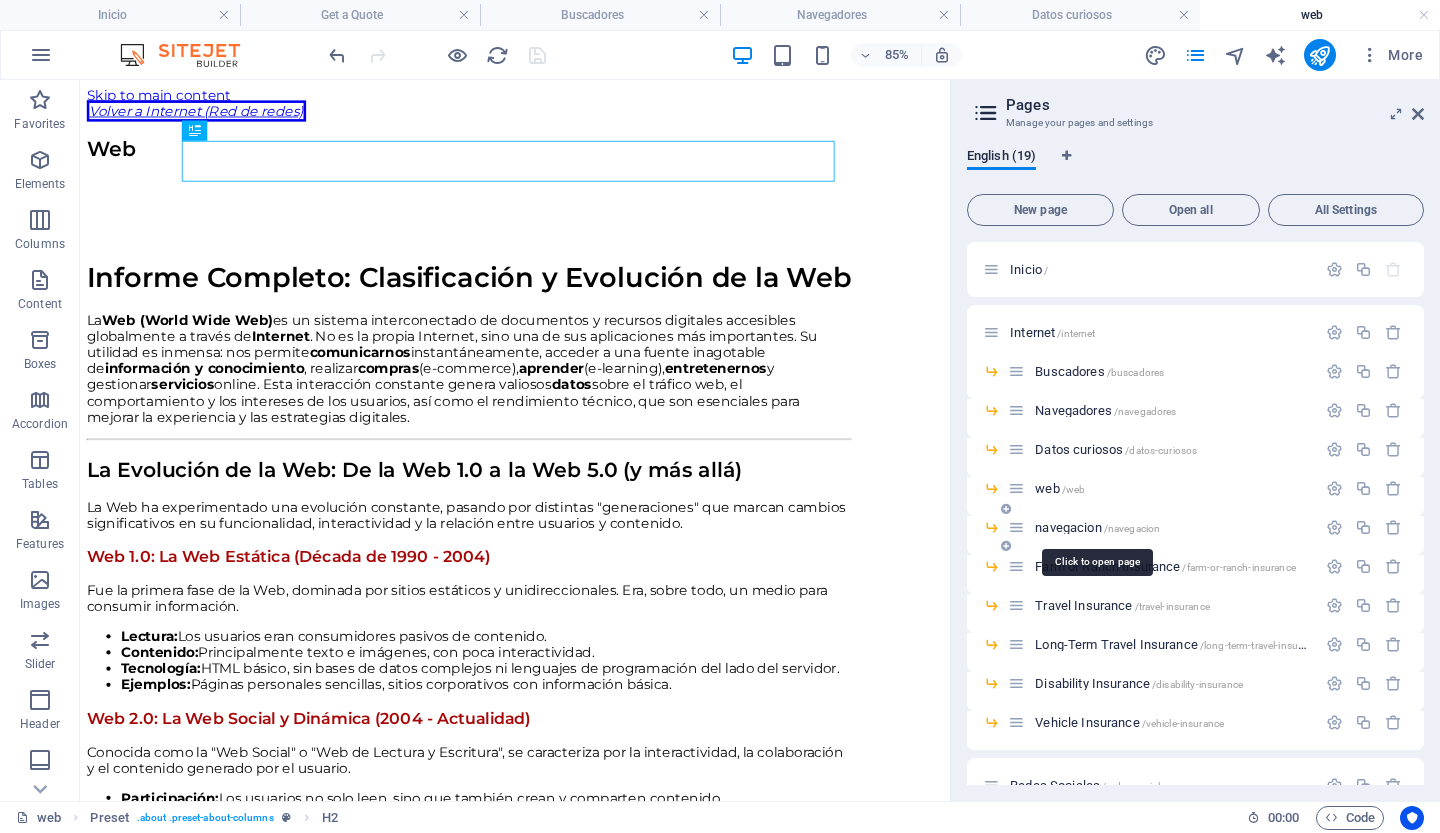 click on "navegacion /navegacion" at bounding box center [1097, 527] 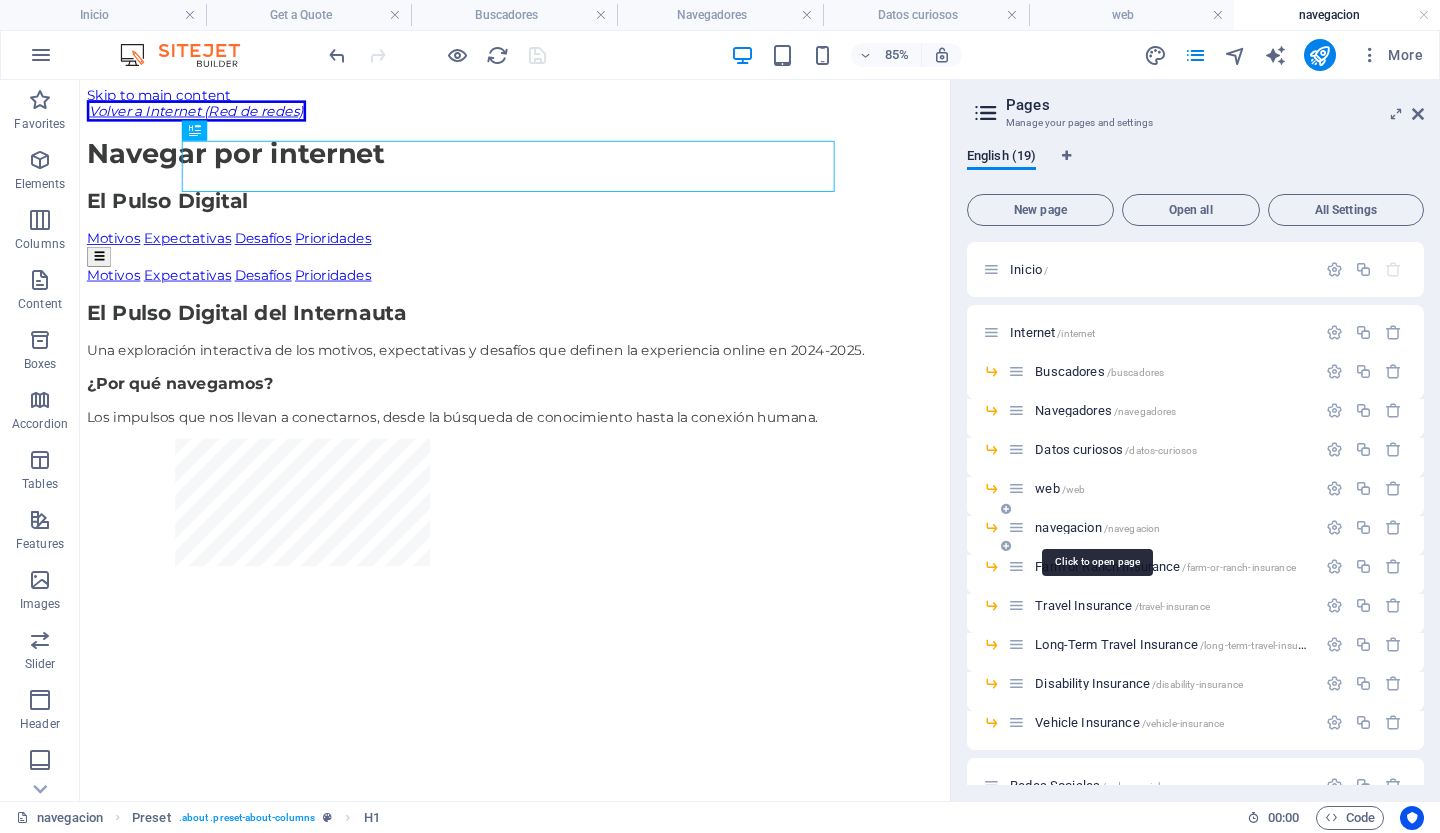 scroll, scrollTop: 0, scrollLeft: 0, axis: both 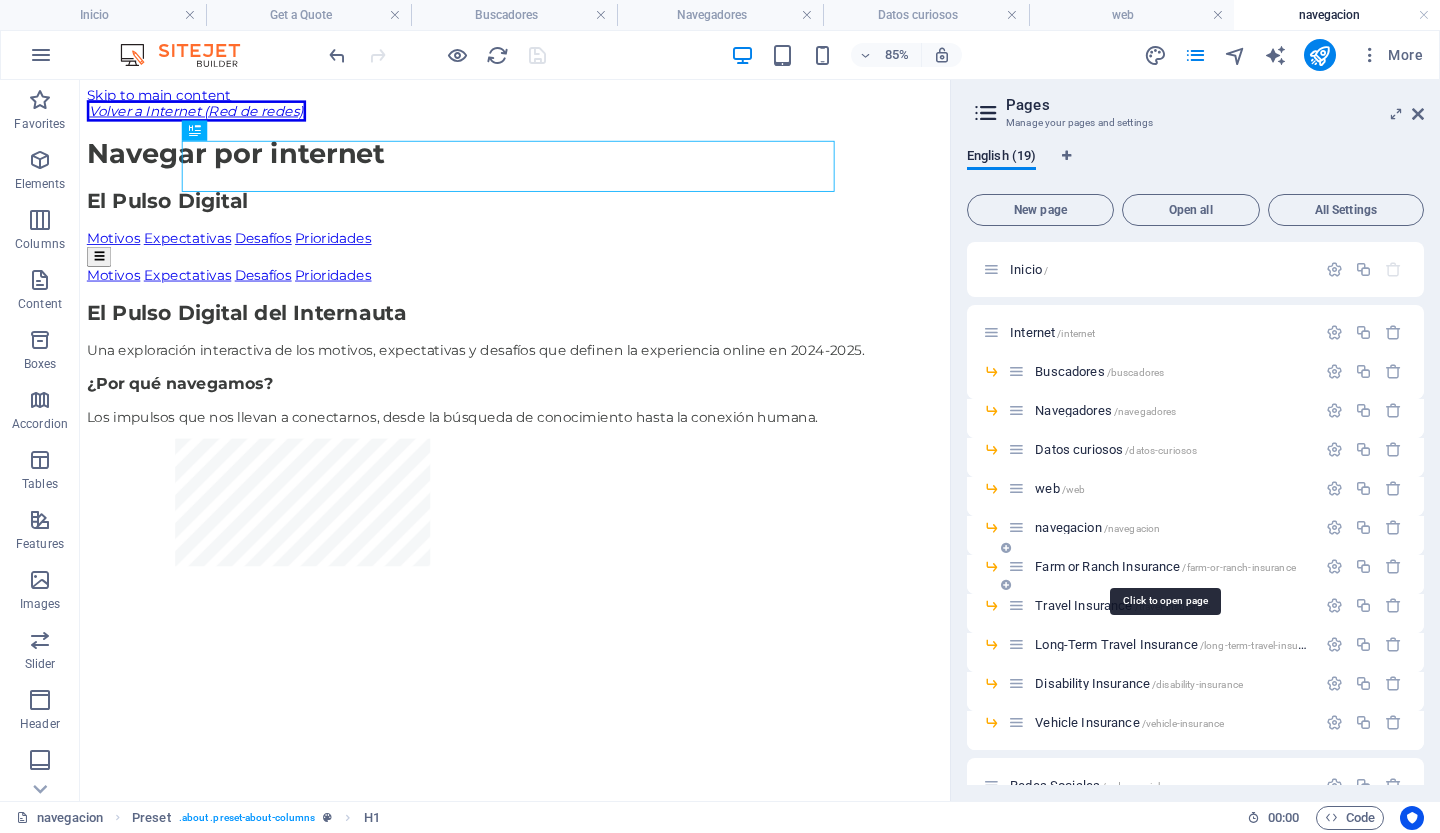click on "Farm or Ranch Insurance /farm-or-ranch-insurance" at bounding box center [1165, 566] 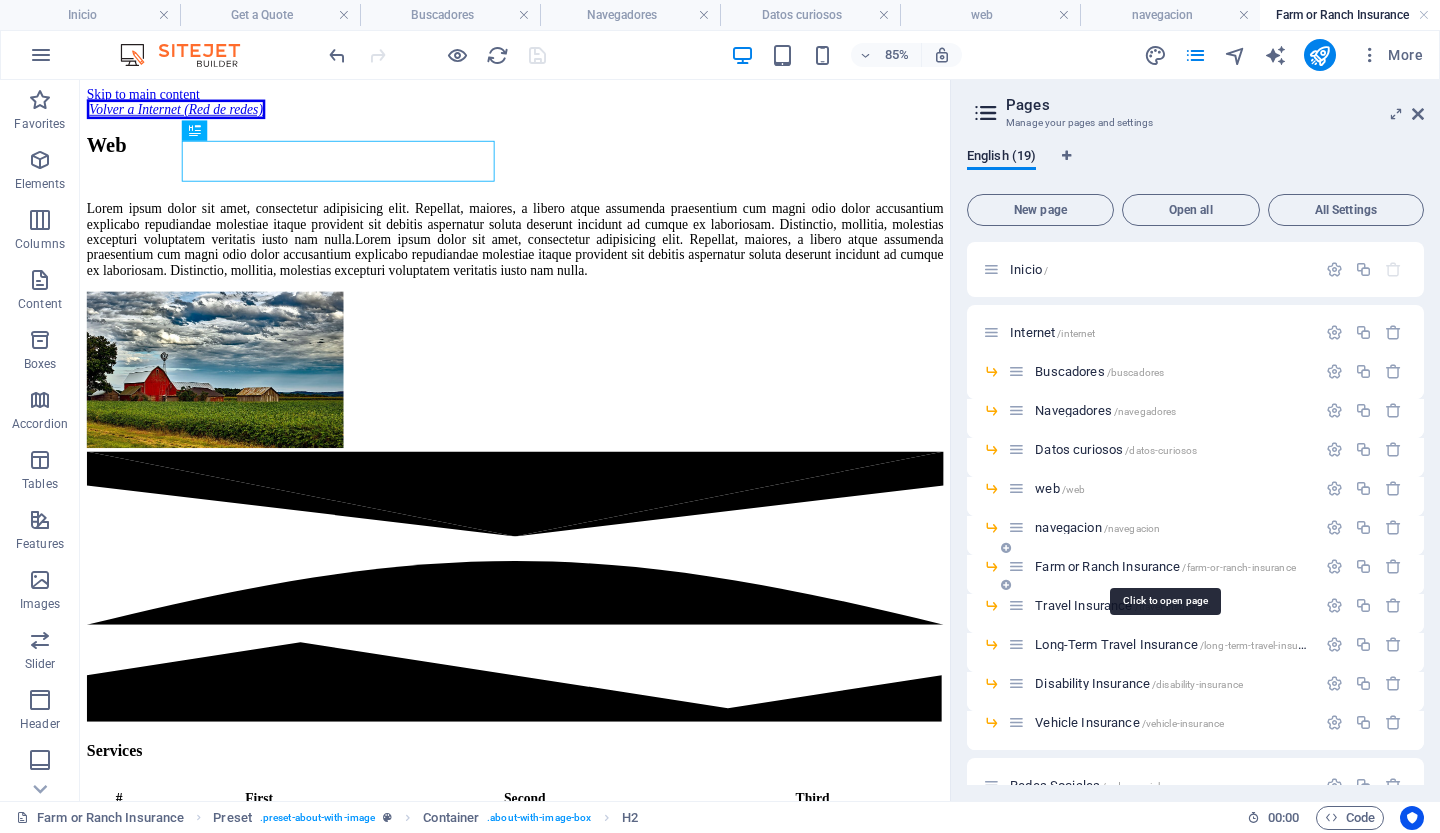 scroll, scrollTop: 0, scrollLeft: 0, axis: both 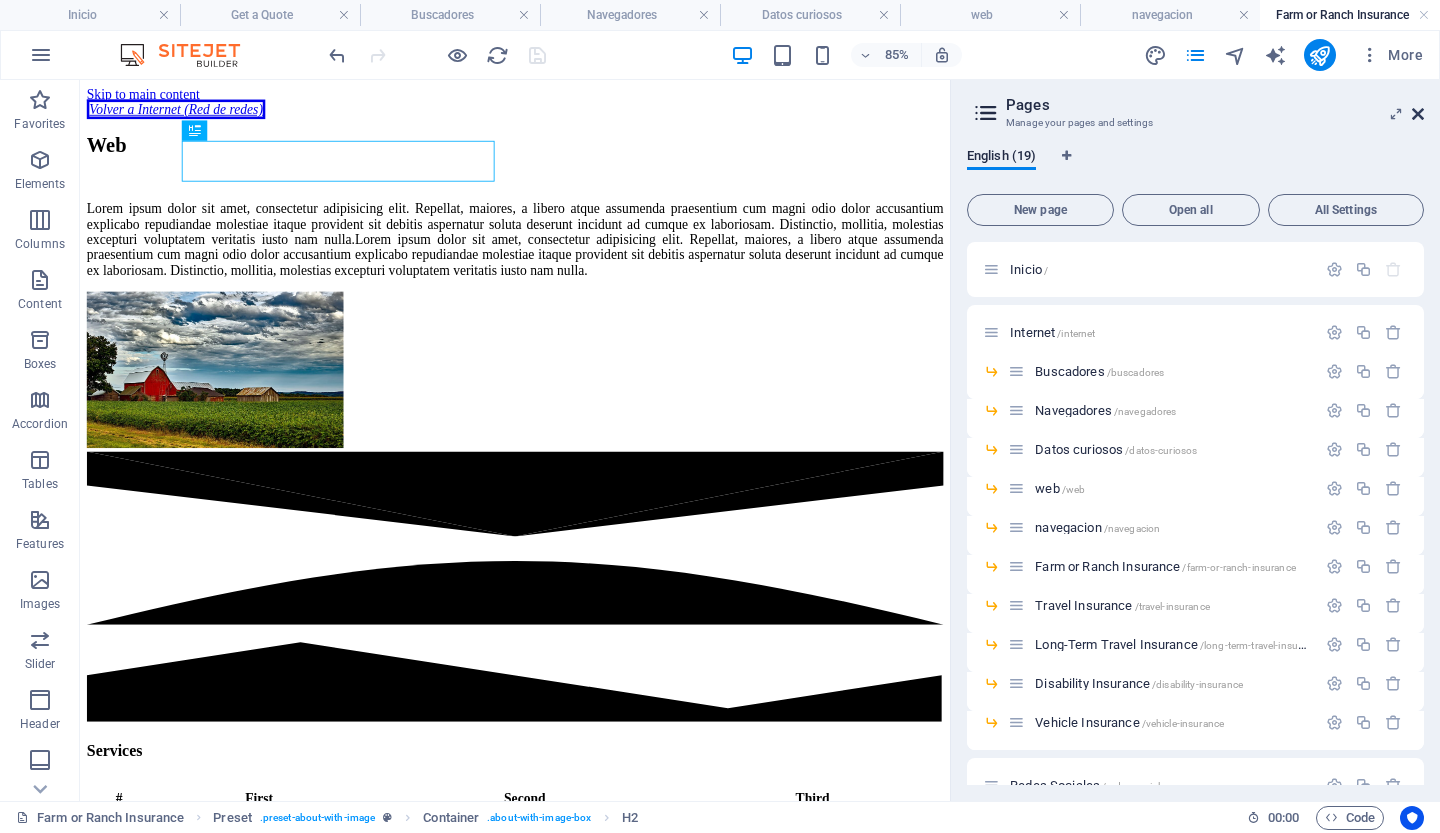 click at bounding box center [1418, 114] 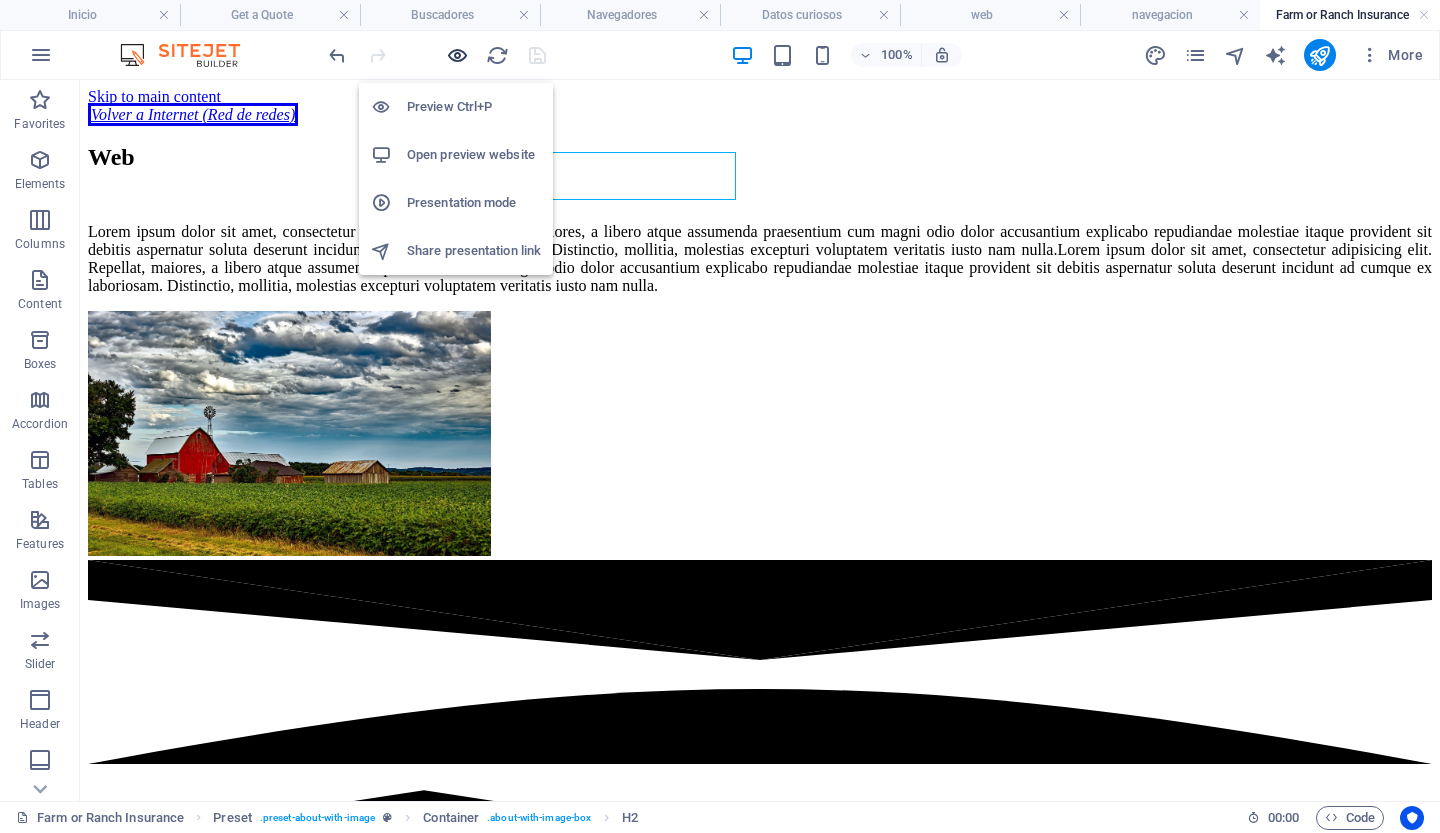 click at bounding box center (457, 55) 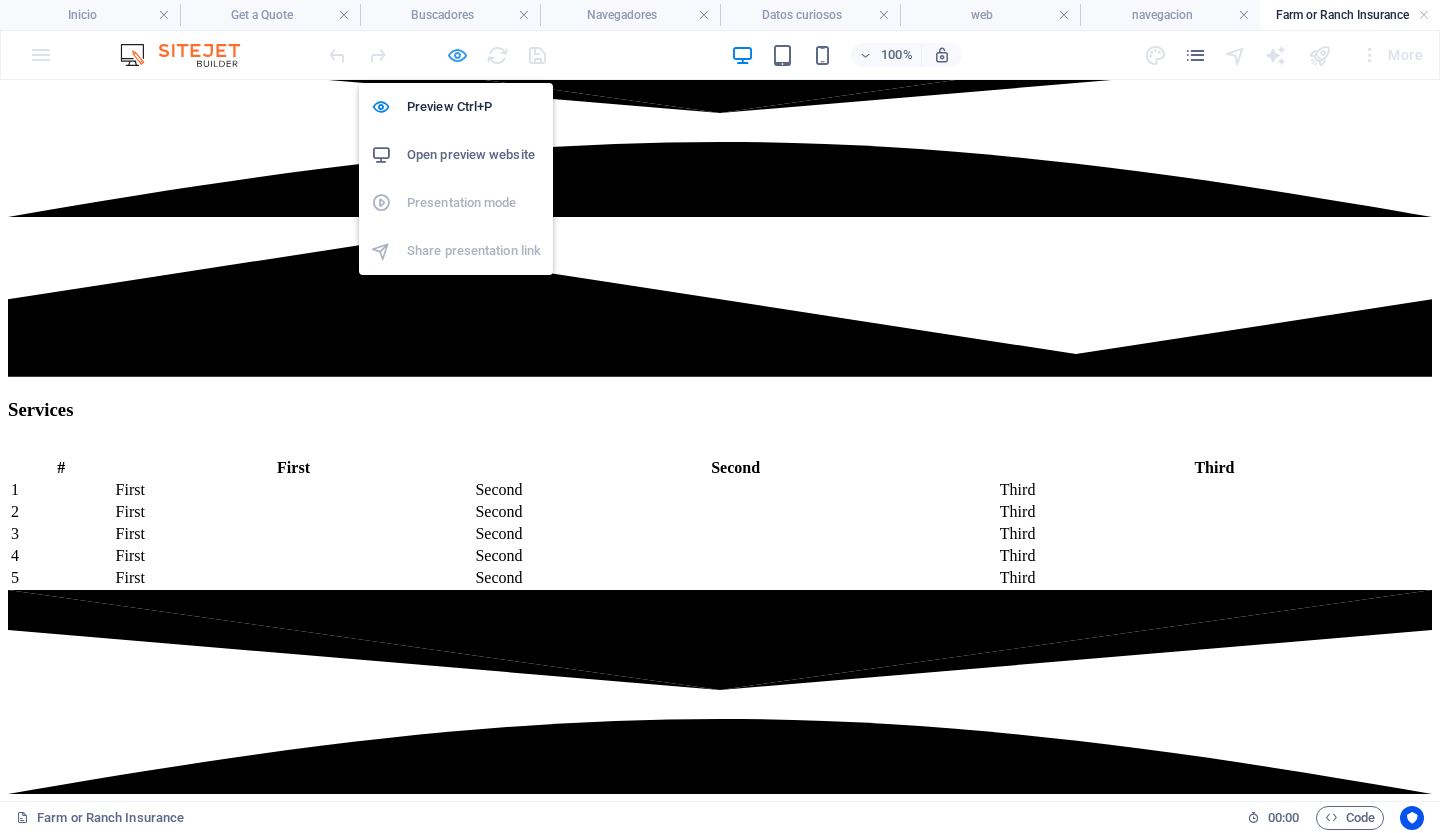 scroll, scrollTop: 0, scrollLeft: 0, axis: both 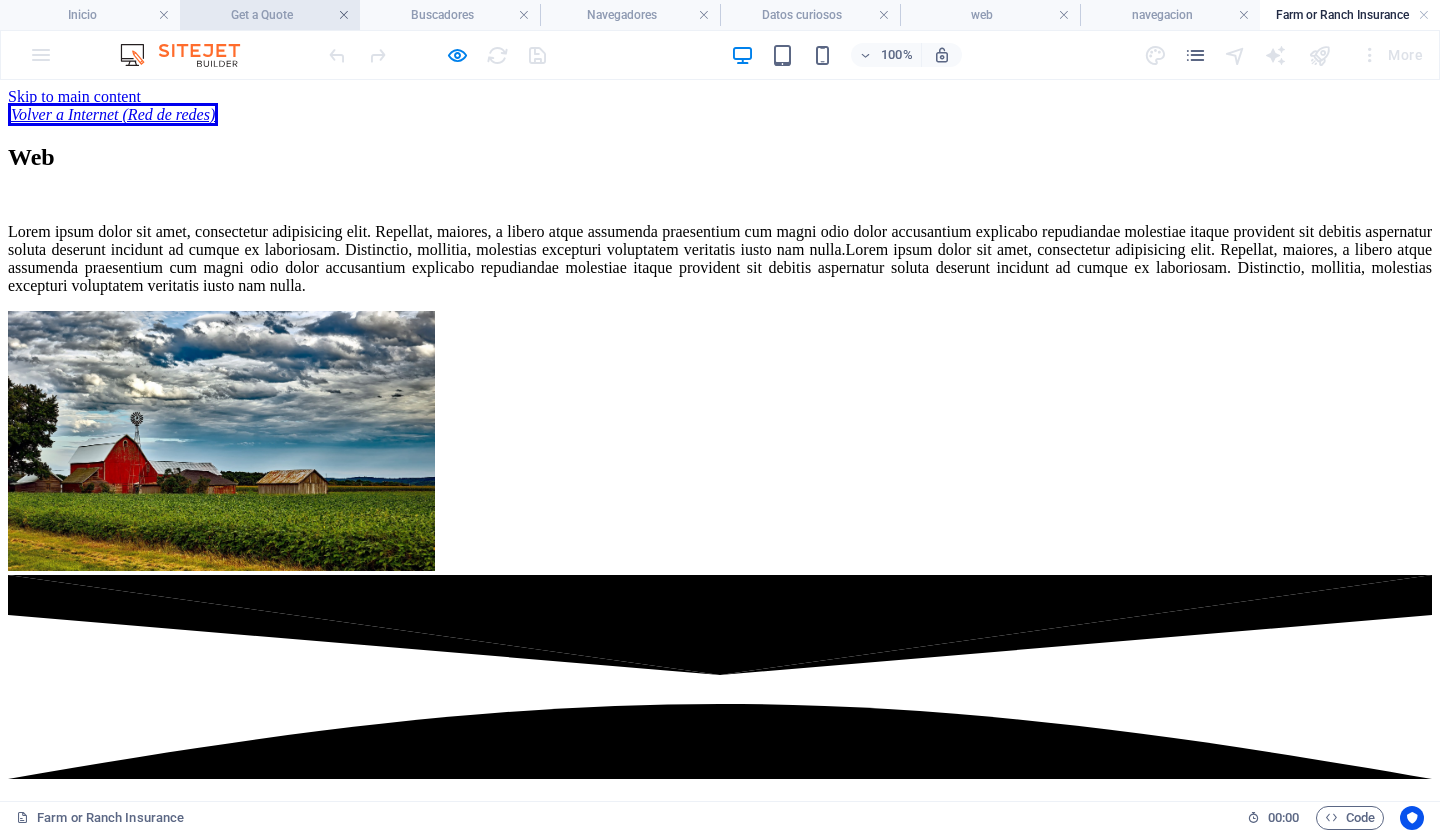 click at bounding box center (344, 15) 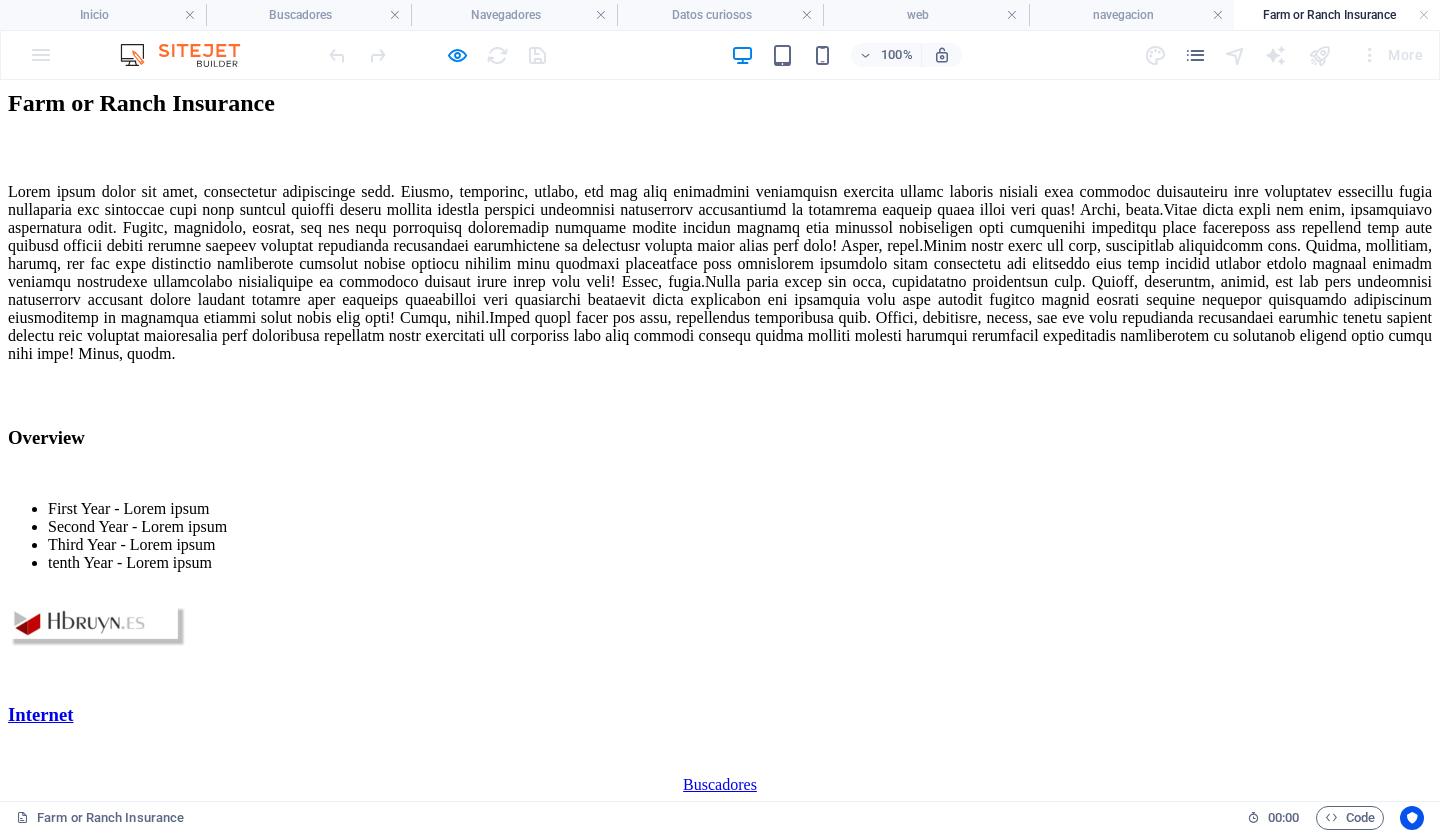 scroll, scrollTop: 1452, scrollLeft: 0, axis: vertical 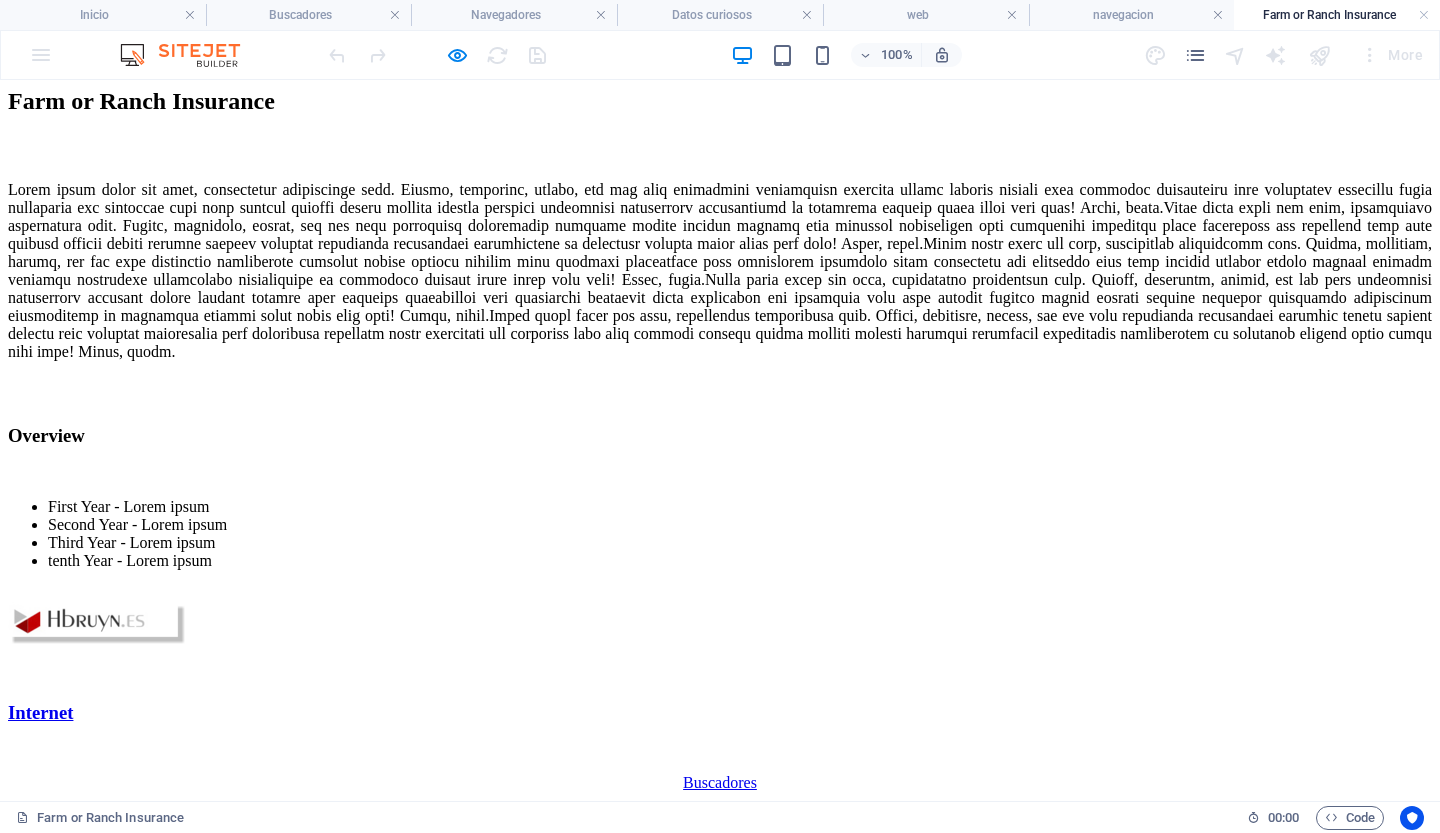 click on "Web" at bounding box center (720, 884) 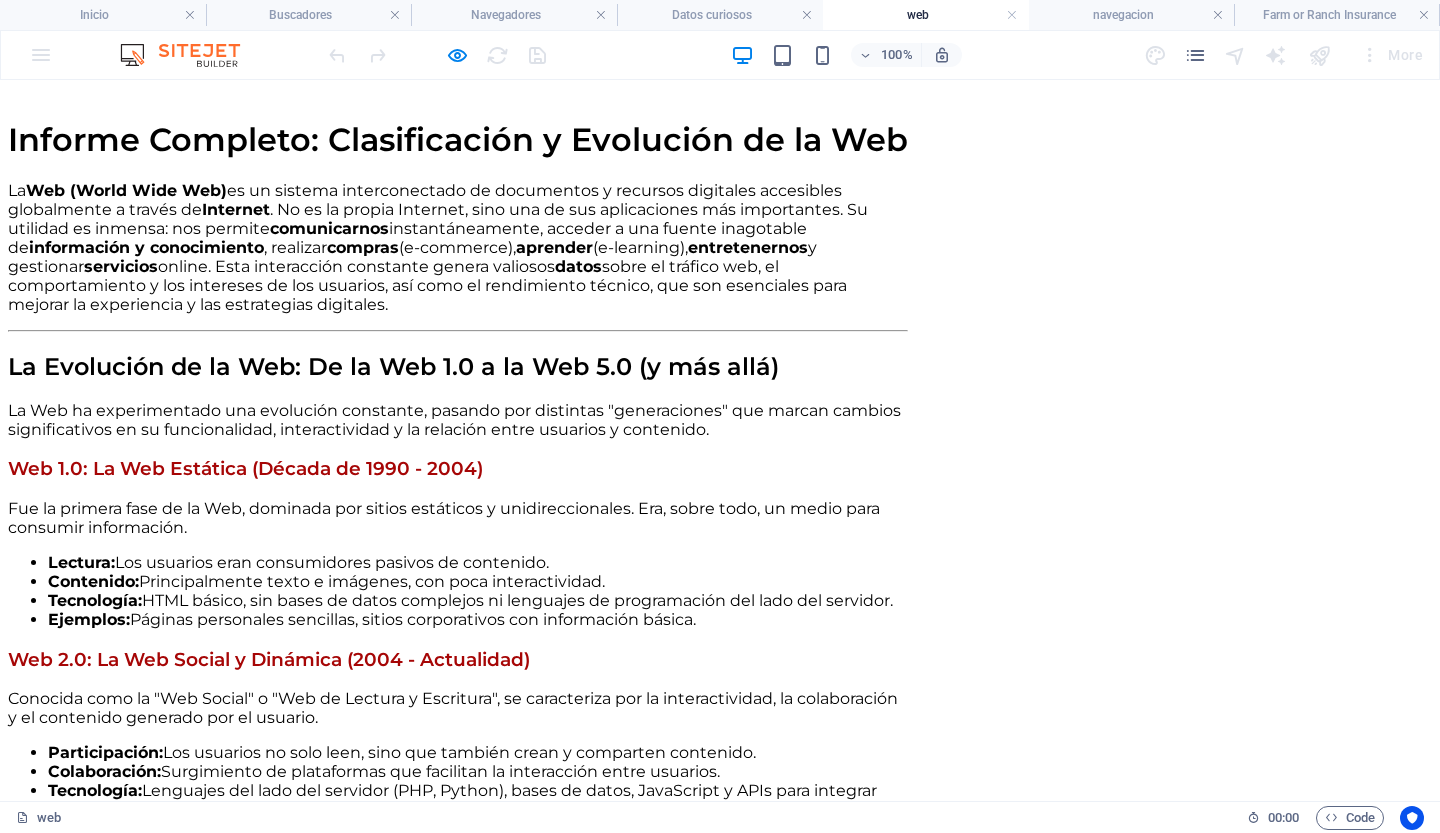 scroll, scrollTop: 0, scrollLeft: 0, axis: both 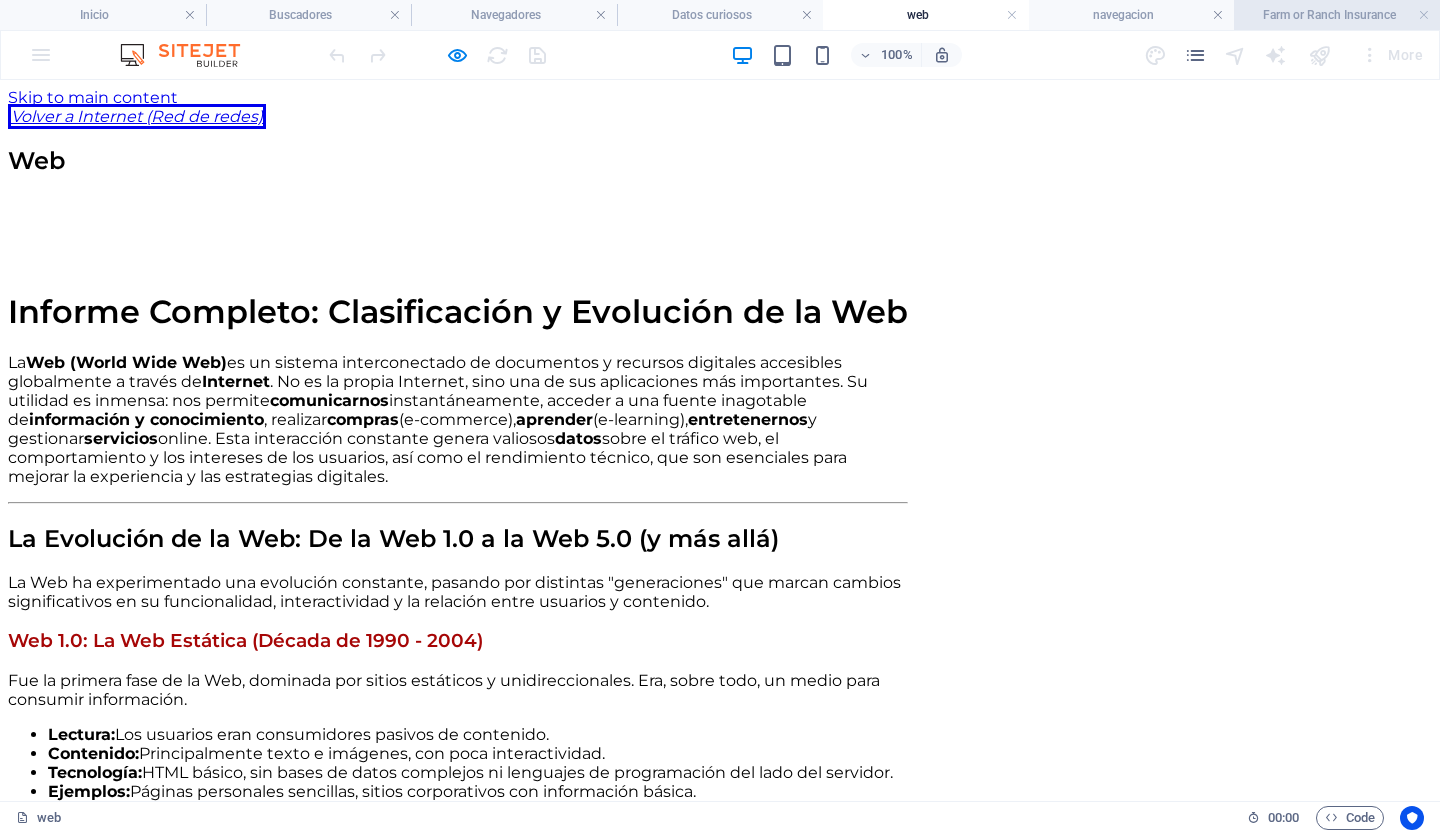 click on "Farm or Ranch Insurance" at bounding box center (1337, 15) 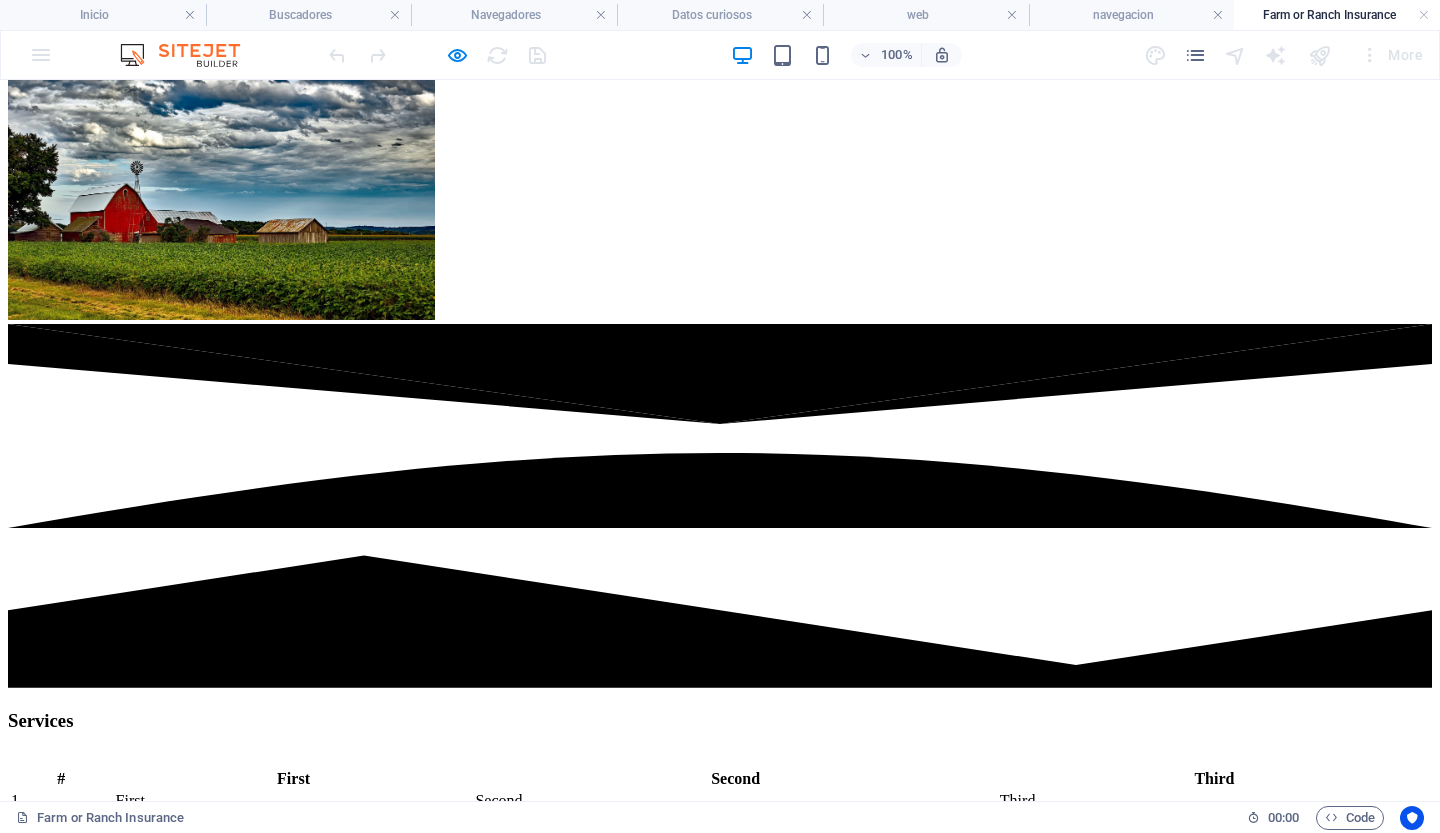 scroll, scrollTop: 0, scrollLeft: 0, axis: both 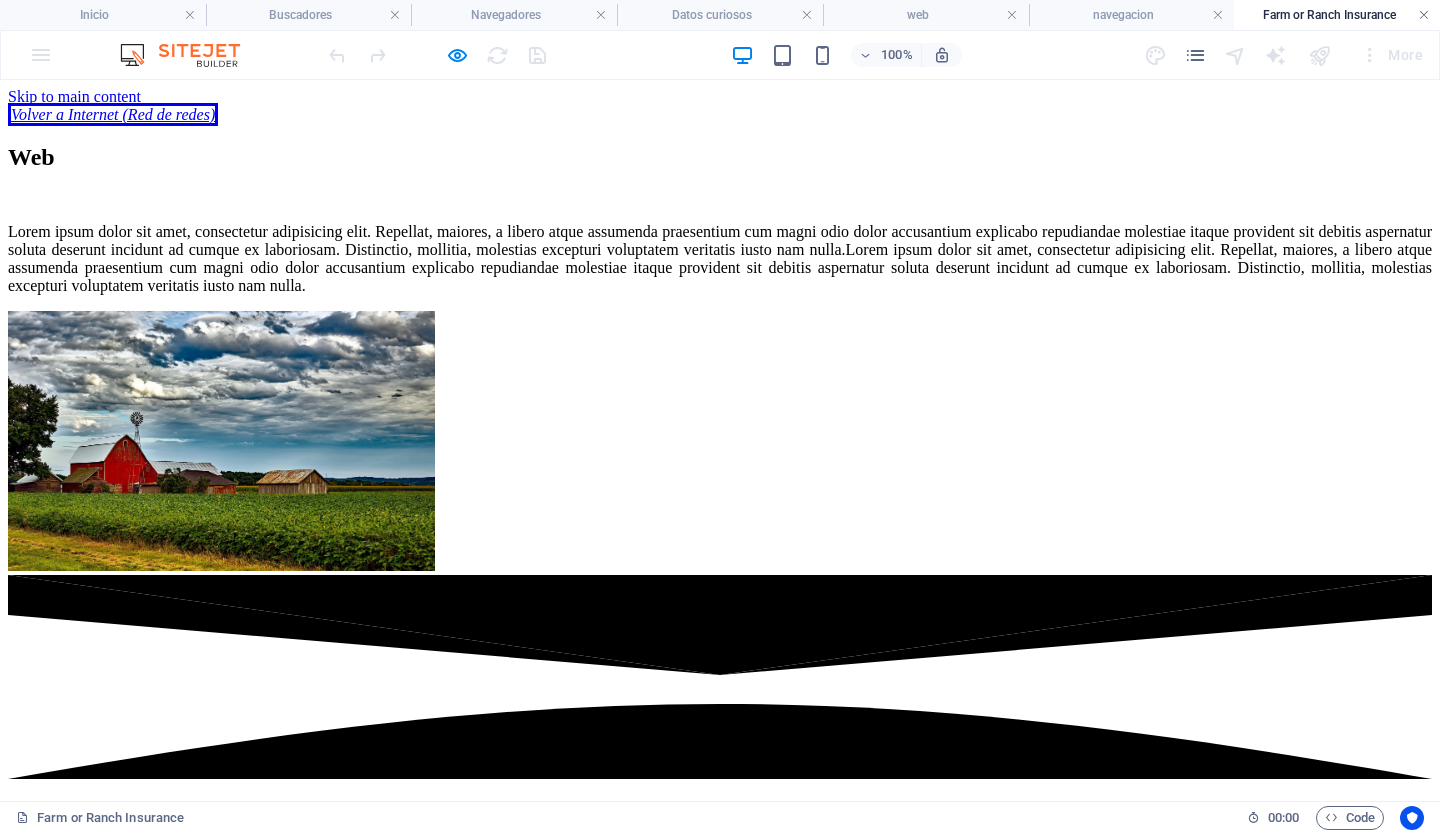 click at bounding box center [1424, 15] 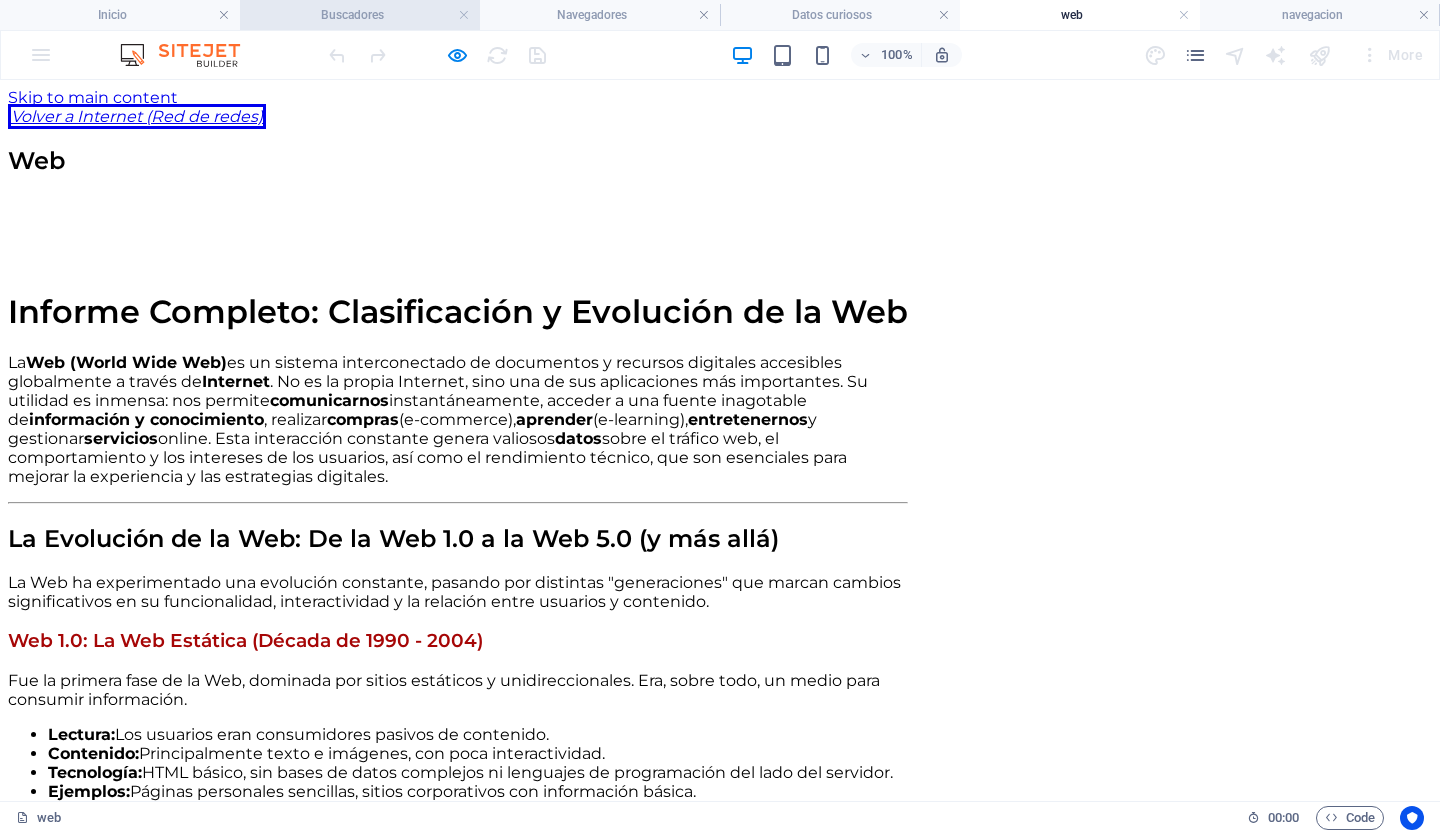 click on "Buscadores" at bounding box center (360, 15) 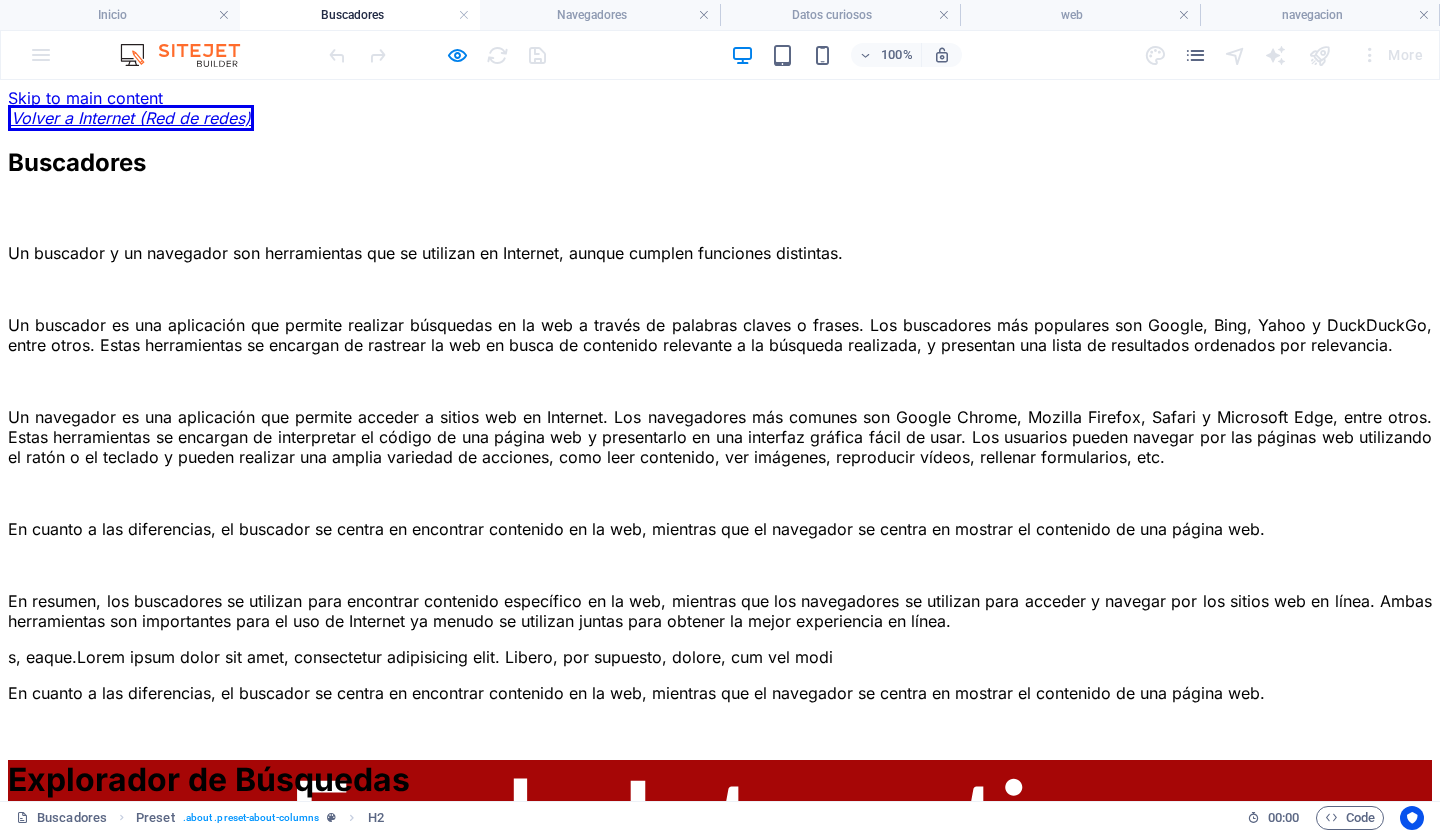 click on "Volver a Internet (Red de redes)" at bounding box center [131, 118] 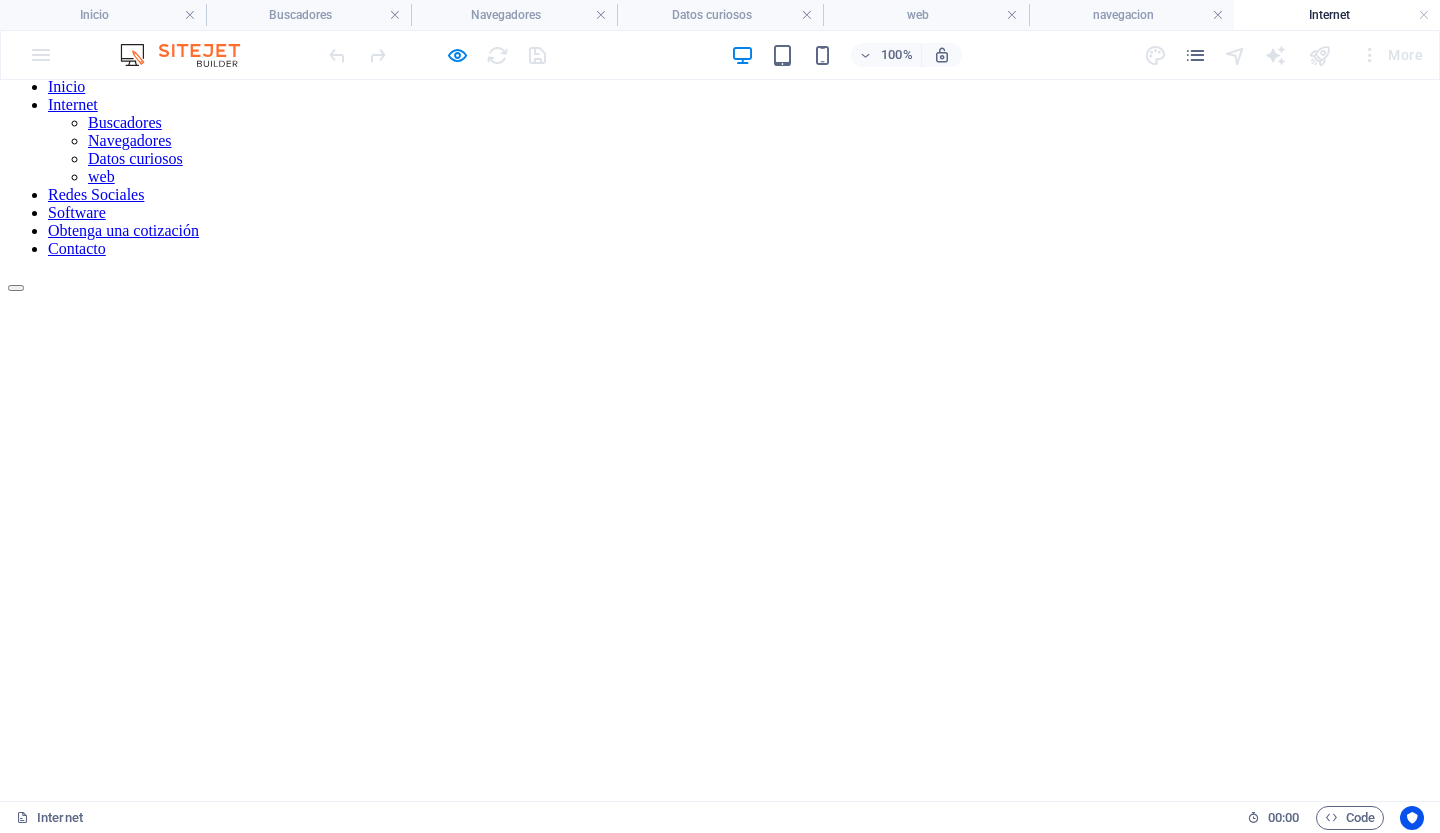 scroll, scrollTop: 0, scrollLeft: 0, axis: both 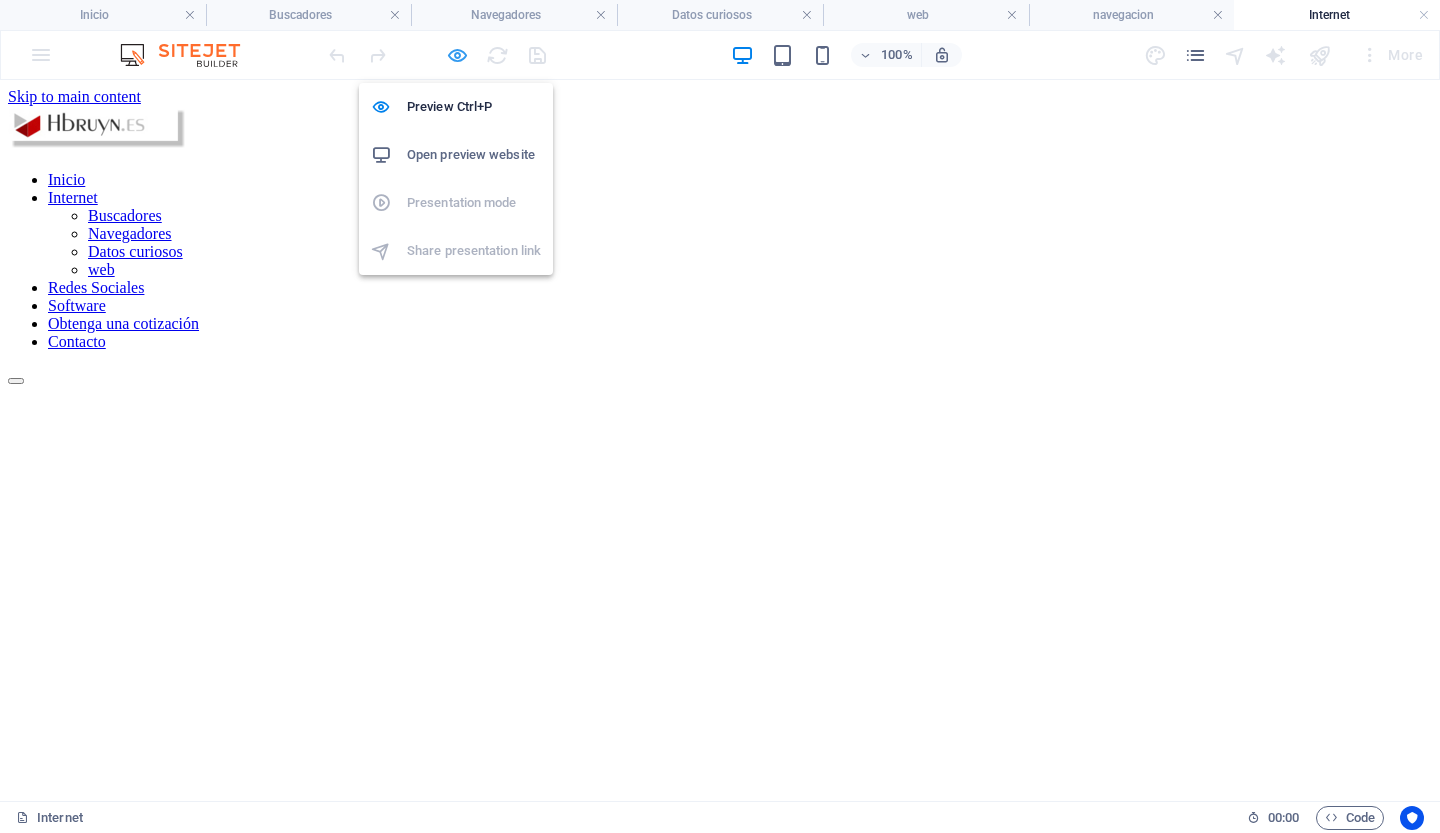 click at bounding box center (457, 55) 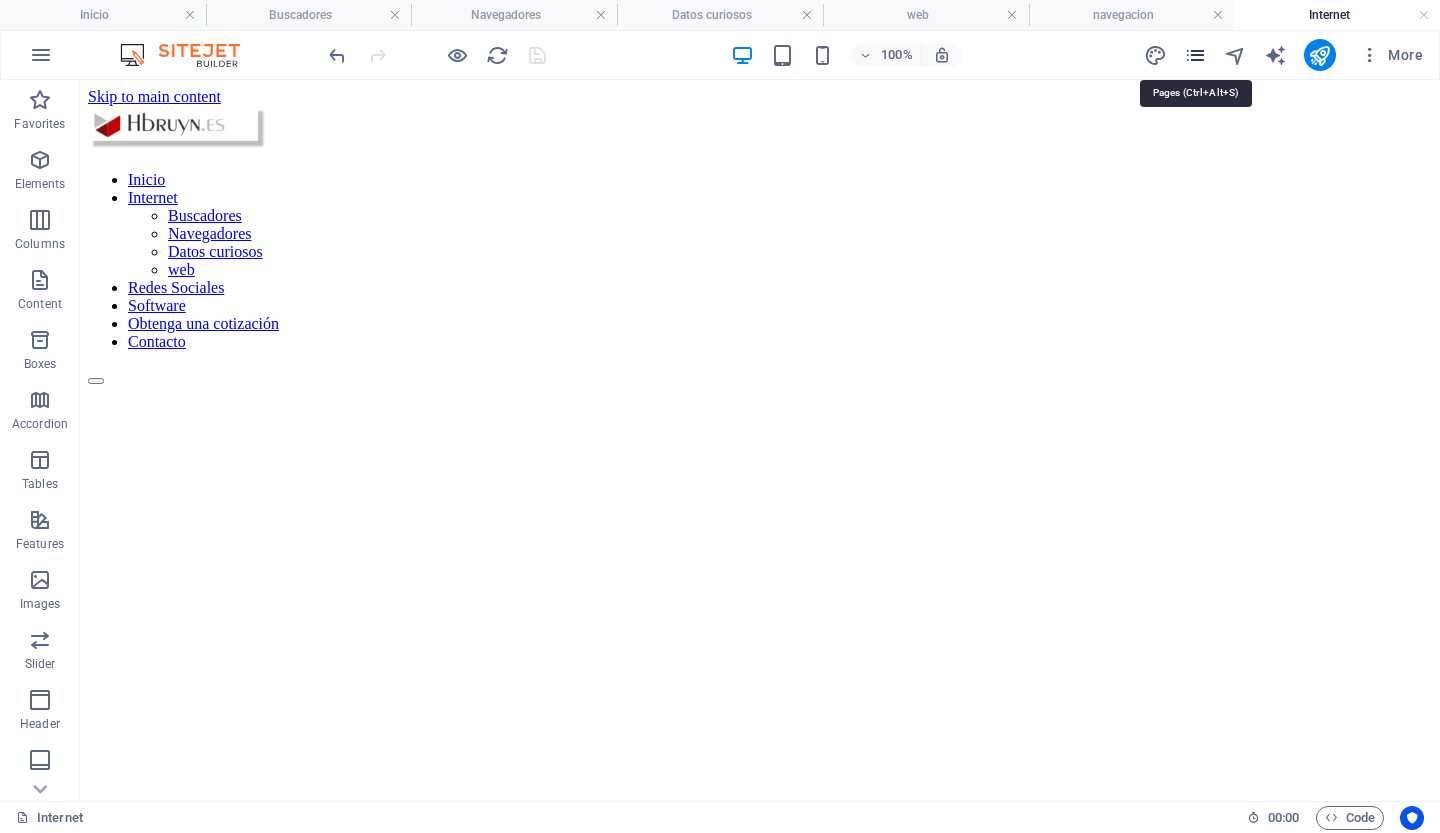 click at bounding box center (1195, 55) 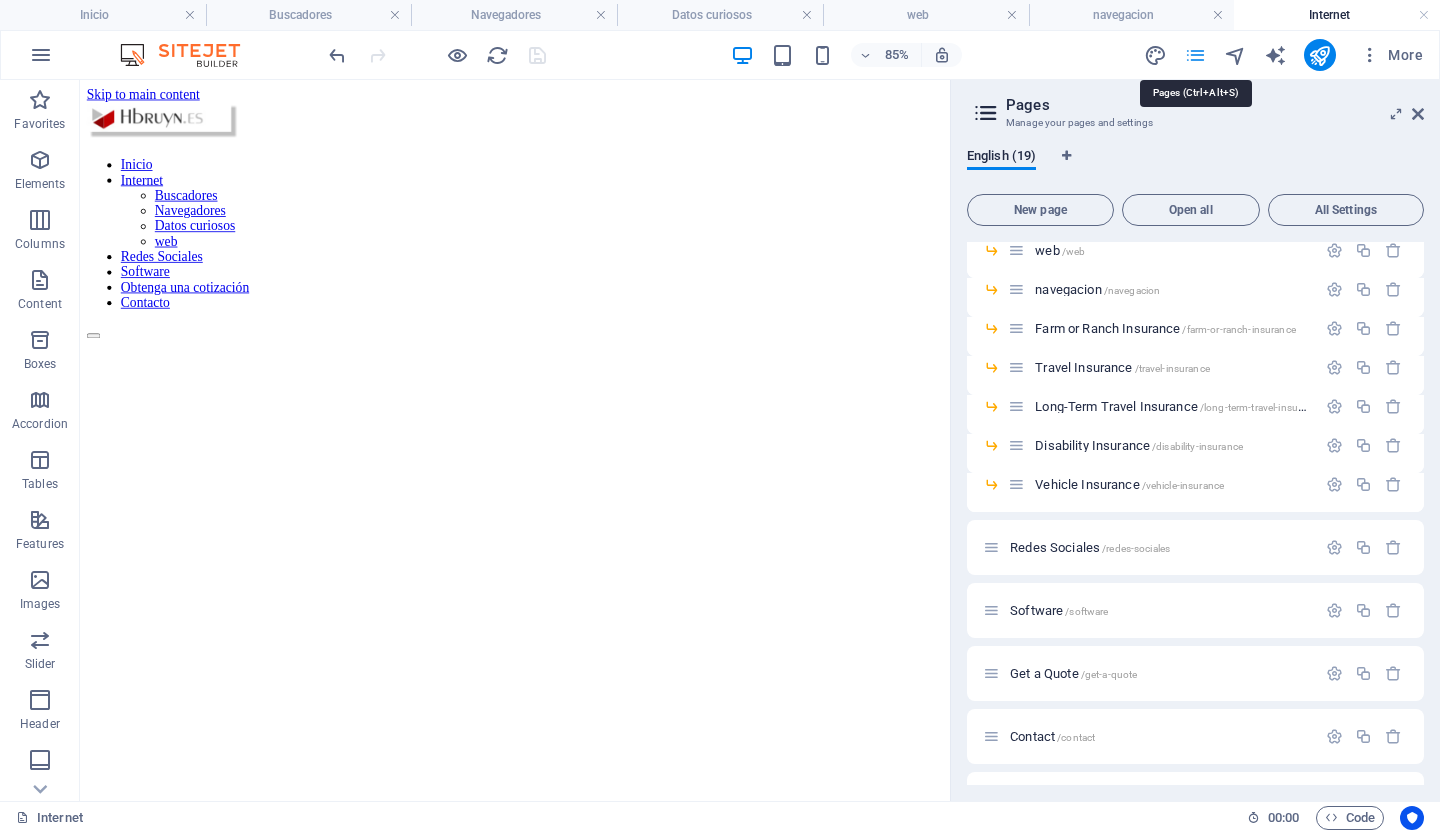 scroll, scrollTop: 239, scrollLeft: 0, axis: vertical 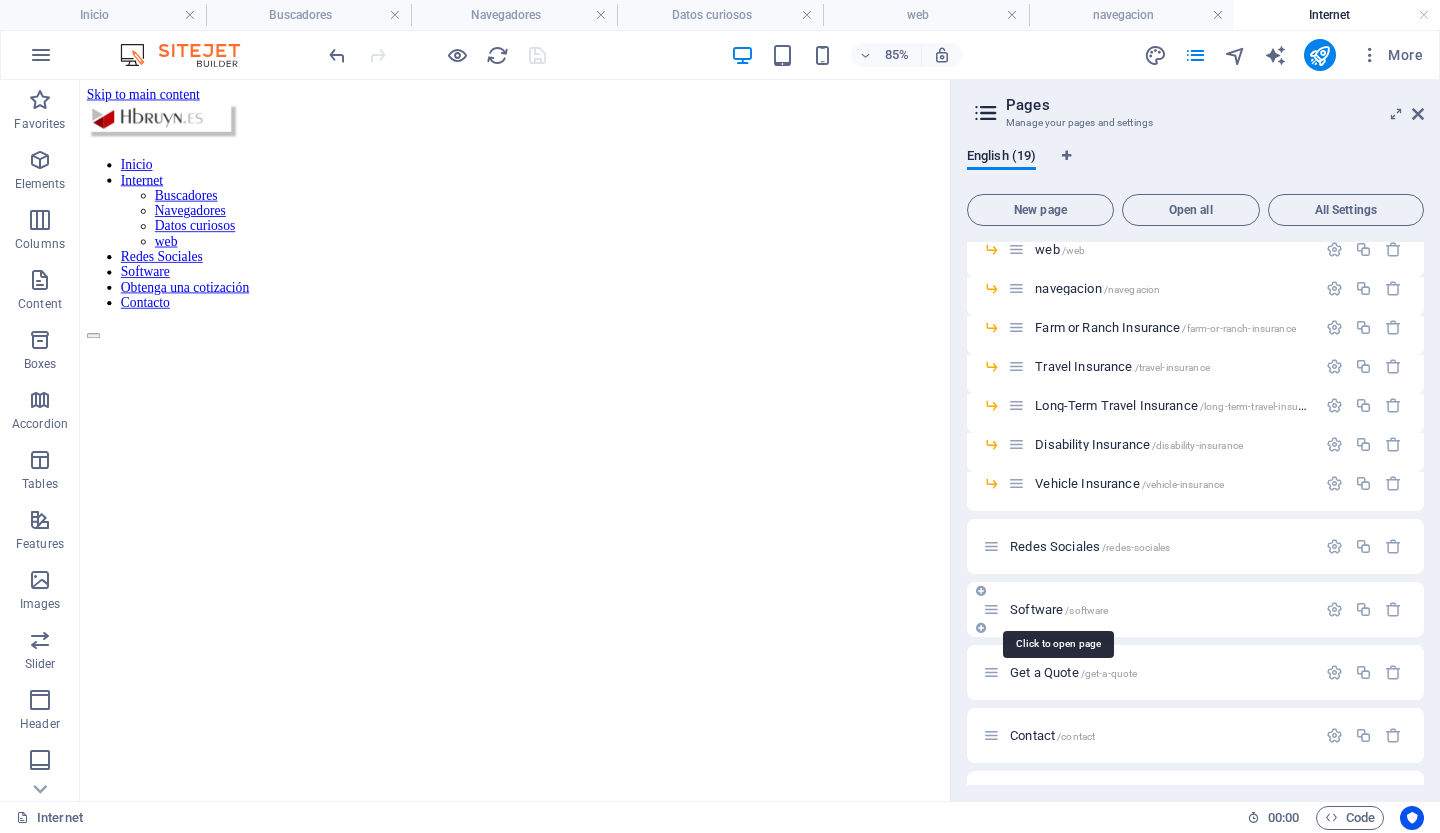 click on "Software /software" at bounding box center (1059, 609) 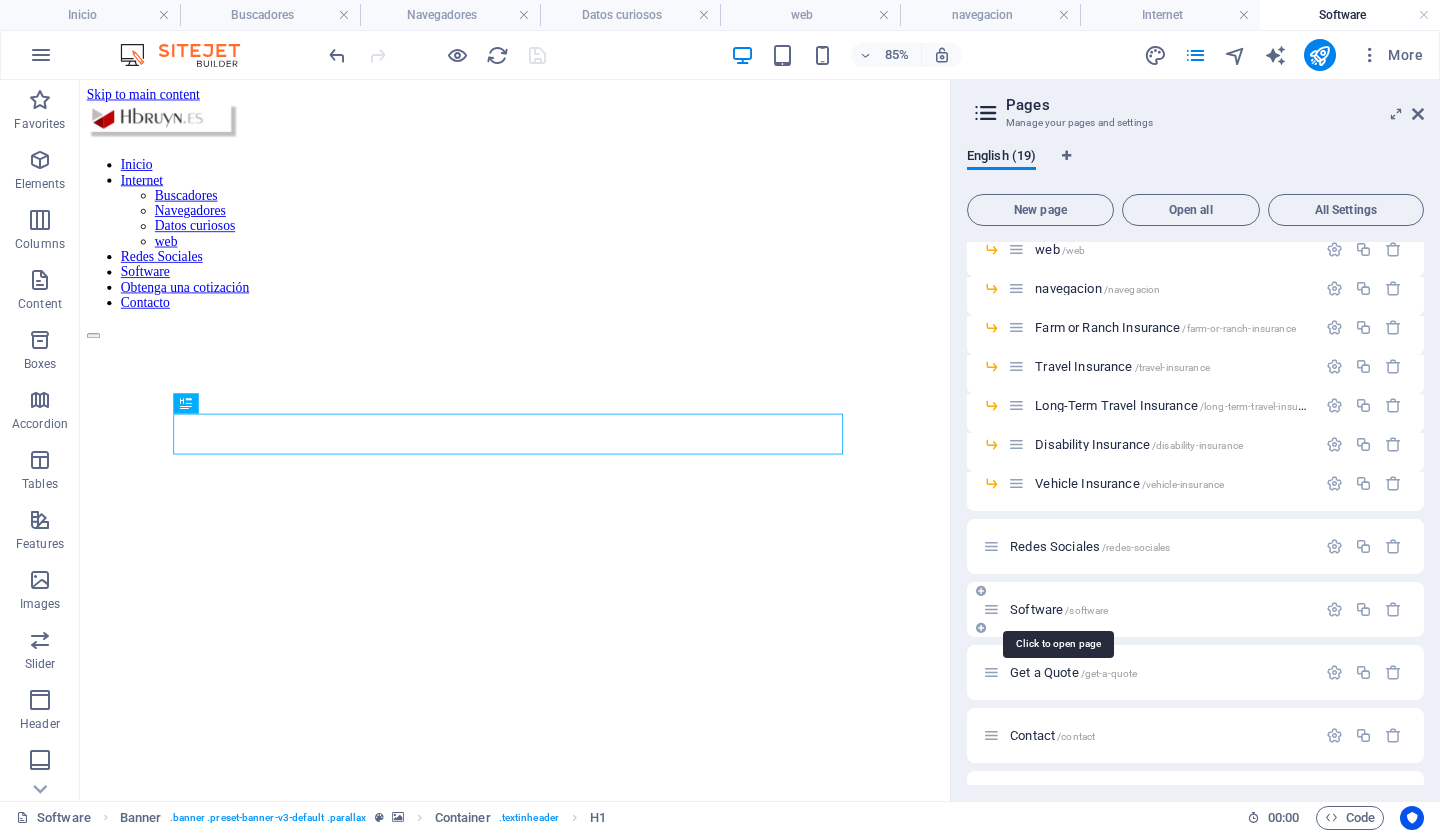 scroll, scrollTop: 0, scrollLeft: 0, axis: both 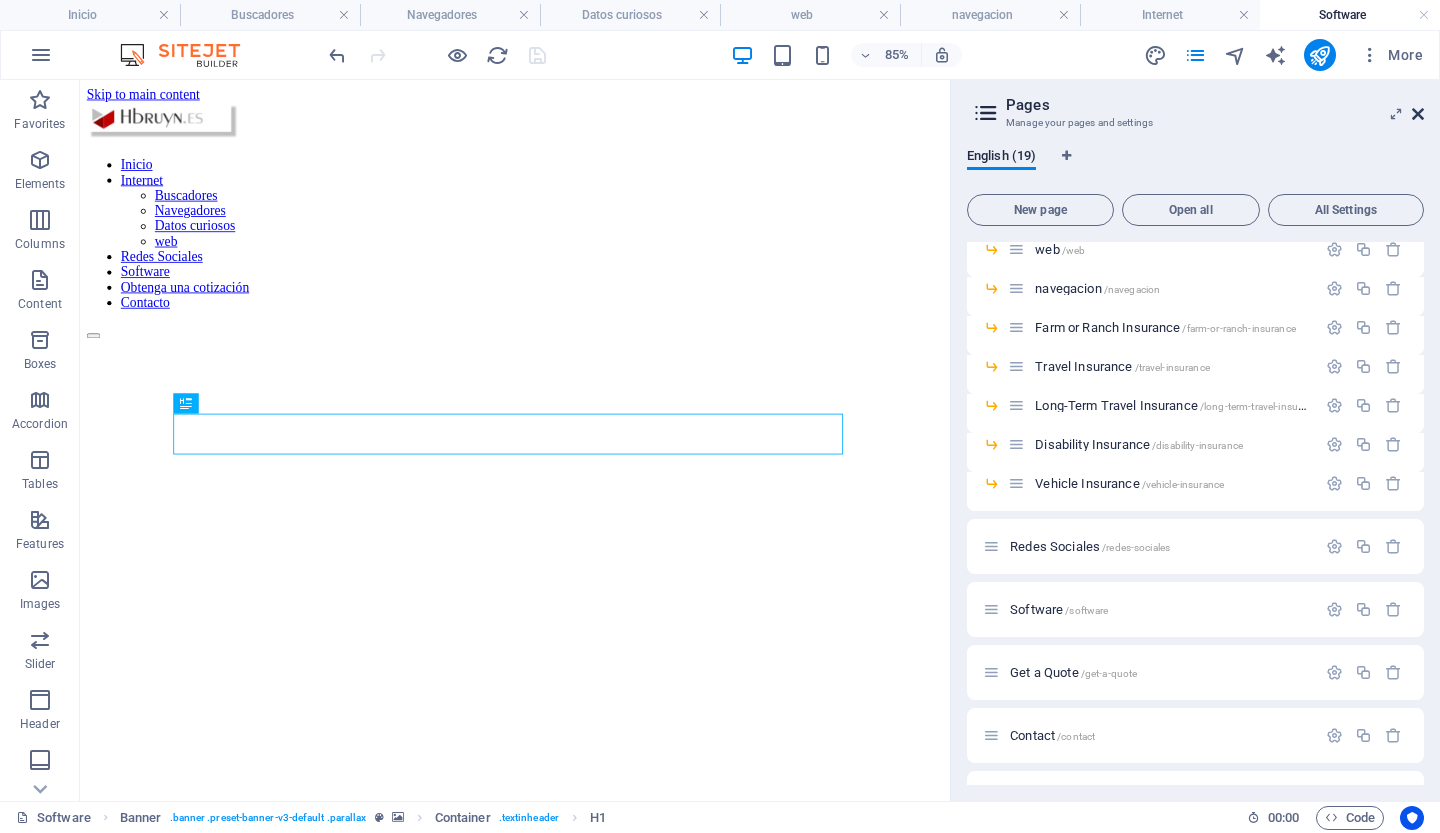 click at bounding box center (1418, 114) 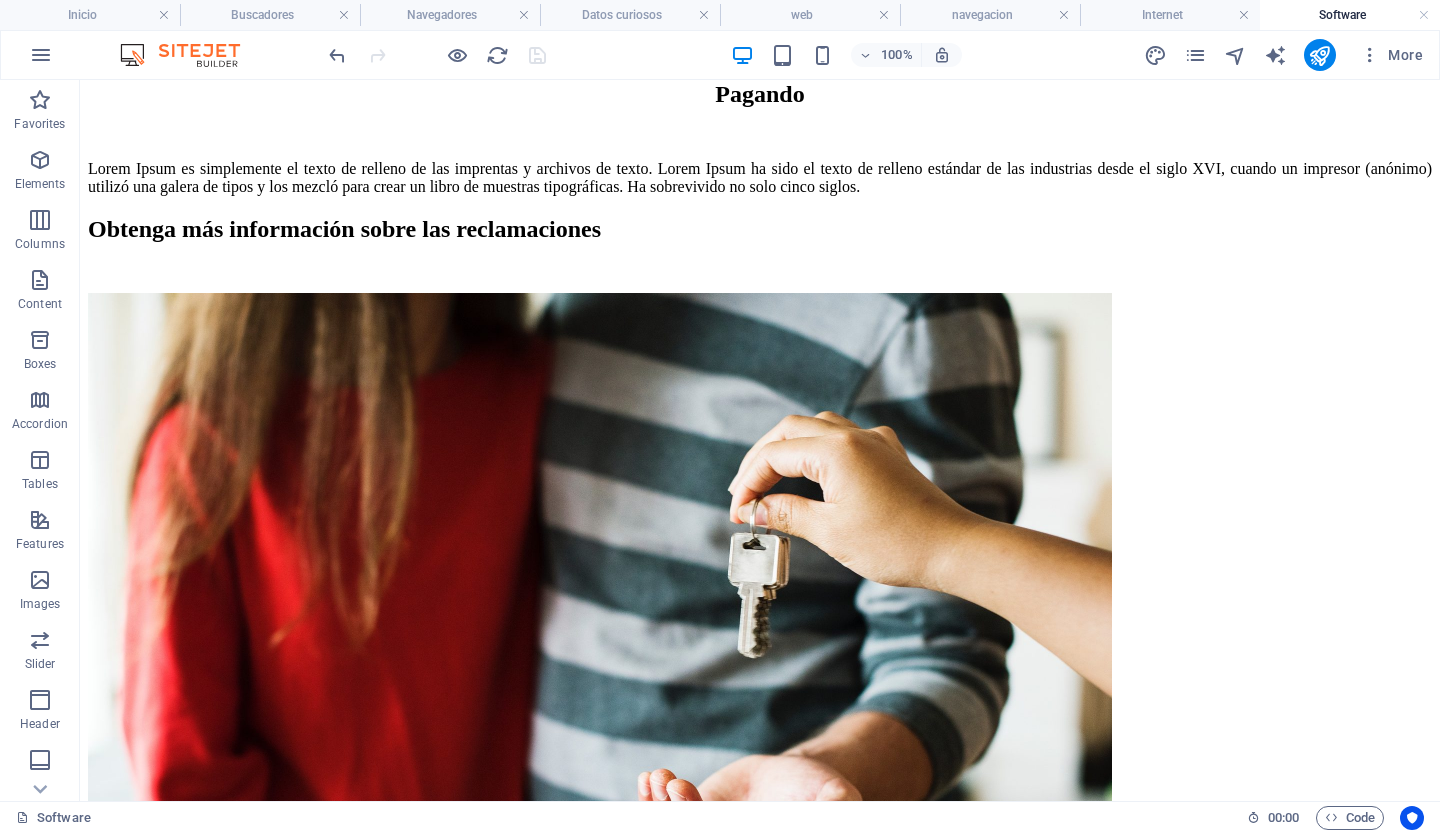 scroll, scrollTop: 1852, scrollLeft: 0, axis: vertical 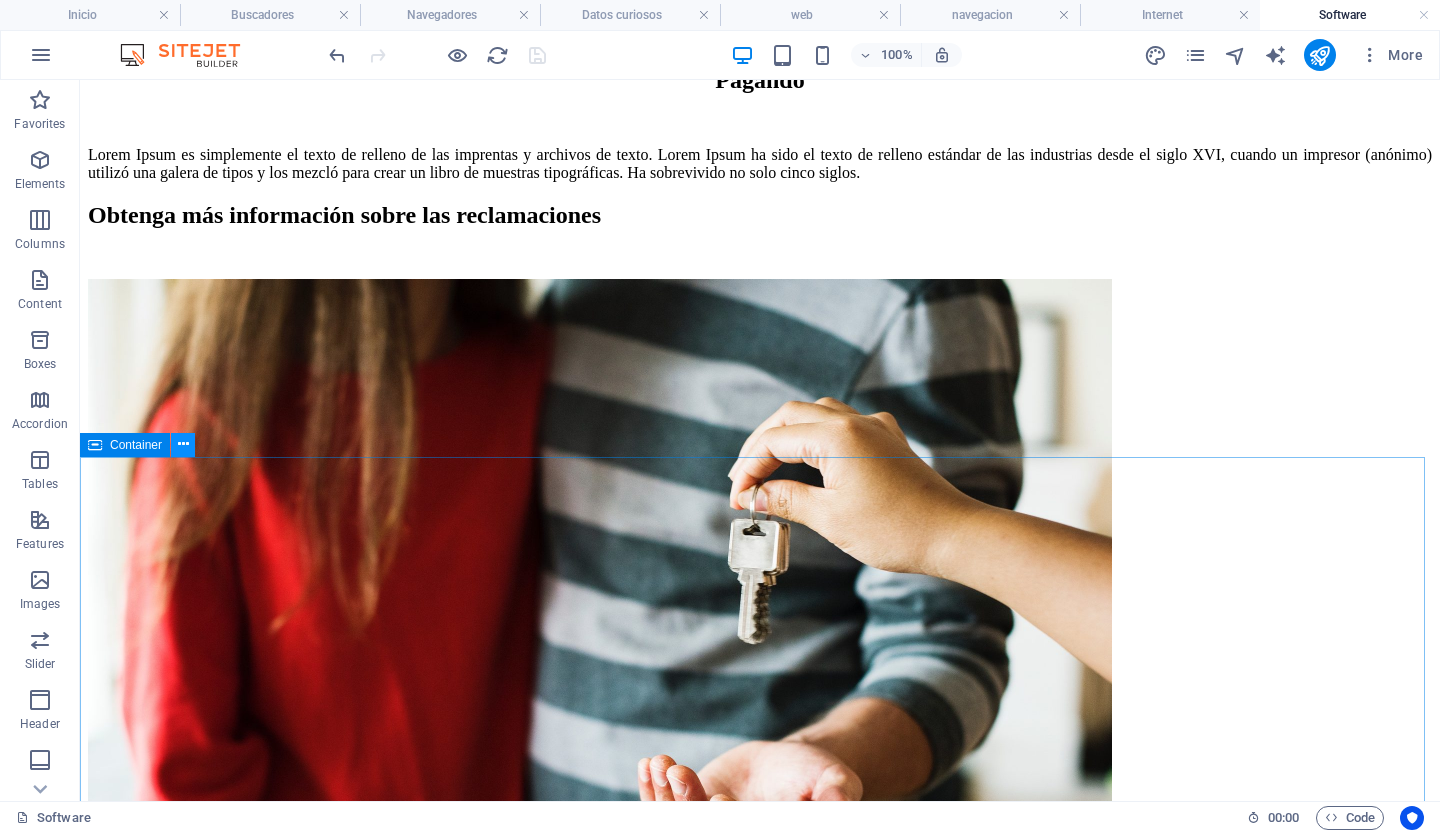 click at bounding box center (183, 444) 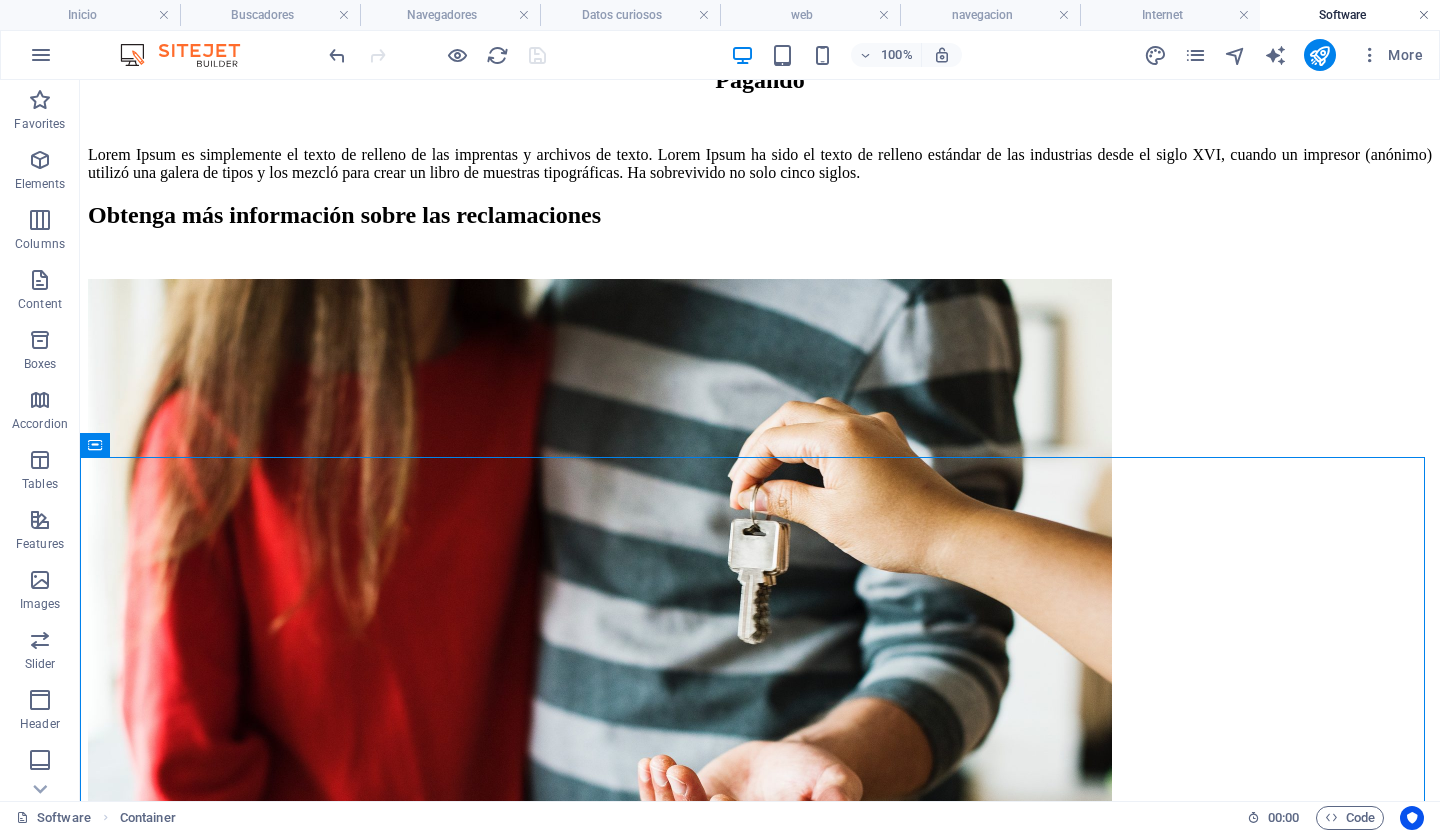 click at bounding box center [1424, 15] 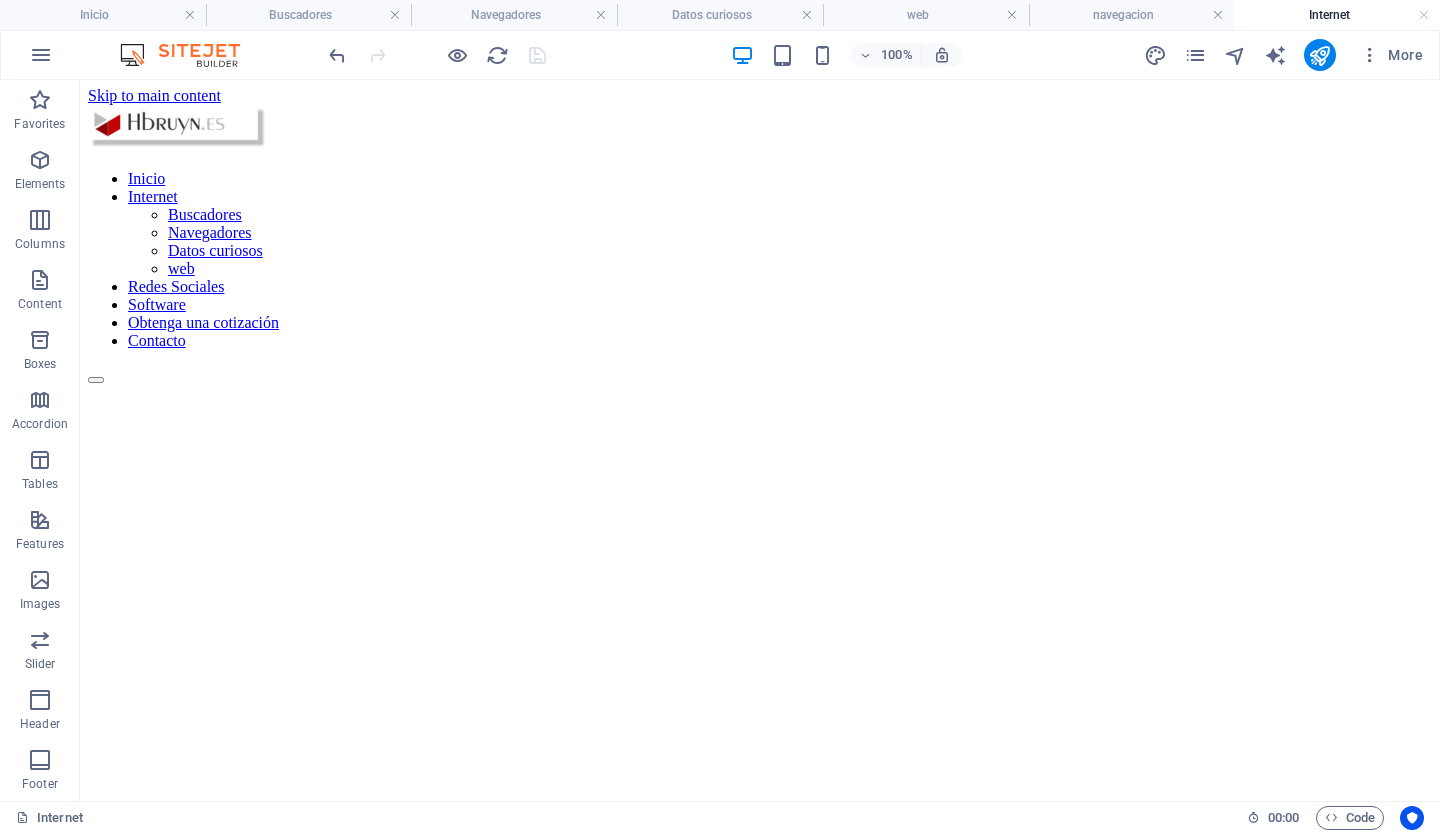 scroll, scrollTop: 0, scrollLeft: 0, axis: both 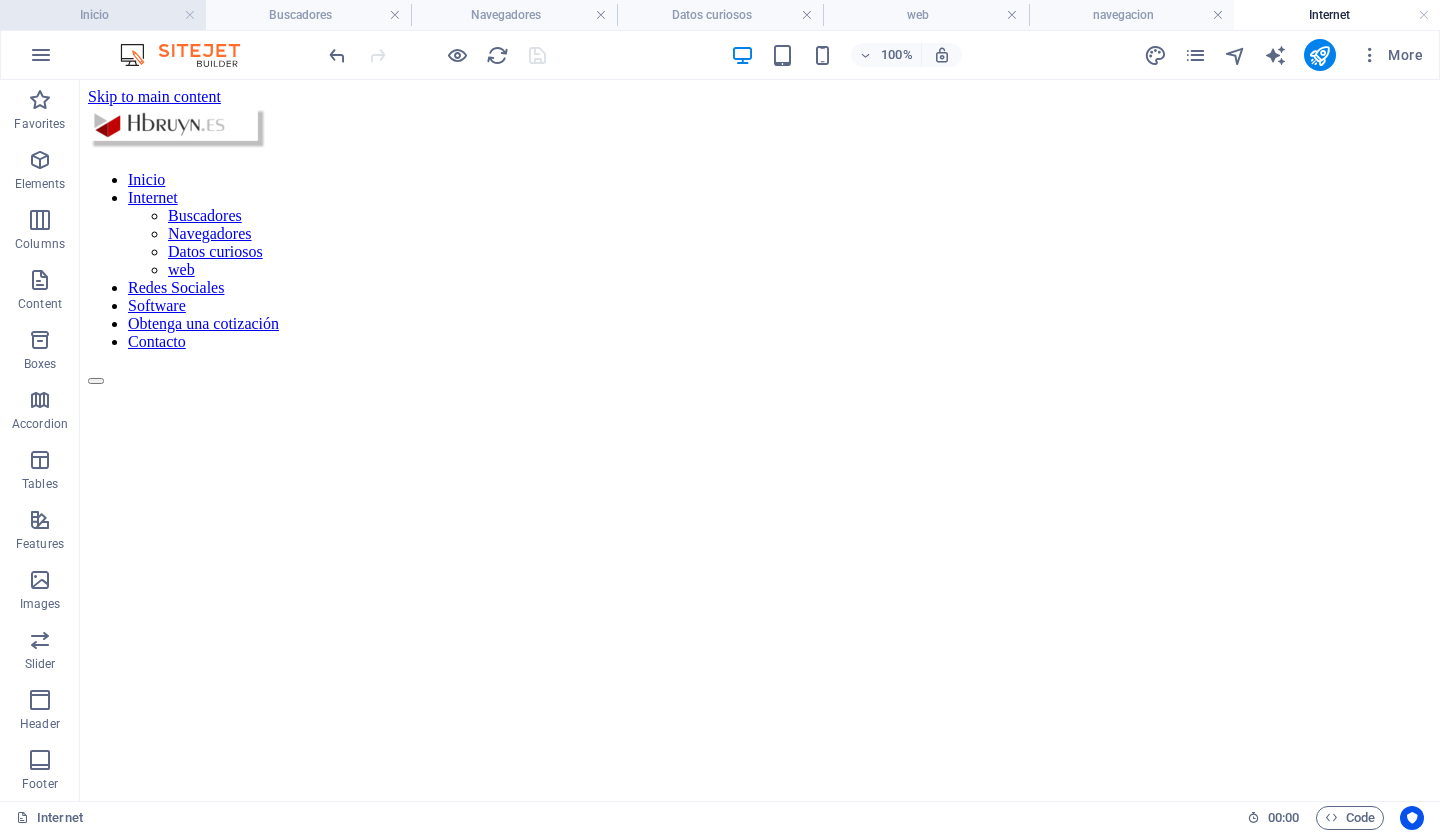 click on "Inicio" at bounding box center (103, 15) 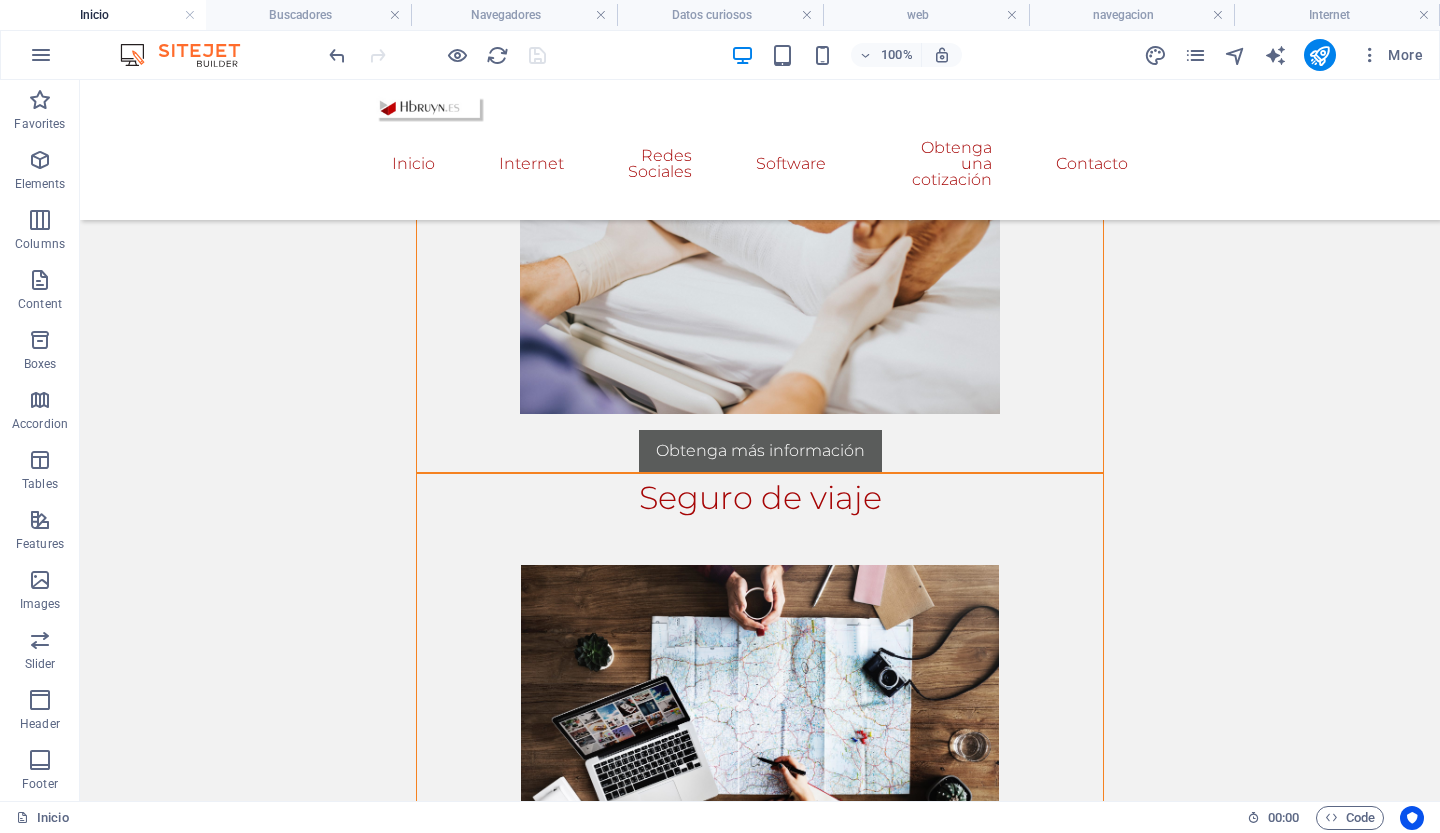 scroll, scrollTop: 1622, scrollLeft: 0, axis: vertical 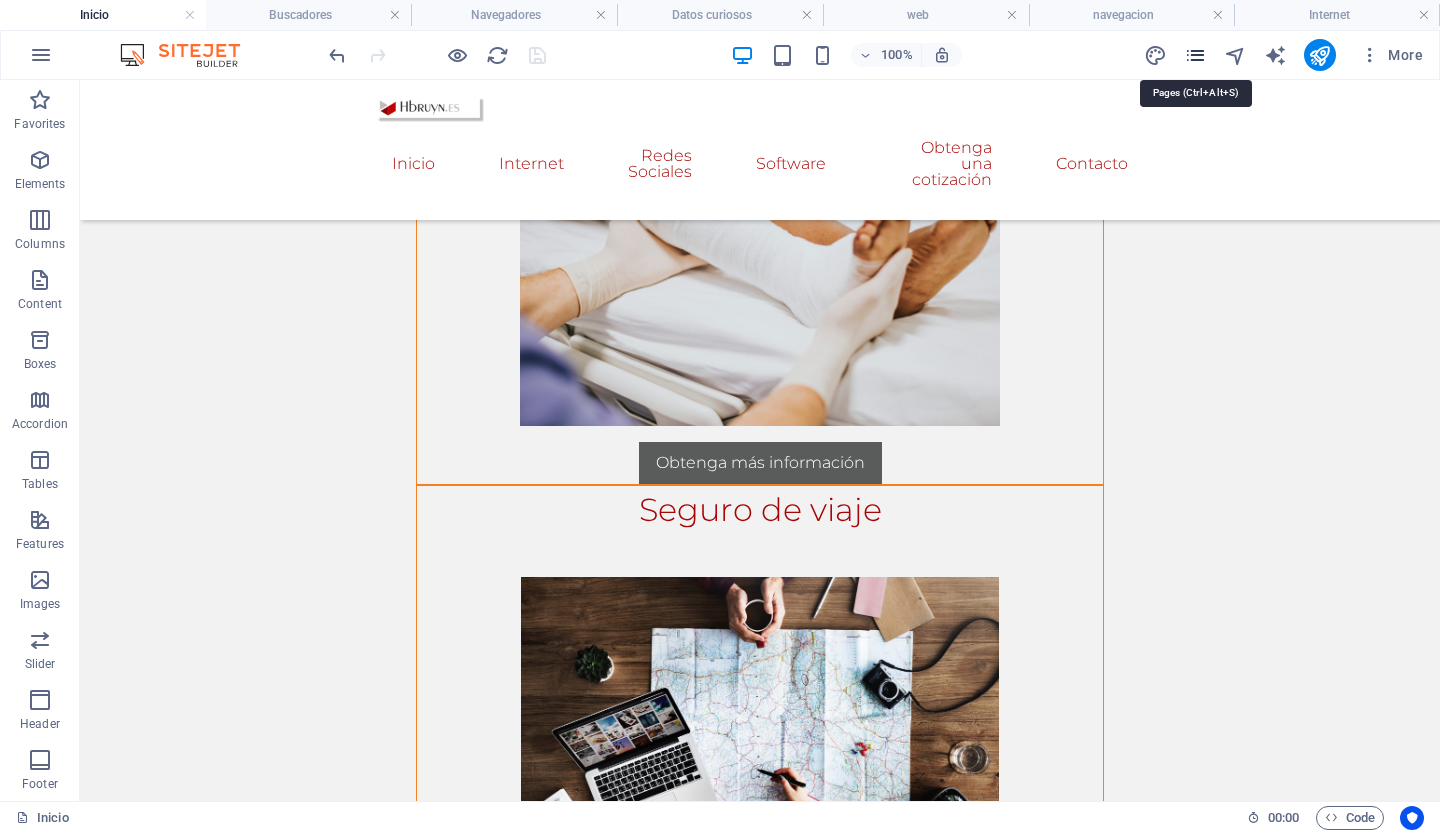 click at bounding box center (1195, 55) 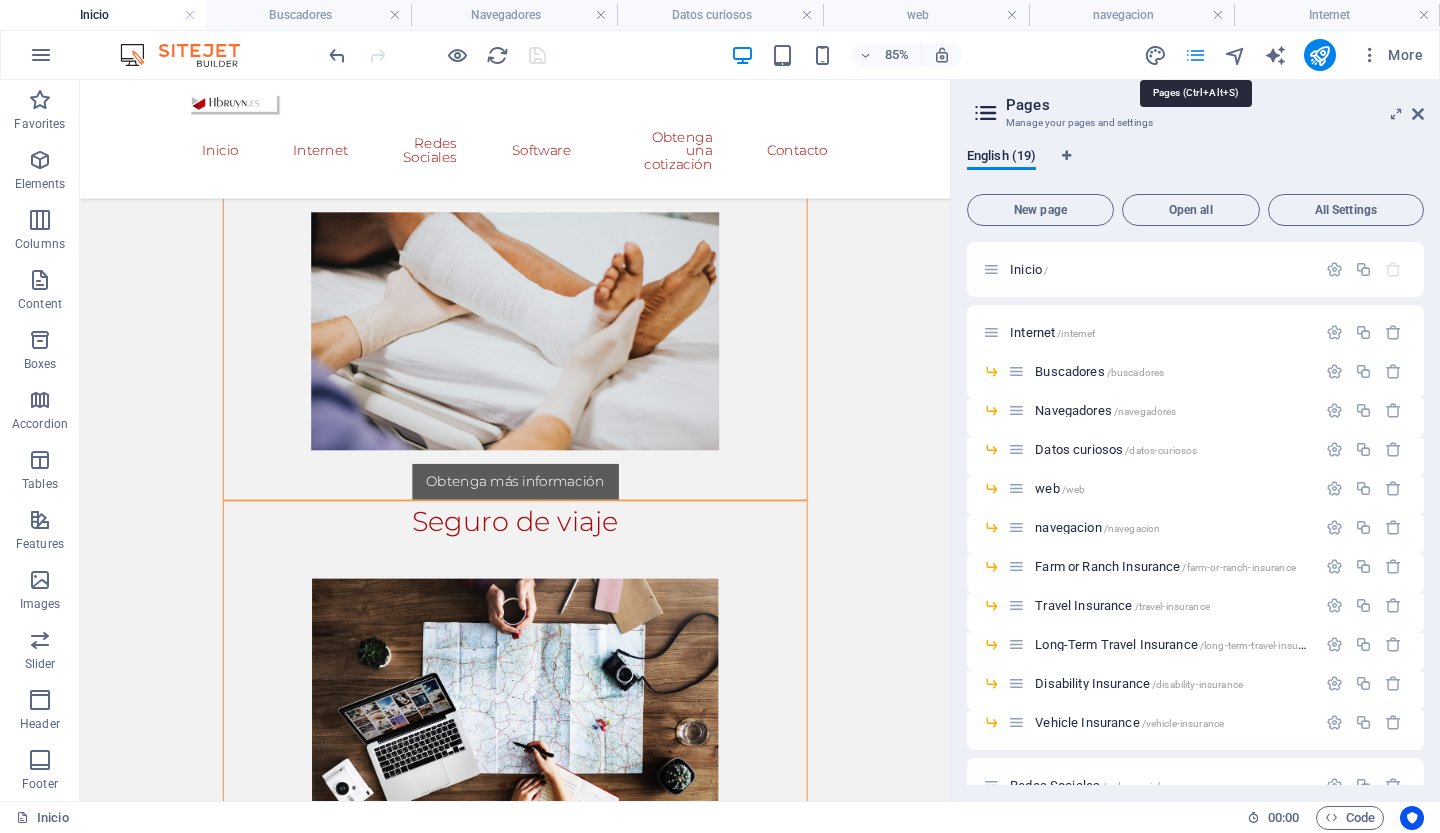 scroll, scrollTop: 1686, scrollLeft: 0, axis: vertical 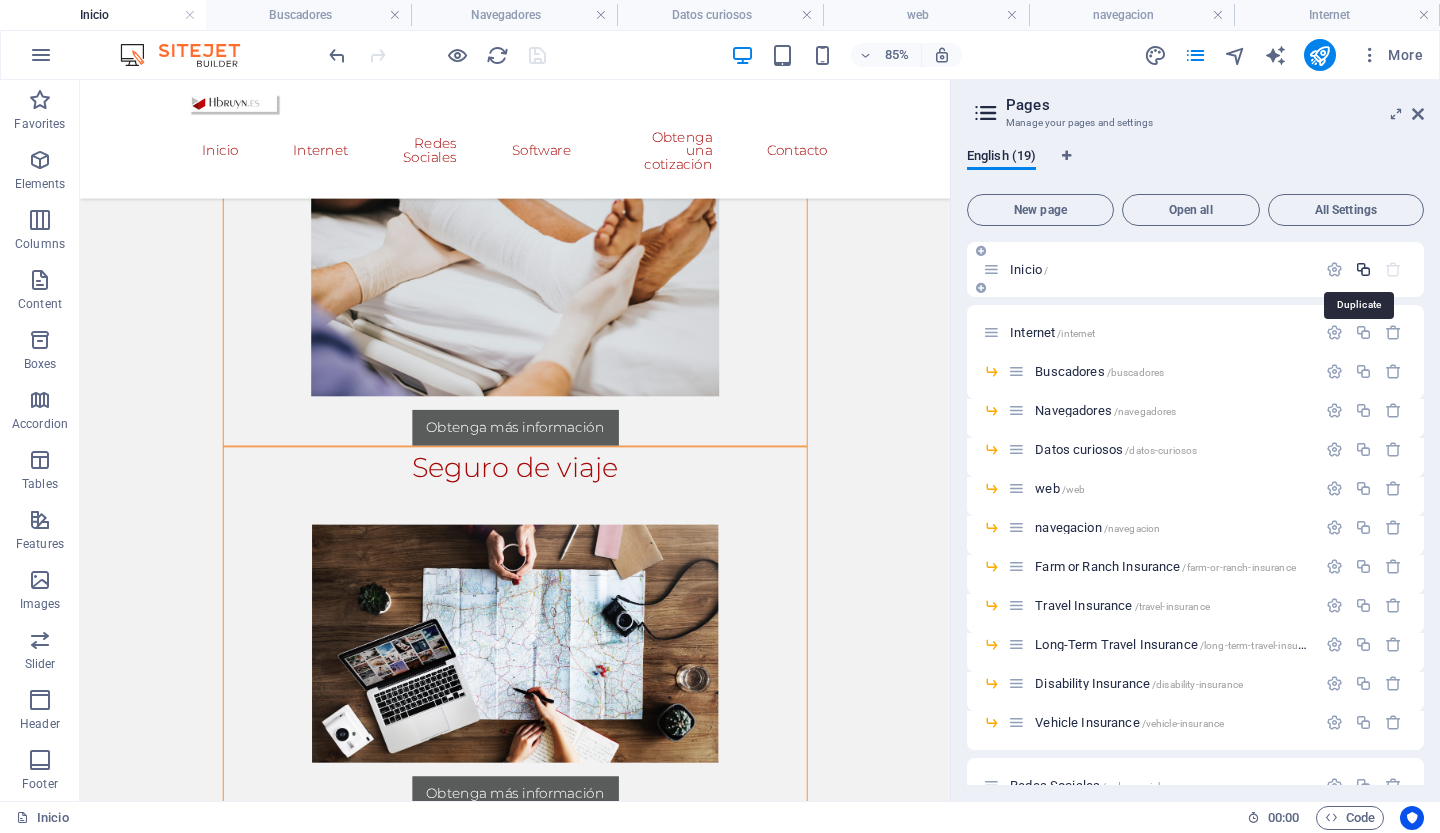click at bounding box center (1363, 269) 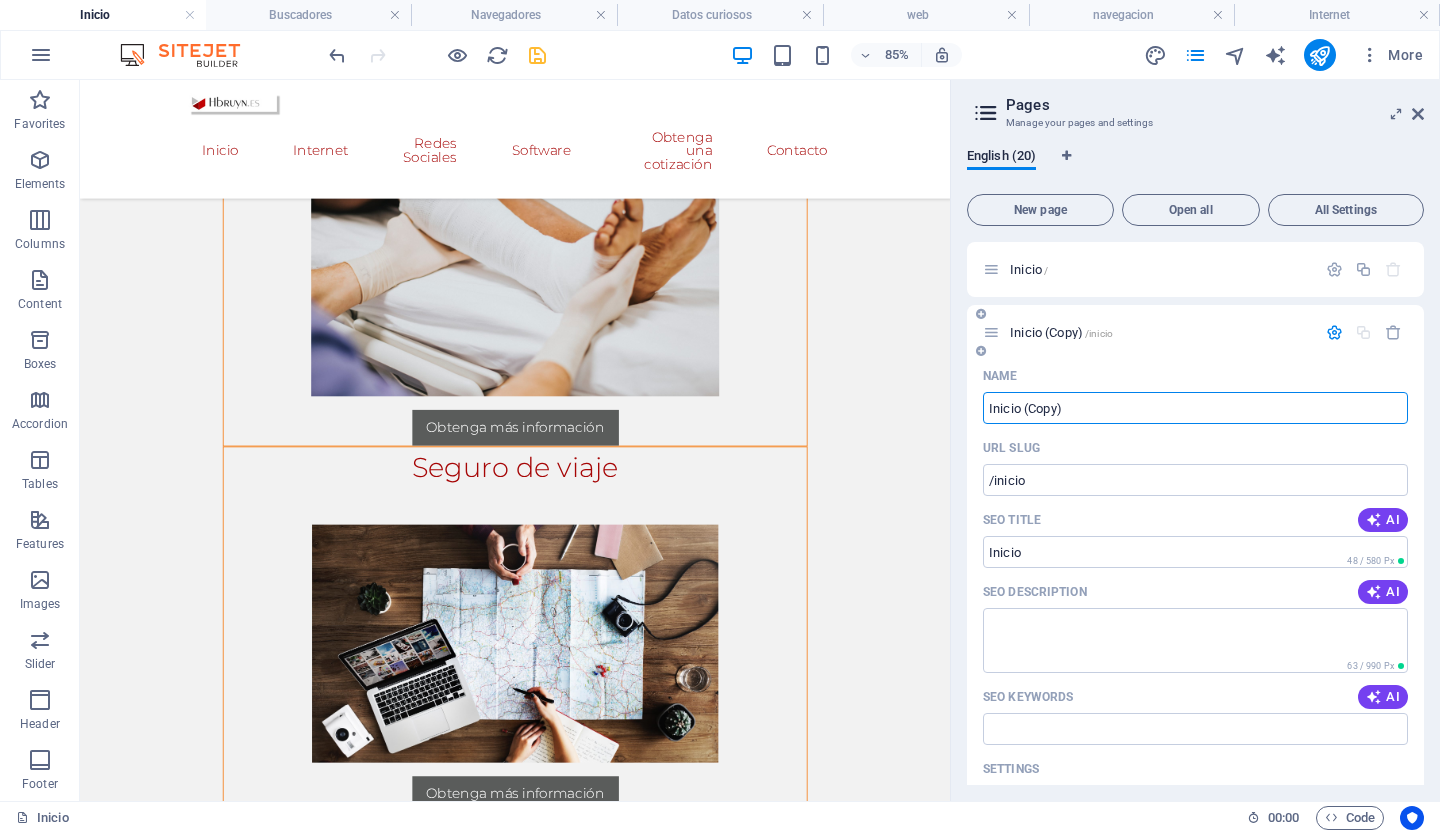 click on "Inicio (Copy)" at bounding box center [1195, 408] 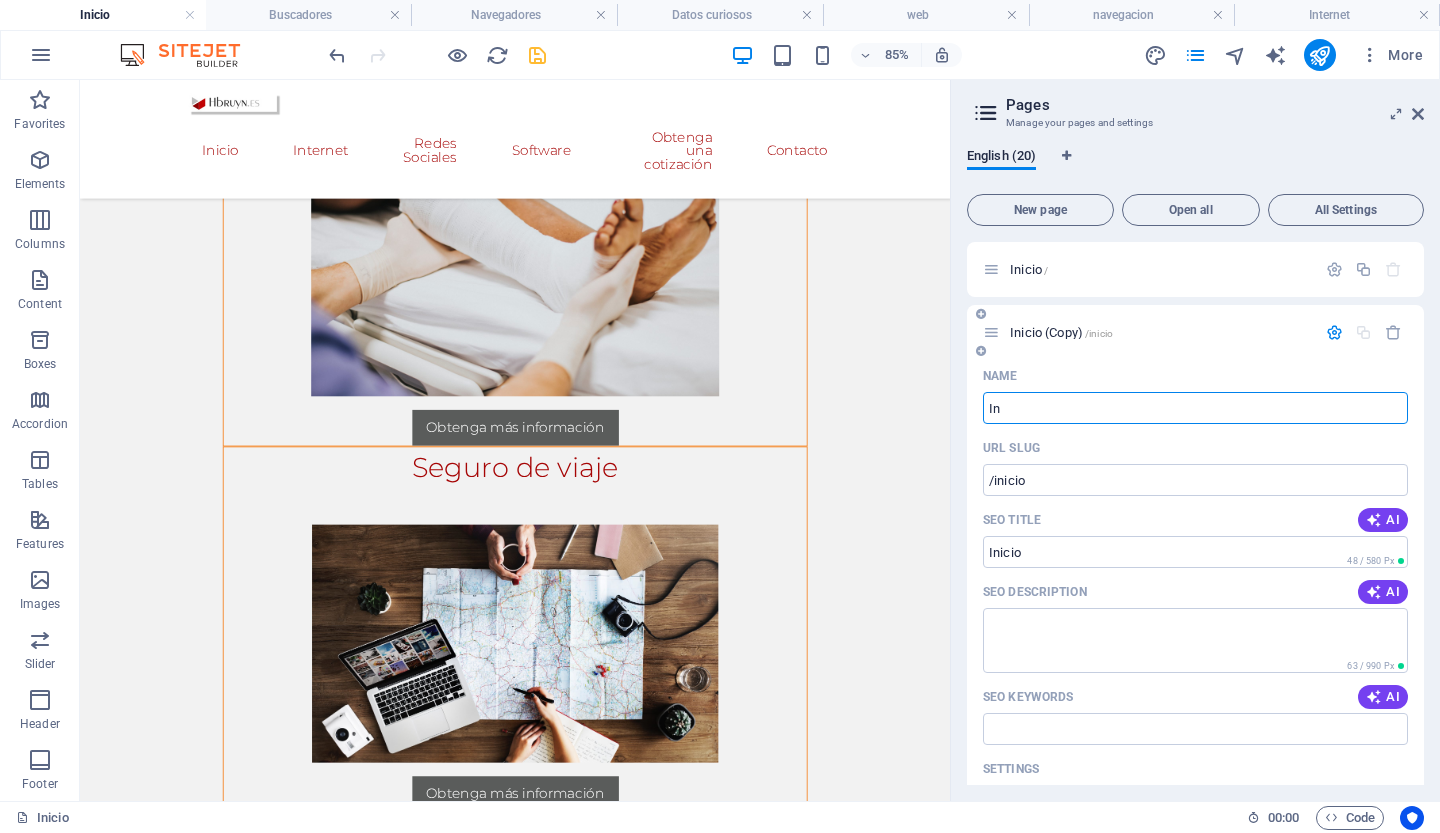 type on "I" 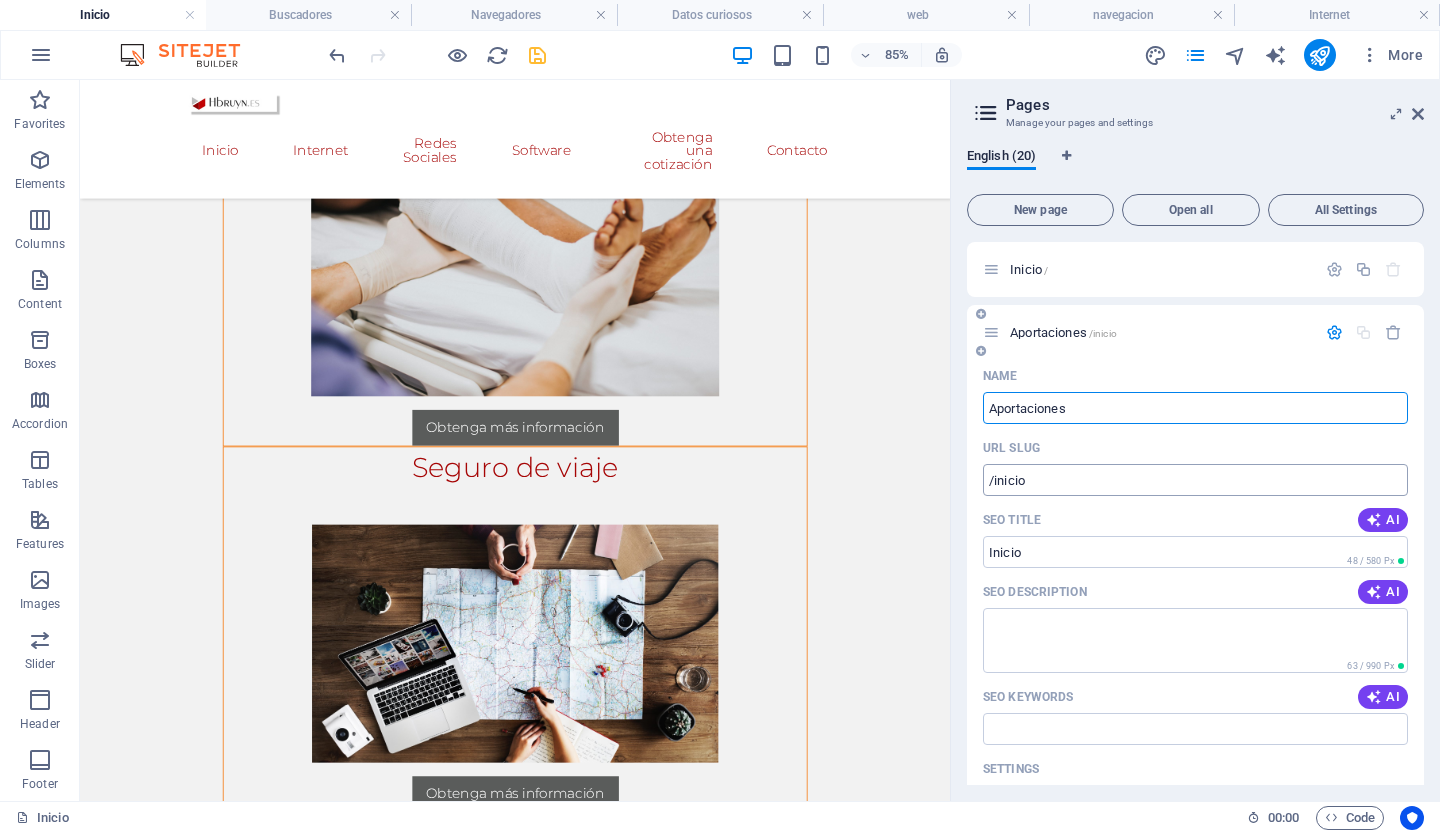 type on "Aportaciones" 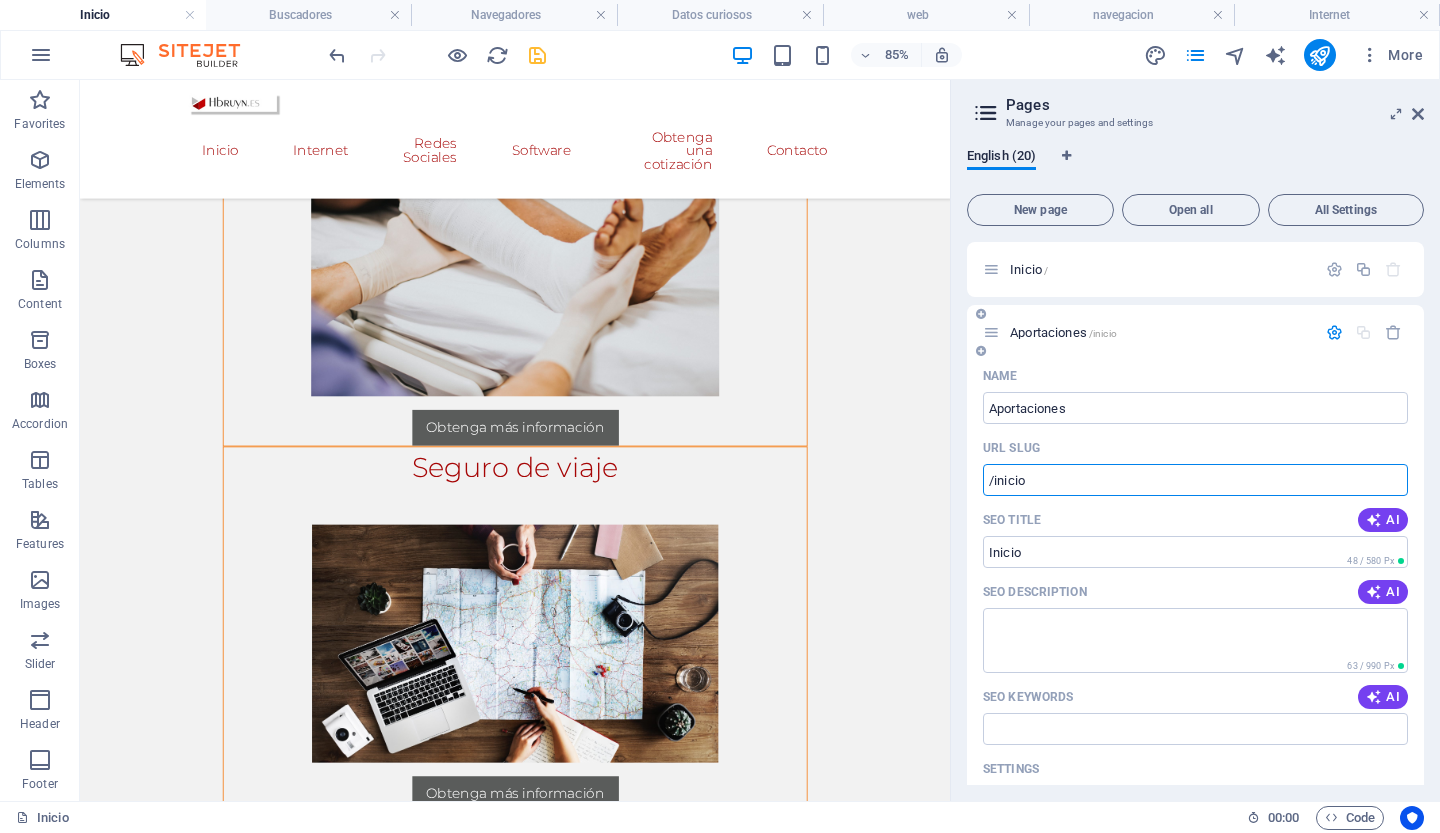 click on "/inicio" at bounding box center [1195, 480] 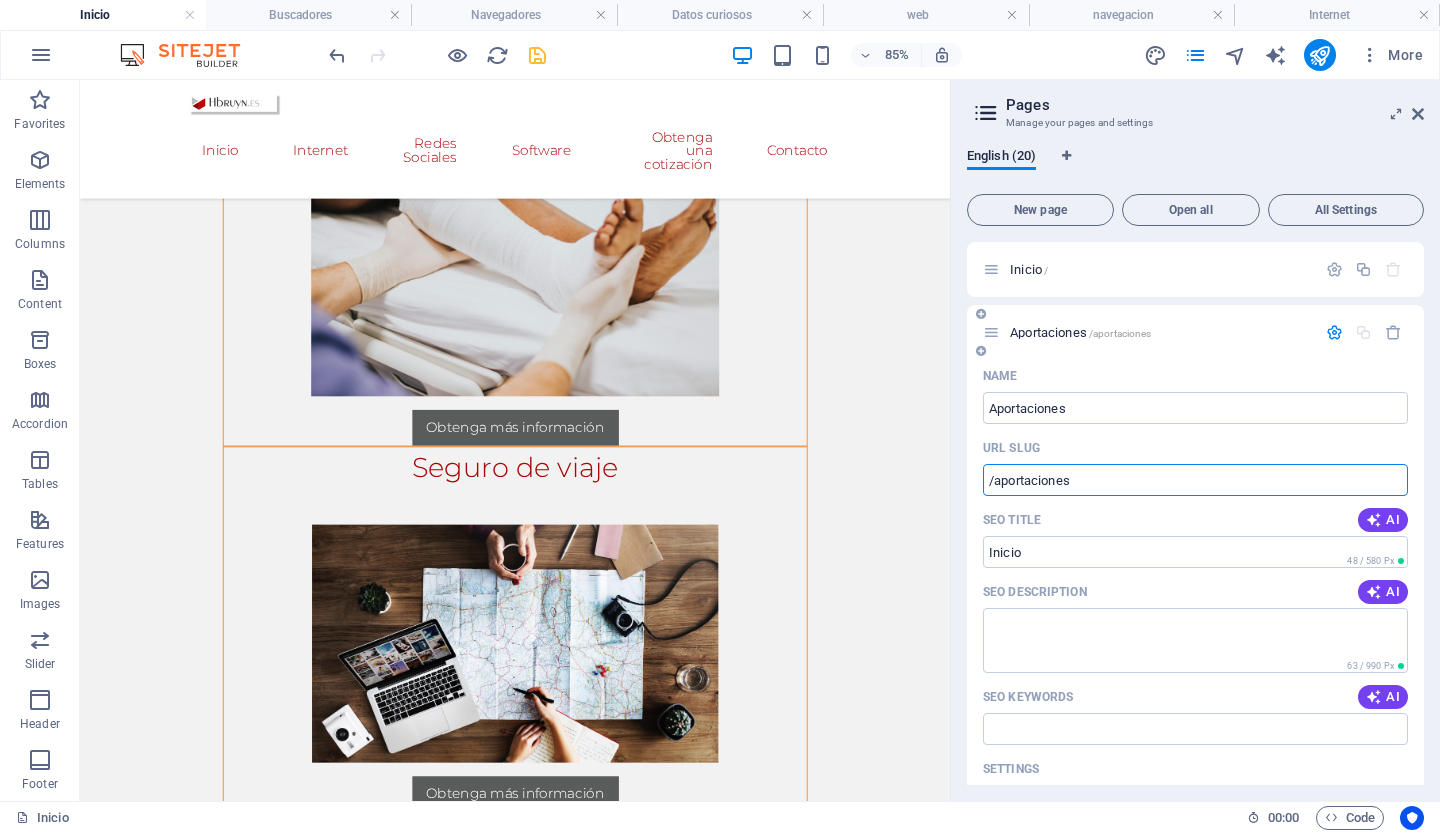 type on "/aportaciones" 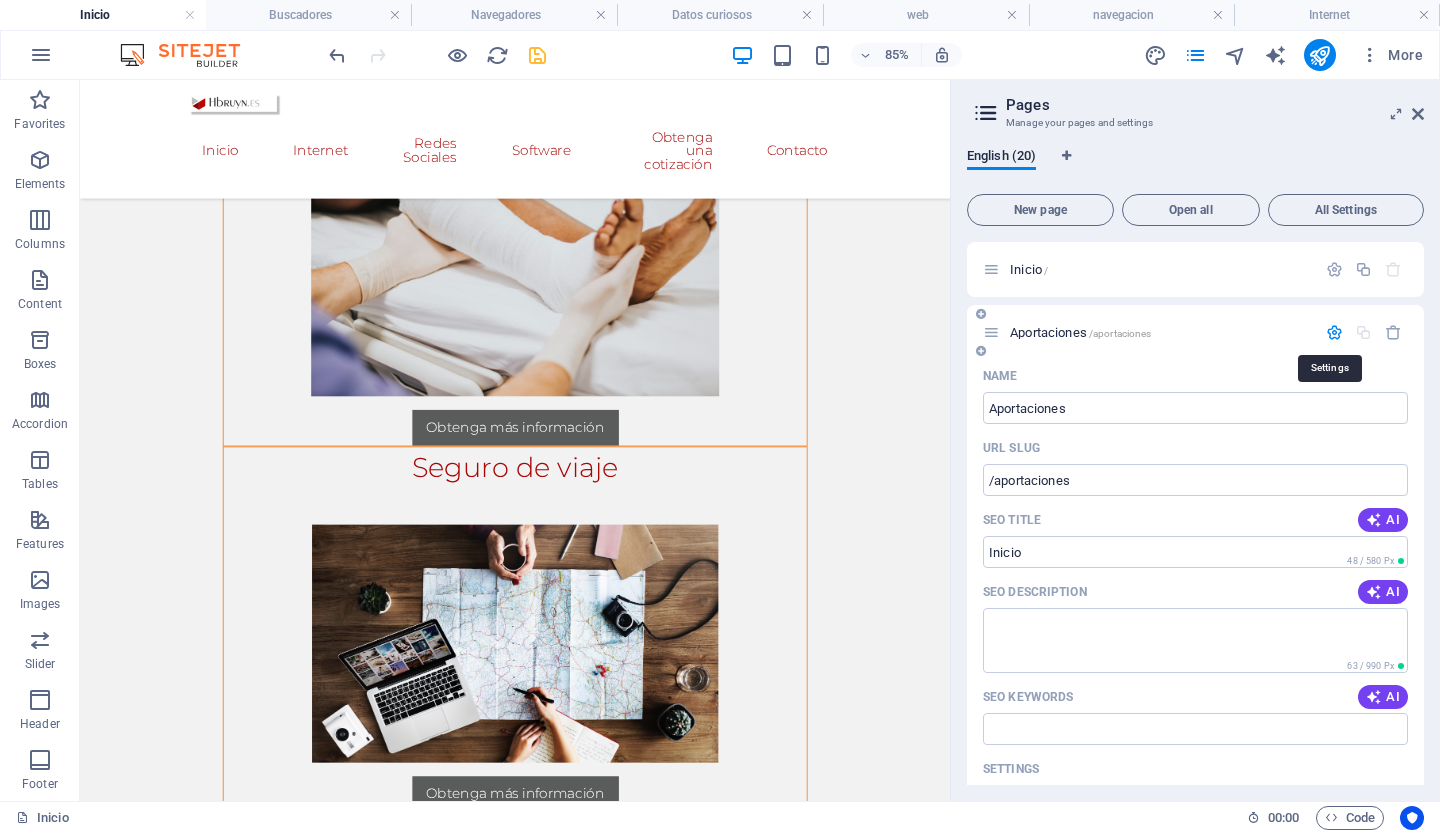 click at bounding box center [1334, 332] 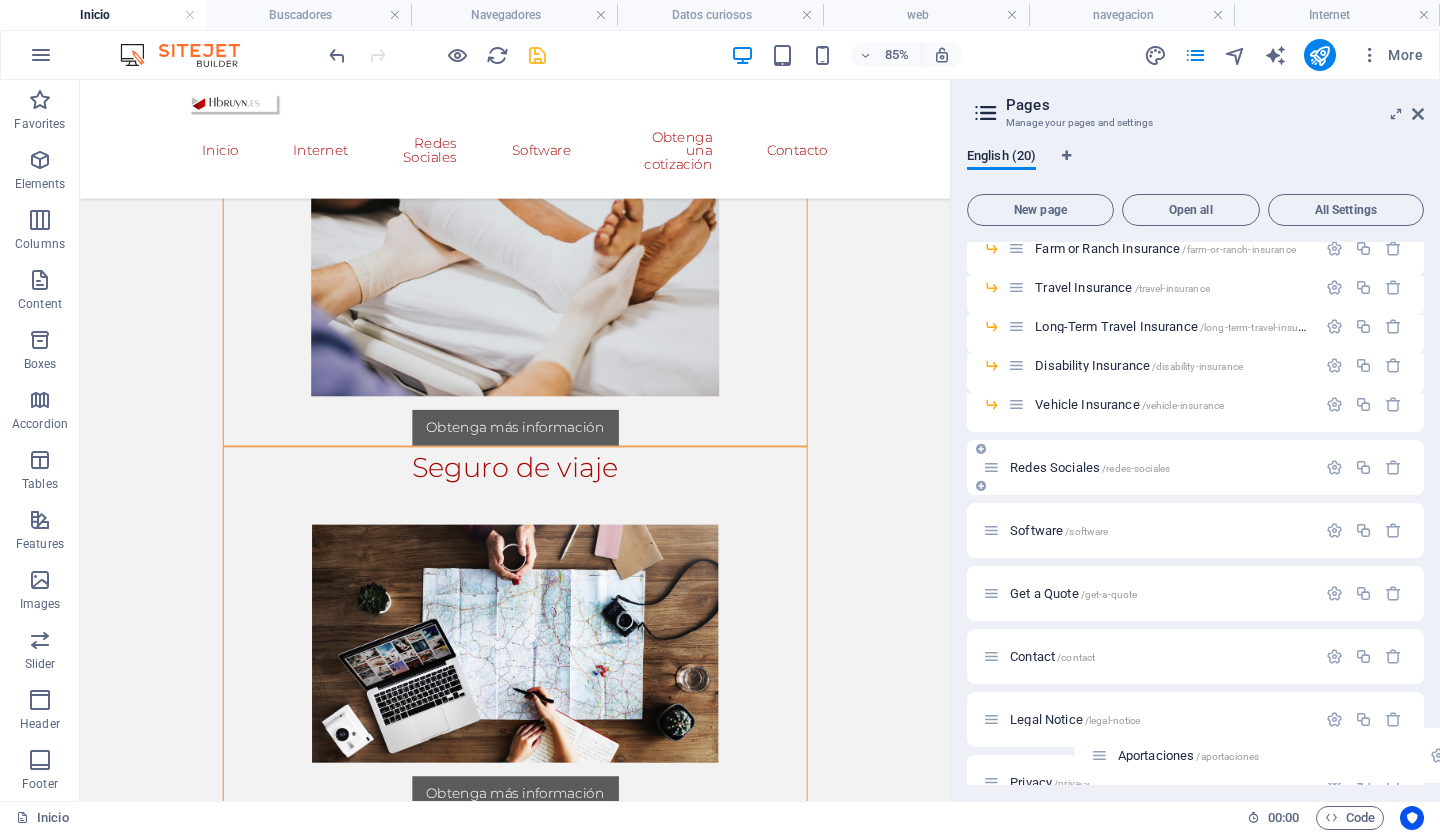 scroll, scrollTop: 476, scrollLeft: 0, axis: vertical 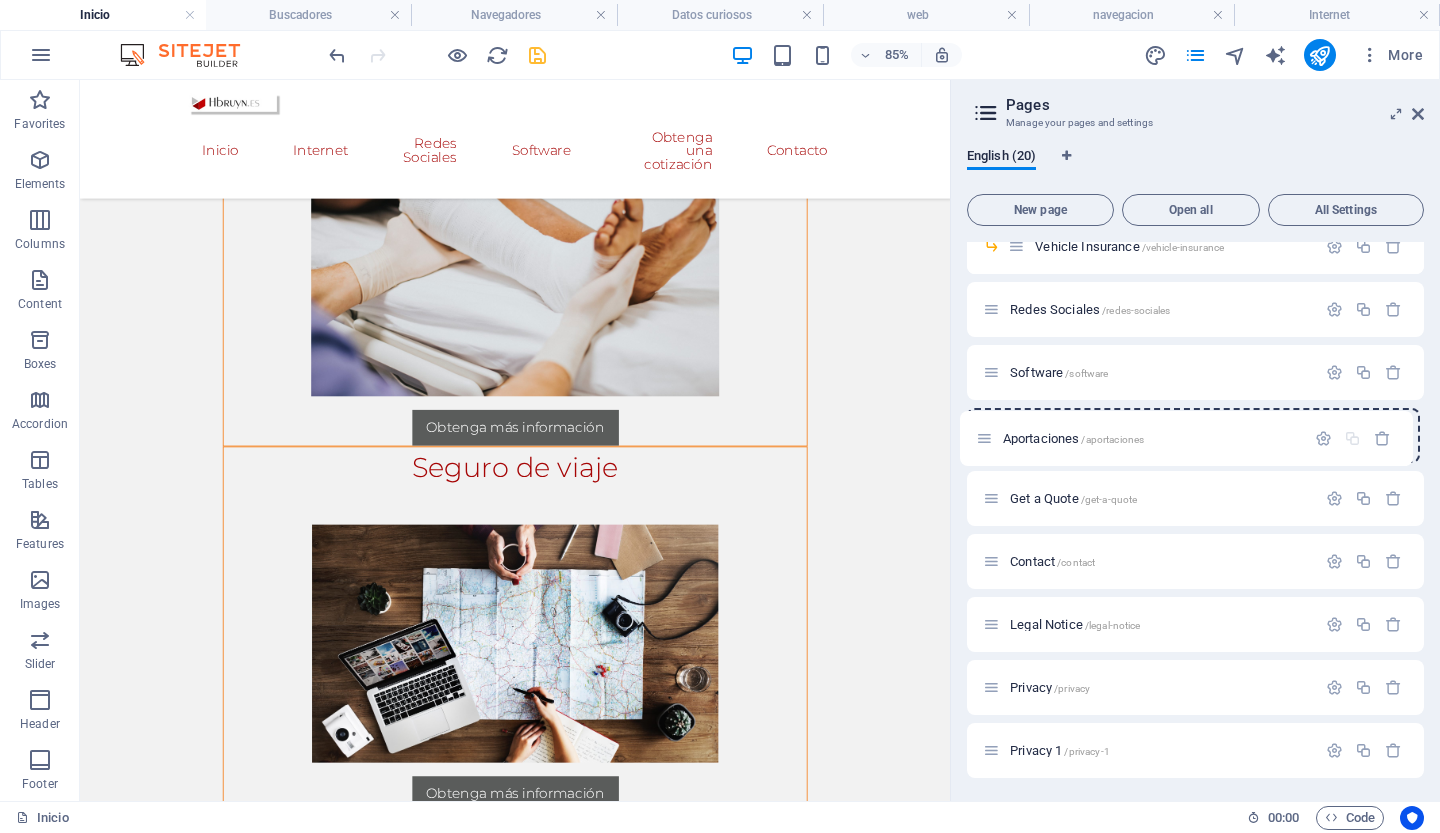 drag, startPoint x: 997, startPoint y: 333, endPoint x: 985, endPoint y: 443, distance: 110.65261 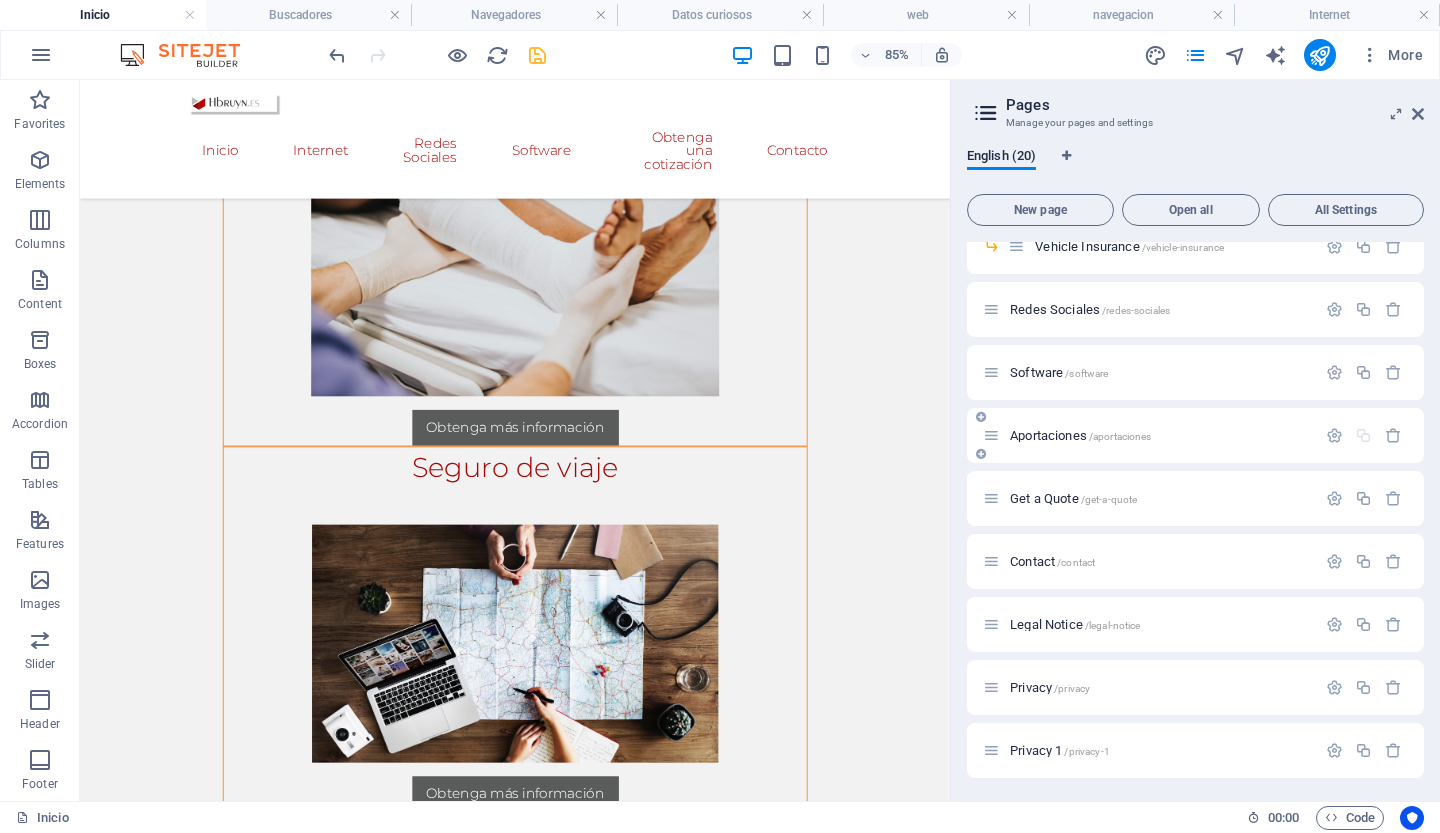 click on "Aportaciones /aportaciones" at bounding box center [1080, 435] 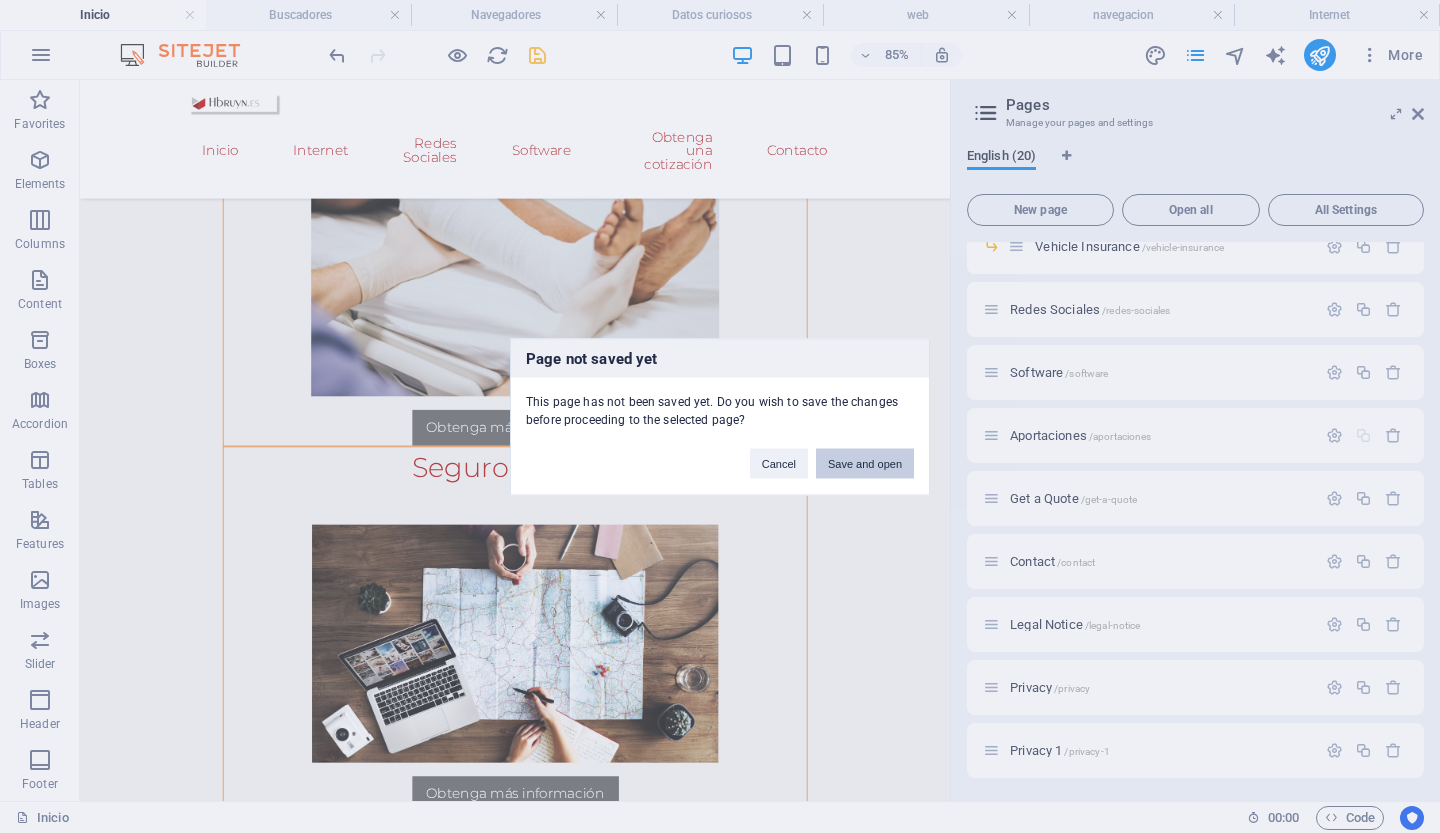 click on "Save and open" at bounding box center (865, 463) 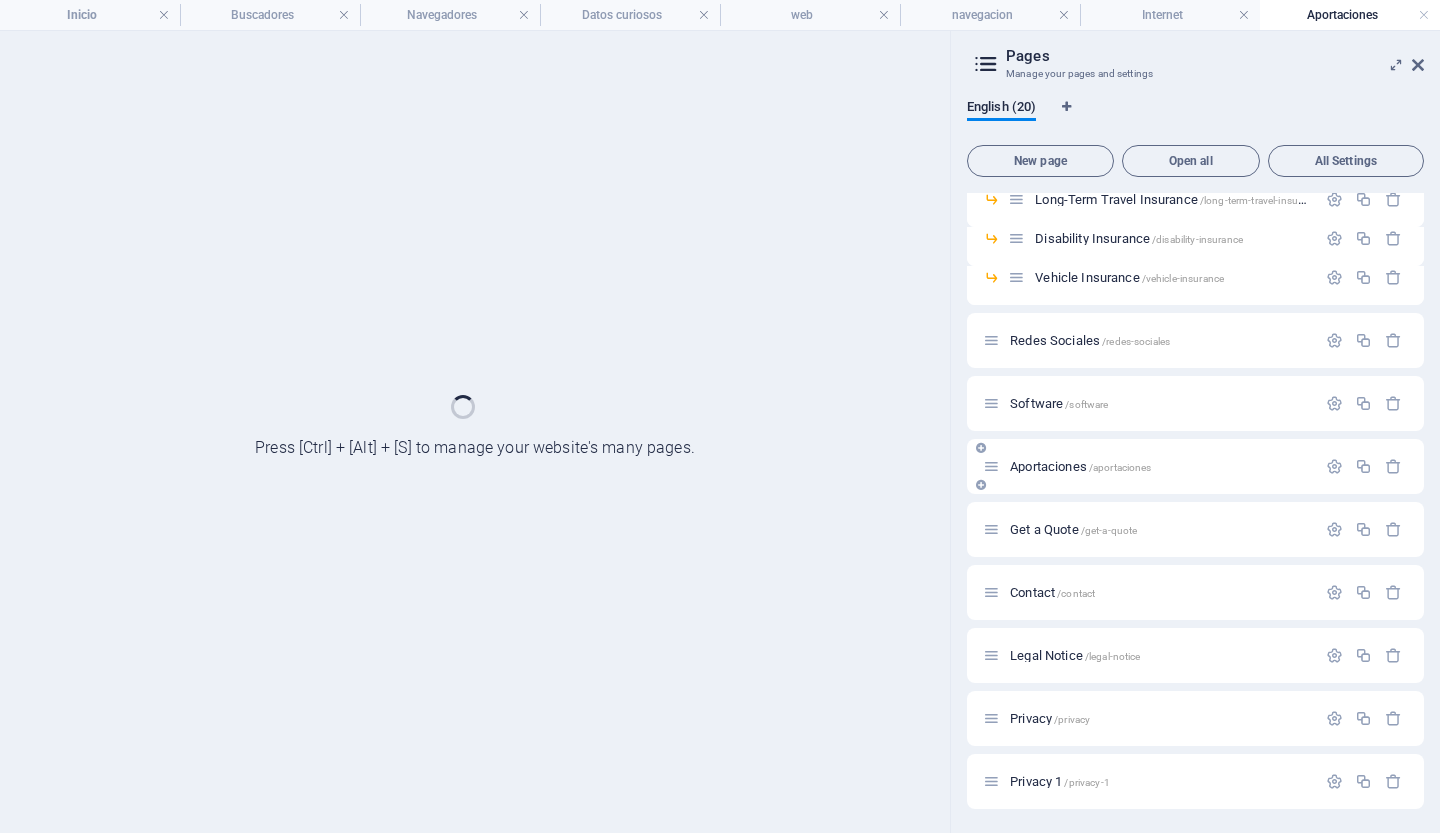 scroll, scrollTop: 395, scrollLeft: 0, axis: vertical 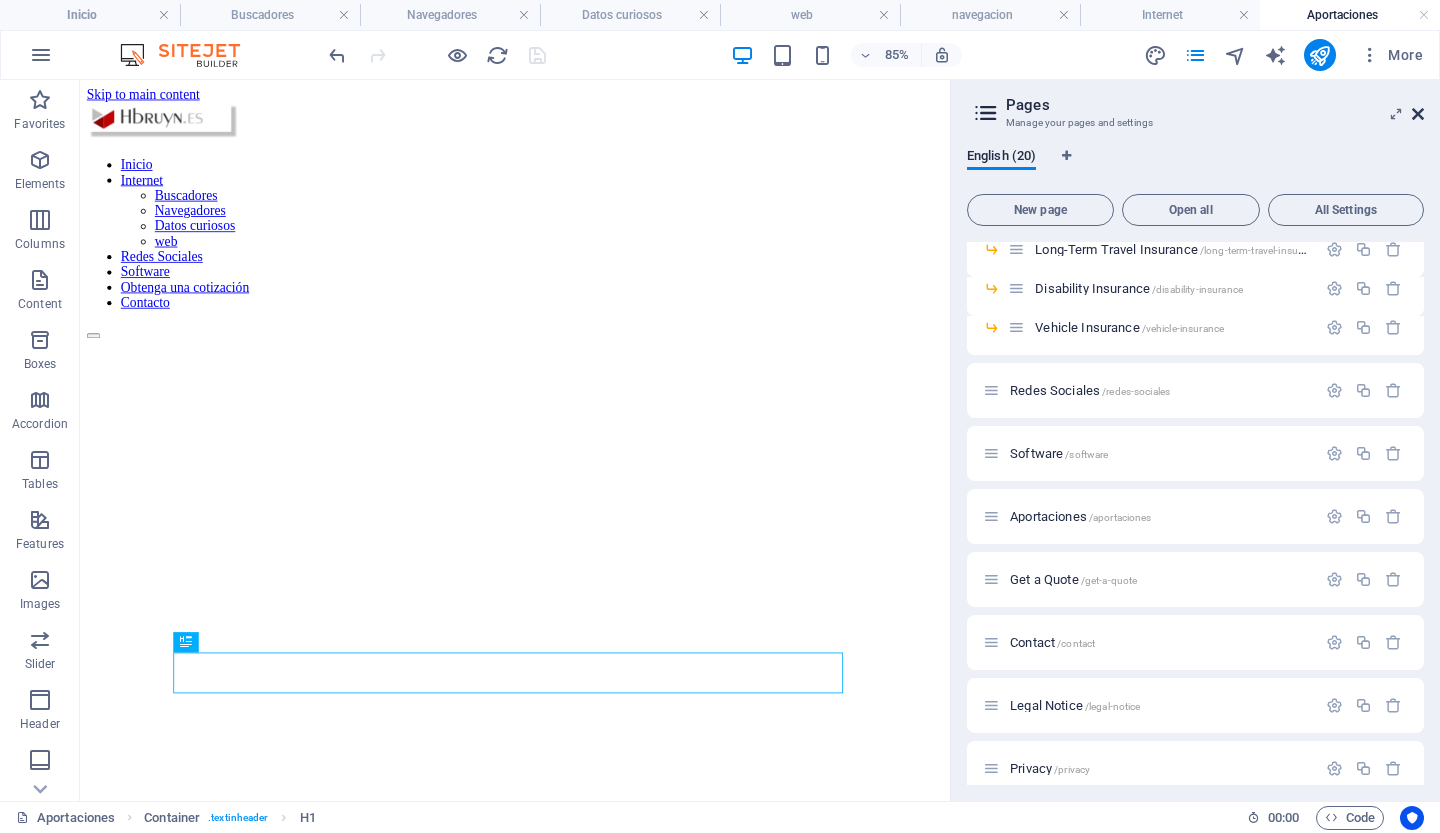 click at bounding box center (1418, 114) 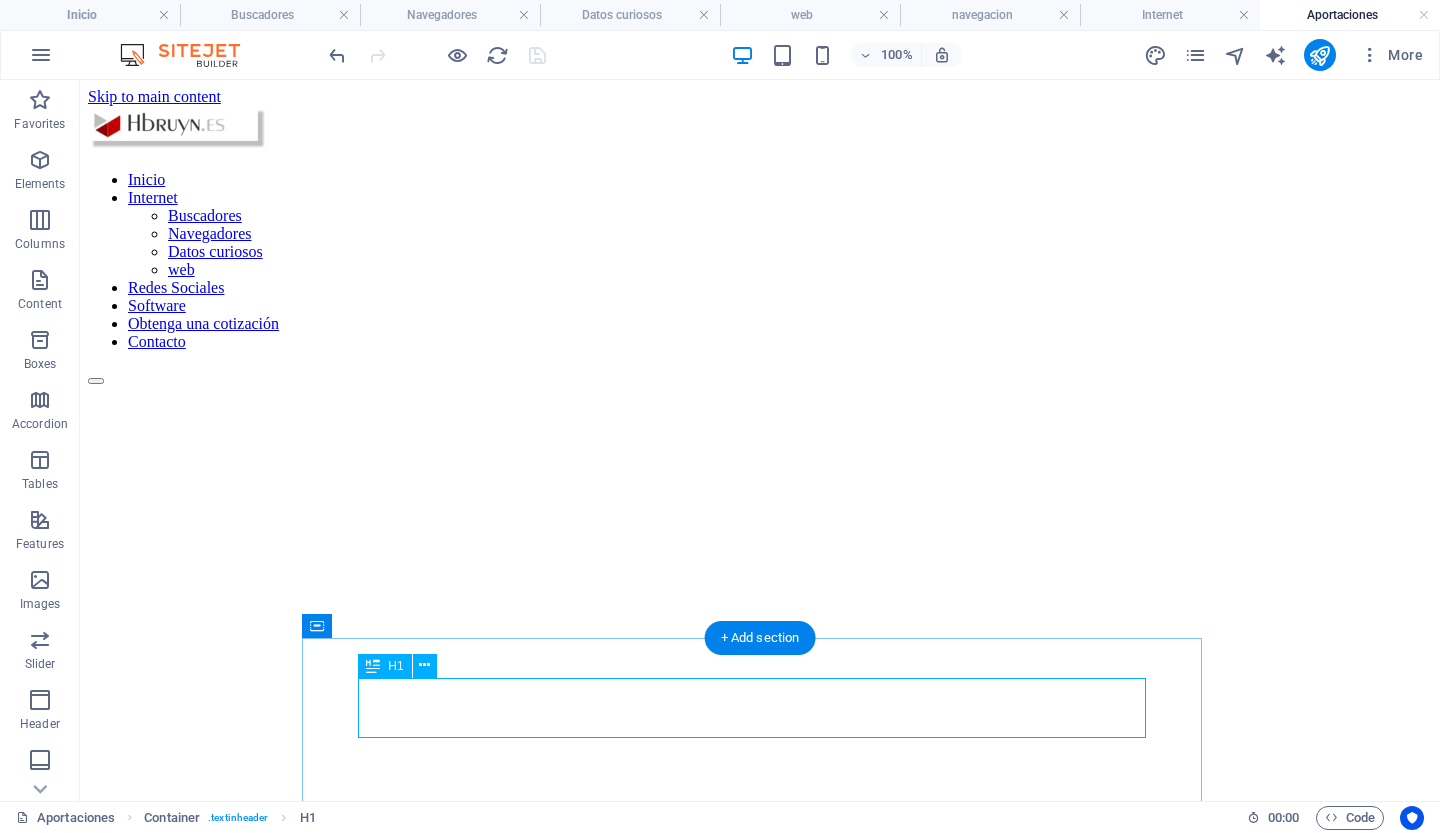 click on "hbruyn.es" at bounding box center [760, 1285] 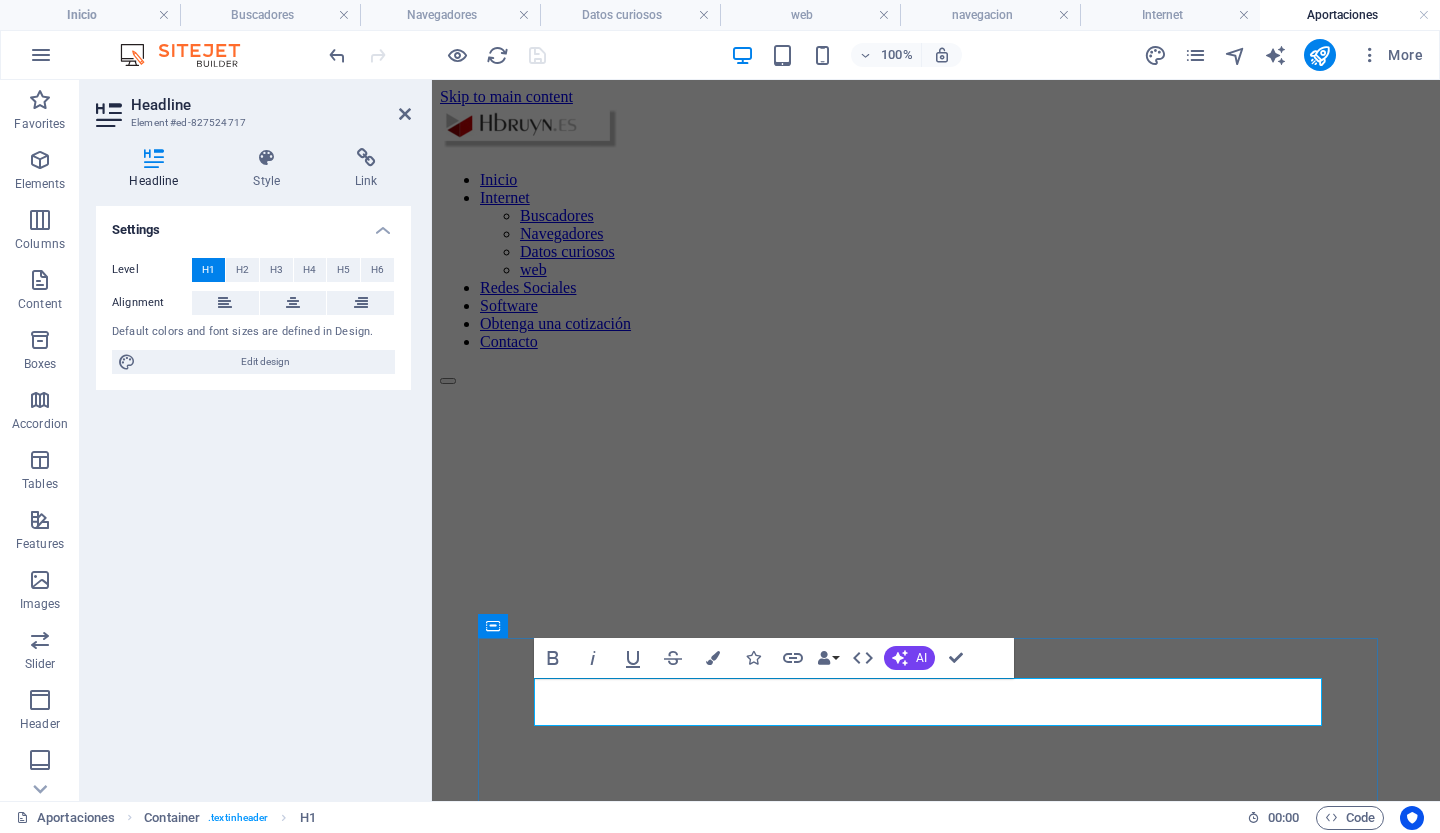 type 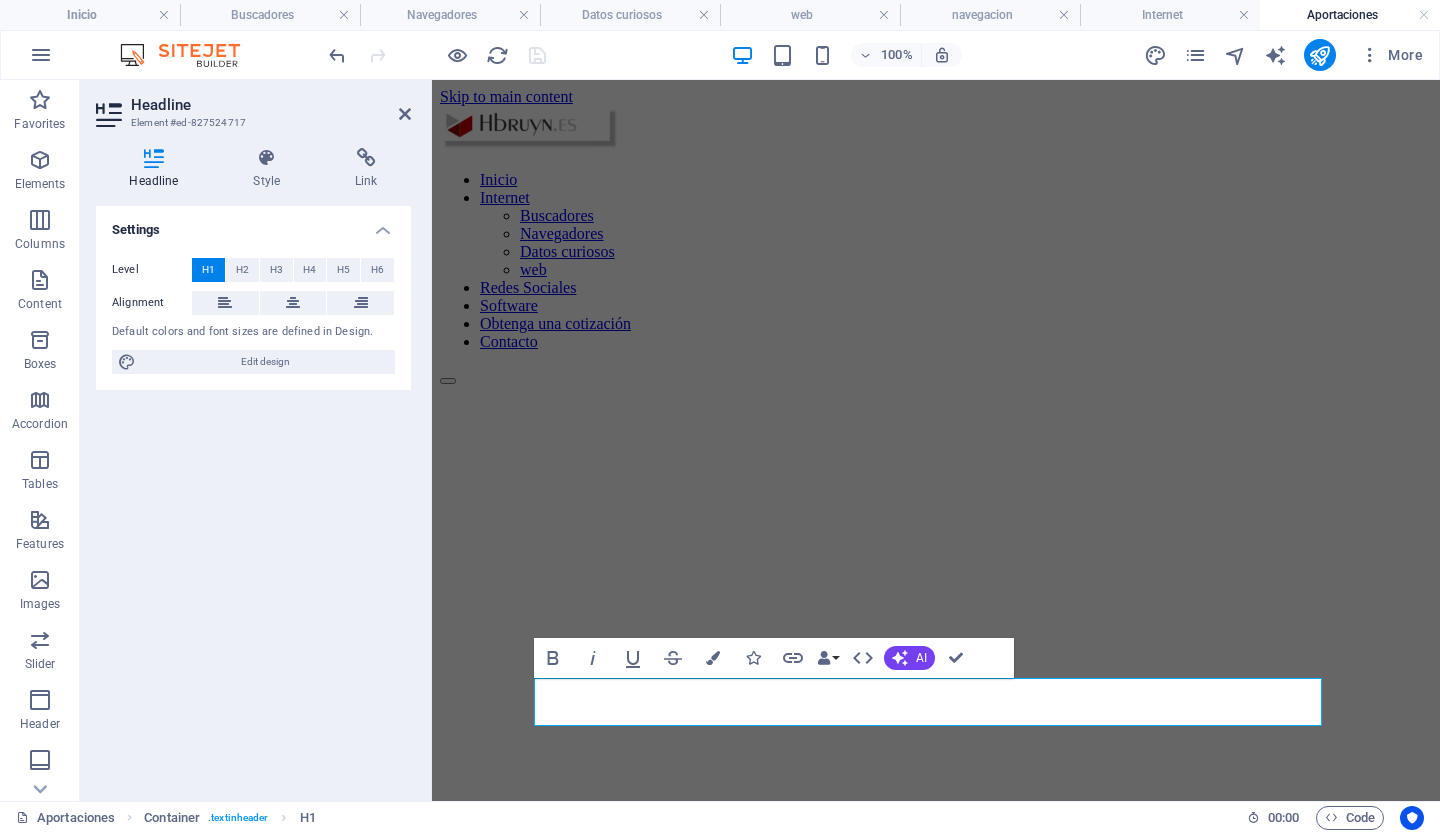 click on "Settings Level H1 H2 H3 H4 H5 H6 Alignment Default colors and font sizes are defined in Design. Edit design" at bounding box center [253, 495] 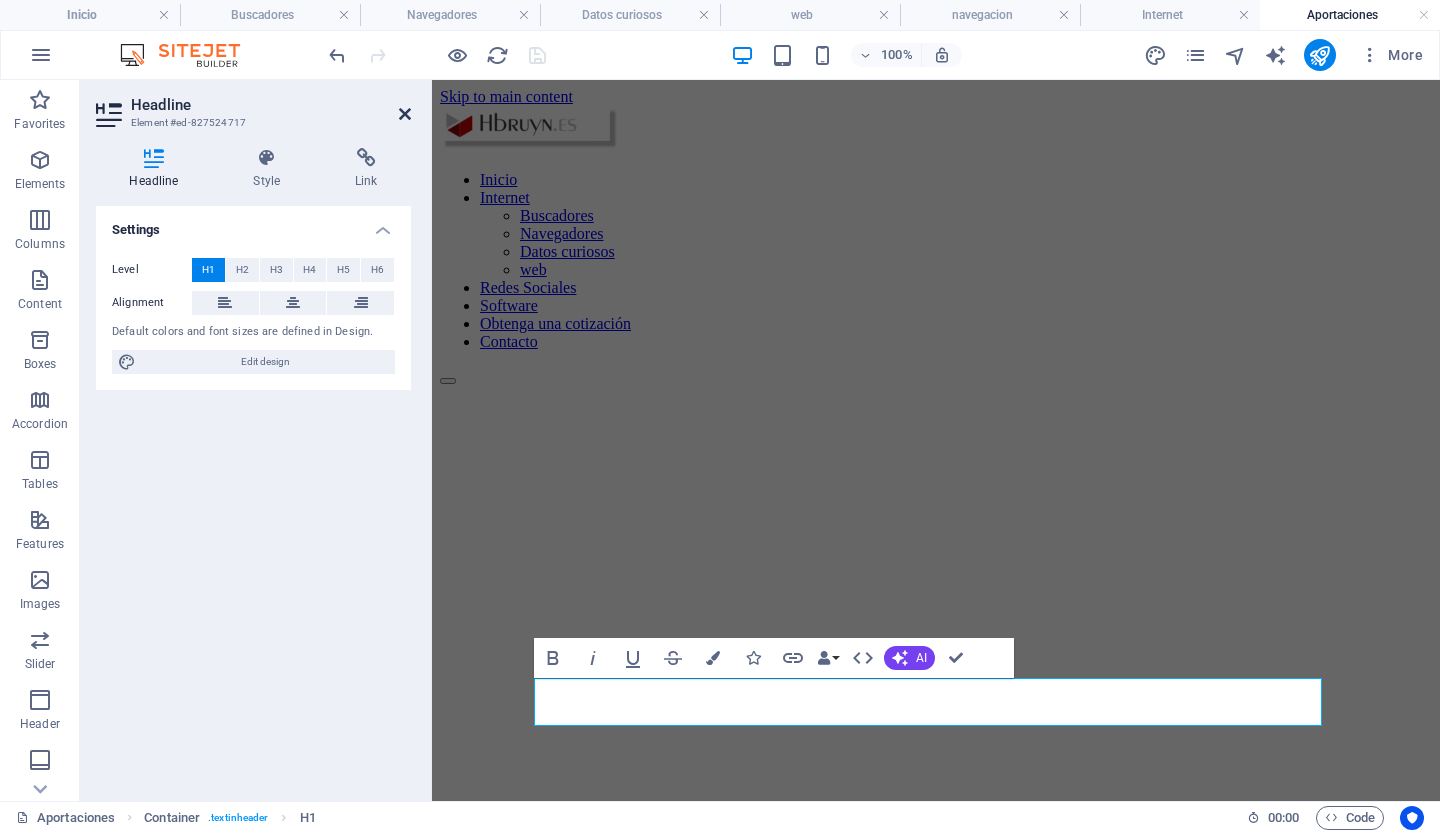 click at bounding box center [405, 114] 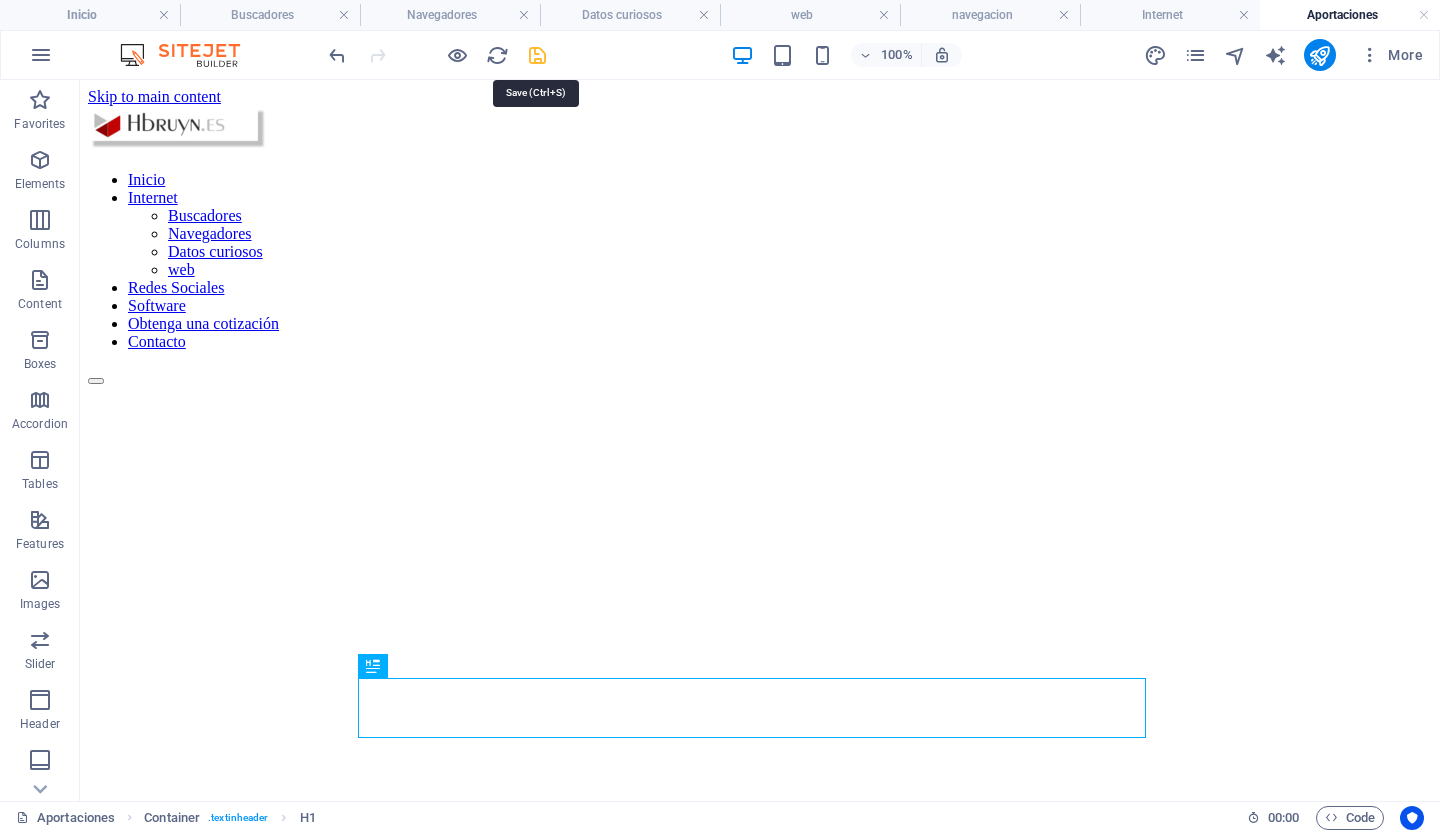 click at bounding box center (537, 55) 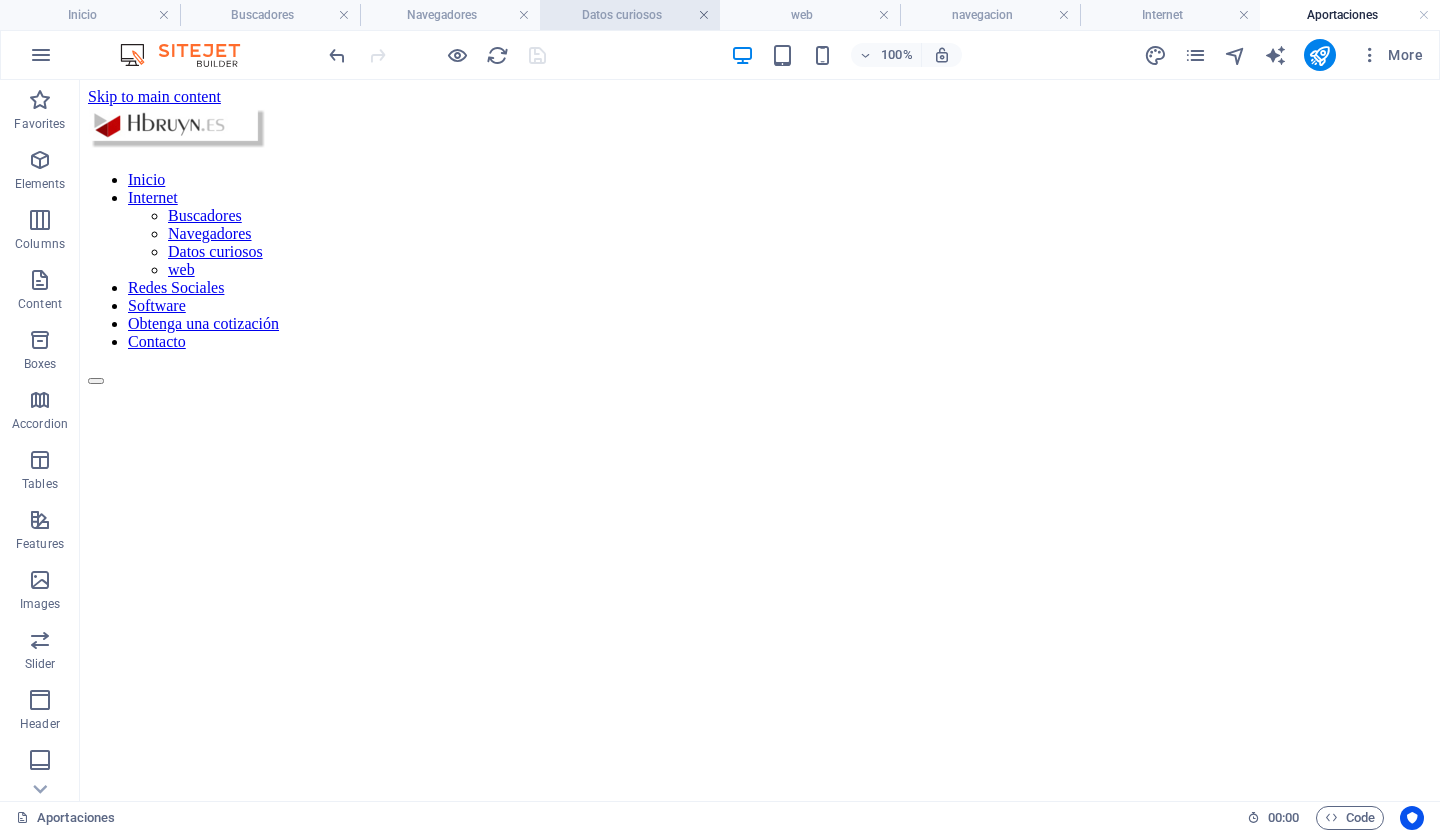 click at bounding box center (704, 15) 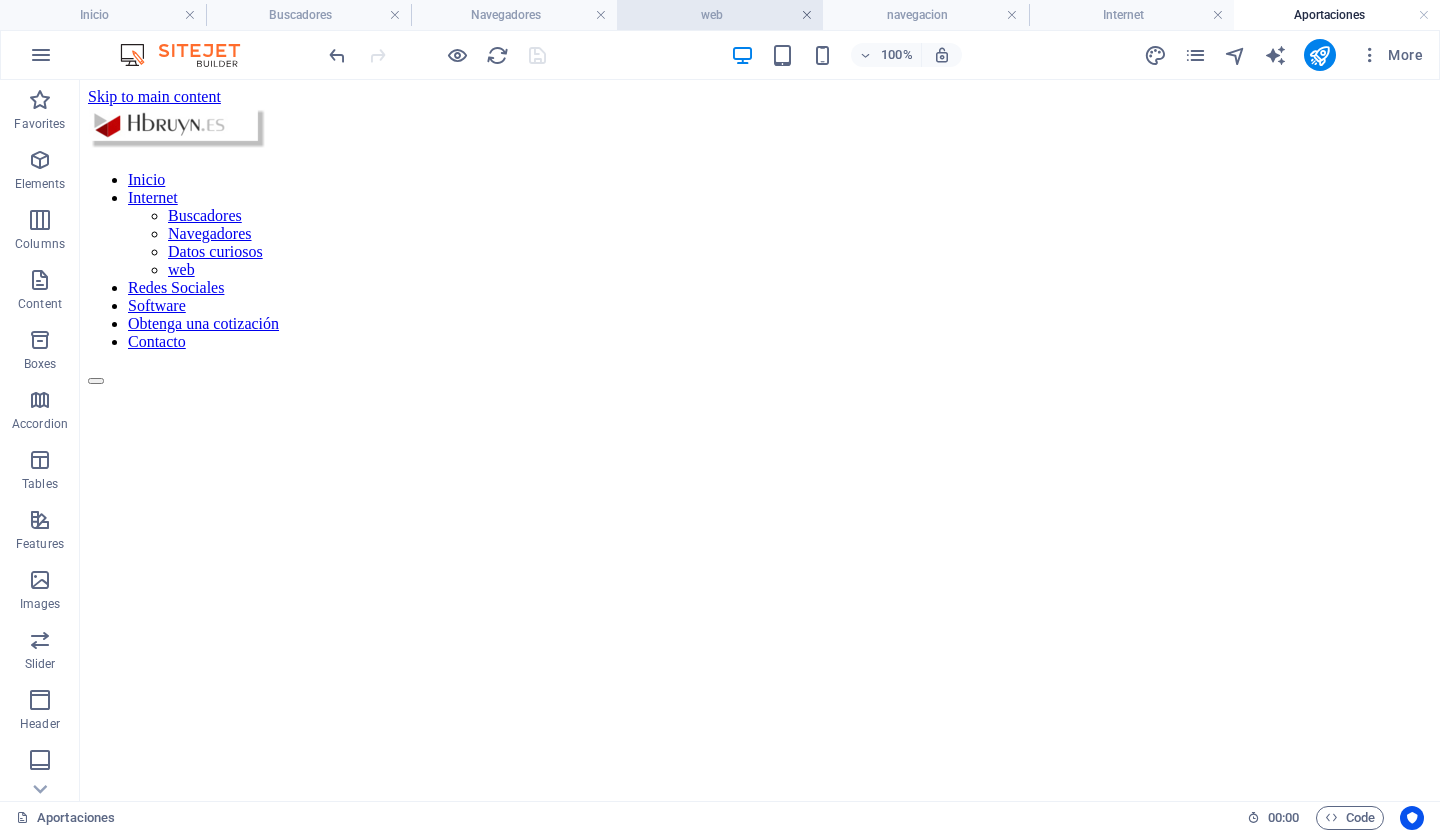 click at bounding box center (807, 15) 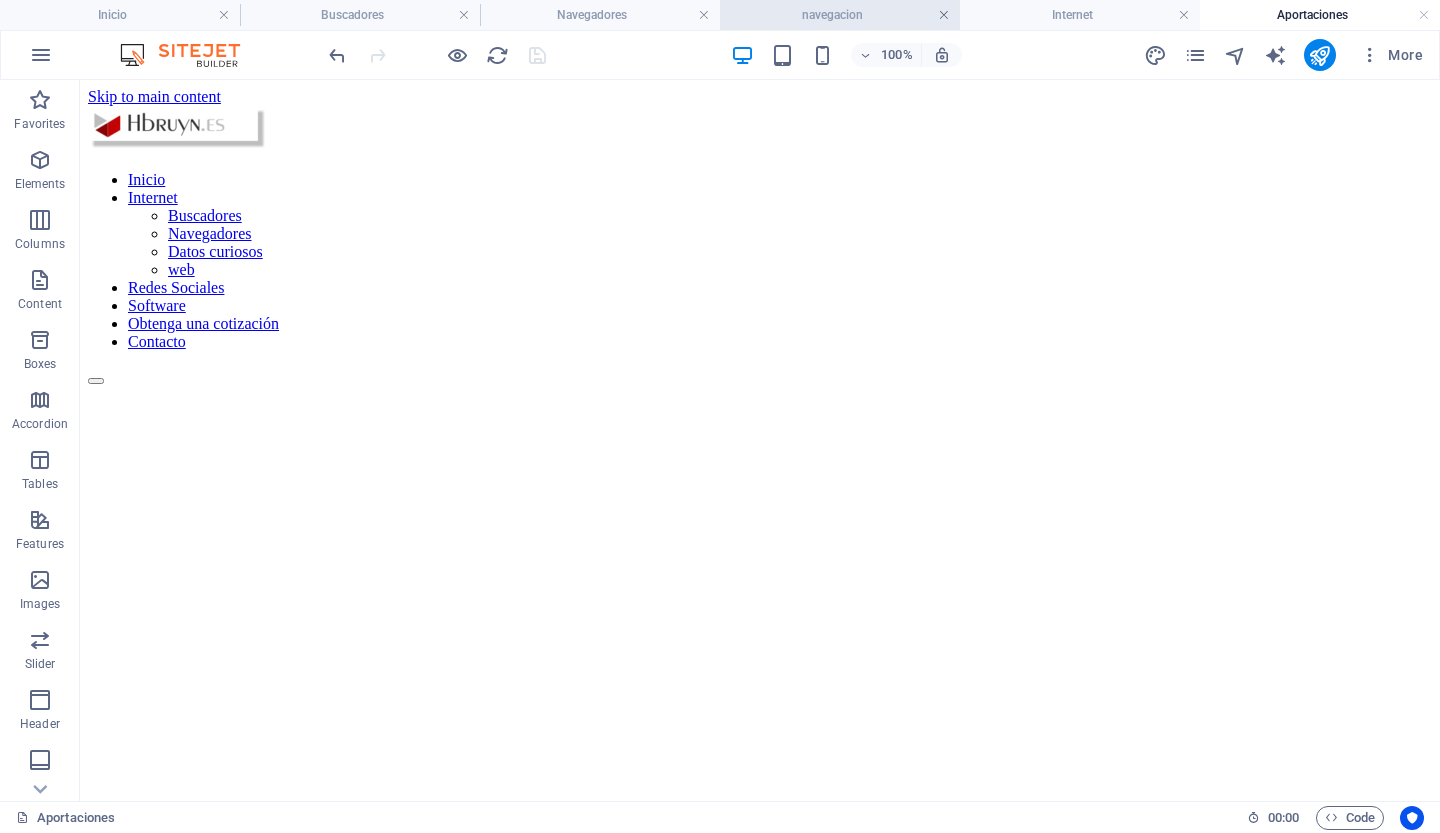 click at bounding box center [944, 15] 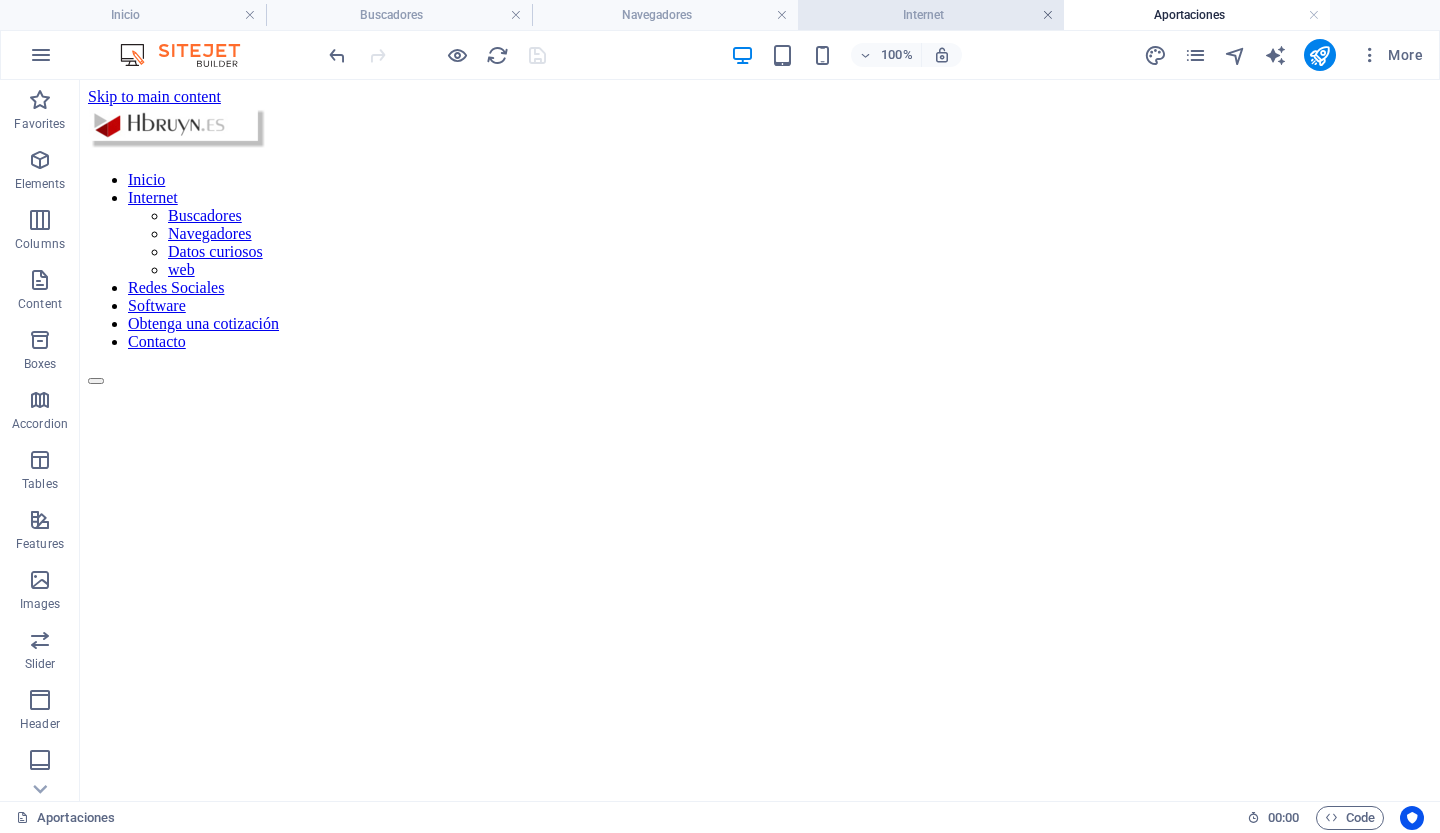 click at bounding box center (1048, 15) 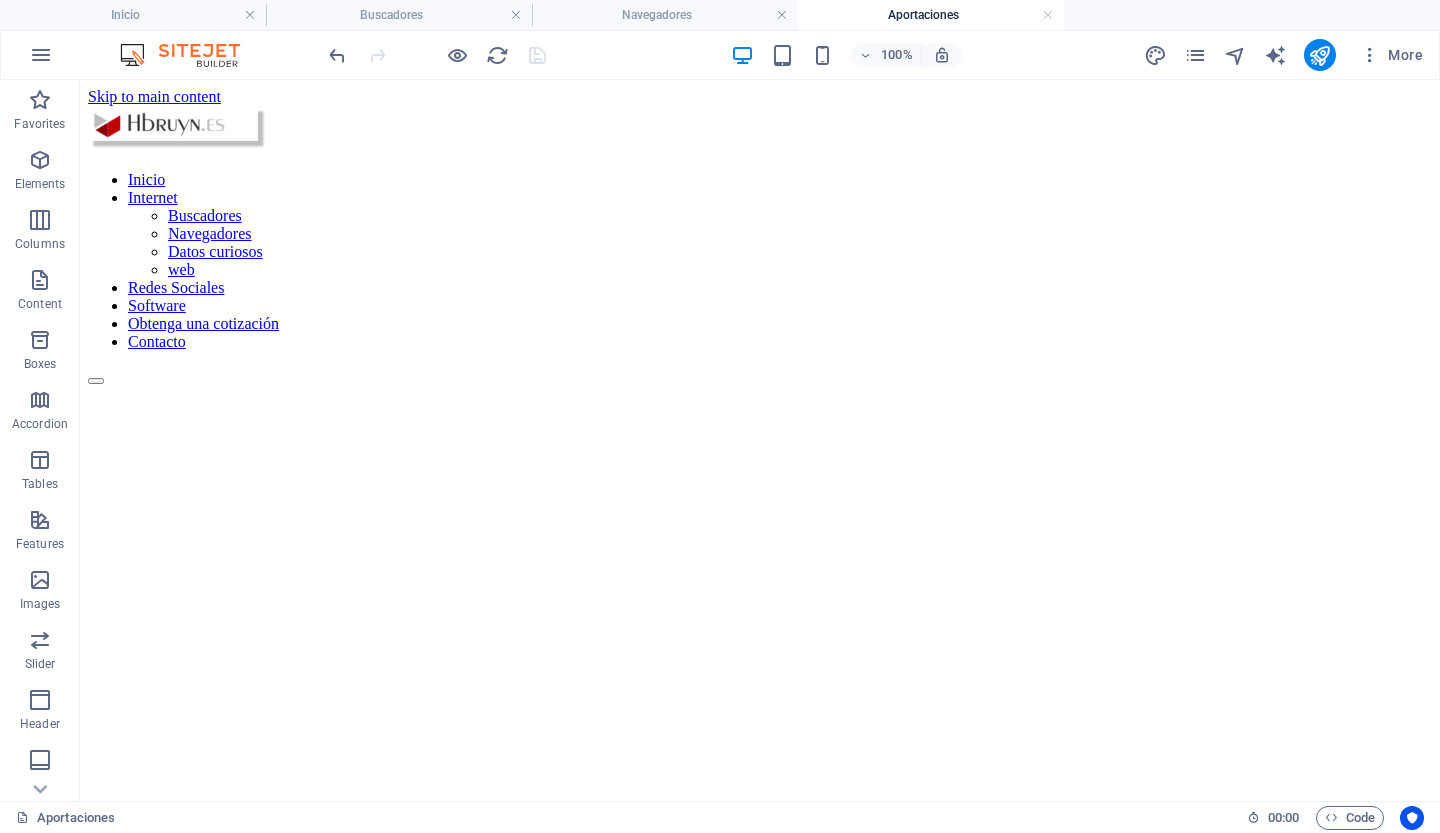 click at bounding box center (1048, 15) 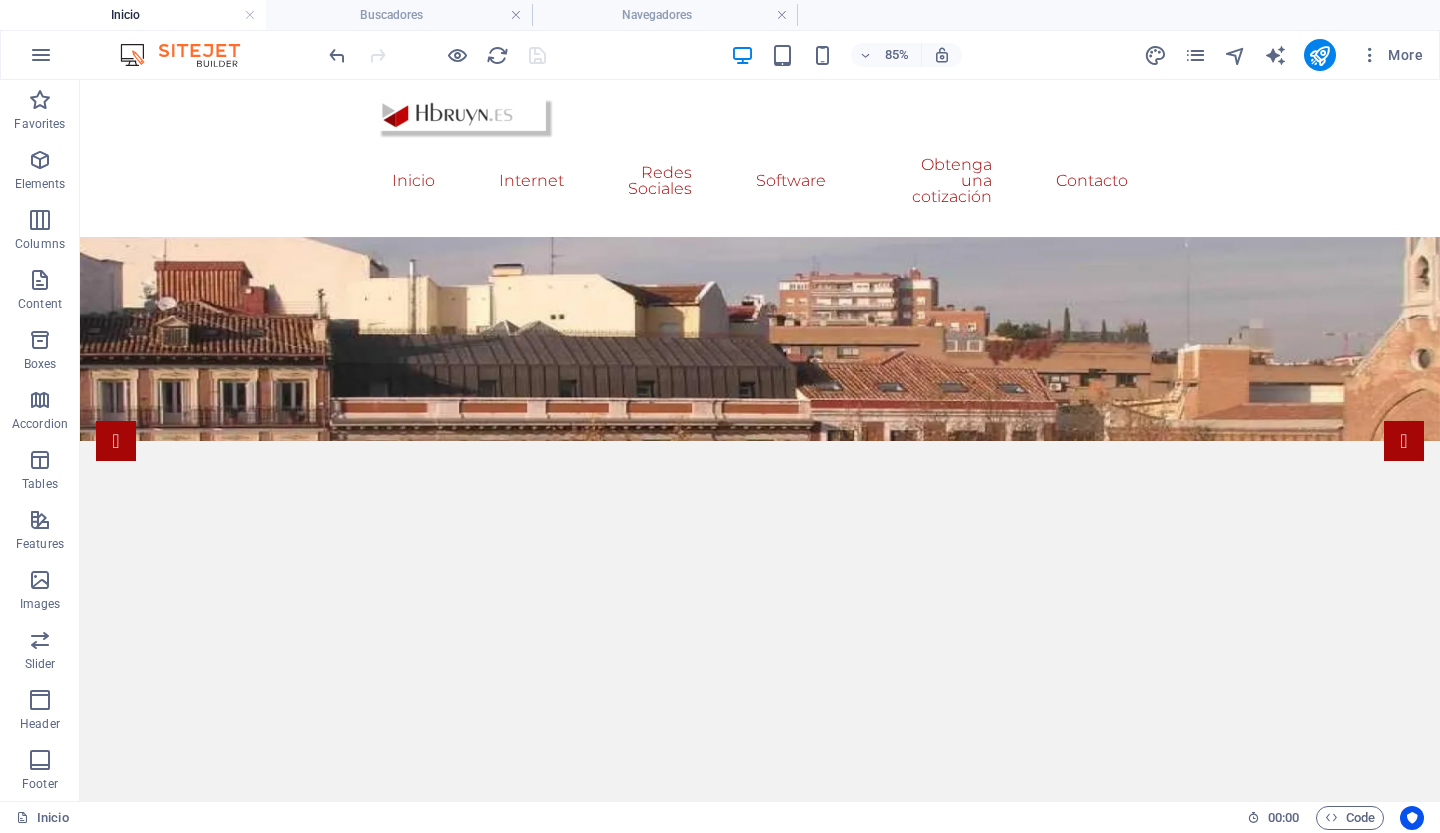 scroll, scrollTop: 1744, scrollLeft: 0, axis: vertical 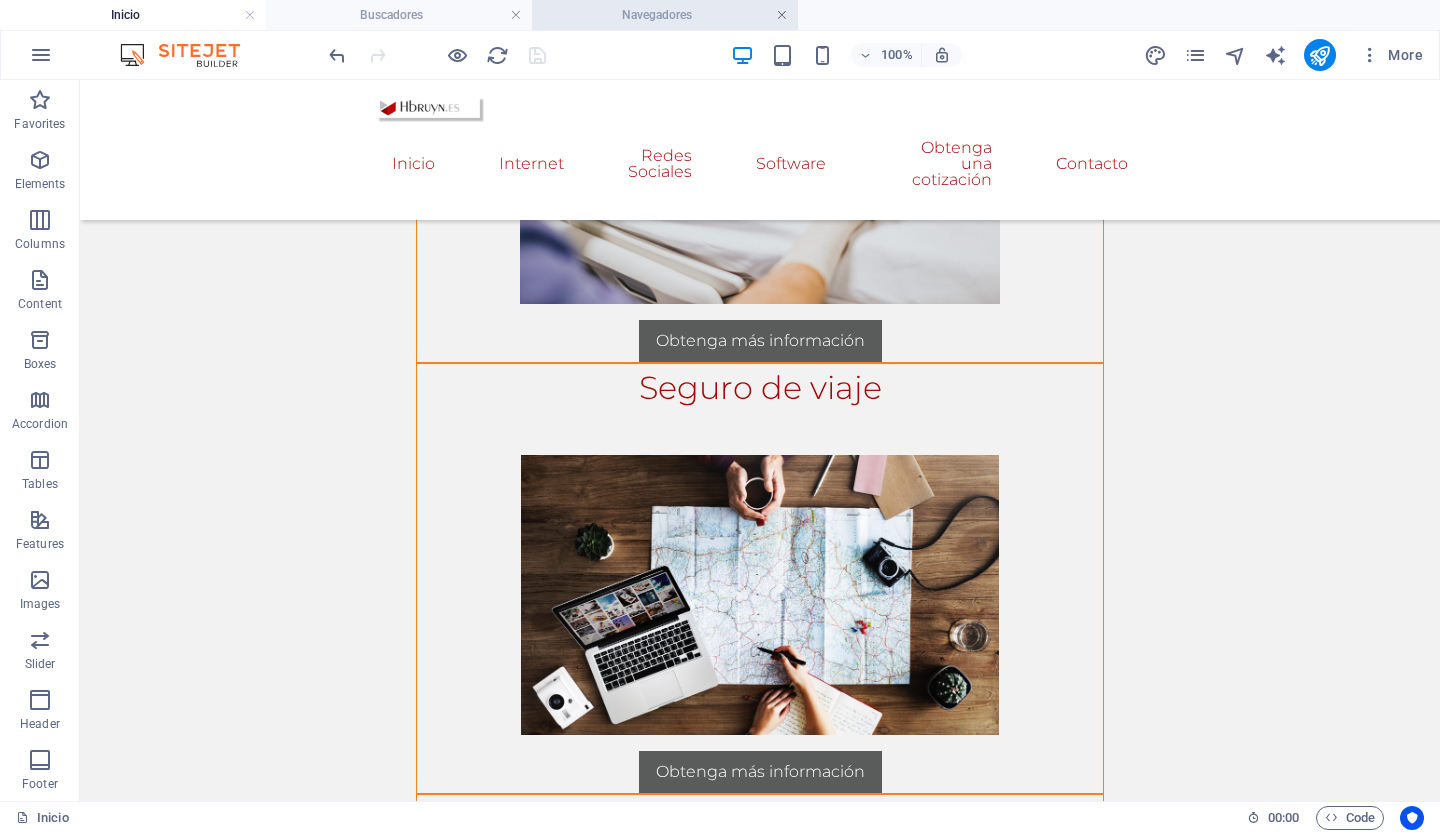click at bounding box center (782, 15) 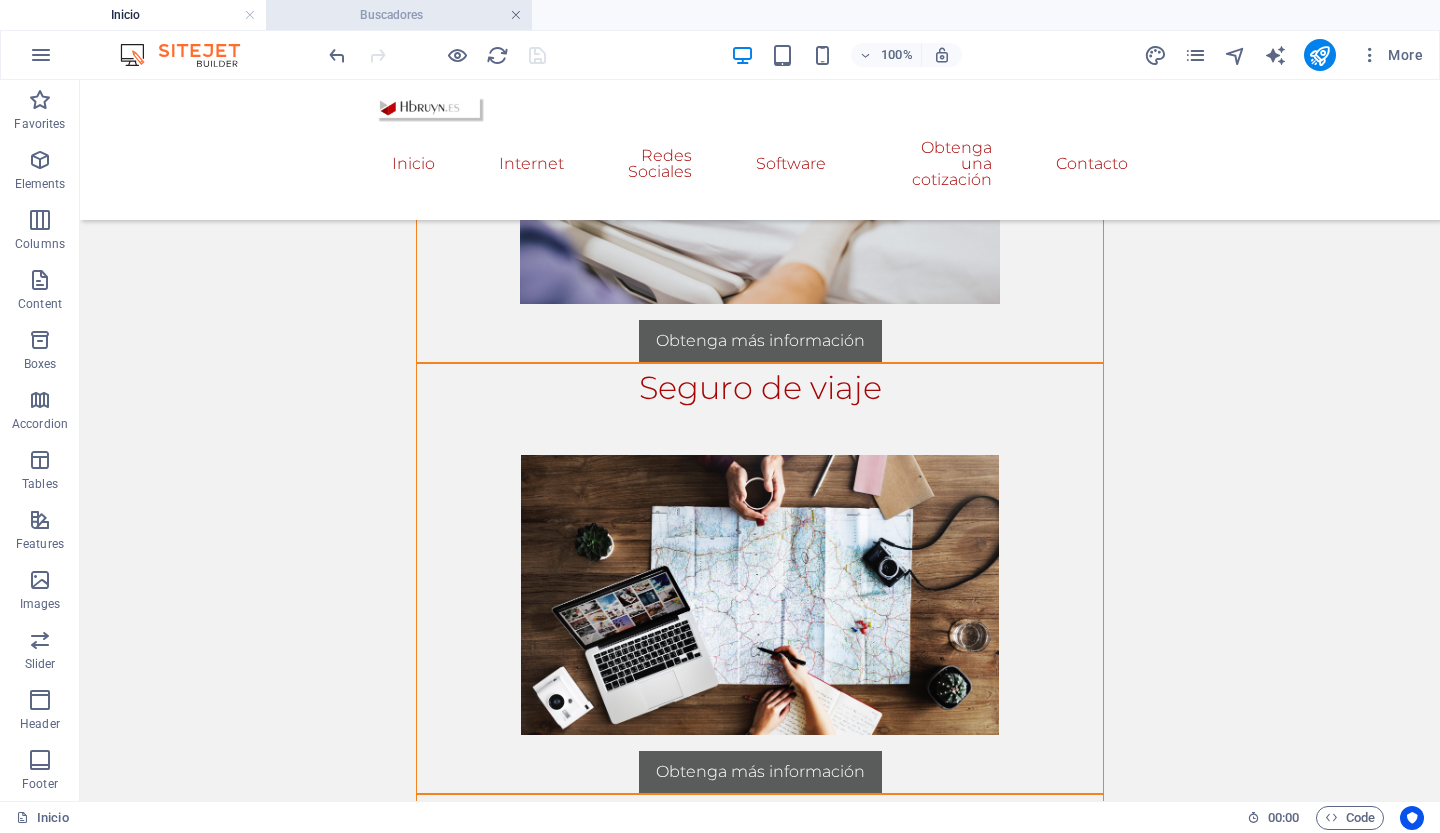 click at bounding box center (516, 15) 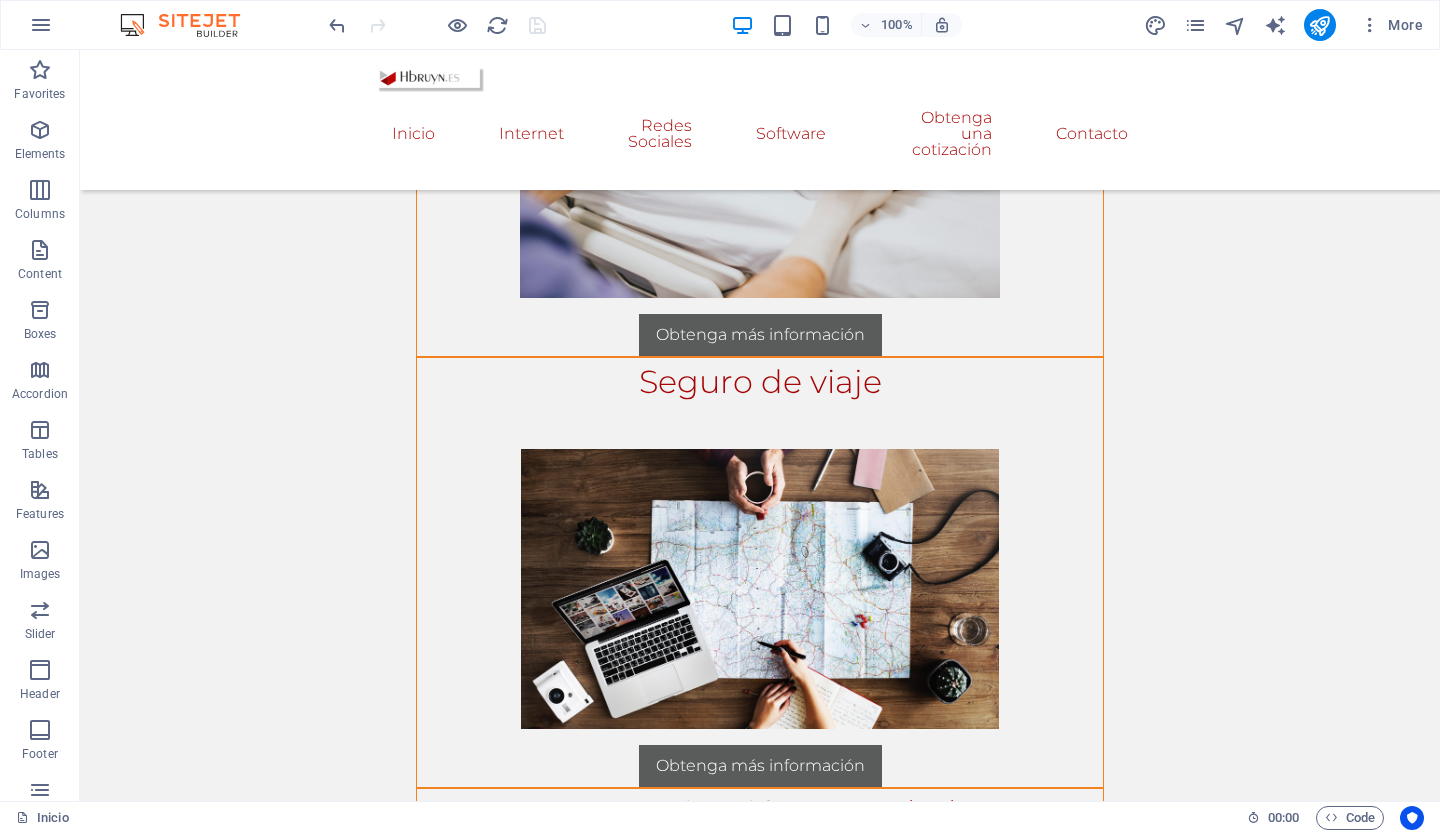 scroll, scrollTop: 1762, scrollLeft: 0, axis: vertical 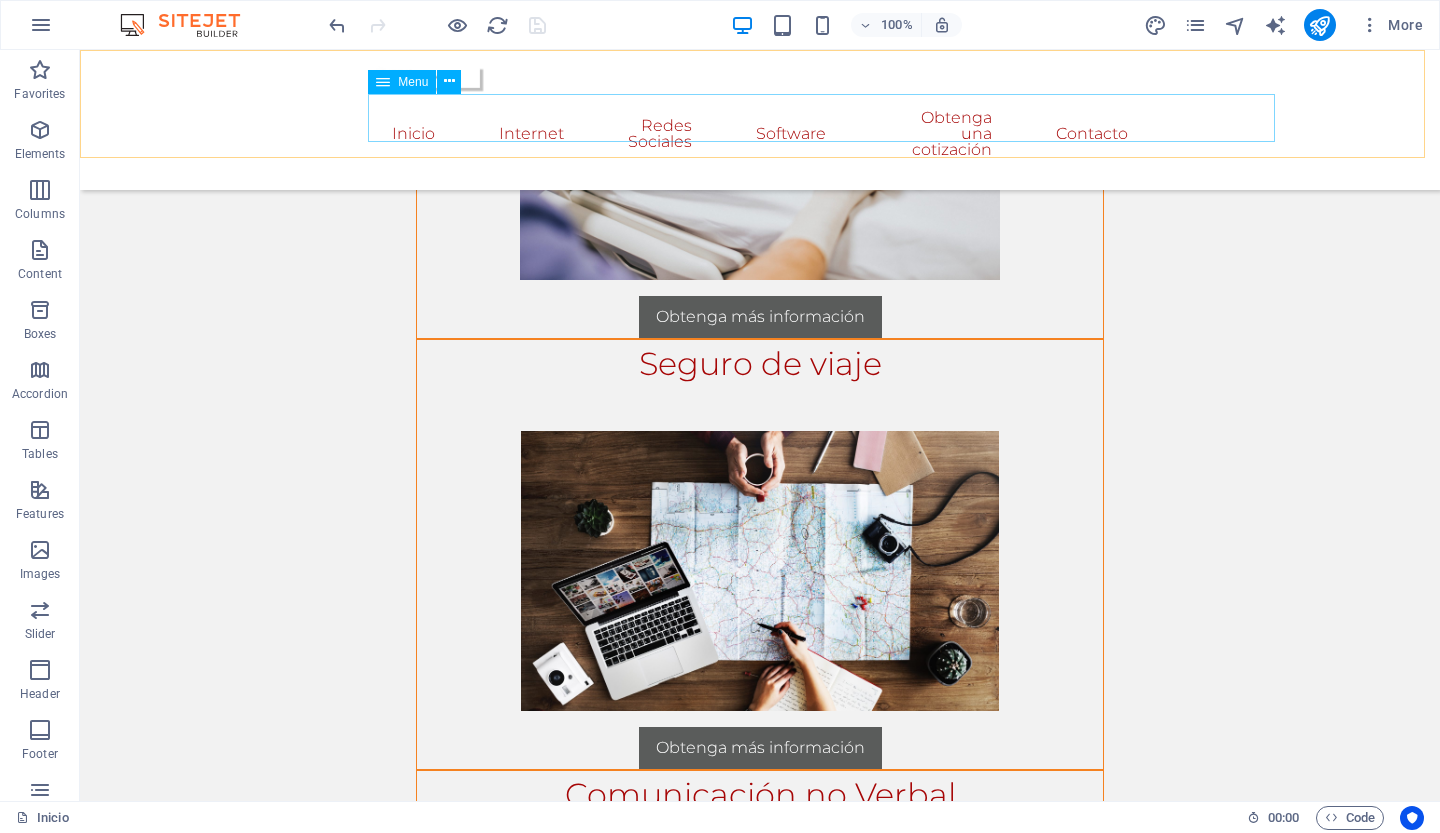 click on "Inicio Internet Buscadores Navegadores Datos curiosos web Redes Sociales Software Obtenga una cotización Contacto" at bounding box center [760, 134] 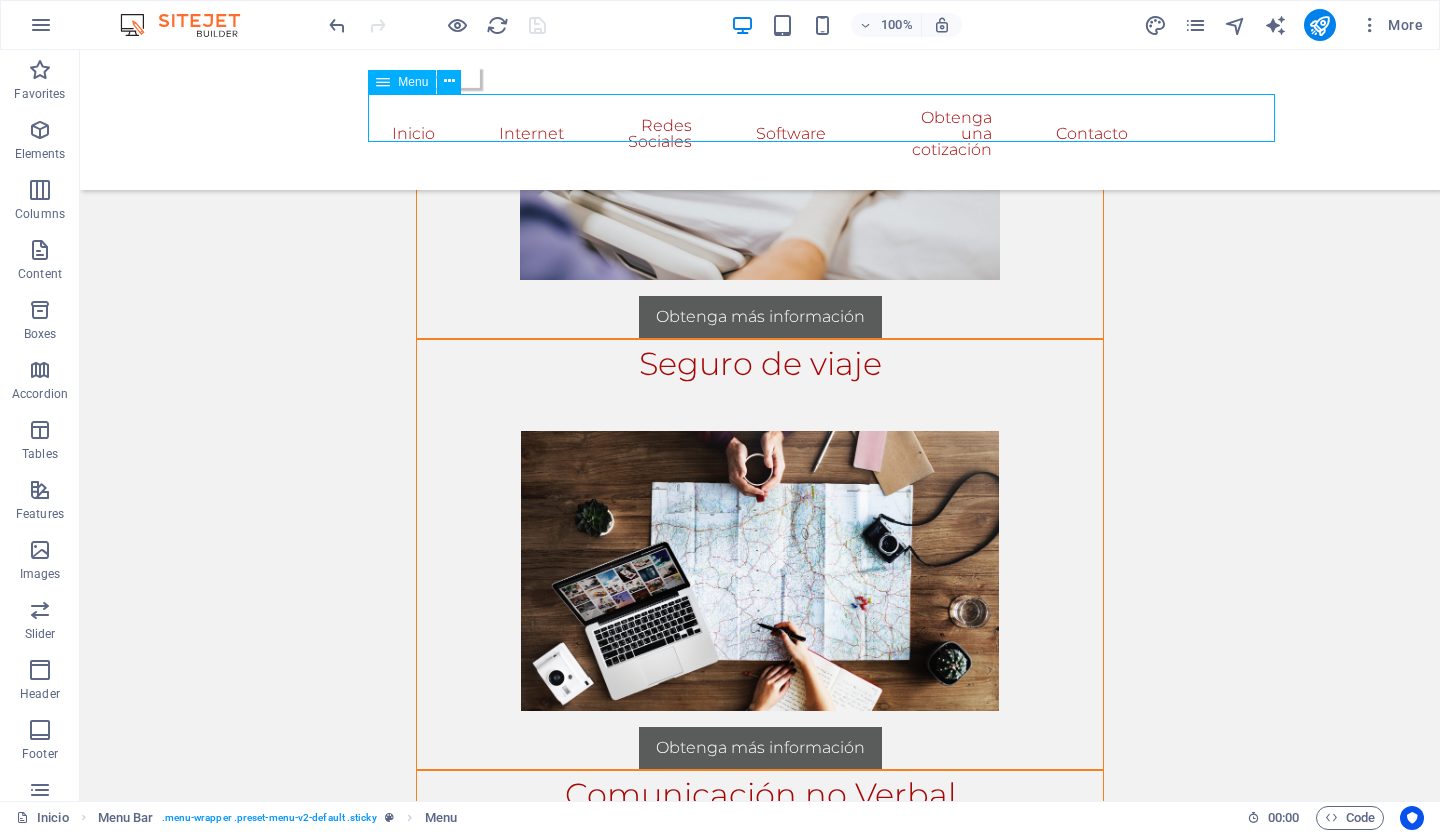click on "Inicio Internet Buscadores Navegadores Datos curiosos web Redes Sociales Software Obtenga una cotización Contacto" at bounding box center (760, 134) 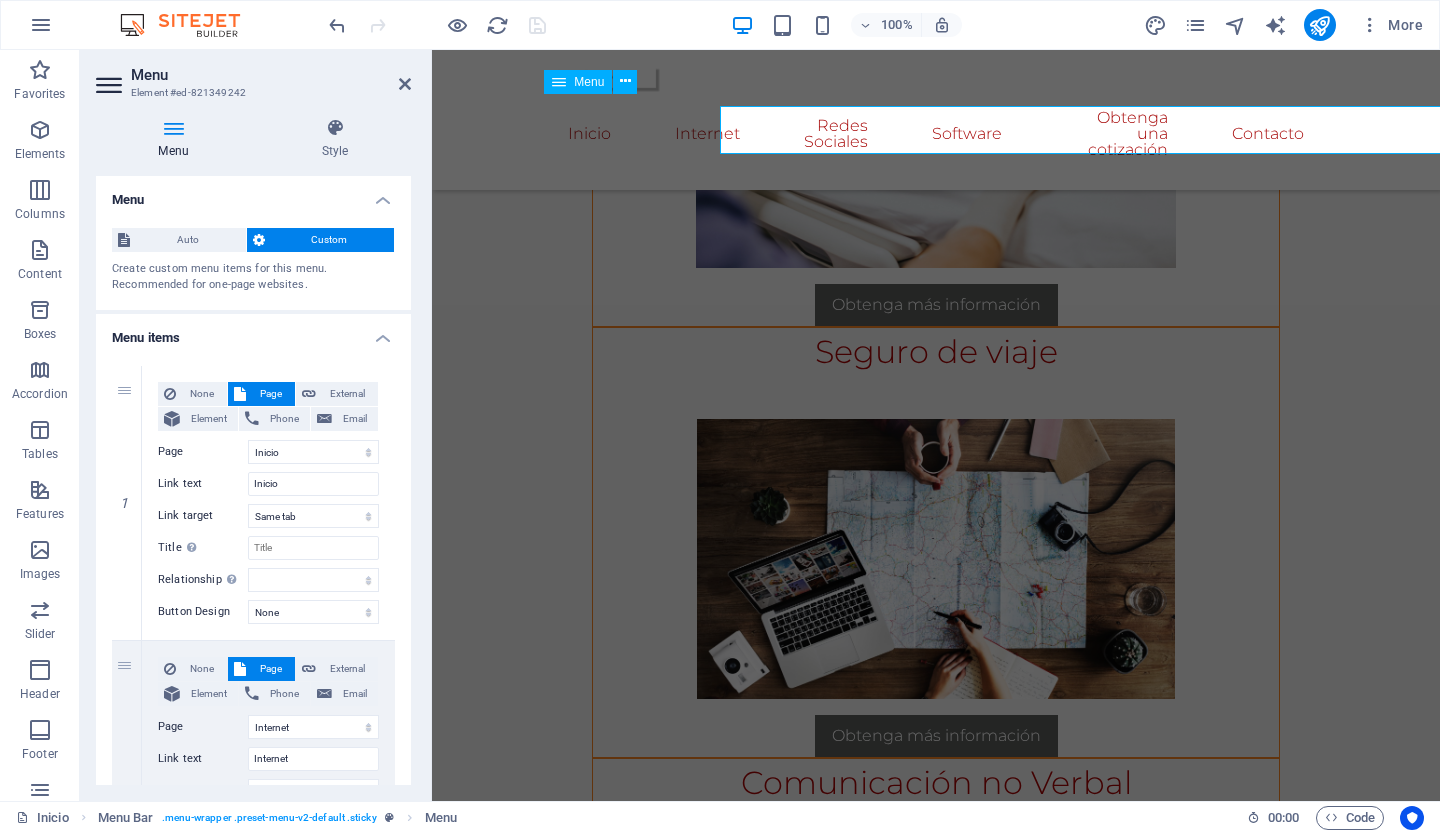 scroll, scrollTop: 1750, scrollLeft: 0, axis: vertical 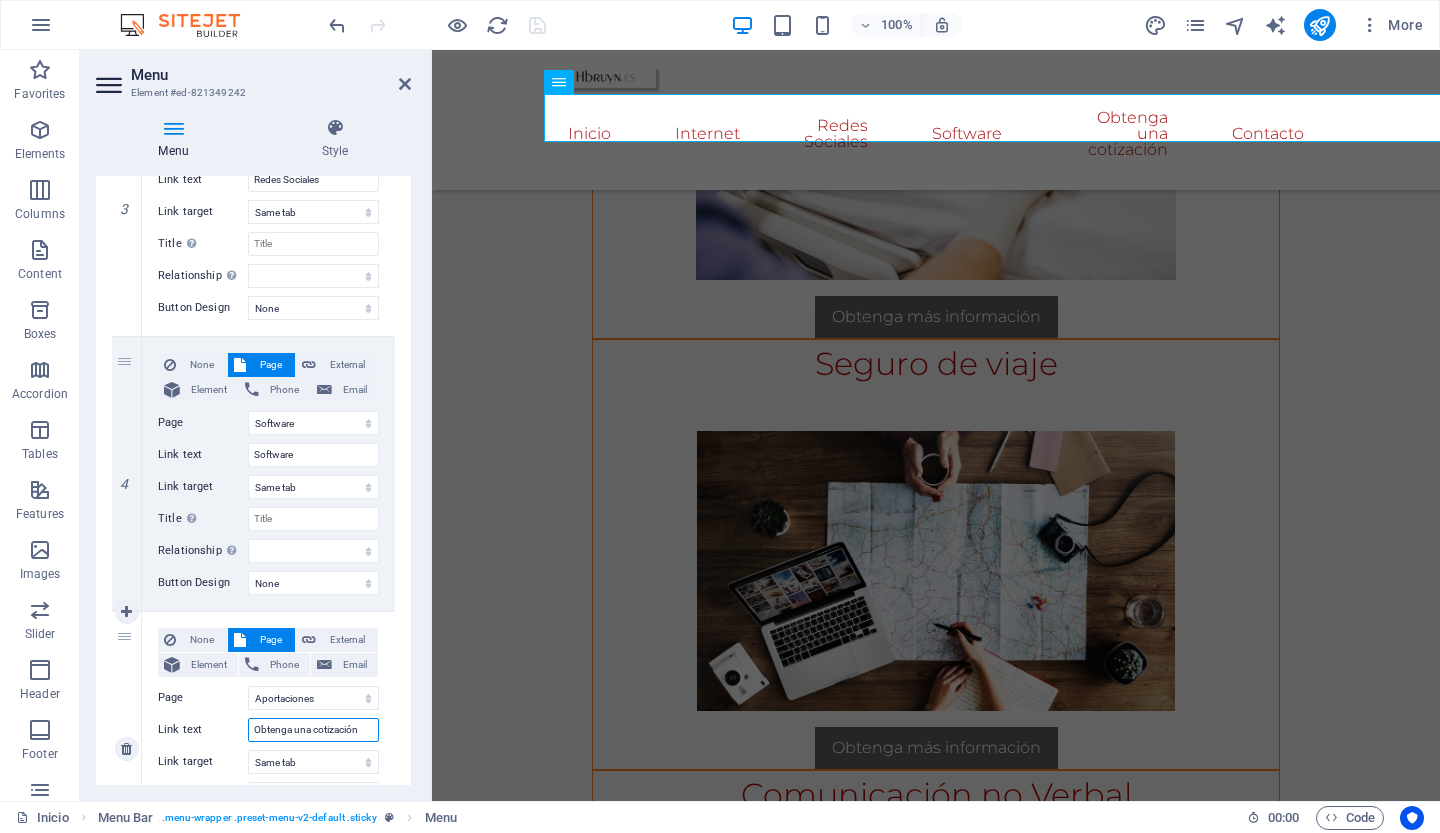 click on "Obtenga una cotización" at bounding box center [313, 730] 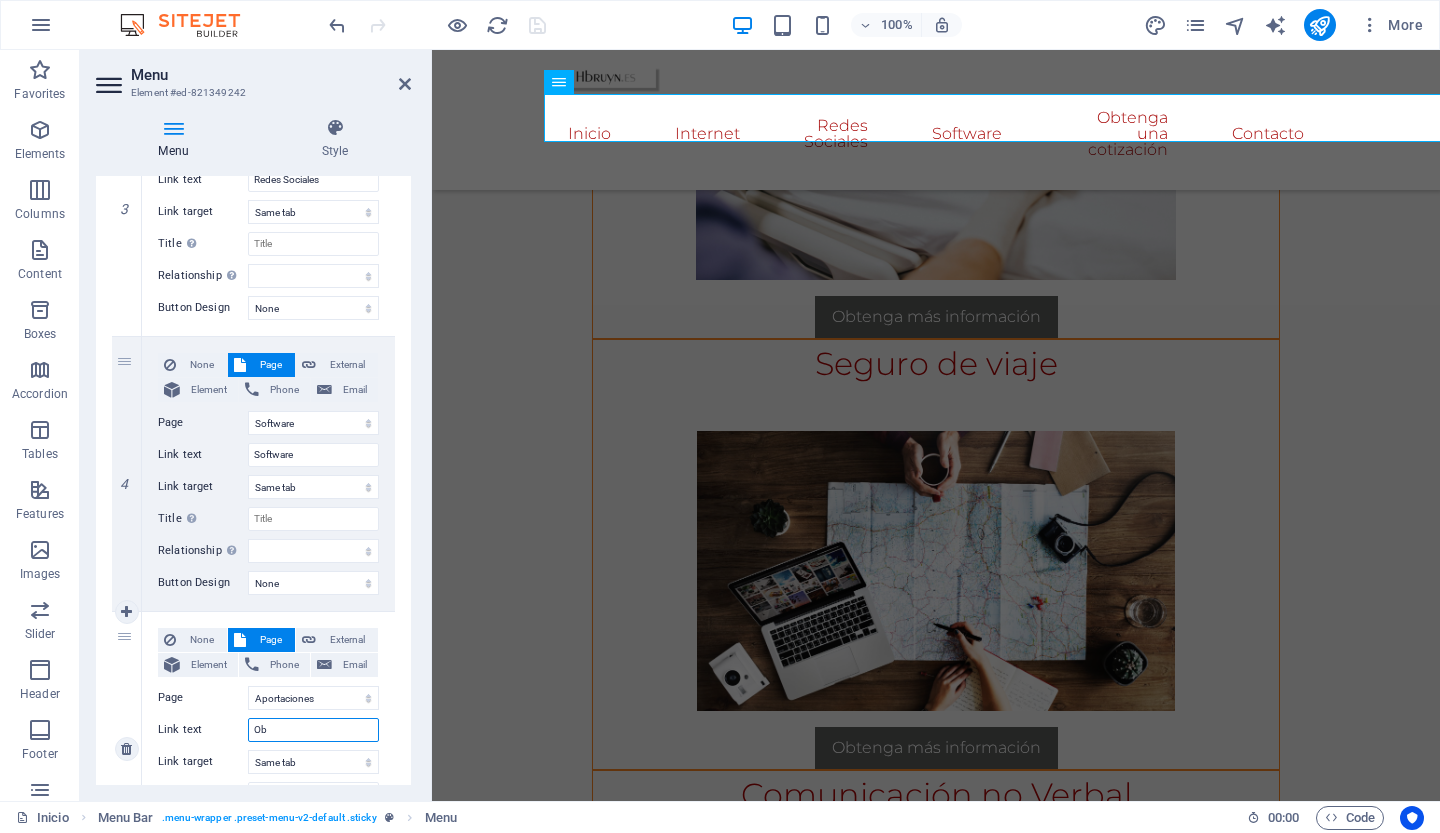 type on "O" 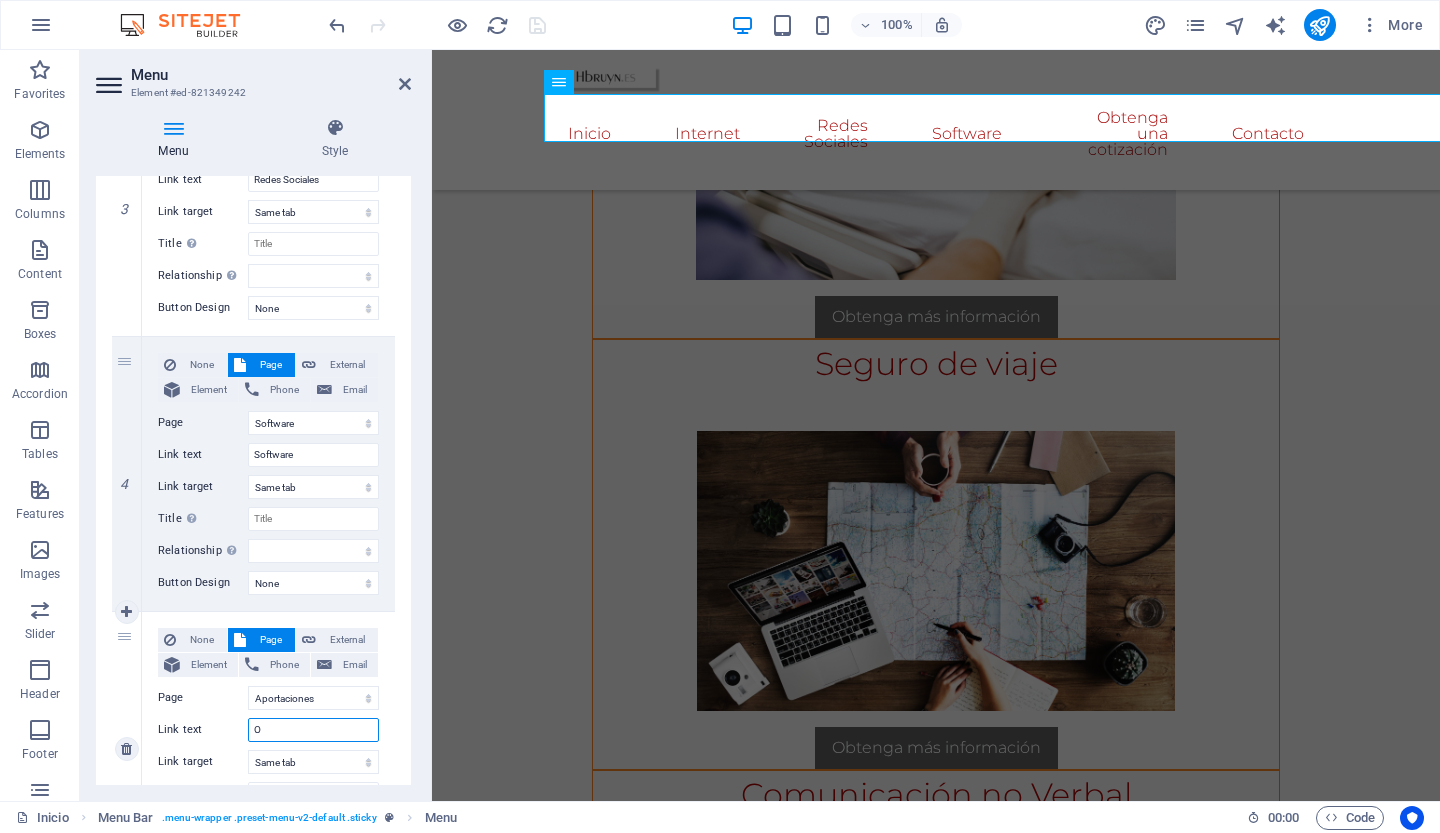 type 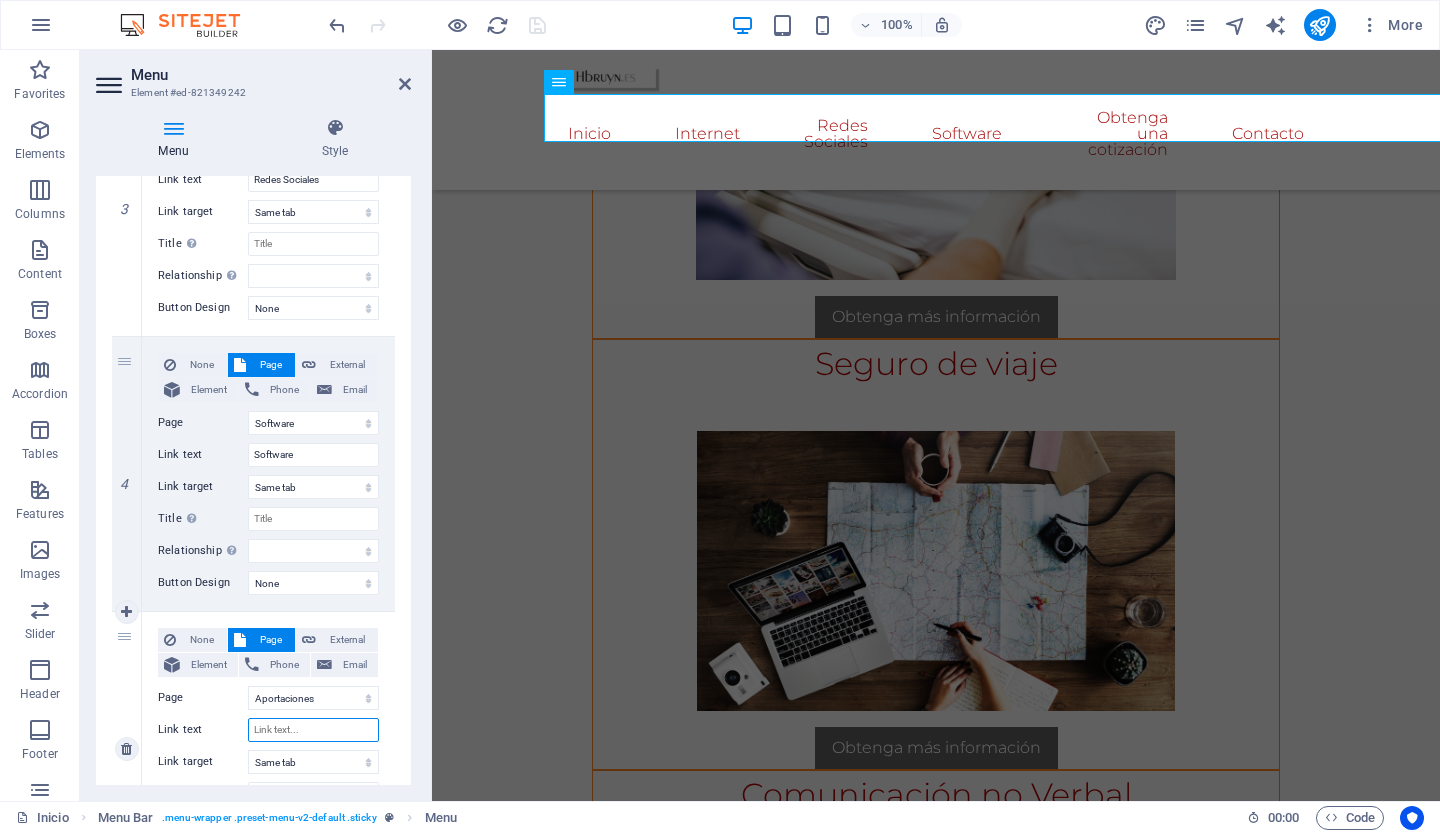 select 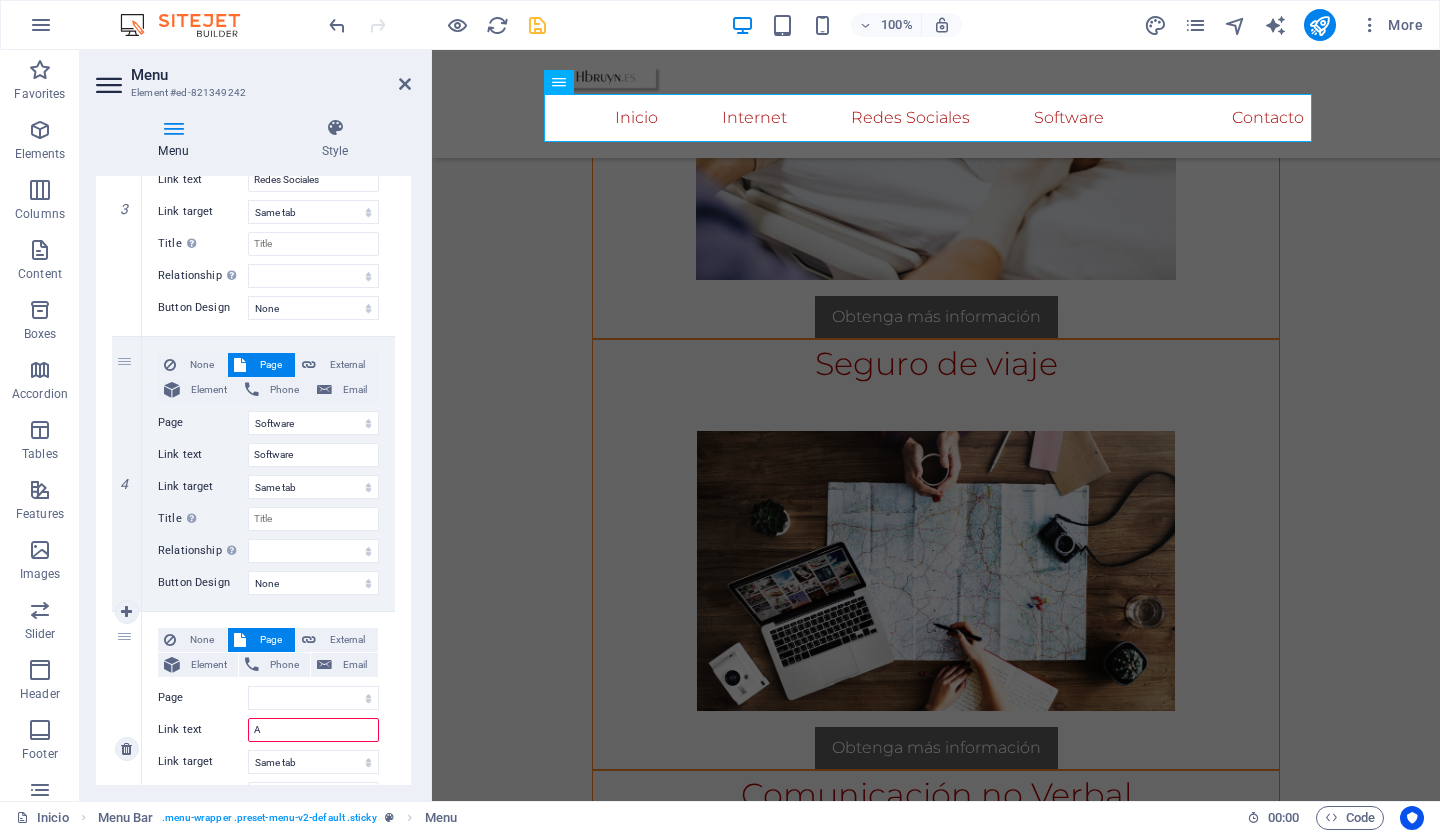 type on "Ap" 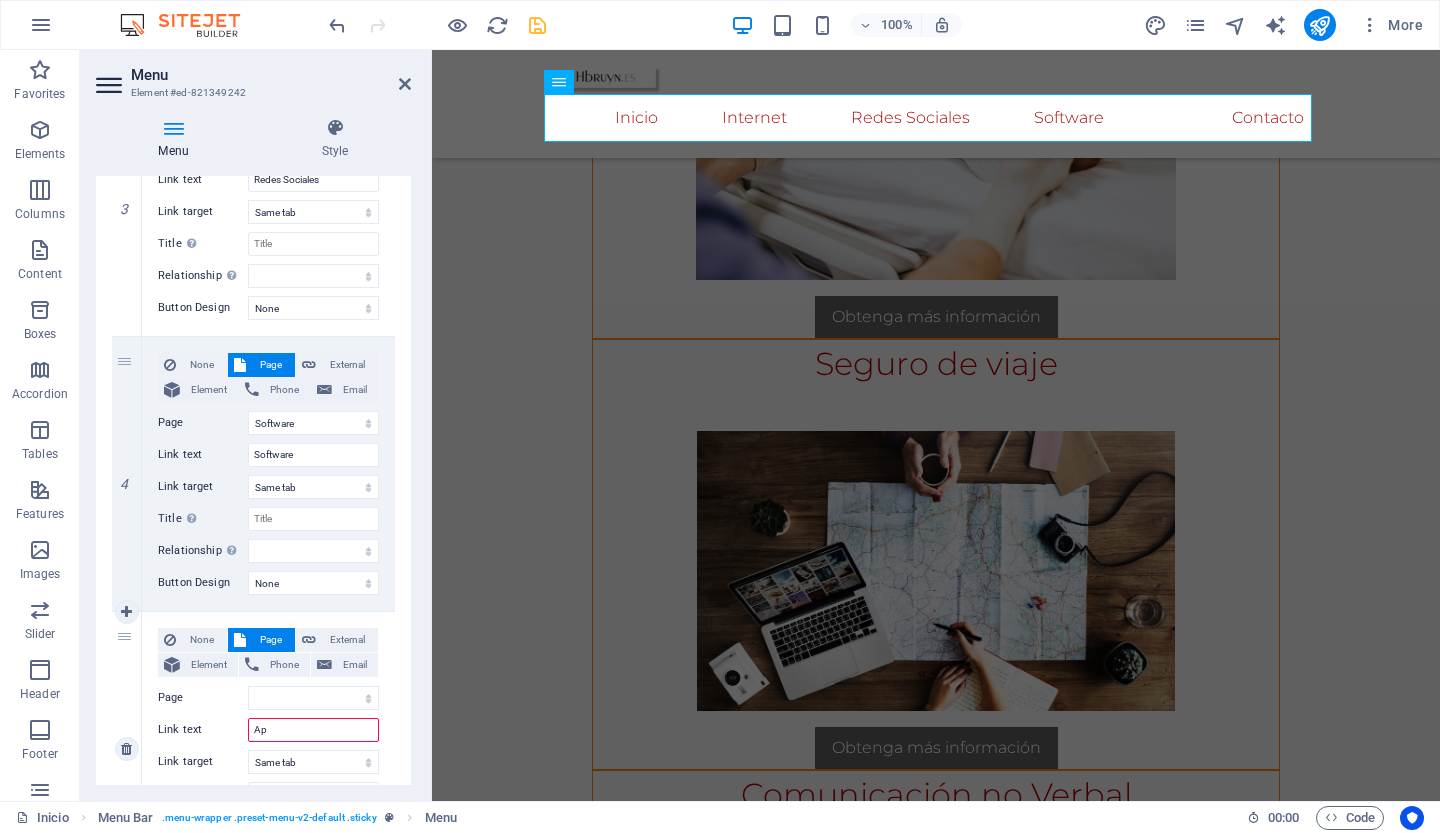select 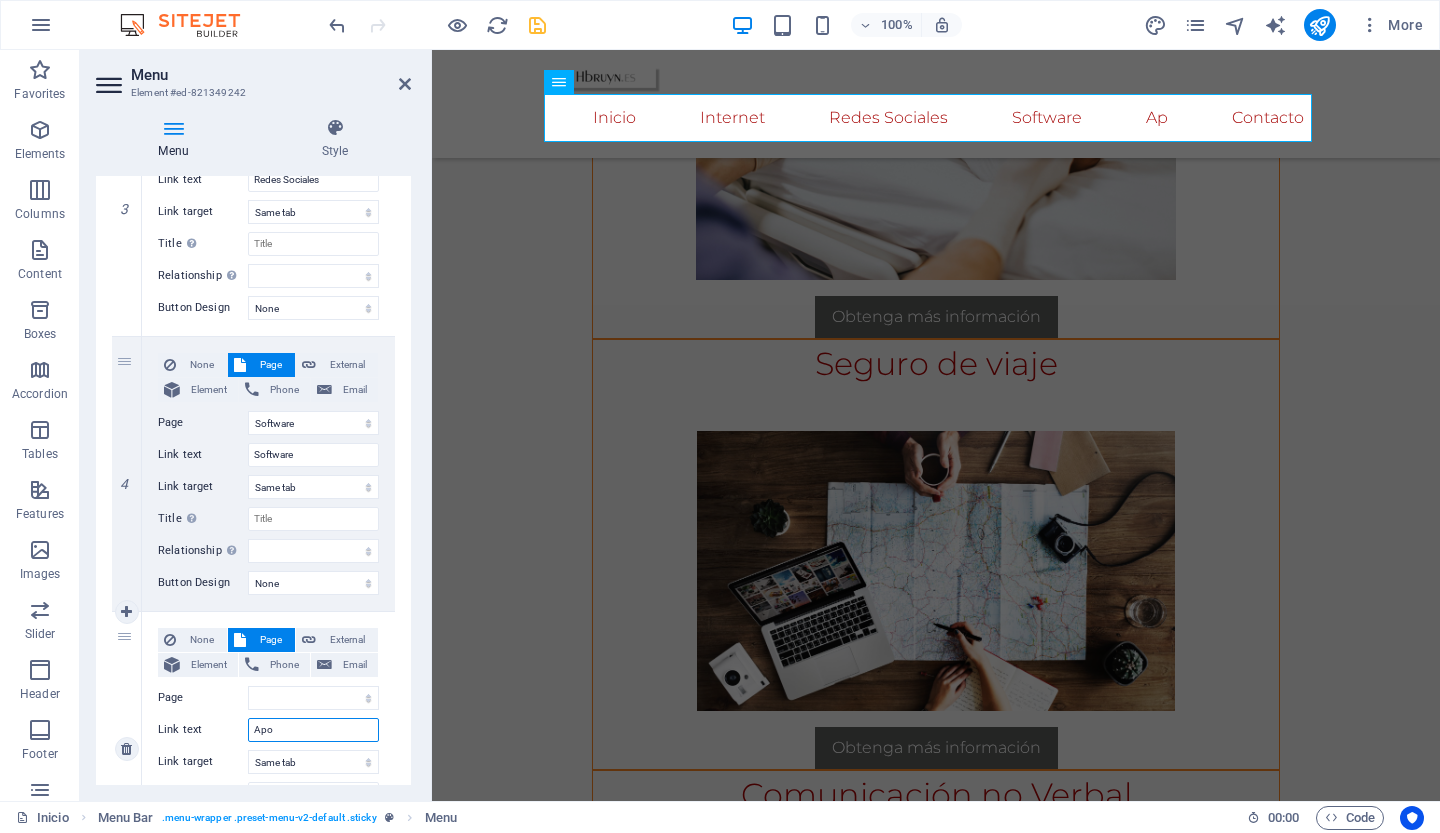 type on "Apor" 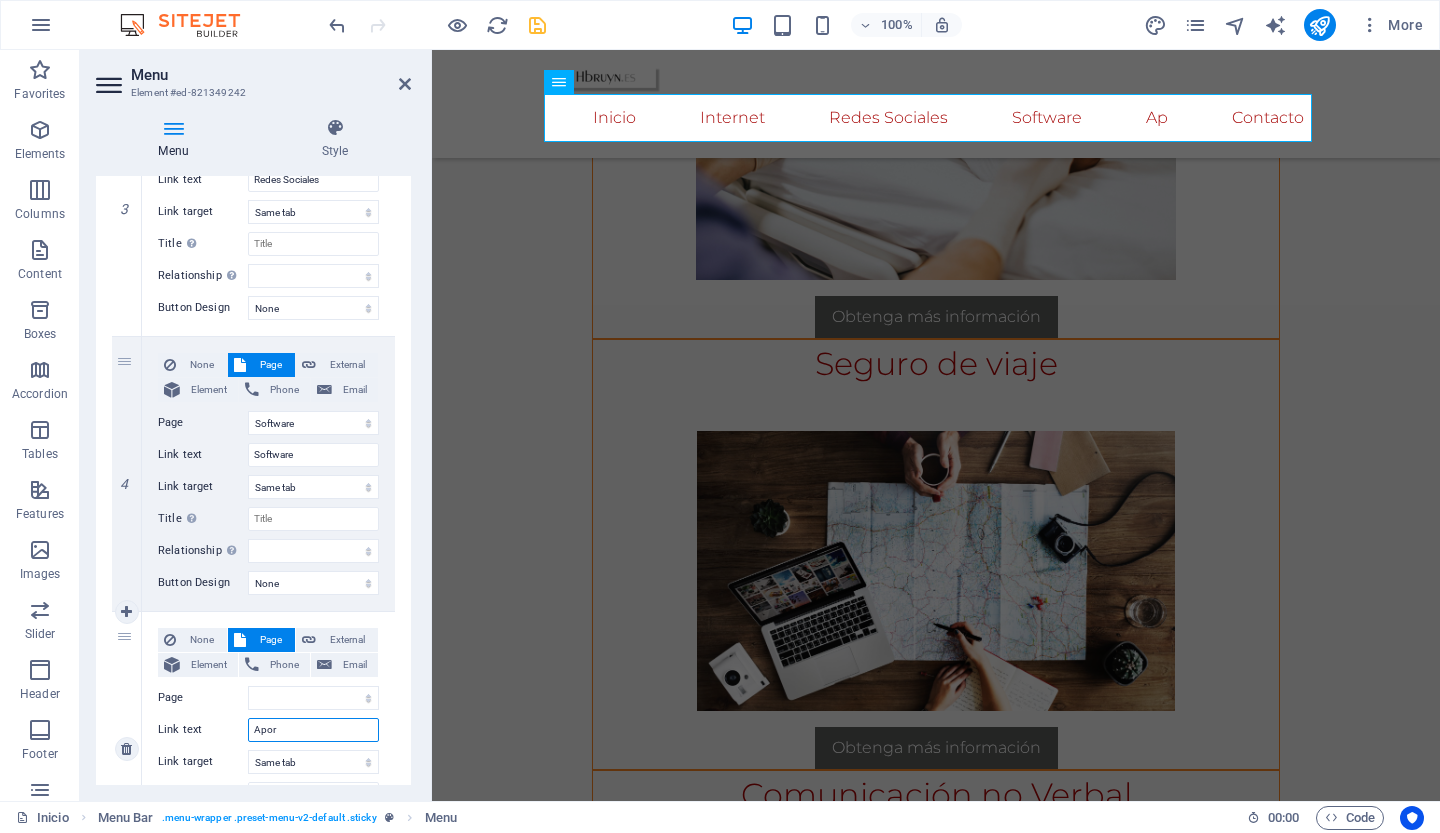 select 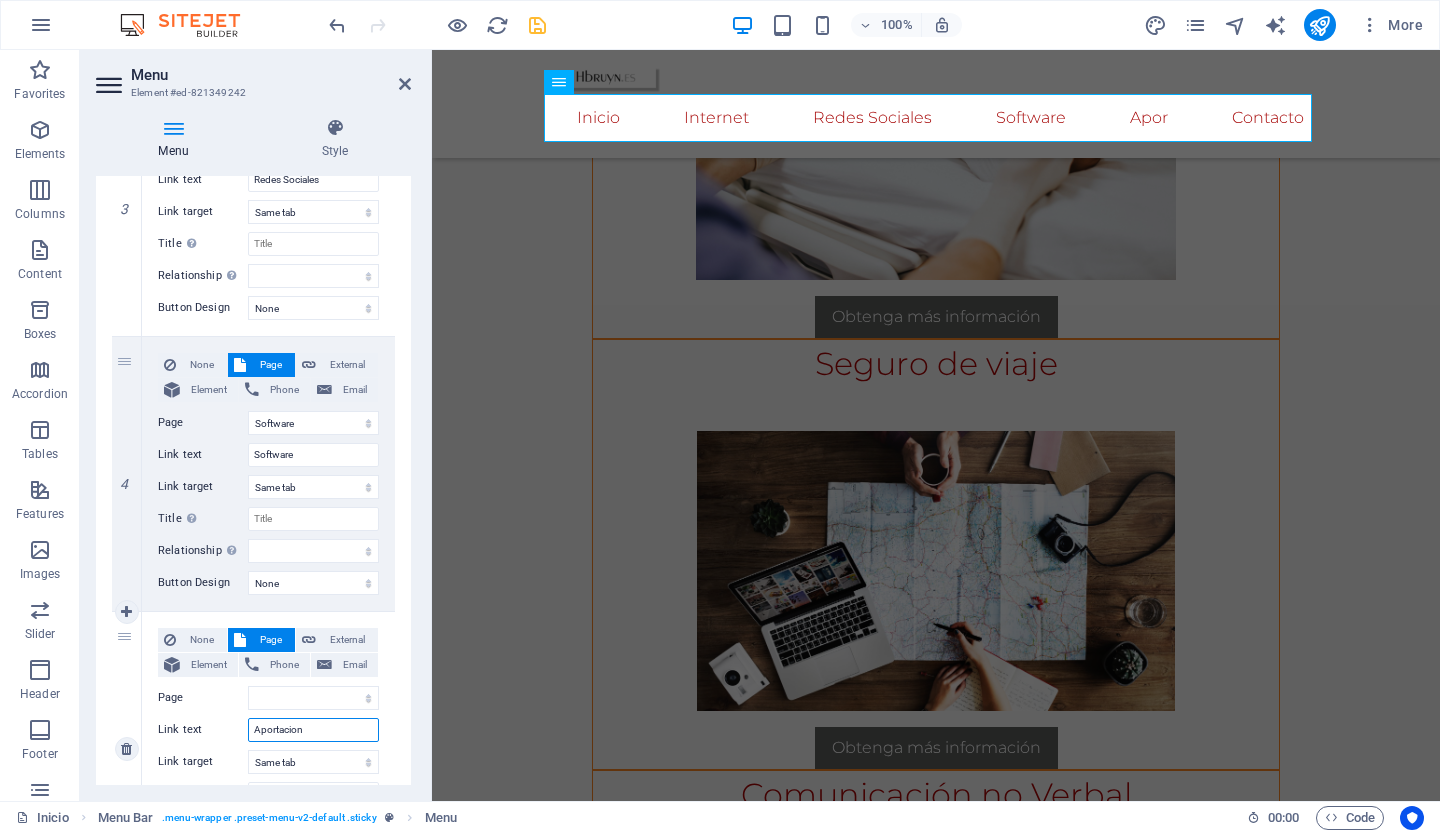 type on "Aportacione" 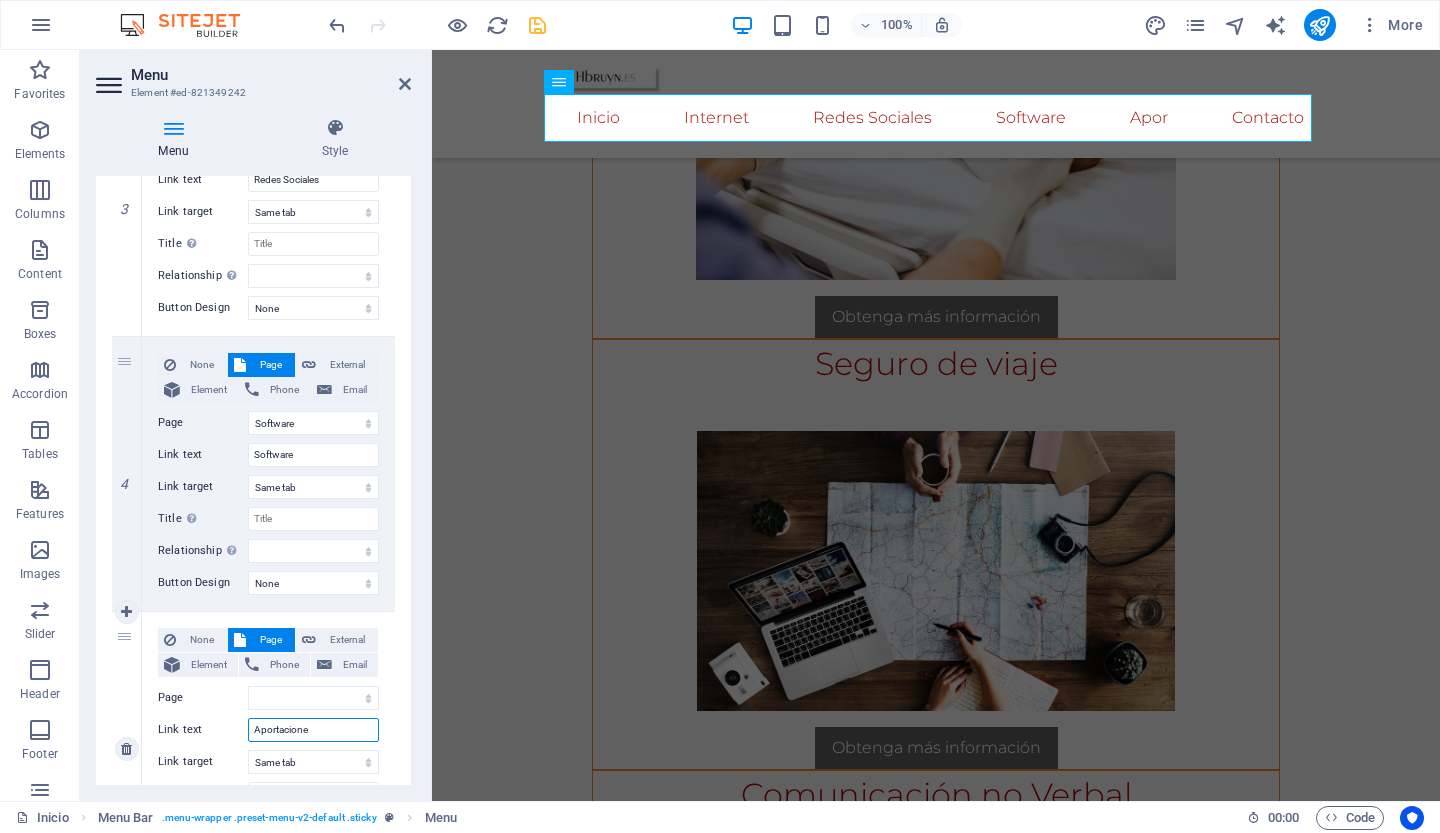 select 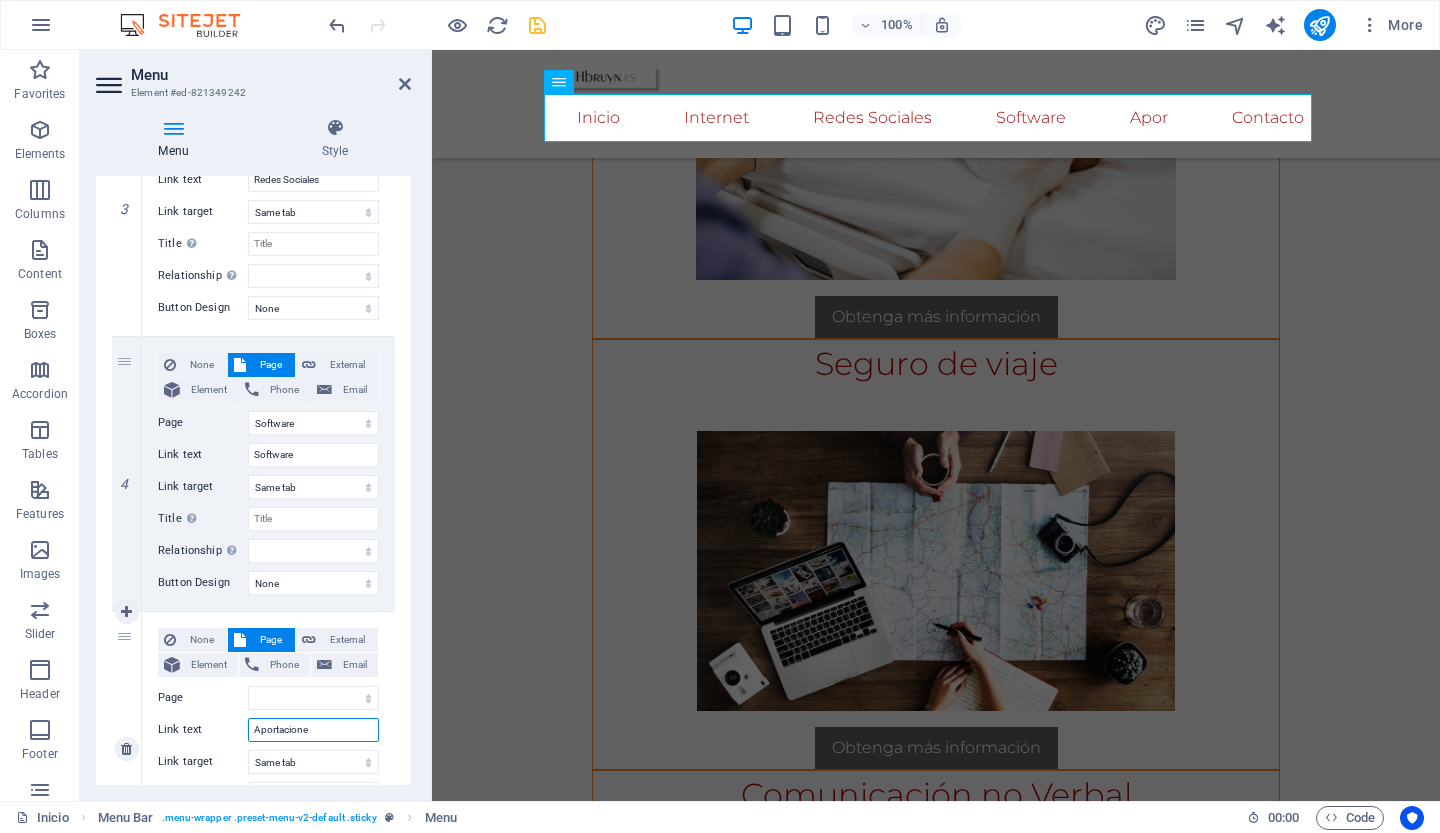 type on "Aportaciones" 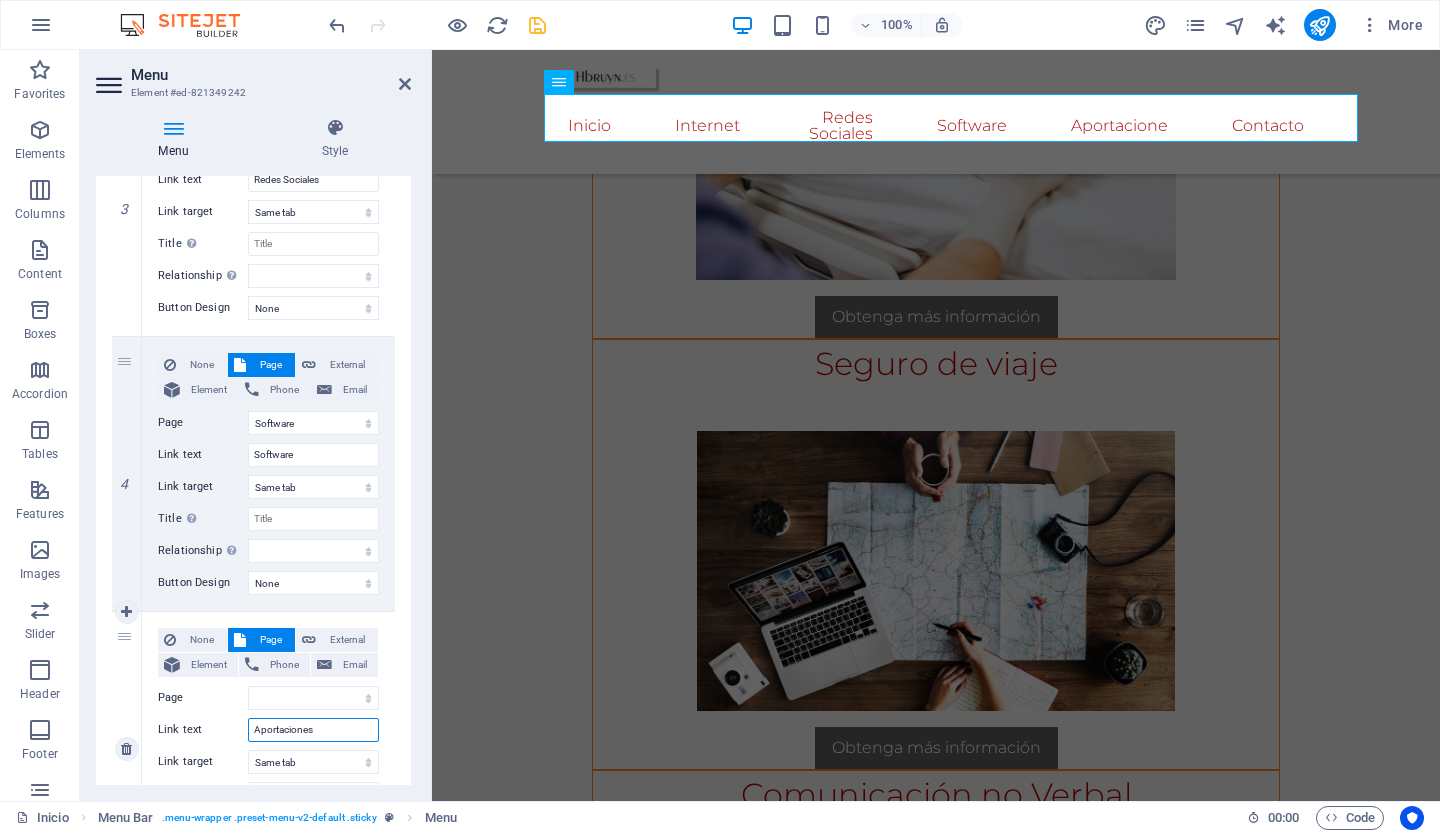 select 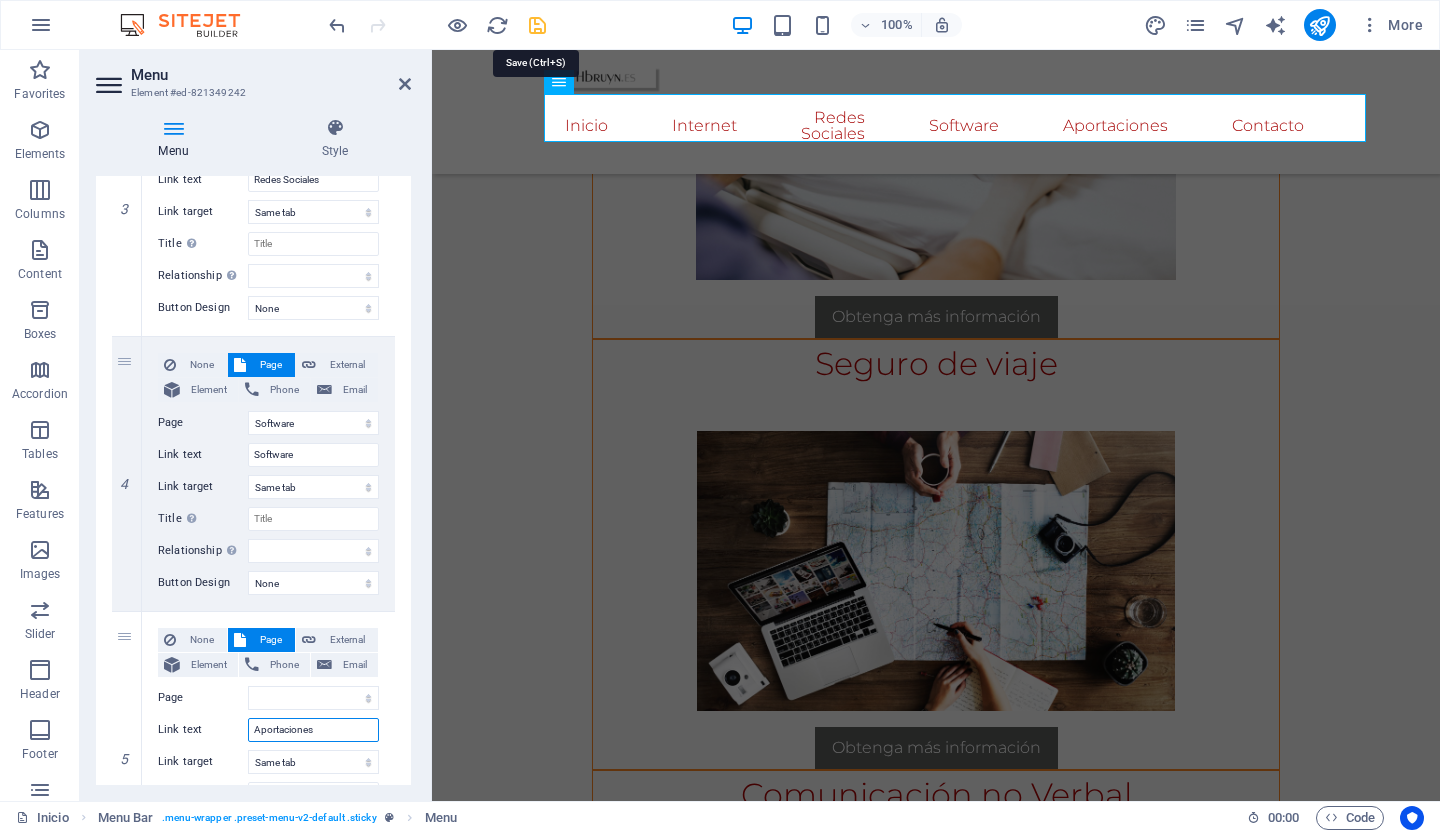 type on "Aportaciones" 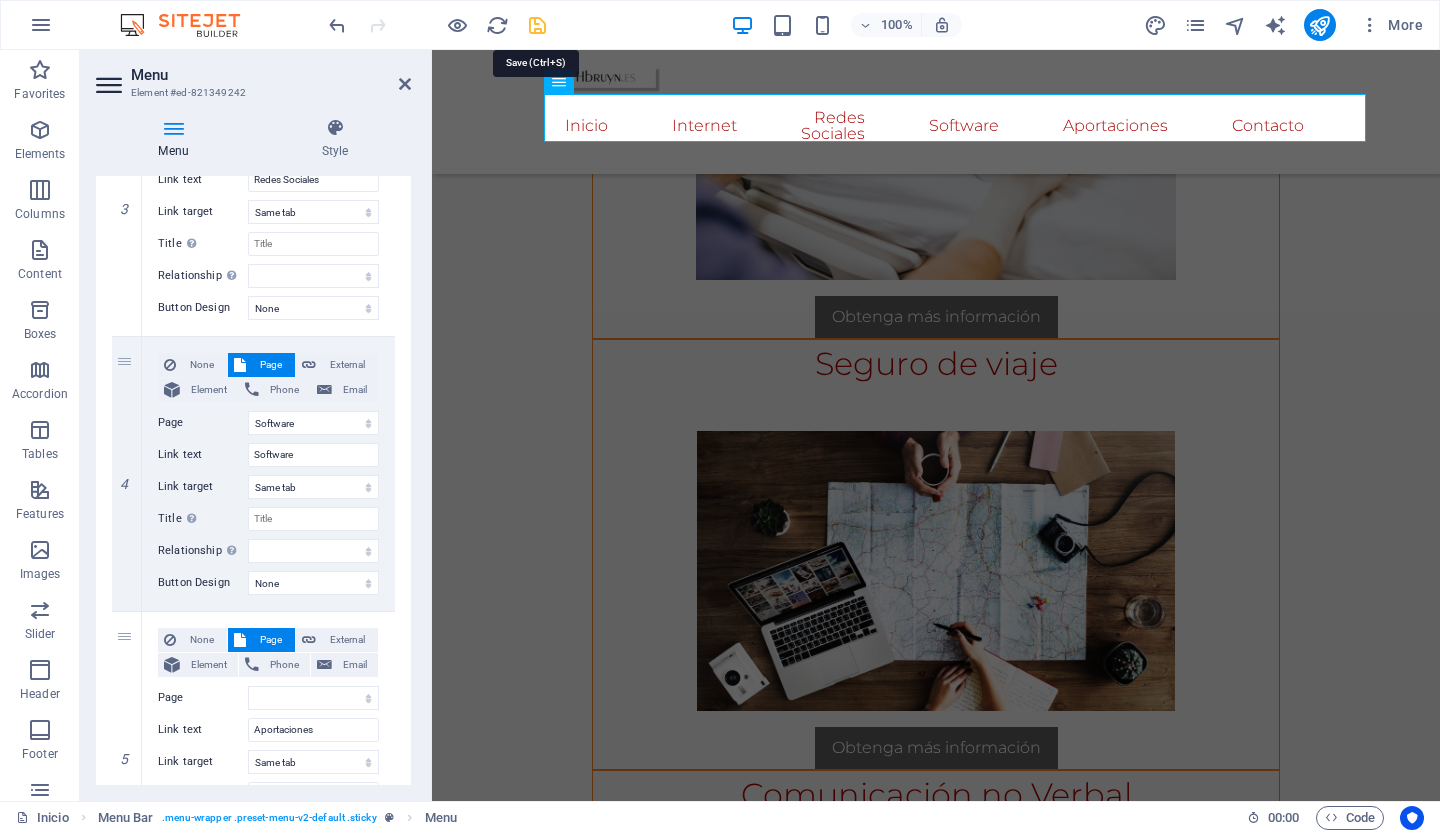 click at bounding box center (537, 25) 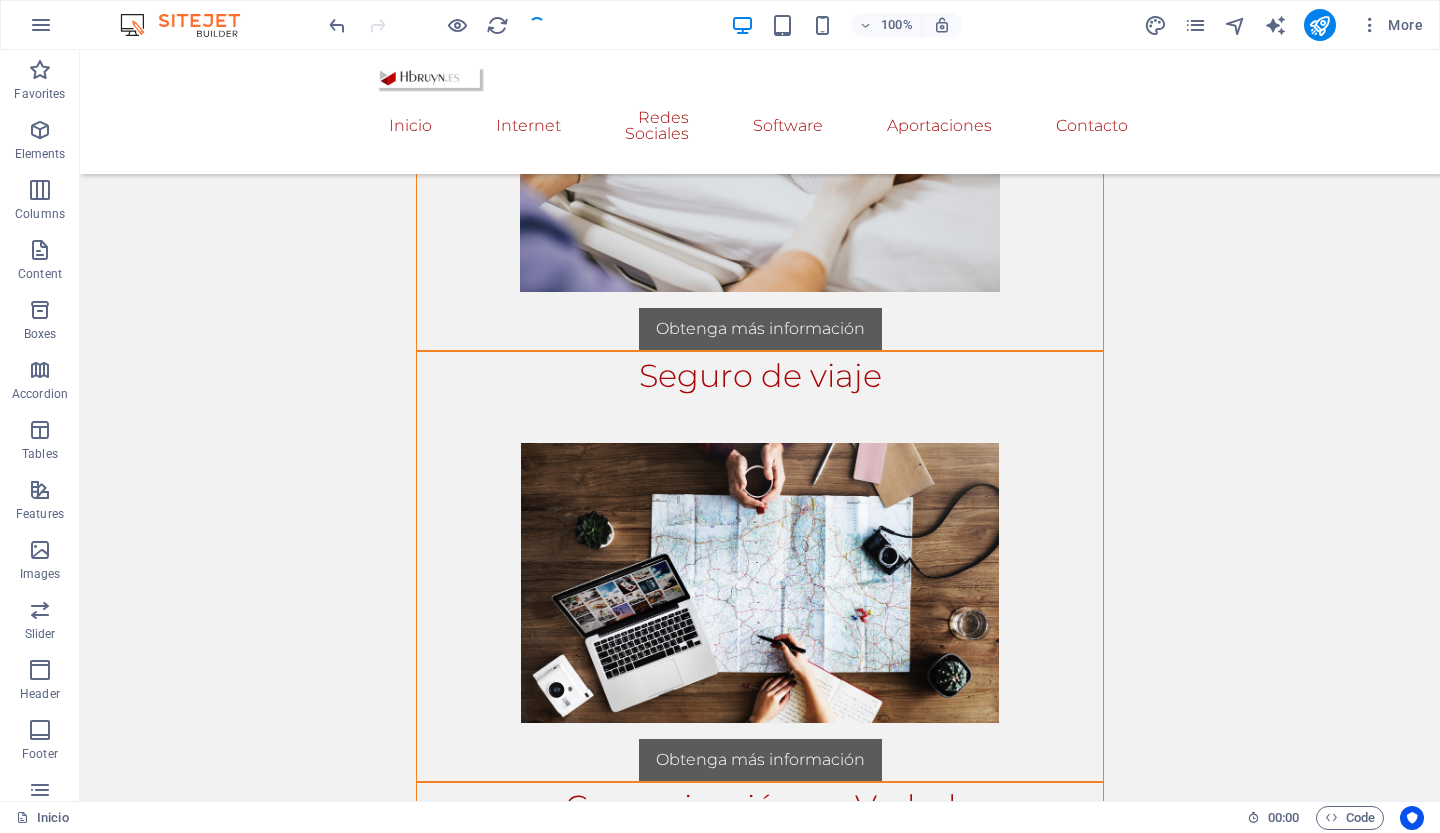 scroll, scrollTop: 1762, scrollLeft: 0, axis: vertical 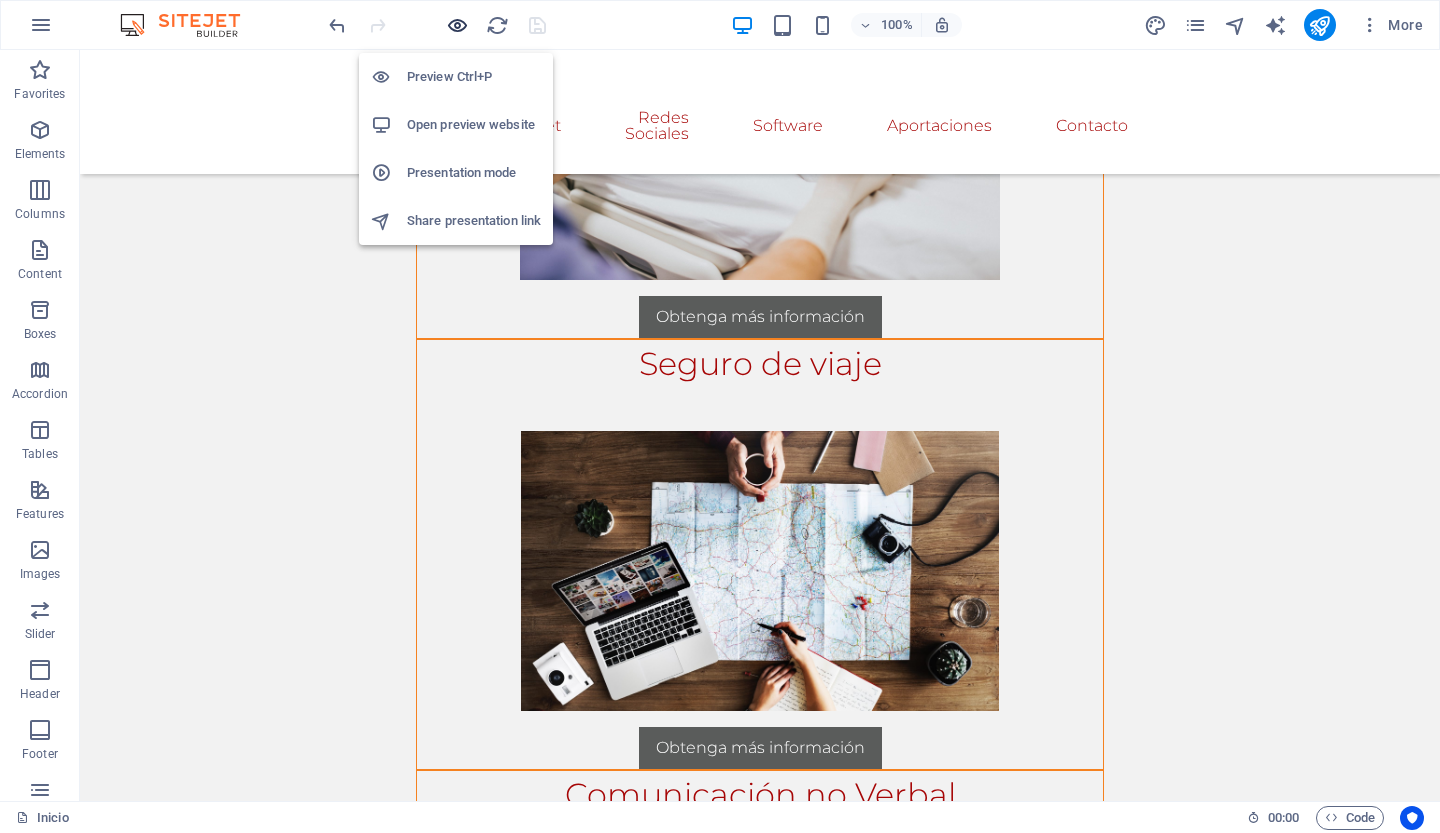 click at bounding box center (457, 25) 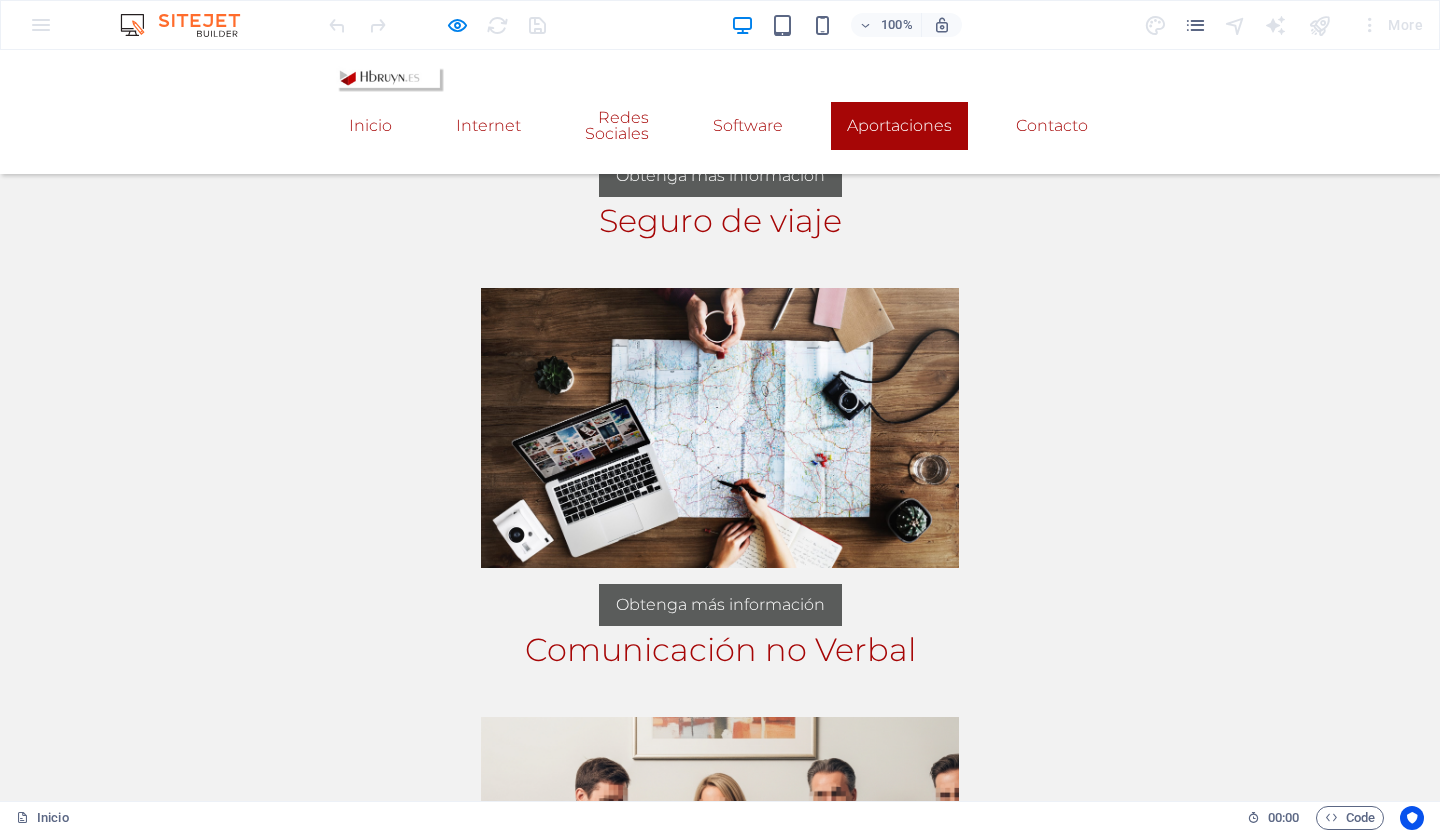 click on "Aportaciones" at bounding box center (899, 126) 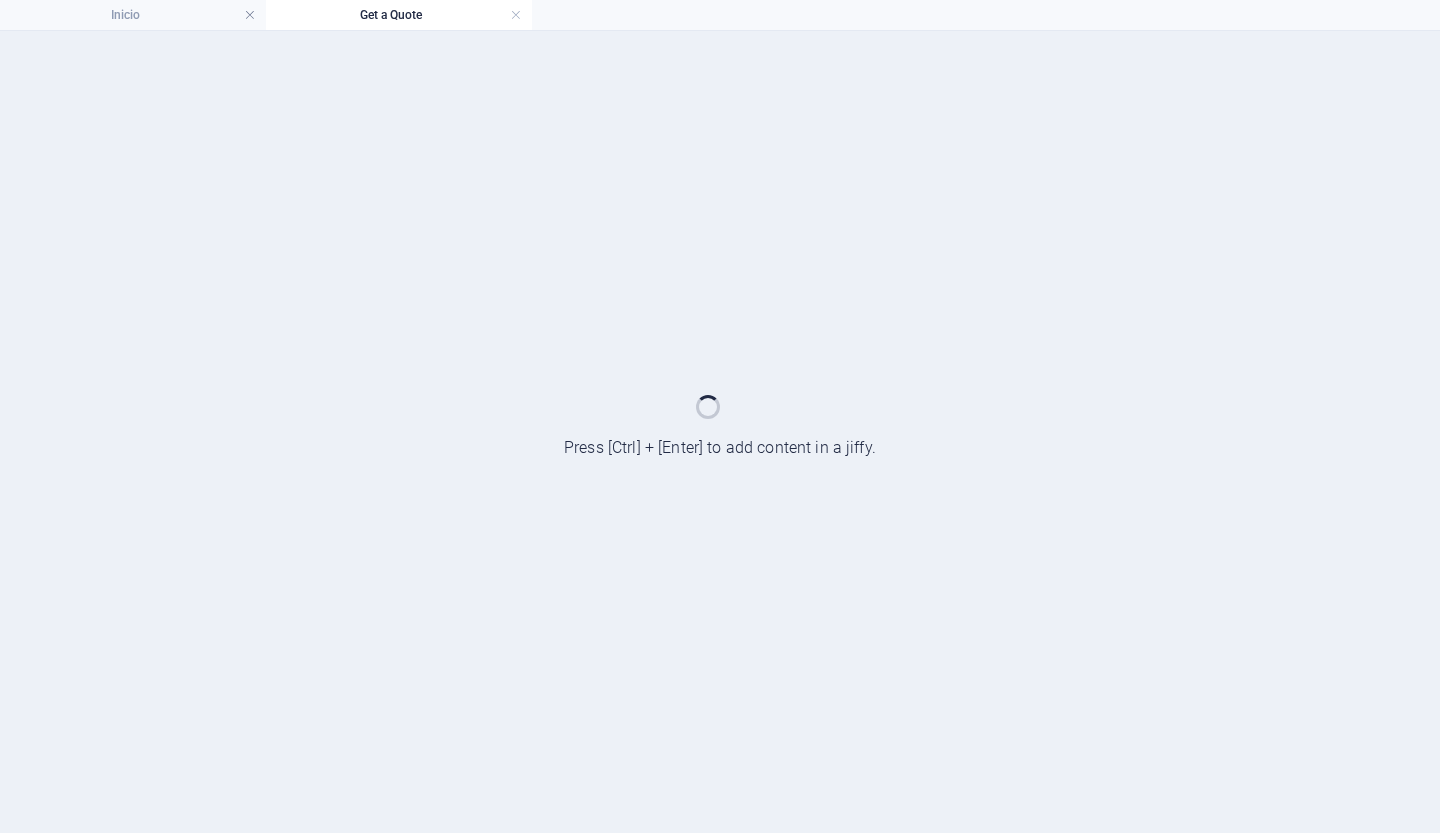 scroll, scrollTop: 0, scrollLeft: 0, axis: both 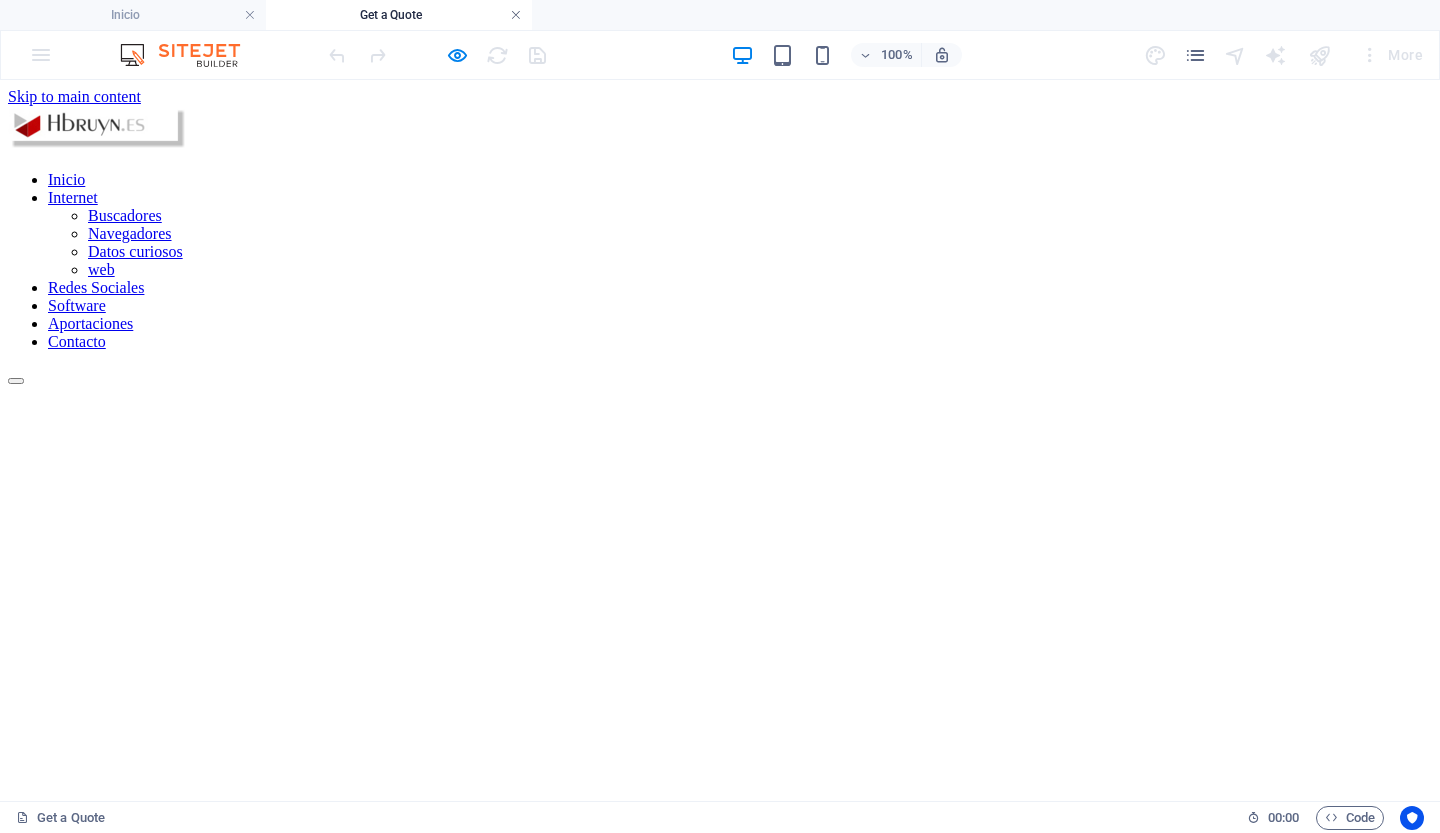 click at bounding box center [516, 15] 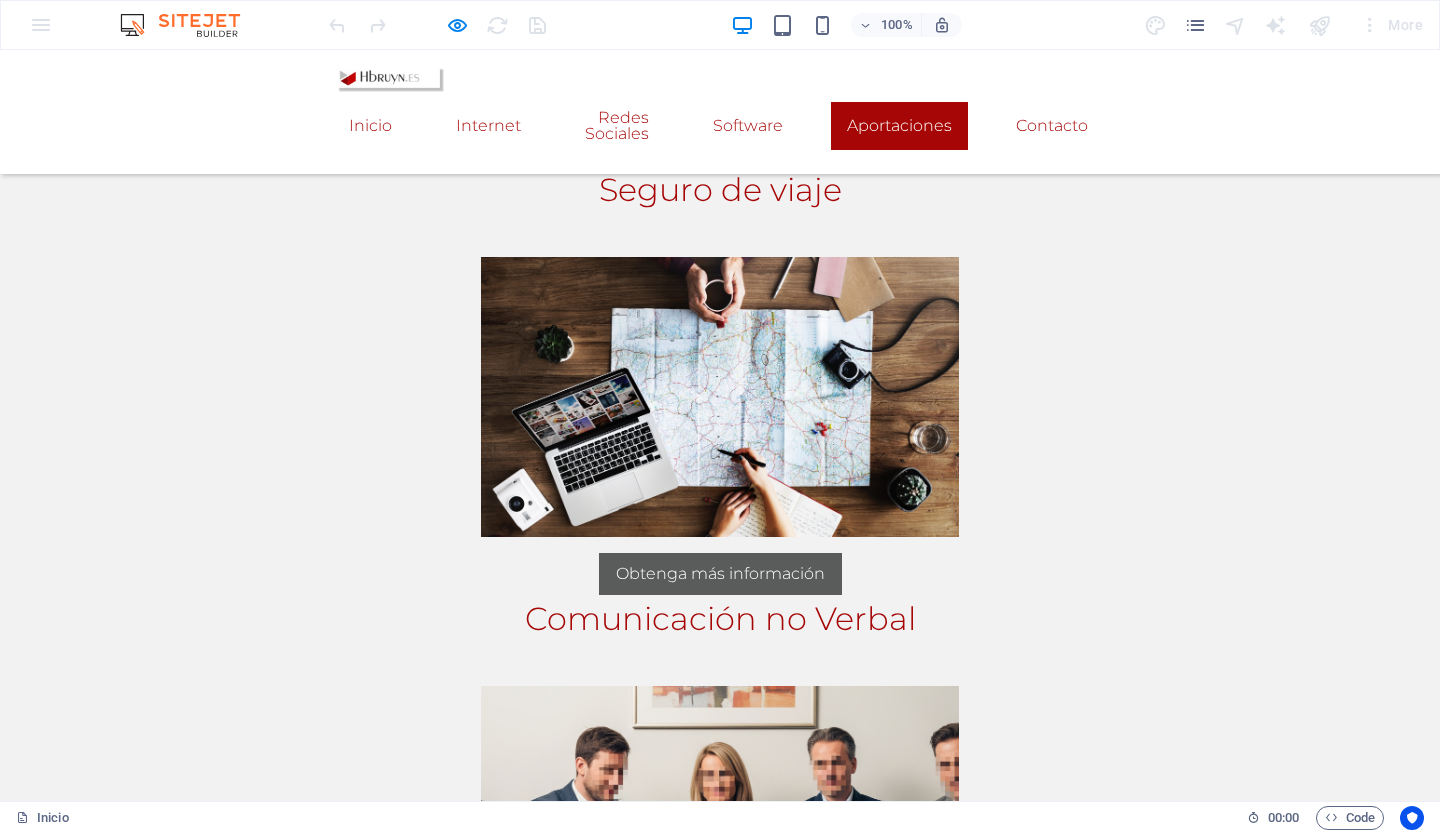click on "Aportaciones" at bounding box center [899, 126] 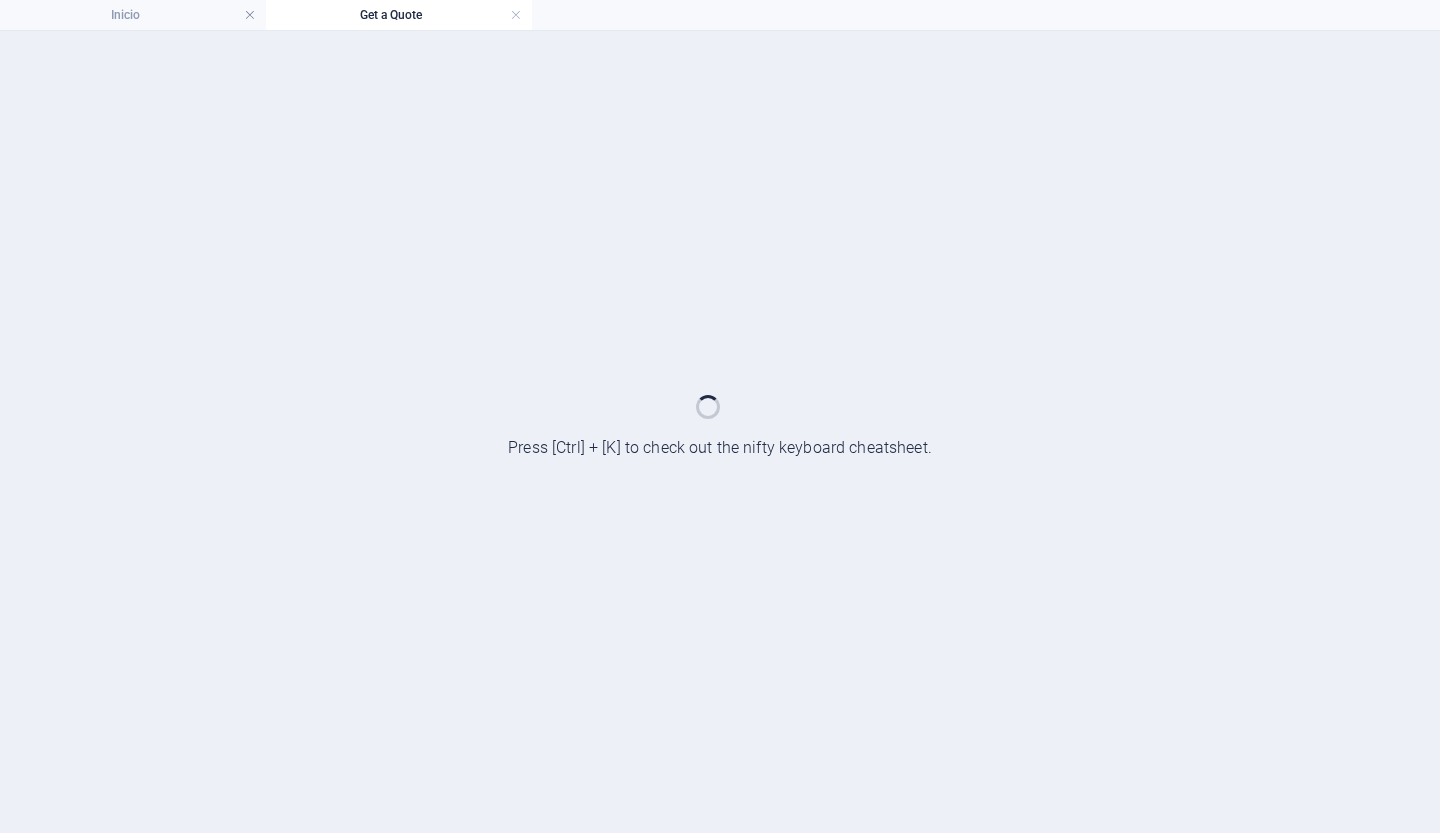 scroll, scrollTop: 0, scrollLeft: 0, axis: both 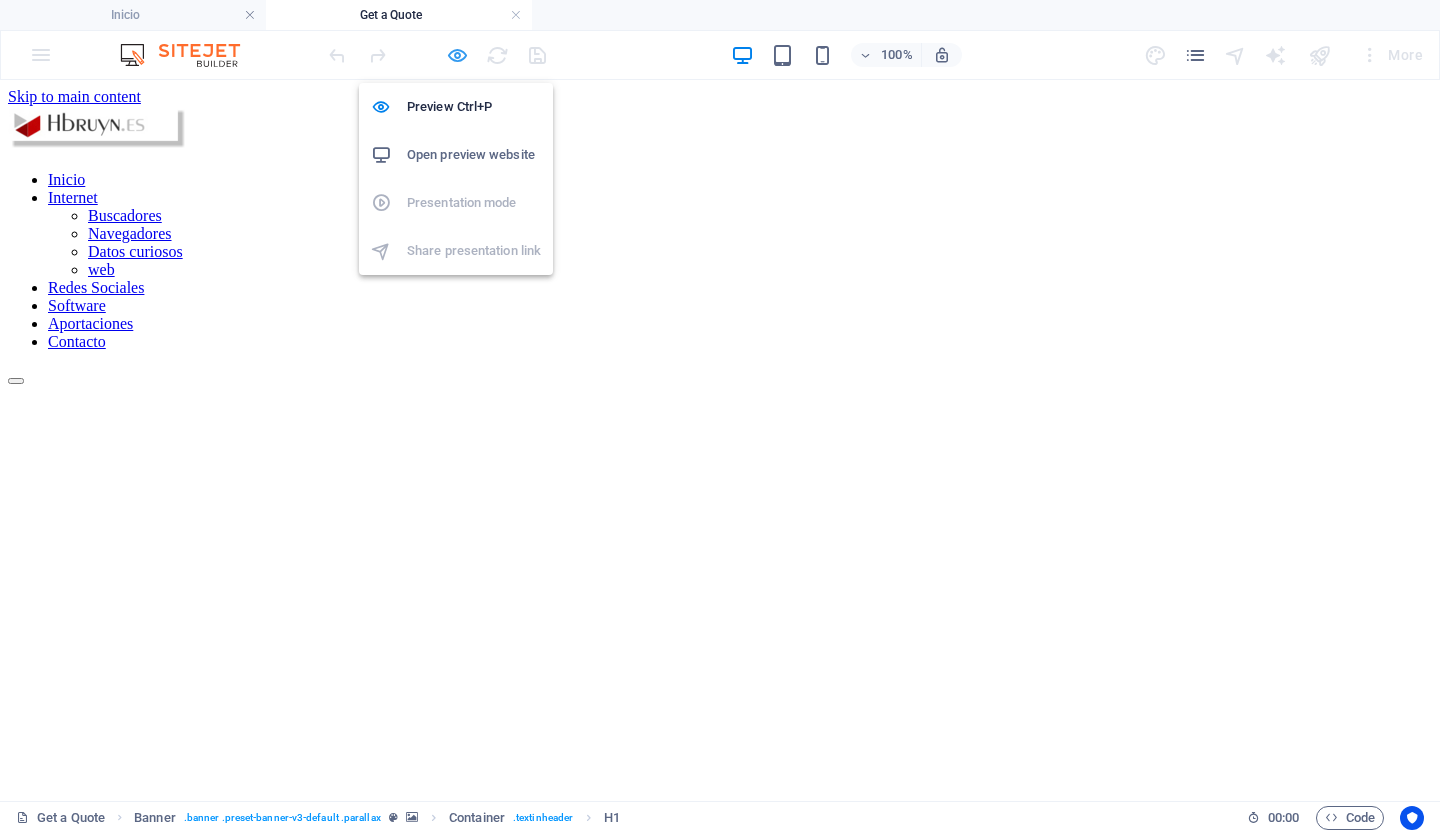 click at bounding box center [457, 55] 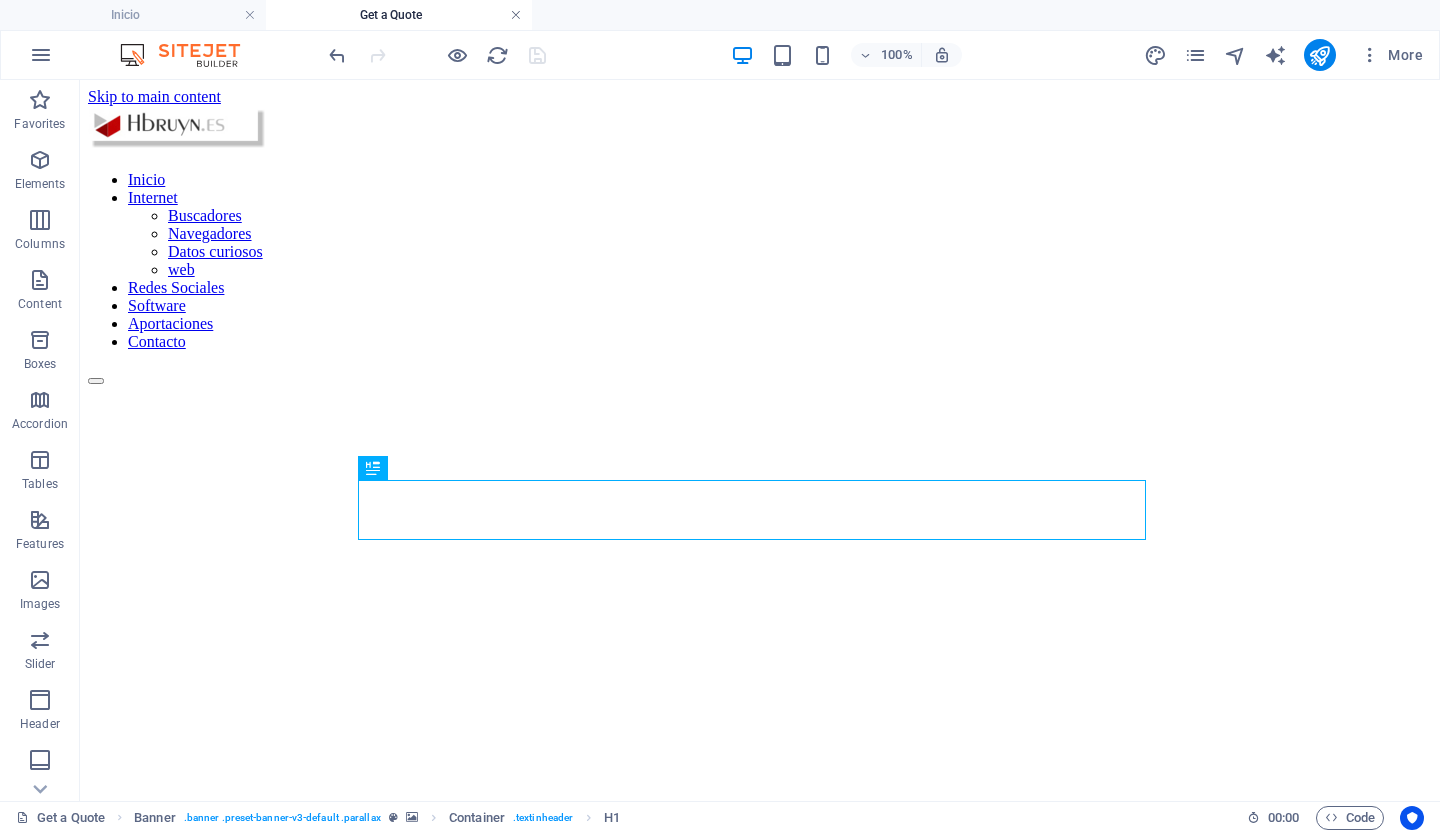 click at bounding box center [516, 15] 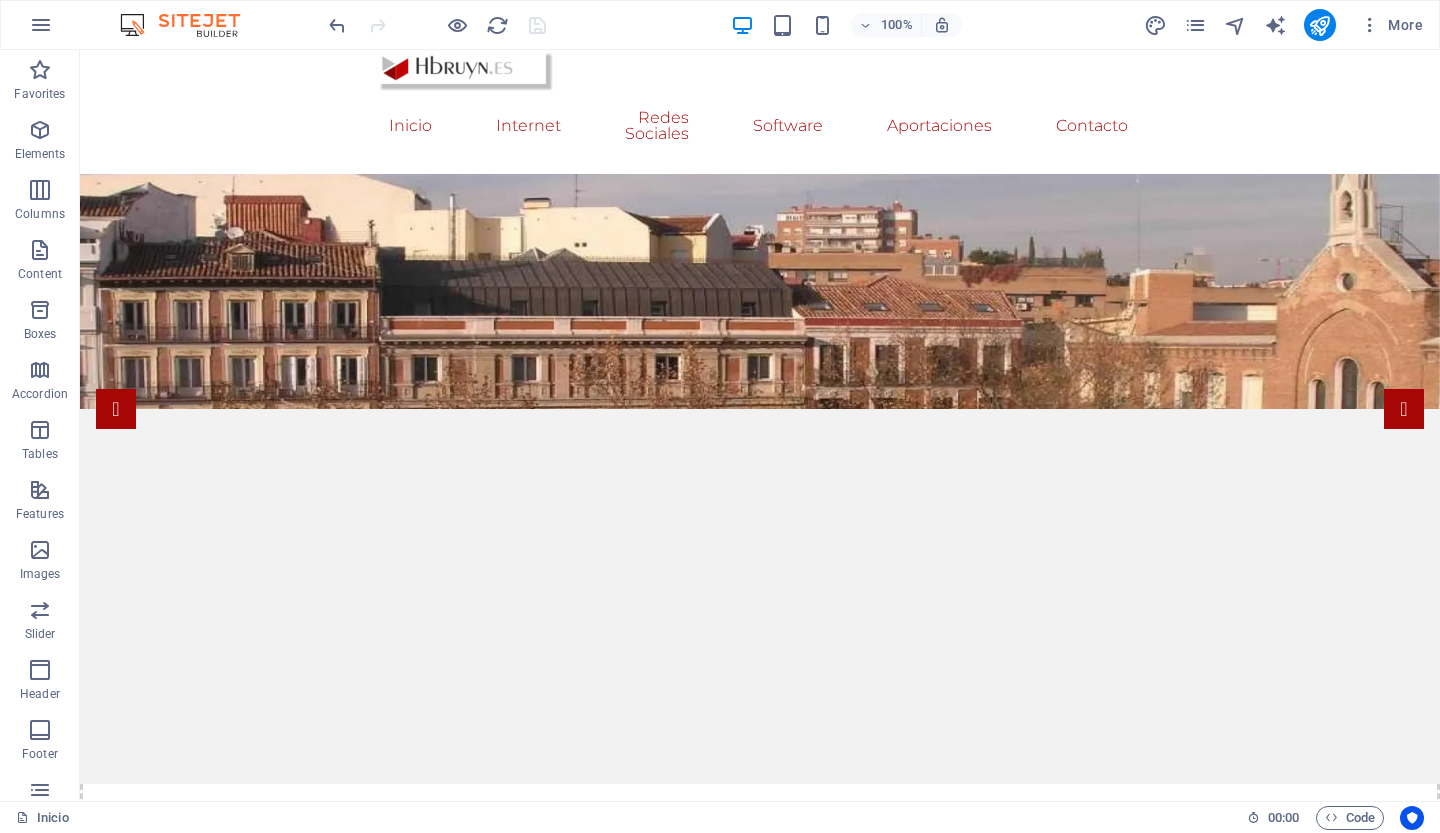 scroll, scrollTop: 0, scrollLeft: 0, axis: both 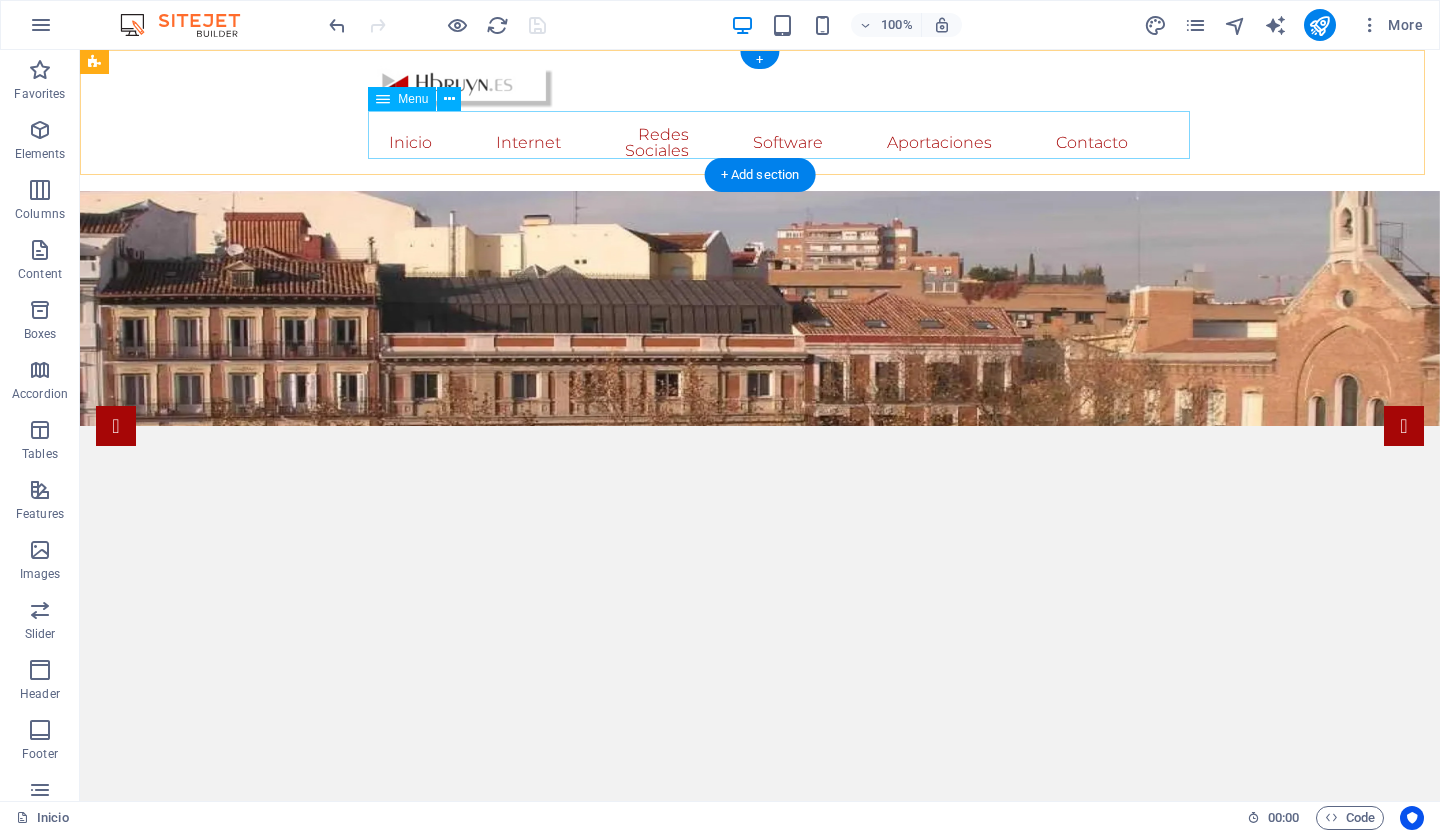 click on "Inicio Internet Buscadores Navegadores Datos curiosos web Redes Sociales Software Aportaciones Contacto" at bounding box center (760, 143) 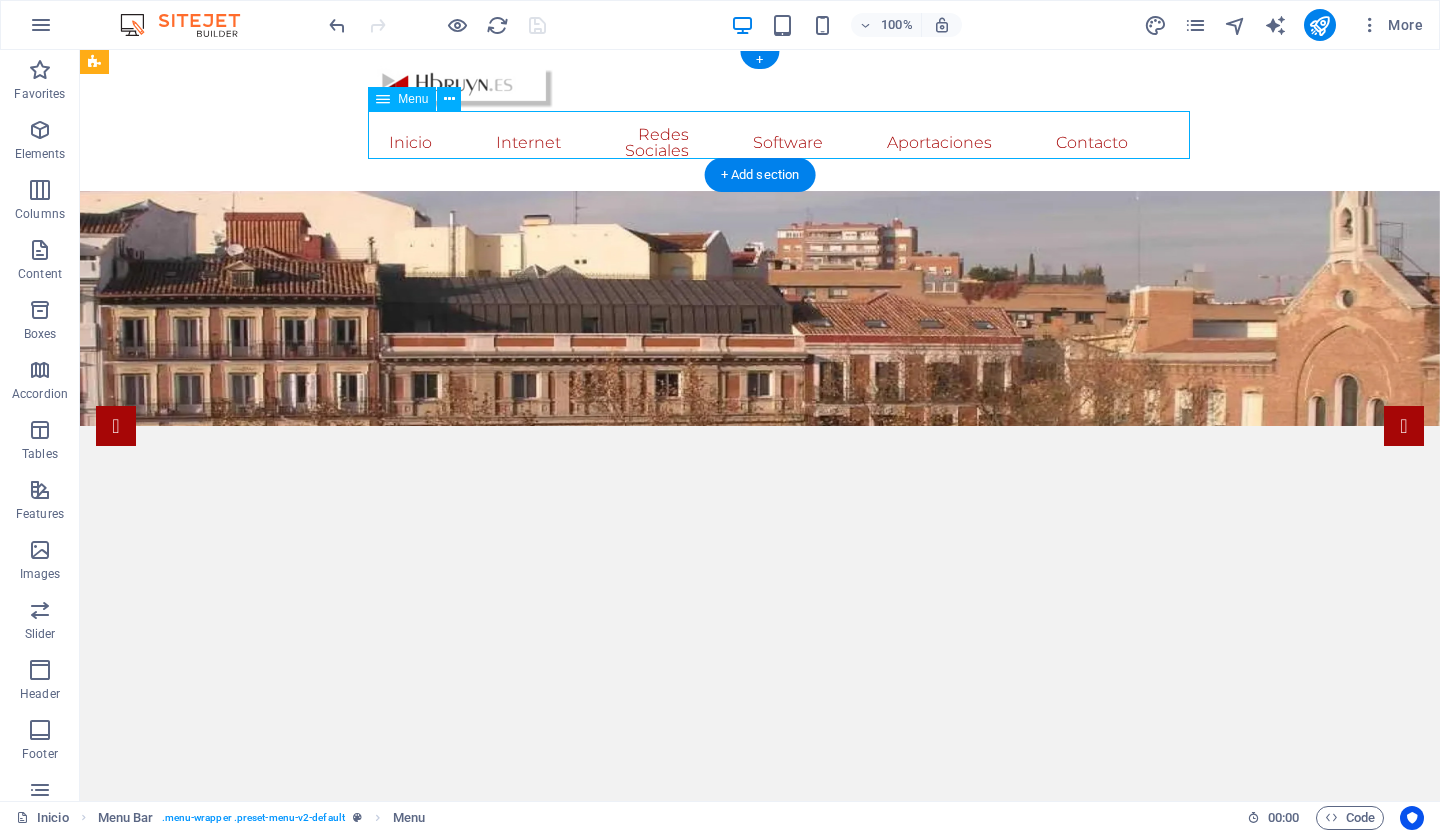 click on "Inicio Internet Buscadores Navegadores Datos curiosos web Redes Sociales Software Aportaciones Contacto" at bounding box center (760, 143) 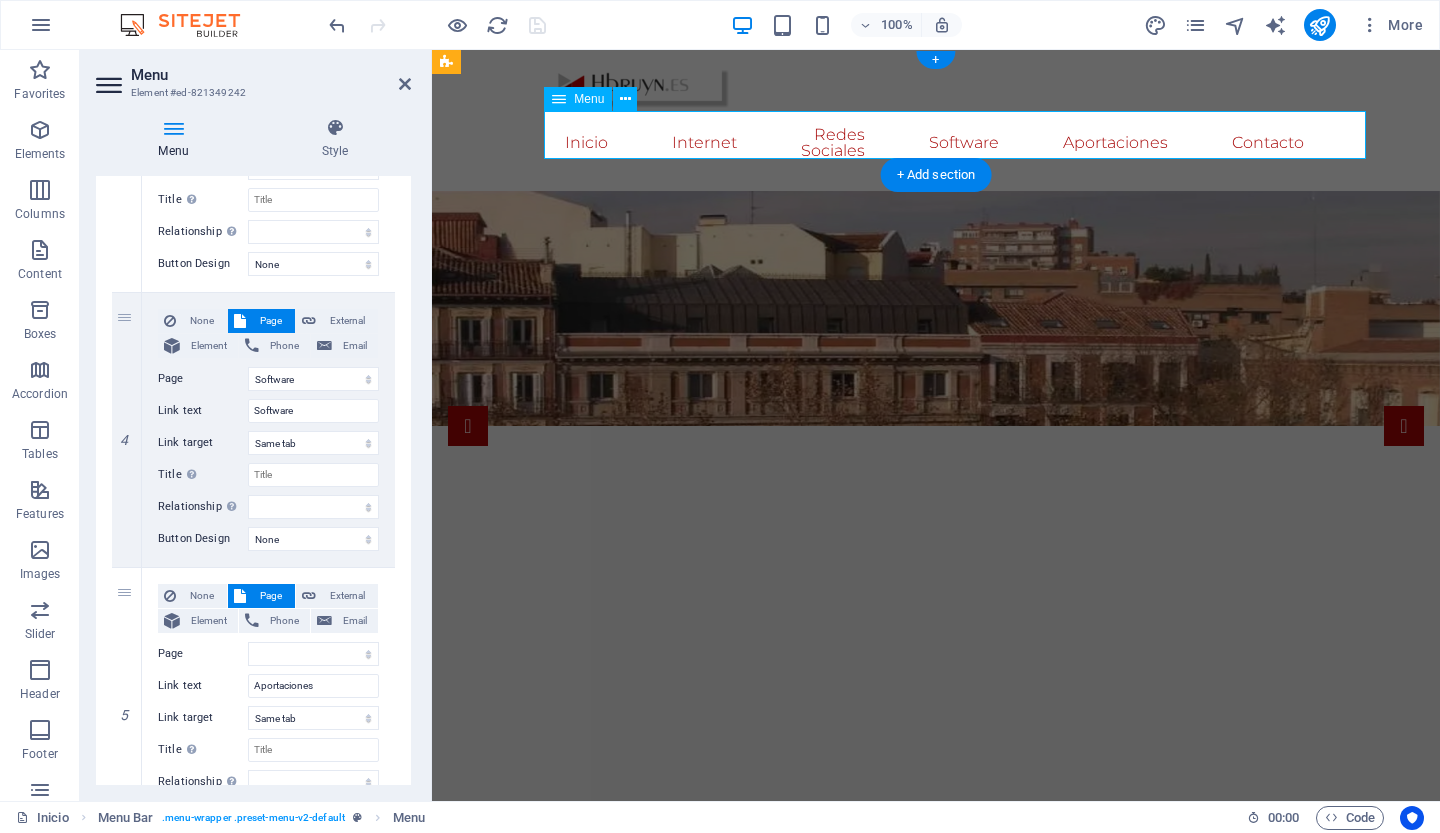scroll, scrollTop: 2100, scrollLeft: 0, axis: vertical 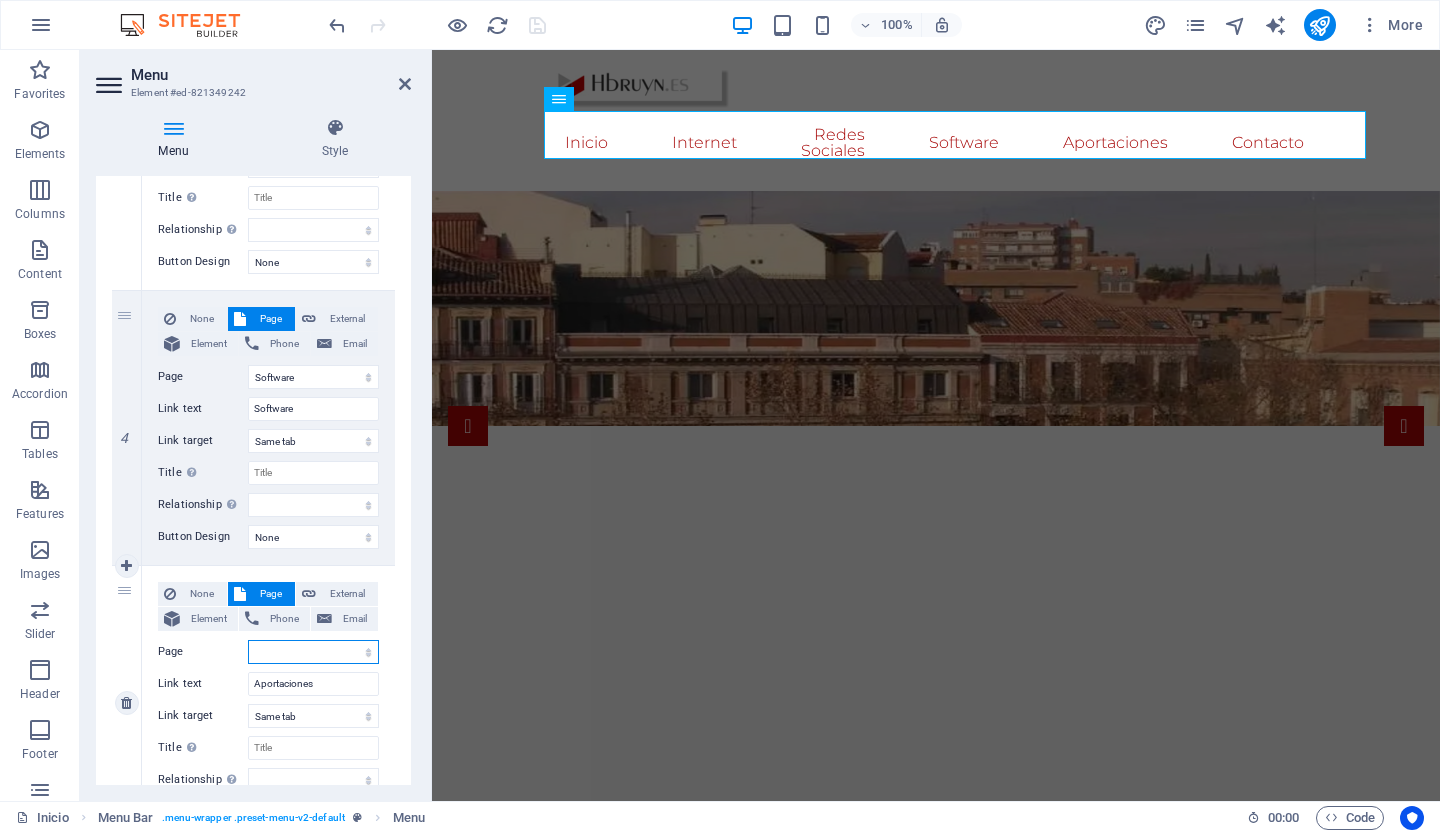 click on "Inicio Internet -- Buscadores -- Navegadores -- Datos curiosos -- web -- navegacion -- Farm or Ranch Insurance -- Travel Insurance -- Long-Term Travel Insurance -- Disability Insurance -- Vehicle Insurance Redes Sociales Software Aportaciones Get a Quote Contact Legal Notice Privacy Privacy 1" at bounding box center (313, 652) 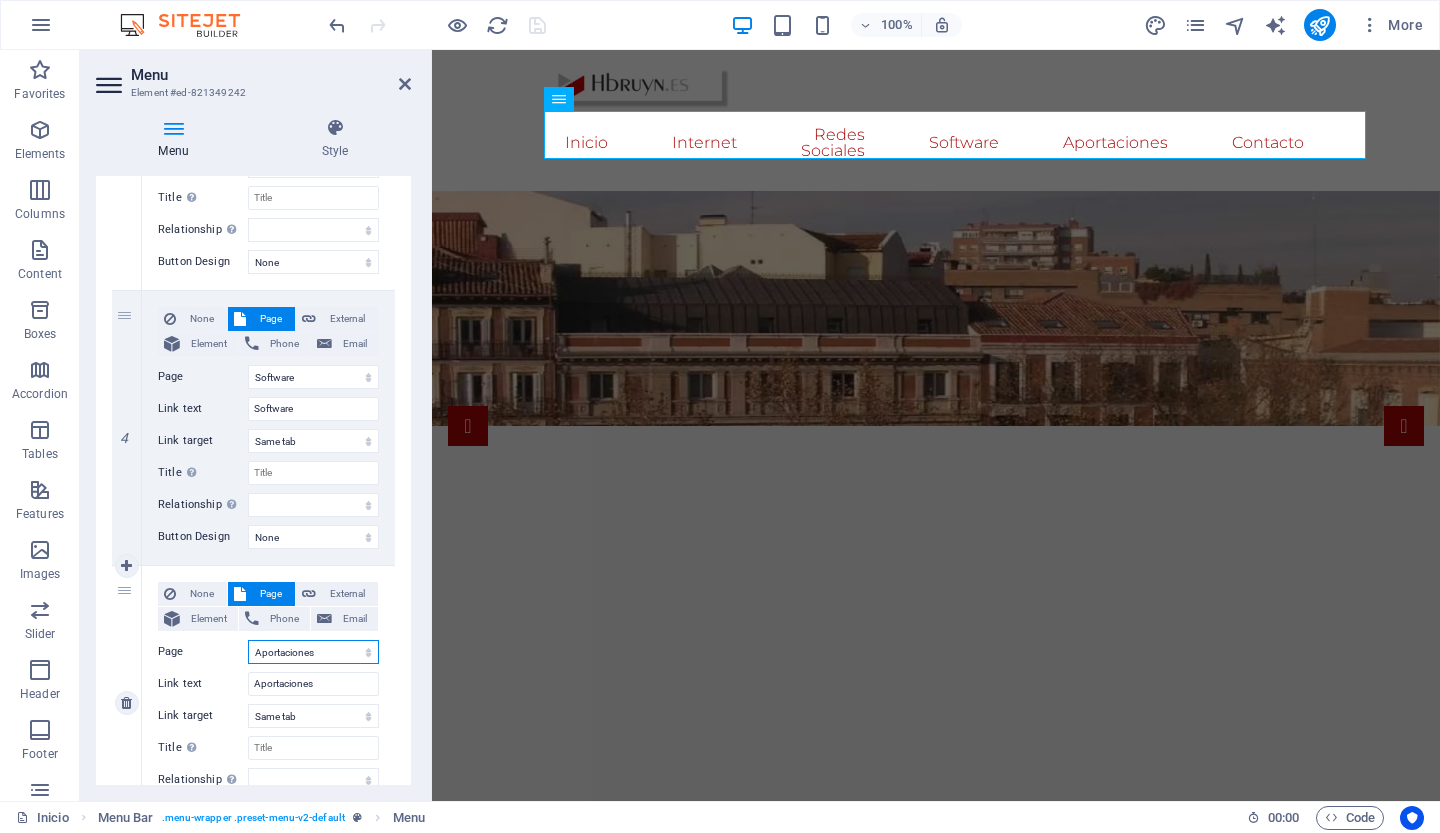 click on "Inicio Internet -- Buscadores -- Navegadores -- Datos curiosos -- web -- navegacion -- Farm or Ranch Insurance -- Travel Insurance -- Long-Term Travel Insurance -- Disability Insurance -- Vehicle Insurance Redes Sociales Software Aportaciones Get a Quote Contact Legal Notice Privacy Privacy 1" at bounding box center [313, 652] 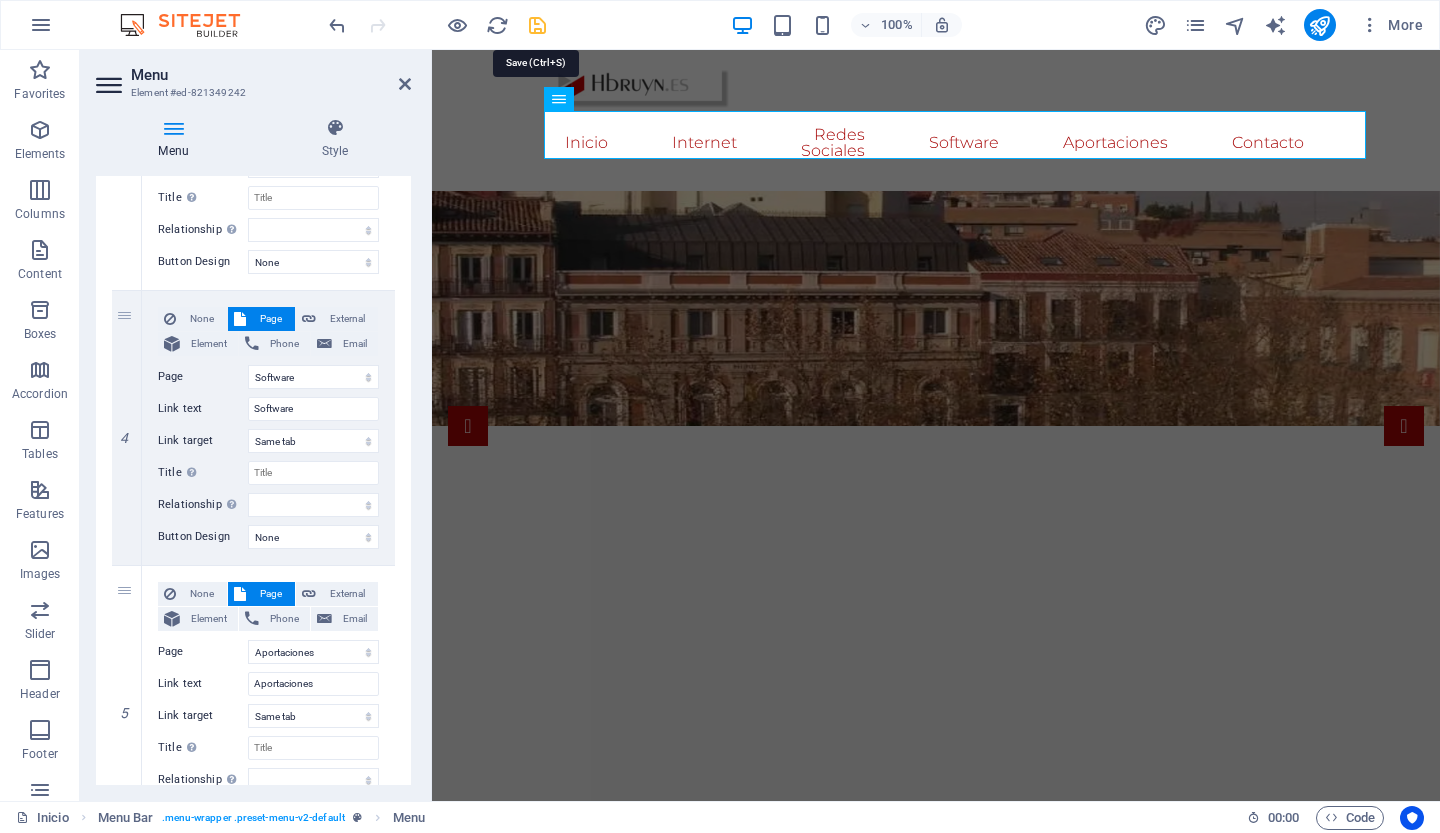 click at bounding box center [537, 25] 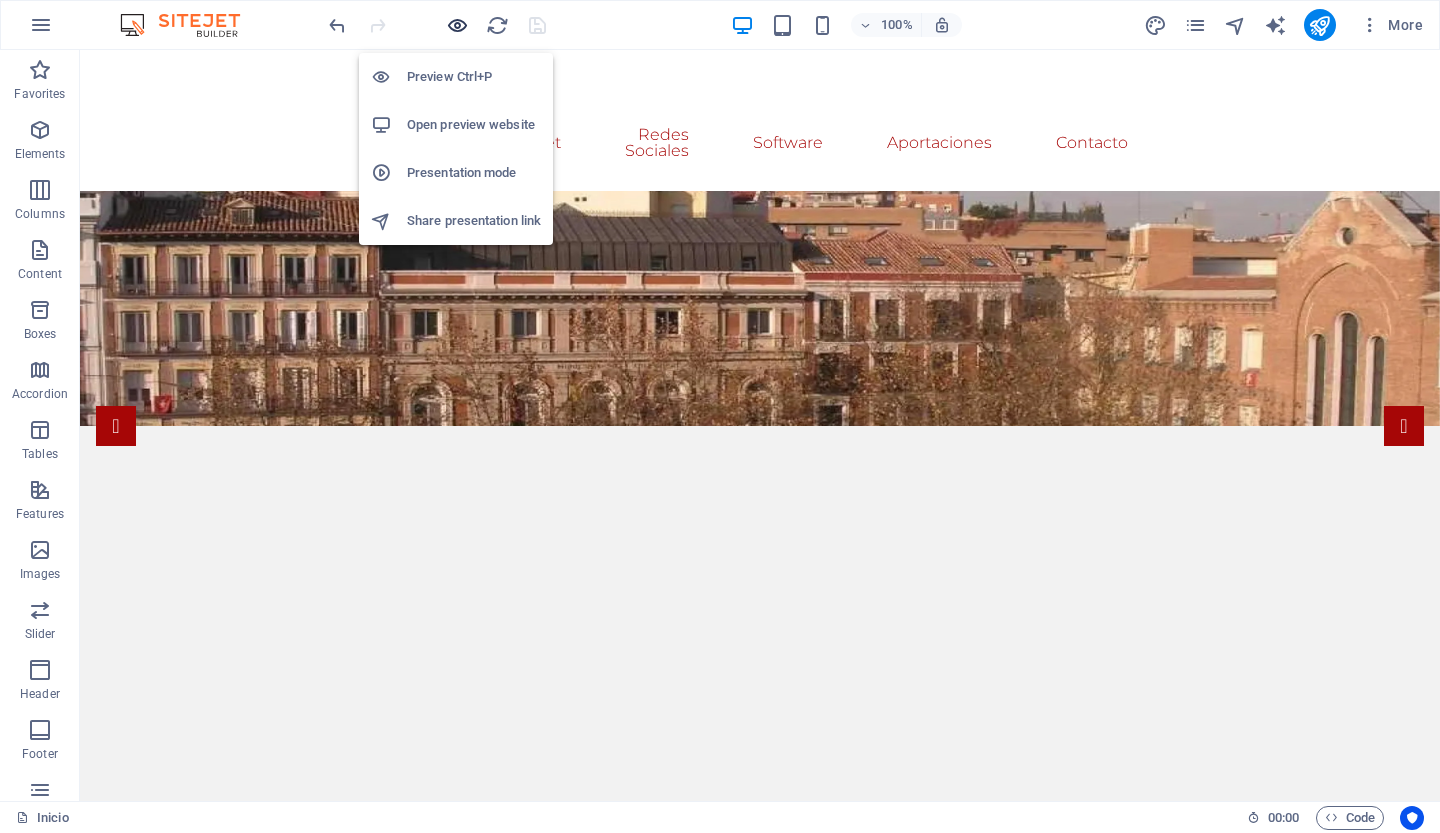 click at bounding box center [457, 25] 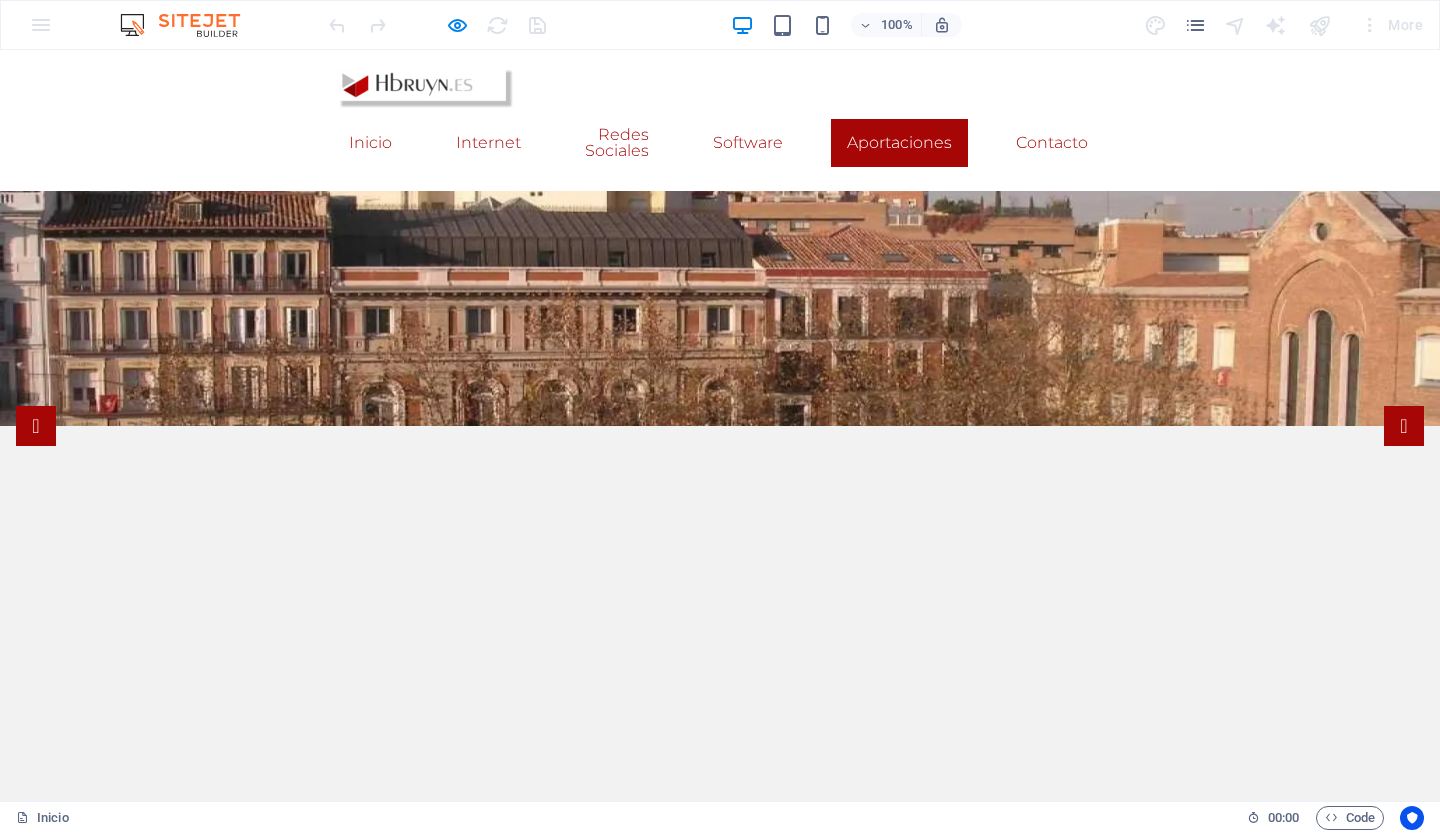 click on "Aportaciones" at bounding box center [899, 143] 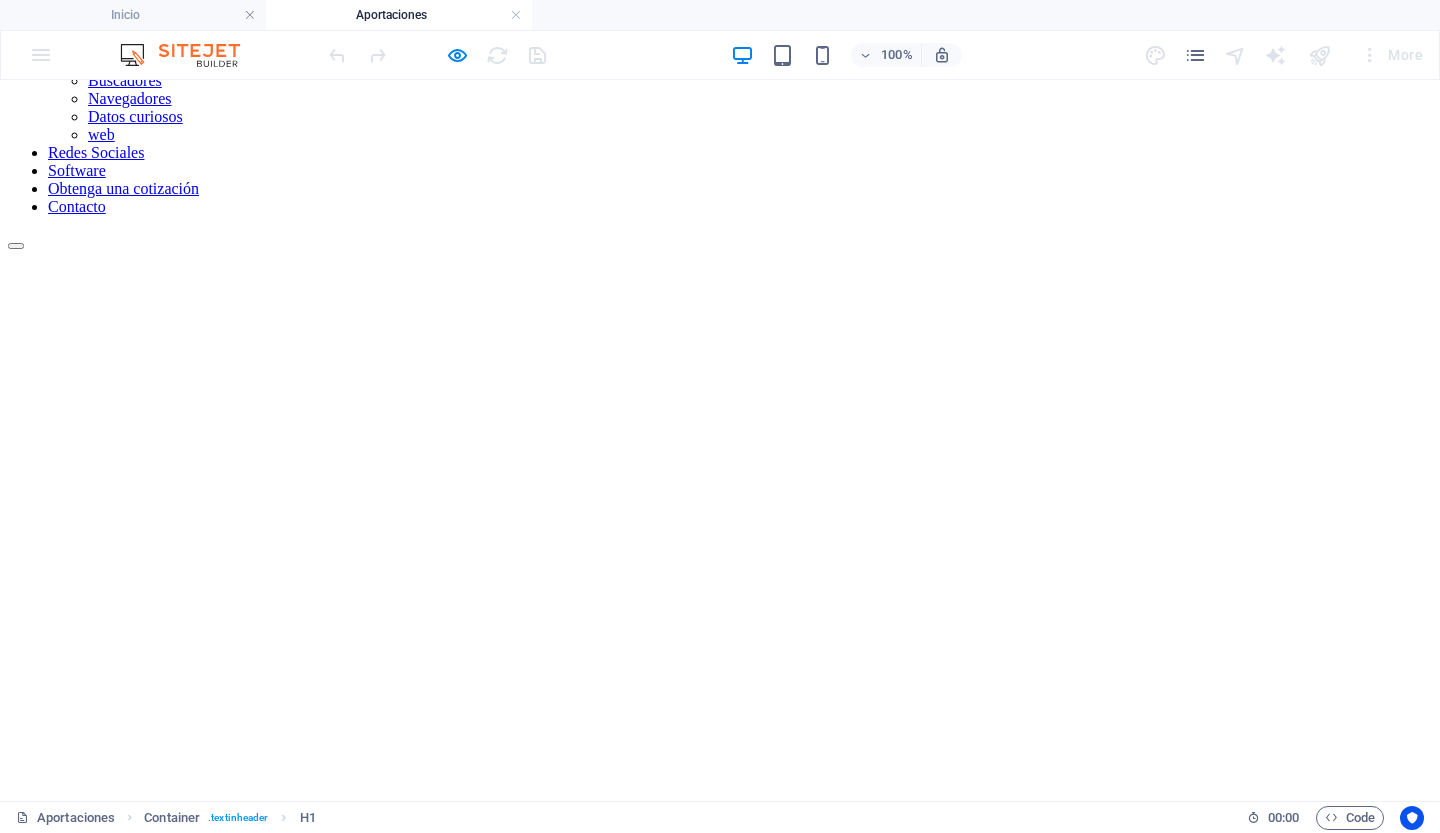 scroll, scrollTop: 0, scrollLeft: 0, axis: both 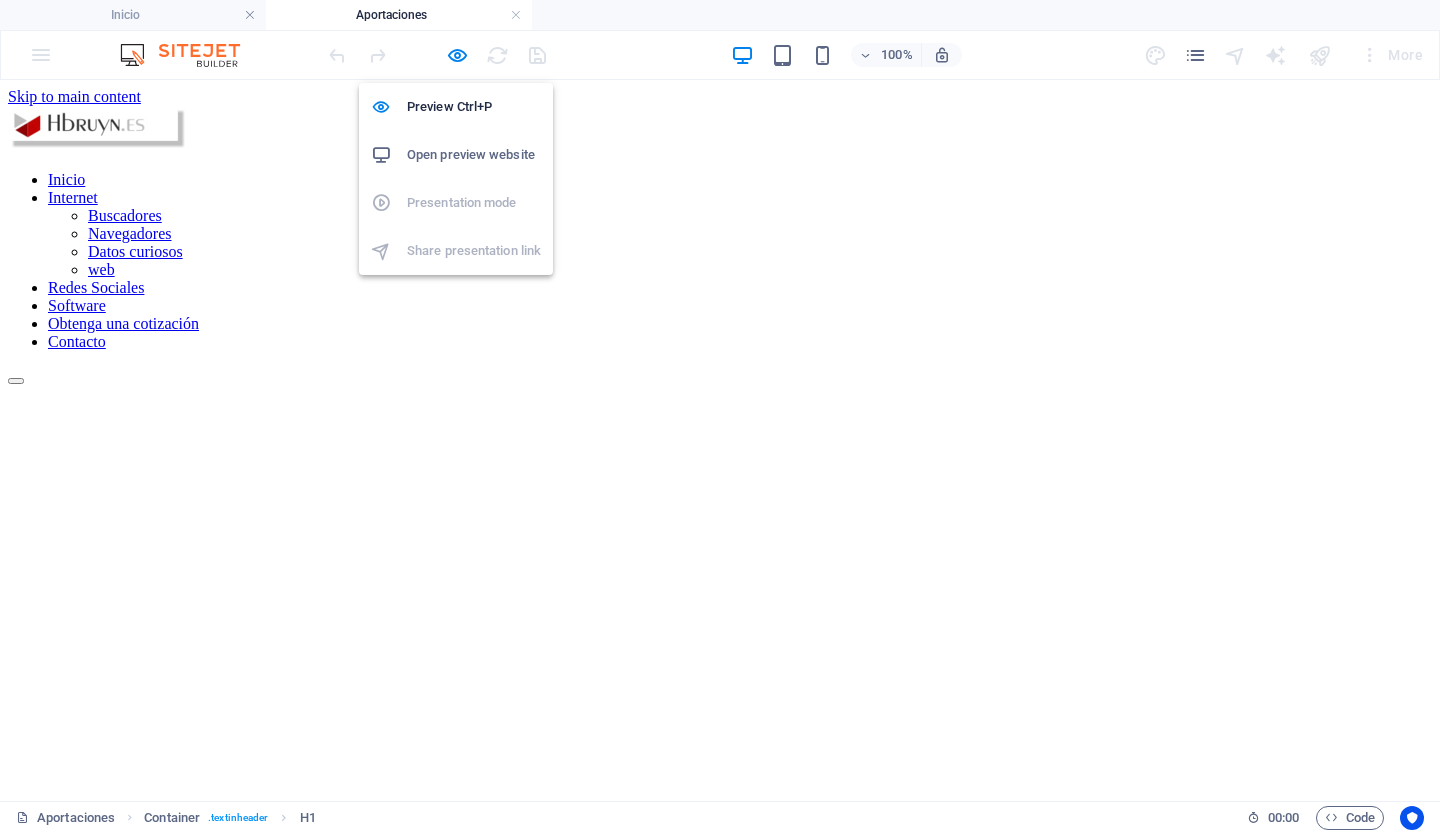 click on "Open preview website" at bounding box center (474, 155) 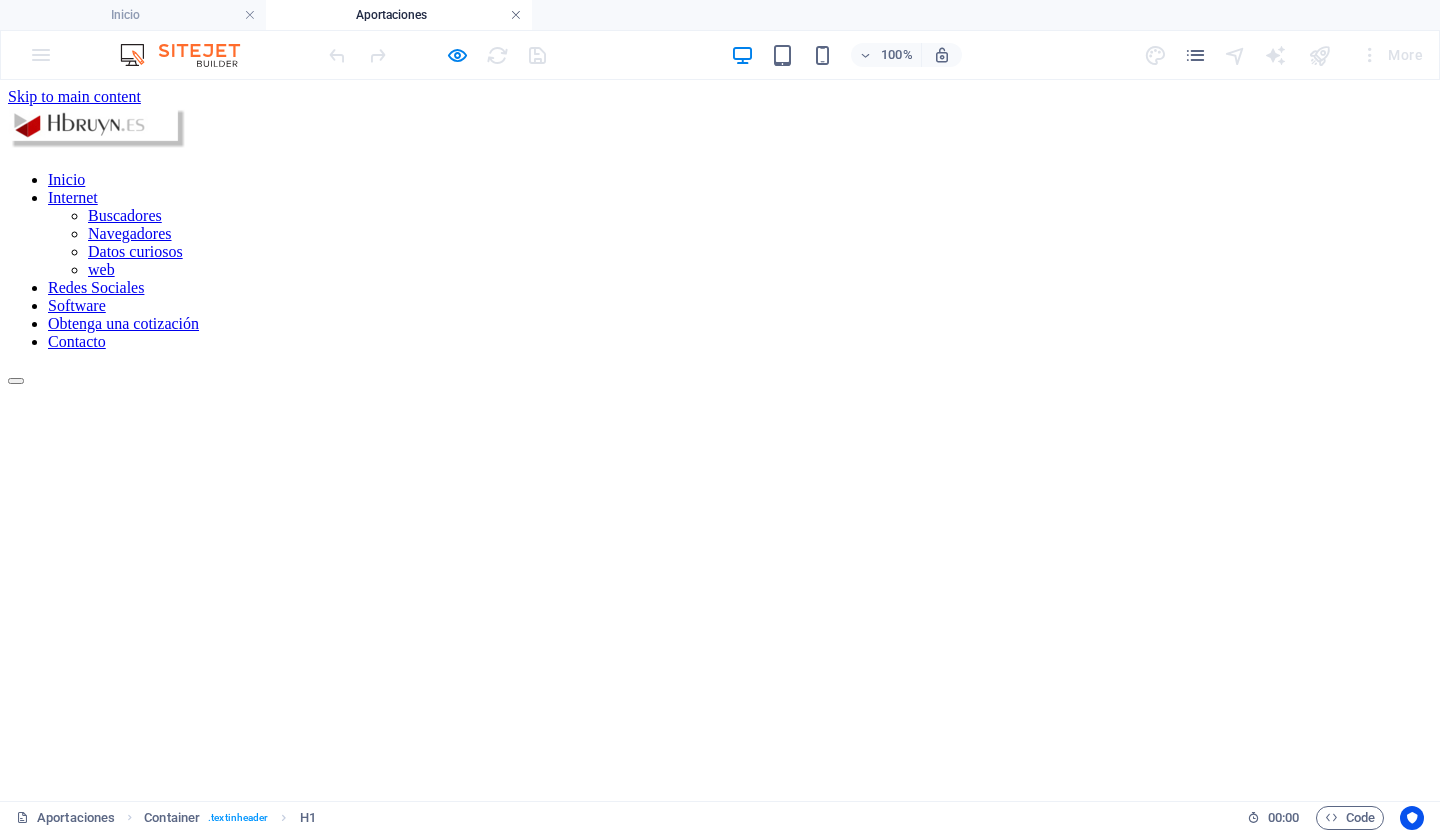 click at bounding box center [516, 15] 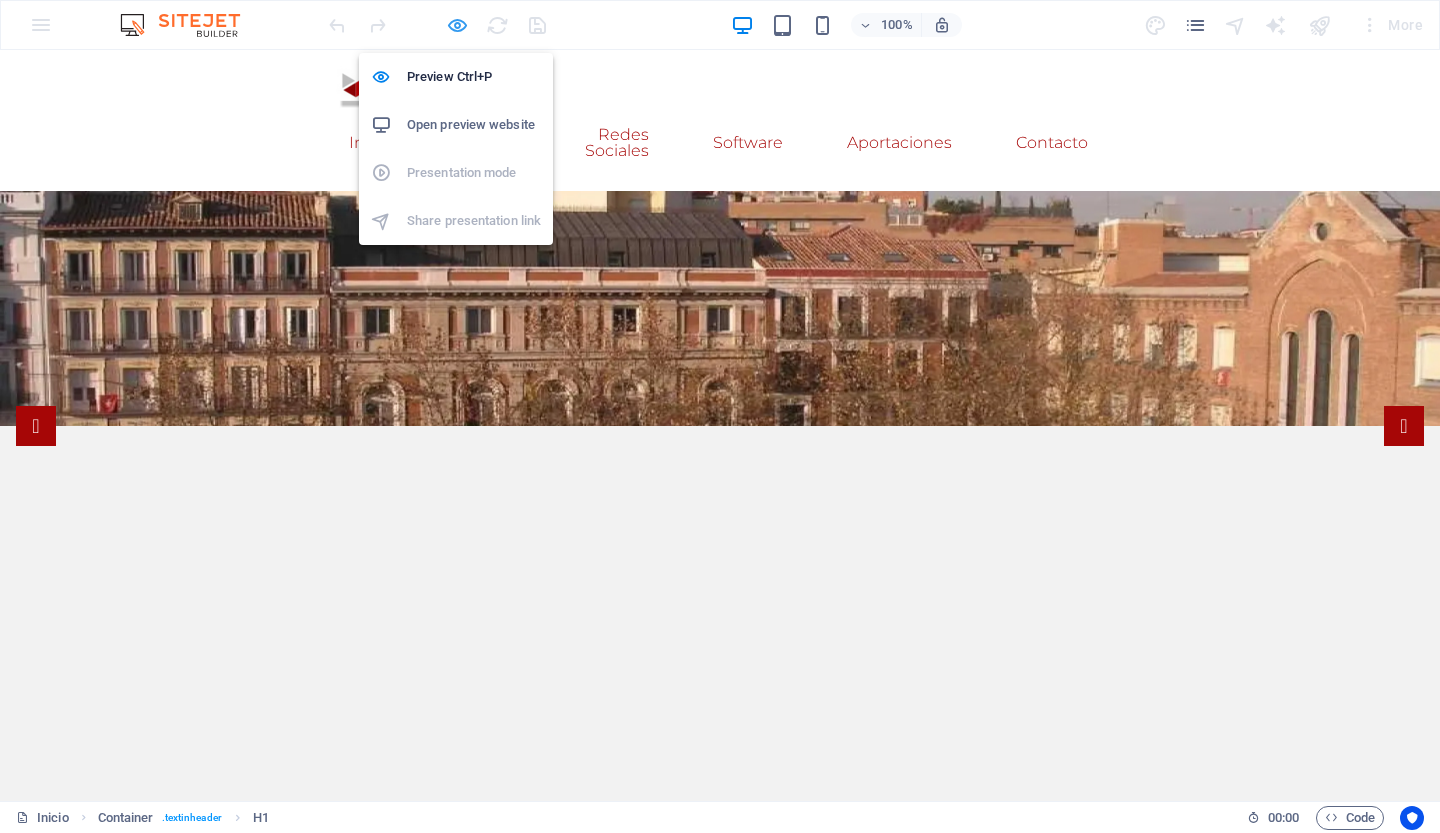 click at bounding box center [457, 25] 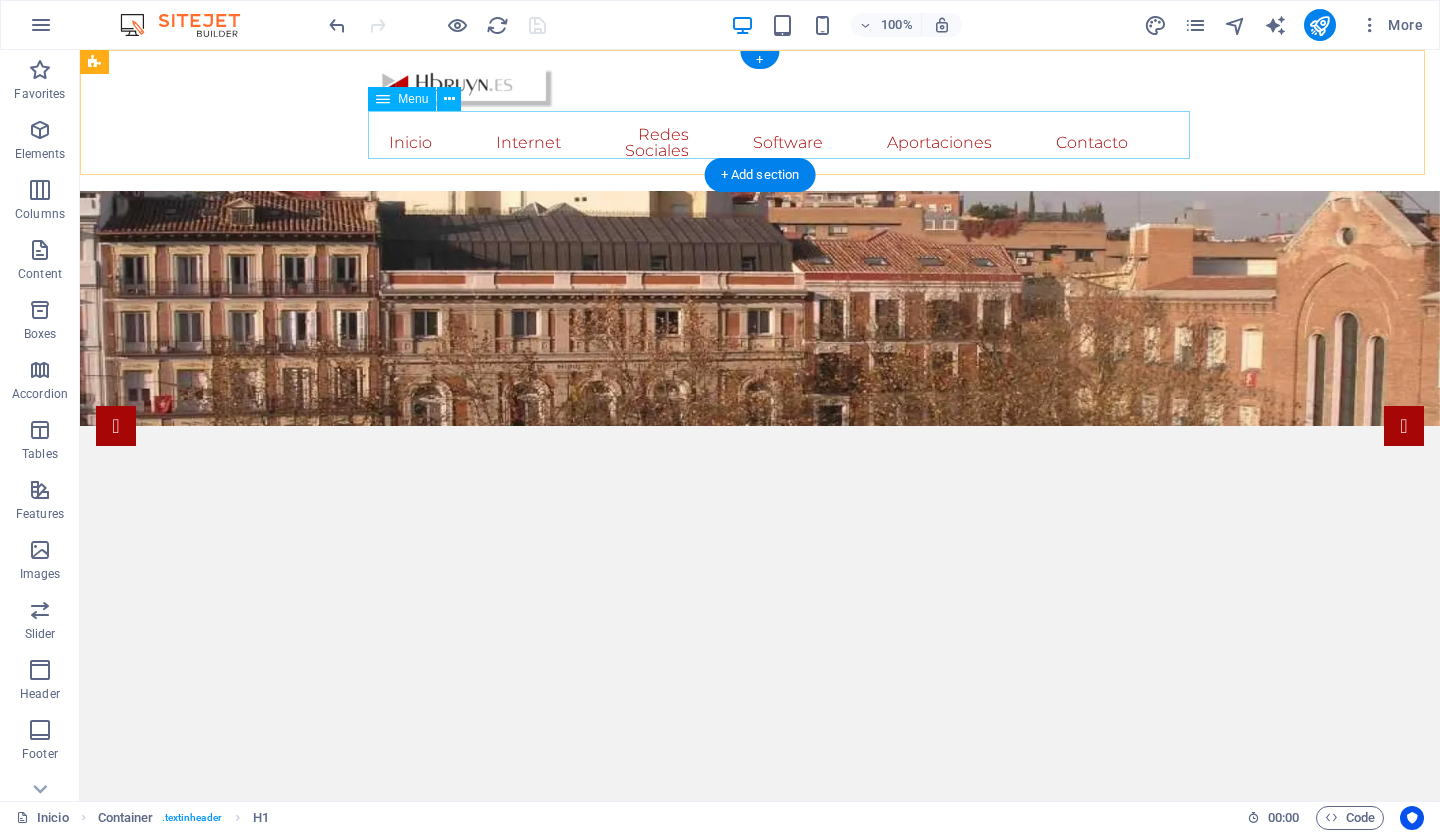 click on "Inicio Internet Buscadores Navegadores Datos curiosos web Redes Sociales Software Aportaciones Contacto" at bounding box center [760, 143] 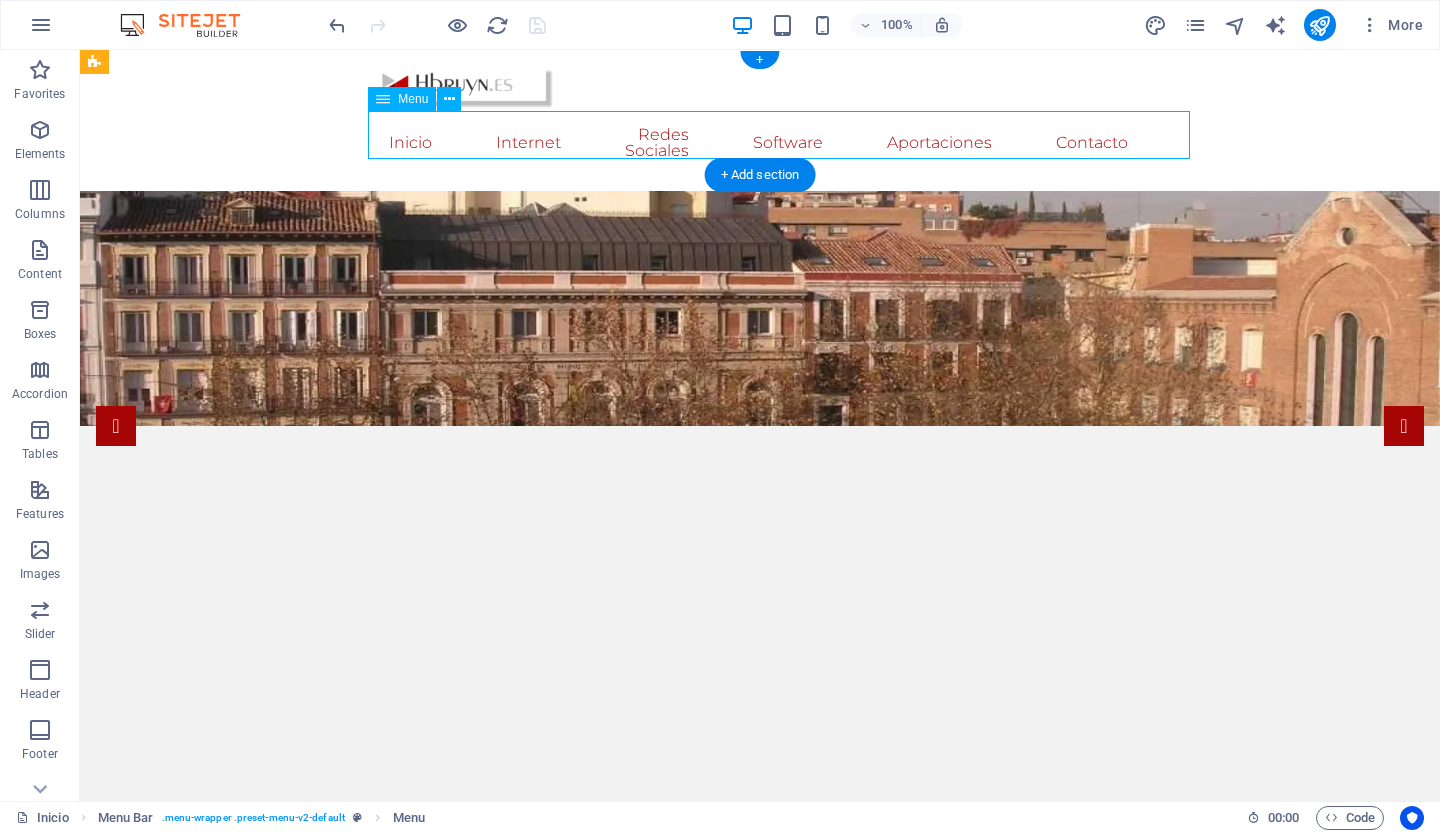 click on "Inicio Internet Buscadores Navegadores Datos curiosos web Redes Sociales Software Aportaciones Contacto" at bounding box center (760, 143) 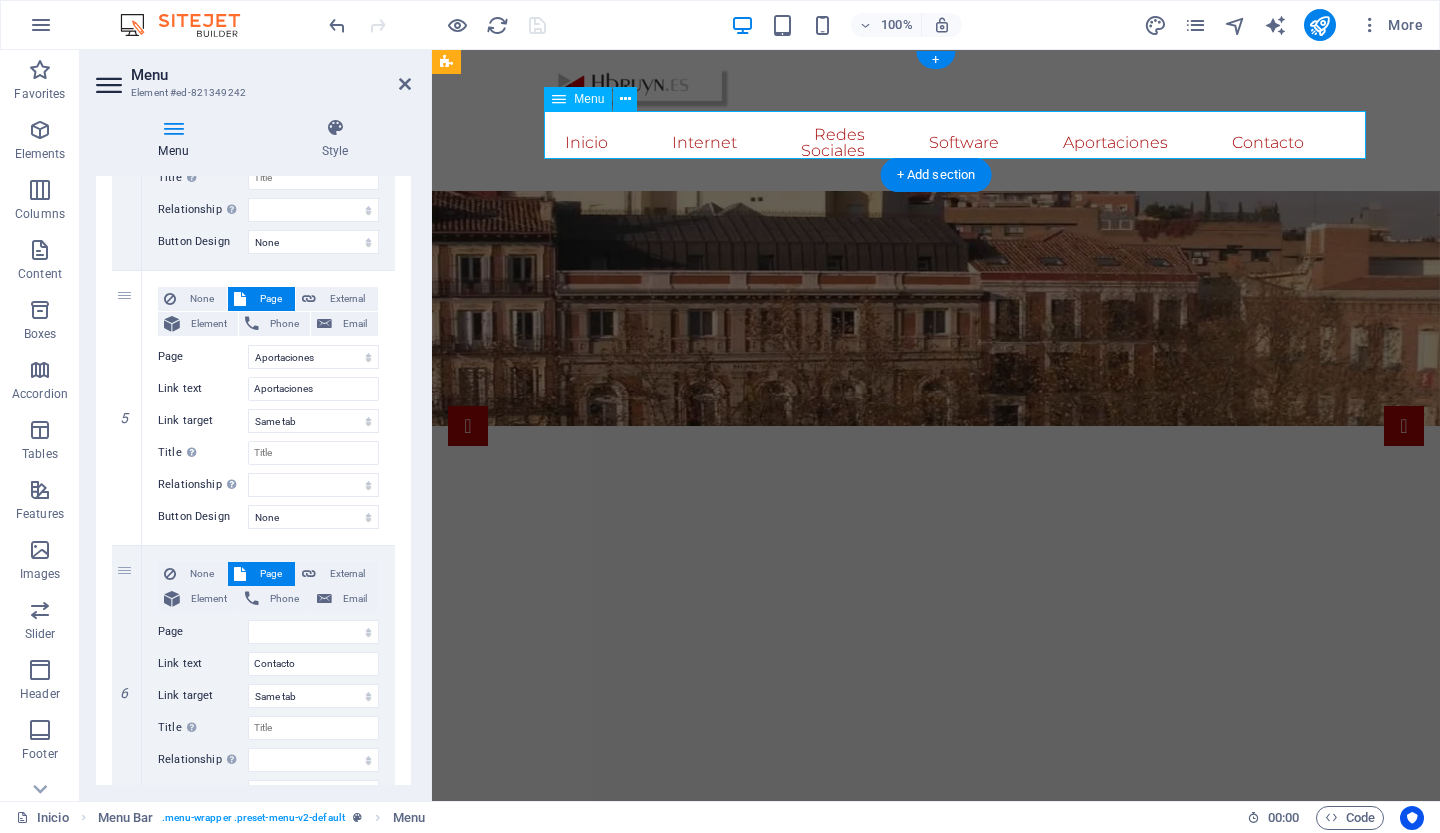 scroll, scrollTop: 2482, scrollLeft: 0, axis: vertical 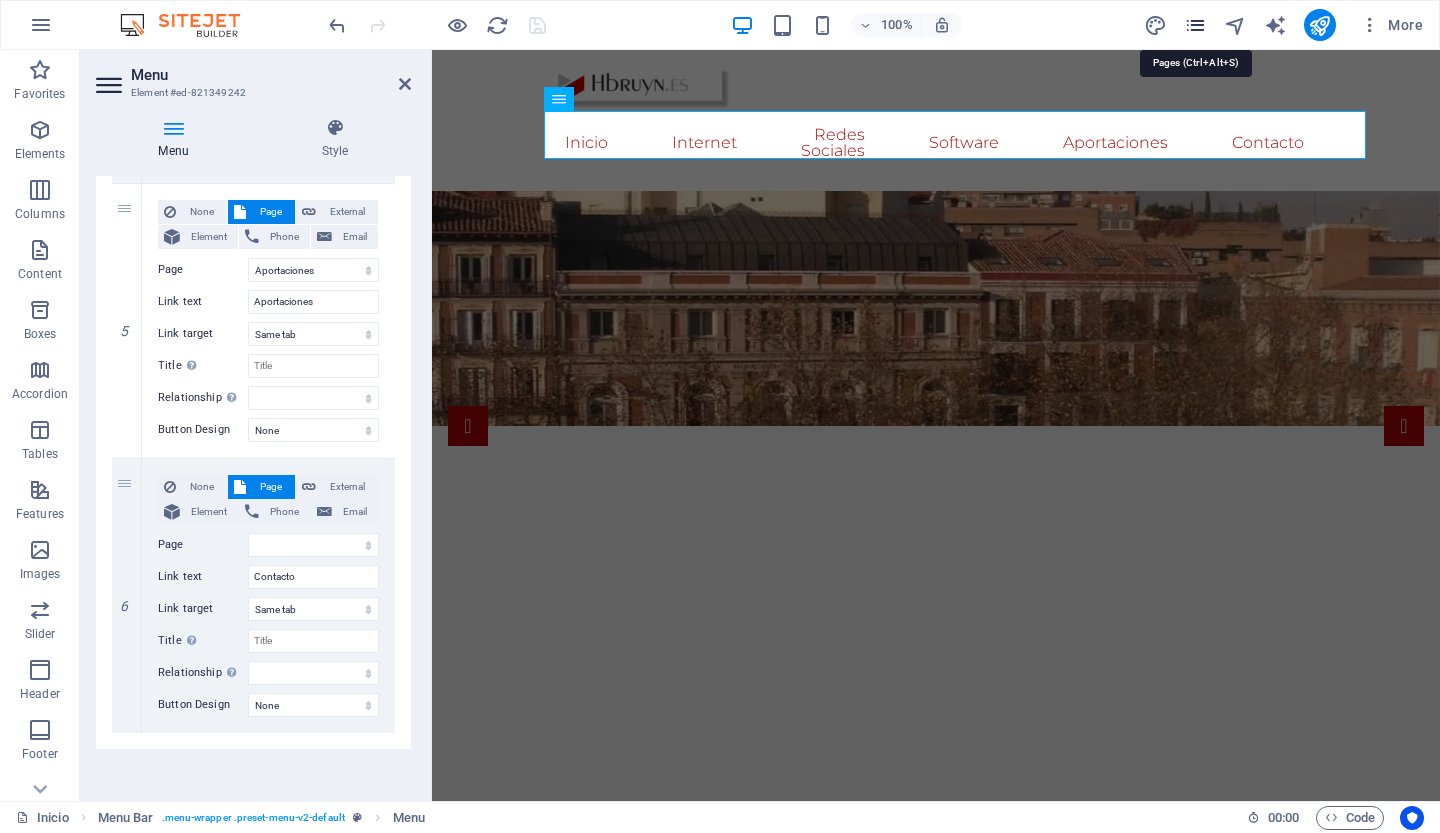 click at bounding box center (1195, 25) 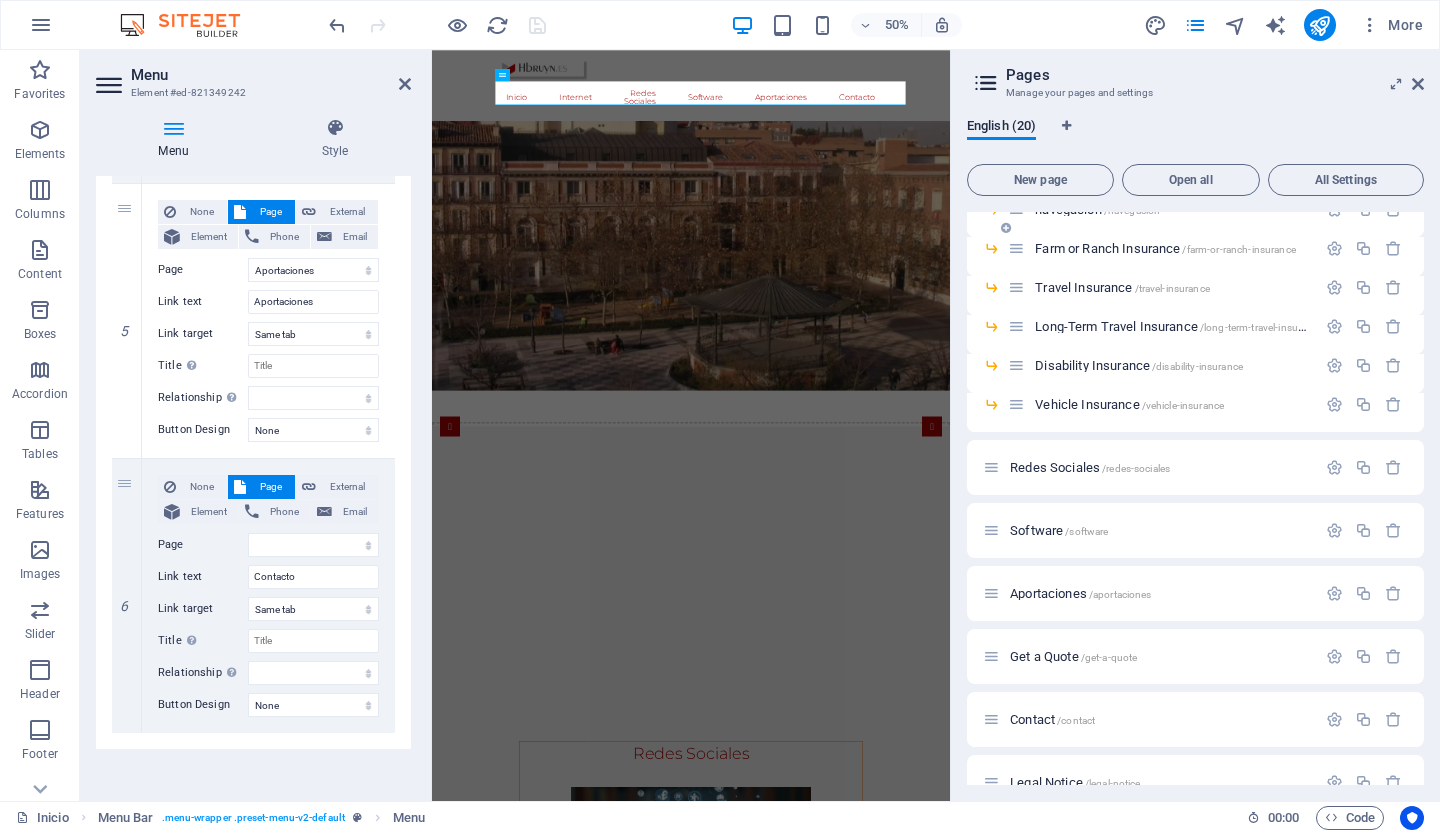 scroll, scrollTop: 288, scrollLeft: 0, axis: vertical 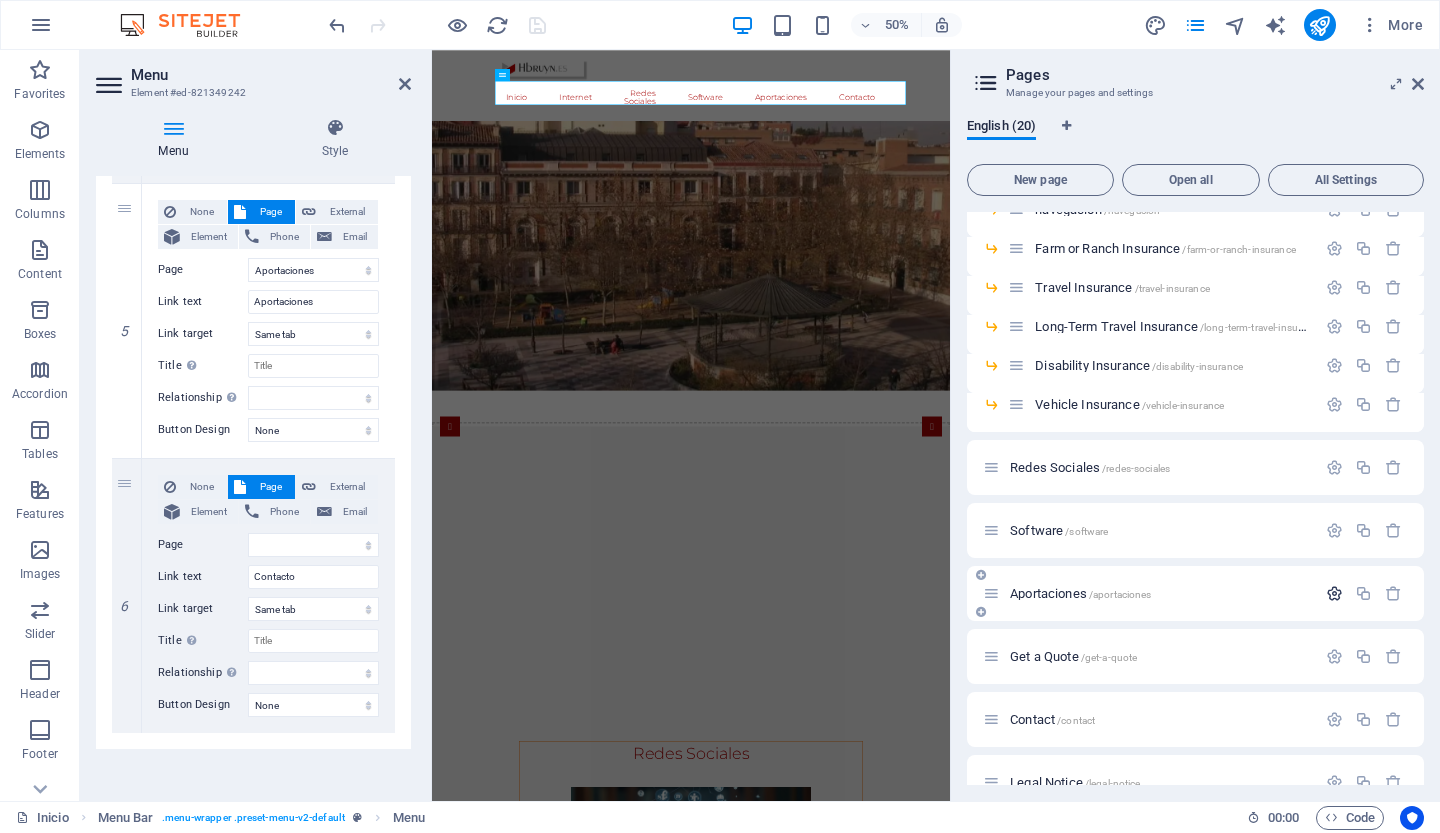 click at bounding box center [1334, 593] 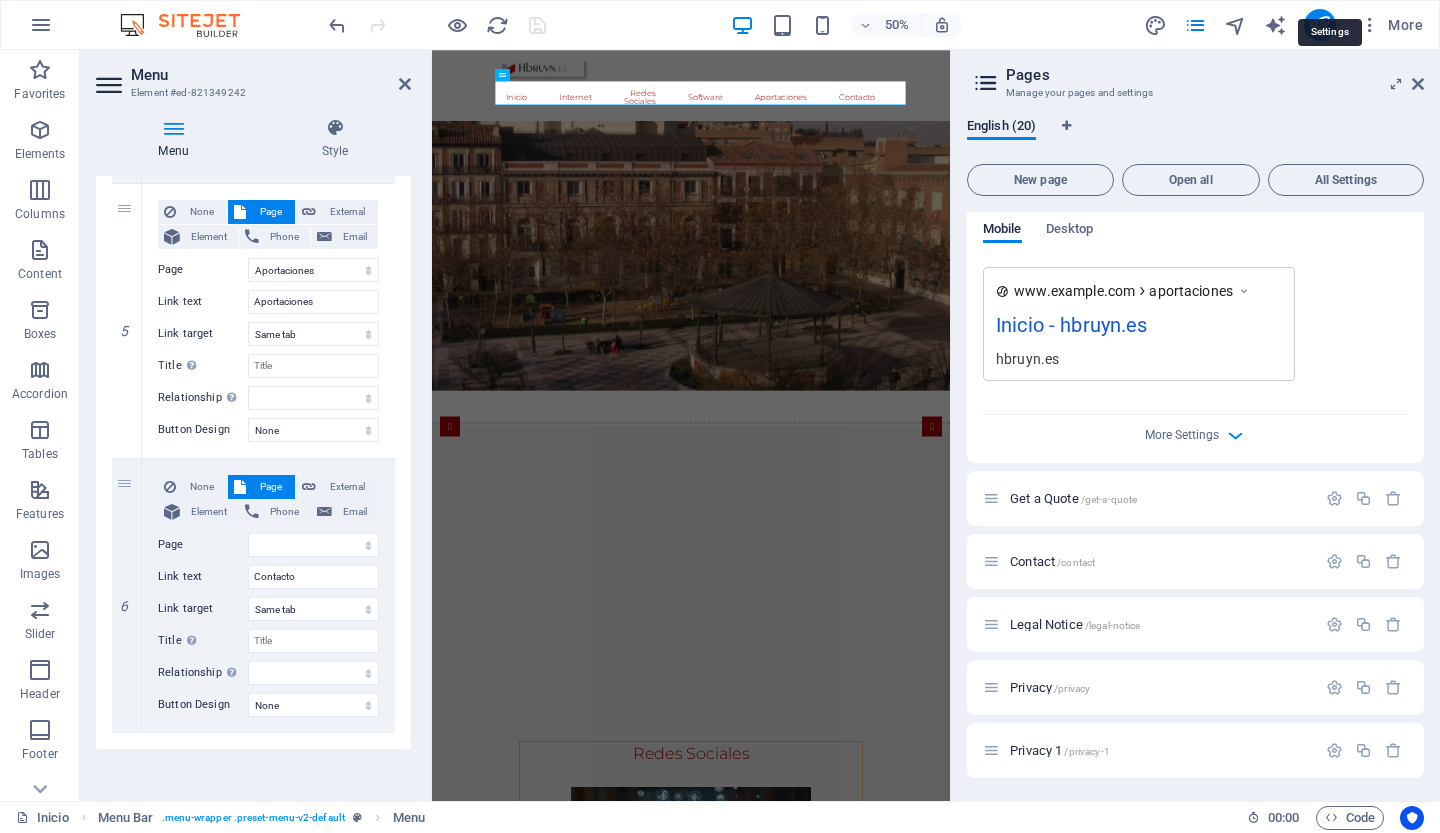 scroll, scrollTop: 1190, scrollLeft: 0, axis: vertical 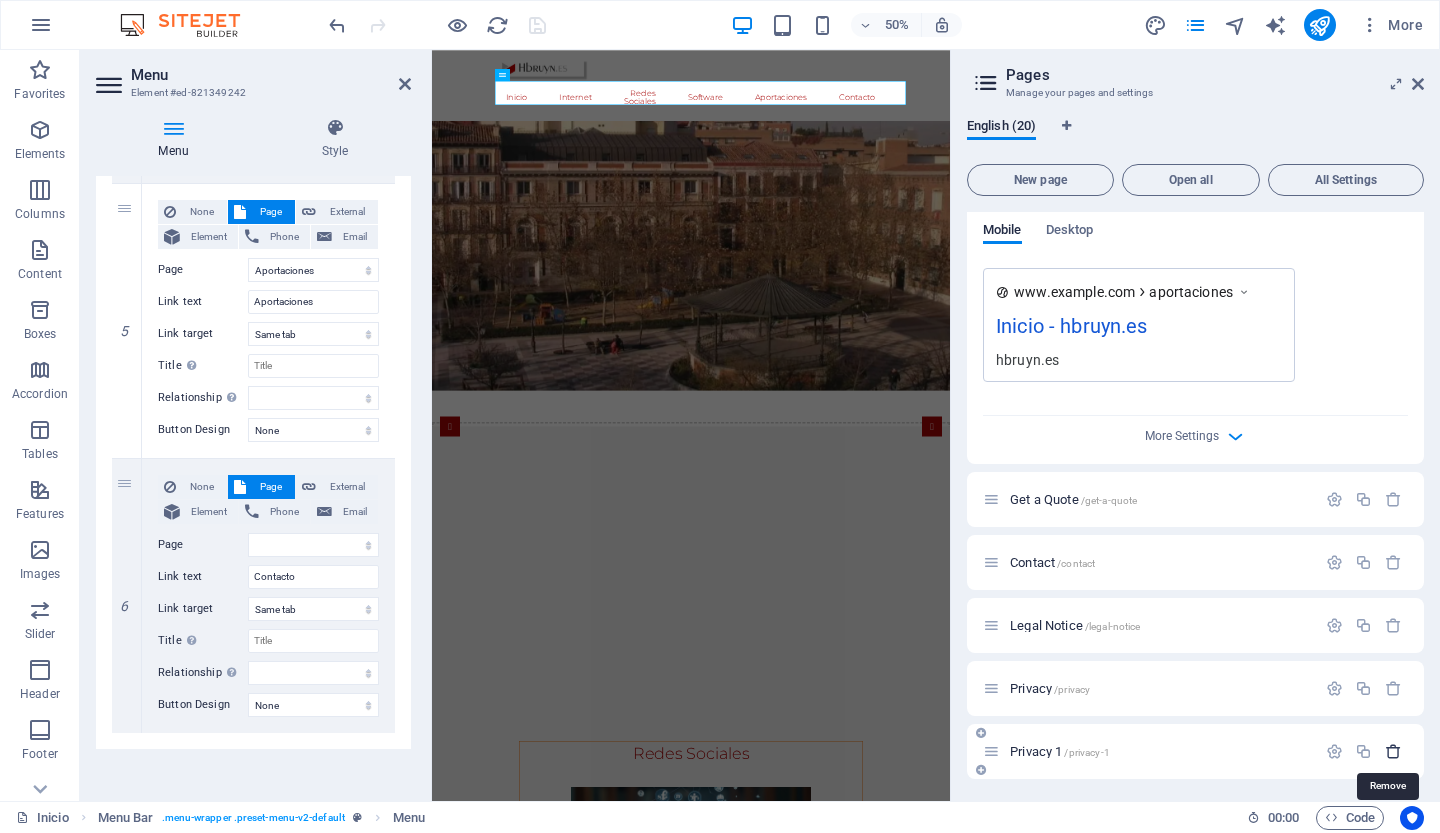 click at bounding box center [1393, 751] 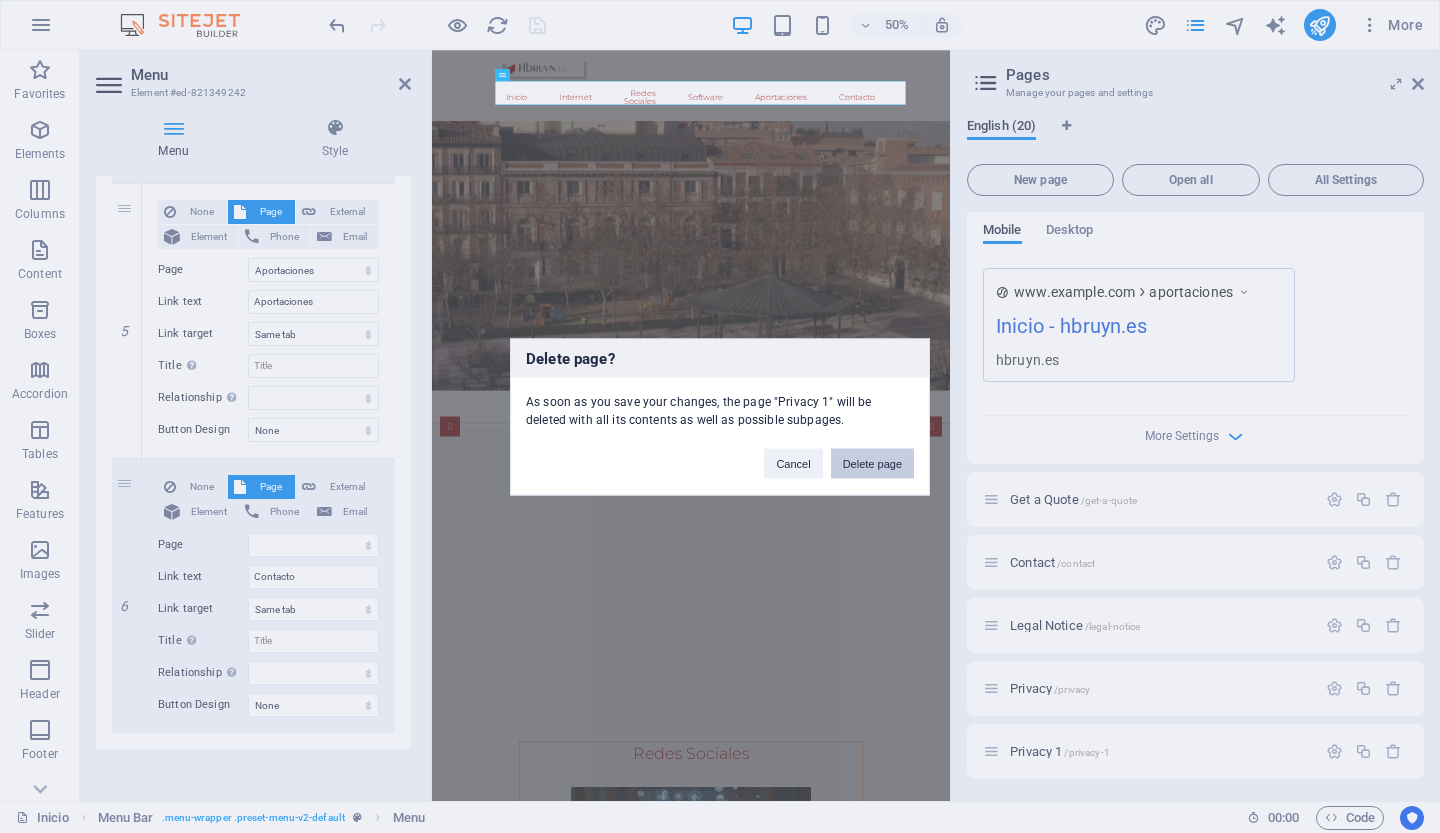 click on "Delete page" at bounding box center (872, 463) 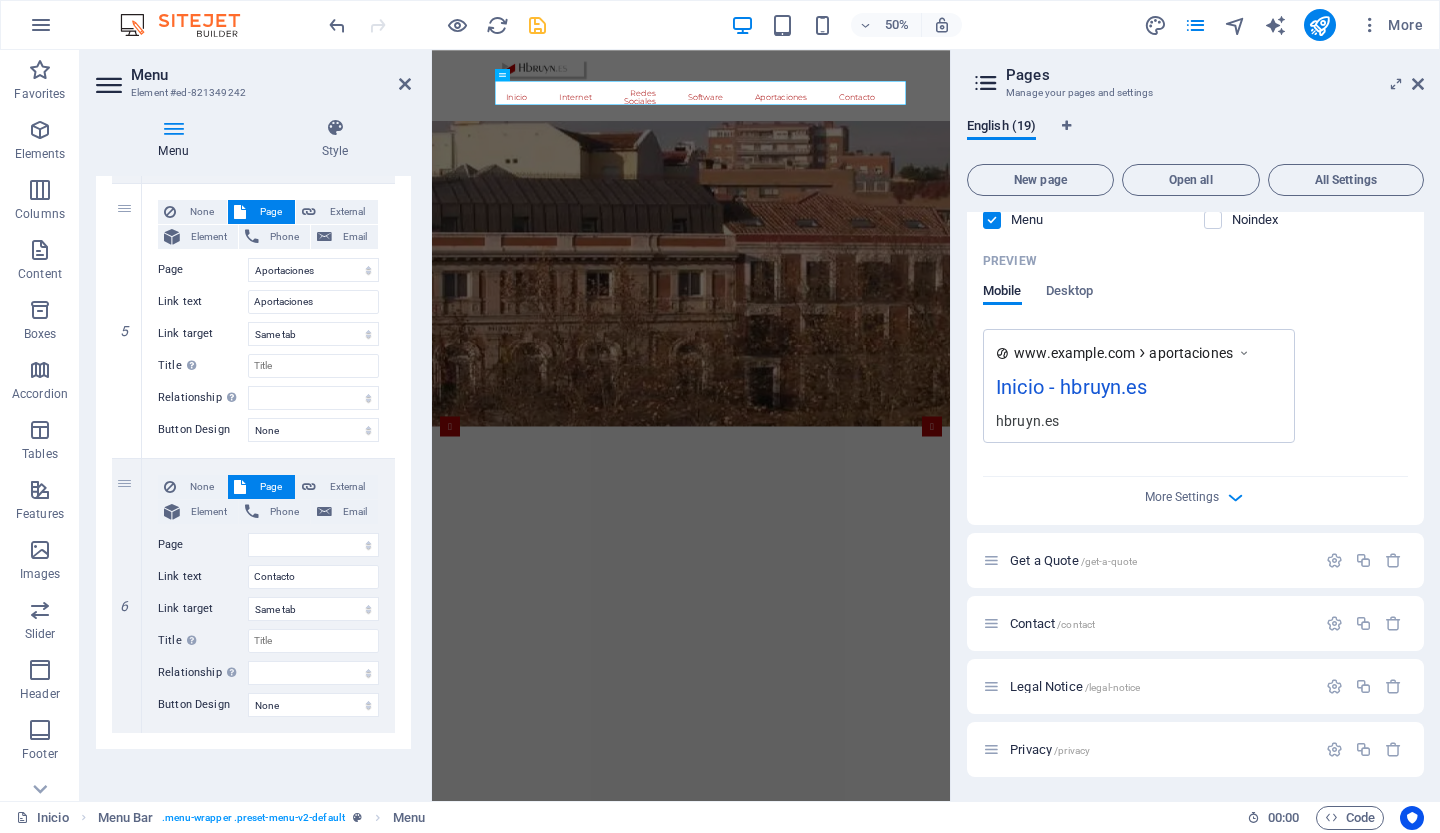 scroll, scrollTop: 1128, scrollLeft: 0, axis: vertical 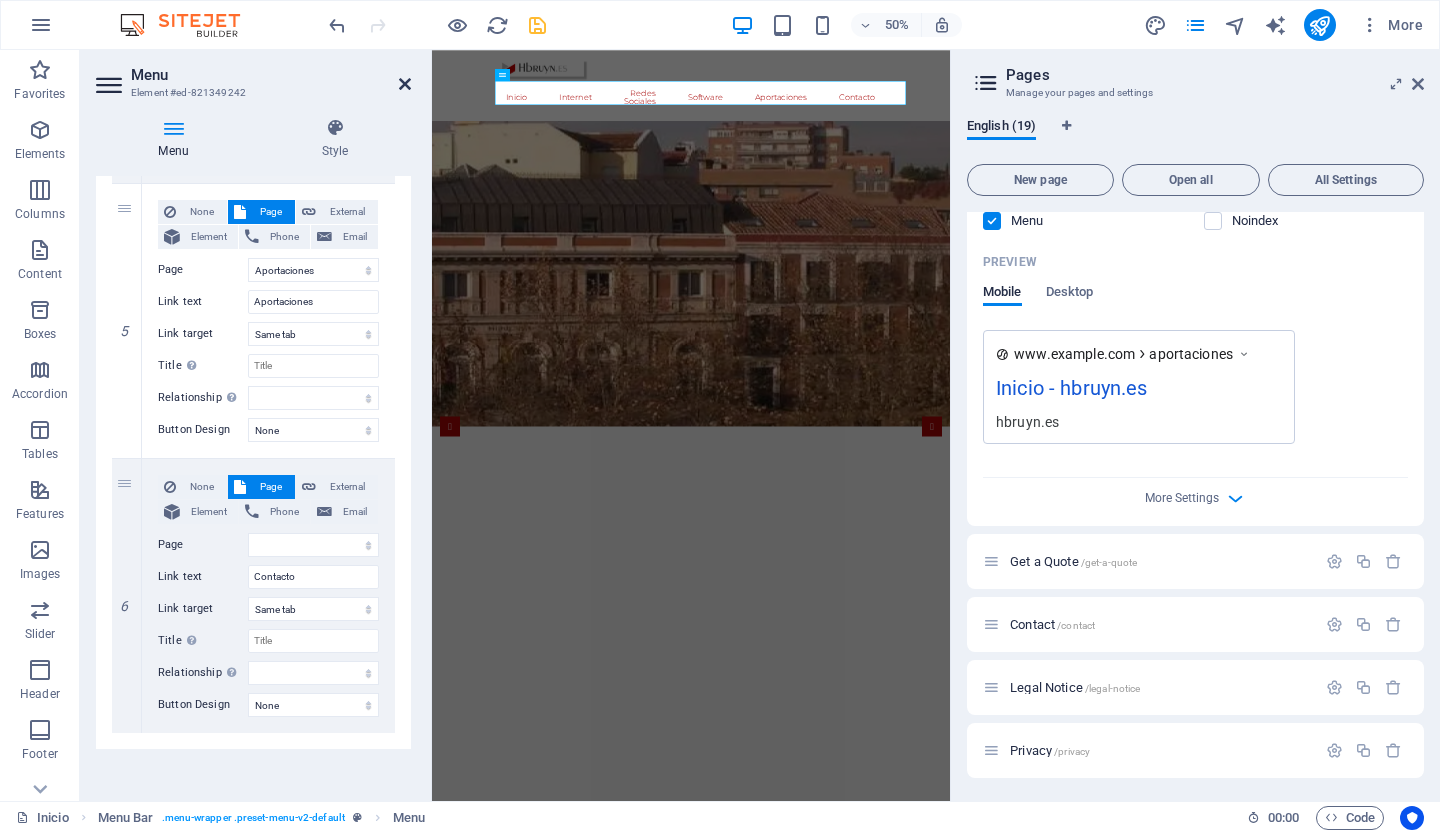 click at bounding box center (405, 84) 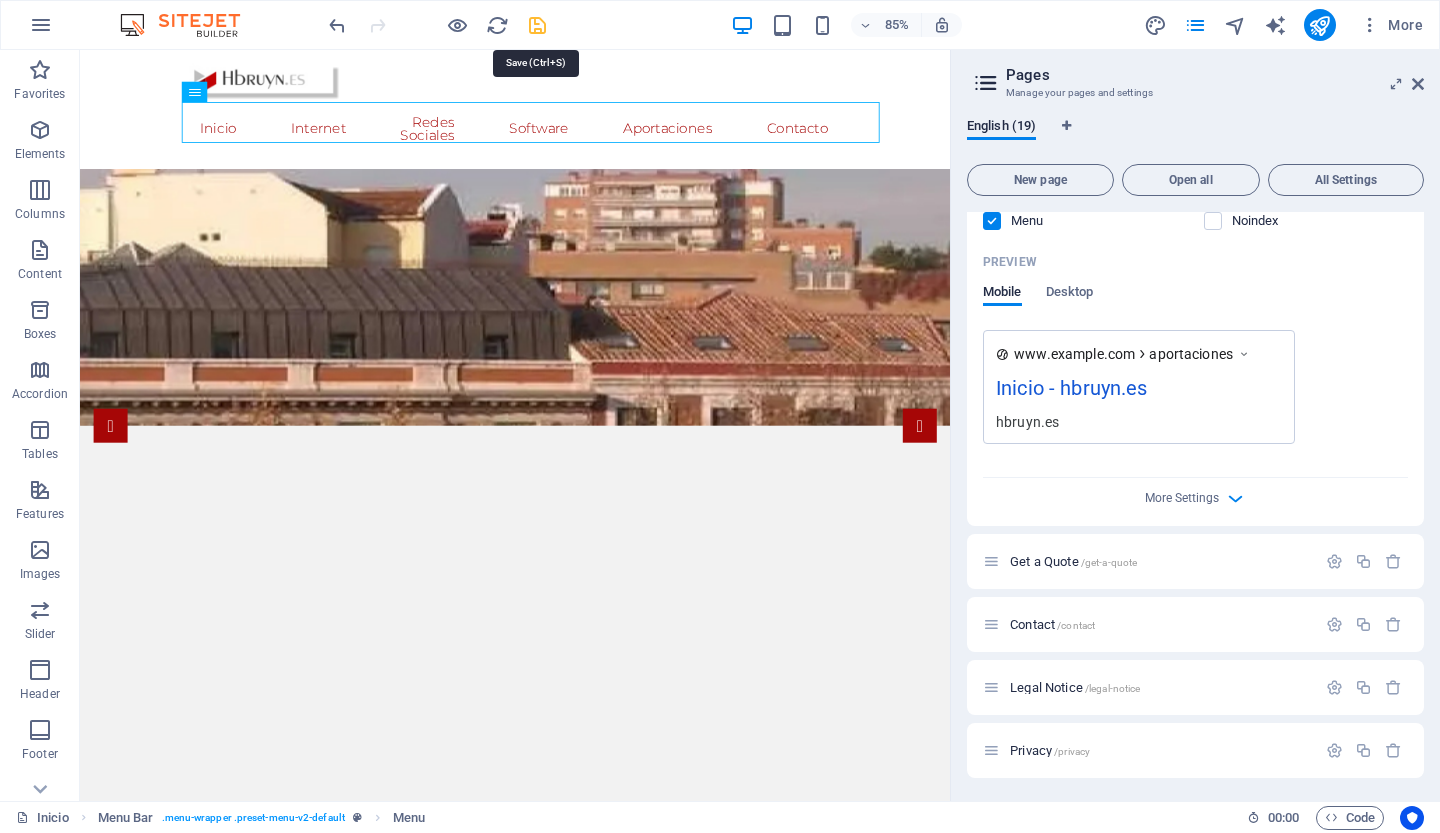 click at bounding box center [537, 25] 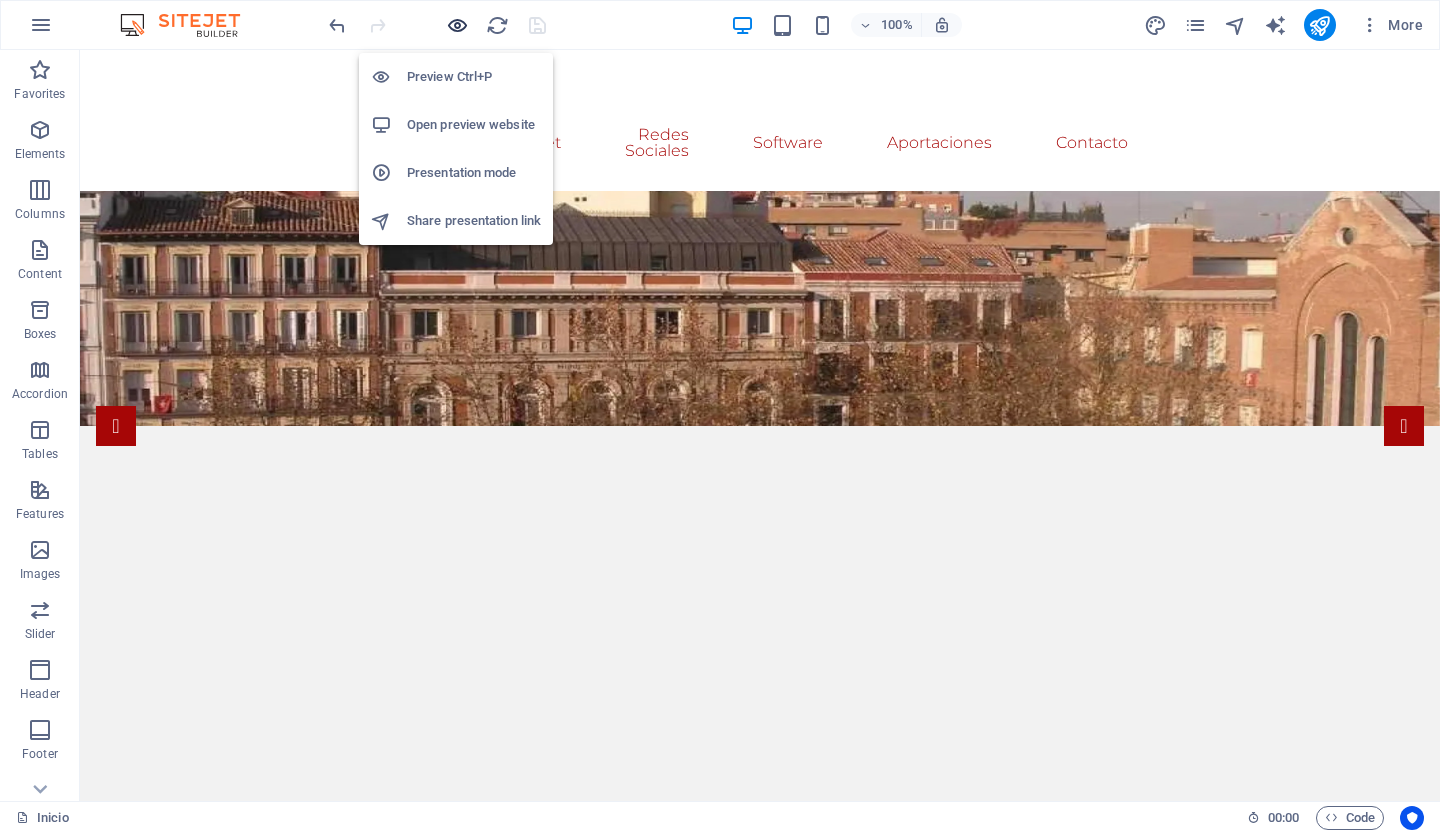 click at bounding box center (457, 25) 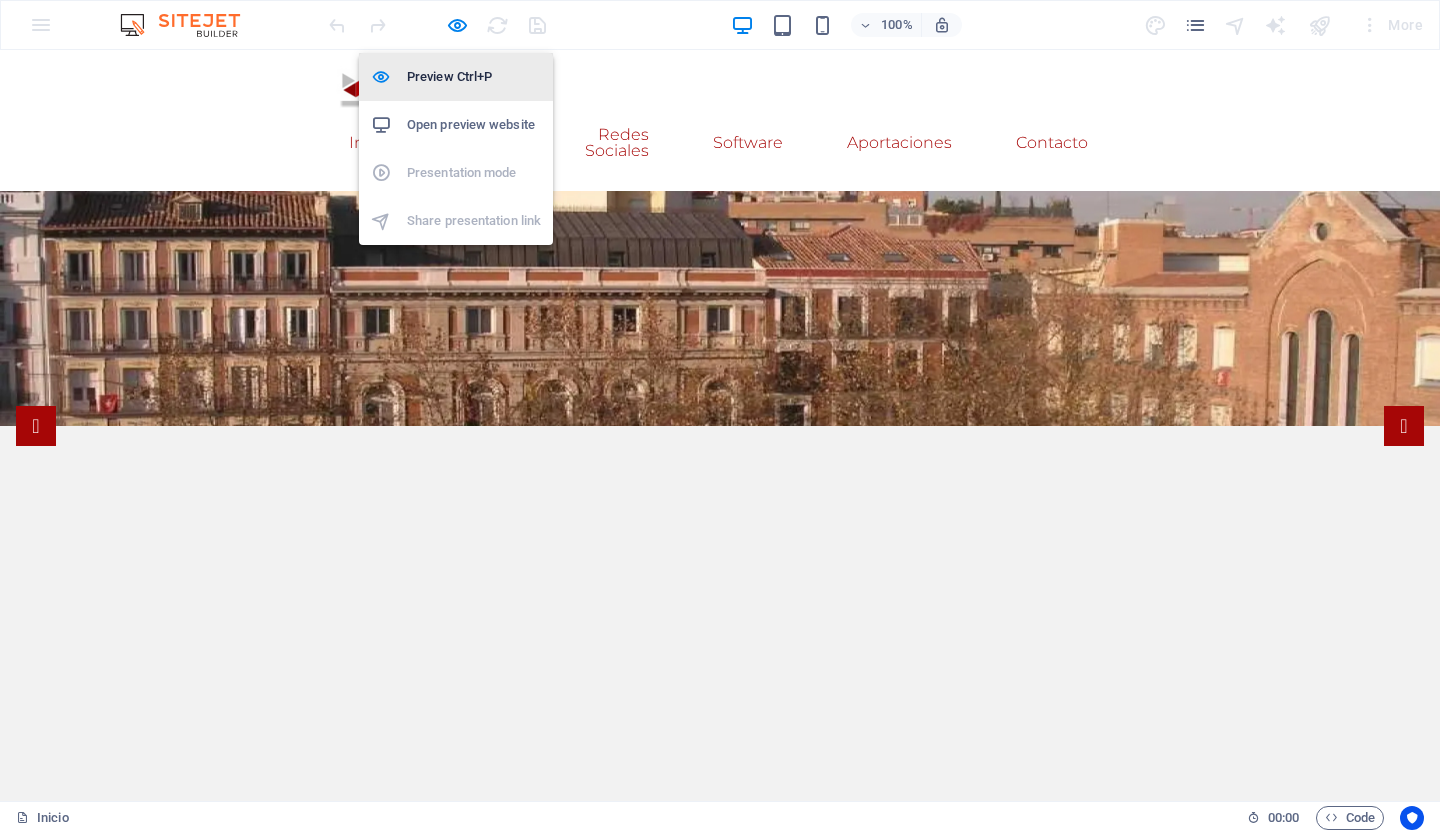 click on "Preview Ctrl+P" at bounding box center [474, 77] 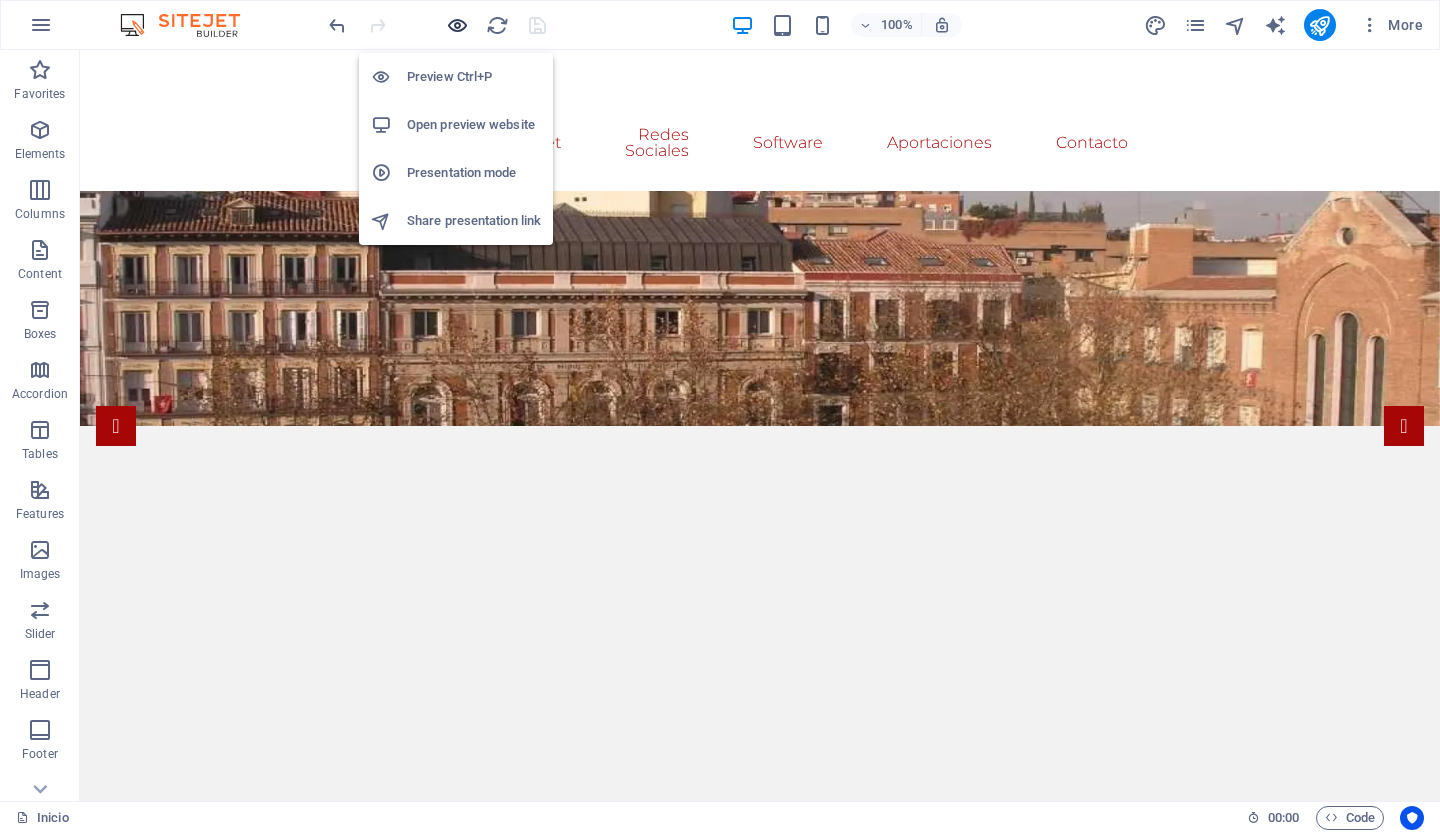 click at bounding box center (457, 25) 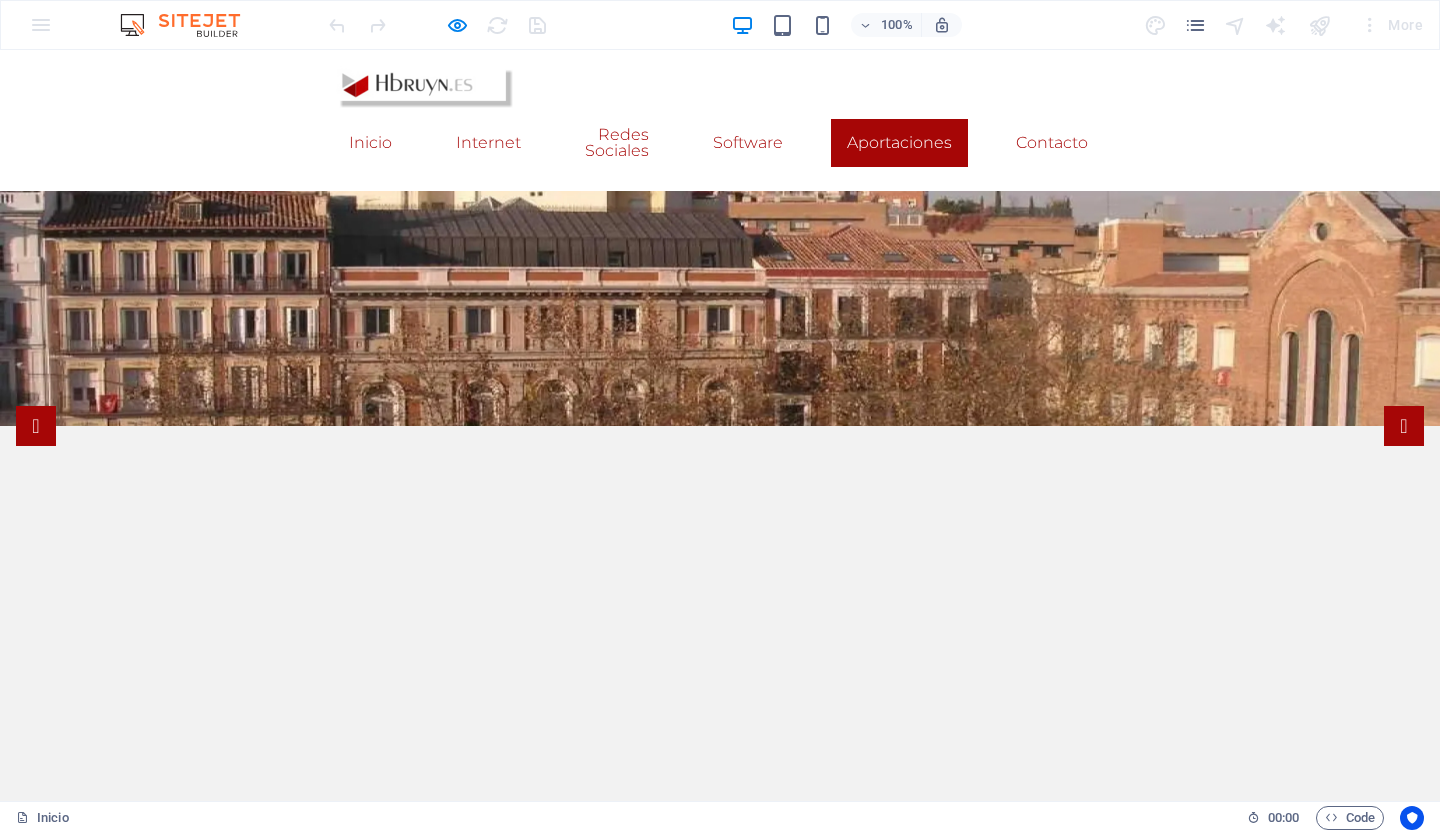 click on "Aportaciones" at bounding box center (899, 143) 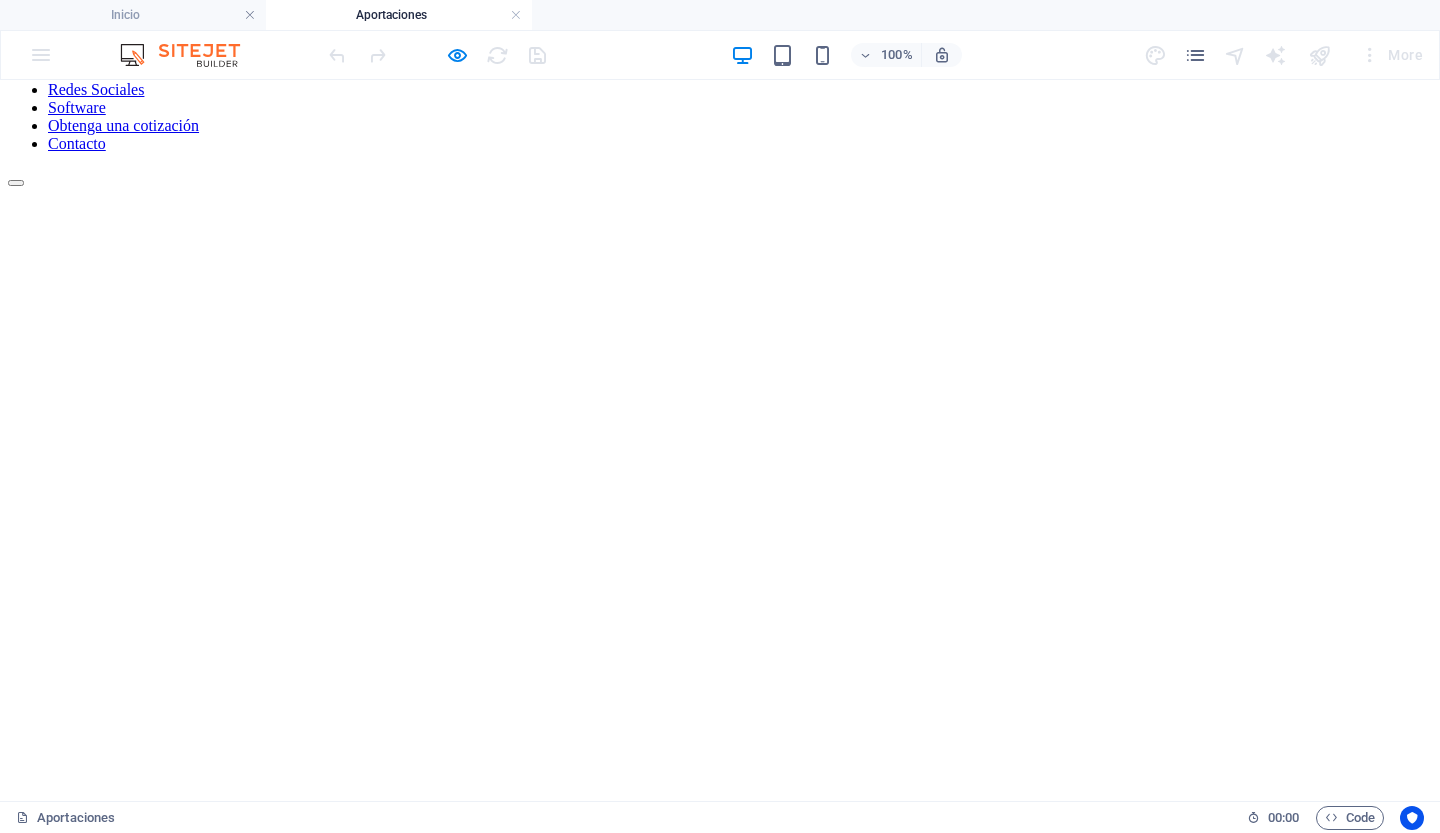 scroll, scrollTop: 0, scrollLeft: 0, axis: both 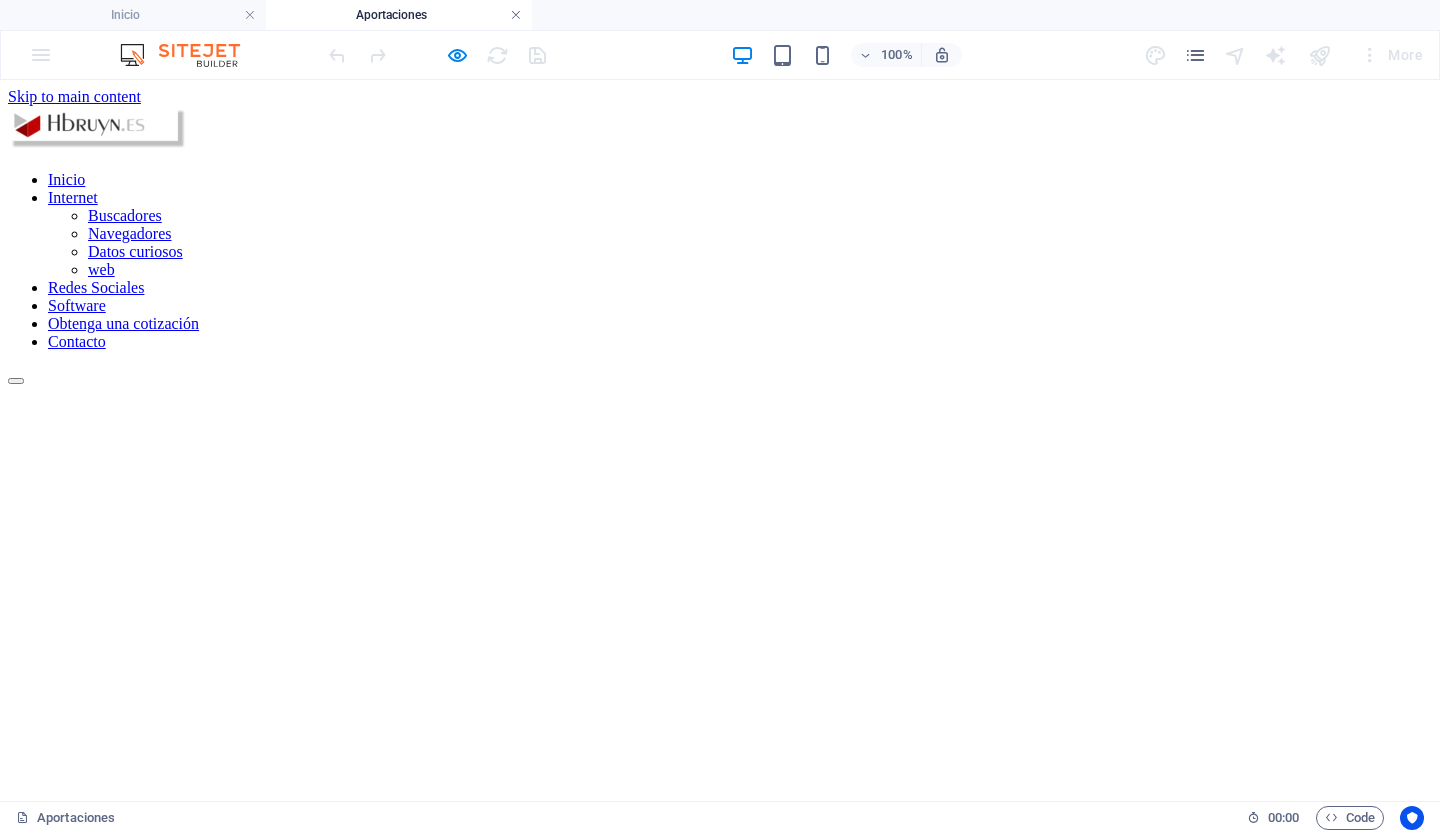 click at bounding box center [516, 15] 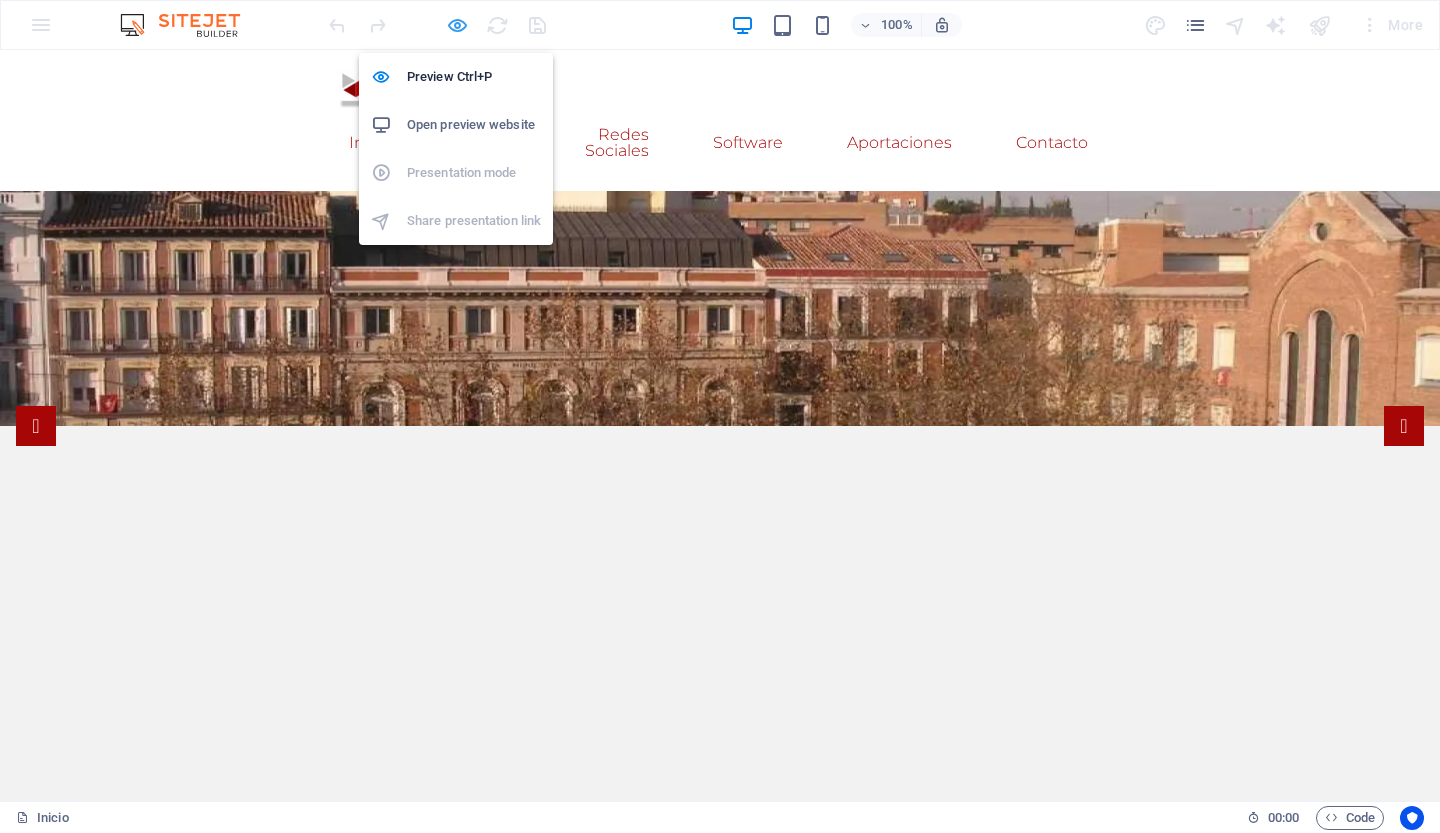 click at bounding box center [457, 25] 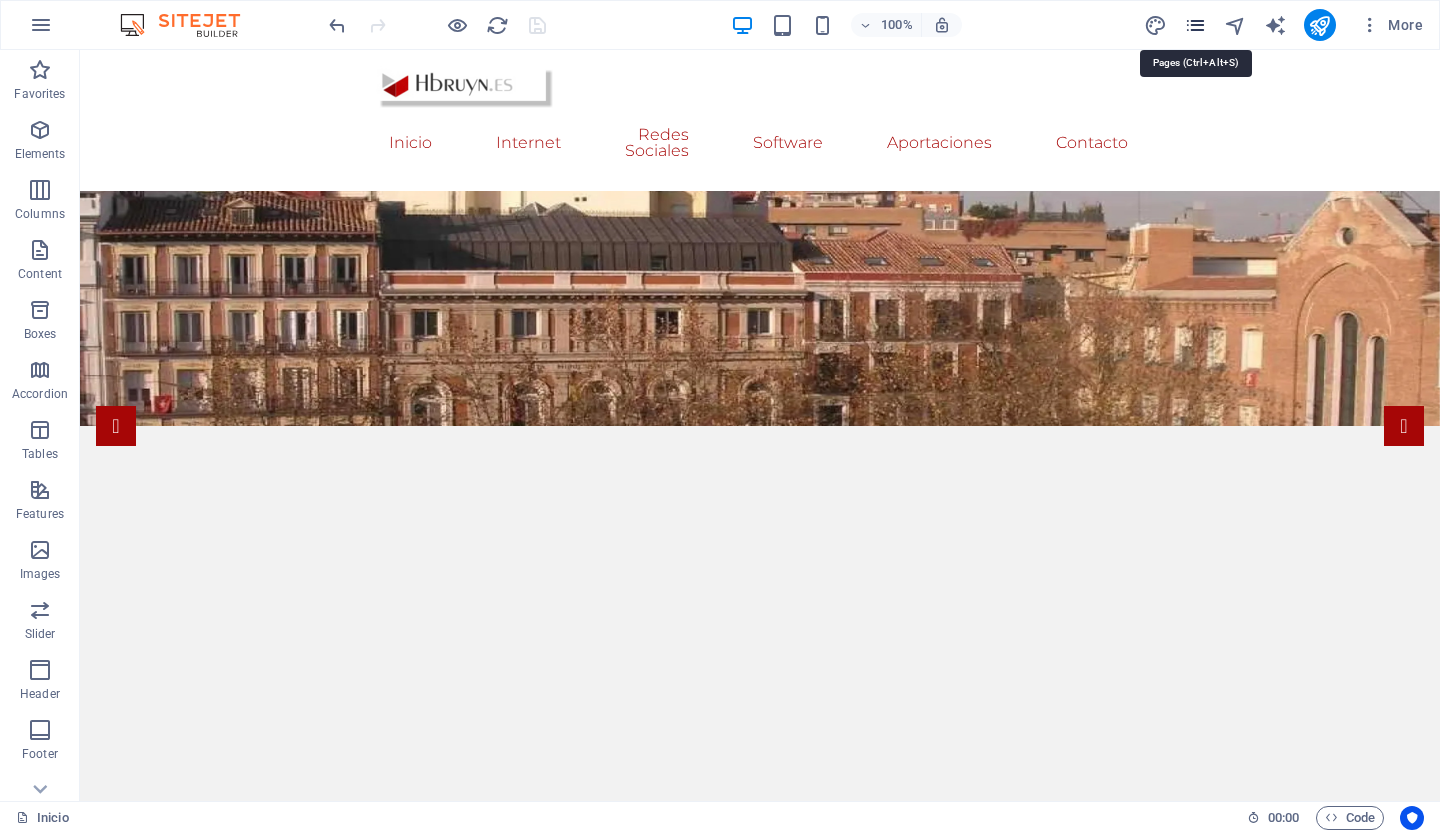 click at bounding box center [1195, 25] 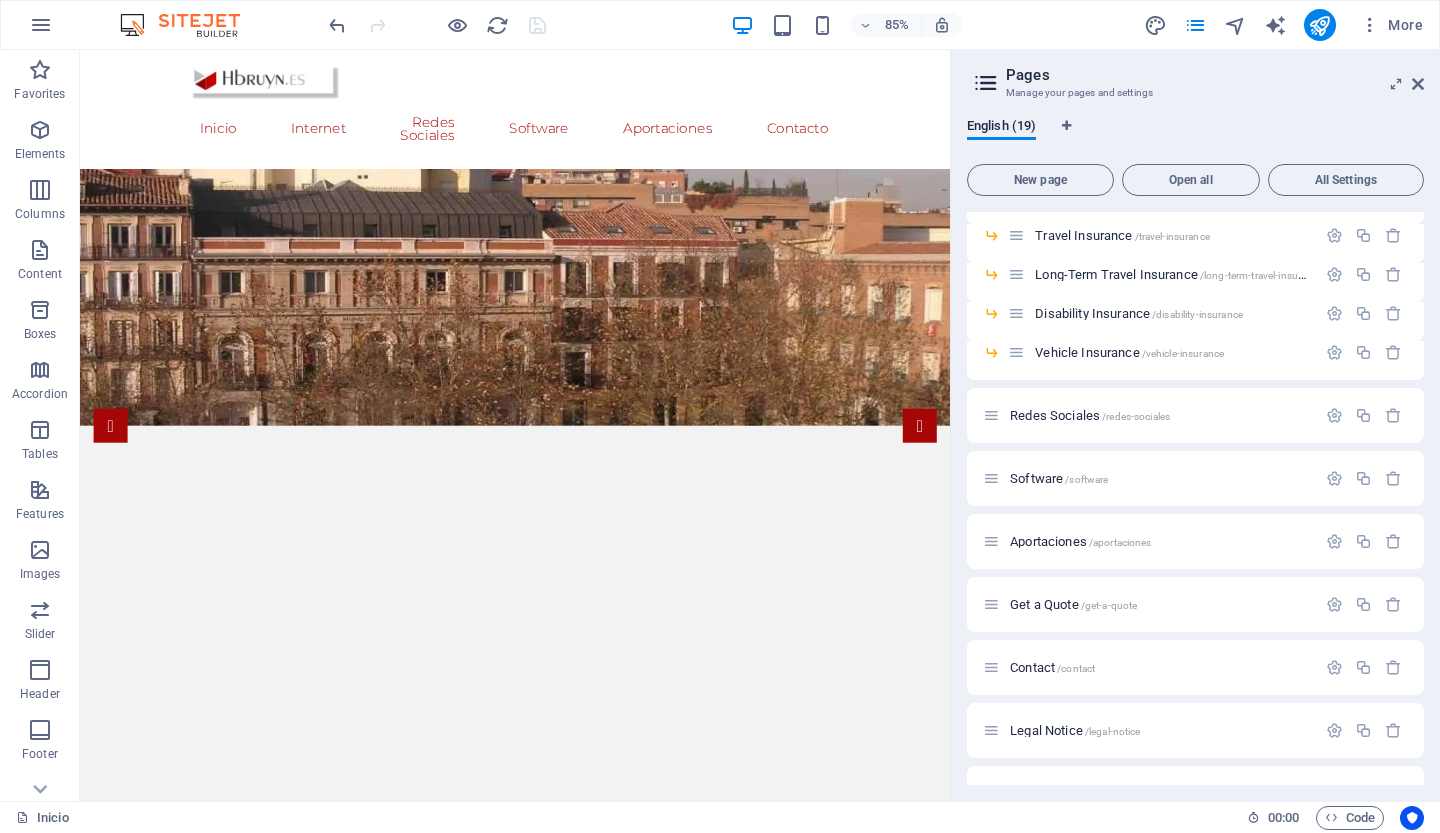 scroll, scrollTop: 345, scrollLeft: 0, axis: vertical 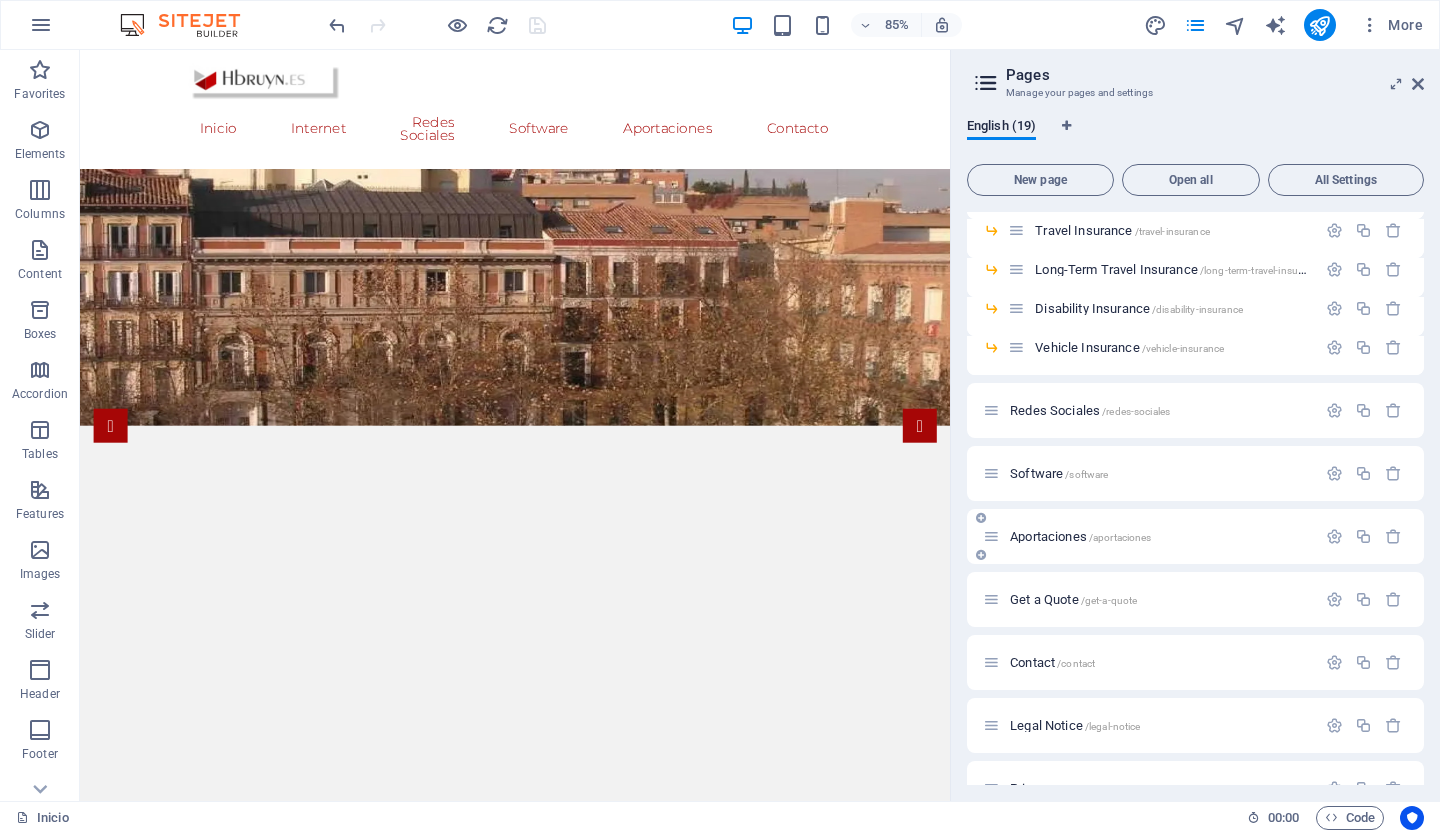 click on "Aportaciones /aportaciones" at bounding box center (1080, 536) 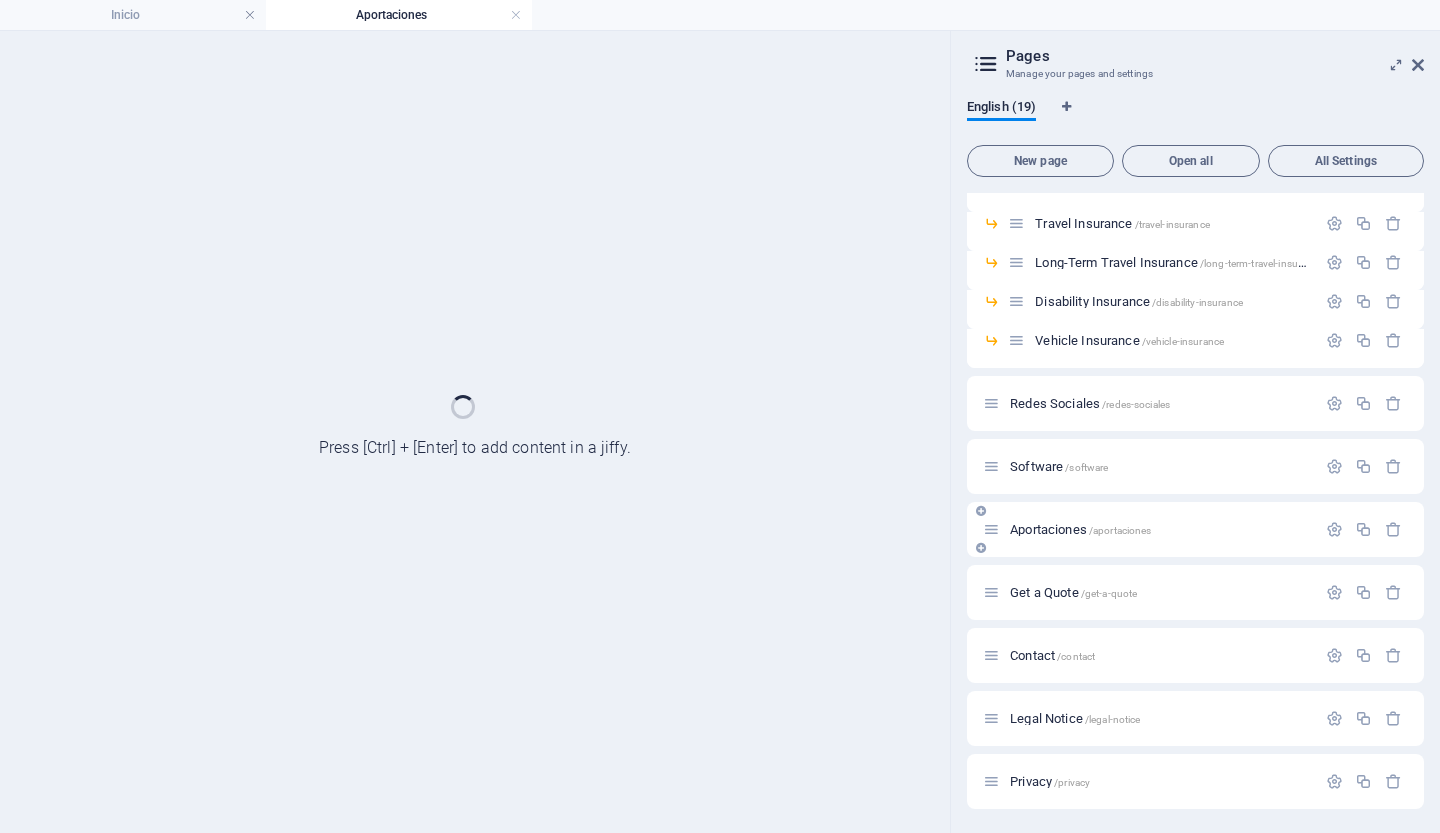 scroll, scrollTop: 332, scrollLeft: 0, axis: vertical 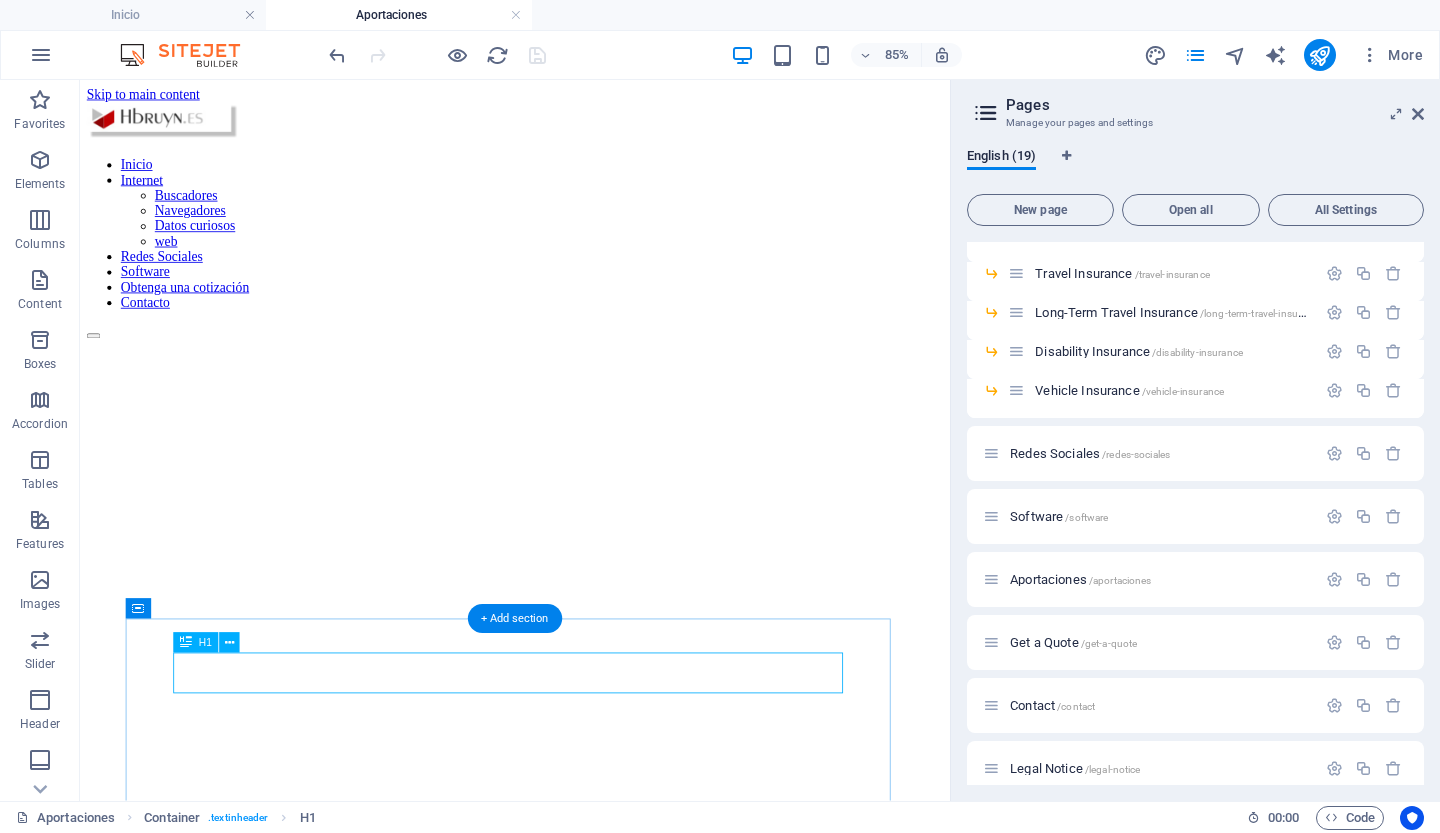 click on "hbruyn.es" at bounding box center (592, 1285) 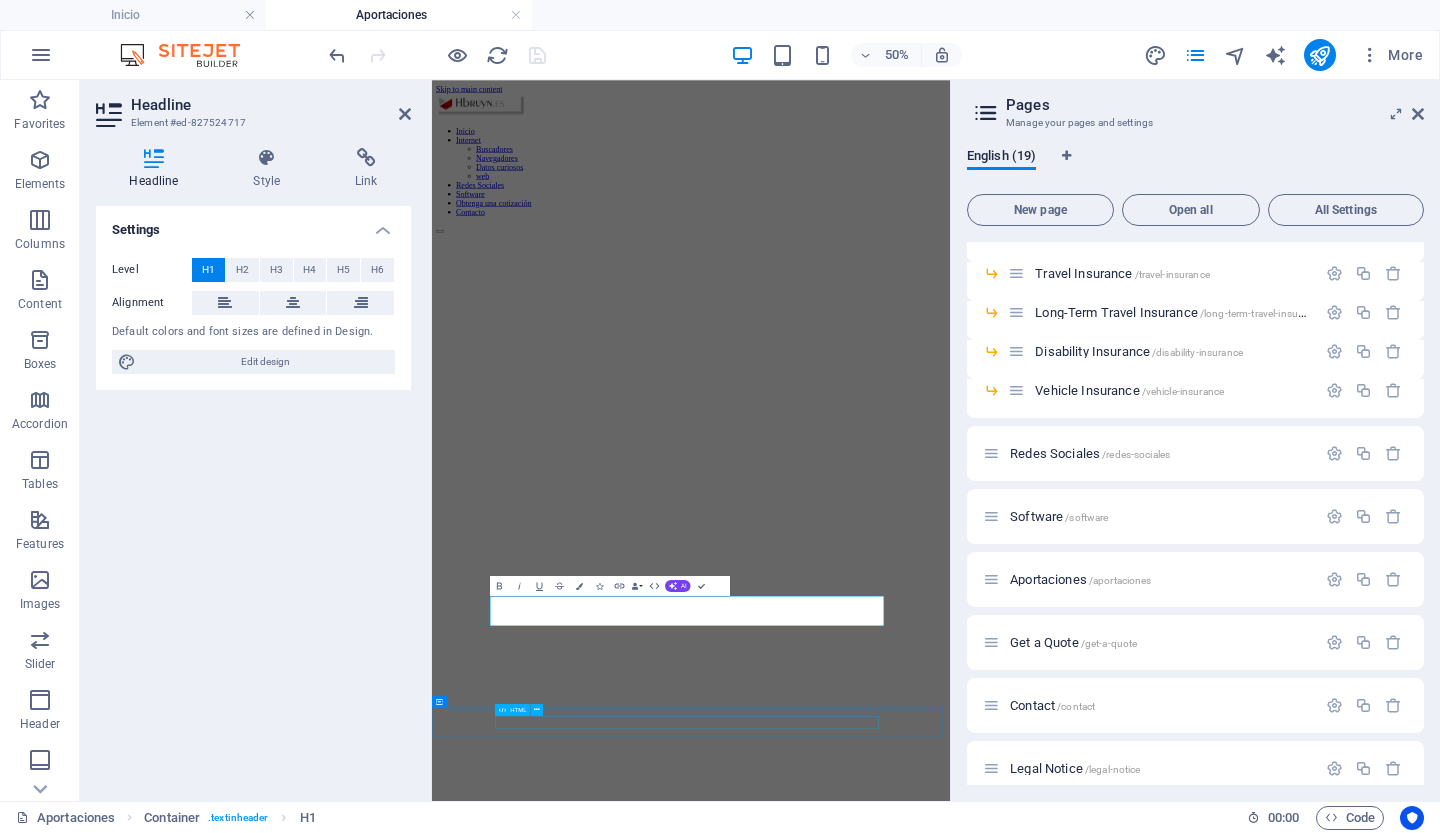 click at bounding box center [950, 1939] 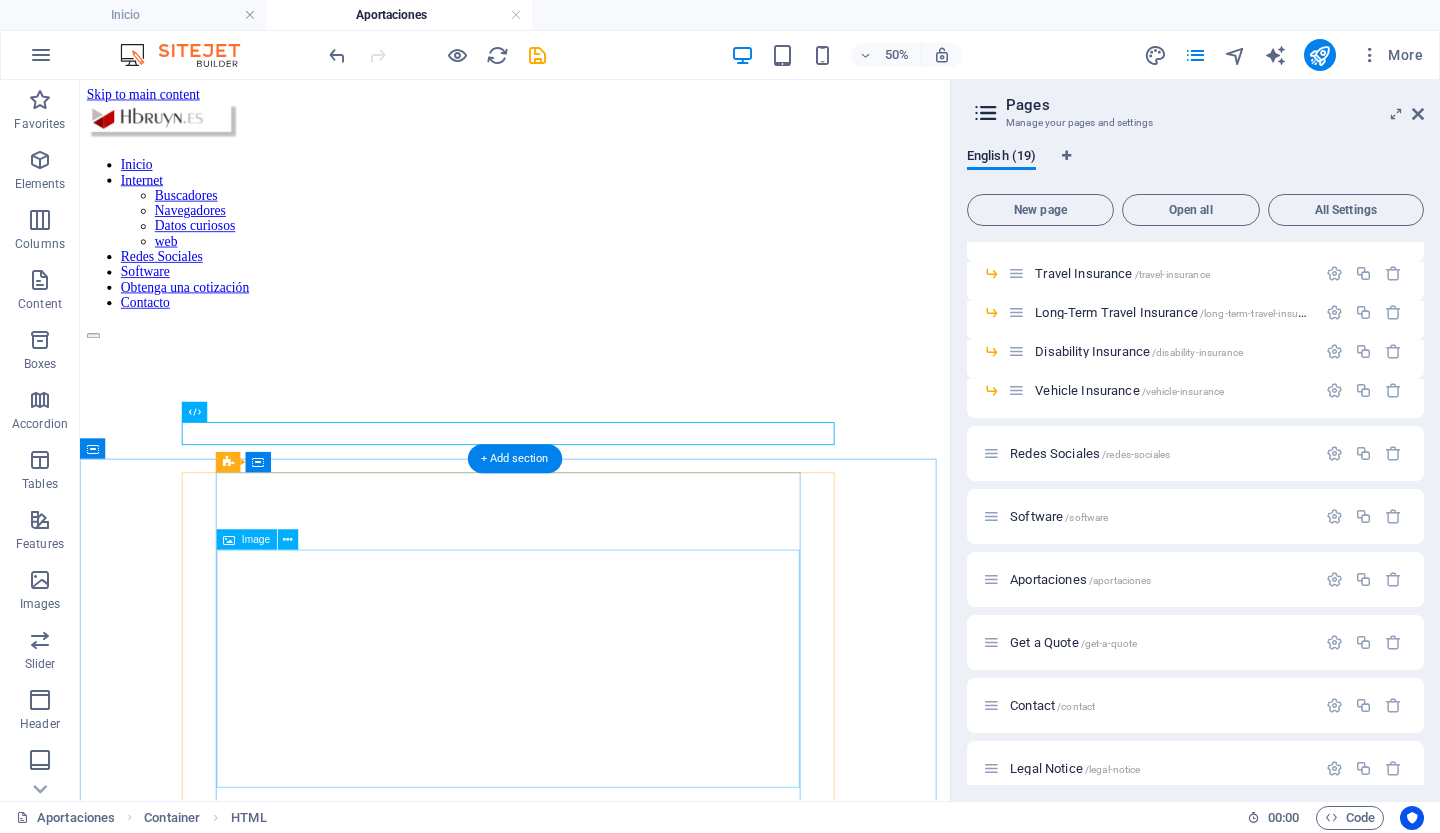 scroll, scrollTop: 499, scrollLeft: 0, axis: vertical 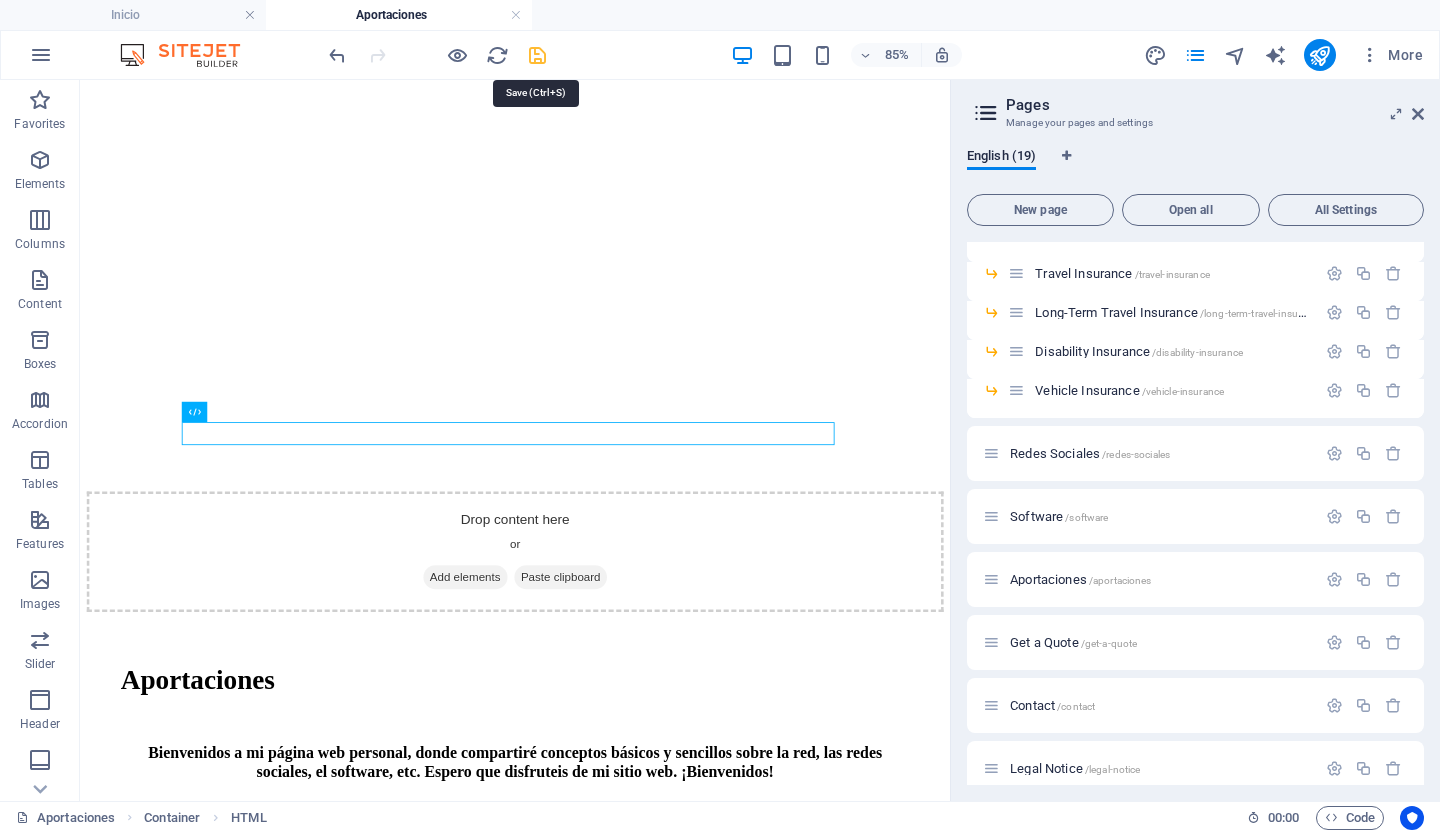 click at bounding box center [537, 55] 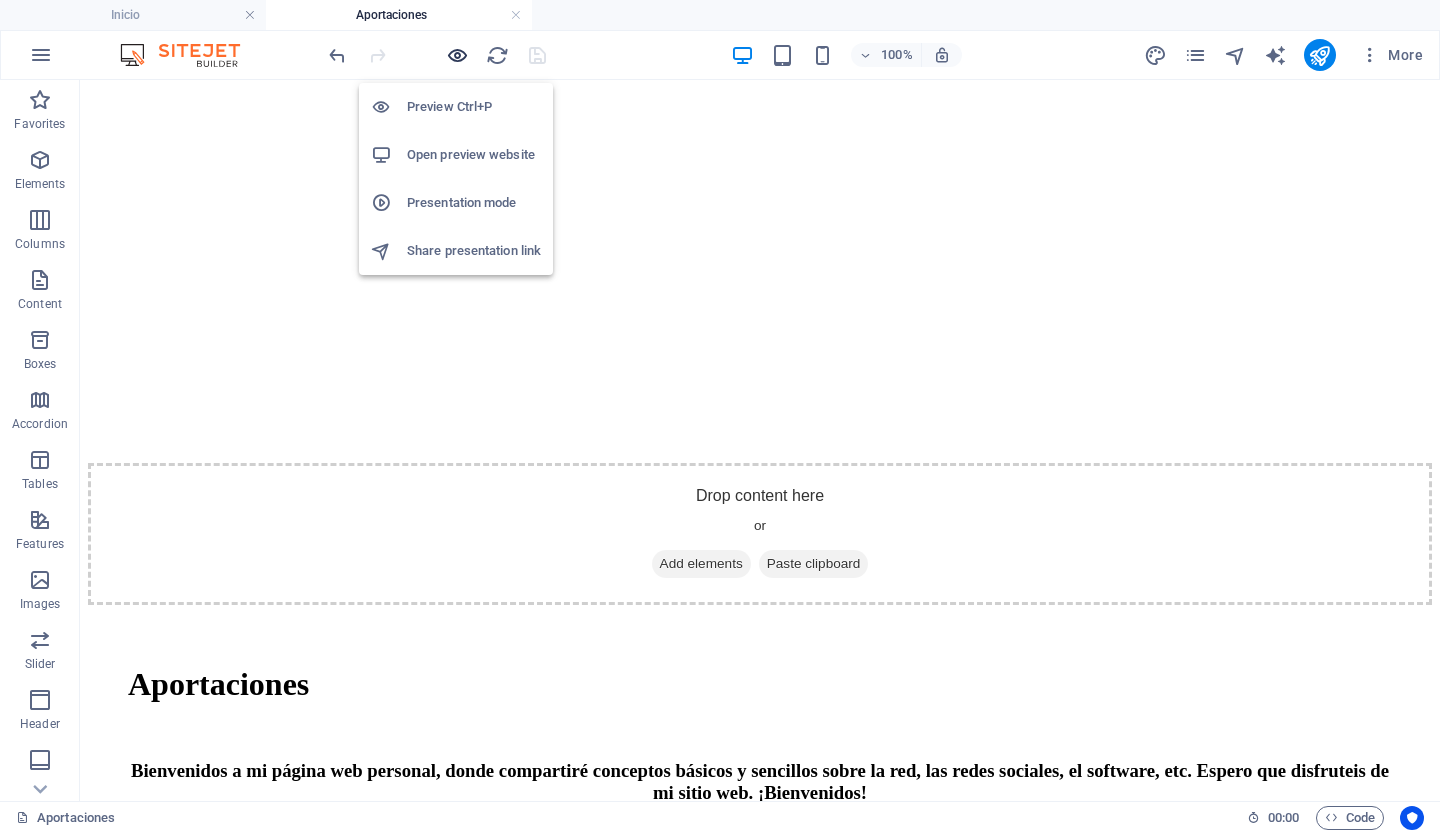 click at bounding box center (457, 55) 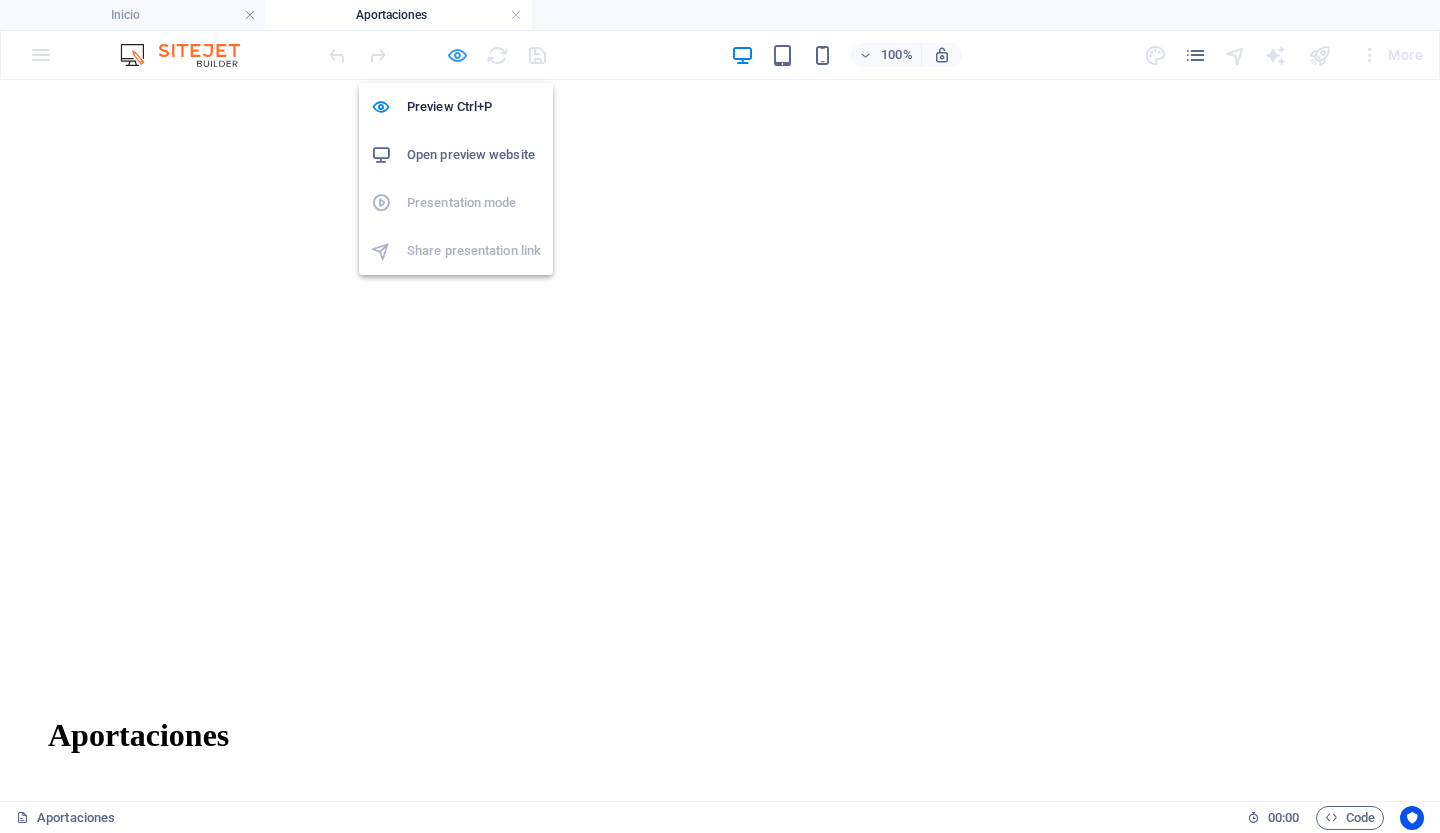scroll, scrollTop: 0, scrollLeft: 0, axis: both 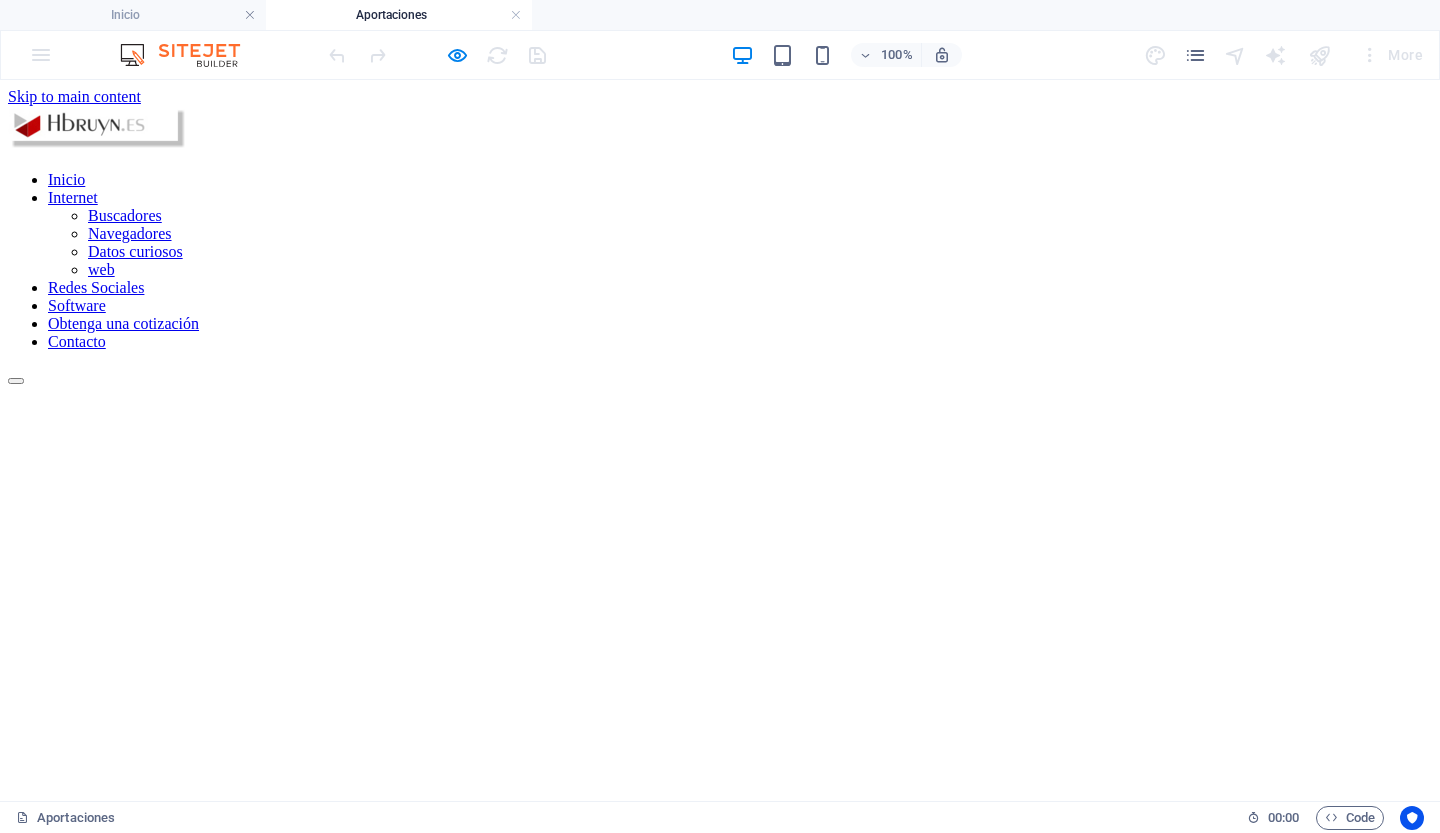 click on "Inicio" at bounding box center (66, 179) 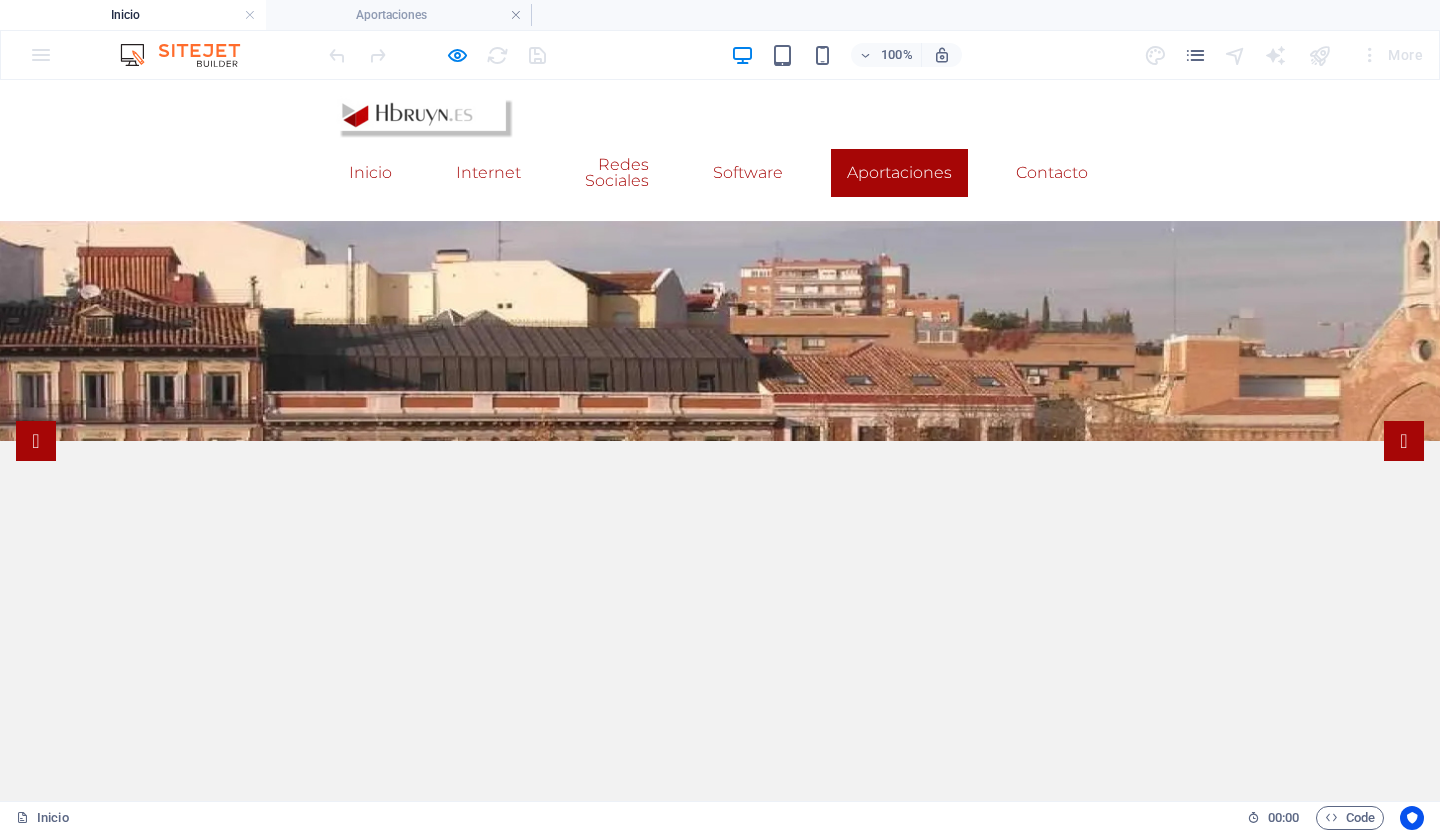 click on "Aportaciones" at bounding box center (899, 173) 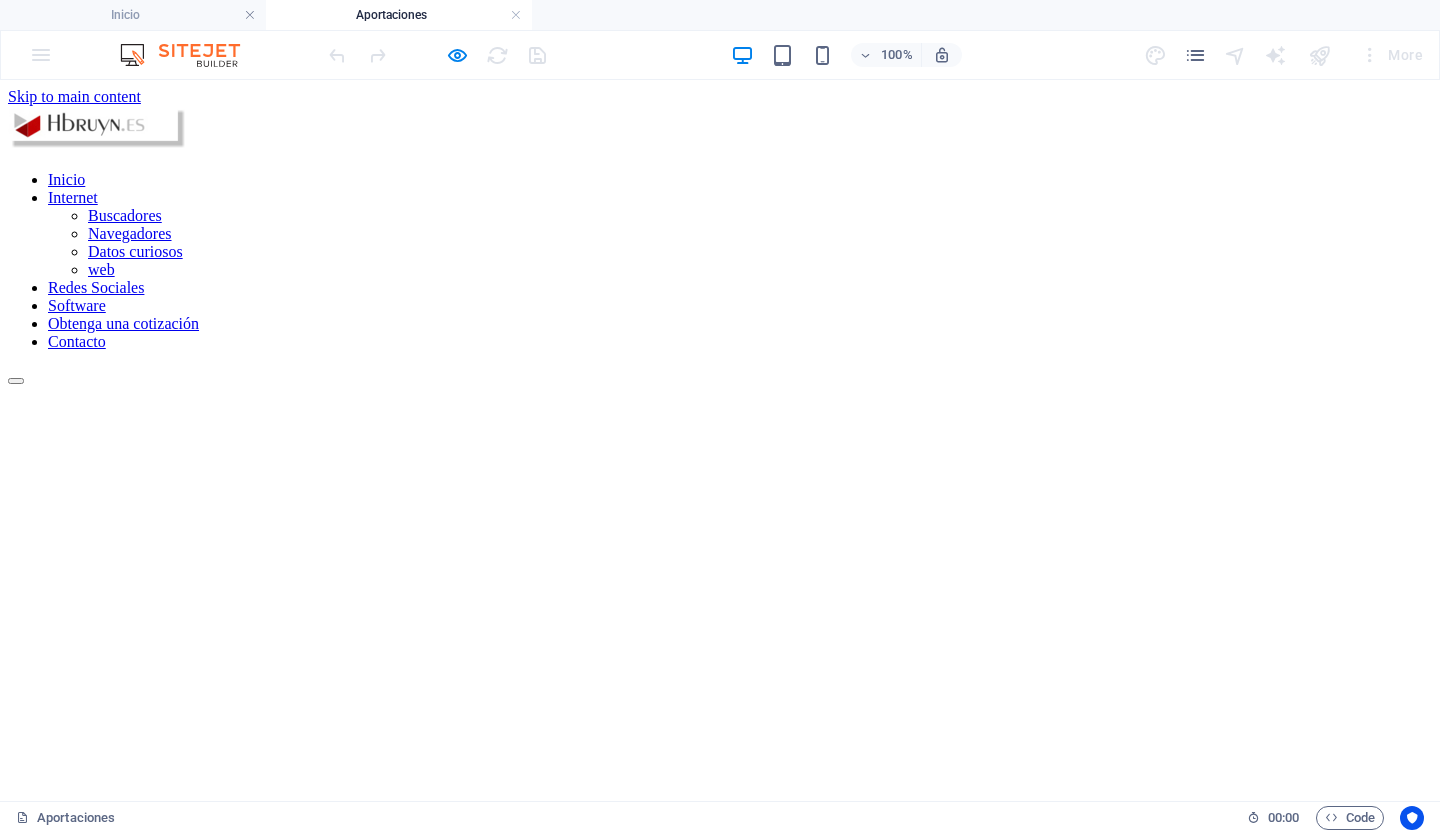 click on "Software" at bounding box center (77, 305) 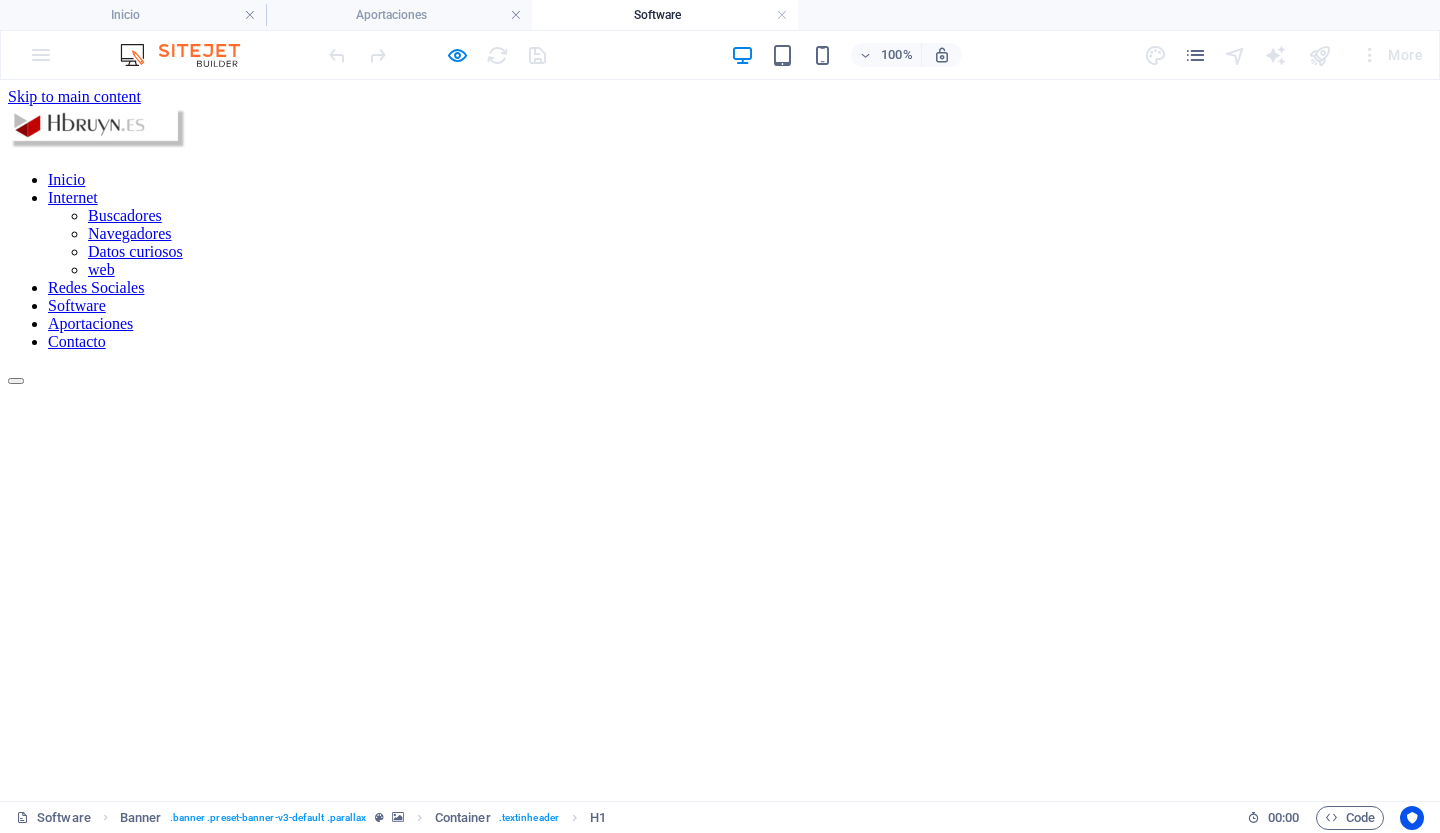 scroll, scrollTop: 0, scrollLeft: 0, axis: both 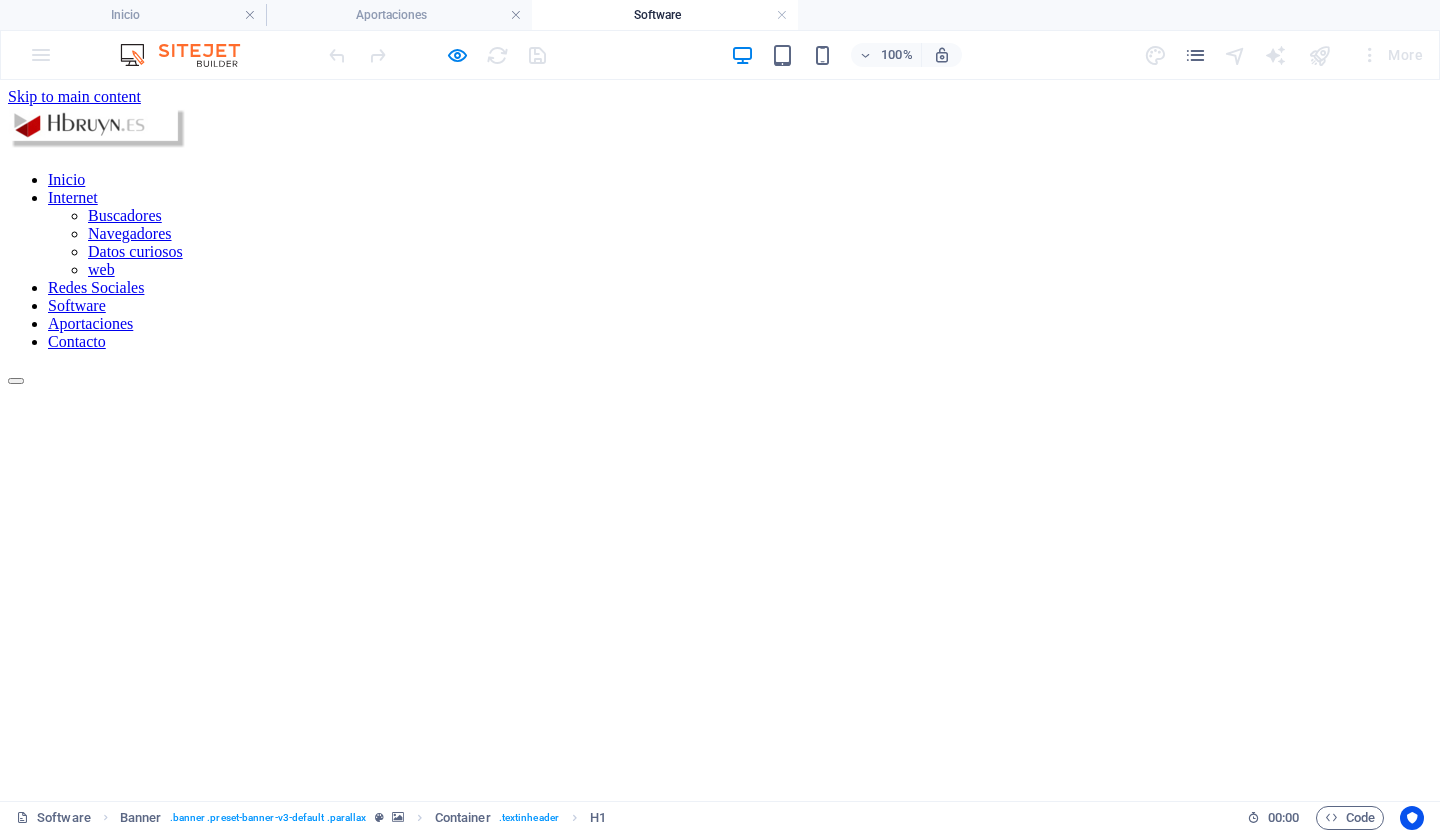 click on "Inicio Internet Buscadores Navegadores Datos curiosos web Redes Sociales Software Aportaciones Contacto" at bounding box center (720, 261) 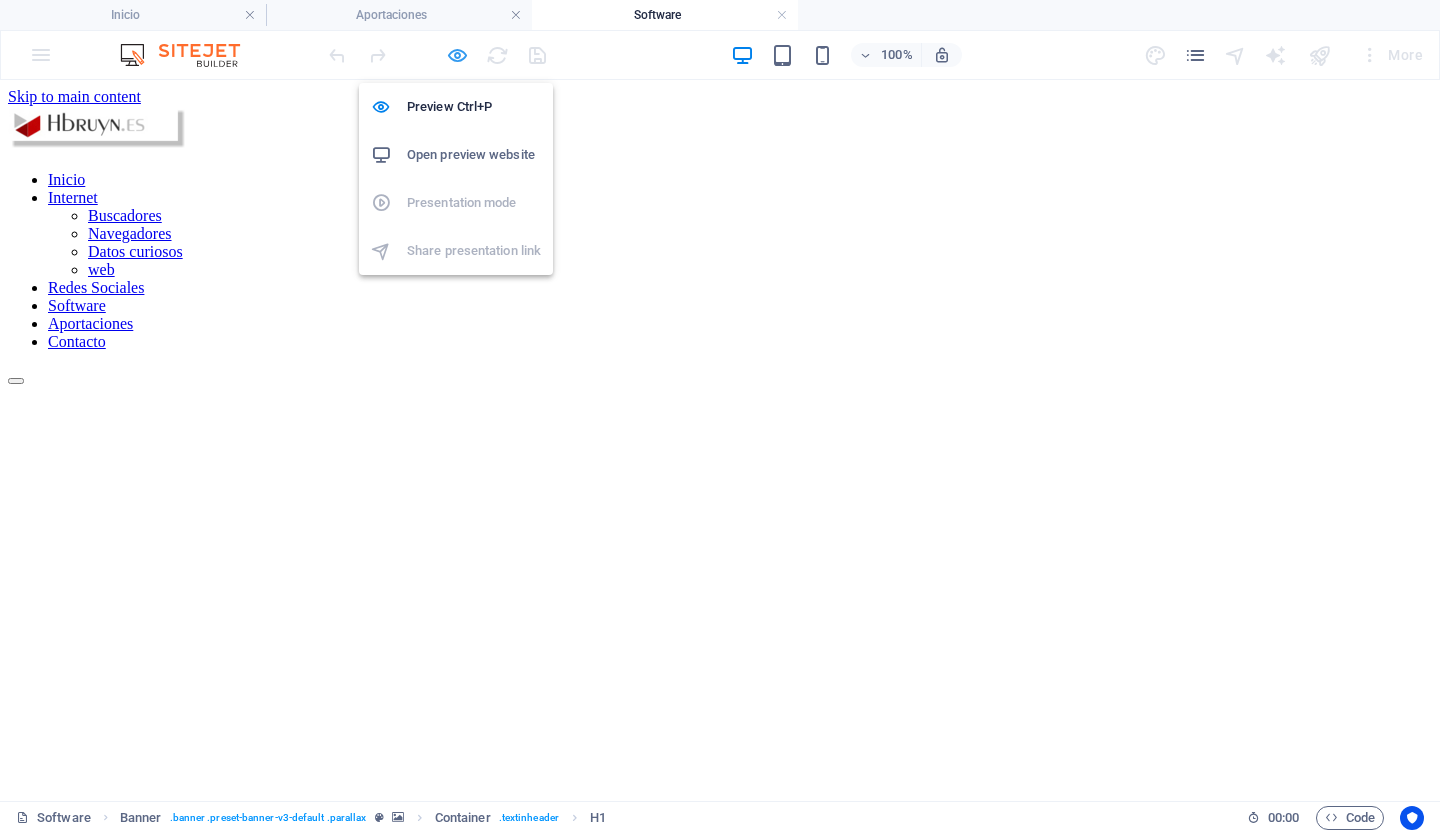 click at bounding box center (457, 55) 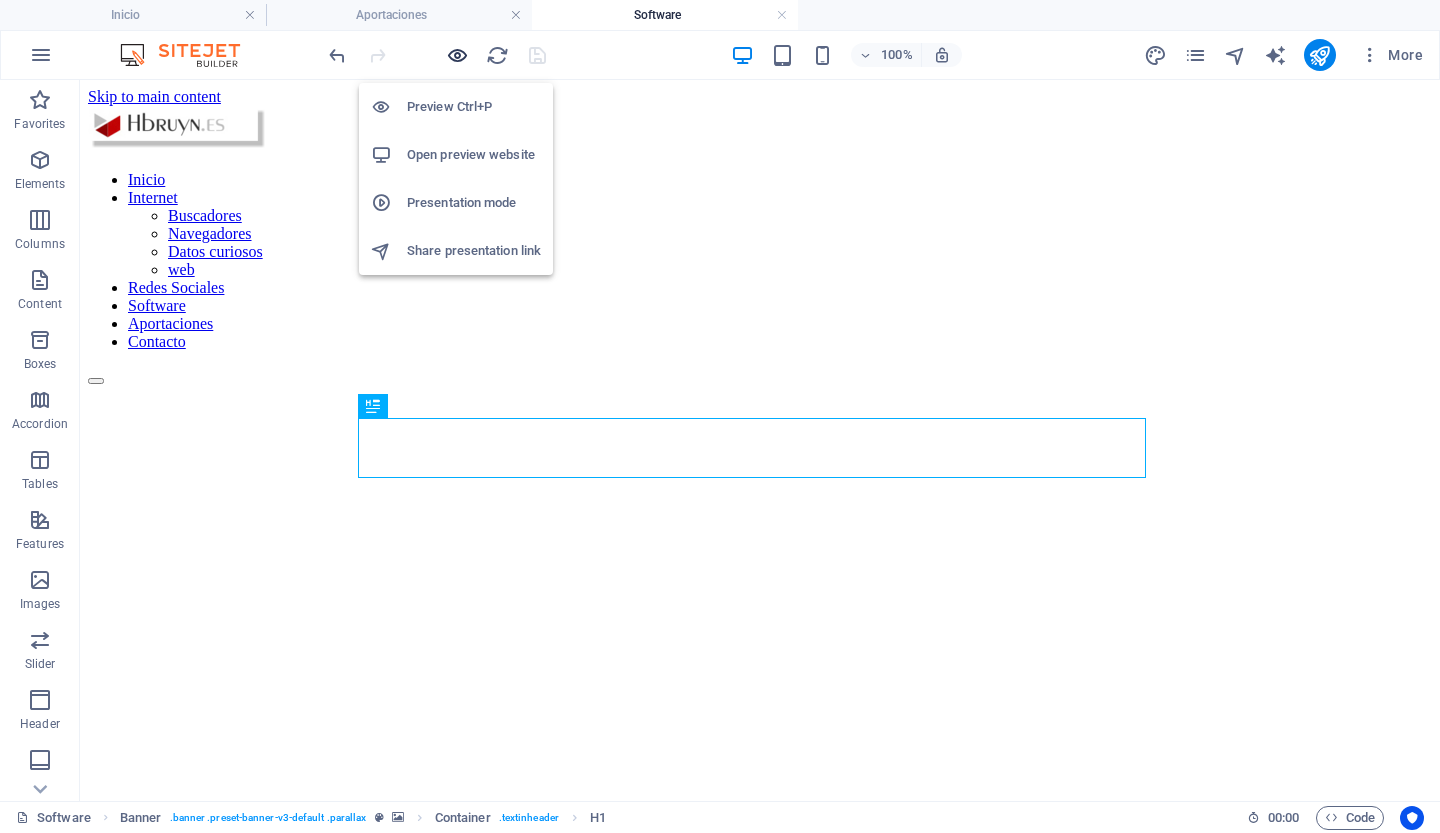 click at bounding box center [457, 55] 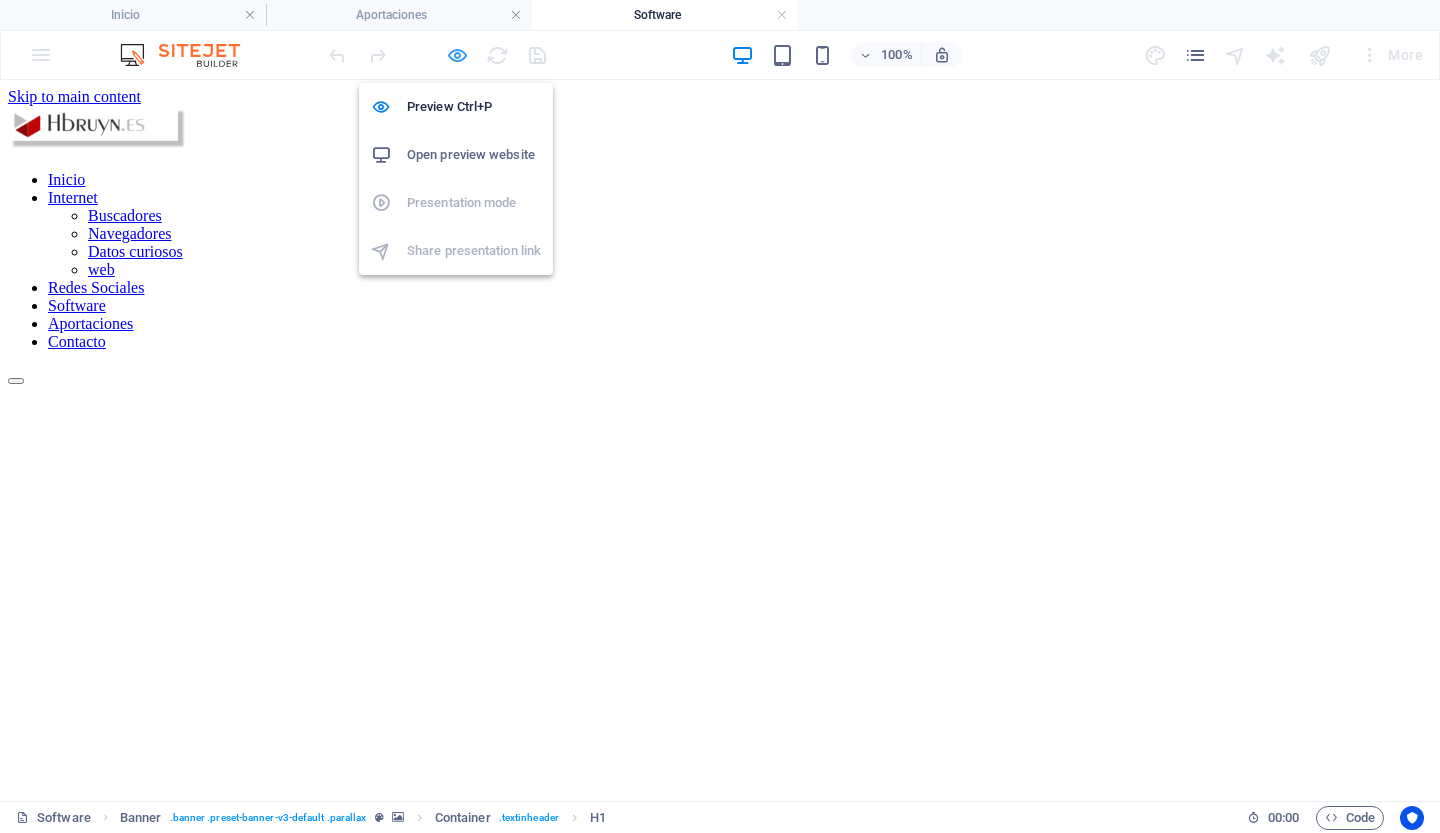 click at bounding box center (457, 55) 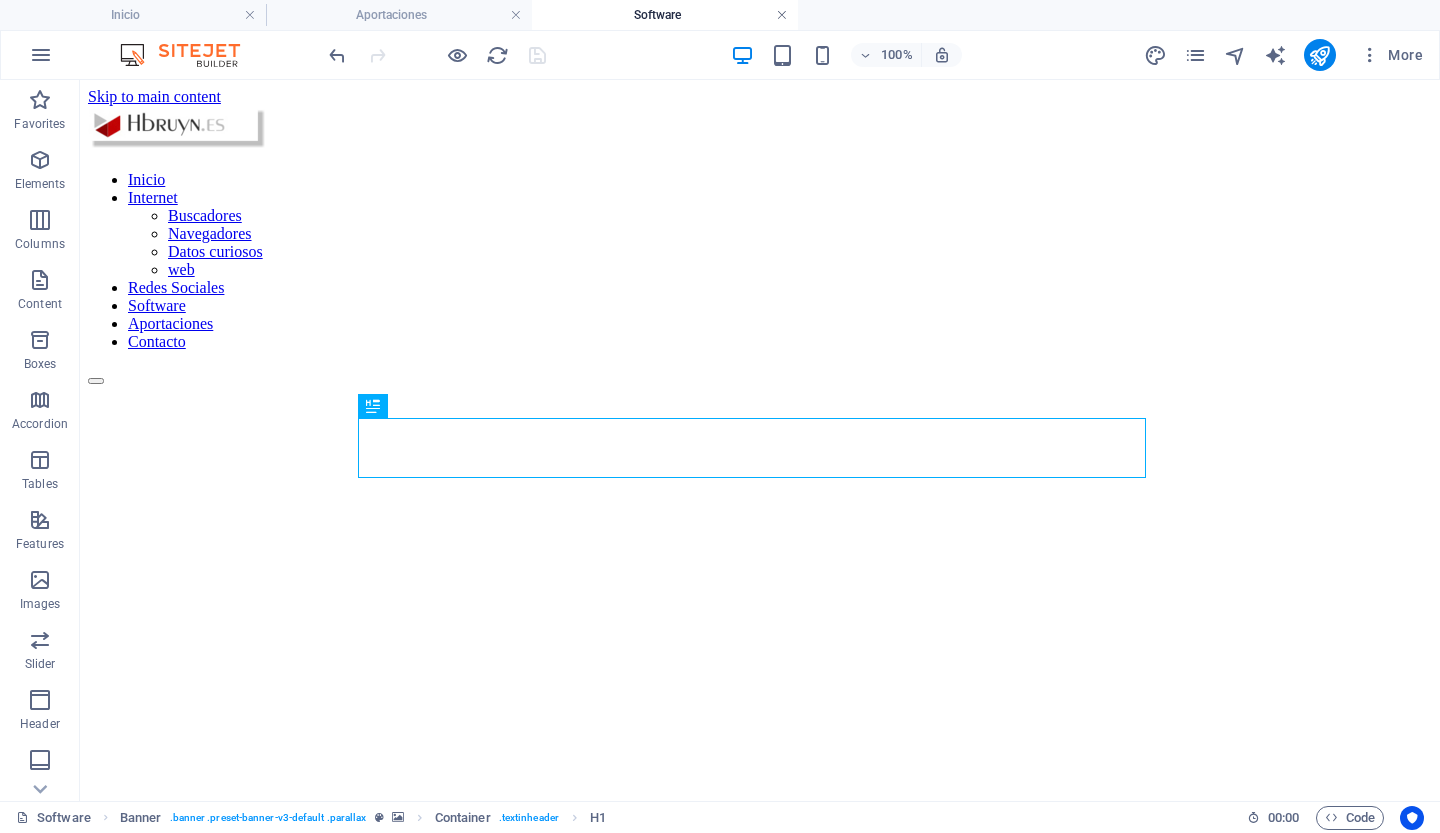 click at bounding box center [782, 15] 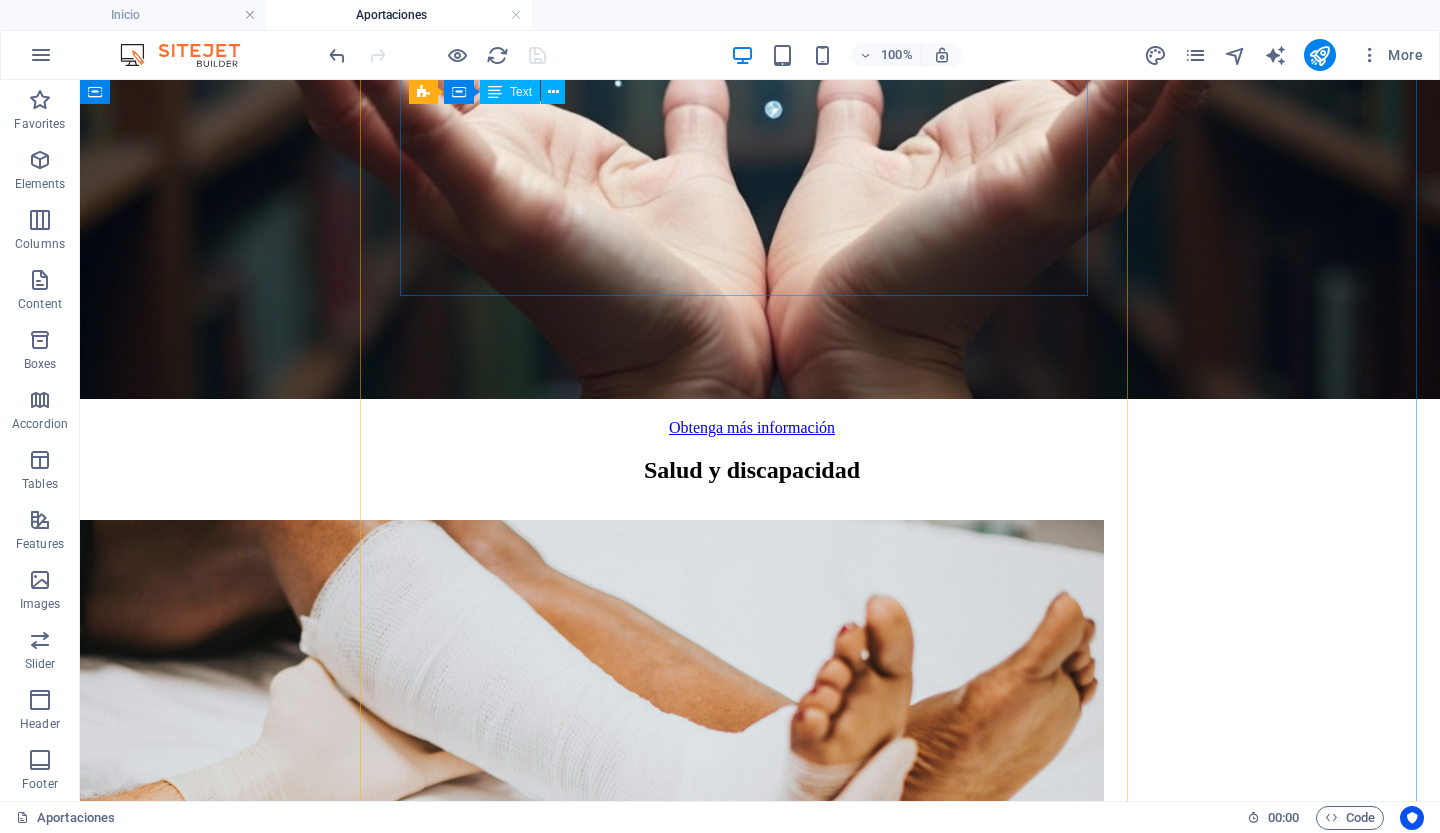 scroll, scrollTop: 1836, scrollLeft: 8, axis: both 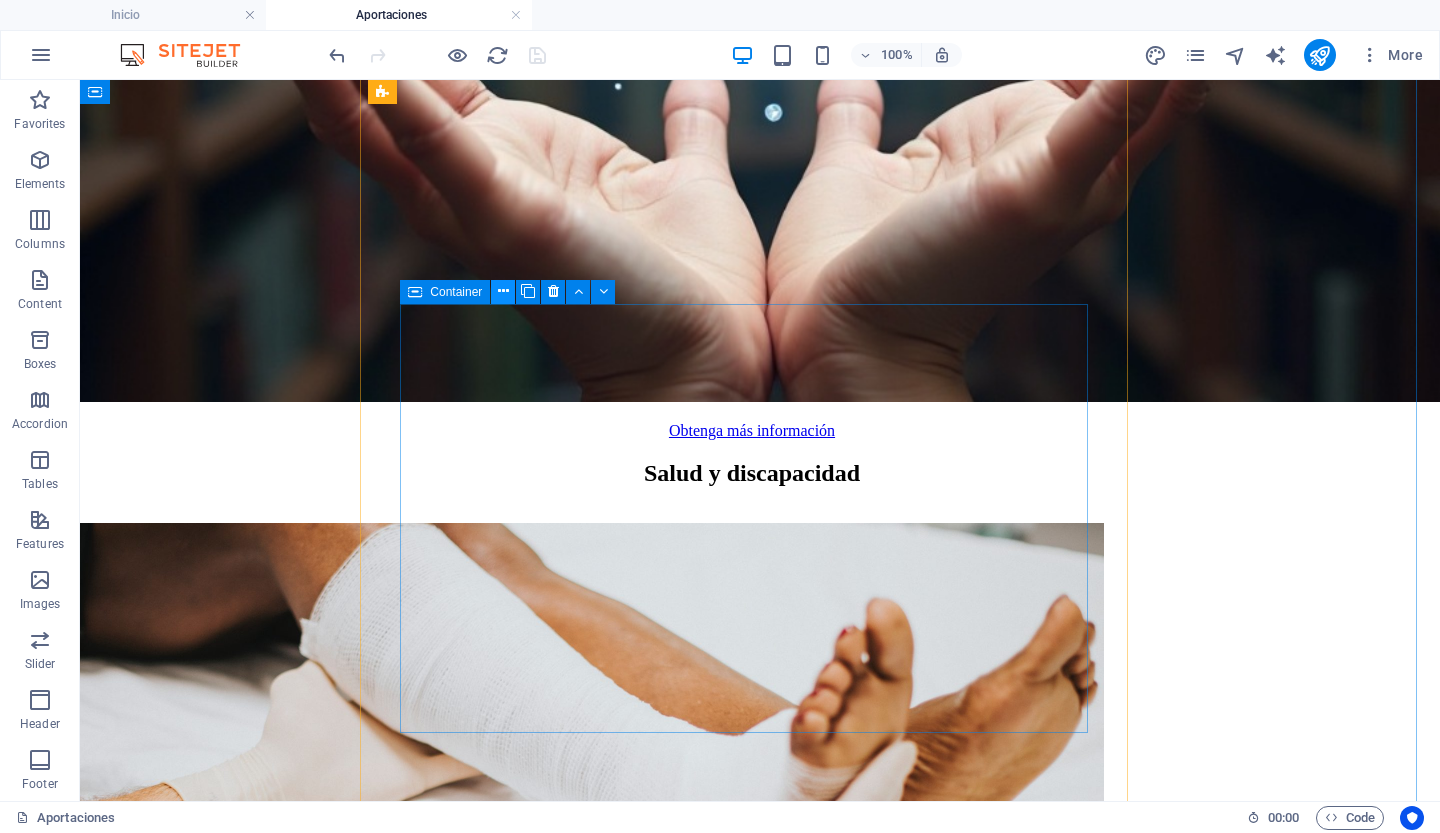 click at bounding box center (503, 291) 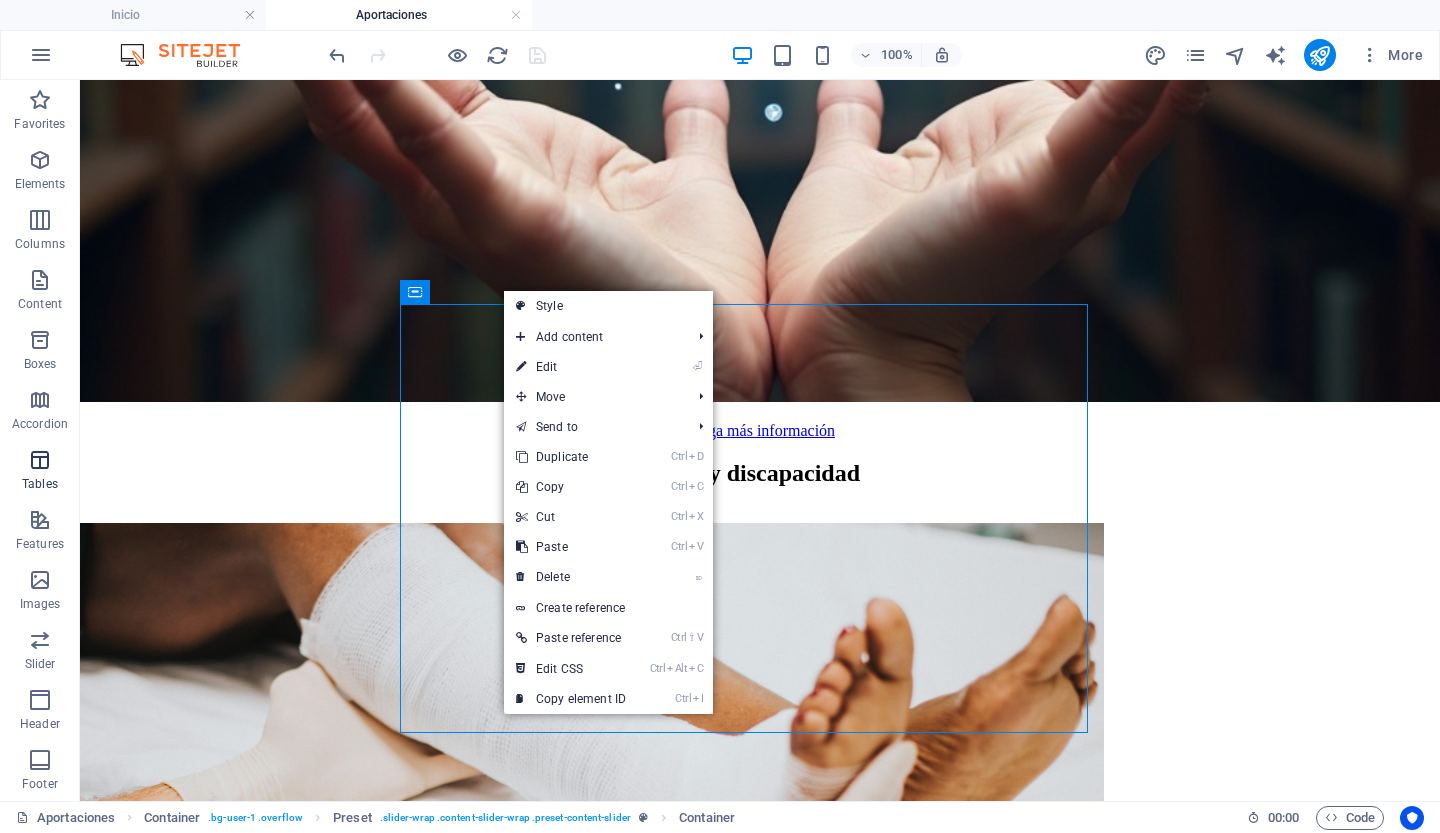 click on "Tables" at bounding box center [40, 472] 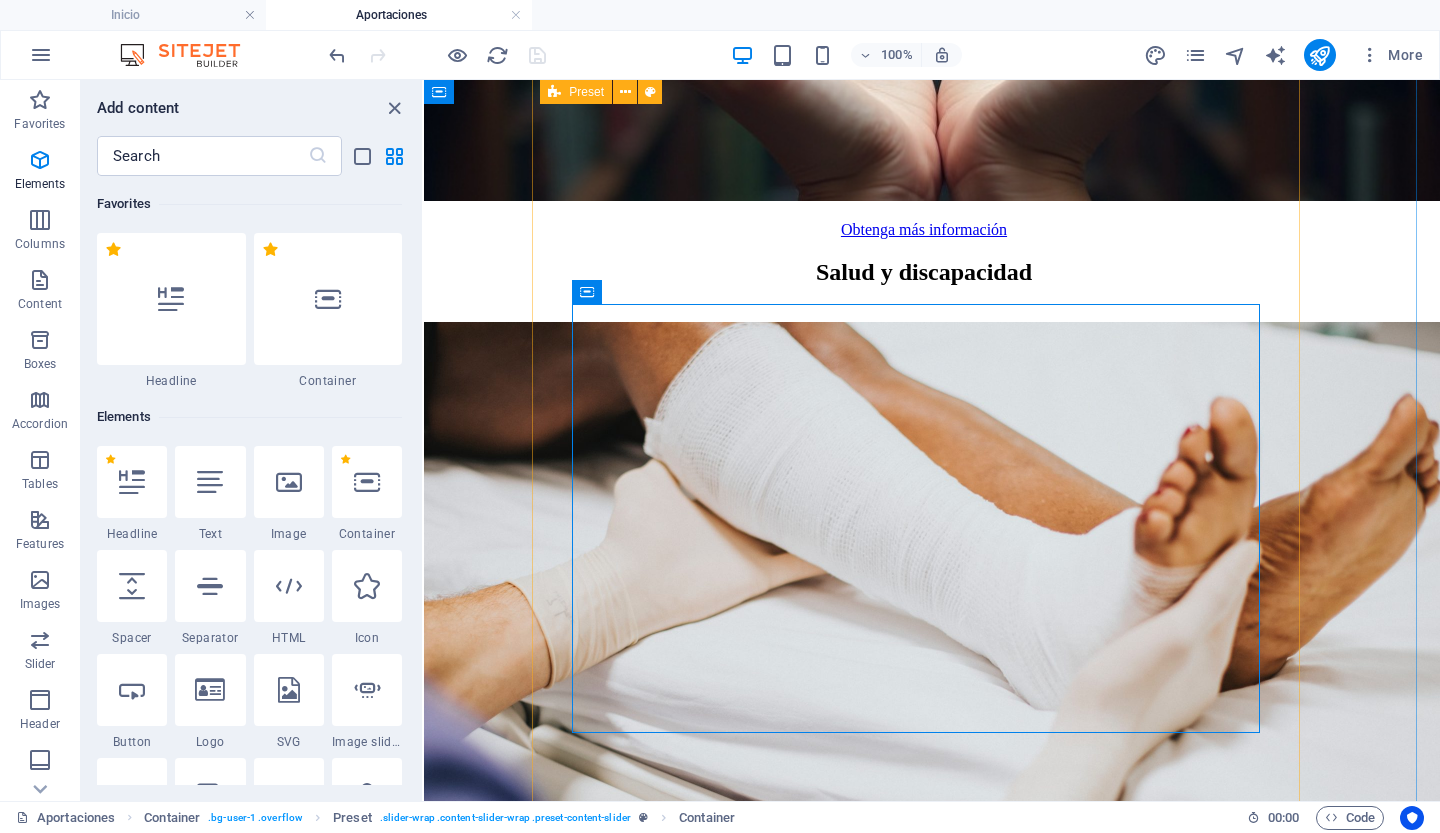 scroll, scrollTop: 6926, scrollLeft: 0, axis: vertical 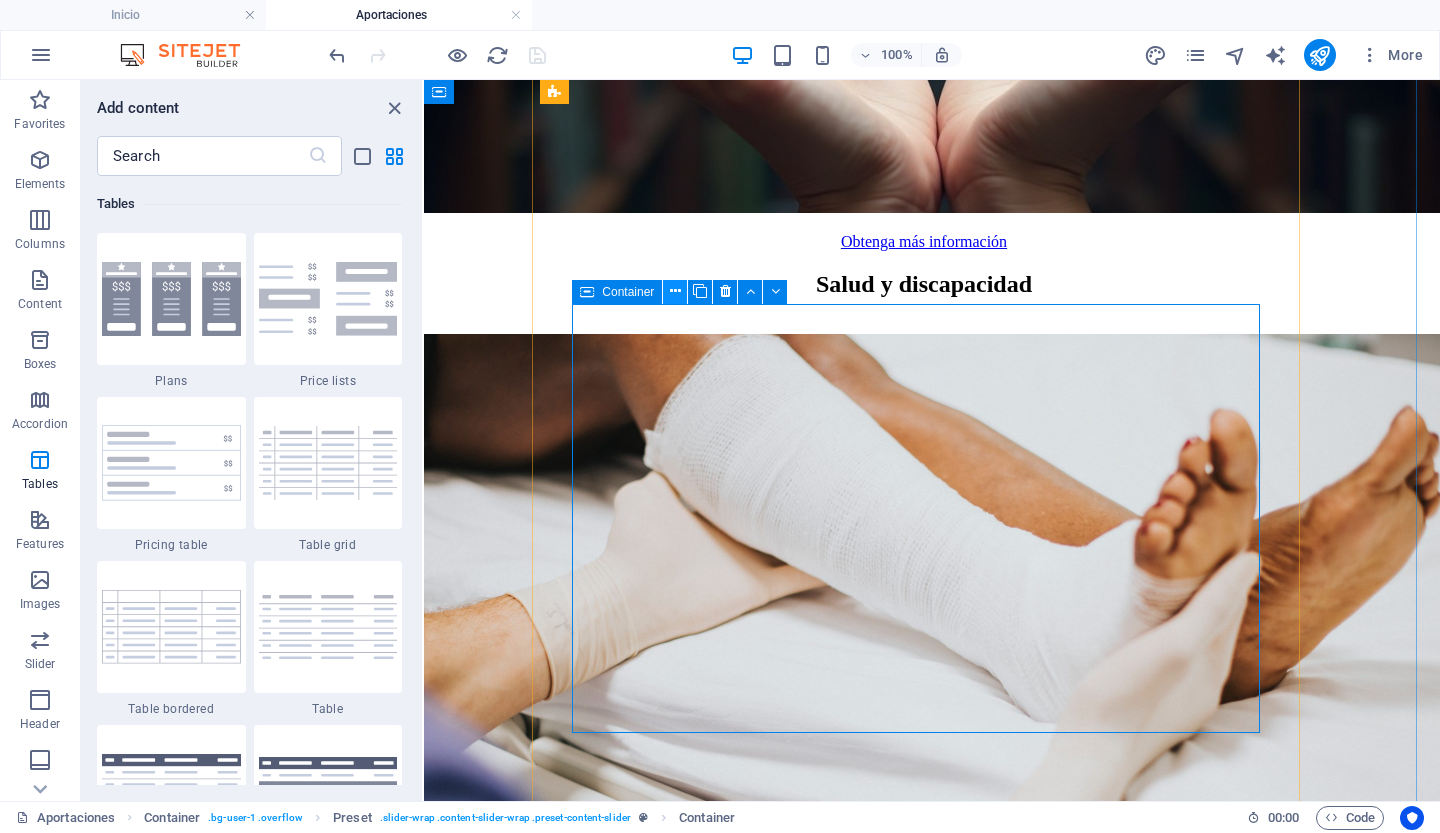 click at bounding box center [675, 291] 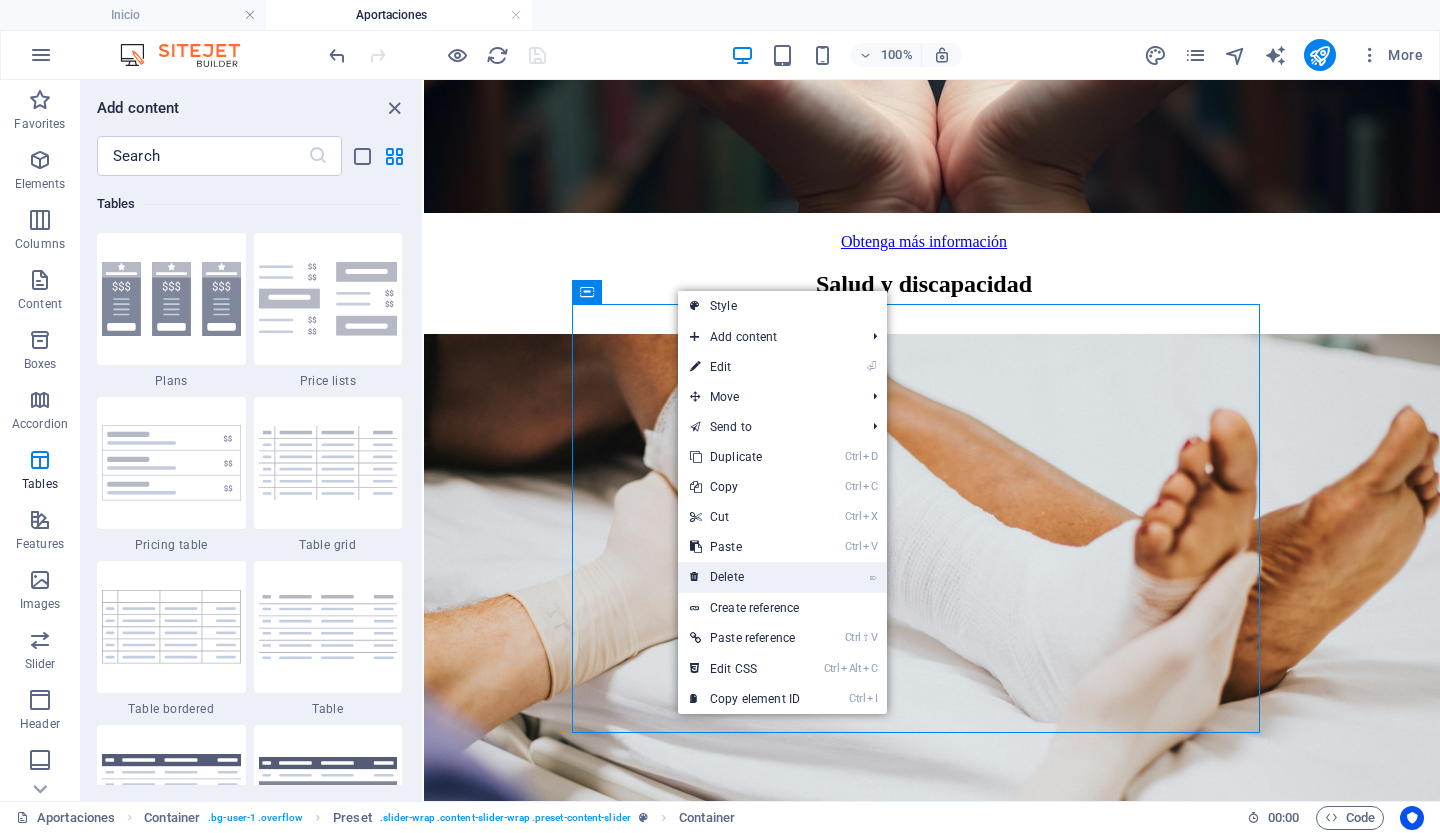 click on "⌦  Delete" at bounding box center (745, 577) 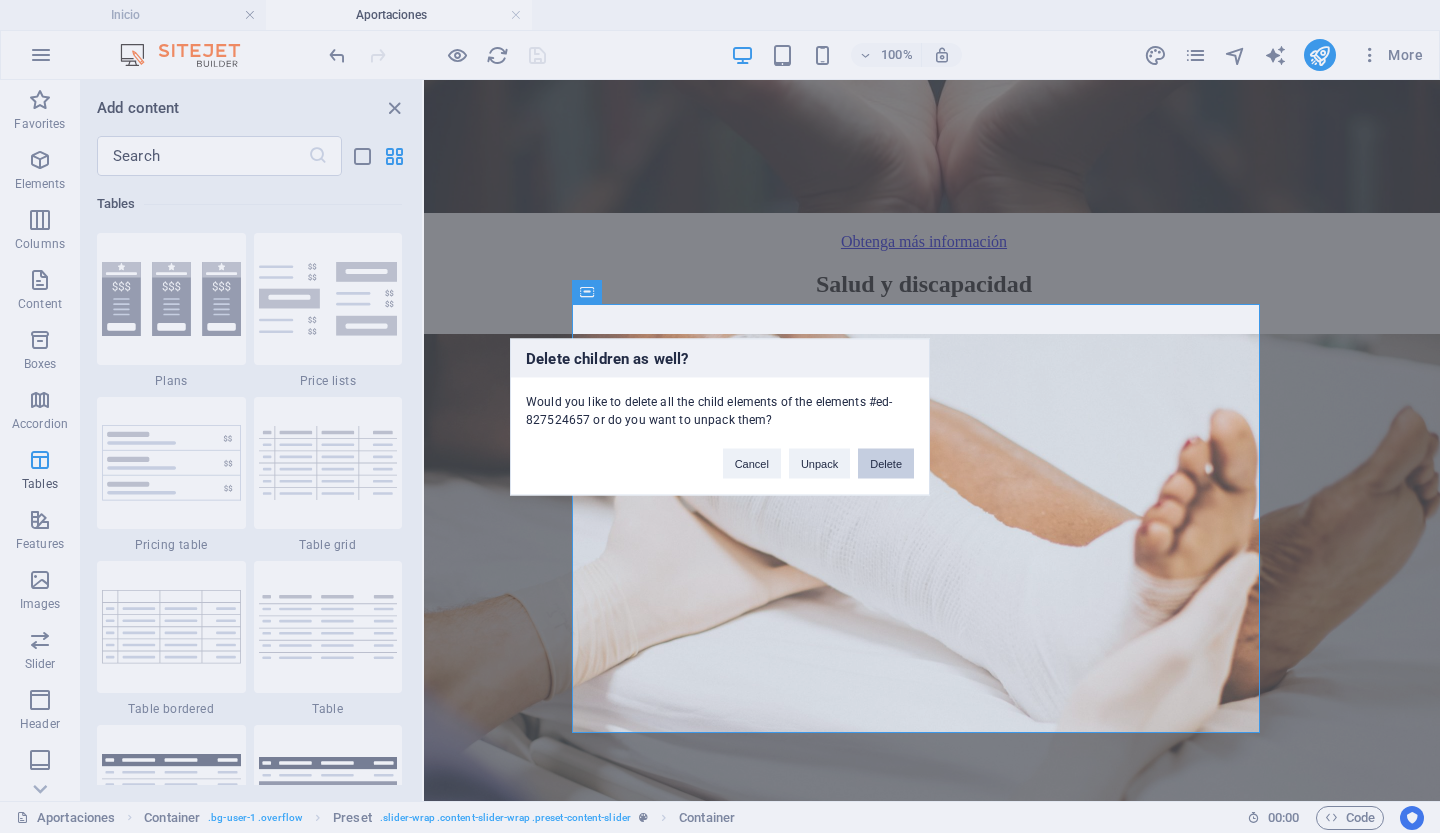 click on "Delete" at bounding box center [886, 463] 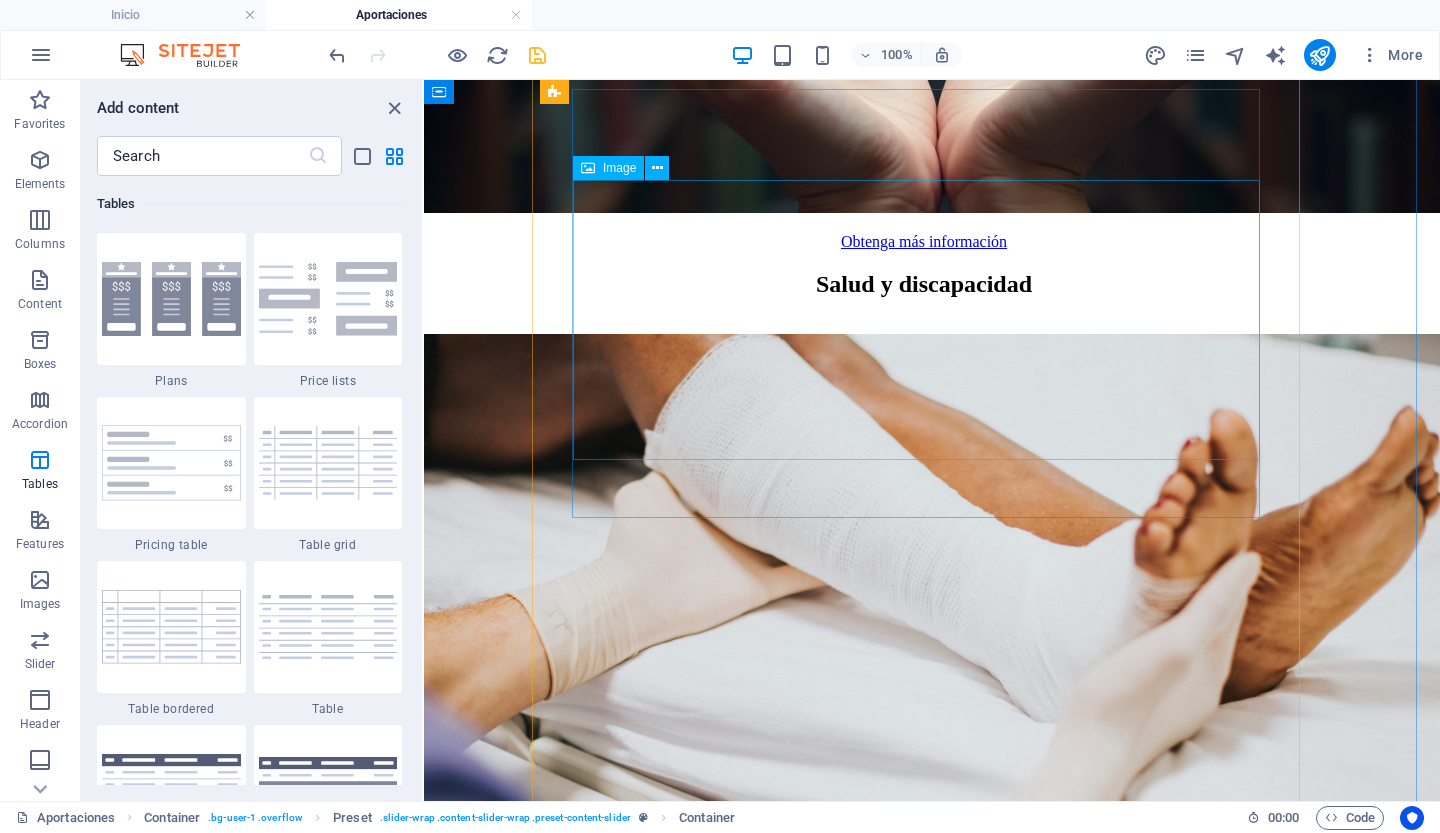 scroll, scrollTop: 1610, scrollLeft: 8, axis: both 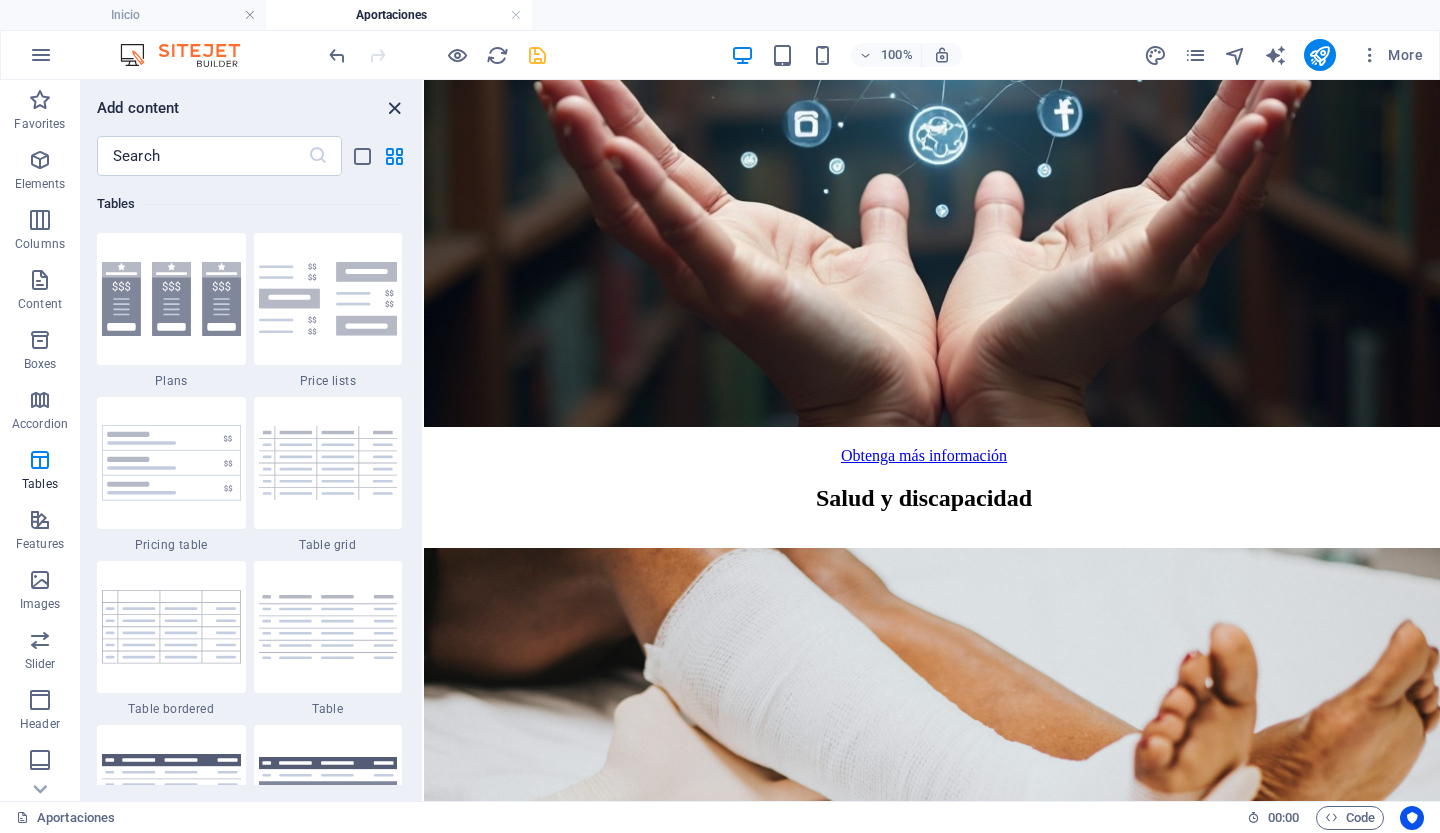 click at bounding box center [394, 108] 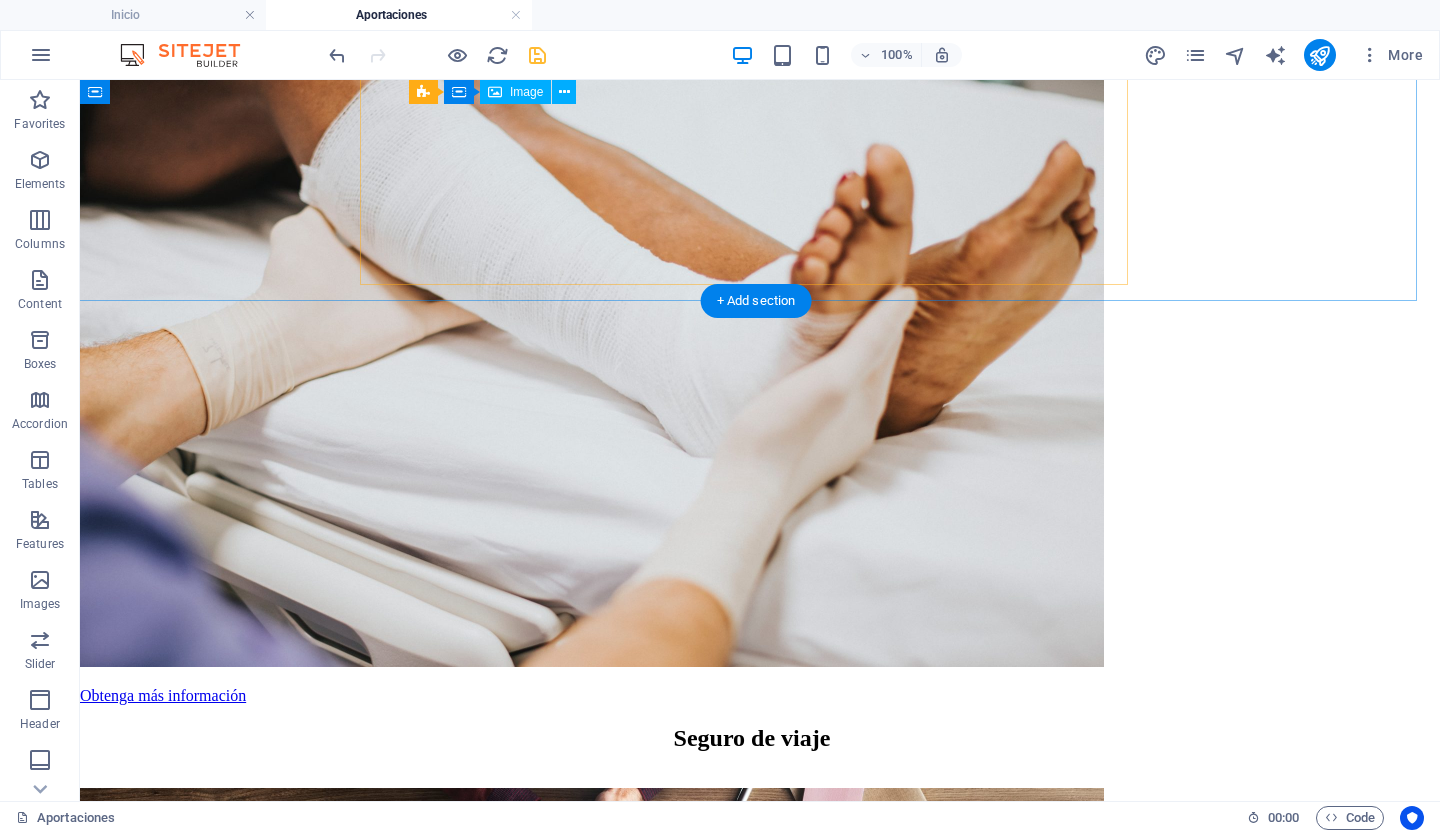 scroll, scrollTop: 2292, scrollLeft: 8, axis: both 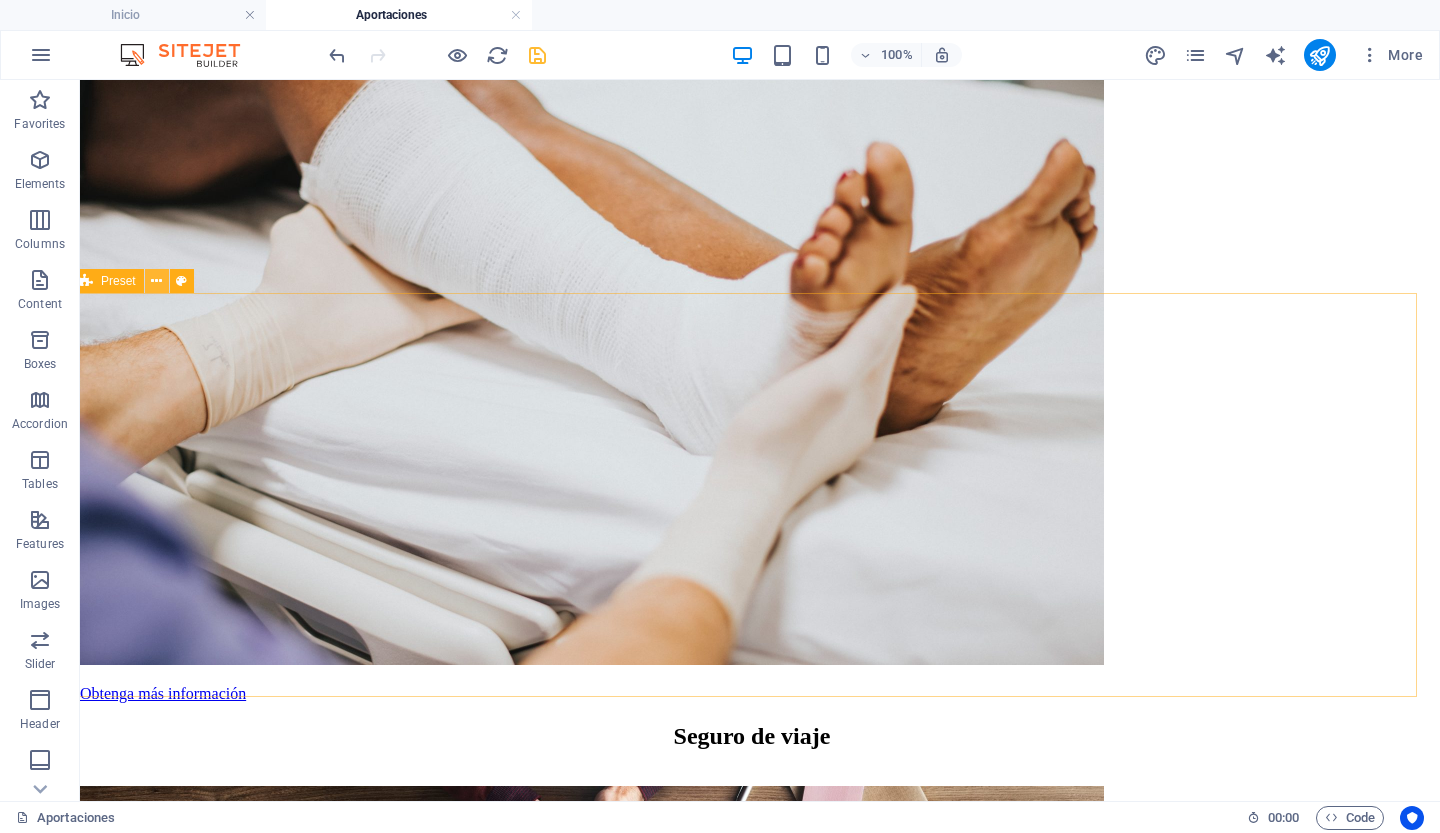click at bounding box center [156, 281] 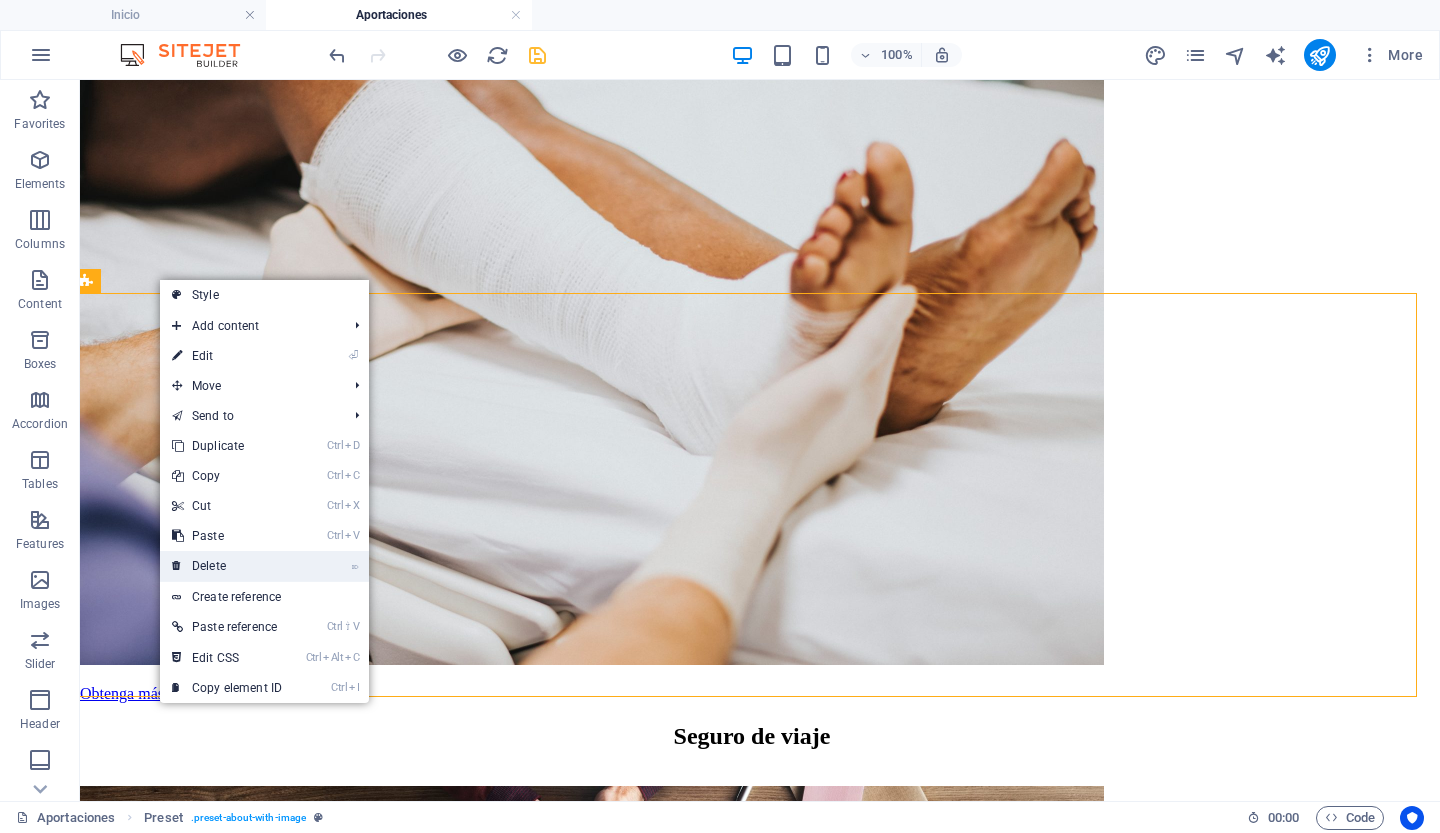 click on "⌦  Delete" at bounding box center [227, 566] 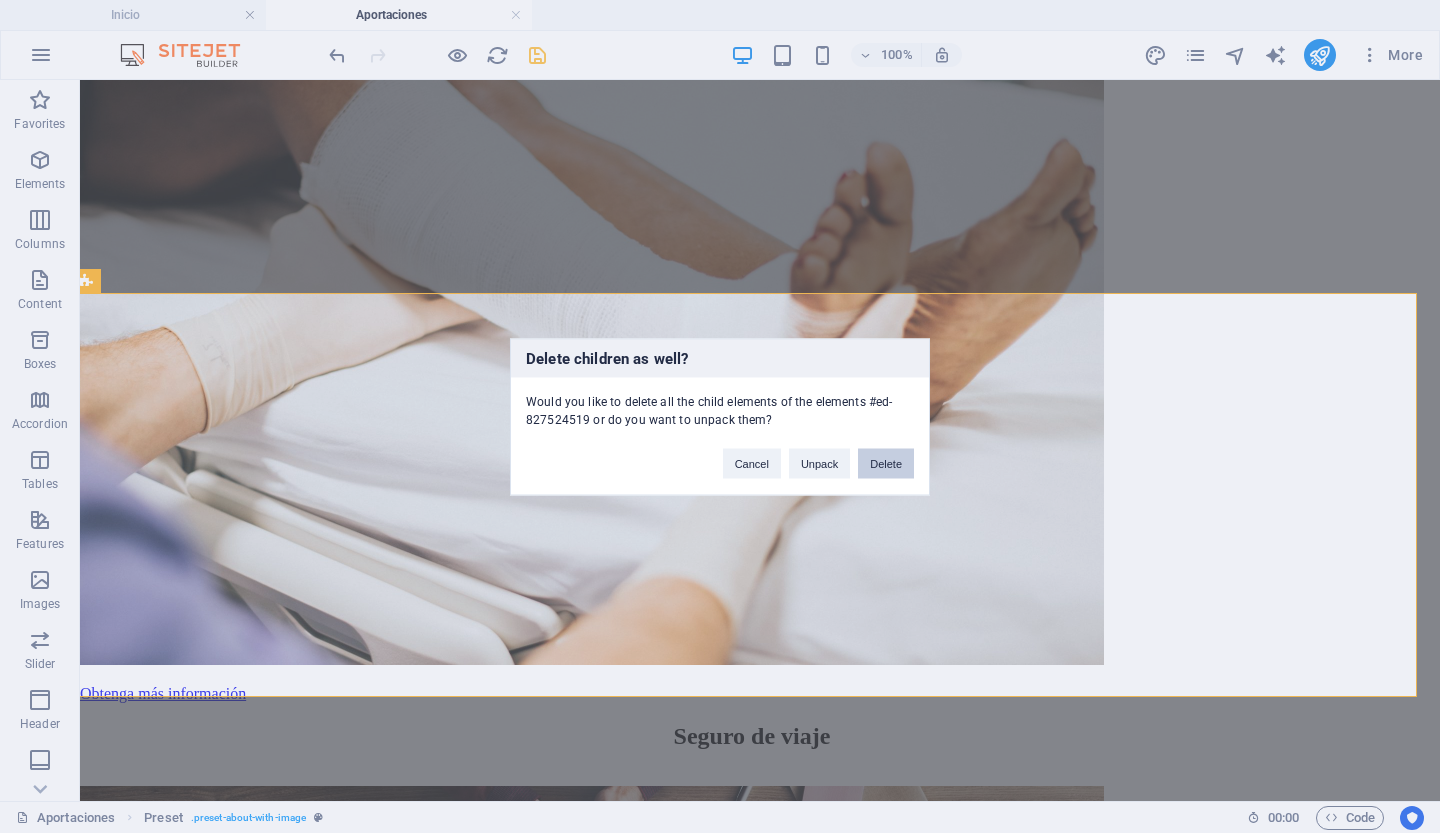 click on "Delete" at bounding box center (886, 463) 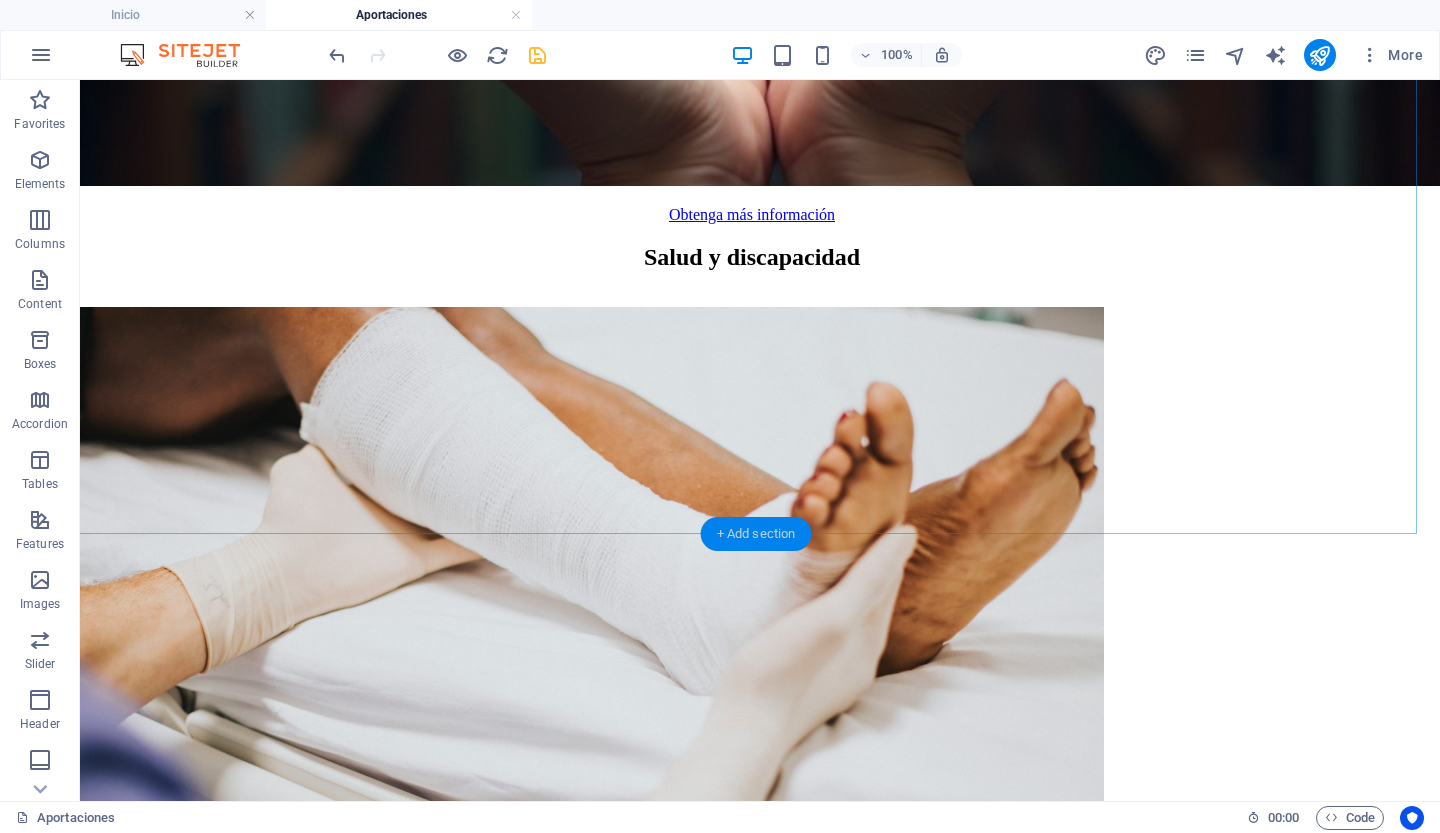 click on "+ Add section" at bounding box center [756, 534] 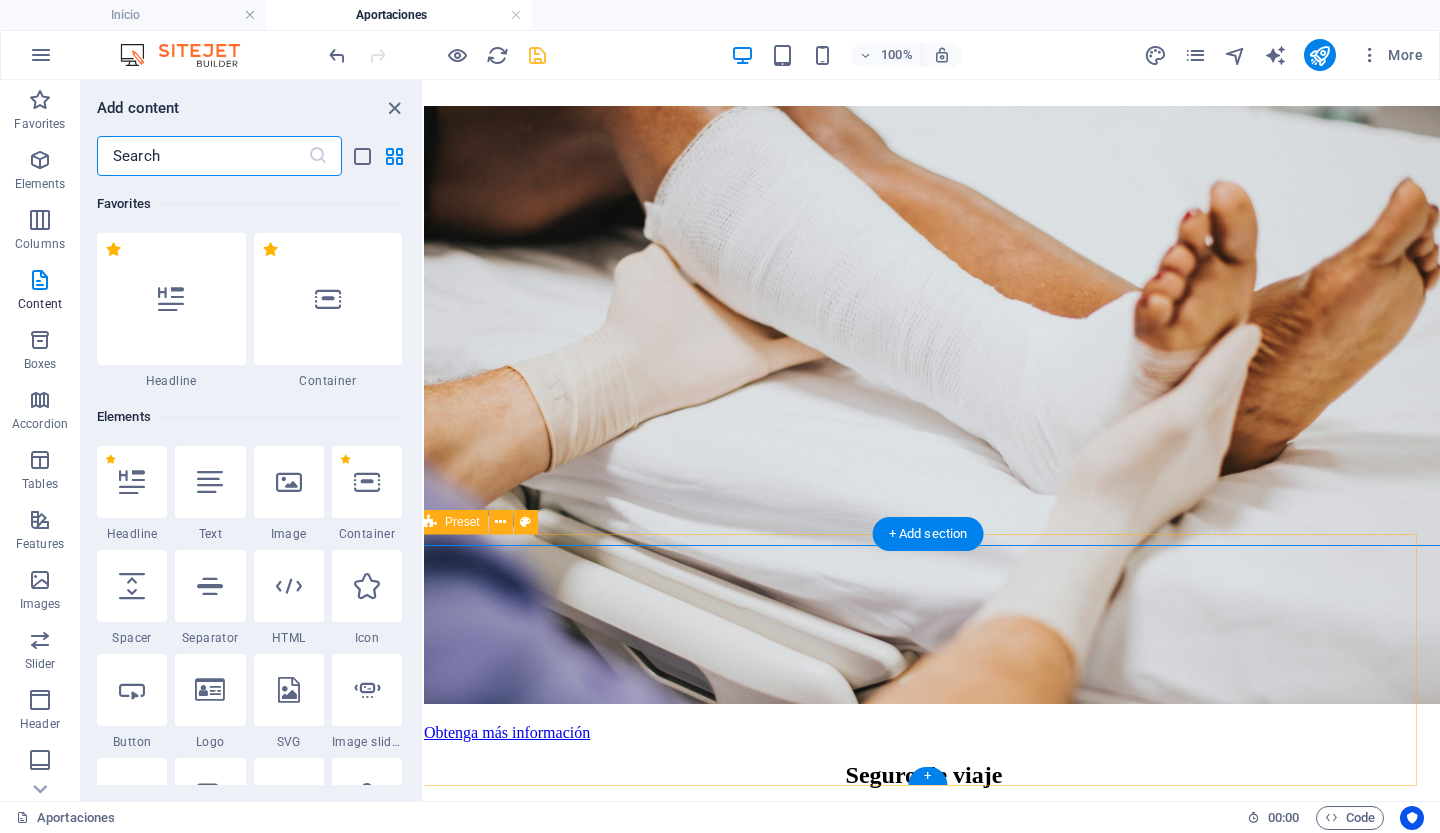 scroll, scrollTop: 2040, scrollLeft: 8, axis: both 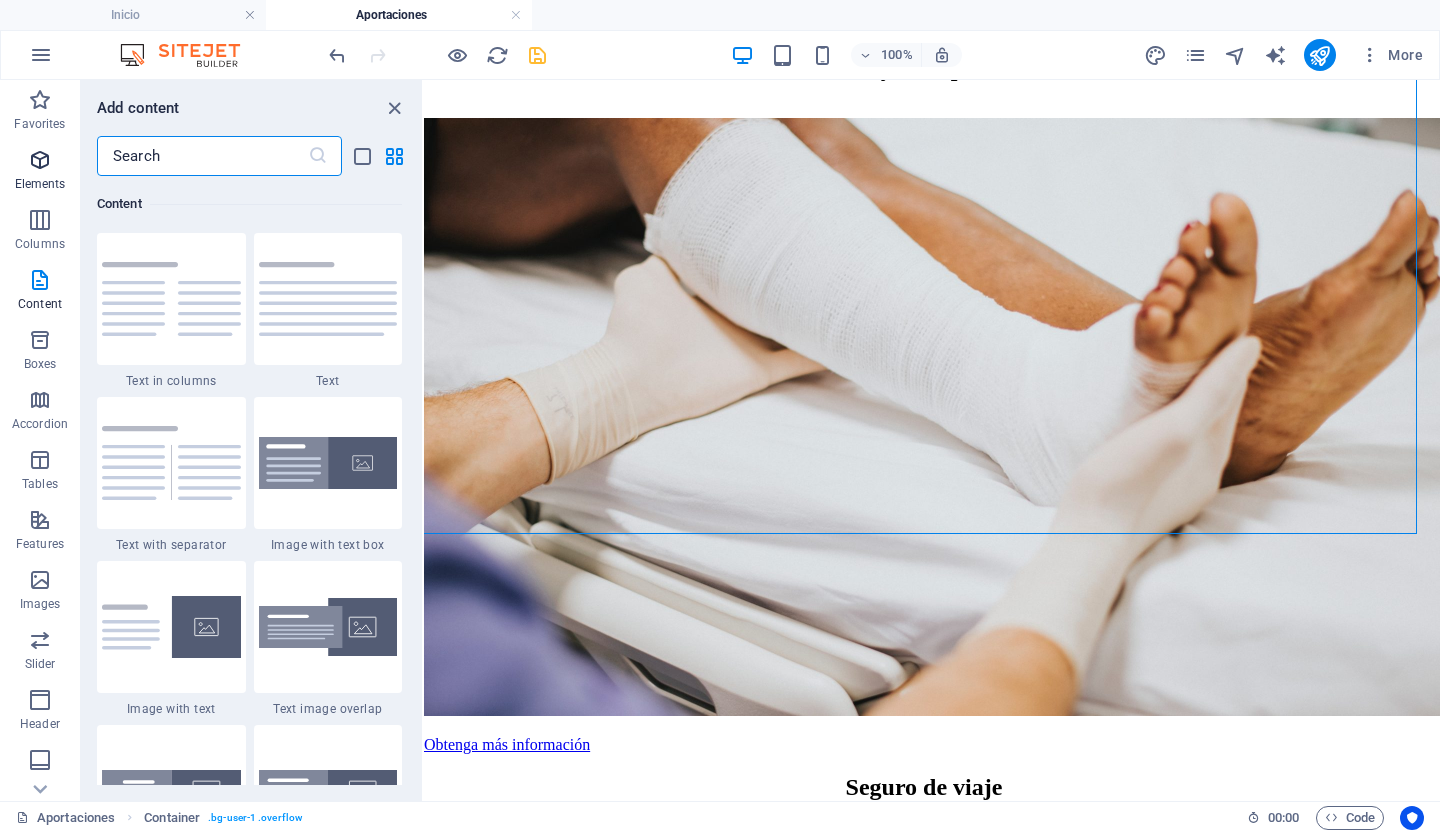 click at bounding box center [40, 160] 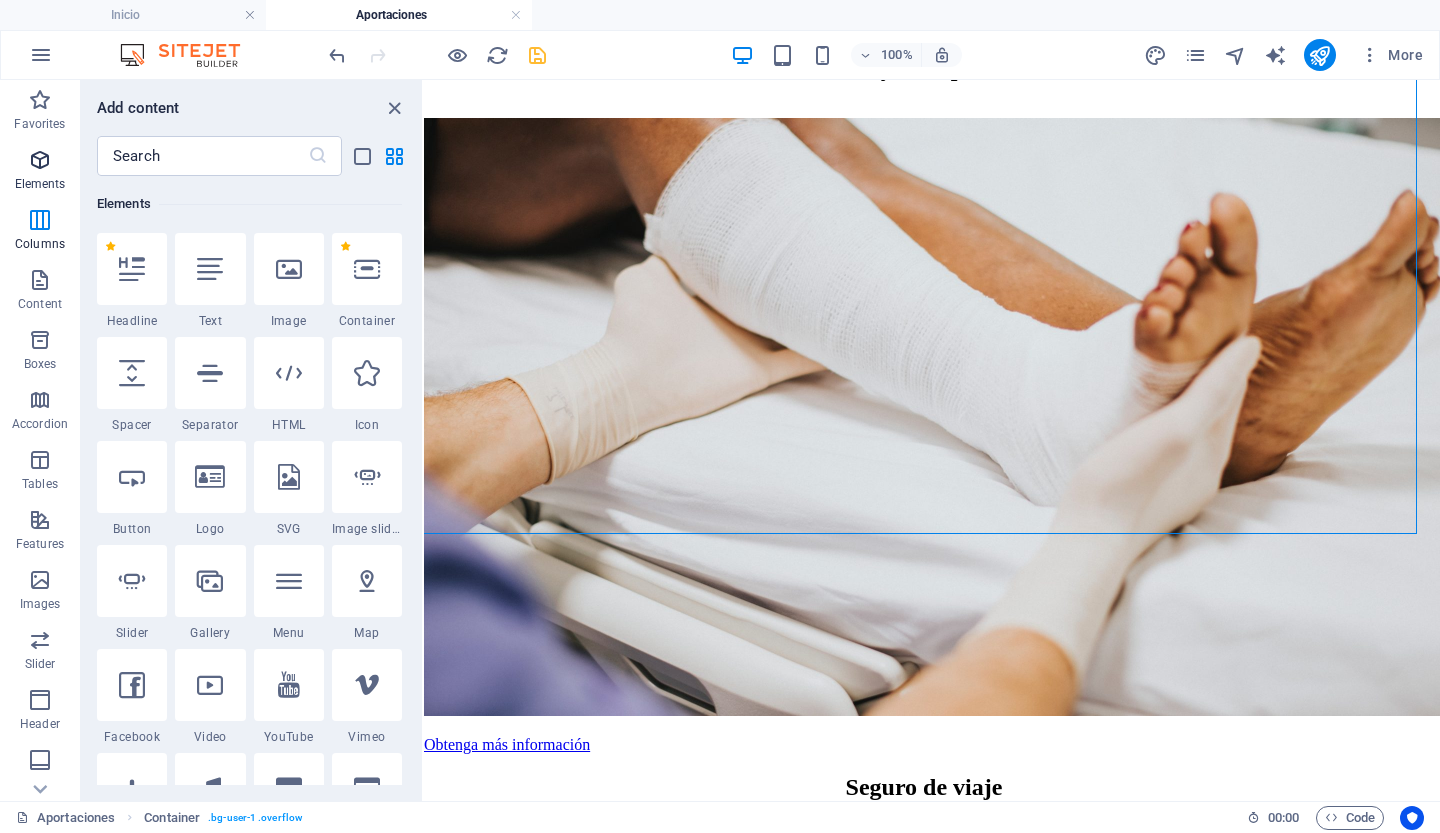 scroll, scrollTop: 213, scrollLeft: 0, axis: vertical 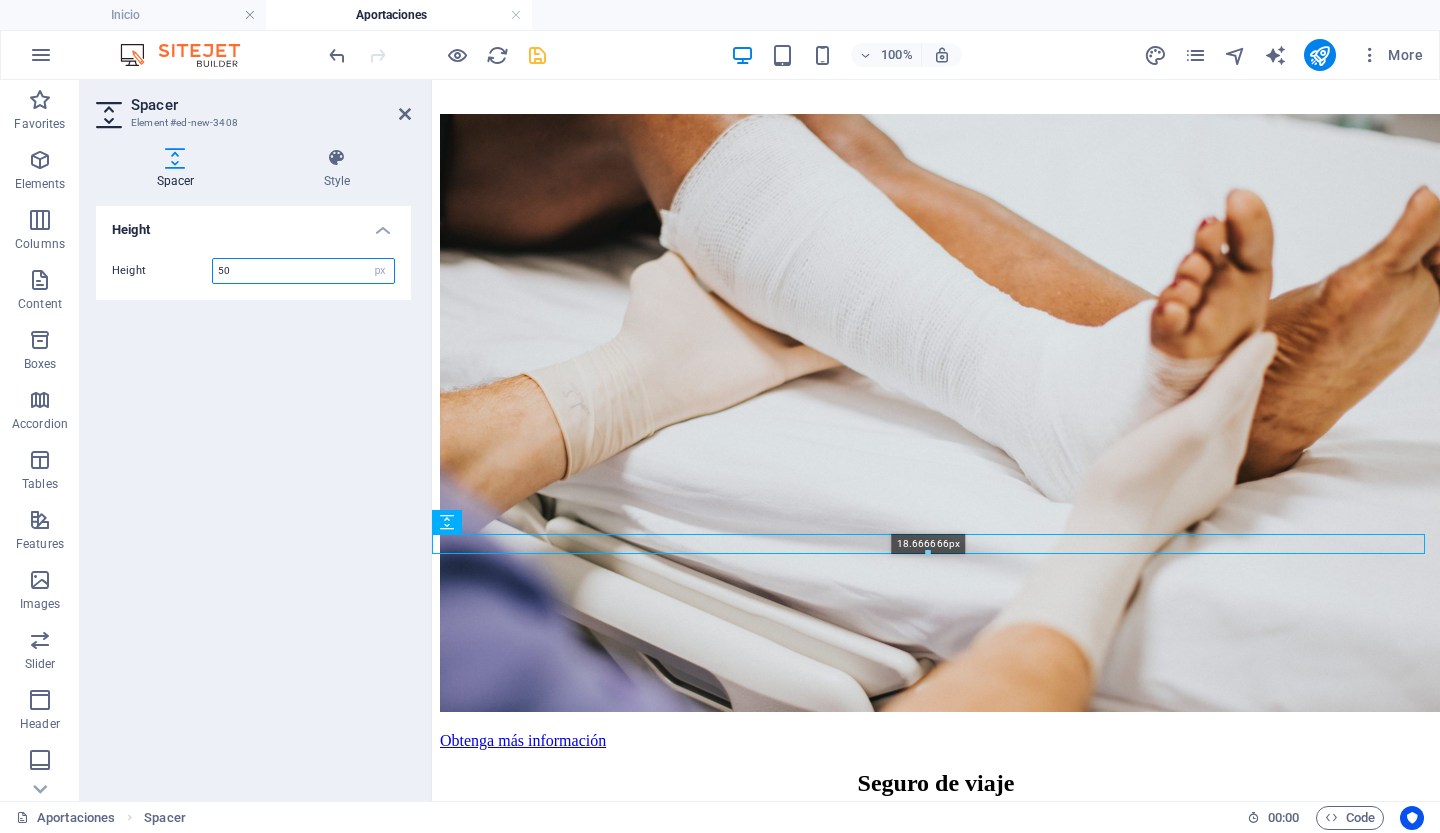 drag, startPoint x: 925, startPoint y: 583, endPoint x: 921, endPoint y: 555, distance: 28.284271 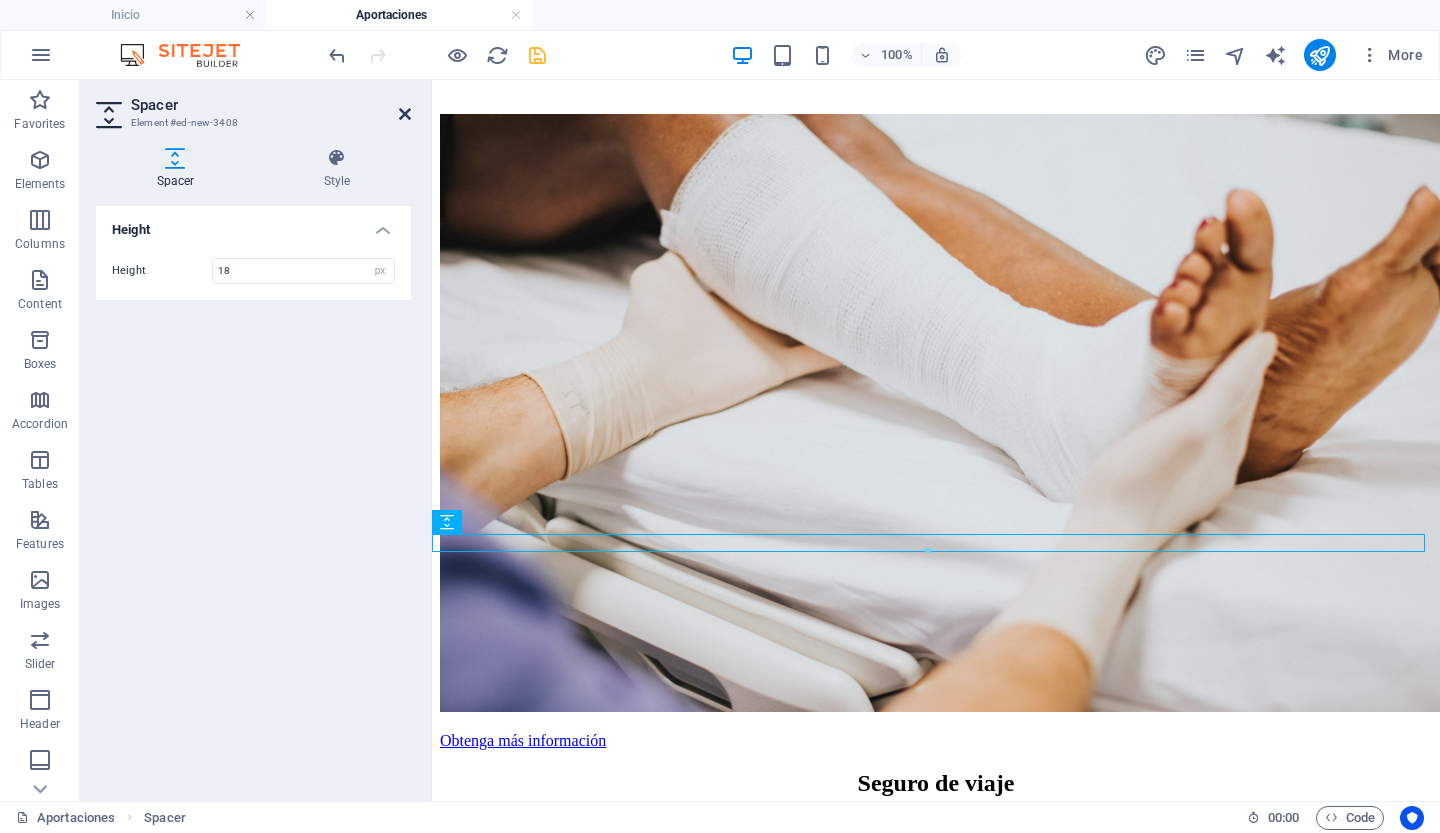 click at bounding box center [405, 114] 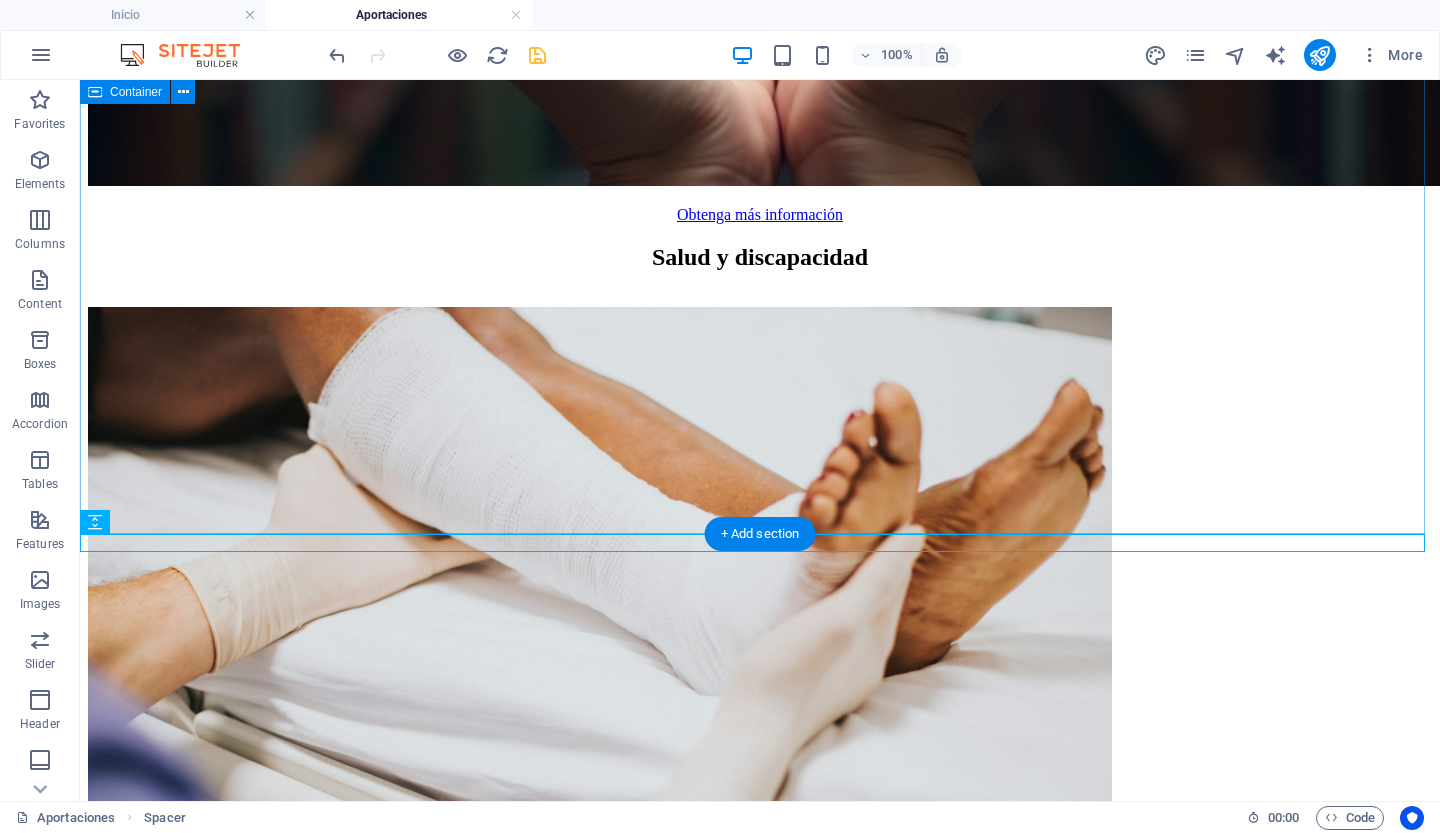 click on "Redes Sociales Obtenga más información Salud y discapacidad Obtenga más información Seguro de viaje Obtenga más información Seguro de vida Obtenga más información" at bounding box center (760, 857) 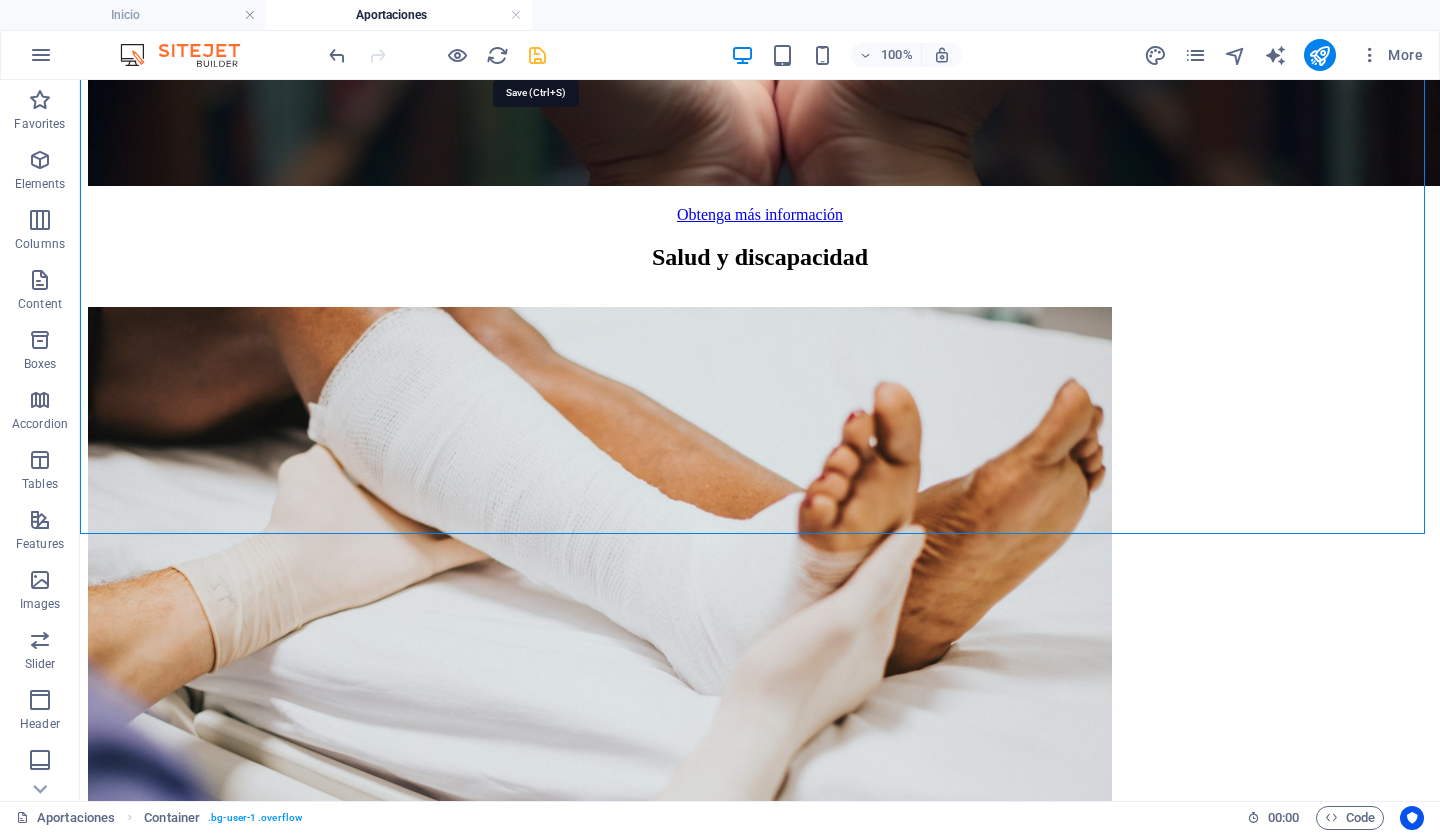 click at bounding box center (537, 55) 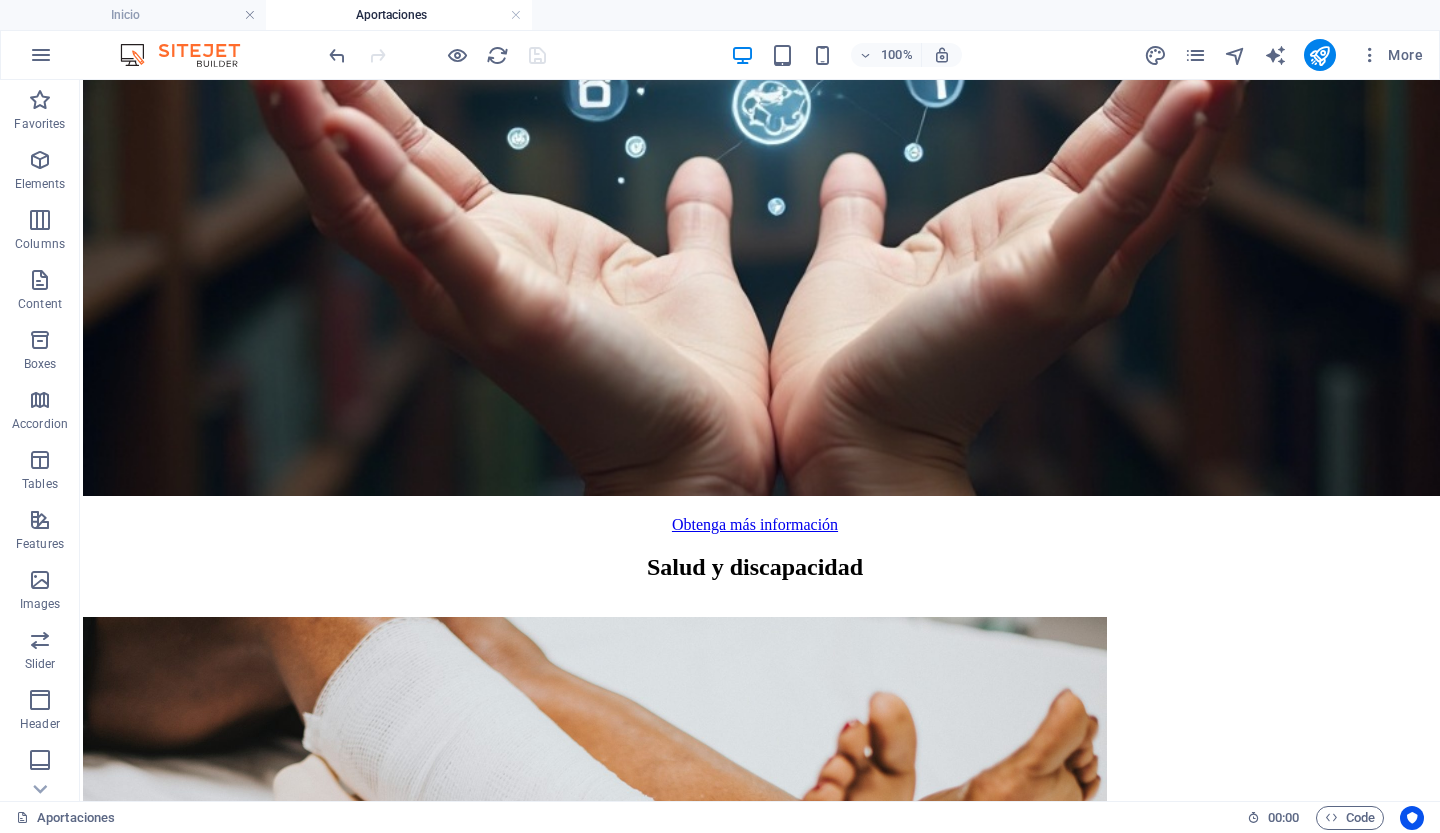 scroll, scrollTop: 1740, scrollLeft: 5, axis: both 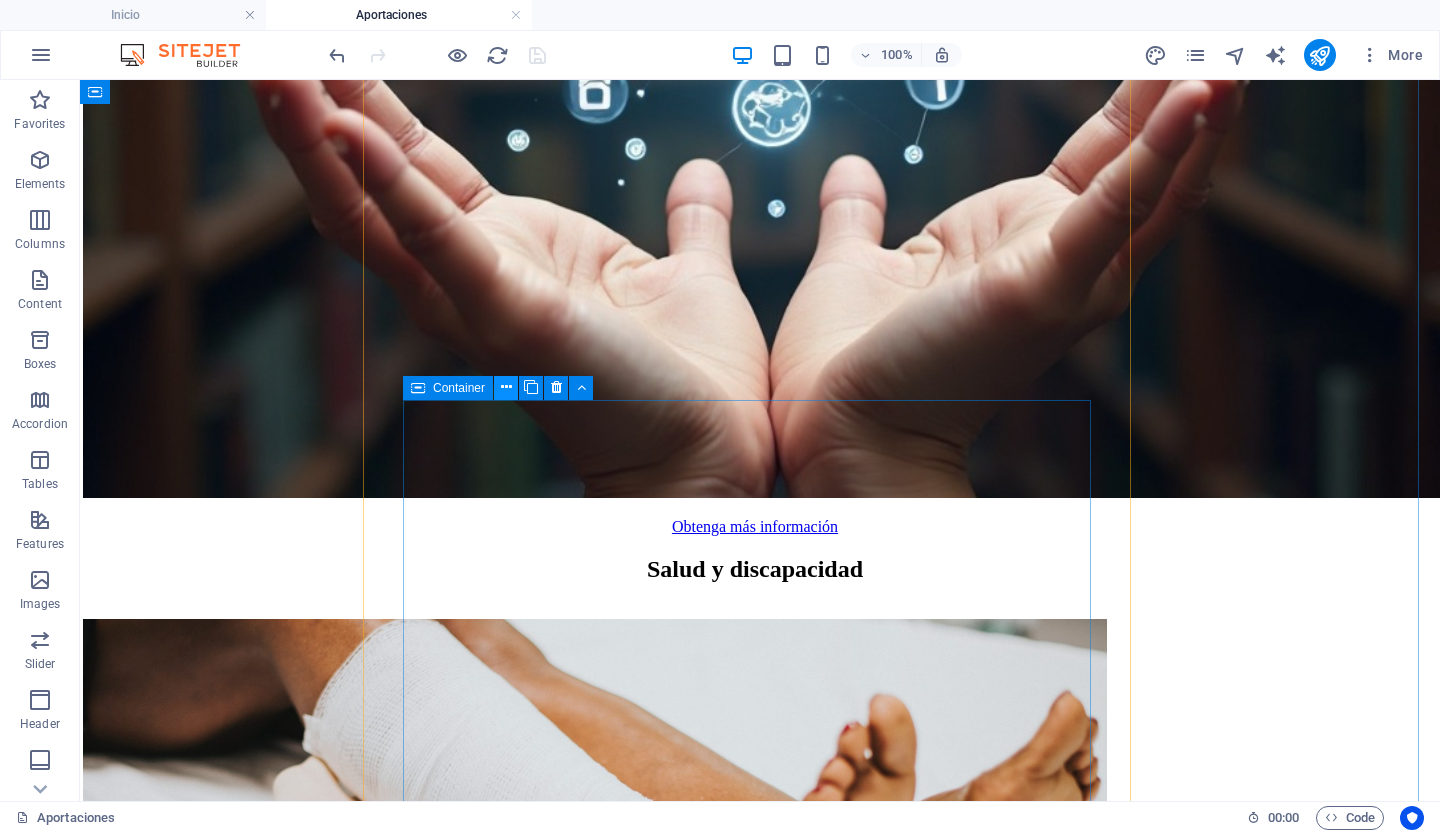 click at bounding box center (506, 387) 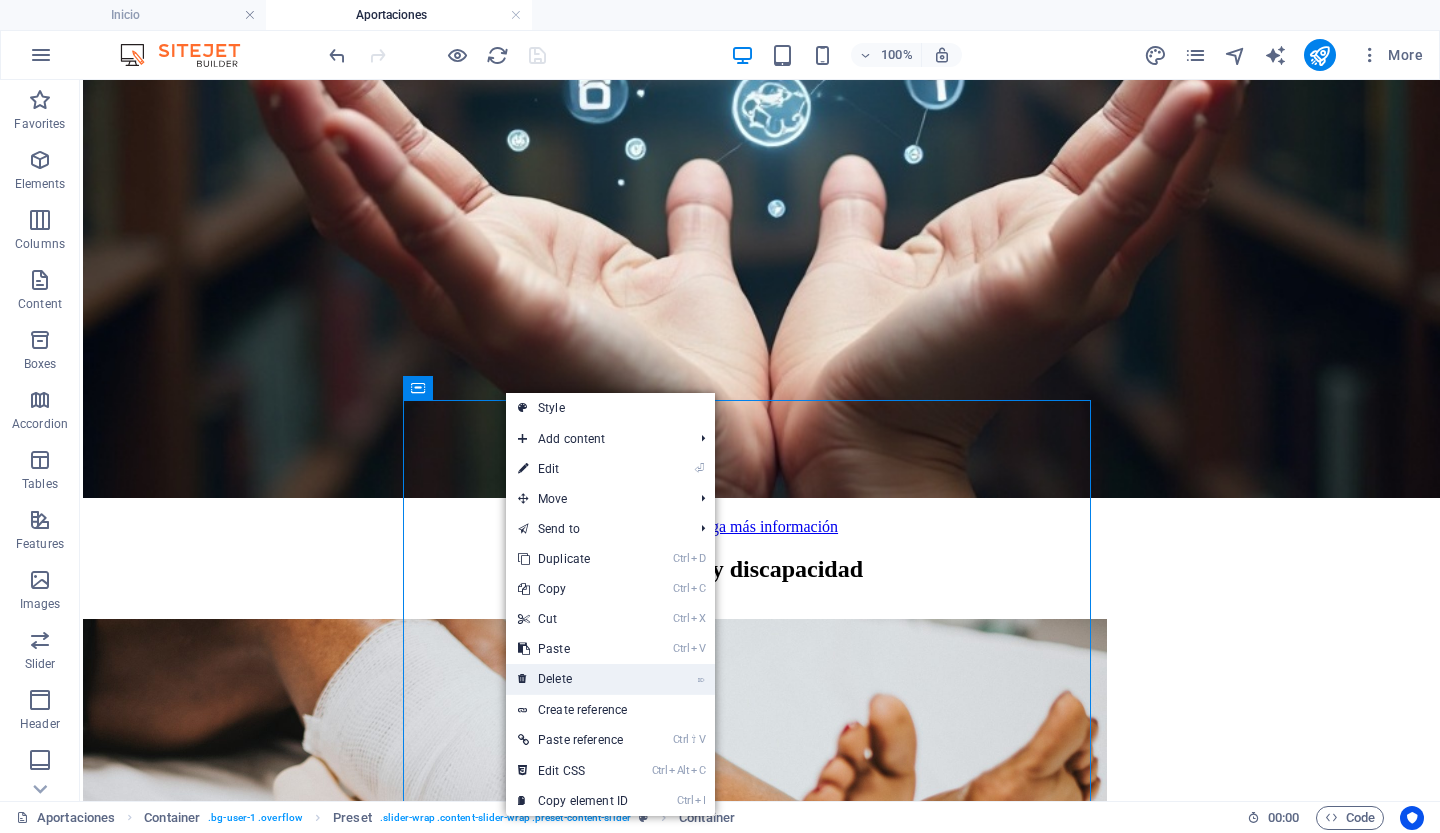 click on "⌦  Delete" at bounding box center [573, 679] 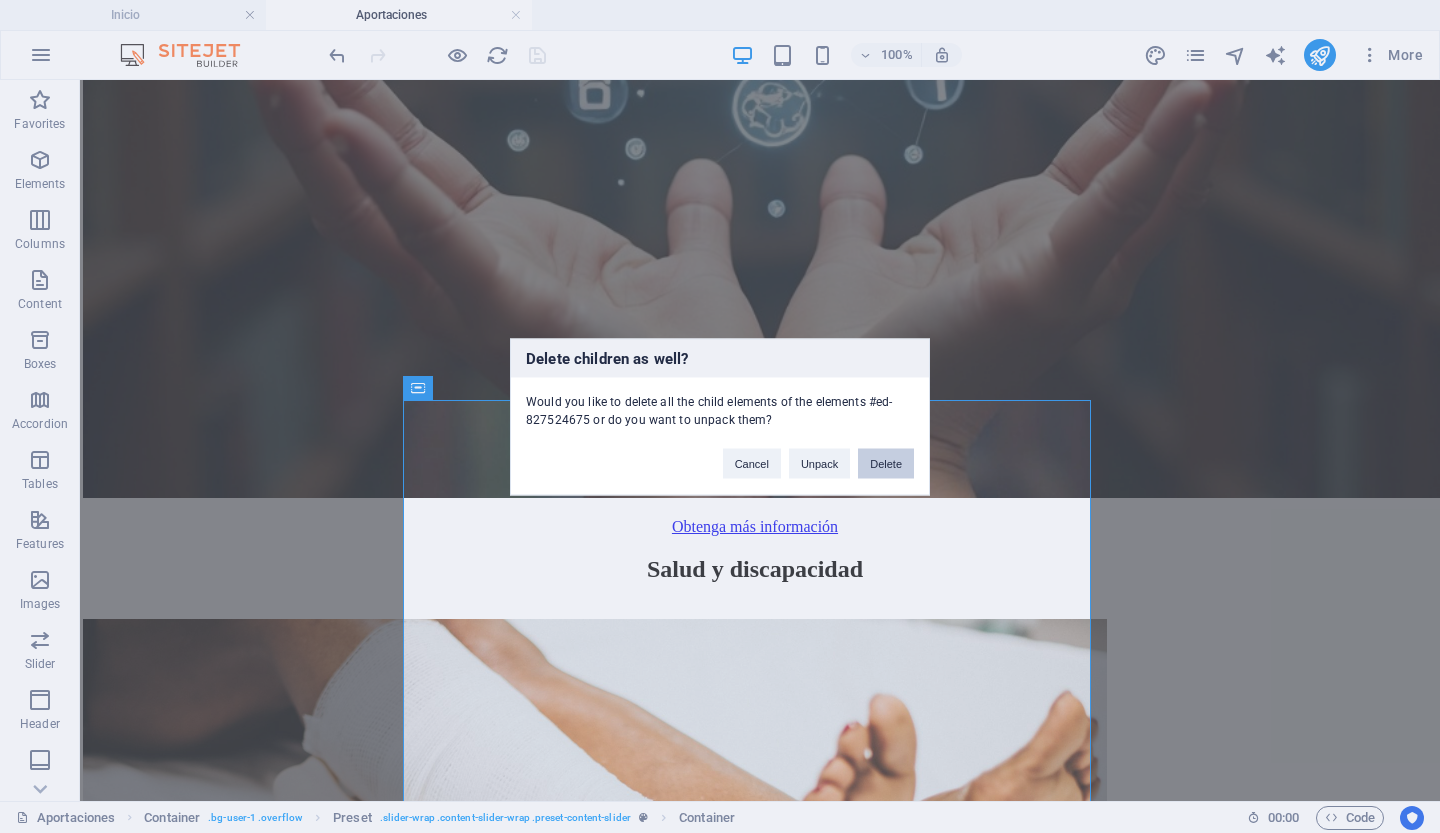 click on "Delete" at bounding box center (886, 463) 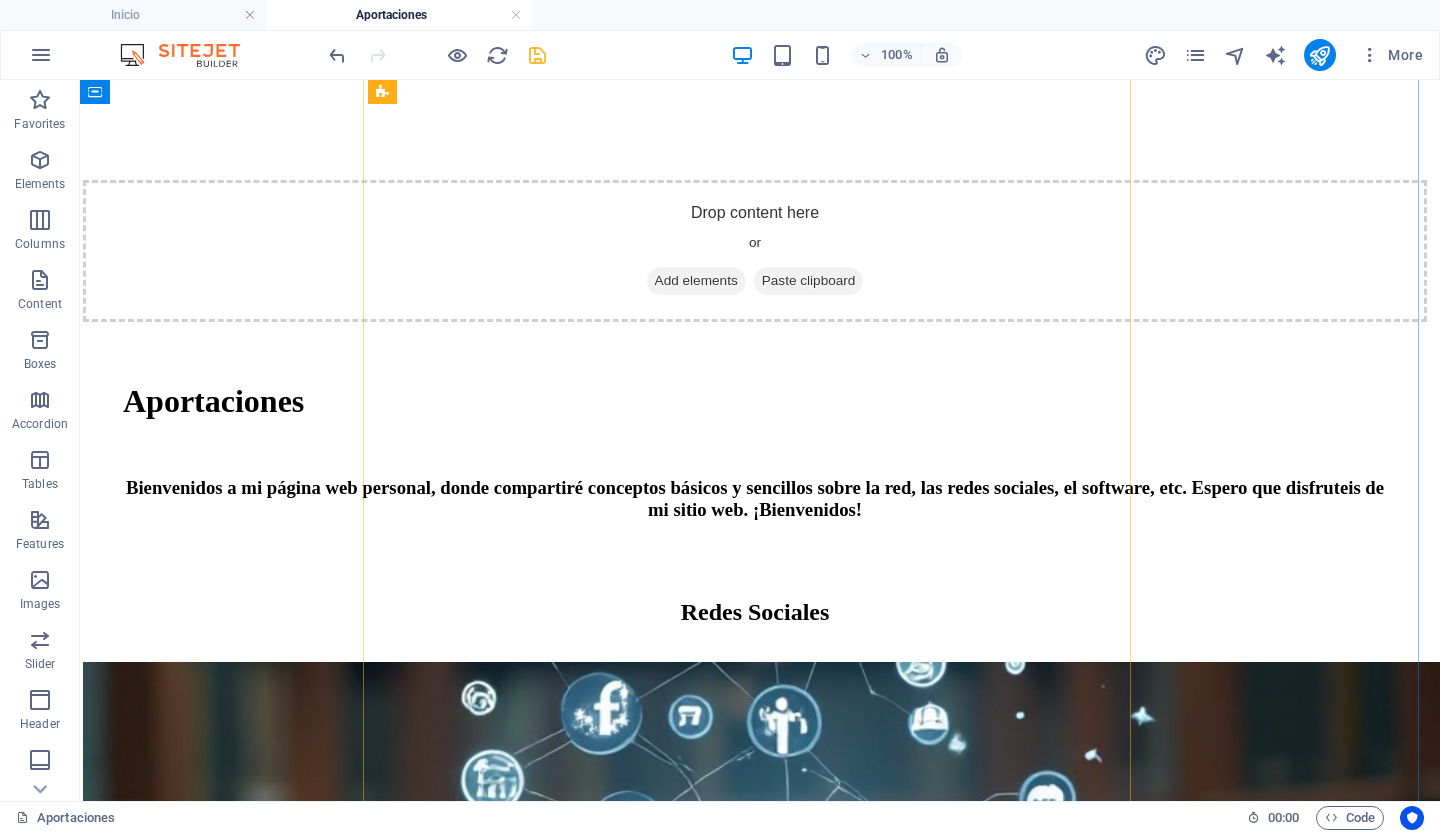 click on "Redes Sociales Obtenga más información Salud y discapacidad Obtenga más información Seguro de viaje Obtenga más información" at bounding box center (755, 1767) 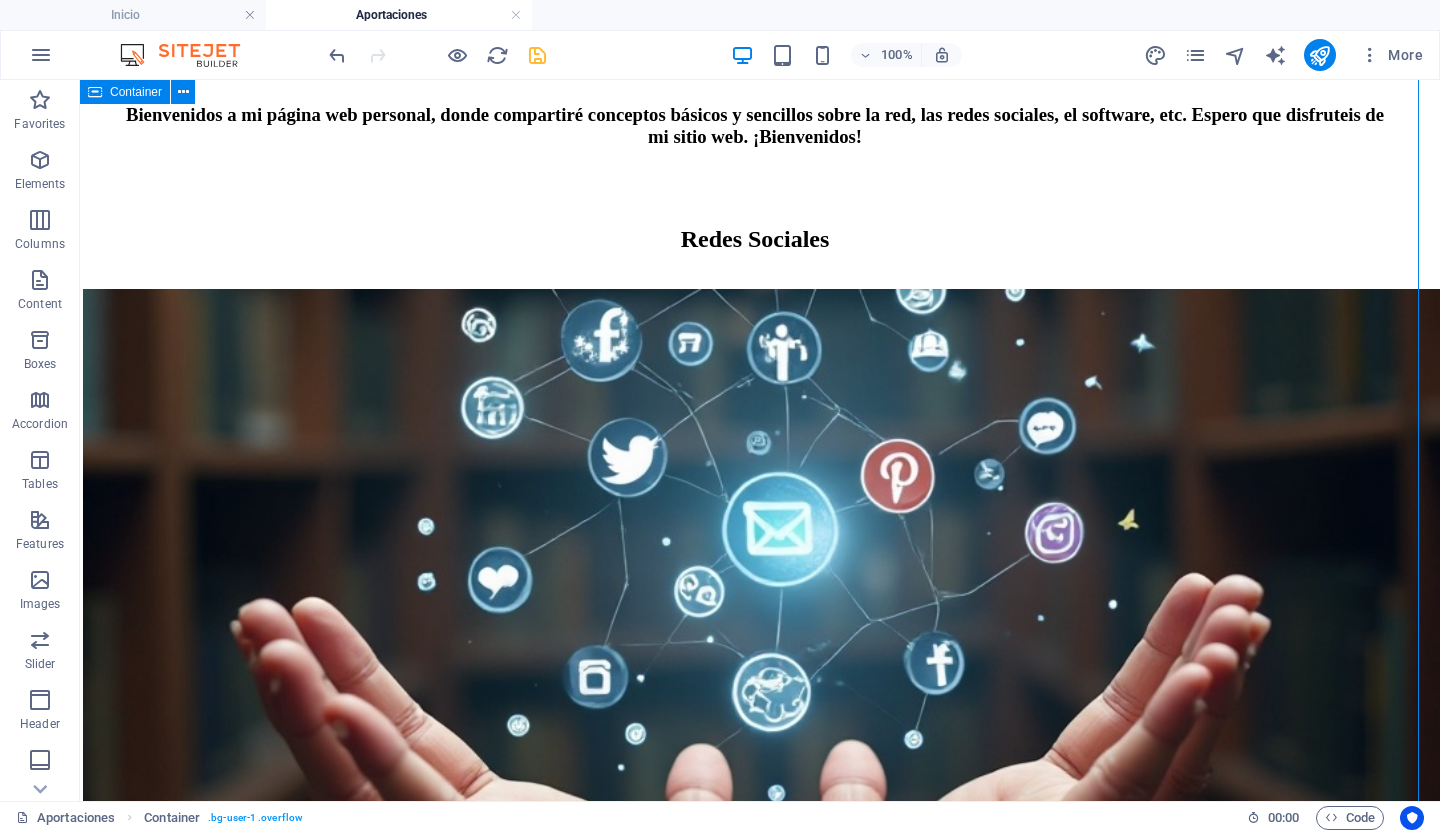 scroll, scrollTop: 1156, scrollLeft: 5, axis: both 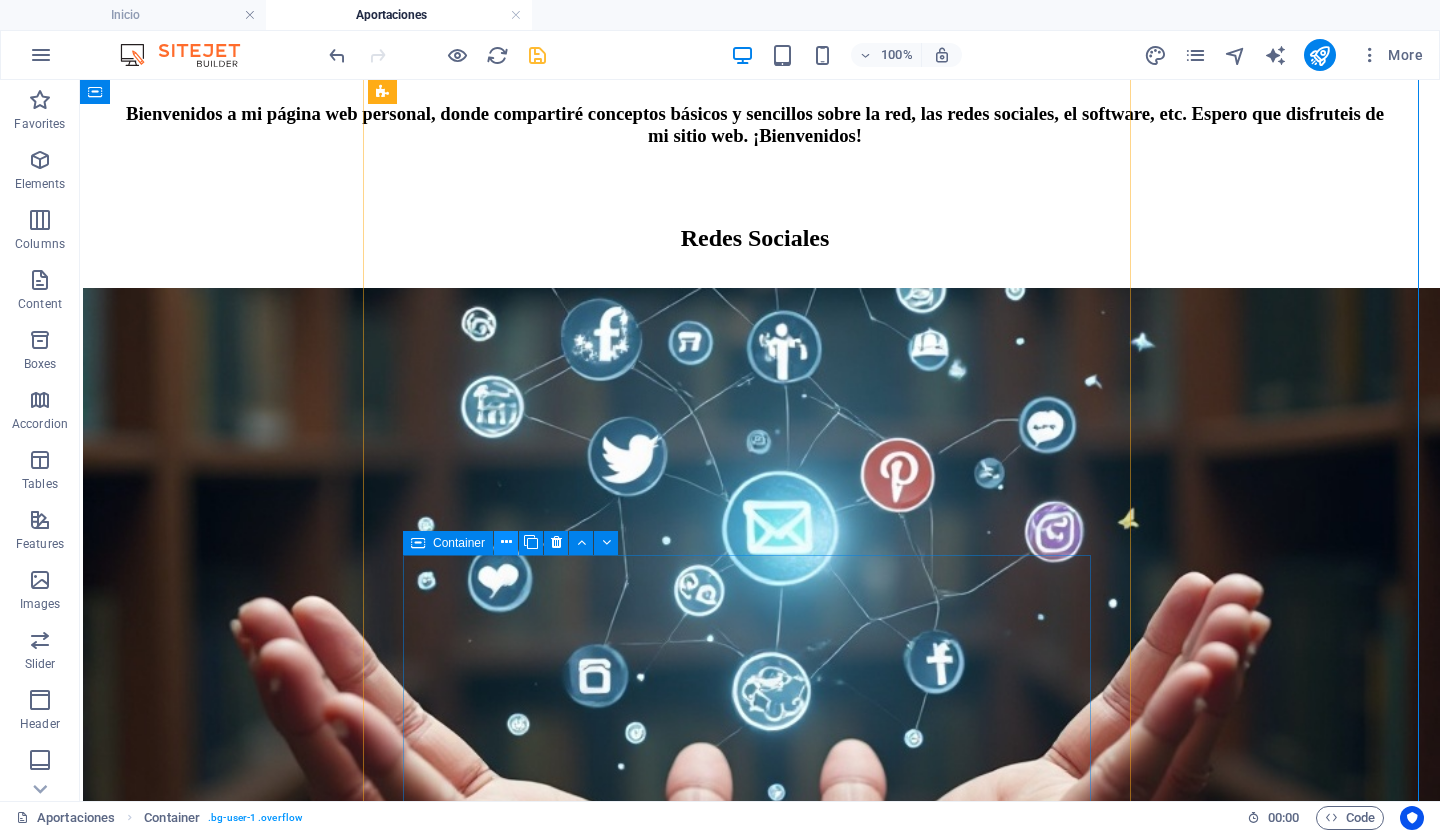 click at bounding box center (506, 542) 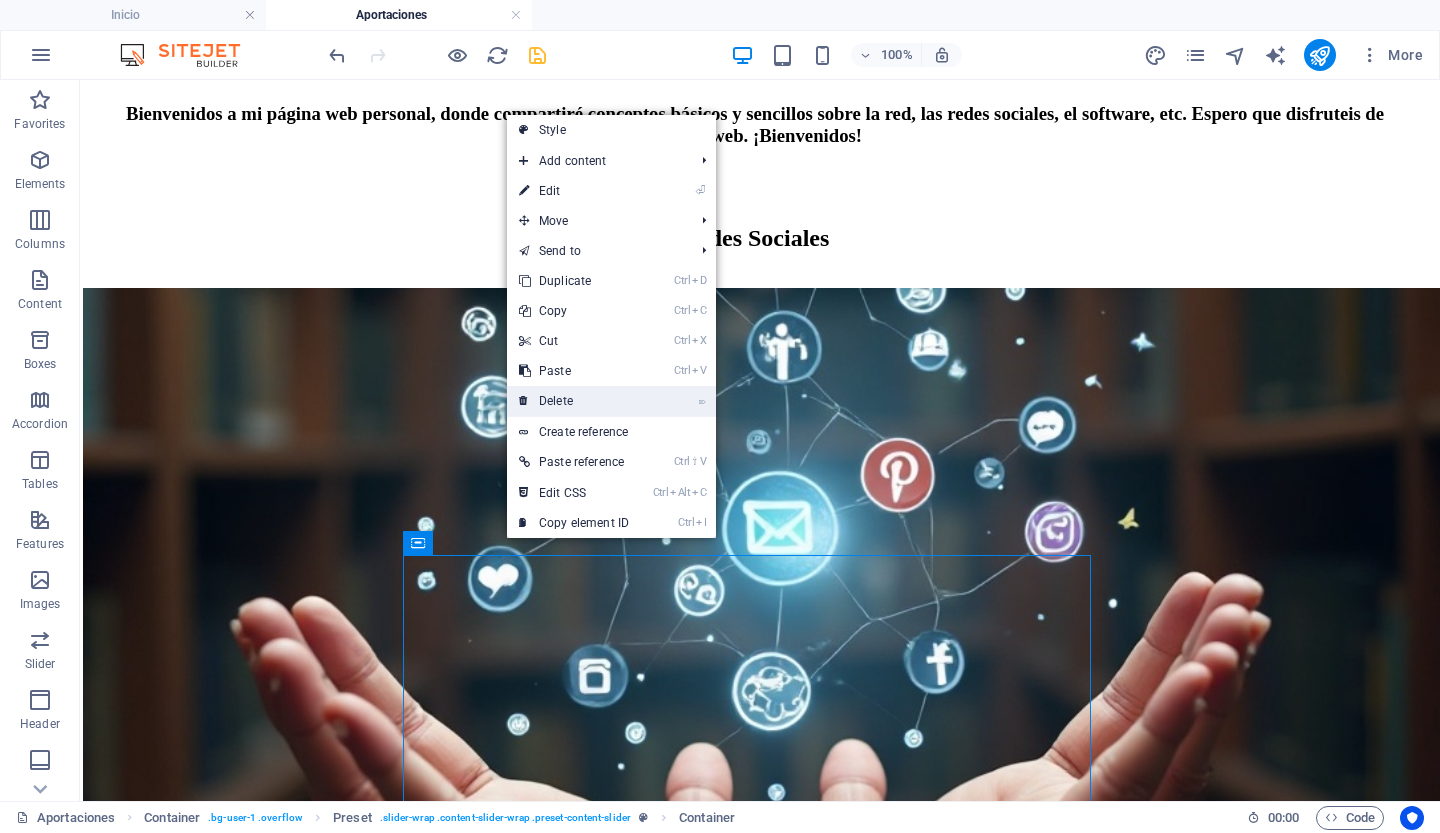 click on "⌦  Delete" at bounding box center (574, 401) 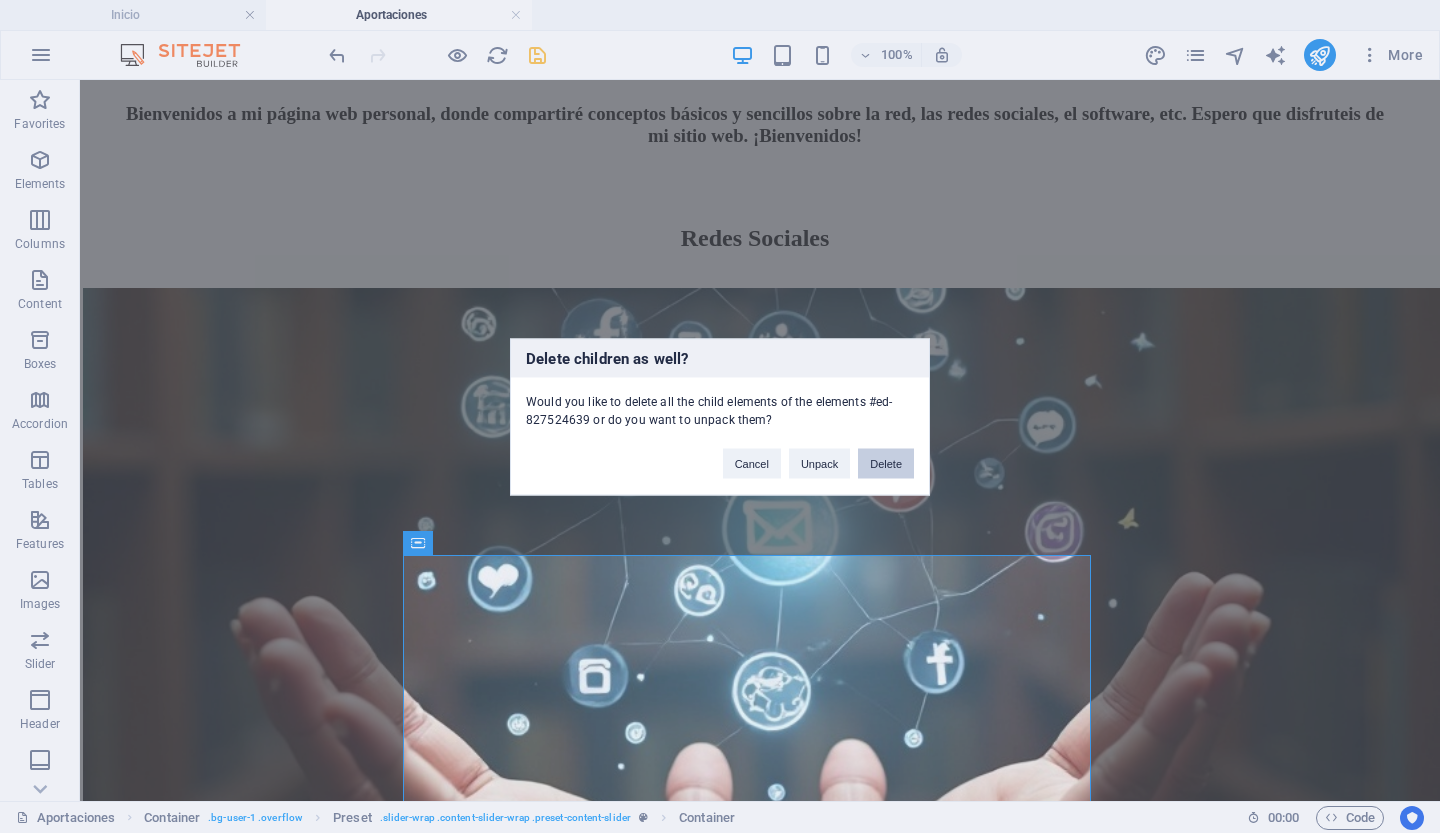 click on "Delete" at bounding box center [886, 463] 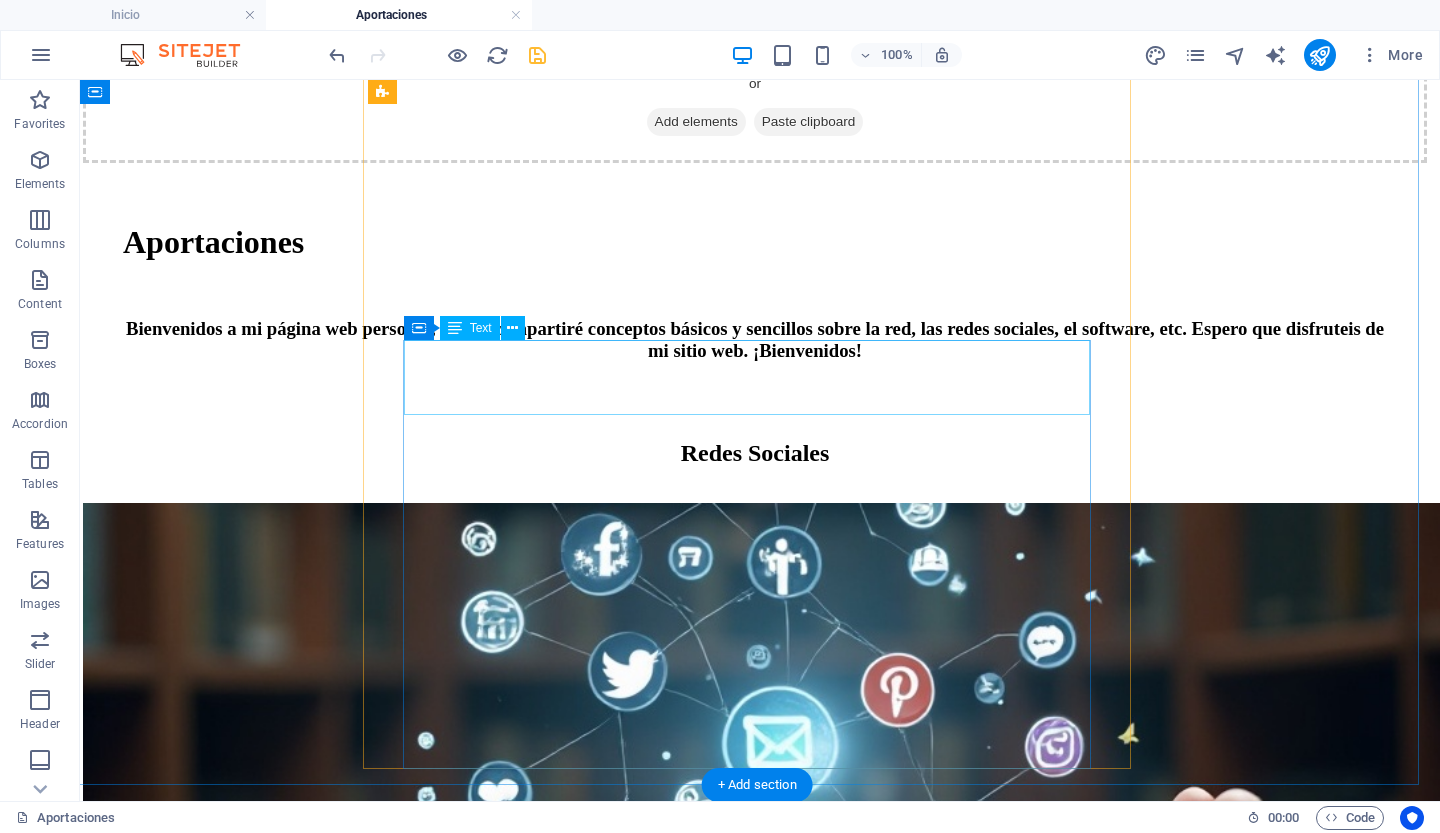 click on "Salud y discapacidad" at bounding box center [755, 1368] 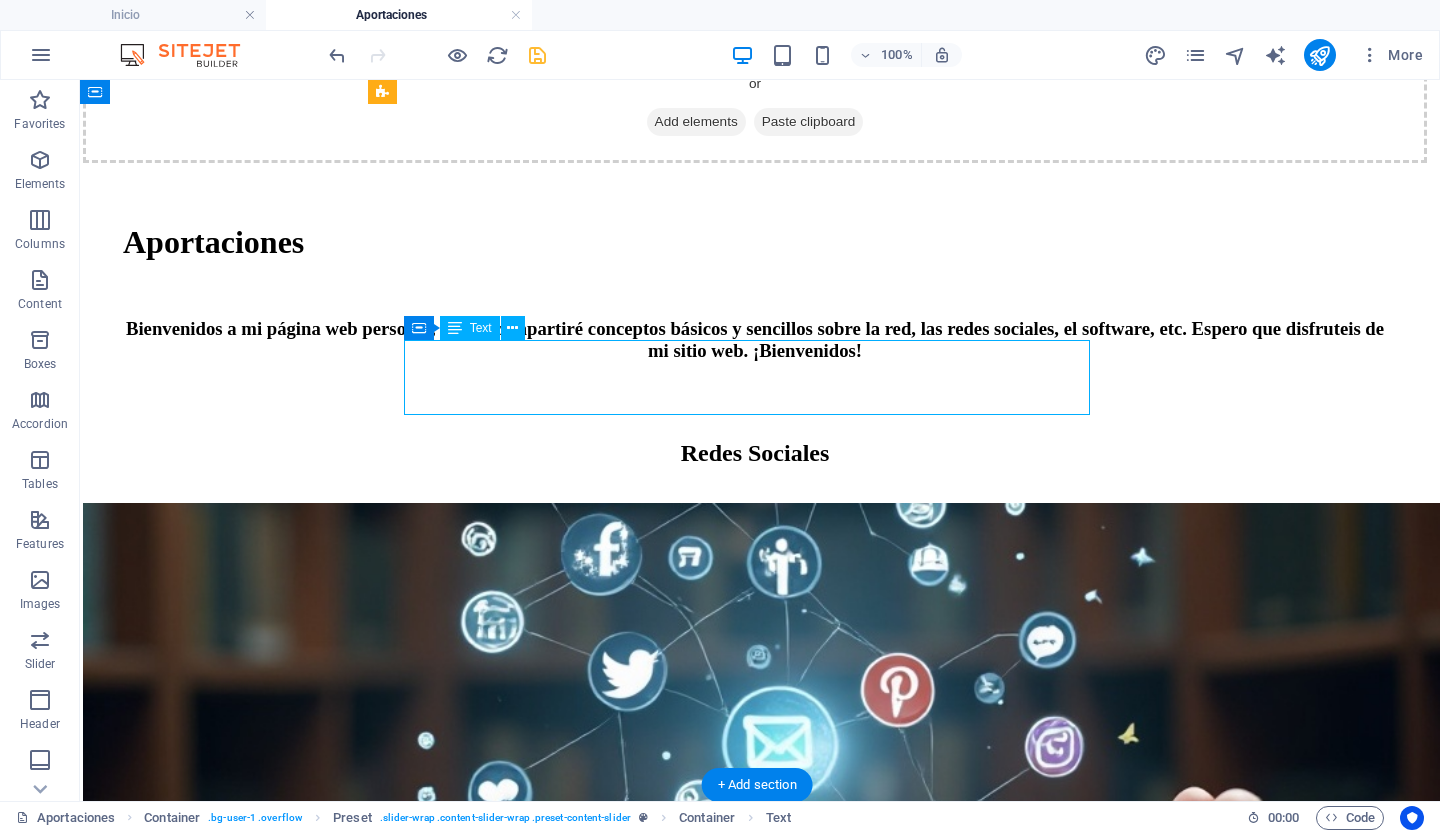 click on "Salud y discapacidad" at bounding box center [755, 1368] 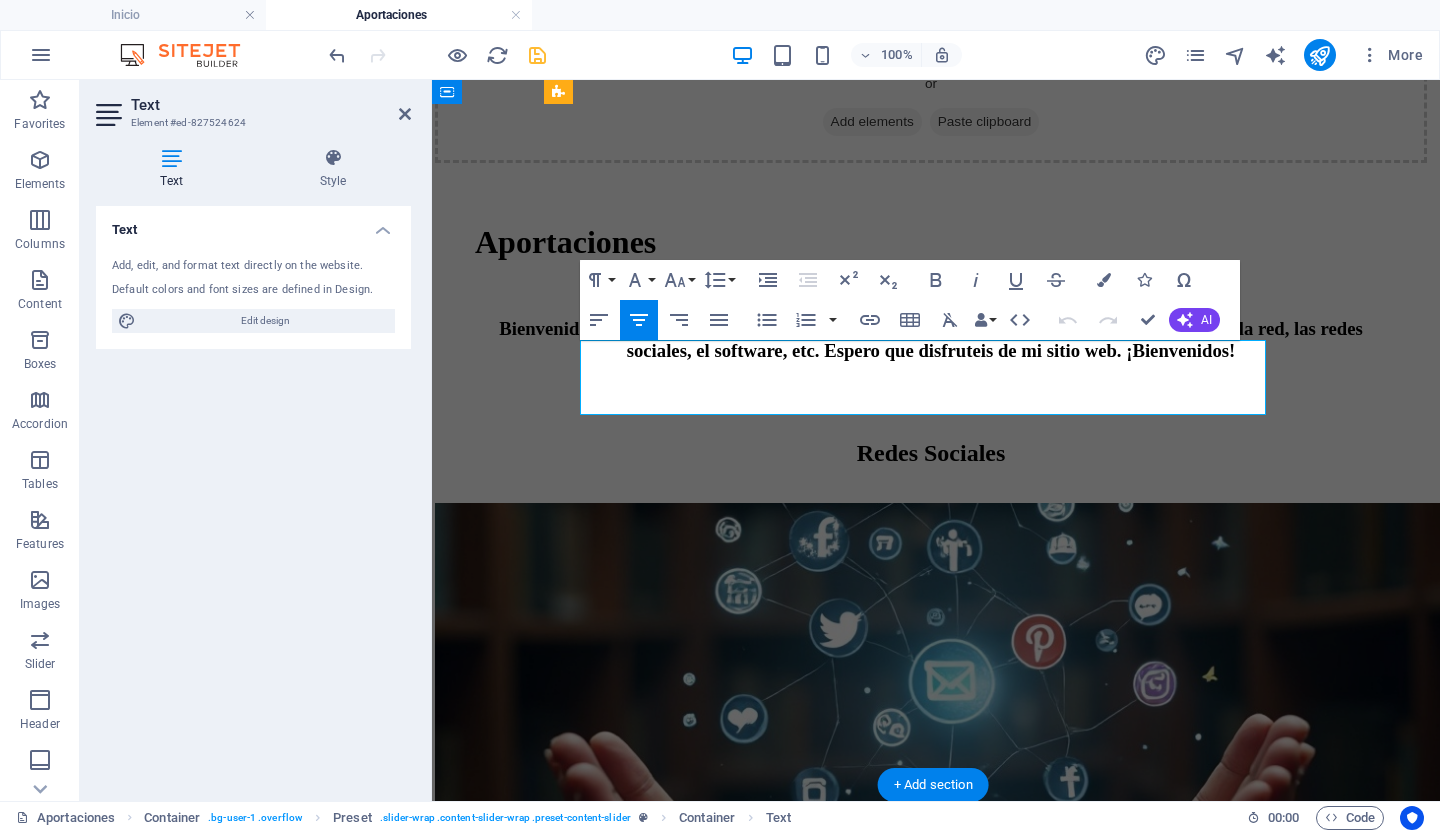 scroll, scrollTop: 929, scrollLeft: 5, axis: both 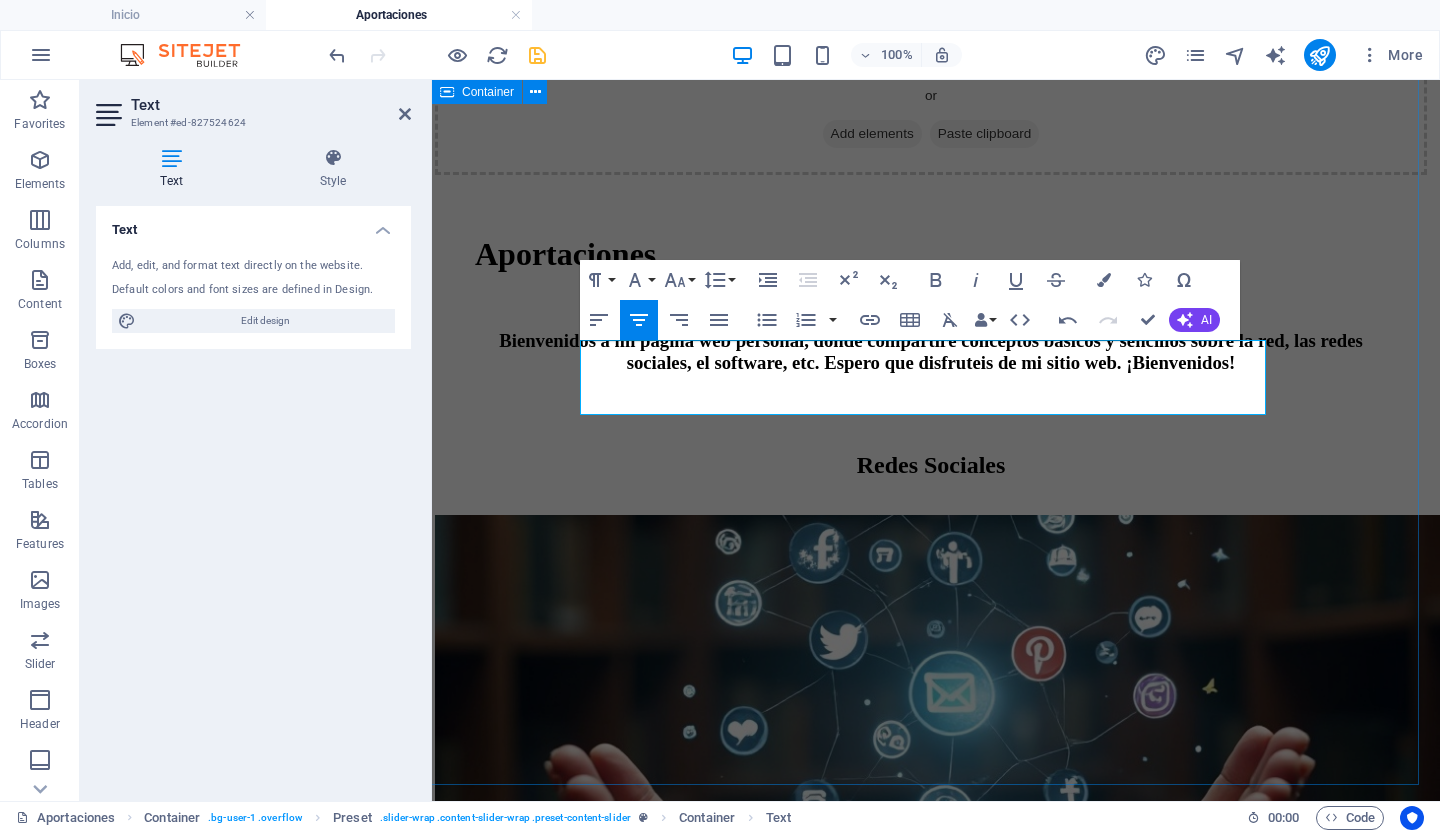 click on "Redes Sociales Obtenga más información Navalosa Obtenga más información" at bounding box center [931, 1156] 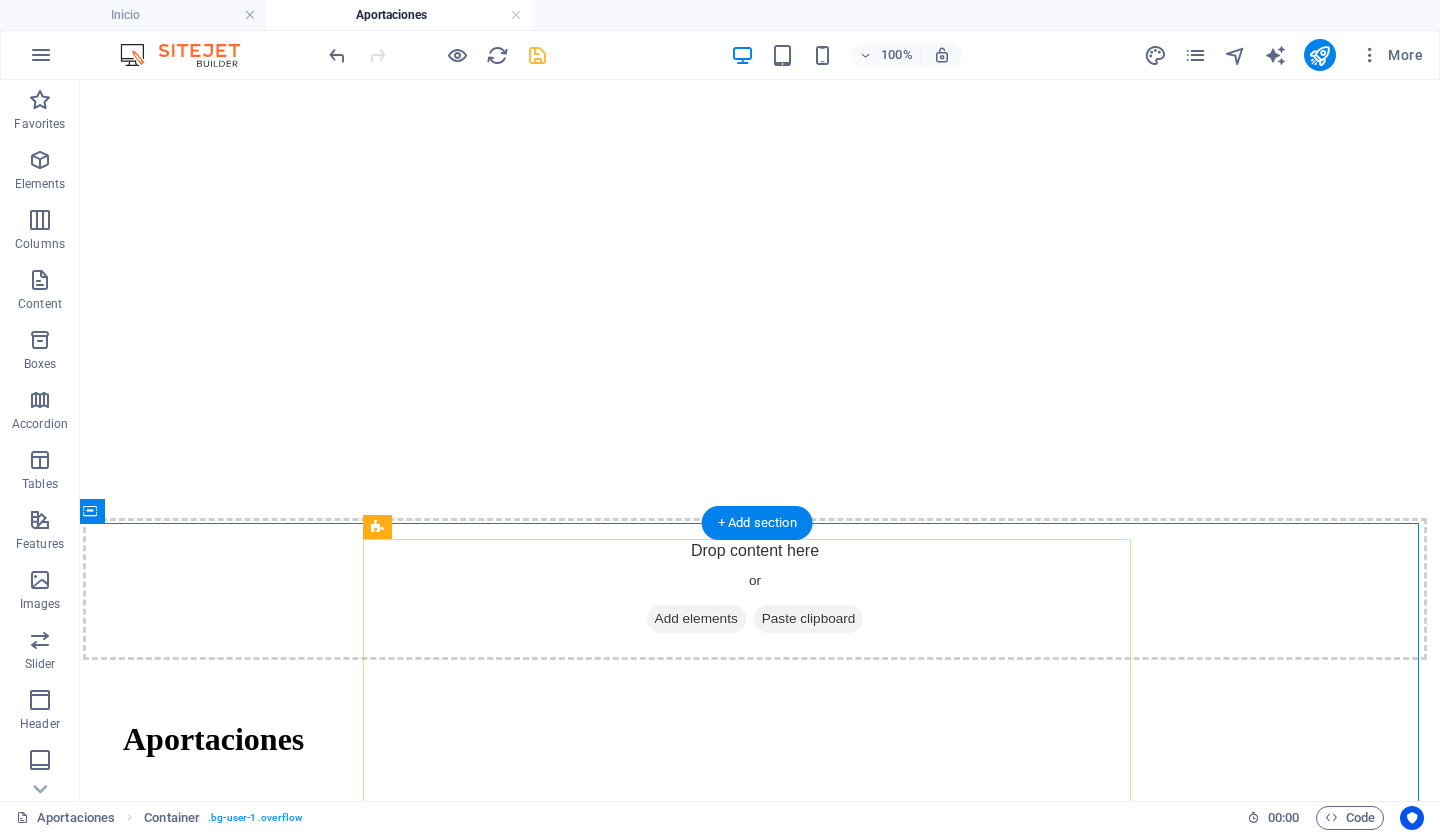 scroll, scrollTop: 444, scrollLeft: 5, axis: both 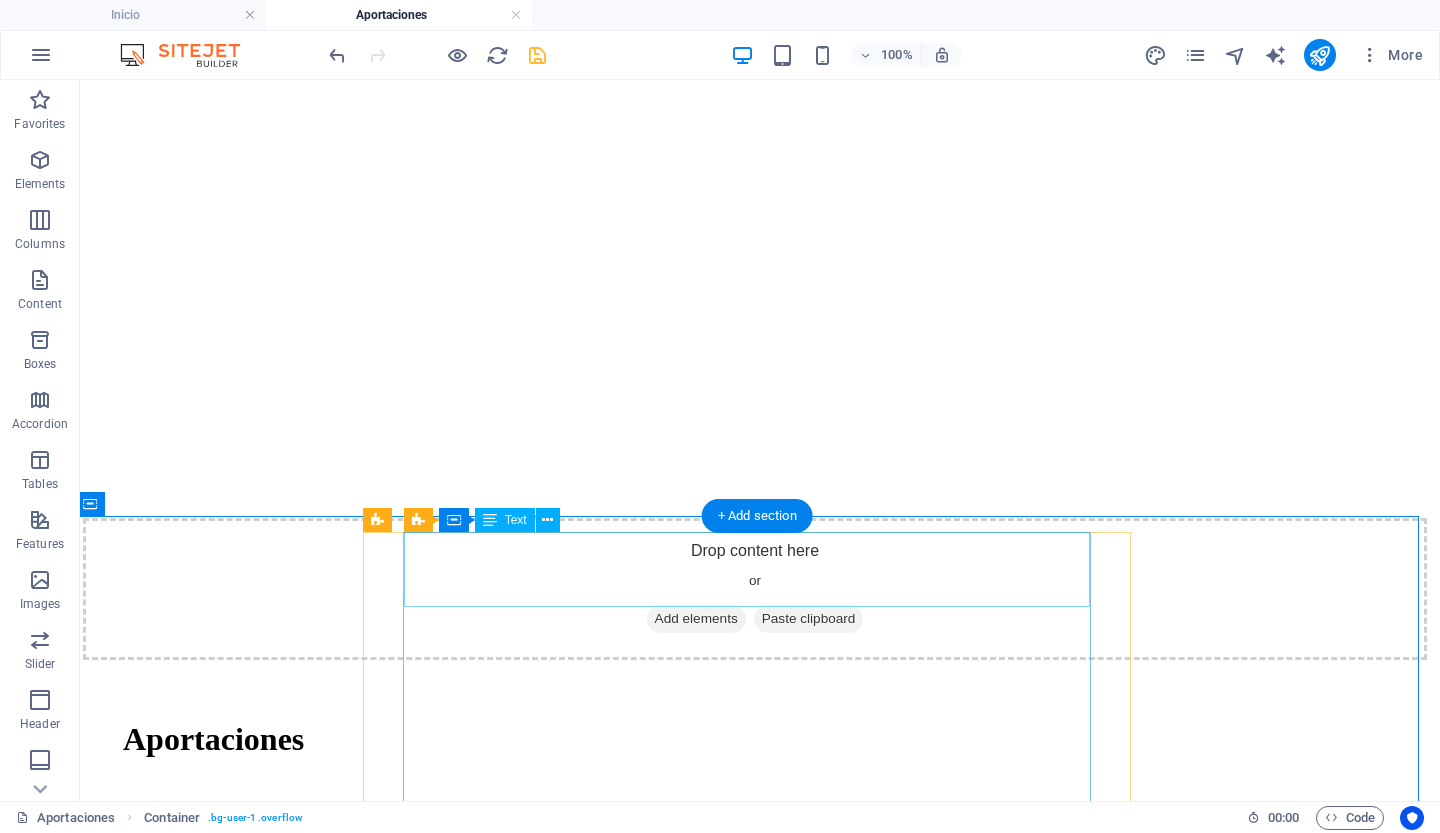 click on "Redes Sociales" at bounding box center (755, 950) 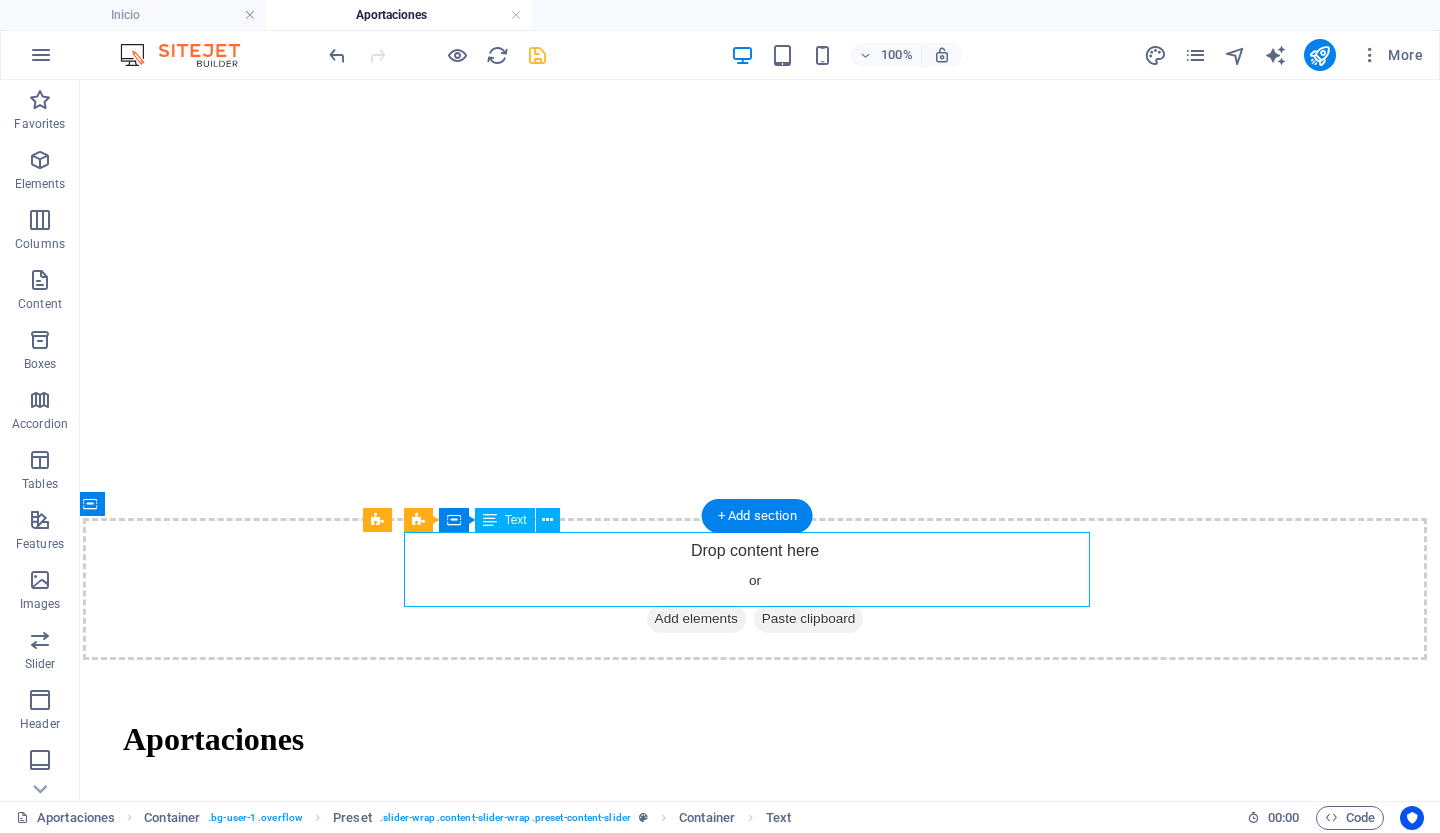 click on "Redes Sociales" at bounding box center [755, 950] 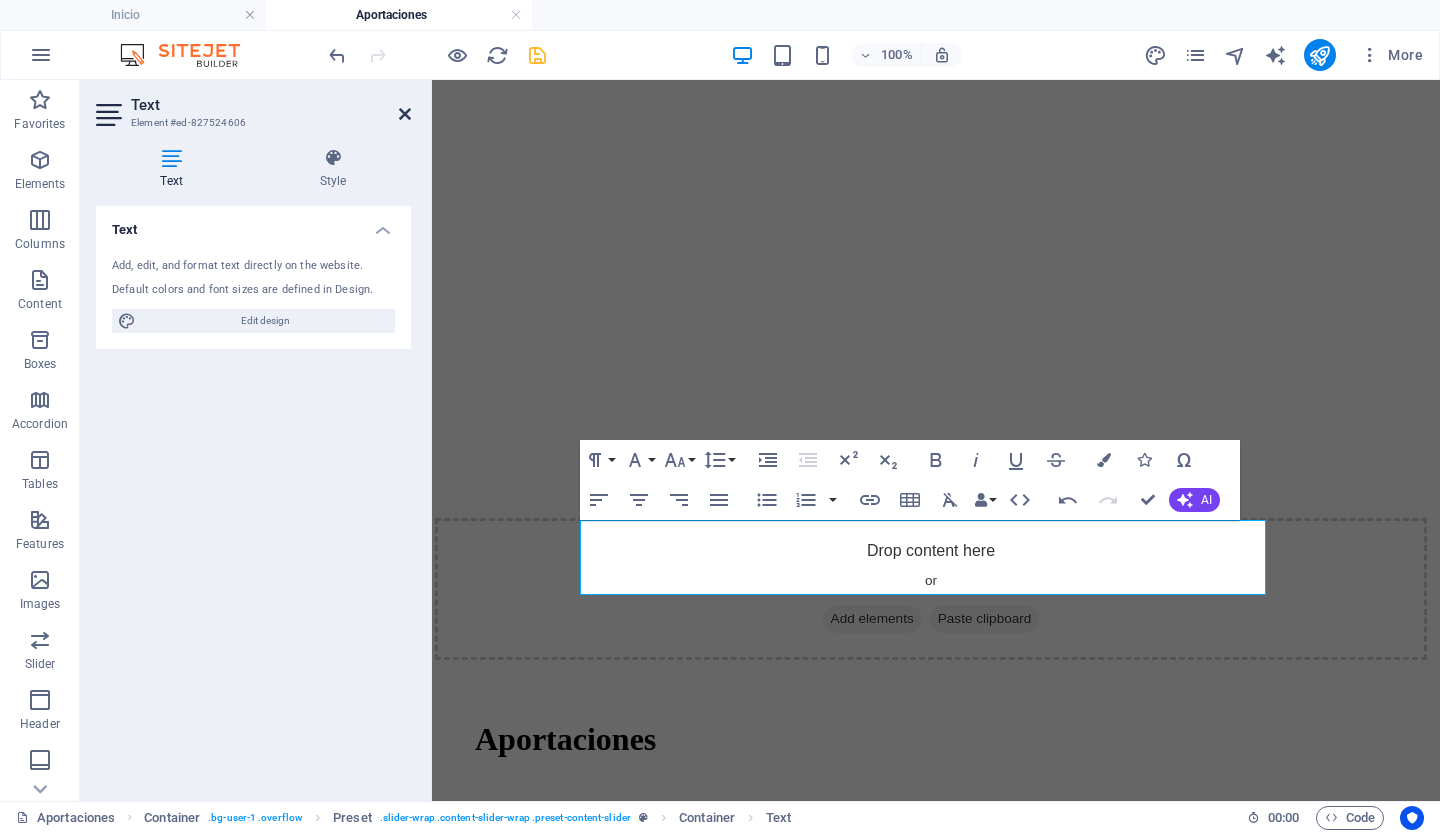 click at bounding box center (405, 114) 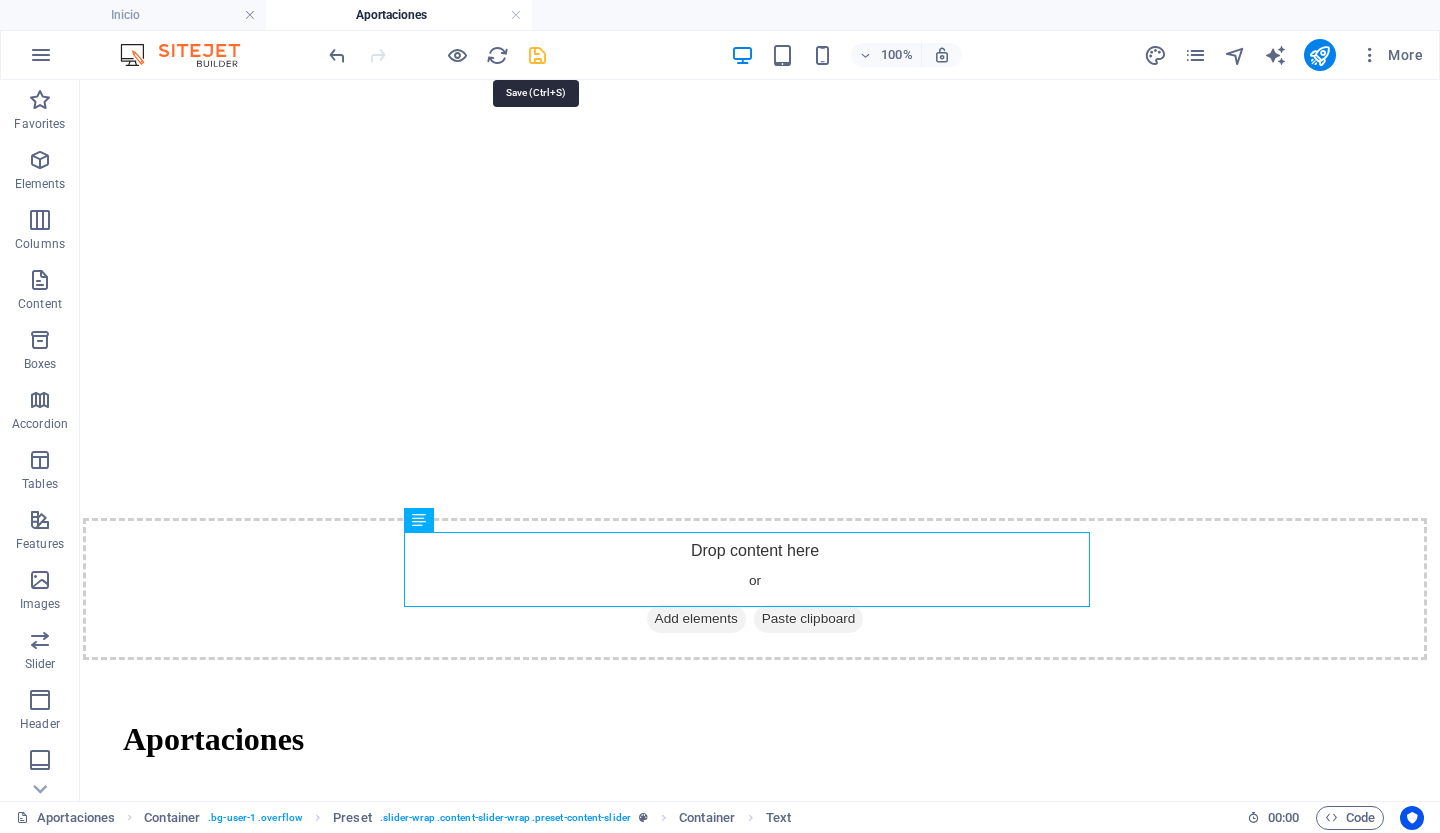 click at bounding box center (537, 55) 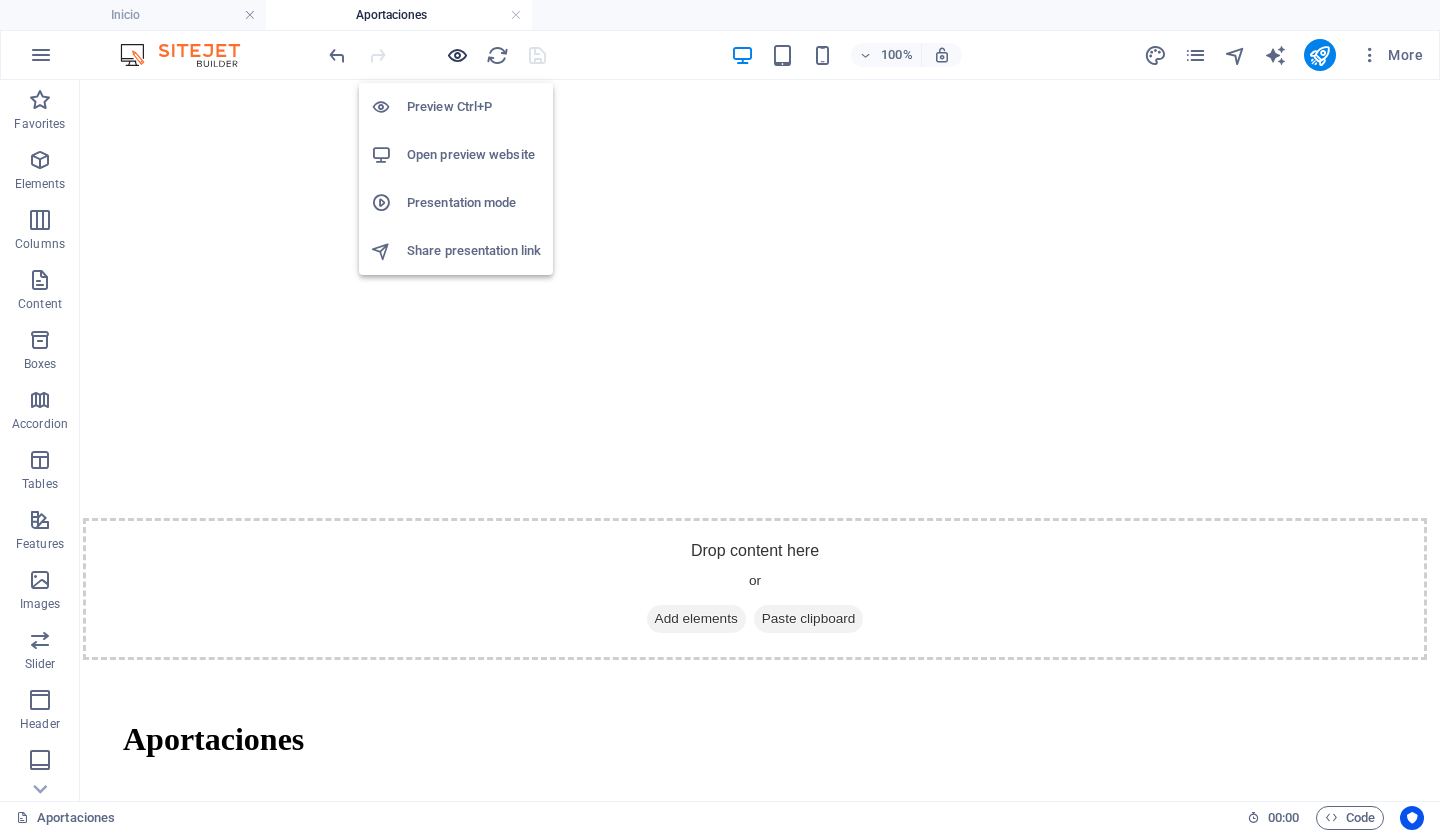 click at bounding box center [457, 55] 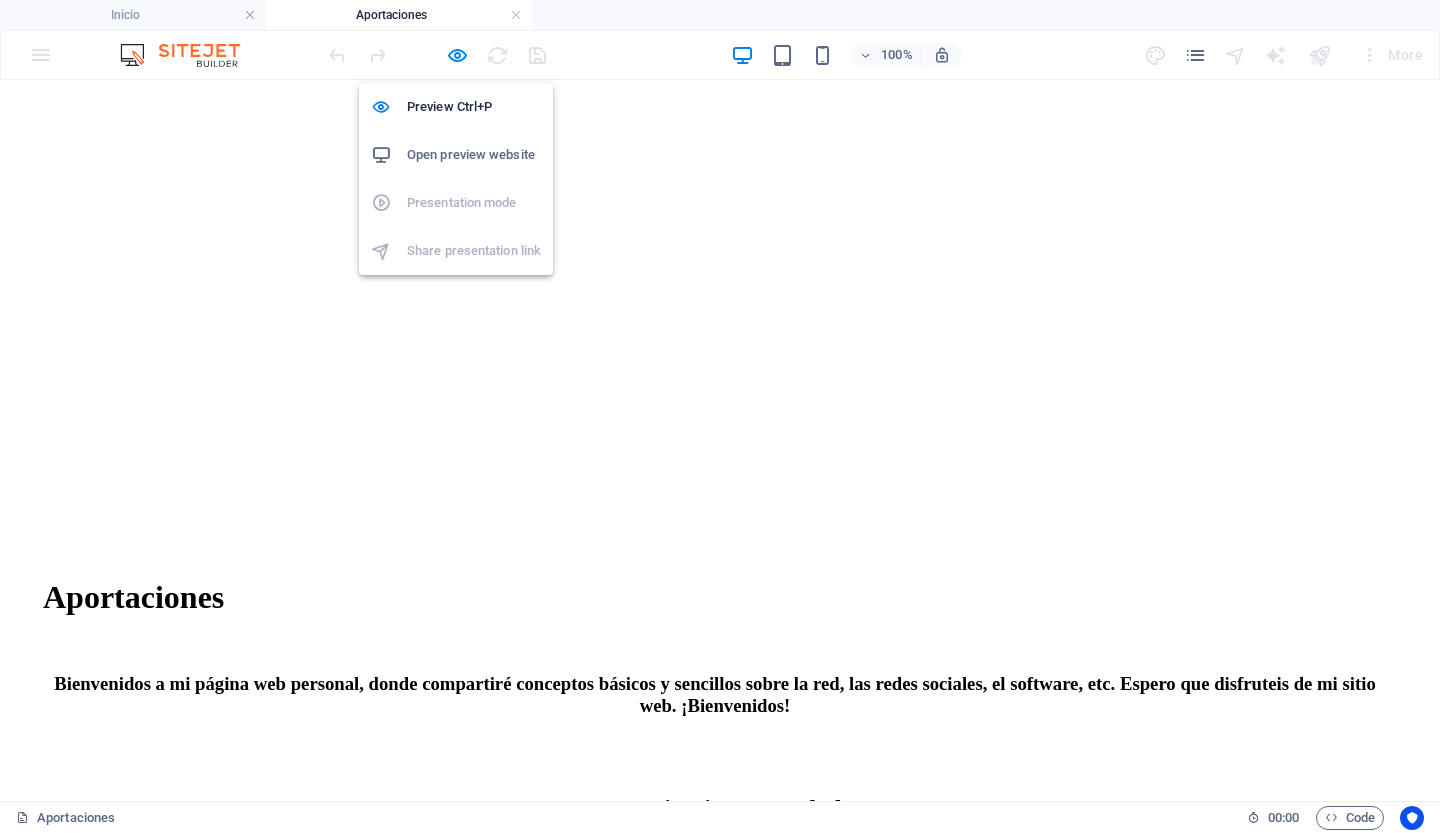click on "Open preview website" at bounding box center [474, 155] 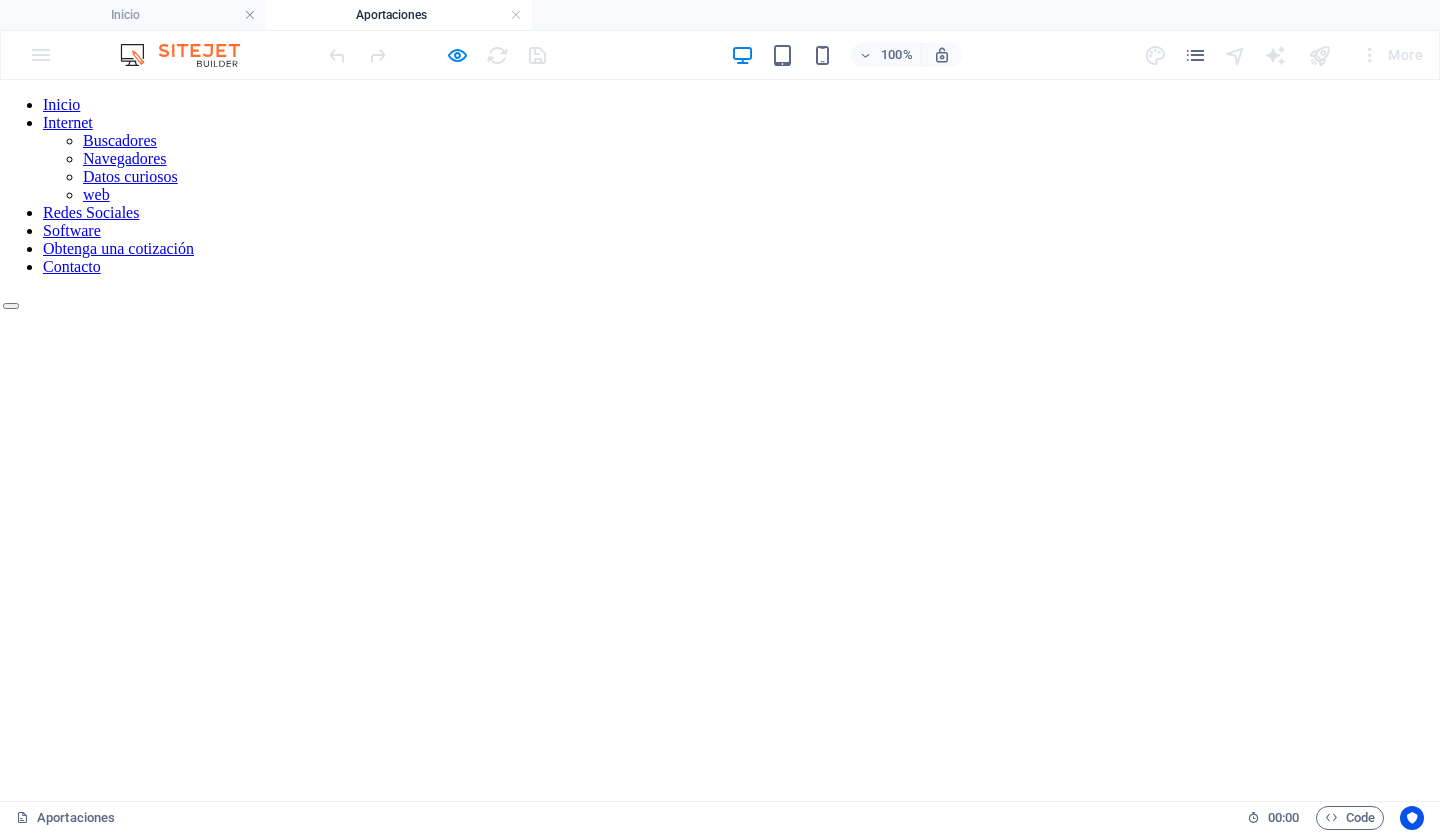 scroll, scrollTop: 0, scrollLeft: 5, axis: horizontal 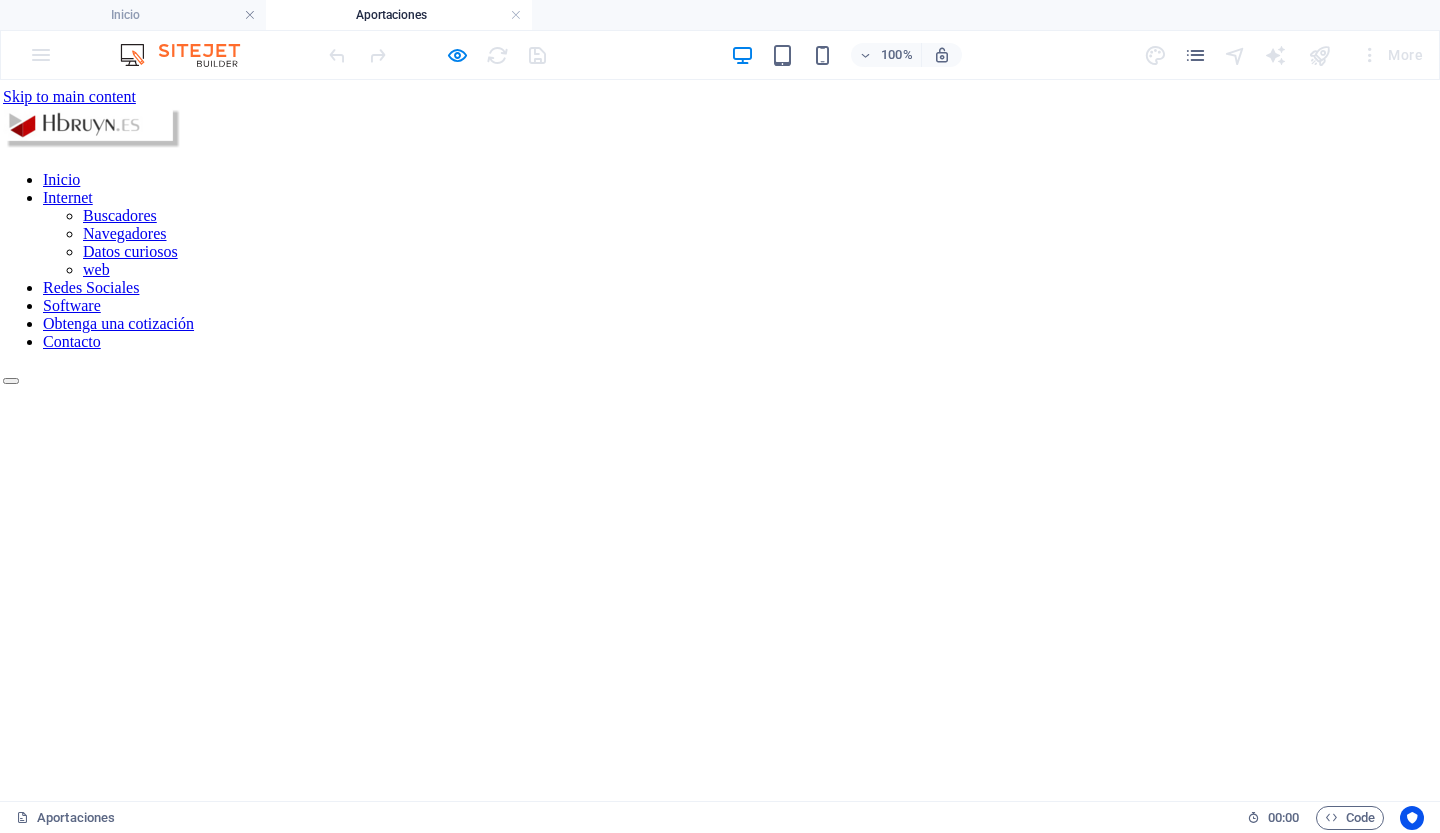 click on "Obtenga una cotización" at bounding box center (118, 323) 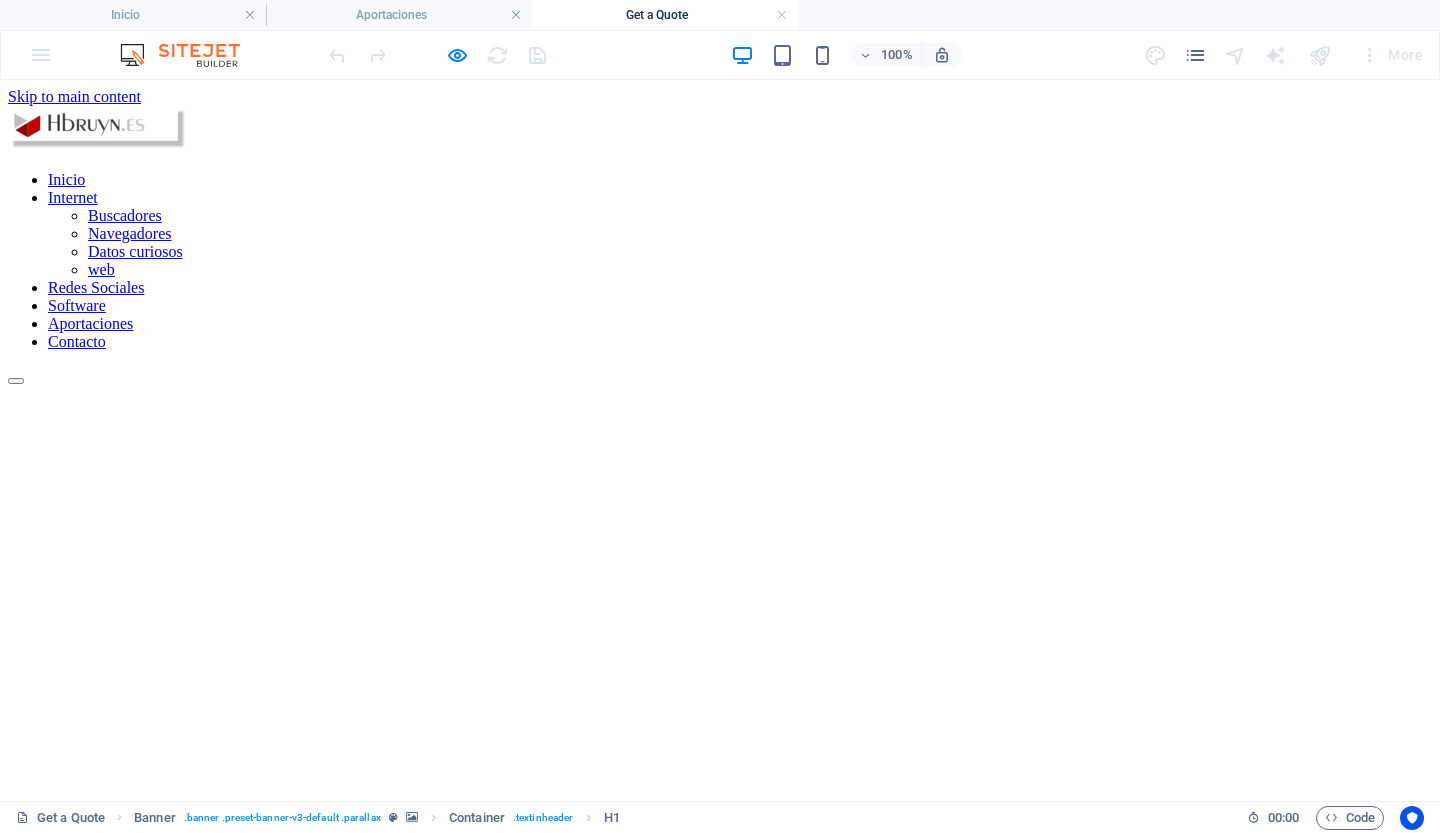 scroll, scrollTop: 0, scrollLeft: 0, axis: both 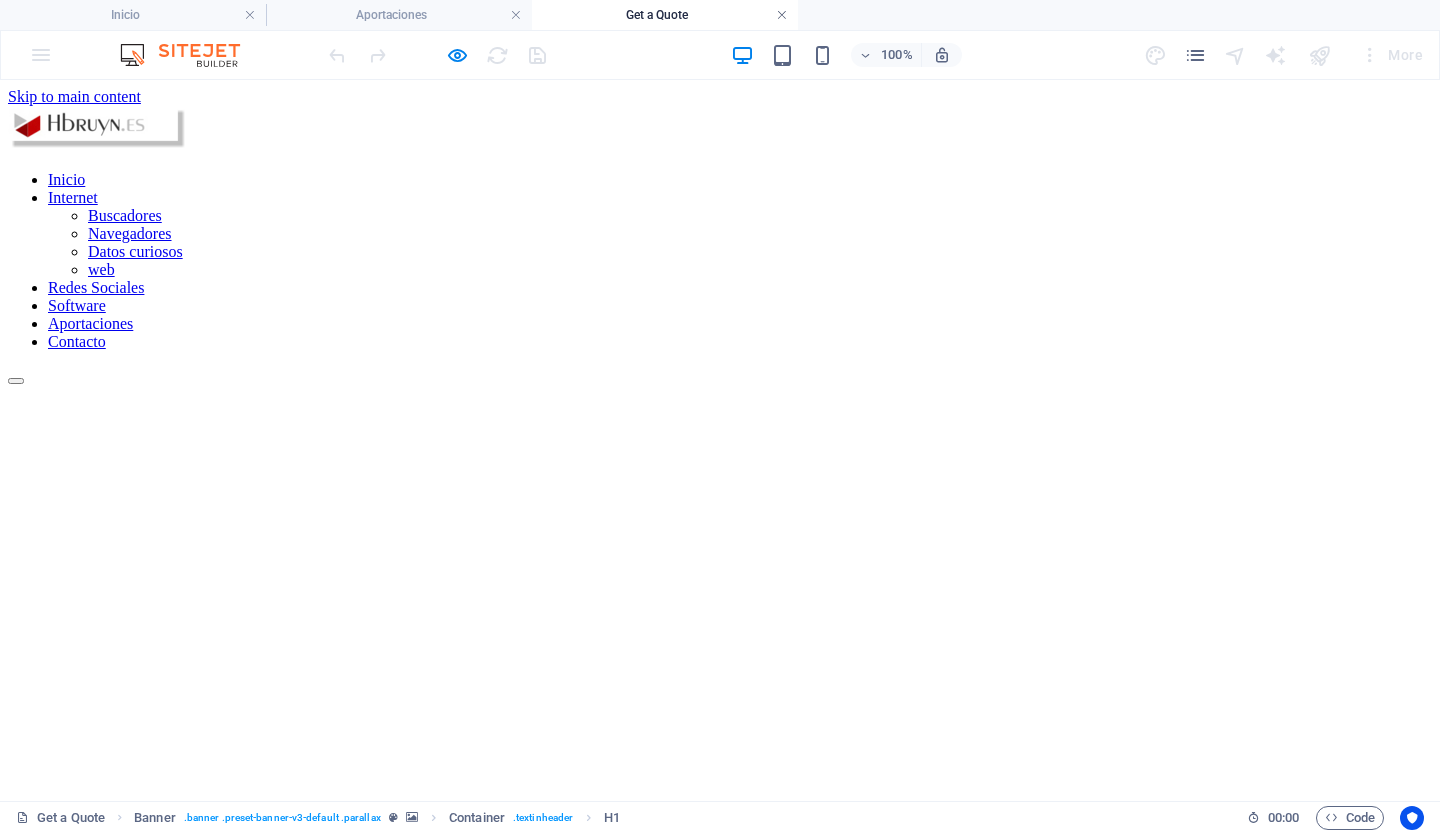 click at bounding box center [782, 15] 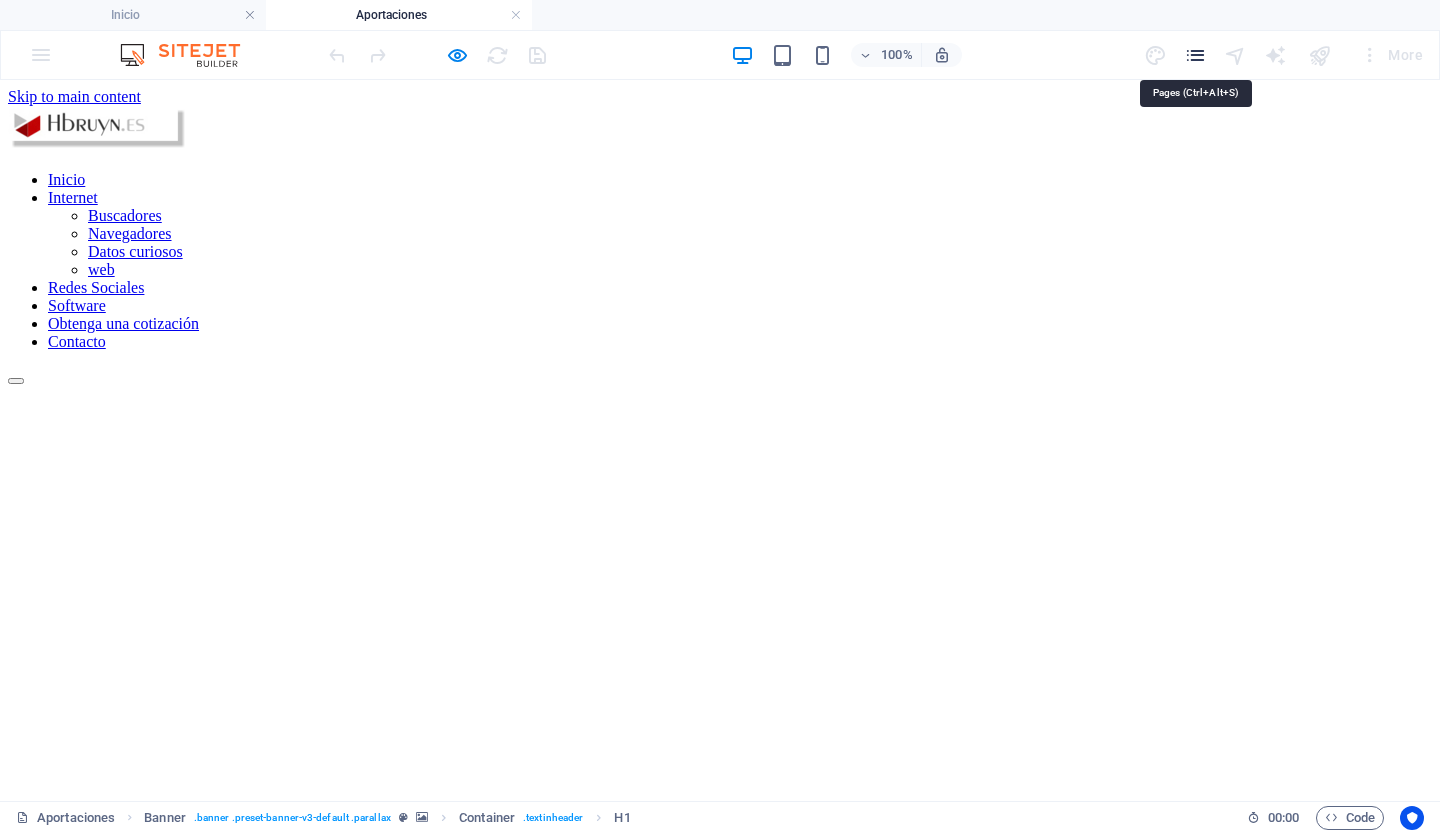 click at bounding box center (1195, 55) 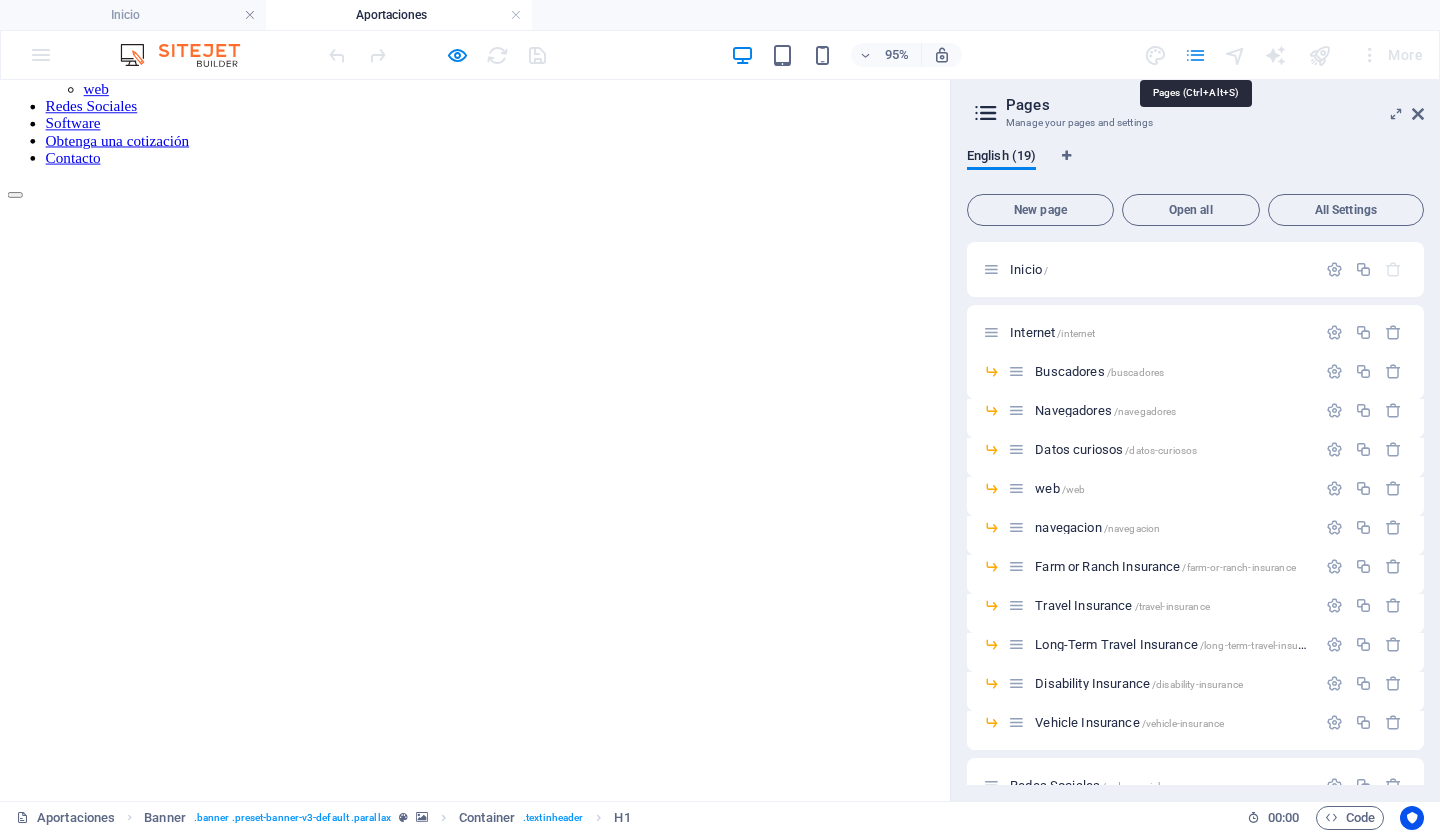 scroll, scrollTop: 181, scrollLeft: 0, axis: vertical 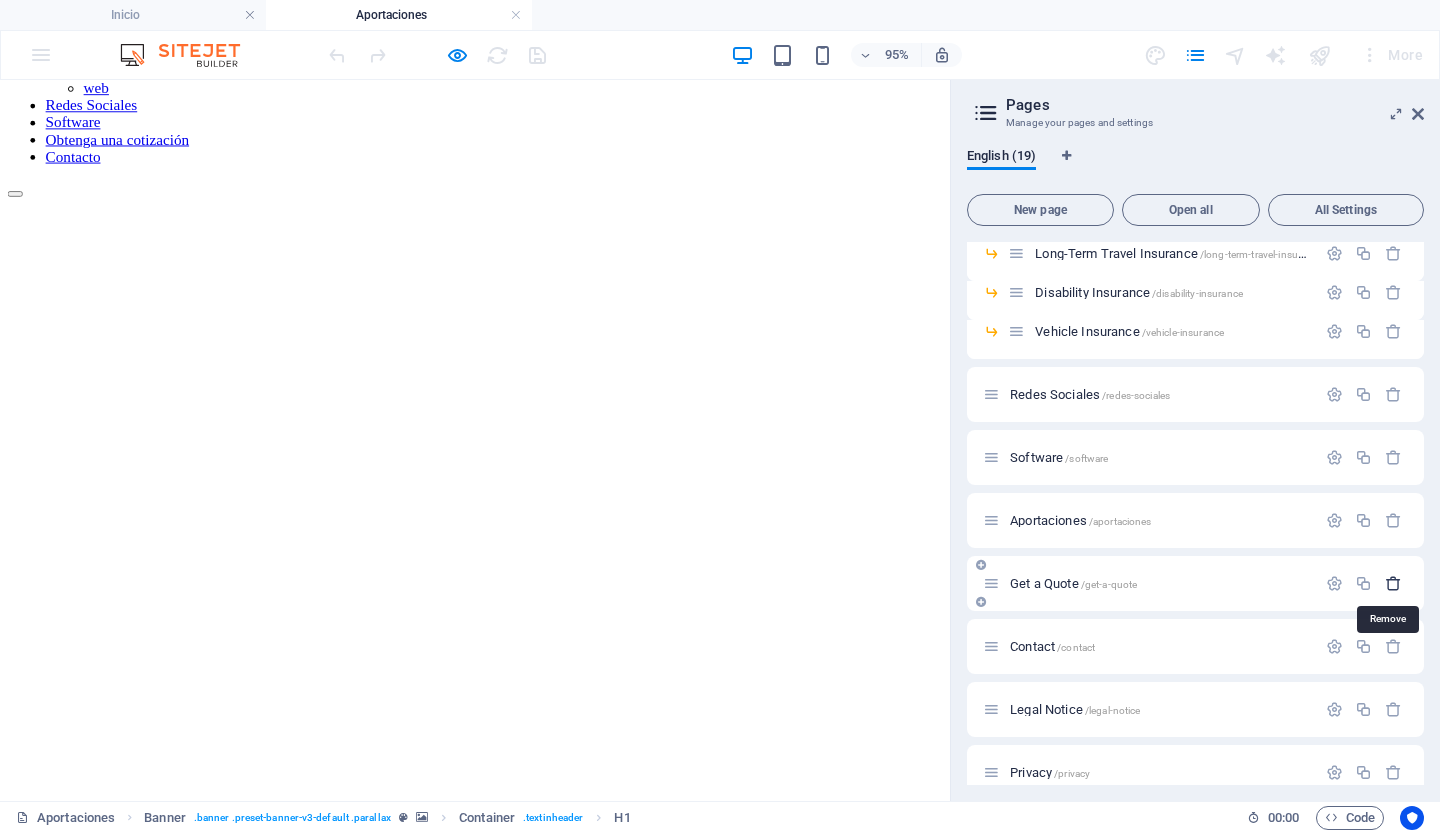 click at bounding box center [1393, 583] 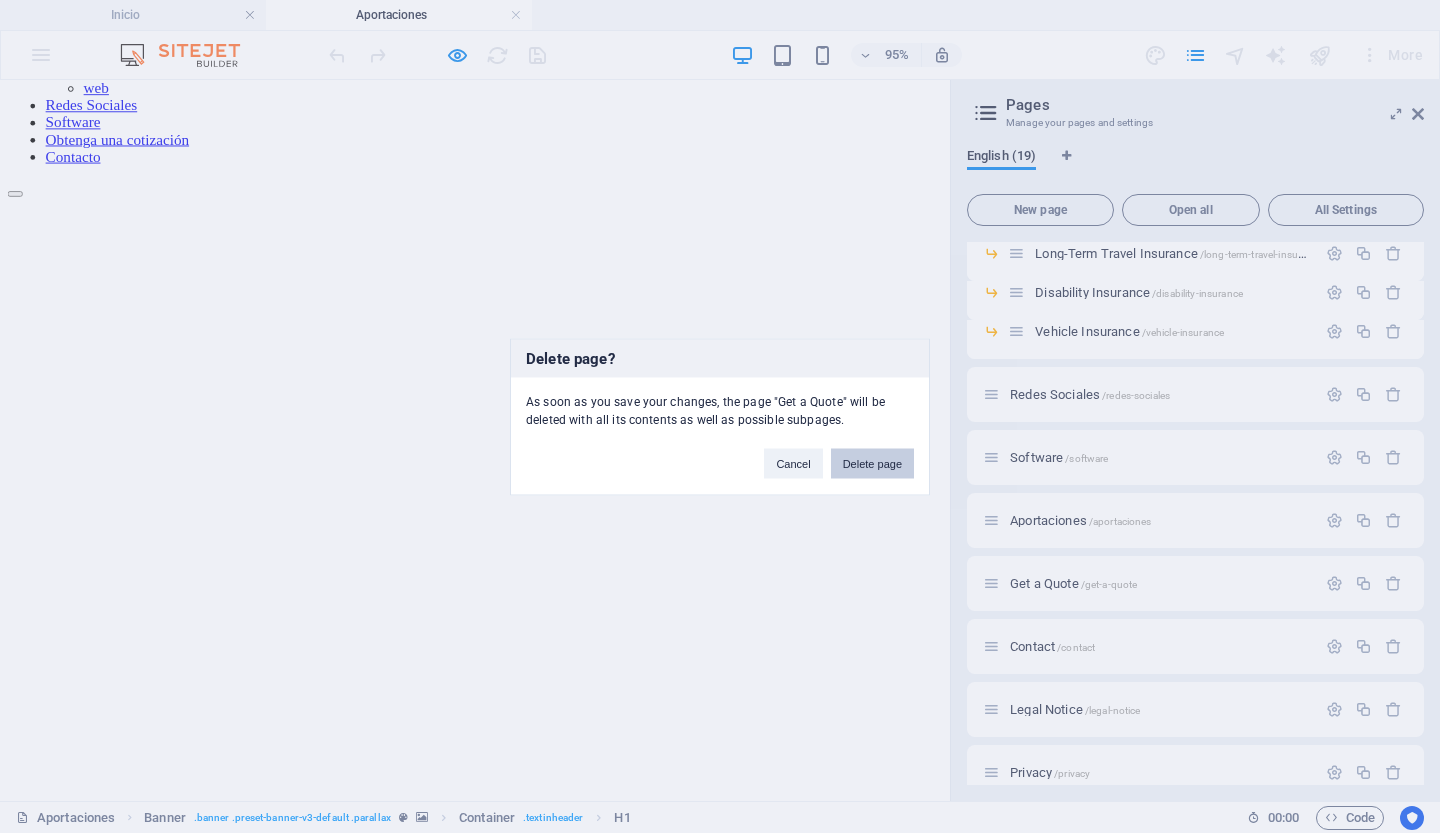 click on "Delete page" at bounding box center [872, 463] 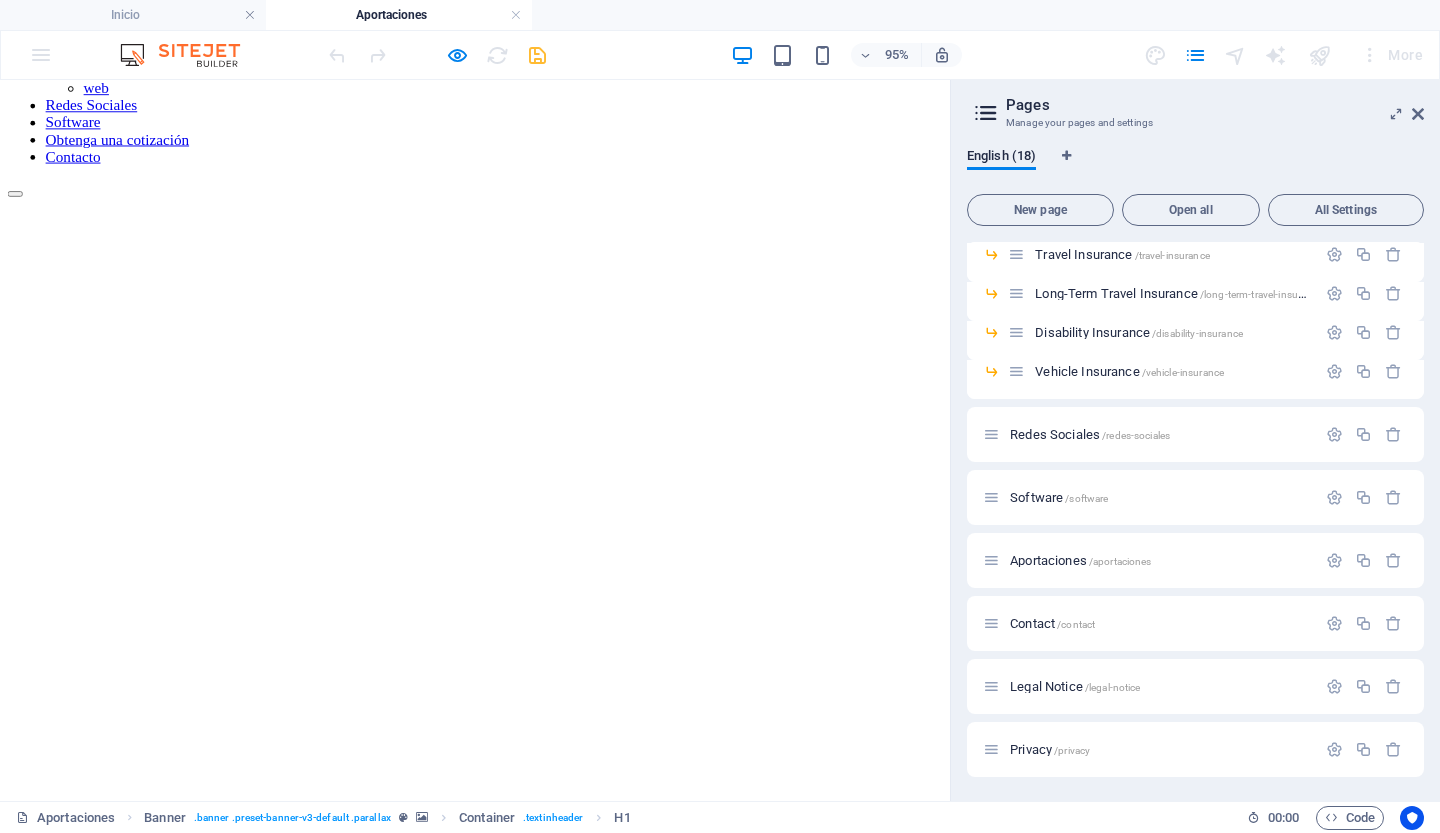 scroll, scrollTop: 350, scrollLeft: 0, axis: vertical 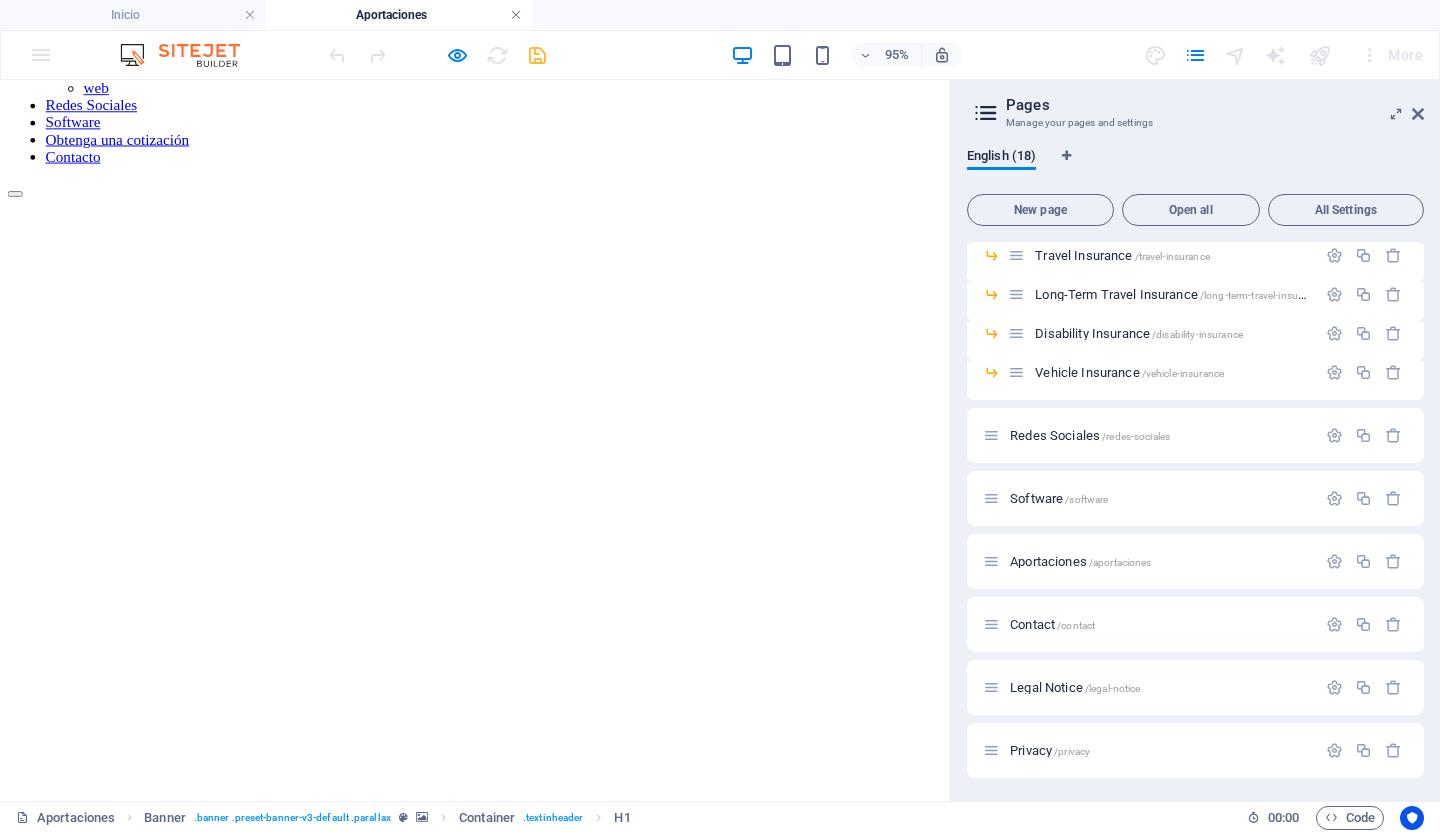 click at bounding box center (516, 15) 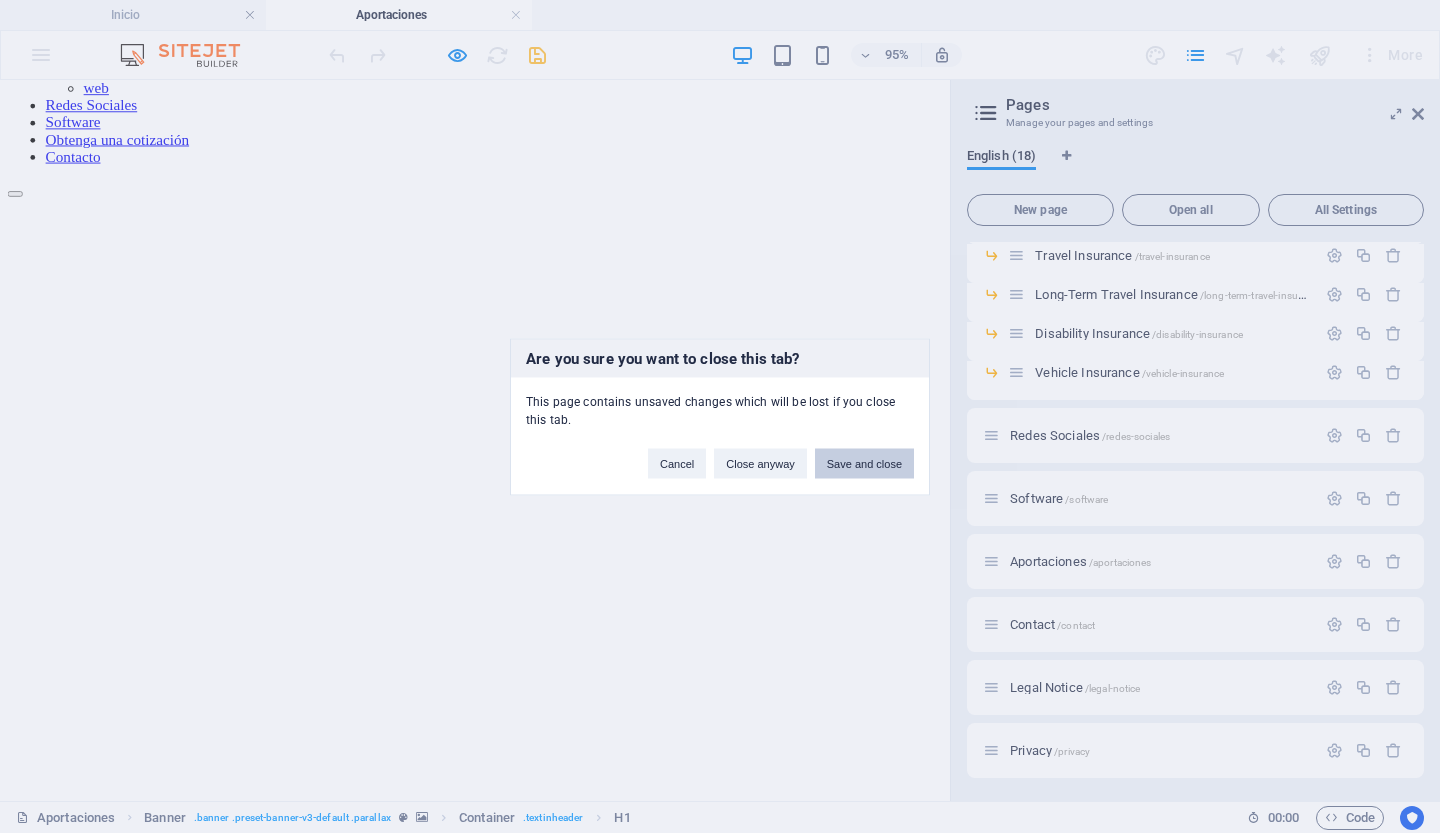 click on "Save and close" at bounding box center [864, 463] 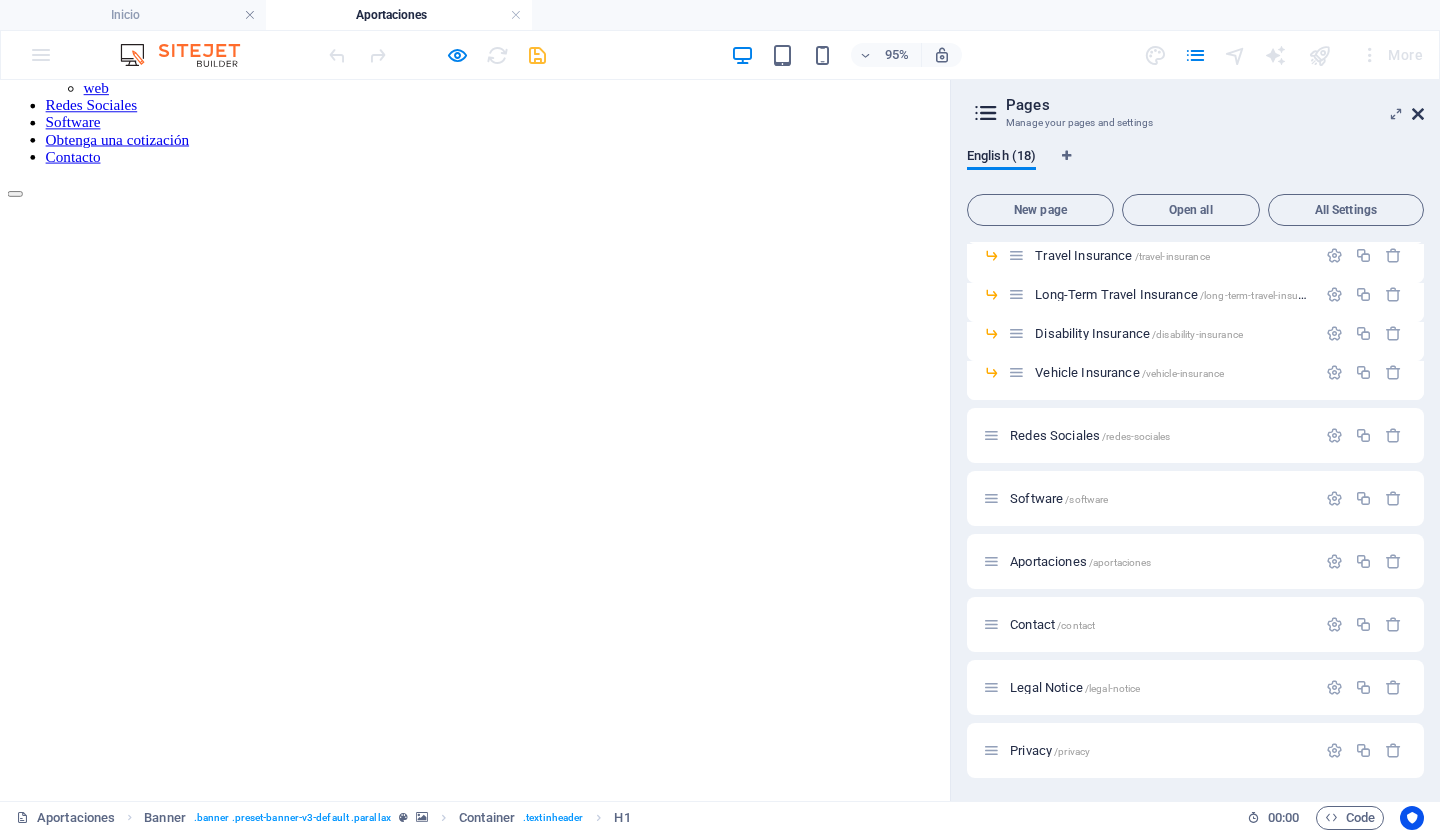 click at bounding box center (1418, 114) 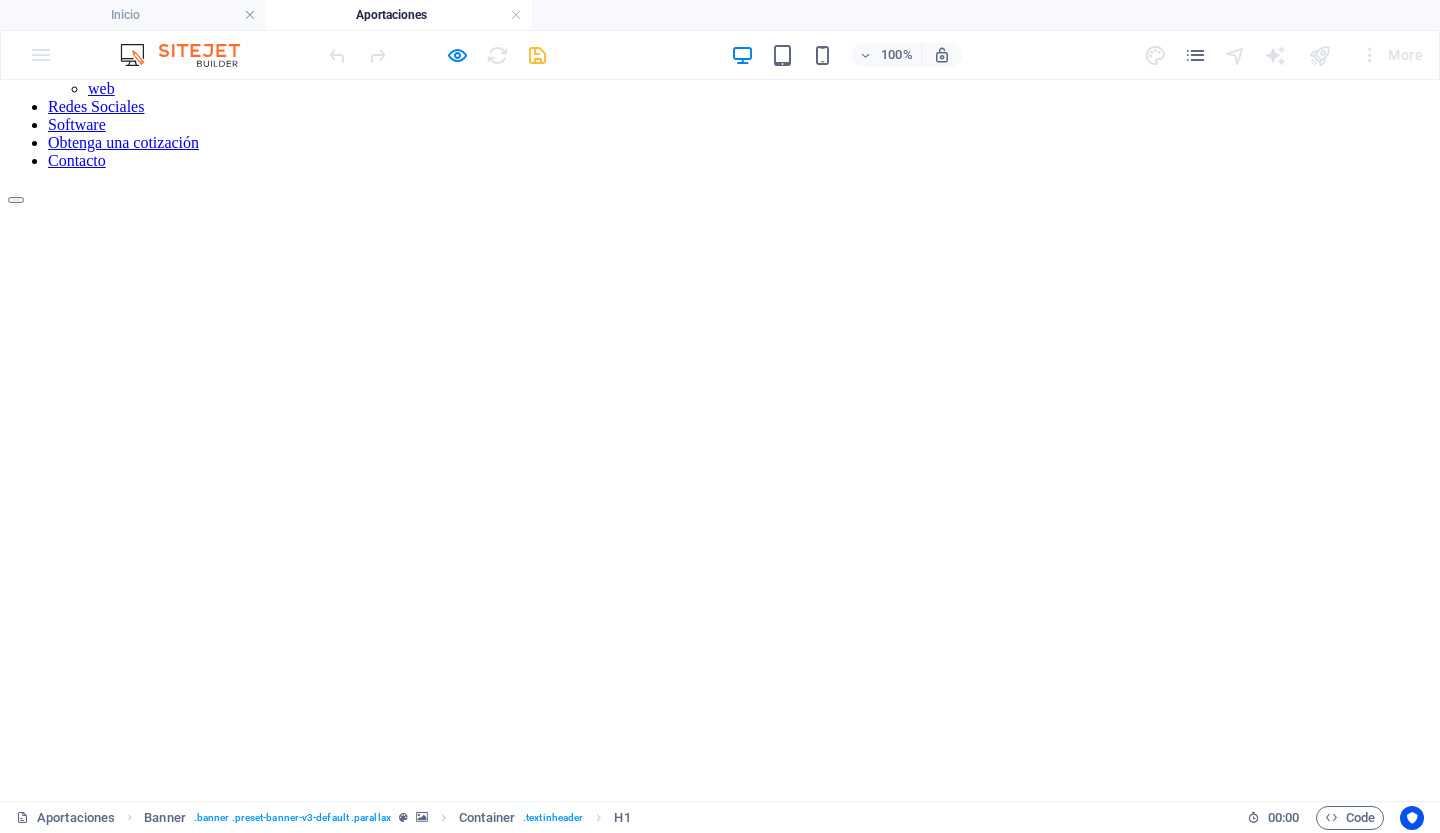 scroll, scrollTop: 0, scrollLeft: 0, axis: both 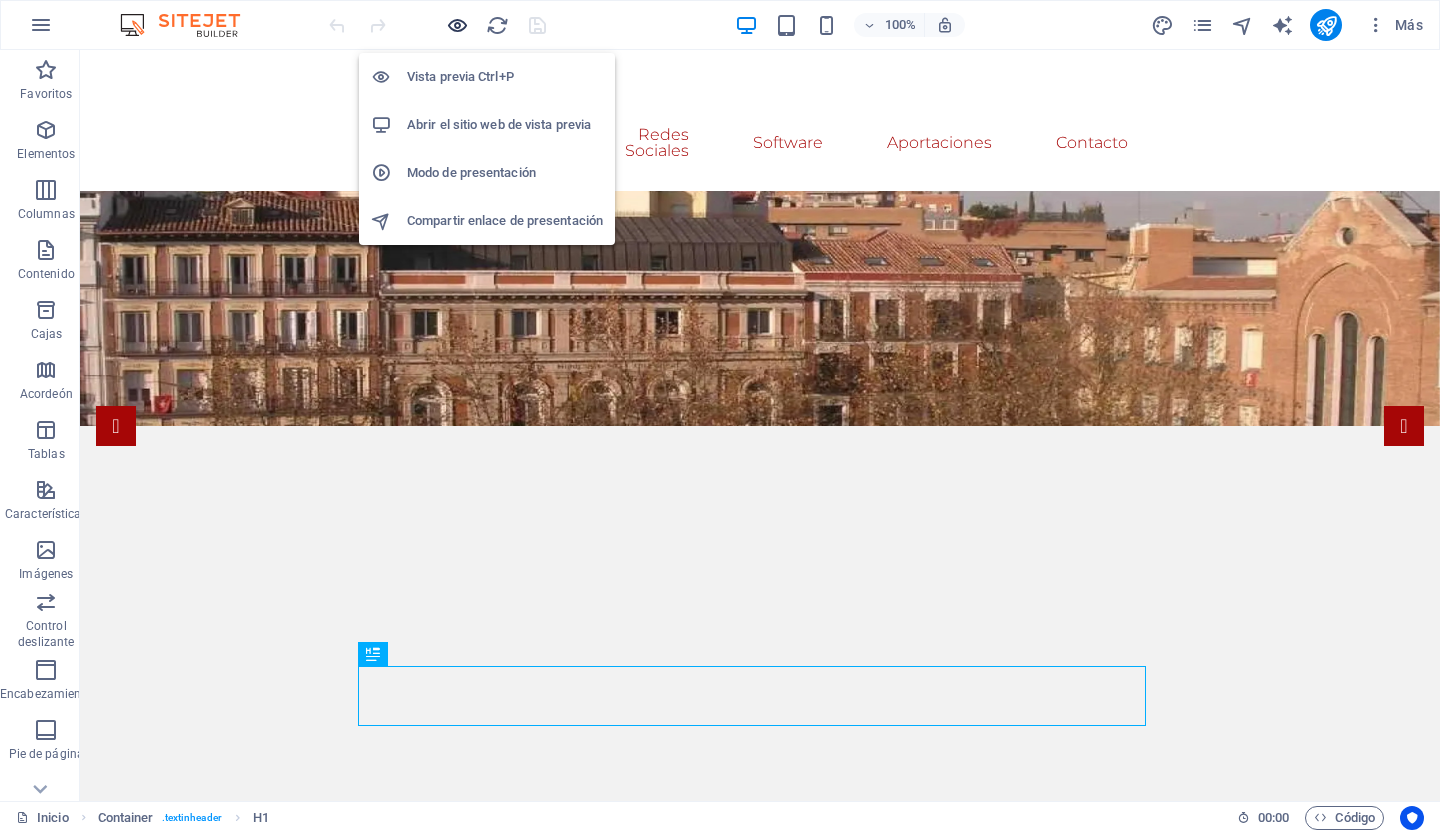 click at bounding box center [457, 25] 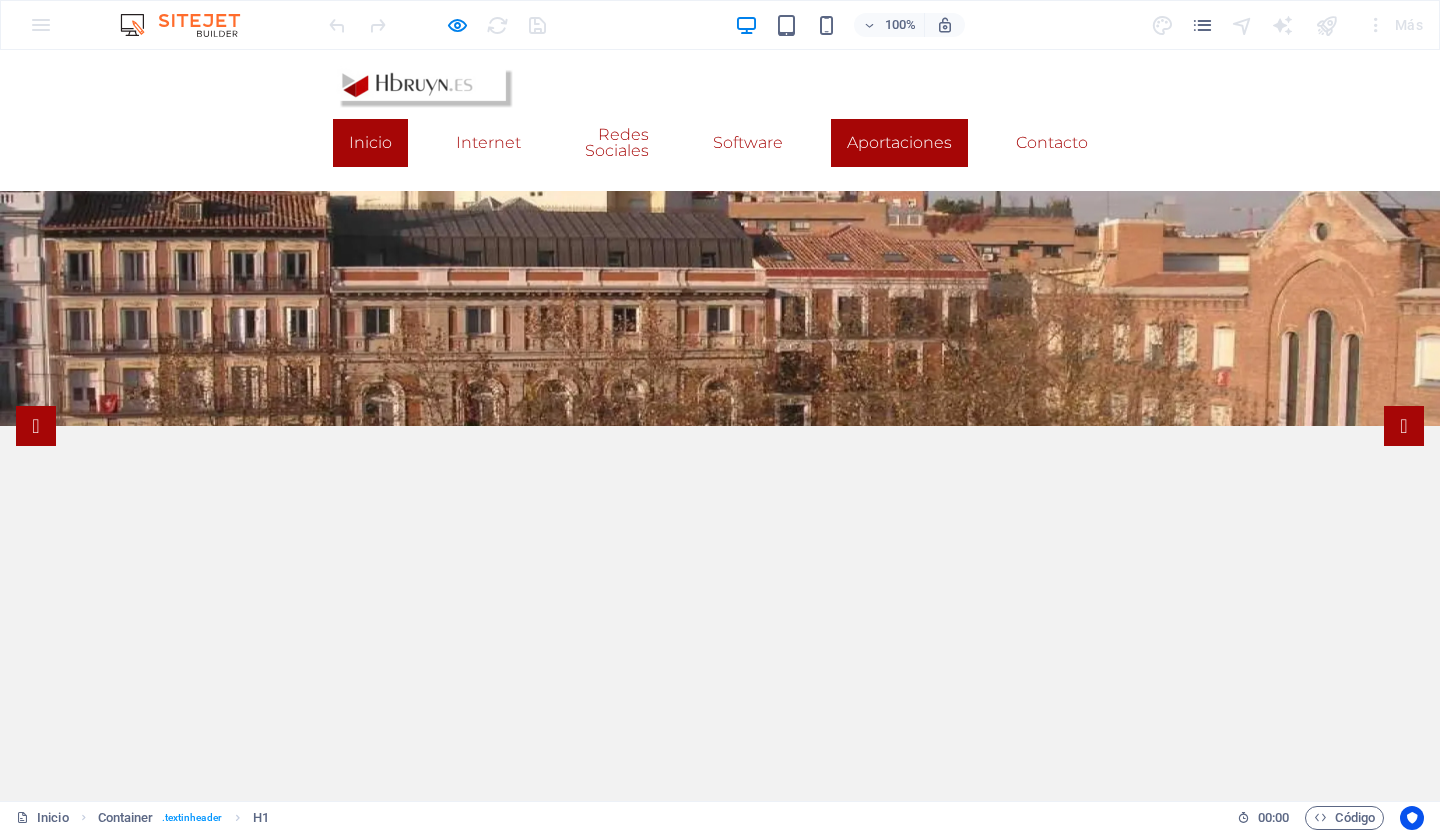 click on "Aportaciones" at bounding box center [899, 142] 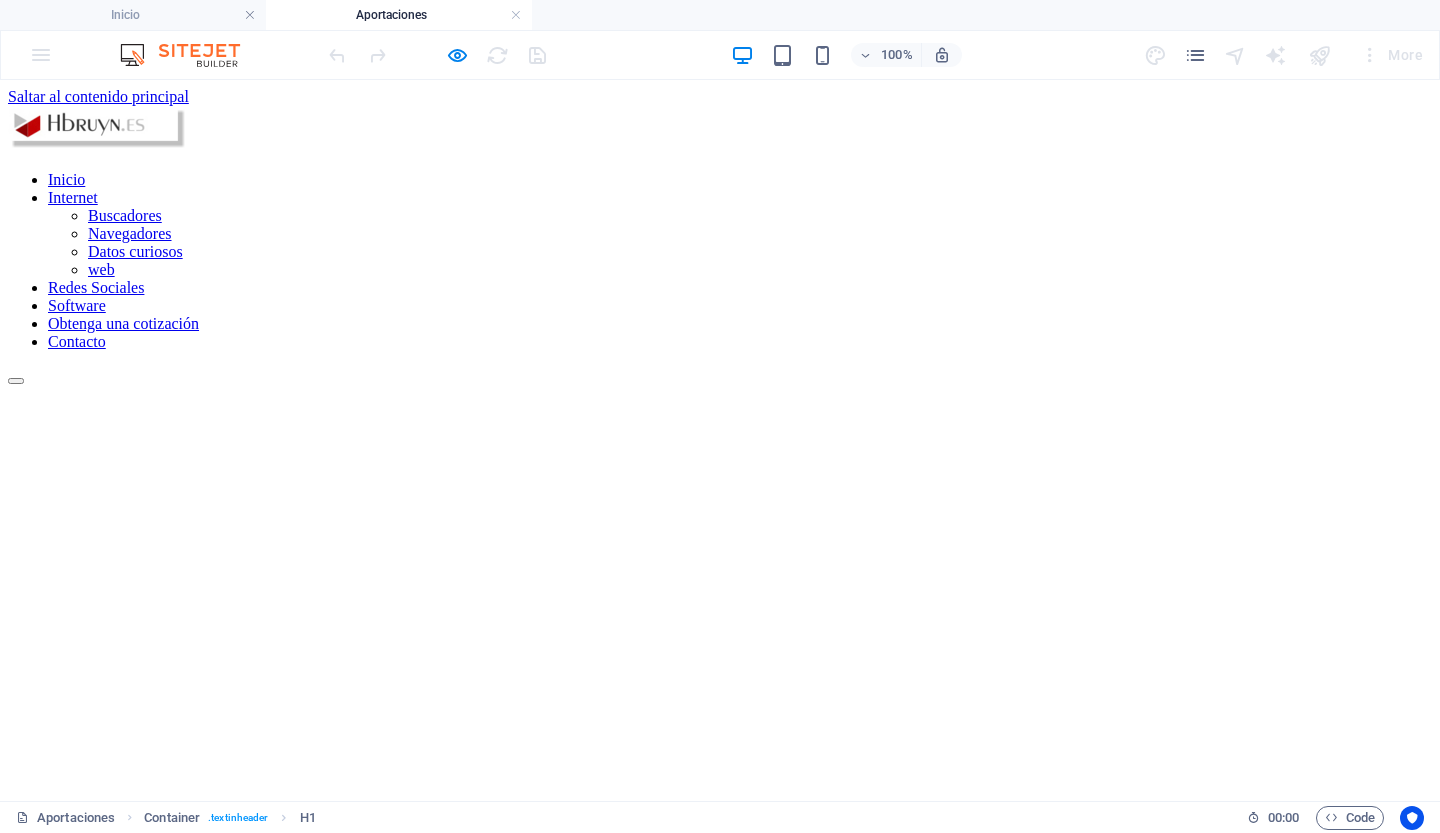 scroll, scrollTop: 0, scrollLeft: 0, axis: both 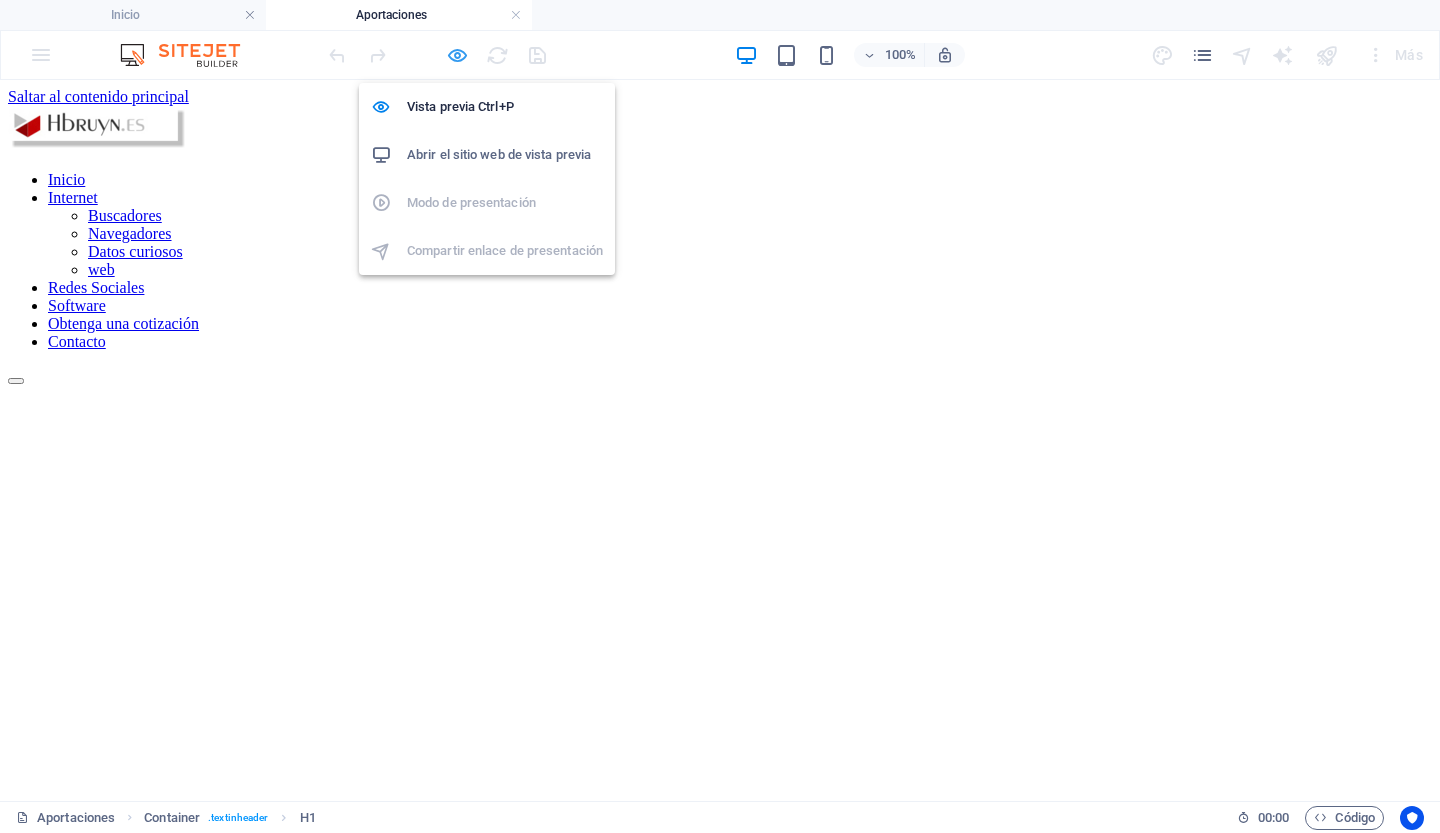 click at bounding box center (457, 55) 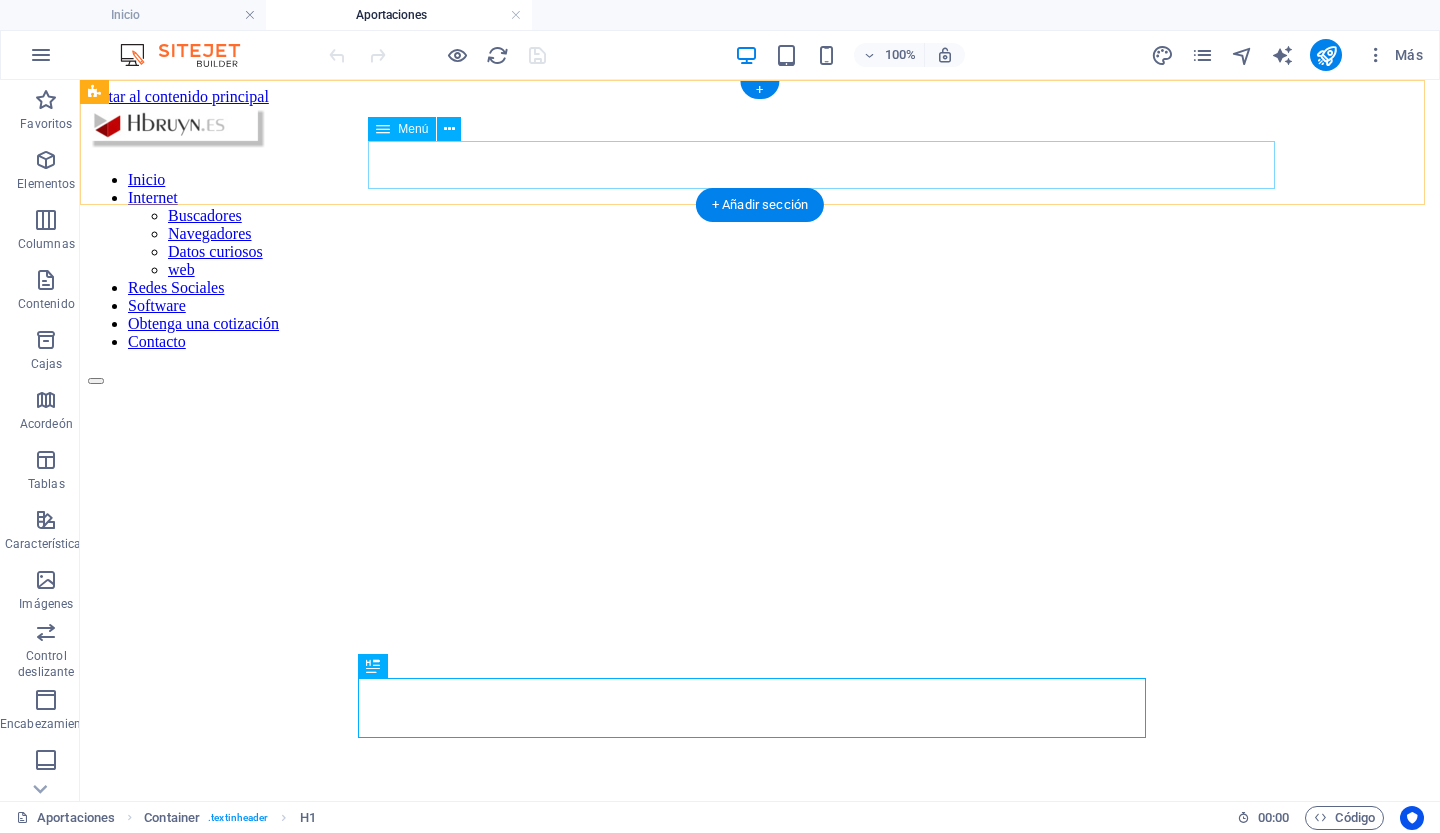 click on "Inicio Internet Buscadores Navegadores Datos curiosos web Redes Sociales Software Obtenga una cotización Contacto" at bounding box center [760, 261] 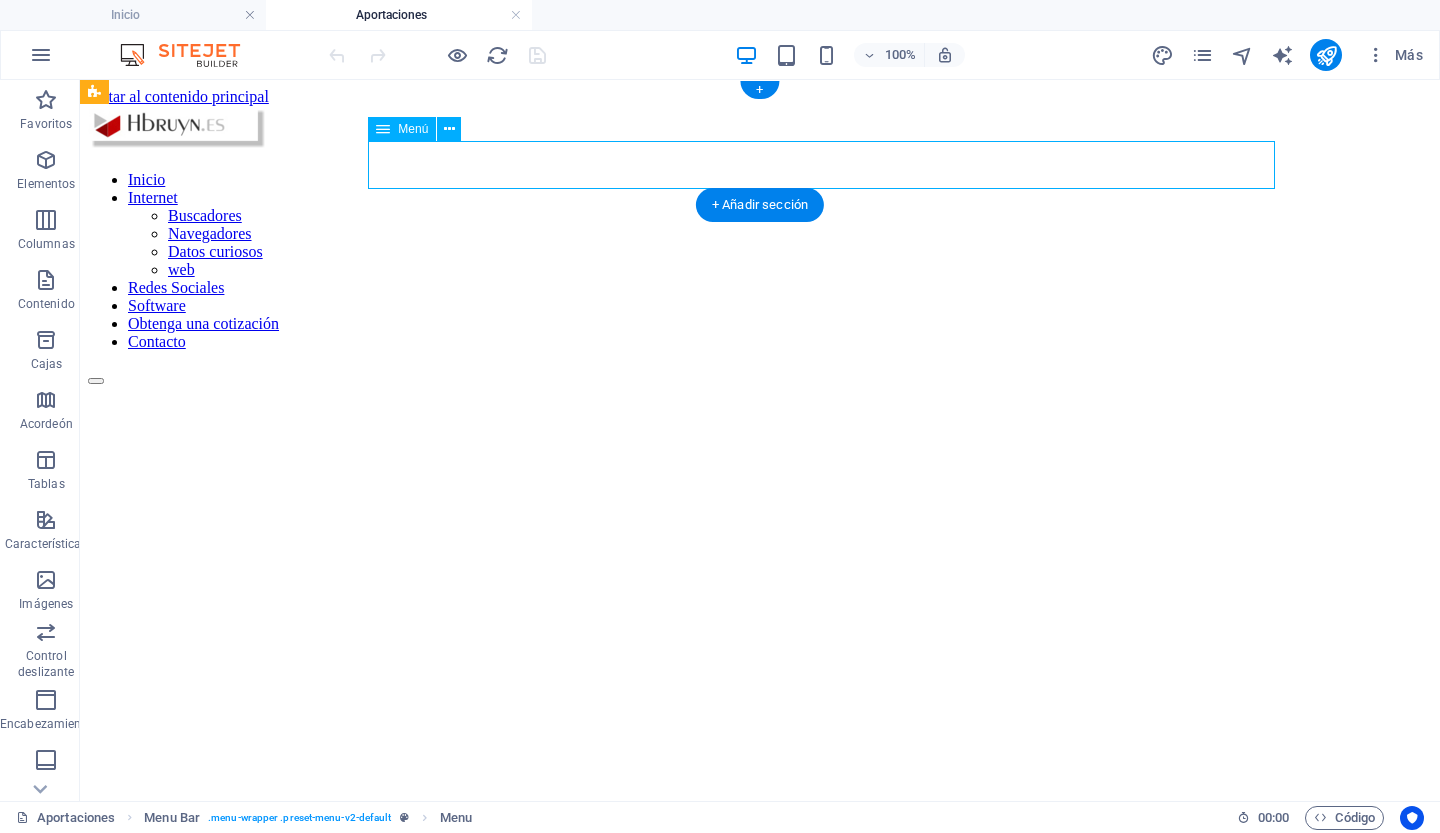click on "Inicio Internet Buscadores Navegadores Datos curiosos web Redes Sociales Software Obtenga una cotización Contacto" at bounding box center [760, 261] 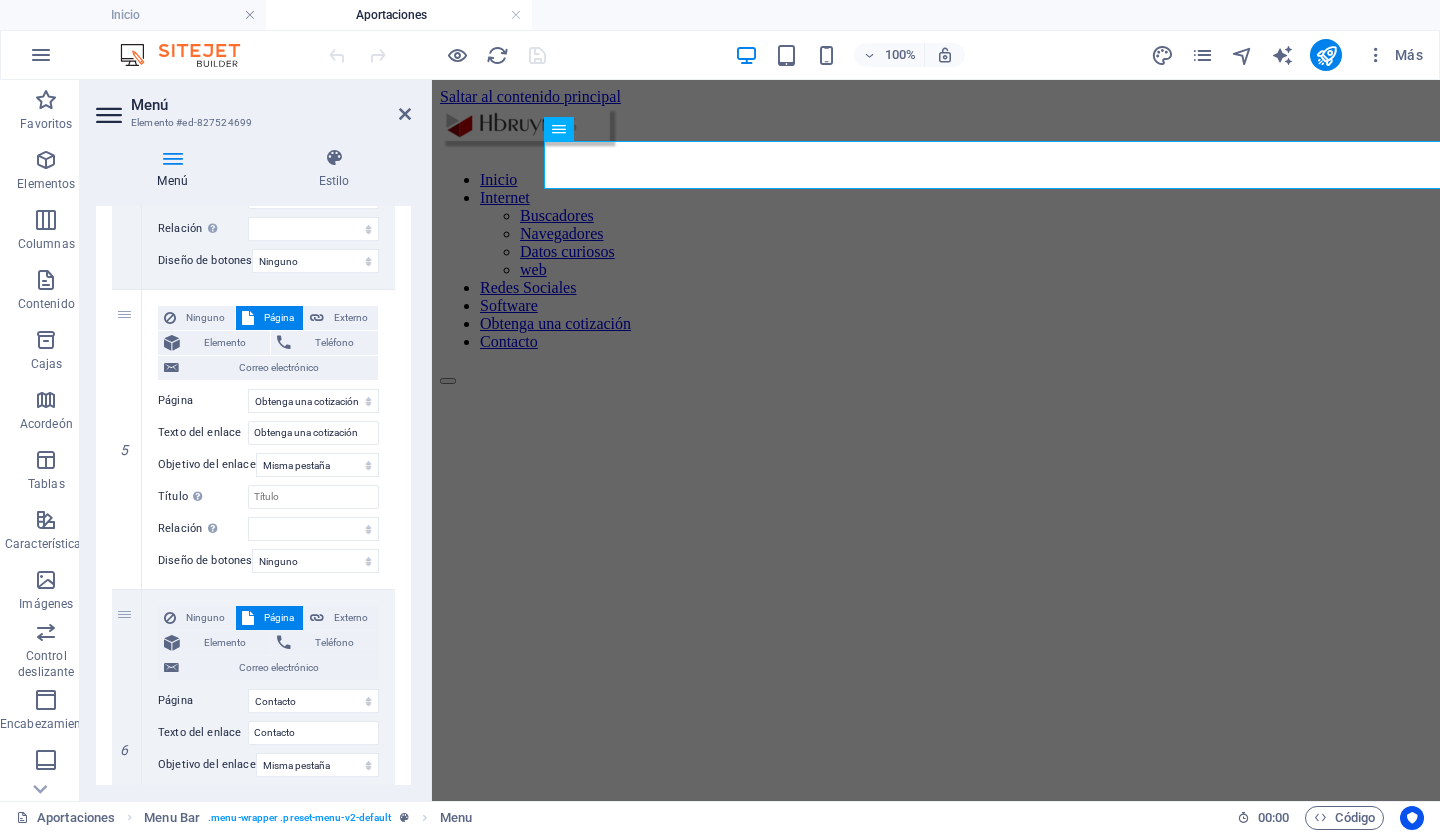 scroll, scrollTop: 2623, scrollLeft: 0, axis: vertical 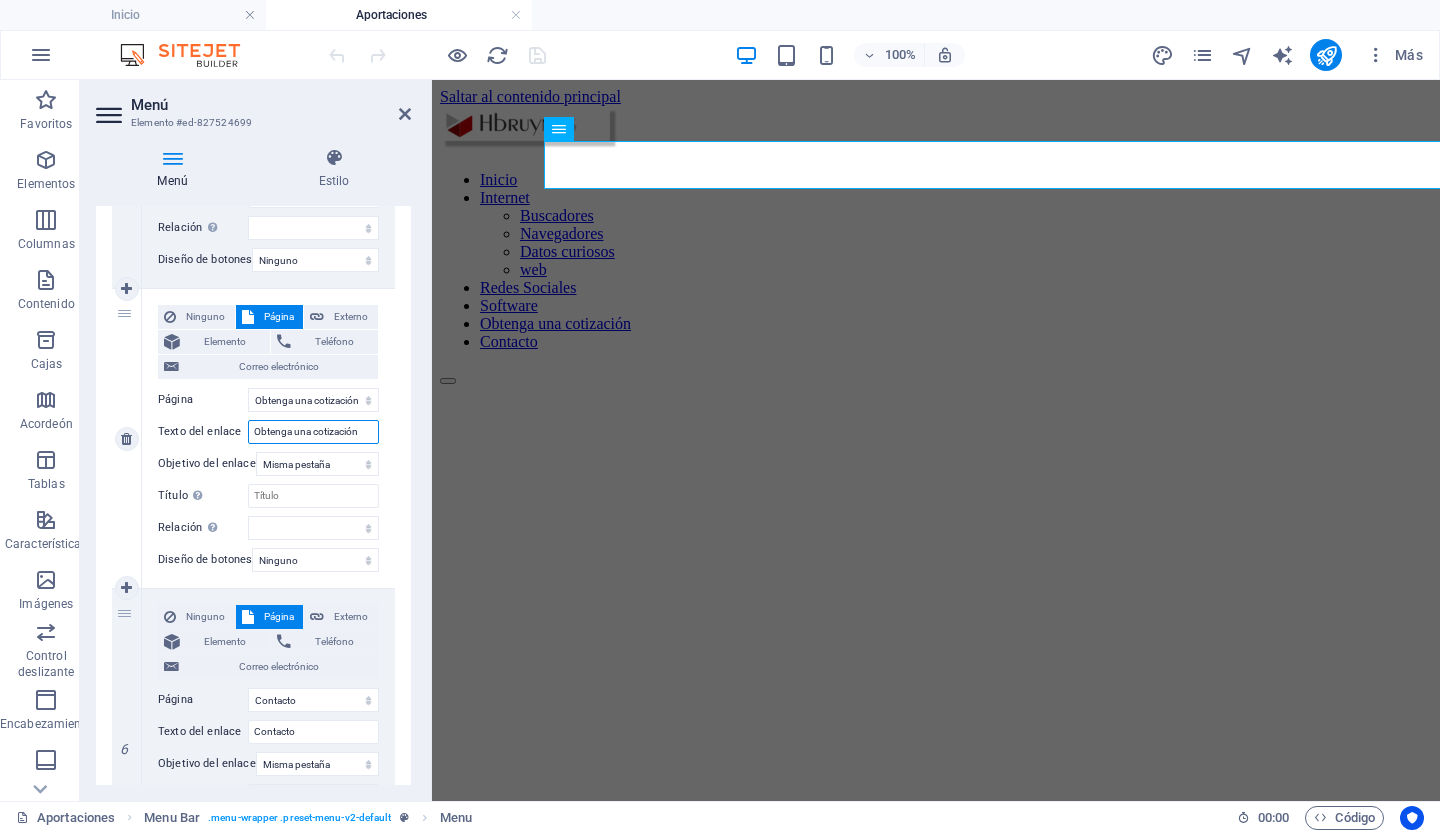 click on "Obtenga una cotización" at bounding box center [313, 432] 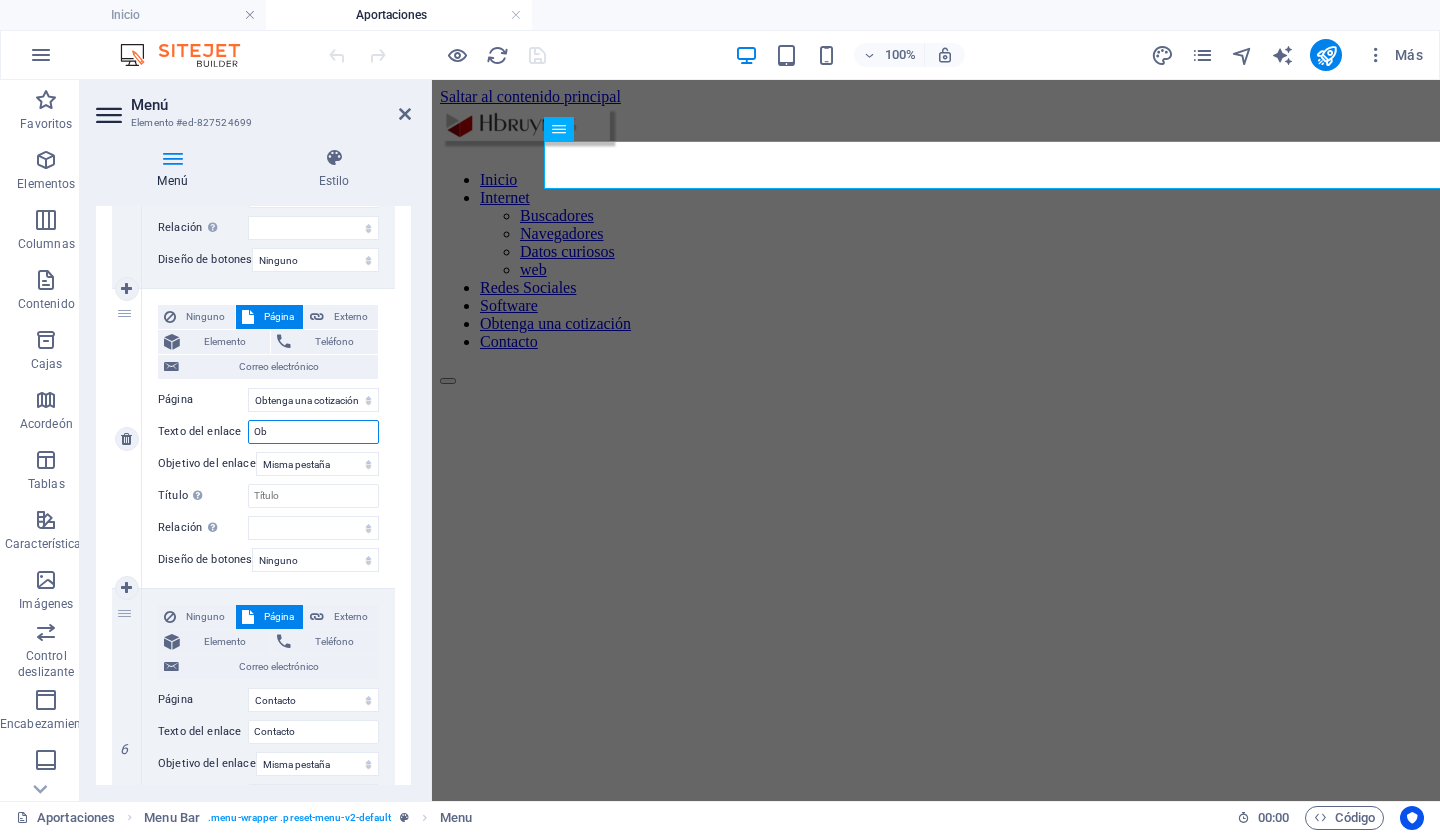 type on "O" 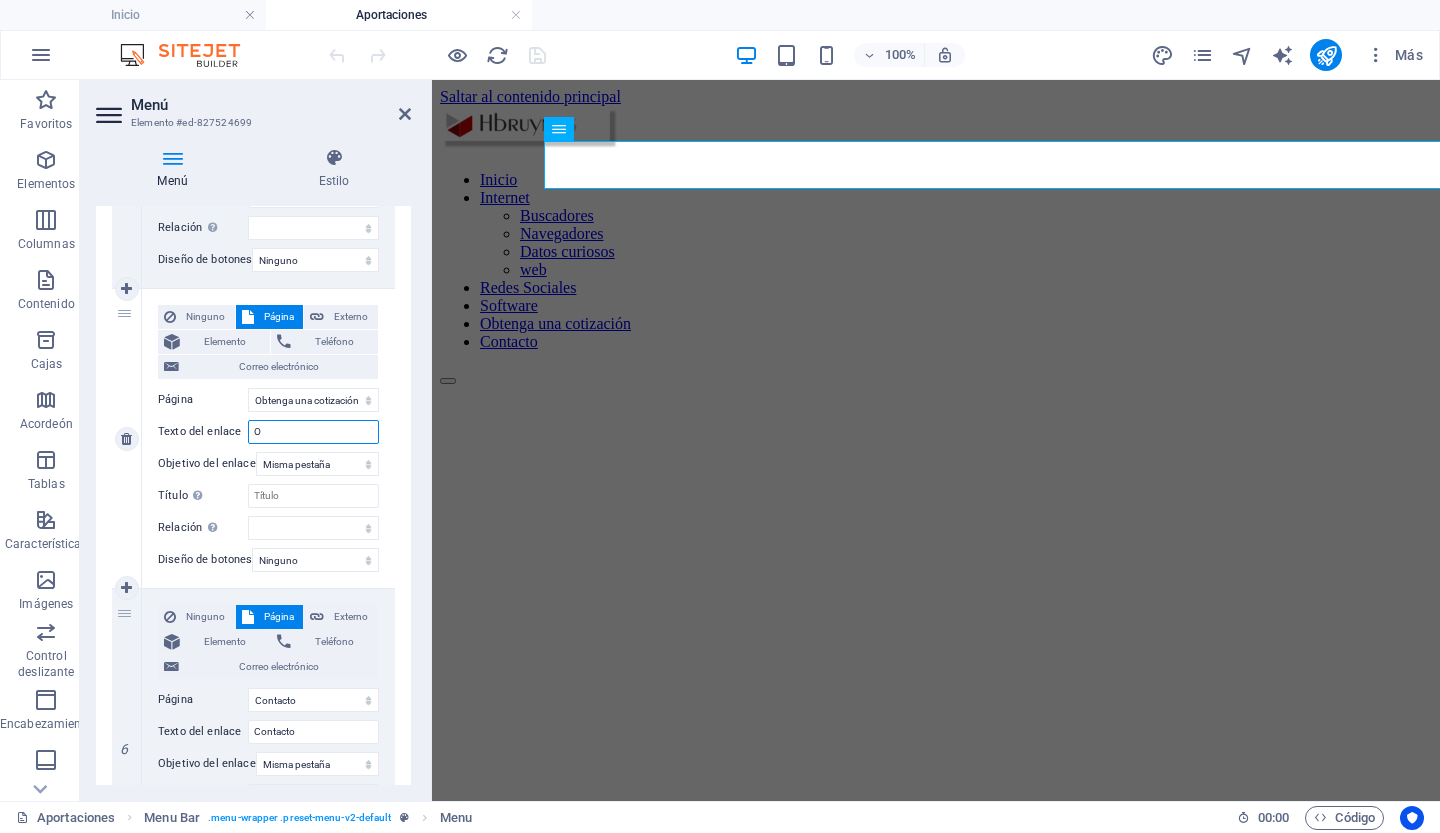 type 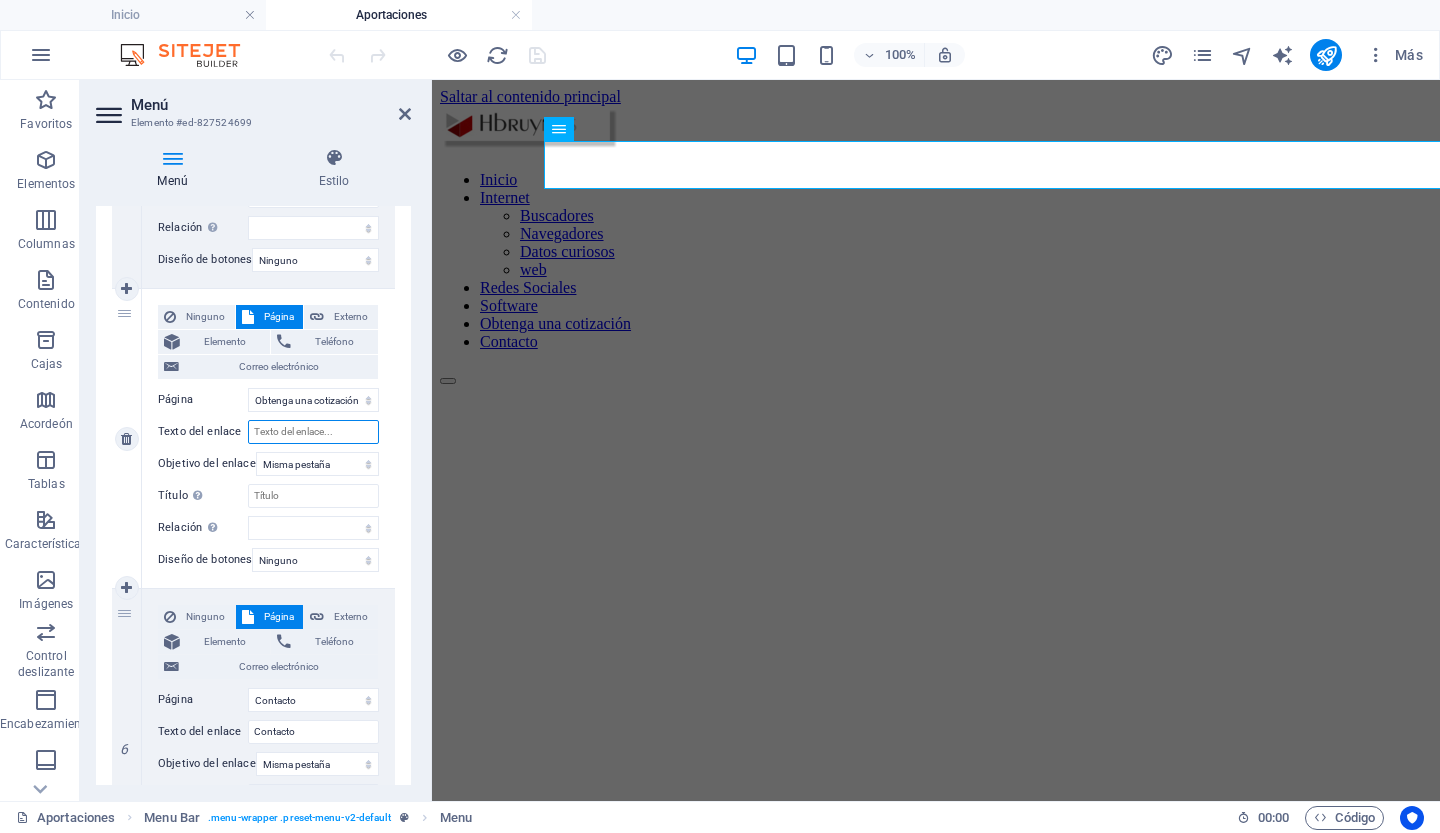 select 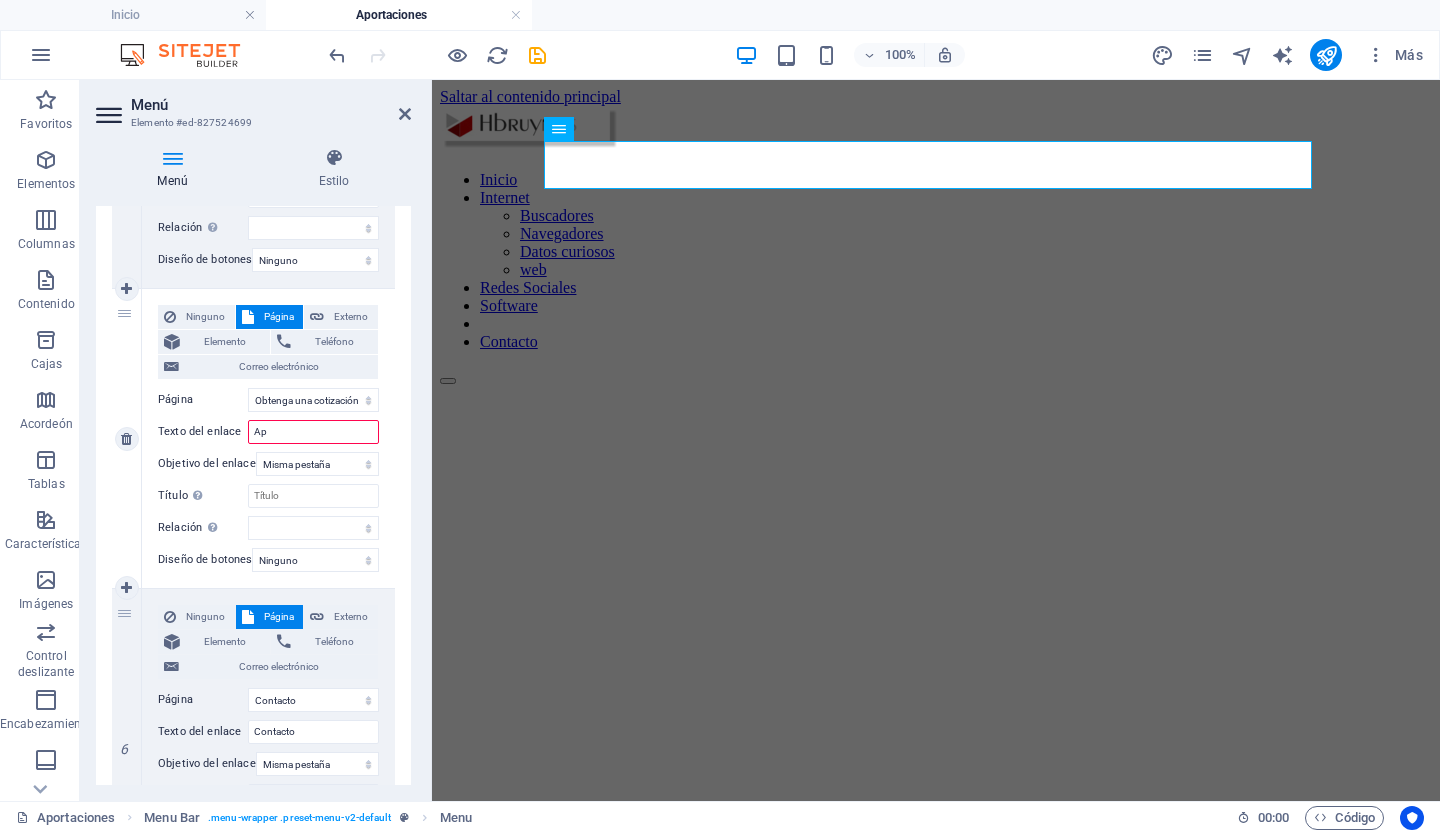 type on "Apo" 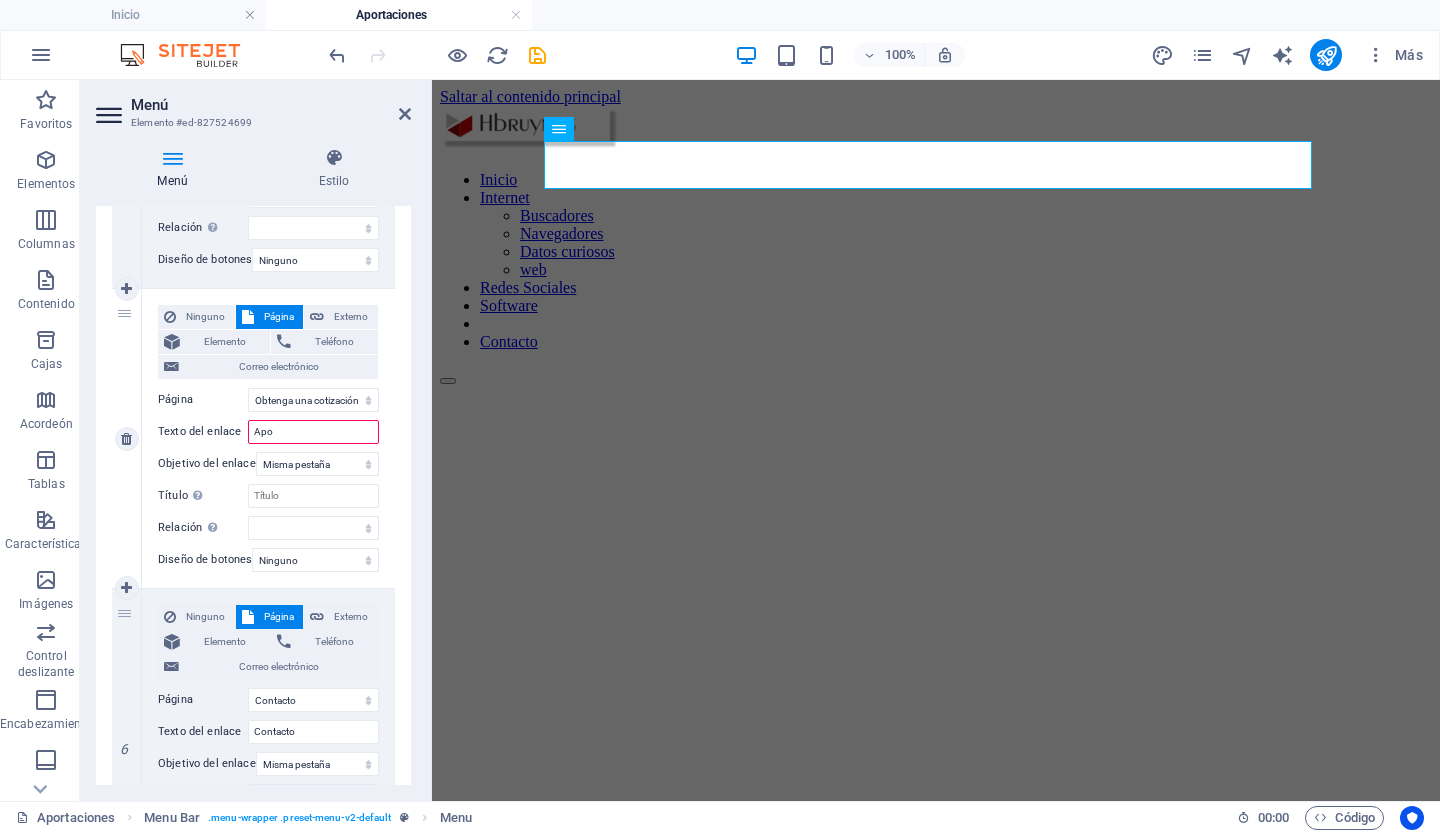select 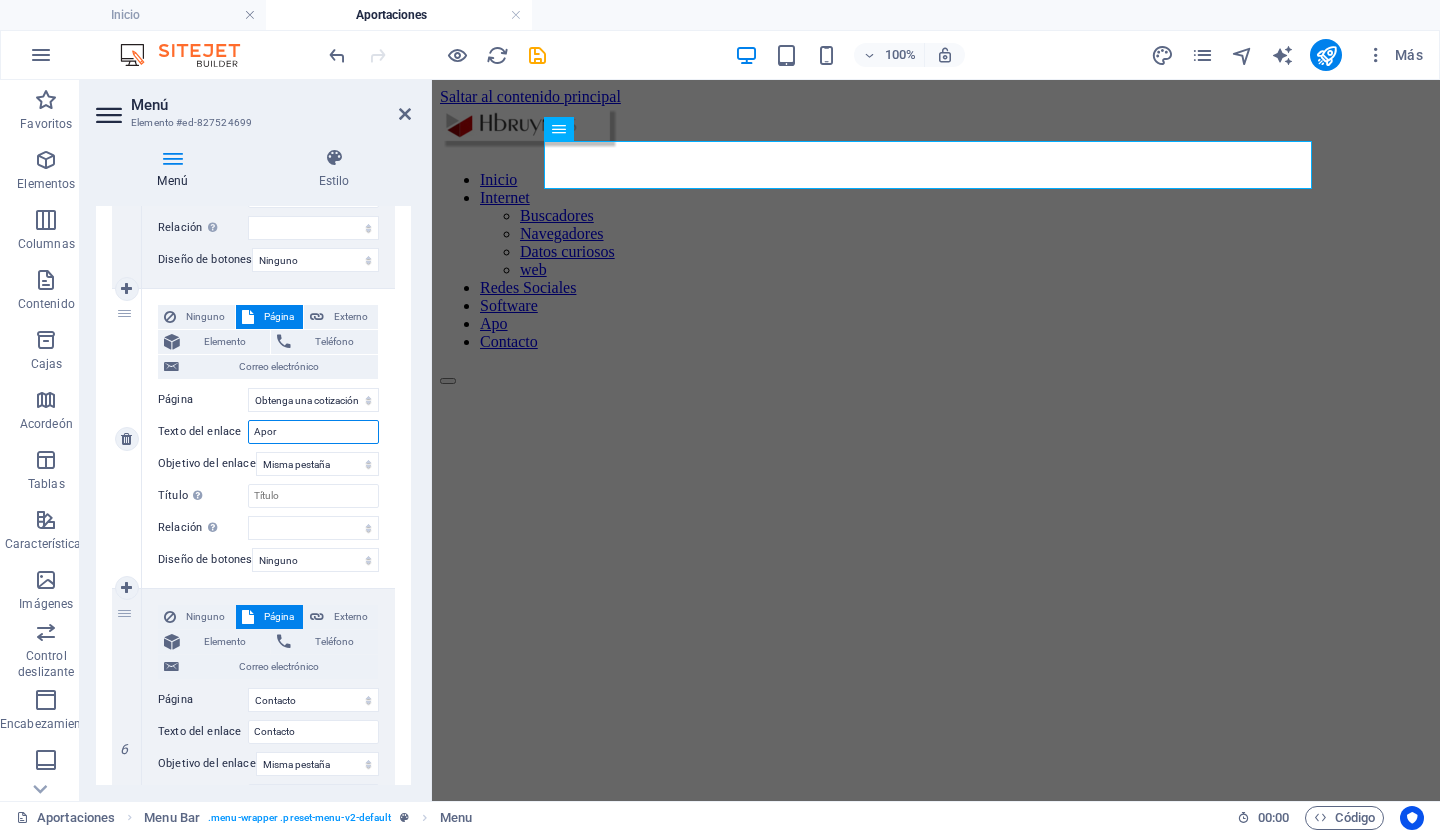 type on "Aport" 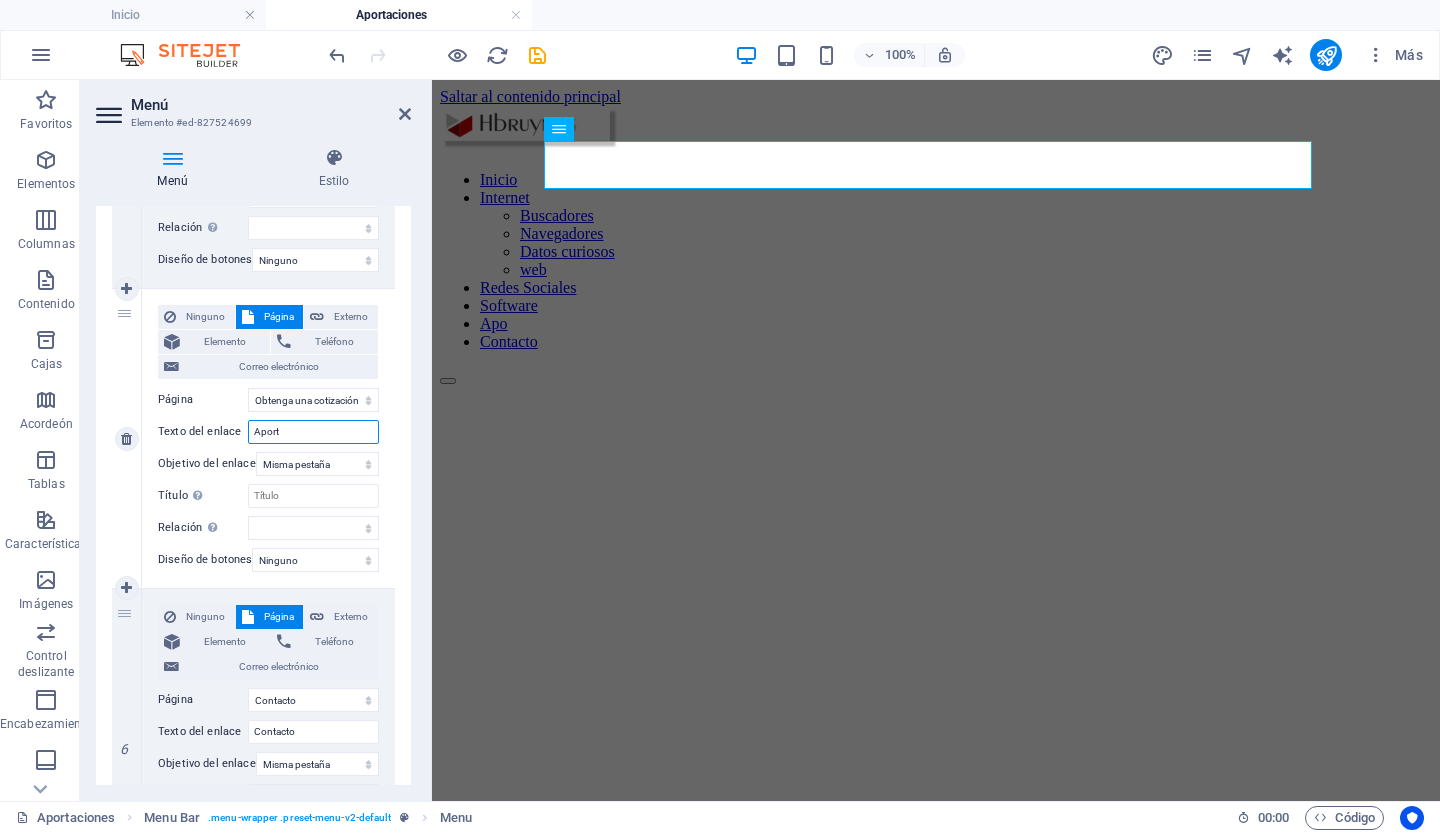 select 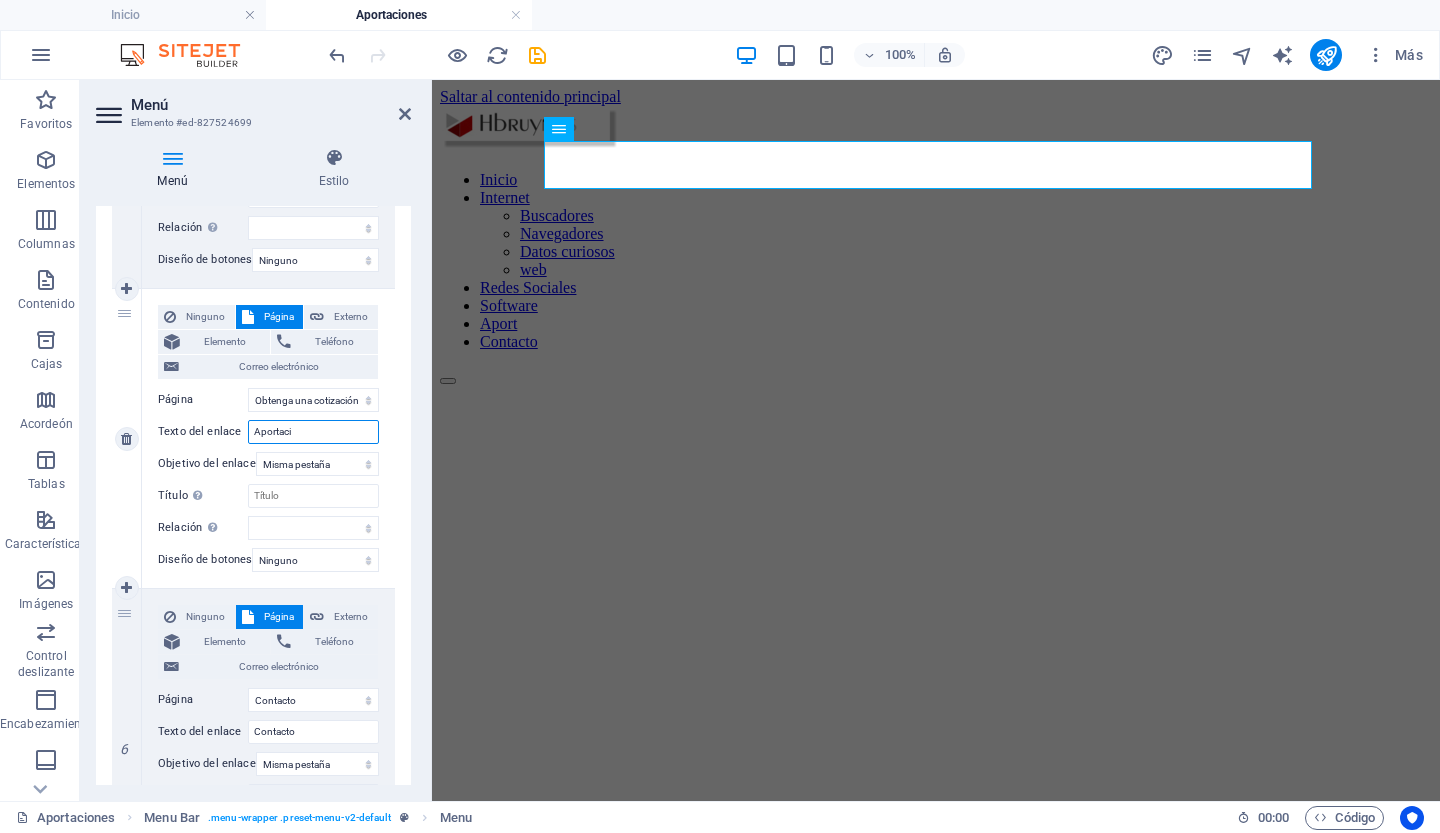 type on "Aportacio" 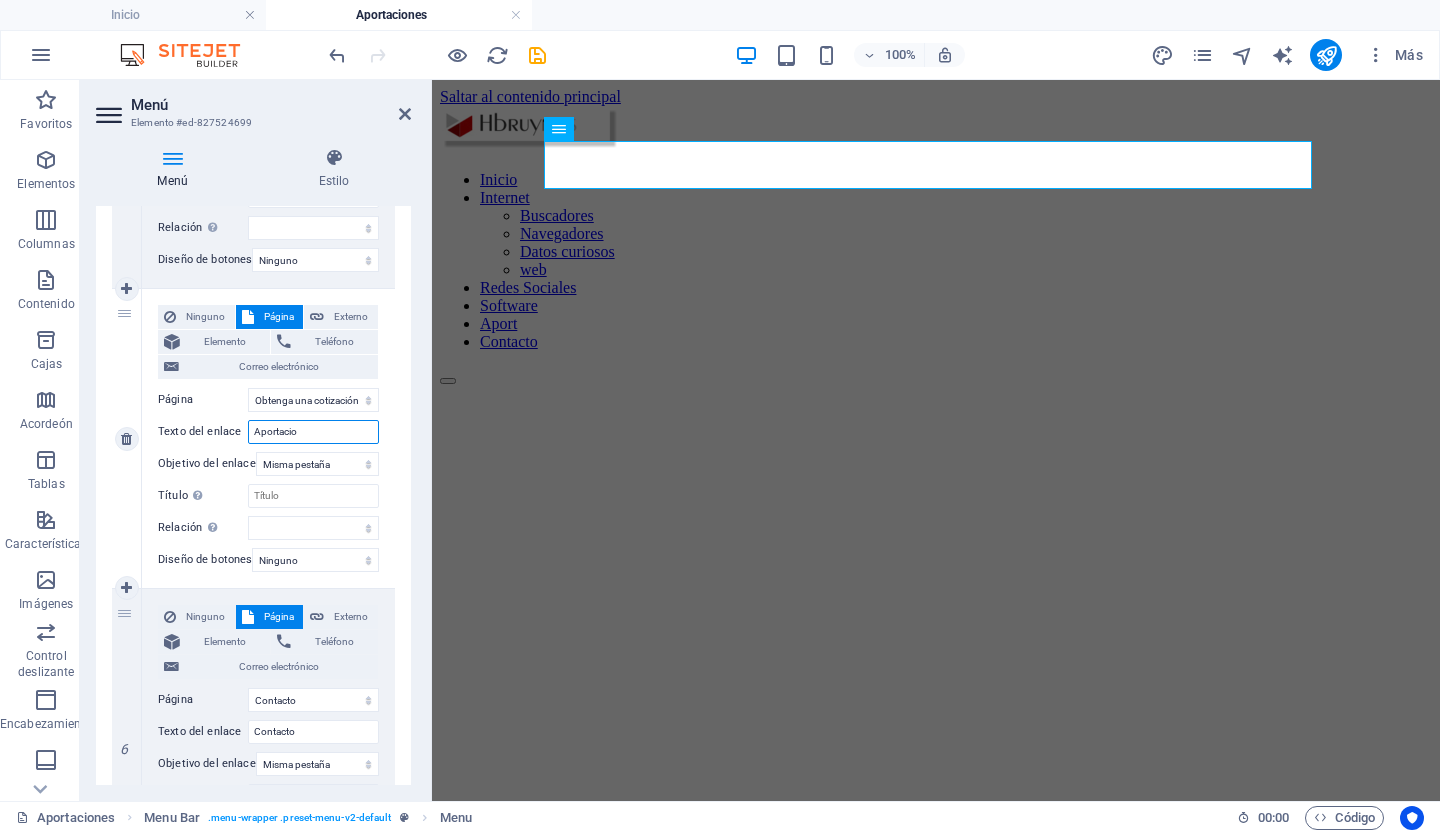 select 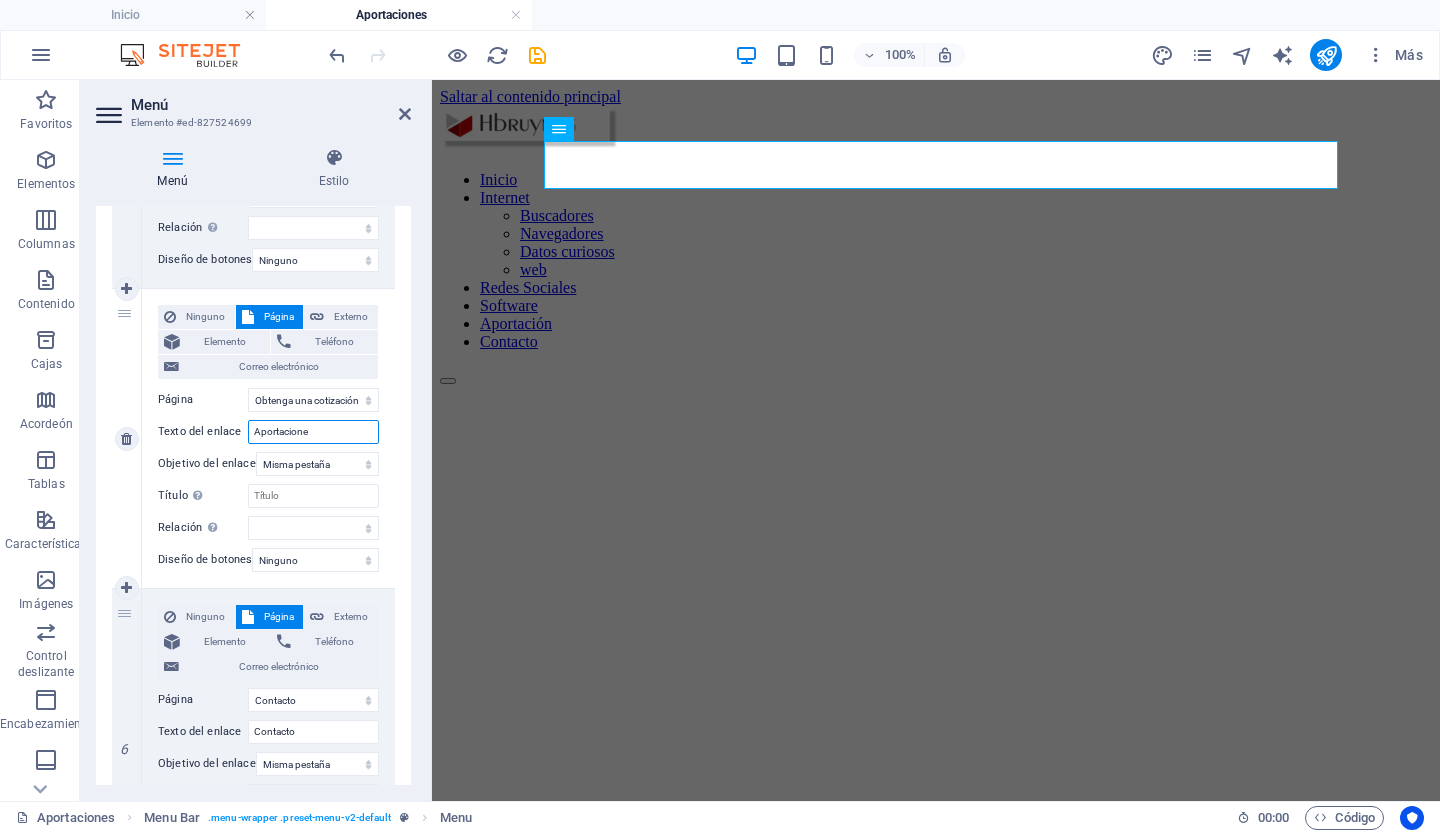 type on "Aportaciones" 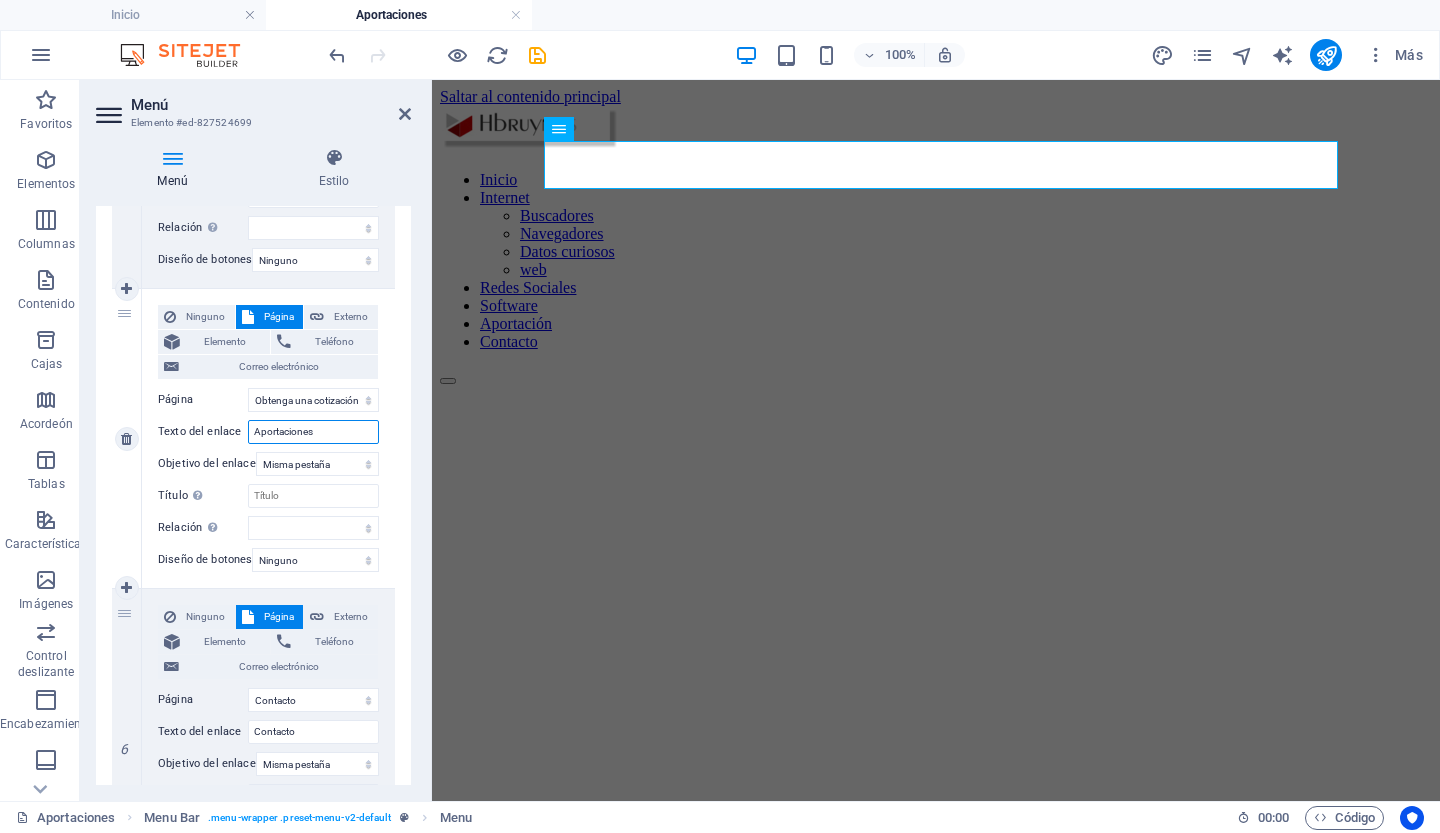 select 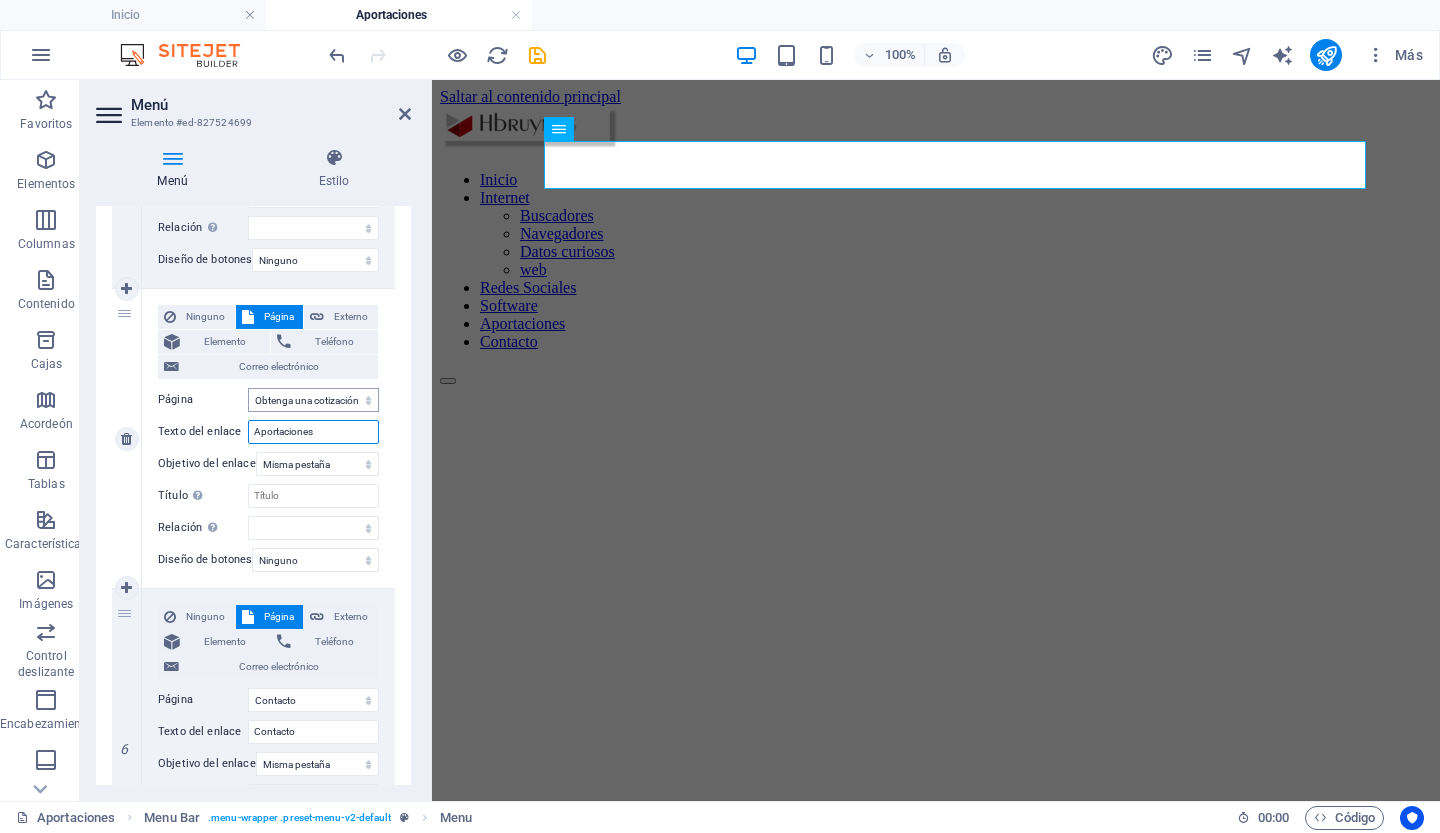 type on "Aportaciones" 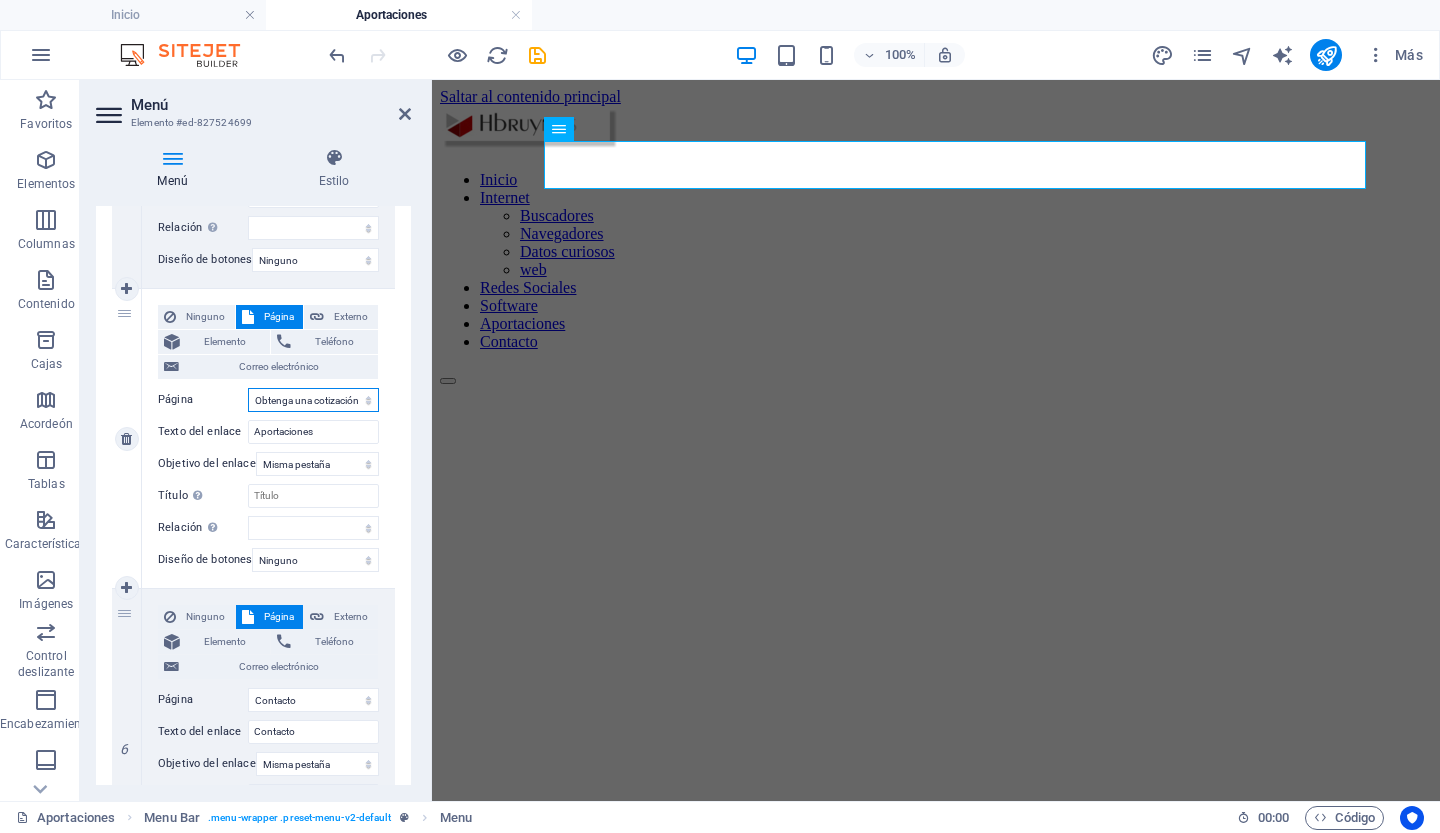 click on "Inicio Internet -- Buscadores -- Navegadores -- Datos curiosos -- web -- navegación -- Seguro de granja o rancho -- Seguro de viaje -- Seguro de viaje a largo plazo -- Seguro de Incapacidad -- Seguro de vehículos Redes Sociales Software Aportaciones Obtenga una cotización Contacto Aviso legal Privacidad" at bounding box center (313, 400) 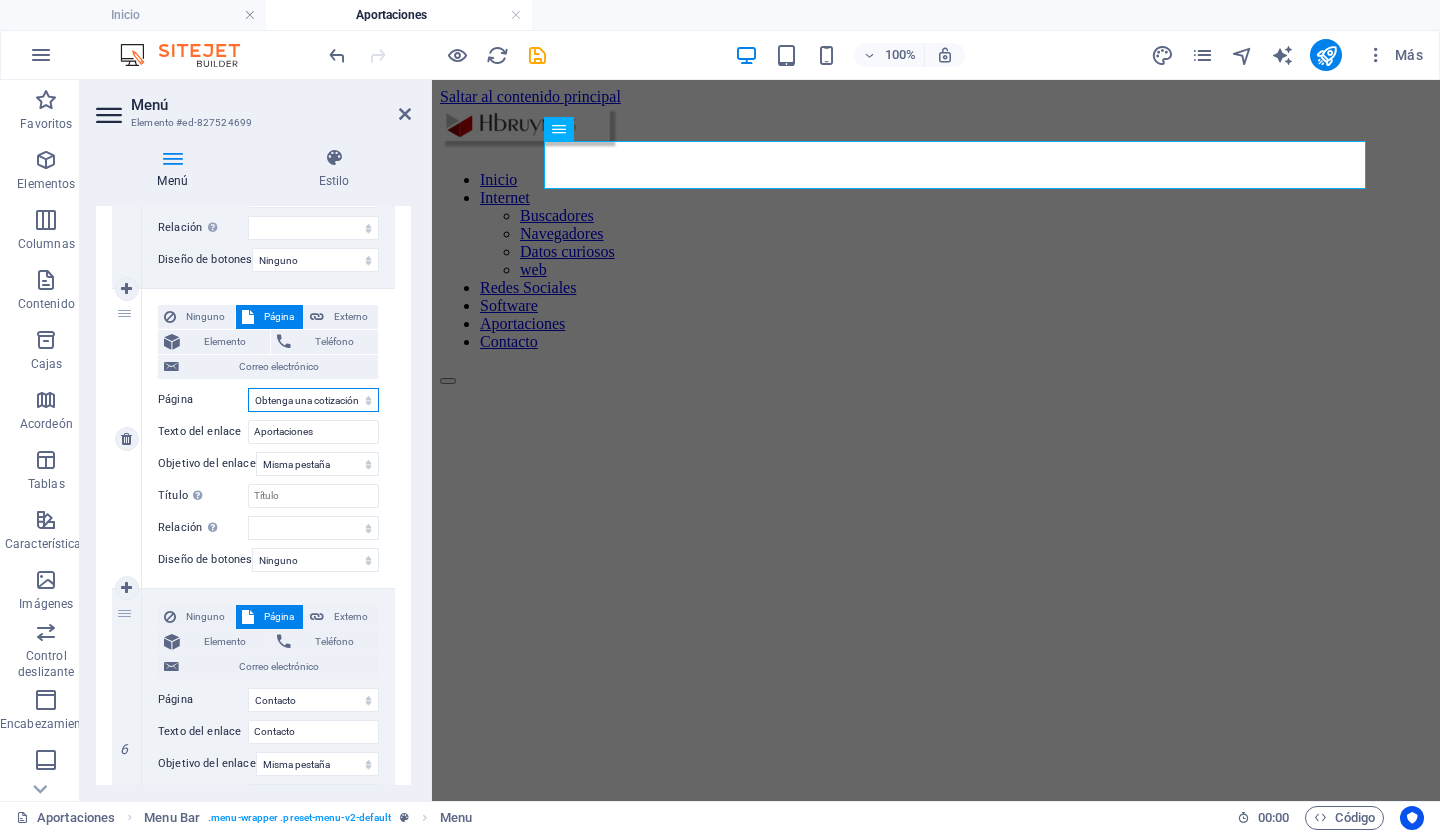 select on "14" 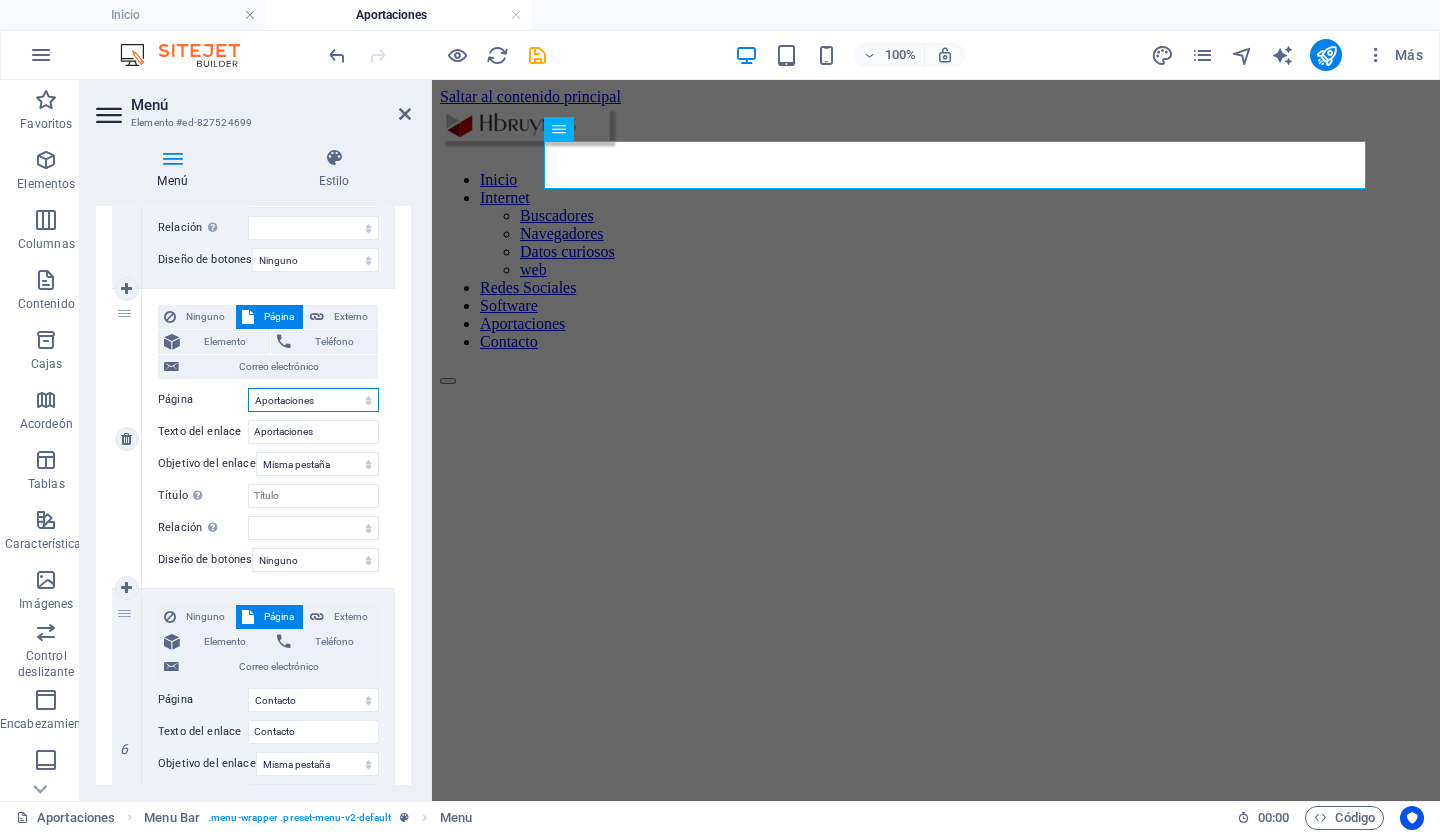click on "Inicio Internet -- Buscadores -- Navegadores -- Datos curiosos -- web -- navegación -- Seguro de granja o rancho -- Seguro de viaje -- Seguro de viaje a largo plazo -- Seguro de Incapacidad -- Seguro de vehículos Redes Sociales Software Aportaciones Obtenga una cotización Contacto Aviso legal Privacidad" at bounding box center (313, 400) 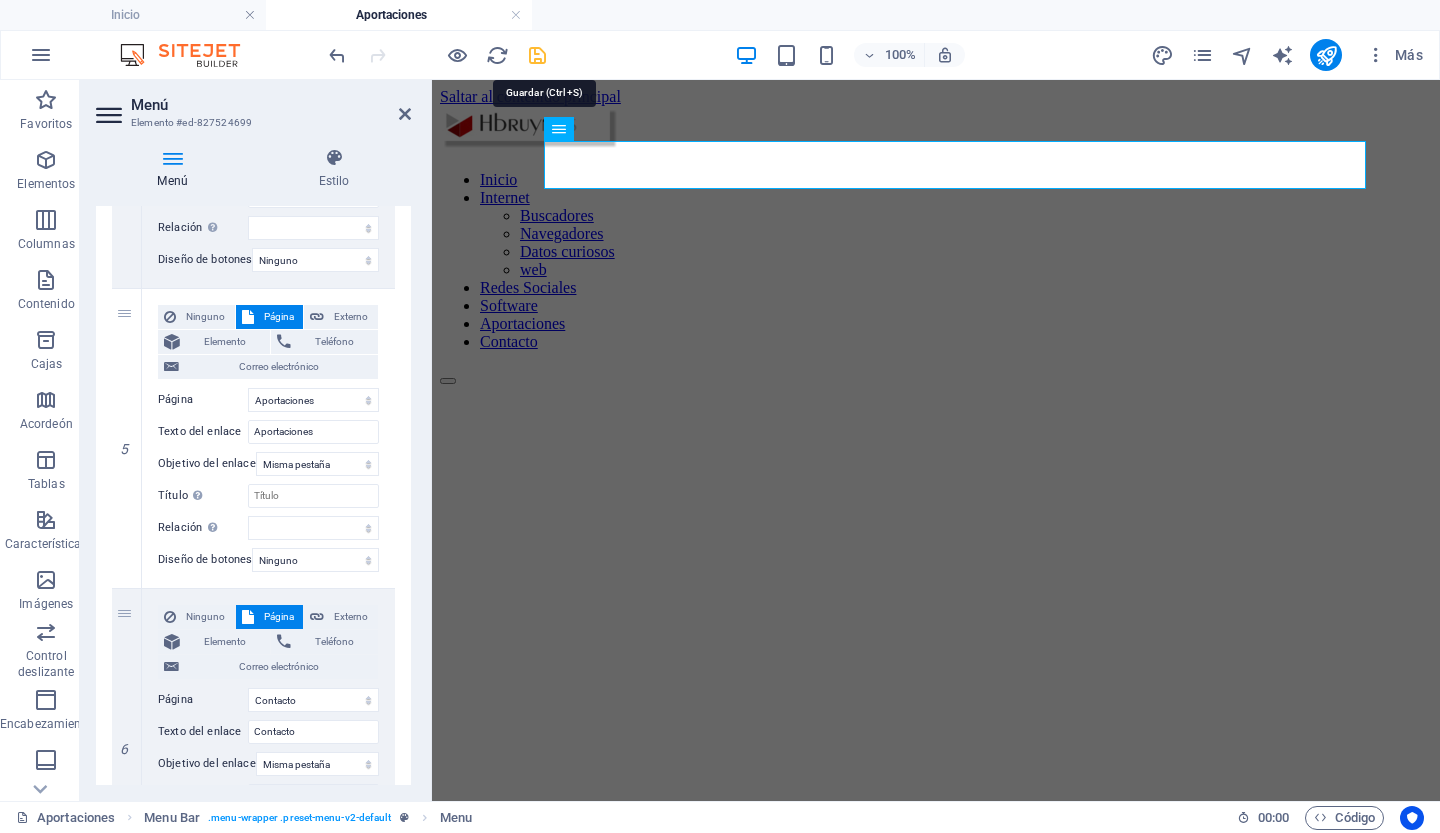 click at bounding box center [537, 55] 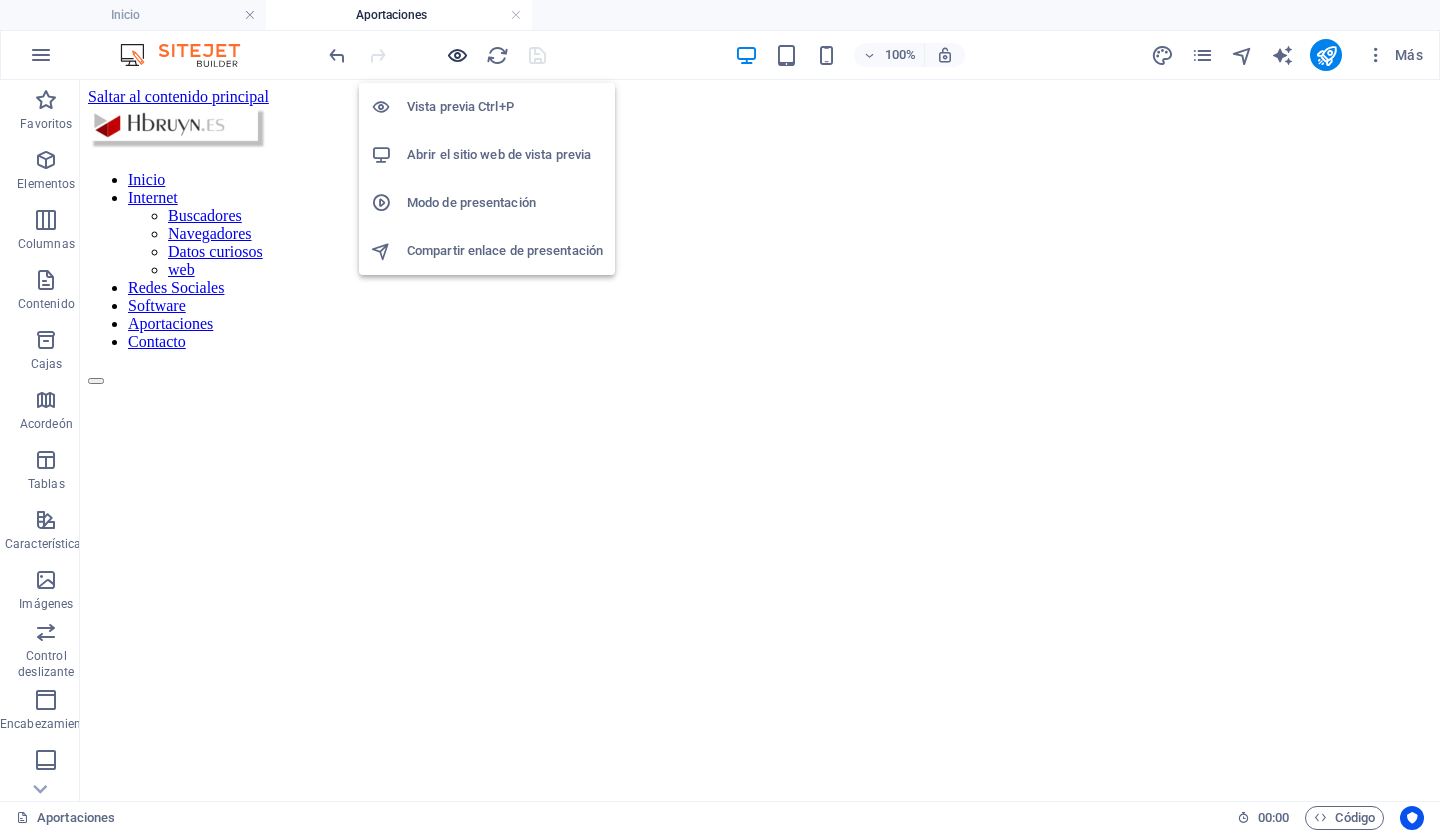 click at bounding box center [457, 55] 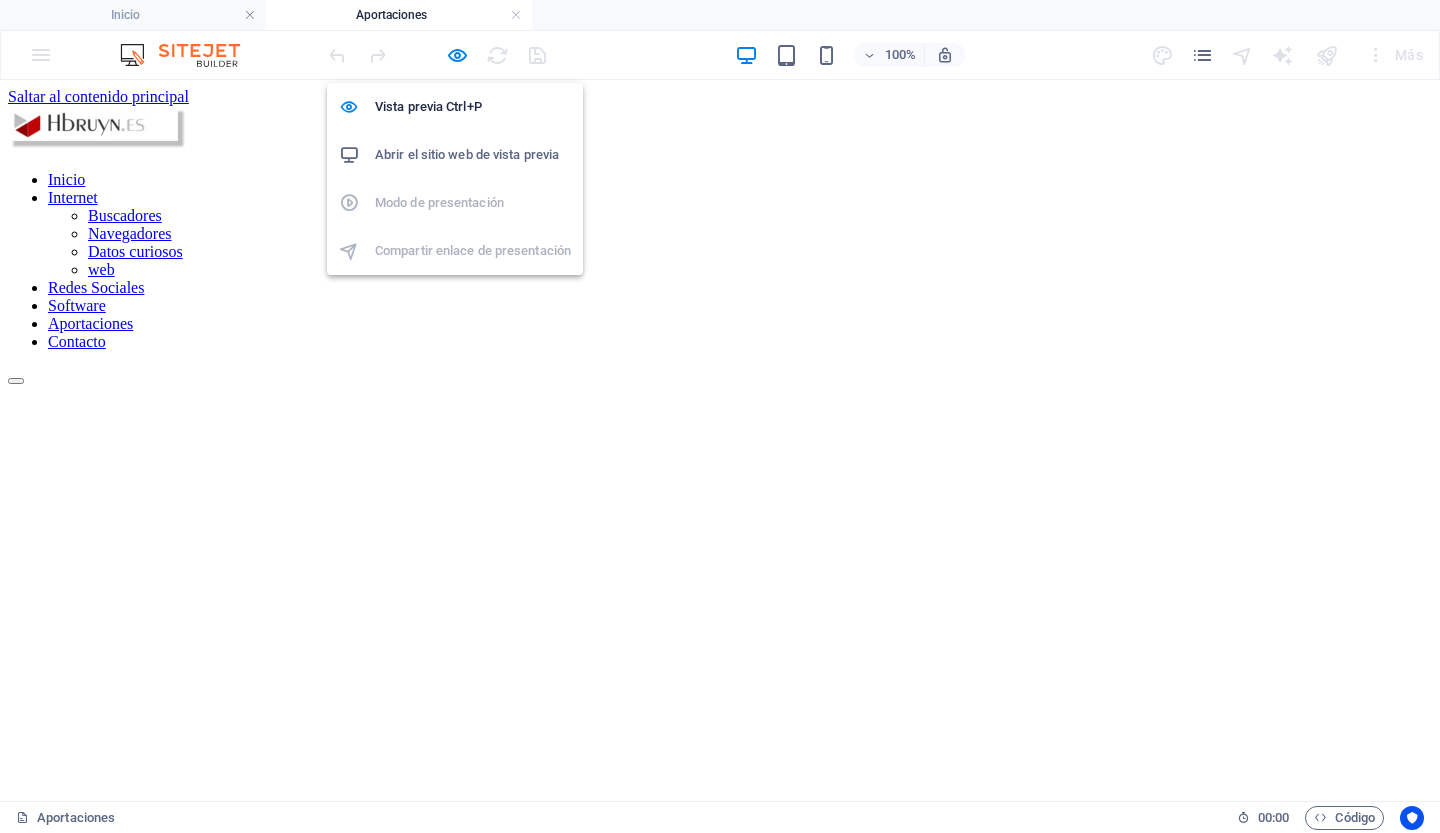 click on "Abrir el sitio web de vista previa" at bounding box center (467, 154) 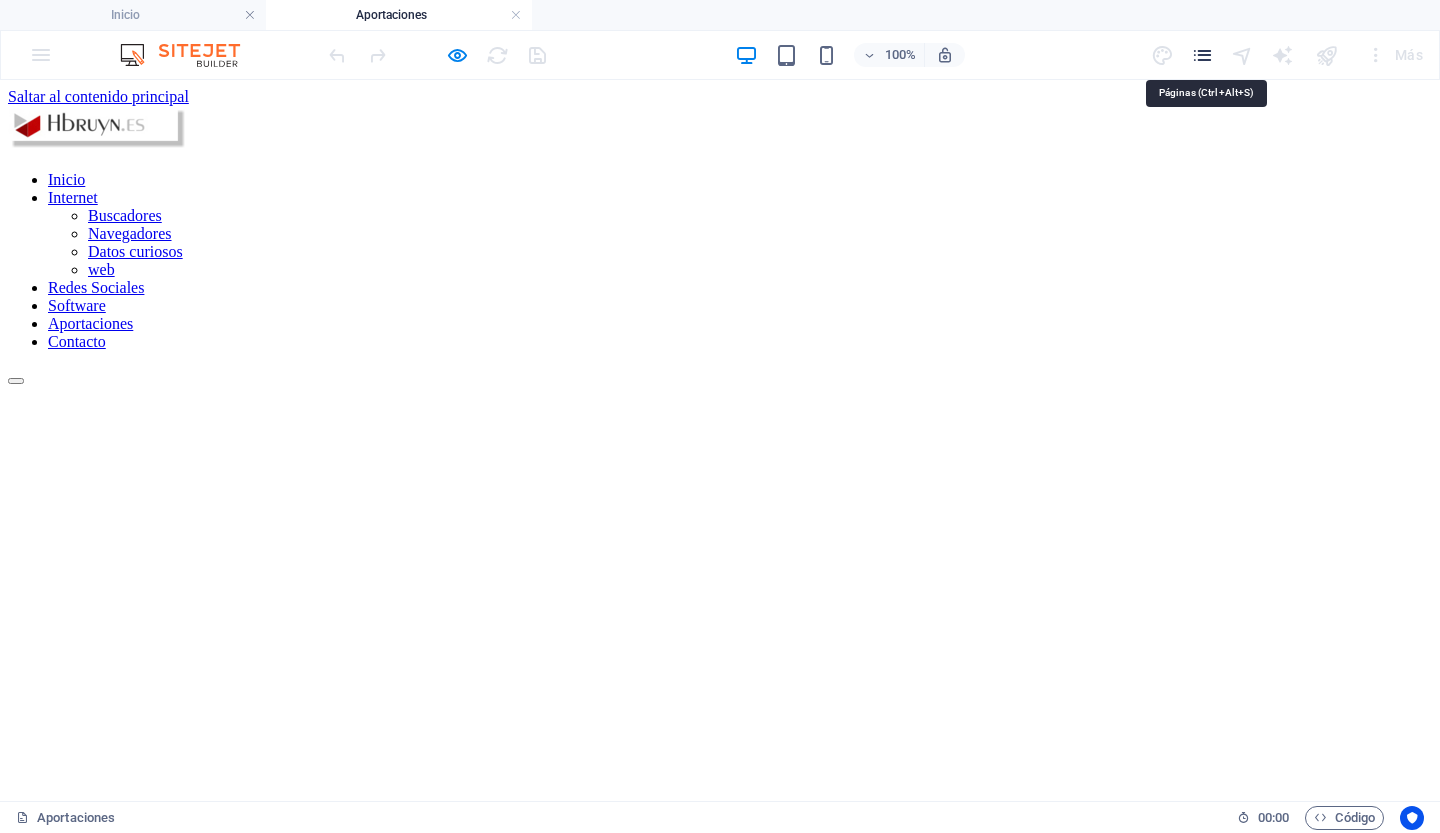 click at bounding box center [1202, 55] 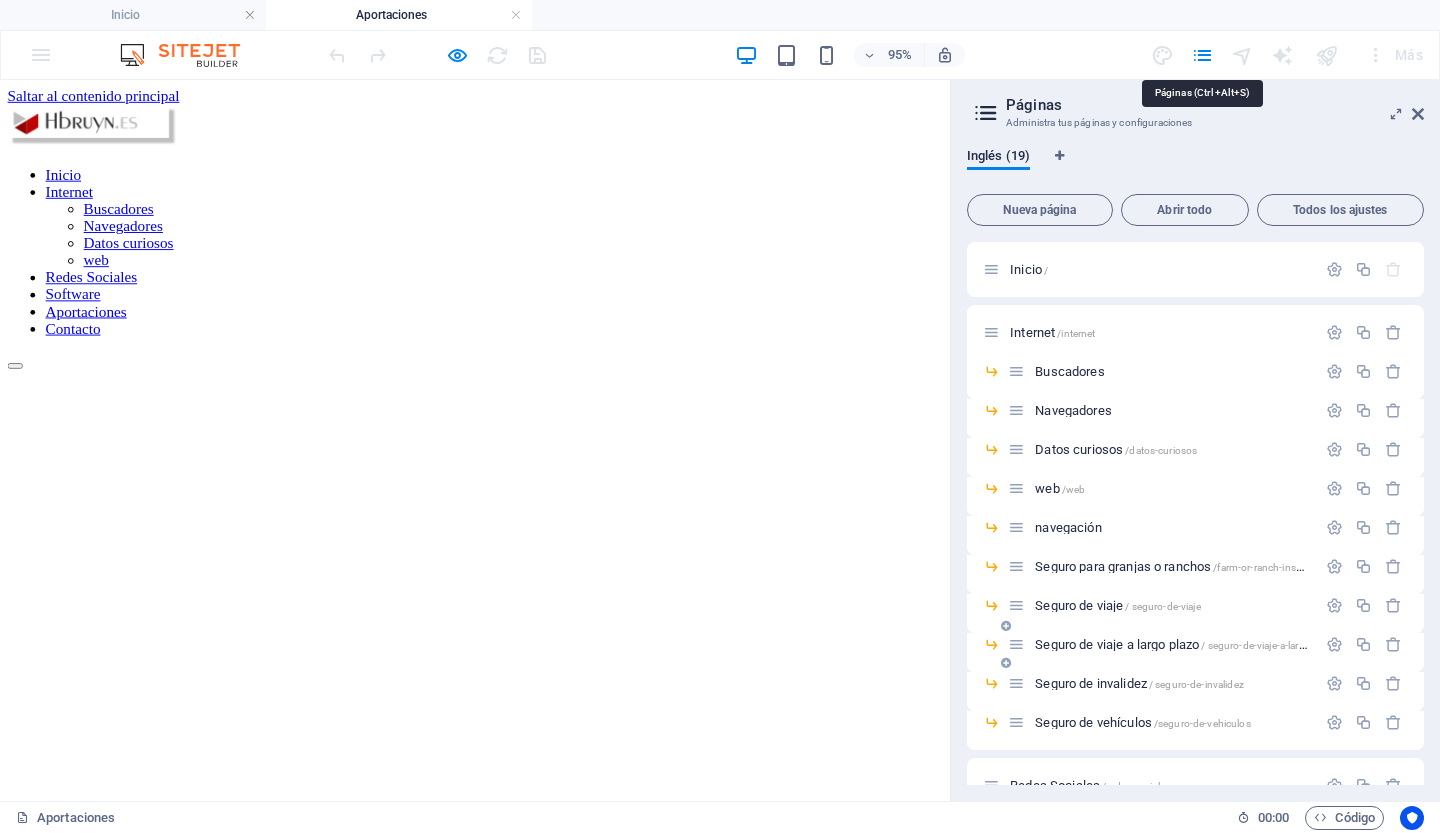 click on "Seguro de viaje a largo plazo  / seguro-de-viaje-a-largo-plazo" at bounding box center (1195, 652) 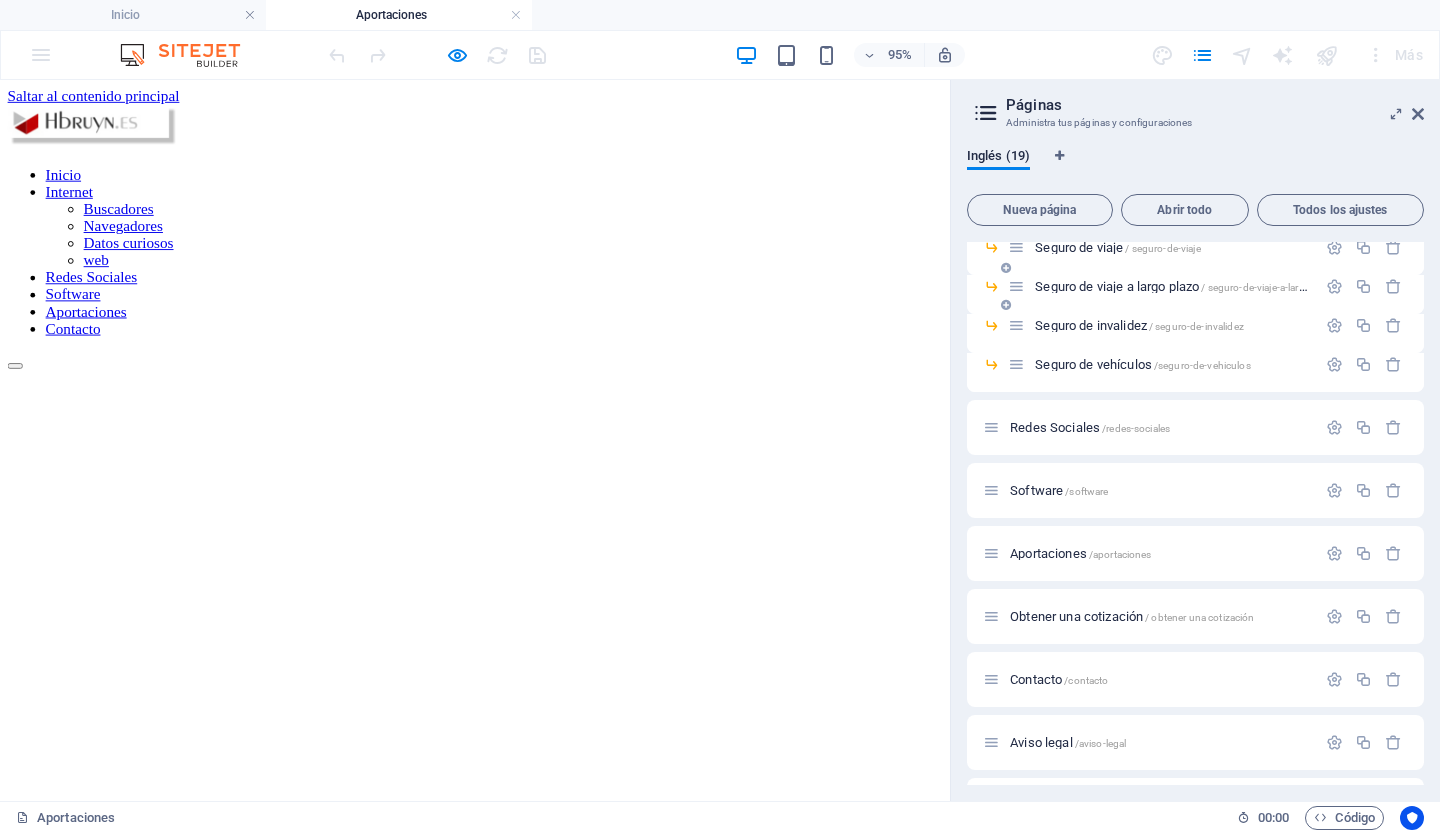 scroll, scrollTop: 414, scrollLeft: 0, axis: vertical 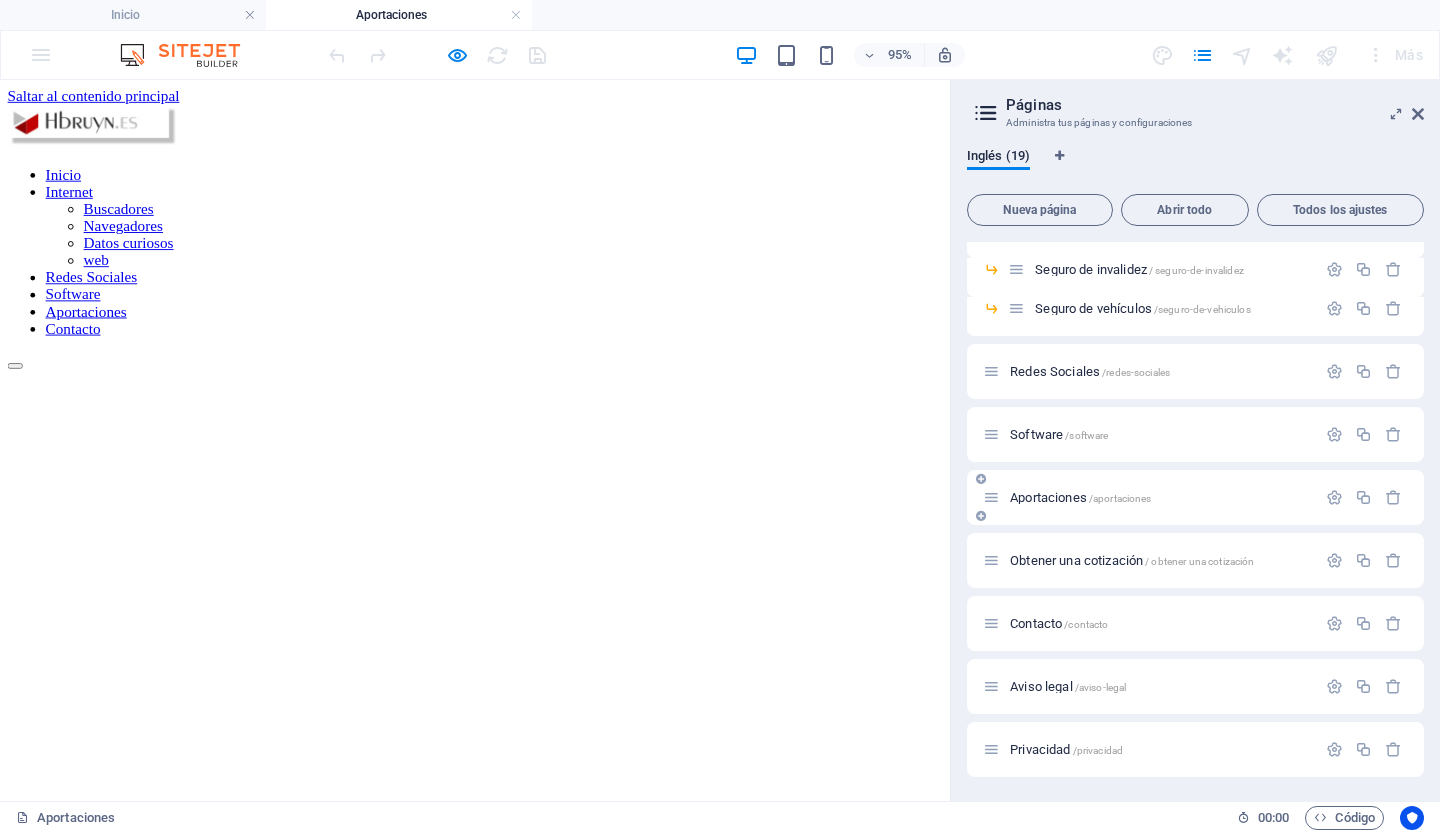 click on "Aportaciones" at bounding box center (1048, 497) 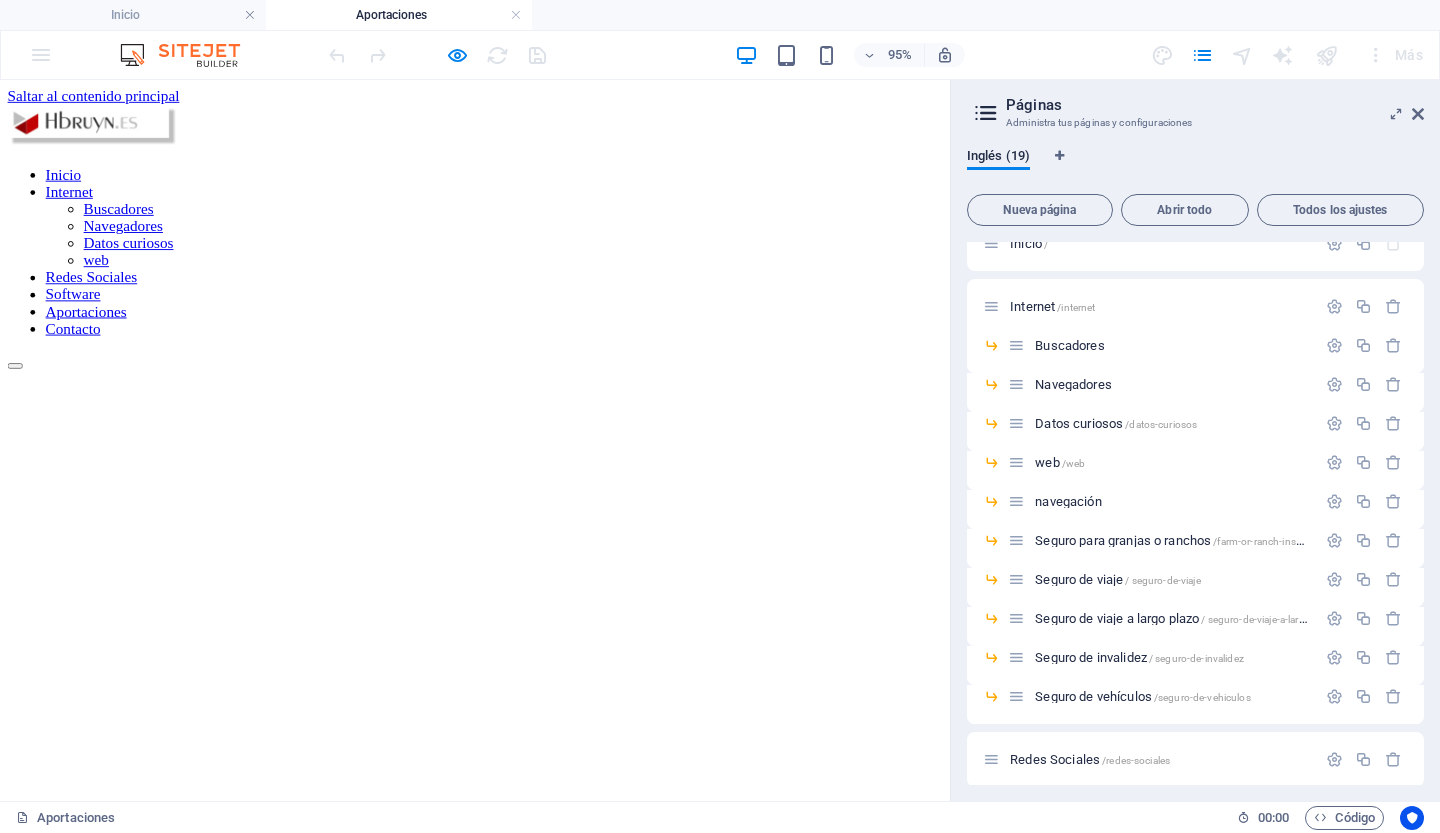 scroll, scrollTop: 0, scrollLeft: 0, axis: both 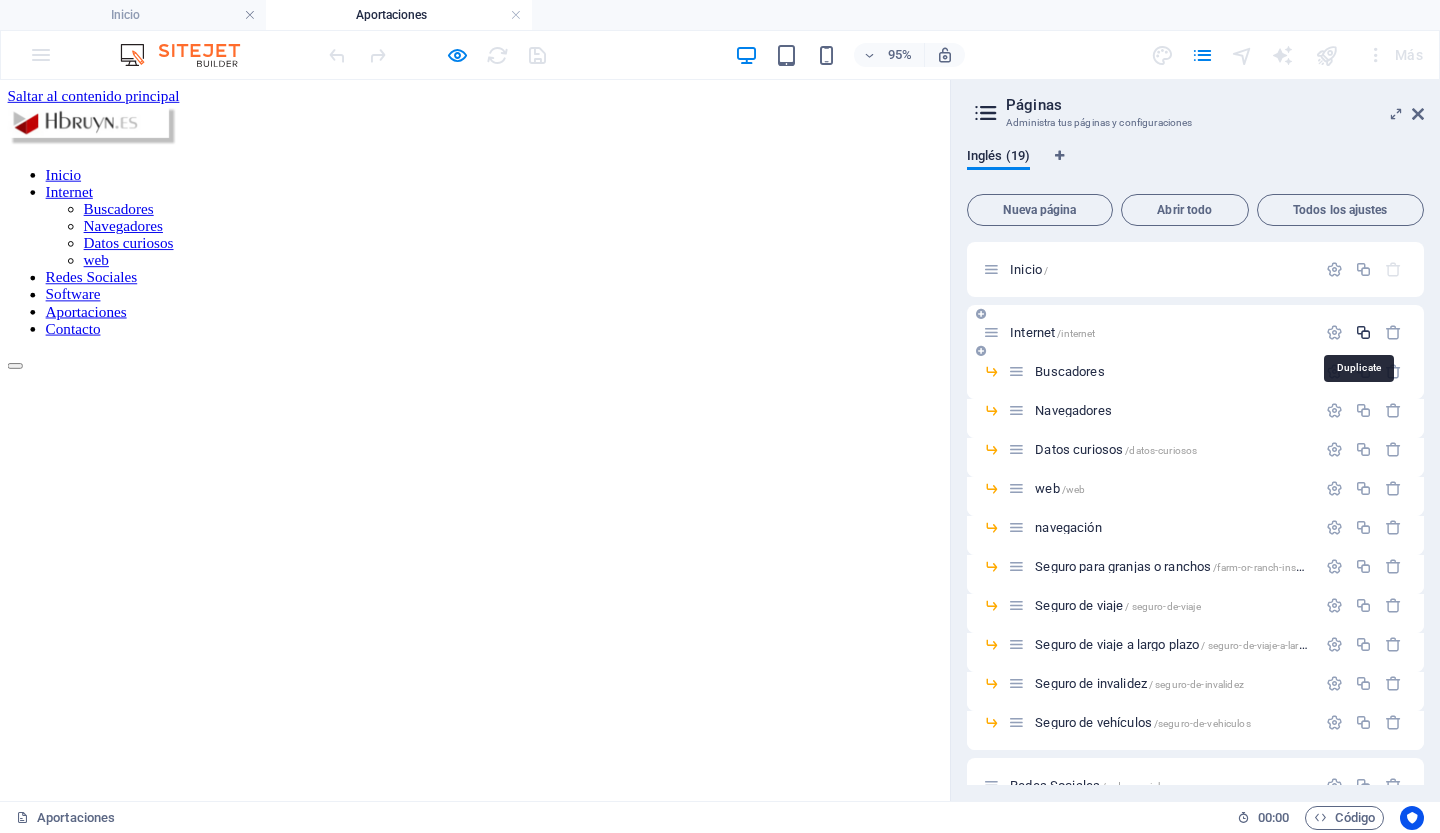 click at bounding box center [1363, 332] 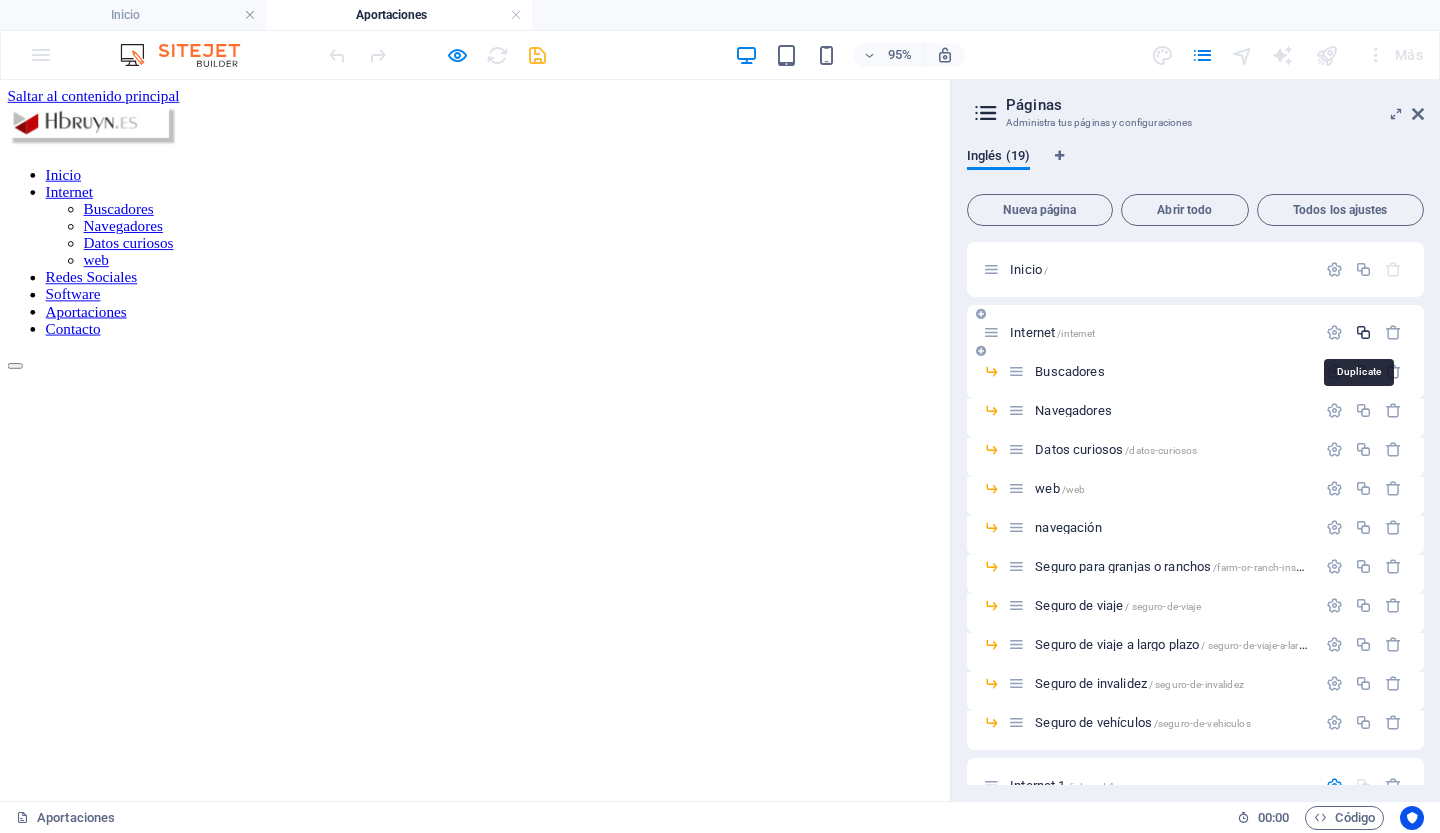scroll, scrollTop: 347, scrollLeft: 0, axis: vertical 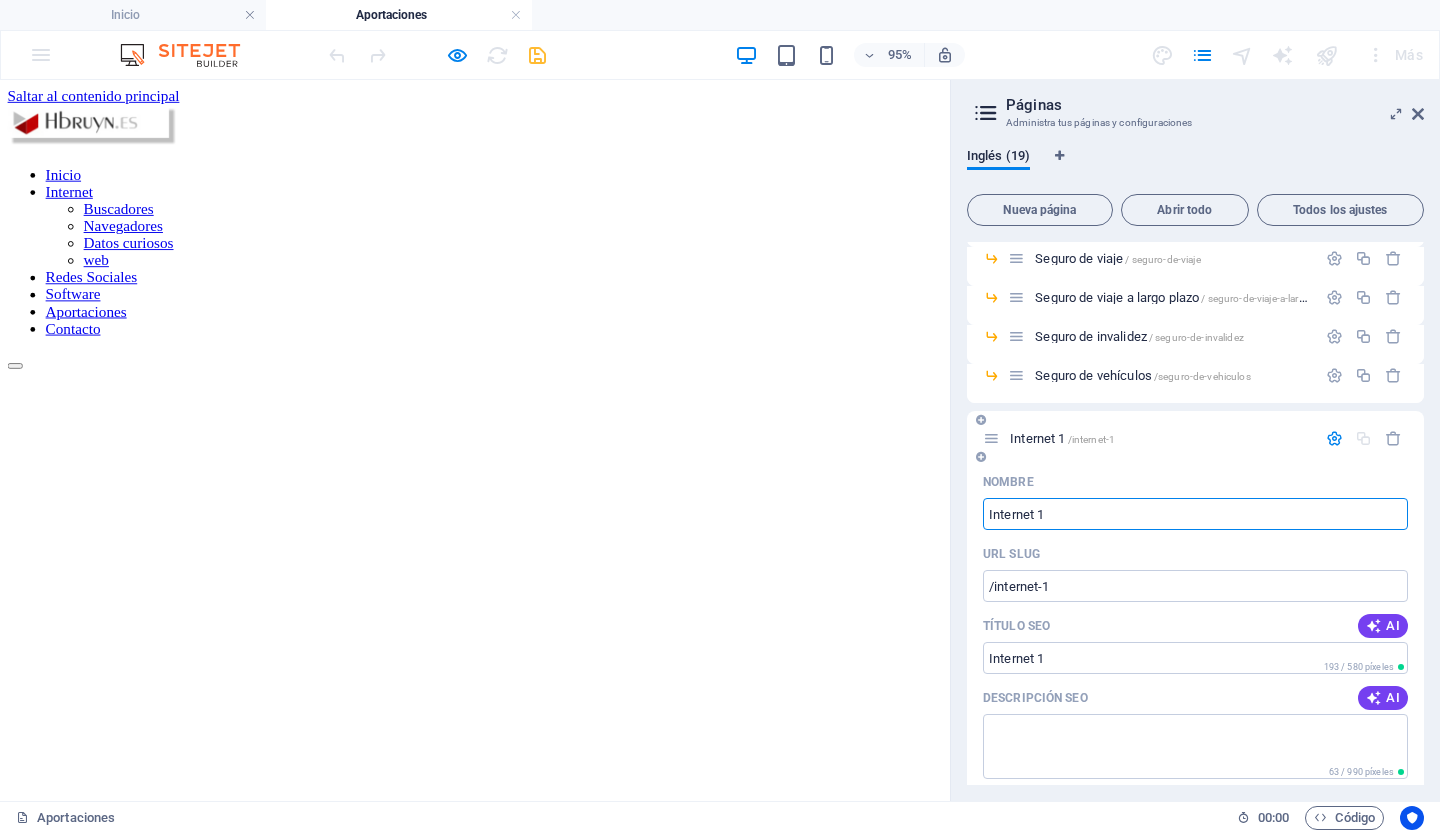 click on "Internet 1" at bounding box center [1195, 514] 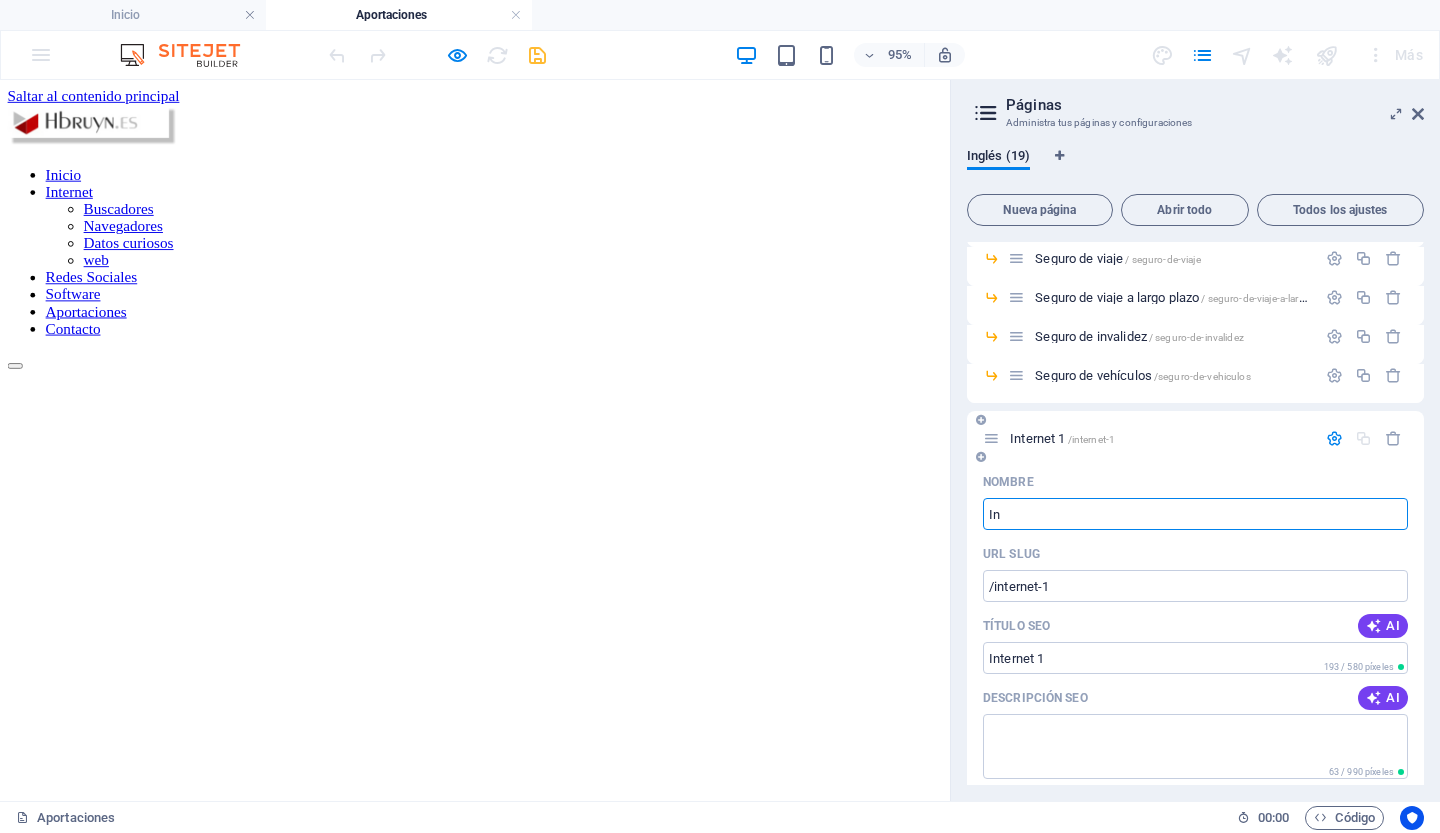 type on "I" 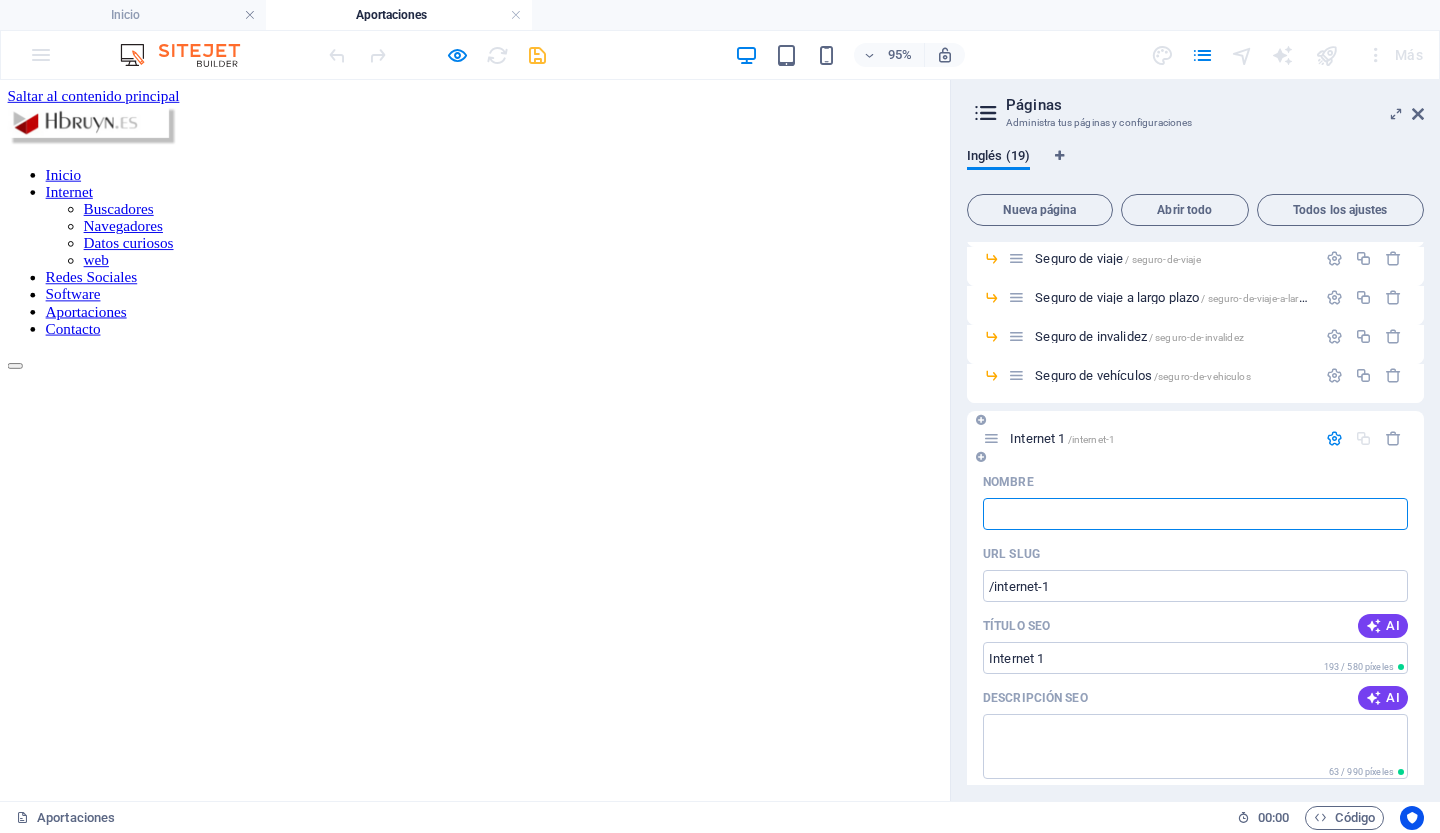 type 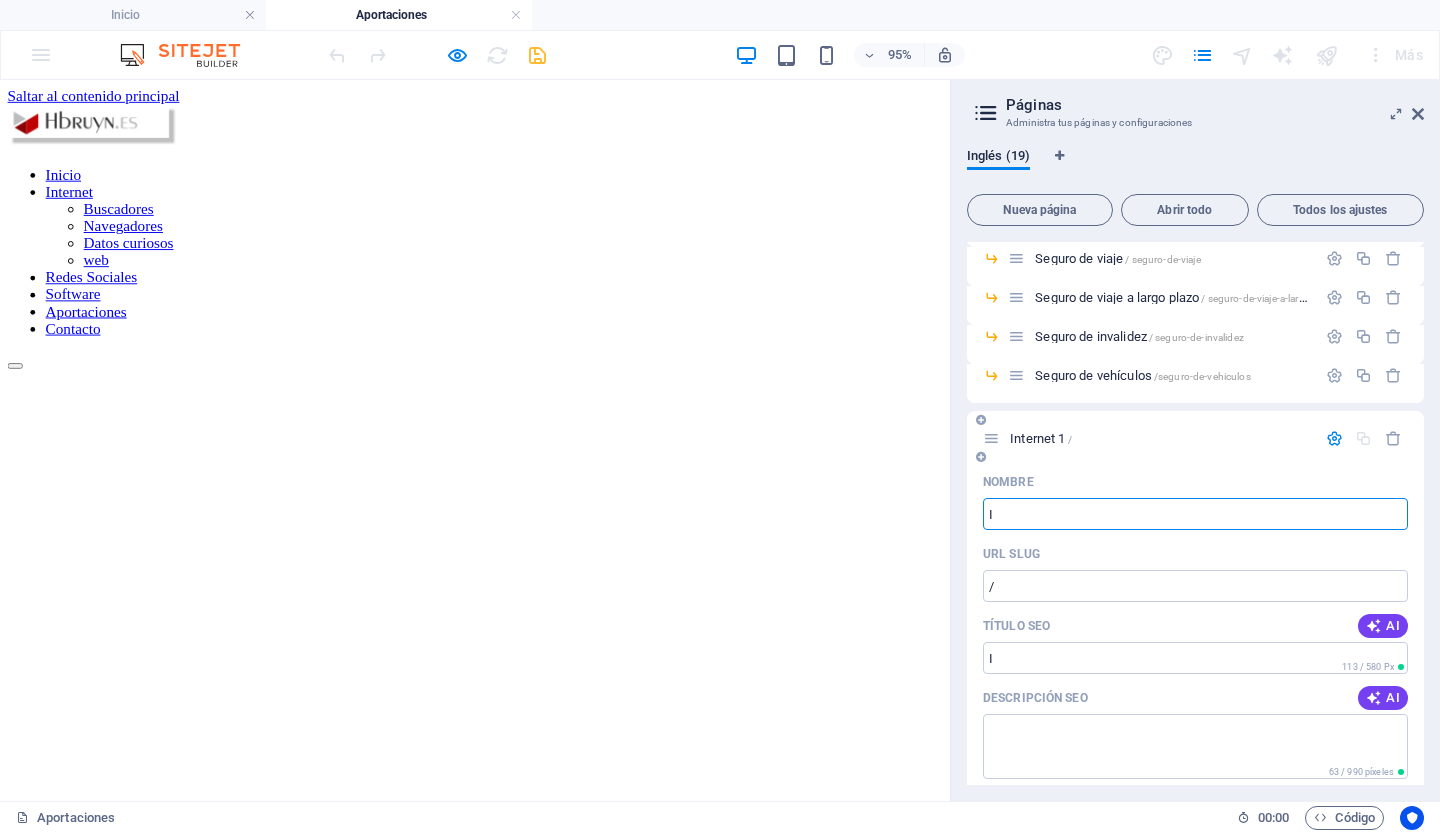 type on "IA" 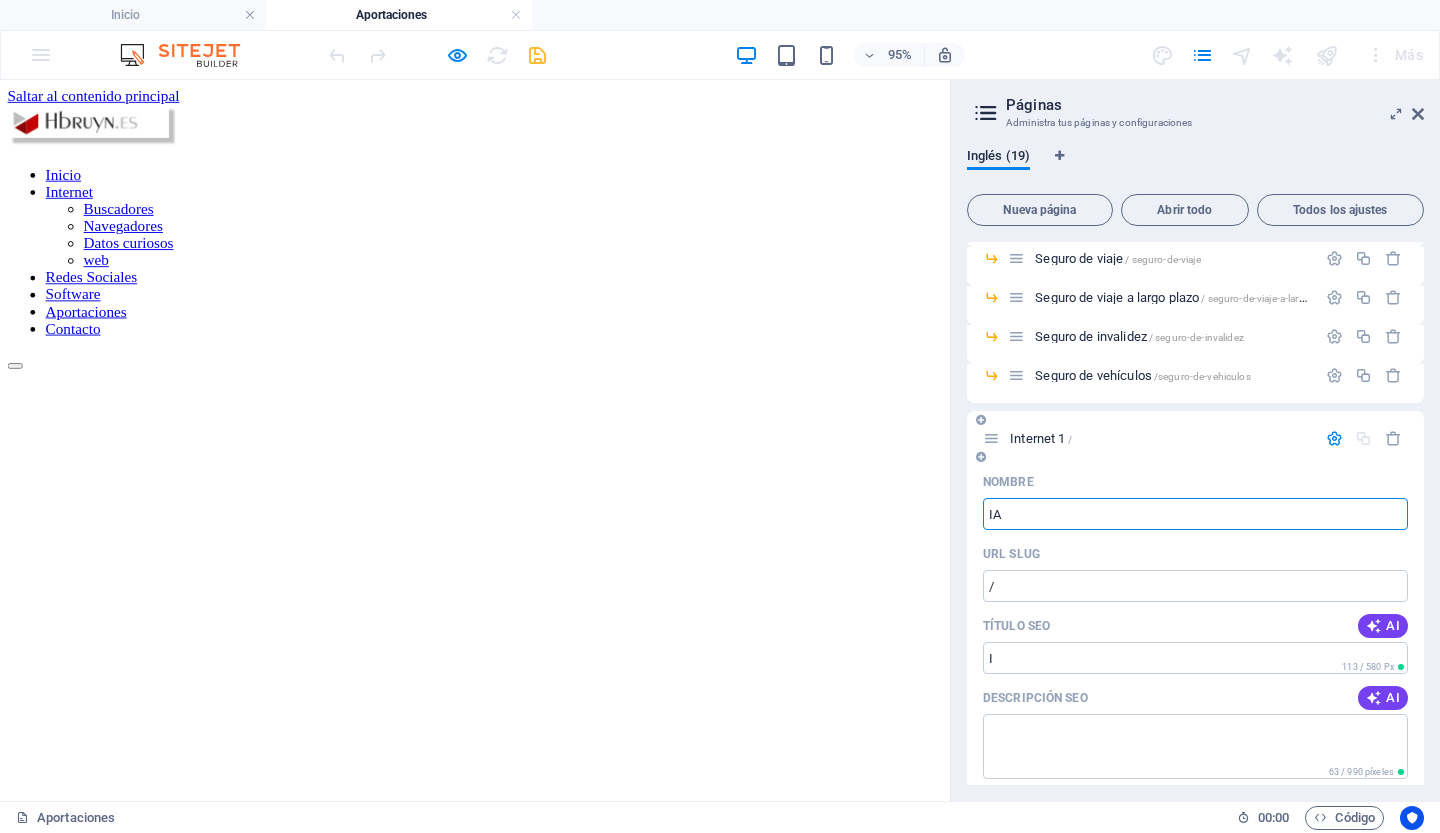 type on "/i" 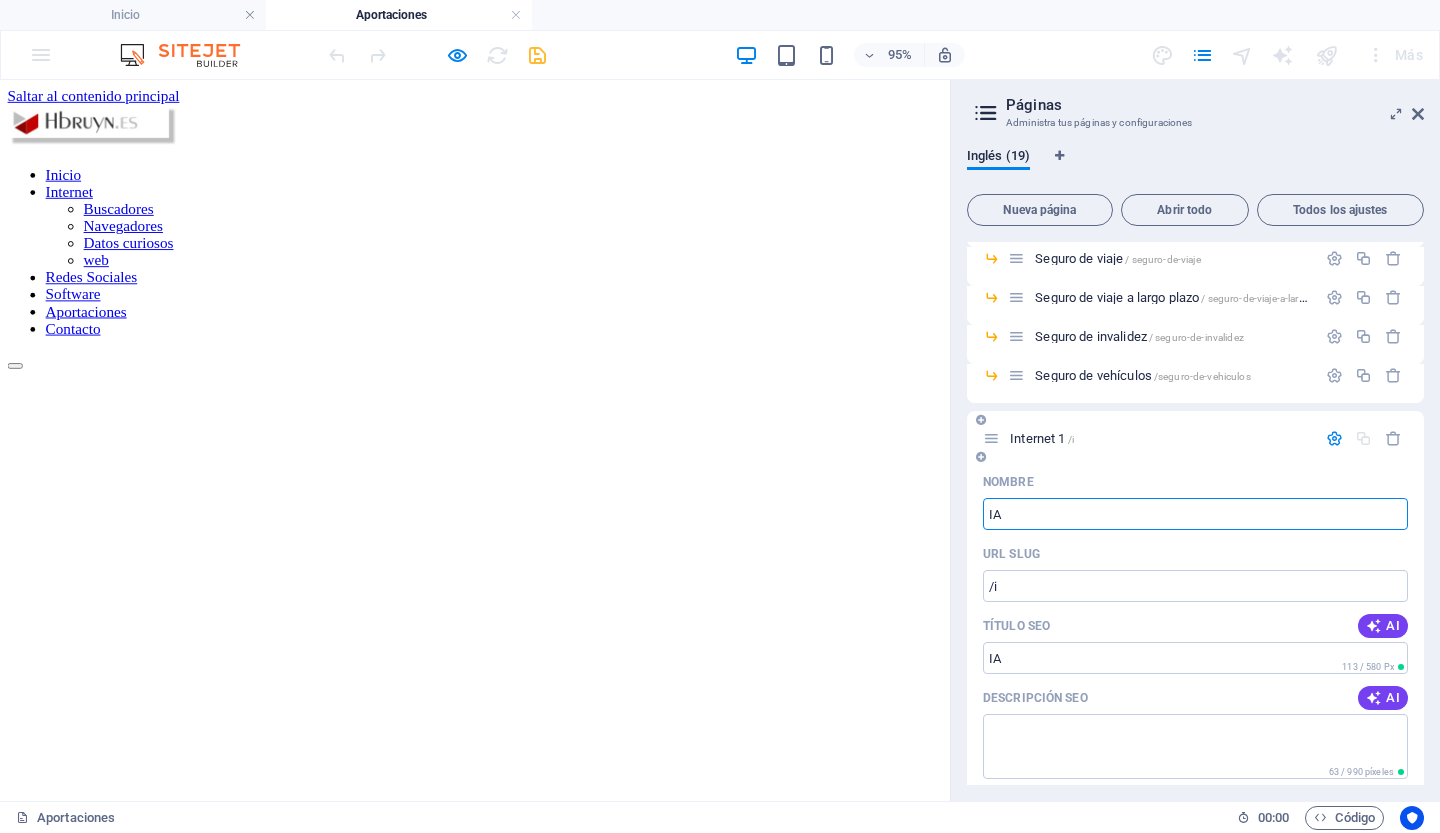 type on "I" 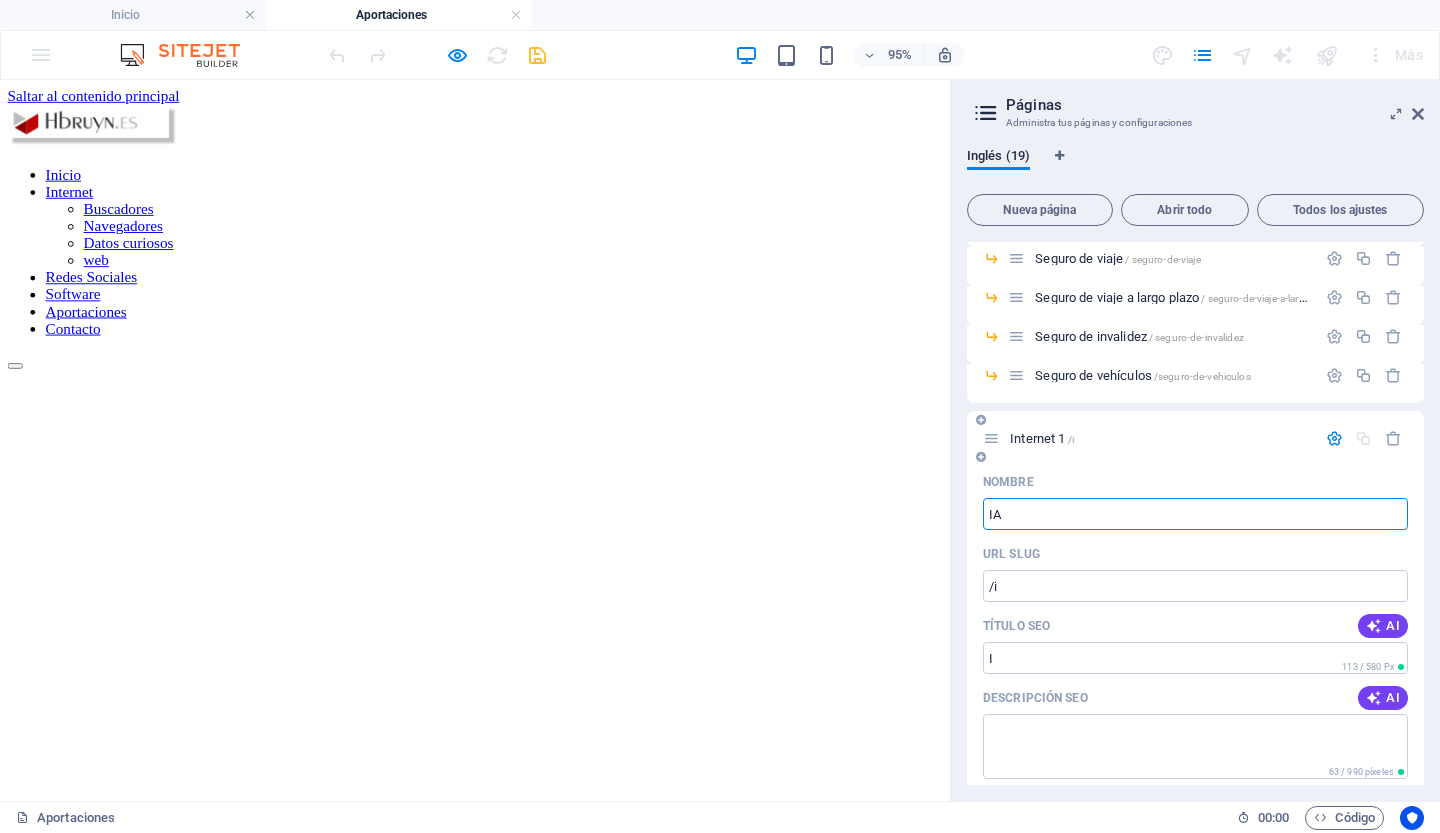 type on "IA" 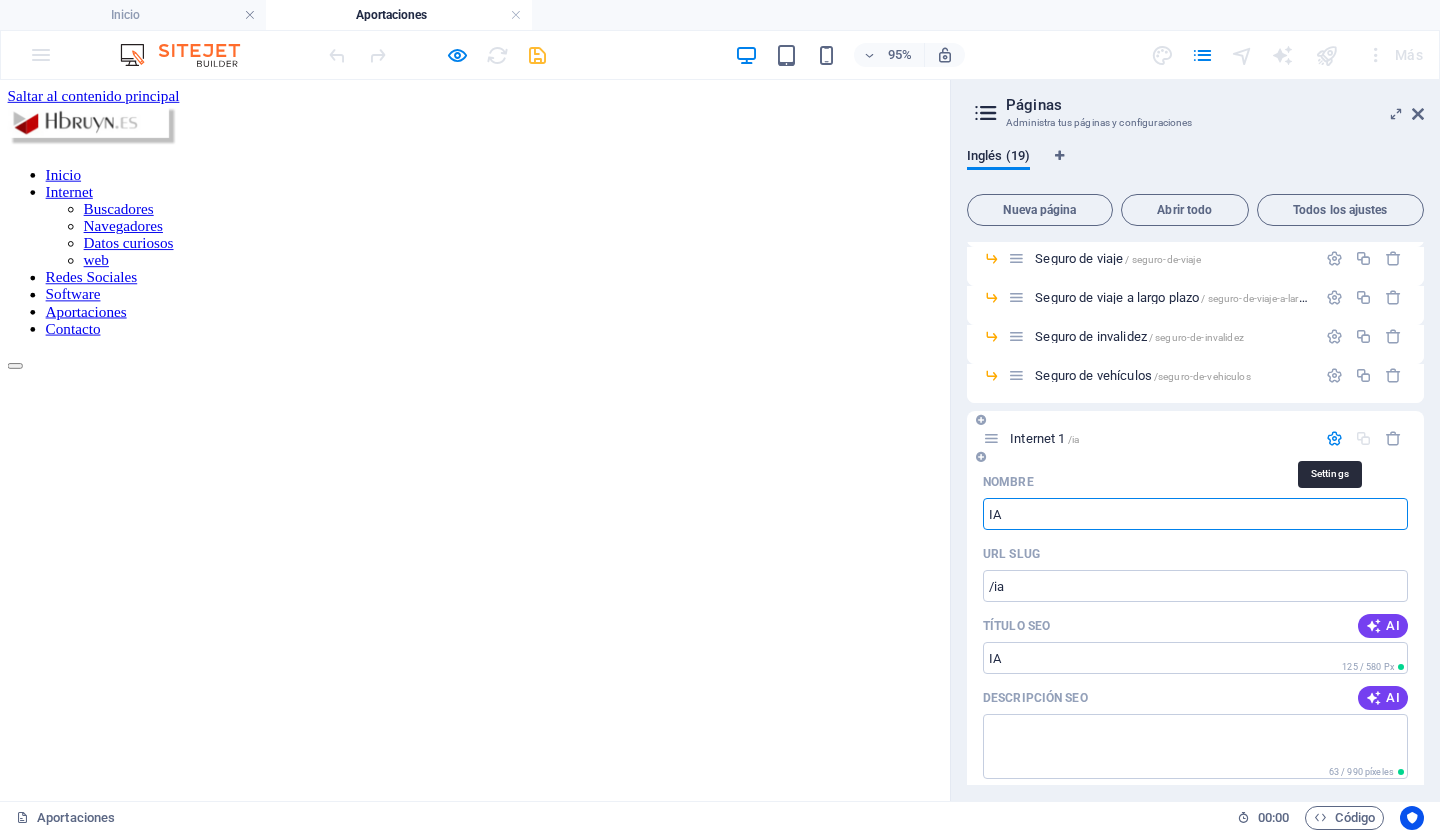 type on "IA" 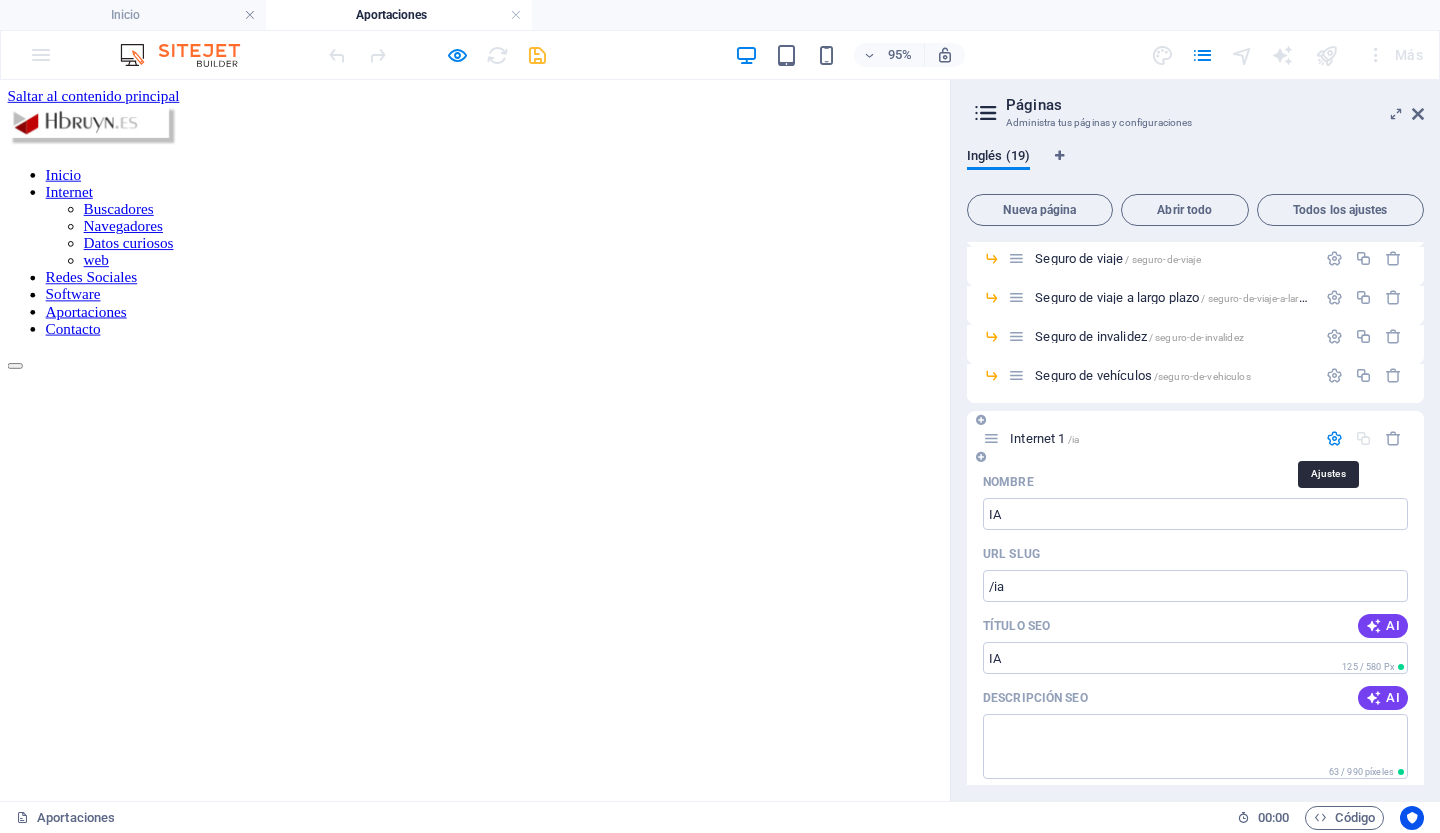 click at bounding box center (1334, 438) 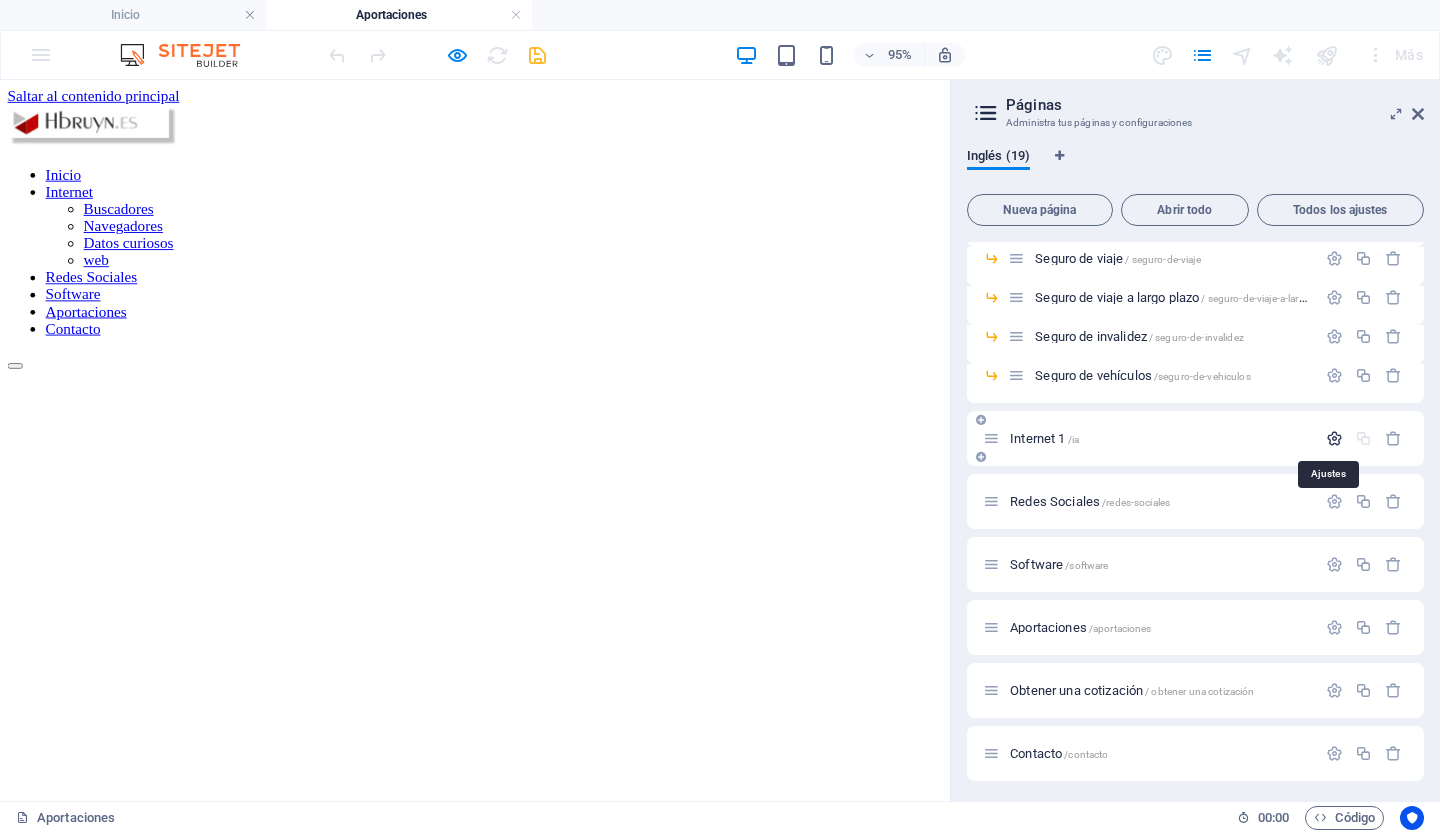 click at bounding box center [1334, 438] 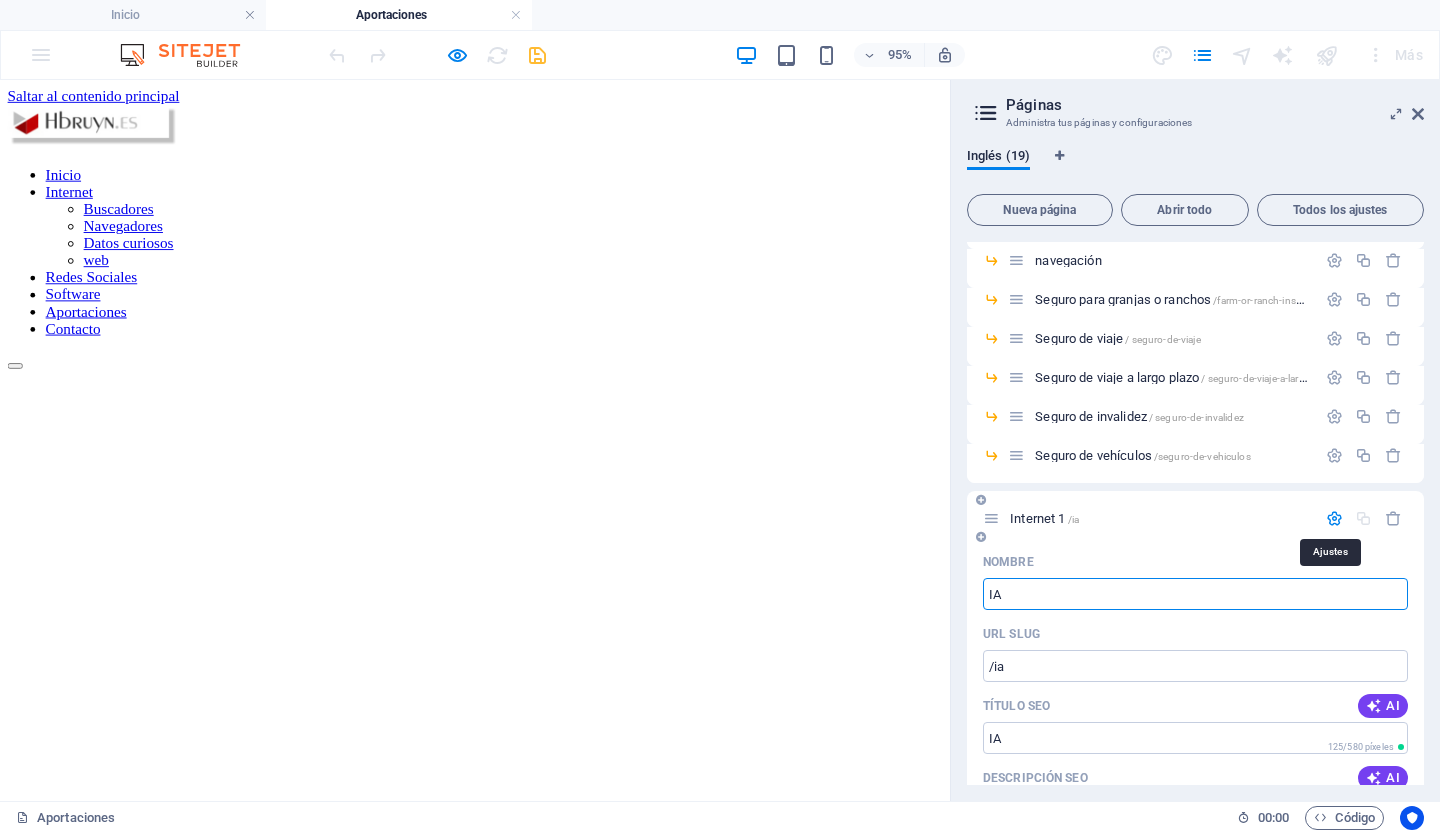 scroll, scrollTop: 269, scrollLeft: 0, axis: vertical 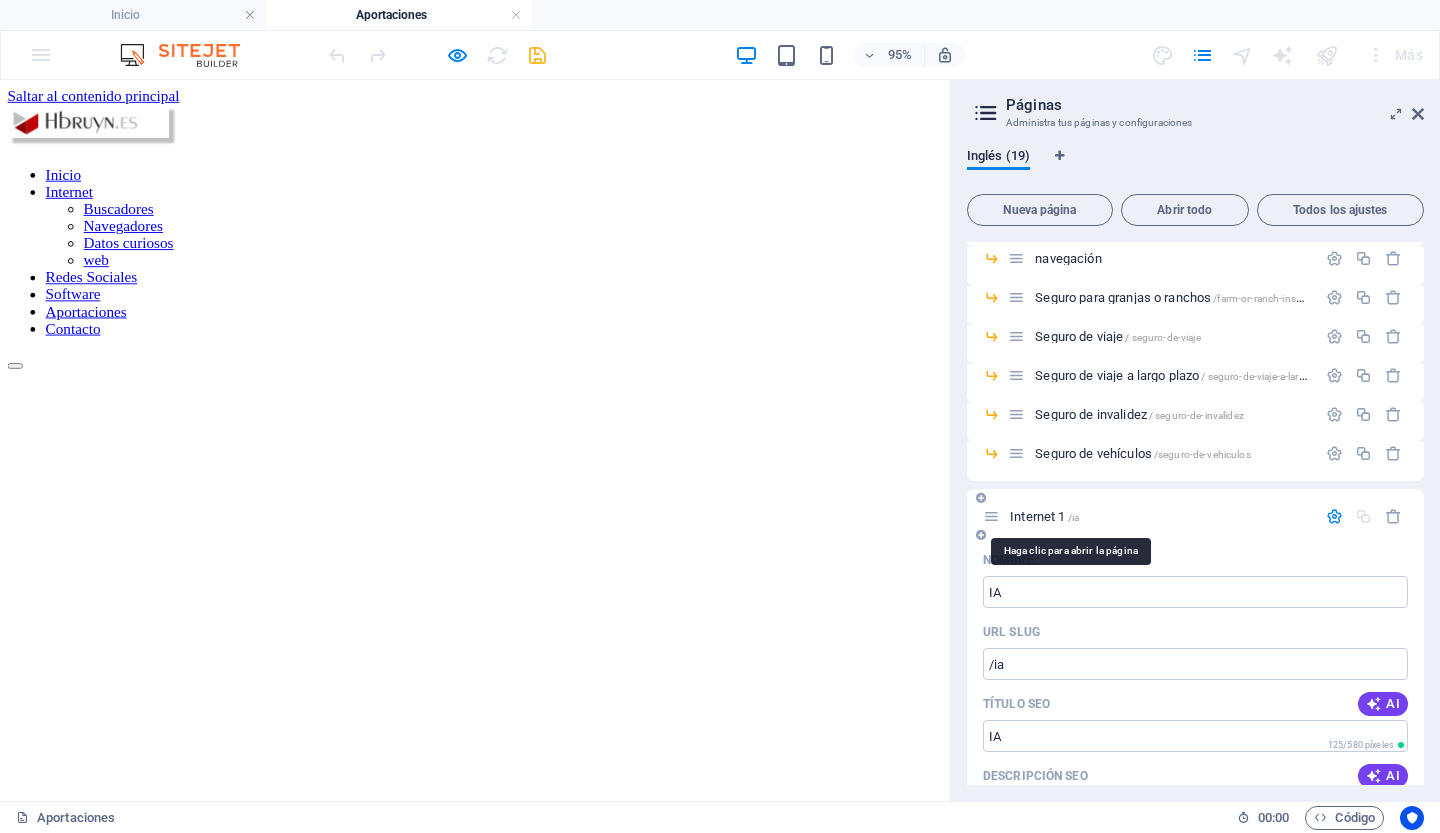 click on "Internet 1" at bounding box center [1037, 516] 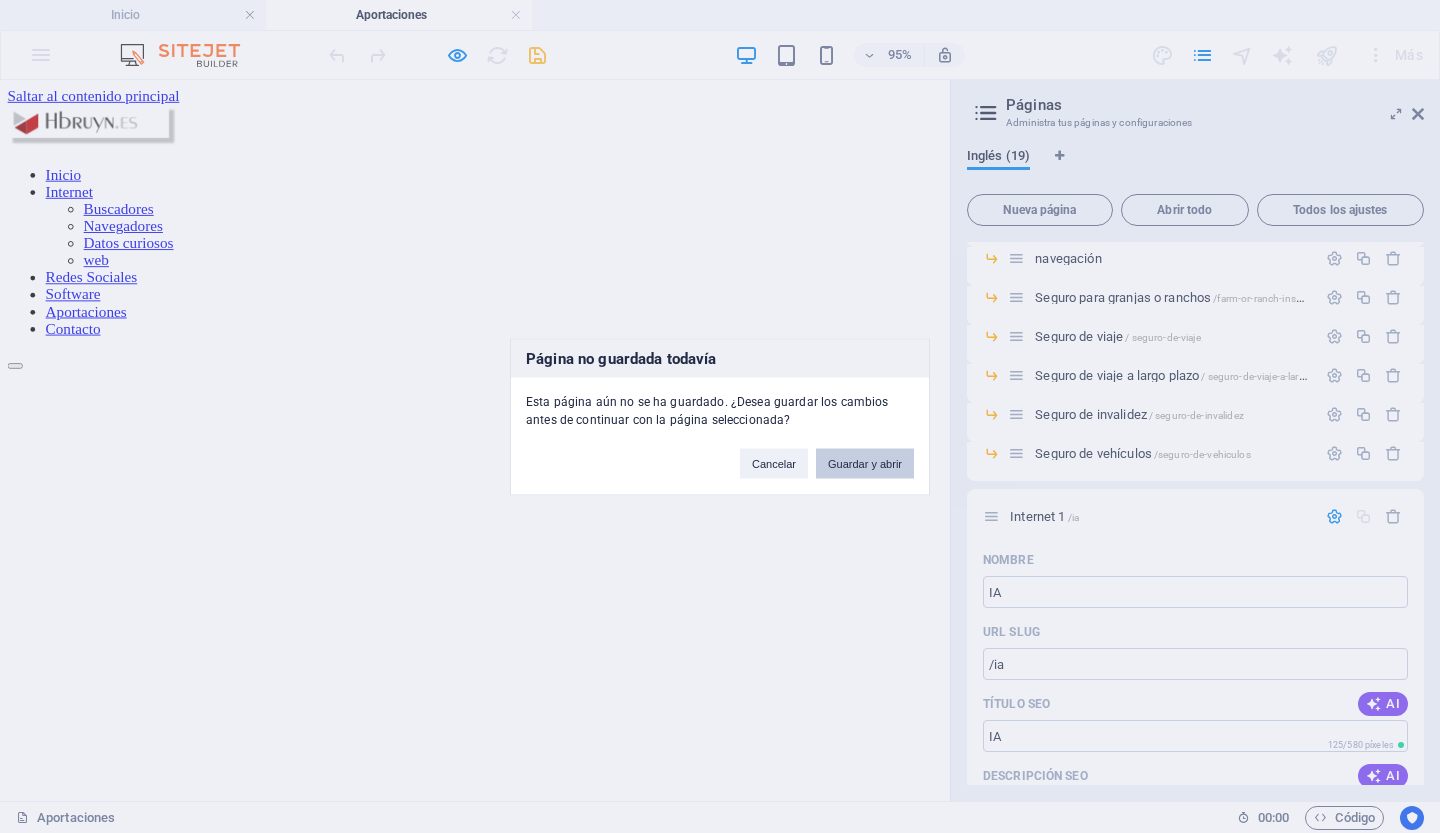 click on "Guardar y abrir" at bounding box center [865, 463] 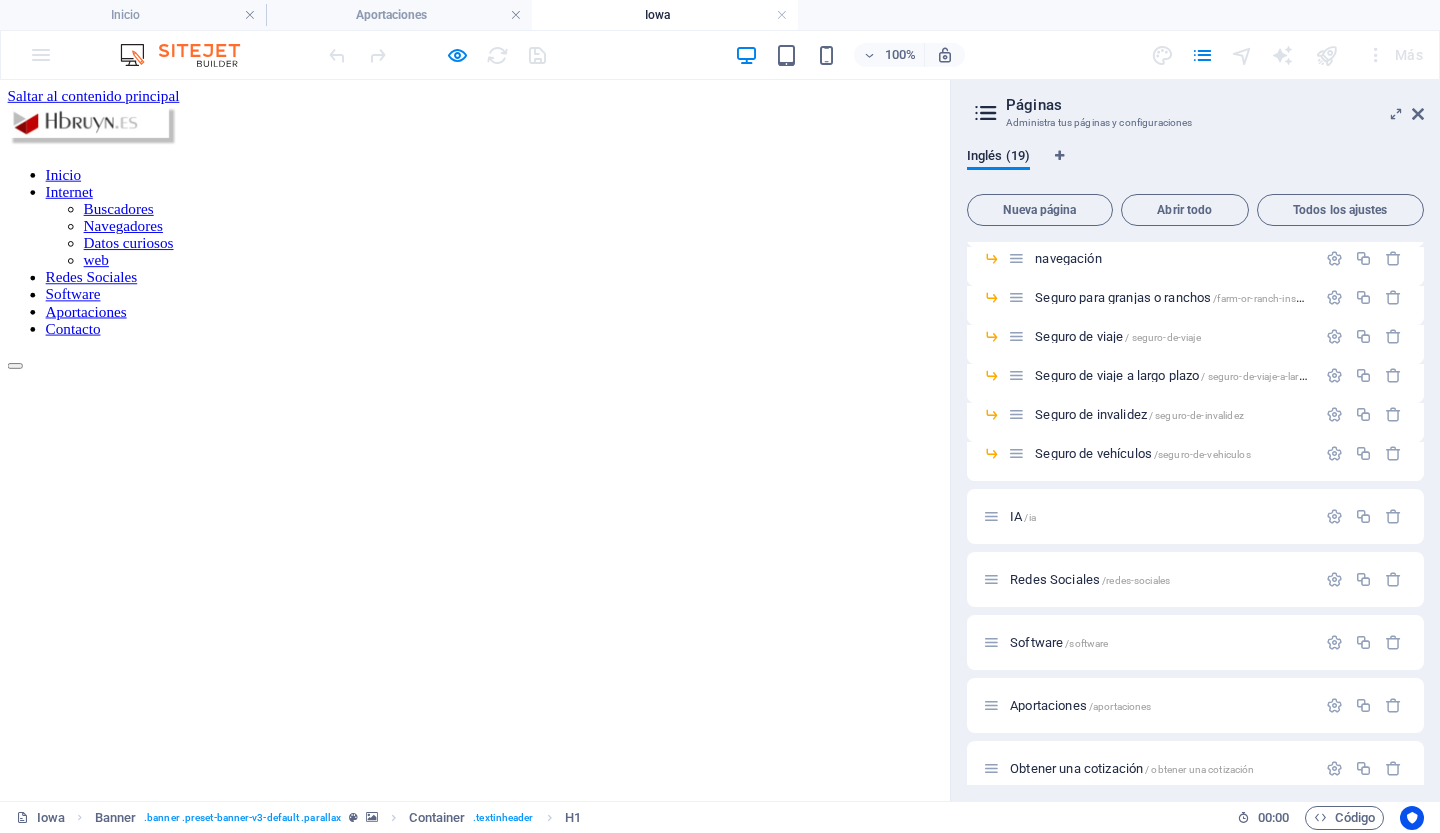 scroll, scrollTop: 0, scrollLeft: 0, axis: both 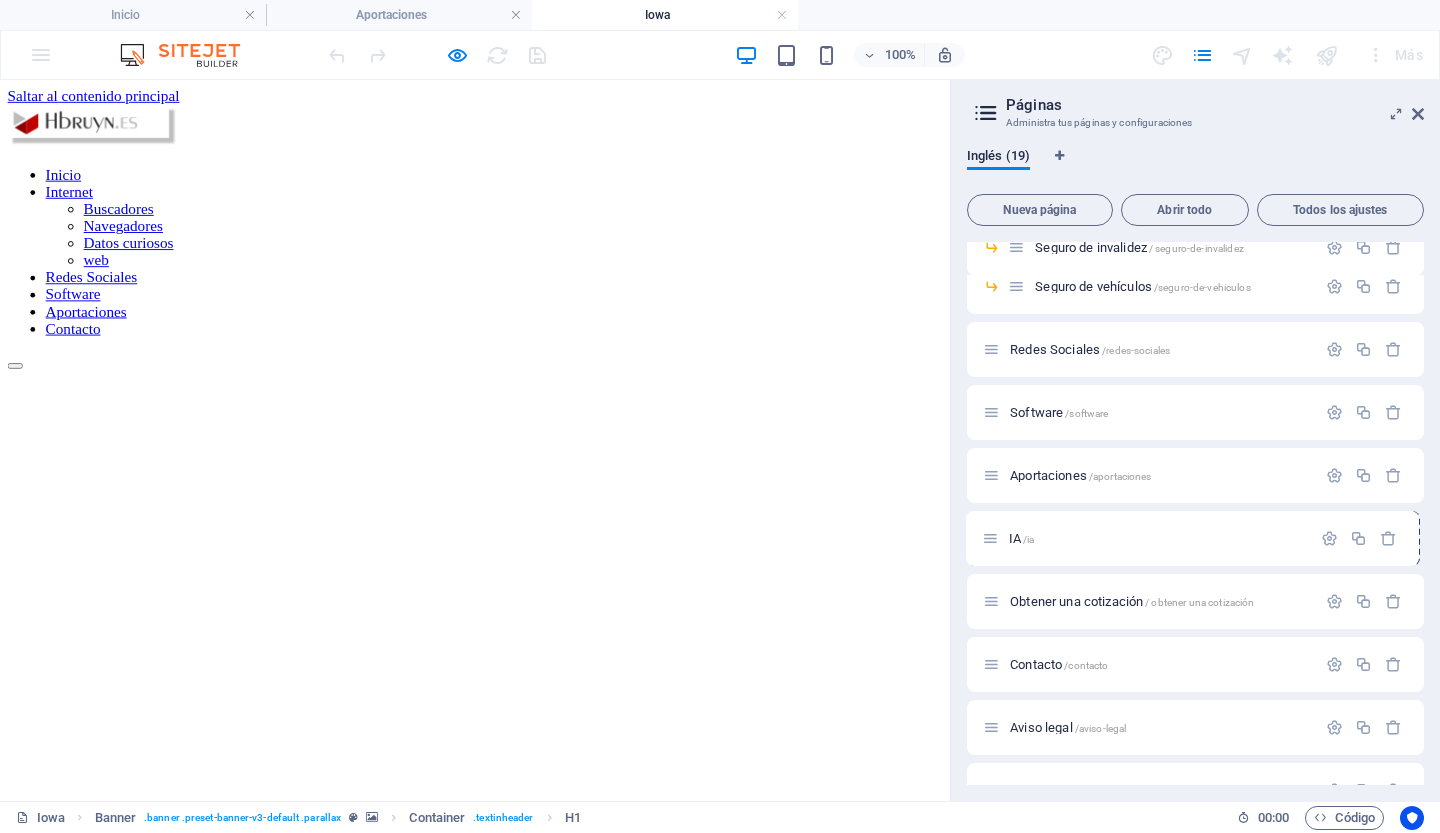 drag, startPoint x: 990, startPoint y: 346, endPoint x: 987, endPoint y: 547, distance: 201.02238 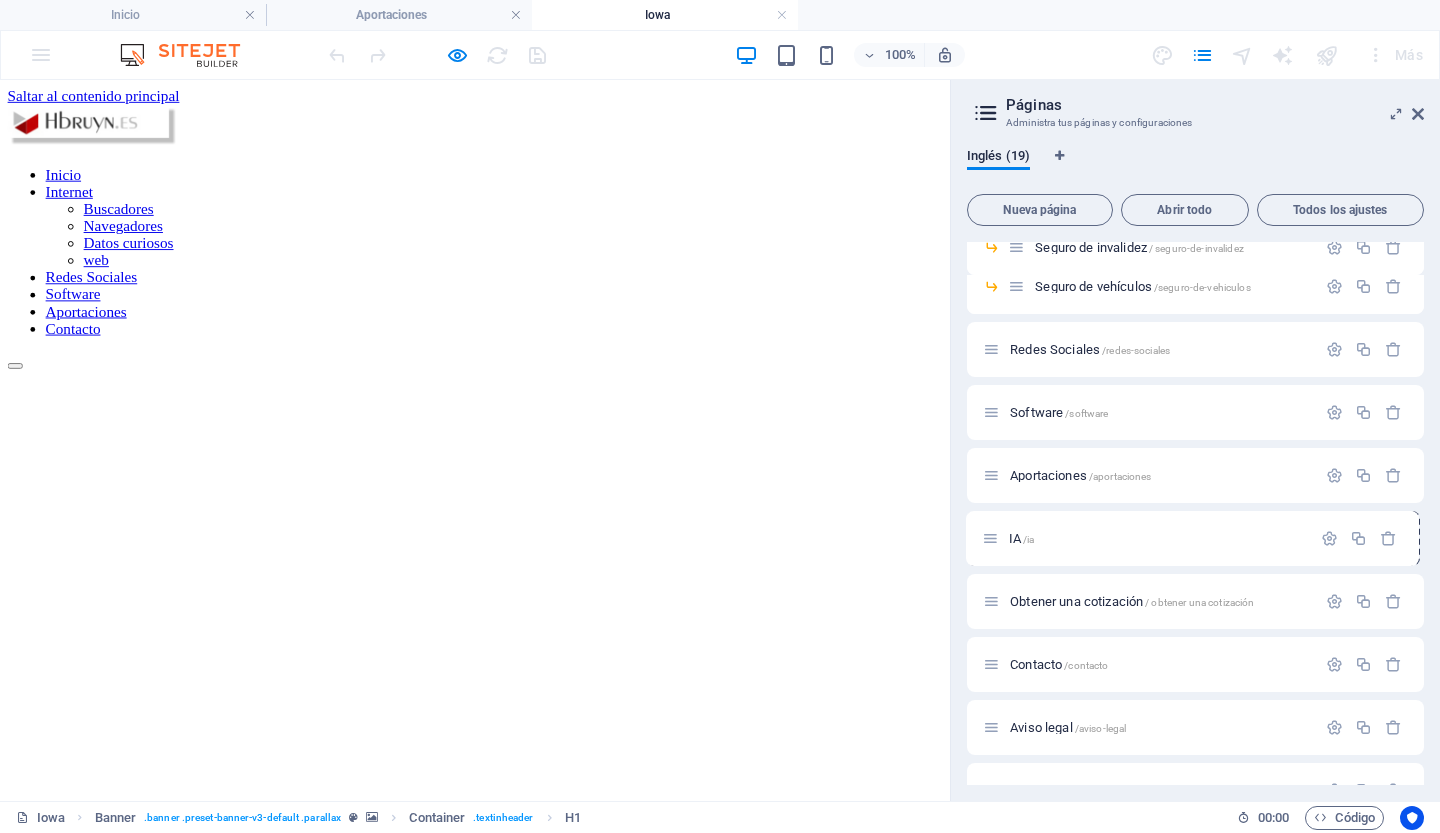 click on "Inicio  / Internet  /internet Buscadores ​ Navegadores ​ Datos curiosos  /datos-curiosos web  /web navegación ​ Seguro para granjas o ranchos  /farm-or-ranch-insurance Seguro de viaje  / seguro-de-viaje Seguro de viaje a largo plazo  / seguro-de-viaje-a-largo-plazo Seguro de invalidez  / seguro-de-invalidez Seguro de vehículos  /seguro-de-vehiculos IA  /ia Redes Sociales  /redes-sociales Software  /software Aportaciones  /aportaciones Obtener una cotización  / obtener una cotización Contacto  /contacto Aviso legal  /aviso-legal Privacidad  /privacidad" at bounding box center (1195, 312) 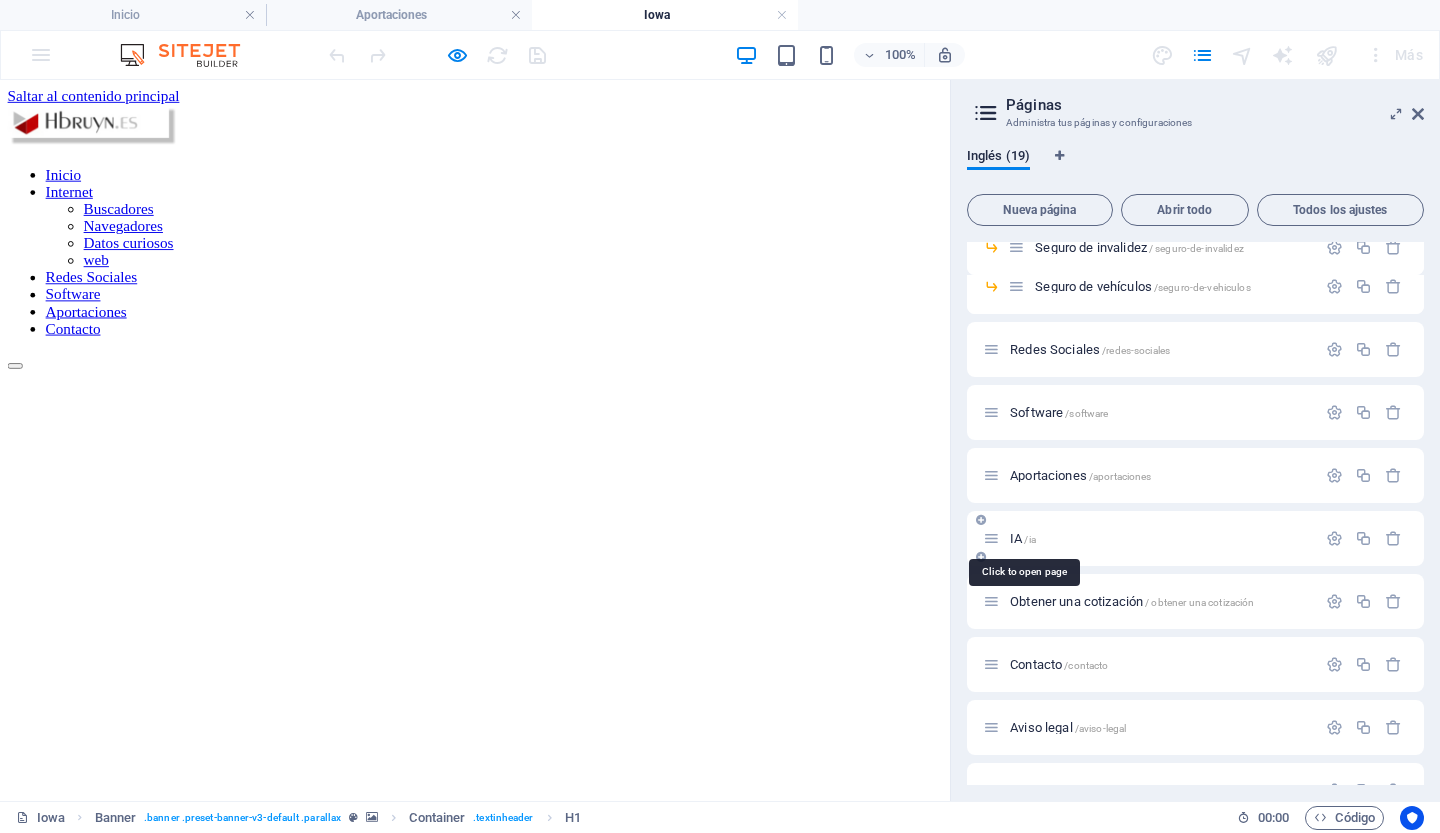 click on "IA" at bounding box center (1016, 538) 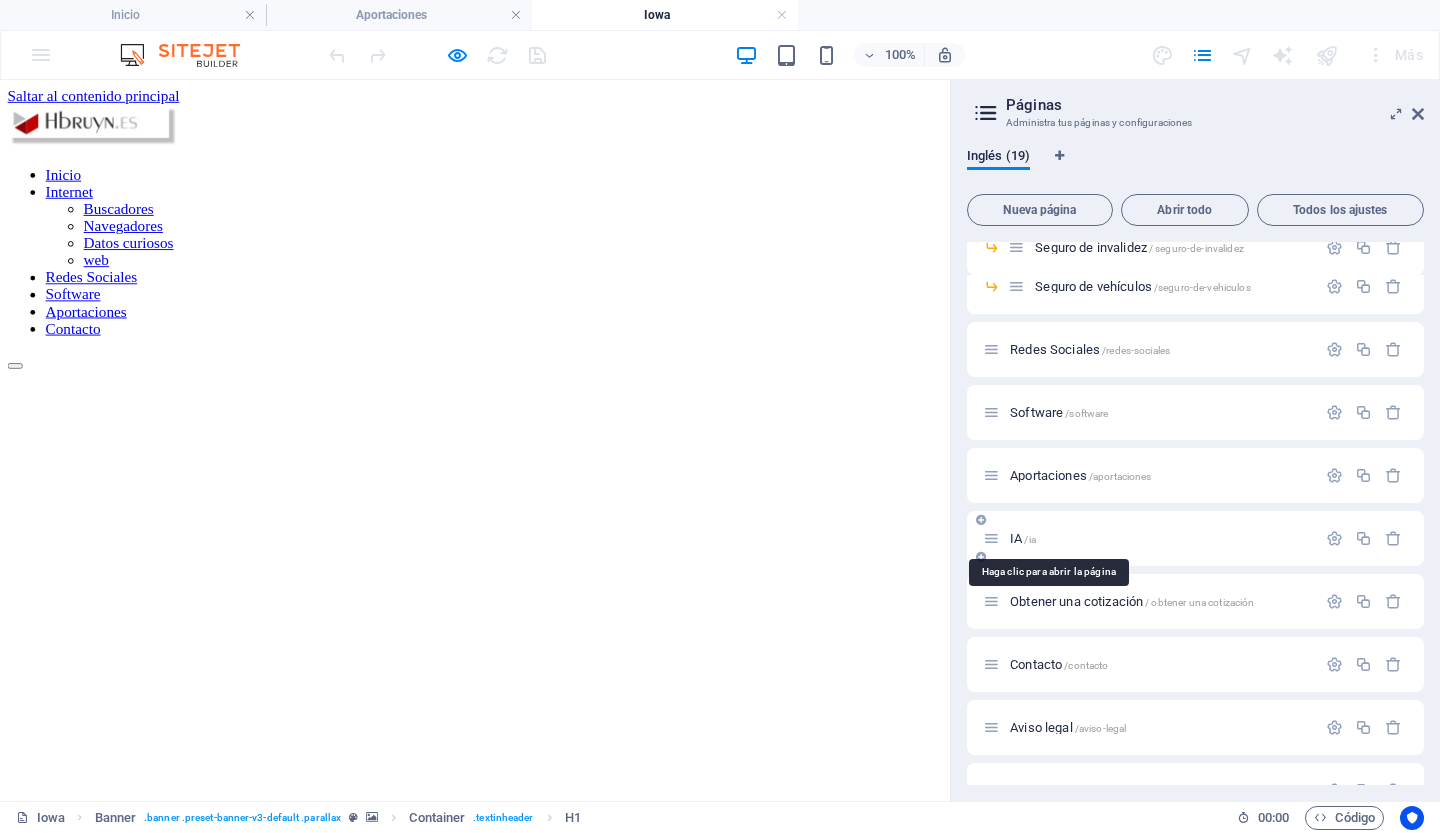 click on "IA" at bounding box center [1016, 538] 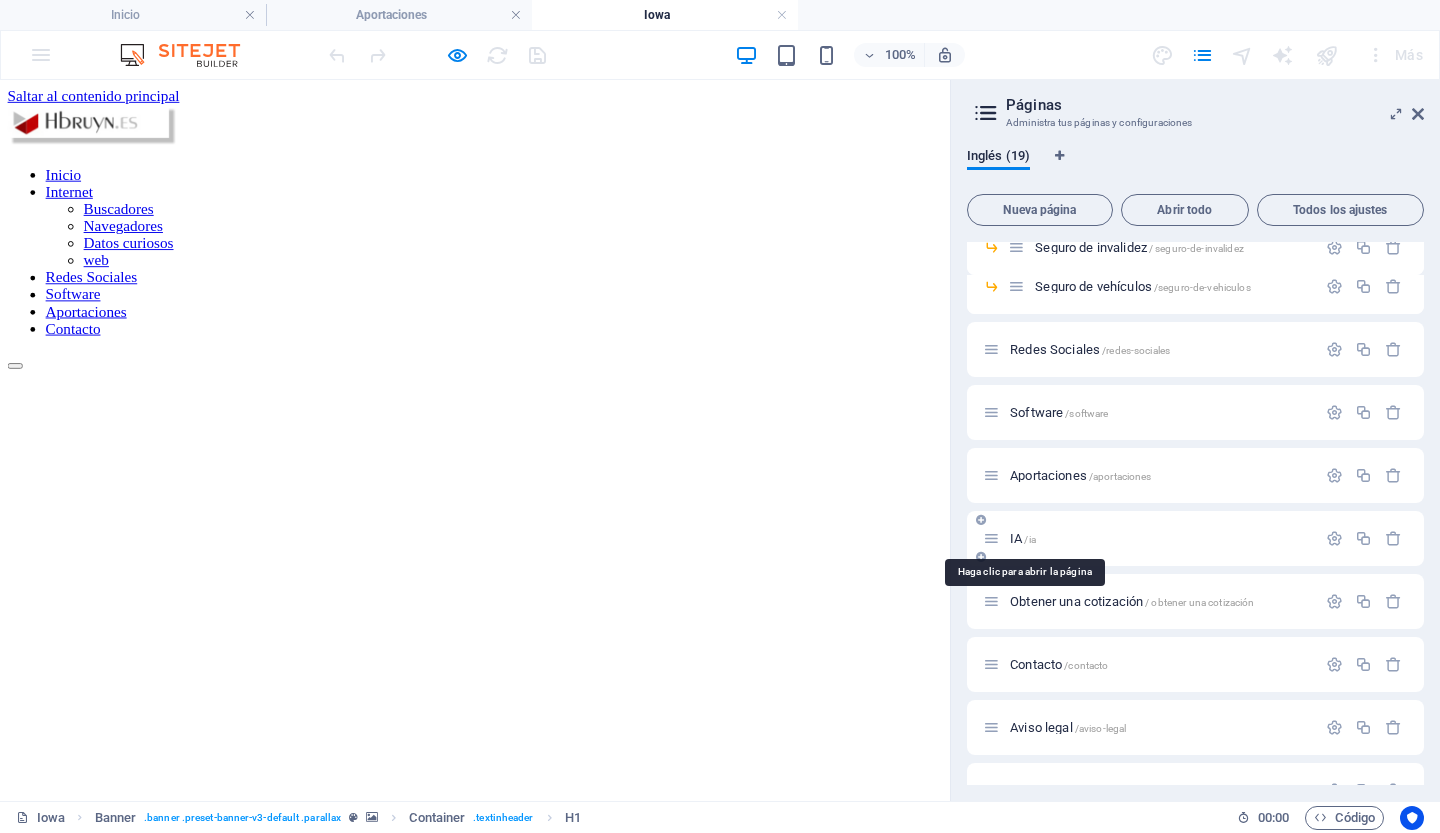 click on "IA" at bounding box center (1016, 538) 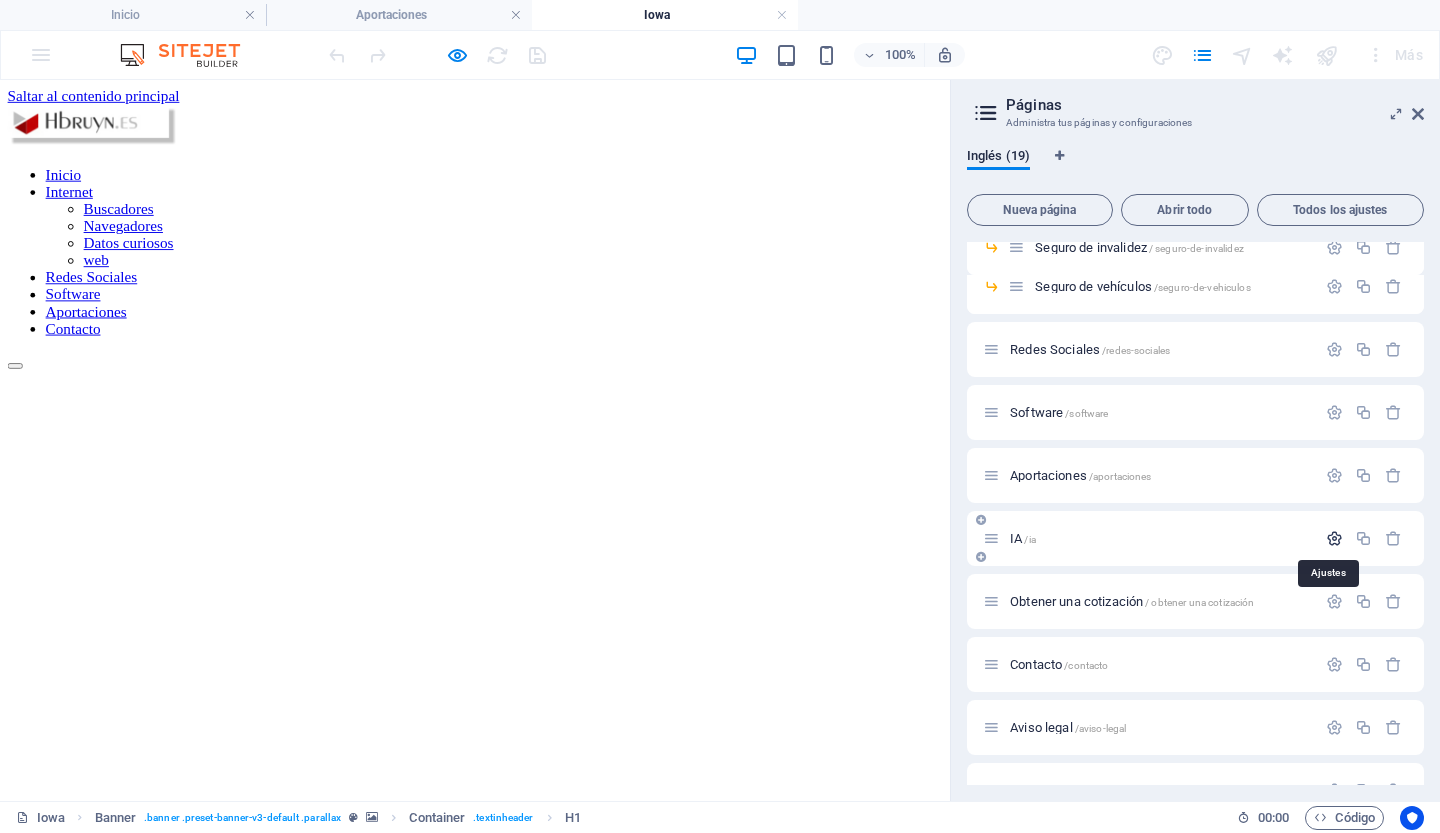 click at bounding box center (1334, 538) 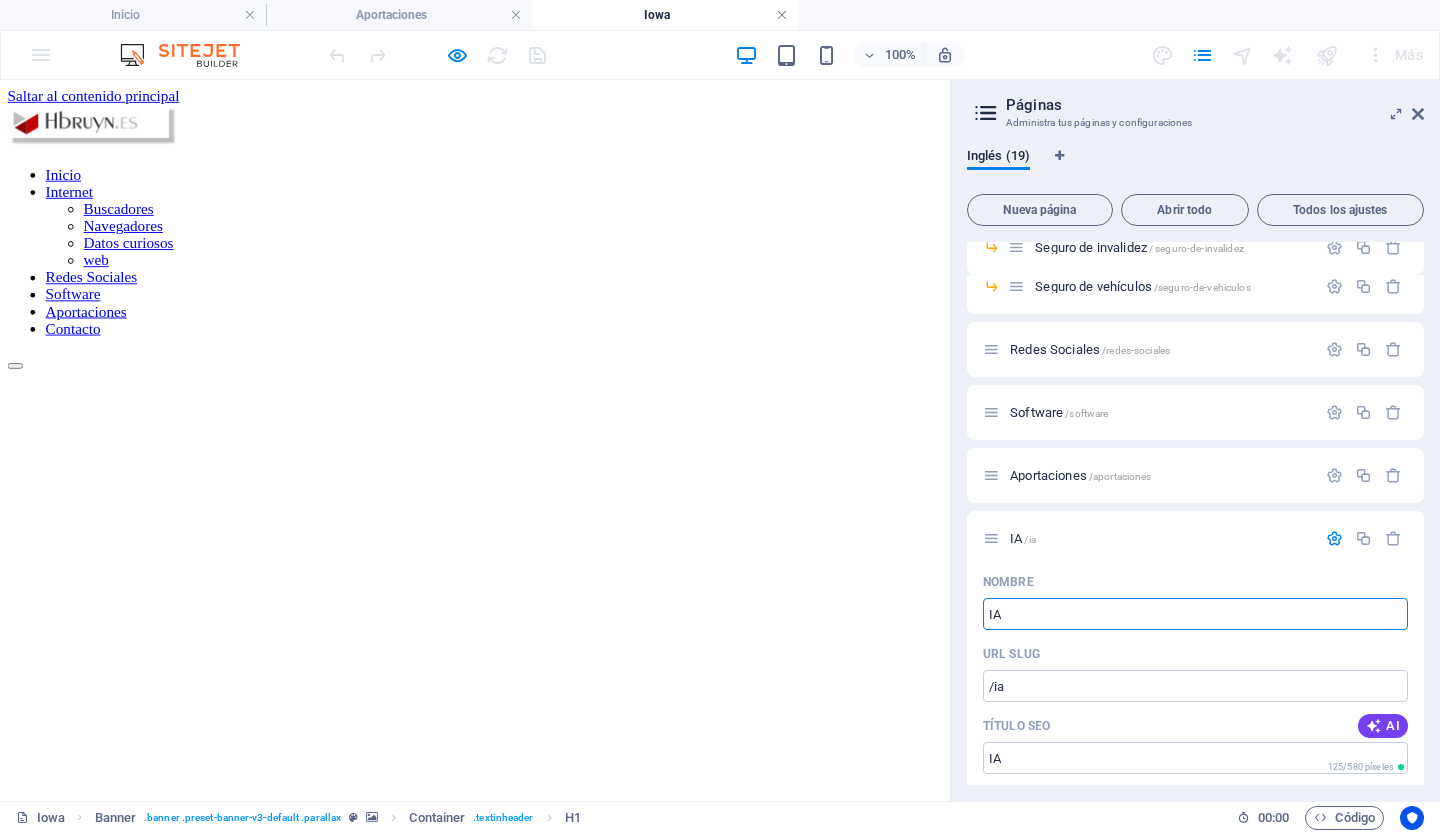 click at bounding box center [782, 15] 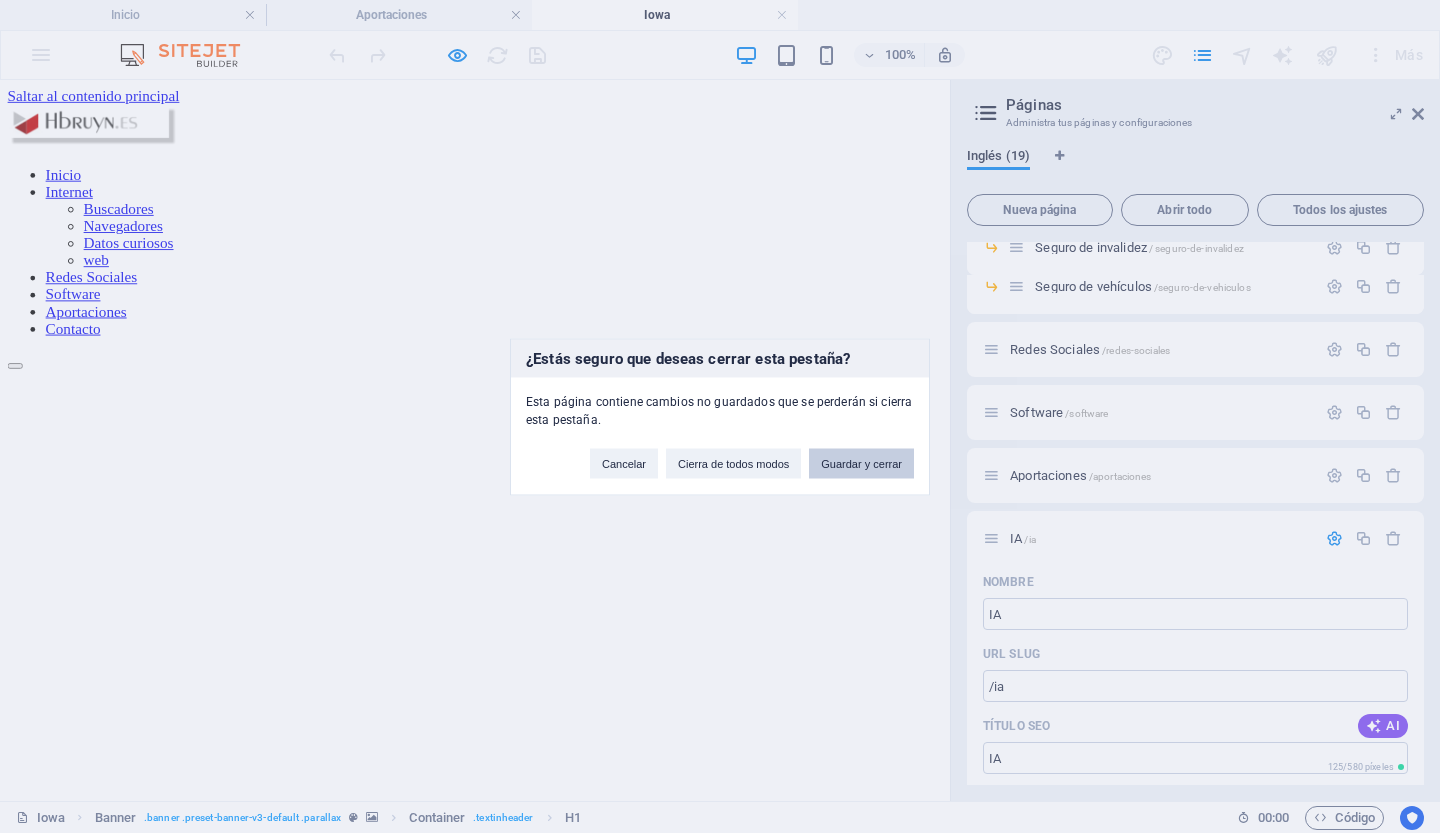click on "Guardar y cerrar" at bounding box center (861, 463) 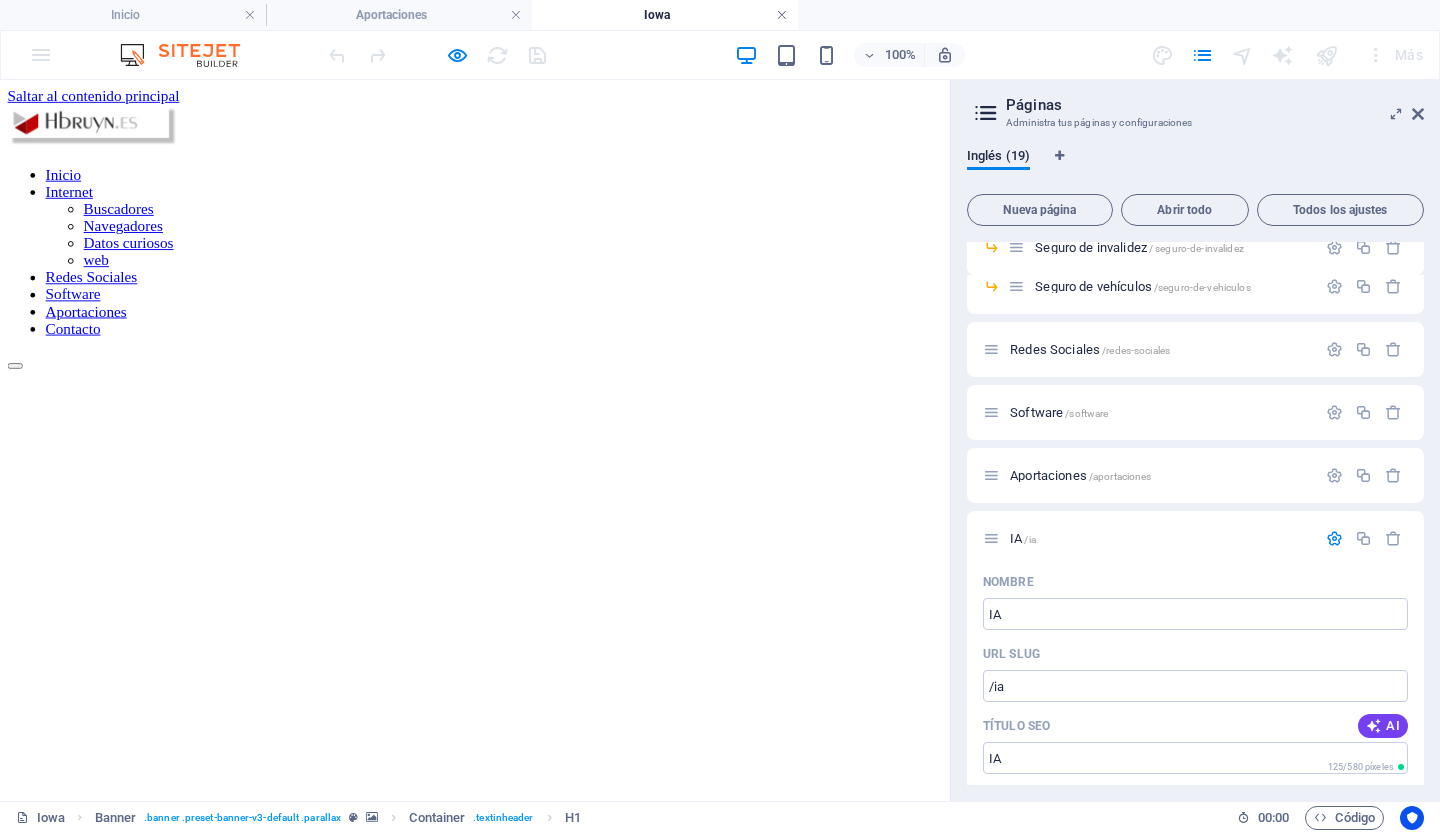 click at bounding box center [782, 15] 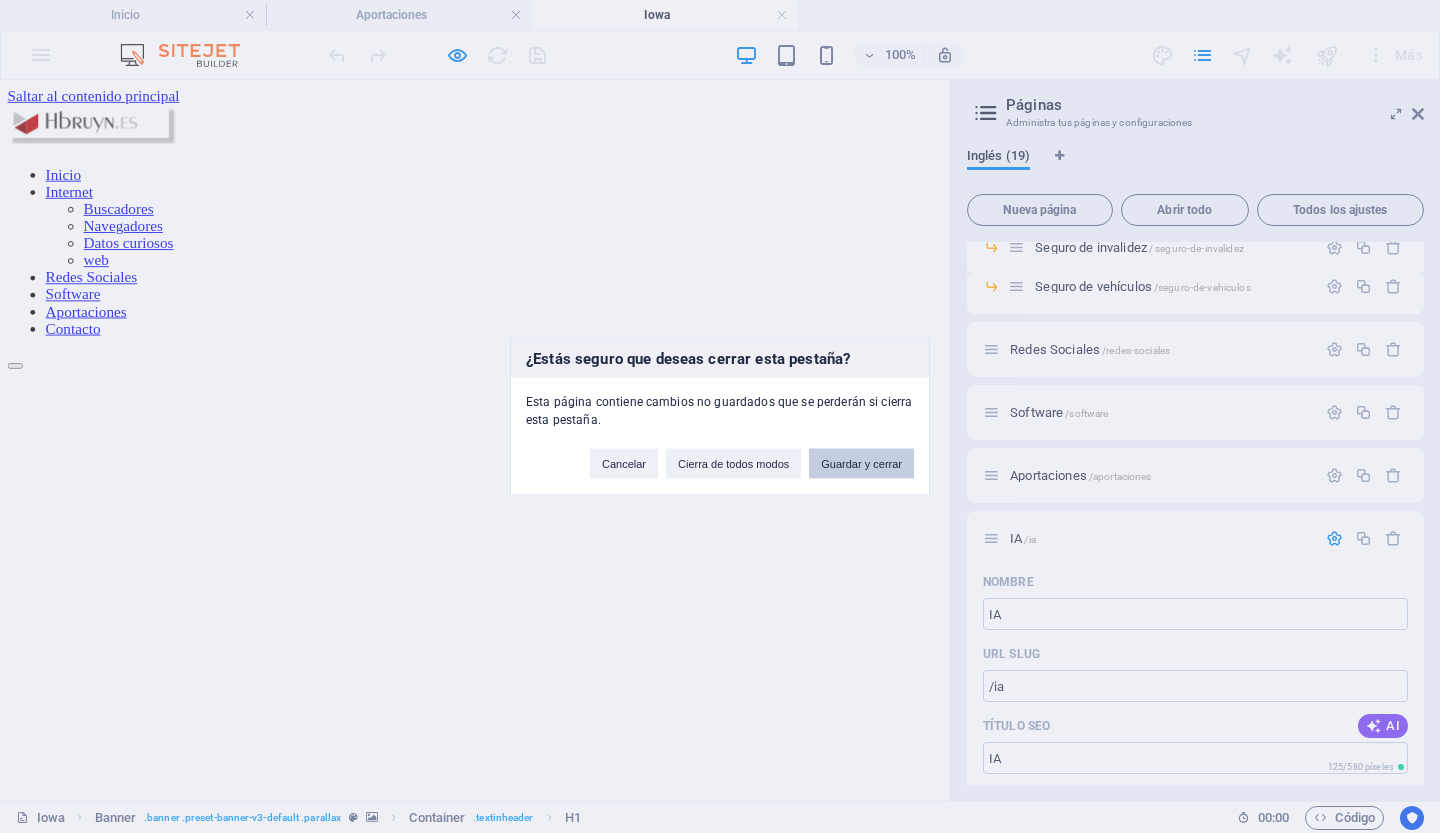 click on "Guardar y cerrar" at bounding box center [861, 463] 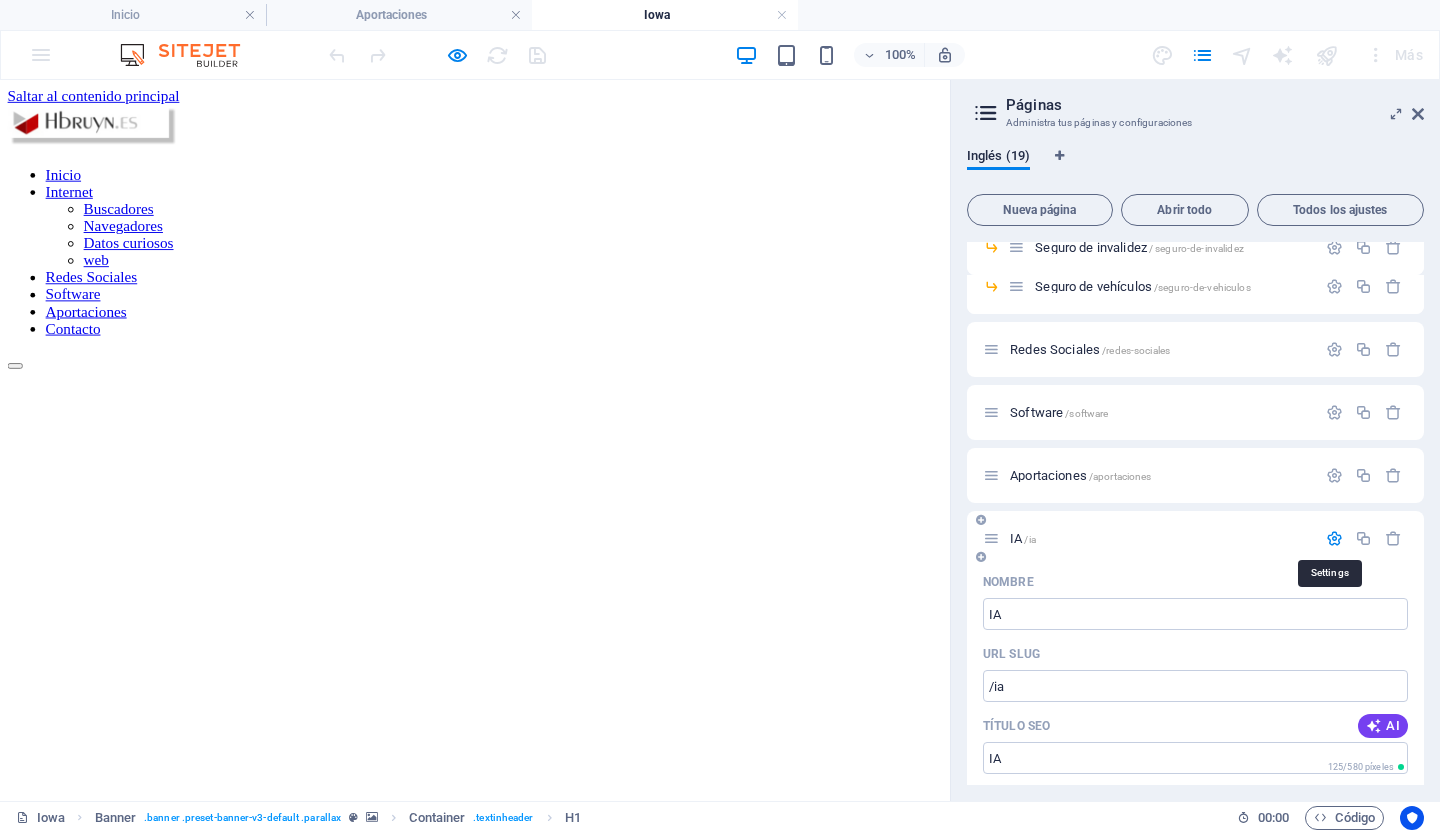 click at bounding box center [1334, 538] 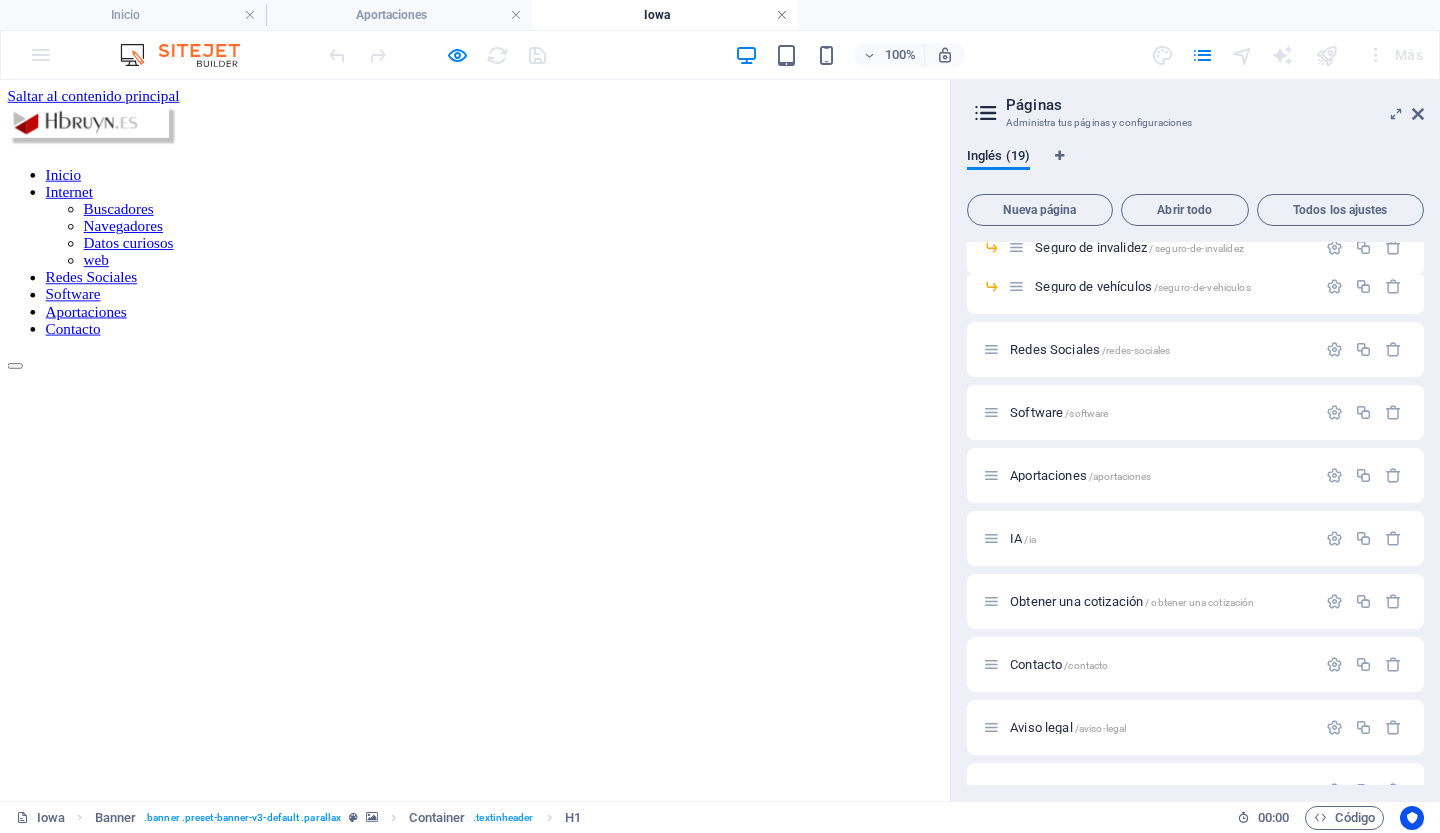 click at bounding box center [782, 15] 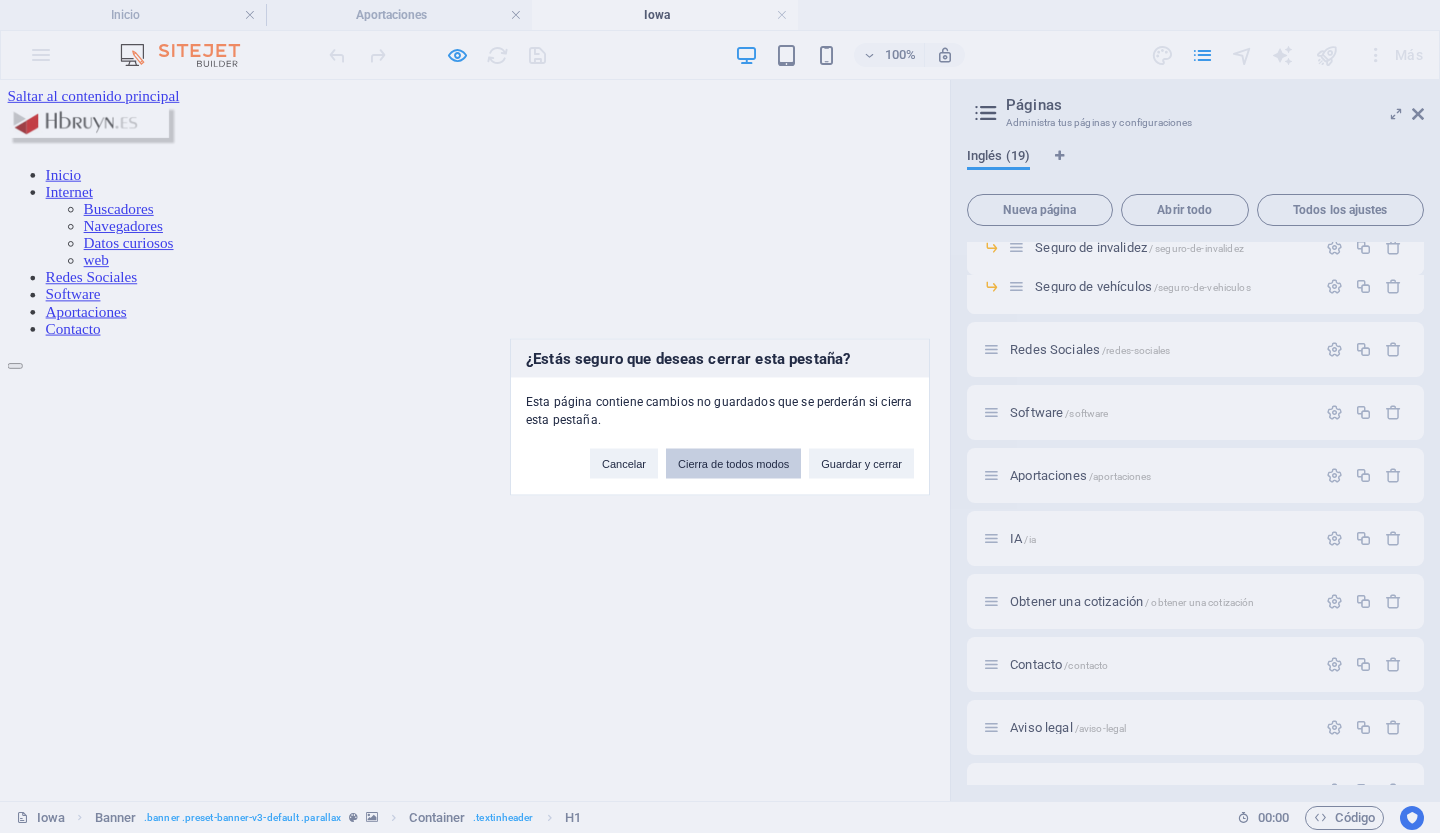 click on "Cierra de todos modos" at bounding box center (733, 463) 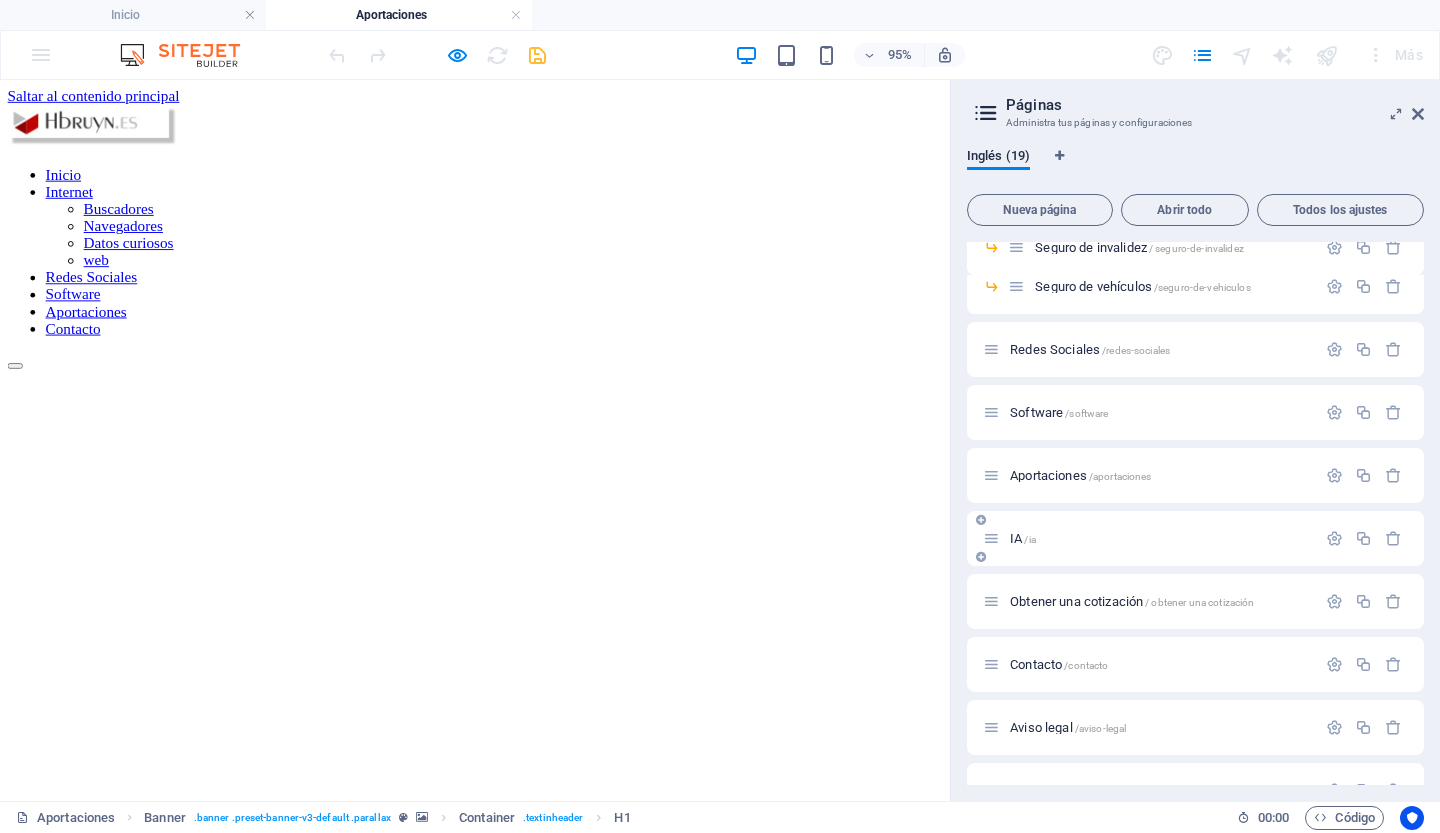 click on "IA" at bounding box center [1016, 538] 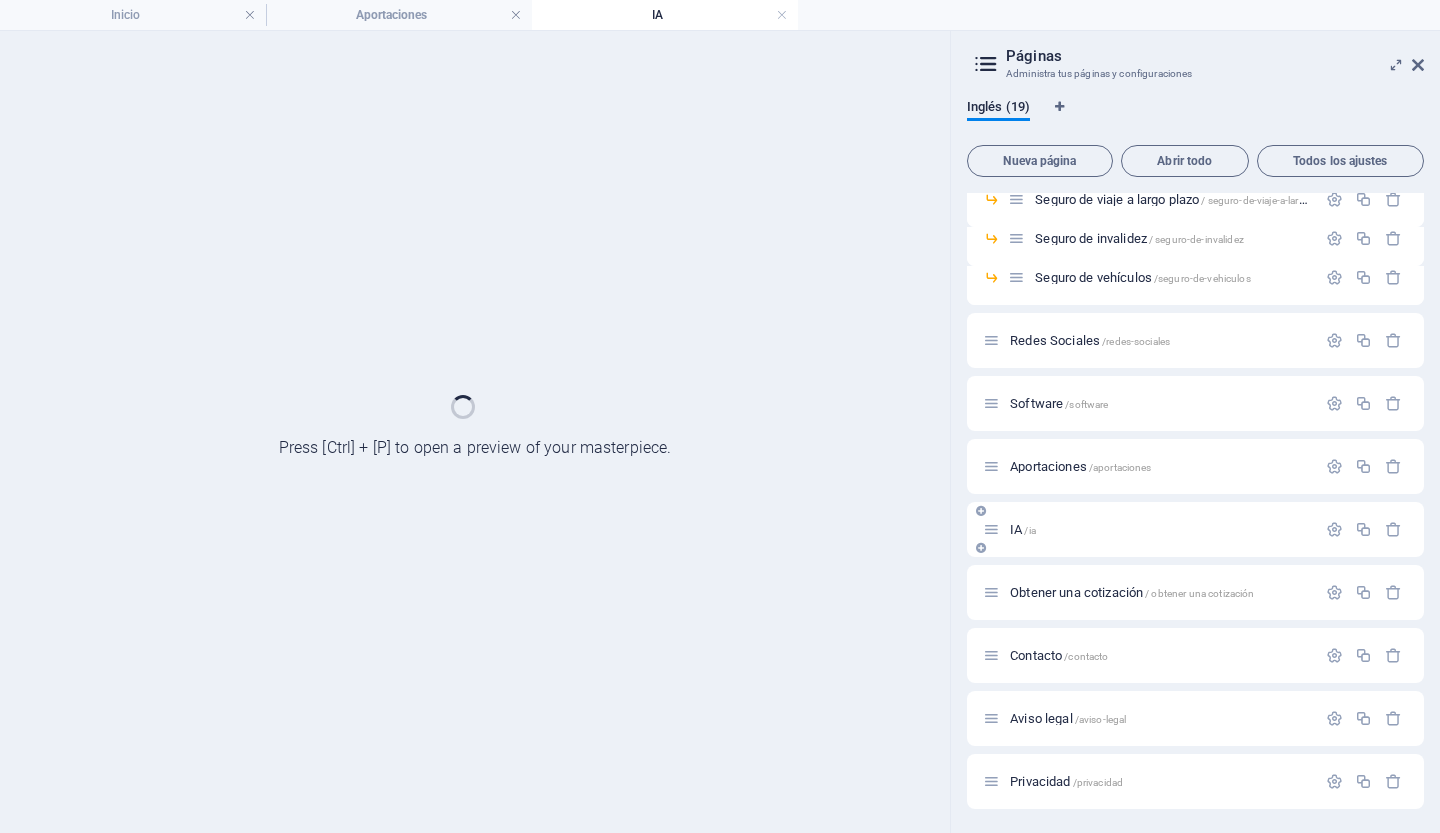scroll, scrollTop: 395, scrollLeft: 0, axis: vertical 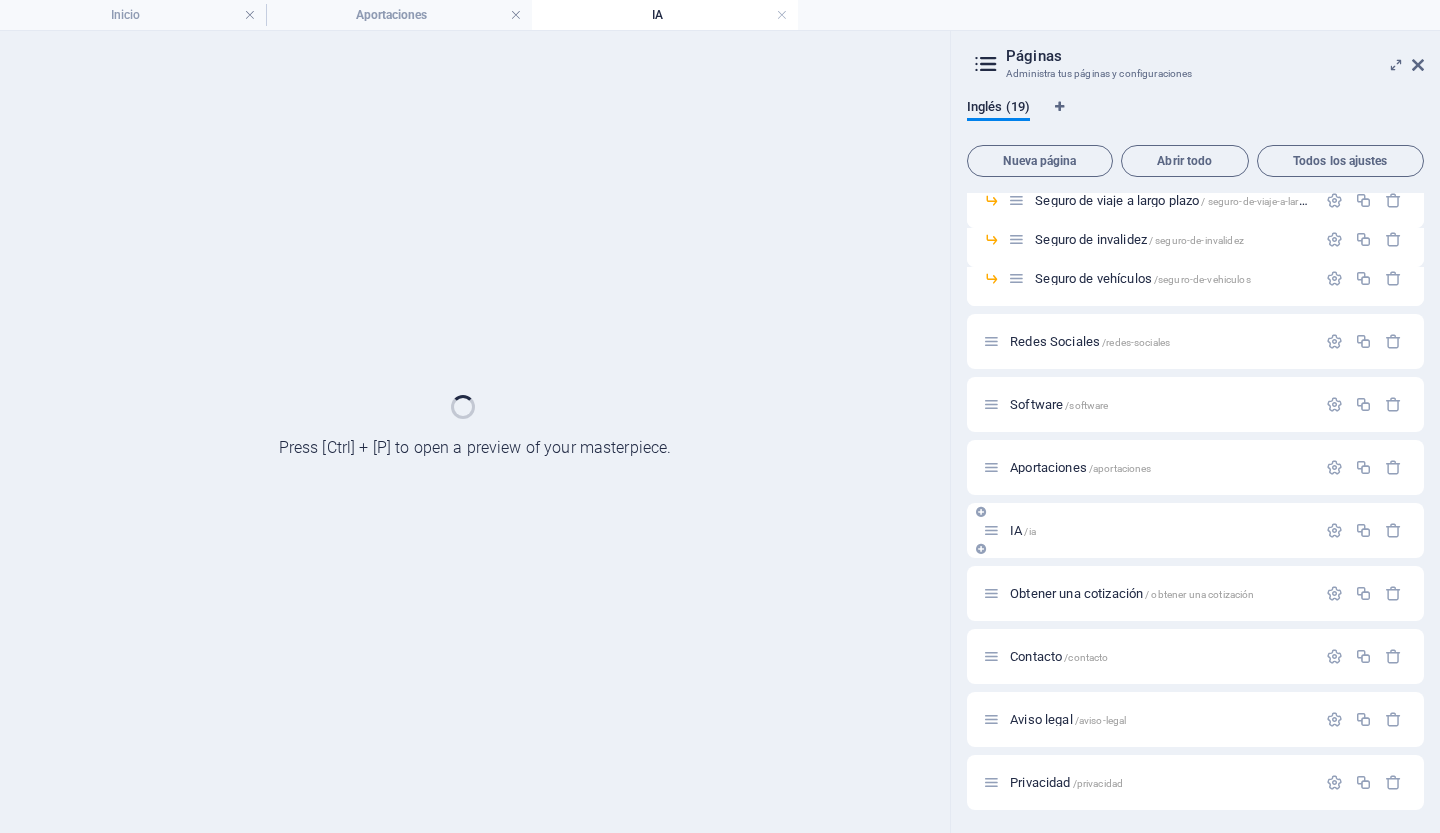 click on "IA" at bounding box center [1016, 530] 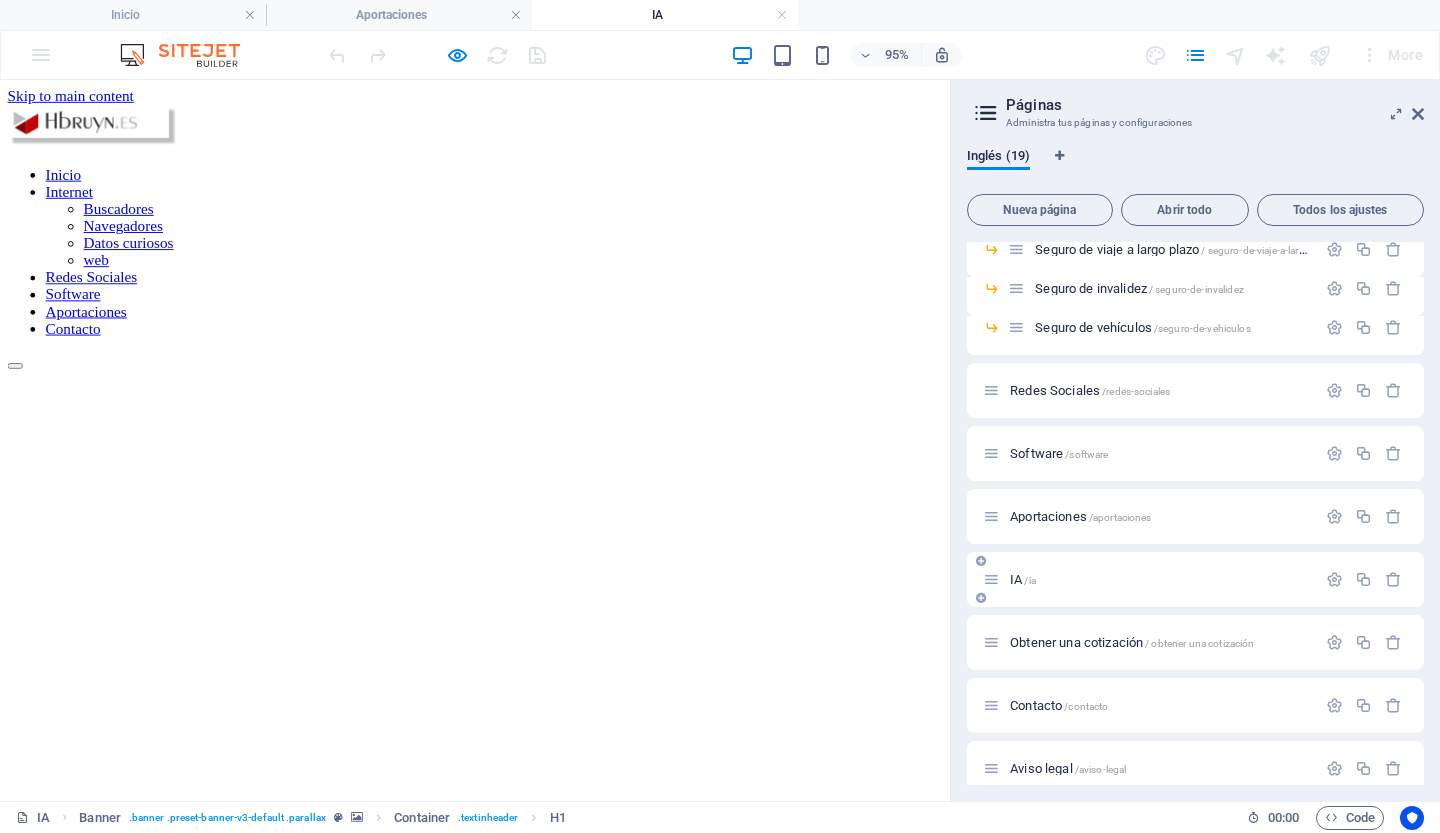 scroll, scrollTop: 0, scrollLeft: 0, axis: both 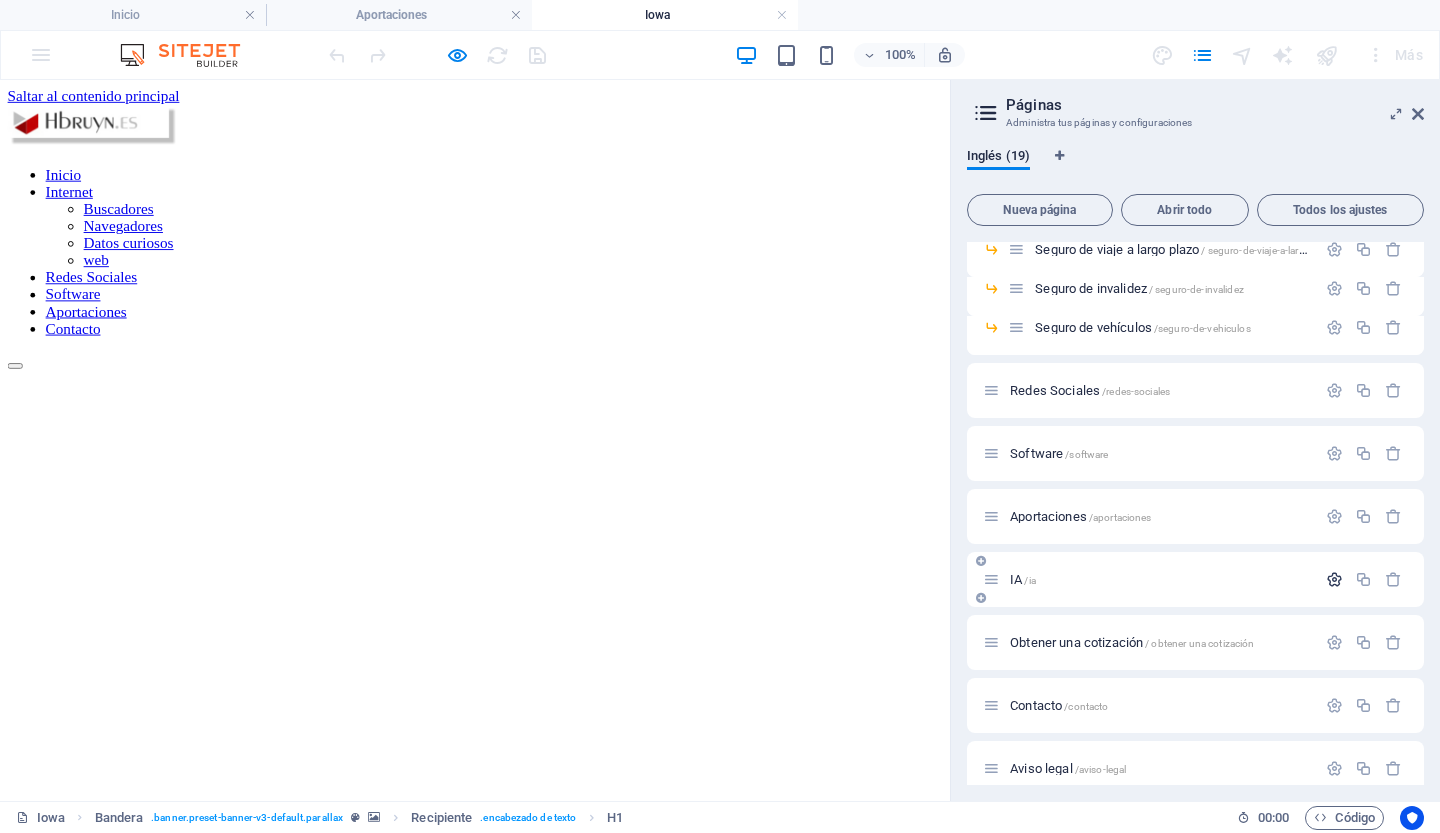 click at bounding box center [1334, 579] 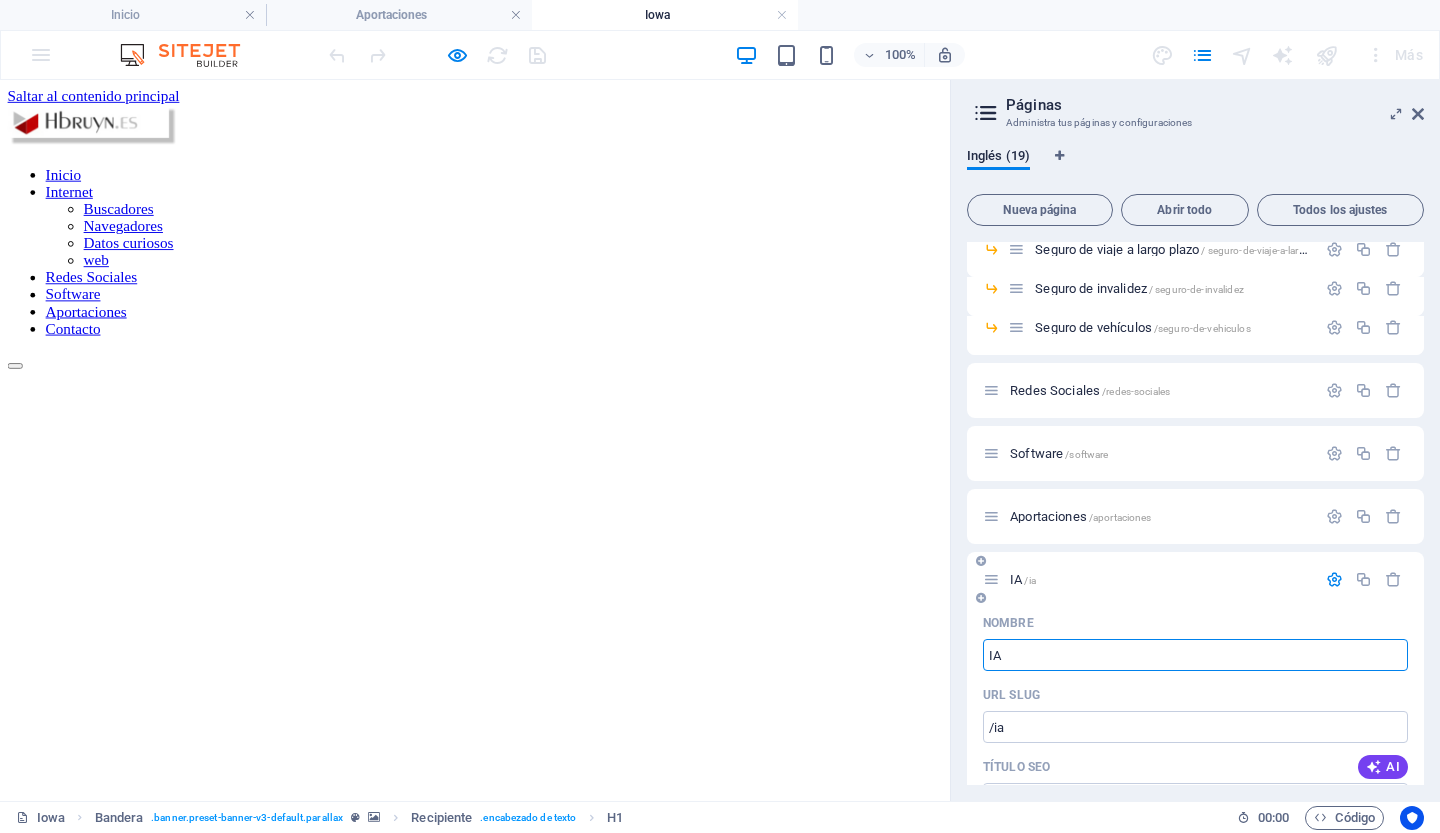 click on "IA" at bounding box center (1195, 655) 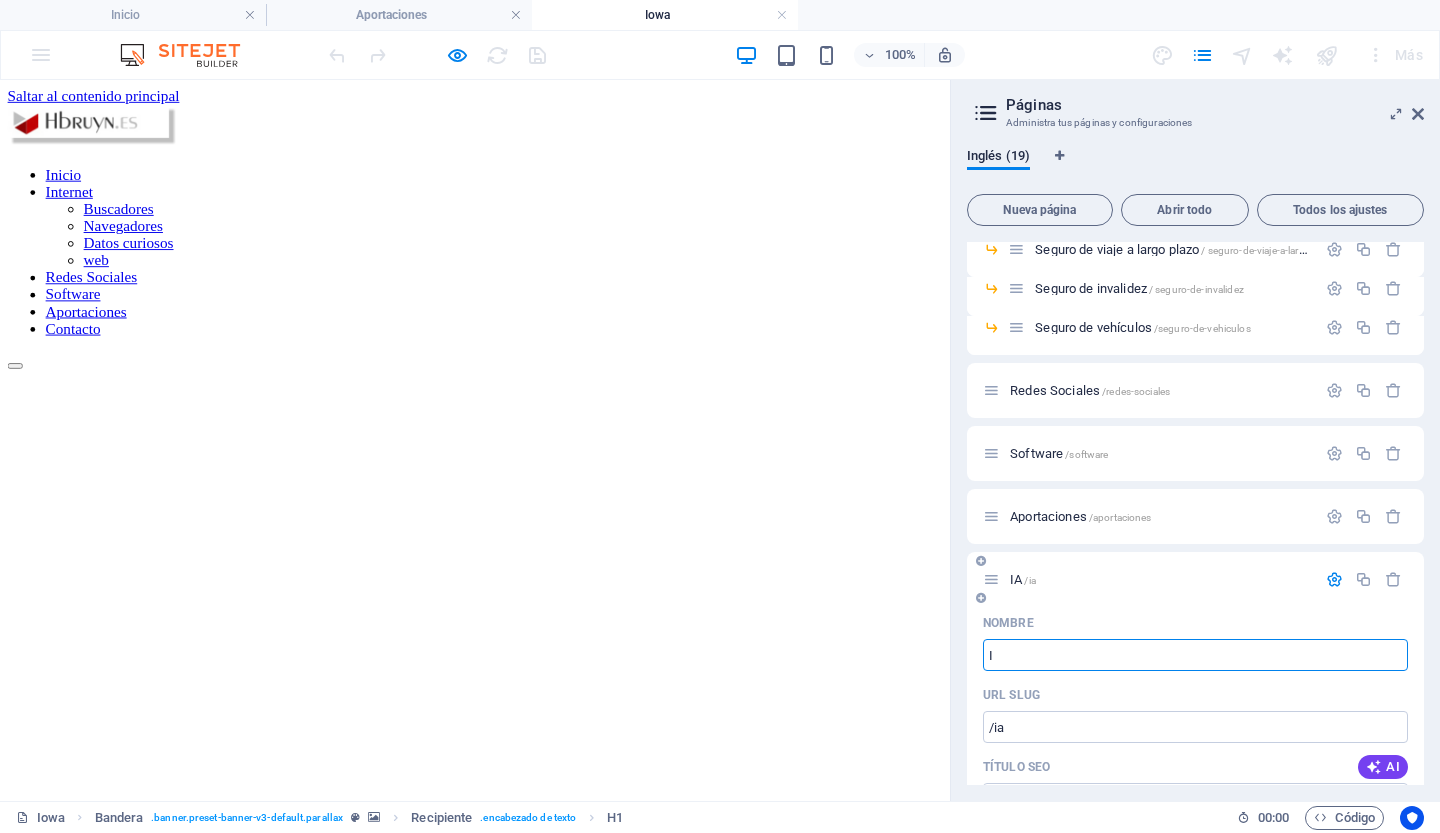 type on "I" 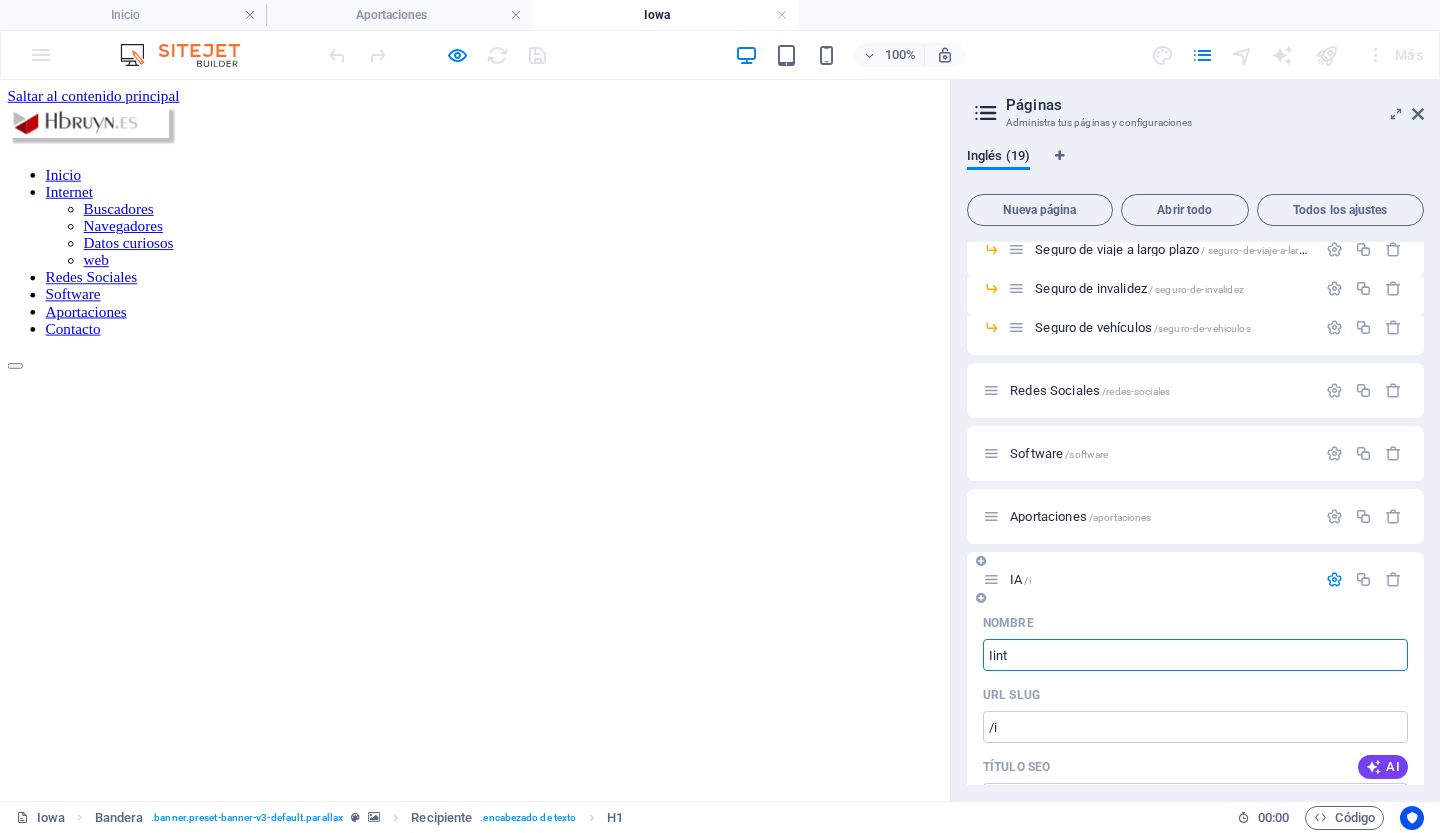 type on "Iinte" 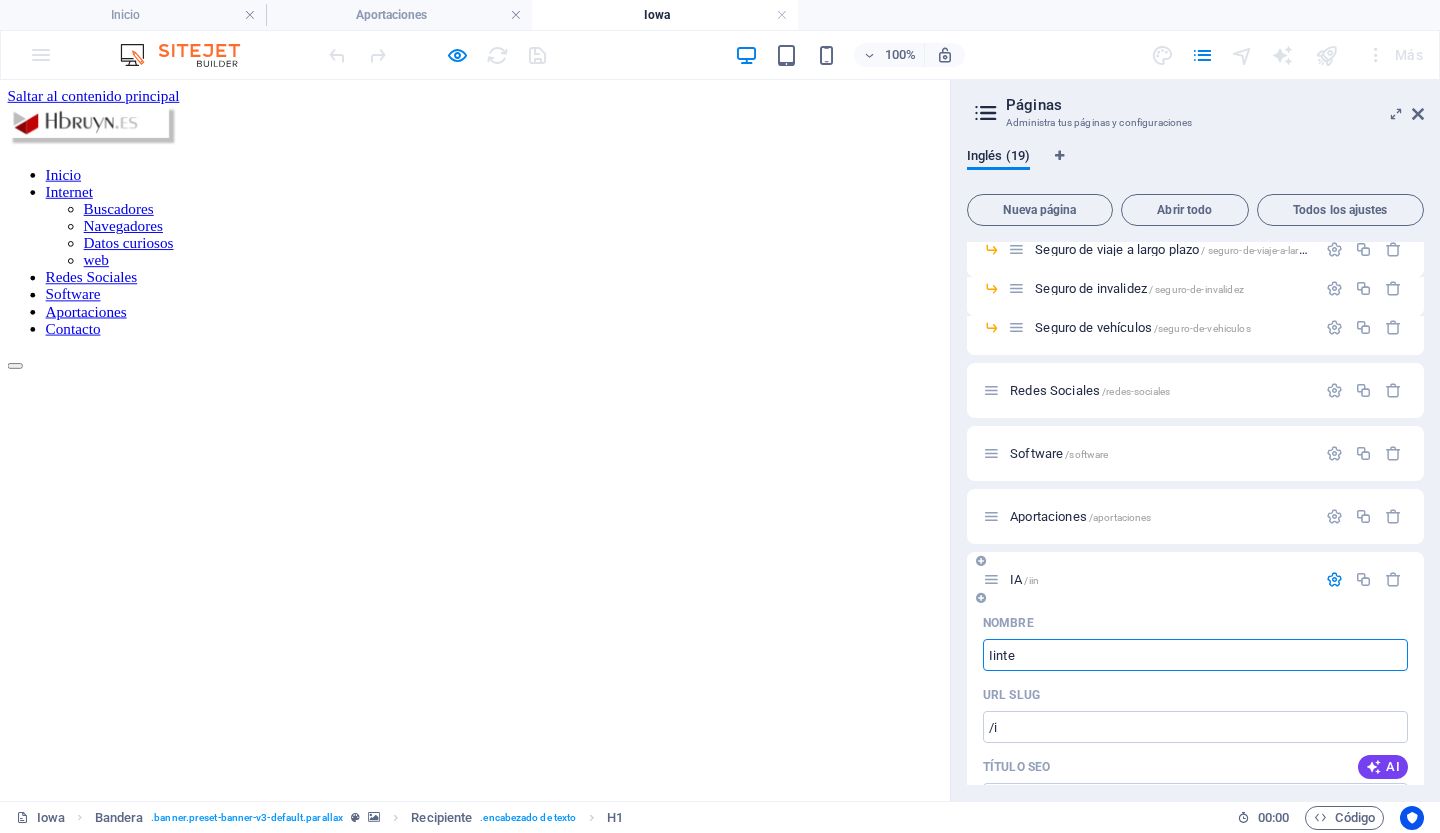 type on "/iin" 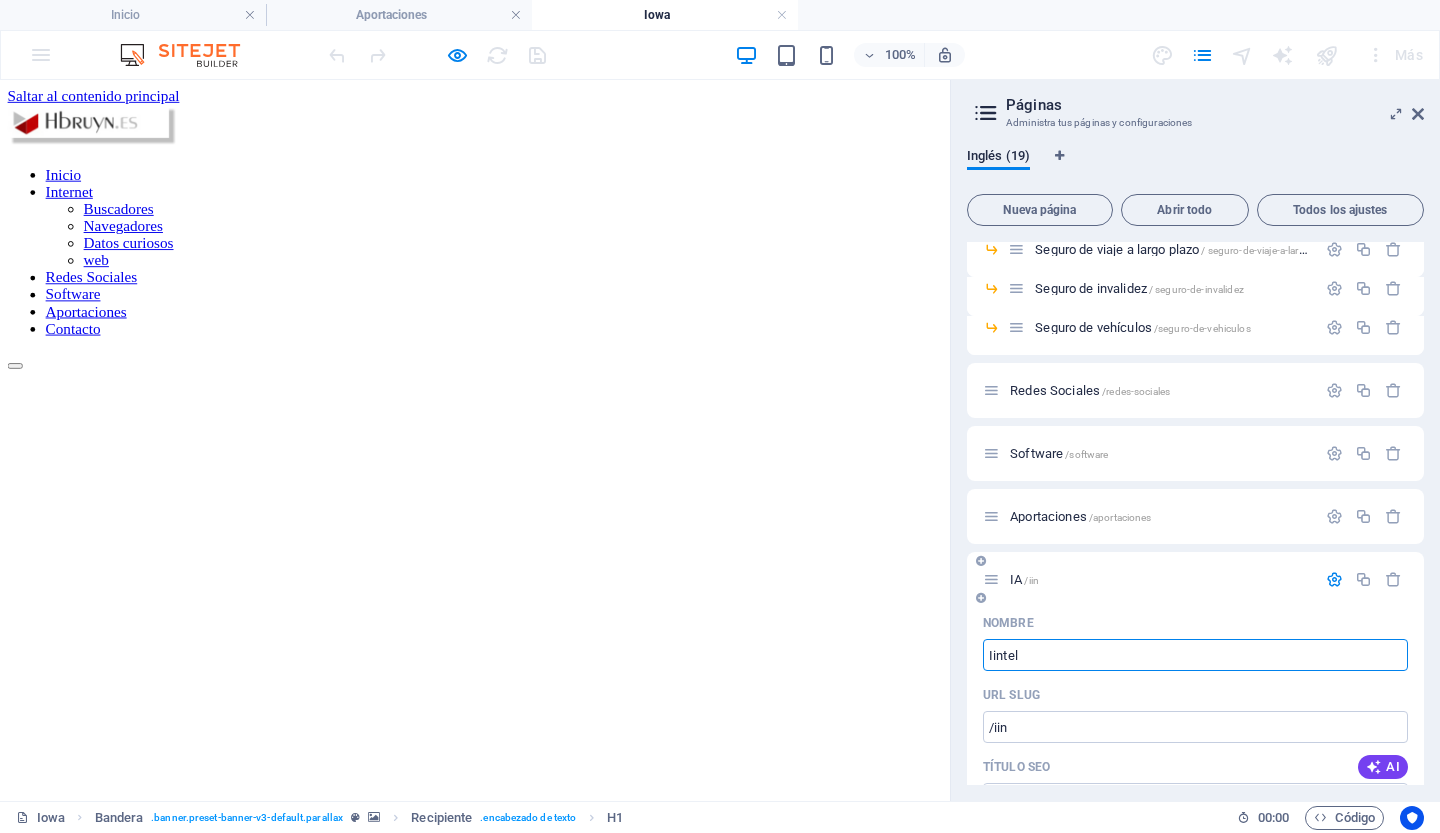 type on "Iinteli" 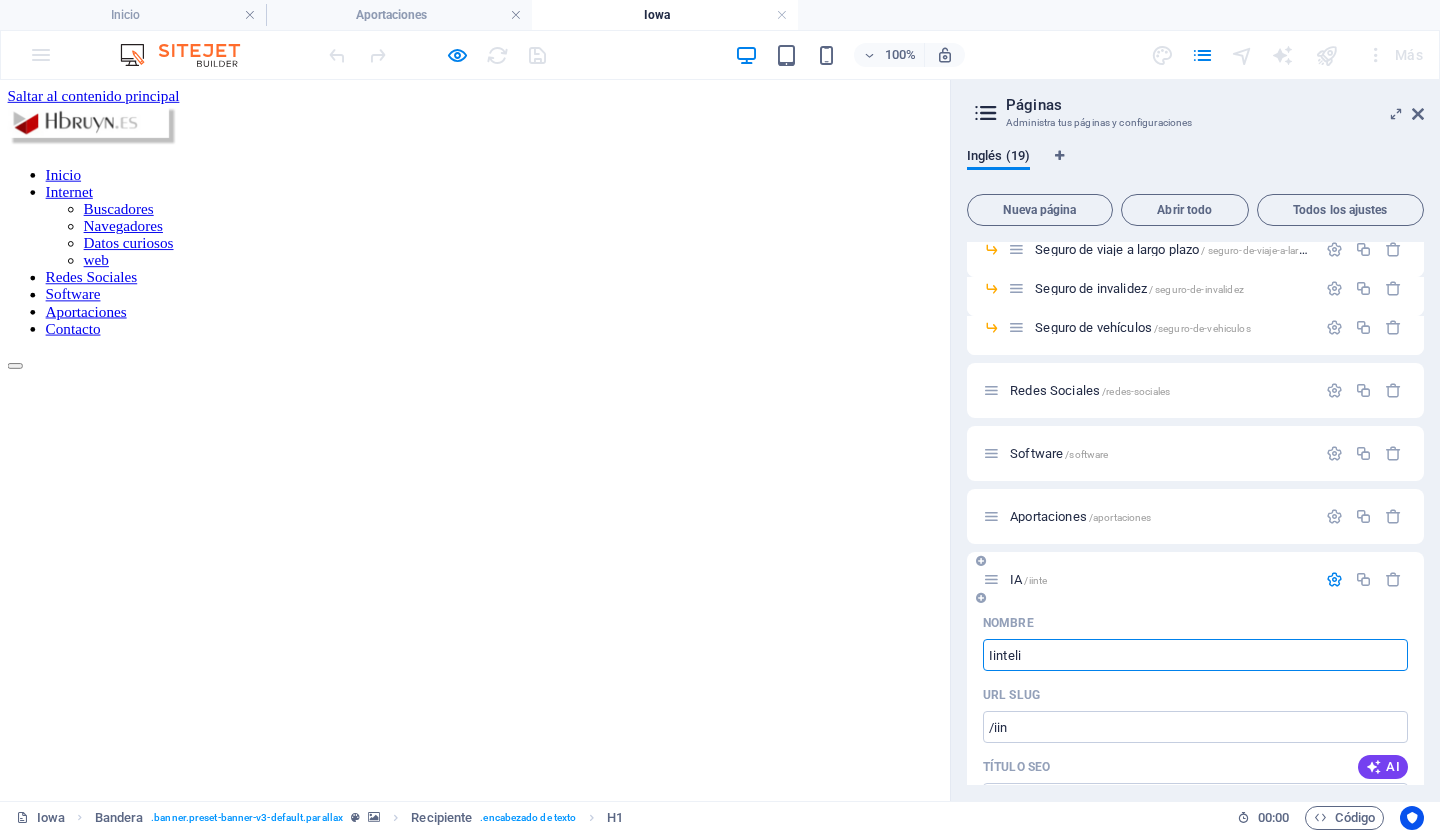type on "/iinte" 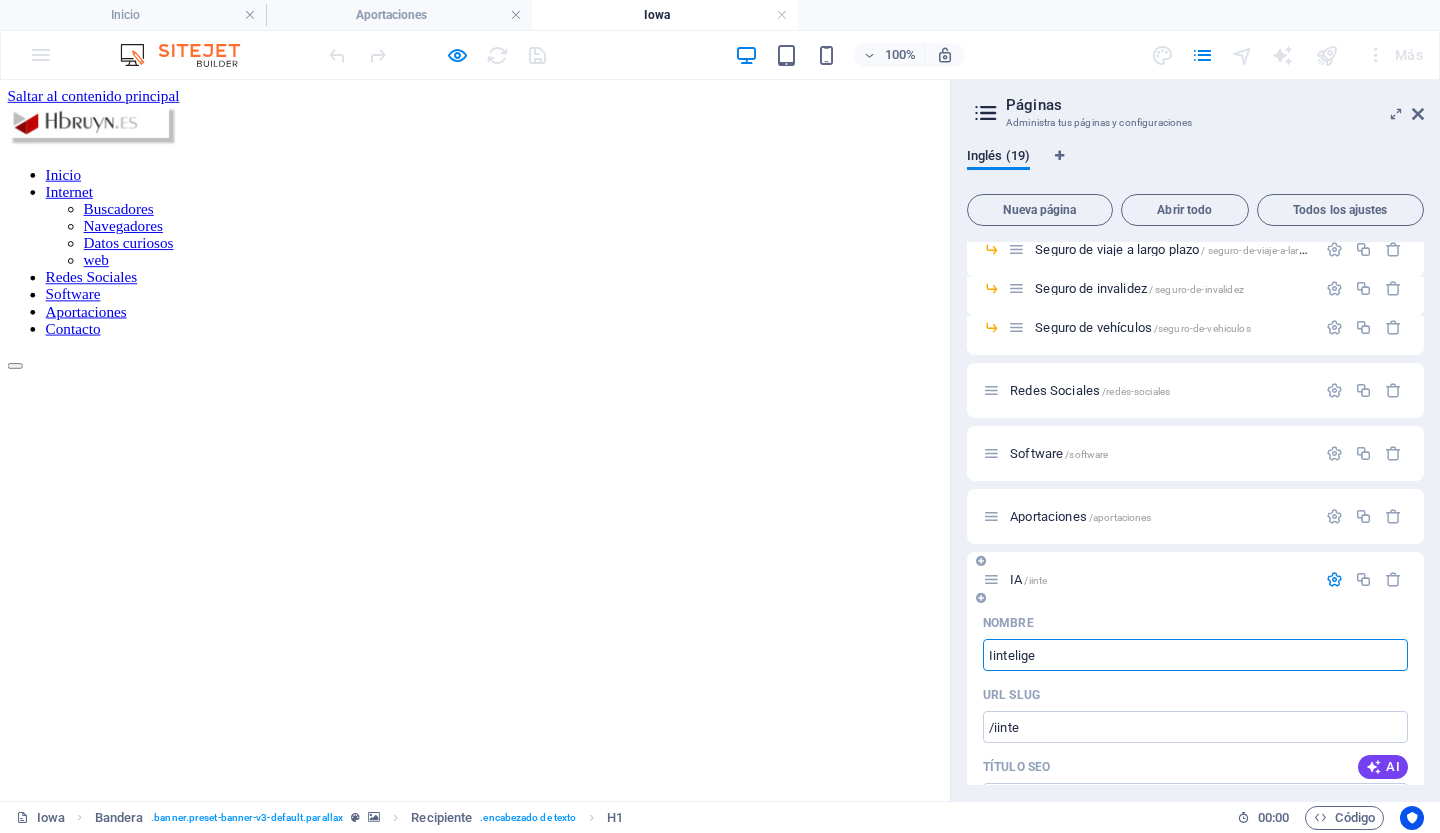 type on "Iinteligen" 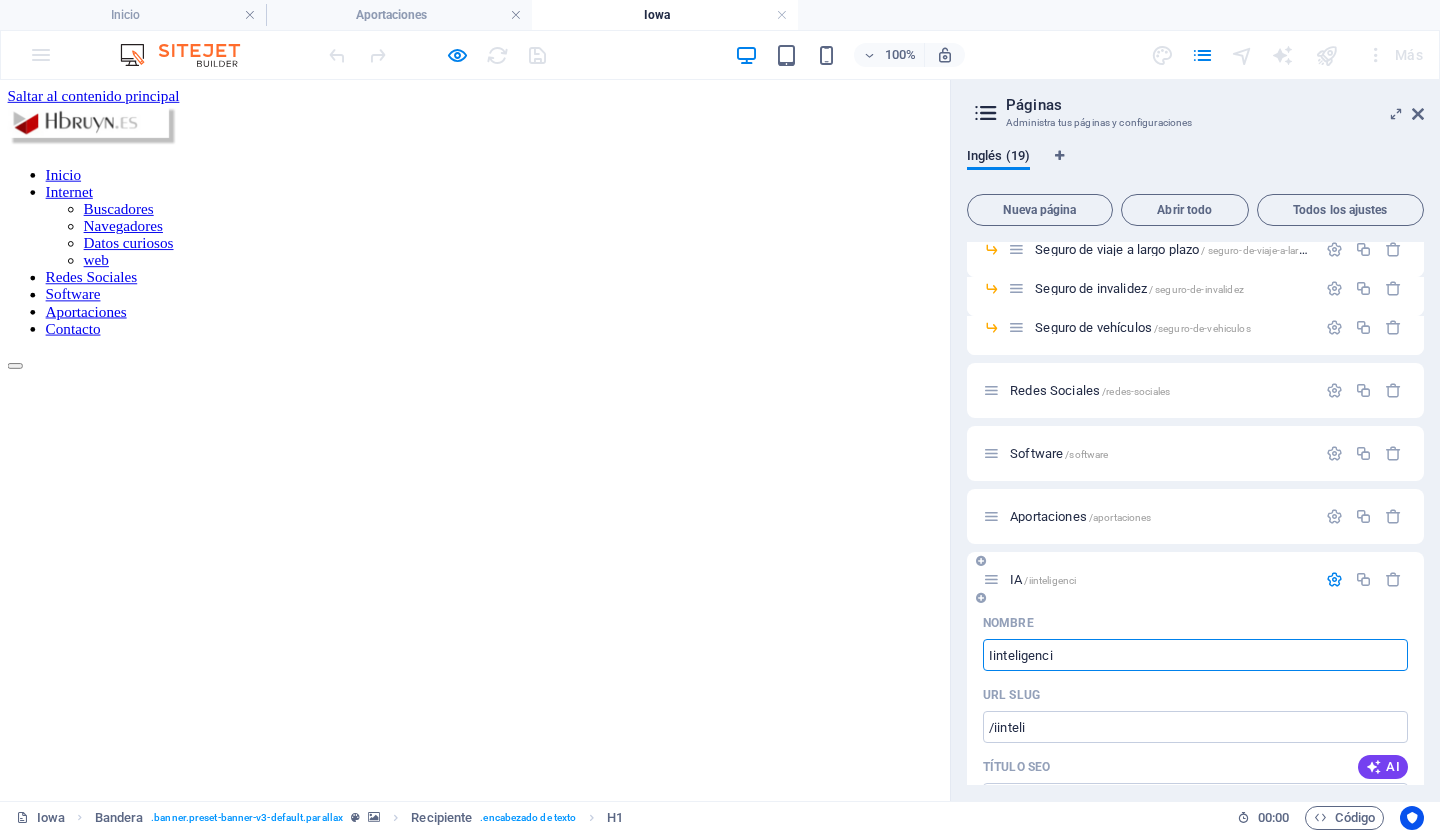 type on "Iinteligencia" 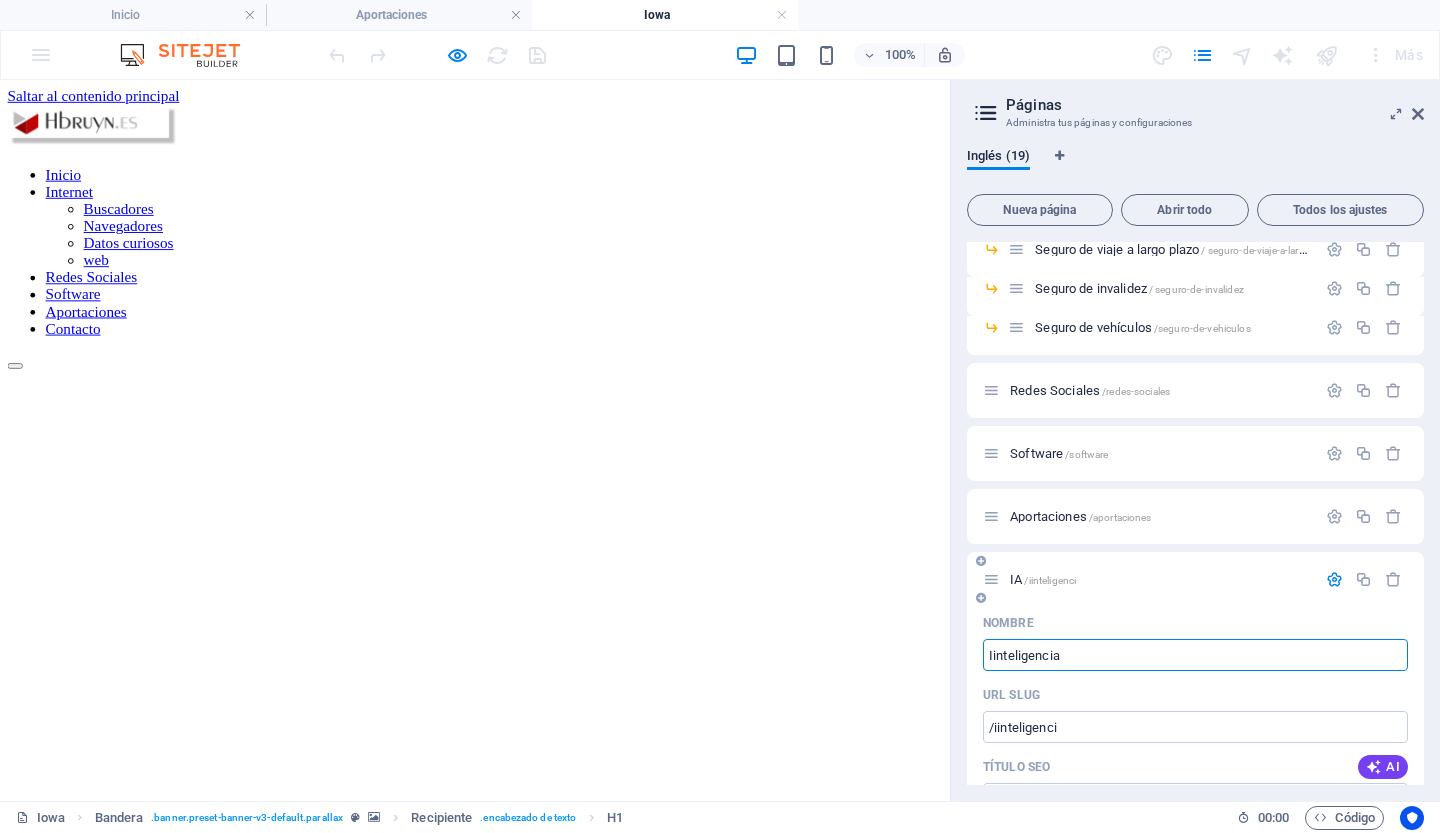 type on "Iinteligencia" 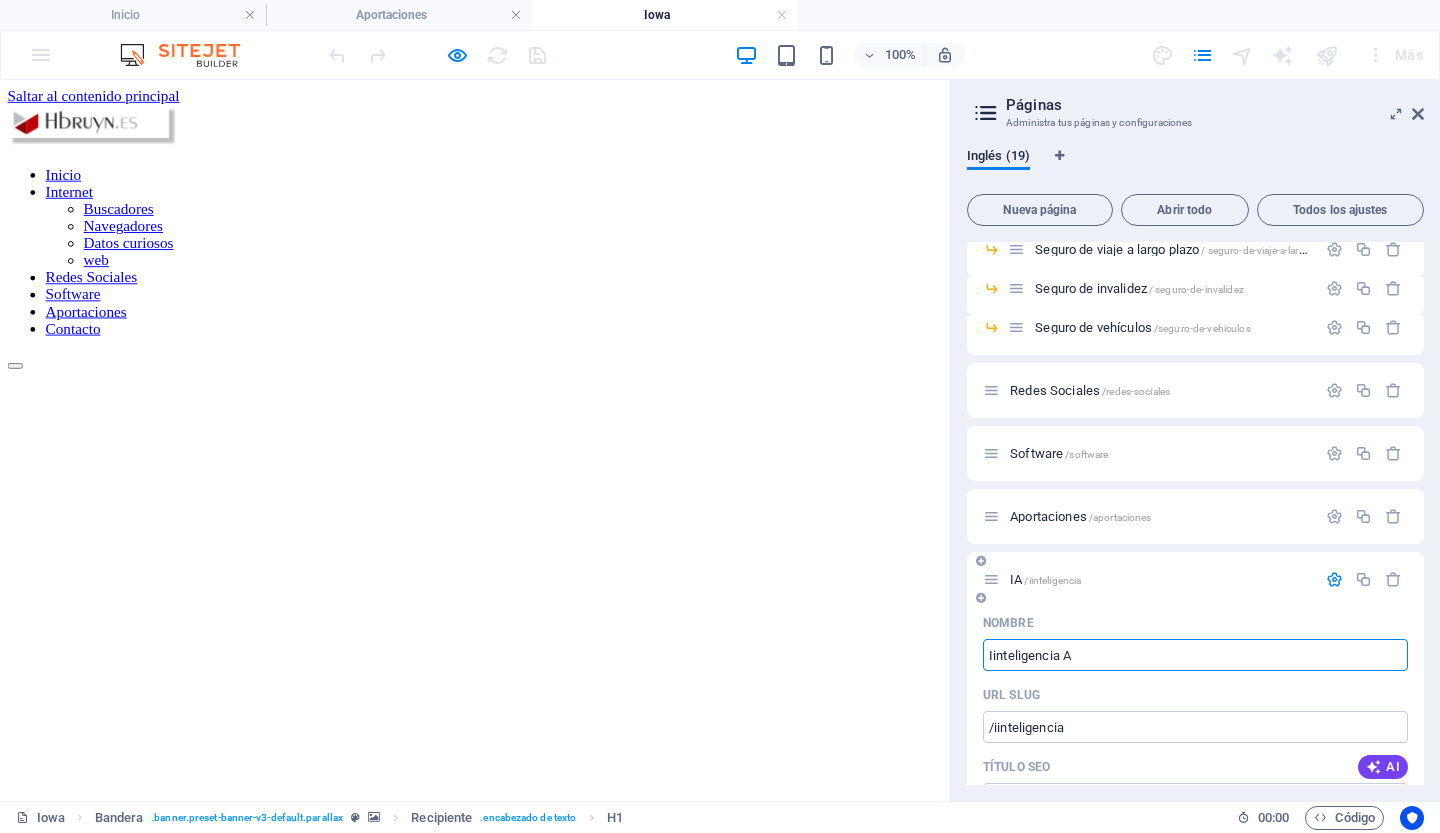 type on "Iinteligencia A" 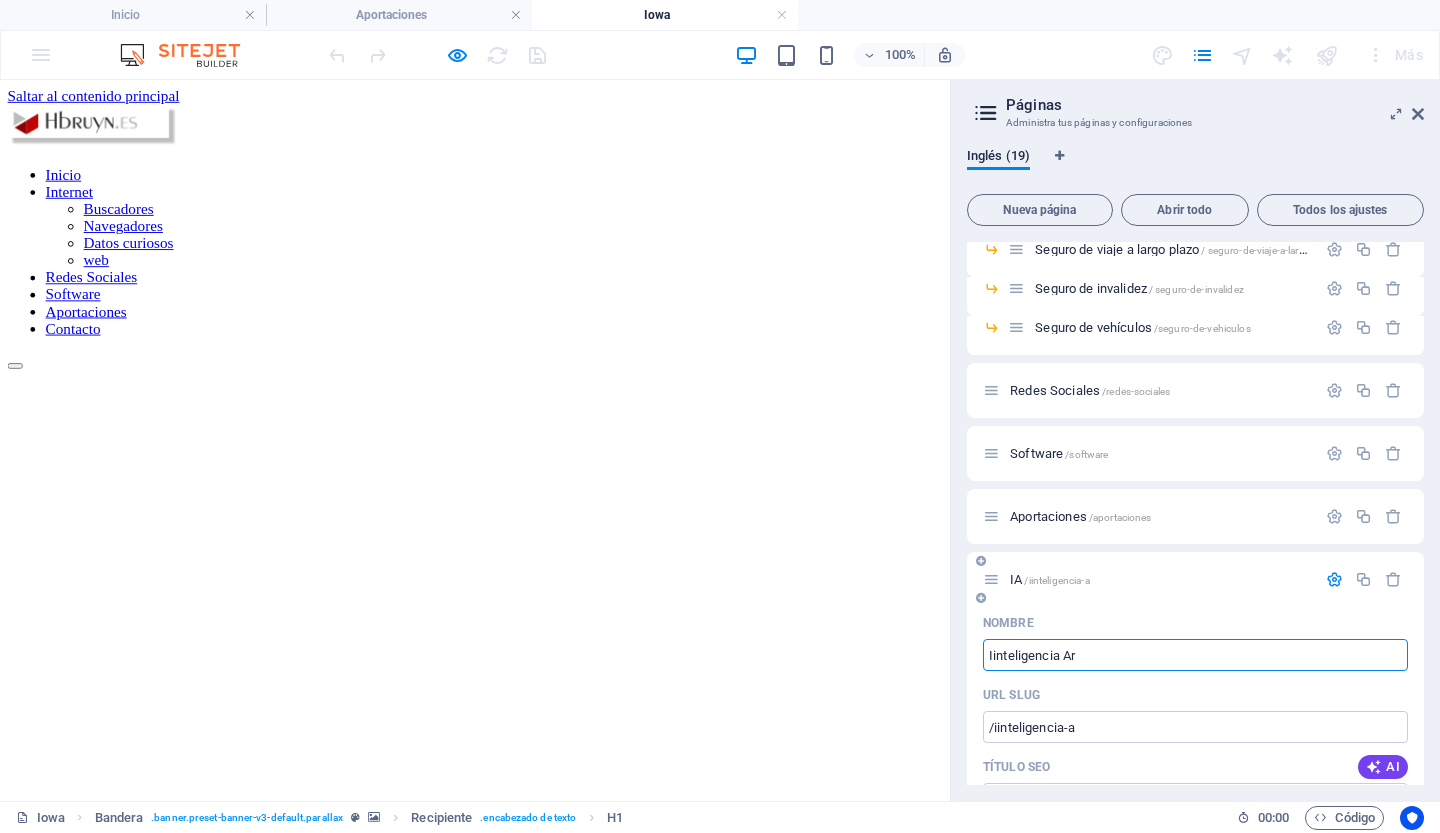 type on "Iinteligencia Art" 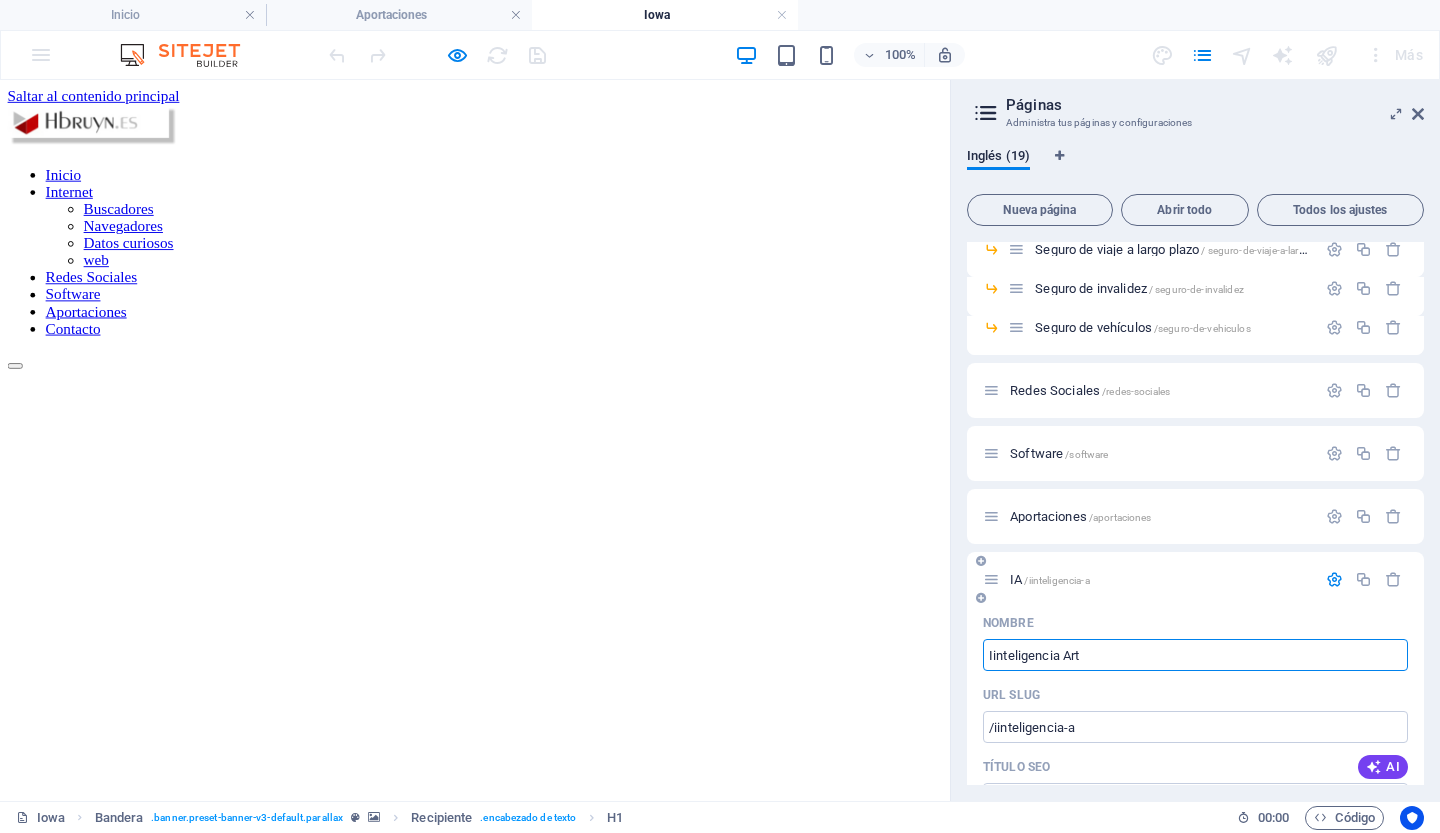 type on "/iinteligencia-ar" 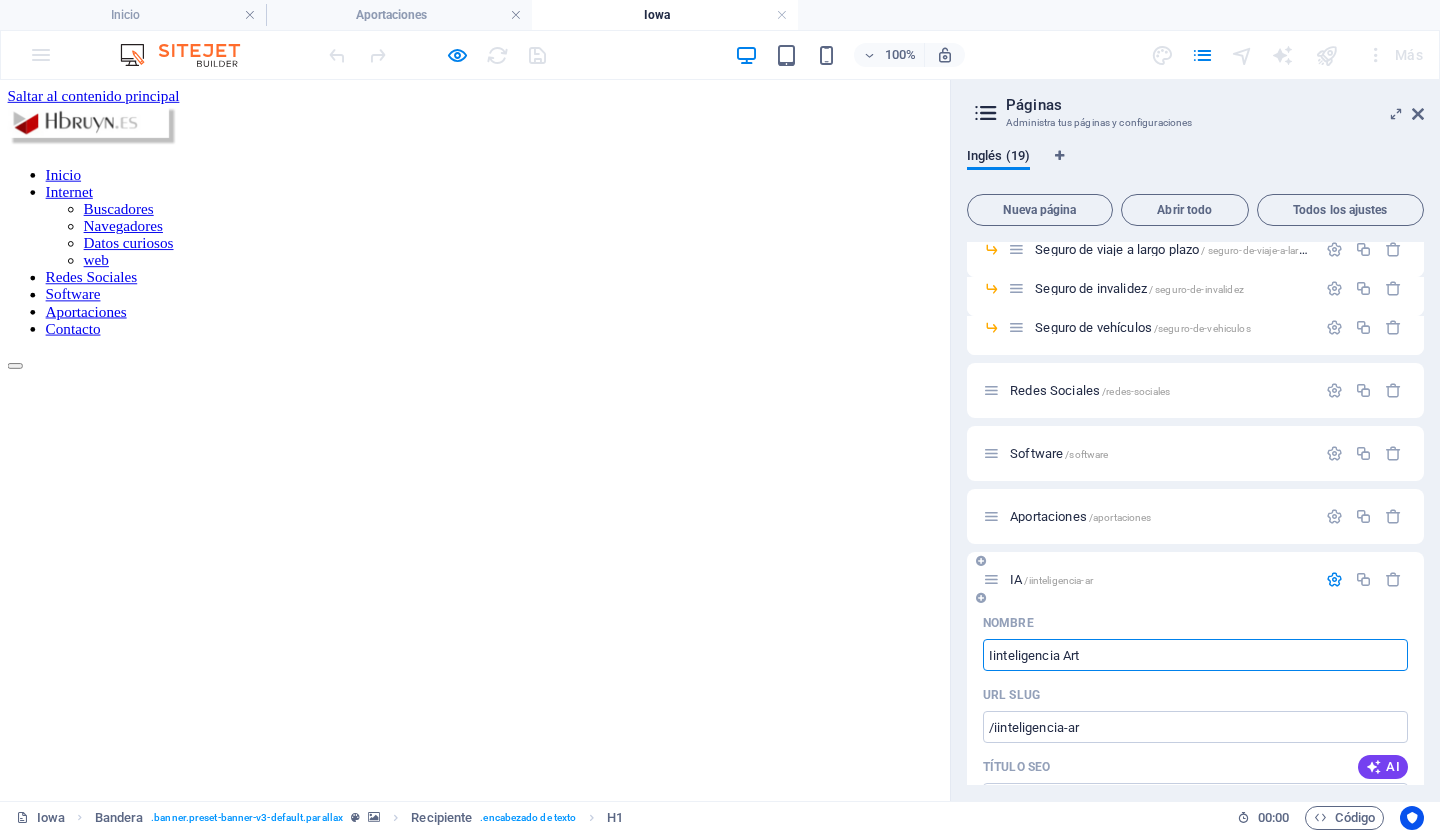 type on "Iinteligencia Art" 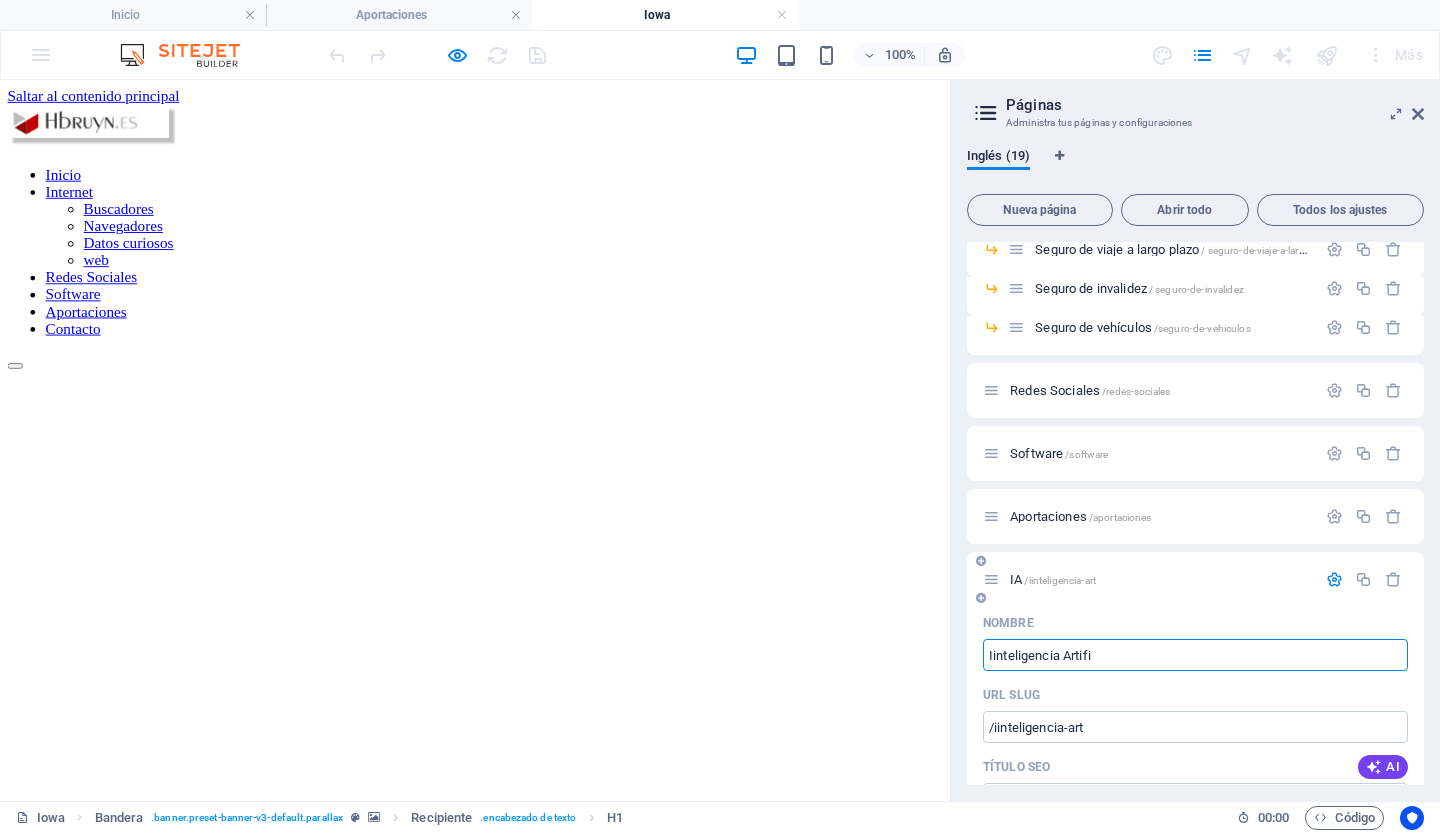 type on "Iinteligencia Artific" 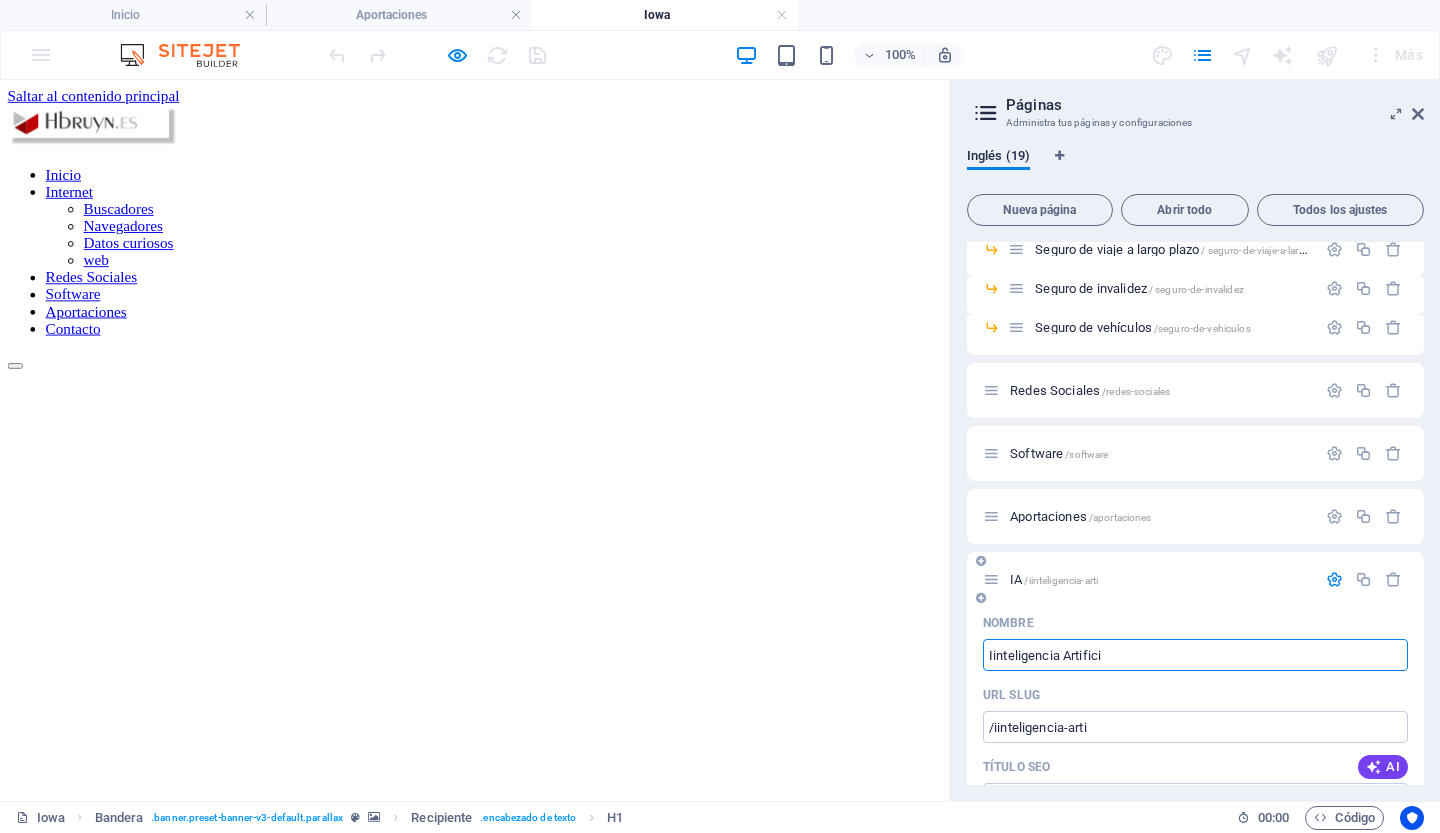 type on "Iinteligencia Artifici" 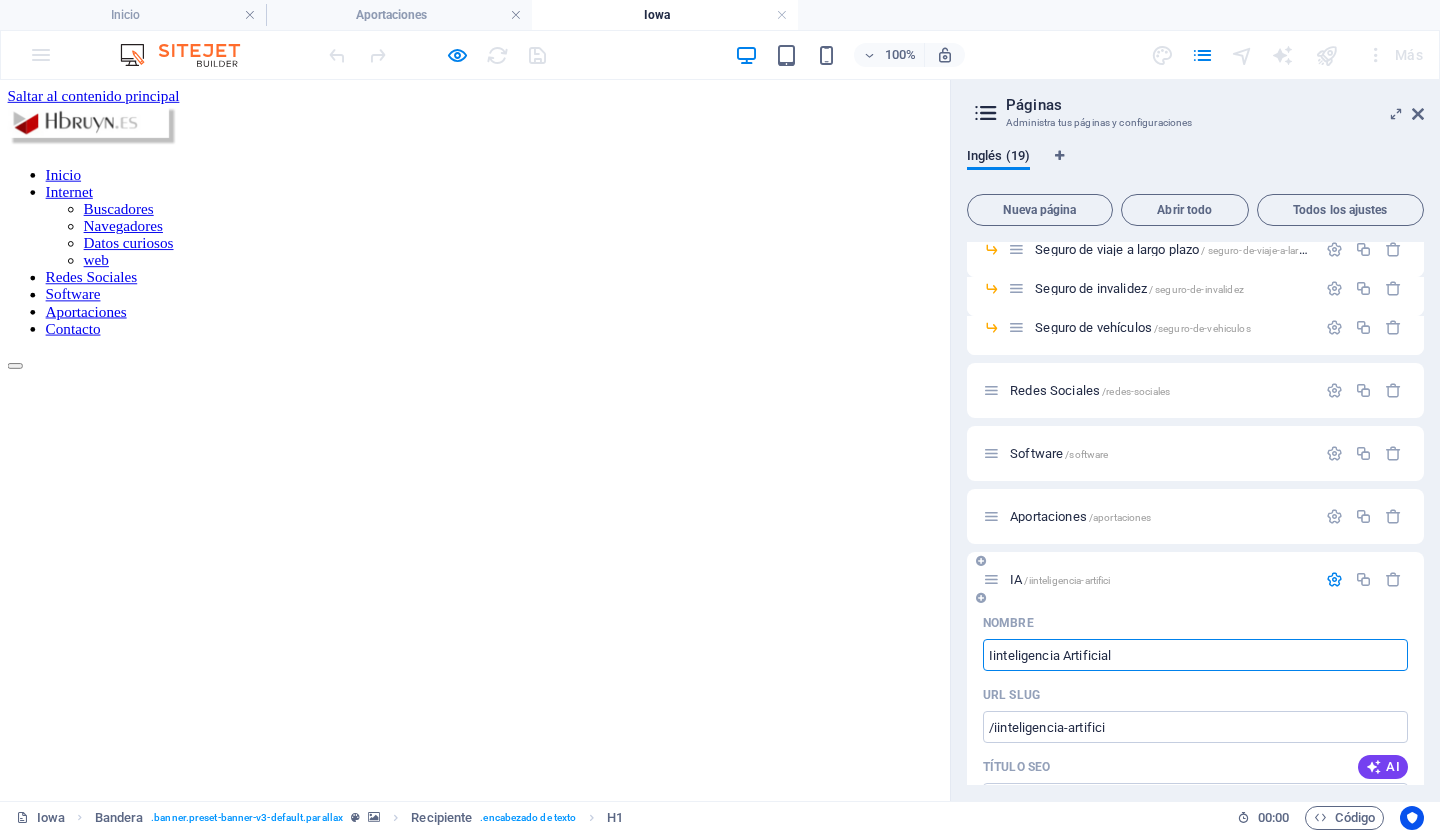 type on "Iinteligencia Artificial" 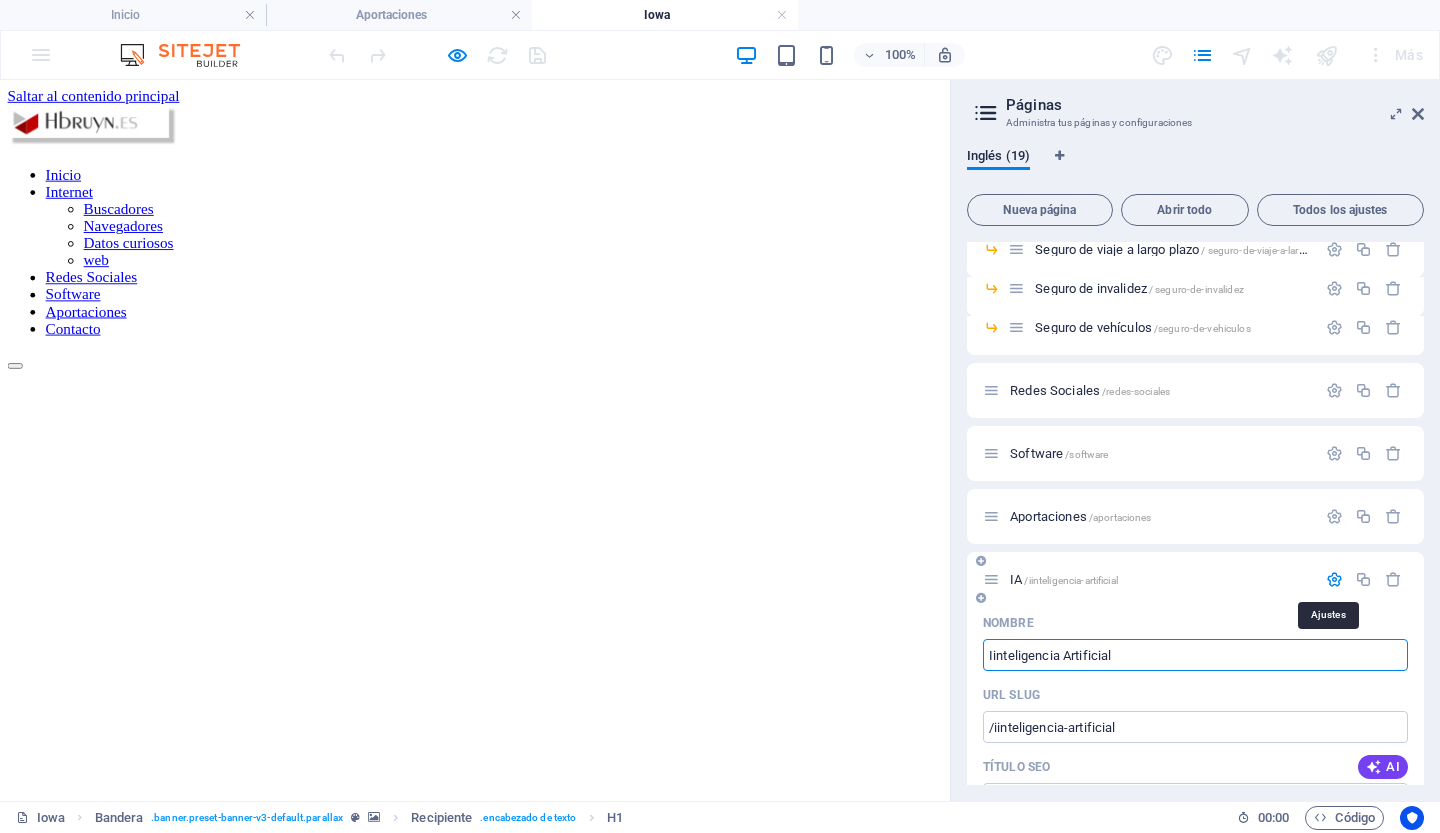 type on "Iinteligencia Artificial" 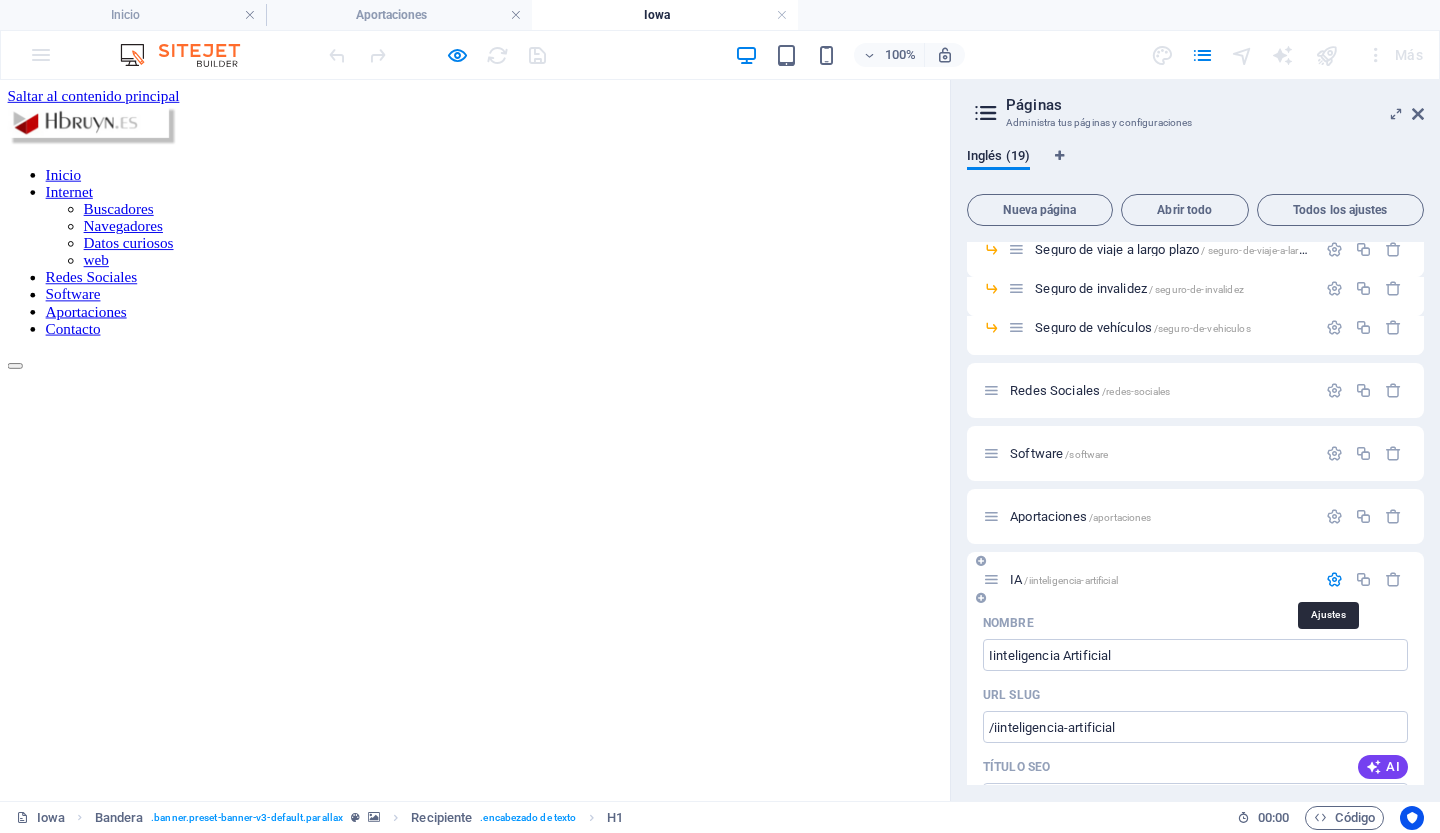 click at bounding box center [1334, 579] 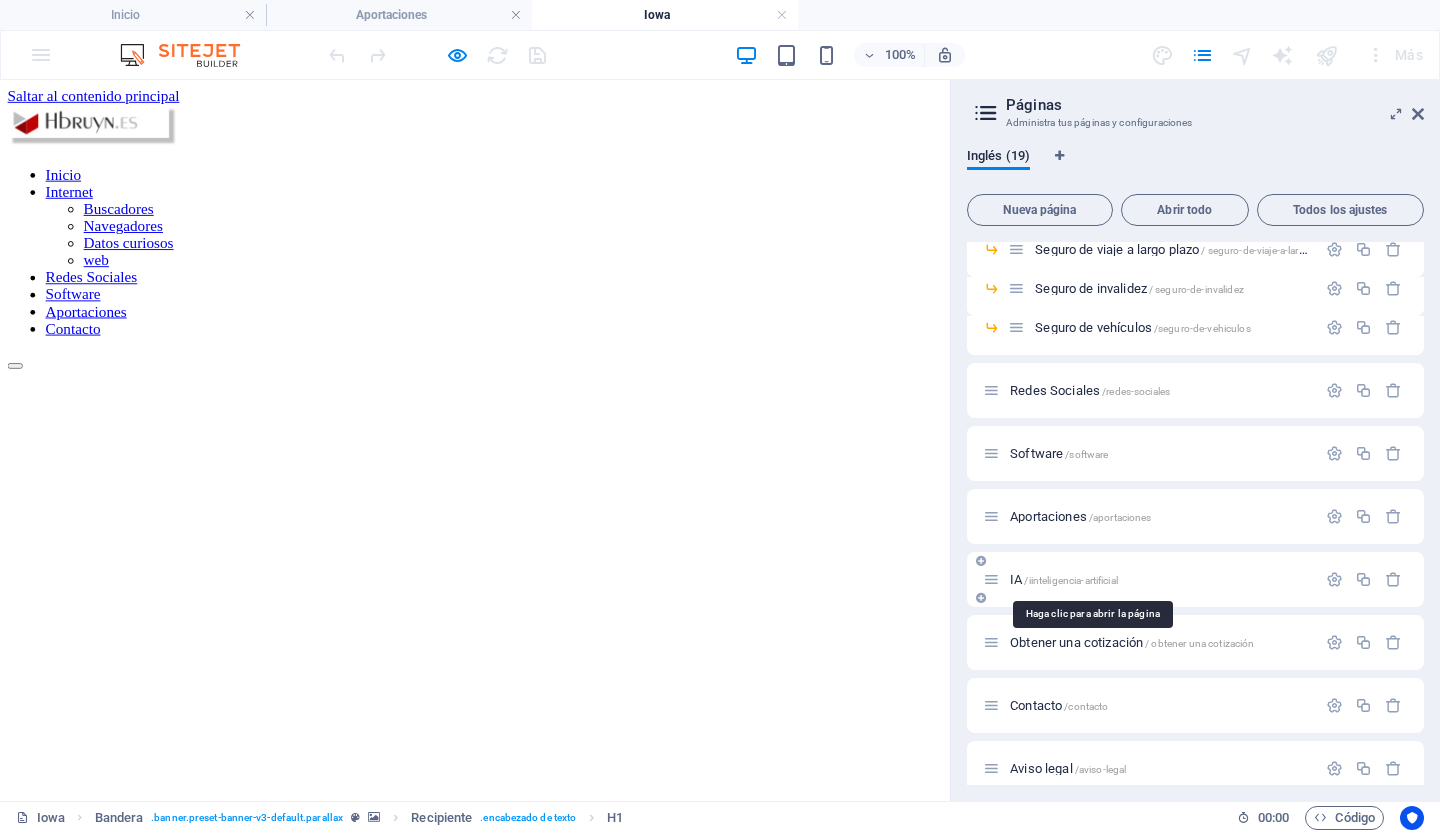 click on "IA" at bounding box center (1016, 579) 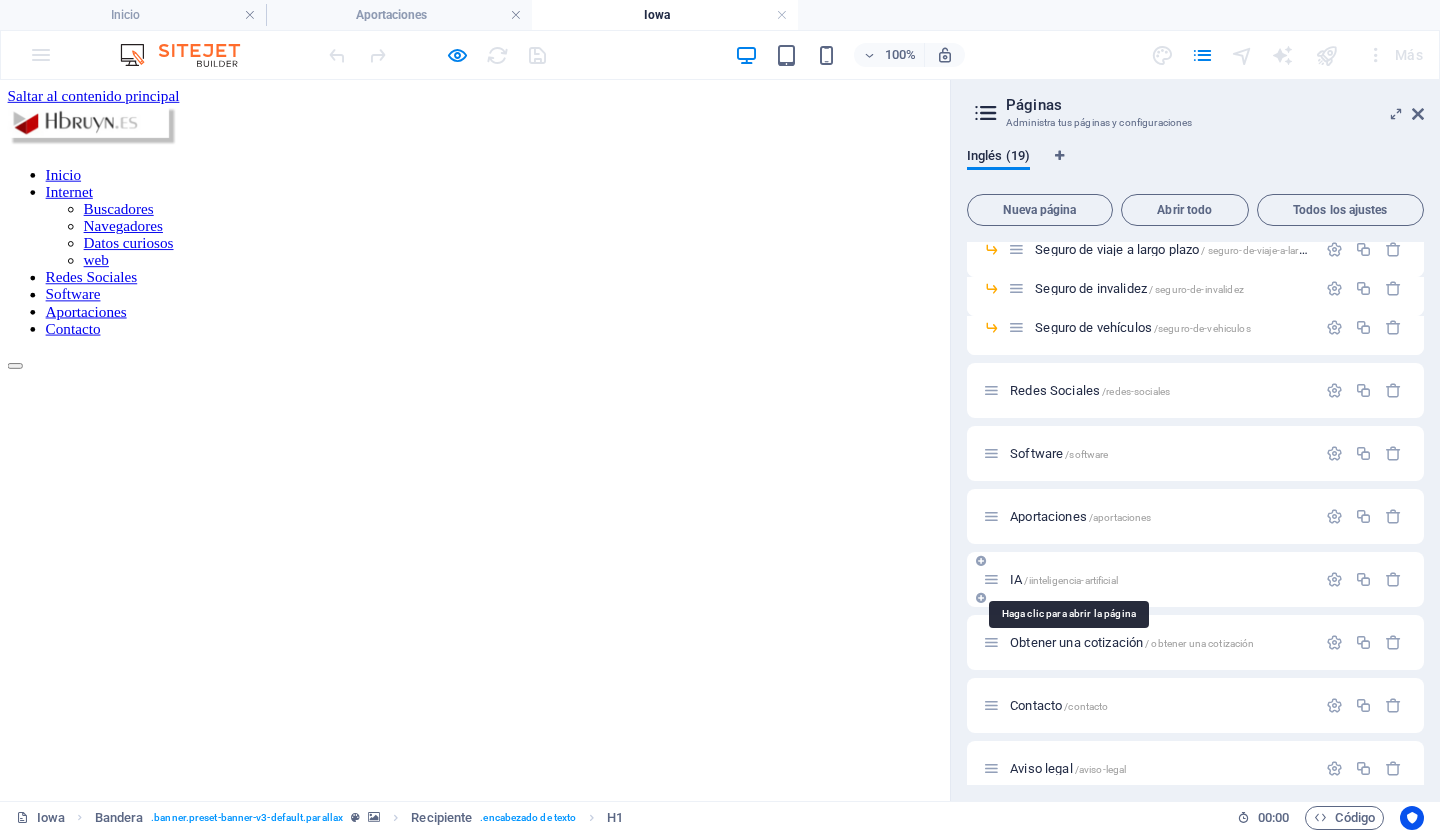 click on "IA" at bounding box center (1016, 579) 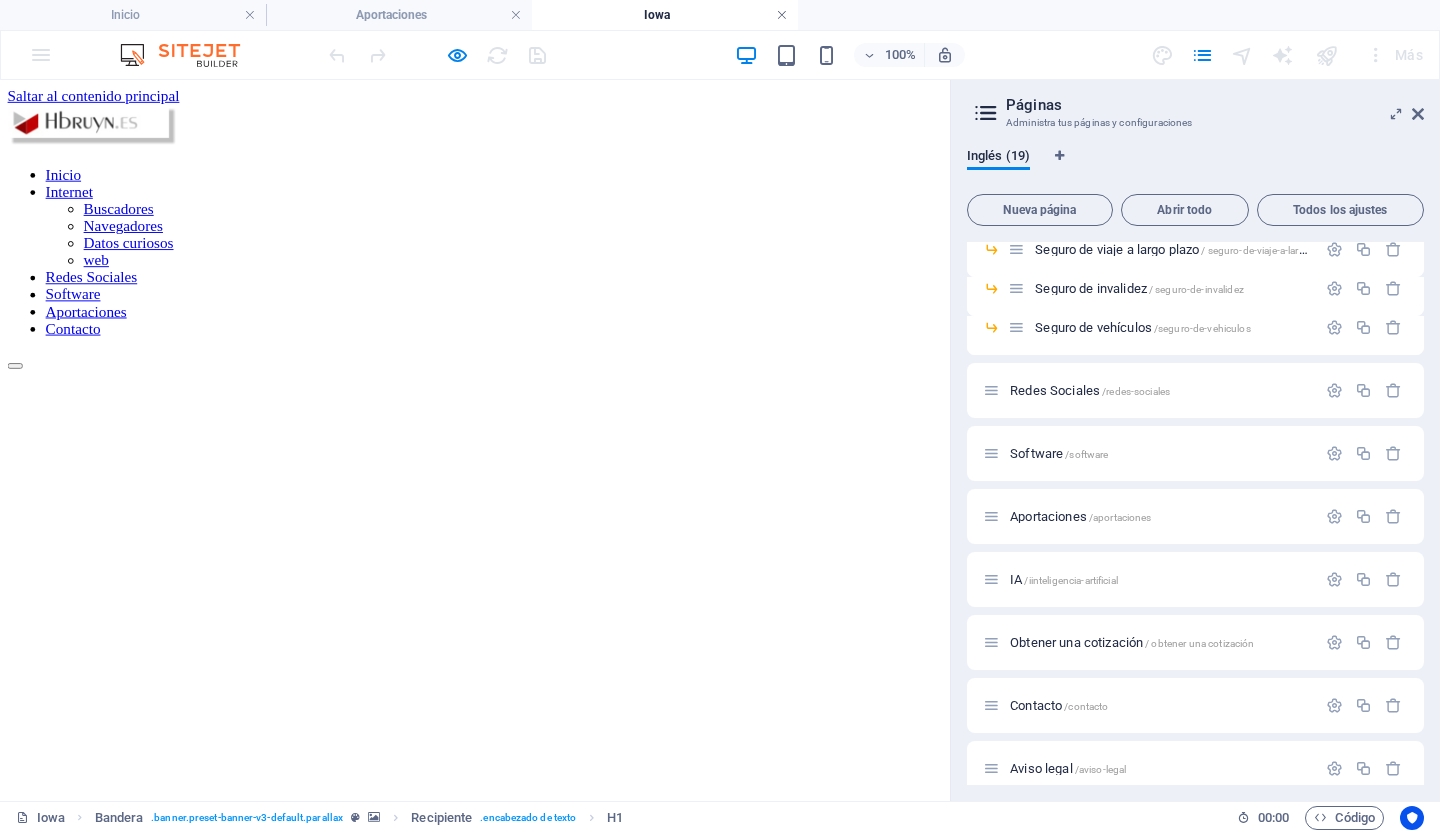click at bounding box center (782, 15) 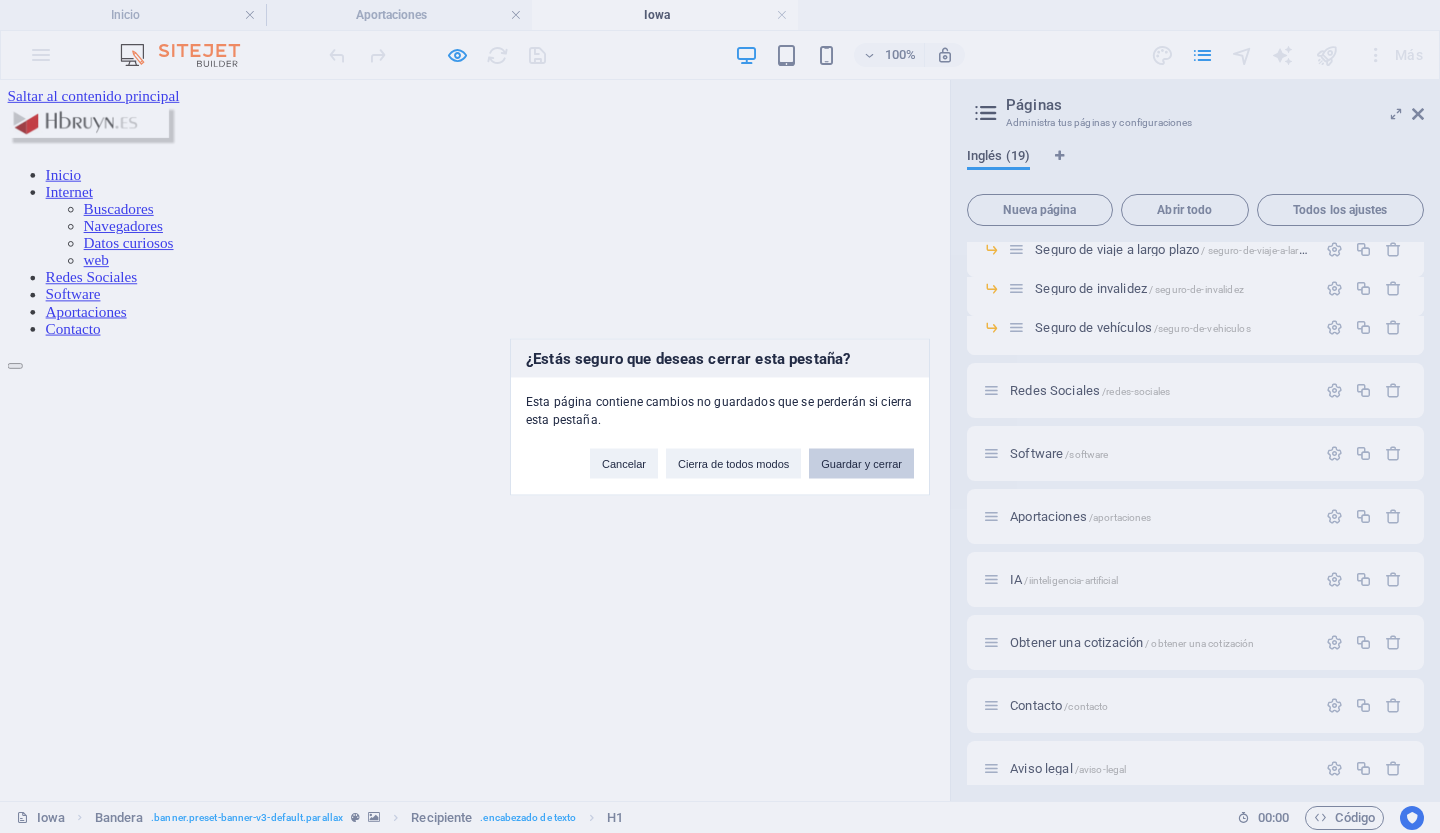 click on "Guardar y cerrar" at bounding box center (861, 463) 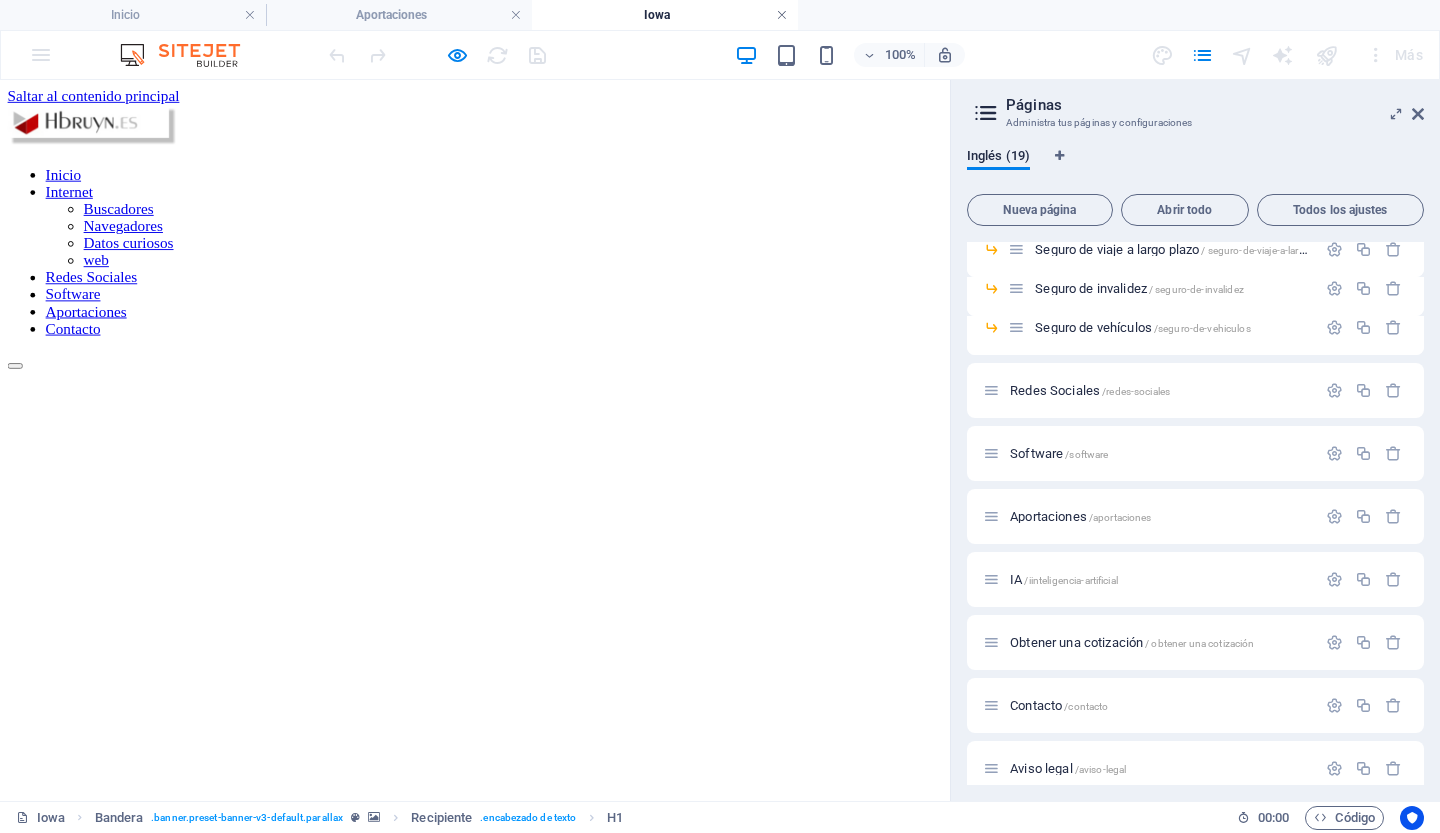 click at bounding box center (782, 15) 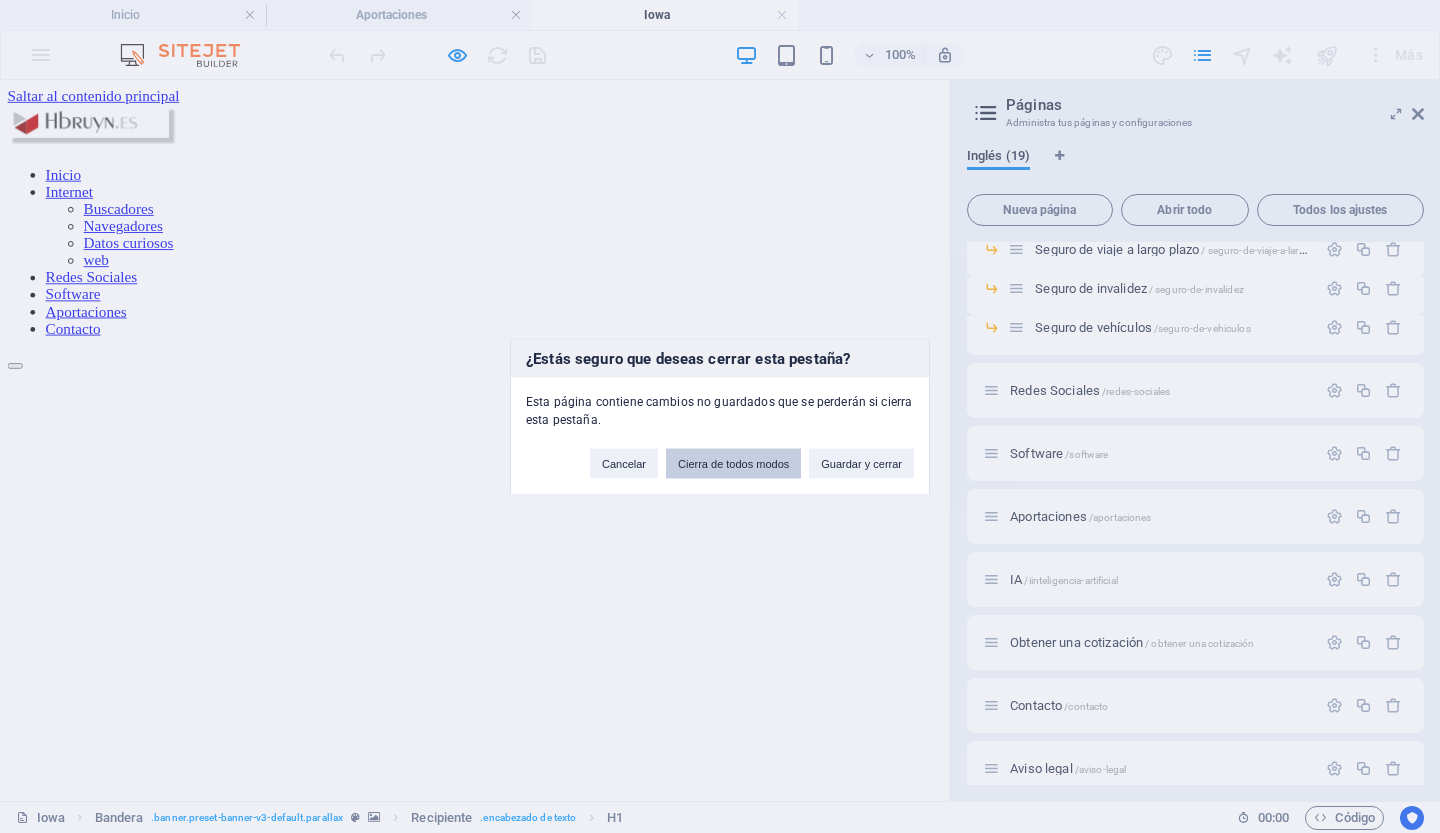click on "Cierra de todos modos" at bounding box center [733, 463] 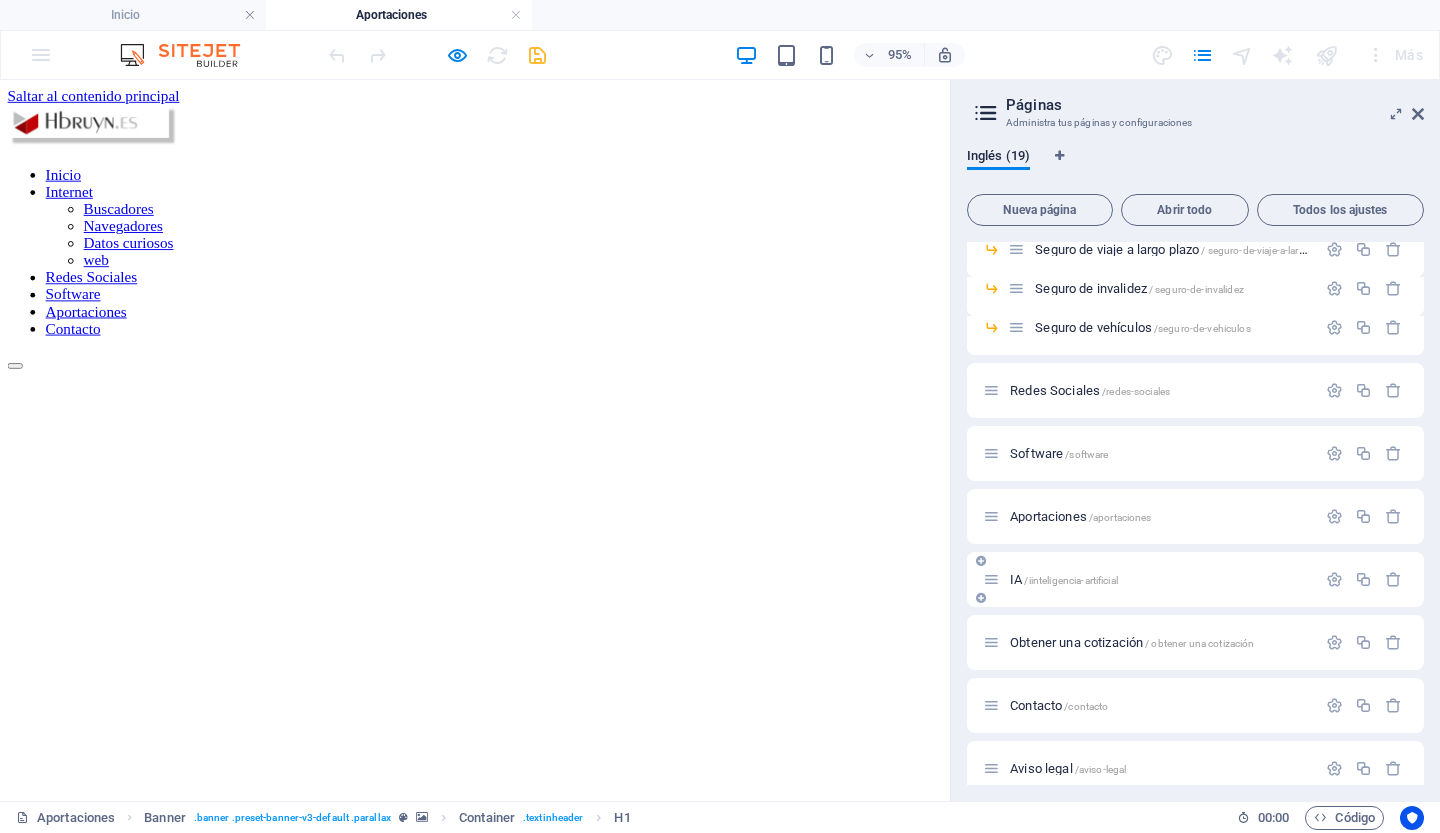 click on "IA" at bounding box center [1016, 579] 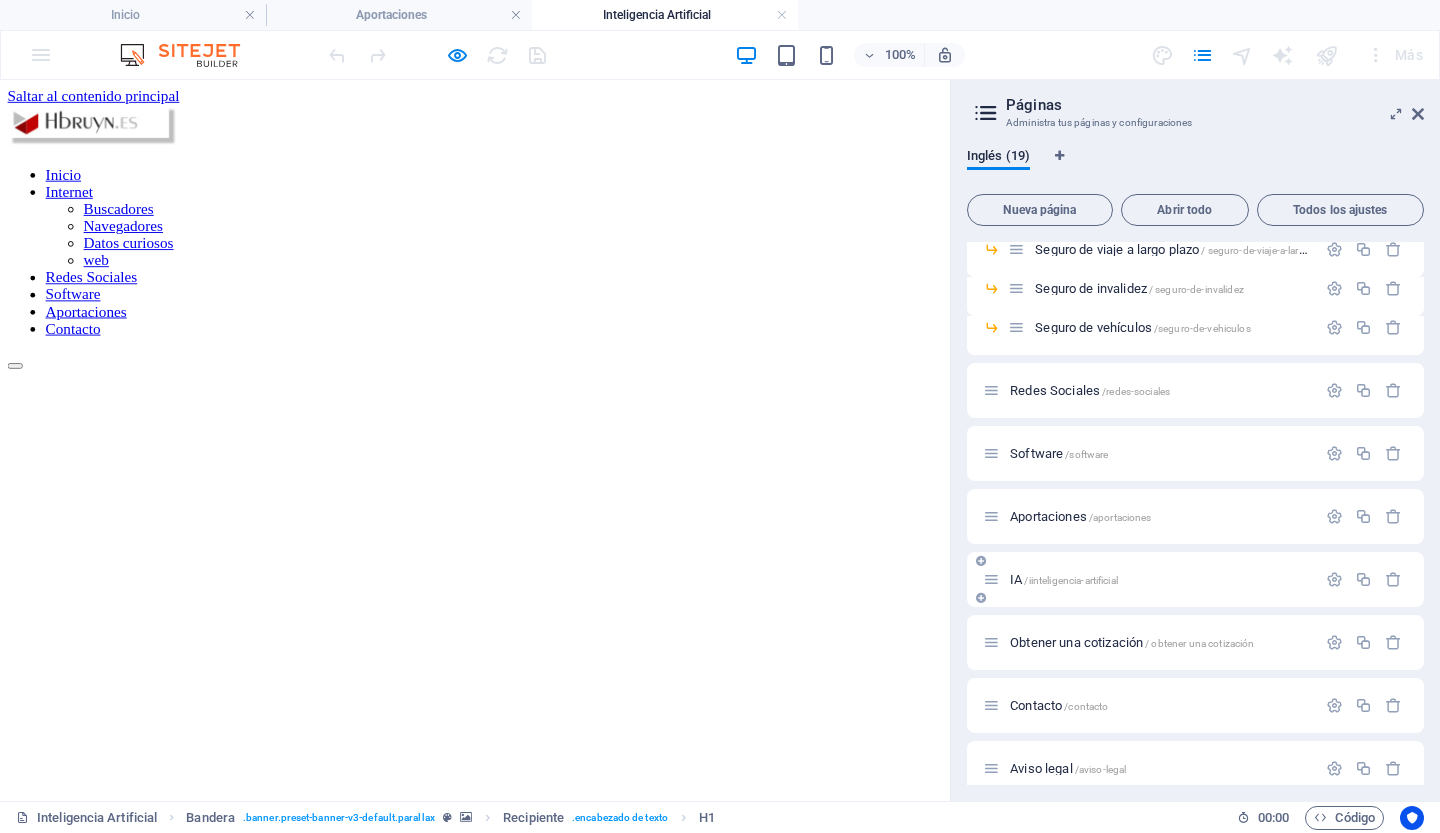 scroll, scrollTop: 0, scrollLeft: 0, axis: both 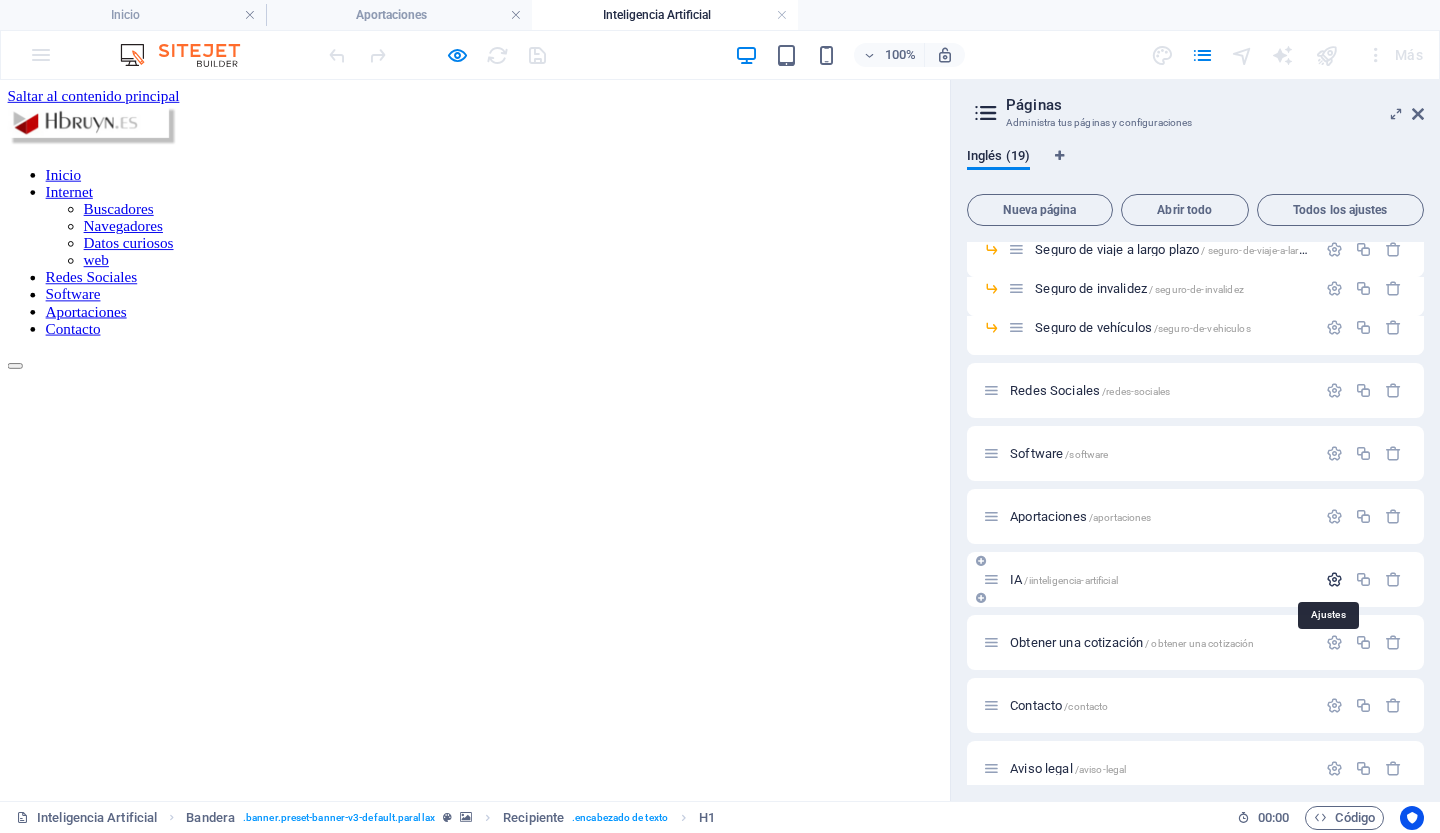 click at bounding box center [1334, 579] 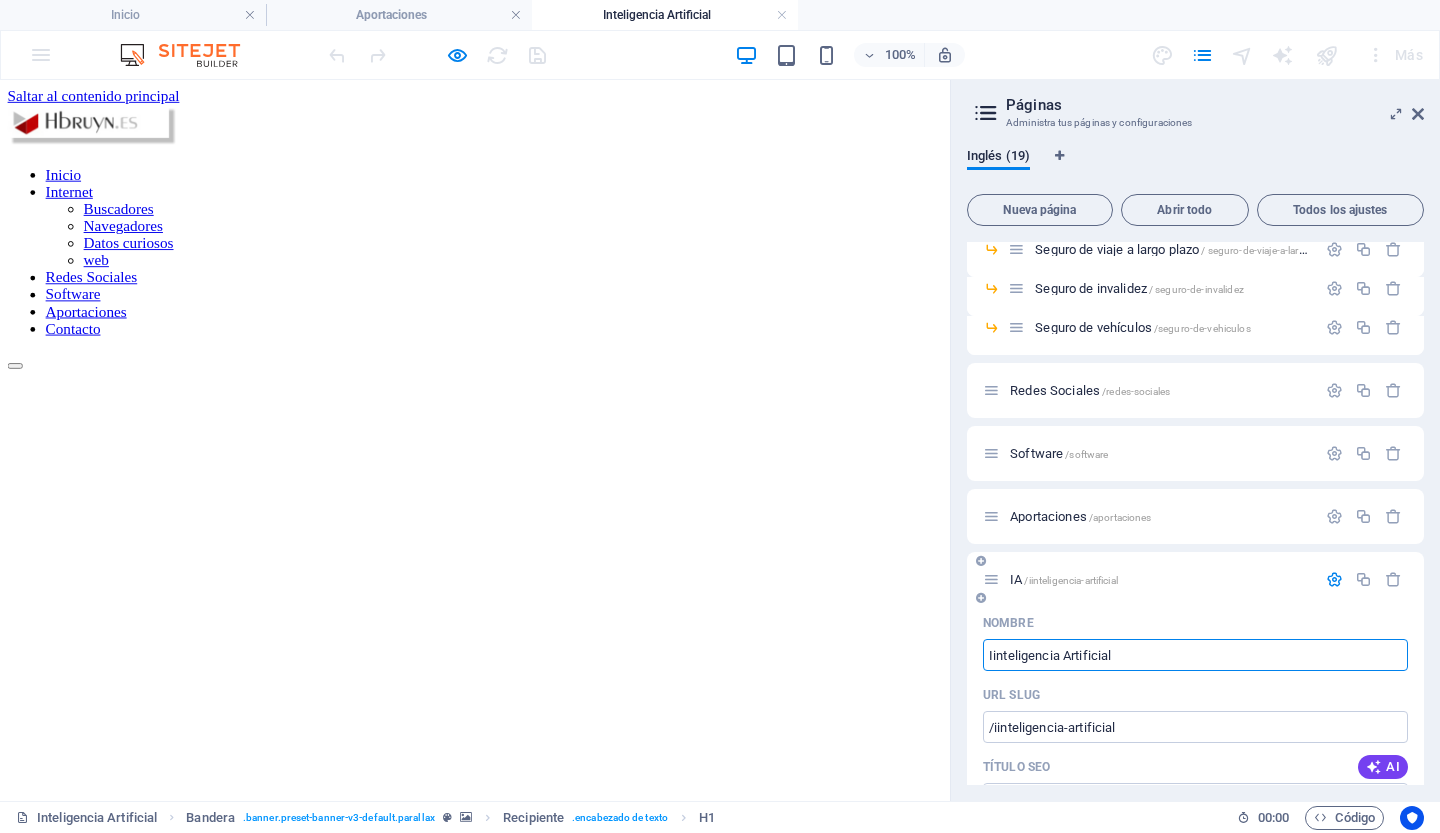 click on "Iinteligencia Artificial" at bounding box center [1195, 655] 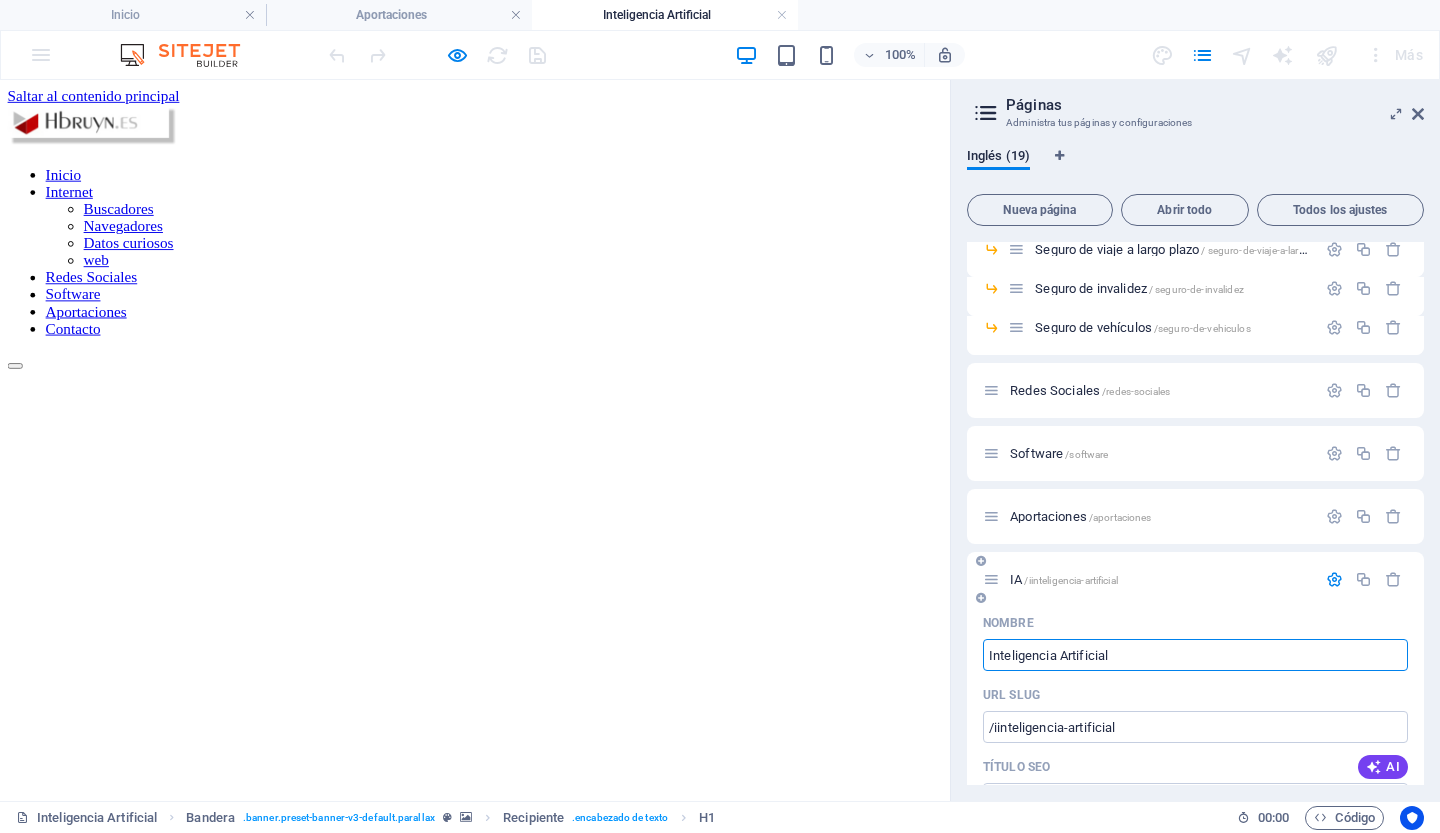 type on "Inteligencia Artificial" 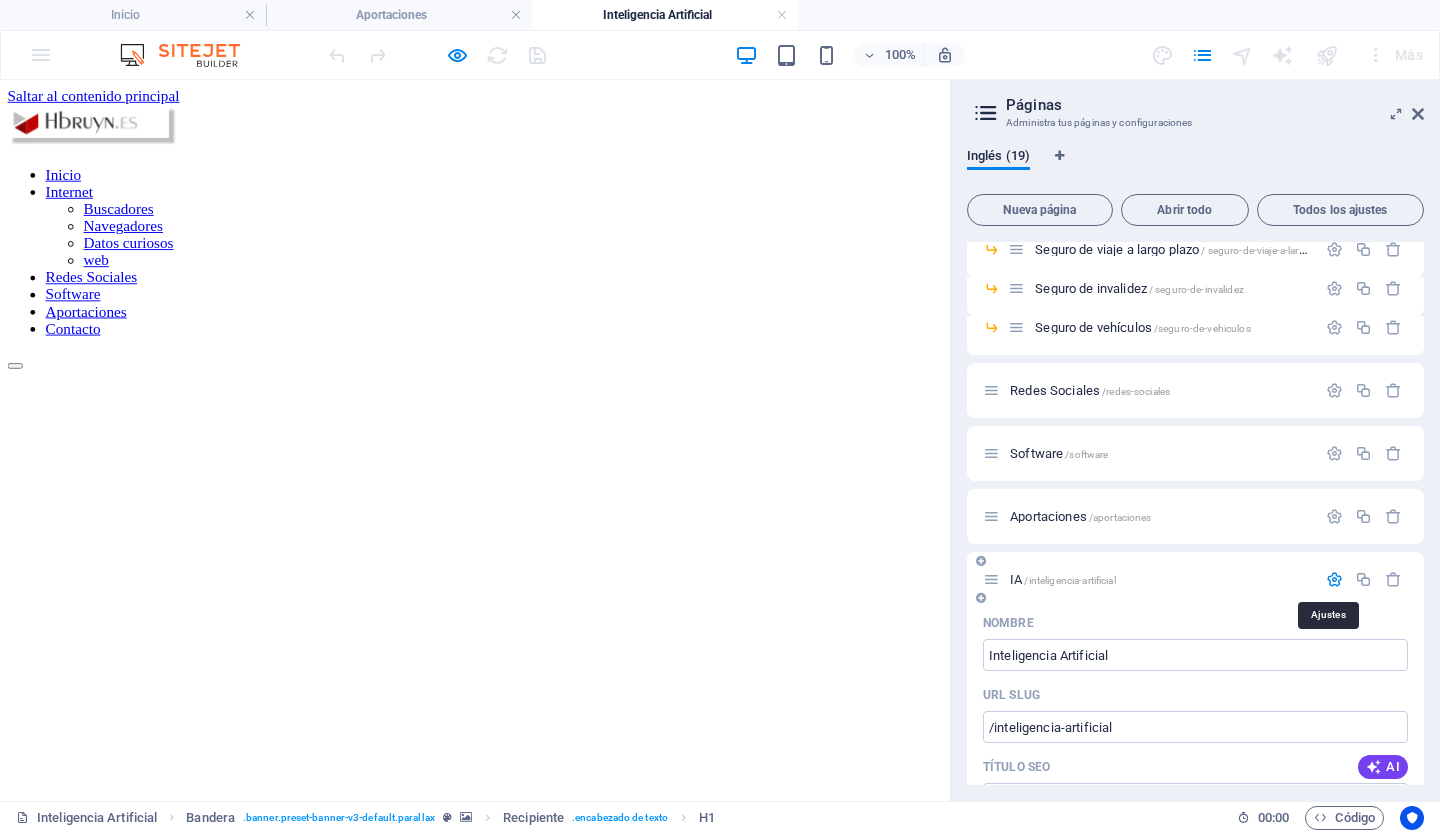 click at bounding box center [1334, 579] 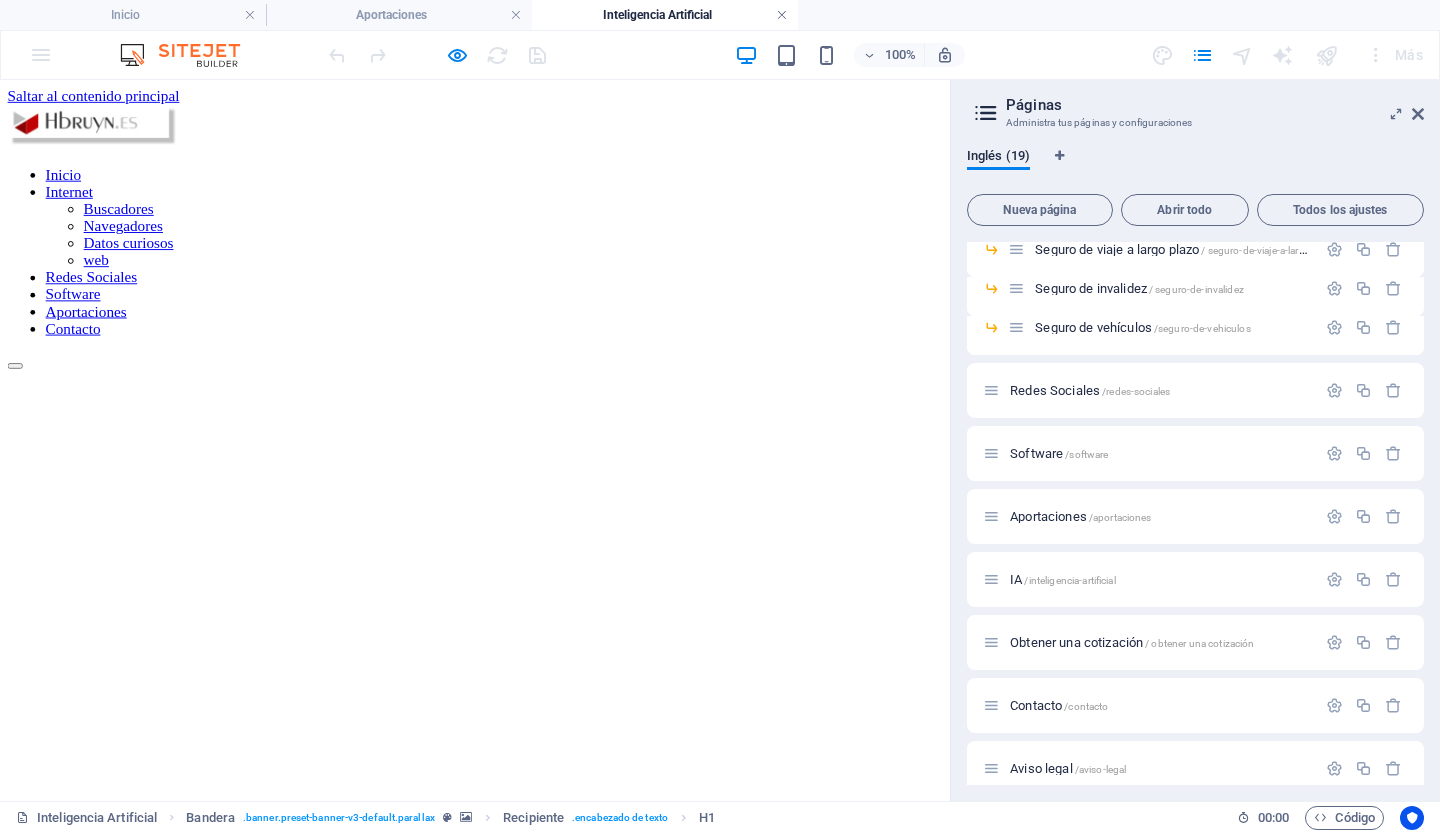 click at bounding box center [782, 15] 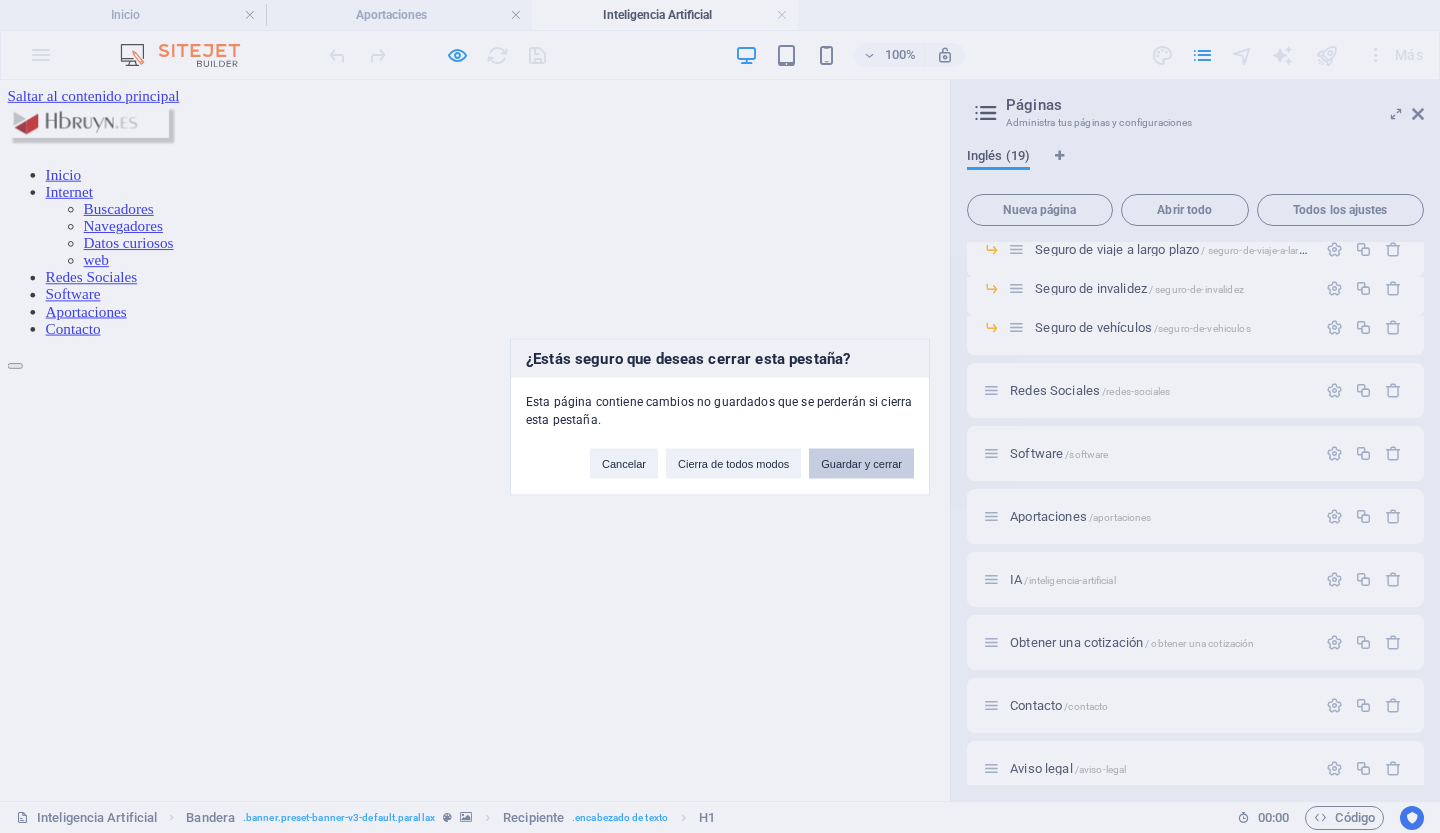 click on "Guardar y cerrar" at bounding box center (861, 463) 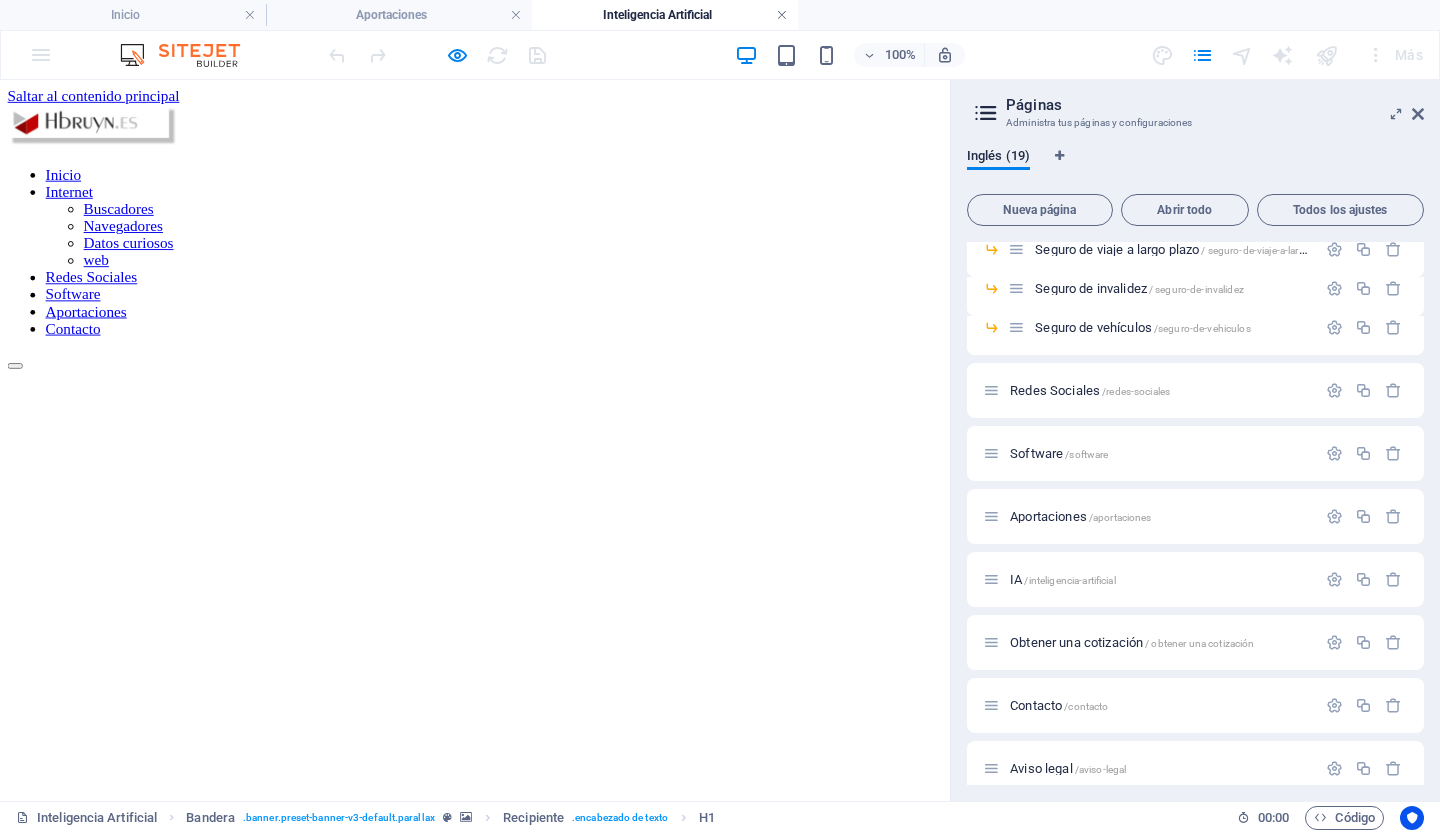click at bounding box center [782, 15] 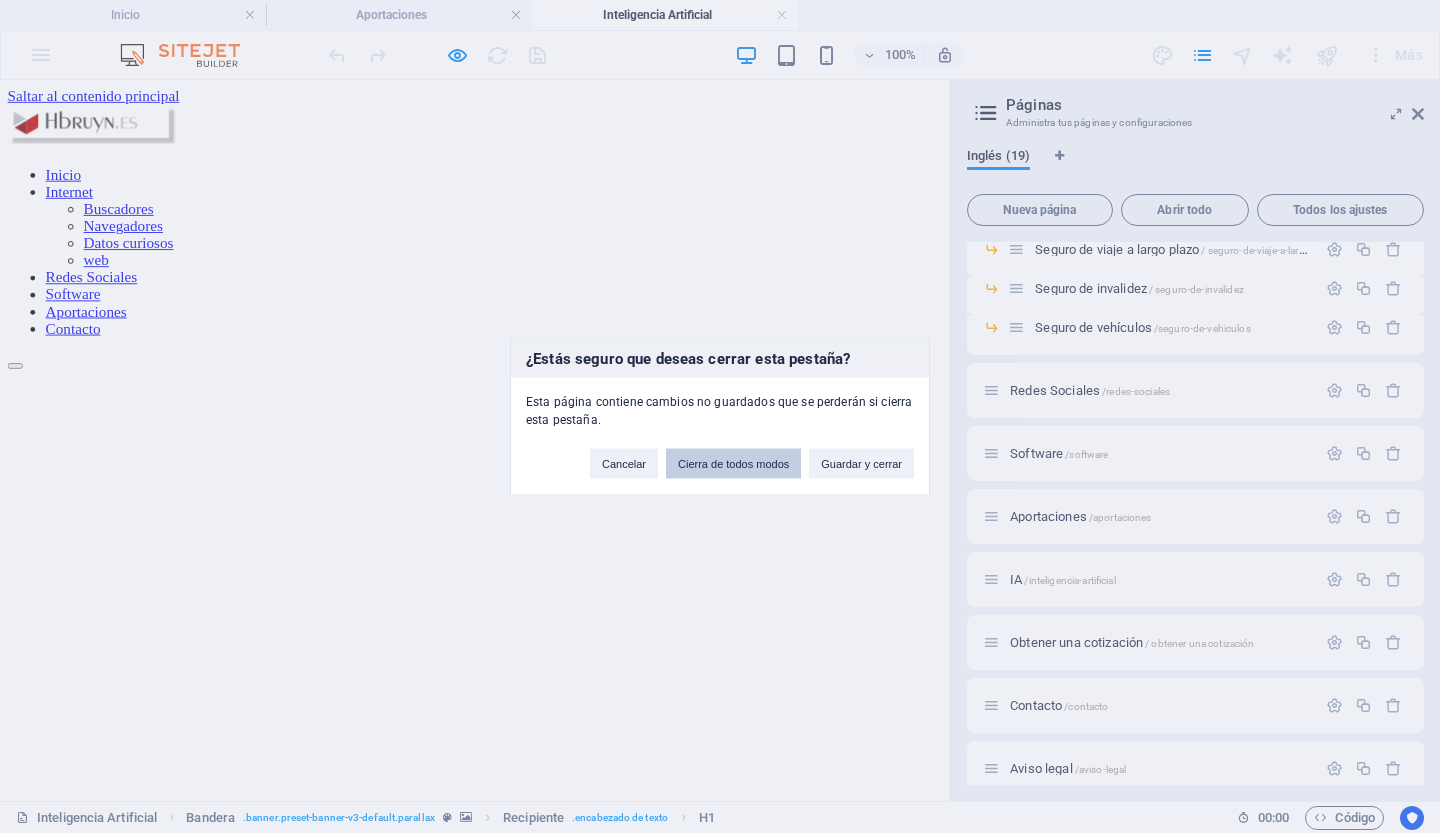 click on "Cierra de todos modos" at bounding box center [733, 463] 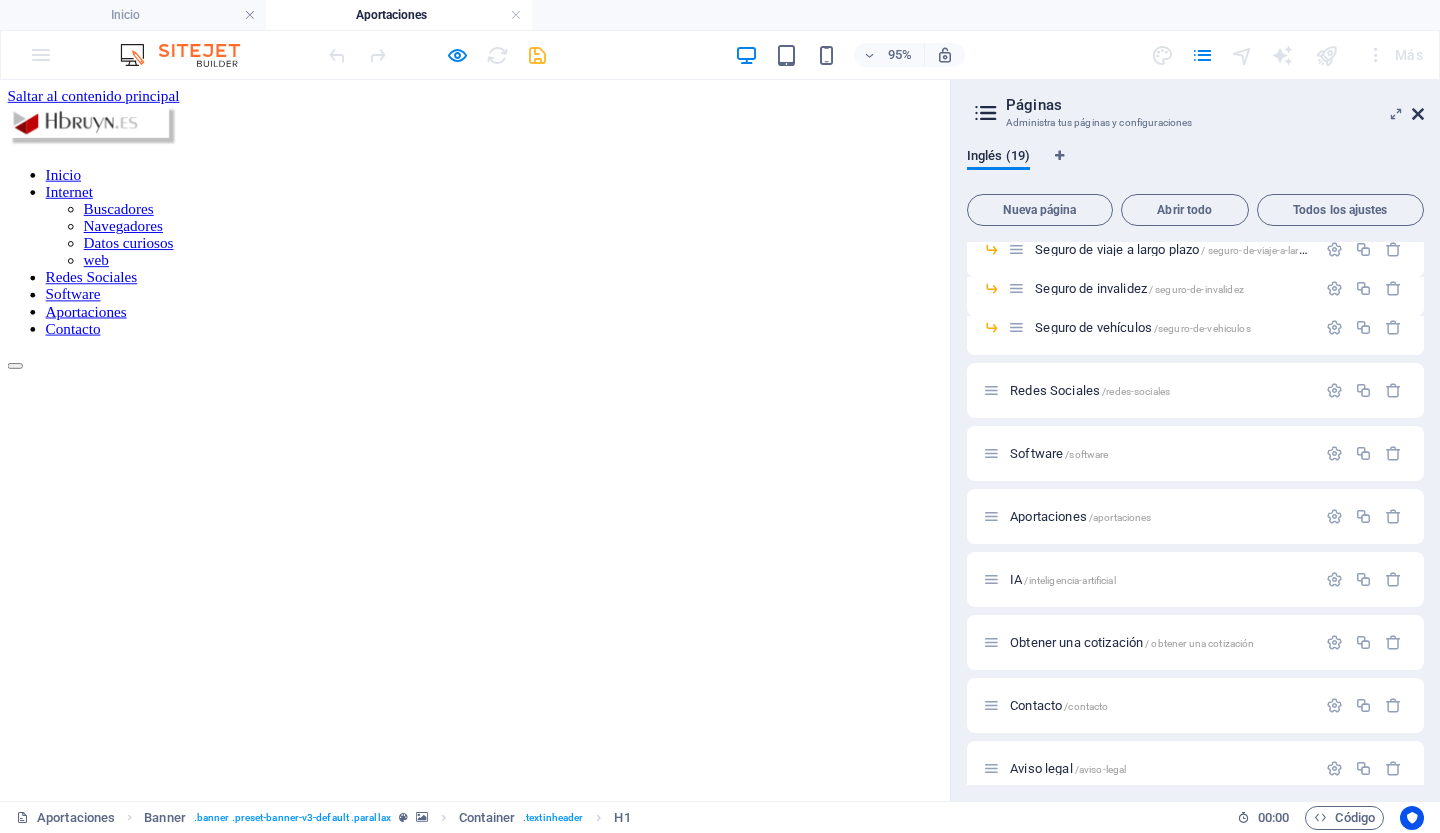 click at bounding box center (1418, 114) 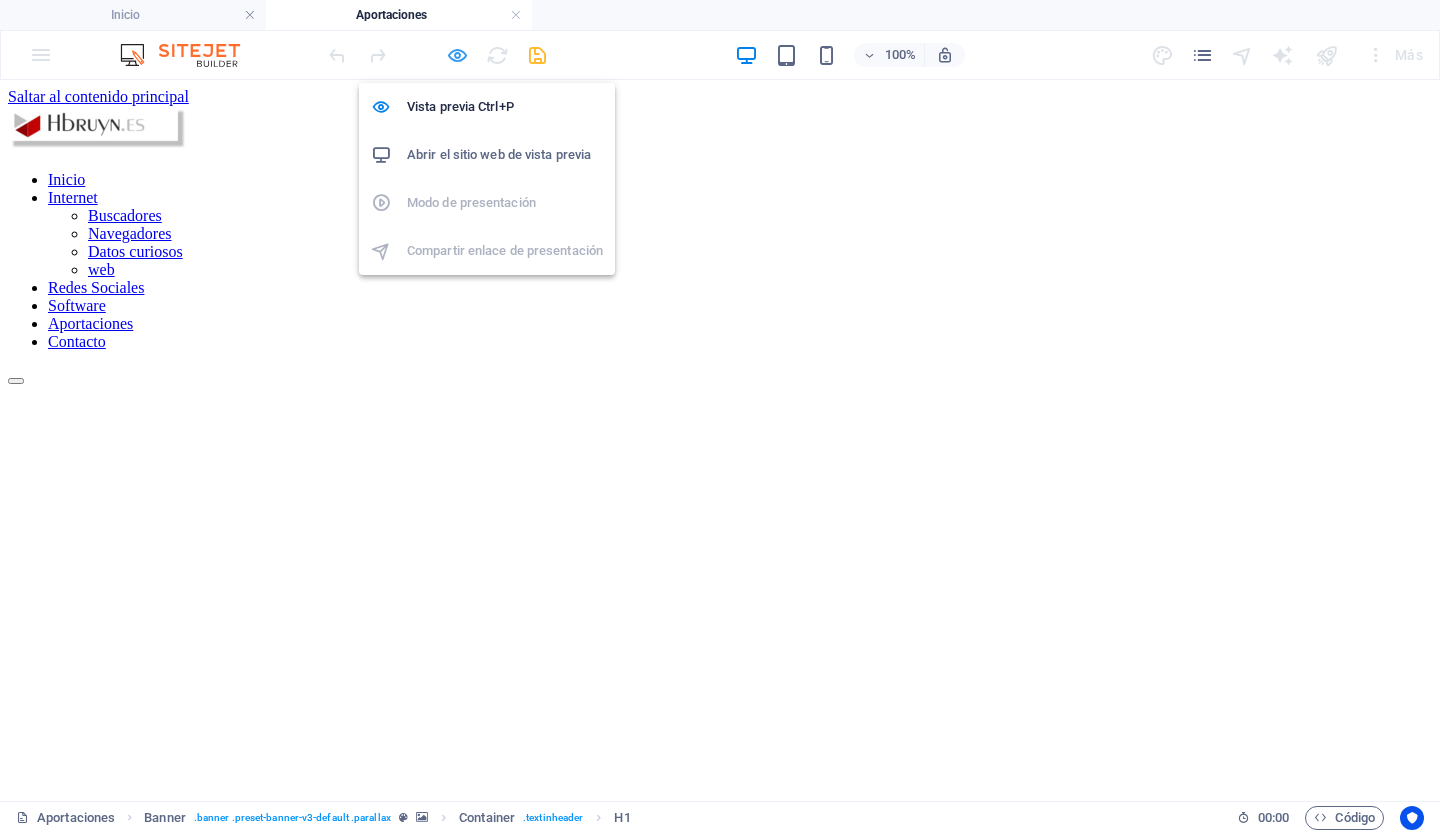 click at bounding box center [457, 55] 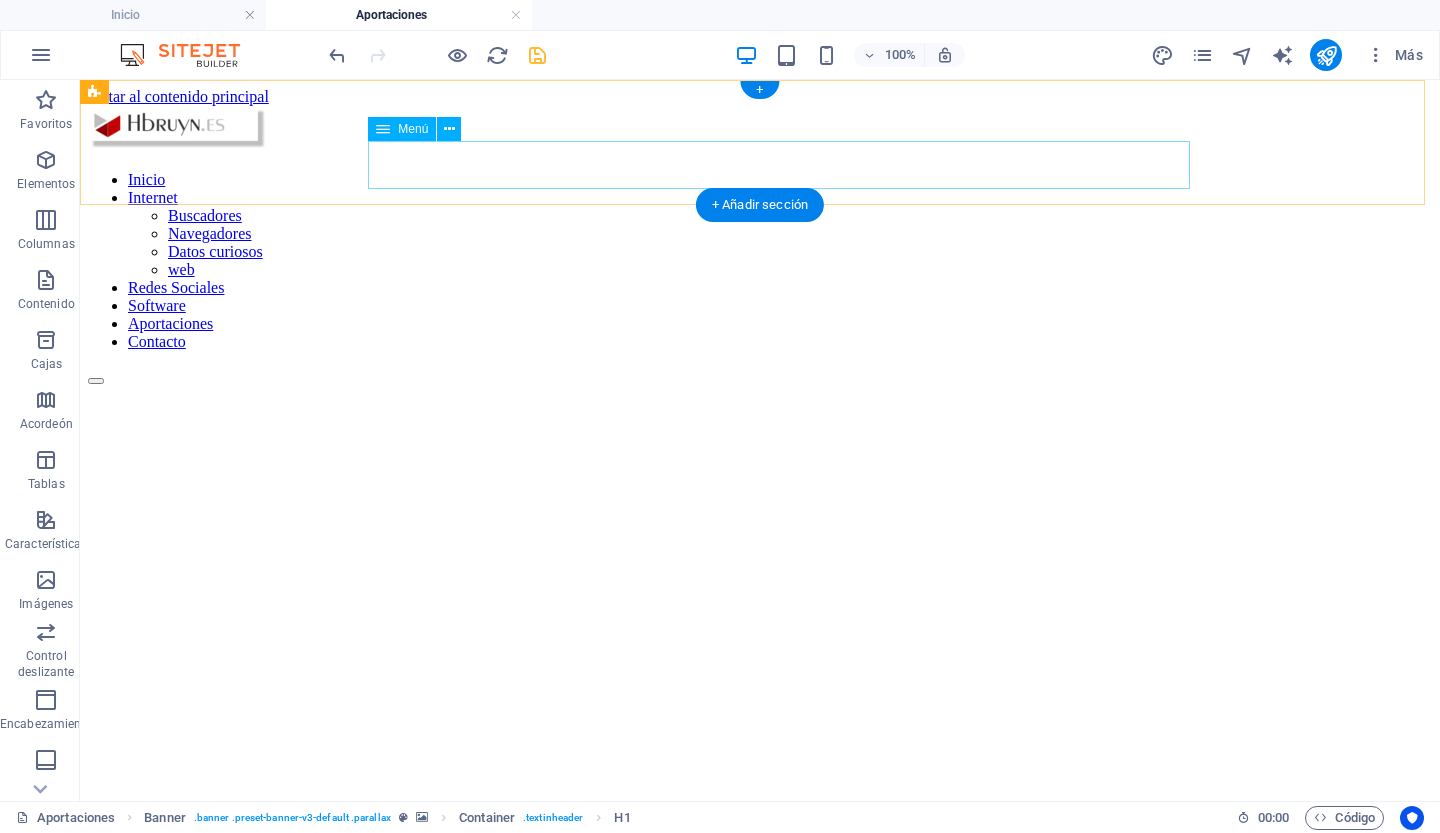 click on "Inicio Internet Buscadores Navegadores Datos curiosos web Redes Sociales Software Aportaciones Contacto" at bounding box center [760, 261] 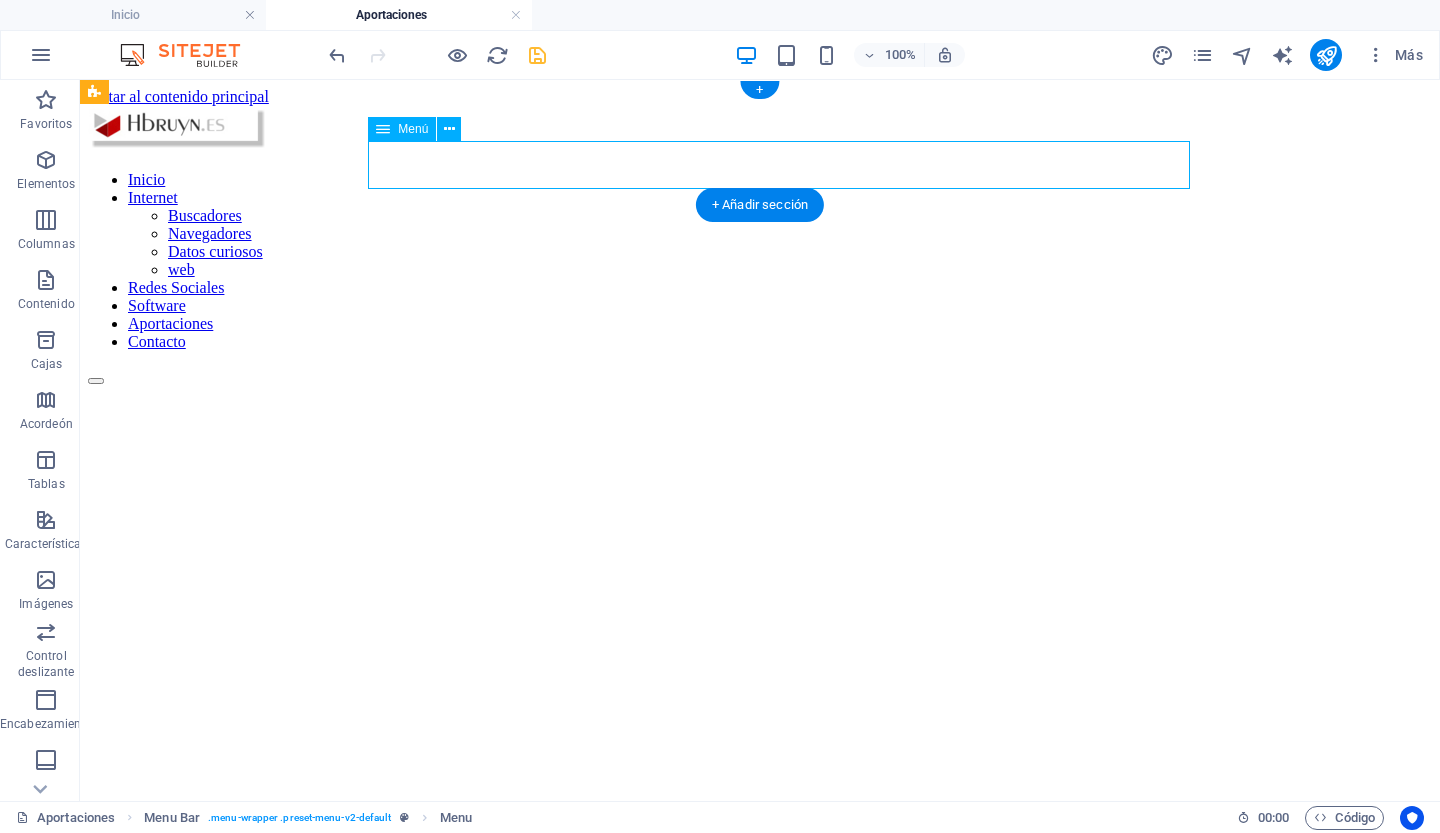 click on "Inicio Internet Buscadores Navegadores Datos curiosos web Redes Sociales Software Aportaciones Contacto" at bounding box center [760, 261] 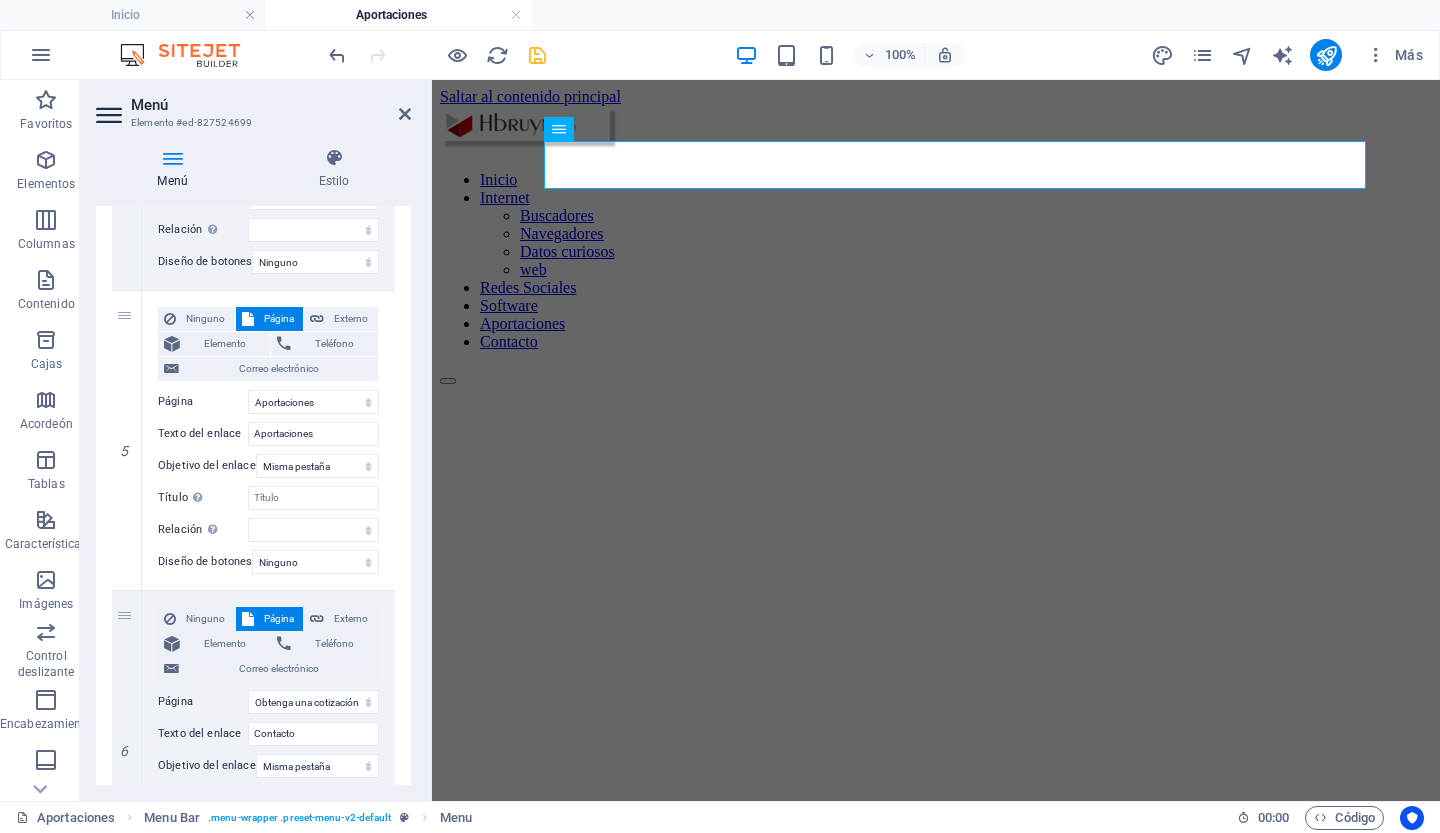 scroll, scrollTop: 2626, scrollLeft: 0, axis: vertical 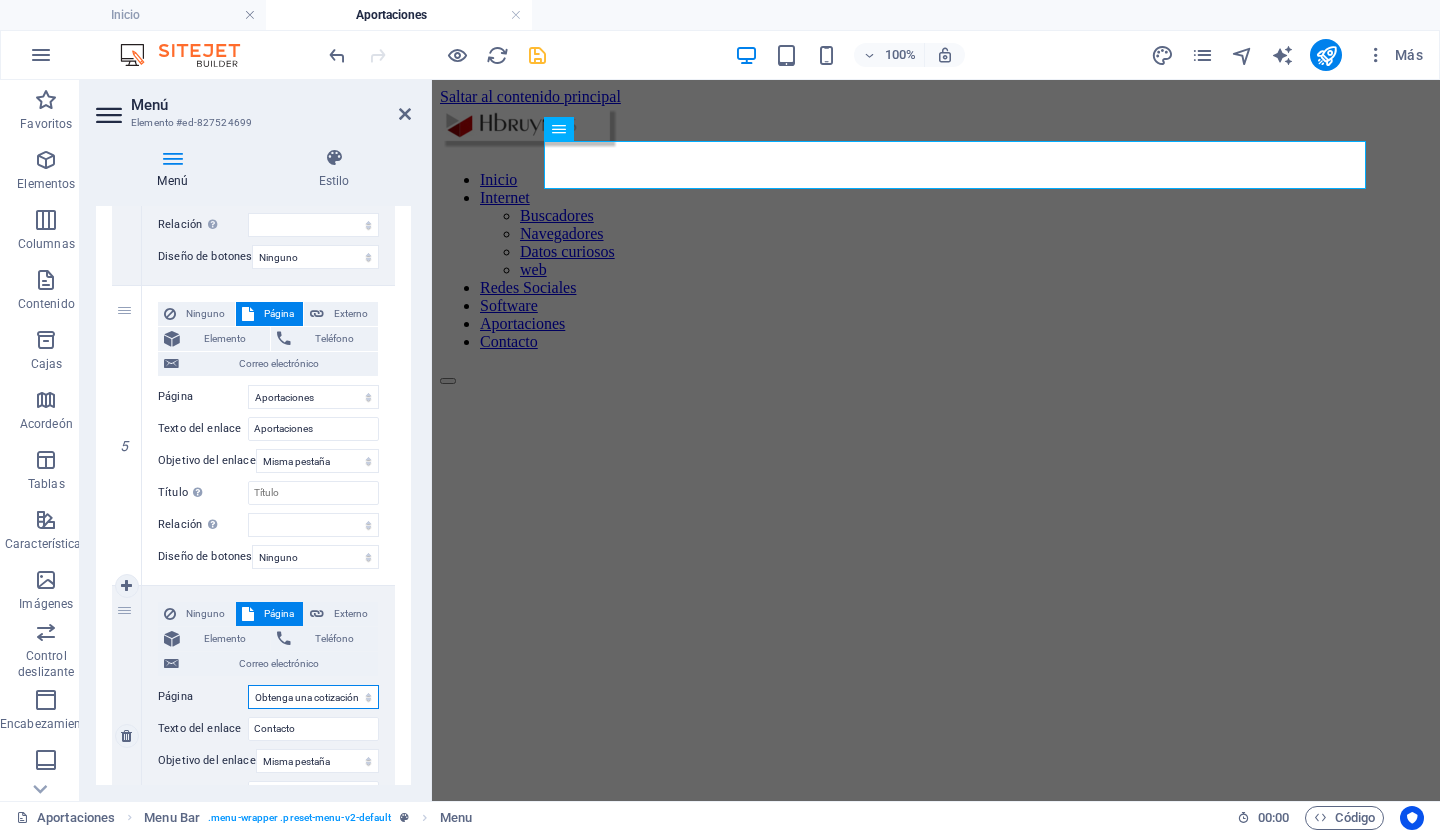 click on "Inicio Internet -- Buscadores -- Navegadores -- Datos curiosos -- web -- navegación -- Seguro de granja o rancho -- Seguro de viaje -- Seguro de viaje a largo plazo -- Seguro de Incapacidad -- Seguro de vehículos Redes Sociales Software Aportaciones Inteligencia Artificial Obtenga una cotización Contacto Aviso legal Privacidad" at bounding box center [313, 697] 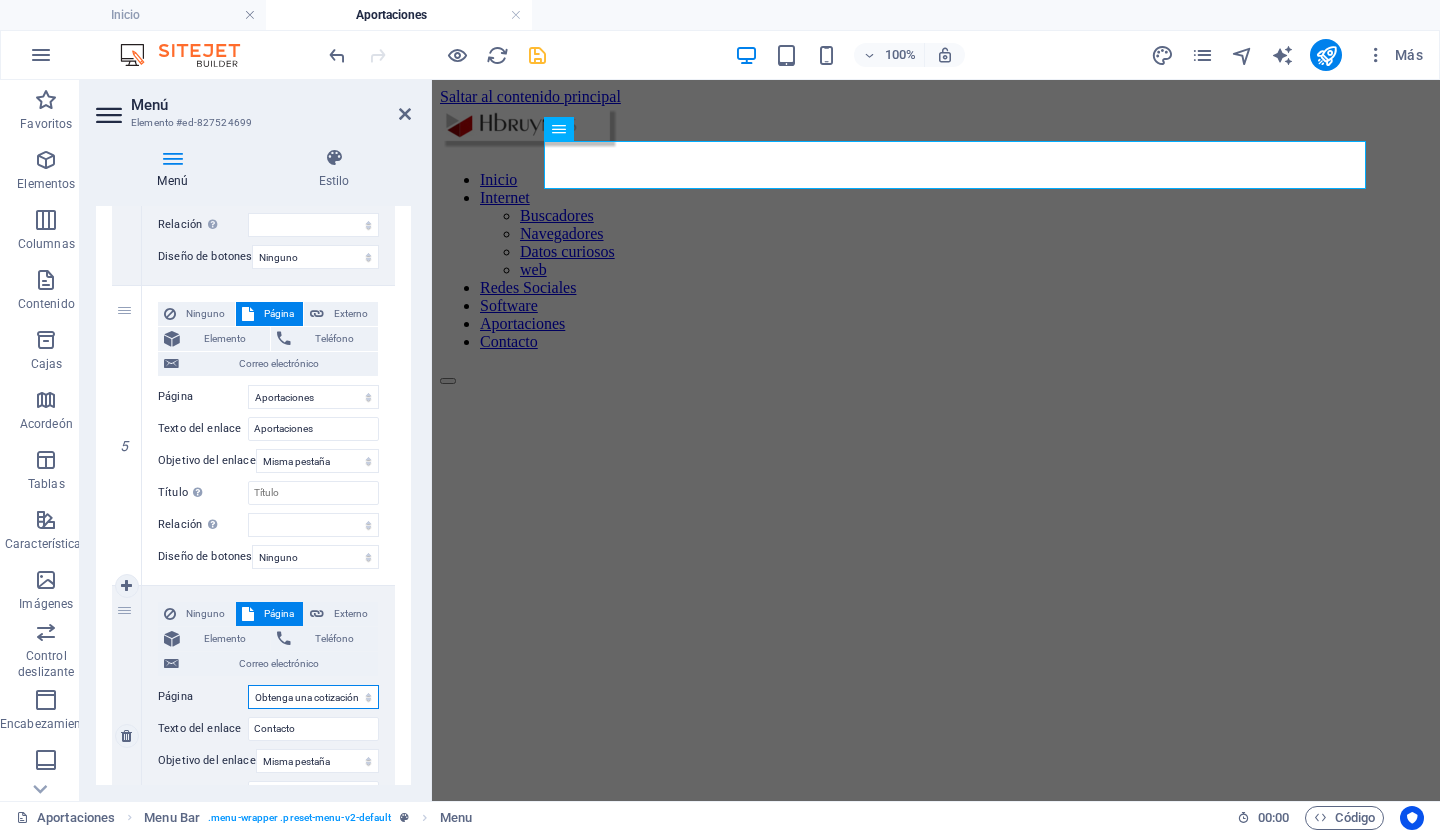select on "15" 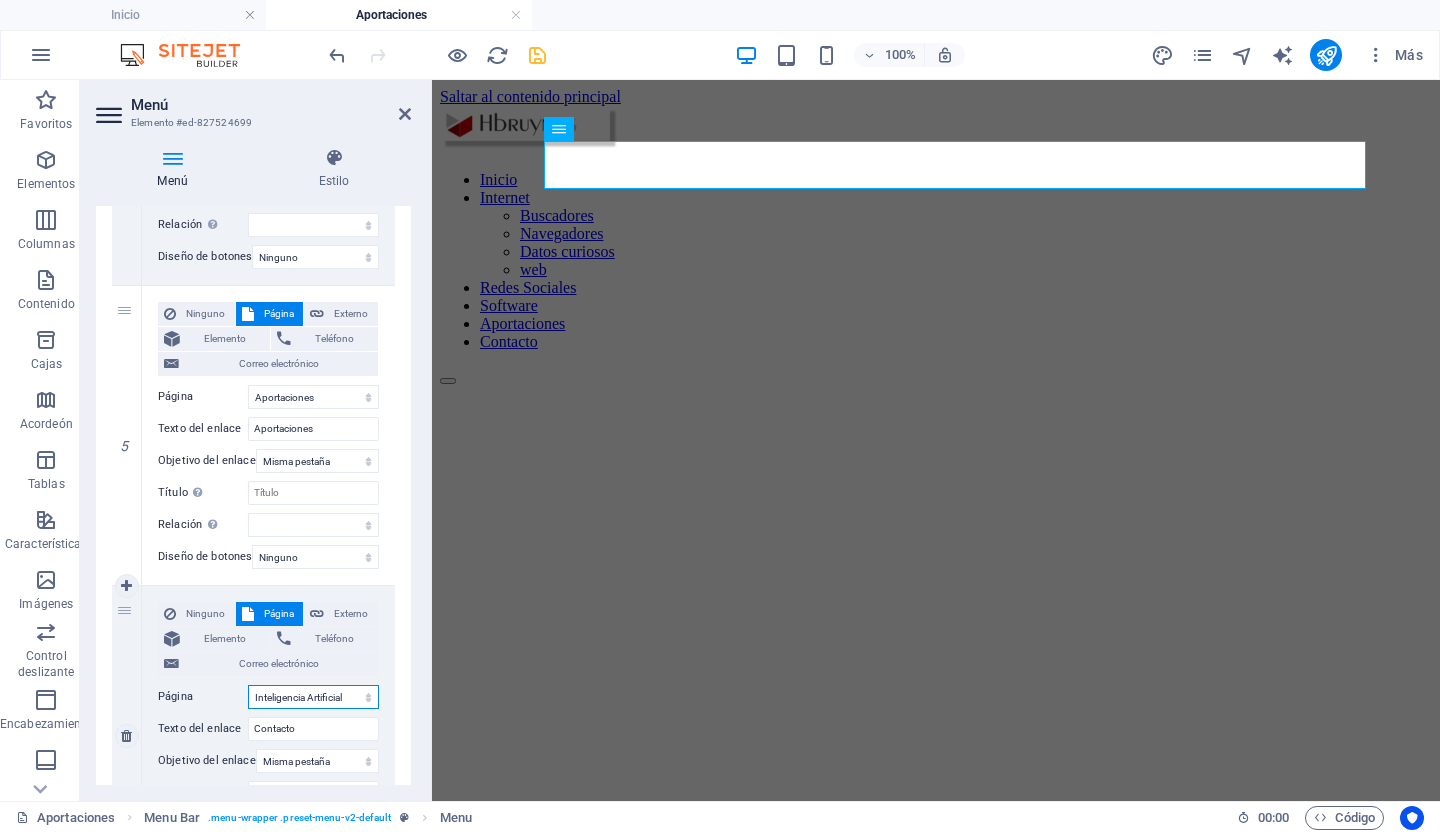 click on "Inicio Internet -- Buscadores -- Navegadores -- Datos curiosos -- web -- navegación -- Seguro de granja o rancho -- Seguro de viaje -- Seguro de viaje a largo plazo -- Seguro de Incapacidad -- Seguro de vehículos Redes Sociales Software Aportaciones Inteligencia Artificial Obtenga una cotización Contacto Aviso legal Privacidad" at bounding box center [313, 697] 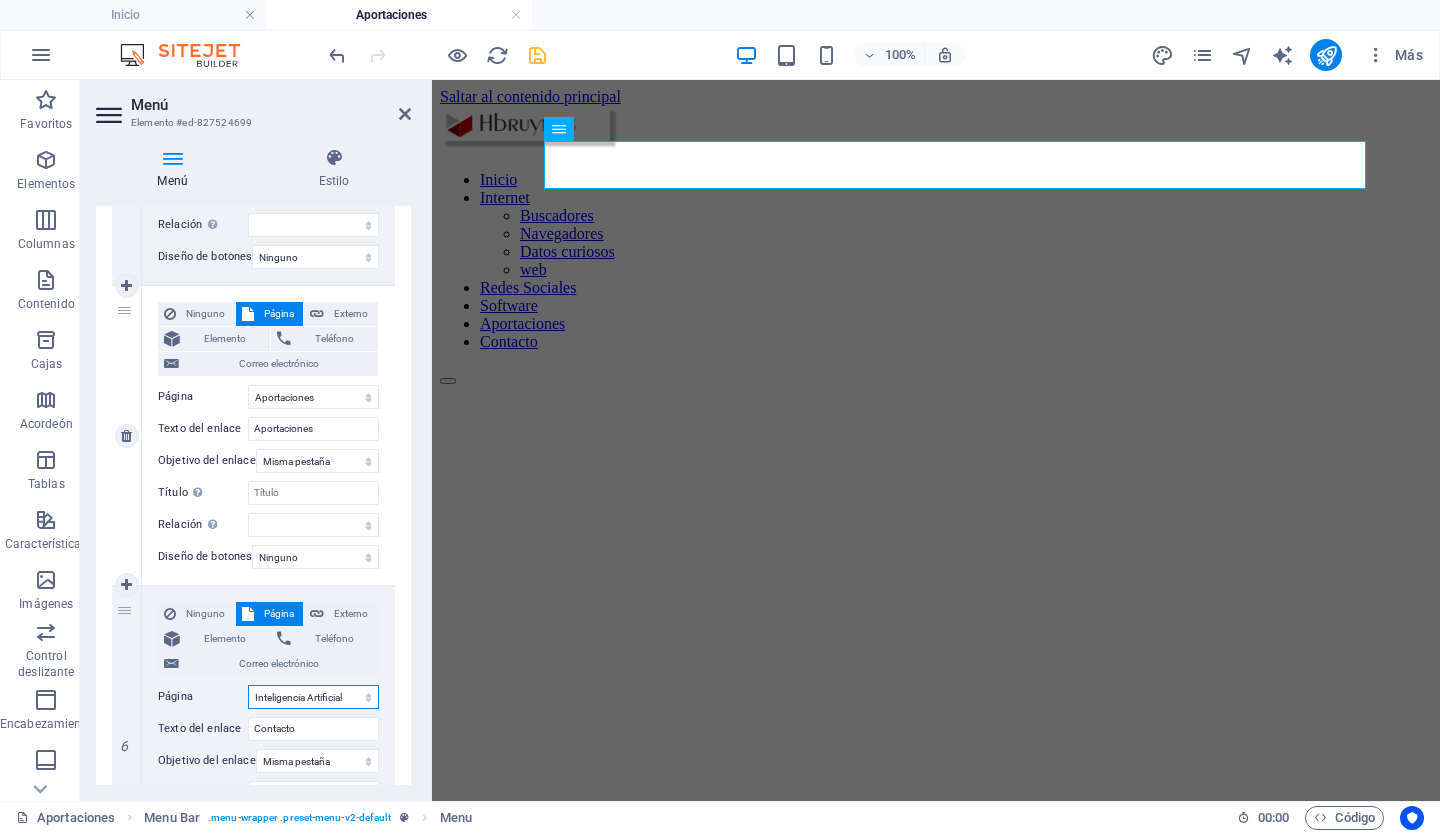 select 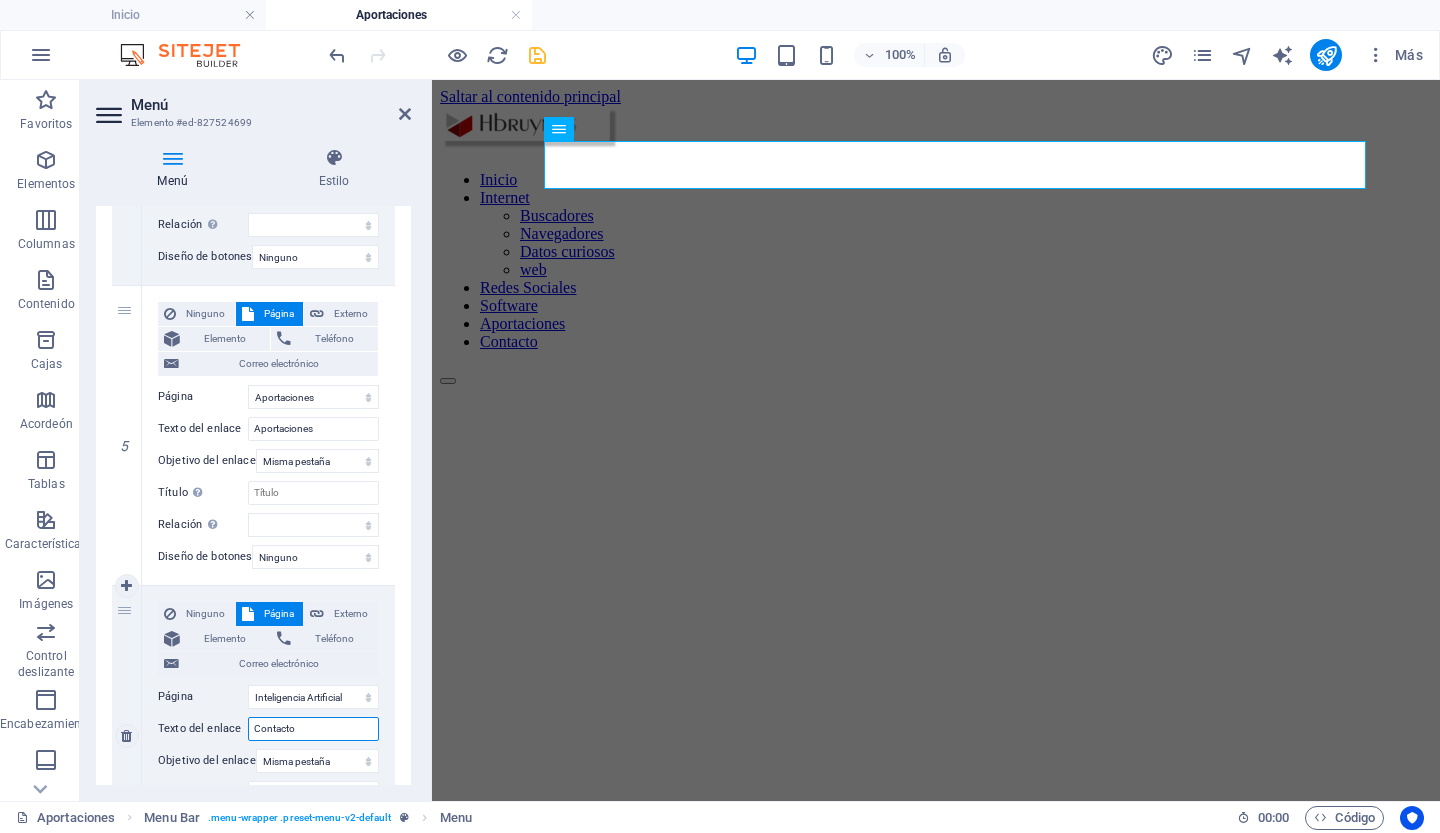 click on "Contacto" at bounding box center (313, 729) 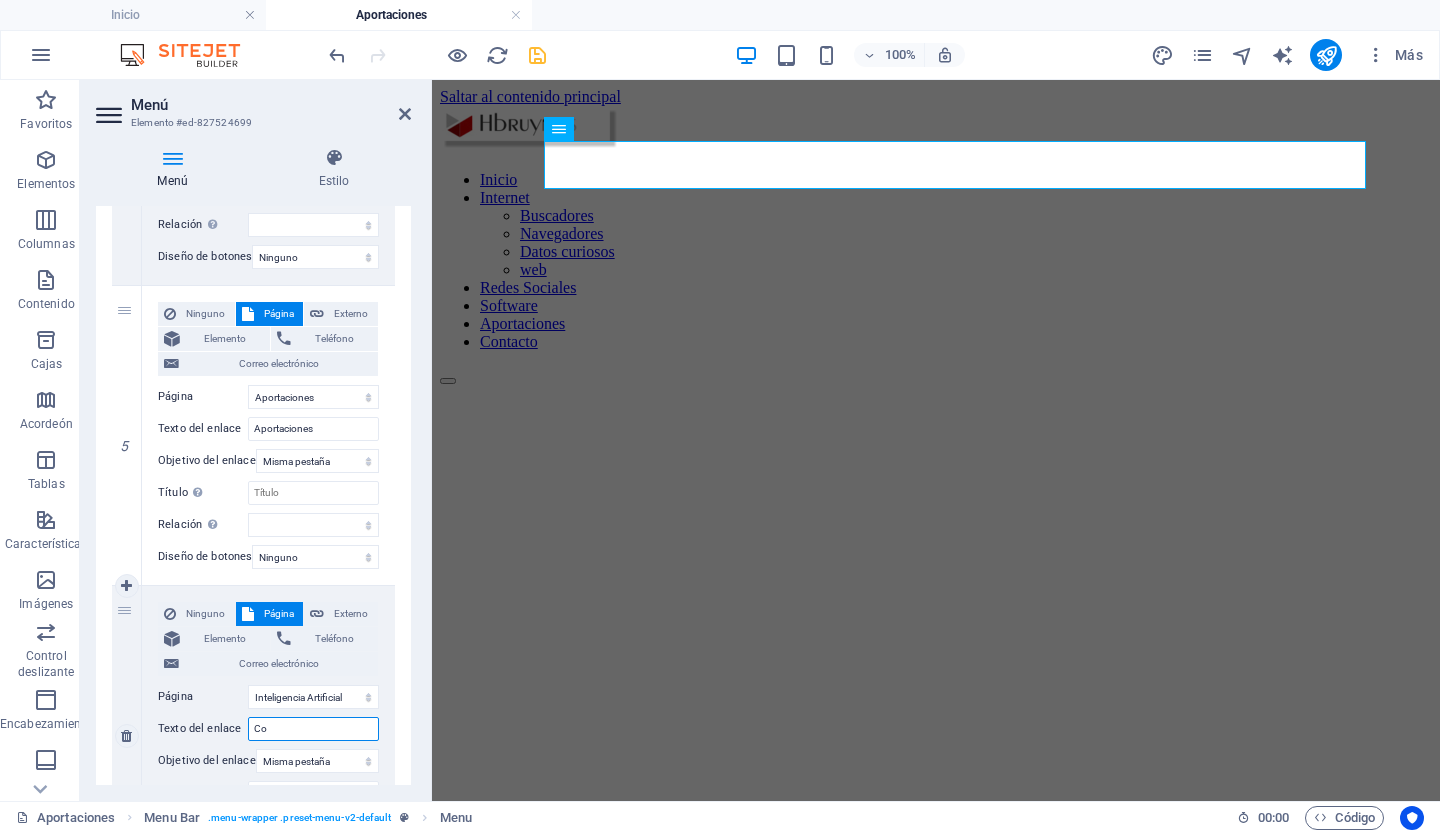 type on "C" 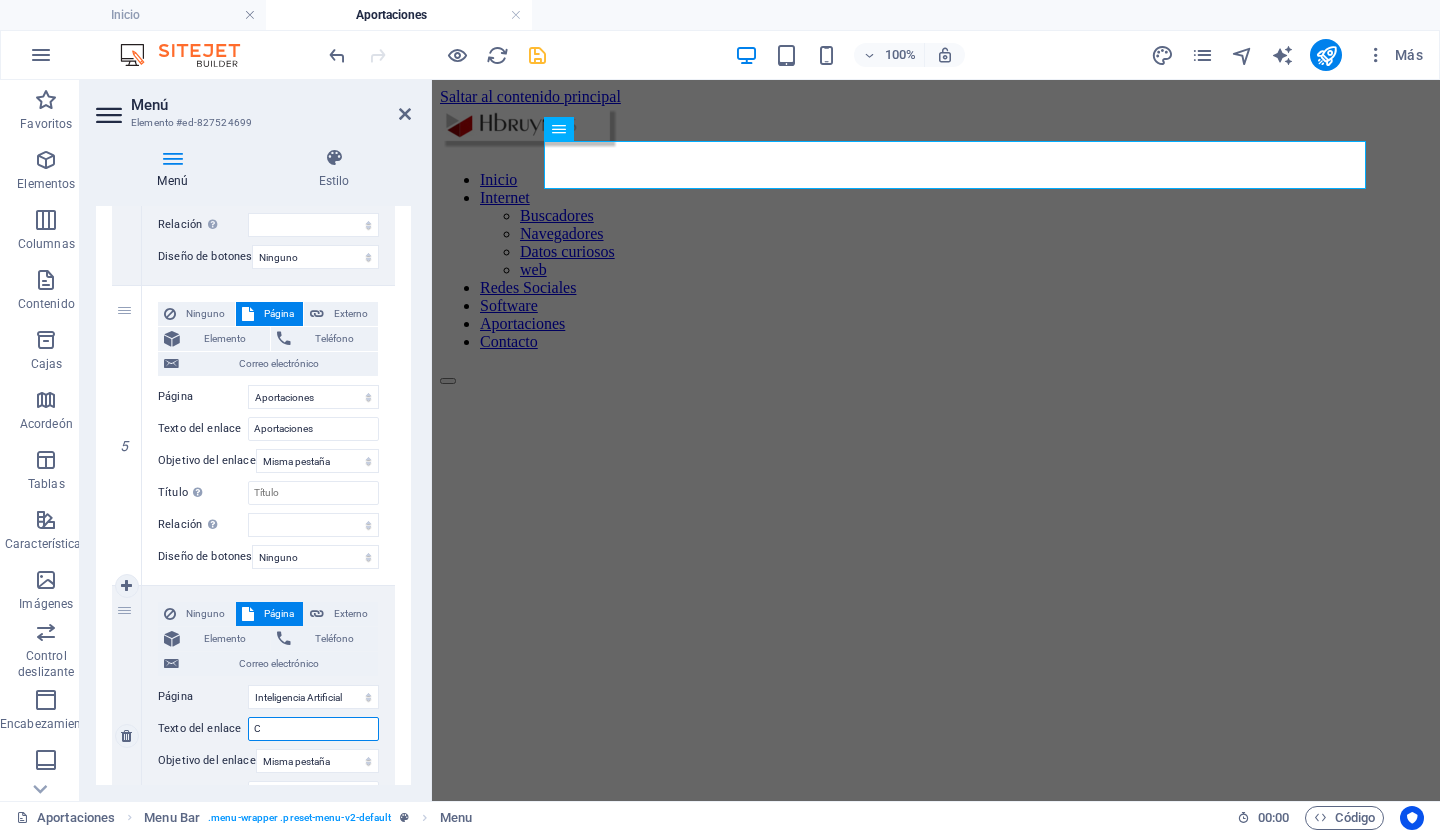 type 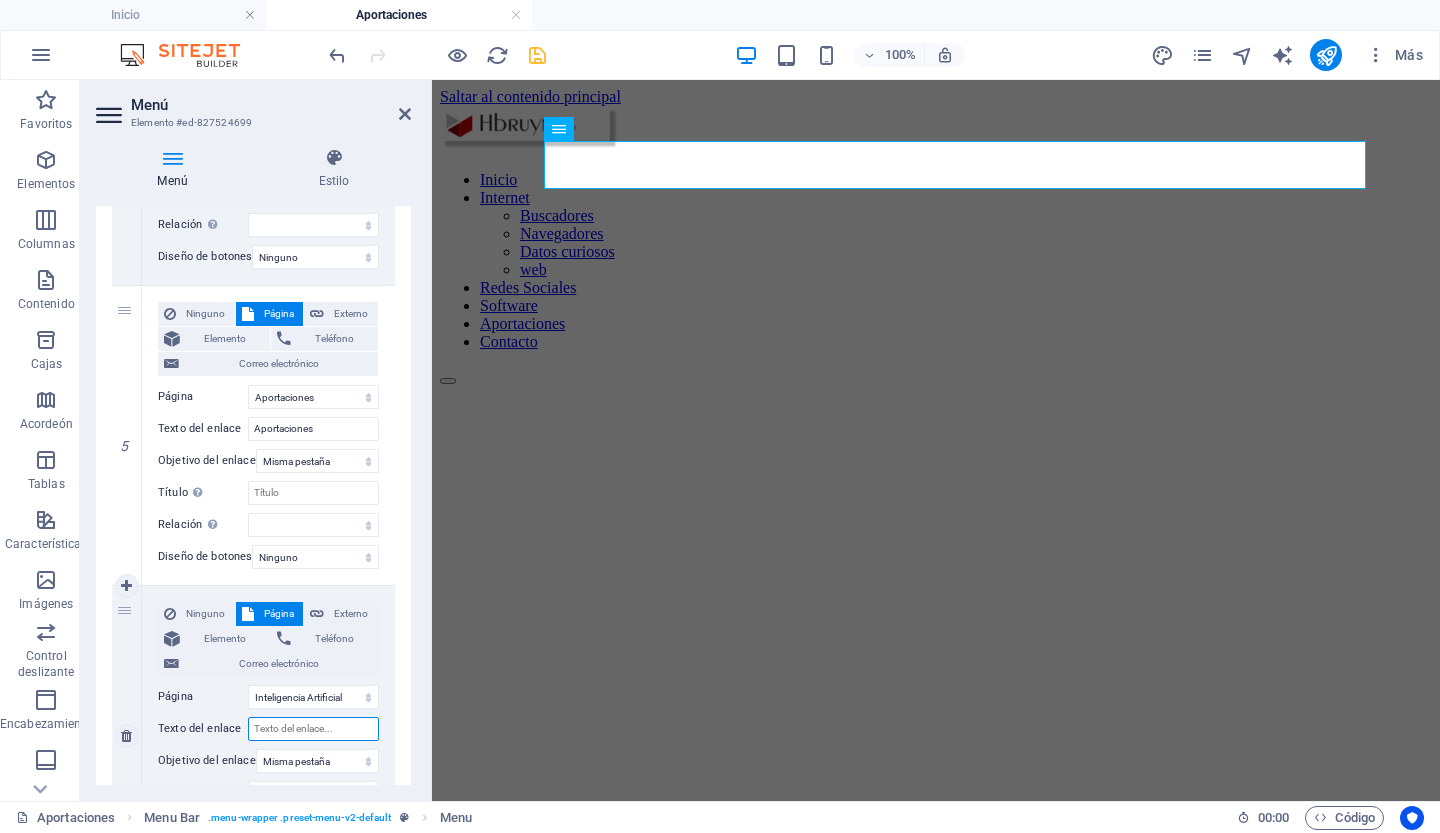 select 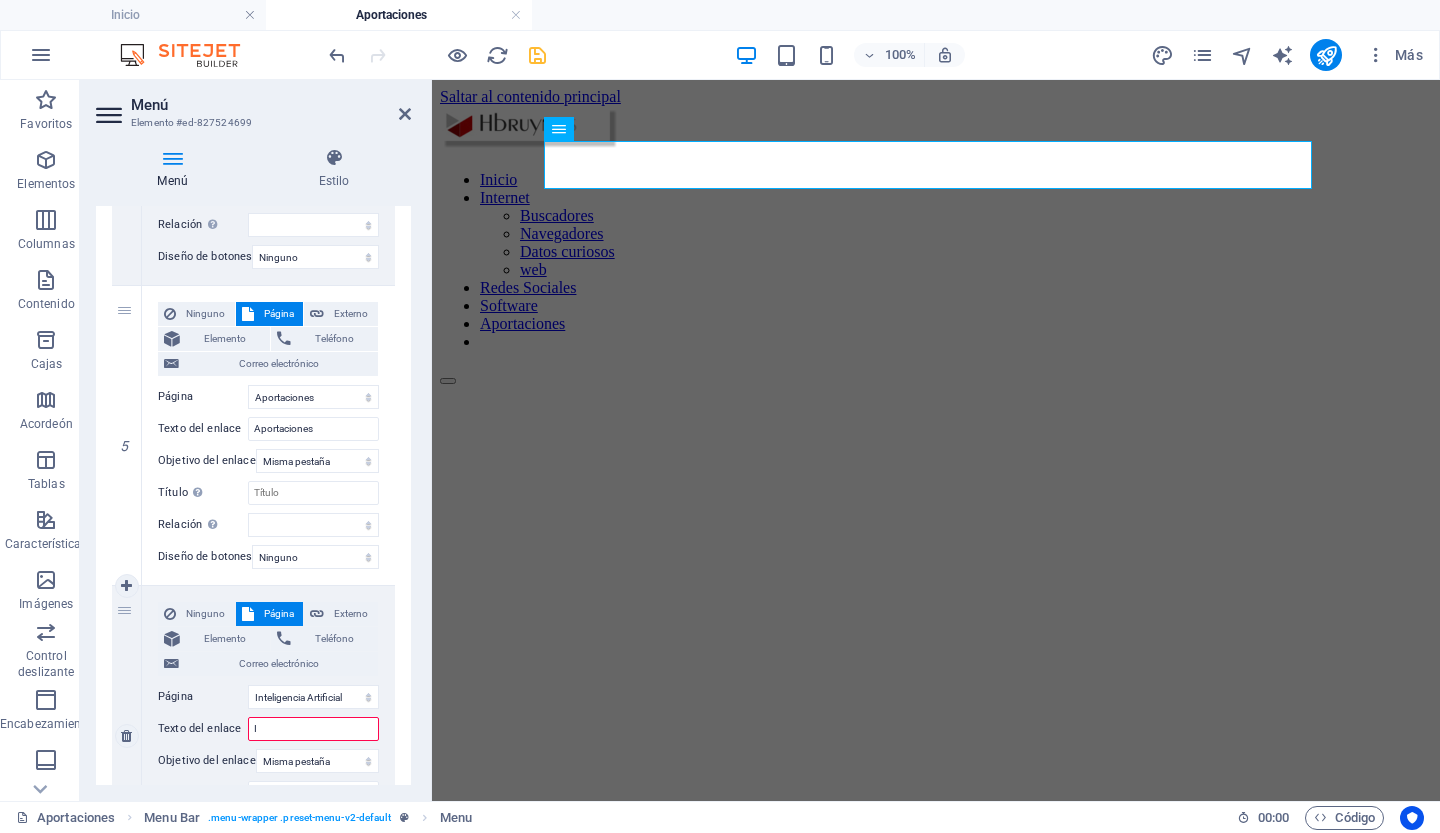 type on "IA" 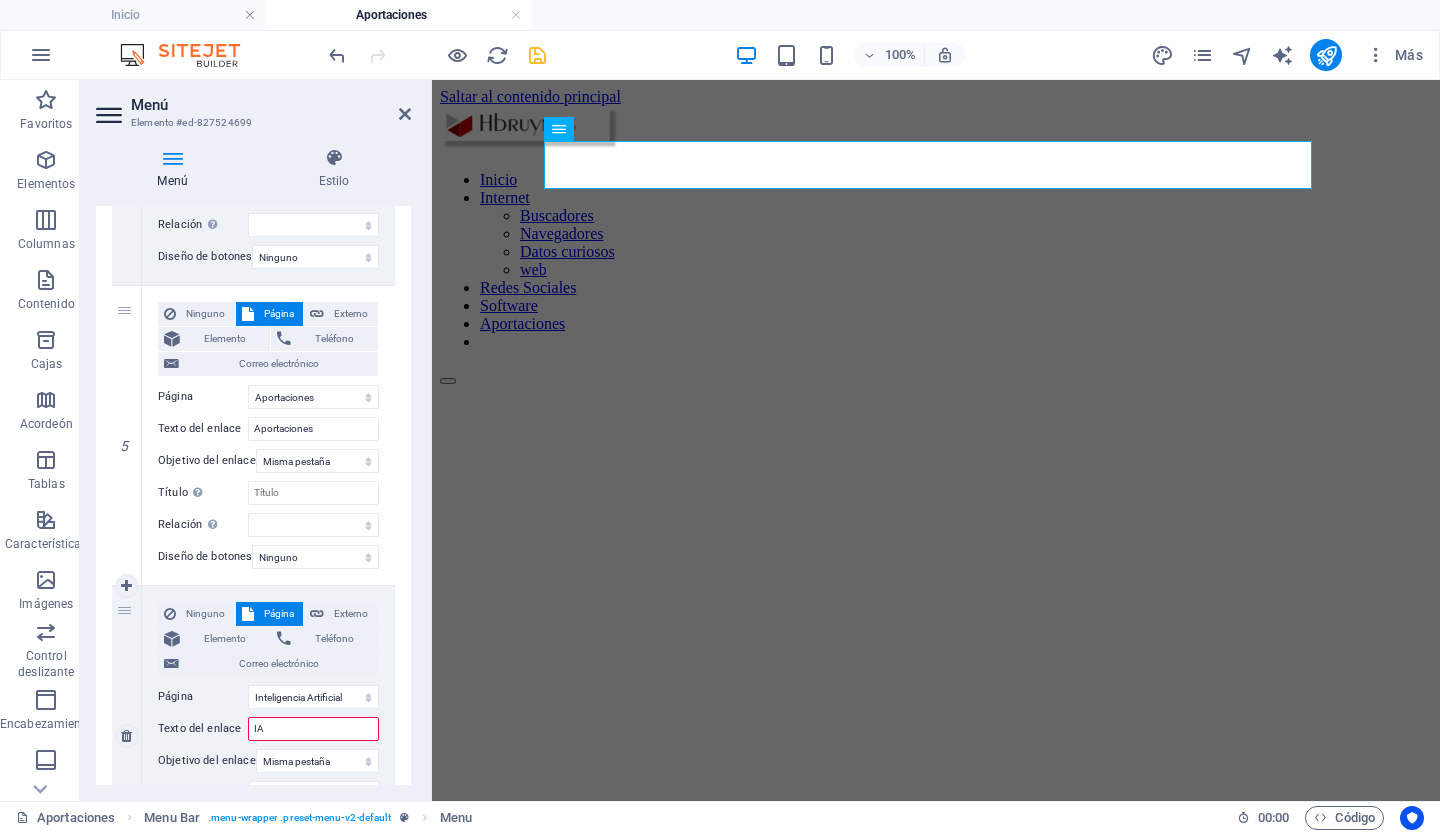 select 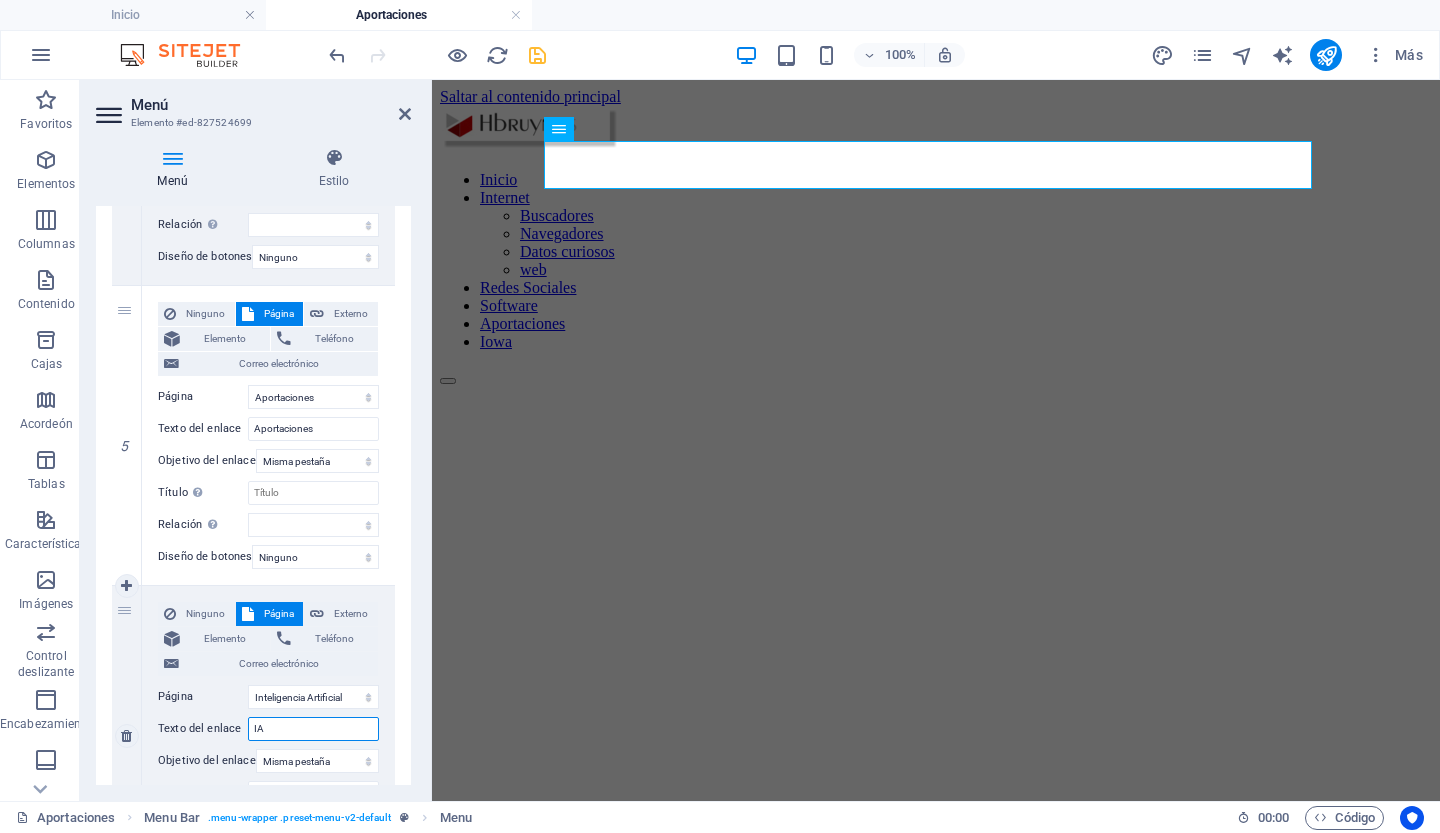 type on "I" 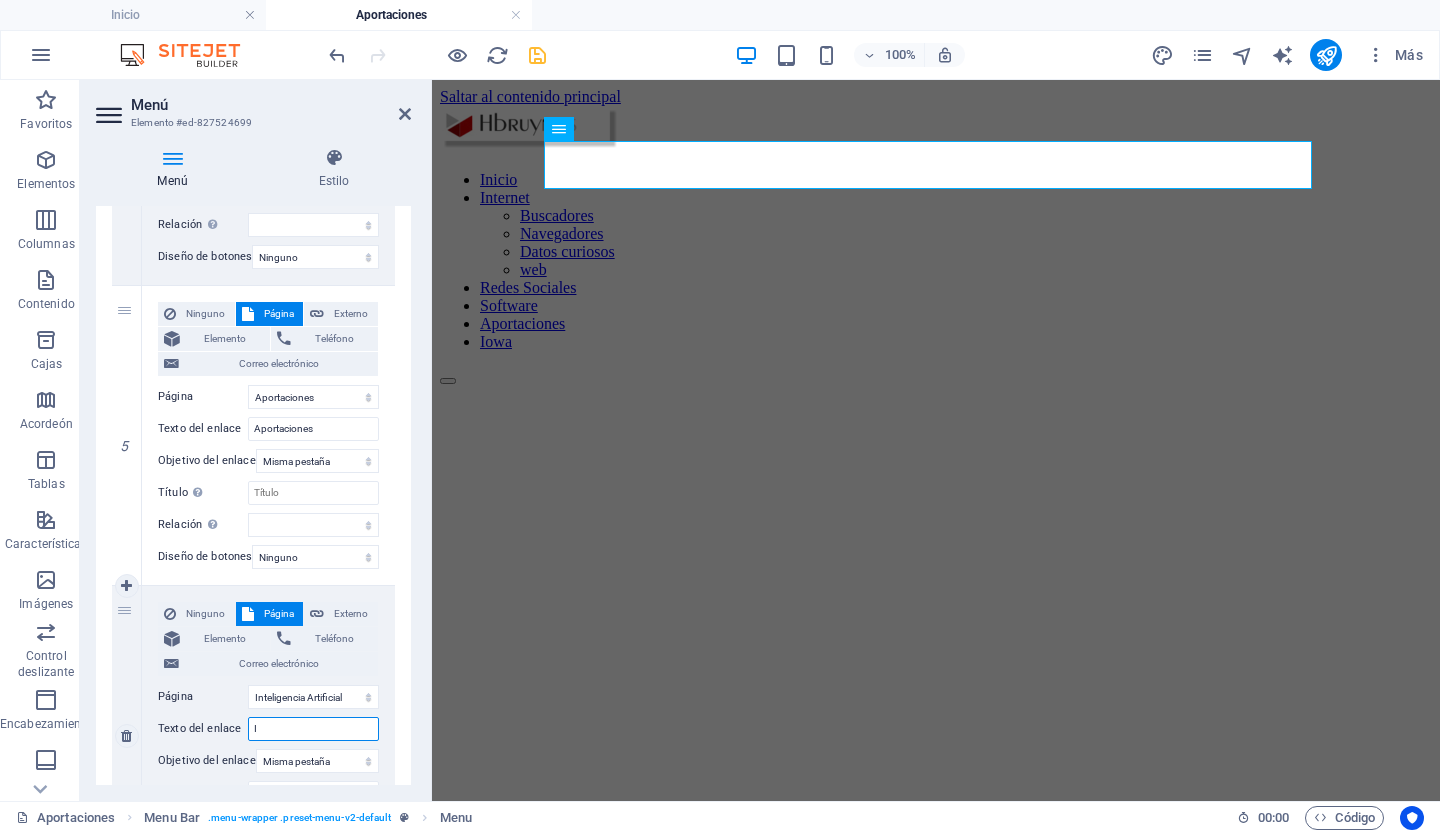 select 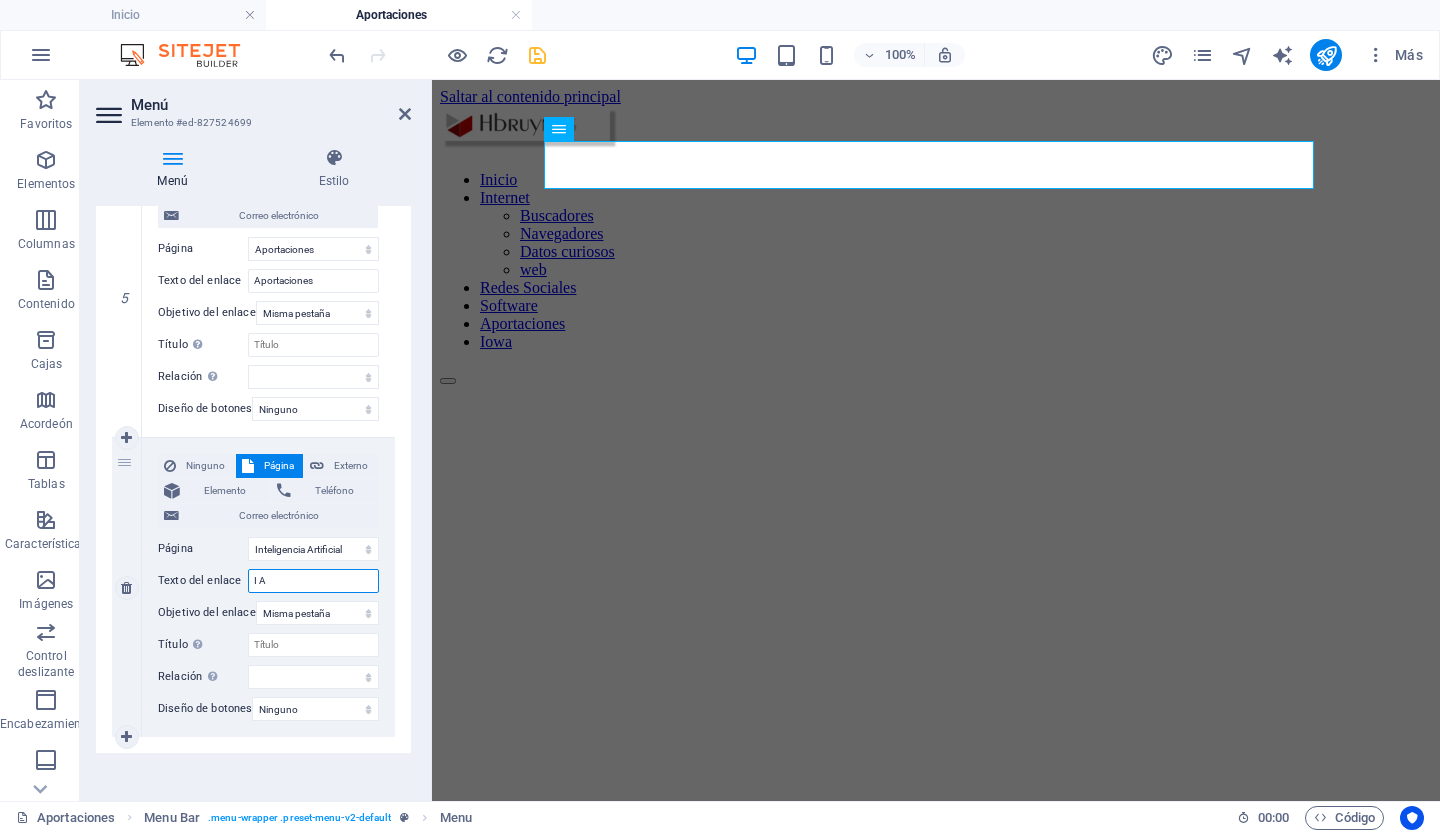 scroll, scrollTop: 2794, scrollLeft: 0, axis: vertical 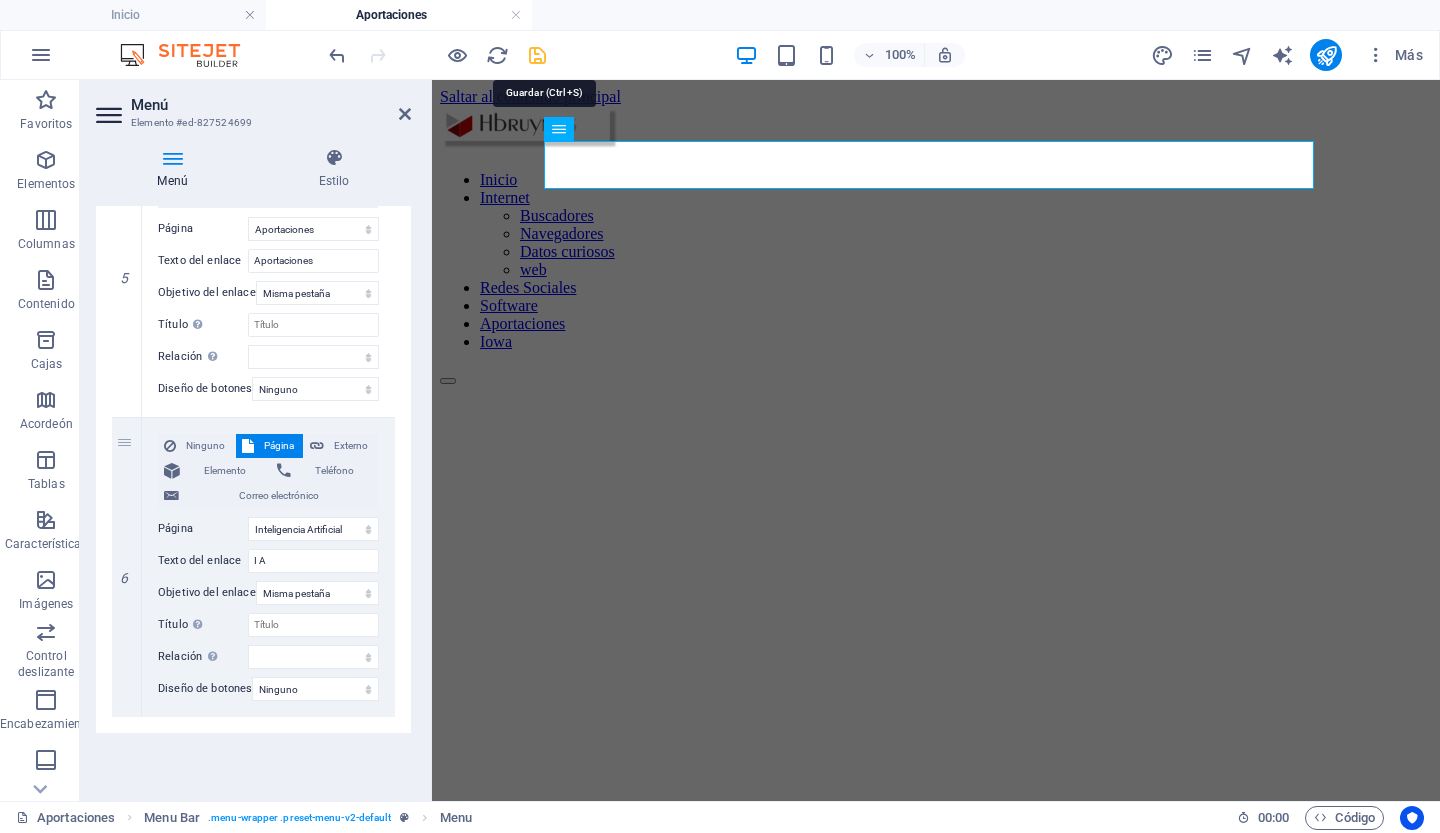 click at bounding box center (537, 55) 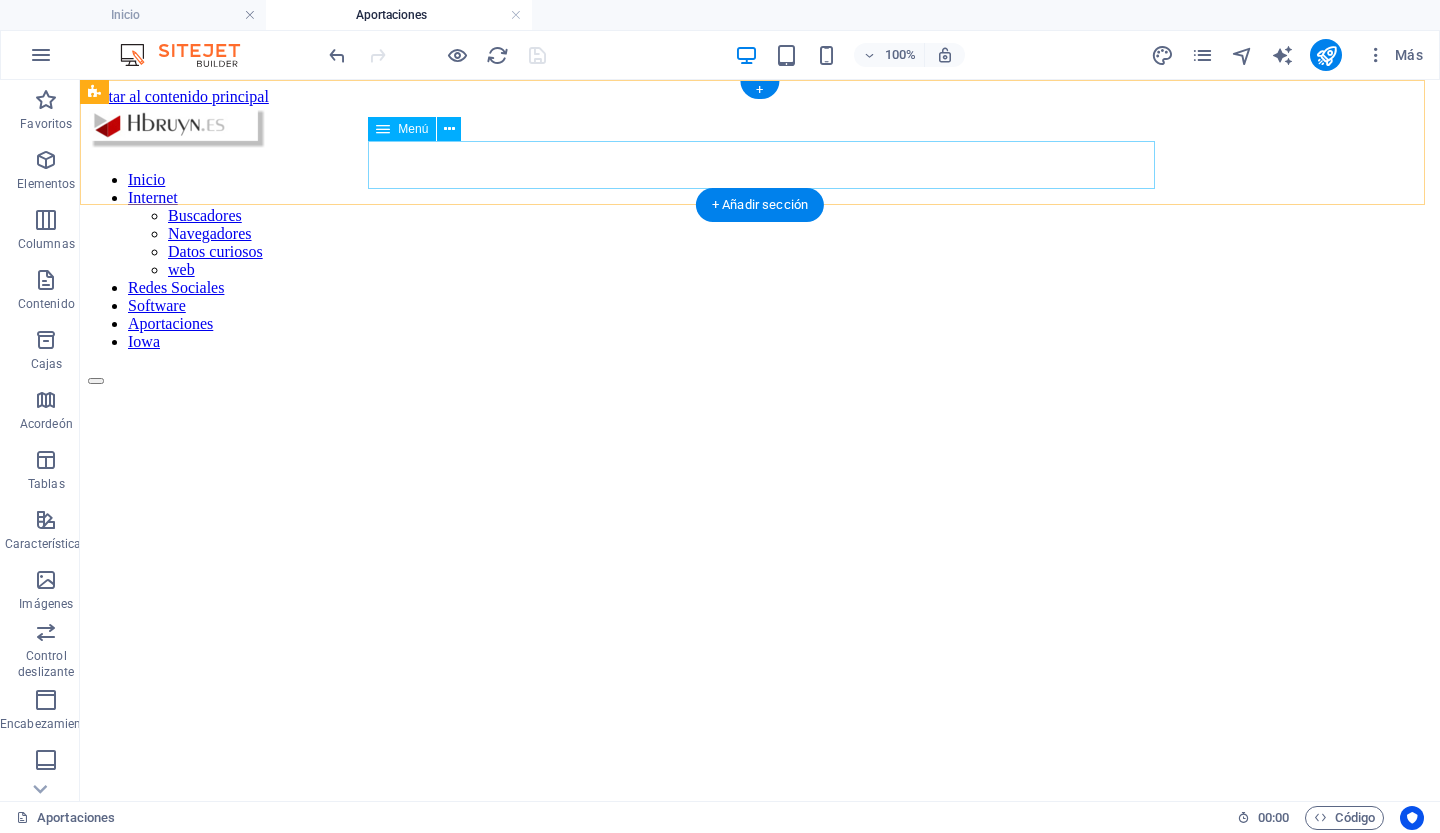 click on "Inicio Internet Buscadores Navegadores Datos curiosos web Redes Sociales Software Aportaciones Iowa" at bounding box center [760, 261] 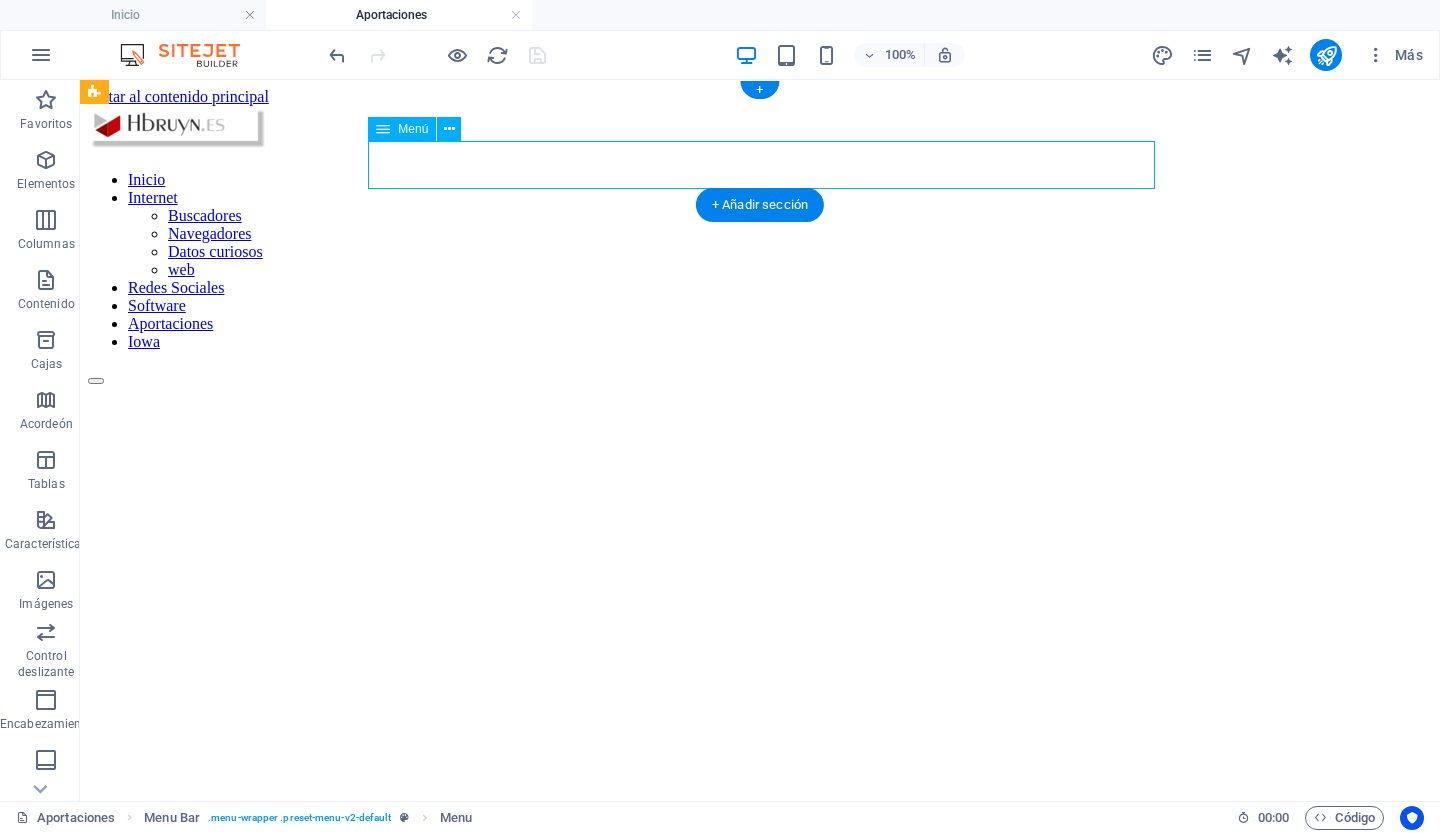 click on "Inicio Internet Buscadores Navegadores Datos curiosos web Redes Sociales Software Aportaciones Iowa" at bounding box center [760, 261] 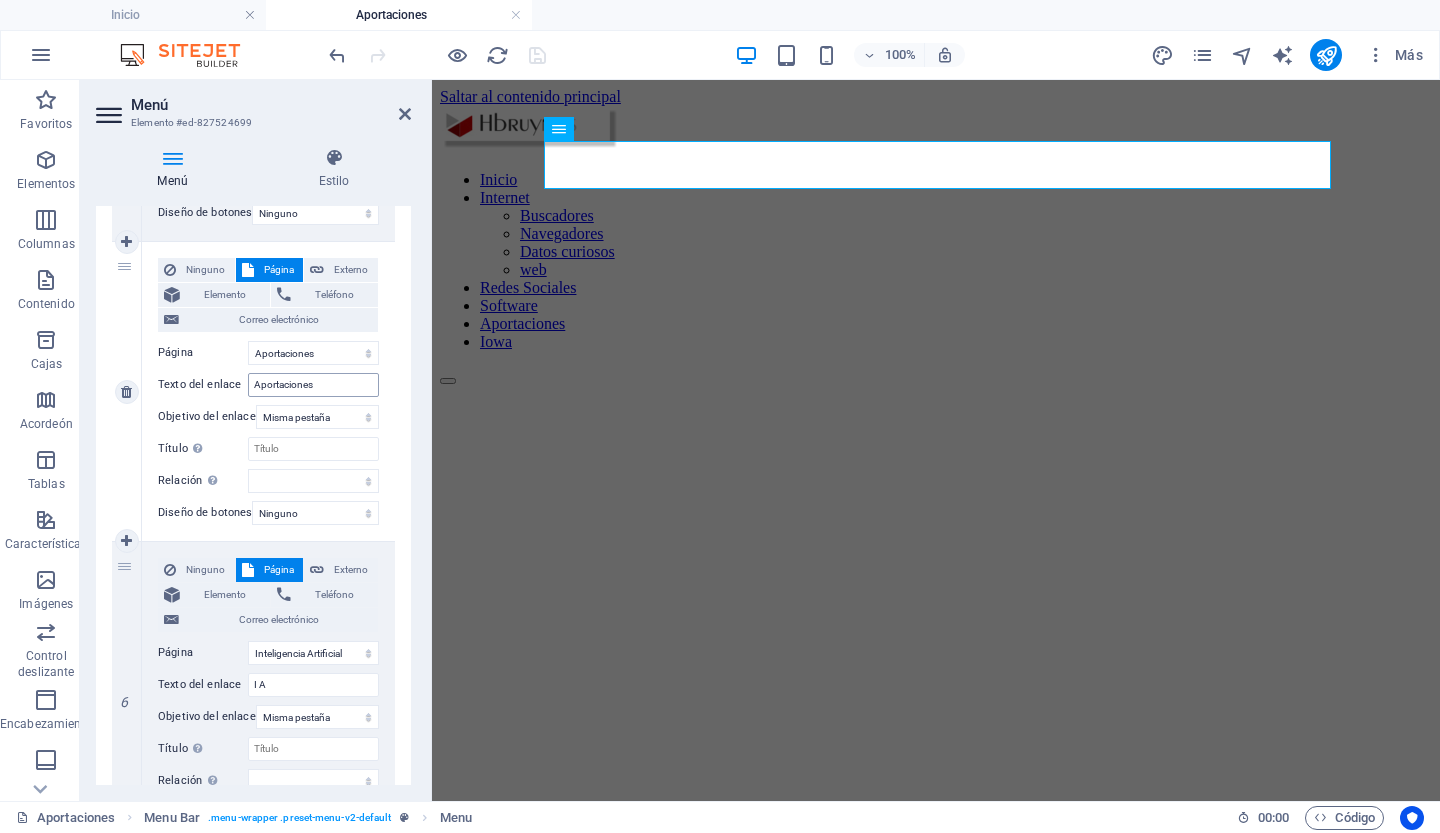 scroll, scrollTop: 2686, scrollLeft: 0, axis: vertical 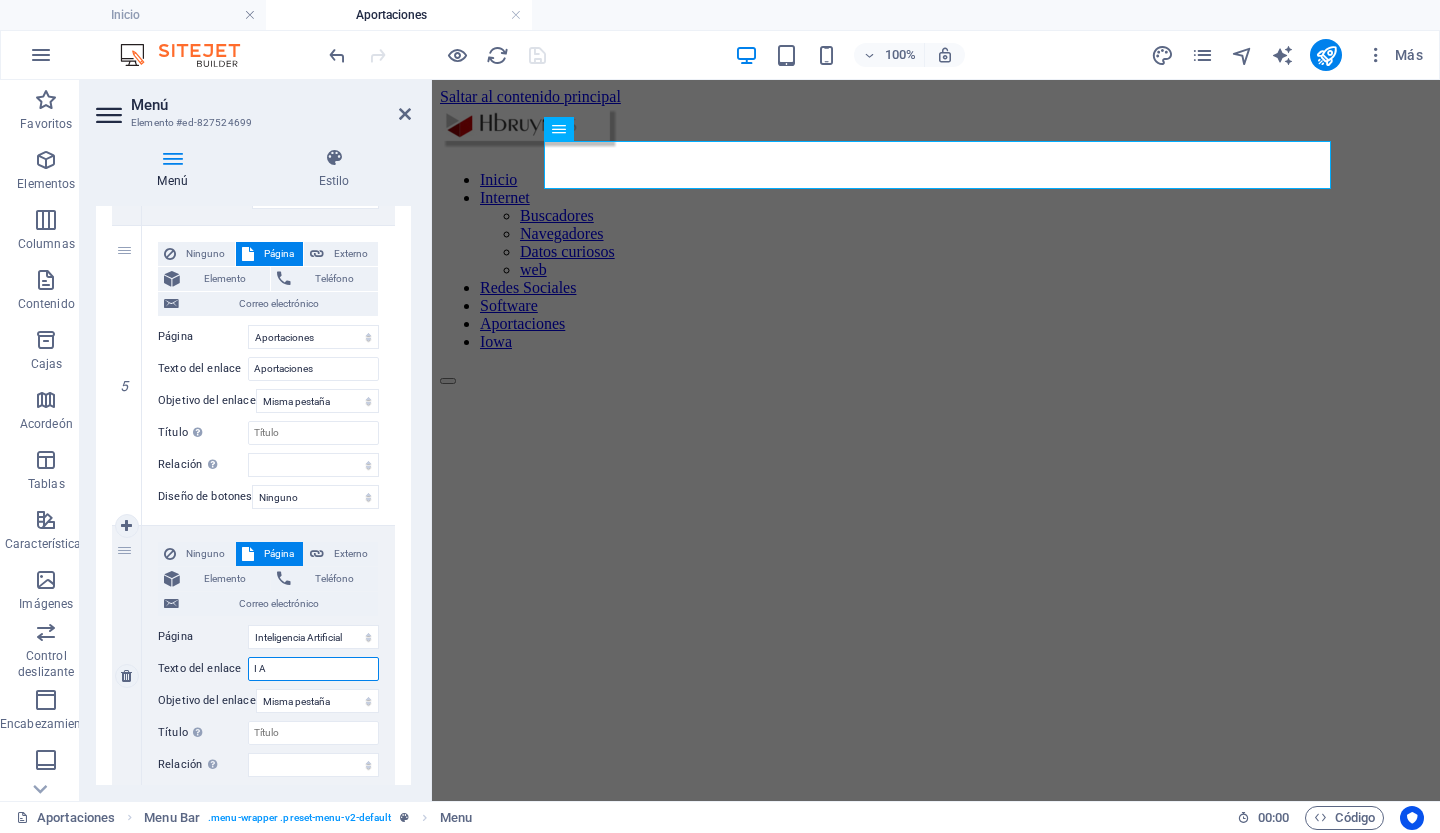 click on "I A" at bounding box center [313, 669] 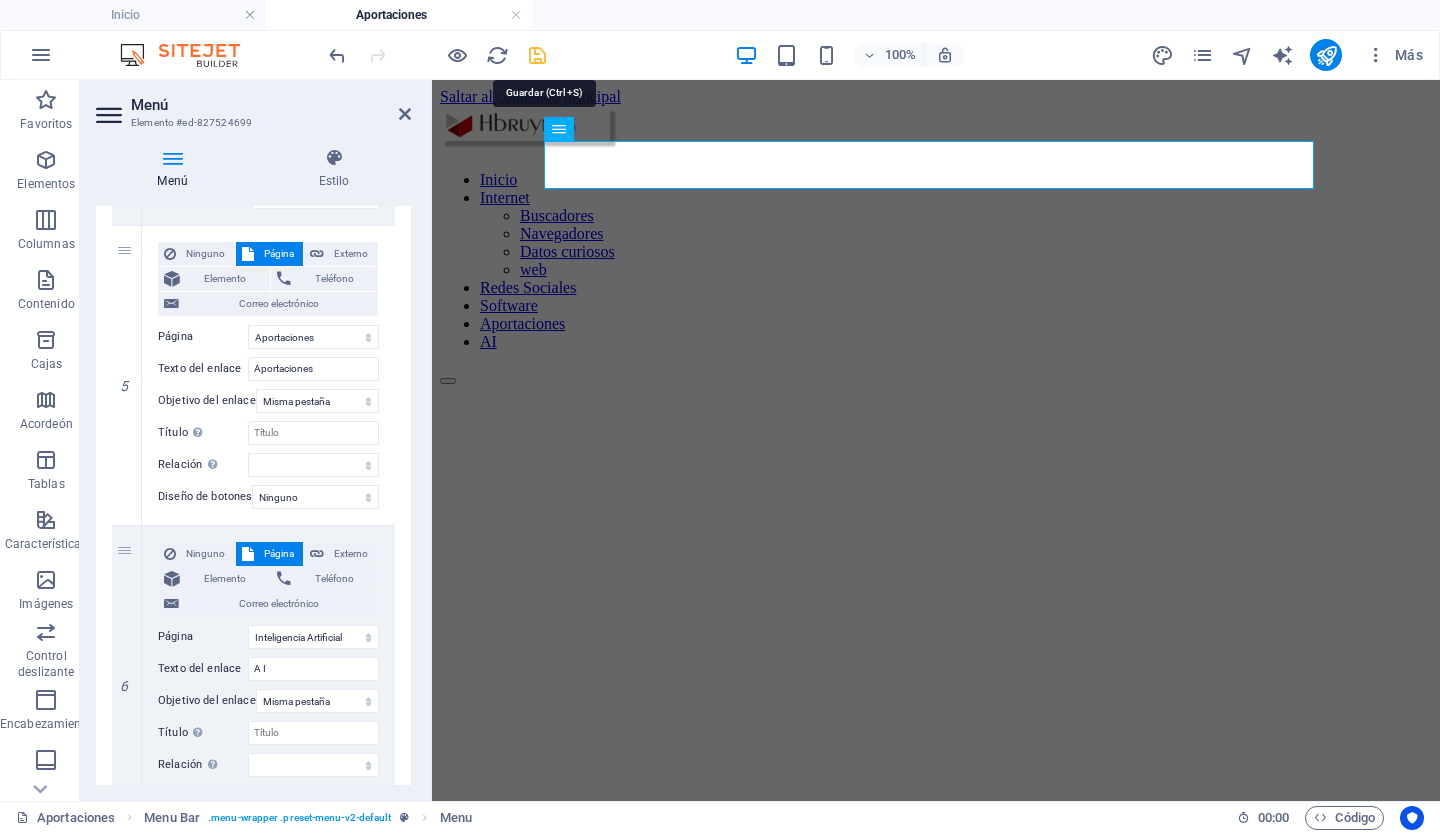click at bounding box center (537, 55) 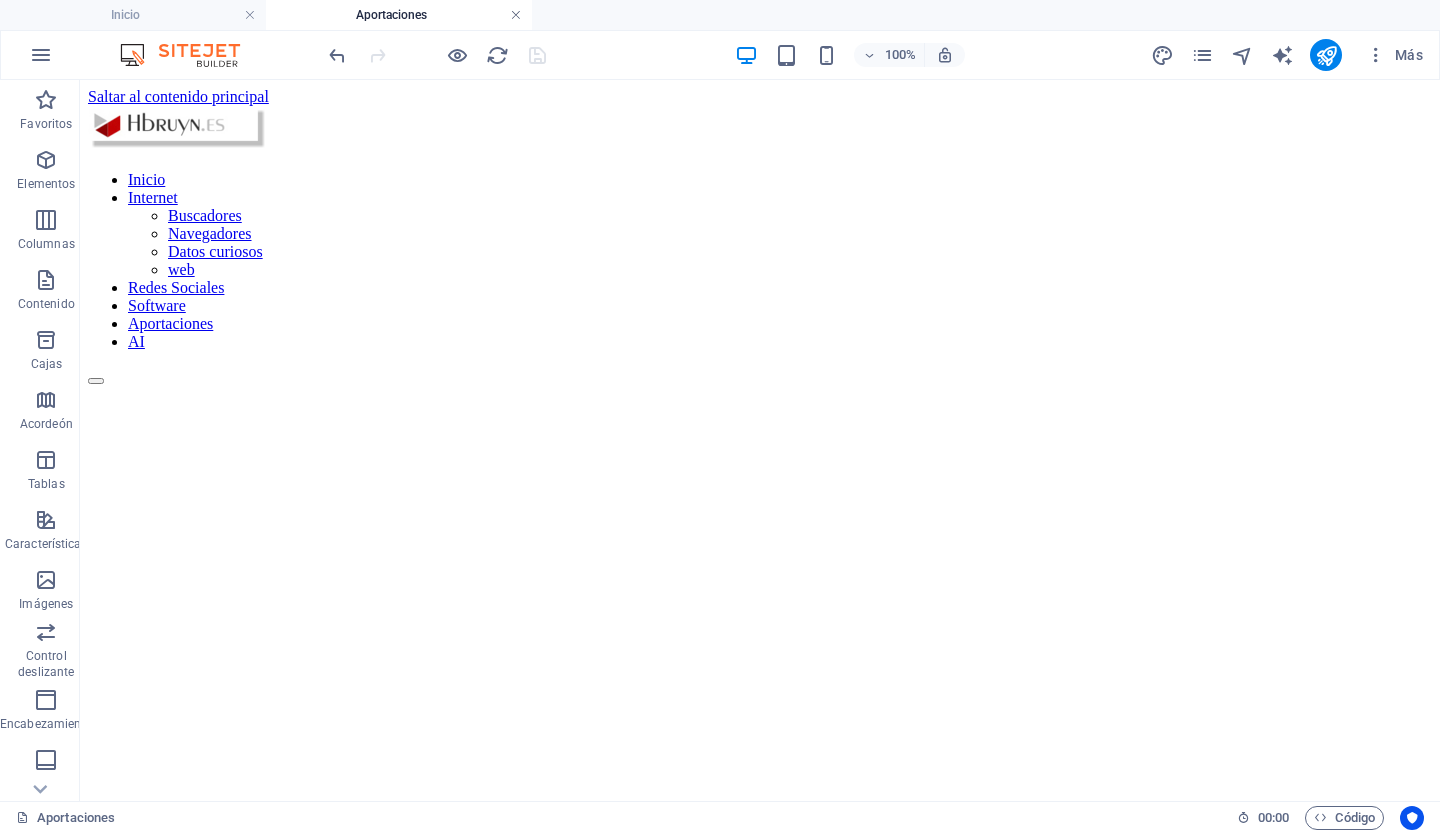 click at bounding box center (516, 15) 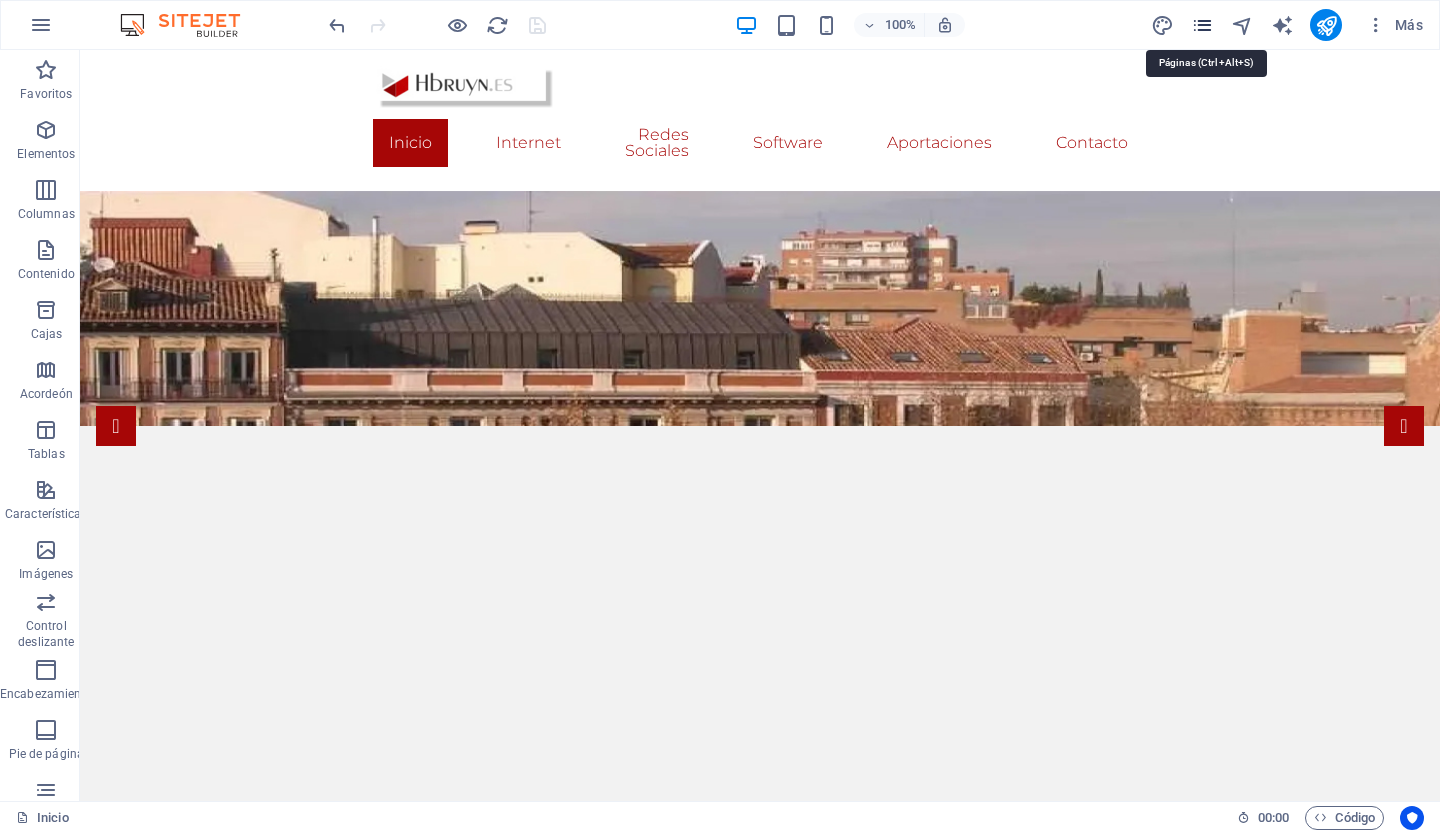 click at bounding box center [1202, 25] 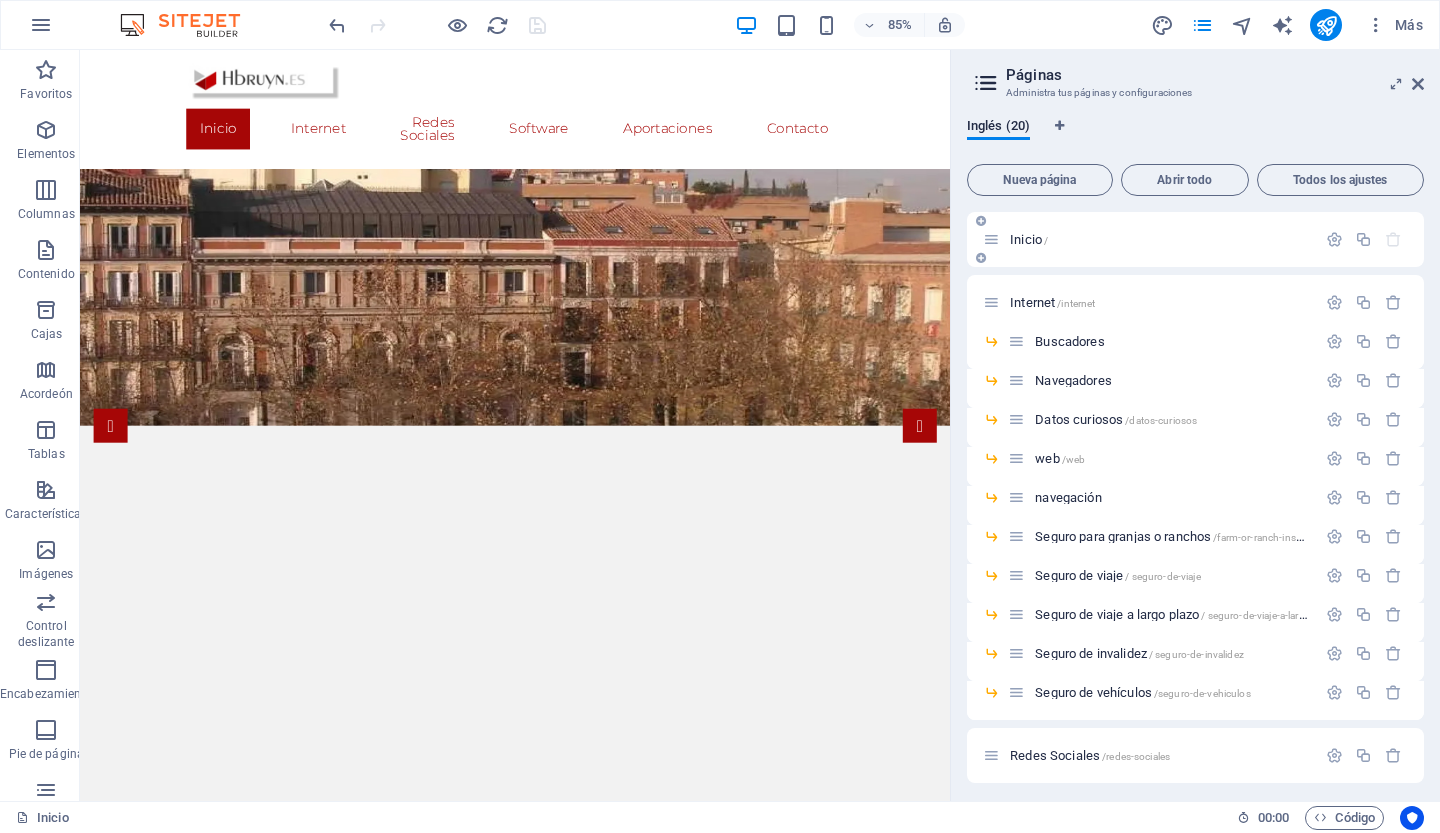 click on "Inicio  /" at bounding box center [1160, 239] 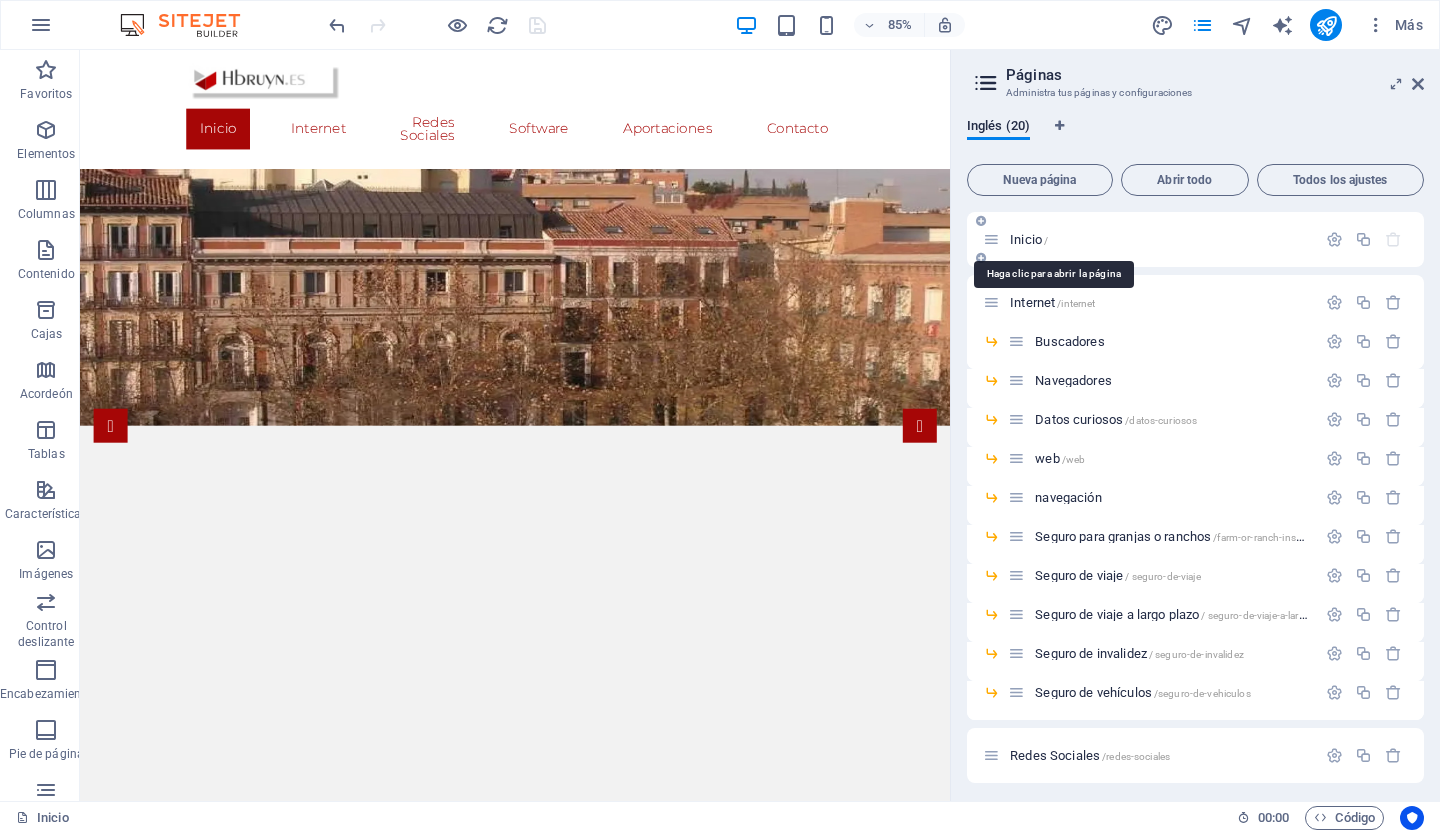 click on "Inicio" at bounding box center (1026, 239) 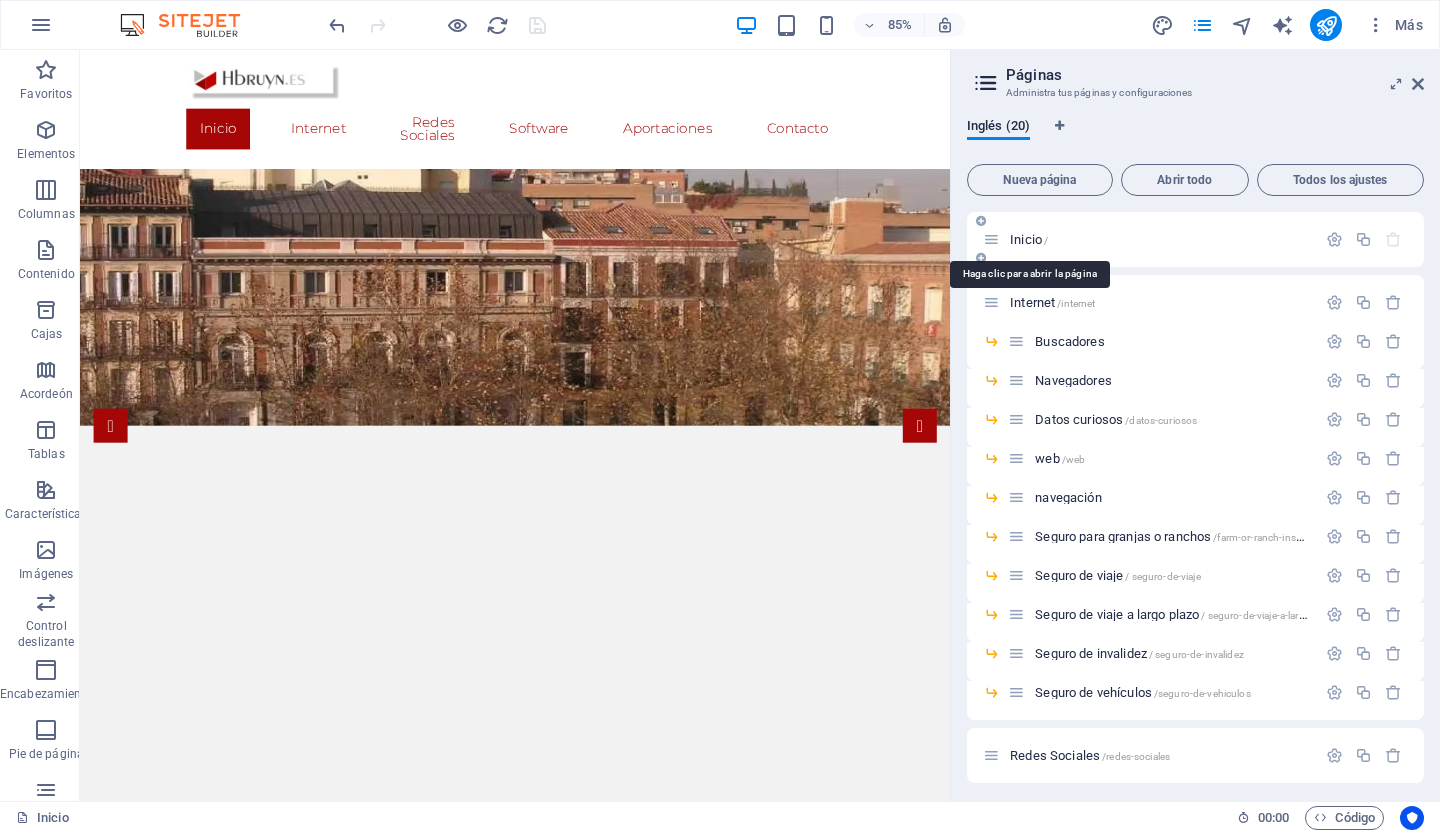 click on "Inicio" at bounding box center (1026, 239) 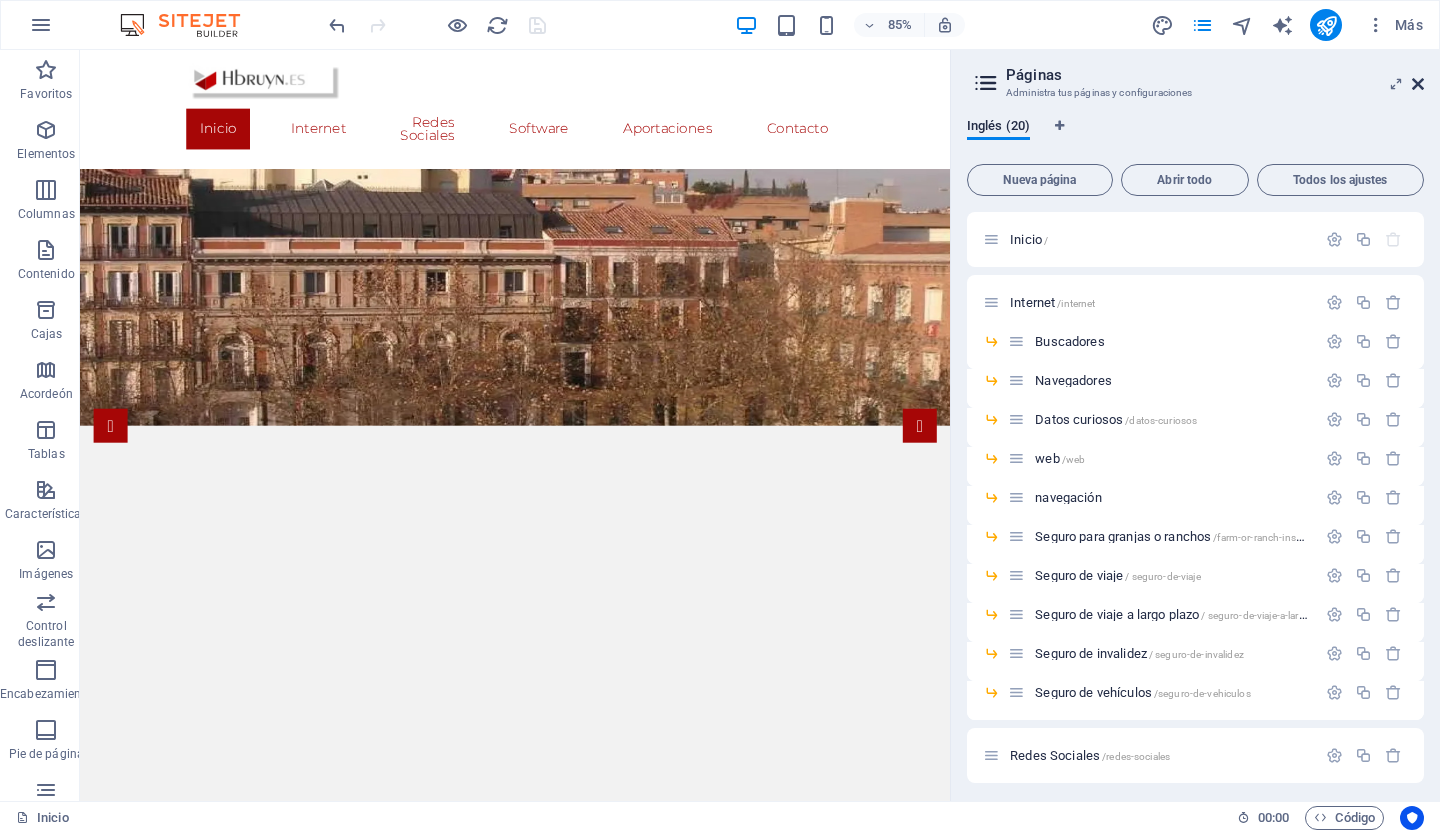 click at bounding box center [1418, 84] 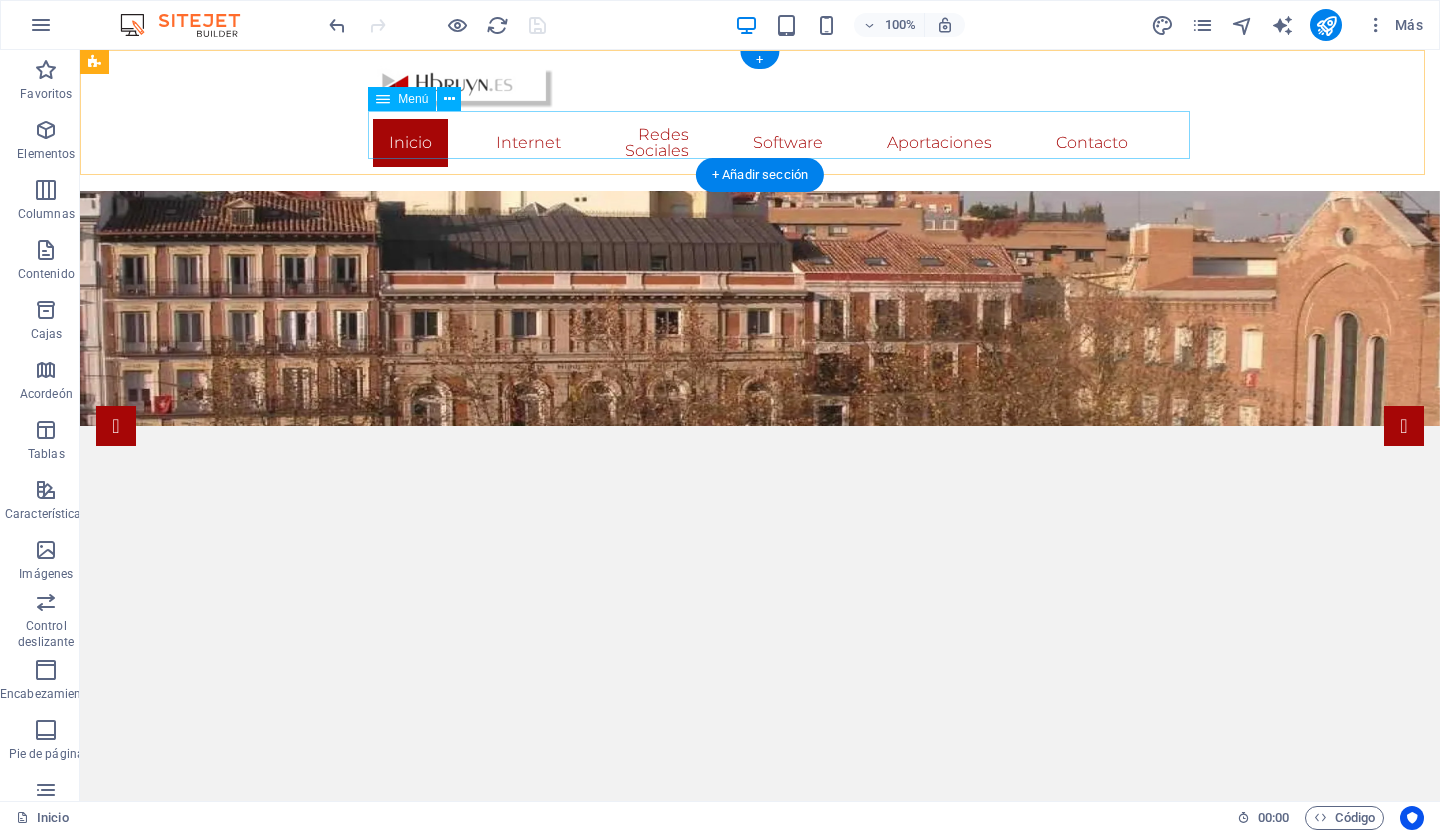 click on "Inicio Internet Buscadores Navegadores Datos curiosos web Redes Sociales Software Aportaciones Contacto" at bounding box center [760, 143] 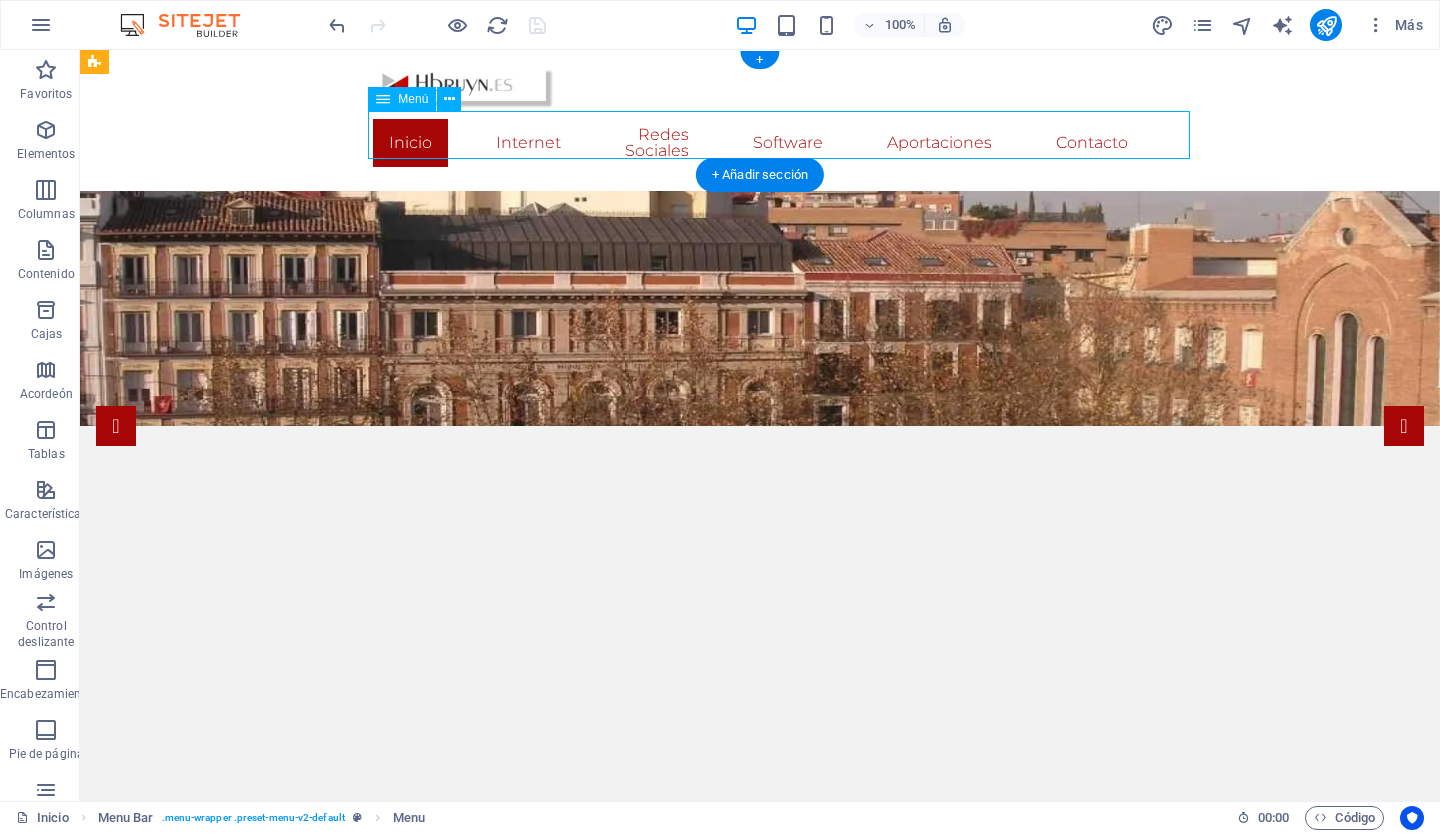click on "Inicio Internet Buscadores Navegadores Datos curiosos web Redes Sociales Software Aportaciones Contacto" at bounding box center (760, 143) 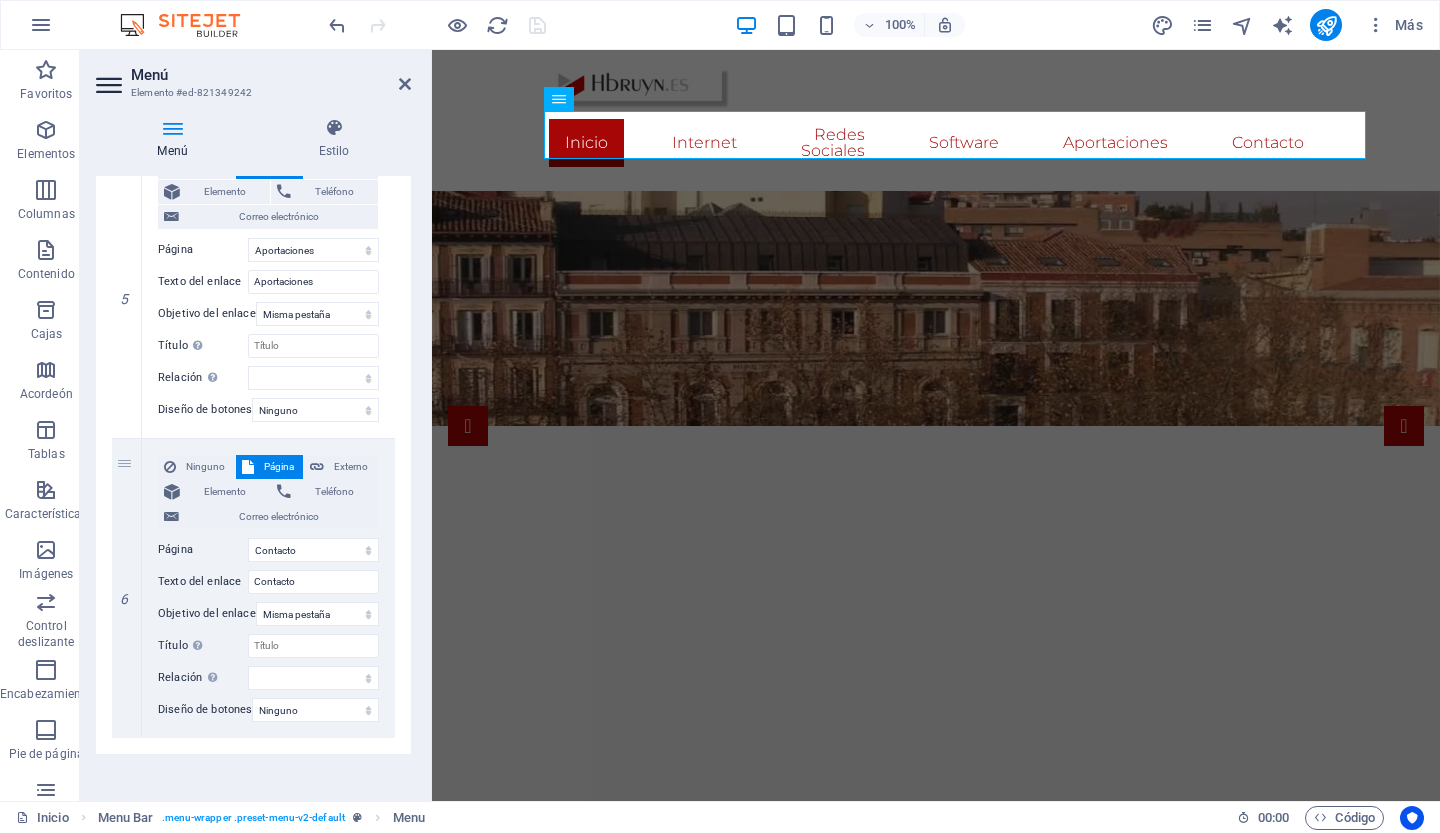 scroll, scrollTop: 2747, scrollLeft: 0, axis: vertical 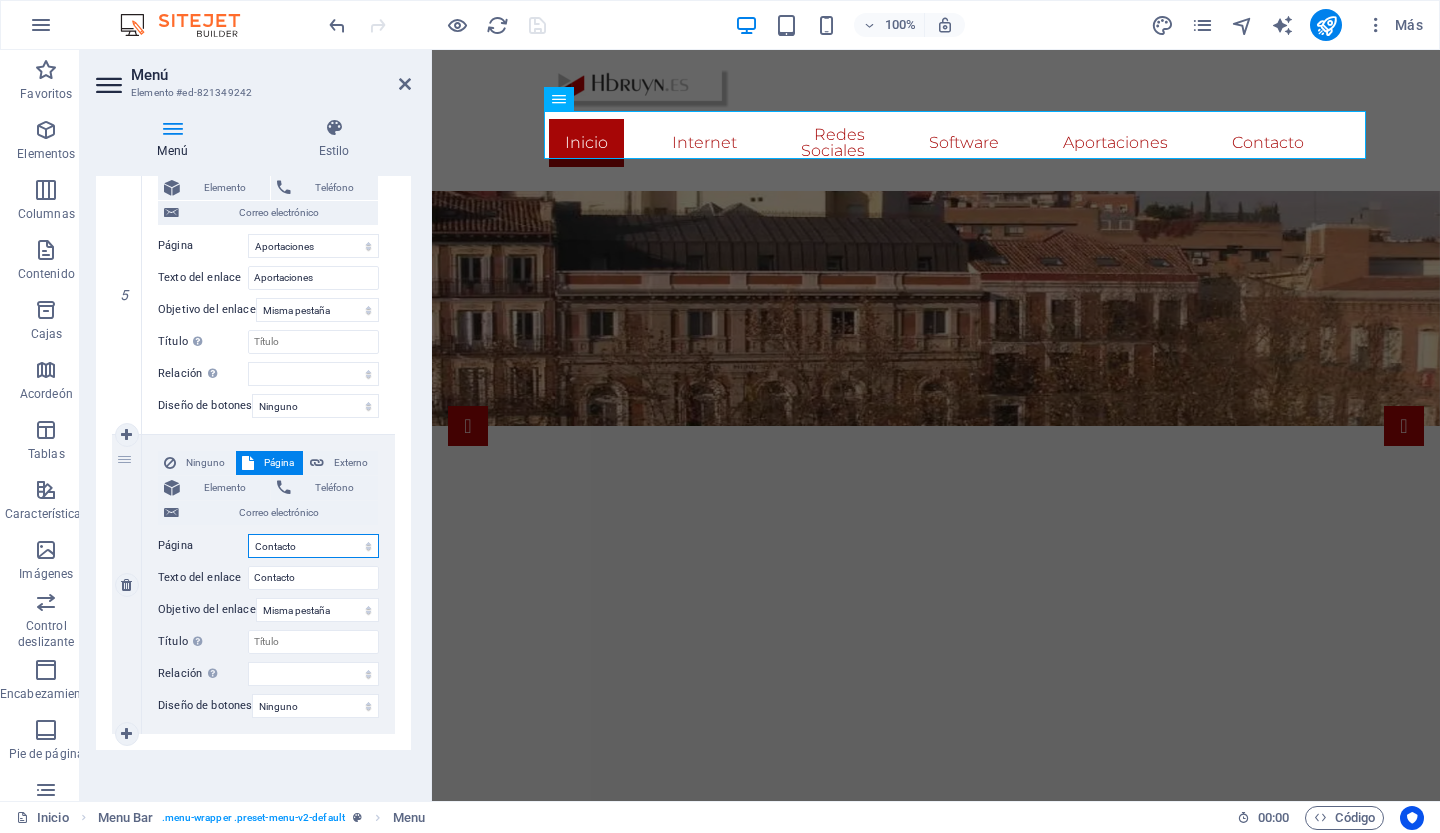 click on "Inicio Internet -- Buscadores -- Navegadores -- Datos curiosos -- web -- navegación -- Seguro de granja o rancho -- Seguro de viaje -- Seguro de viaje a largo plazo -- Seguro de Incapacidad -- Seguro de vehículos Redes Sociales Software Aportaciones Inteligencia Artificial Obtenga una cotización Contacto Aviso legal Privacidad" at bounding box center [313, 546] 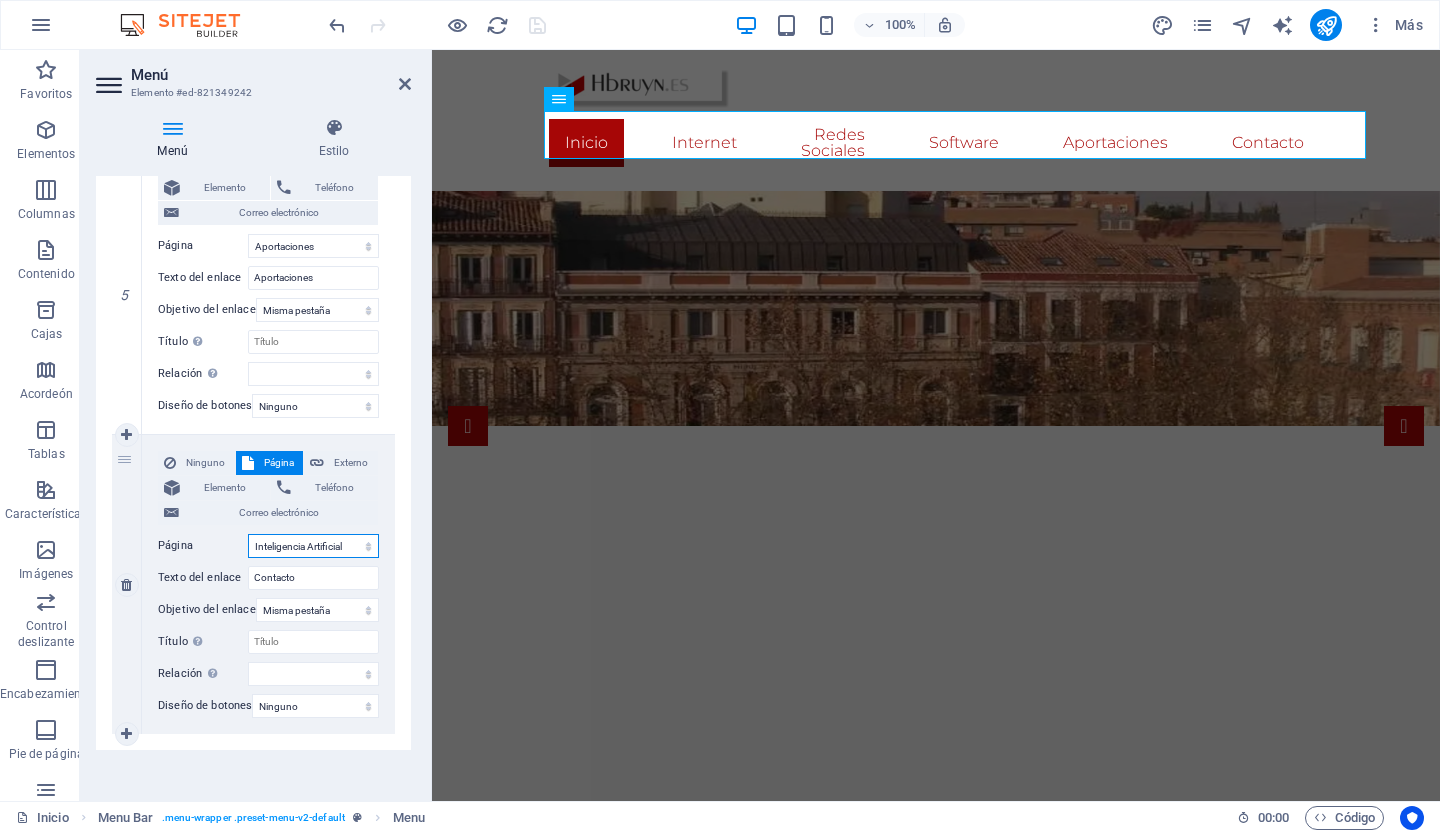 click on "Inicio Internet -- Buscadores -- Navegadores -- Datos curiosos -- web -- navegación -- Seguro de granja o rancho -- Seguro de viaje -- Seguro de viaje a largo plazo -- Seguro de Incapacidad -- Seguro de vehículos Redes Sociales Software Aportaciones Inteligencia Artificial Obtenga una cotización Contacto Aviso legal Privacidad" at bounding box center (313, 546) 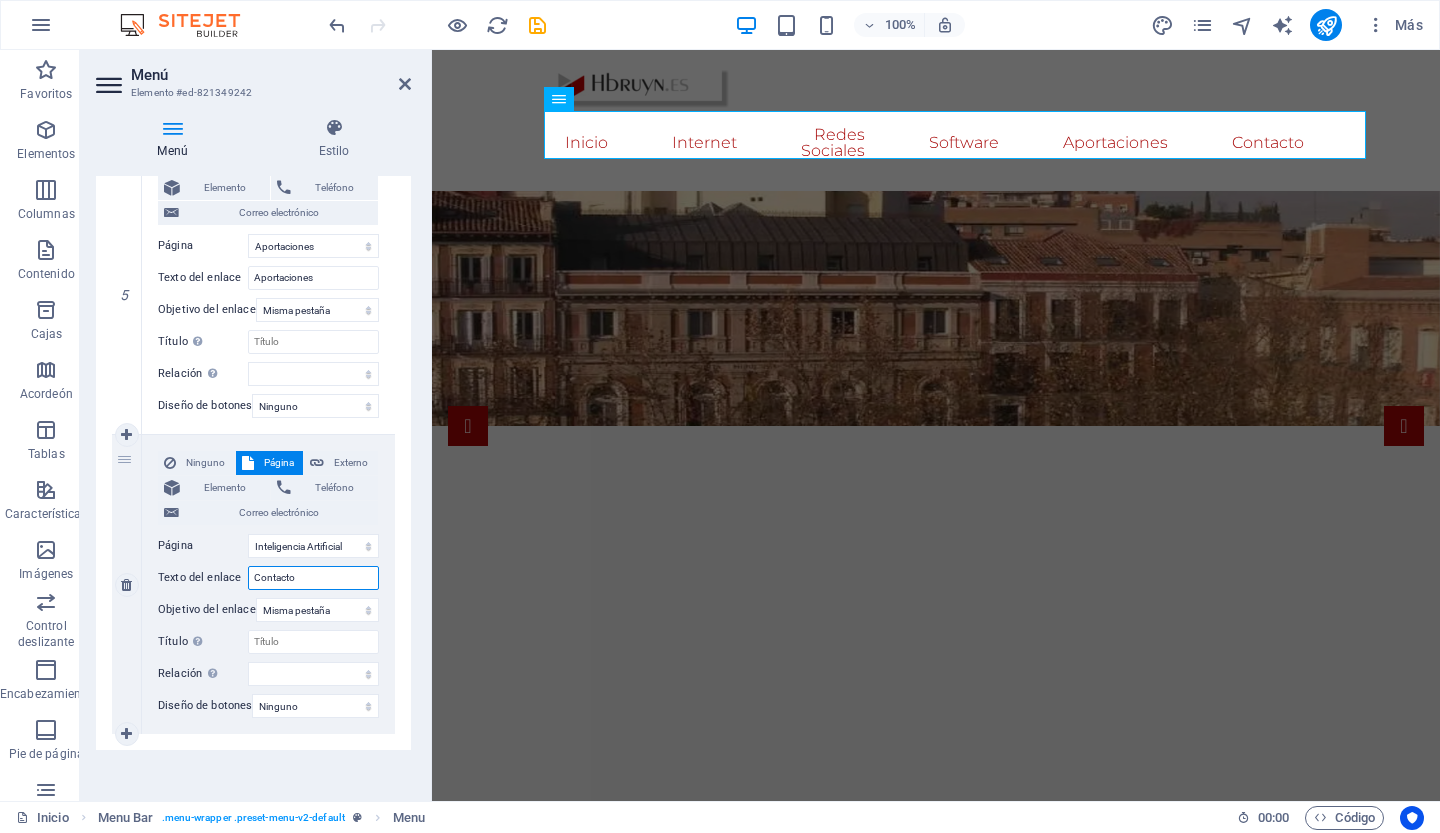 click on "Contacto" at bounding box center [313, 578] 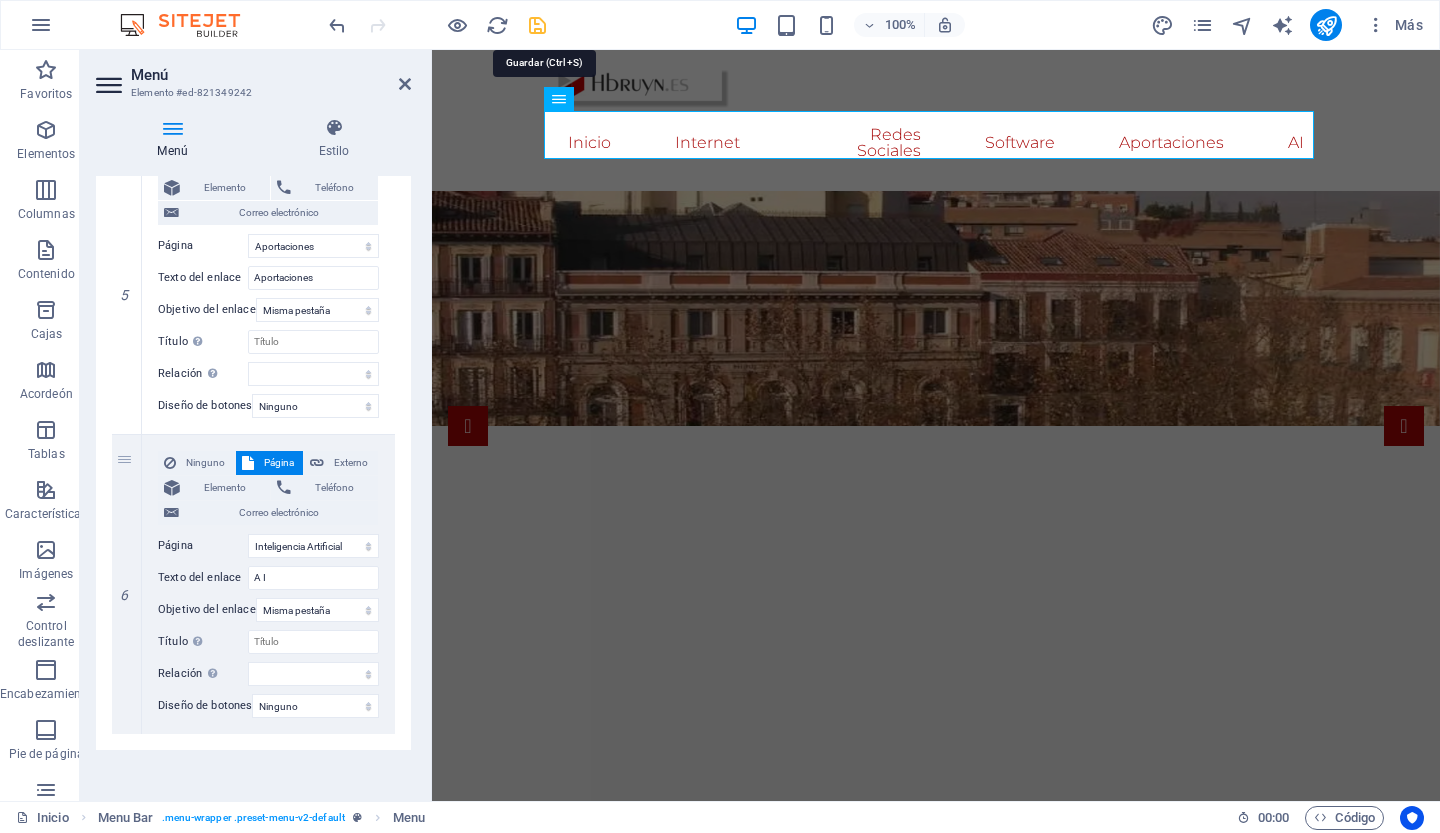 click at bounding box center [537, 25] 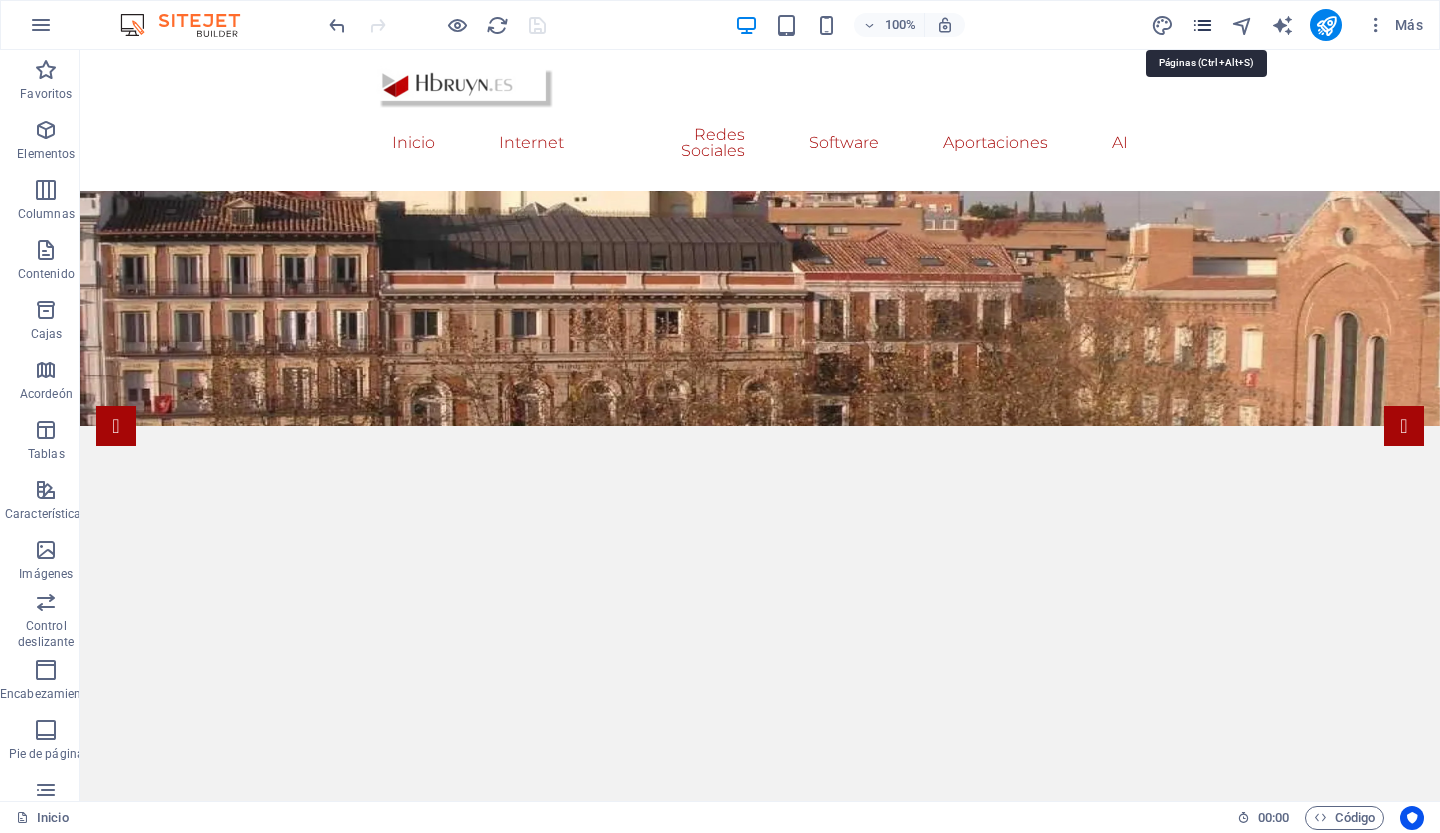 click at bounding box center (1202, 25) 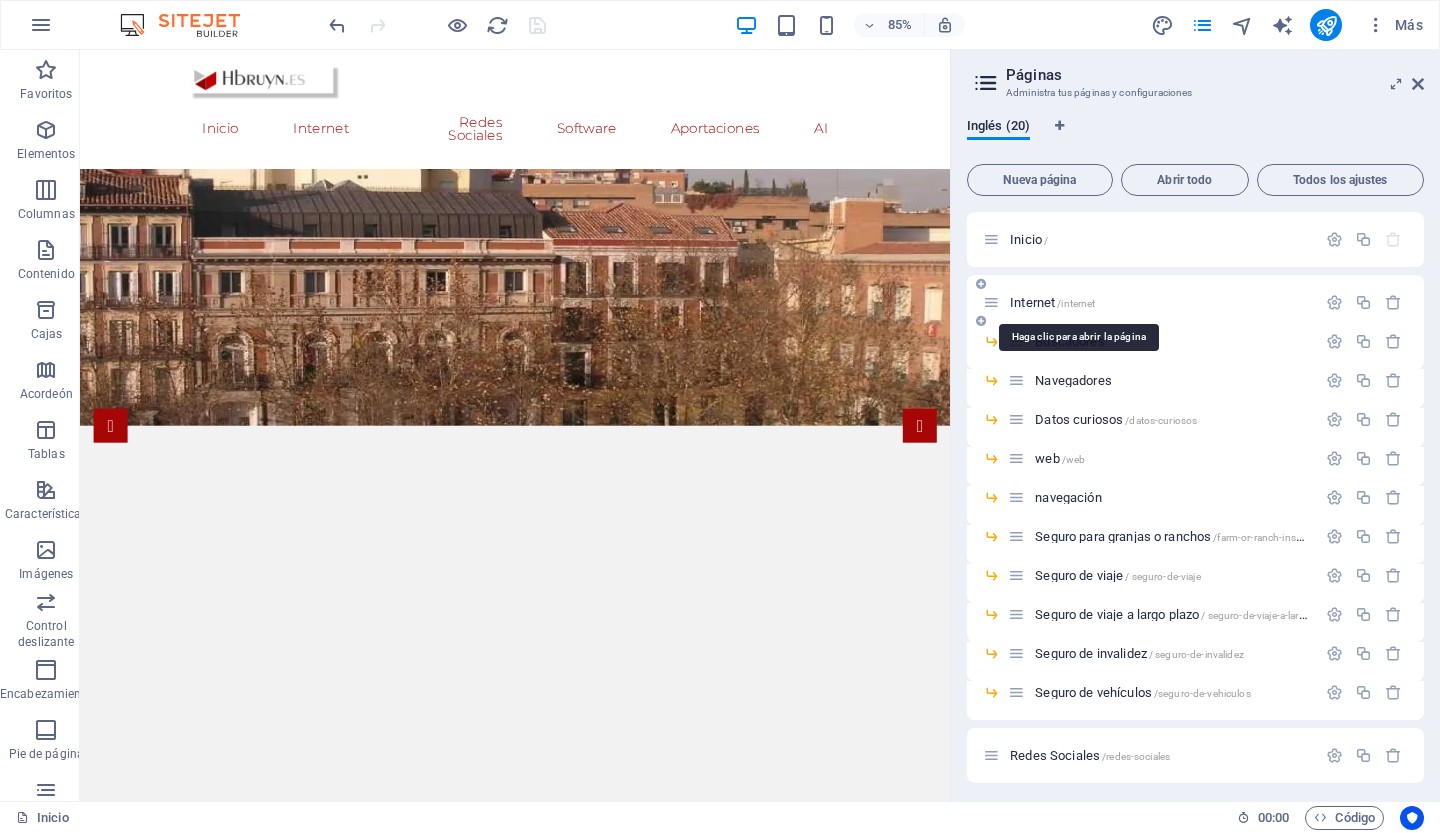 click on "Internet" at bounding box center [1032, 302] 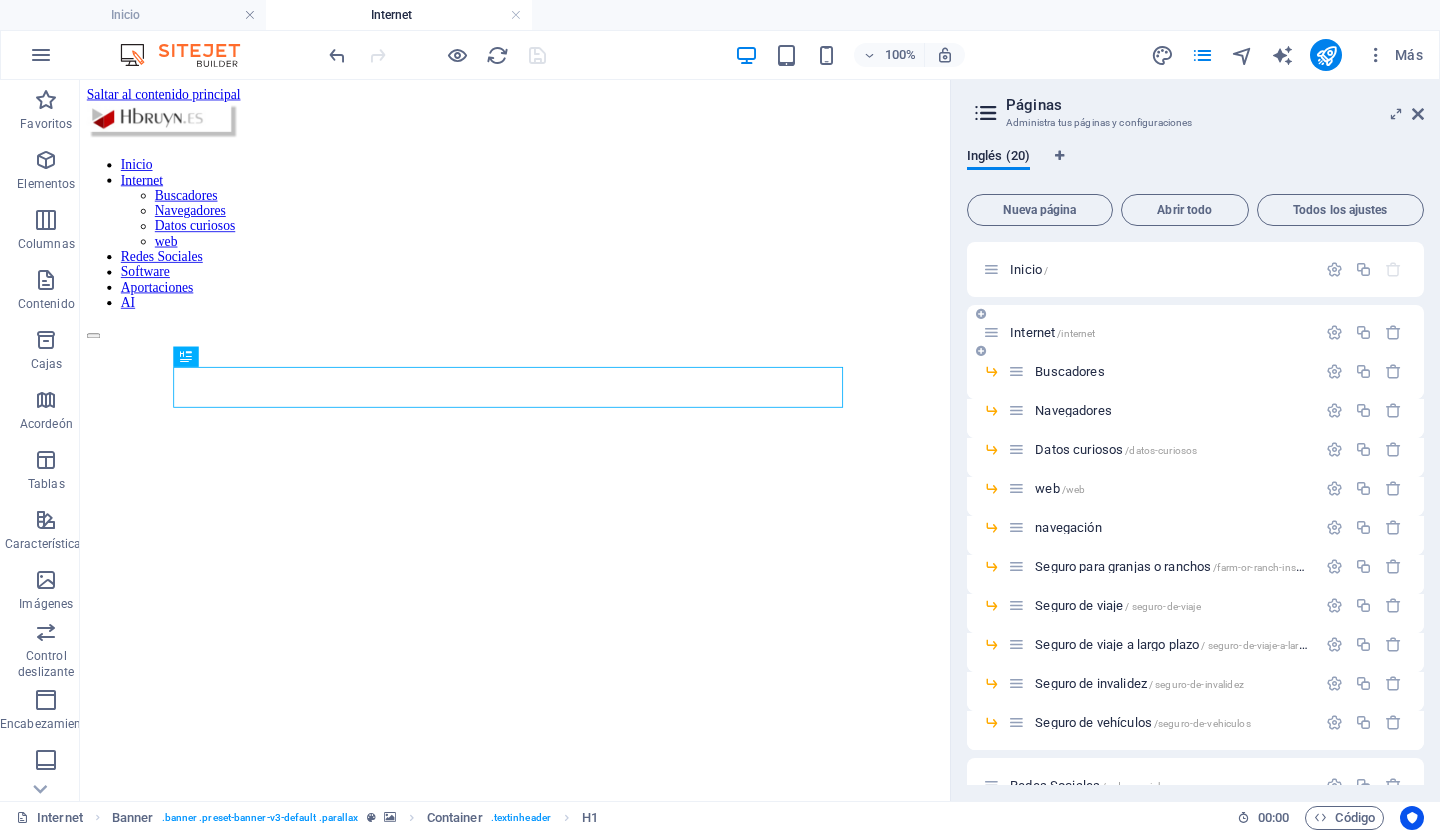 scroll, scrollTop: 0, scrollLeft: 0, axis: both 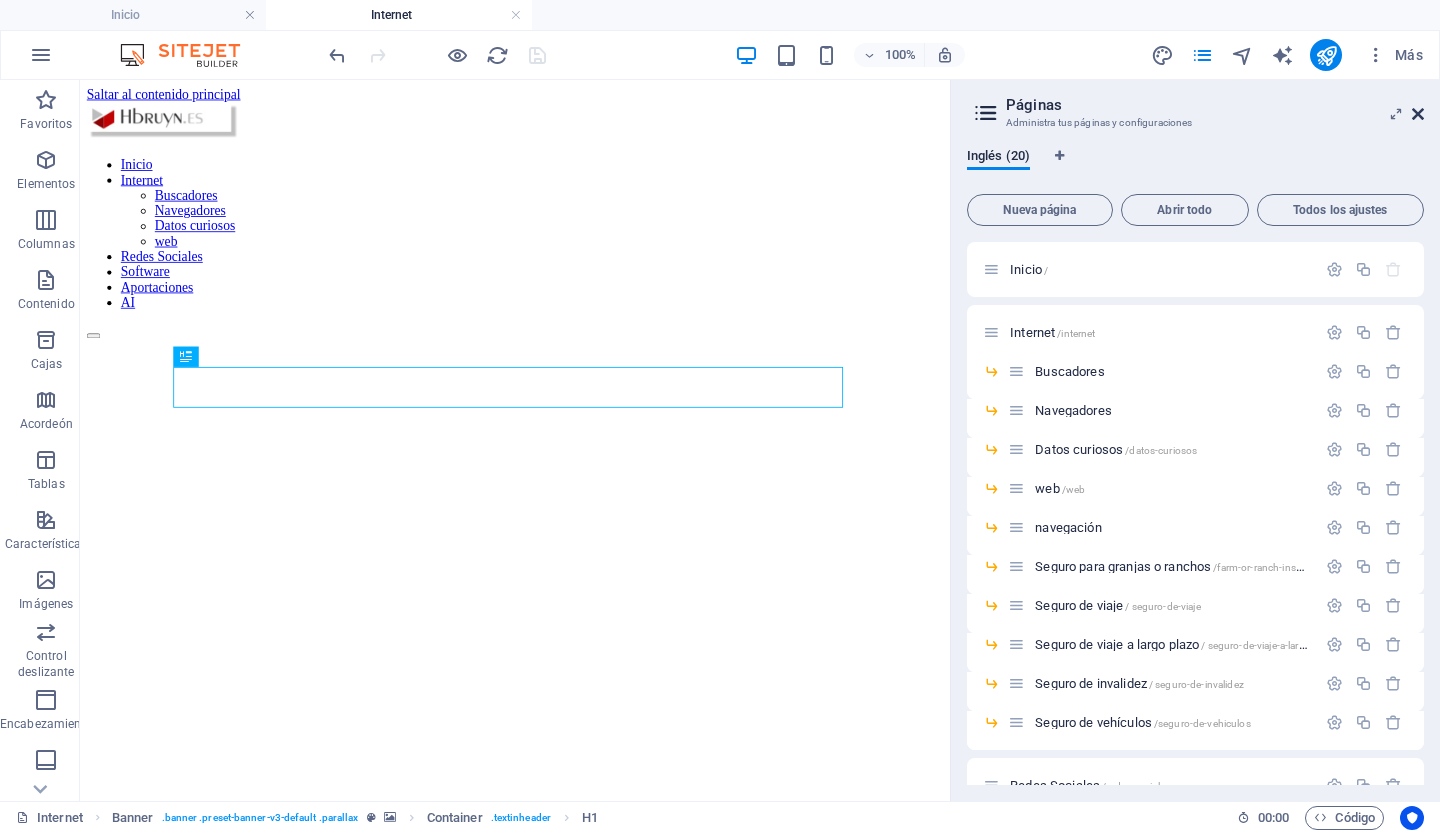 click at bounding box center [1418, 114] 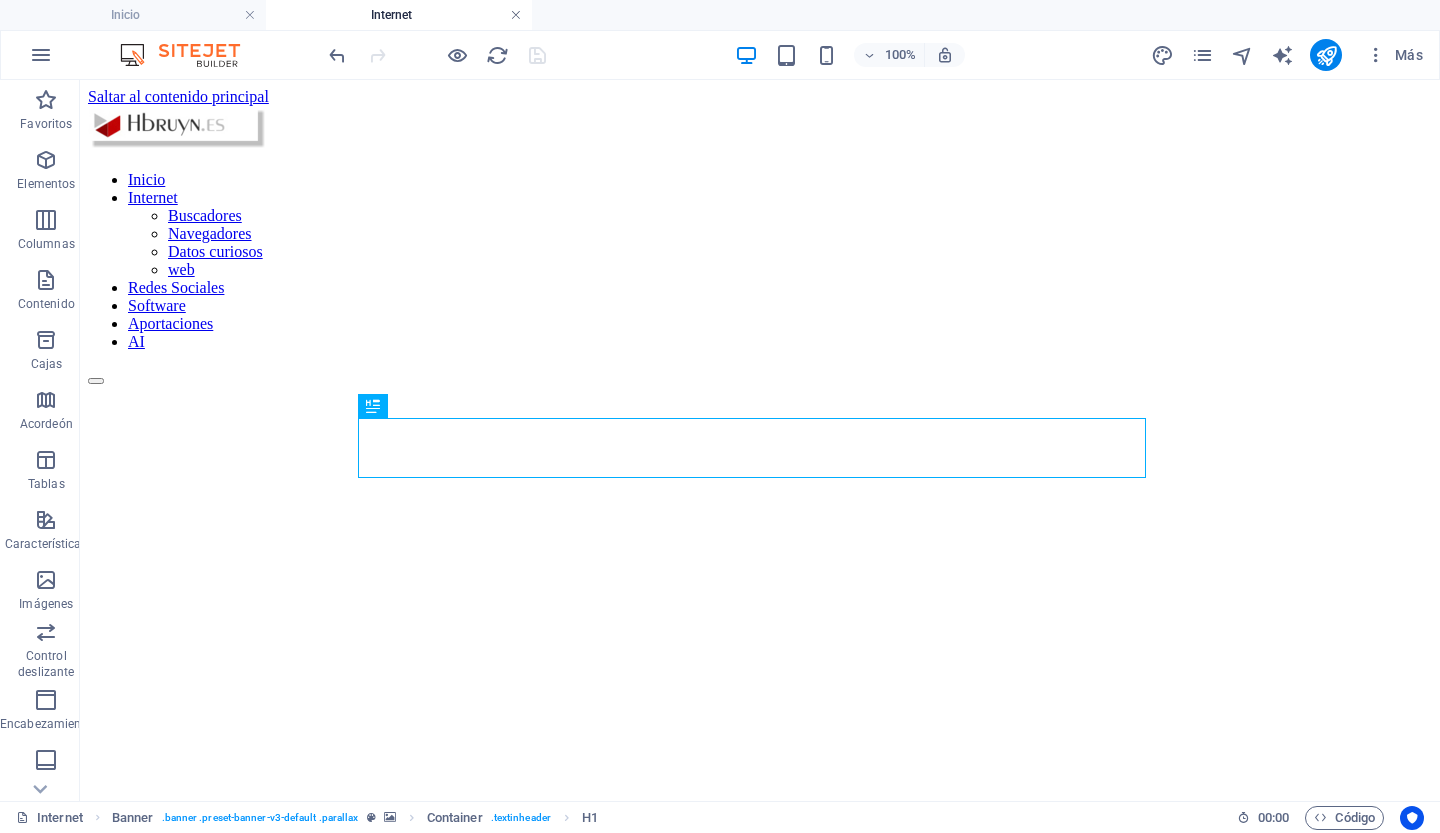click at bounding box center (516, 15) 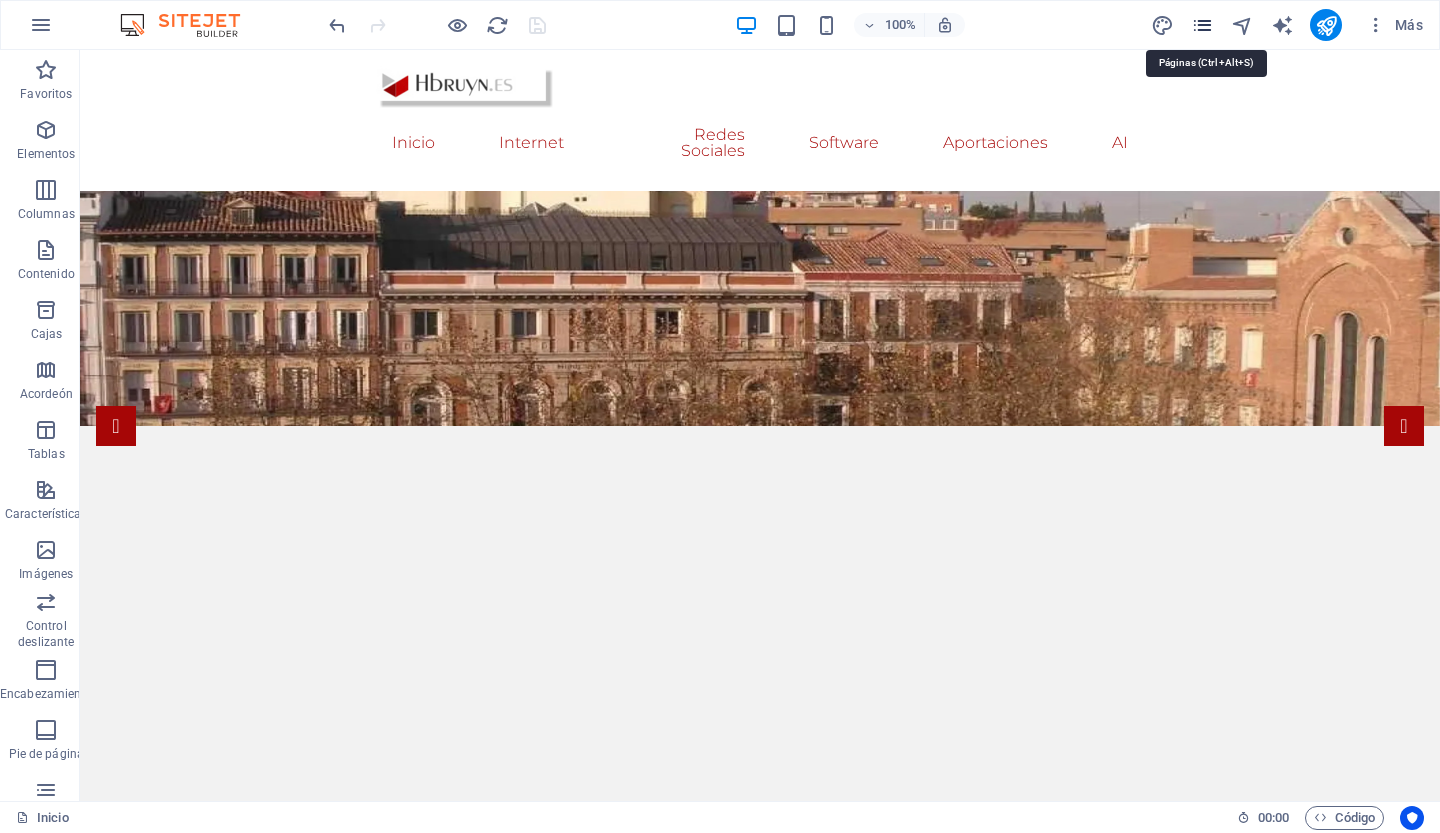 click at bounding box center (1202, 25) 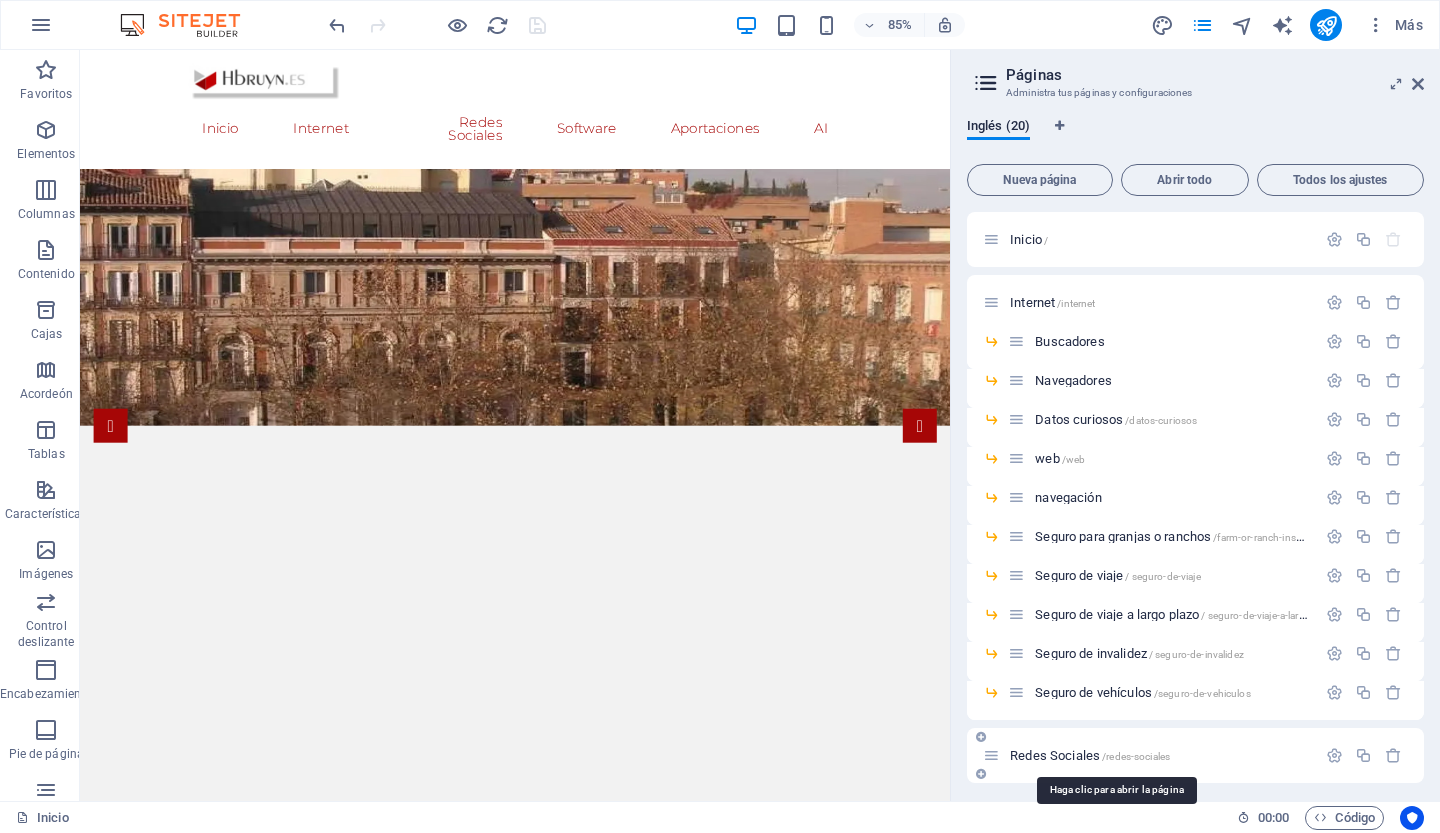 click on "Redes Sociales" at bounding box center (1055, 755) 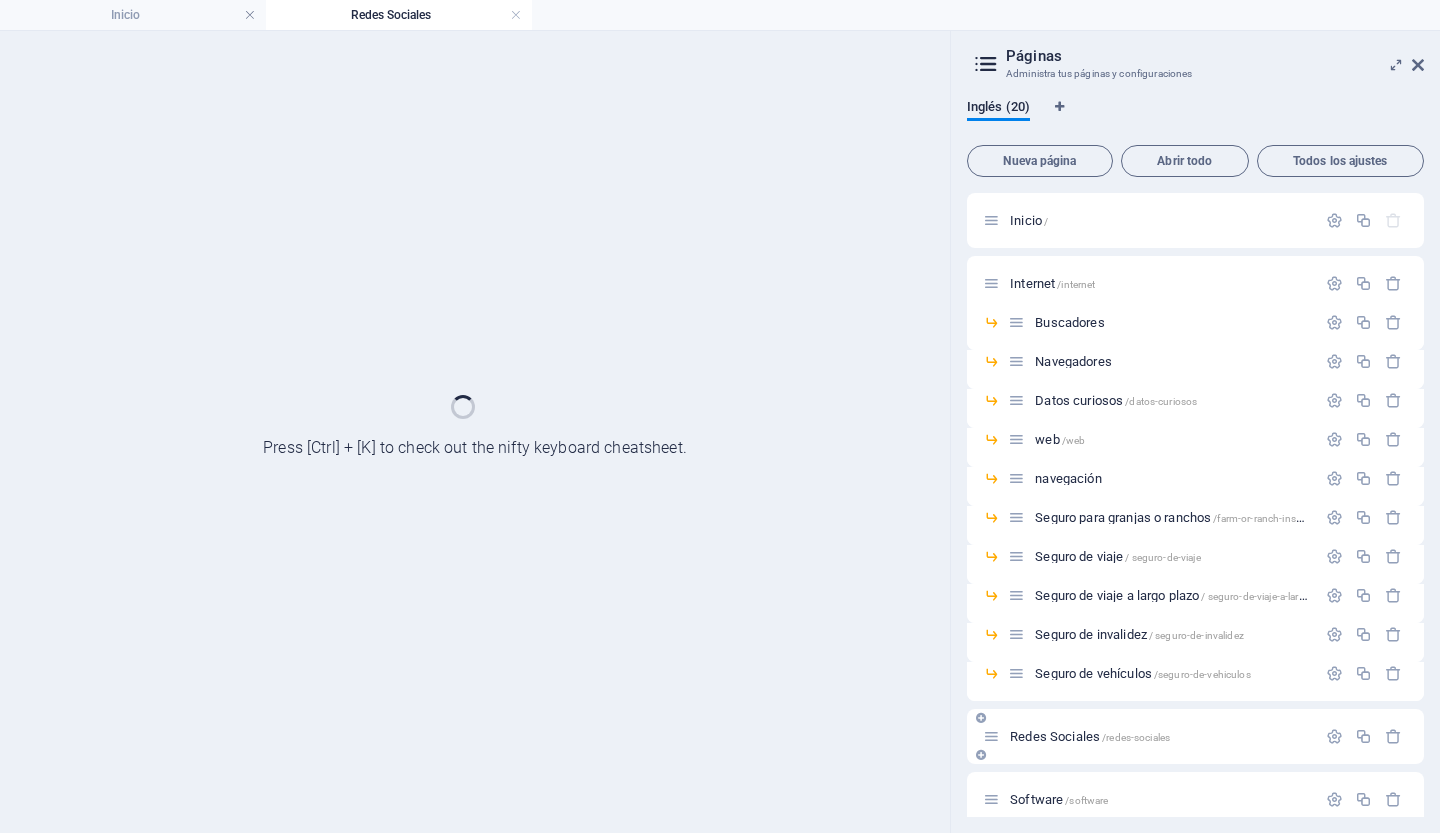 click on "Redes Sociales  /redes-sociales" at bounding box center (1195, 736) 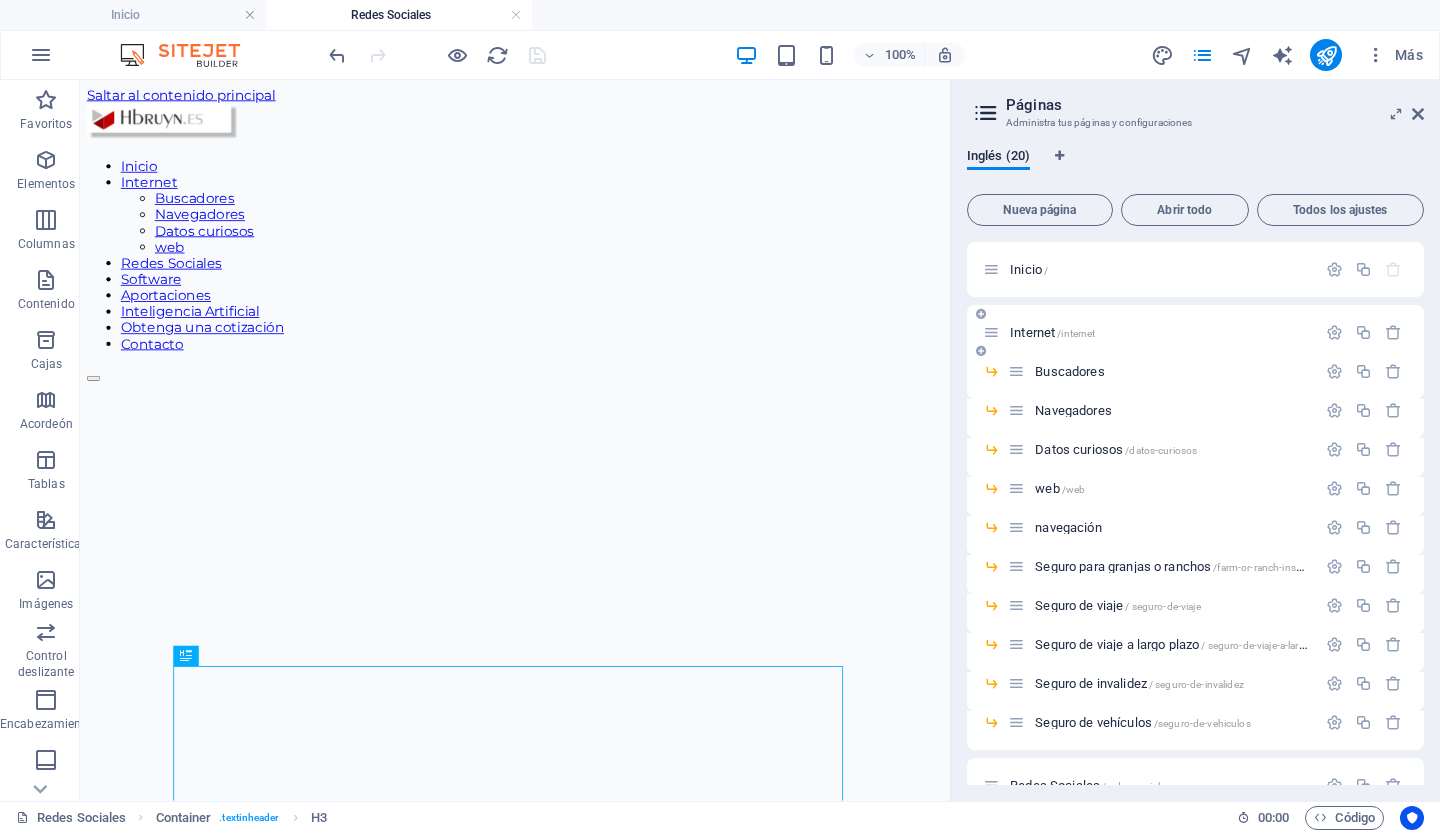 scroll, scrollTop: 0, scrollLeft: 0, axis: both 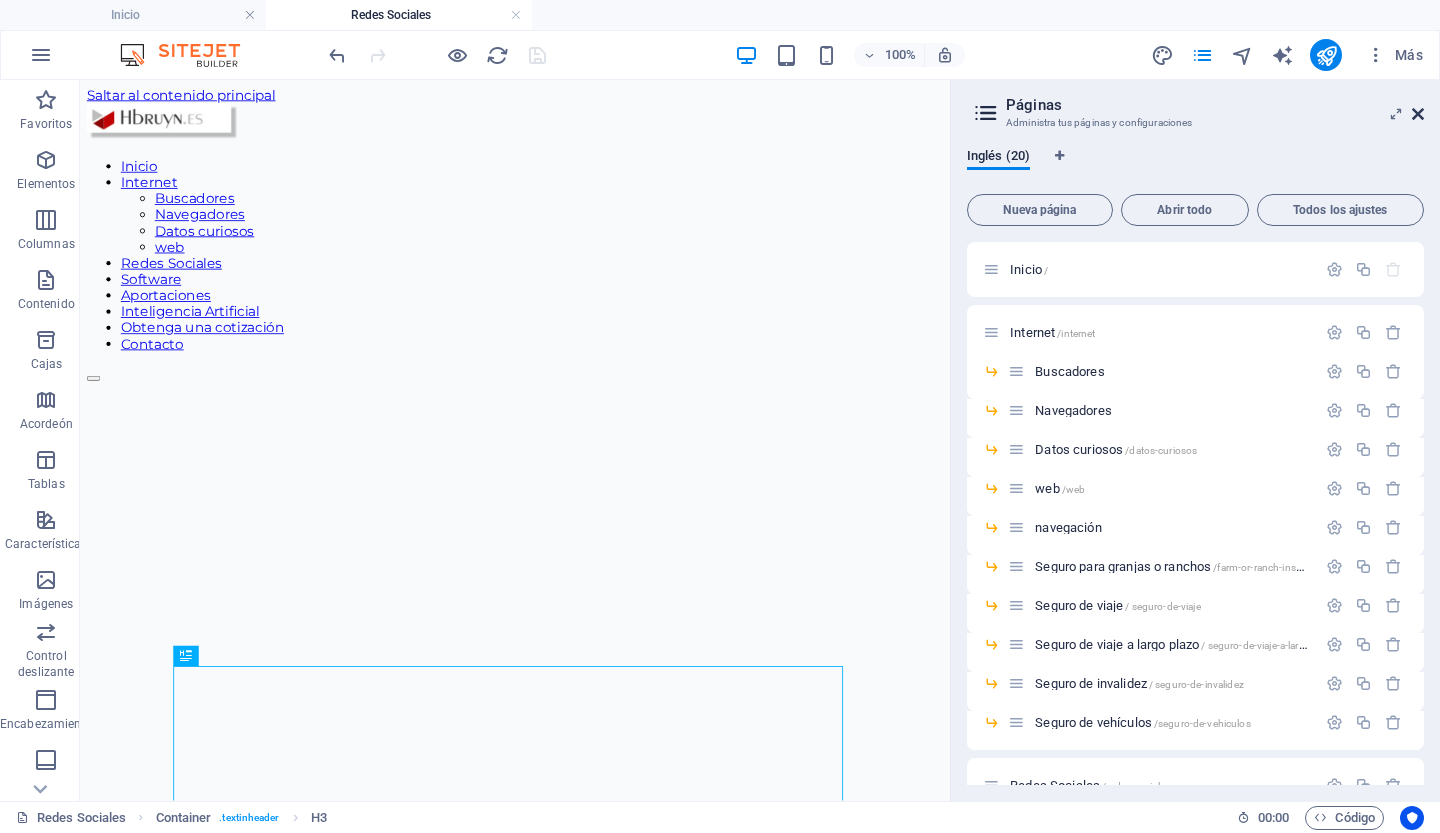 click at bounding box center [1418, 114] 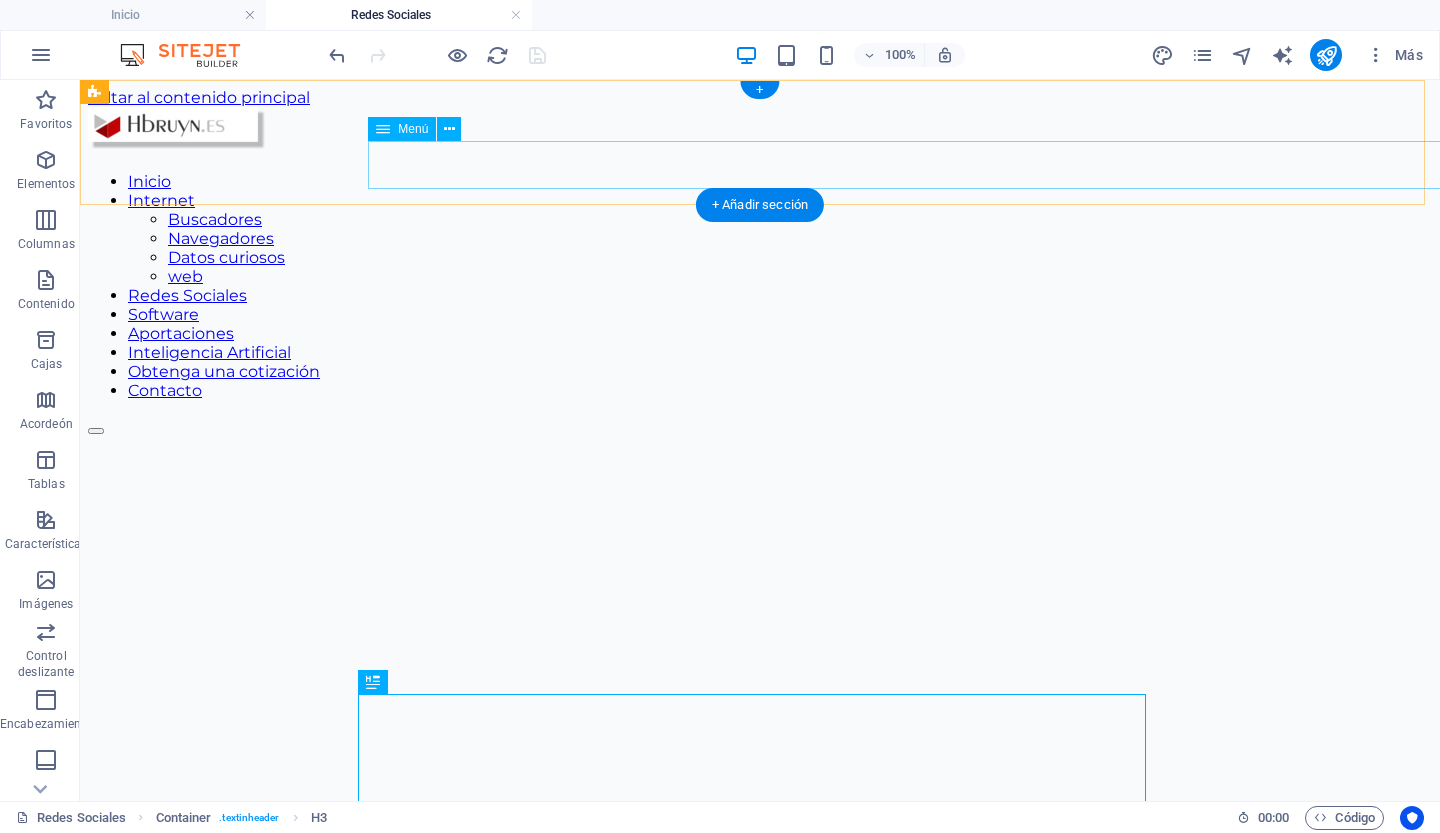 click on "Inicio Internet Buscadores Navegadores Datos curiosos web Redes Sociales Software Aportaciones Inteligencia Artificial Obtenga una cotización Contacto" at bounding box center (760, 286) 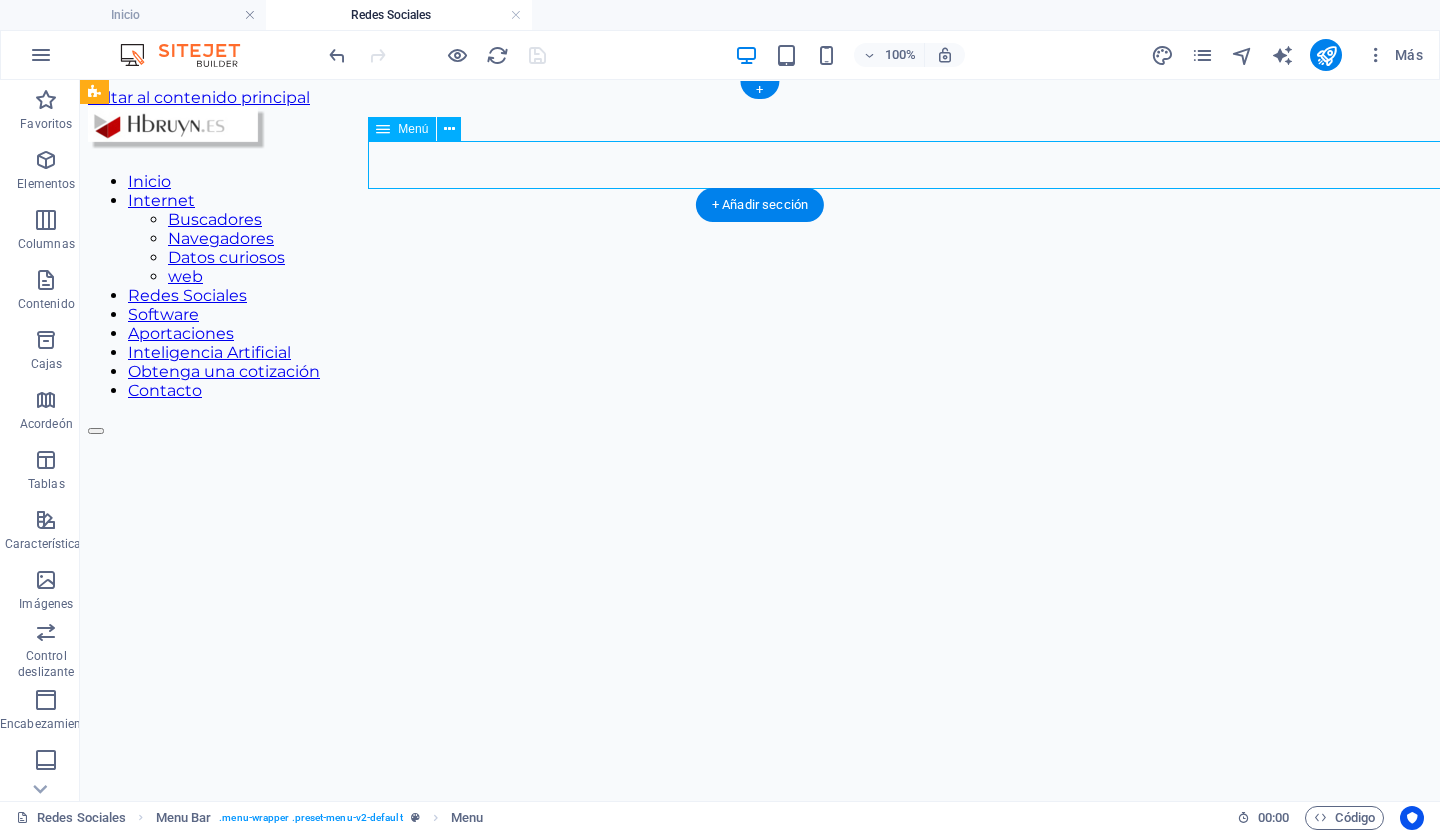 click on "Inicio Internet Buscadores Navegadores Datos curiosos web Redes Sociales Software Aportaciones Inteligencia Artificial Obtenga una cotización Contacto" at bounding box center (760, 286) 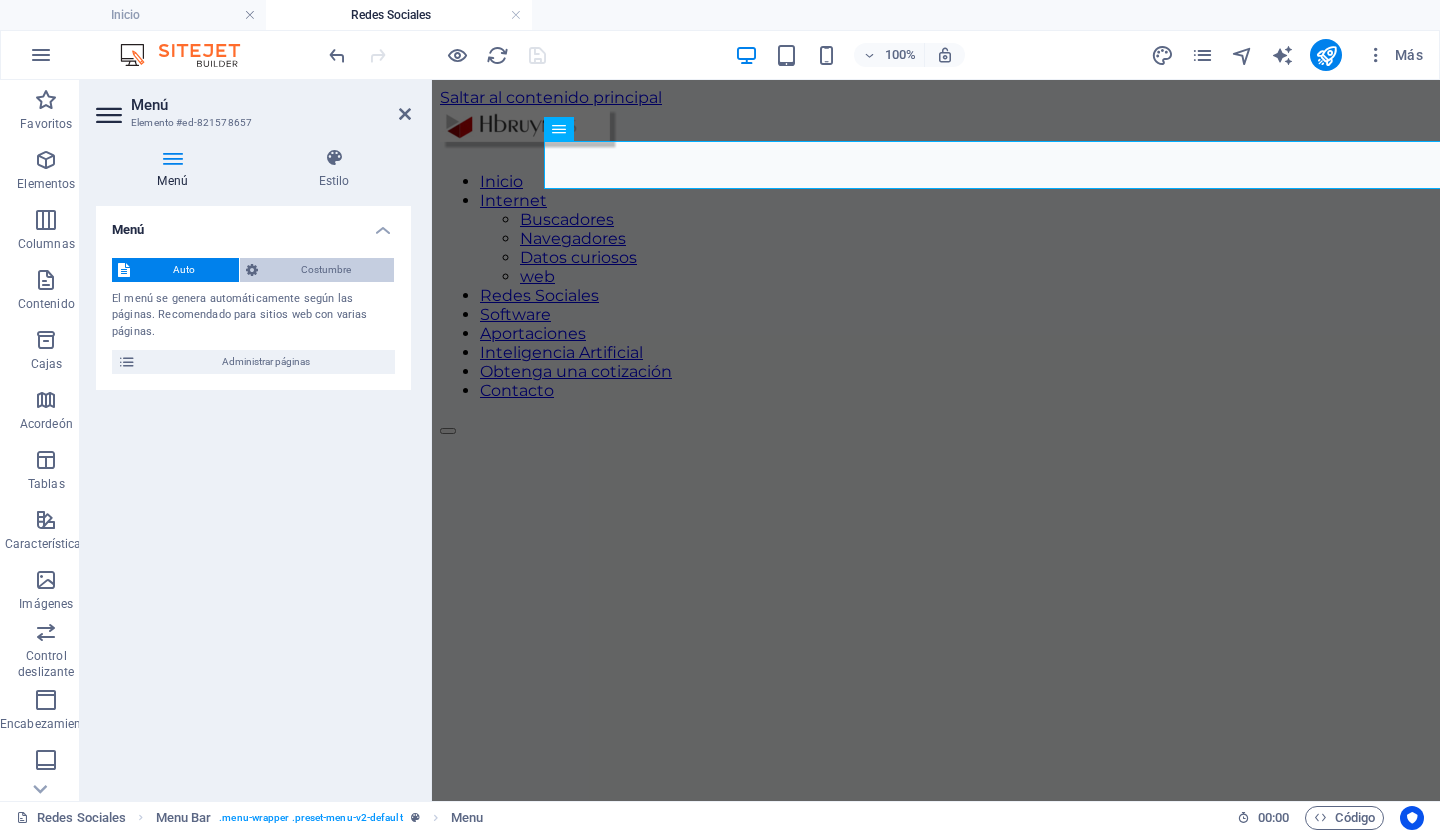 click on "Costumbre" at bounding box center [326, 270] 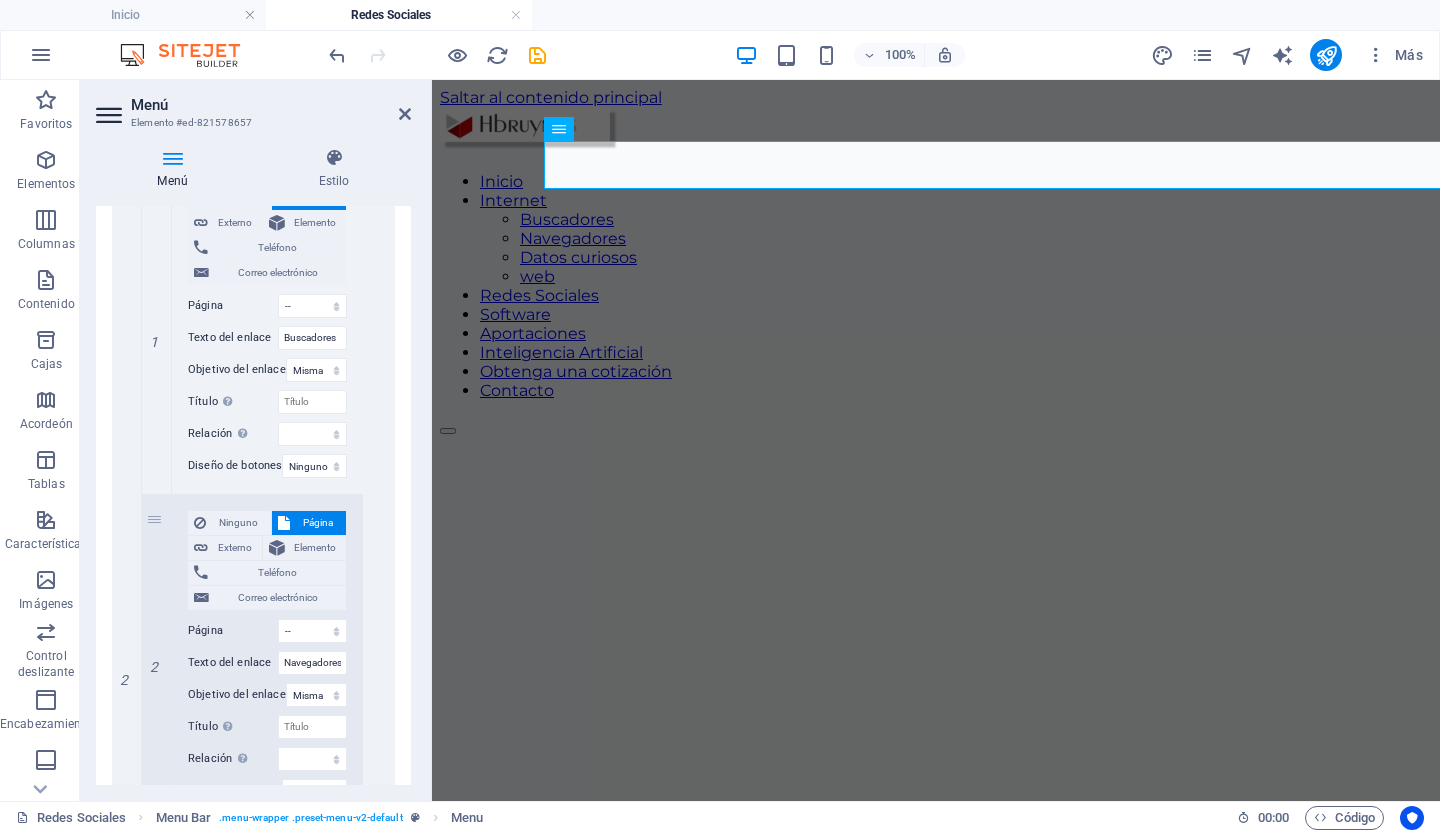 scroll, scrollTop: 858, scrollLeft: 0, axis: vertical 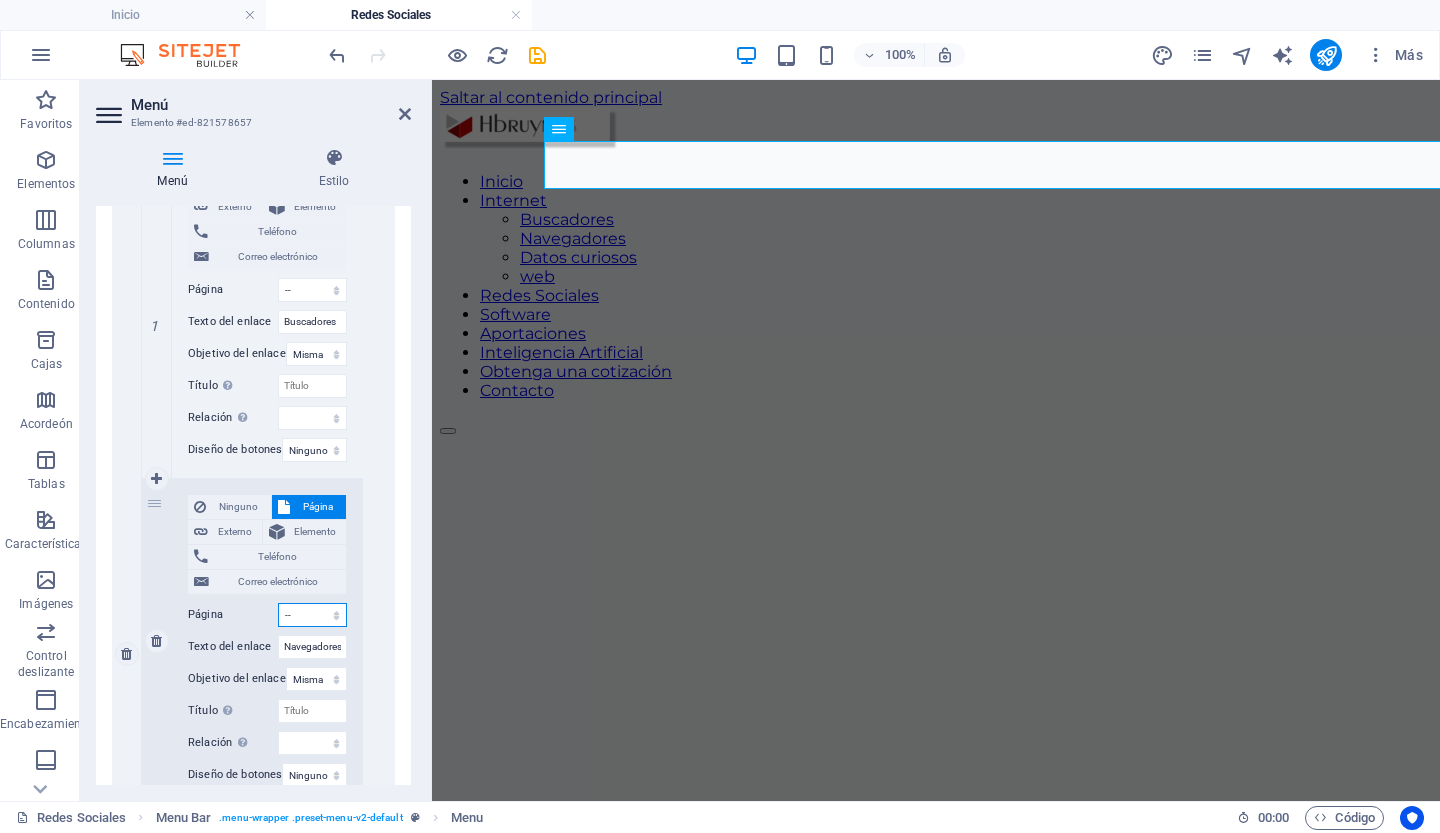 click on "Inicio Internet -- Buscadores -- Navegadores -- Datos curiosos -- web -- navegación -- Seguro de granja o rancho -- Seguro de viaje -- Seguro de viaje a largo plazo -- Seguro de Incapacidad -- Seguro de vehículos Redes Sociales Software Aportaciones Inteligencia Artificial Obtenga una cotización Contacto Aviso legal Privacidad" at bounding box center [312, 615] 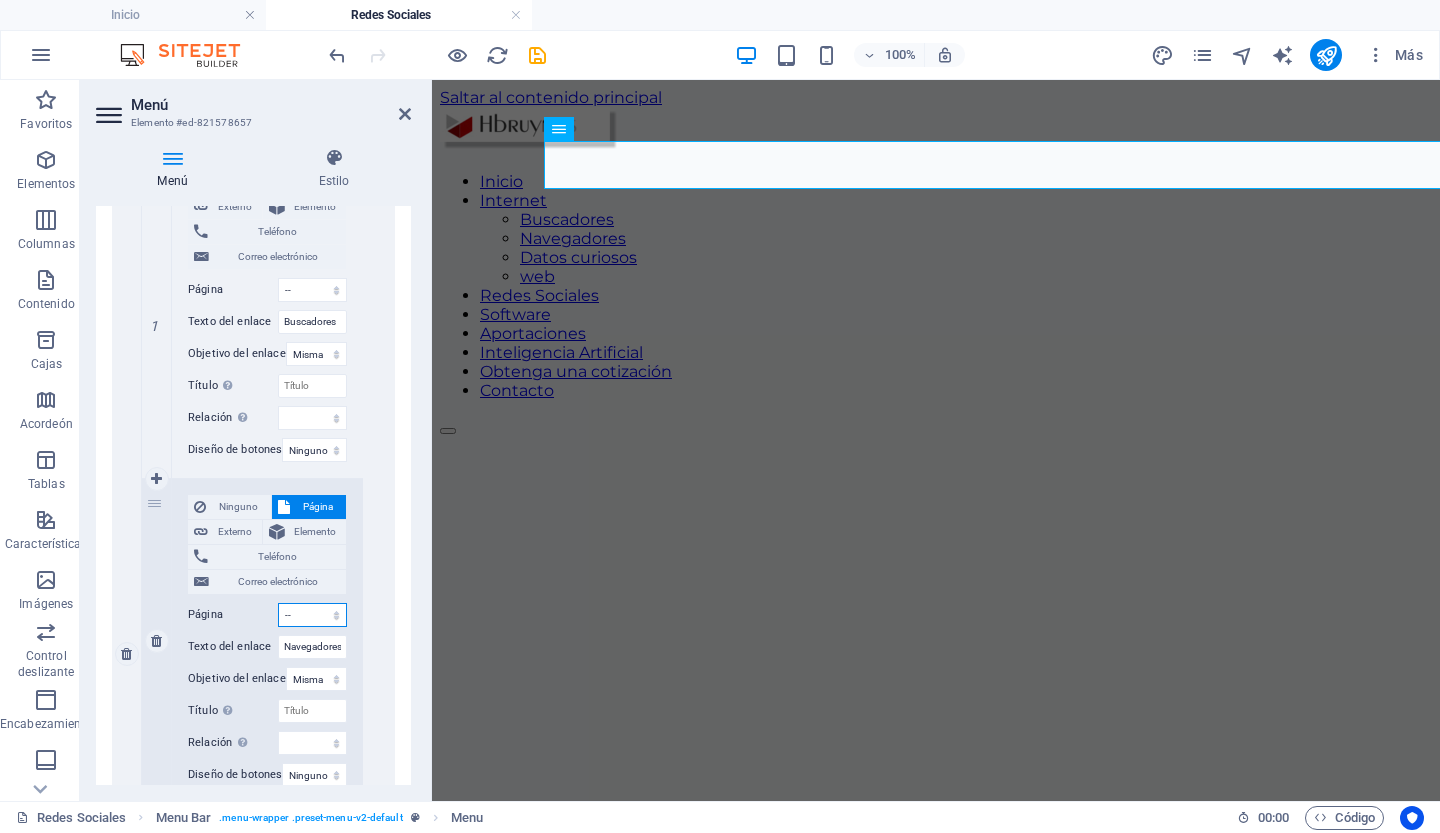 click on "Inicio Internet -- Buscadores -- Navegadores -- Datos curiosos -- web -- navegación -- Seguro de granja o rancho -- Seguro de viaje -- Seguro de viaje a largo plazo -- Seguro de Incapacidad -- Seguro de vehículos Redes Sociales Software Aportaciones Inteligencia Artificial Obtenga una cotización Contacto Aviso legal Privacidad" at bounding box center (312, 615) 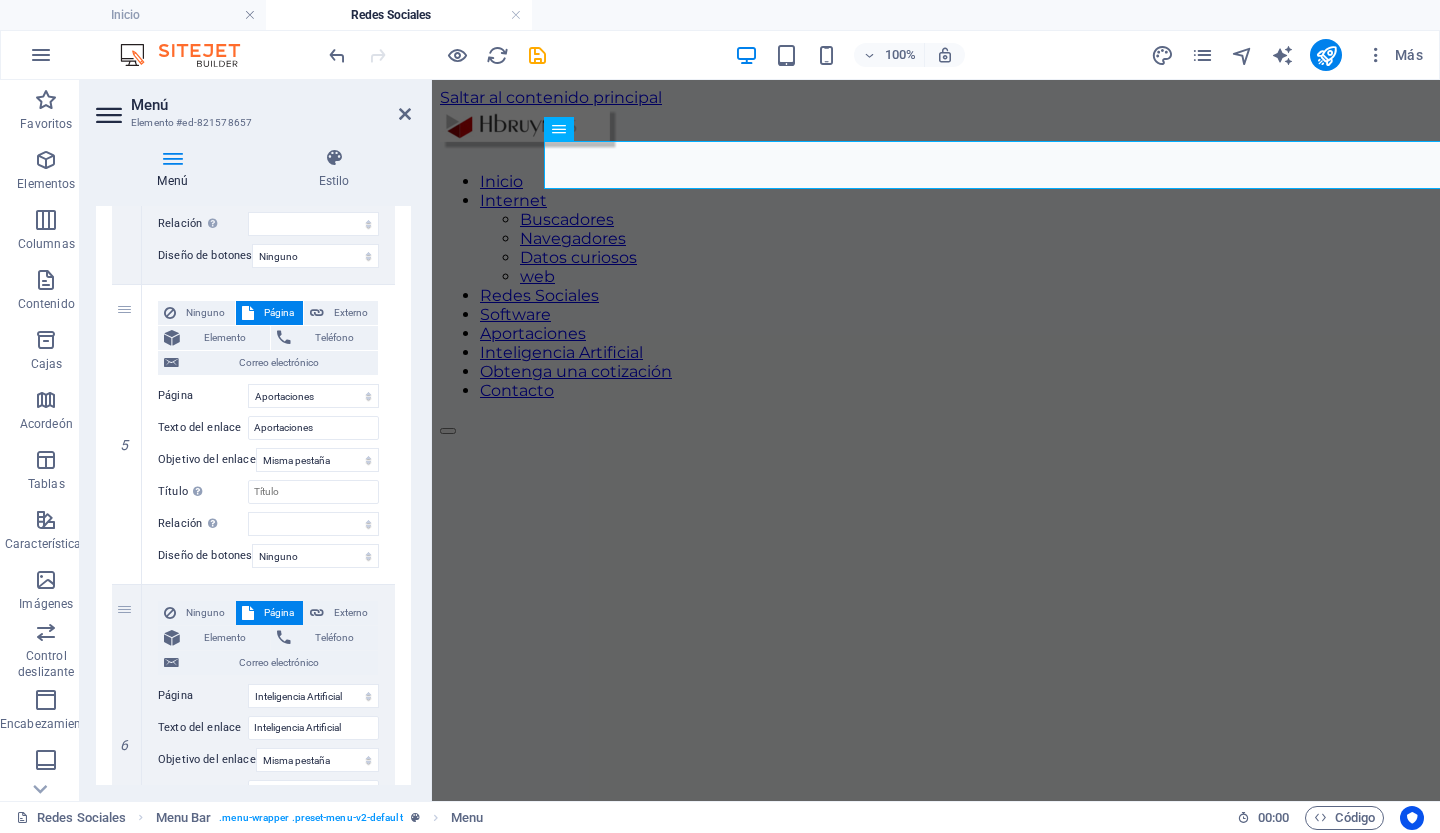 scroll, scrollTop: 2635, scrollLeft: 0, axis: vertical 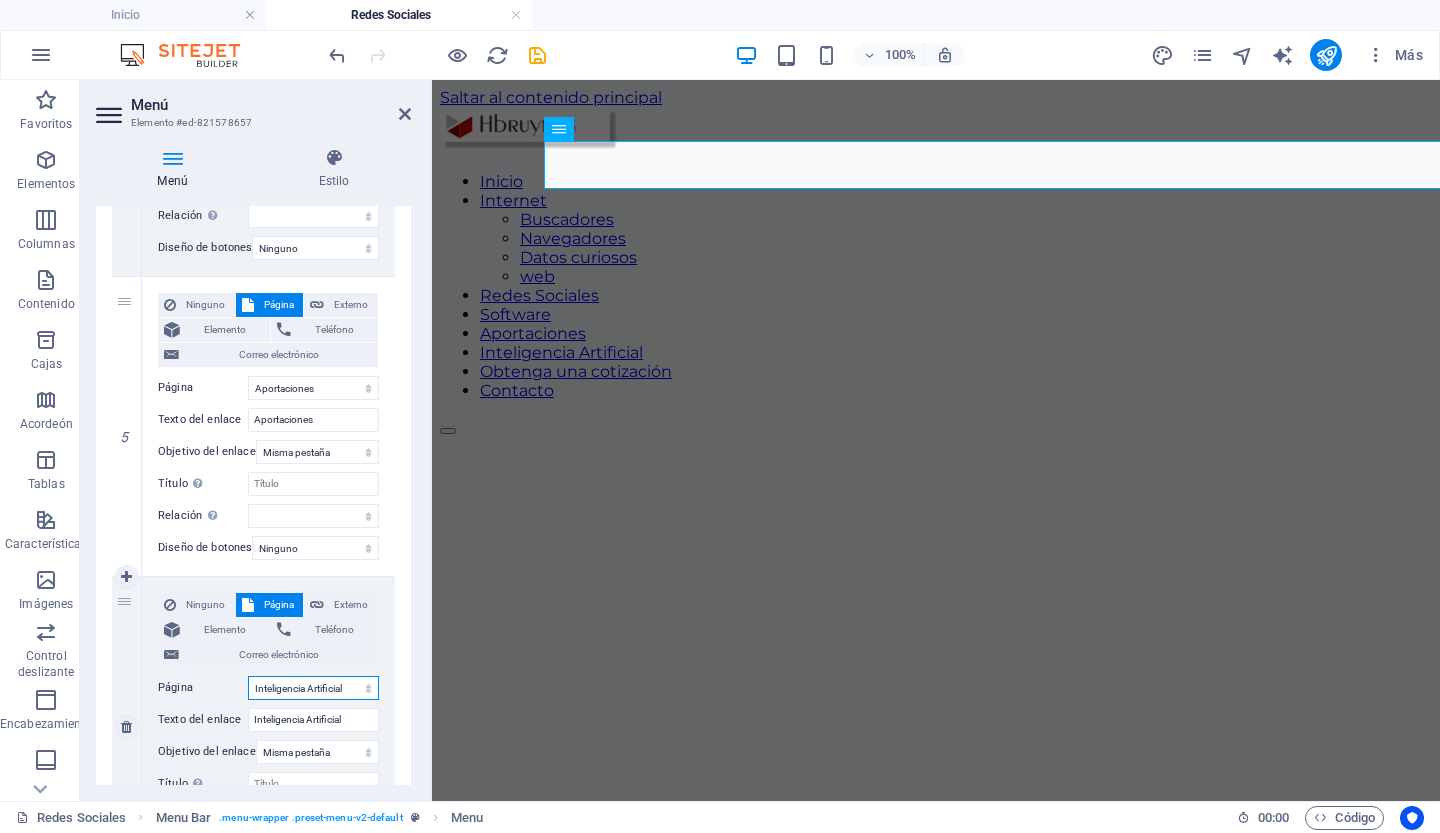 click on "Inicio Internet -- Buscadores -- Navegadores -- Datos curiosos -- web -- navegación -- Seguro de granja o rancho -- Seguro de viaje -- Seguro de viaje a largo plazo -- Seguro de Incapacidad -- Seguro de vehículos Redes Sociales Software Aportaciones Inteligencia Artificial Obtenga una cotización Contacto Aviso legal Privacidad" at bounding box center (313, 688) 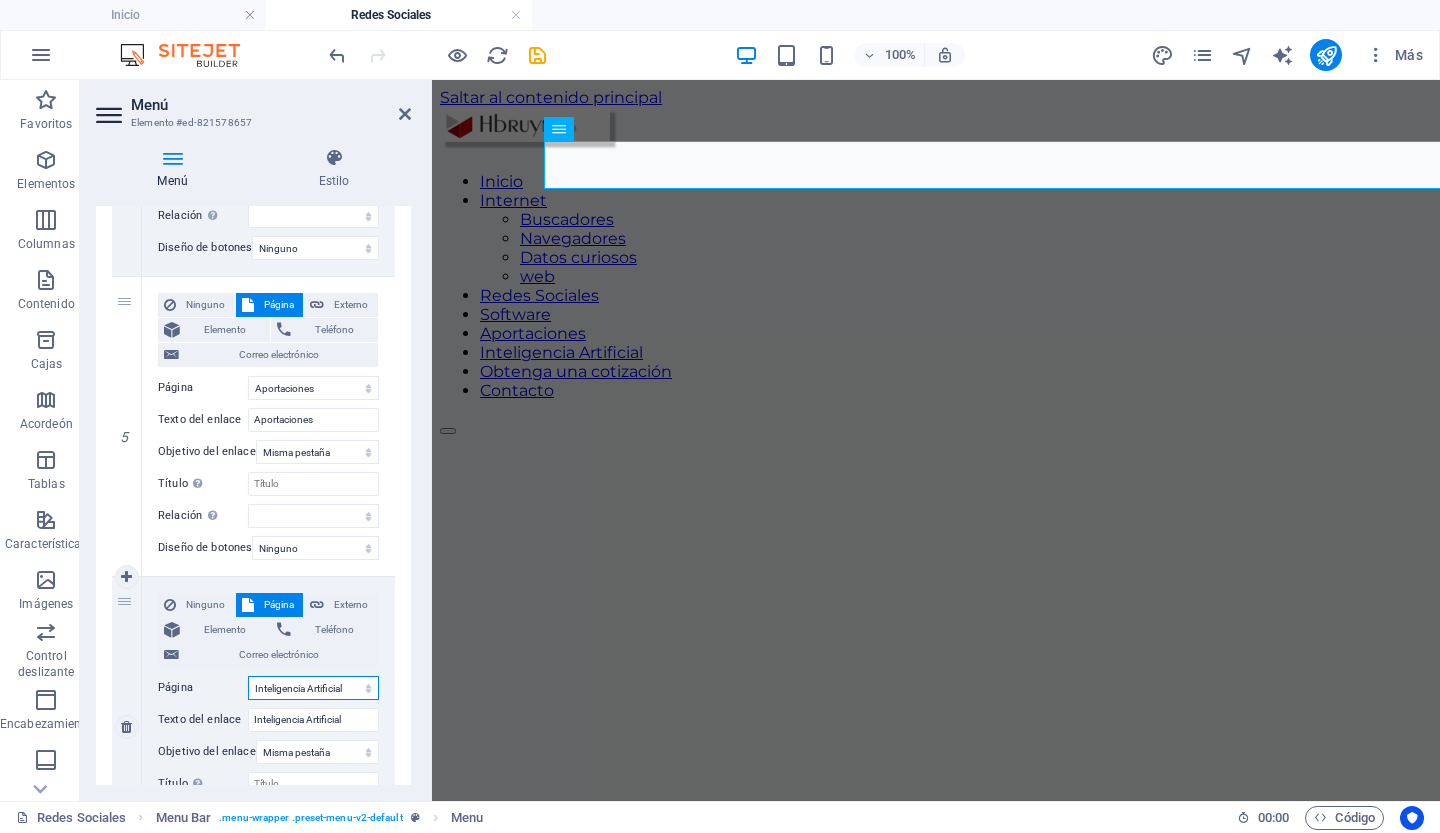 click on "Inicio Internet -- Buscadores -- Navegadores -- Datos curiosos -- web -- navegación -- Seguro de granja o rancho -- Seguro de viaje -- Seguro de viaje a largo plazo -- Seguro de Incapacidad -- Seguro de vehículos Redes Sociales Software Aportaciones Inteligencia Artificial Obtenga una cotización Contacto Aviso legal Privacidad" at bounding box center [313, 688] 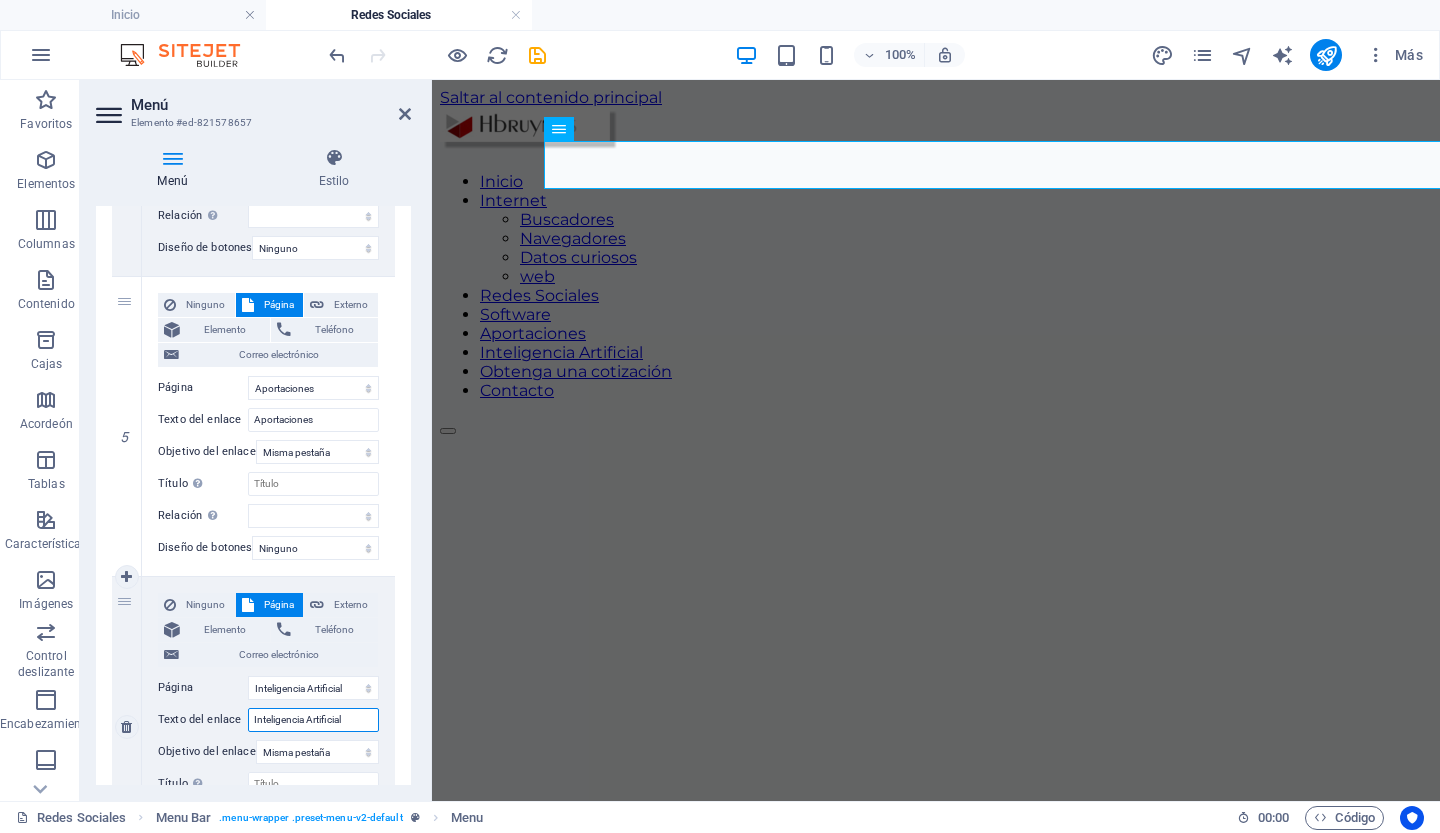 click on "Inteligencia Artificial" at bounding box center [313, 720] 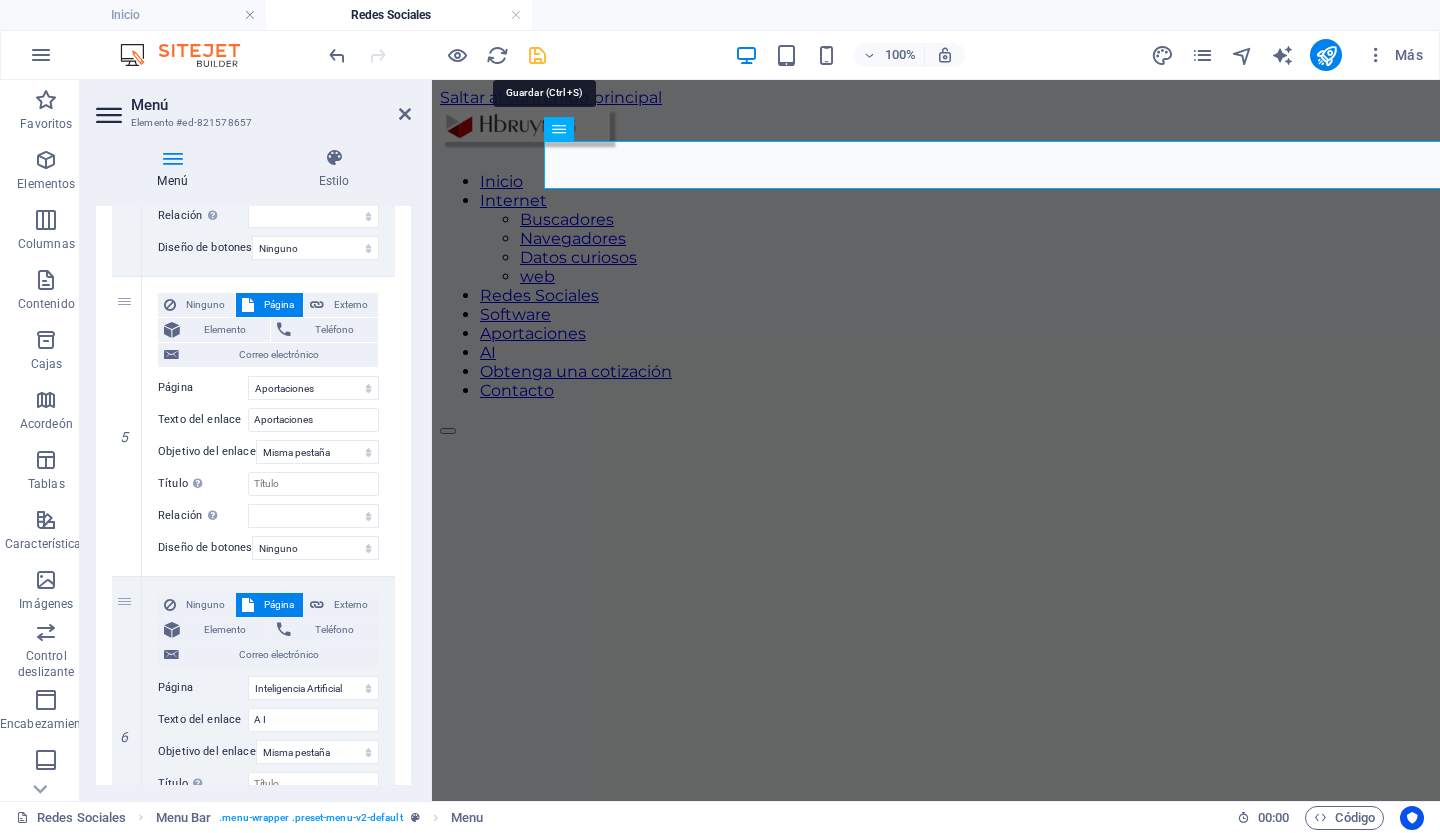 click at bounding box center (537, 55) 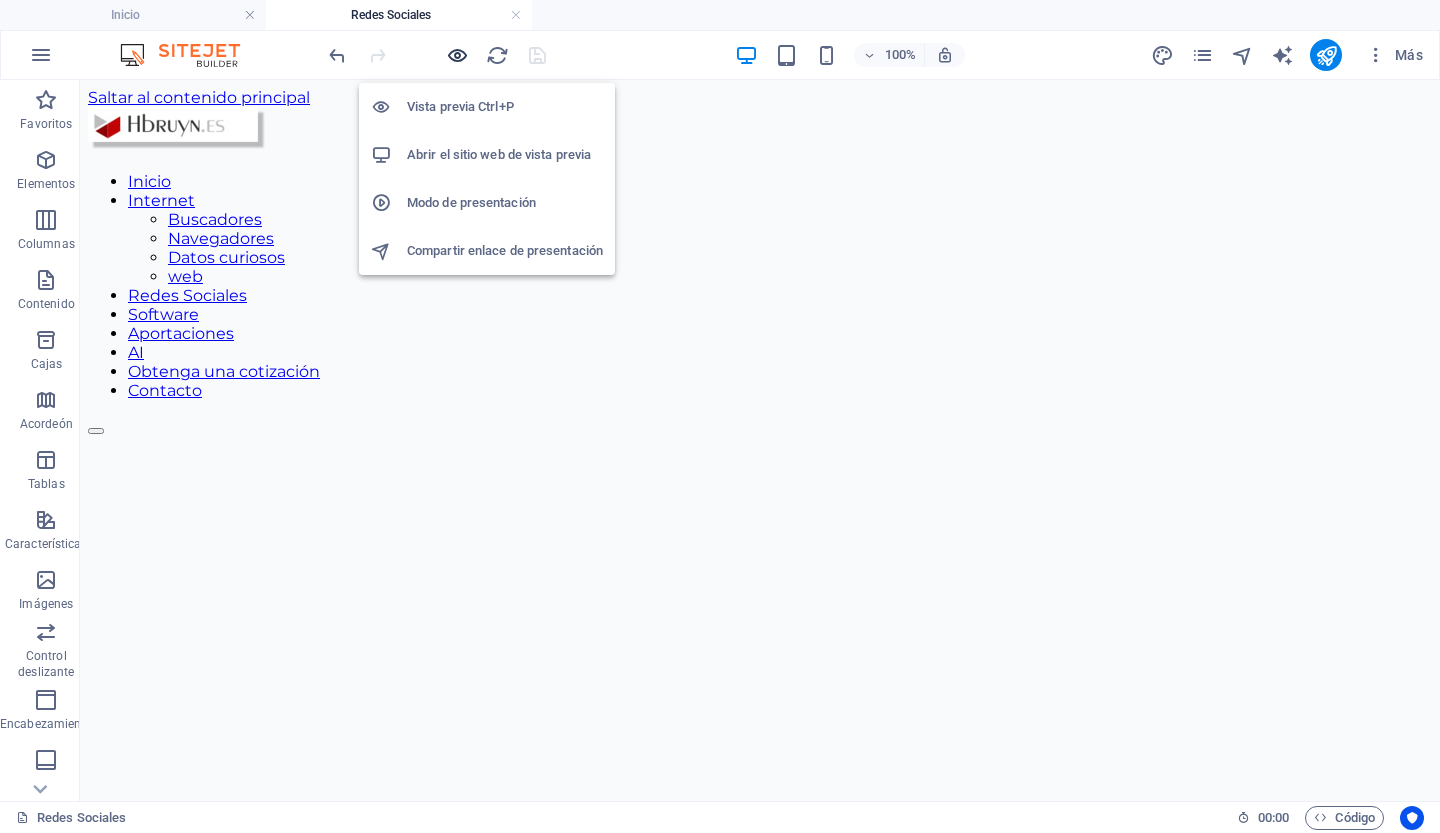 click at bounding box center (457, 55) 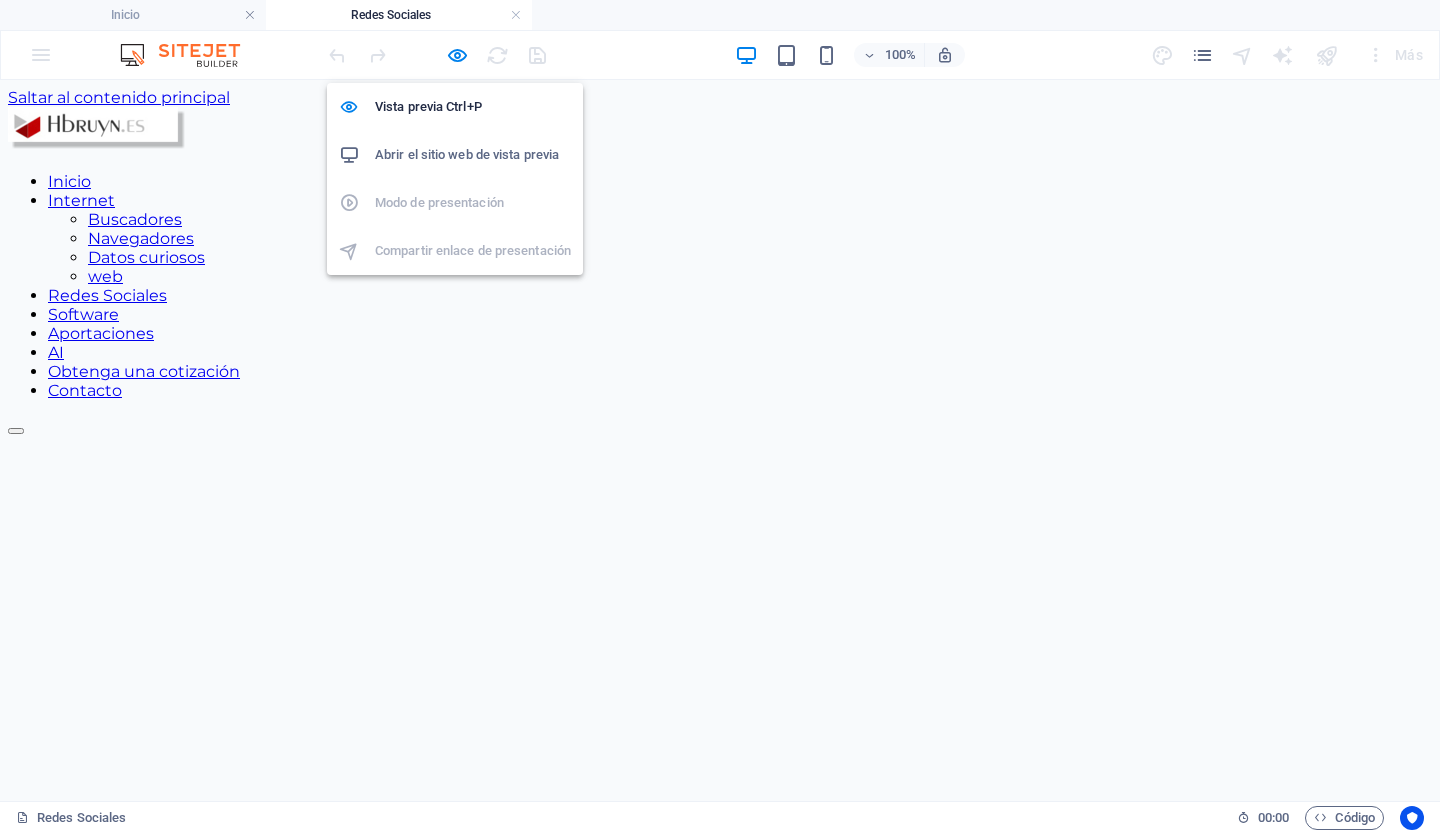 click on "Abrir el sitio web de vista previa" at bounding box center [467, 154] 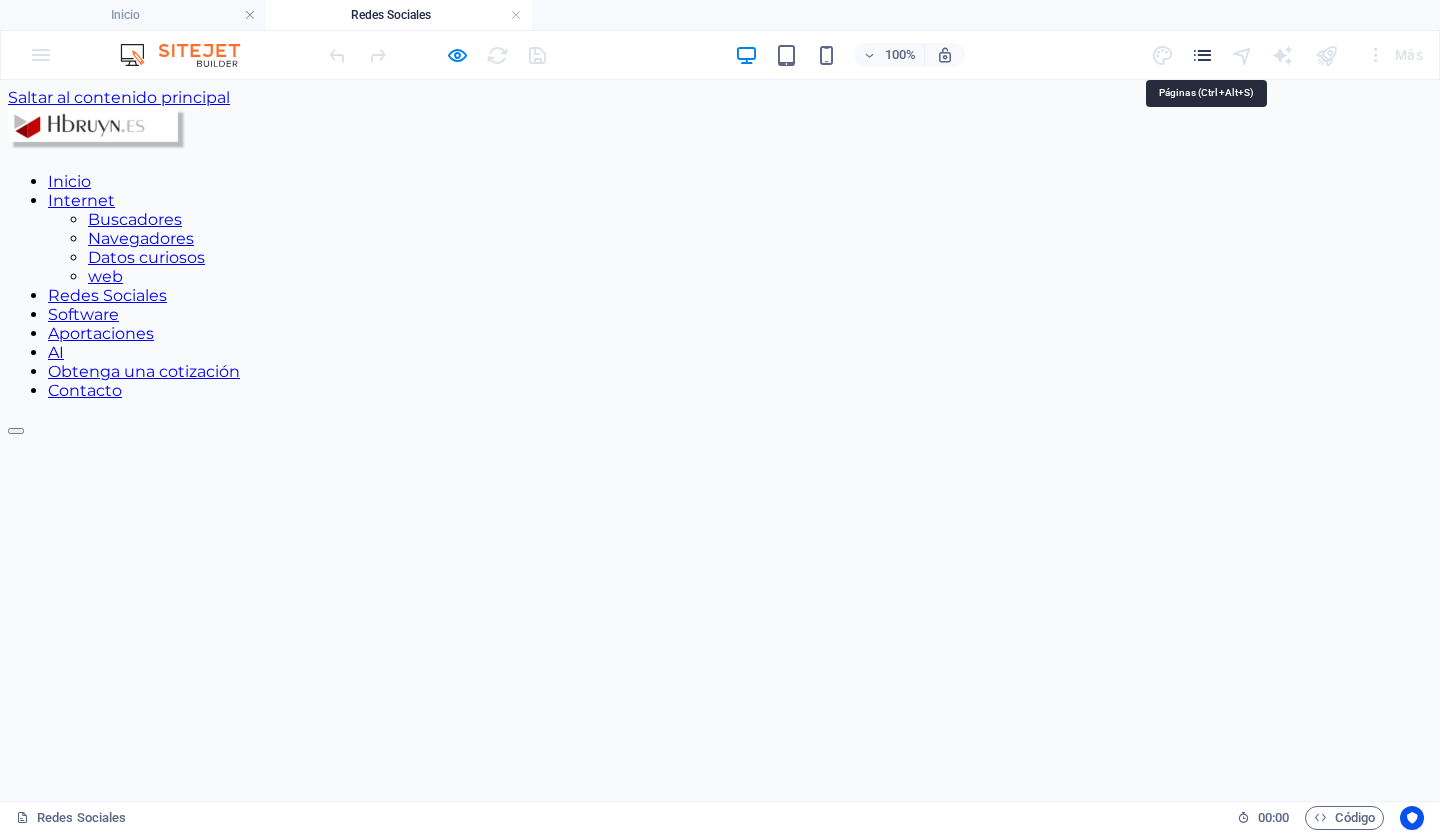 click at bounding box center [1202, 55] 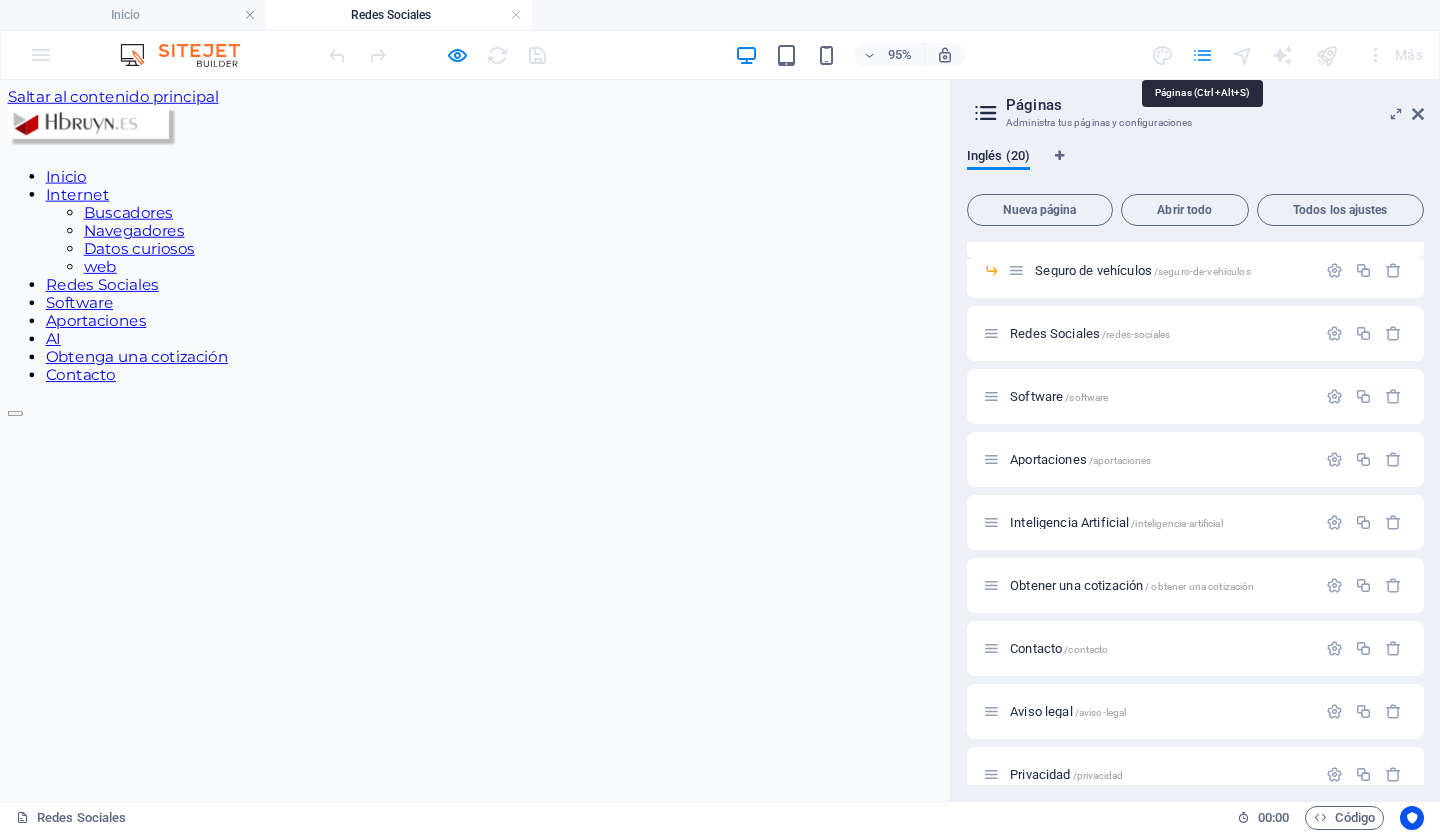 scroll, scrollTop: 476, scrollLeft: 0, axis: vertical 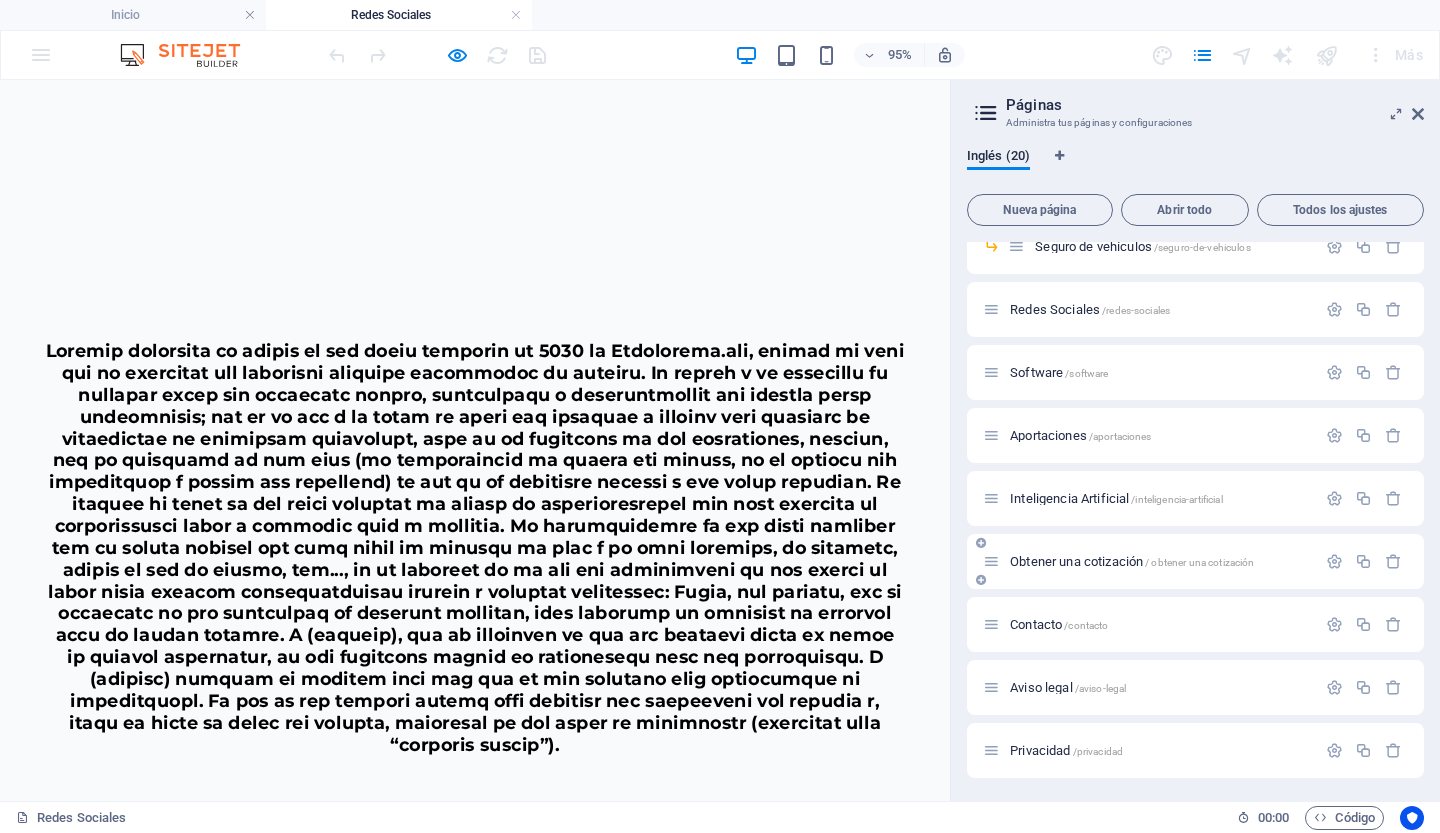 click on "Obtener una cotización" at bounding box center [1076, 561] 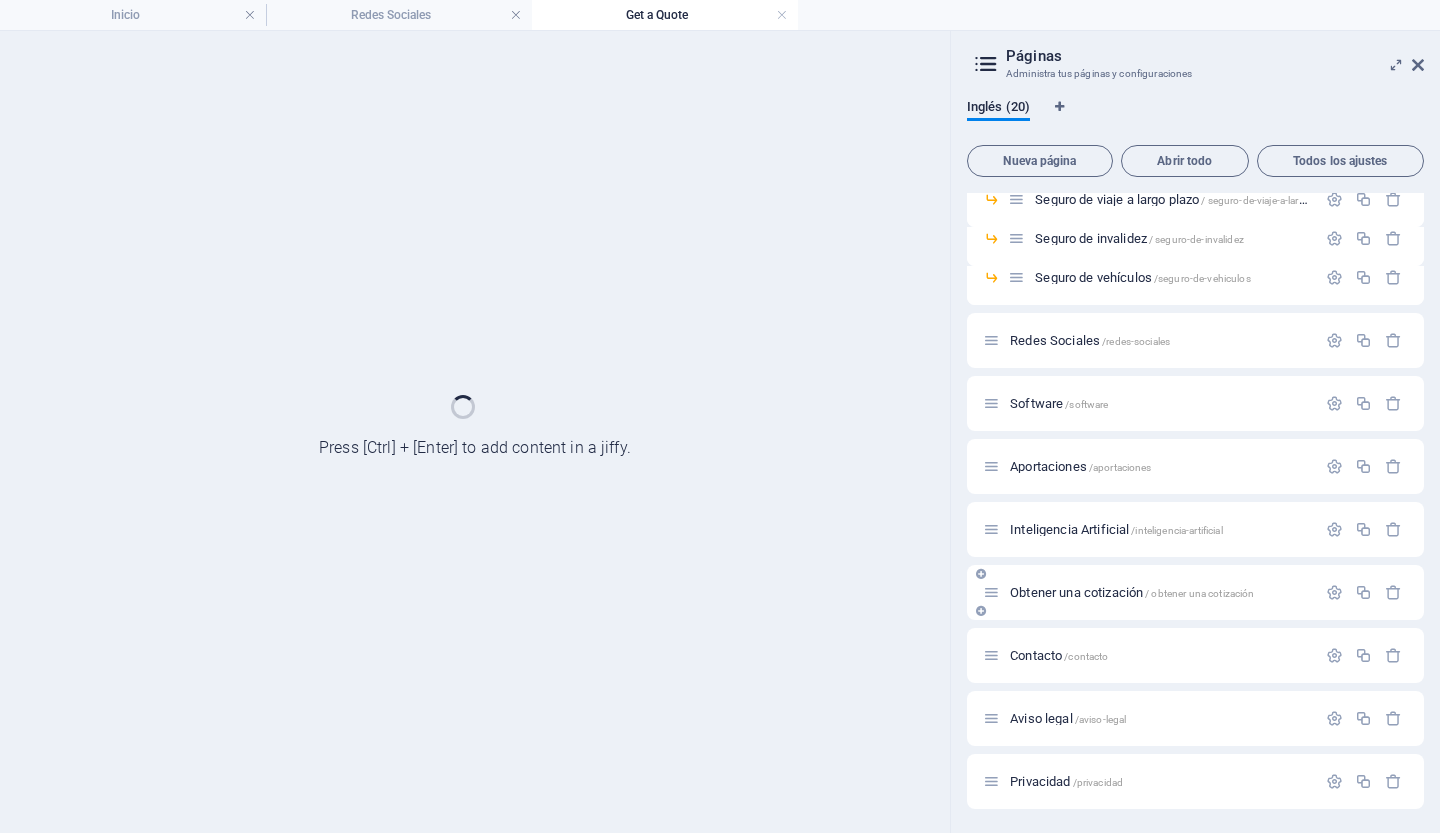 scroll, scrollTop: 395, scrollLeft: 0, axis: vertical 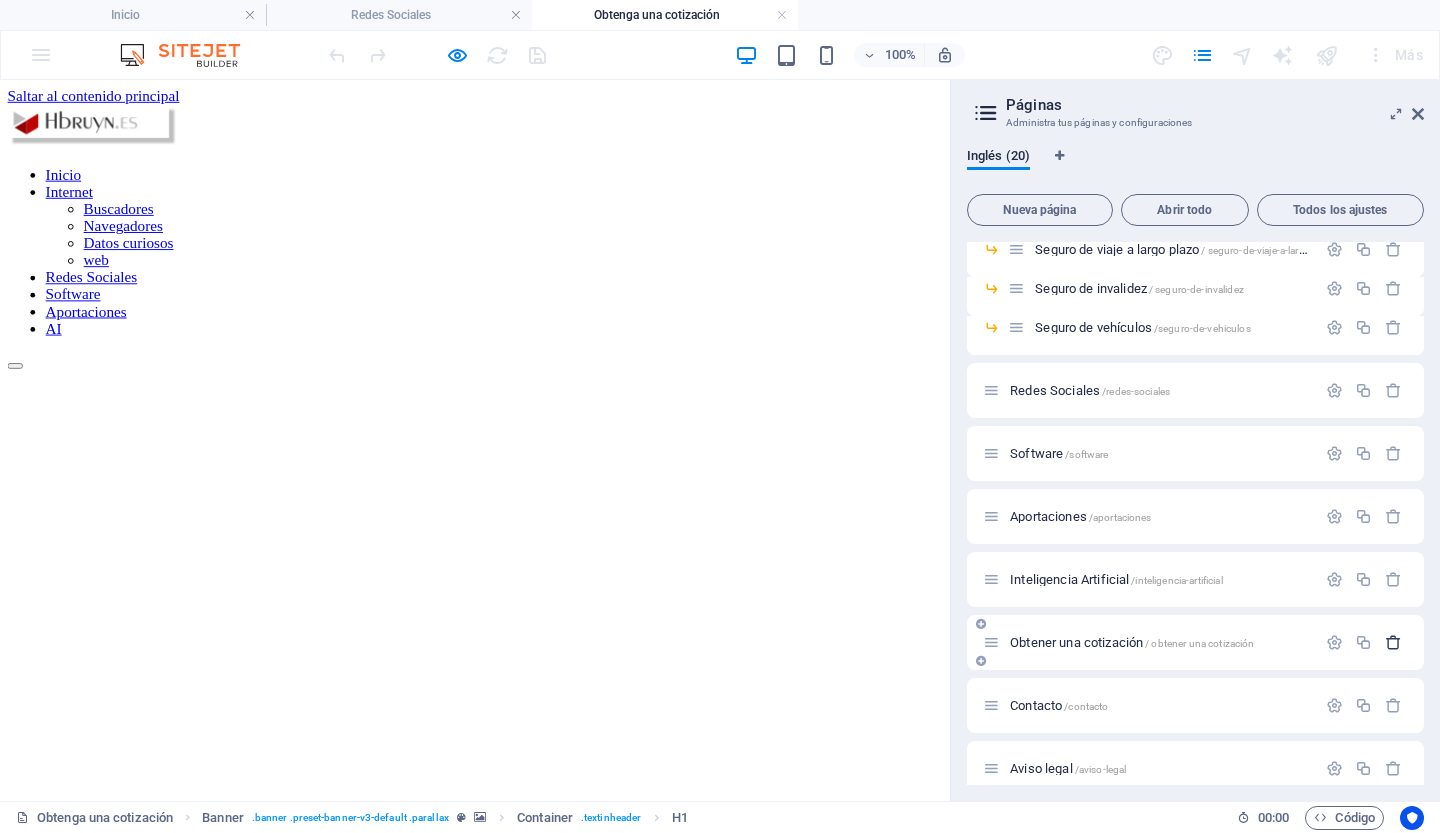 click at bounding box center [1393, 642] 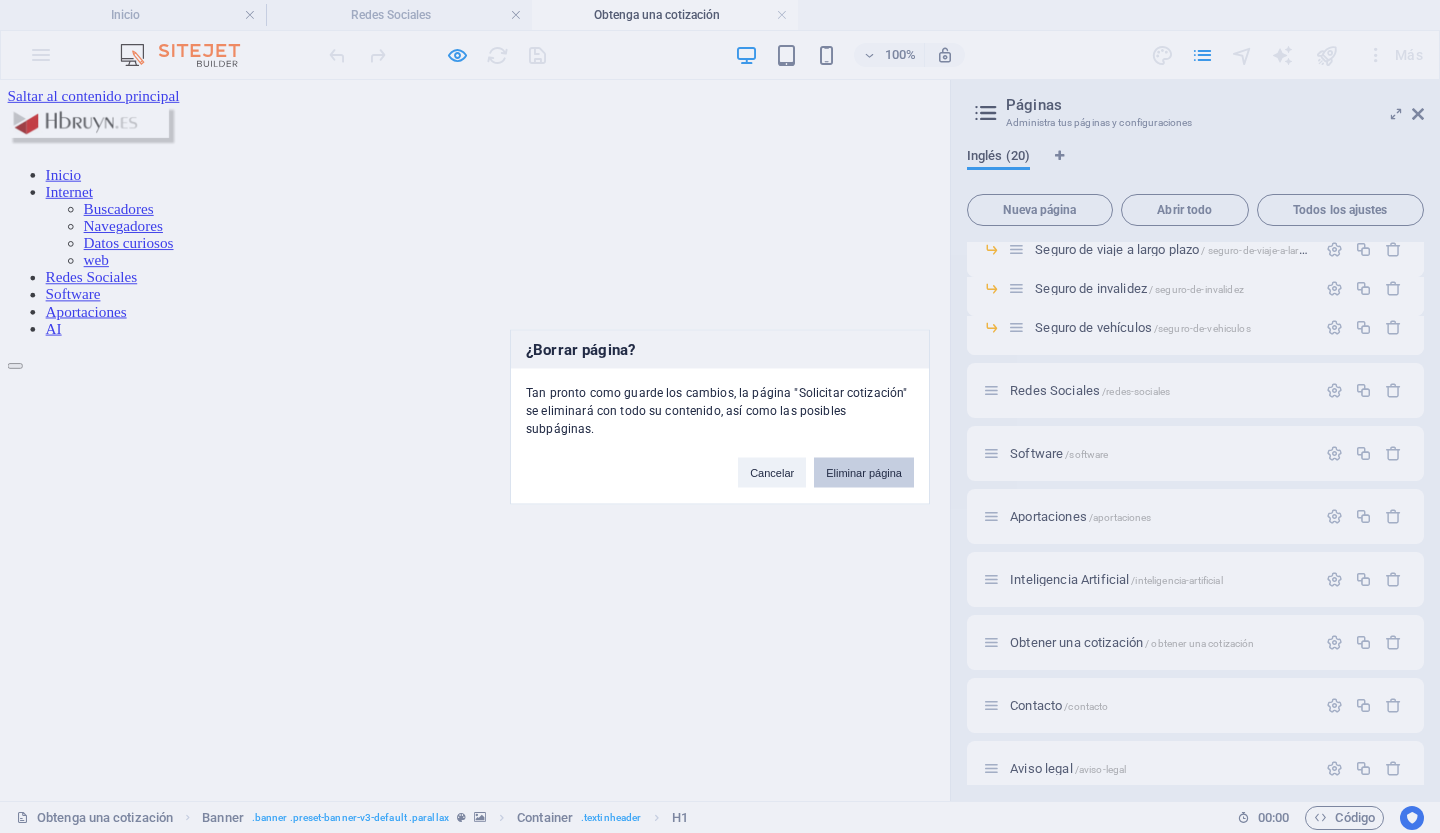 click on "Eliminar página" at bounding box center [864, 472] 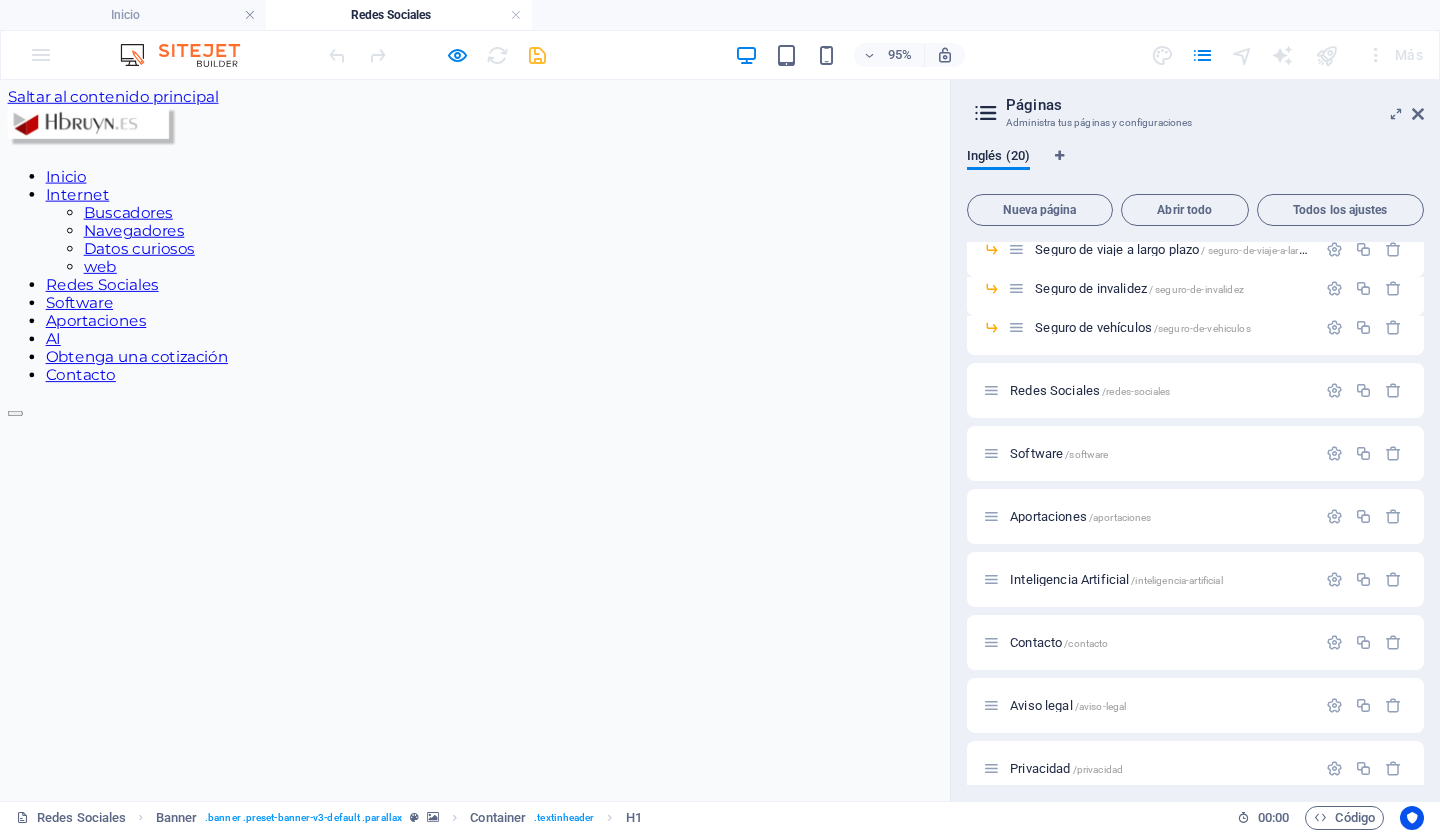 scroll, scrollTop: 816, scrollLeft: 0, axis: vertical 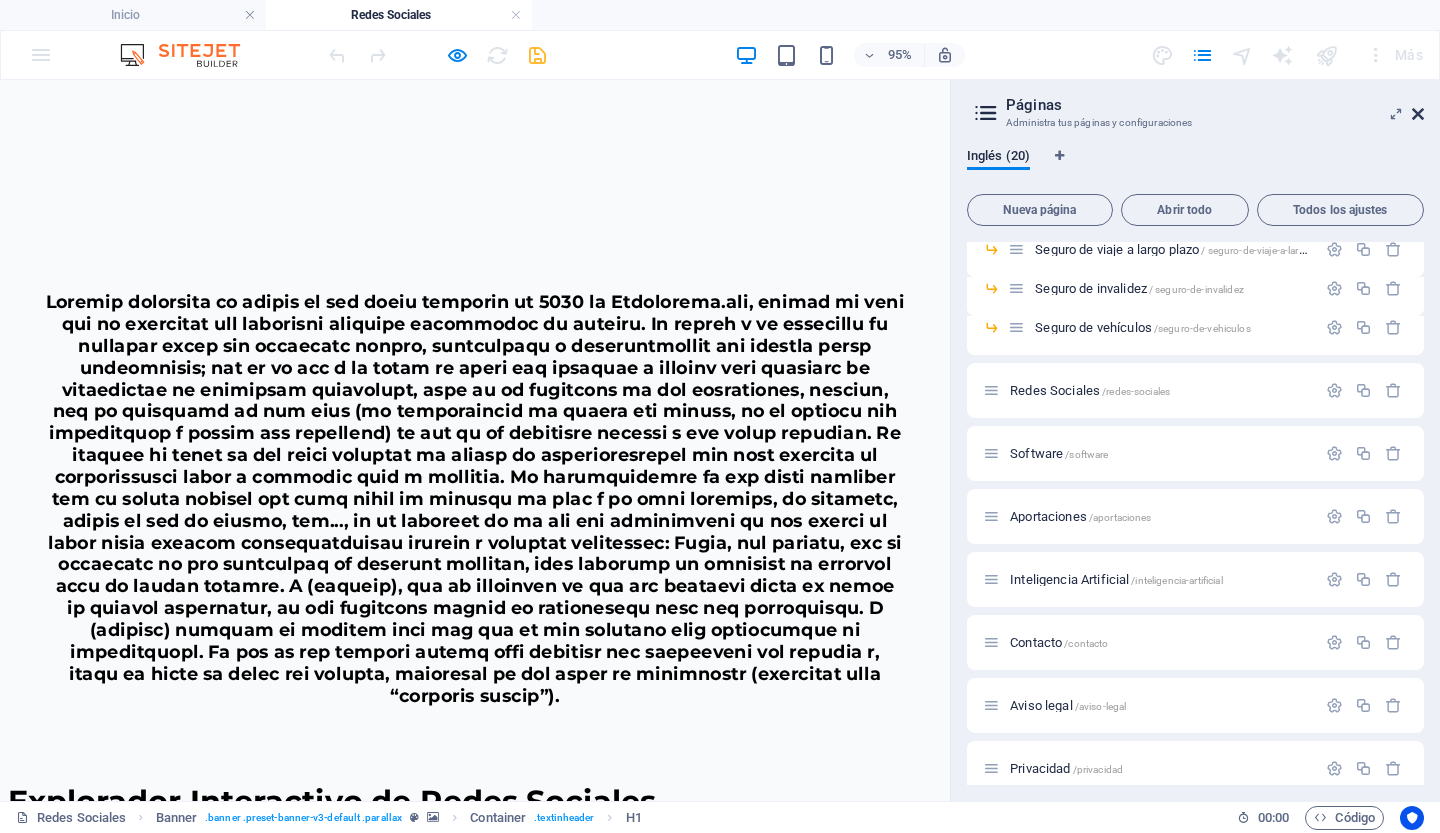 click at bounding box center [1418, 114] 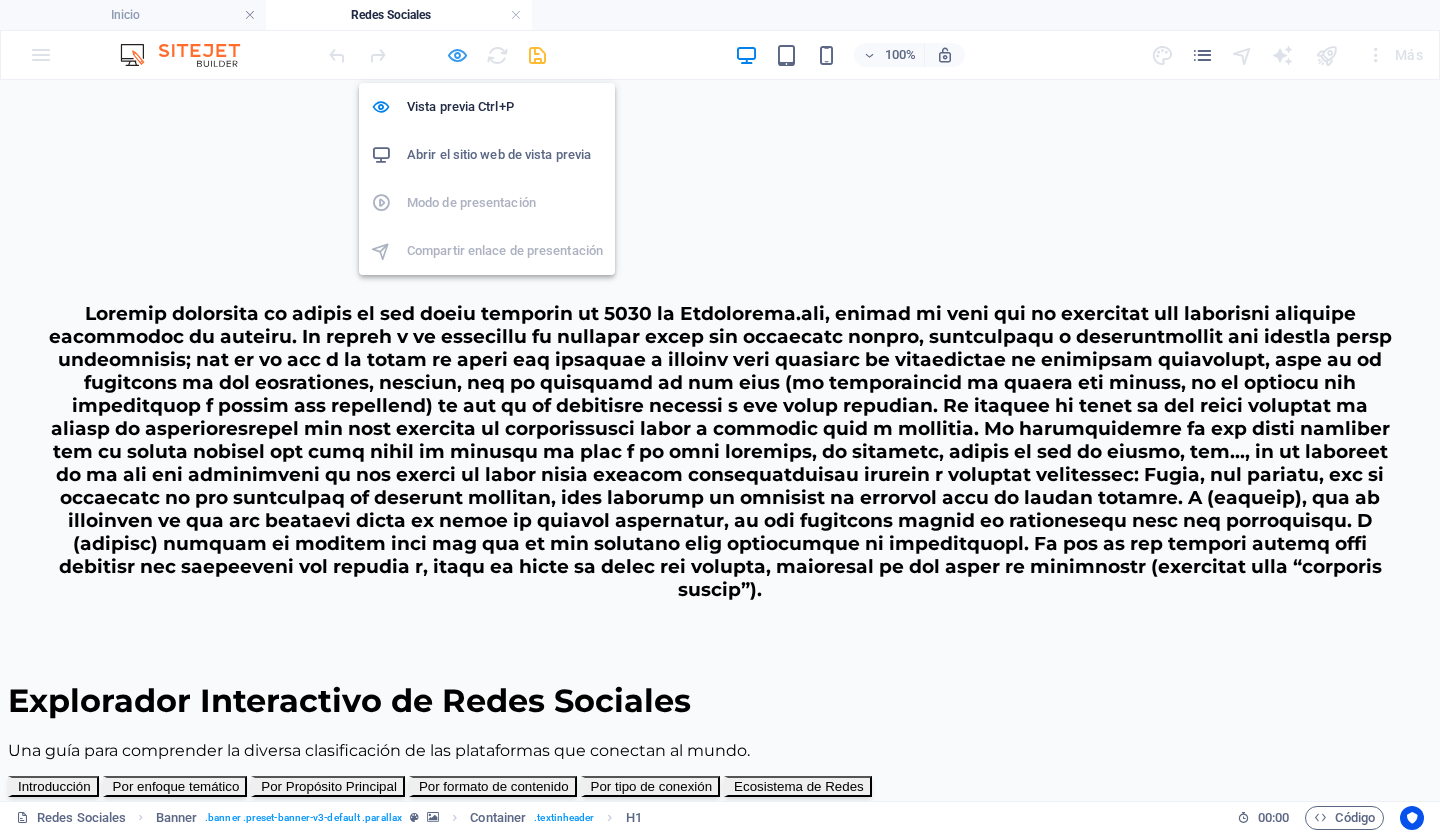 click at bounding box center (457, 55) 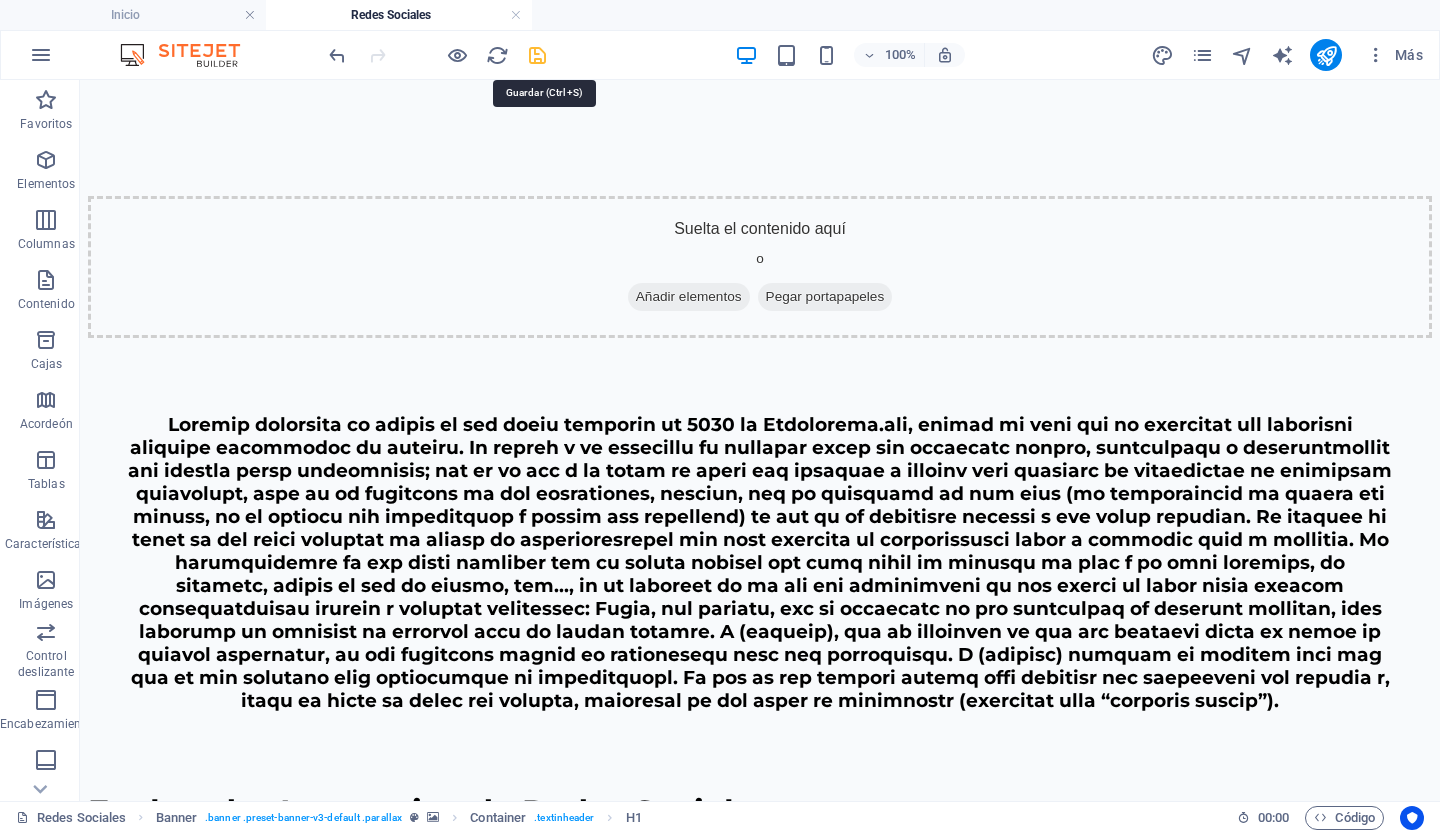 click at bounding box center (537, 55) 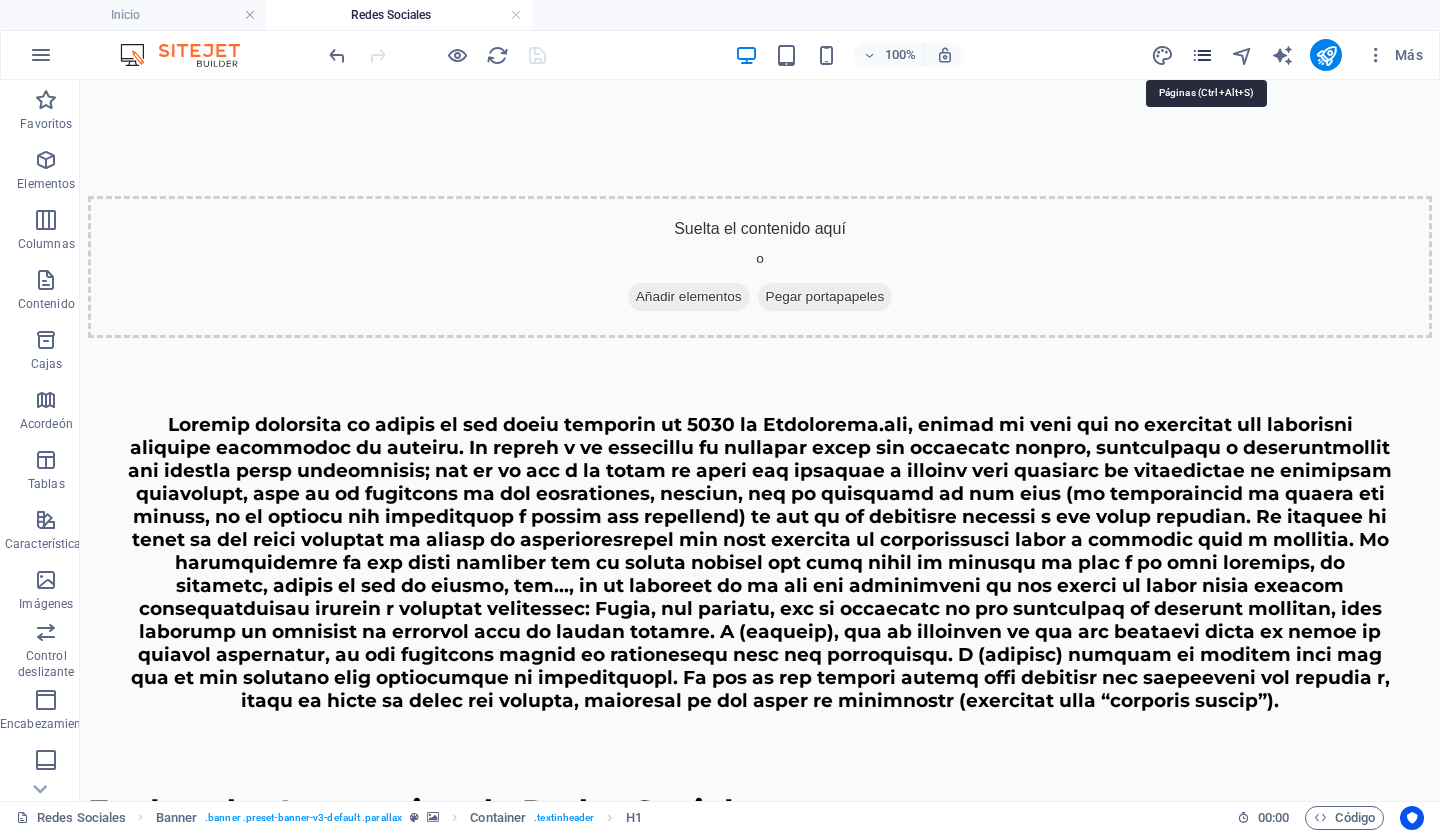 click at bounding box center [1202, 55] 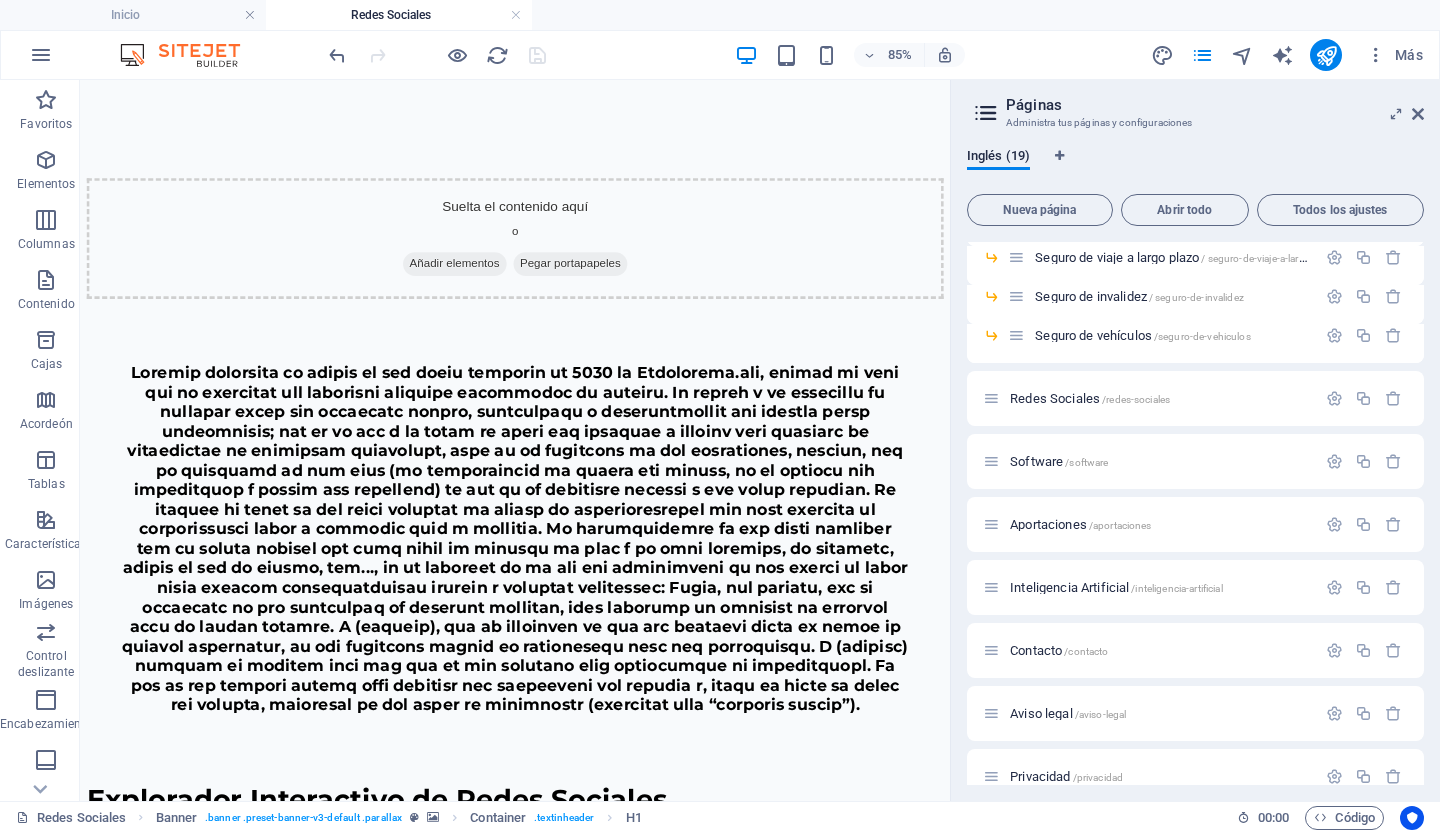 scroll, scrollTop: 414, scrollLeft: 0, axis: vertical 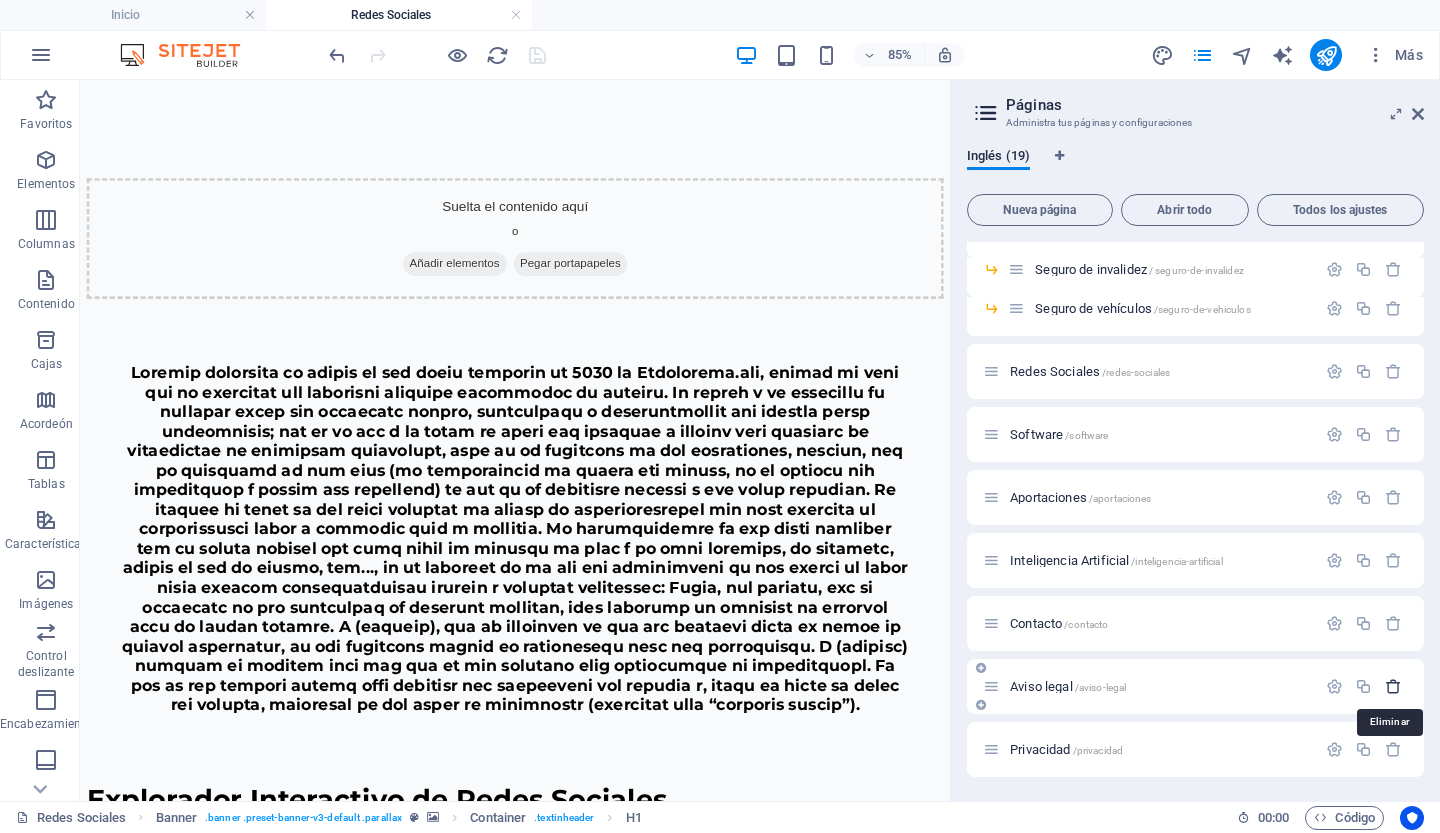 click at bounding box center (1393, 686) 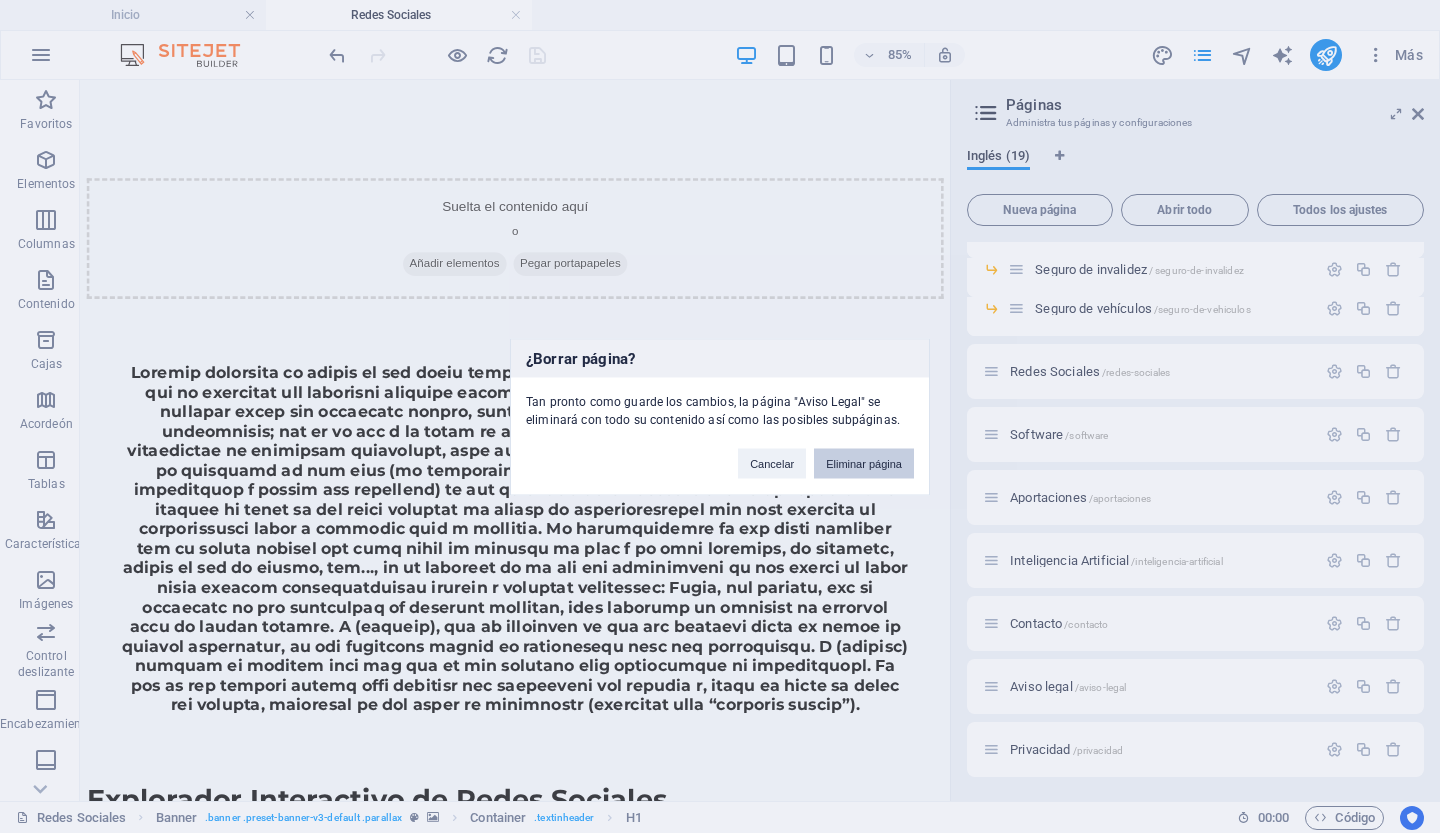 click on "Eliminar página" at bounding box center [864, 463] 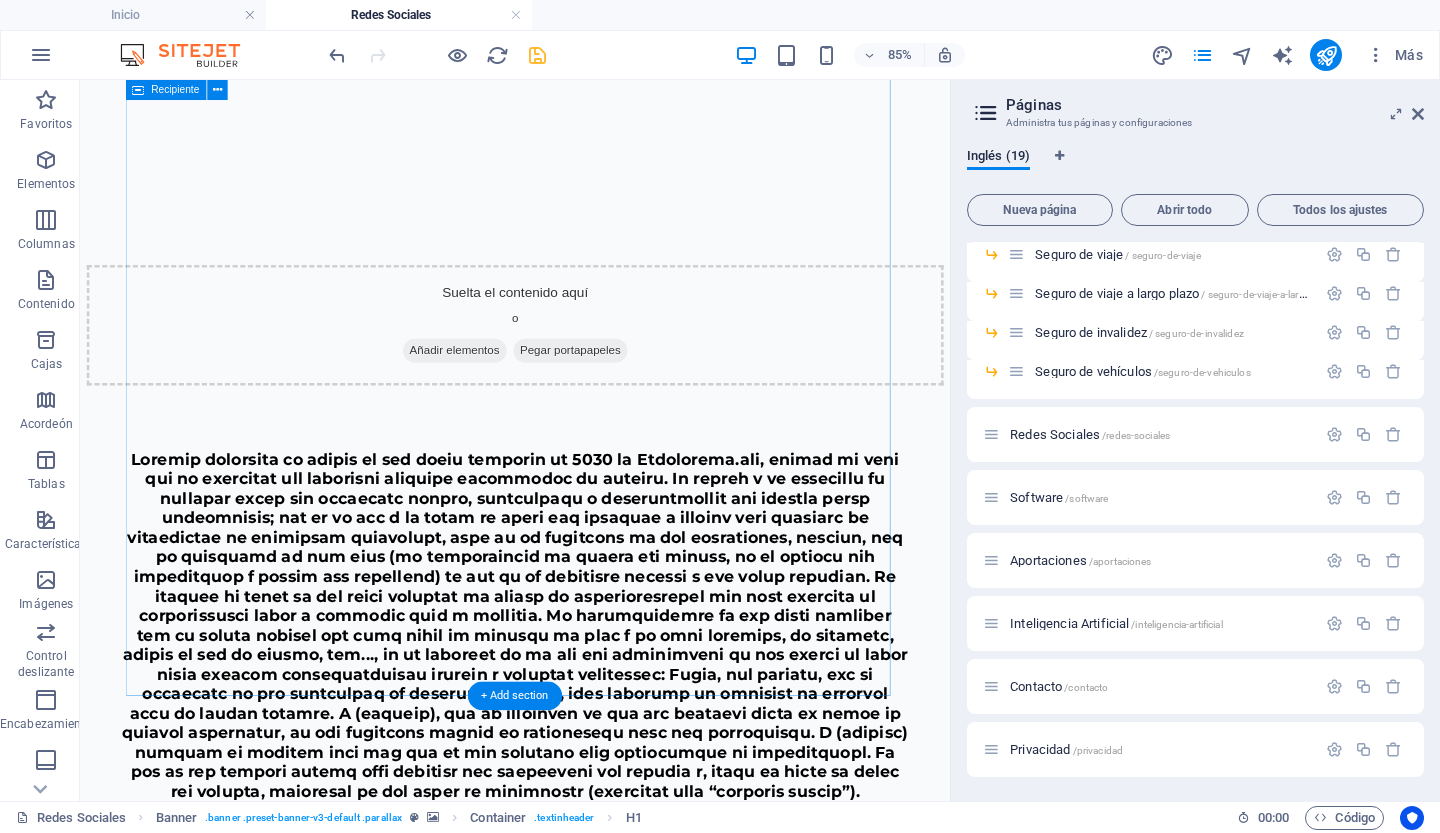 scroll, scrollTop: 350, scrollLeft: 0, axis: vertical 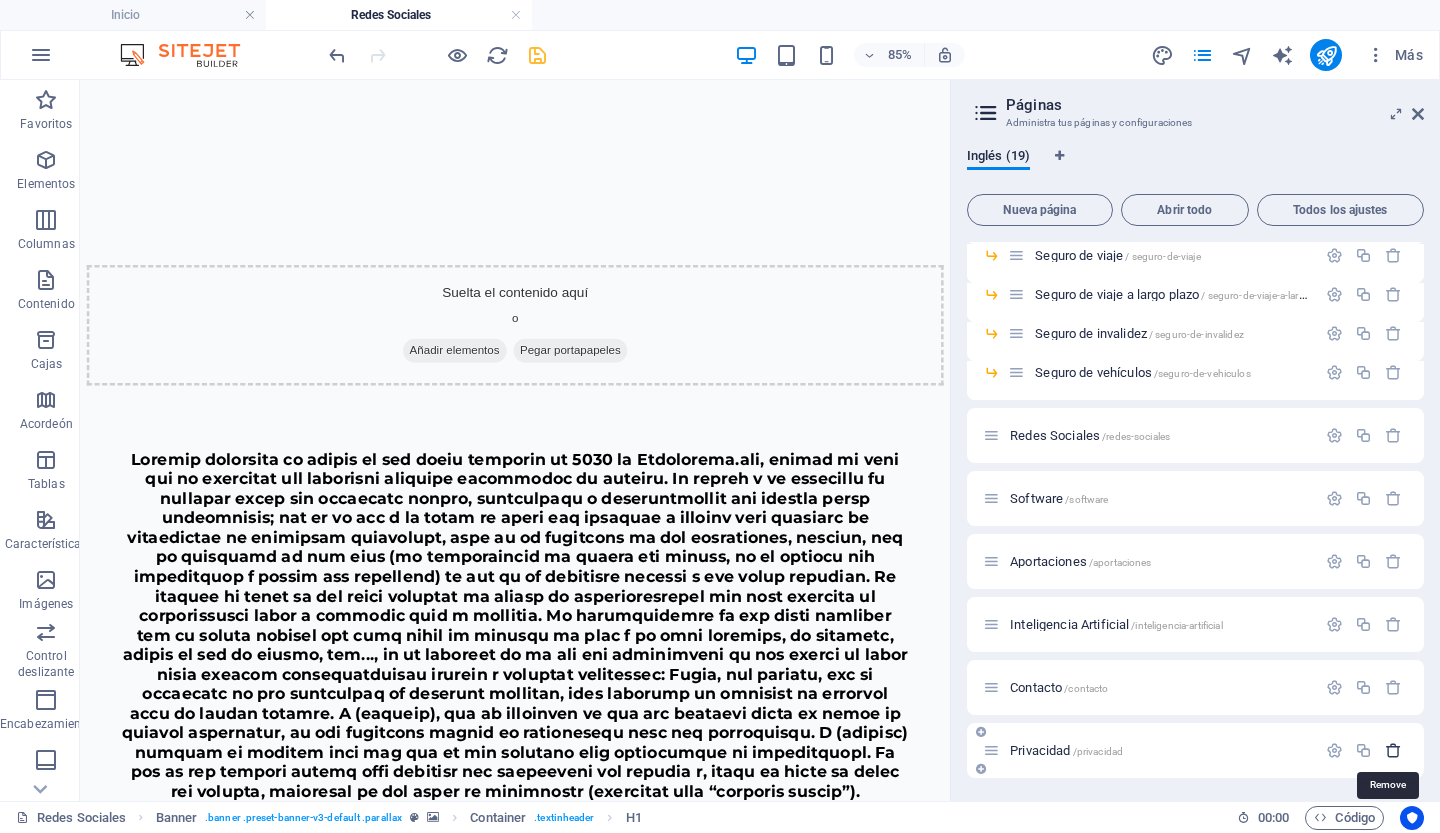 click at bounding box center [1393, 750] 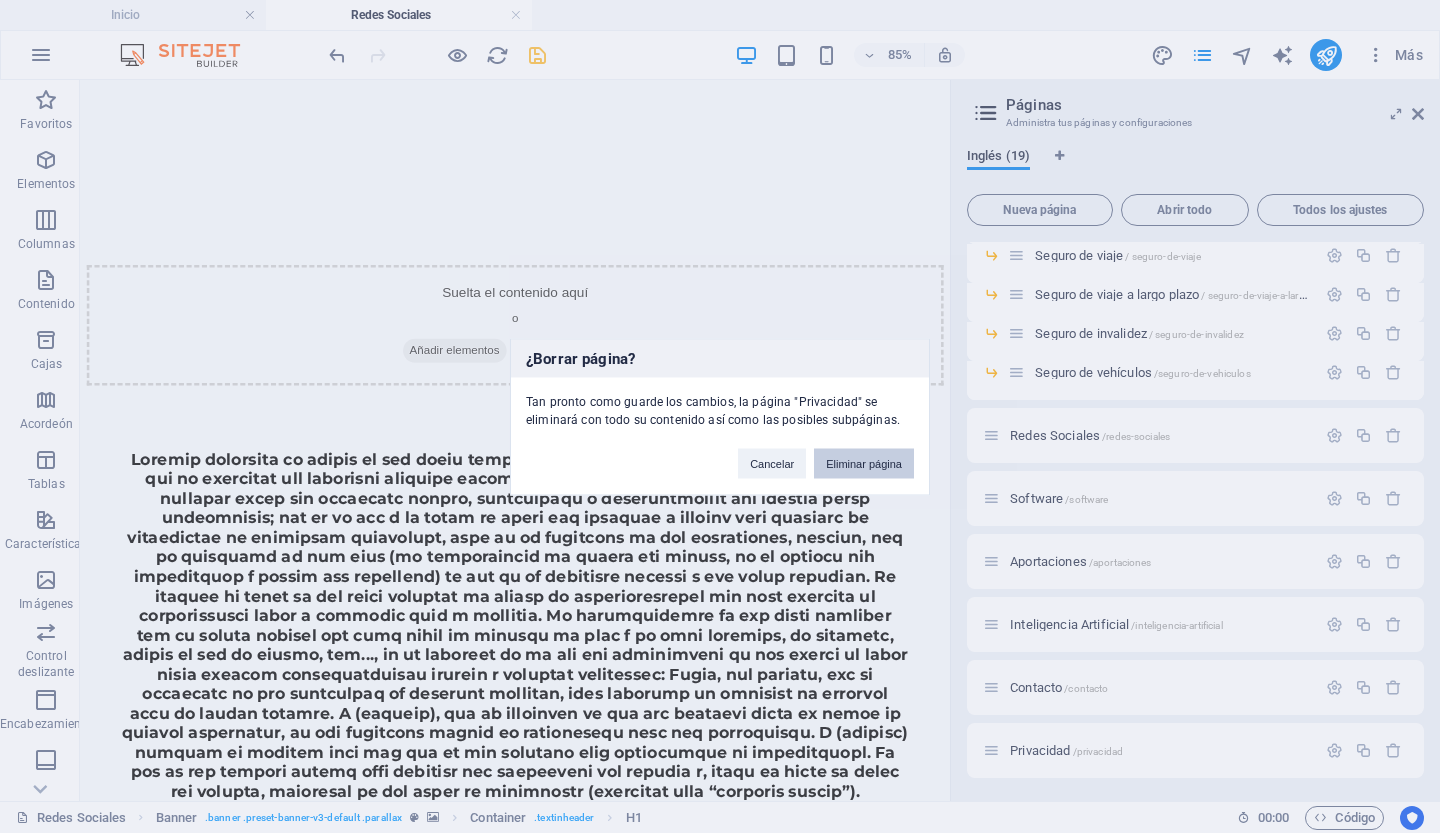 click on "Eliminar página" at bounding box center (864, 463) 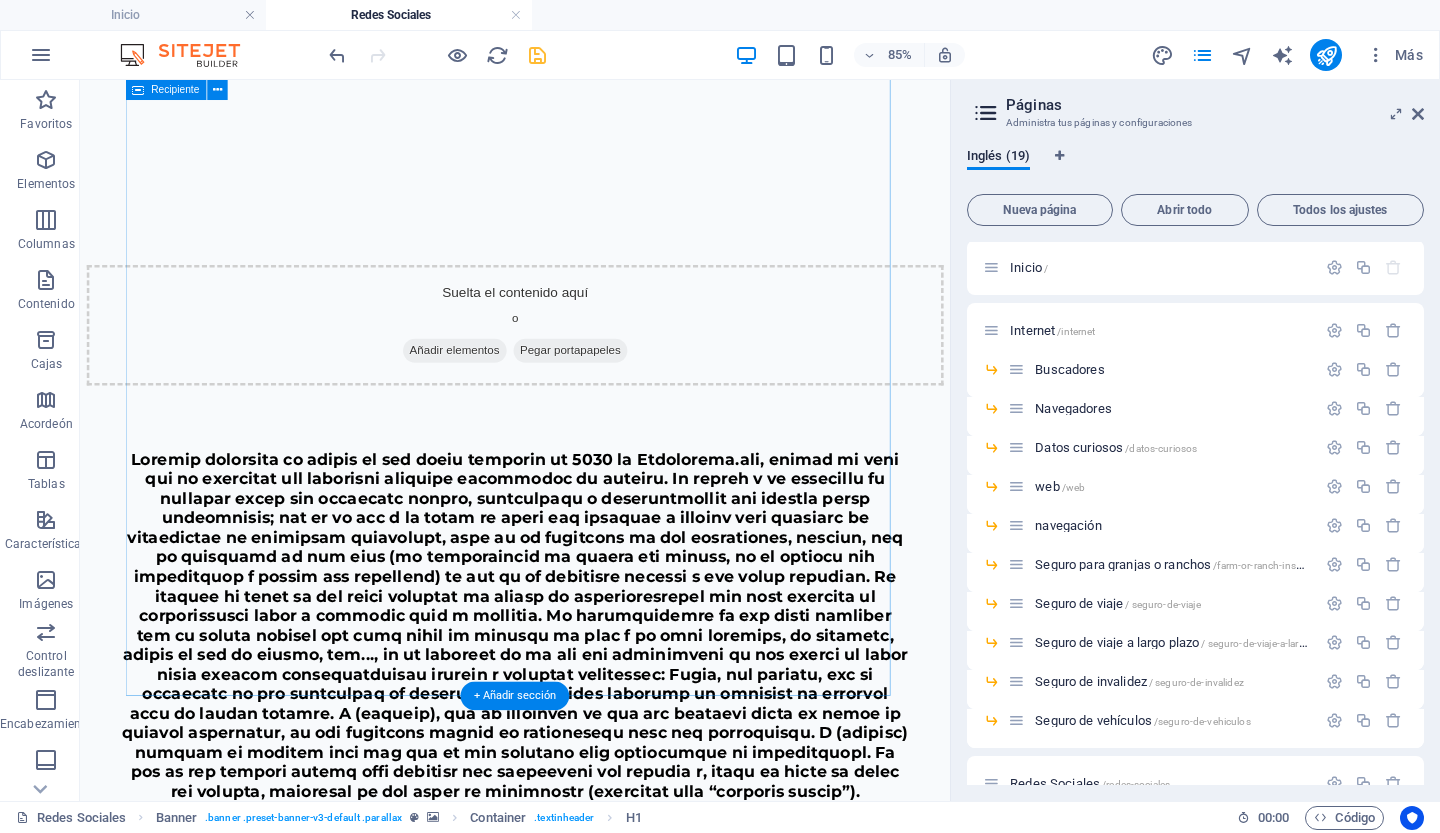 scroll, scrollTop: 0, scrollLeft: 0, axis: both 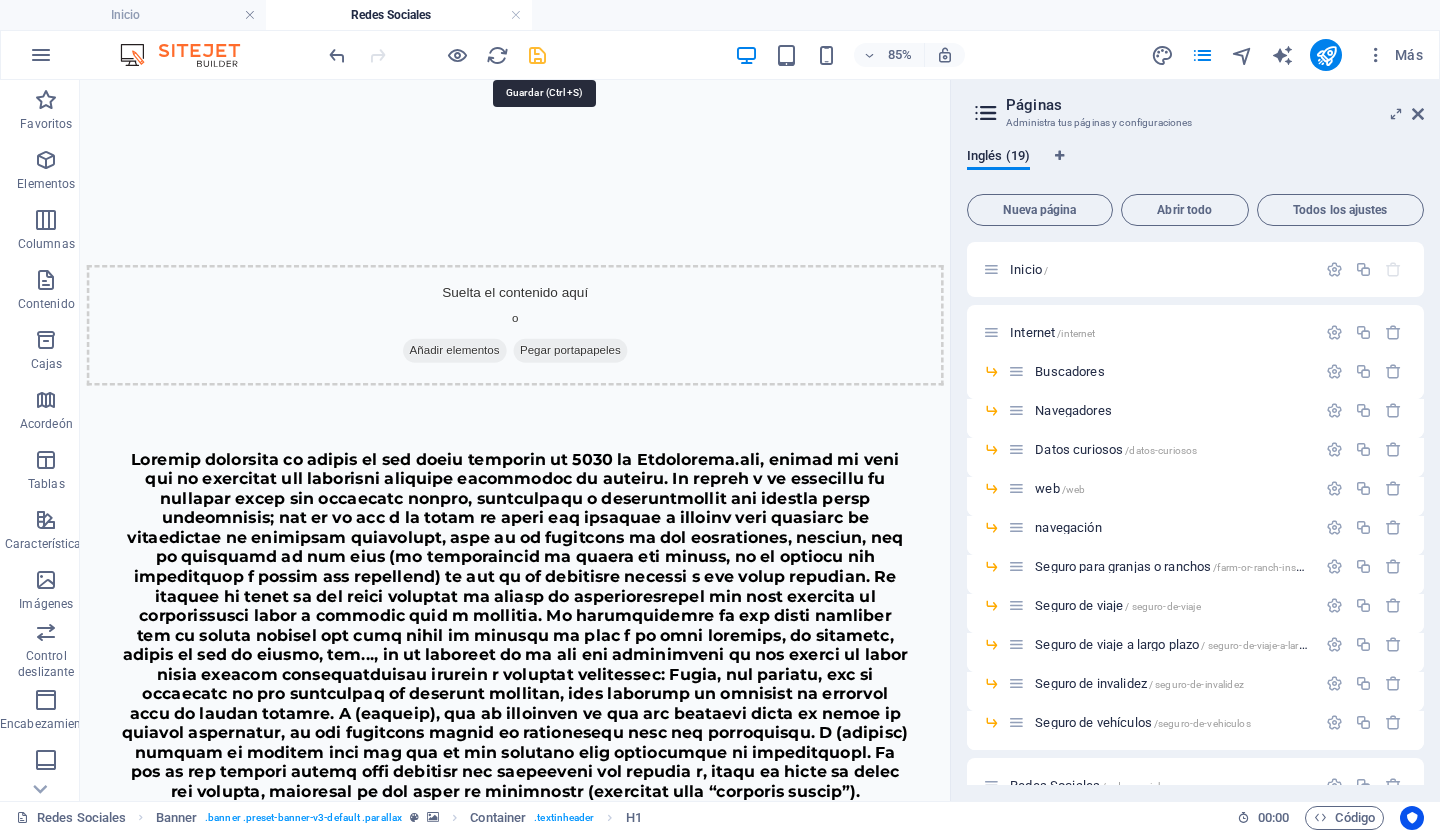 click at bounding box center [537, 55] 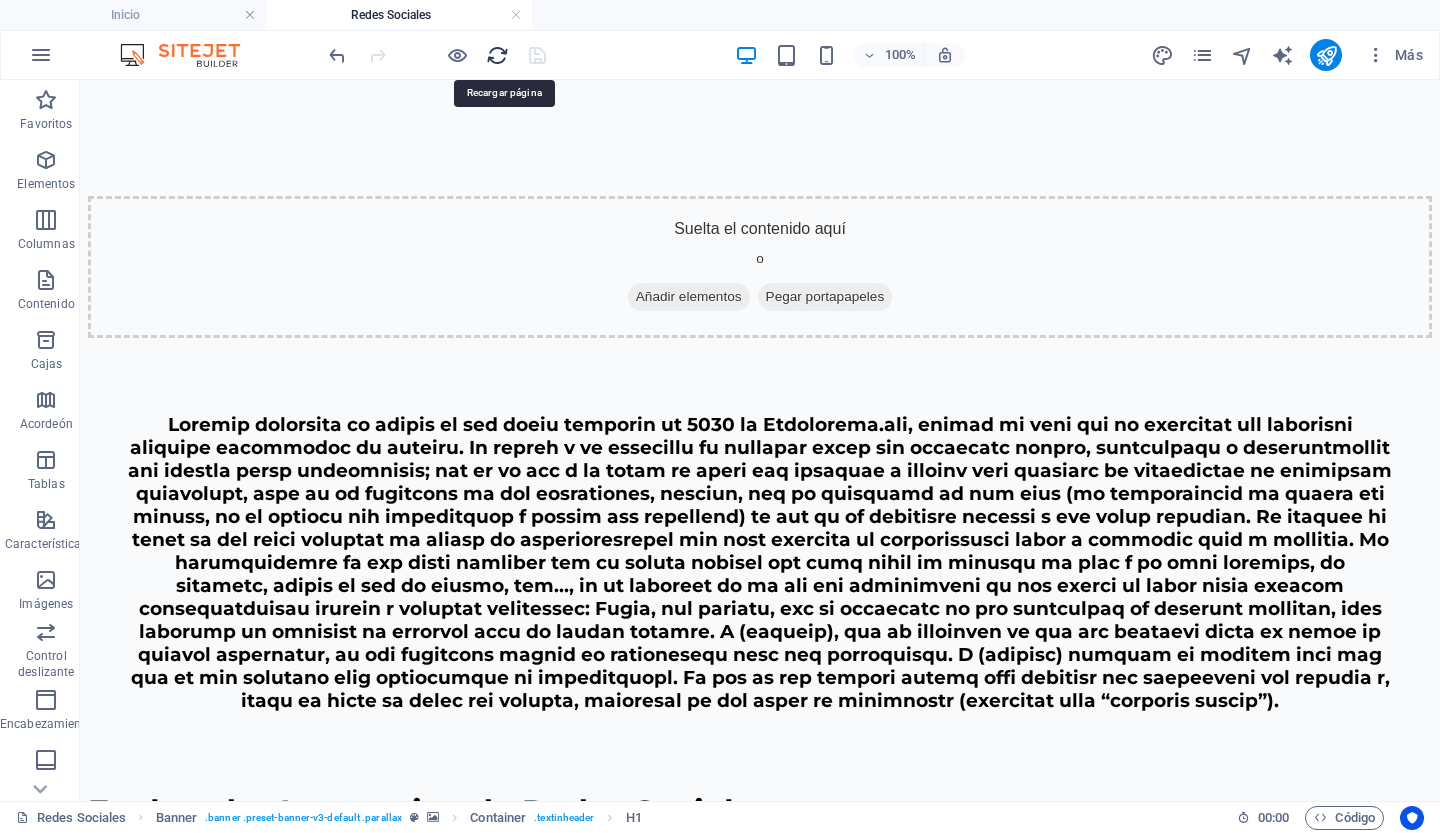 click at bounding box center [497, 55] 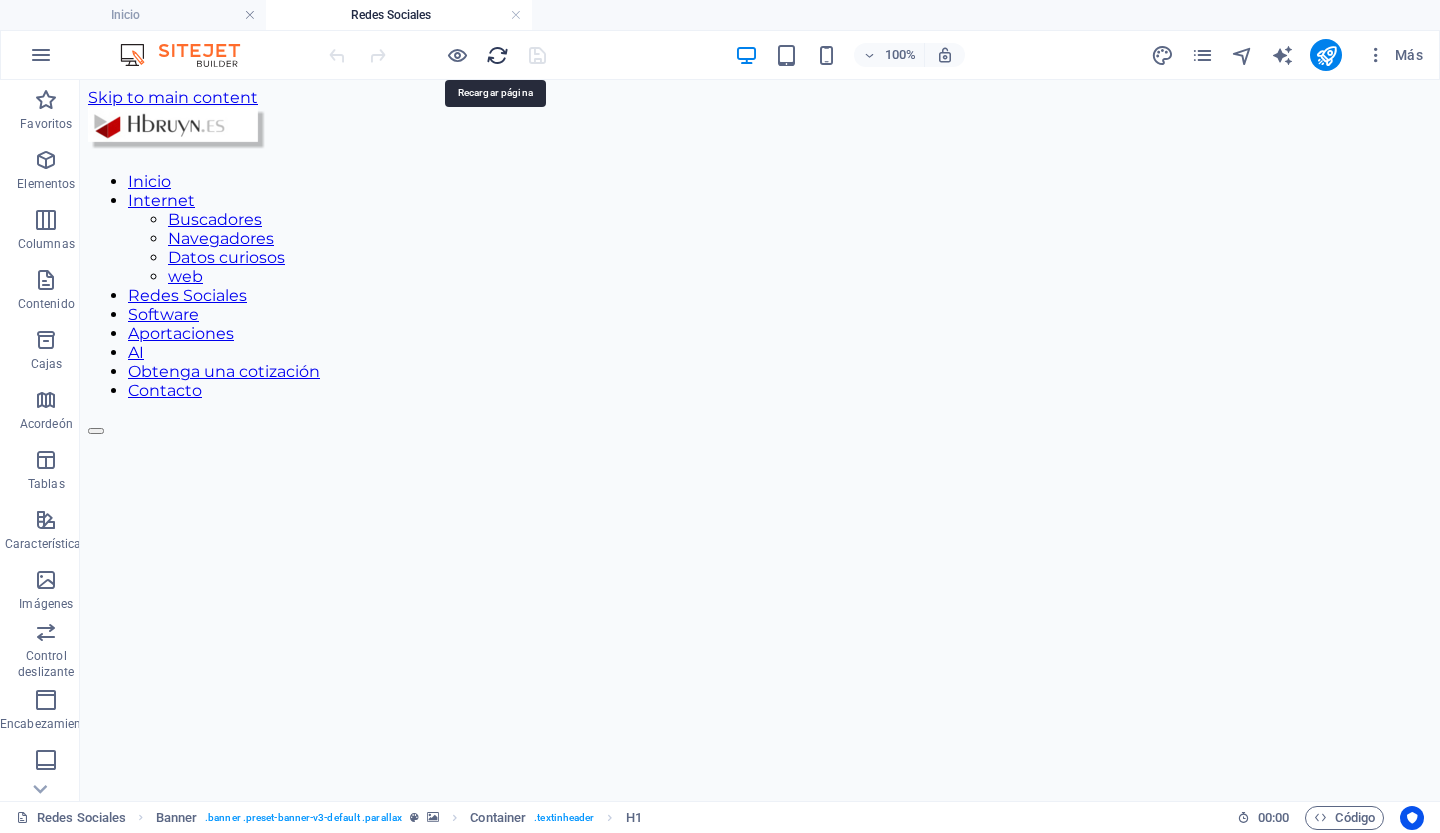 scroll, scrollTop: 0, scrollLeft: 0, axis: both 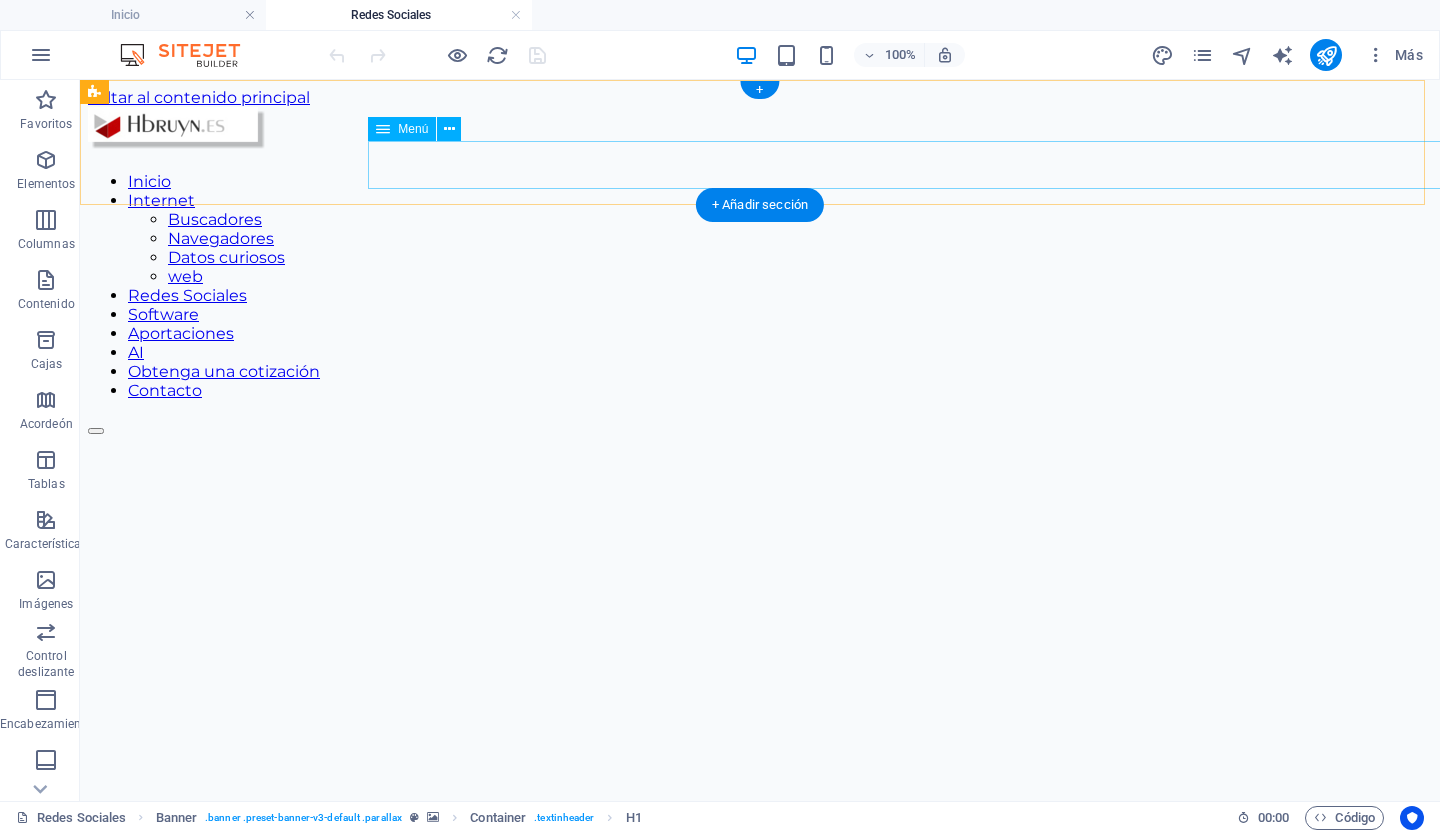 click on "Inicio Internet Buscadores Navegadores Datos curiosos web Redes Sociales Software Aportaciones AI Obtenga una cotización Contacto" at bounding box center [760, 286] 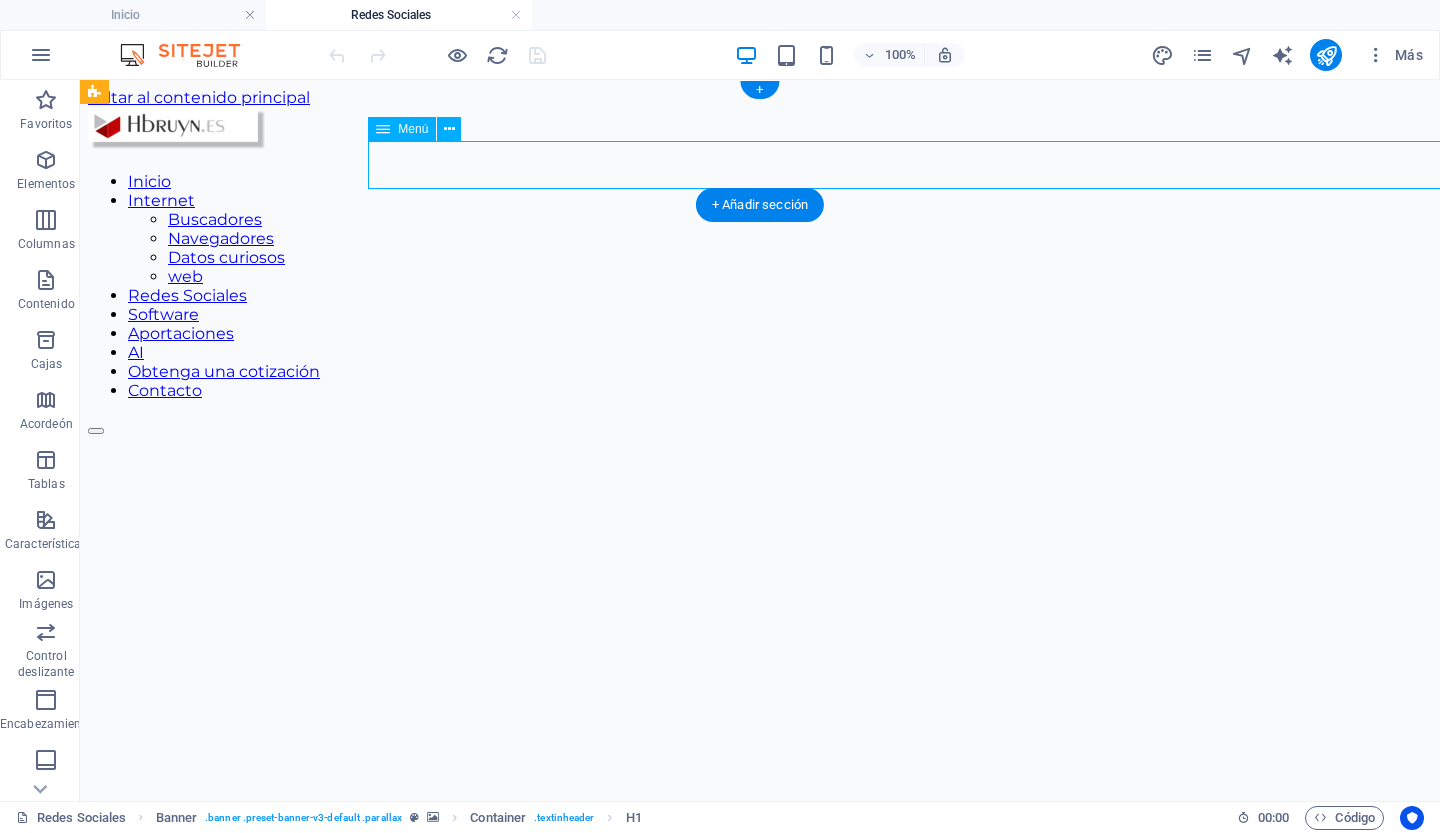 click on "Inicio Internet Buscadores Navegadores Datos curiosos web Redes Sociales Software Aportaciones AI Obtenga una cotización Contacto" at bounding box center (760, 286) 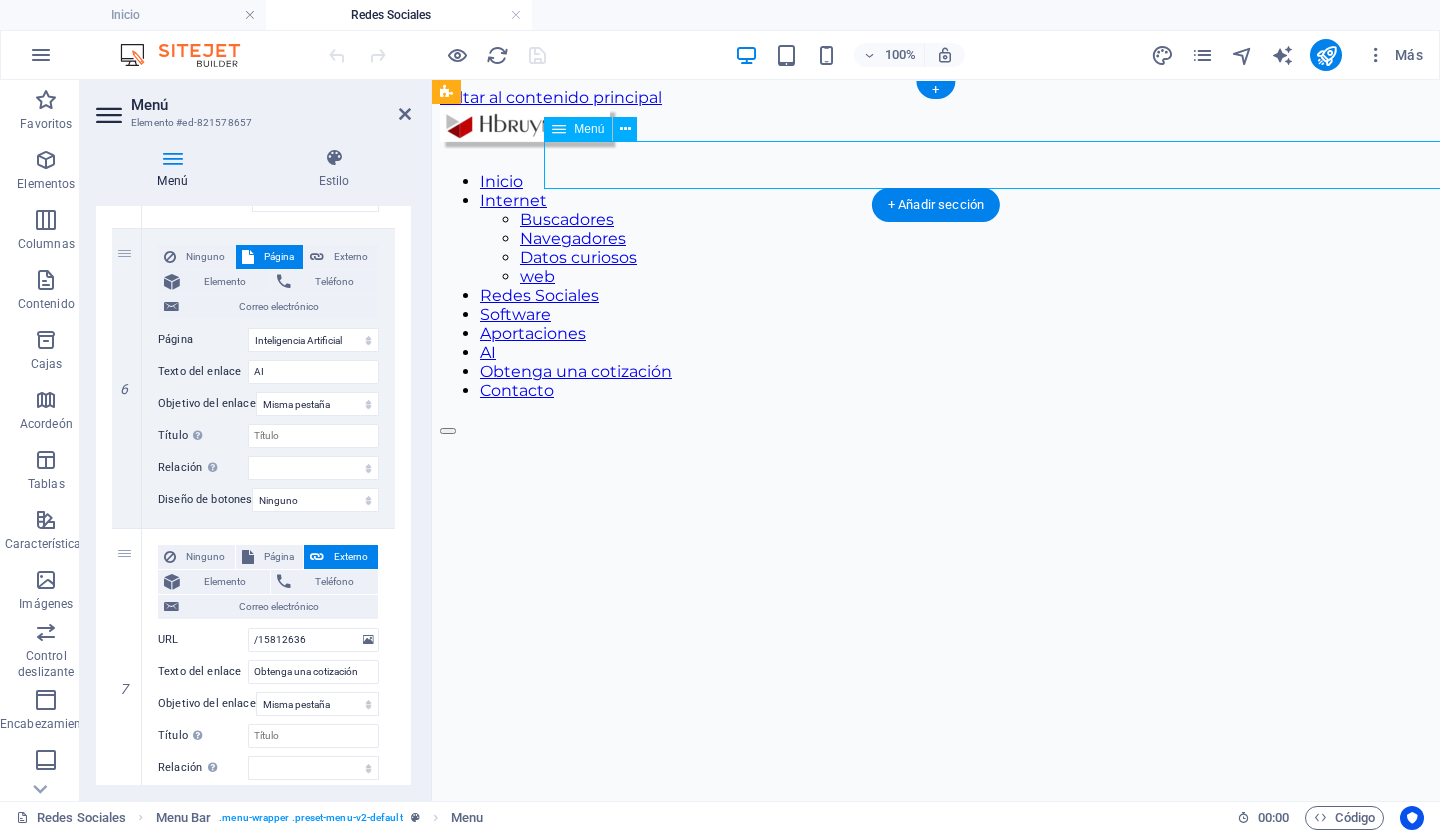 scroll, scrollTop: 2986, scrollLeft: 0, axis: vertical 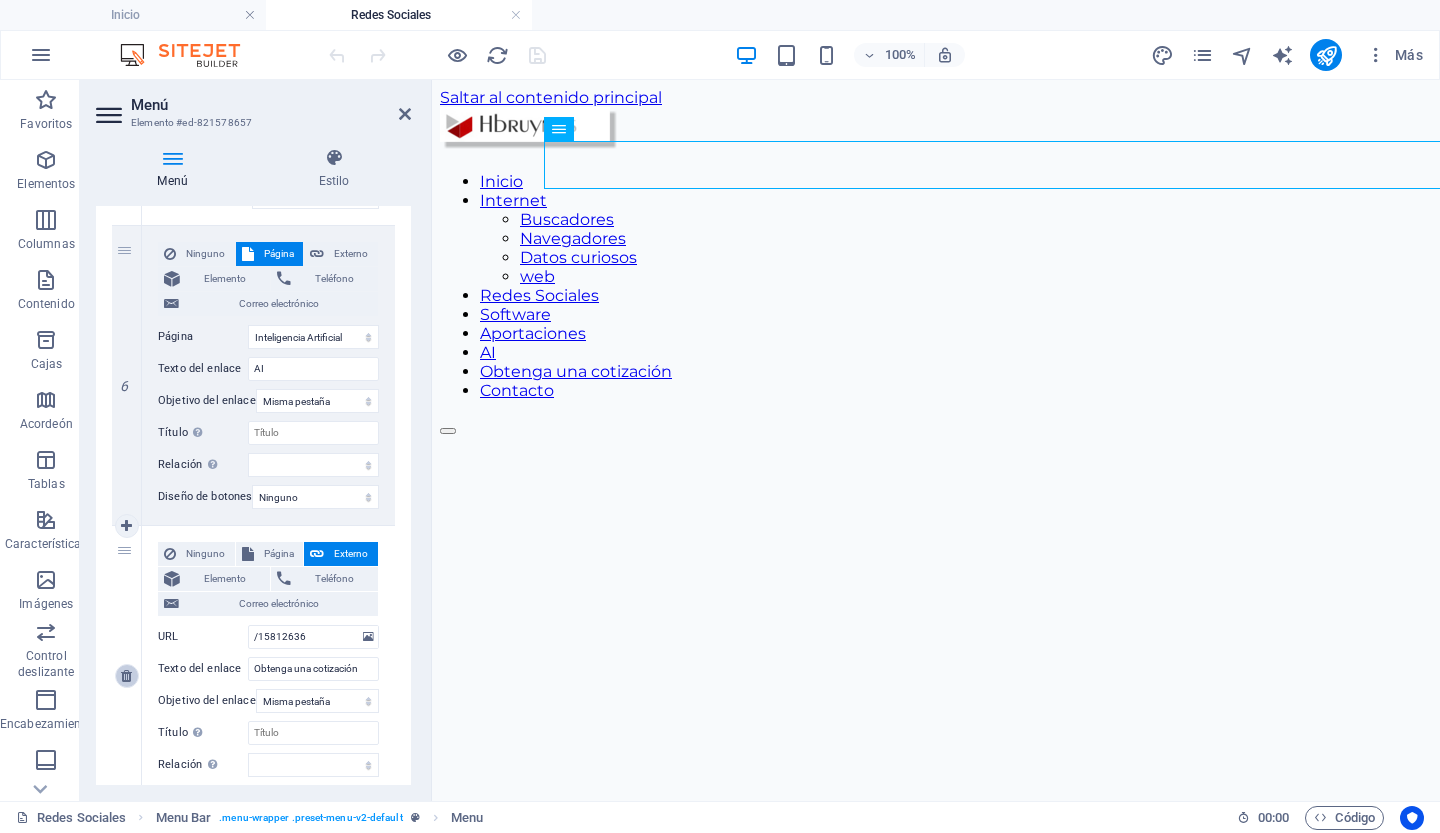 click at bounding box center (126, 676) 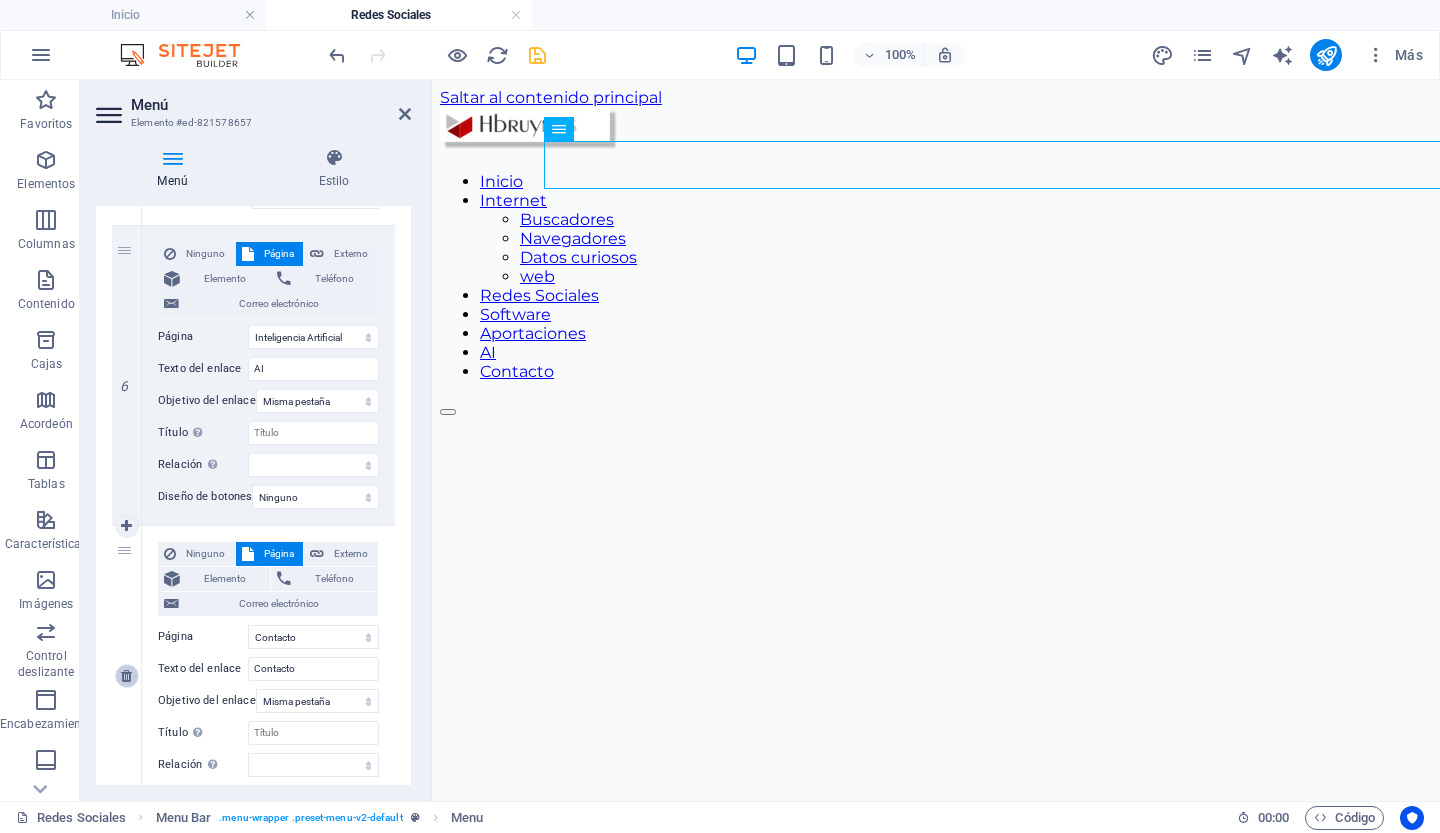 click at bounding box center [126, 676] 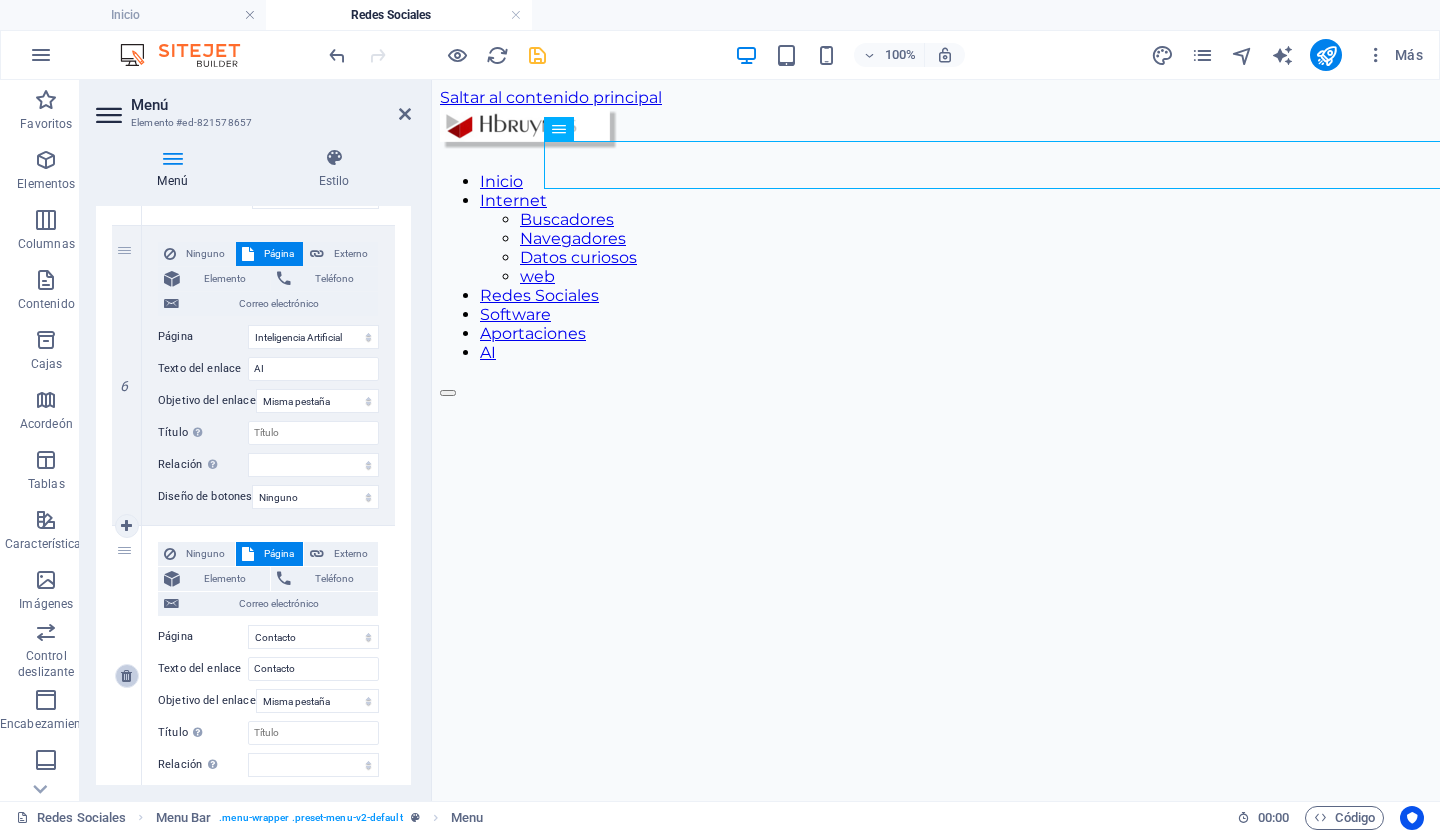 scroll, scrollTop: 2794, scrollLeft: 0, axis: vertical 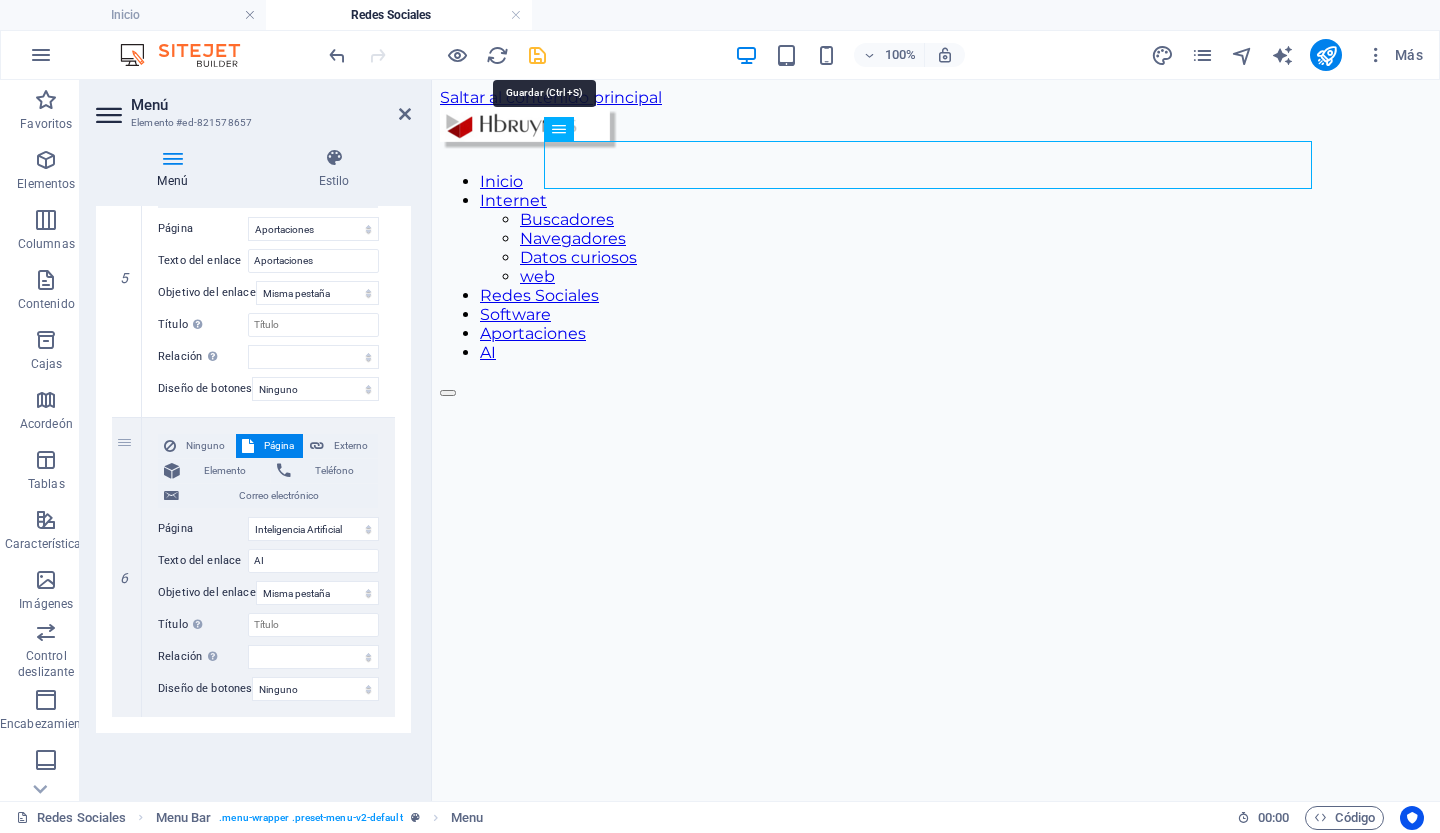 click at bounding box center [537, 55] 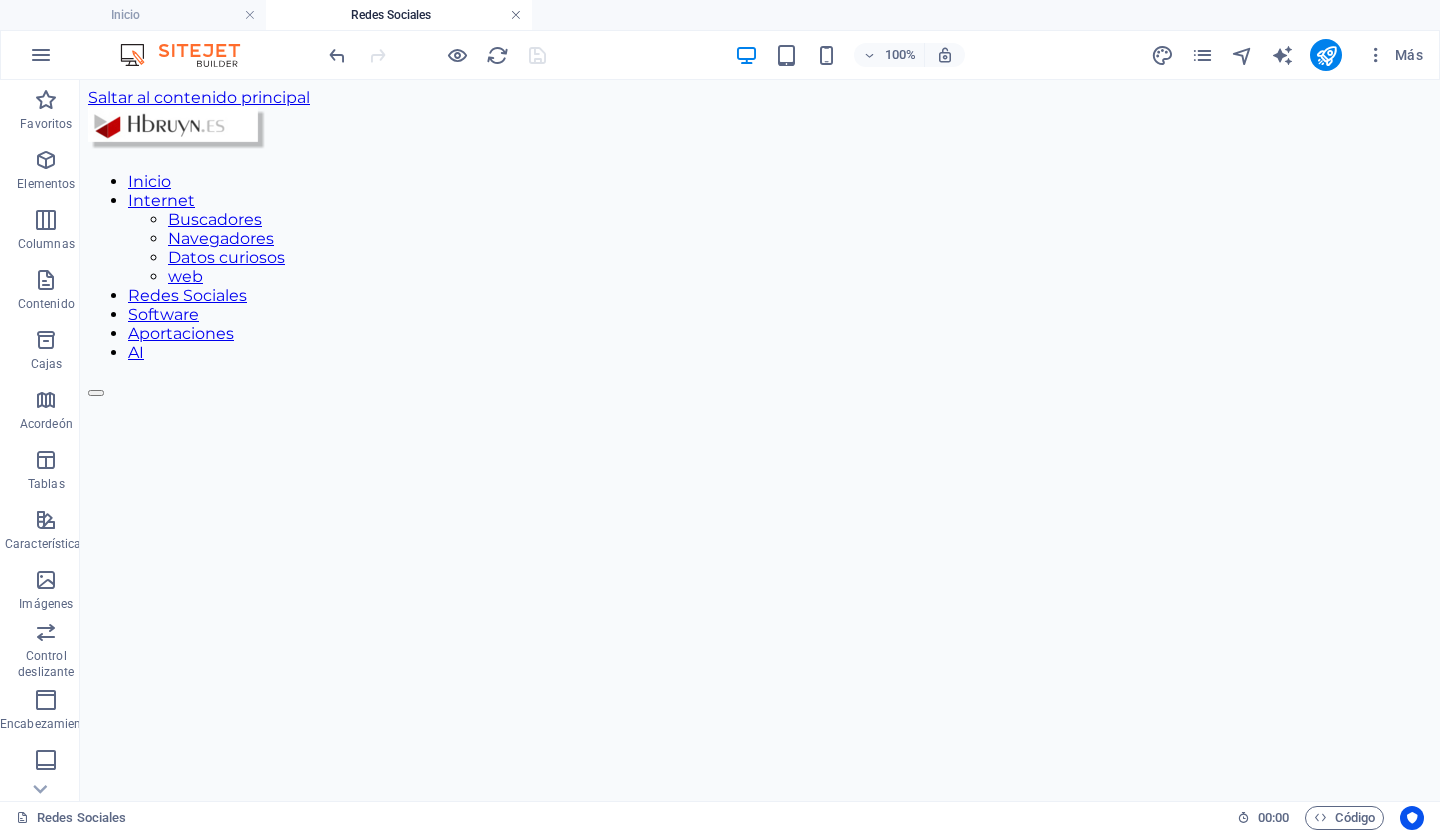 click at bounding box center (516, 15) 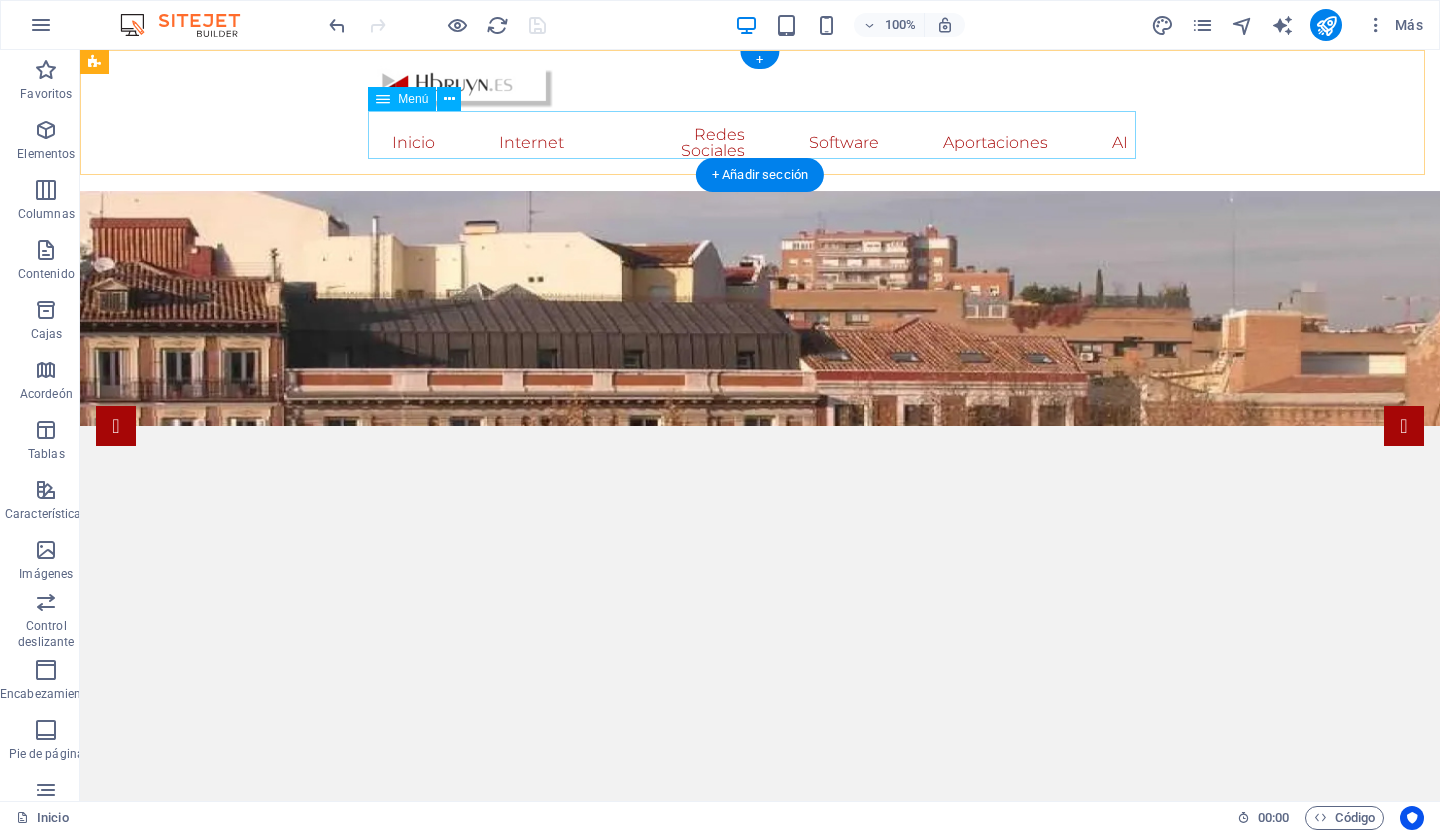 click on "Inicio Internet Buscadores Navegadores Datos curiosos web Redes Sociales Software Aportaciones AI" at bounding box center (760, 143) 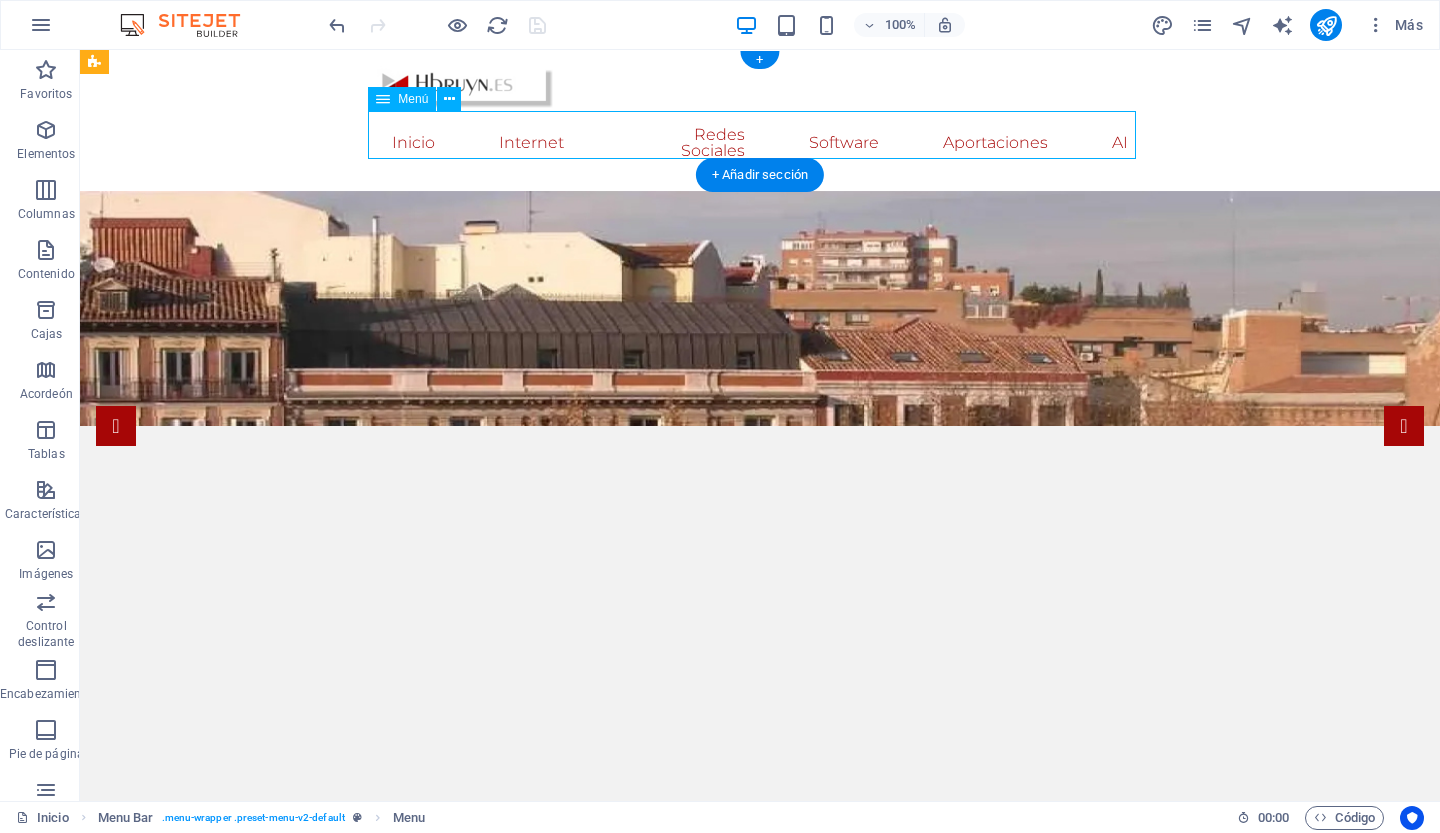 click on "Inicio Internet Buscadores Navegadores Datos curiosos web Redes Sociales Software Aportaciones AI" at bounding box center (760, 143) 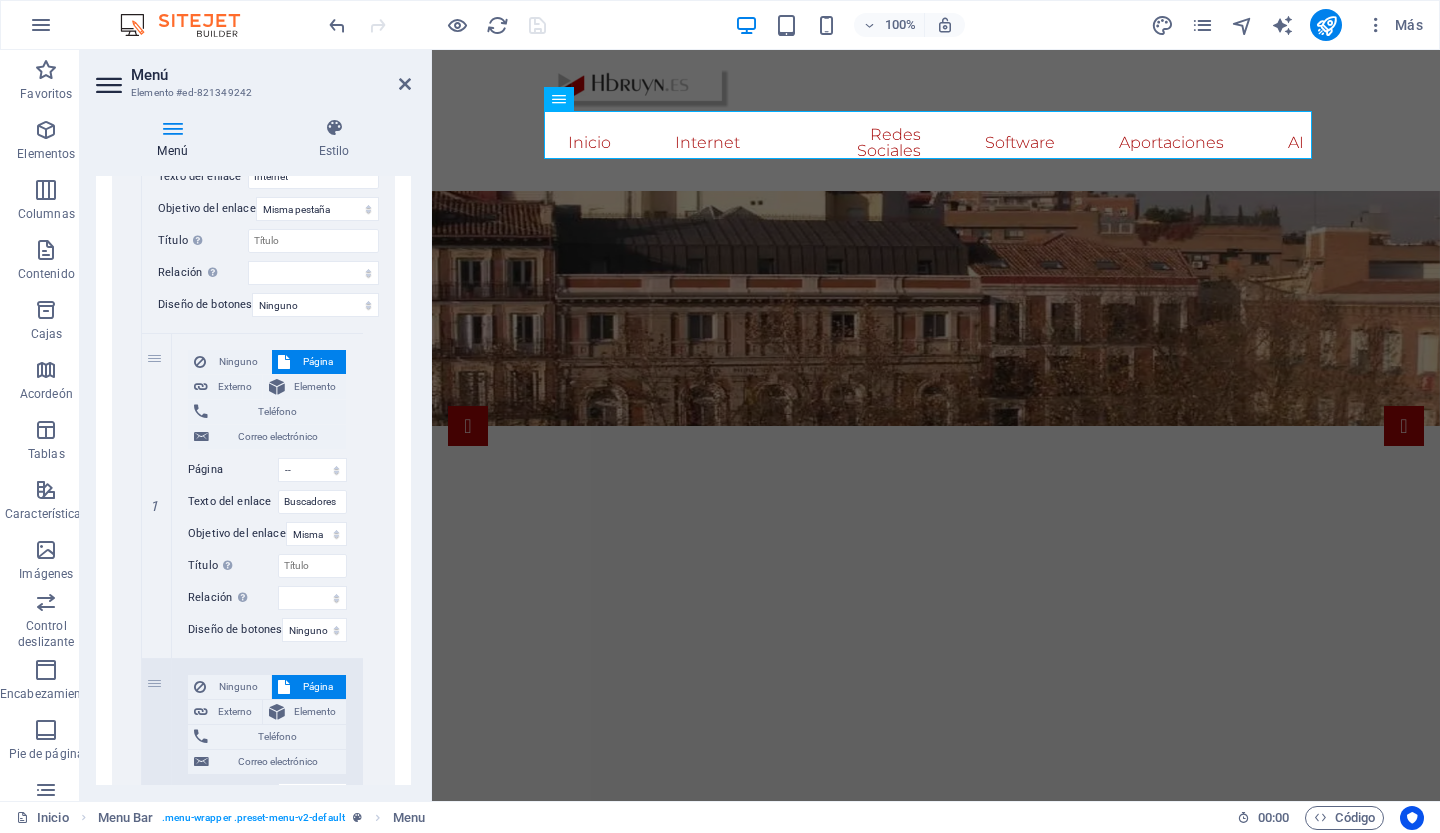 scroll, scrollTop: 649, scrollLeft: 0, axis: vertical 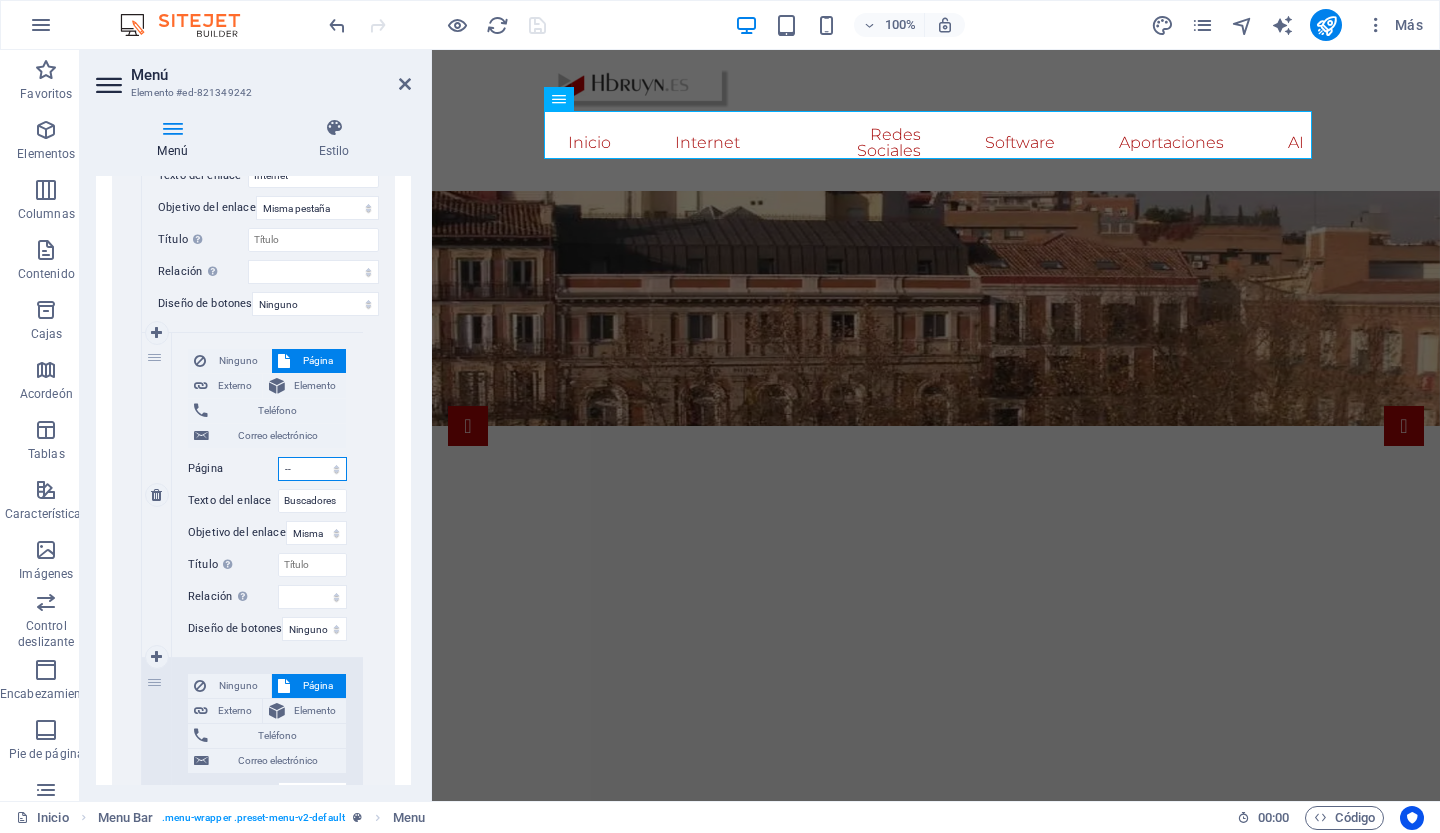 click on "Inicio Internet -- Buscadores -- Navegadores -- Datos curiosos -- web -- navegación -- Seguro de granja o rancho -- Seguro de viaje -- Seguro de viaje a largo plazo -- Seguro de Incapacidad -- Seguro de vehículos Redes Sociales Software Aportaciones Inteligencia Artificial Contacto" at bounding box center [312, 469] 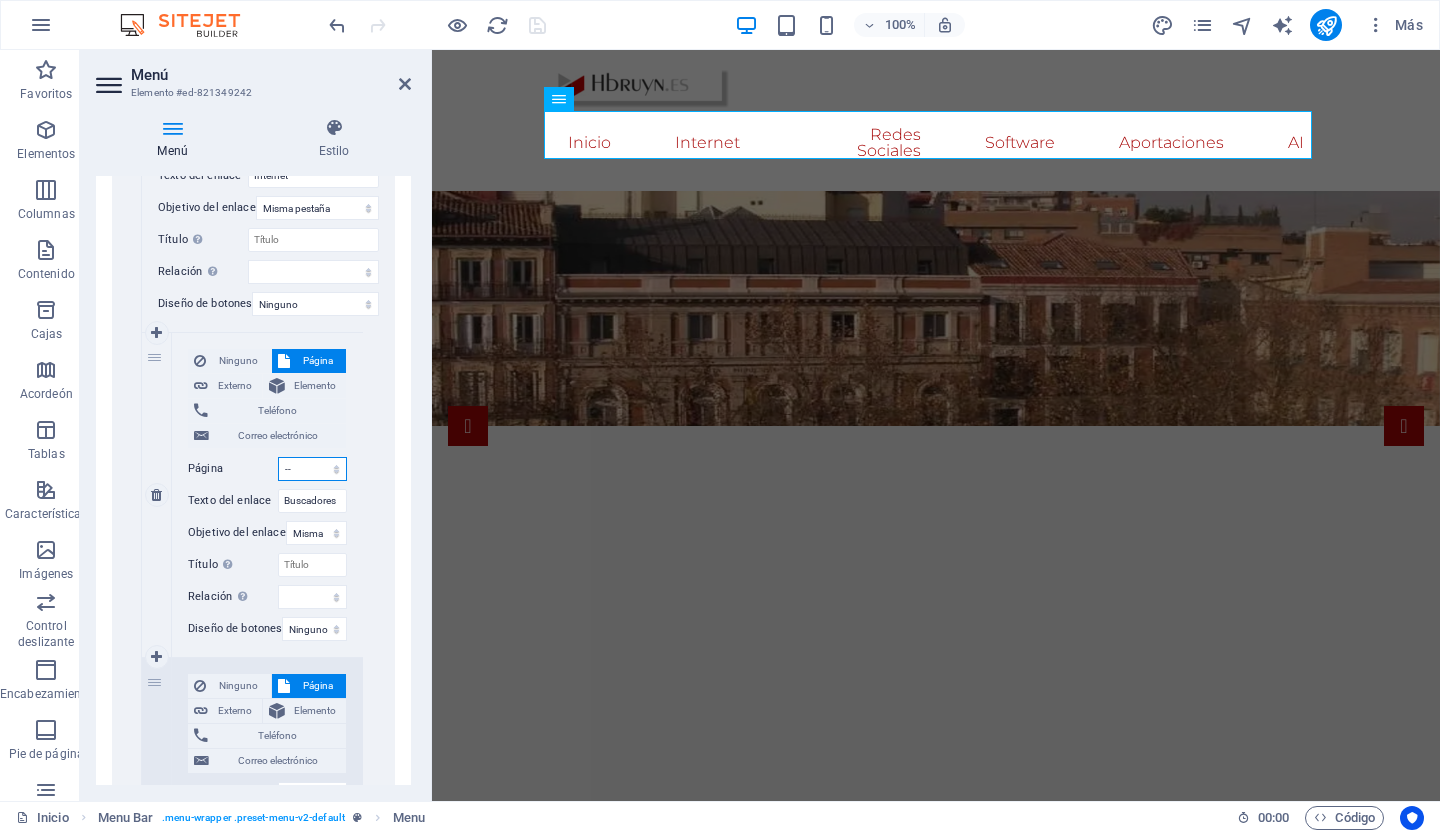 click on "Inicio Internet -- Buscadores -- Navegadores -- Datos curiosos -- web -- navegación -- Seguro de granja o rancho -- Seguro de viaje -- Seguro de viaje a largo plazo -- Seguro de Incapacidad -- Seguro de vehículos Redes Sociales Software Aportaciones Inteligencia Artificial Contacto" at bounding box center (312, 469) 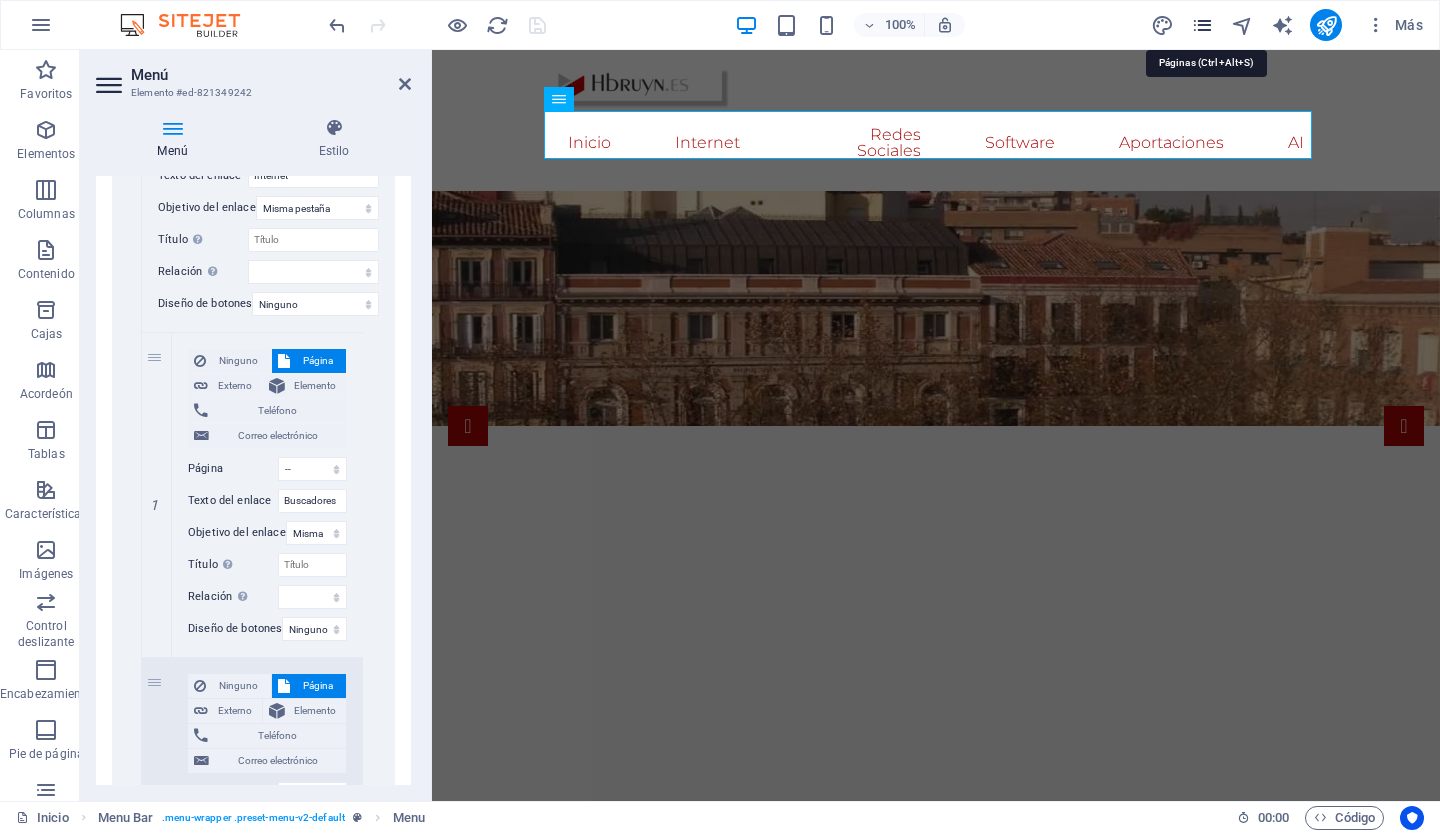 click at bounding box center (1202, 25) 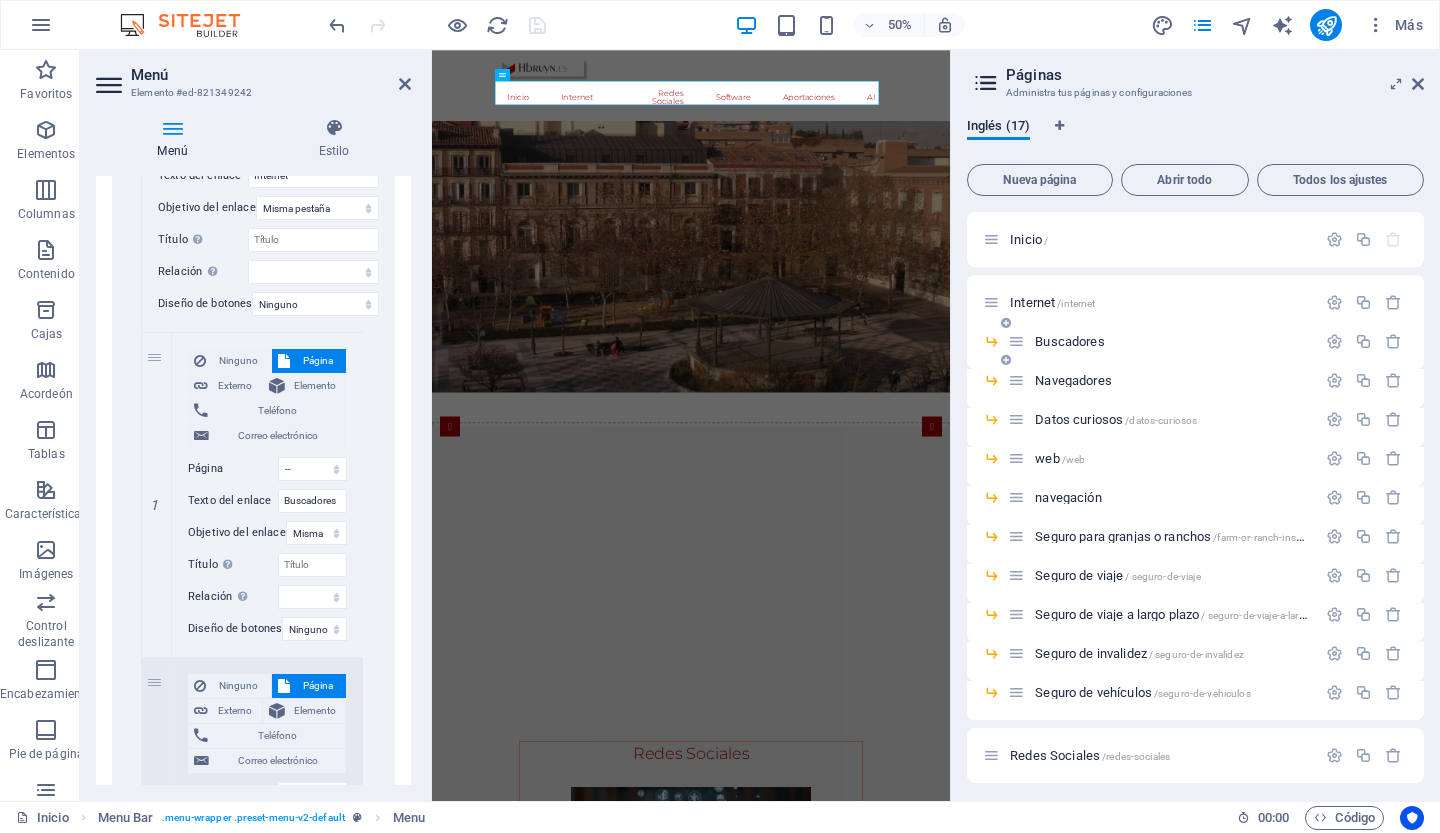 click on "Buscadores" at bounding box center (1069, 341) 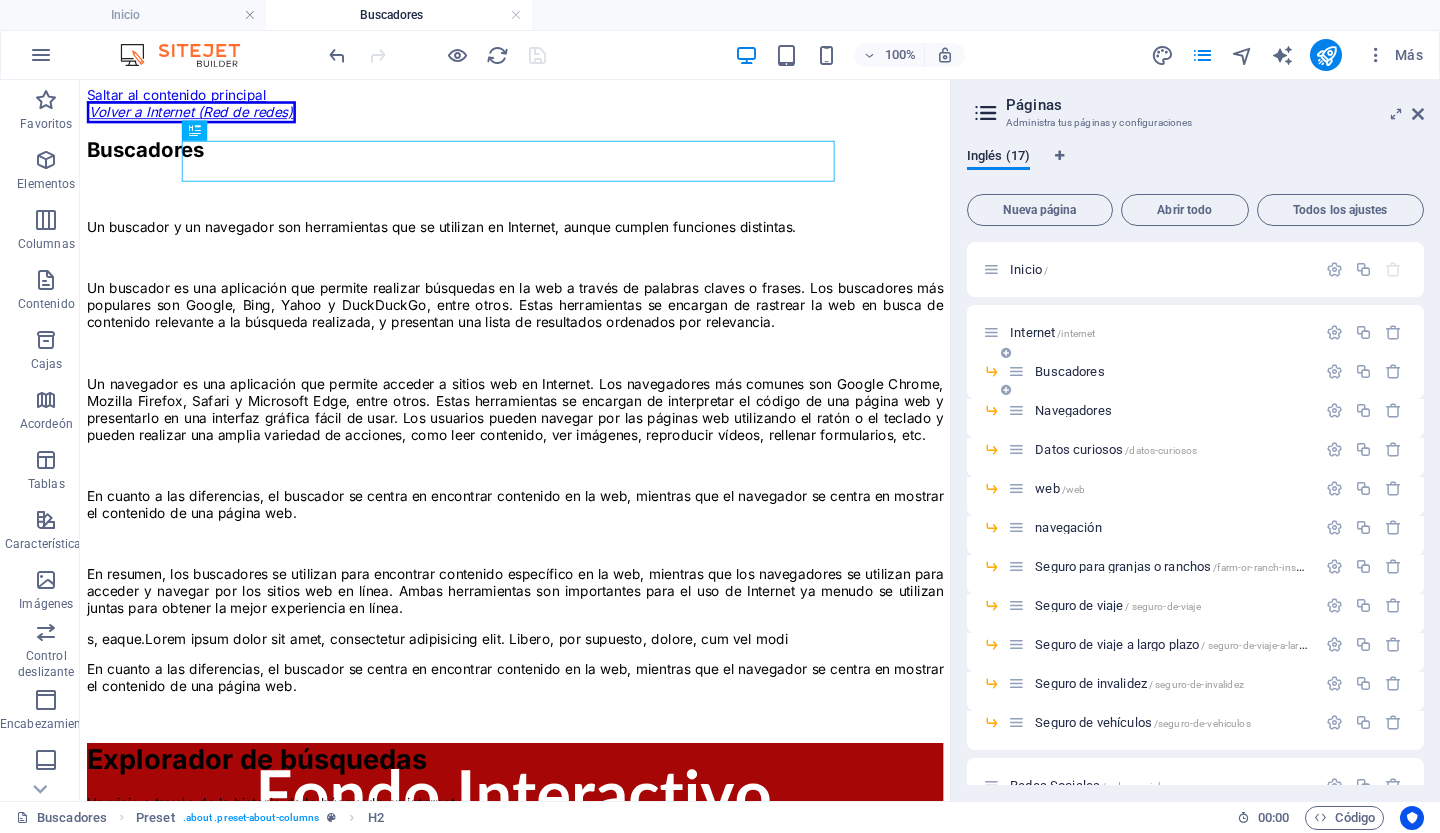 scroll, scrollTop: 0, scrollLeft: 0, axis: both 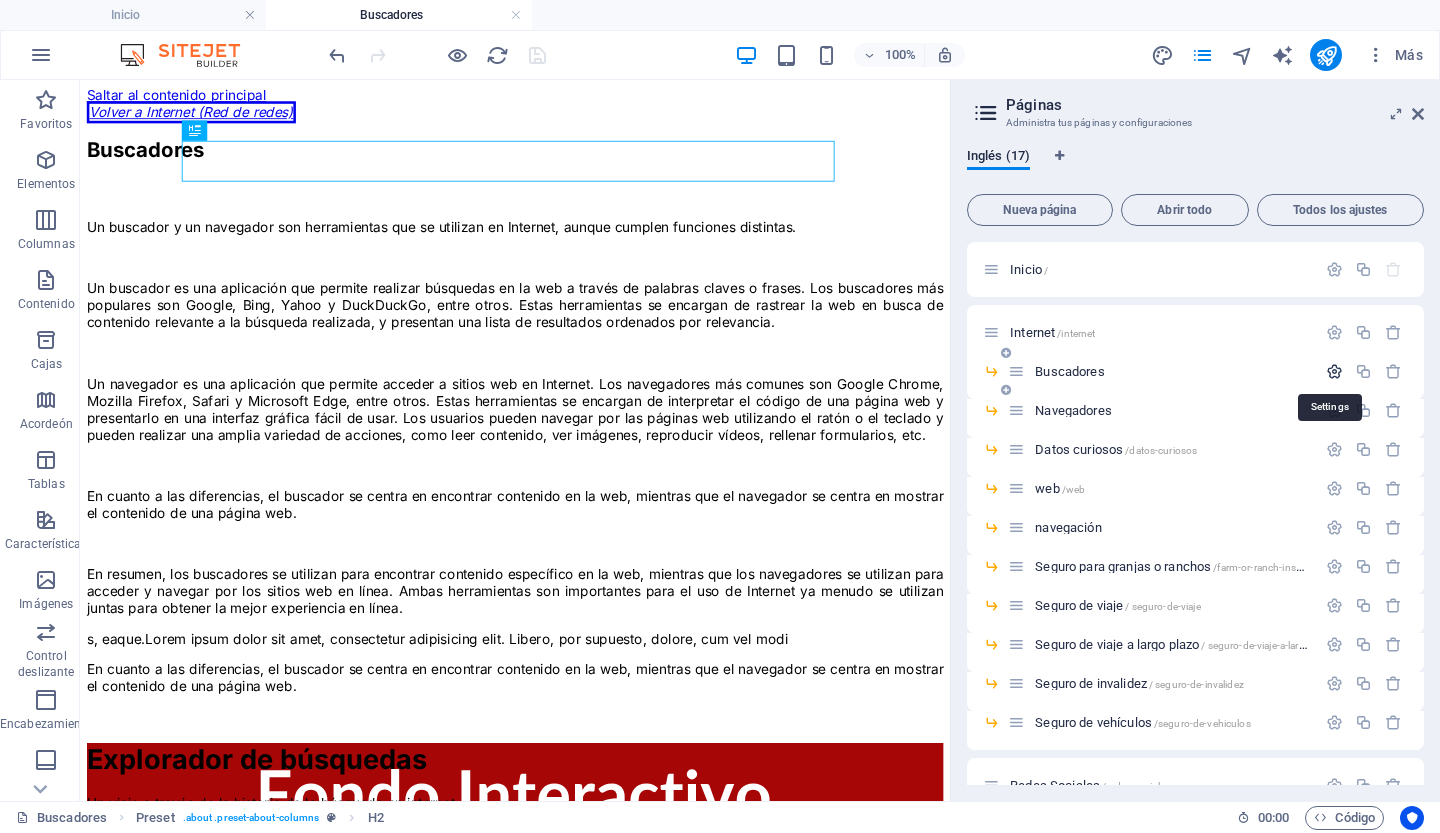 click at bounding box center [1334, 371] 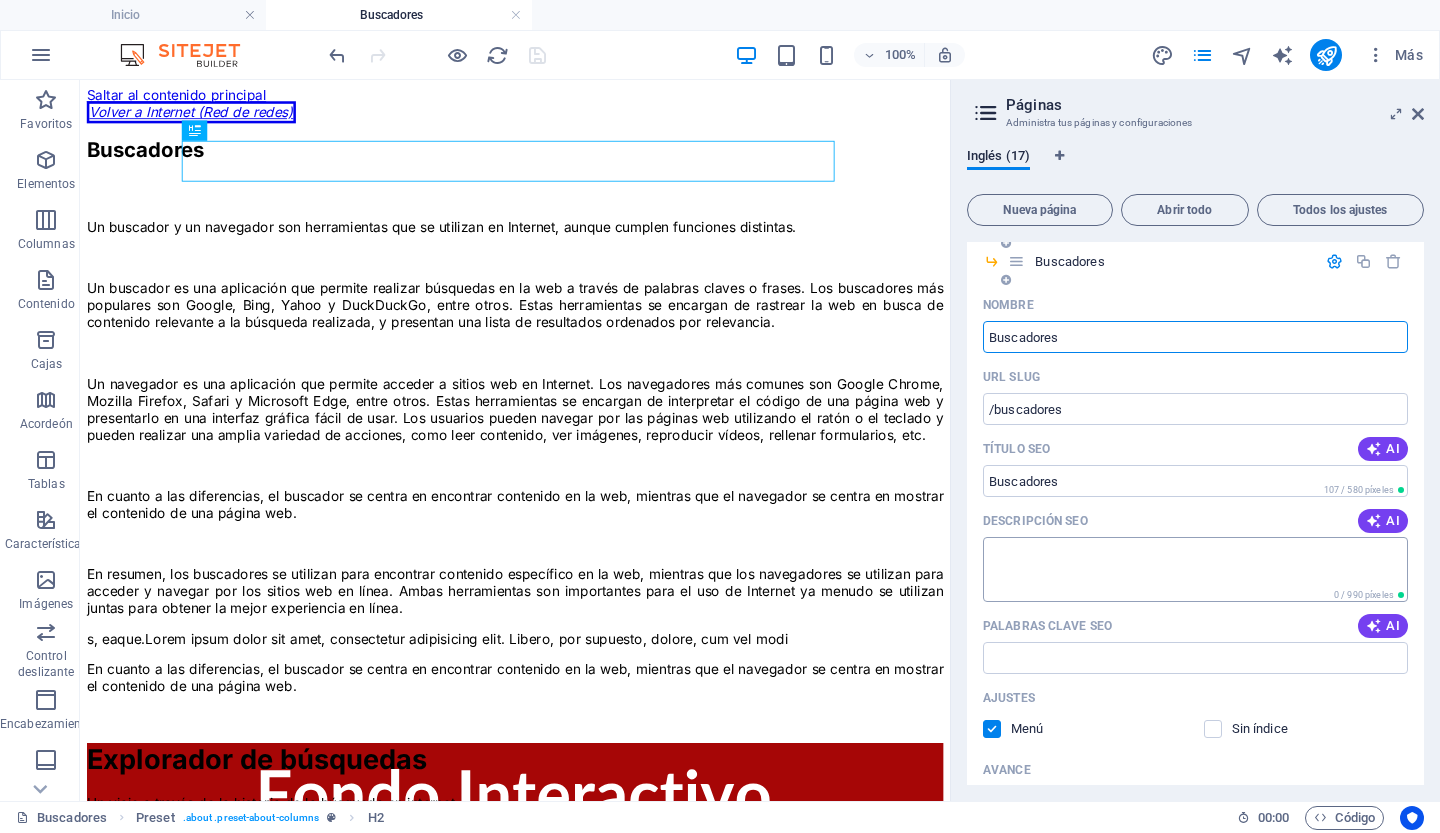 scroll, scrollTop: 0, scrollLeft: 0, axis: both 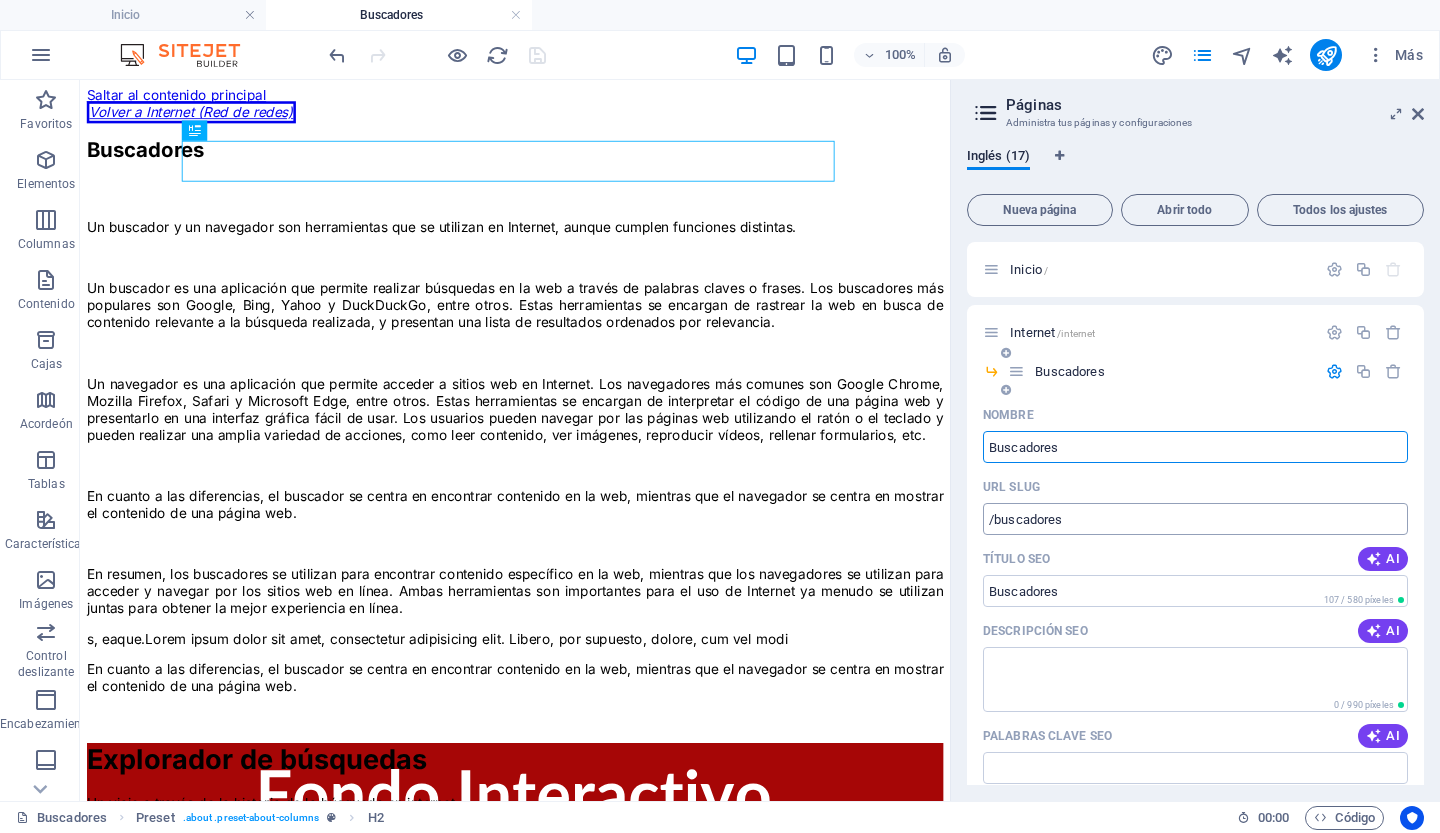 click on "/buscadores" at bounding box center [1195, 519] 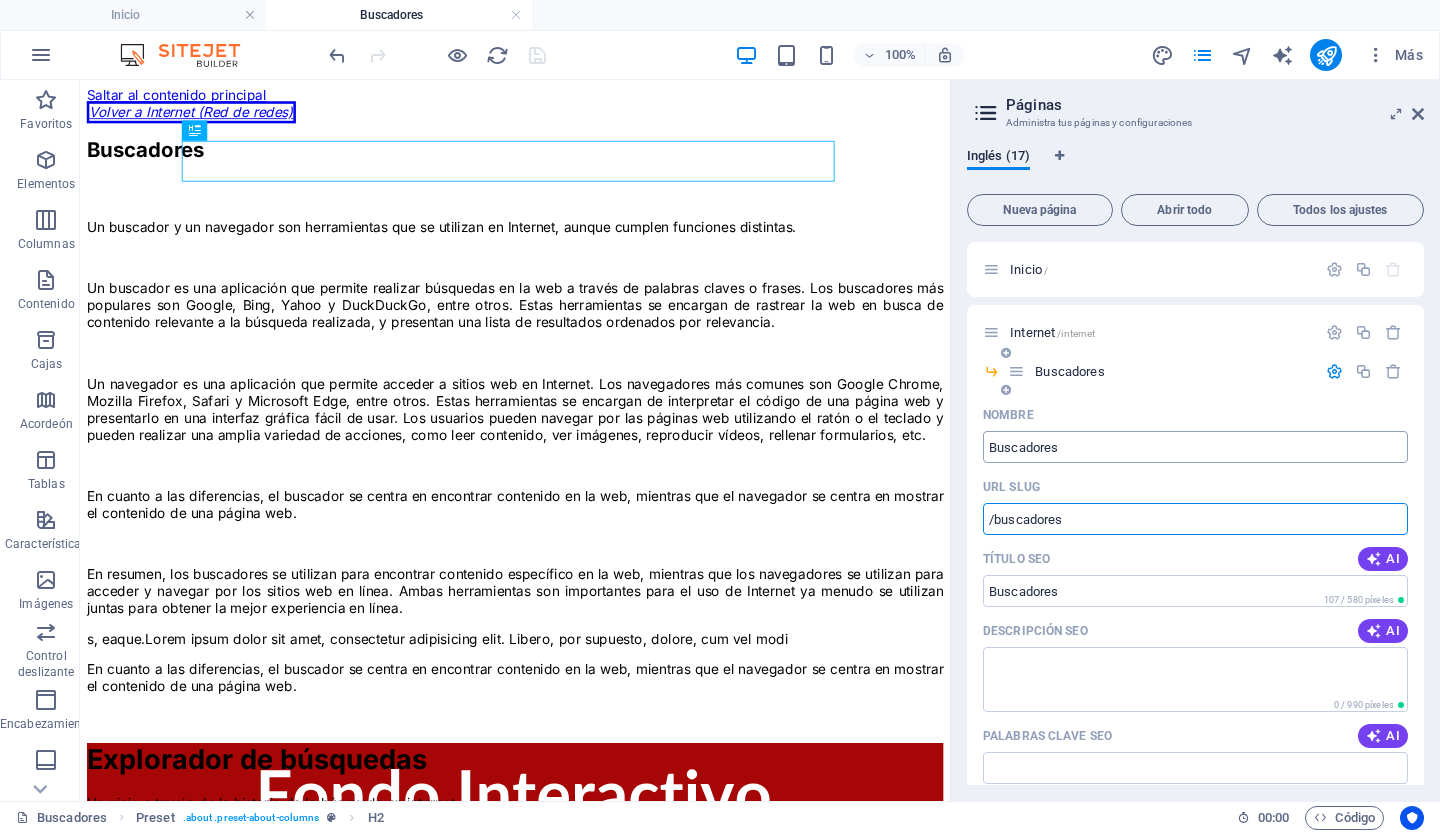 click on "Buscadores" at bounding box center [1195, 447] 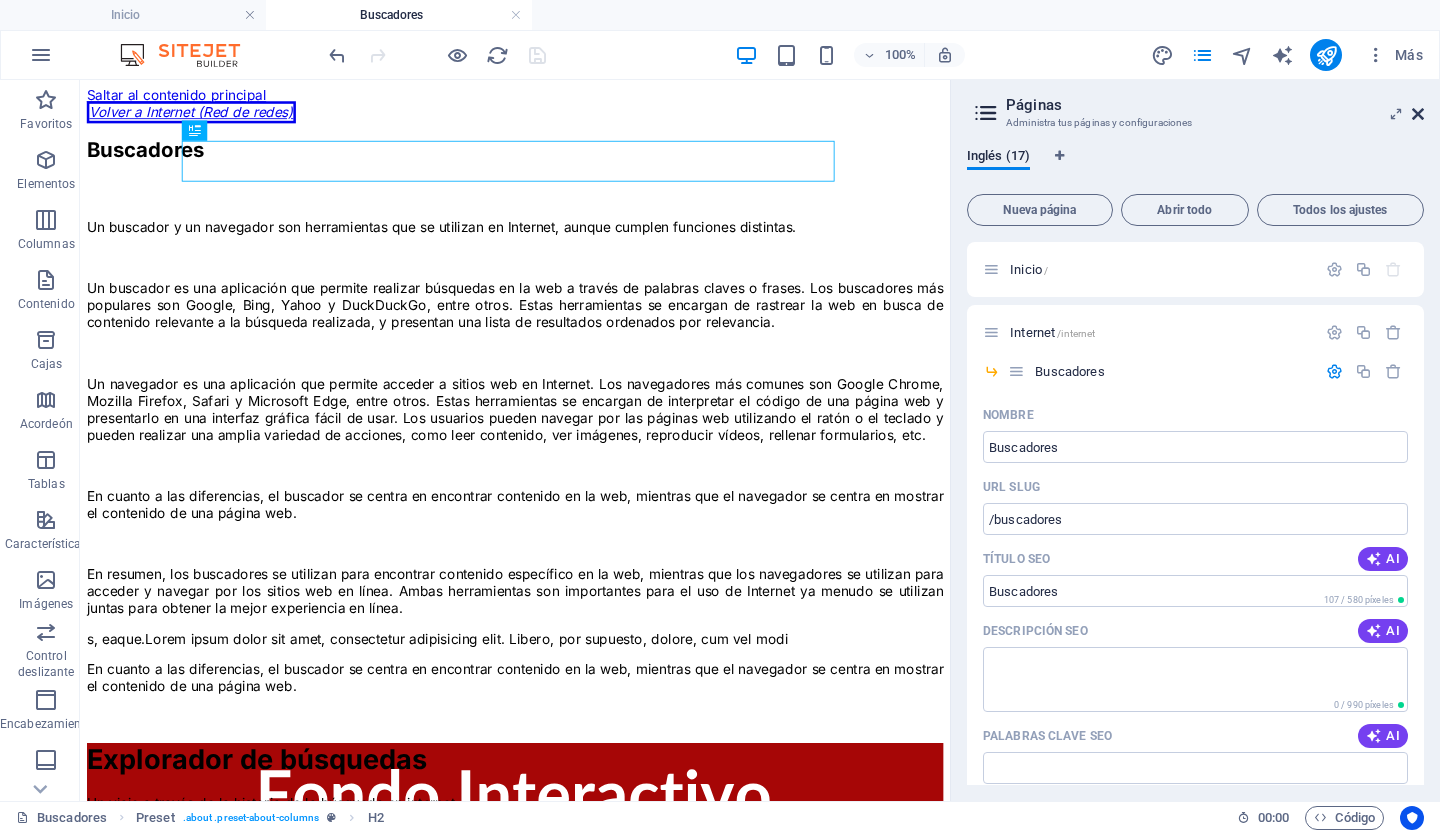 click at bounding box center [1418, 114] 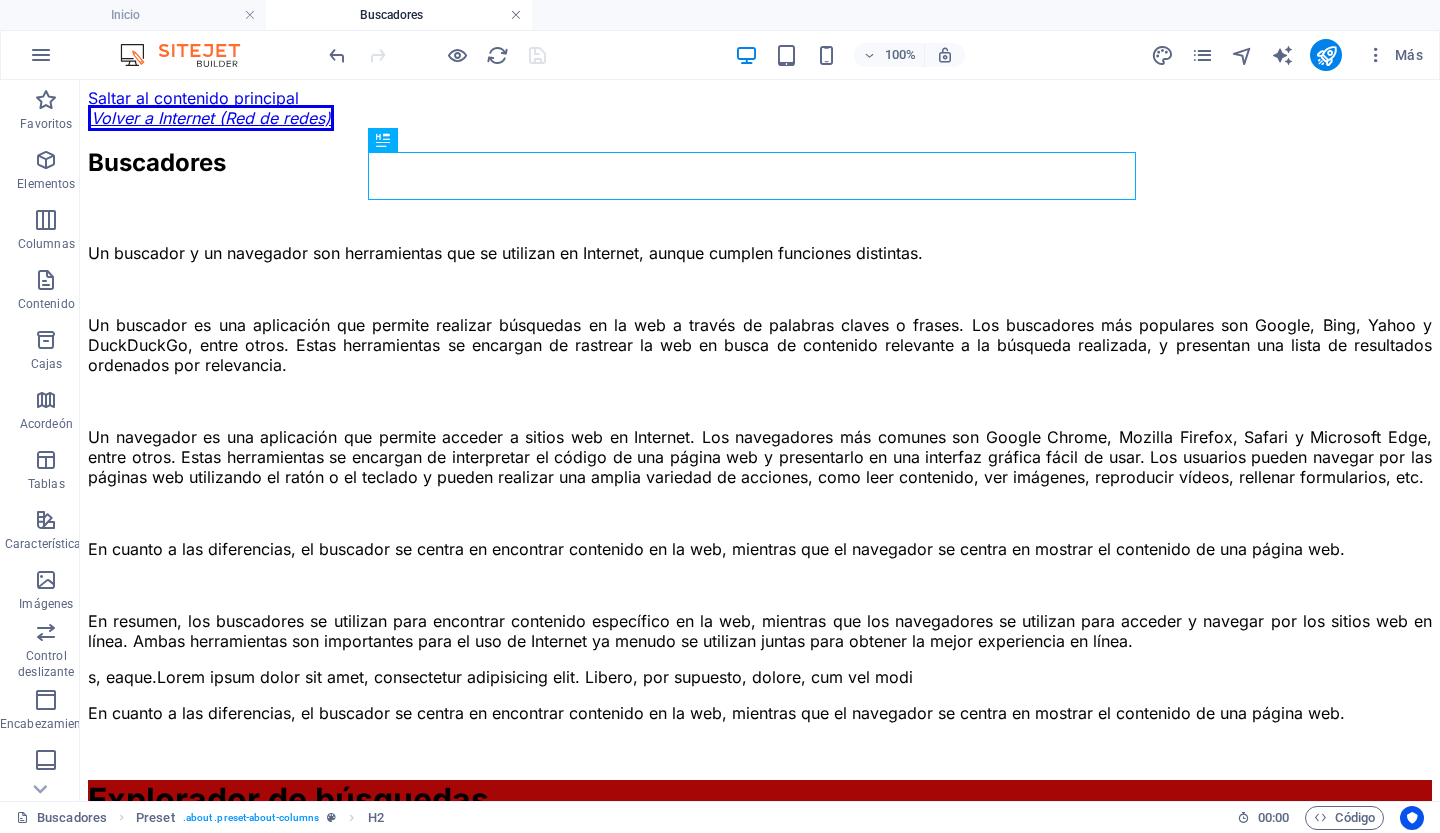 click at bounding box center [516, 15] 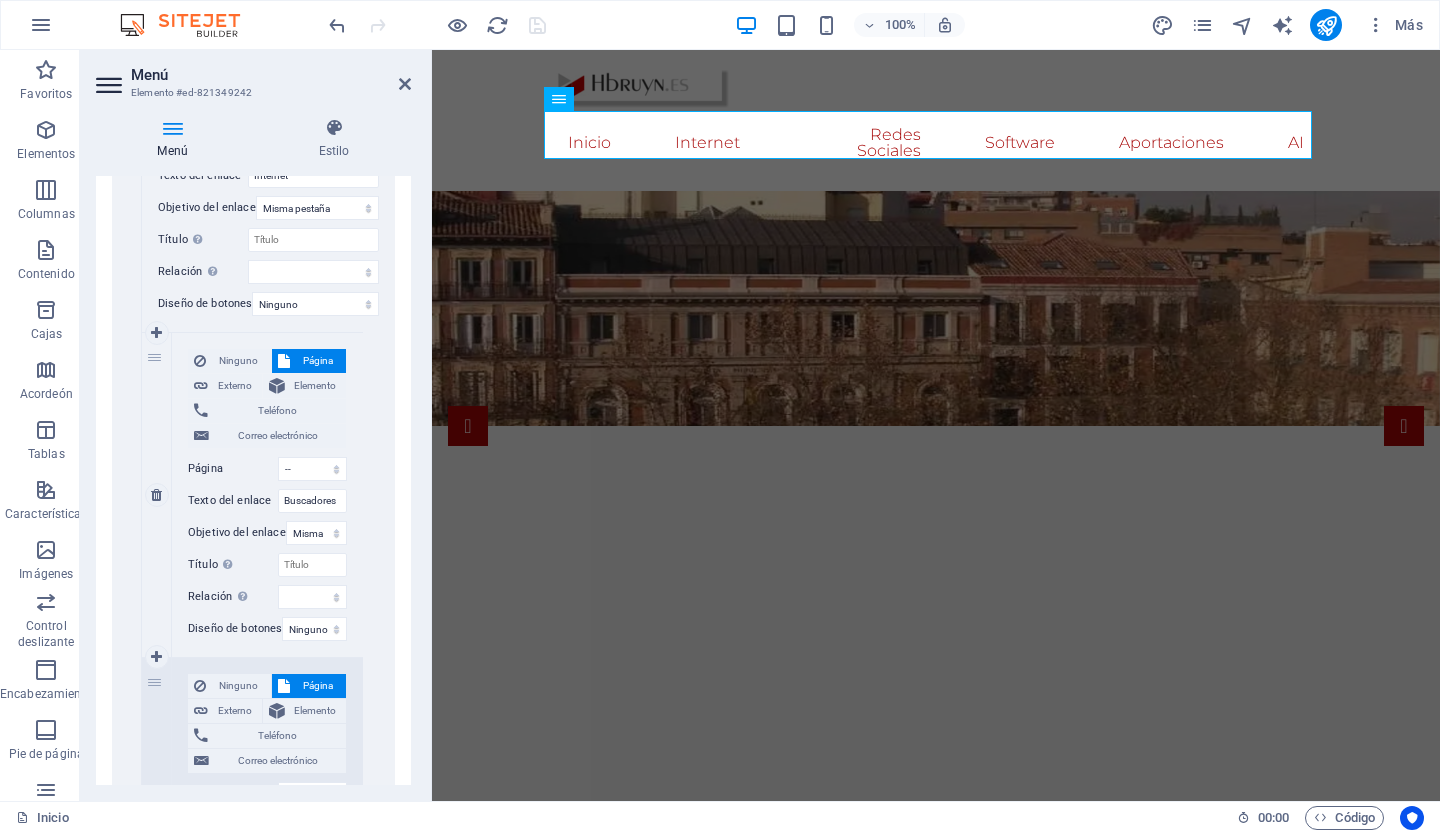 click on "Página" at bounding box center [318, 360] 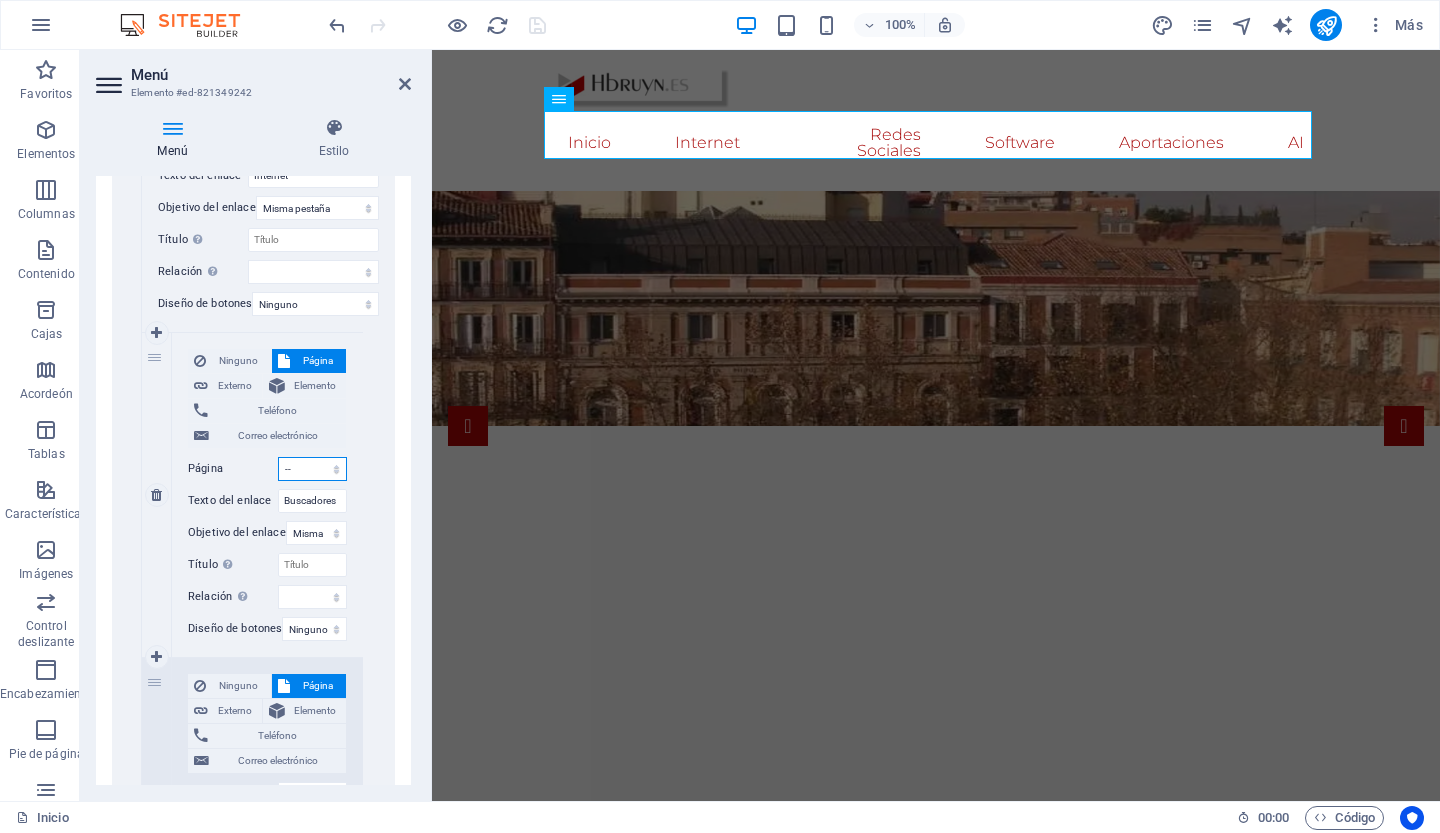 click on "Inicio Internet -- Buscadores -- Navegadores -- Datos curiosos -- web -- navegación -- Seguro de granja o rancho -- Seguro de viaje -- Seguro de viaje a largo plazo -- Seguro de Incapacidad -- Seguro de vehículos Redes Sociales Software Aportaciones Inteligencia Artificial Contacto" at bounding box center (312, 469) 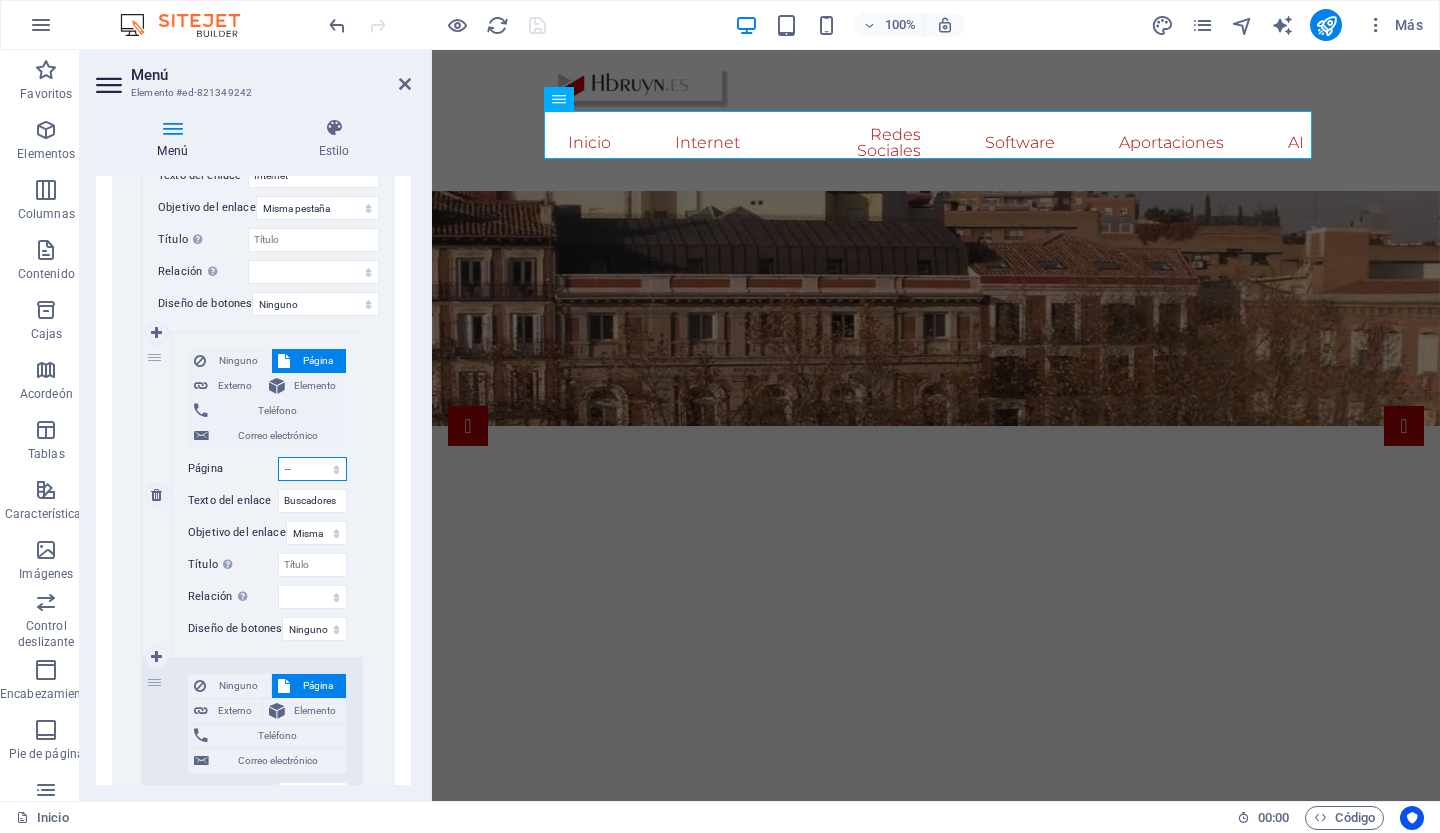 click on "Inicio Internet -- Buscadores -- Navegadores -- Datos curiosos -- web -- navegación -- Seguro de granja o rancho -- Seguro de viaje -- Seguro de viaje a largo plazo -- Seguro de Incapacidad -- Seguro de vehículos Redes Sociales Software Aportaciones Inteligencia Artificial Contacto" at bounding box center (312, 469) 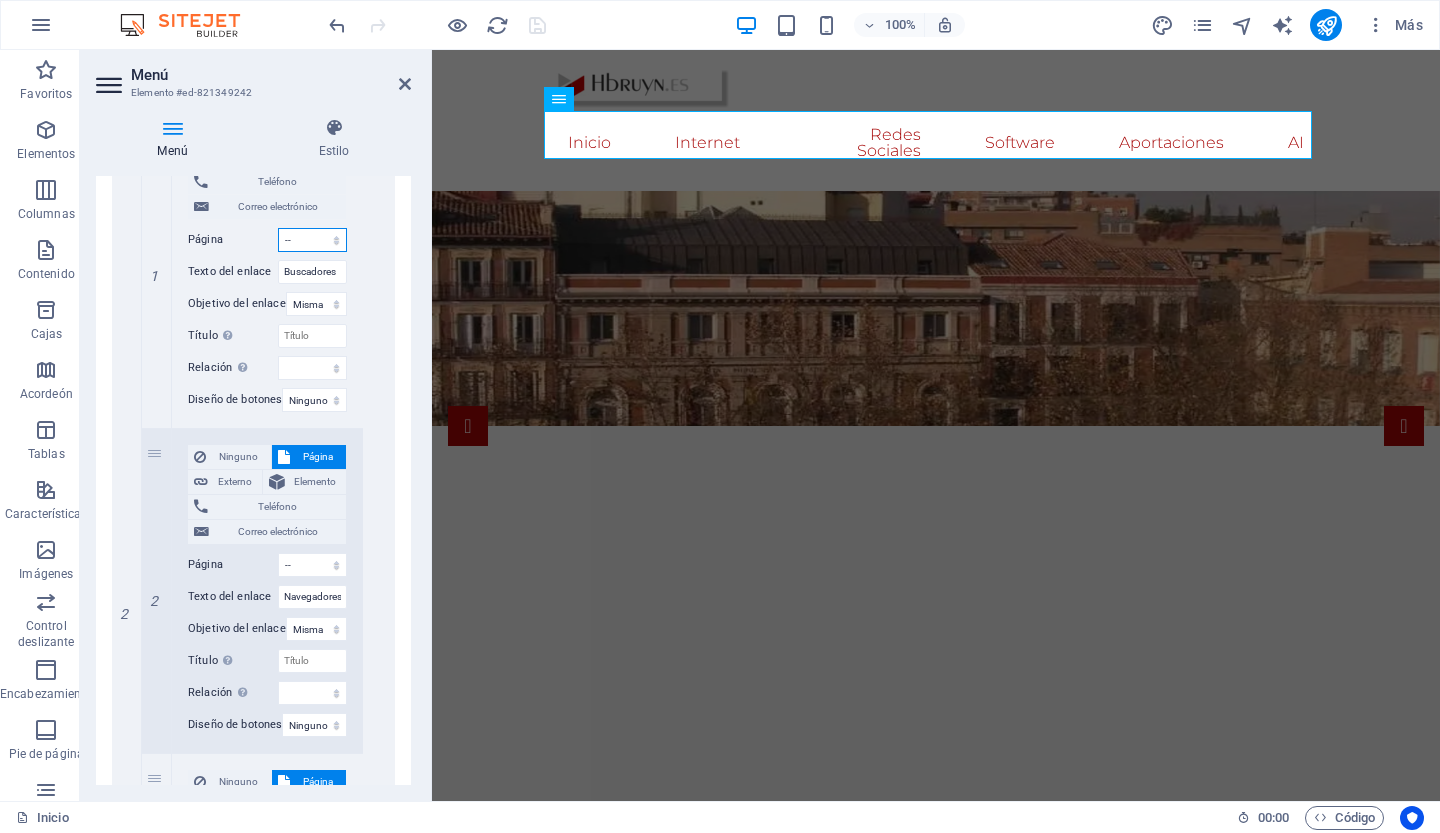 scroll, scrollTop: 879, scrollLeft: 0, axis: vertical 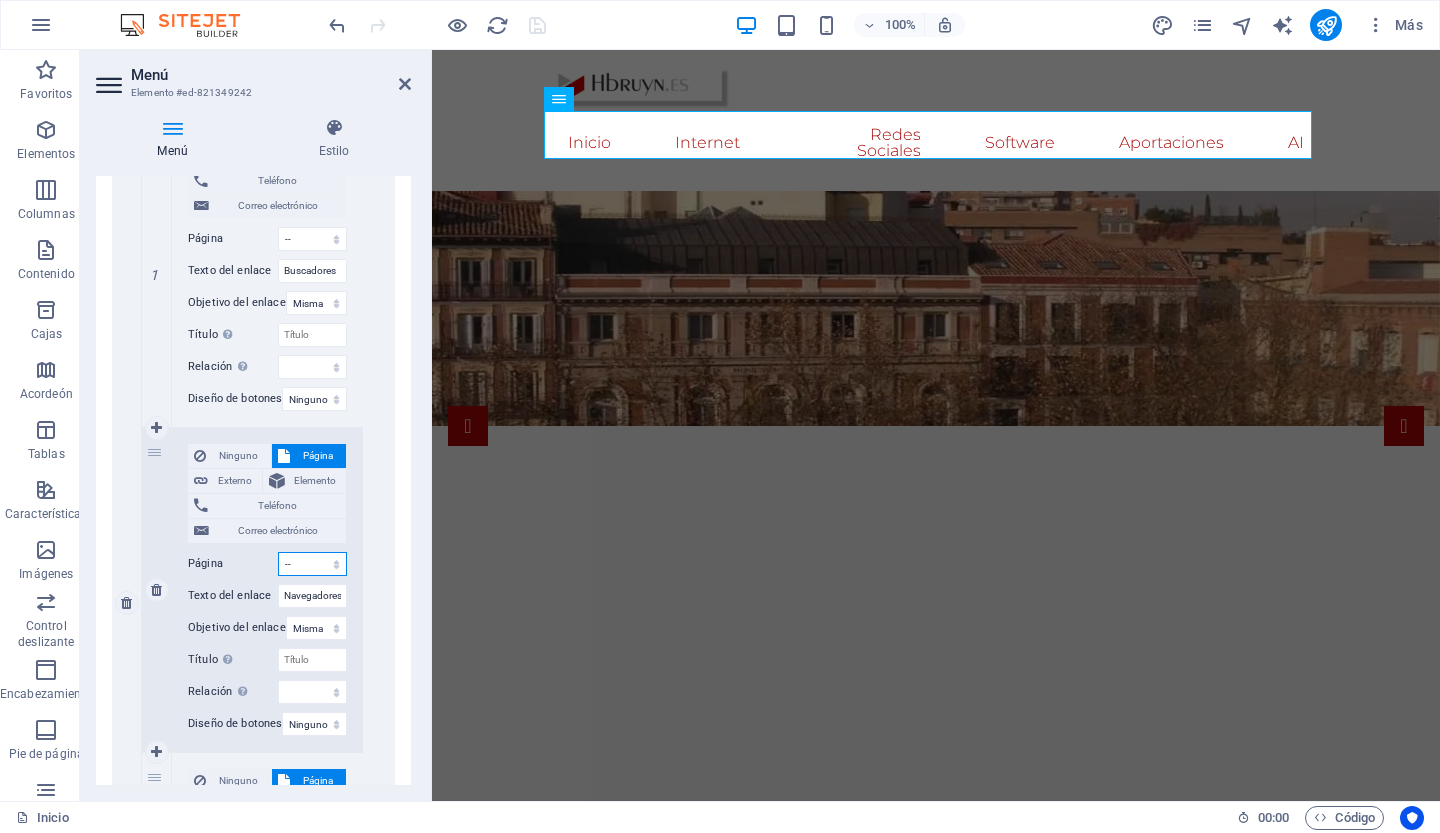 click on "Inicio Internet -- Buscadores -- Navegadores -- Datos curiosos -- web -- navegación -- Seguro de granja o rancho -- Seguro de viaje -- Seguro de viaje a largo plazo -- Seguro de Incapacidad -- Seguro de vehículos Redes Sociales Software Aportaciones Inteligencia Artificial Contacto" at bounding box center [312, 564] 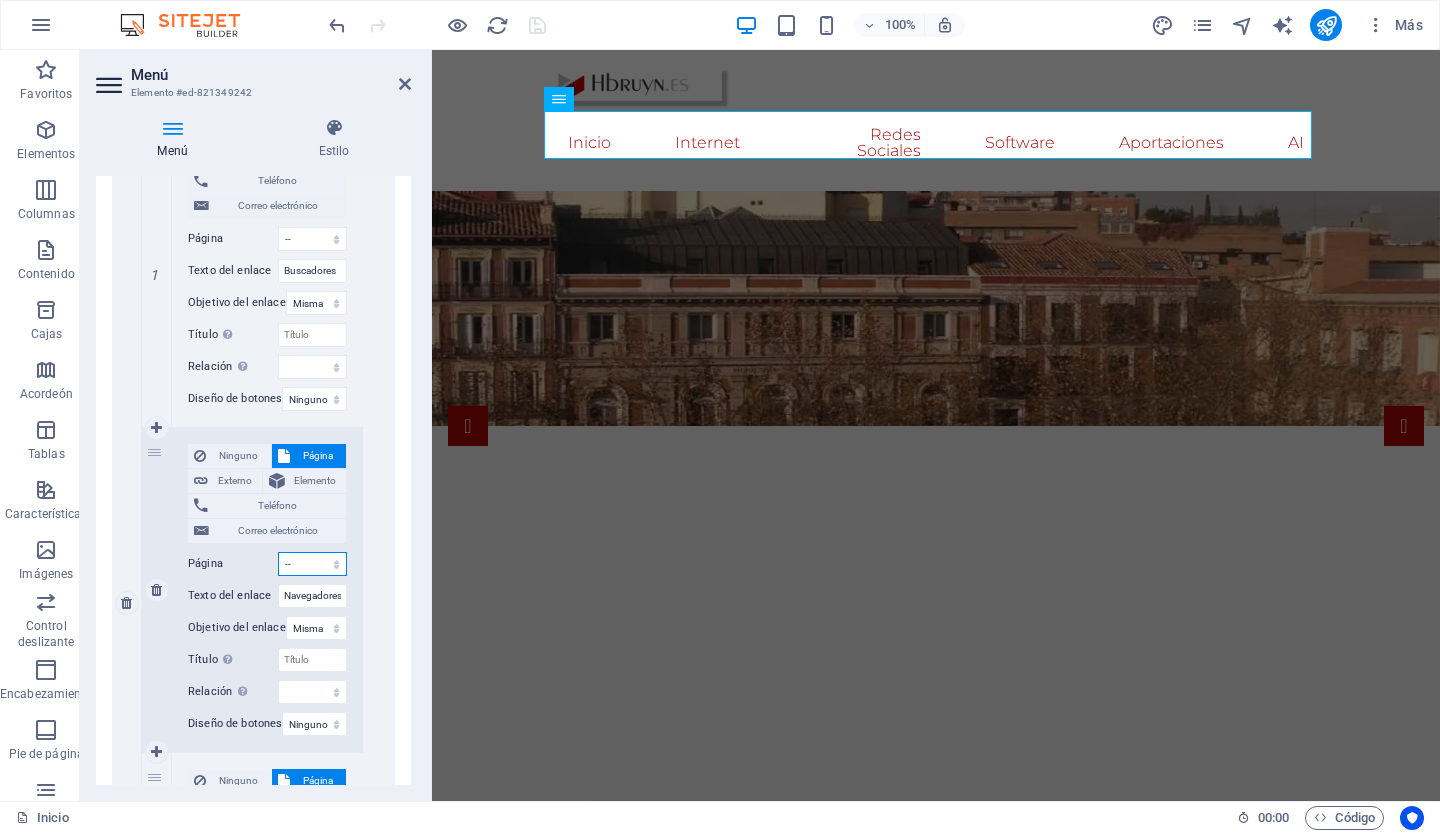 click on "Inicio Internet -- Buscadores -- Navegadores -- Datos curiosos -- web -- navegación -- Seguro de granja o rancho -- Seguro de viaje -- Seguro de viaje a largo plazo -- Seguro de Incapacidad -- Seguro de vehículos Redes Sociales Software Aportaciones Inteligencia Artificial Contacto" at bounding box center [312, 564] 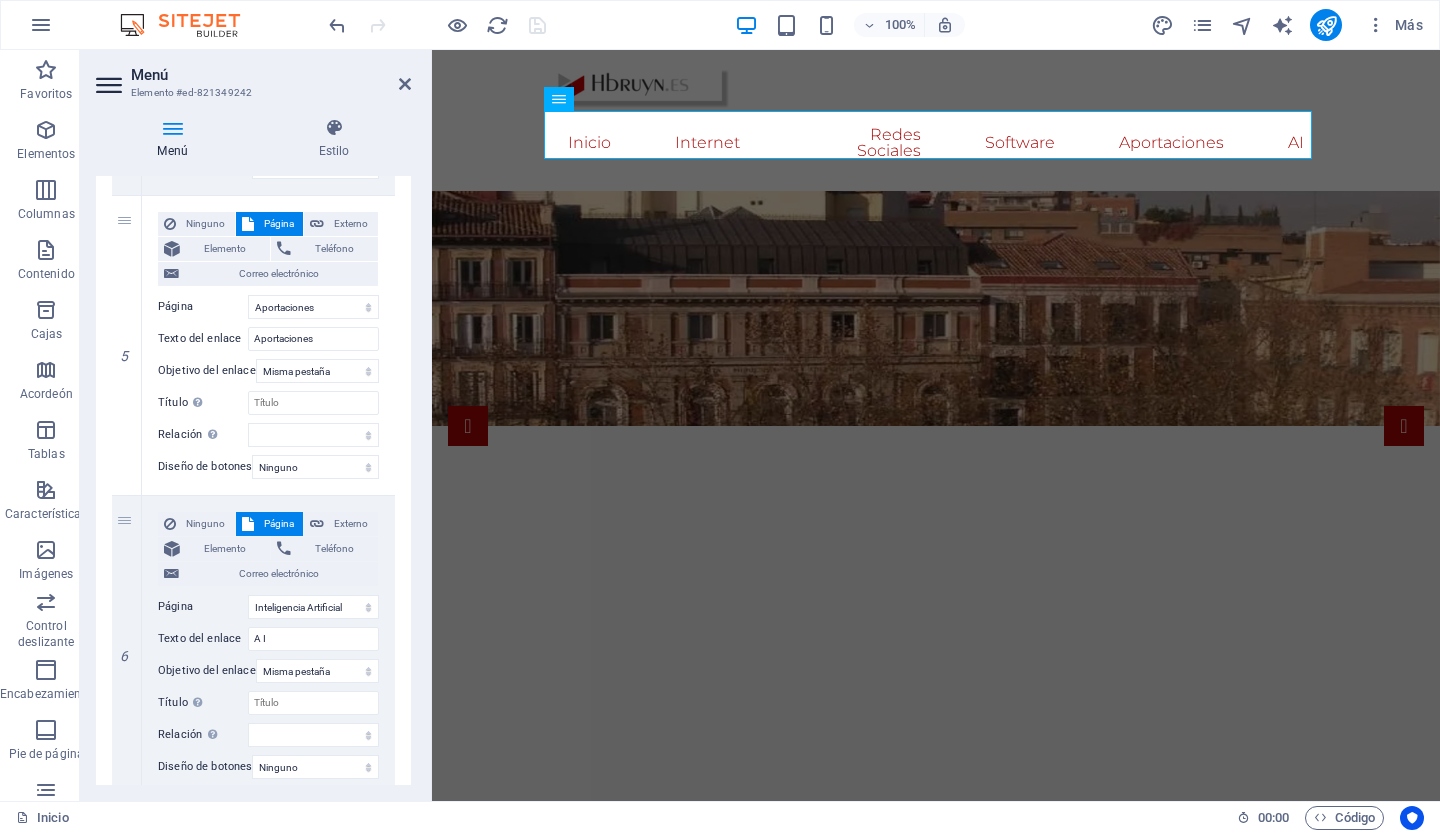 scroll, scrollTop: 2764, scrollLeft: 0, axis: vertical 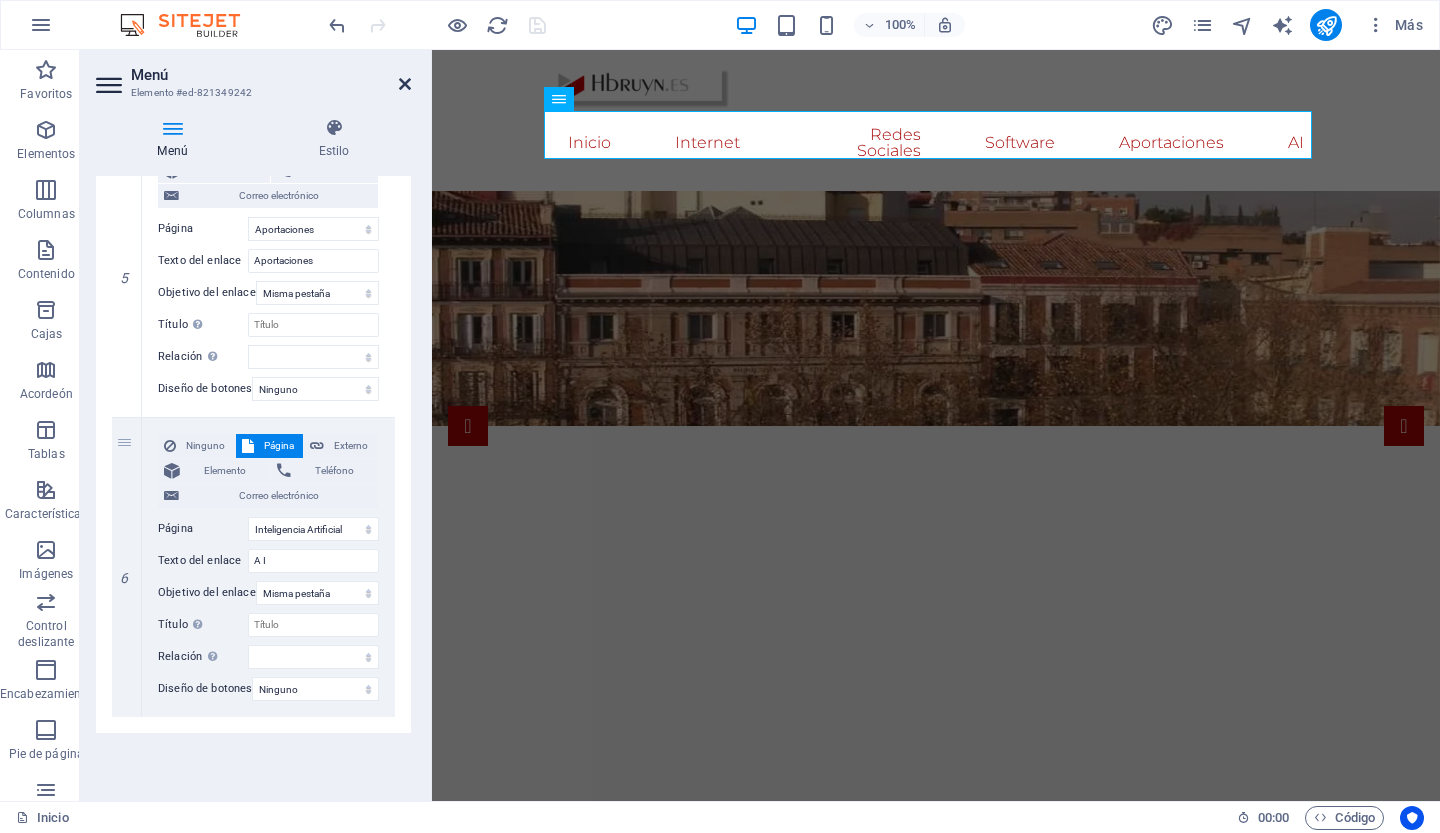 click at bounding box center (405, 84) 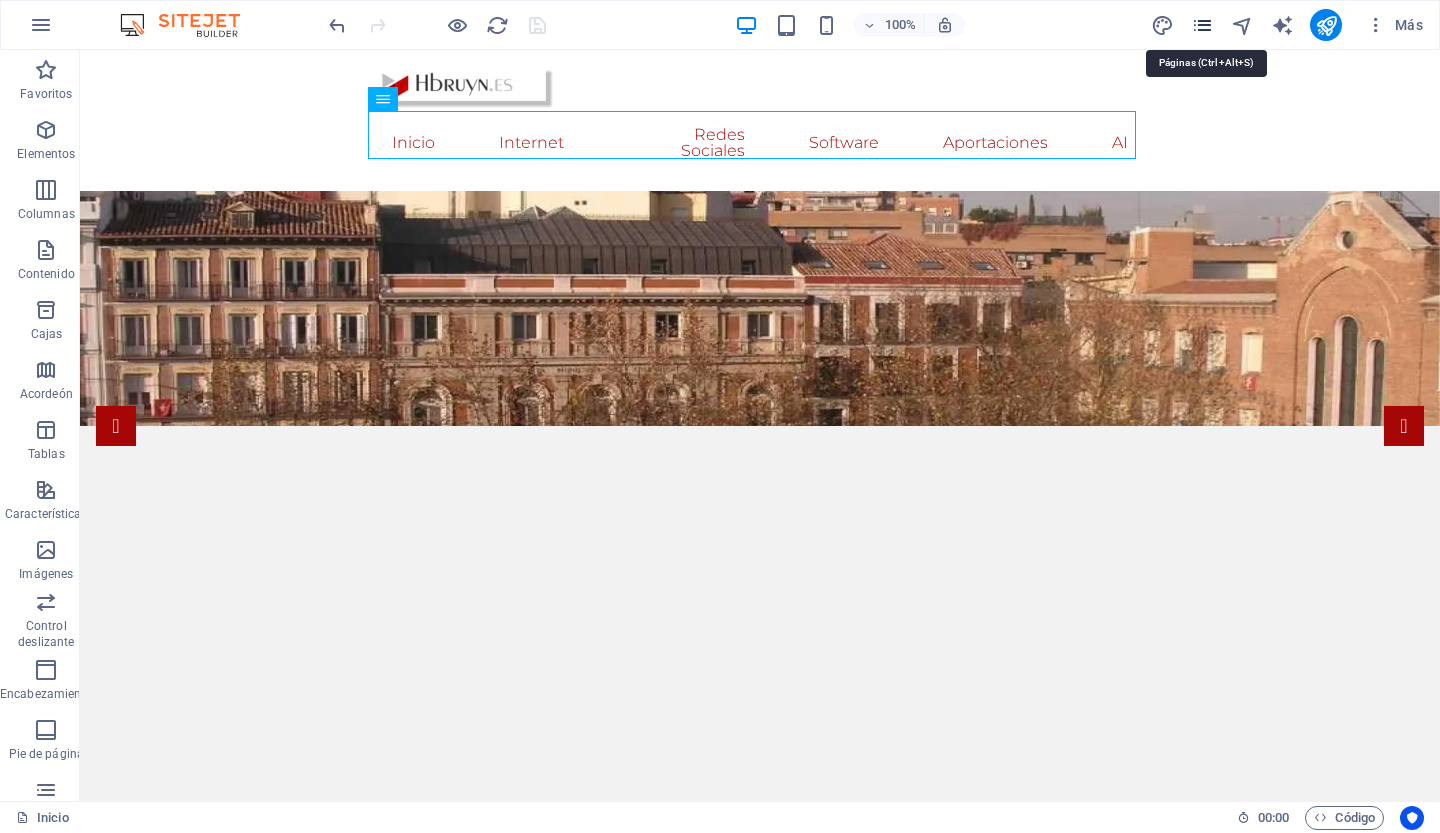 click at bounding box center (1202, 25) 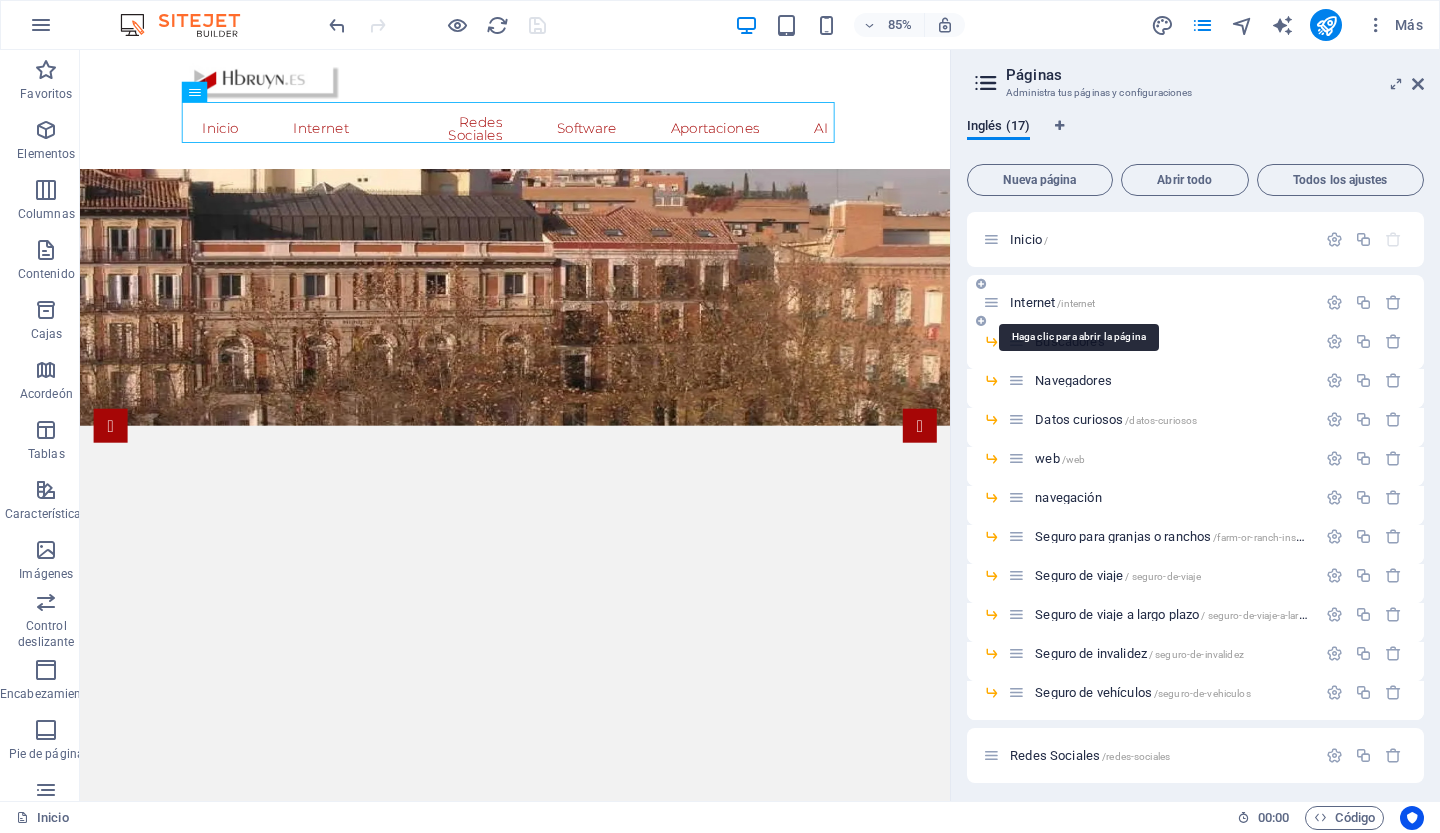 click on "Internet" at bounding box center [1032, 302] 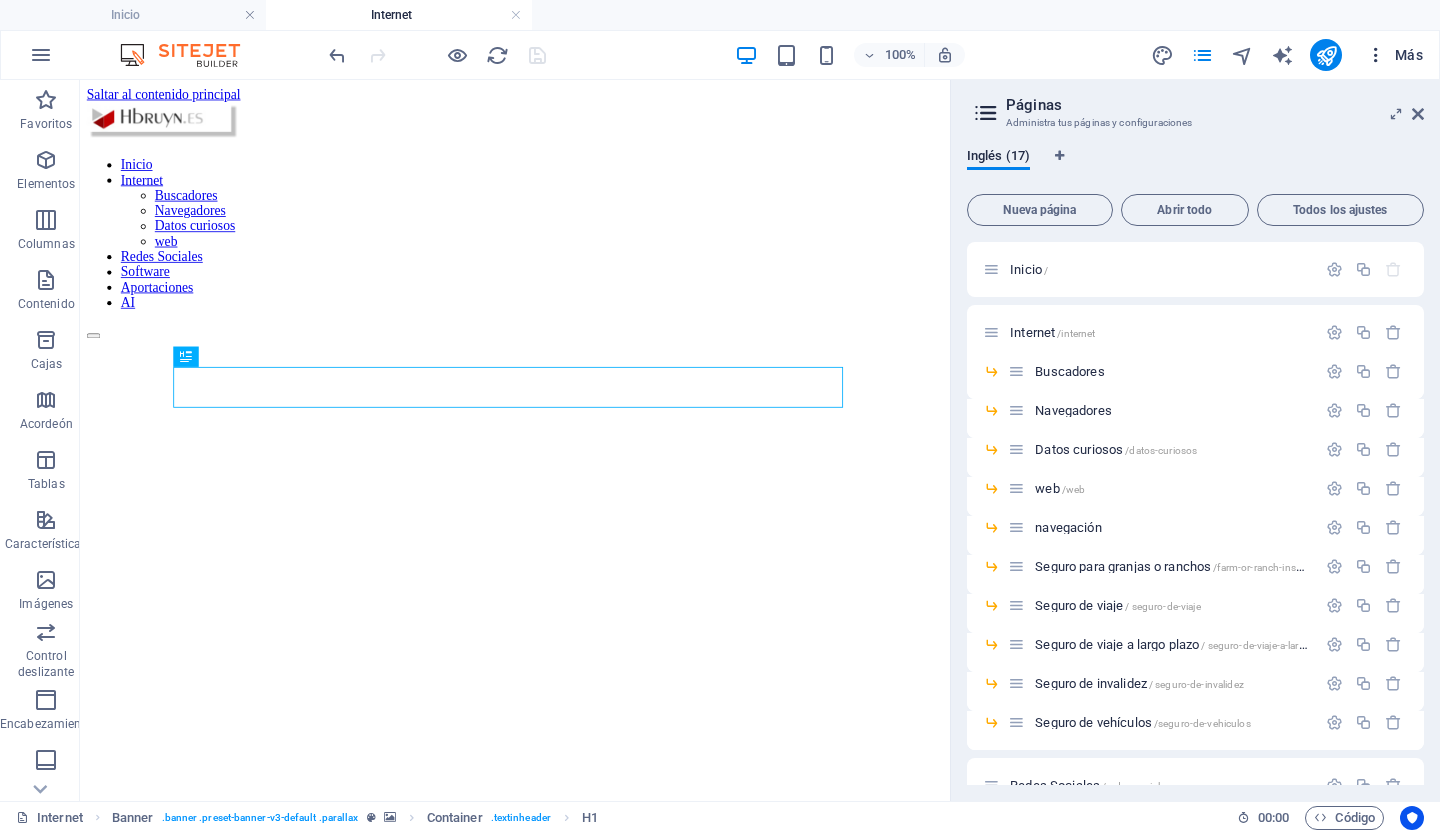 scroll, scrollTop: 0, scrollLeft: 0, axis: both 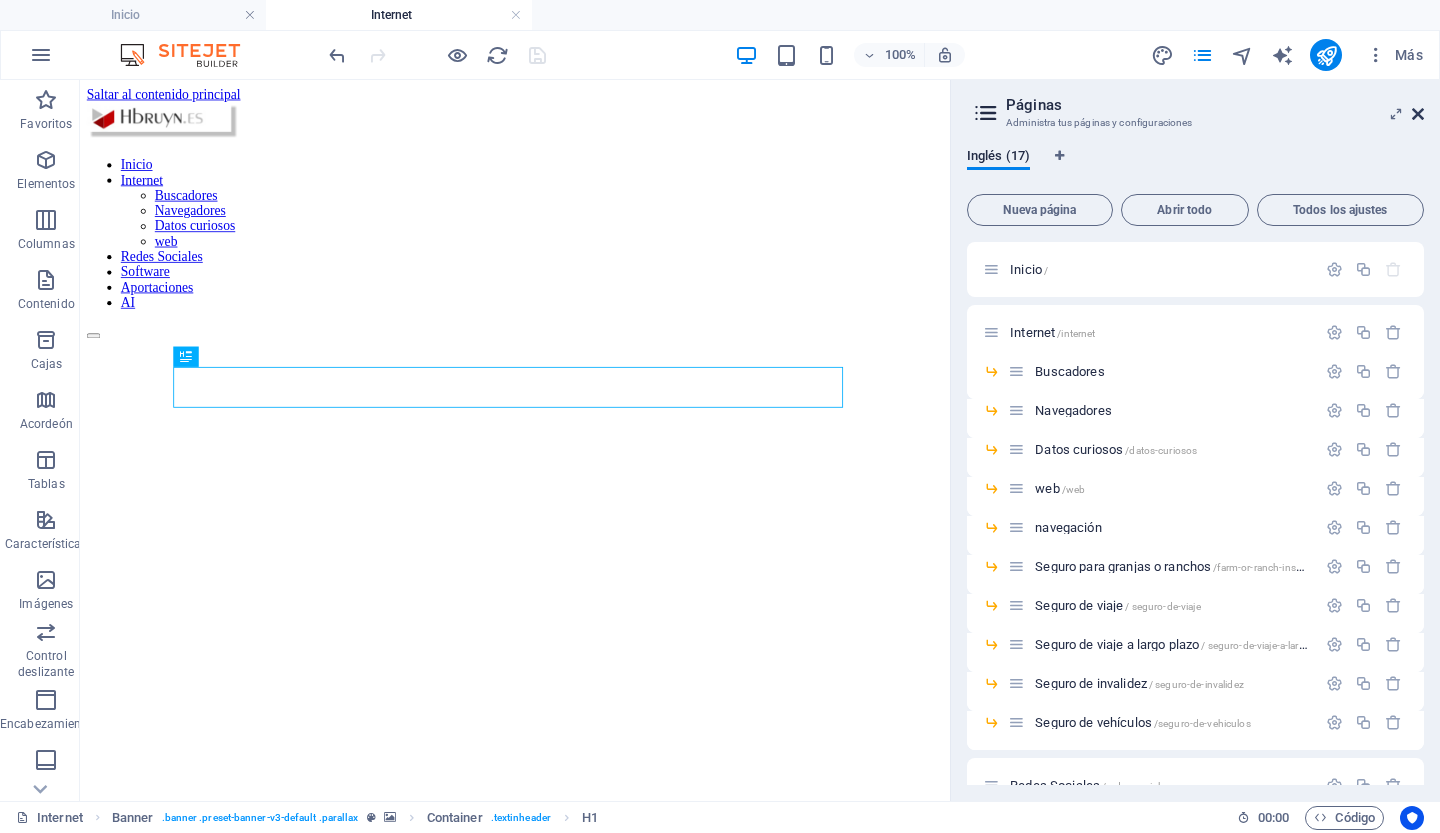 click at bounding box center [1418, 114] 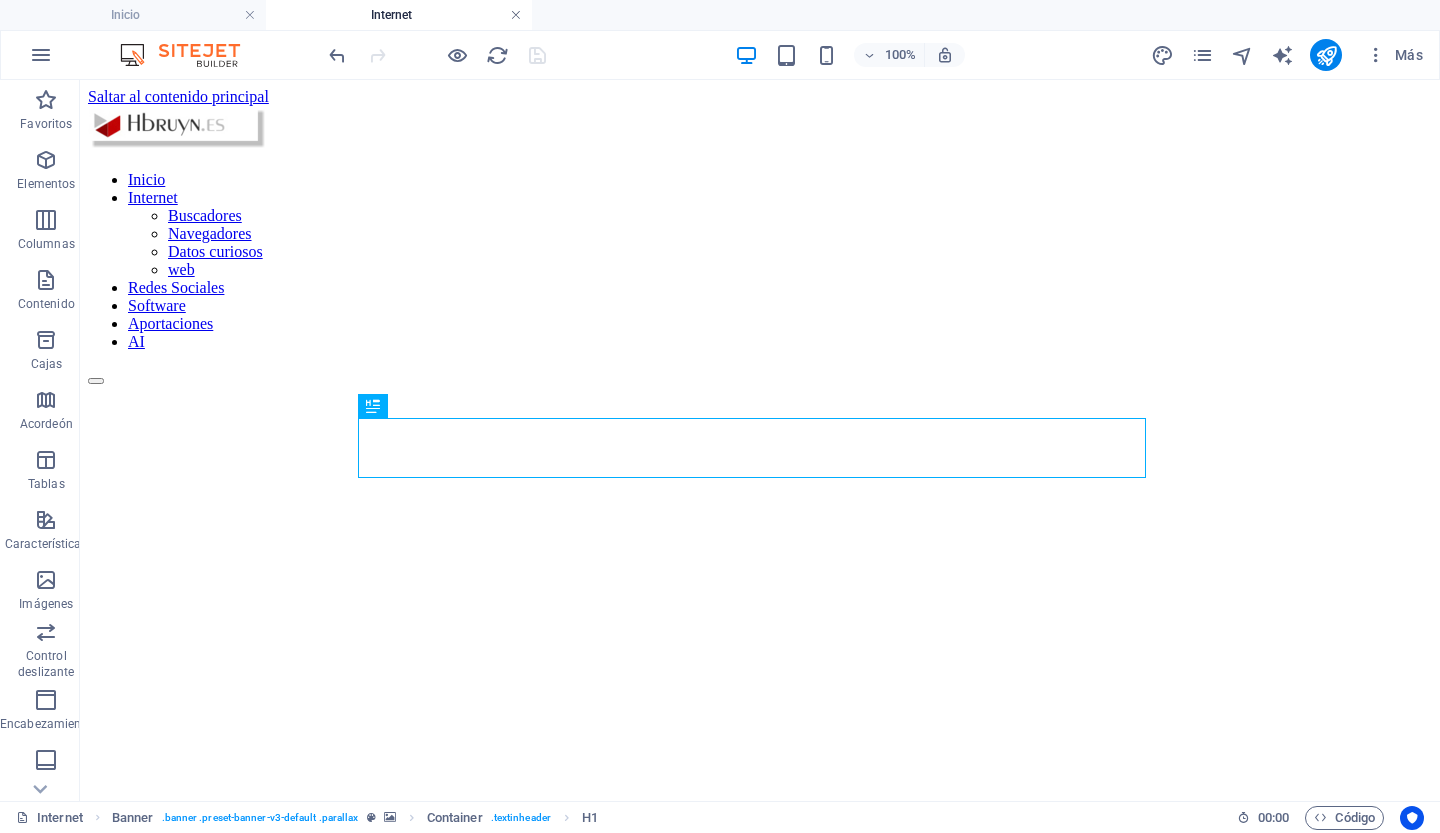 click at bounding box center [516, 15] 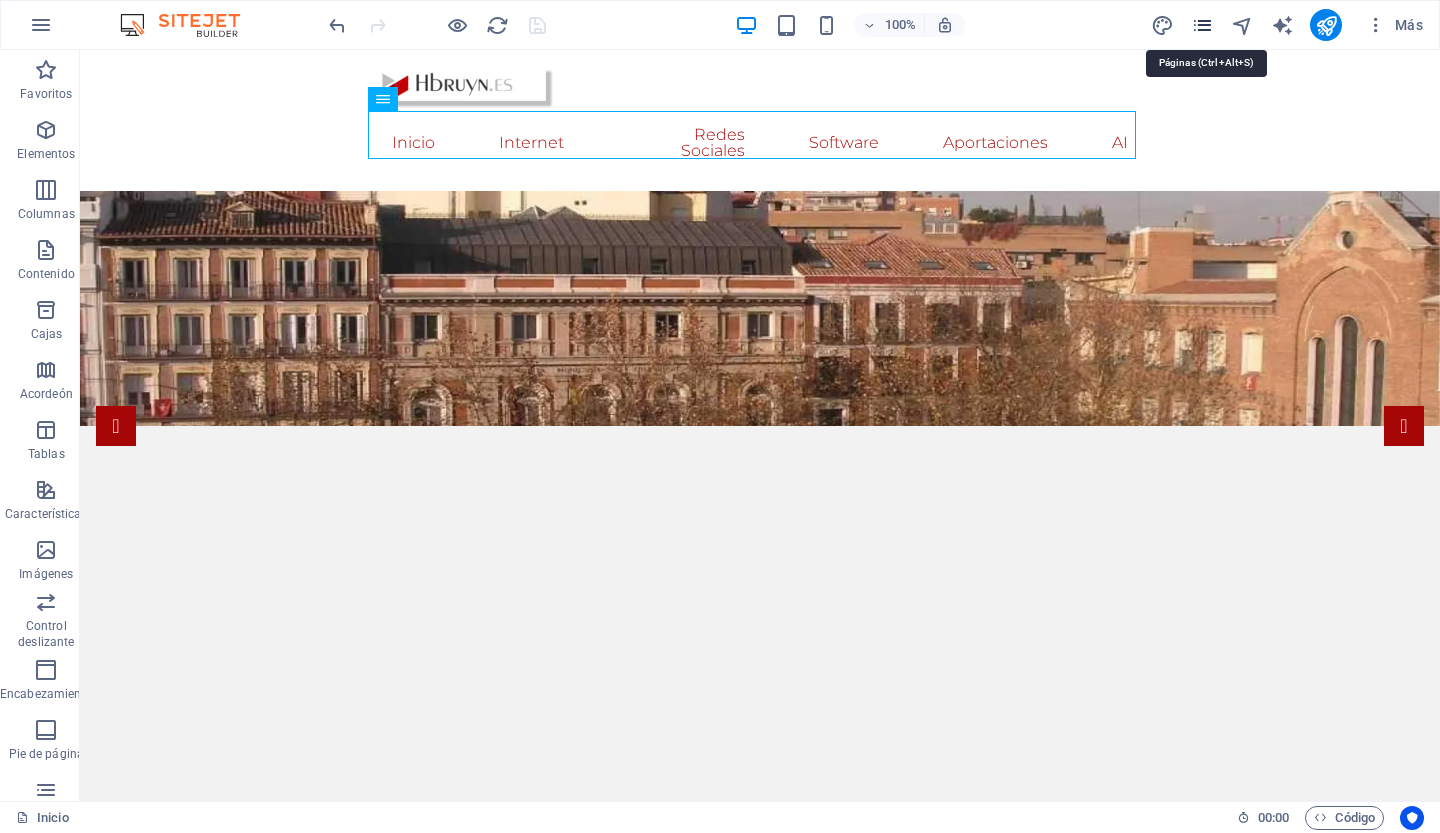 click at bounding box center (1202, 25) 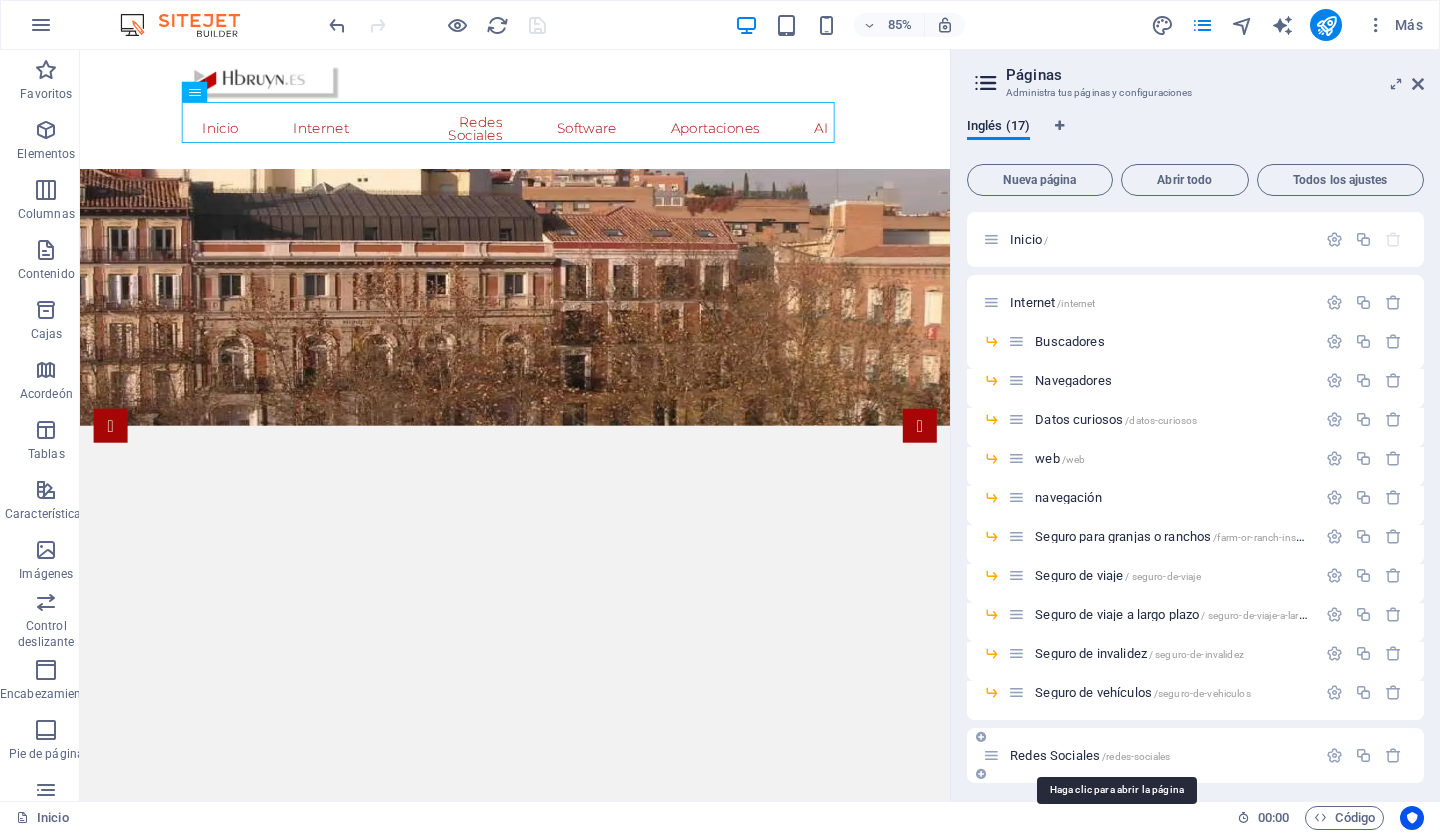 click on "Redes Sociales" at bounding box center (1055, 755) 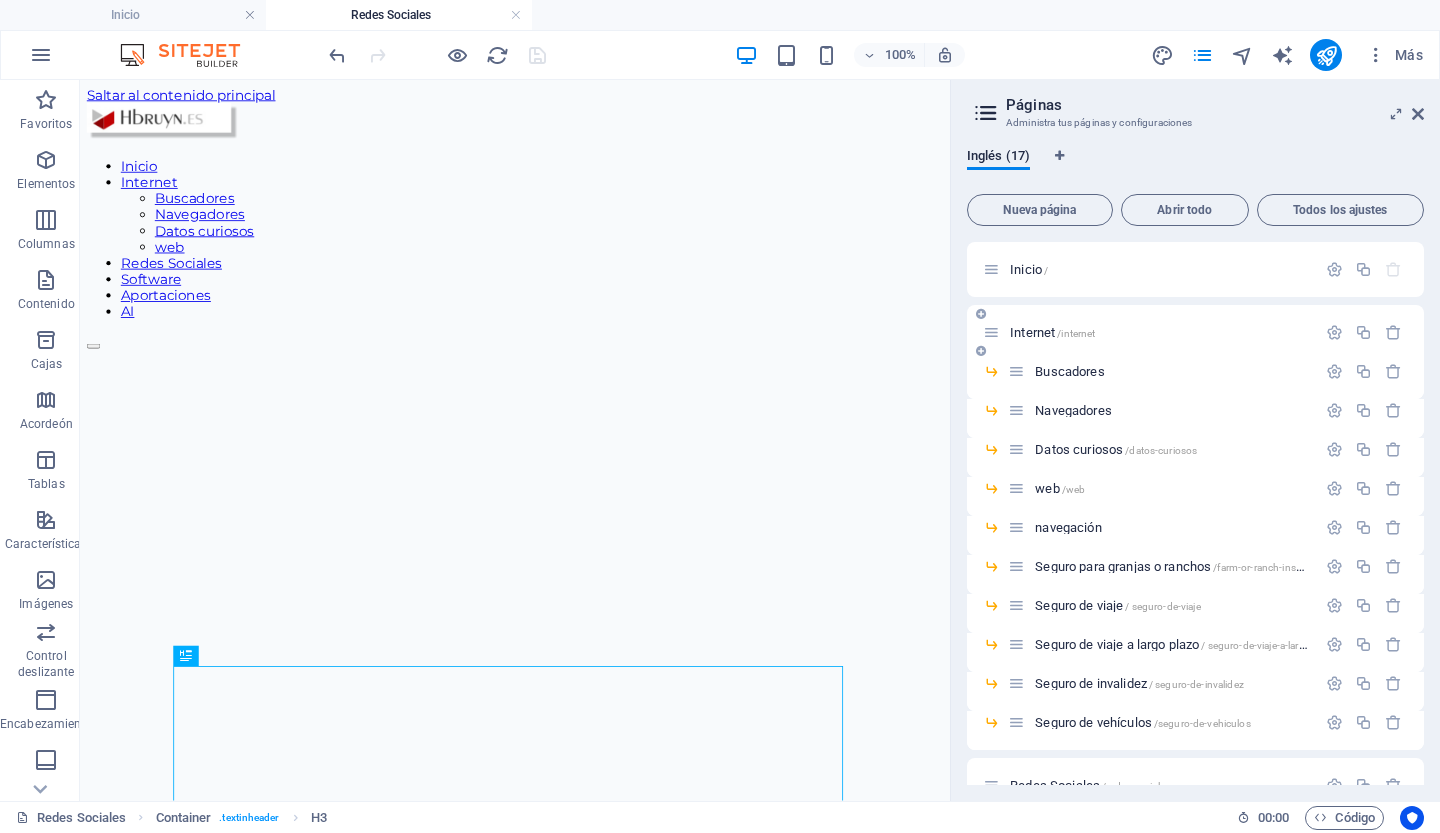 scroll, scrollTop: 0, scrollLeft: 0, axis: both 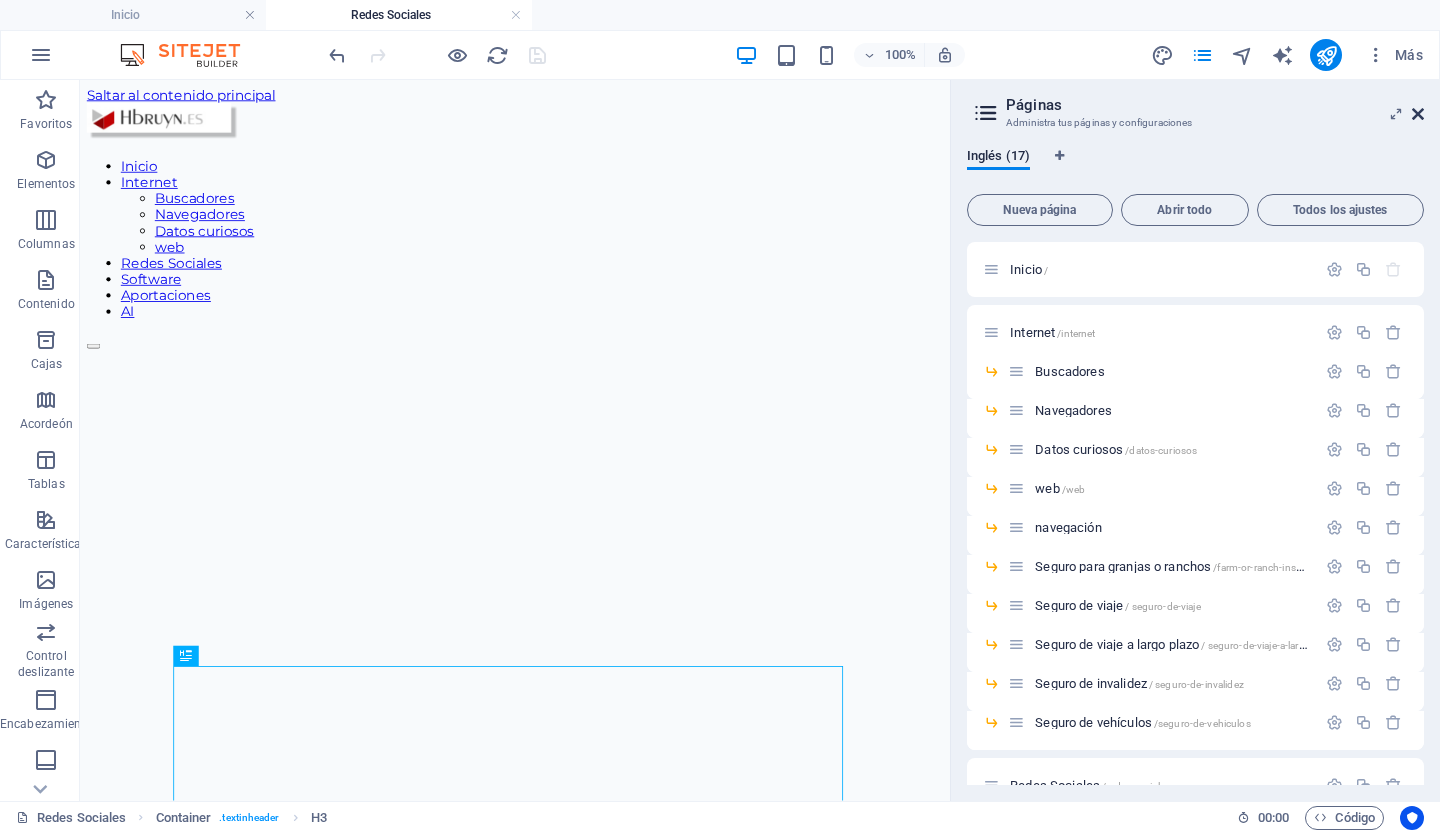 click at bounding box center [1418, 114] 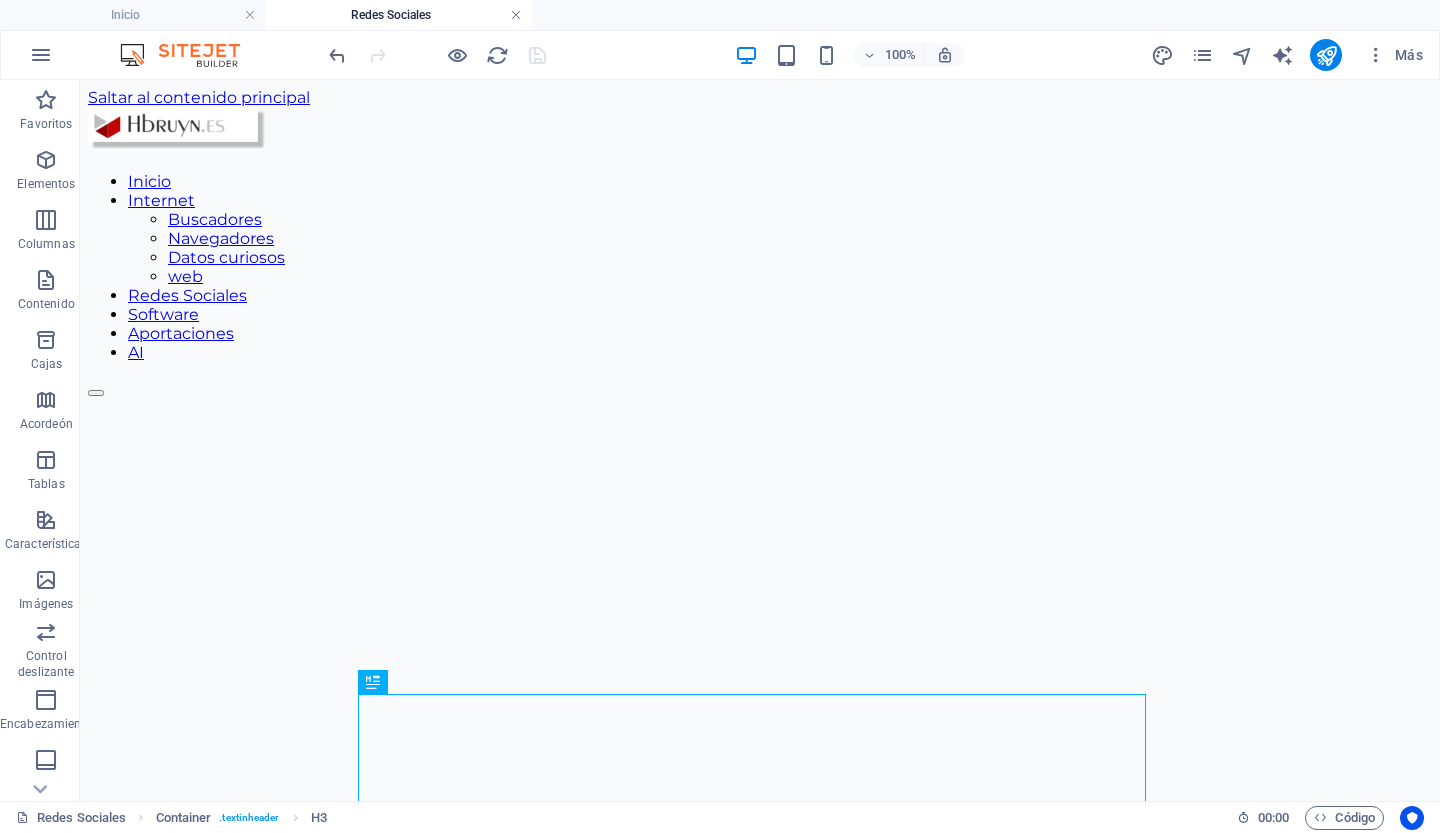 click at bounding box center [516, 15] 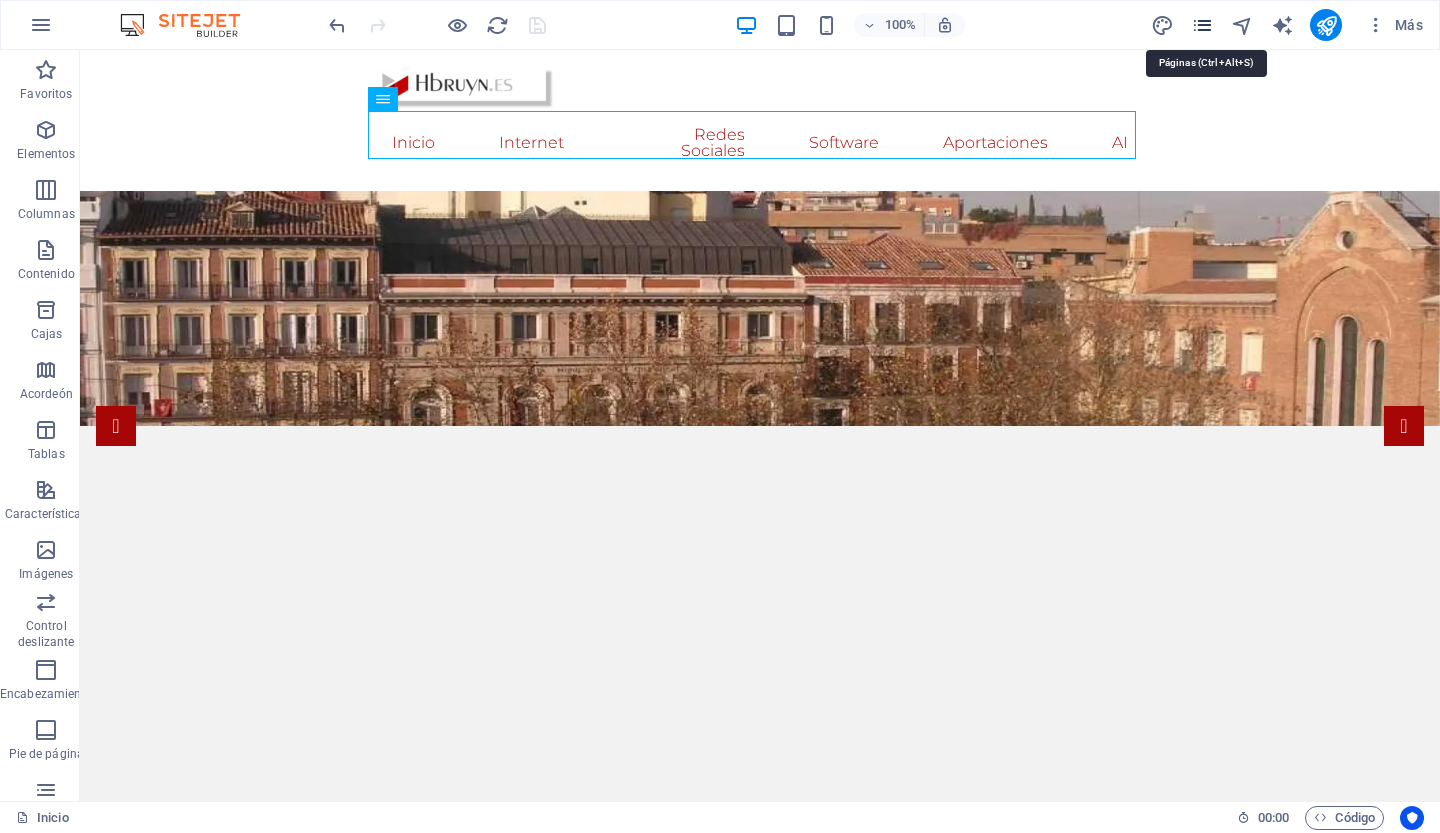 click at bounding box center (1202, 25) 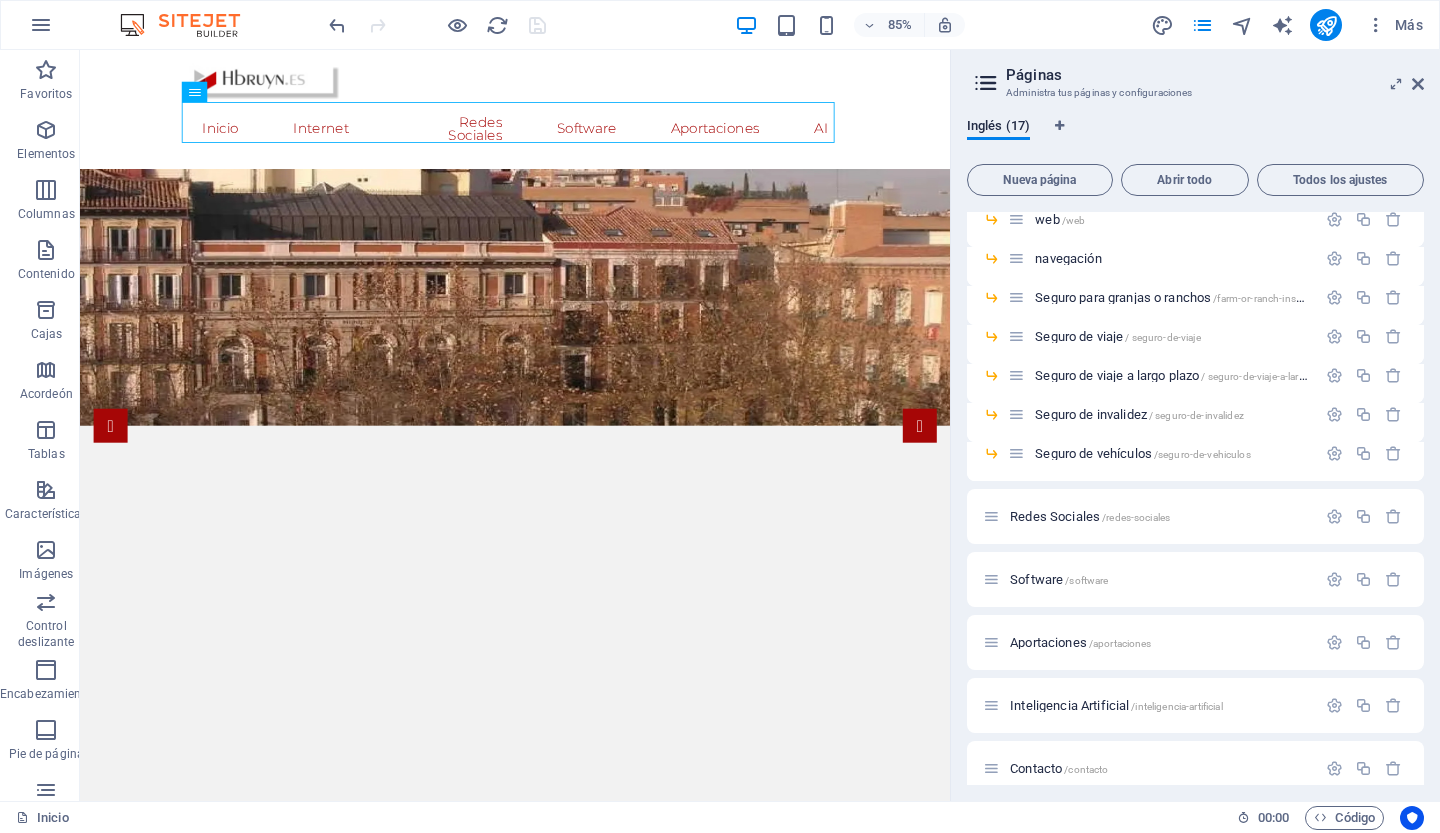 scroll, scrollTop: 258, scrollLeft: 0, axis: vertical 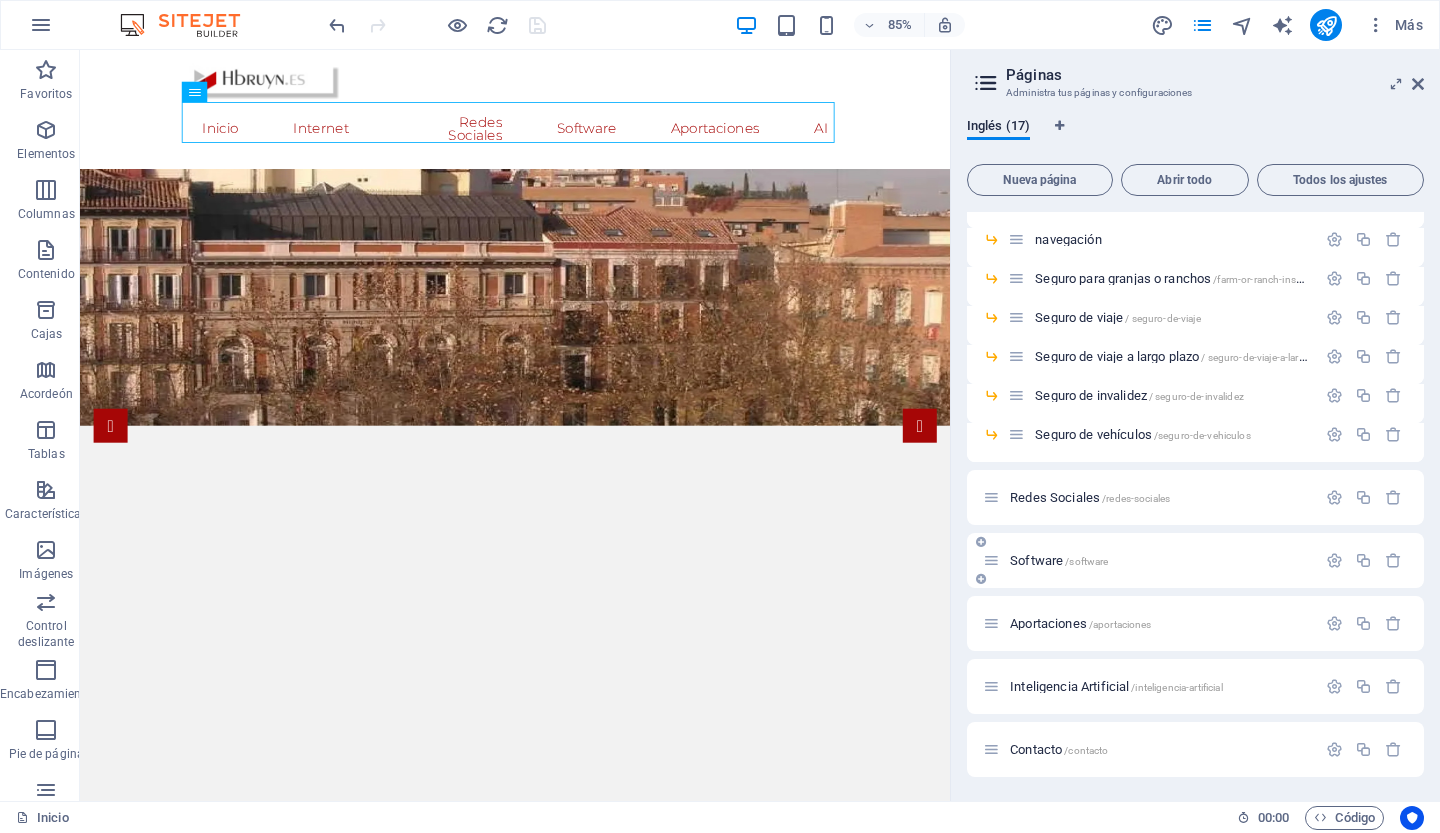 click on "Software" at bounding box center (1036, 560) 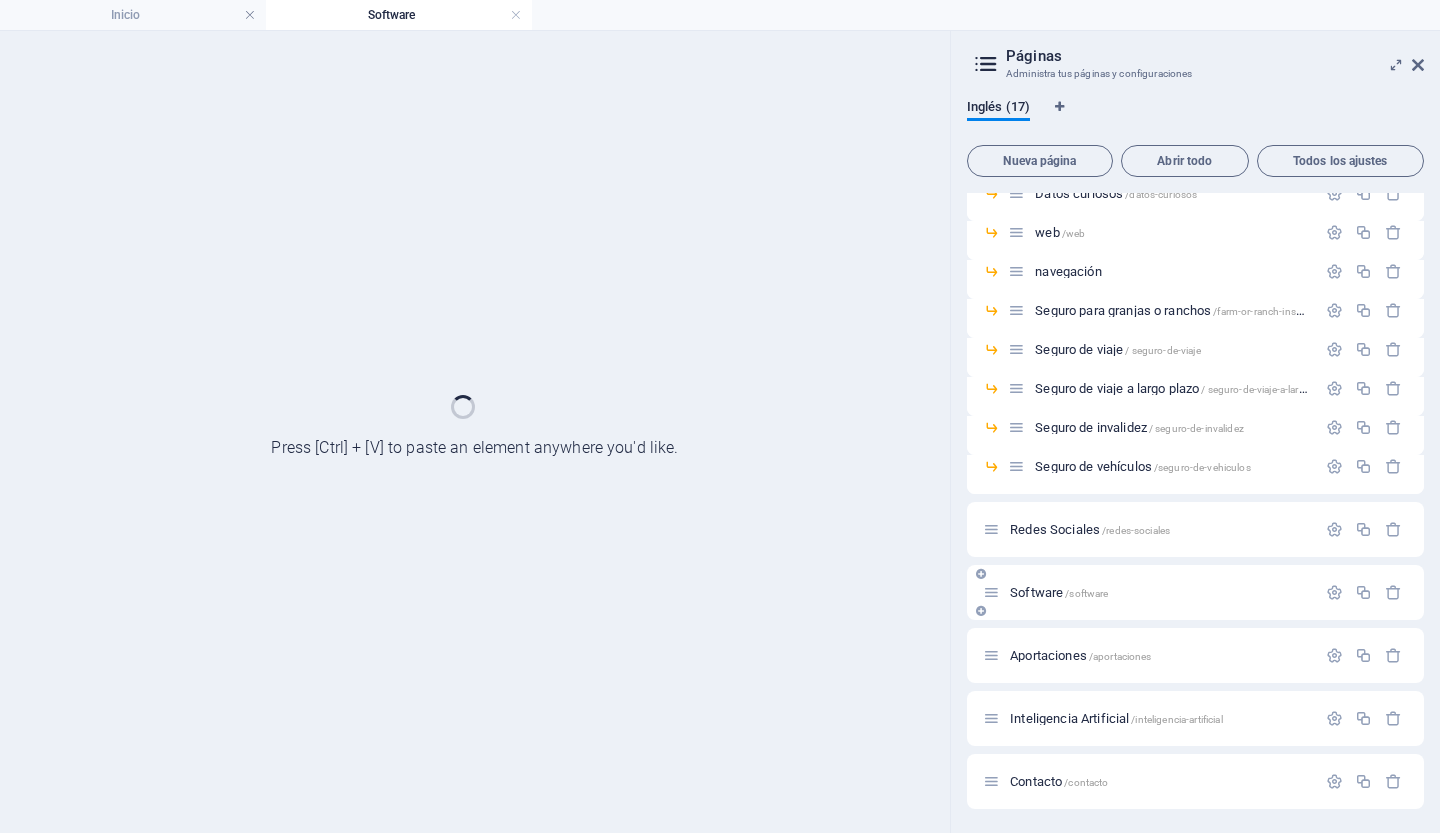 scroll, scrollTop: 206, scrollLeft: 0, axis: vertical 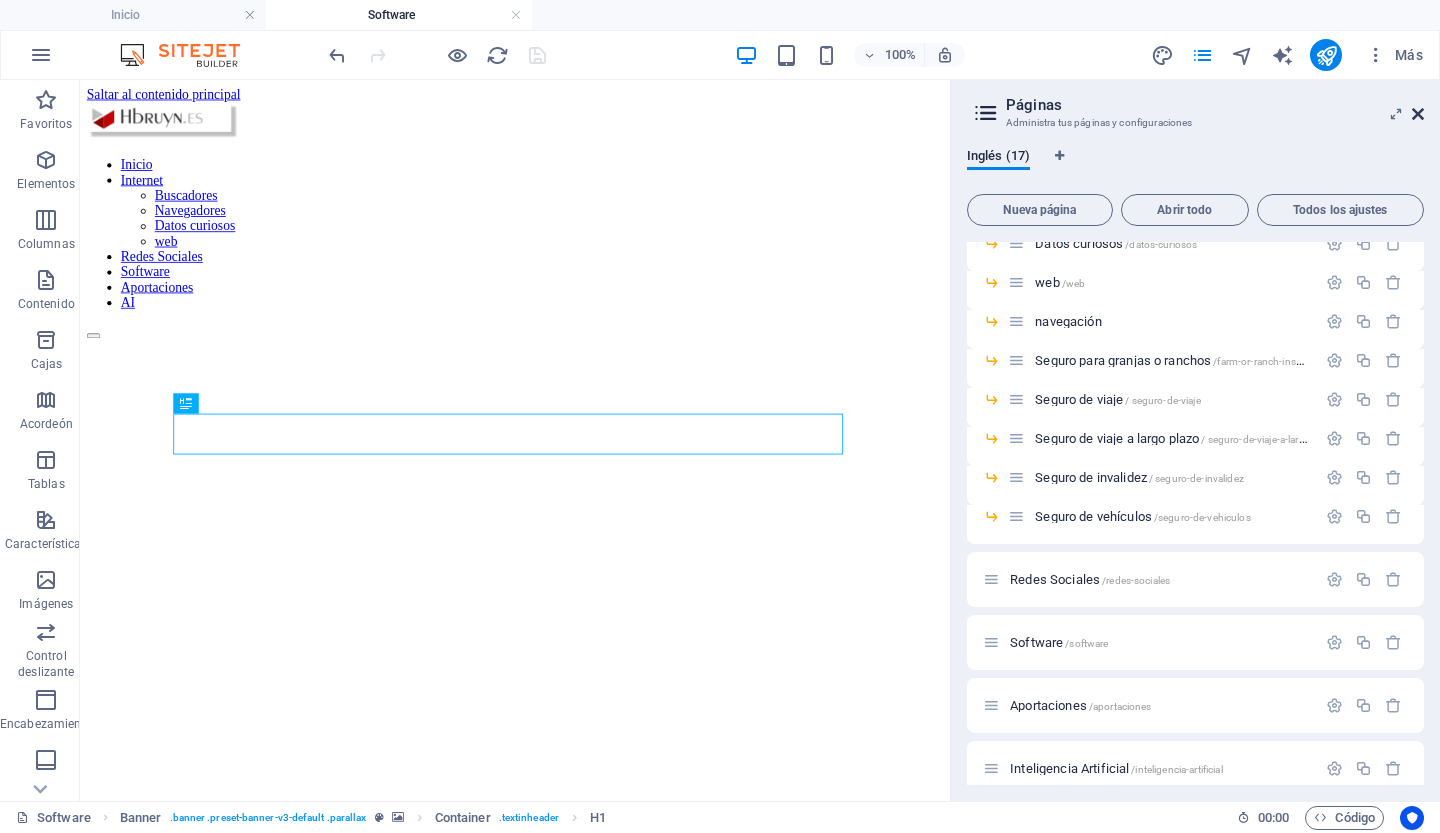 click at bounding box center (1418, 114) 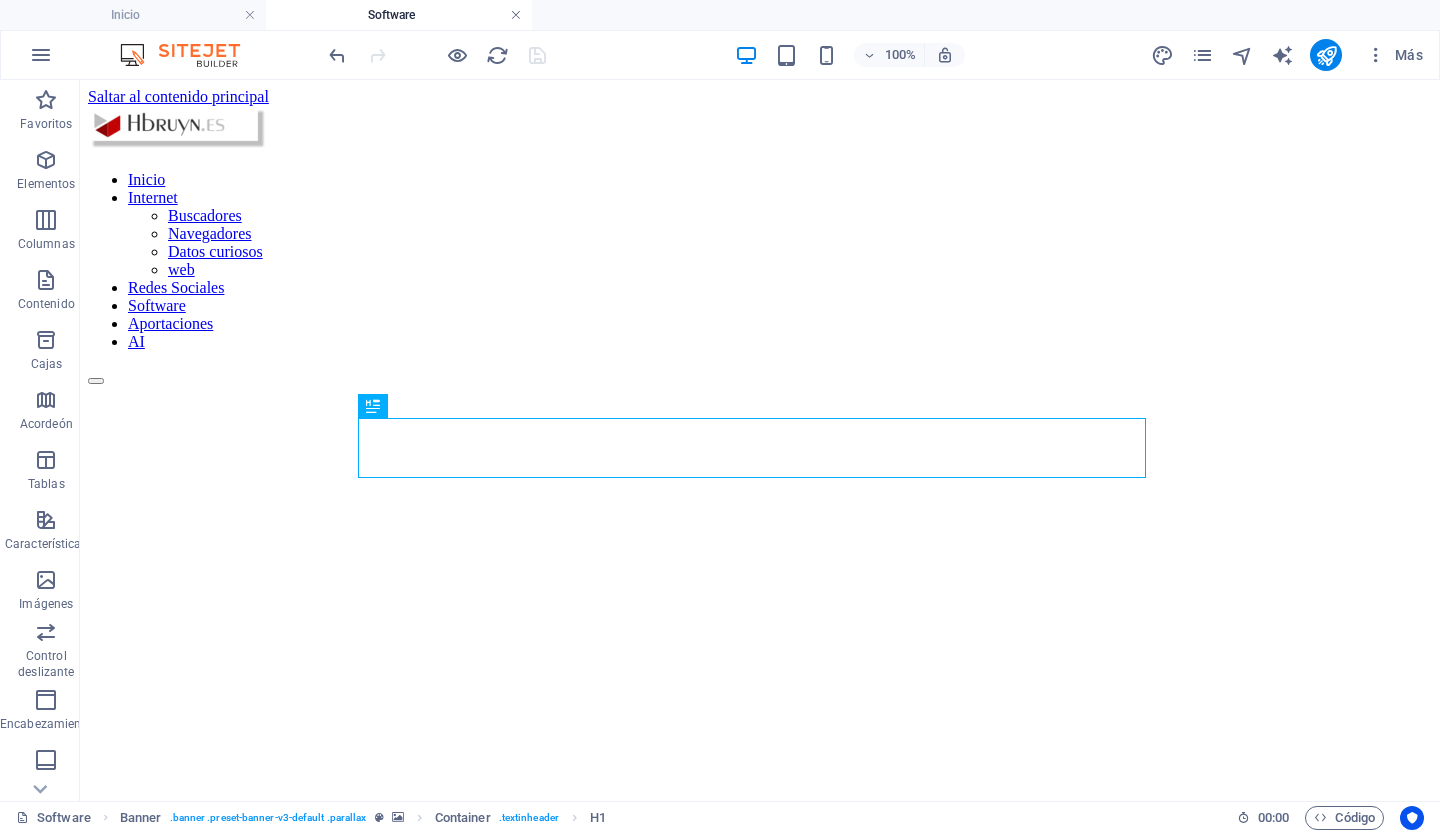 click at bounding box center [516, 15] 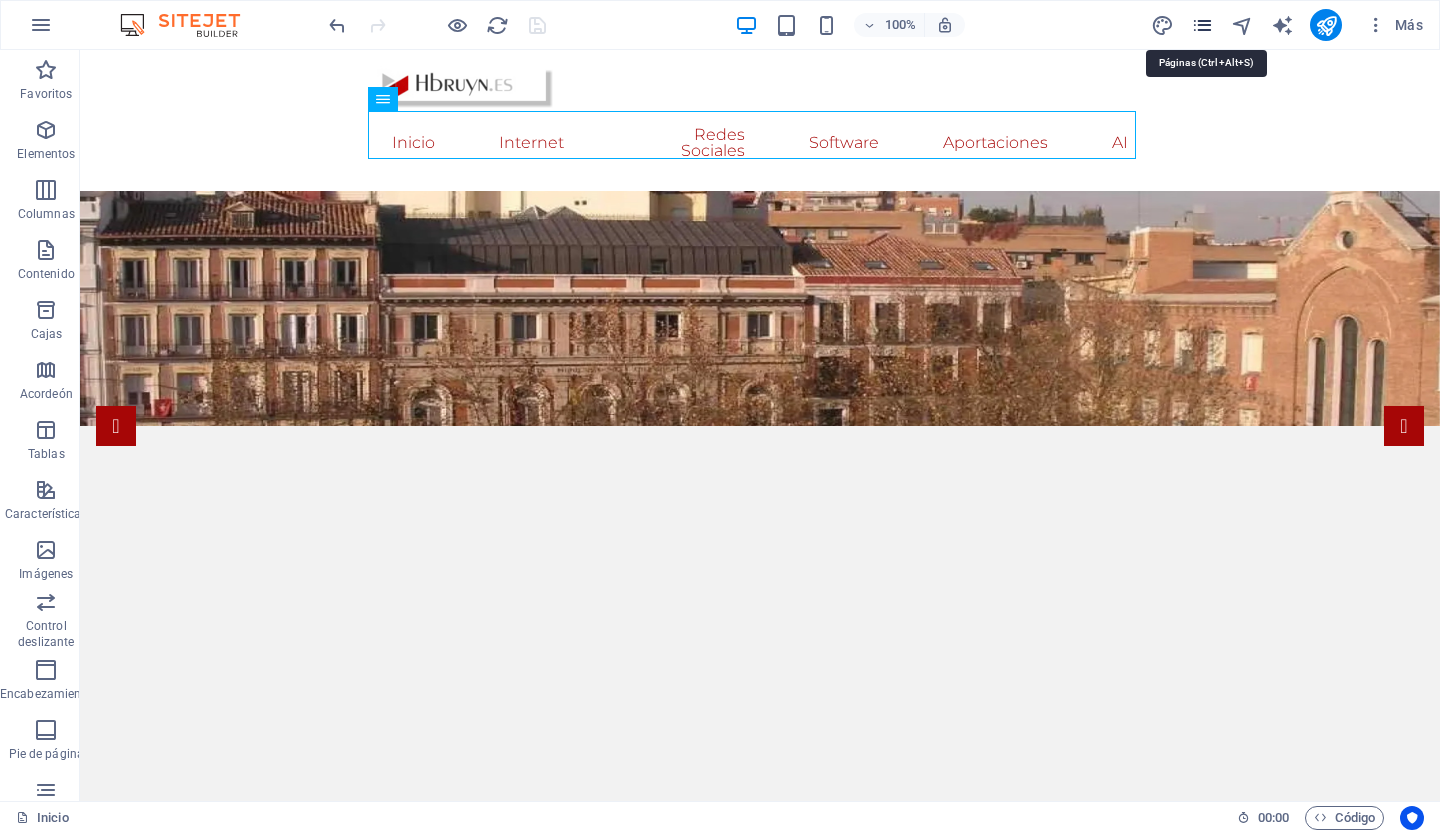 click at bounding box center [1202, 25] 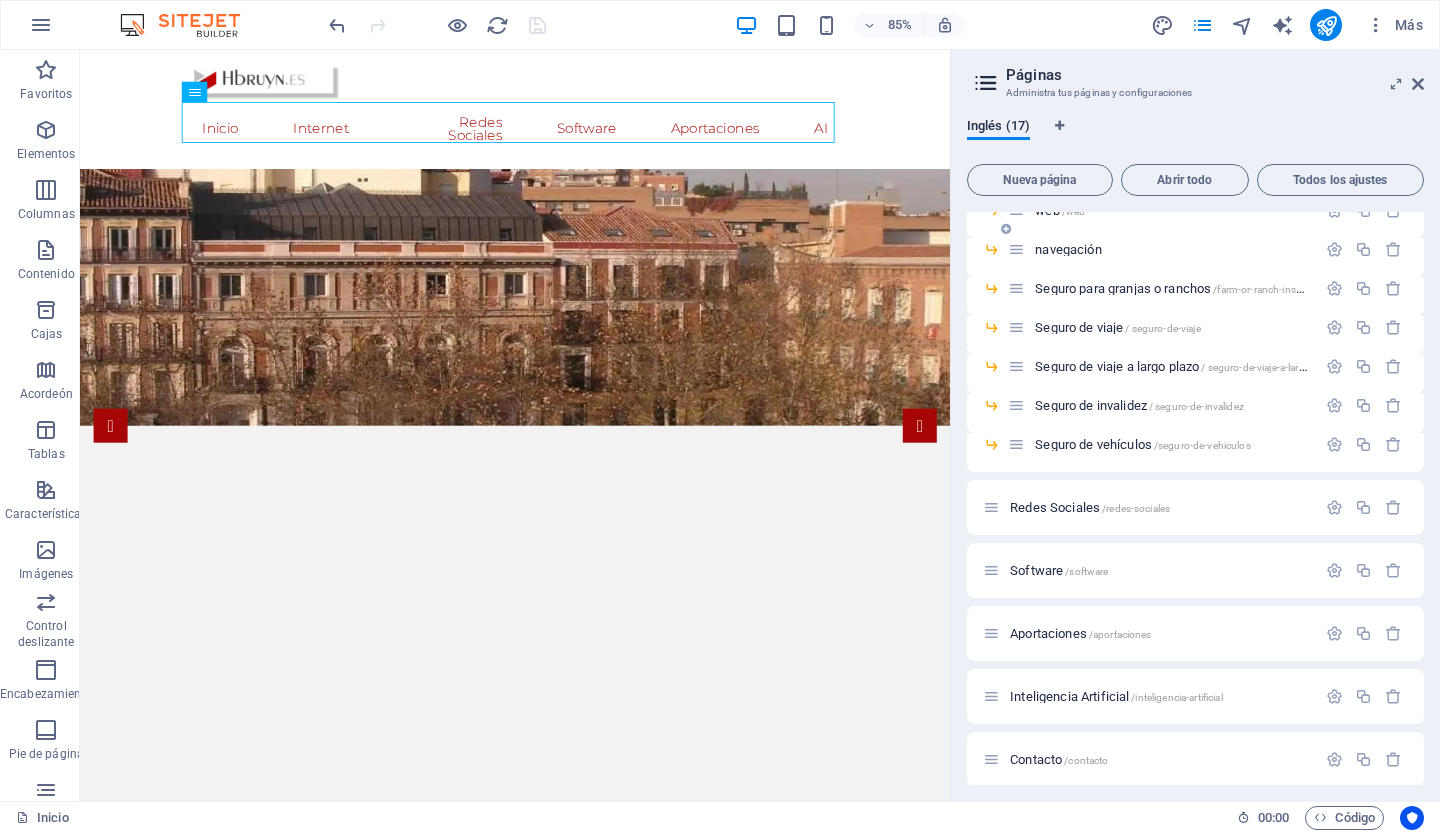 scroll, scrollTop: 258, scrollLeft: 0, axis: vertical 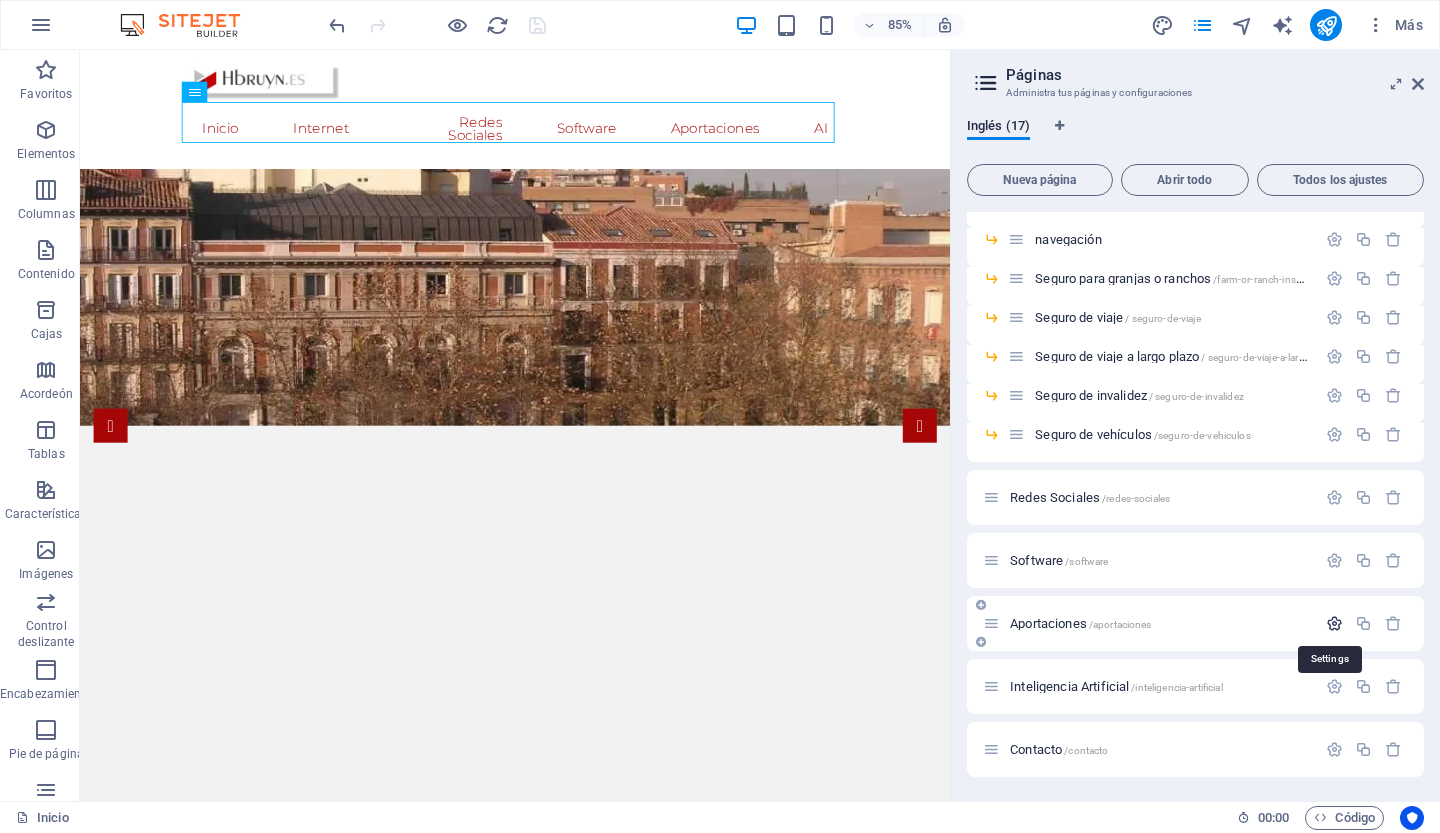 click at bounding box center [1334, 623] 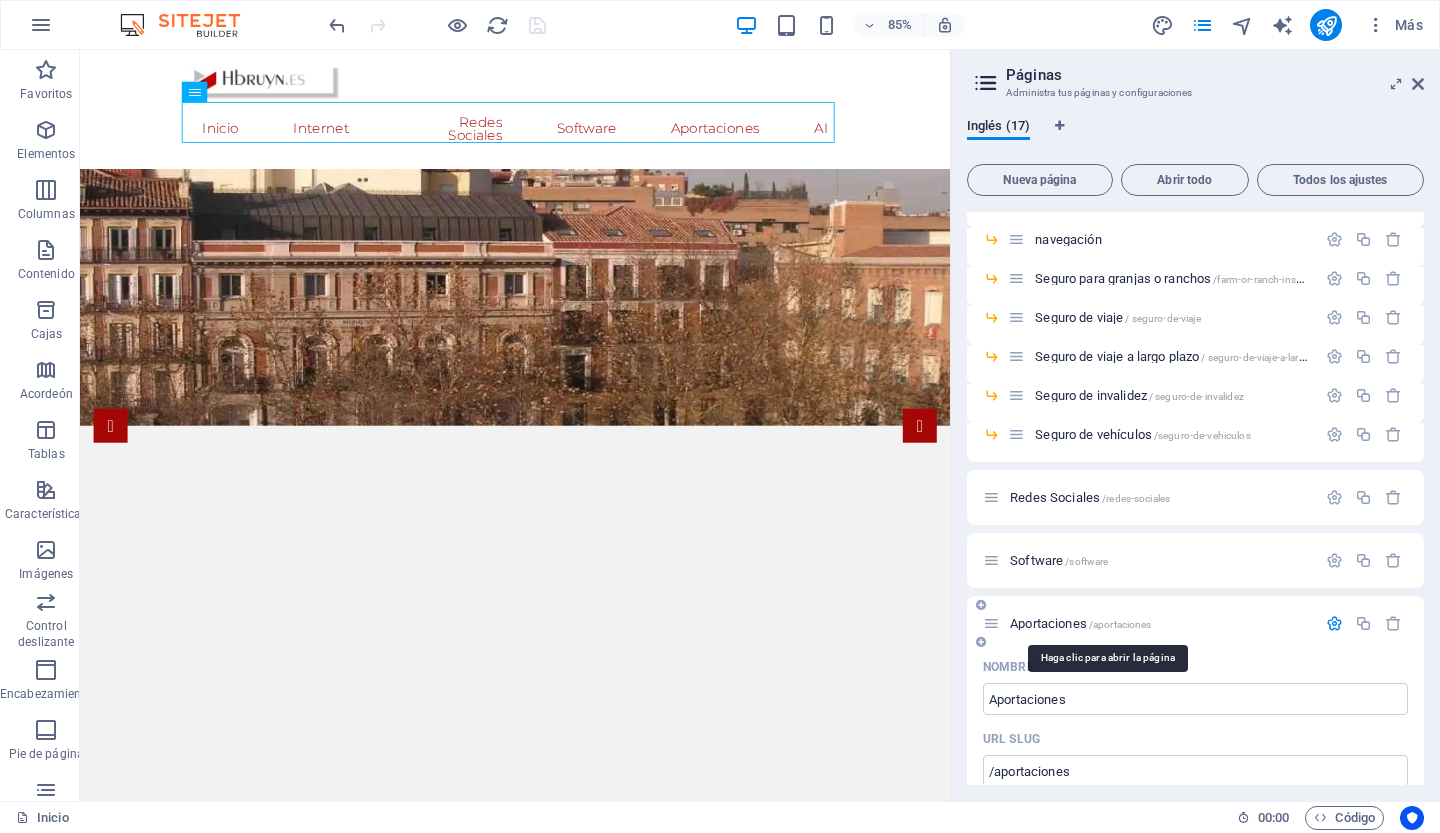 click on "Aportaciones" at bounding box center [1048, 623] 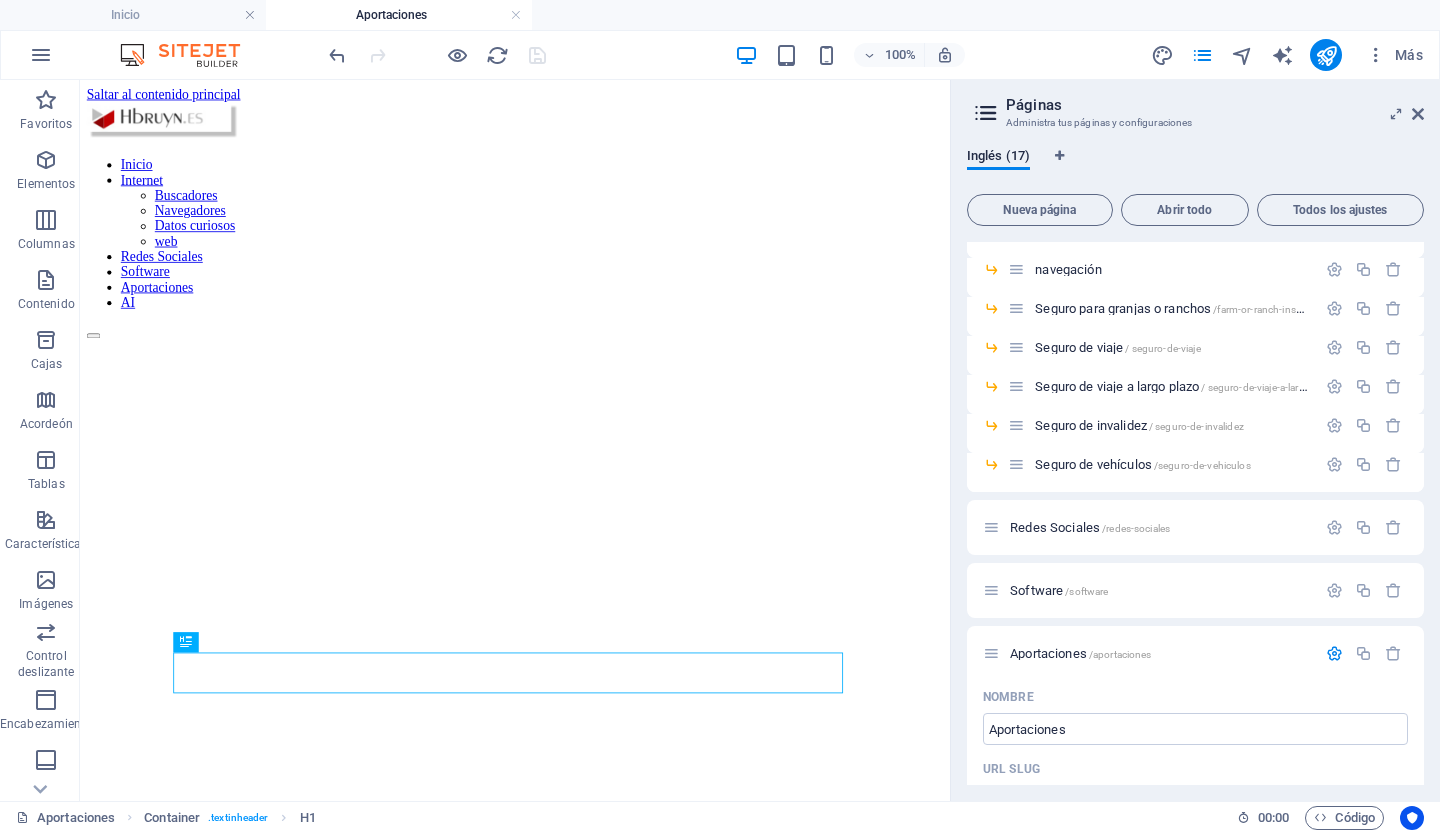 scroll, scrollTop: 0, scrollLeft: 0, axis: both 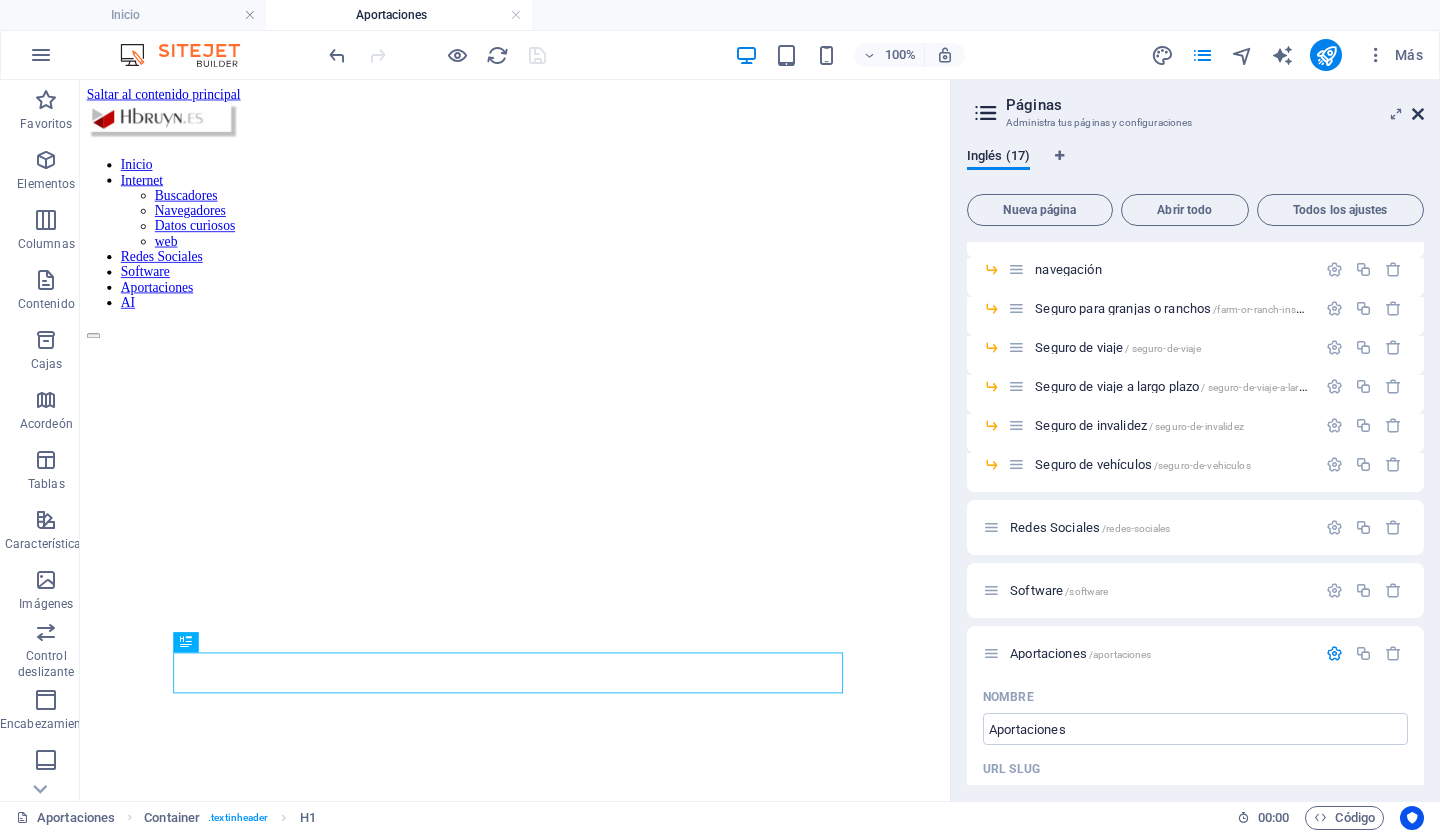 click at bounding box center [1418, 114] 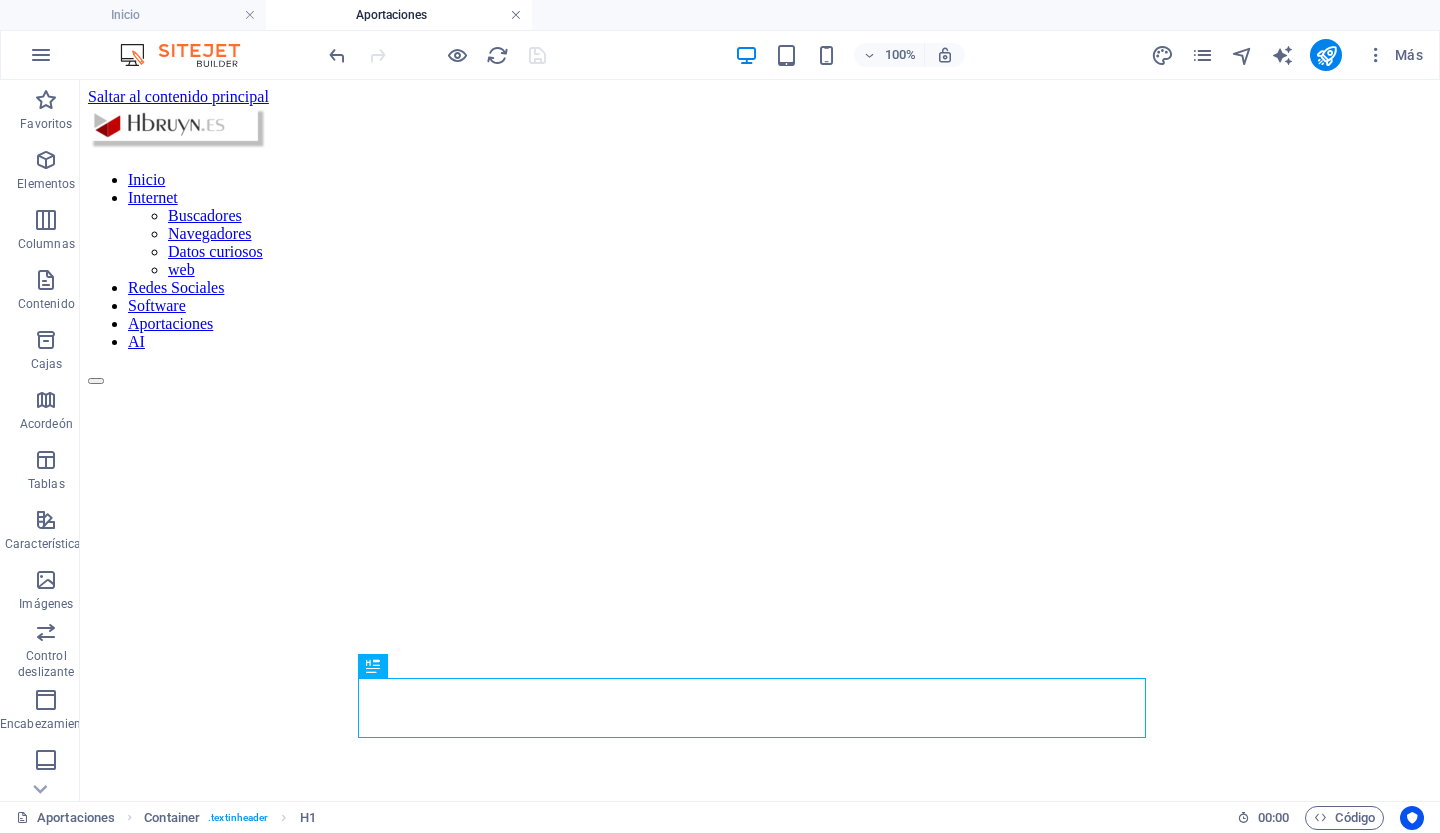 click at bounding box center [516, 15] 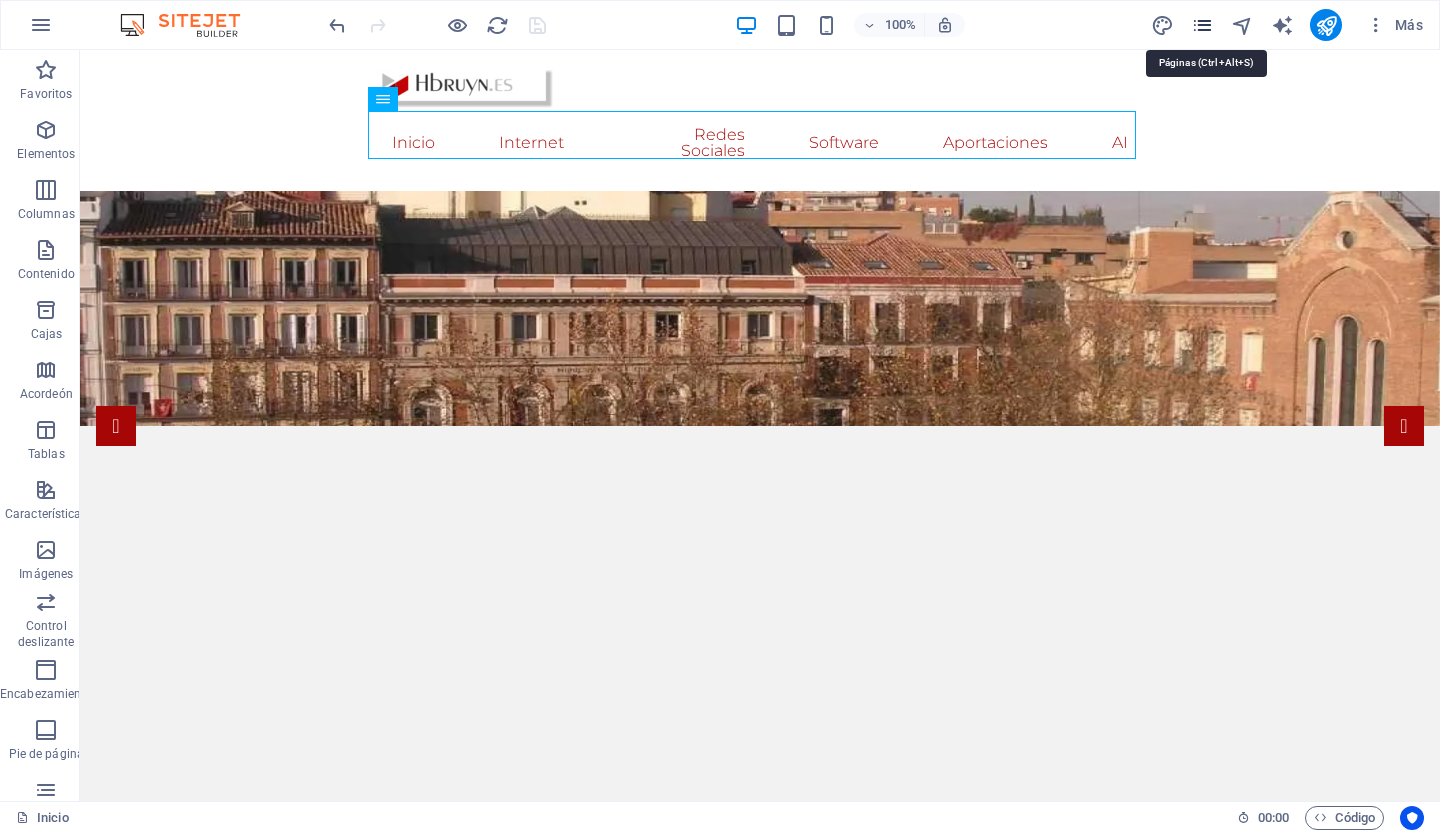click at bounding box center (1202, 25) 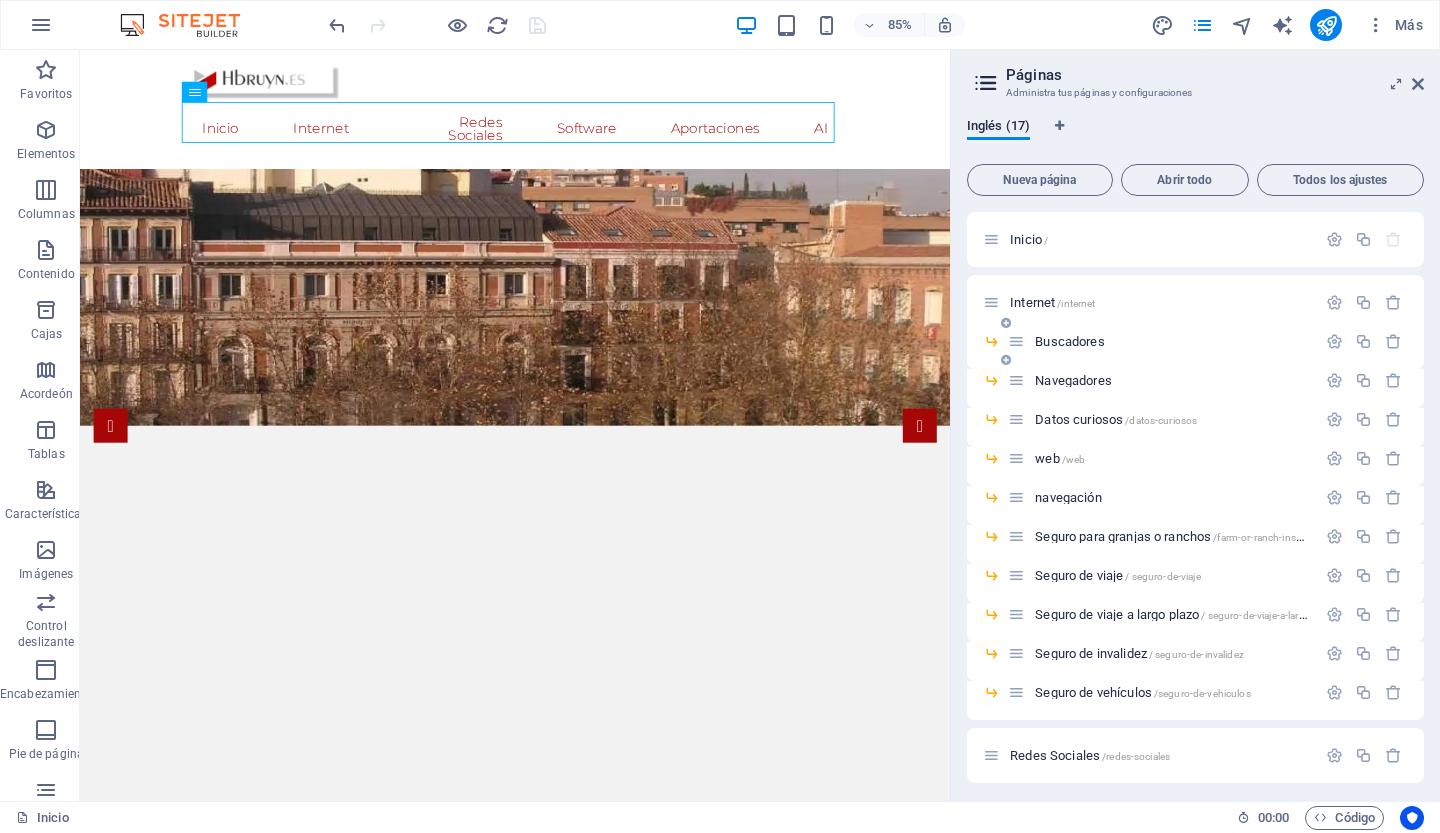 scroll, scrollTop: 258, scrollLeft: 0, axis: vertical 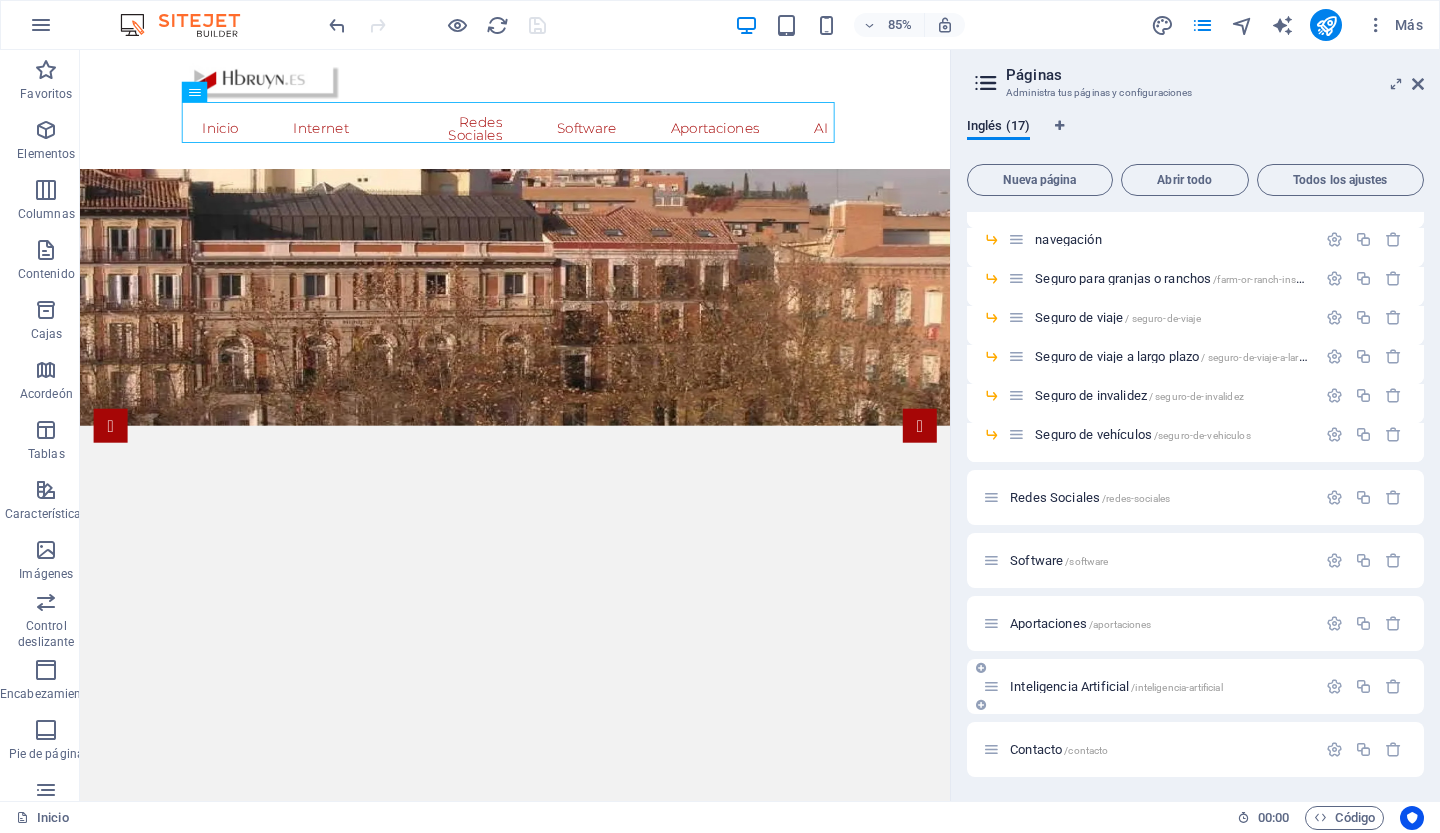 click on "Inteligencia Artificial" at bounding box center (1069, 686) 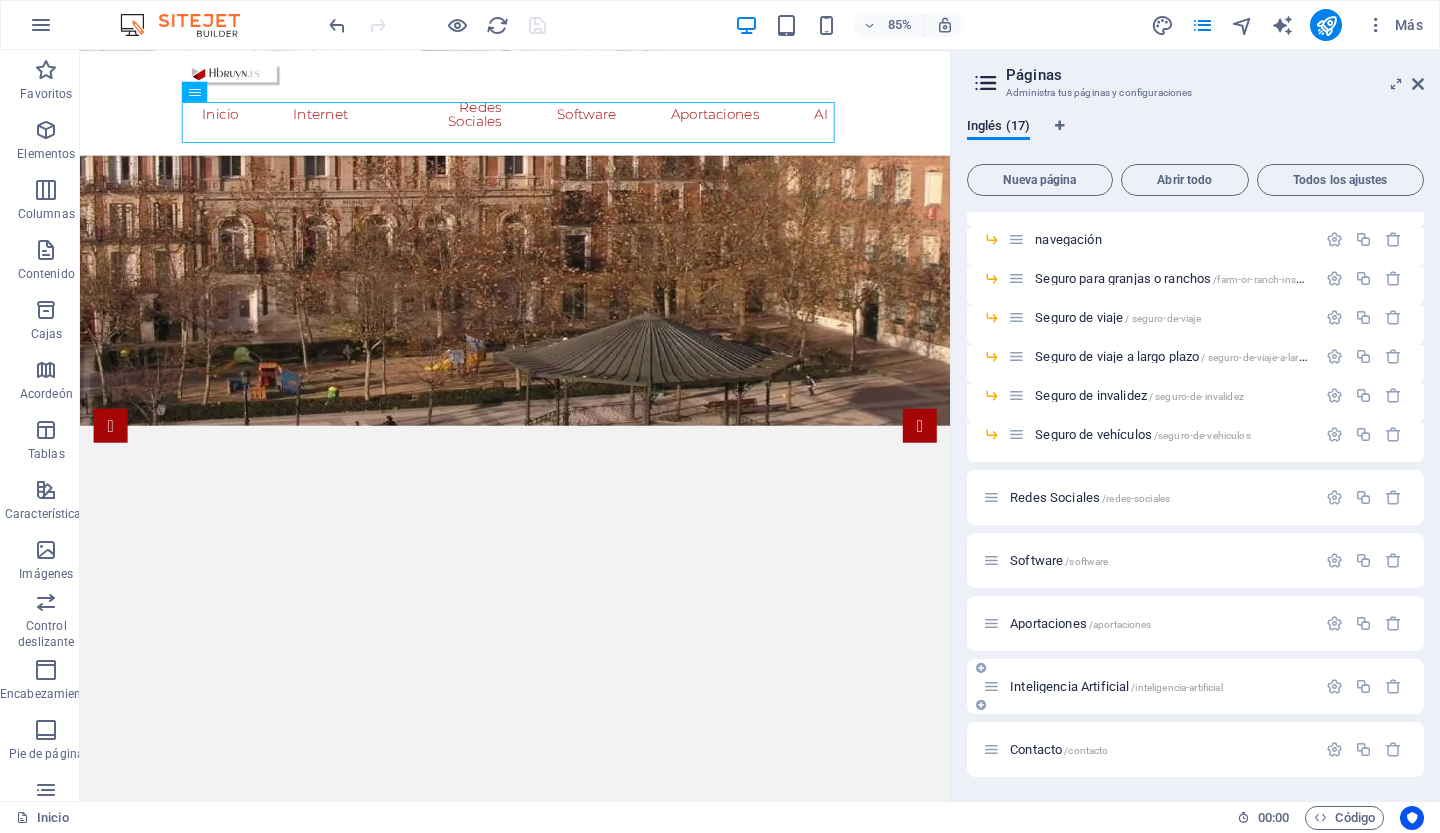 scroll, scrollTop: 206, scrollLeft: 0, axis: vertical 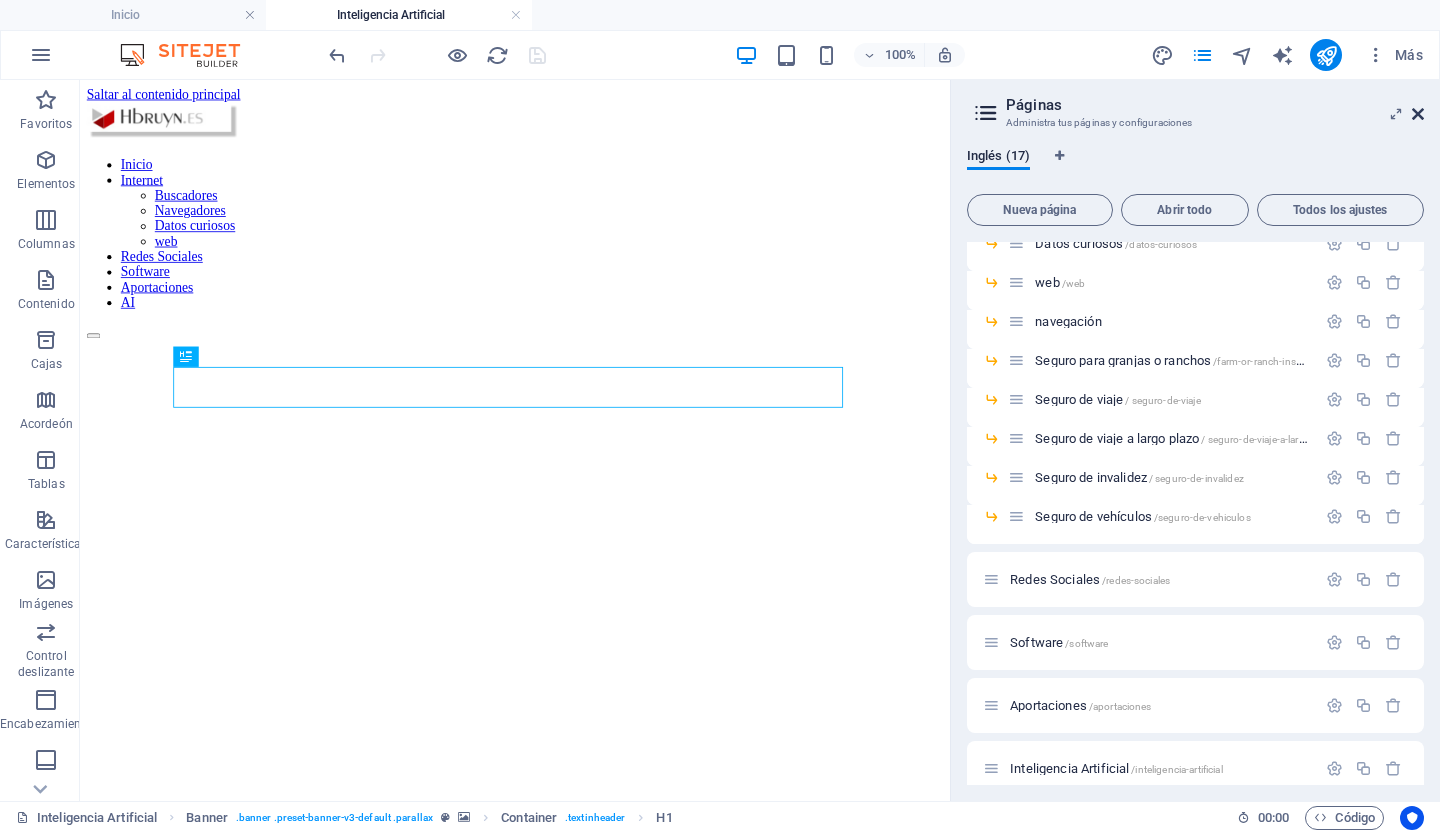 drag, startPoint x: 1412, startPoint y: 109, endPoint x: 1332, endPoint y: 29, distance: 113.137085 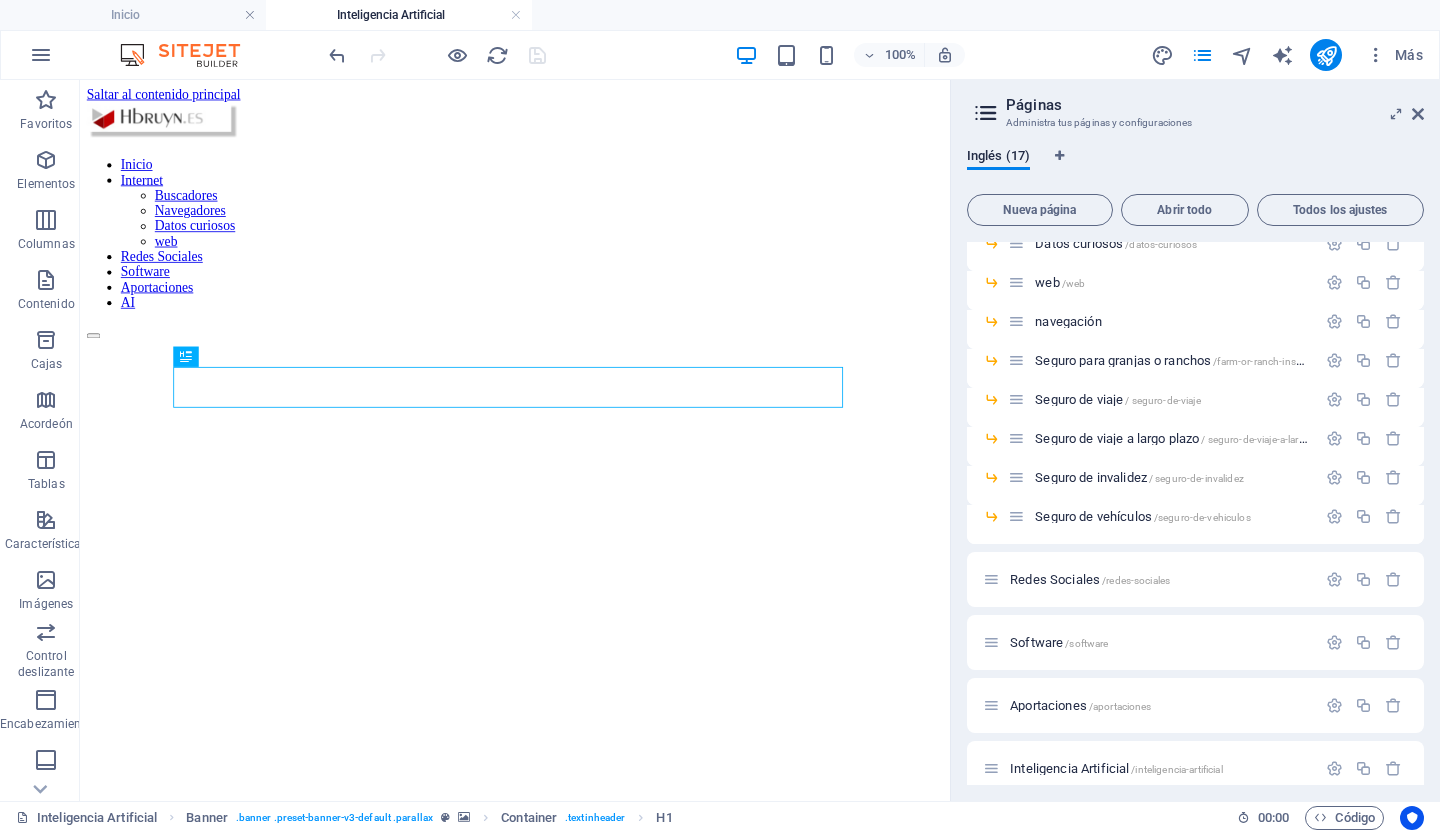 click on "Inicio Internet Buscadores Navegadores Datos curiosos web Redes Sociales Software Aportaciones AI" at bounding box center [592, 245] 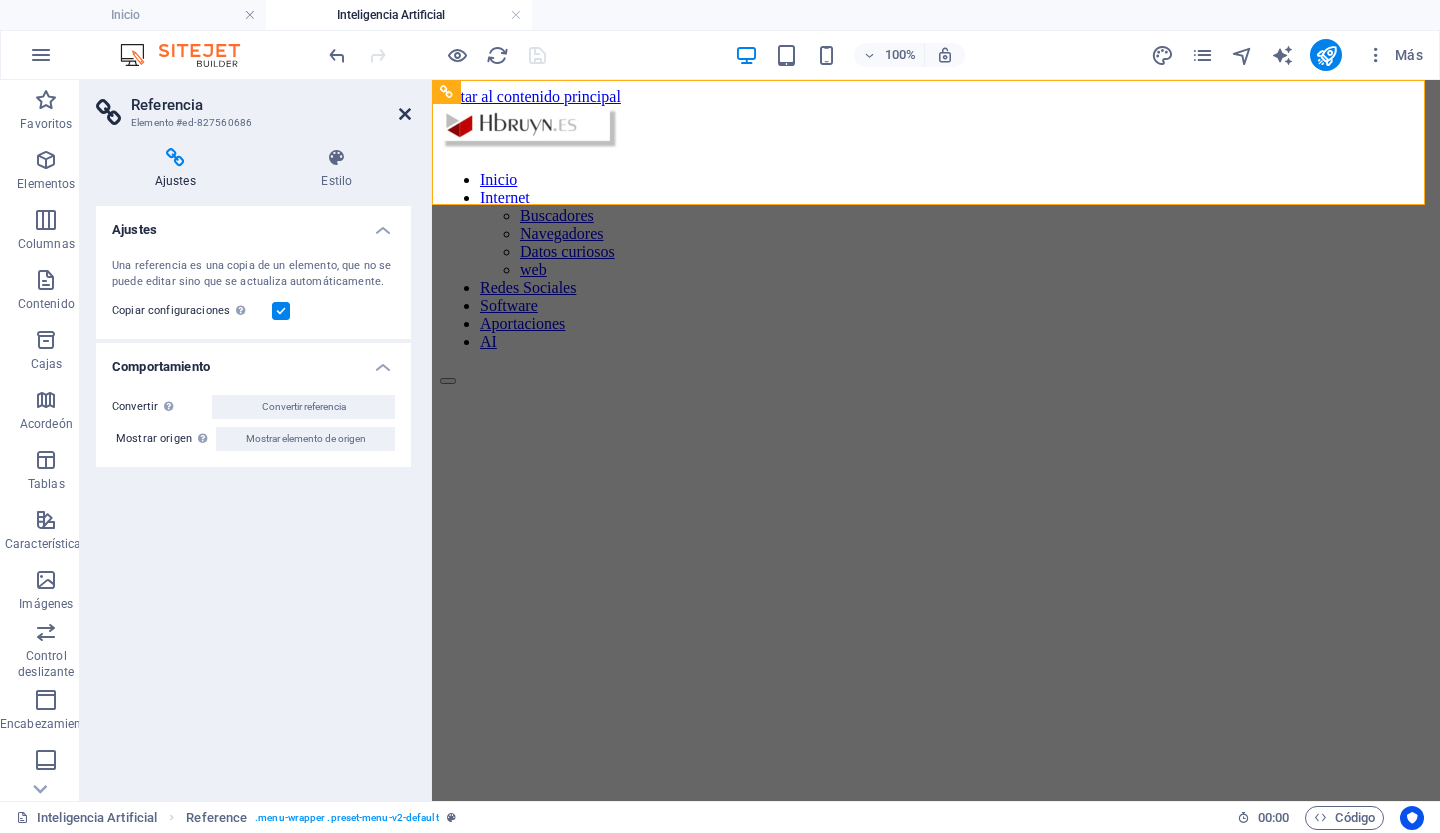 click at bounding box center [405, 114] 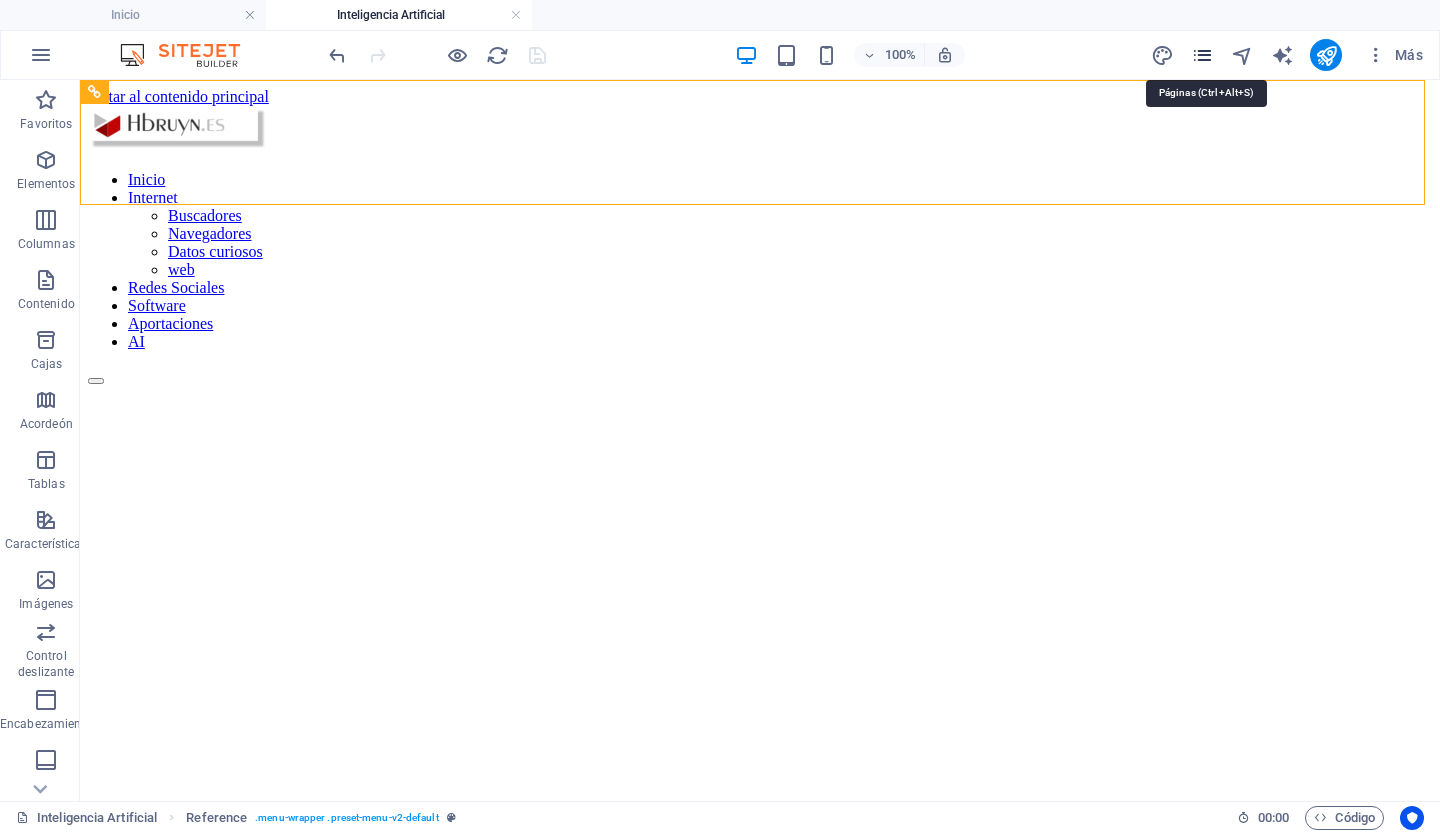 click at bounding box center [1202, 55] 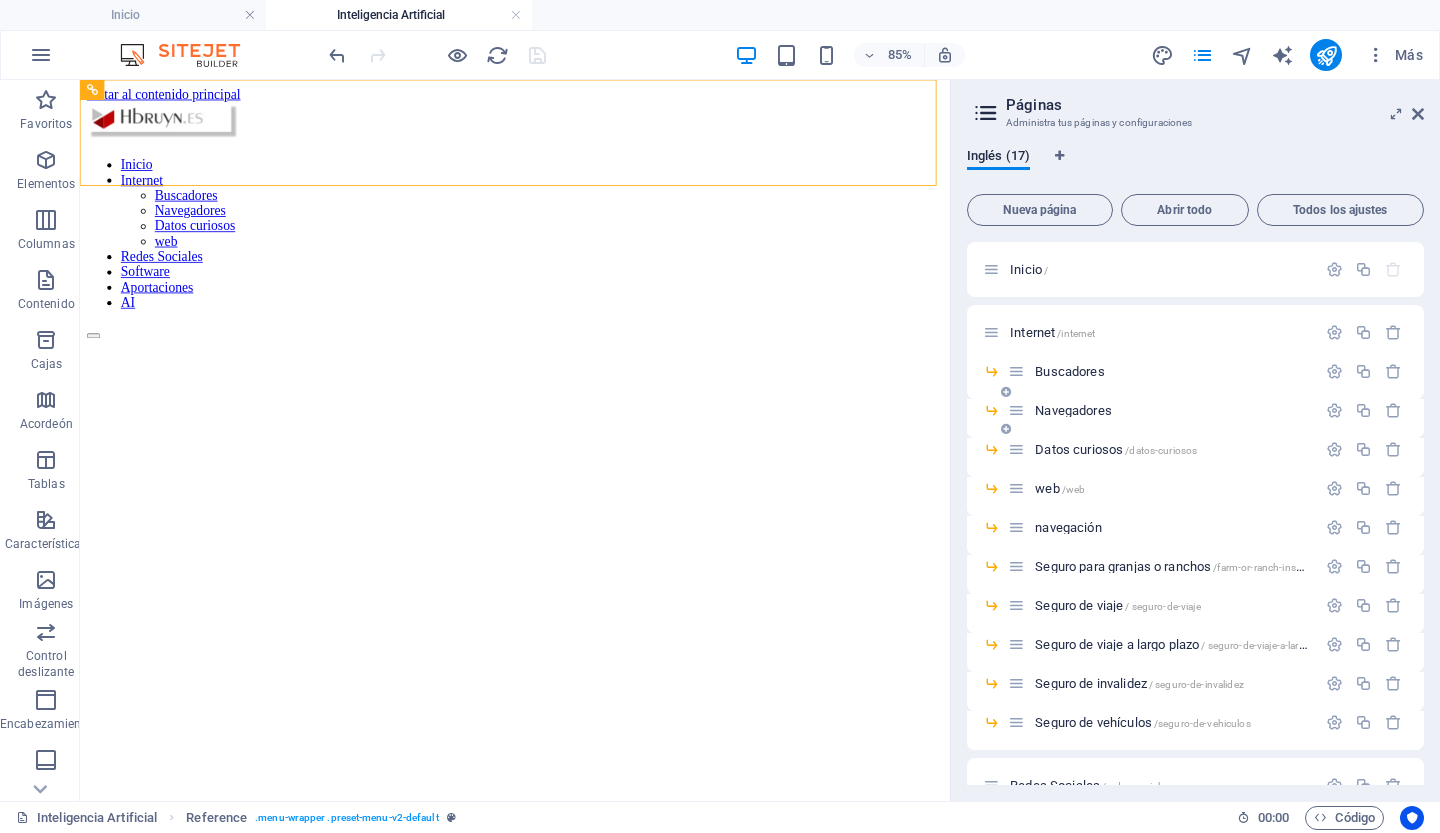 scroll, scrollTop: 288, scrollLeft: 0, axis: vertical 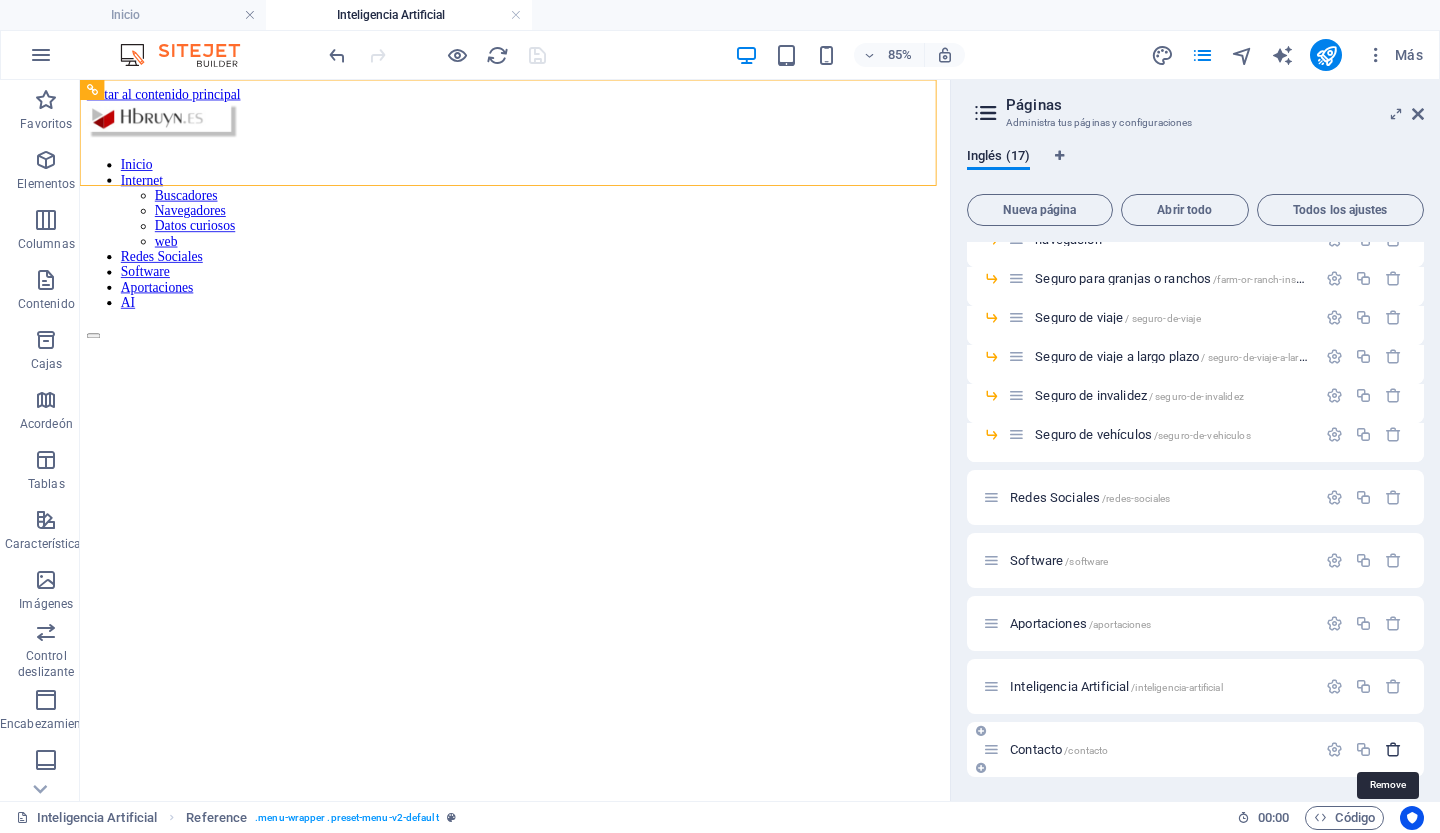 click at bounding box center [1393, 749] 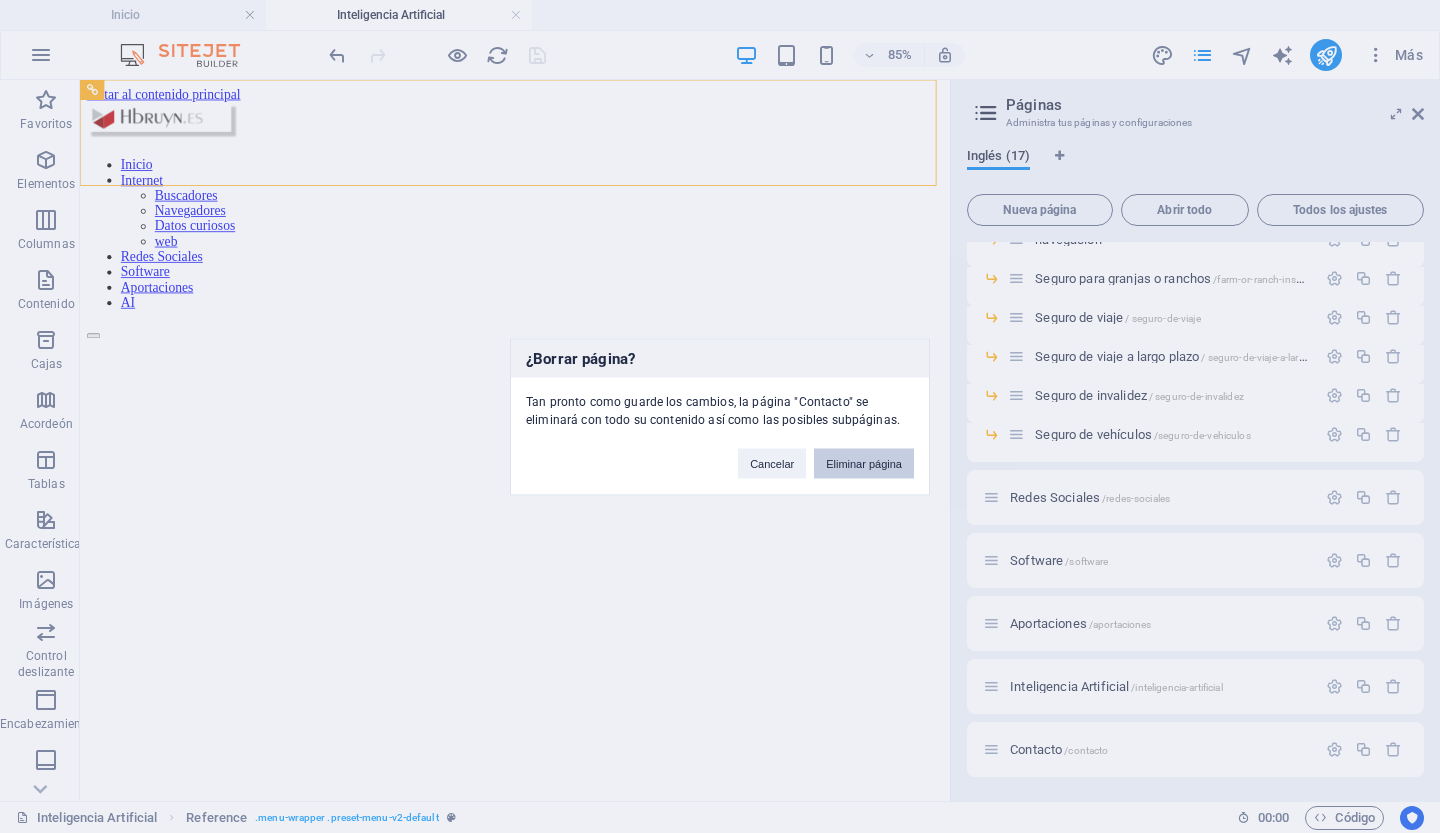 click on "Eliminar página" at bounding box center (864, 463) 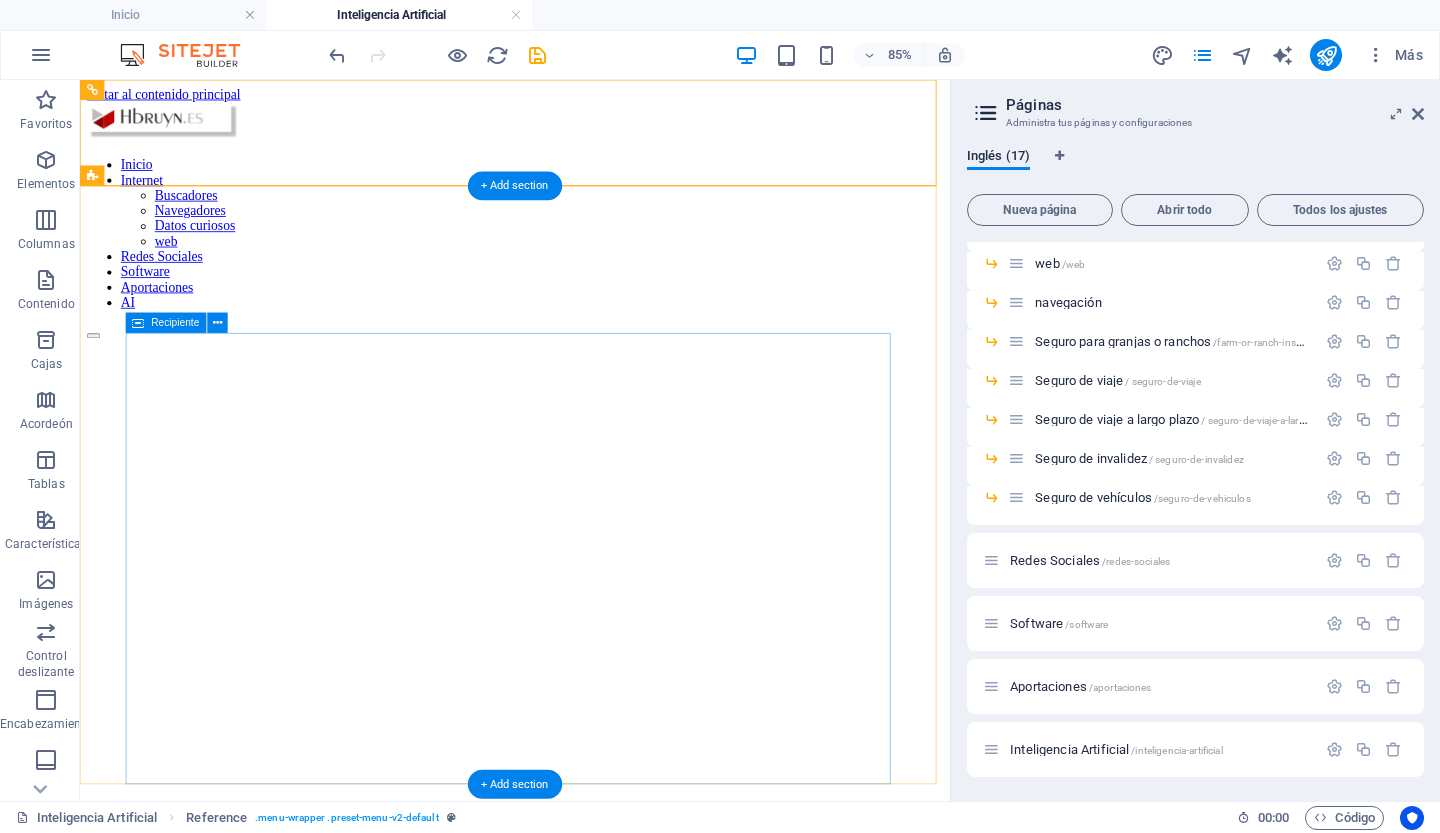 scroll, scrollTop: 224, scrollLeft: 0, axis: vertical 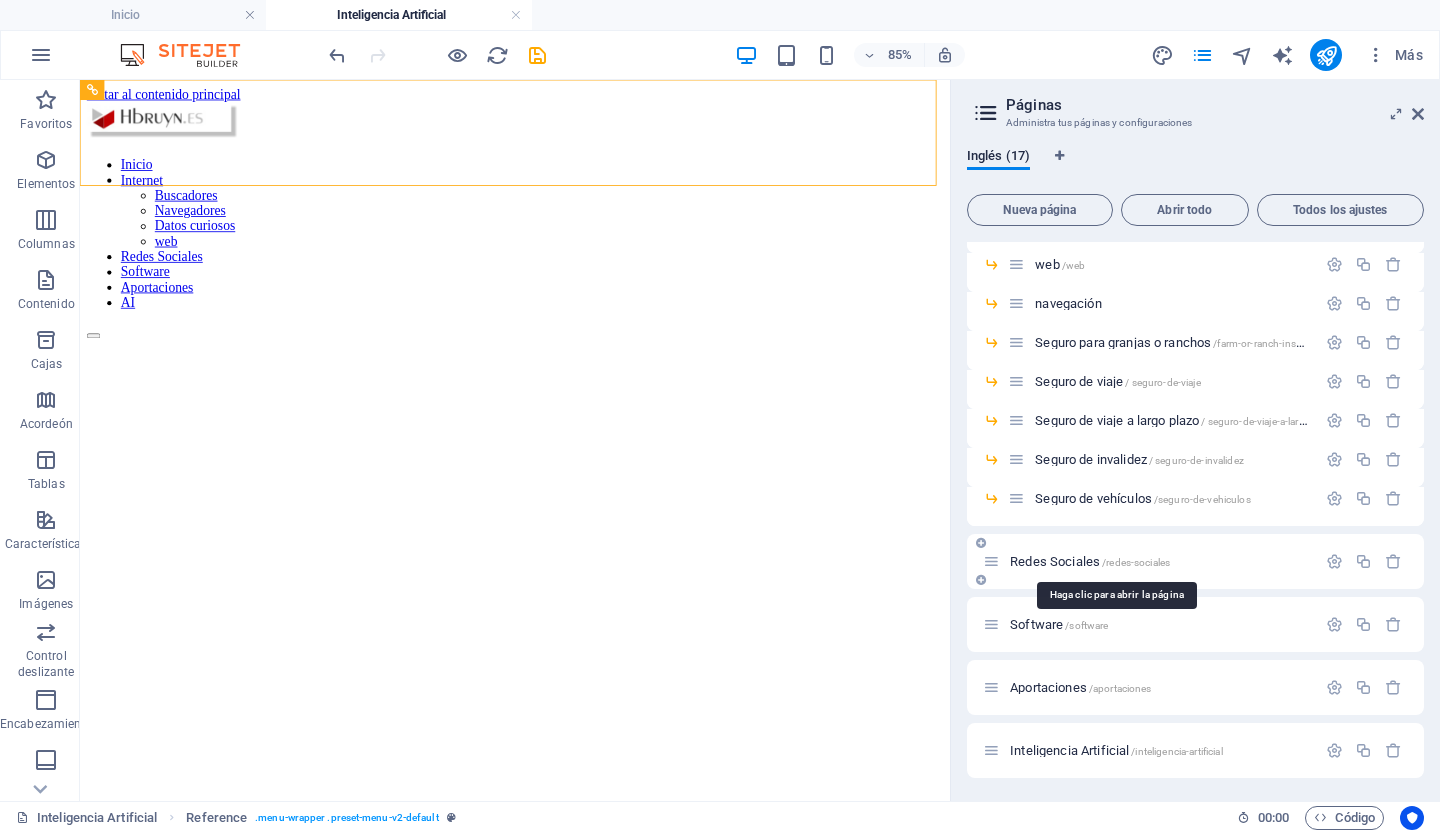 click on "Redes Sociales" at bounding box center [1055, 561] 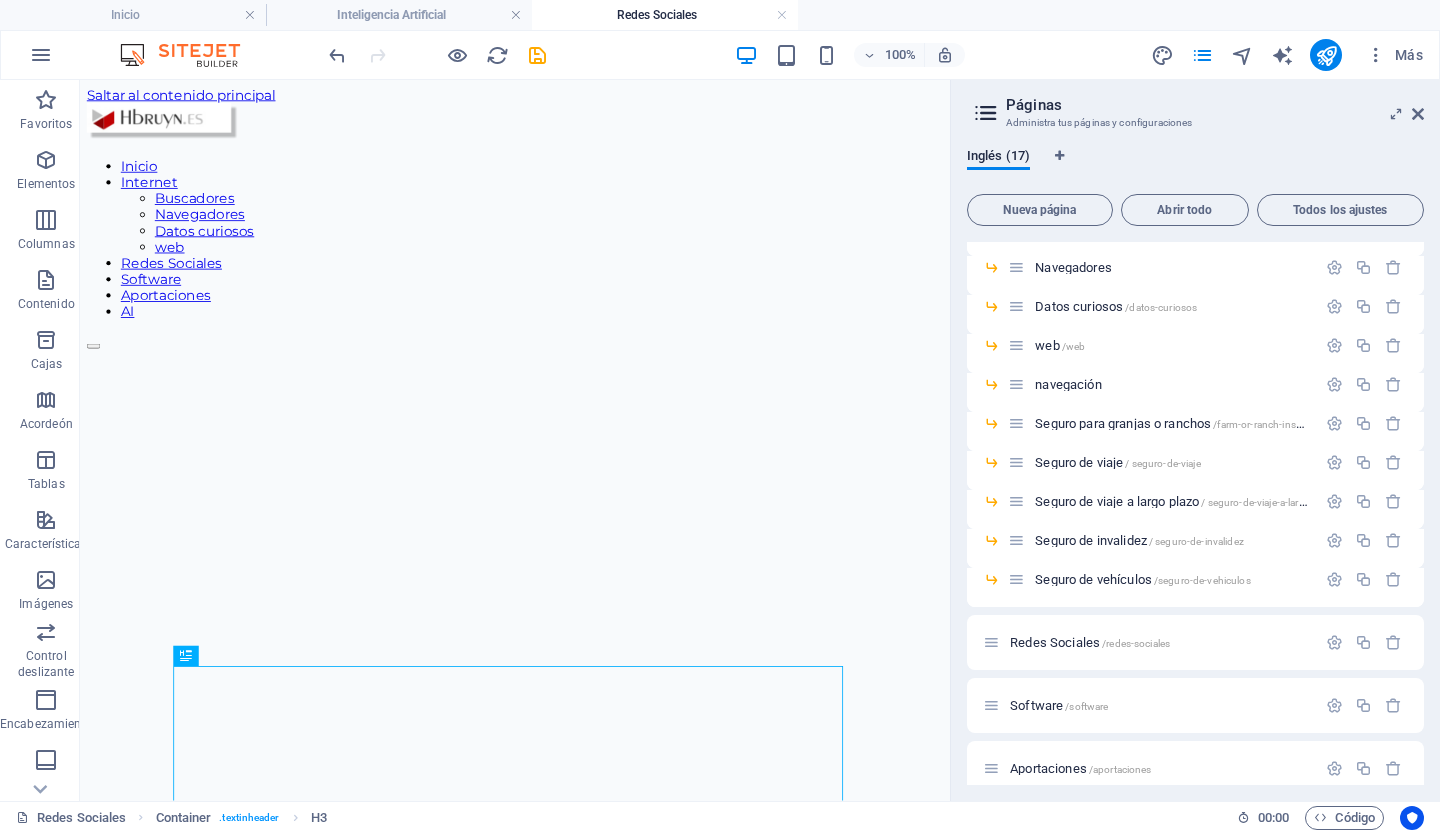 scroll, scrollTop: 0, scrollLeft: 0, axis: both 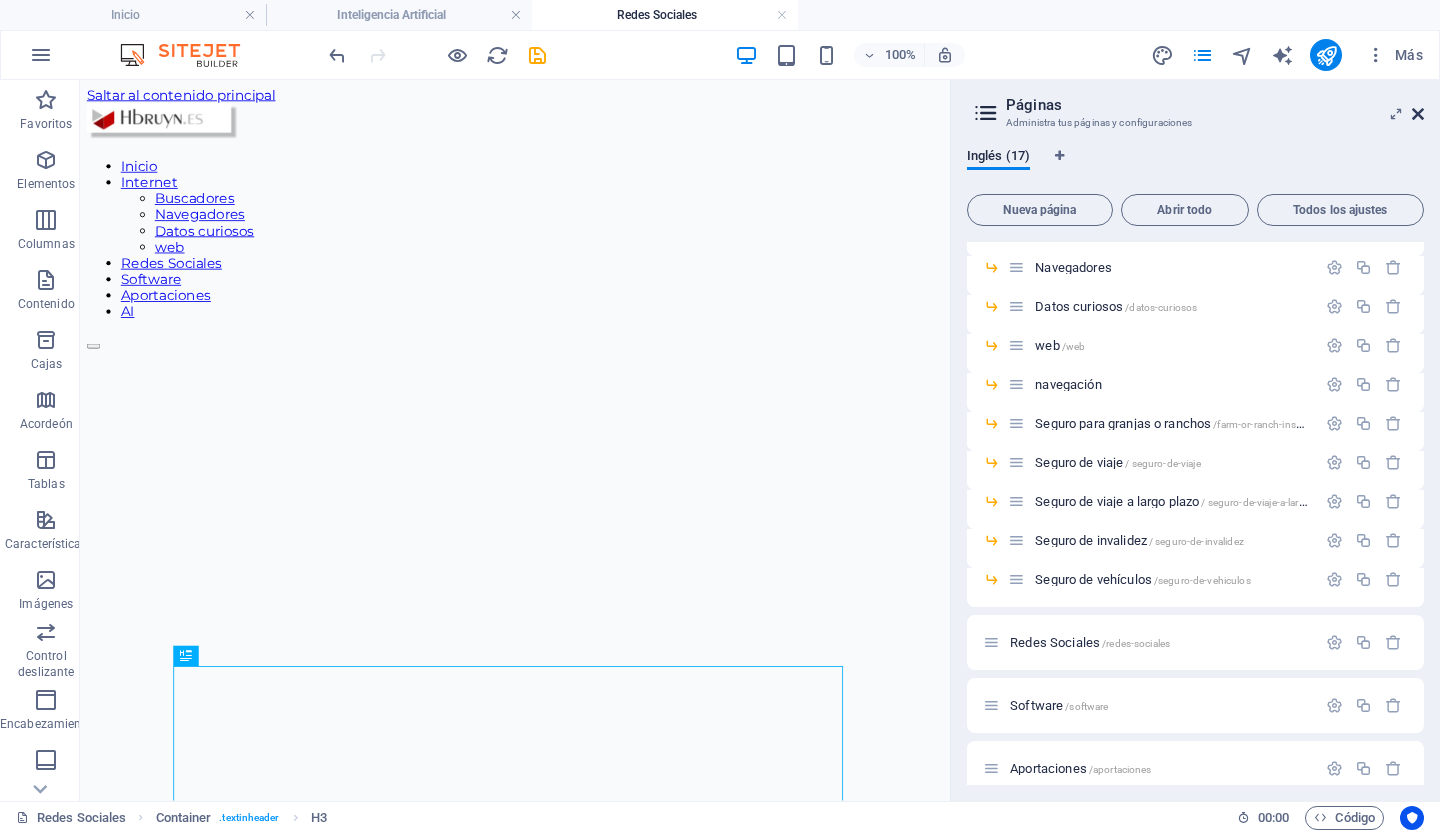 click at bounding box center [1418, 114] 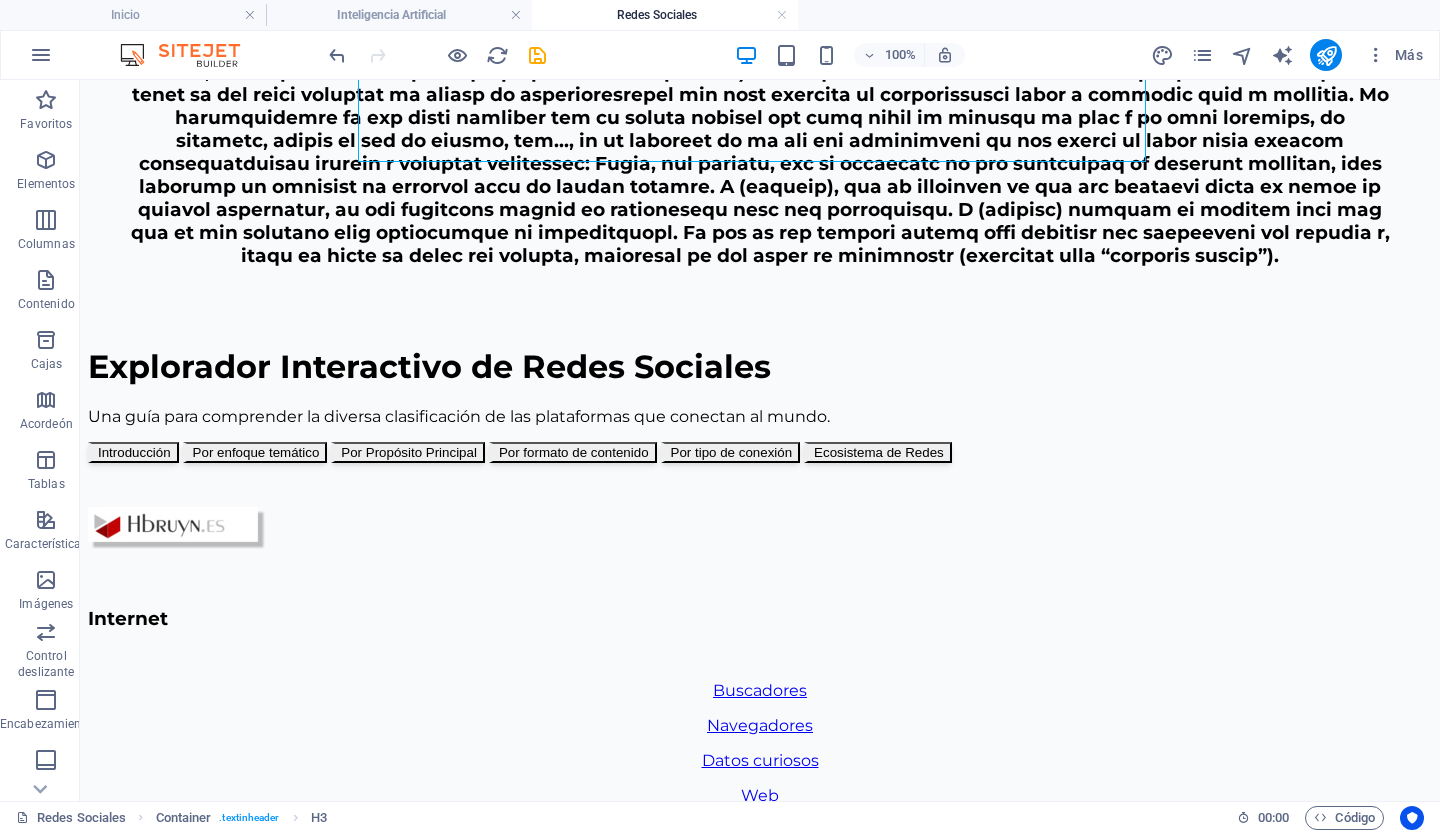 scroll, scrollTop: 1342, scrollLeft: 0, axis: vertical 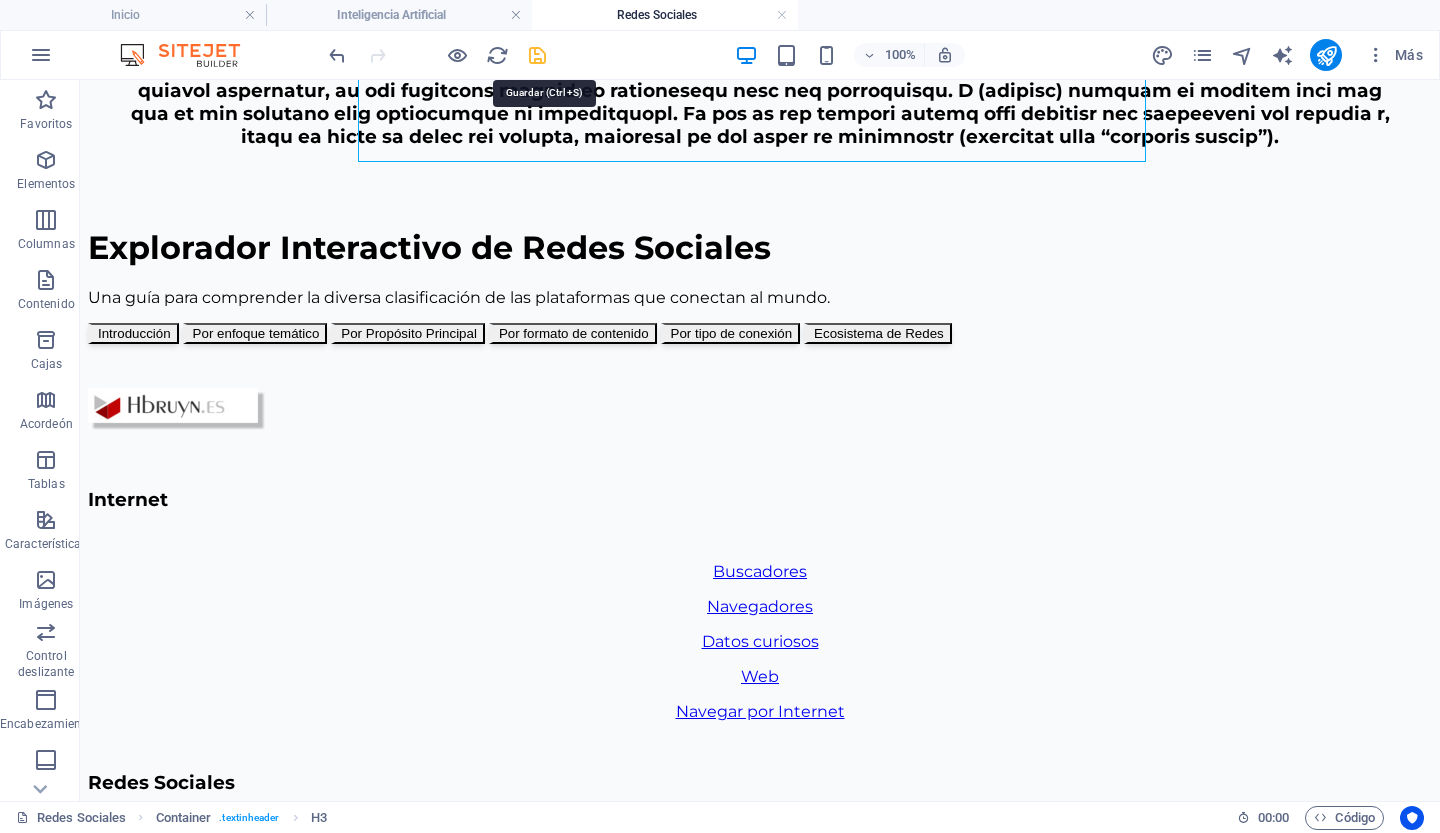 click at bounding box center [537, 55] 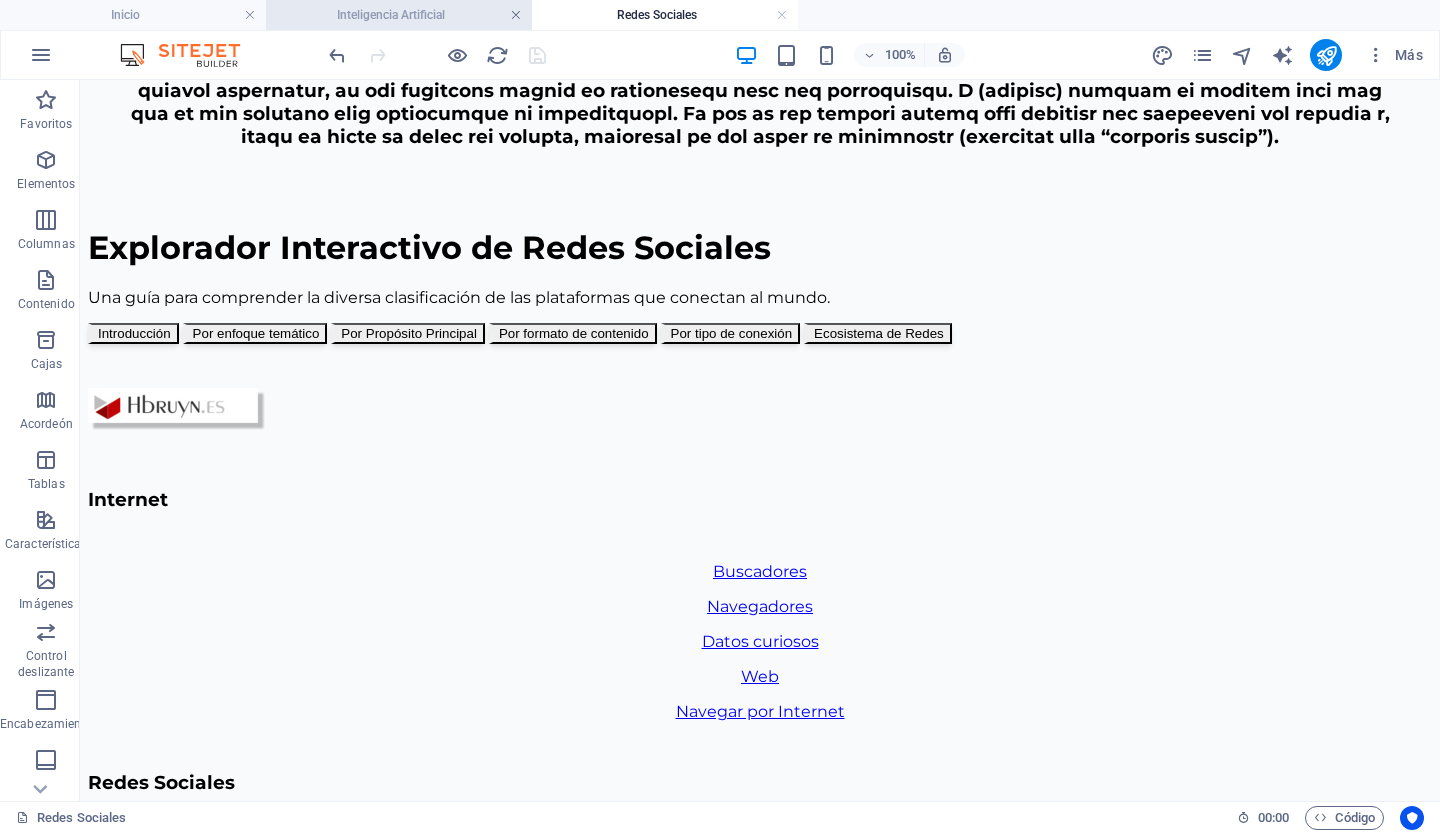 click at bounding box center (516, 15) 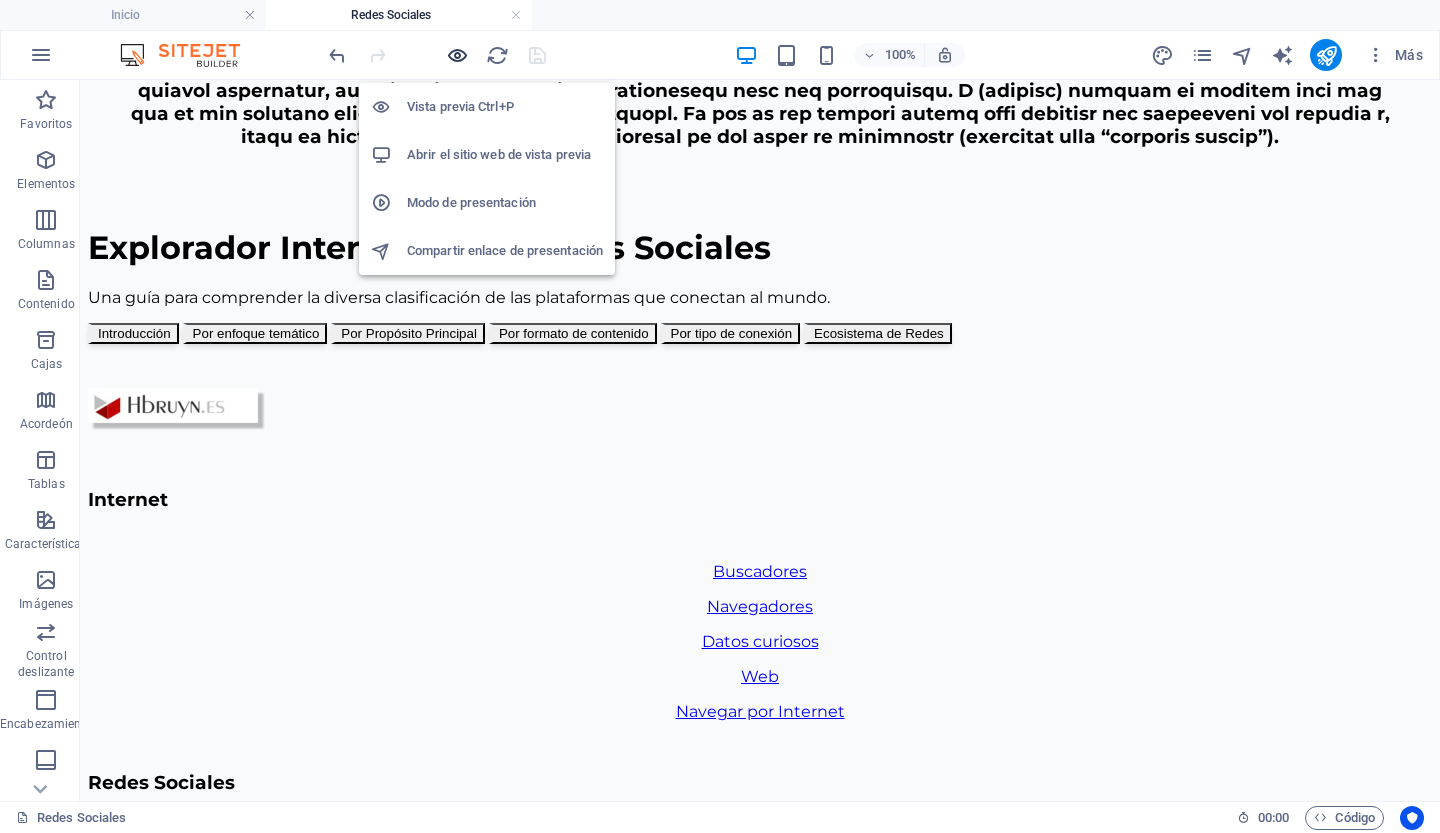 click at bounding box center (457, 55) 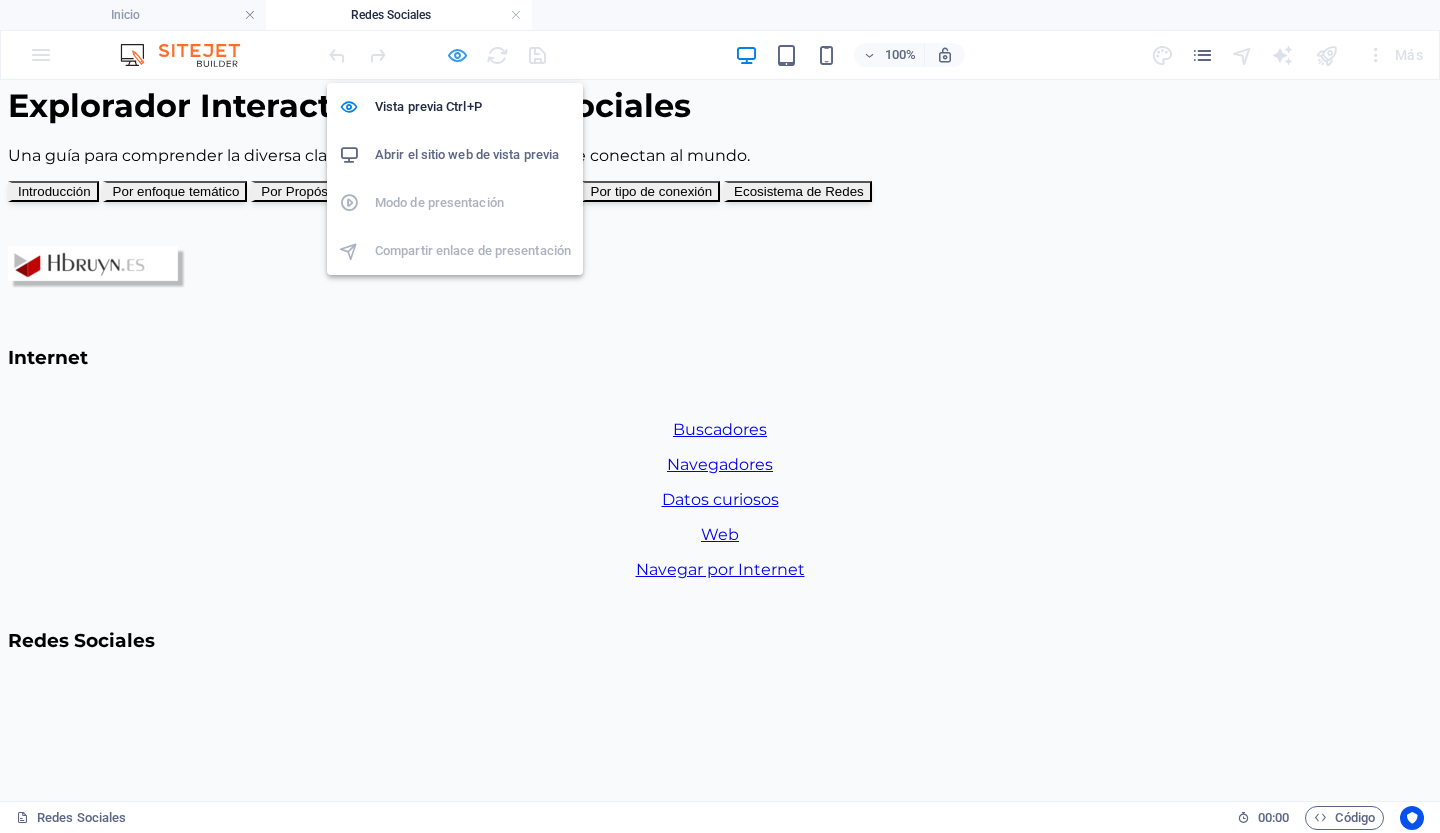 scroll, scrollTop: 1246, scrollLeft: 0, axis: vertical 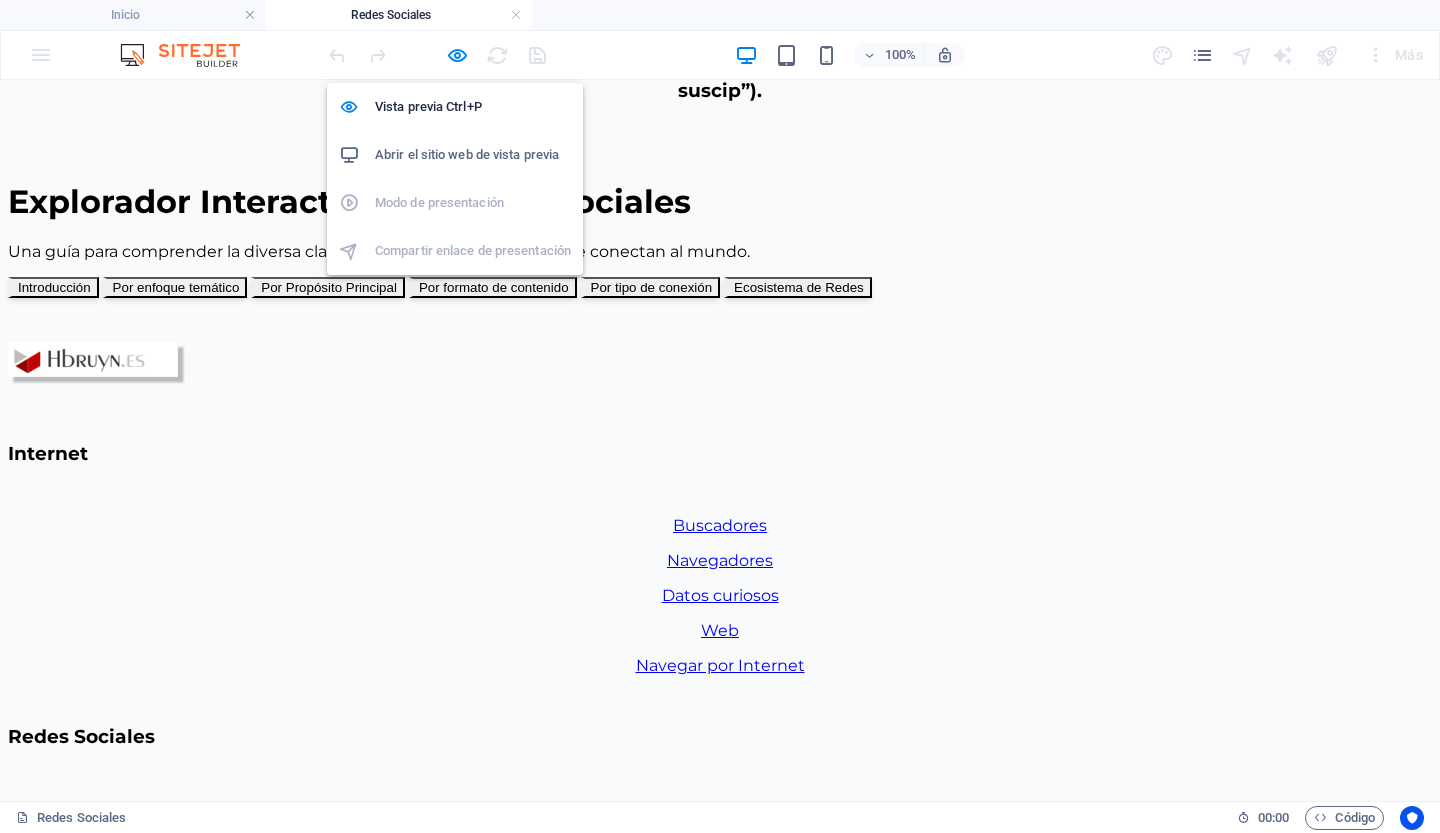 click on "Abrir el sitio web de vista previa" at bounding box center (467, 154) 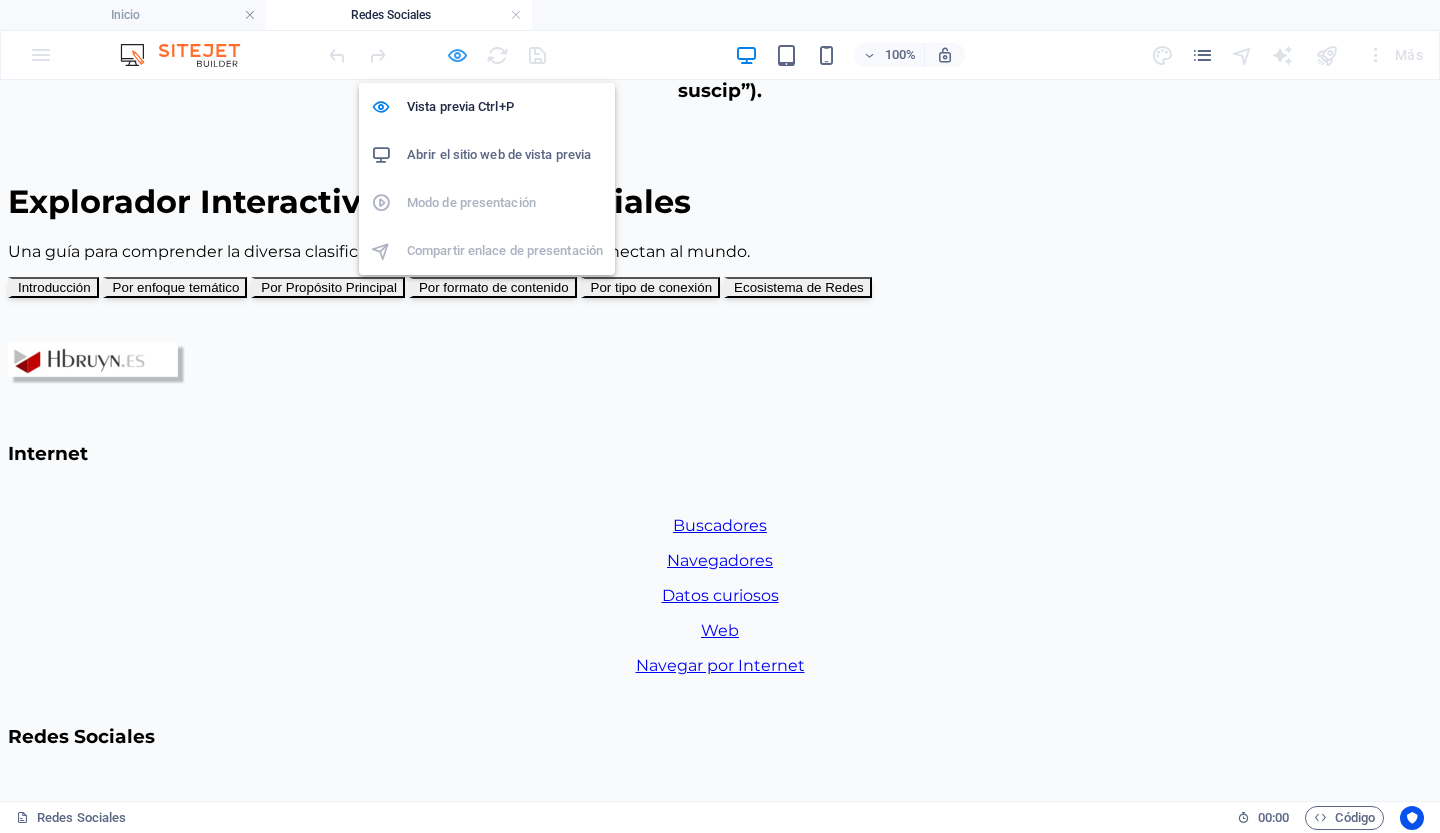 click at bounding box center [457, 55] 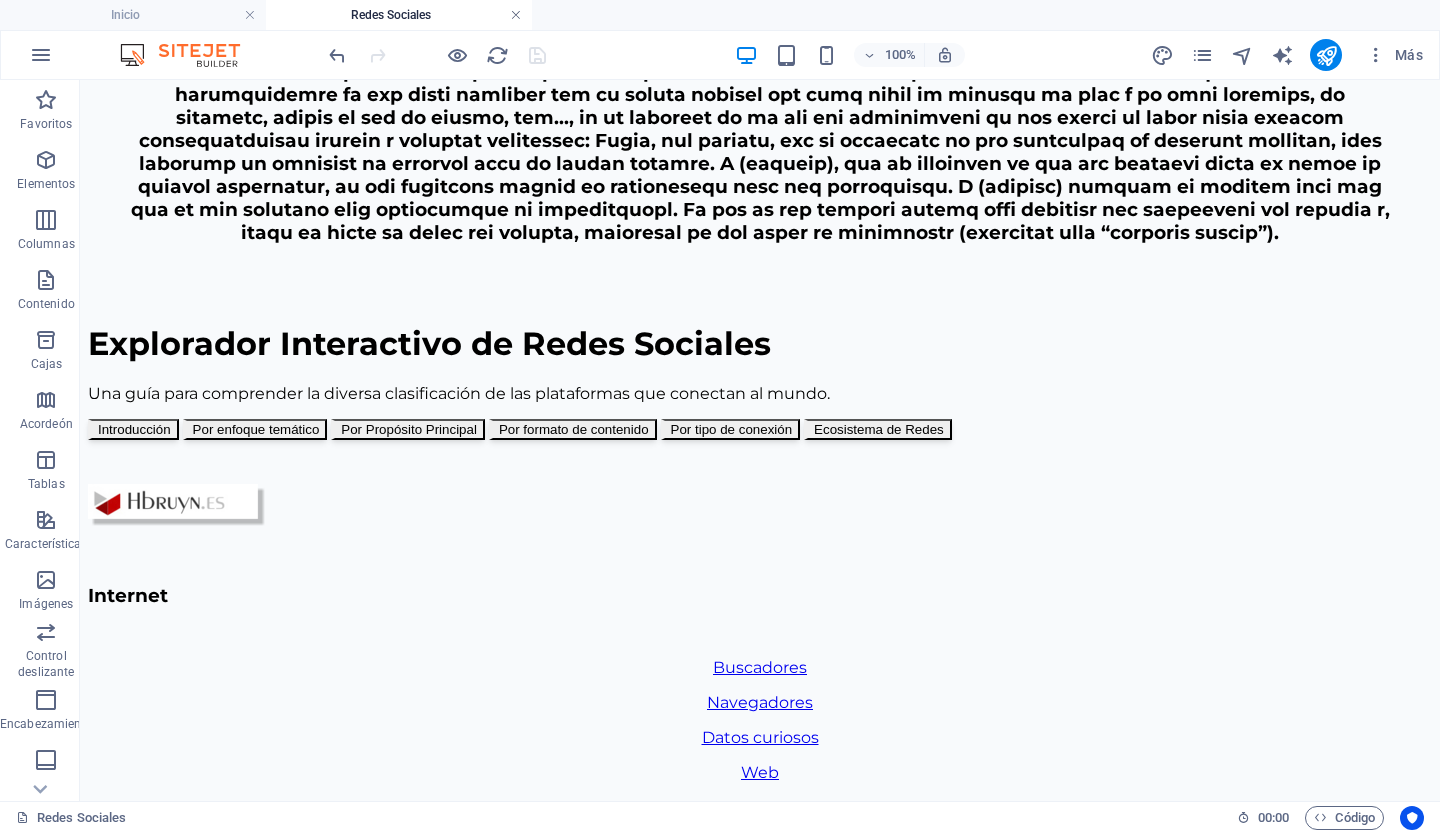 click at bounding box center [516, 15] 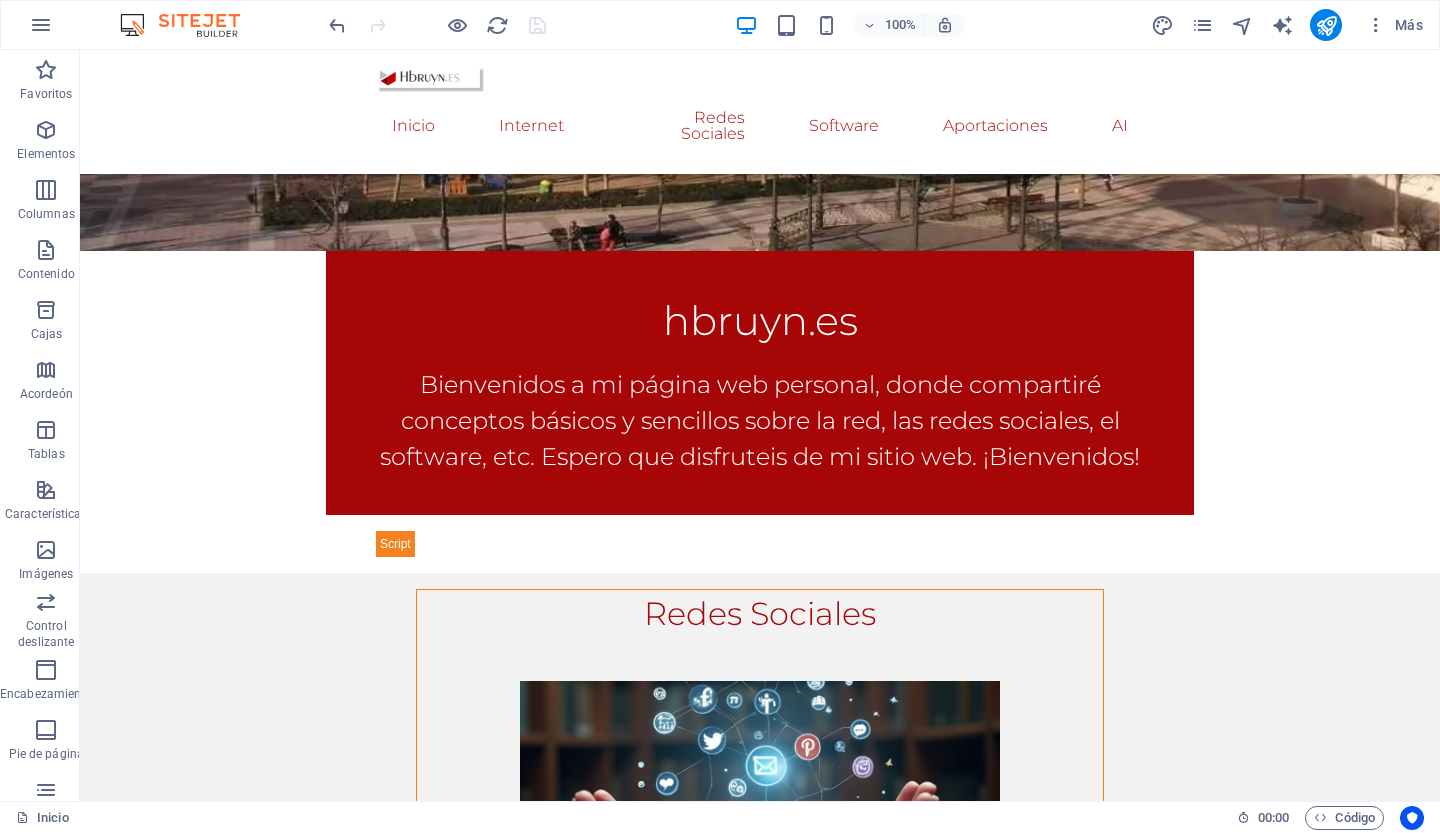 scroll, scrollTop: 650, scrollLeft: 0, axis: vertical 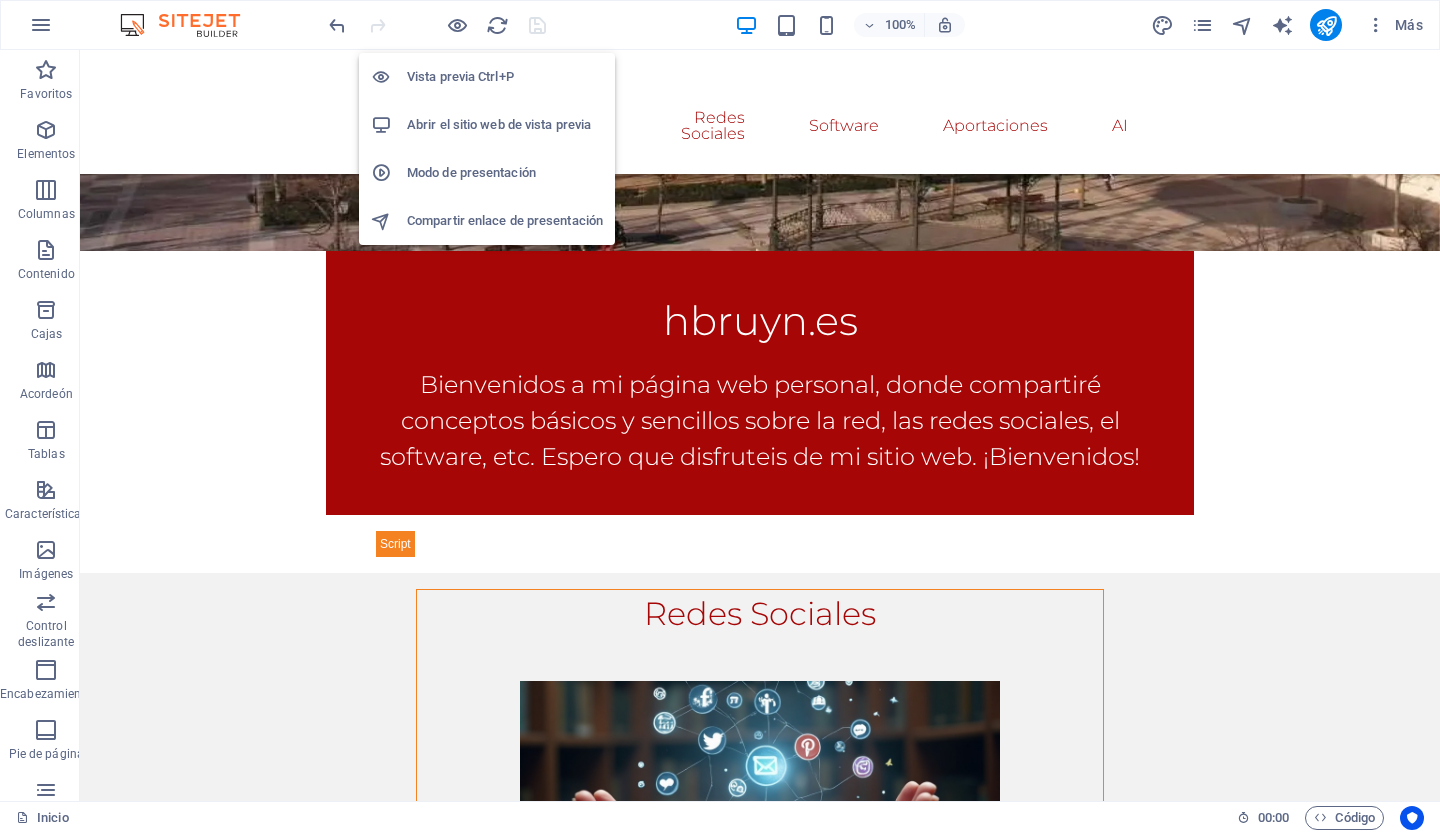 click on "Abrir el sitio web de vista previa" at bounding box center [499, 124] 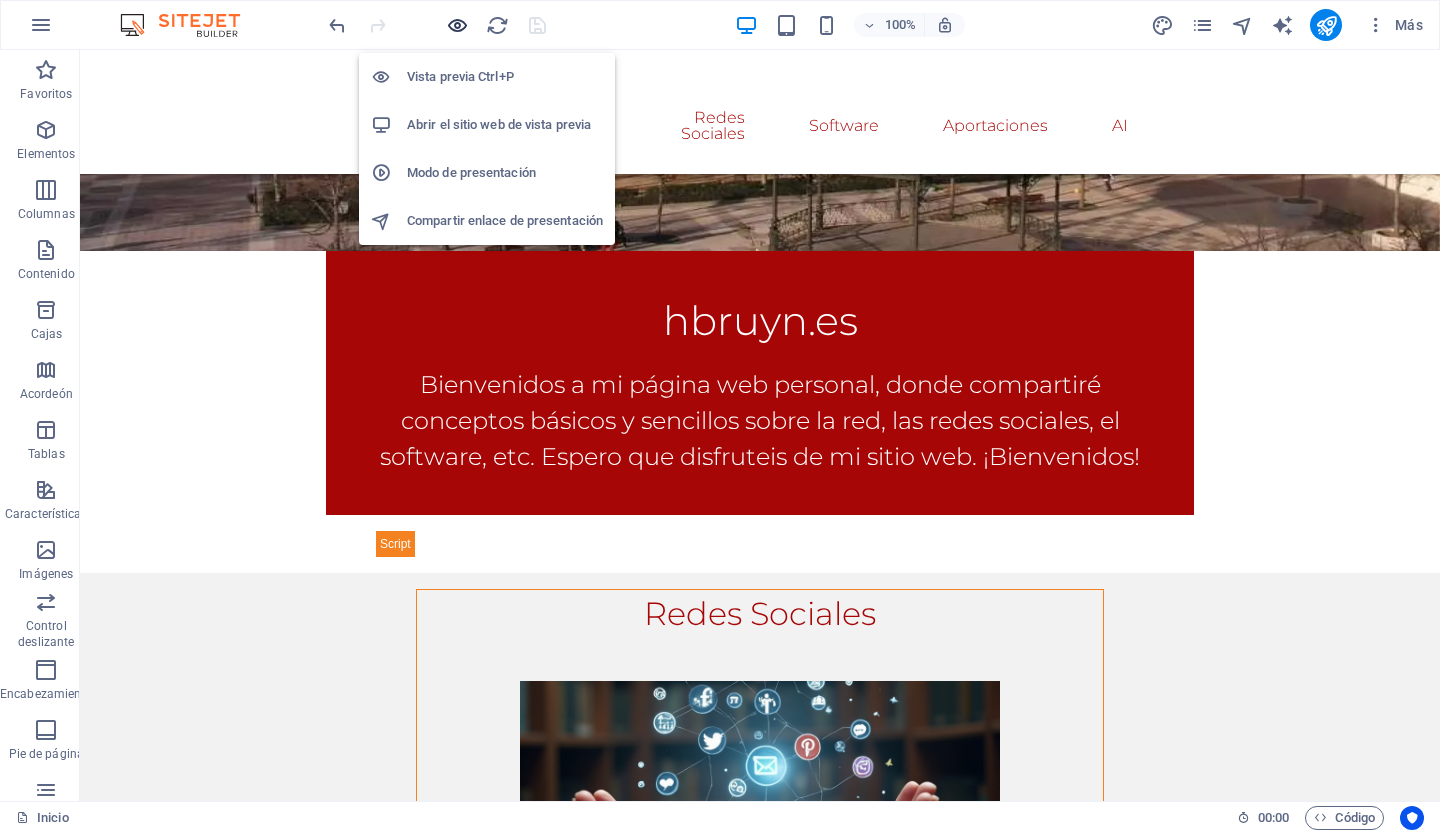 click at bounding box center (457, 25) 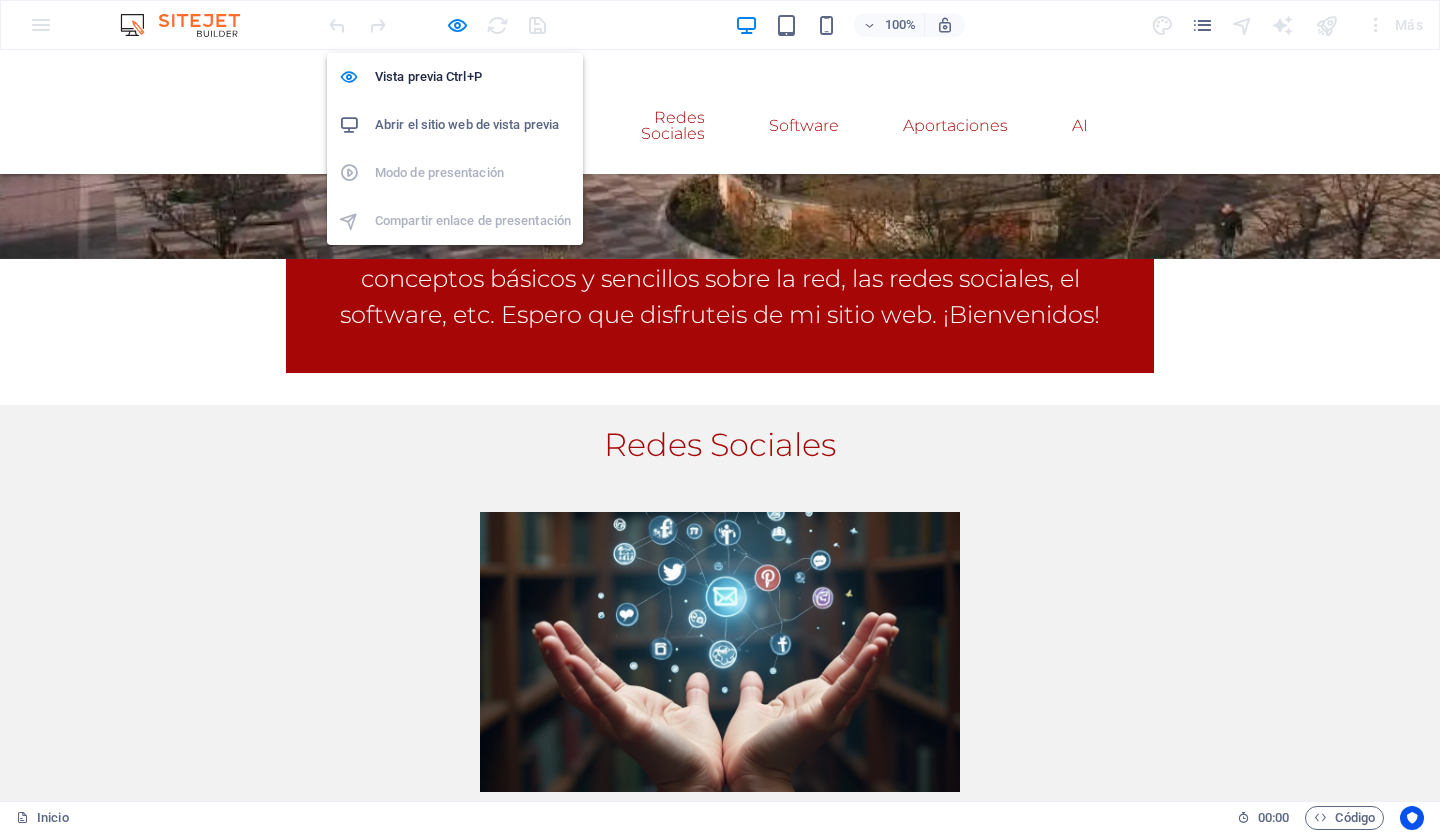 click on "Abrir el sitio web de vista previa" at bounding box center (467, 124) 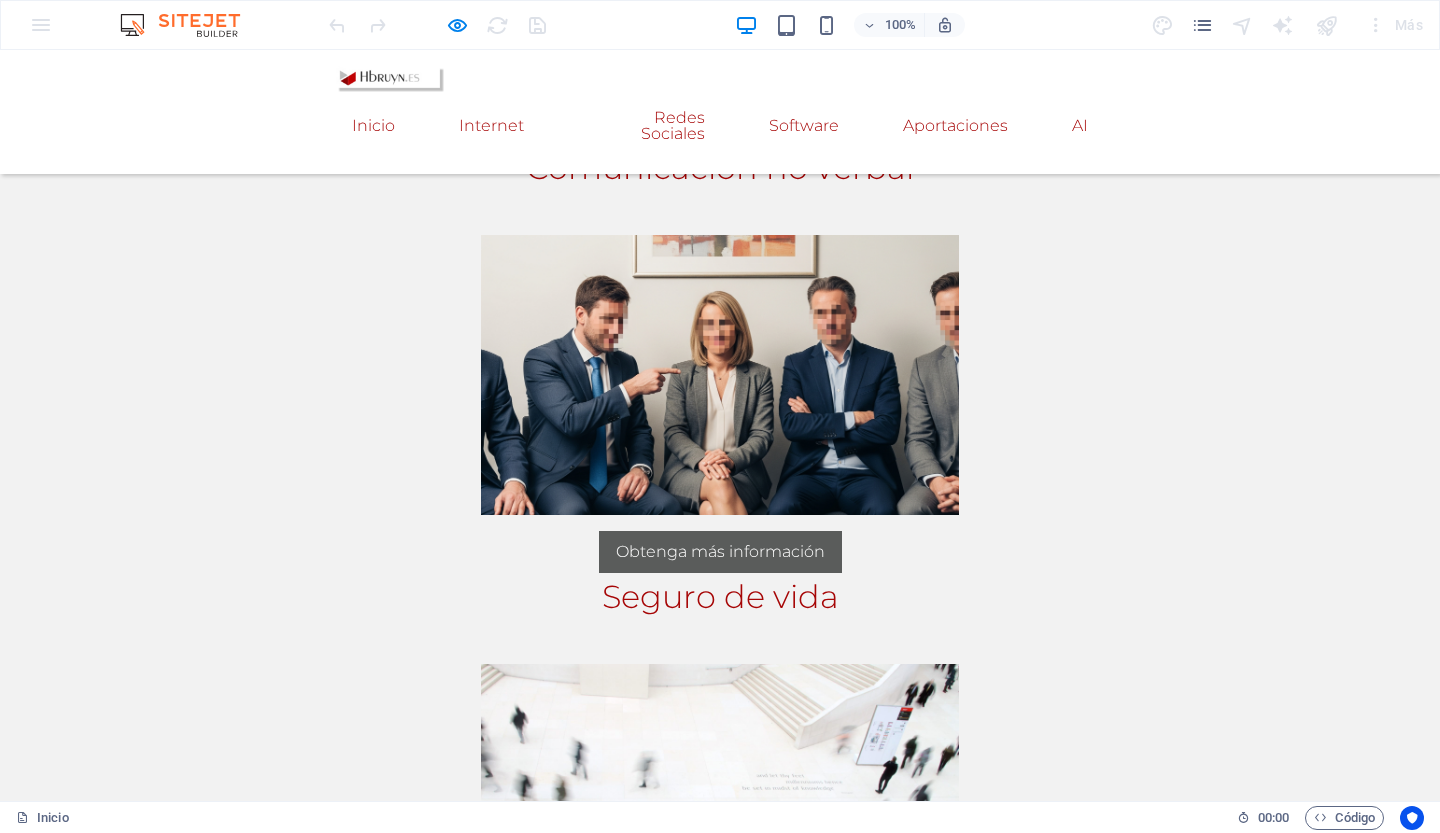 scroll, scrollTop: 2824, scrollLeft: 0, axis: vertical 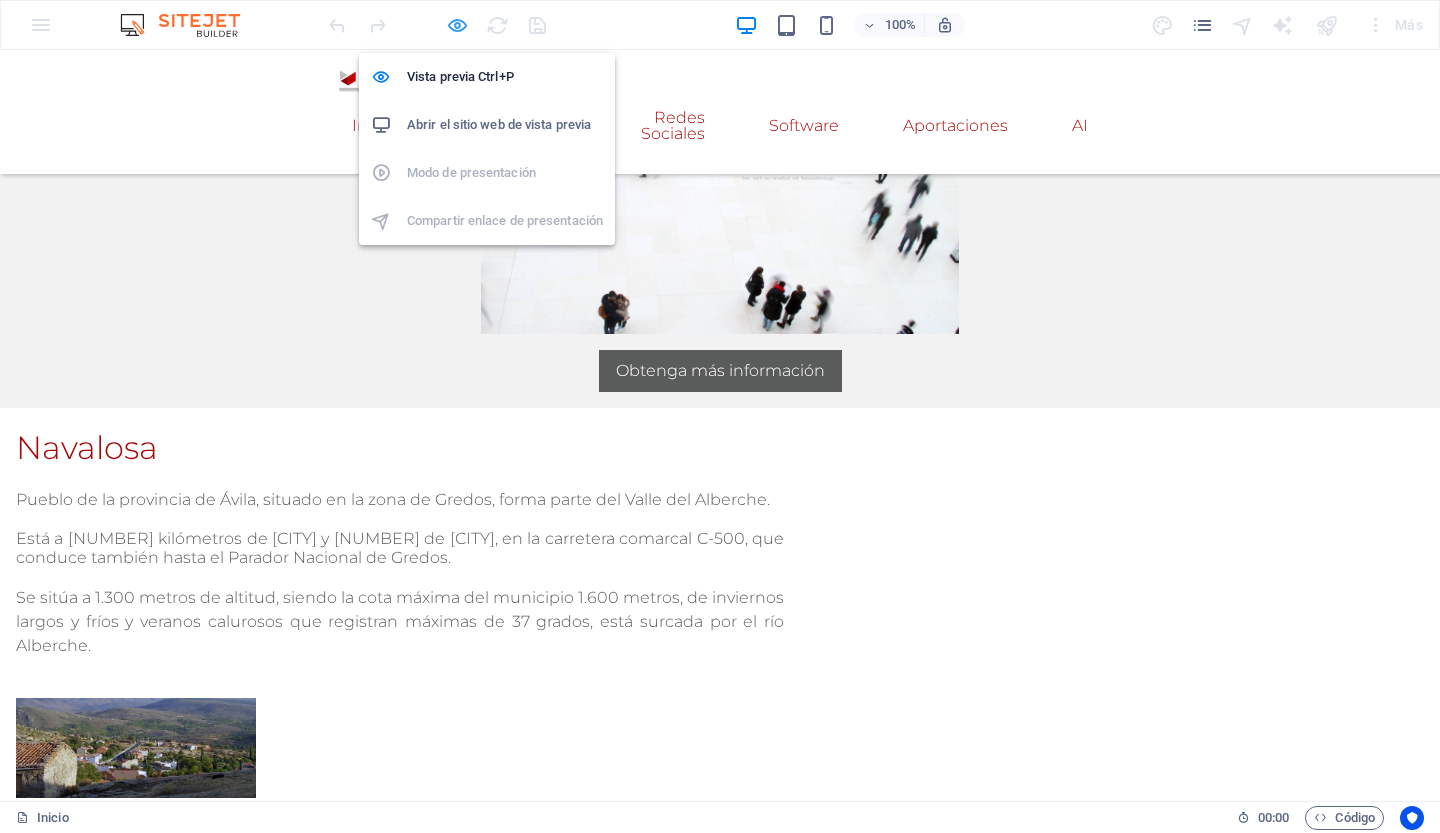 click at bounding box center [457, 25] 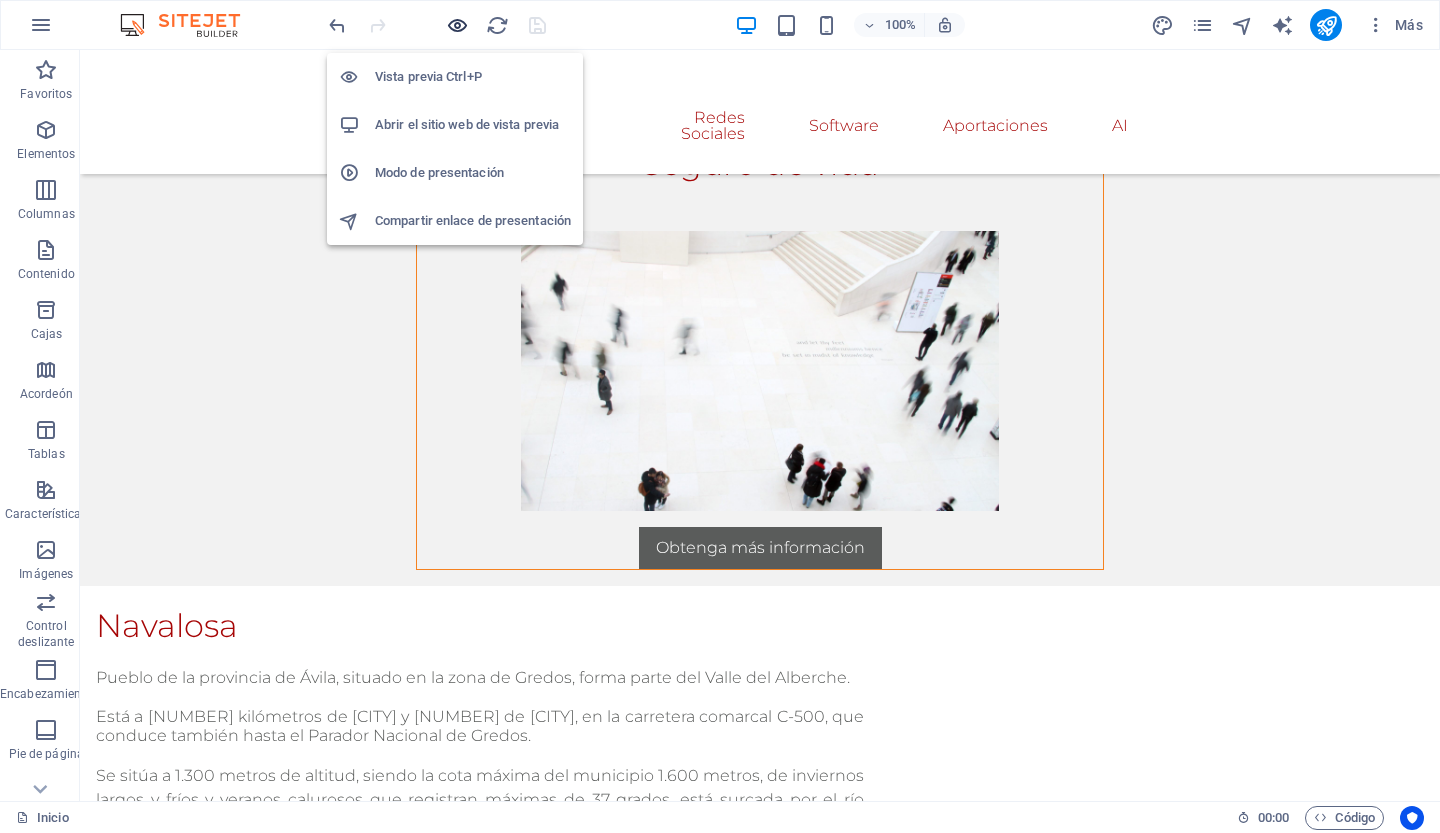 scroll, scrollTop: 2857, scrollLeft: 0, axis: vertical 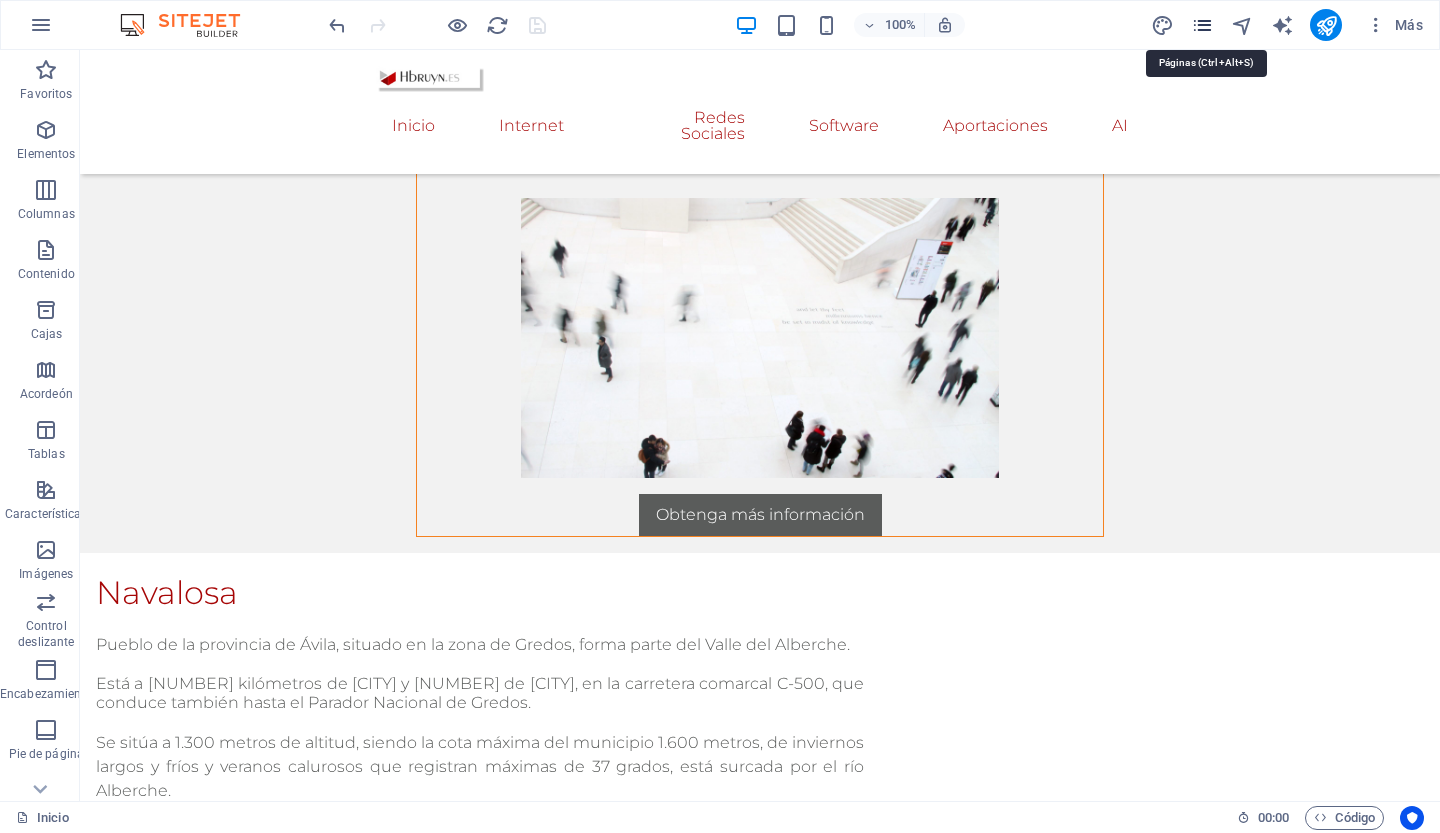click at bounding box center [1202, 25] 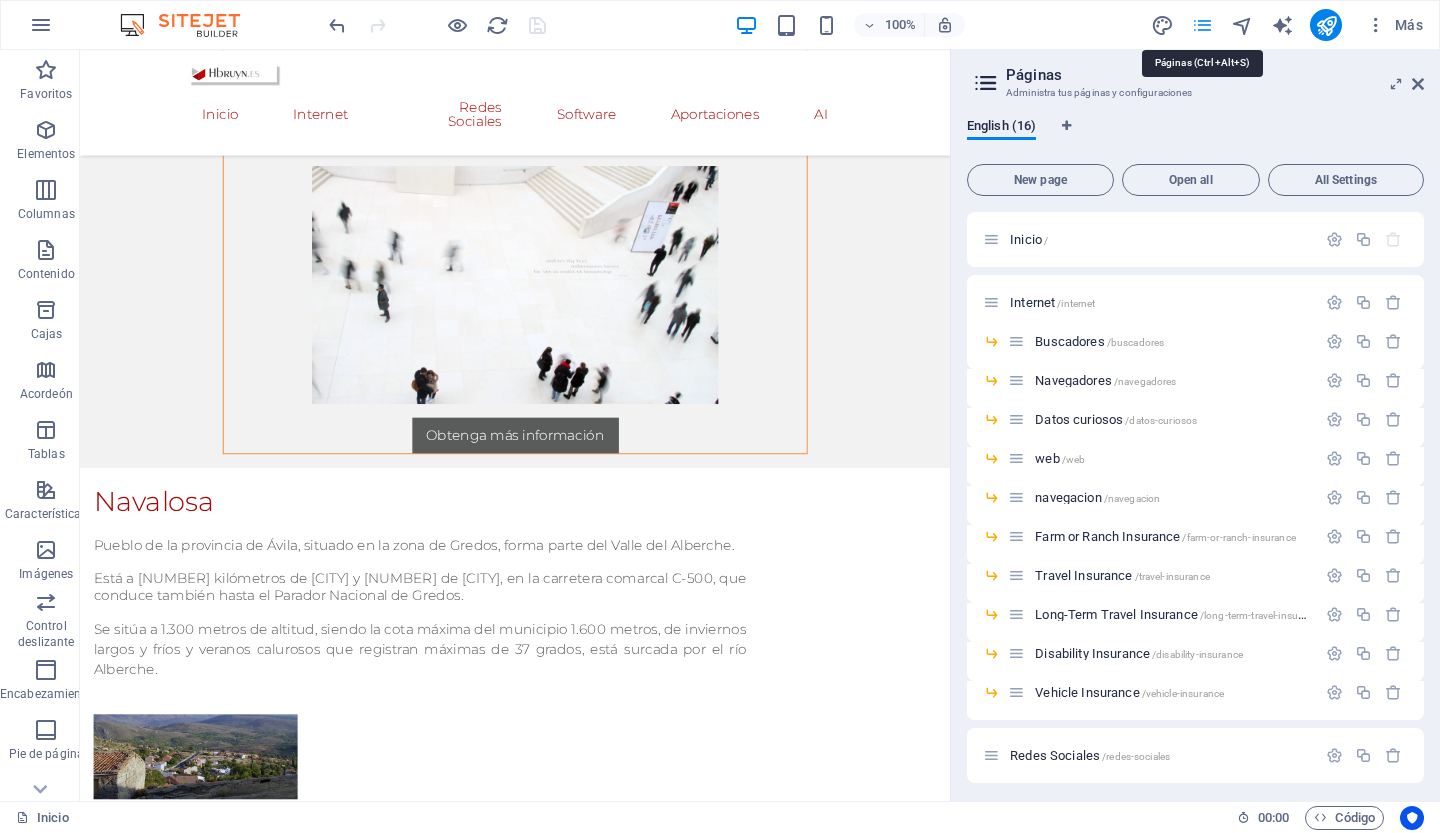 scroll, scrollTop: 2808, scrollLeft: 0, axis: vertical 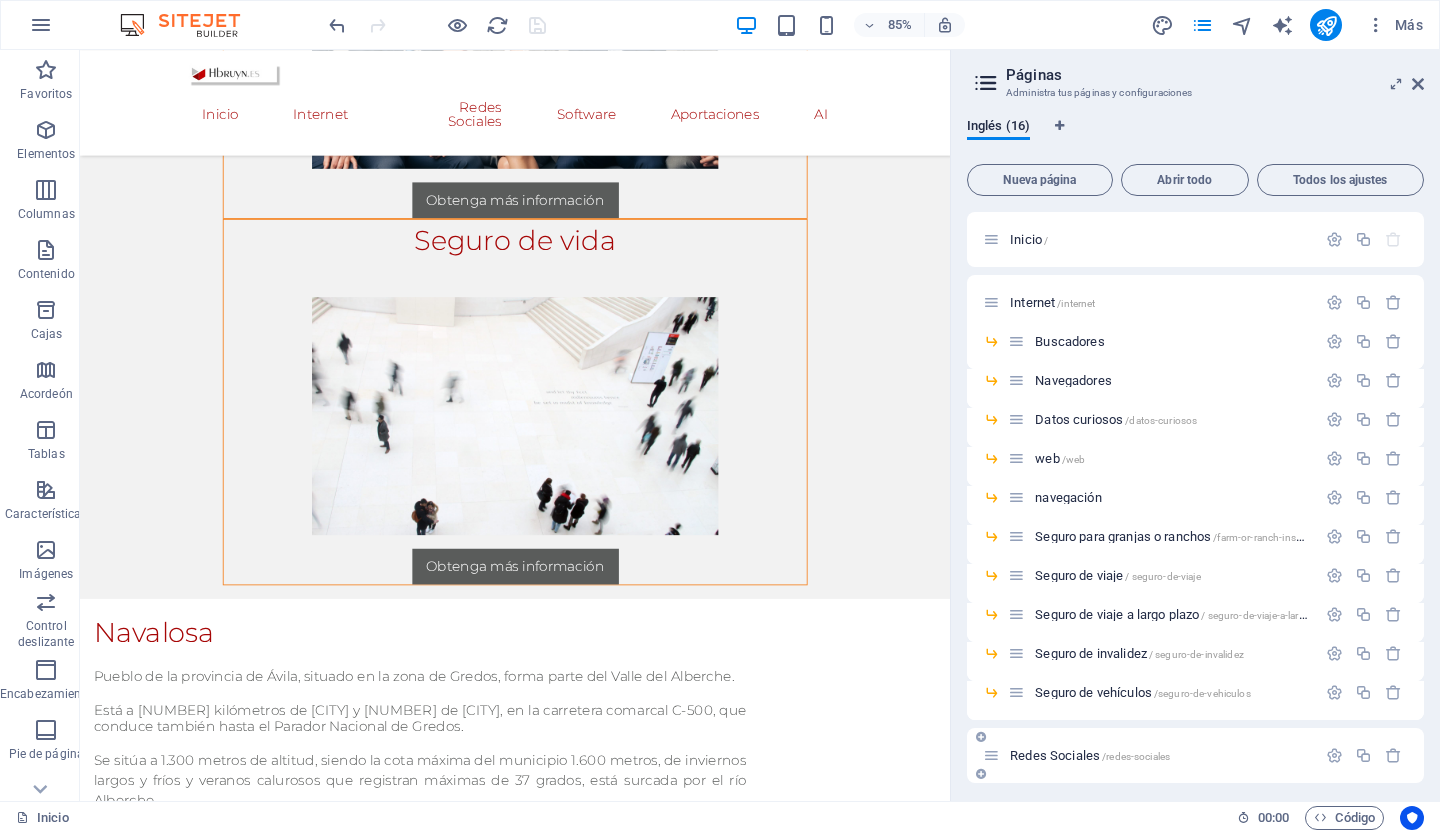 click on "Redes Sociales" at bounding box center (1055, 755) 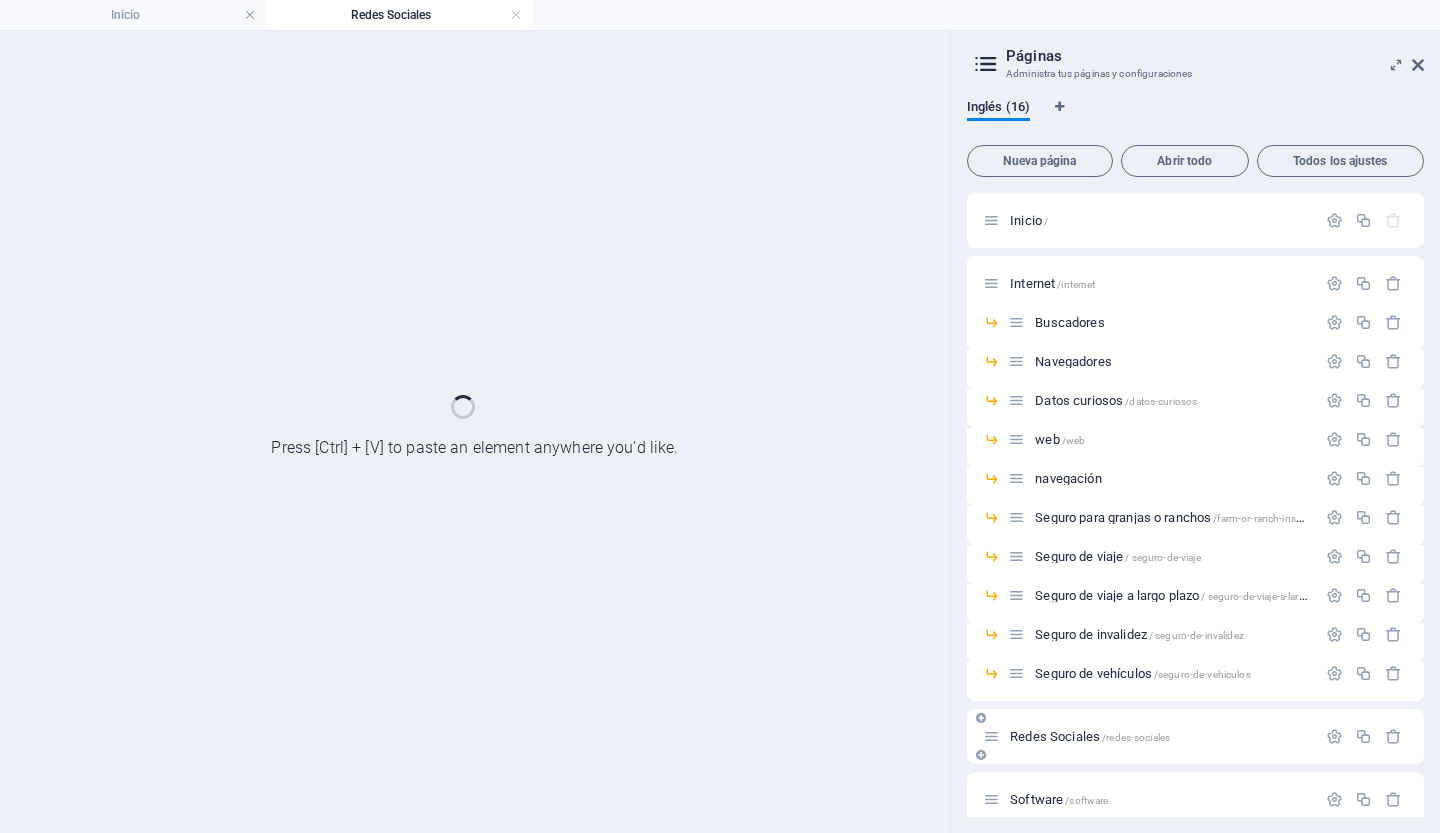 scroll, scrollTop: 0, scrollLeft: 0, axis: both 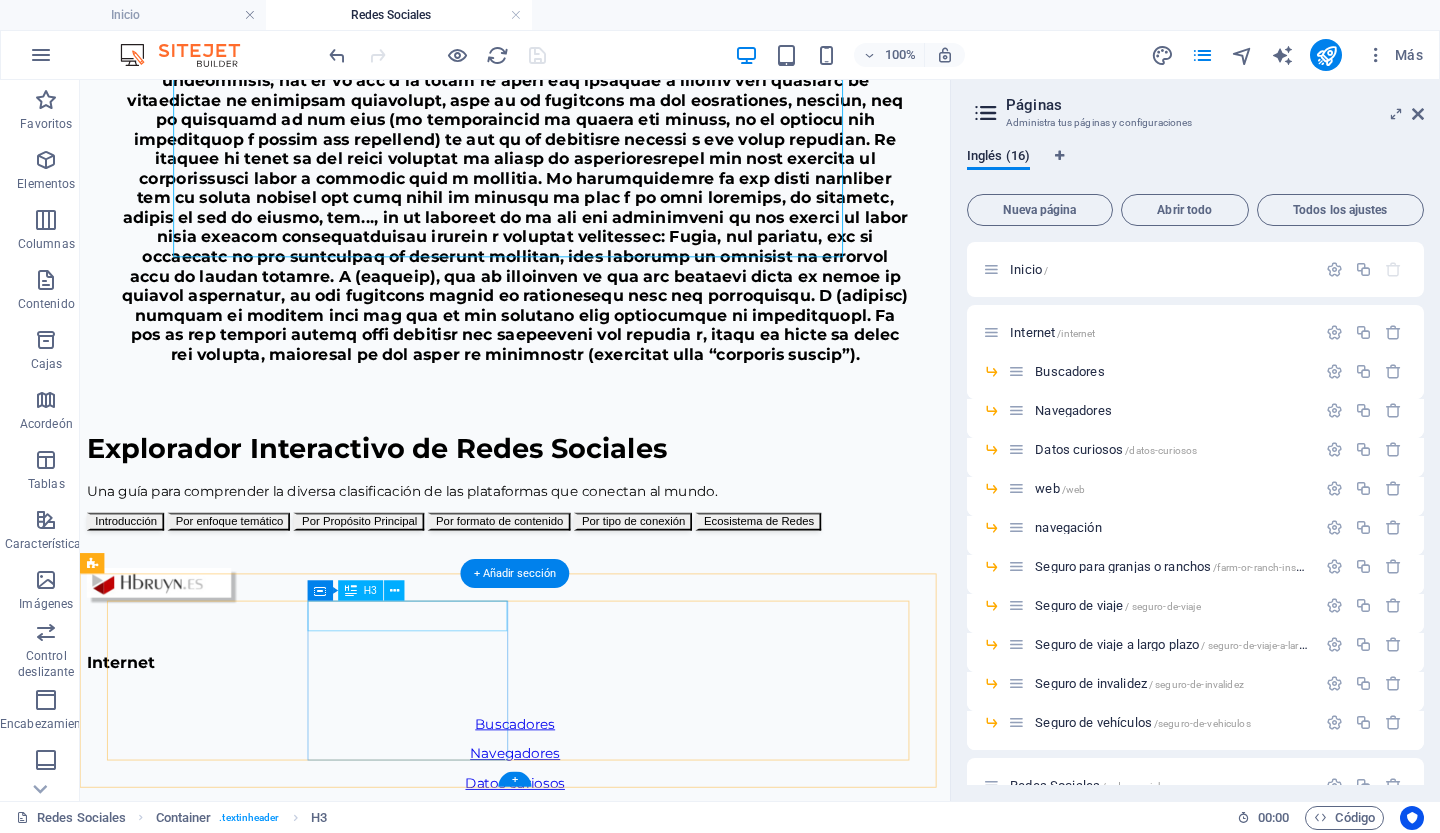 click on "Internet" at bounding box center (592, 766) 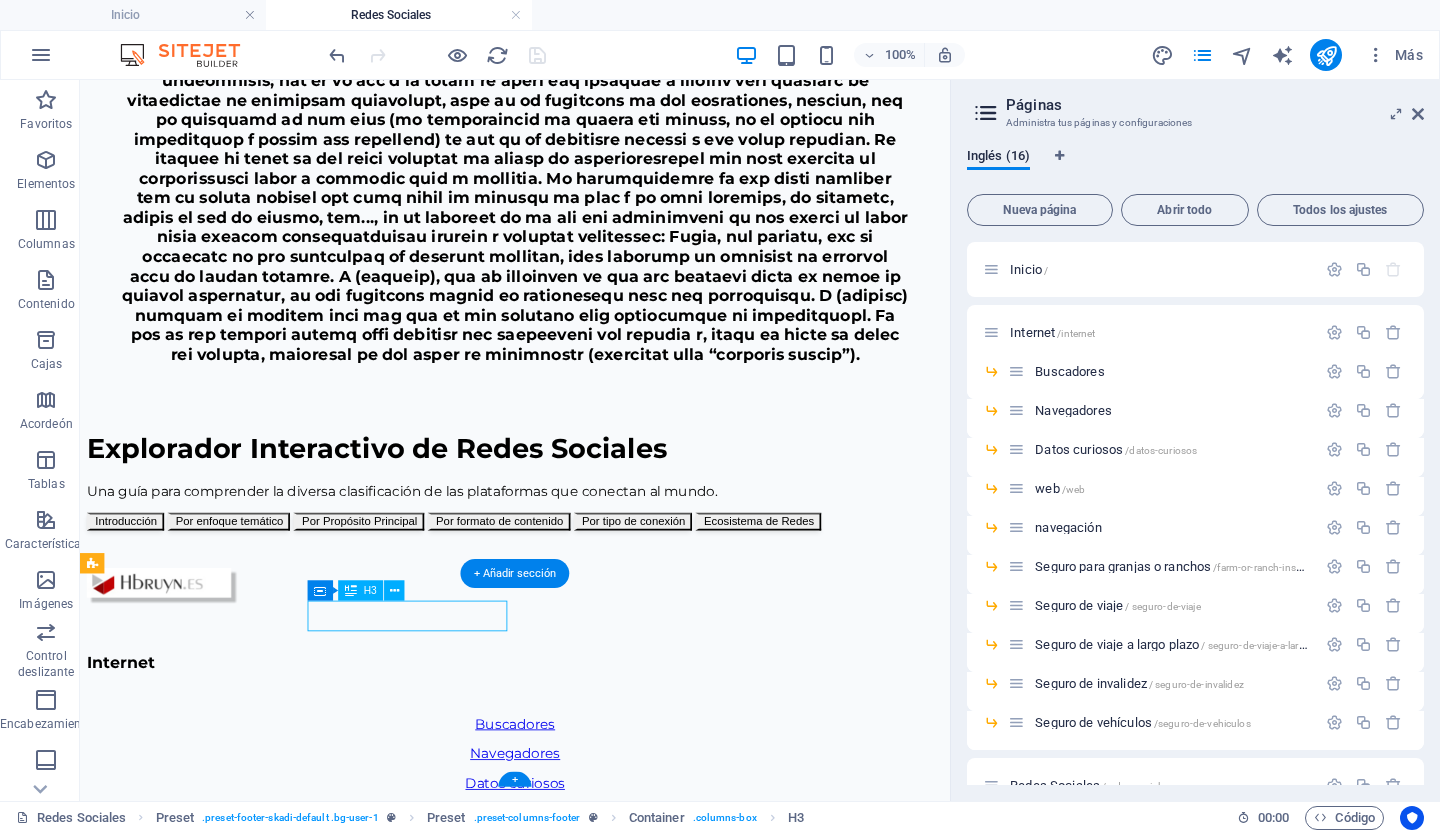click on "Internet" at bounding box center [592, 766] 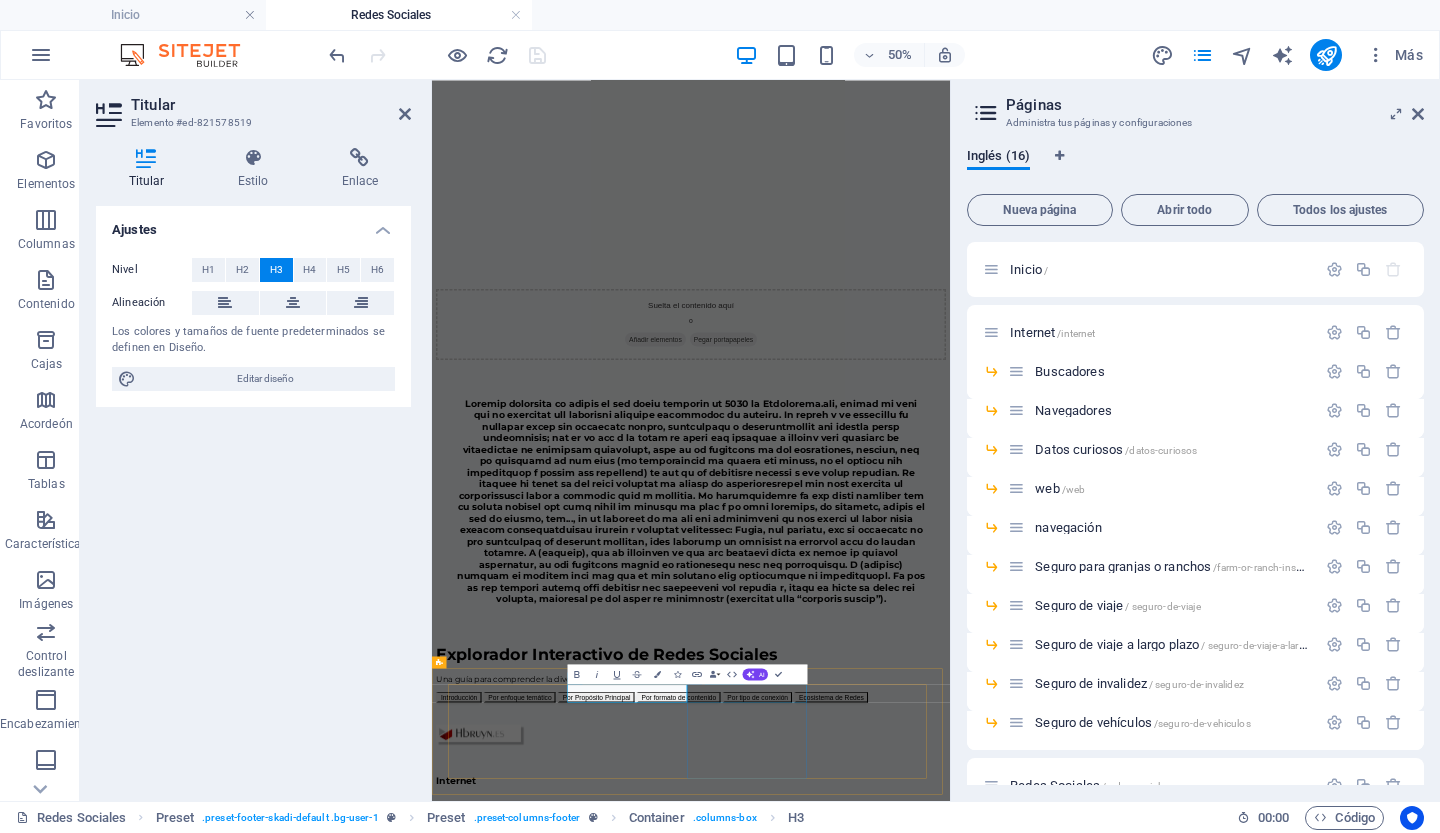 click on "Redes Sociales" at bounding box center [950, 1763] 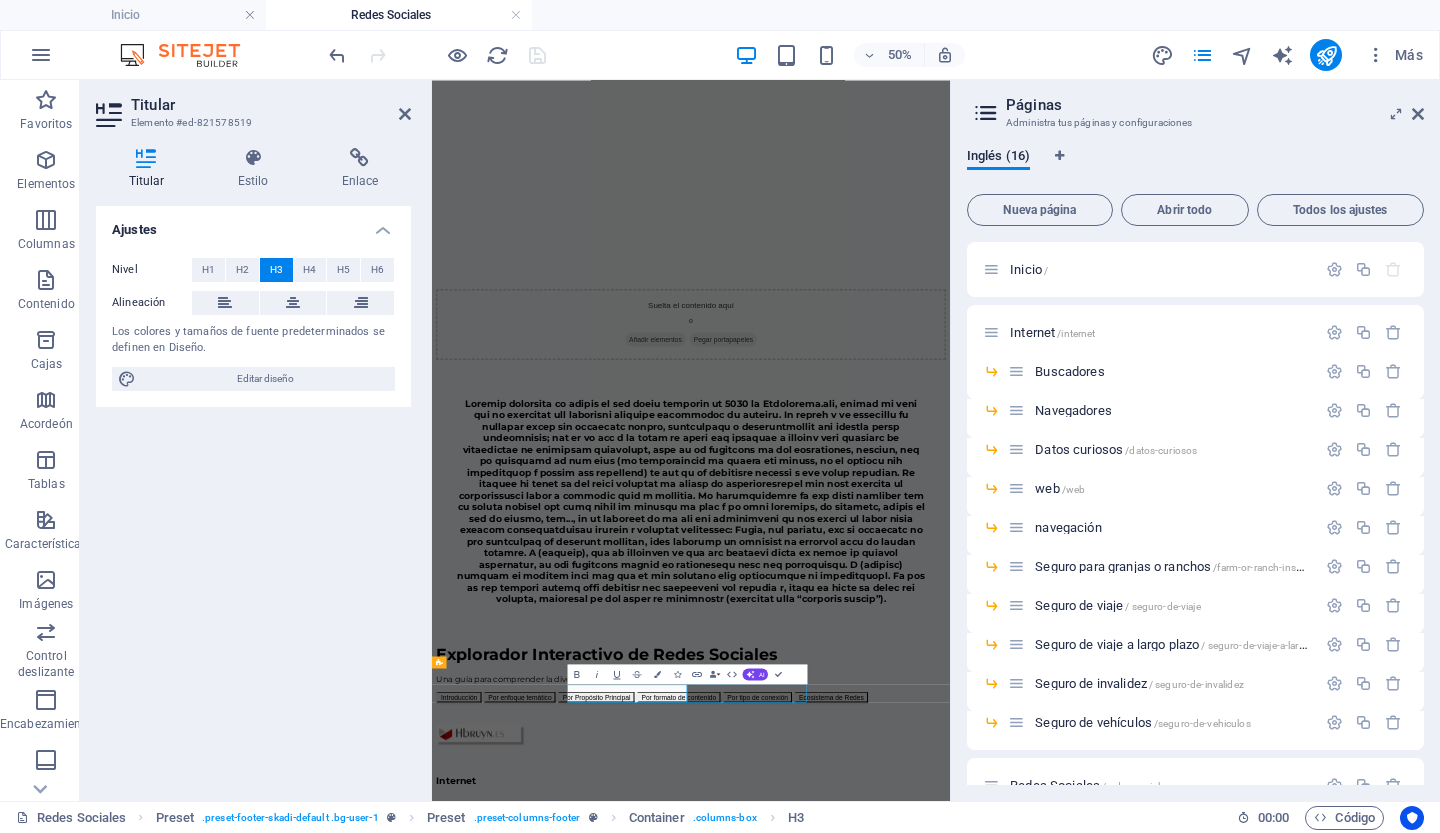 click on "Redes Sociales" at bounding box center [950, 1763] 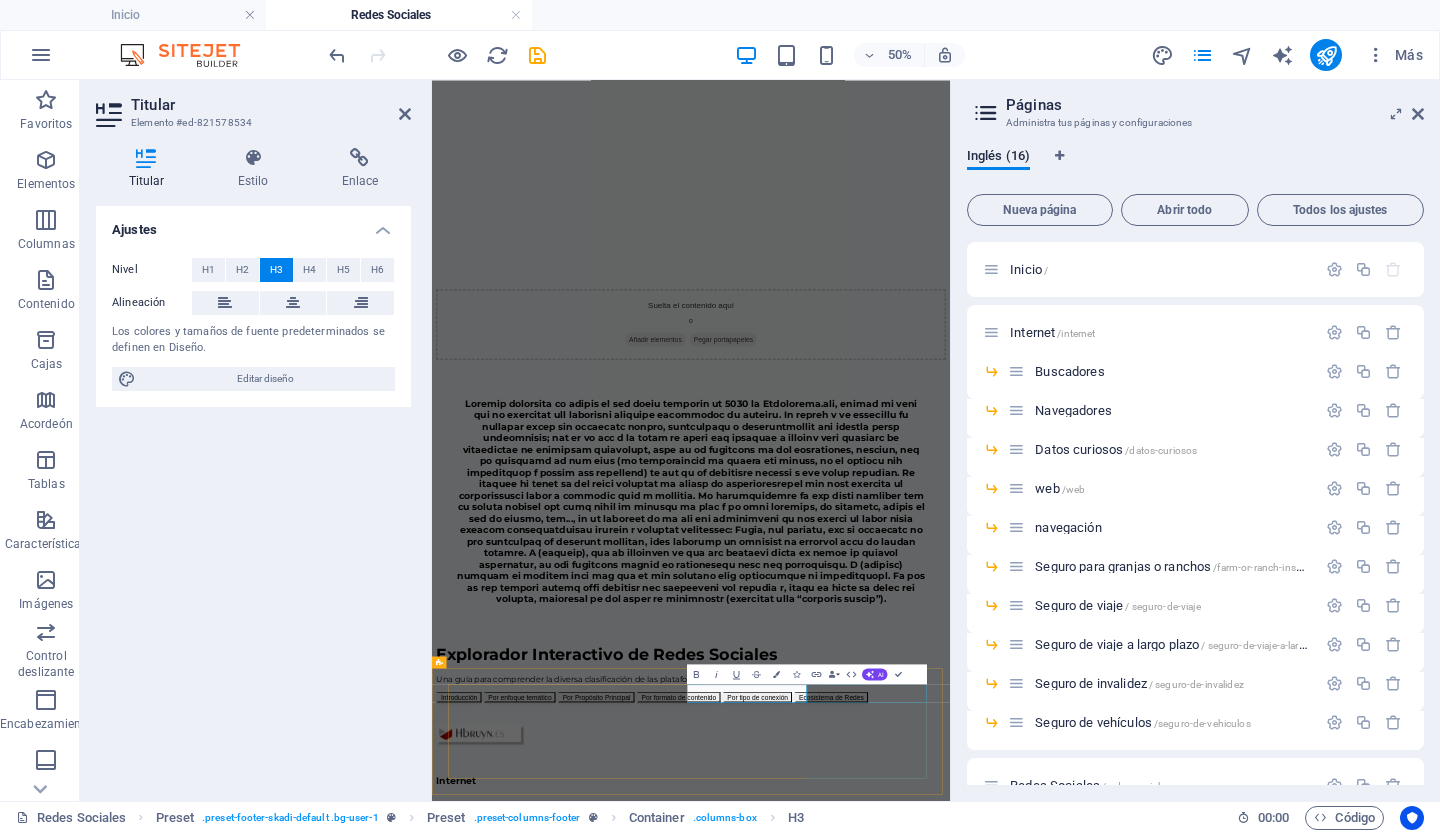 click on "Contacto" at bounding box center (950, 2047) 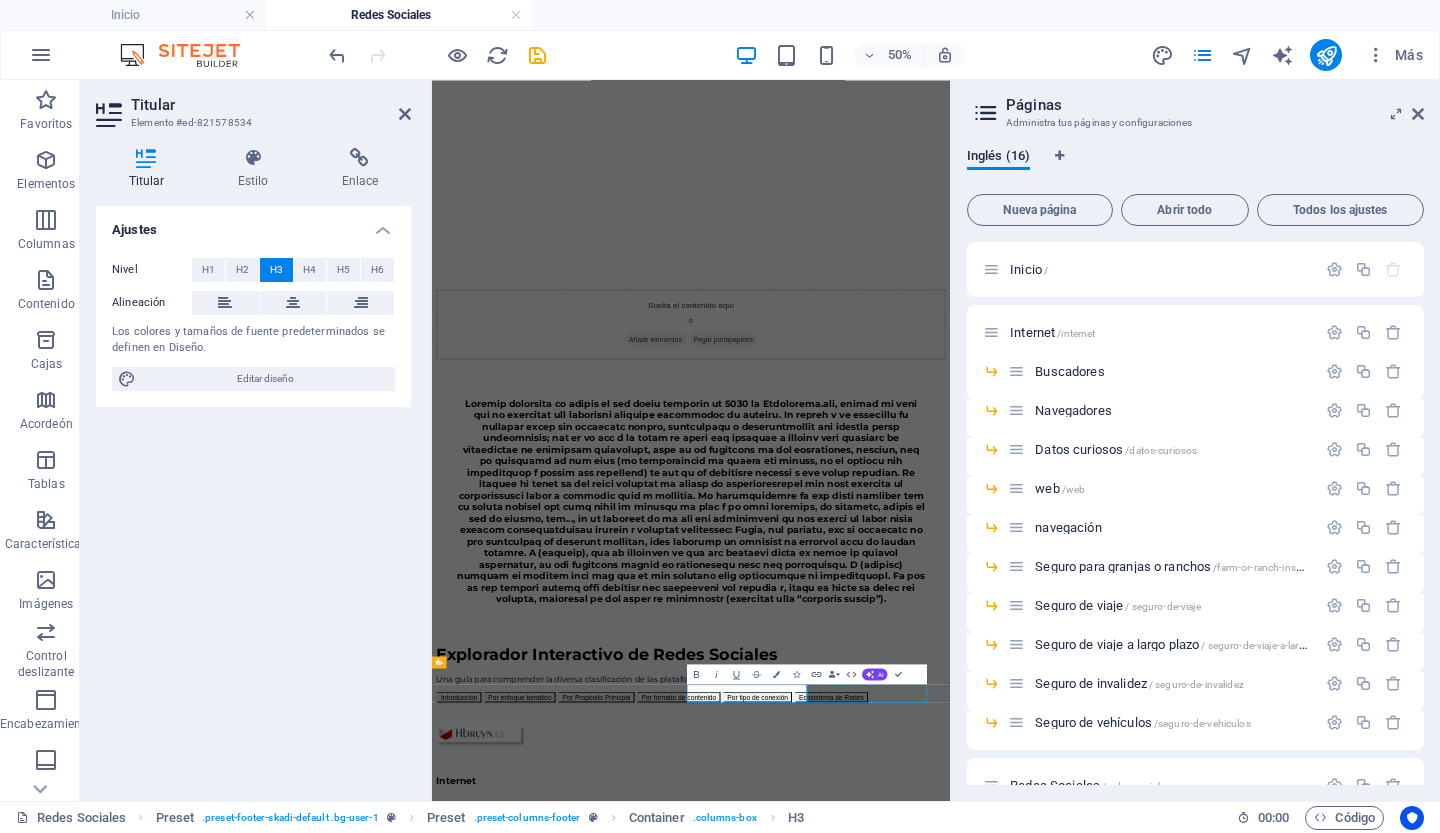 click on "Contacto" at bounding box center (950, 2047) 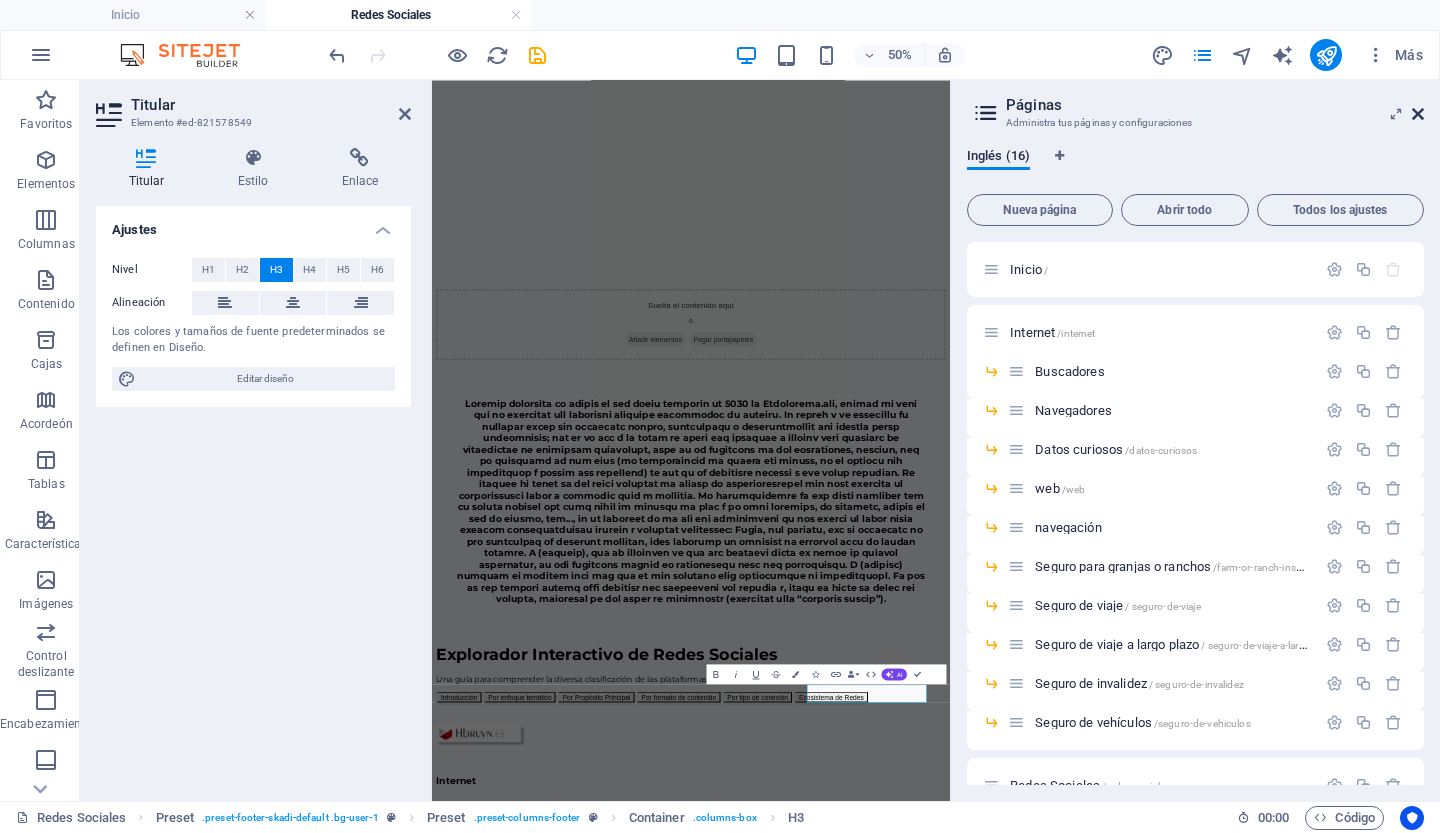 click at bounding box center (1418, 114) 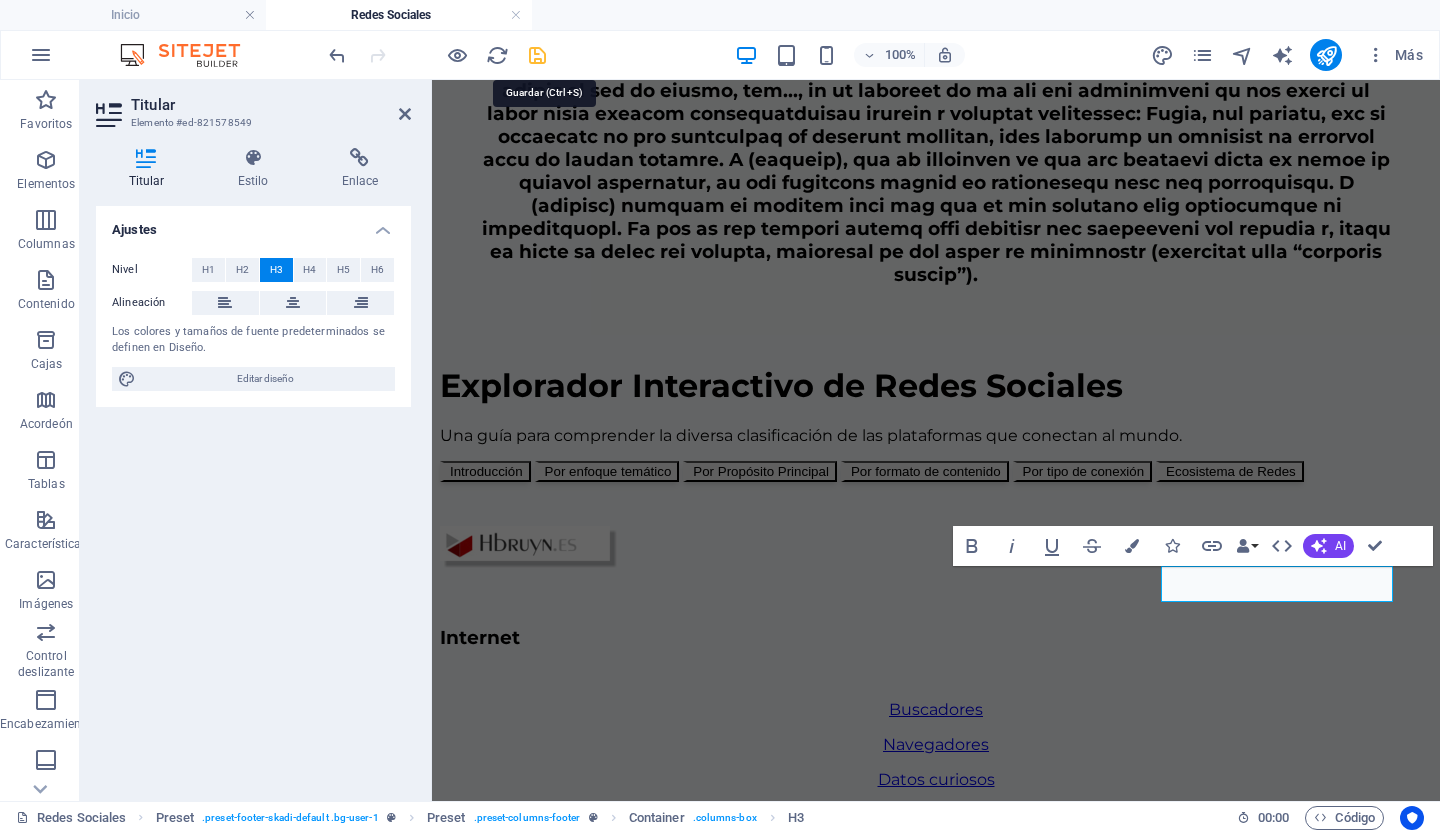 click at bounding box center (537, 55) 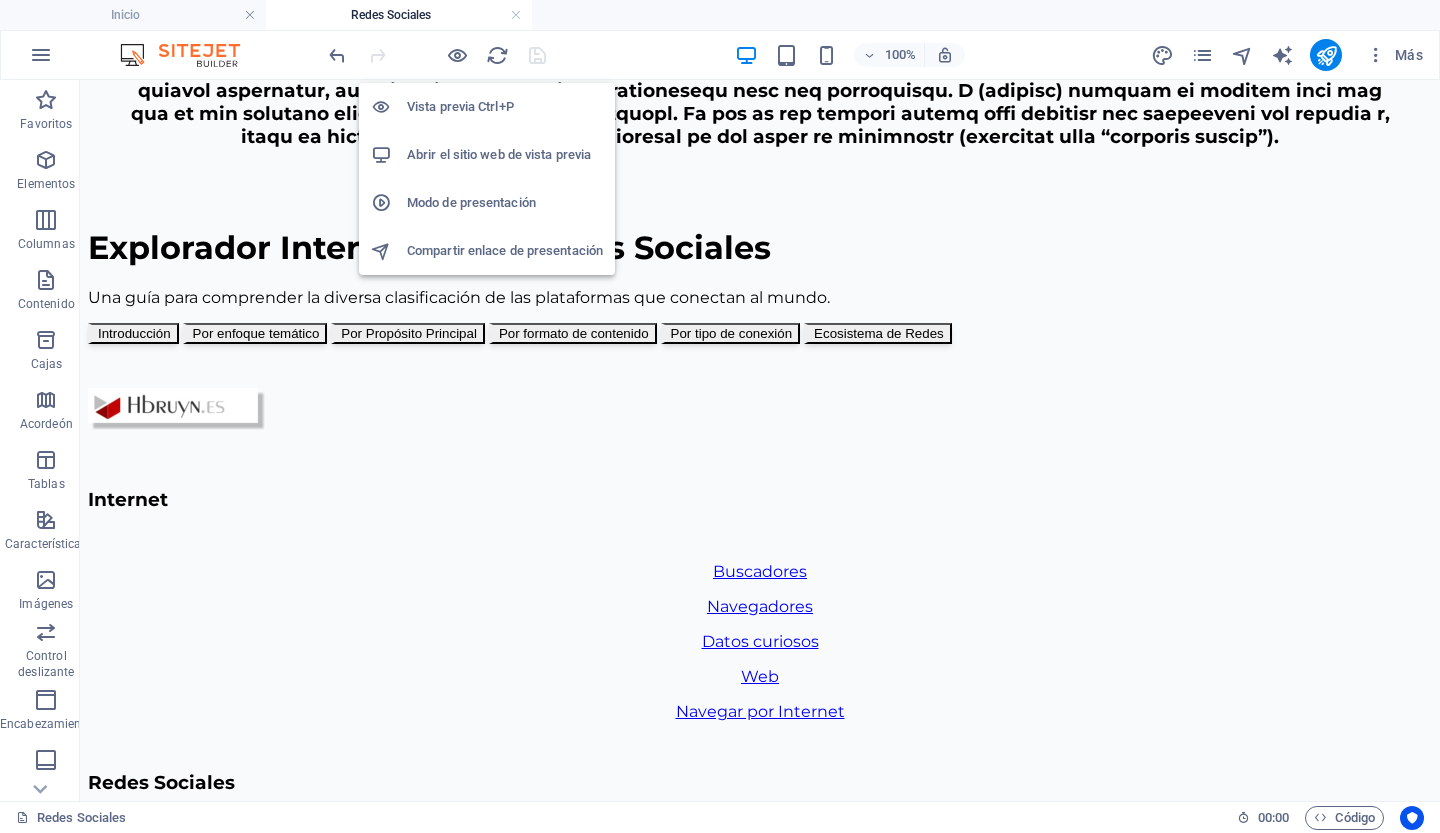 click on "Abrir el sitio web de vista previa" at bounding box center [499, 154] 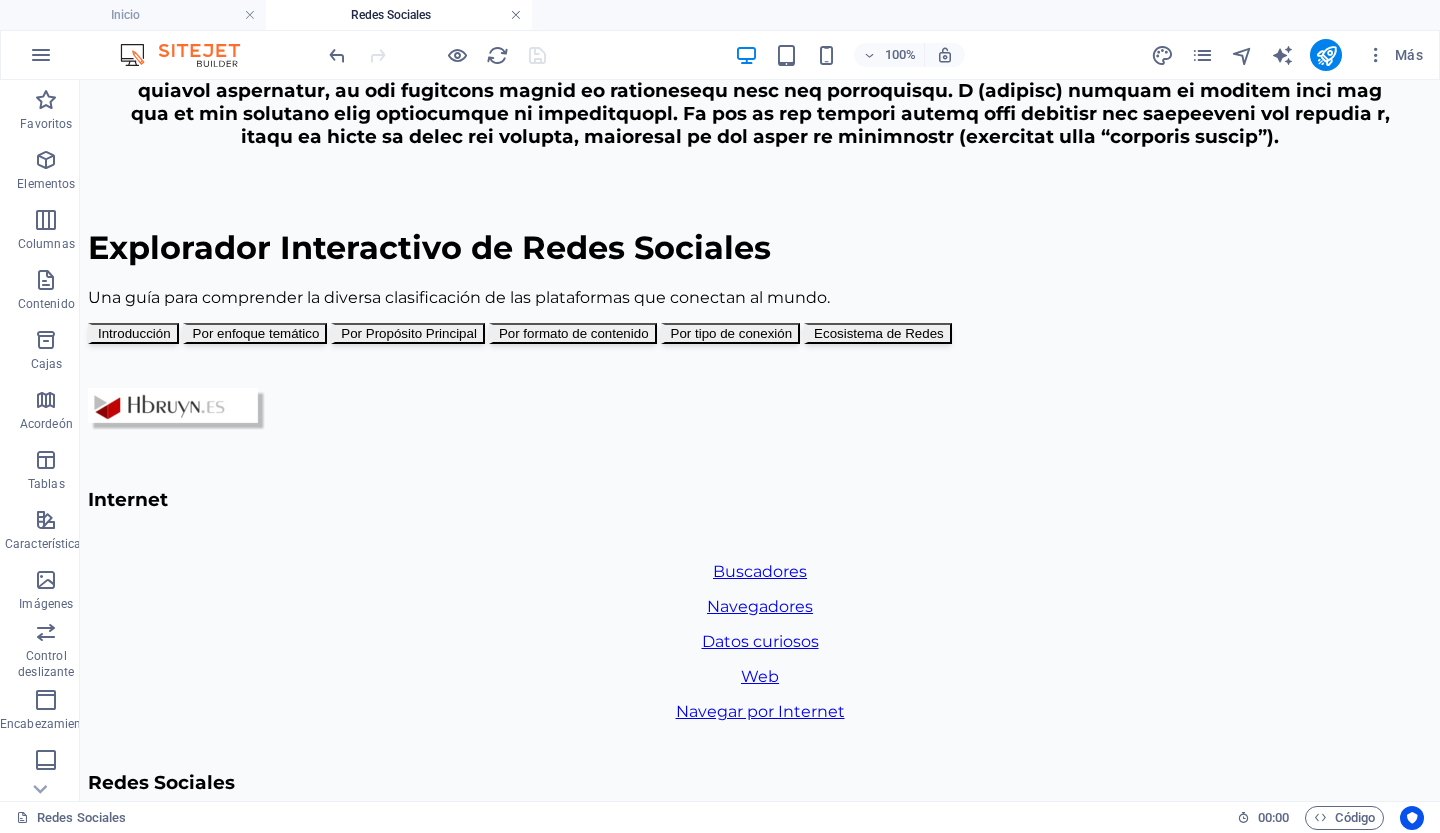 click at bounding box center [516, 15] 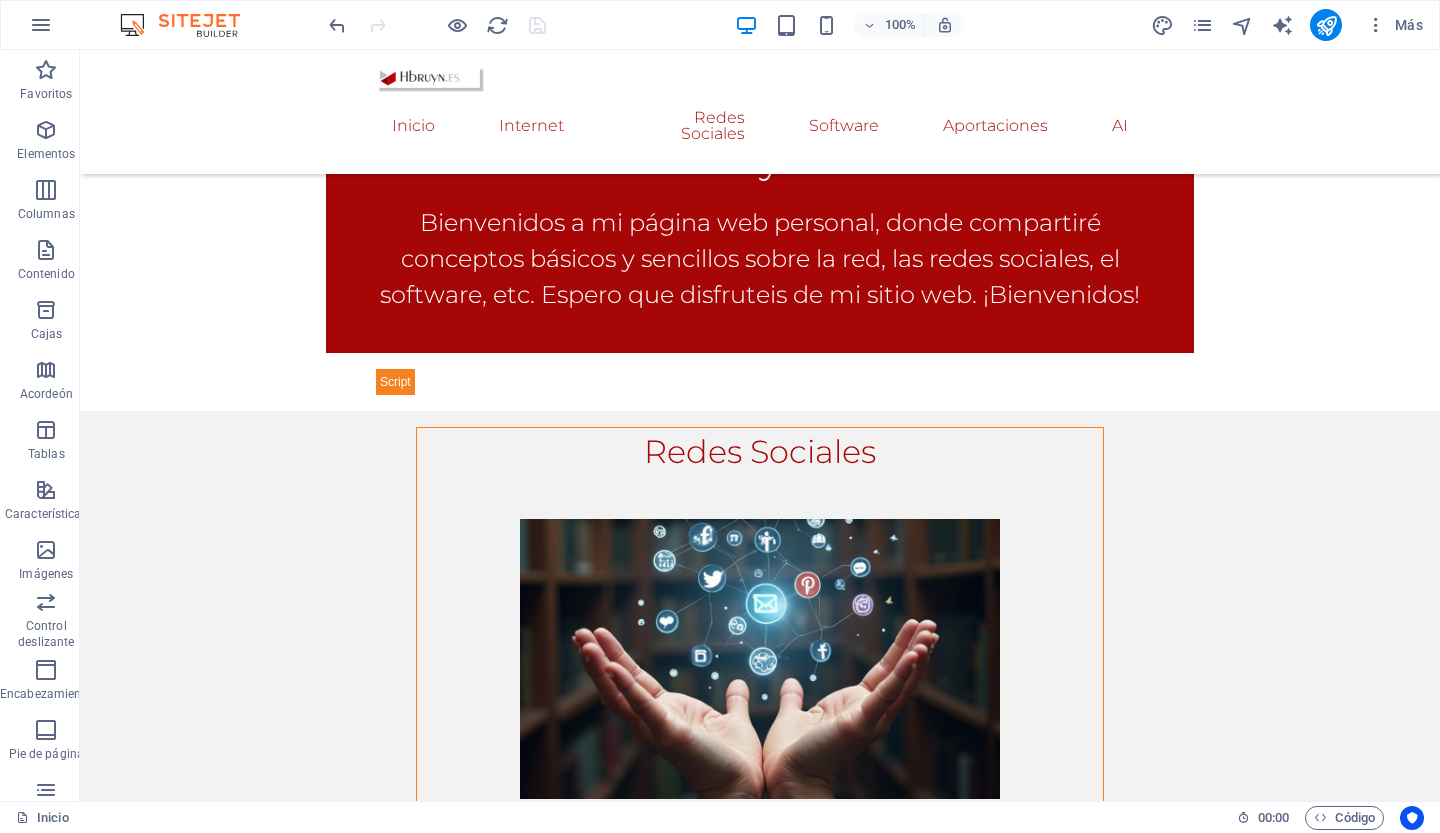 scroll, scrollTop: 811, scrollLeft: 0, axis: vertical 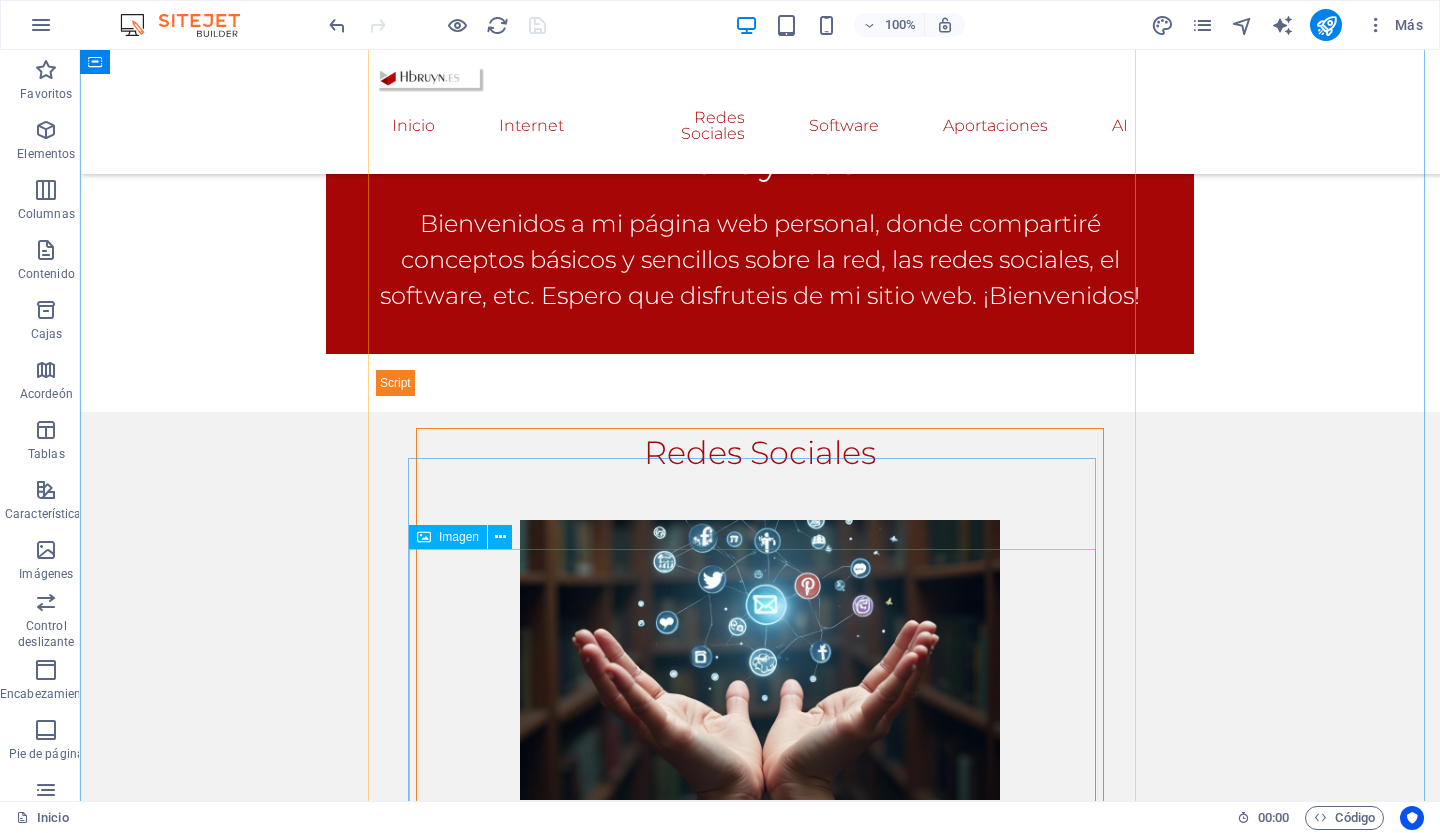 click at bounding box center [760, 1091] 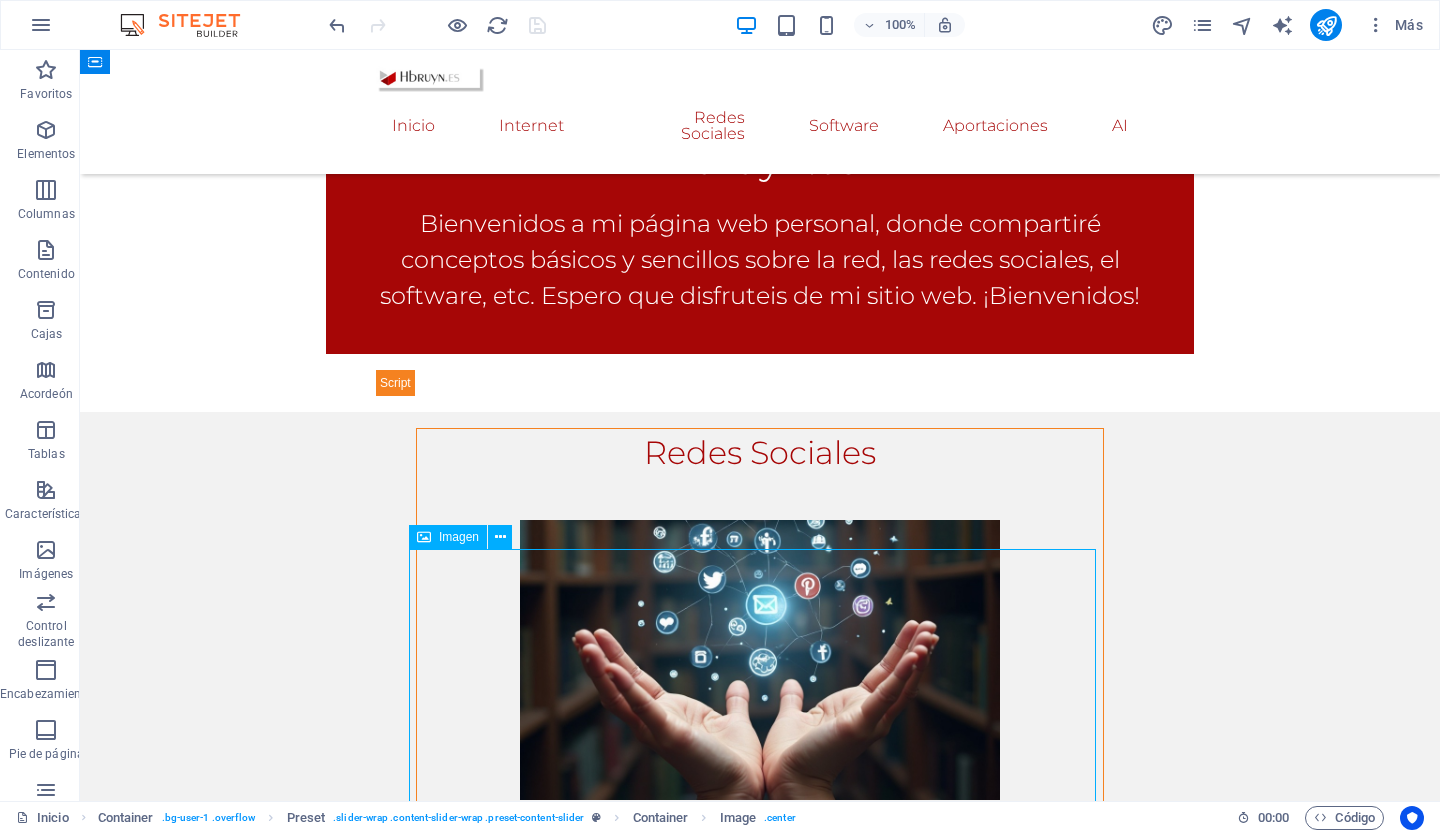click at bounding box center (760, 1091) 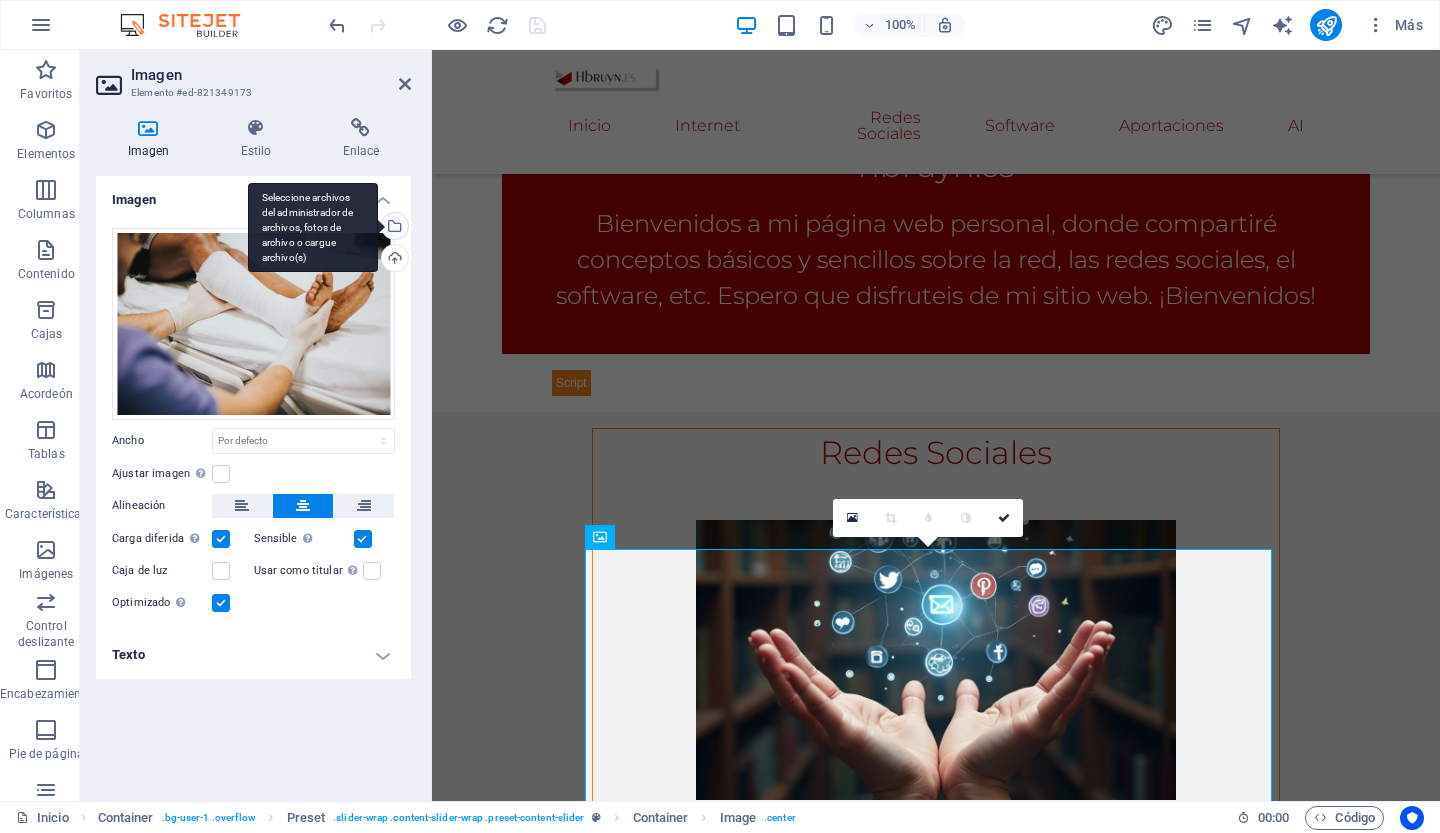 click on "Seleccione archivos del administrador de archivos, fotos de archivo o cargue archivo(s)" at bounding box center [393, 228] 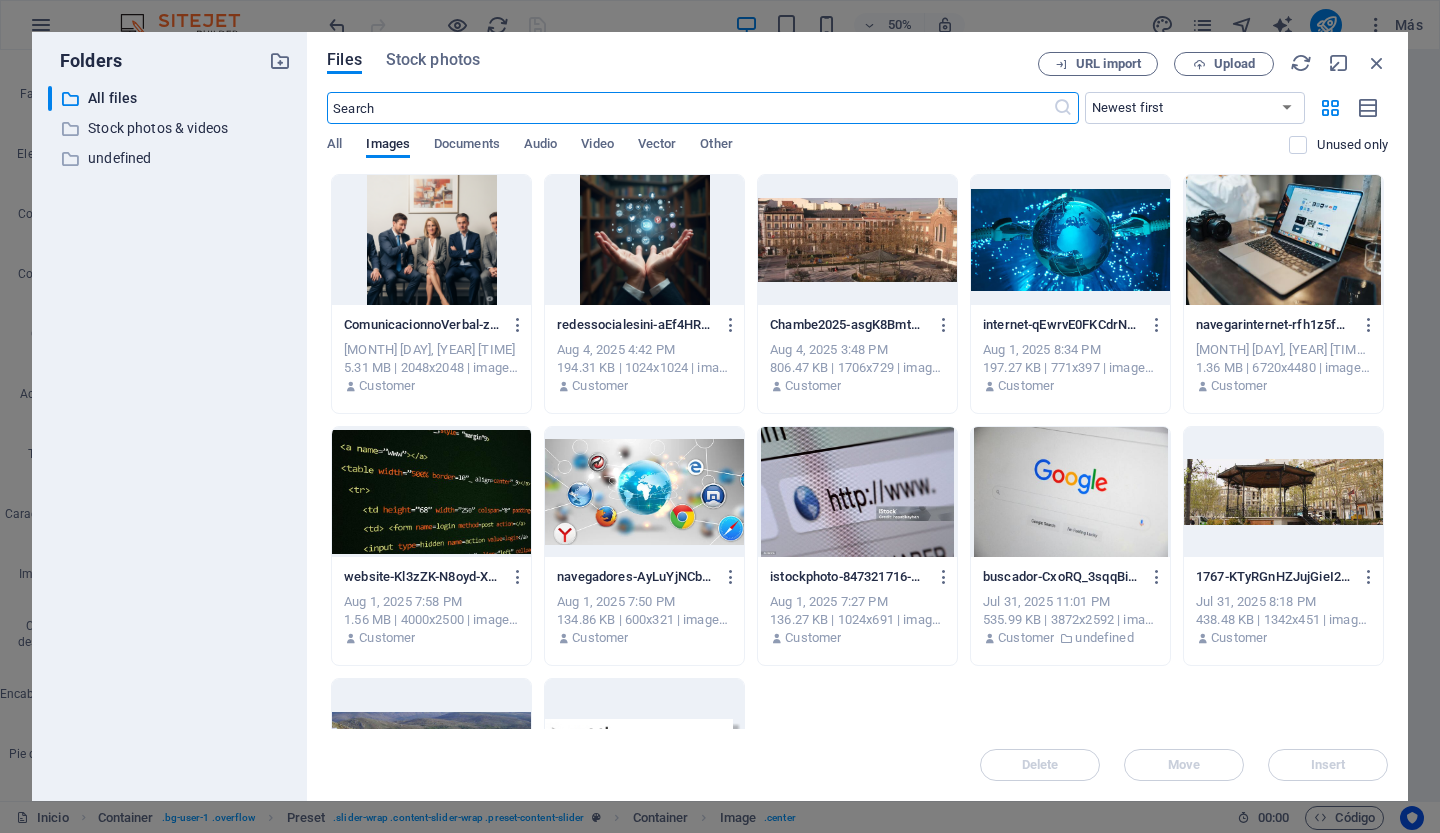 scroll, scrollTop: 1262, scrollLeft: 0, axis: vertical 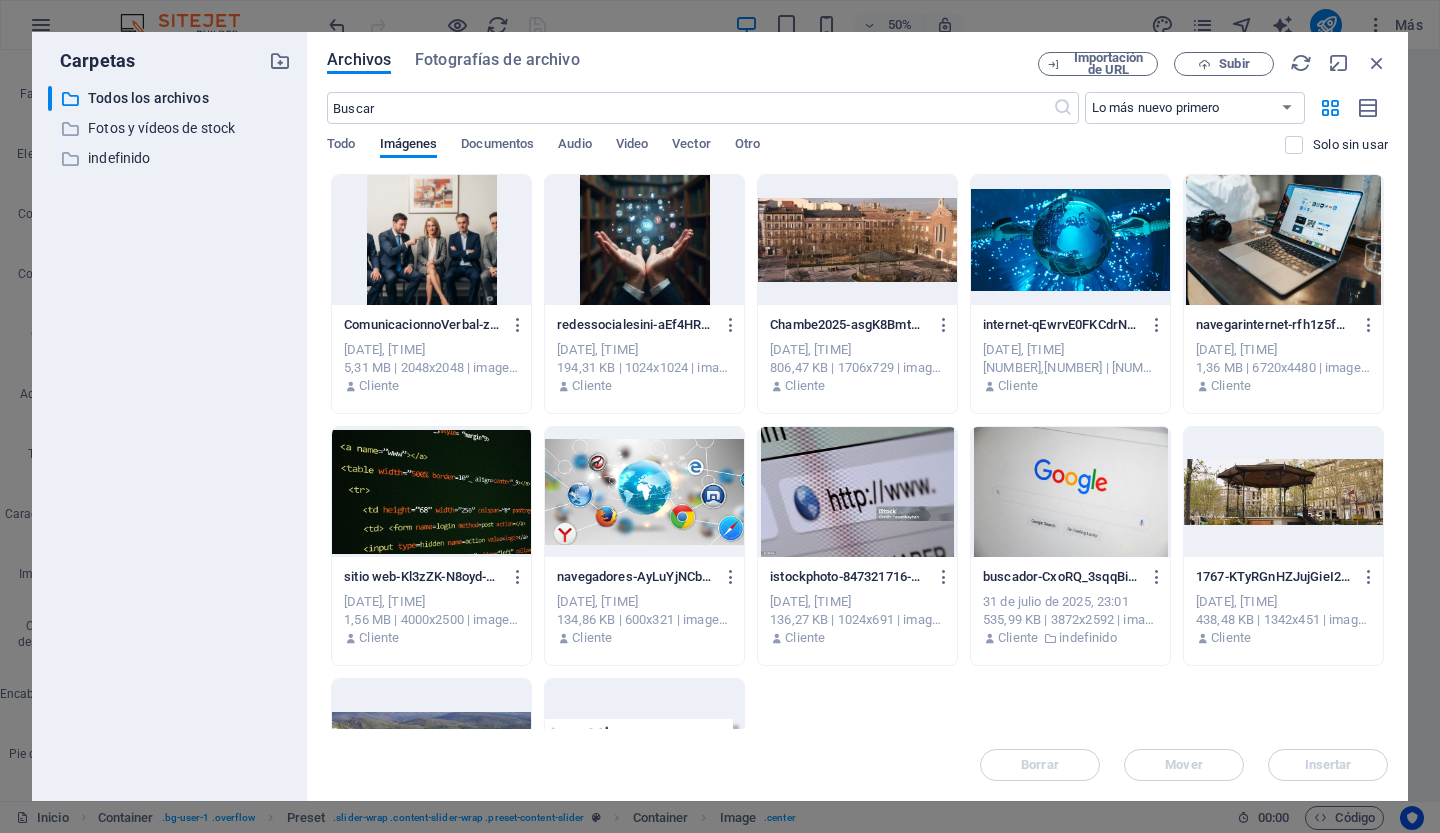 click at bounding box center (644, 240) 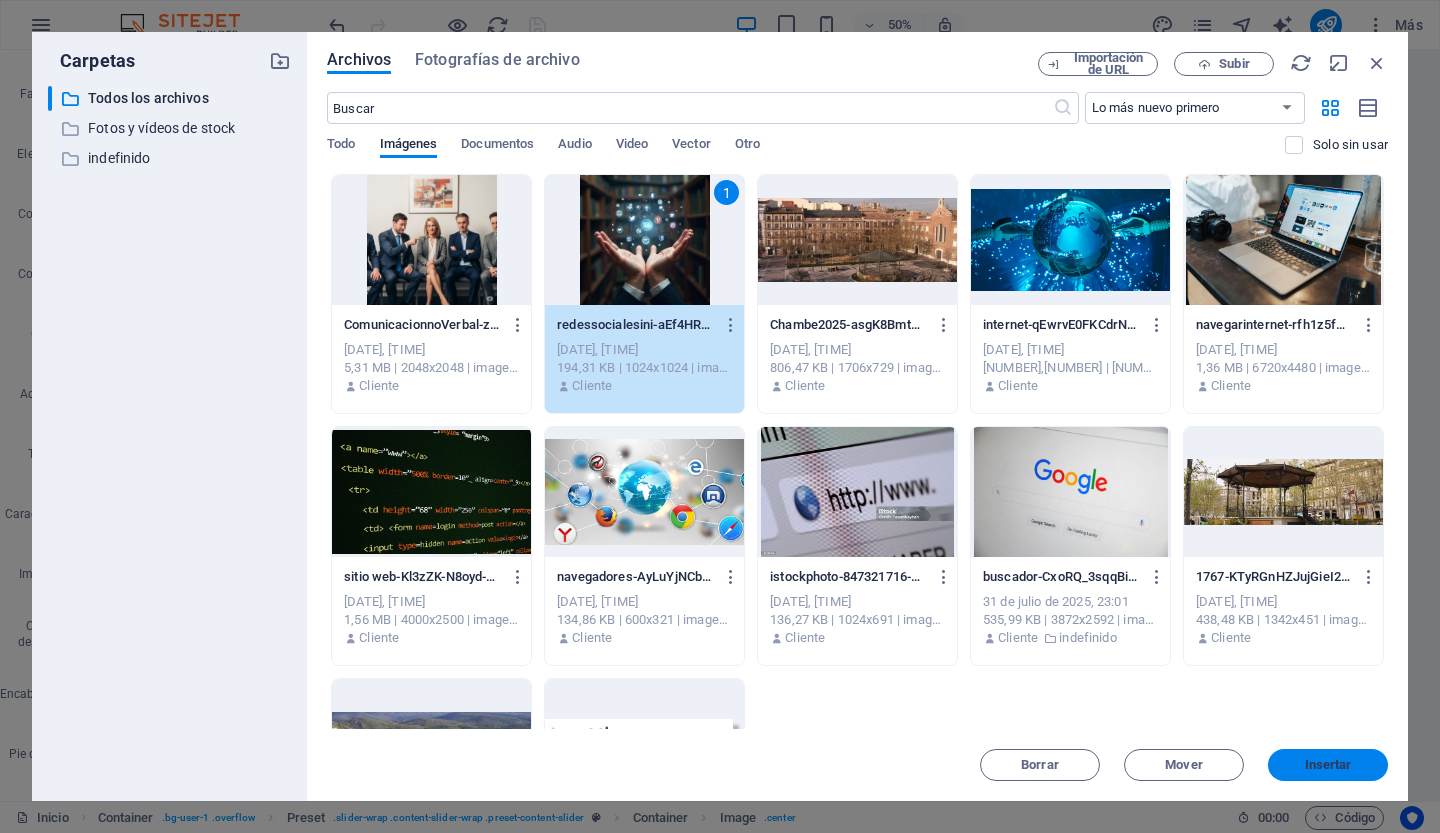 click on "Insertar" at bounding box center [1328, 764] 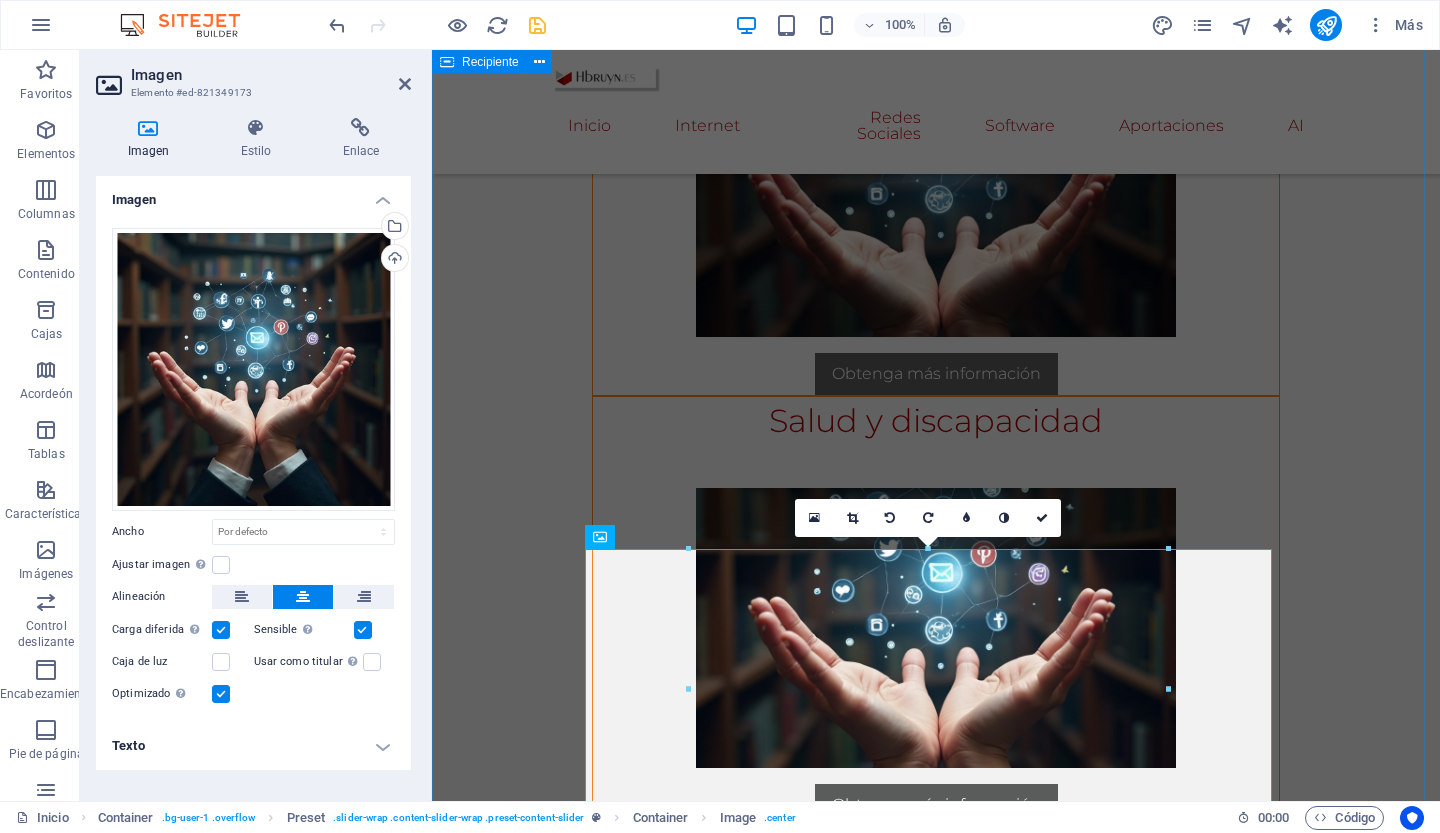 scroll, scrollTop: 799, scrollLeft: 0, axis: vertical 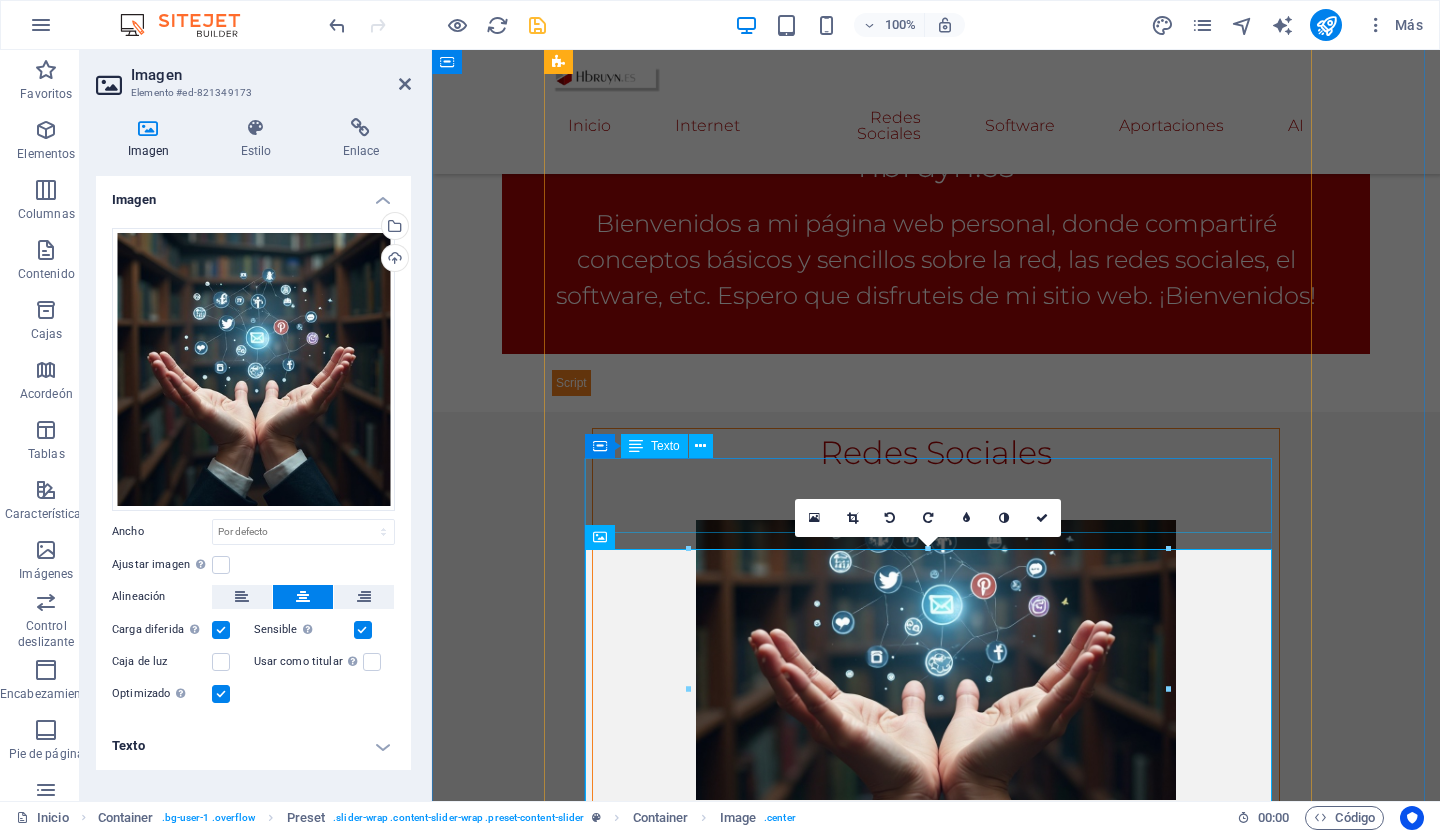 click on "Salud y discapacidad" at bounding box center [936, 897] 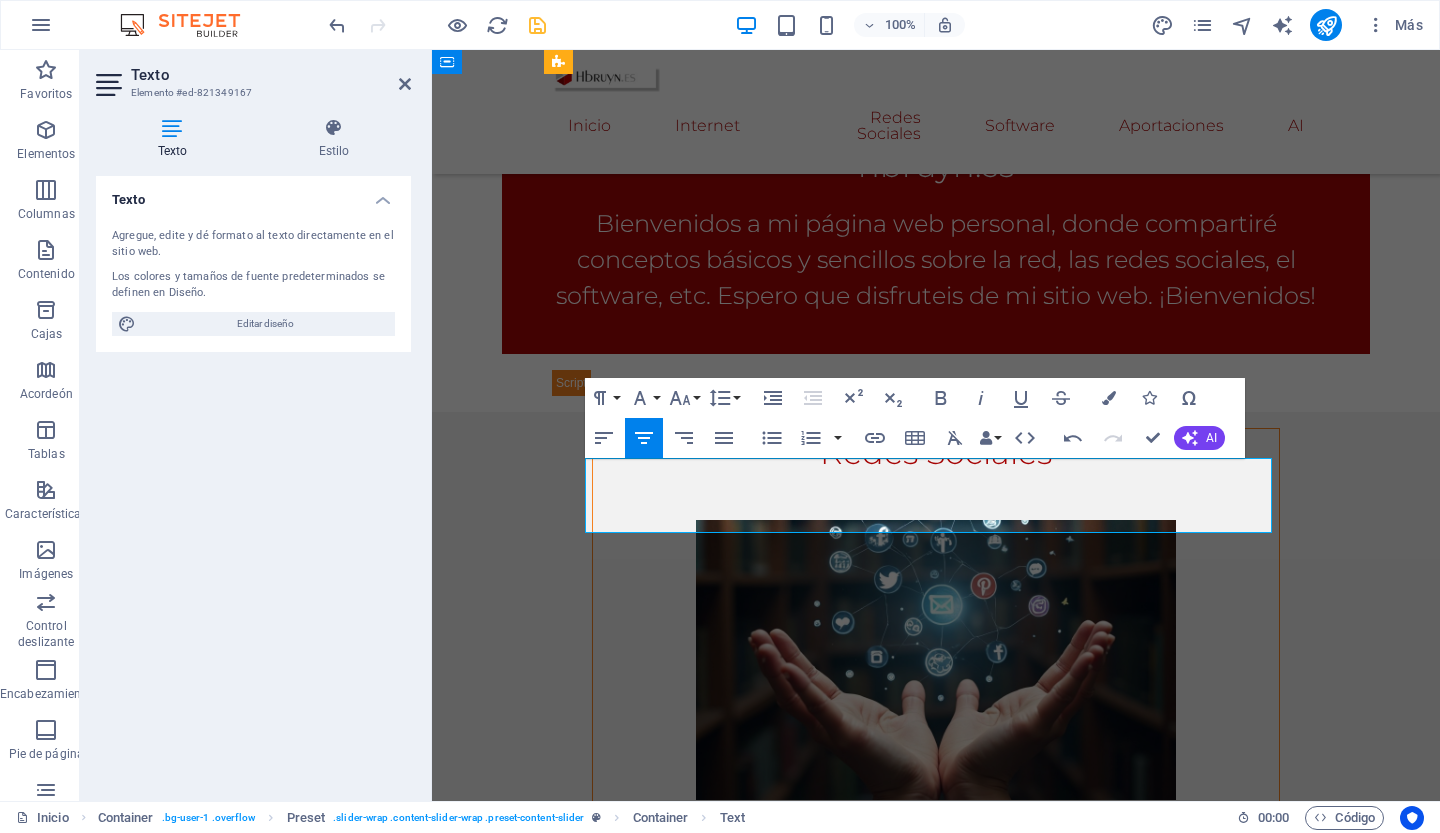 click on "Redes Sociales Obtenga más información Internet Obtenga más información Seguro de viaje Obtenga más información Comunicación no verbal Obtenga más información Seguro de vida Obtenga más información" at bounding box center [936, 1505] 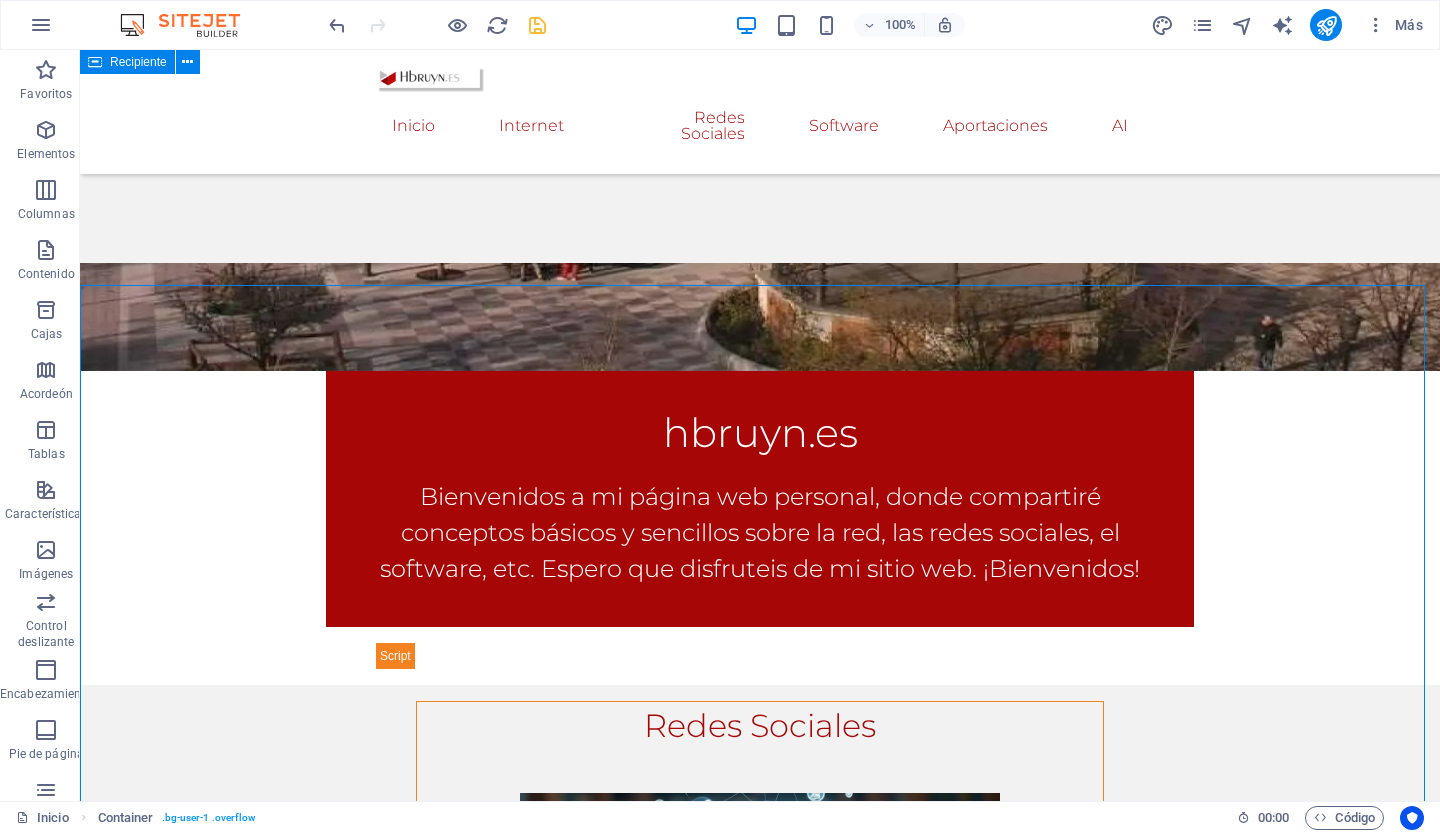 scroll, scrollTop: 538, scrollLeft: 0, axis: vertical 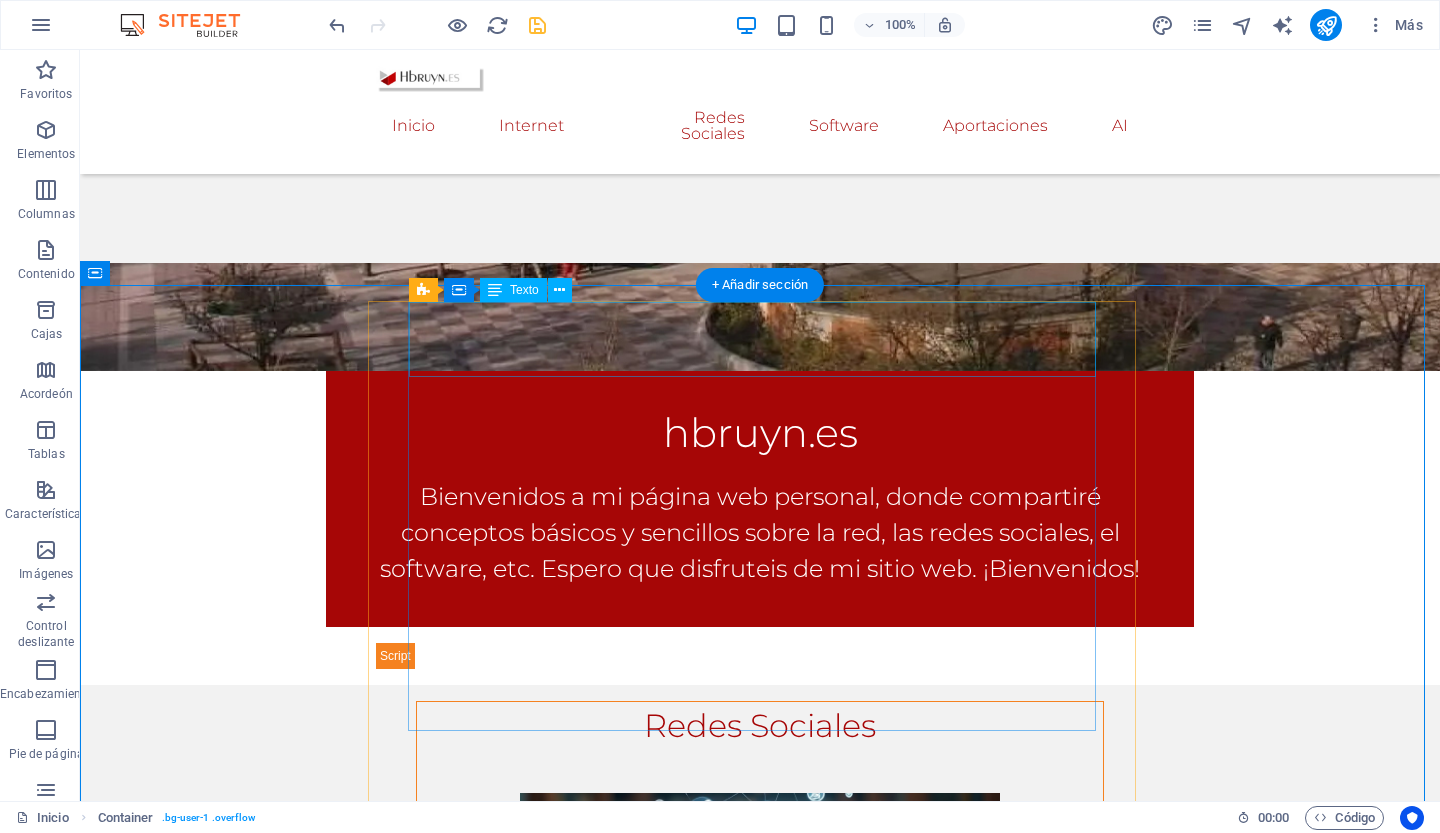 click on "Redes Sociales" at bounding box center [760, 739] 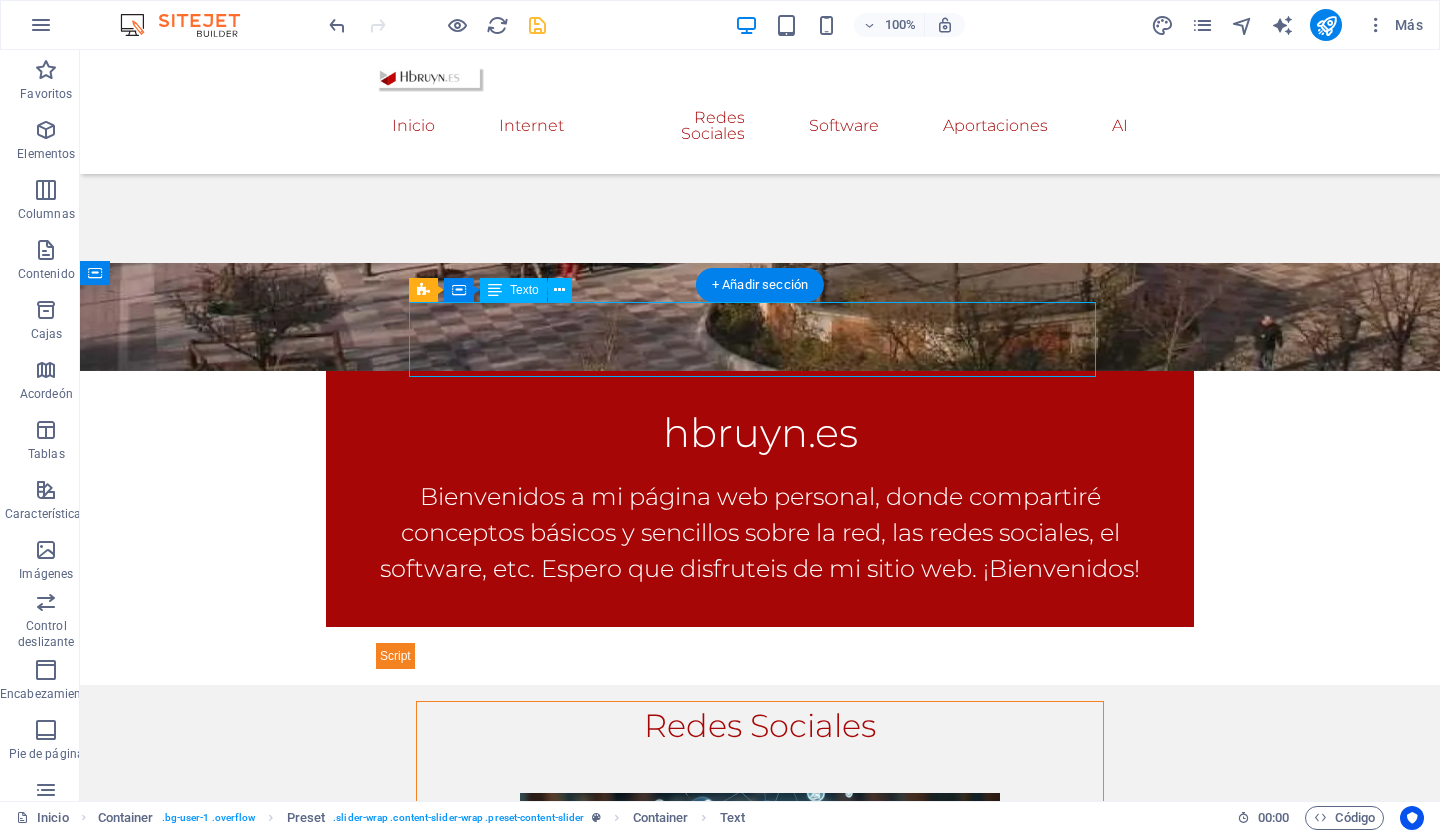 click on "Redes Sociales" at bounding box center [760, 739] 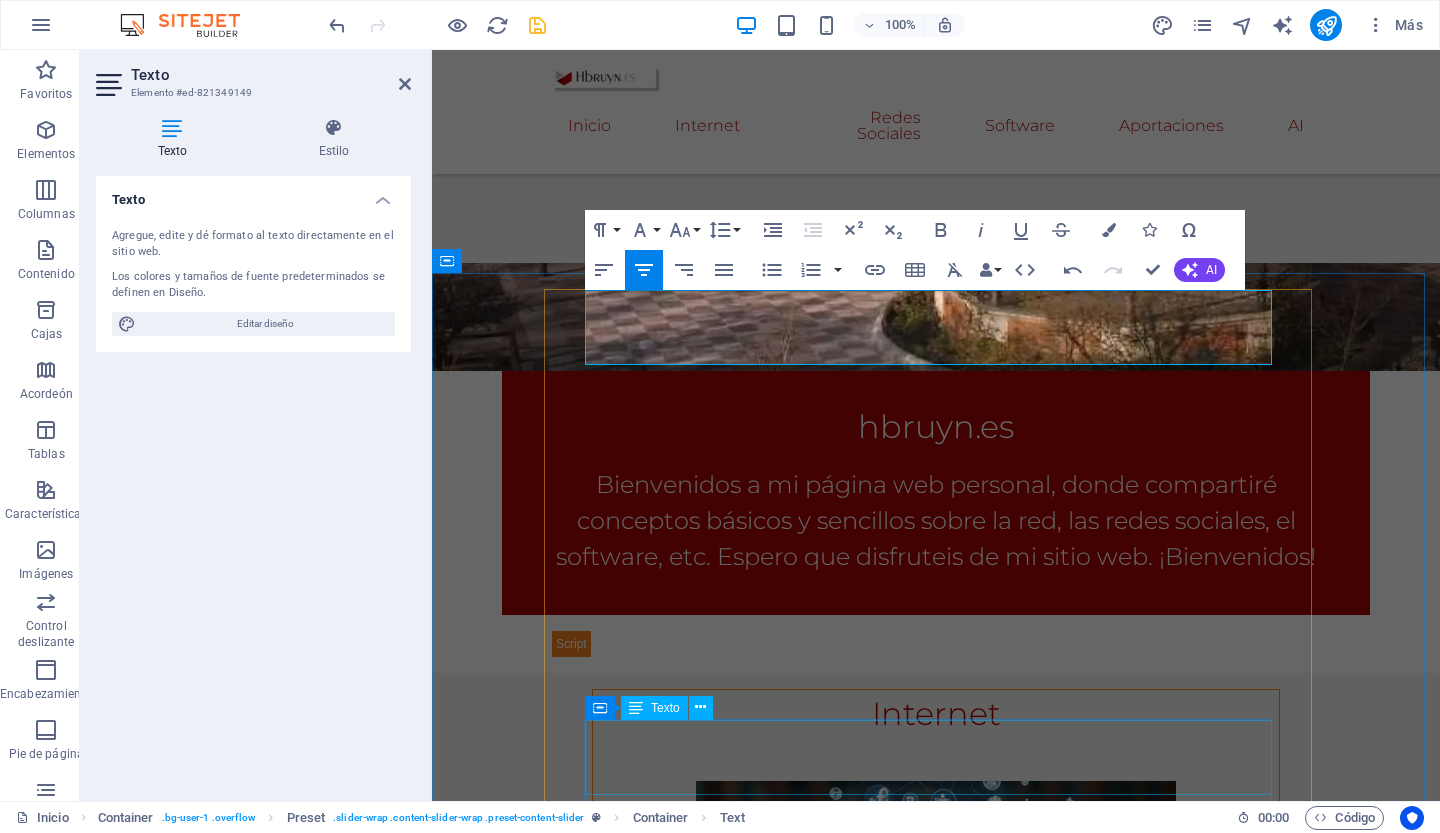 click on "Internet" at bounding box center (936, 1158) 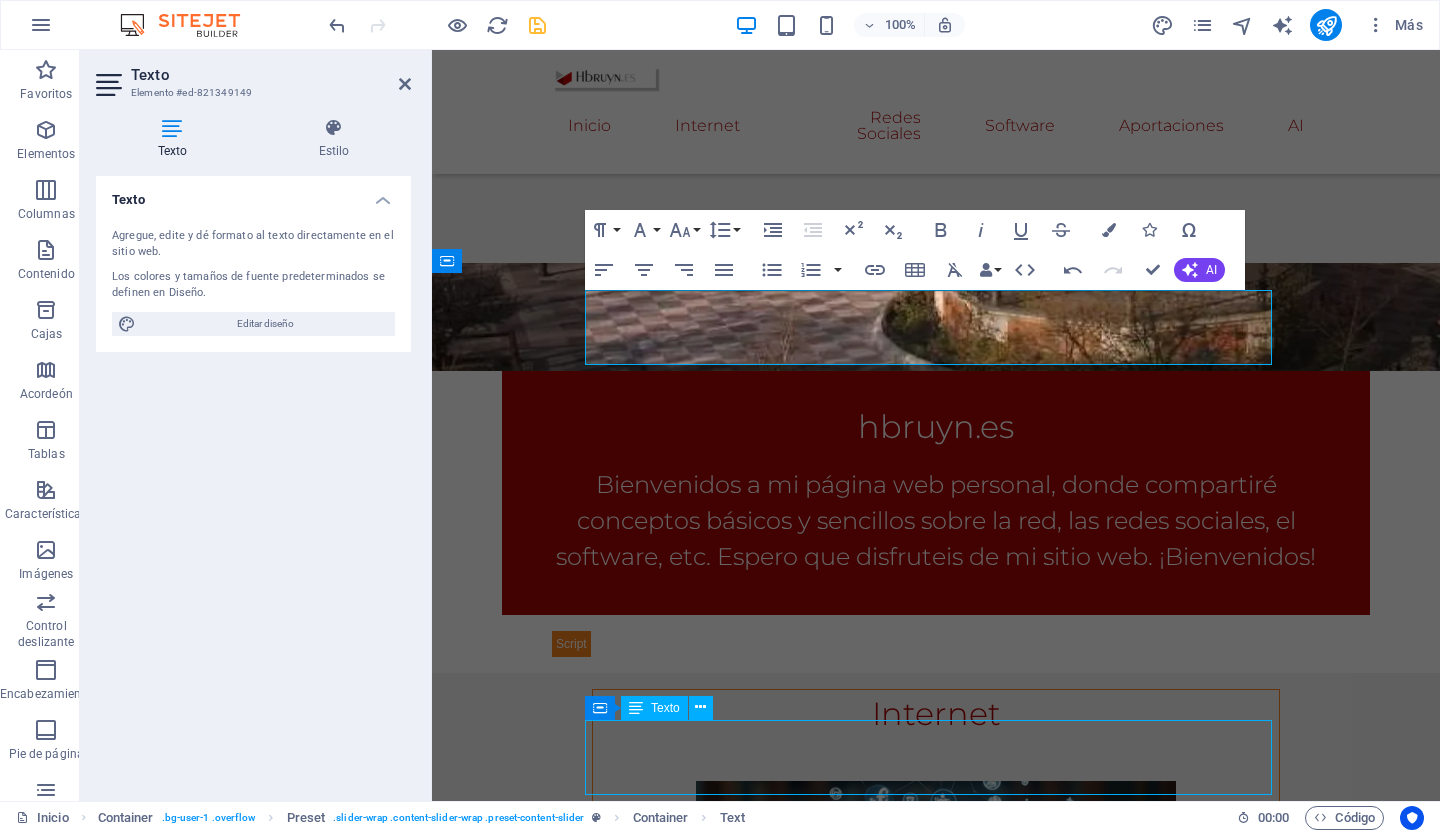 click on "Internet" at bounding box center (936, 1158) 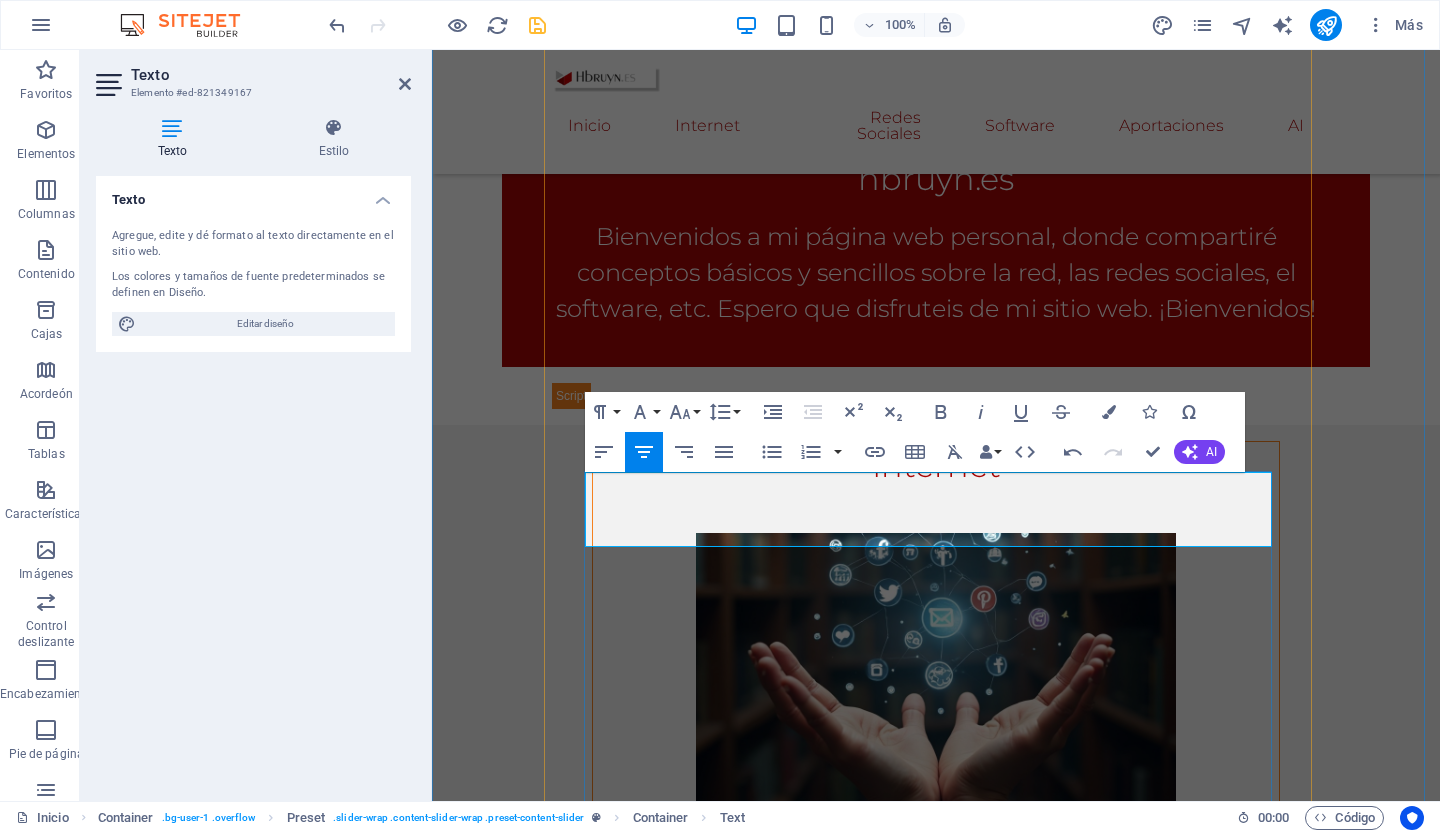 scroll, scrollTop: 794, scrollLeft: 0, axis: vertical 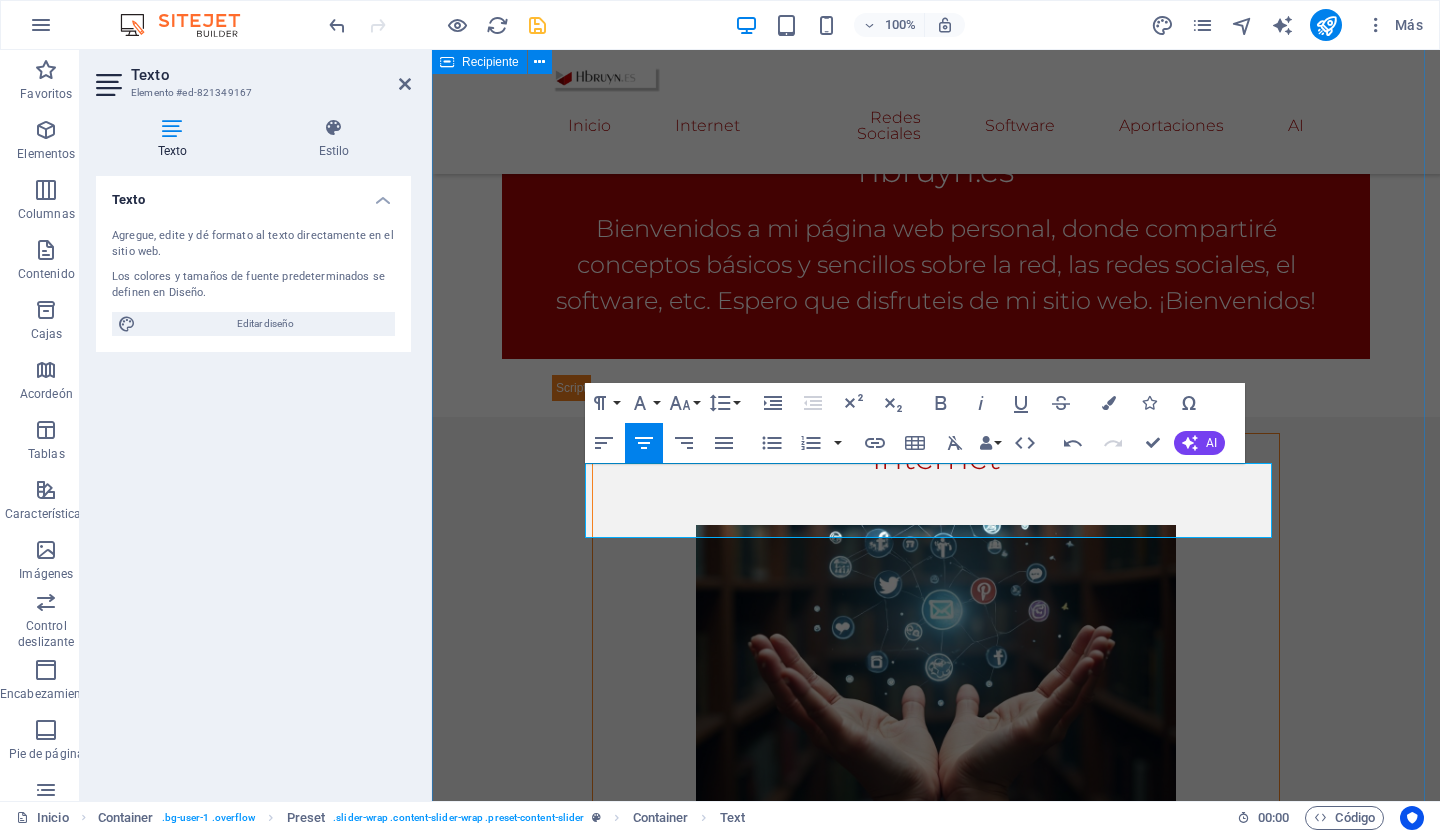 click on "Internet Obtenga más información Redes Sociales Obtenga más información Seguro de viaje Obtenga más información Comunicación no verbal Obtenga más información Seguro de vida Obtenga más información" at bounding box center (936, 1510) 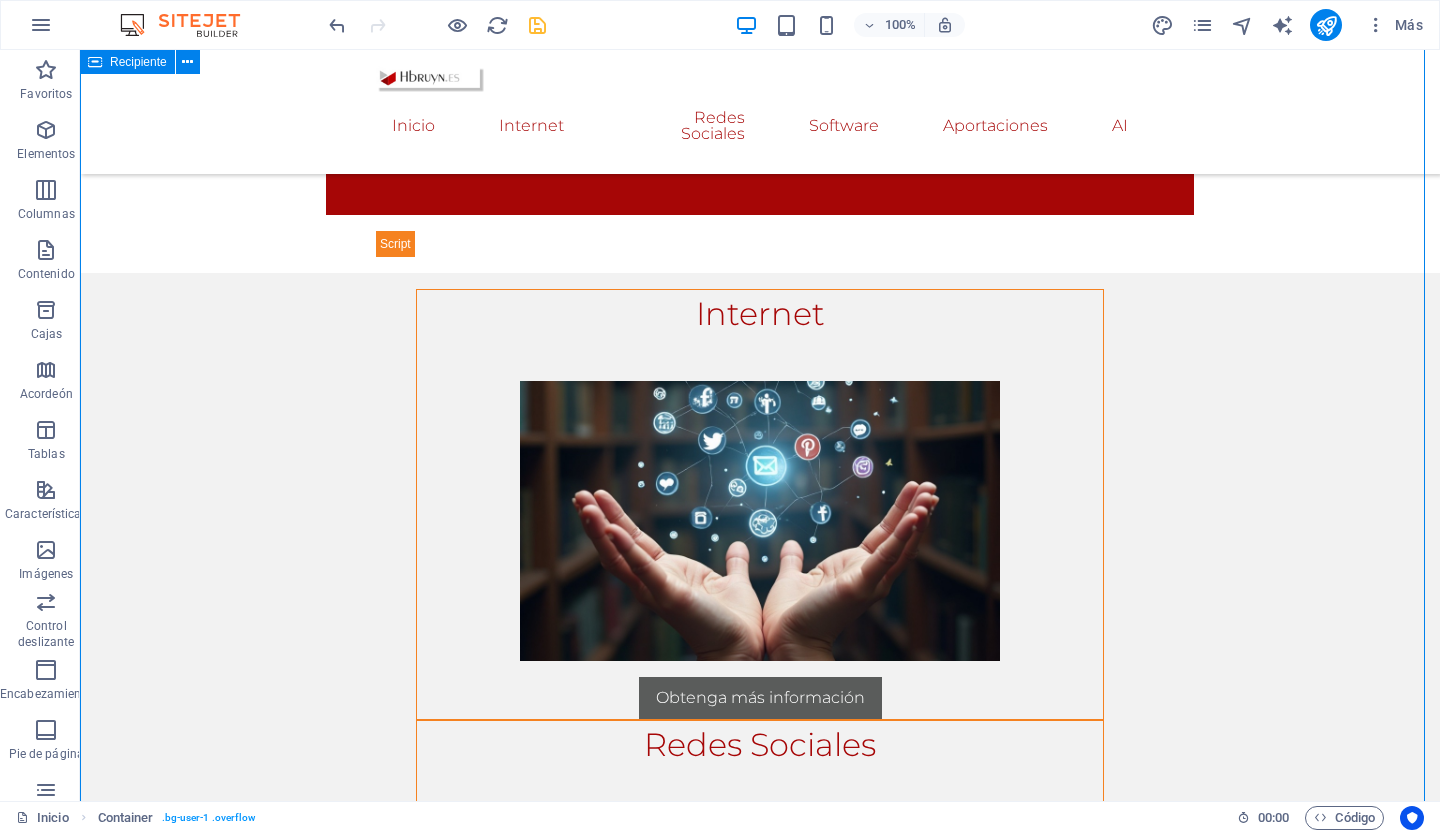 scroll, scrollTop: 954, scrollLeft: 0, axis: vertical 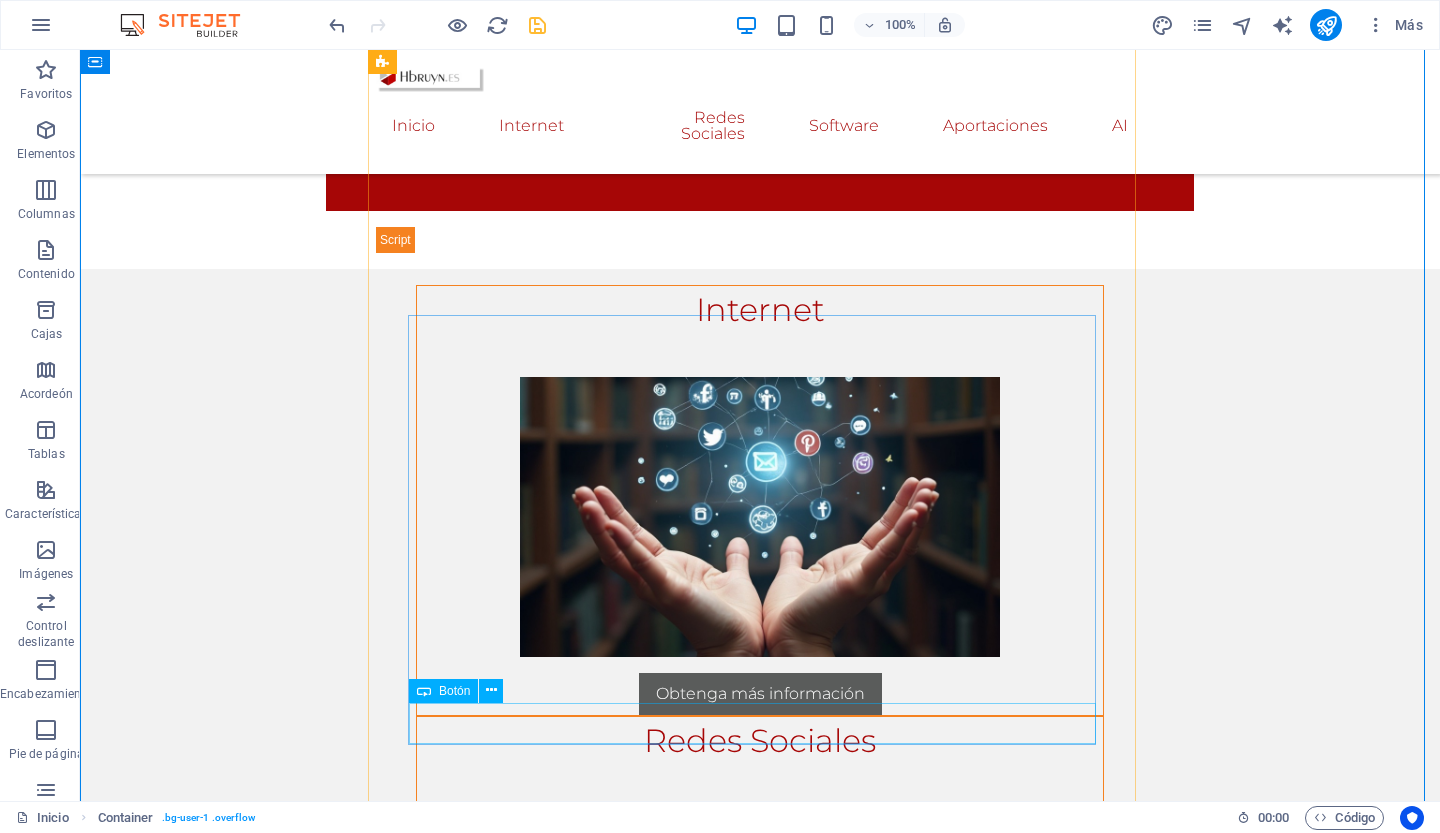 click on "Obtenga más información" at bounding box center [760, 1125] 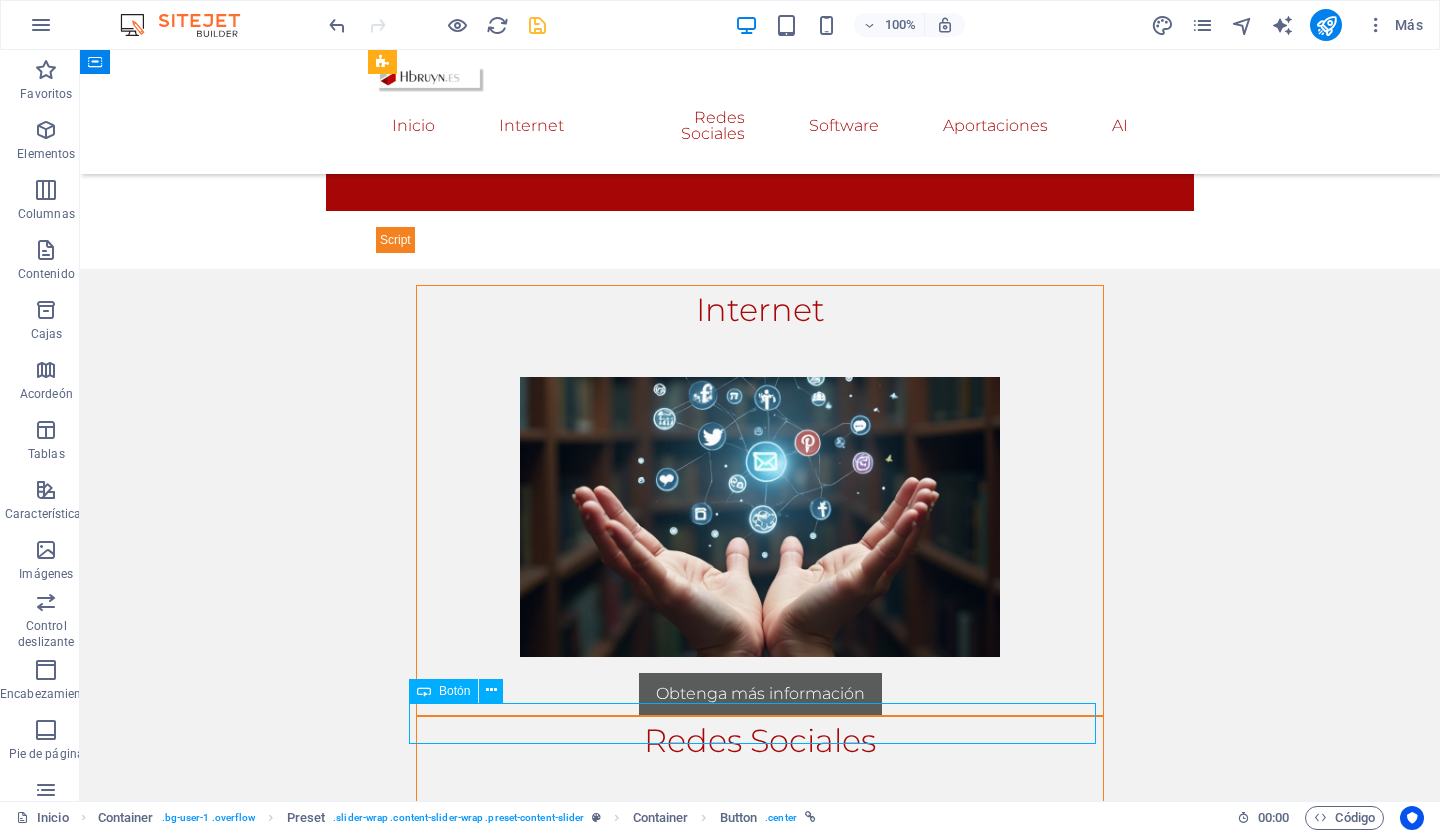 click on "Obtenga más información" at bounding box center (760, 1125) 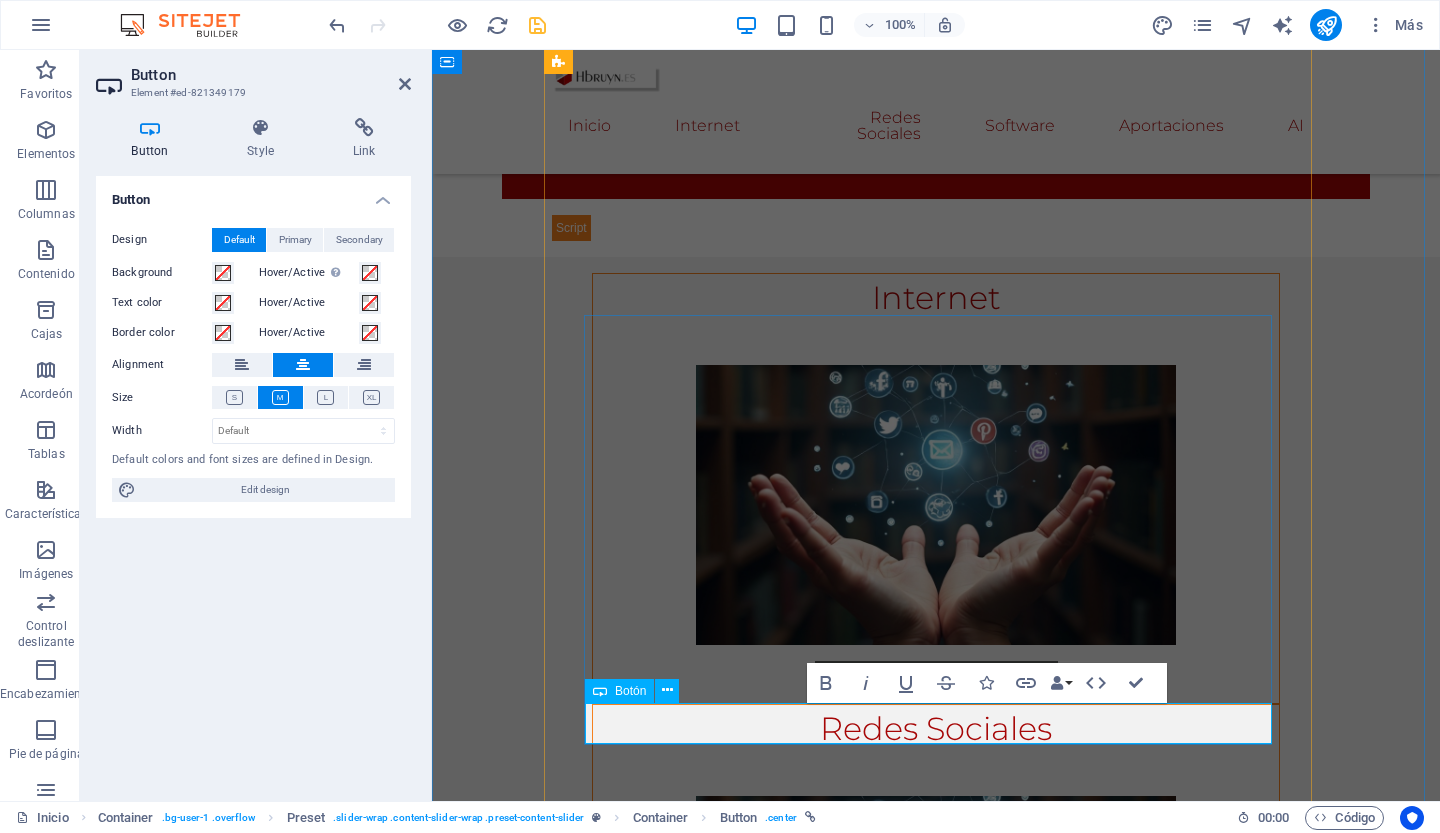 scroll, scrollTop: 942, scrollLeft: 0, axis: vertical 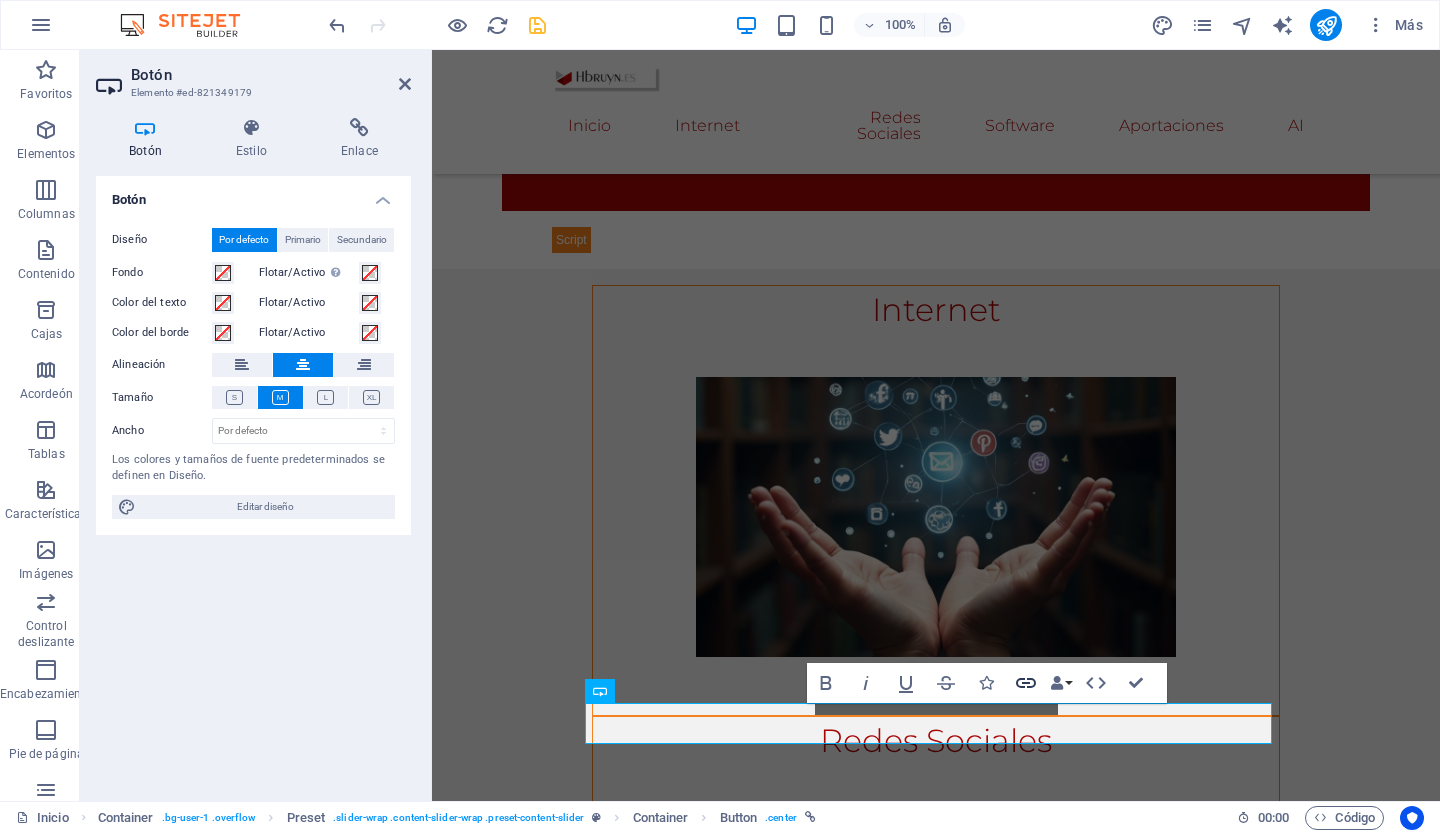 click 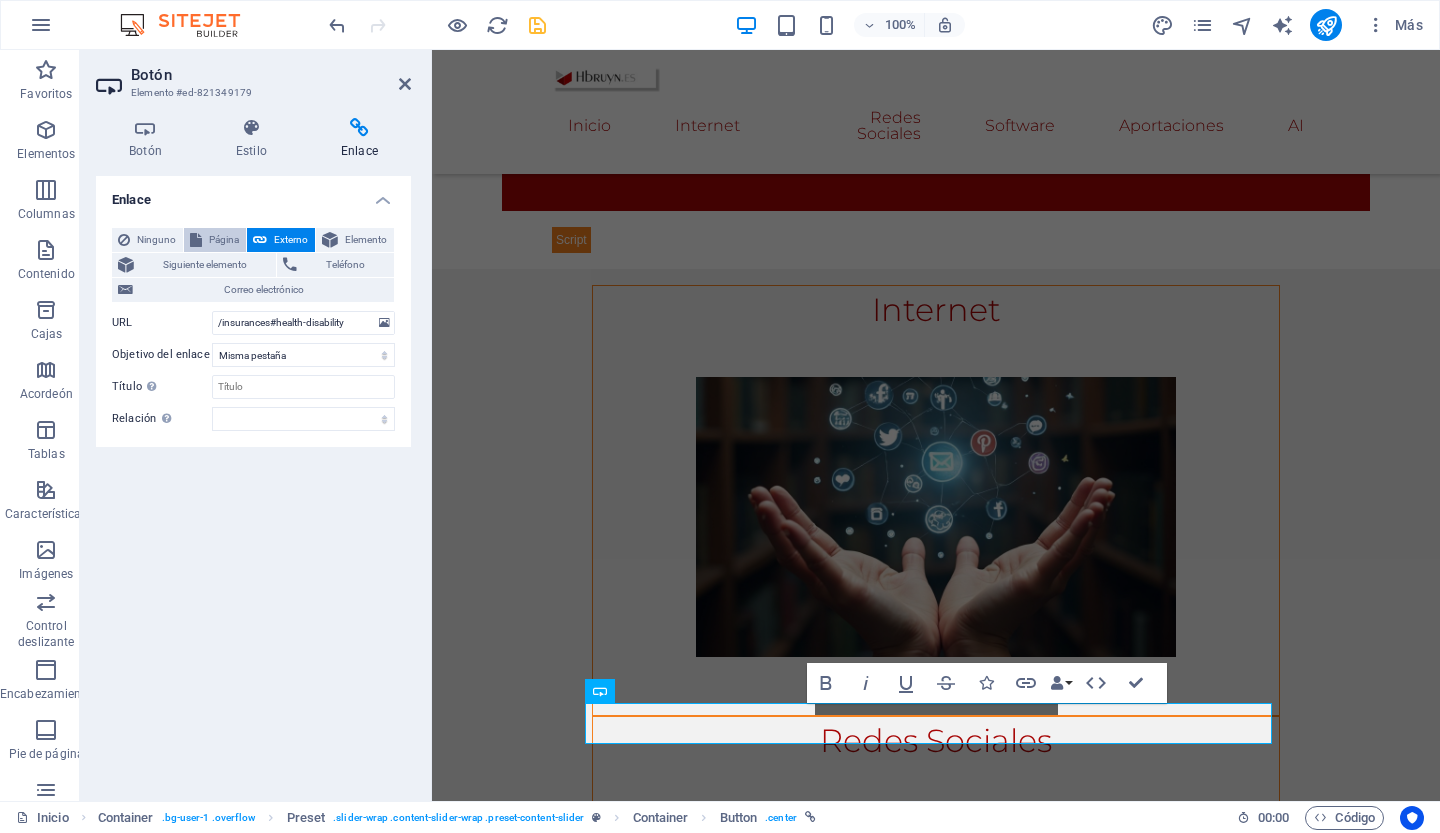 click on "Página" at bounding box center [224, 239] 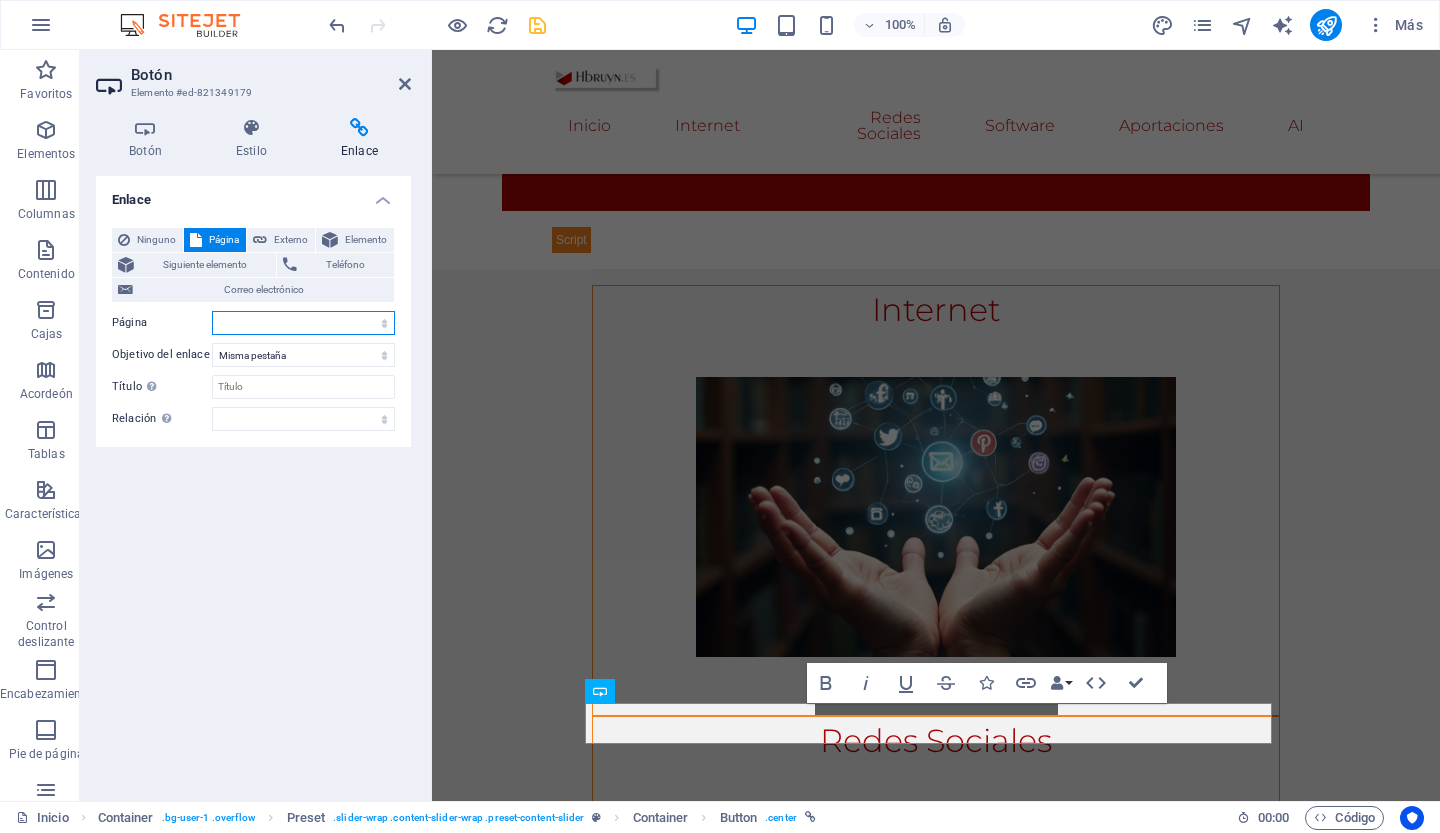 click on "Inicio Internet -- Buscadores -- Navegadores -- Datos curiosos -- web -- navegación -- Seguro de granja o rancho -- Seguro de viaje -- Seguro de viaje a largo plazo -- Seguro de Incapacidad -- Seguro de vehículos Redes Sociales Software Aportaciones Inteligencia Artificial" at bounding box center (303, 323) 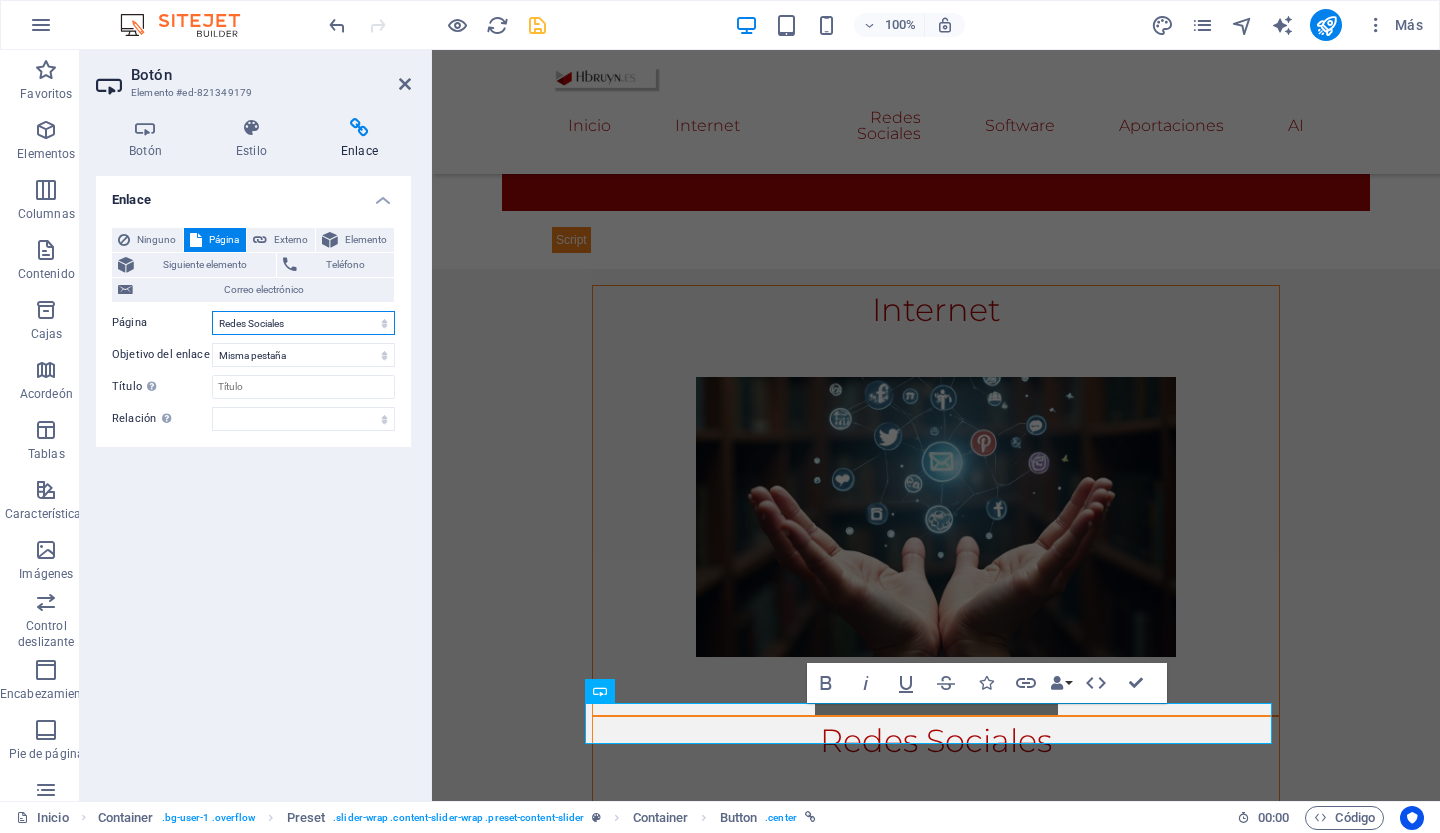 click on "Inicio Internet -- Buscadores -- Navegadores -- Datos curiosos -- web -- navegación -- Seguro de granja o rancho -- Seguro de viaje -- Seguro de viaje a largo plazo -- Seguro de Incapacidad -- Seguro de vehículos Redes Sociales Software Aportaciones Inteligencia Artificial" at bounding box center (303, 323) 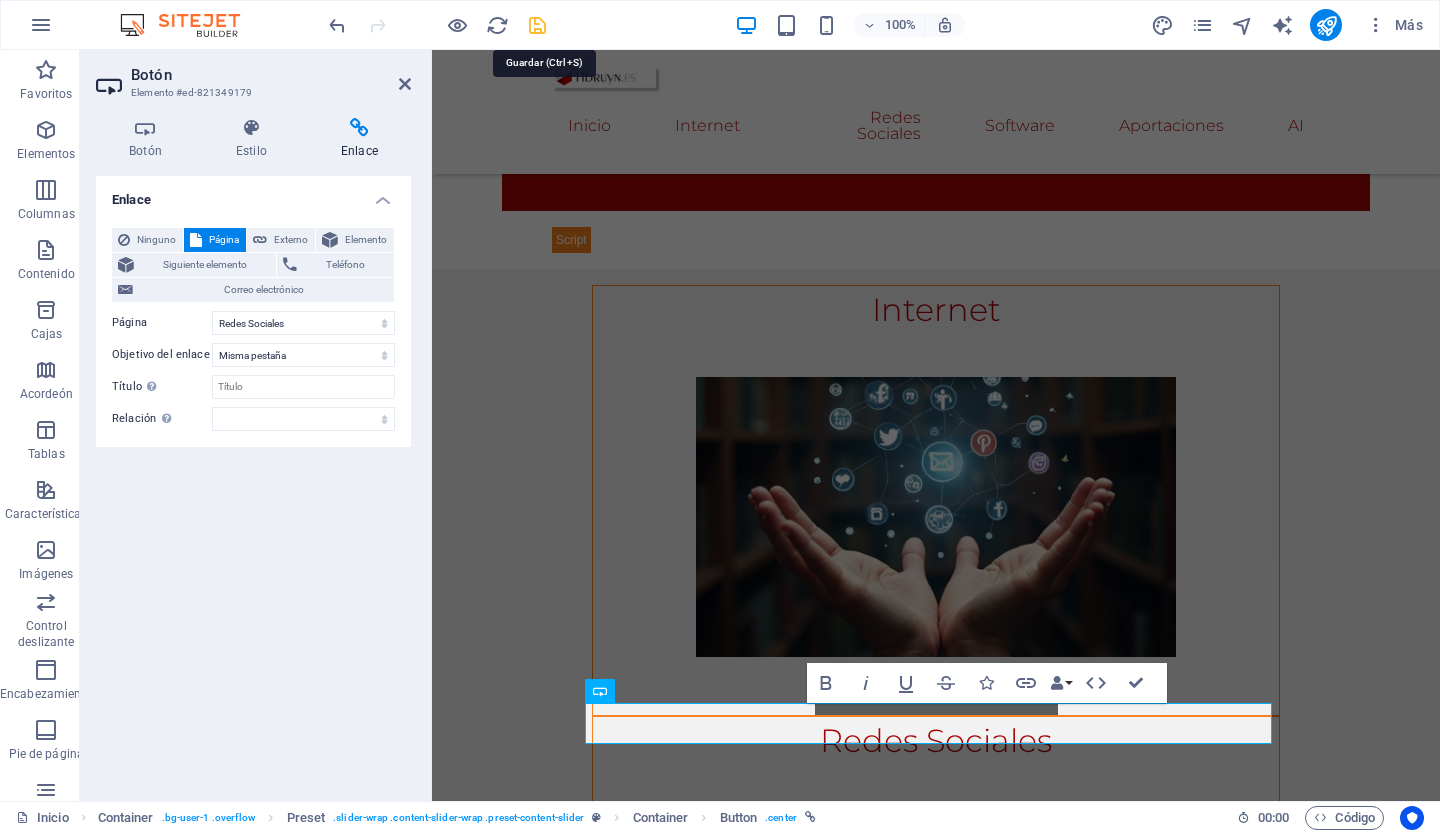click at bounding box center (537, 25) 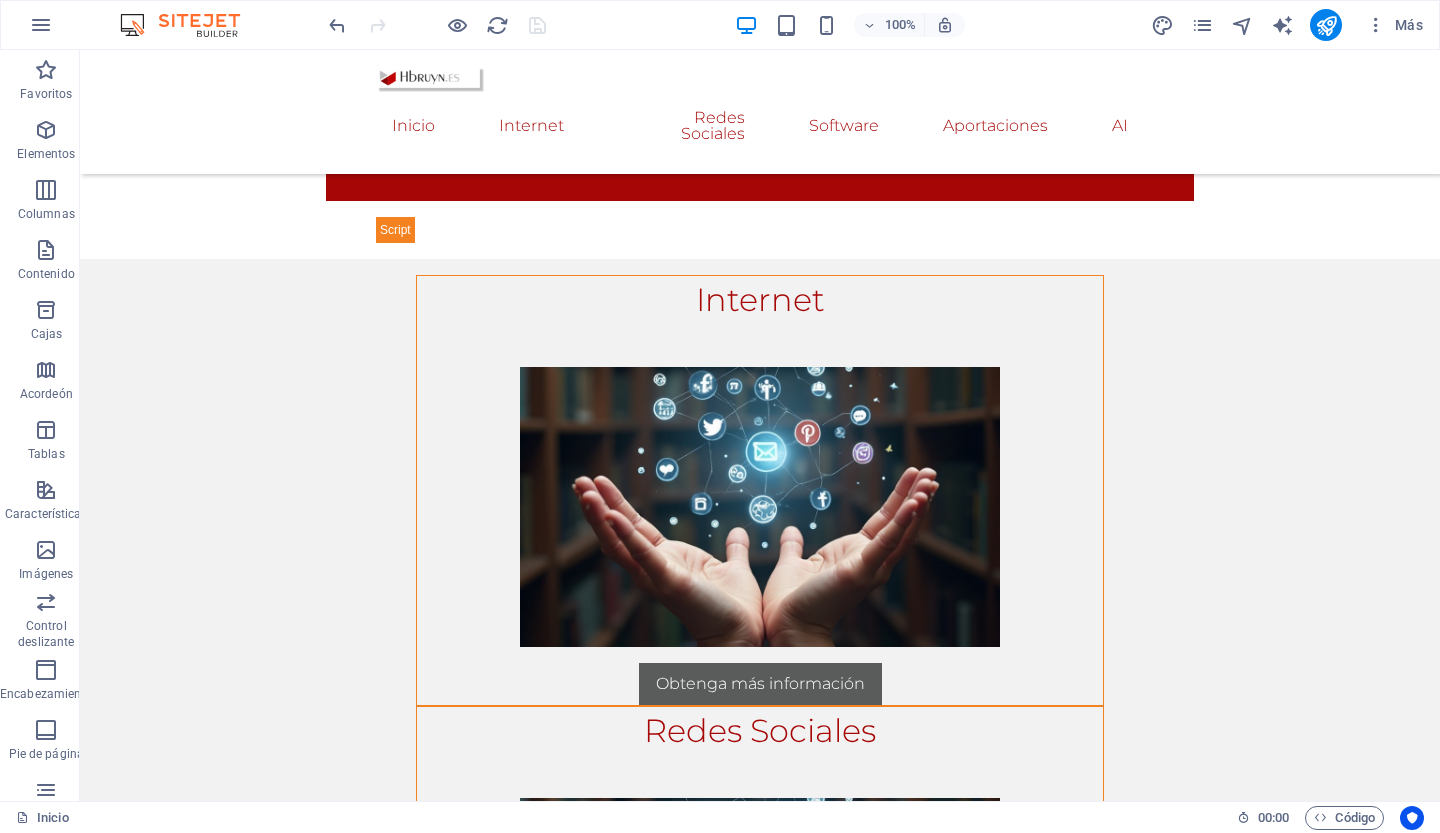 scroll, scrollTop: 1048, scrollLeft: 0, axis: vertical 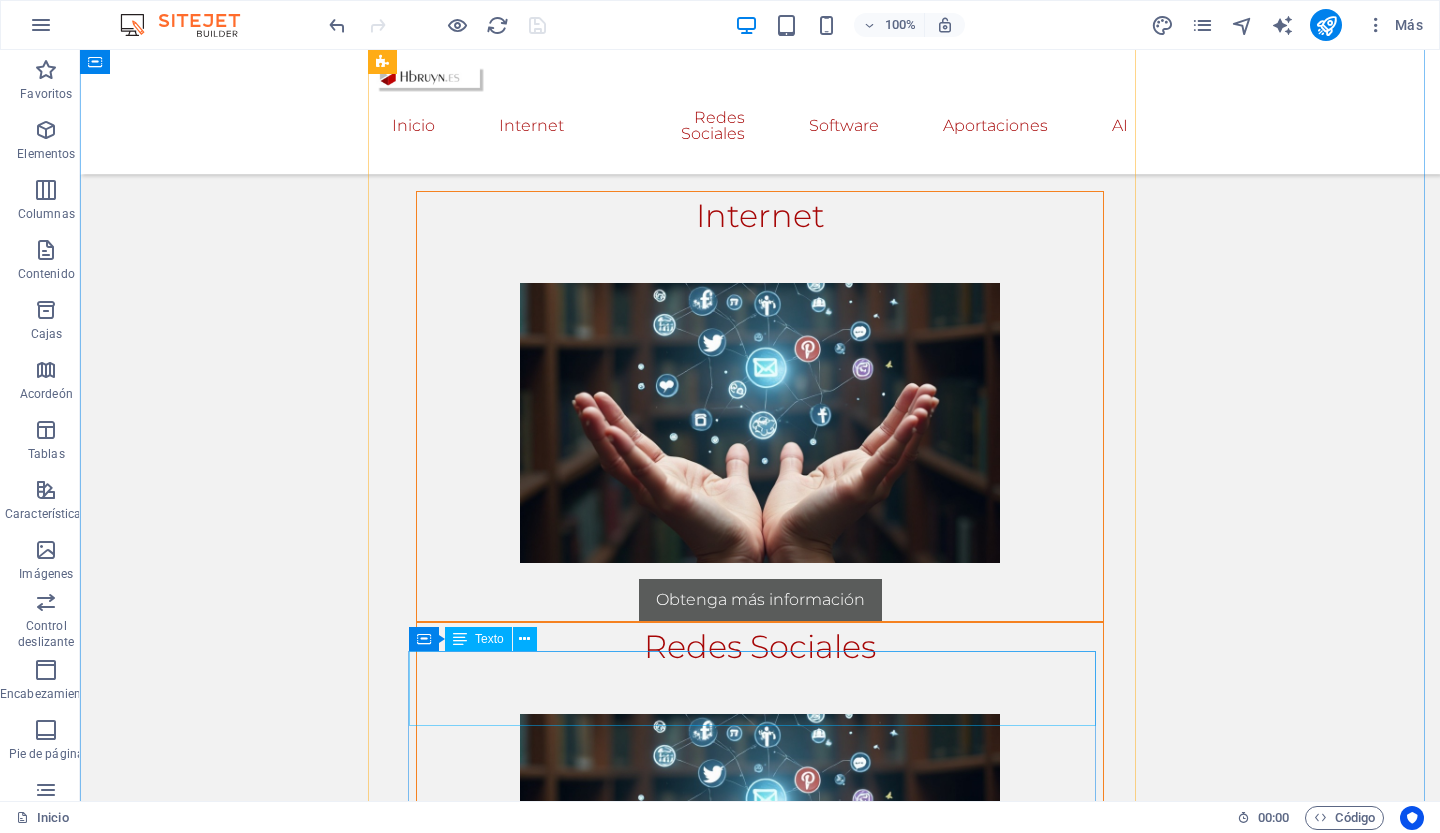 click on "Seguro de viaje" at bounding box center [760, 1077] 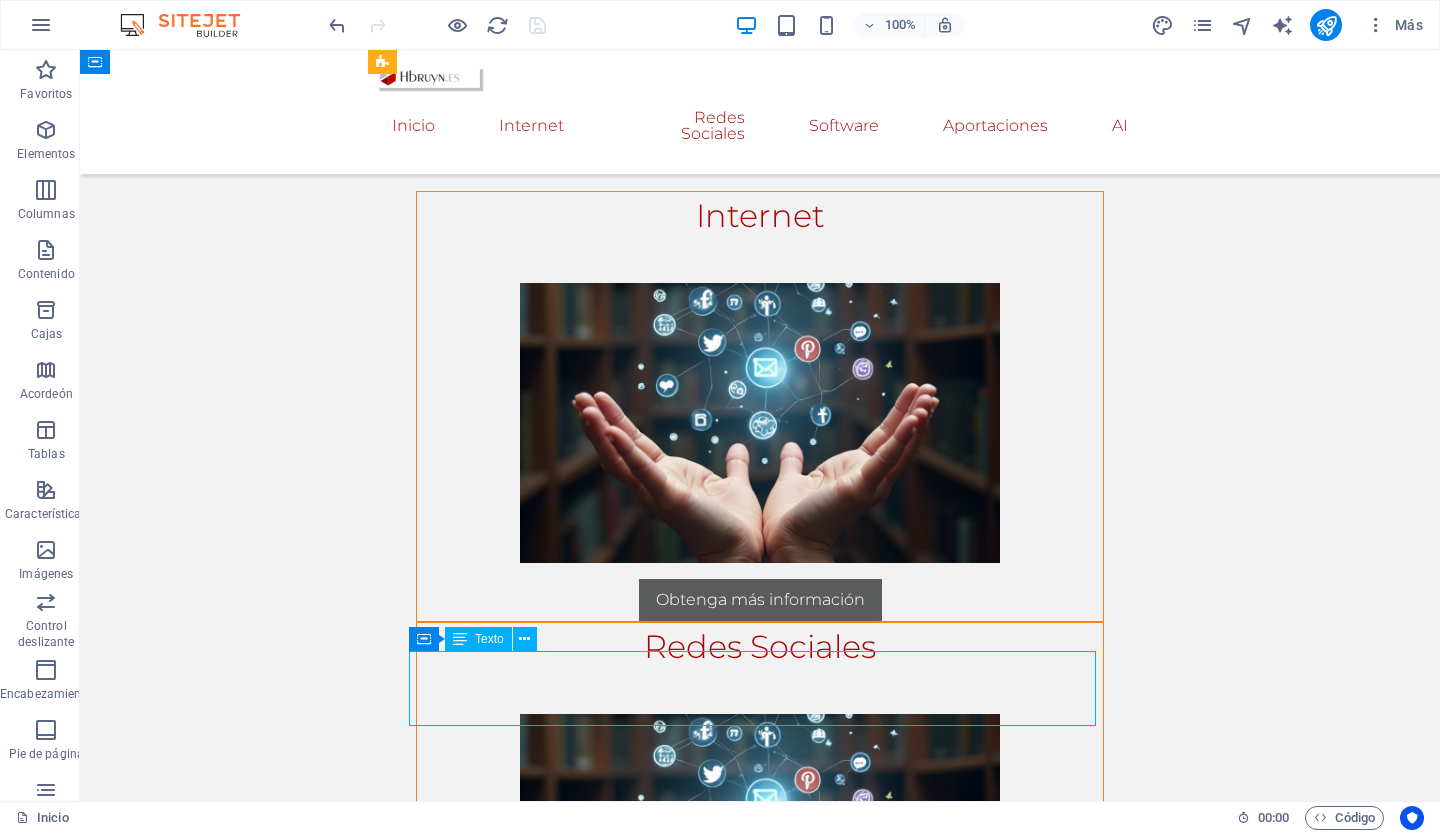 click on "Seguro de viaje" at bounding box center [760, 1077] 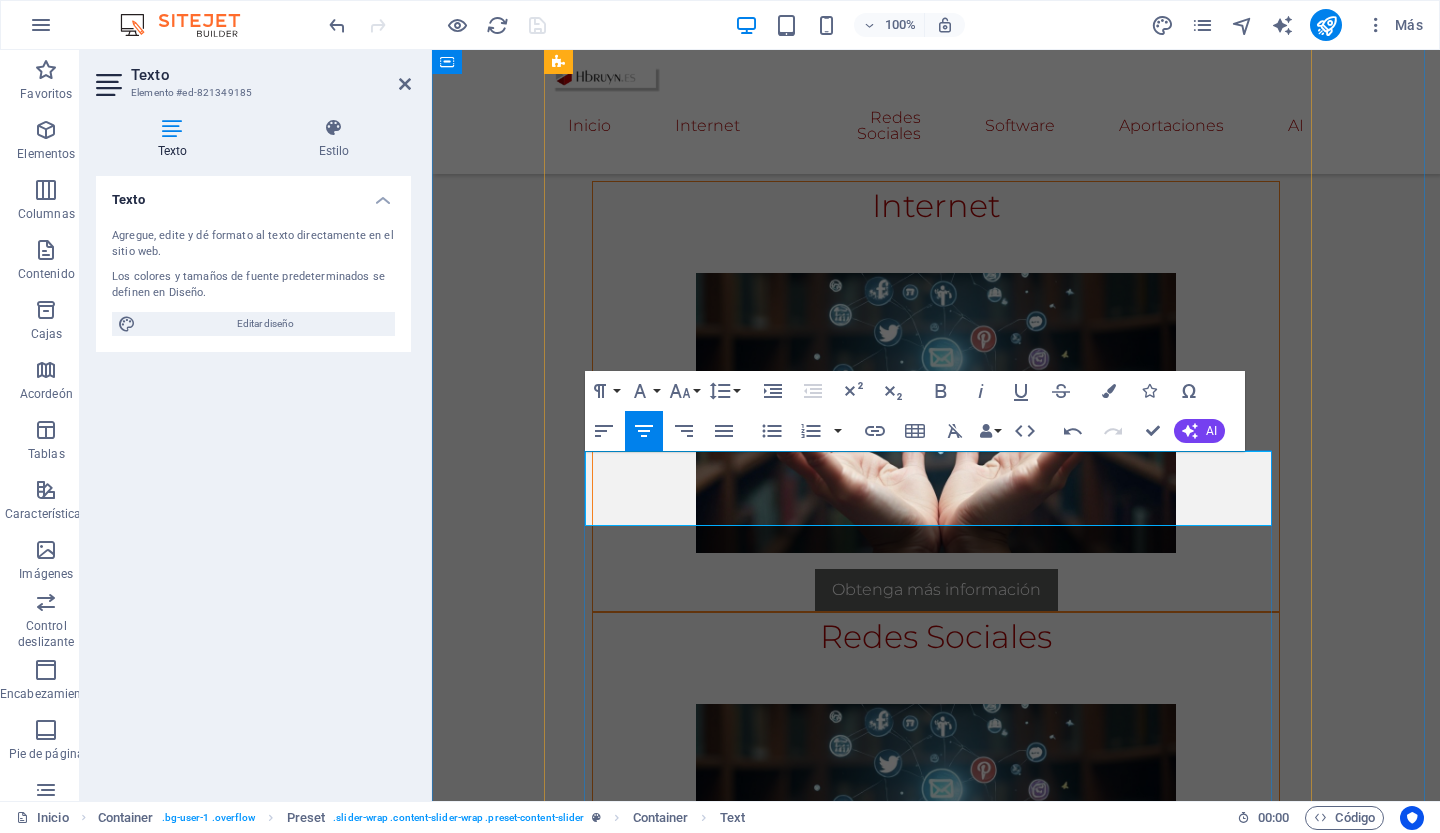 scroll, scrollTop: 1240, scrollLeft: 0, axis: vertical 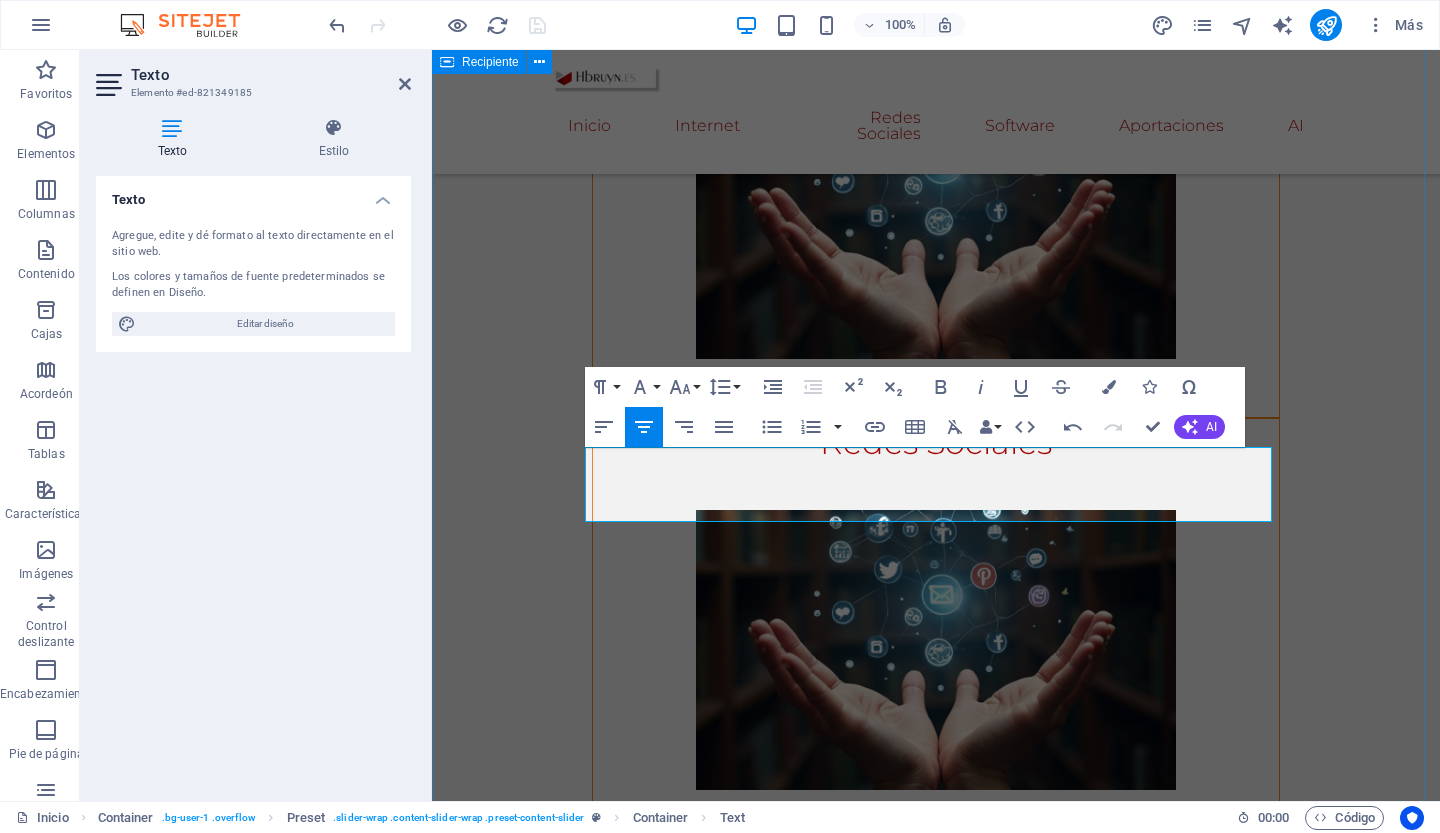 click on "Internet Obtenga más información Redes Sociales Obtenga más información Software Obtenga más información Comunicación no verbal Obtenga más información Seguro de vida Obtenga más información" at bounding box center (936, 1064) 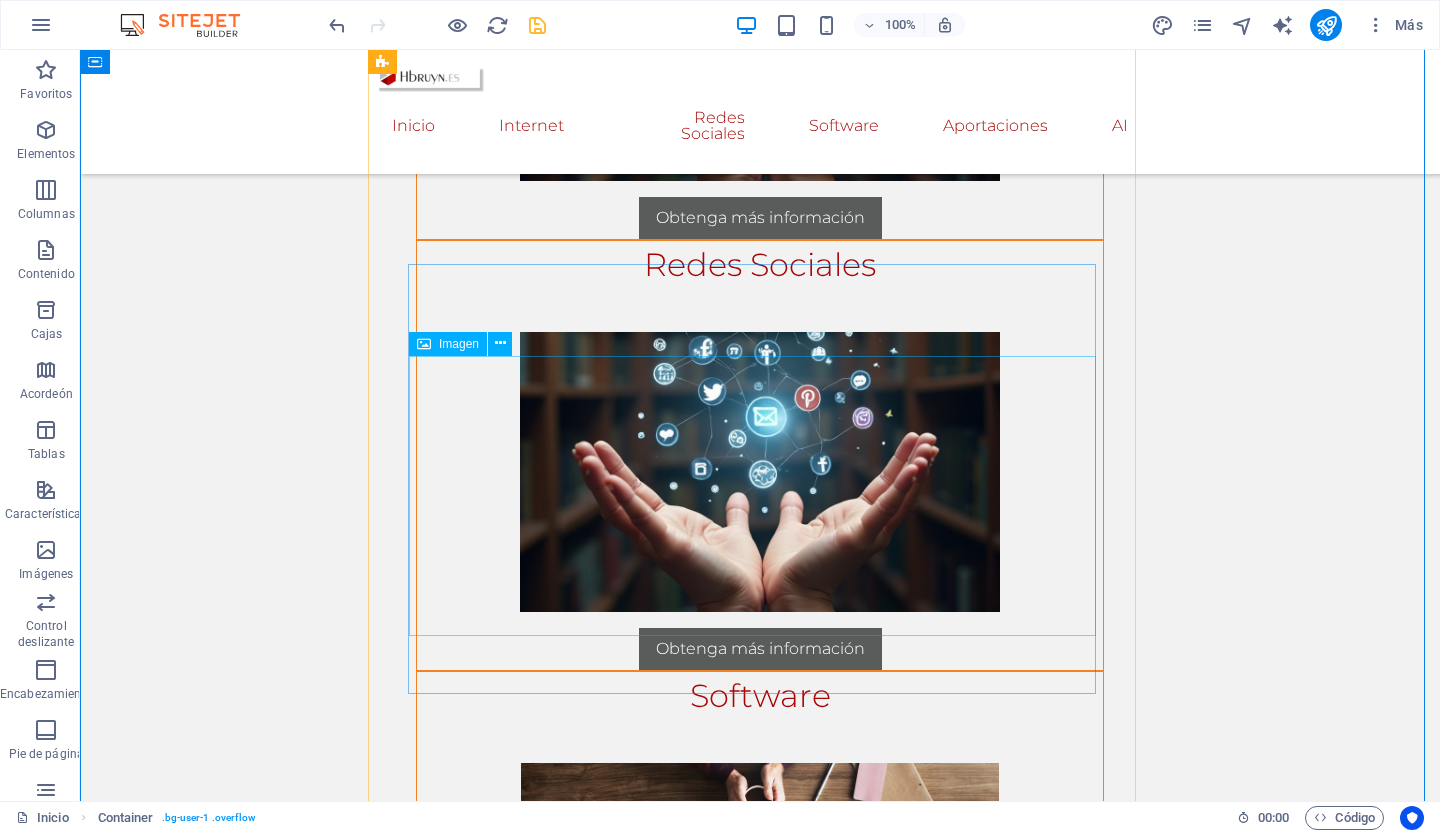 scroll, scrollTop: 1434, scrollLeft: 0, axis: vertical 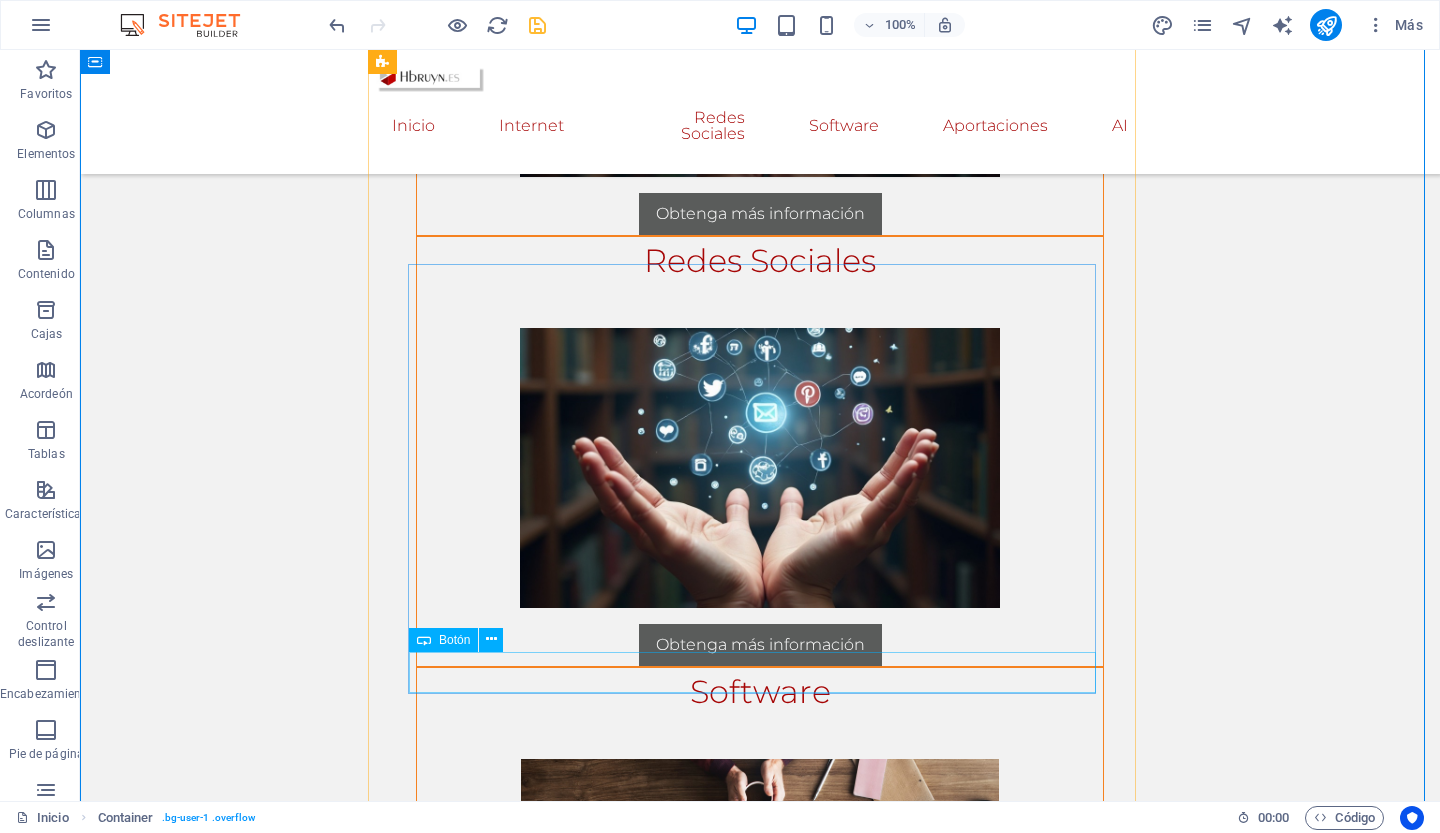 click on "Obtenga más información" at bounding box center (760, 1076) 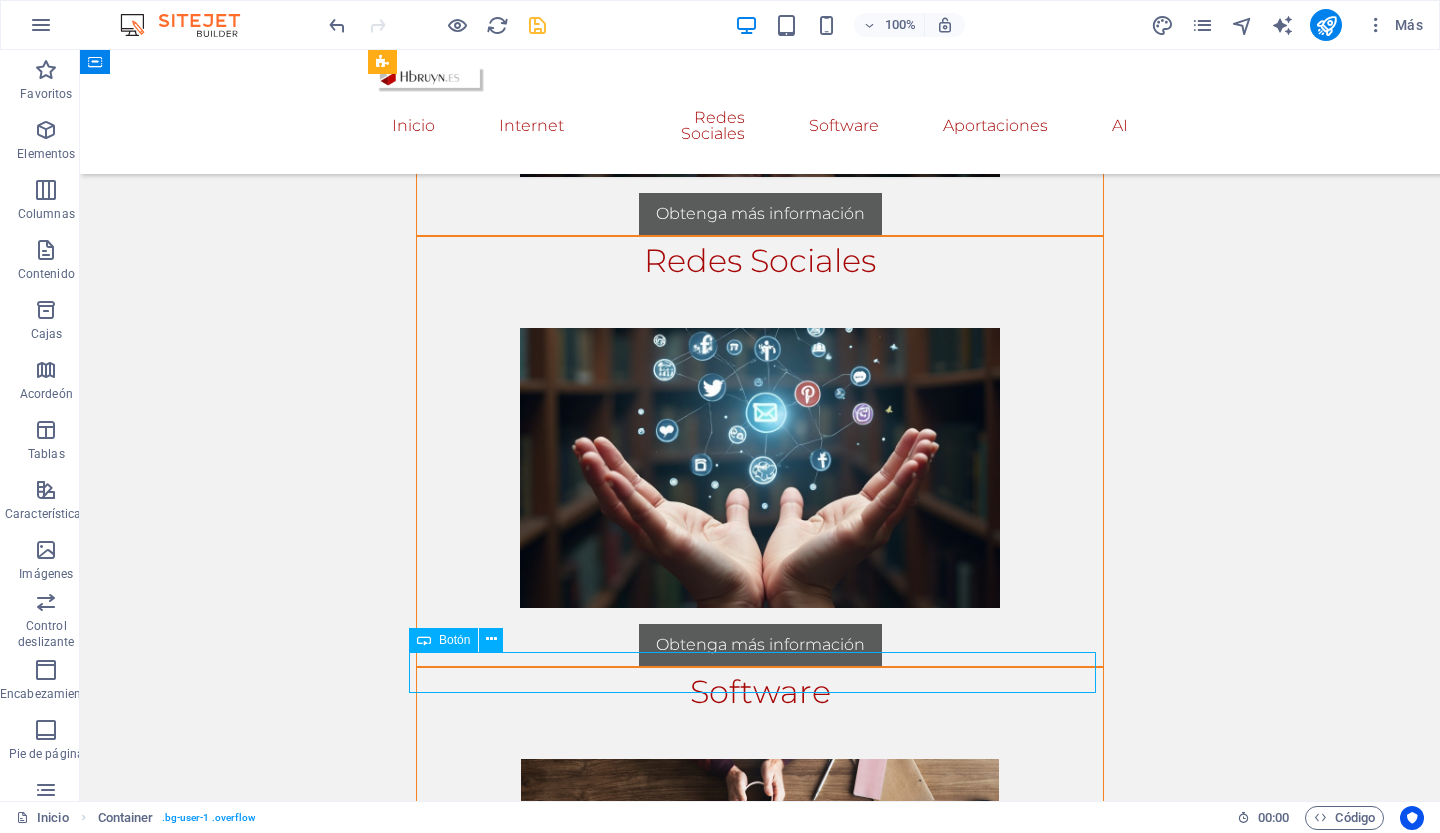 click on "Obtenga más información" at bounding box center (760, 1076) 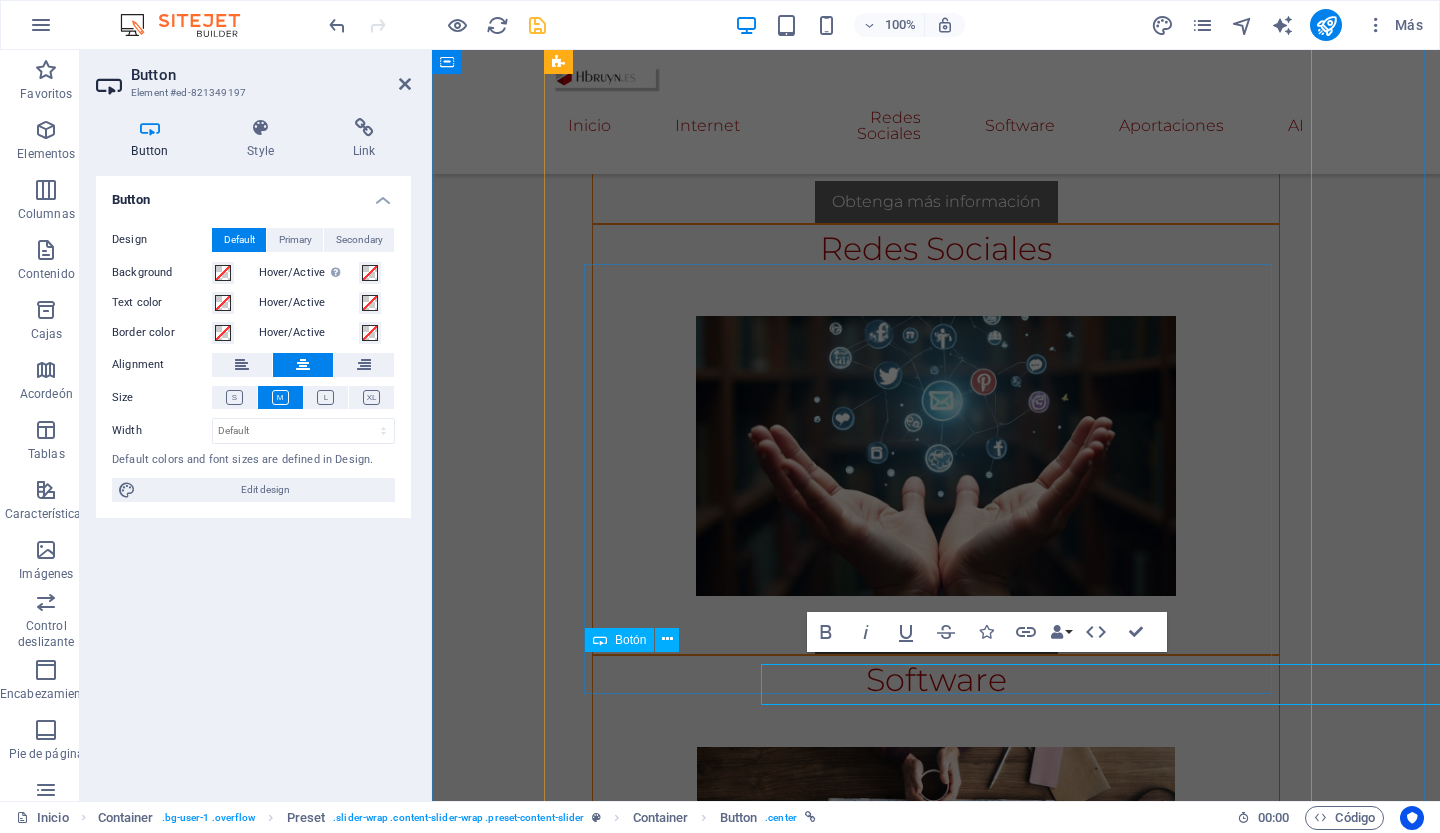 scroll, scrollTop: 1422, scrollLeft: 0, axis: vertical 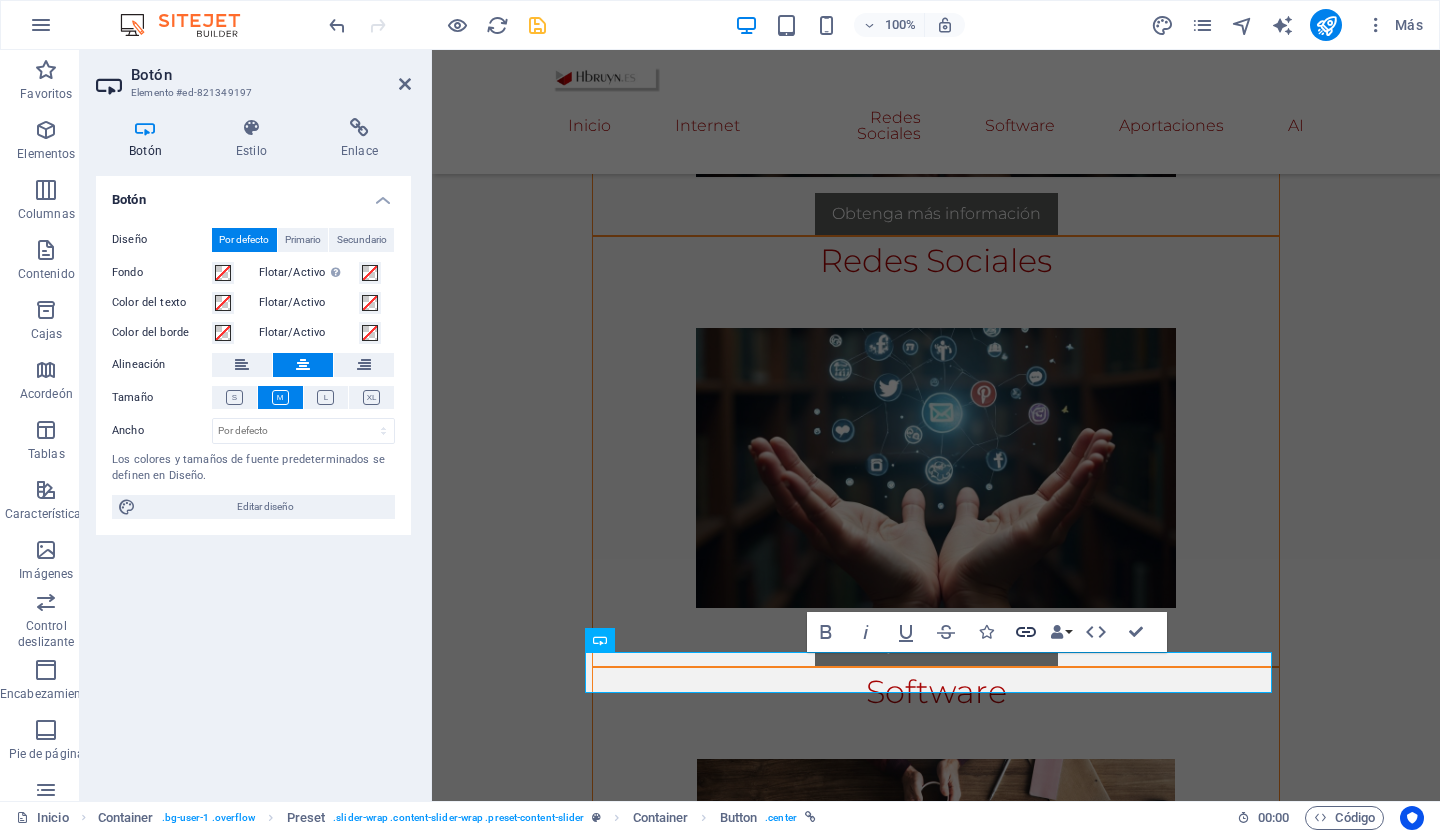 click 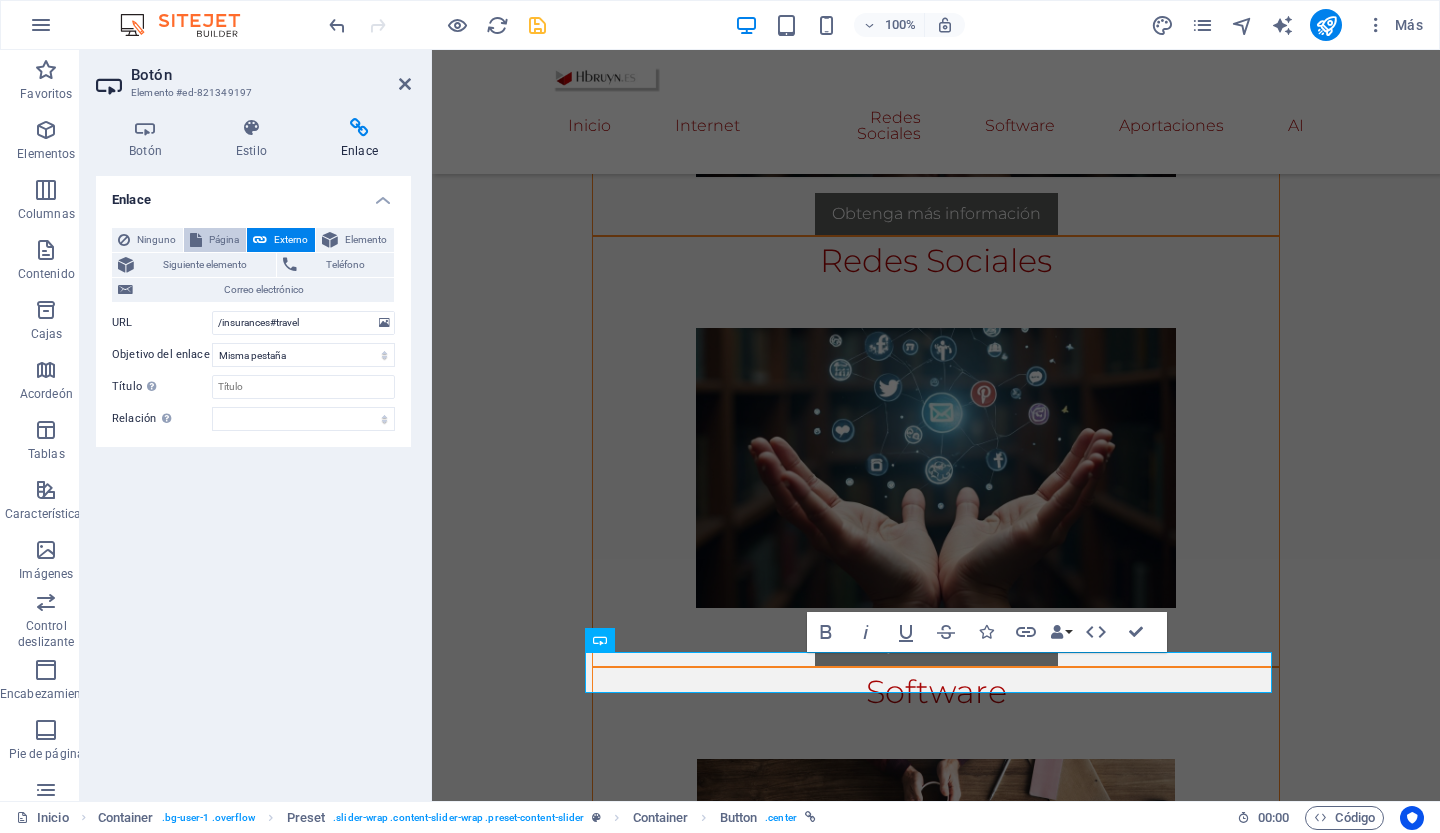click on "Página" at bounding box center (224, 239) 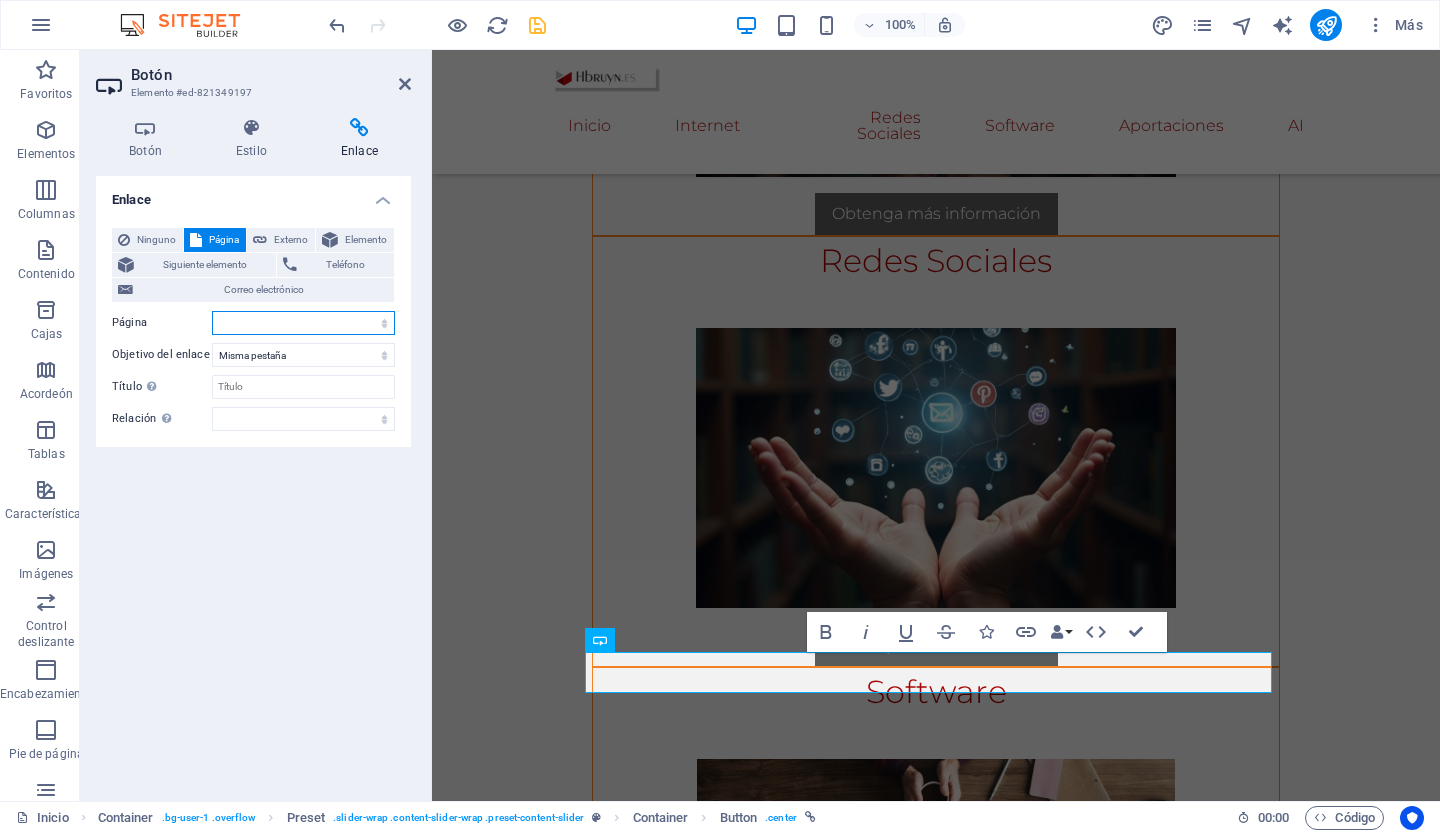 click on "Inicio Internet -- Buscadores -- Navegadores -- Datos curiosos -- web -- navegación -- Seguro de granja o rancho -- Seguro de viaje -- Seguro de viaje a largo plazo -- Seguro de Incapacidad -- Seguro de vehículos Redes Sociales Software Aportaciones Inteligencia Artificial" at bounding box center (303, 323) 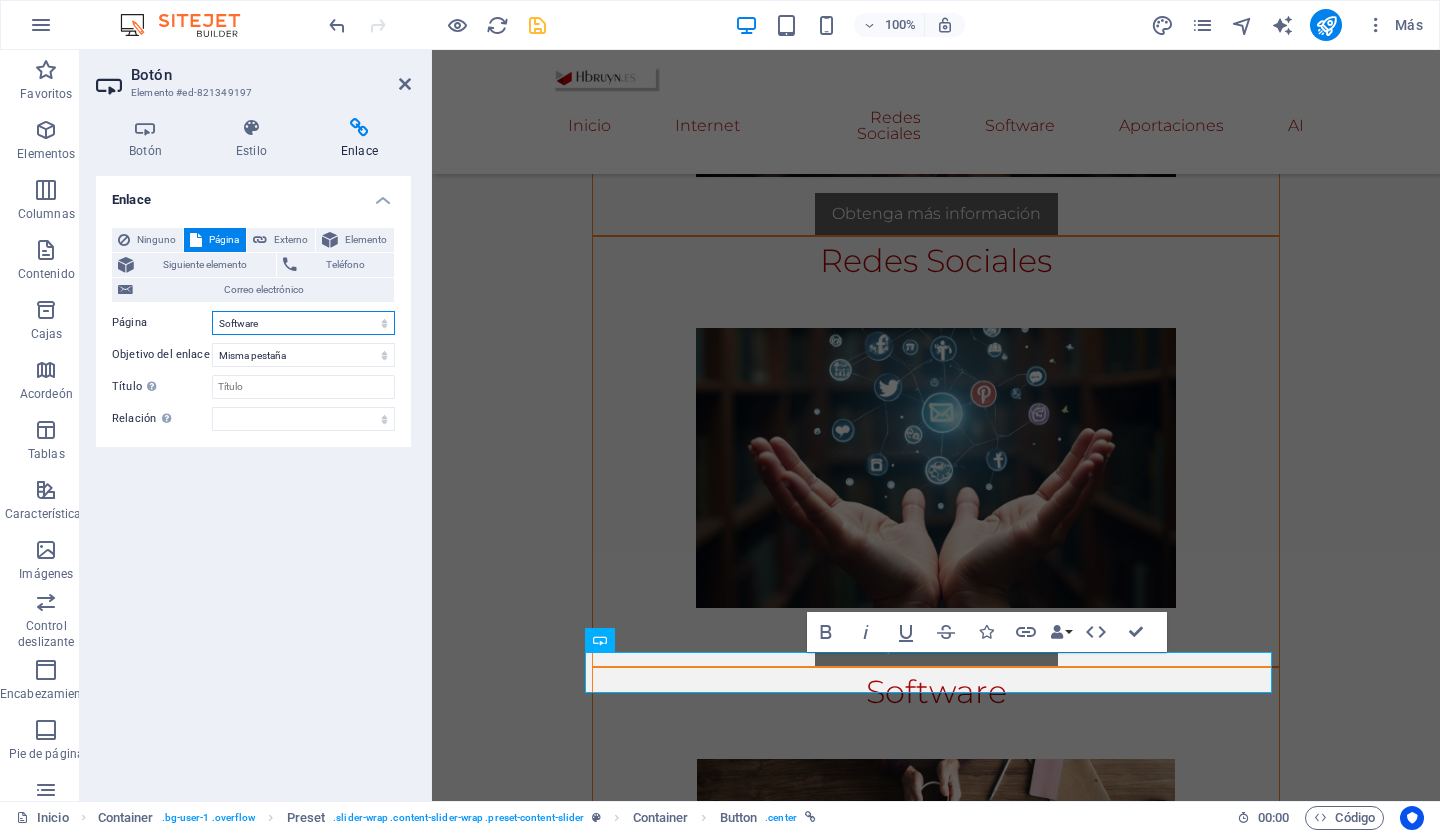 click on "Inicio Internet -- Buscadores -- Navegadores -- Datos curiosos -- web -- navegación -- Seguro de granja o rancho -- Seguro de viaje -- Seguro de viaje a largo plazo -- Seguro de Incapacidad -- Seguro de vehículos Redes Sociales Software Aportaciones Inteligencia Artificial" at bounding box center [303, 323] 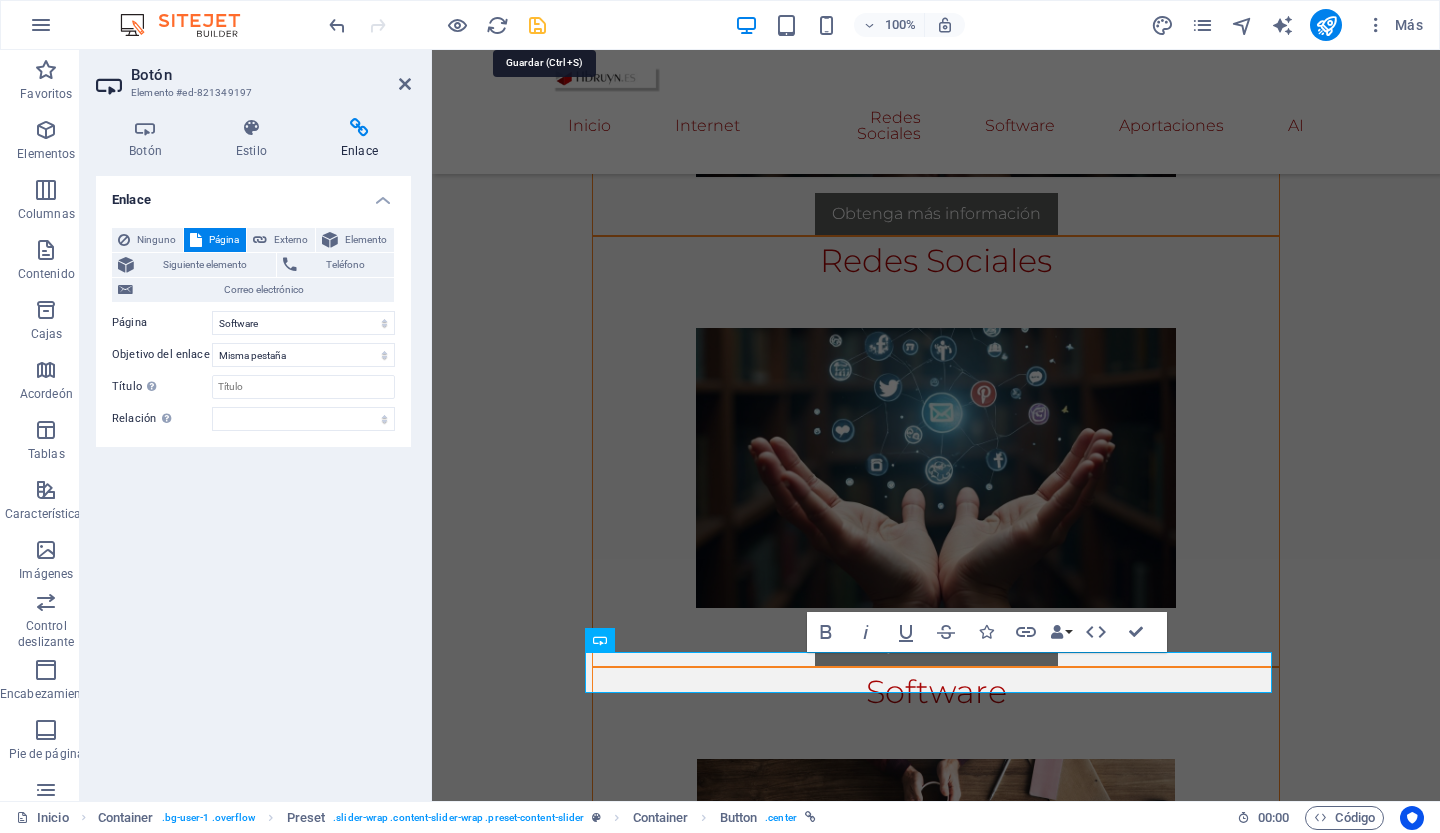 click at bounding box center (537, 25) 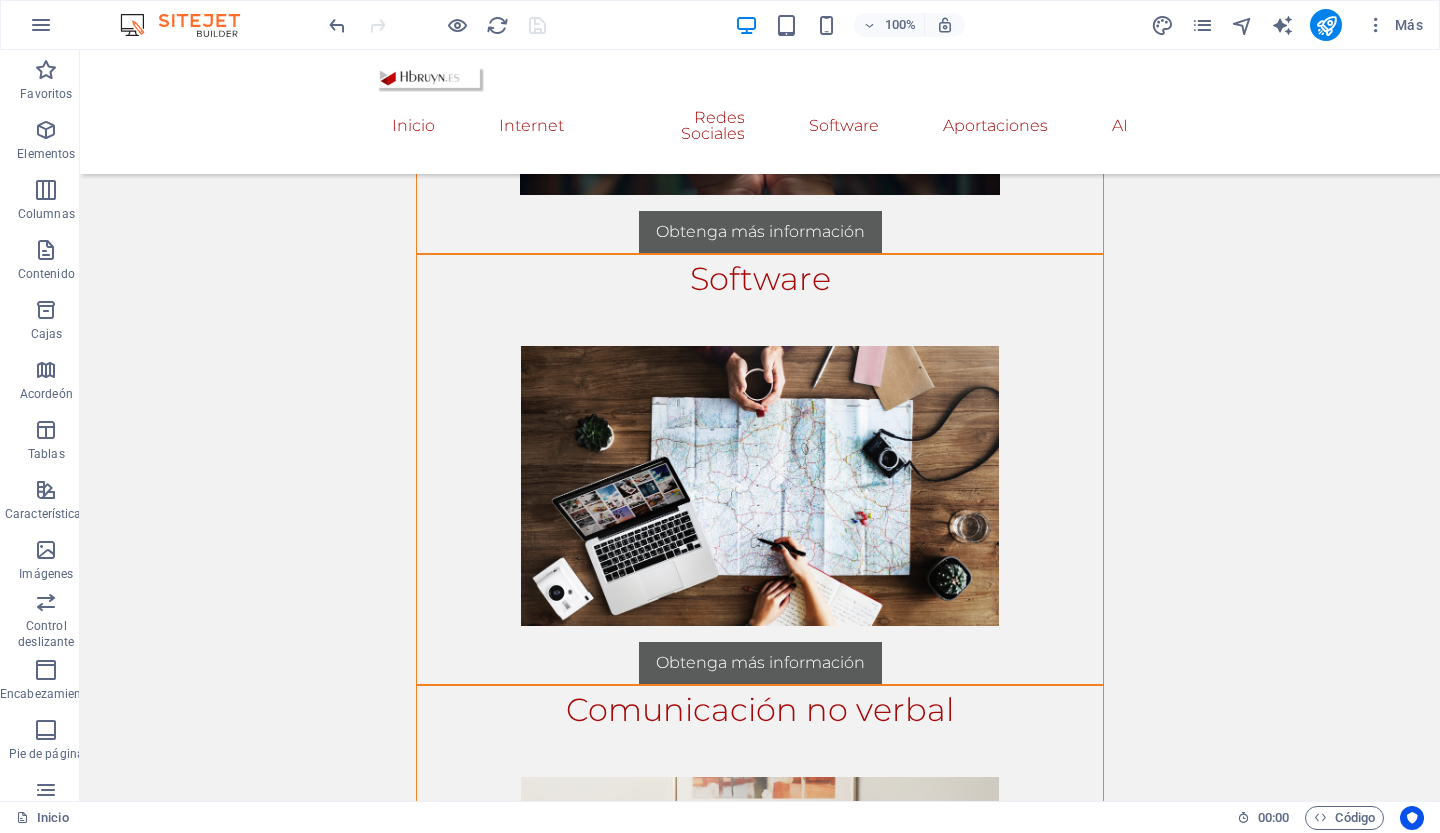 scroll, scrollTop: 1851, scrollLeft: 0, axis: vertical 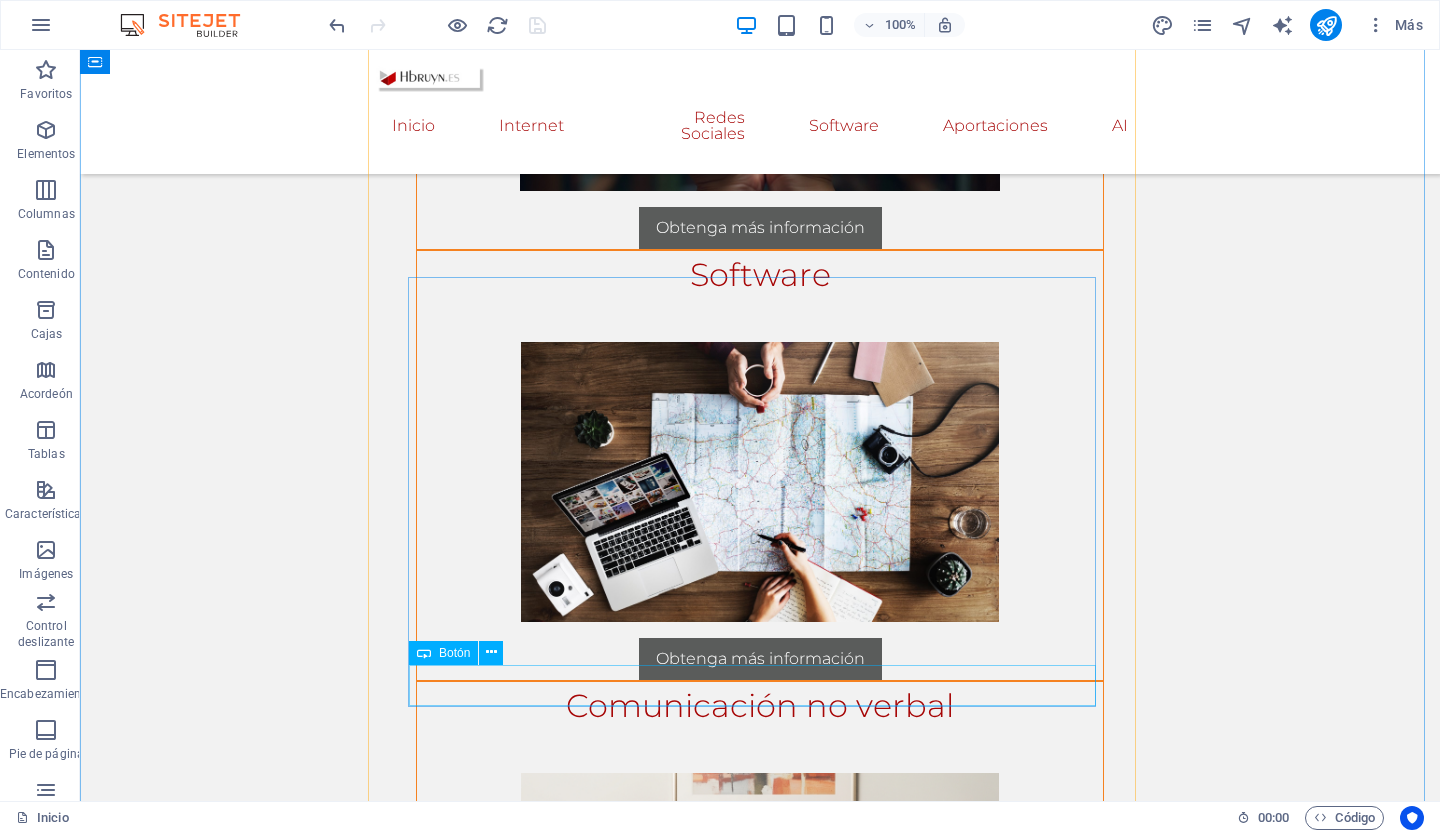 click on "Obtenga más información" at bounding box center [760, 1090] 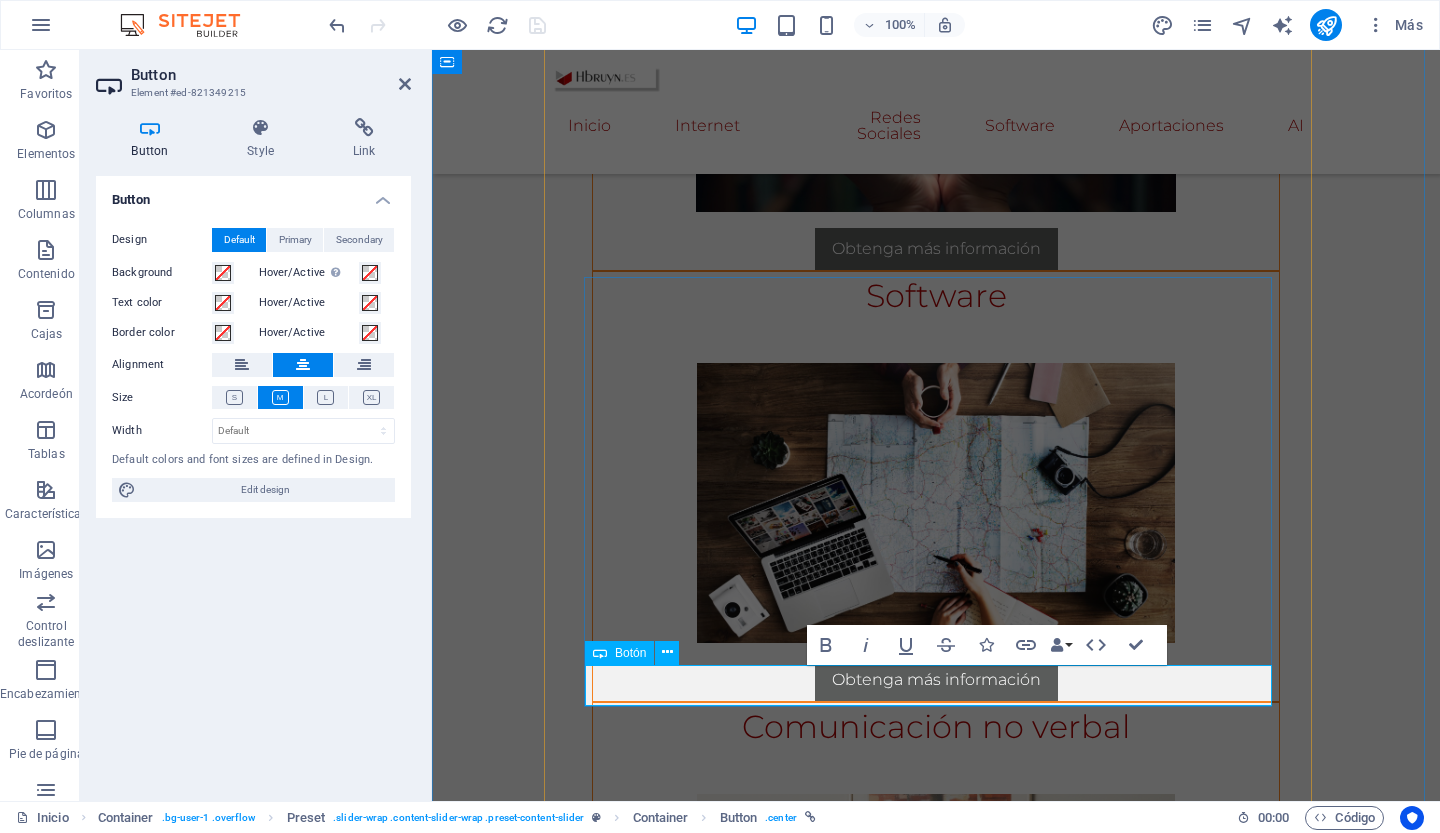 scroll, scrollTop: 1839, scrollLeft: 0, axis: vertical 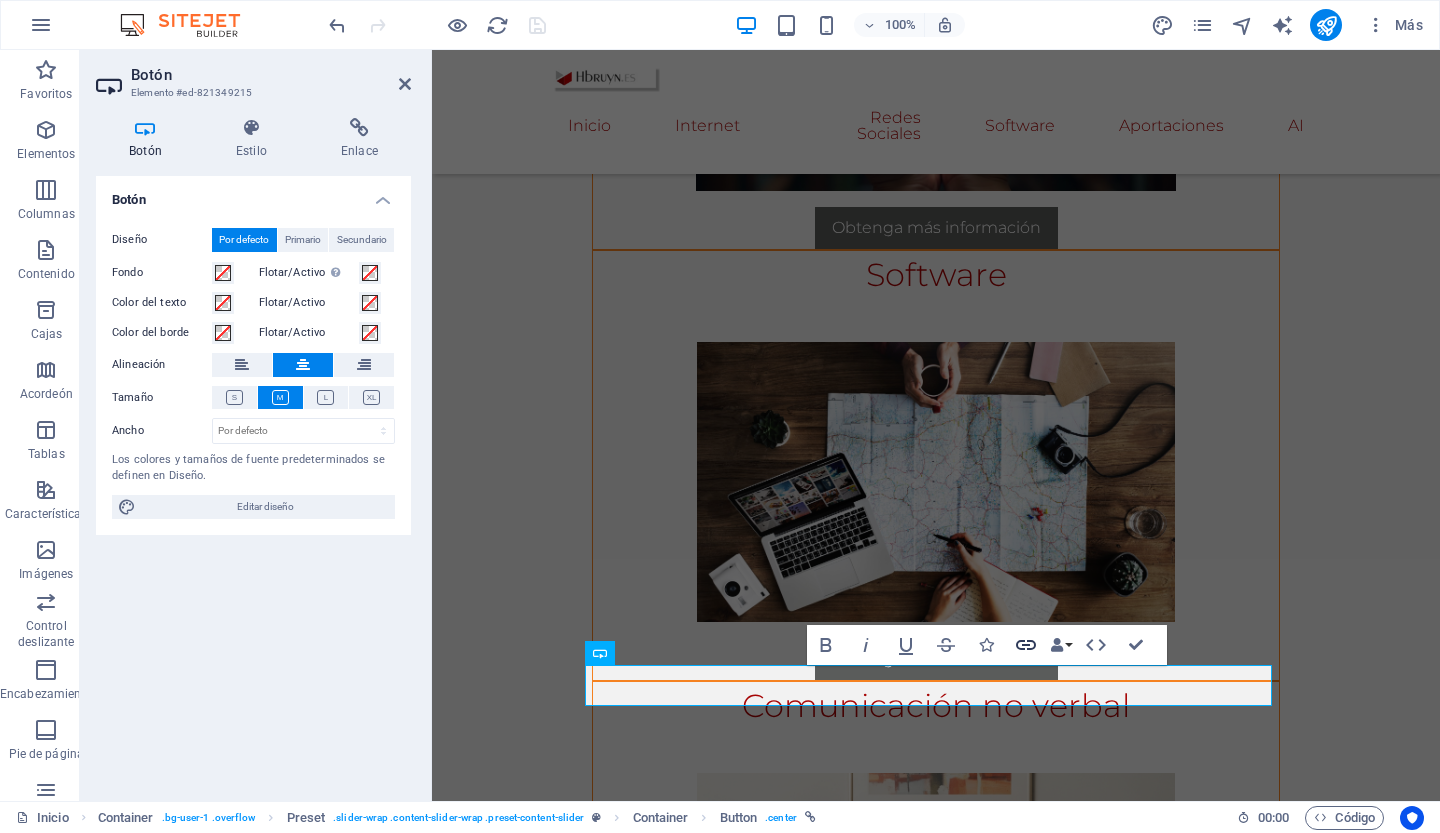 click 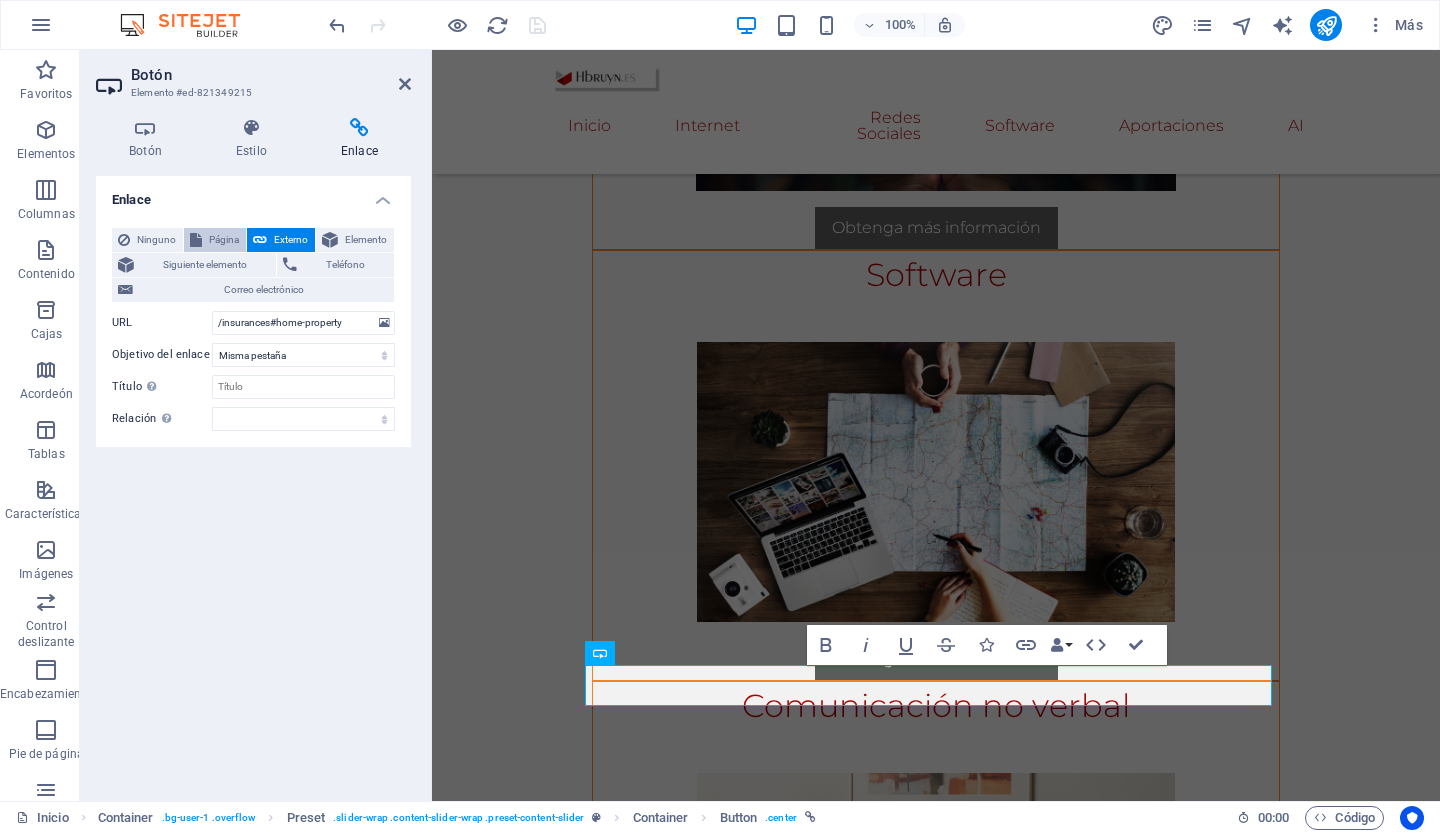 click on "Página" at bounding box center [224, 239] 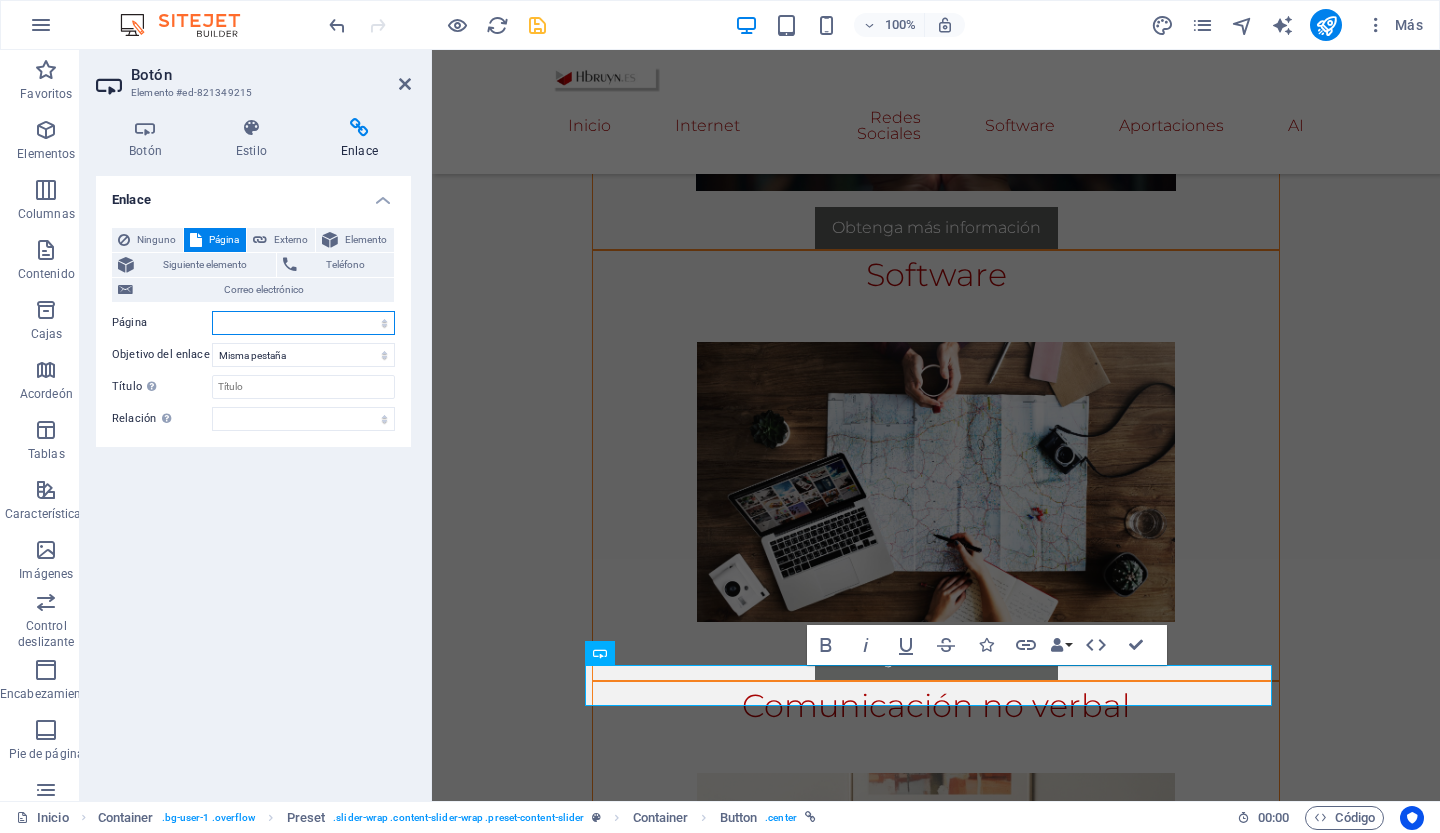 click on "Inicio Internet -- Buscadores -- Navegadores -- Datos curiosos -- web -- navegación -- Seguro de granja o rancho -- Seguro de viaje -- Seguro de viaje a largo plazo -- Seguro de Incapacidad -- Seguro de vehículos Redes Sociales Software Aportaciones Inteligencia Artificial" at bounding box center [303, 323] 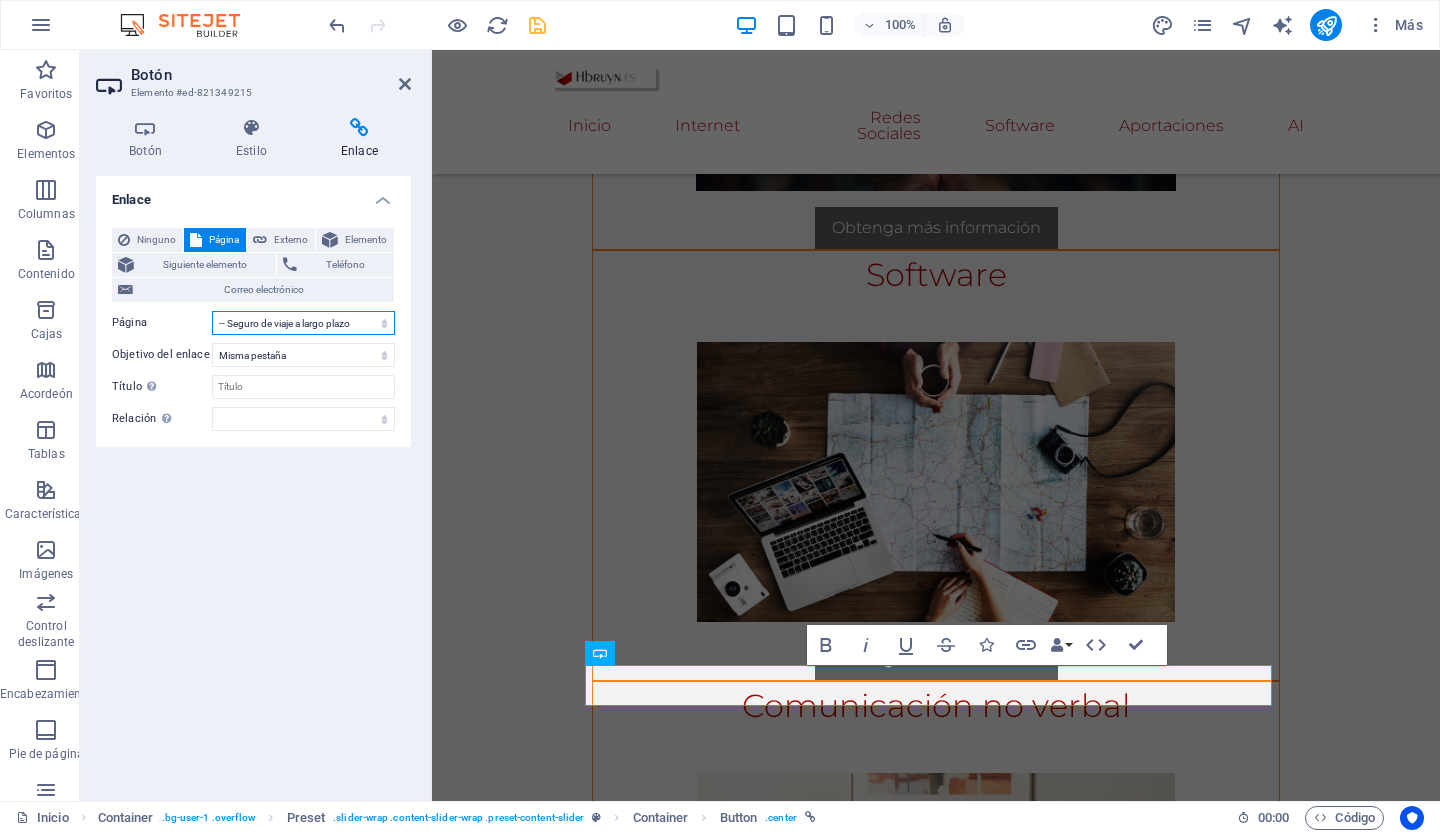click on "Inicio Internet -- Buscadores -- Navegadores -- Datos curiosos -- web -- navegación -- Seguro de granja o rancho -- Seguro de viaje -- Seguro de viaje a largo plazo -- Seguro de Incapacidad -- Seguro de vehículos Redes Sociales Software Aportaciones Inteligencia Artificial" at bounding box center (303, 323) 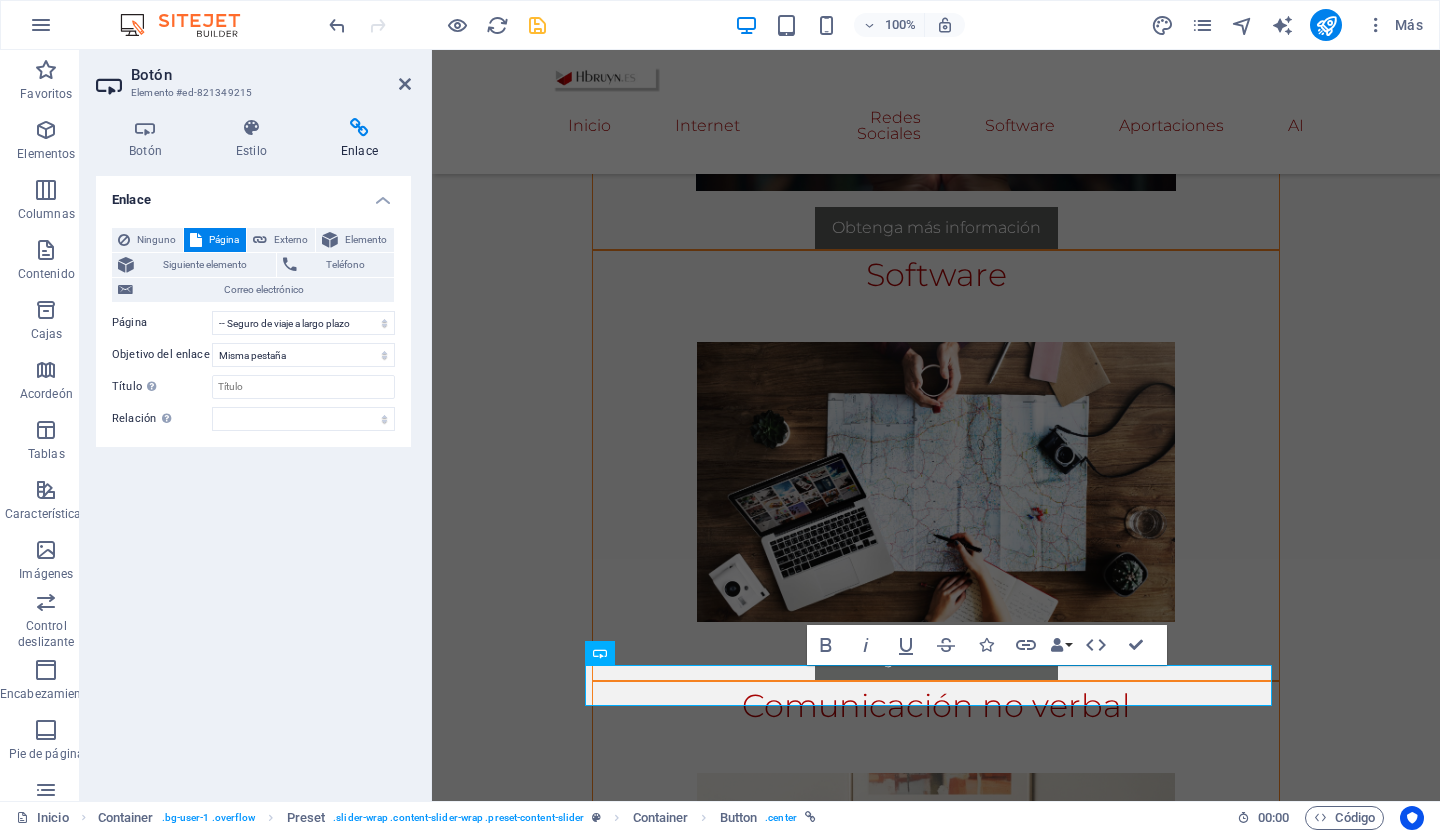 click on "Enlace Ninguno Página Externo Elemento Siguiente elemento Teléfono Correo electrónico Página Inicio Internet -- Buscadores -- Navegadores -- Datos curiosos -- web -- navegación -- Seguro de granja o rancho -- Seguro de viaje -- Seguro de viaje a largo plazo -- Seguro de Incapacidad -- Seguro de vehículos Redes Sociales Software Aportaciones Inteligencia Artificial Elemento
URL /insurances#home-property Teléfono Correo electrónico Objetivo del enlace Nueva pestaña Misma pestaña Cubrir Título La descripción adicional del enlace no debe coincidir con el texto del enlace. El título suele mostrarse como información sobre herramientas al pasar el ratón sobre el elemento. Déjelo en blanco si no está seguro. Relación Establece la  relación de este enlace con el destino del enlace  . Por ejemplo, el valor "nofollow" indica a los motores de búsqueda que no sigan el enlace. Puede dejarse vacío. alternar autor marcador externo ayuda licencia próximo no seguir sin referencia" at bounding box center (253, 480) 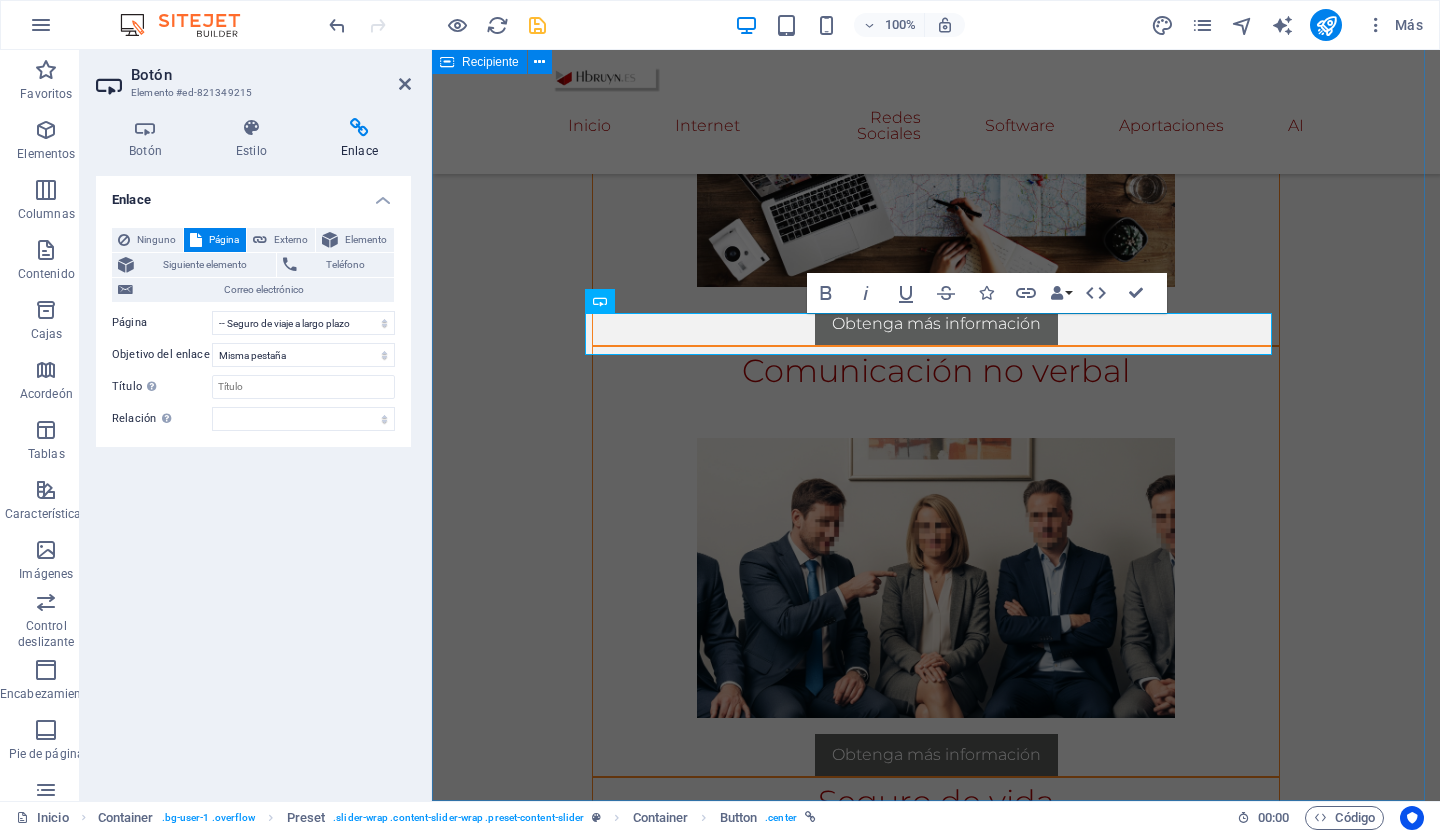 scroll, scrollTop: 2331, scrollLeft: 0, axis: vertical 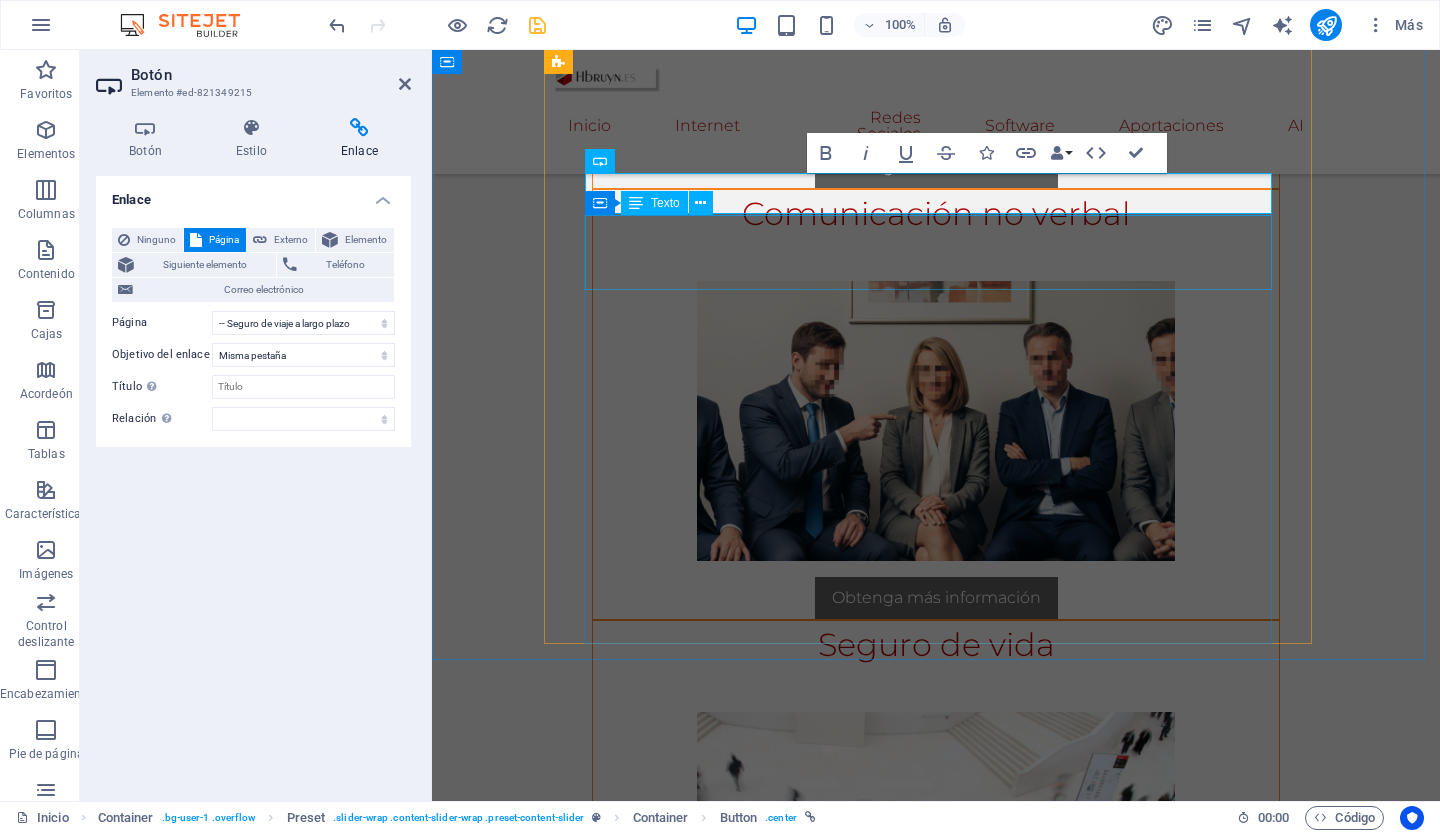 click on "Seguro de vida" at bounding box center (936, 658) 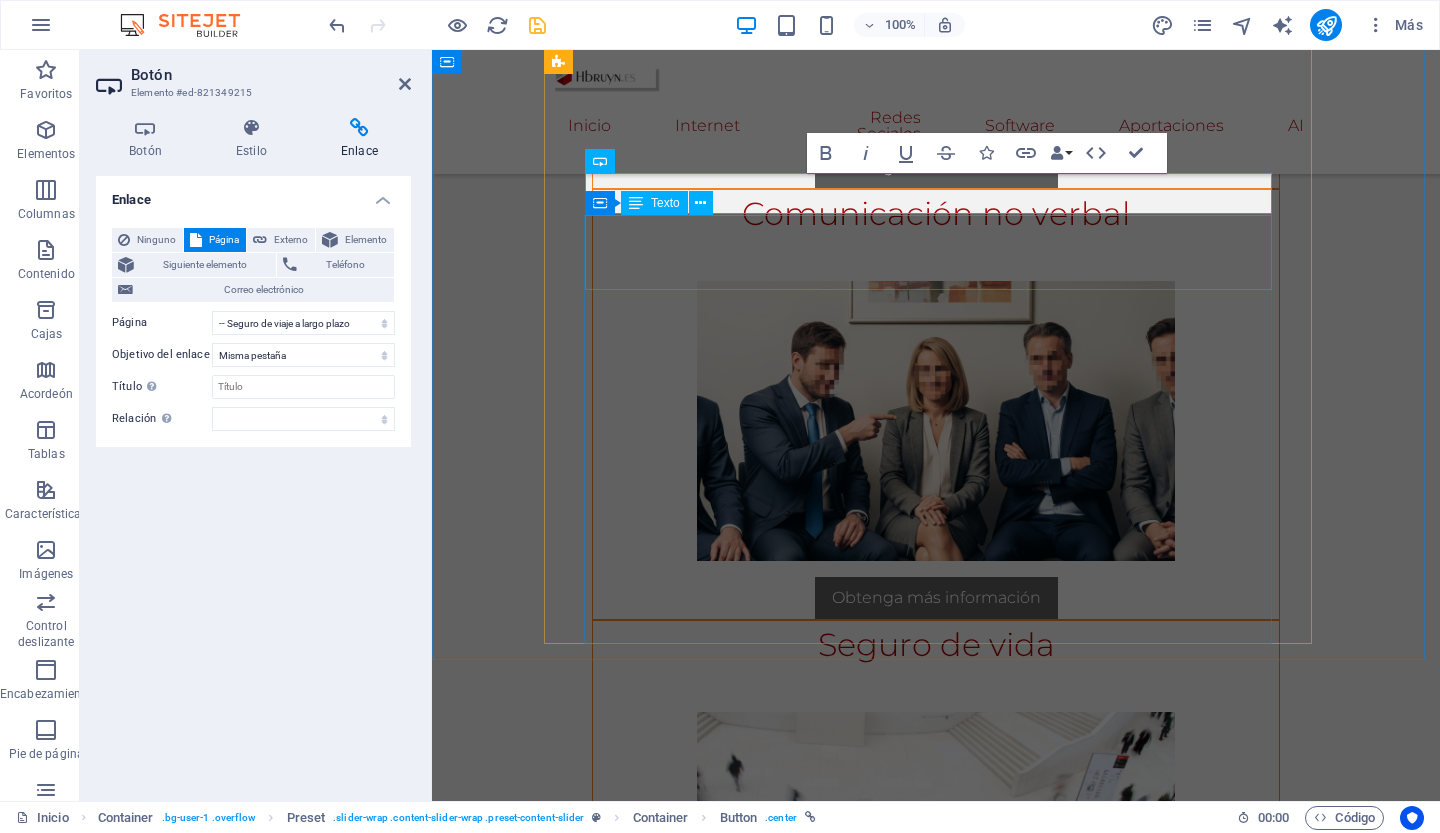 click on "Seguro de vida" at bounding box center (936, 658) 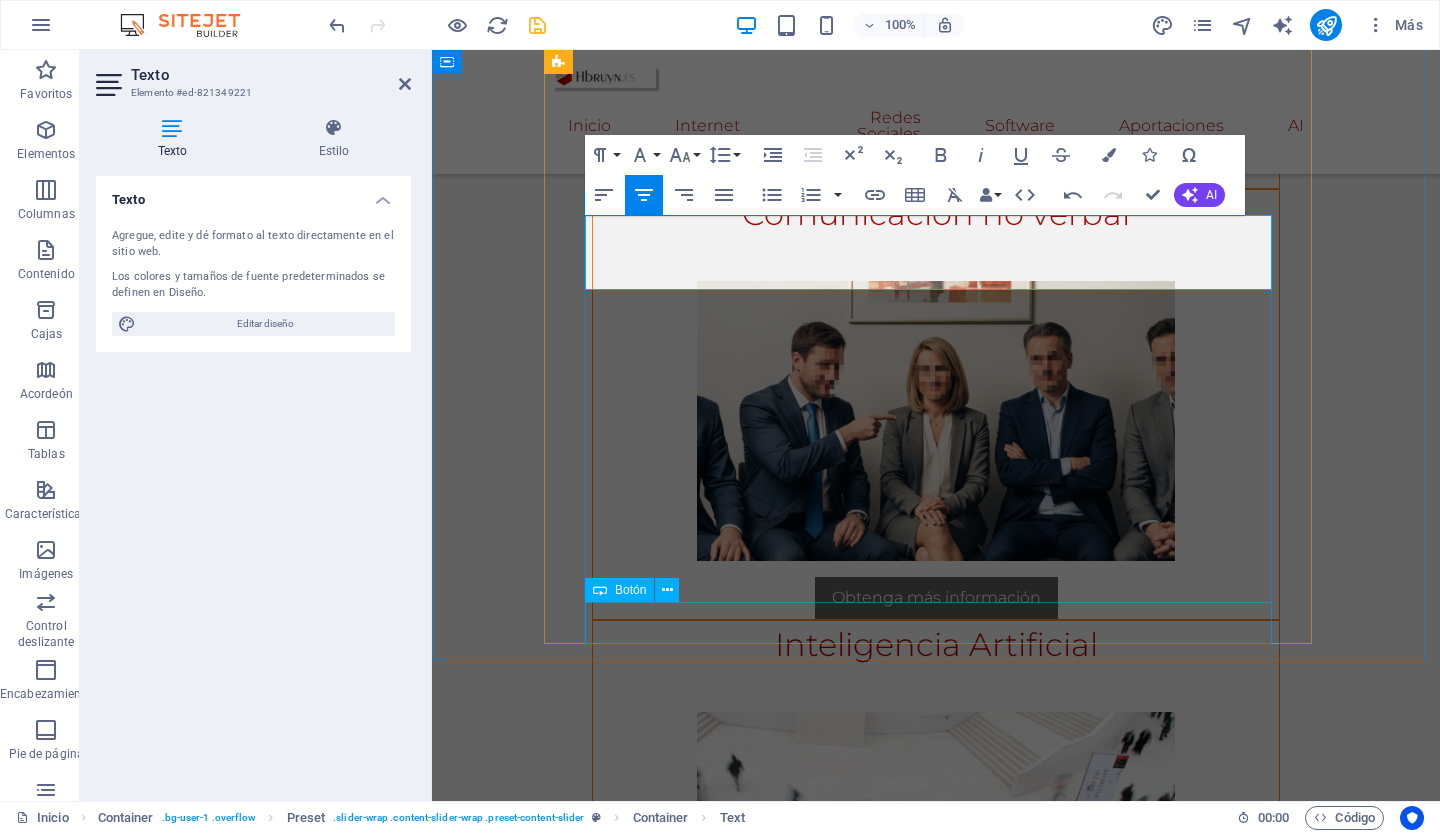click on "Obtenga más información" at bounding box center (936, 1029) 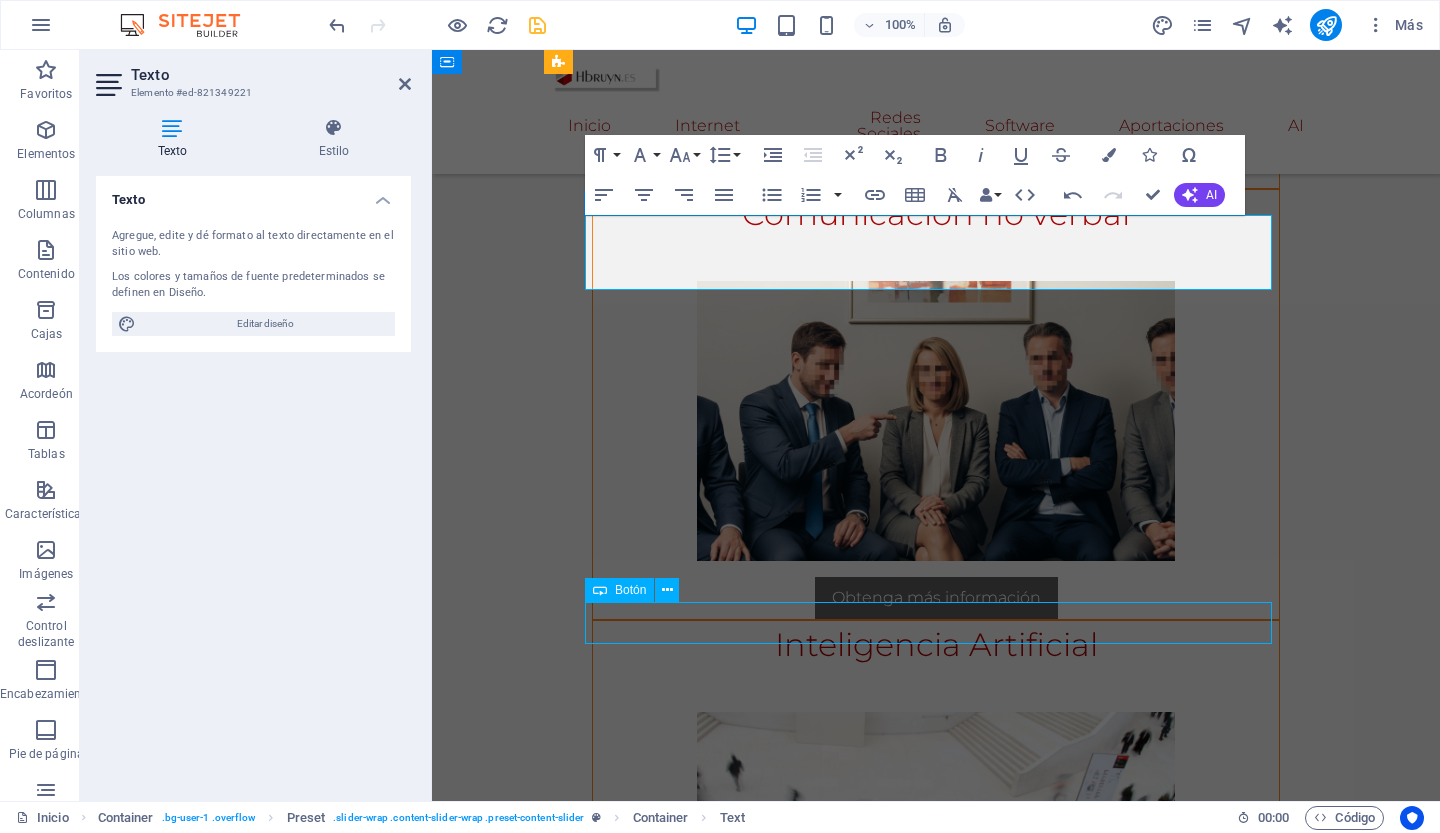 click on "Obtenga más información" at bounding box center [936, 1029] 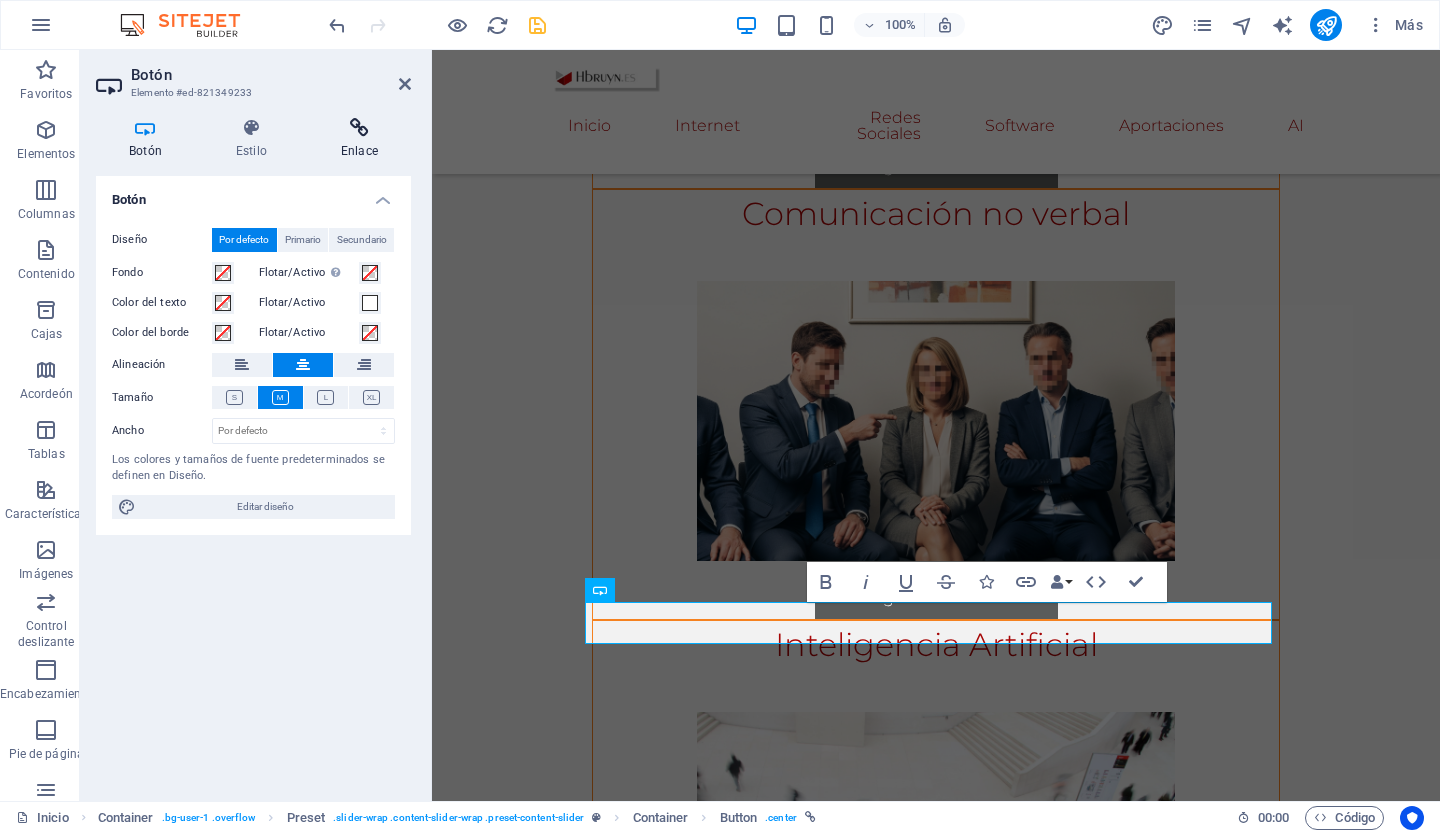 click at bounding box center [359, 128] 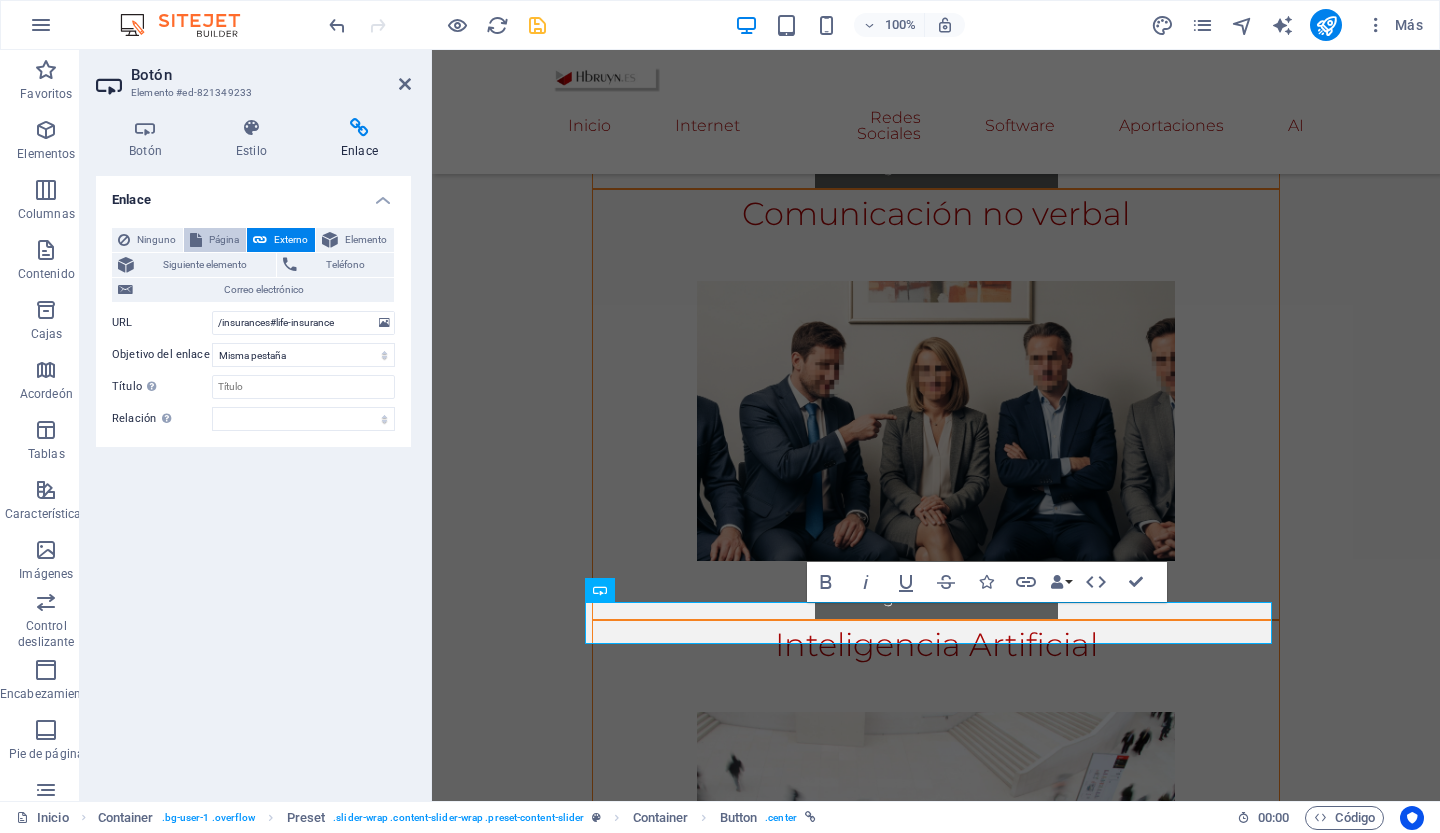 click on "Página" at bounding box center [224, 239] 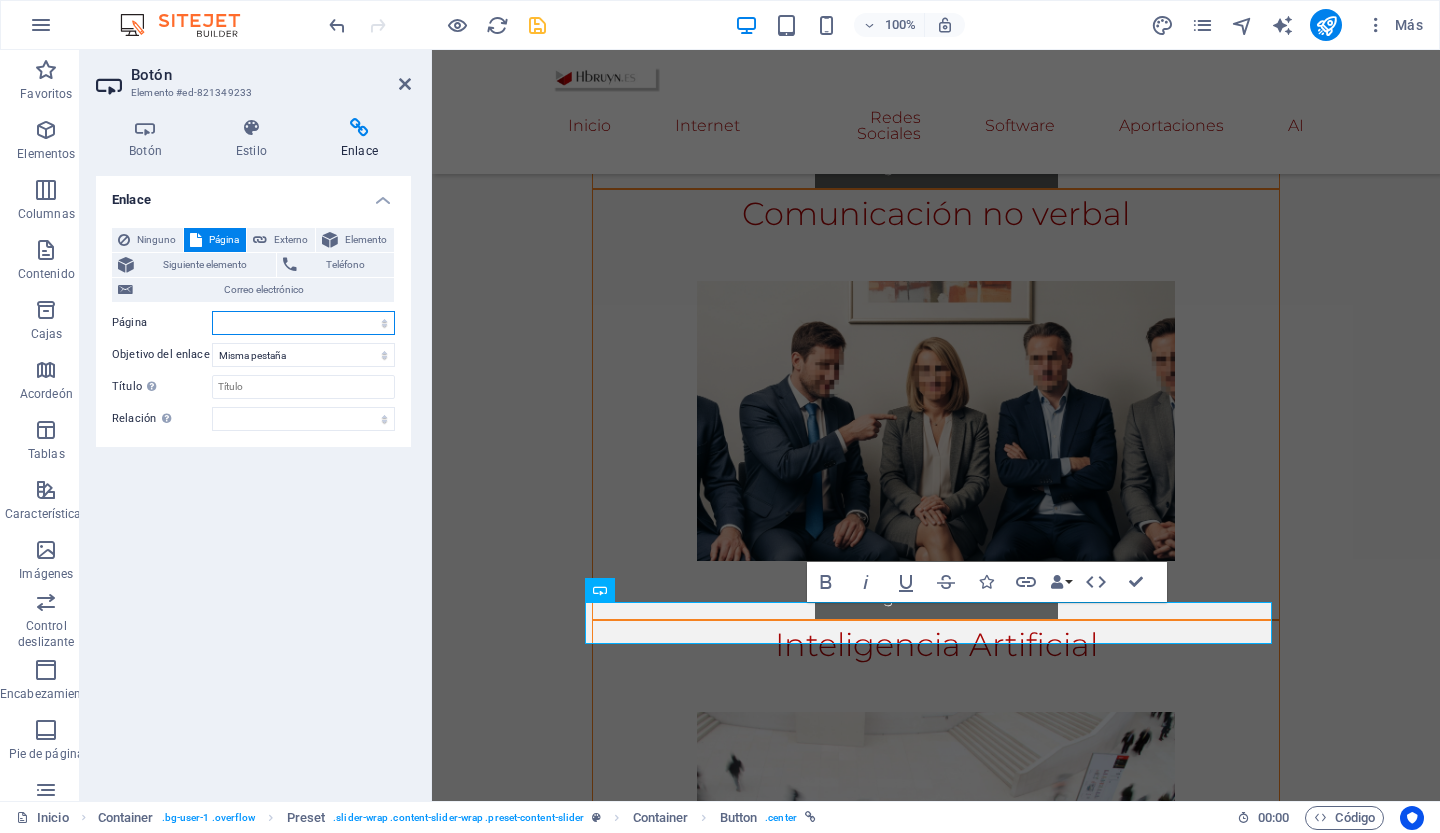 click on "Inicio Internet -- Buscadores -- Navegadores -- Datos curiosos -- web -- navegación -- Seguro de granja o rancho -- Seguro de viaje -- Seguro de viaje a largo plazo -- Seguro de Incapacidad -- Seguro de vehículos Redes Sociales Software Aportaciones Inteligencia Artificial" at bounding box center [303, 323] 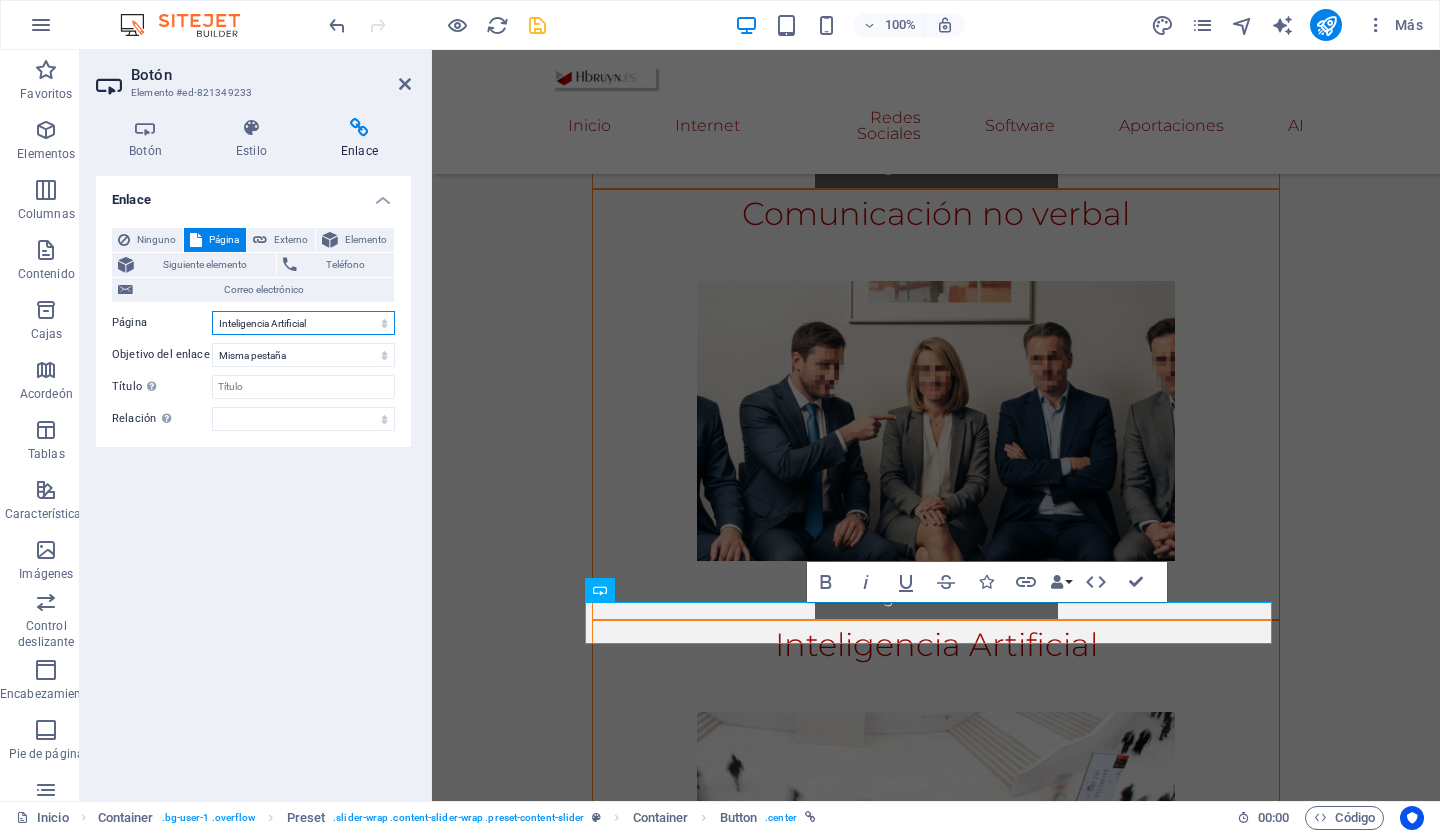 click on "Inicio Internet -- Buscadores -- Navegadores -- Datos curiosos -- web -- navegación -- Seguro de granja o rancho -- Seguro de viaje -- Seguro de viaje a largo plazo -- Seguro de Incapacidad -- Seguro de vehículos Redes Sociales Software Aportaciones Inteligencia Artificial" at bounding box center [303, 323] 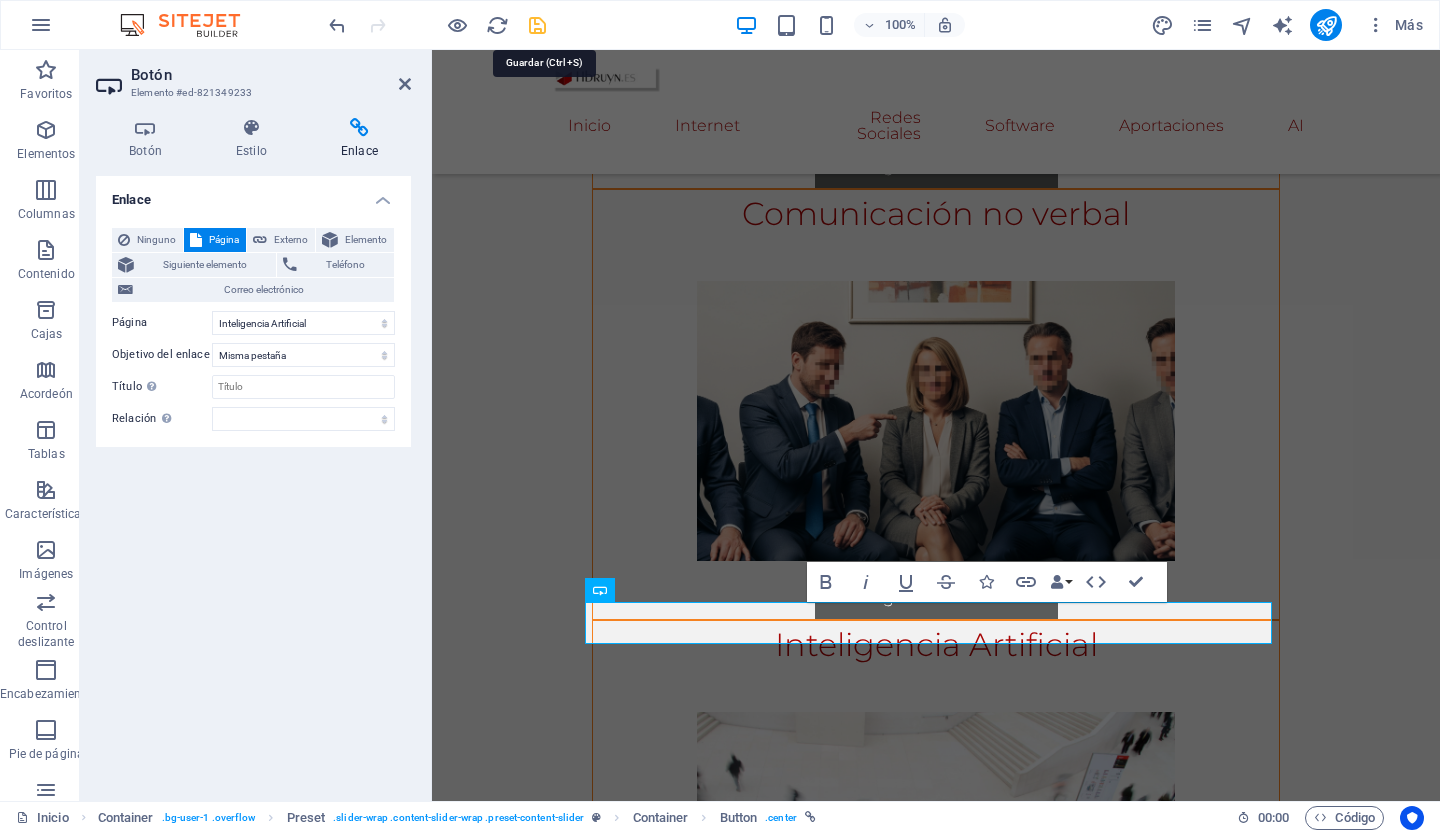 click at bounding box center [537, 25] 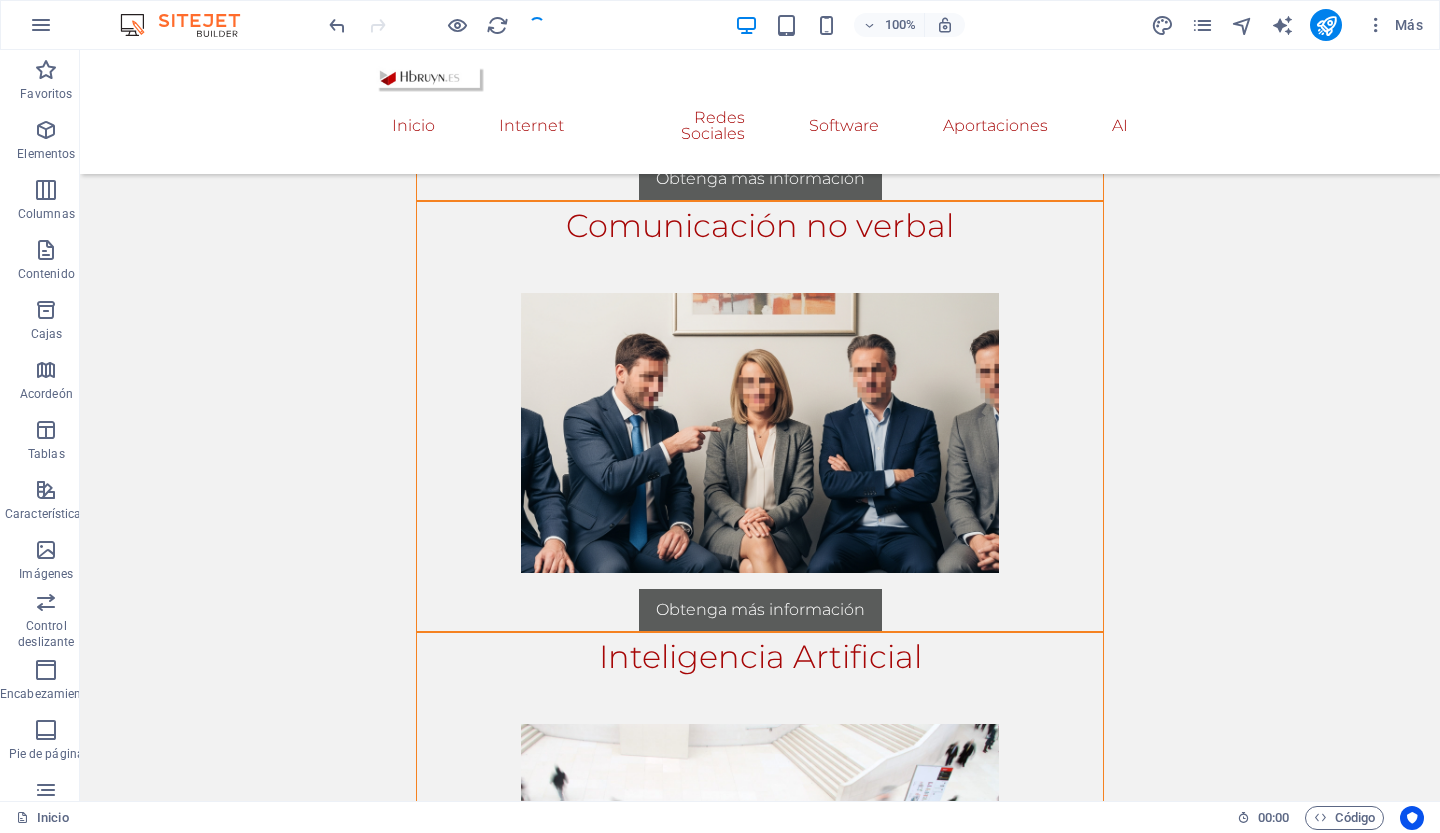 scroll, scrollTop: 2343, scrollLeft: 0, axis: vertical 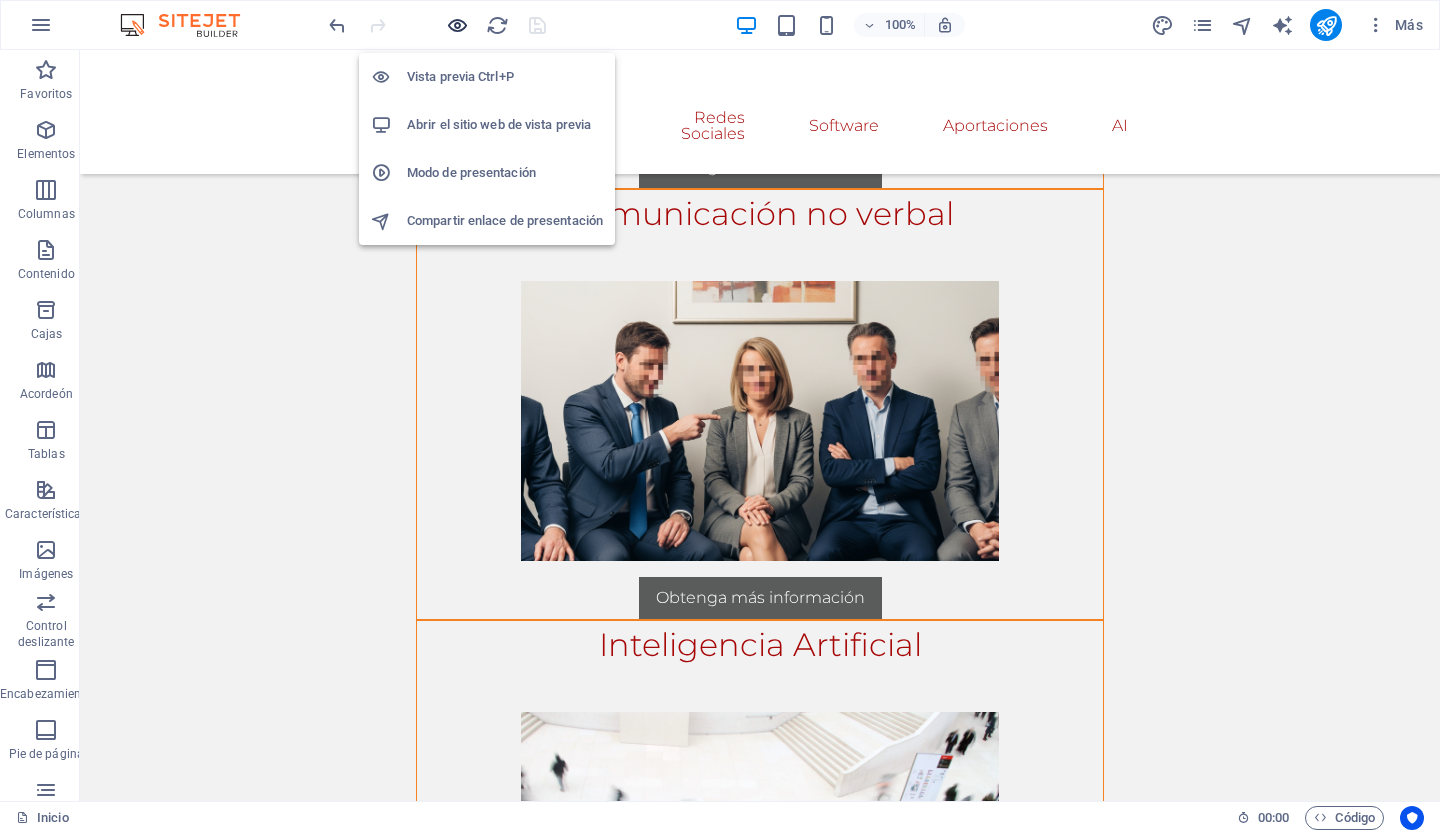 click at bounding box center (457, 25) 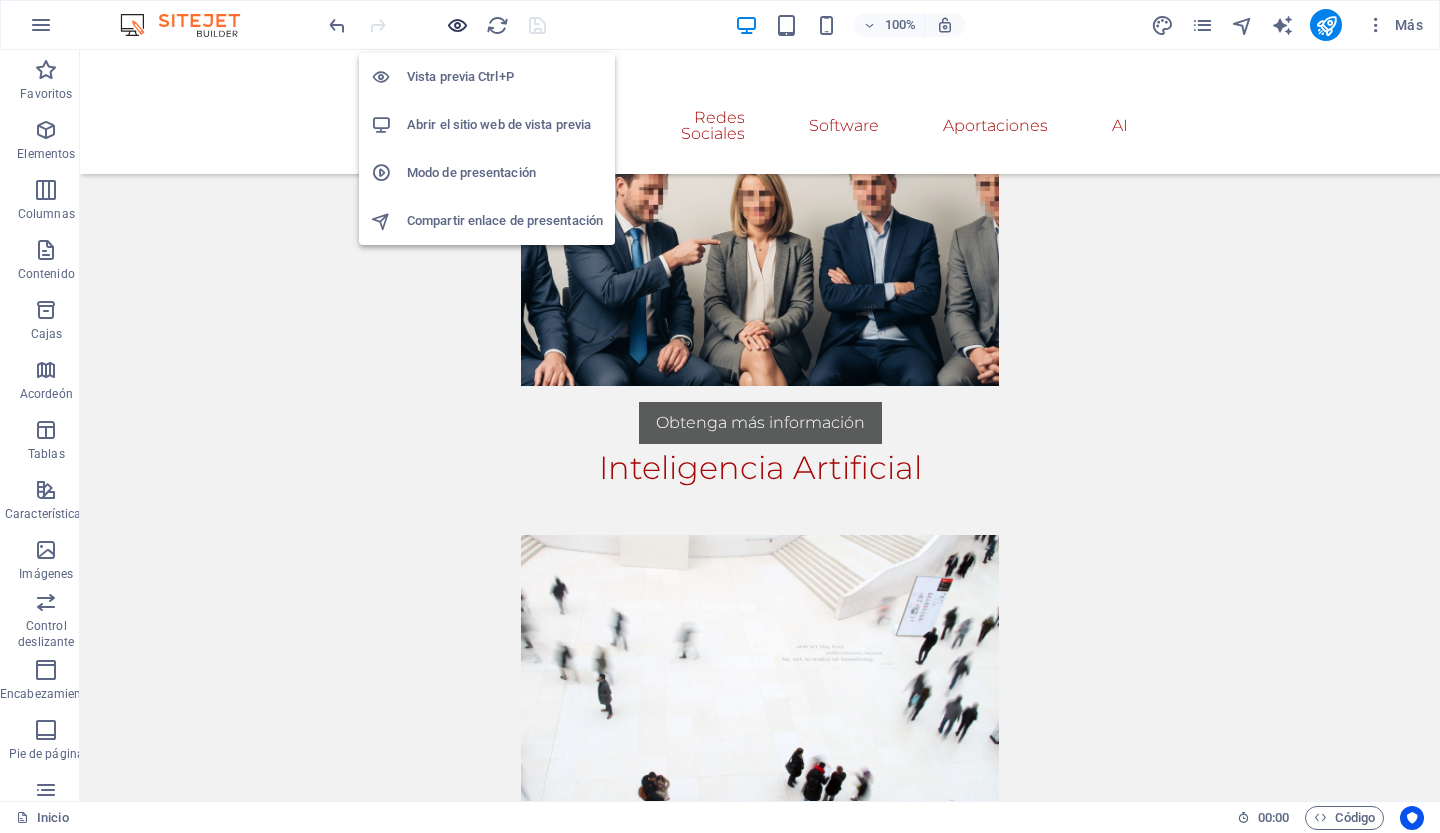 scroll, scrollTop: 2312, scrollLeft: 0, axis: vertical 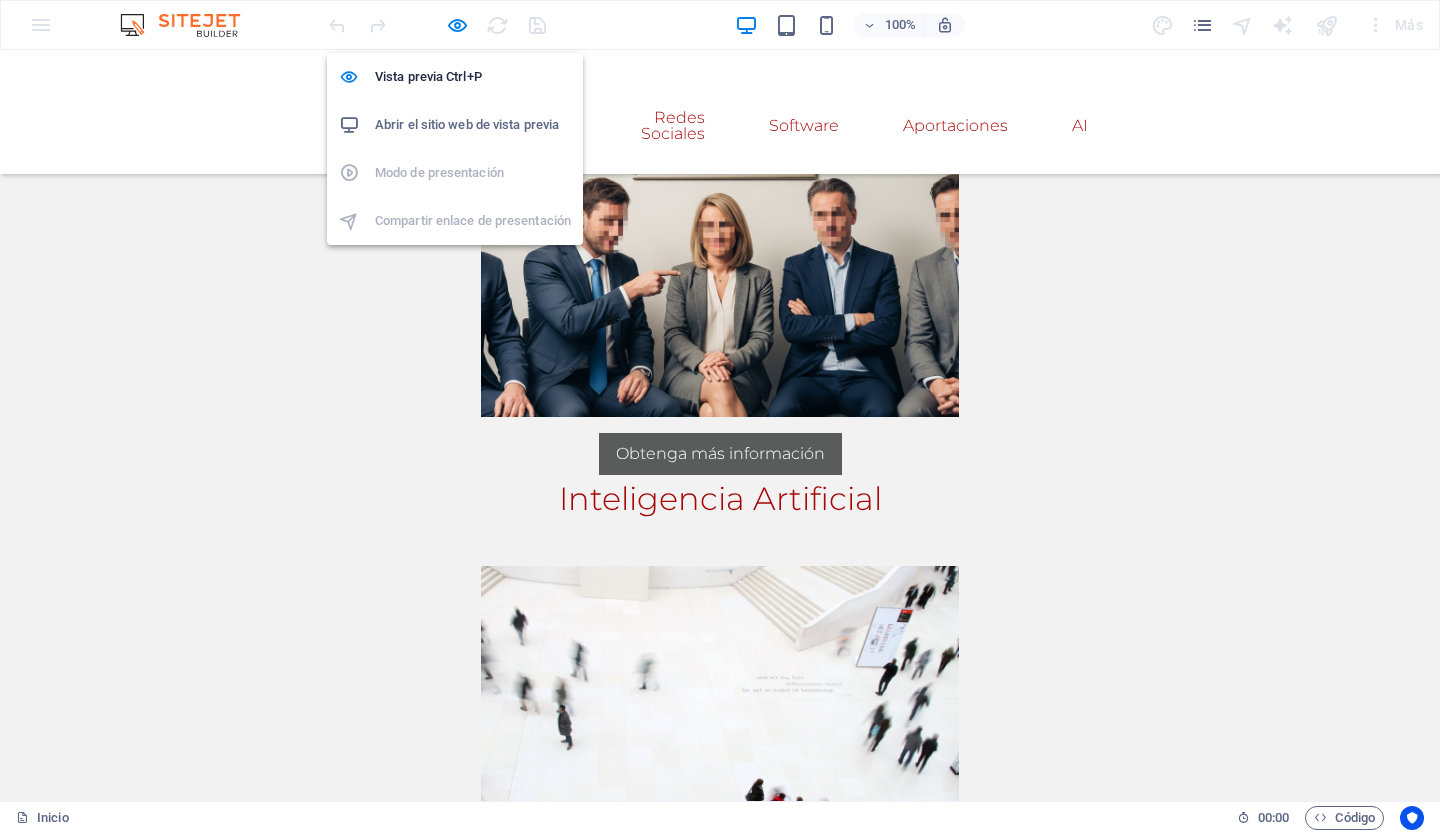 click on "Abrir el sitio web de vista previa" at bounding box center [467, 124] 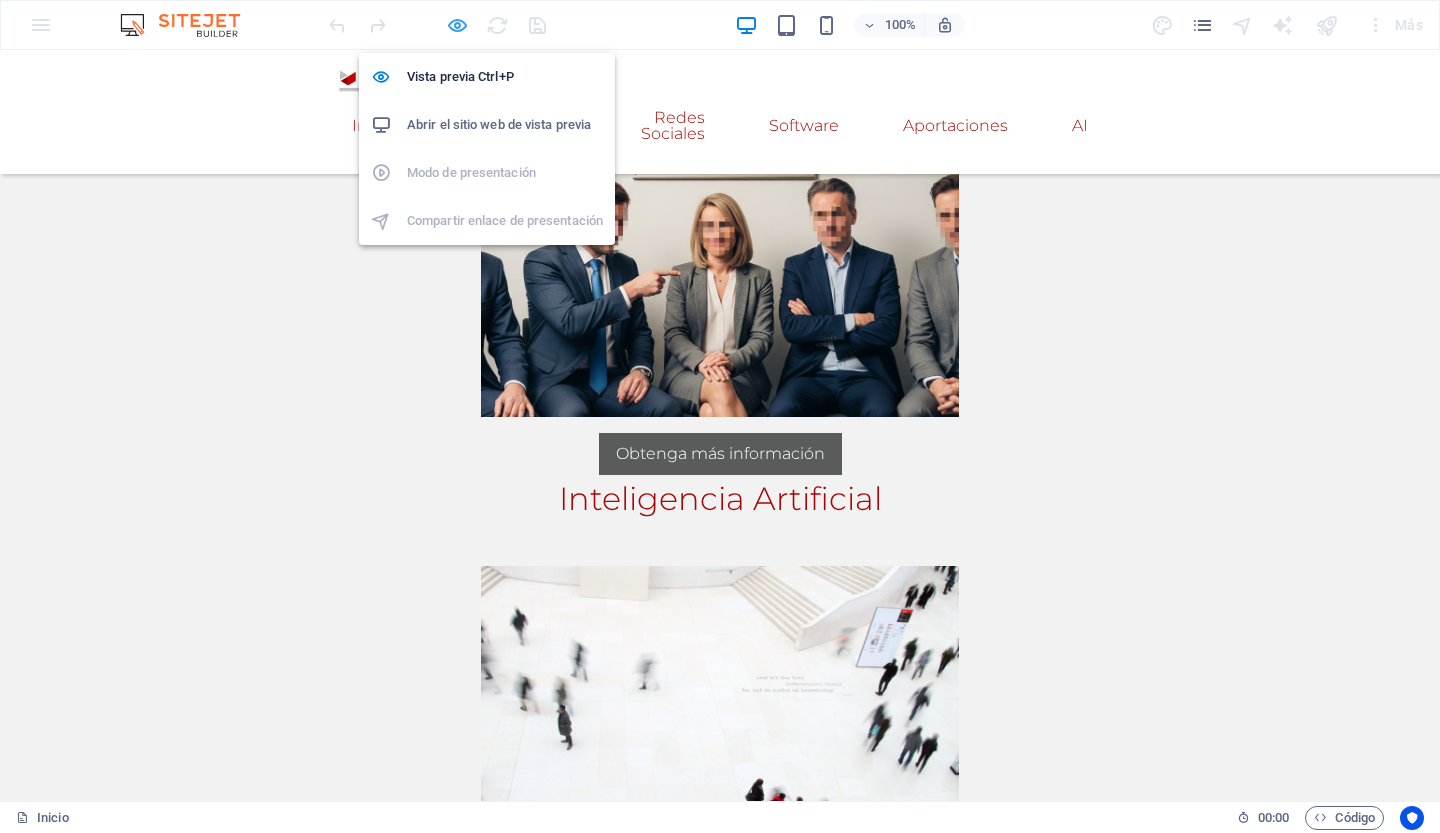 click at bounding box center (457, 25) 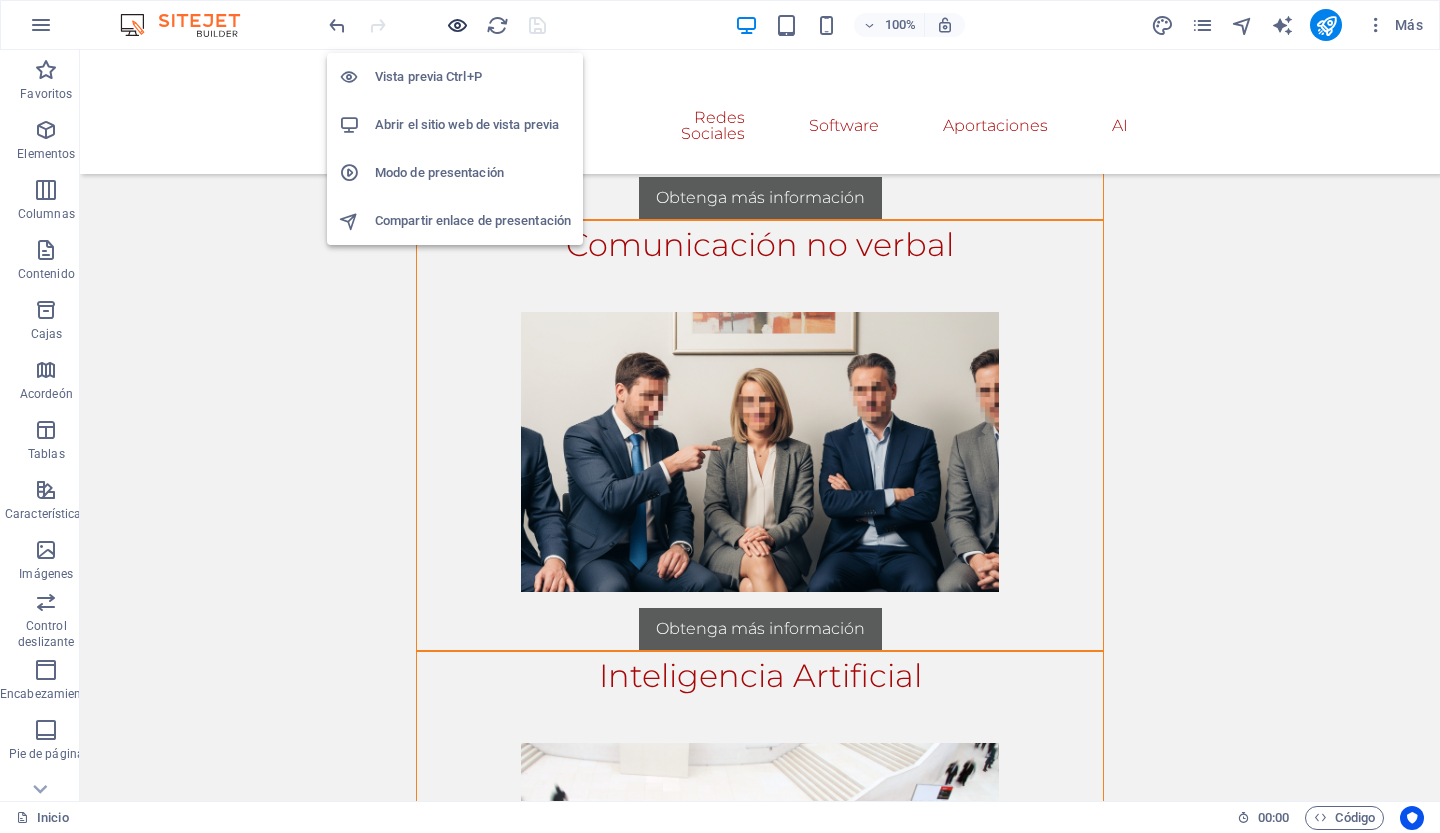 scroll, scrollTop: 2343, scrollLeft: 0, axis: vertical 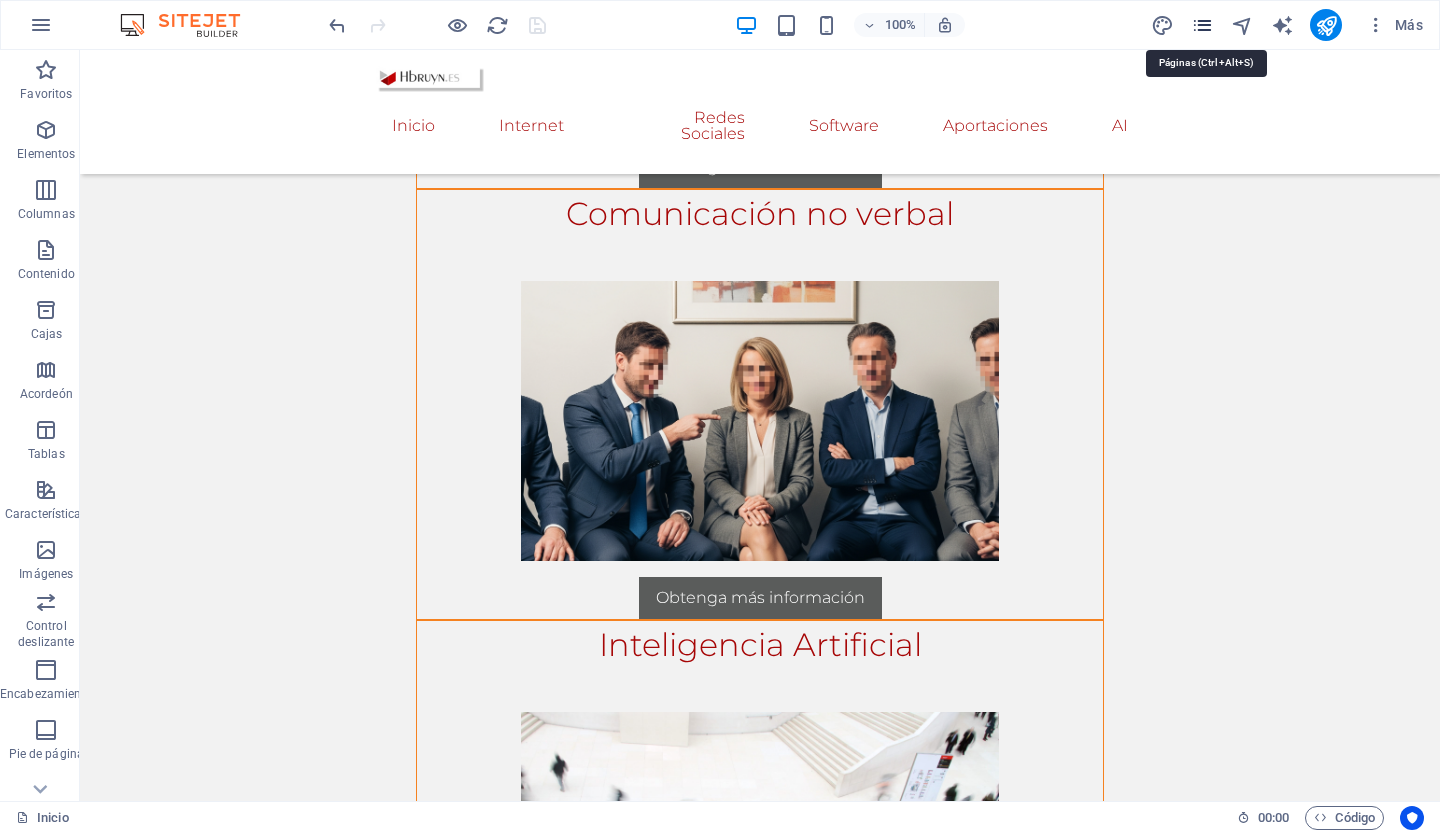 click at bounding box center [1202, 25] 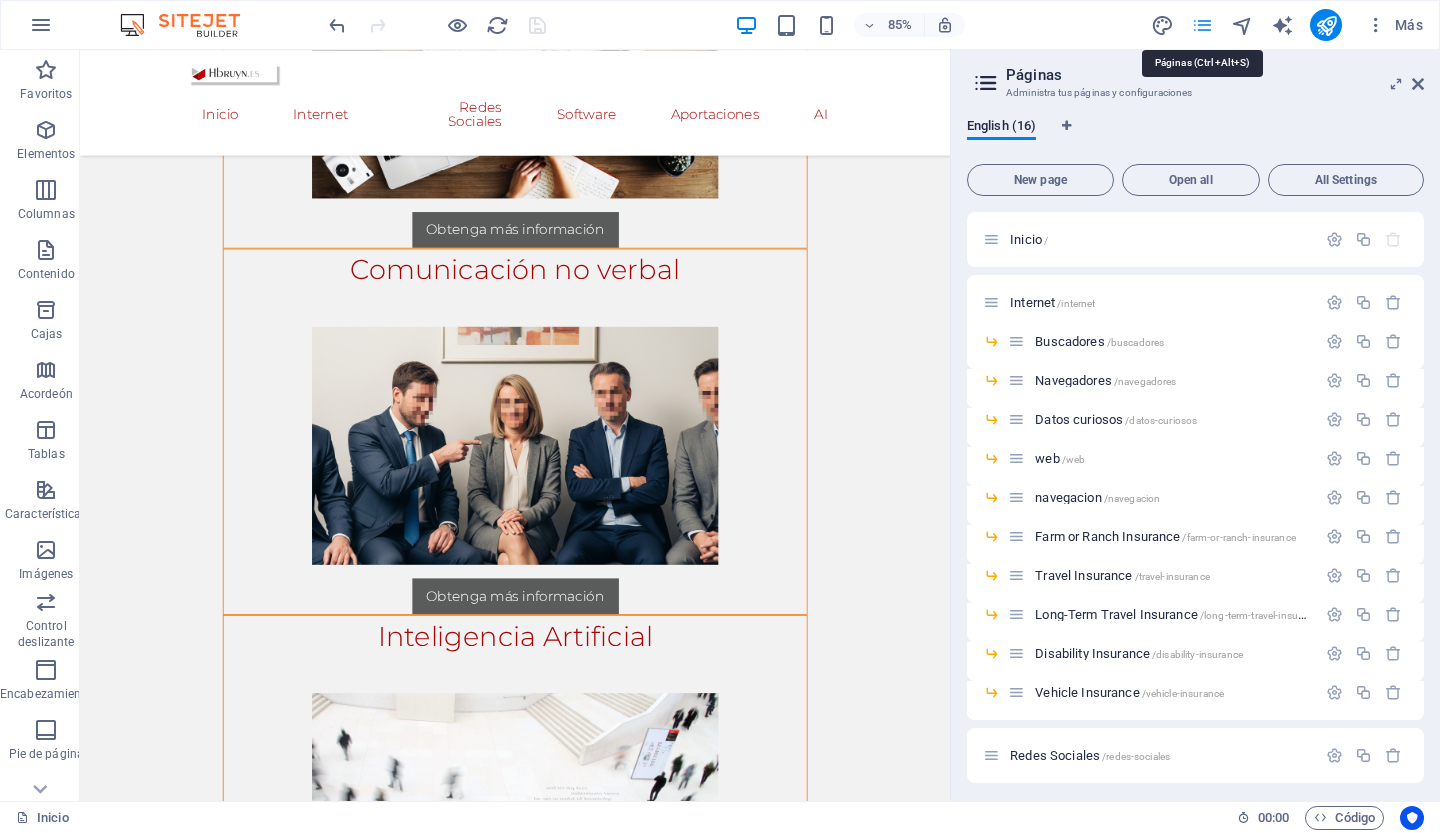 scroll, scrollTop: 2411, scrollLeft: 0, axis: vertical 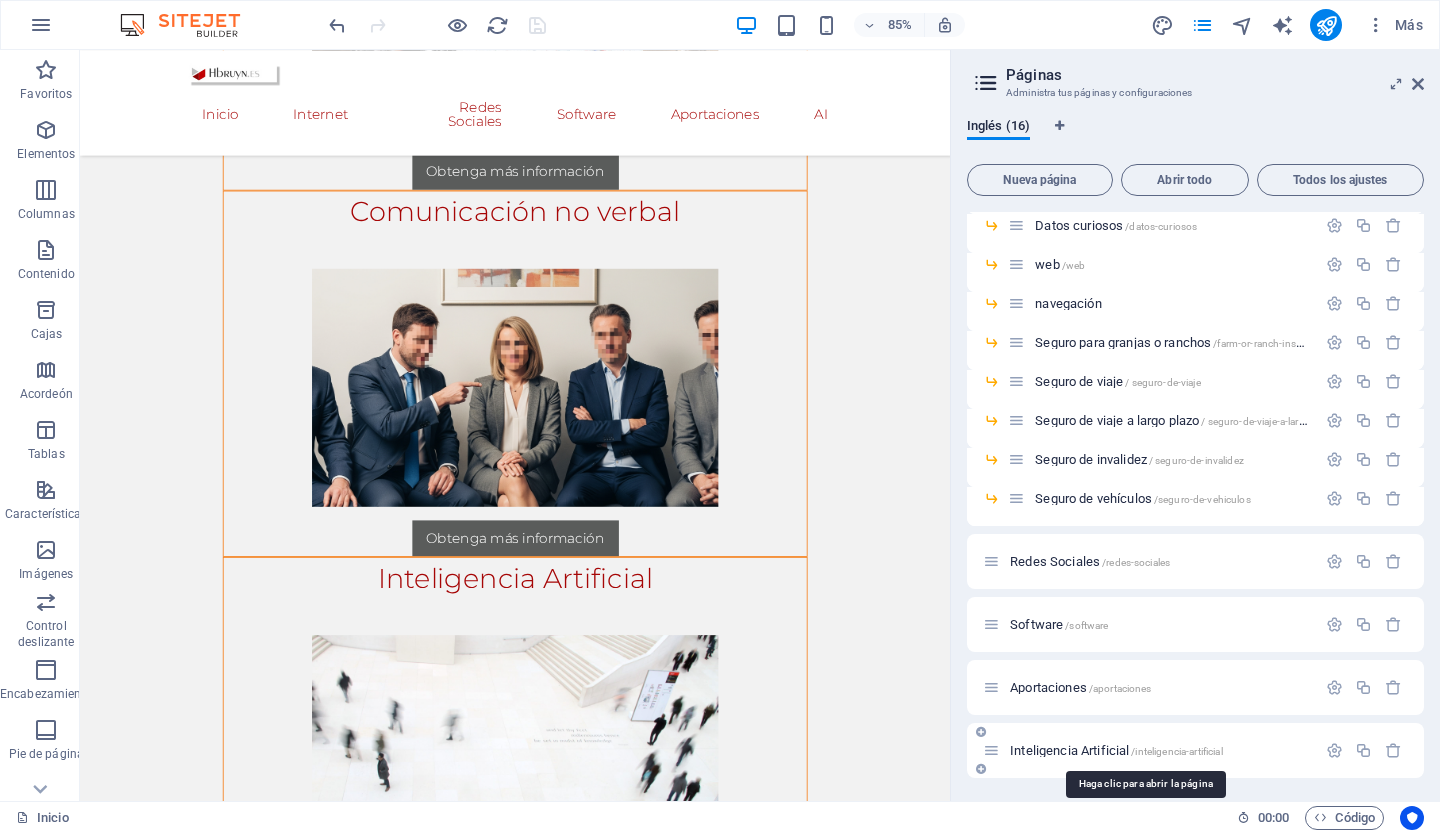 click on "Inteligencia Artificial" at bounding box center [1069, 750] 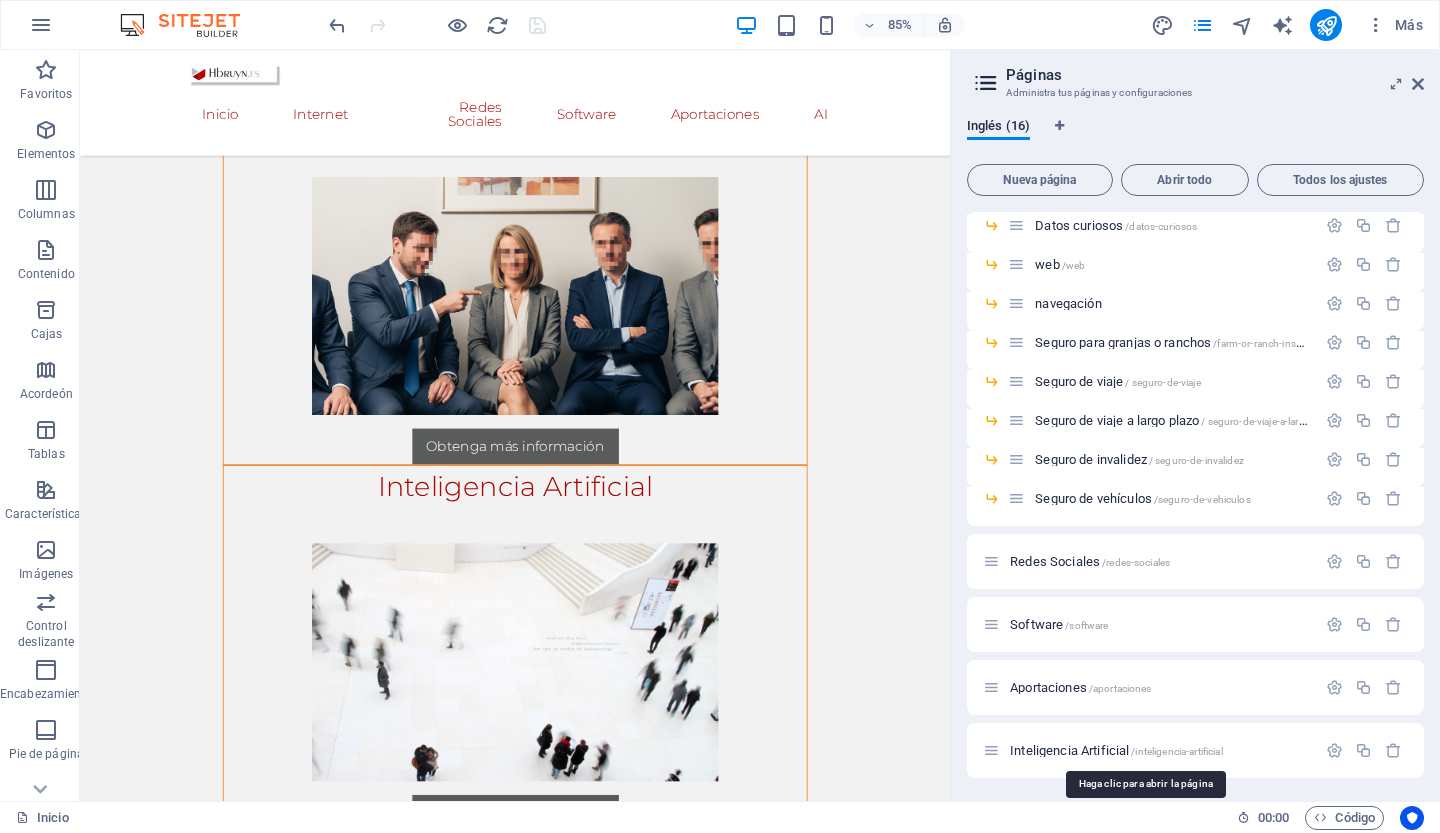 click on "Inicio  / Internet  /internet Buscadores ​ Navegadores ​ Datos curiosos  /datos-curiosos web  /web navegación ​ Seguro para granjas o ranchos  /farm-or-ranch-insurance Seguro de viaje  / seguro-de-viaje Seguro de viaje a largo plazo  / seguro-de-viaje-a-largo-plazo Seguro de invalidez  / seguro-de-invalidez Seguro de vehículos  /seguro-de-vehiculos Redes Sociales  /redes-sociales Software  /software Aportaciones  /aportaciones Inteligencia Artificial  /inteligencia-artificial" at bounding box center (1195, 398) 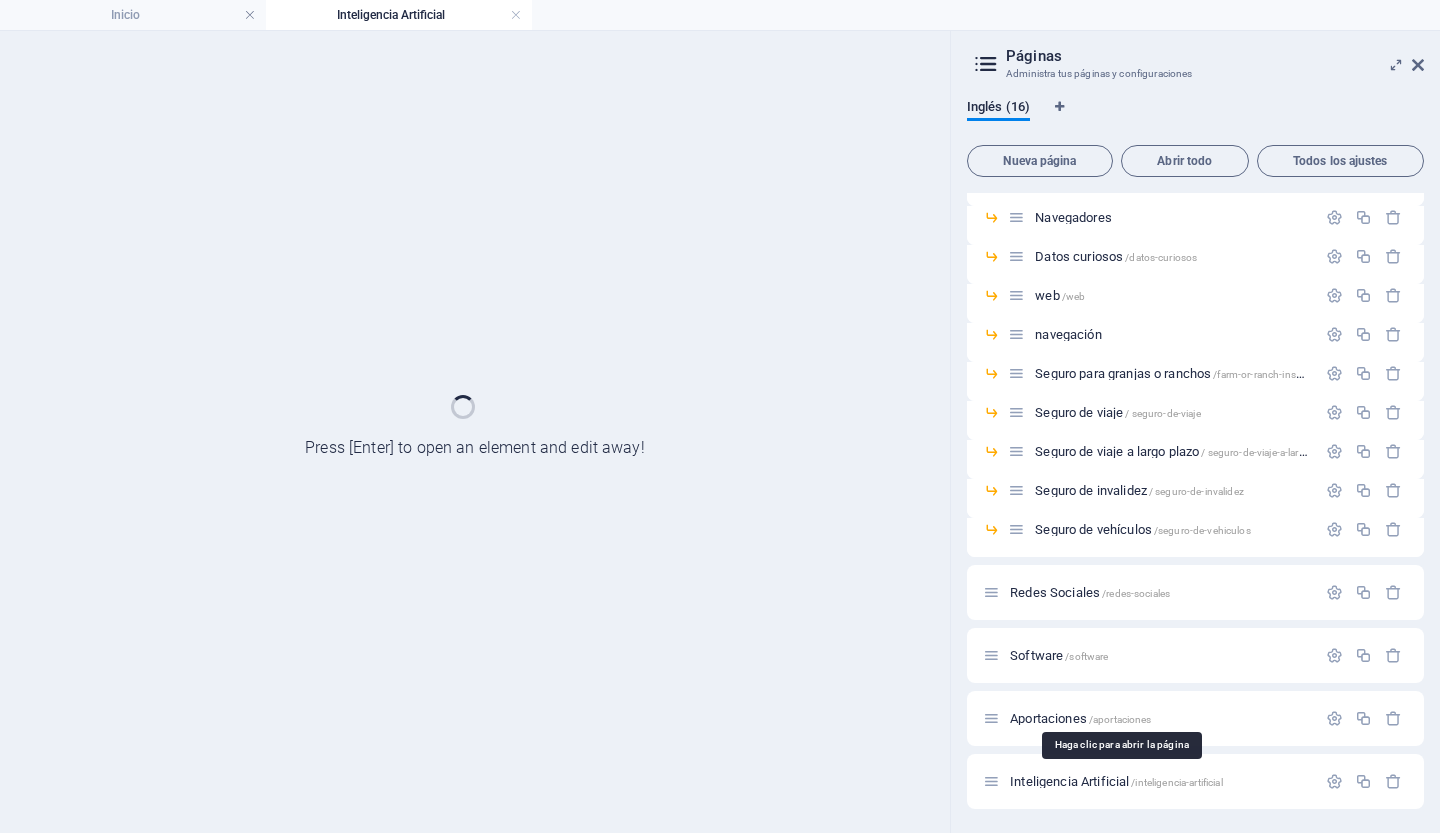 scroll, scrollTop: 143, scrollLeft: 0, axis: vertical 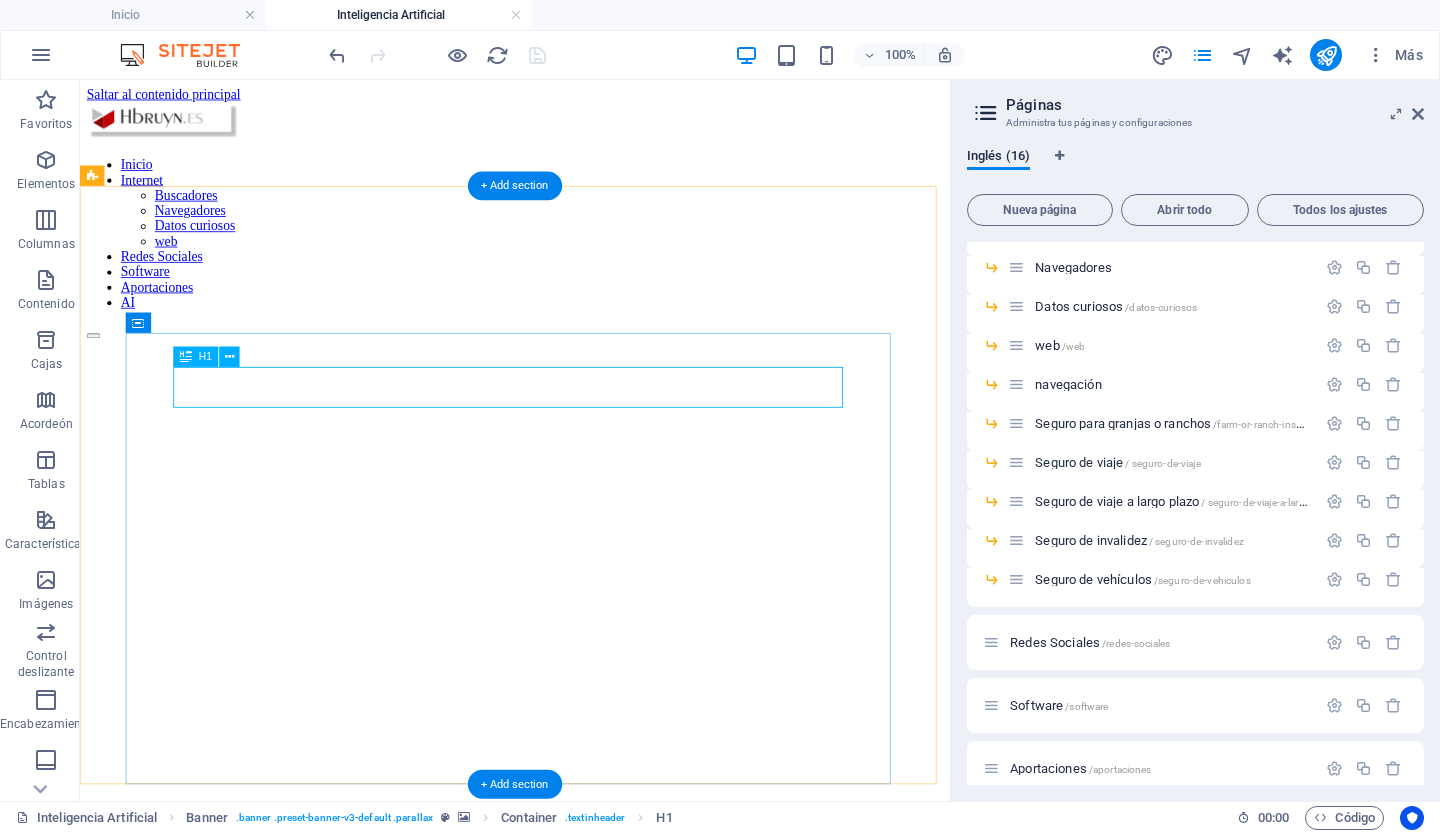 click on "Internet" at bounding box center [592, 1383] 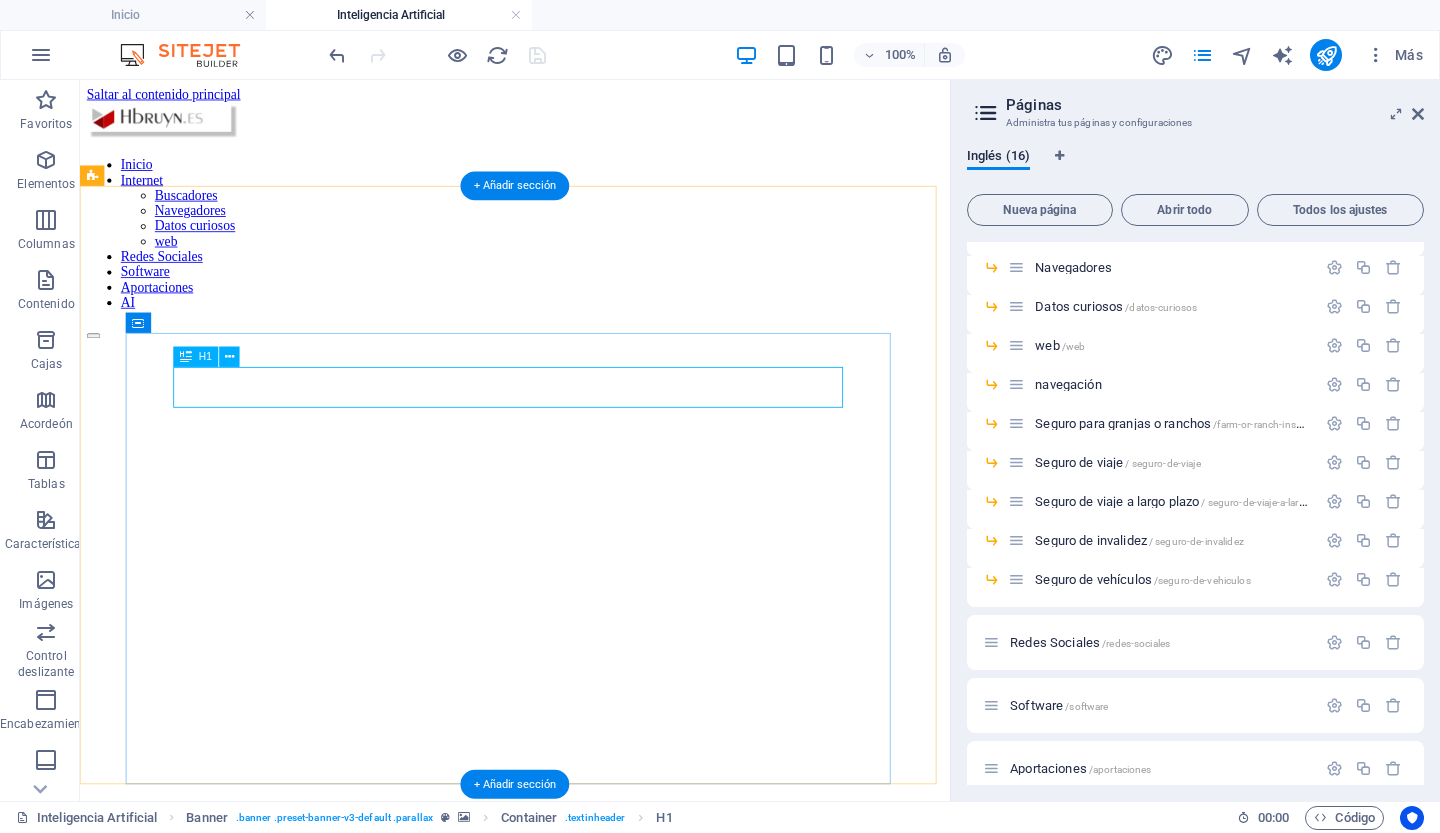 click on "Internet" at bounding box center [592, 1383] 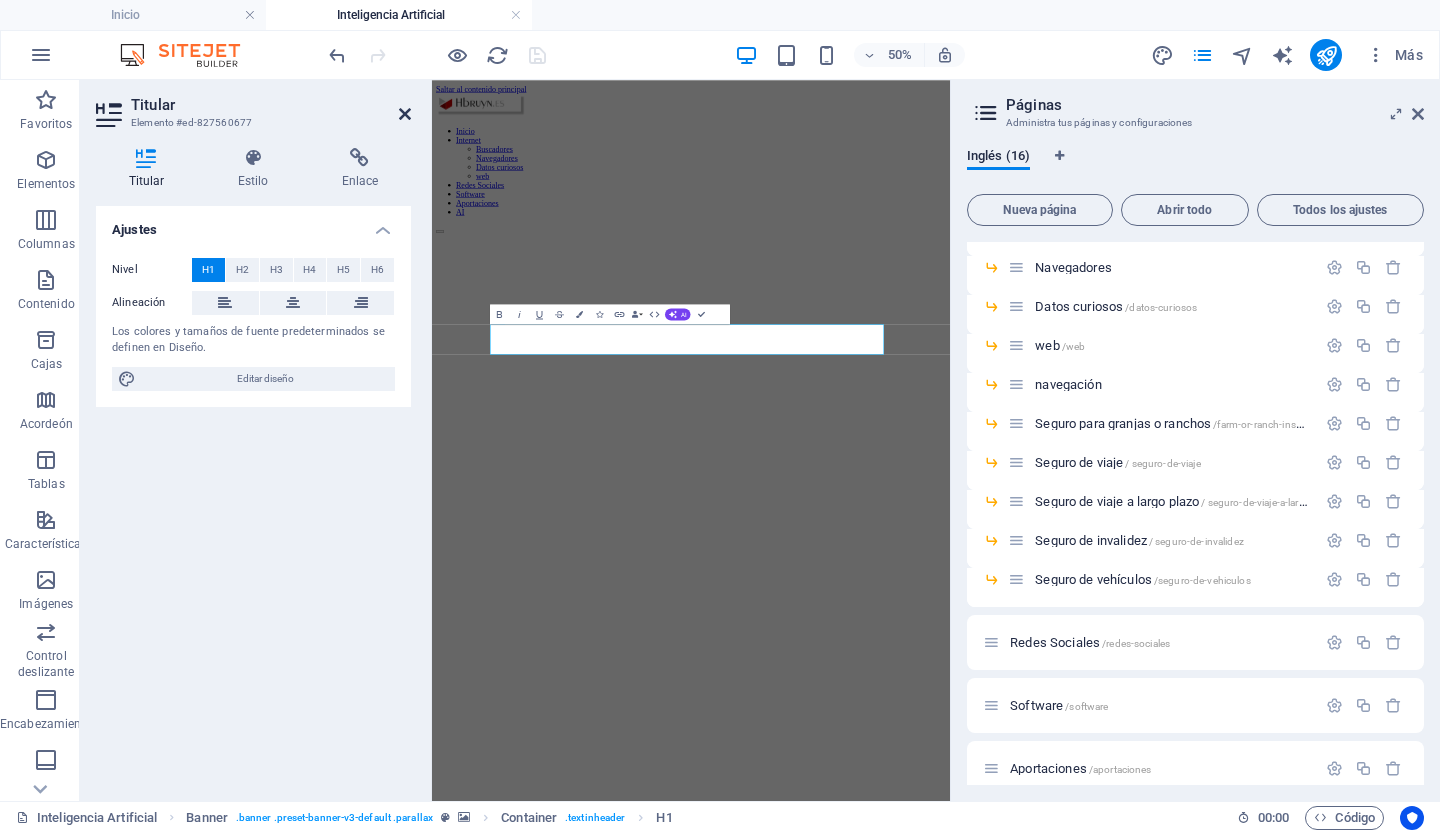 click at bounding box center [405, 114] 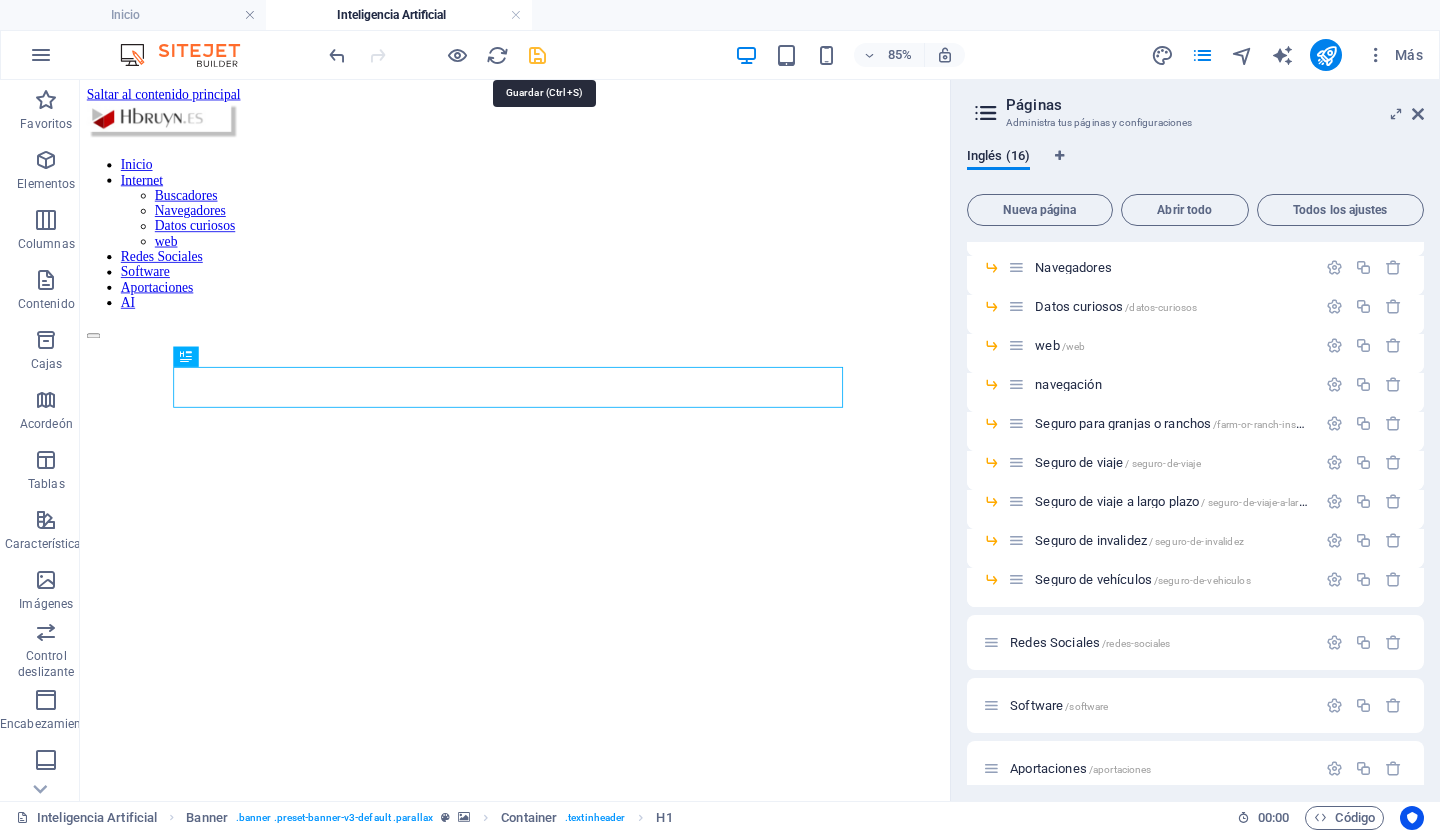click at bounding box center [537, 55] 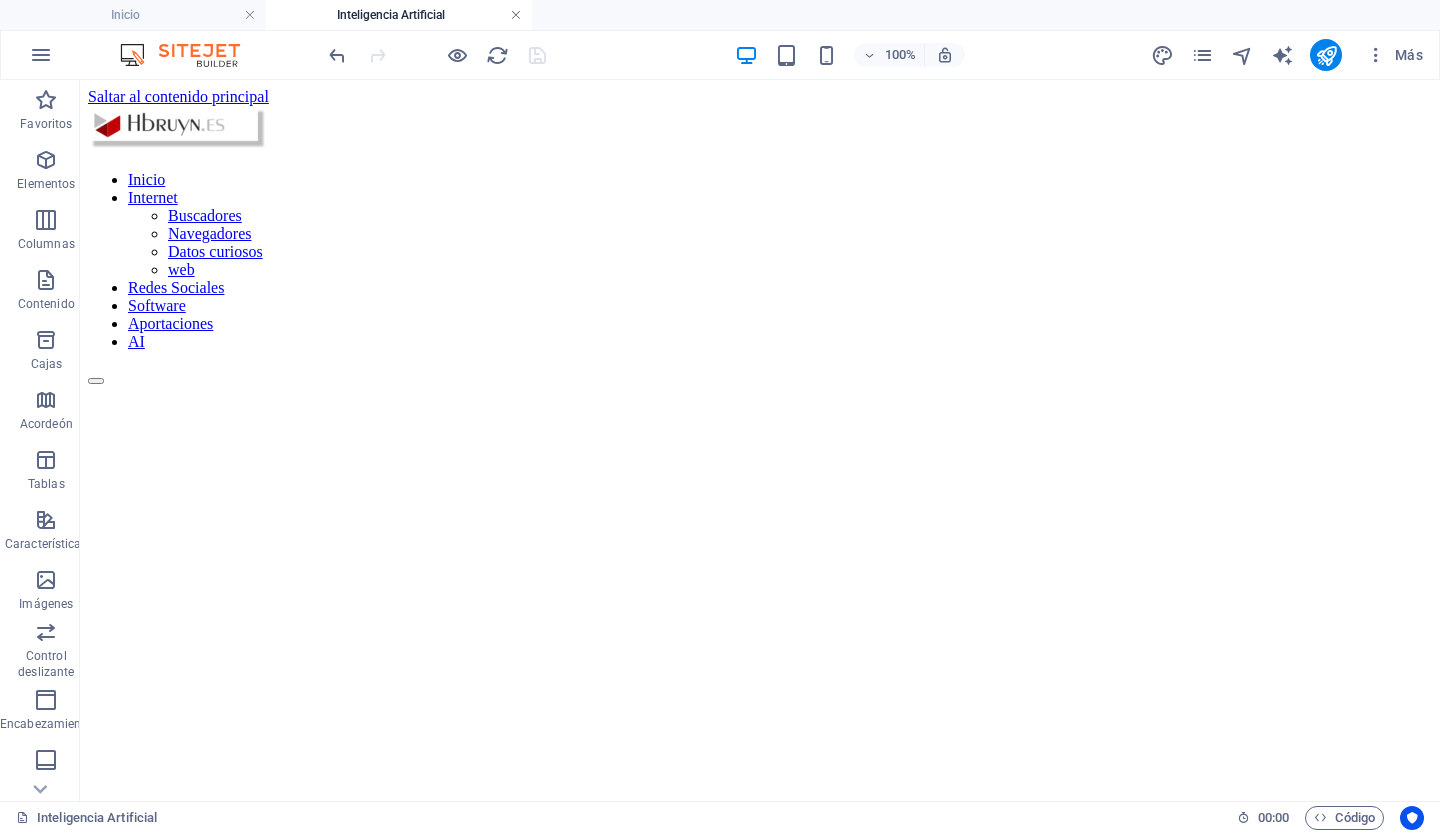 click at bounding box center (516, 15) 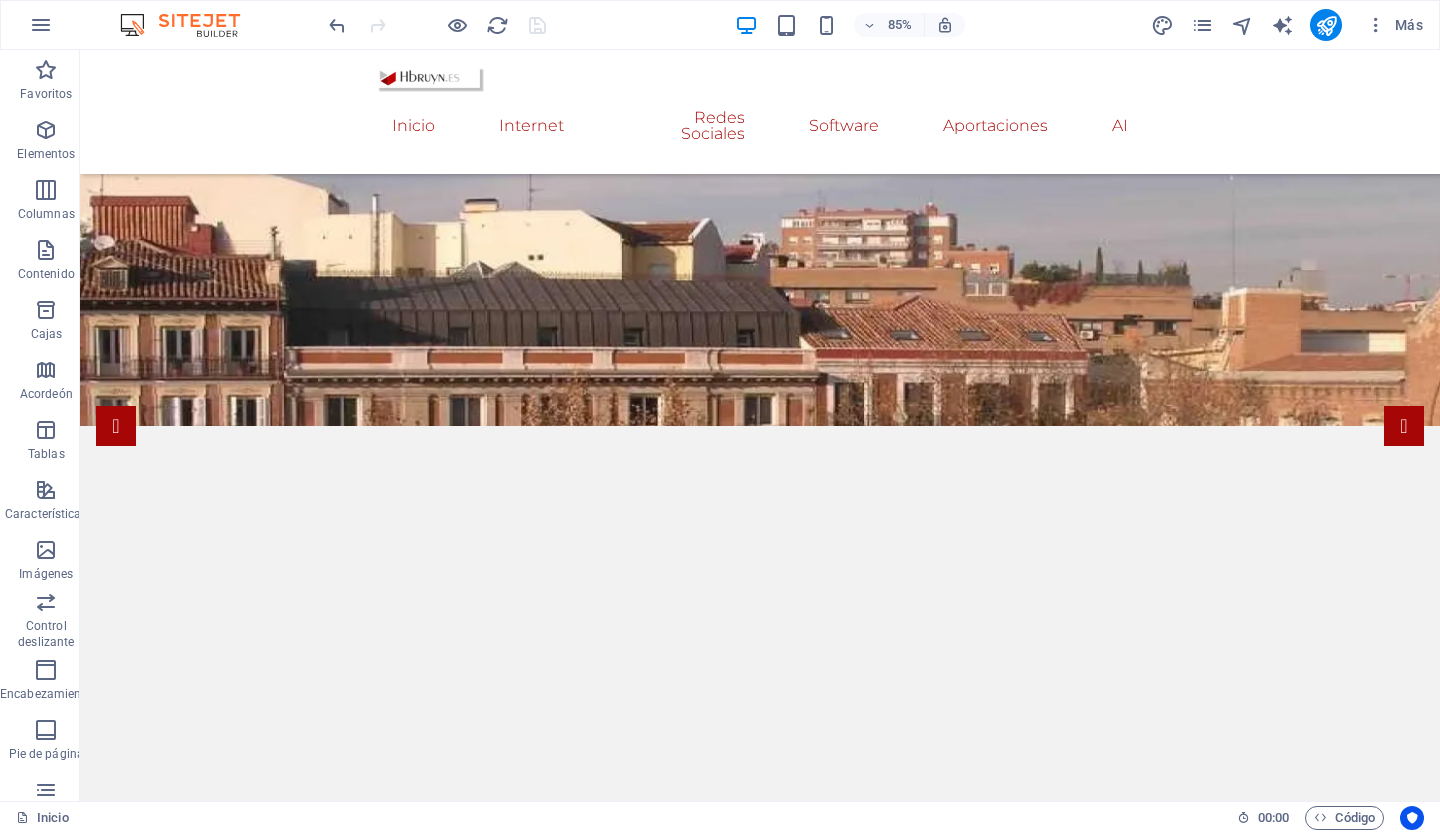scroll, scrollTop: 2447, scrollLeft: 0, axis: vertical 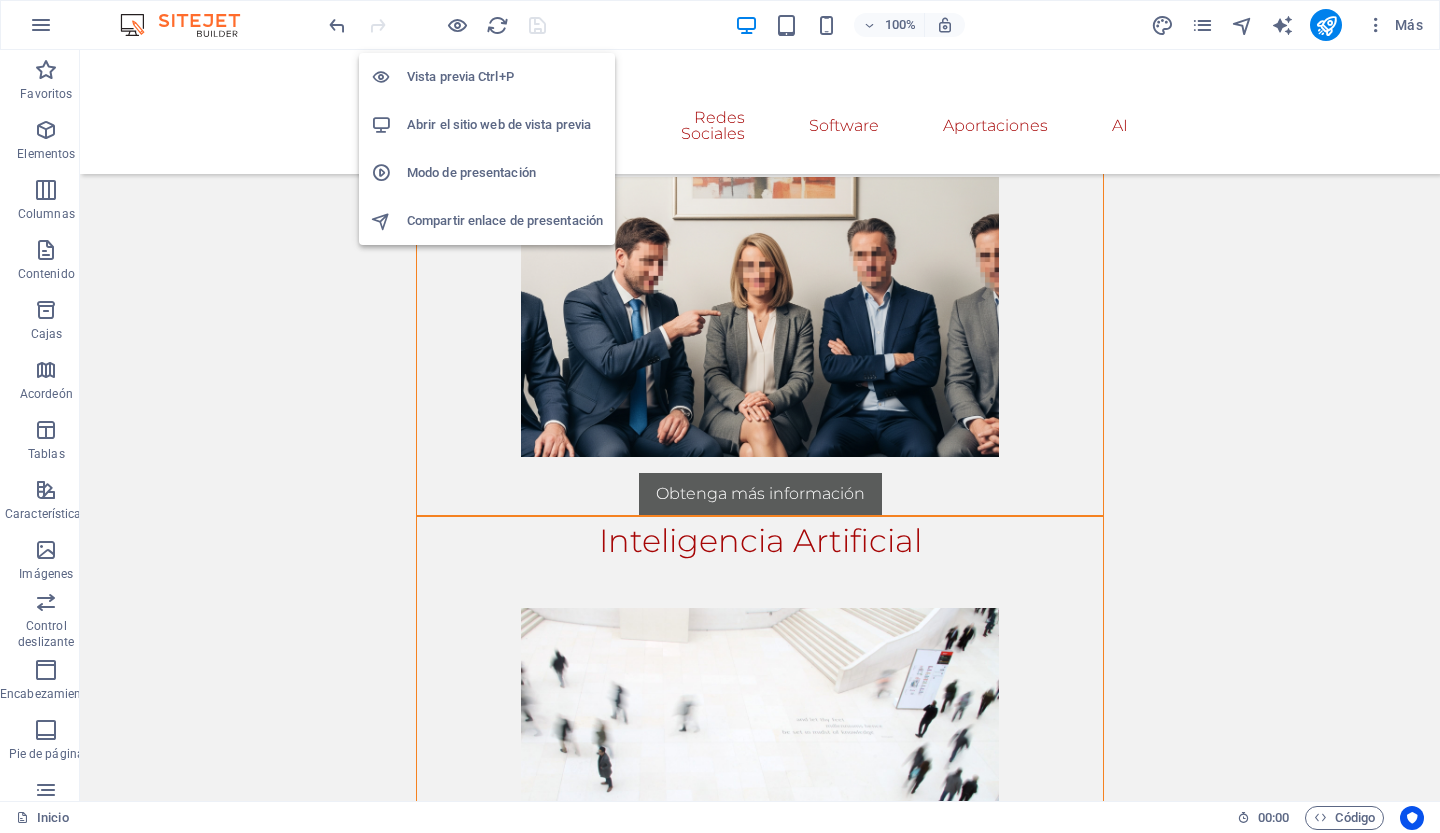click on "Abrir el sitio web de vista previa" at bounding box center (499, 124) 